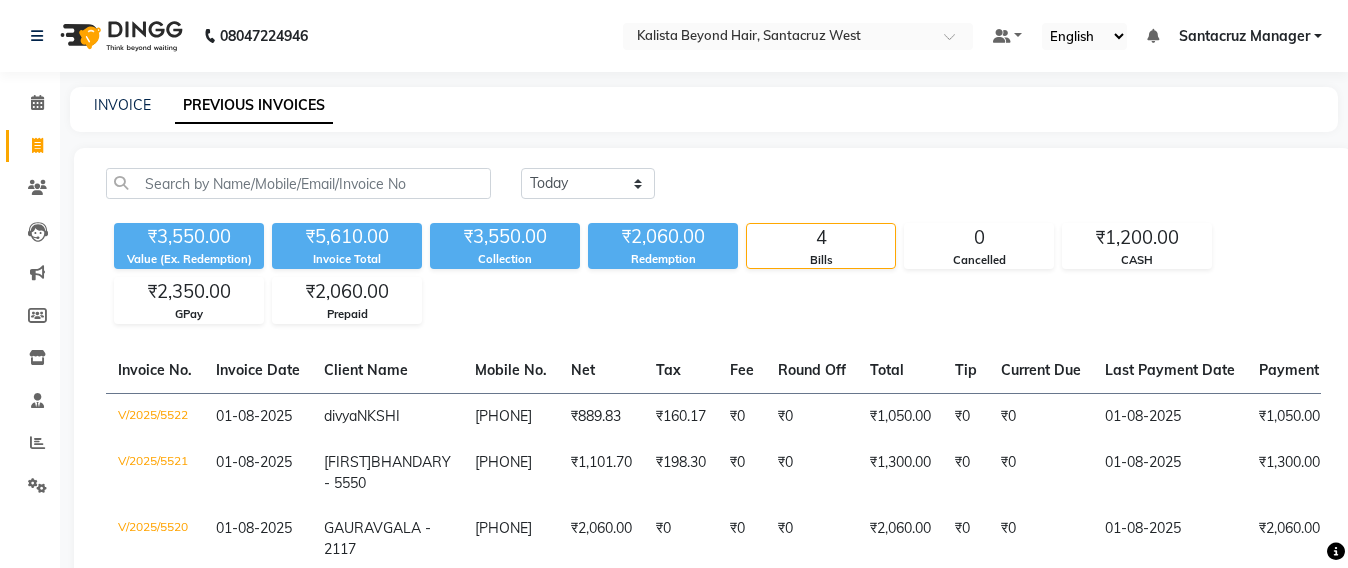 scroll, scrollTop: 240, scrollLeft: 0, axis: vertical 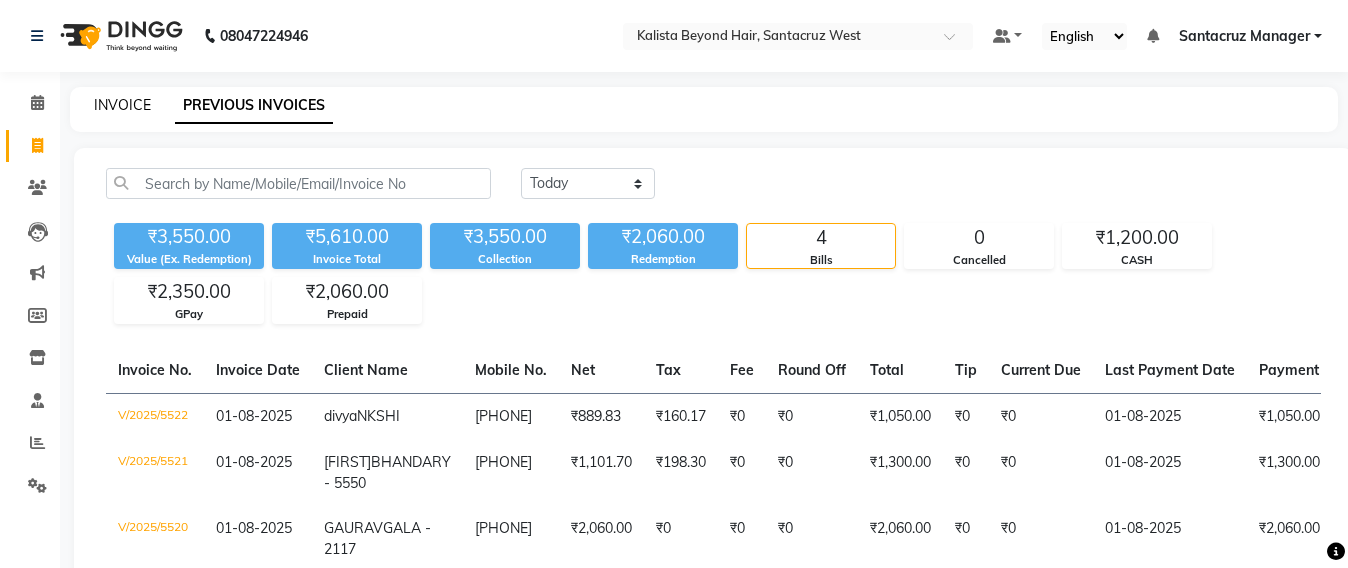 click on "INVOICE" 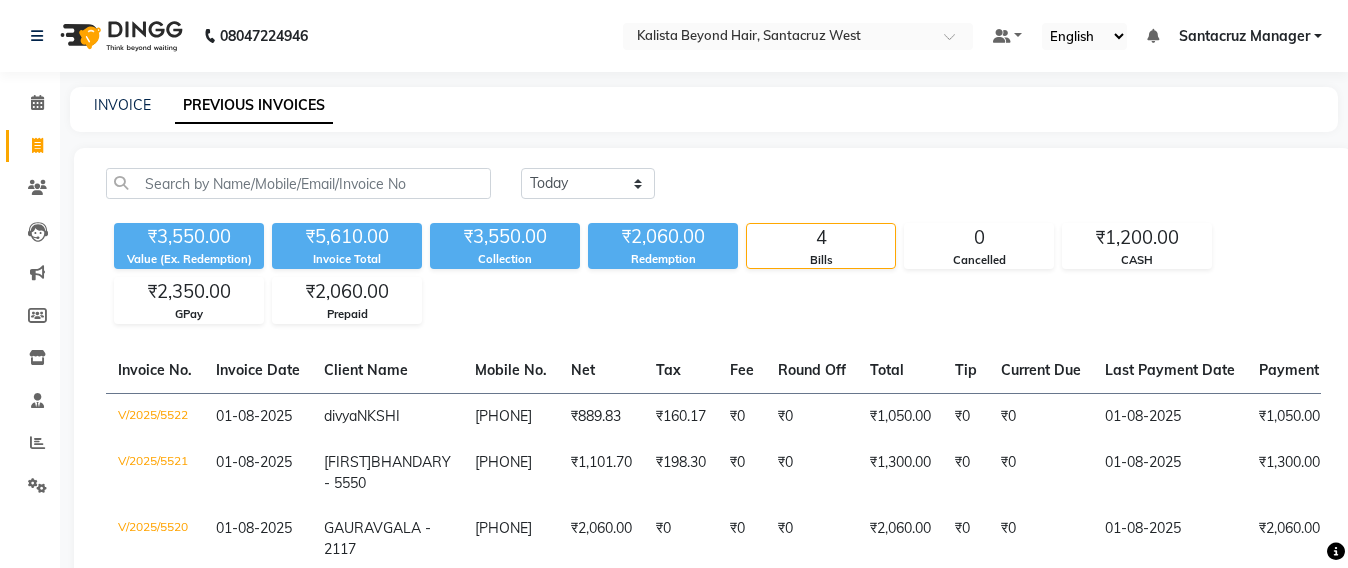 select on "service" 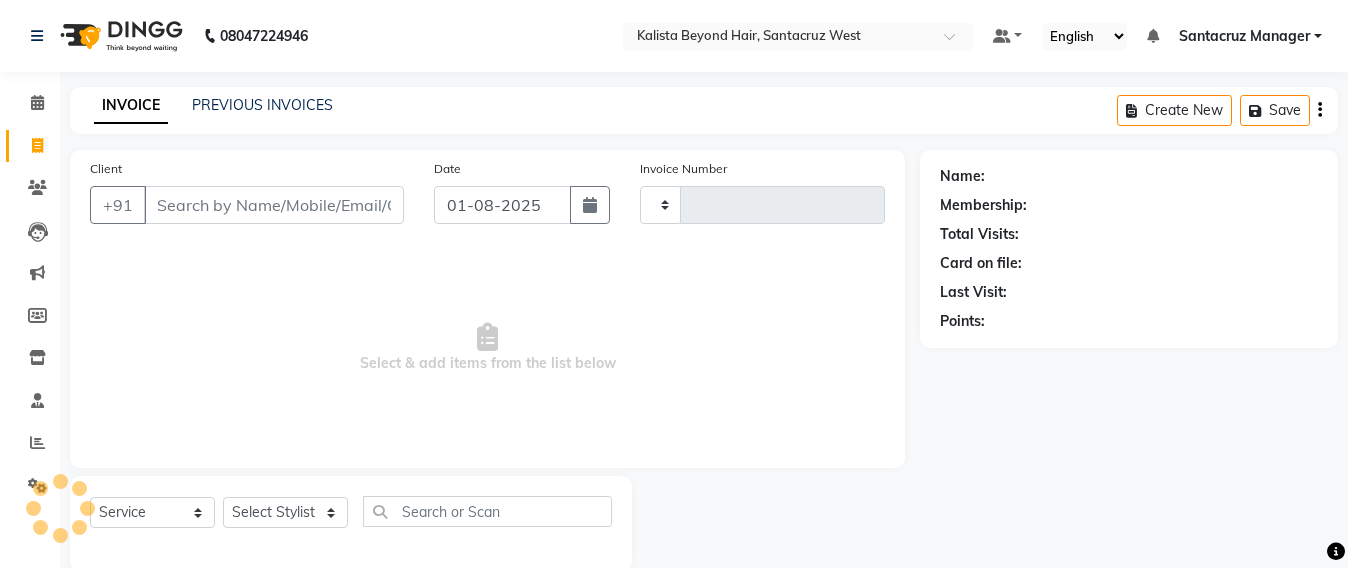 scroll, scrollTop: 33, scrollLeft: 0, axis: vertical 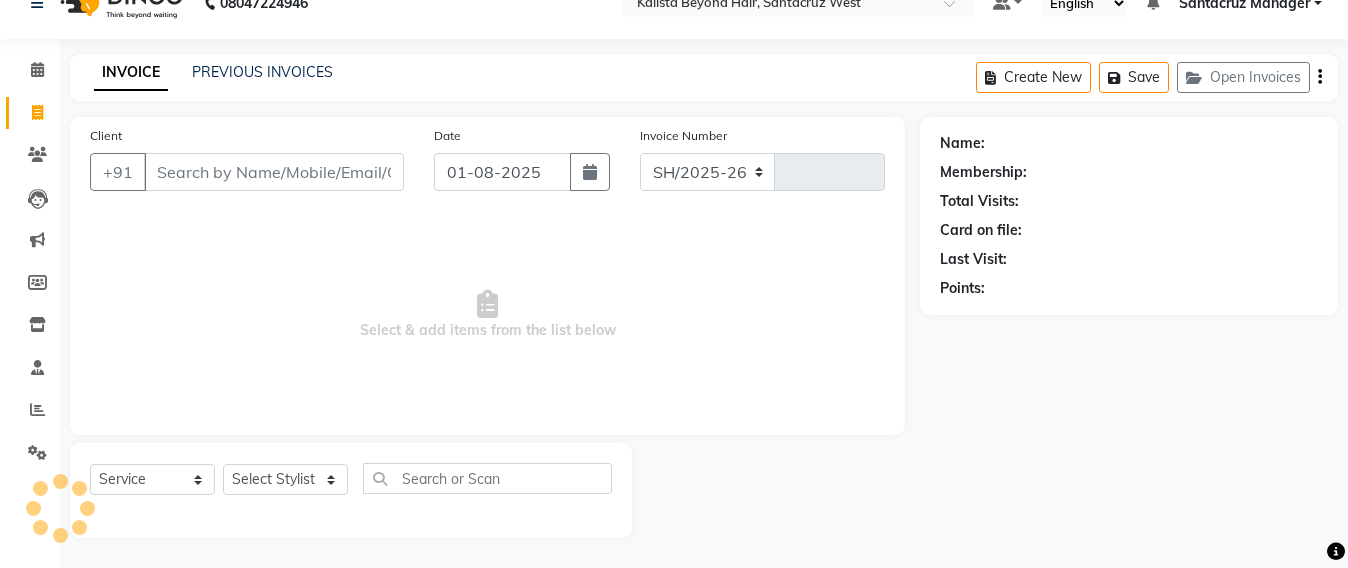 select on "6357" 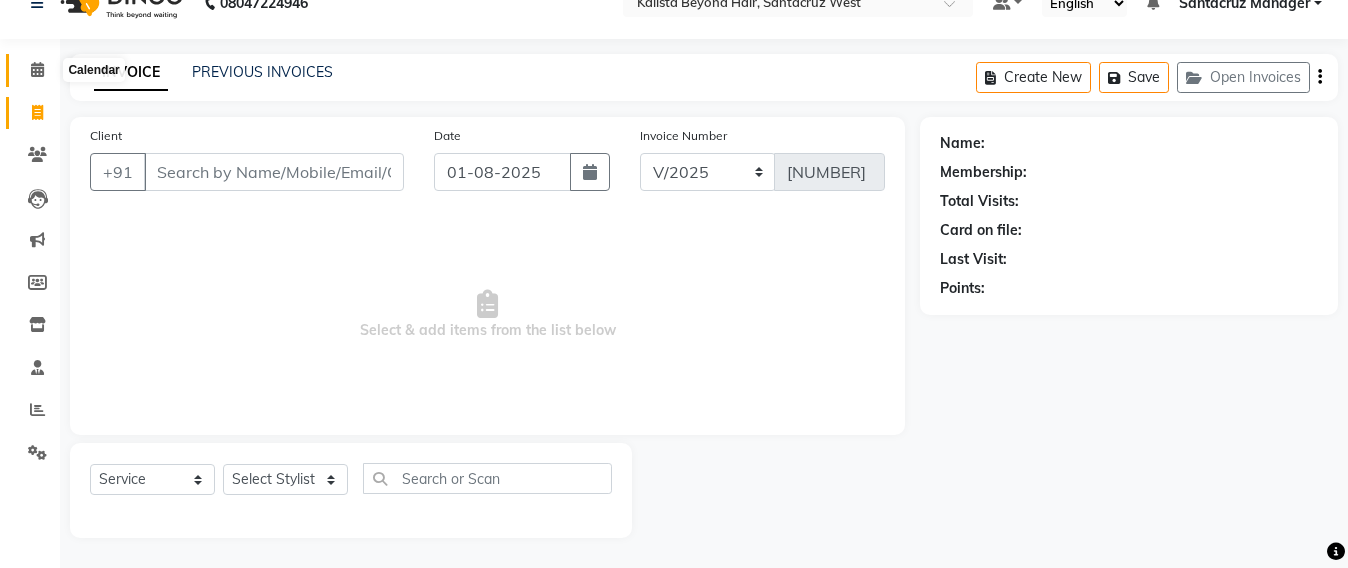 click 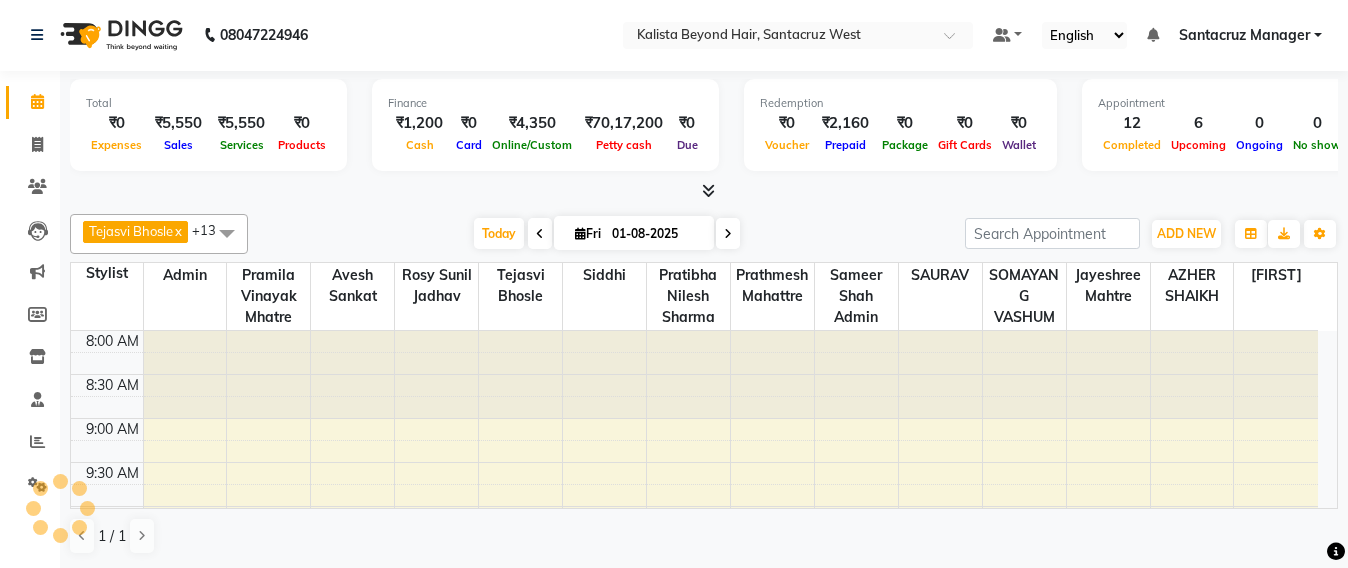 scroll, scrollTop: 1, scrollLeft: 0, axis: vertical 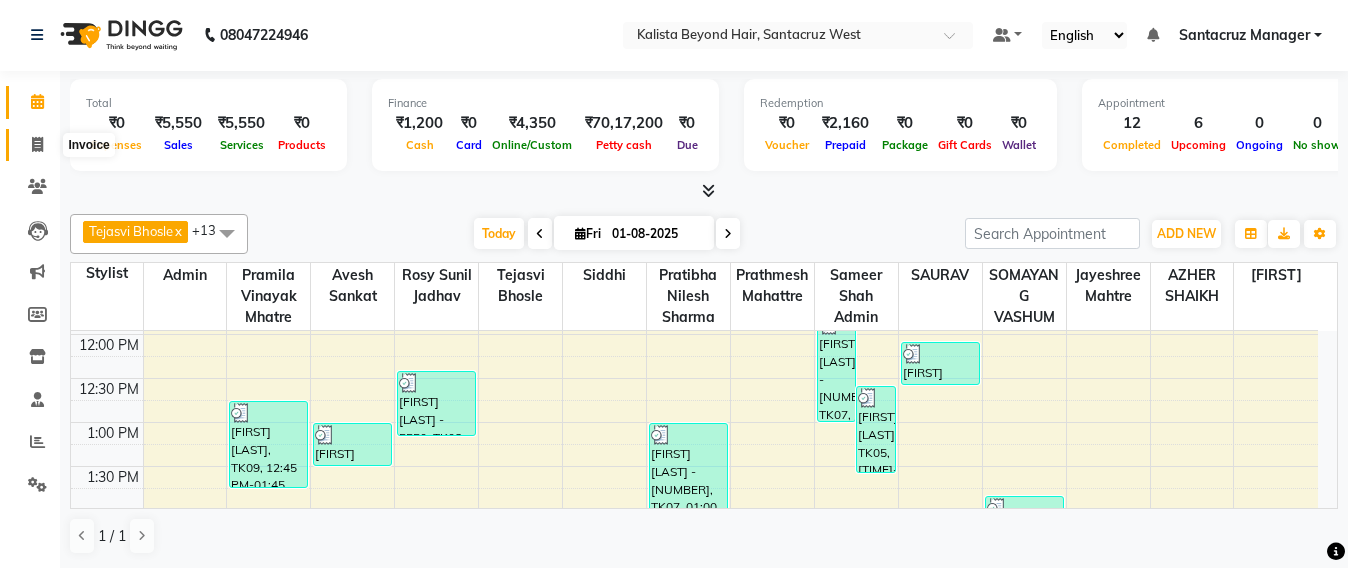 click 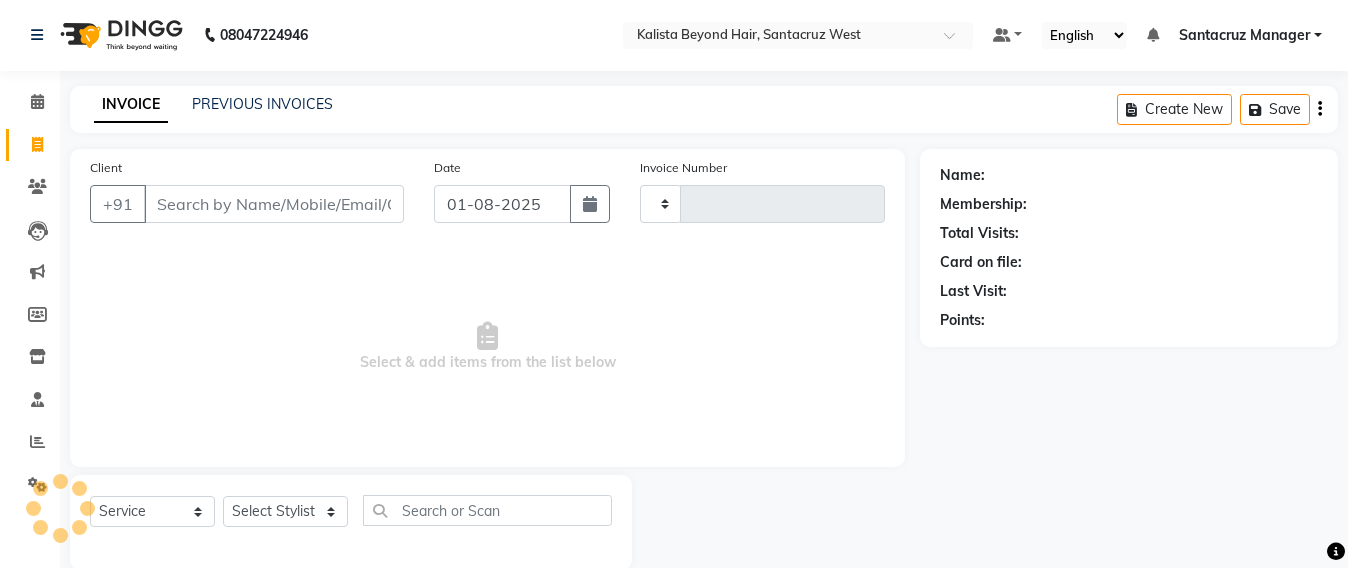 type on "[NUMBER]" 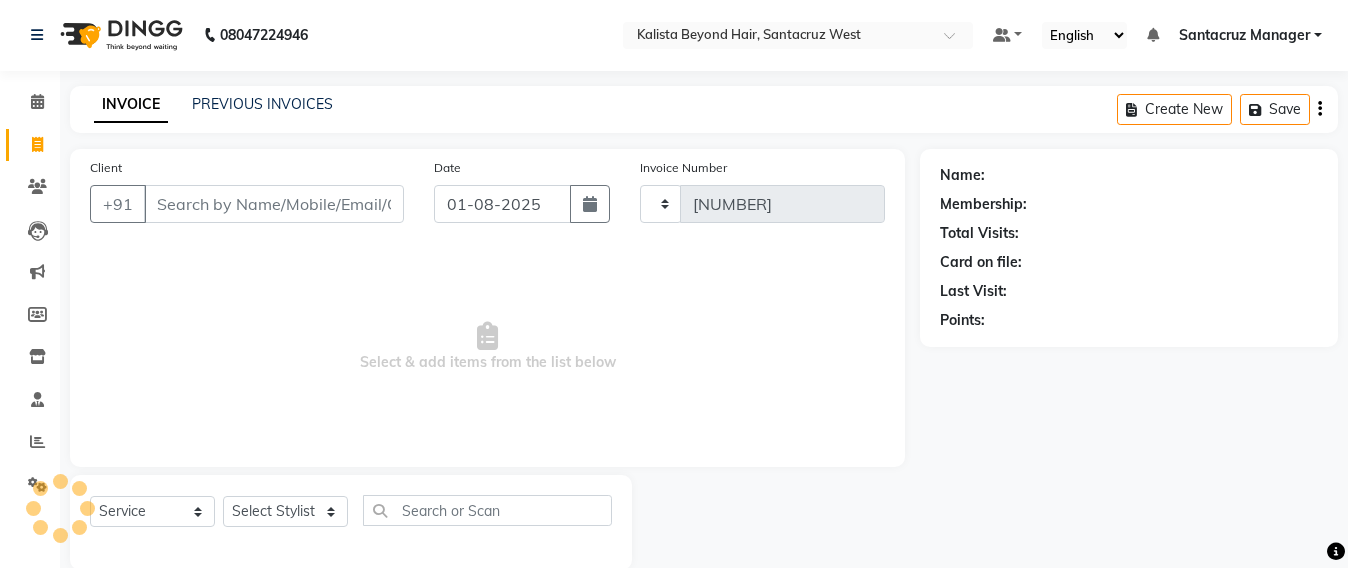 select on "6357" 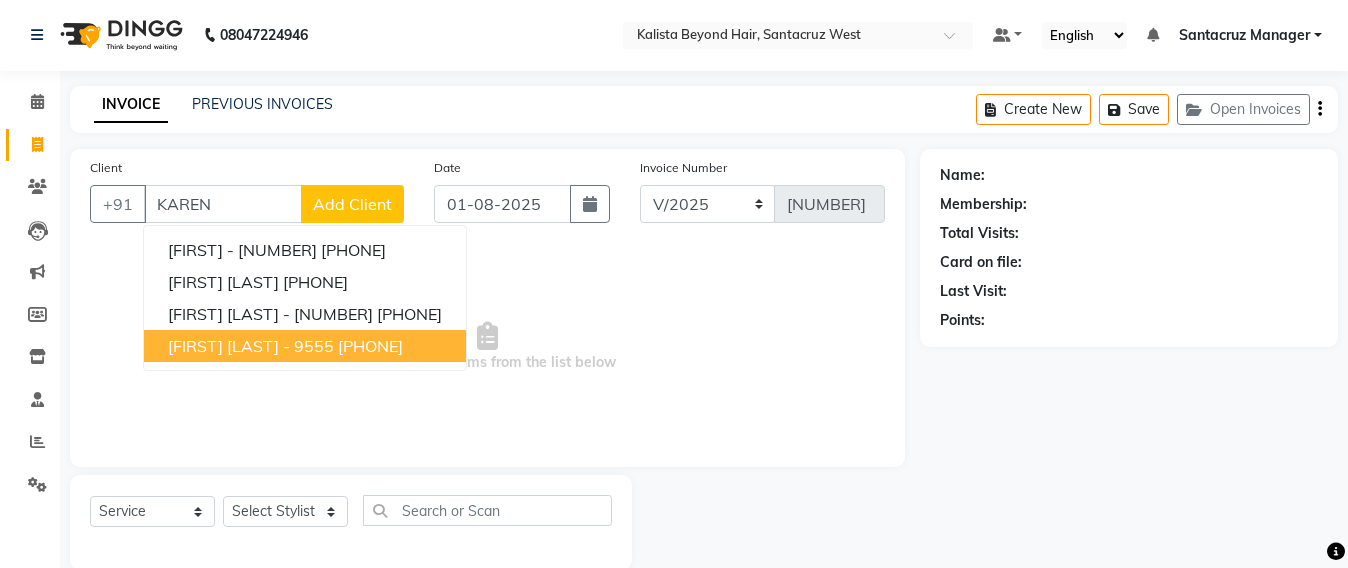 click on "[FIRST] [LAST] - 9555" at bounding box center (251, 346) 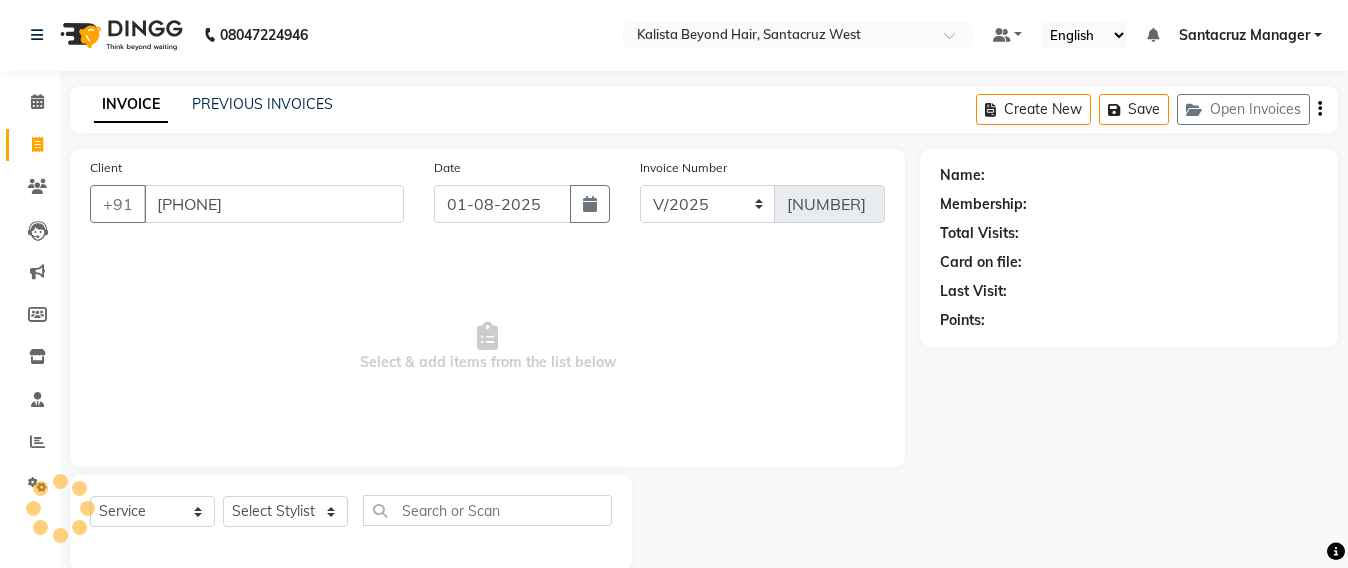 type on "[PHONE]" 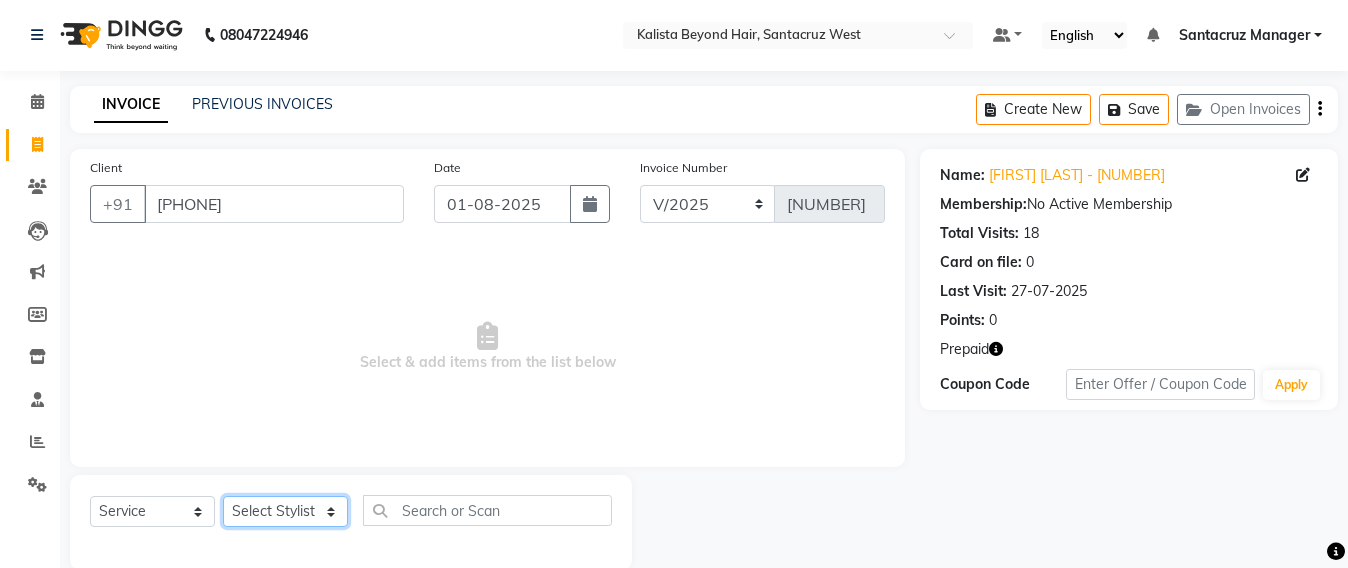 click on "Select Stylist Admin Avesh Sankat AZHER SHAIKH Jayeshree Mahtre Manisha Subodh Shedge Muskaan Pramila Vinayak Mhatre prathmesh mahattre Pratibha Nilesh Sharma RINKI SAV Rosy Sunil Jadhav Sameer shah admin Santacruz Manager SAURAV Siddhi SOMAYANG VASHUM Tejasvi Bhosle" 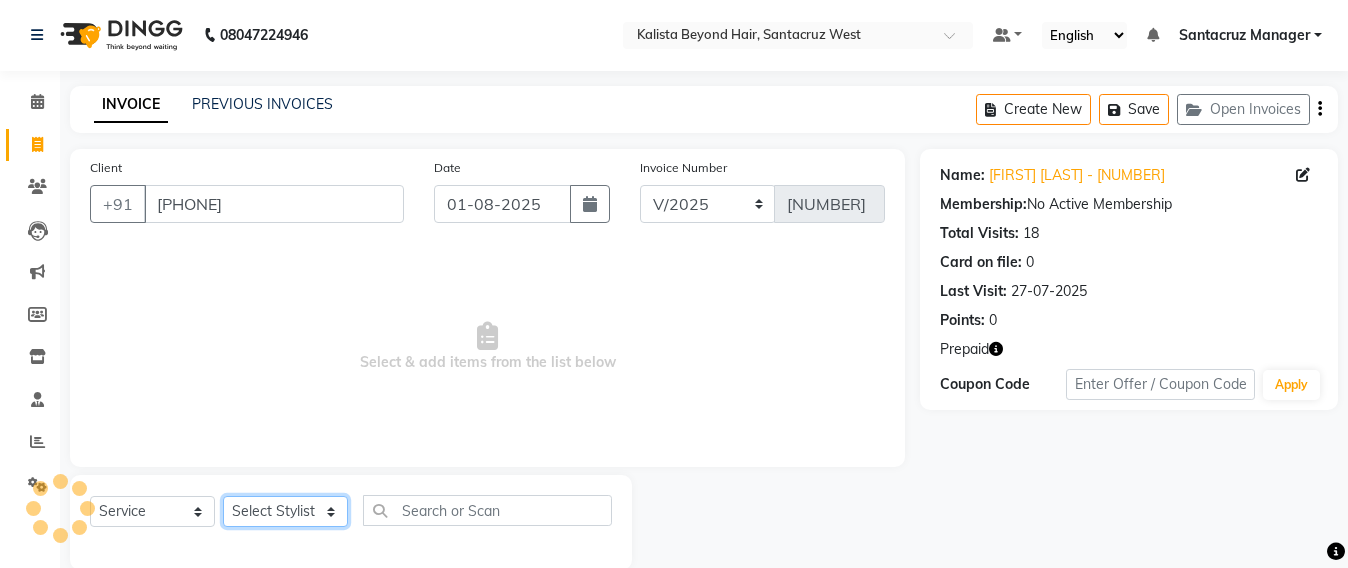 select on "47899" 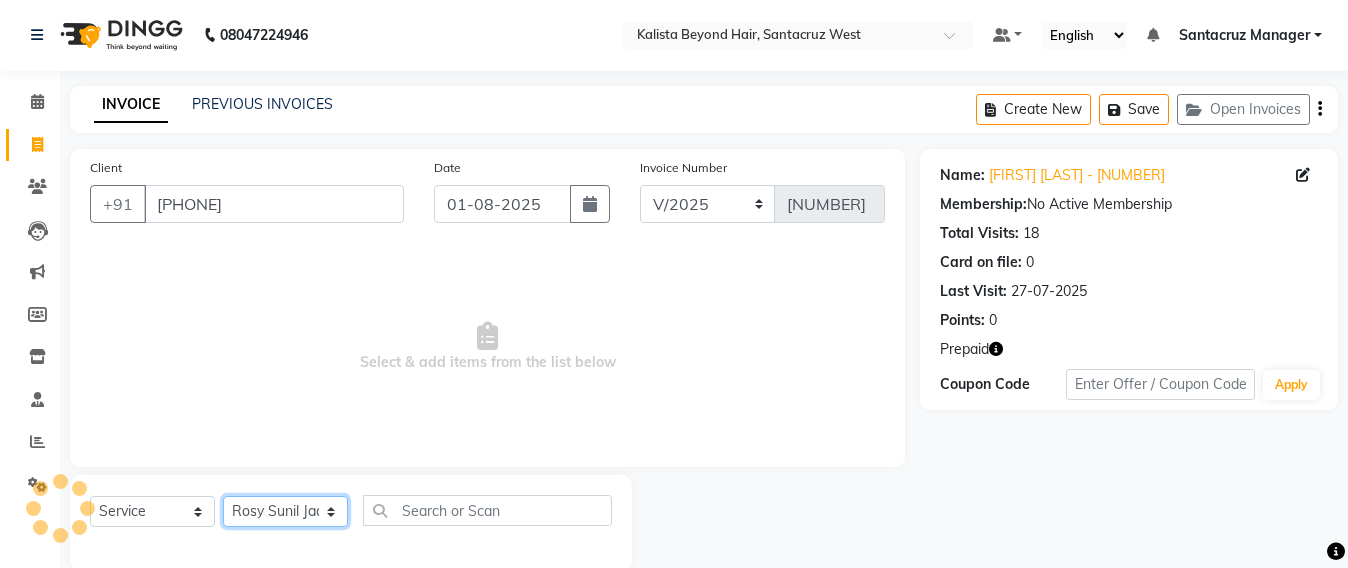 click on "Select Stylist Admin Avesh Sankat AZHER SHAIKH Jayeshree Mahtre Manisha Subodh Shedge Muskaan Pramila Vinayak Mhatre prathmesh mahattre Pratibha Nilesh Sharma RINKI SAV Rosy Sunil Jadhav Sameer shah admin Santacruz Manager SAURAV Siddhi SOMAYANG VASHUM Tejasvi Bhosle" 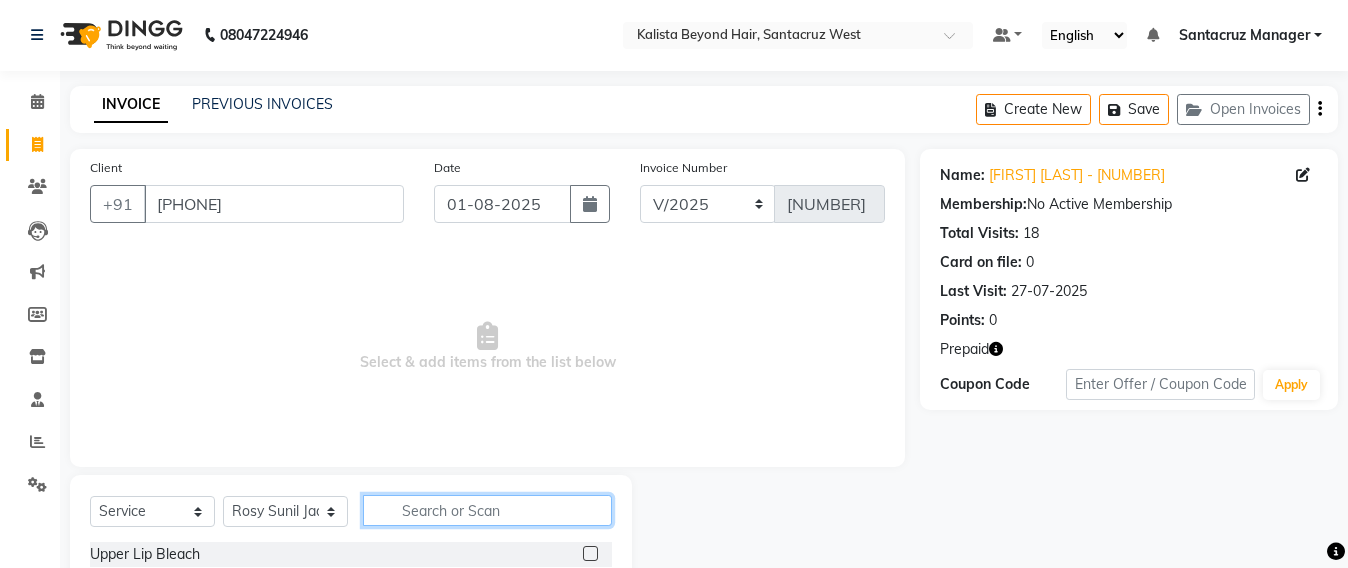 click 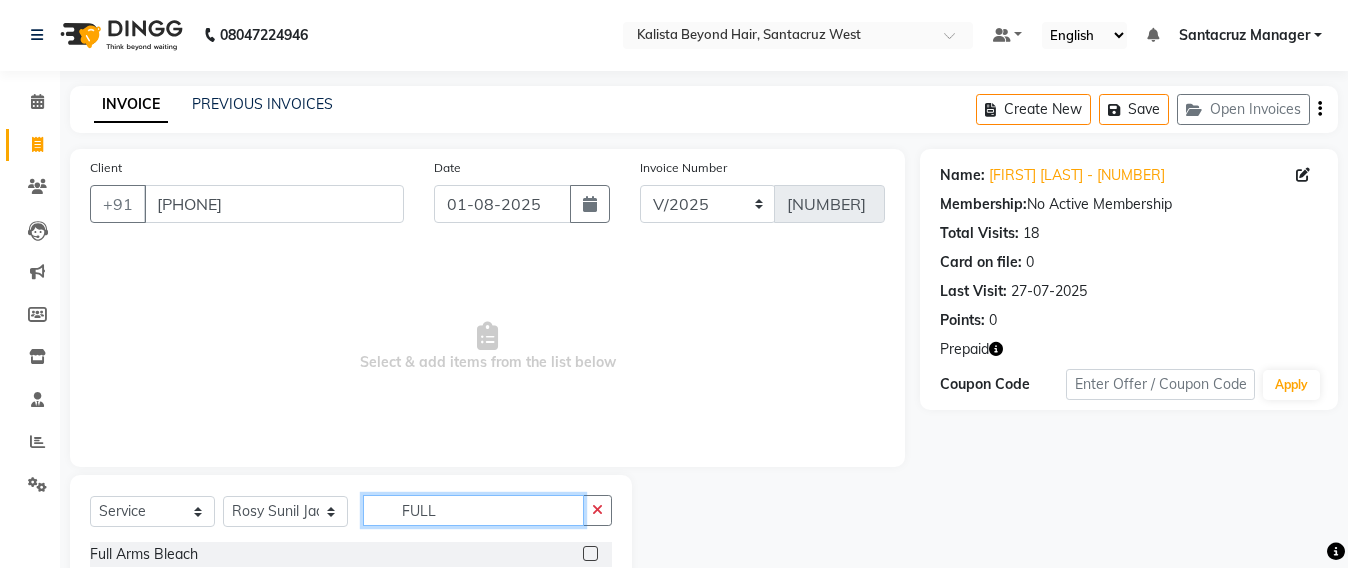 scroll, scrollTop: 126, scrollLeft: 0, axis: vertical 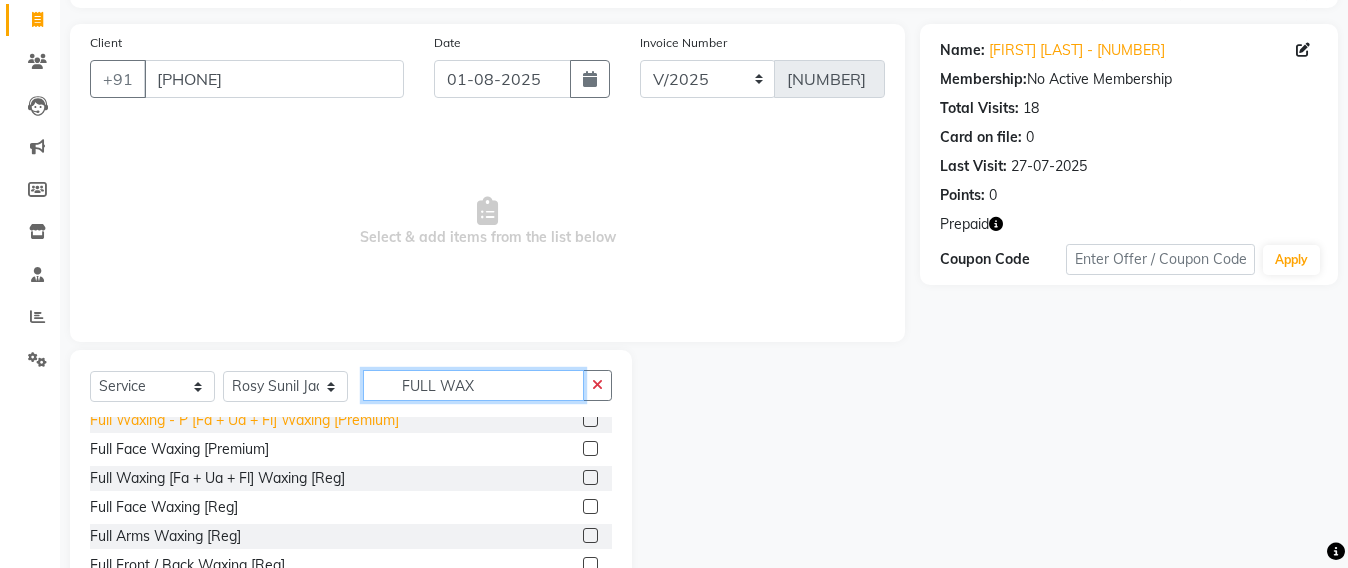 type on "FULL WAX" 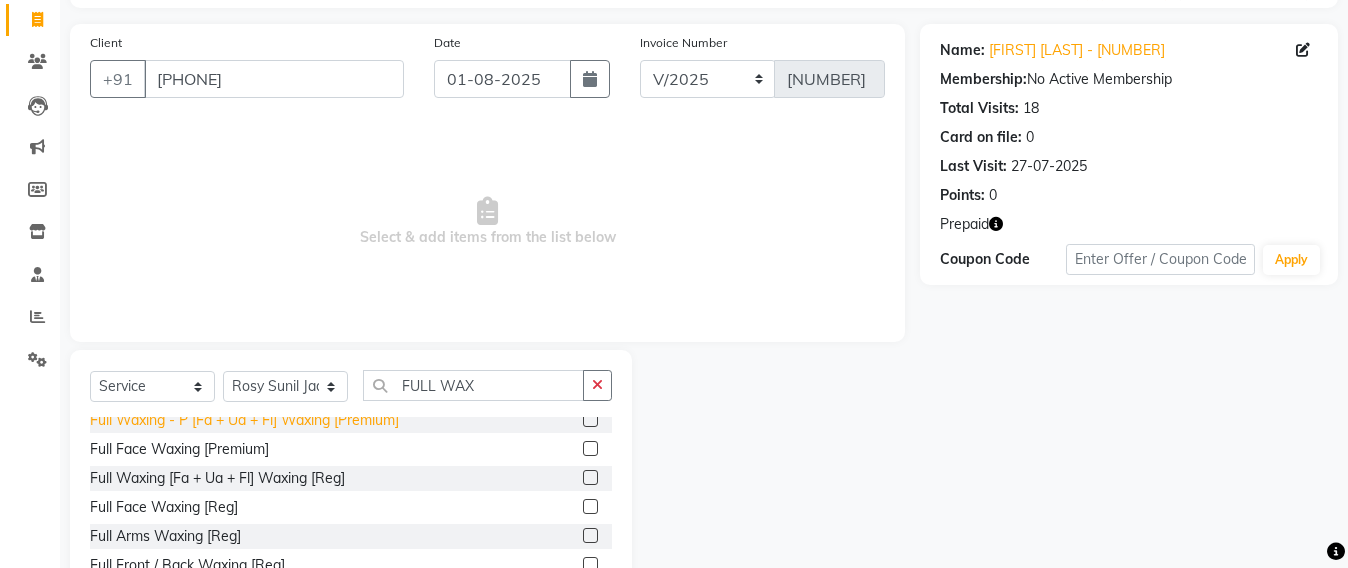 click on "Full Waxing - P [Fa + Ua + Fl] Waxing [Premium]" 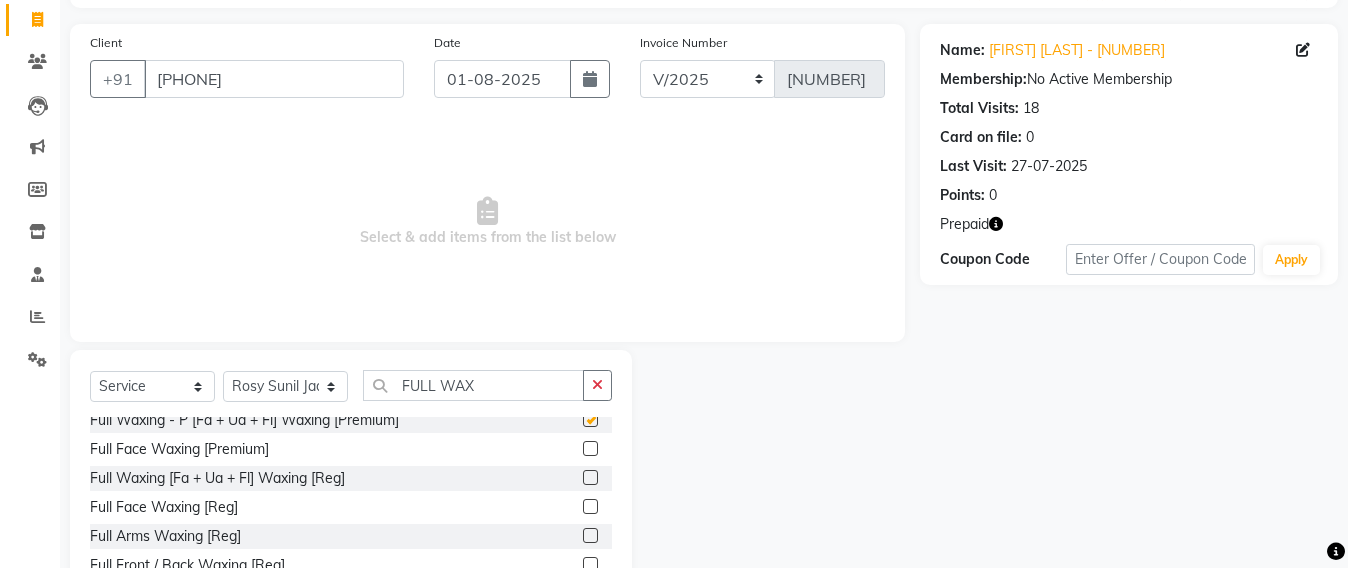 checkbox on "false" 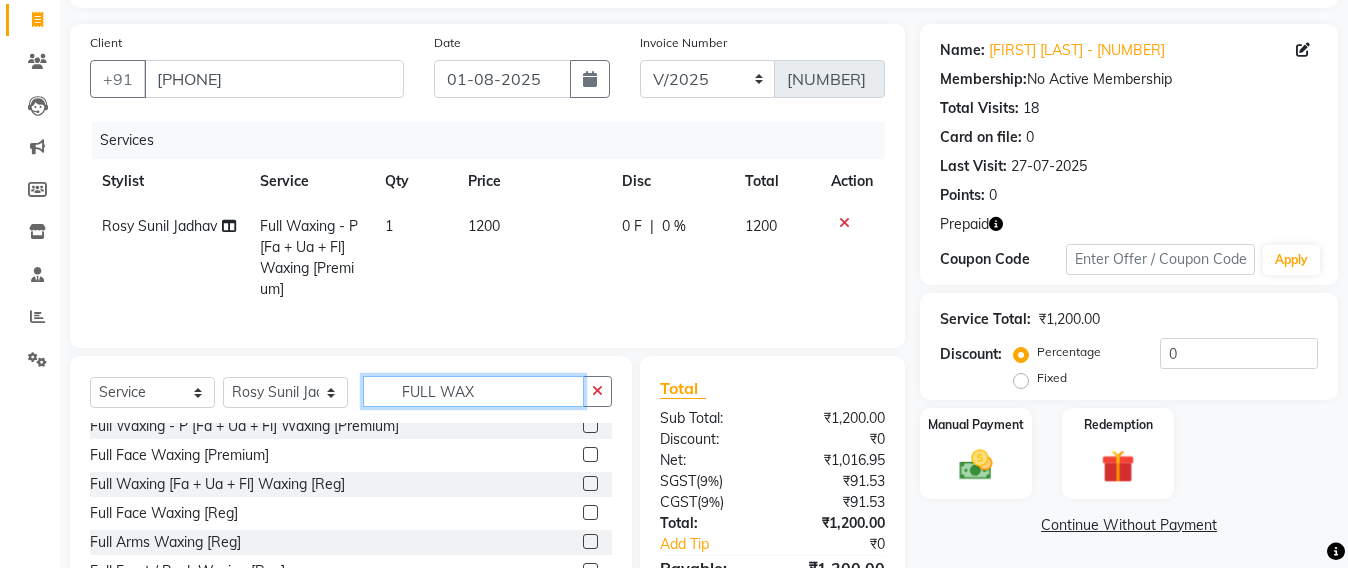 click on "FULL WAX" 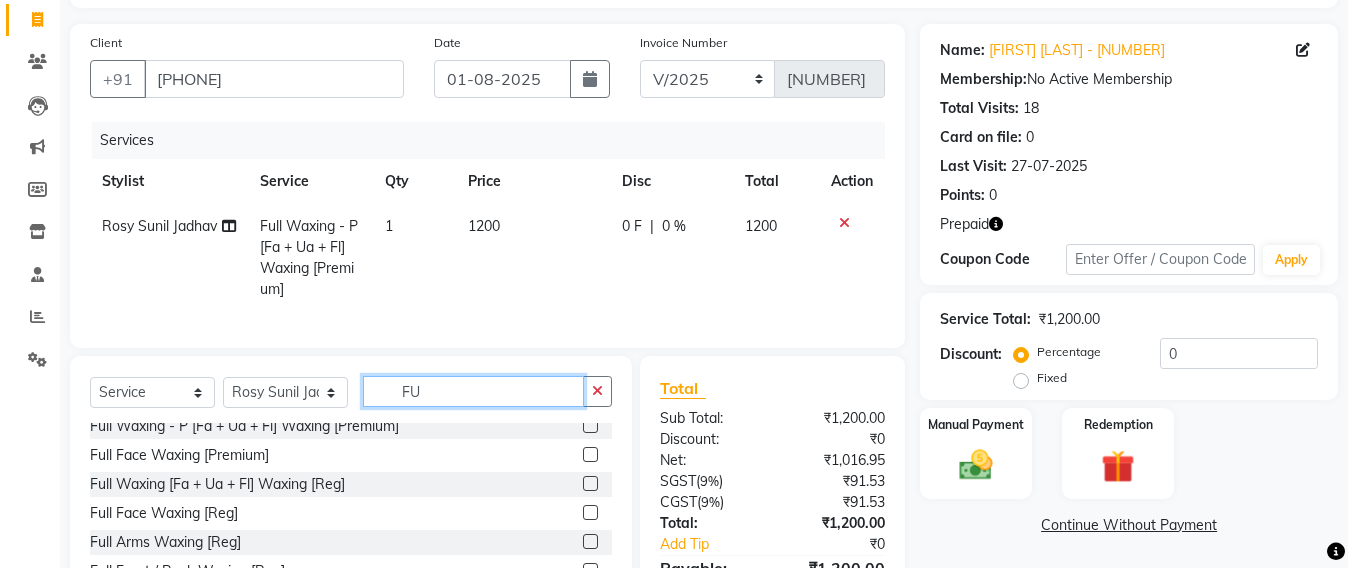 type on "F" 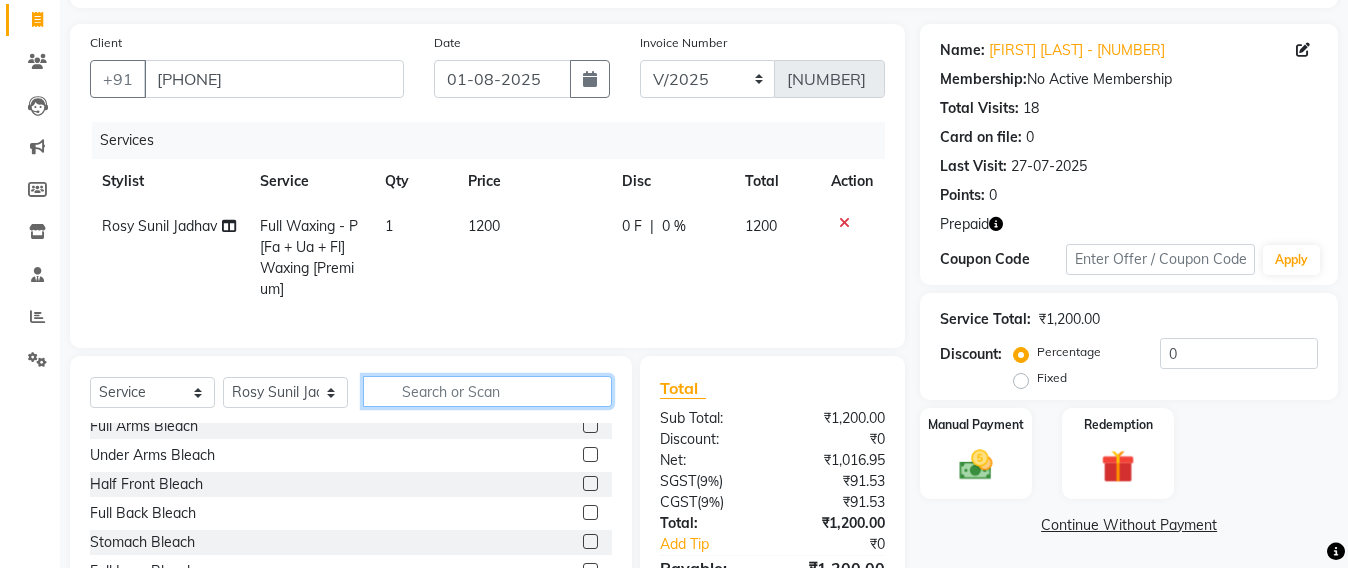 type 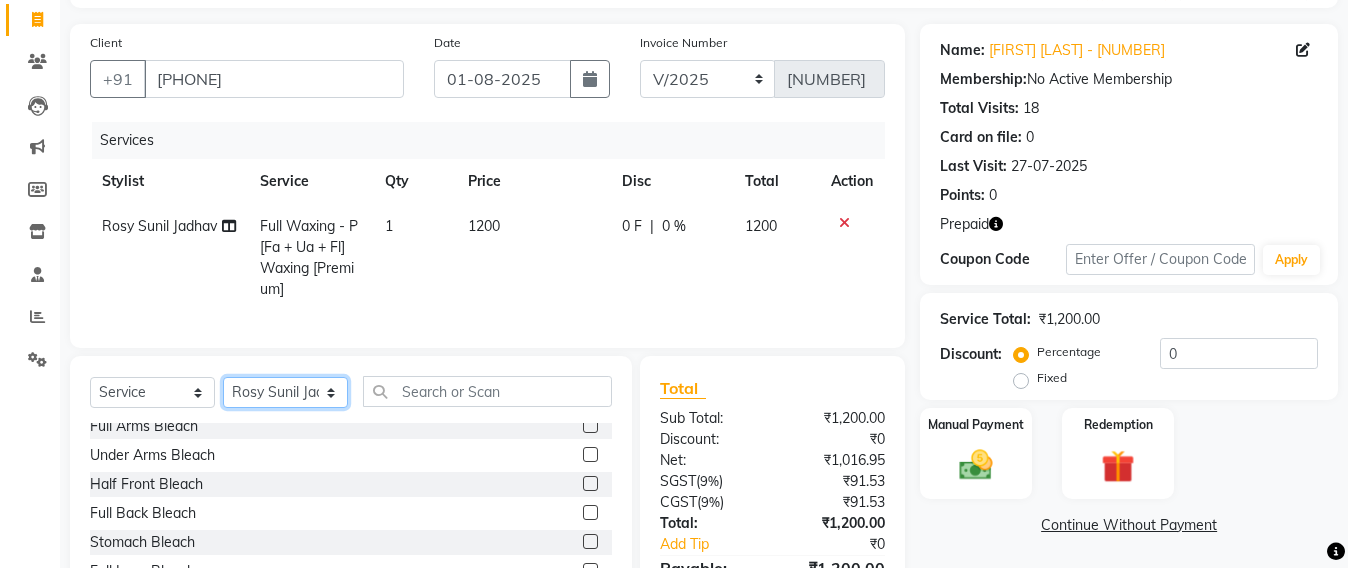 drag, startPoint x: 279, startPoint y: 414, endPoint x: 276, endPoint y: 397, distance: 17.262676 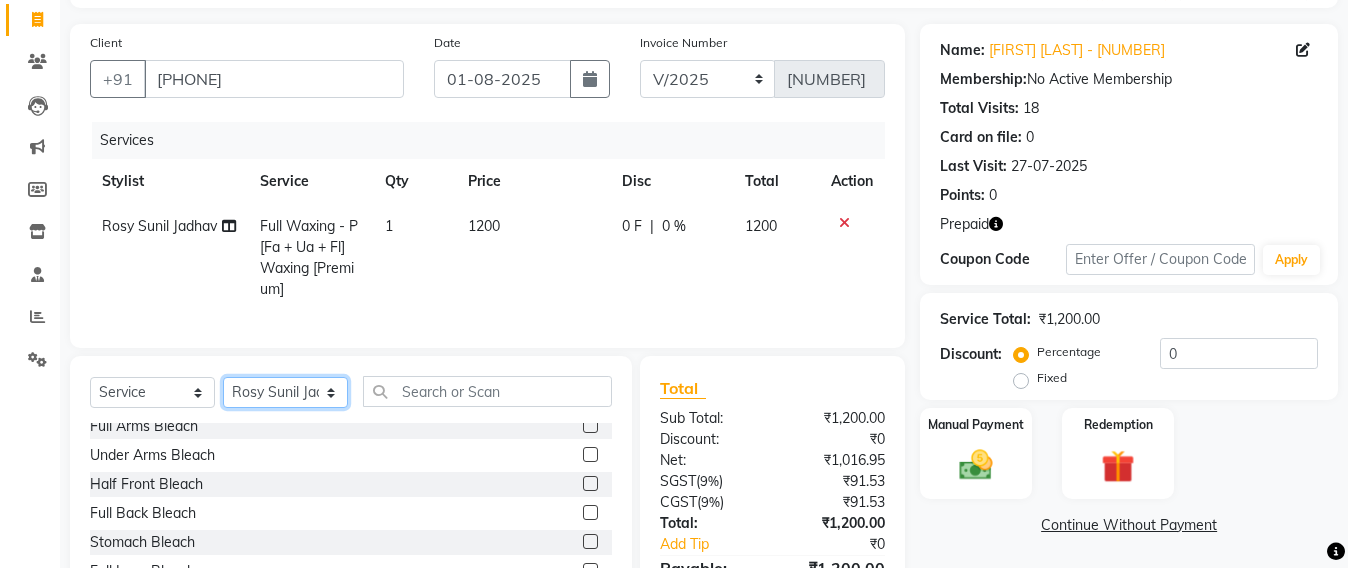 select on "47907" 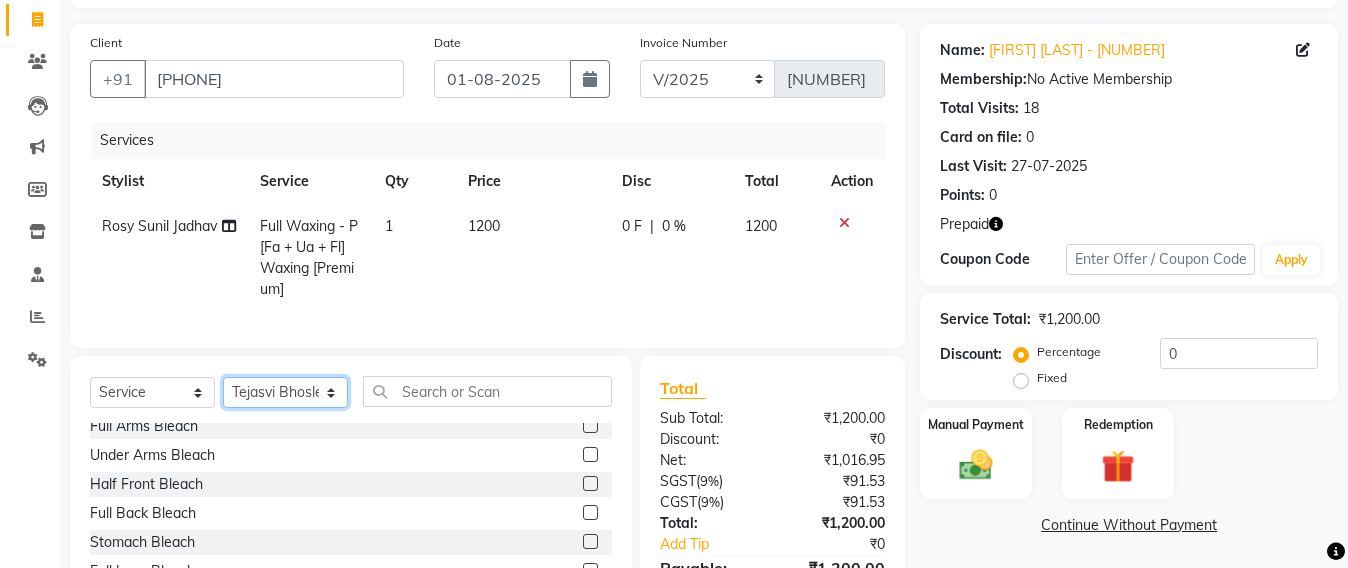 click on "Select Stylist Admin Avesh Sankat AZHER SHAIKH Jayeshree Mahtre Manisha Subodh Shedge Muskaan Pramila Vinayak Mhatre prathmesh mahattre Pratibha Nilesh Sharma RINKI SAV Rosy Sunil Jadhav Sameer shah admin Santacruz Manager SAURAV Siddhi SOMAYANG VASHUM Tejasvi Bhosle" 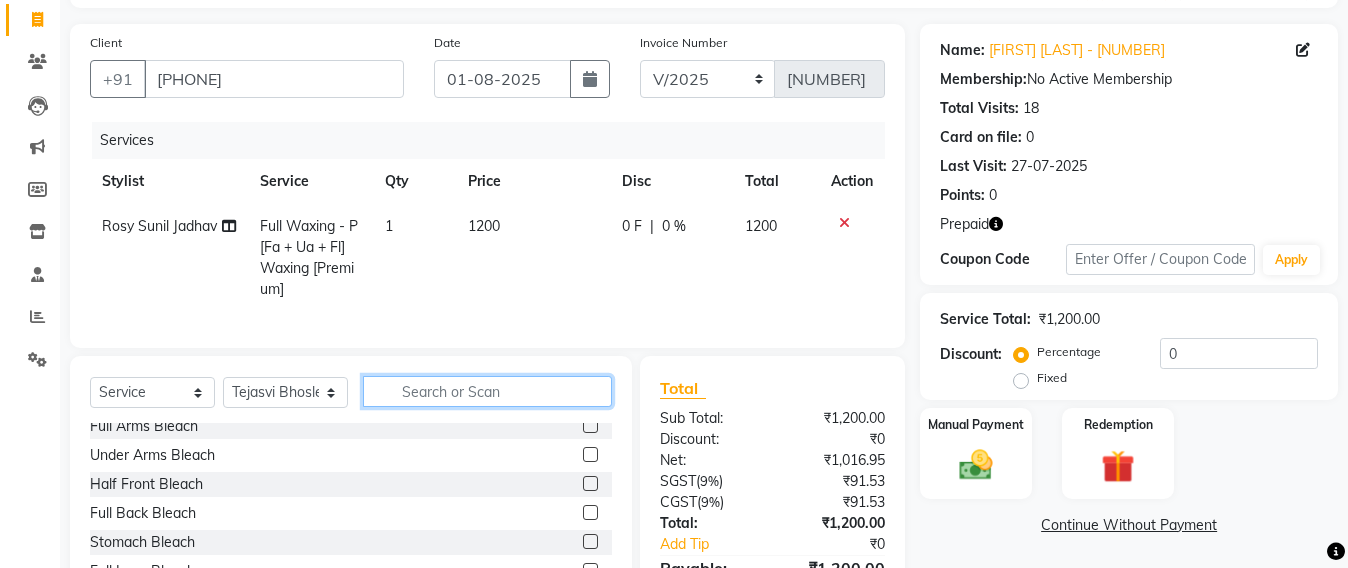 click 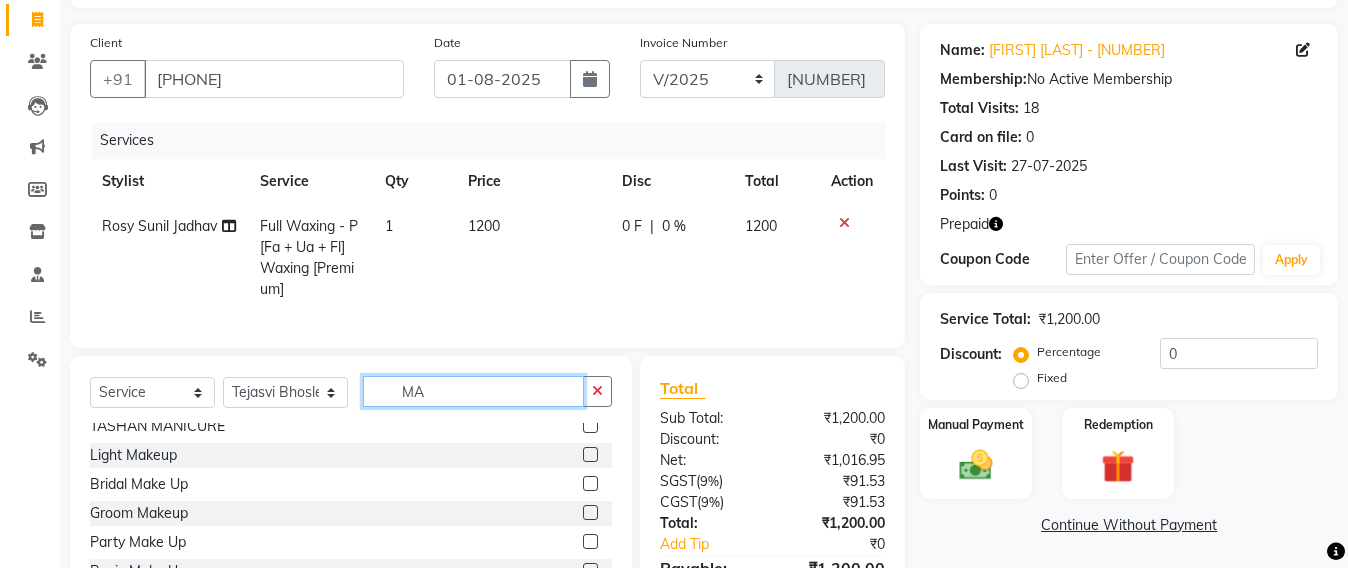 scroll, scrollTop: 0, scrollLeft: 0, axis: both 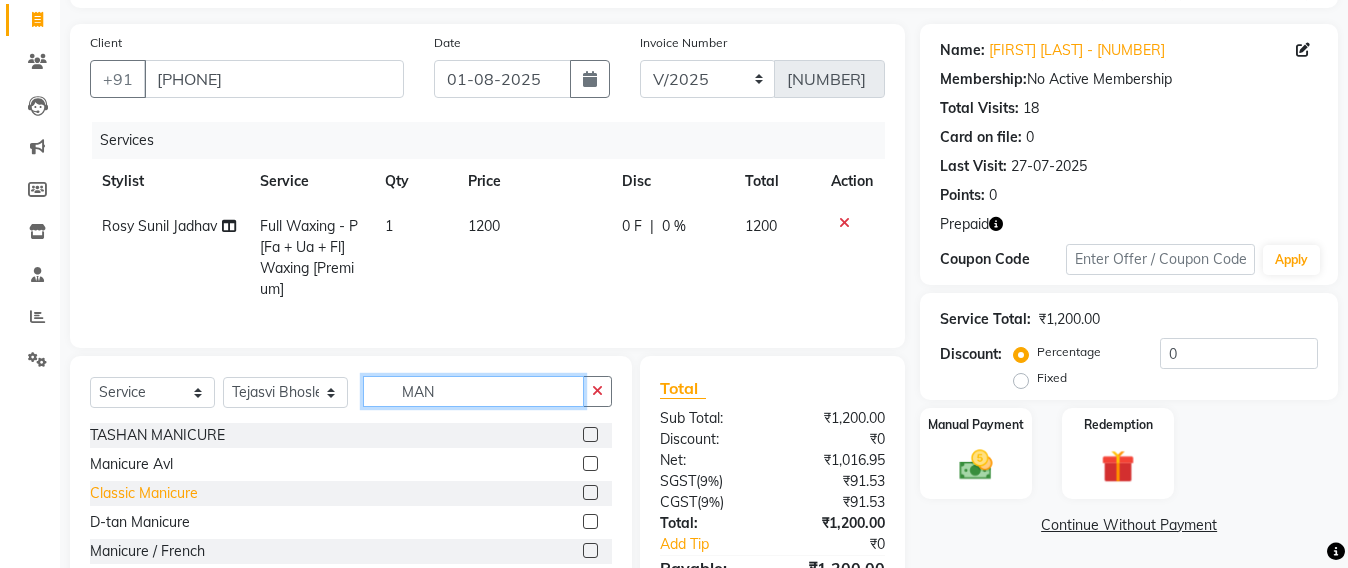 type on "MAN" 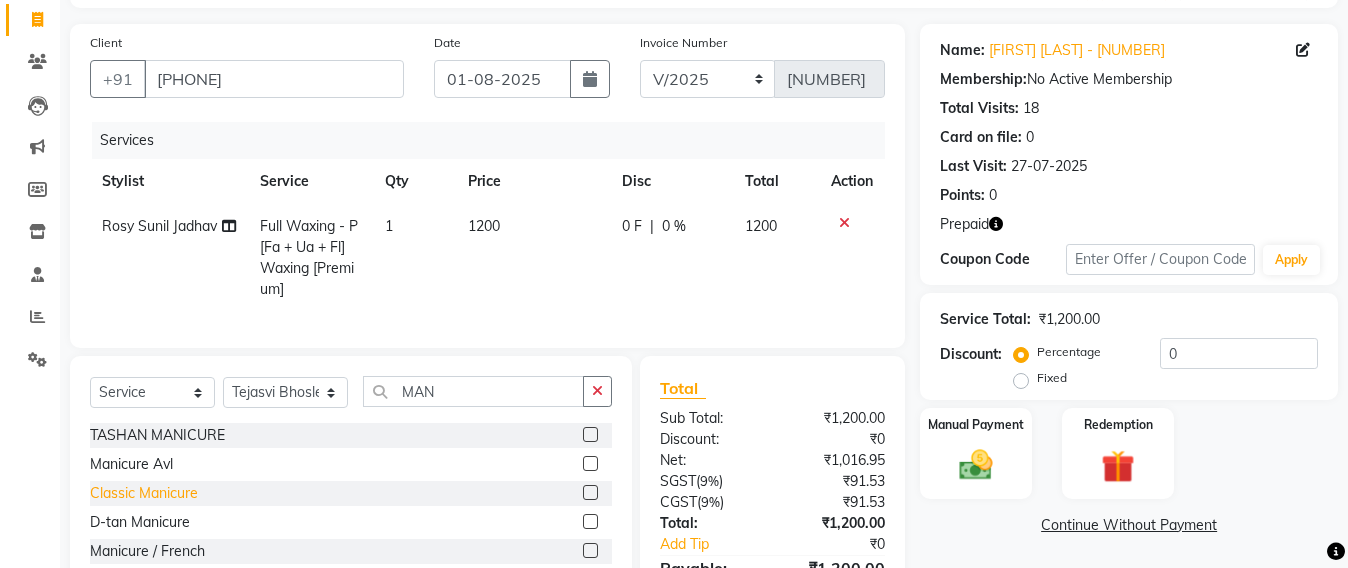 click on "Classic Manicure" 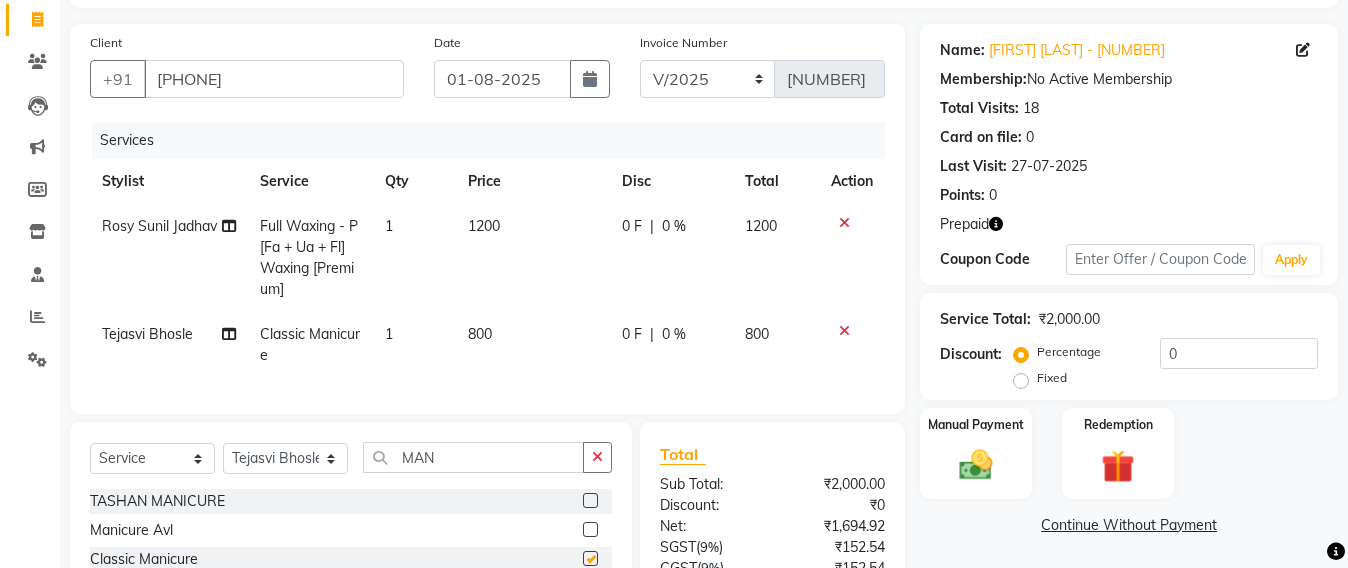 checkbox on "false" 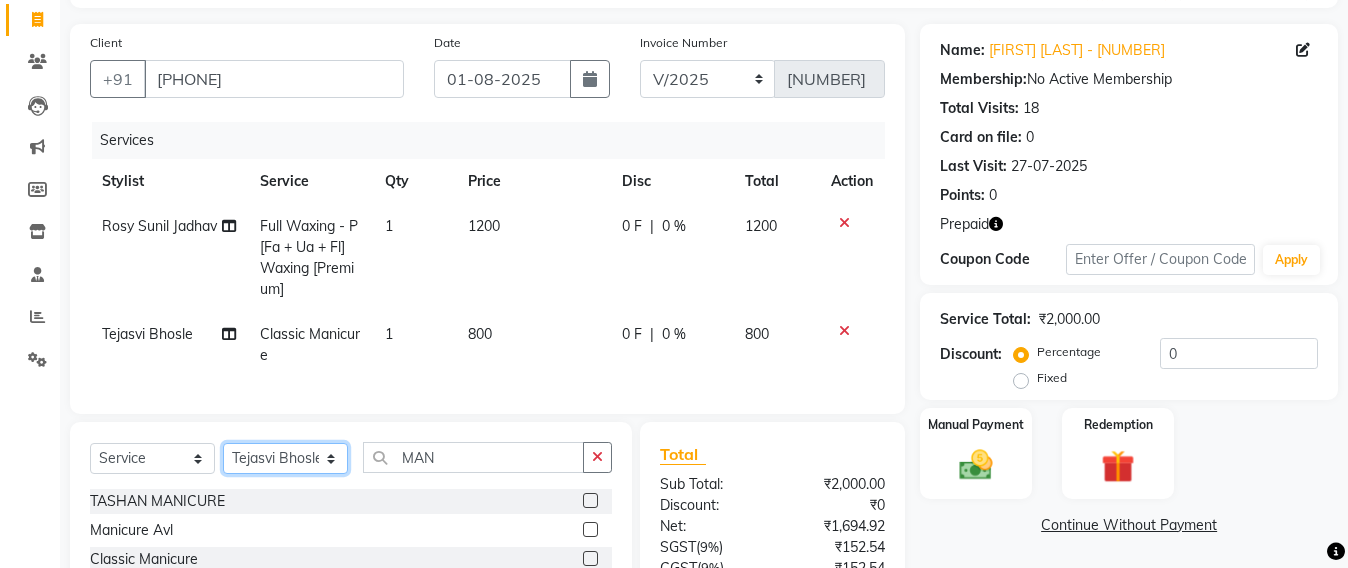 drag, startPoint x: 278, startPoint y: 480, endPoint x: 278, endPoint y: 465, distance: 15 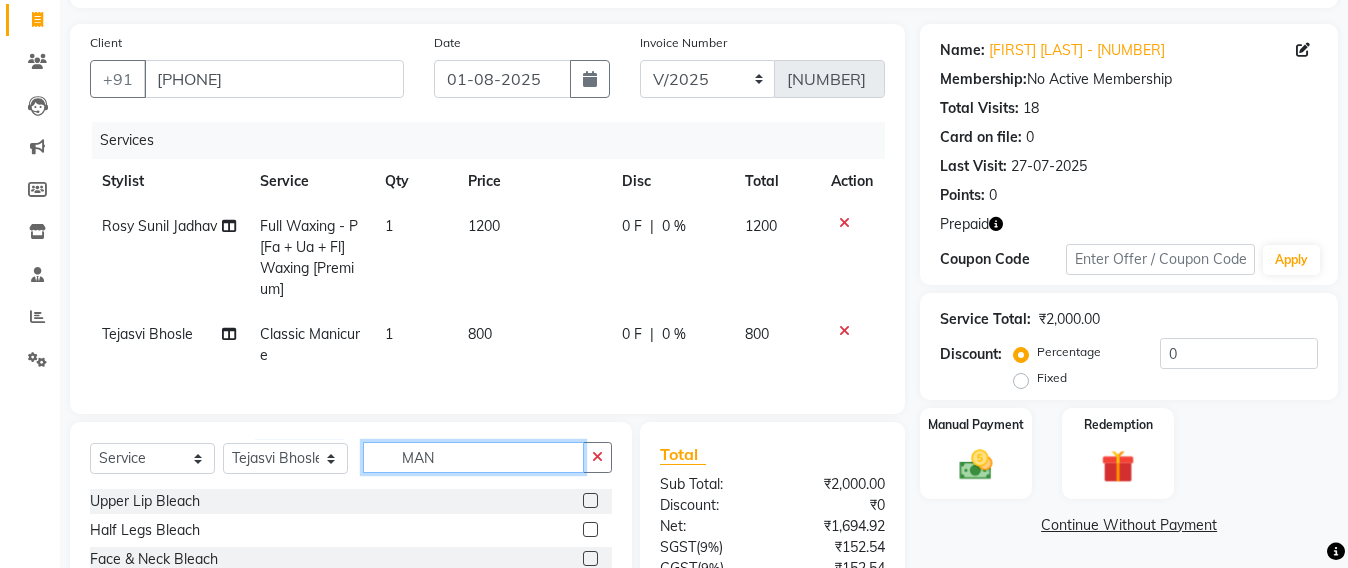 click on "MAN" 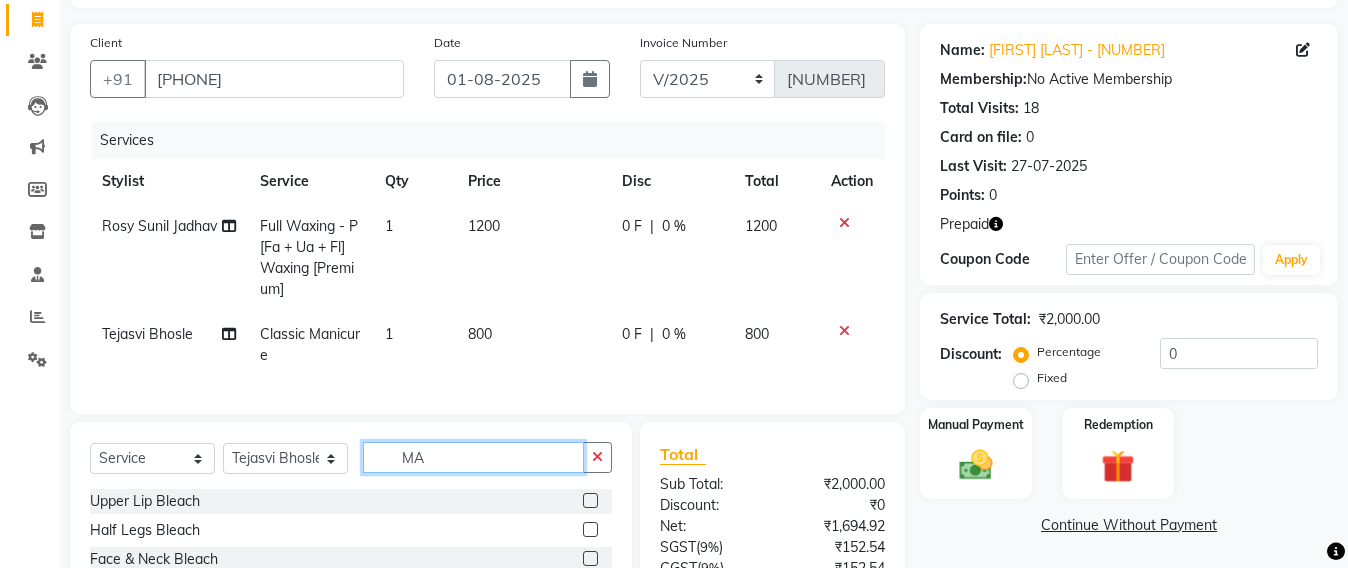 type on "M" 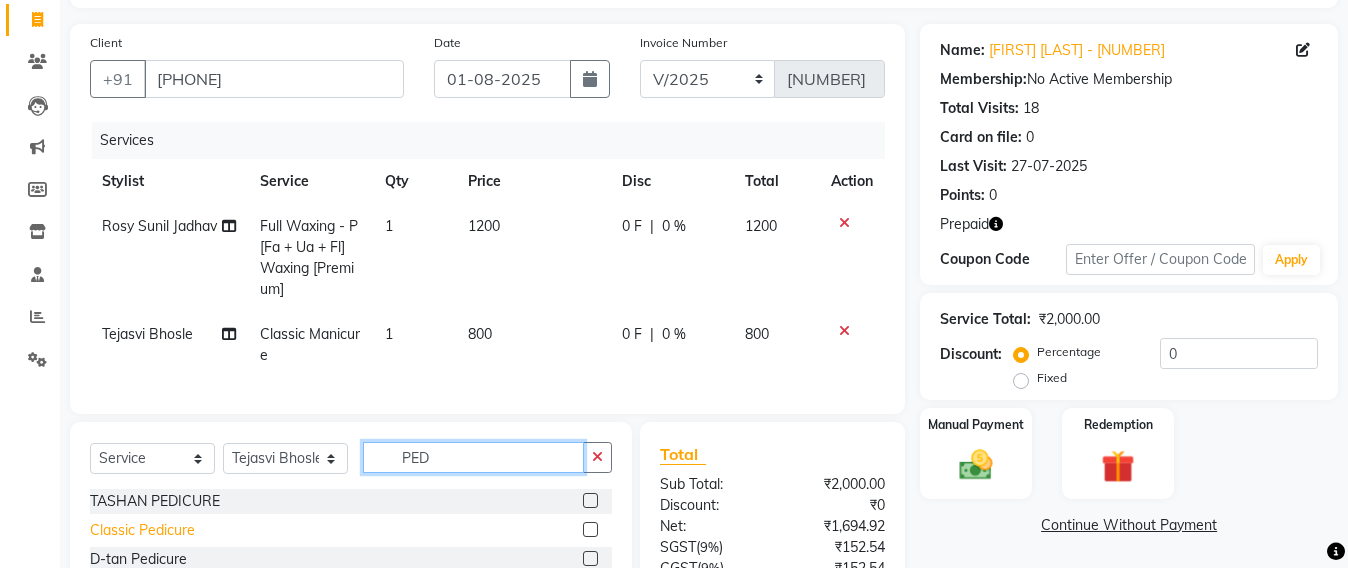 type on "PED" 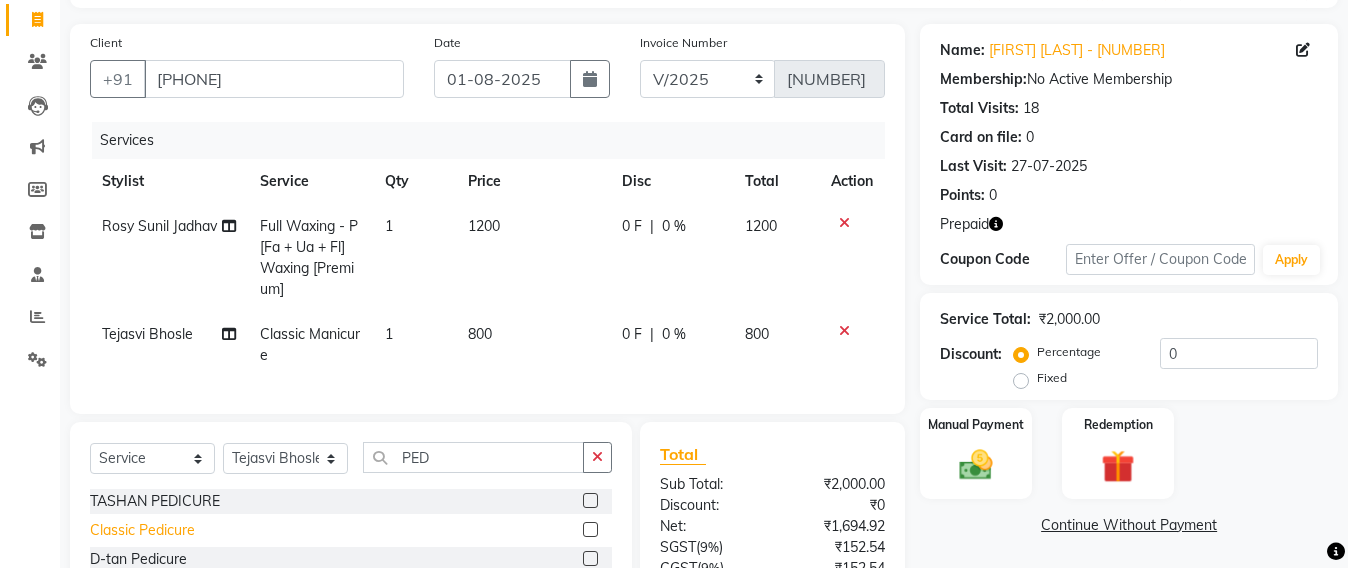 click on "Classic Pedicure" 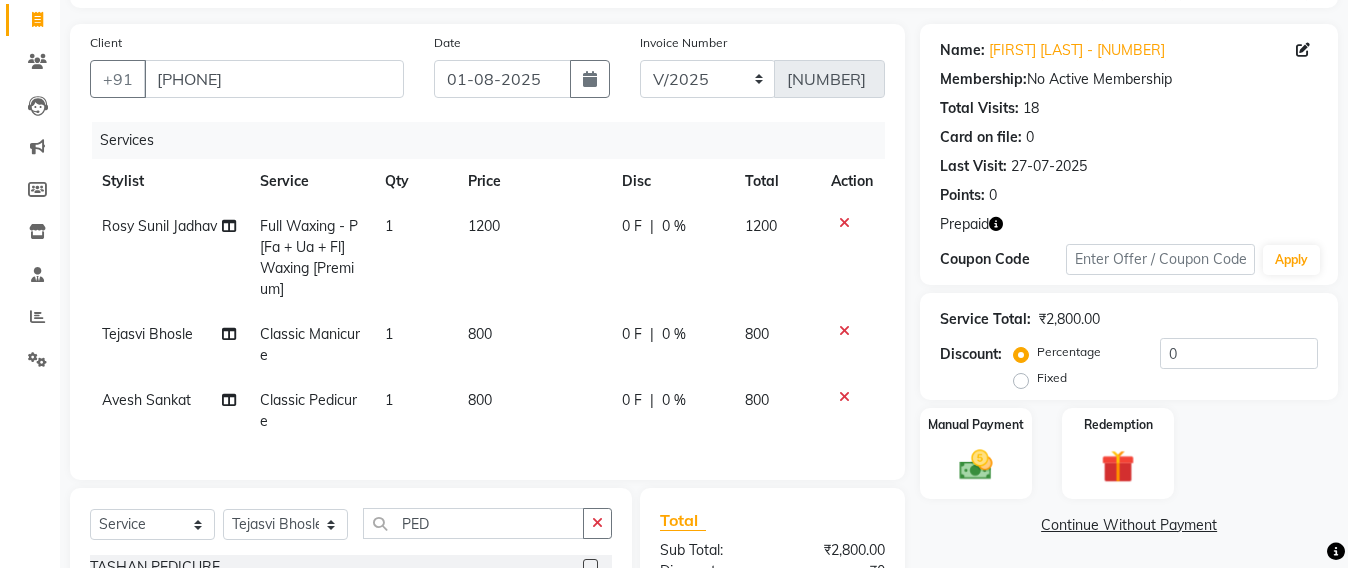 checkbox on "false" 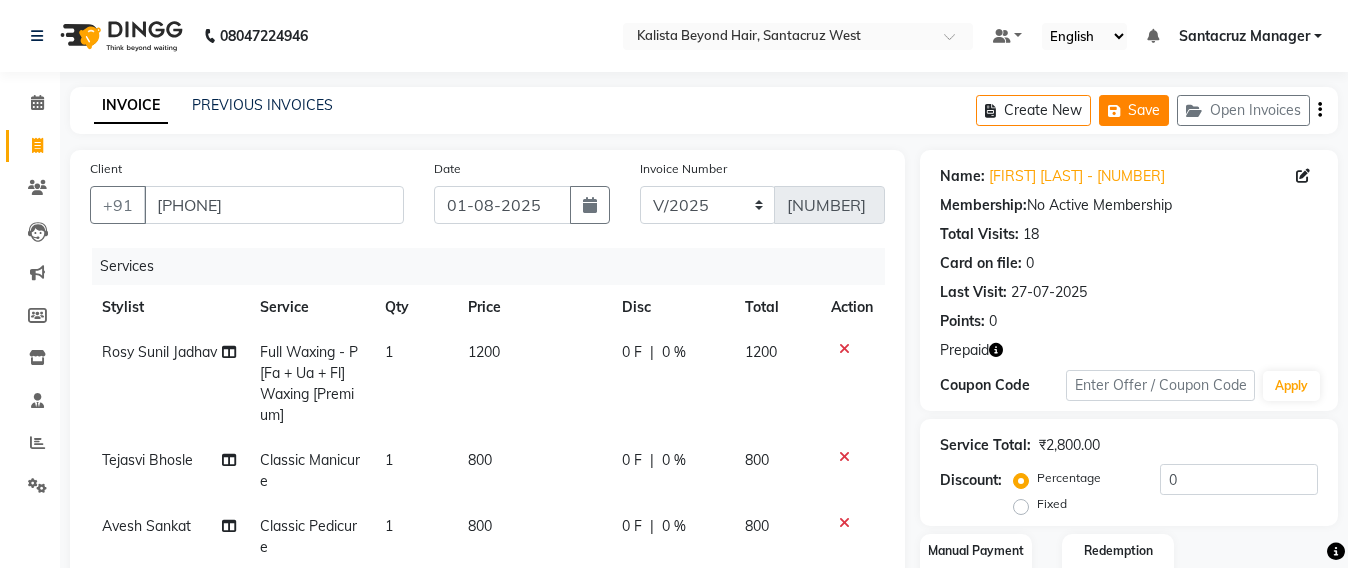 click on "Save" 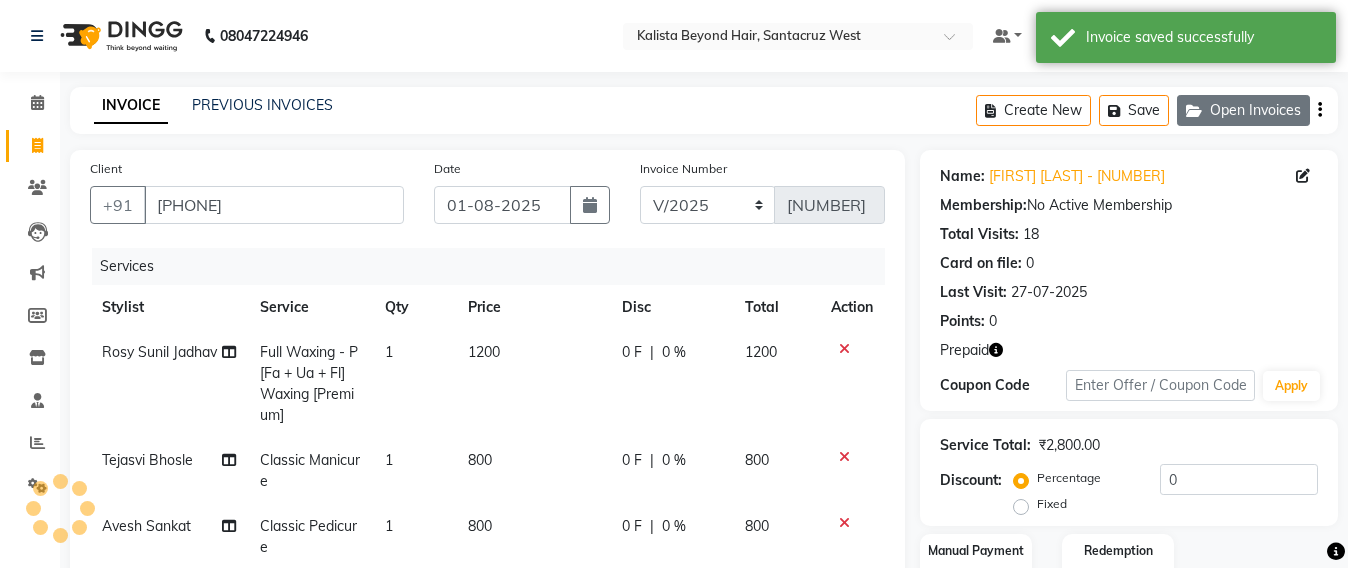 click on "Open Invoices" 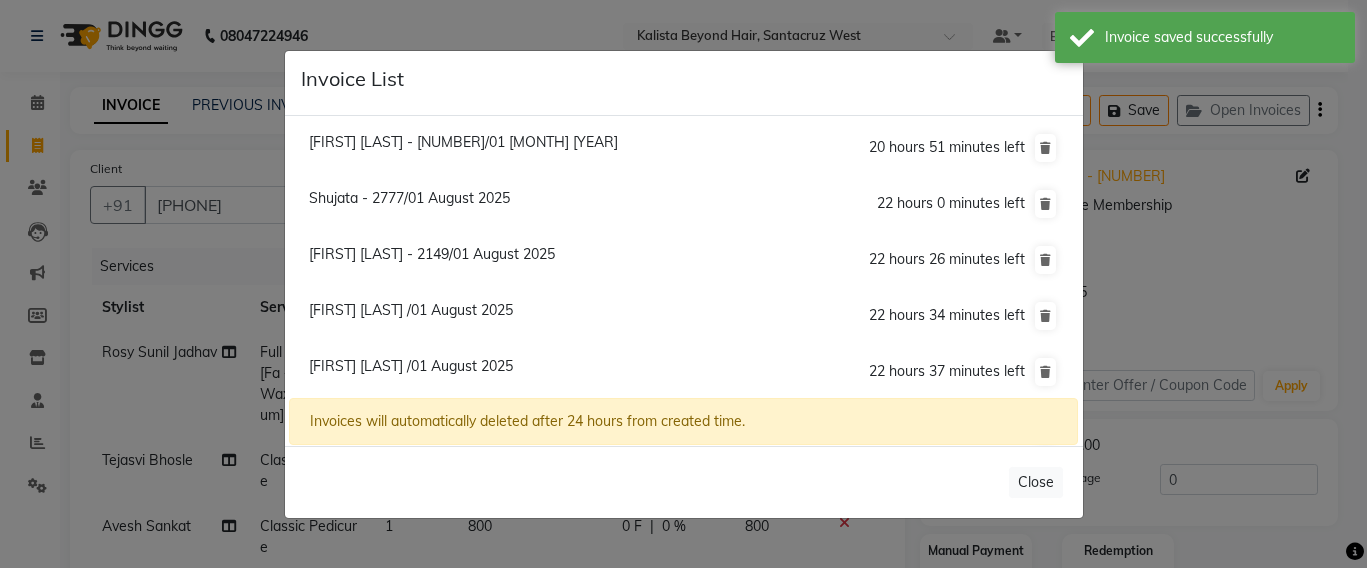 click on "[FIRST] [LAST] - 2149/01 August 2025" 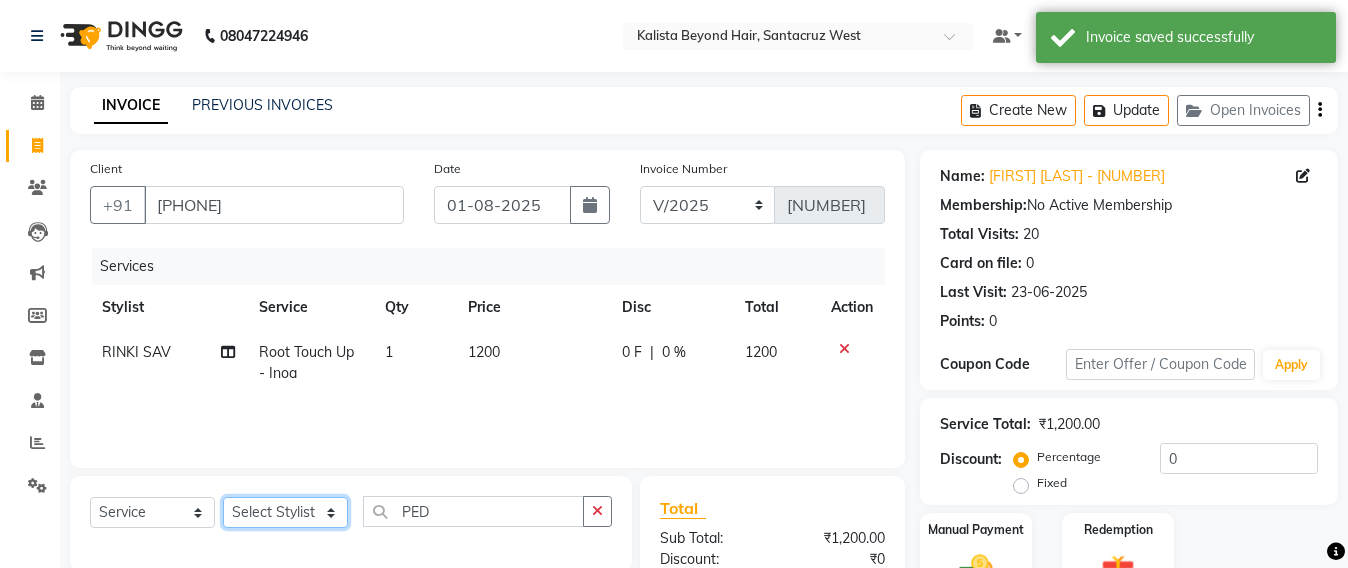 click on "Select Stylist Admin Avesh Sankat AZHER SHAIKH Jayeshree Mahtre Manisha Subodh Shedge Muskaan Pramila Vinayak Mhatre prathmesh mahattre Pratibha Nilesh Sharma RINKI SAV Rosy Sunil Jadhav Sameer shah admin Santacruz Manager SAURAV Siddhi SOMAYANG VASHUM Tejasvi Bhosle" 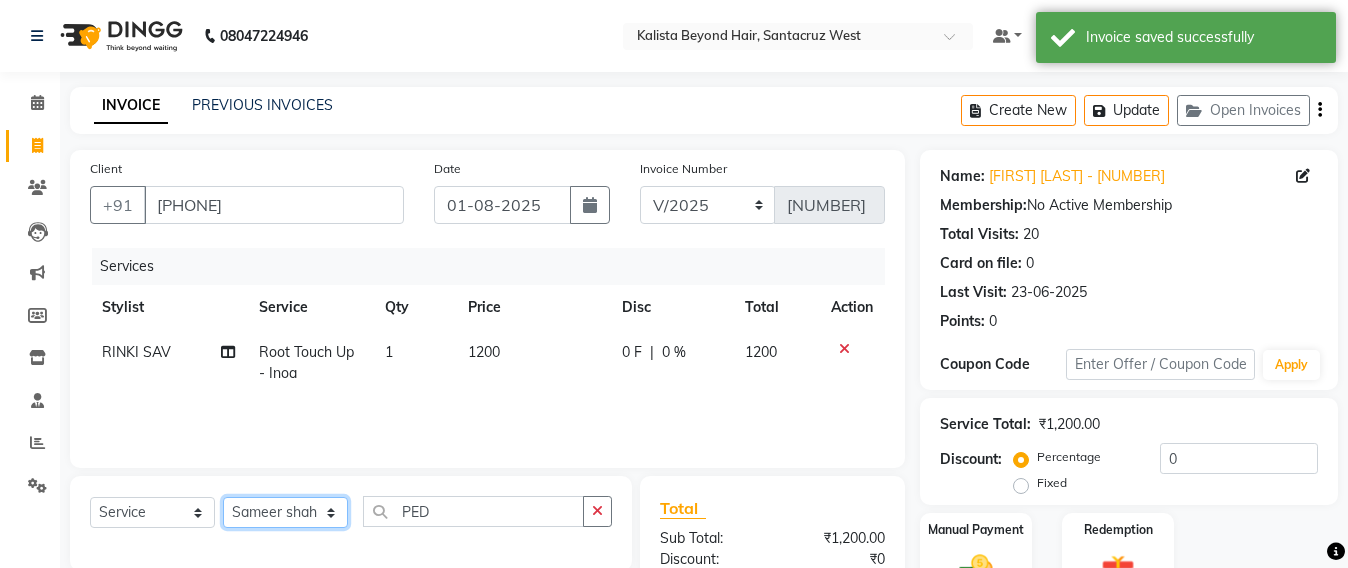 click on "Select Stylist Admin Avesh Sankat AZHER SHAIKH Jayeshree Mahtre Manisha Subodh Shedge Muskaan Pramila Vinayak Mhatre prathmesh mahattre Pratibha Nilesh Sharma RINKI SAV Rosy Sunil Jadhav Sameer shah admin Santacruz Manager SAURAV Siddhi SOMAYANG VASHUM Tejasvi Bhosle" 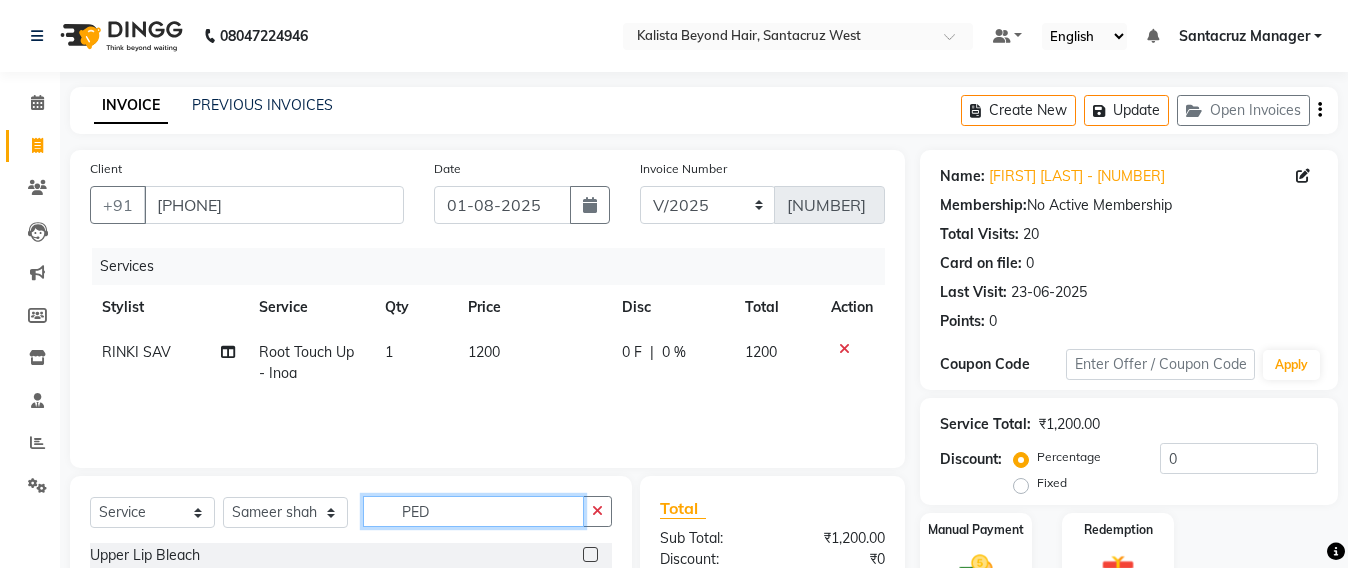 click on "PED" 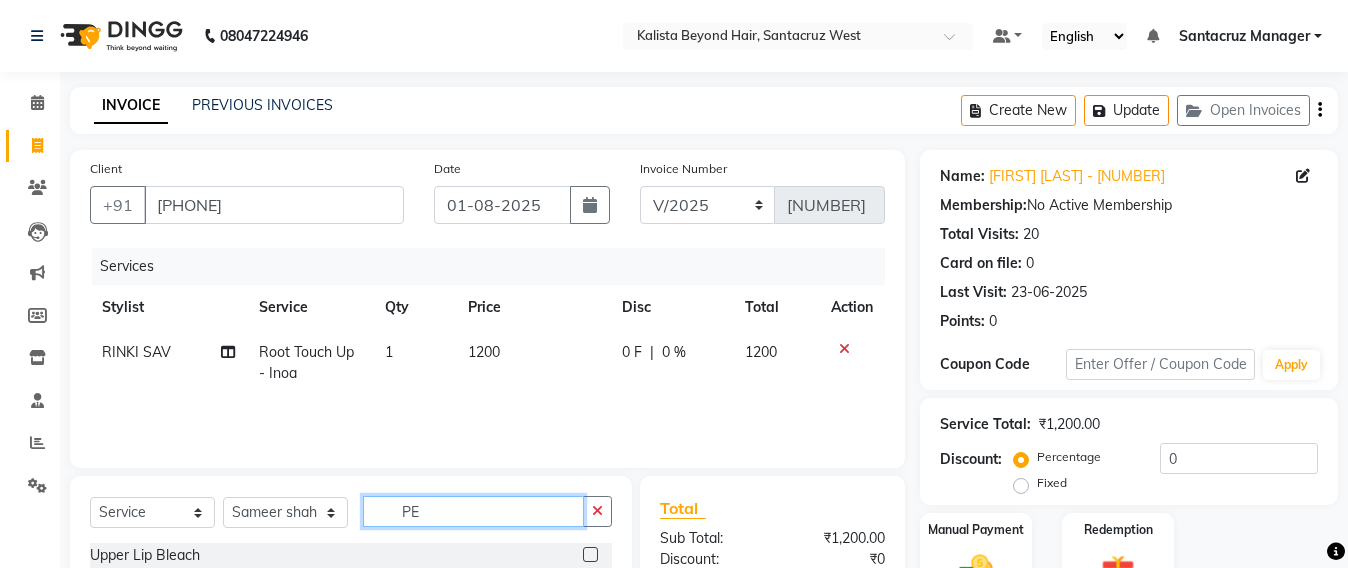 type on "P" 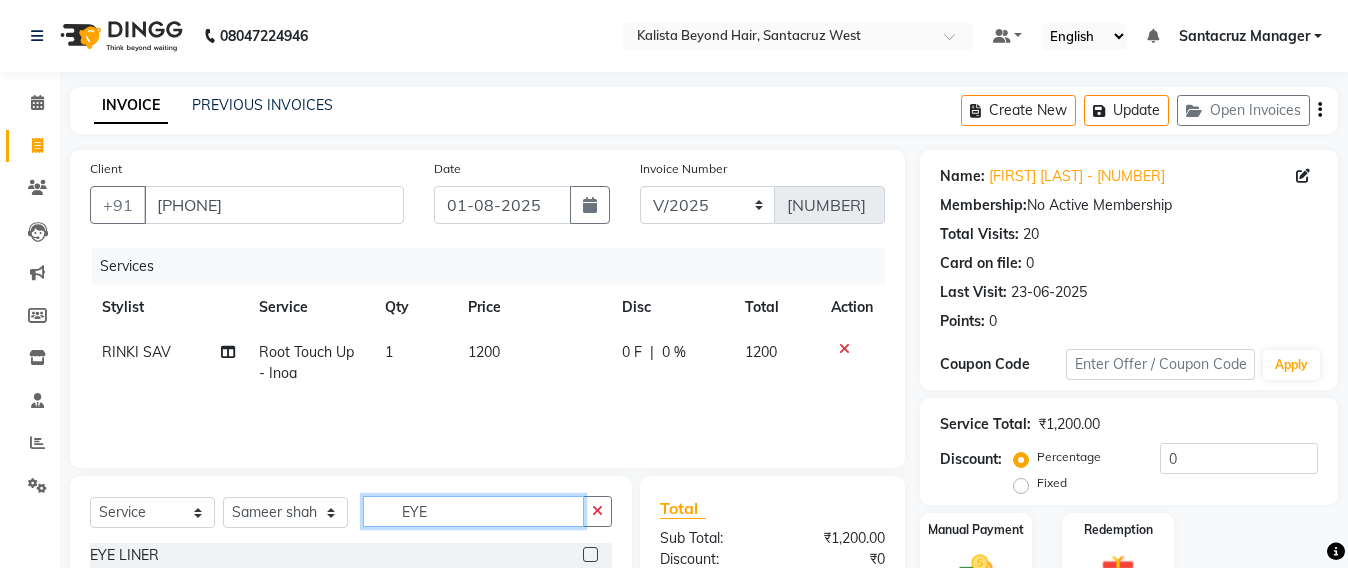 scroll, scrollTop: 232, scrollLeft: 0, axis: vertical 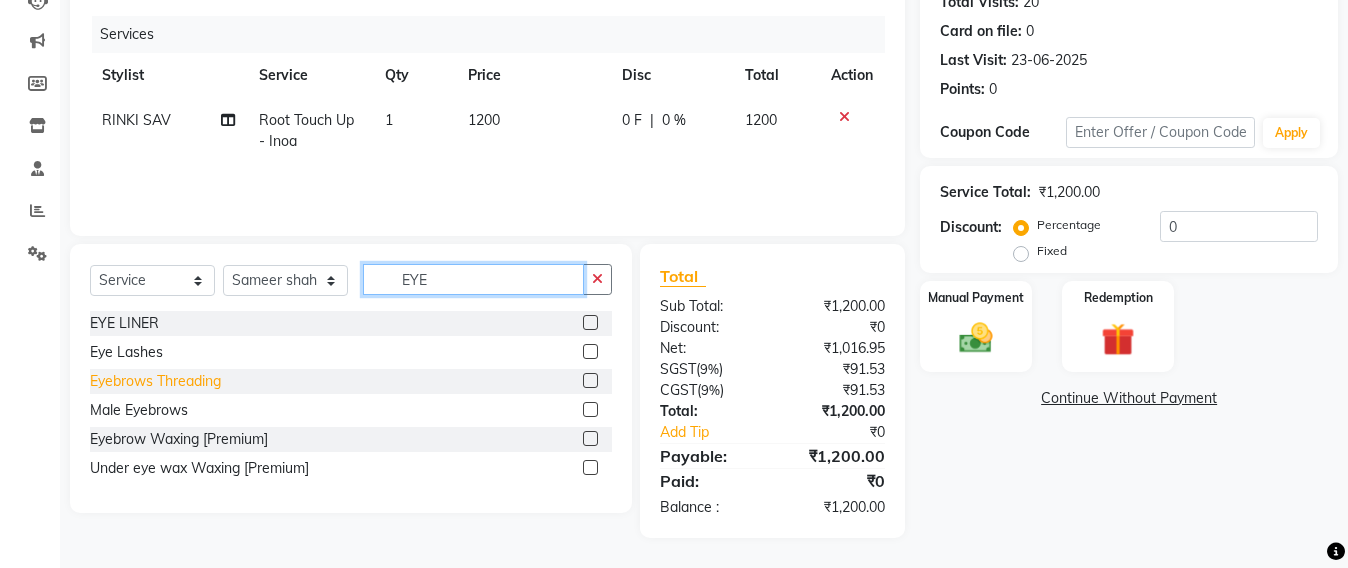 type on "EYE" 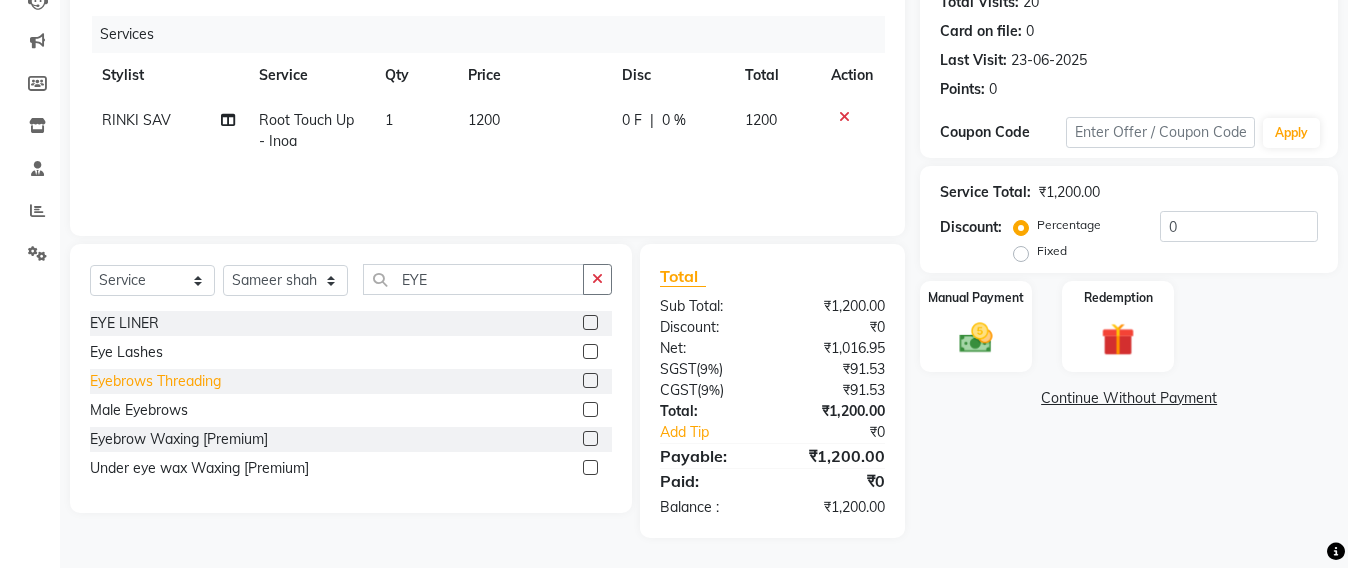 click on "Eyebrows Threading" 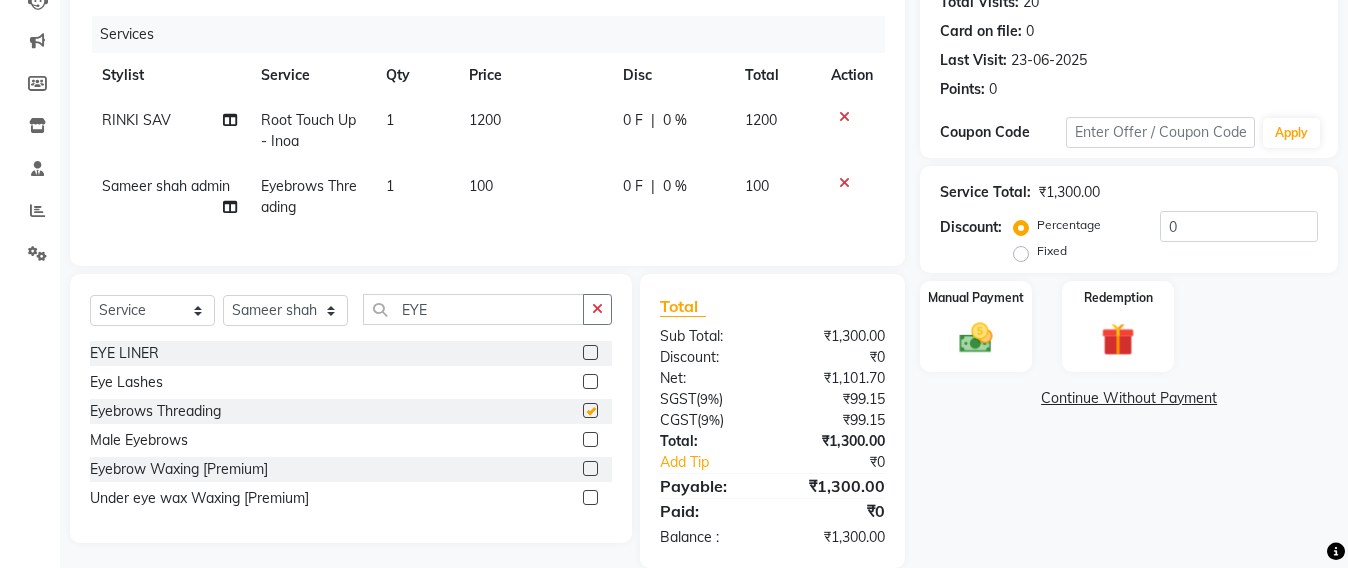 checkbox on "false" 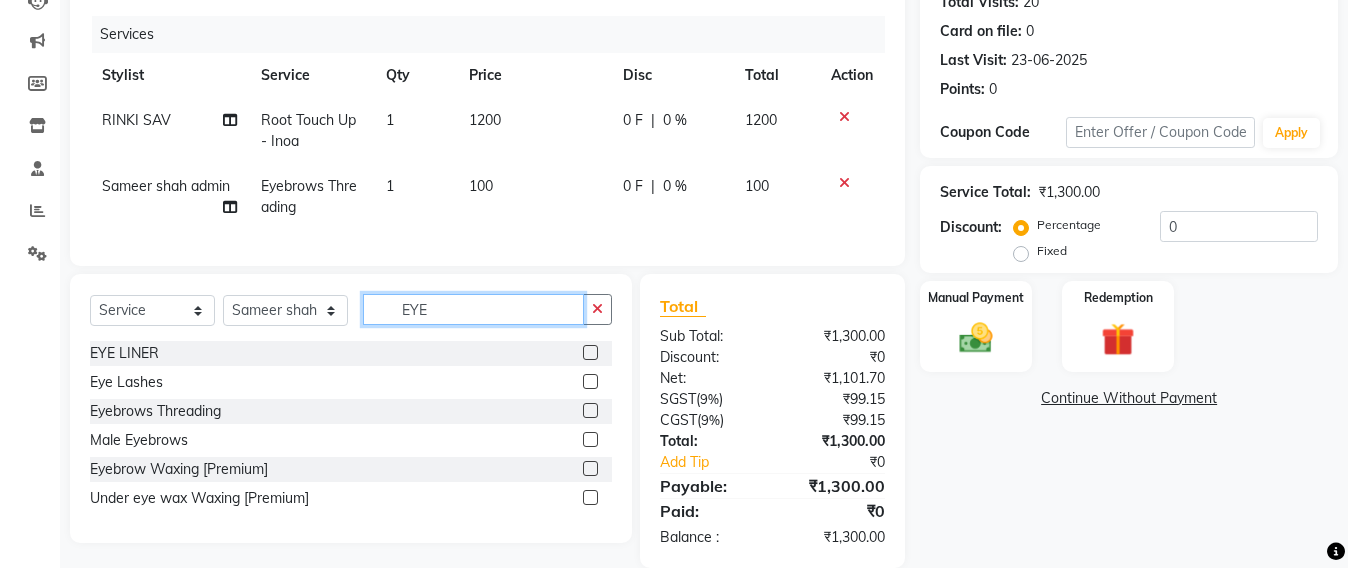 click on "EYE" 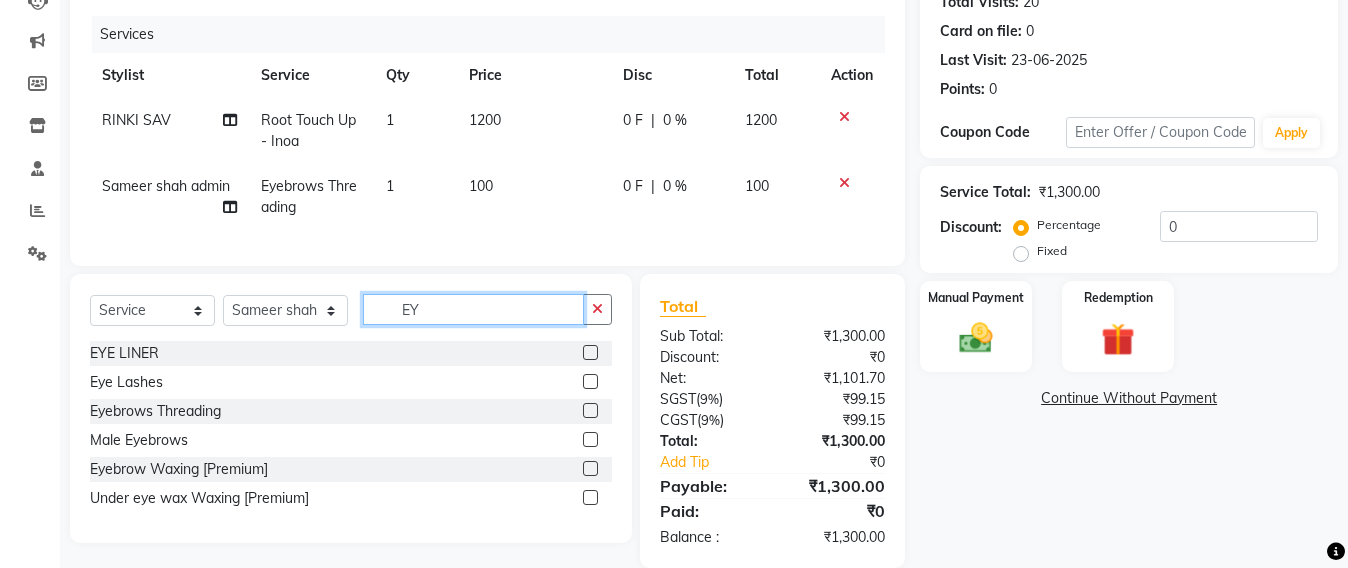 type on "E" 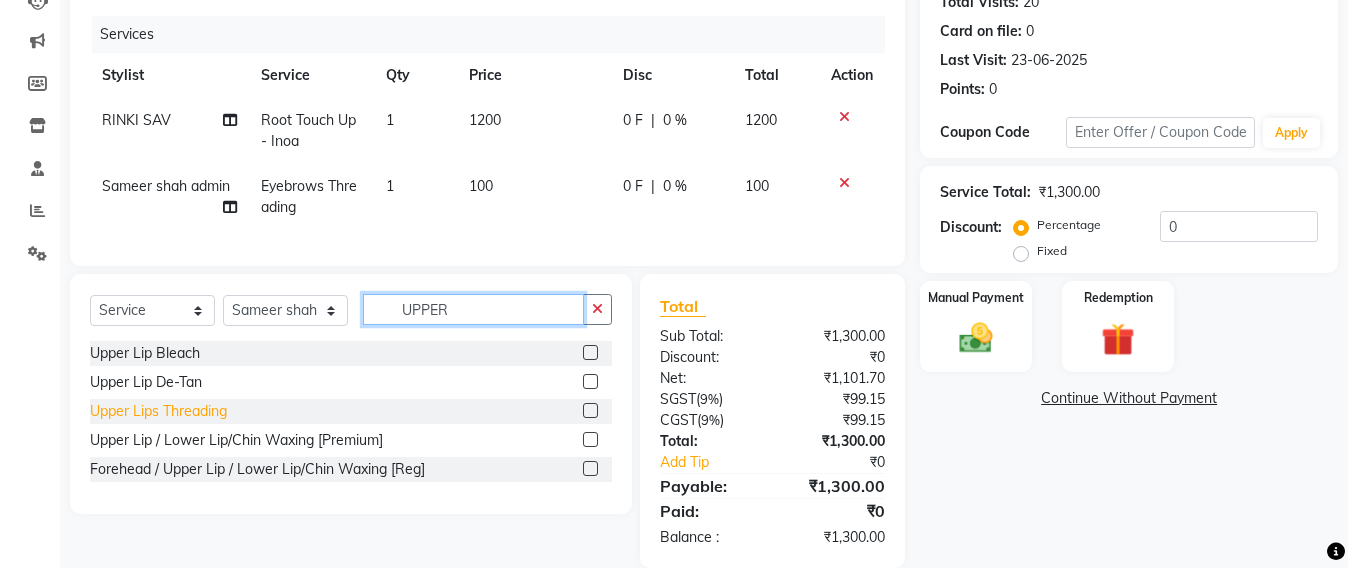 type on "UPPER" 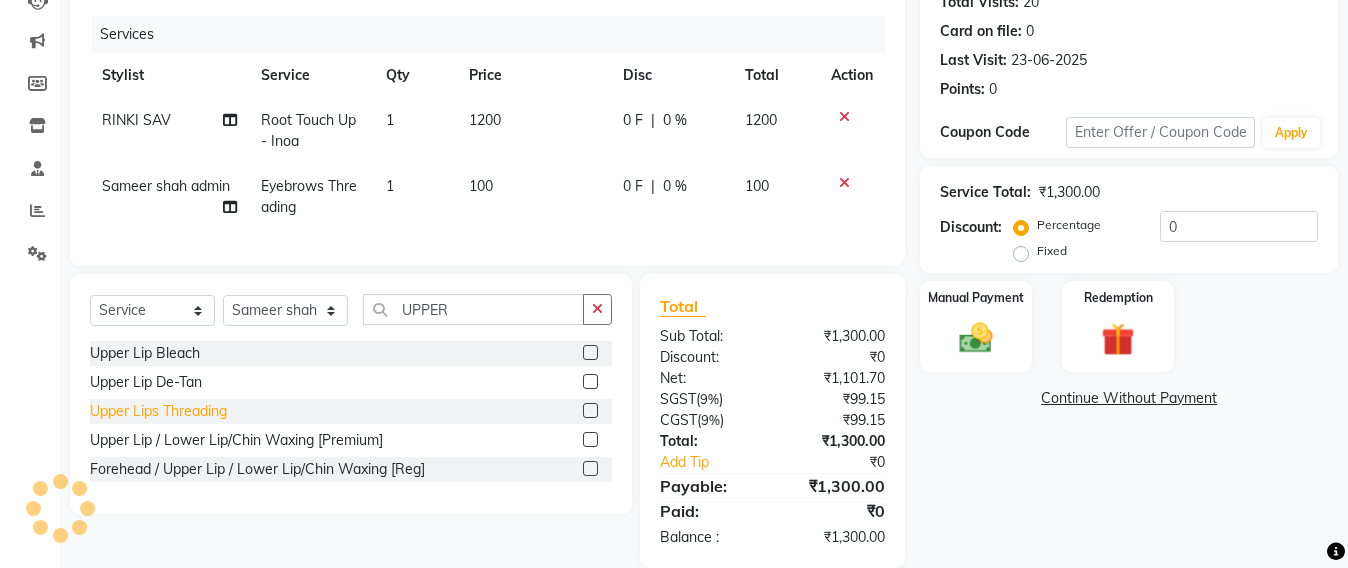 click on "Upper Lips Threading" 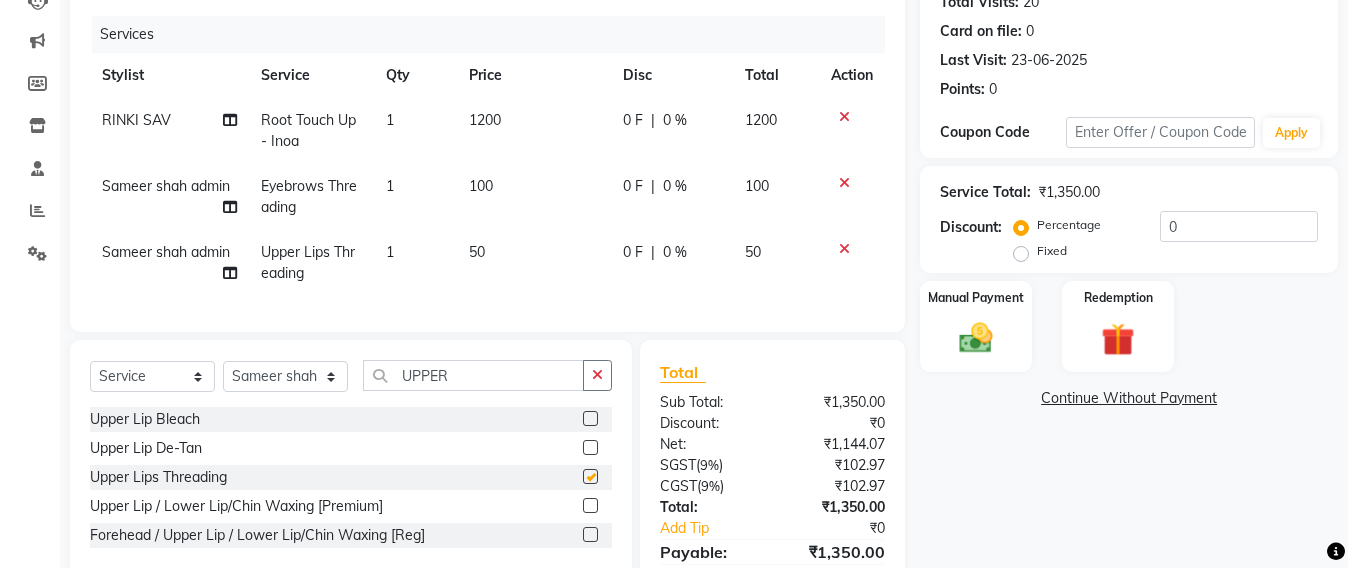 checkbox on "false" 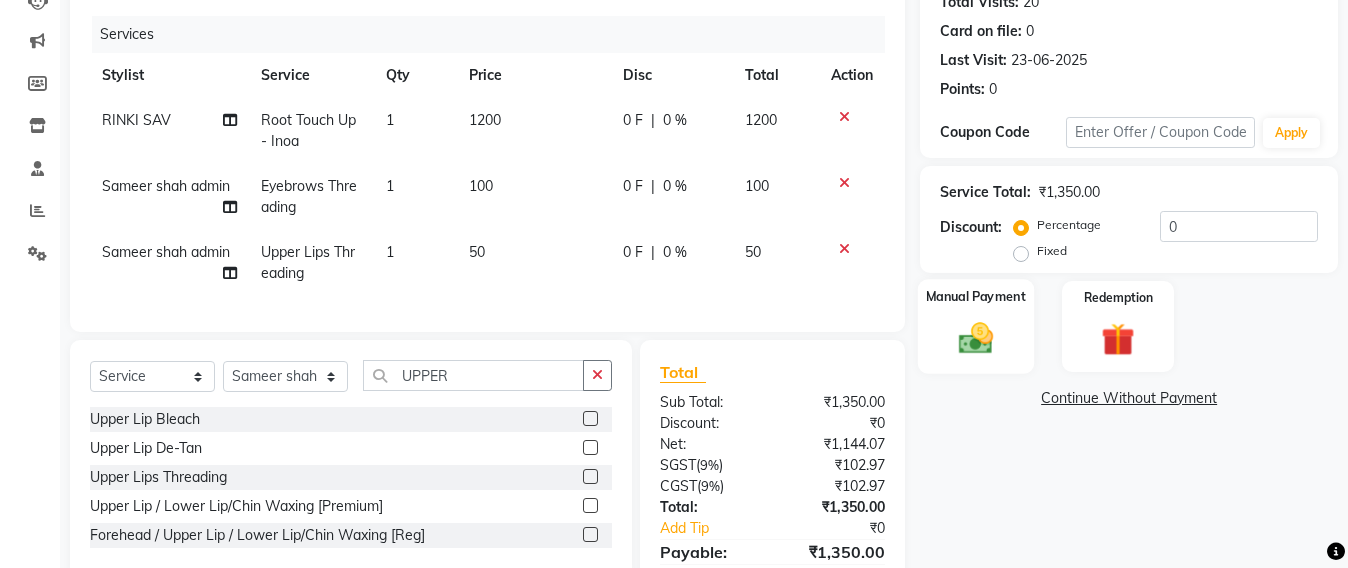 click 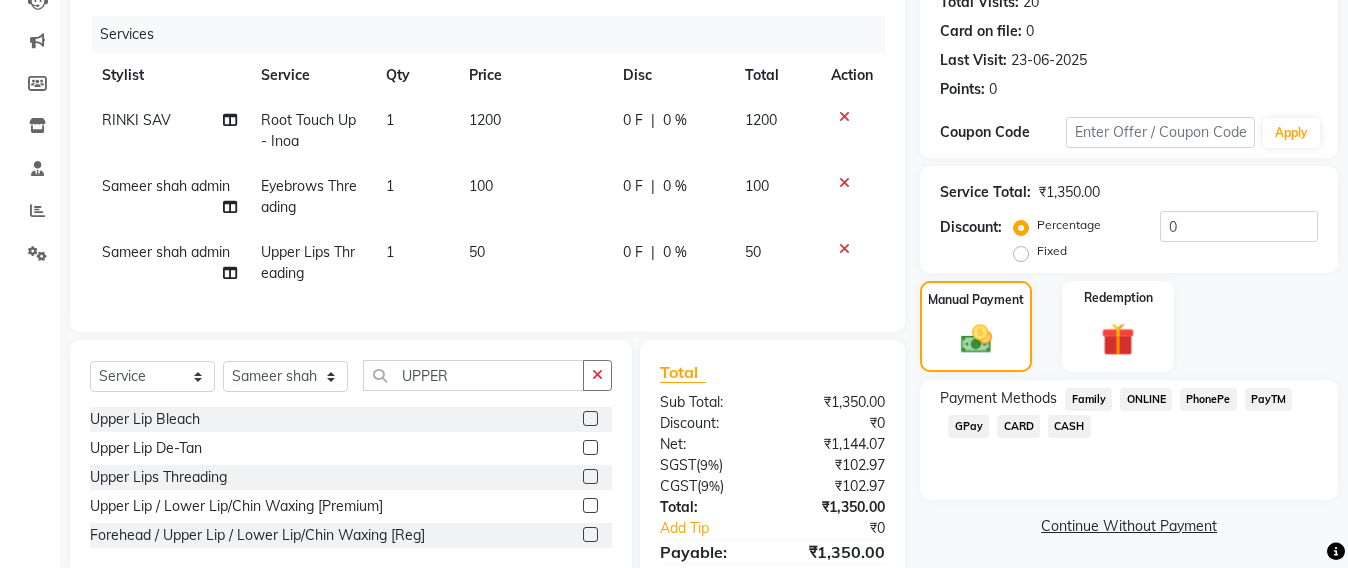 click on "CARD" 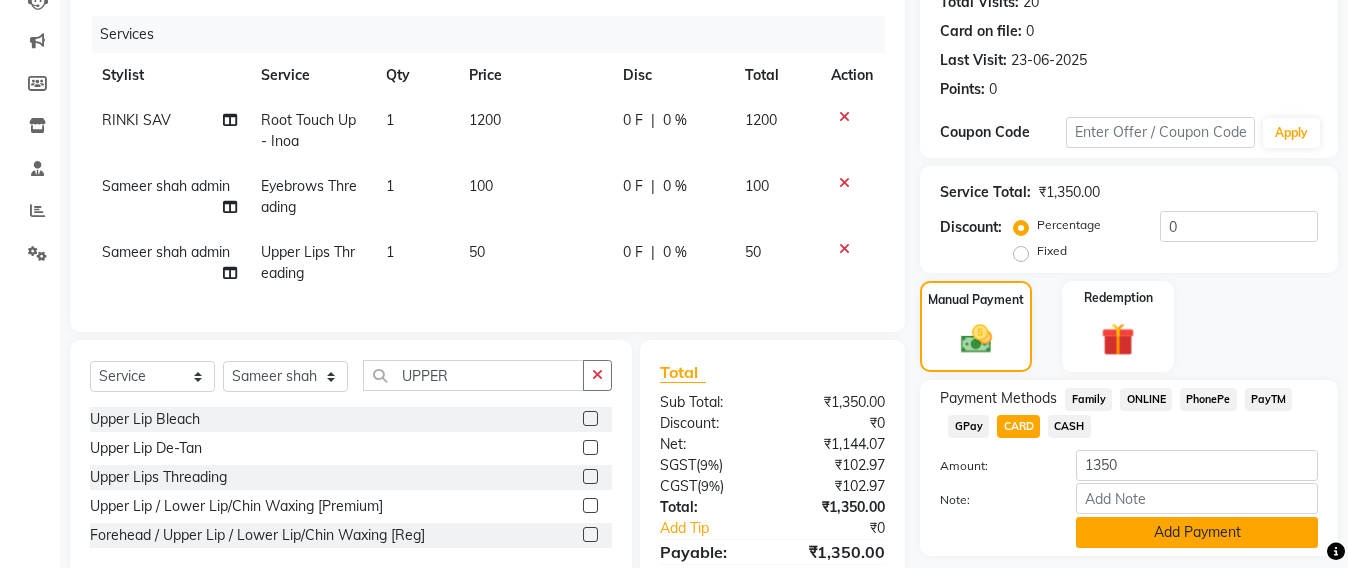 click on "Add Payment" 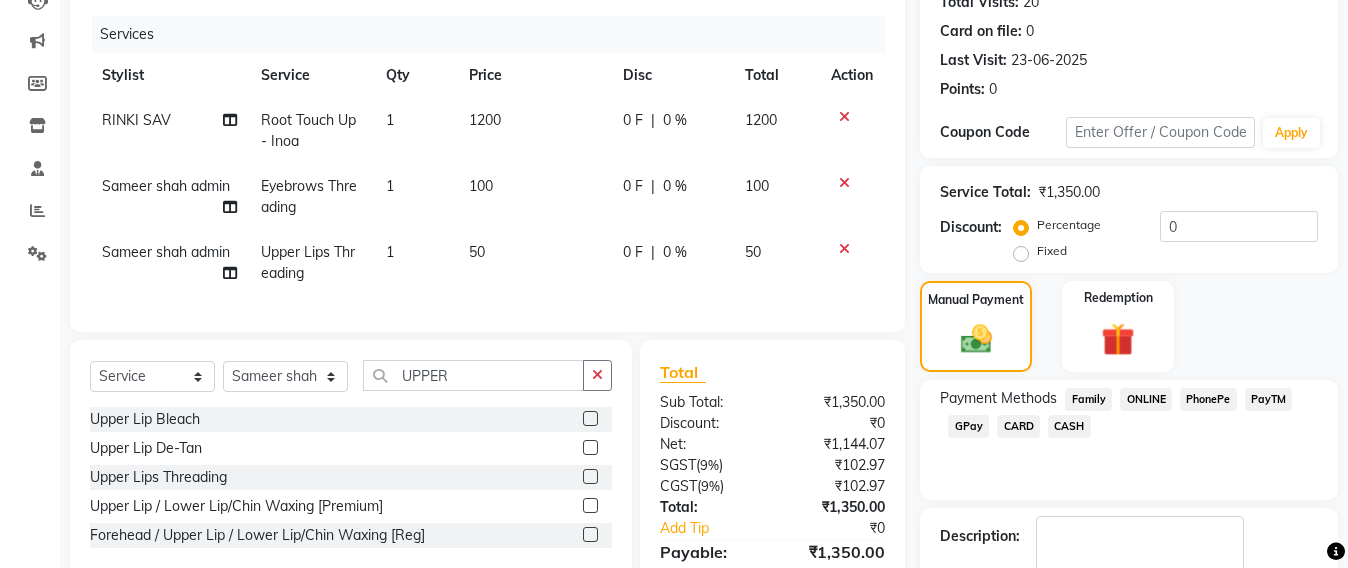 scroll, scrollTop: 389, scrollLeft: 0, axis: vertical 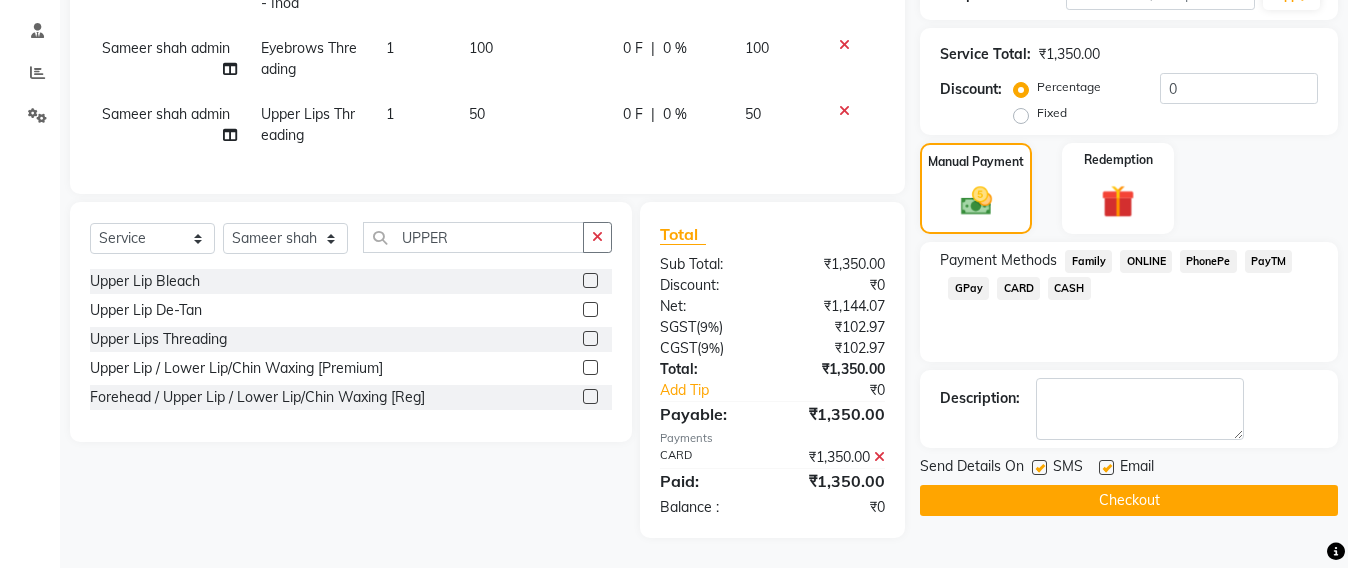 click on "Checkout" 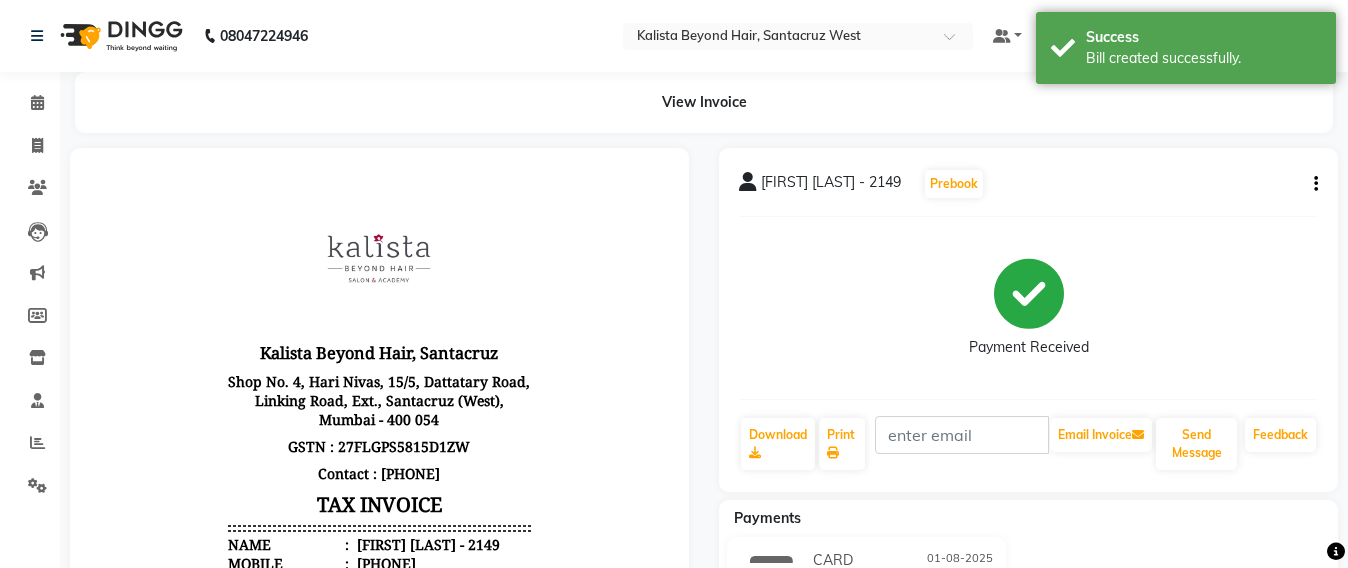scroll, scrollTop: 0, scrollLeft: 0, axis: both 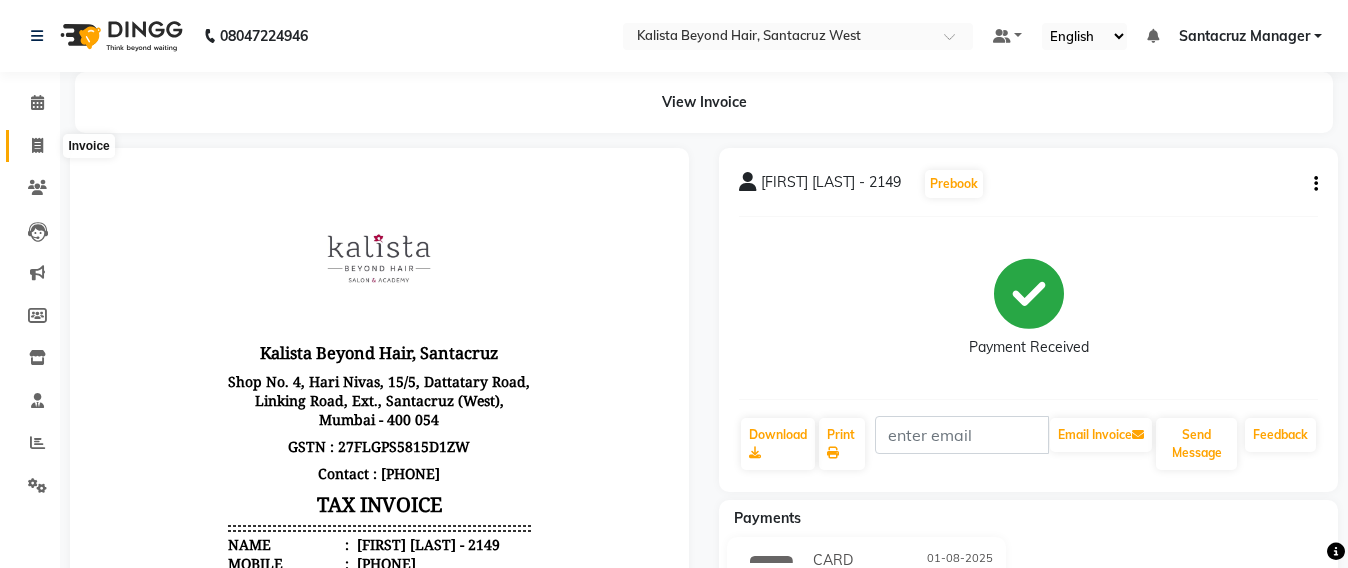 click 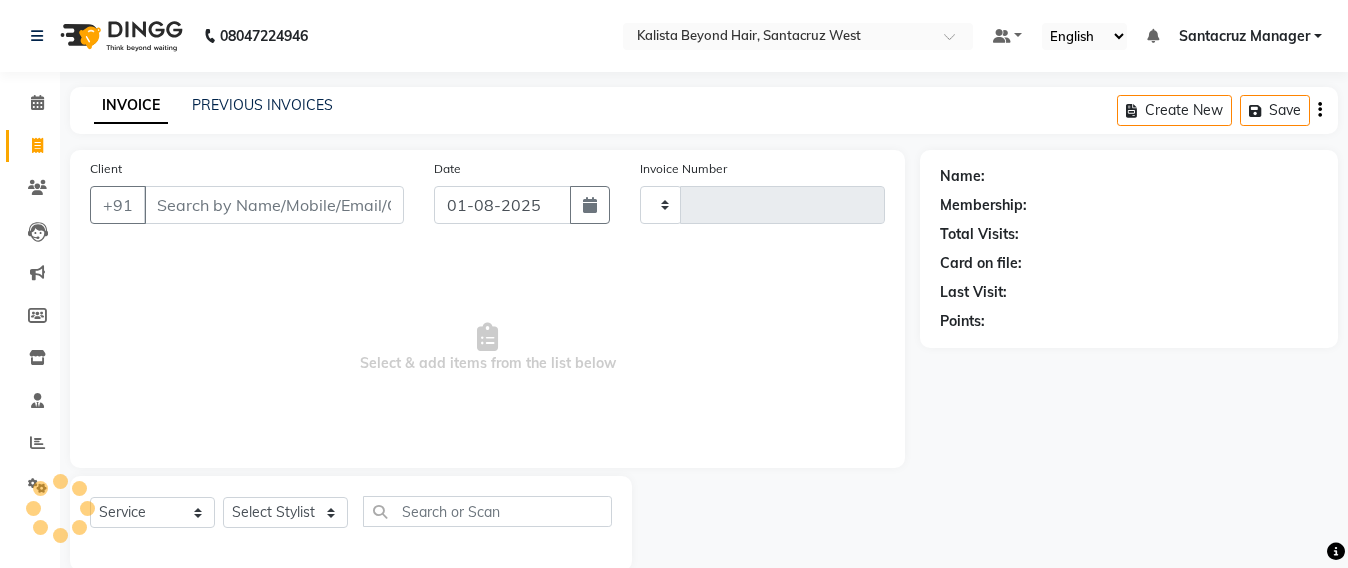 scroll, scrollTop: 33, scrollLeft: 0, axis: vertical 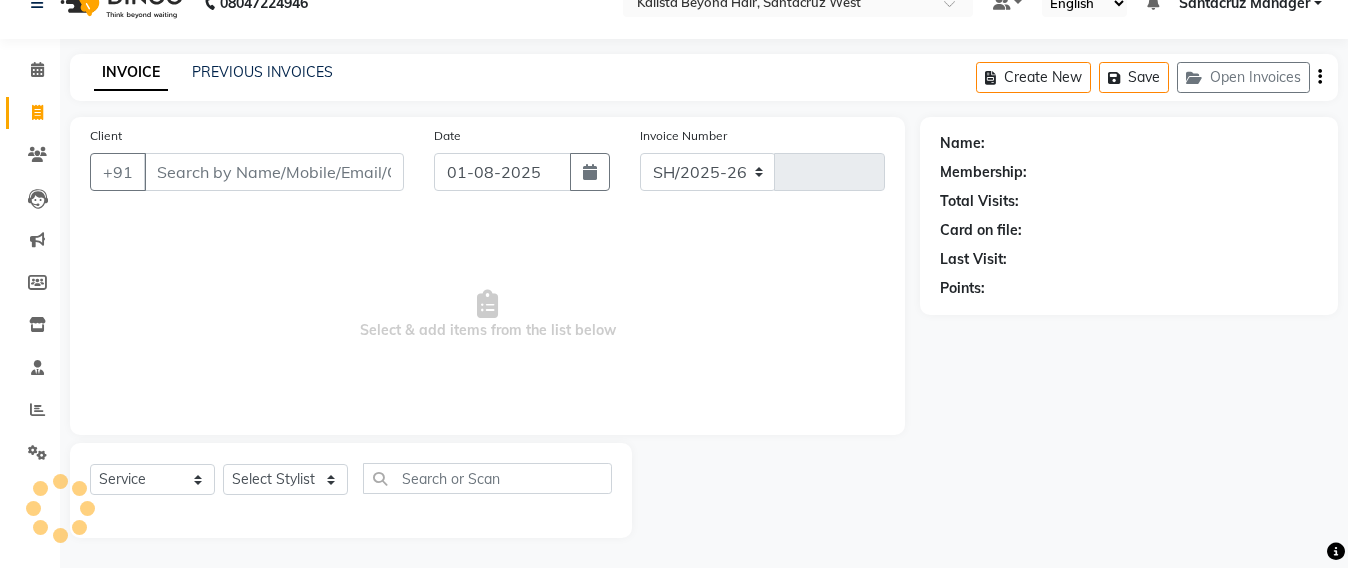 select on "6357" 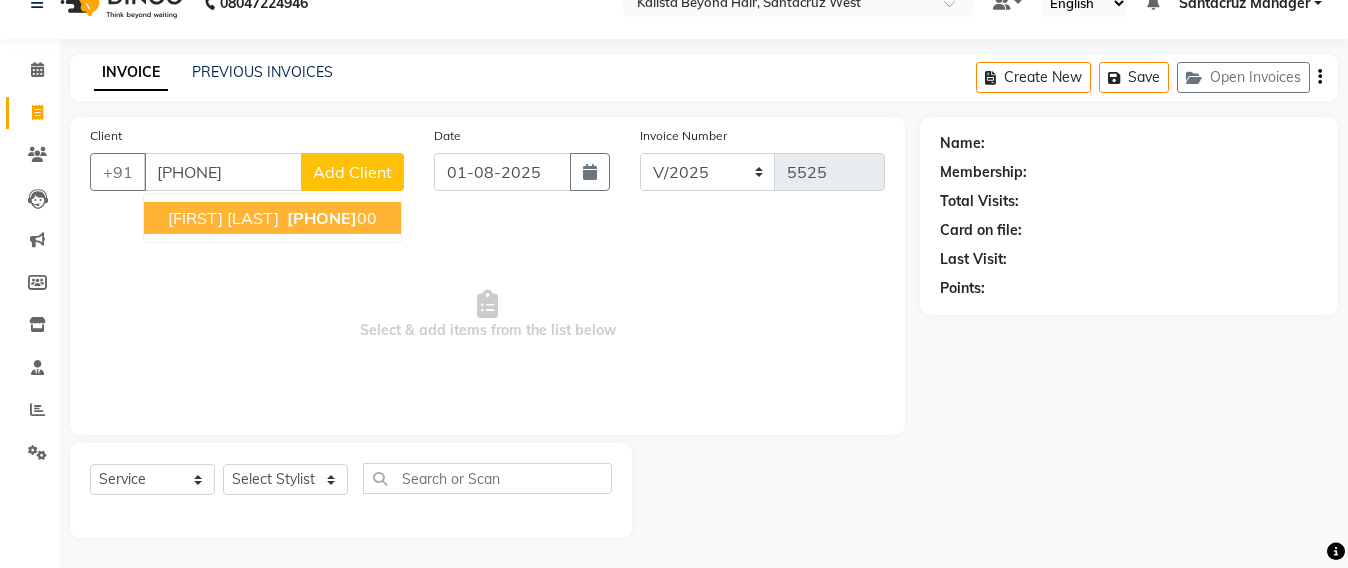 click on "[FIRST] [LAST]" at bounding box center (223, 218) 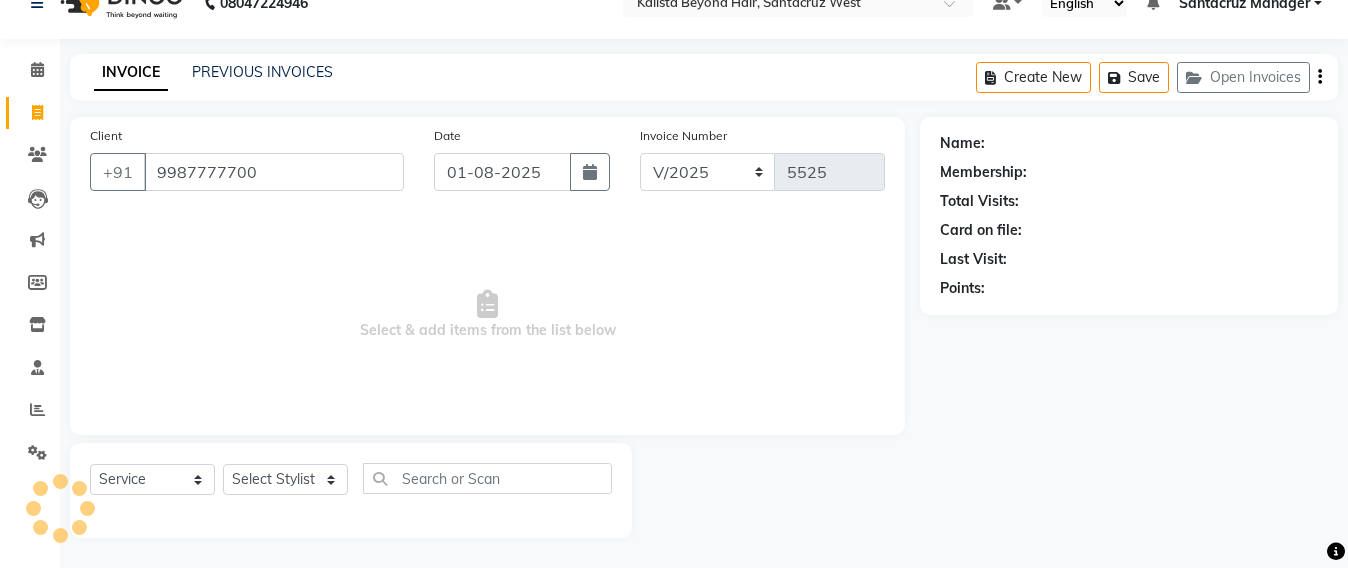 type on "9987777700" 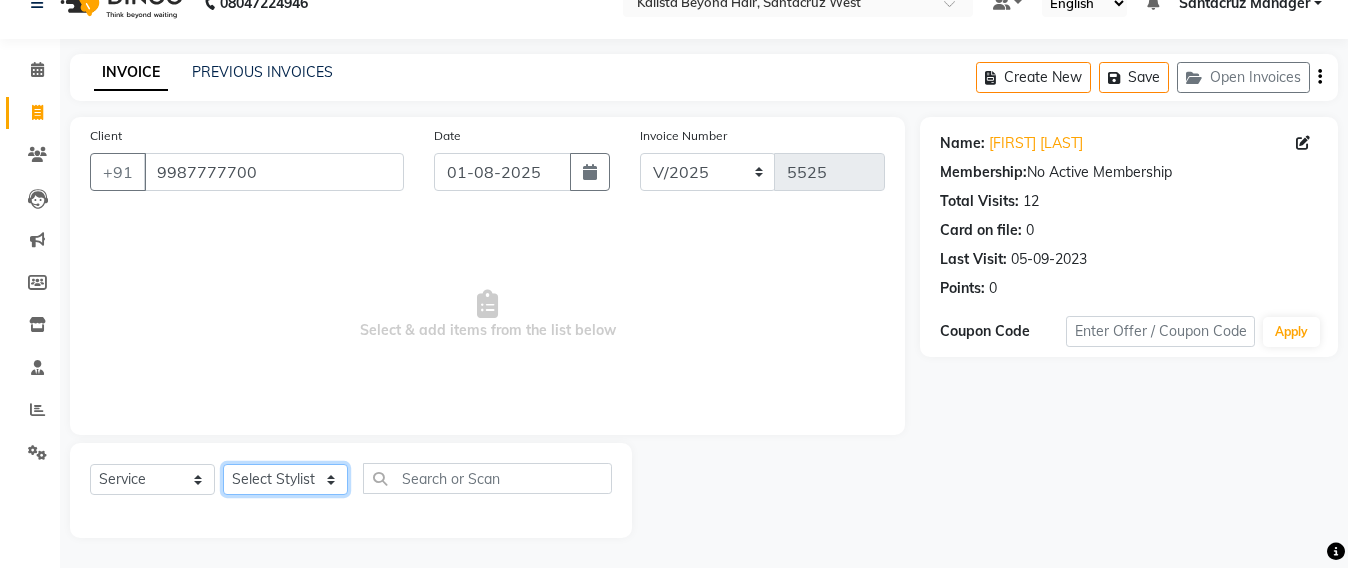 click on "Select Stylist Admin Avesh Sankat AZHER SHAIKH Jayeshree Mahtre Manisha Subodh Shedge Muskaan Pramila Vinayak Mhatre prathmesh mahattre Pratibha Nilesh Sharma RINKI SAV Rosy Sunil Jadhav Sameer shah admin Santacruz Manager SAURAV Siddhi SOMAYANG VASHUM Tejasvi Bhosle" 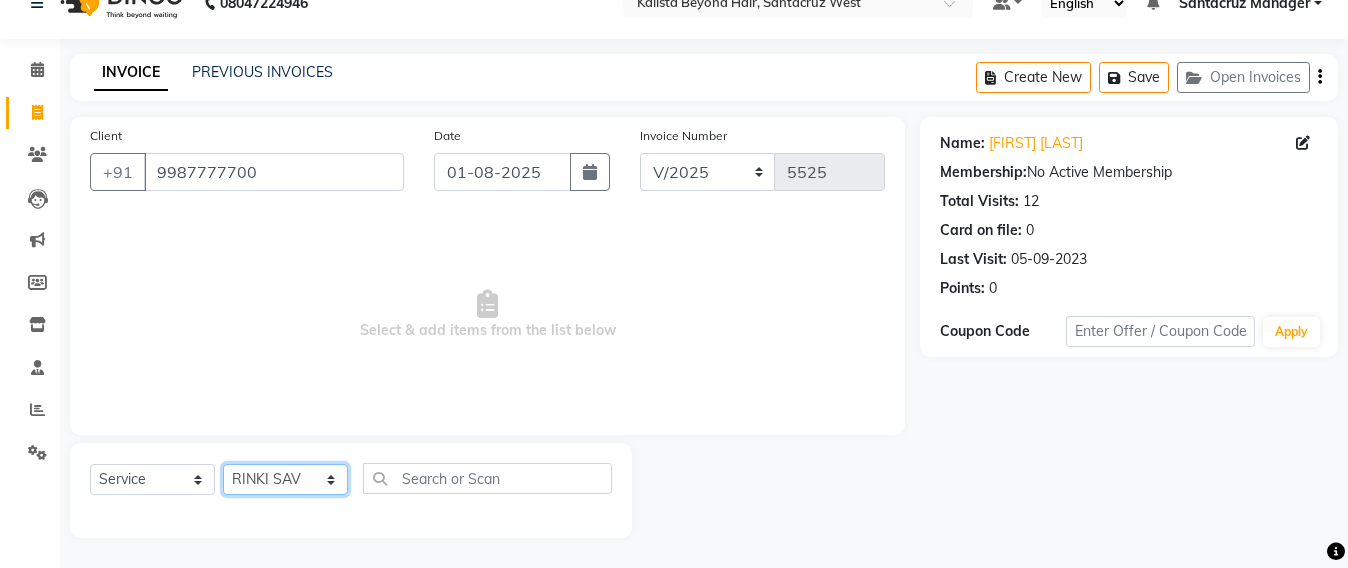 click on "Select Stylist Admin Avesh Sankat AZHER SHAIKH Jayeshree Mahtre Manisha Subodh Shedge Muskaan Pramila Vinayak Mhatre prathmesh mahattre Pratibha Nilesh Sharma RINKI SAV Rosy Sunil Jadhav Sameer shah admin Santacruz Manager SAURAV Siddhi SOMAYANG VASHUM Tejasvi Bhosle" 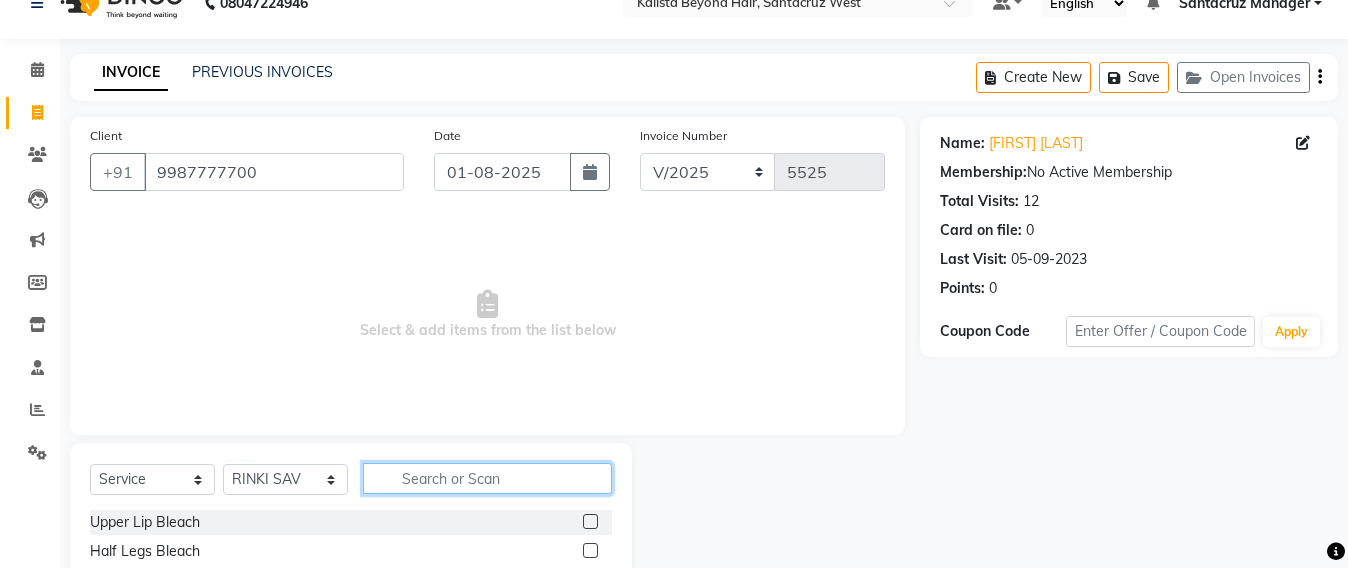 click 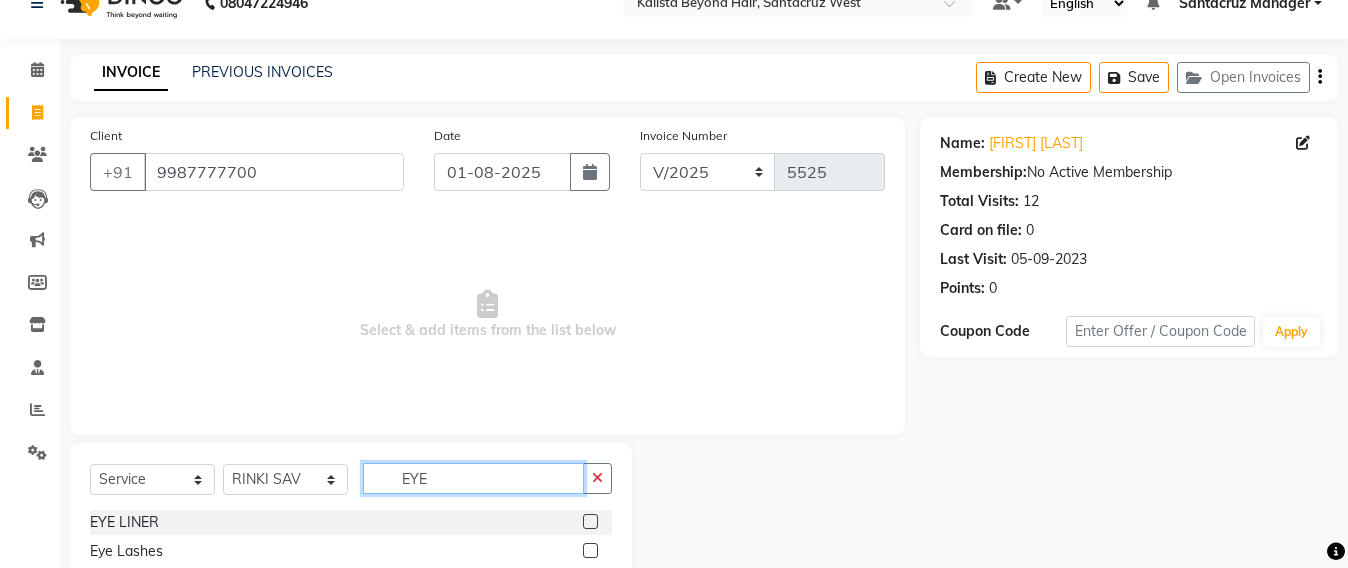 scroll, scrollTop: 207, scrollLeft: 0, axis: vertical 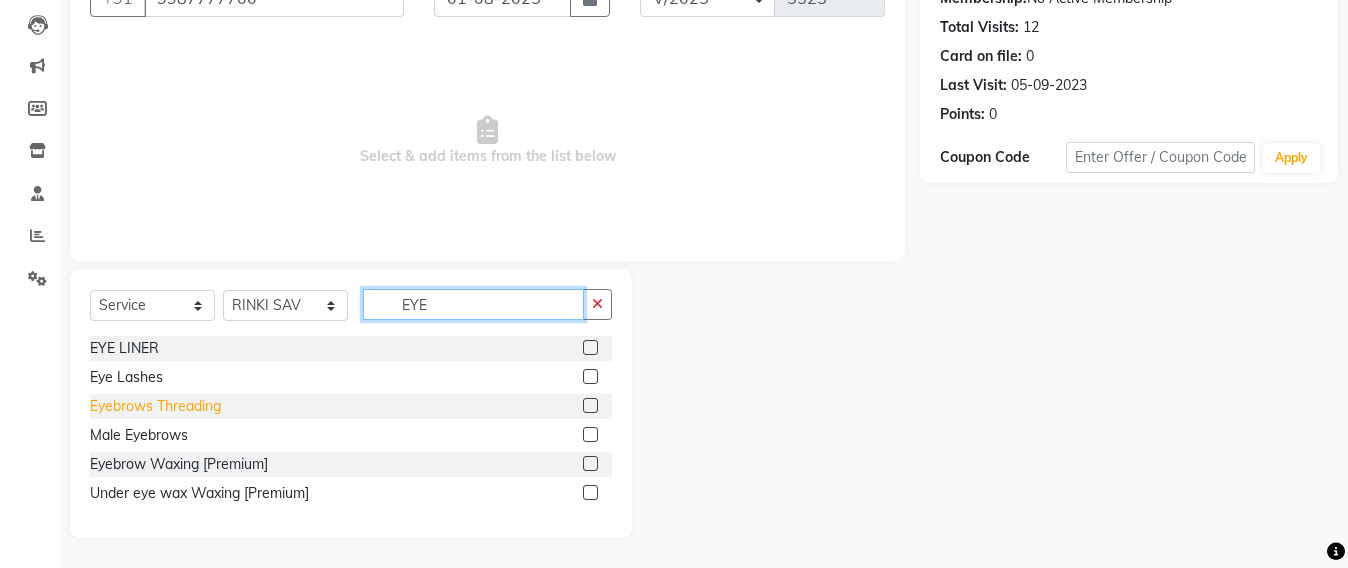type on "EYE" 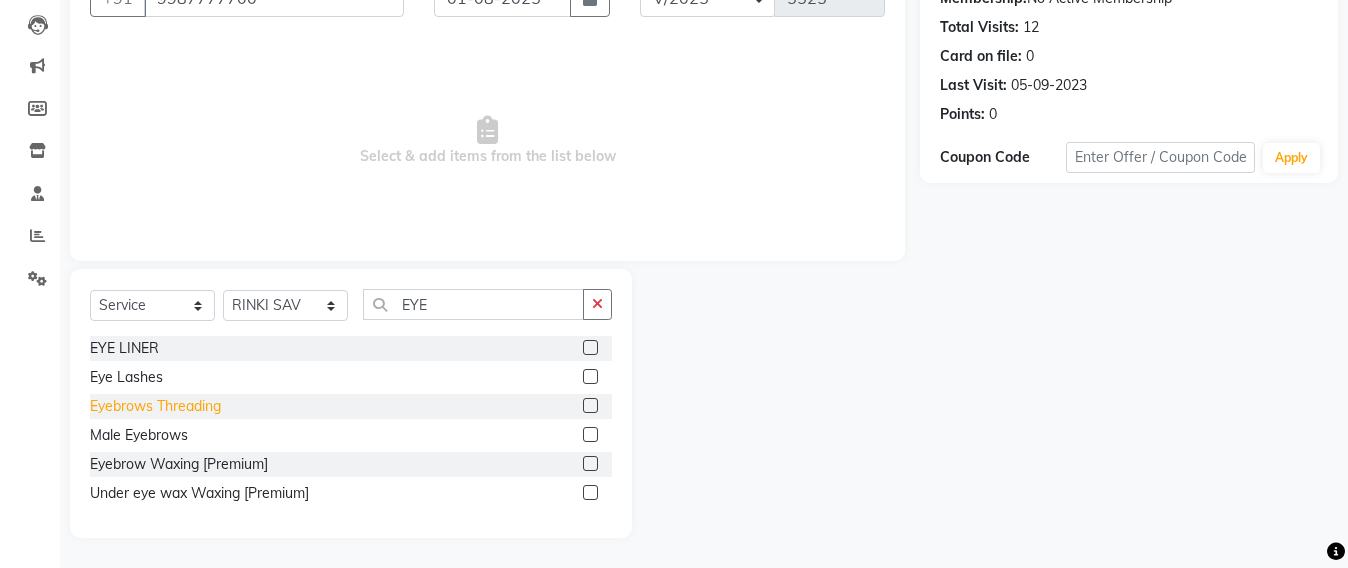 click on "Eyebrows Threading" 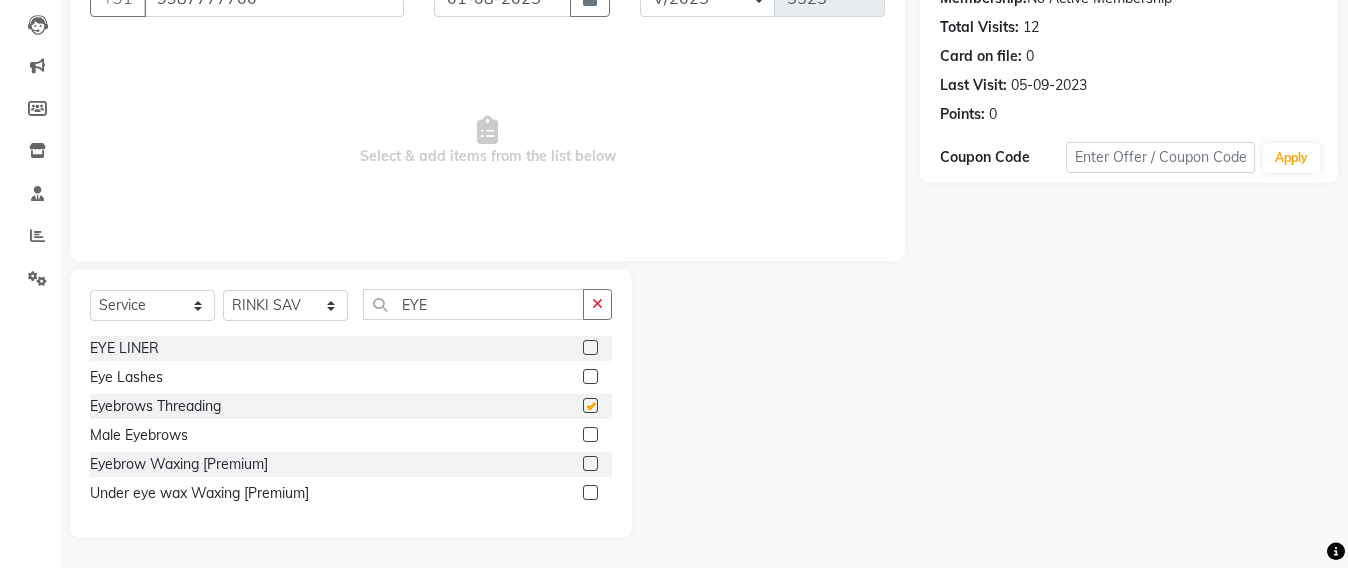 checkbox on "false" 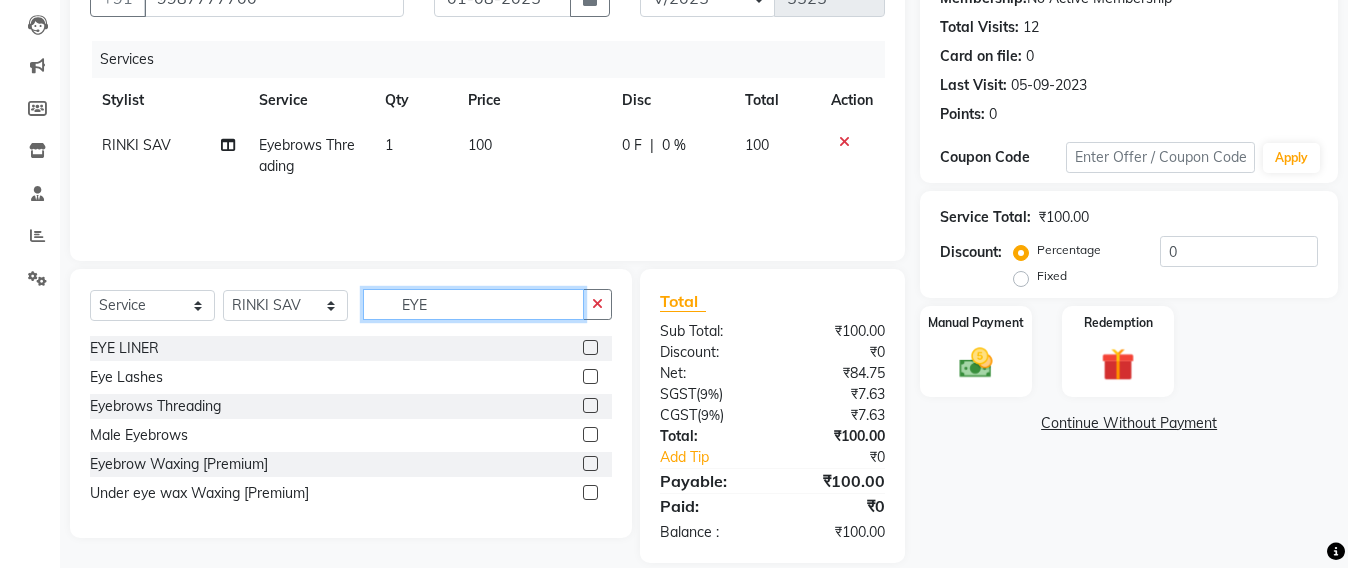 click on "EYE" 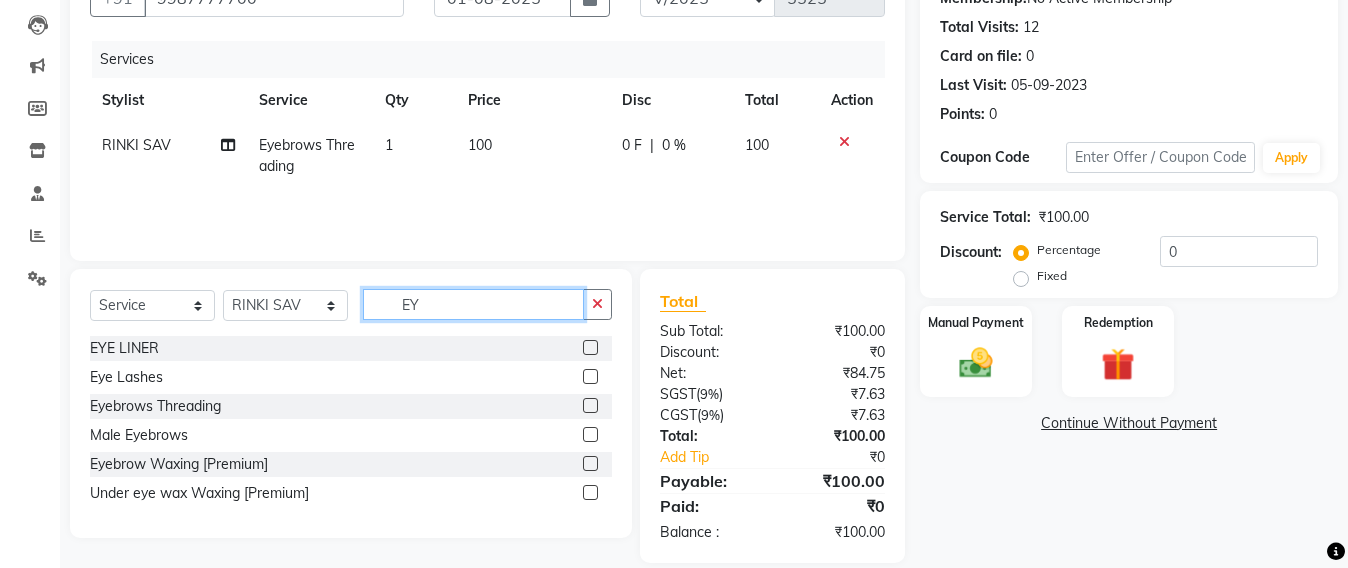 type on "E" 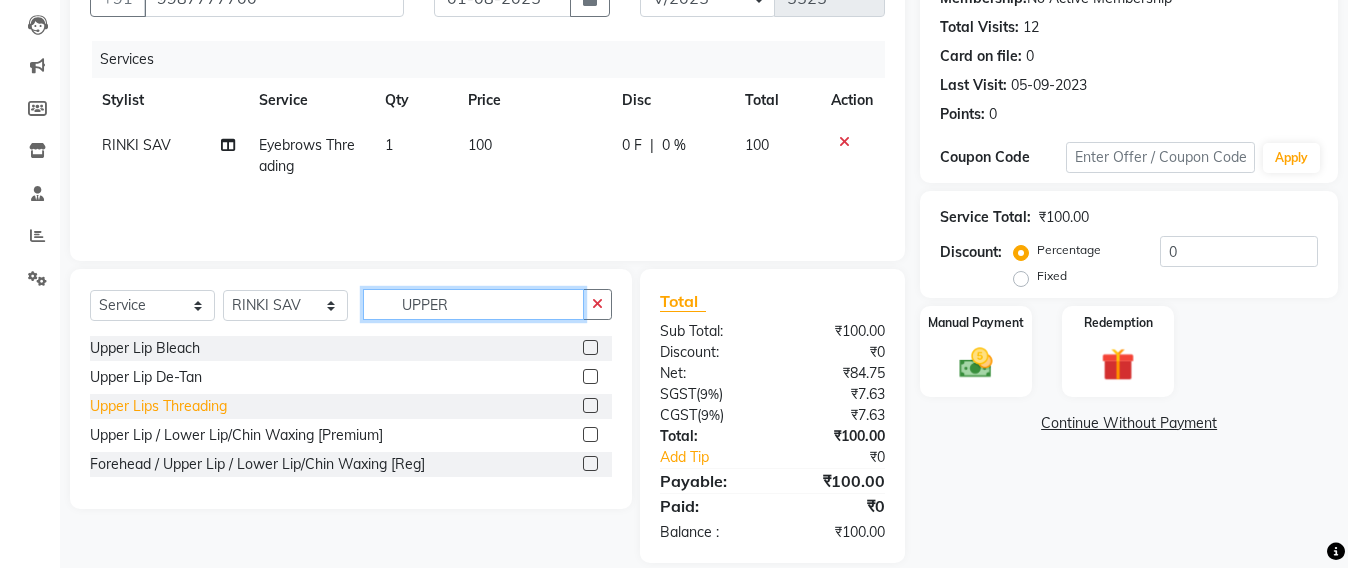 type on "UPPER" 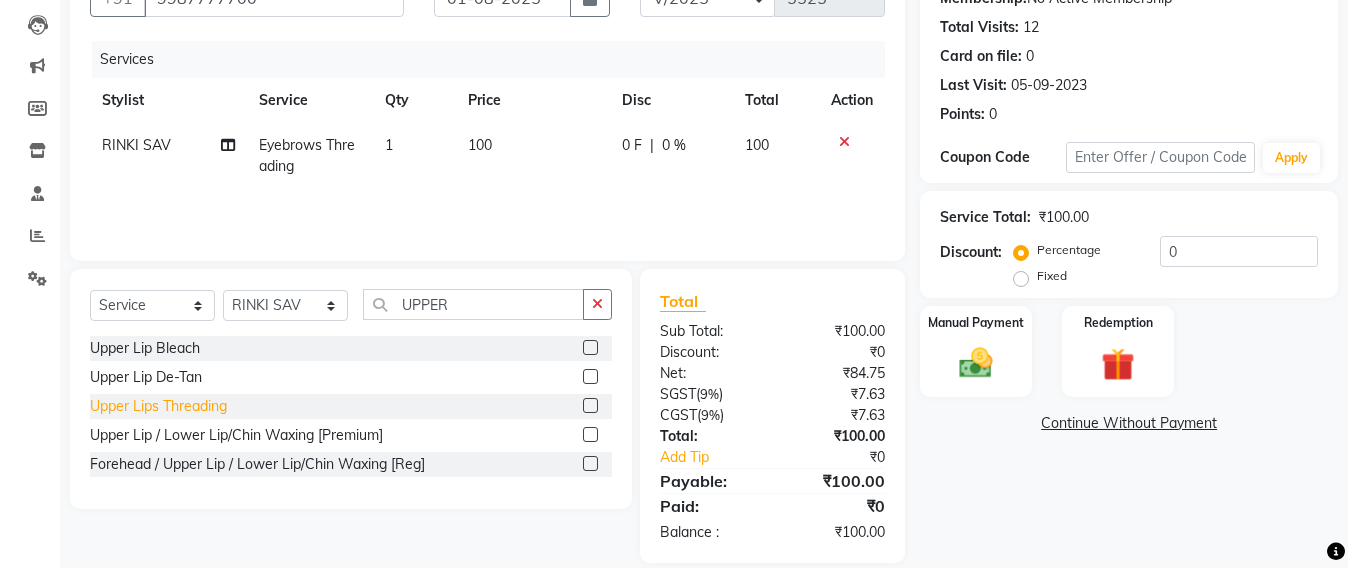 click on "Upper Lips Threading" 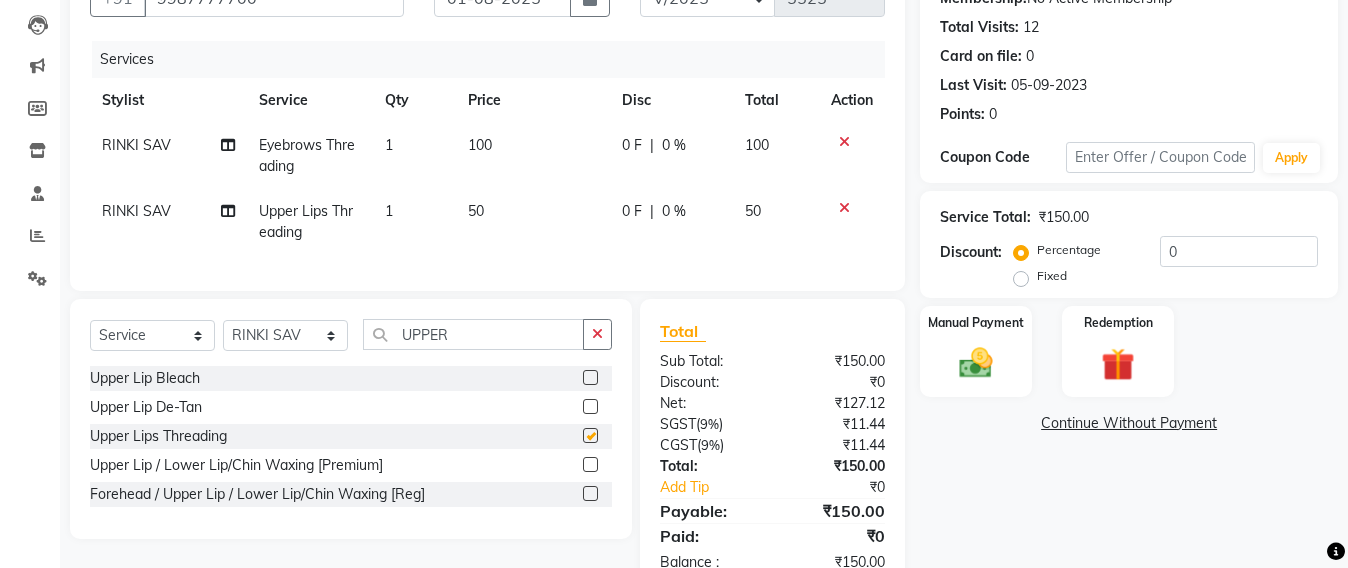 checkbox on "false" 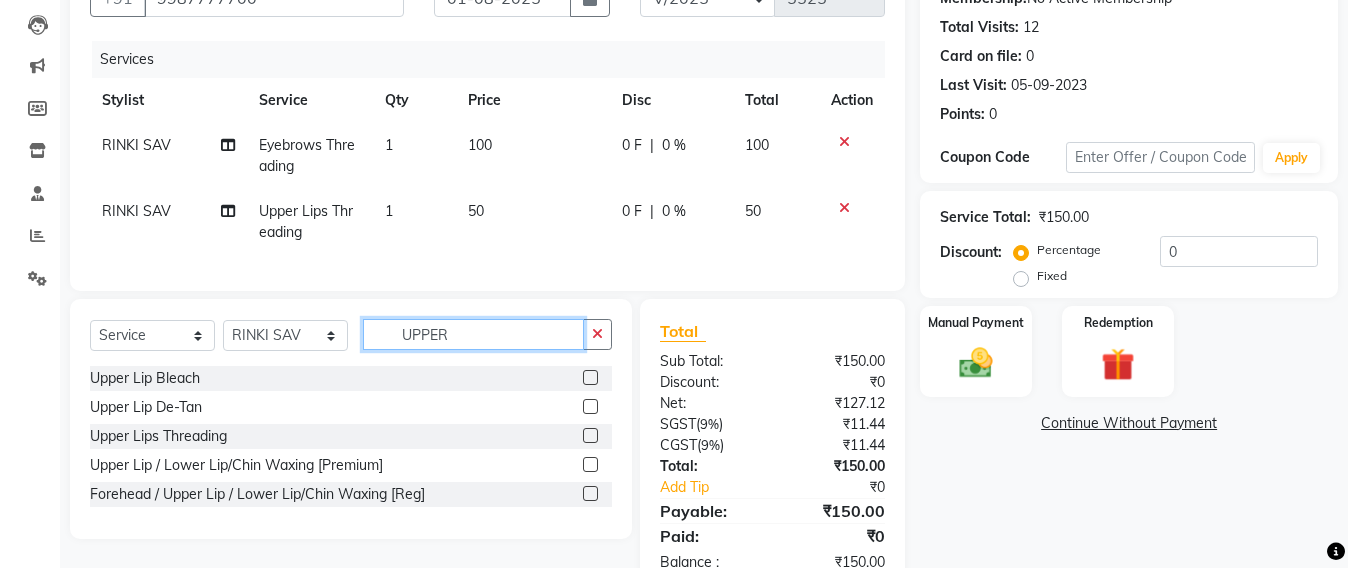 click on "UPPER" 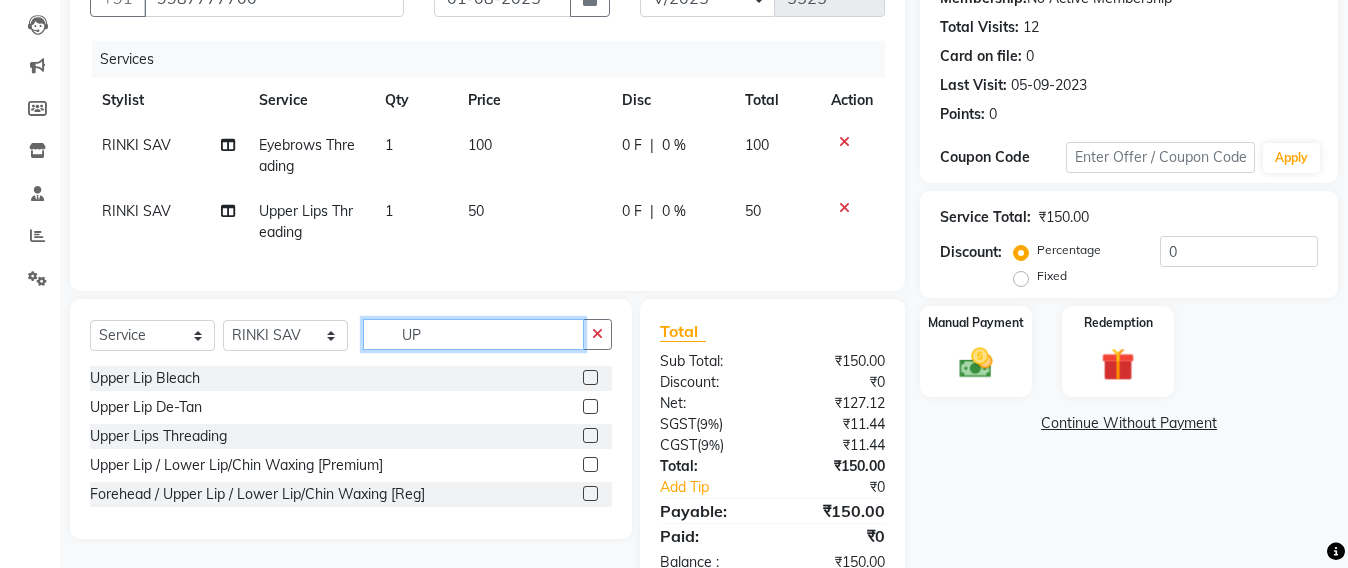 type on "U" 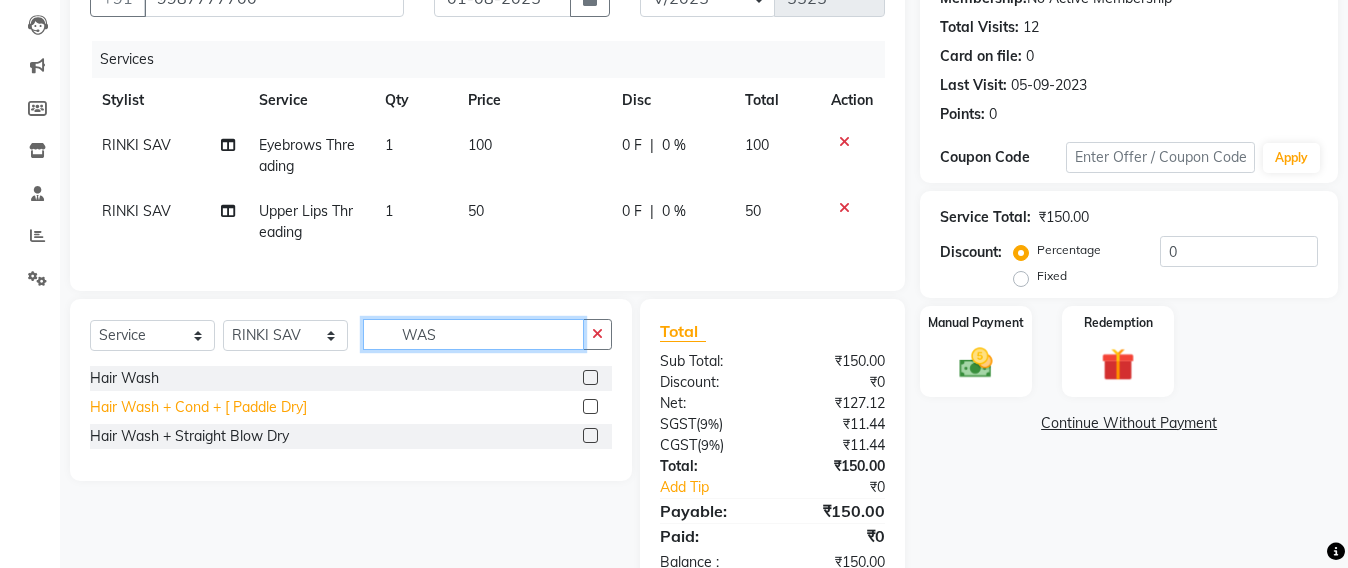 type on "WAS" 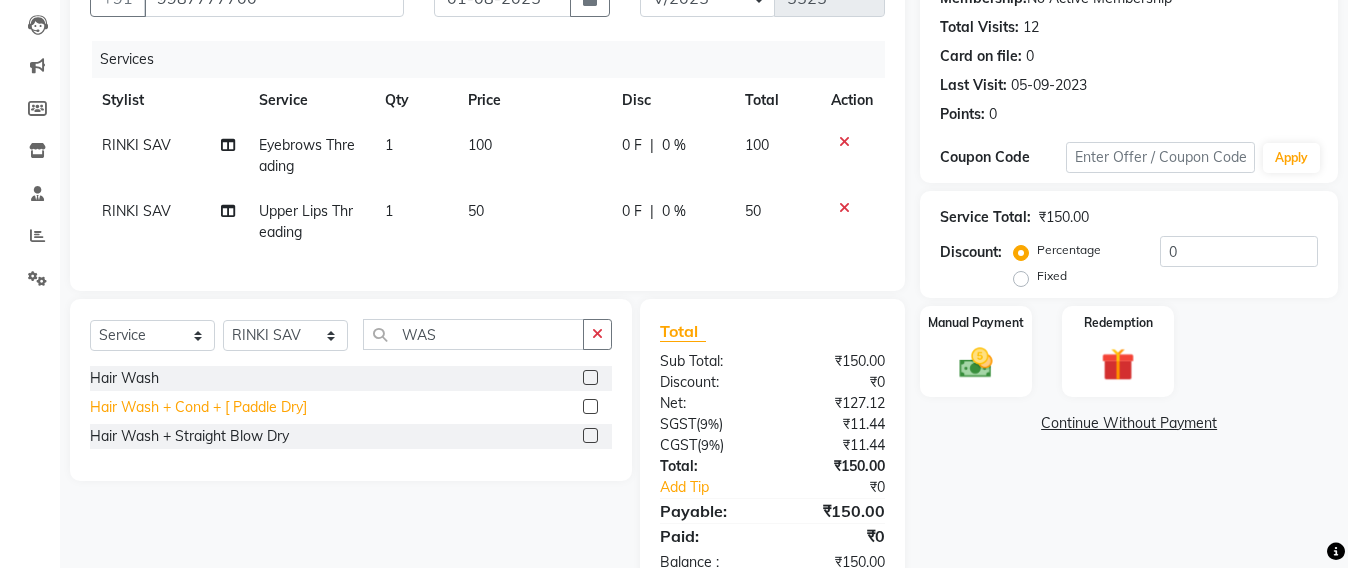 click on "Hair Wash + Cond + [ Paddle Dry]" 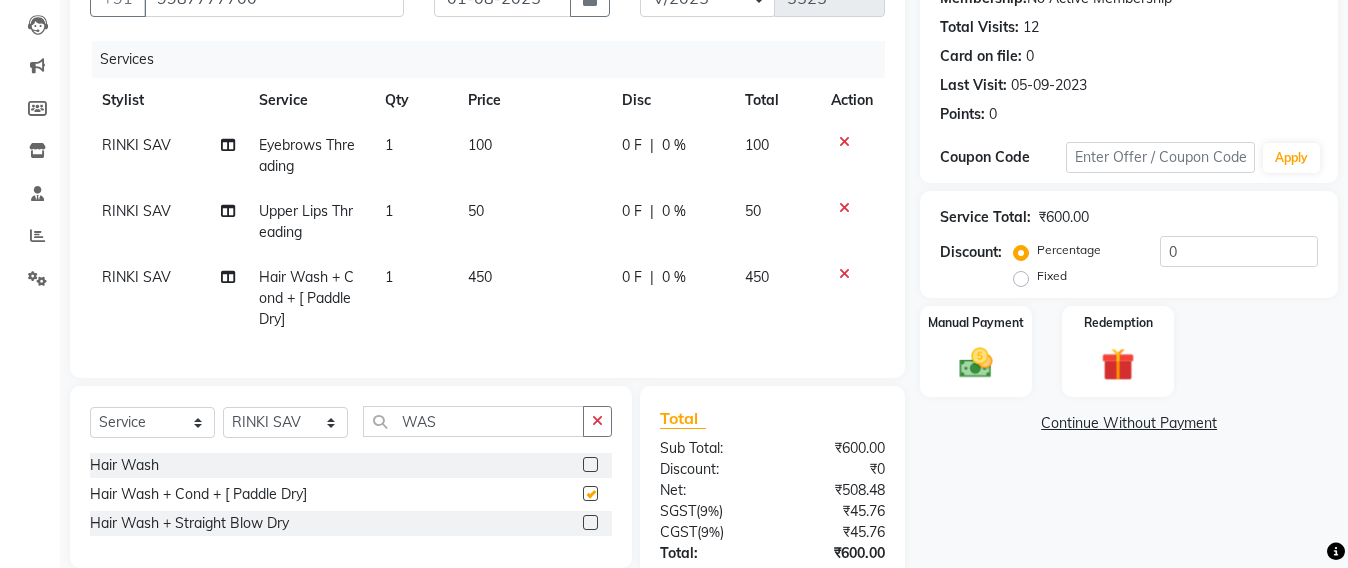 checkbox on "false" 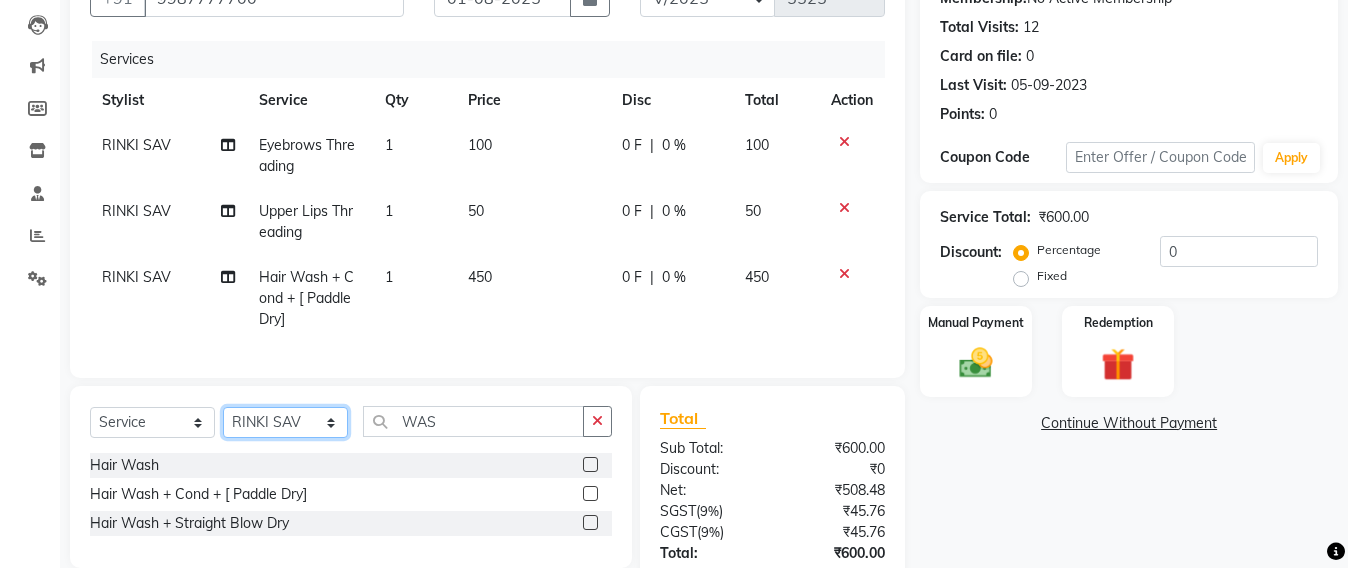 click on "Select Stylist Admin Avesh Sankat AZHER SHAIKH Jayeshree Mahtre Manisha Subodh Shedge Muskaan Pramila Vinayak Mhatre prathmesh mahattre Pratibha Nilesh Sharma RINKI SAV Rosy Sunil Jadhav Sameer shah admin Santacruz Manager SAURAV Siddhi SOMAYANG VASHUM Tejasvi Bhosle" 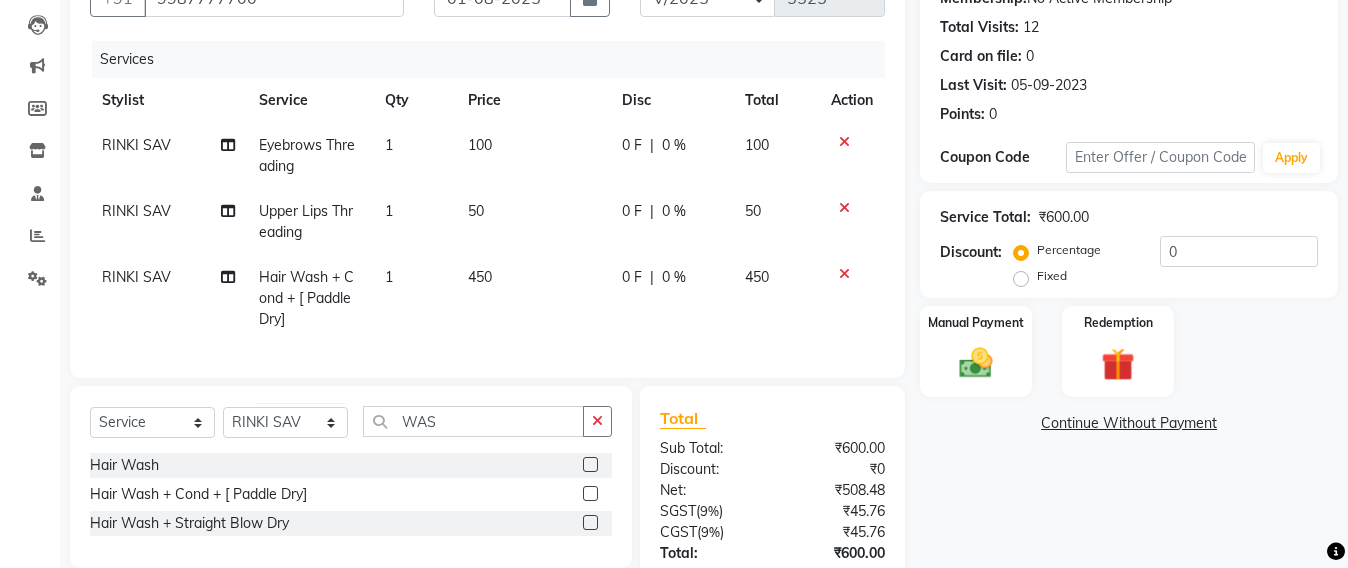 click on "Services Stylist Service Qty Price Disc Total Action RINKI SAV Eyebrows Threading 1 100 0 F | 0 % 100 RINKI SAV Upper Lips Threading 1 50 0 F | 0 % 50 RINKI SAV Hair Wash + Cond + [ Paddle Dry] 1 450 0 F | 0 % 450" 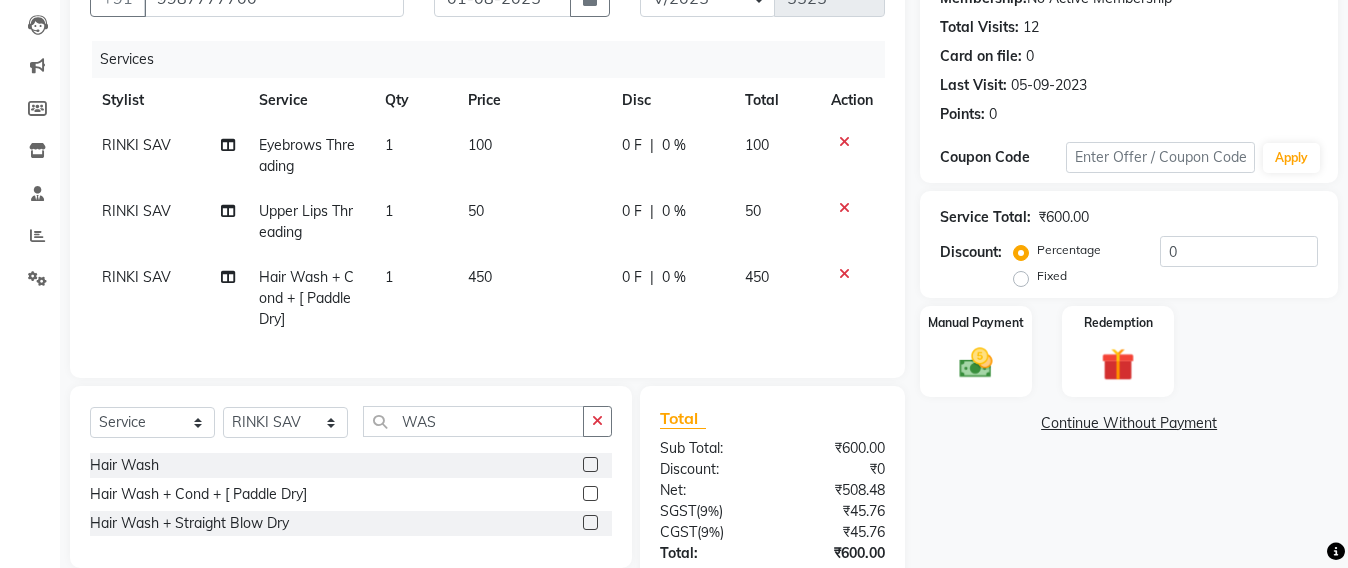 click on "RINKI SAV" 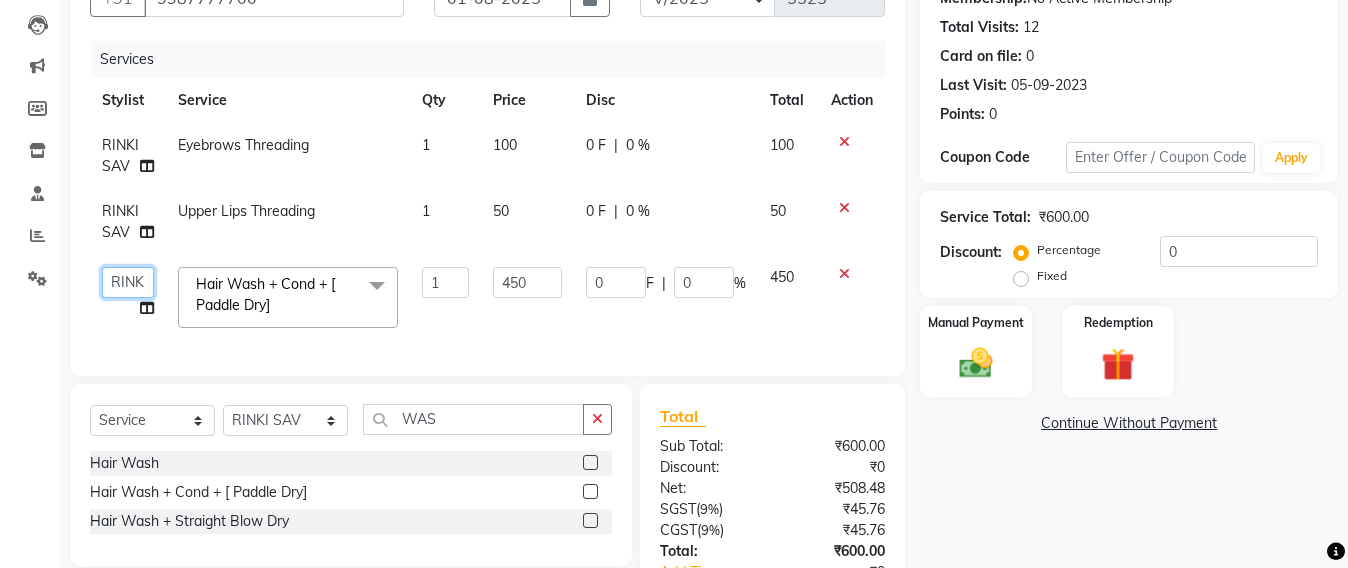 click on "Admin   Avesh Sankat   AZHER SHAIKH   Jayeshree Mahtre   Manisha Subodh Shedge   Muskaan   Pramila Vinayak Mhatre   prathmesh mahattre   Pratibha Nilesh Sharma   RINKI SAV   Rosy Sunil Jadhav   Sameer shah admin   Santacruz Manager   SAURAV   Siddhi   SOMAYANG VASHUM   Tejasvi Bhosle" 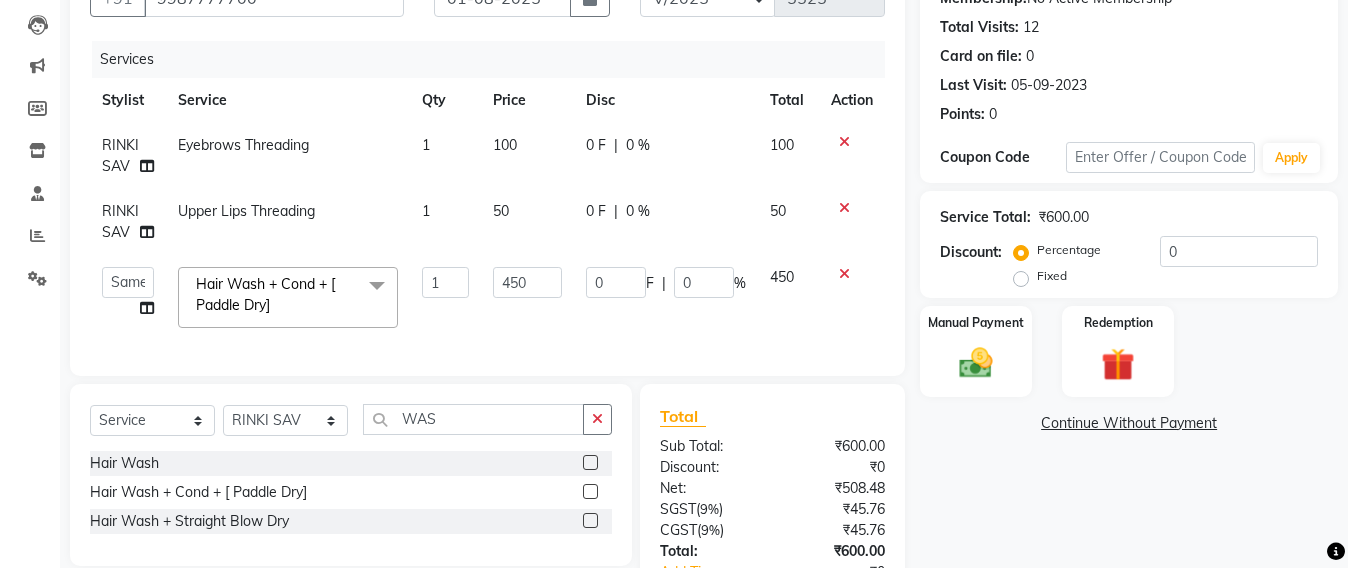 select on "48409" 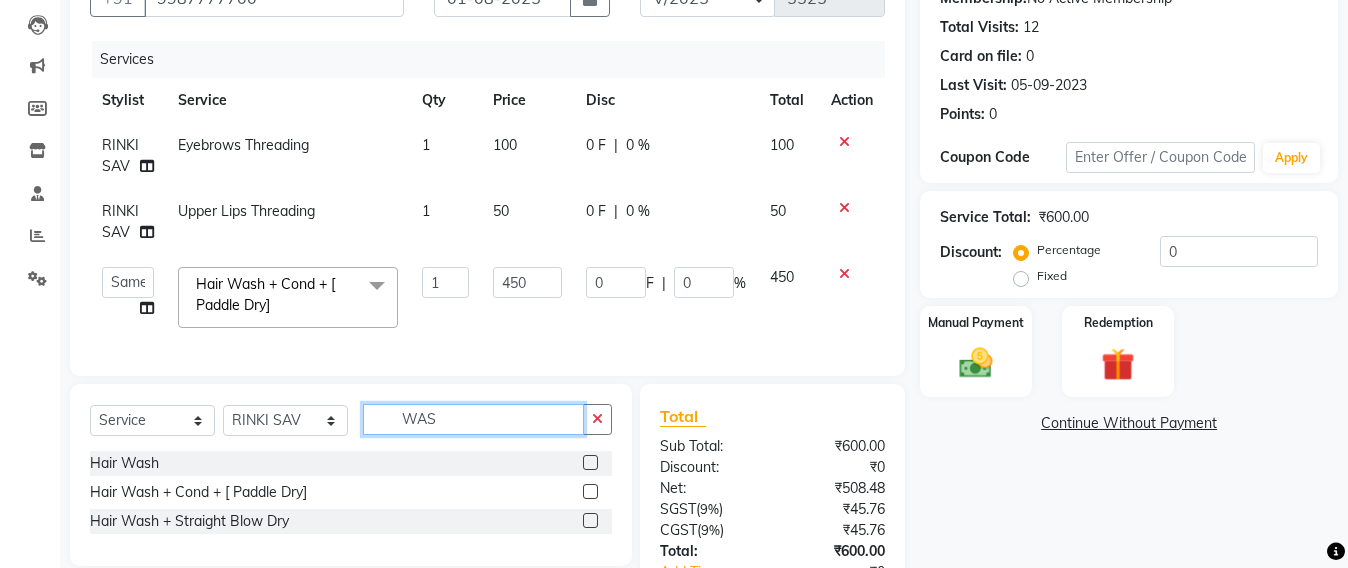 click on "WAS" 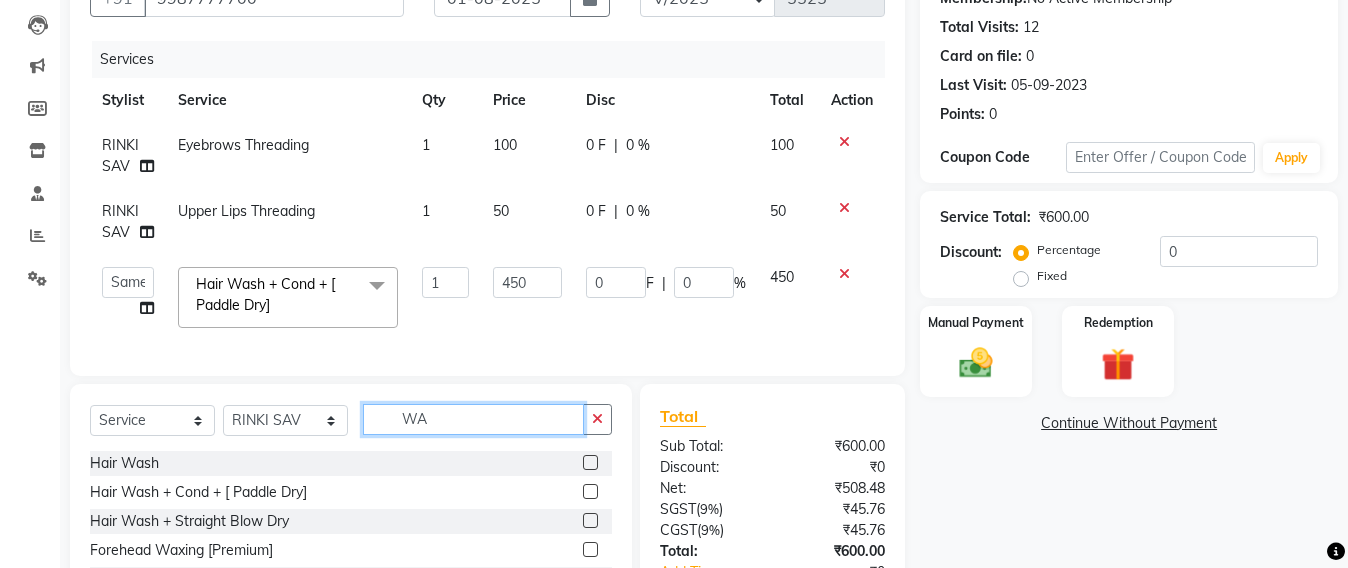 type on "W" 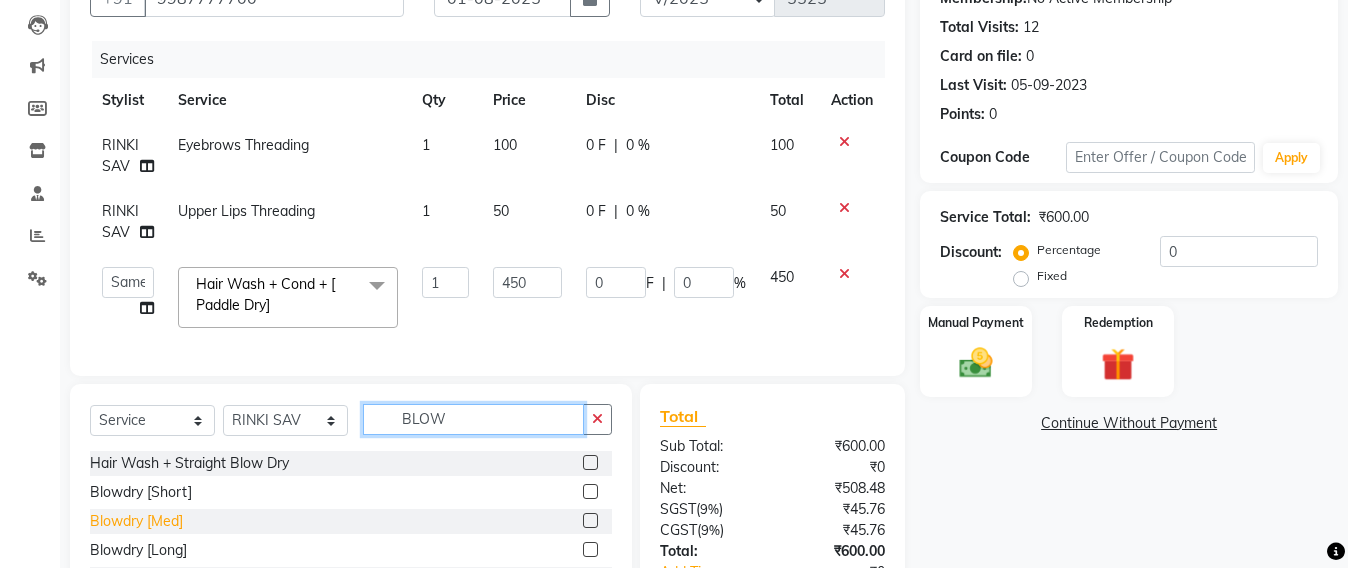 type on "BLOW" 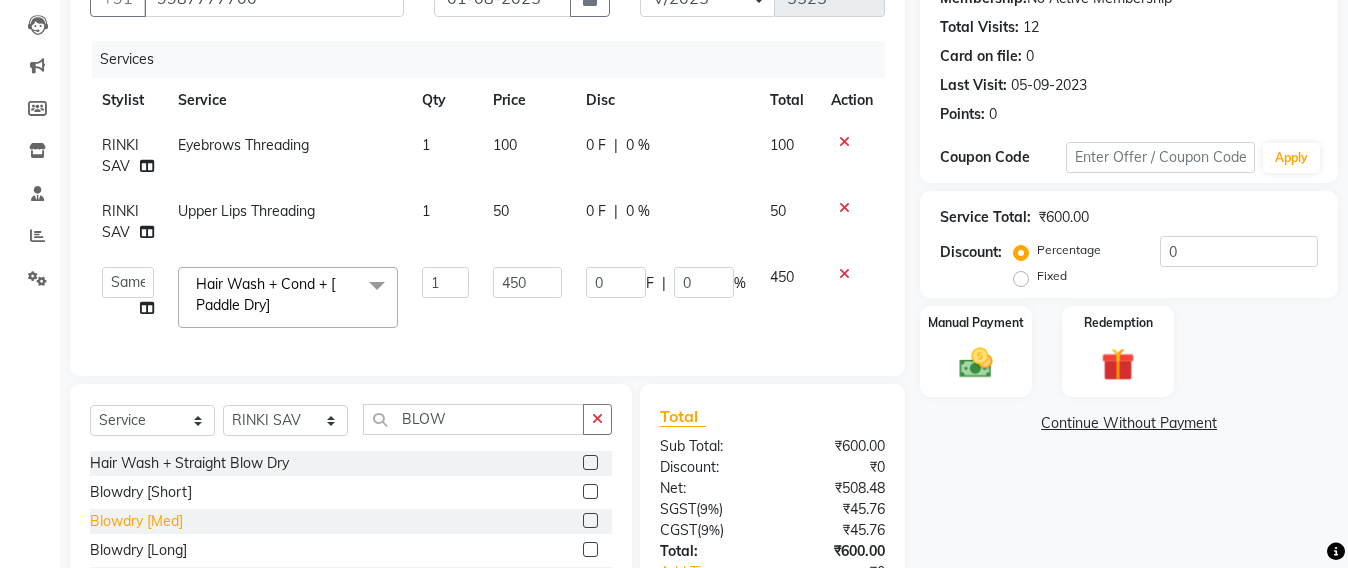 click on "Blowdry [Med]" 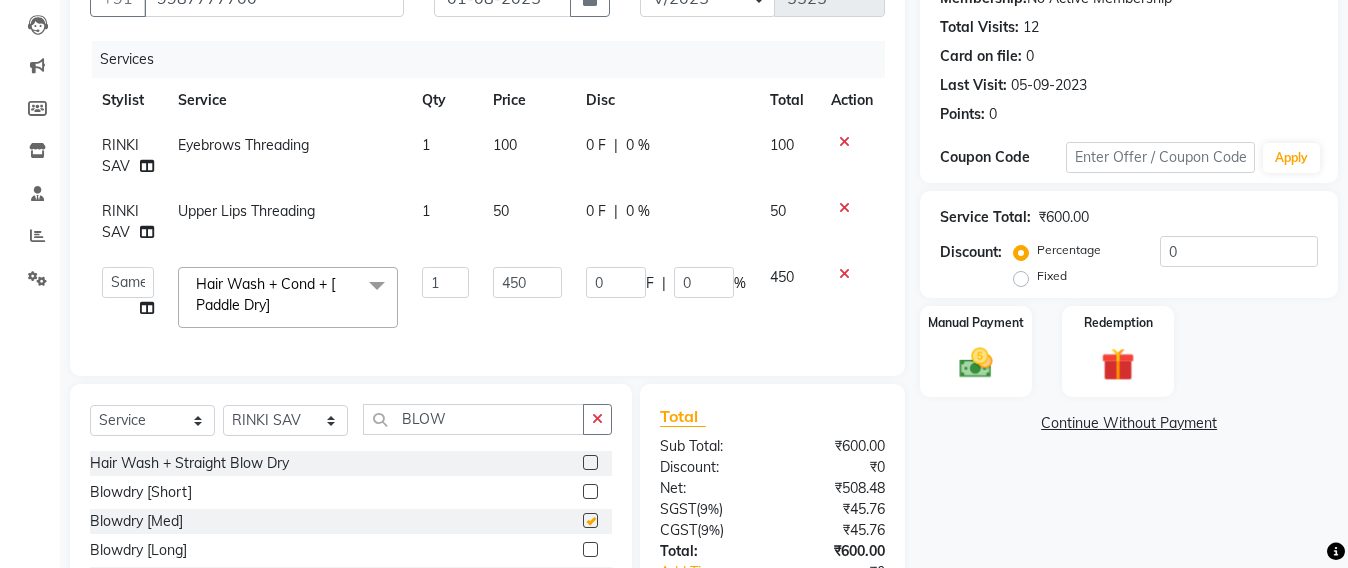 checkbox on "false" 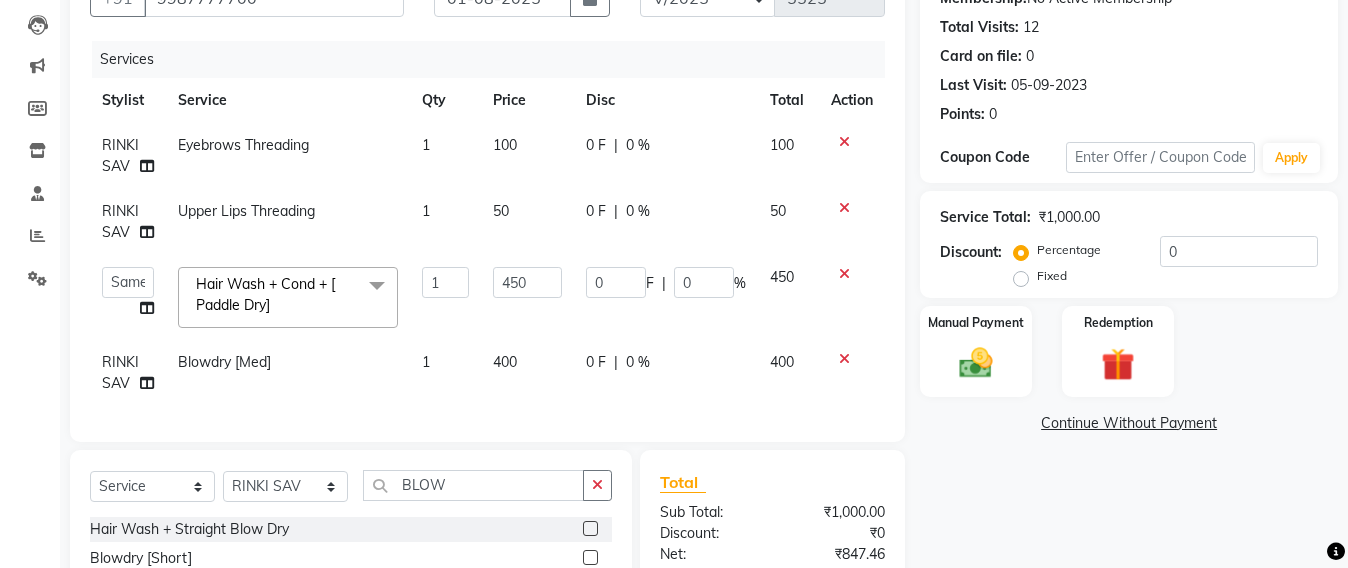 click on "400" 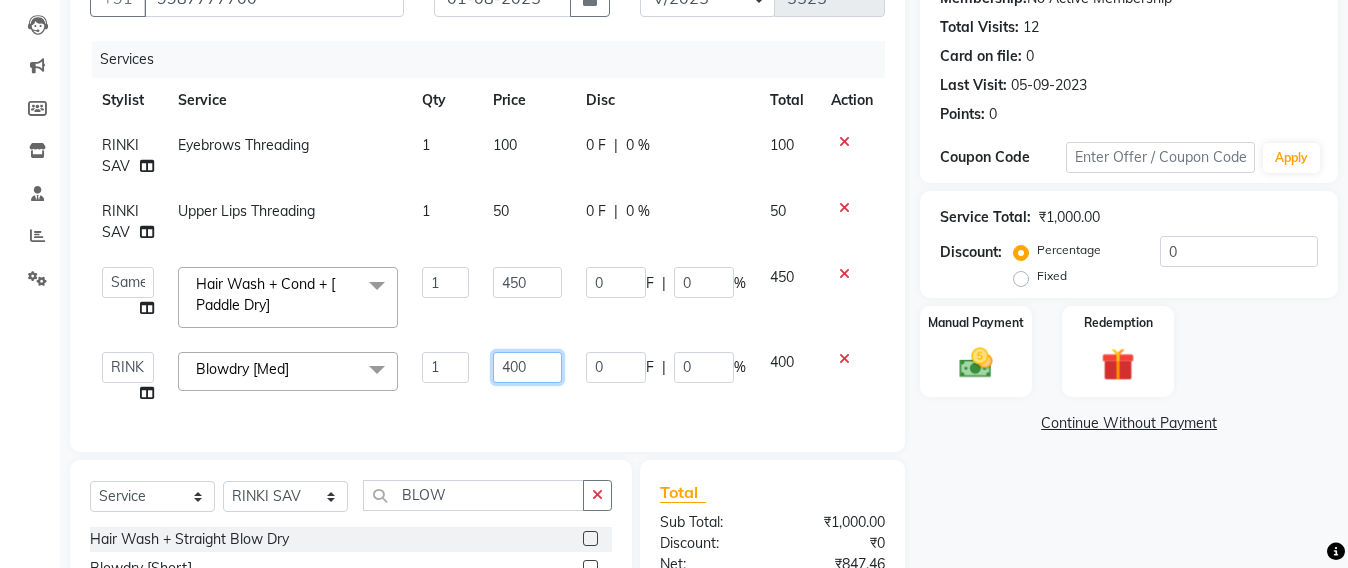 click on "400" 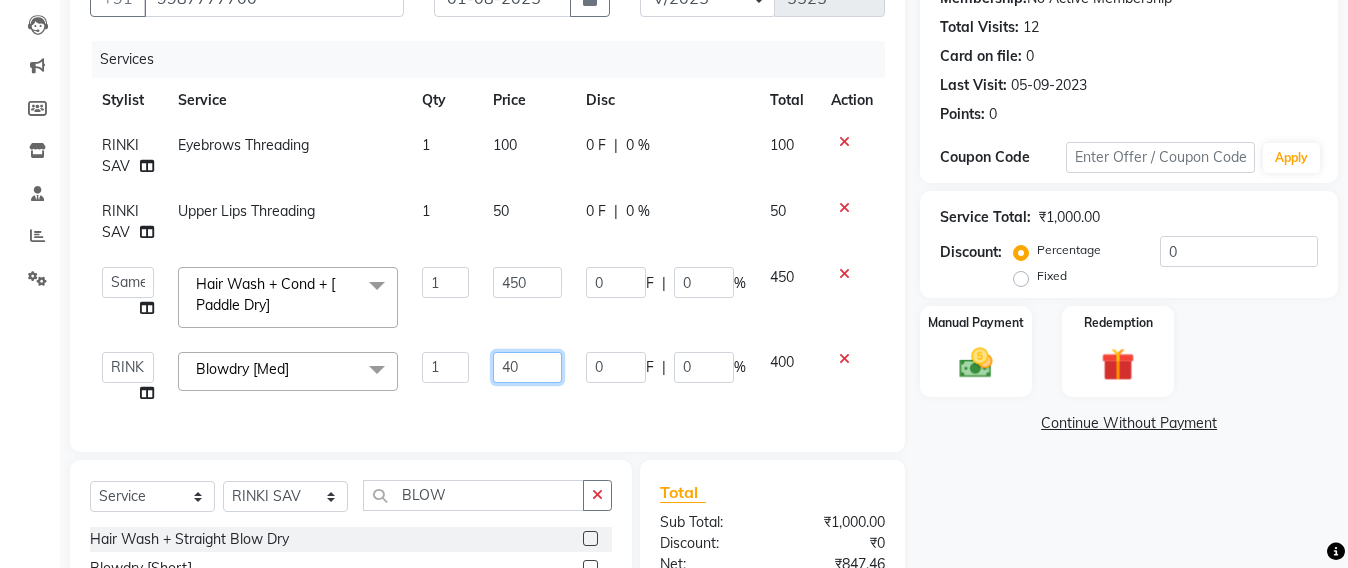 type on "4" 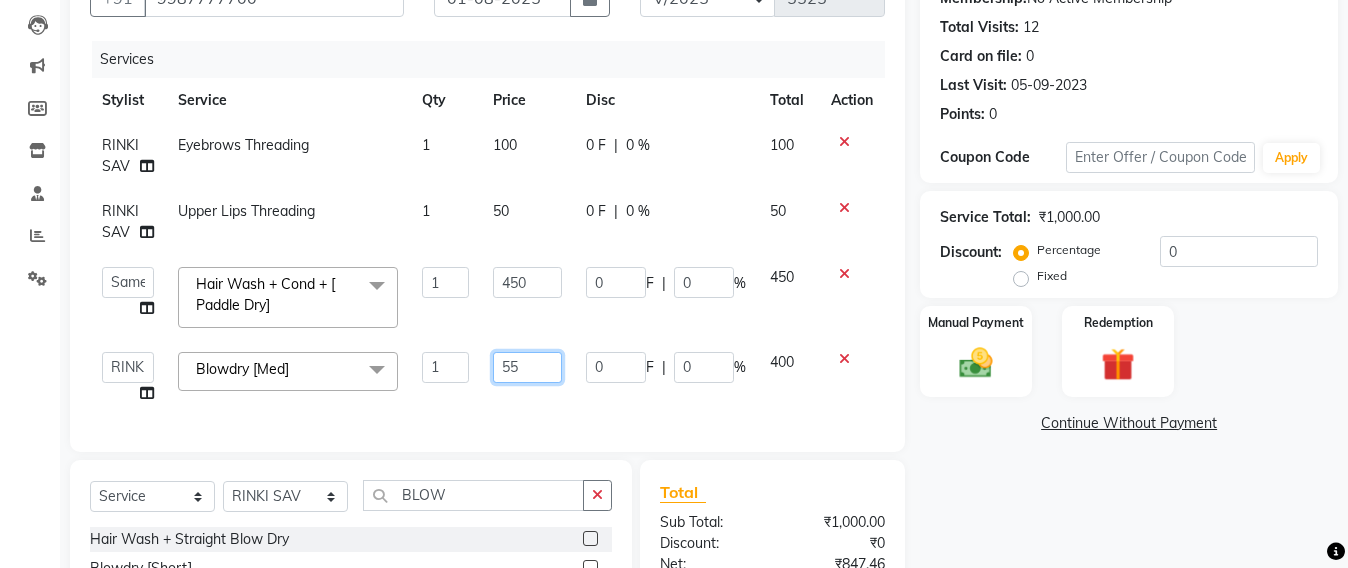 type on "550" 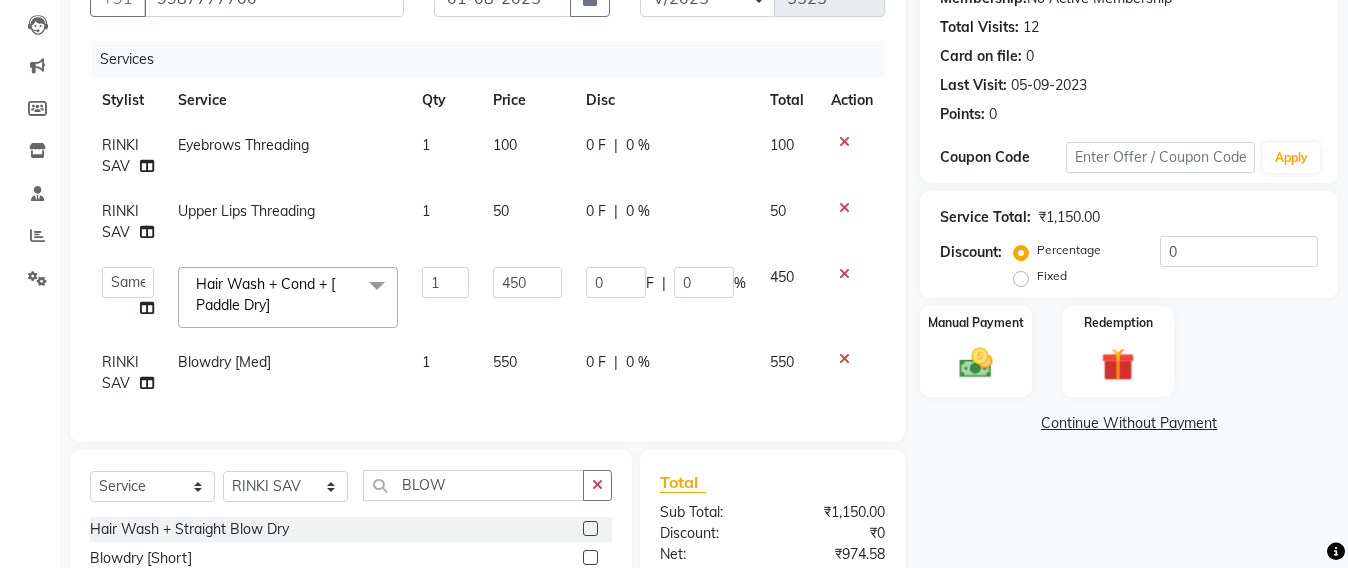click on "1" 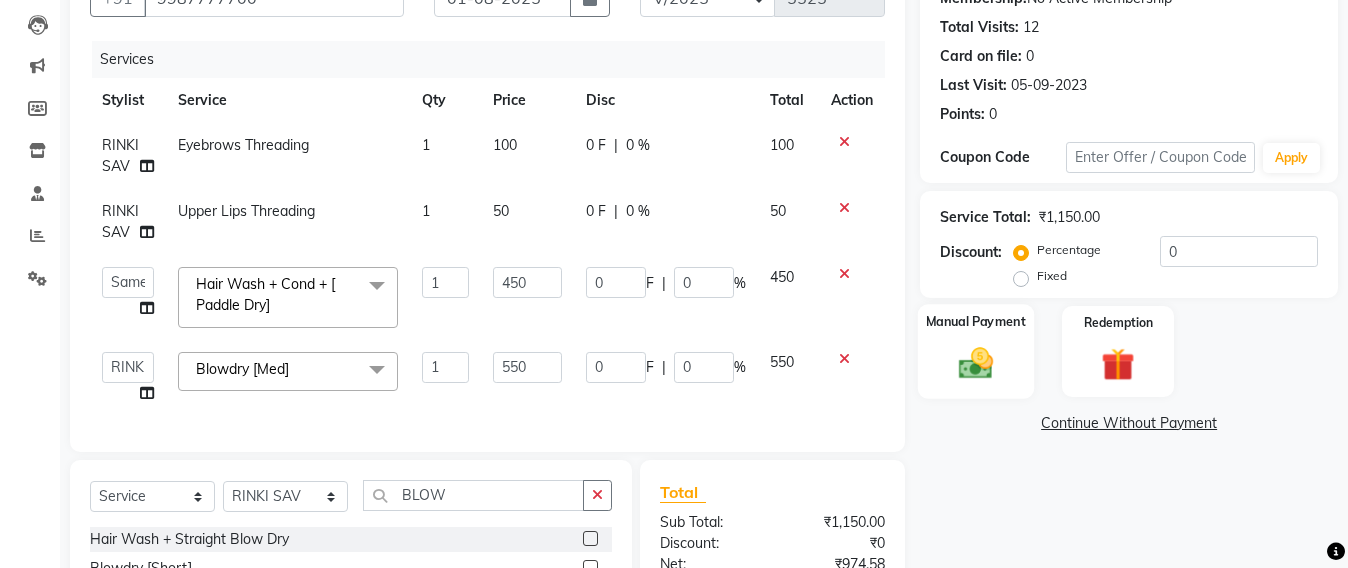 click 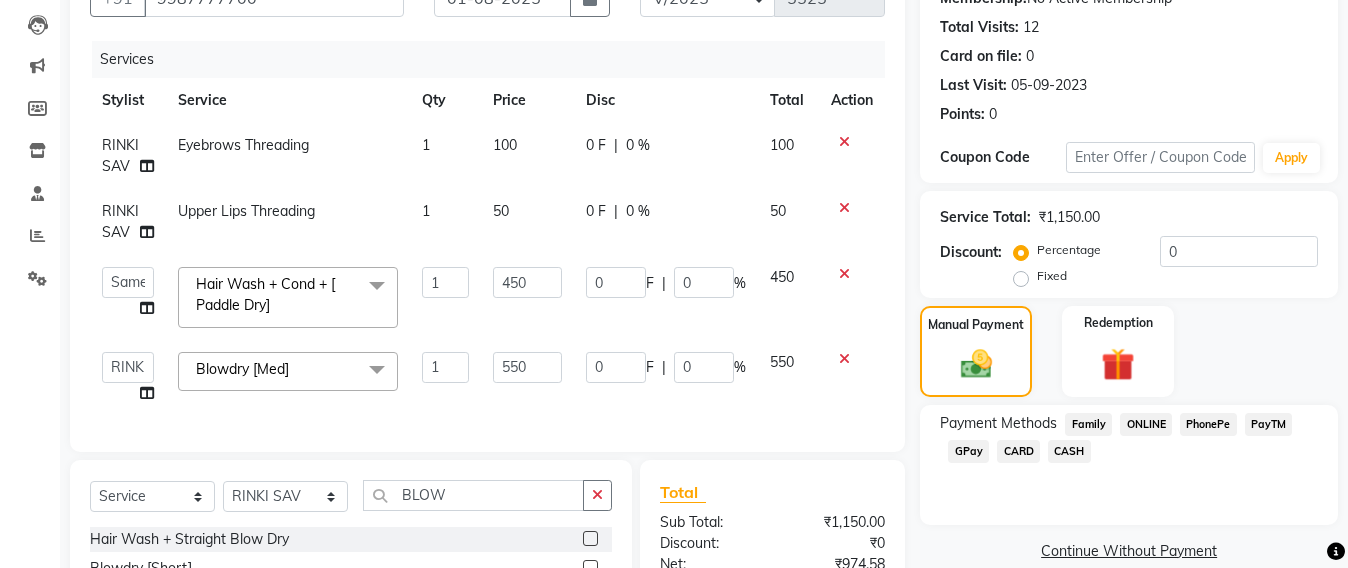 click on "CASH" 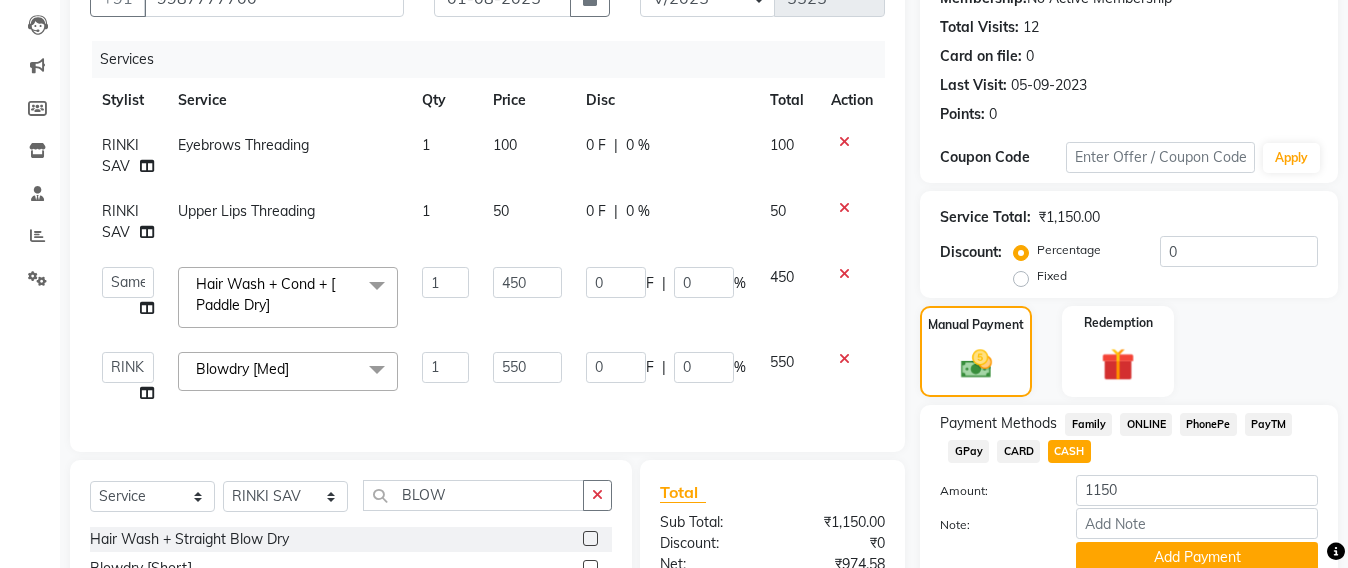scroll, scrollTop: 442, scrollLeft: 0, axis: vertical 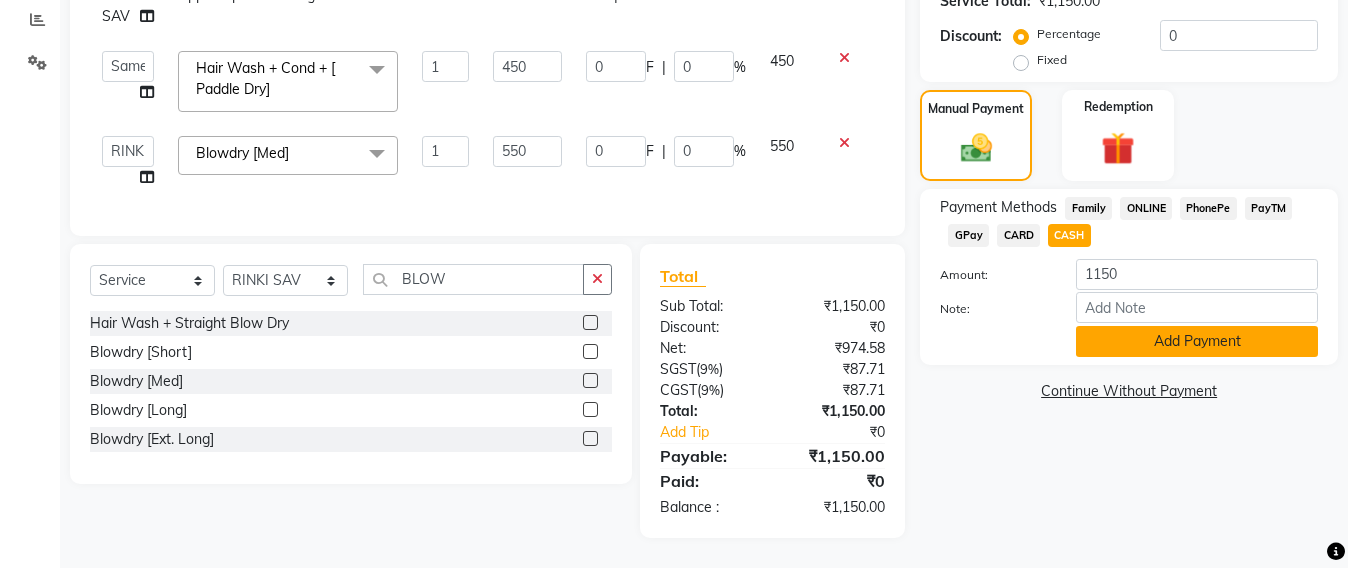 click on "Add Payment" 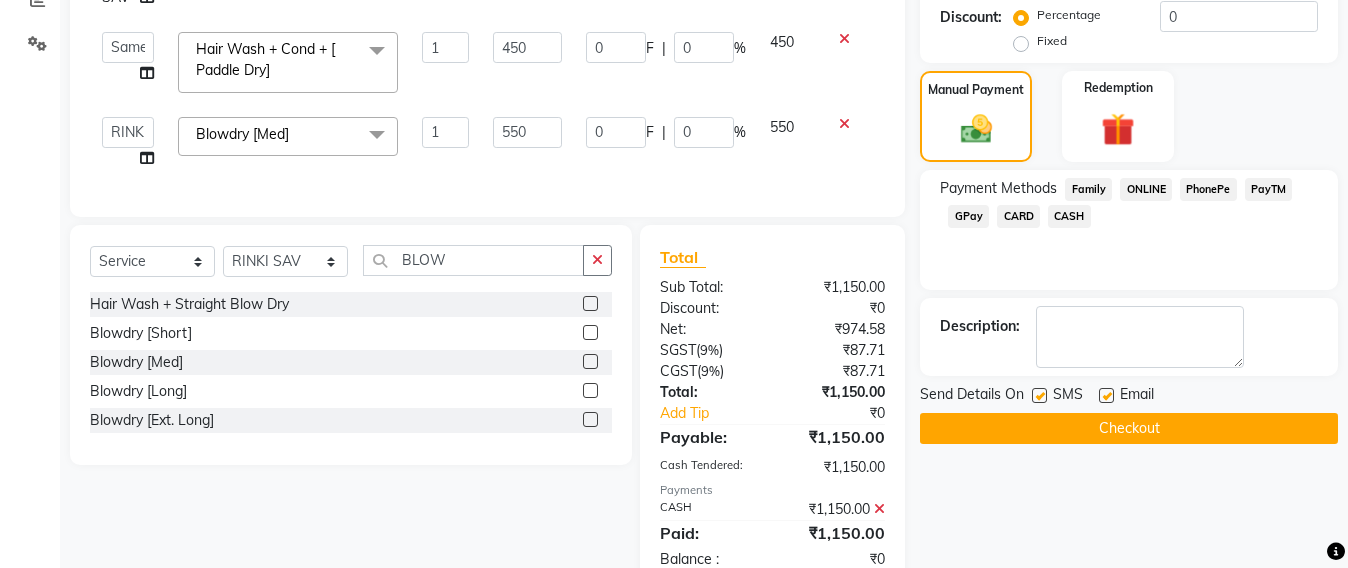 click on "Checkout" 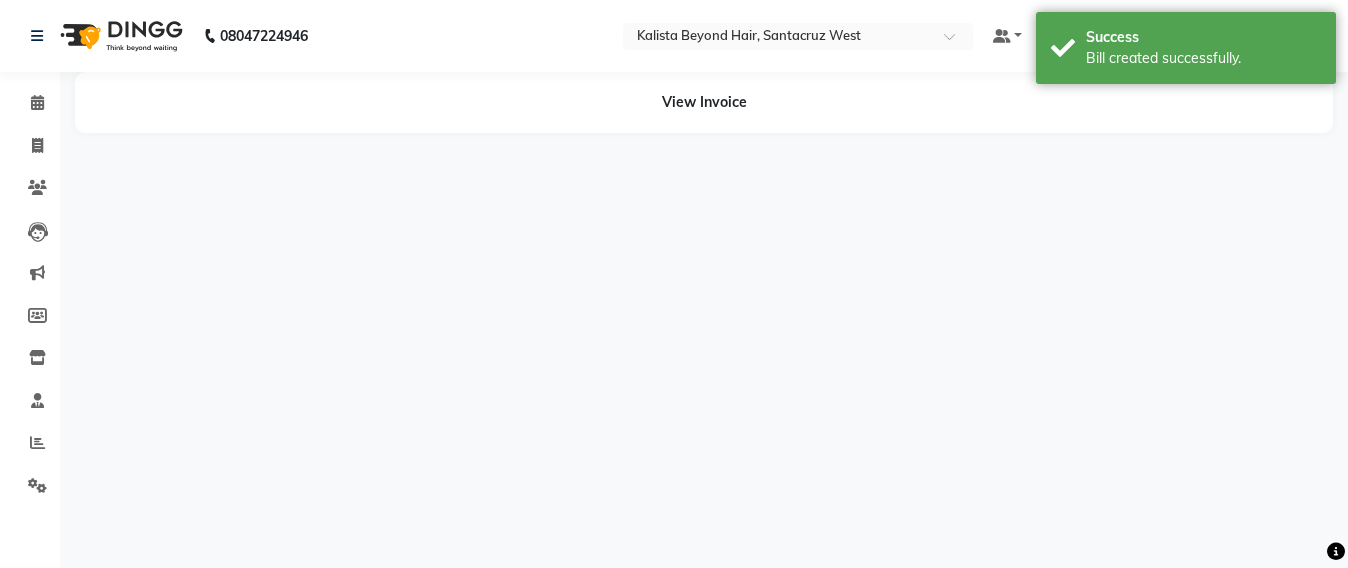 scroll, scrollTop: 0, scrollLeft: 0, axis: both 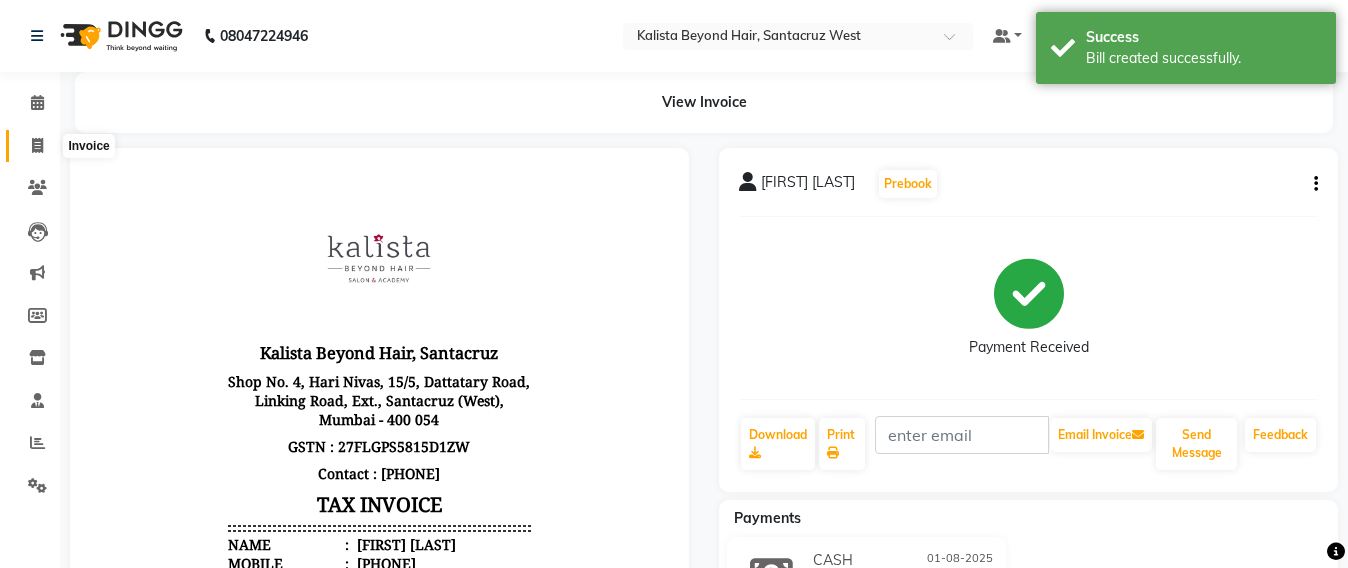 click 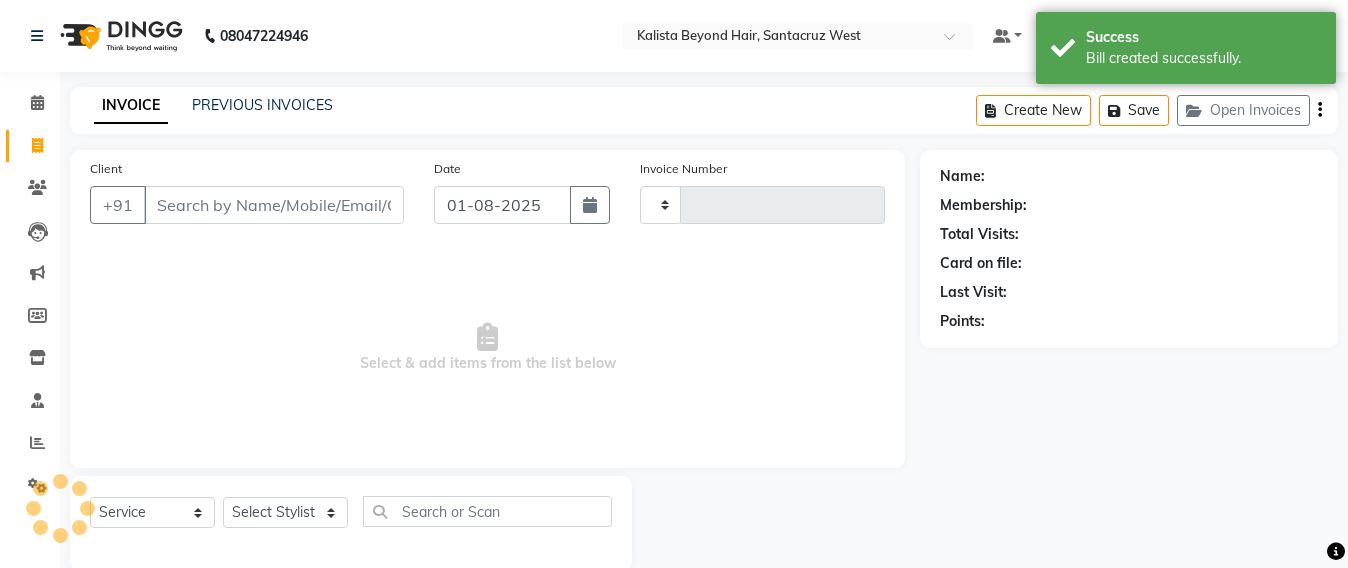 scroll, scrollTop: 33, scrollLeft: 0, axis: vertical 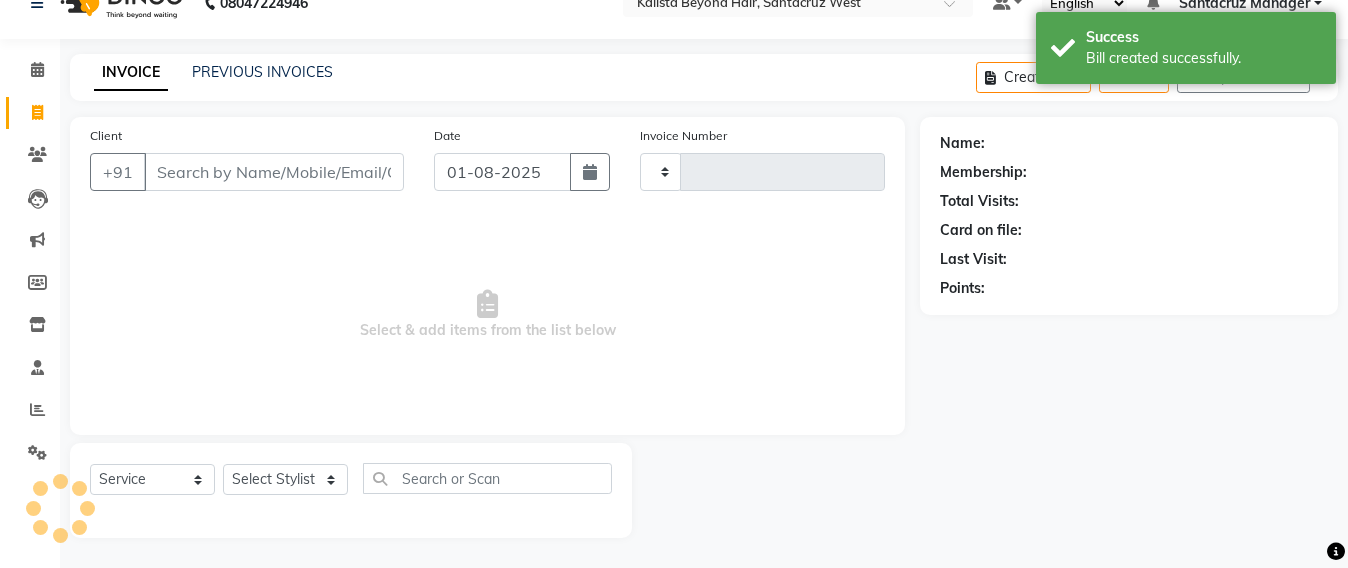 type on "5526" 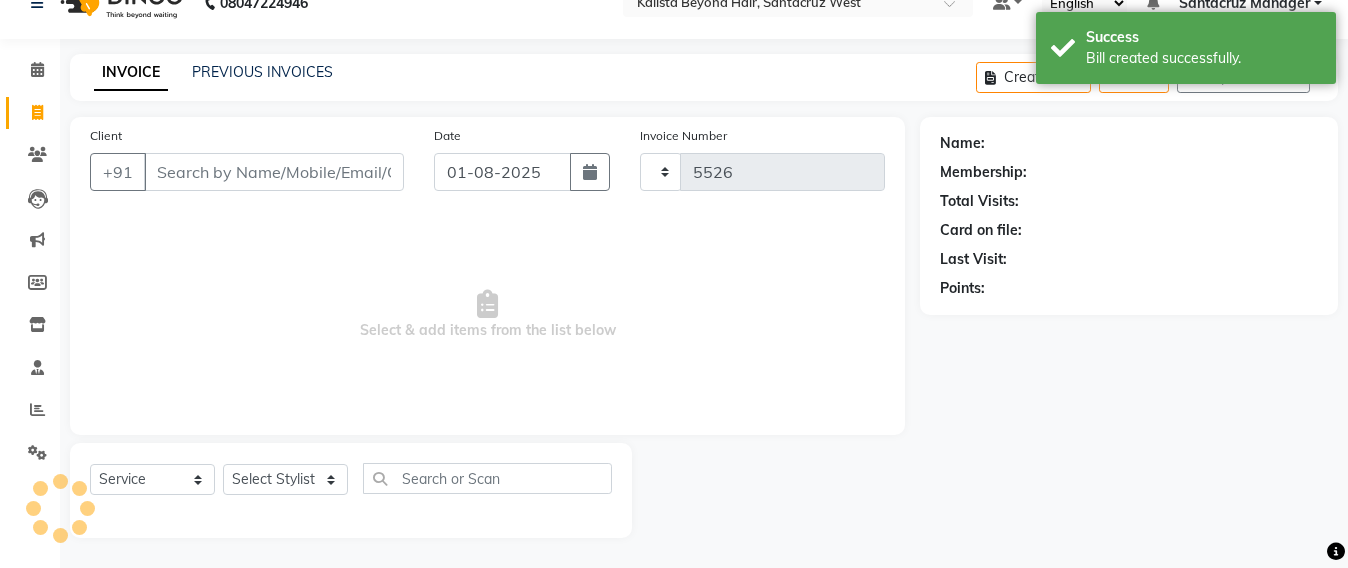 select on "6357" 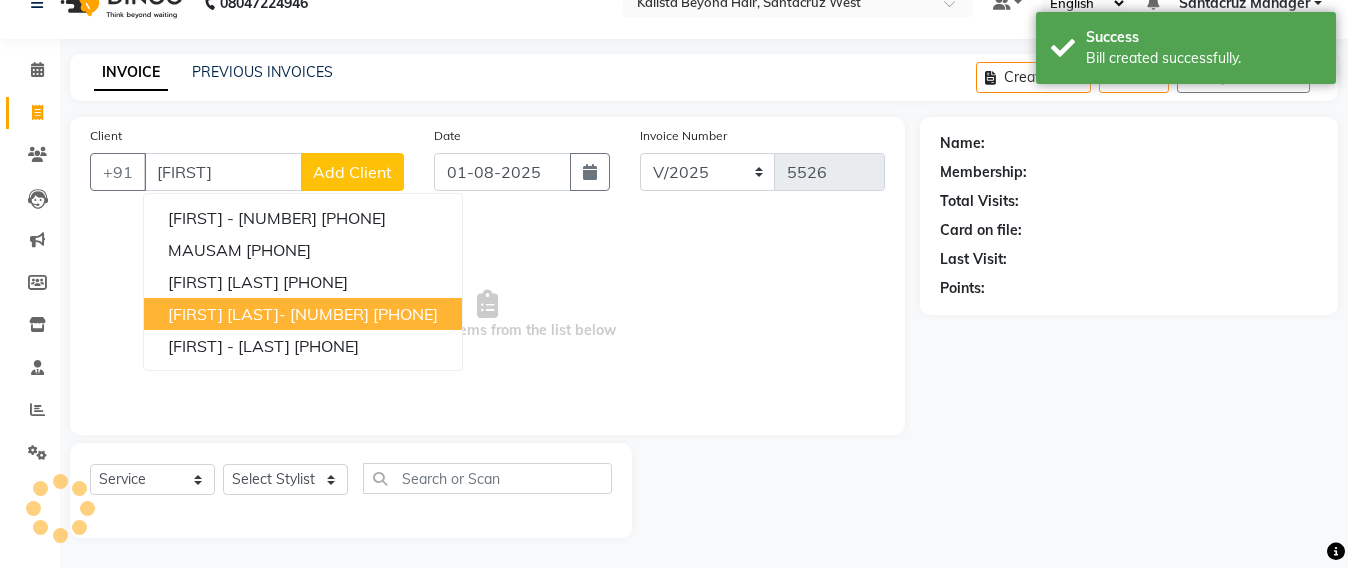 click on "MAUSAM  ASHAR- 3540" at bounding box center [268, 314] 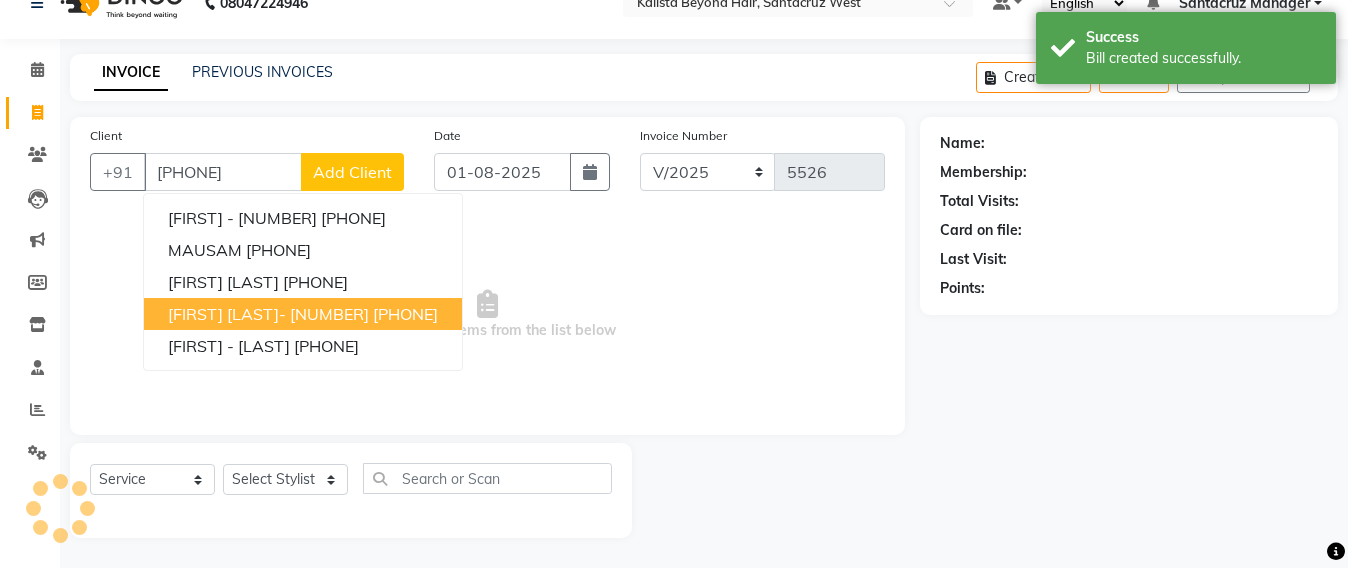 type on "[PHONE]" 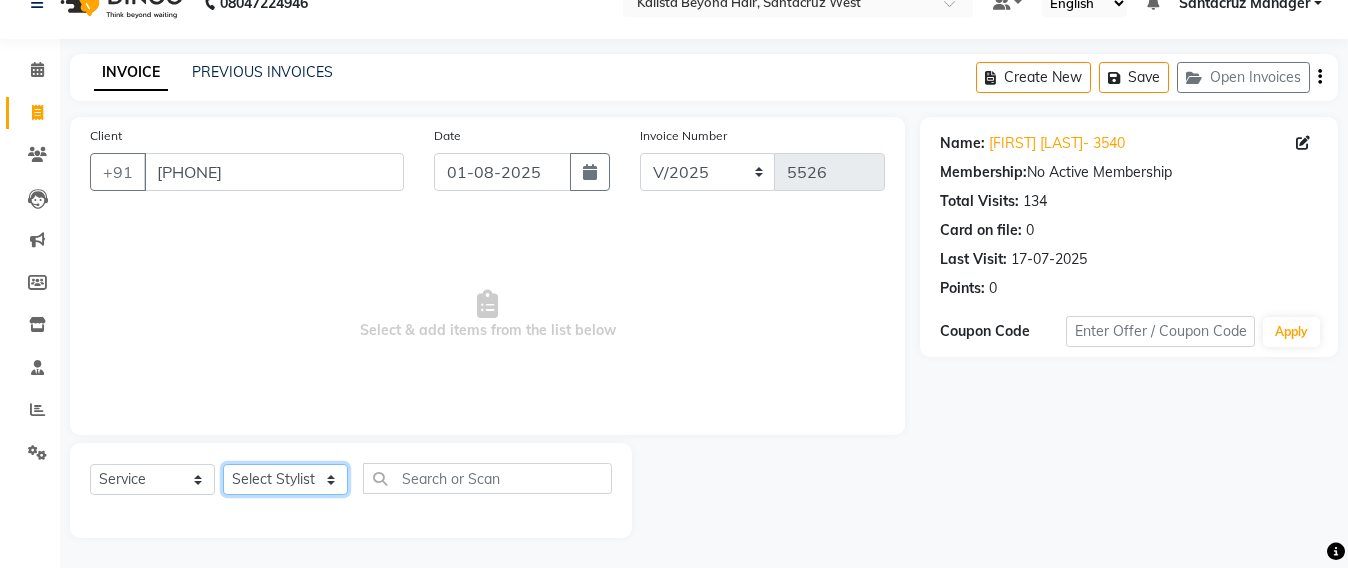 drag, startPoint x: 294, startPoint y: 484, endPoint x: 291, endPoint y: 470, distance: 14.3178215 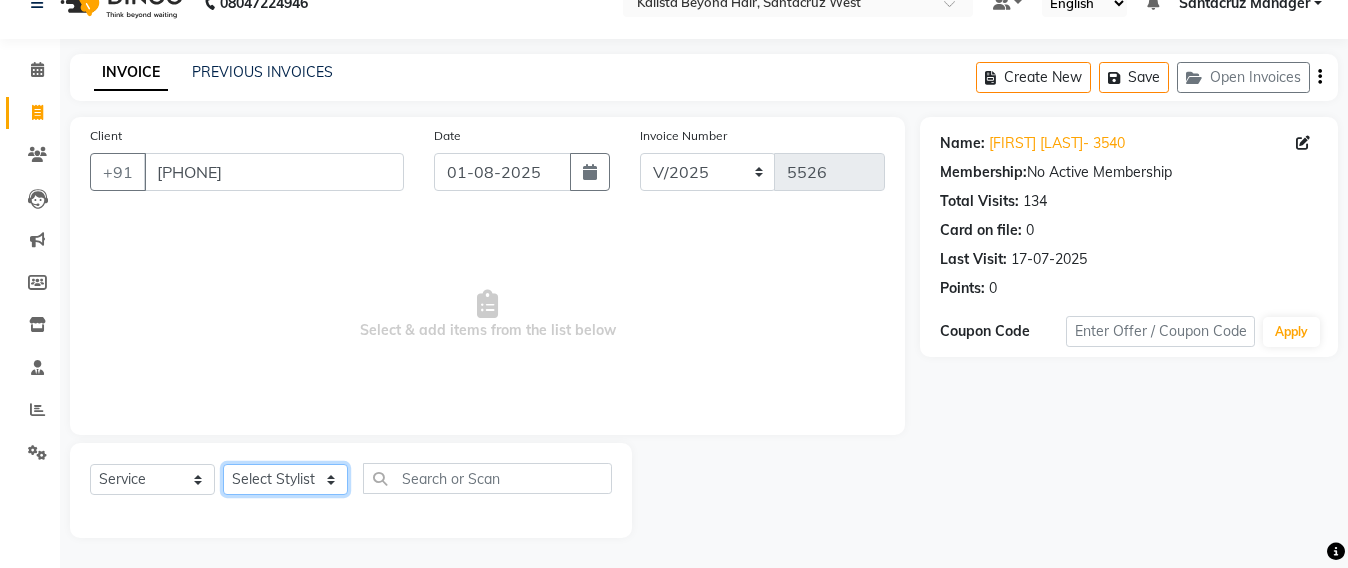 select on "48409" 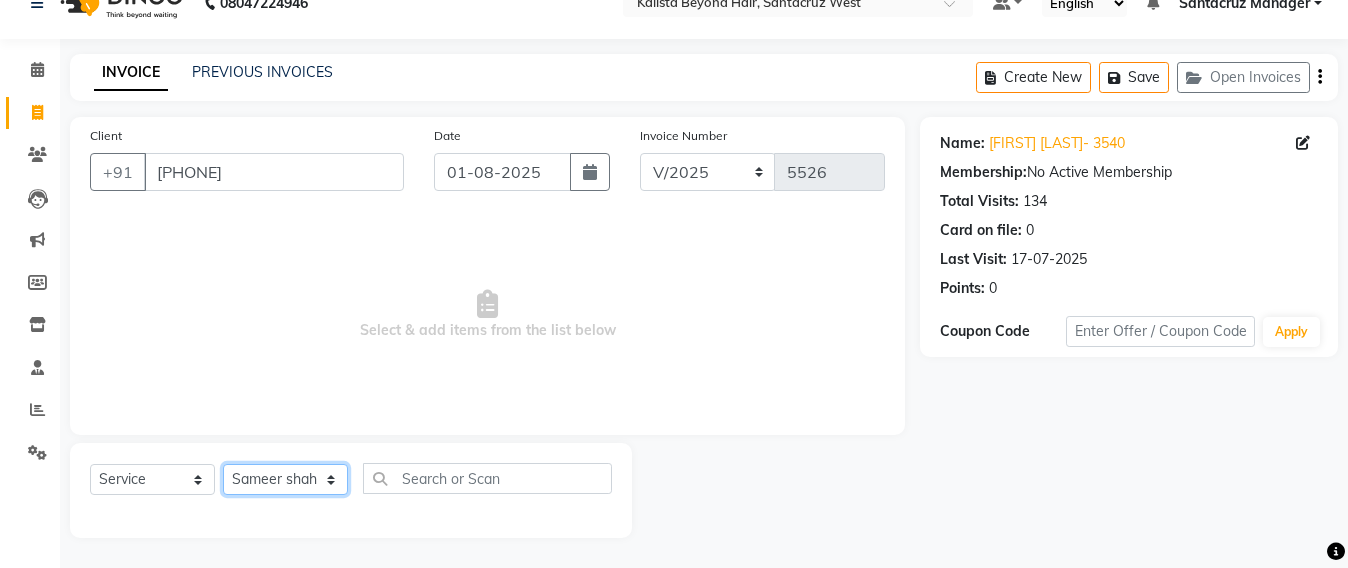 click on "Select Stylist Admin Avesh Sankat AZHER SHAIKH Jayeshree Mahtre Manisha Subodh Shedge Muskaan Pramila Vinayak Mhatre prathmesh mahattre Pratibha Nilesh Sharma RINKI SAV Rosy Sunil Jadhav Sameer shah admin Santacruz Manager SAURAV Siddhi SOMAYANG VASHUM Tejasvi Bhosle" 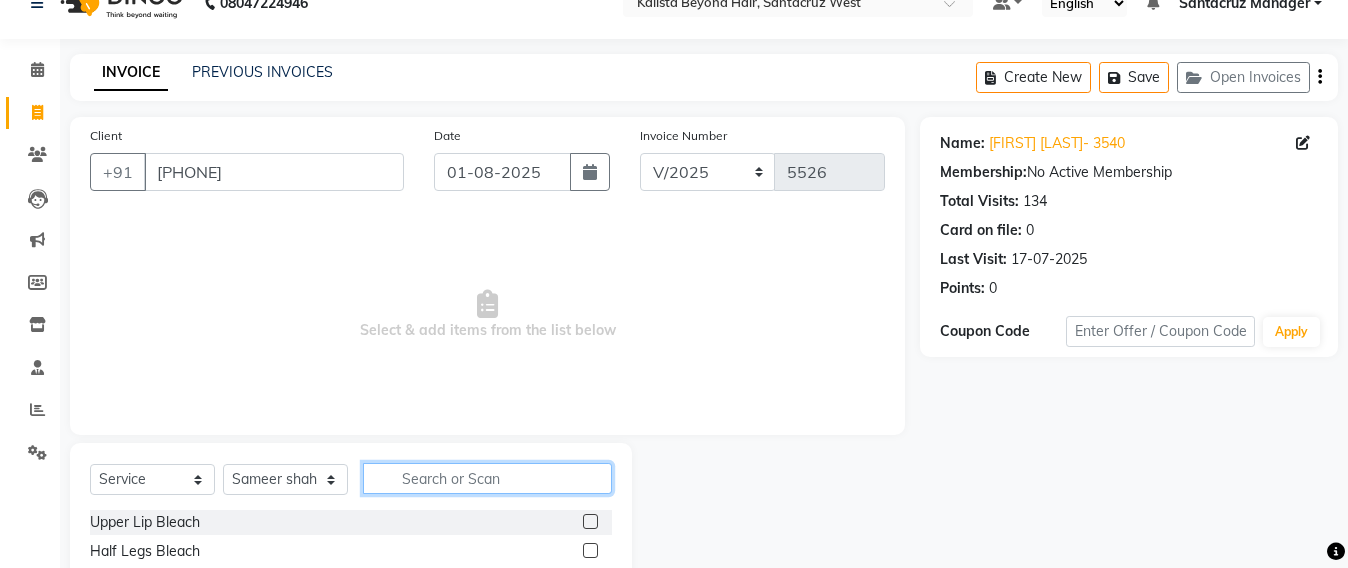 click 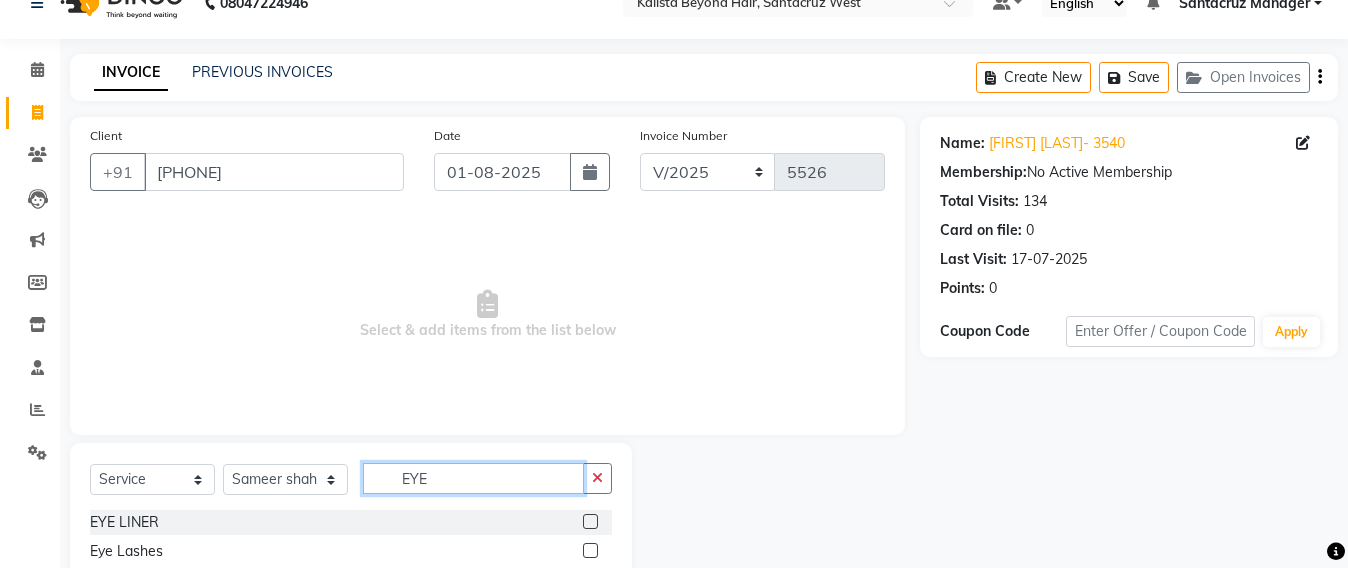 scroll, scrollTop: 158, scrollLeft: 0, axis: vertical 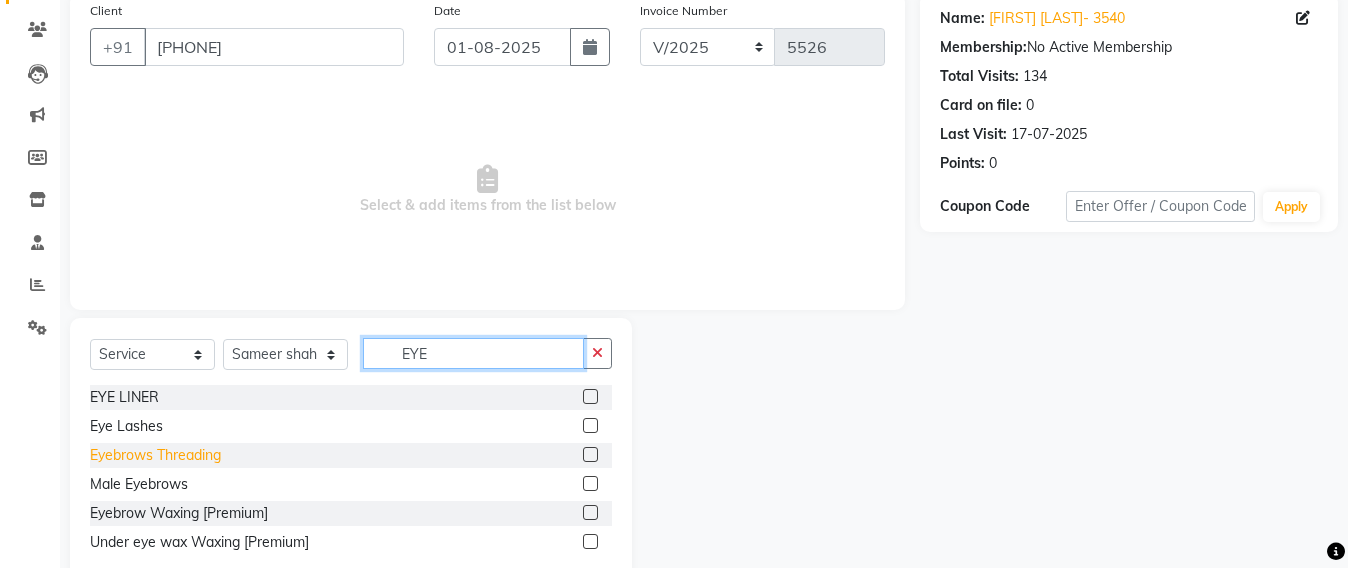 type on "EYE" 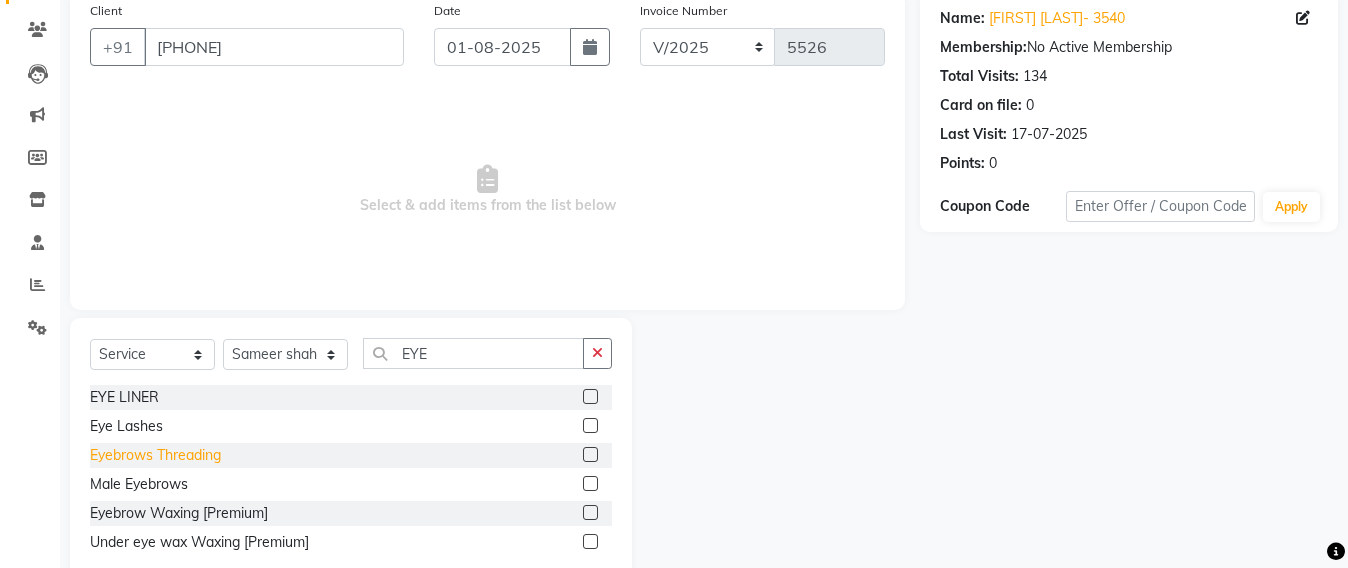 click on "Eyebrows Threading" 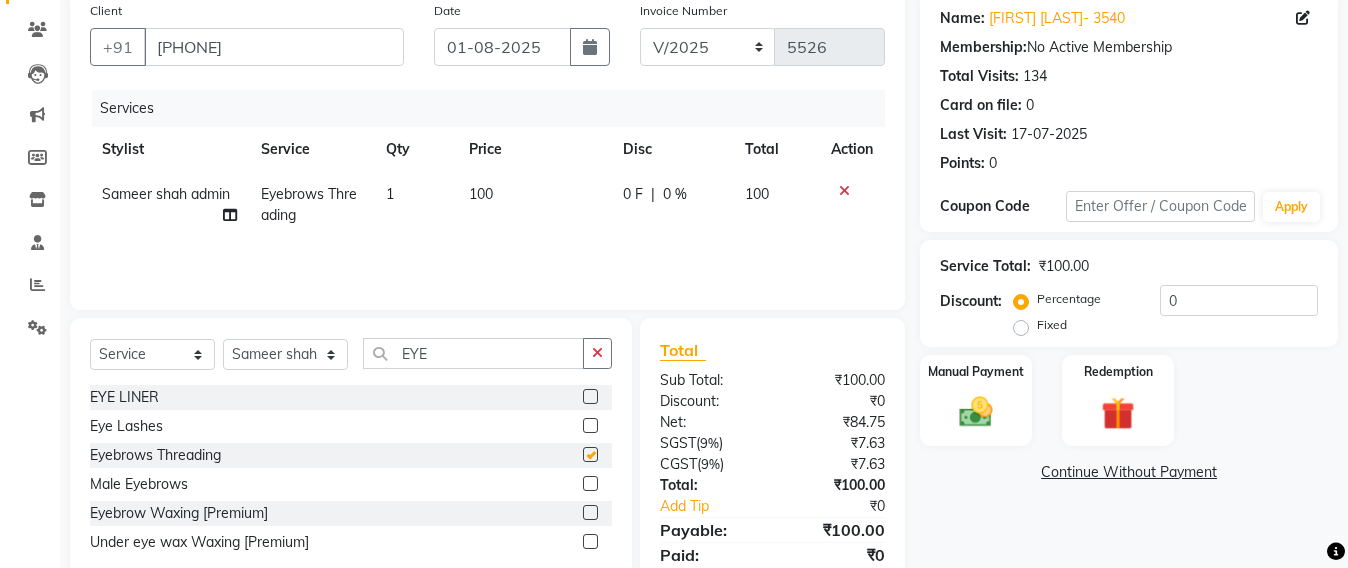 checkbox on "false" 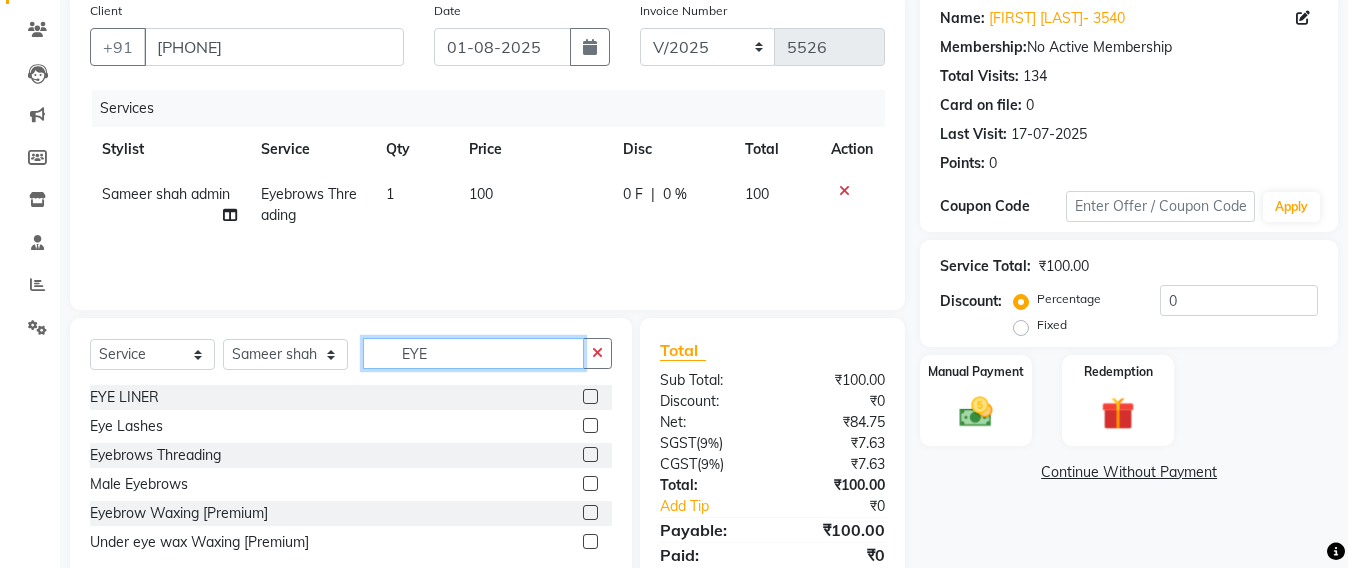 click on "EYE" 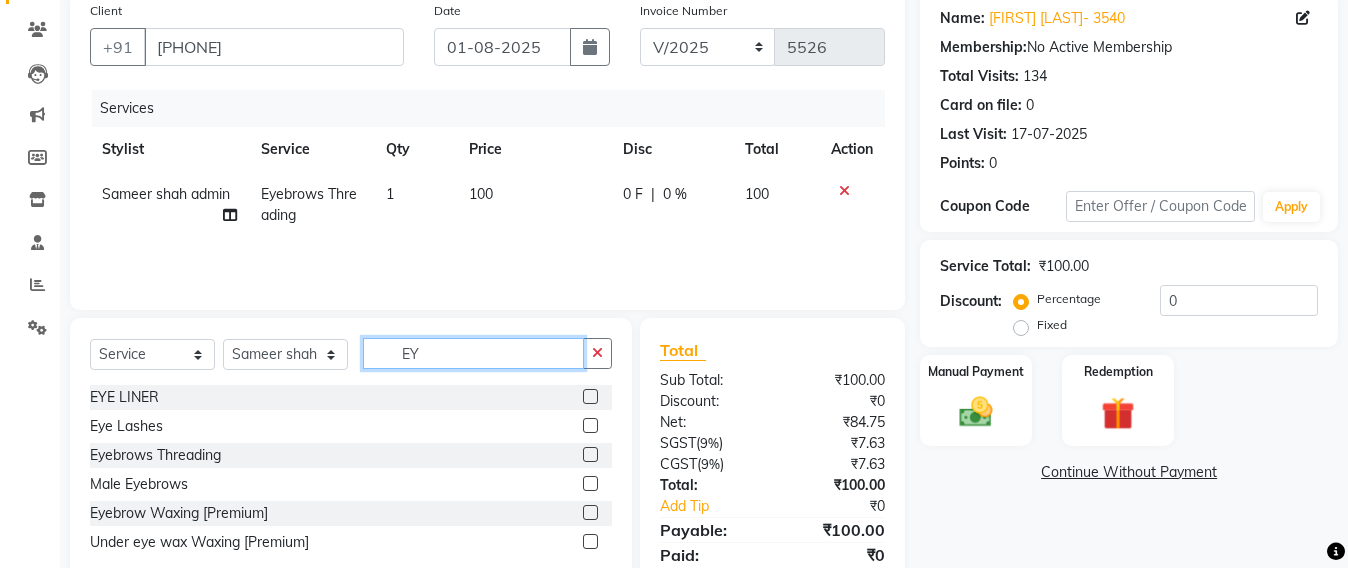 type on "E" 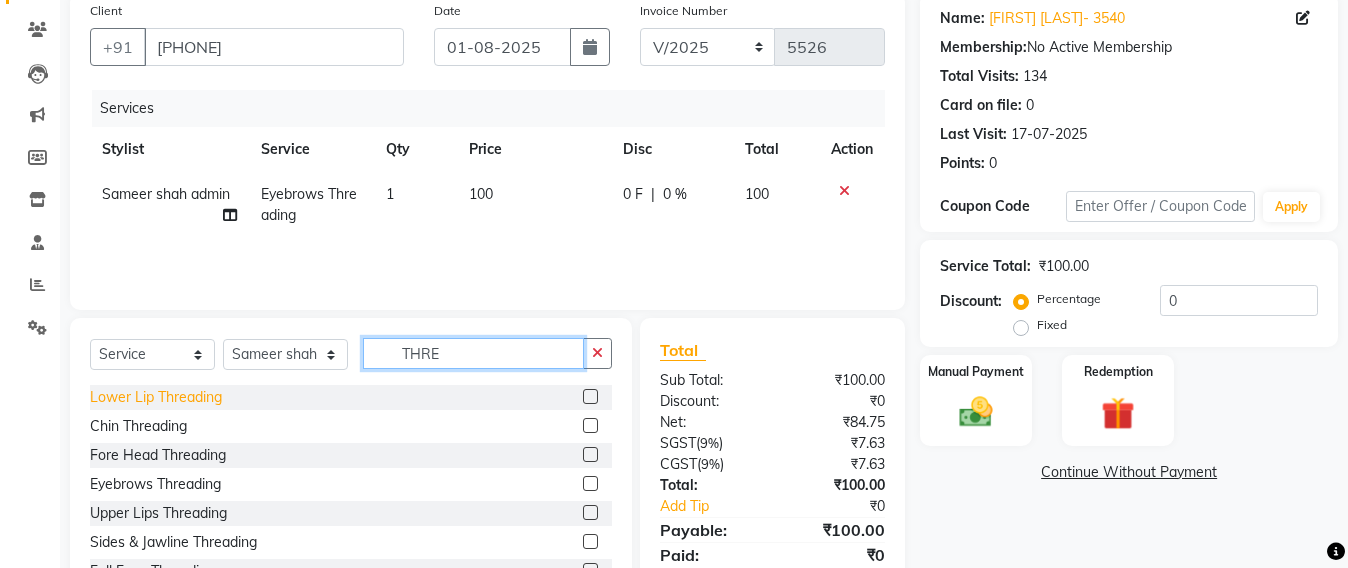 type on "THRE" 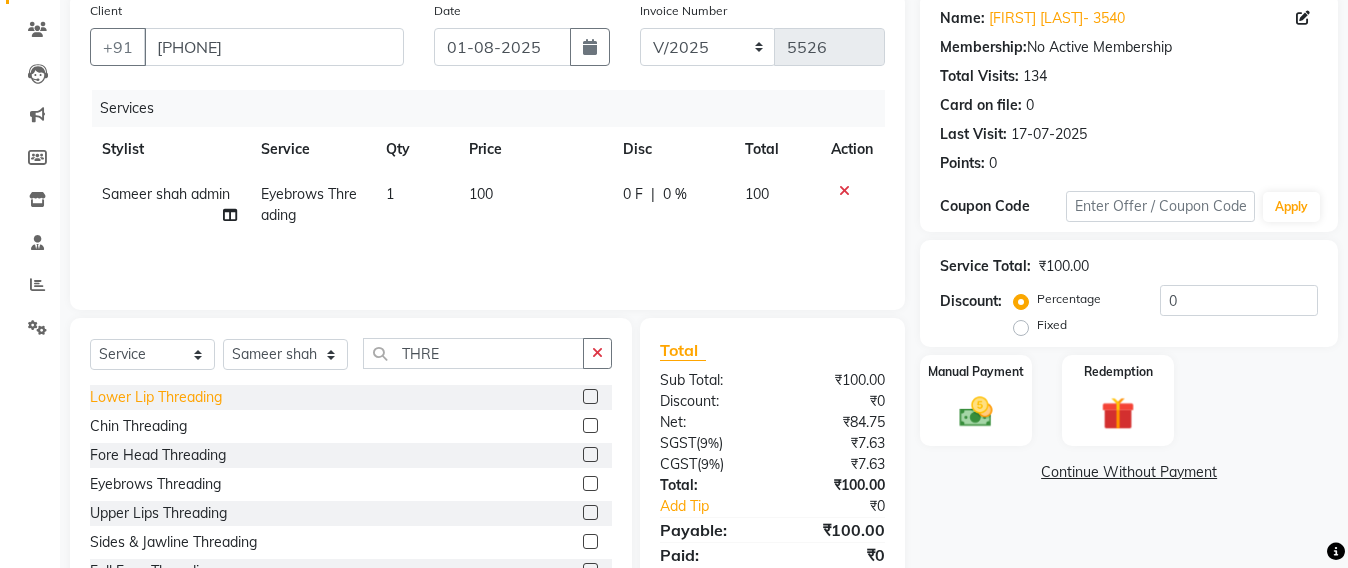 click on "Lower Lip Threading" 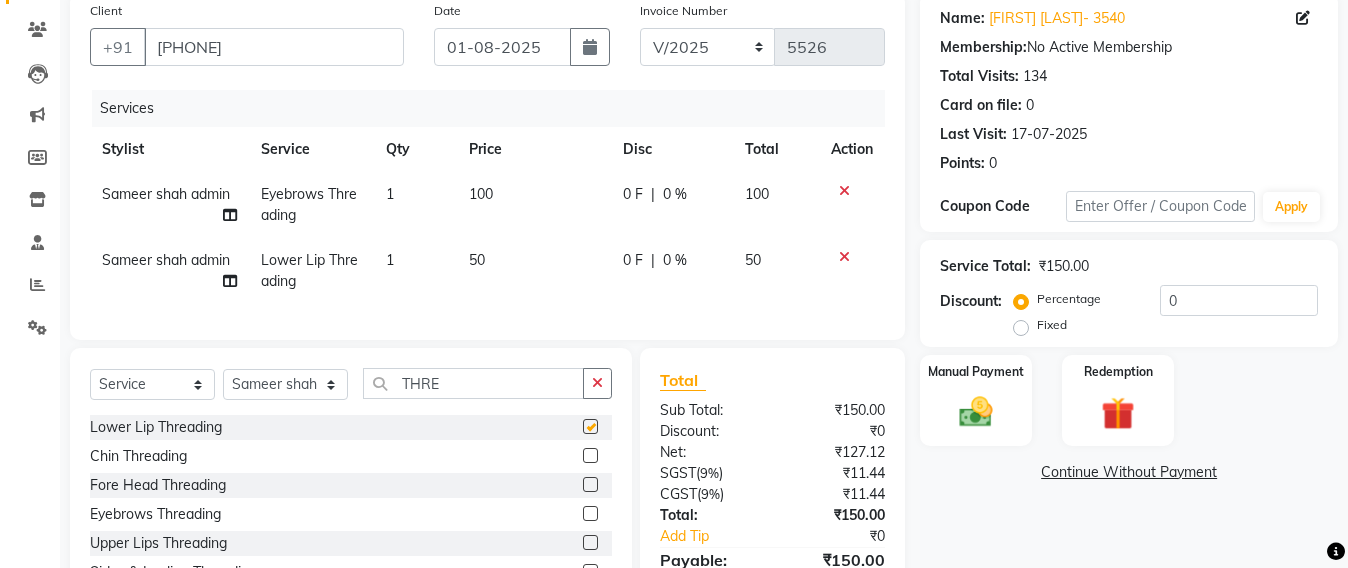 checkbox on "false" 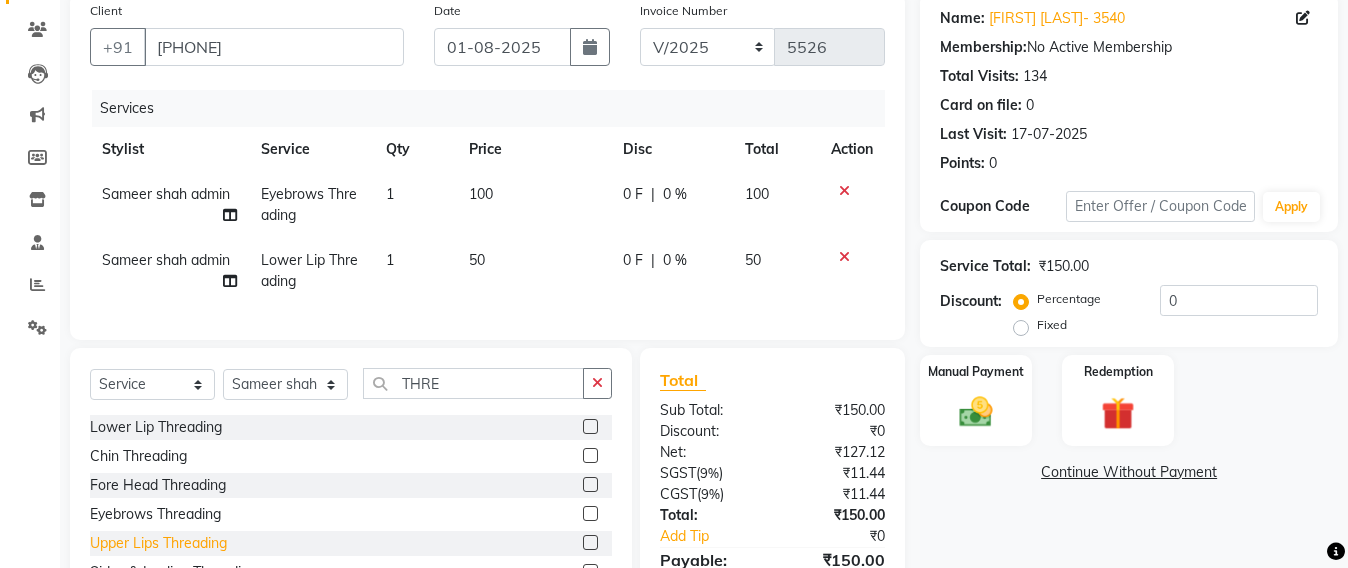 click on "Upper Lips Threading" 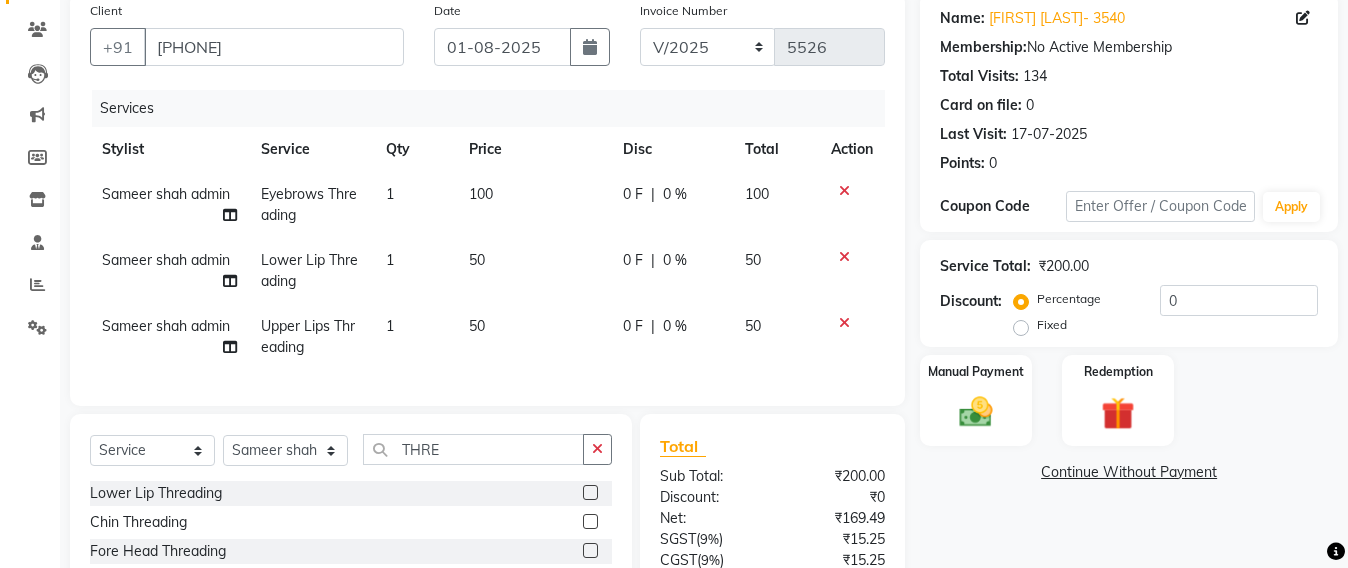 checkbox on "false" 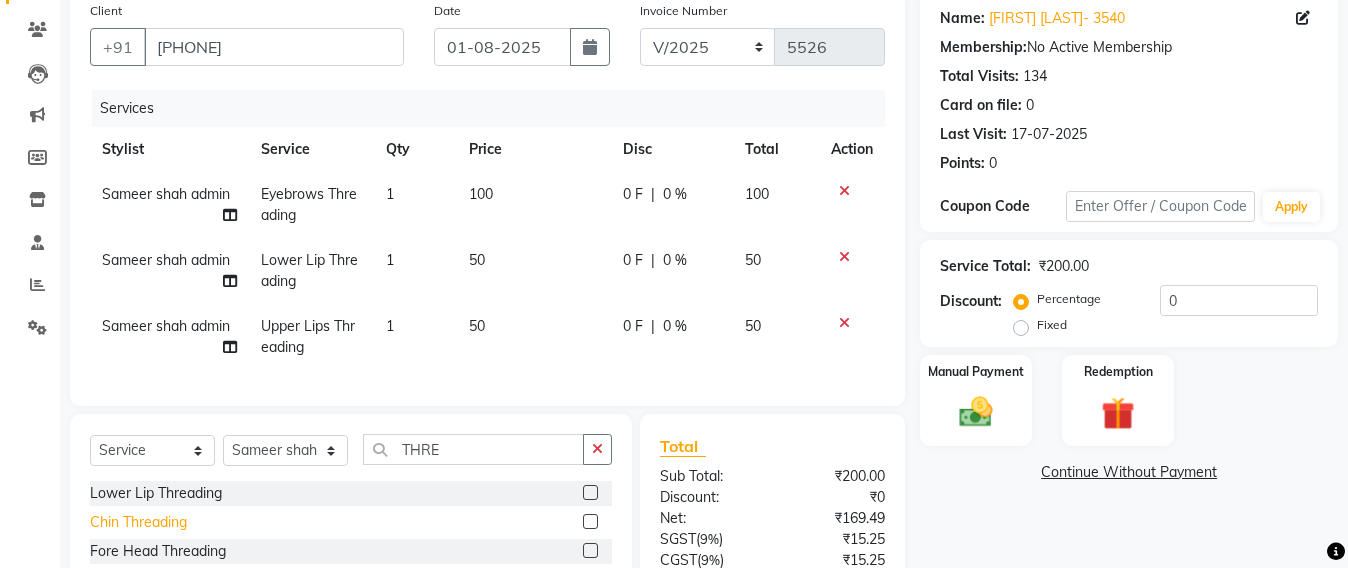 click on "Chin Threading" 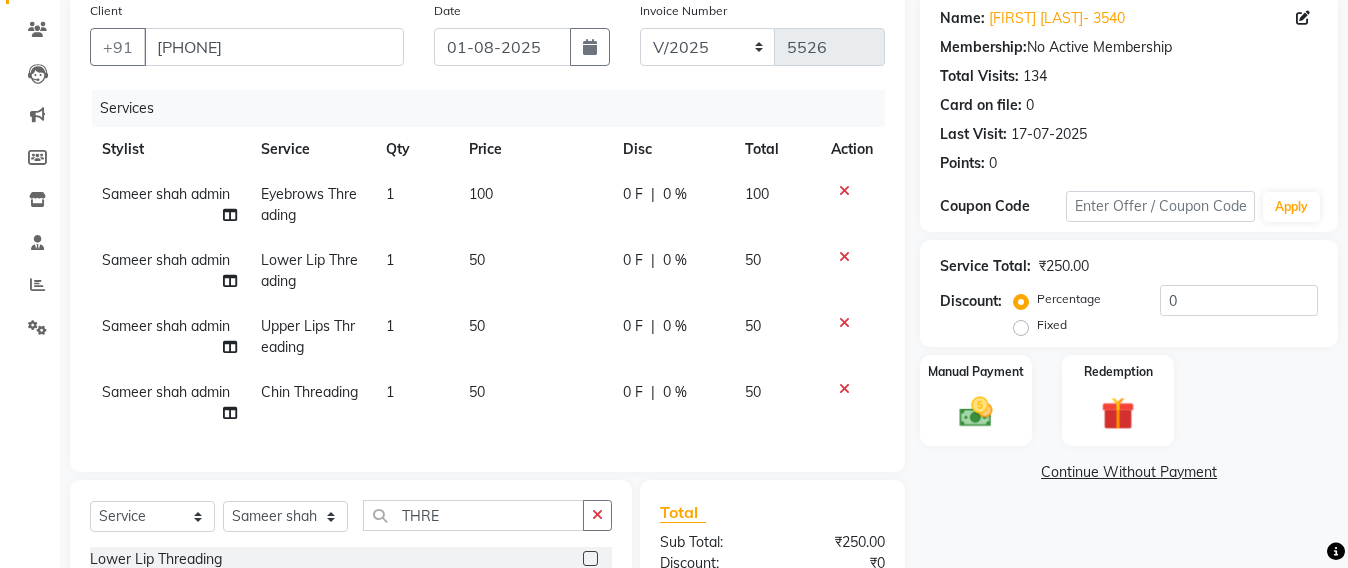checkbox on "false" 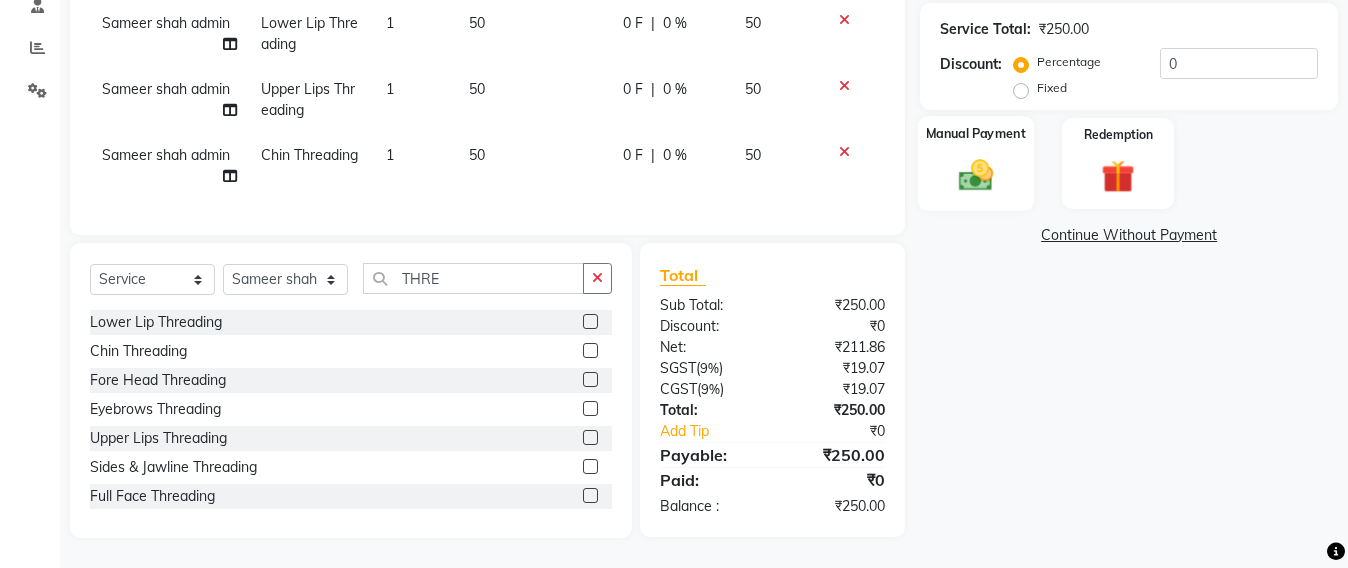 click 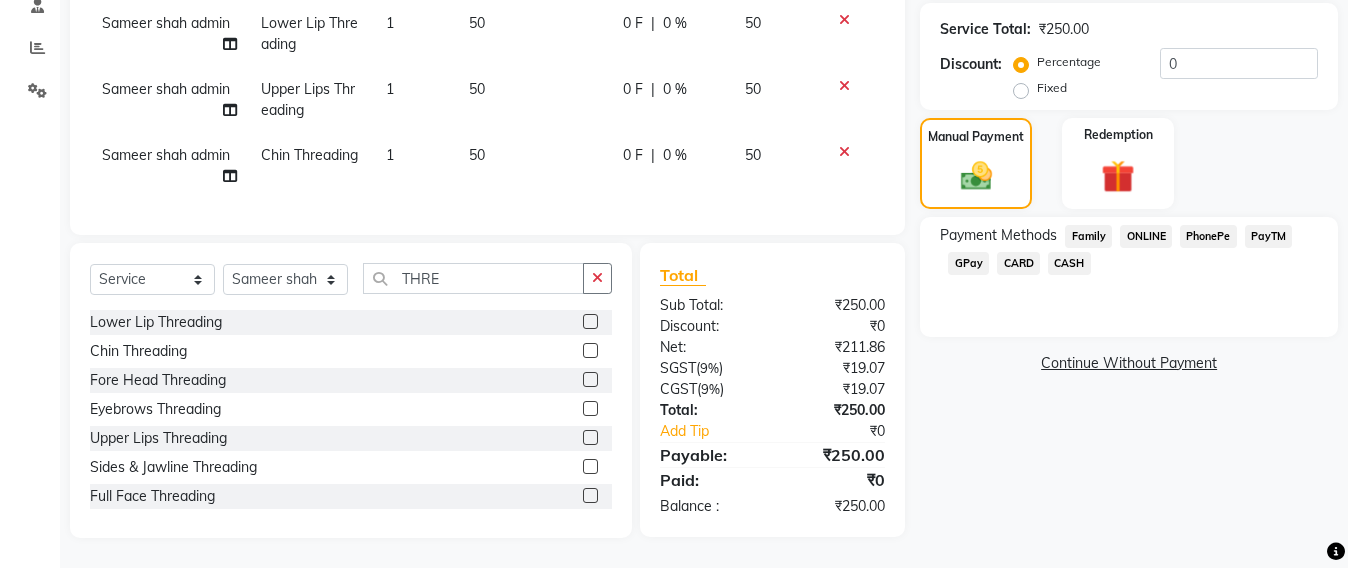 click on "CASH" 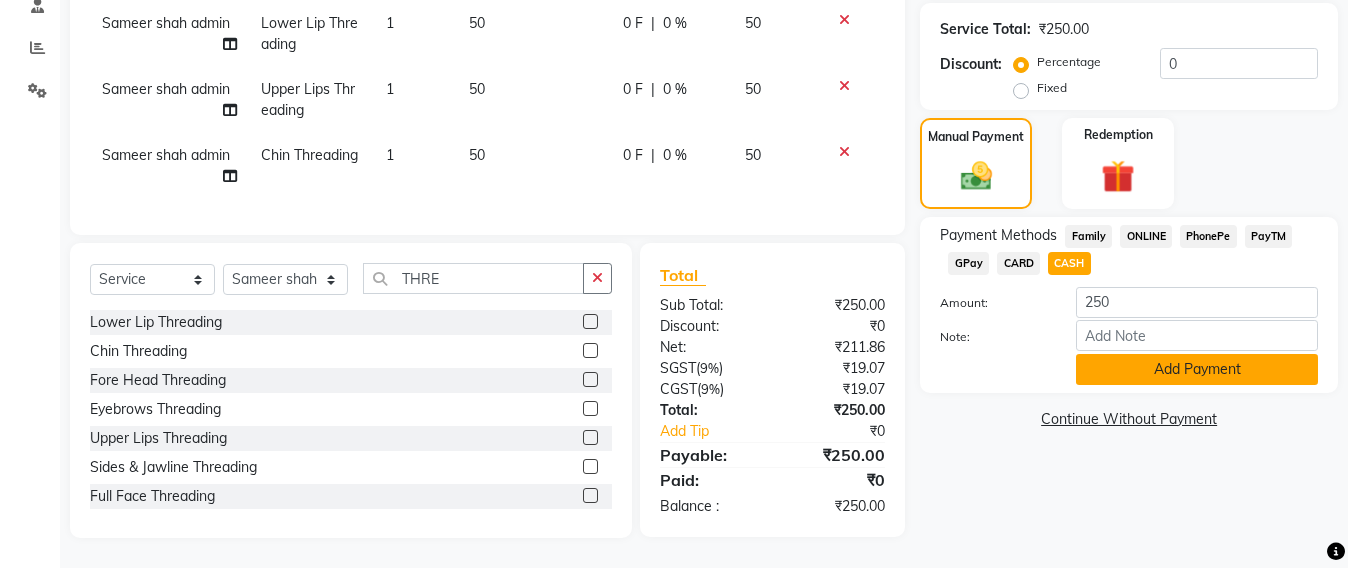 click on "Add Payment" 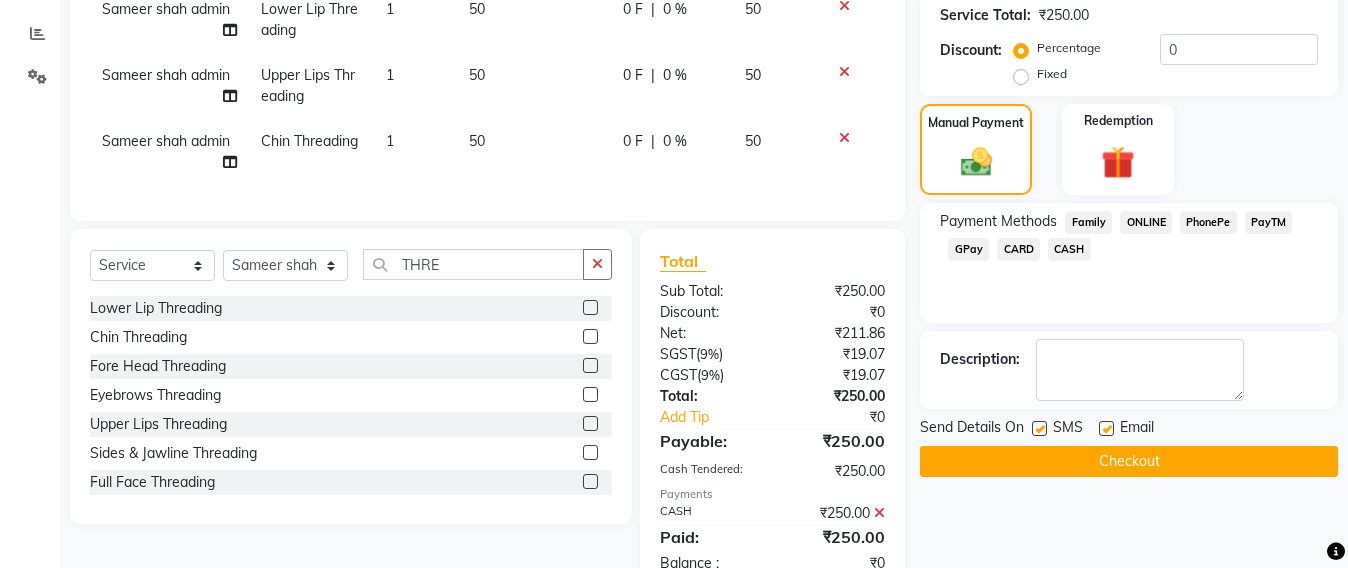 scroll, scrollTop: 484, scrollLeft: 0, axis: vertical 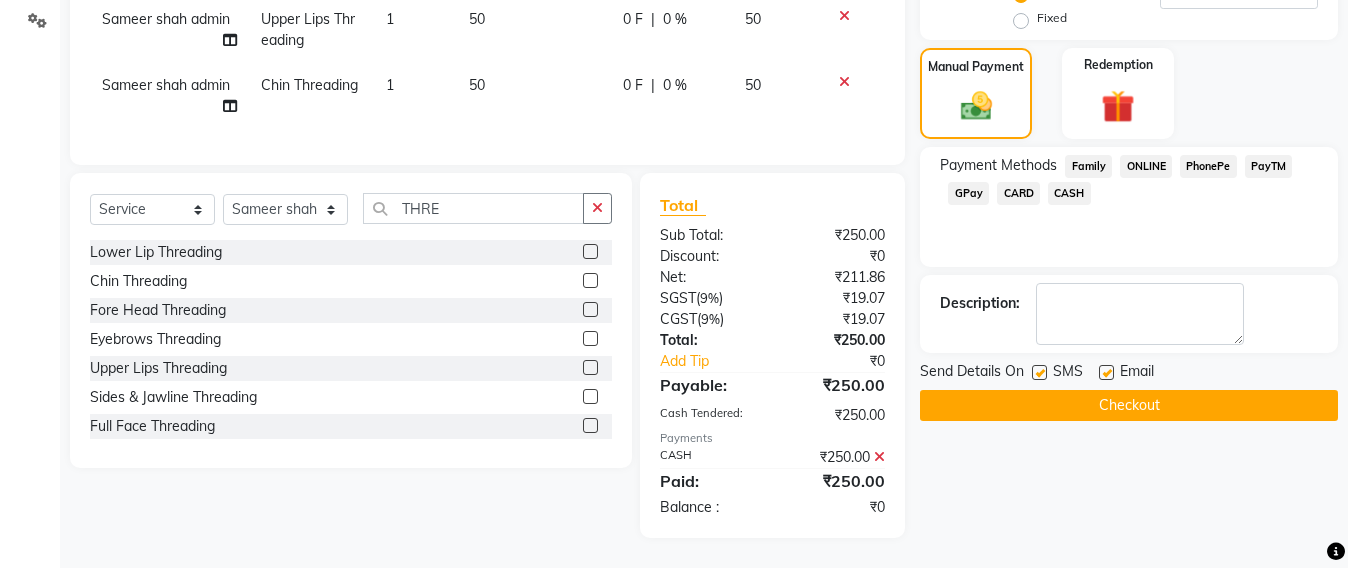 click on "Checkout" 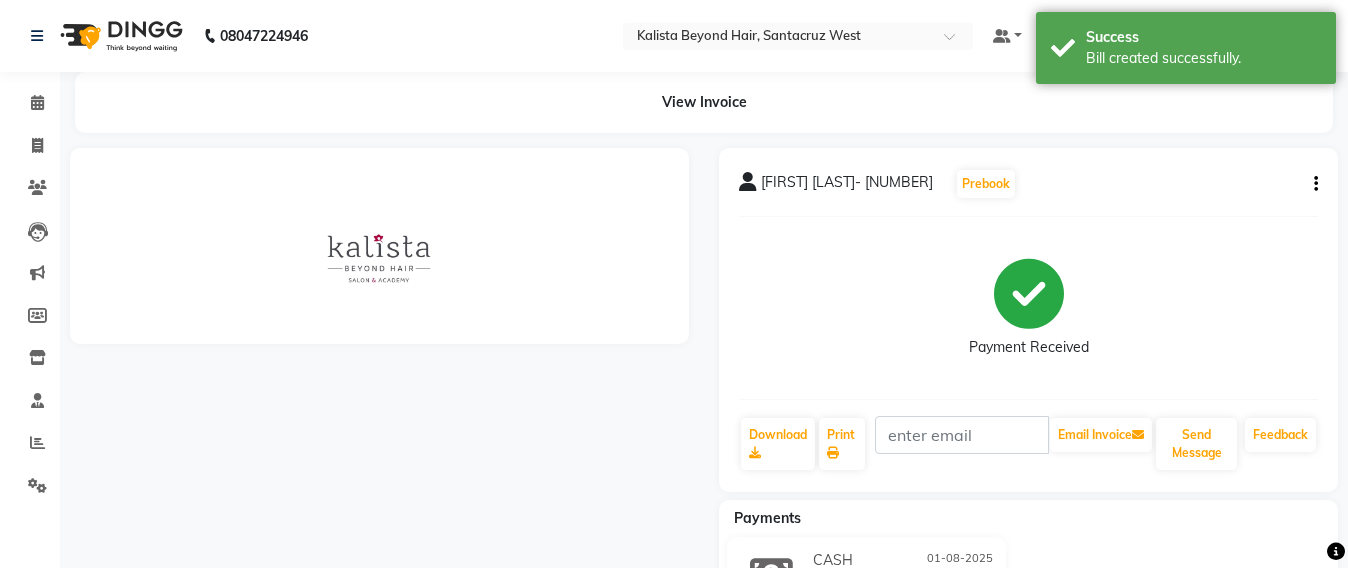 scroll, scrollTop: 0, scrollLeft: 0, axis: both 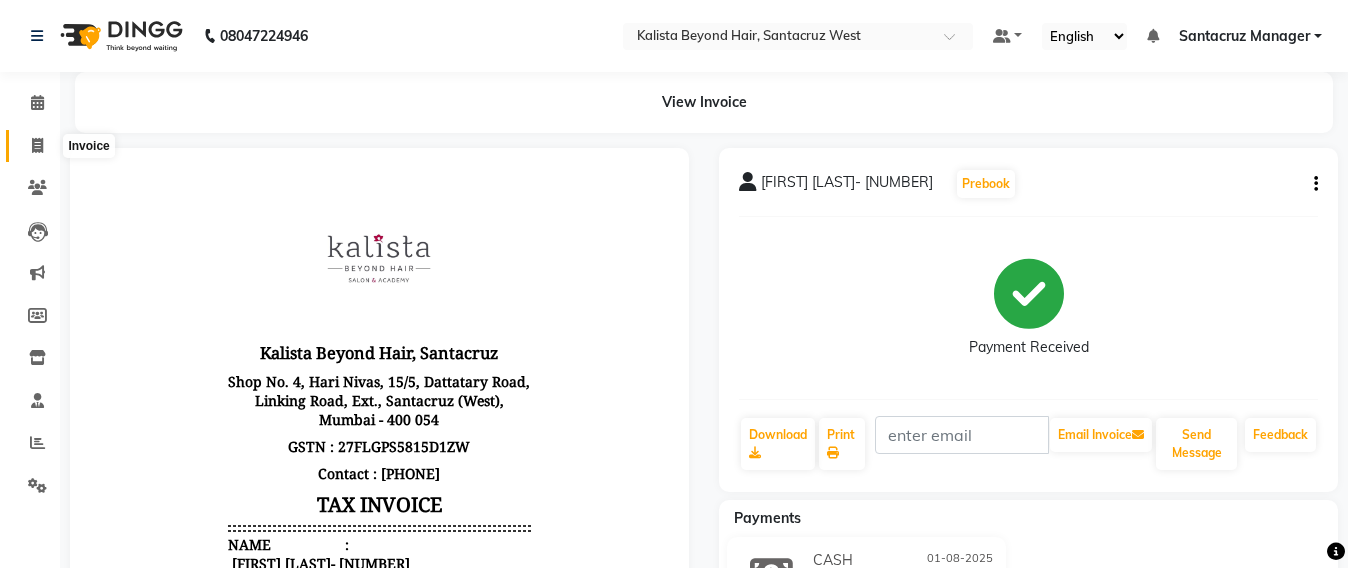 click 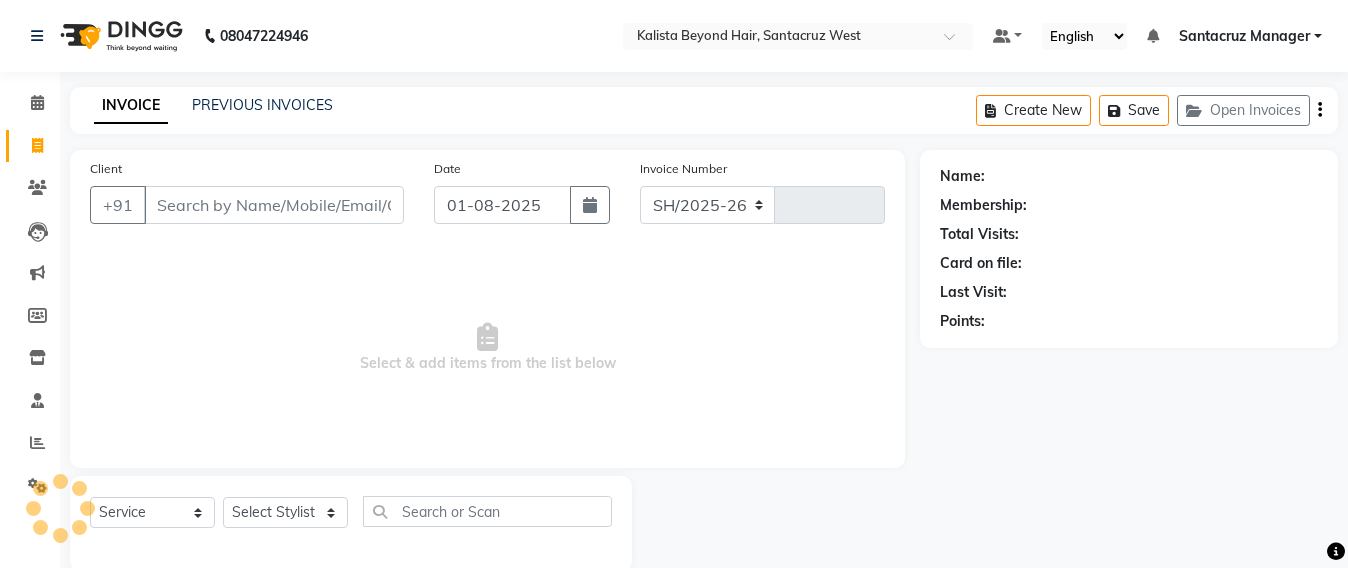 select on "6357" 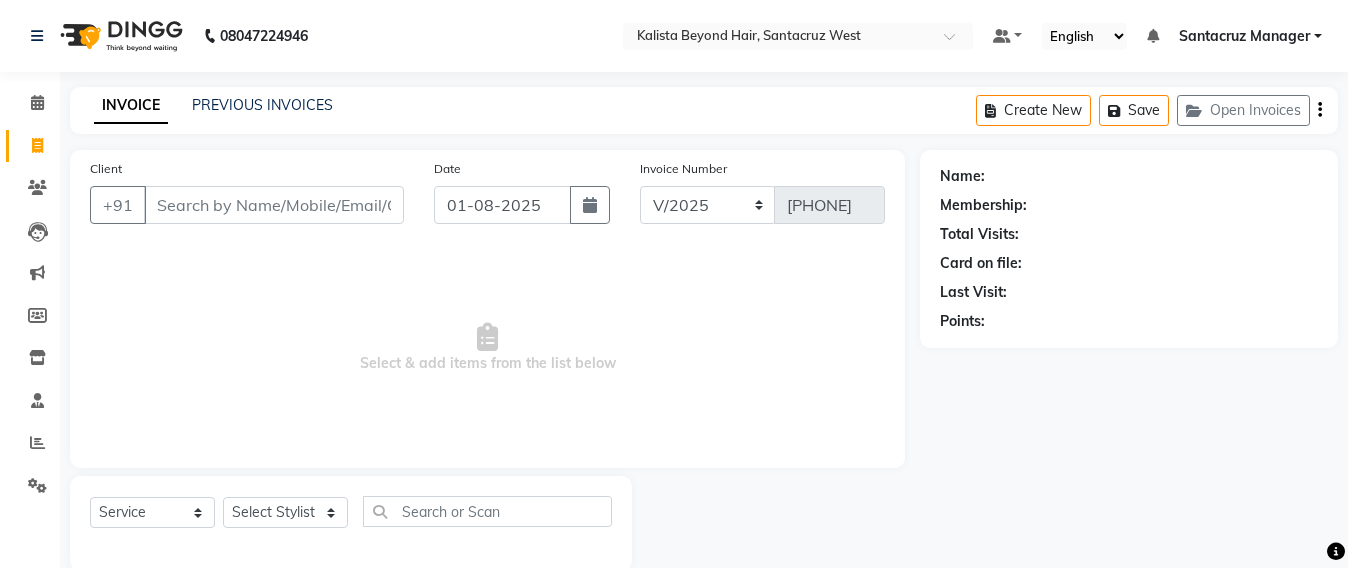 scroll, scrollTop: 33, scrollLeft: 0, axis: vertical 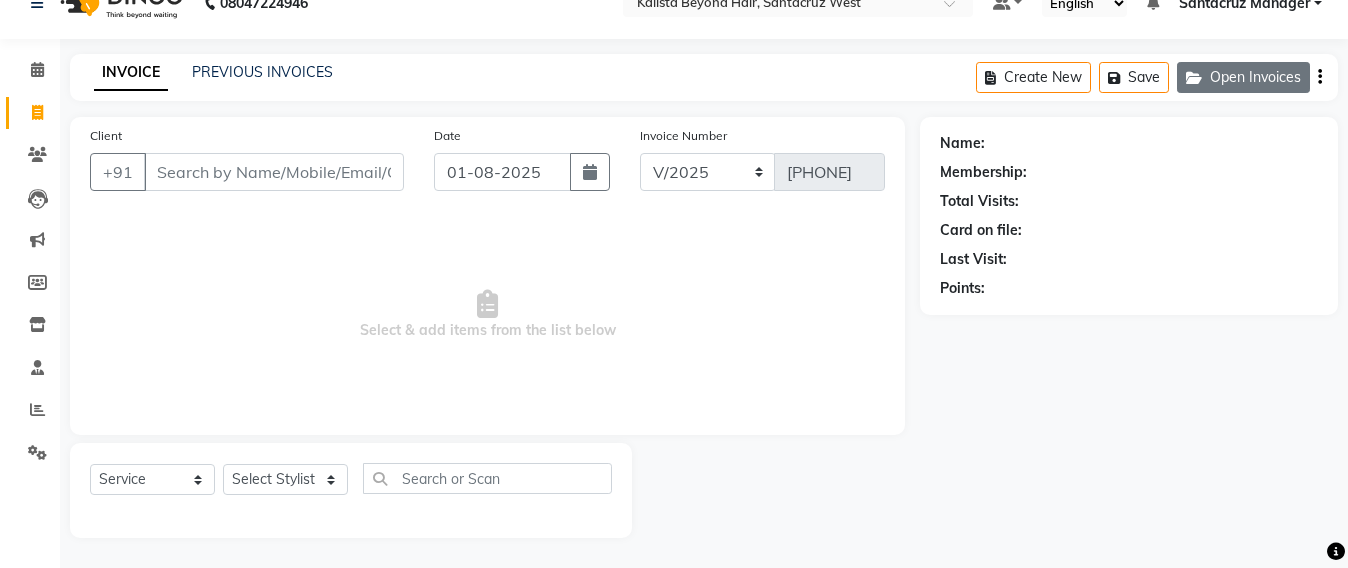 click on "Open Invoices" 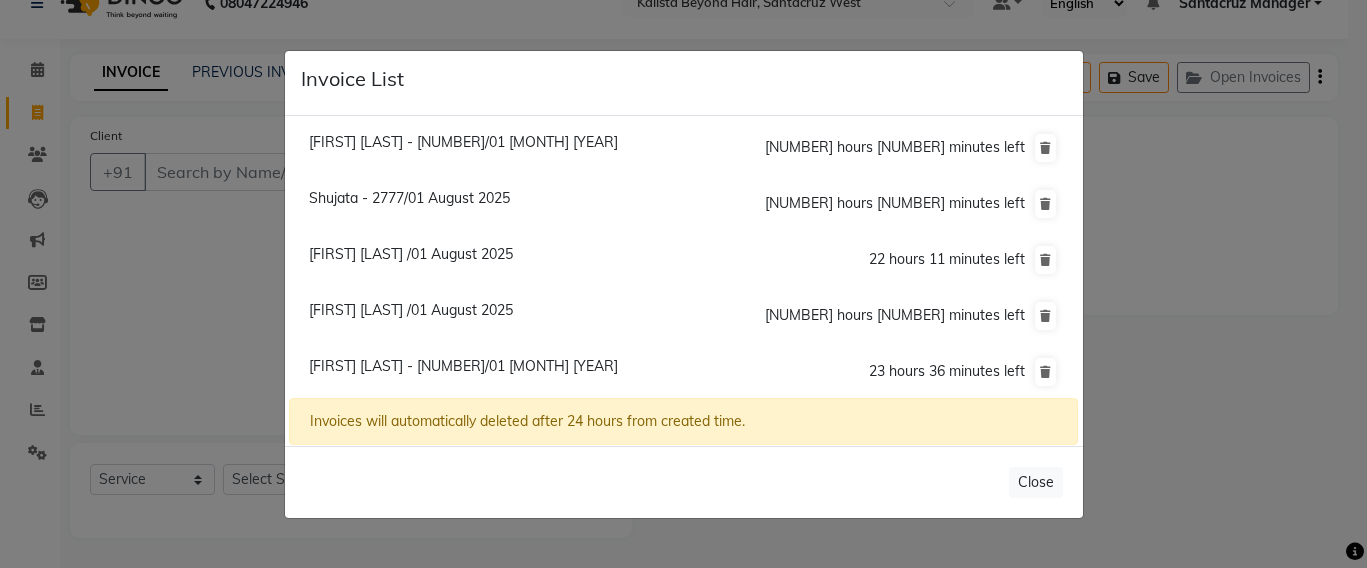 click on "Illa Sachdev /01 August 2025" 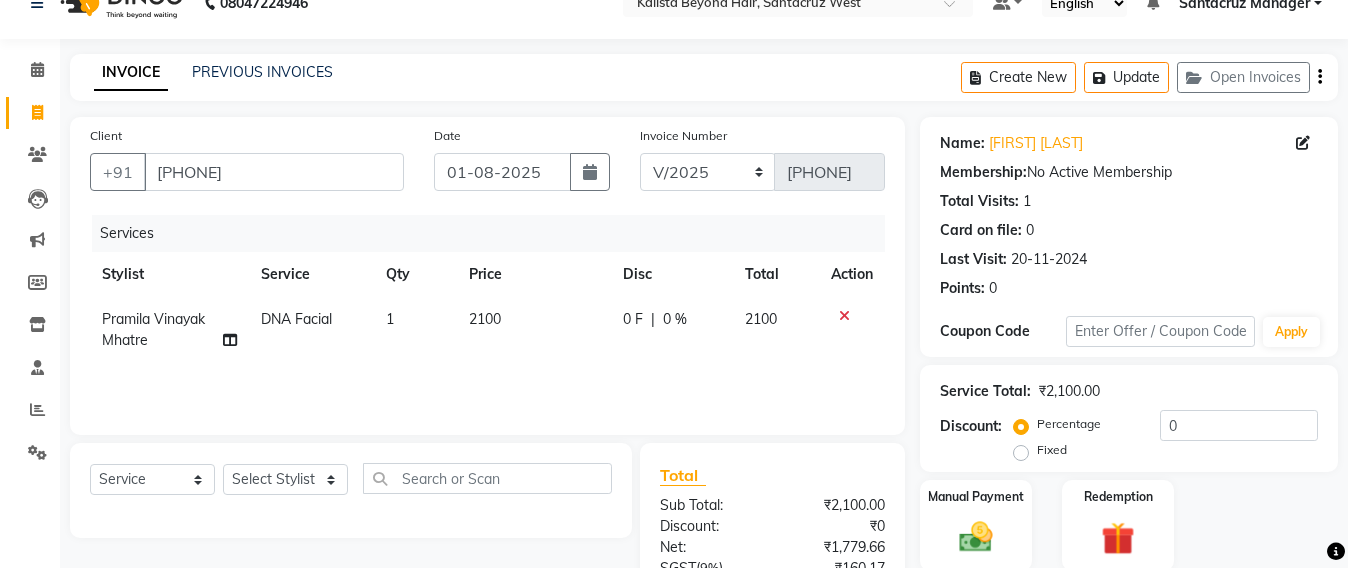 click 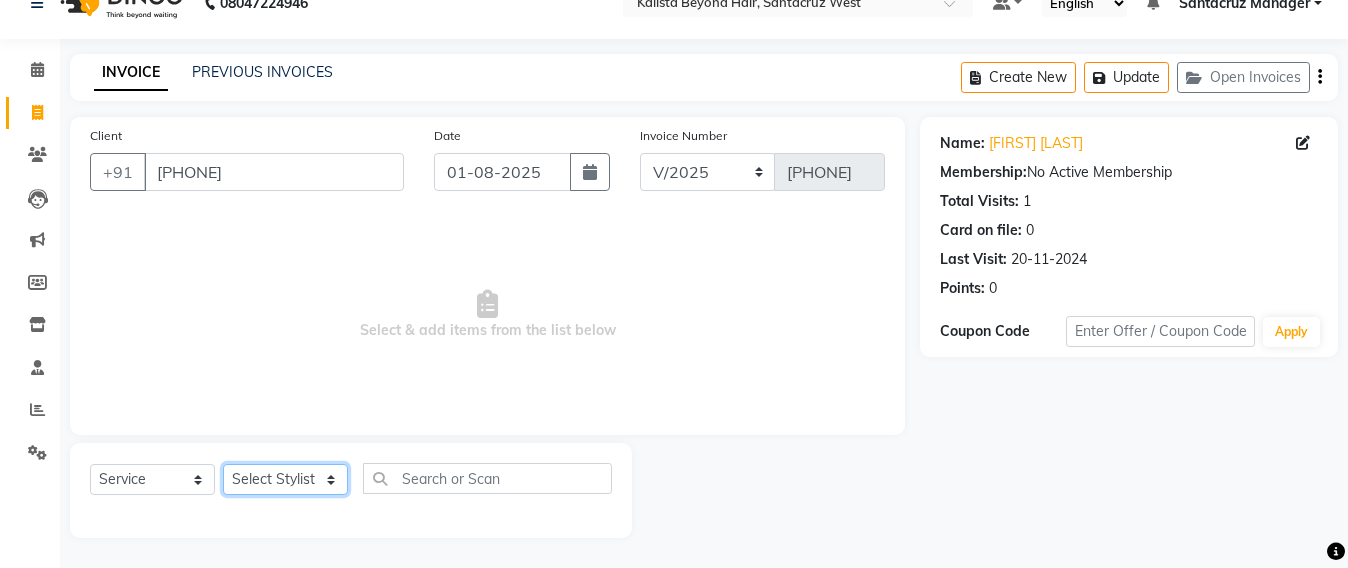 drag, startPoint x: 313, startPoint y: 487, endPoint x: 315, endPoint y: 477, distance: 10.198039 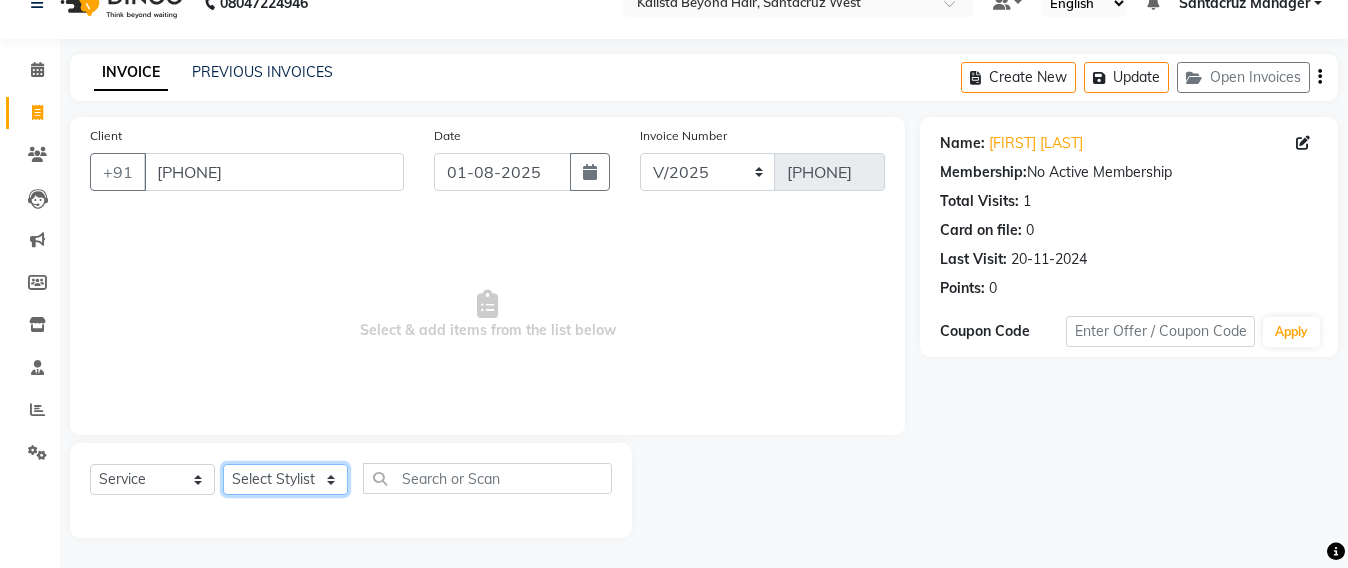 select on "47842" 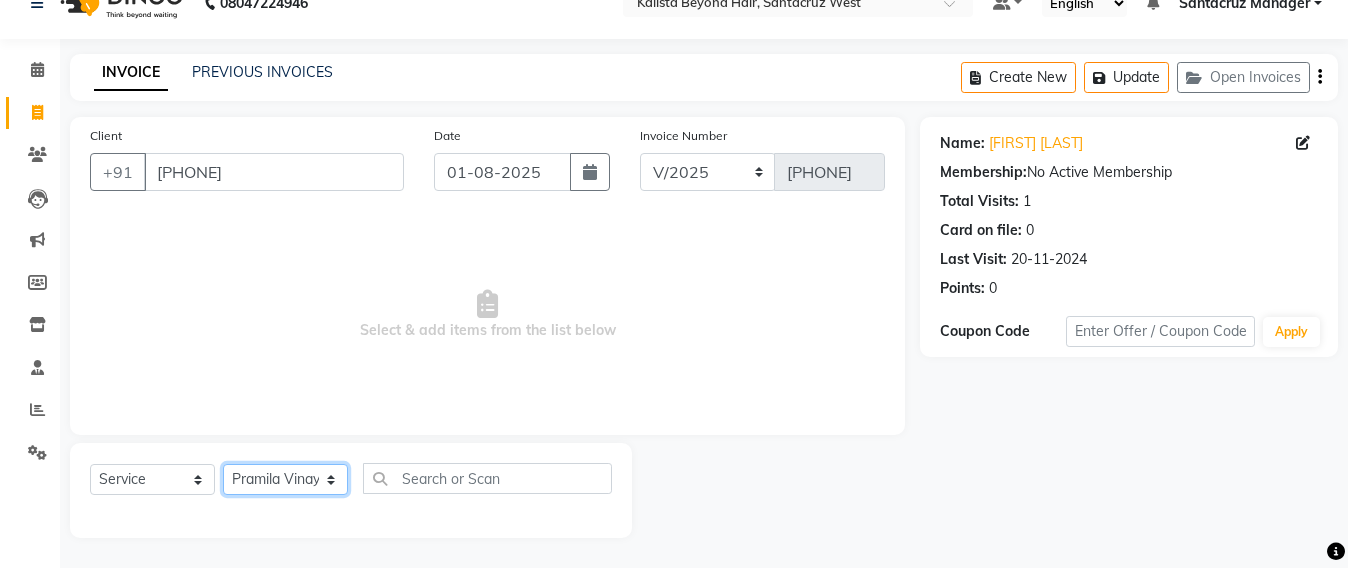 click on "Select Stylist Admin Avesh Sankat AZHER SHAIKH Jayeshree Mahtre Manisha Subodh Shedge Muskaan Pramila Vinayak Mhatre prathmesh mahattre Pratibha Nilesh Sharma RINKI SAV Rosy Sunil Jadhav Sameer shah admin Santacruz Manager SAURAV Siddhi SOMAYANG VASHUM Tejasvi Bhosle" 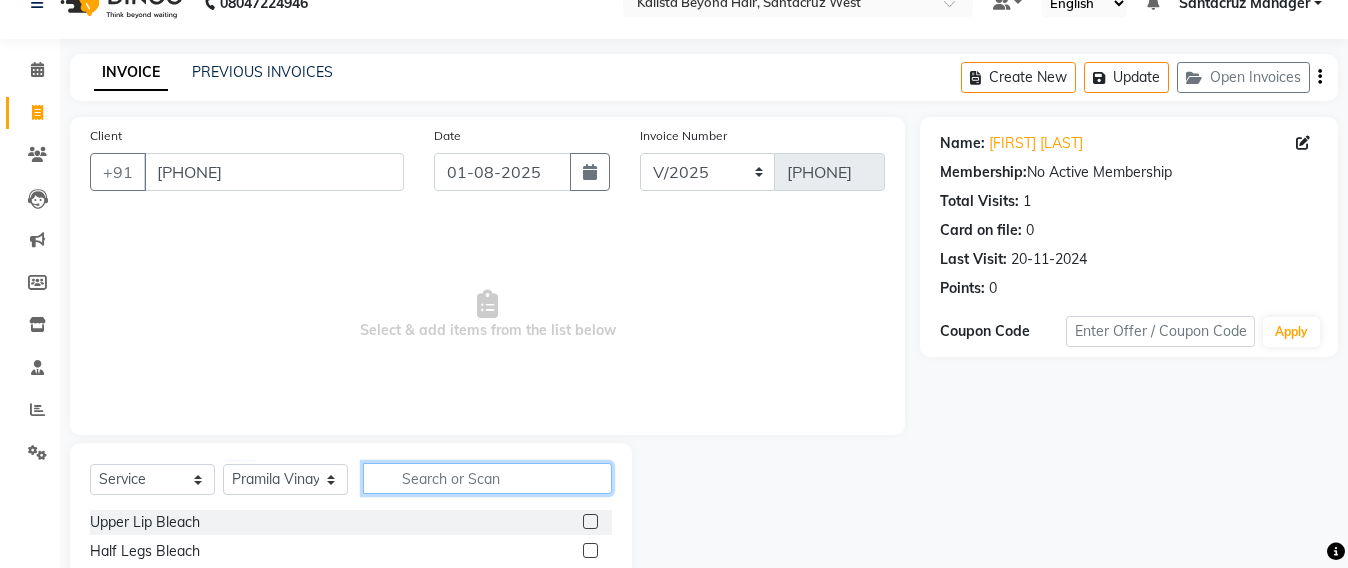 click 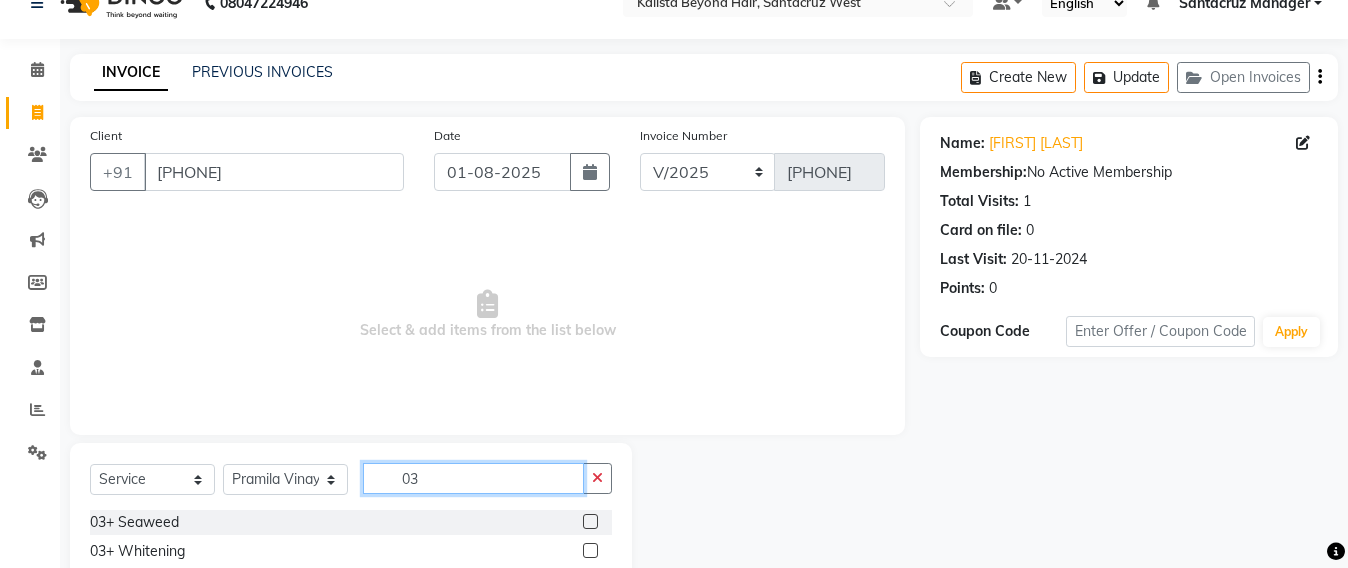 scroll, scrollTop: 91, scrollLeft: 0, axis: vertical 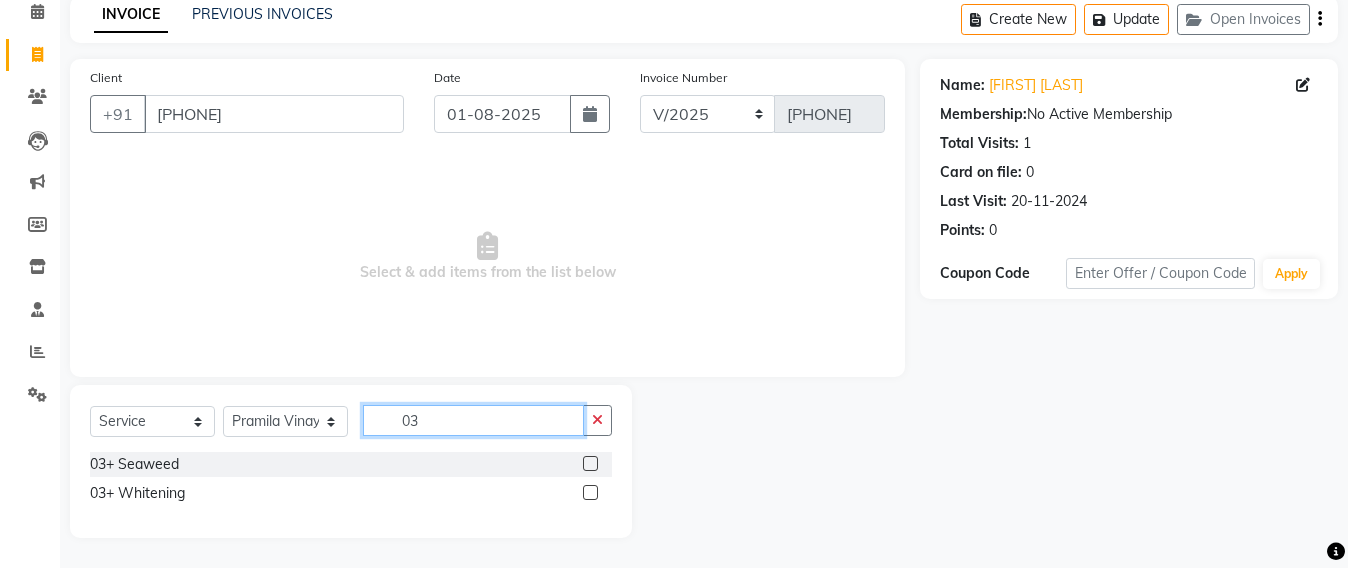type on "0" 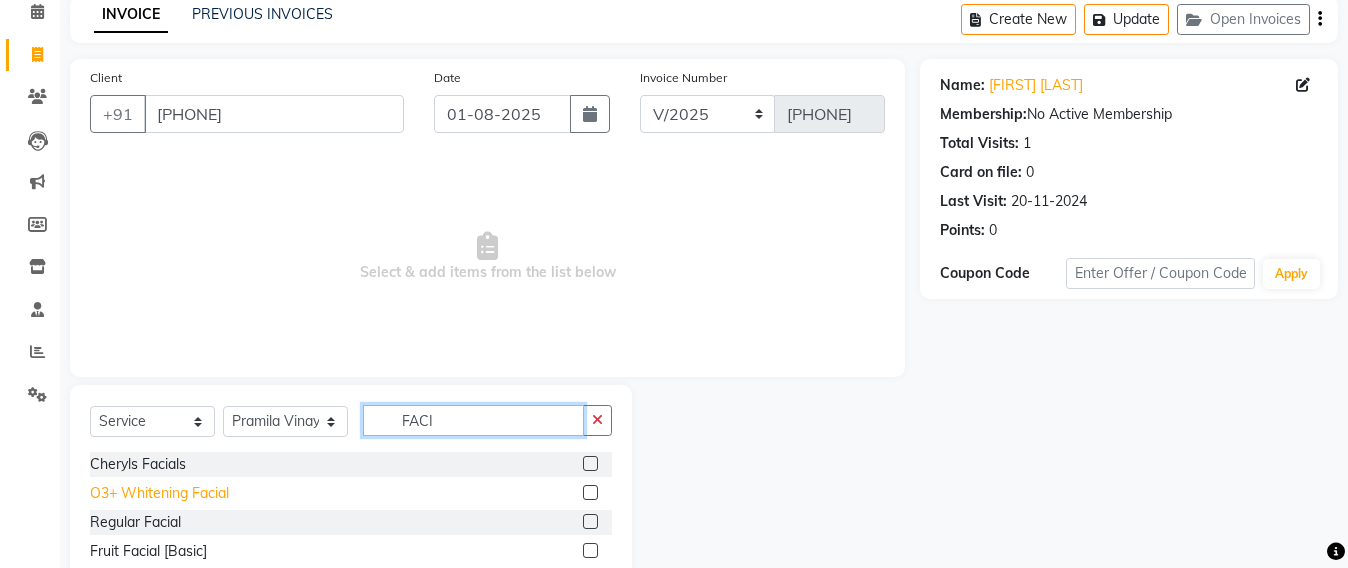 type on "FACI" 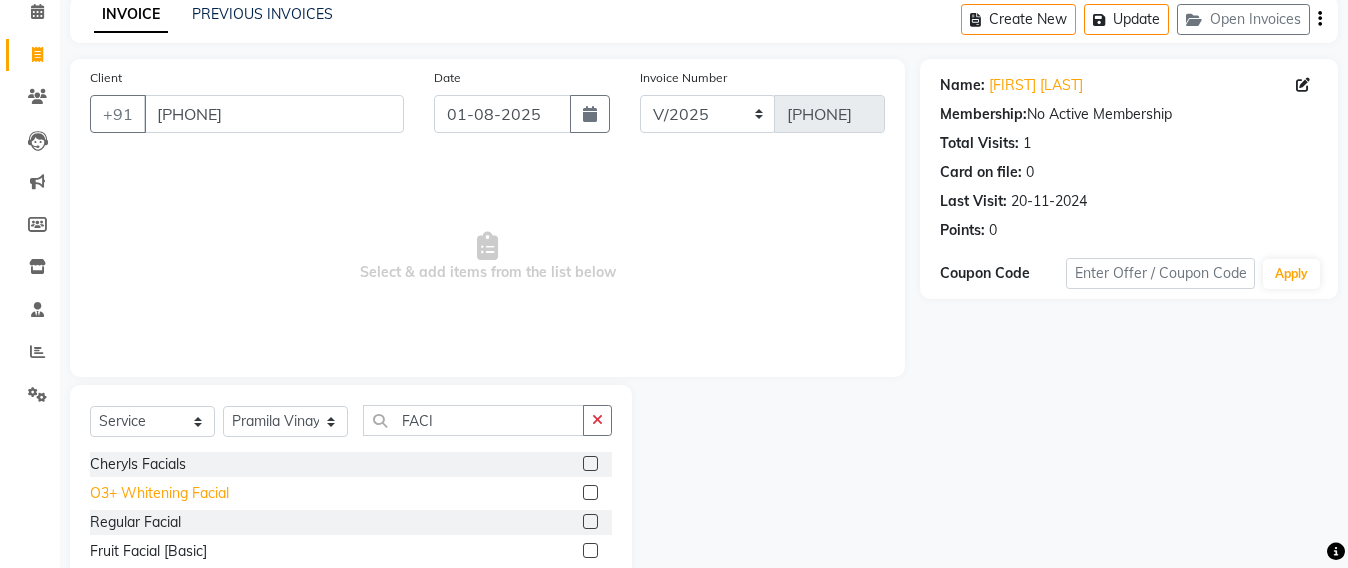 click on "O3+ Whitening Facial" 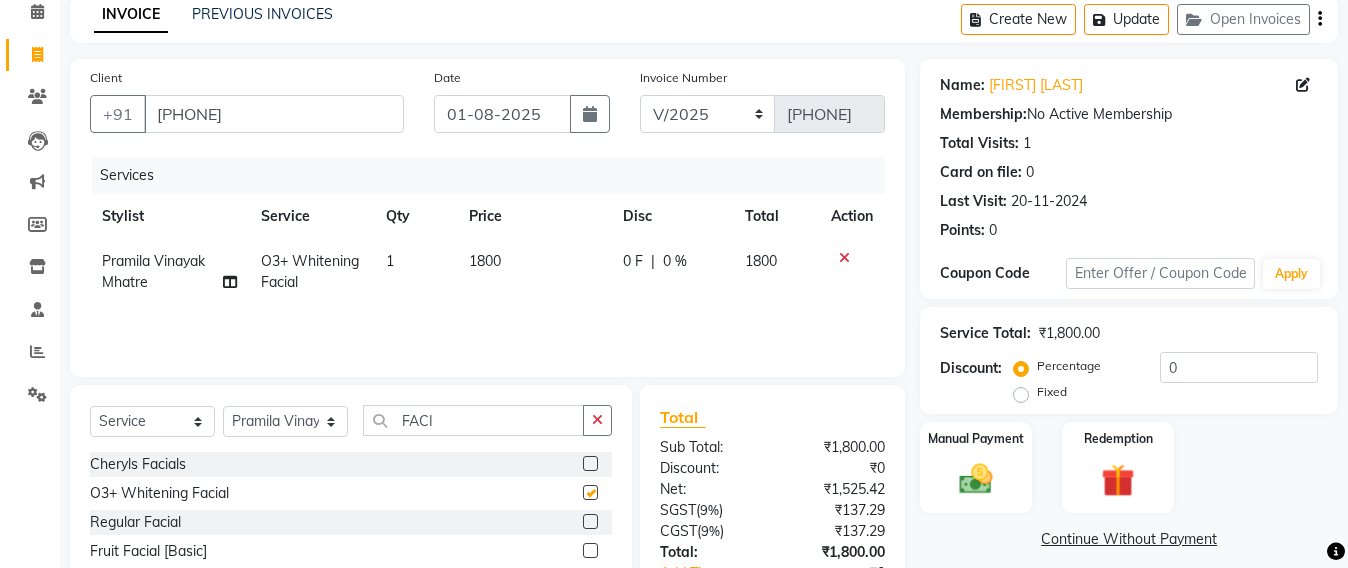 checkbox on "false" 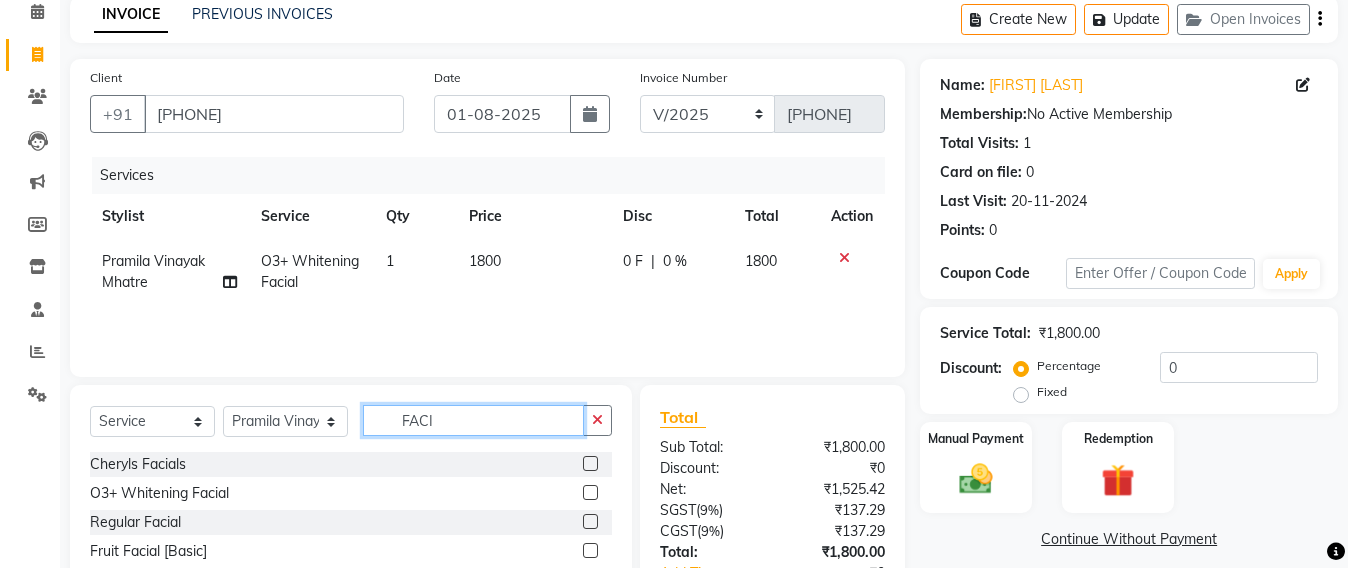 click on "FACI" 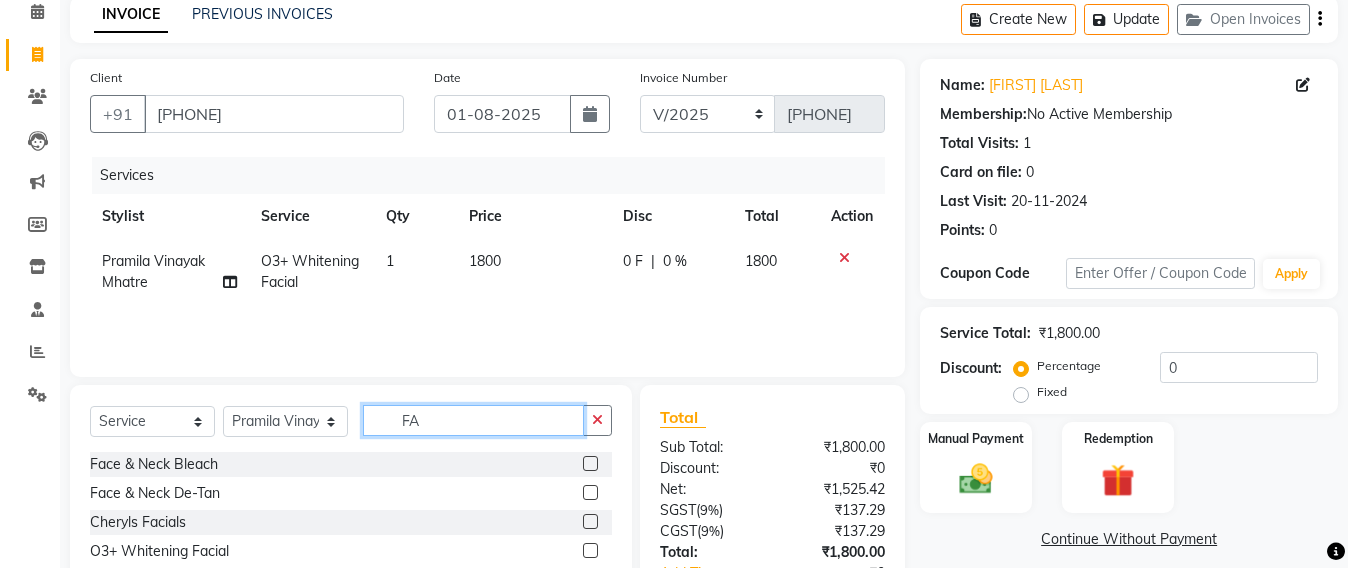 type on "F" 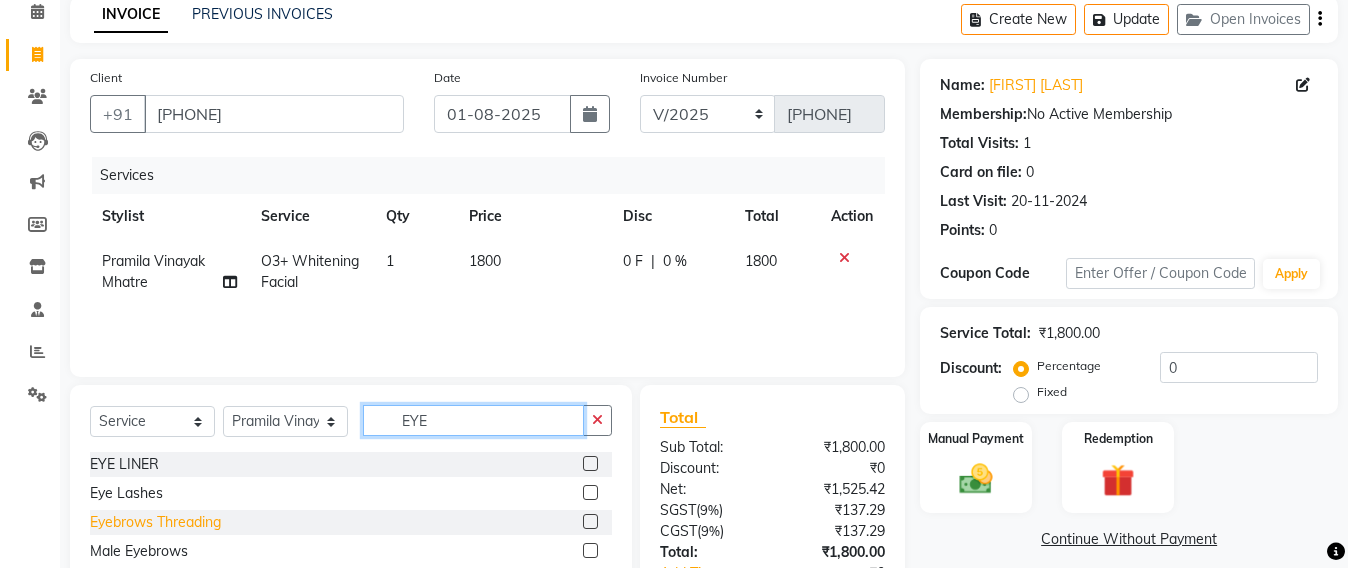 type on "EYE" 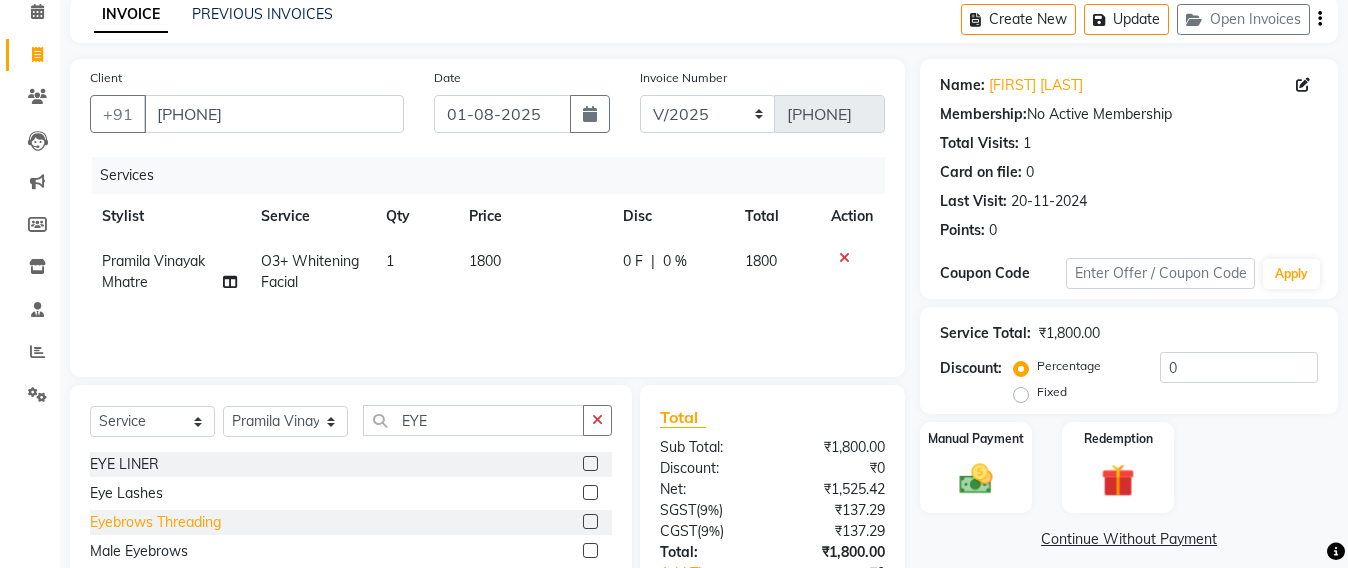 click on "Eyebrows Threading" 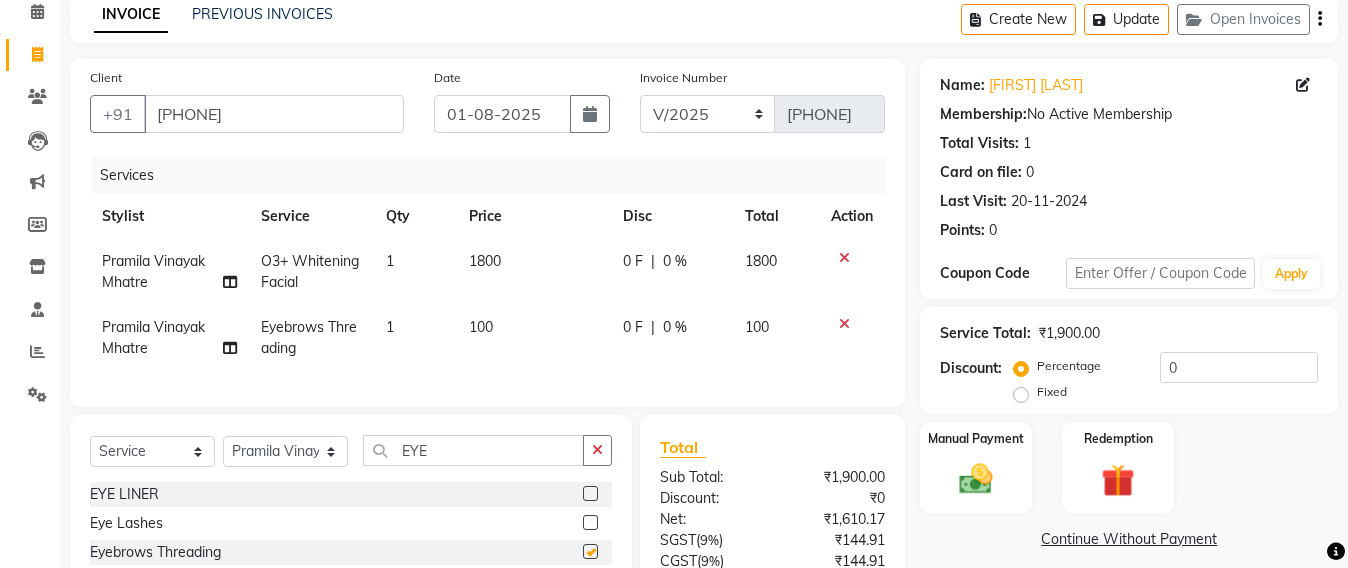 checkbox on "false" 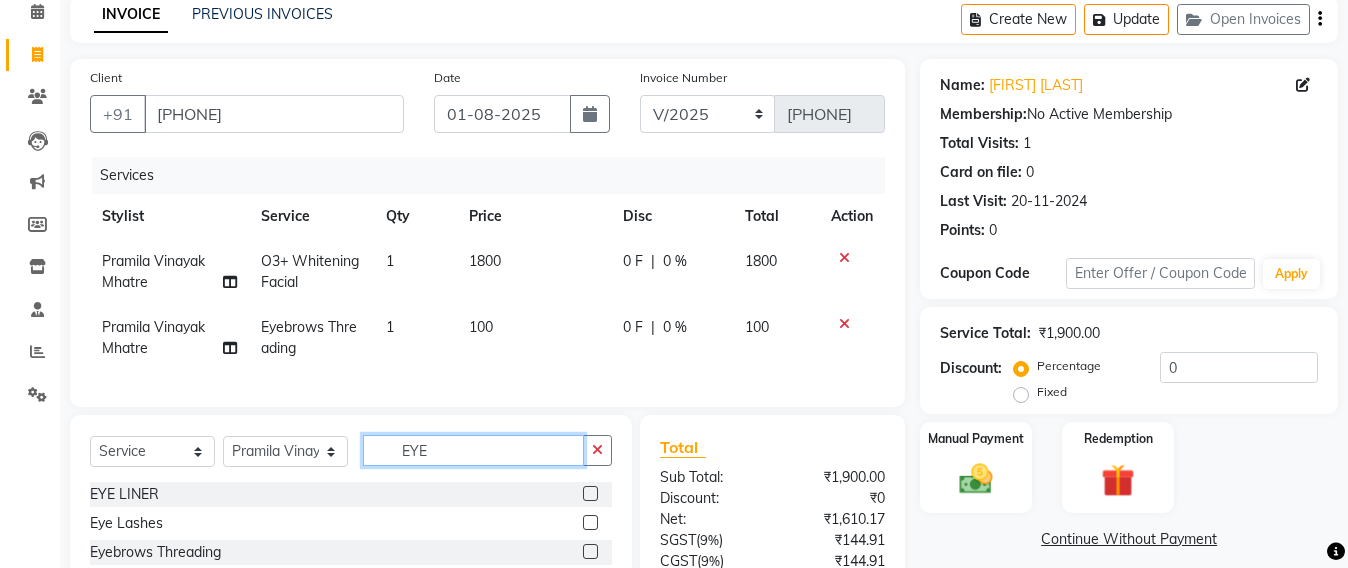click on "EYE" 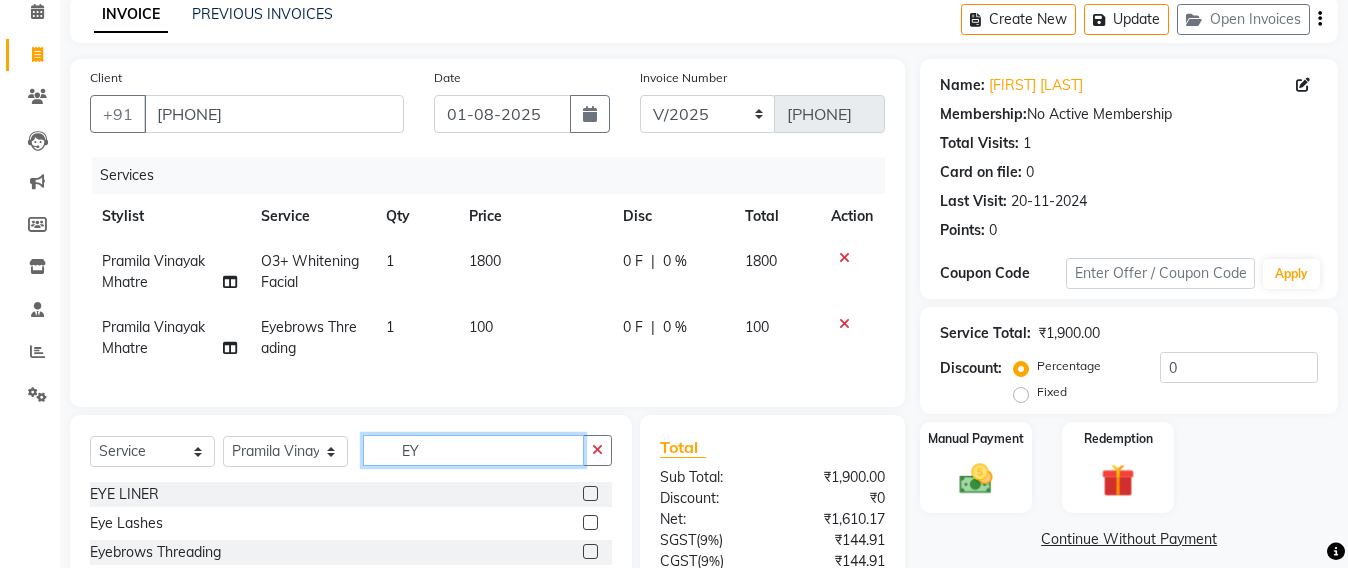 type on "E" 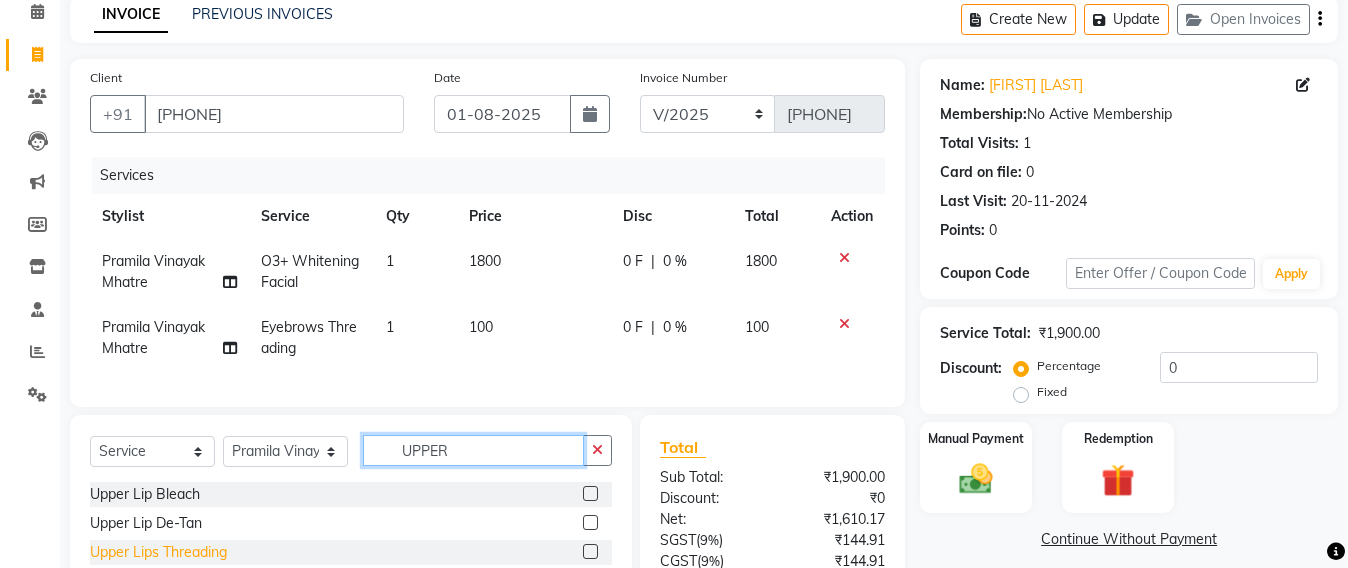 scroll, scrollTop: 281, scrollLeft: 0, axis: vertical 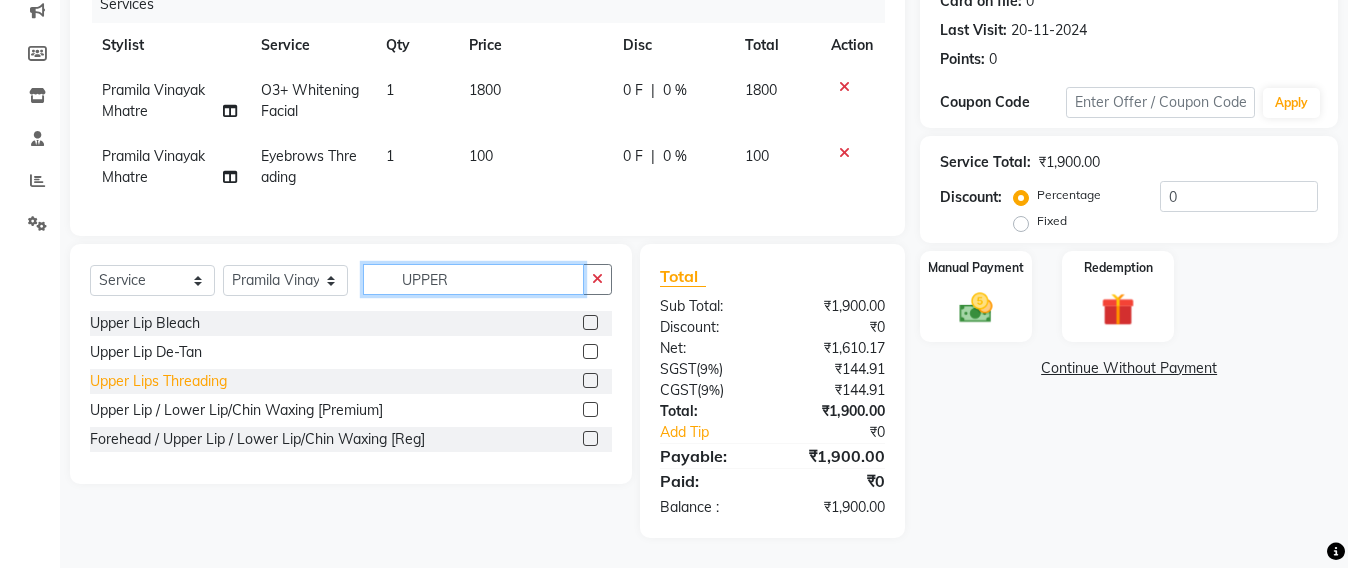 type on "UPPER" 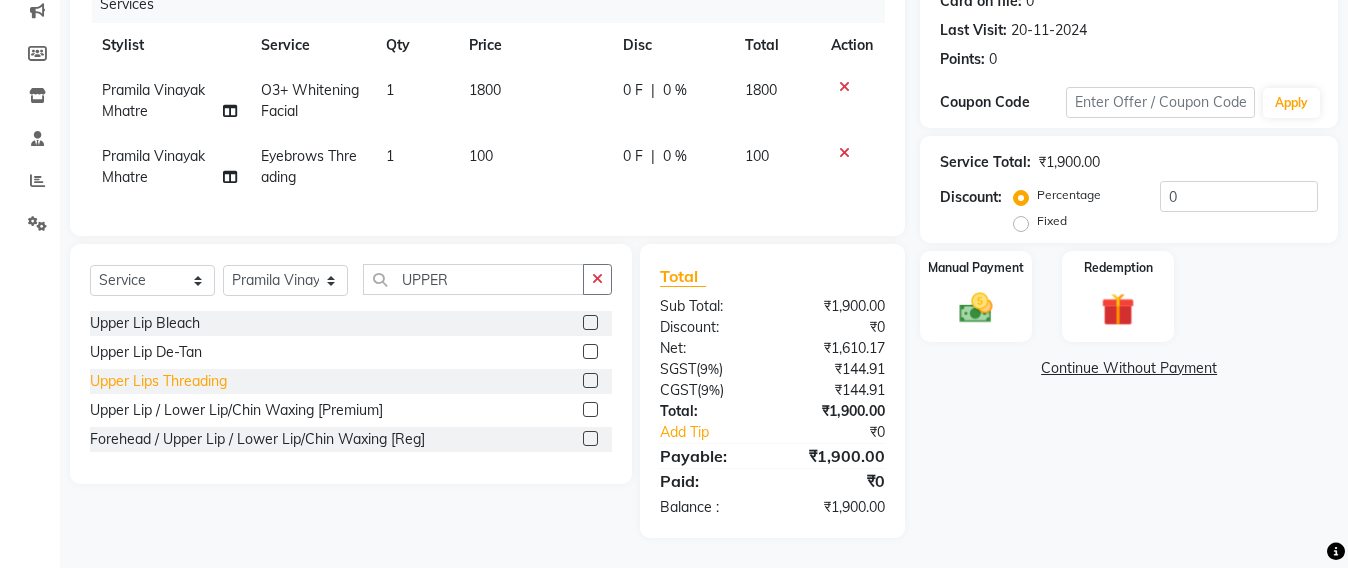 click on "Upper Lips Threading" 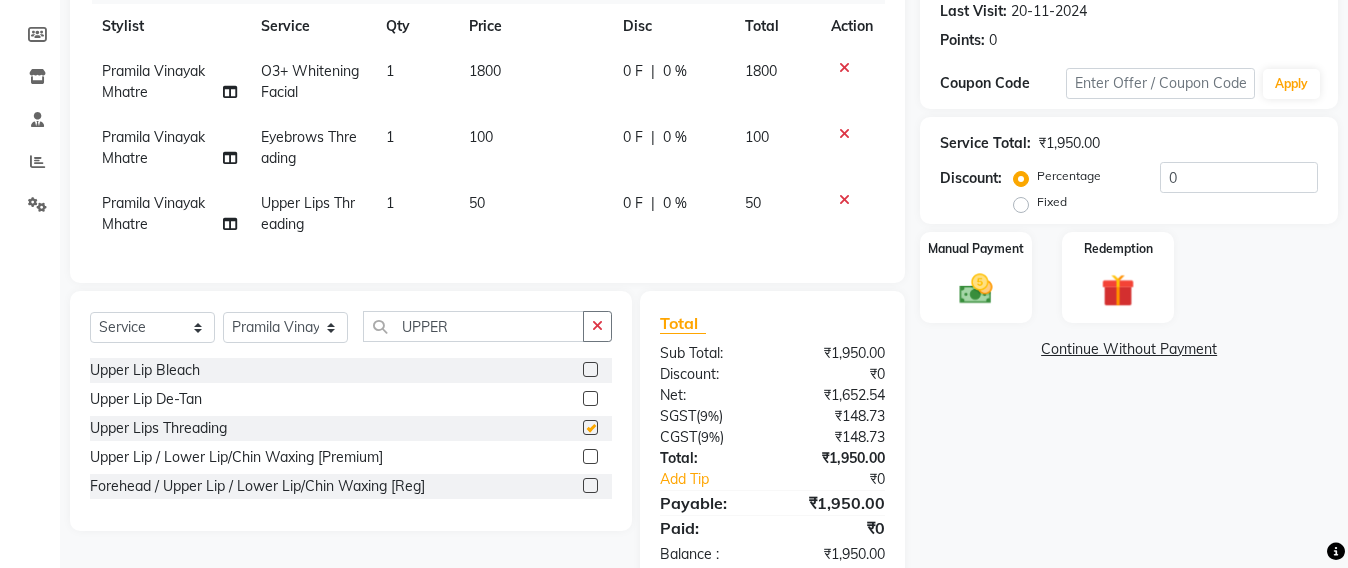 checkbox on "false" 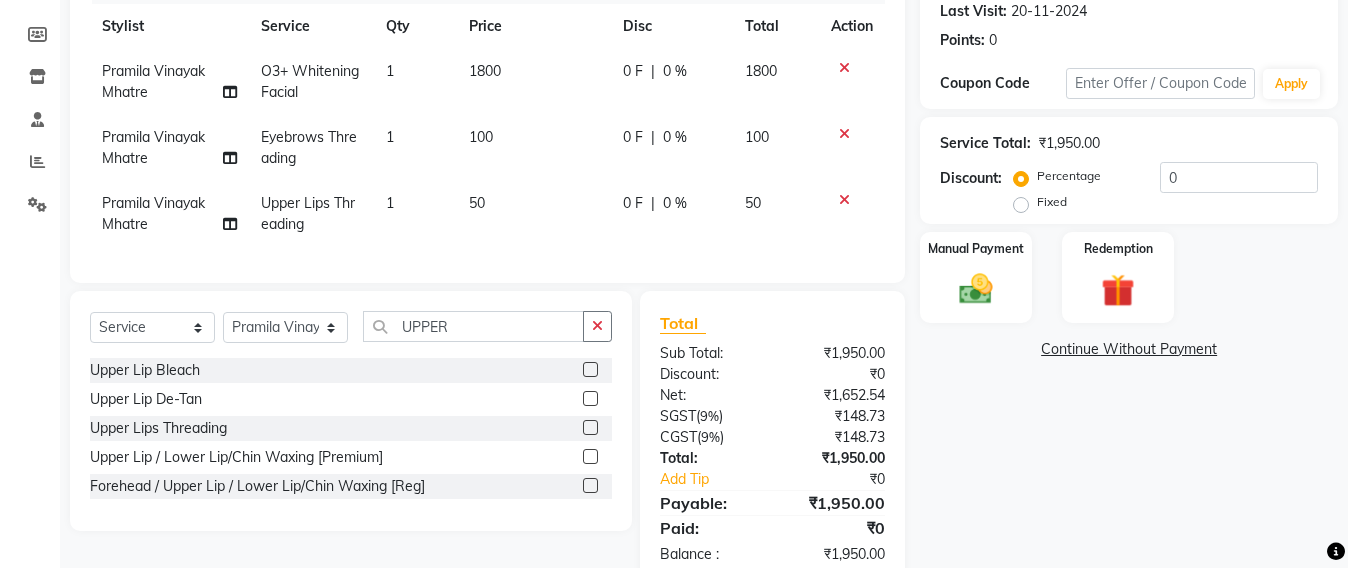 click 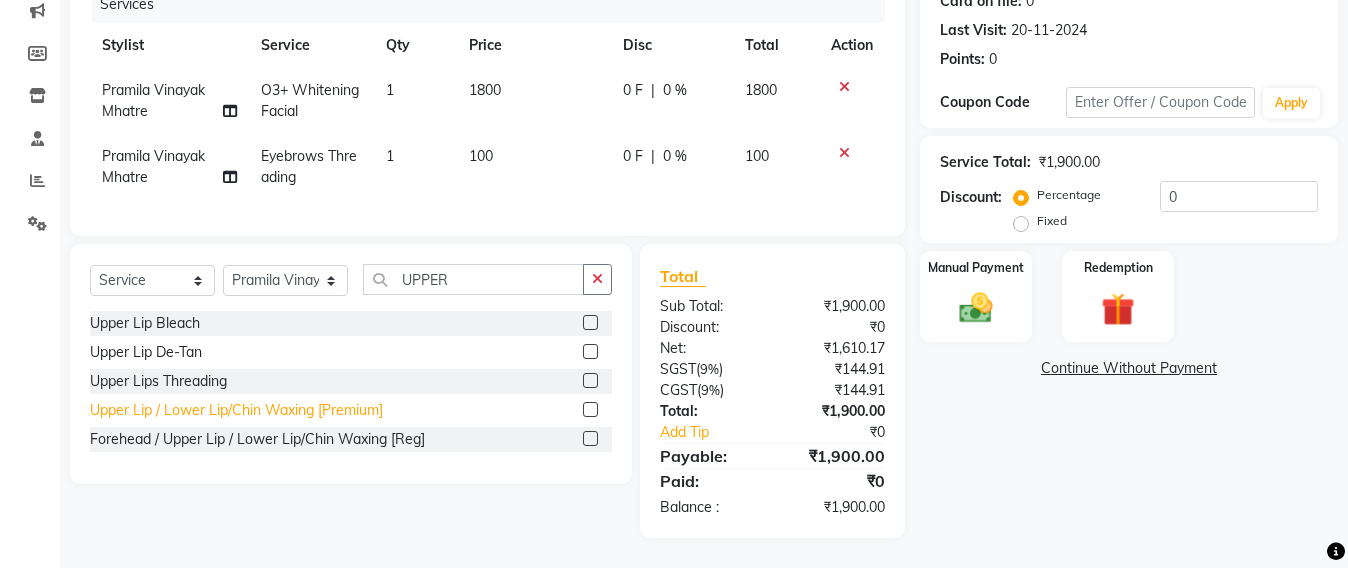 click on "Upper Lip / Lower Lip/Chin  Waxing [Premium]" 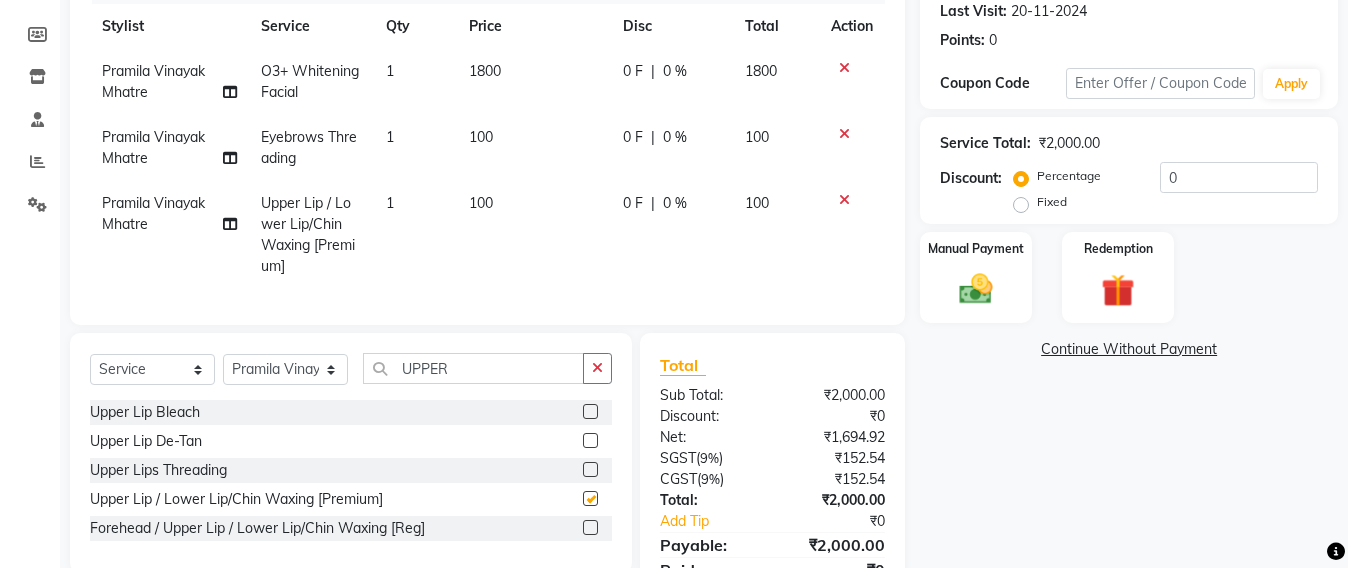checkbox on "false" 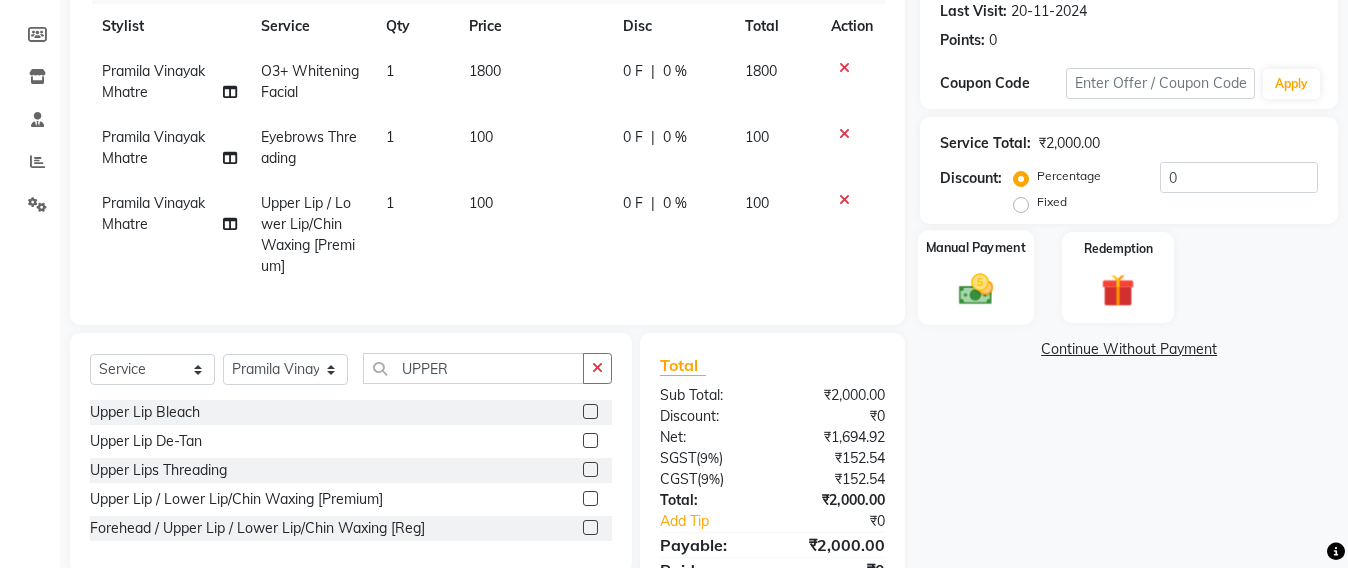 click 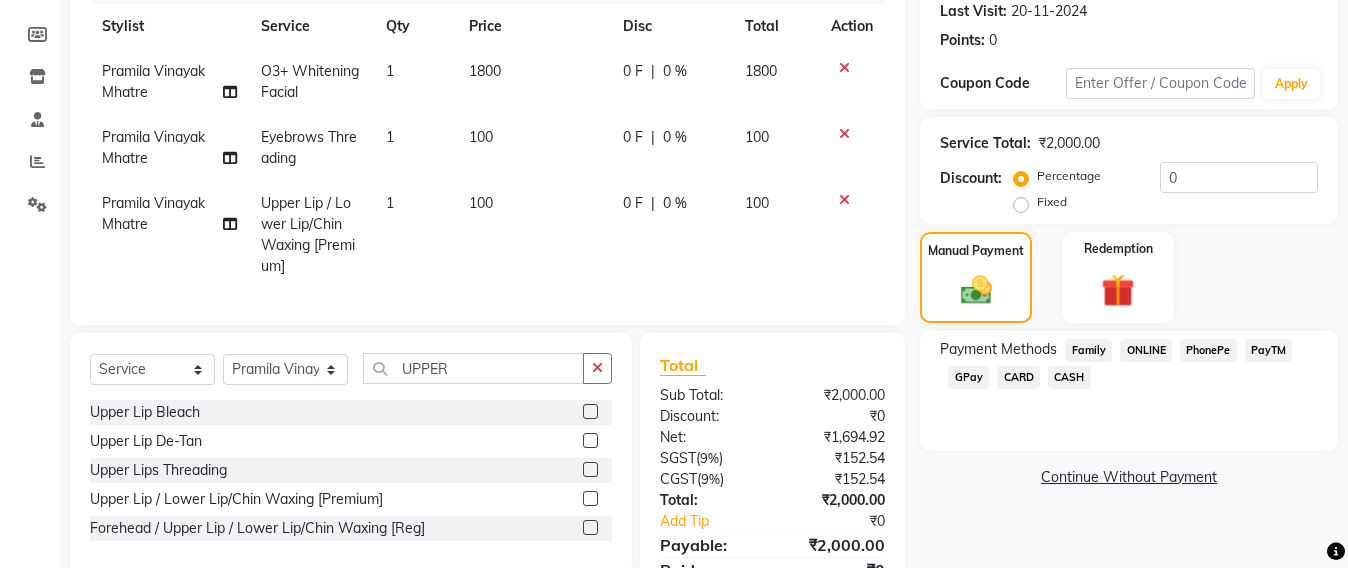 click on "CASH" 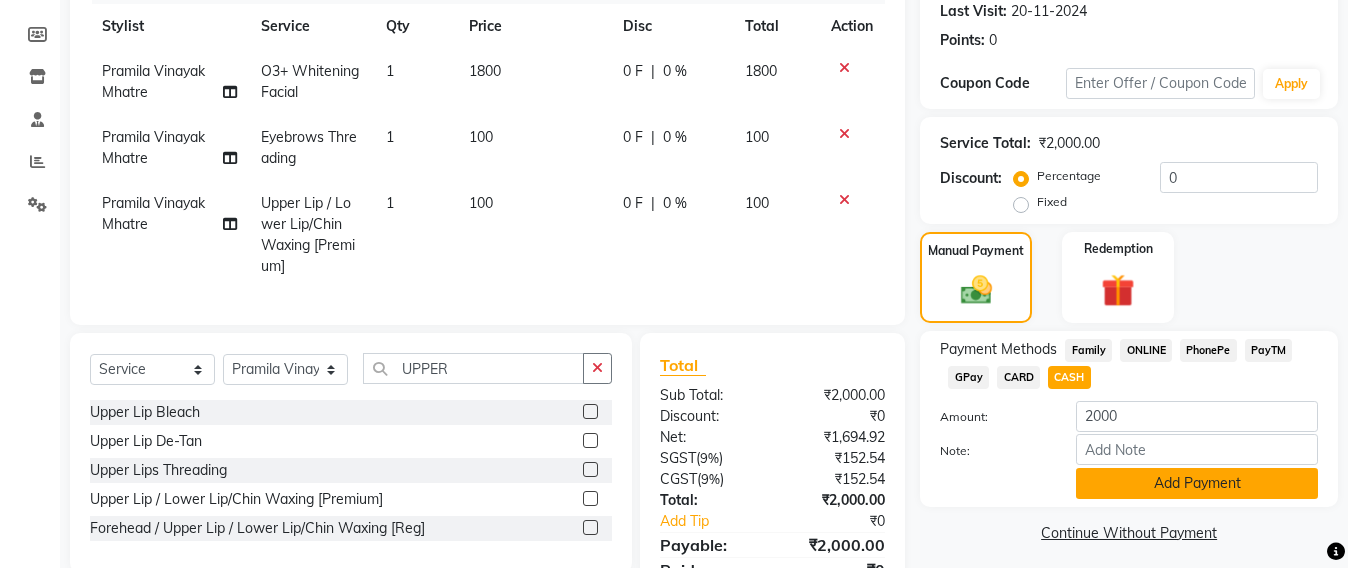 click on "Add Payment" 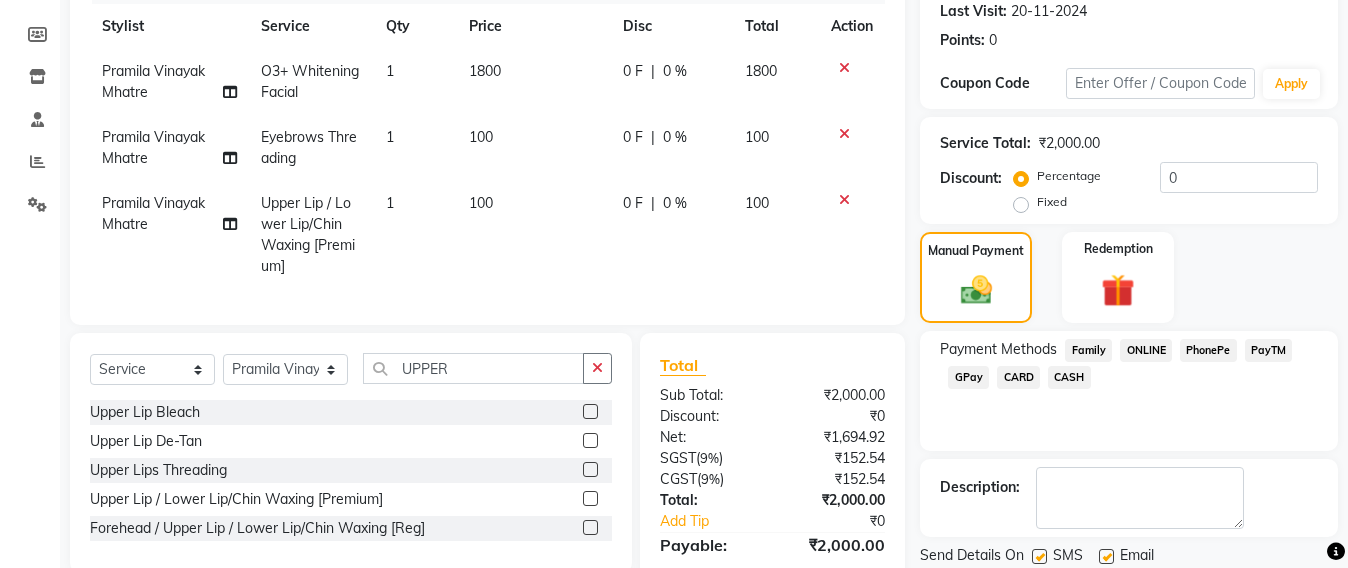 scroll, scrollTop: 460, scrollLeft: 0, axis: vertical 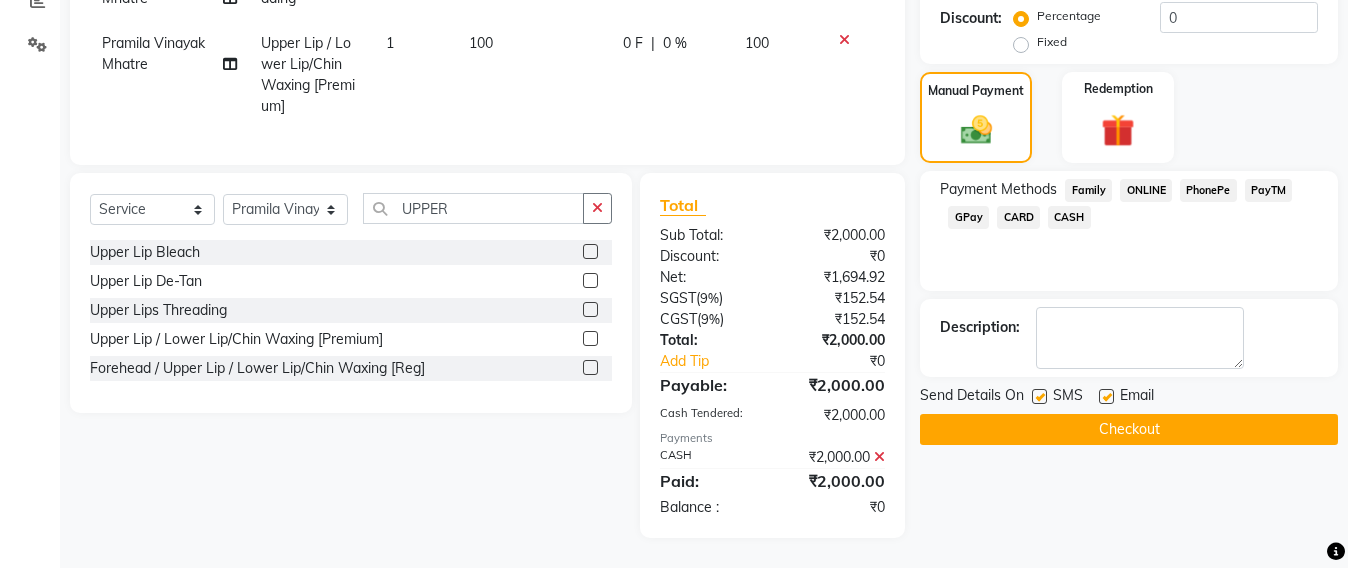 click on "Checkout" 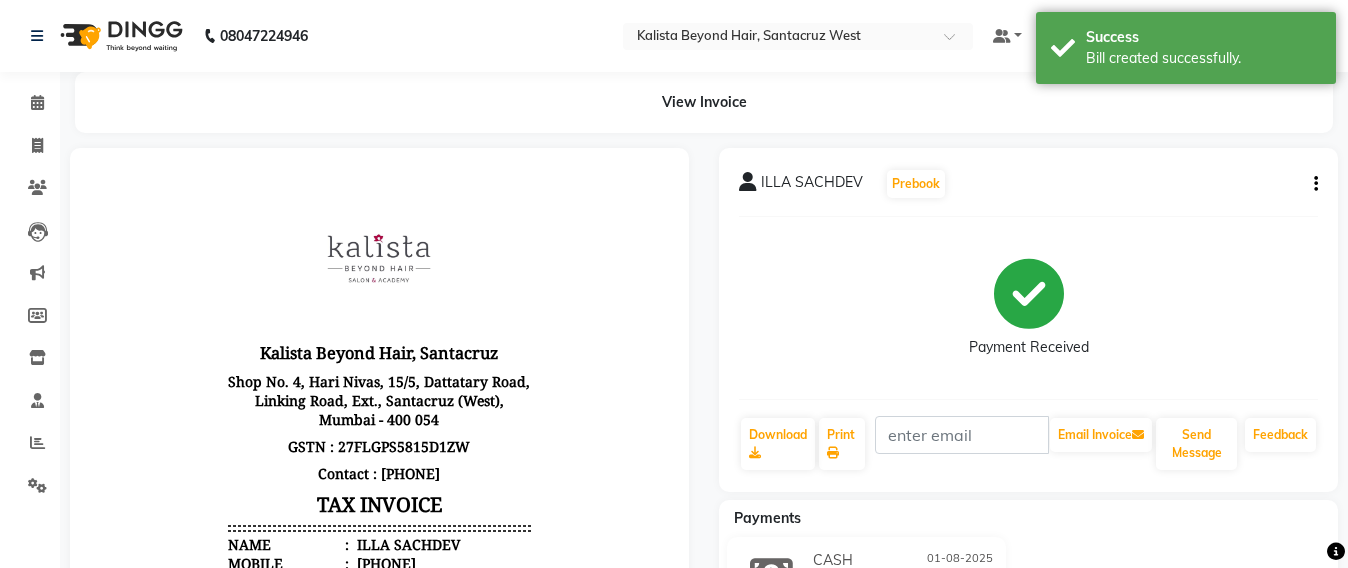 scroll, scrollTop: 0, scrollLeft: 0, axis: both 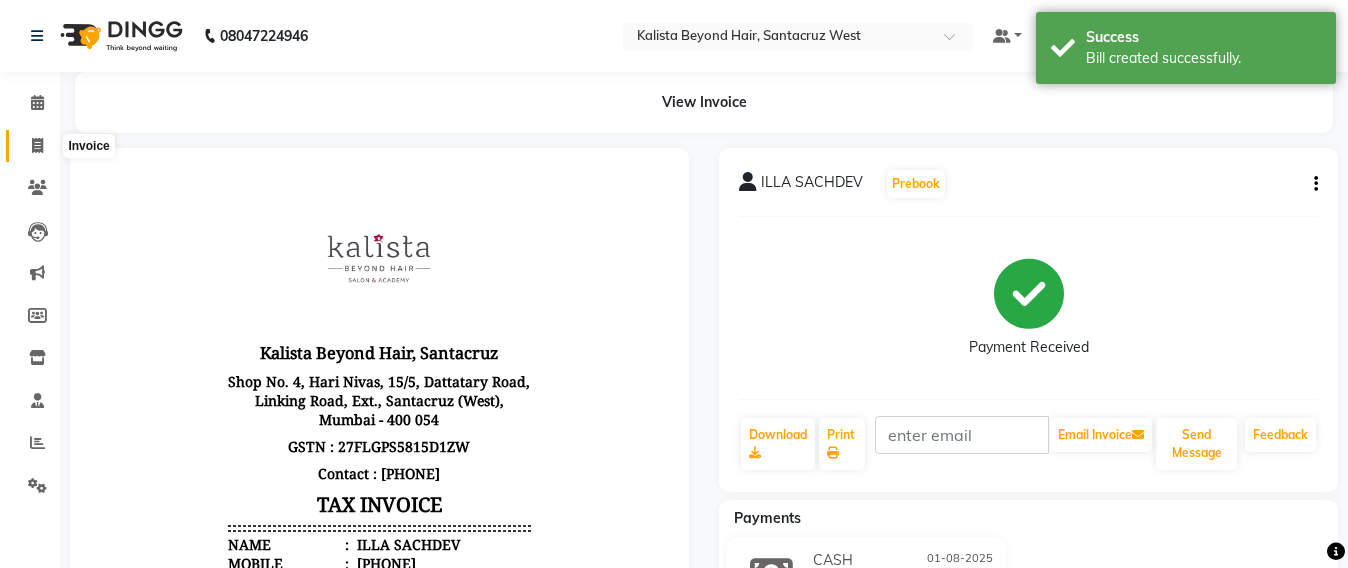 click 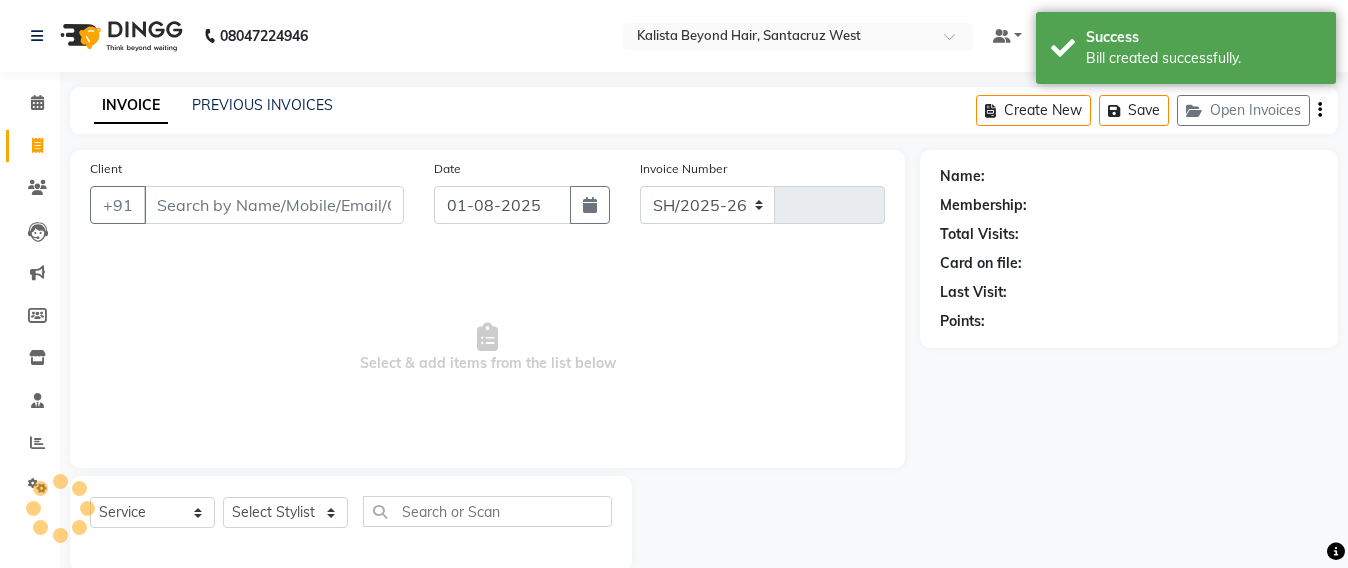 select on "6357" 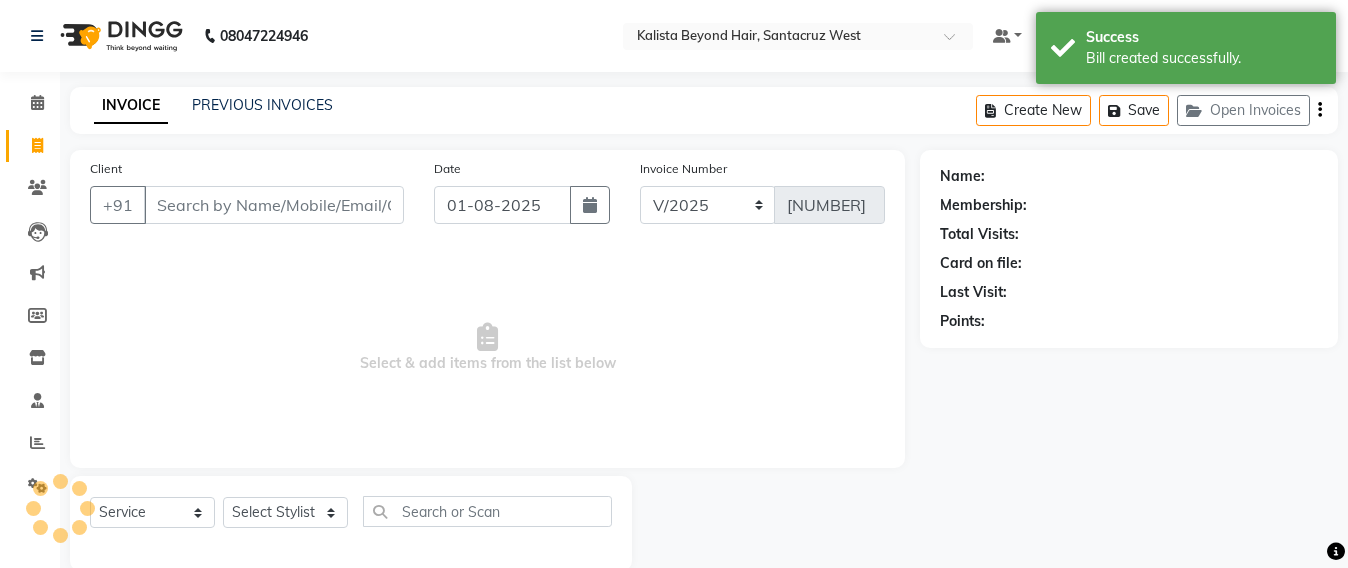 scroll, scrollTop: 33, scrollLeft: 0, axis: vertical 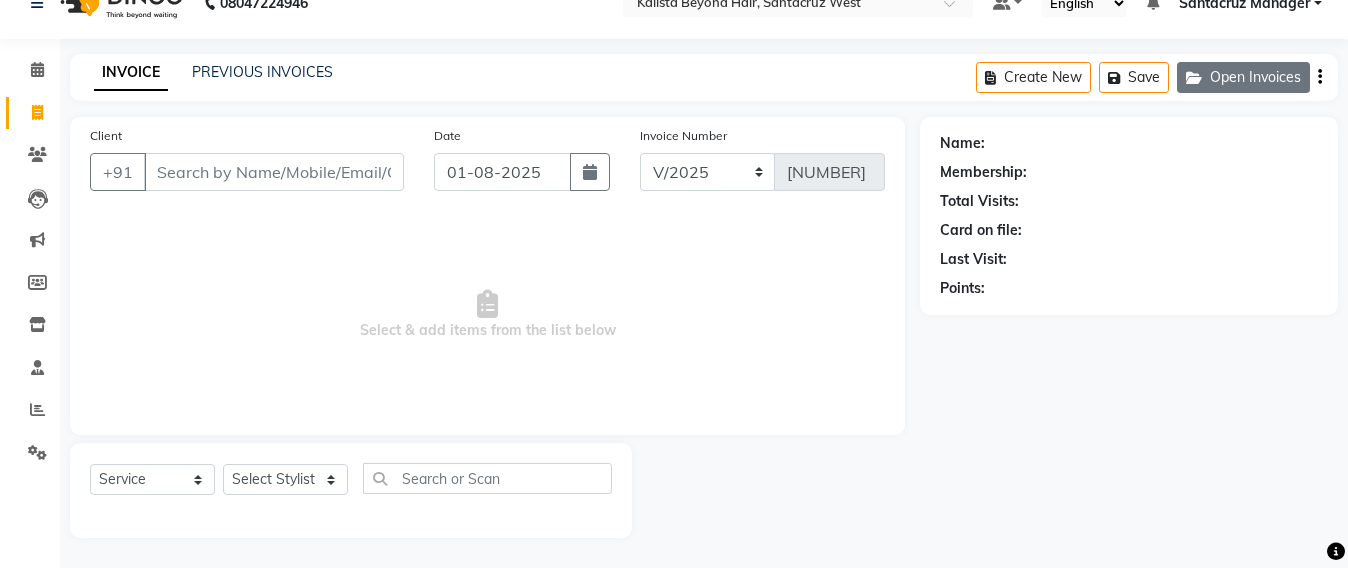 click on "Open Invoices" 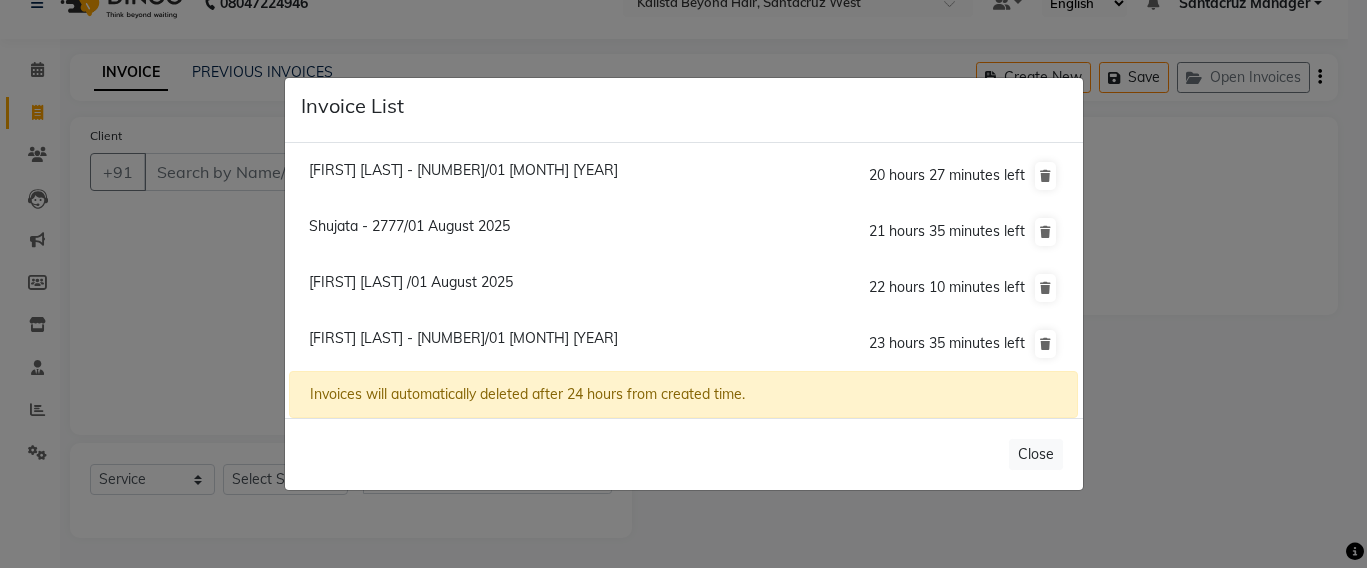 click on "Paresh Patel /01 August 2025" 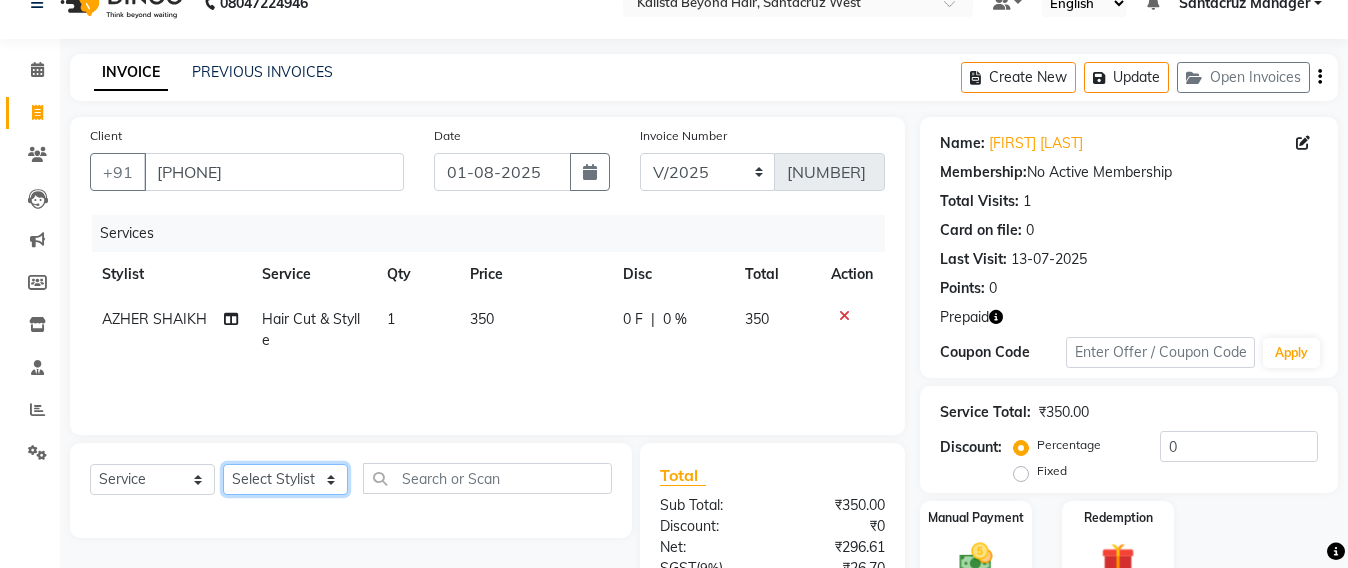 click on "Select Stylist Admin Avesh Sankat AZHER SHAIKH Jayeshree Mahtre Manisha Subodh Shedge Muskaan Pramila Vinayak Mhatre prathmesh mahattre Pratibha Nilesh Sharma RINKI SAV Rosy Sunil Jadhav Sameer shah admin Santacruz Manager SAURAV Siddhi SOMAYANG VASHUM Tejasvi Bhosle" 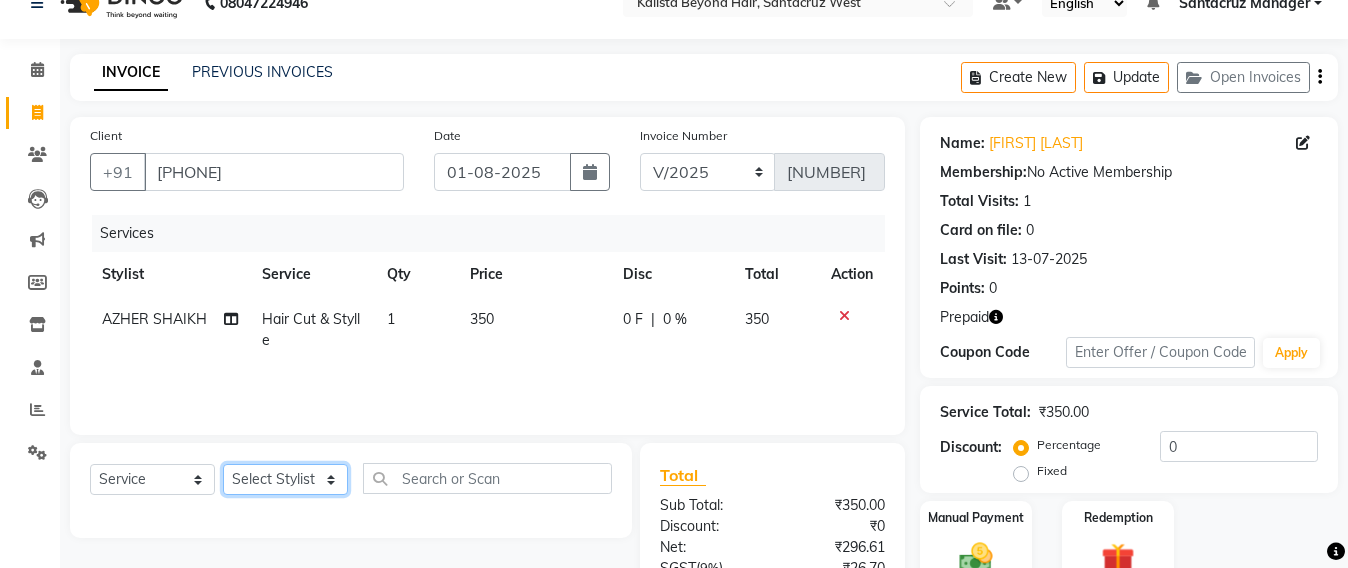 select on "84296" 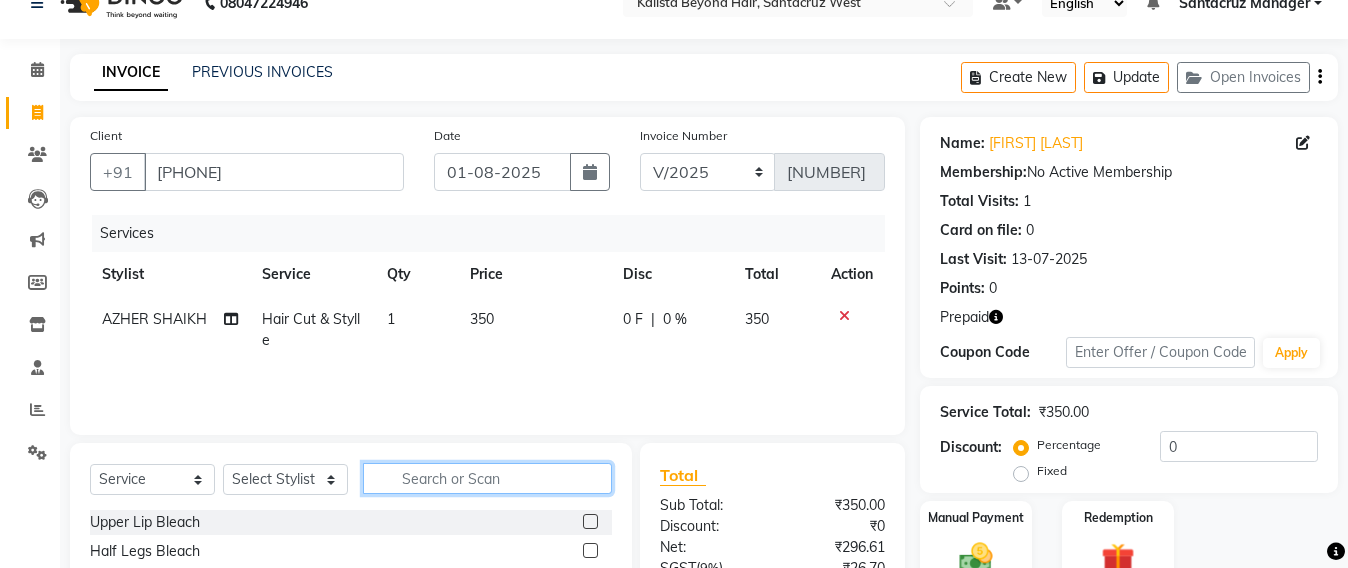 click 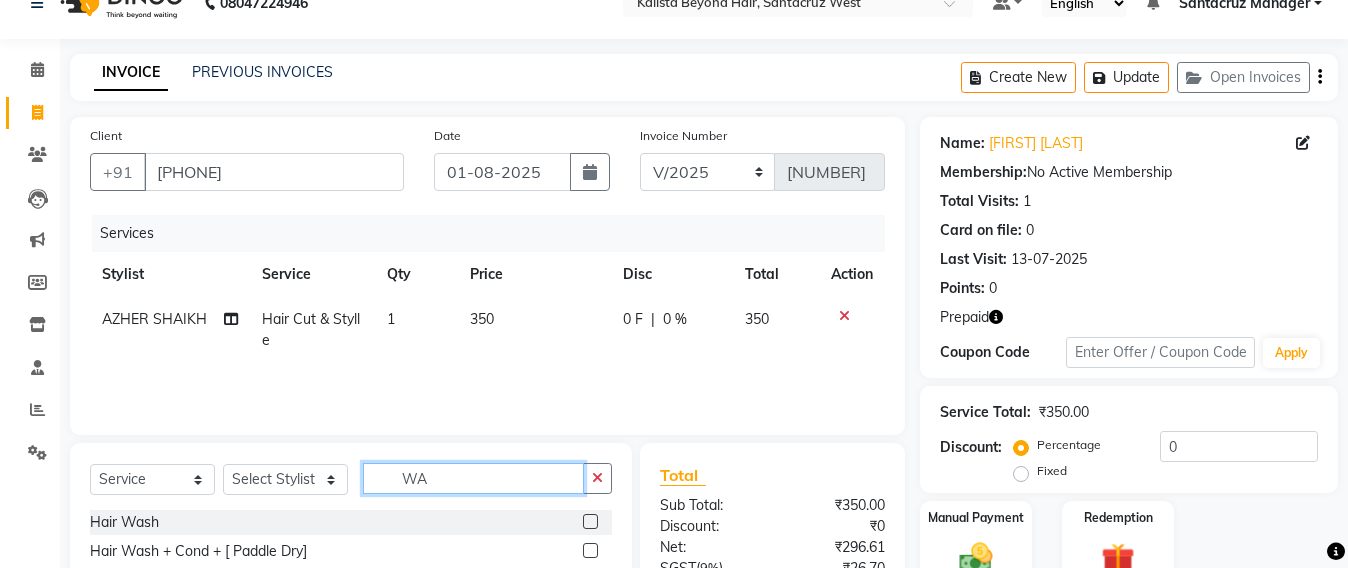 type on "W" 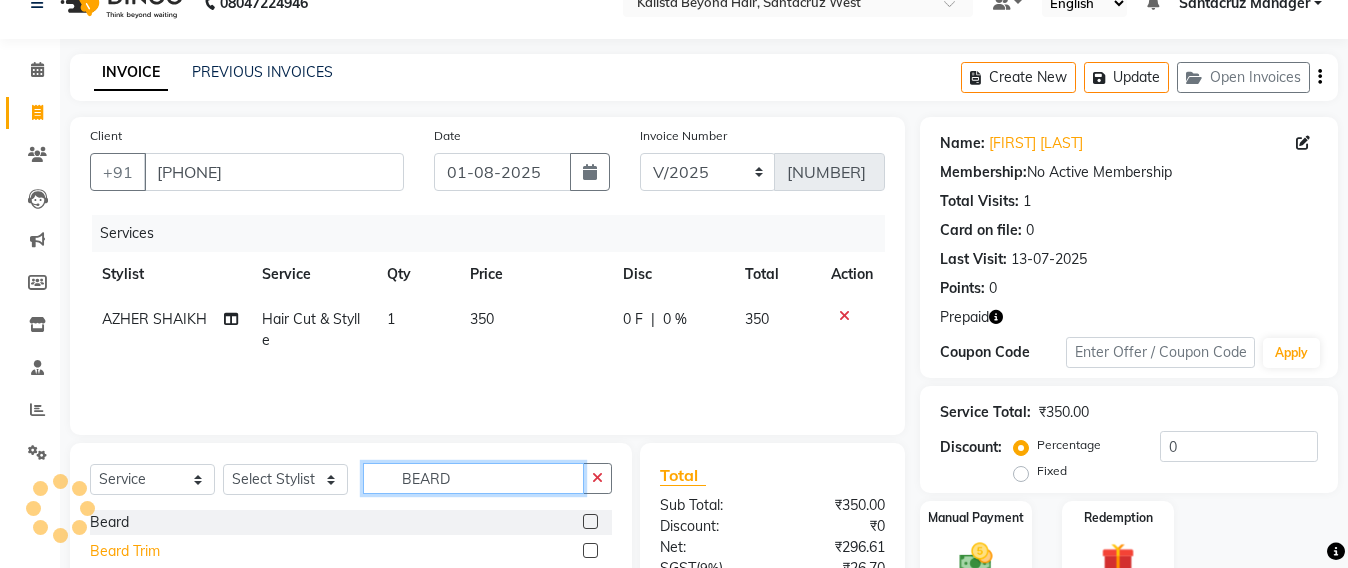 type on "BEARD" 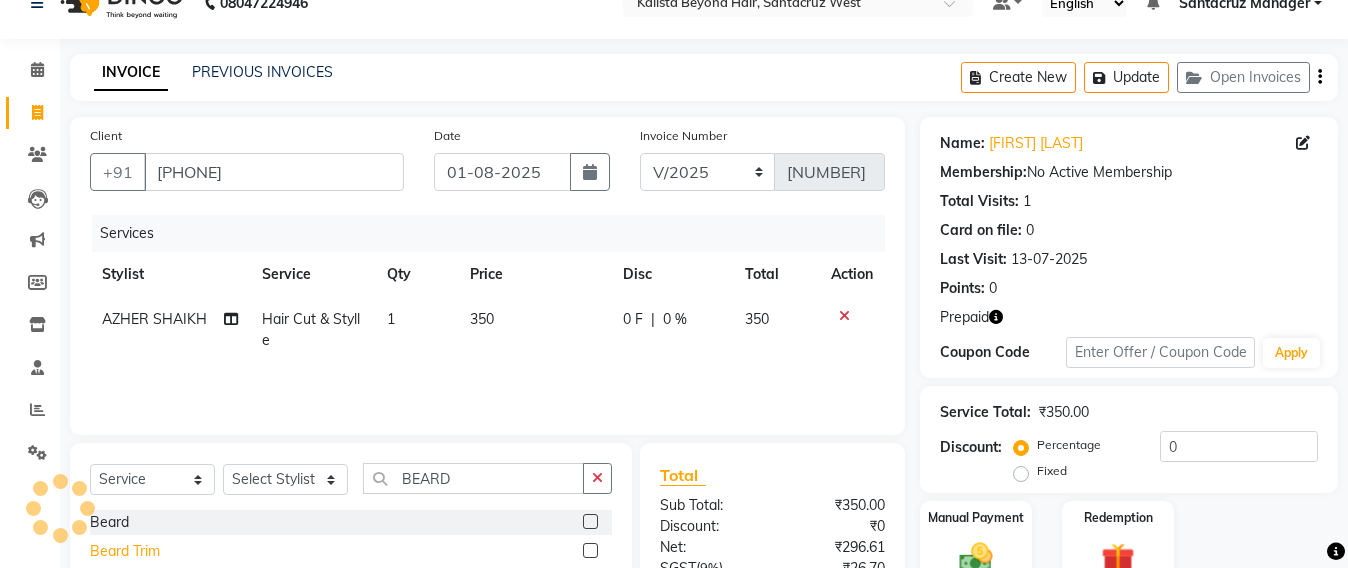 click on "Beard Trim" 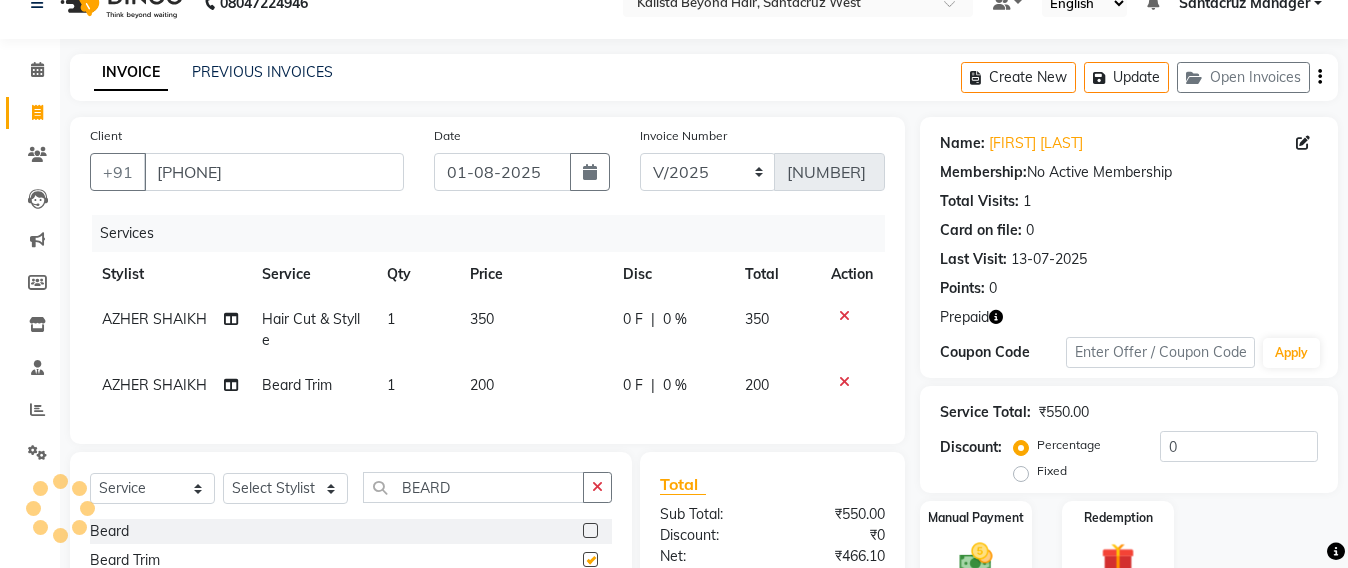 checkbox on "false" 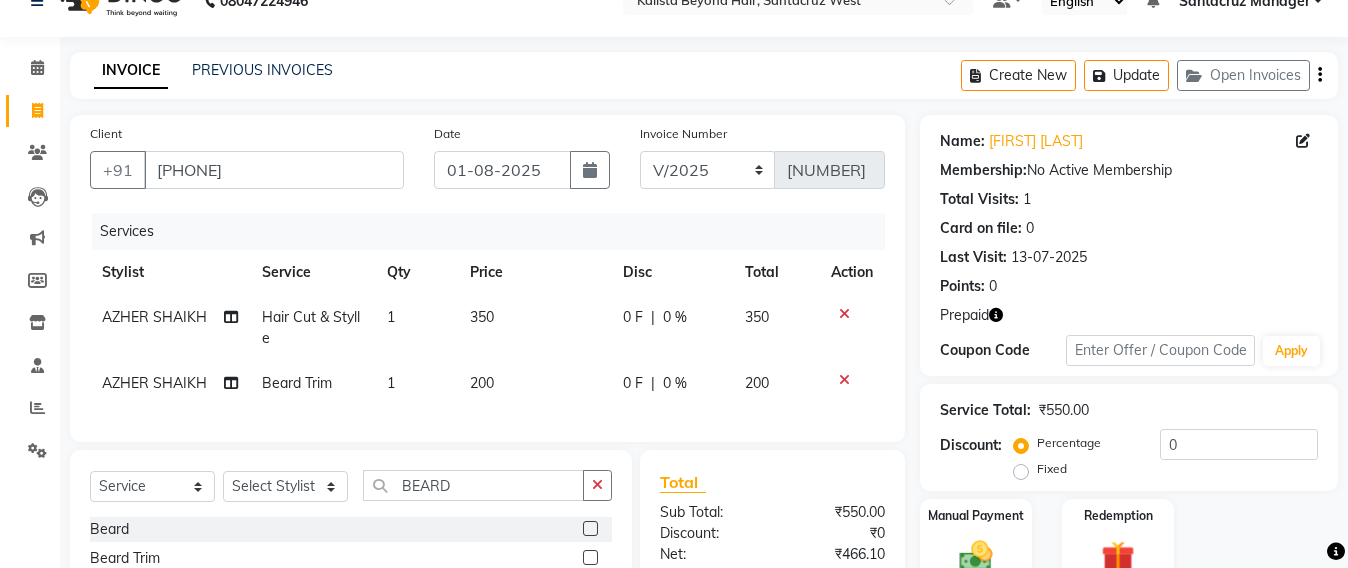 scroll, scrollTop: 158, scrollLeft: 0, axis: vertical 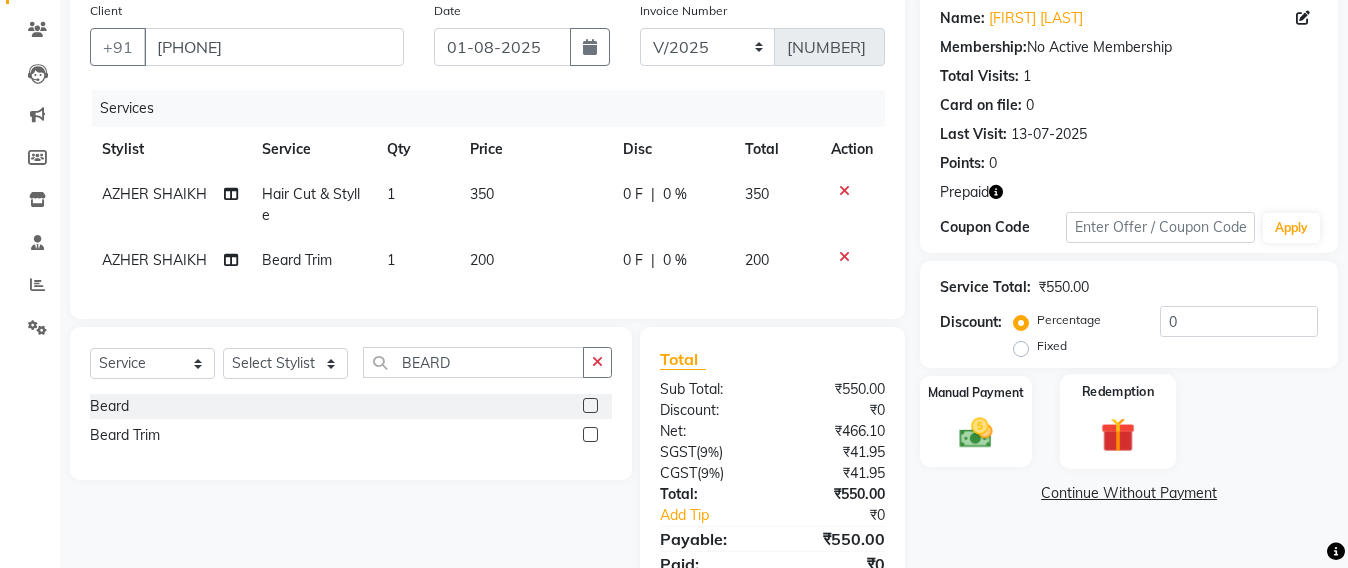 click 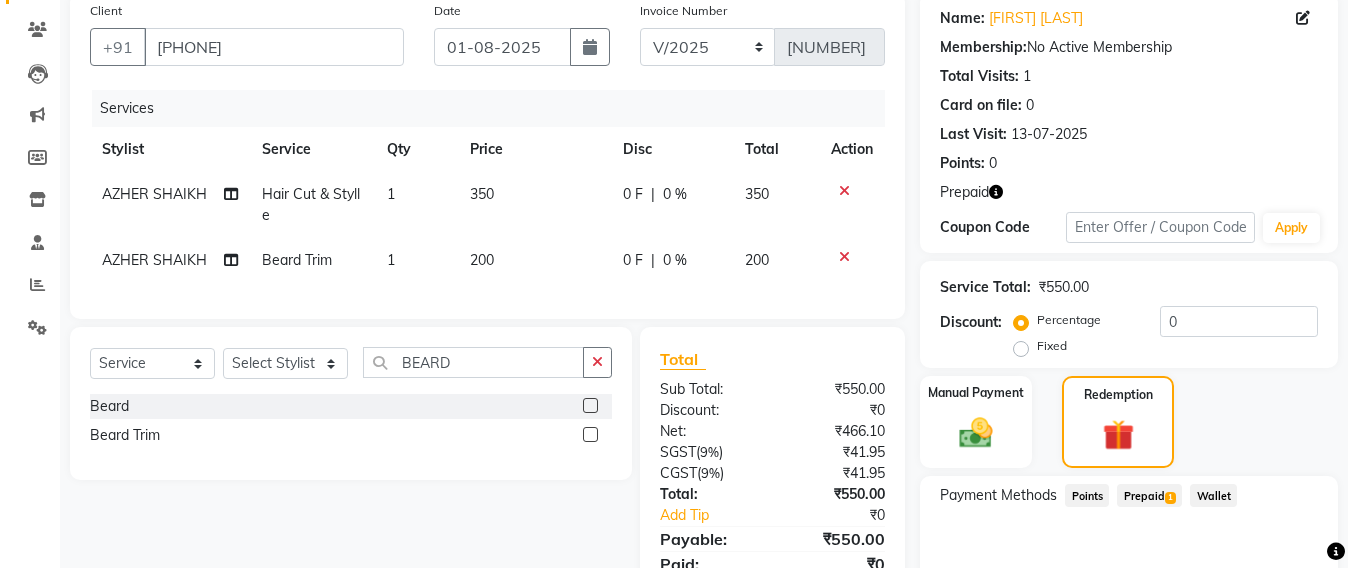 click on "Prepaid  1" 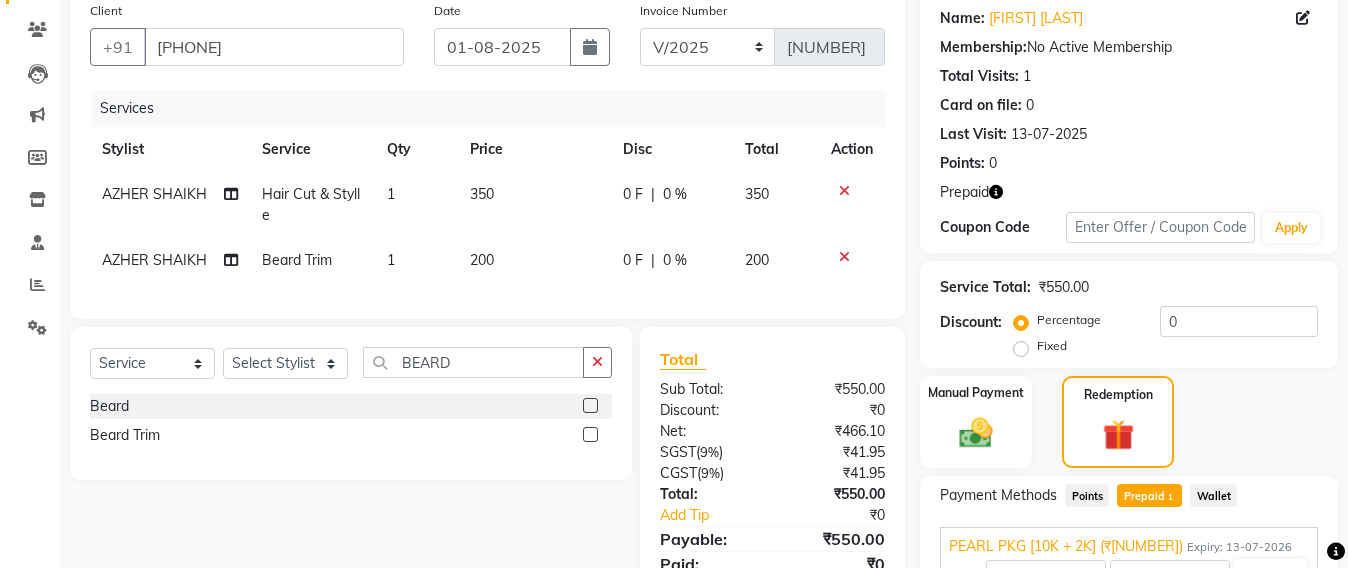 scroll, scrollTop: 273, scrollLeft: 0, axis: vertical 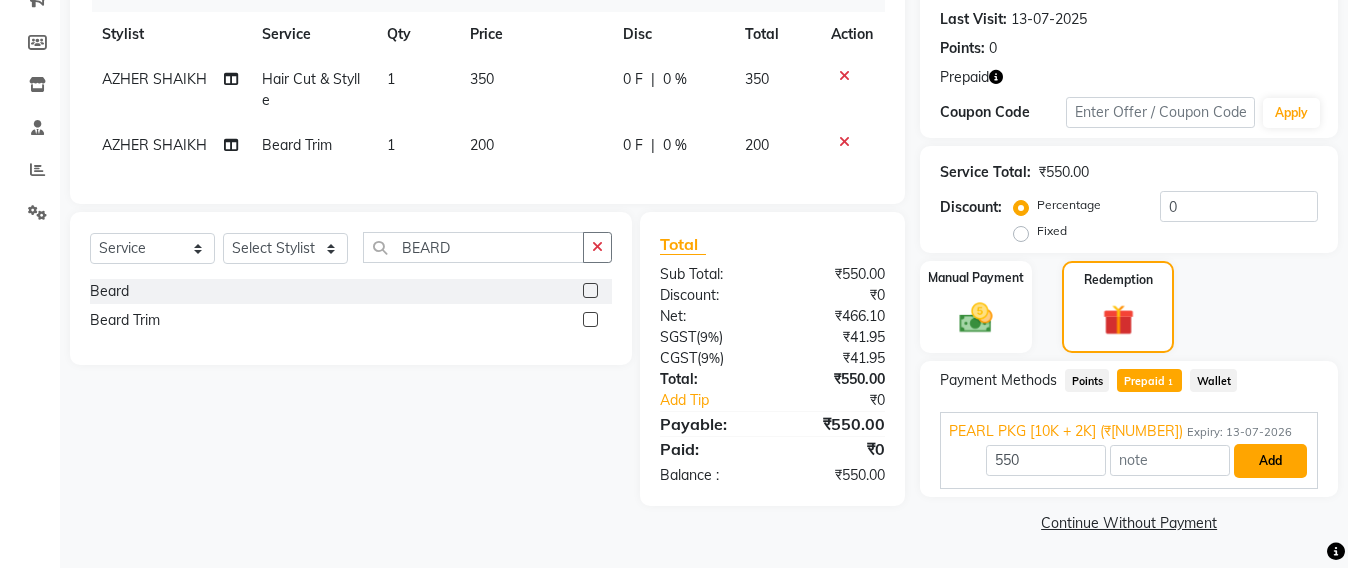 click on "Add" at bounding box center [1270, 461] 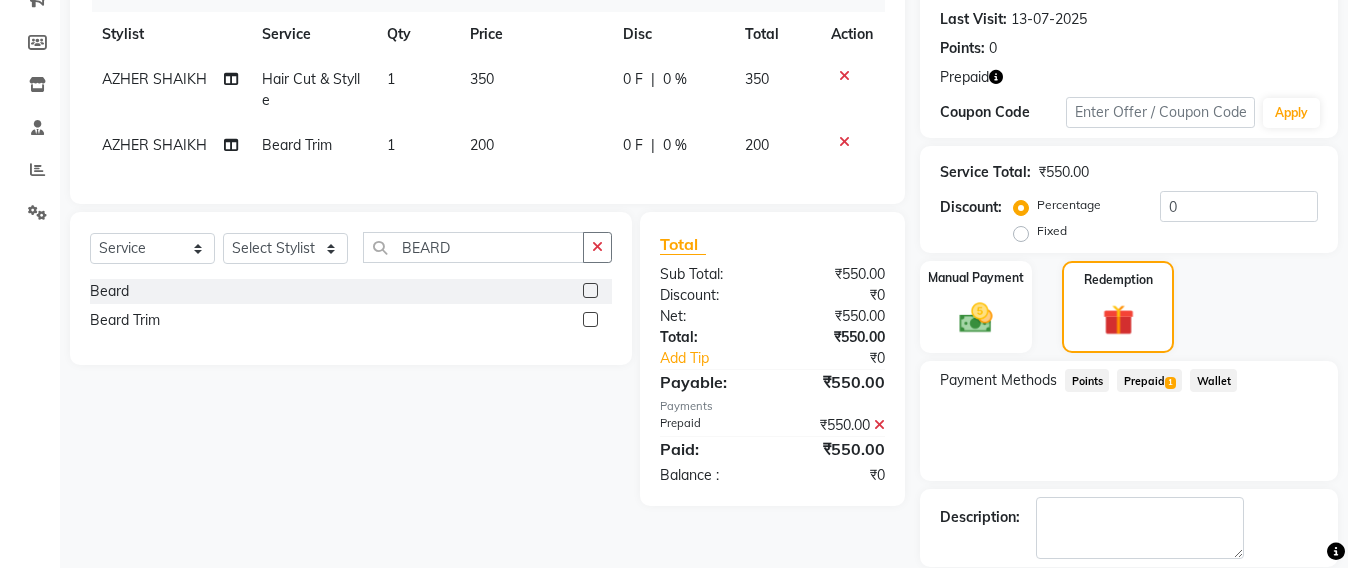 scroll, scrollTop: 370, scrollLeft: 0, axis: vertical 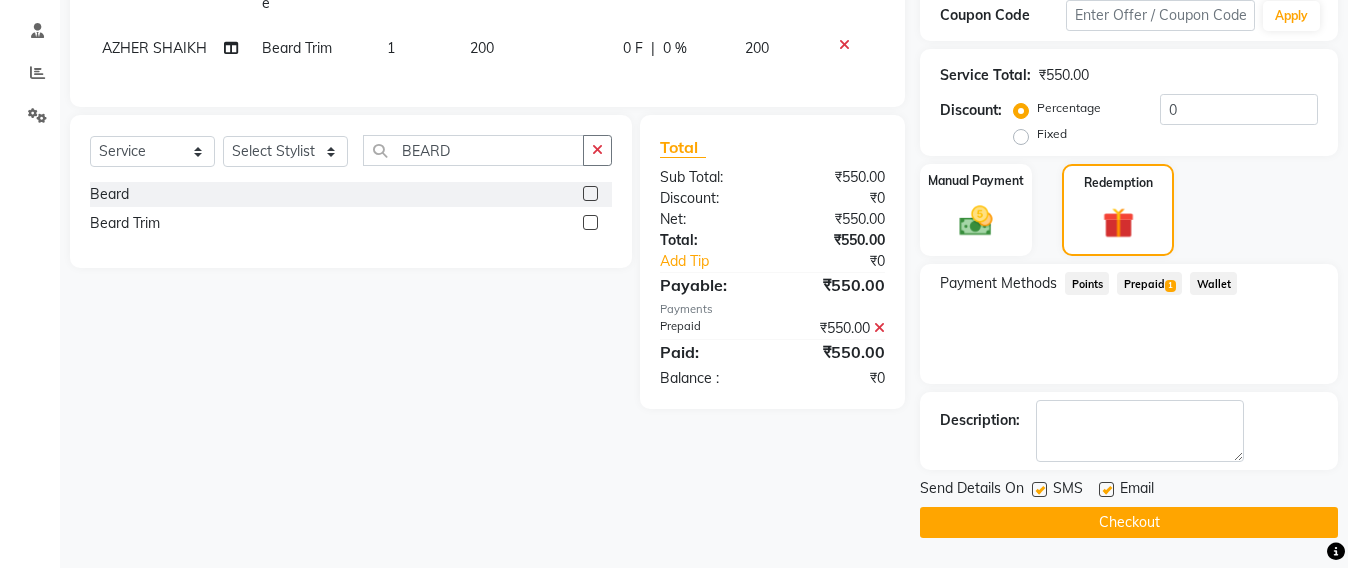 click on "Checkout" 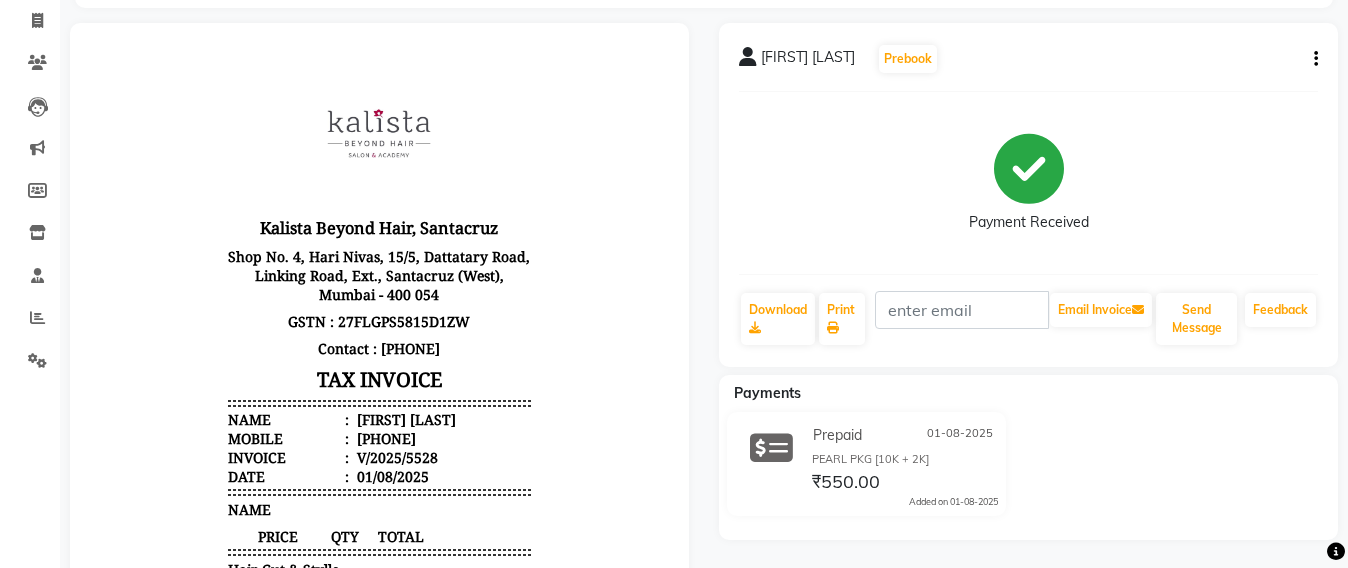 scroll, scrollTop: 0, scrollLeft: 0, axis: both 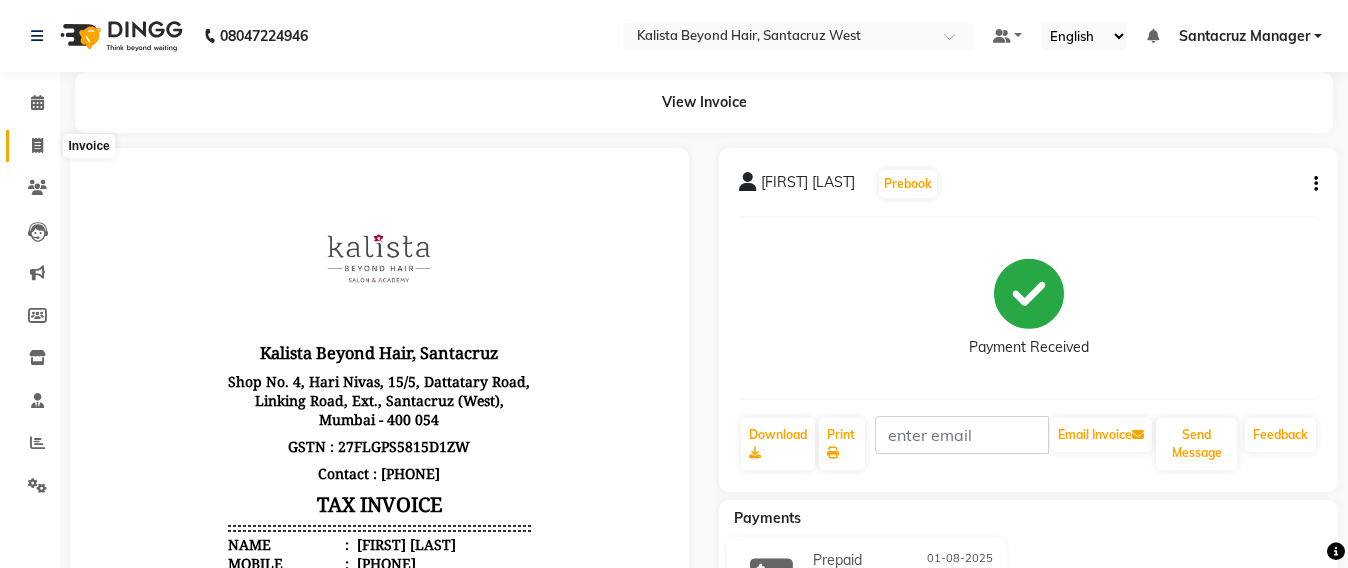 click 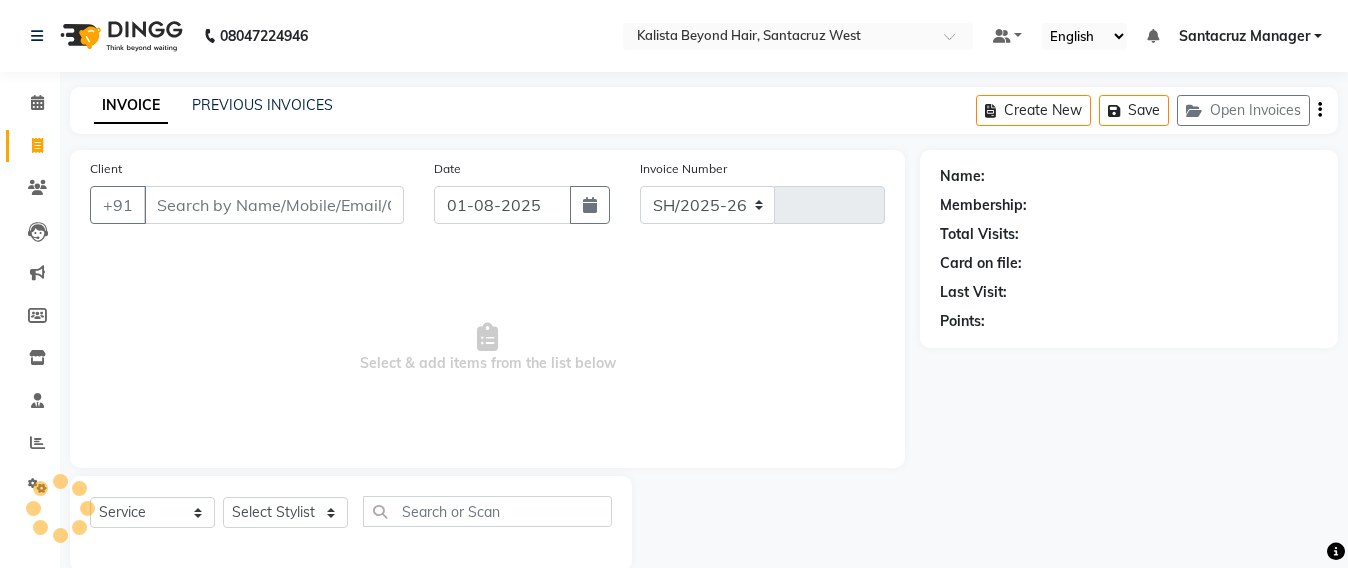 select on "6357" 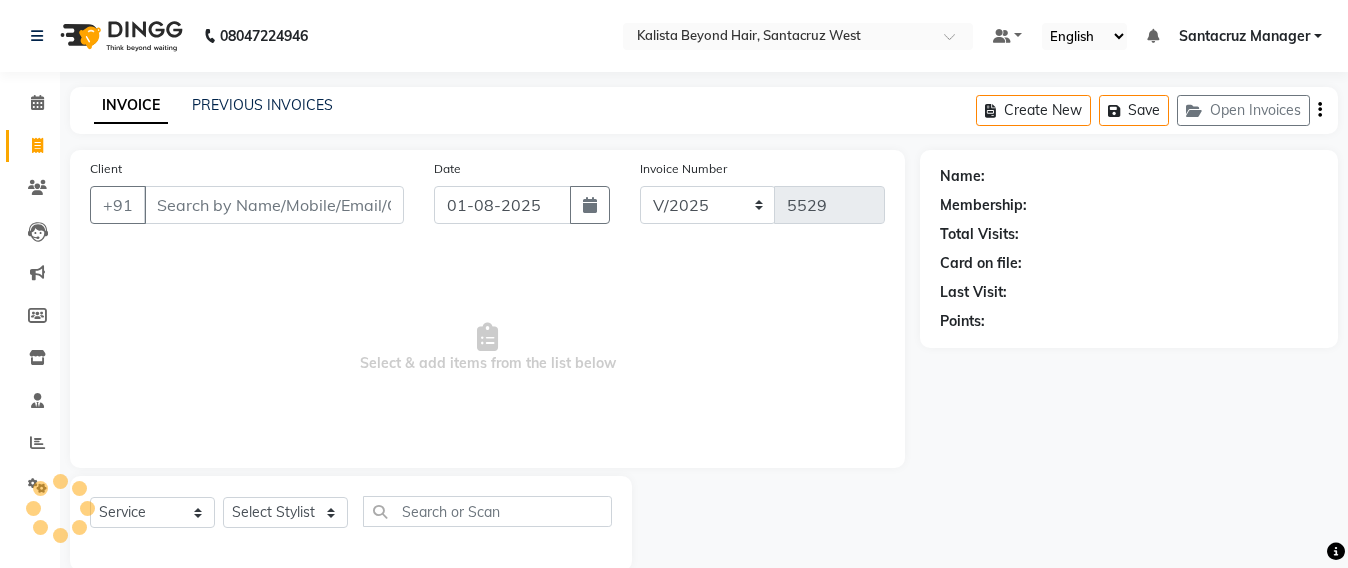 scroll, scrollTop: 33, scrollLeft: 0, axis: vertical 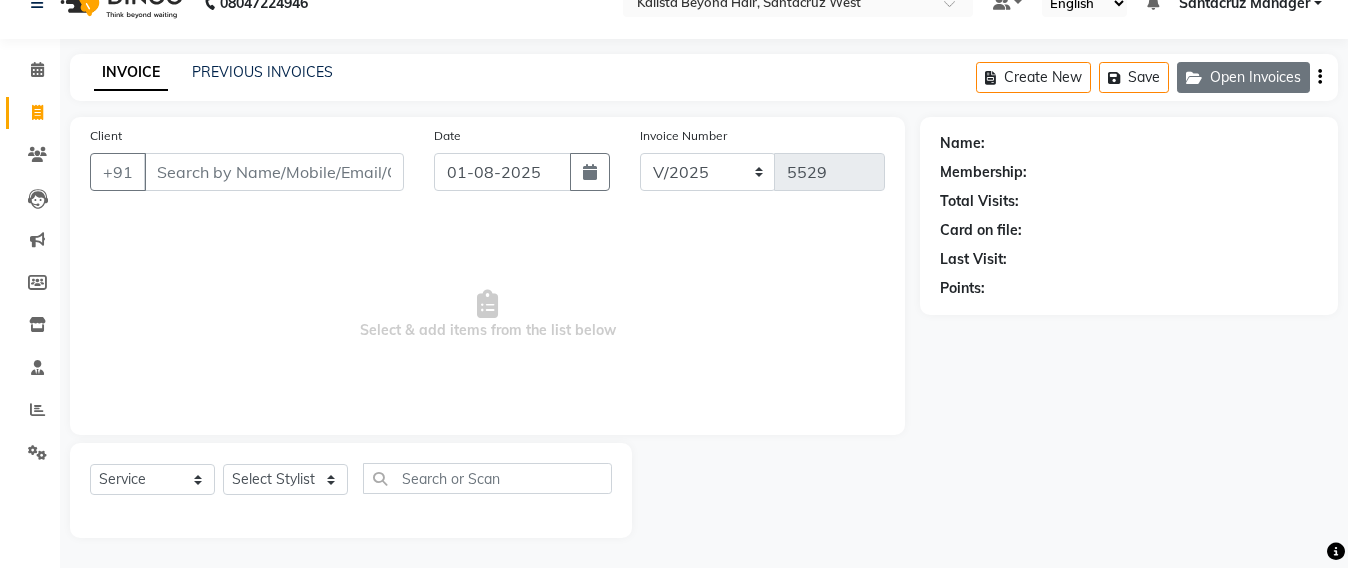 click on "Open Invoices" 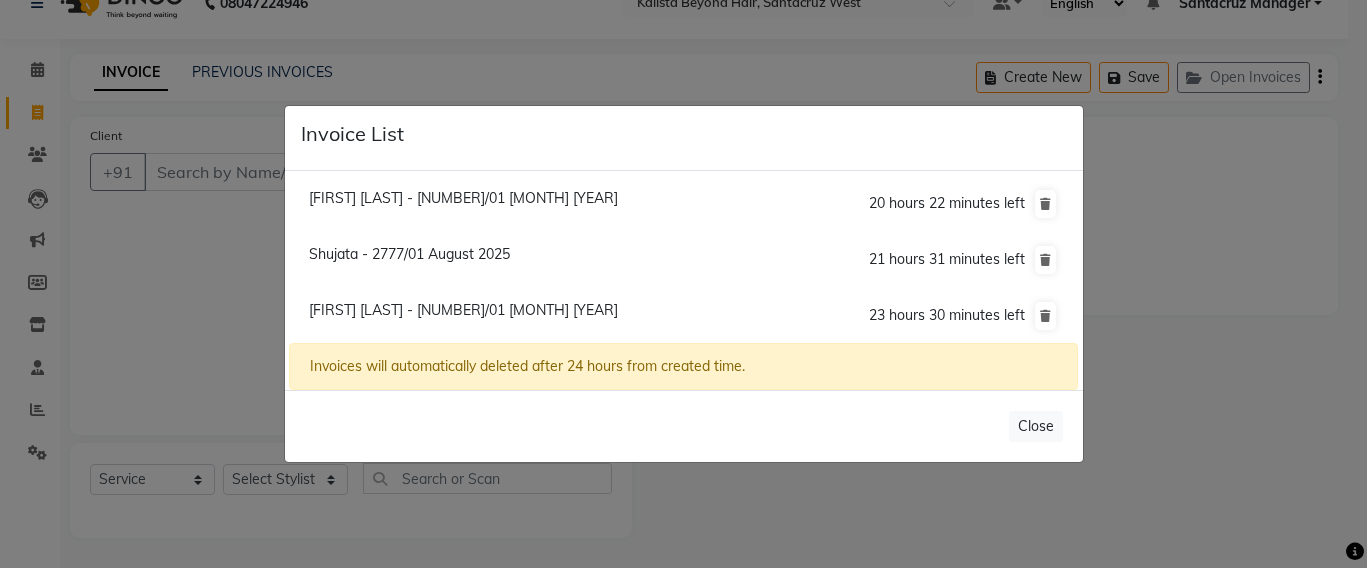 click on "Invoice List  Prathana Nepyune Bhansal - 0229/01 August 2025  20 hours 22 minutes left  Shujata - 2777/01 August 2025  21 hours 31 minutes left  Karen Anuja Son - 9555/01 August 2025  23 hours 30 minutes left  Invoices will automatically deleted after 24 hours from created time.   Close" 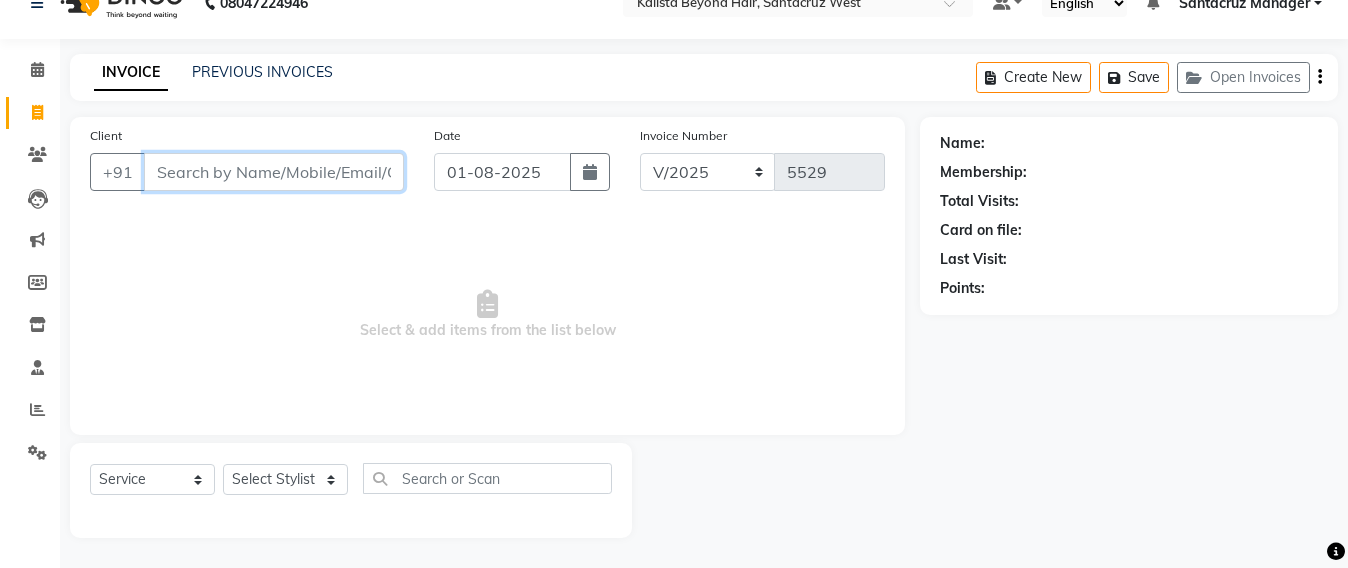 click on "Client" at bounding box center (274, 172) 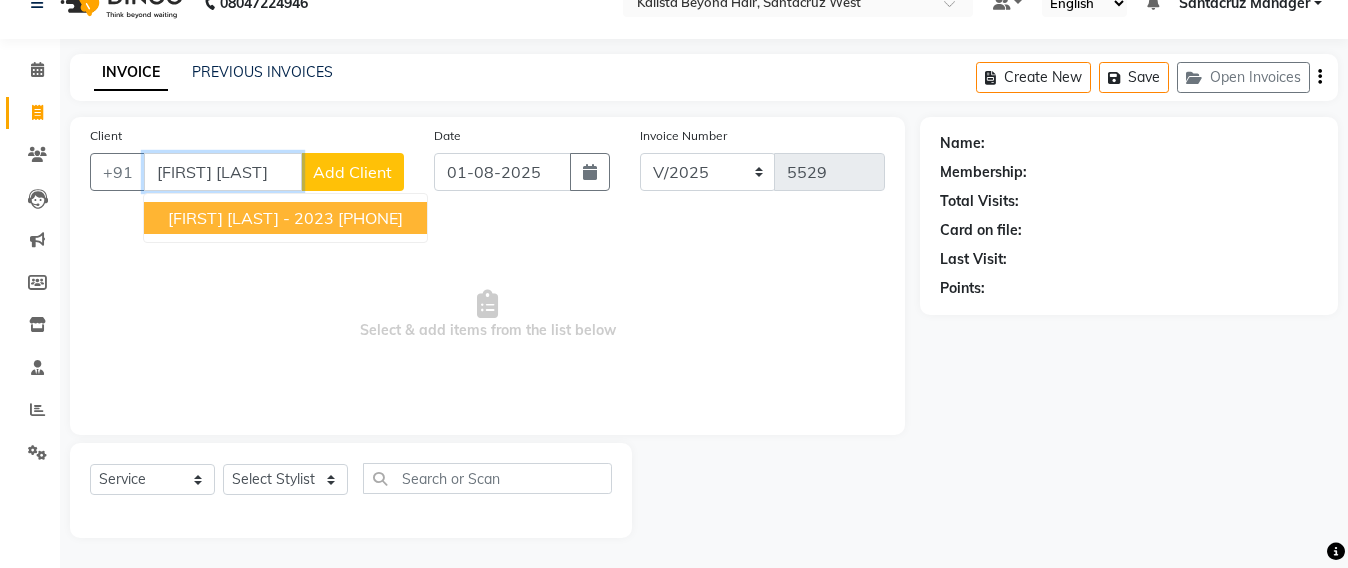 click on "GAURI NUNKAR - 2023  9920202023" at bounding box center (285, 218) 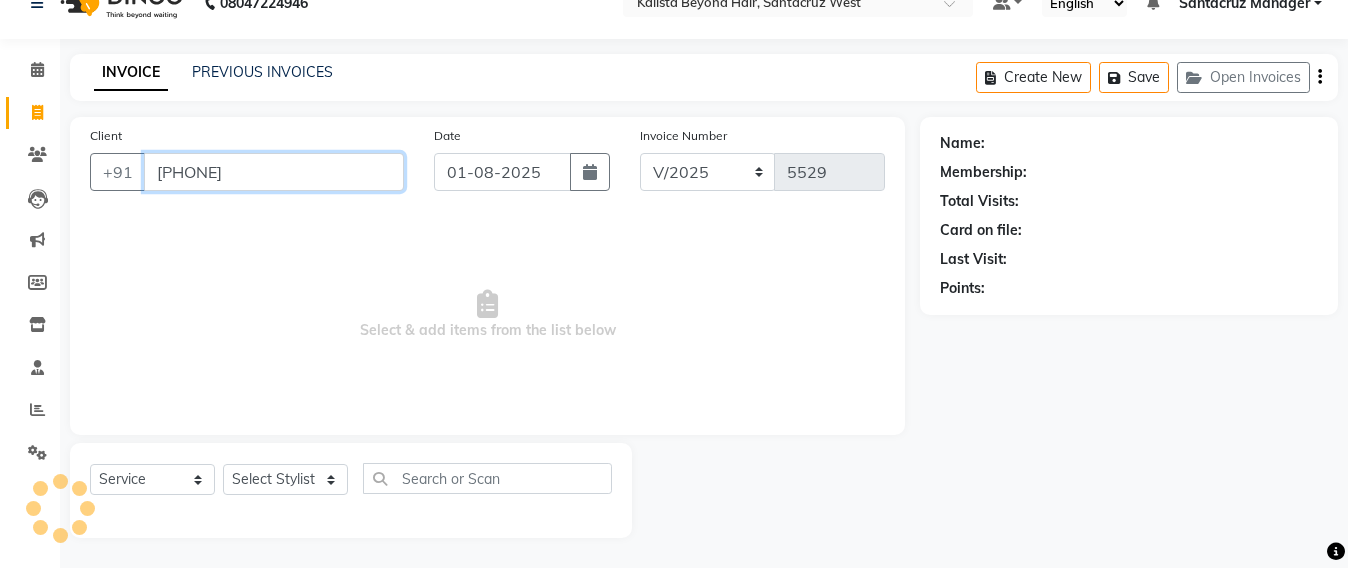 type on "[PHONE]" 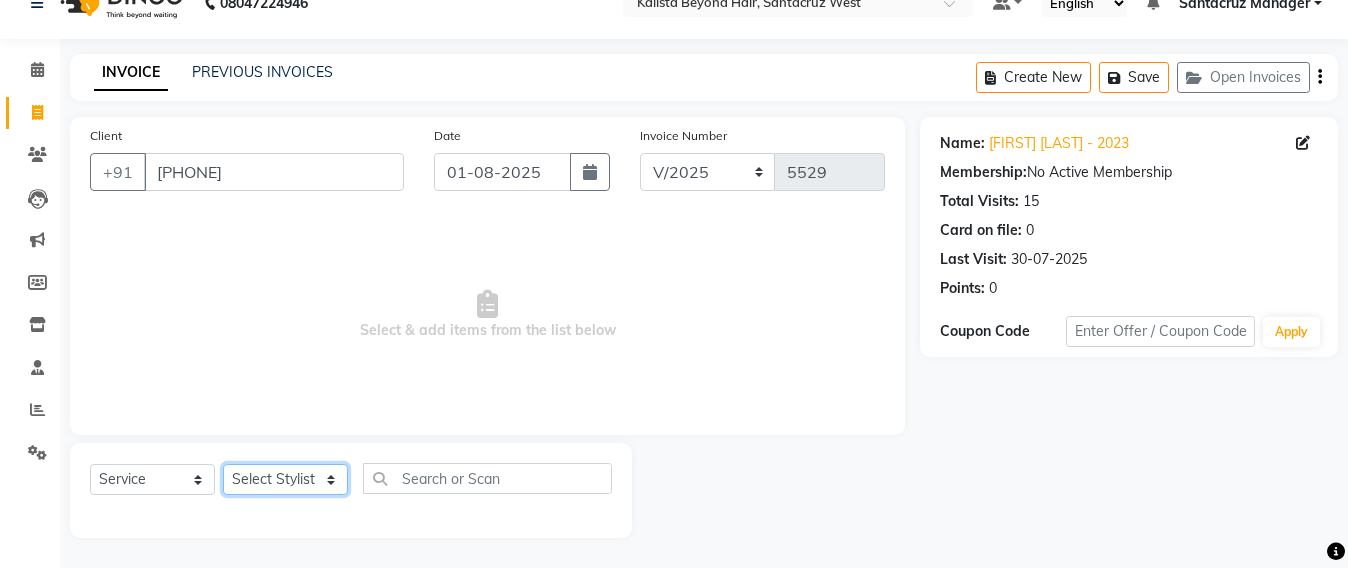 click on "Select Stylist Admin Avesh Sankat AZHER SHAIKH Jayeshree Mahtre Manisha Subodh Shedge Muskaan Pramila Vinayak Mhatre prathmesh mahattre Pratibha Nilesh Sharma RINKI SAV Rosy Sunil Jadhav Sameer shah admin Santacruz Manager SAURAV Siddhi SOMAYANG VASHUM Tejasvi Bhosle" 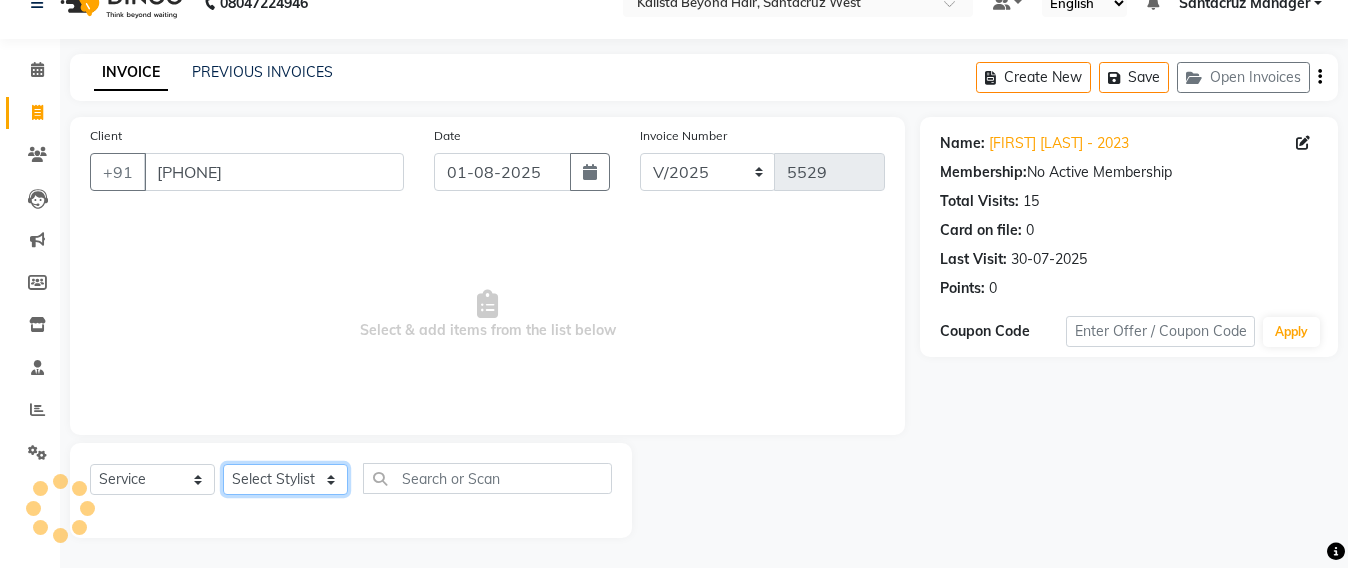select on "47916" 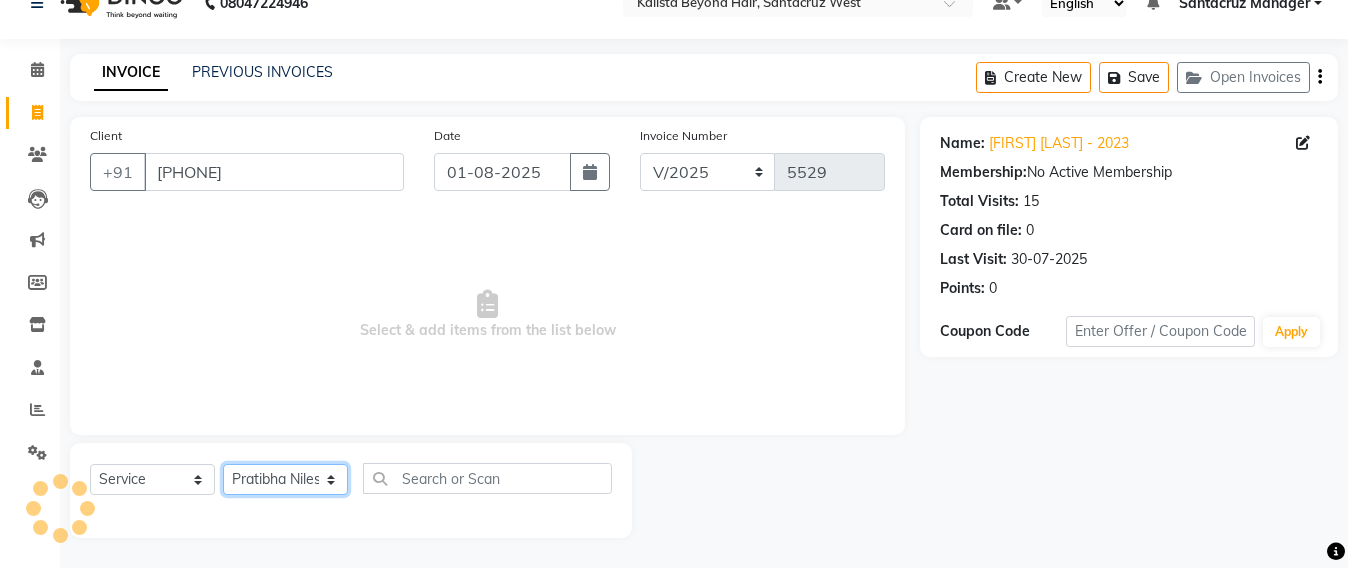 click on "Select Stylist Admin Avesh Sankat AZHER SHAIKH Jayeshree Mahtre Manisha Subodh Shedge Muskaan Pramila Vinayak Mhatre prathmesh mahattre Pratibha Nilesh Sharma RINKI SAV Rosy Sunil Jadhav Sameer shah admin Santacruz Manager SAURAV Siddhi SOMAYANG VASHUM Tejasvi Bhosle" 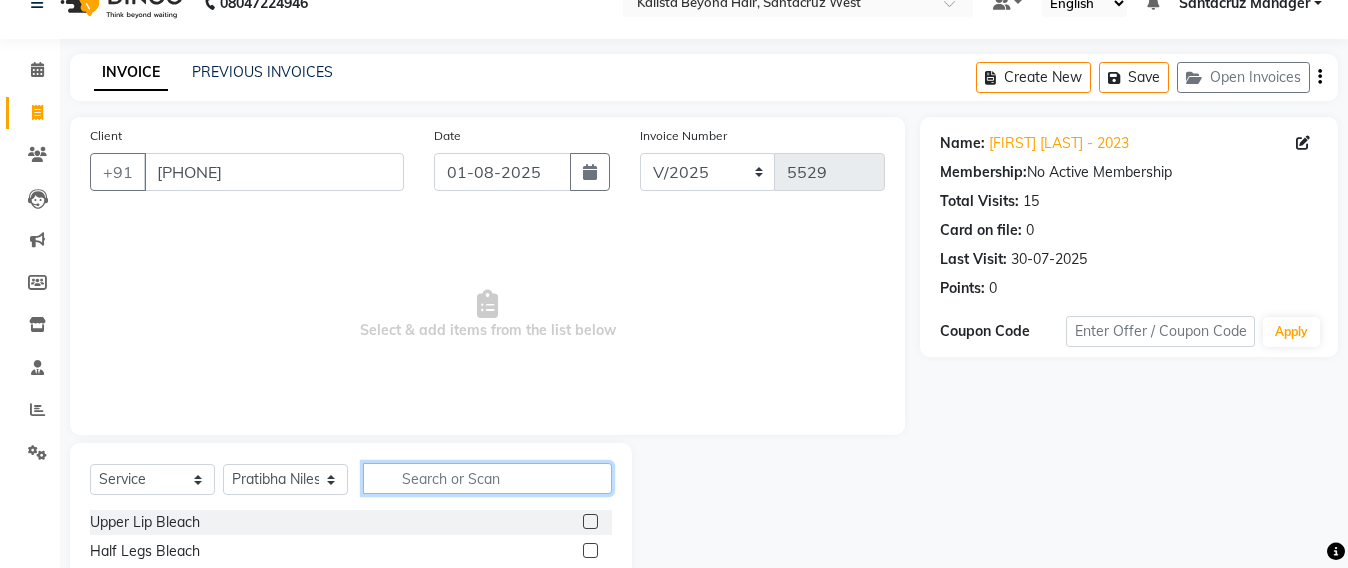 click 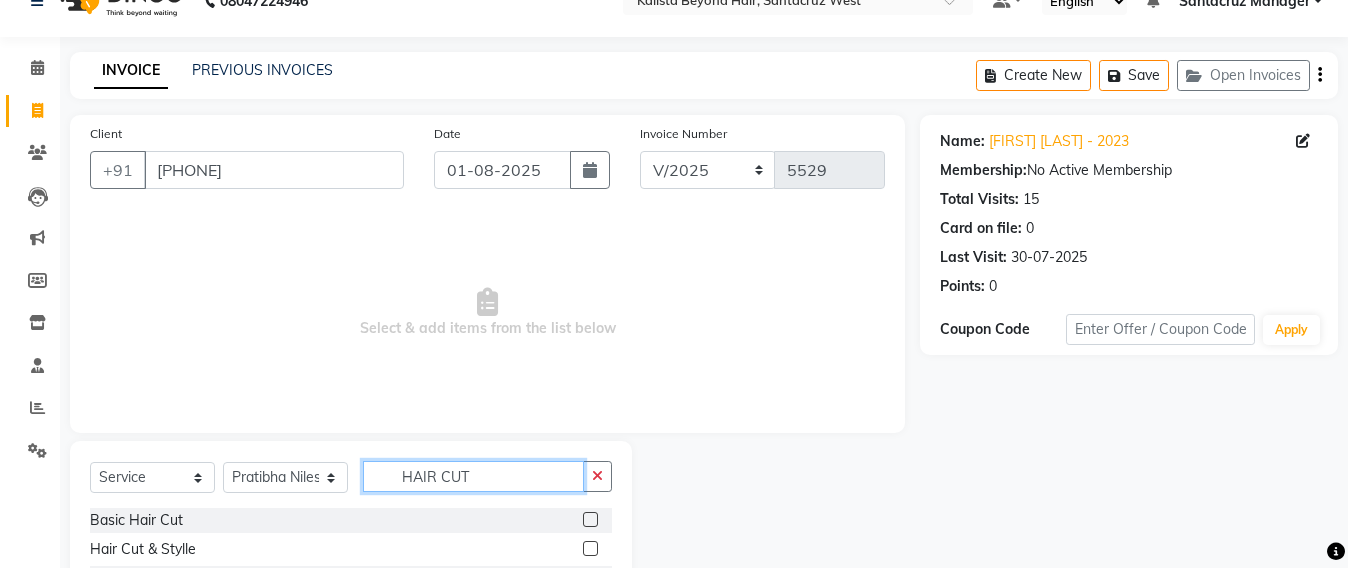 scroll, scrollTop: 158, scrollLeft: 0, axis: vertical 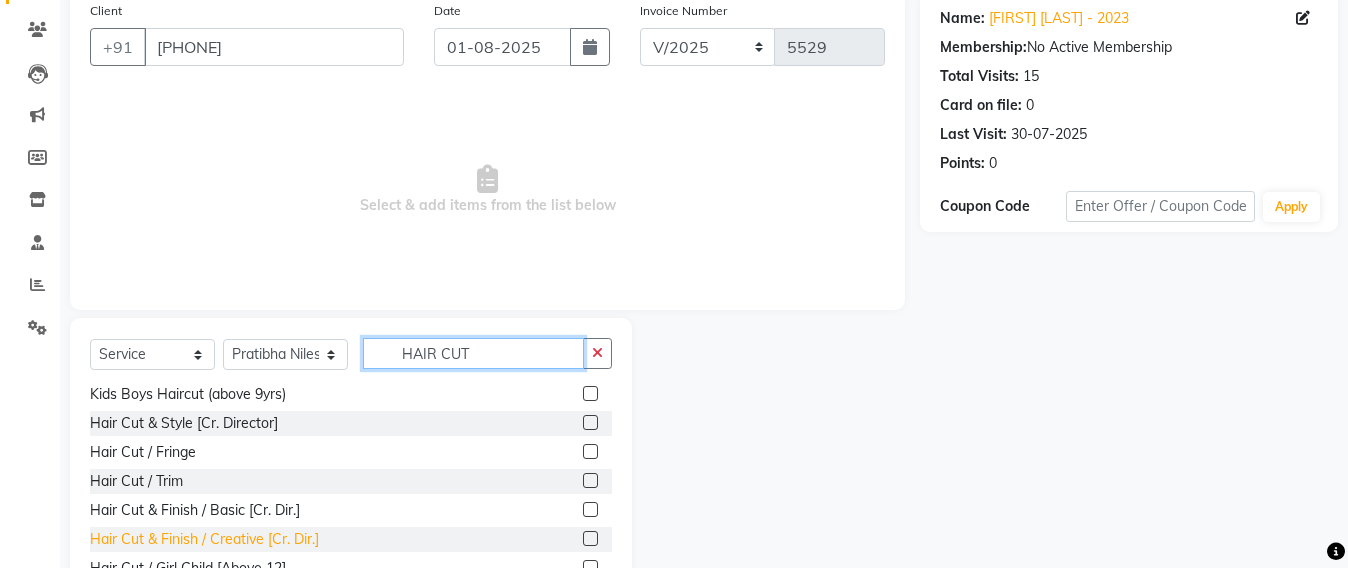 type on "HAIR CUT" 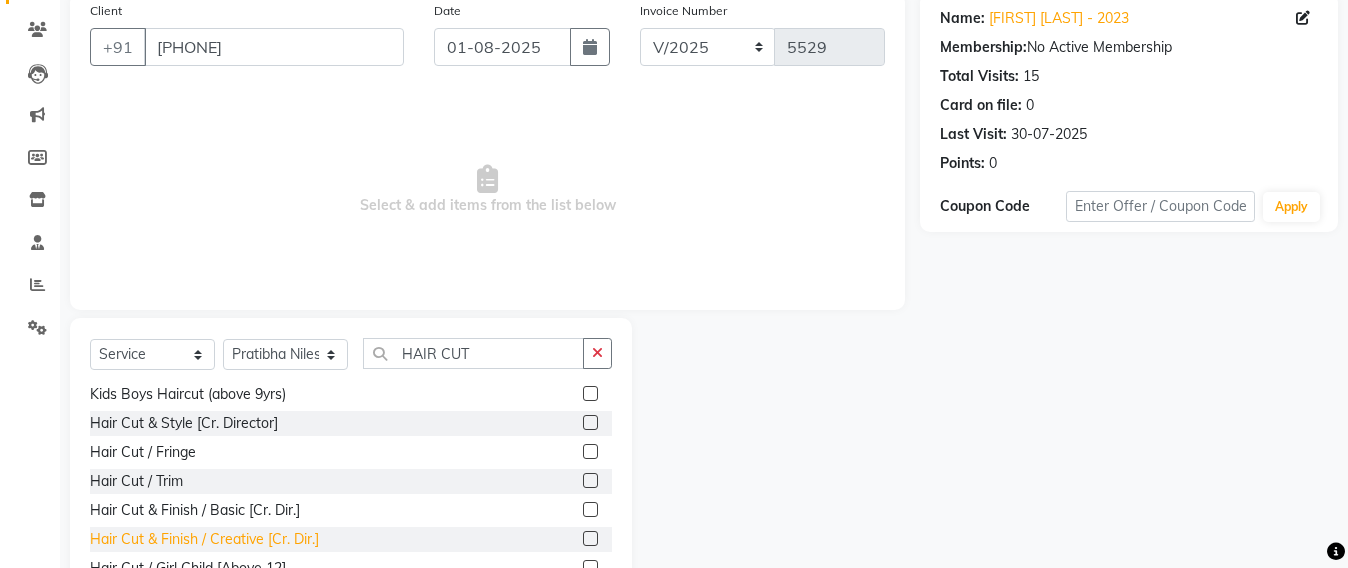 click on "Hair Cut & Finish / Creative [Cr. Dir.]" 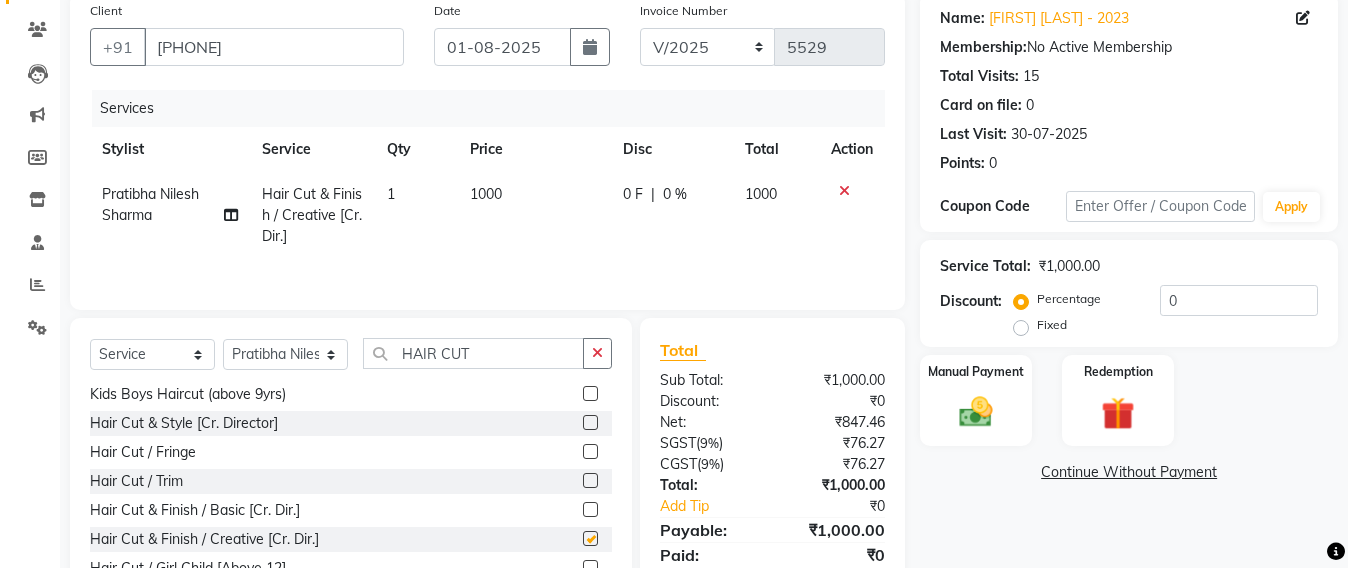 checkbox on "false" 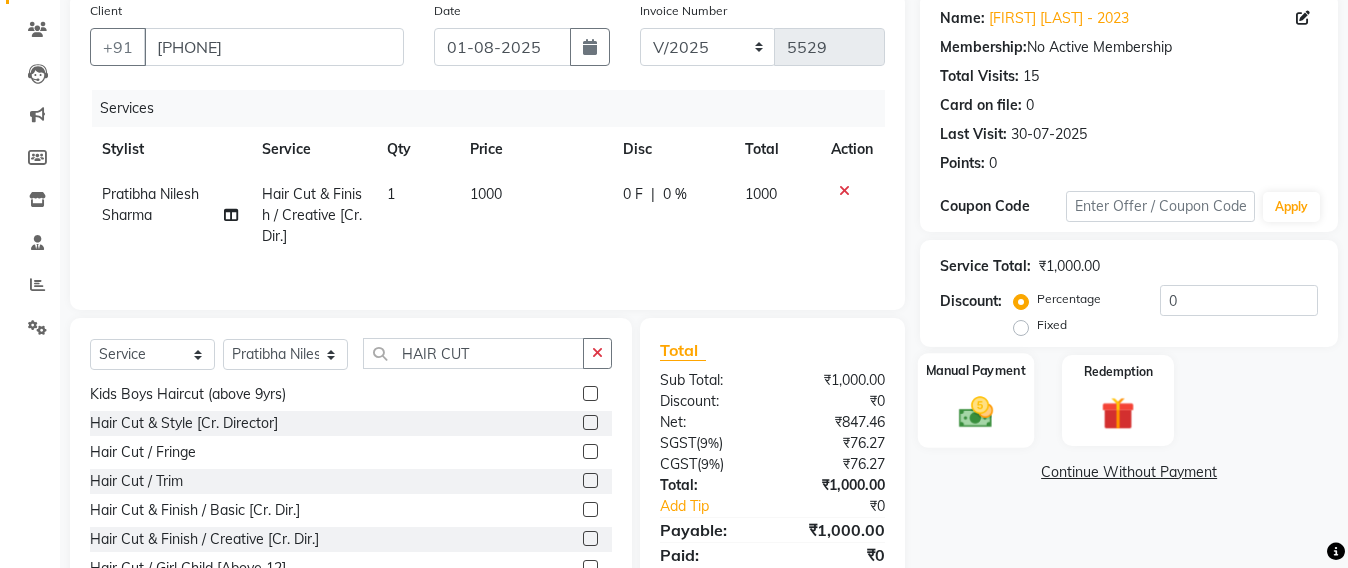 click 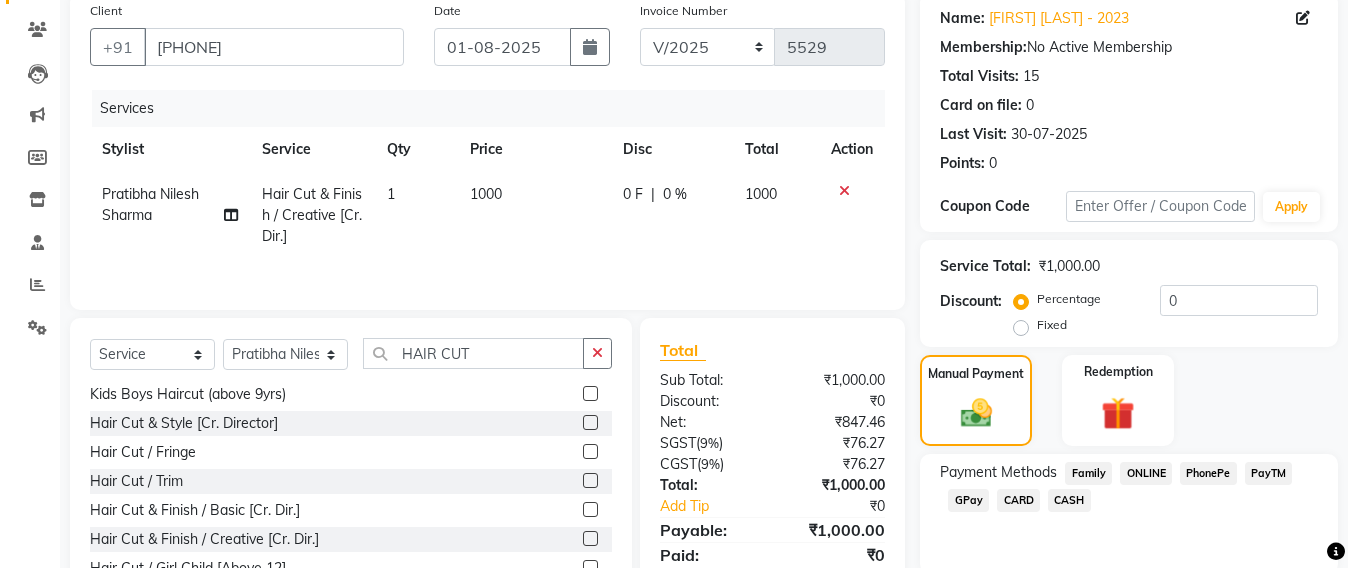 click on "CASH" 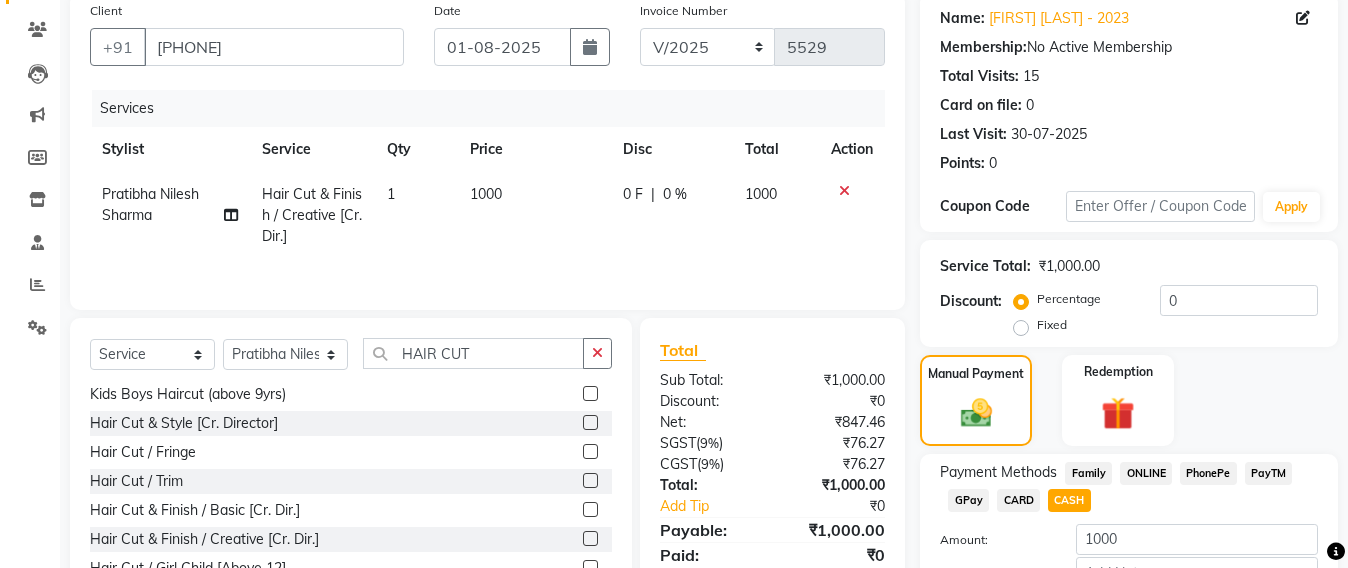 scroll, scrollTop: 291, scrollLeft: 0, axis: vertical 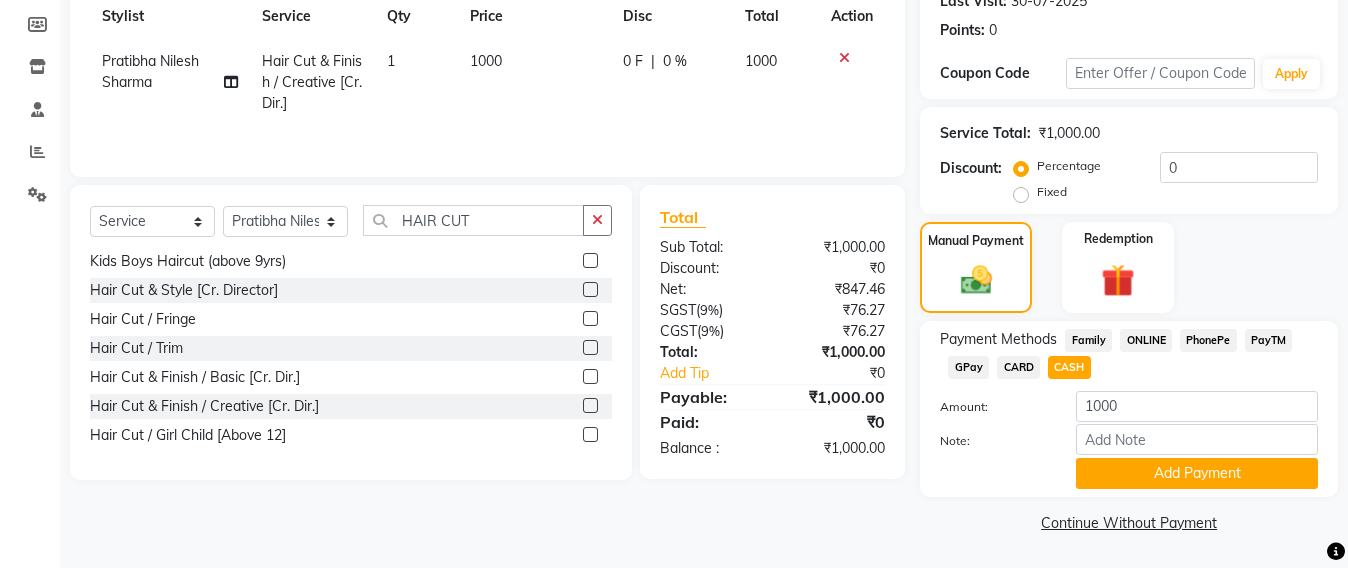 click on "Add Payment" 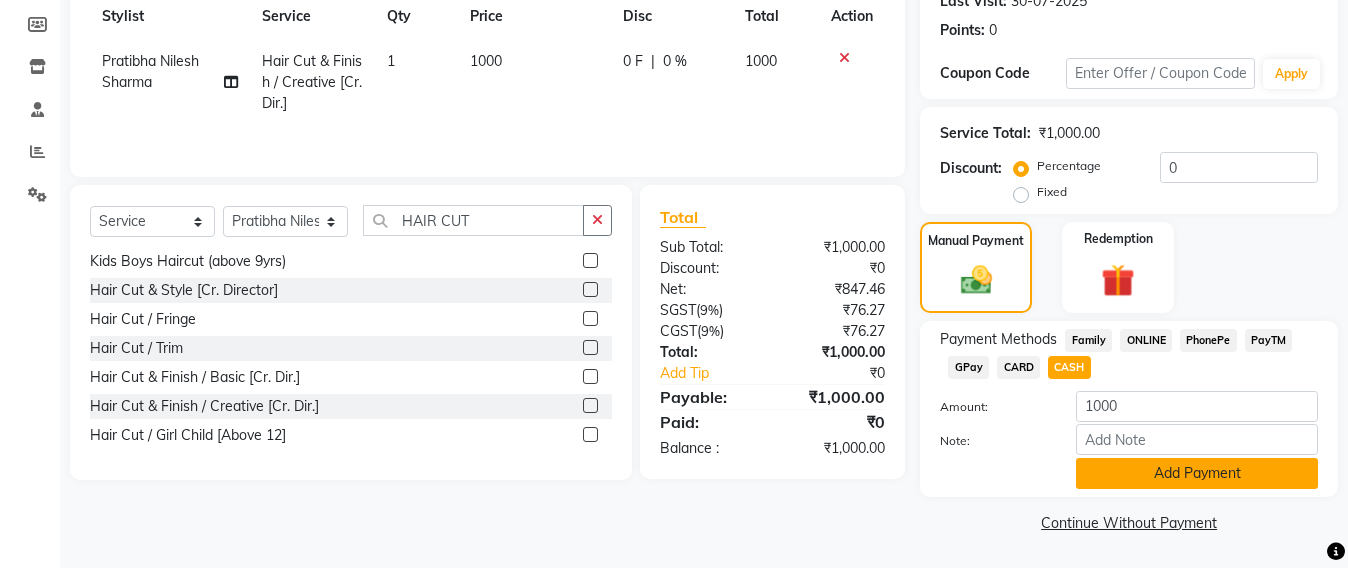 click on "Add Payment" 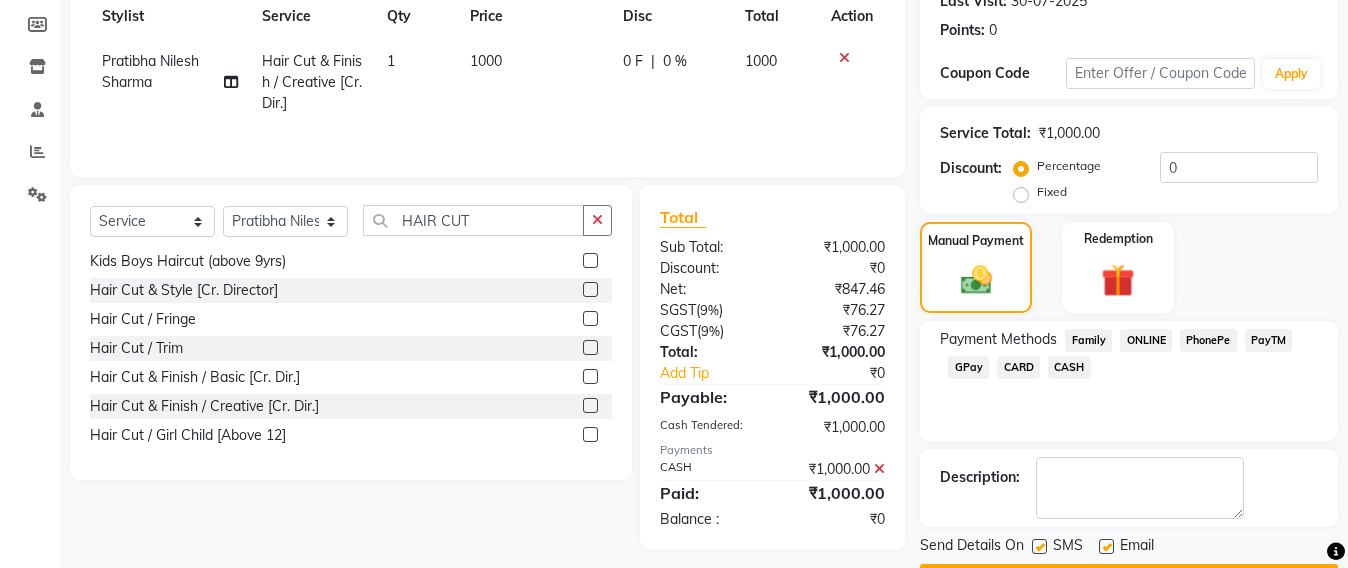 scroll, scrollTop: 348, scrollLeft: 0, axis: vertical 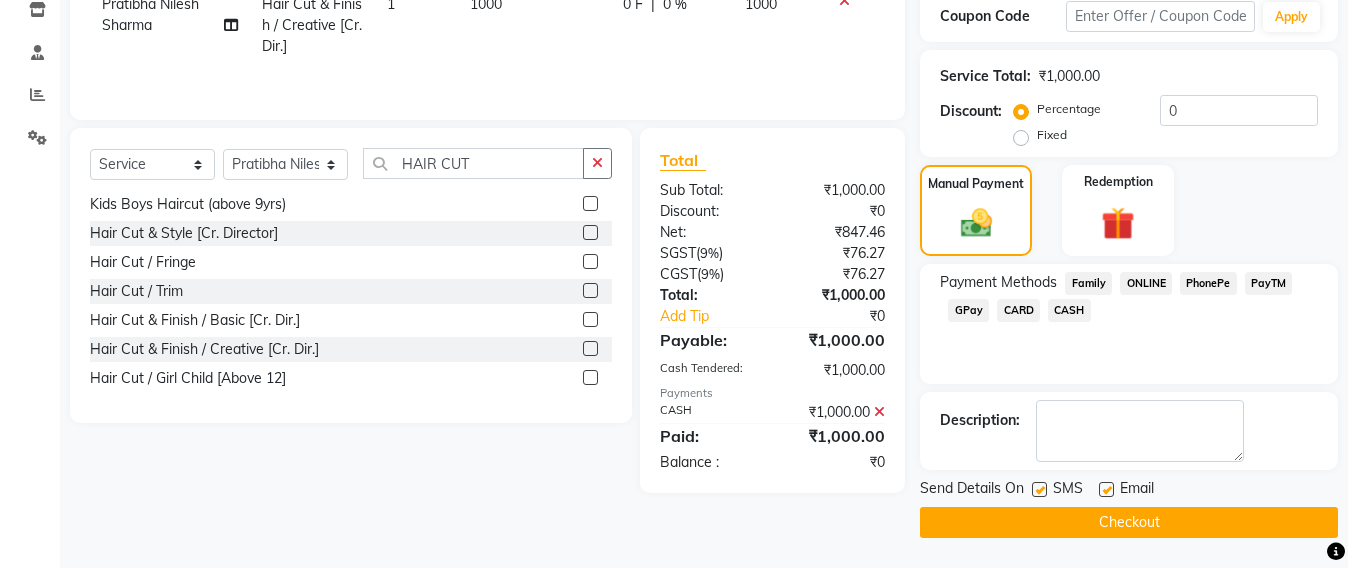 click on "Checkout" 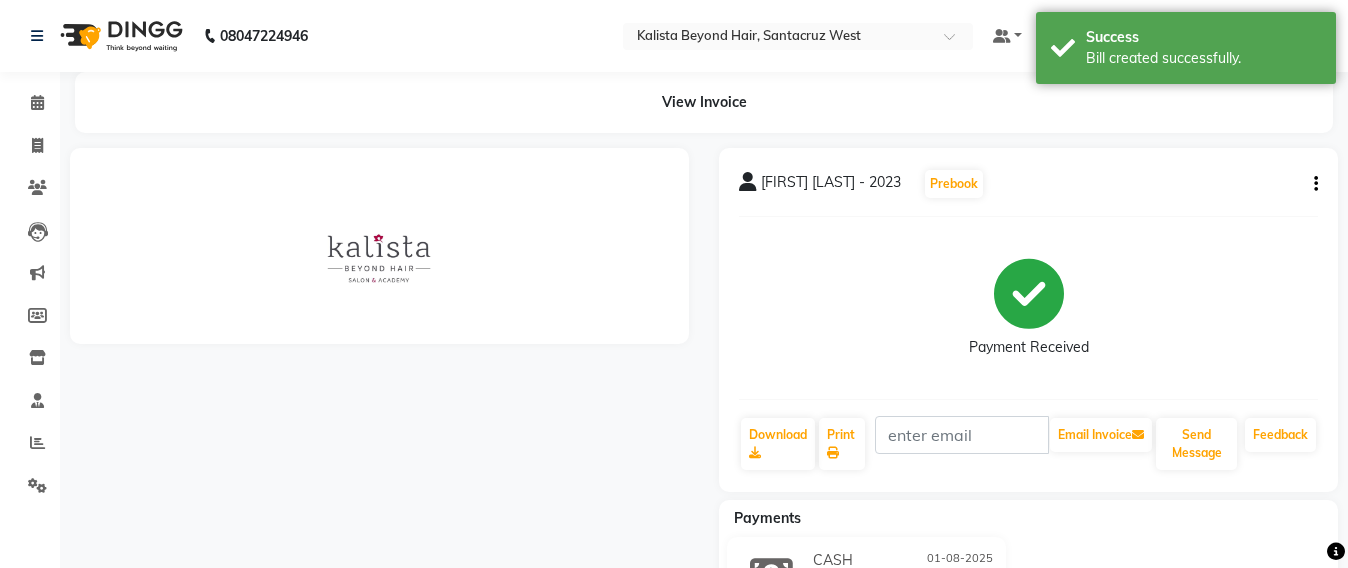 scroll, scrollTop: 0, scrollLeft: 0, axis: both 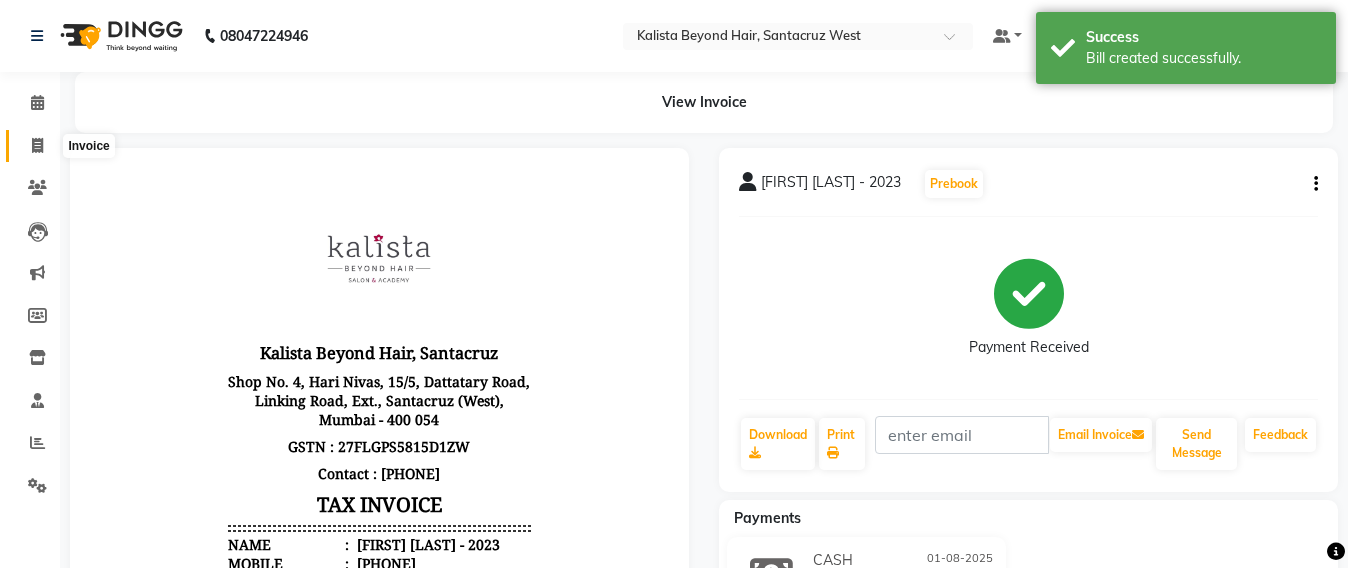 click 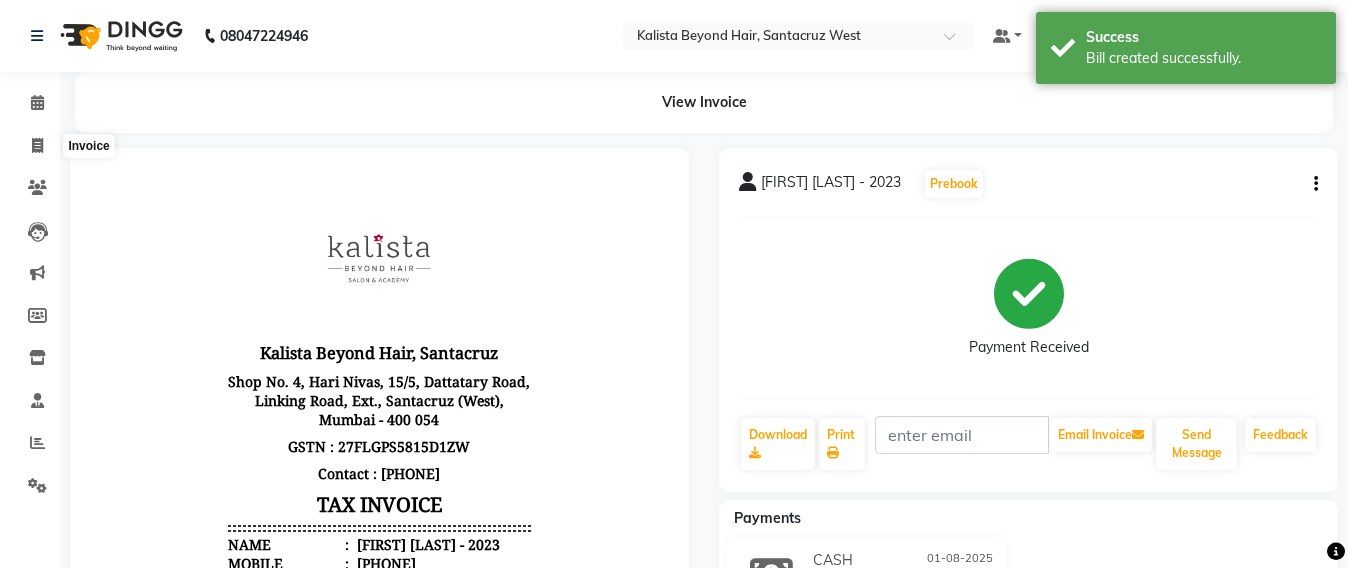 select on "service" 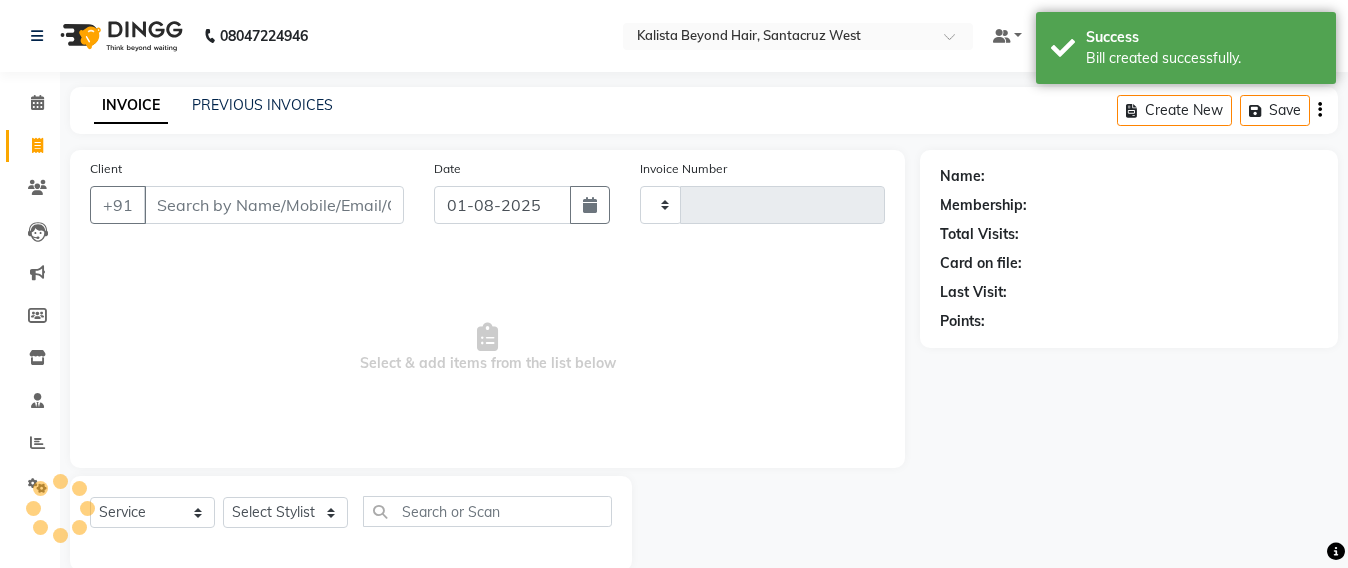 scroll, scrollTop: 33, scrollLeft: 0, axis: vertical 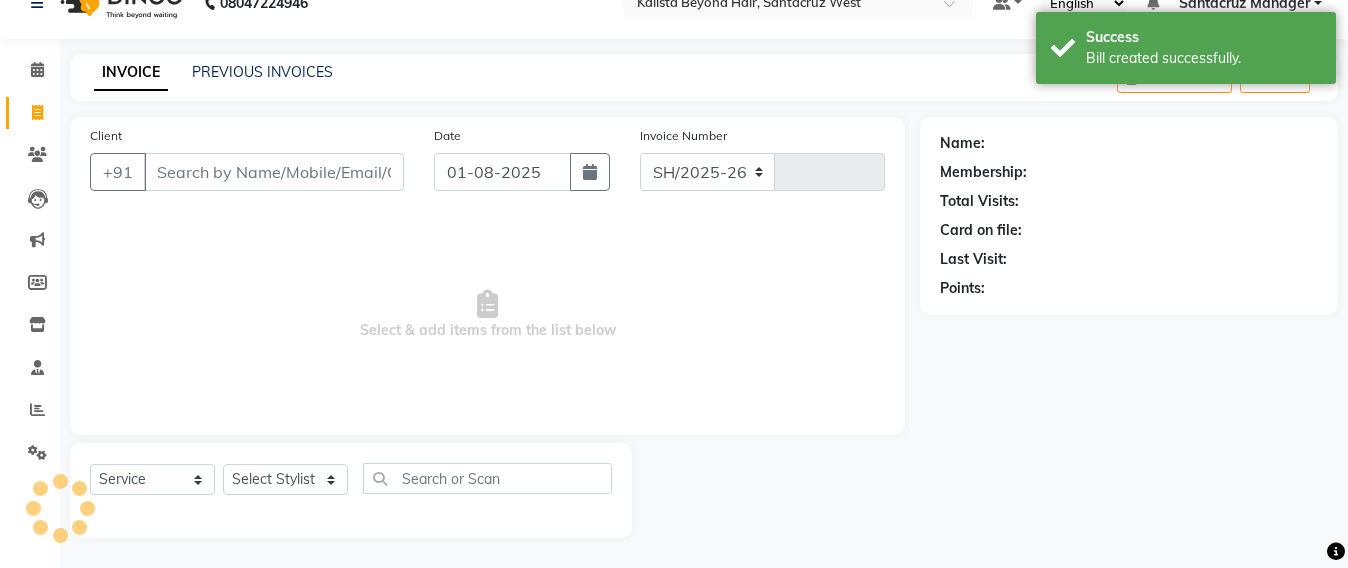 select on "6357" 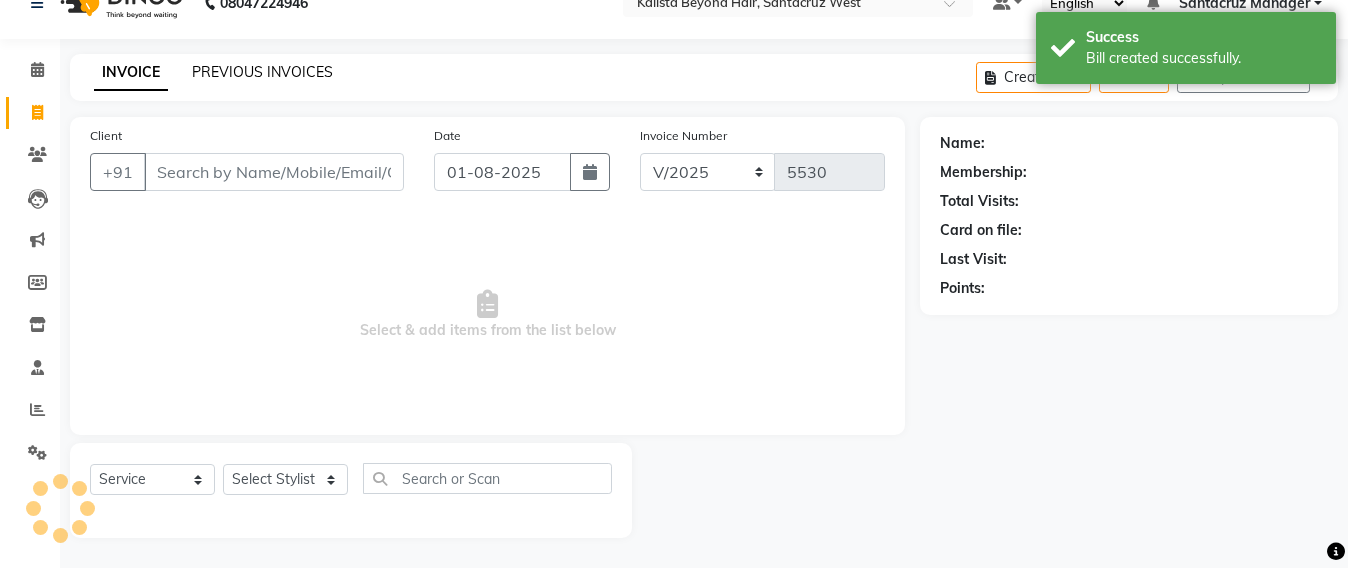 click on "PREVIOUS INVOICES" 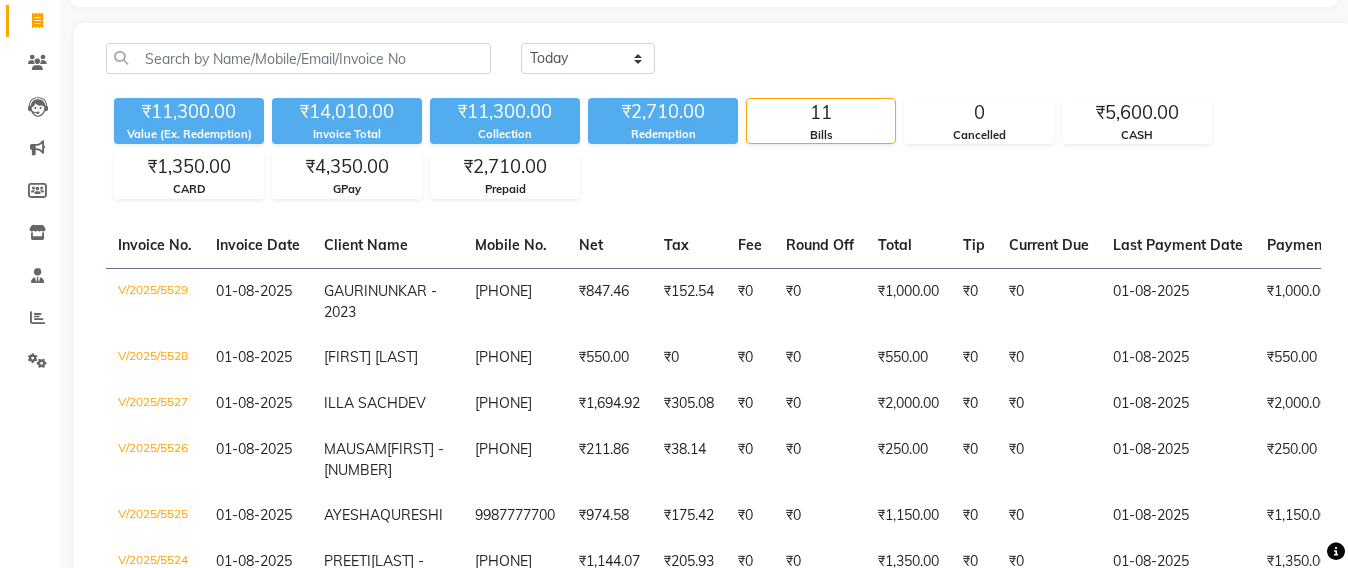 scroll, scrollTop: 0, scrollLeft: 0, axis: both 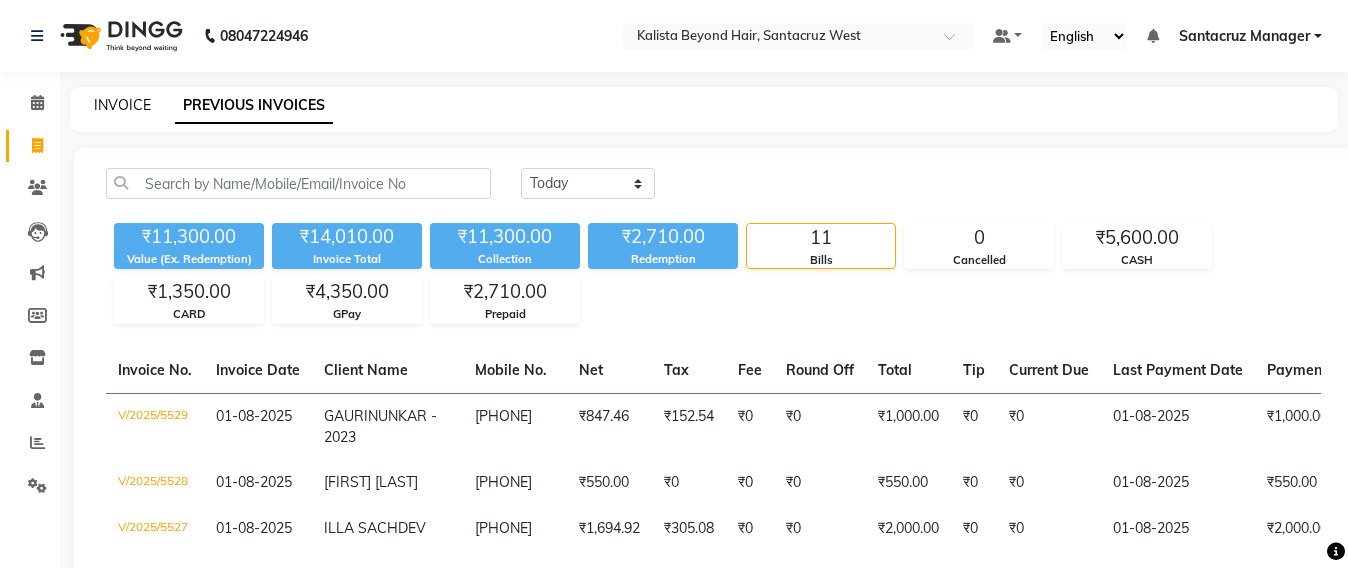 click on "INVOICE" 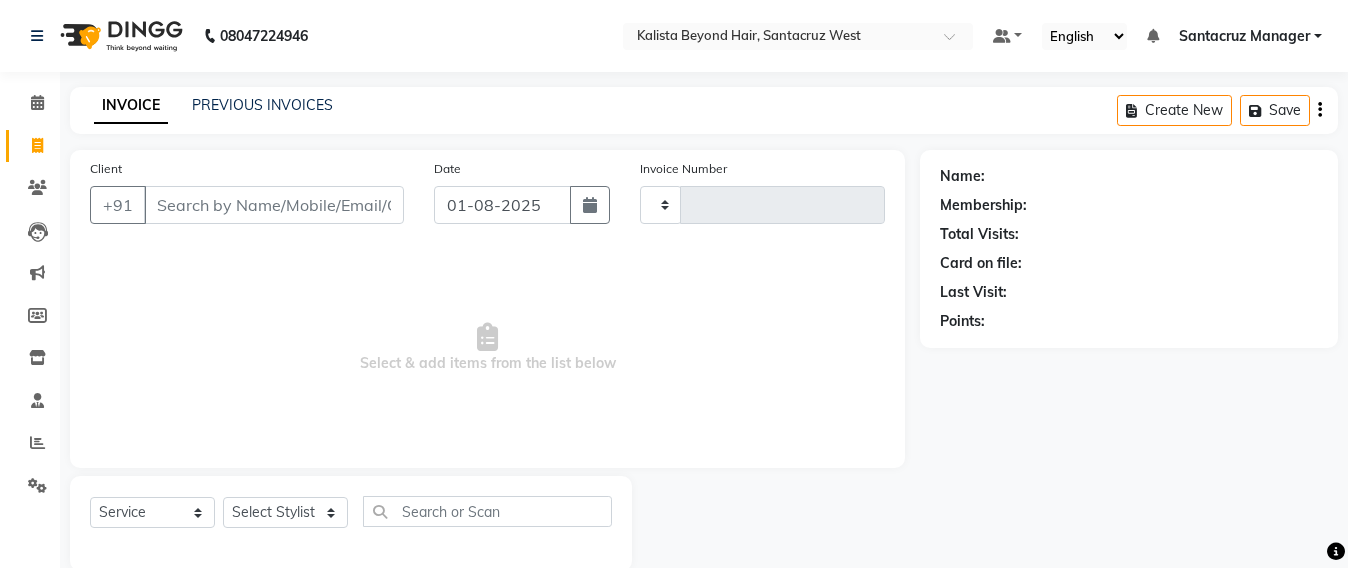 scroll, scrollTop: 33, scrollLeft: 0, axis: vertical 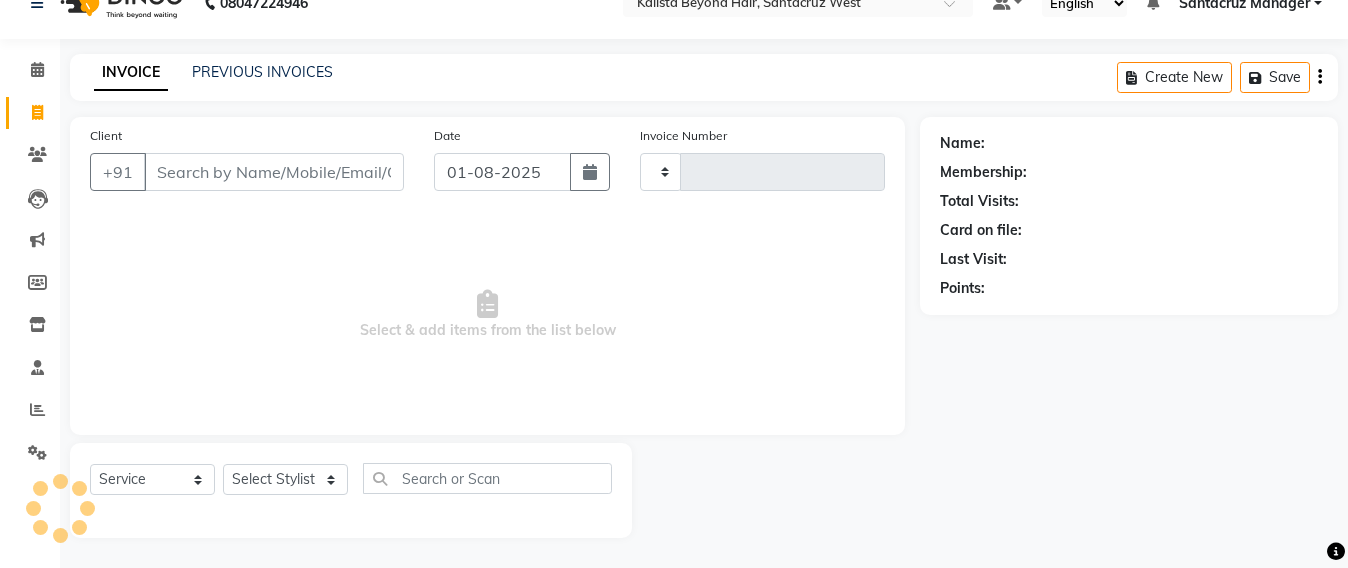 type on "5530" 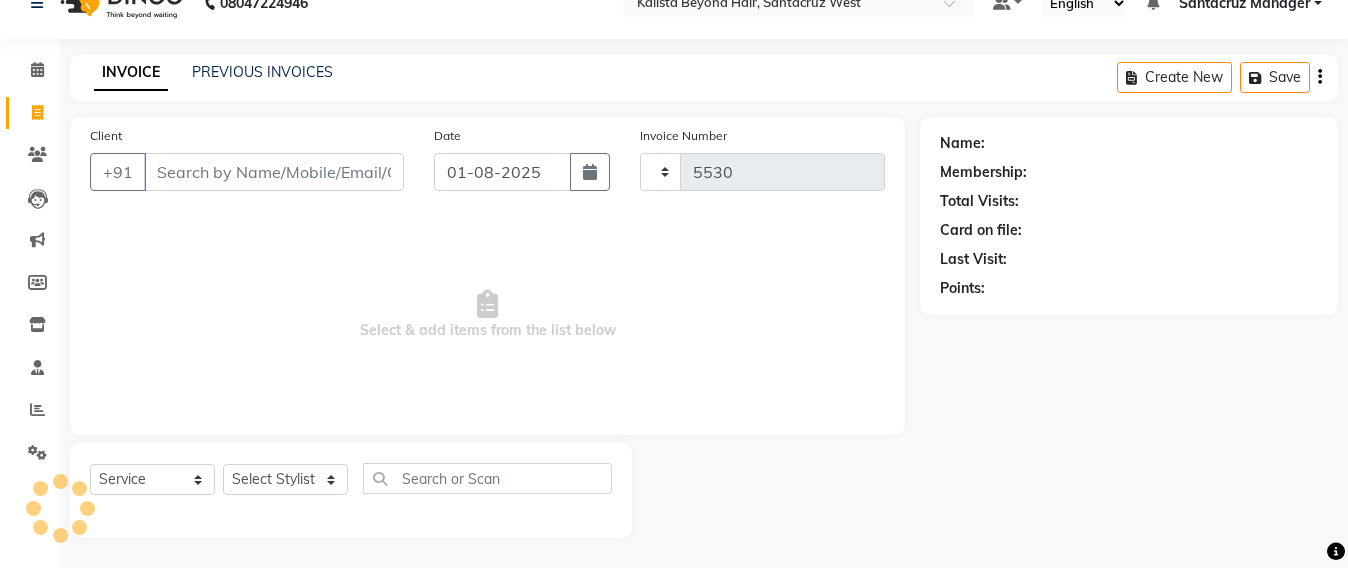 select on "6357" 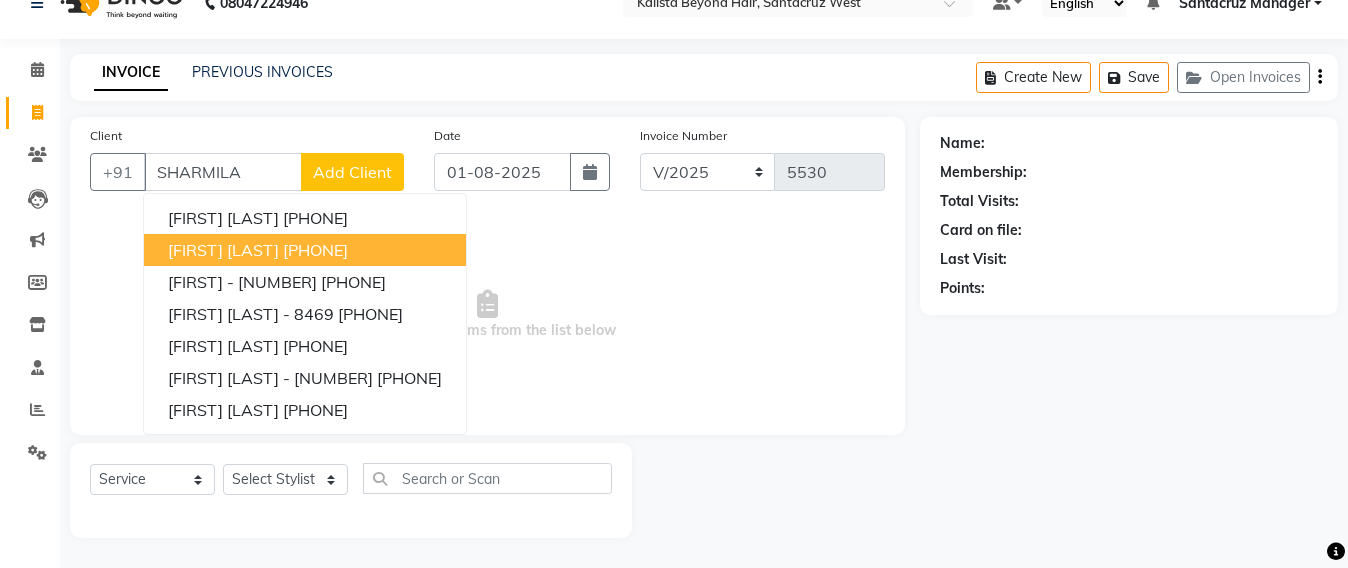 click on "[PHONE]" at bounding box center [315, 250] 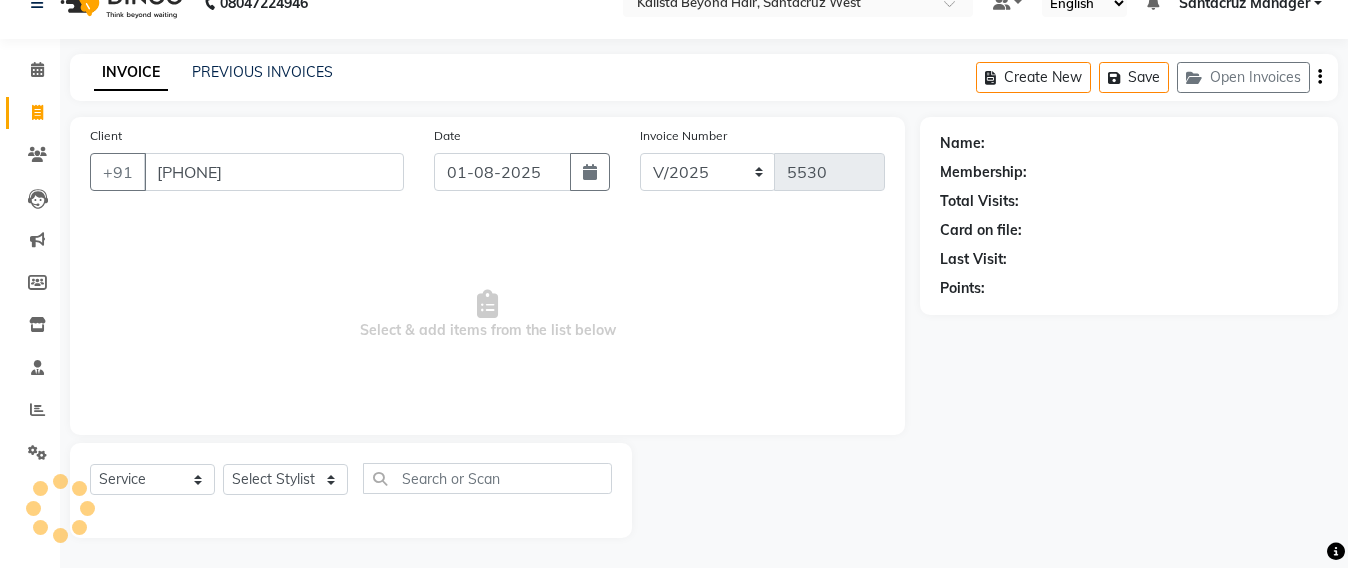 type on "[PHONE]" 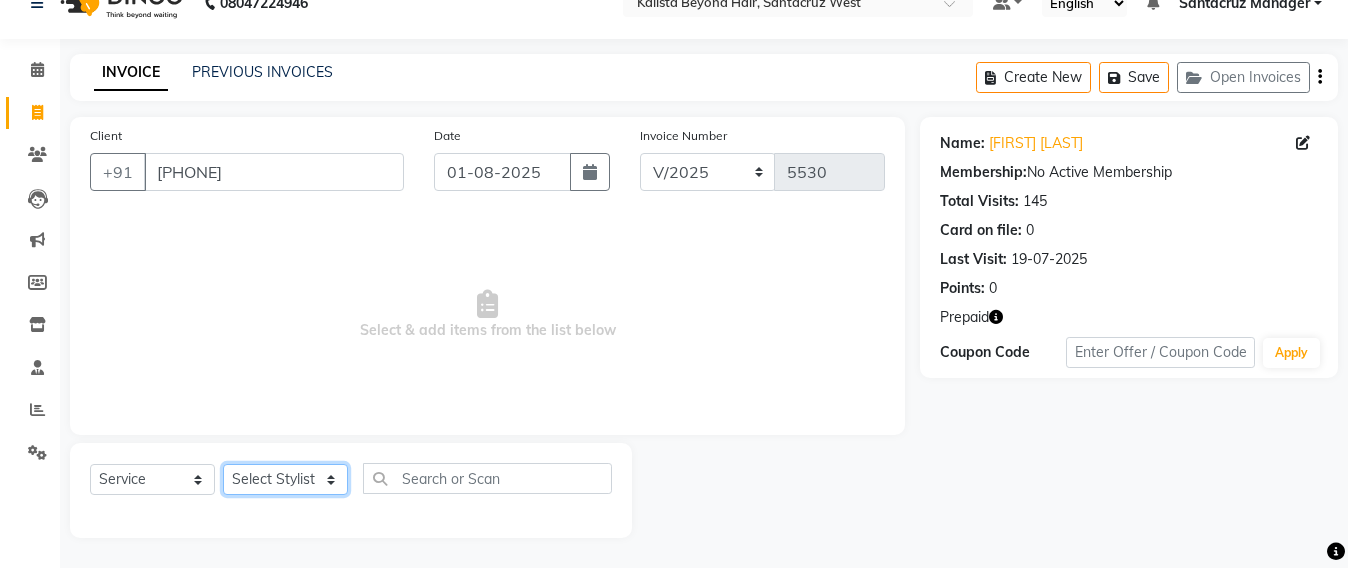 drag, startPoint x: 276, startPoint y: 484, endPoint x: 278, endPoint y: 465, distance: 19.104973 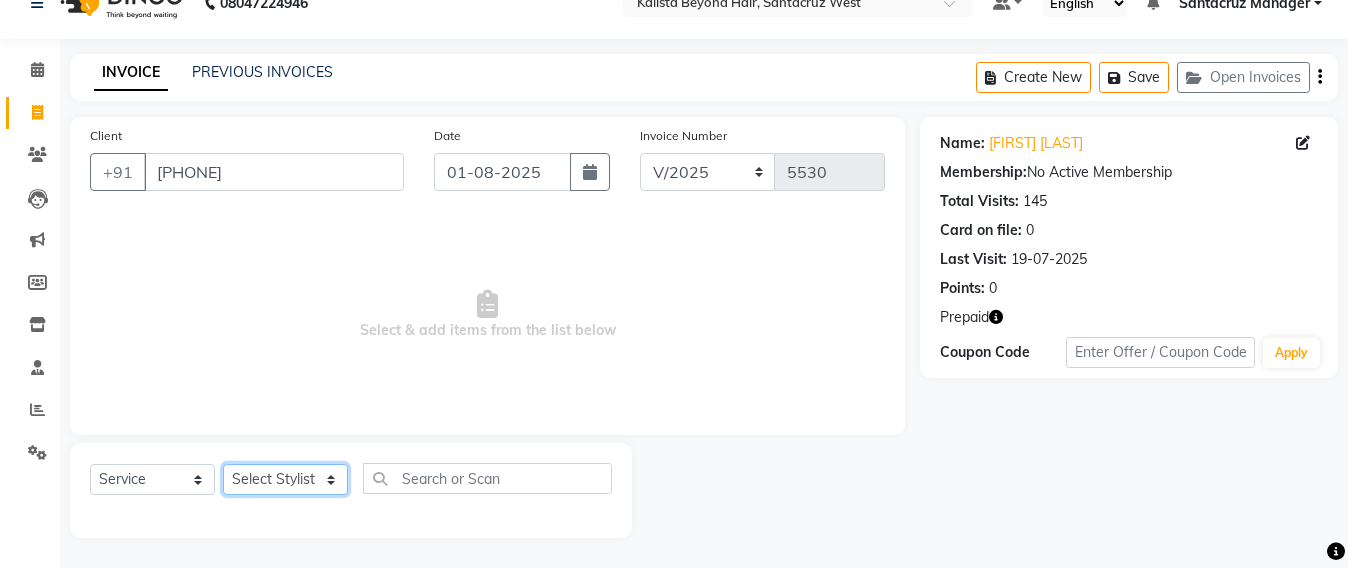 select on "51588" 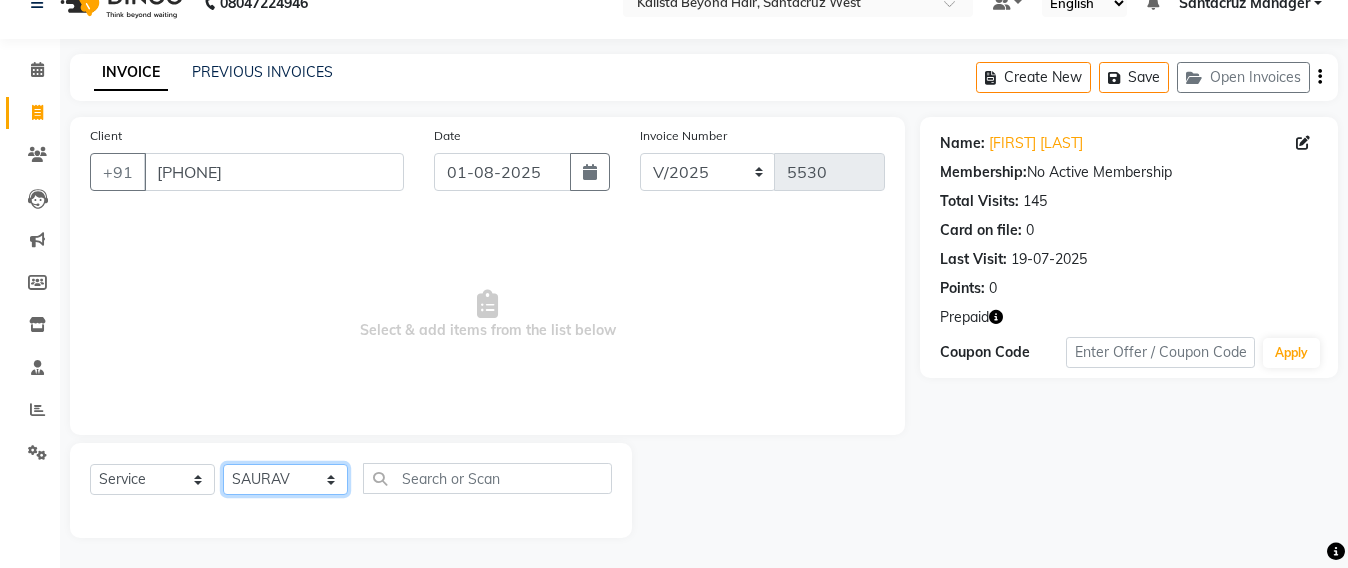 click on "Select Stylist Admin Avesh Sankat AZHER SHAIKH Jayeshree Mahtre Manisha Subodh Shedge Muskaan Pramila Vinayak Mhatre prathmesh mahattre Pratibha Nilesh Sharma RINKI SAV Rosy Sunil Jadhav Sameer shah admin Santacruz Manager SAURAV Siddhi SOMAYANG VASHUM Tejasvi Bhosle" 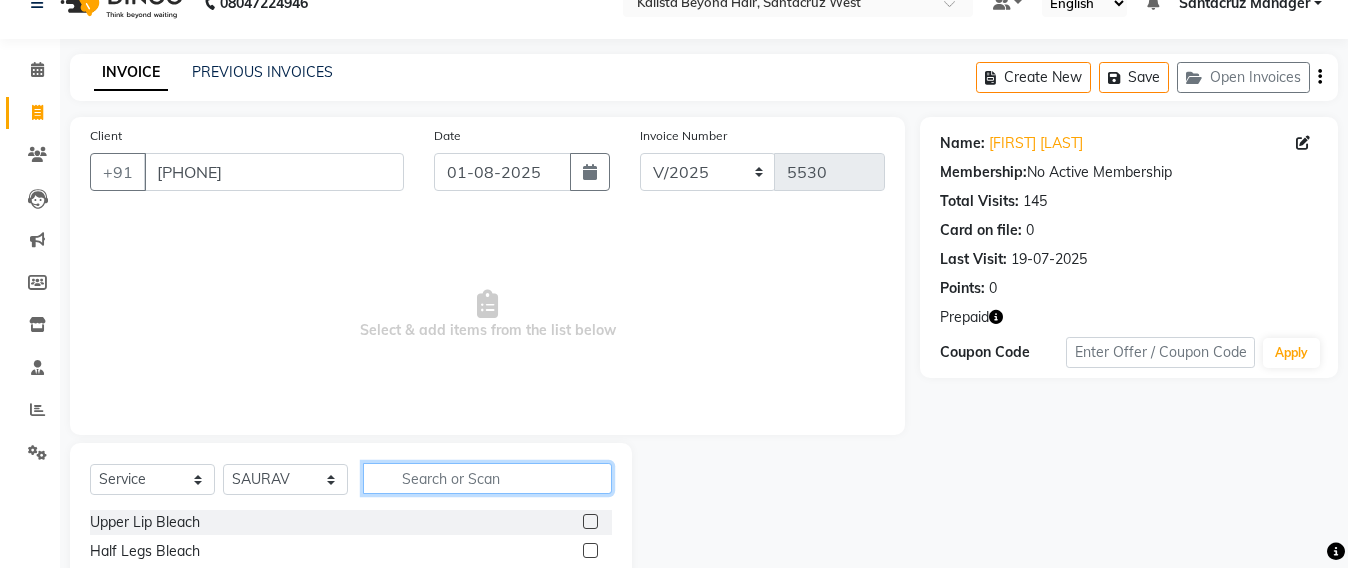 click 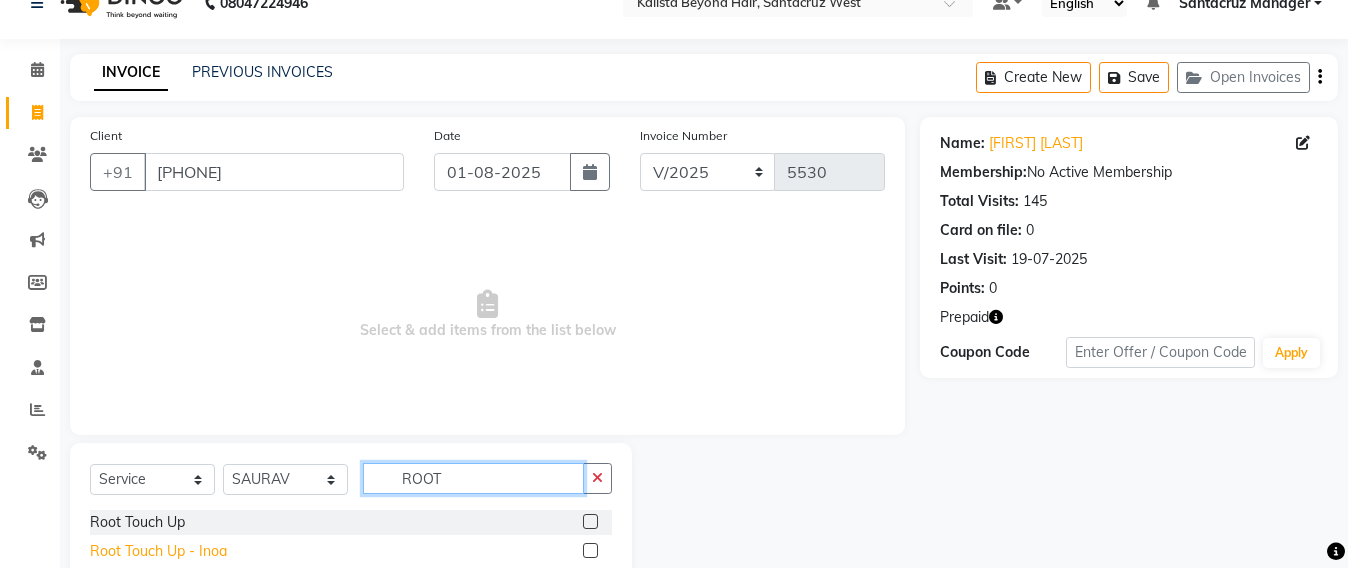 type on "ROOT" 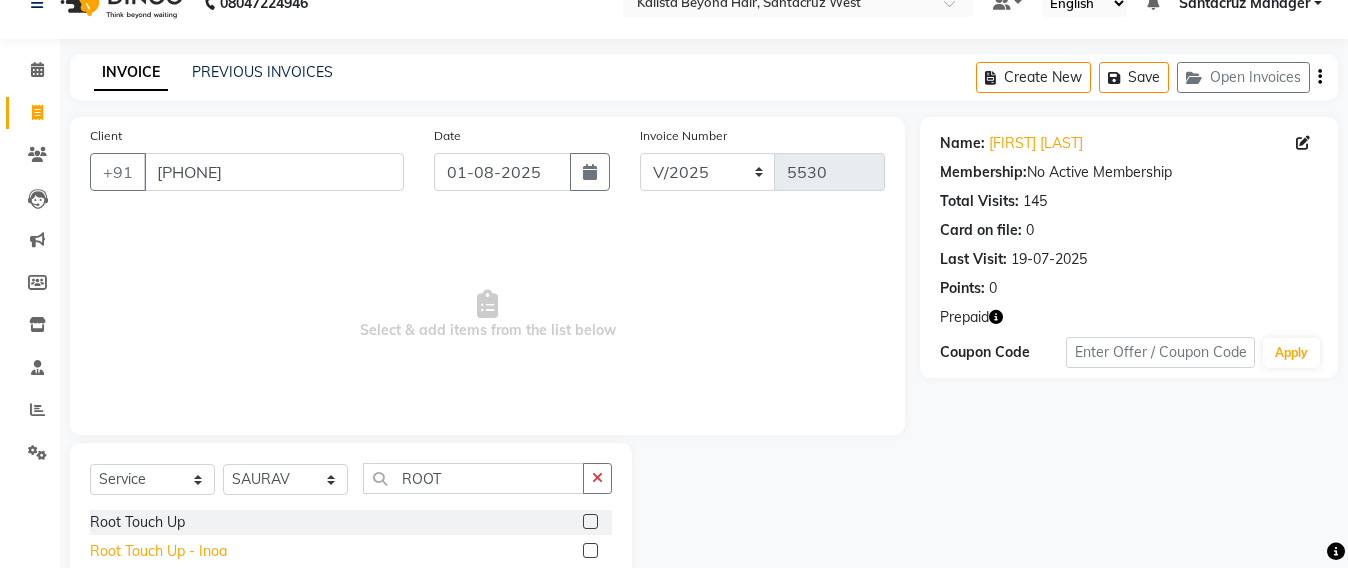 click on "Root Touch Up - Inoa" 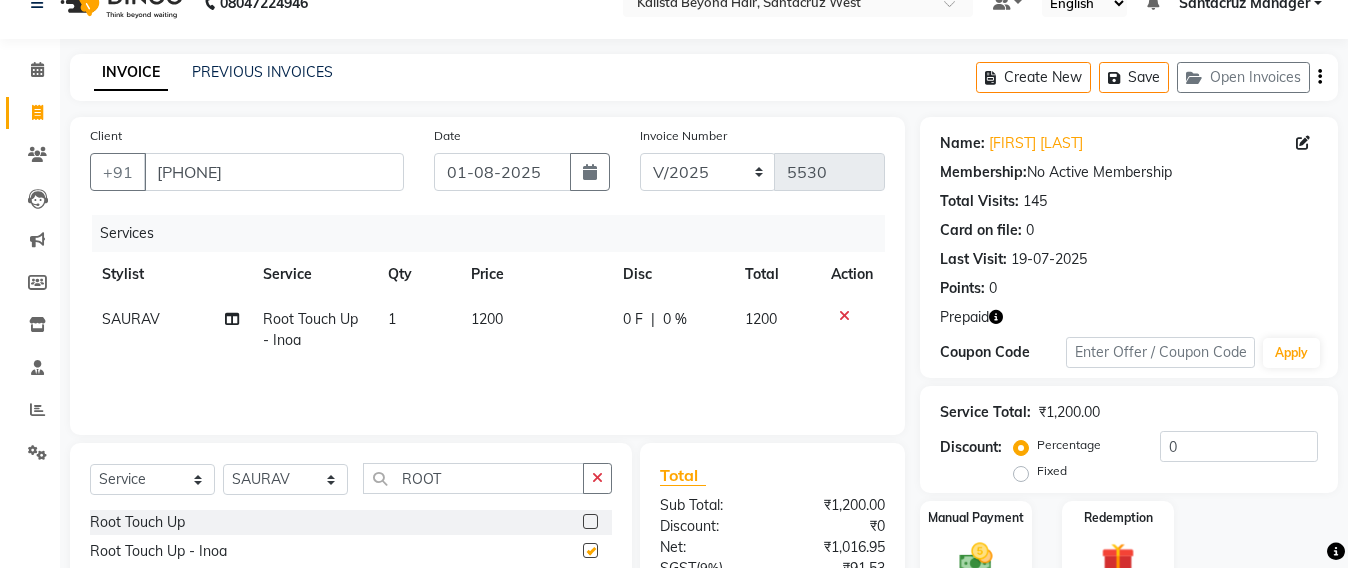 checkbox on "false" 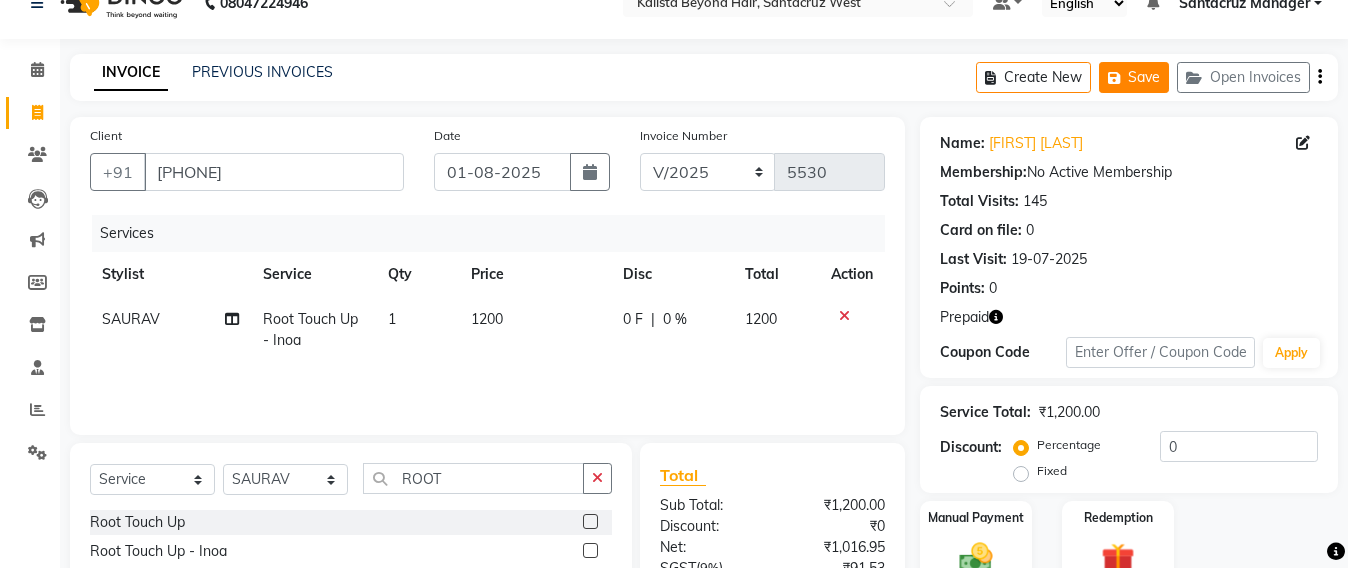 click on "Save" 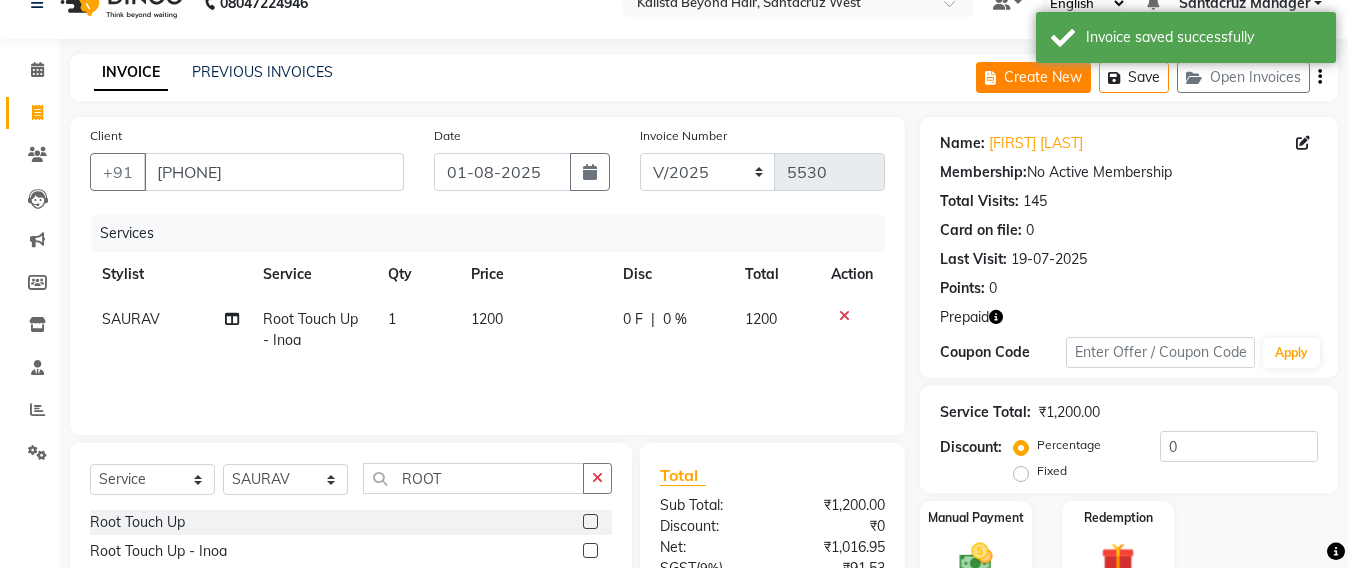 click on "Create New" 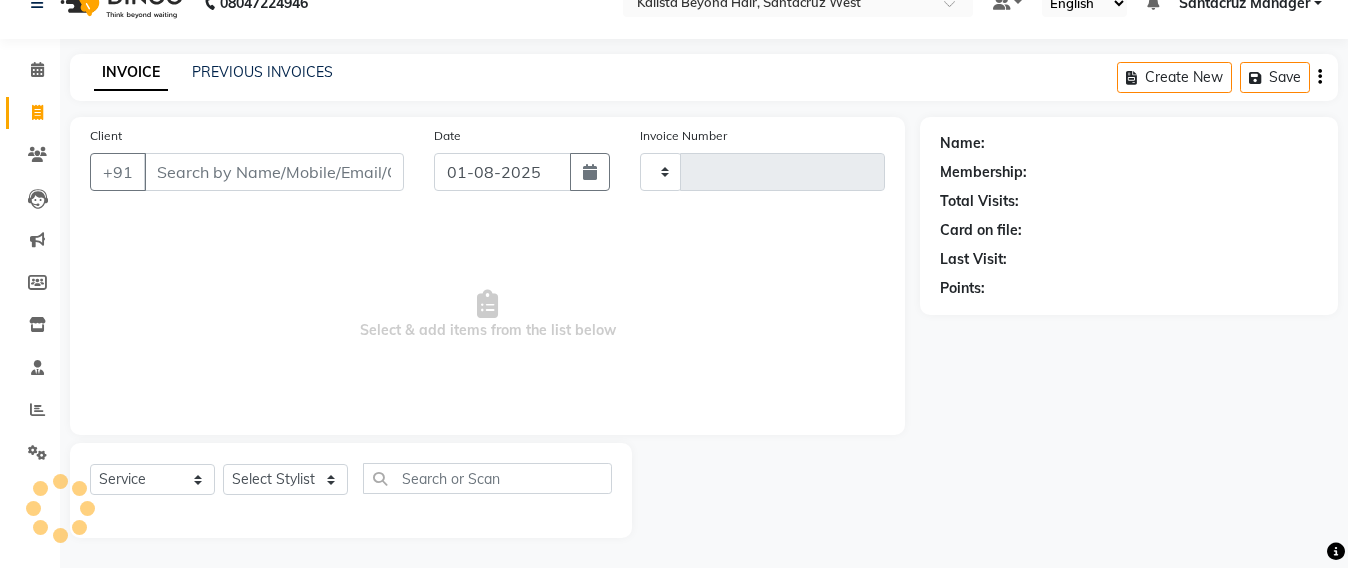 type on "5530" 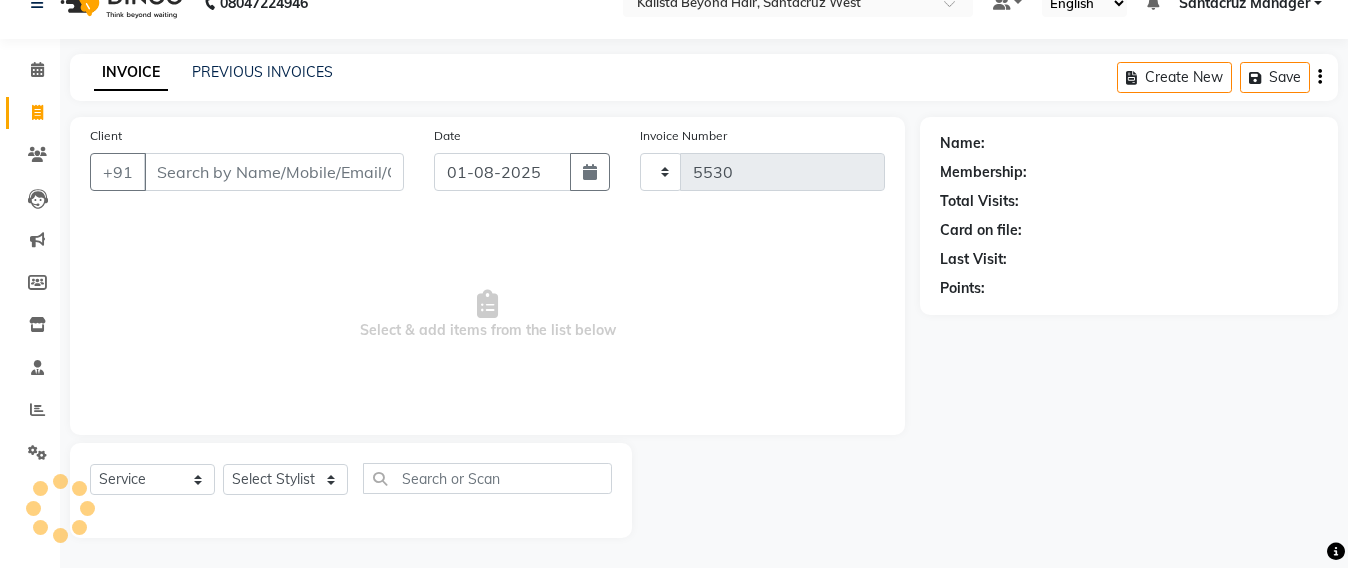 select on "6357" 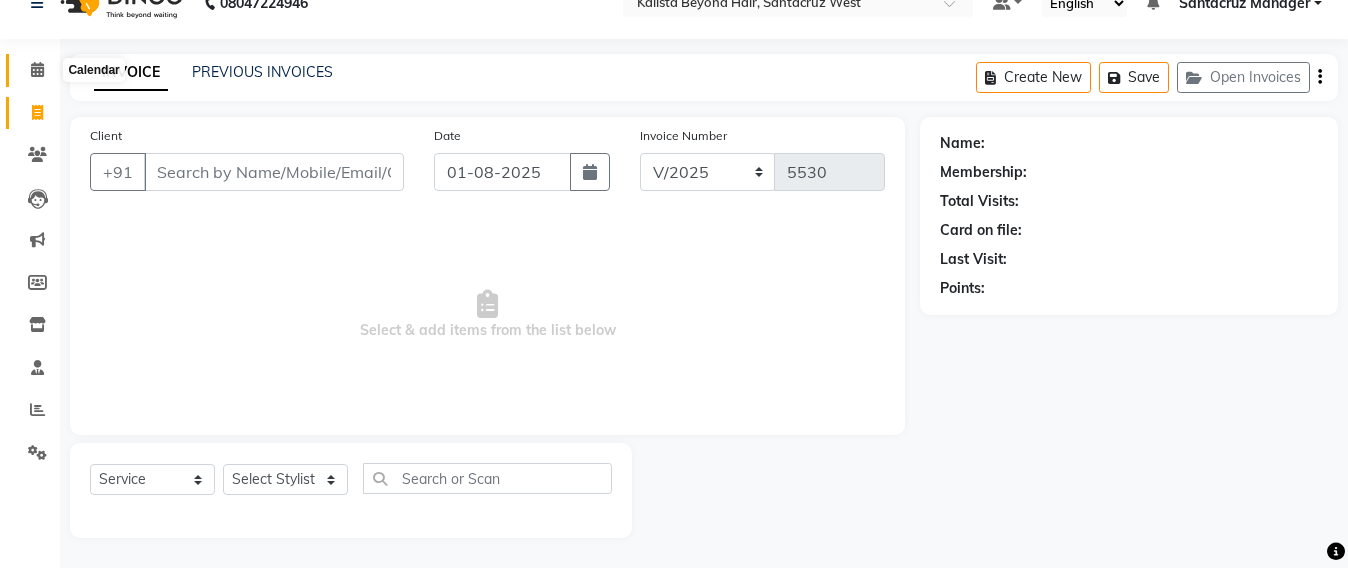 click 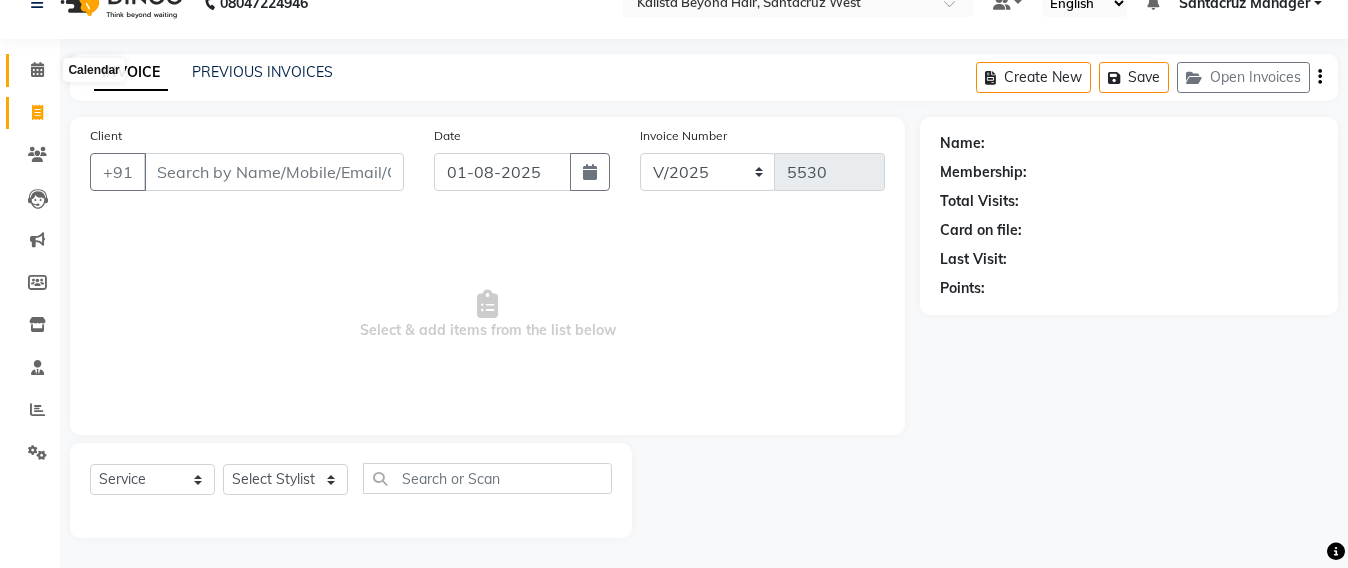 scroll, scrollTop: 0, scrollLeft: 0, axis: both 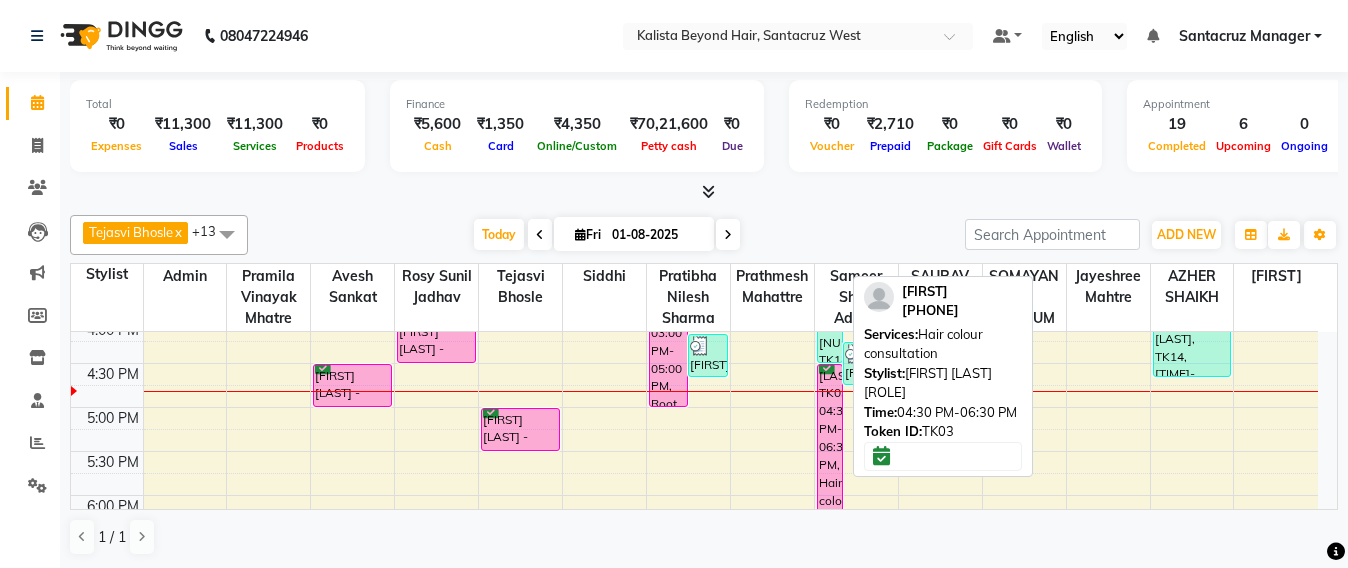 click on "shabnam, TK03, 04:30 PM-06:30 PM, Hair colour consultation" at bounding box center (830, 451) 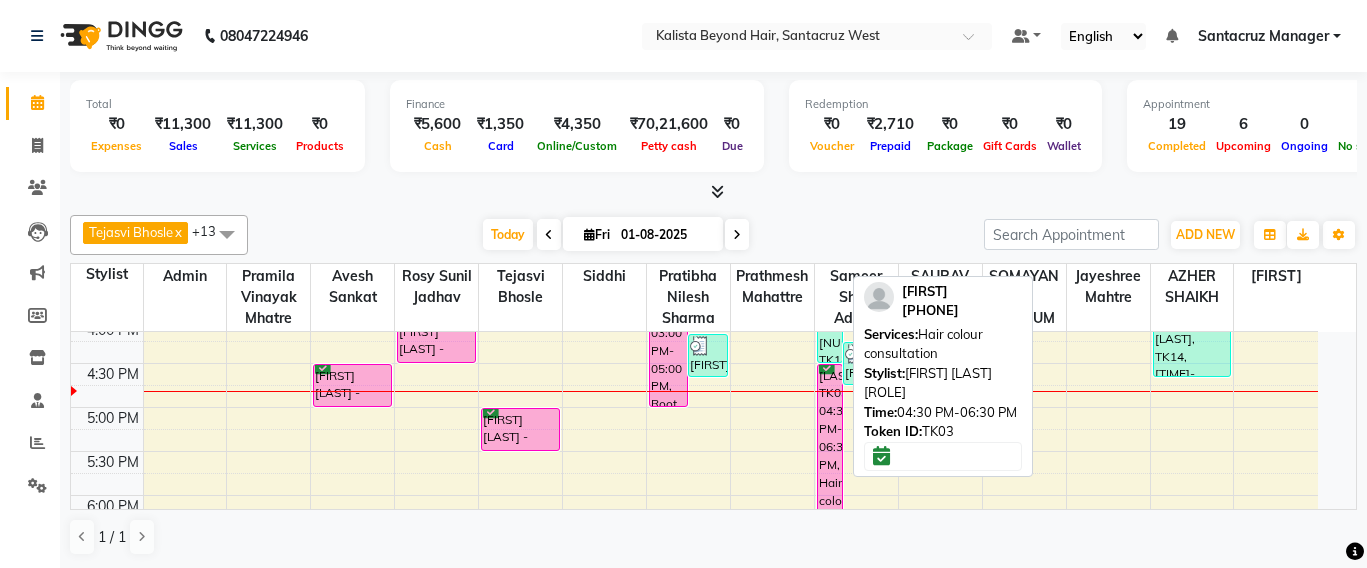 select on "6" 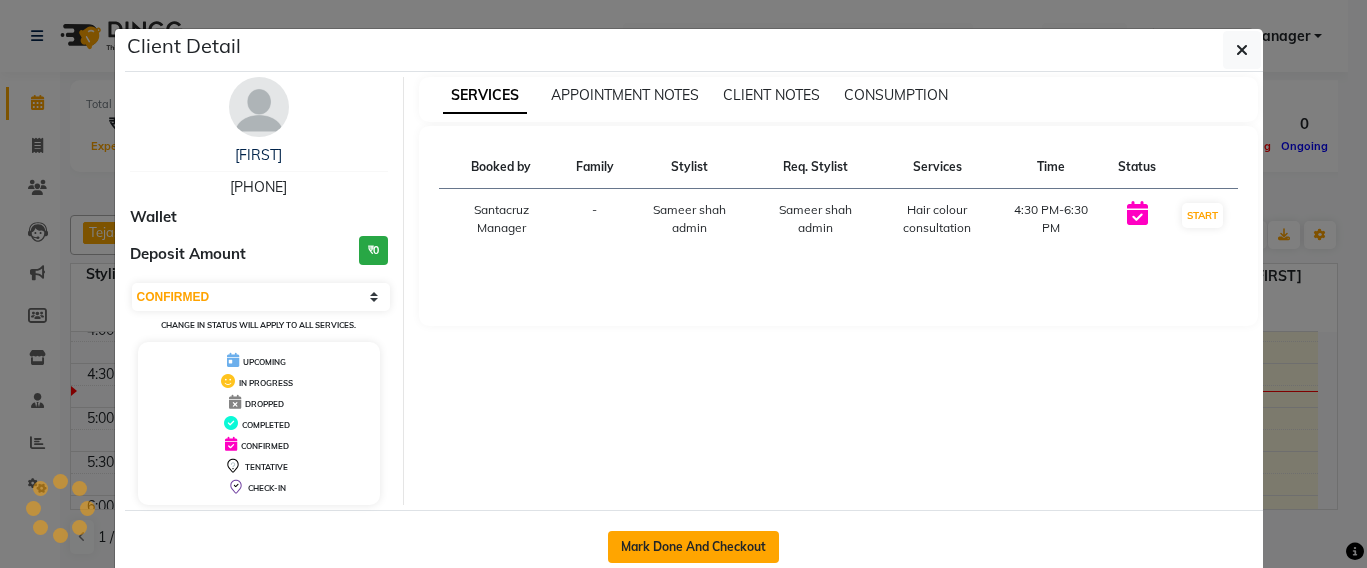 click on "Mark Done And Checkout" 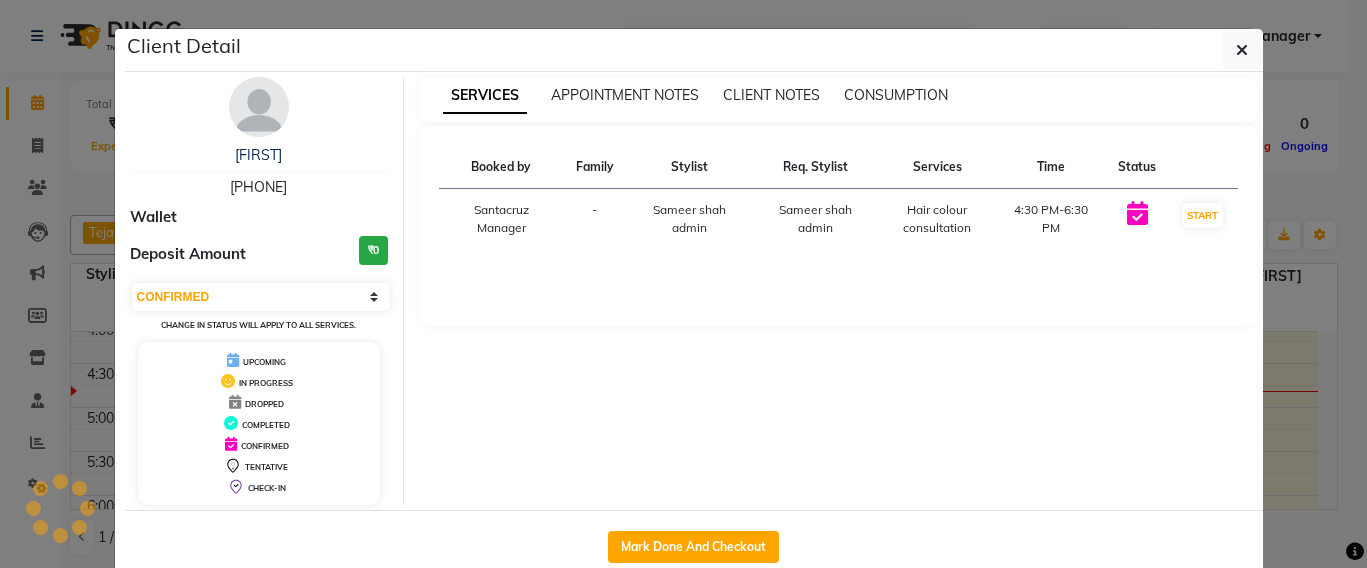 select on "service" 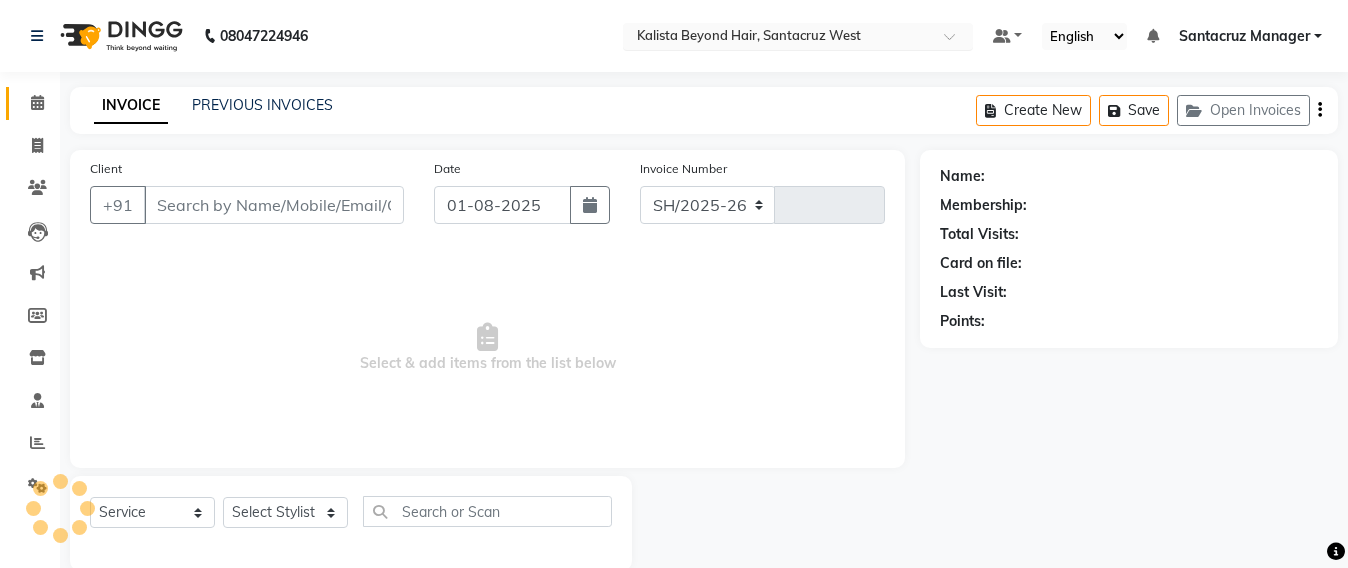 select on "6357" 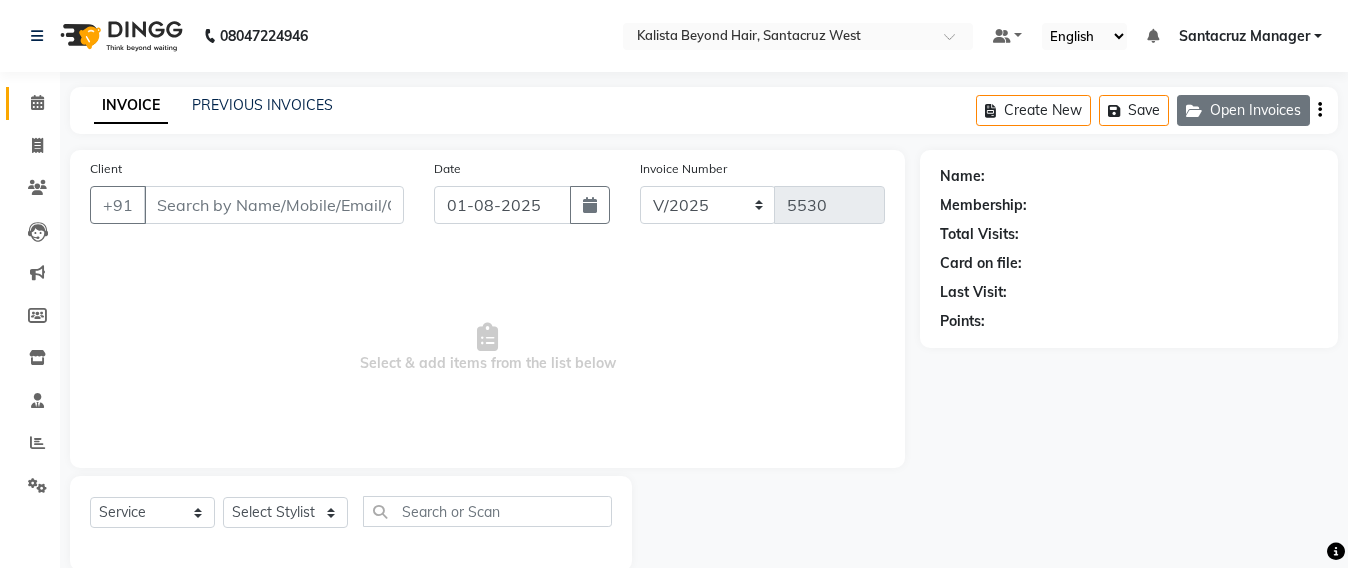 type on "9967445107" 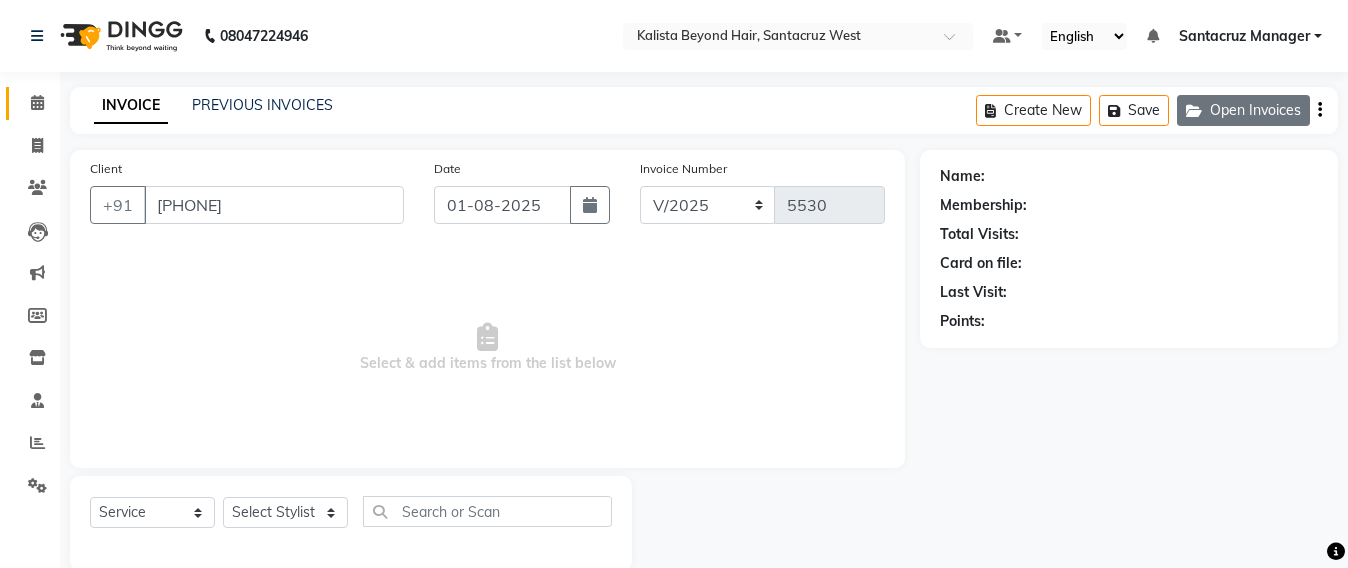 select on "48409" 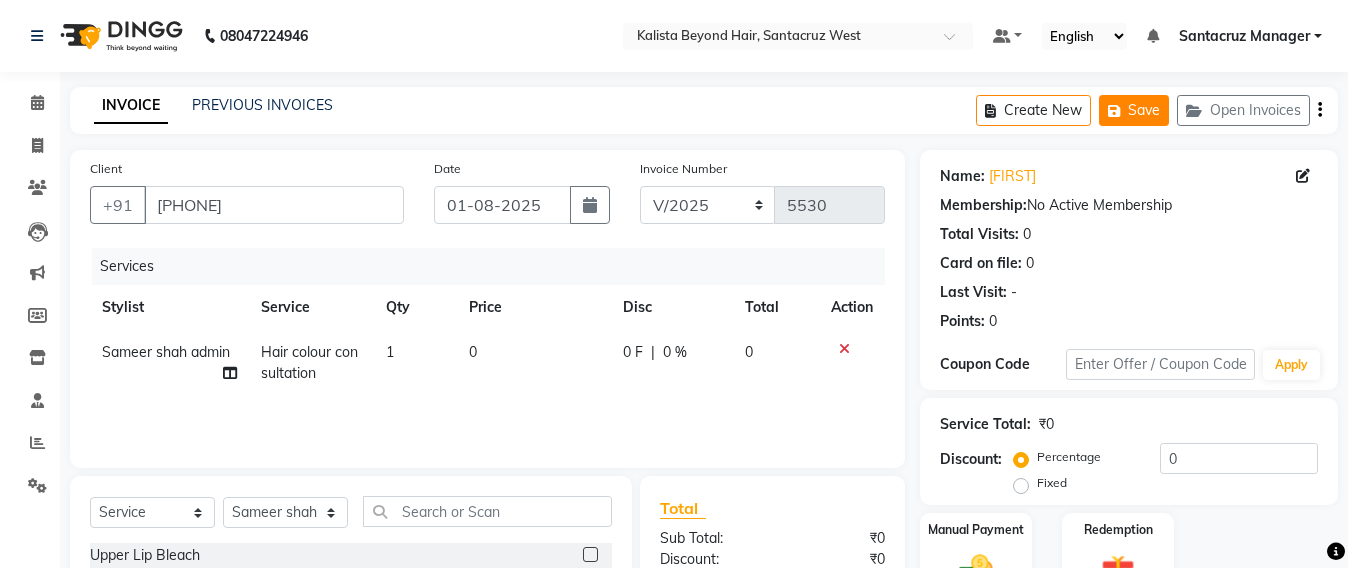 click on "Save" 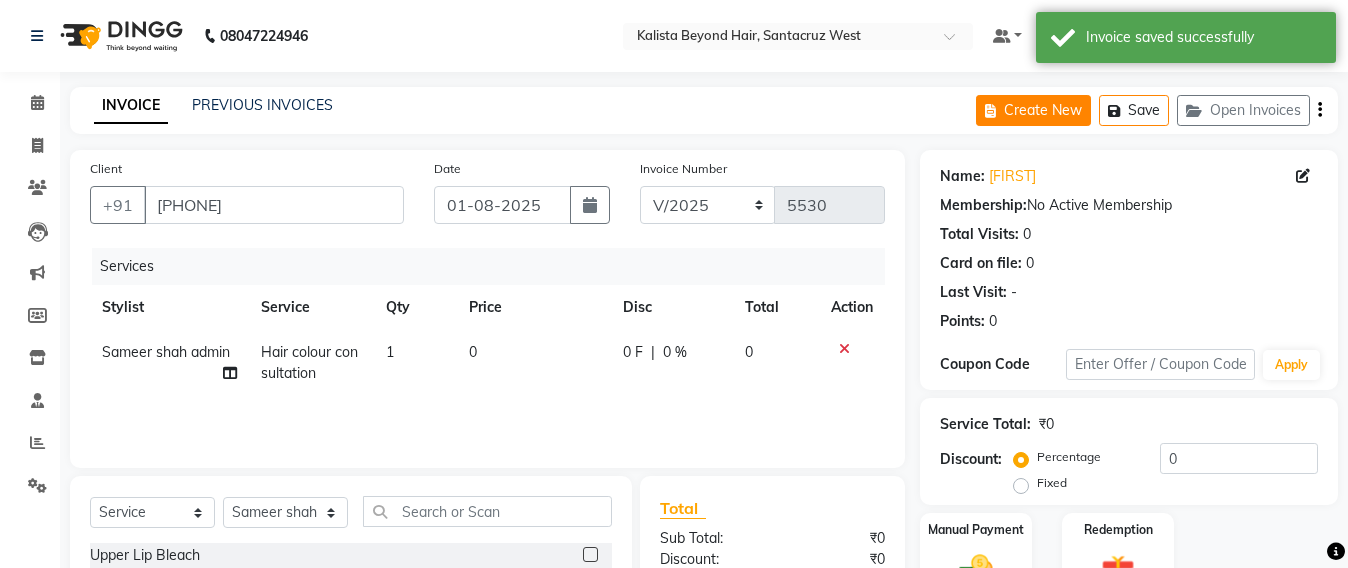 click on "Create New" 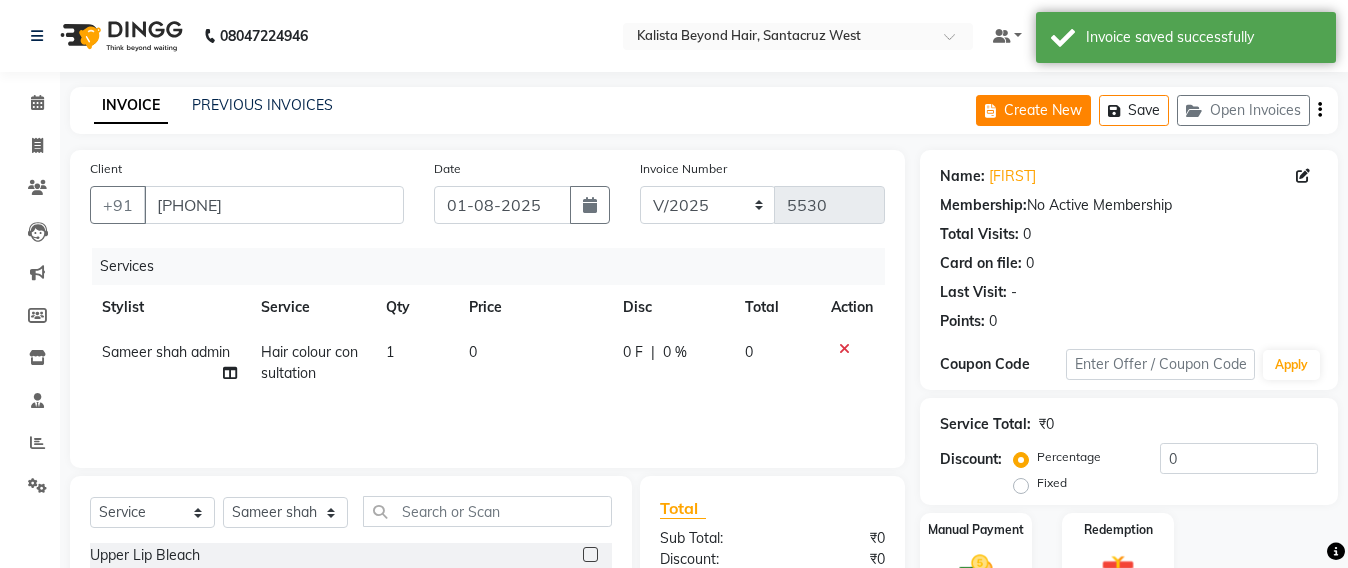 select on "6357" 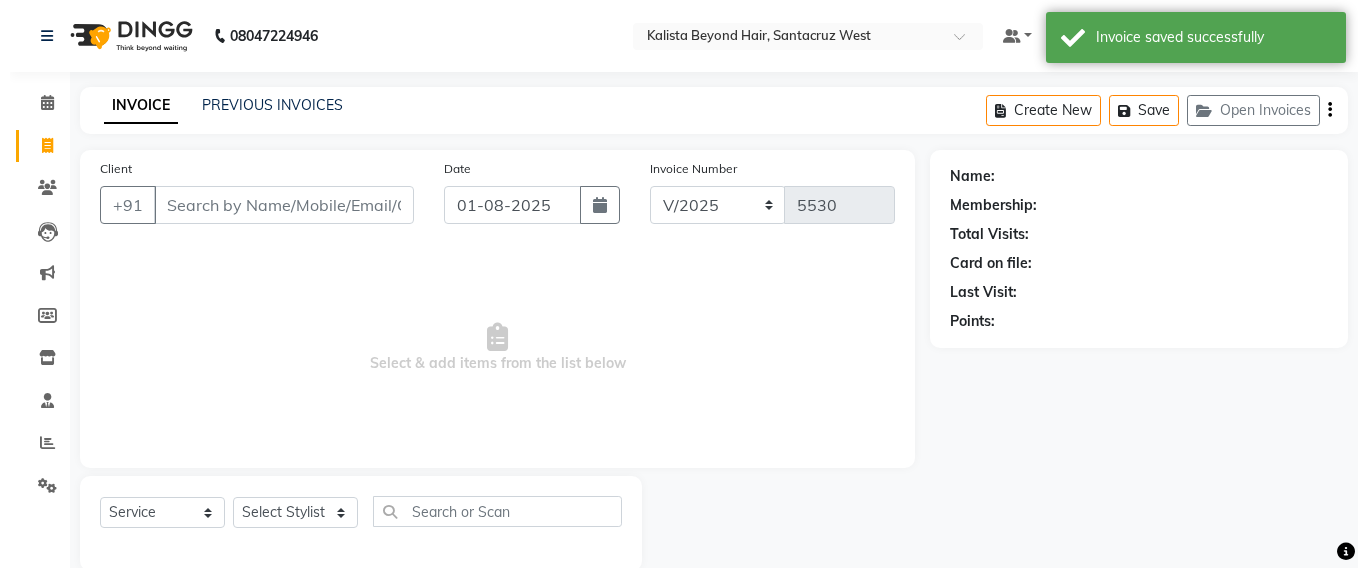 scroll, scrollTop: 33, scrollLeft: 0, axis: vertical 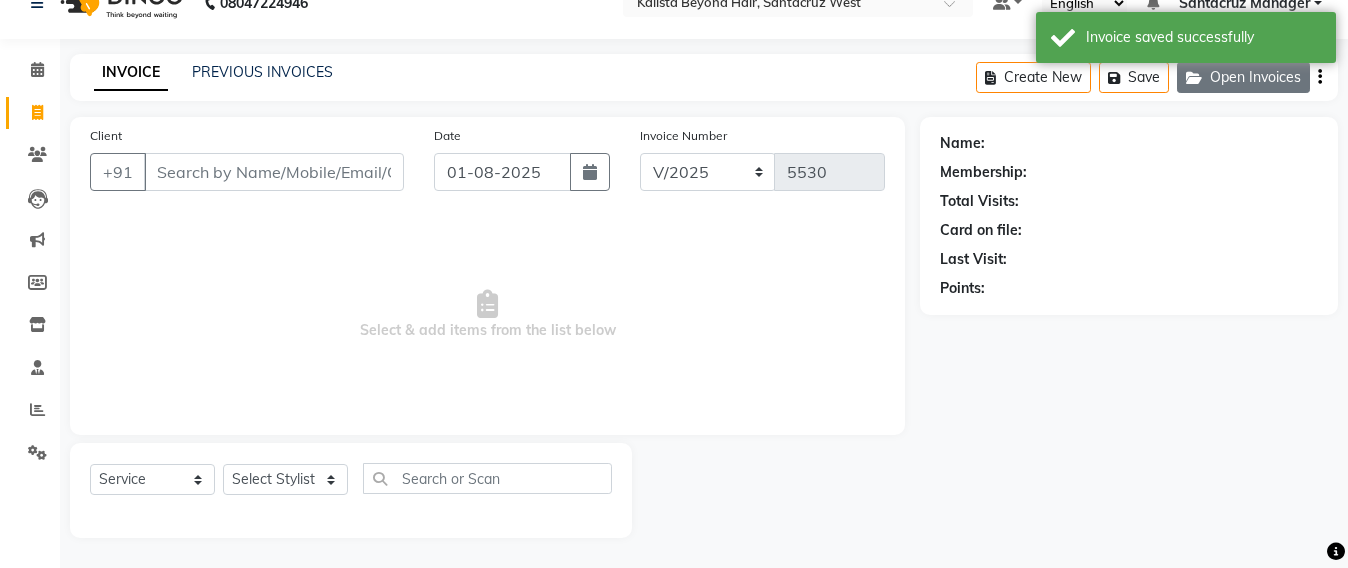 click on "Open Invoices" 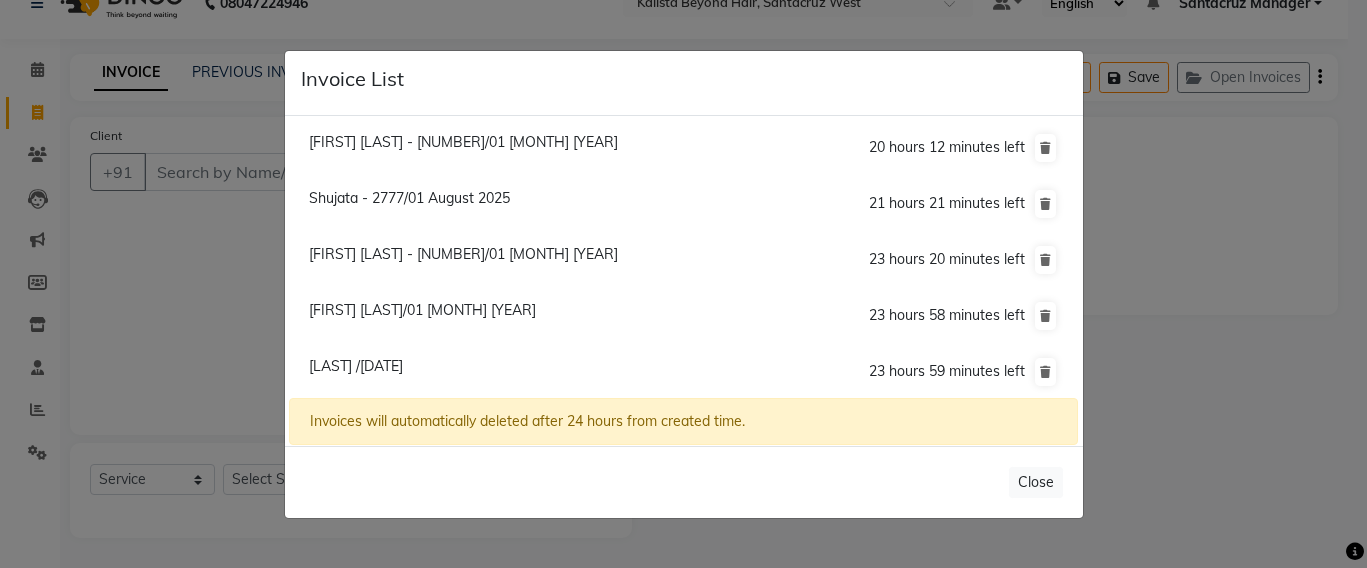 click on "Invoice List  Prathana Nepyune Bhansal - 0229/01 August 2025  20 hours 12 minutes left  Shujata - 2777/01 August 2025  21 hours 21 minutes left  Karen Anuja Son - 9555/01 August 2025  23 hours 20 minutes left  Sharmila Garde/01 August 2025  23 hours 58 minutes left  Shabnam /01 August 2025  23 hours 59 minutes left  Invoices will automatically deleted after 24 hours from created time.   Close" 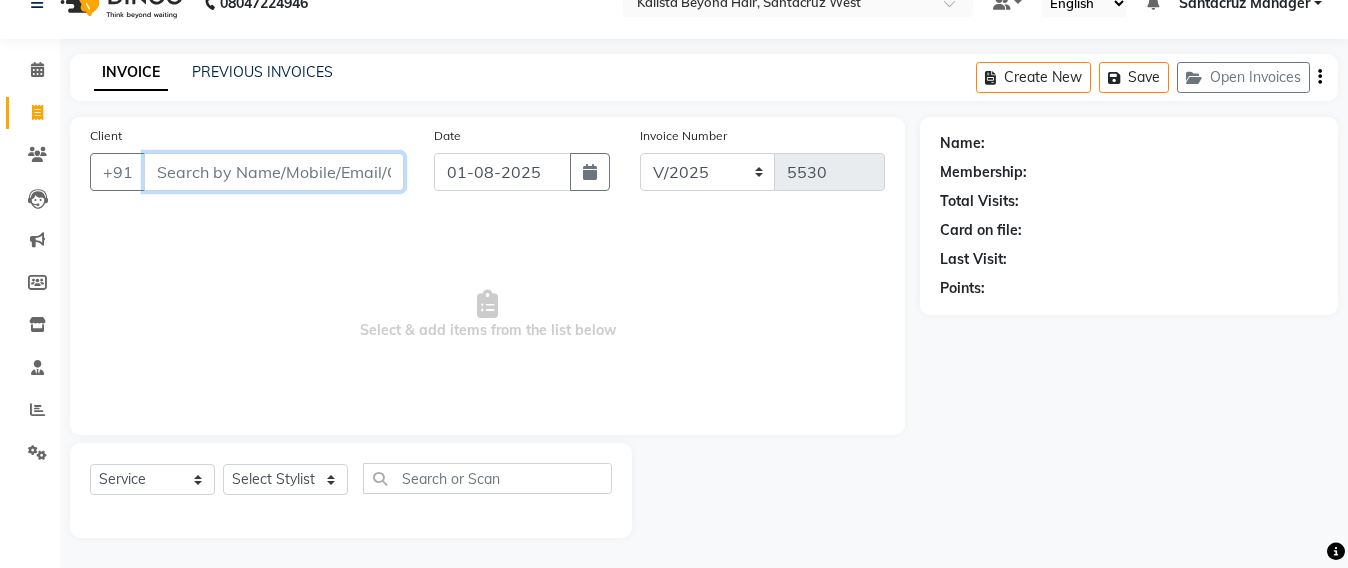 click on "Client" at bounding box center [274, 172] 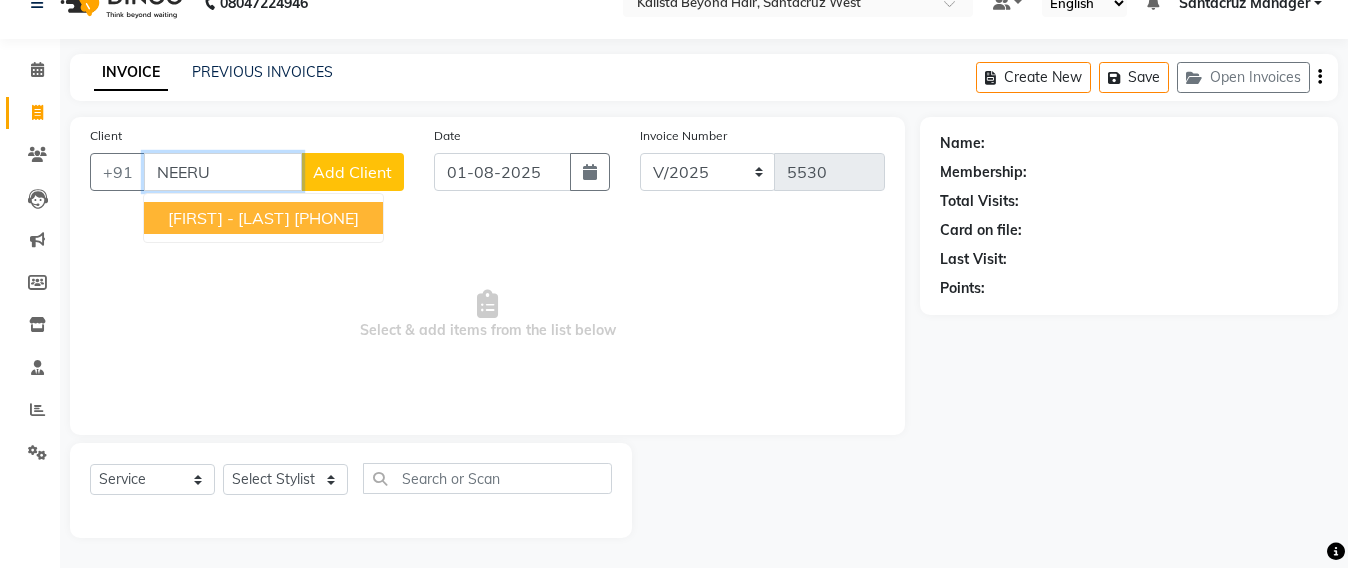 click on "NEERU - 8780" at bounding box center [229, 218] 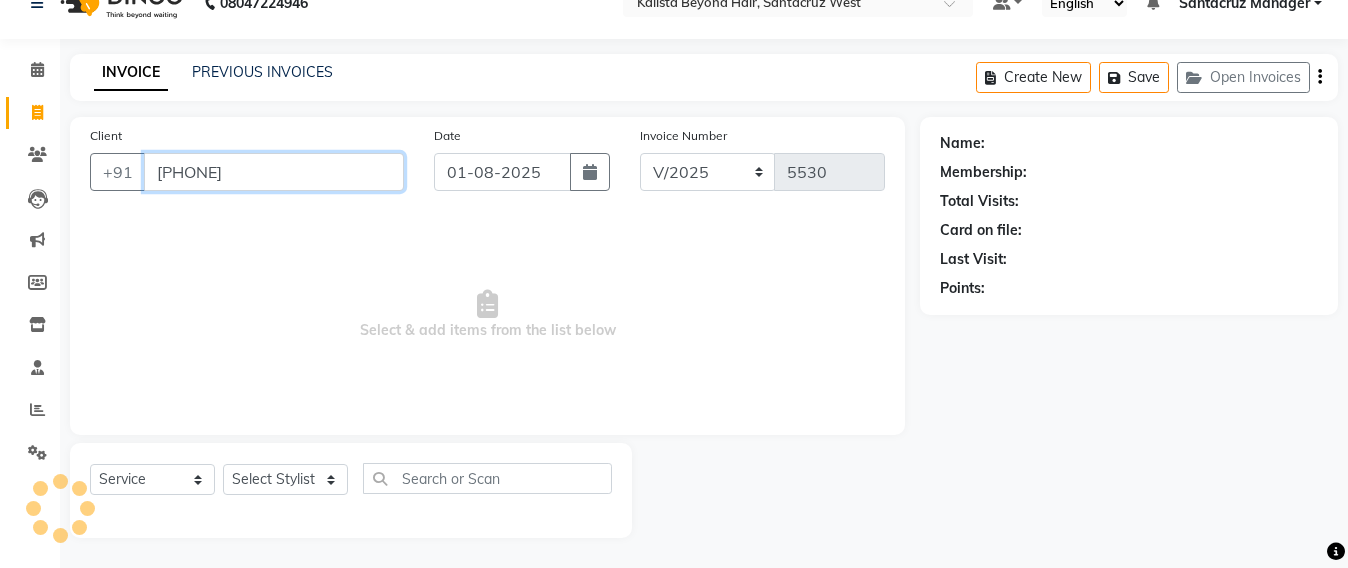 type on "[PHONE]" 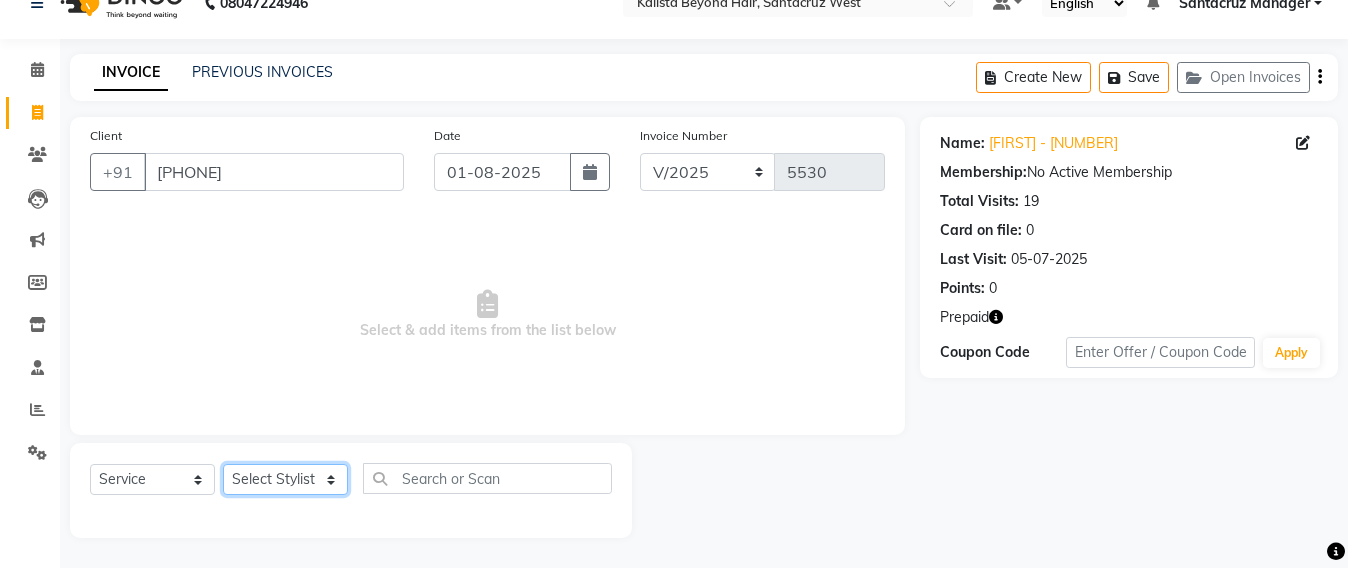 click on "Select Stylist Admin Avesh Sankat AZHER SHAIKH Jayeshree Mahtre Manisha Subodh Shedge Muskaan Pramila Vinayak Mhatre prathmesh mahattre Pratibha Nilesh Sharma RINKI SAV Rosy Sunil Jadhav Sameer shah admin Santacruz Manager SAURAV Siddhi SOMAYANG VASHUM Tejasvi Bhosle" 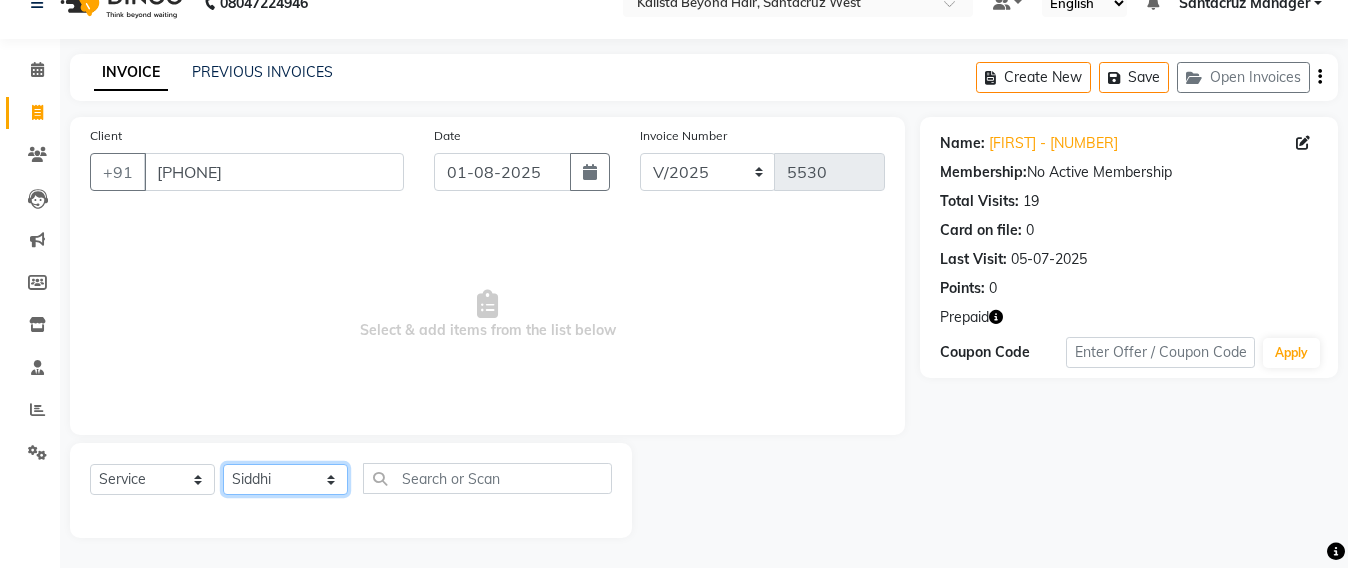click on "Select Stylist Admin Avesh Sankat AZHER SHAIKH Jayeshree Mahtre Manisha Subodh Shedge Muskaan Pramila Vinayak Mhatre prathmesh mahattre Pratibha Nilesh Sharma RINKI SAV Rosy Sunil Jadhav Sameer shah admin Santacruz Manager SAURAV Siddhi SOMAYANG VASHUM Tejasvi Bhosle" 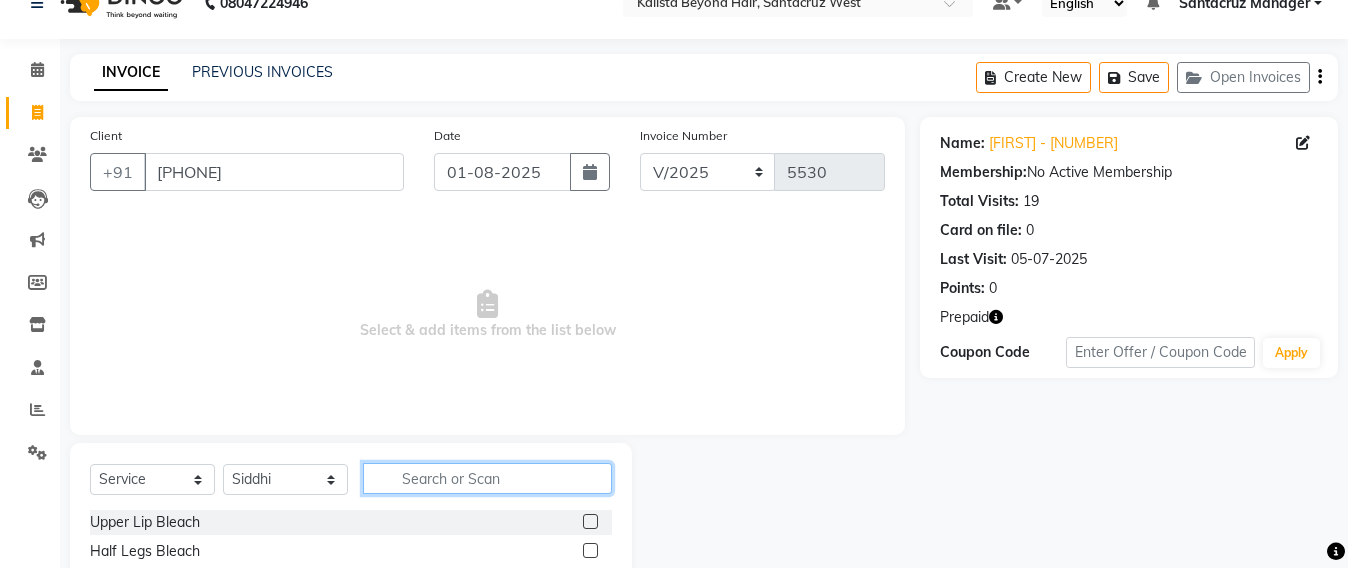 click 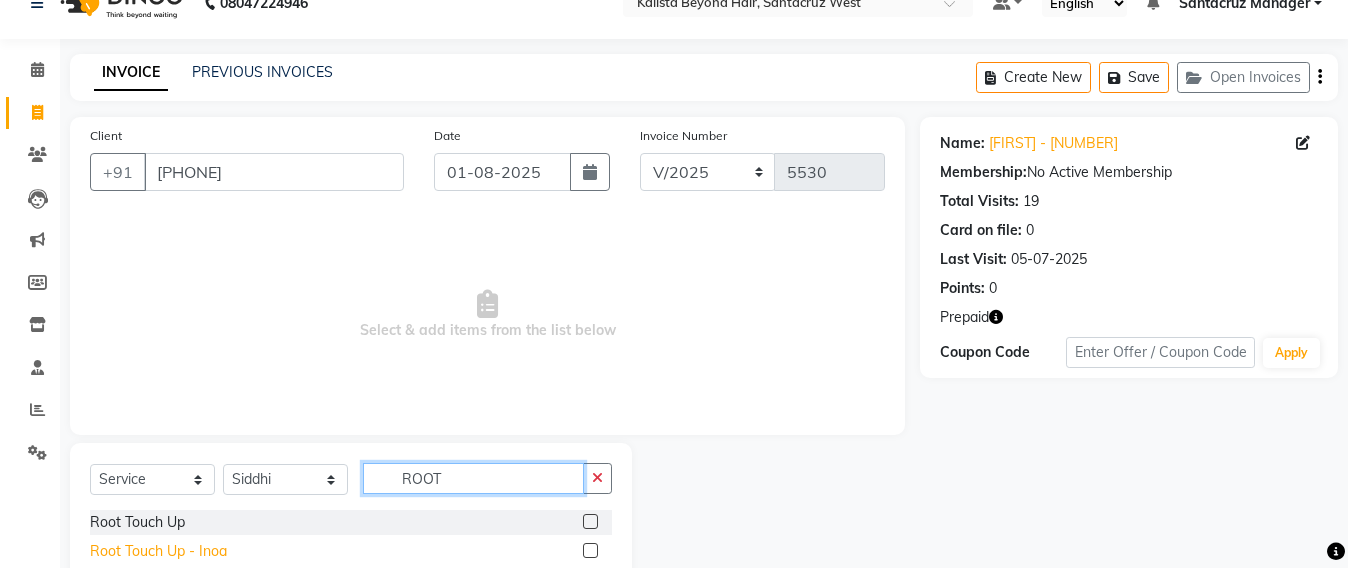 type on "ROOT" 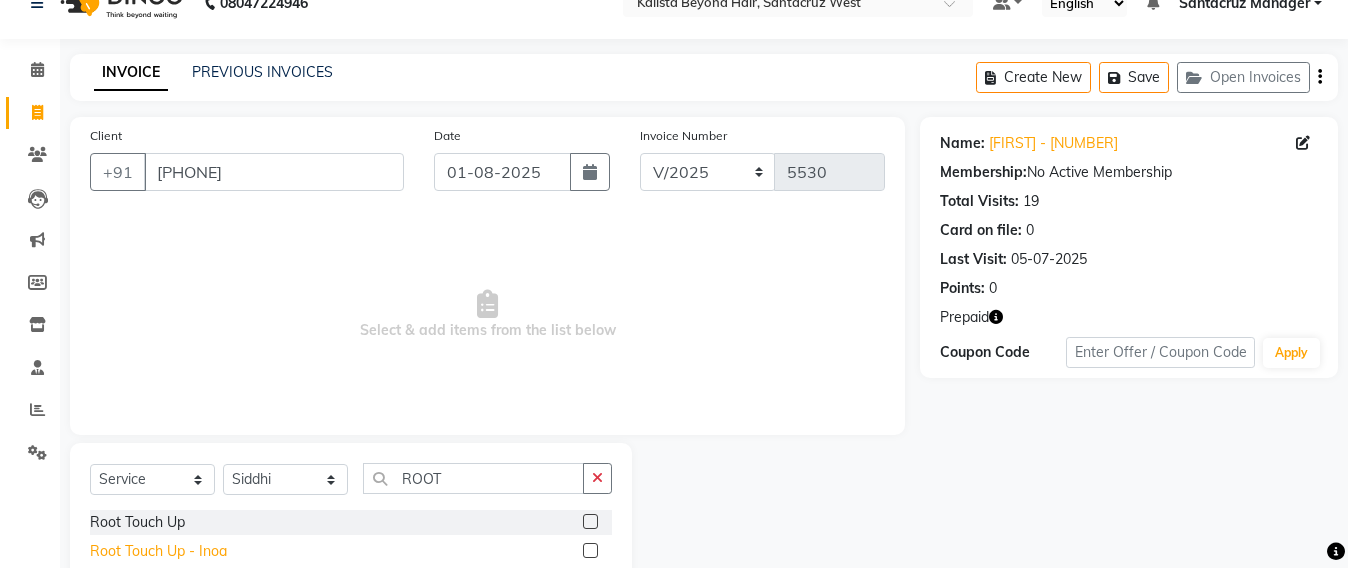 click on "Root Touch Up - Inoa" 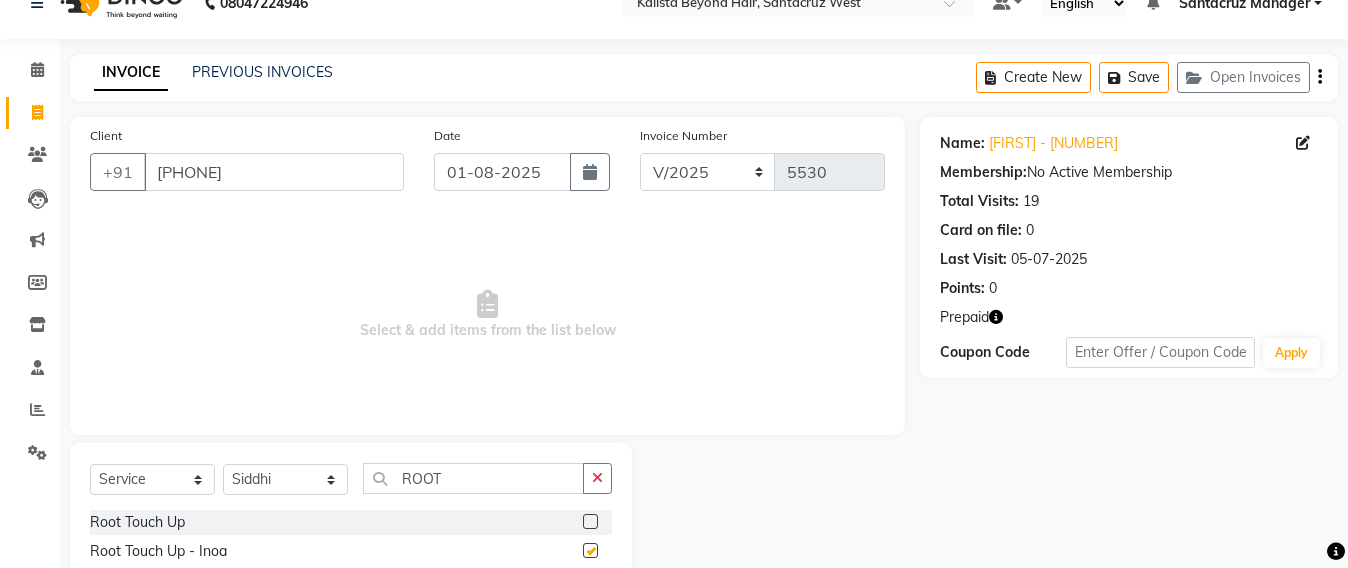 checkbox on "false" 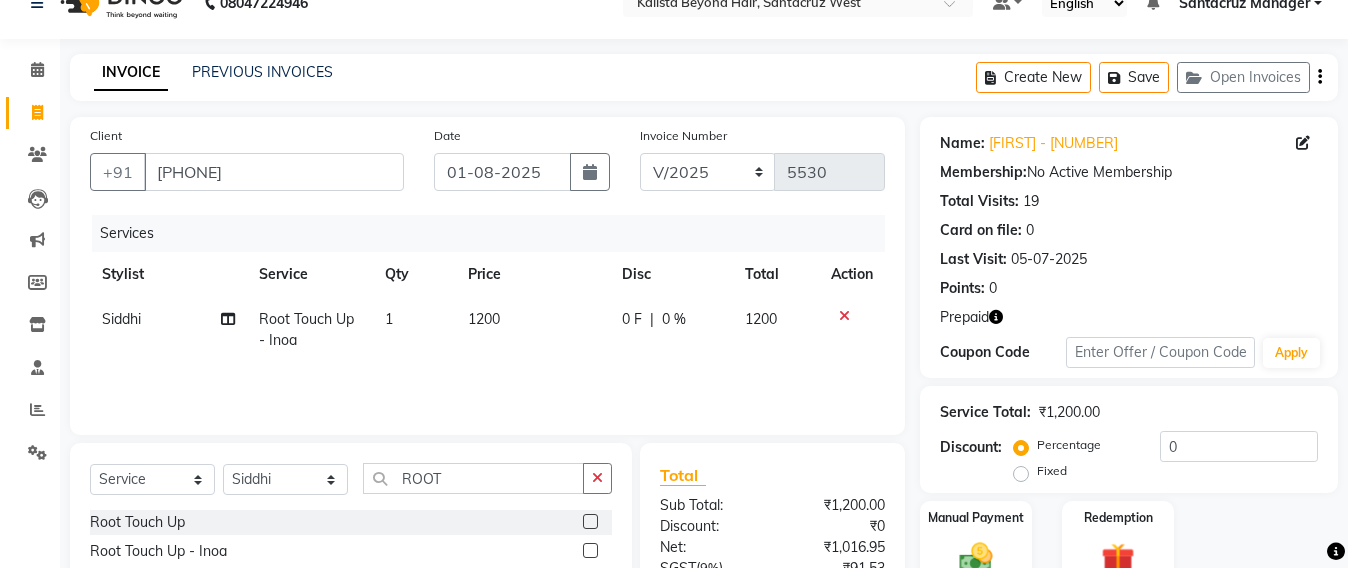 click on "1200" 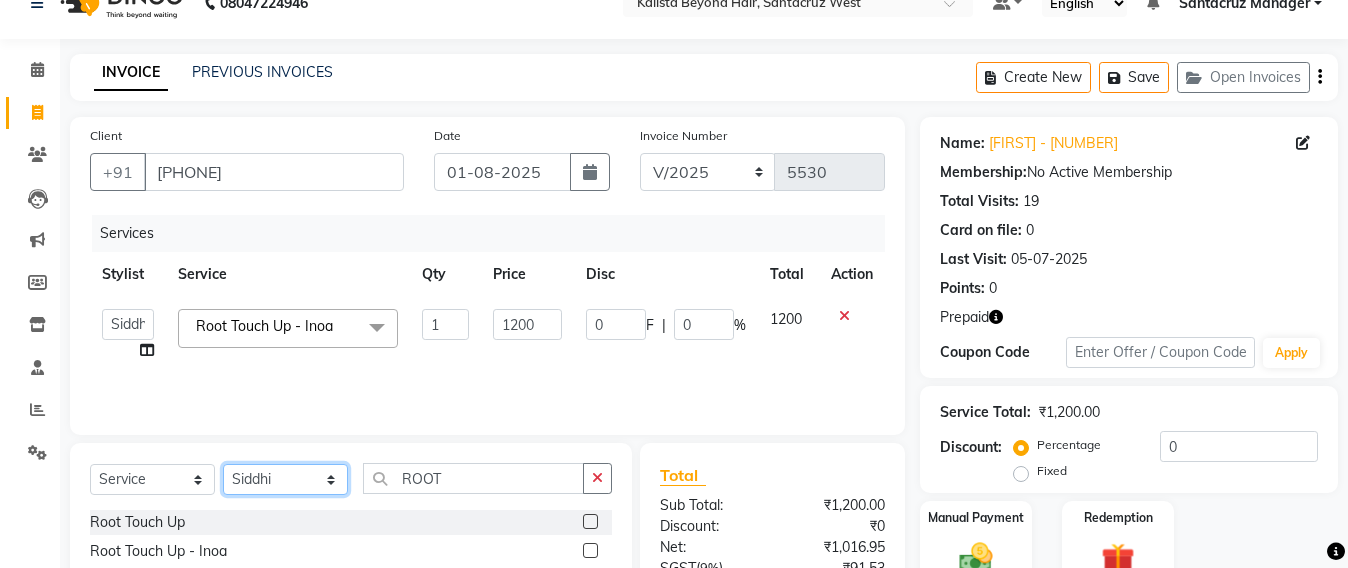 click on "Select Stylist Admin Avesh Sankat AZHER SHAIKH Jayeshree Mahtre Manisha Subodh Shedge Muskaan Pramila Vinayak Mhatre prathmesh mahattre Pratibha Nilesh Sharma RINKI SAV Rosy Sunil Jadhav Sameer shah admin Santacruz Manager SAURAV Siddhi SOMAYANG VASHUM Tejasvi Bhosle" 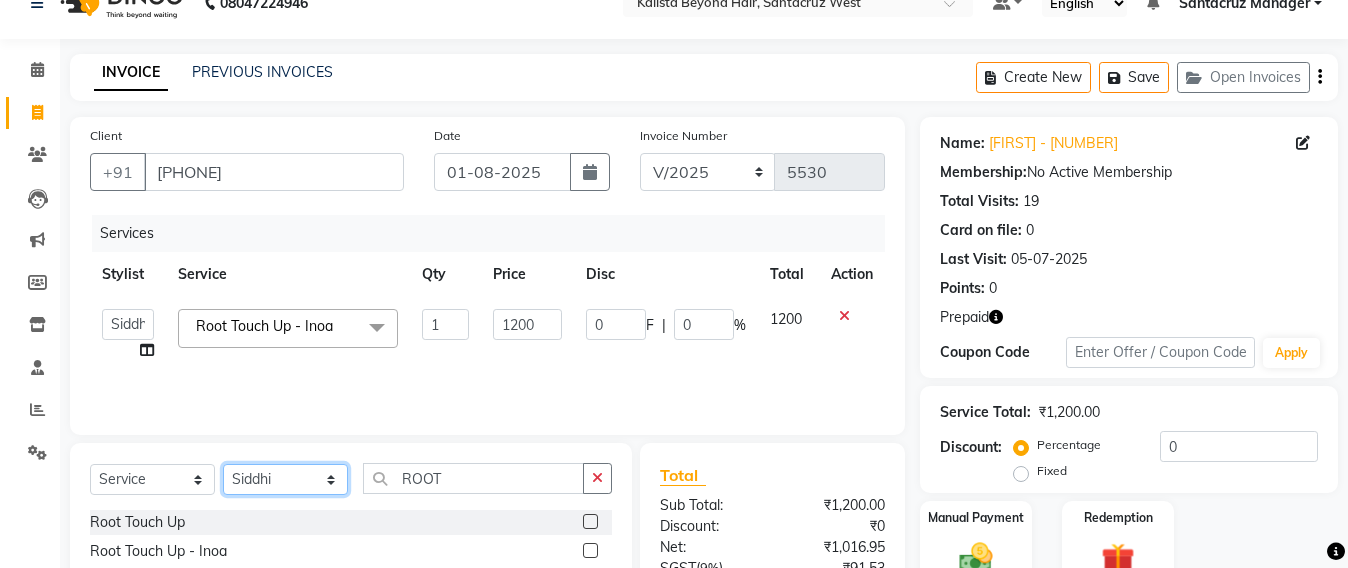 select on "47856" 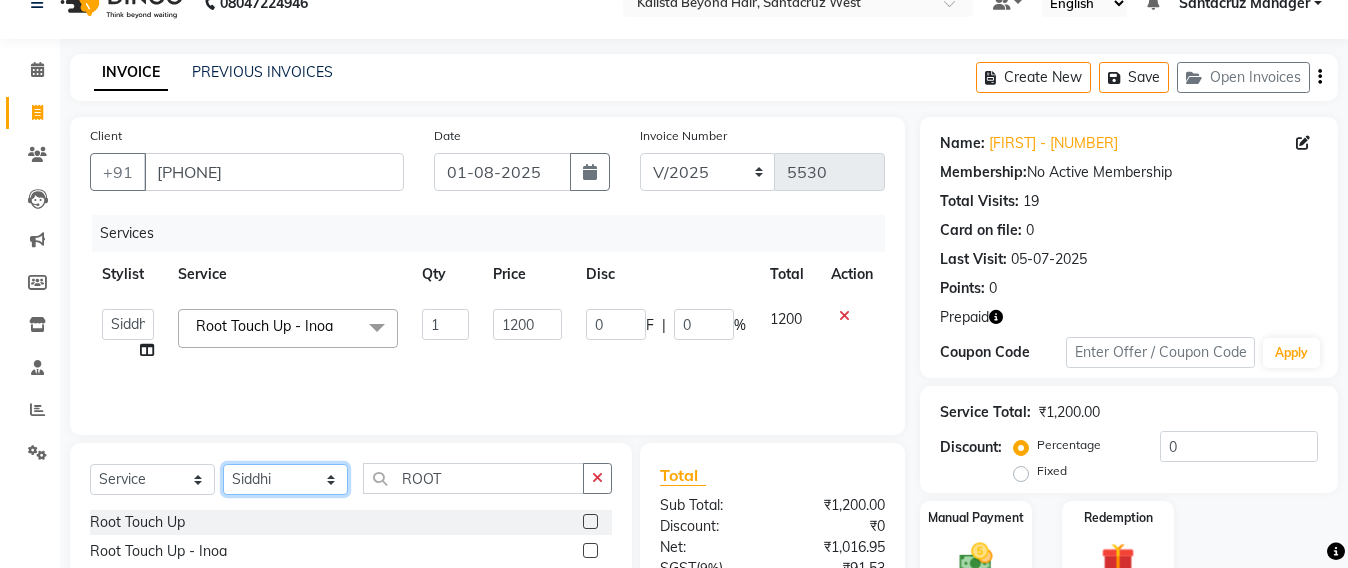 click on "Select Stylist Admin Avesh Sankat AZHER SHAIKH Jayeshree Mahtre Manisha Subodh Shedge Muskaan Pramila Vinayak Mhatre prathmesh mahattre Pratibha Nilesh Sharma RINKI SAV Rosy Sunil Jadhav Sameer shah admin Santacruz Manager SAURAV Siddhi SOMAYANG VASHUM Tejasvi Bhosle" 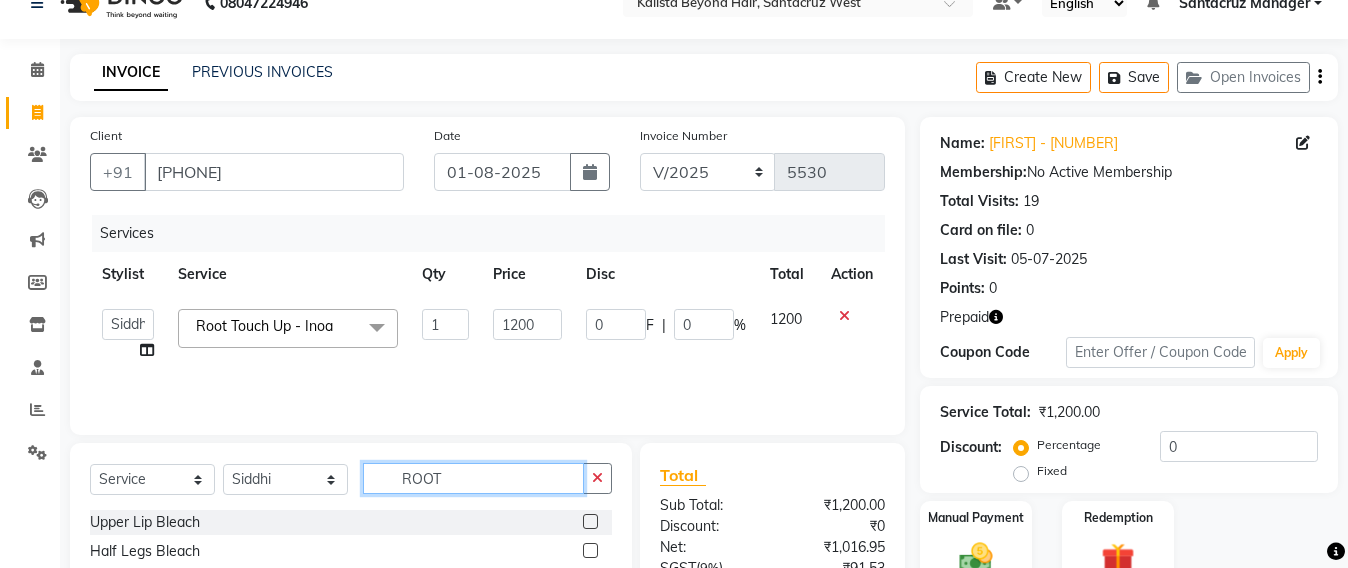 click on "ROOT" 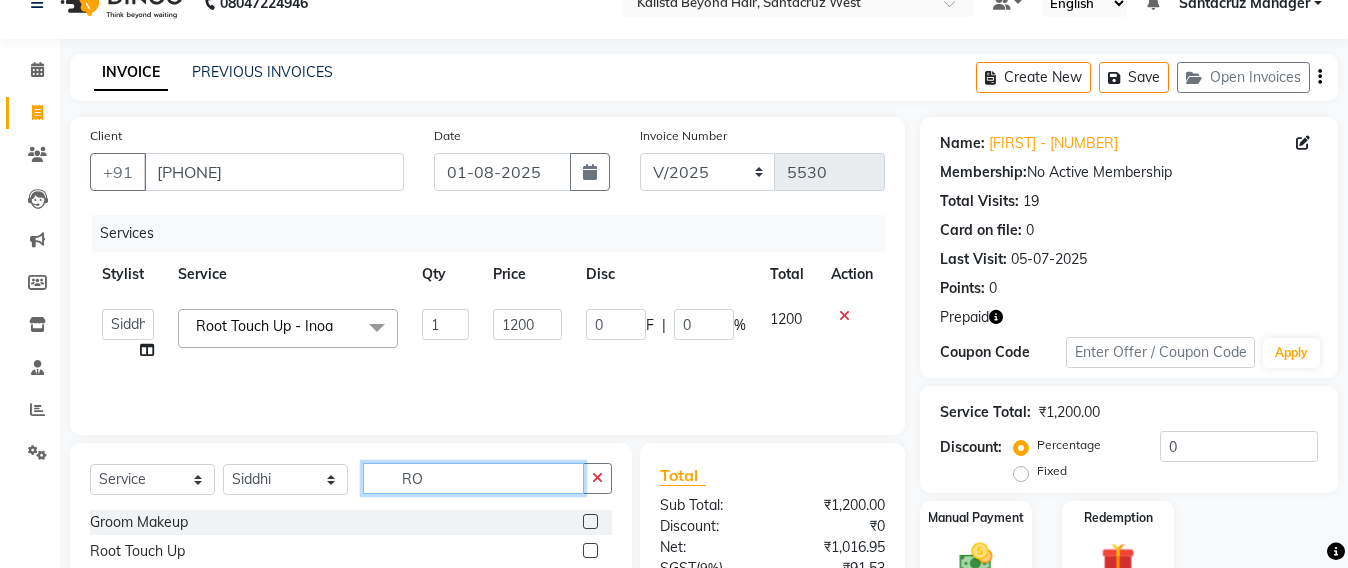 type on "R" 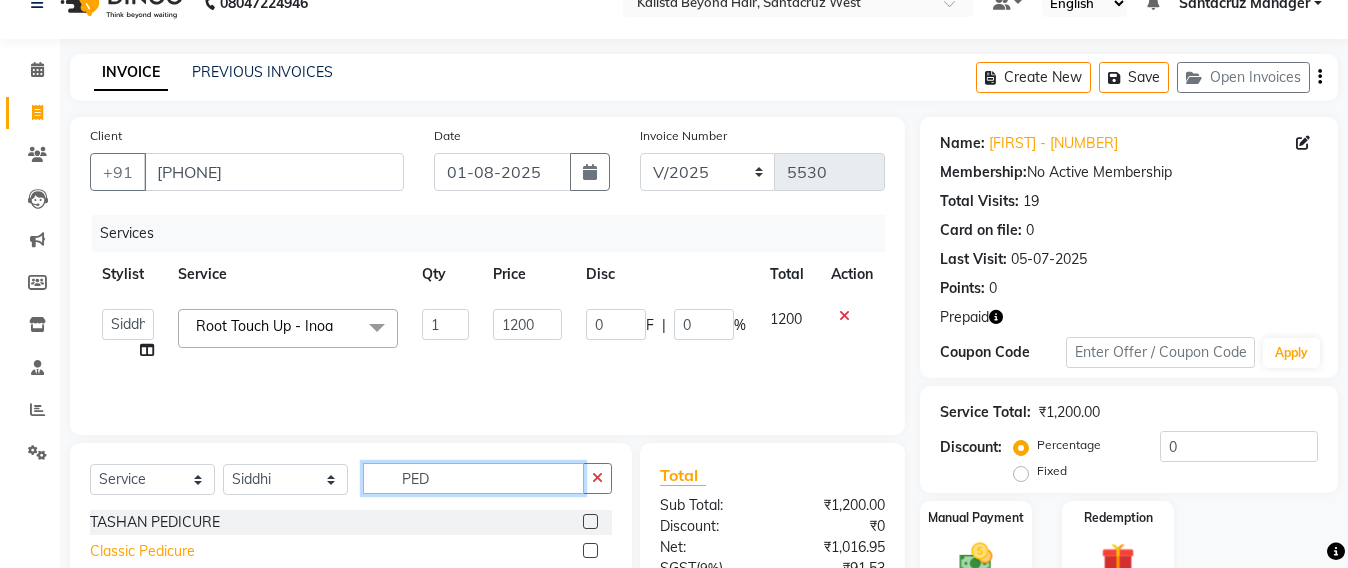 type on "PED" 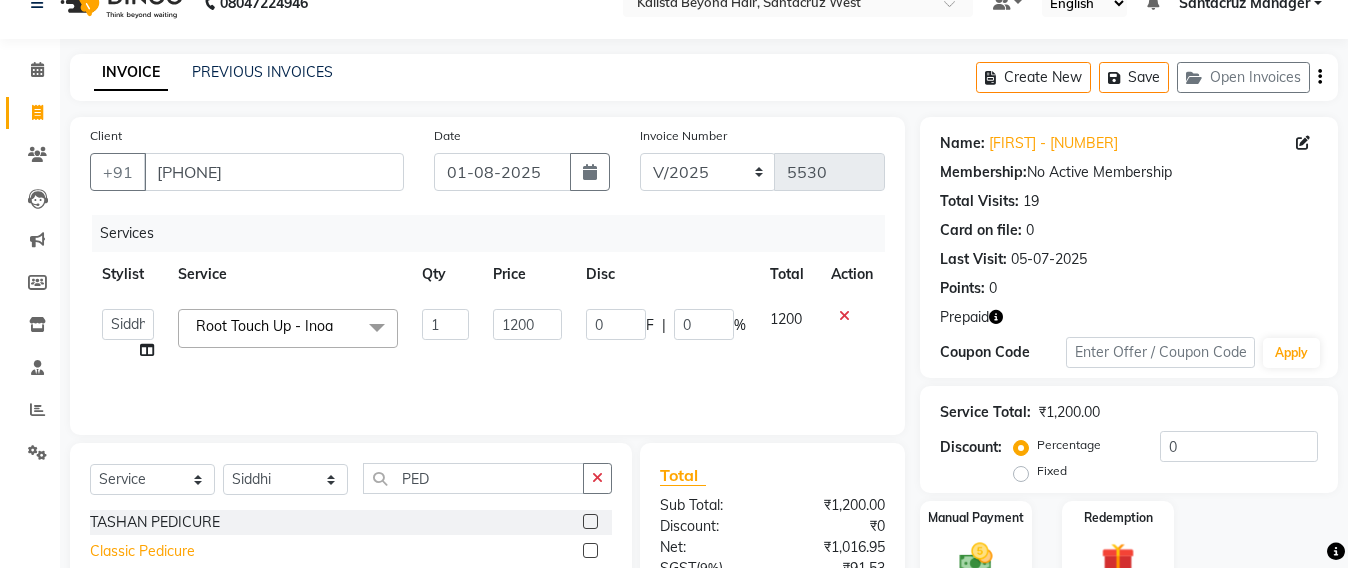 click on "Classic Pedicure" 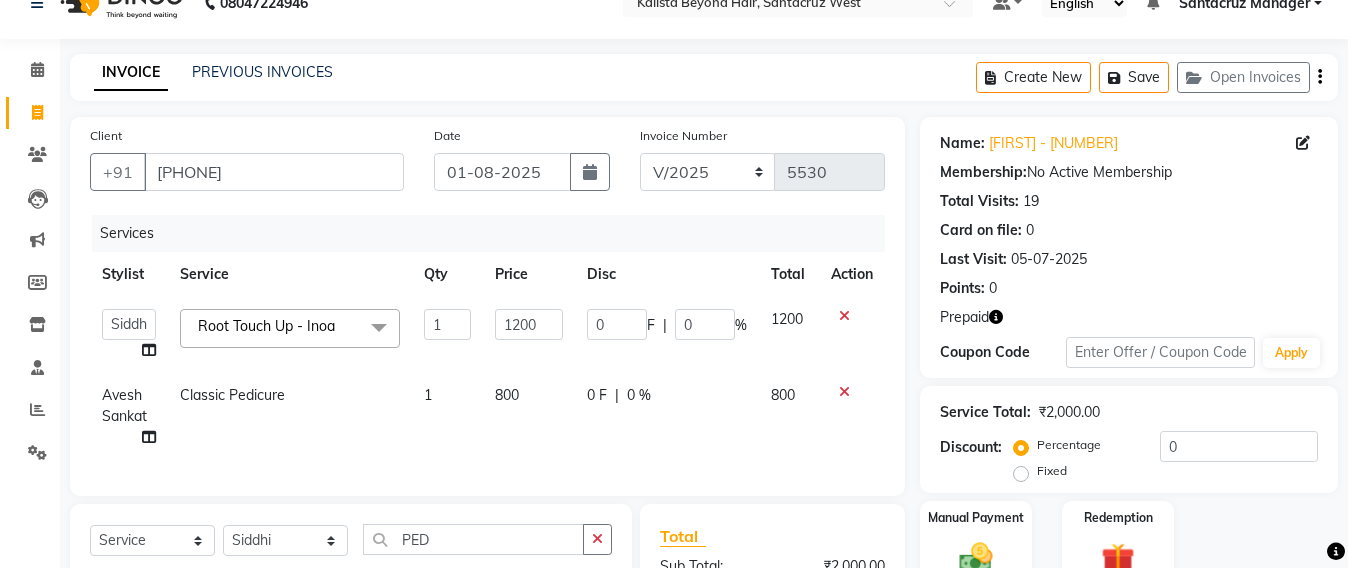checkbox on "false" 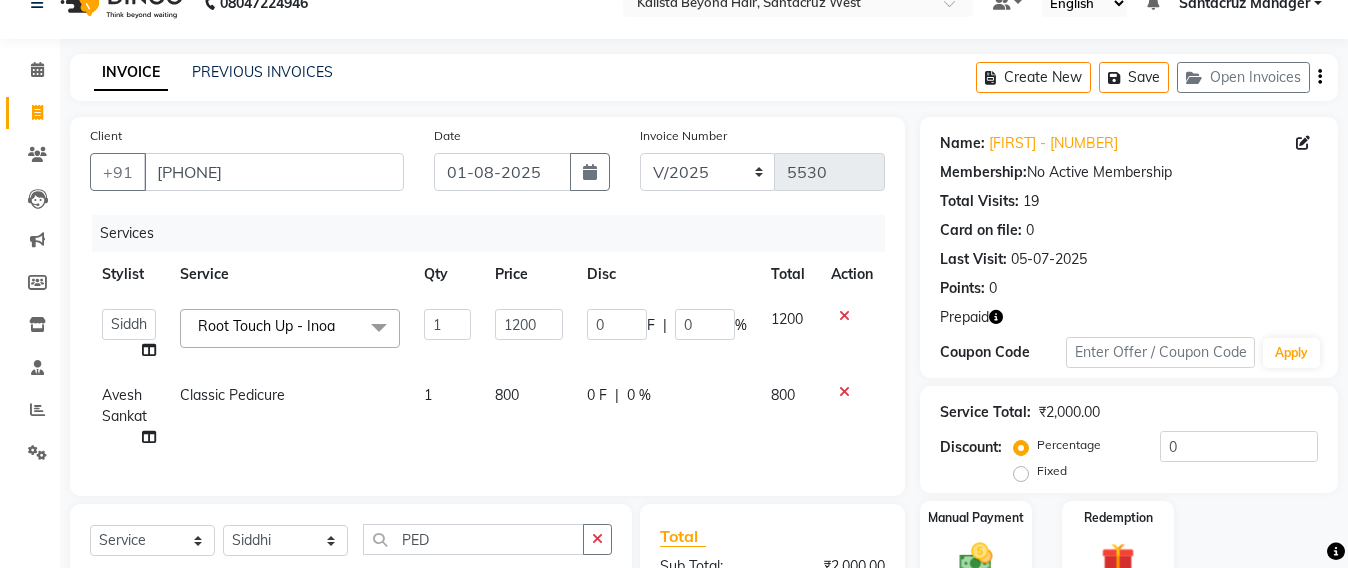 click on "800" 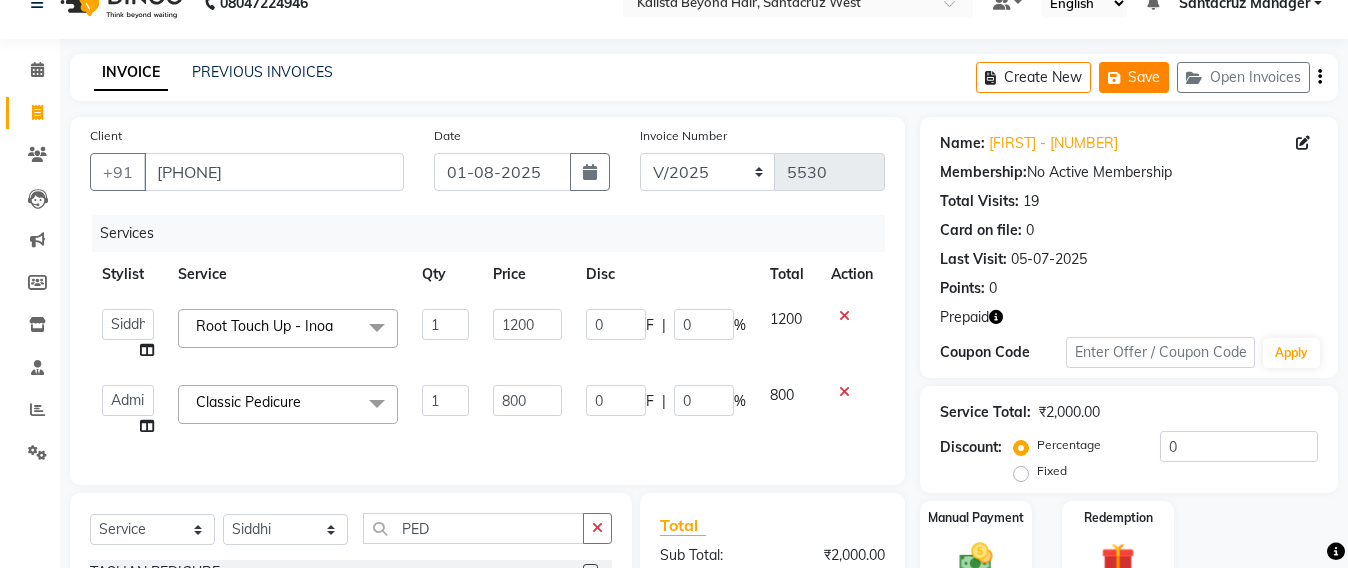 click on "Save" 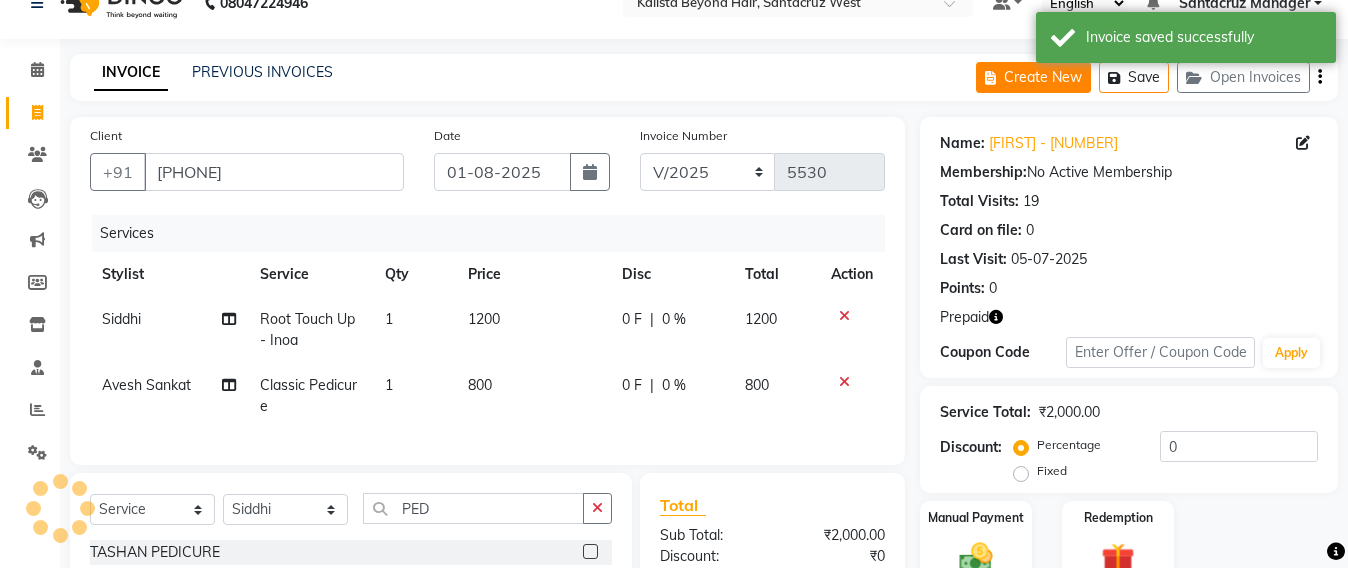 click on "Create New" 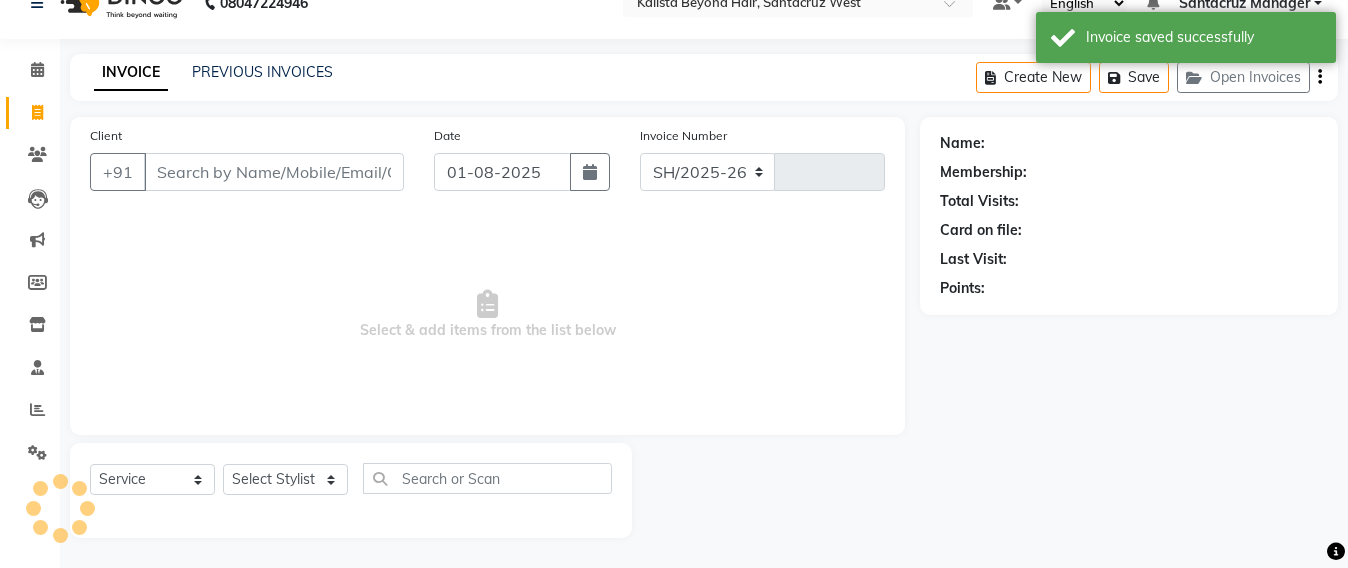 select on "6357" 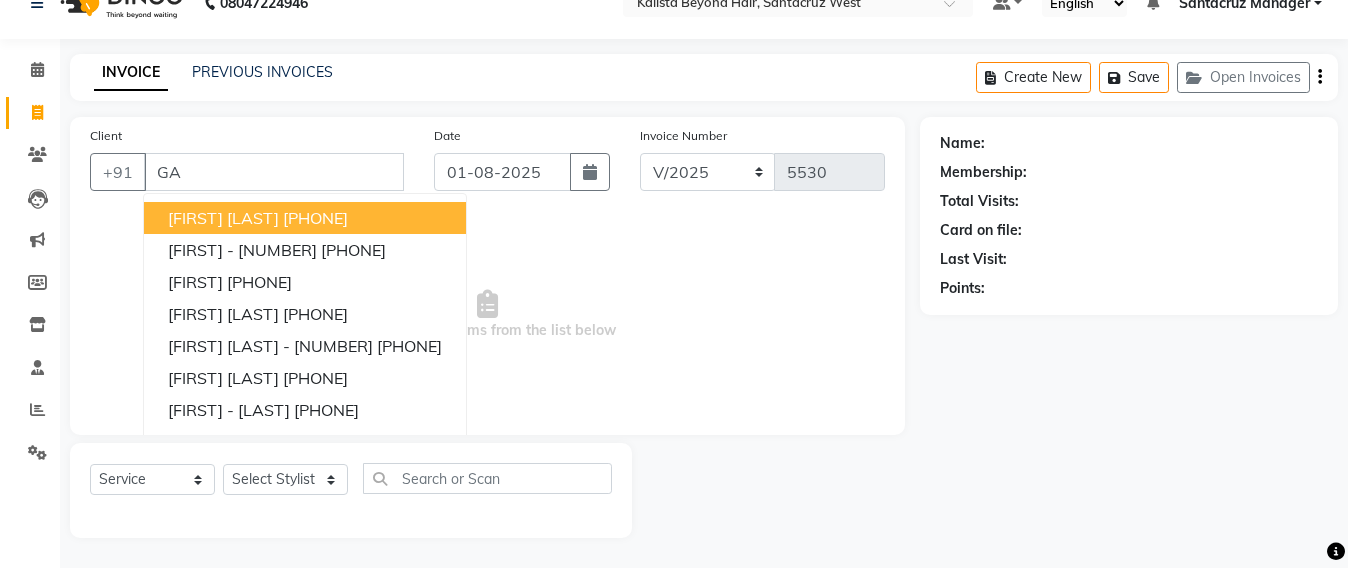 type on "G" 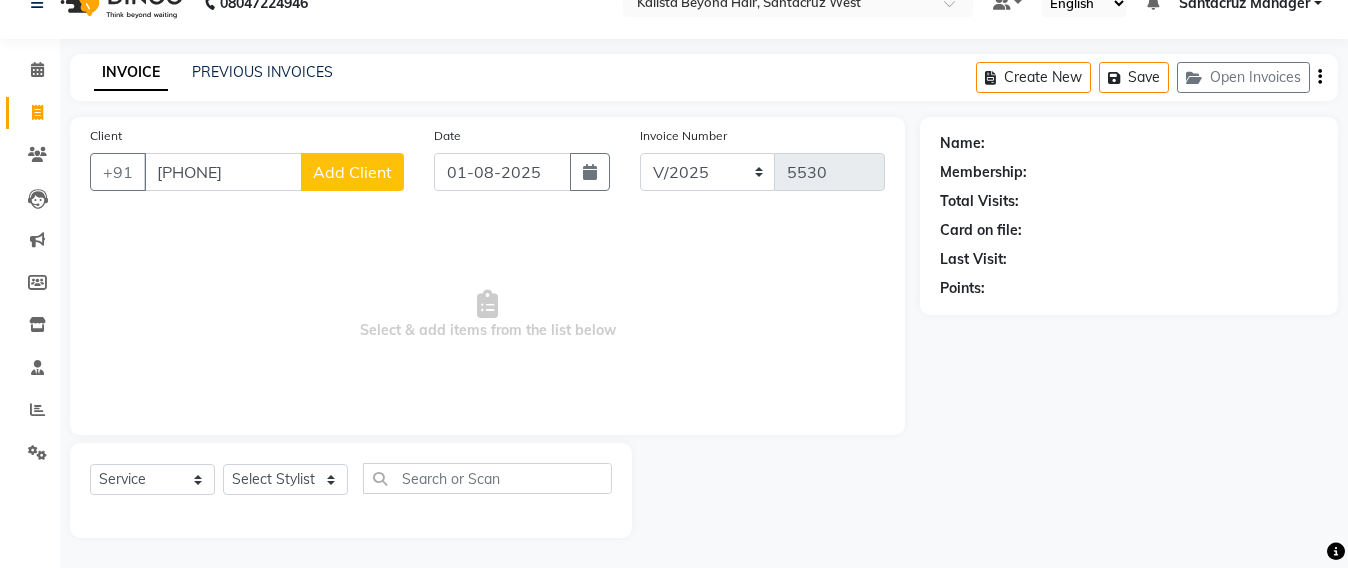 type on "8390575173" 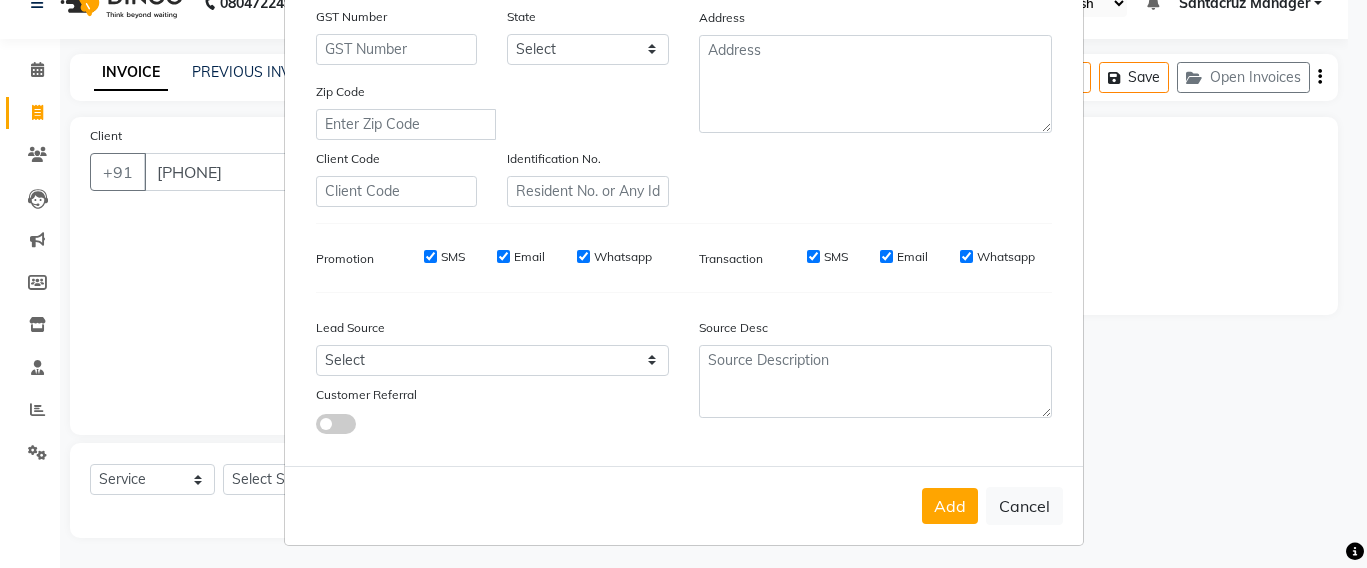 scroll, scrollTop: 355, scrollLeft: 0, axis: vertical 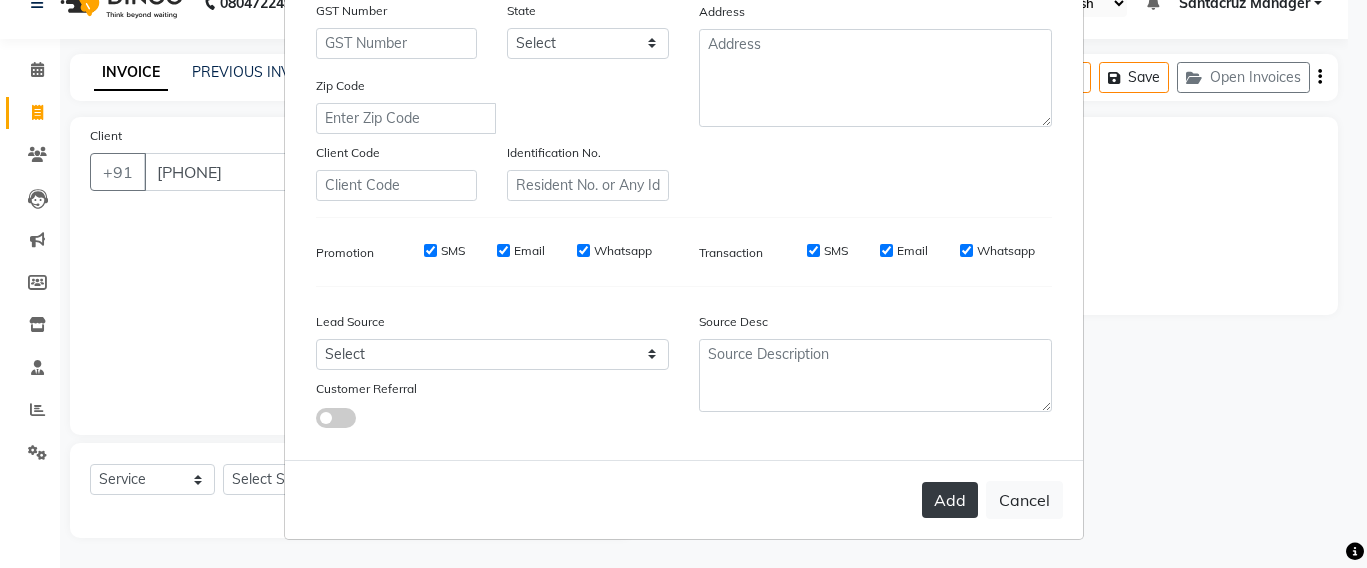 type on "GARGI" 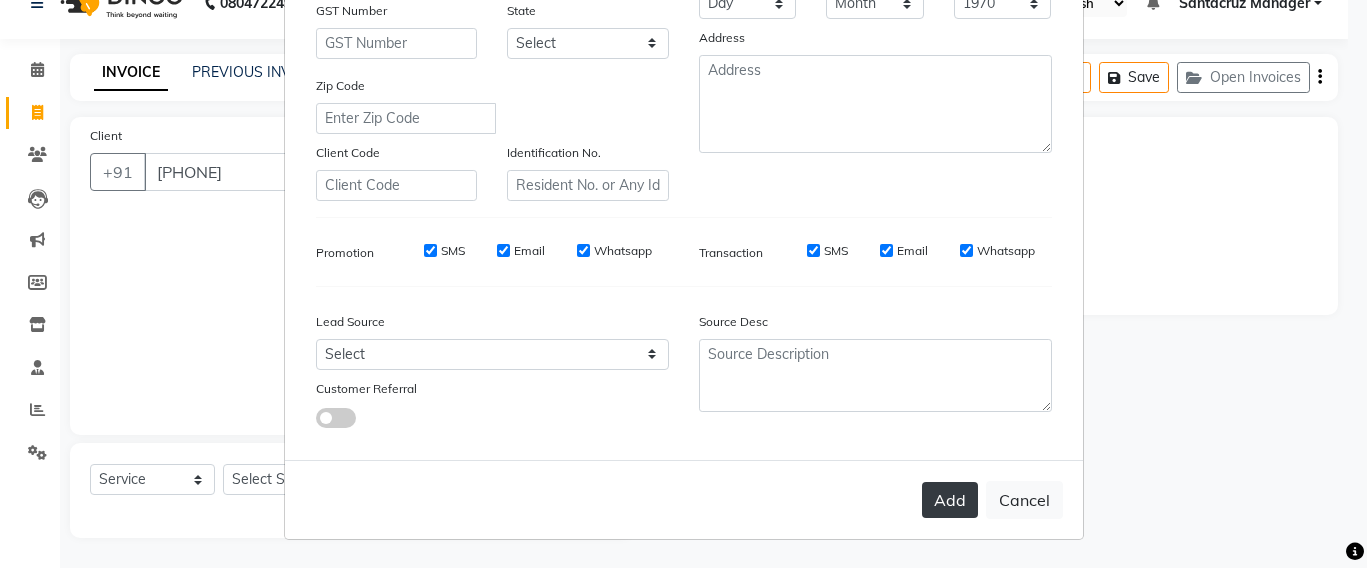 click on "Add" at bounding box center (950, 500) 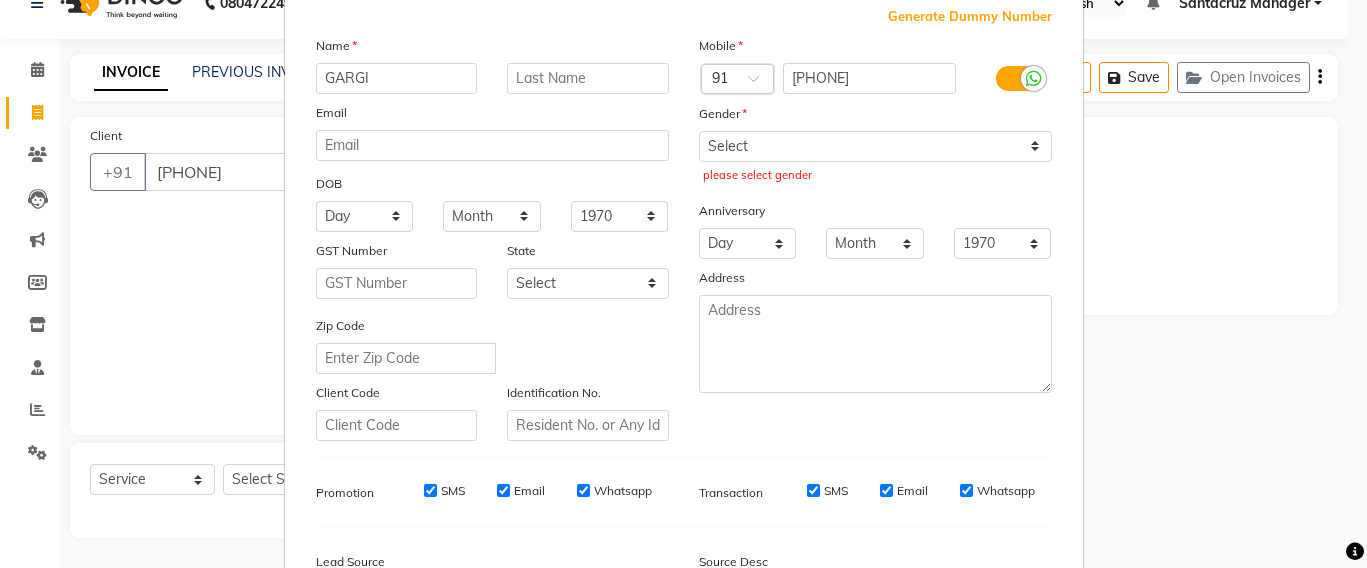 scroll, scrollTop: 105, scrollLeft: 0, axis: vertical 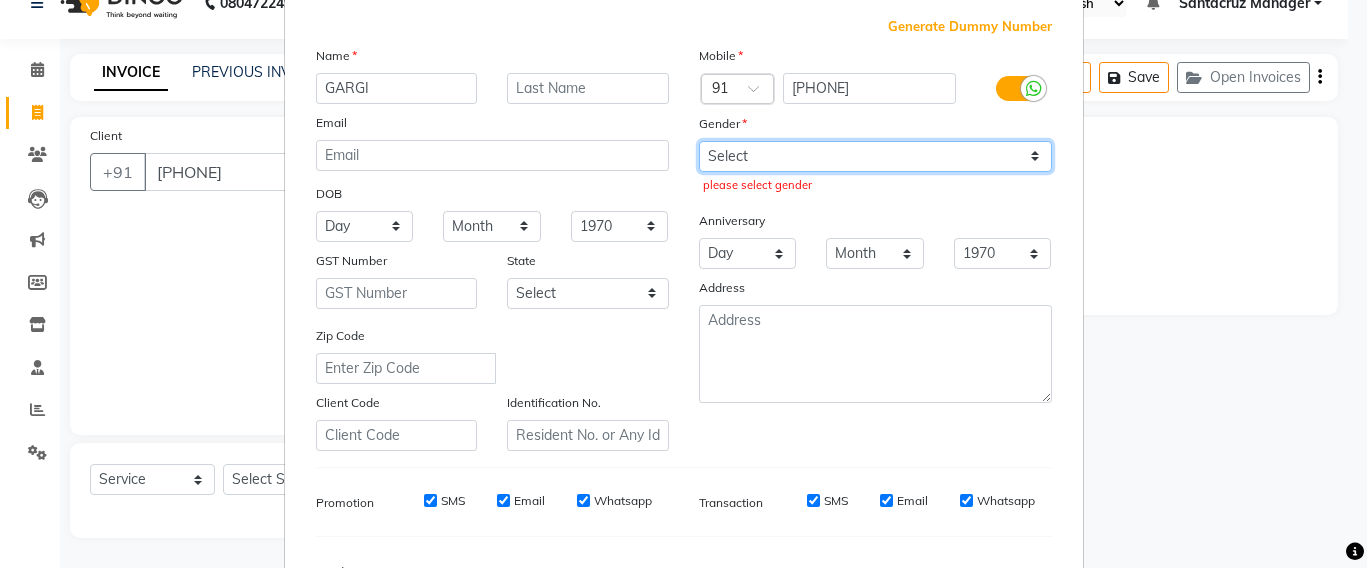 click on "Select Male Female Other Prefer Not To Say" at bounding box center (875, 156) 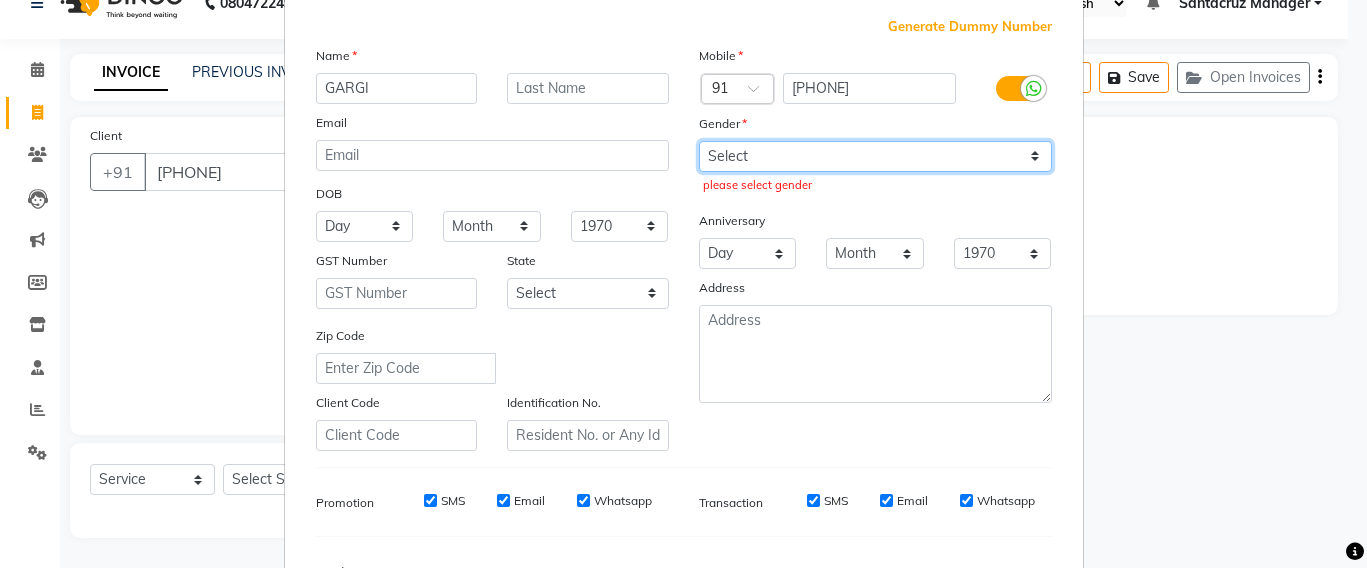 select on "female" 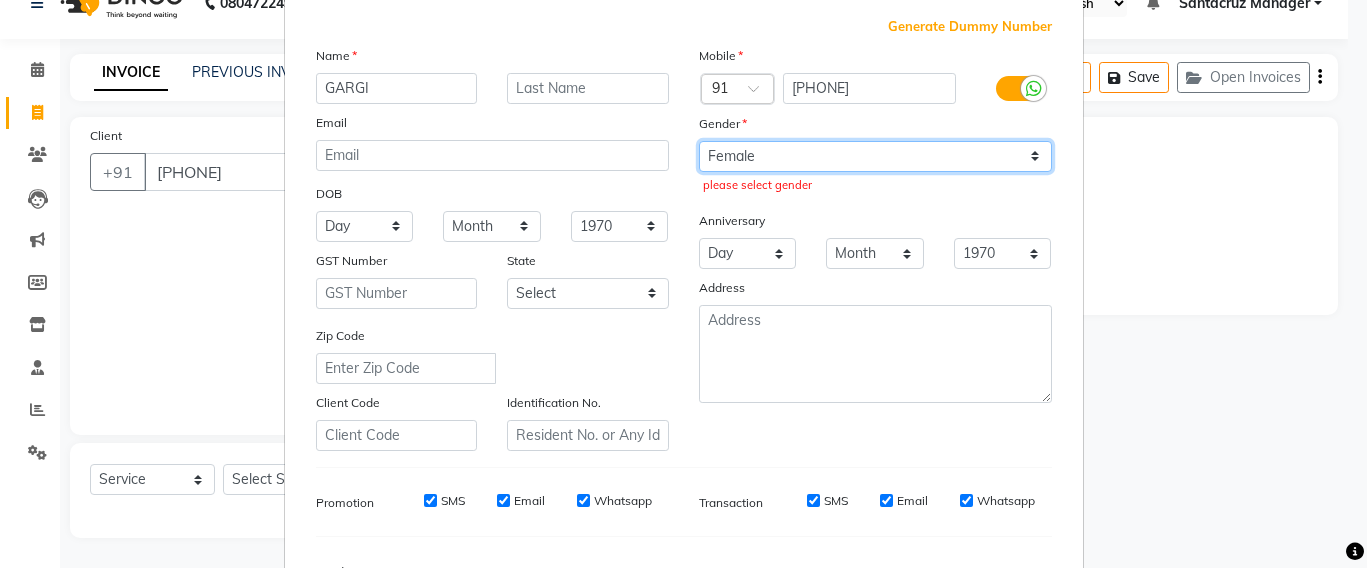 click on "Select Male Female Other Prefer Not To Say" at bounding box center [875, 156] 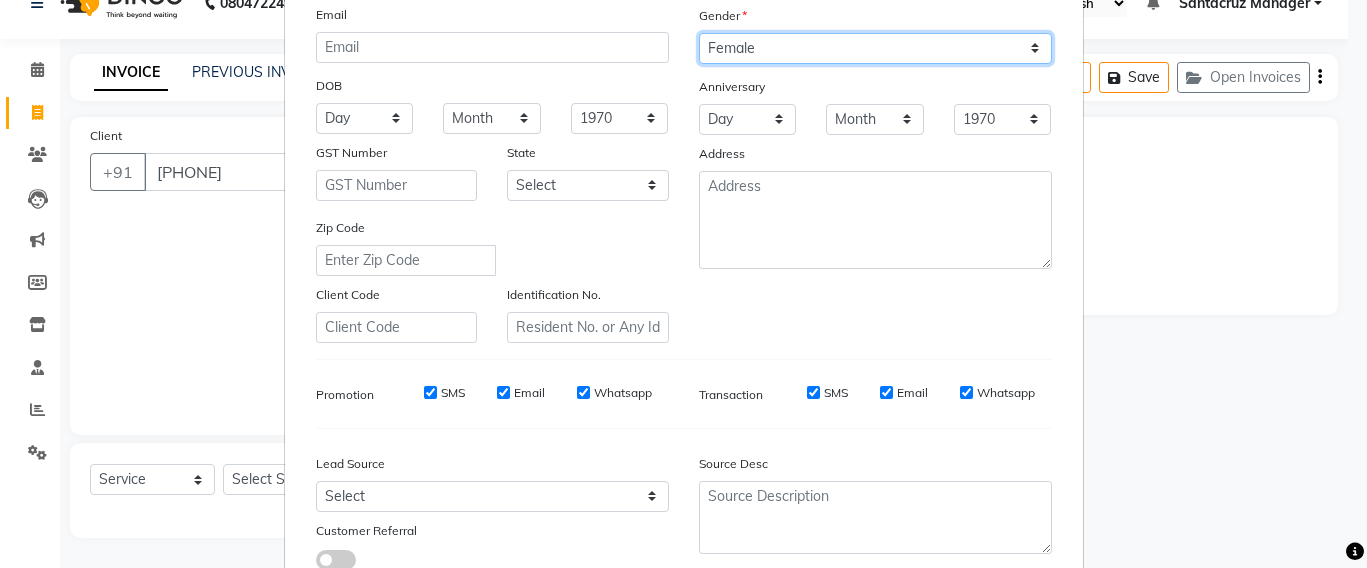 scroll, scrollTop: 355, scrollLeft: 0, axis: vertical 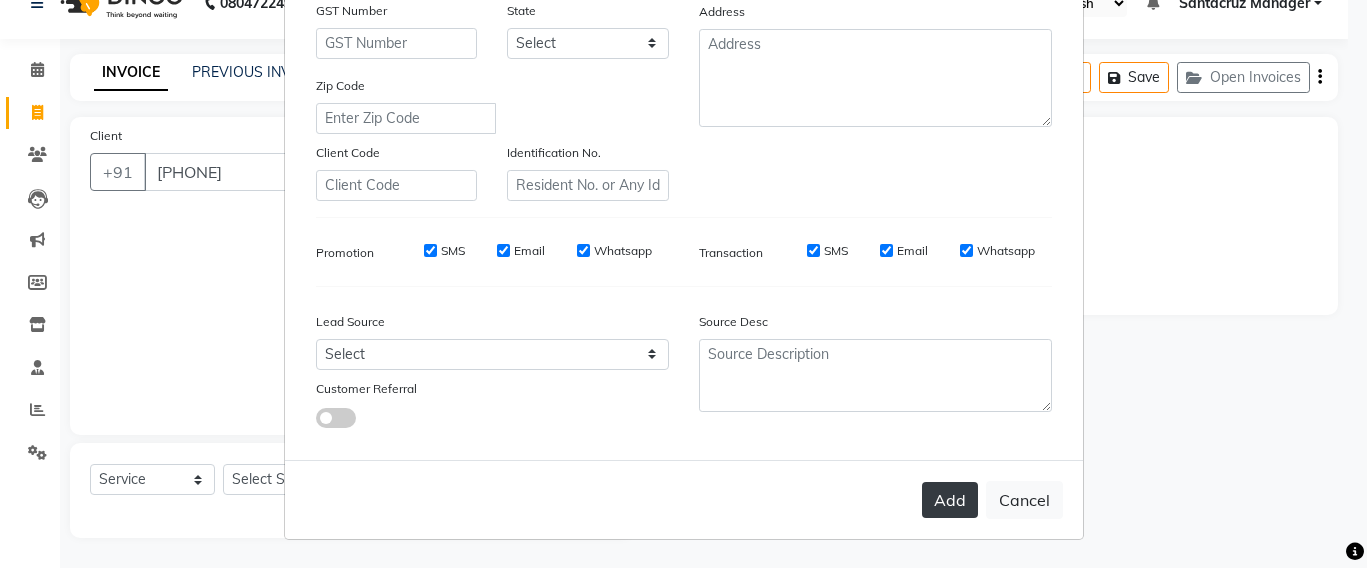 click on "Add" at bounding box center [950, 500] 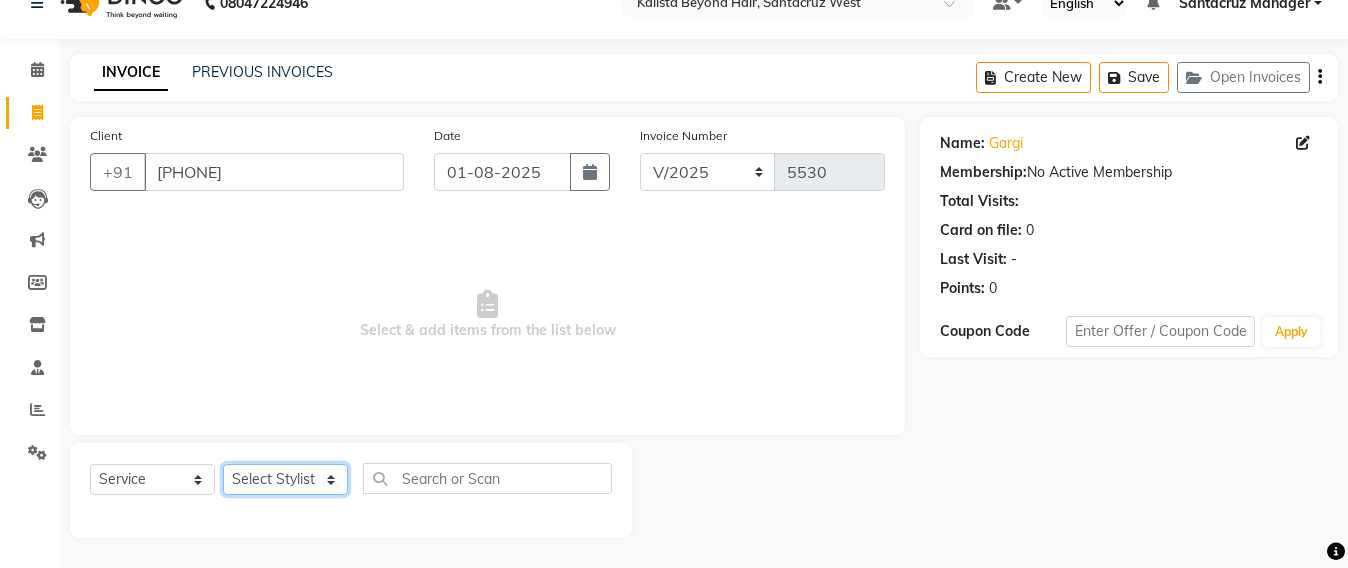 click on "Select Stylist Admin Avesh Sankat AZHER SHAIKH Jayeshree Mahtre Manisha Subodh Shedge Muskaan Pramila Vinayak Mhatre prathmesh mahattre Pratibha Nilesh Sharma RINKI SAV Rosy Sunil Jadhav Sameer shah admin Santacruz Manager SAURAV Siddhi SOMAYANG VASHUM Tejasvi Bhosle" 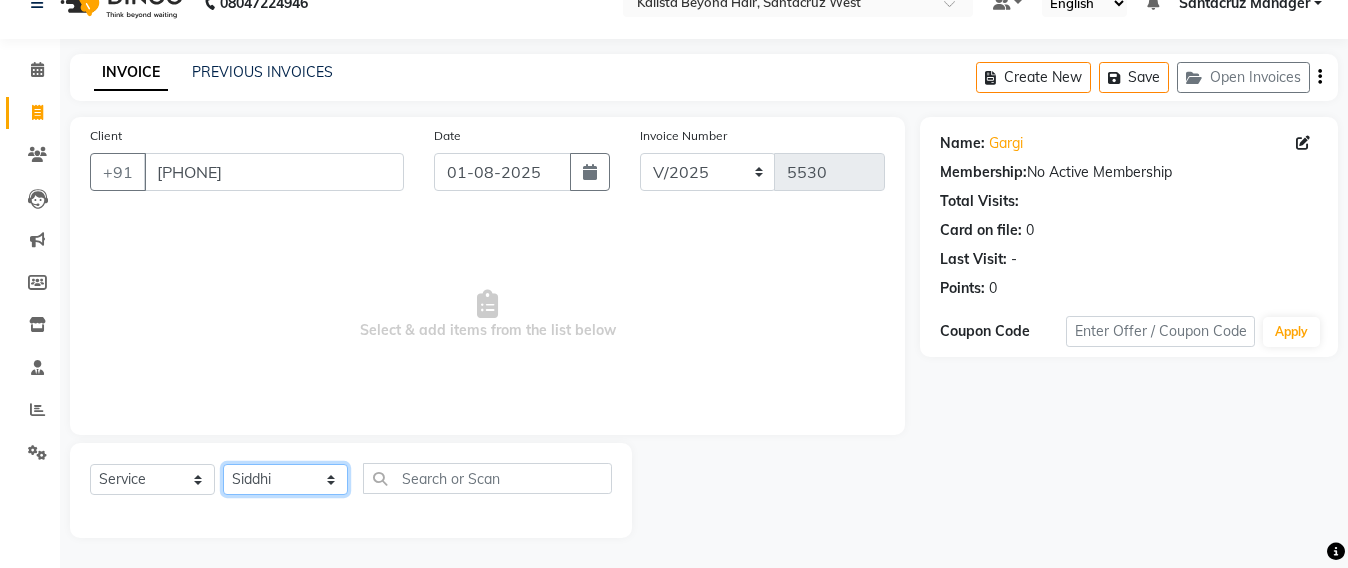 click on "Select Stylist Admin Avesh Sankat AZHER SHAIKH Jayeshree Mahtre Manisha Subodh Shedge Muskaan Pramila Vinayak Mhatre prathmesh mahattre Pratibha Nilesh Sharma RINKI SAV Rosy Sunil Jadhav Sameer shah admin Santacruz Manager SAURAV Siddhi SOMAYANG VASHUM Tejasvi Bhosle" 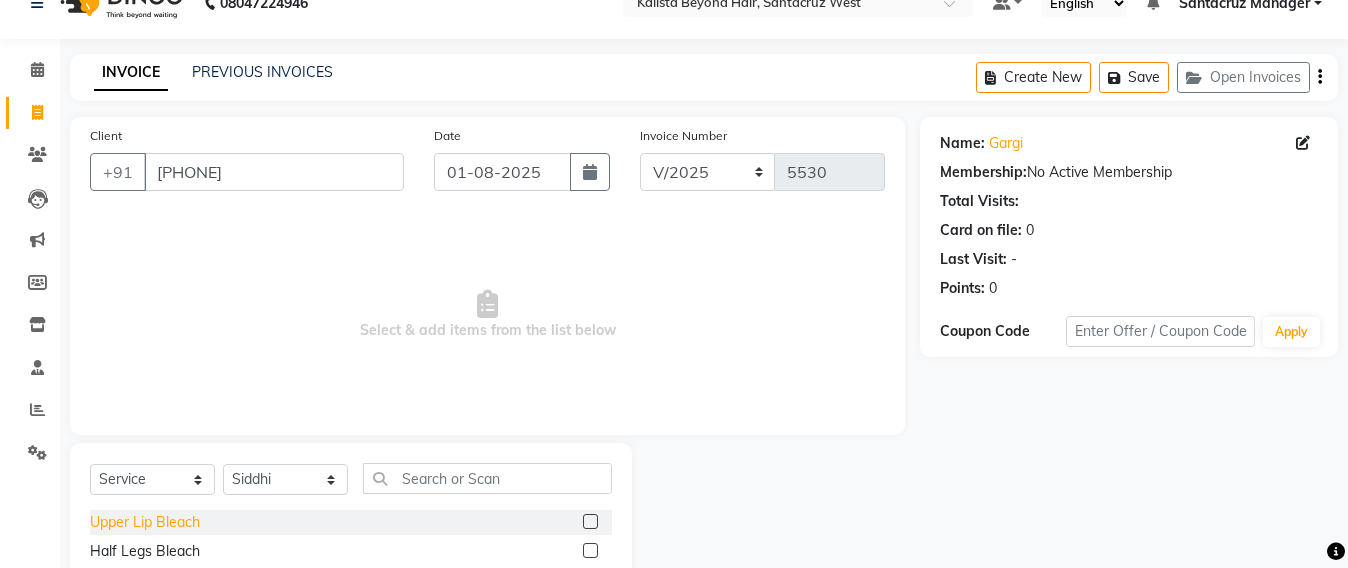 click on "Upper Lip Bleach" 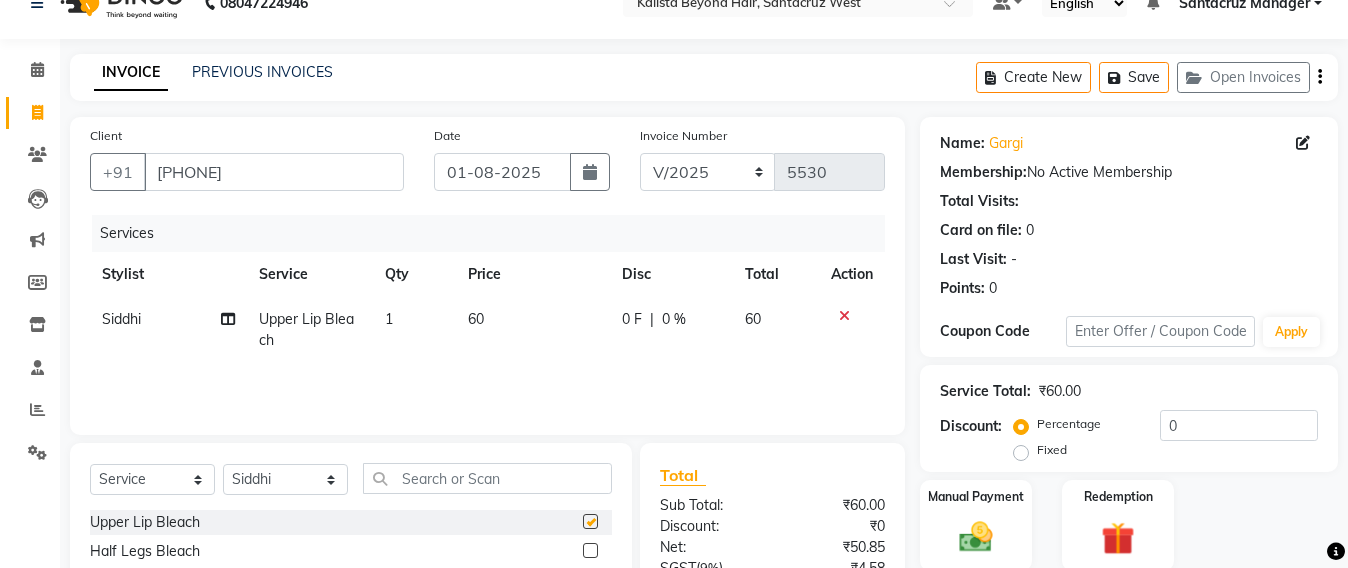 checkbox on "false" 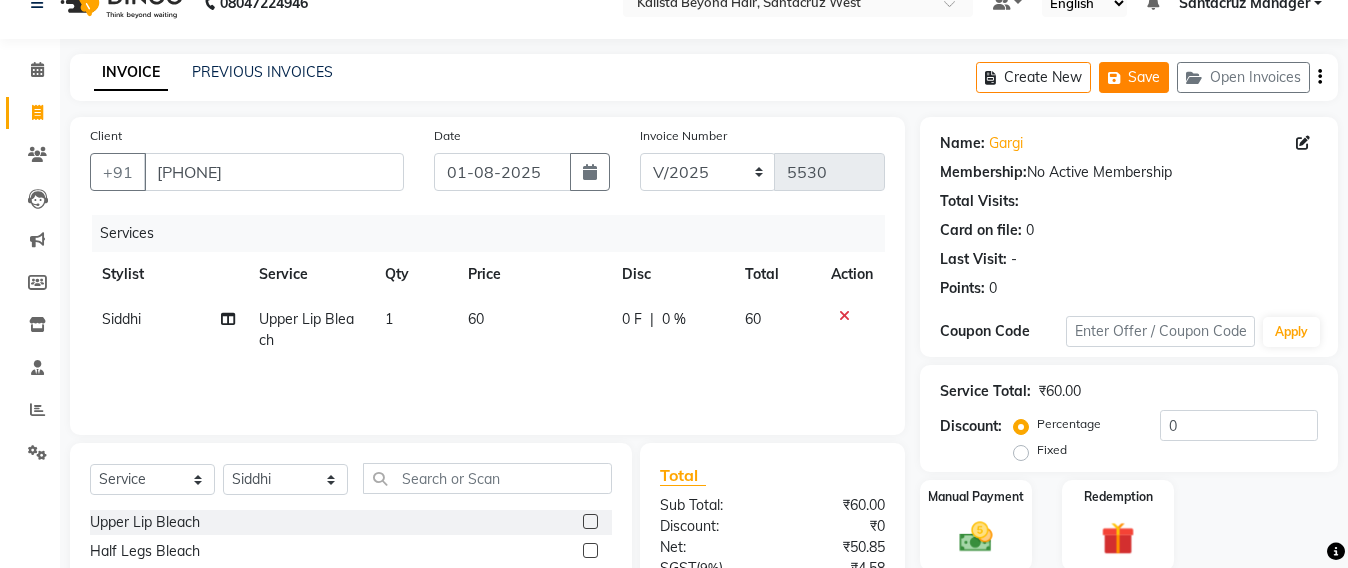 click on "Save" 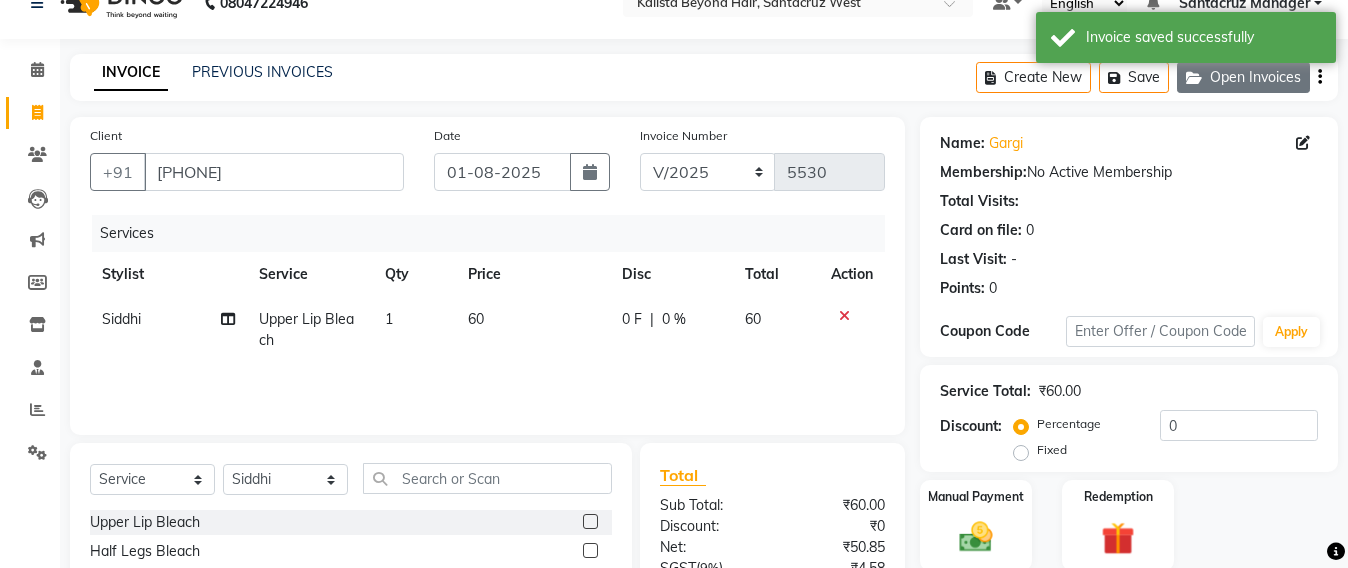 click on "Open Invoices" 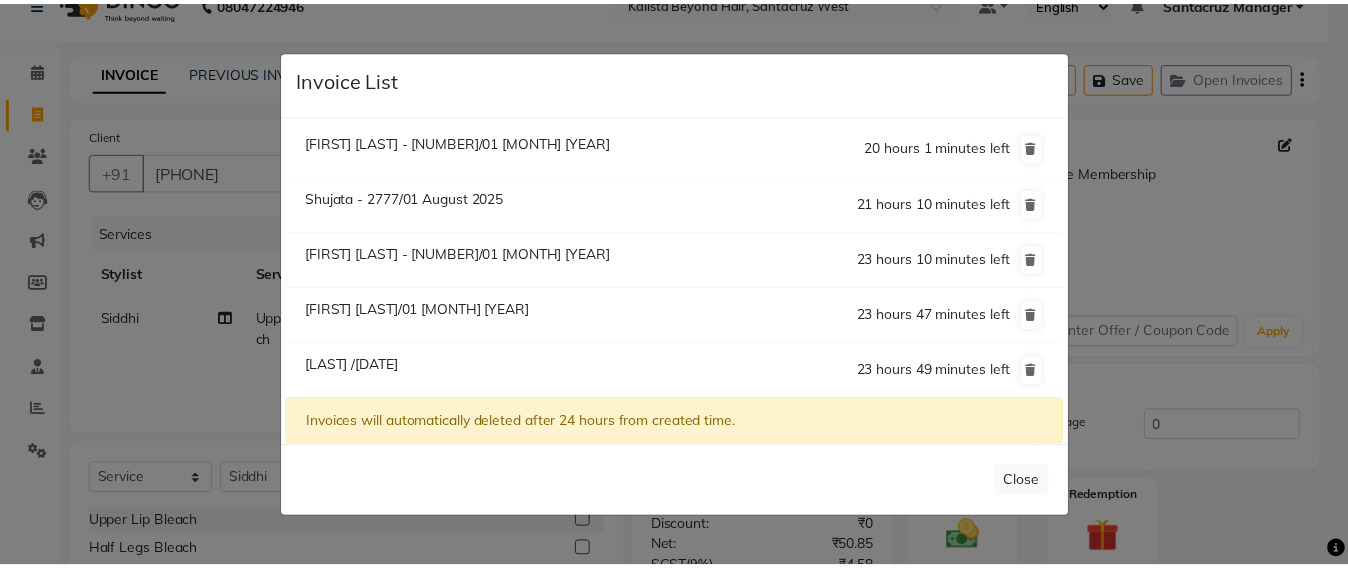 scroll, scrollTop: 112, scrollLeft: 0, axis: vertical 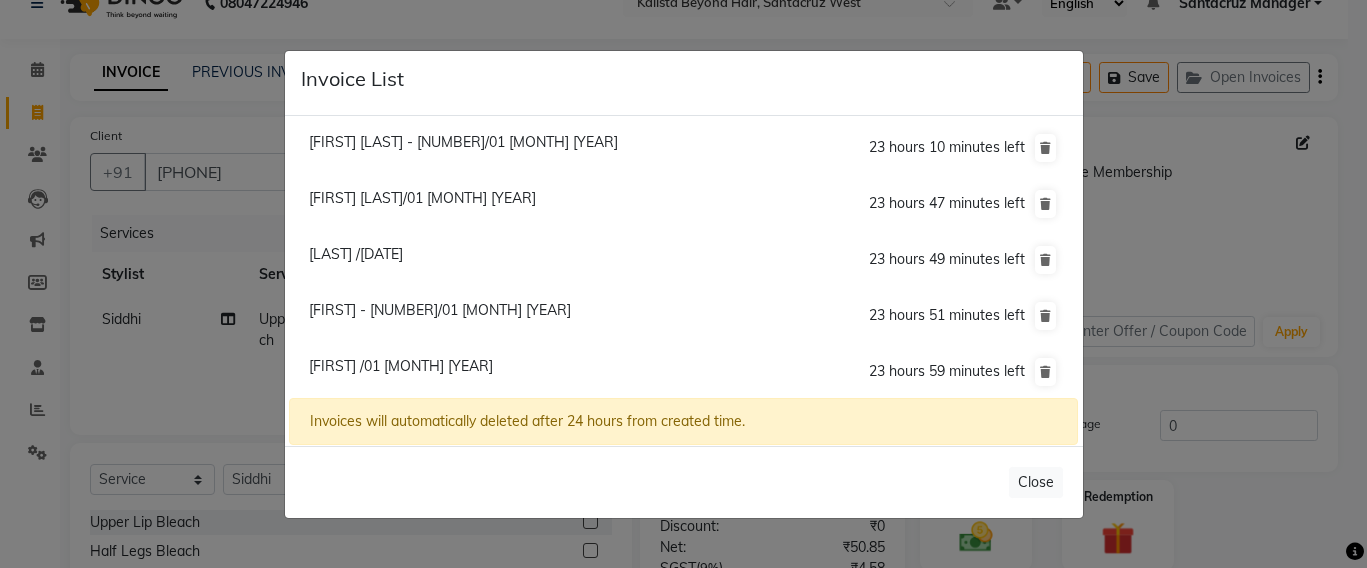 click on "Neeru - 8780/01 August 2025" 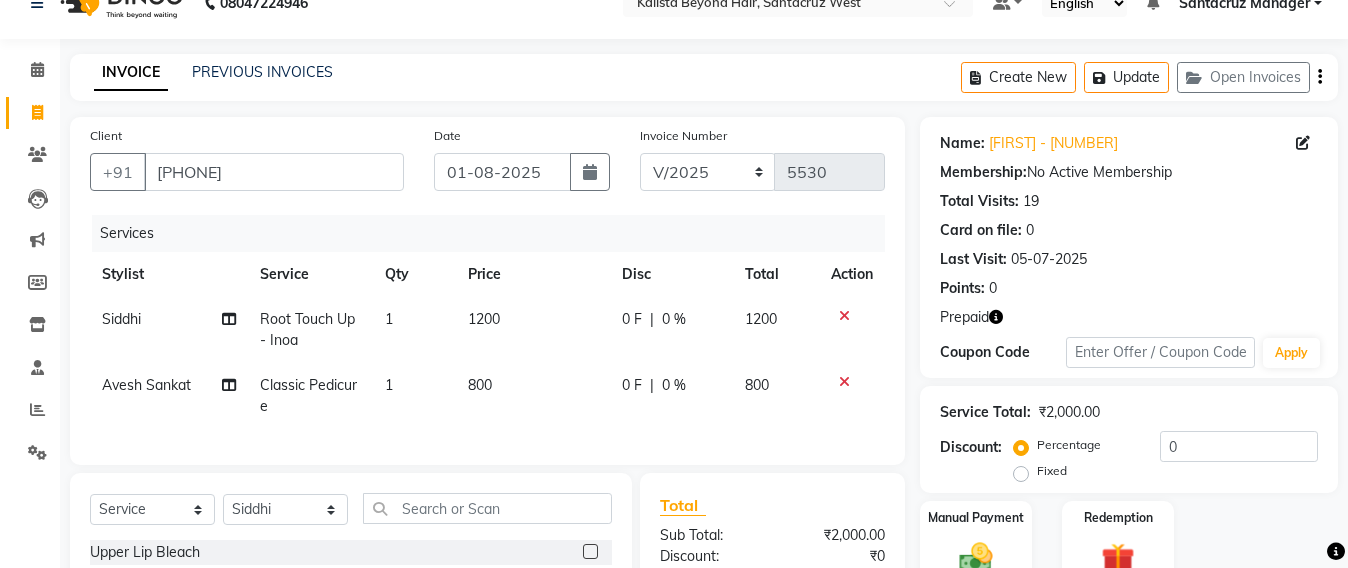 select 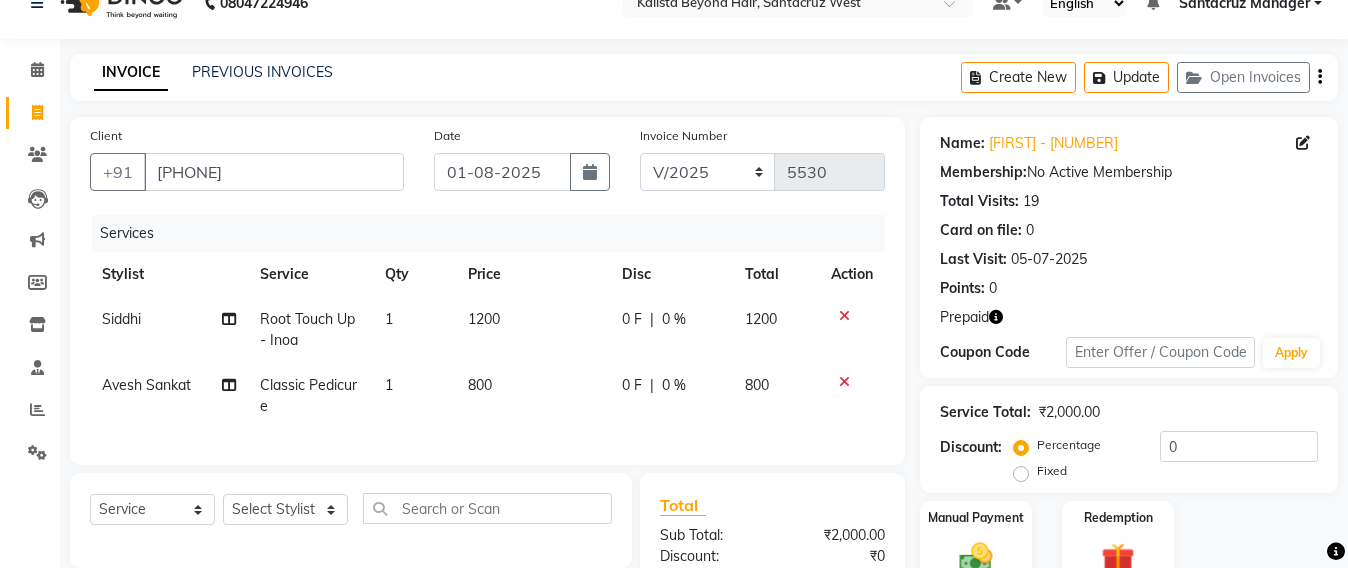 click 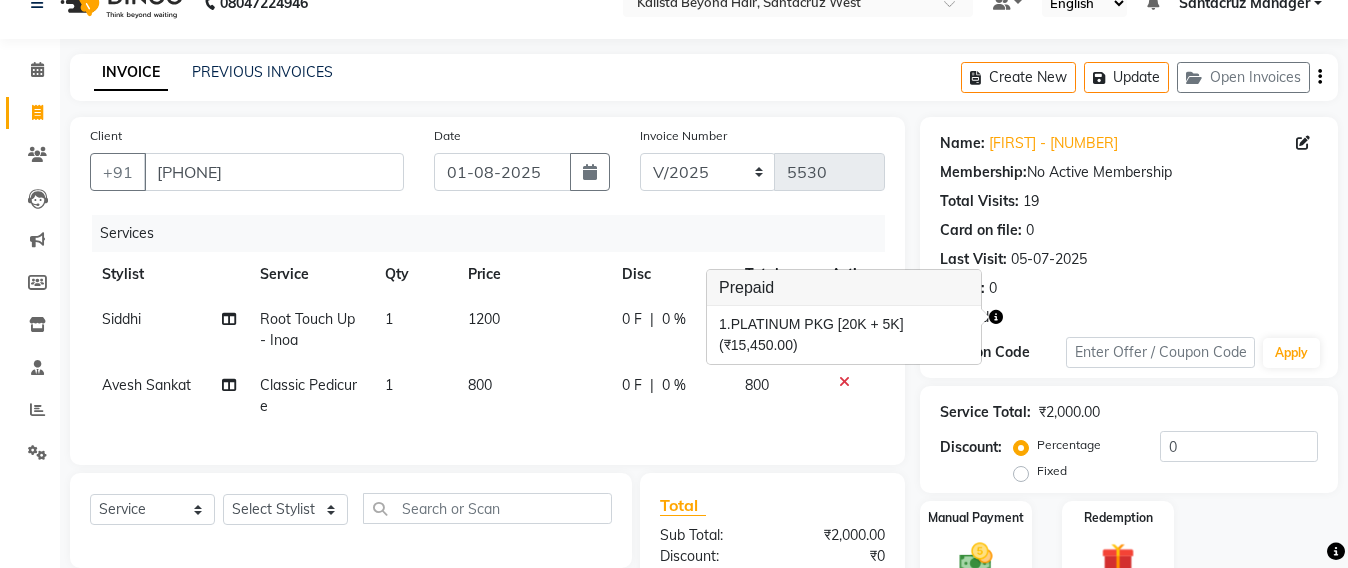 click on "1.   PLATINUM  PKG [20K + 5K]  (₹15,450.00)" at bounding box center [844, 335] 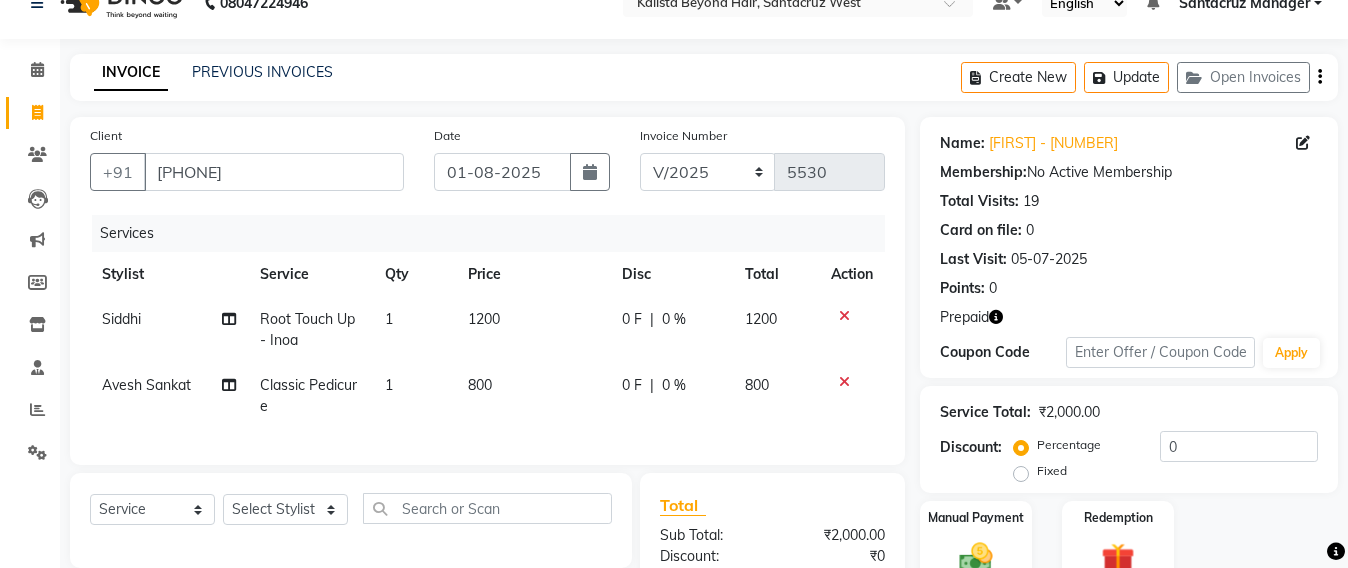 click on "1" 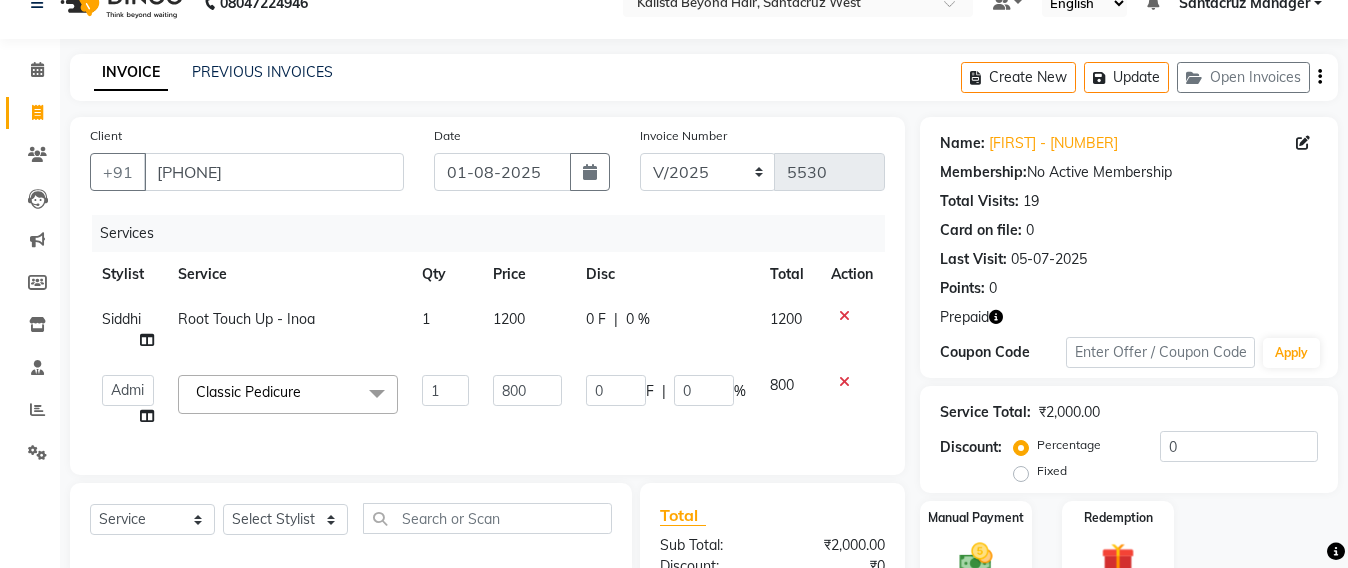 click on "800" 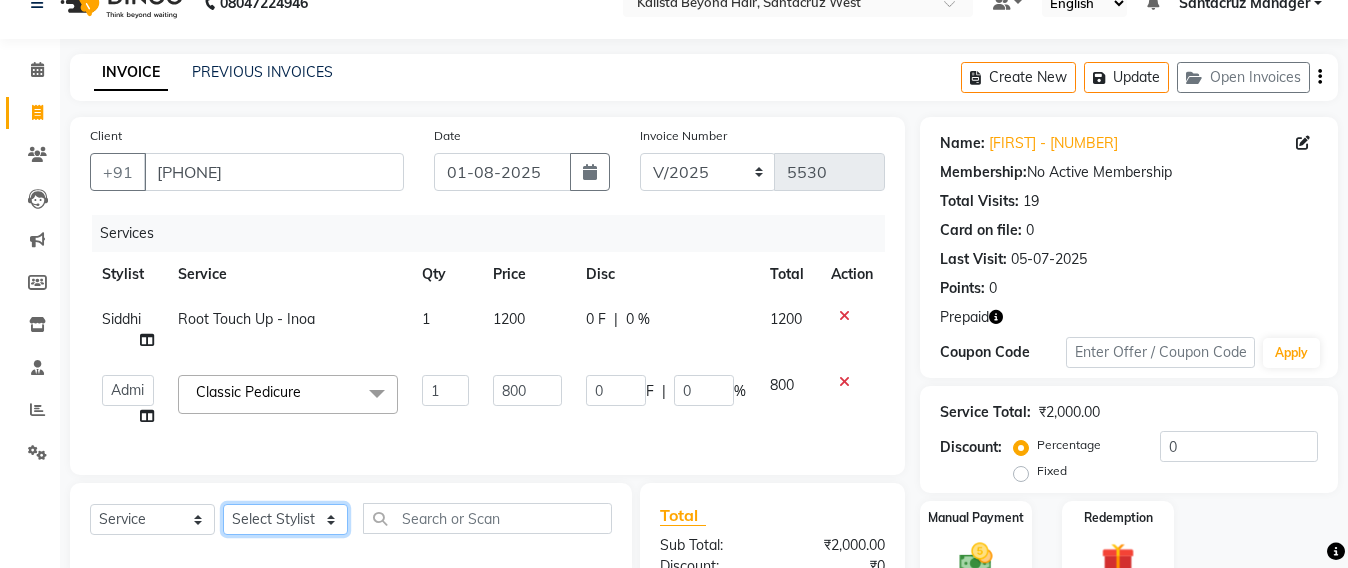 click on "Select Stylist Admin Avesh Sankat AZHER SHAIKH Jayeshree Mahtre Manisha Subodh Shedge Muskaan Pramila Vinayak Mhatre prathmesh mahattre Pratibha Nilesh Sharma RINKI SAV Rosy Sunil Jadhav Sameer shah admin Santacruz Manager SAURAV Siddhi SOMAYANG VASHUM Tejasvi Bhosle" 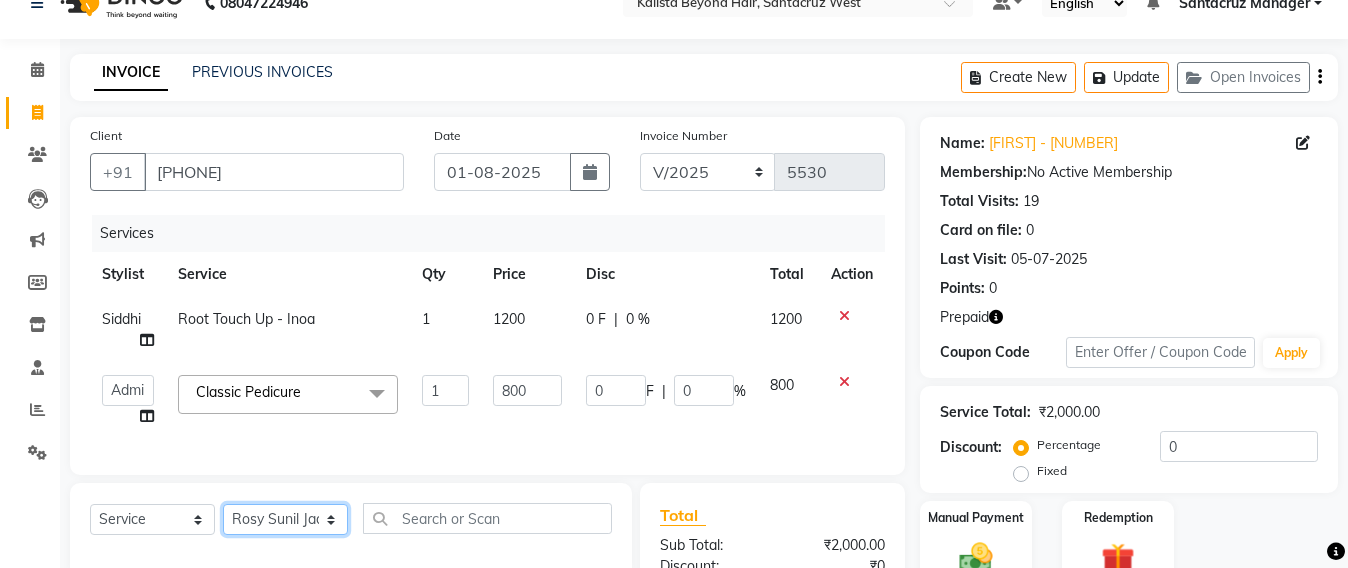 click on "Select Stylist Admin Avesh Sankat AZHER SHAIKH Jayeshree Mahtre Manisha Subodh Shedge Muskaan Pramila Vinayak Mhatre prathmesh mahattre Pratibha Nilesh Sharma RINKI SAV Rosy Sunil Jadhav Sameer shah admin Santacruz Manager SAURAV Siddhi SOMAYANG VASHUM Tejasvi Bhosle" 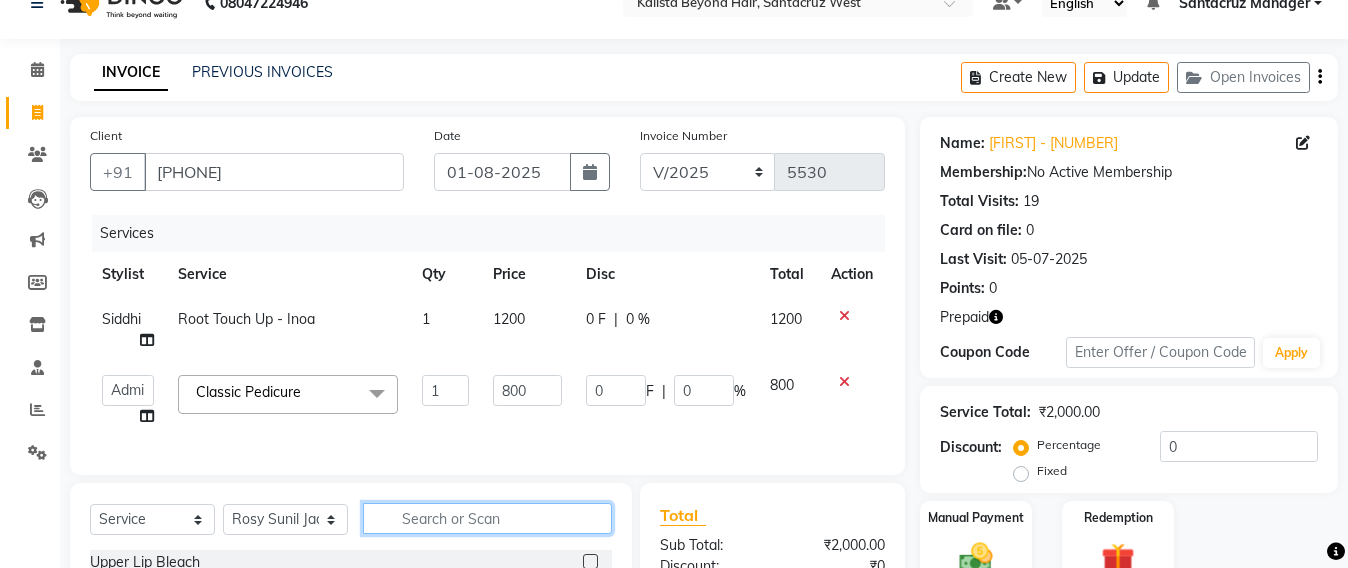 click 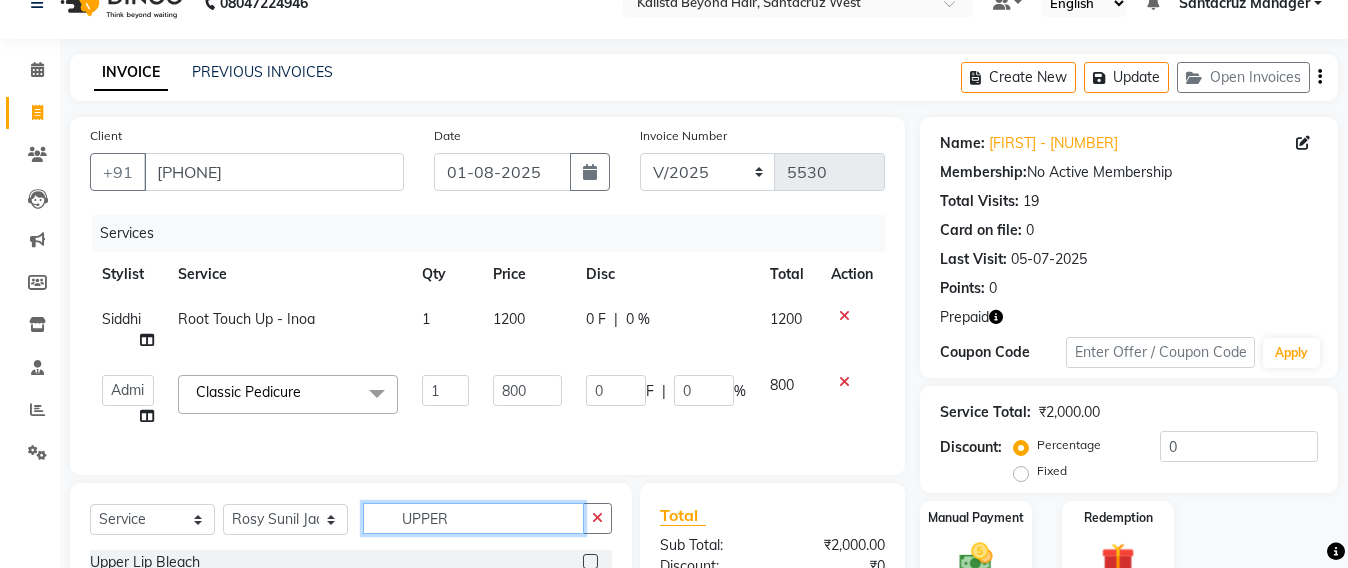 scroll, scrollTop: 283, scrollLeft: 0, axis: vertical 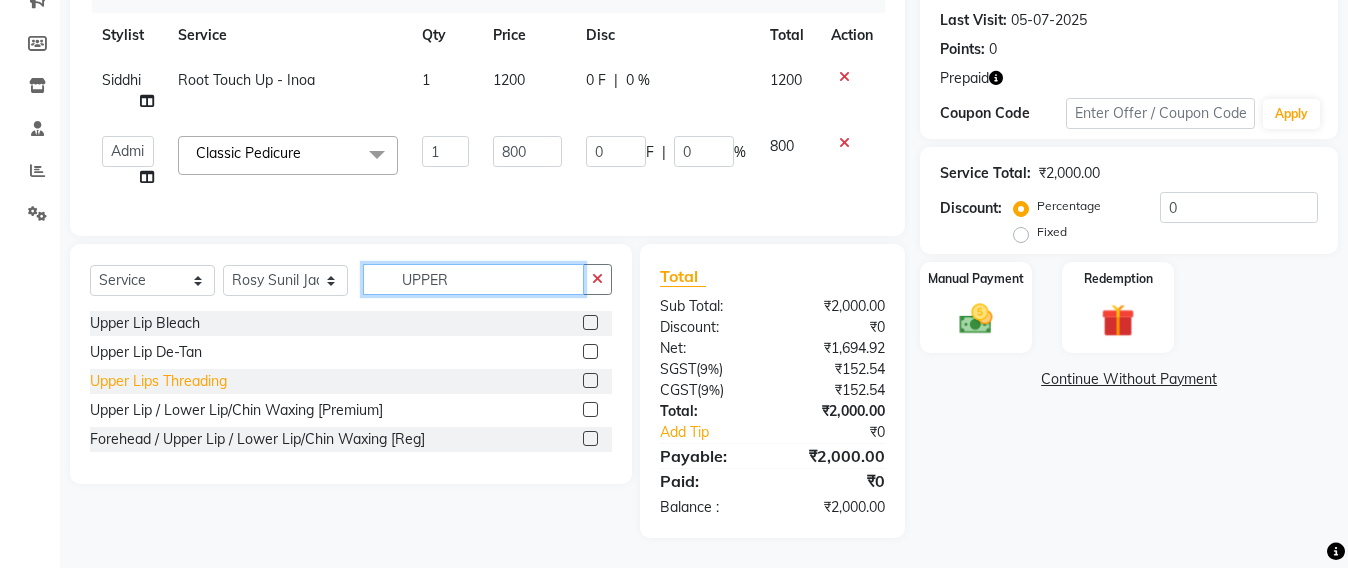 type on "UPPER" 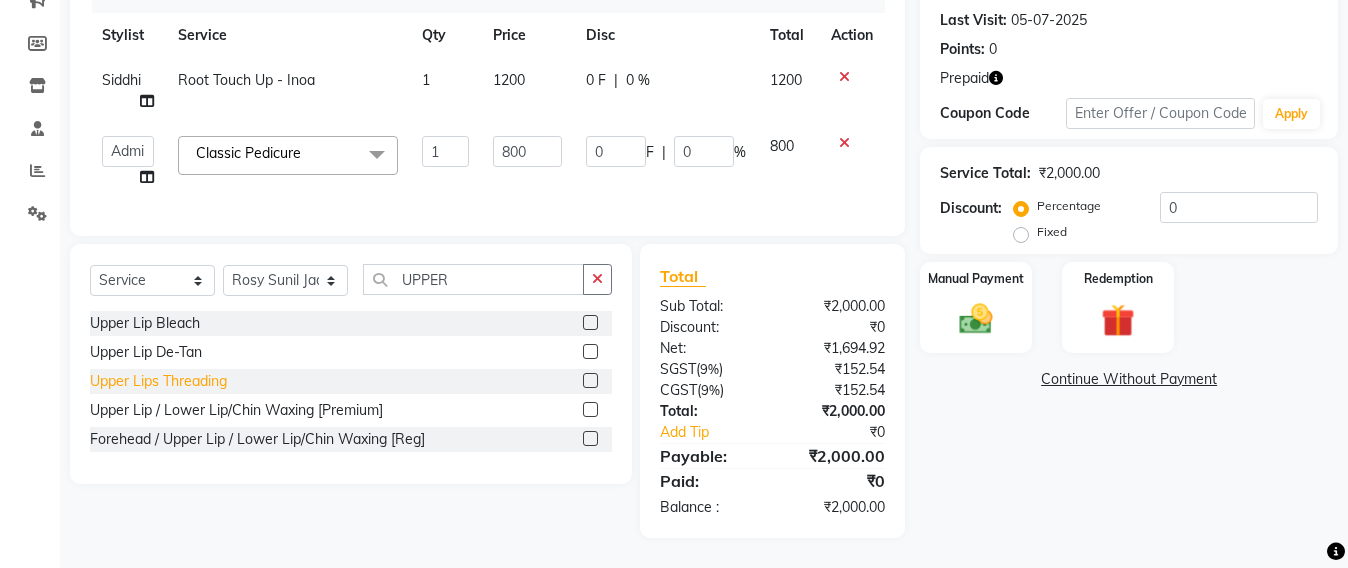 click on "Upper Lips Threading" 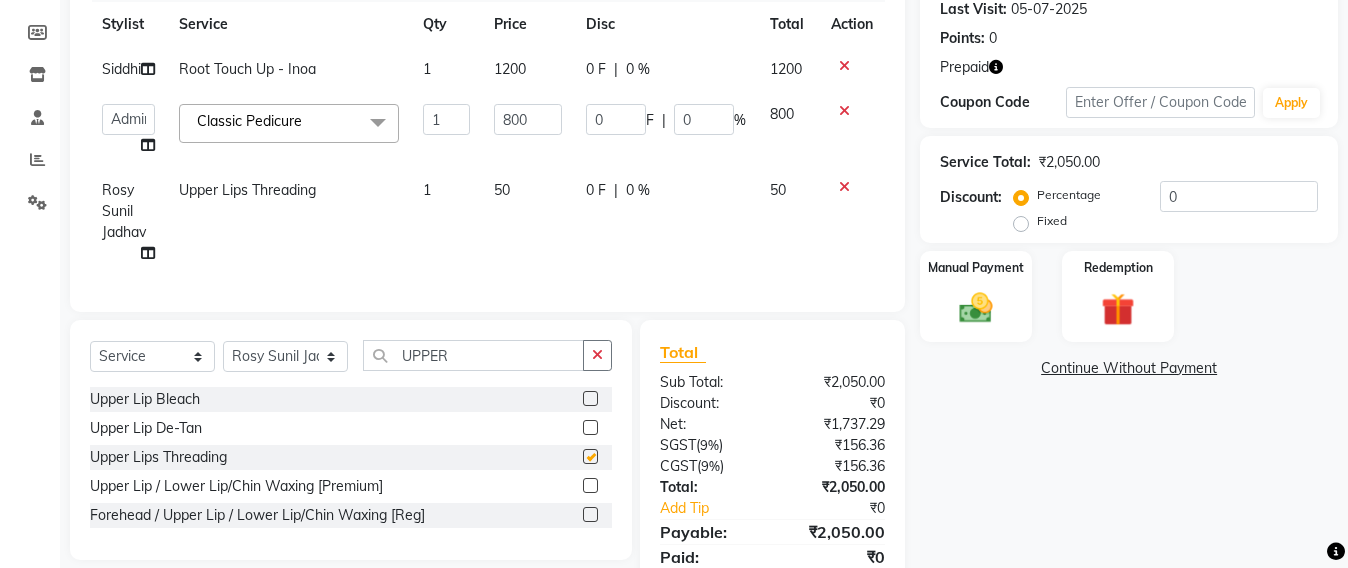checkbox on "false" 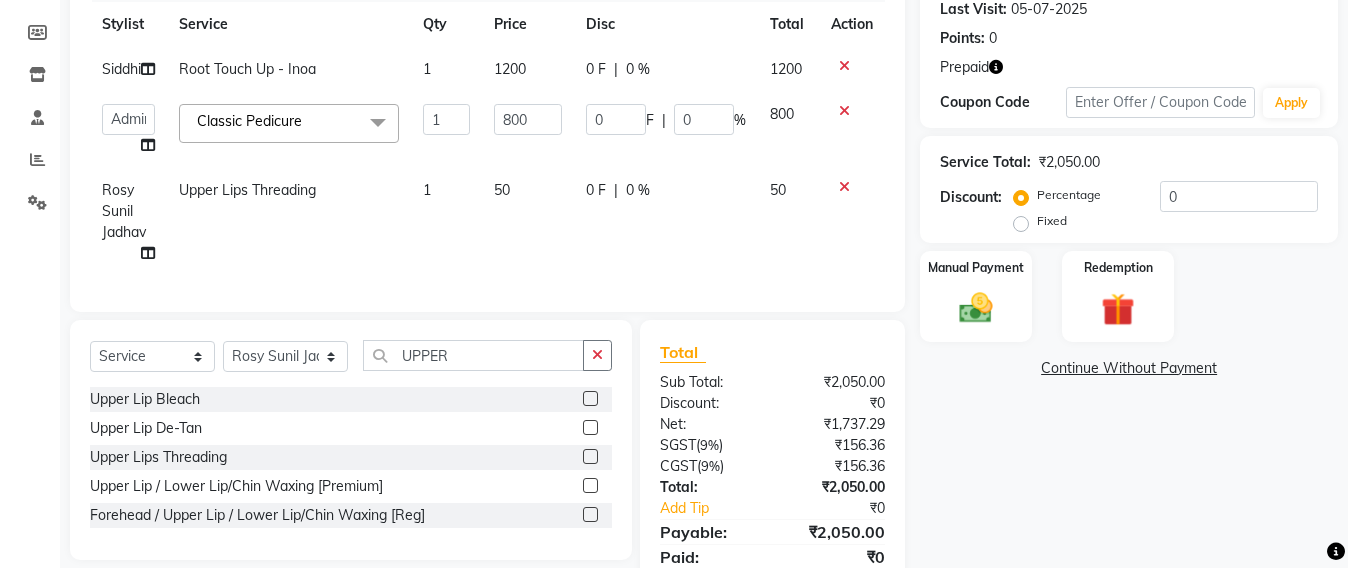 scroll, scrollTop: 0, scrollLeft: 0, axis: both 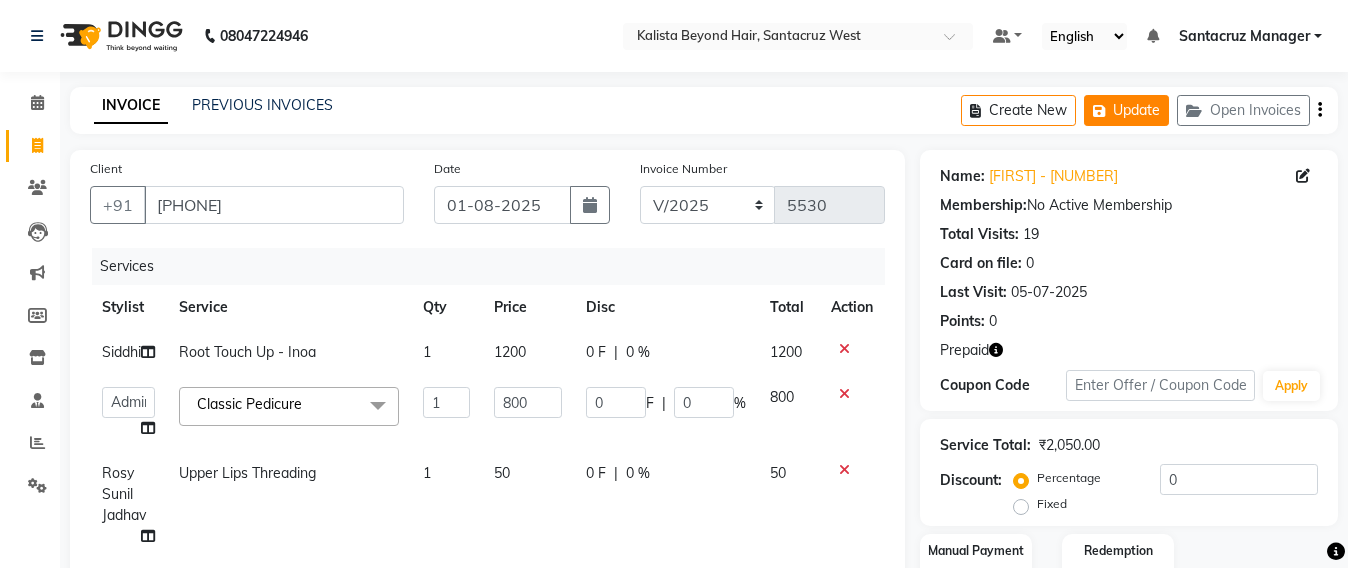 click on "Update" 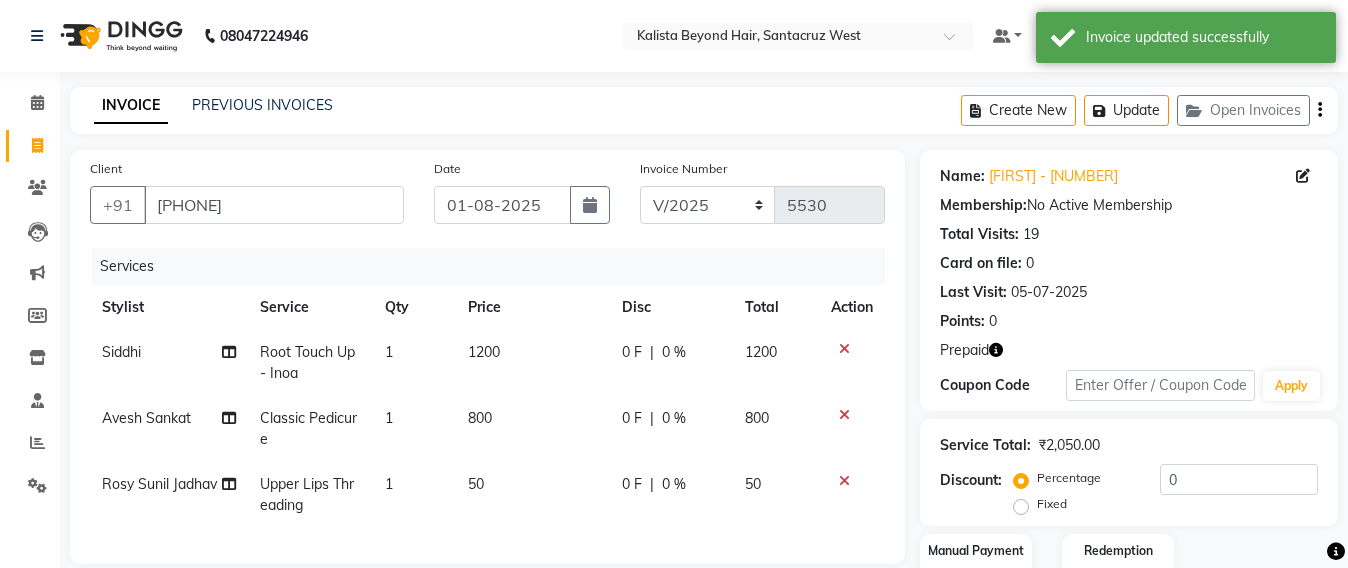 click 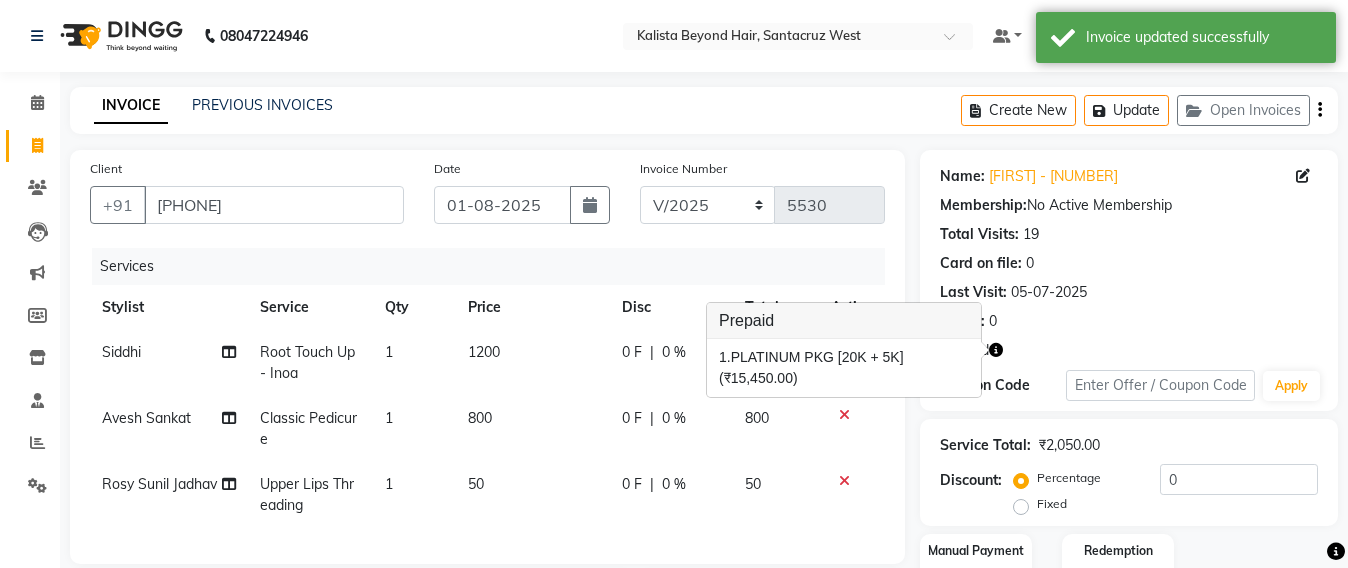 click on "08047224946 Select Location × Kalista Beyond Hair, Santacruz West Default Panel My Panel English ENGLISH Español العربية मराठी हिंदी ગુજરાતી தமிழ் 中文 Notifications nothing to show Santacruz Manager Manage Profile Change Password Sign out  Version:3.15.11  ☀ Kalista Beyond Hair, Santacruz West  Calendar  Invoice  Clients  Leads   Marketing  Members  Inventory  Staff  Reports  Settings Completed InProgress Upcoming Dropped Tentative Check-In Confirm Bookings Generate Report Segments Page Builder INVOICE PREVIOUS INVOICES Create New   Update   Open Invoices  Client +91 8655878780 Date 01-08-2025 Invoice Number SH/2025-26 V/2025 V/2025-26 5530 Services Stylist Service Qty Price Disc Total Action Siddhi Root Touch Up - Inoa 1 1200 0 F | 0 % 1200 Avesh Sankat Classic Pedicure 1 800 0 F | 0 % 800 Rosy Sunil Jadhav Upper Lips Threading 1 50 0 F | 0 % 50 Select  Service  Product  Membership  Package Voucher Prepaid Gift Card  Select Stylist Admin Muskaan" at bounding box center (674, 448) 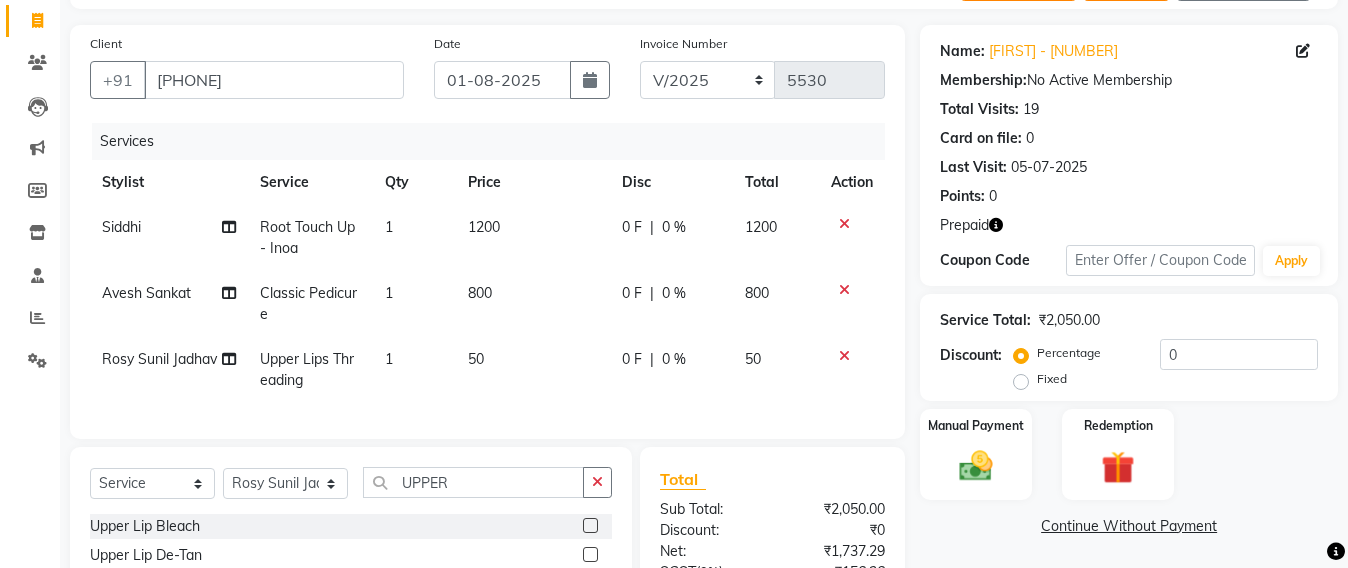 scroll, scrollTop: 0, scrollLeft: 0, axis: both 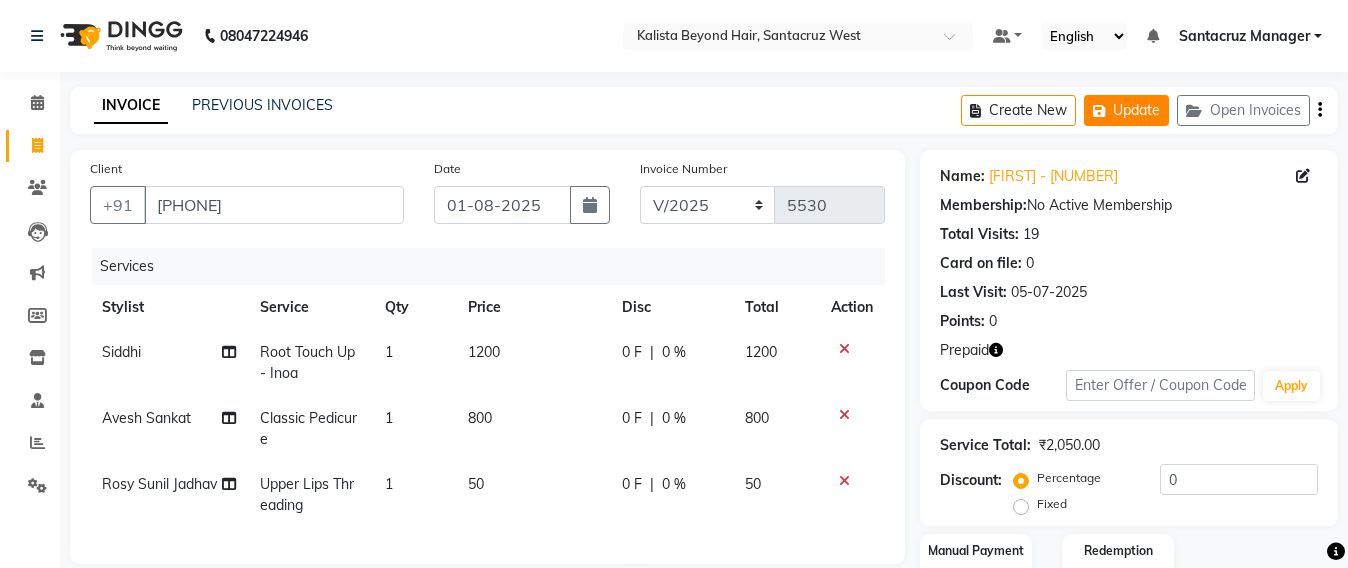 click on "Update" 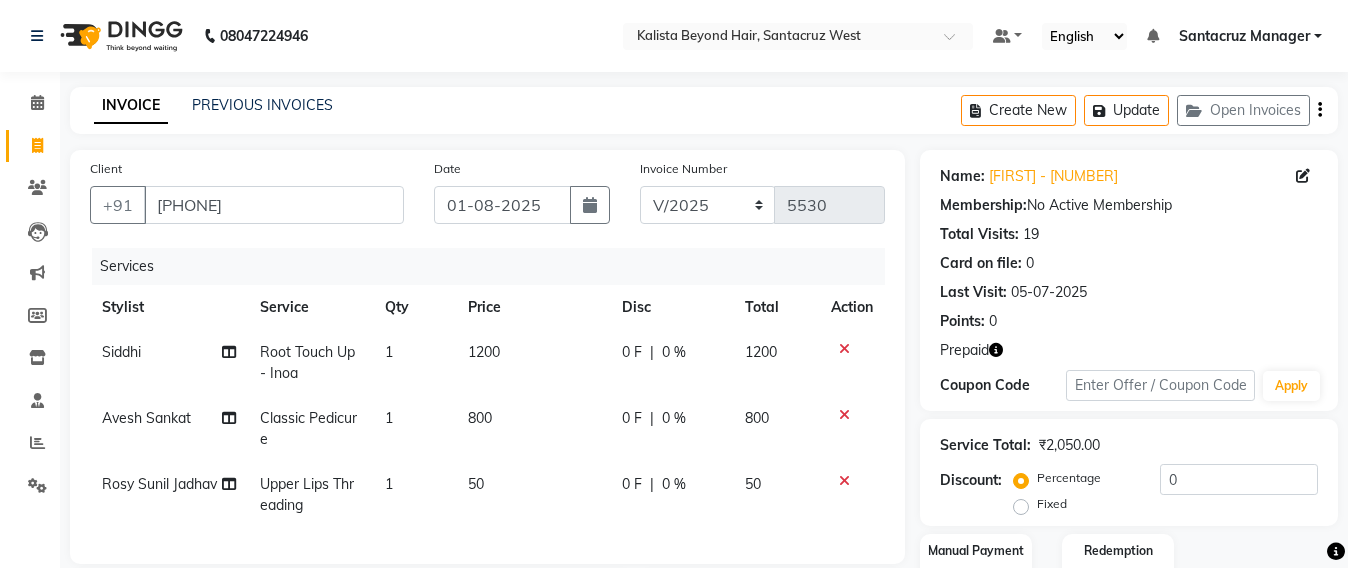 click 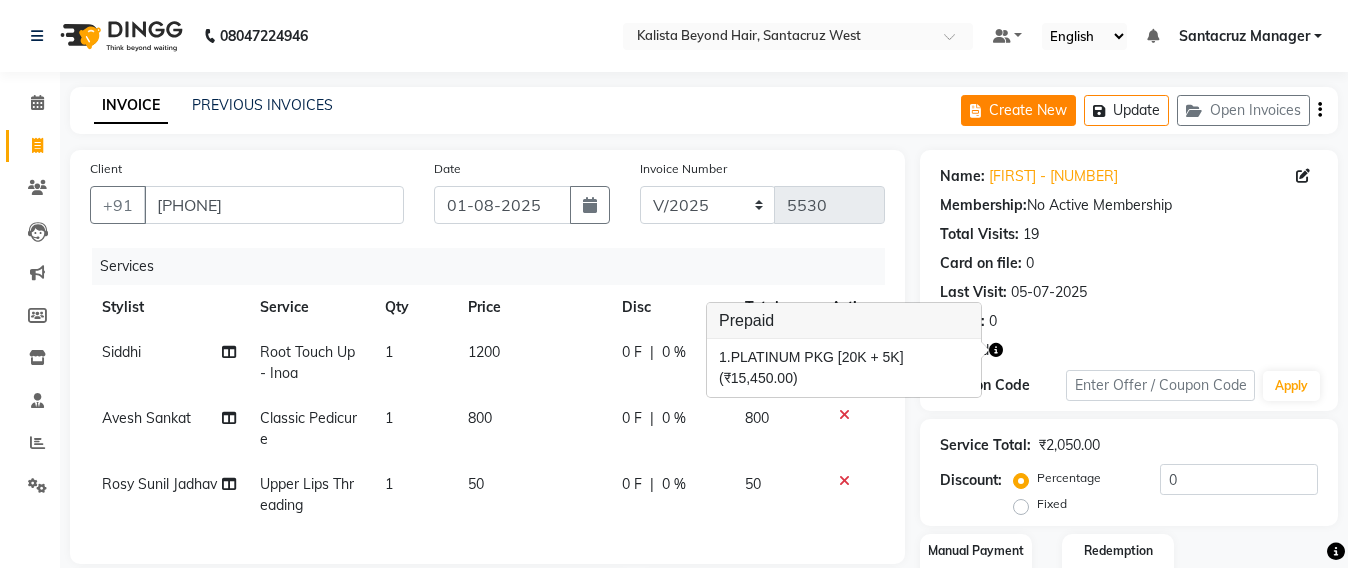 click on "Create New" 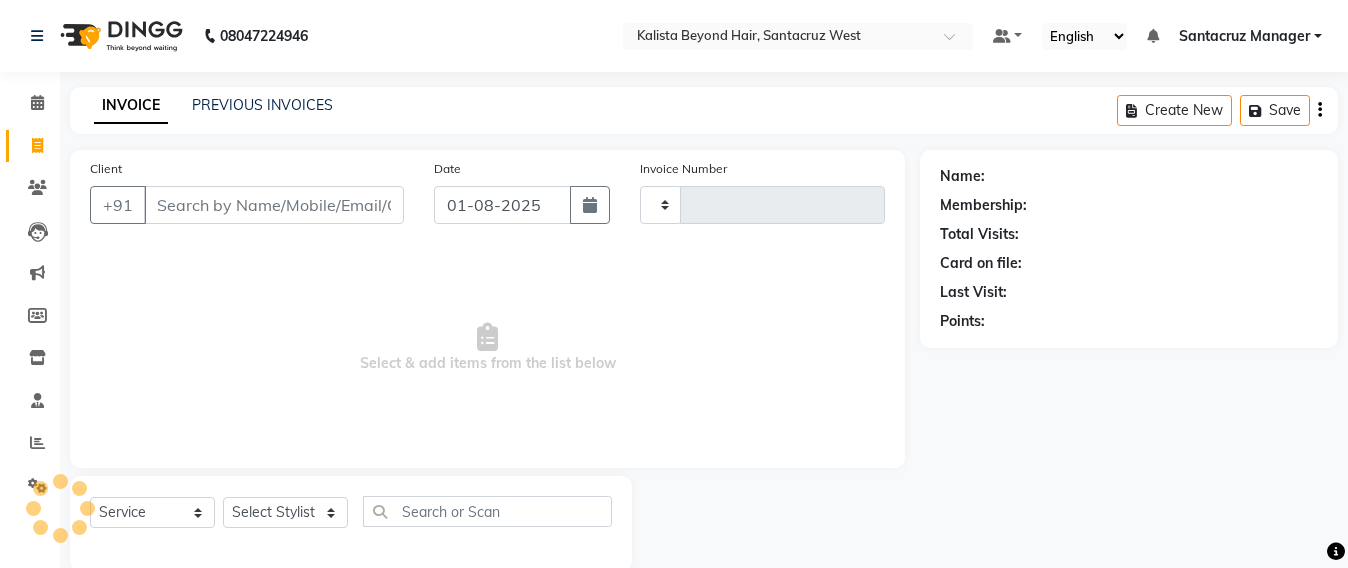 scroll, scrollTop: 33, scrollLeft: 0, axis: vertical 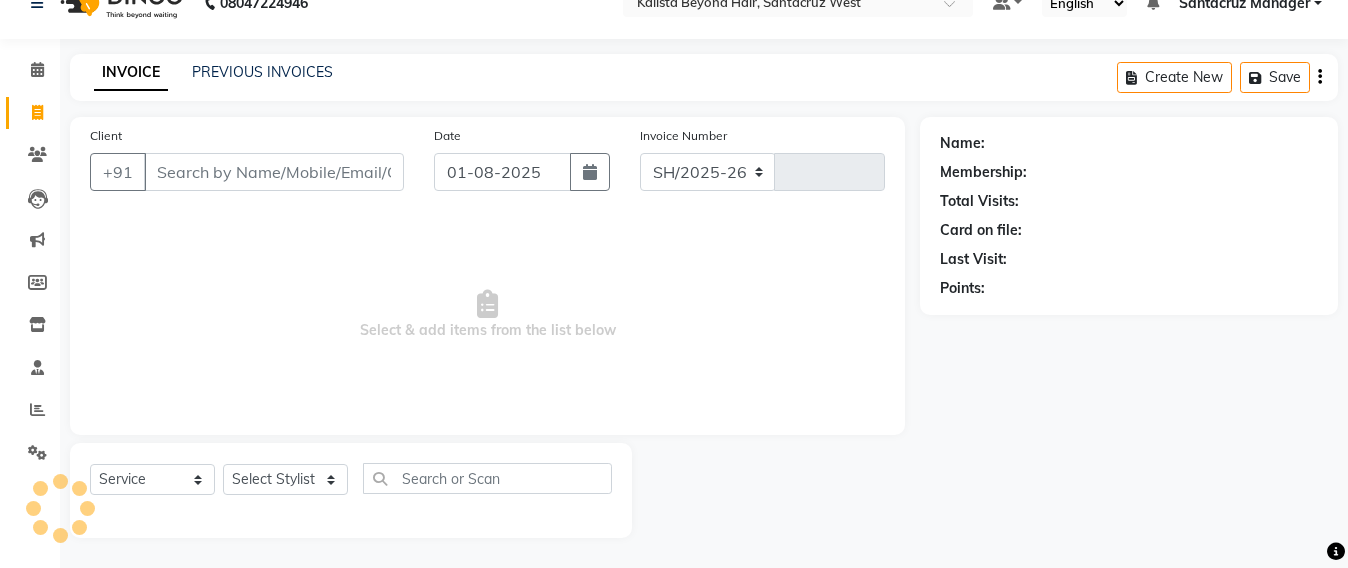 select on "6357" 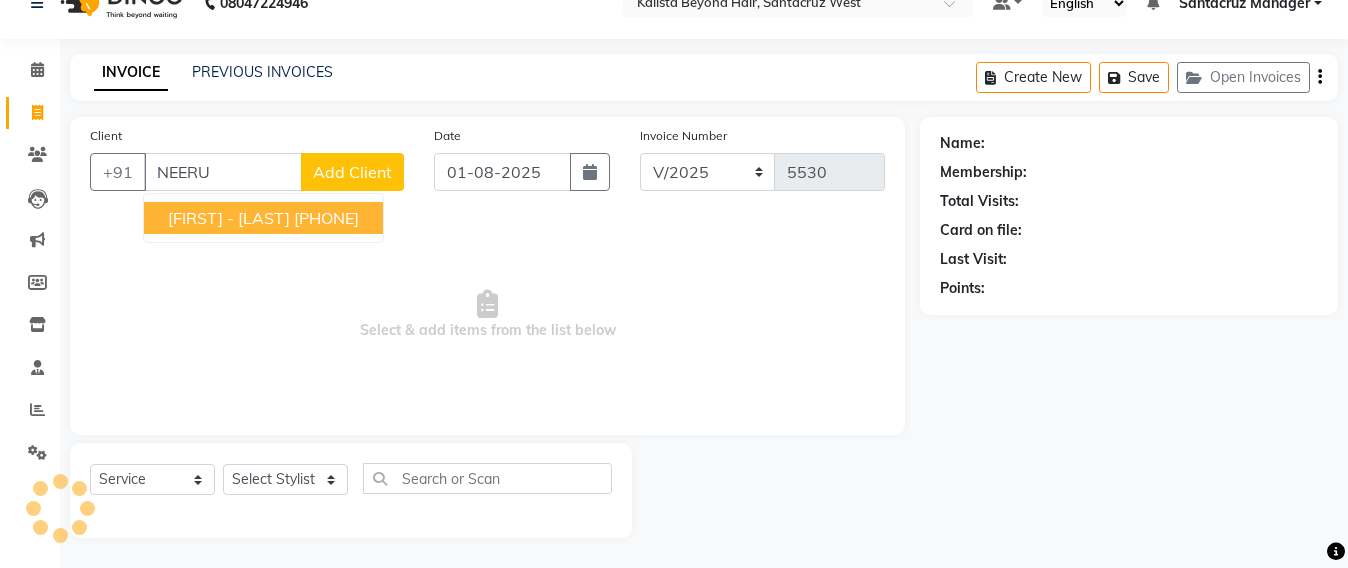 click on "NEERU - 8780  8655878780" at bounding box center (263, 218) 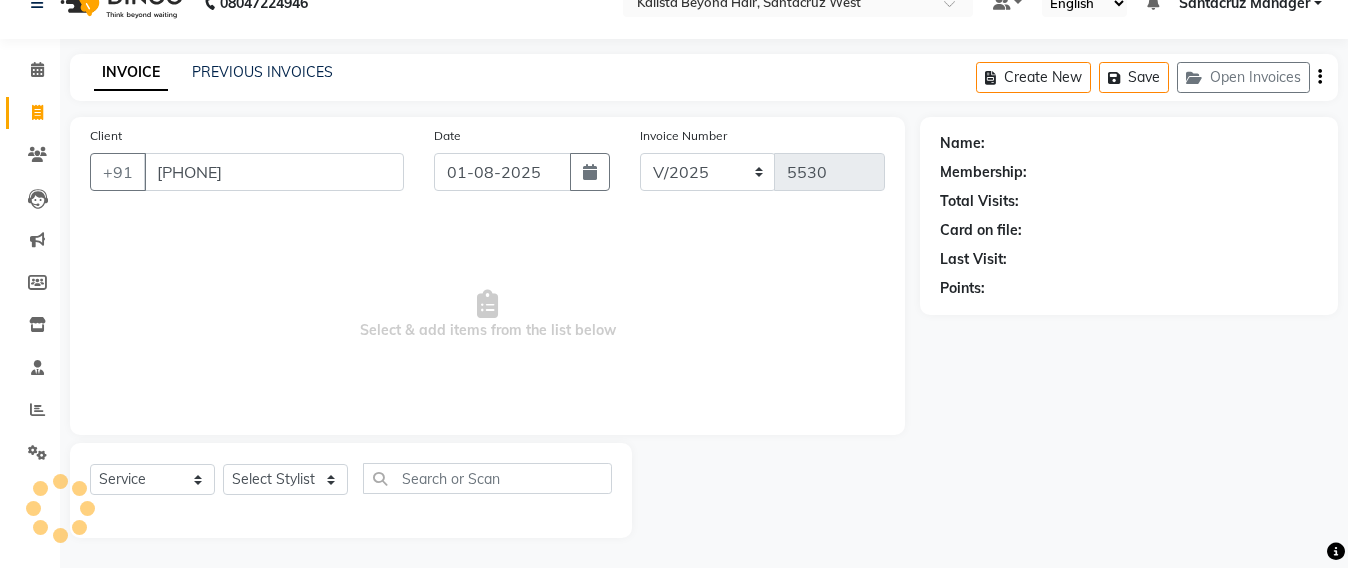 type on "[PHONE]" 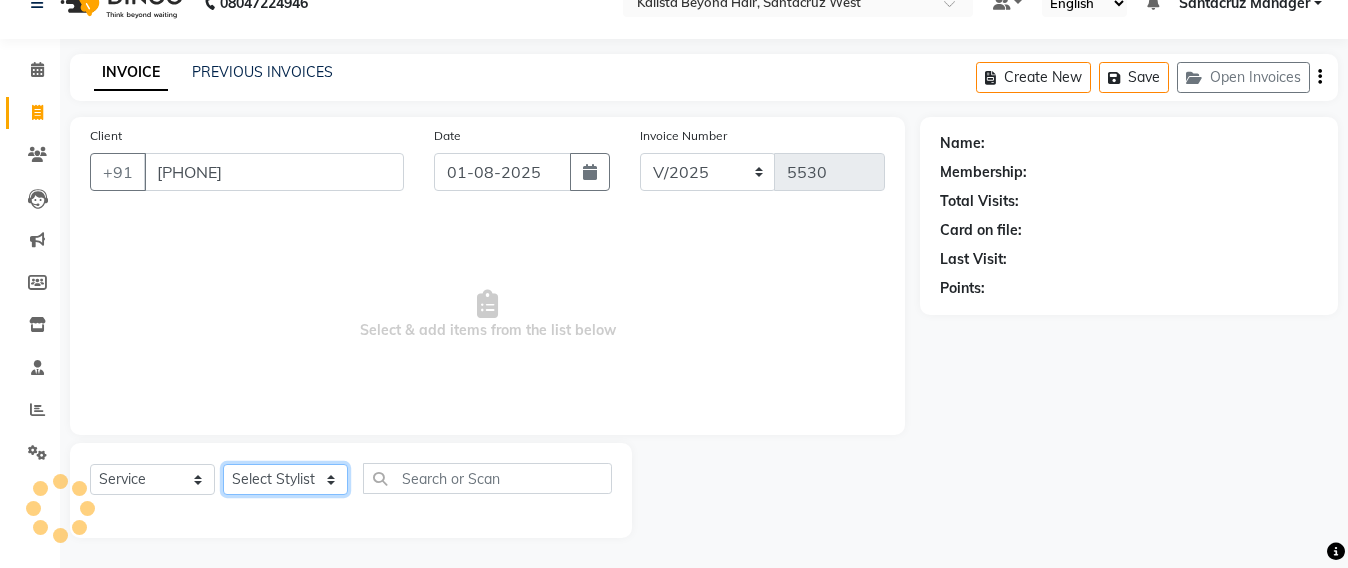 click on "Select Stylist Admin Avesh Sankat AZHER SHAIKH Jayeshree Mahtre Manisha Subodh Shedge Muskaan Pramila Vinayak Mhatre prathmesh mahattre Pratibha Nilesh Sharma RINKI SAV Rosy Sunil Jadhav Sameer shah admin Santacruz Manager SAURAV Siddhi SOMAYANG VASHUM Tejasvi Bhosle" 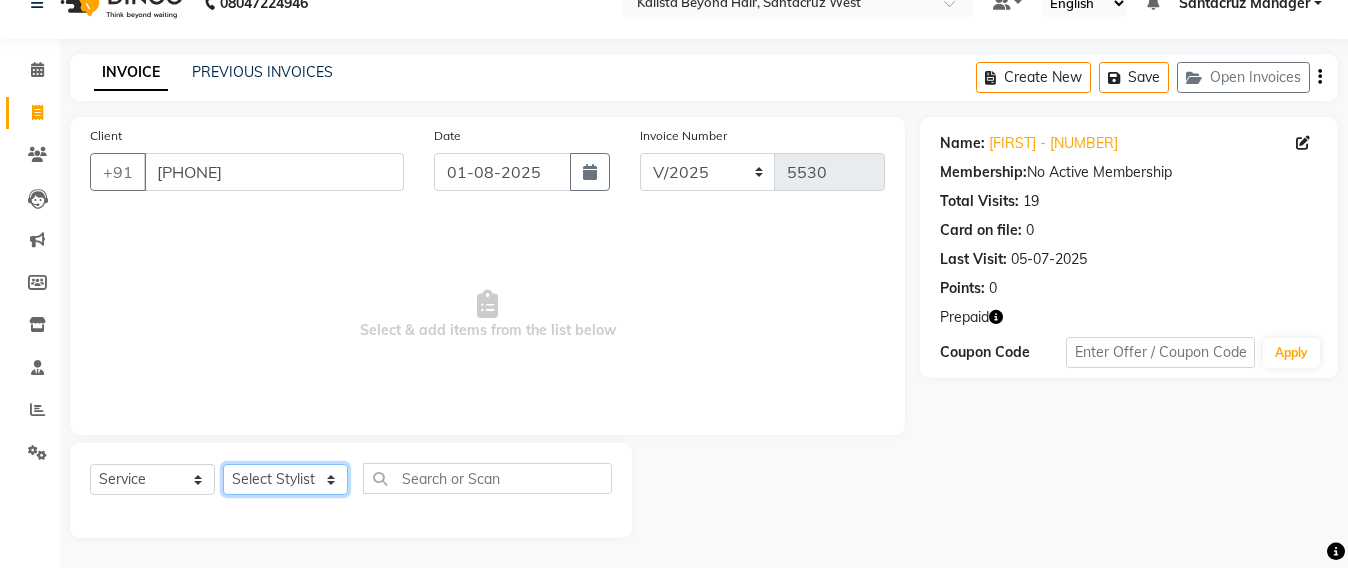 select on "48409" 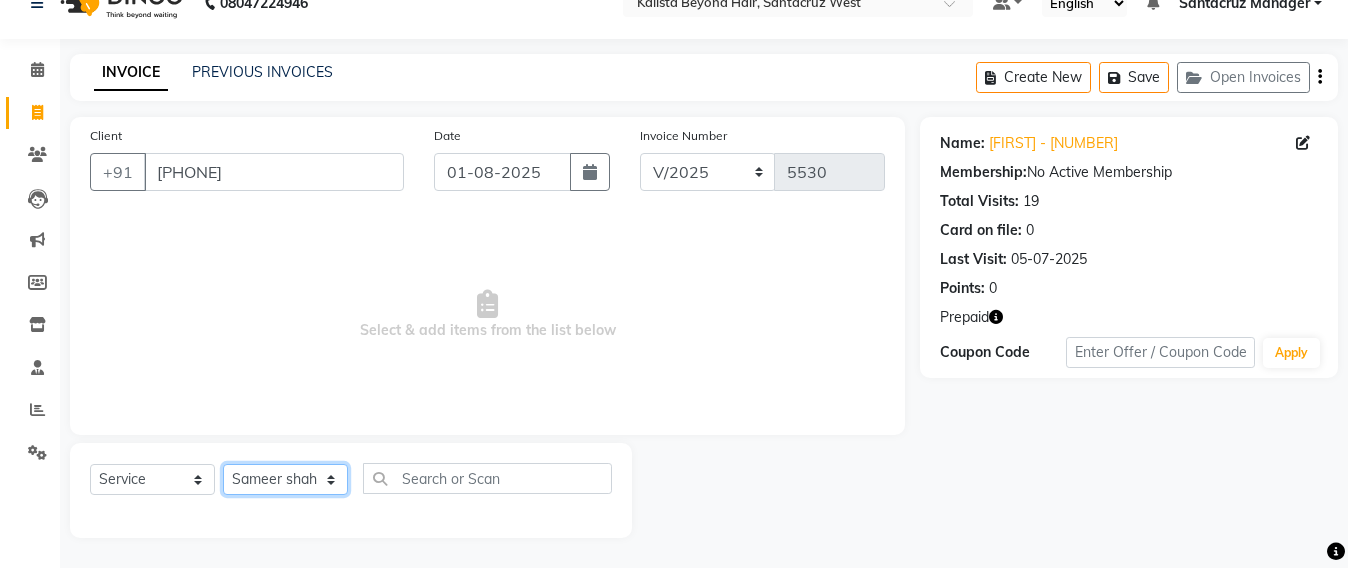 click on "Select Stylist Admin Avesh Sankat AZHER SHAIKH Jayeshree Mahtre Manisha Subodh Shedge Muskaan Pramila Vinayak Mhatre prathmesh mahattre Pratibha Nilesh Sharma RINKI SAV Rosy Sunil Jadhav Sameer shah admin Santacruz Manager SAURAV Siddhi SOMAYANG VASHUM Tejasvi Bhosle" 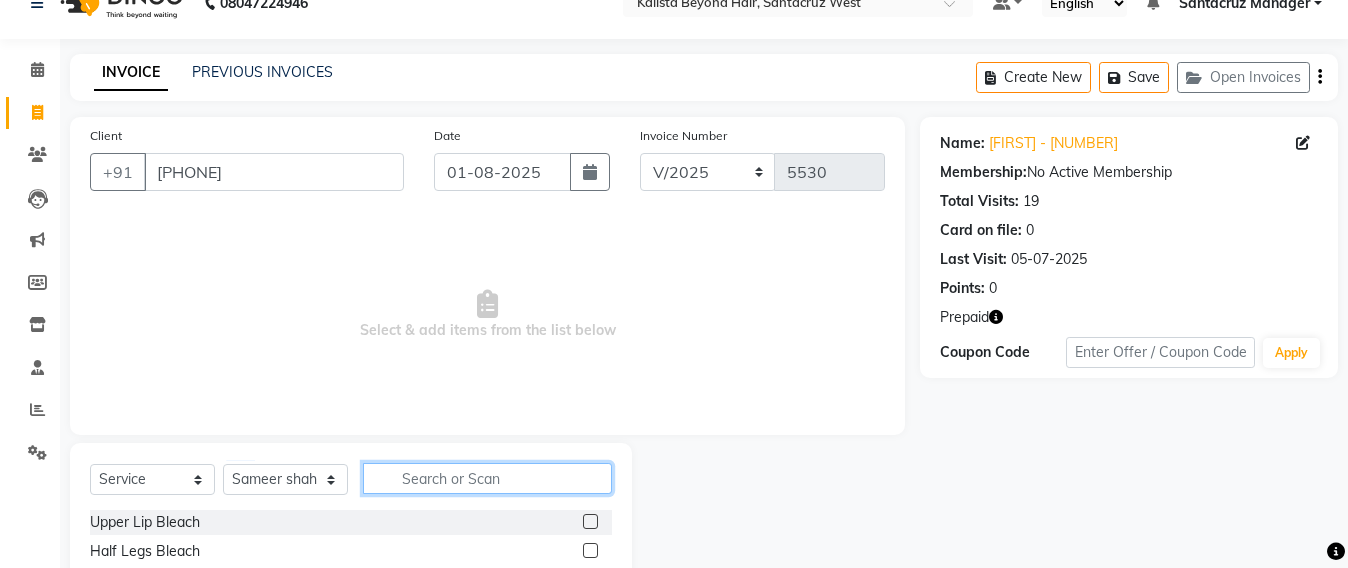 click 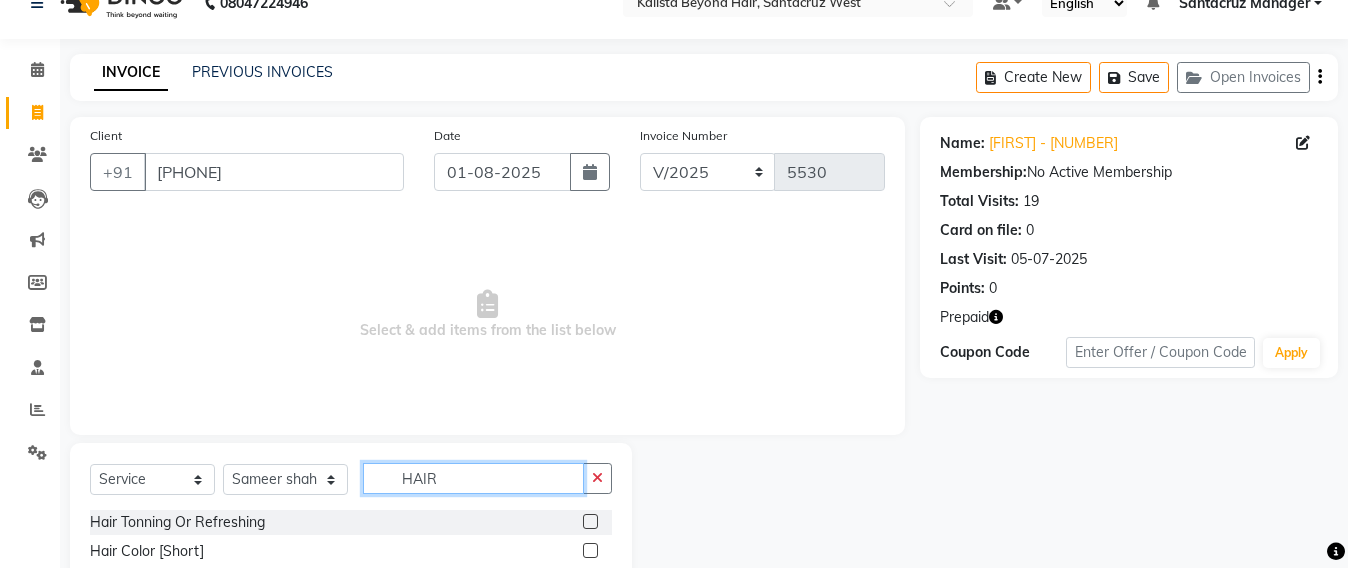 scroll, scrollTop: 158, scrollLeft: 0, axis: vertical 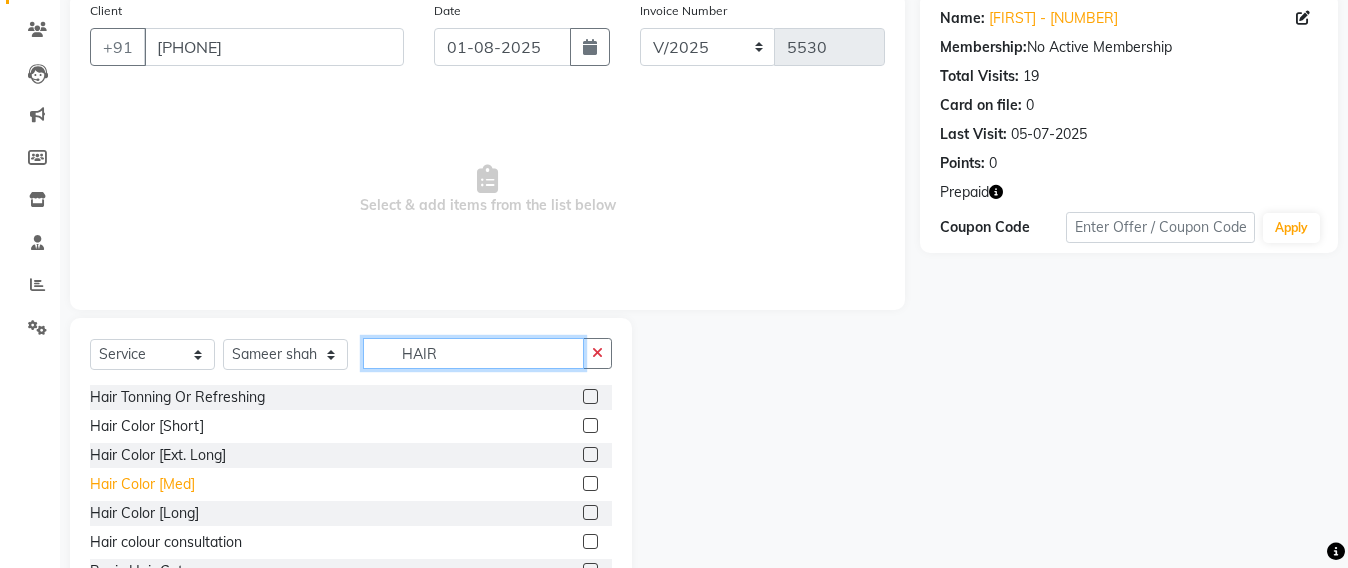 type on "HAIR" 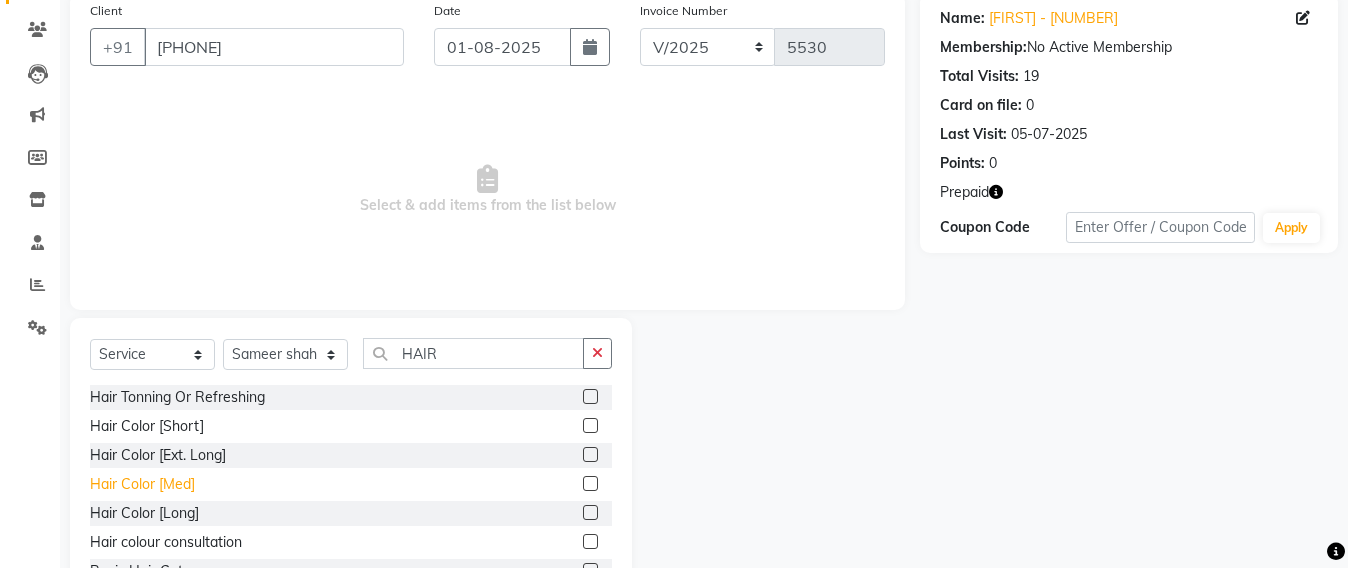 click on "Hair Color [Med]" 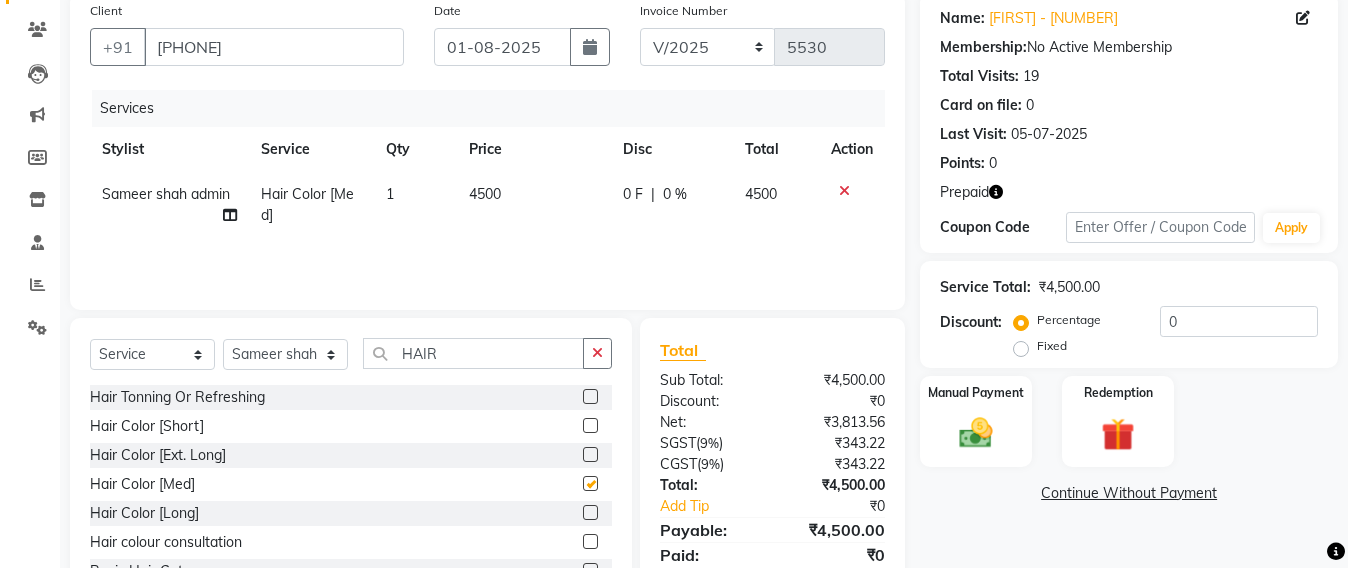 checkbox on "false" 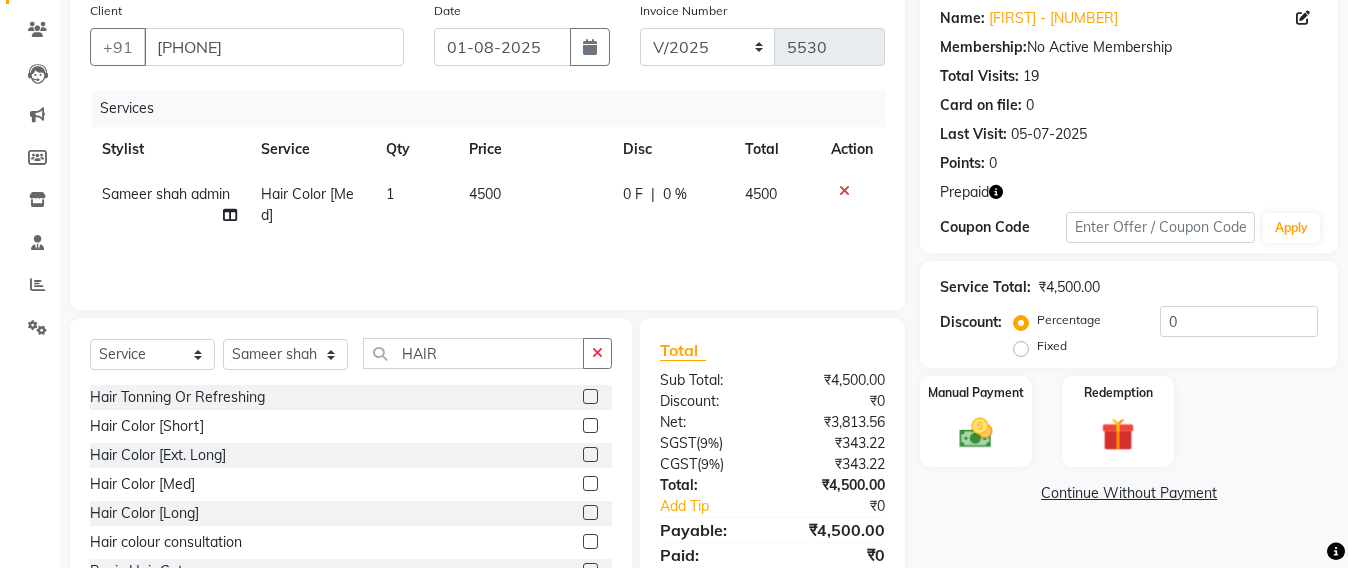 click on "4500" 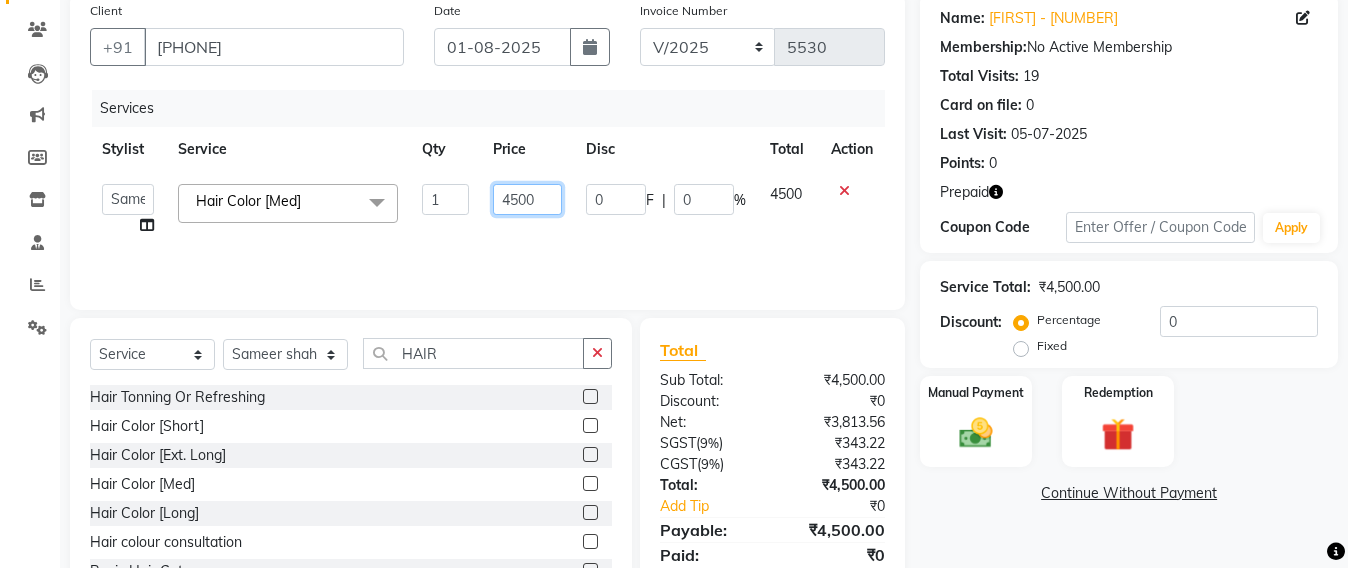 click on "4500" 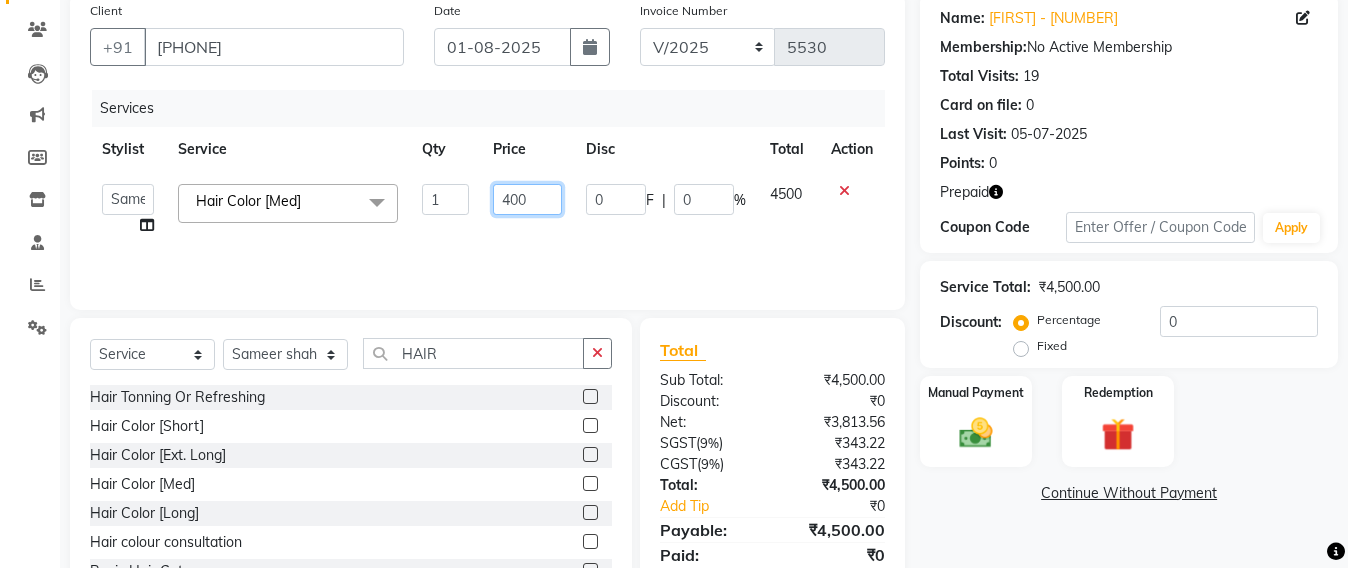 type on "4000" 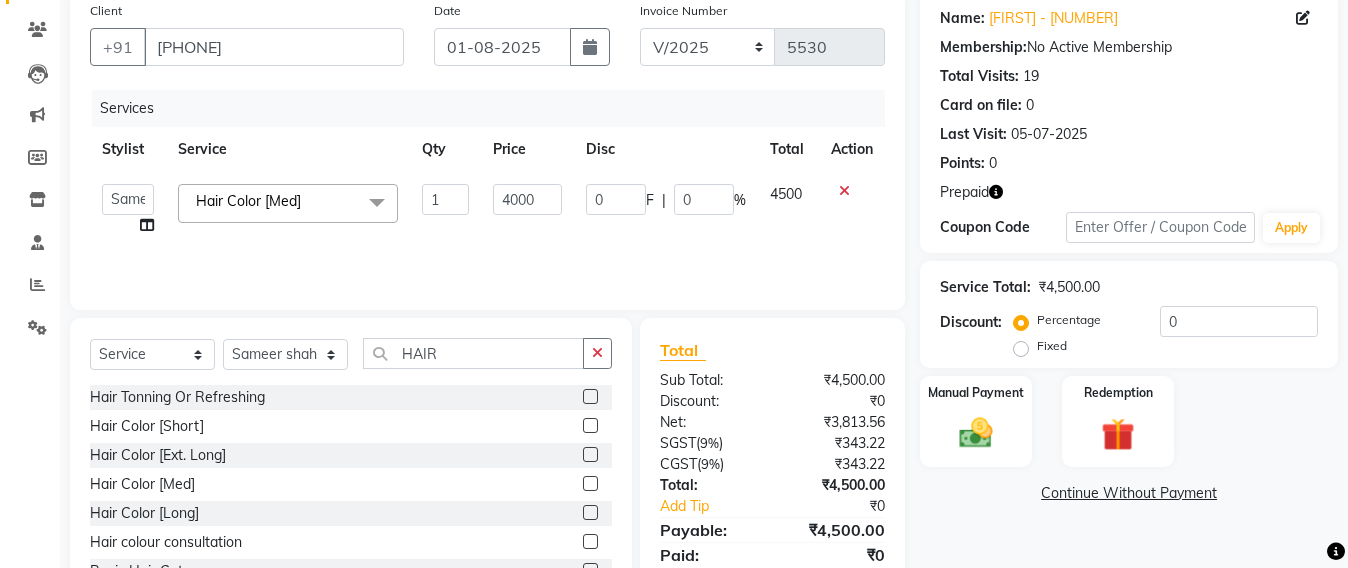 click on "Services Stylist Service Qty Price Disc Total Action  Admin   Avesh Sankat   AZHER SHAIKH   Jayeshree Mahtre   Manisha Subodh Shedge   Muskaan   Pramila Vinayak Mhatre   prathmesh mahattre   Pratibha Nilesh Sharma   RINKI SAV   Rosy Sunil Jadhav   Sameer shah admin   Santacruz Manager   SAURAV   Siddhi   SOMAYANG VASHUM   Tejasvi Bhosle  Hair Color [Med]  x Upper Lip Bleach Half Legs Bleach Face & Neck Bleach Half Arms Bleach Full Arms Bleach Under Arms Bleach Half Front Bleach Full Back Bleach Stomach Bleach Full Legs Bleach Palms Bleach Feet Bleach Full Body Bleach Full Back /front Scrub EYE LINER ELBOW DTAN TASHAN MANICURE TASHAN PEDICURE Full Front Bleach Half Back Bleach Saree Draping Light Makeup Bridal Make Up Groom Makeup Party Make Up Basic Make Up Eye Lashes Regular Clean Up 03+ Seaweed 03+ Whitening Nose Clean Up HYDRA CLEAN UP Balayage Hair Tonning Or Refreshing Hair Color [Short] Hair Color [Ext. Long] Inoa [Ext. Long] Crown Touch Up Root Touch Up Root Touch Up - Inoa Hair Color [Med] Inoa [Med]" 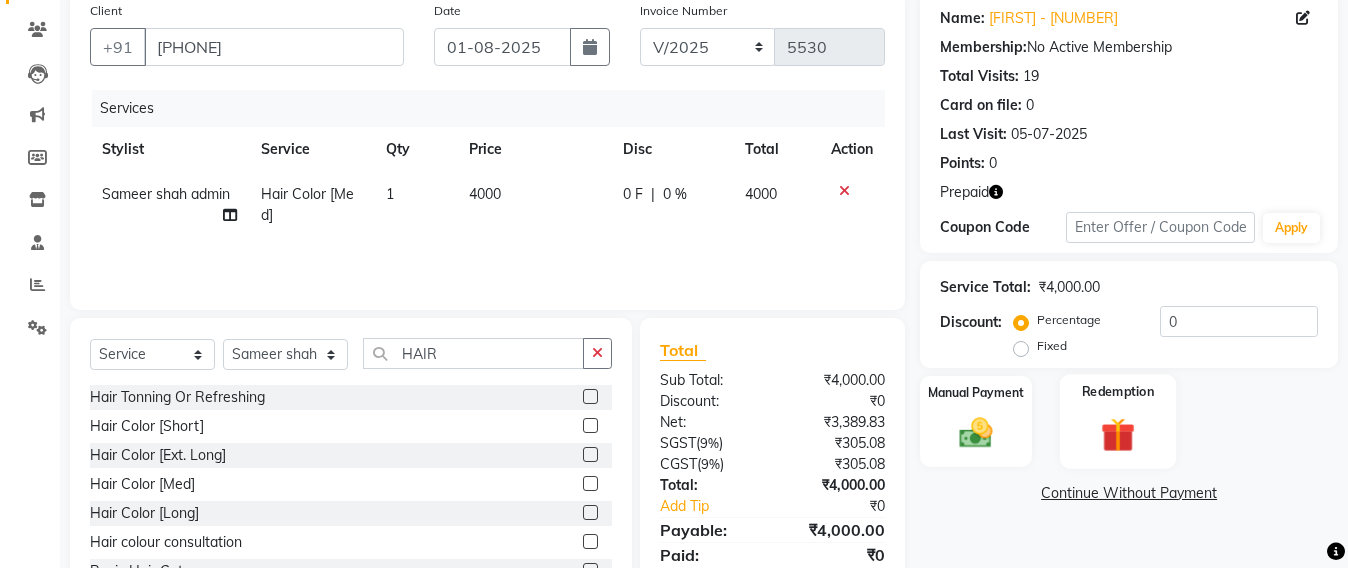 click 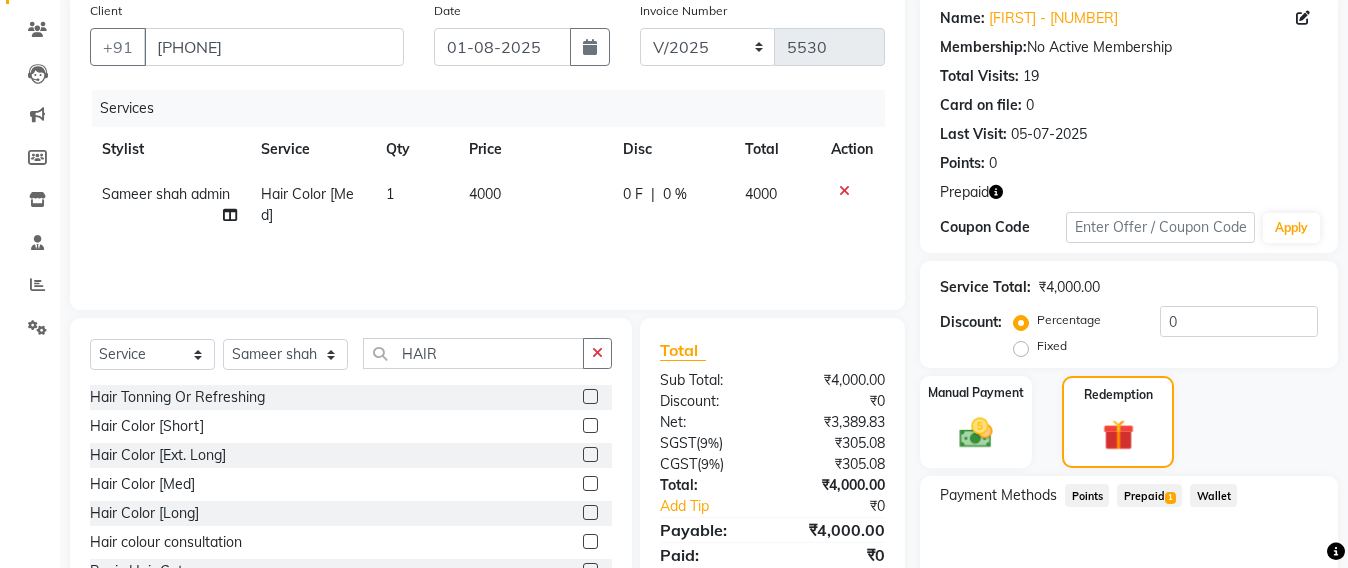 click on "Prepaid  1" 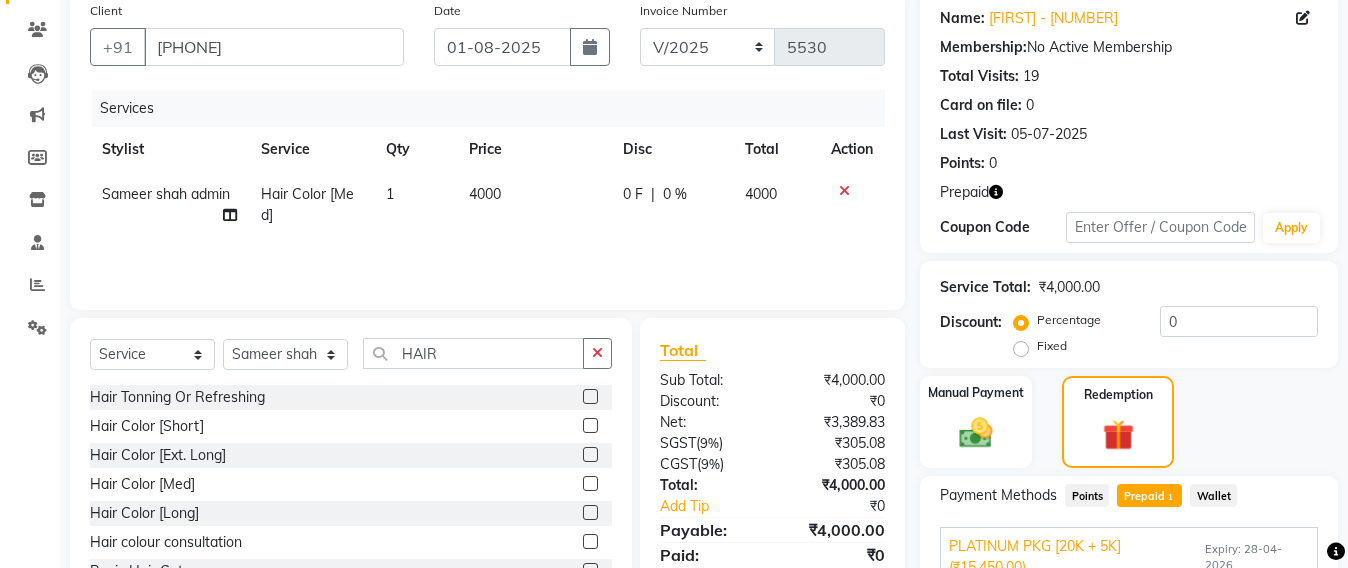 scroll, scrollTop: 294, scrollLeft: 0, axis: vertical 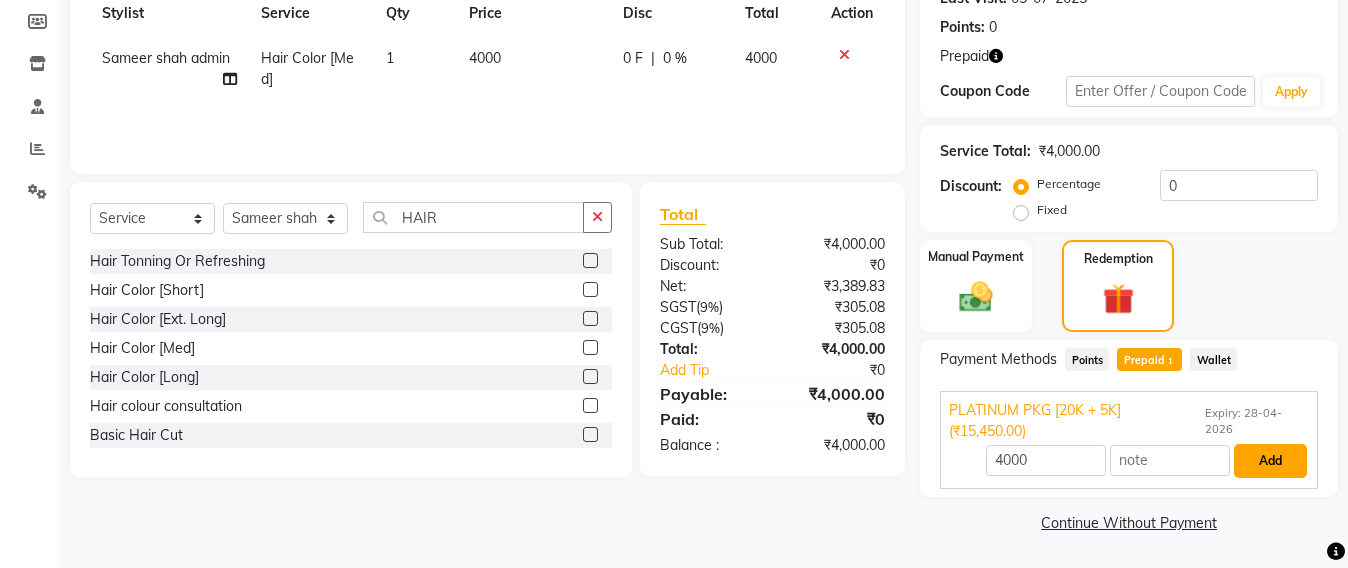 click on "Add" at bounding box center (1270, 461) 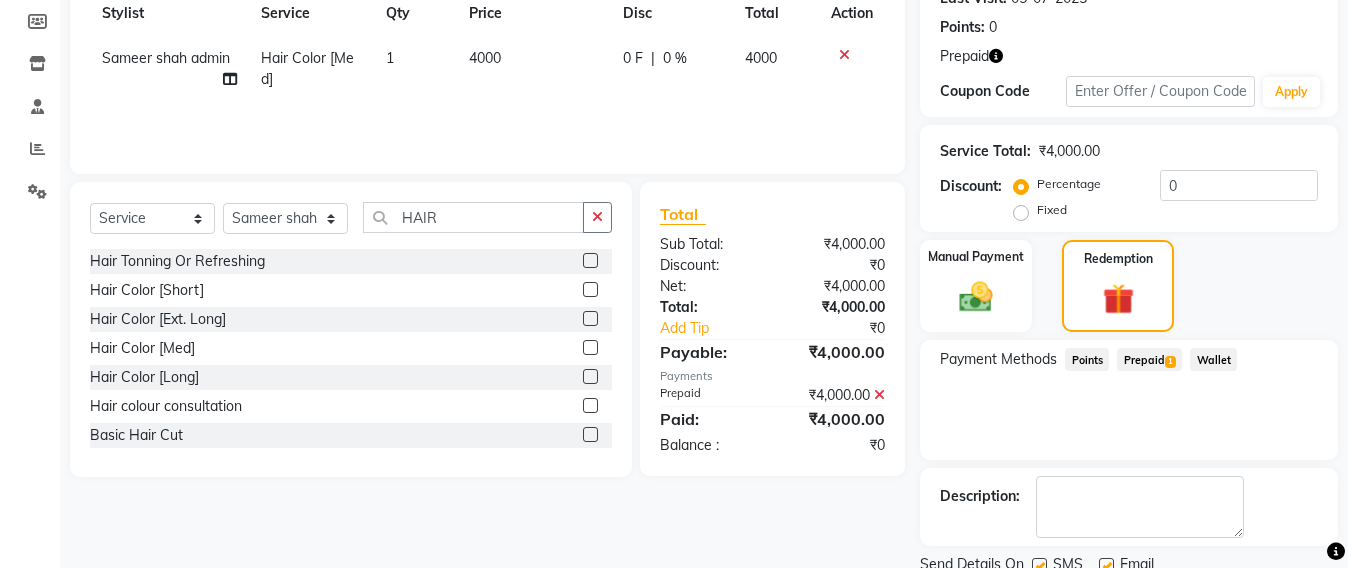 scroll, scrollTop: 370, scrollLeft: 0, axis: vertical 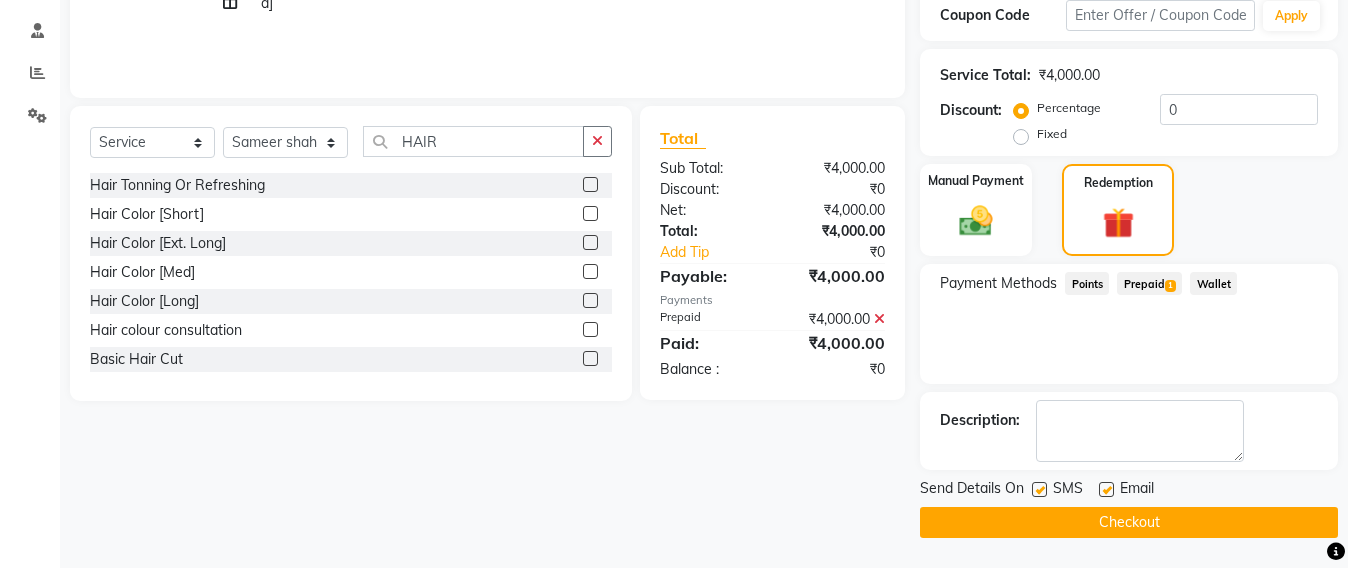 click 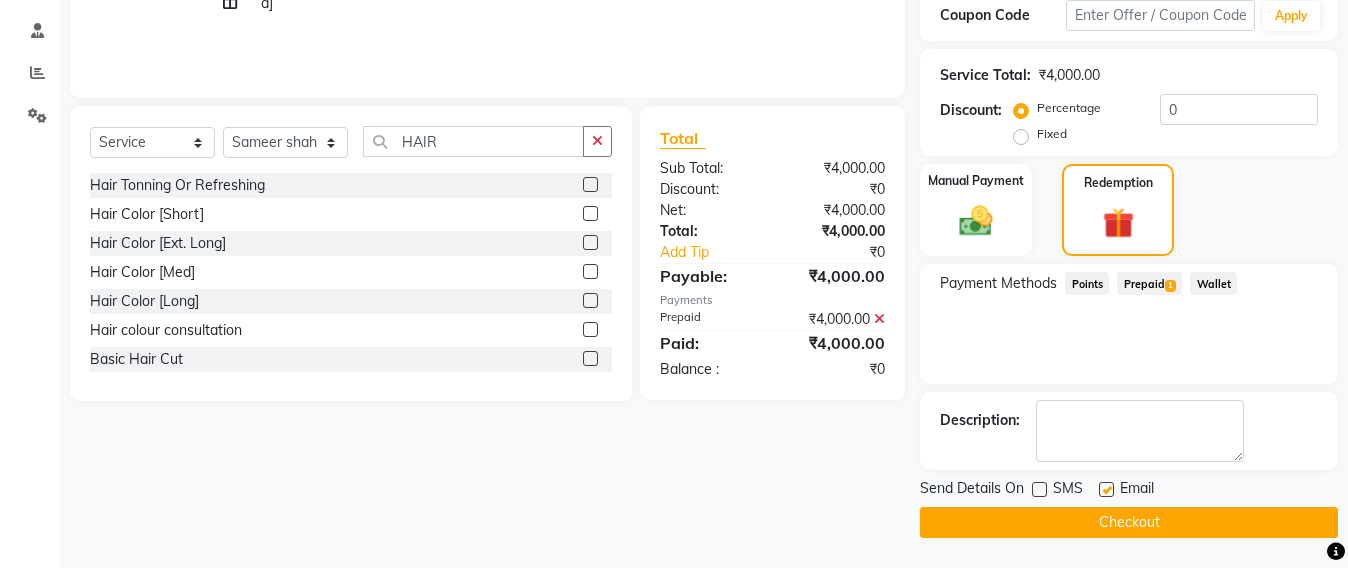 click 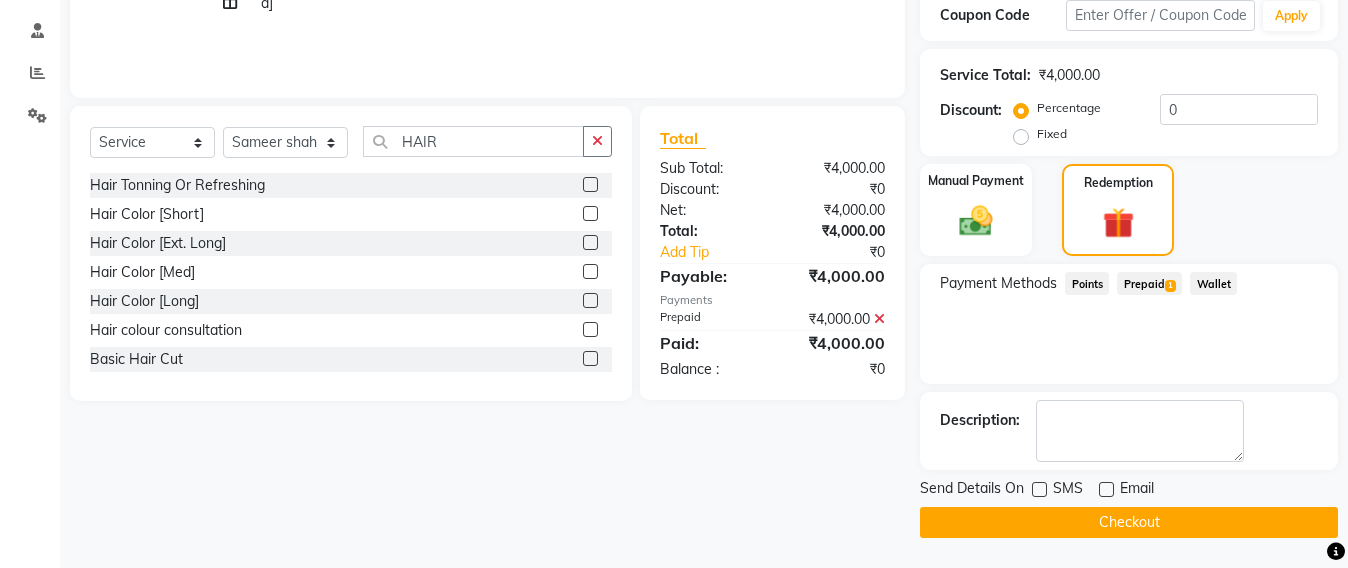 click on "Checkout" 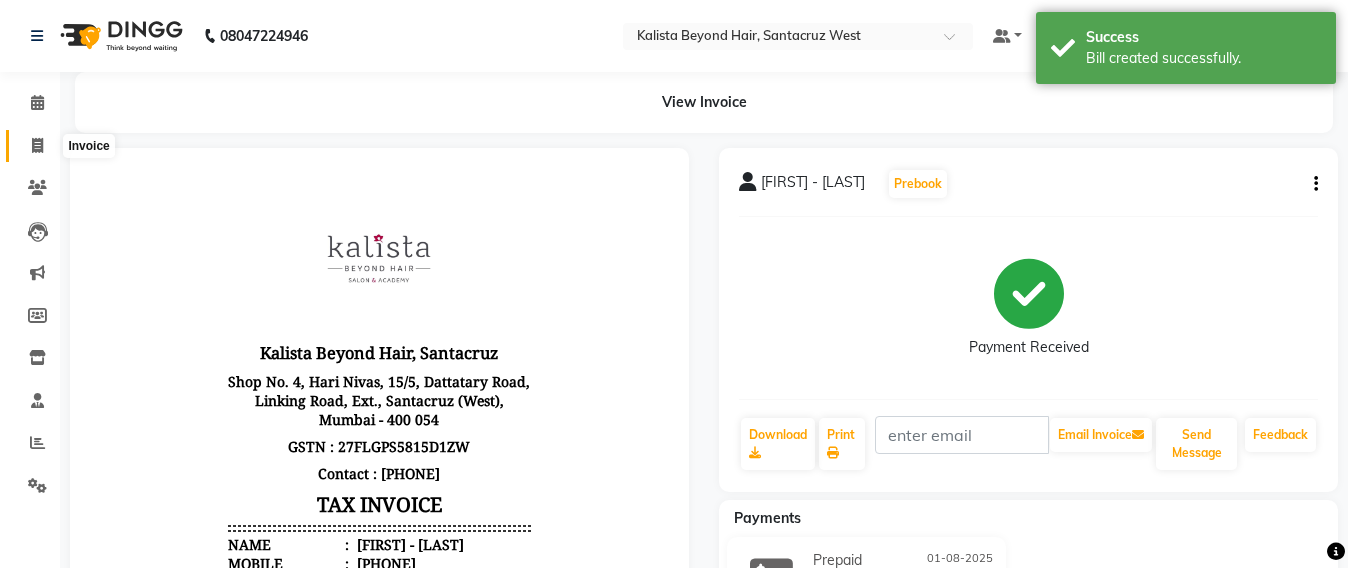 scroll, scrollTop: 0, scrollLeft: 0, axis: both 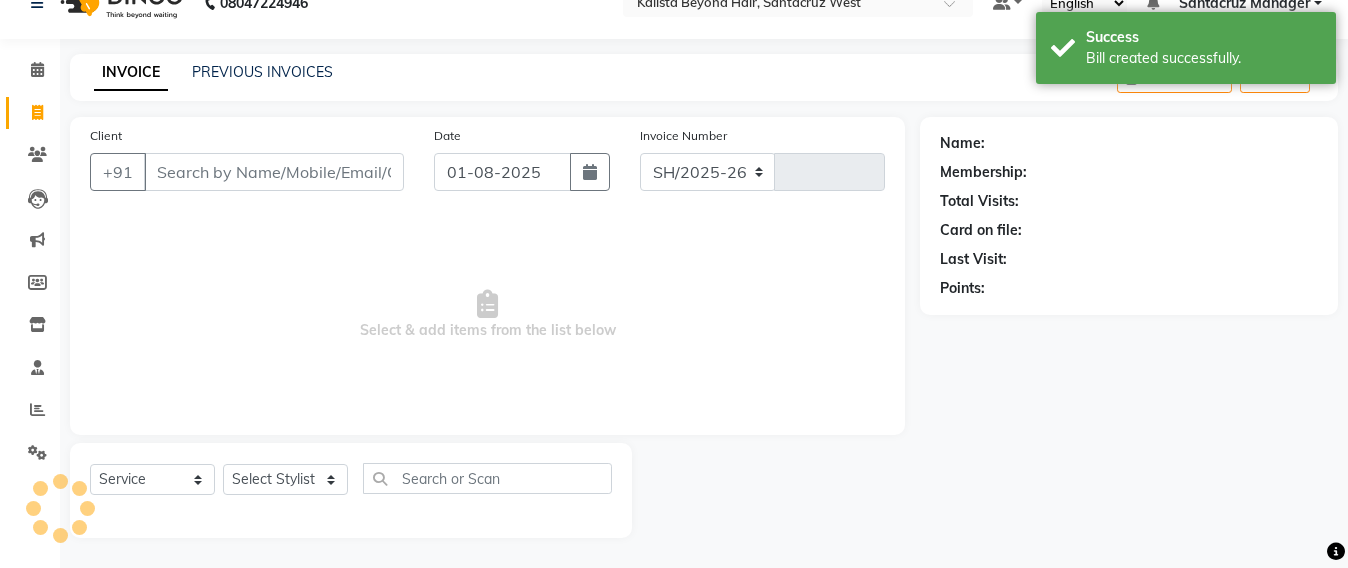 select on "6357" 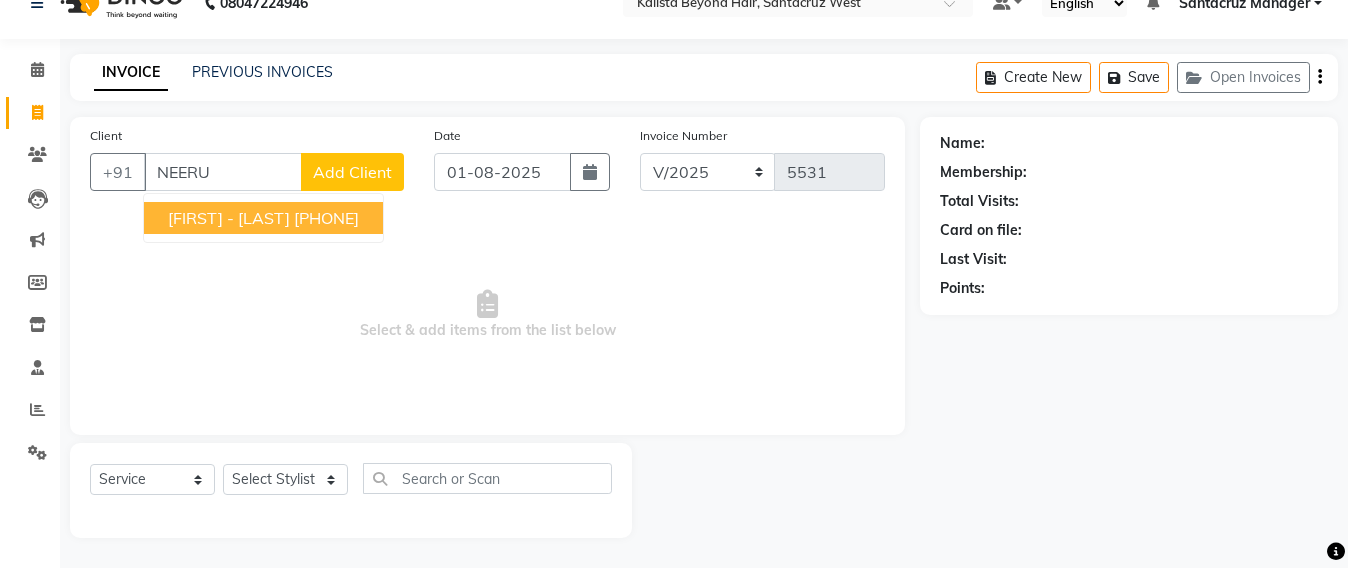 click on "[PHONE]" at bounding box center [326, 218] 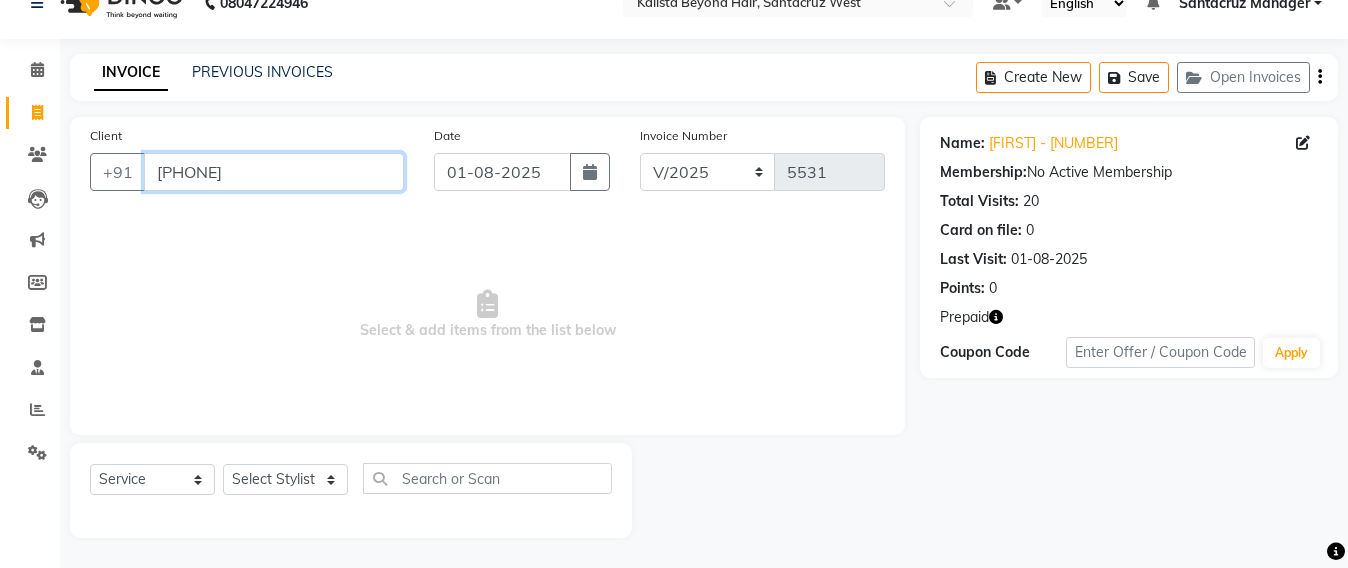 click on "[PHONE]" at bounding box center [274, 172] 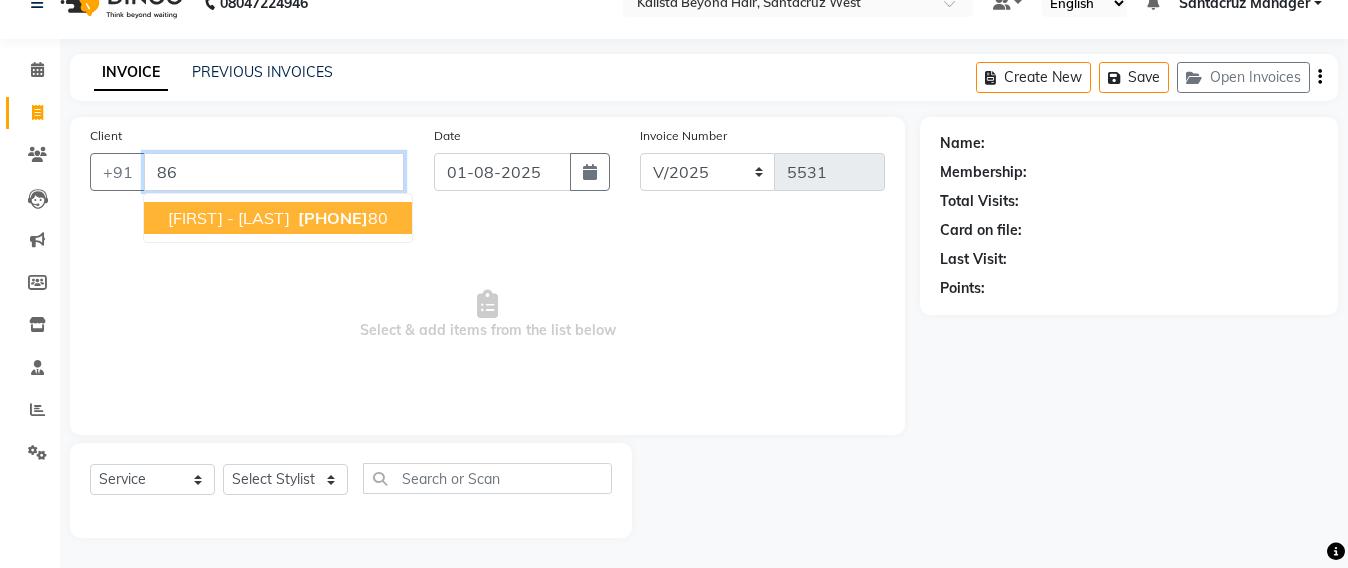 type on "8" 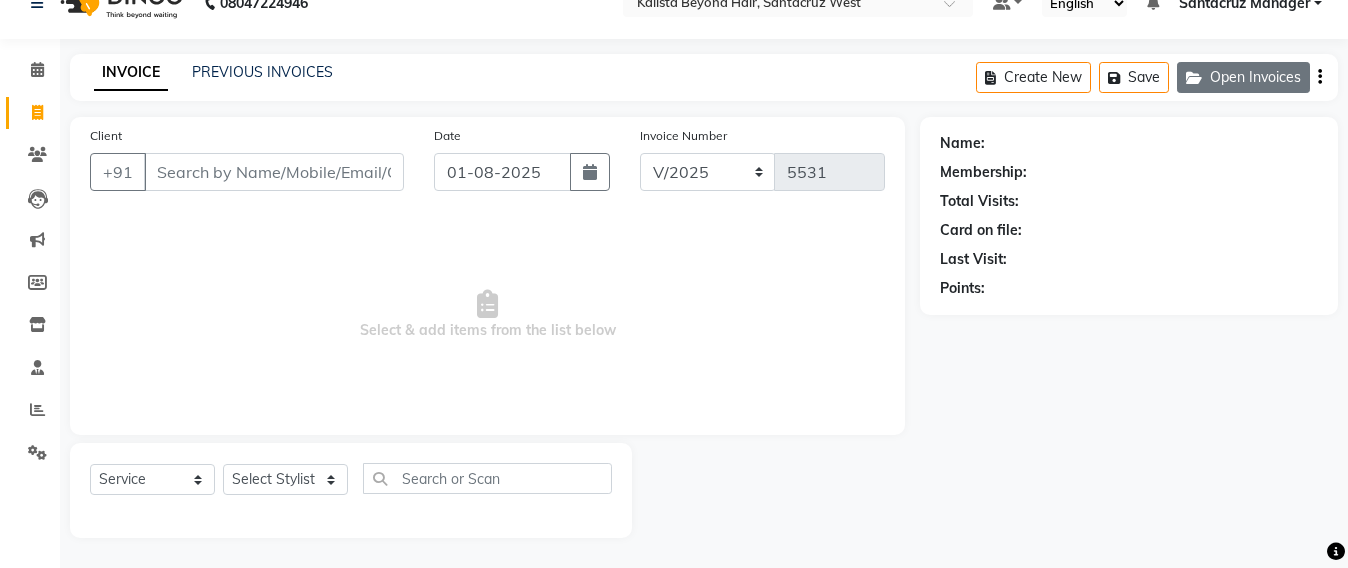 click on "Open Invoices" 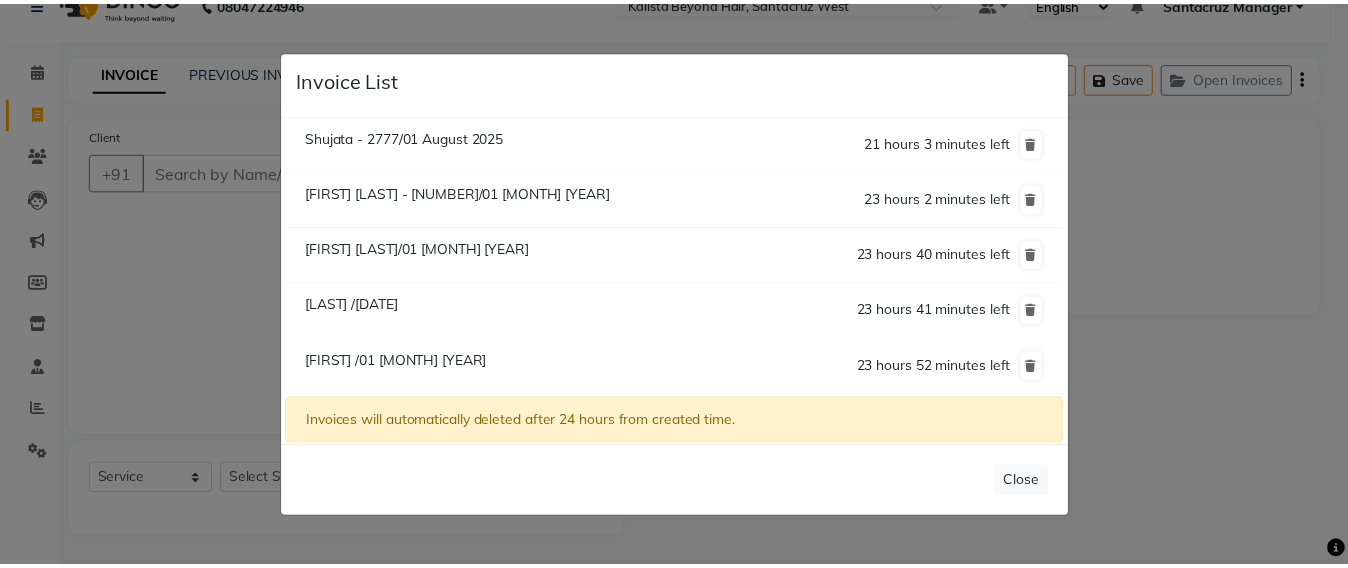 scroll, scrollTop: 112, scrollLeft: 0, axis: vertical 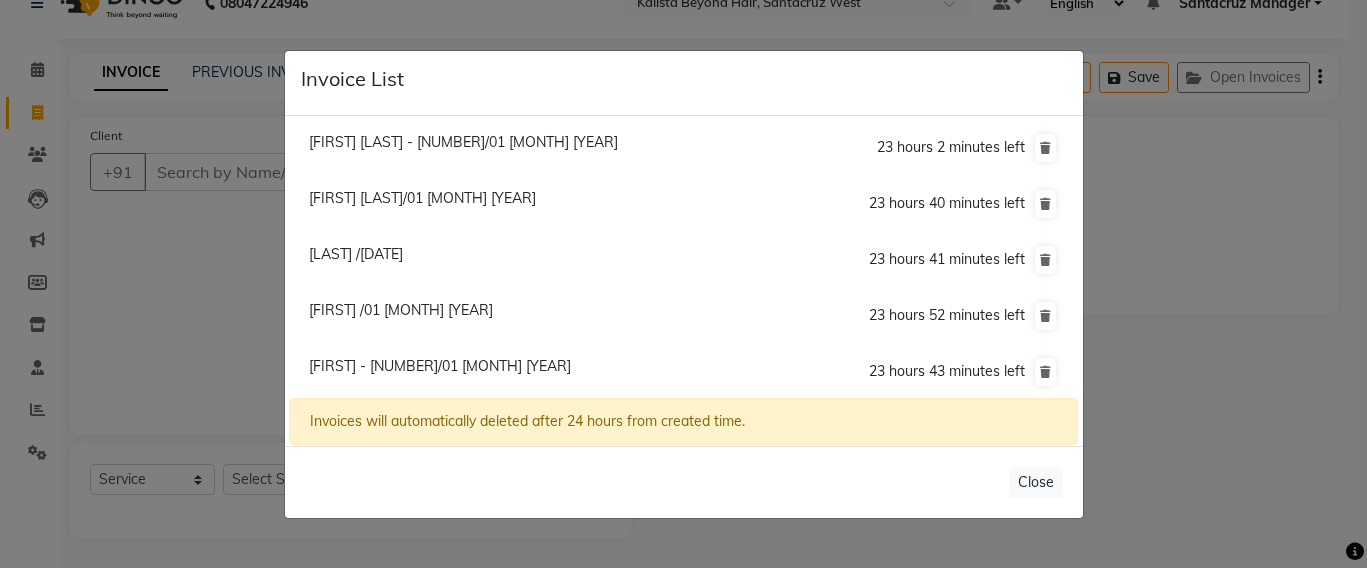 click on "Neeru - 8780/01 August 2025" 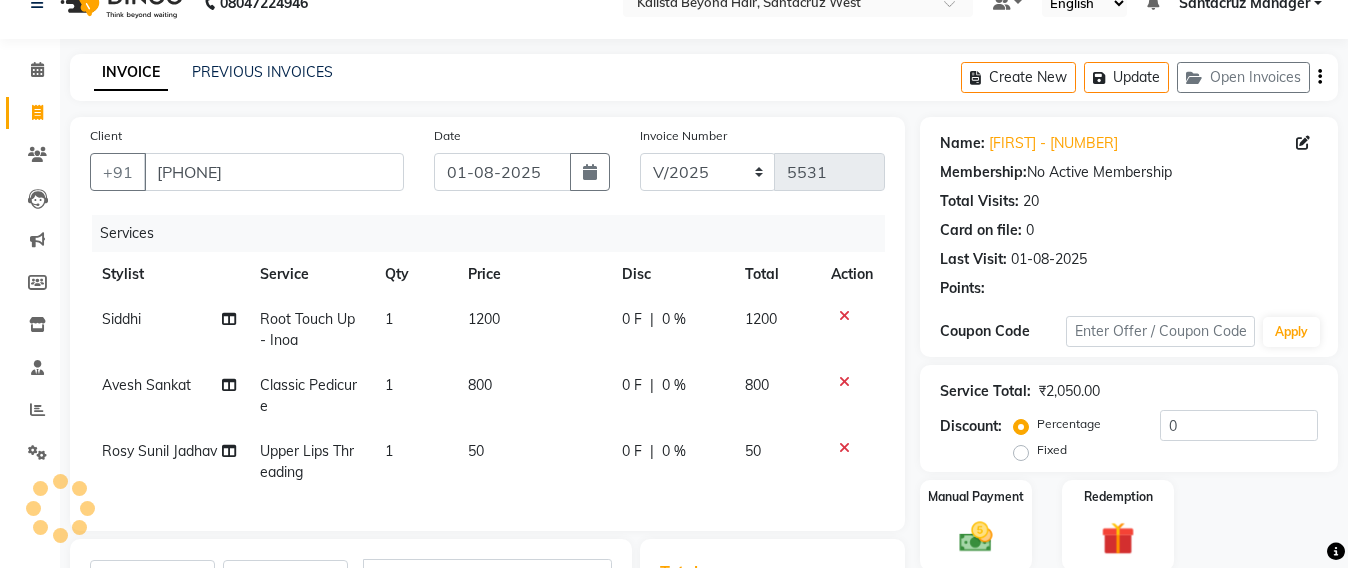 scroll, scrollTop: 326, scrollLeft: 0, axis: vertical 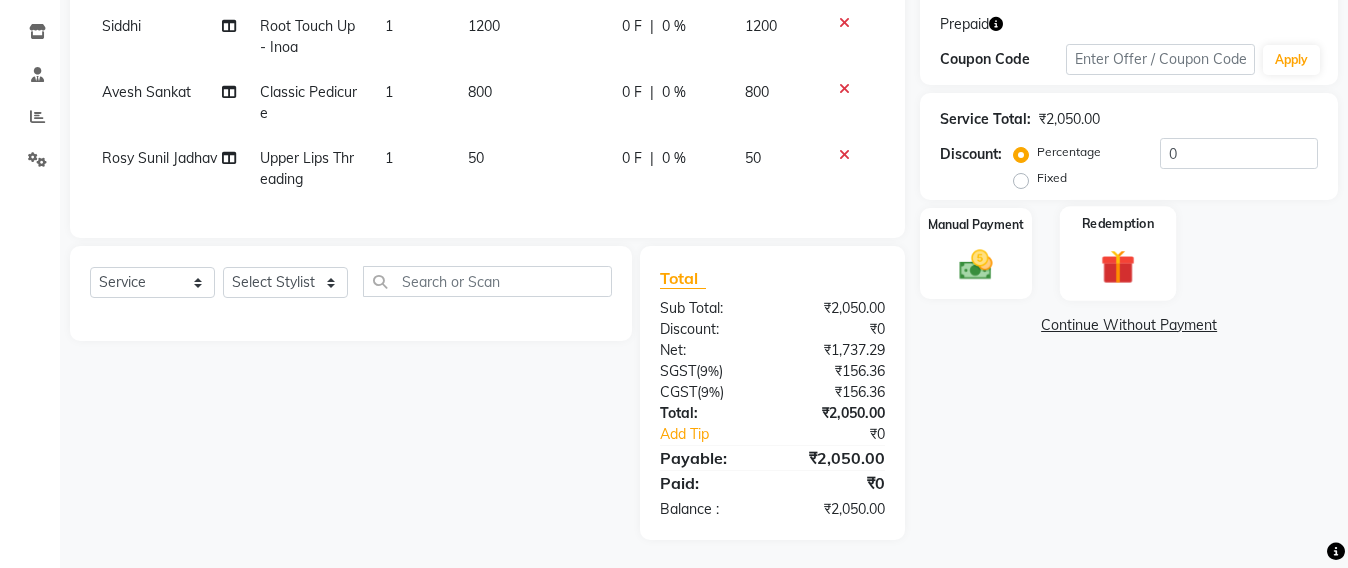 click 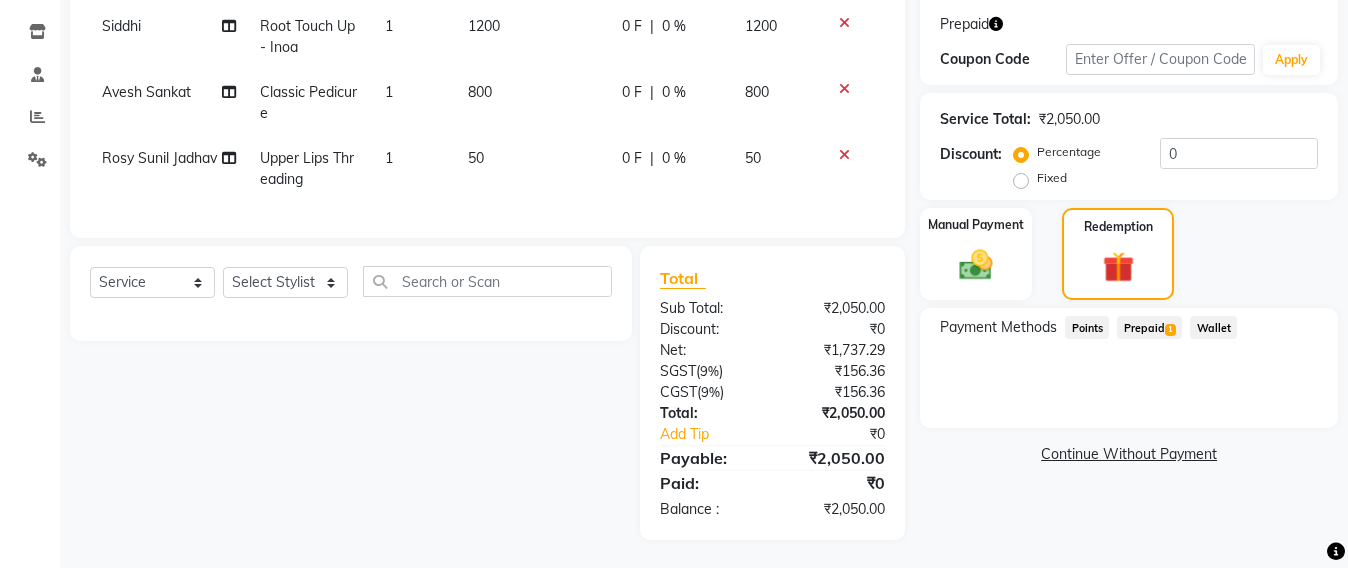click on "Prepaid  1" 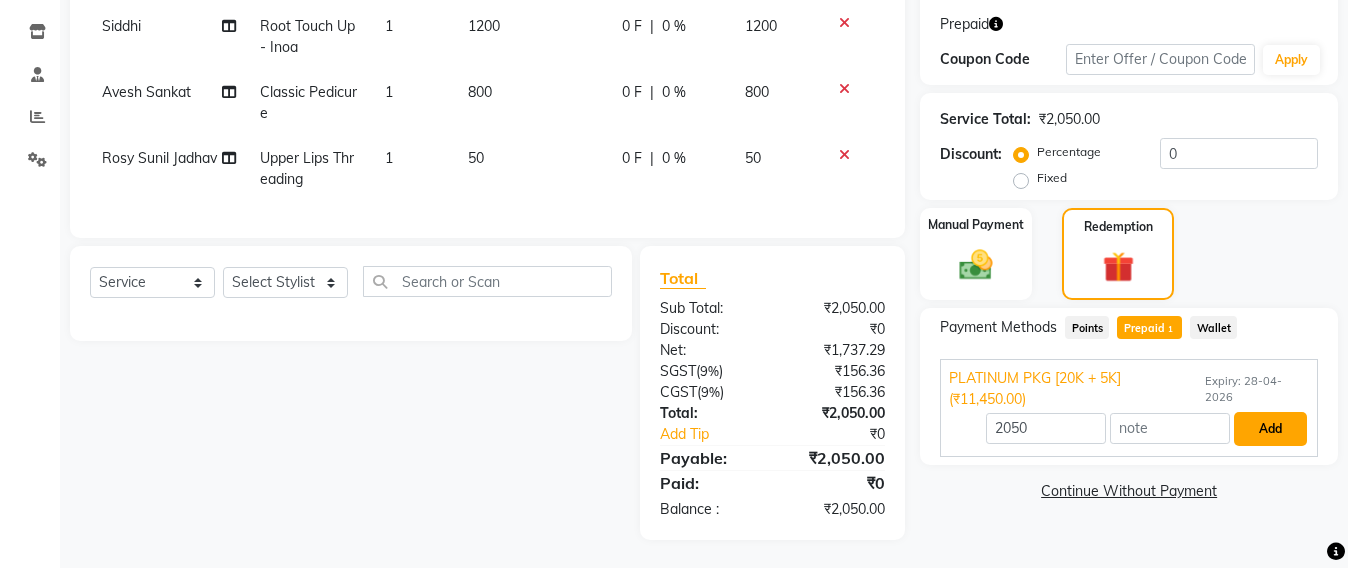 click on "Add" at bounding box center (1270, 429) 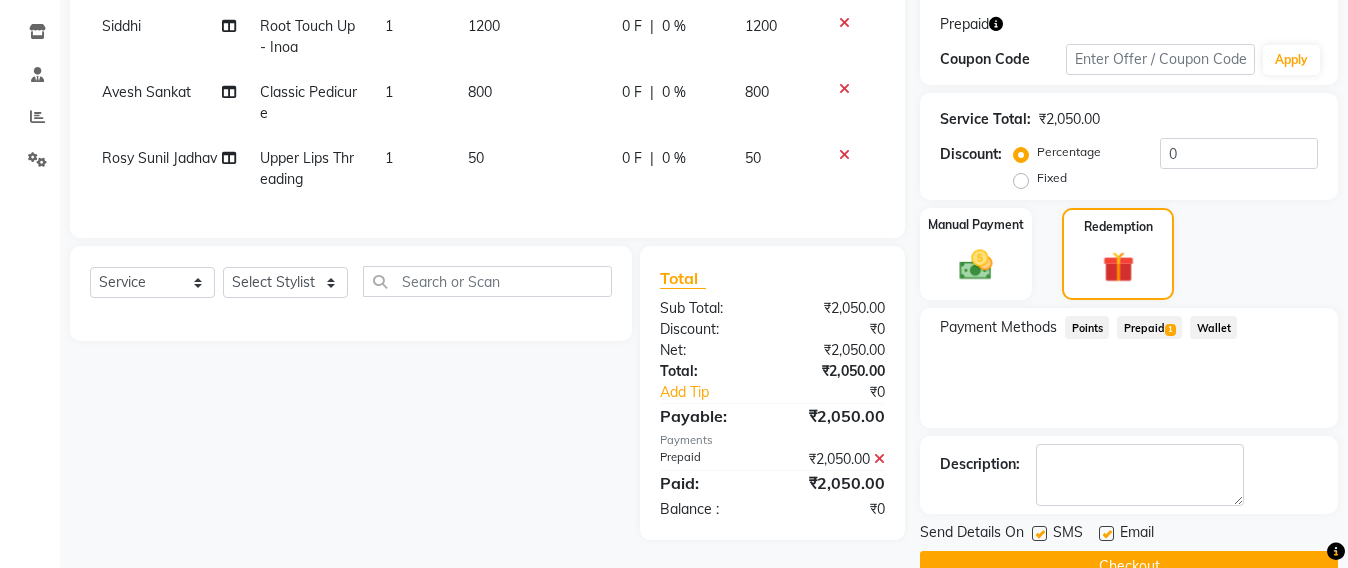 scroll, scrollTop: 370, scrollLeft: 0, axis: vertical 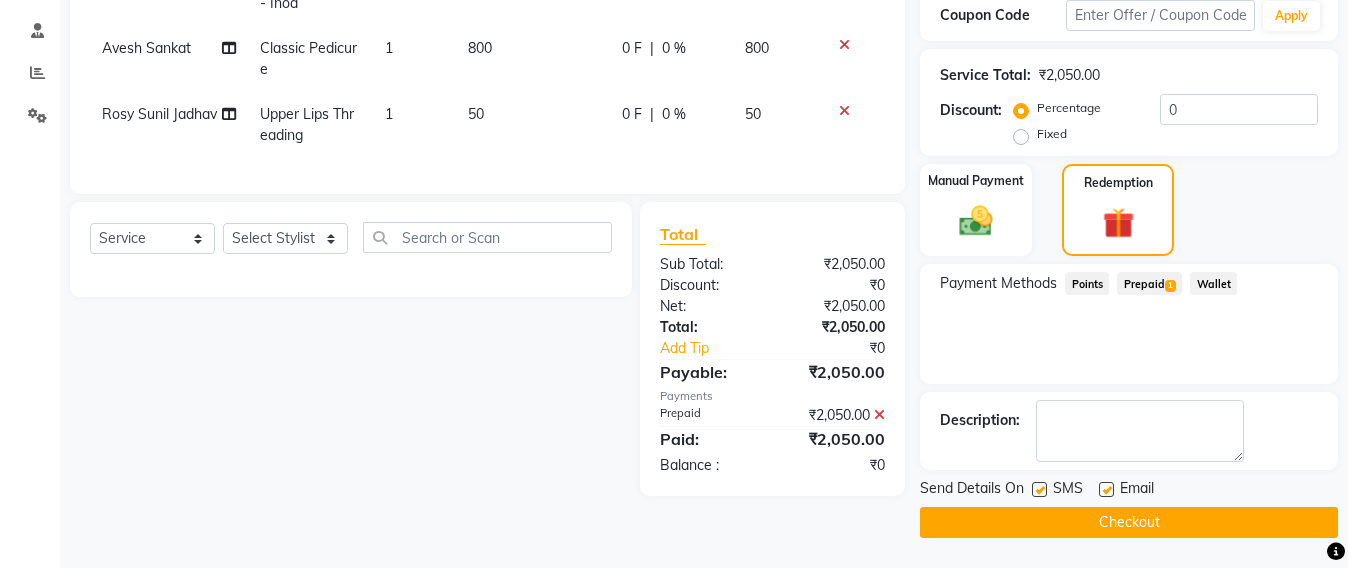 click 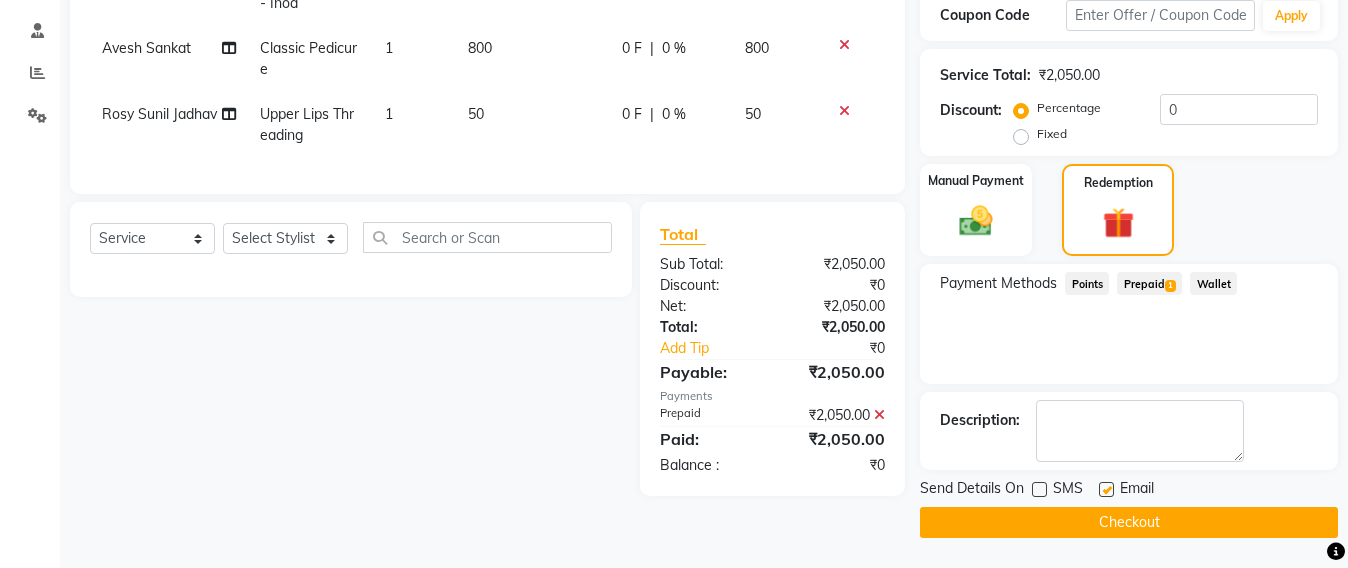 click 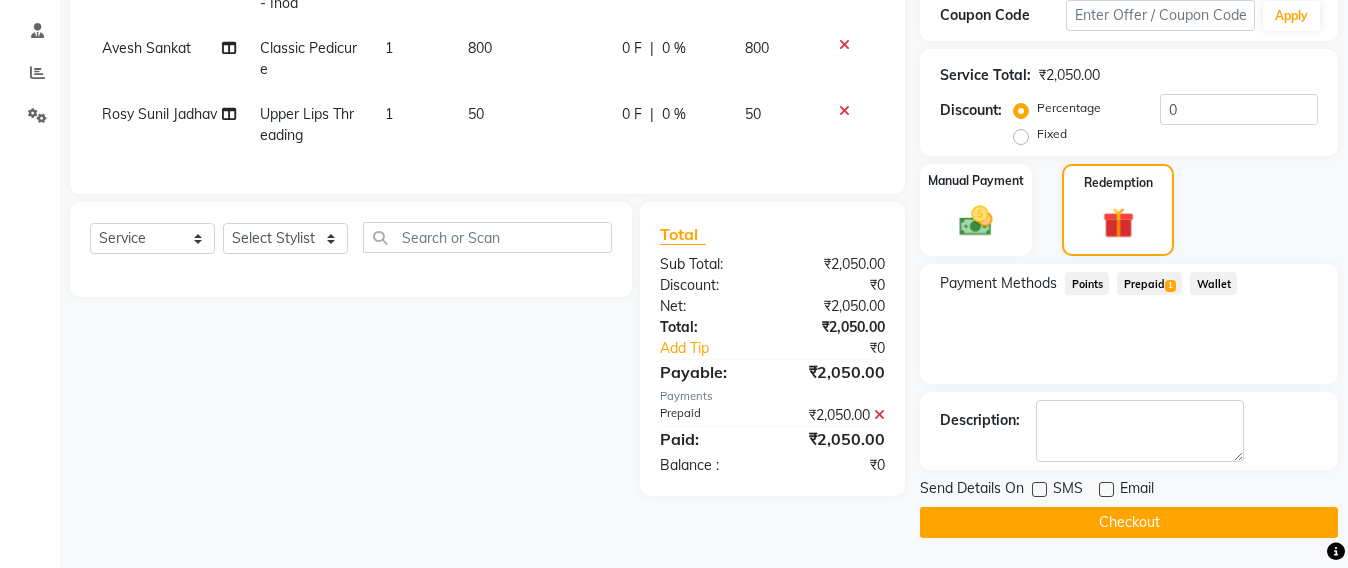 click on "Checkout" 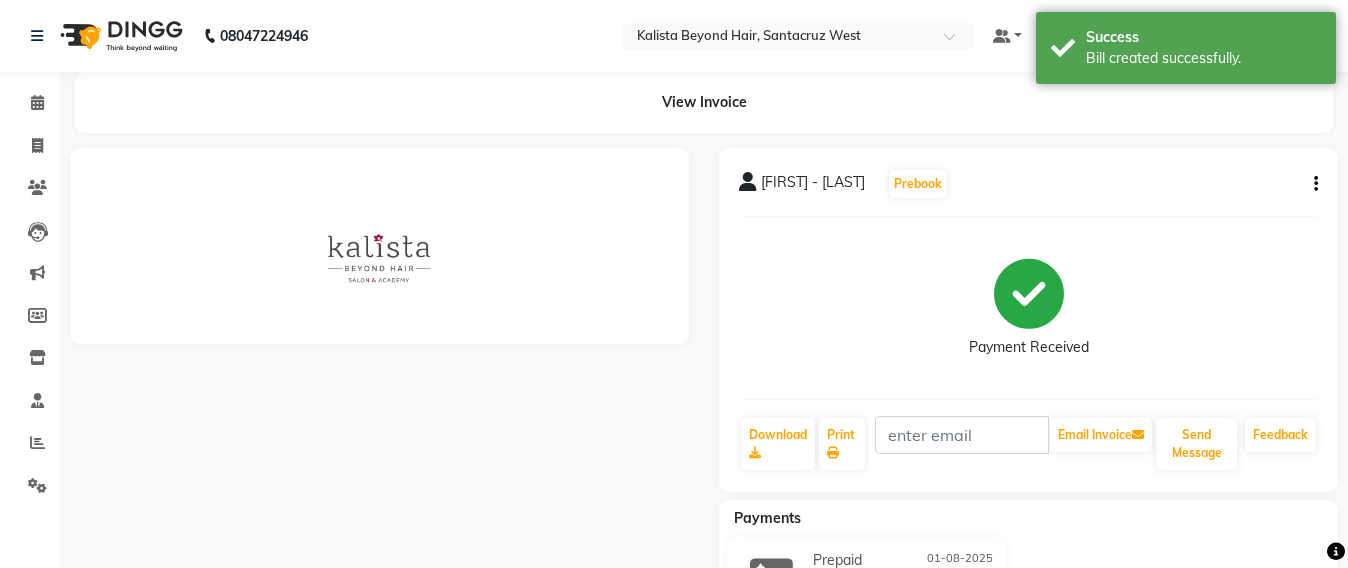 scroll, scrollTop: 0, scrollLeft: 0, axis: both 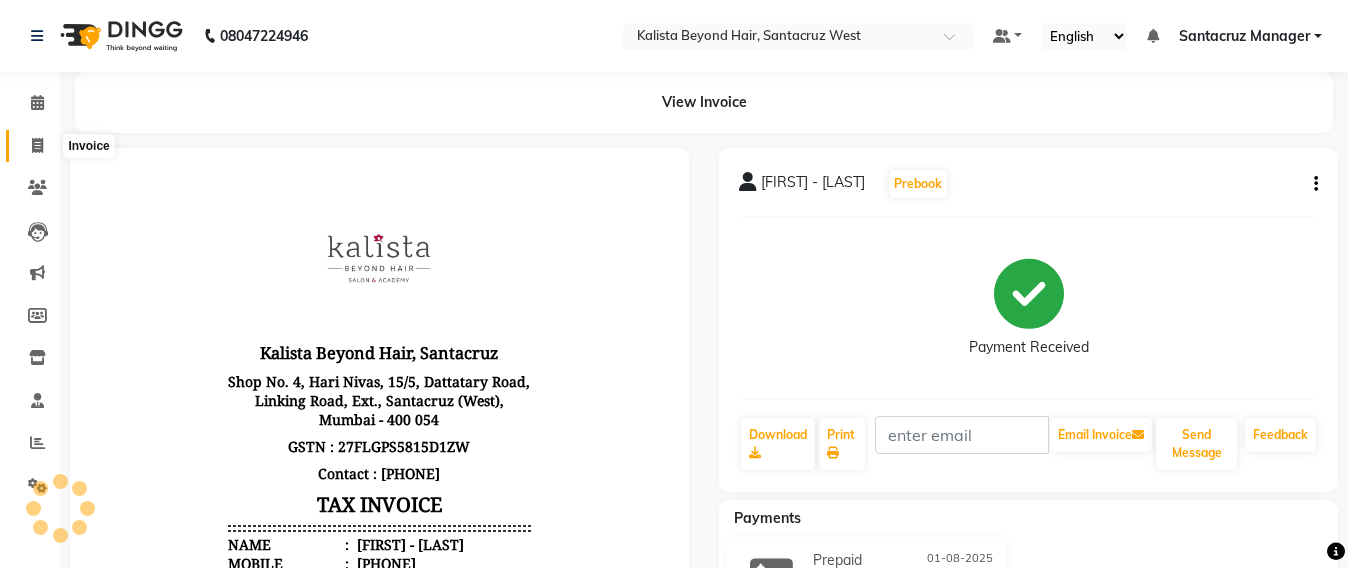 click 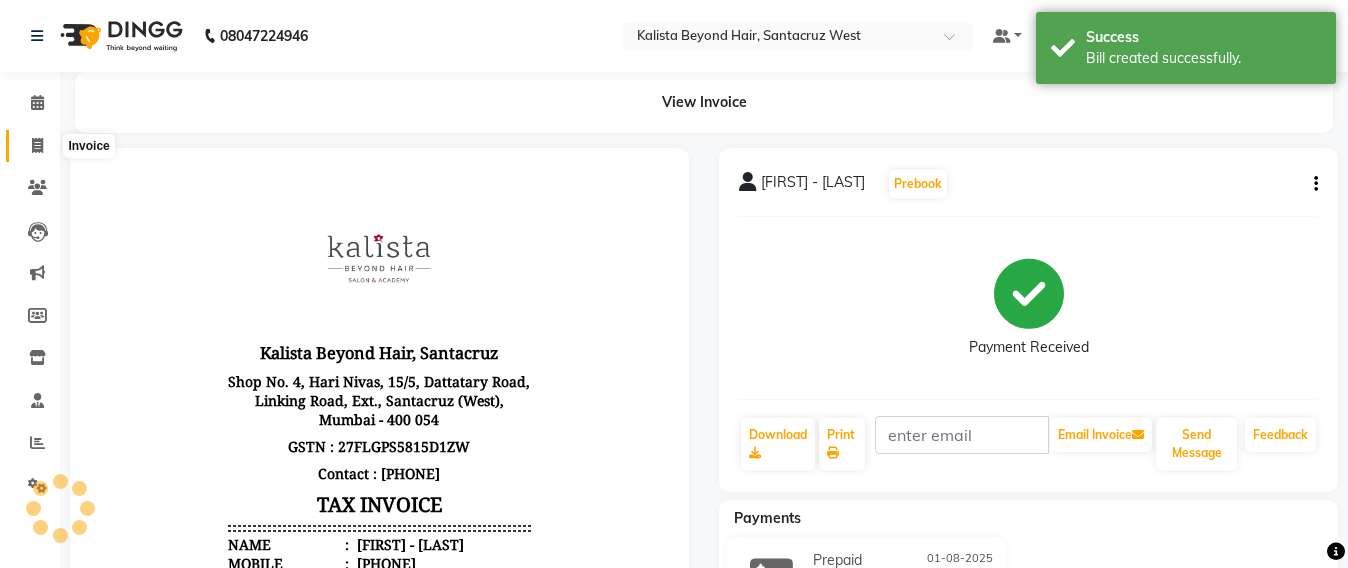 select on "service" 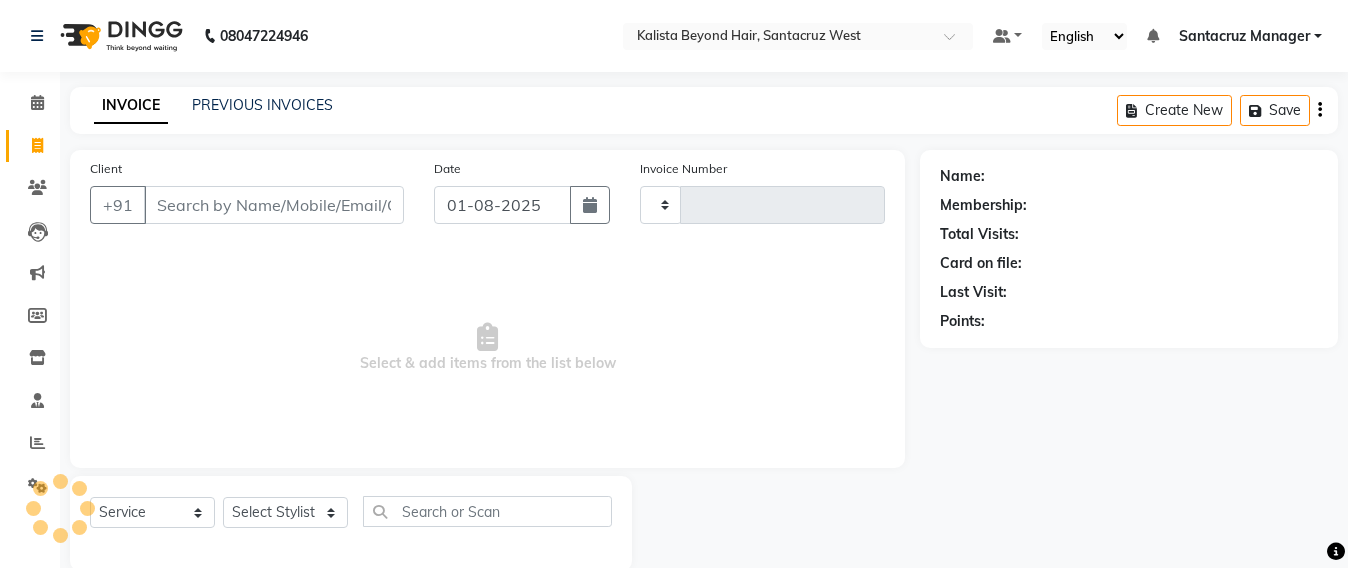 scroll, scrollTop: 33, scrollLeft: 0, axis: vertical 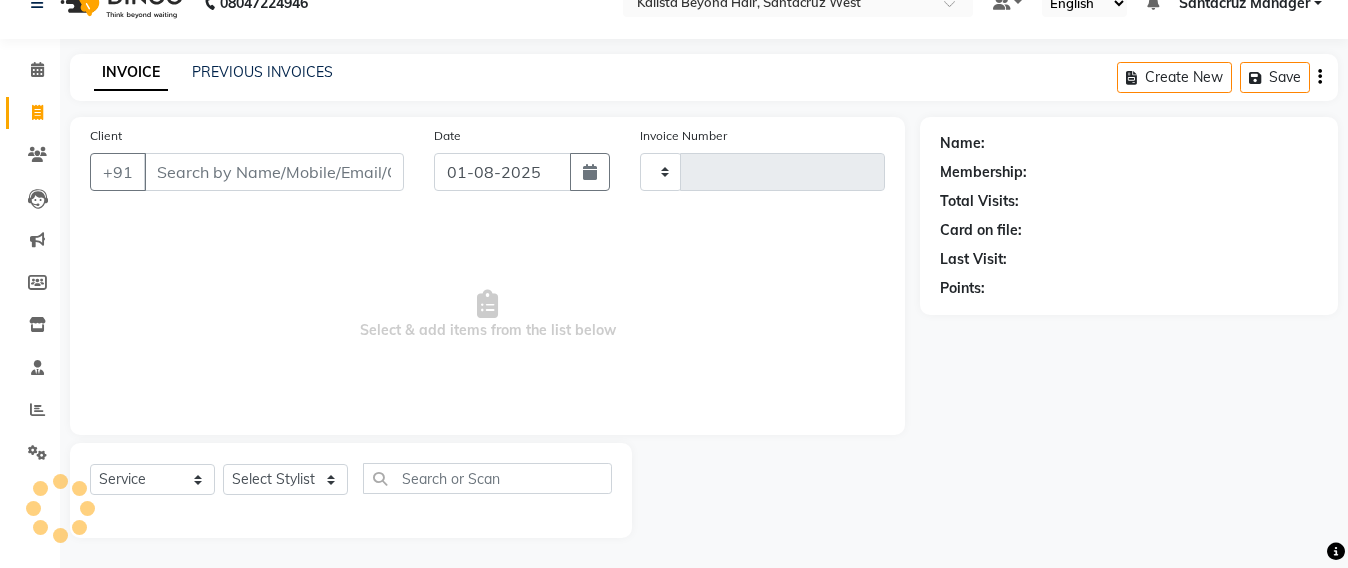 click on "PREVIOUS INVOICES" 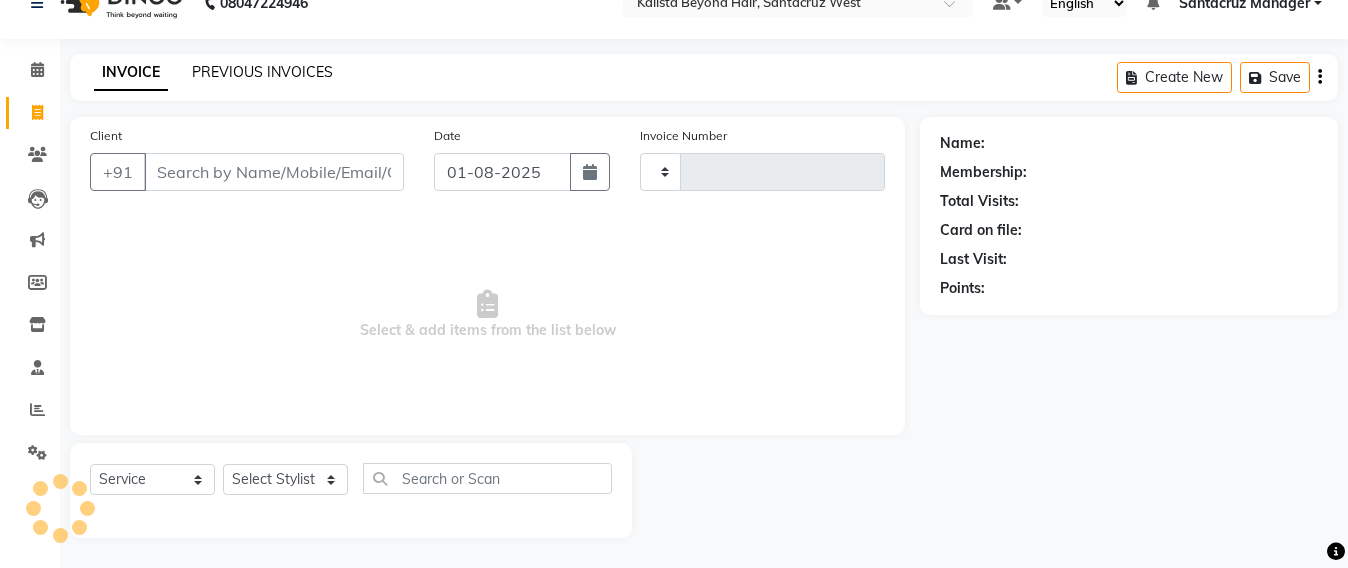 click on "PREVIOUS INVOICES" 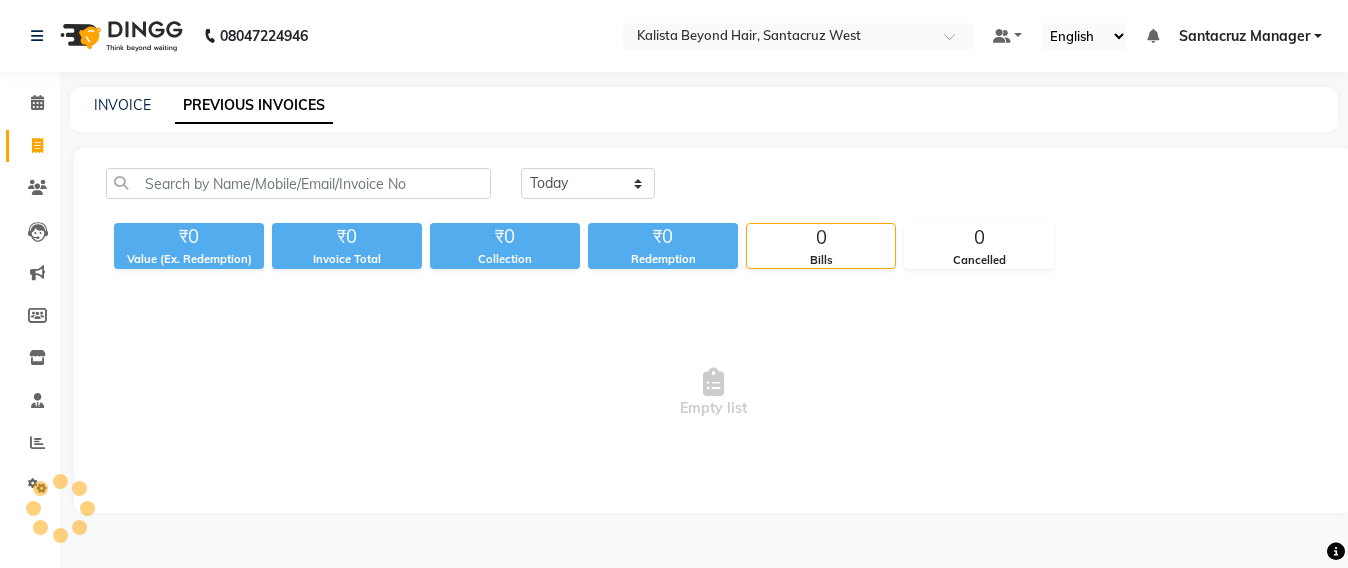 scroll, scrollTop: 0, scrollLeft: 0, axis: both 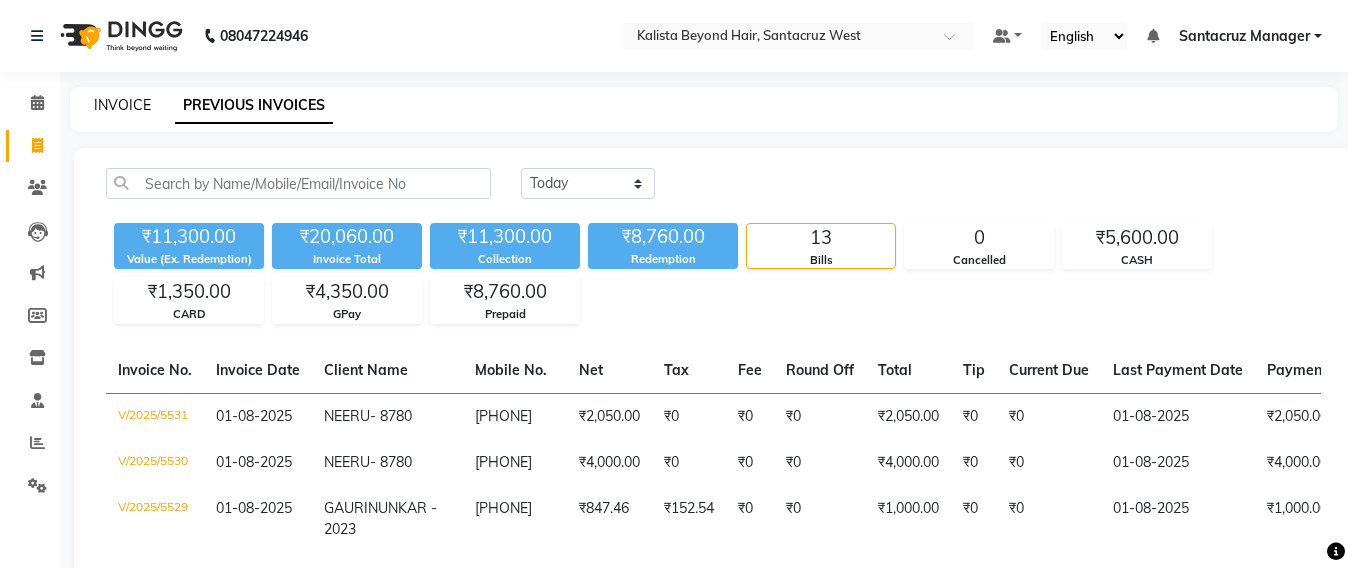 click on "INVOICE" 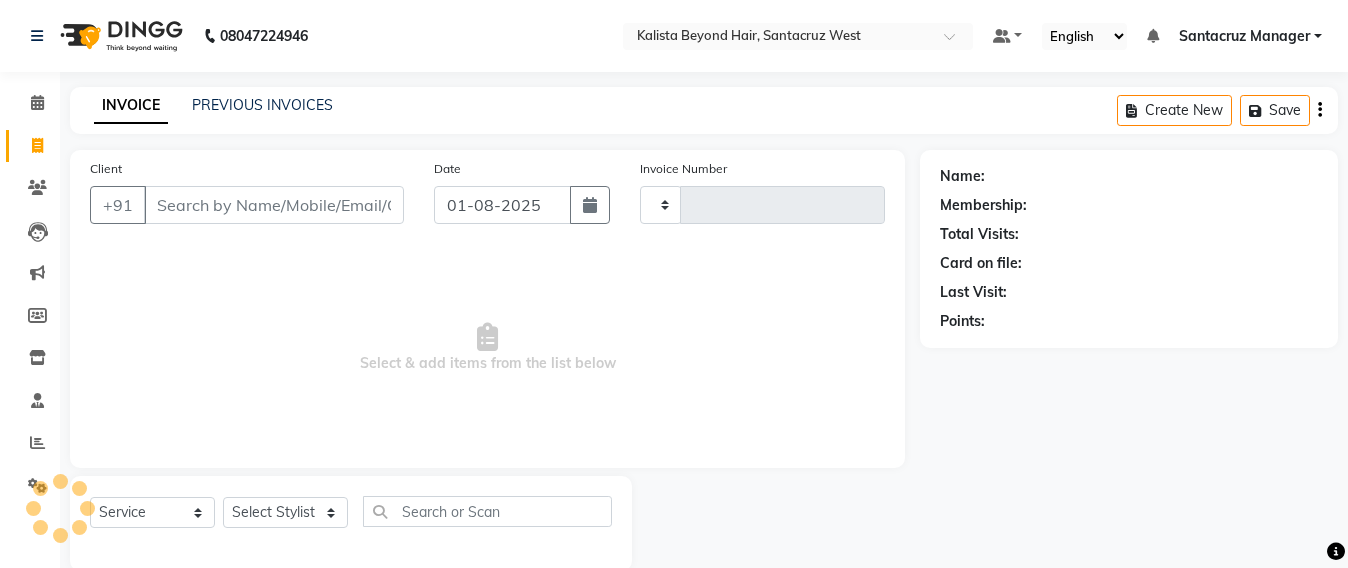 scroll, scrollTop: 33, scrollLeft: 0, axis: vertical 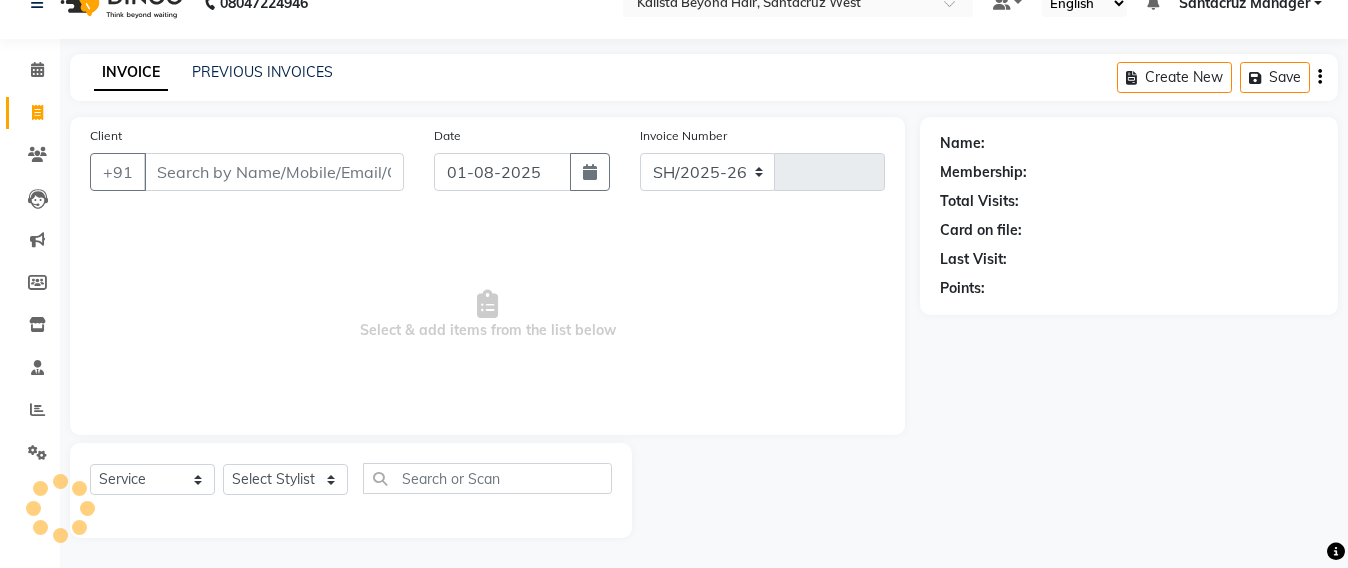 select on "6357" 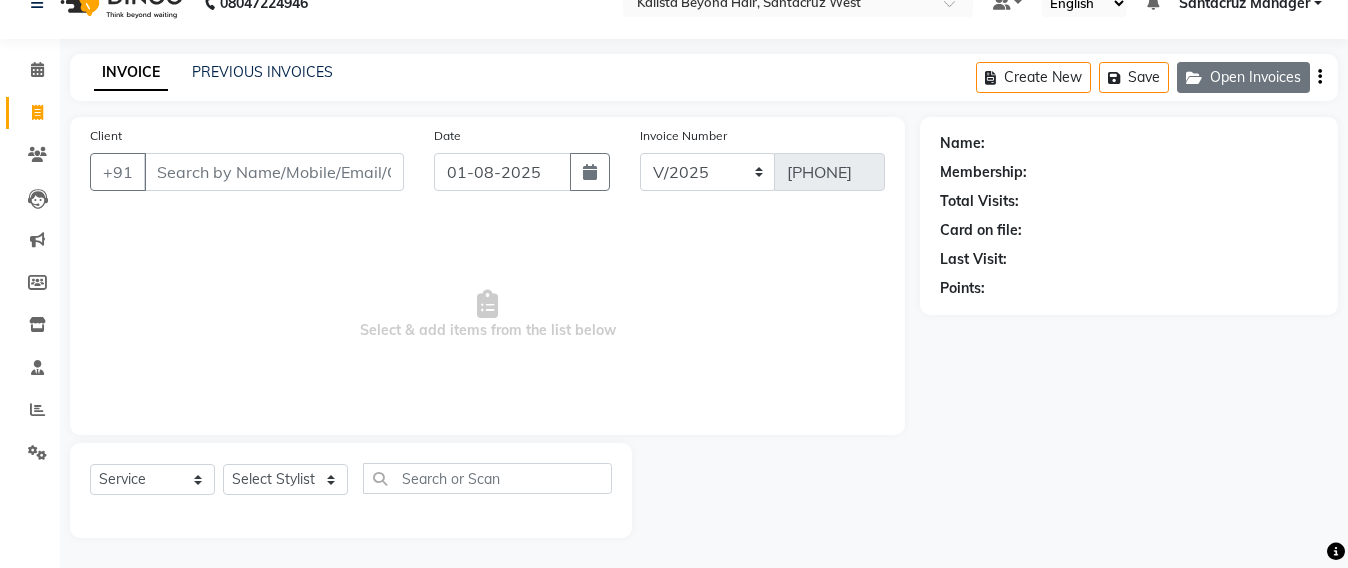click on "Open Invoices" 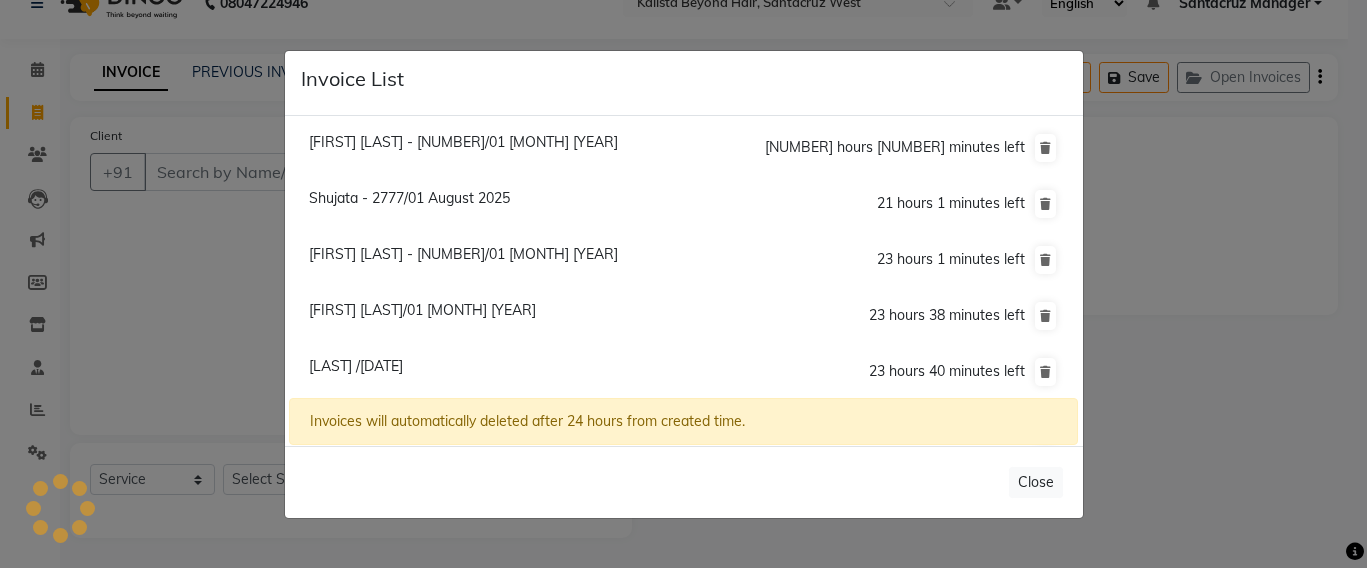 click on "Karen Anuja Son - 9555/01 August 2025" 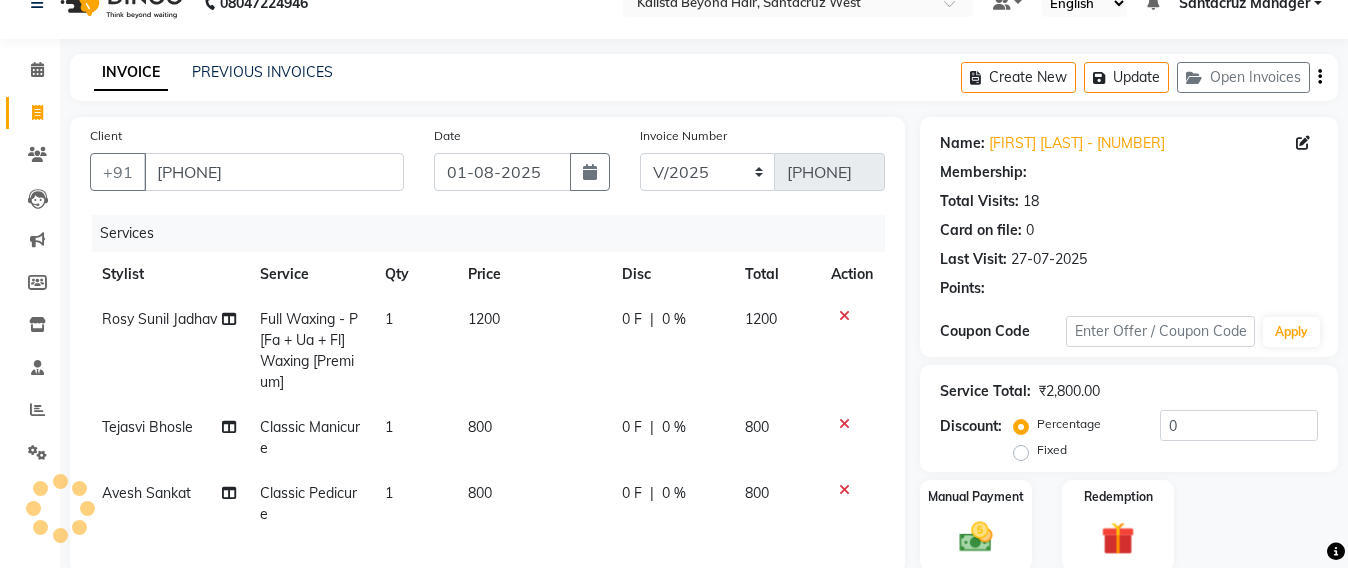click 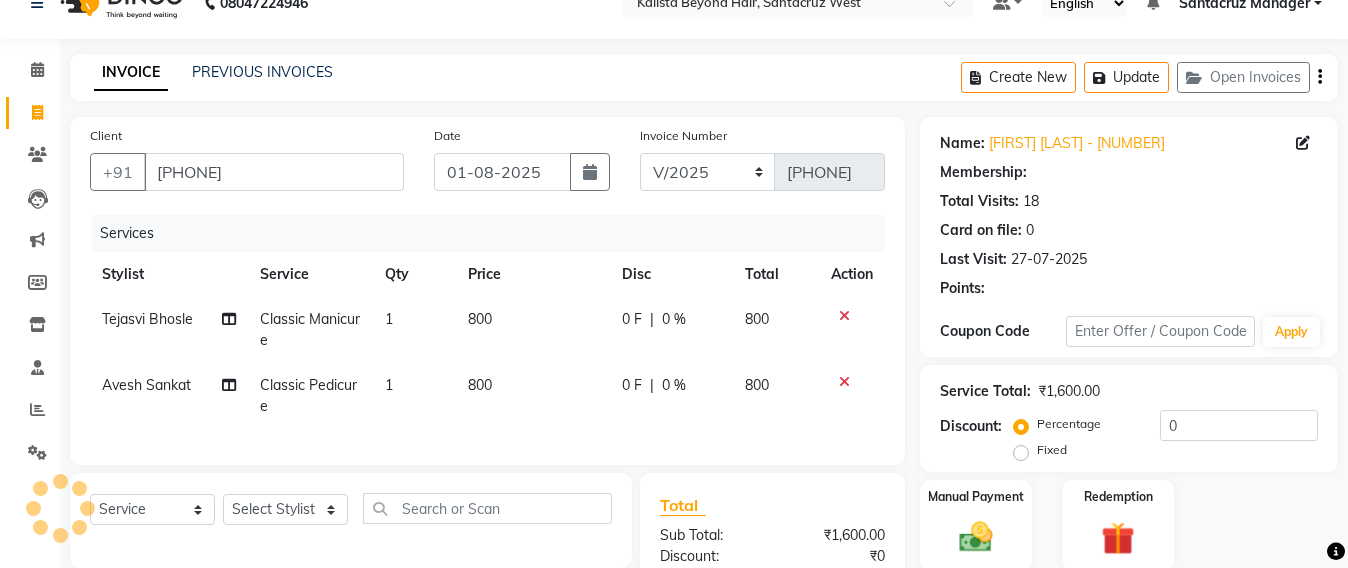 click 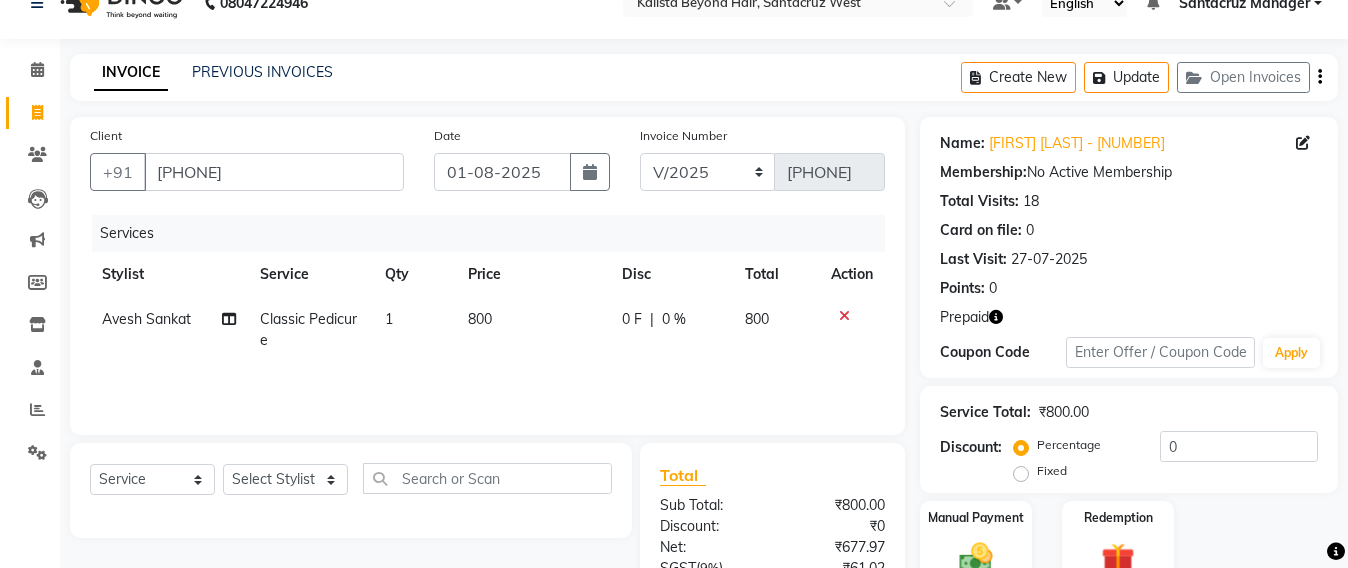 click 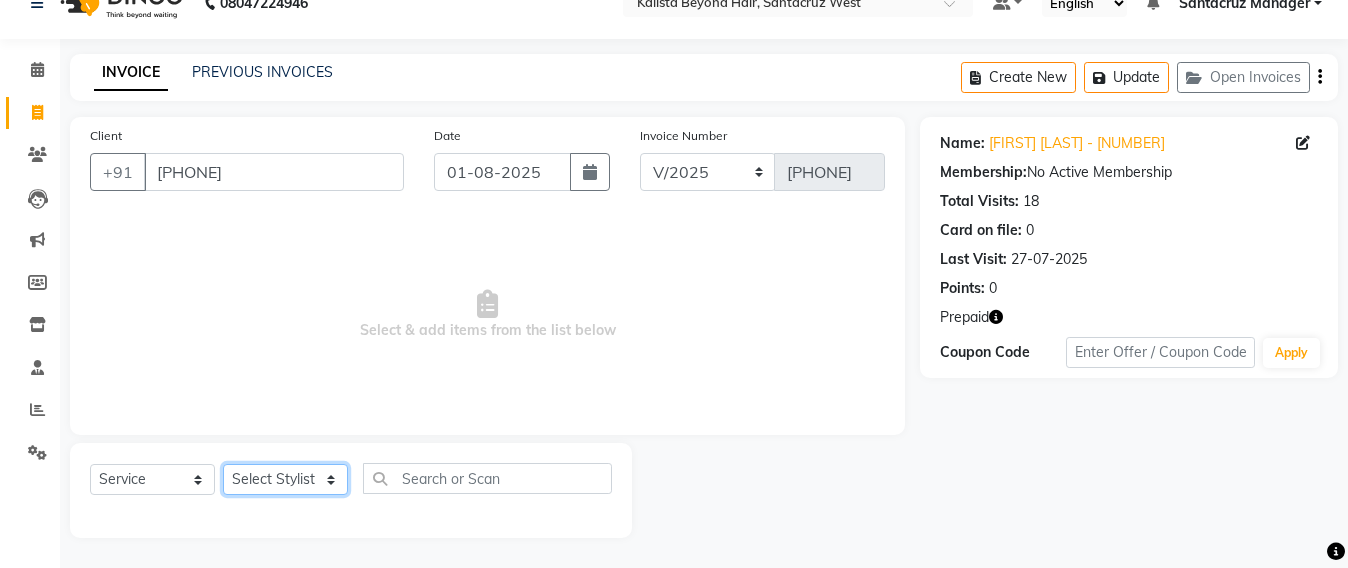 click on "Select Stylist Admin Avesh Sankat AZHER SHAIKH Jayeshree Mahtre Manisha Subodh Shedge Muskaan Pramila Vinayak Mhatre prathmesh mahattre Pratibha Nilesh Sharma RINKI SAV Rosy Sunil Jadhav Sameer shah admin Santacruz Manager SAURAV Siddhi SOMAYANG VASHUM Tejasvi Bhosle" 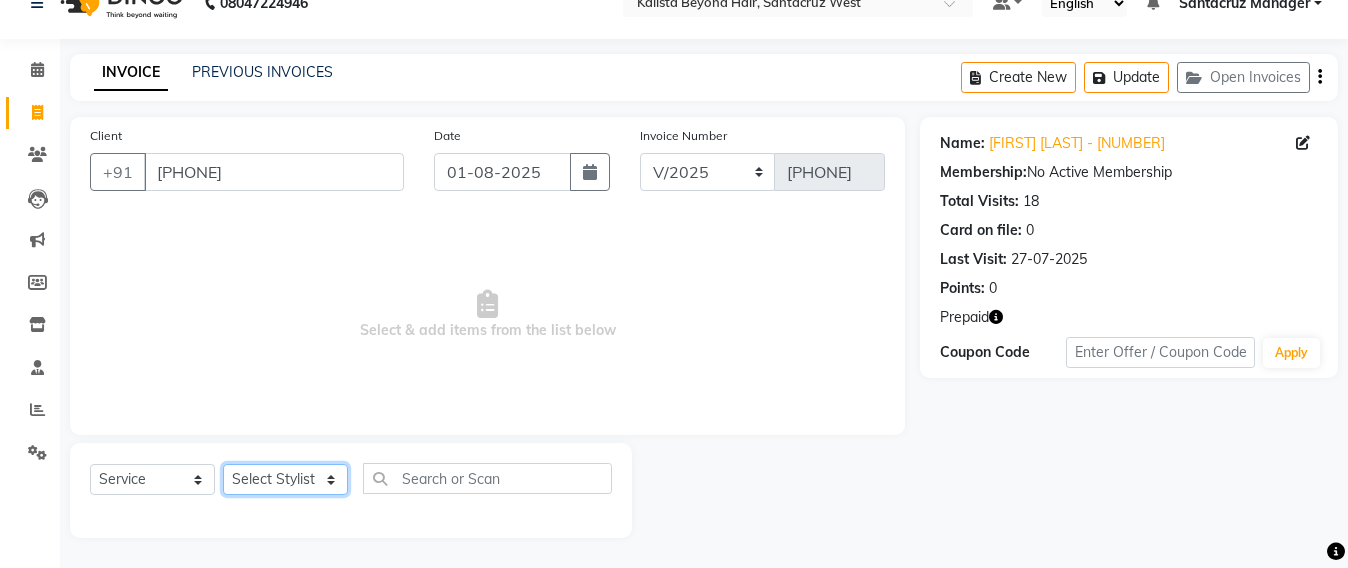 select on "47899" 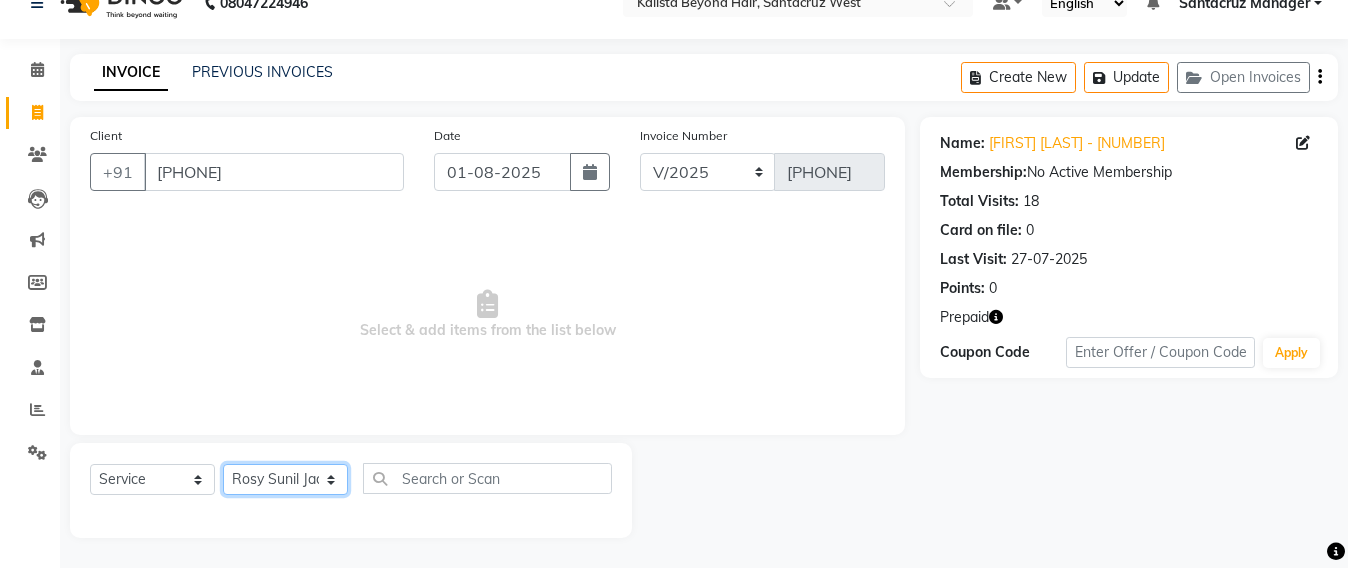 click on "Select Stylist Admin Avesh Sankat AZHER SHAIKH Jayeshree Mahtre Manisha Subodh Shedge Muskaan Pramila Vinayak Mhatre prathmesh mahattre Pratibha Nilesh Sharma RINKI SAV Rosy Sunil Jadhav Sameer shah admin Santacruz Manager SAURAV Siddhi SOMAYANG VASHUM Tejasvi Bhosle" 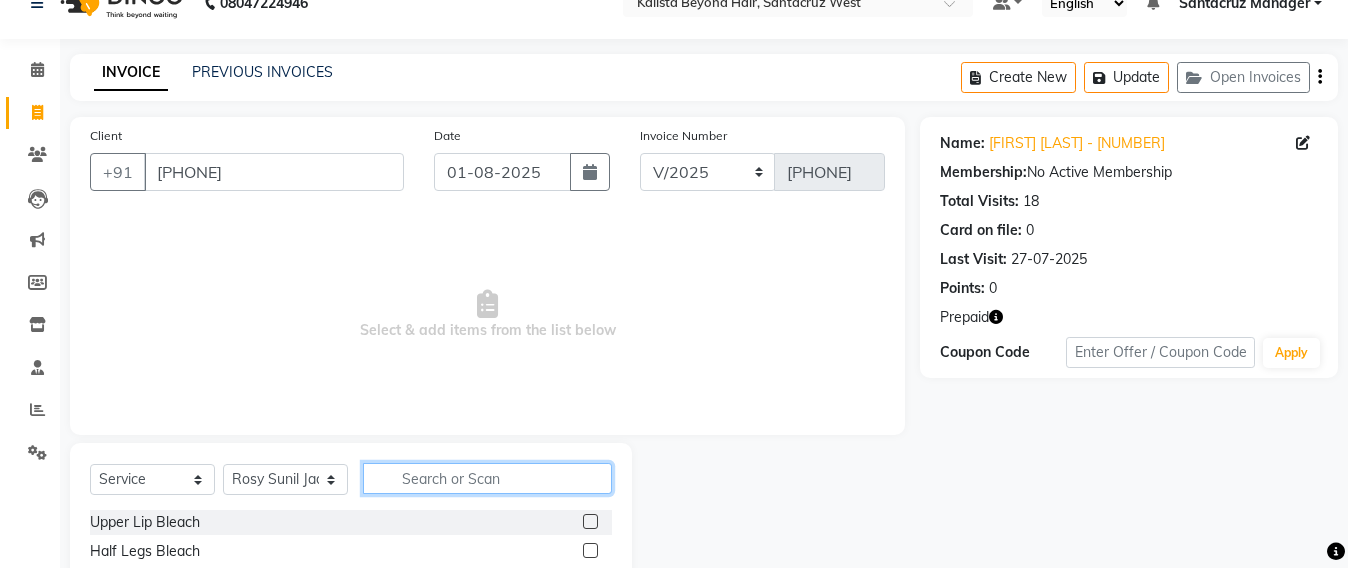 click 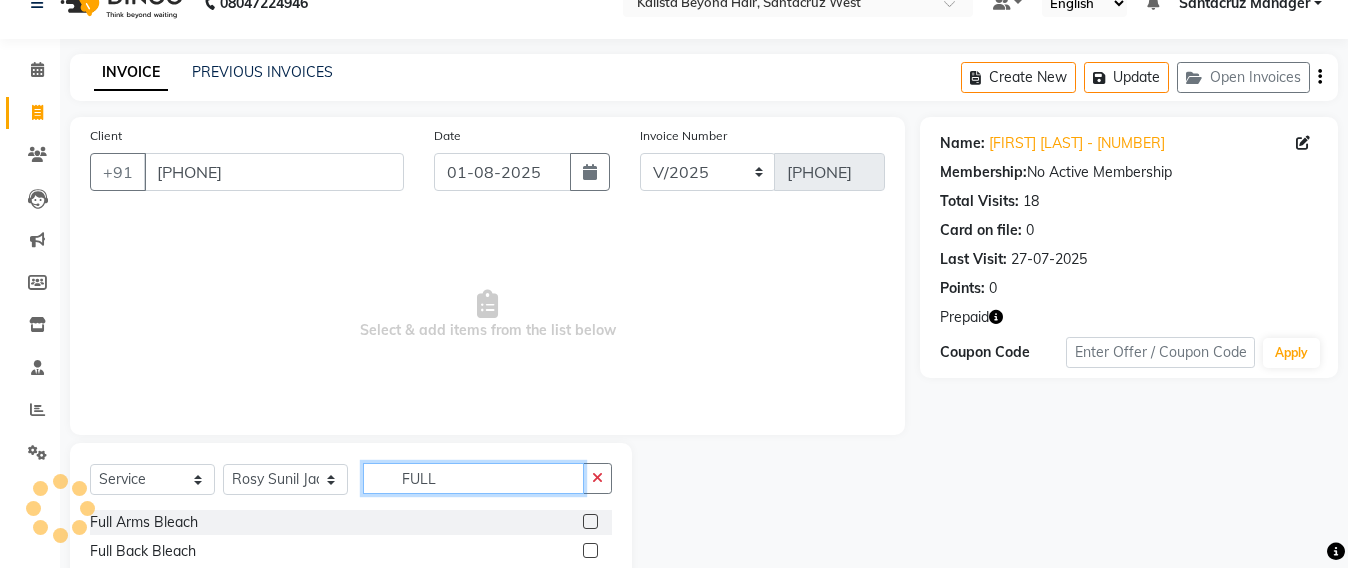 scroll, scrollTop: 233, scrollLeft: 0, axis: vertical 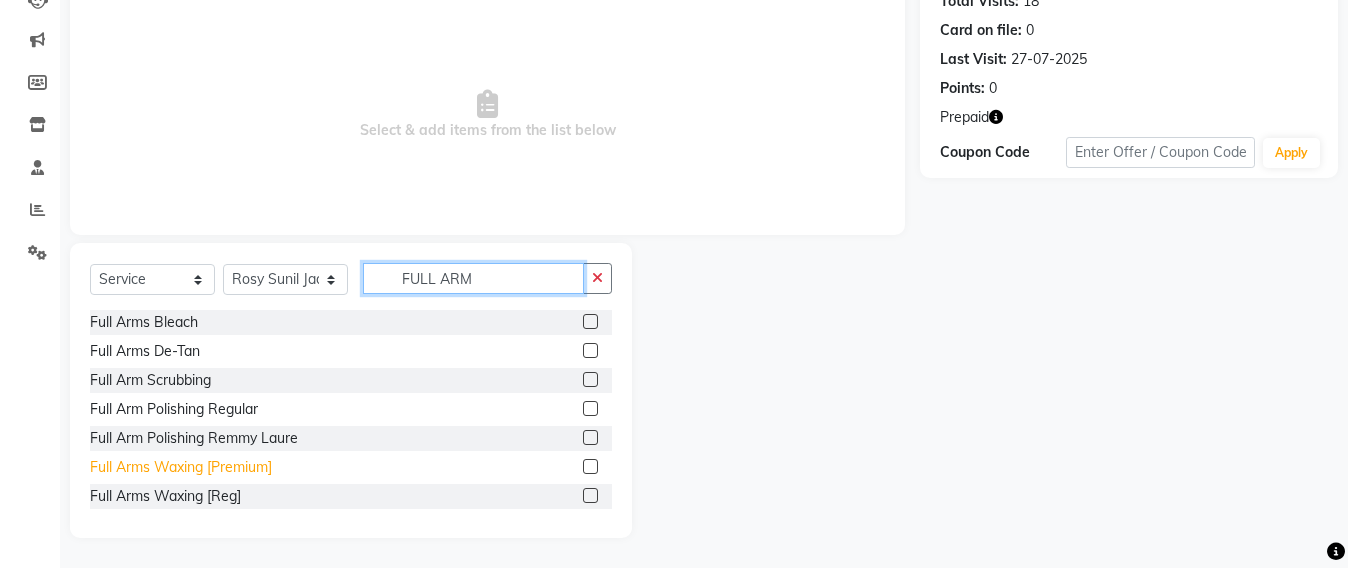 type on "FULL ARM" 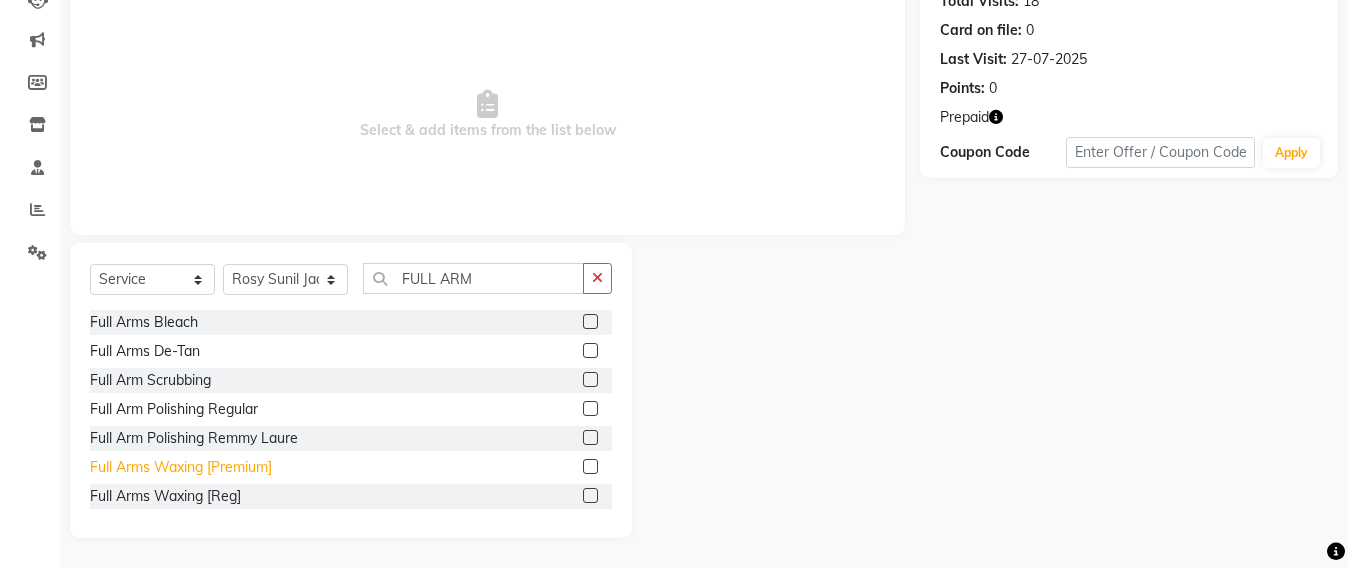 click on "Full Arms Waxing [Premium]" 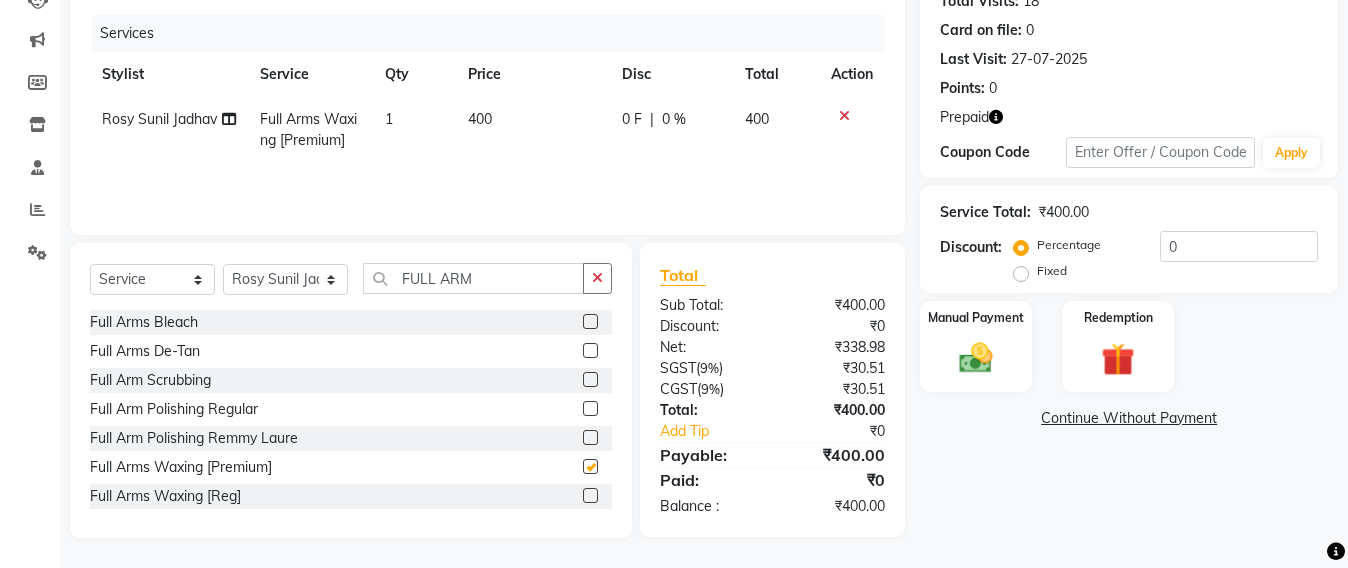 checkbox on "false" 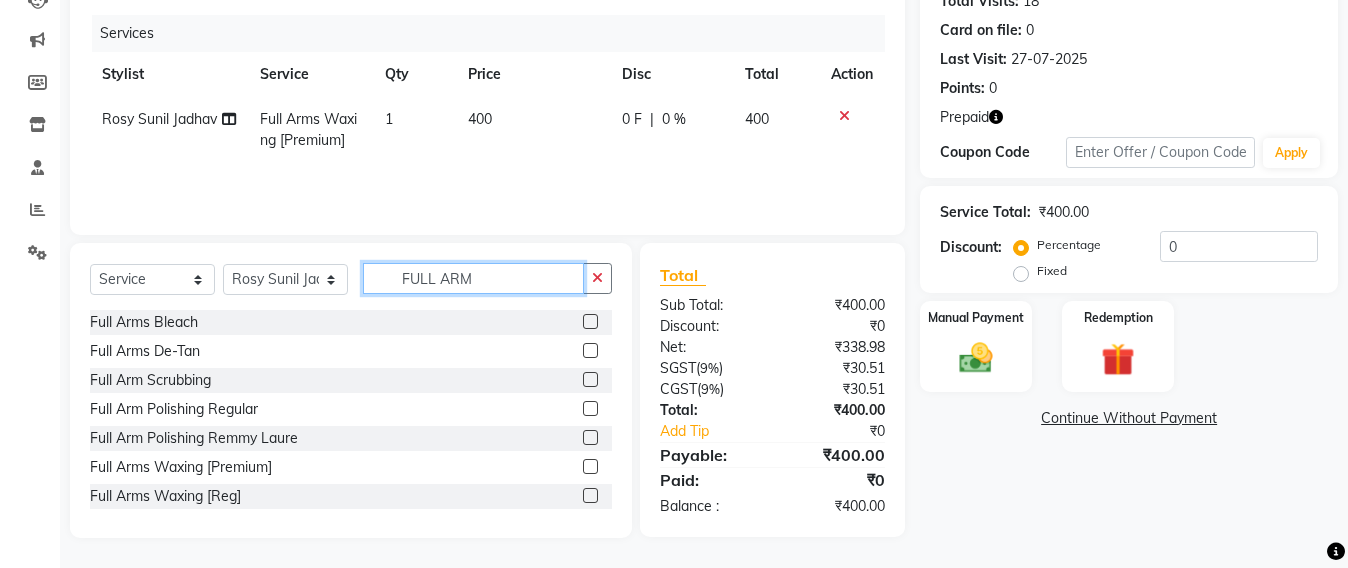 click on "FULL ARM" 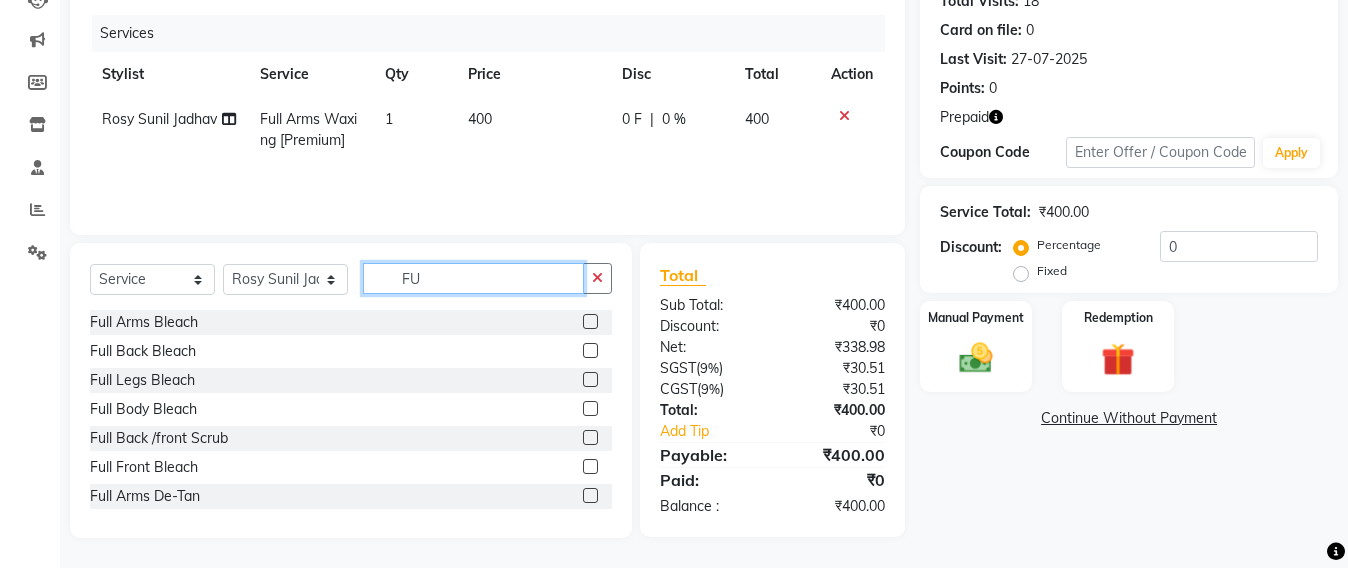 type on "F" 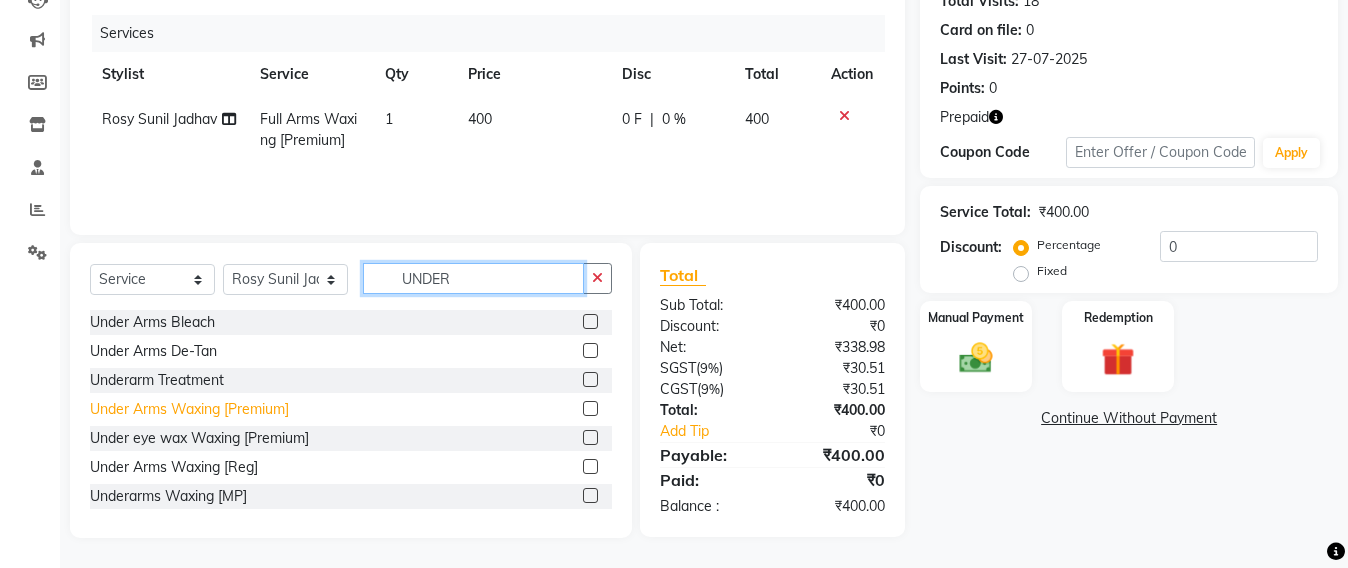 type on "UNDER" 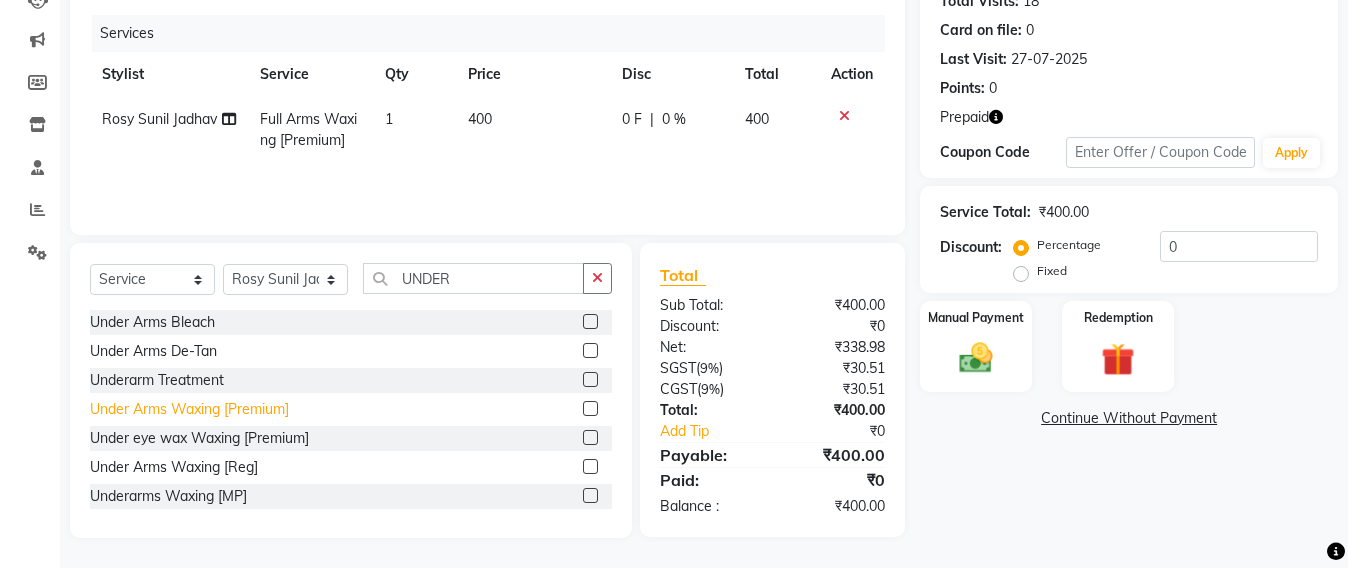 click on "Under Arms Waxing [Premium]" 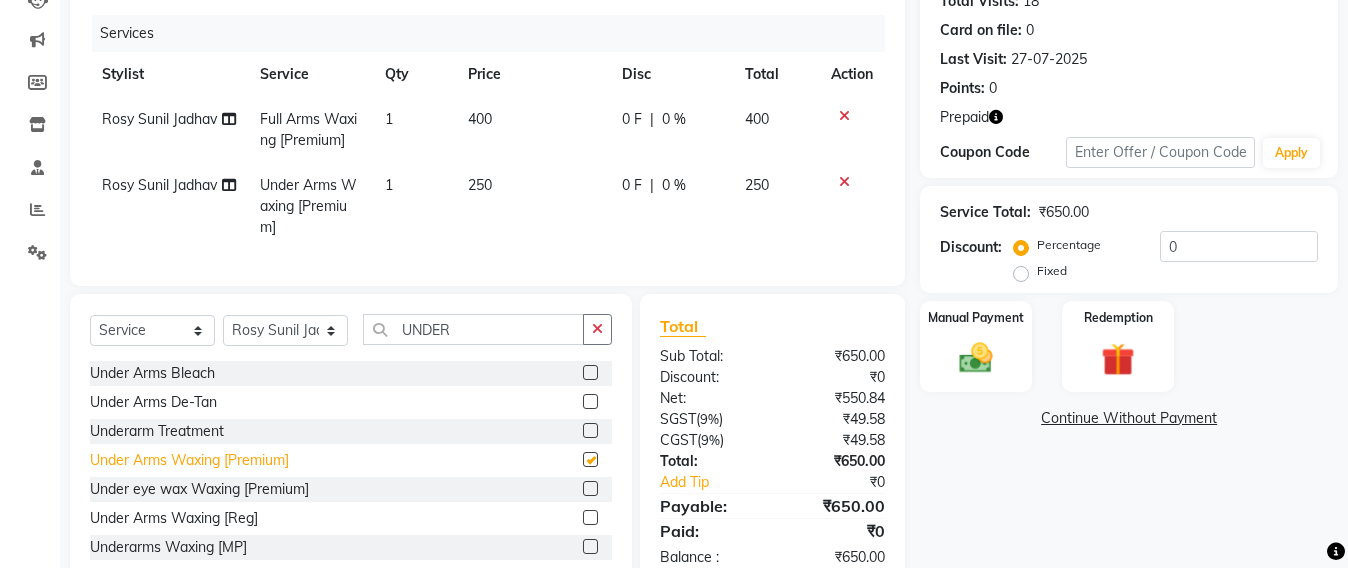checkbox on "false" 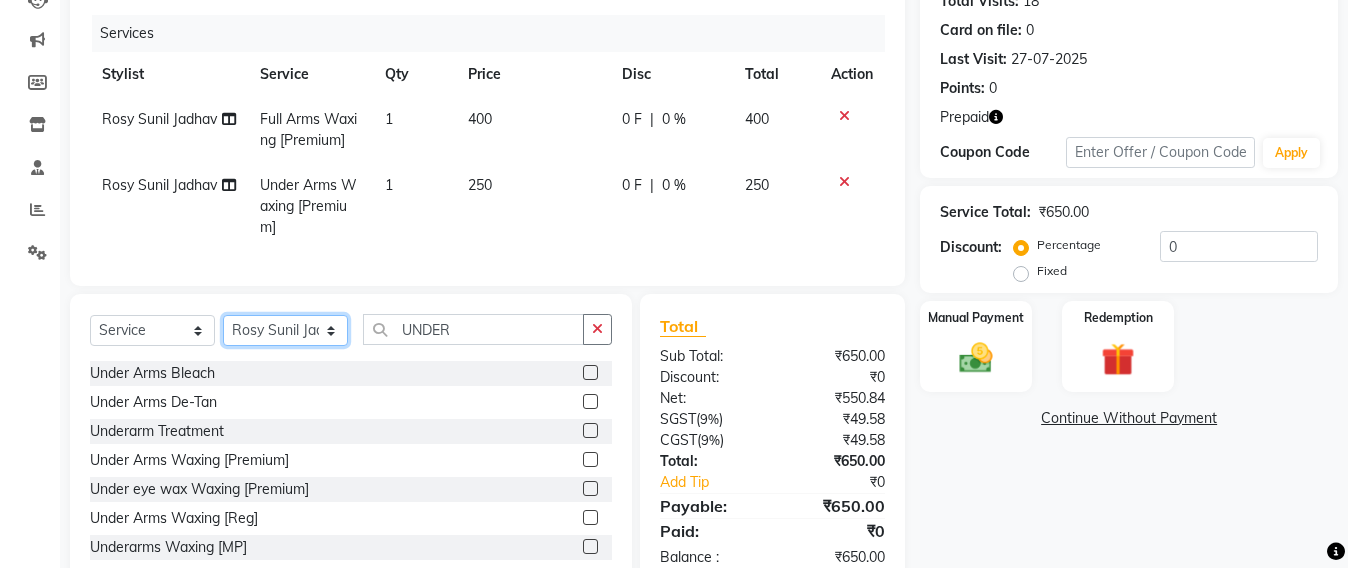 click on "Select Stylist Admin Avesh Sankat AZHER SHAIKH Jayeshree Mahtre Manisha Subodh Shedge Muskaan Pramila Vinayak Mhatre prathmesh mahattre Pratibha Nilesh Sharma RINKI SAV Rosy Sunil Jadhav Sameer shah admin Santacruz Manager SAURAV Siddhi SOMAYANG VASHUM Tejasvi Bhosle" 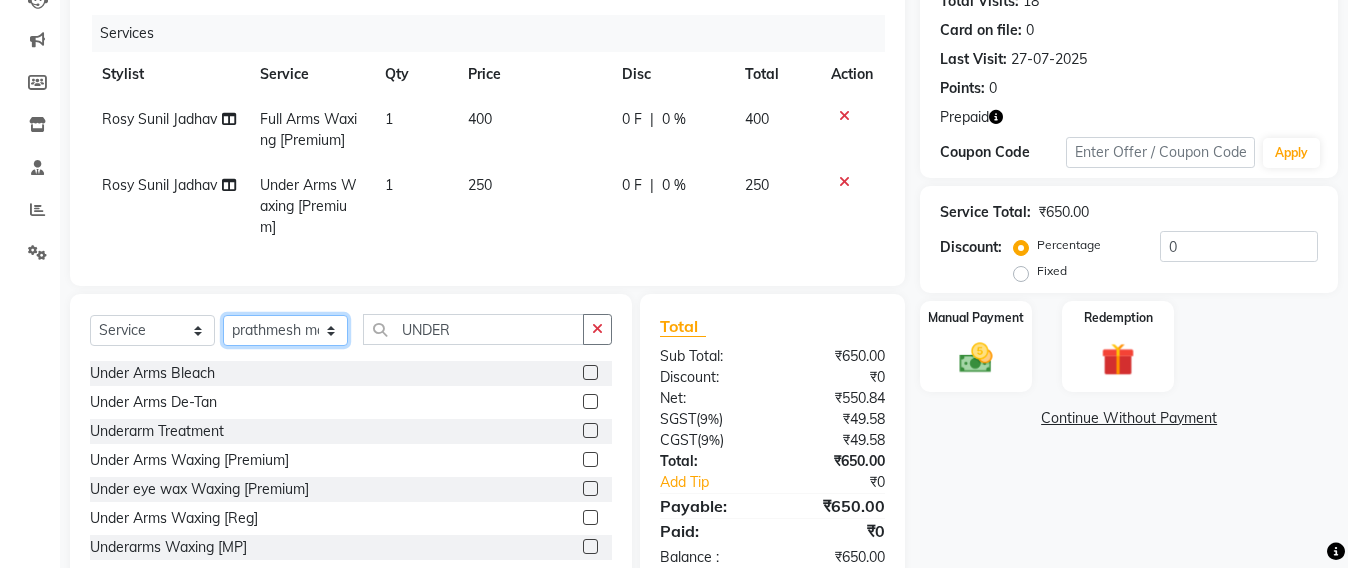 click on "Select Stylist Admin Avesh Sankat AZHER SHAIKH Jayeshree Mahtre Manisha Subodh Shedge Muskaan Pramila Vinayak Mhatre prathmesh mahattre Pratibha Nilesh Sharma RINKI SAV Rosy Sunil Jadhav Sameer shah admin Santacruz Manager SAURAV Siddhi SOMAYANG VASHUM Tejasvi Bhosle" 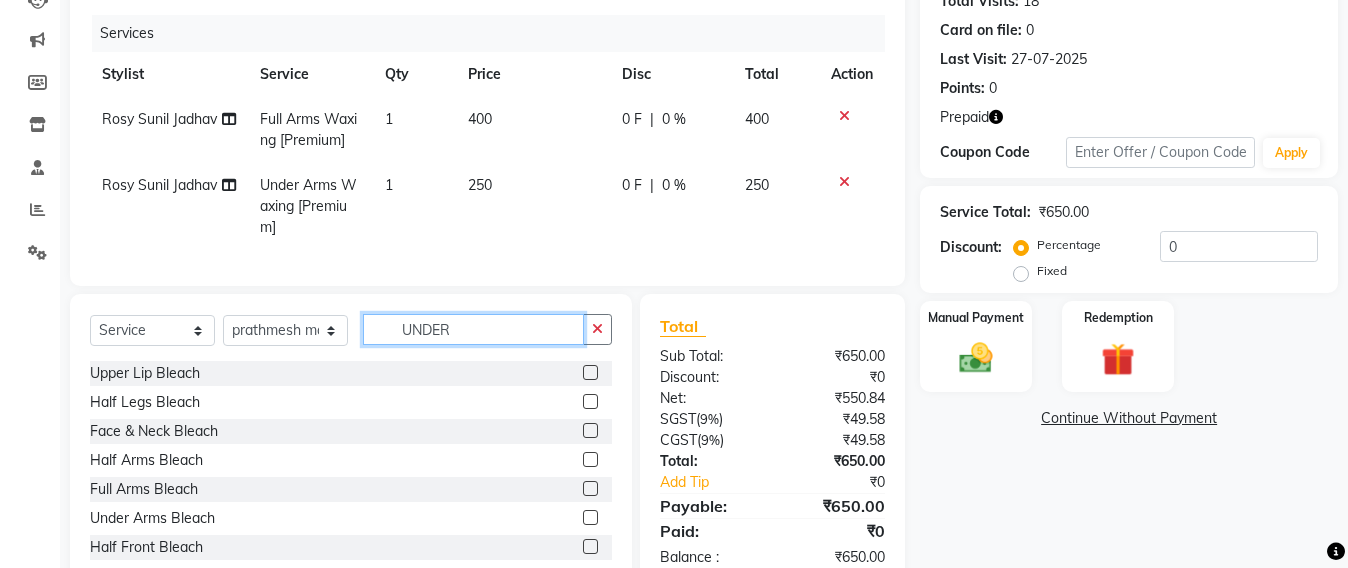 click on "UNDER" 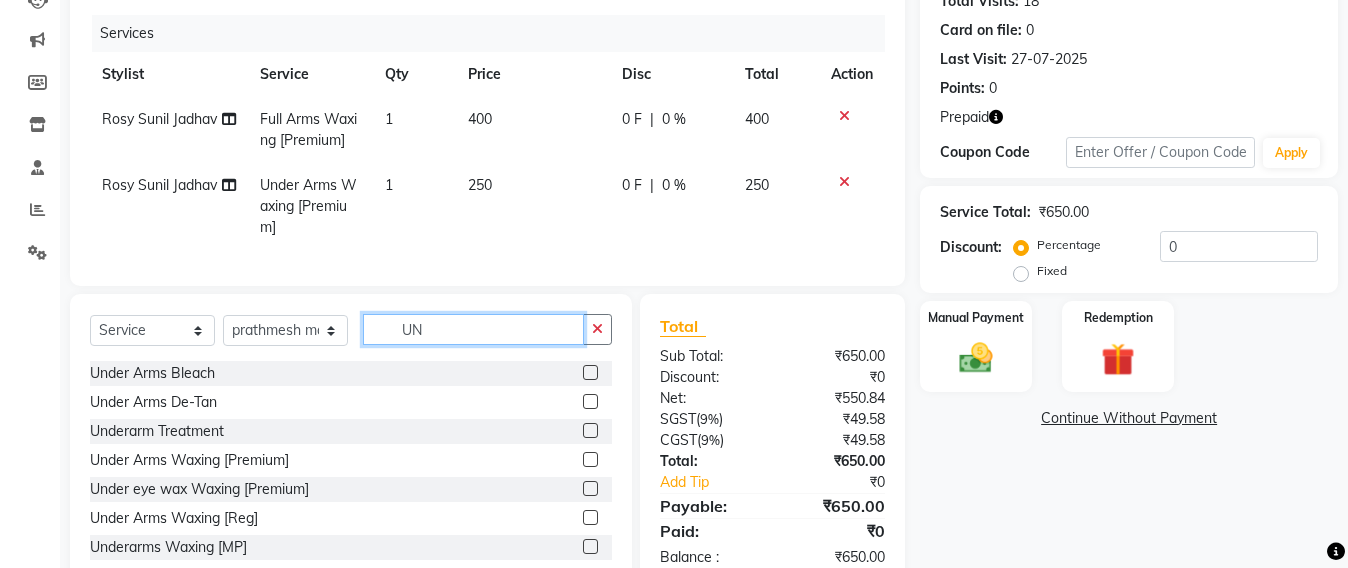 type on "U" 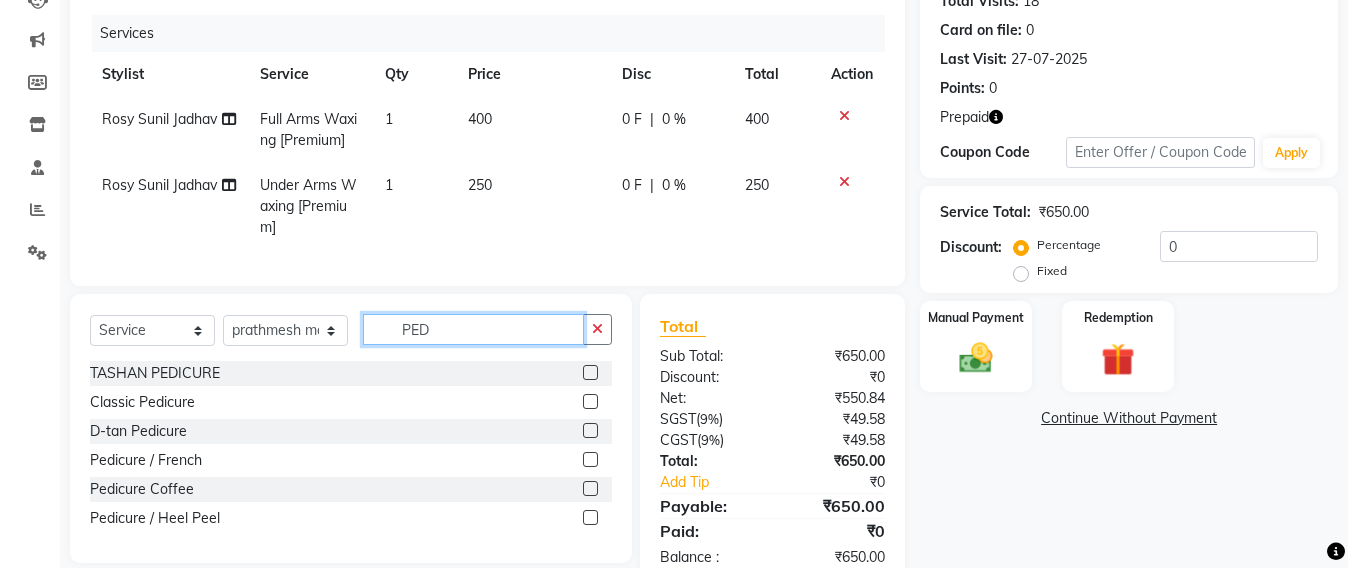 type on "PED" 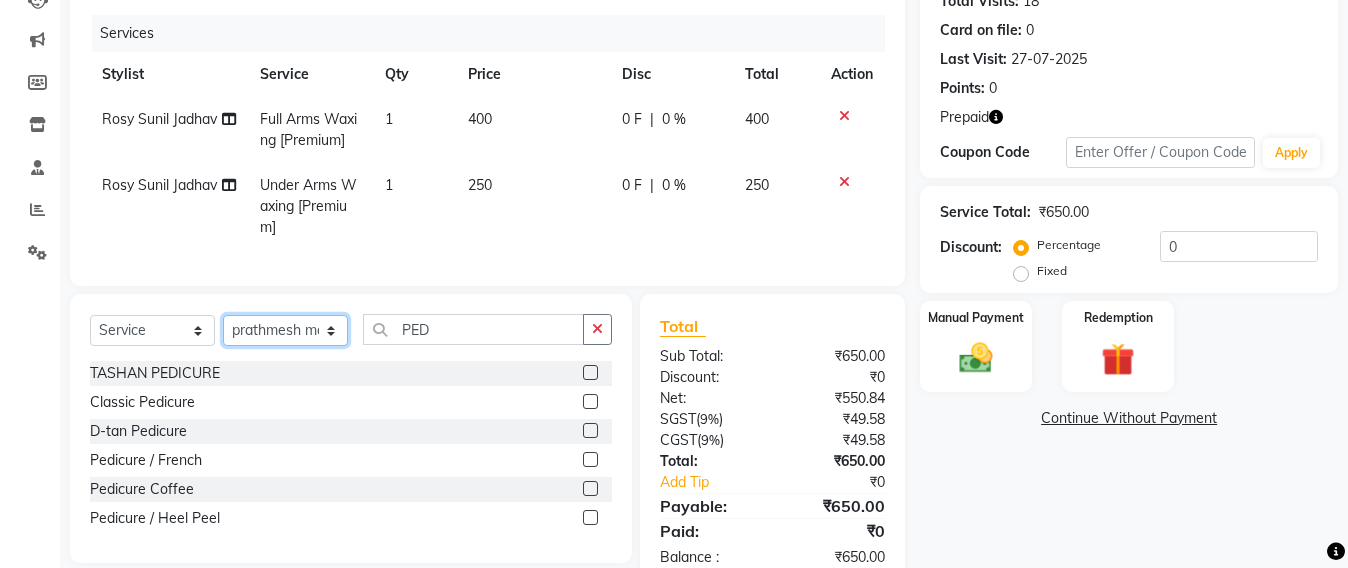 click on "Select Stylist Admin Avesh Sankat AZHER SHAIKH Jayeshree Mahtre Manisha Subodh Shedge Muskaan Pramila Vinayak Mhatre prathmesh mahattre Pratibha Nilesh Sharma RINKI SAV Rosy Sunil Jadhav Sameer shah admin Santacruz Manager SAURAV Siddhi SOMAYANG VASHUM Tejasvi Bhosle" 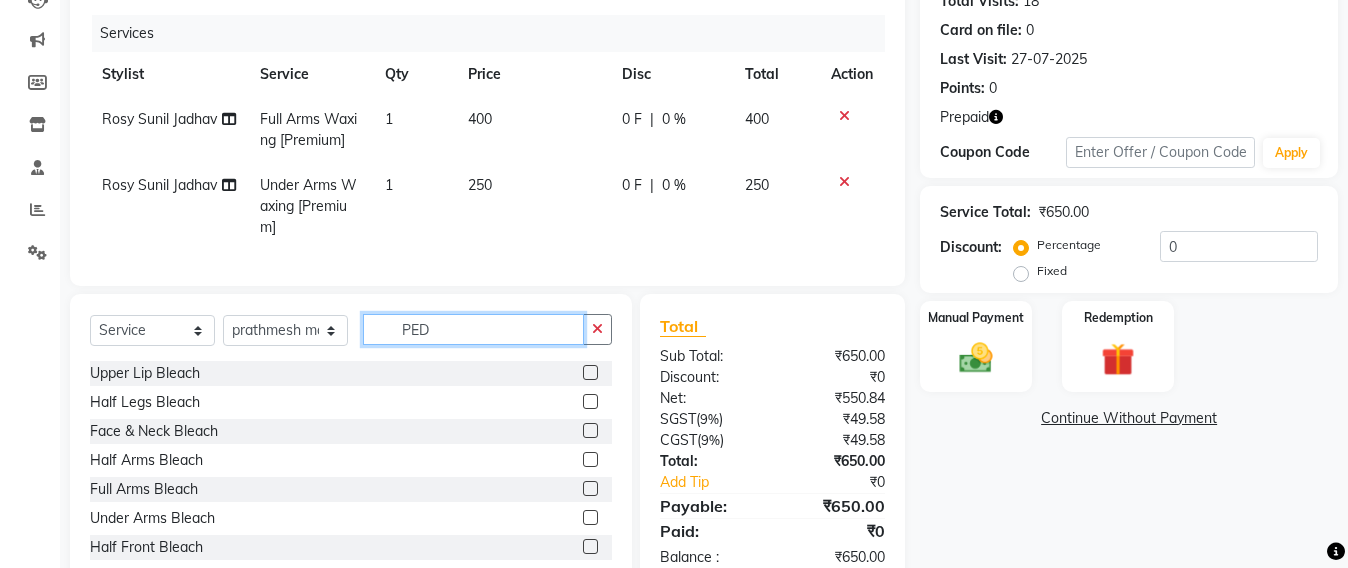 click on "PED" 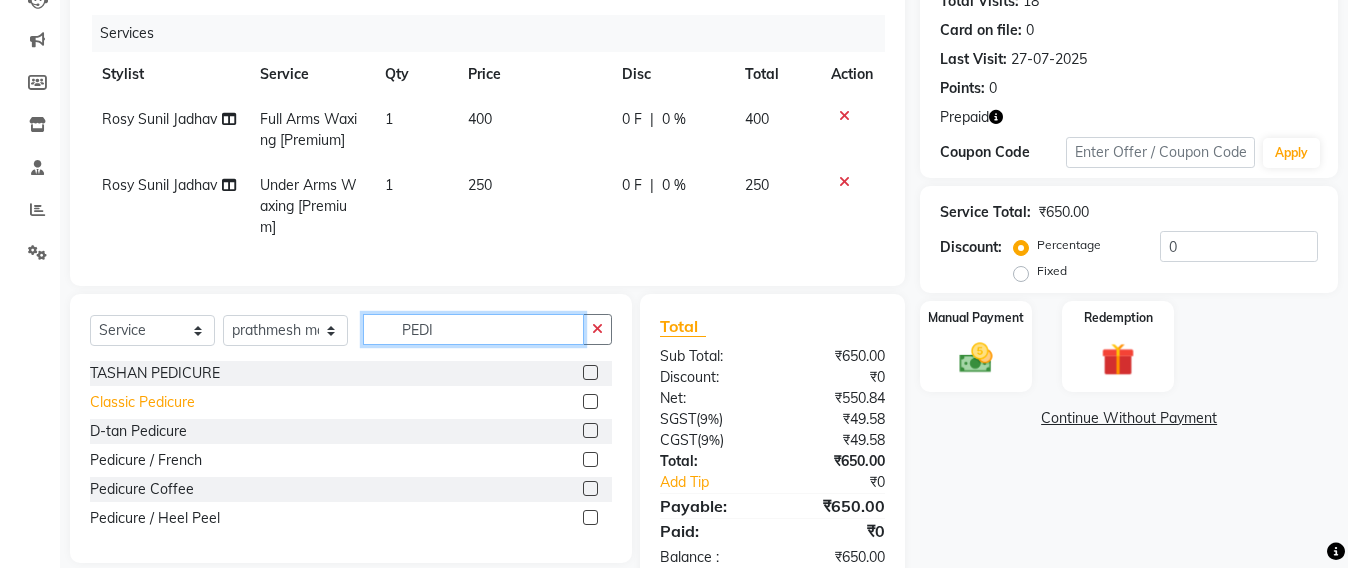 type on "PEDI" 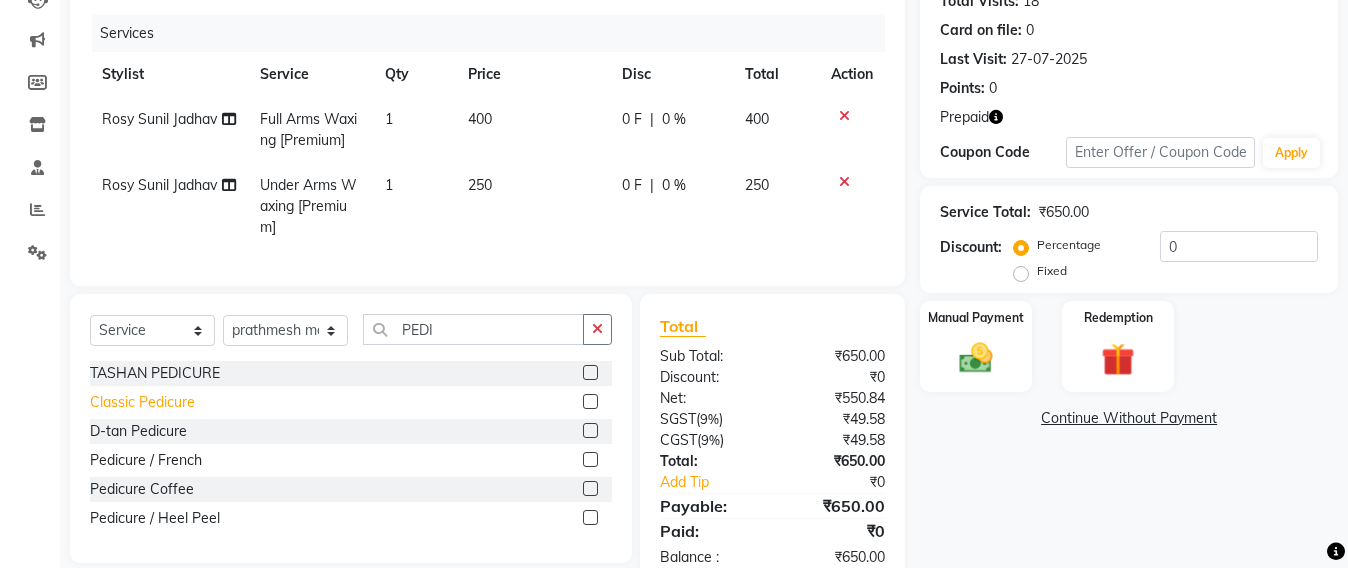 click on "Classic Pedicure" 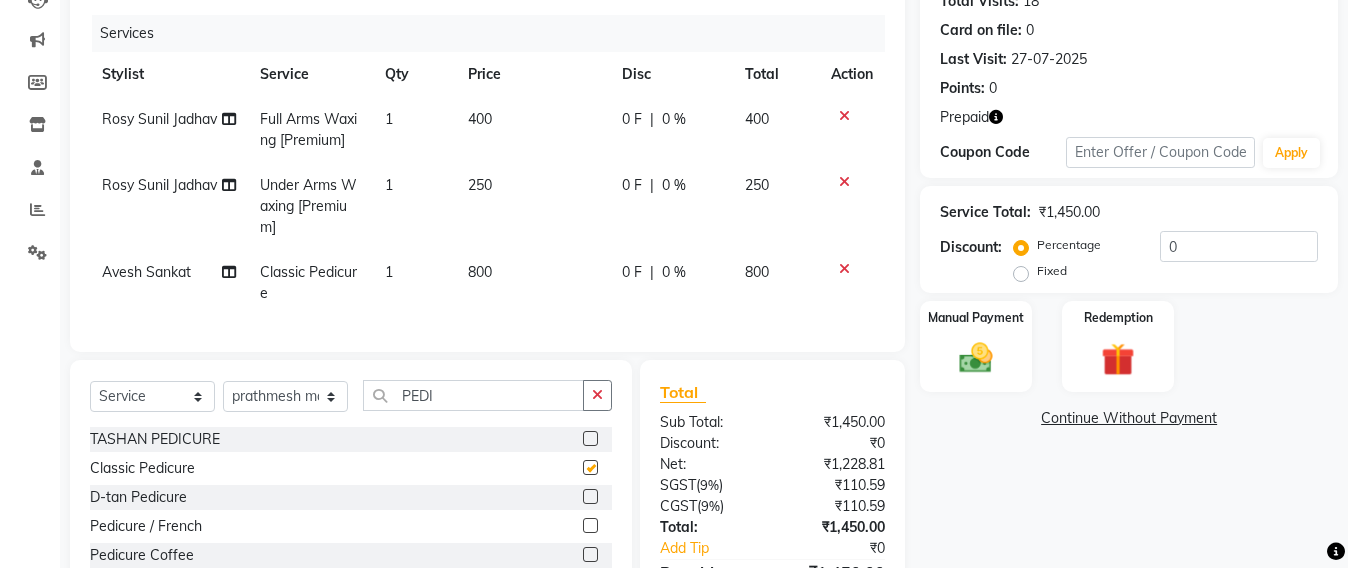 checkbox on "false" 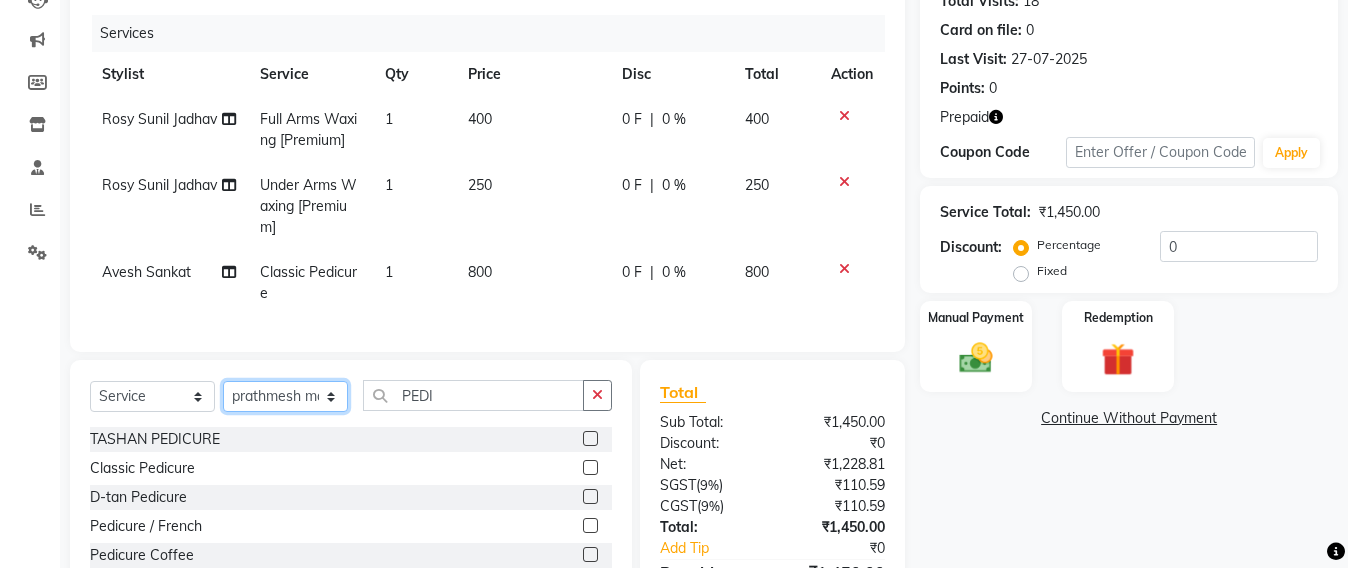click on "Select Stylist Admin Avesh Sankat AZHER SHAIKH Jayeshree Mahtre Manisha Subodh Shedge Muskaan Pramila Vinayak Mhatre prathmesh mahattre Pratibha Nilesh Sharma RINKI SAV Rosy Sunil Jadhav Sameer shah admin Santacruz Manager SAURAV Siddhi SOMAYANG VASHUM Tejasvi Bhosle" 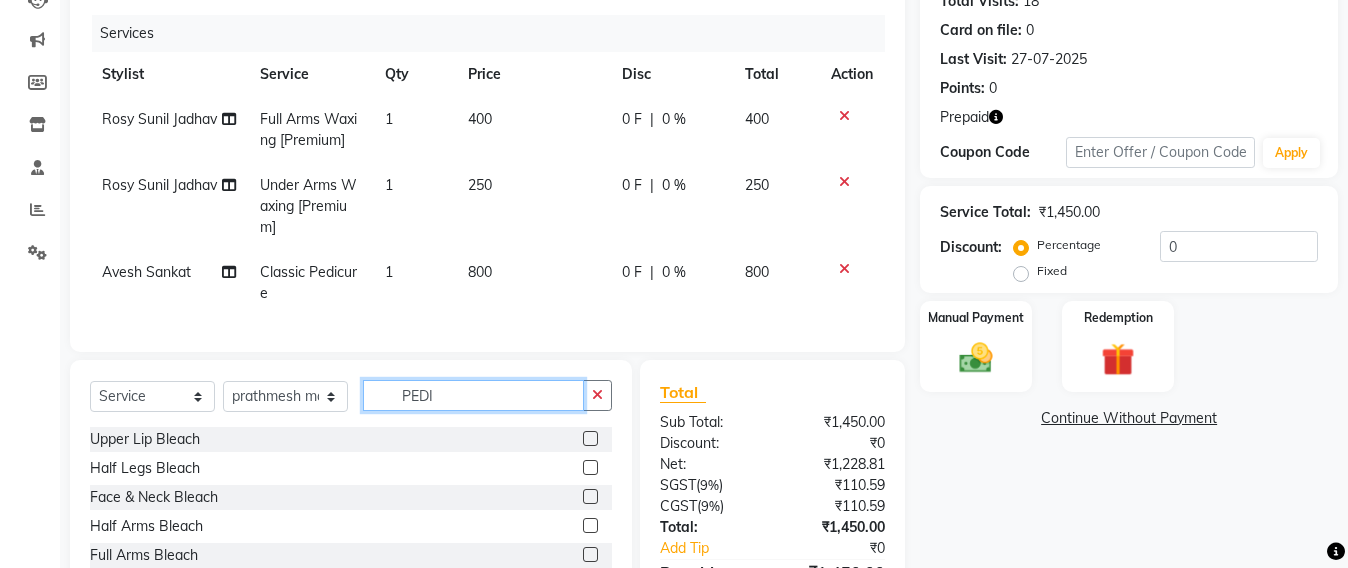 click on "PEDI" 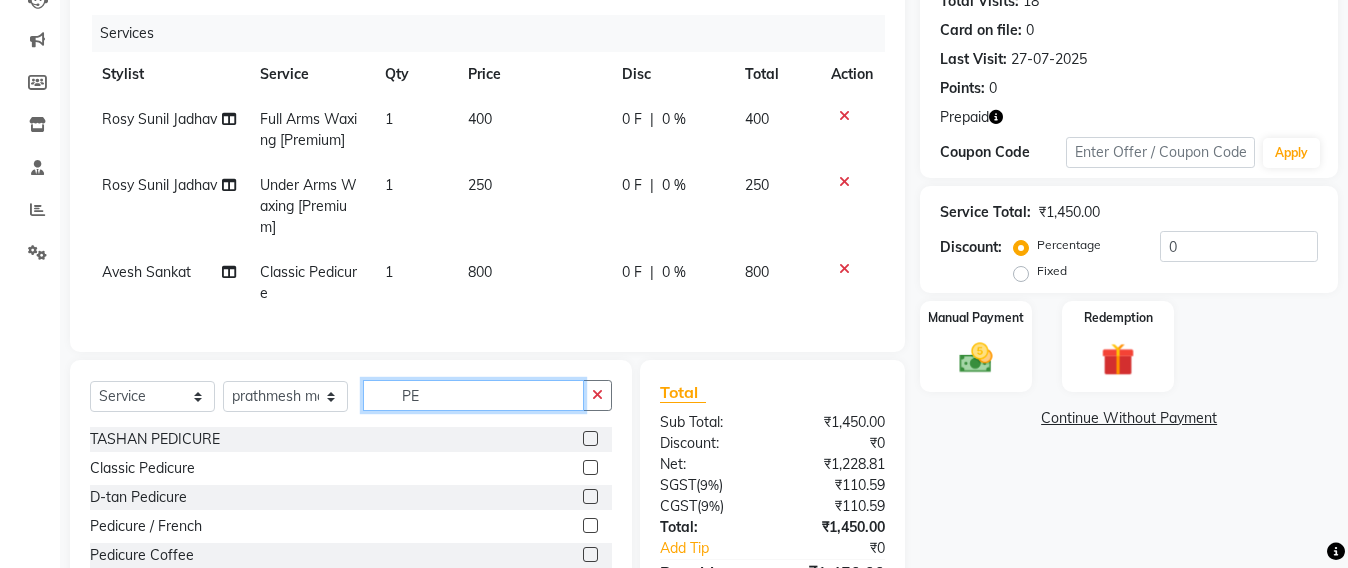 type on "P" 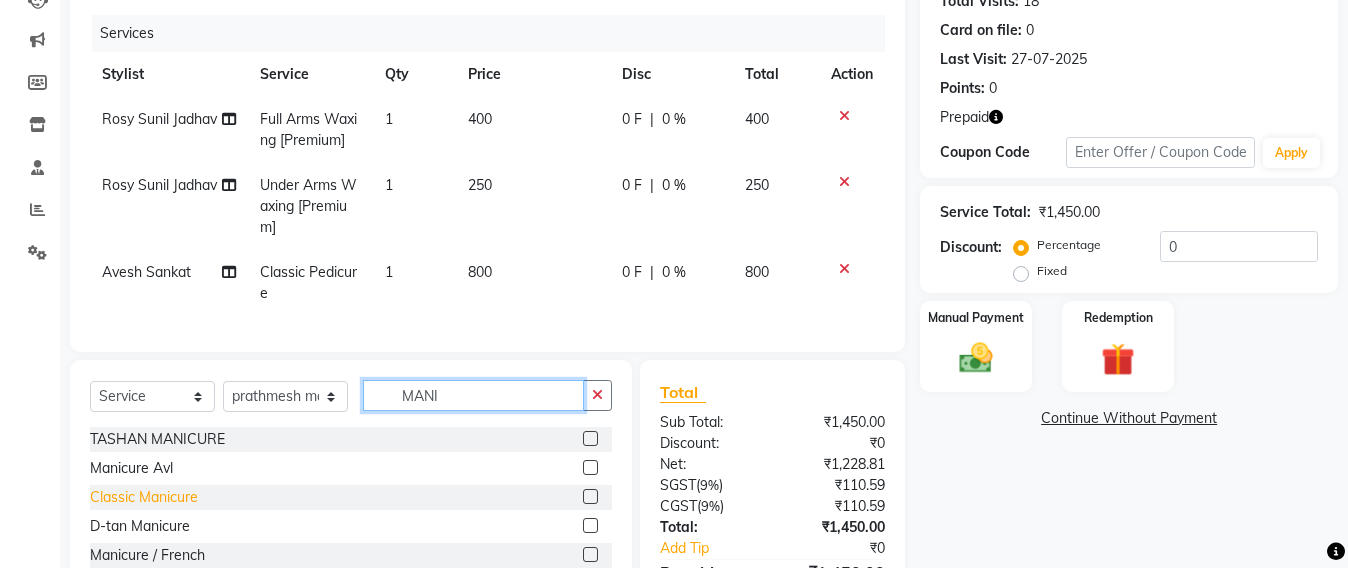 type on "MANI" 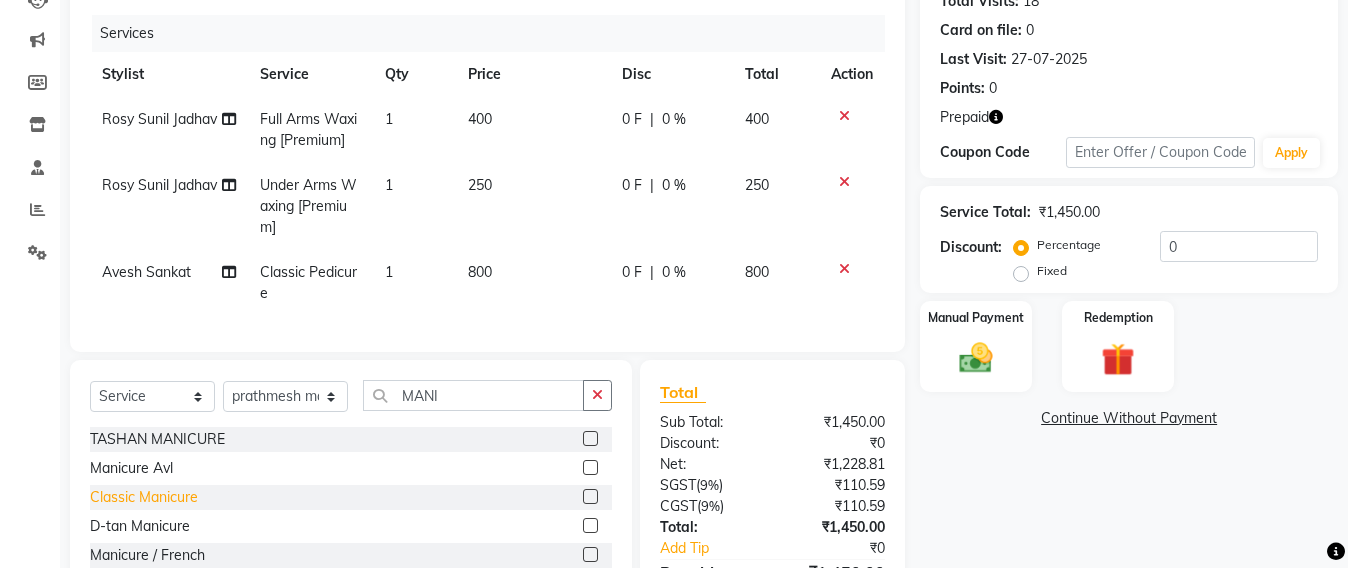 click on "Classic Manicure" 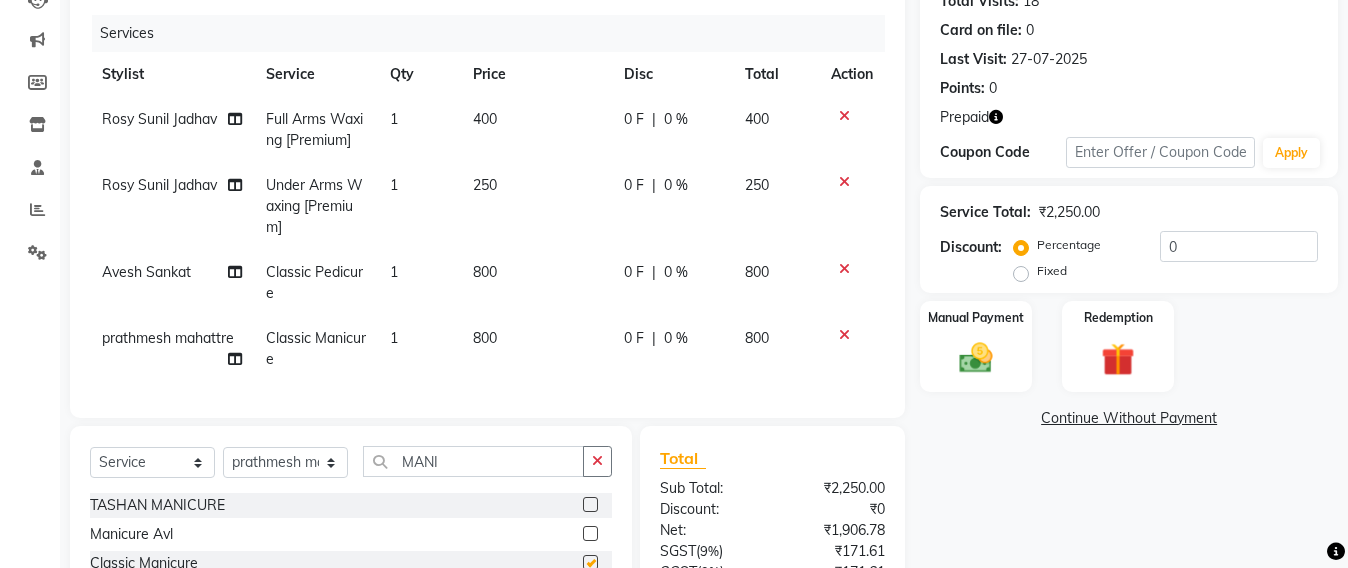 checkbox on "false" 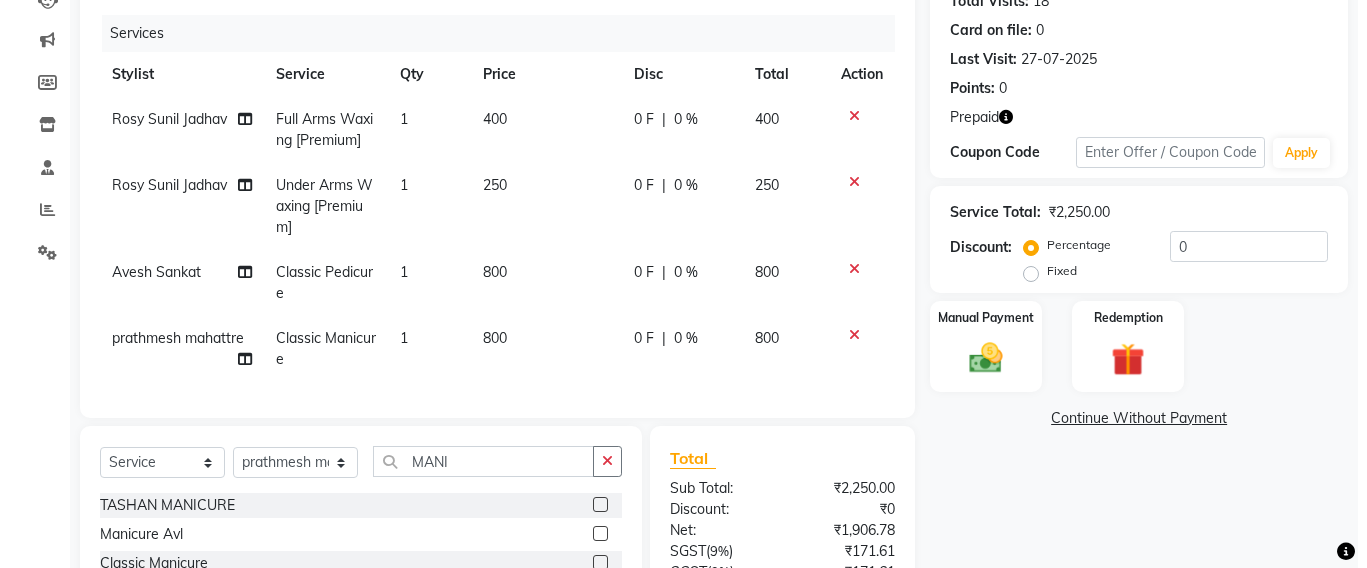 scroll, scrollTop: 0, scrollLeft: 0, axis: both 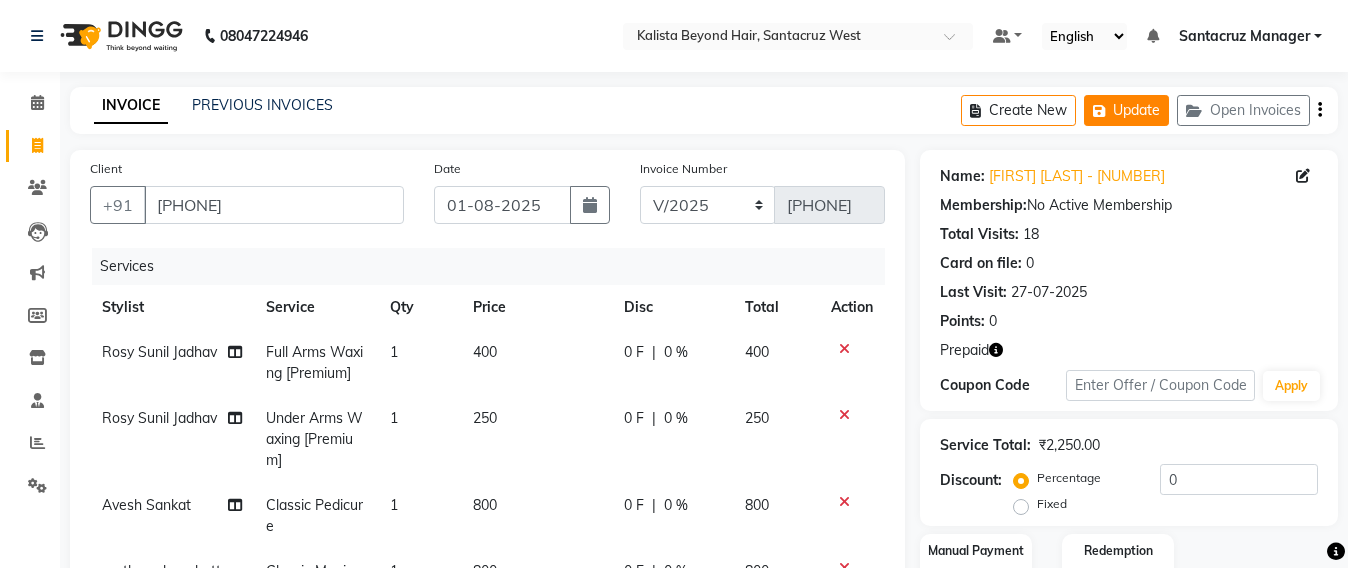 click on "Update" 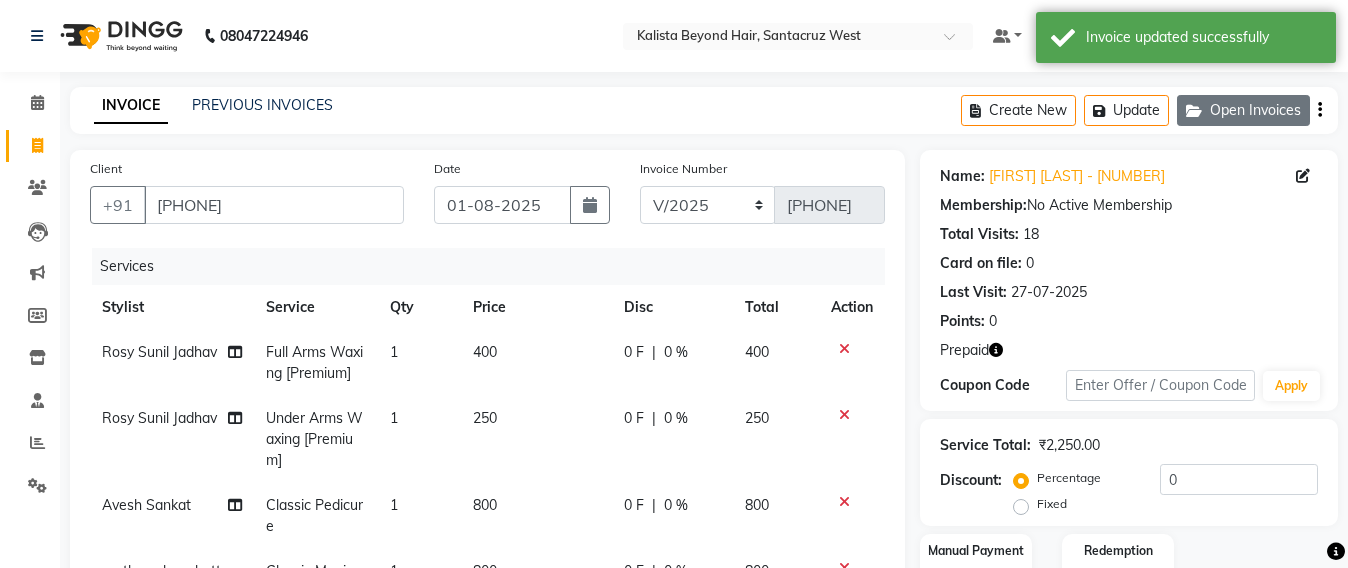 click on "Open Invoices" 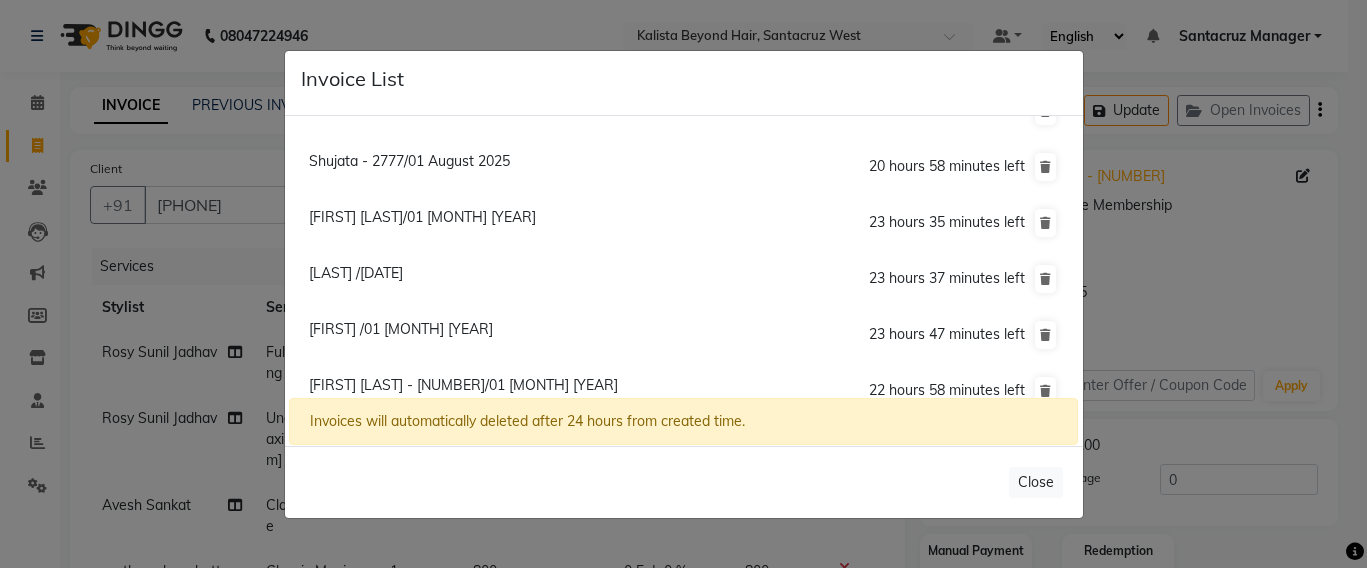 scroll, scrollTop: 56, scrollLeft: 0, axis: vertical 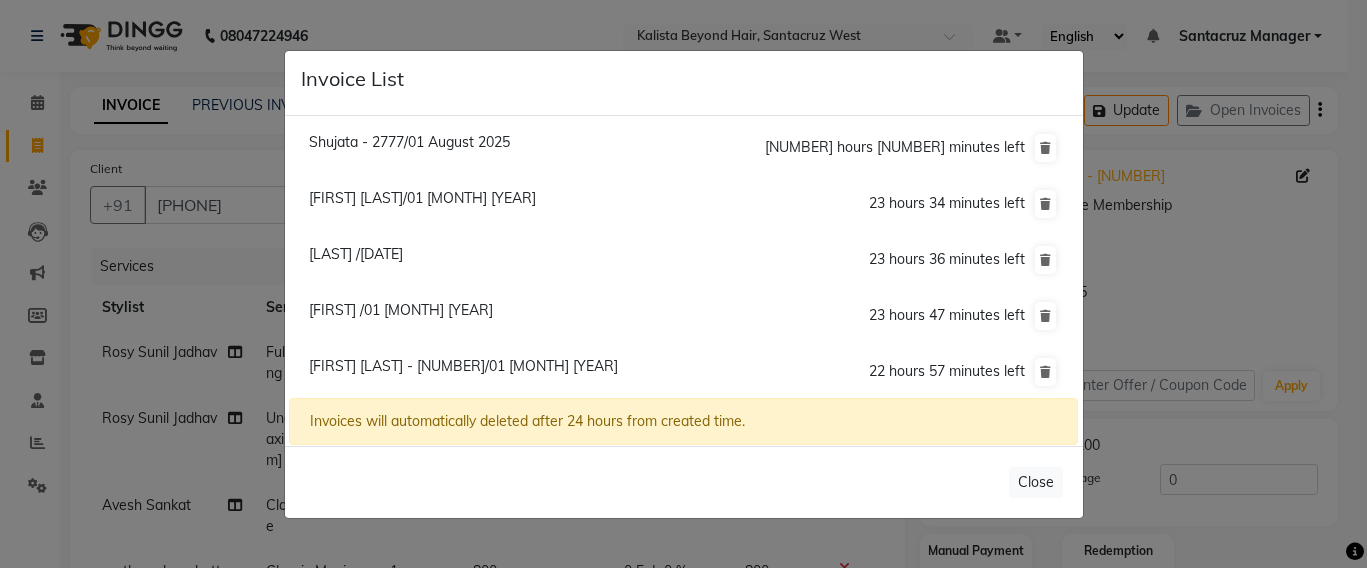 click on "Invoice List  Prathana Nepyune Bhansal - 0229/01 August 2025  19 hours 49 minutes left  Shujata - 2777/01 August 2025  20 hours 57 minutes left  Sharmila Garde/01 August 2025  23 hours 34 minutes left  Shabnam /01 August 2025  23 hours 36 minutes left  Gargi /01 August 2025  23 hours 47 minutes left  Karen Anuja Son - 9555/01 August 2025  22 hours 57 minutes left  Invoices will automatically deleted after 24 hours from created time.   Close" 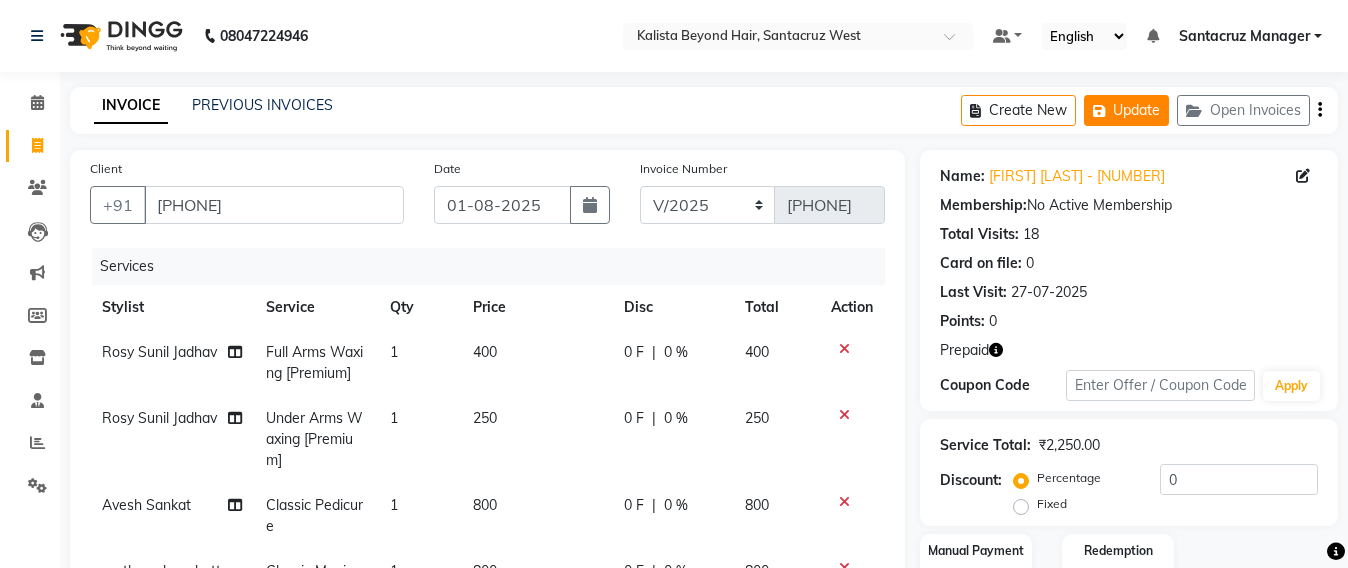 click on "Update" 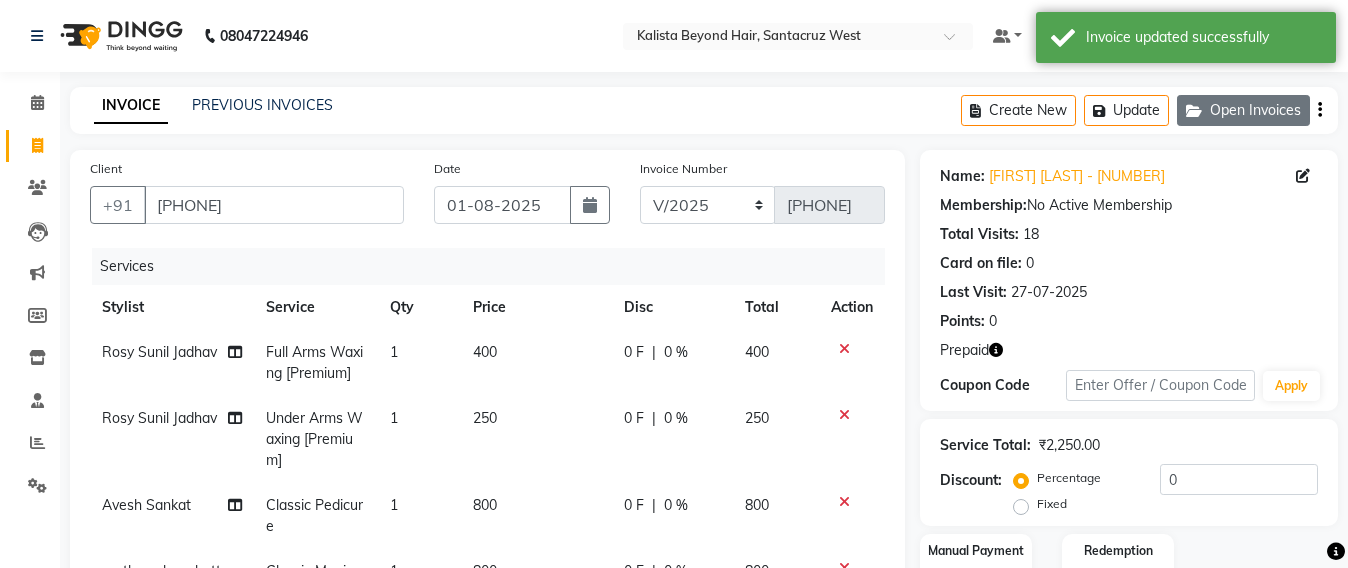 click on "Open Invoices" 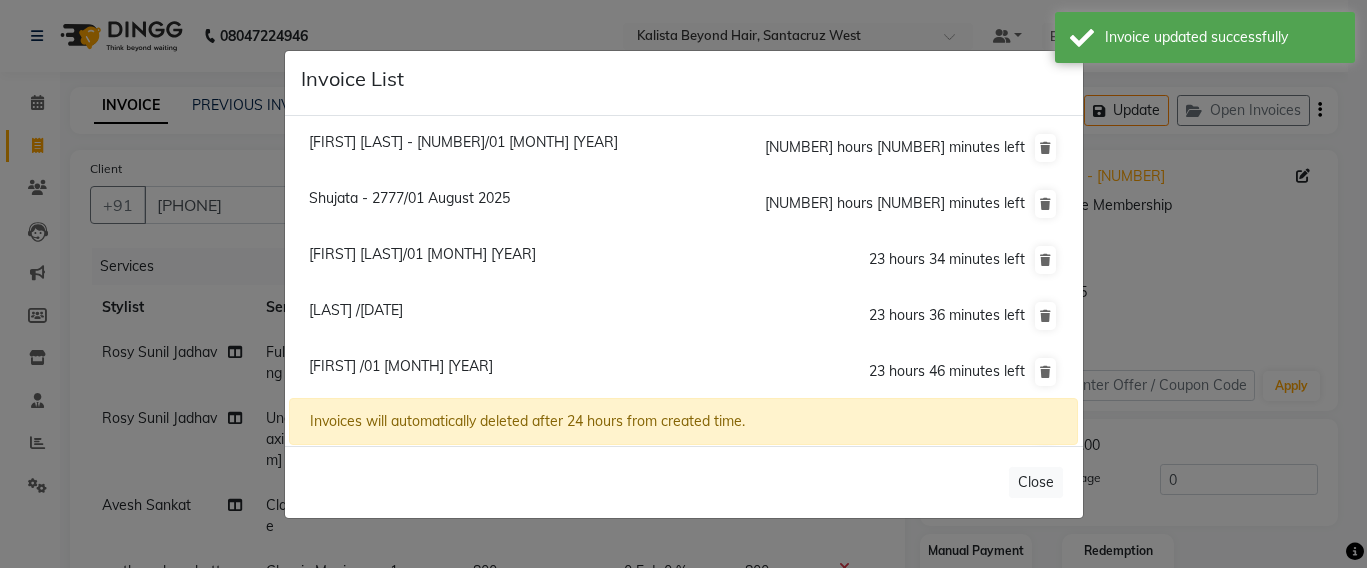 click on "Invoice List  Prathana Nepyune Bhansal - 0229/01 August 2025  19 hours 48 minutes left  Shujata - 2777/01 August 2025  20 hours 57 minutes left  Sharmila Garde/01 August 2025  23 hours 34 minutes left  Shabnam /01 August 2025  23 hours 36 minutes left  Gargi /01 August 2025  23 hours 46 minutes left  Karen Anuja Son - 9555/01 August 2025  22 hours 57 minutes left  Invoices will automatically deleted after 24 hours from created time.   Close" 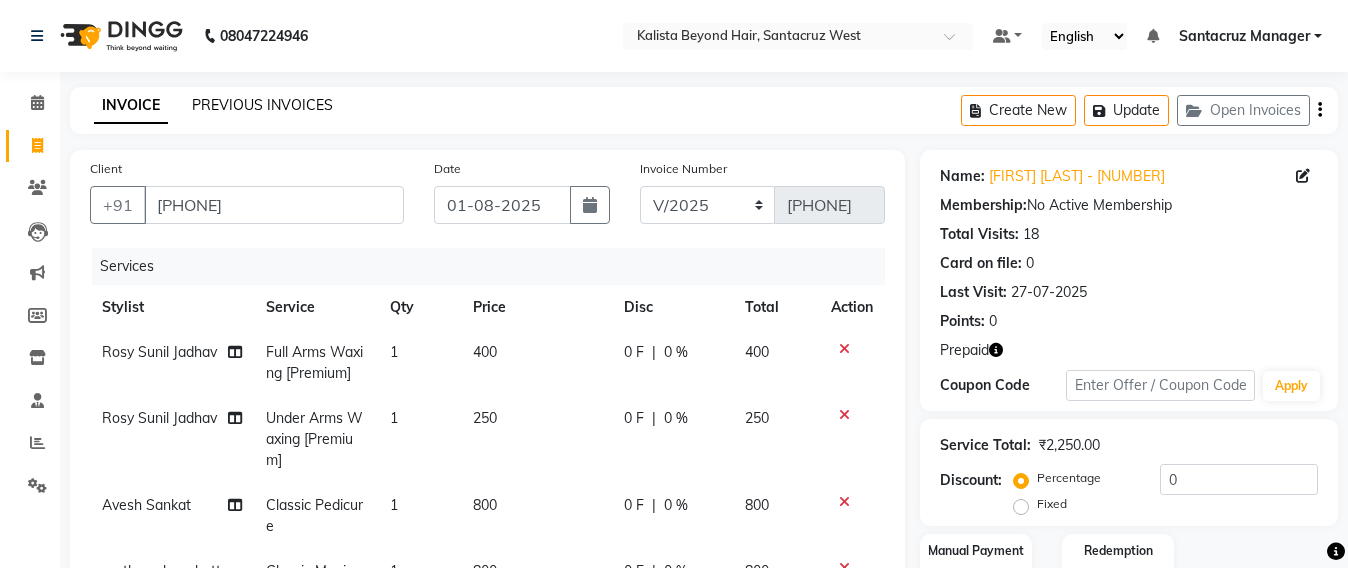 click on "PREVIOUS INVOICES" 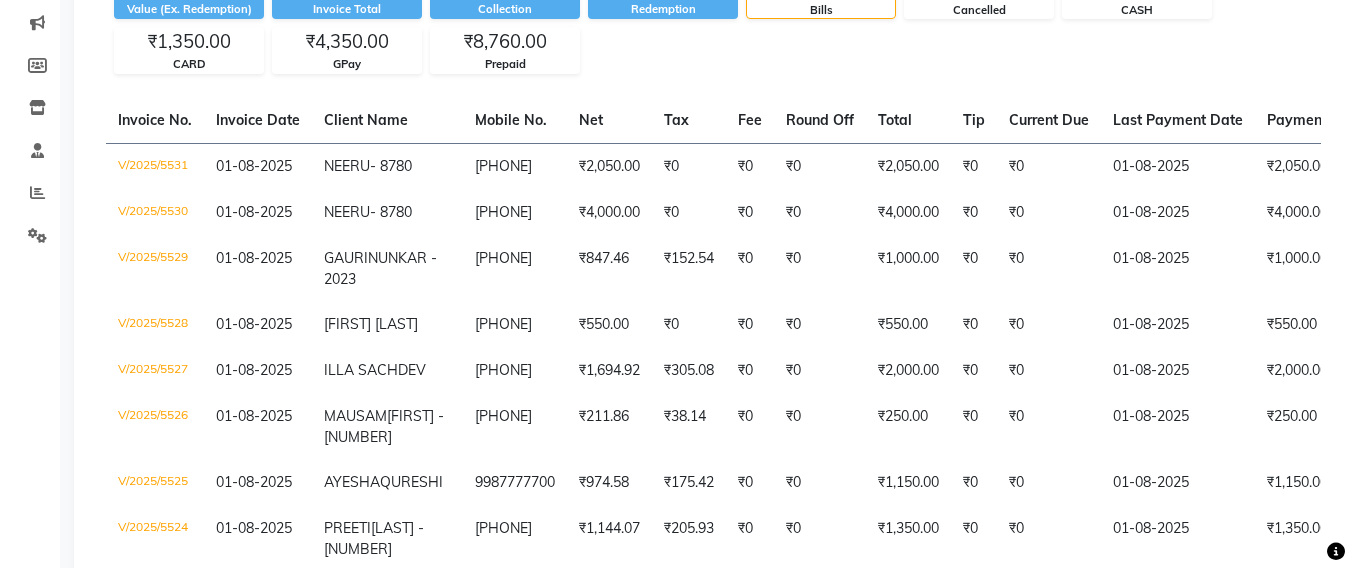scroll, scrollTop: 0, scrollLeft: 0, axis: both 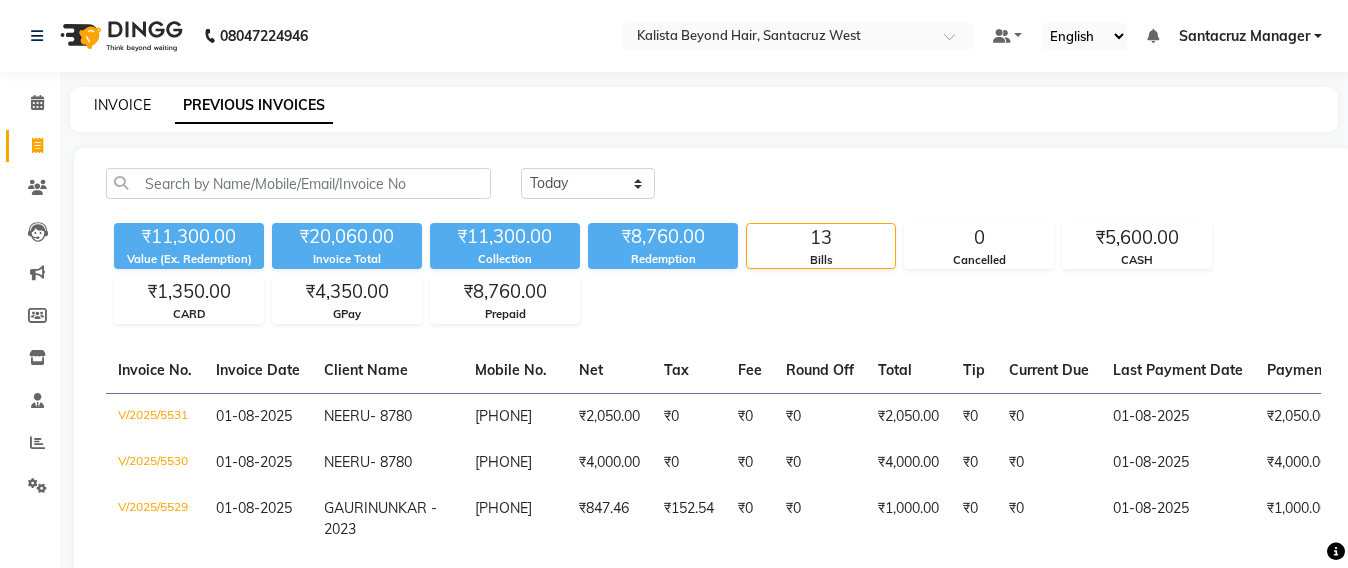 click on "INVOICE" 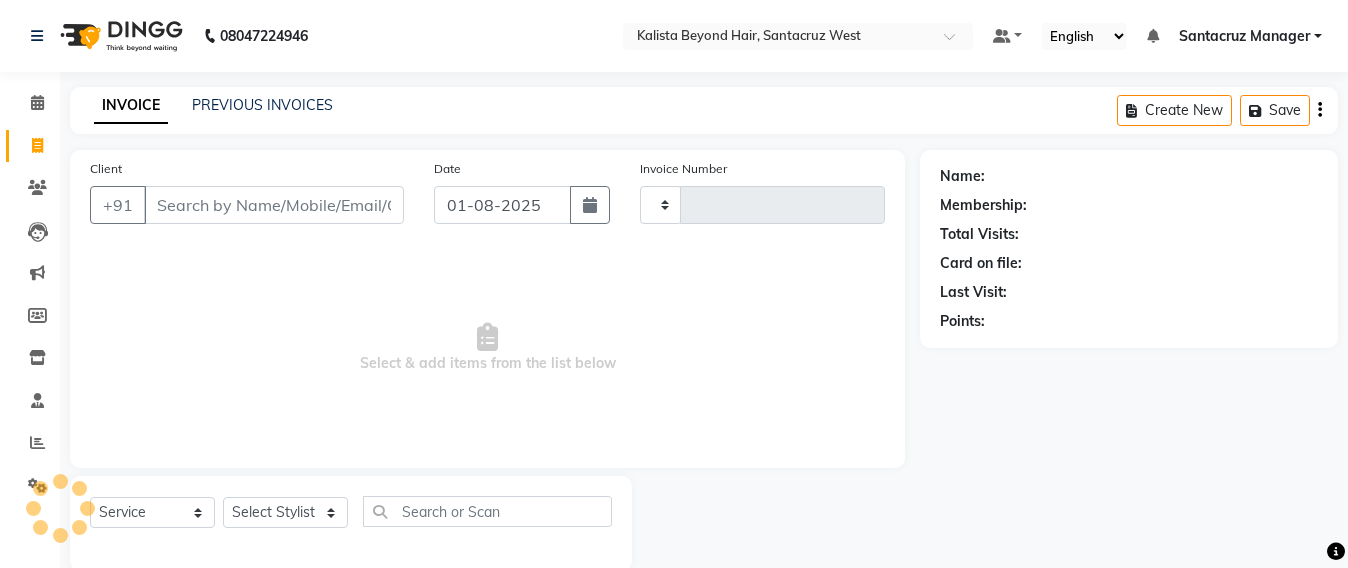 type on "5532" 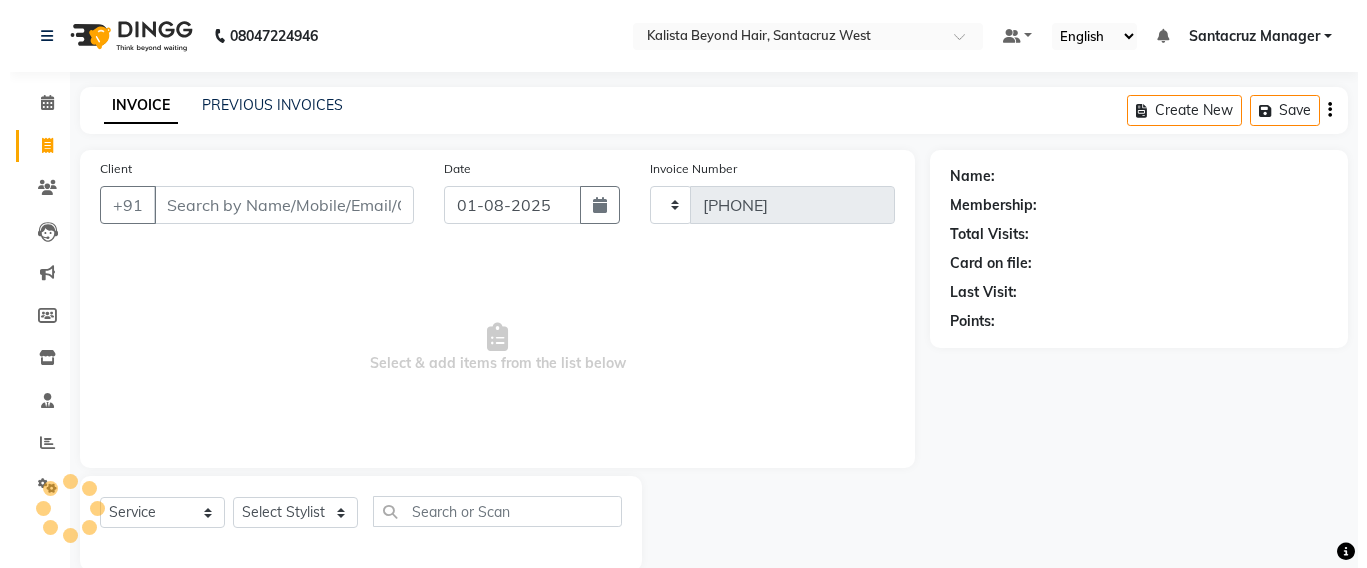scroll, scrollTop: 33, scrollLeft: 0, axis: vertical 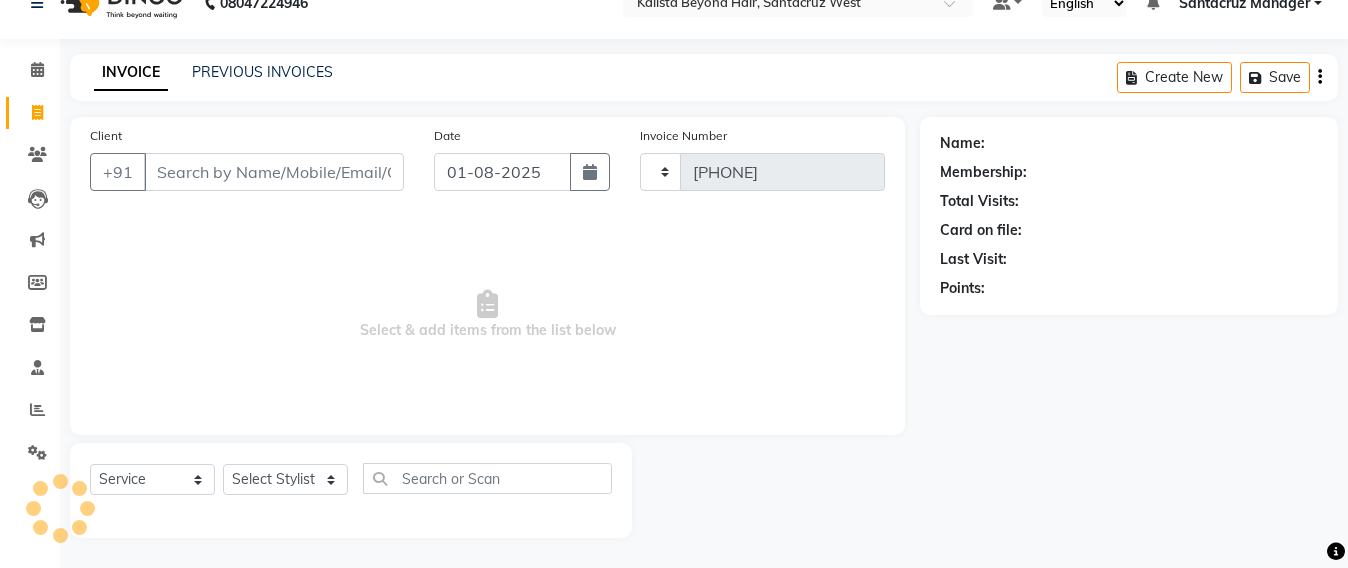 select on "6357" 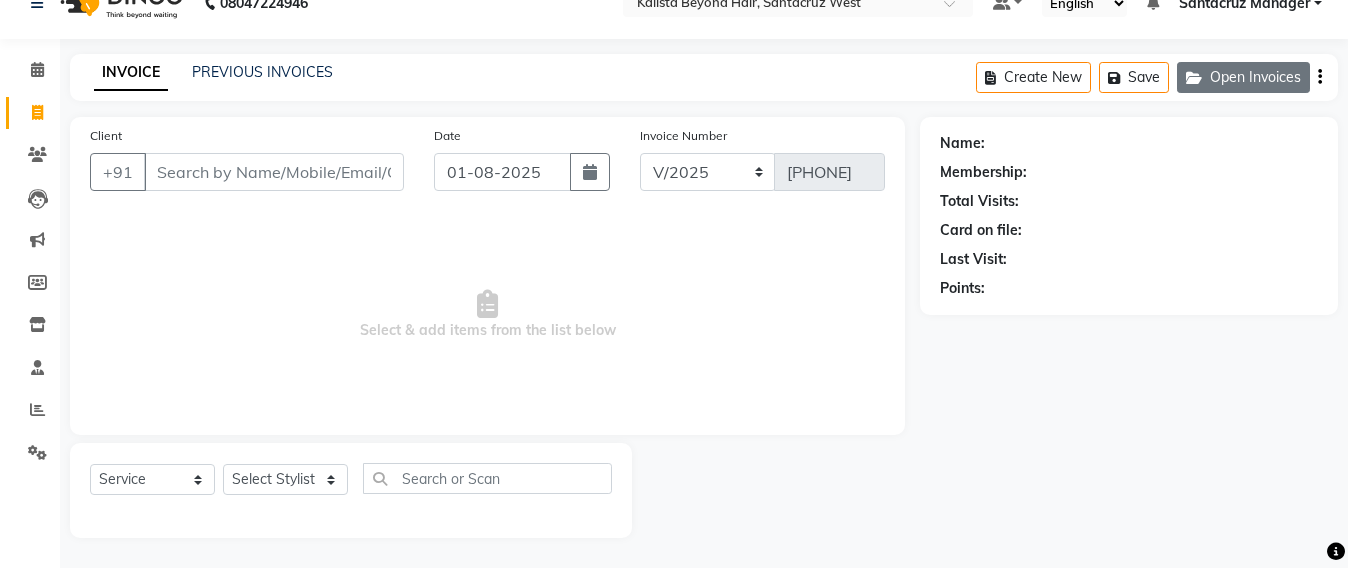 click on "Open Invoices" 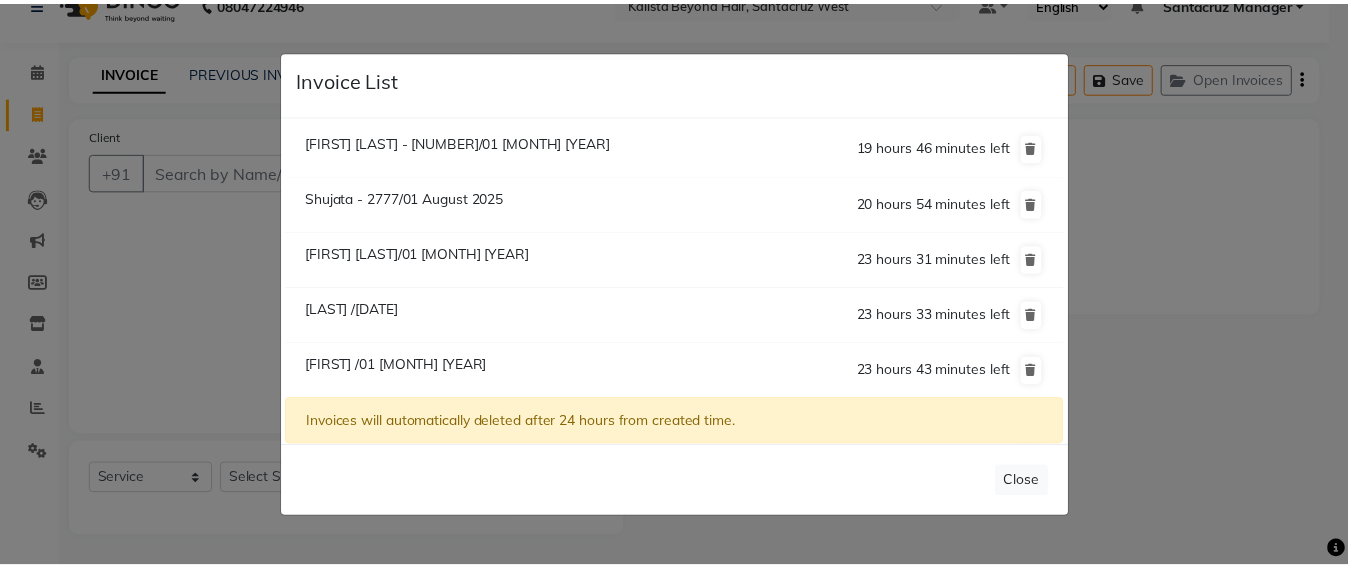 scroll, scrollTop: 56, scrollLeft: 0, axis: vertical 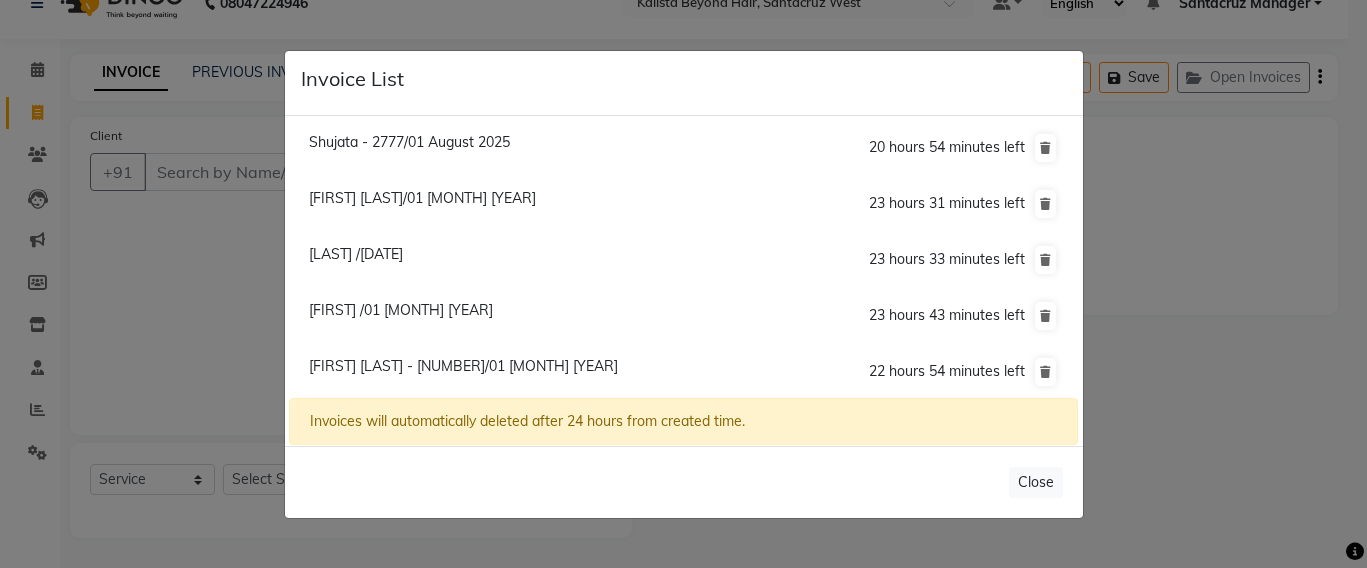 click on "Invoice List  Prathana Nepyune Bhansal - 0229/01 August 2025  19 hours 46 minutes left  Shujata - 2777/01 August 2025  20 hours 54 minutes left  Sharmila Garde/01 August 2025  23 hours 31 minutes left  Shabnam /01 August 2025  23 hours 33 minutes left  Gargi /01 August 2025  23 hours 43 minutes left  Karen Anuja Son - 9555/01 August 2025  22 hours 54 minutes left  Invoices will automatically deleted after 24 hours from created time.   Close" 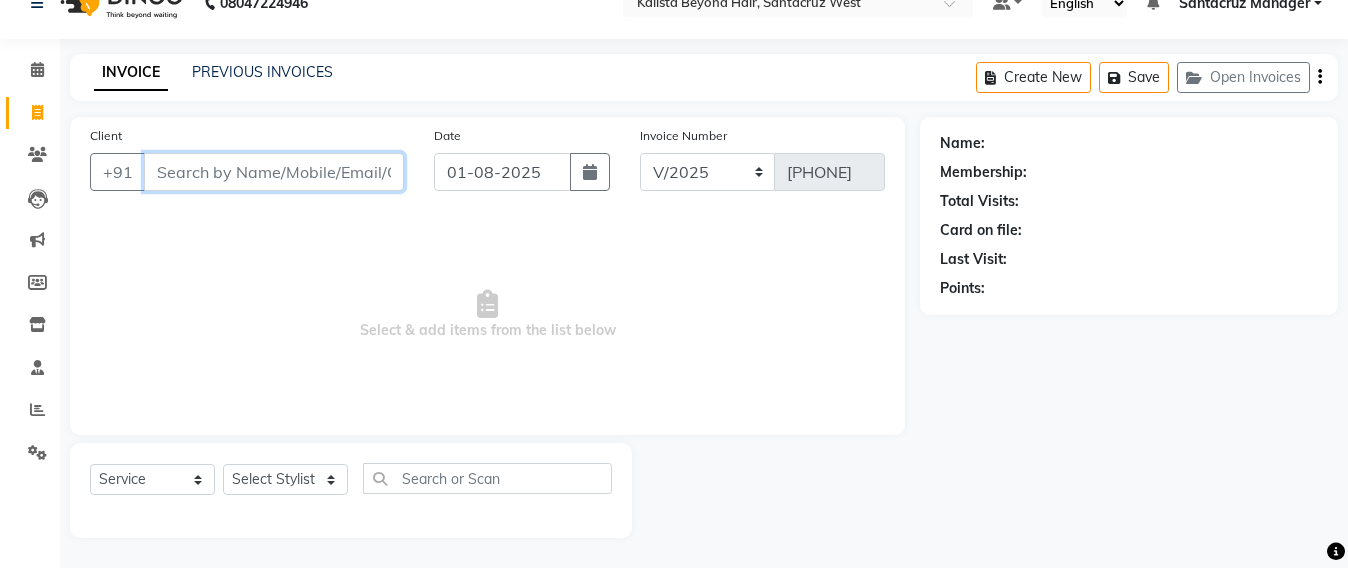 click on "Client" at bounding box center [274, 172] 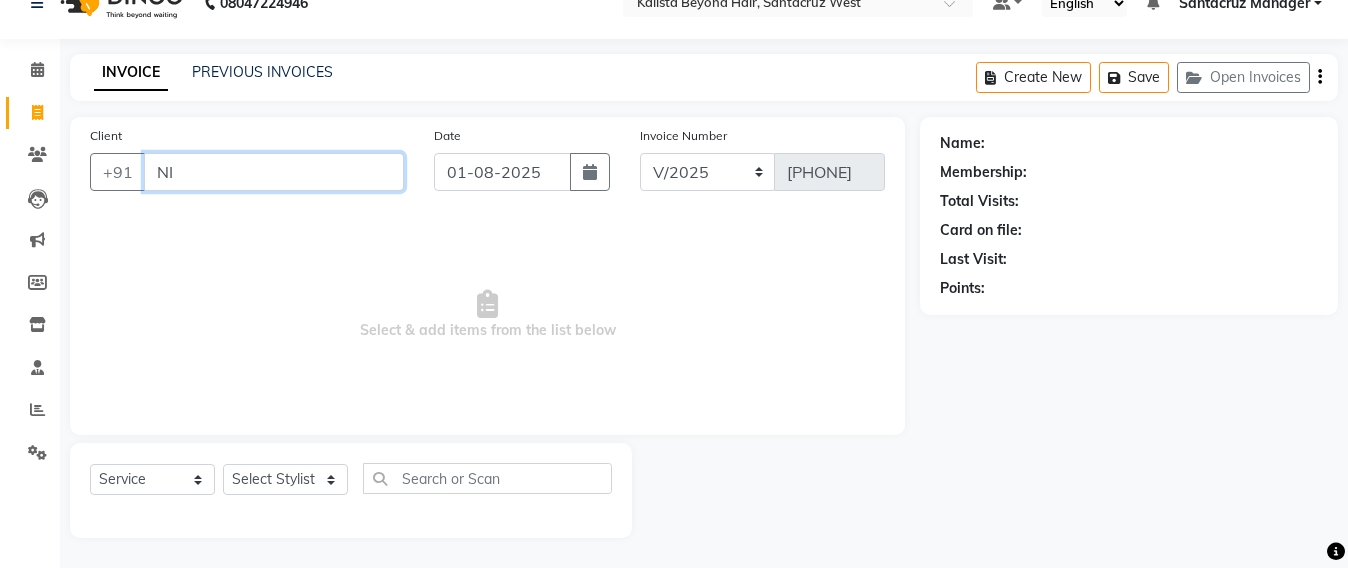 type on "N" 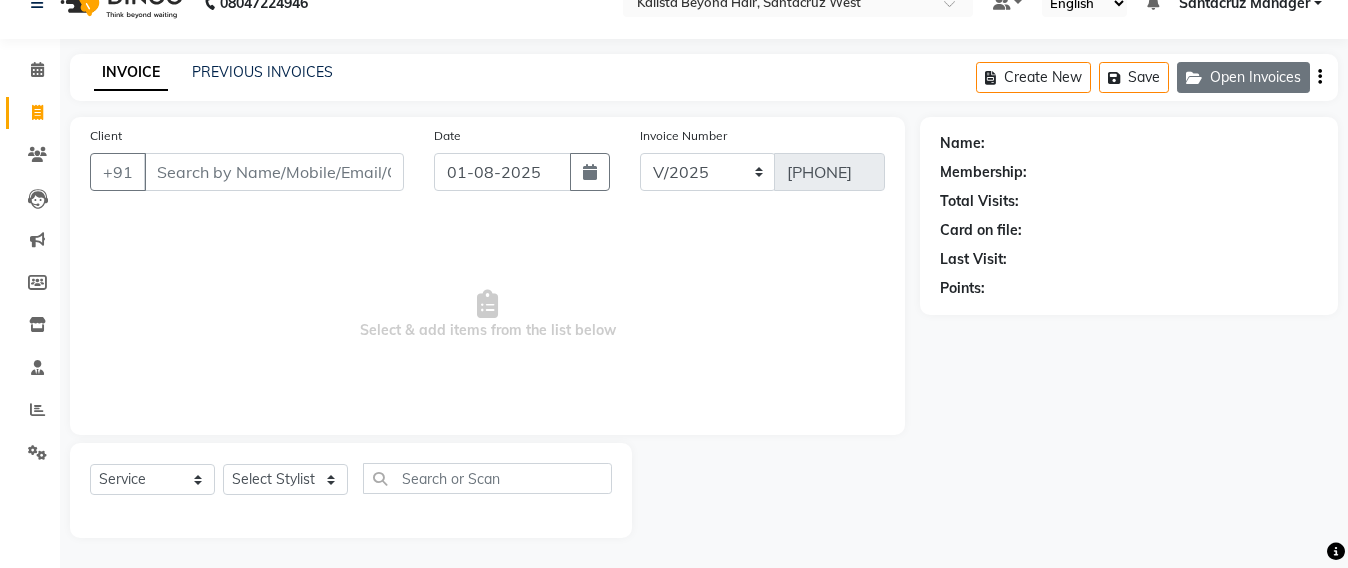 click on "Open Invoices" 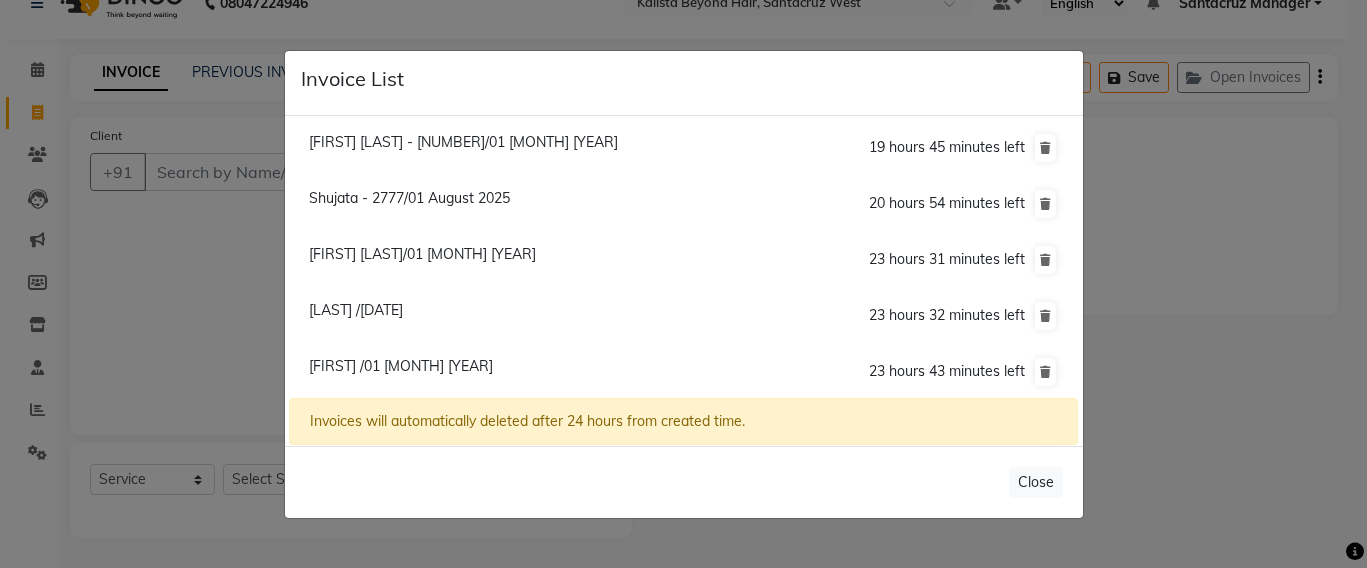 click on "Sharmila Garde/01 August 2025" 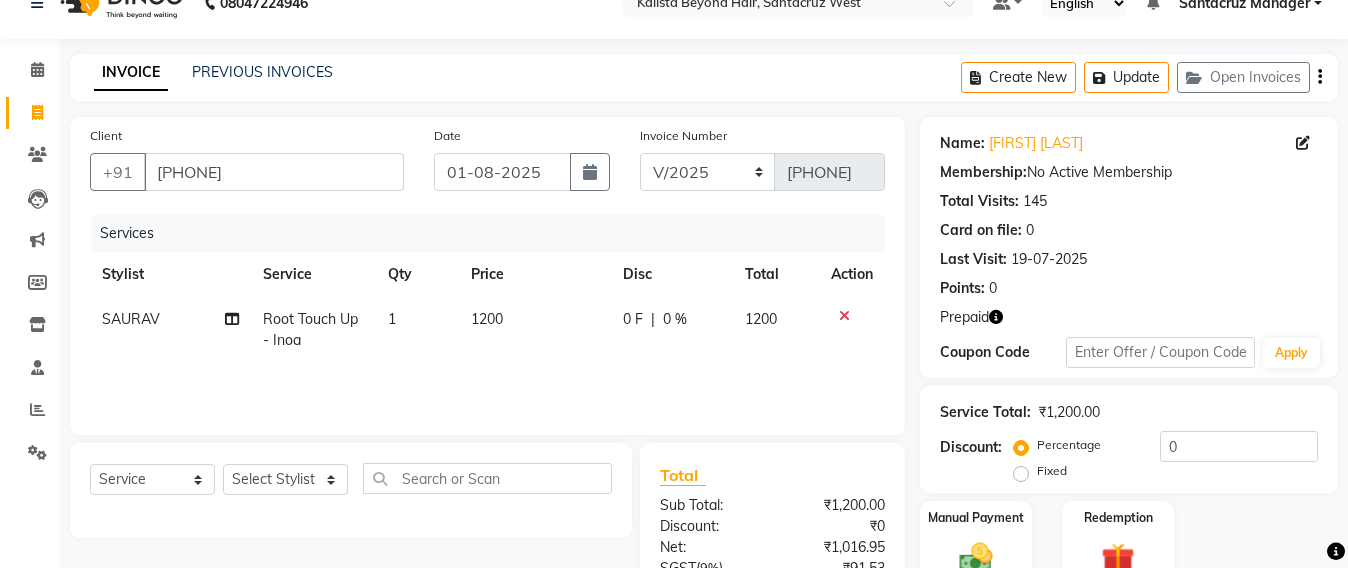 click 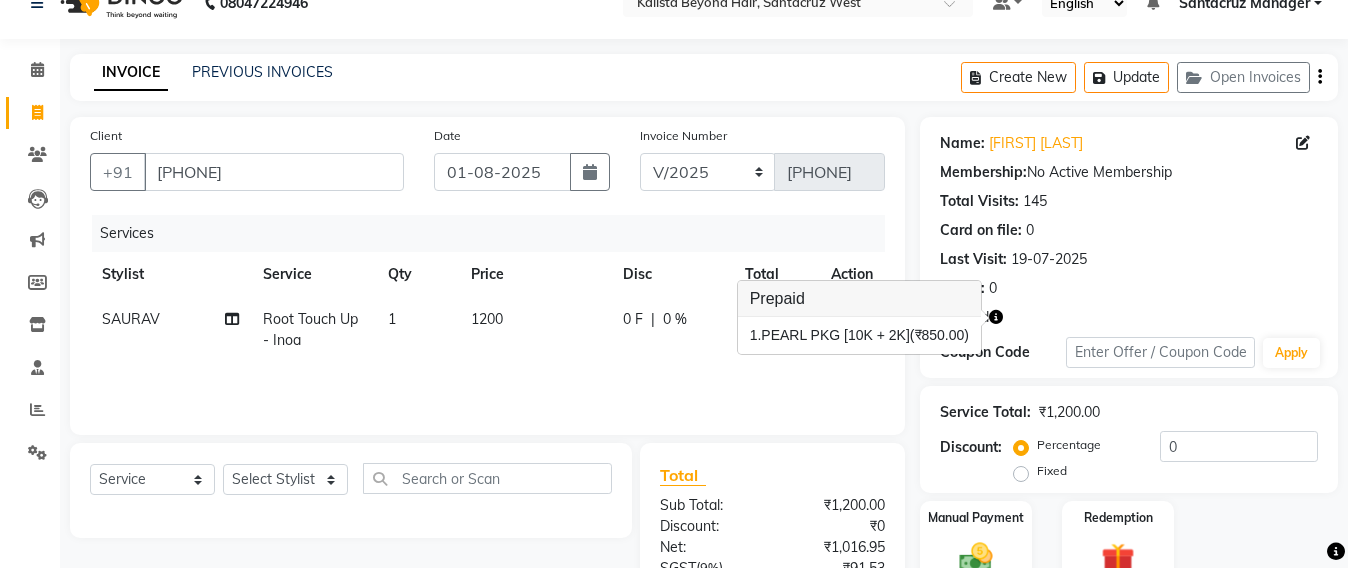 click on "0 F | 0 %" 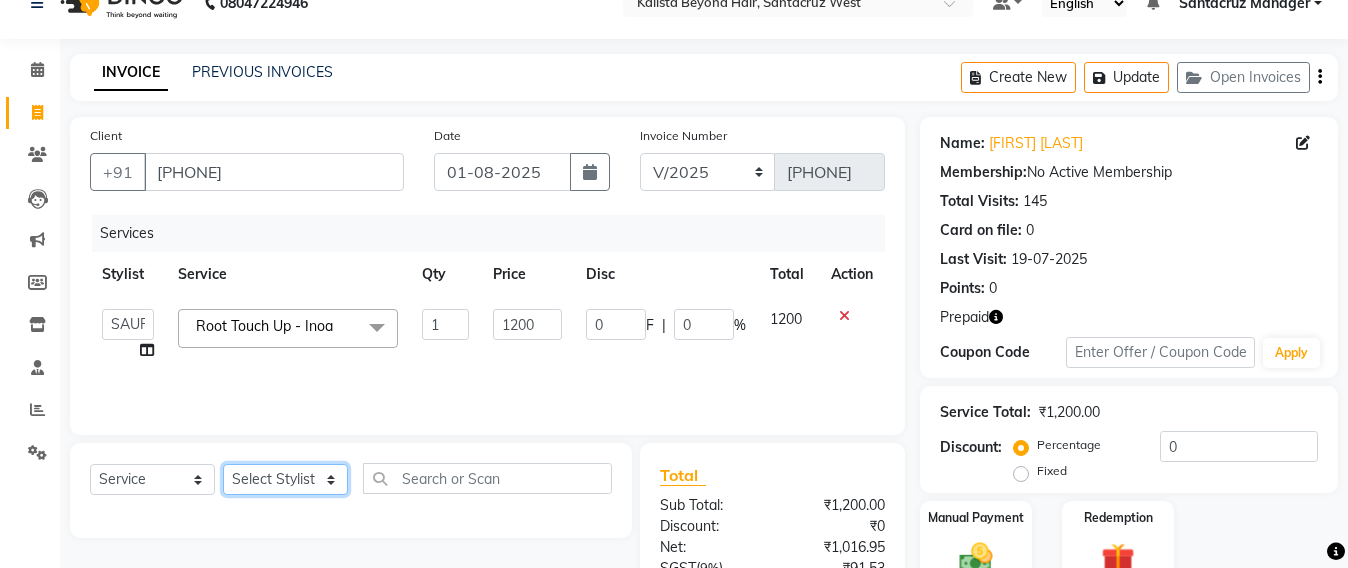 click on "Select Stylist Admin Avesh Sankat AZHER SHAIKH Jayeshree Mahtre Manisha Subodh Shedge Muskaan Pramila Vinayak Mhatre prathmesh mahattre Pratibha Nilesh Sharma RINKI SAV Rosy Sunil Jadhav Sameer shah admin Santacruz Manager SAURAV Siddhi SOMAYANG VASHUM Tejasvi Bhosle" 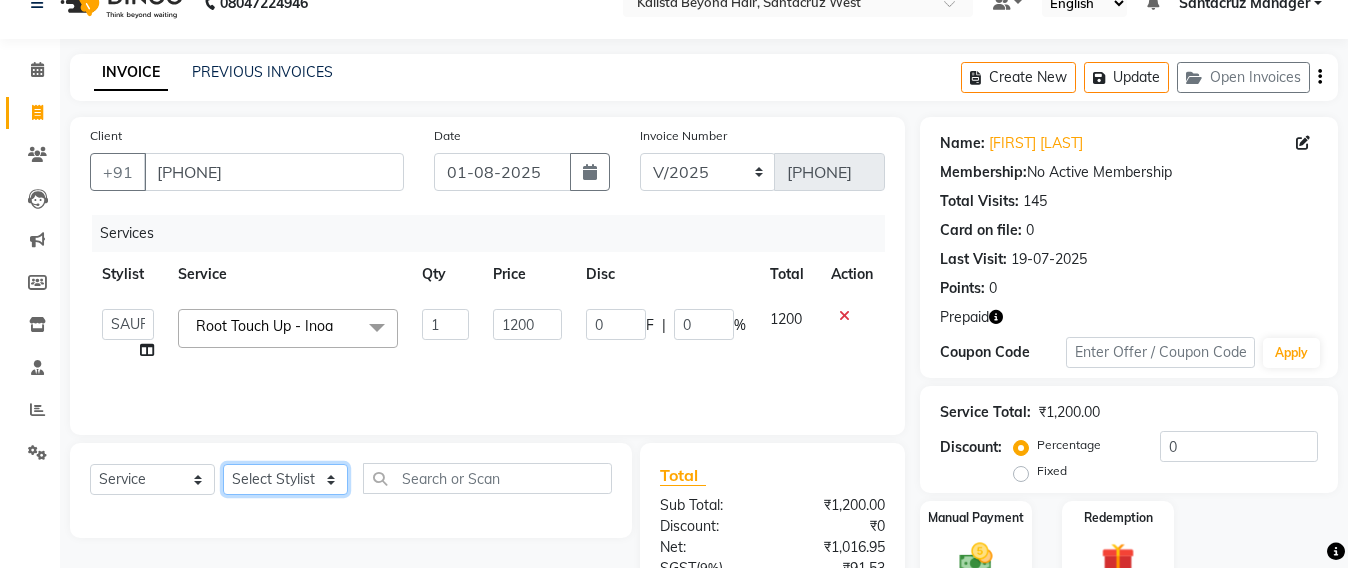 select on "47899" 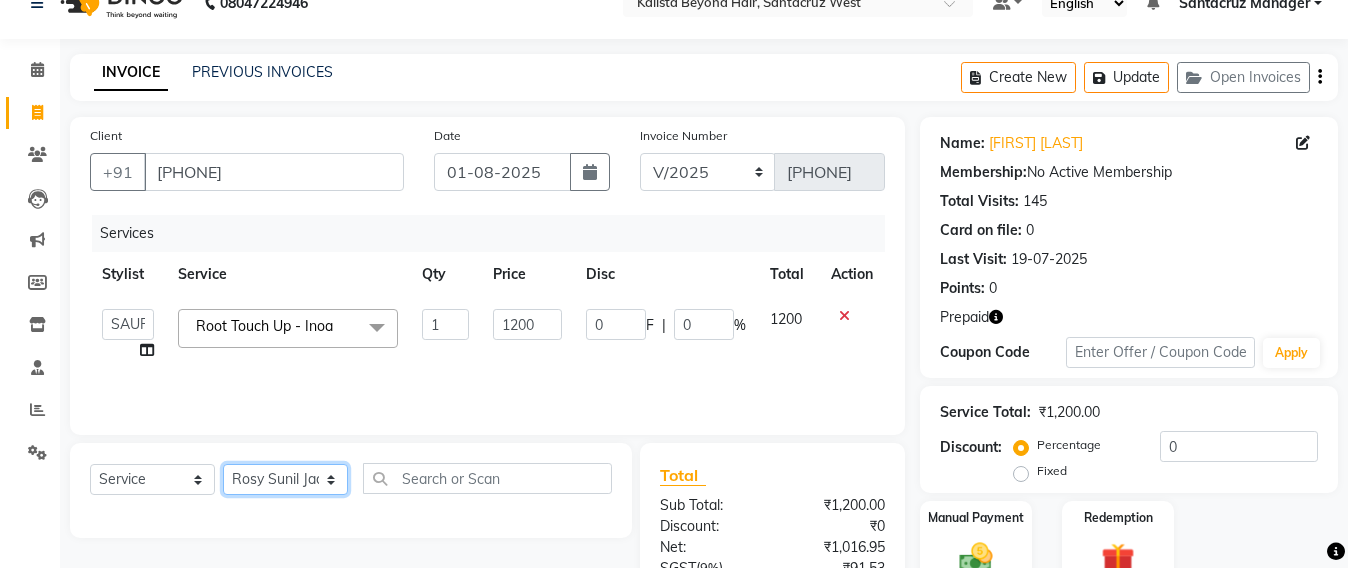 click on "Select Stylist Admin Avesh Sankat AZHER SHAIKH Jayeshree Mahtre Manisha Subodh Shedge Muskaan Pramila Vinayak Mhatre prathmesh mahattre Pratibha Nilesh Sharma RINKI SAV Rosy Sunil Jadhav Sameer shah admin Santacruz Manager SAURAV Siddhi SOMAYANG VASHUM Tejasvi Bhosle" 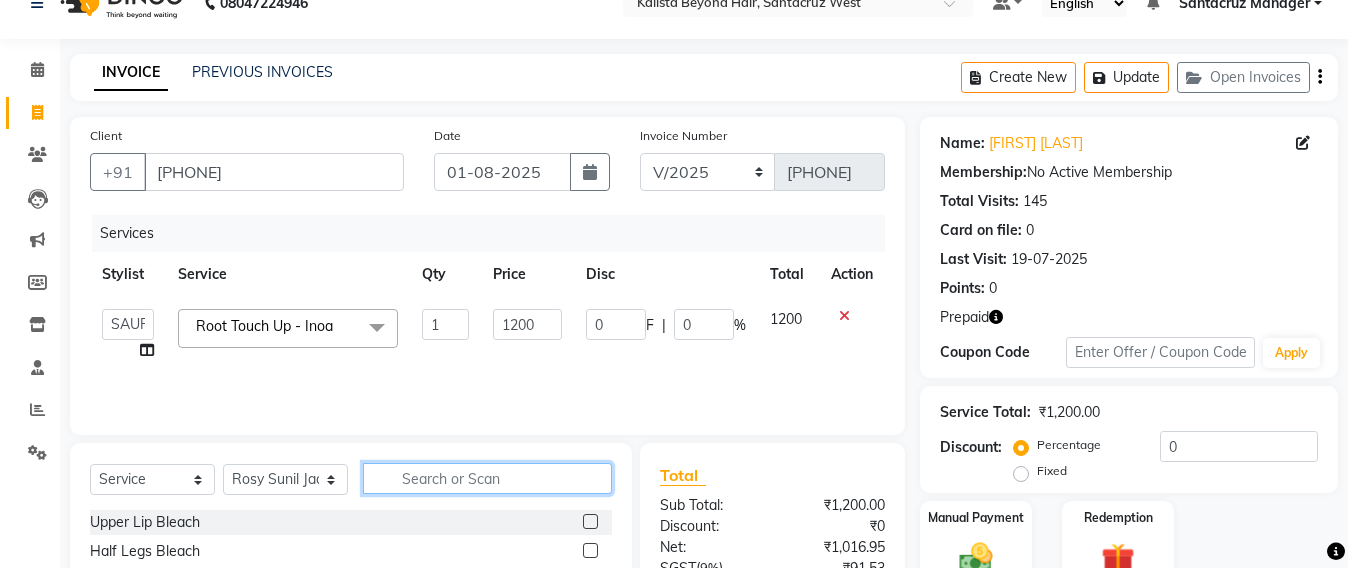 click 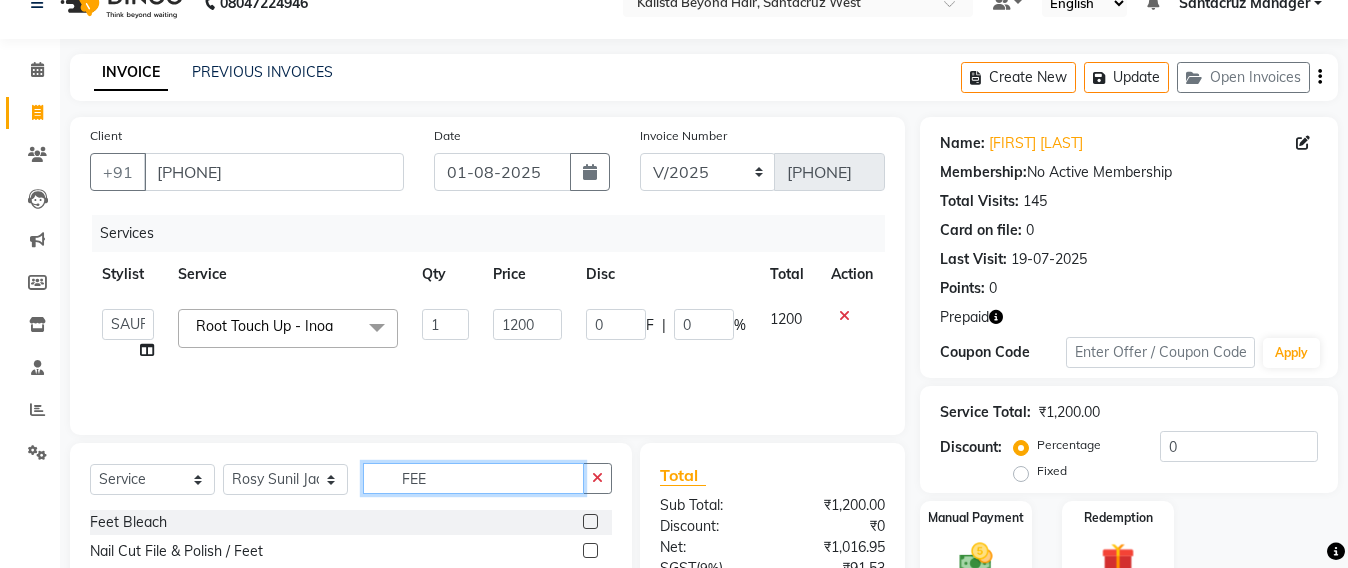 scroll, scrollTop: 158, scrollLeft: 0, axis: vertical 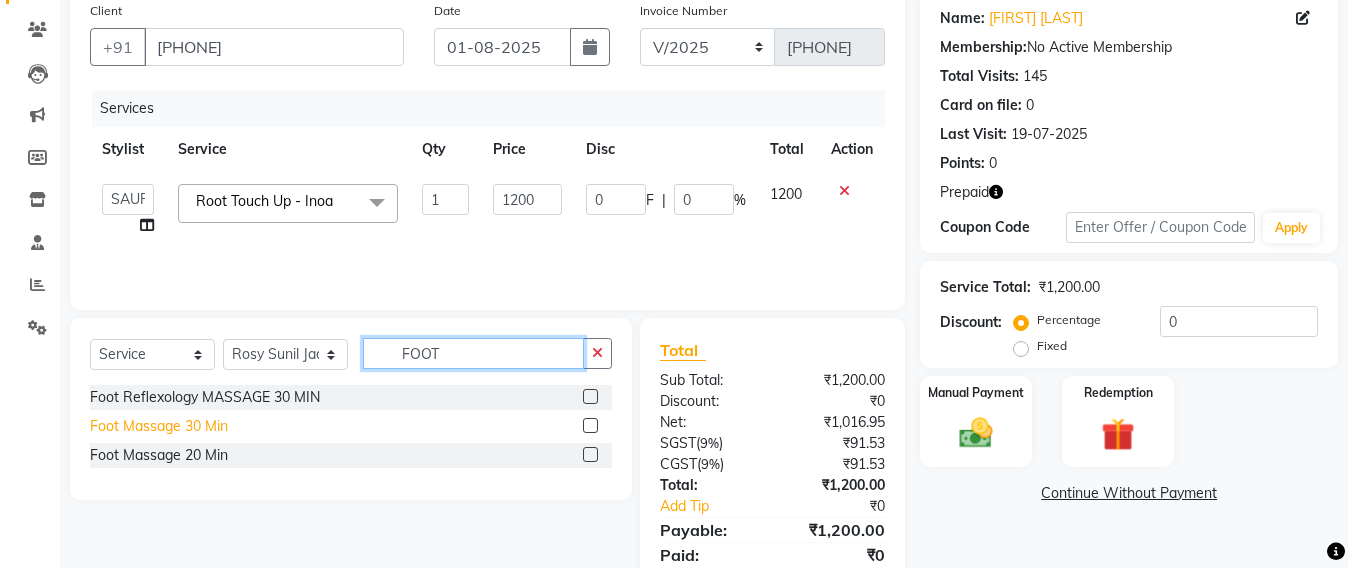 type on "FOOT" 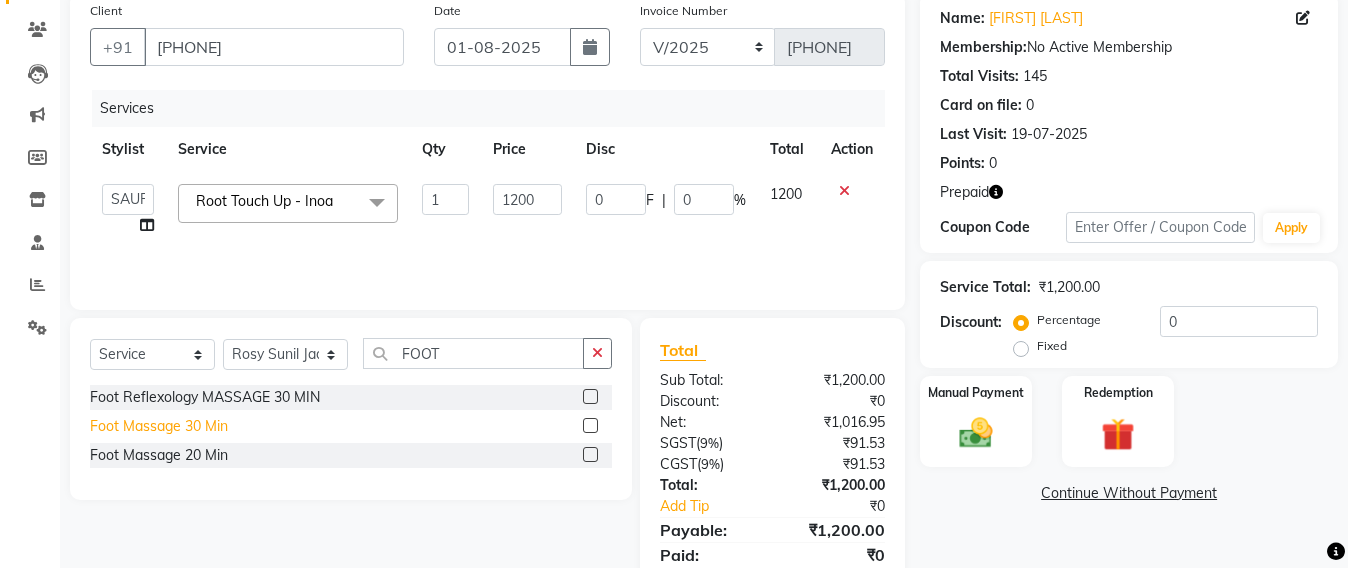 click on "Foot Massage 30 Min" 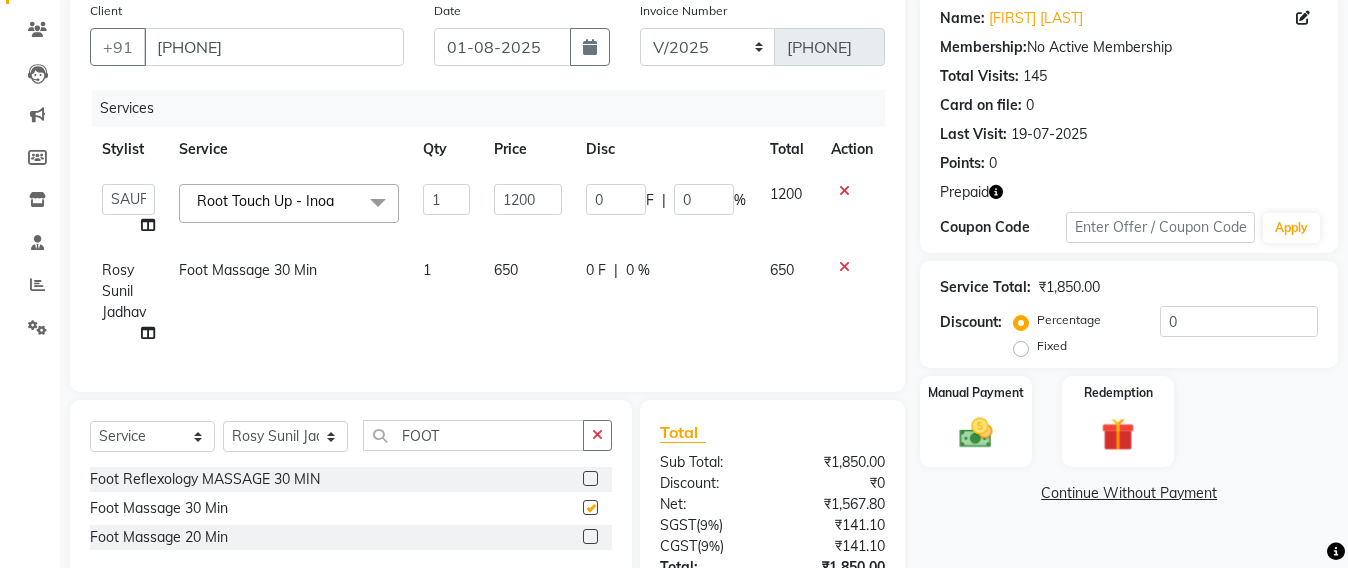 checkbox on "false" 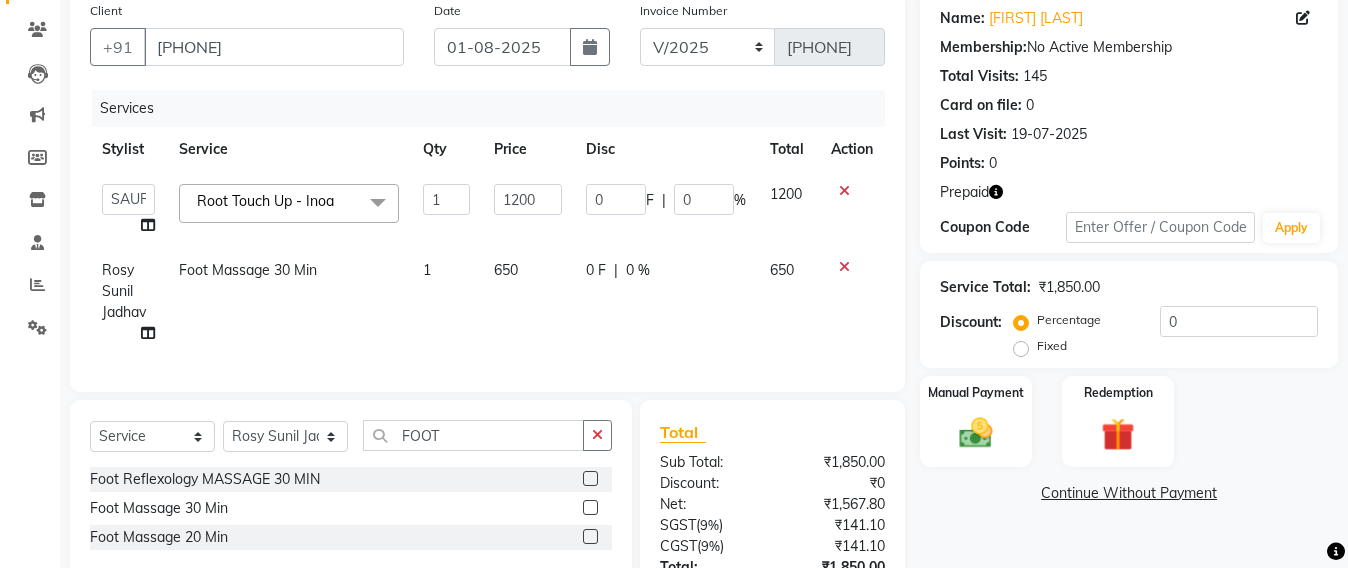 click on "650" 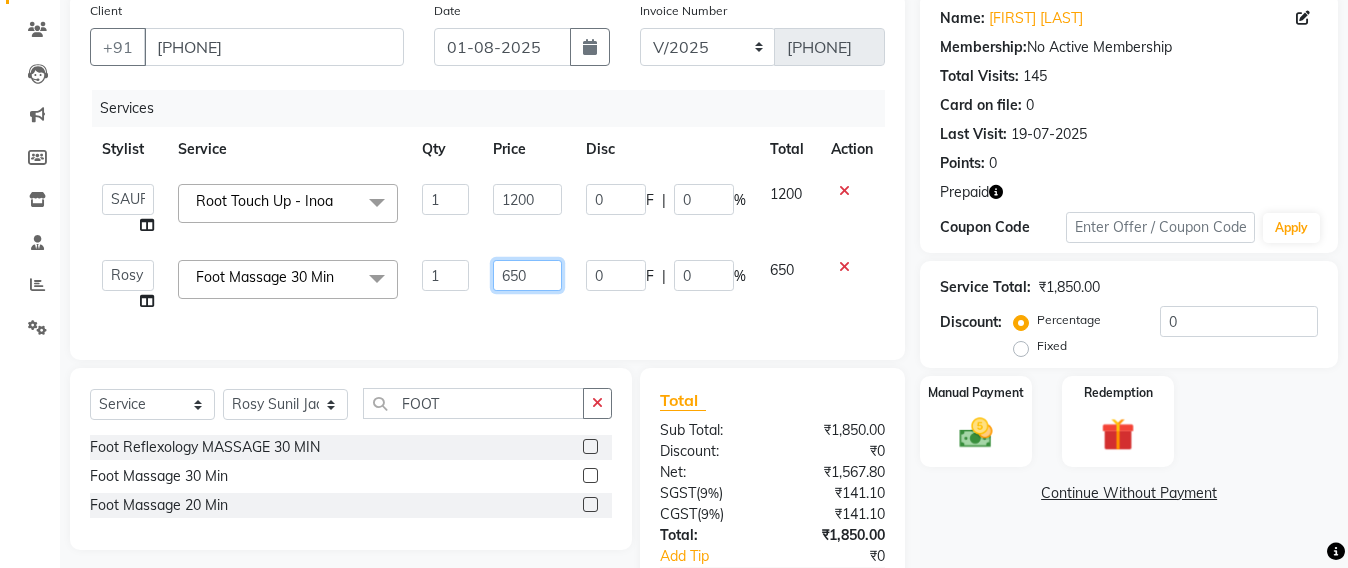 click on "650" 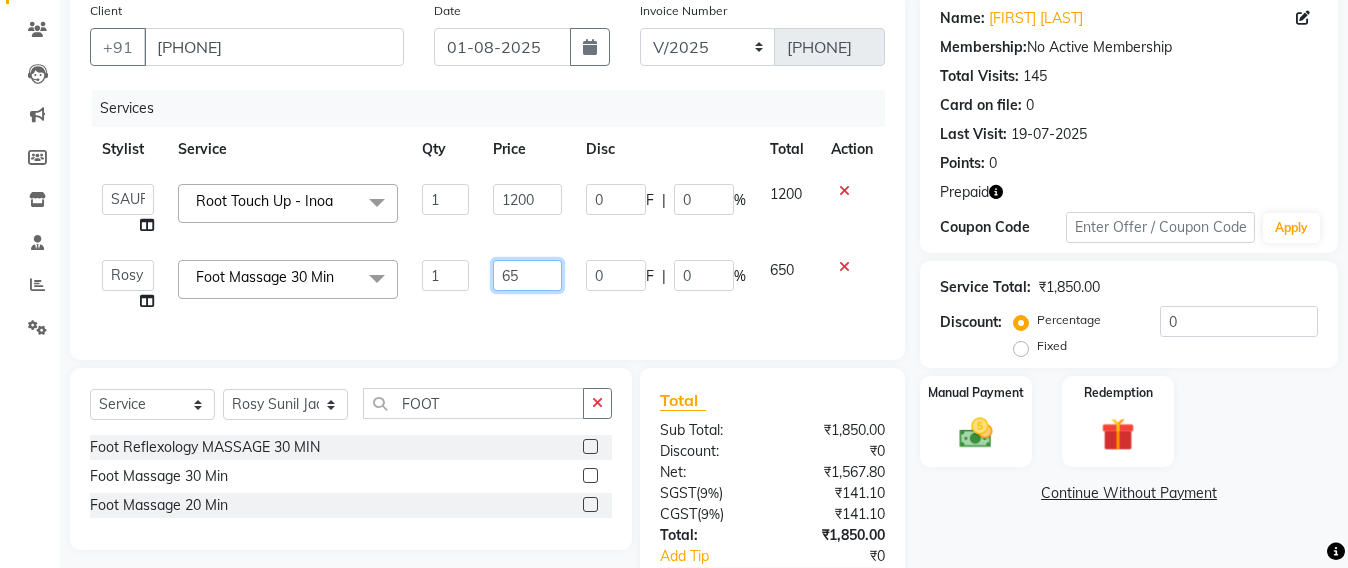 type on "6" 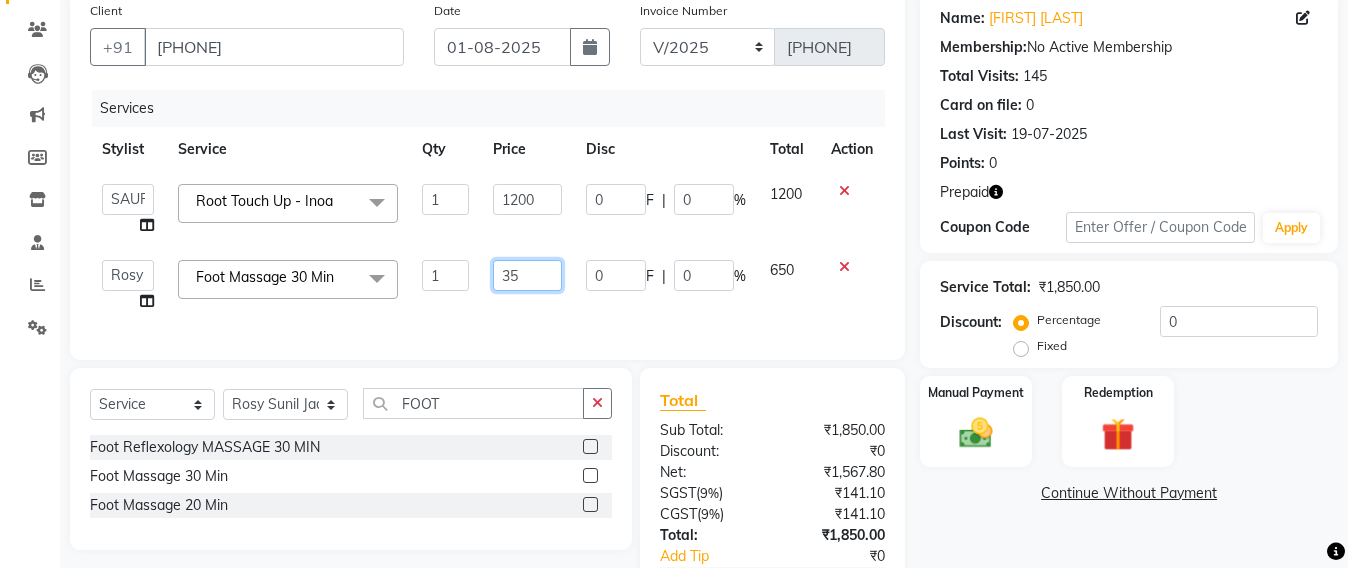 type on "350" 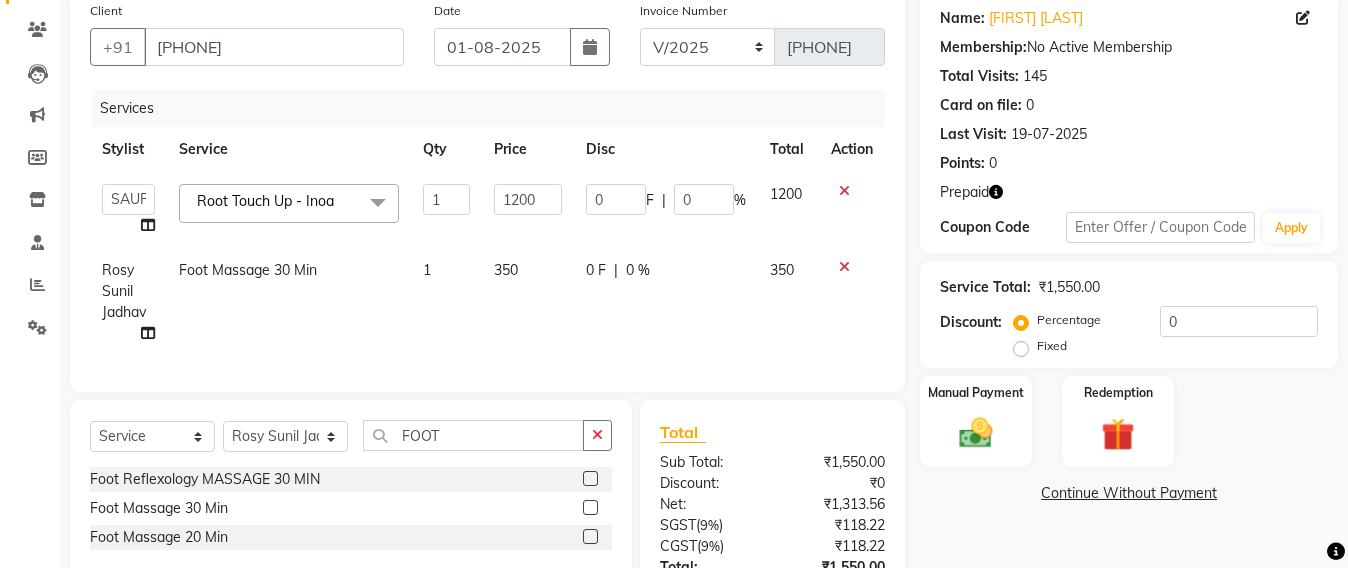 click on "350" 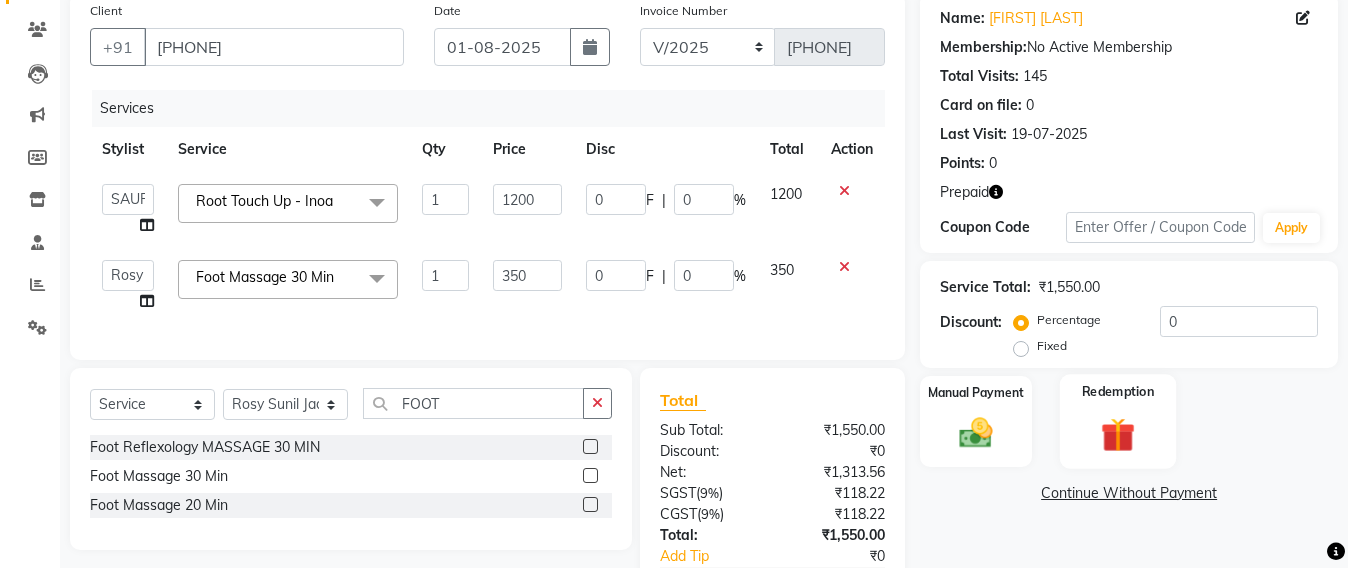 click 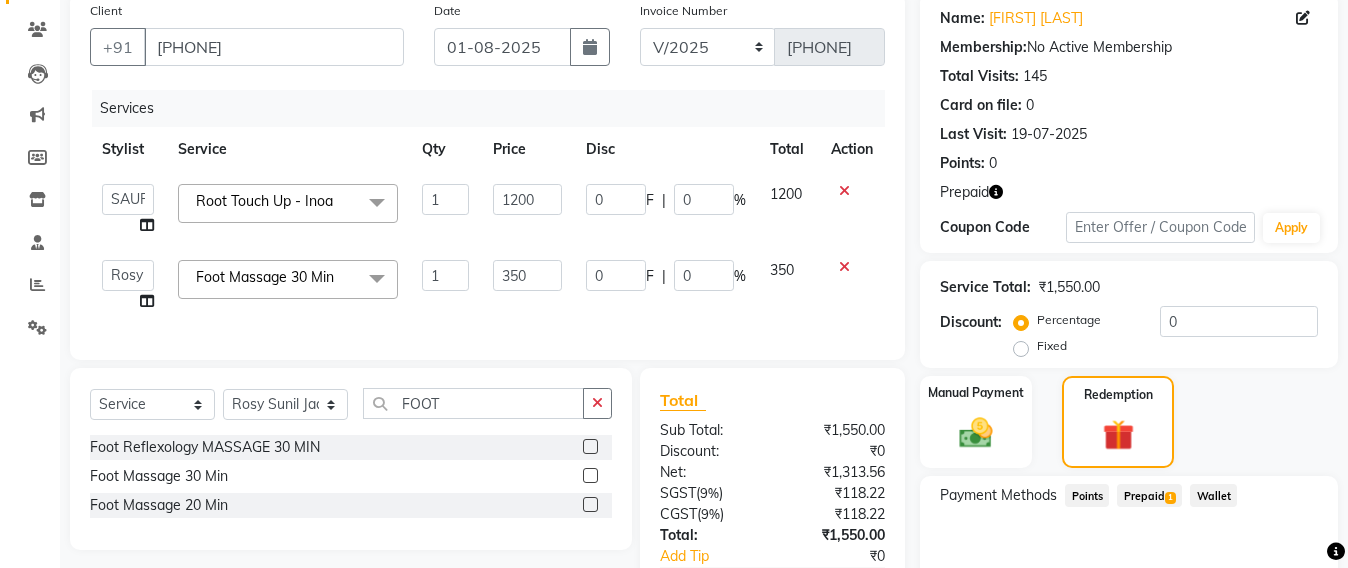 click on "1" 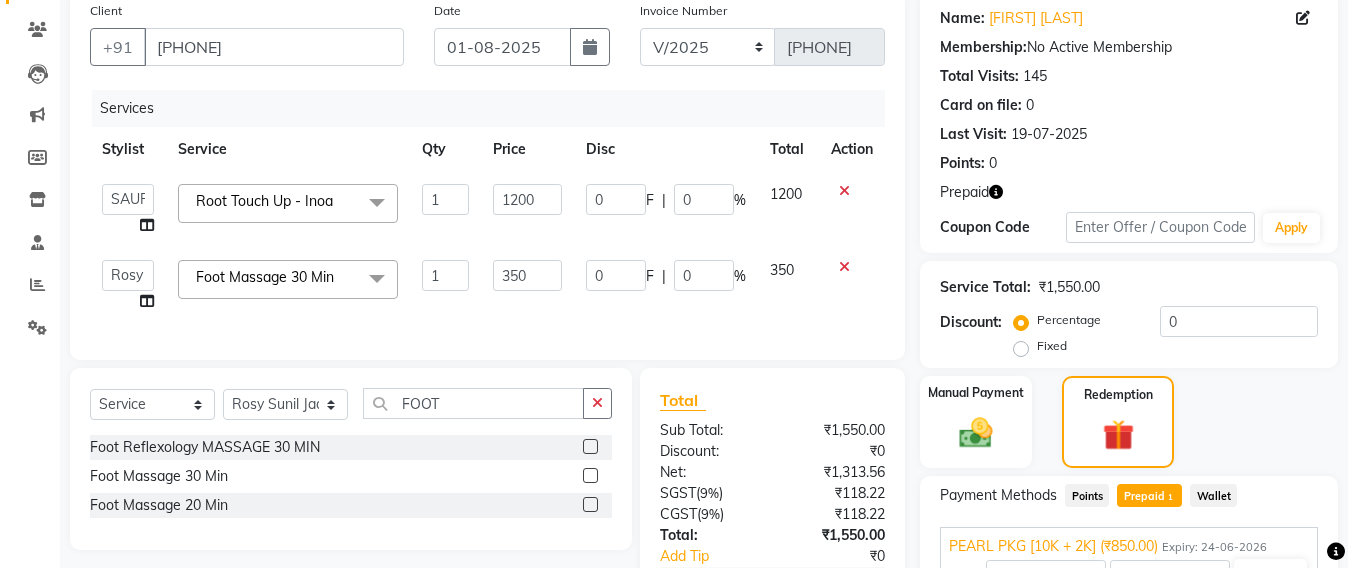 scroll, scrollTop: 301, scrollLeft: 0, axis: vertical 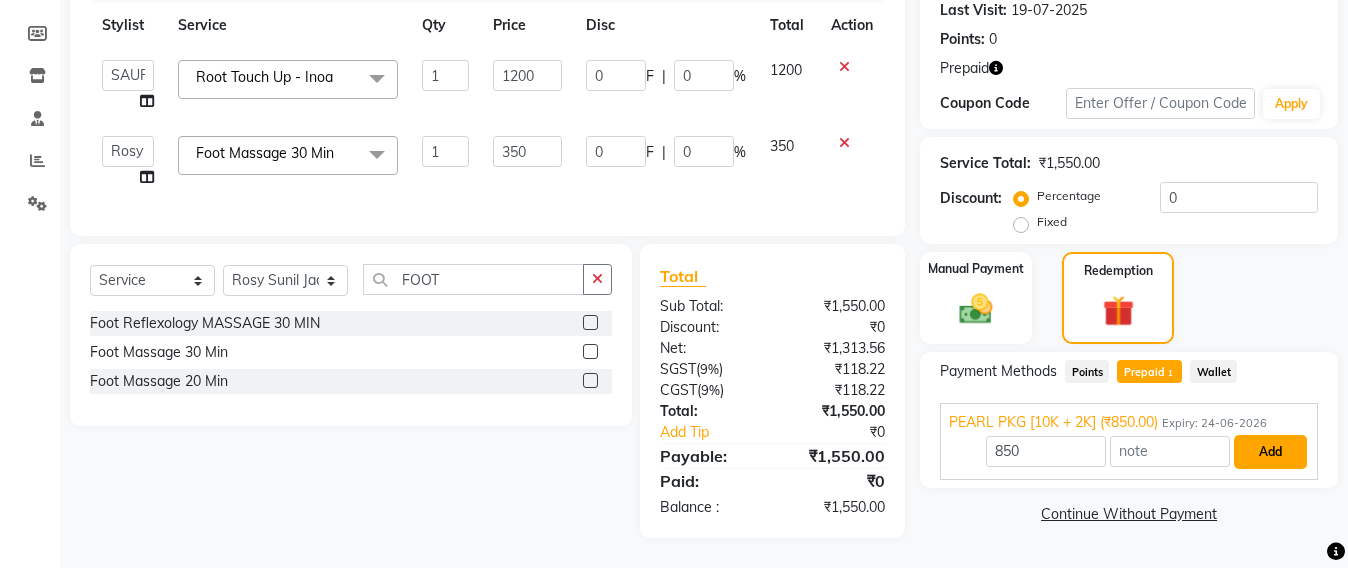 click on "Add" at bounding box center [1270, 452] 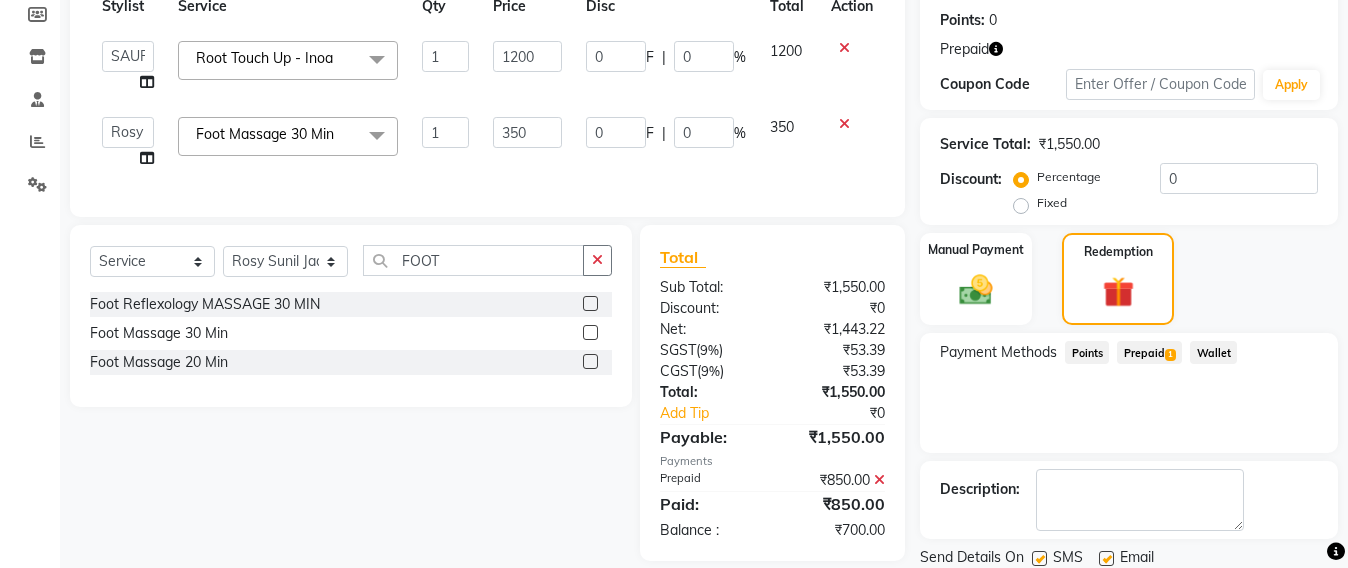 scroll, scrollTop: 370, scrollLeft: 0, axis: vertical 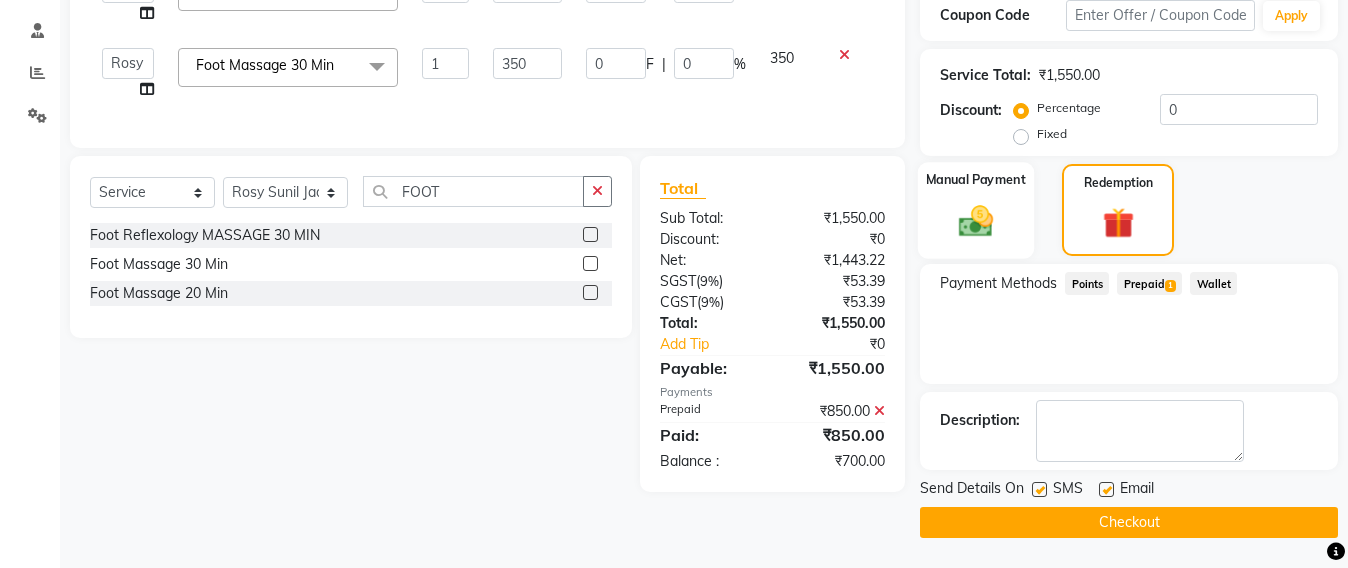 click 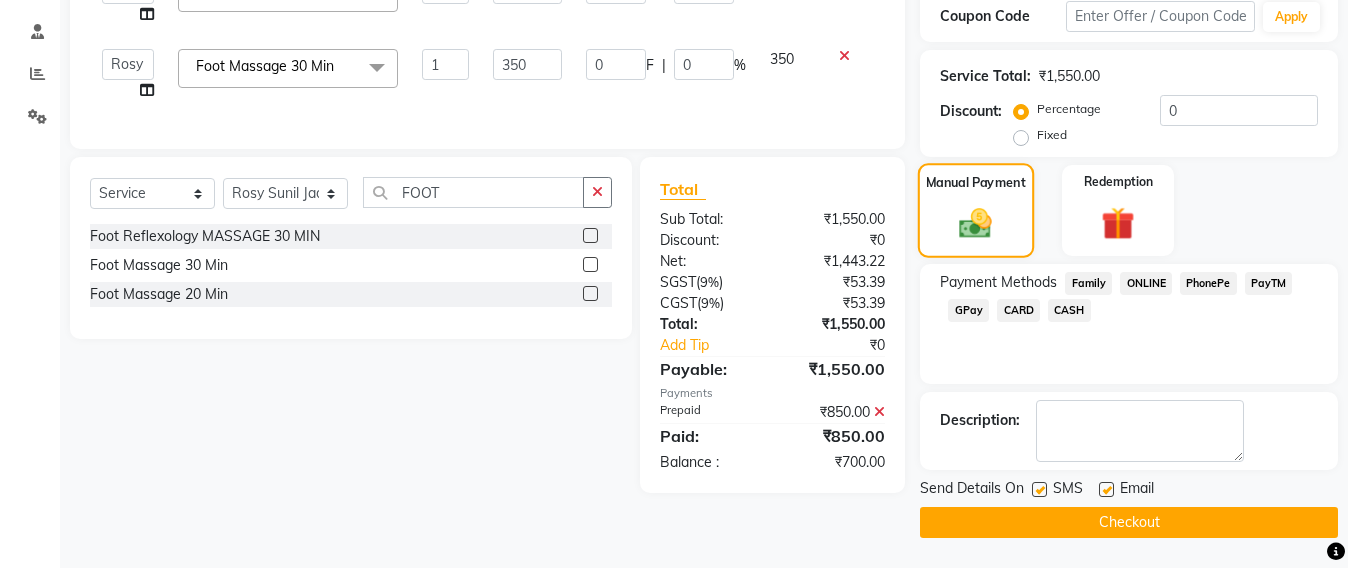 scroll, scrollTop: 369, scrollLeft: 0, axis: vertical 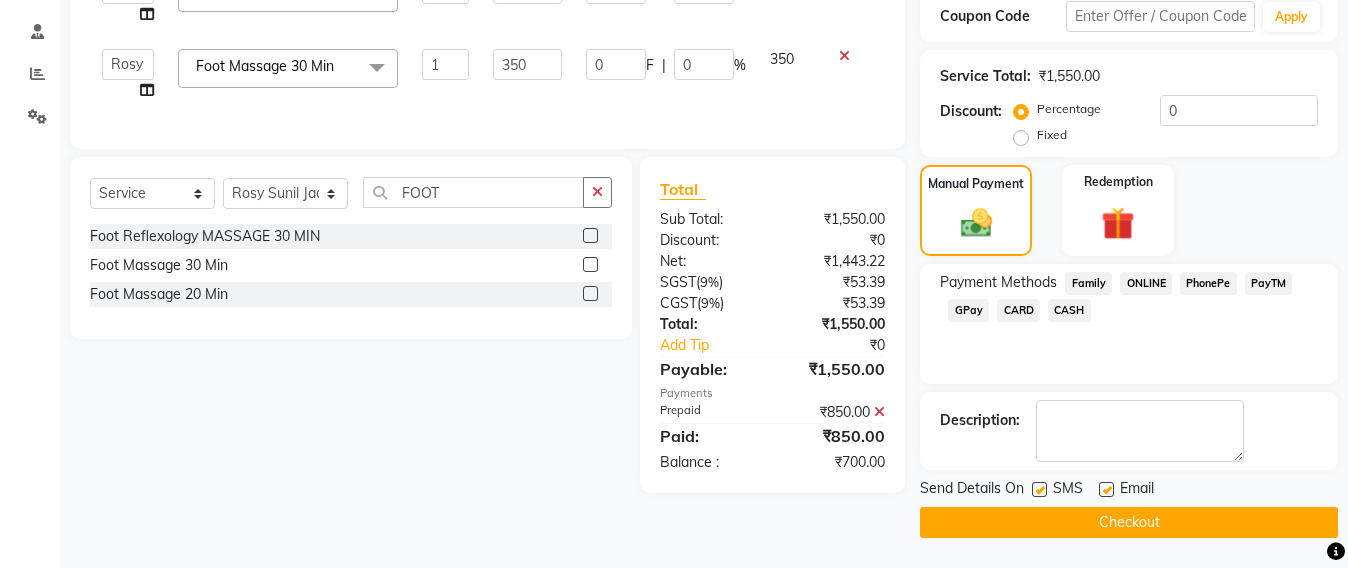 click on "CARD" 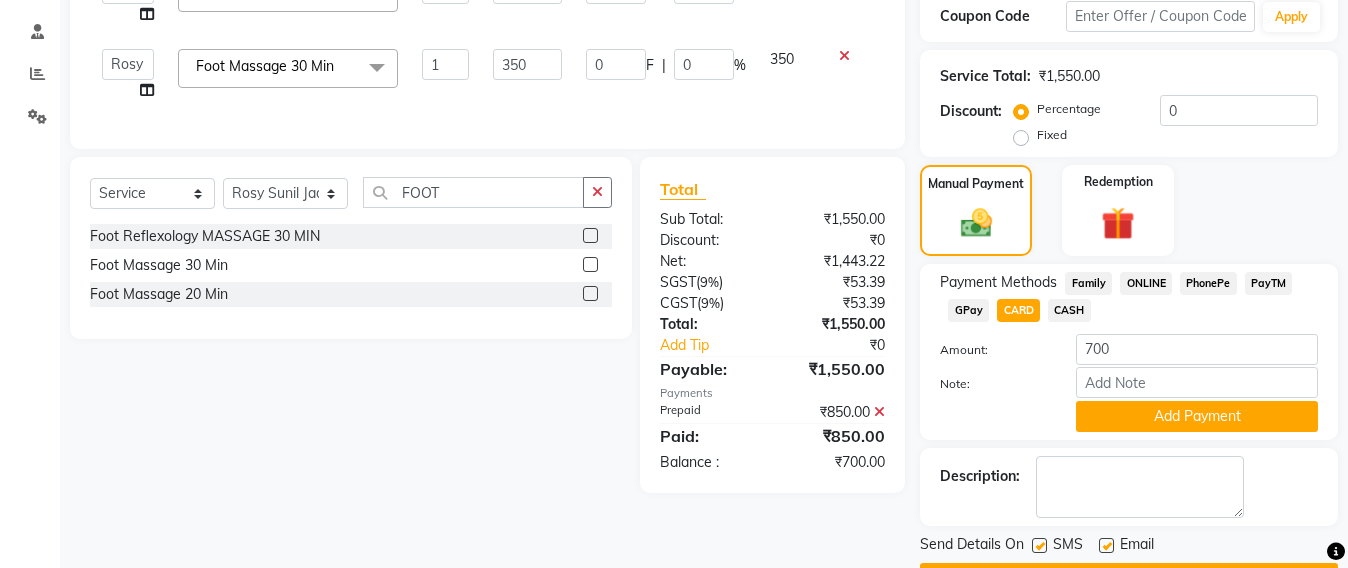 scroll, scrollTop: 370, scrollLeft: 0, axis: vertical 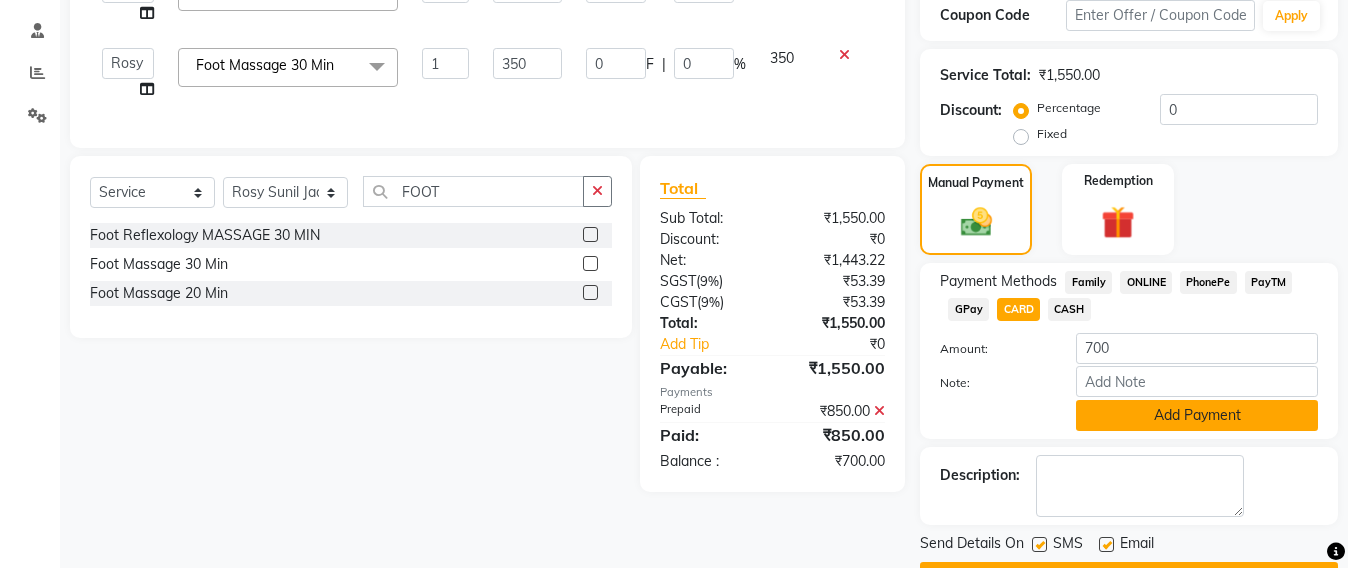 click on "Add Payment" 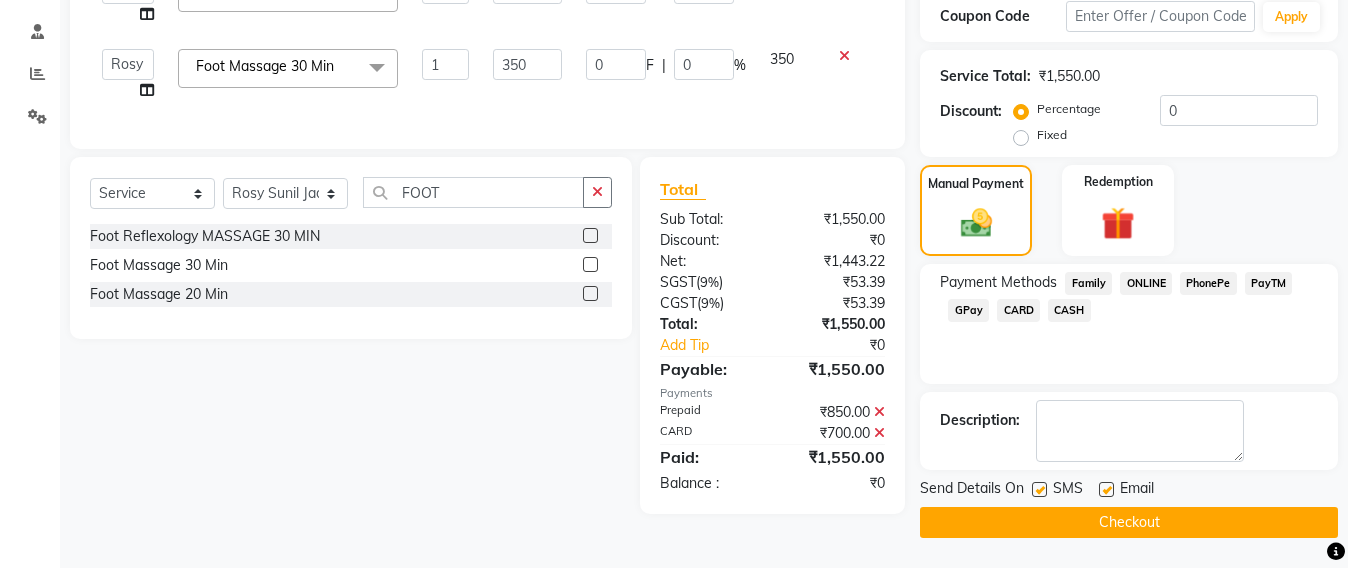 scroll, scrollTop: 369, scrollLeft: 0, axis: vertical 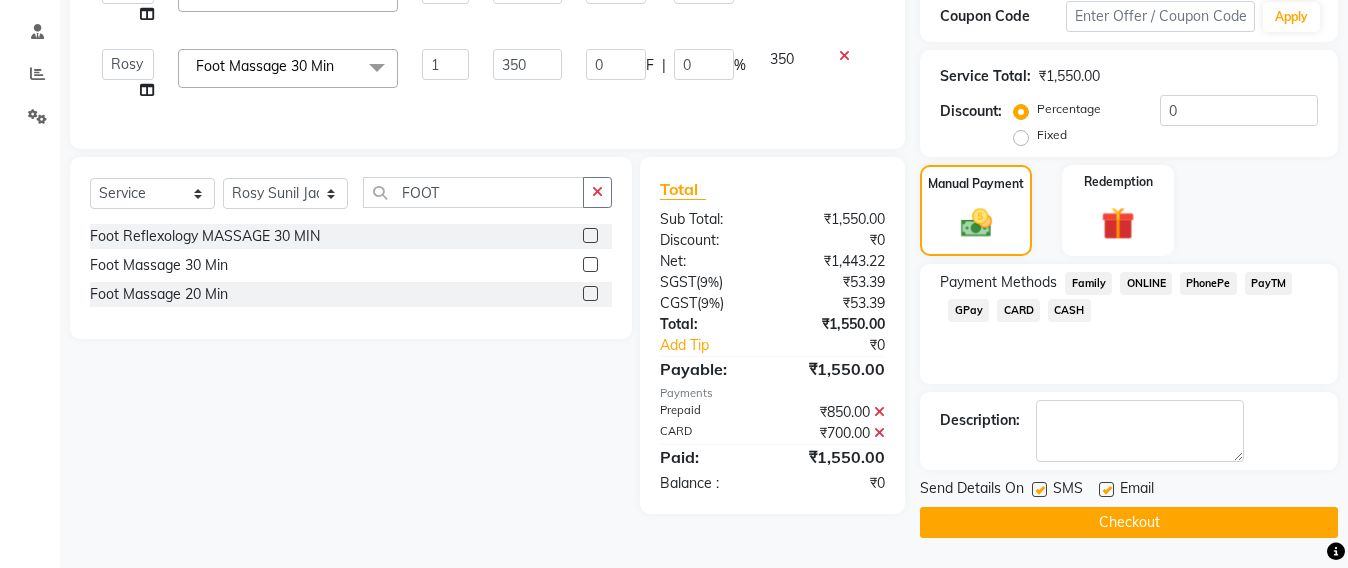 click on "Checkout" 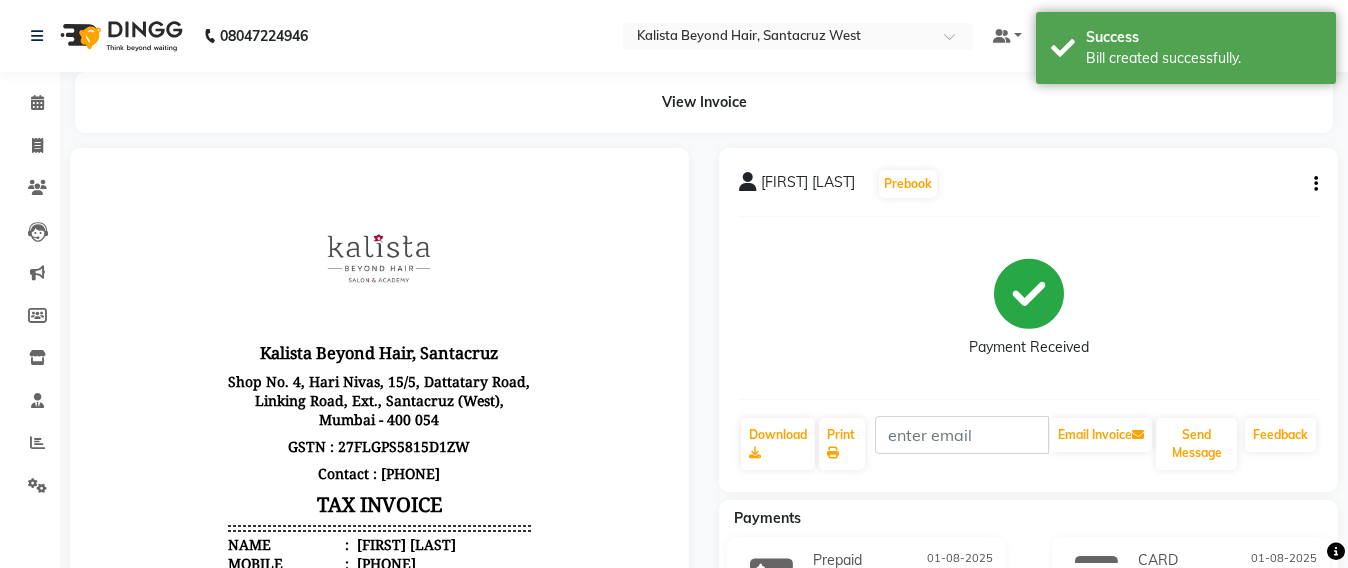 scroll, scrollTop: 0, scrollLeft: 0, axis: both 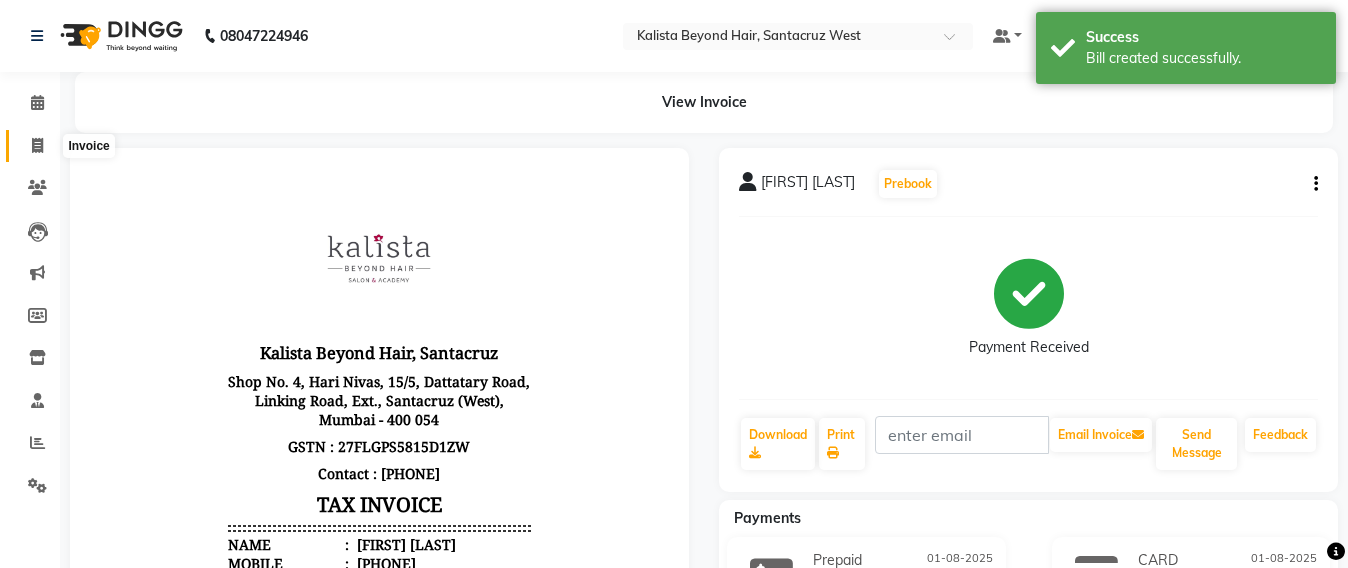 click 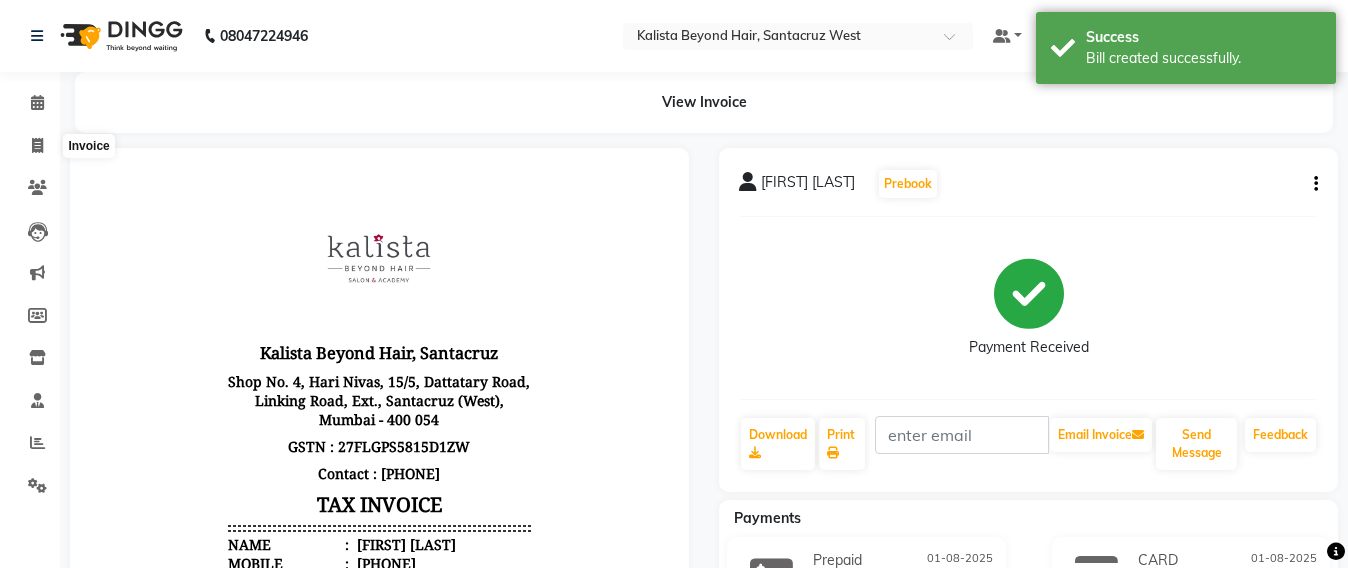 select on "service" 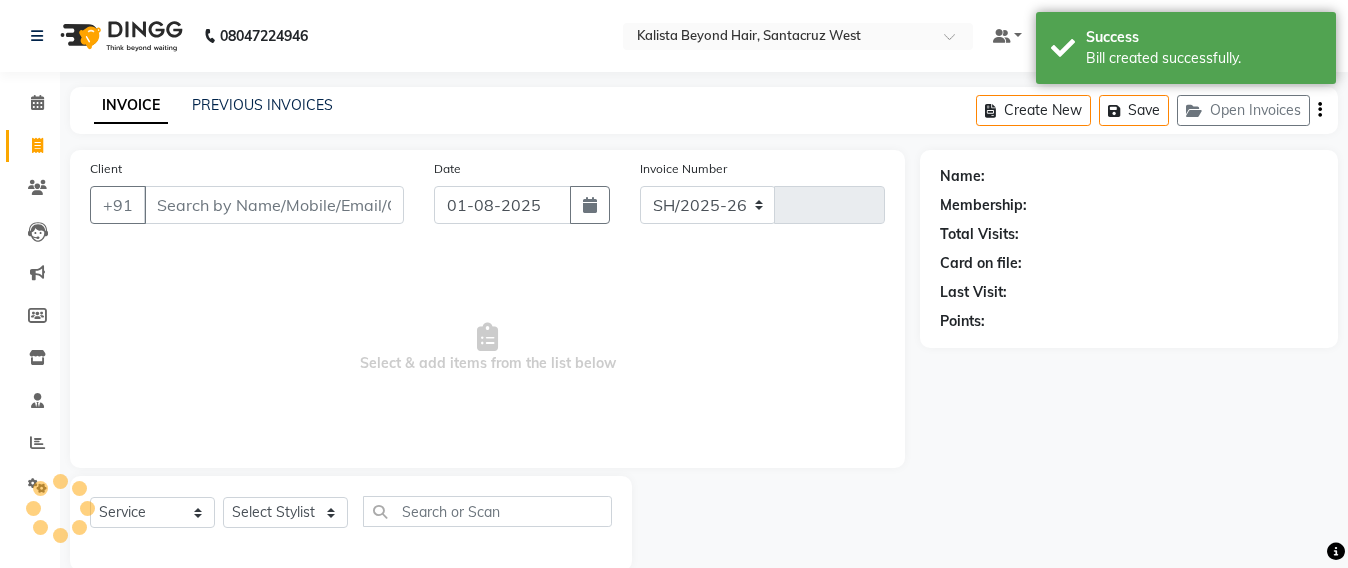 scroll, scrollTop: 33, scrollLeft: 0, axis: vertical 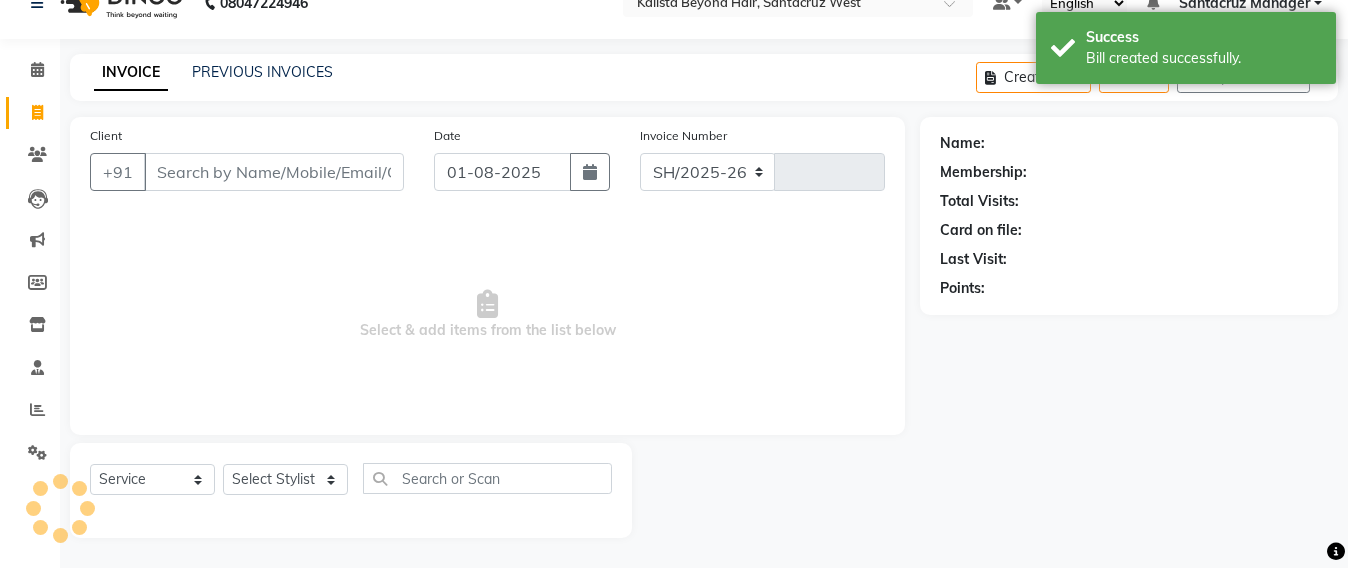 select on "6357" 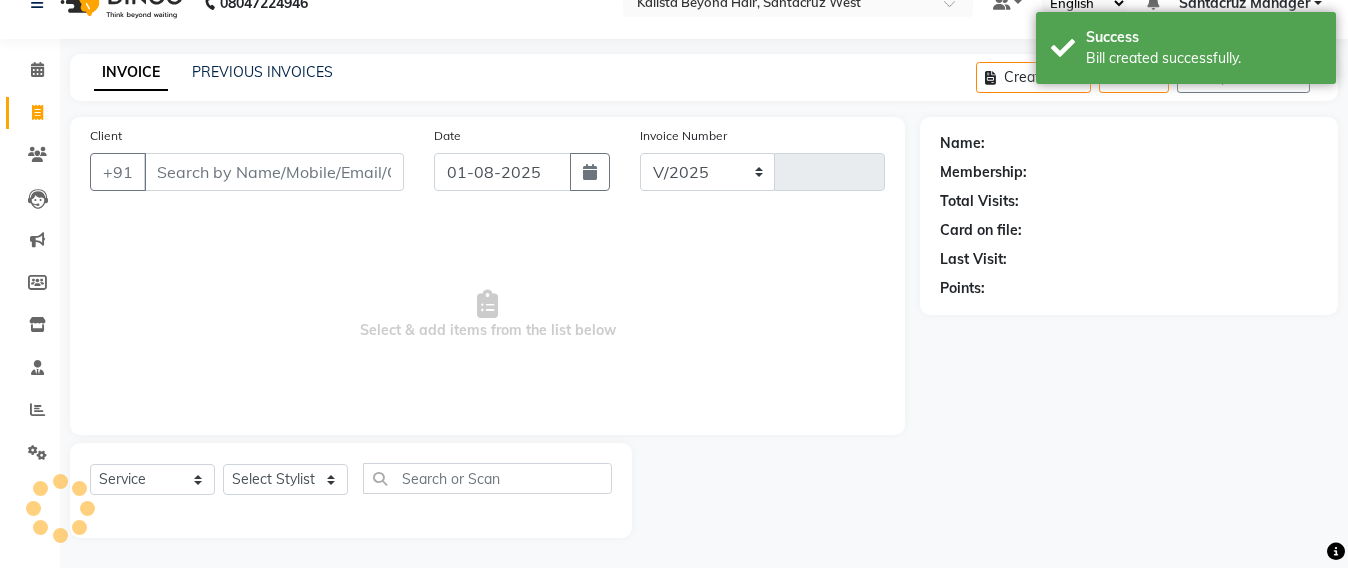 type on "5533" 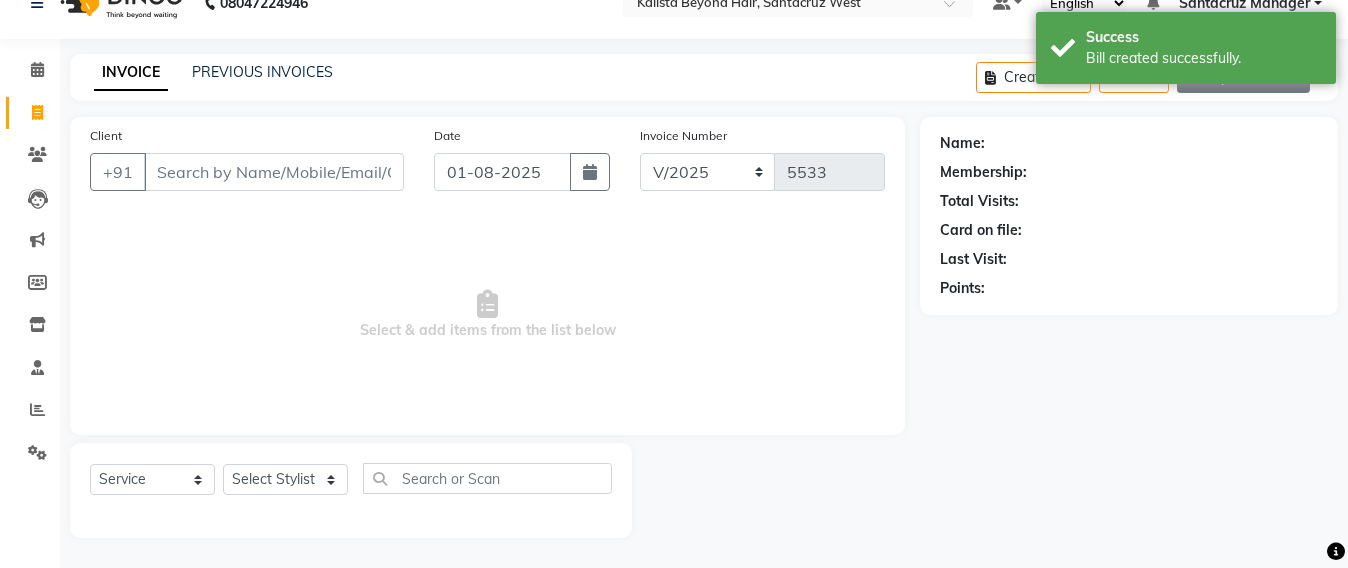 click on "Open Invoices" 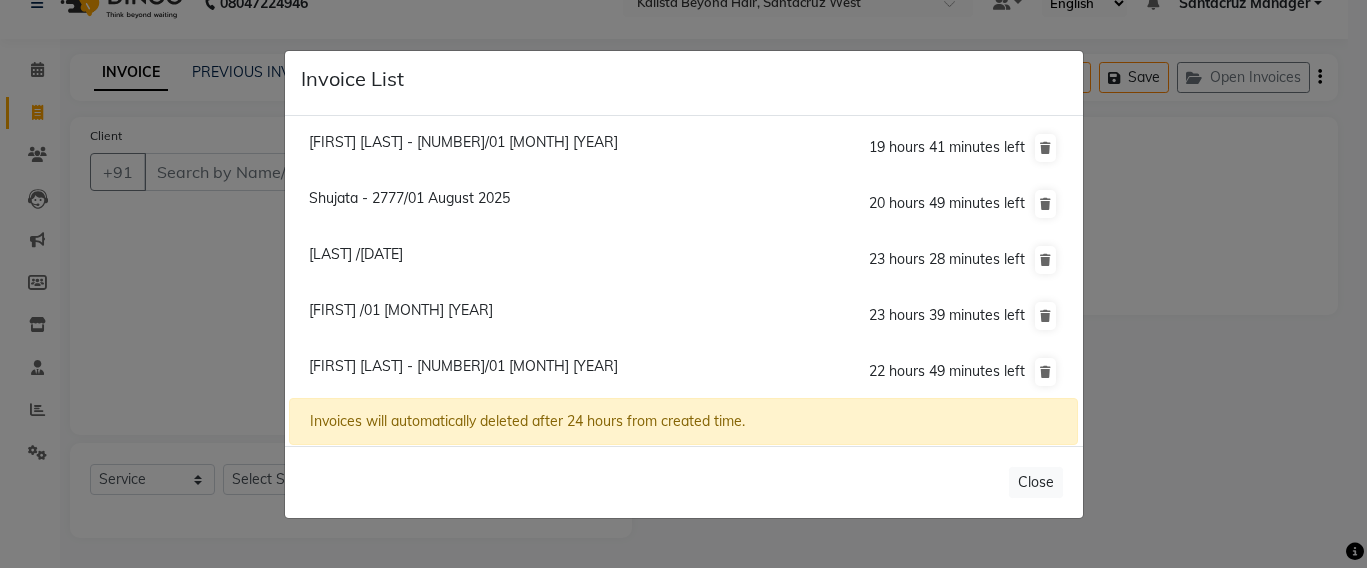 click on "Invoice List  Prathana Nepyune Bhansal - 0229/01 August 2025  19 hours 41 minutes left  Shujata - 2777/01 August 2025  20 hours 49 minutes left  Shabnam /01 August 2025  23 hours 28 minutes left  Gargi /01 August 2025  23 hours 39 minutes left  Karen Anuja Son - 9555/01 August 2025  22 hours 49 minutes left  Invoices will automatically deleted after 24 hours from created time.   Close" 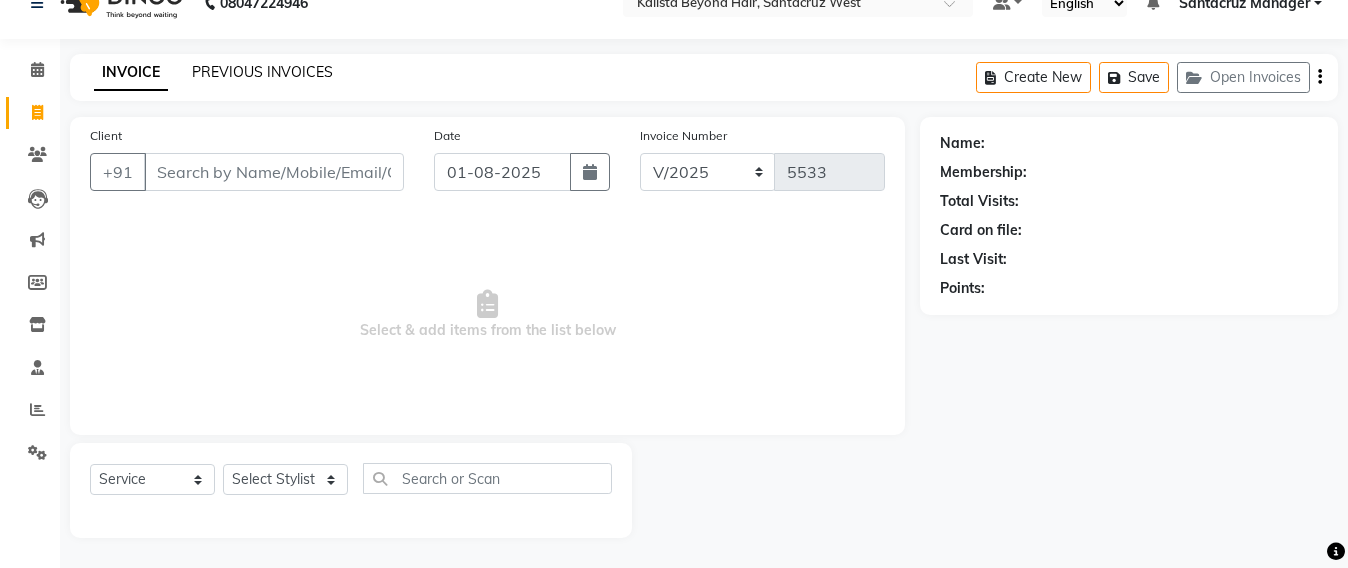 click on "PREVIOUS INVOICES" 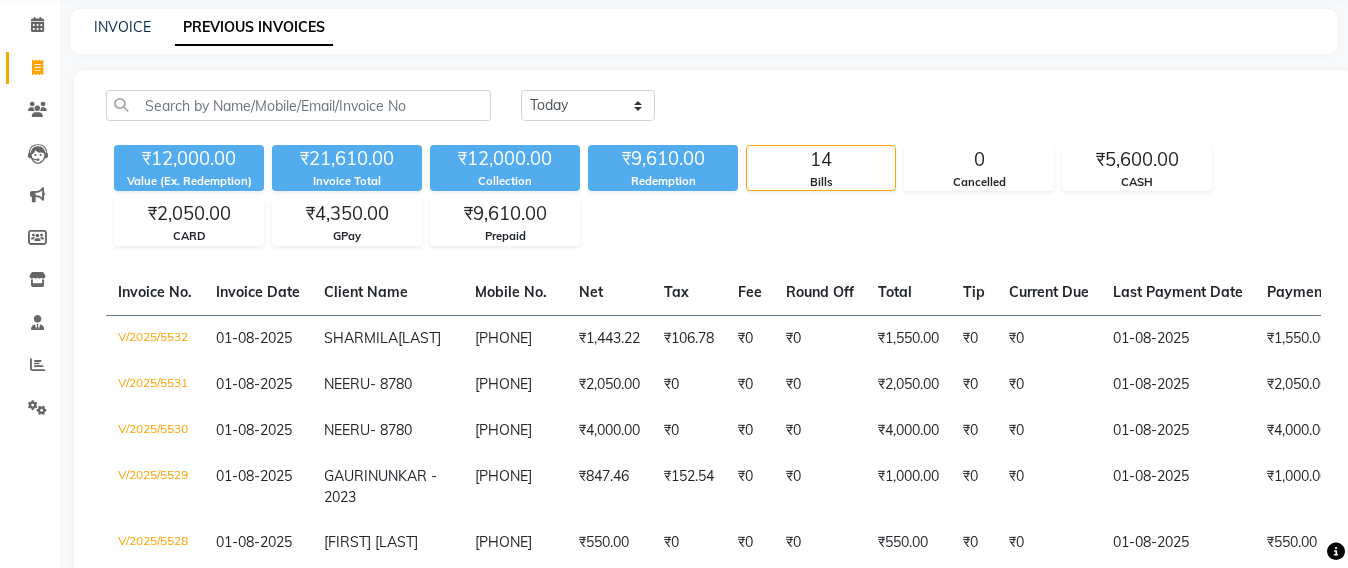 scroll, scrollTop: 0, scrollLeft: 0, axis: both 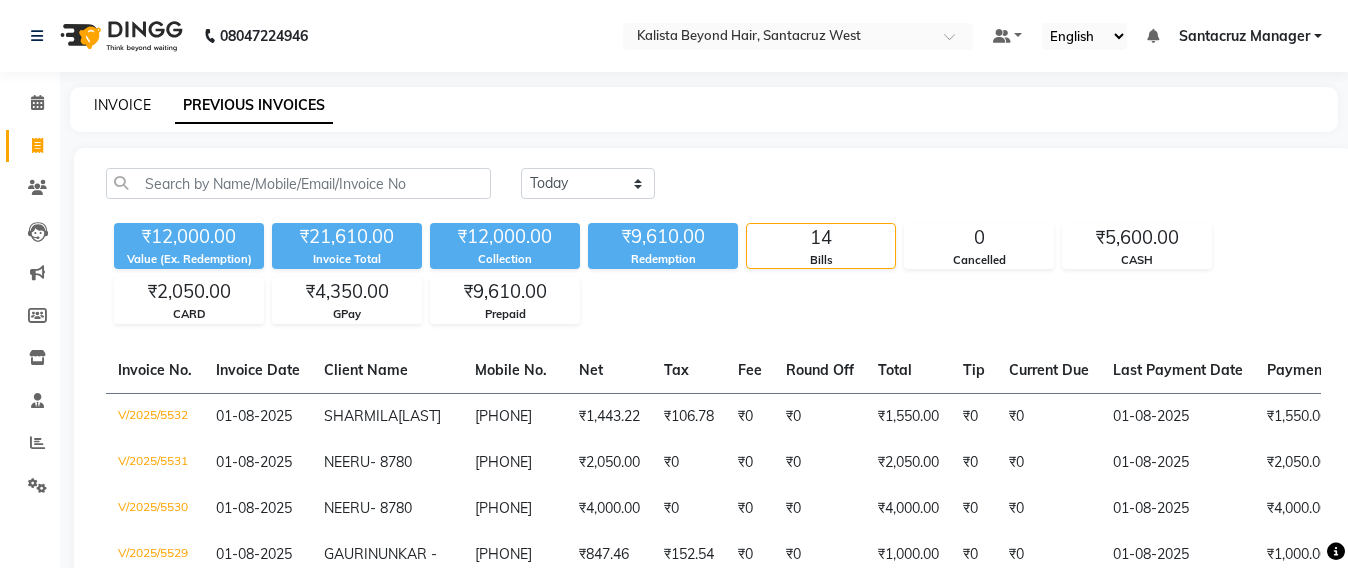 click on "INVOICE" 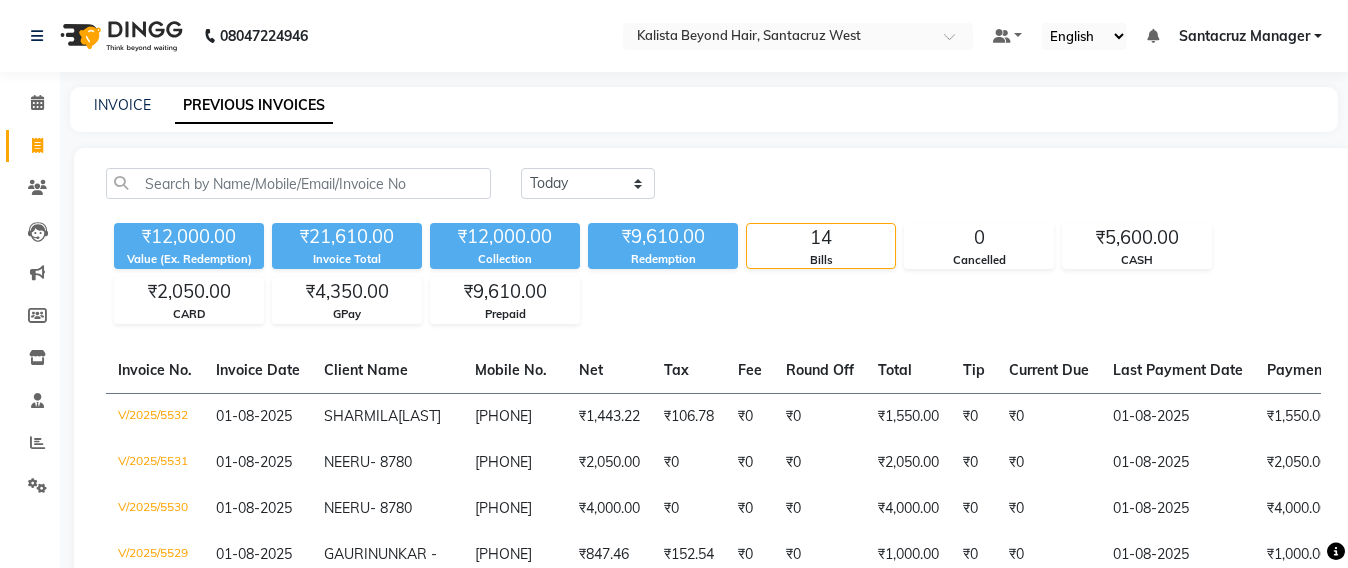 select on "service" 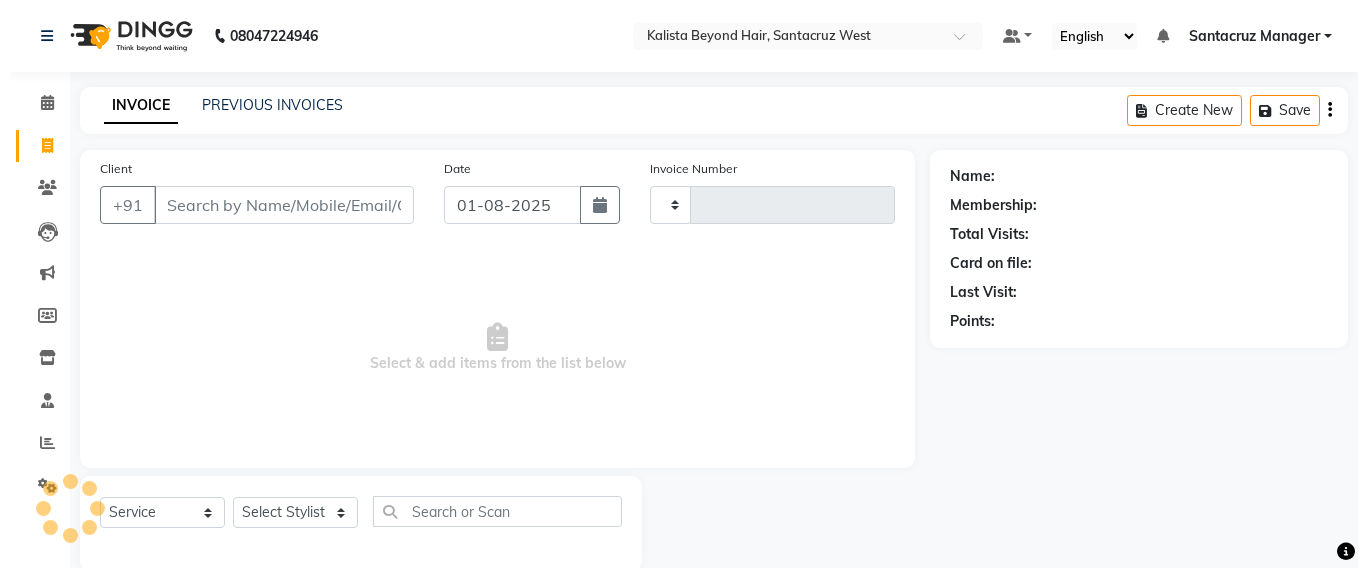 scroll, scrollTop: 33, scrollLeft: 0, axis: vertical 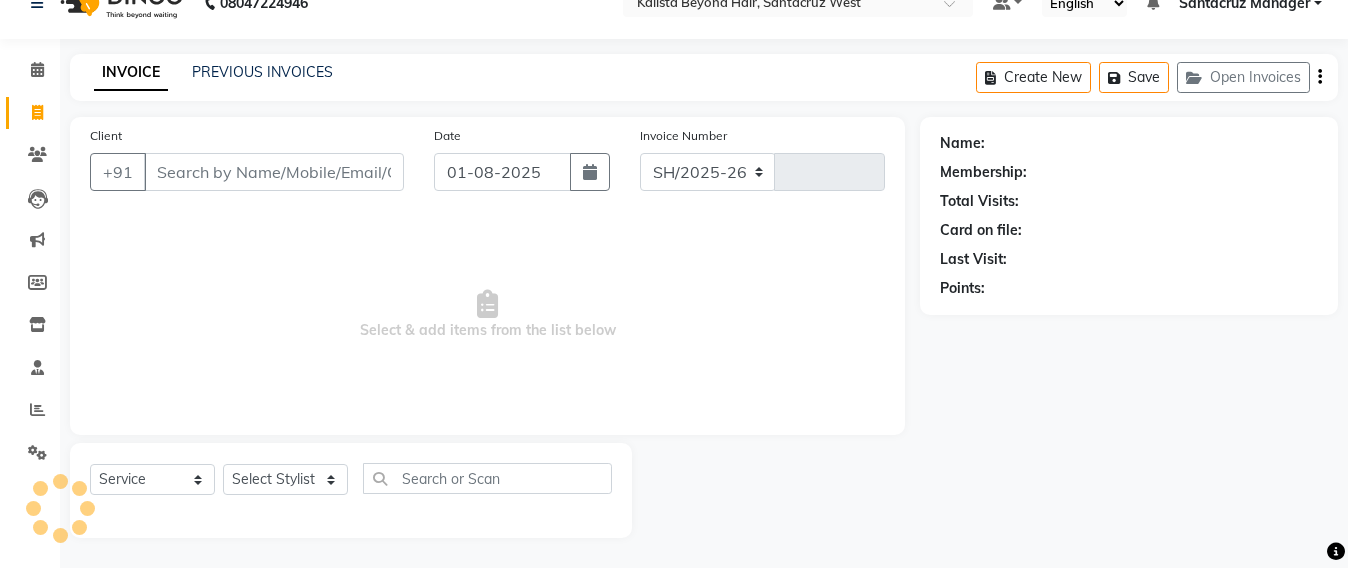 select on "6357" 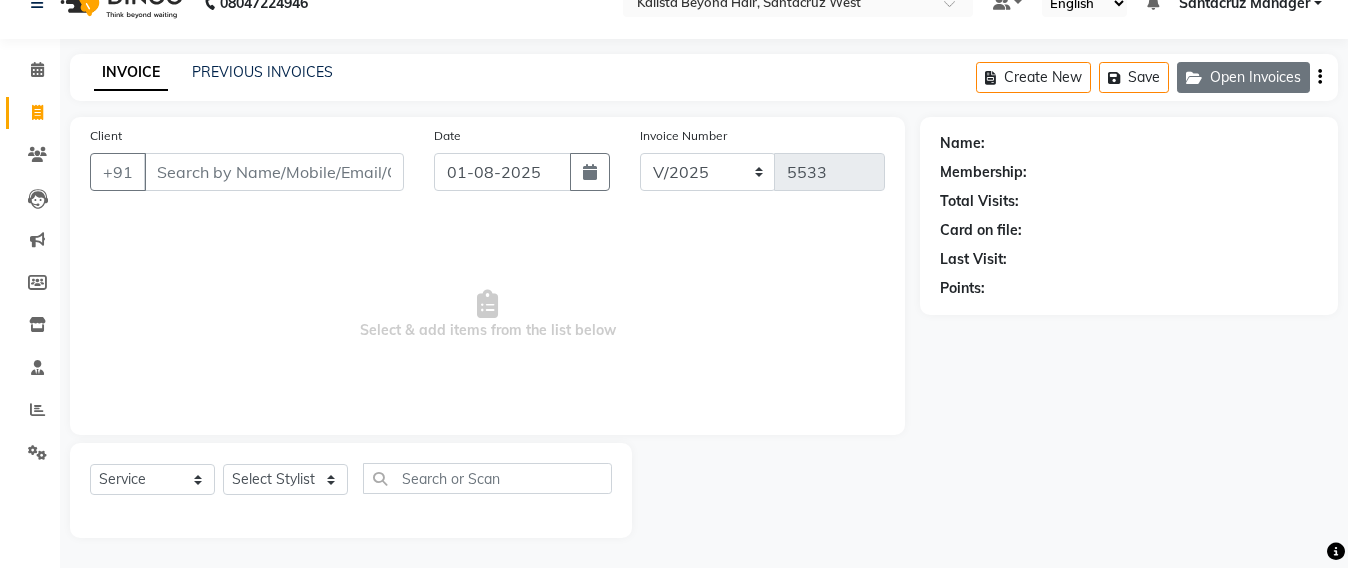 click on "Open Invoices" 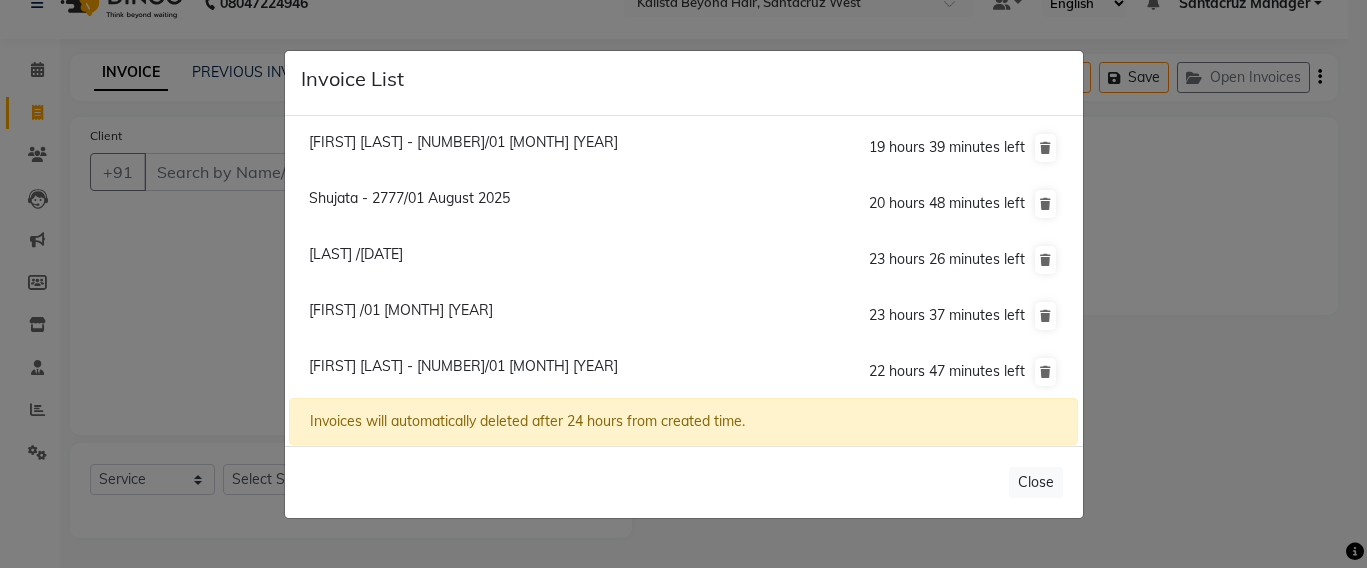 click on "Shujata - 2777/01 August 2025" 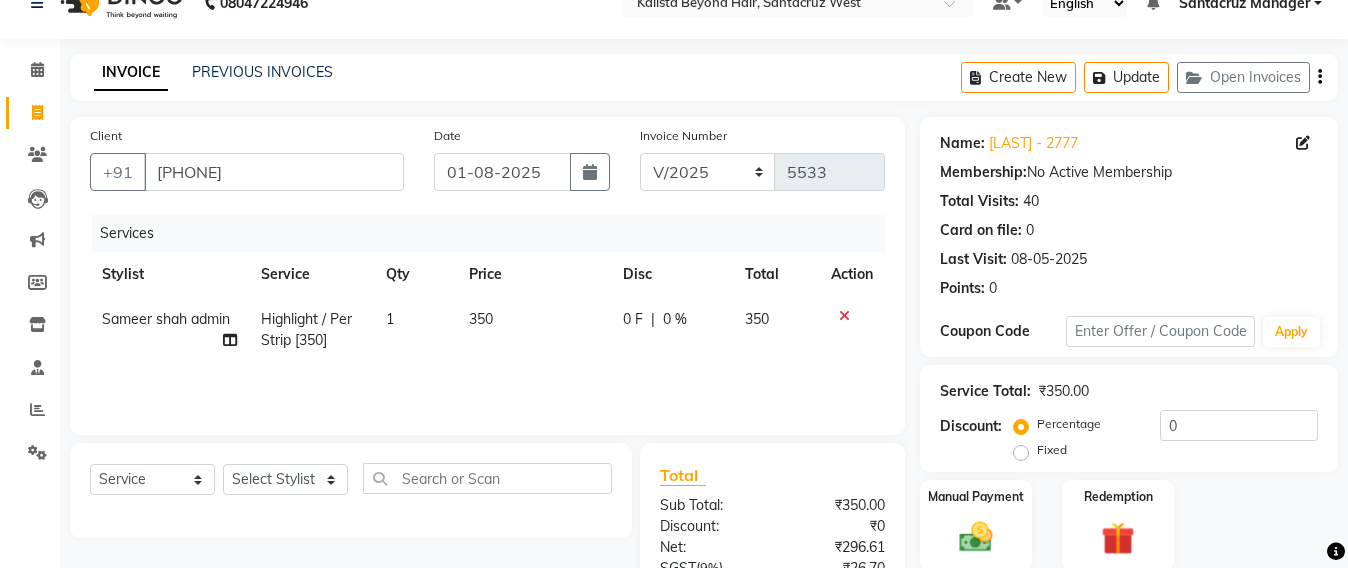 click on "350" 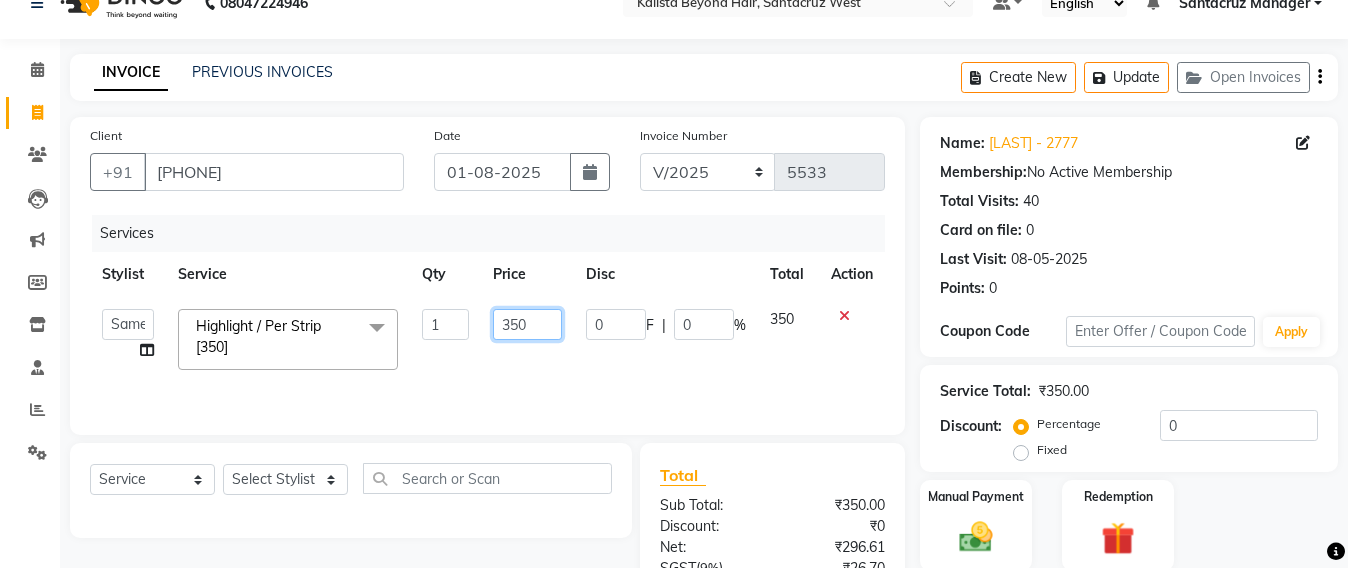 click on "350" 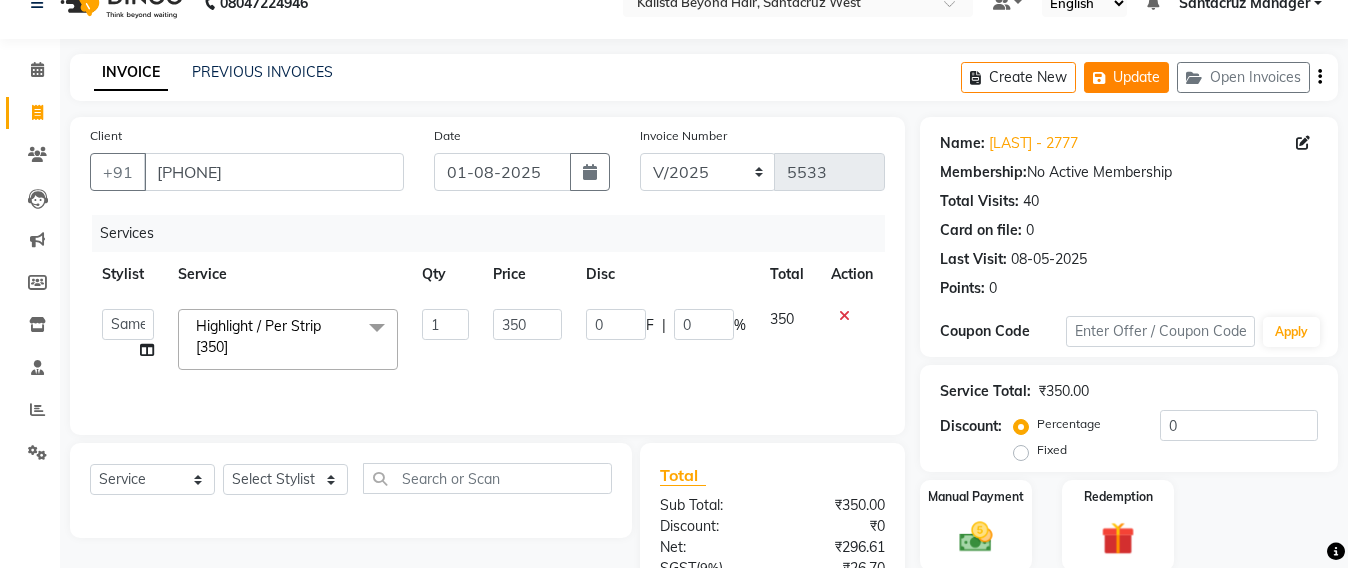 click on "Update" 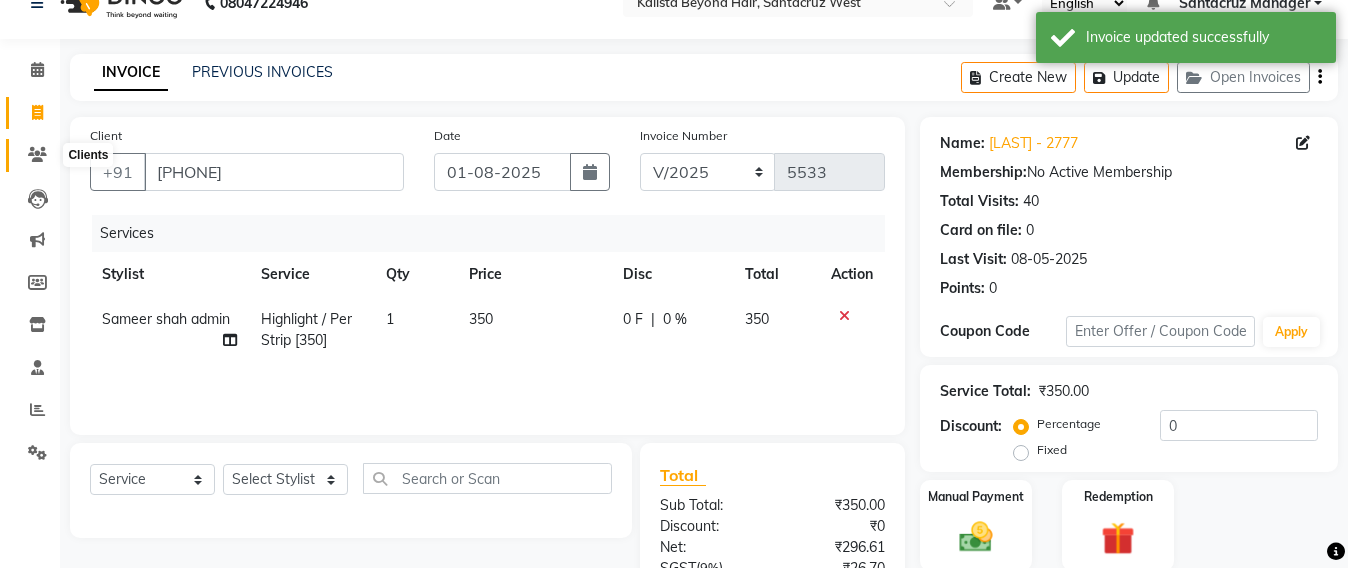 click 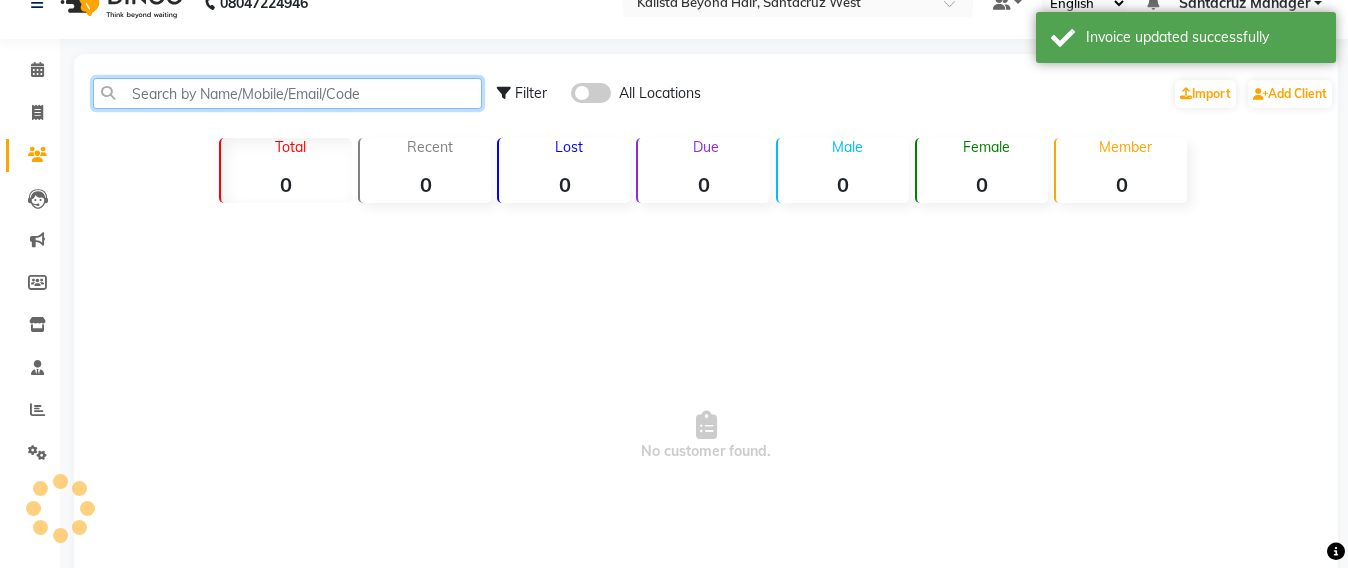 click 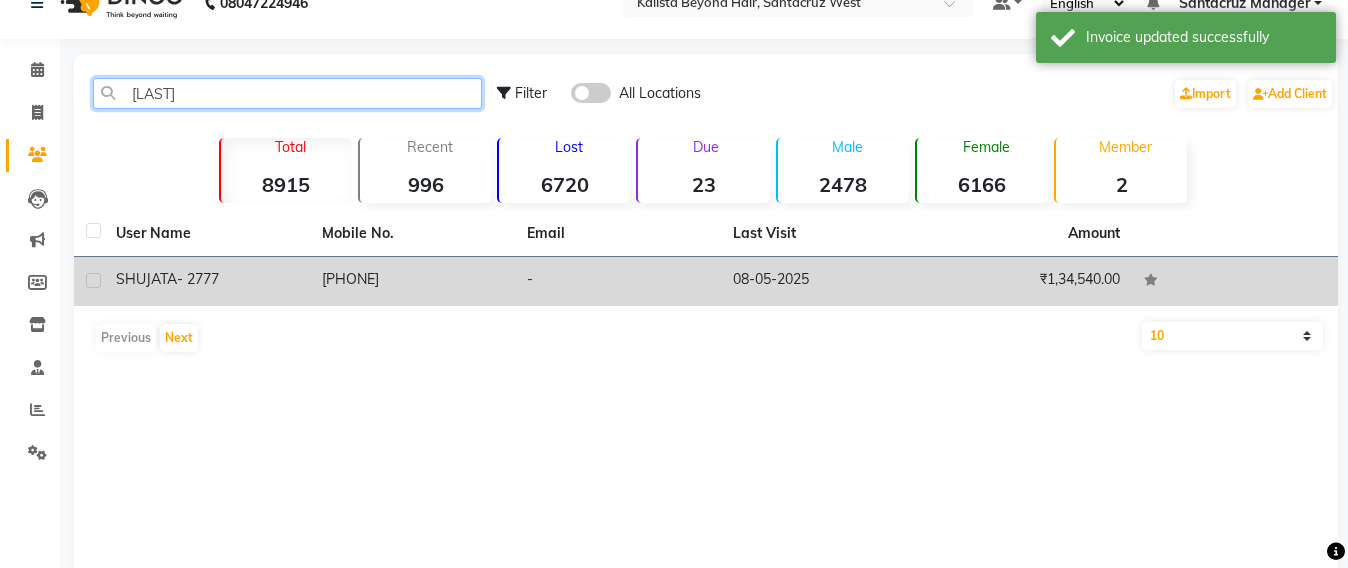 type on "SHUJA" 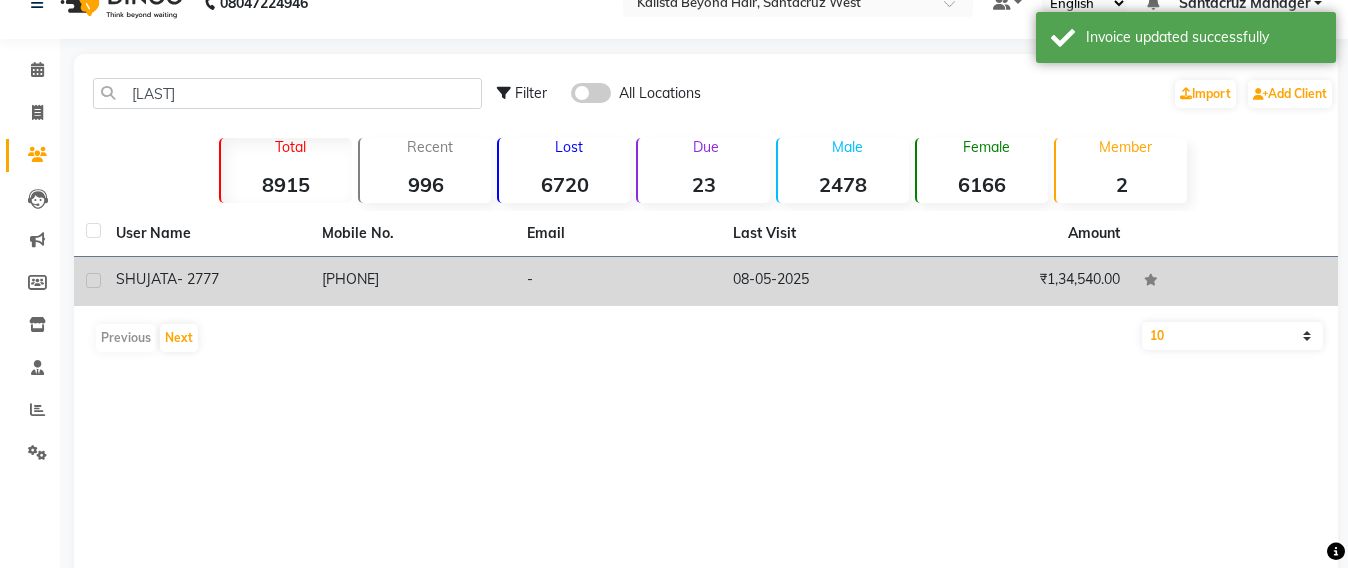 click on "[PHONE]" 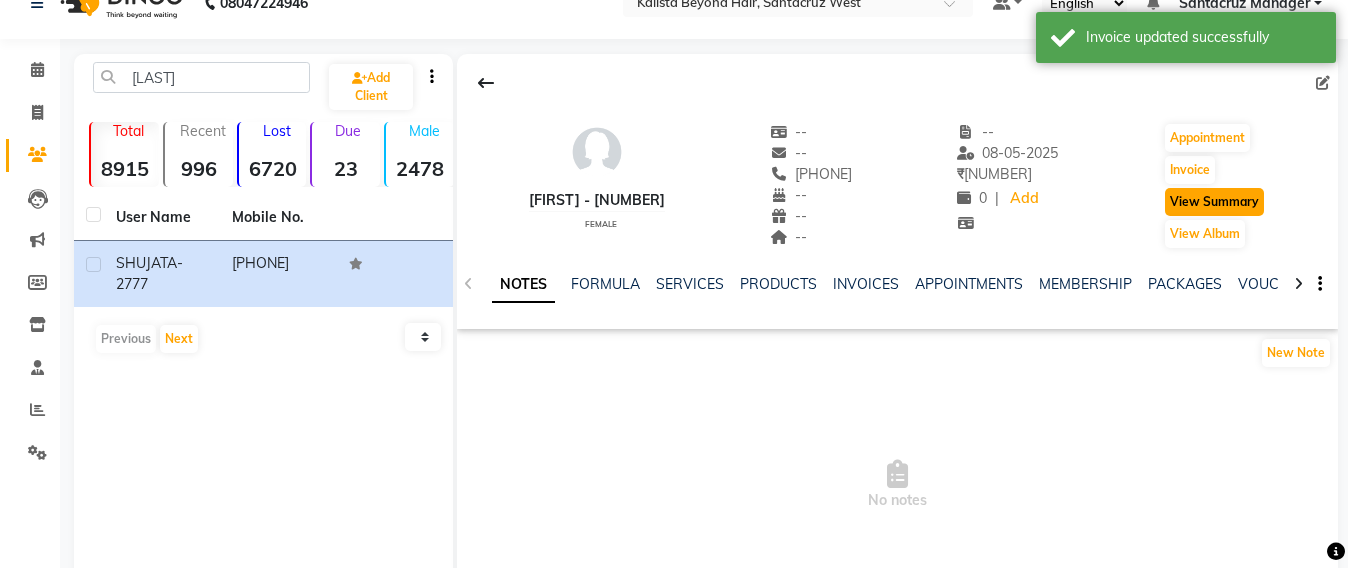 click on "View Summary" 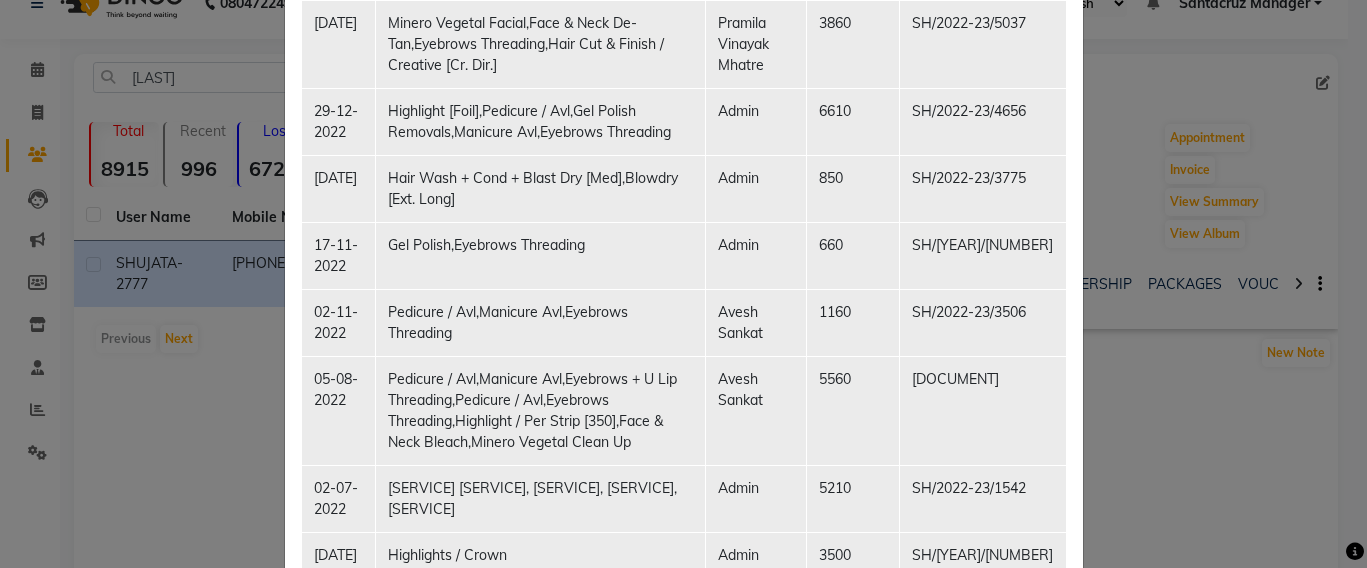 scroll, scrollTop: 2125, scrollLeft: 0, axis: vertical 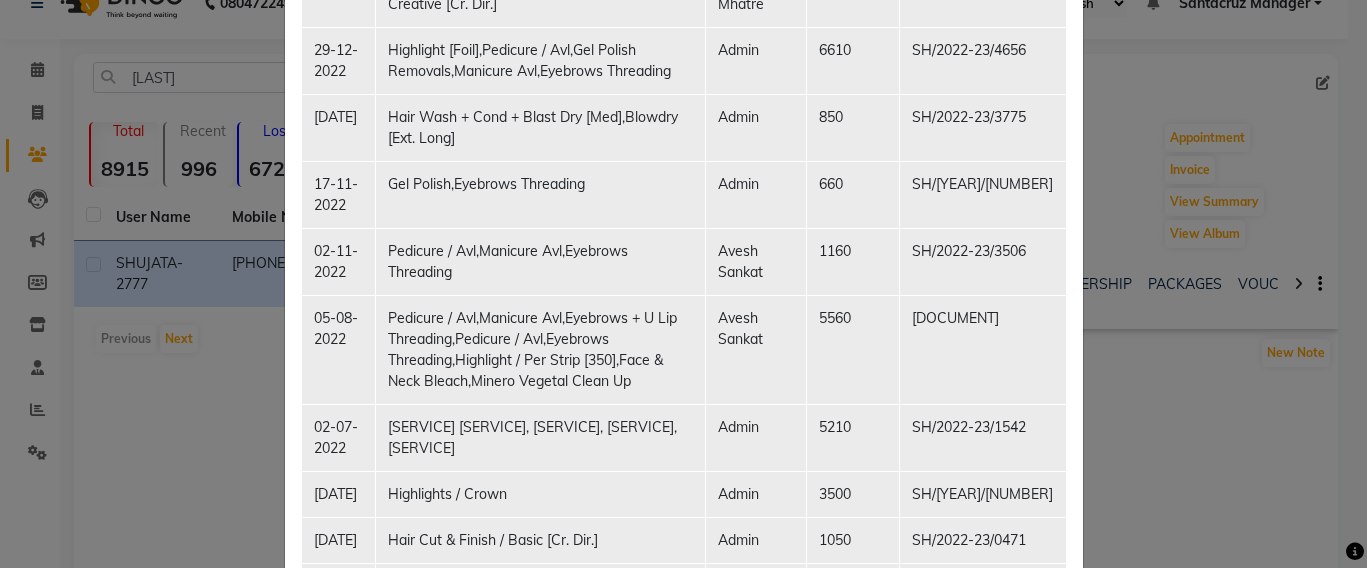 click on "Client Summary Print SHUJATA - 2777 9821172777 2025-05-08 Membership Services Date Service Staff Amount Invoice No. 15-05-2025 Highlight / Per Strip [350] Sameer shah admin - - 08-05-2025 Minero Vegetal Clean Up,Full Front / Back De-Tan,Back Polishing Pramila Vinayak Mhatre 3500 V/2025/3514 22-02-2025 Blowdry [Long] ALISHA - - 22-02-2025 Blowdry [Med] Sameer shah admin - - 22-02-2025 Hair Wash + Cond + Blast Dry [Med] SAURAV 950 V/2025/1542 15-02-2025 Eyebrows Threading Pramila Vinayak Mhatre - - 15-02-2025 Highlight / Per Strip [350],Hair Cut & Finish / Creative [Cr. Dir.] Sameer shah admin 9100 V/2025/1346 30-06-2024 Blowdry [Ext. Long] Alex Das  - - 30-06-2024 Hair Wash + Cond + Blast Dry [Med],Blowdry [Long] Alex Das  950 V/2024-25/0623 02-05-2024 Classic Manicure,Classic Pedicure,Hair Tonning Or Refreshing Admin 6100 SH/2024-25/0631 05-04-2024 Hair Wash + Cond + Blast Dry [Med],Blowdry [Ext. Long],Eyebrows Threading Avesh Sankat 1100 SH/2024-25/0076 15-03-2024 Classic Pedicure Admin 800 SH/2023-24/6166" 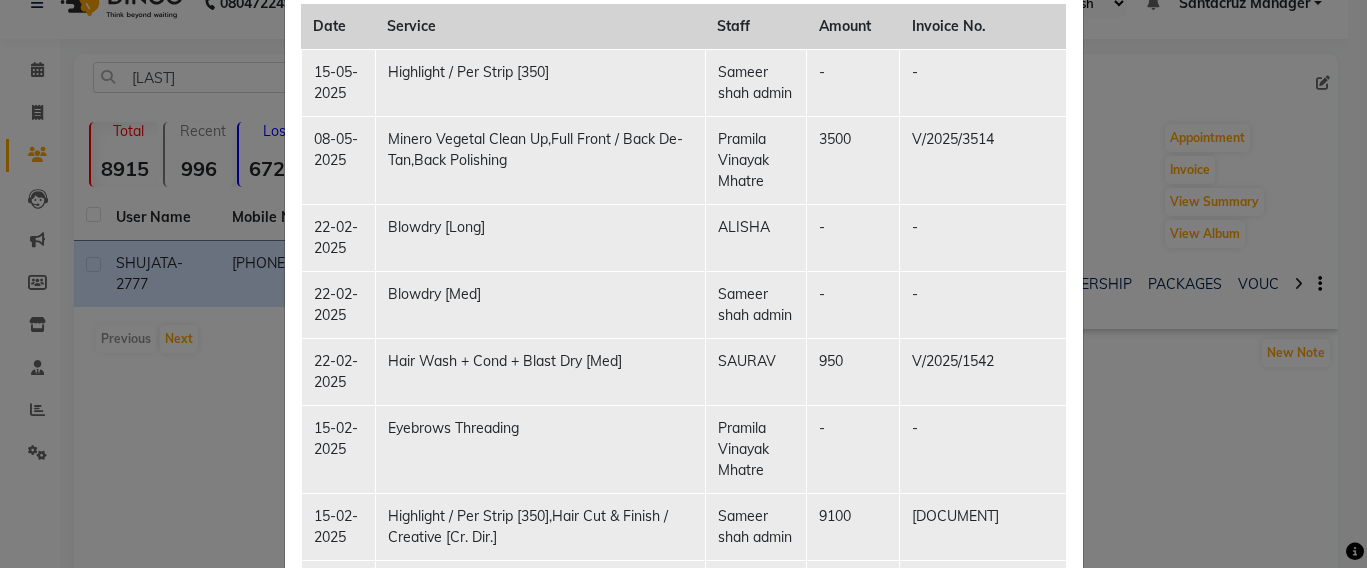 scroll, scrollTop: 0, scrollLeft: 0, axis: both 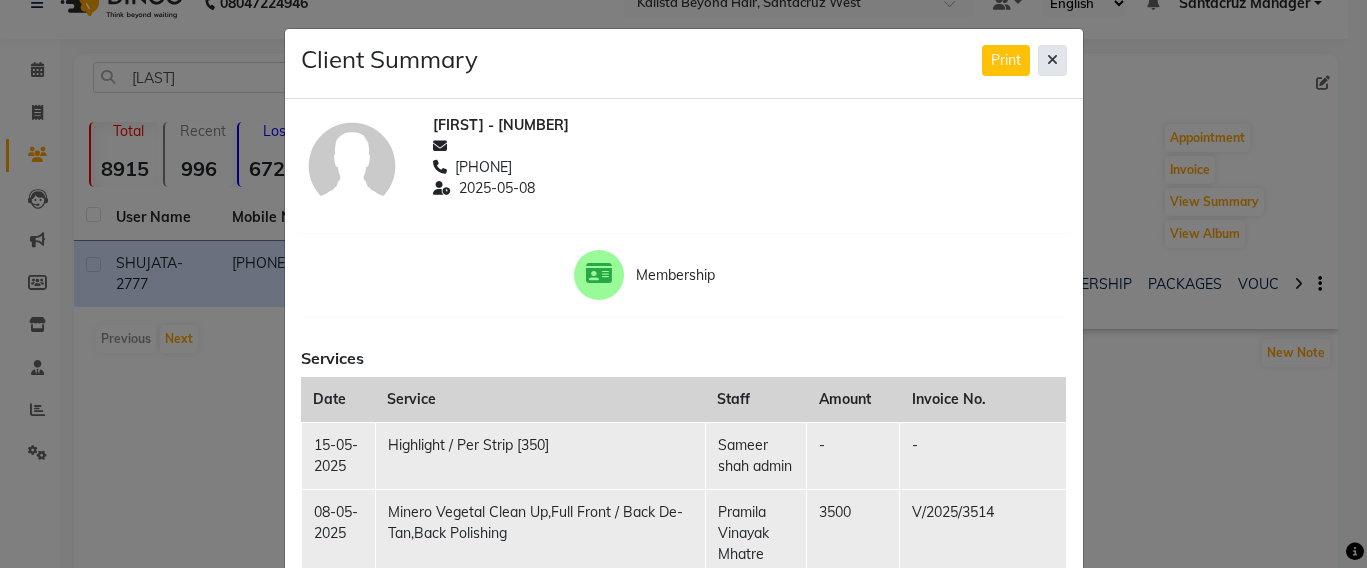 click 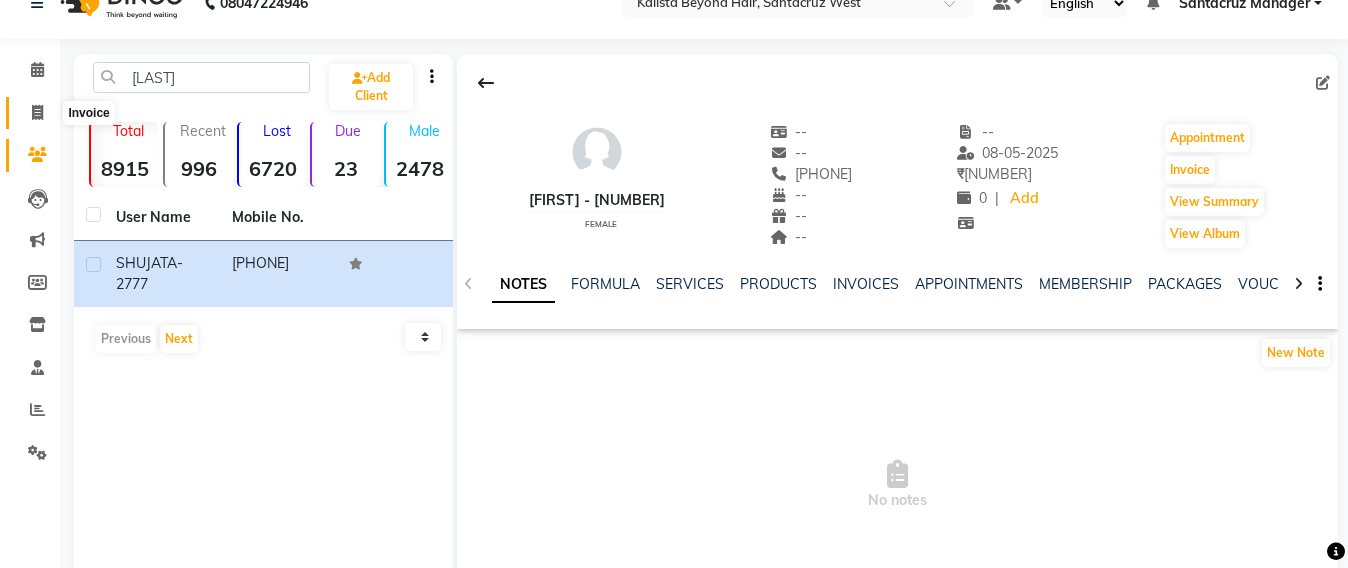 click 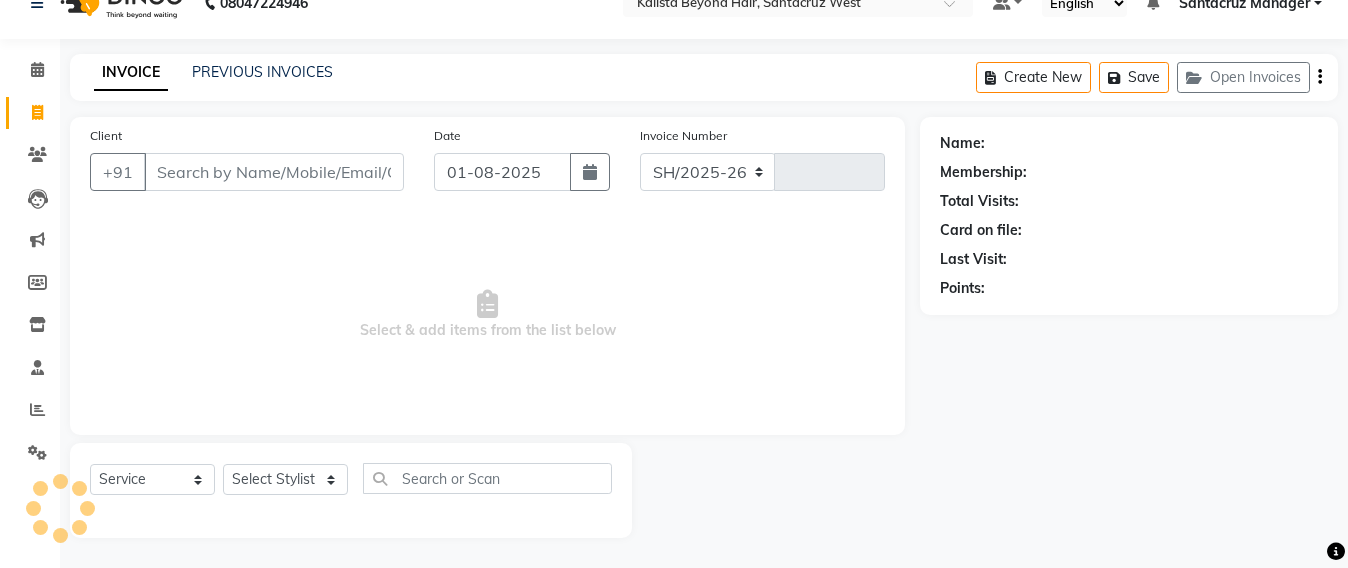 select on "6357" 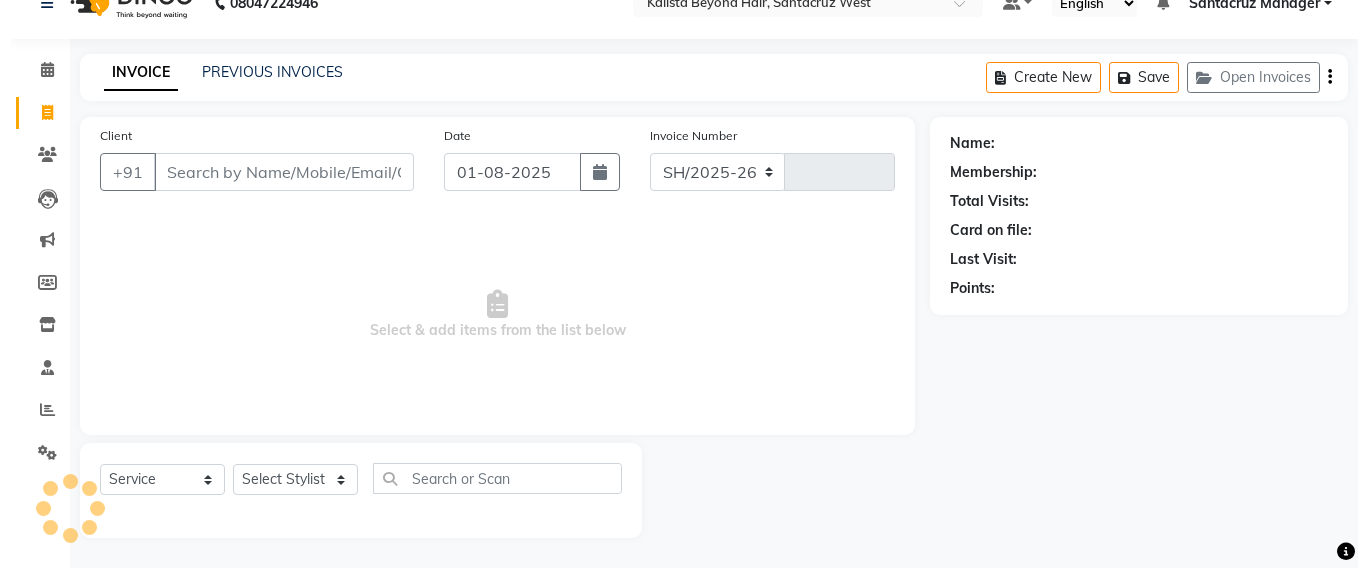type 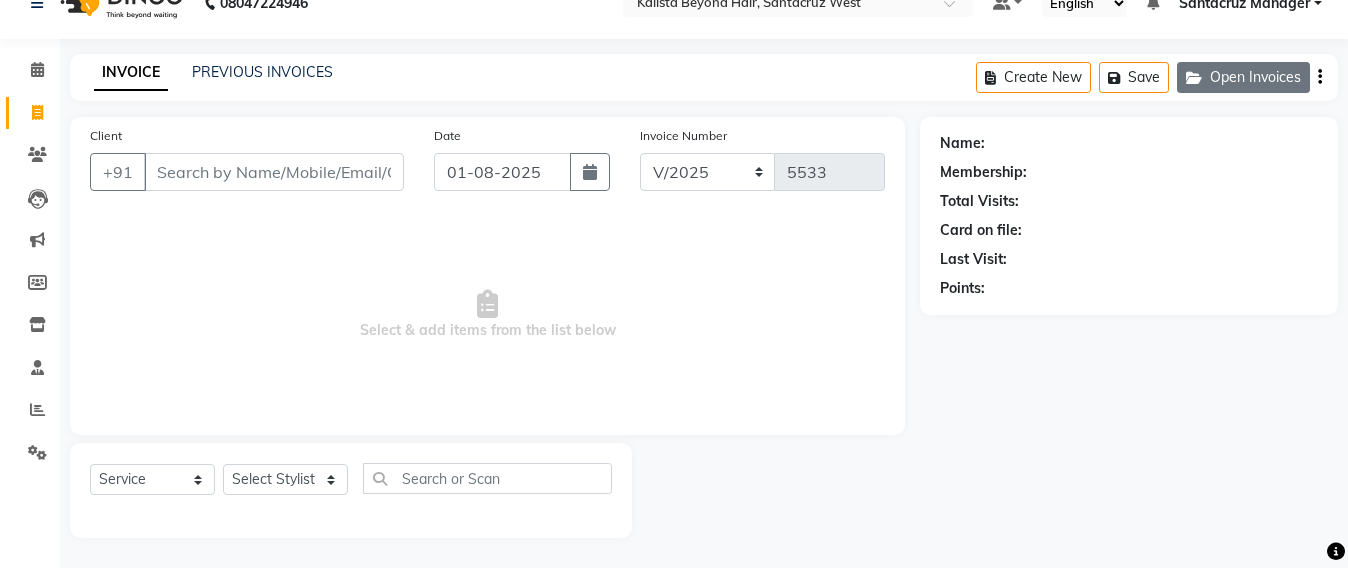 click on "Open Invoices" 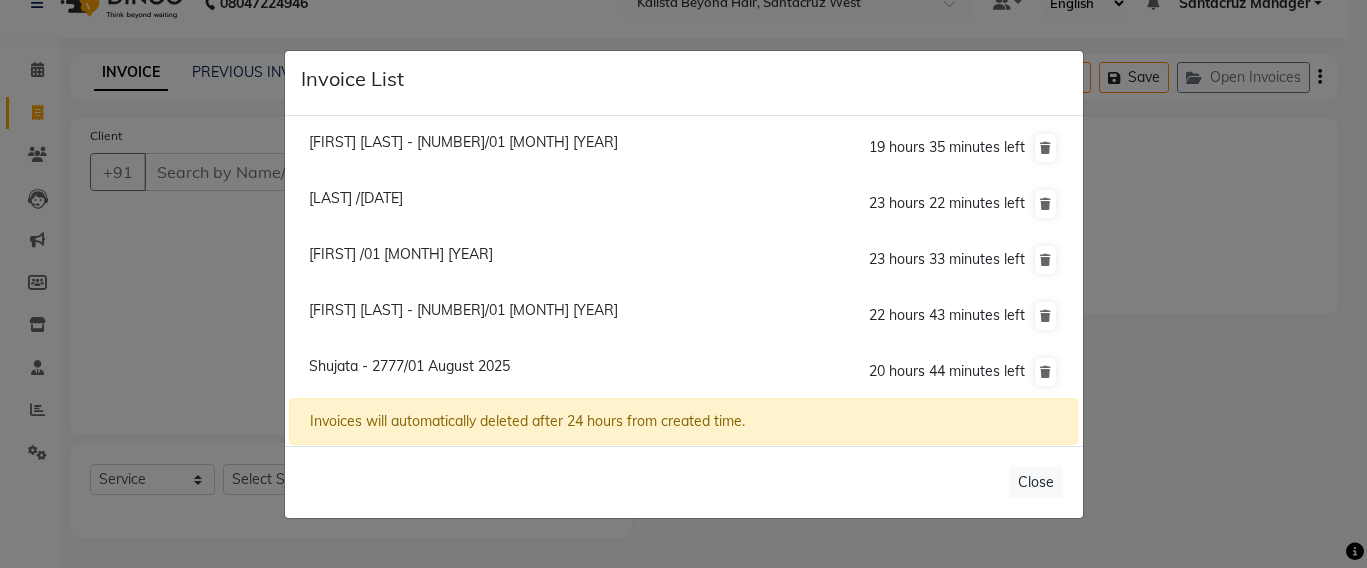 click on "Shujata - 2777/01 August 2025" 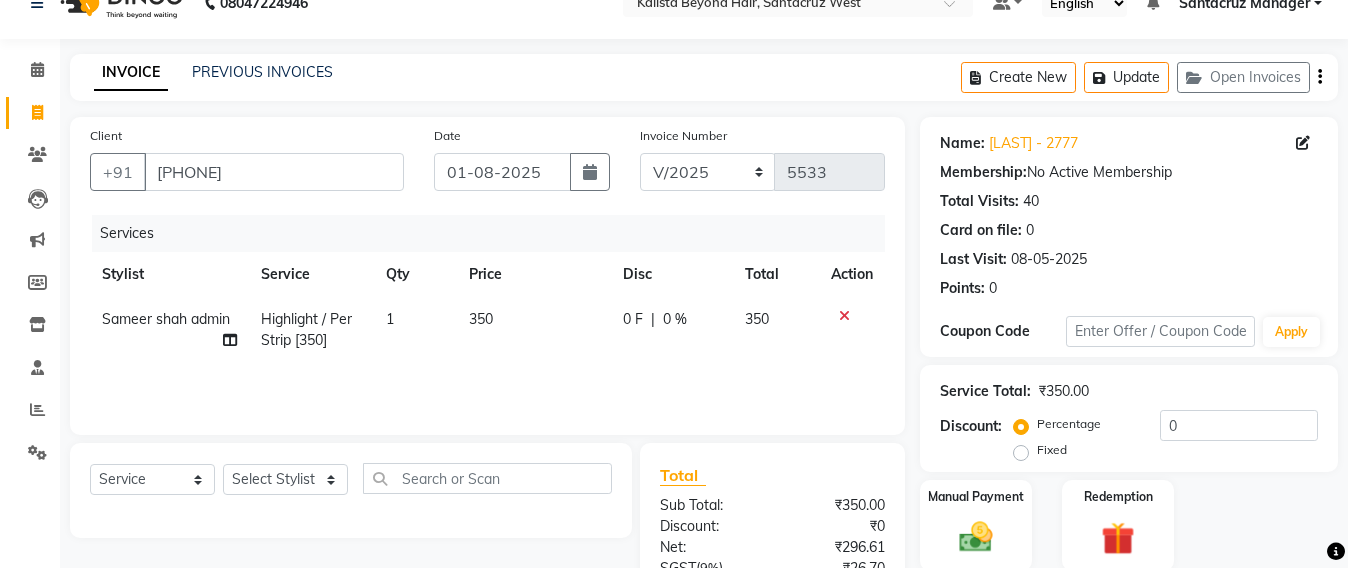 click on "350" 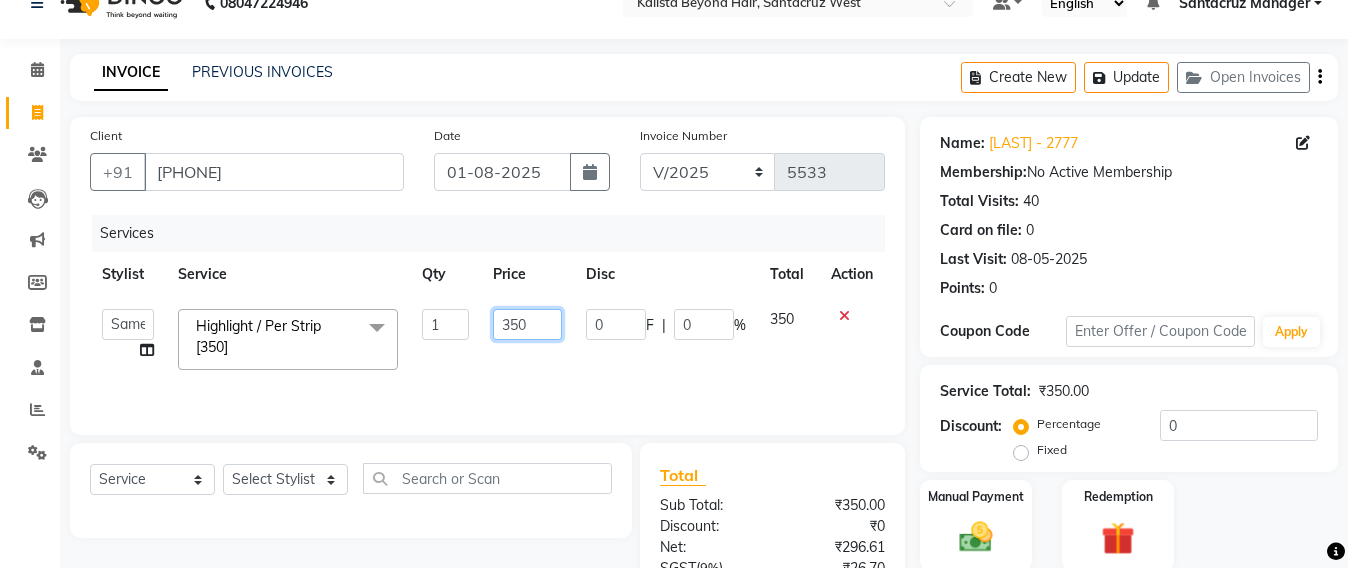 click on "350" 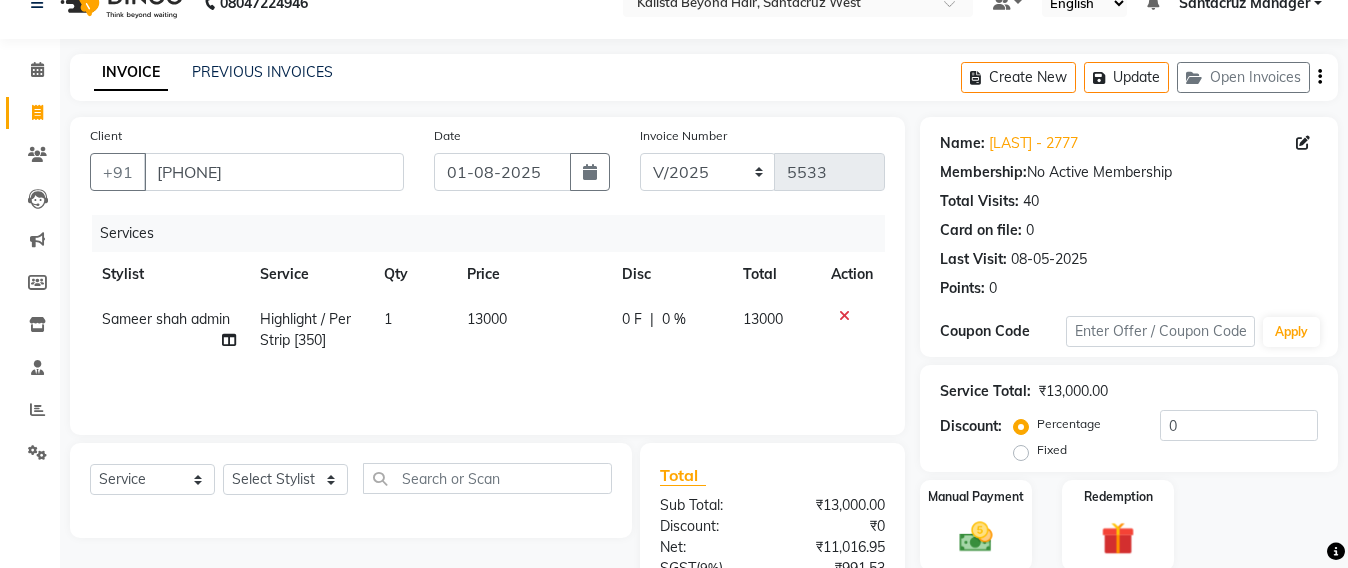 click on "Services Stylist Service Qty Price Disc Total Action Sameer shah admin Highlight / Per Strip [350] 1 13000 0 F | 0 % 13000" 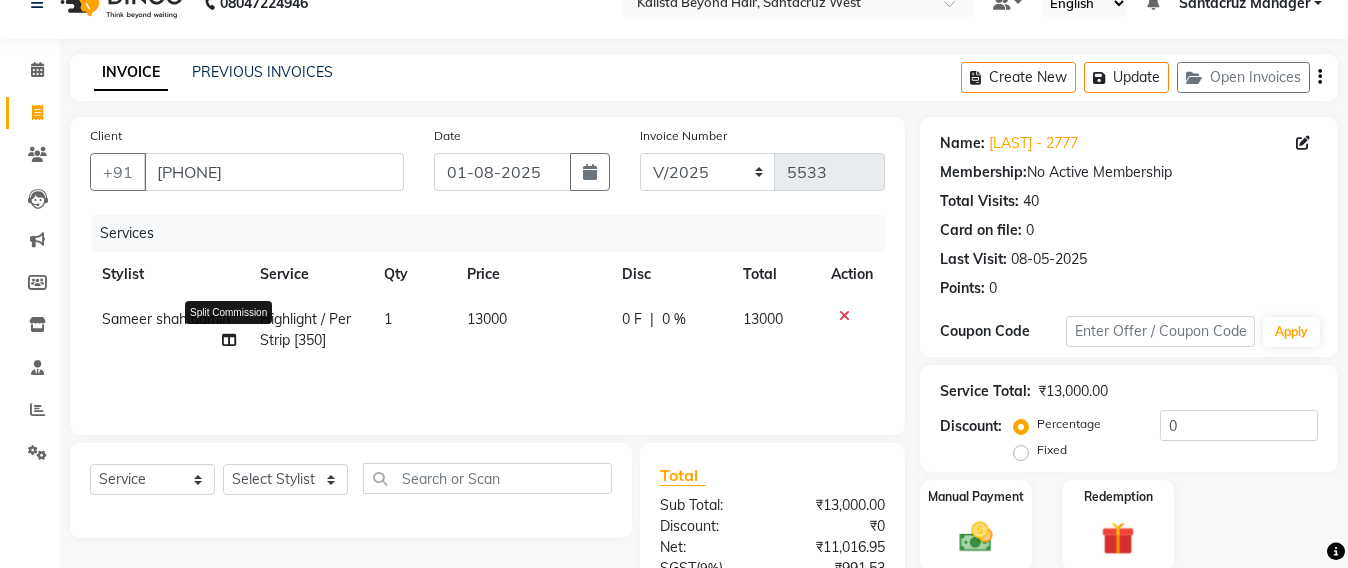 click 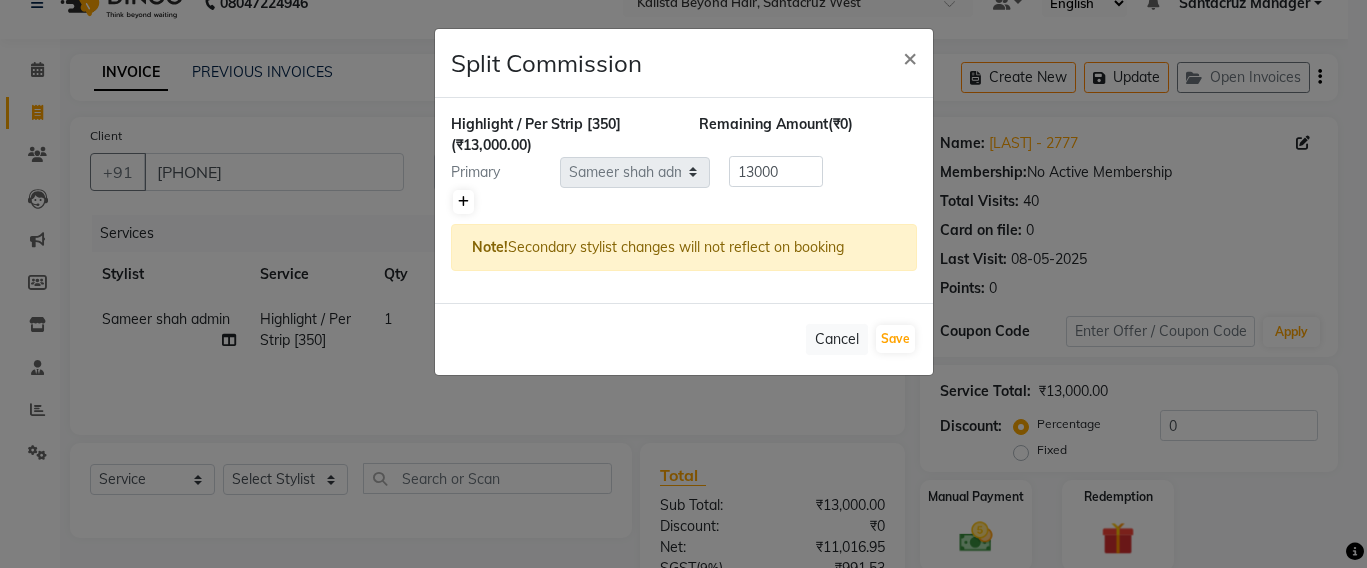 click 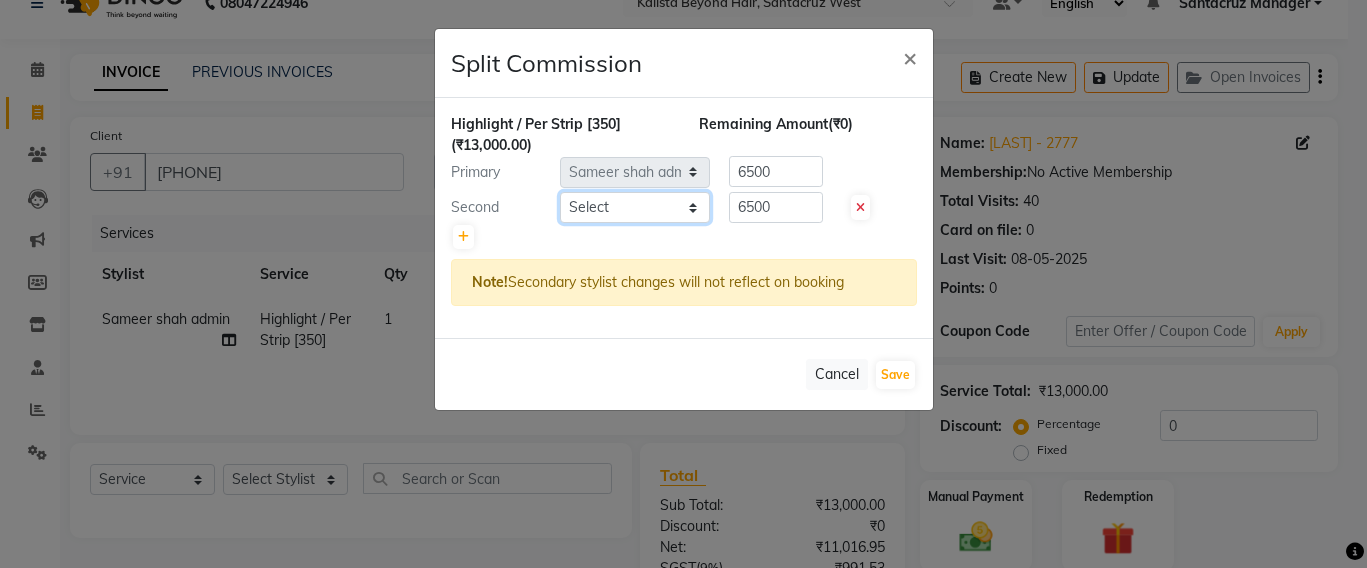 click on "Select  Admin   Avesh Sankat   AZHER SHAIKH   Jayeshree Mahtre   Manisha Subodh Shedge   Muskaan   Pramila Vinayak Mhatre   prathmesh mahattre   Pratibha Nilesh Sharma   RINKI SAV   Rosy Sunil Jadhav   Sameer shah admin   Santacruz Manager   SAURAV   Siddhi   SOMAYANG VASHUM   Tejasvi Bhosle" 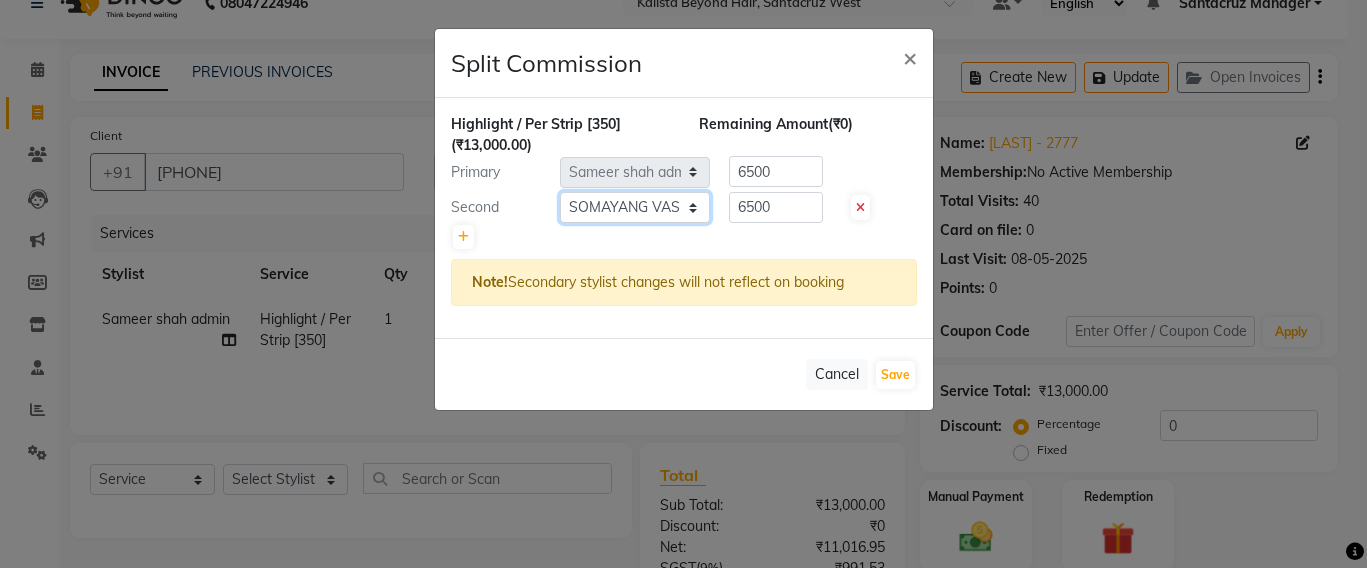 click on "Select  Admin   Avesh Sankat   AZHER SHAIKH   Jayeshree Mahtre   Manisha Subodh Shedge   Muskaan   Pramila Vinayak Mhatre   prathmesh mahattre   Pratibha Nilesh Sharma   RINKI SAV   Rosy Sunil Jadhav   Sameer shah admin   Santacruz Manager   SAURAV   Siddhi   SOMAYANG VASHUM   Tejasvi Bhosle" 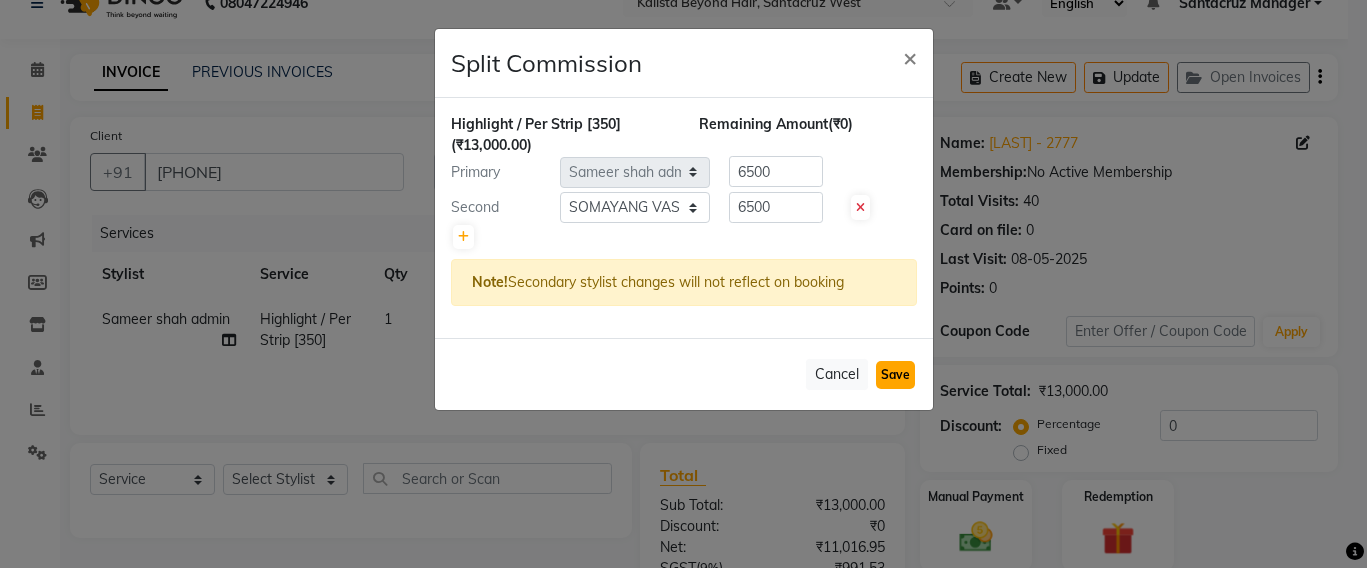 click on "Save" 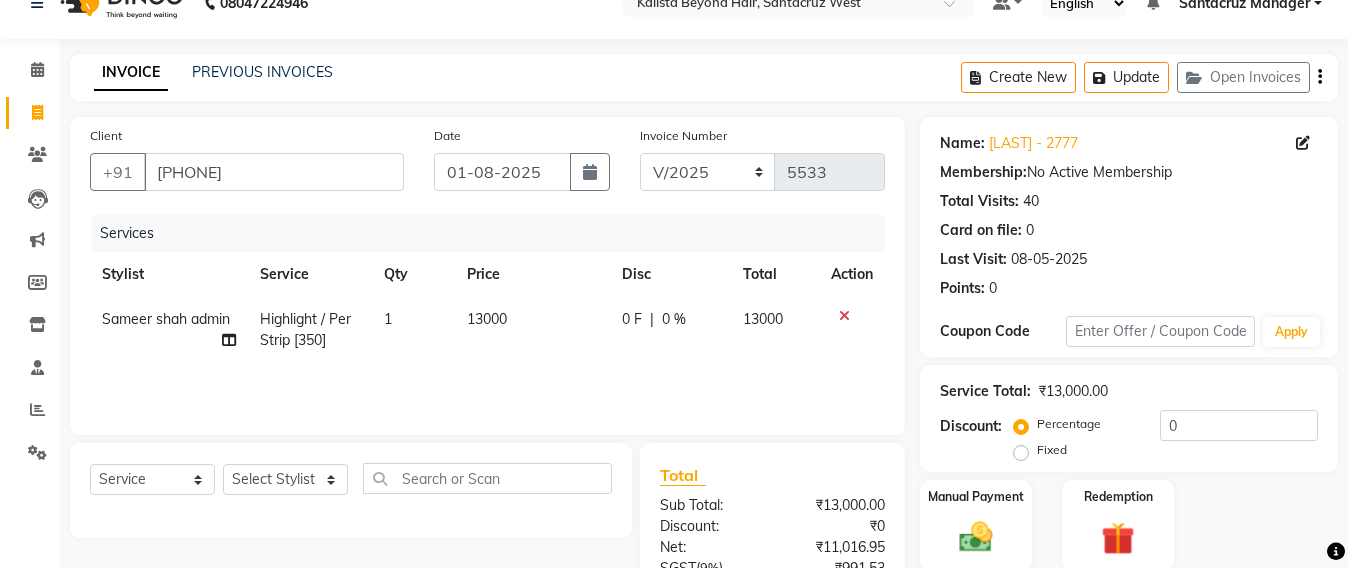 click on "Create New   Update   Open Invoices" 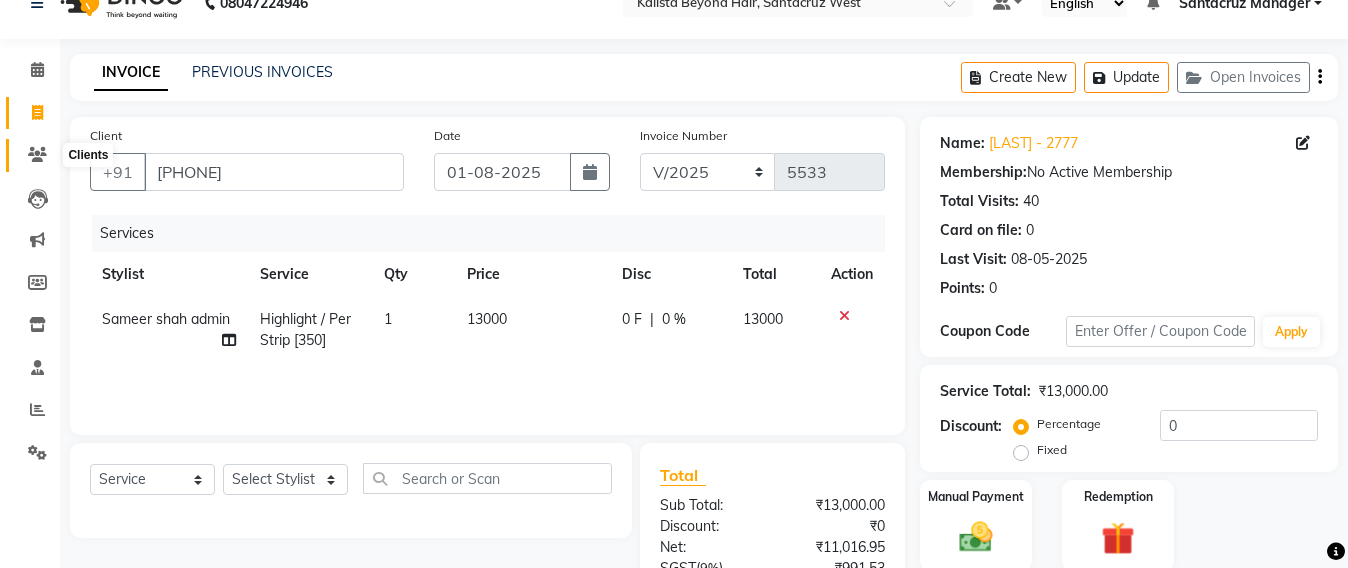 click 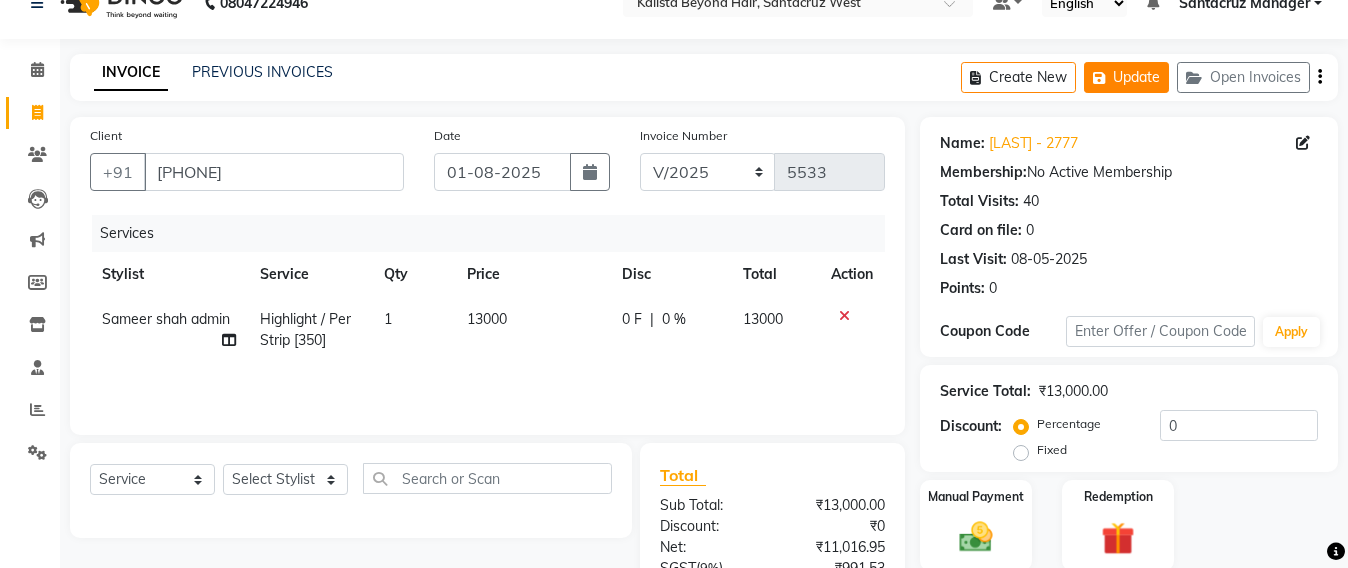 click 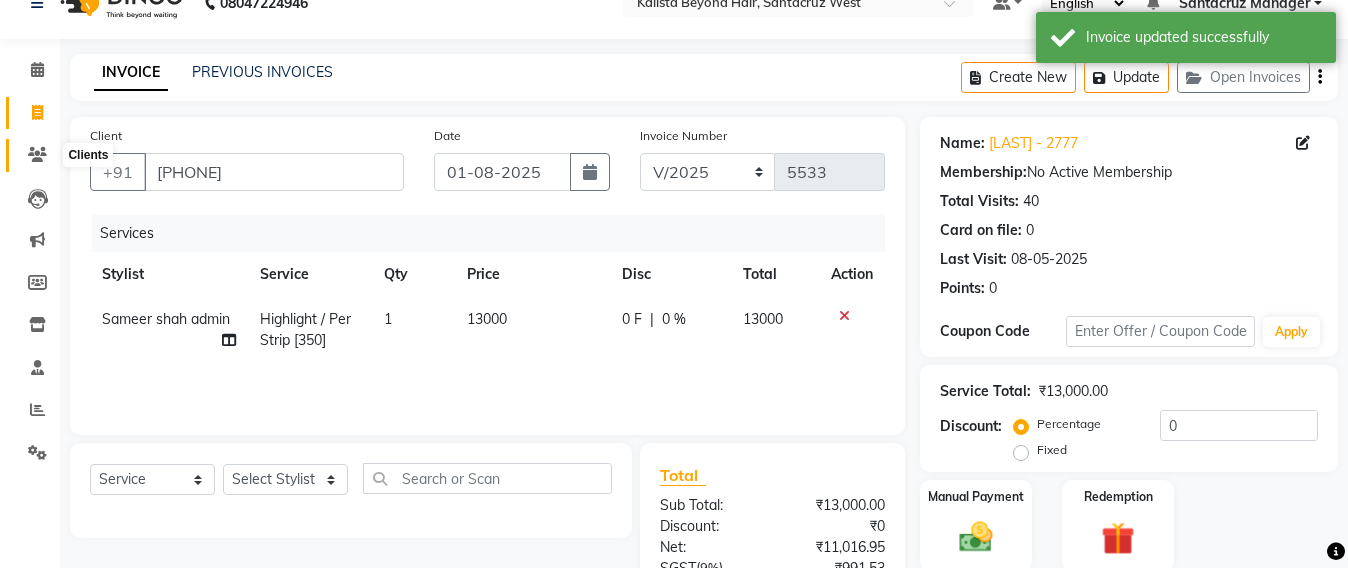 click 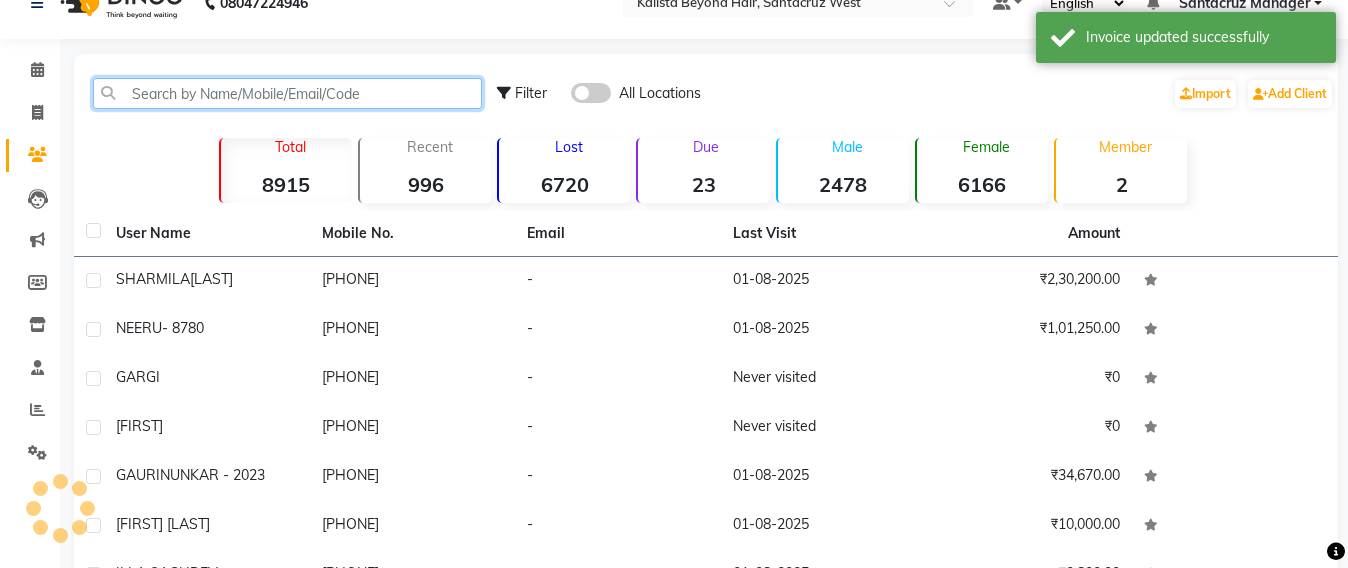 click 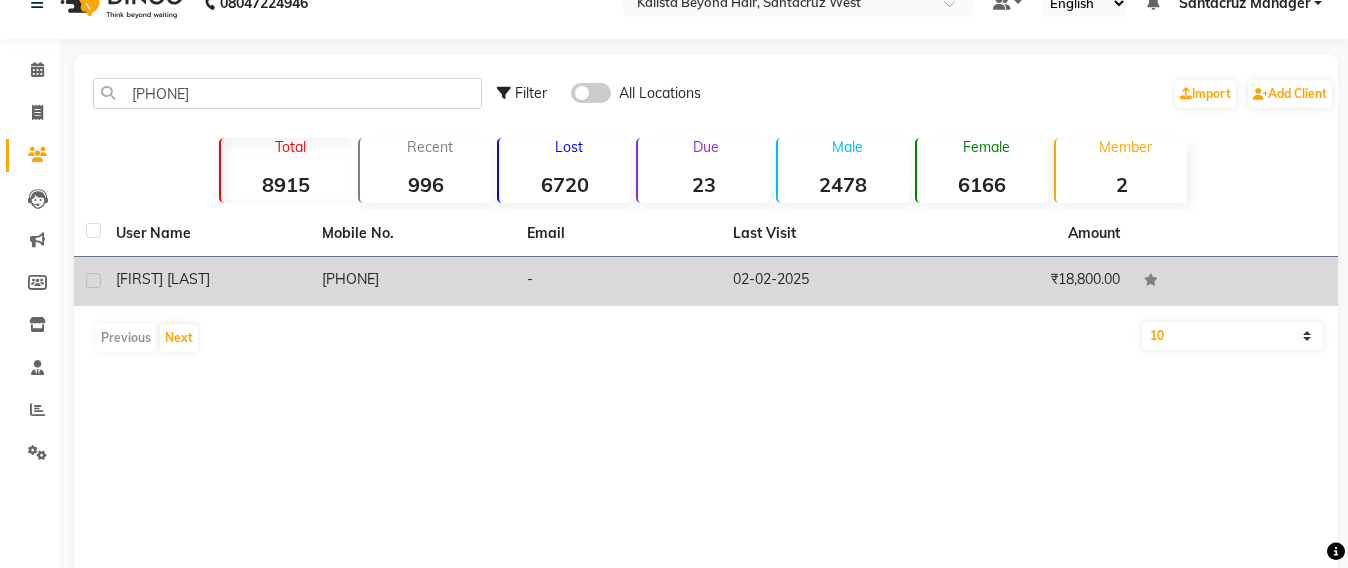 click on "9920869467" 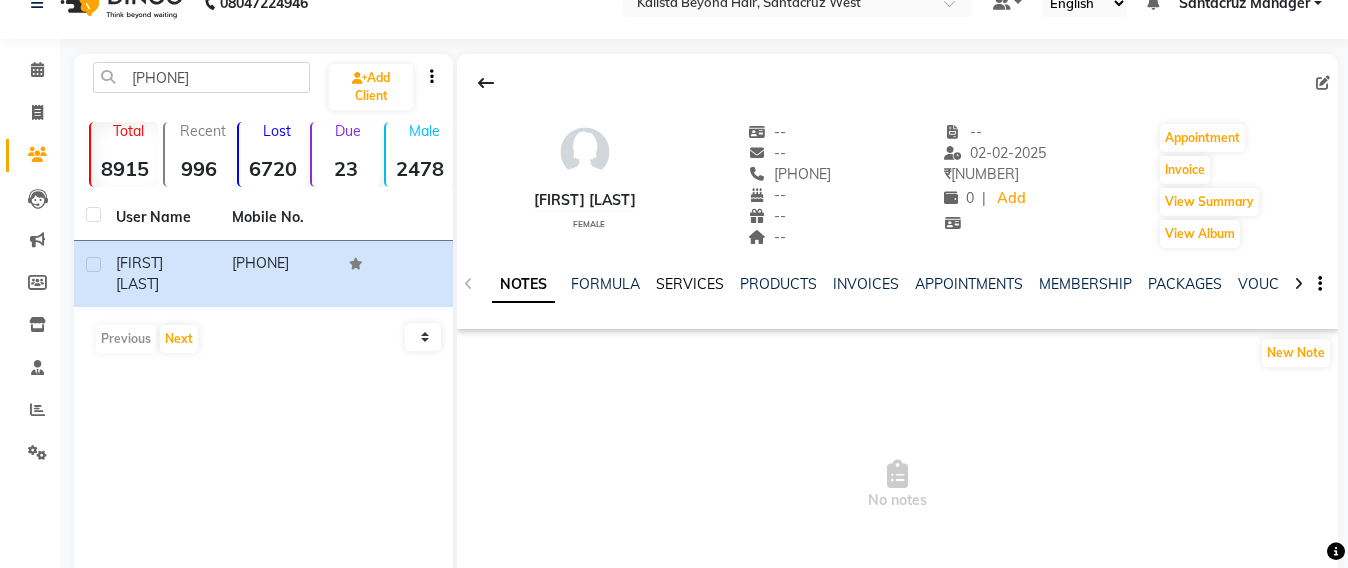 click on "SERVICES" 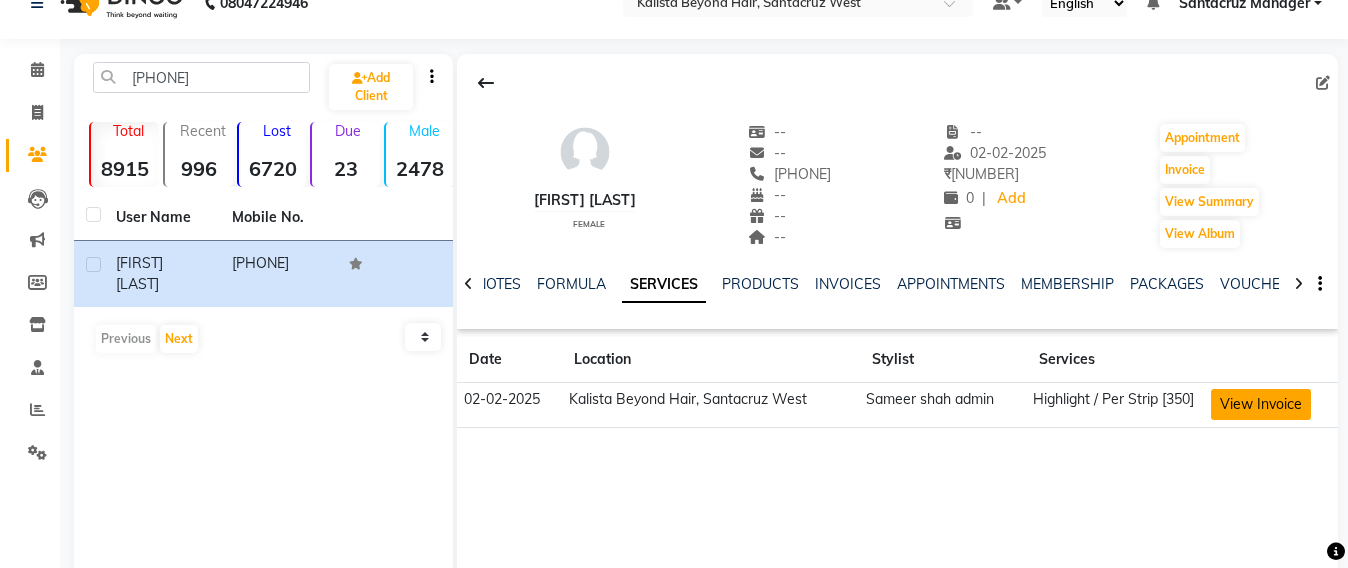 click on "View Invoice" 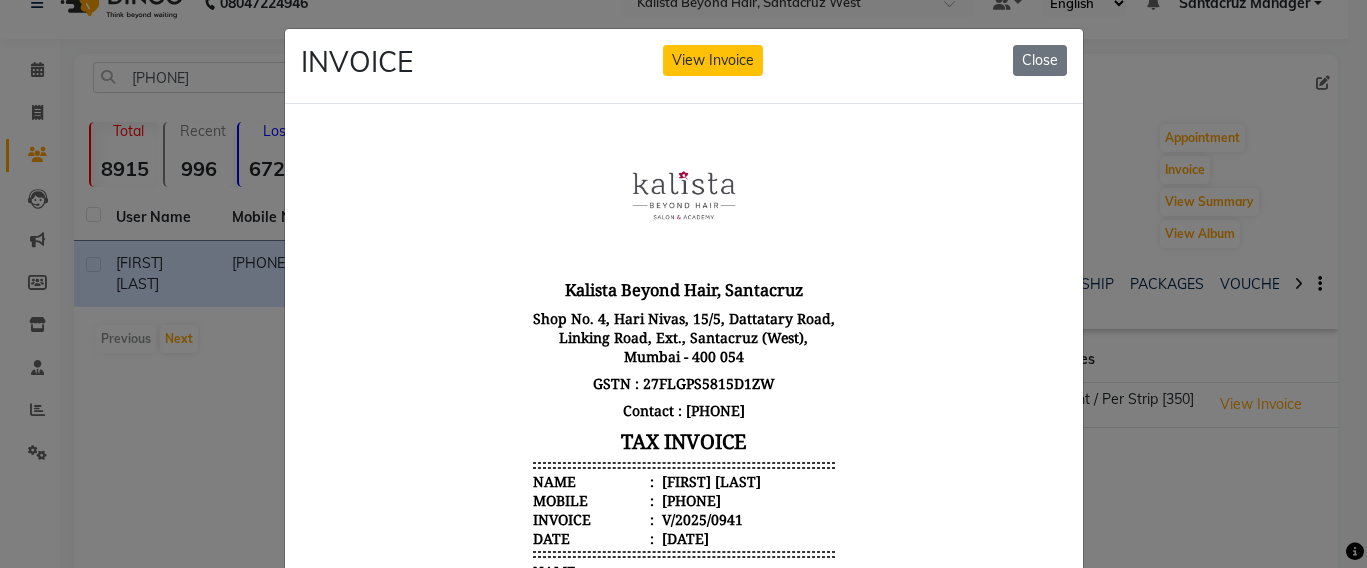 scroll, scrollTop: 16, scrollLeft: 0, axis: vertical 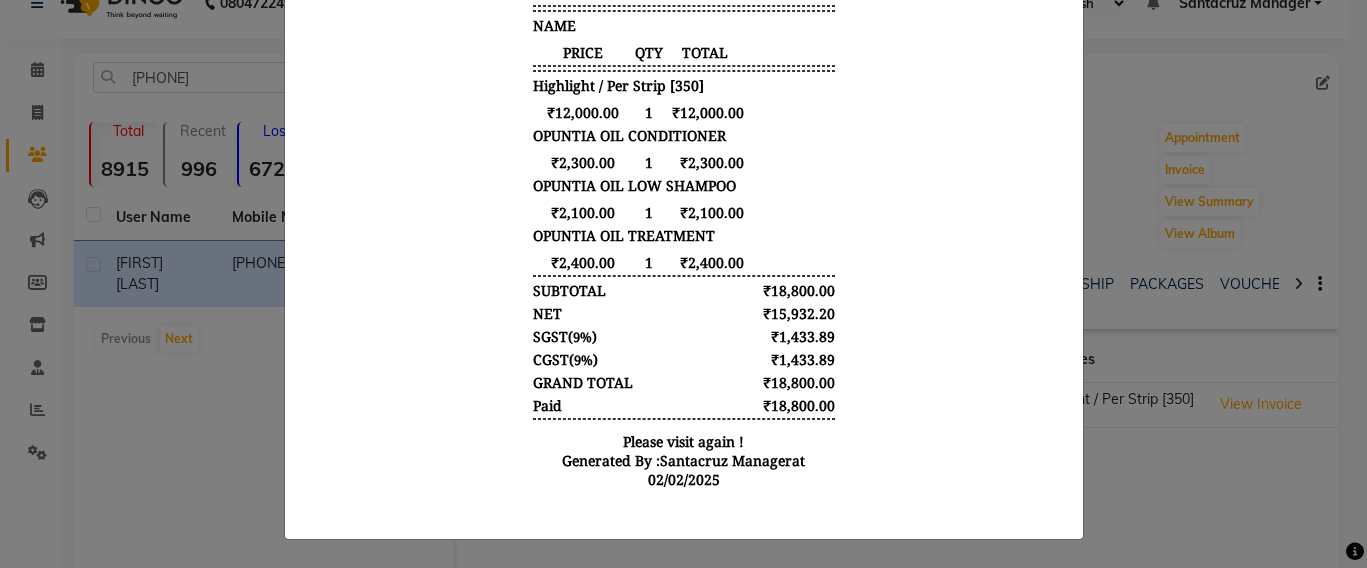 click on "INVOICE View Invoice Close" 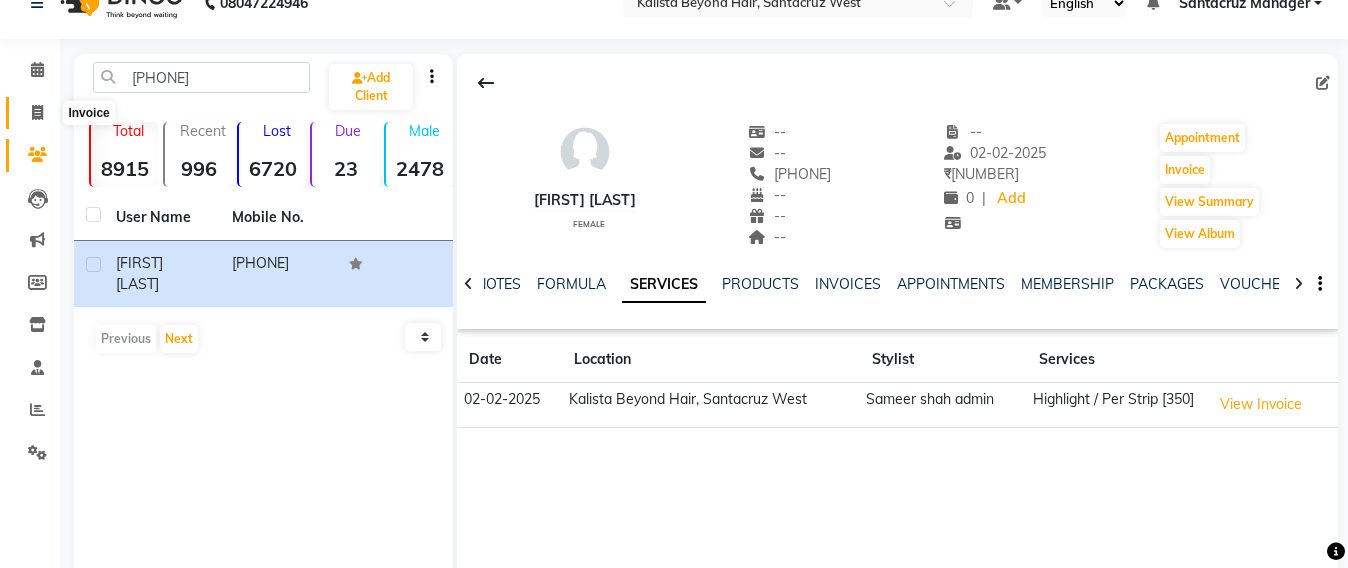 click 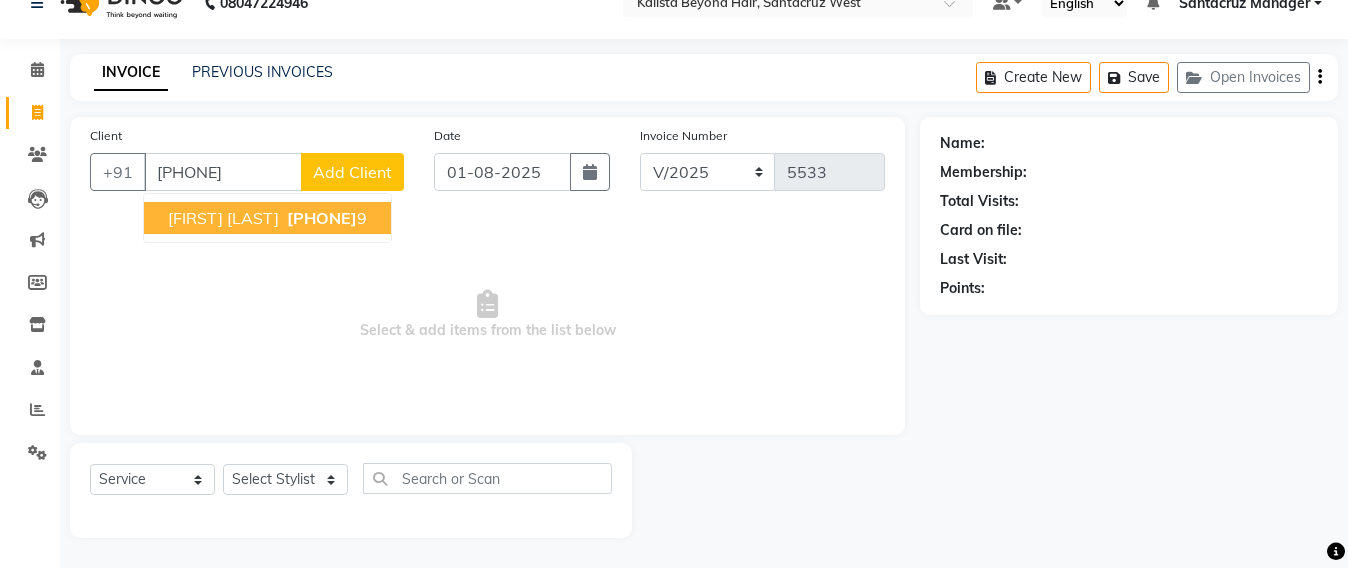 click on "773852569" at bounding box center [322, 218] 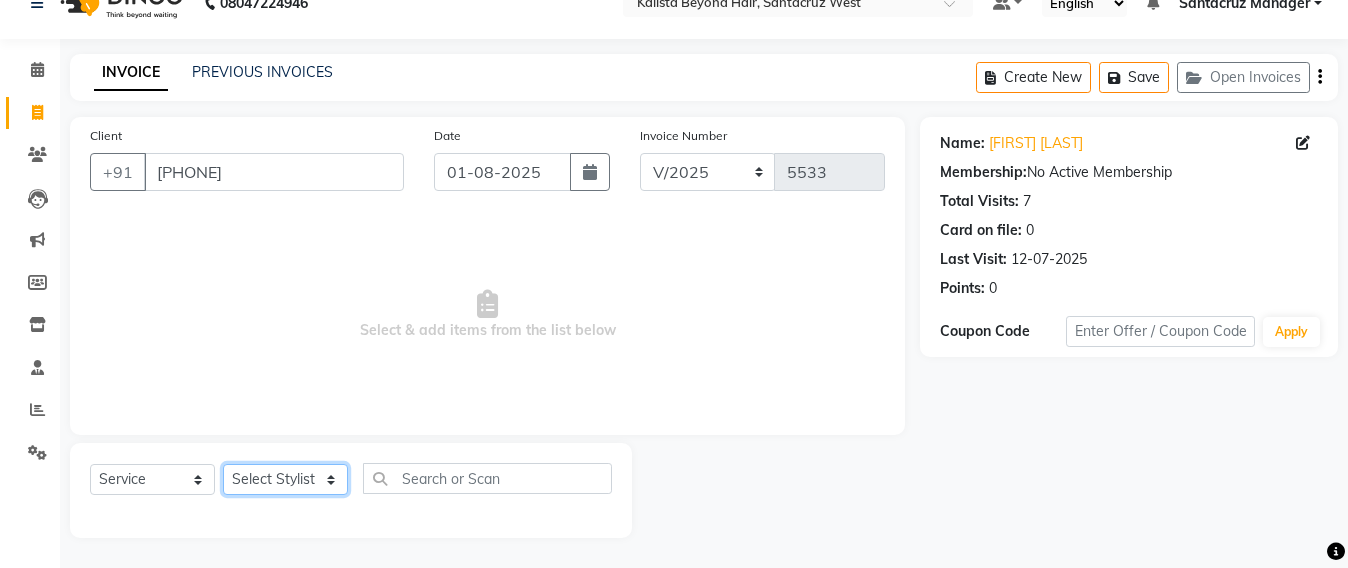 click on "Select Stylist Admin Avesh Sankat AZHER SHAIKH Jayeshree Mahtre Manisha Subodh Shedge Muskaan Pramila Vinayak Mhatre prathmesh mahattre Pratibha Nilesh Sharma RINKI SAV Rosy Sunil Jadhav Sameer shah admin Santacruz Manager SAURAV Siddhi SOMAYANG VASHUM Tejasvi Bhosle" 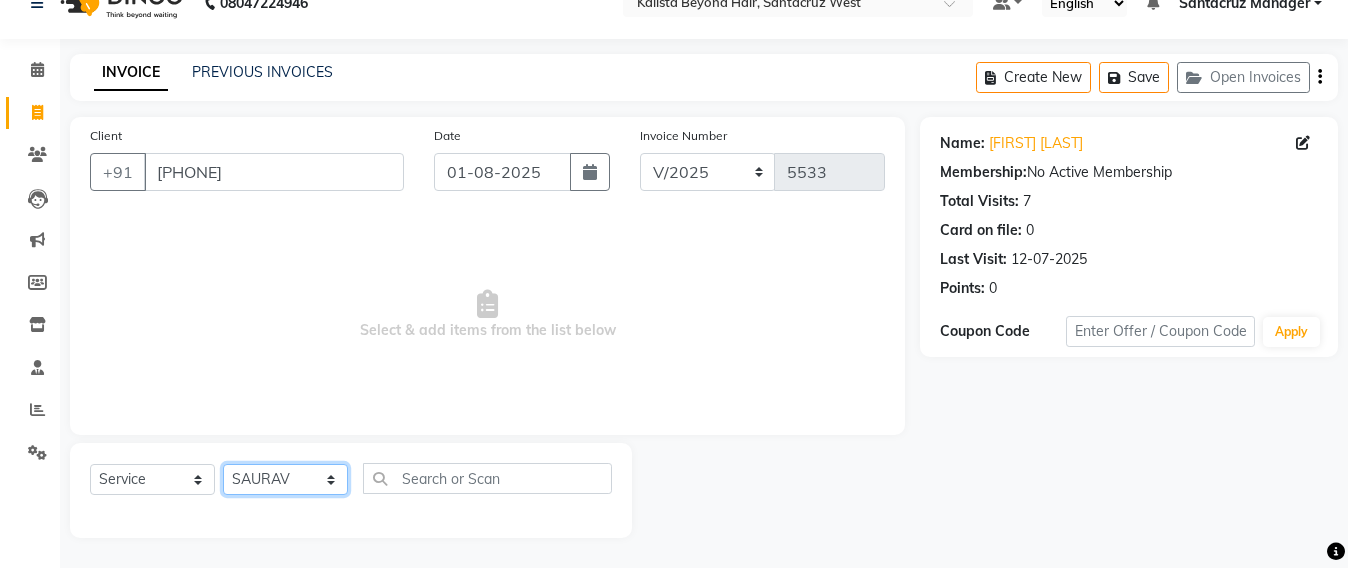 click on "Select Stylist Admin Avesh Sankat AZHER SHAIKH Jayeshree Mahtre Manisha Subodh Shedge Muskaan Pramila Vinayak Mhatre prathmesh mahattre Pratibha Nilesh Sharma RINKI SAV Rosy Sunil Jadhav Sameer shah admin Santacruz Manager SAURAV Siddhi SOMAYANG VASHUM Tejasvi Bhosle" 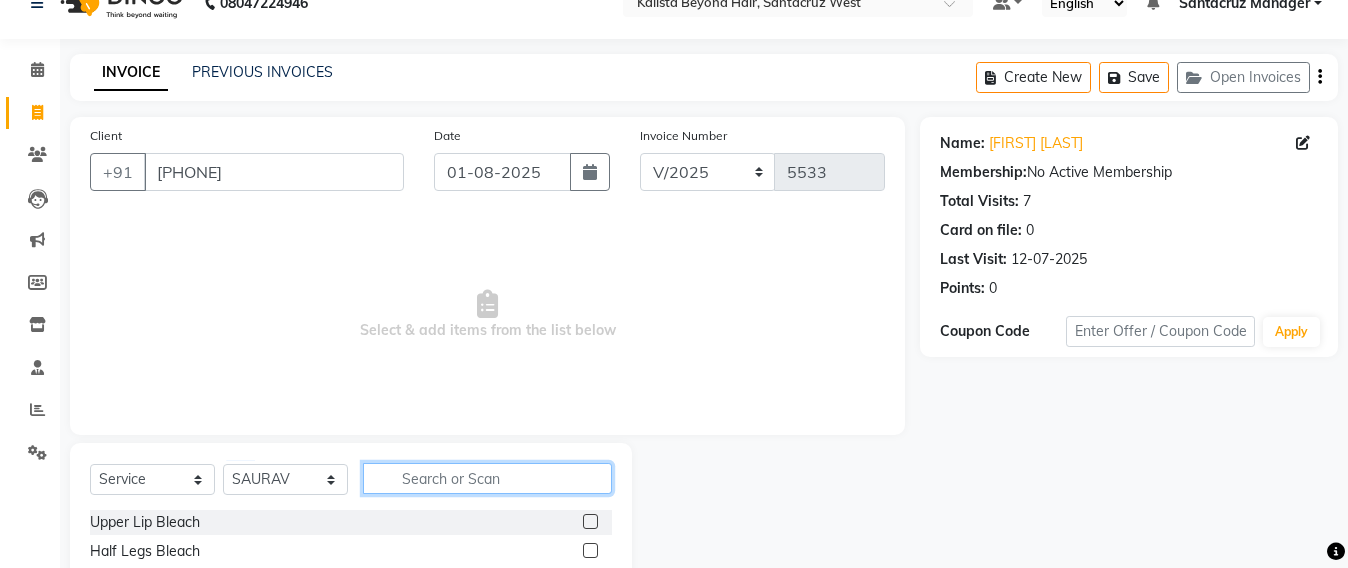 click 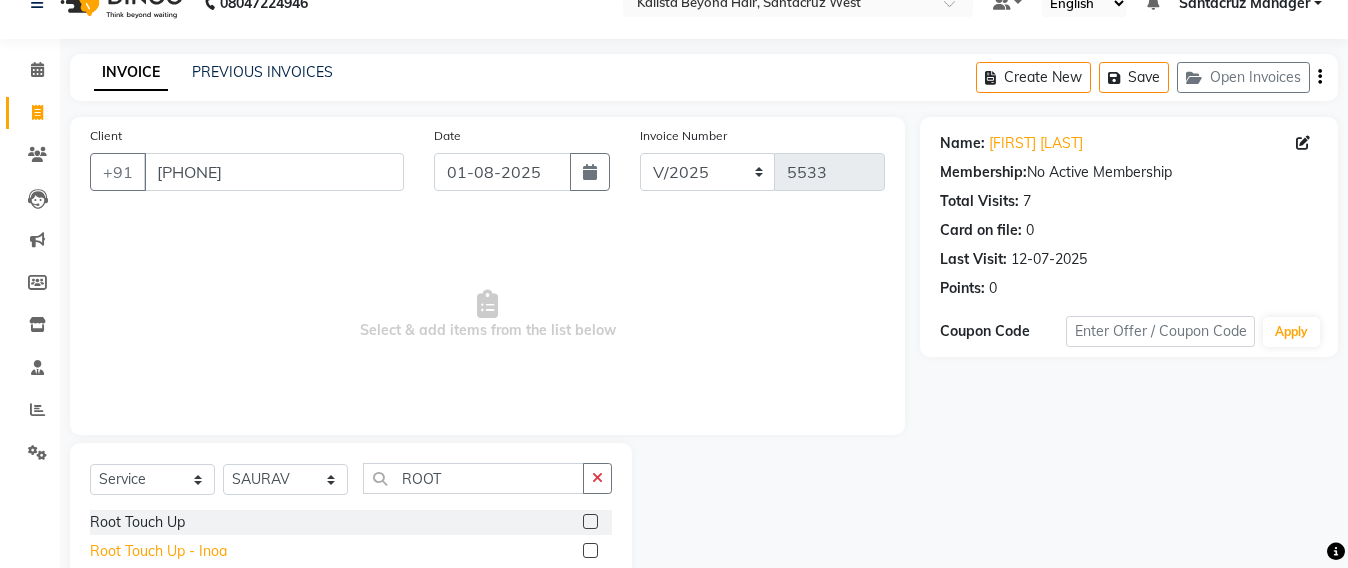 click on "Root Touch Up - Inoa" 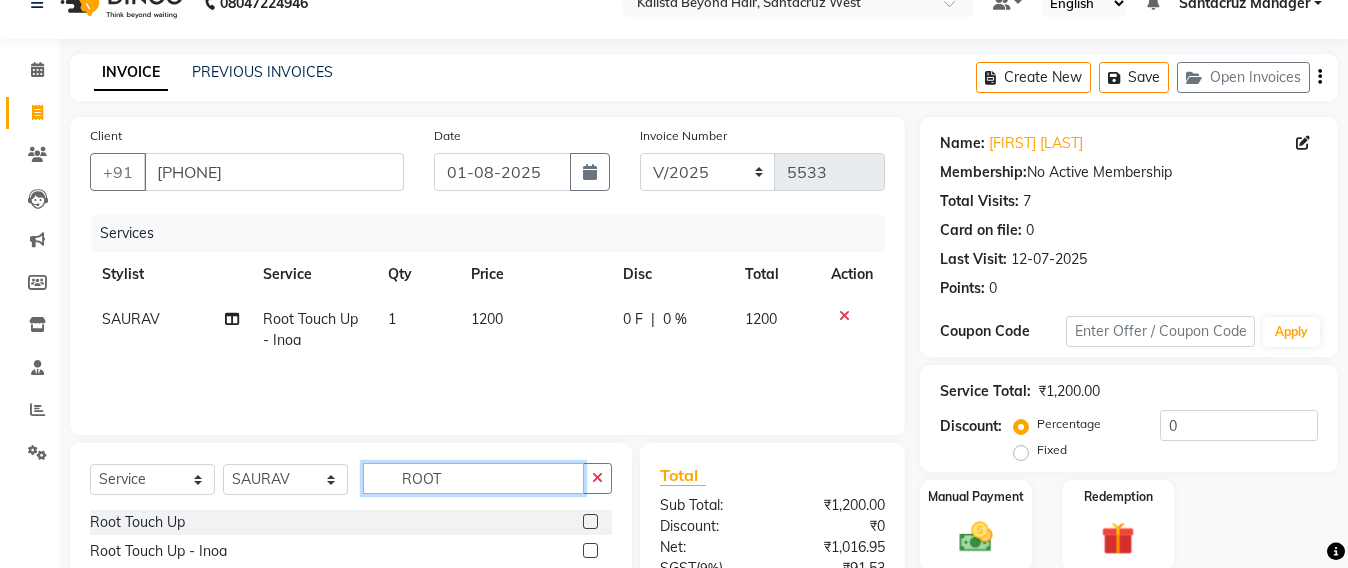 click on "ROOT" 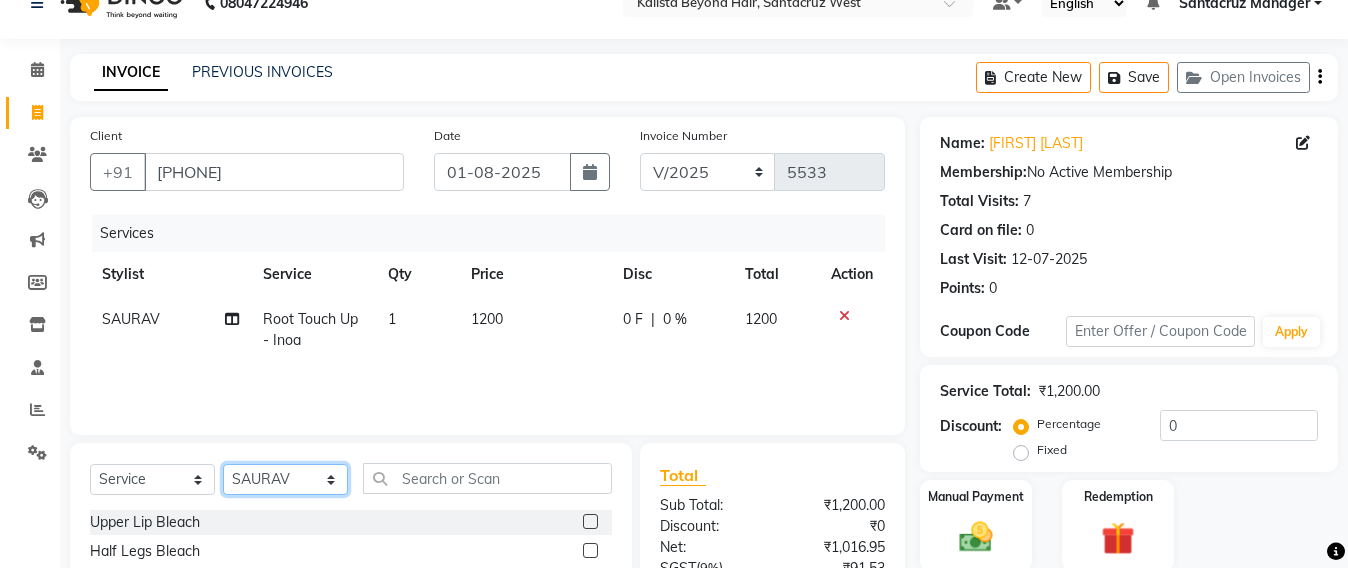 click on "Select Stylist Admin Avesh Sankat AZHER SHAIKH Jayeshree Mahtre Manisha Subodh Shedge Muskaan Pramila Vinayak Mhatre prathmesh mahattre Pratibha Nilesh Sharma RINKI SAV Rosy Sunil Jadhav Sameer shah admin Santacruz Manager SAURAV Siddhi SOMAYANG VASHUM Tejasvi Bhosle" 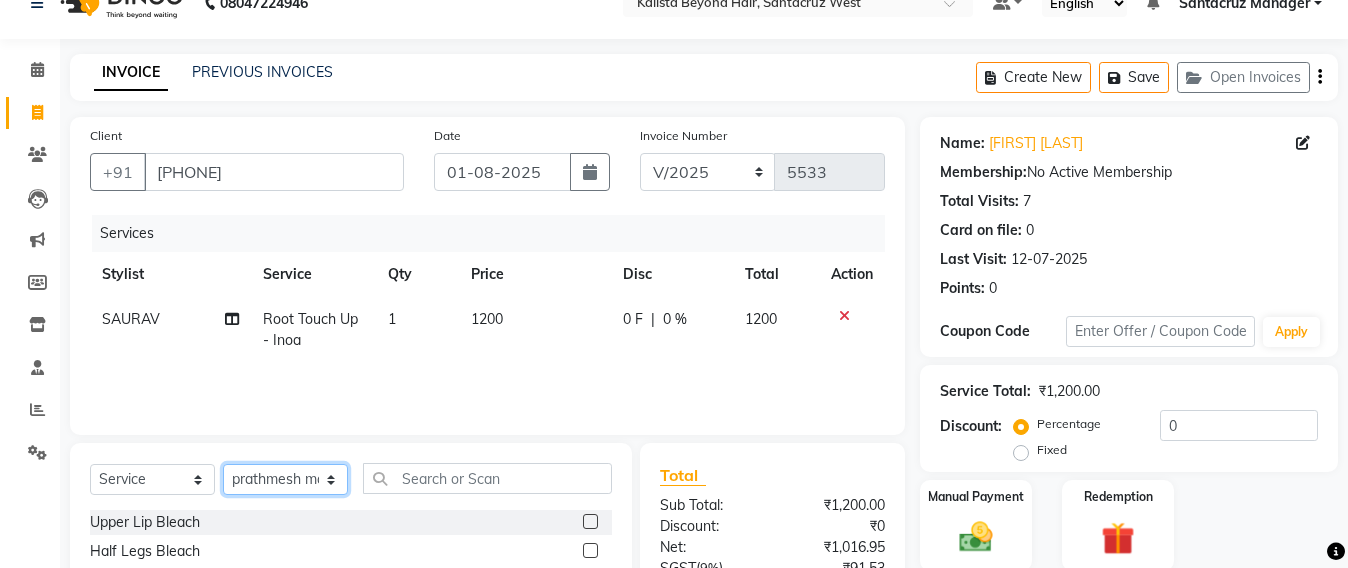click on "Select Stylist Admin Avesh Sankat AZHER SHAIKH Jayeshree Mahtre Manisha Subodh Shedge Muskaan Pramila Vinayak Mhatre prathmesh mahattre Pratibha Nilesh Sharma RINKI SAV Rosy Sunil Jadhav Sameer shah admin Santacruz Manager SAURAV Siddhi SOMAYANG VASHUM Tejasvi Bhosle" 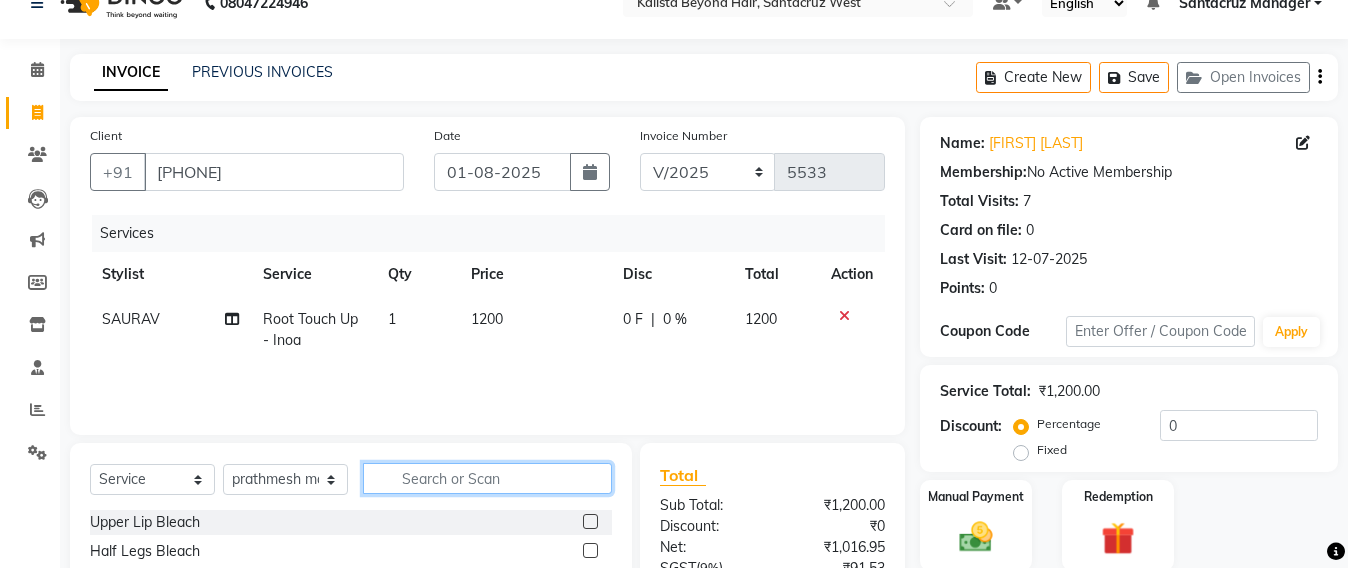 click 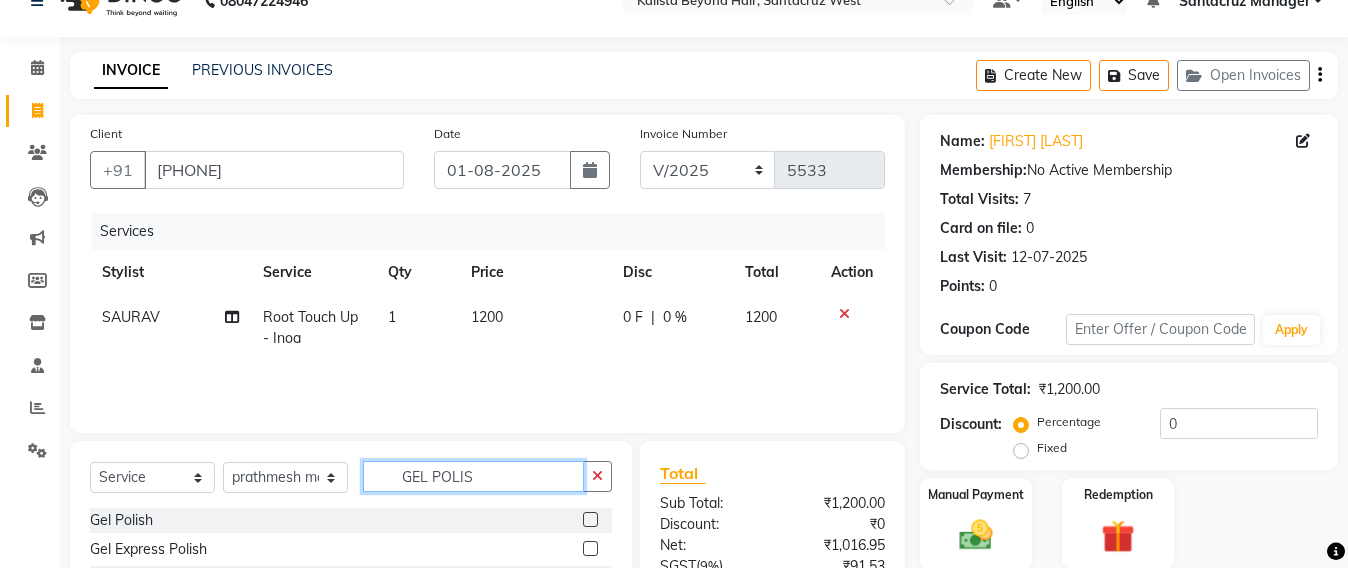 scroll, scrollTop: 232, scrollLeft: 0, axis: vertical 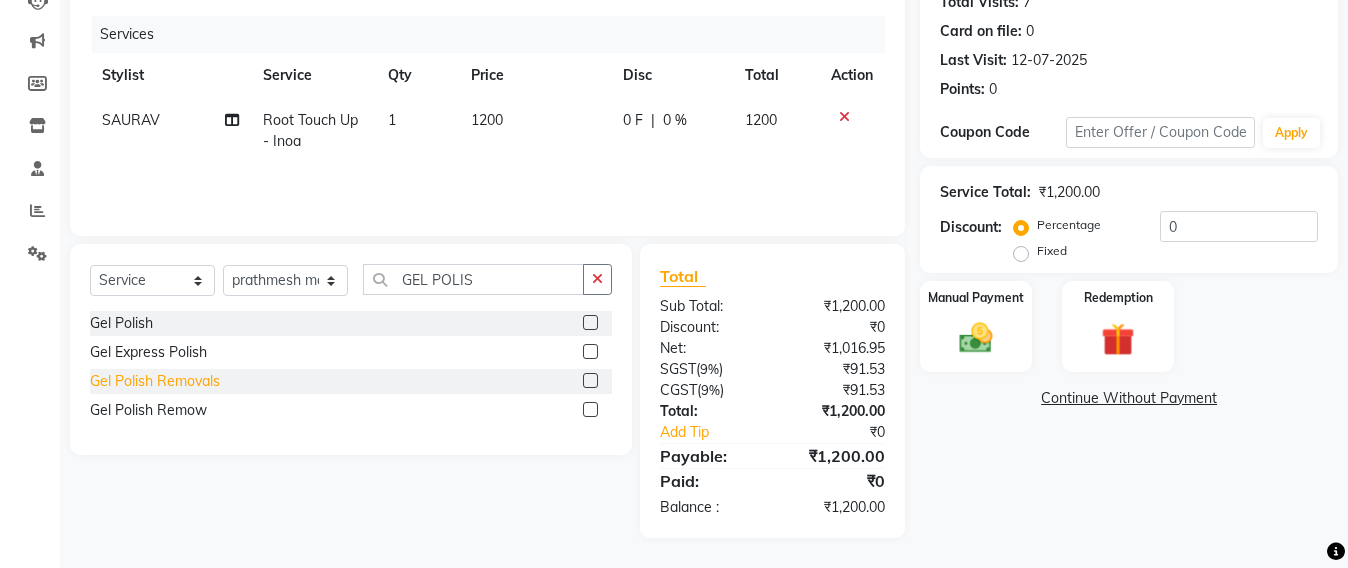 click on "Gel Polish Removals" 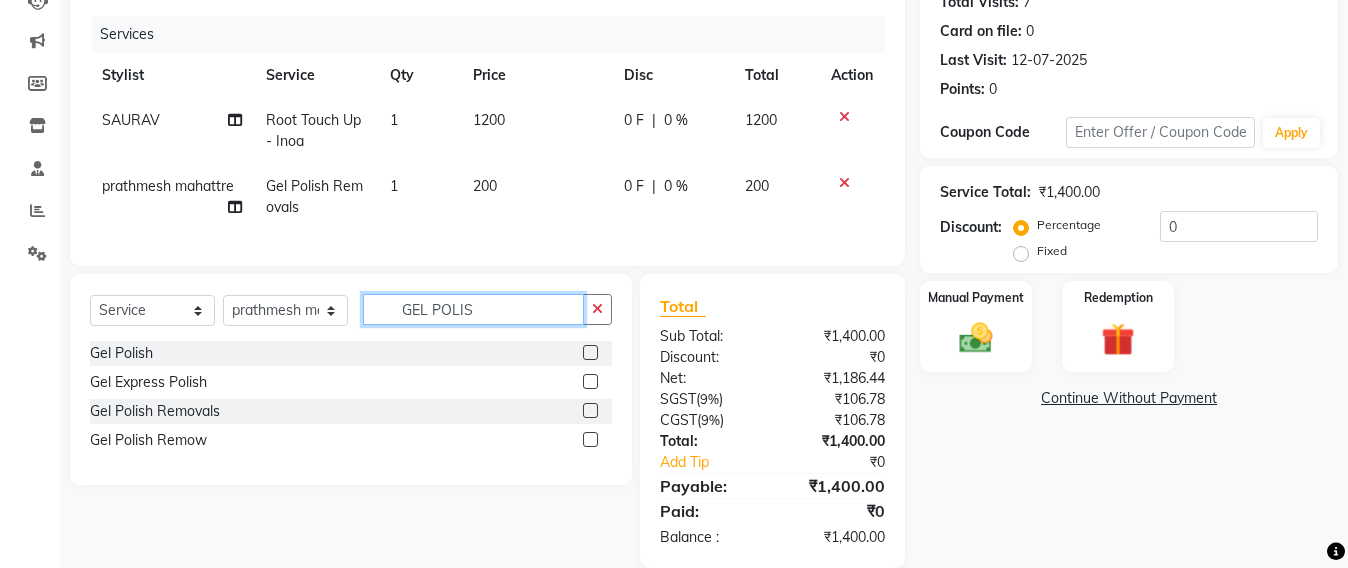 click on "GEL POLIS" 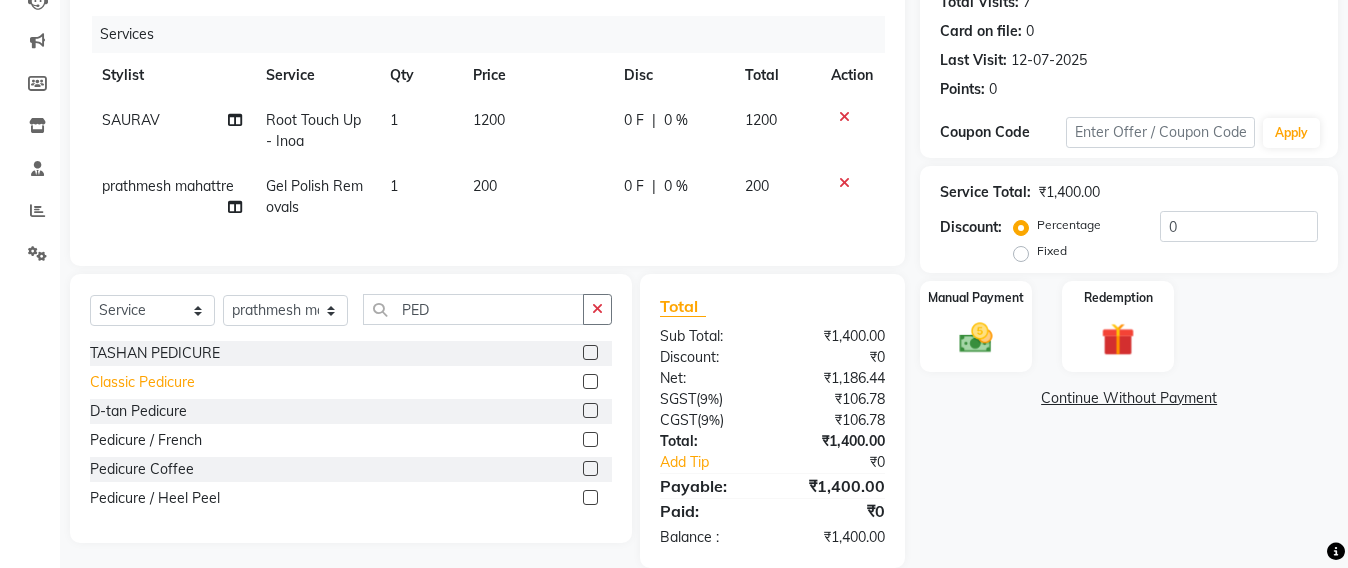 click on "Classic Pedicure" 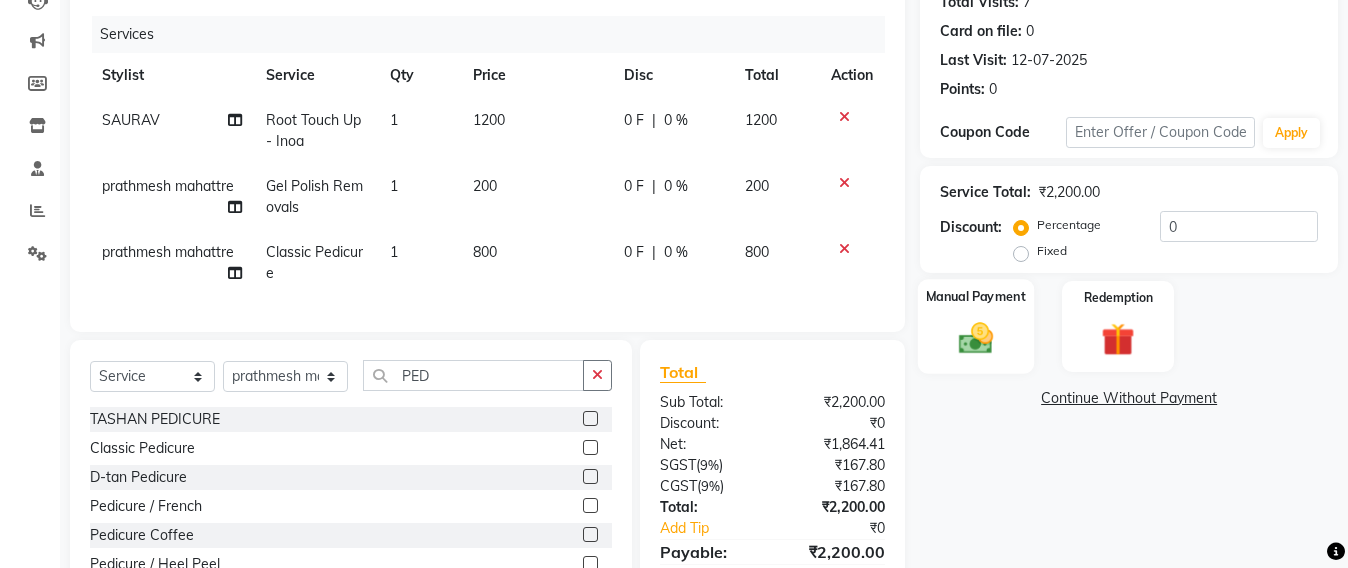 click 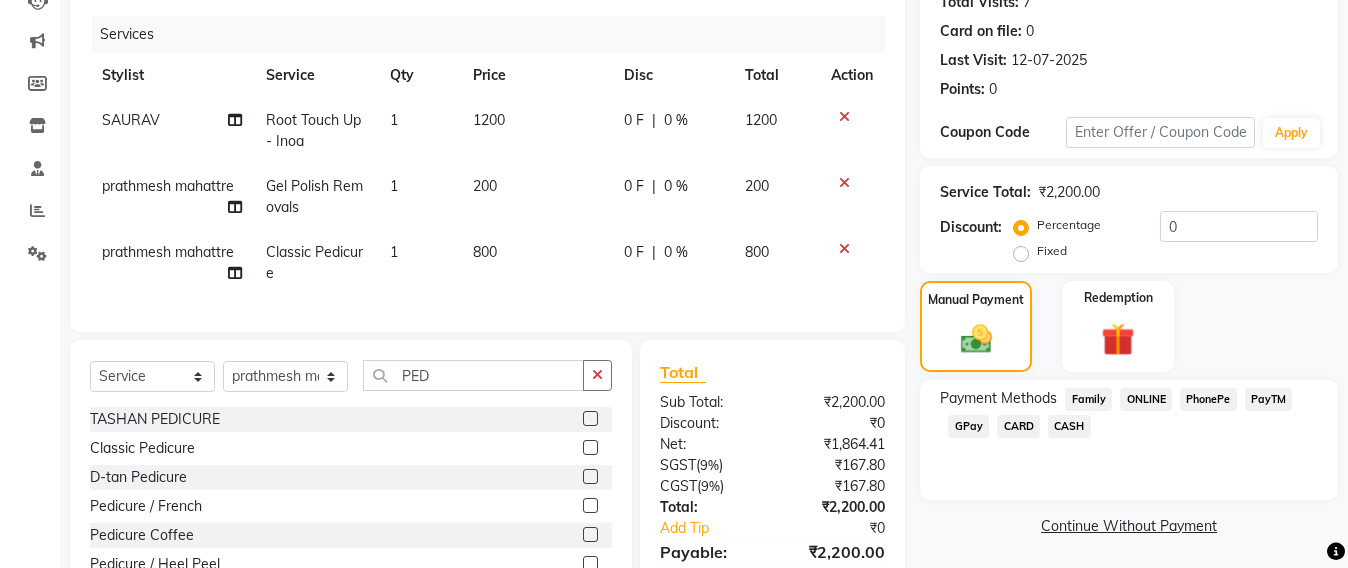 click on "GPay" 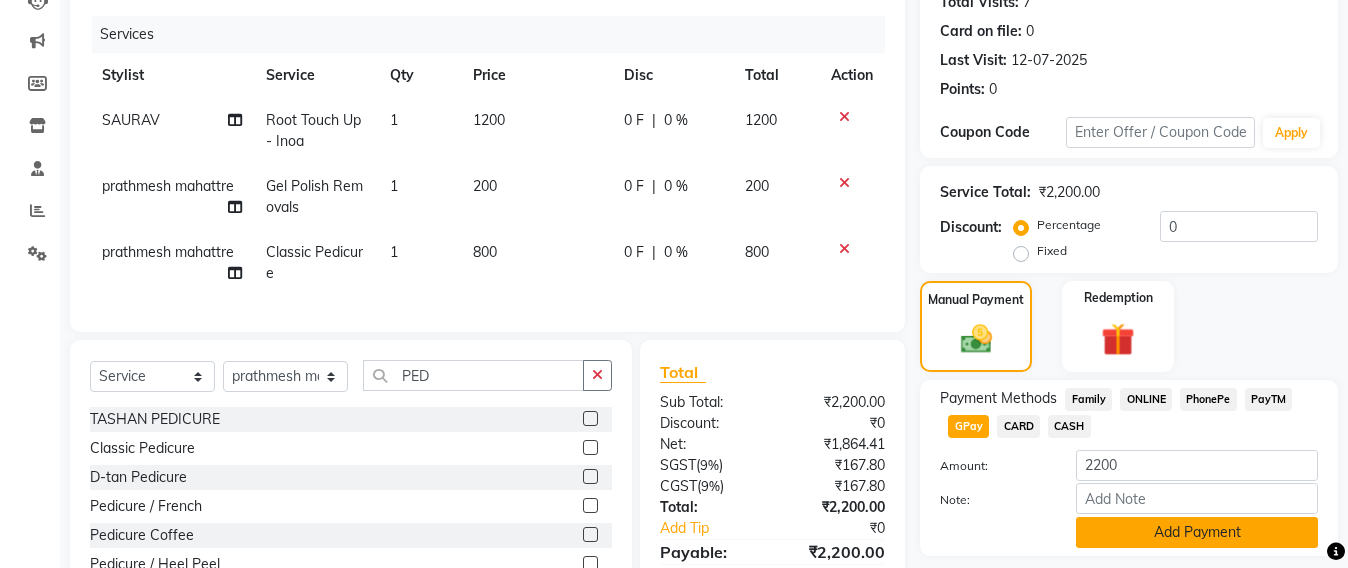 scroll, scrollTop: 347, scrollLeft: 0, axis: vertical 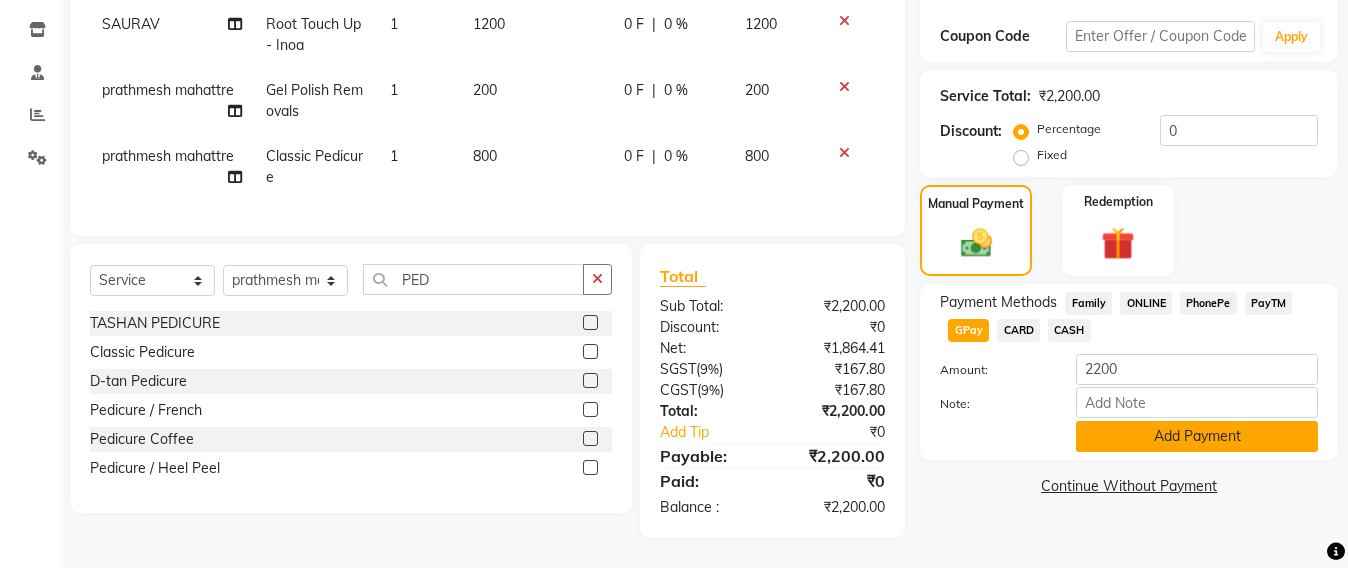 click on "Add Payment" 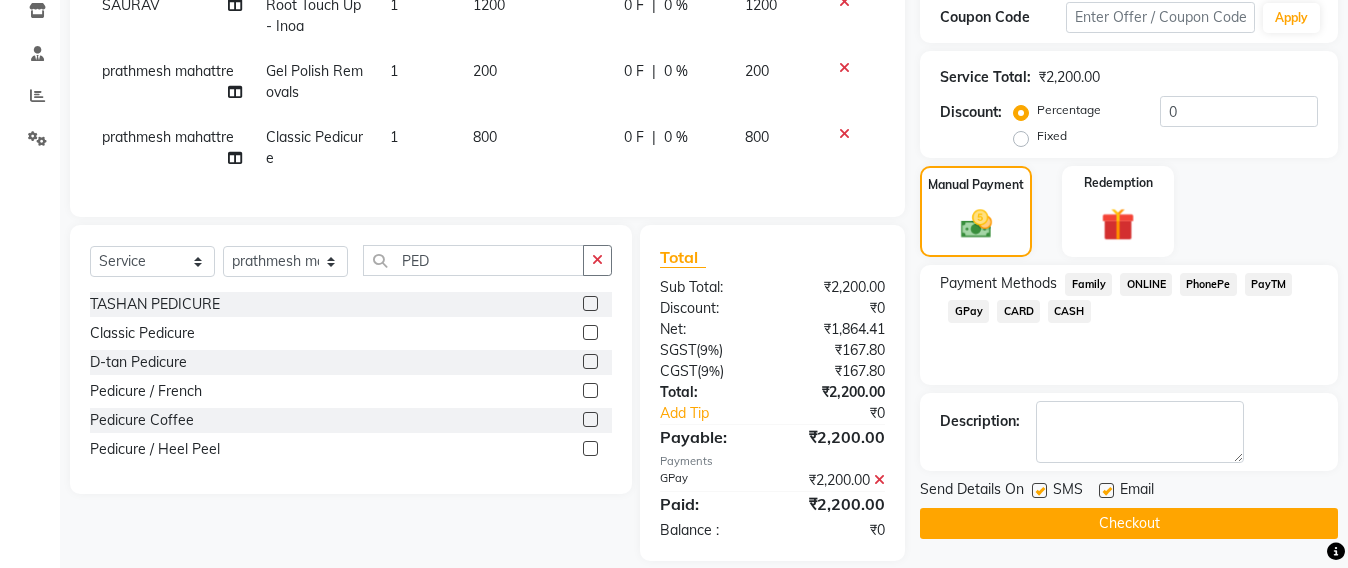 scroll, scrollTop: 389, scrollLeft: 0, axis: vertical 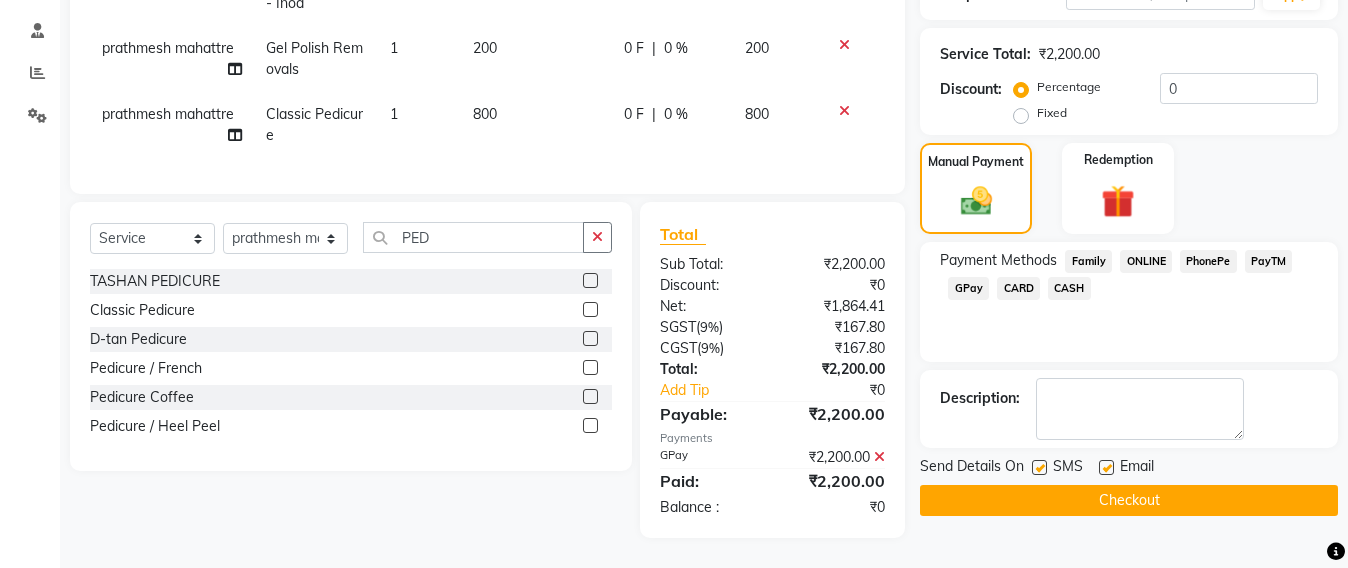 click on "Checkout" 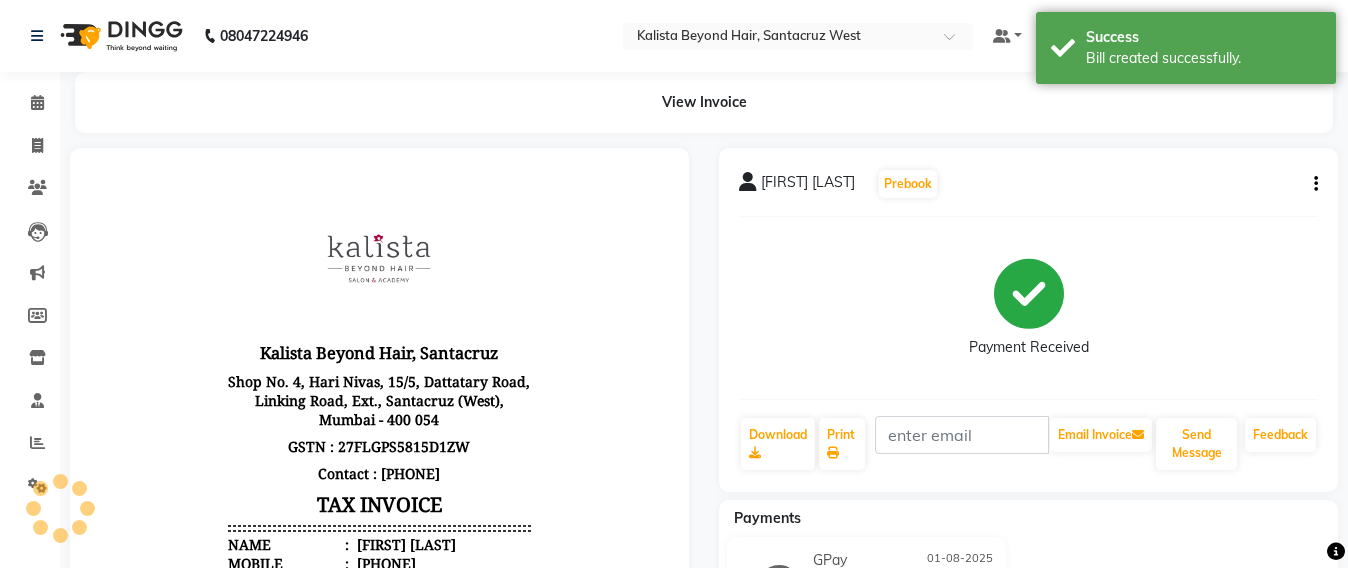 scroll, scrollTop: 0, scrollLeft: 0, axis: both 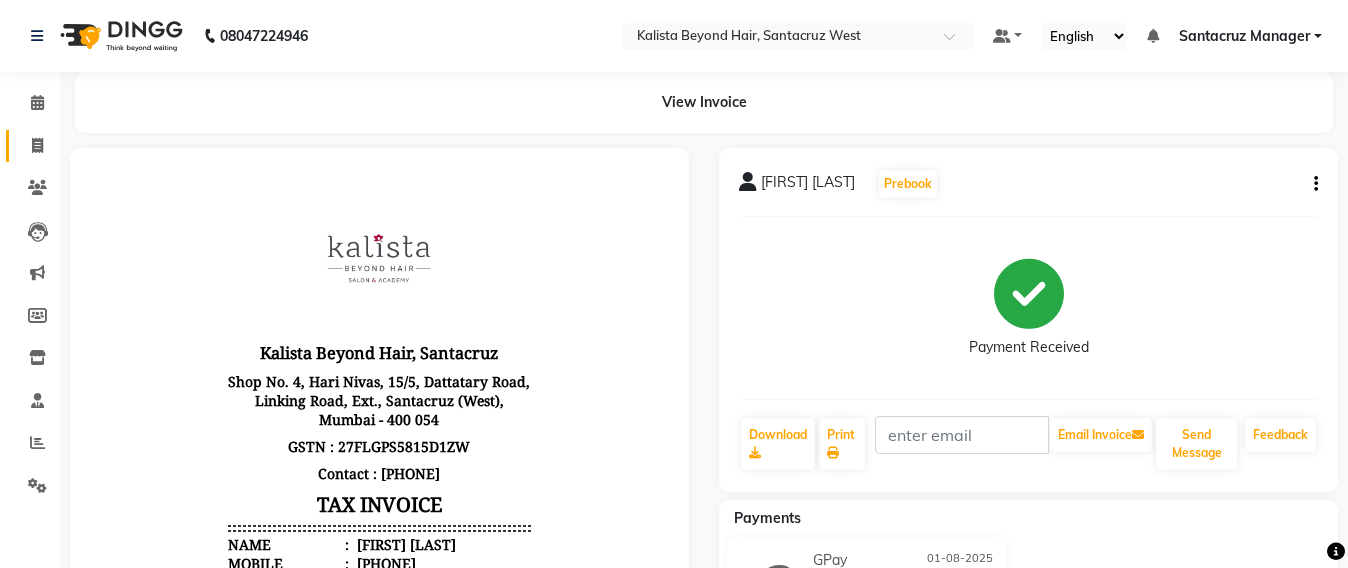 click on "Invoice" 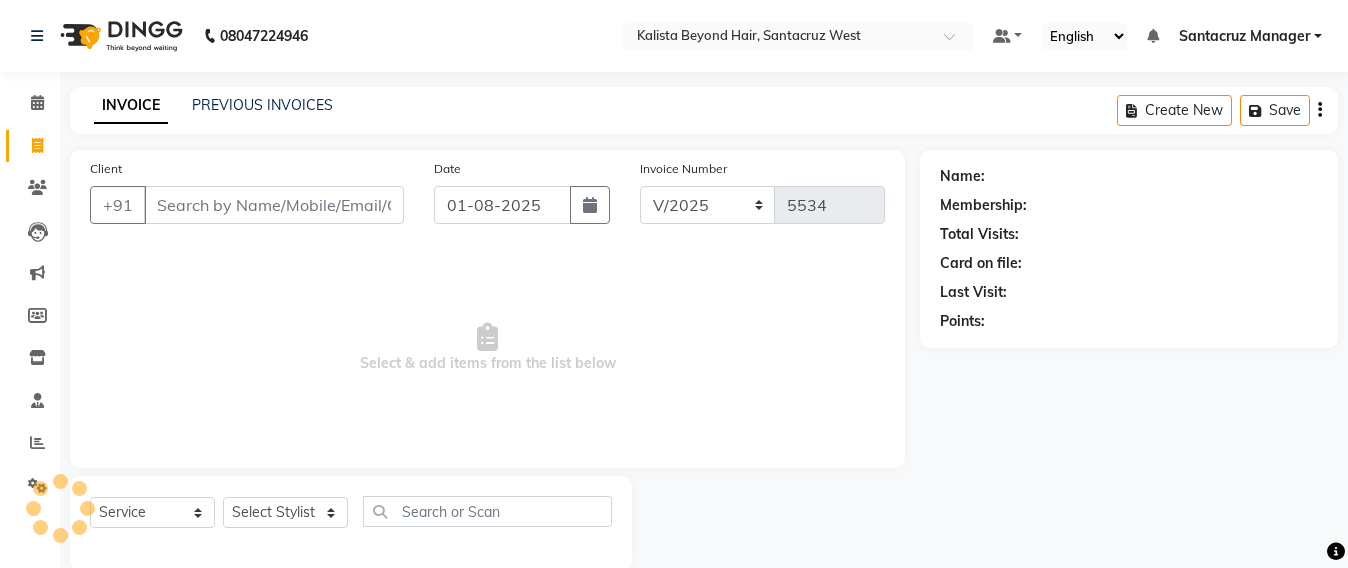 scroll, scrollTop: 33, scrollLeft: 0, axis: vertical 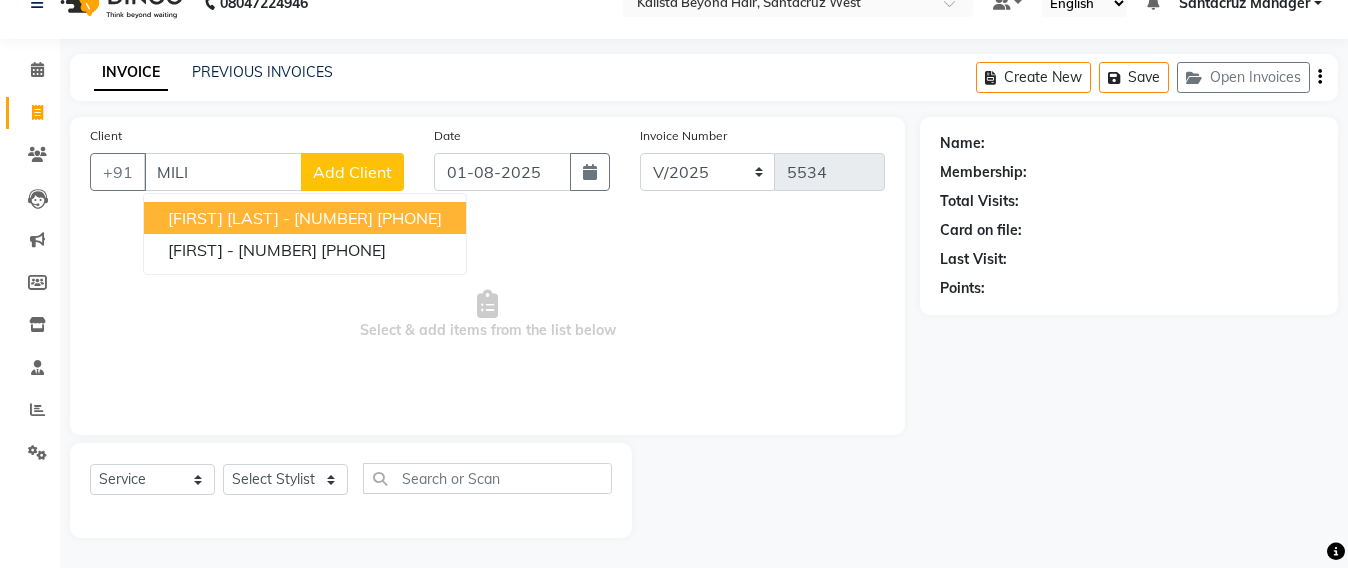 click on "MILI GORADIA - 0112" at bounding box center (270, 218) 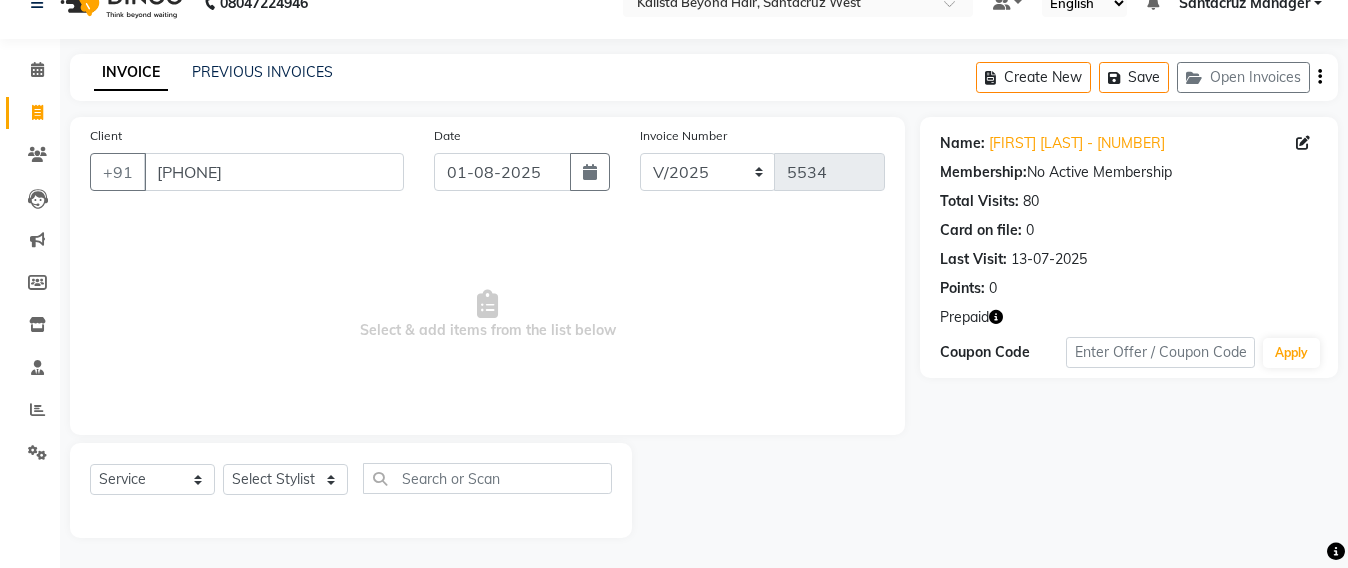 click 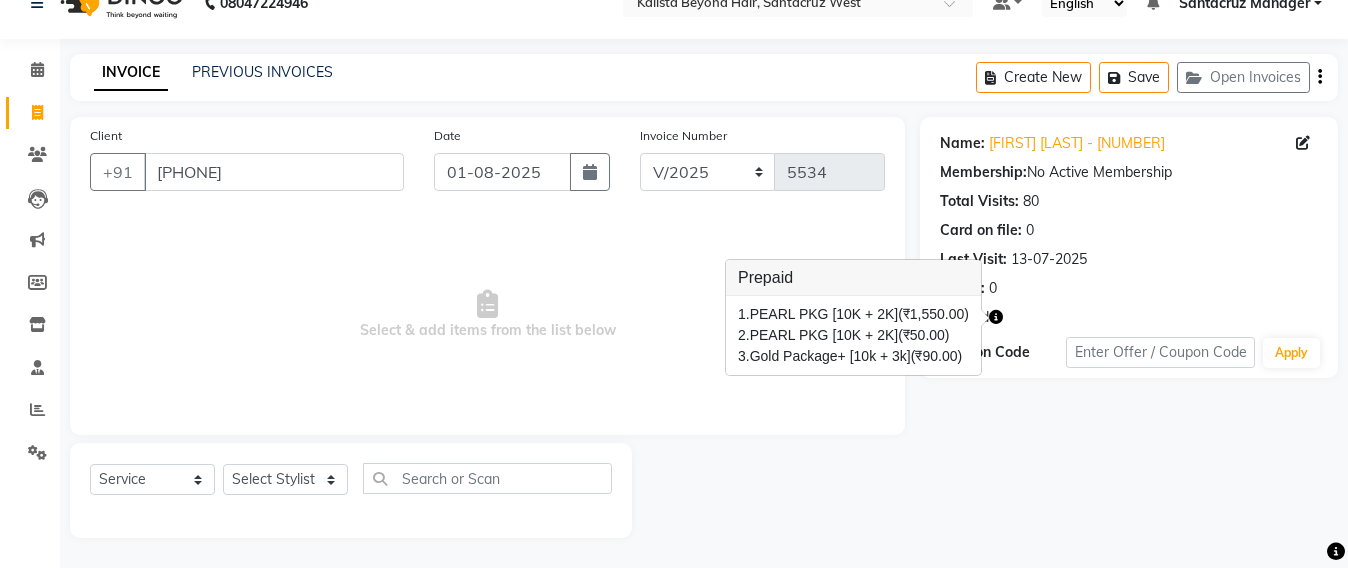 click on "Select & add items from the list below" at bounding box center [487, 315] 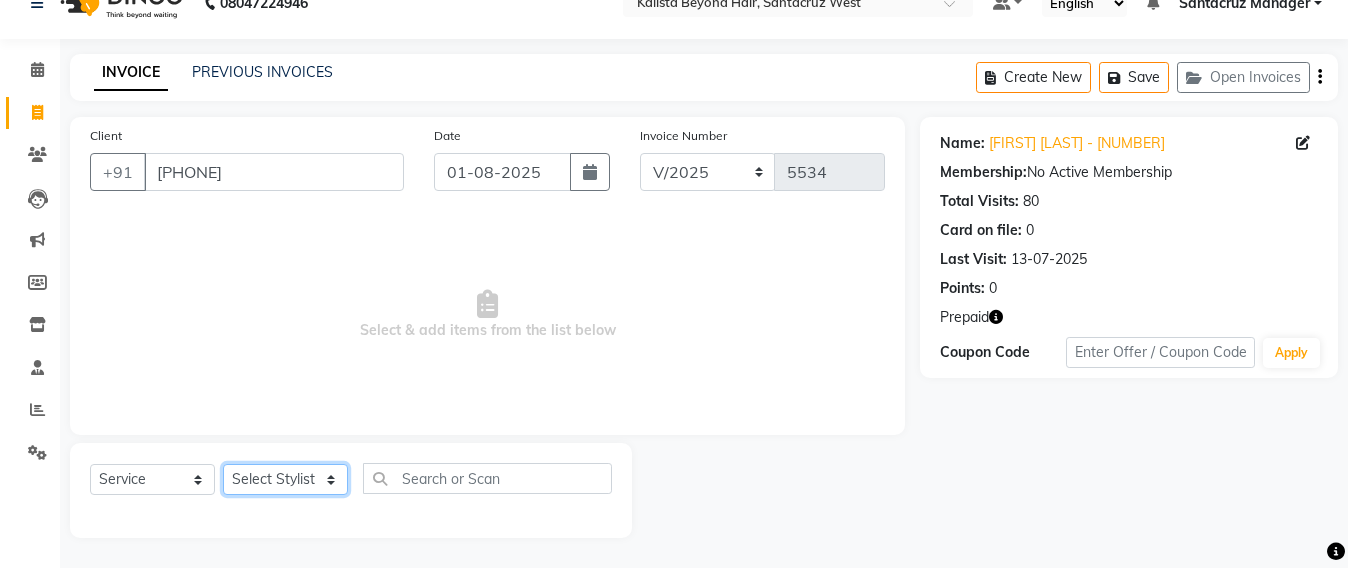 drag, startPoint x: 325, startPoint y: 483, endPoint x: 440, endPoint y: 169, distance: 334.39648 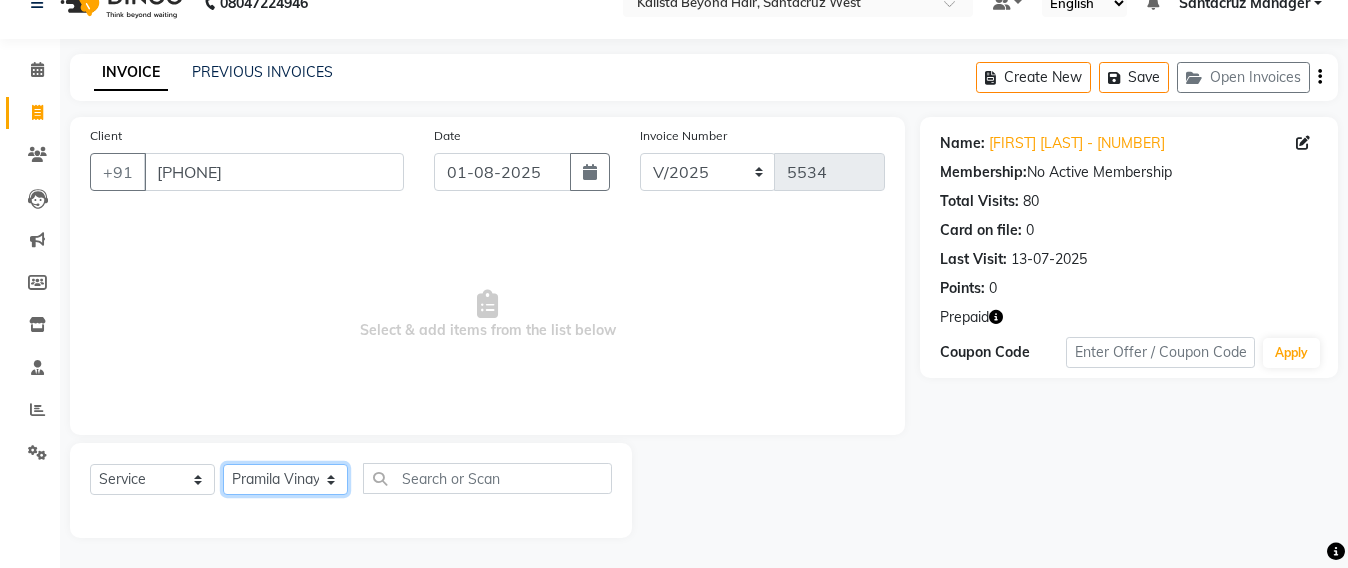 click on "Select Stylist Admin Avesh Sankat AZHER SHAIKH Jayeshree Mahtre Manisha Subodh Shedge Muskaan Pramila Vinayak Mhatre prathmesh mahattre Pratibha Nilesh Sharma RINKI SAV Rosy Sunil Jadhav Sameer shah admin Santacruz Manager SAURAV Siddhi SOMAYANG VASHUM Tejasvi Bhosle" 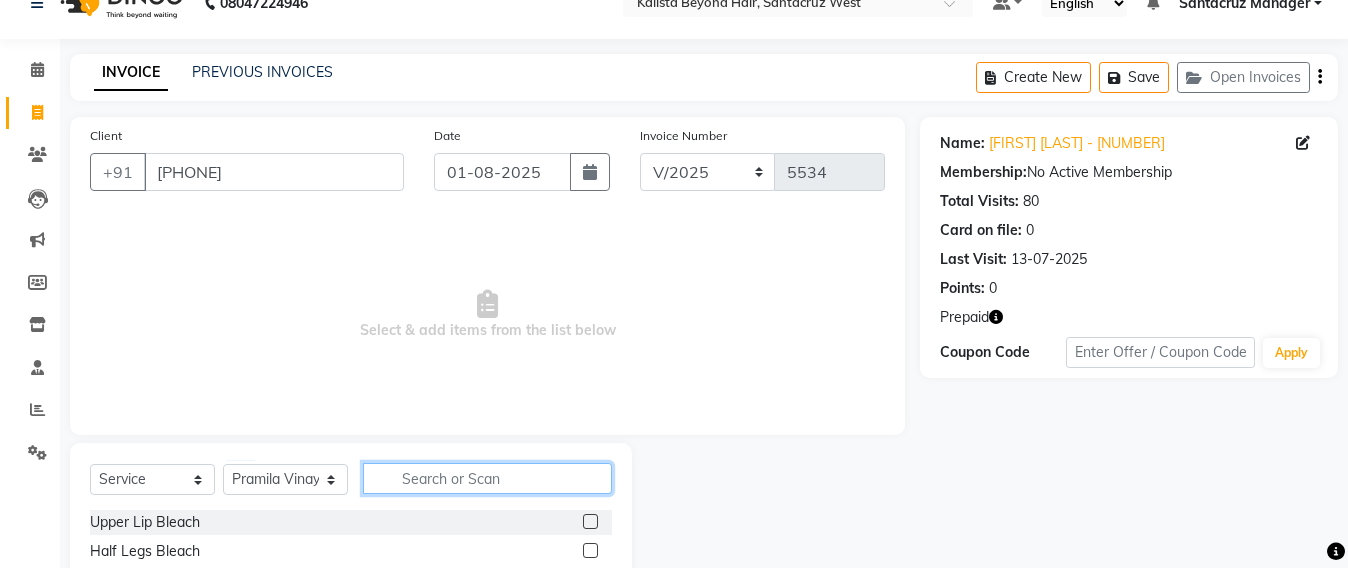click 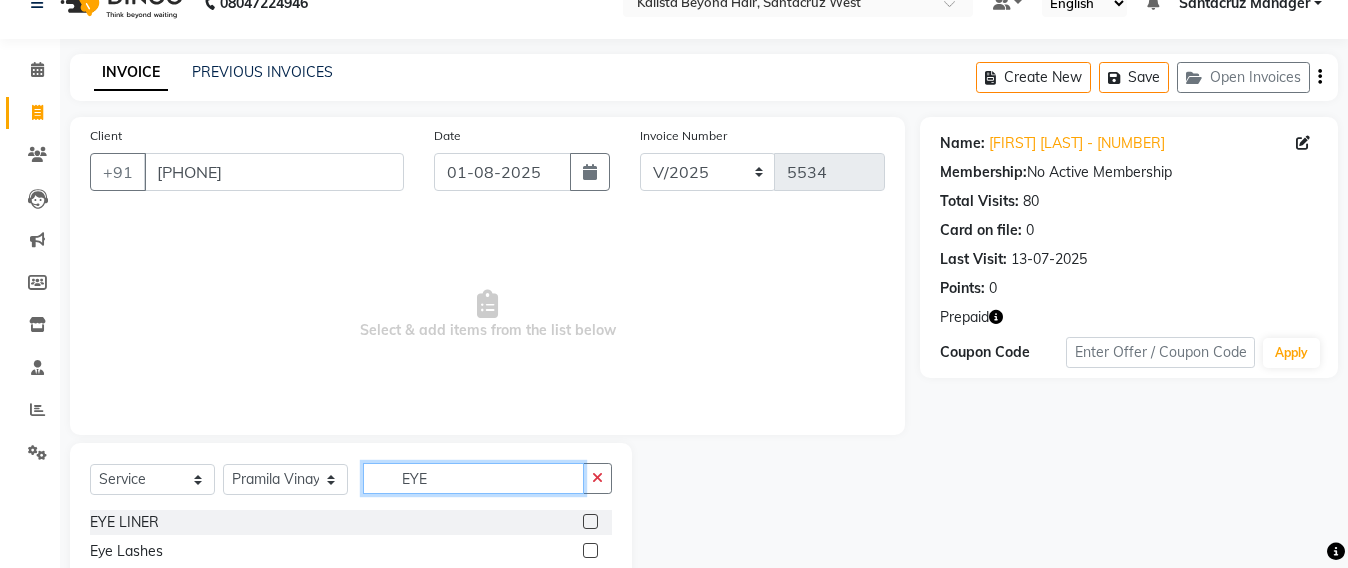 scroll, scrollTop: 158, scrollLeft: 0, axis: vertical 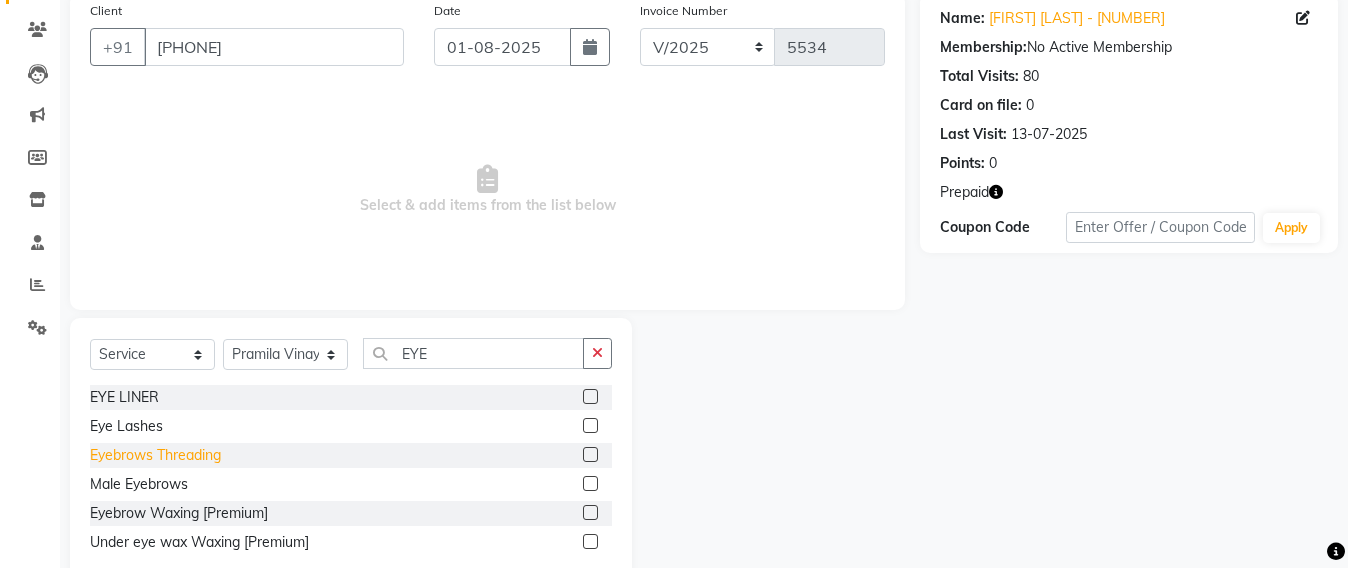 click on "Eyebrows Threading" 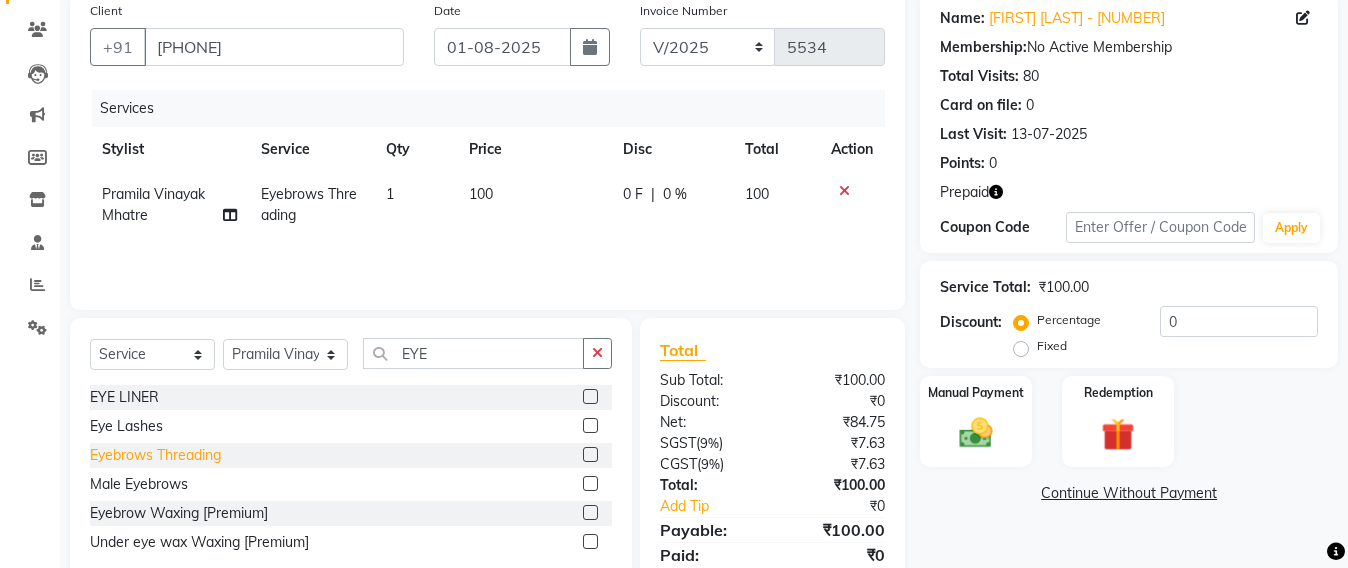 click on "Eyebrows Threading" 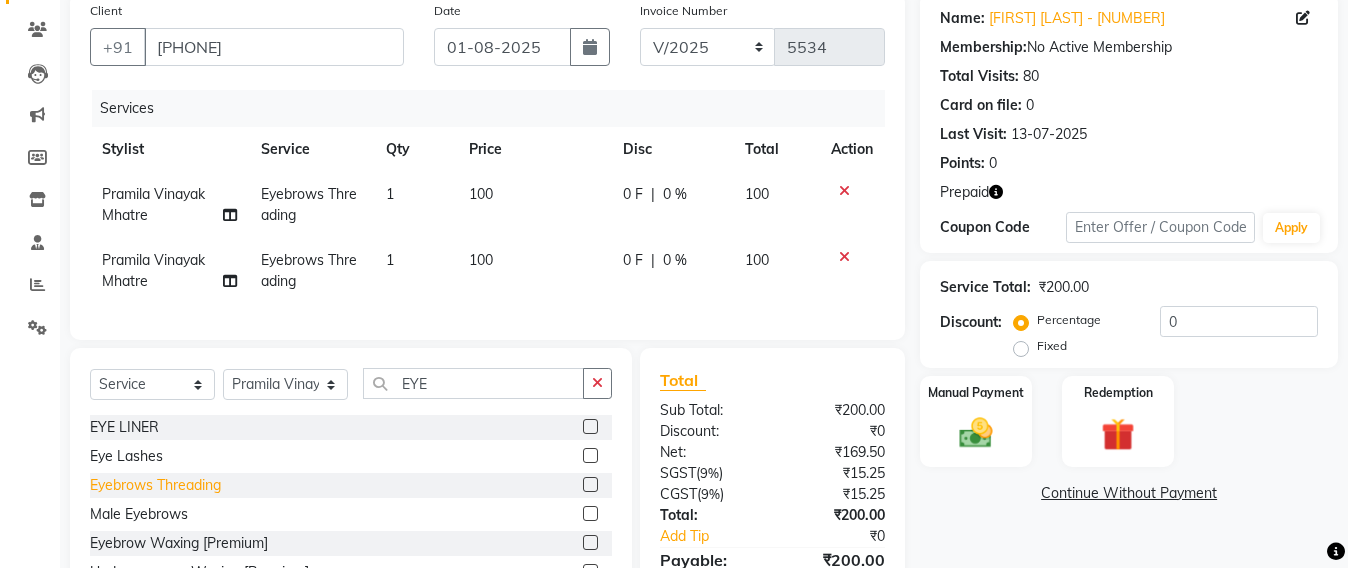 click on "Eyebrows Threading" 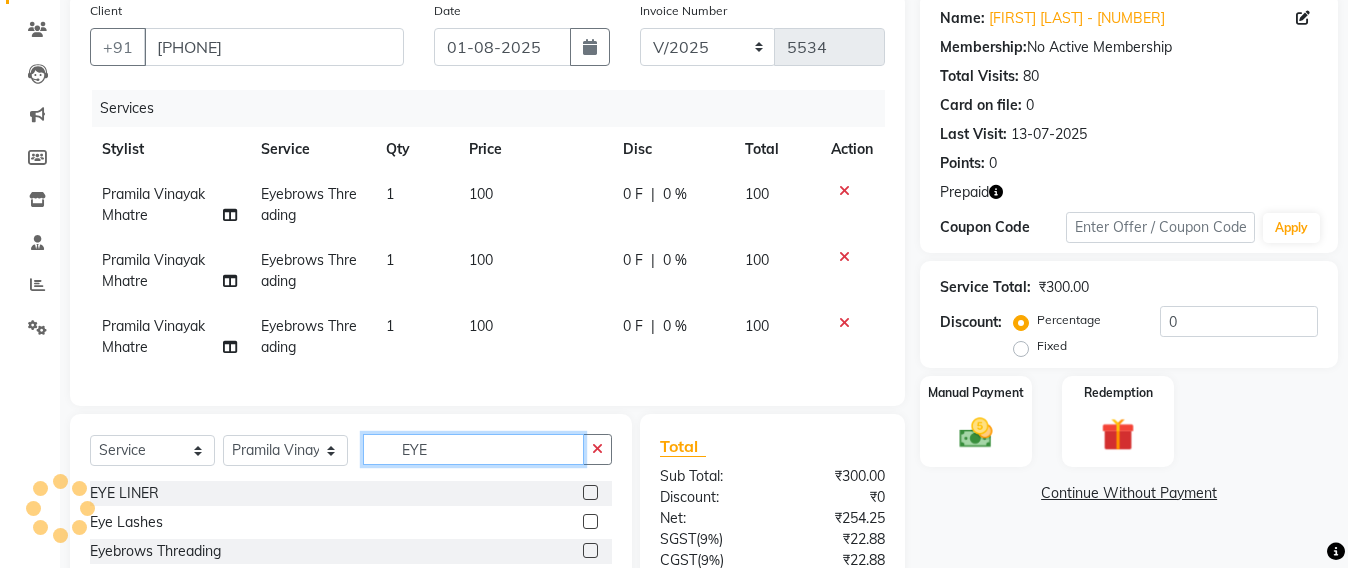 click on "EYE" 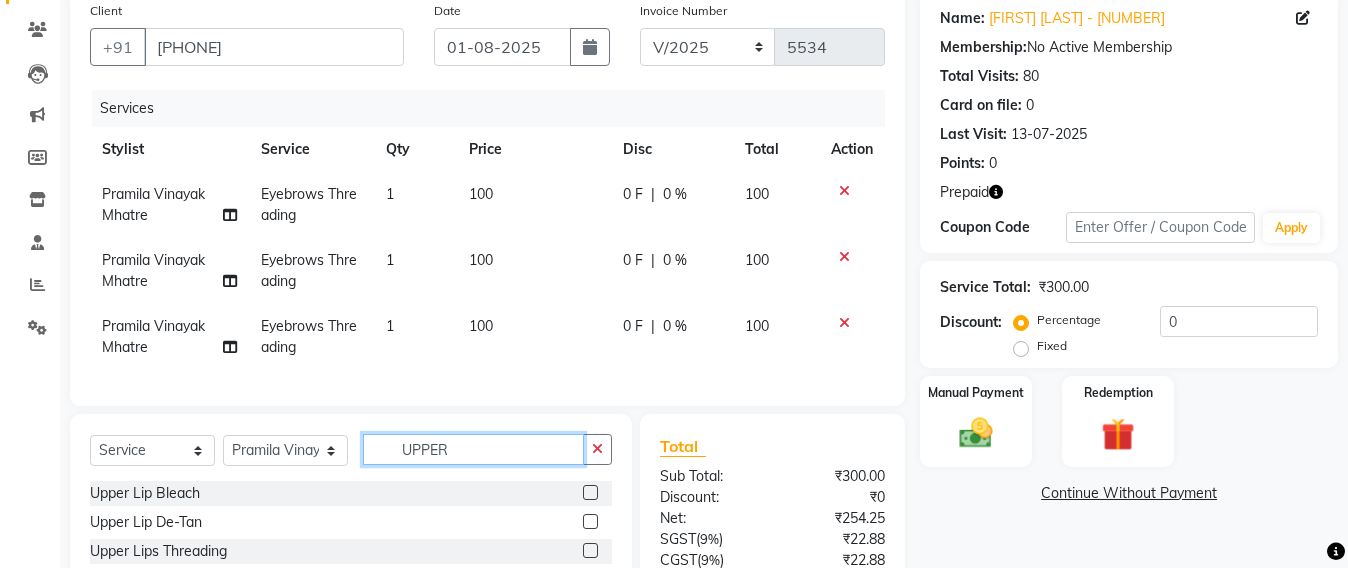 scroll, scrollTop: 347, scrollLeft: 0, axis: vertical 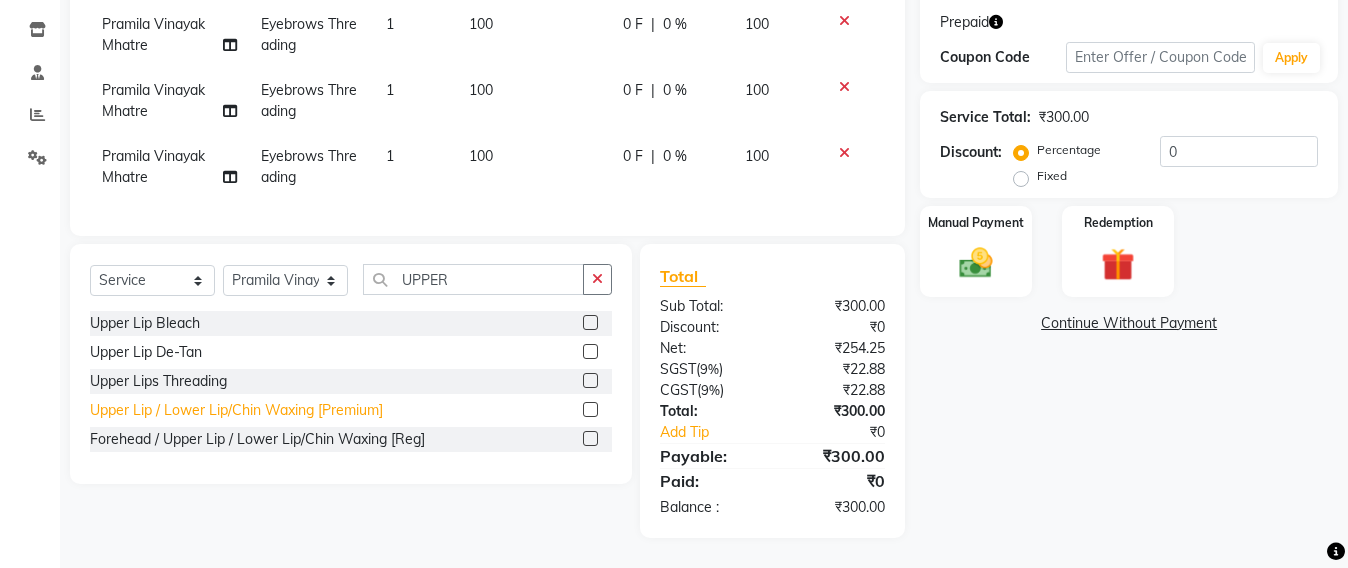 click on "Upper Lip / Lower Lip/Chin  Waxing [Premium]" 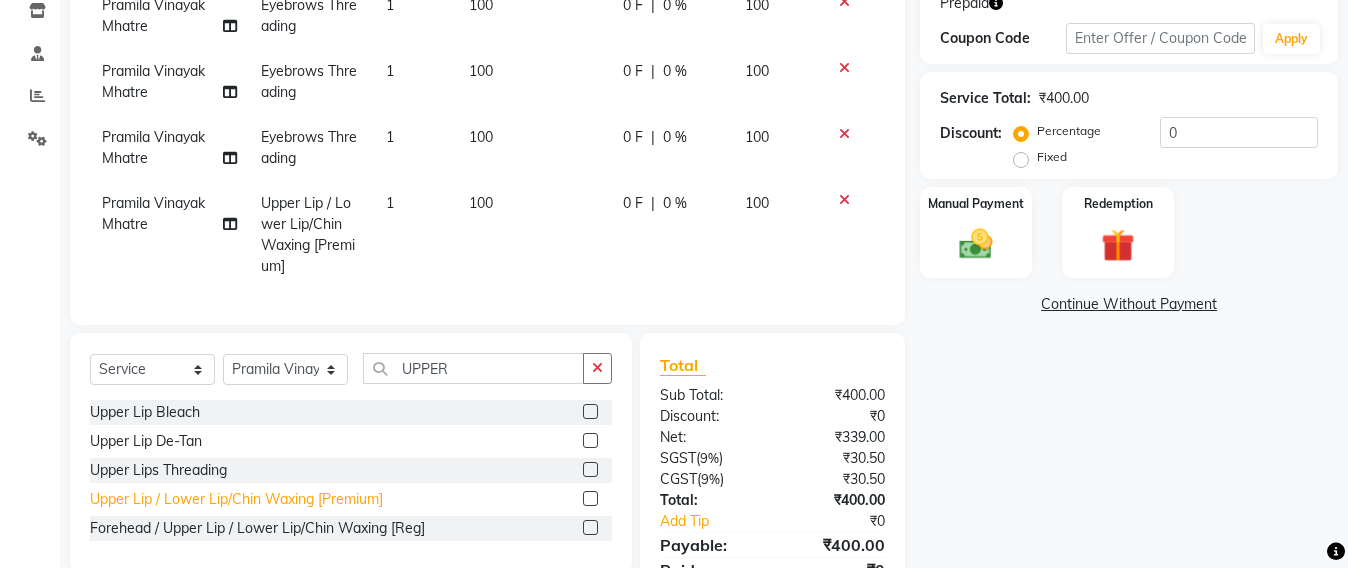 click on "Upper Lip / Lower Lip/Chin  Waxing [Premium]" 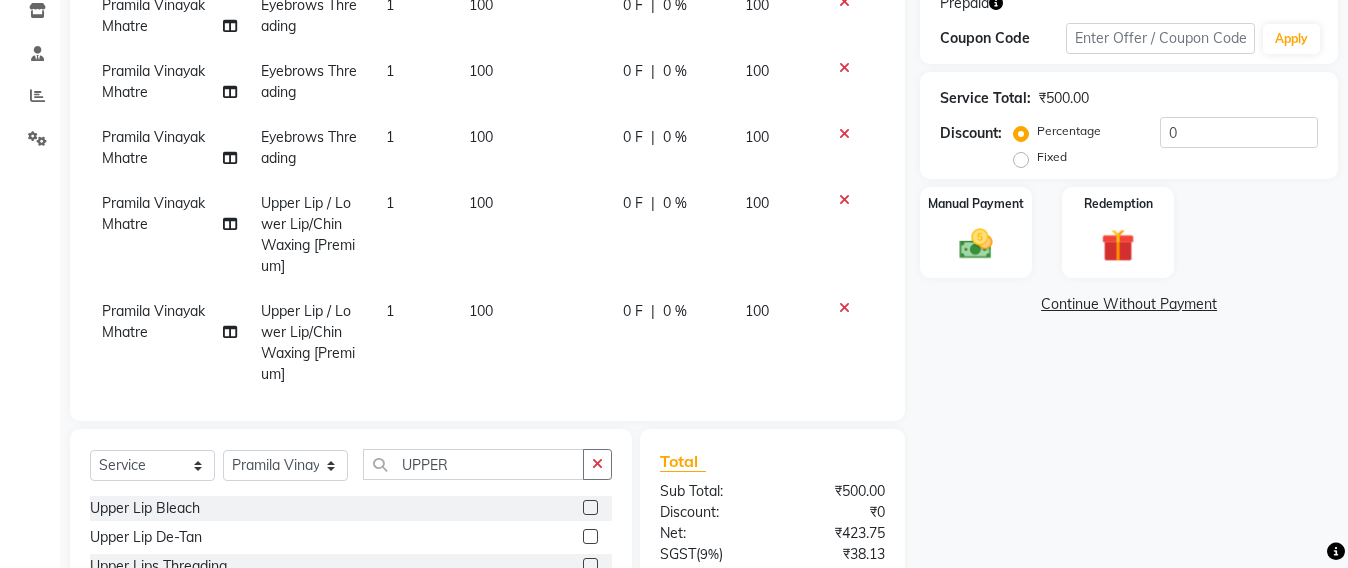 scroll, scrollTop: 31, scrollLeft: 0, axis: vertical 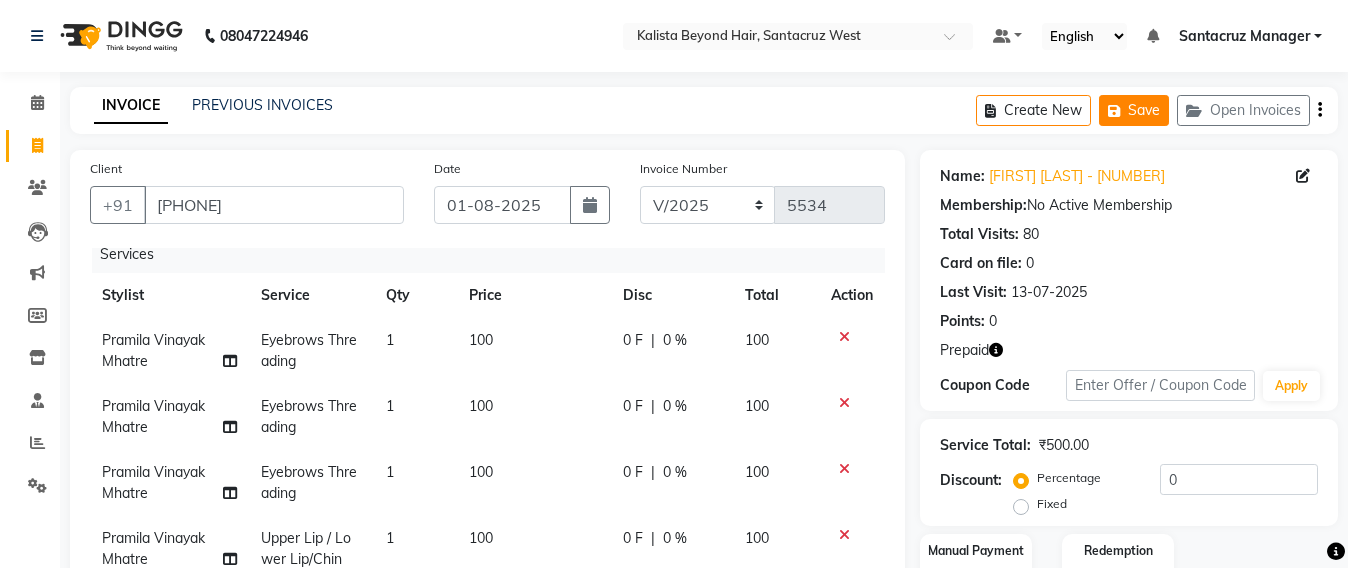 click on "Save" 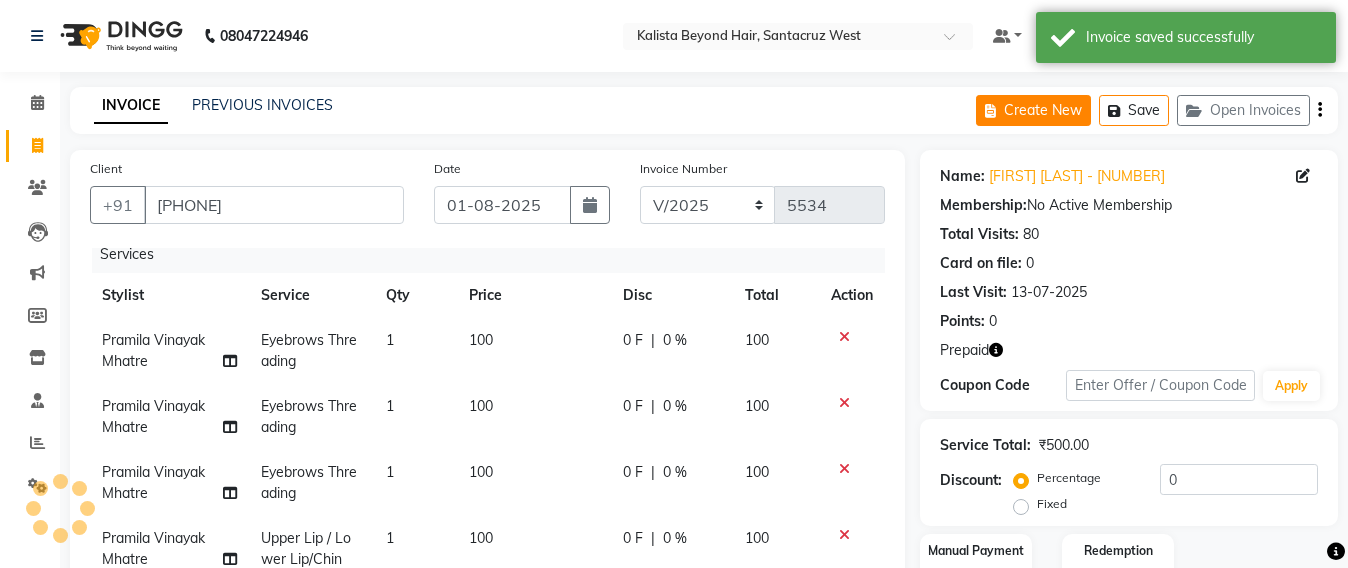 click on "Create New" 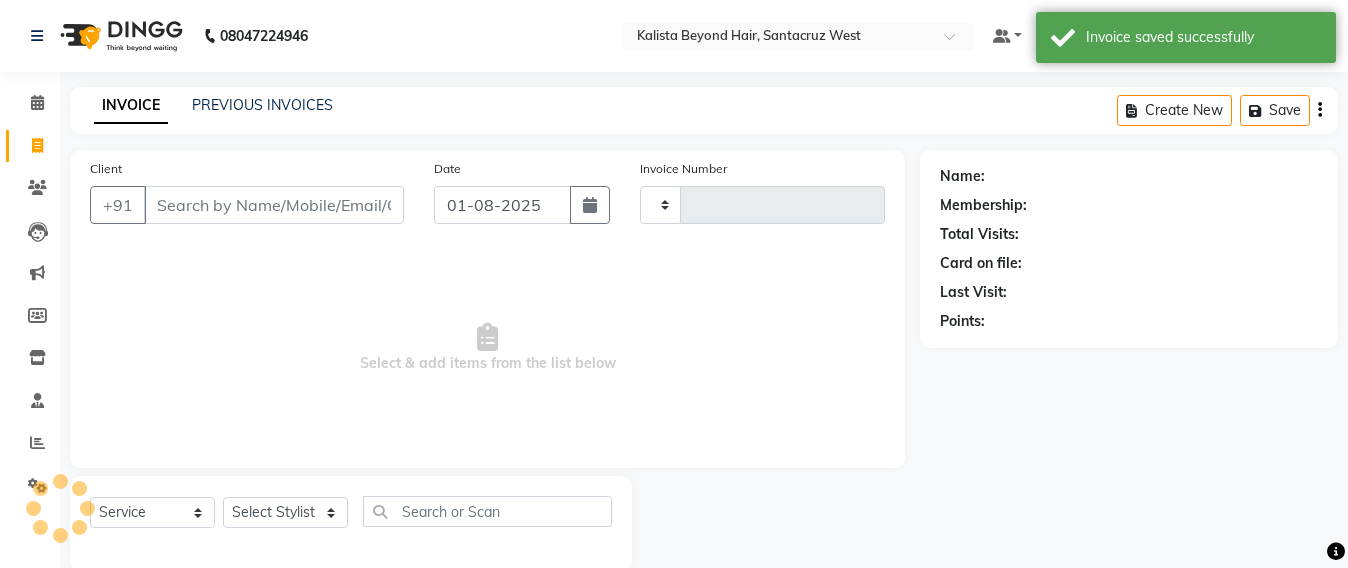 scroll, scrollTop: 33, scrollLeft: 0, axis: vertical 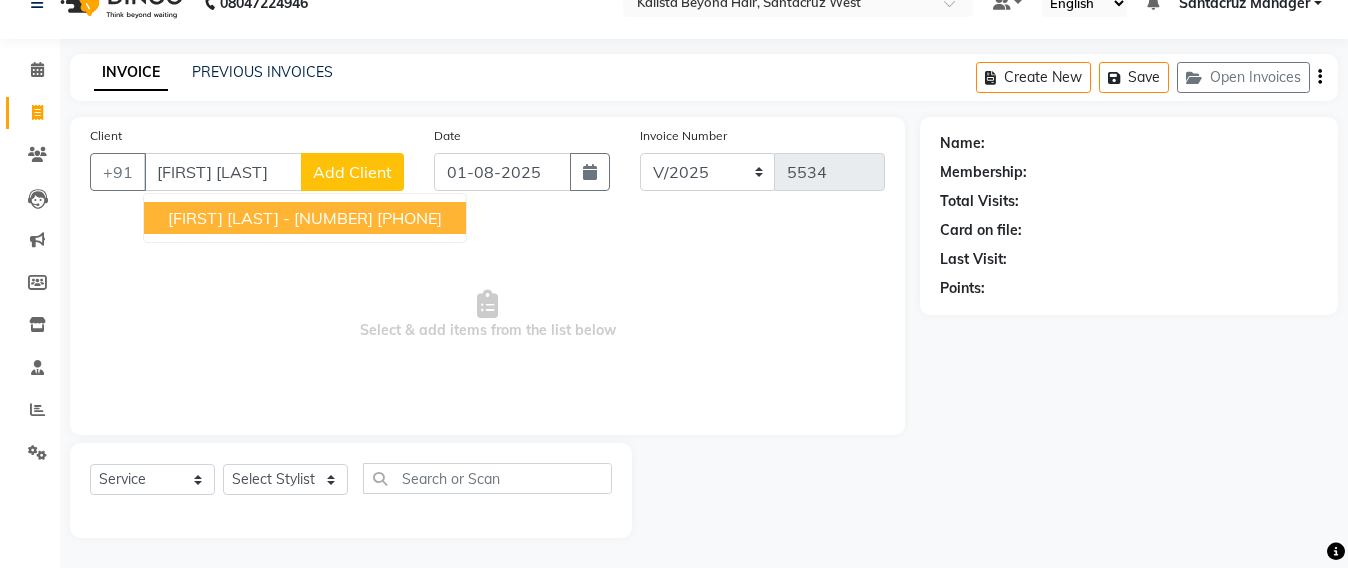 click on "KARISHMA MOMAYA - 6056" at bounding box center (270, 218) 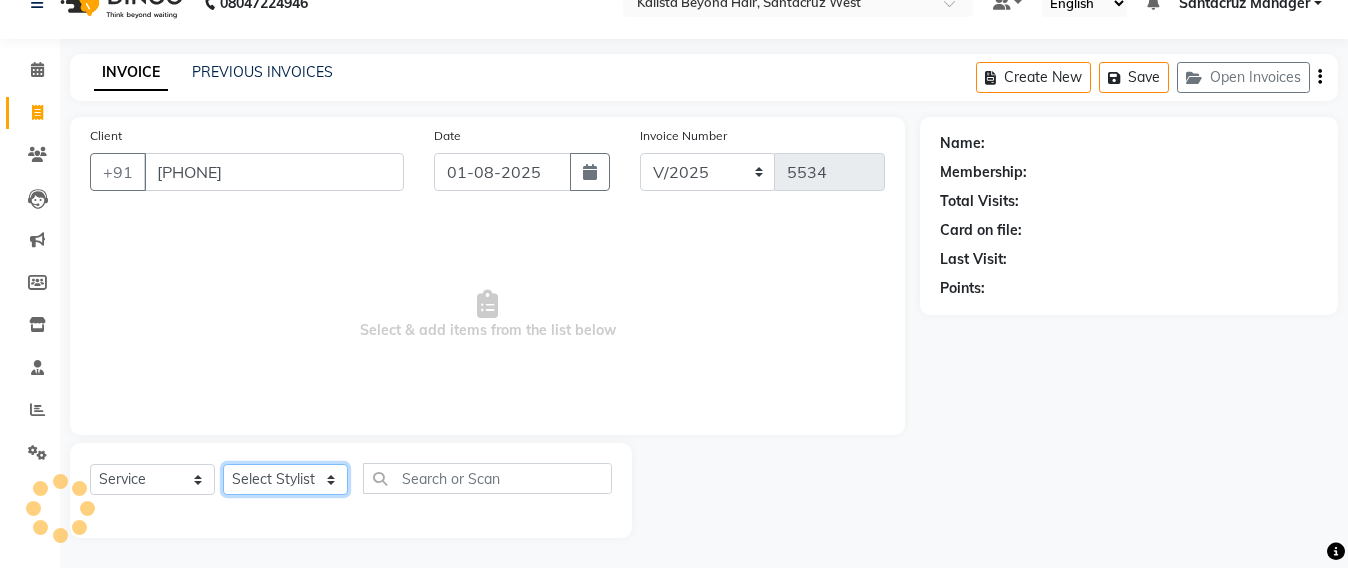 click on "Select Stylist Admin Avesh Sankat AZHER SHAIKH Jayeshree Mahtre Manisha Subodh Shedge Muskaan Pramila Vinayak Mhatre prathmesh mahattre Pratibha Nilesh Sharma RINKI SAV Rosy Sunil Jadhav Sameer shah admin Santacruz Manager SAURAV Siddhi SOMAYANG VASHUM Tejasvi Bhosle" 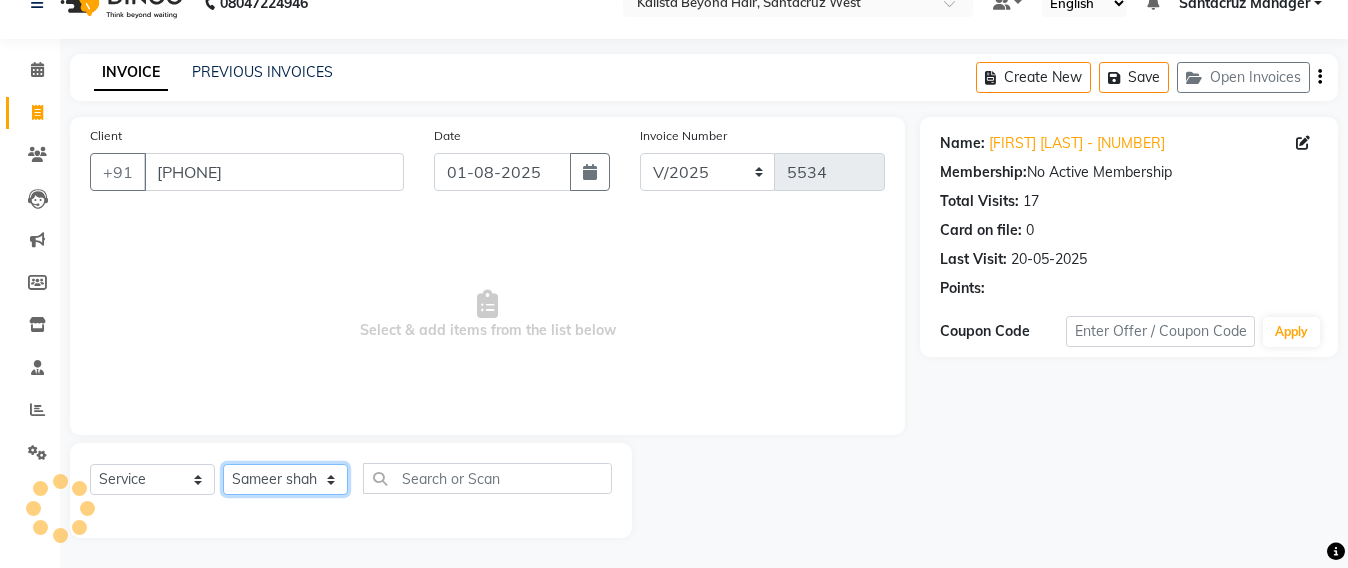 click on "Select Stylist Admin Avesh Sankat AZHER SHAIKH Jayeshree Mahtre Manisha Subodh Shedge Muskaan Pramila Vinayak Mhatre prathmesh mahattre Pratibha Nilesh Sharma RINKI SAV Rosy Sunil Jadhav Sameer shah admin Santacruz Manager SAURAV Siddhi SOMAYANG VASHUM Tejasvi Bhosle" 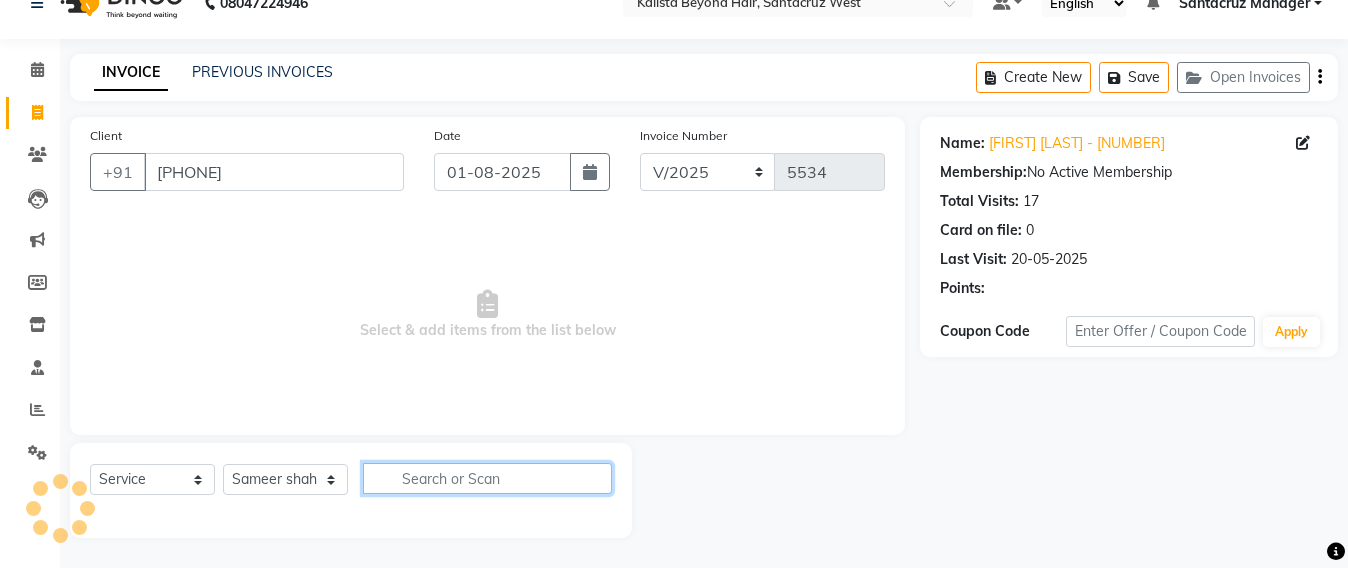 click 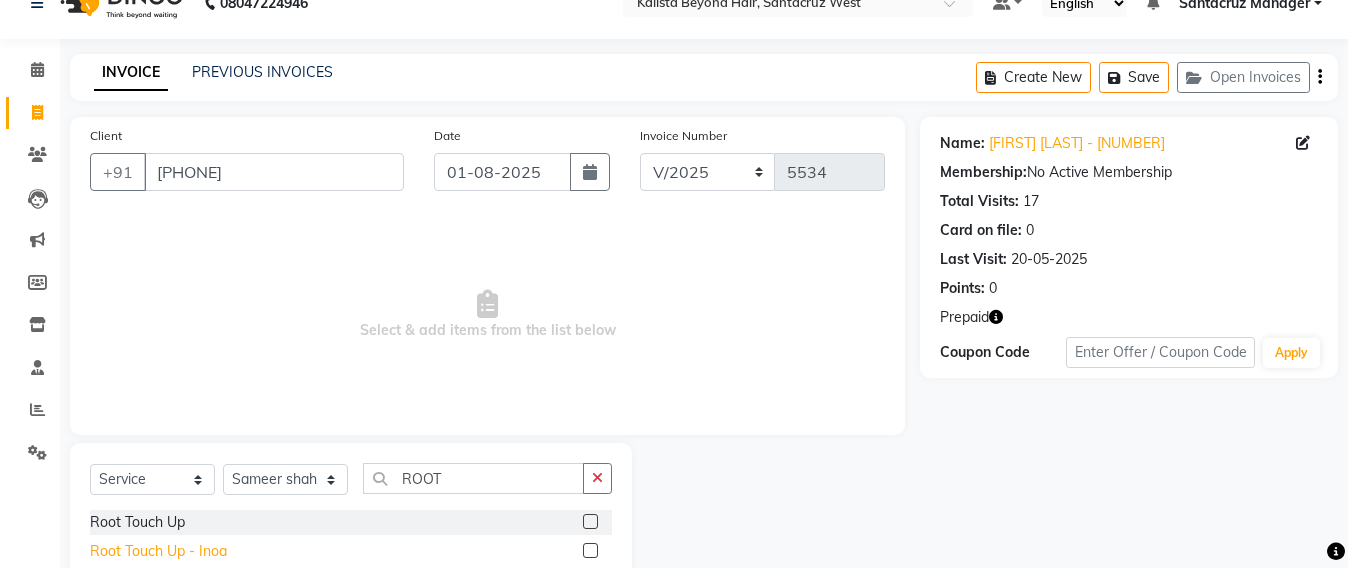 click on "Root Touch Up - Inoa" 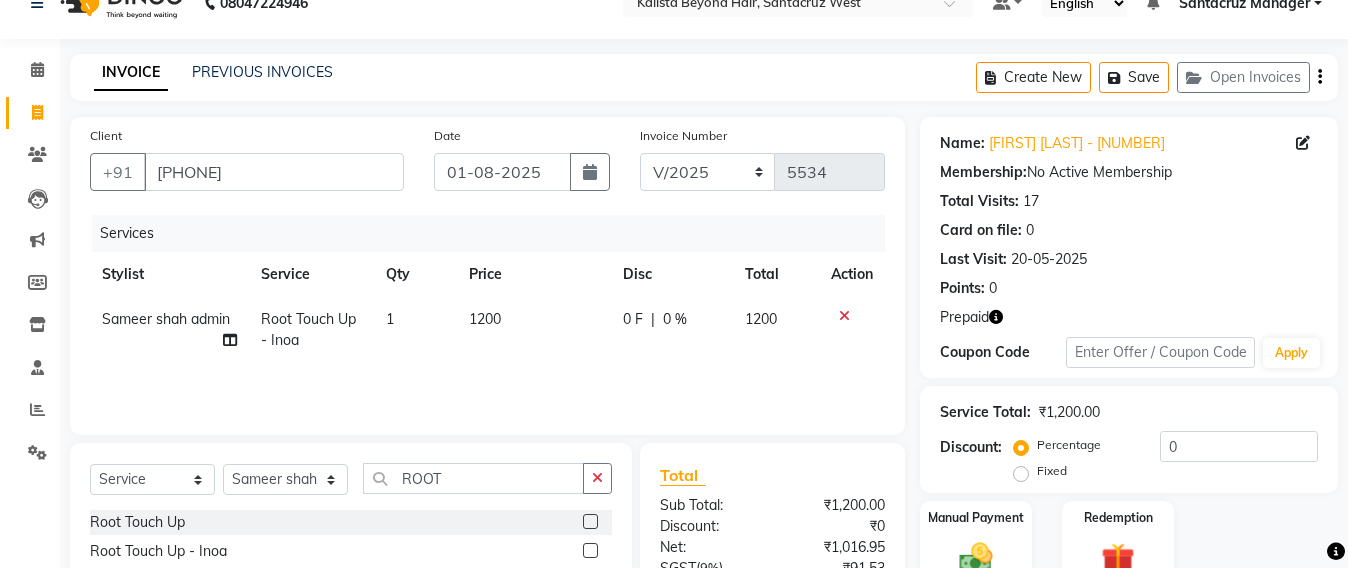 drag, startPoint x: 467, startPoint y: 460, endPoint x: 465, endPoint y: 477, distance: 17.117243 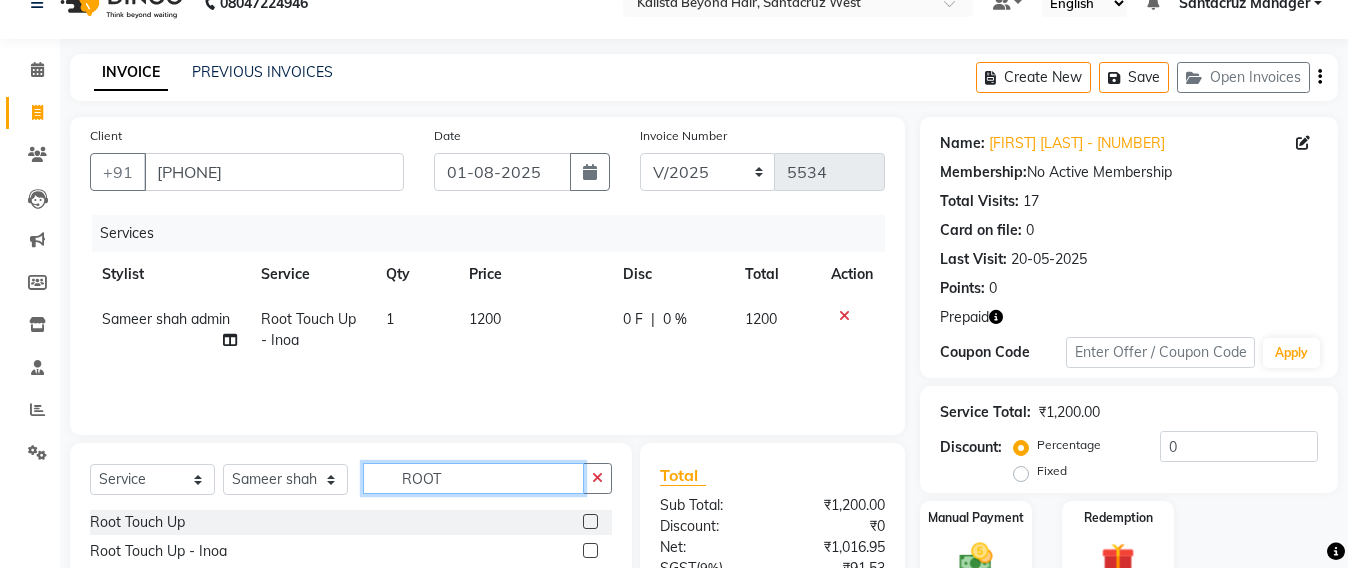 click on "ROOT" 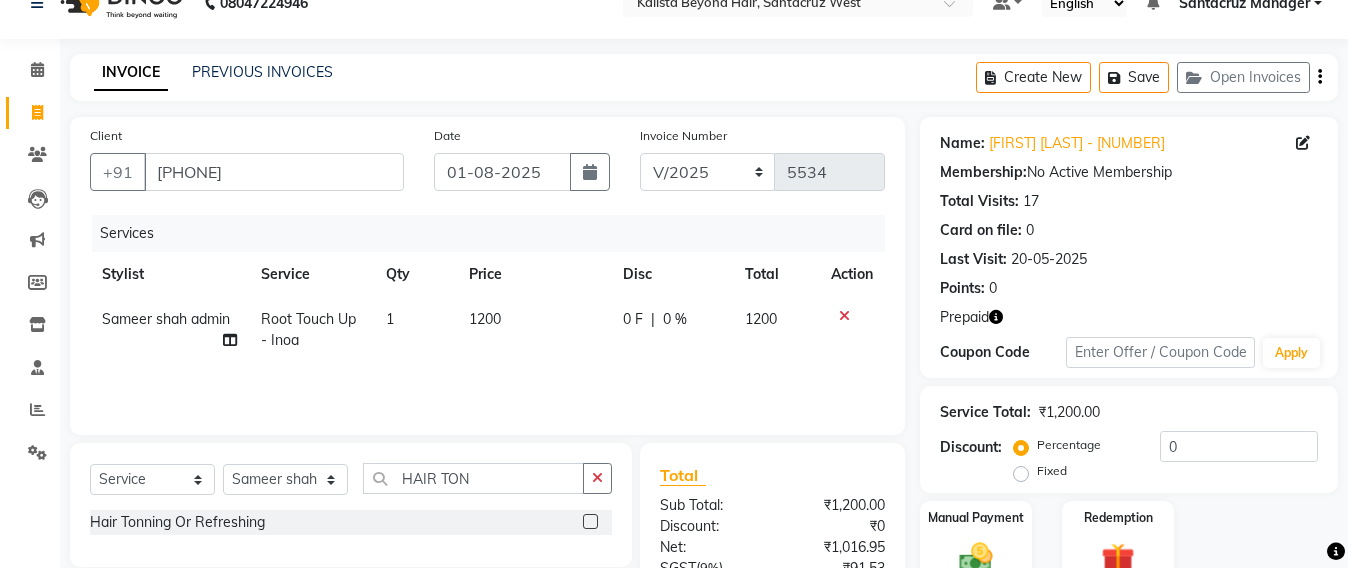drag, startPoint x: 228, startPoint y: 525, endPoint x: 330, endPoint y: 459, distance: 121.49074 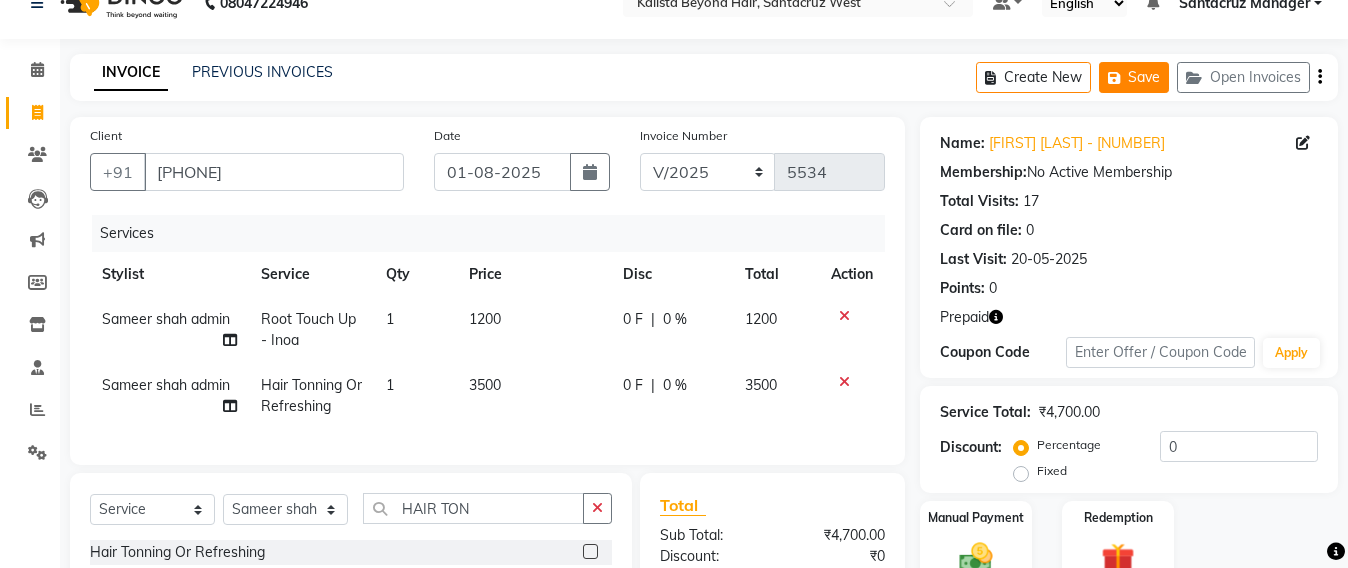 click on "Save" 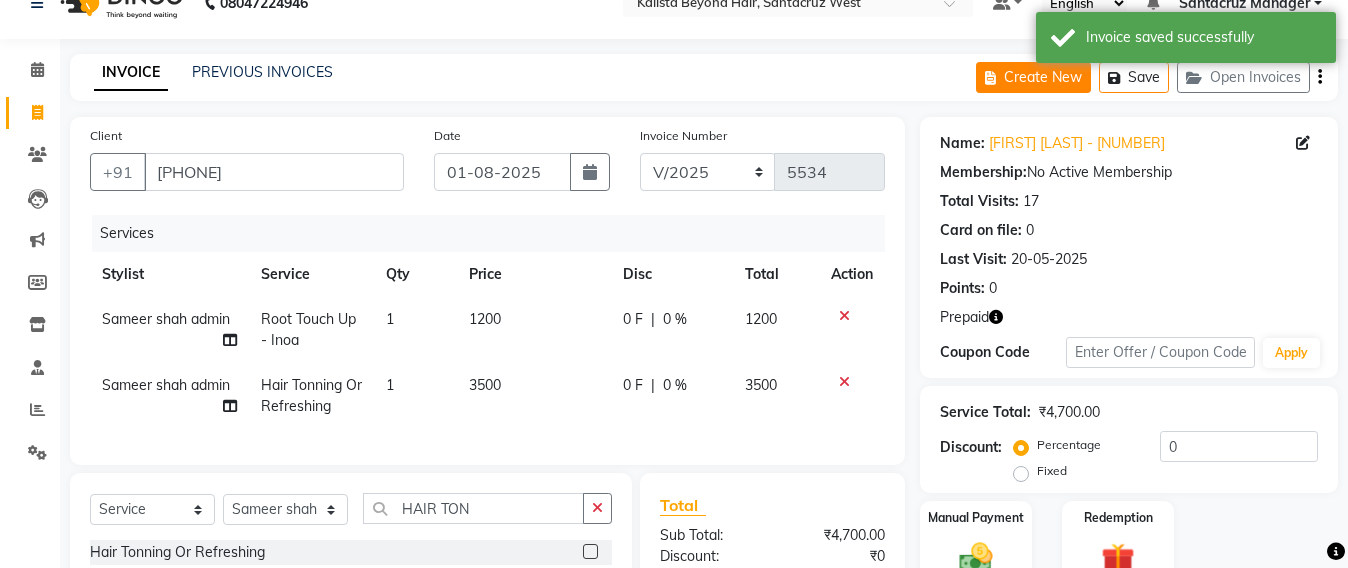 click on "Create New" 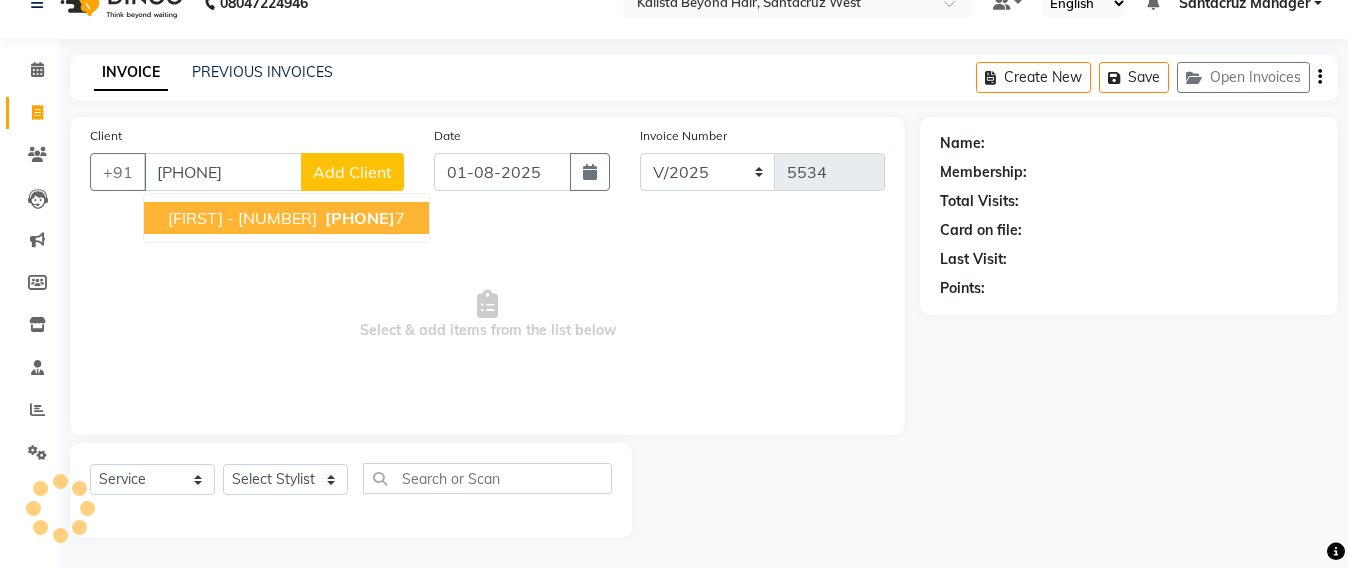 click on "982046856" at bounding box center [360, 218] 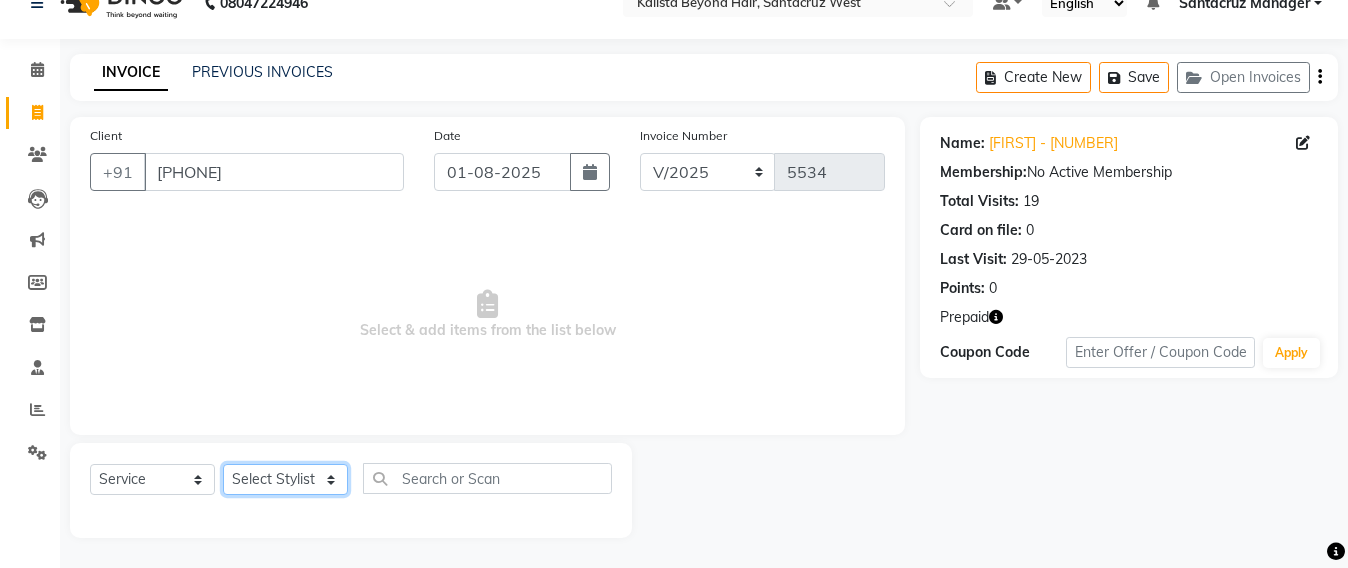 click on "Select Stylist Admin Avesh Sankat AZHER SHAIKH Jayeshree Mahtre Manisha Subodh Shedge Muskaan Pramila Vinayak Mhatre prathmesh mahattre Pratibha Nilesh Sharma RINKI SAV Rosy Sunil Jadhav Sameer shah admin Santacruz Manager SAURAV Siddhi SOMAYANG VASHUM Tejasvi Bhosle" 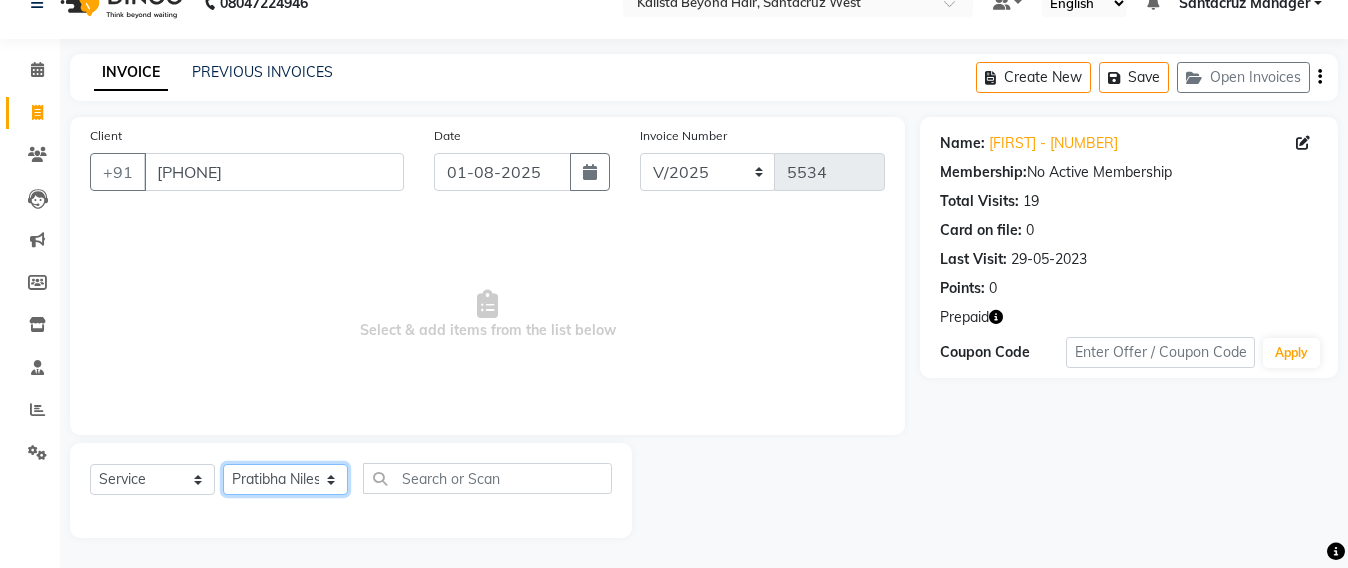 click on "Select Stylist Admin Avesh Sankat AZHER SHAIKH Jayeshree Mahtre Manisha Subodh Shedge Muskaan Pramila Vinayak Mhatre prathmesh mahattre Pratibha Nilesh Sharma RINKI SAV Rosy Sunil Jadhav Sameer shah admin Santacruz Manager SAURAV Siddhi SOMAYANG VASHUM Tejasvi Bhosle" 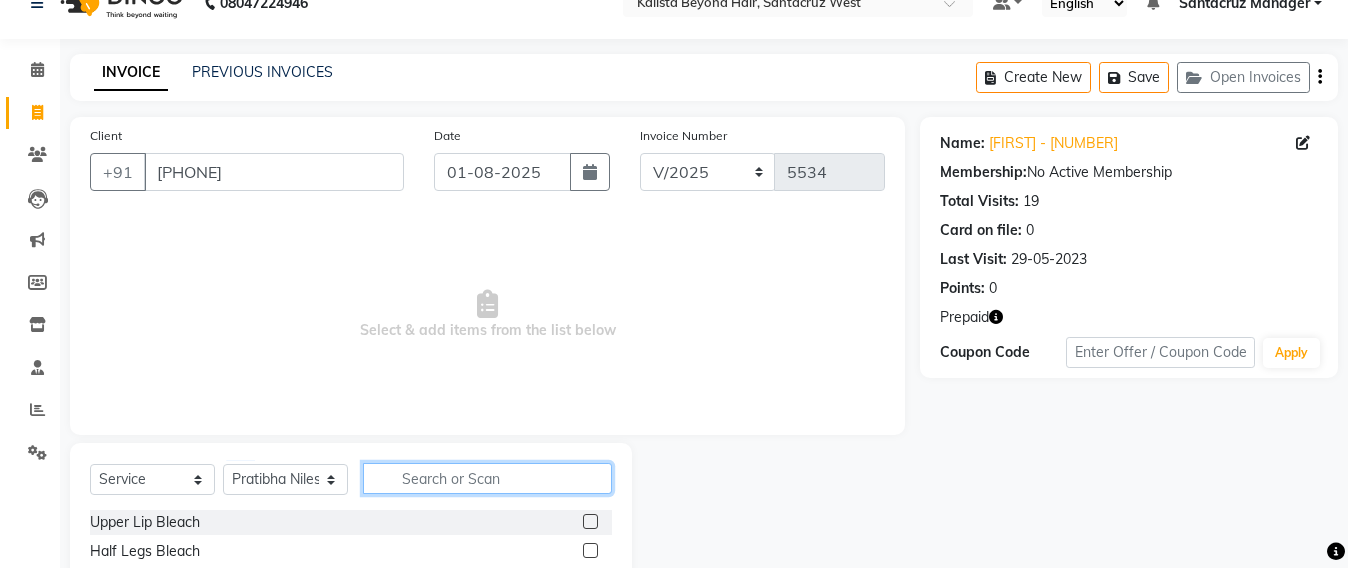 click 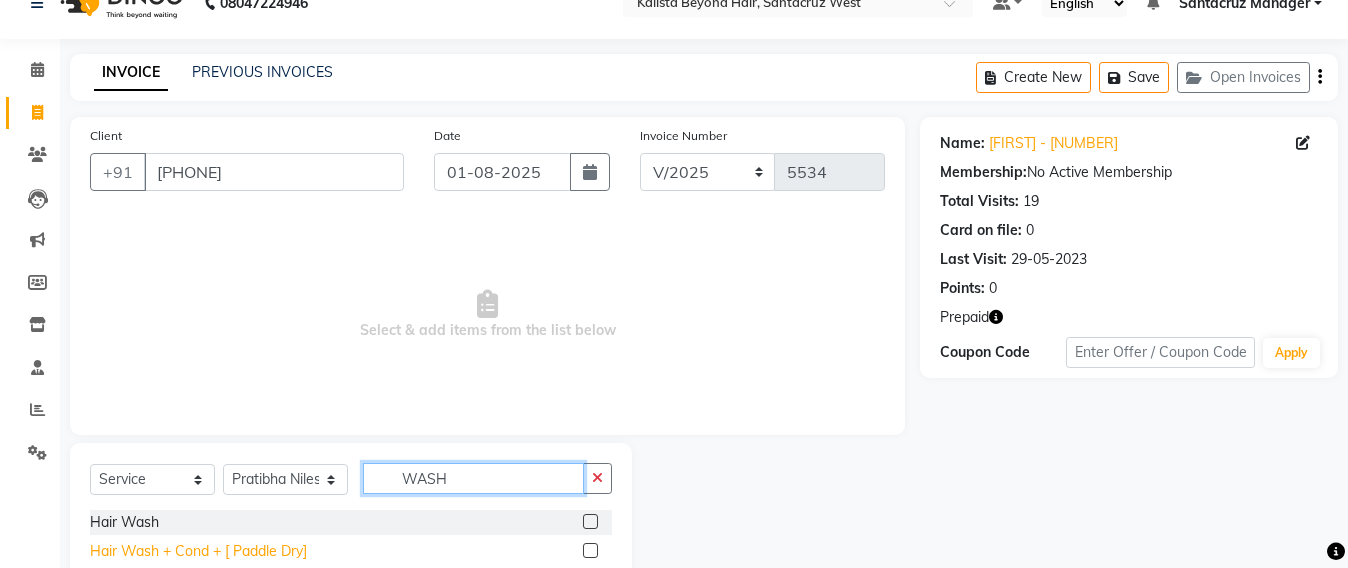 scroll, scrollTop: 120, scrollLeft: 0, axis: vertical 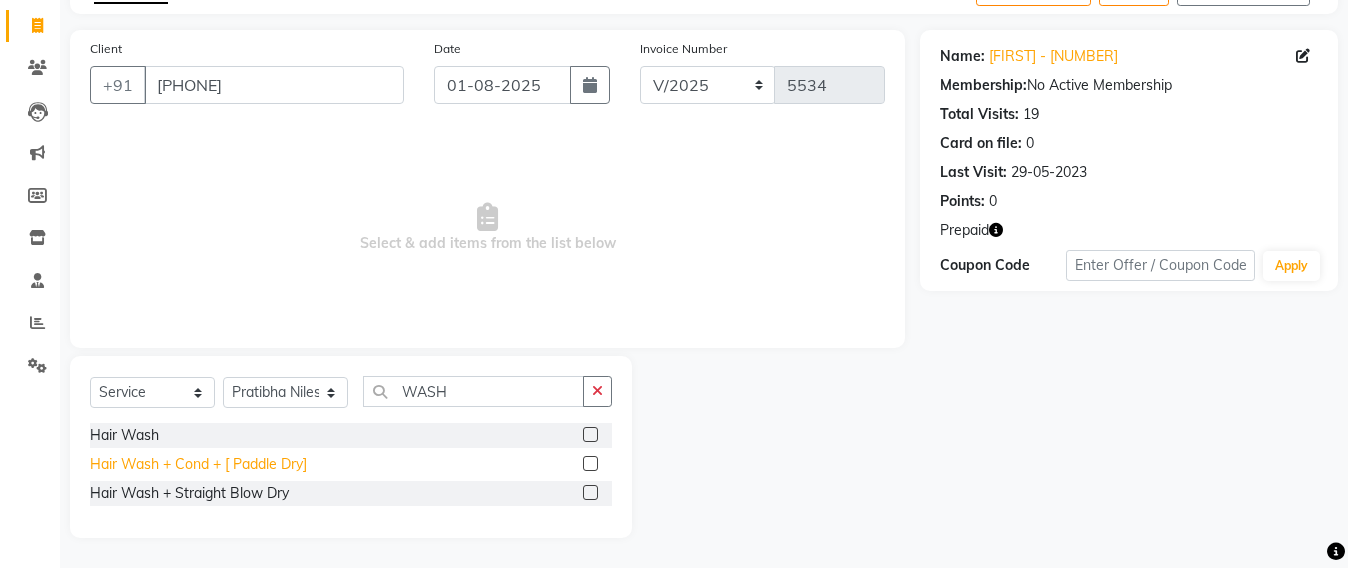 click on "Hair Wash + Cond + [ Paddle Dry]" 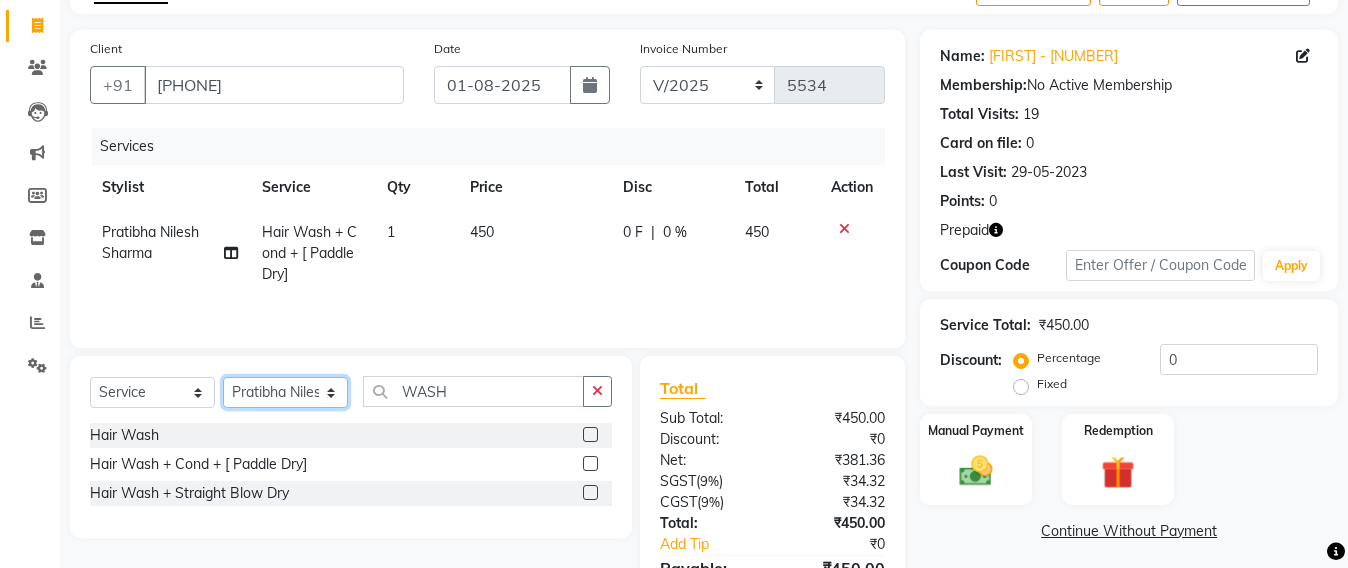 drag, startPoint x: 335, startPoint y: 397, endPoint x: 336, endPoint y: 387, distance: 10.049875 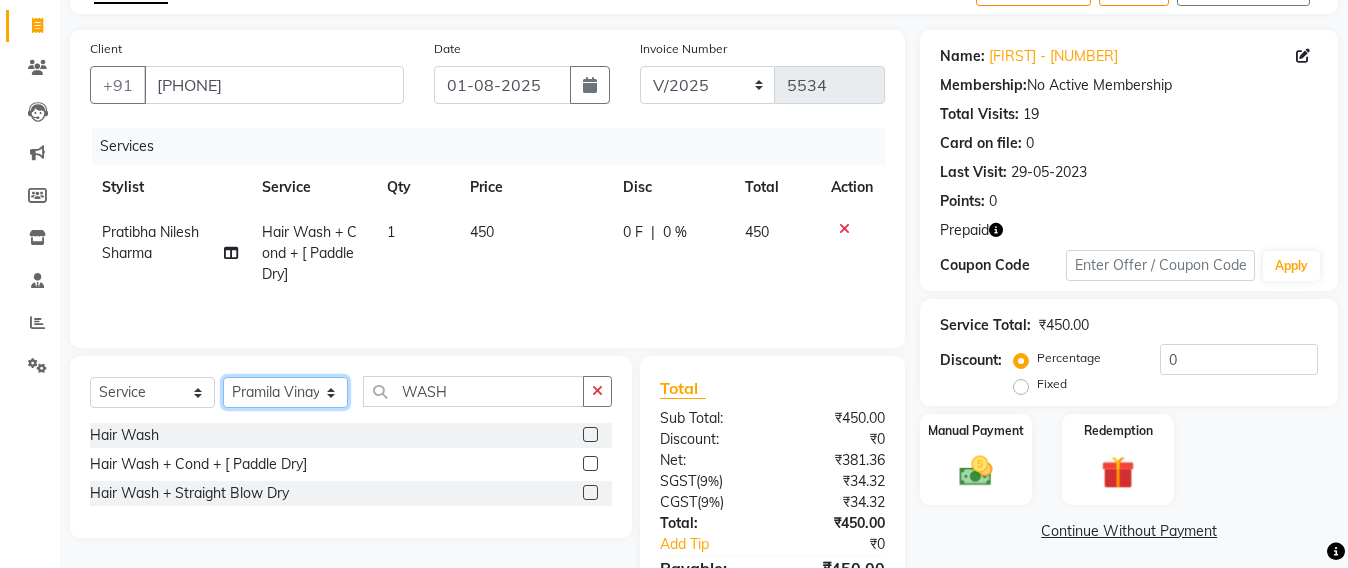 click on "Select Stylist Admin Avesh Sankat AZHER SHAIKH Jayeshree Mahtre Manisha Subodh Shedge Muskaan Pramila Vinayak Mhatre prathmesh mahattre Pratibha Nilesh Sharma RINKI SAV Rosy Sunil Jadhav Sameer shah admin Santacruz Manager SAURAV Siddhi SOMAYANG VASHUM Tejasvi Bhosle" 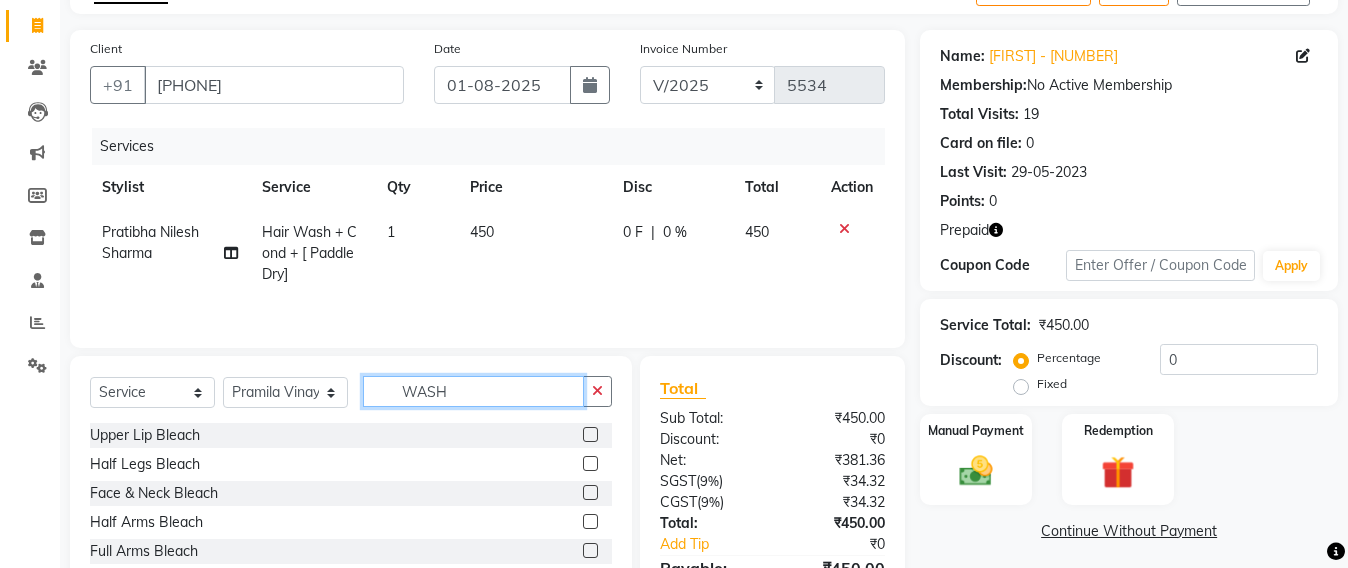 click on "WASH" 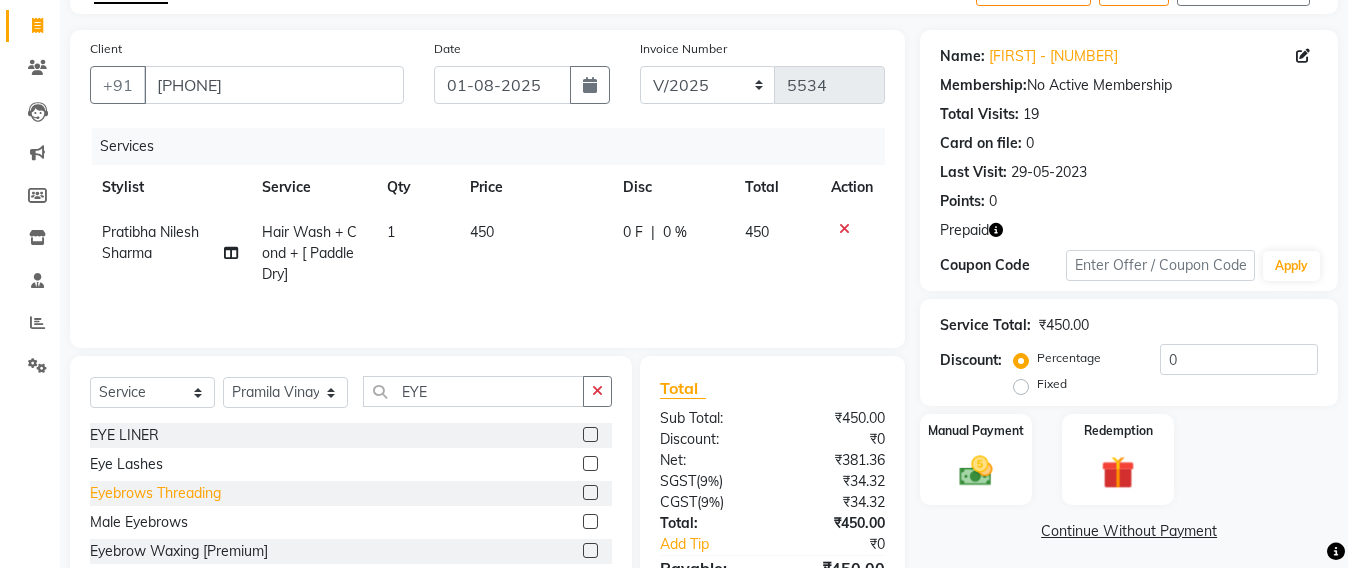 click on "Eyebrows Threading" 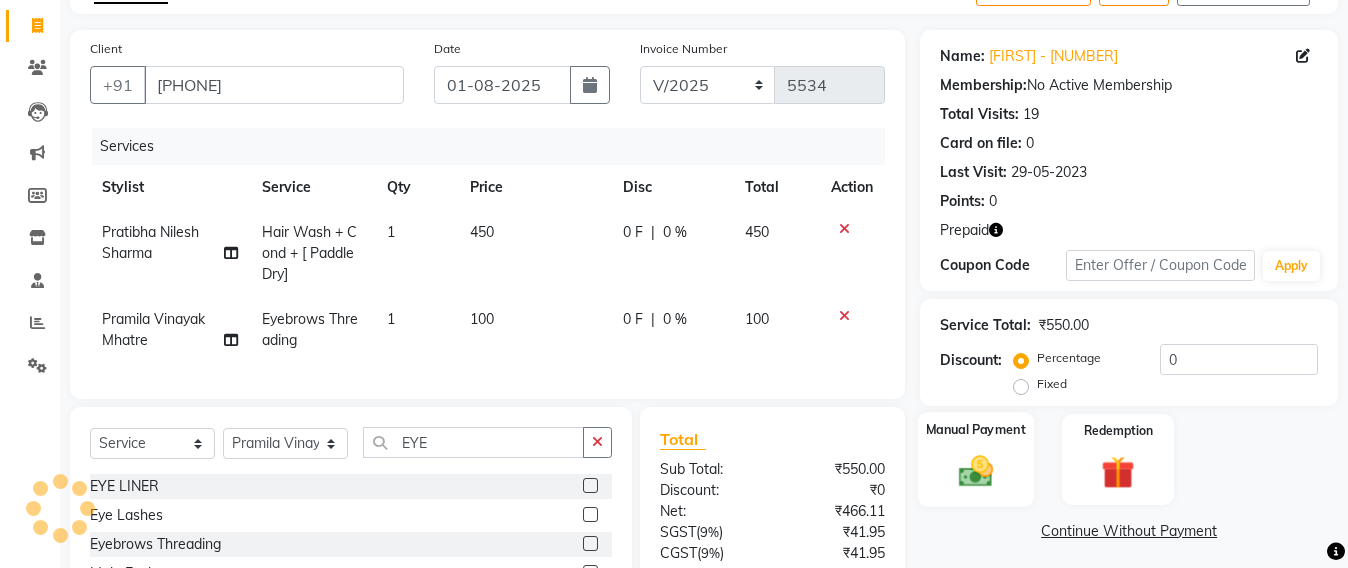 click 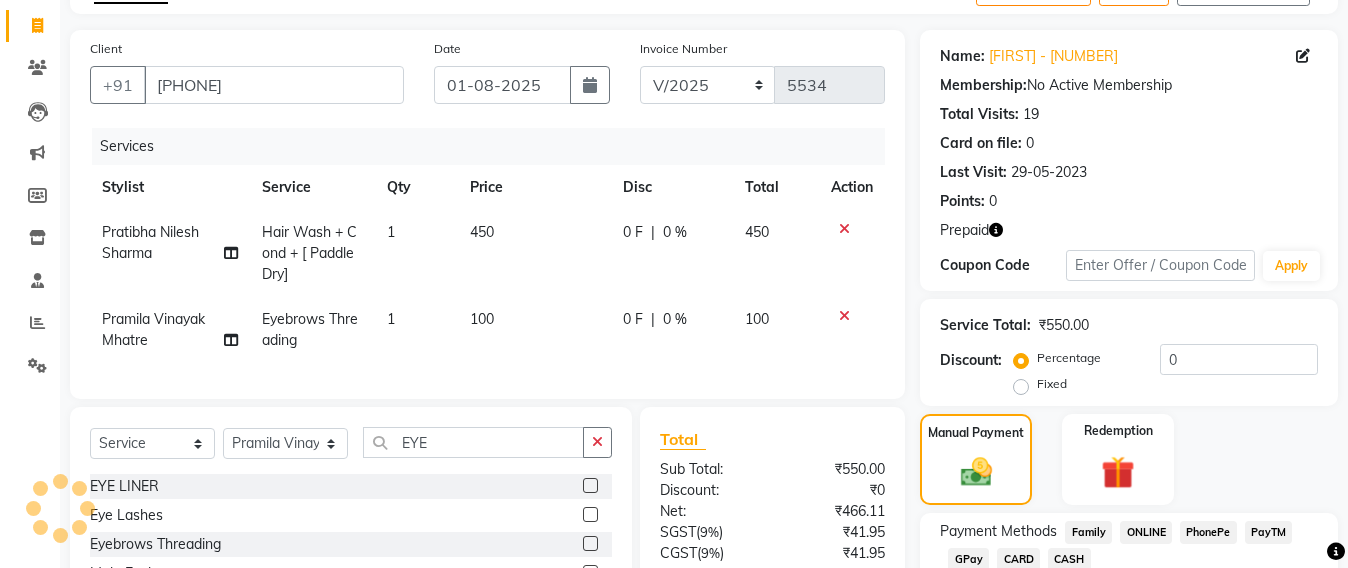 click on "CASH" 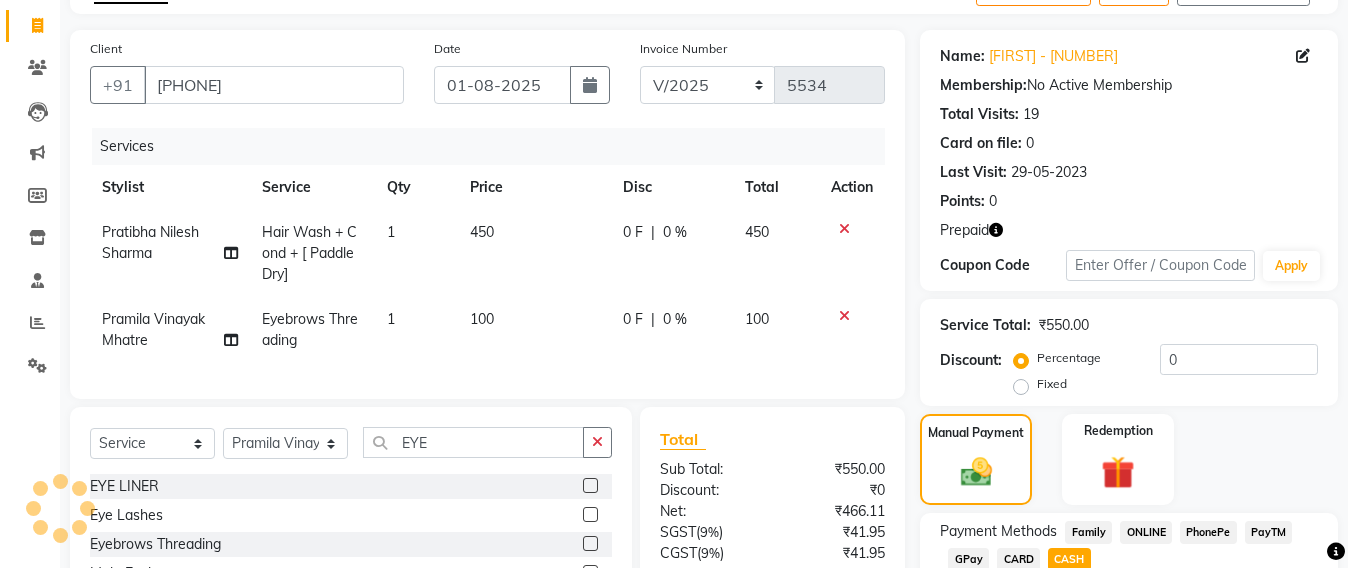 click on "CASH" 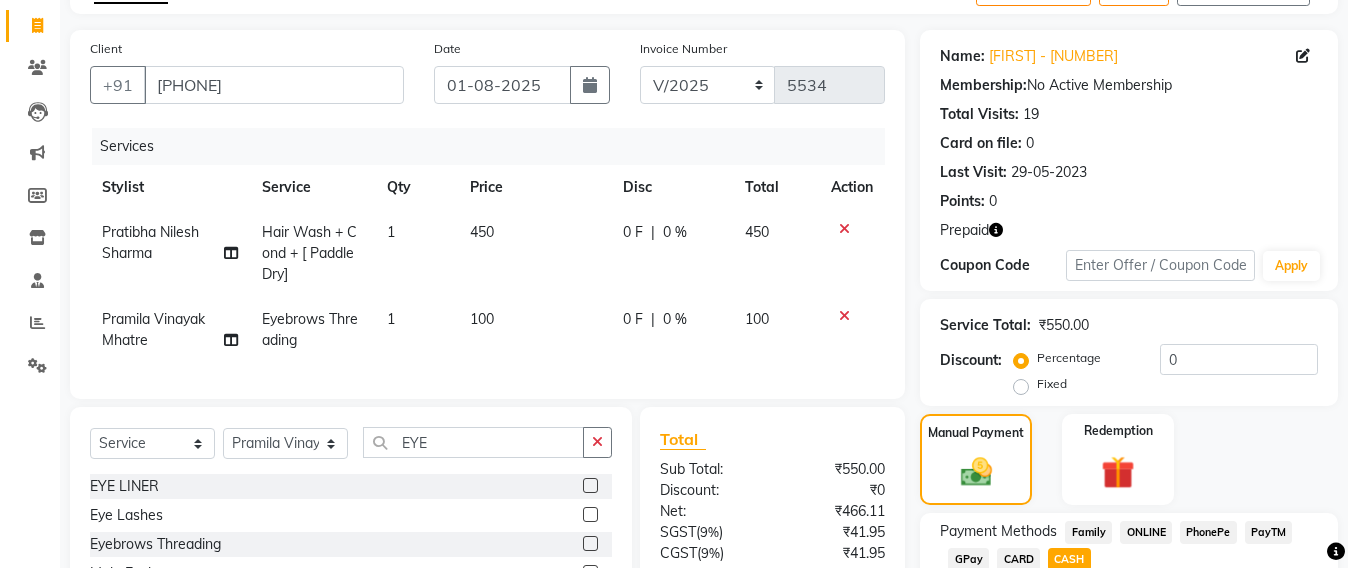 scroll, scrollTop: 302, scrollLeft: 0, axis: vertical 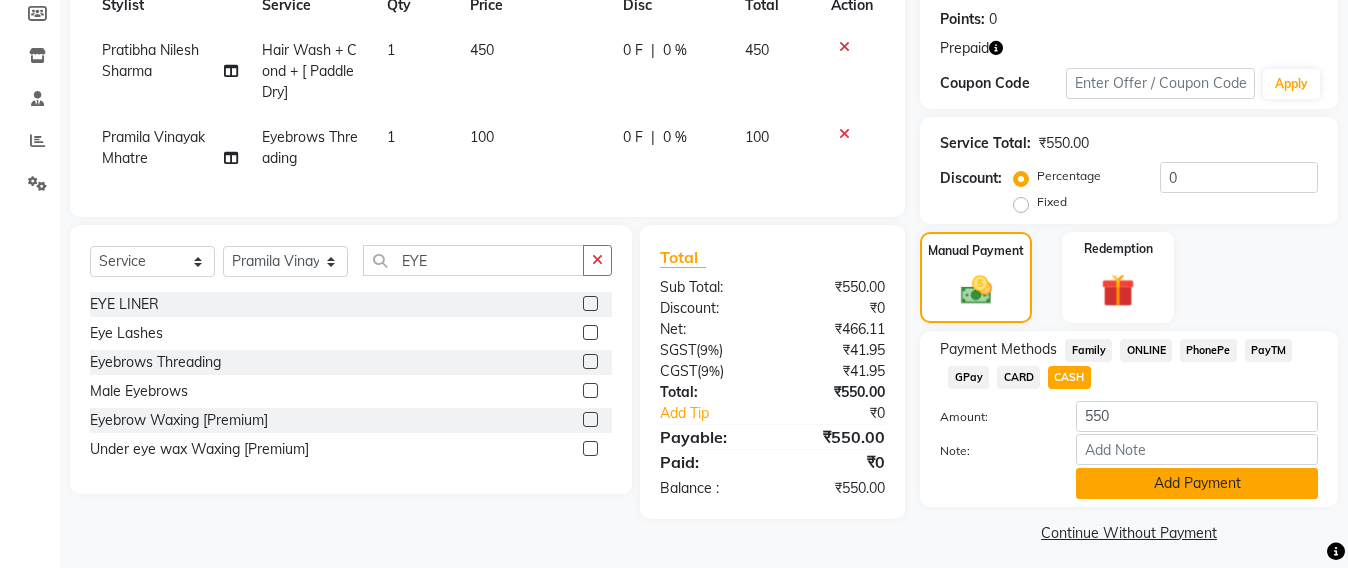 click on "Add Payment" 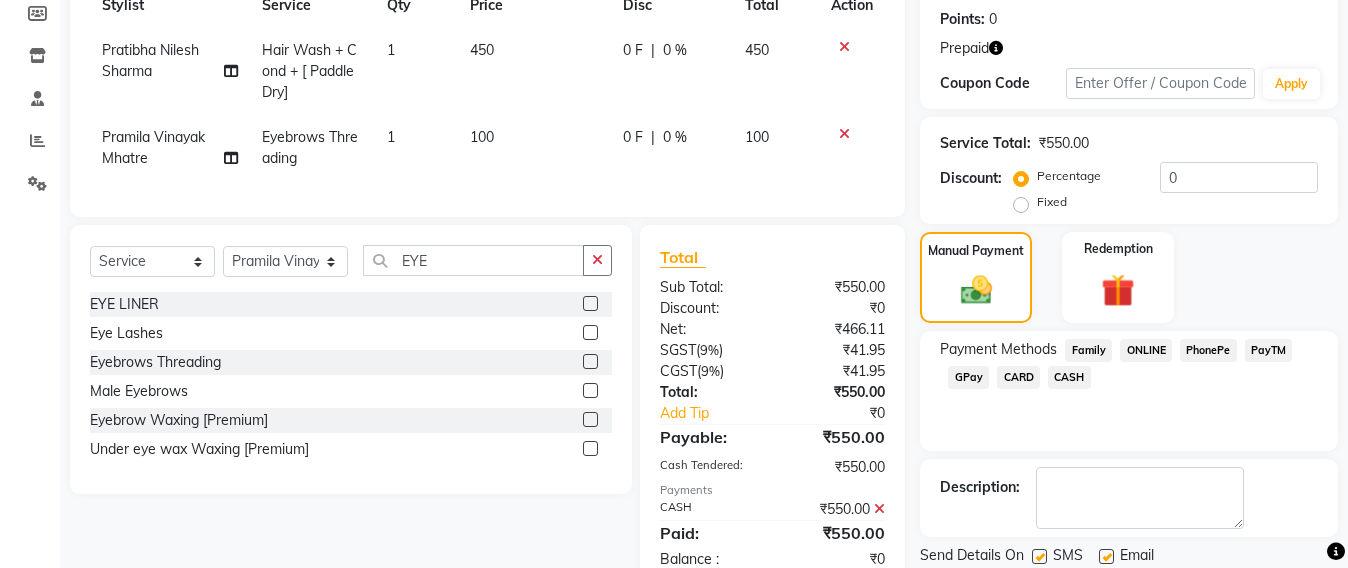 scroll, scrollTop: 373, scrollLeft: 0, axis: vertical 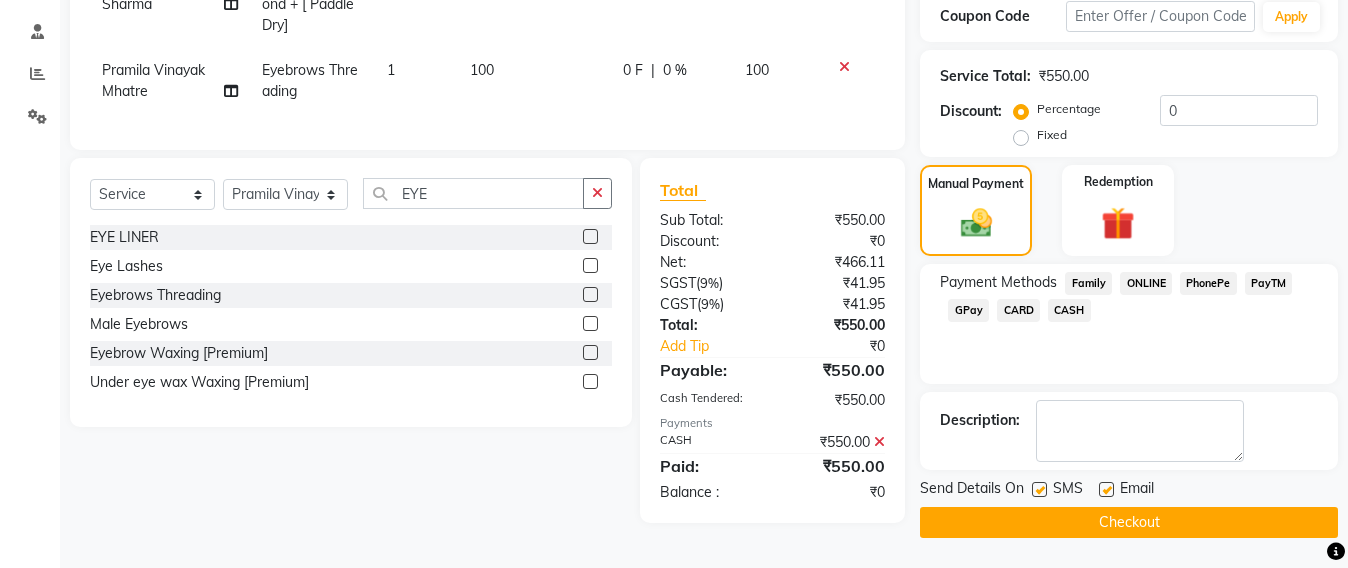 click on "Checkout" 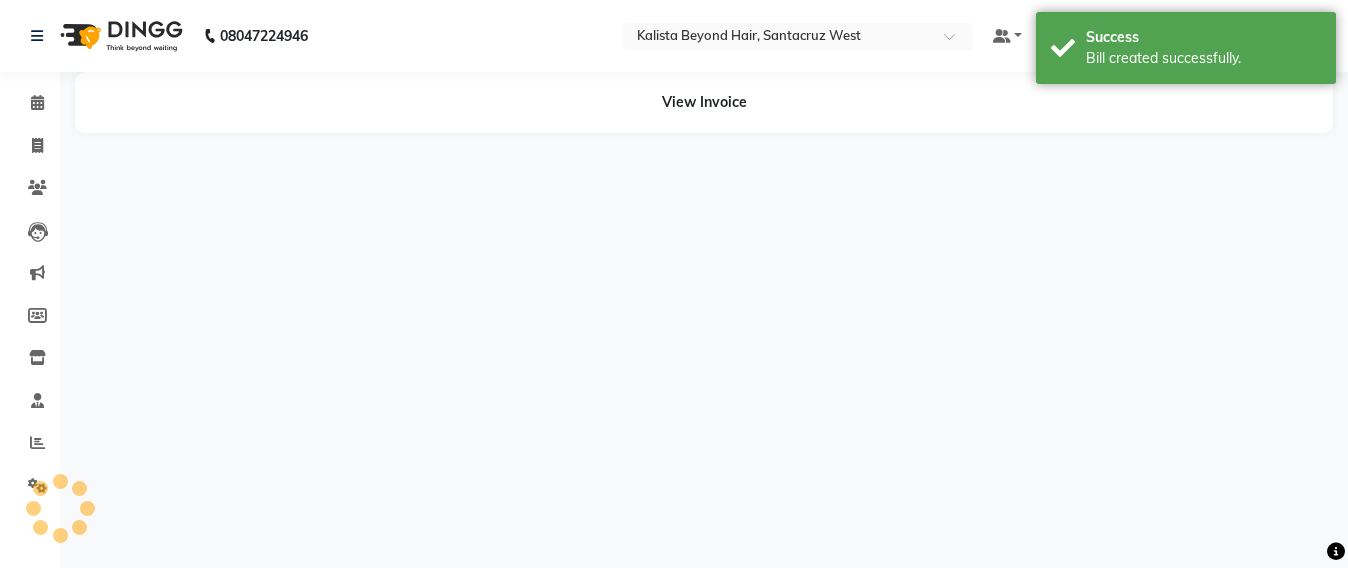 scroll, scrollTop: 0, scrollLeft: 0, axis: both 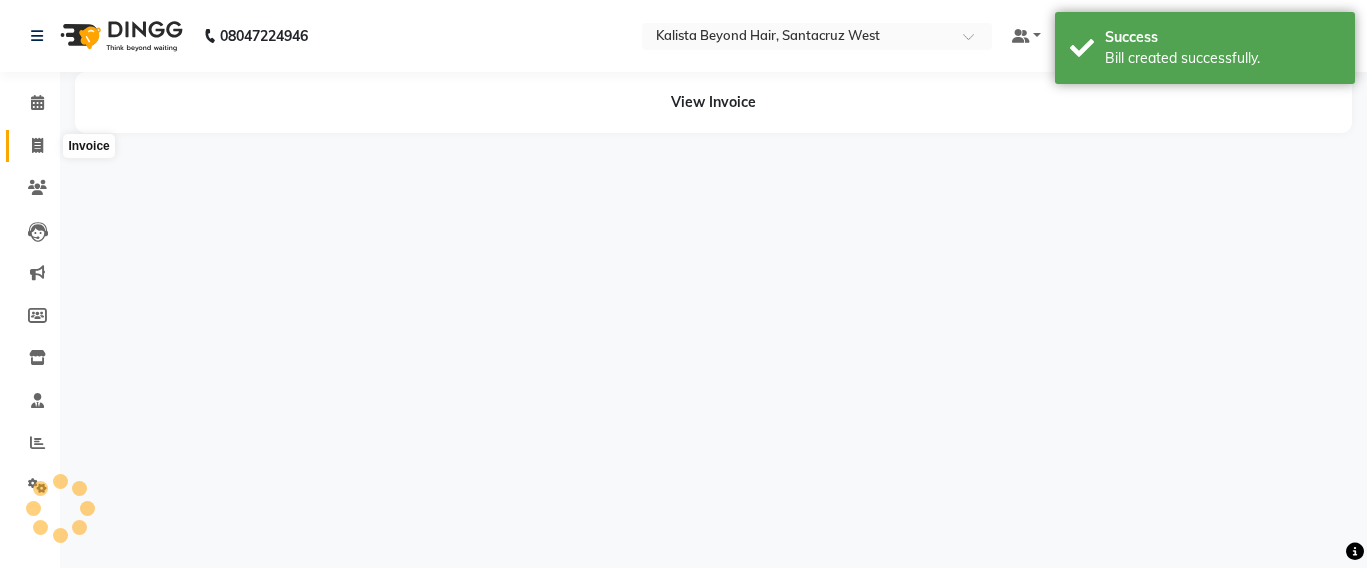 click 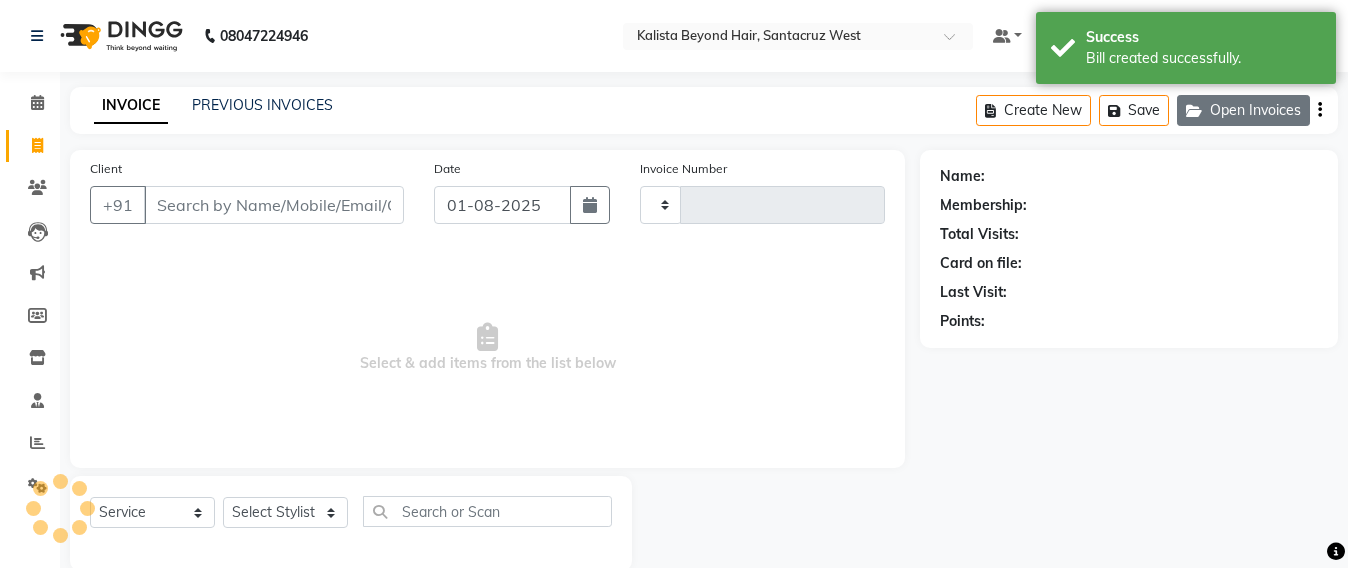 click on "Open Invoices" 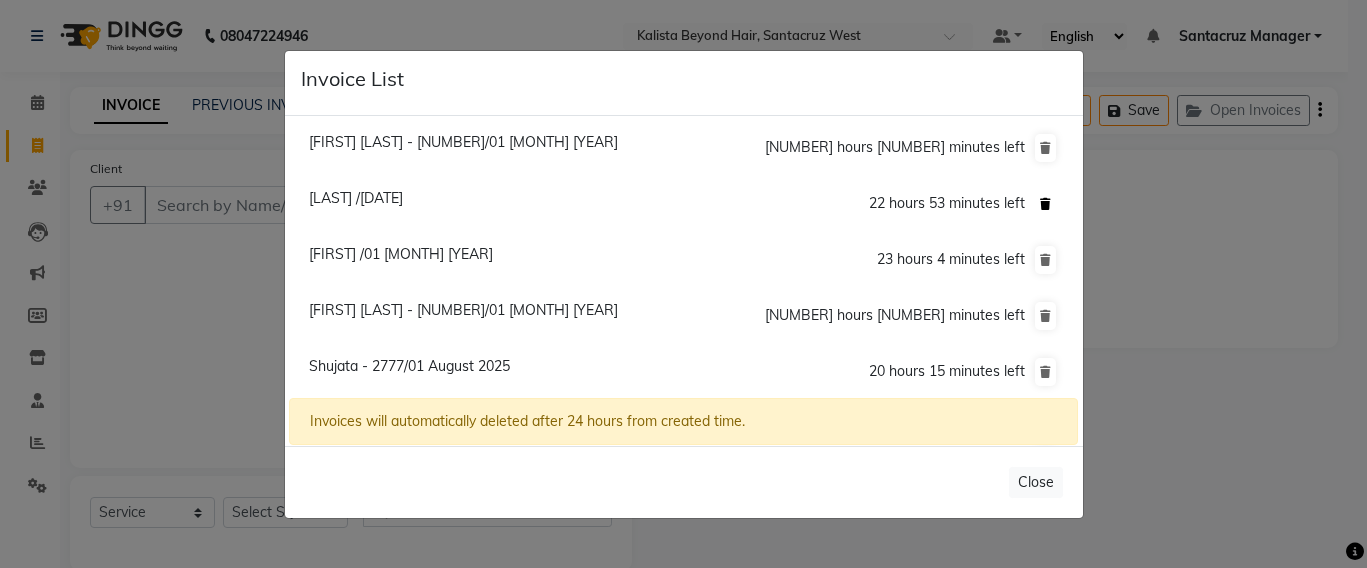 click 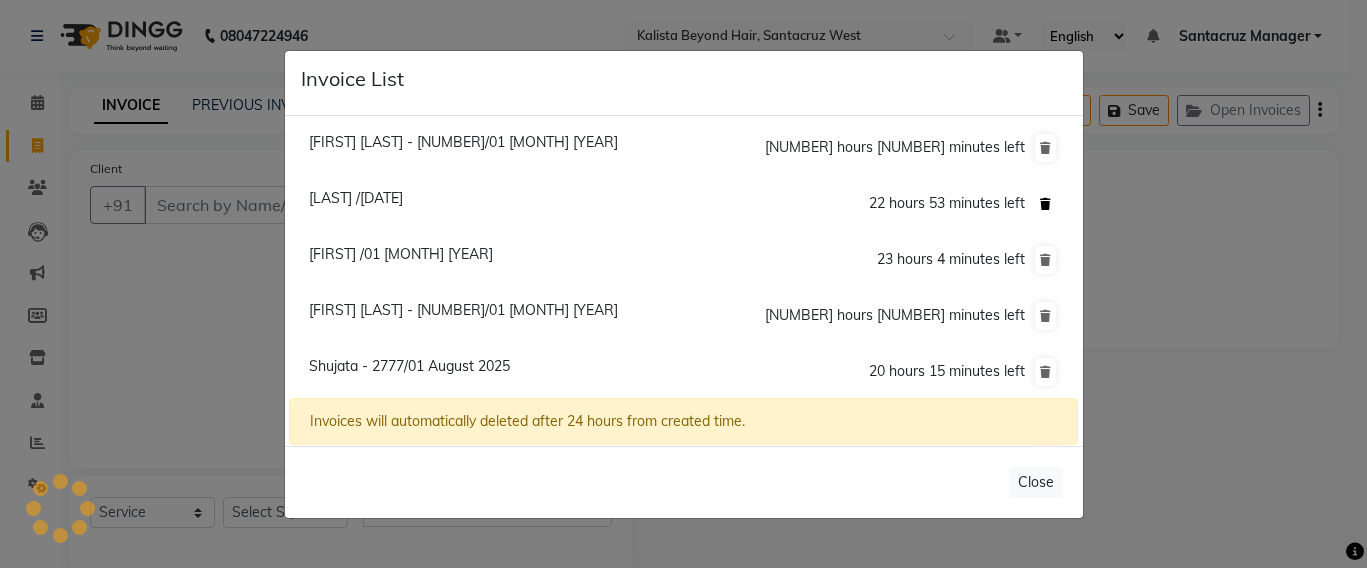 click 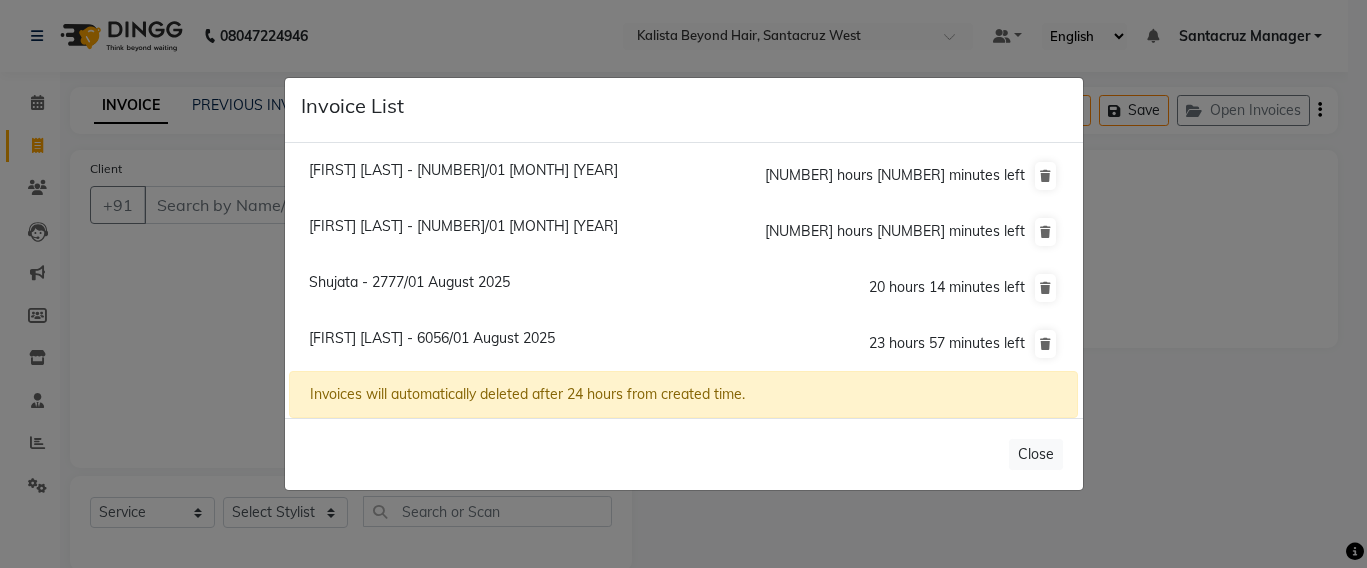 click on "Invoice List  Prathana Nepyune Bhansal - 0229/01 August 2025  19 hours 6 minutes left  Karen Anuja Son - 9555/01 August 2025  22 hours 14 minutes left  Shujata - 2777/01 August 2025  20 hours 14 minutes left  Karishma Momaya - 6056/01 August 2025  23 hours 57 minutes left  Invoices will automatically deleted after 24 hours from created time.   Close" 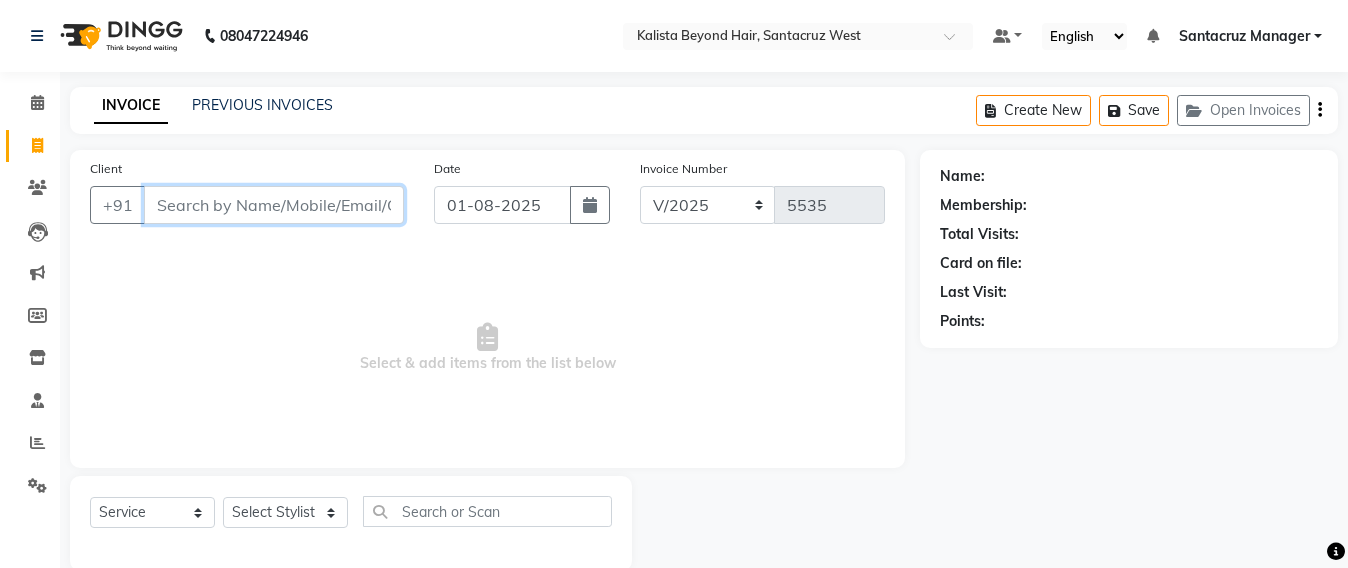 click on "Client" at bounding box center (274, 205) 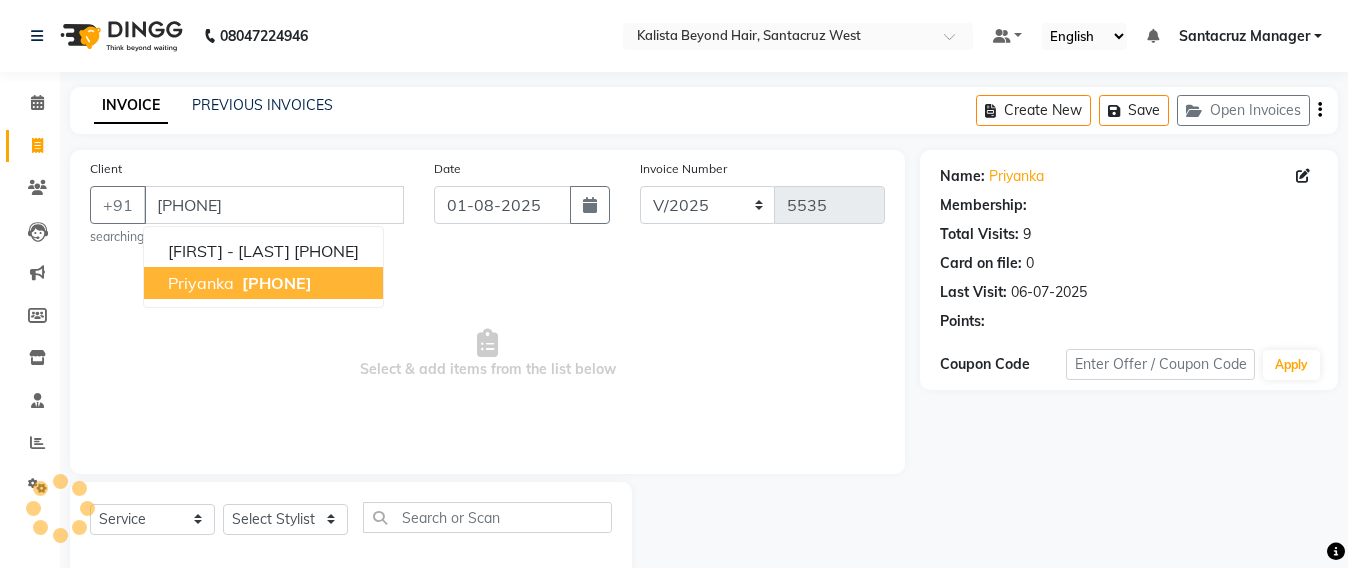 click on "priyanka" at bounding box center [201, 283] 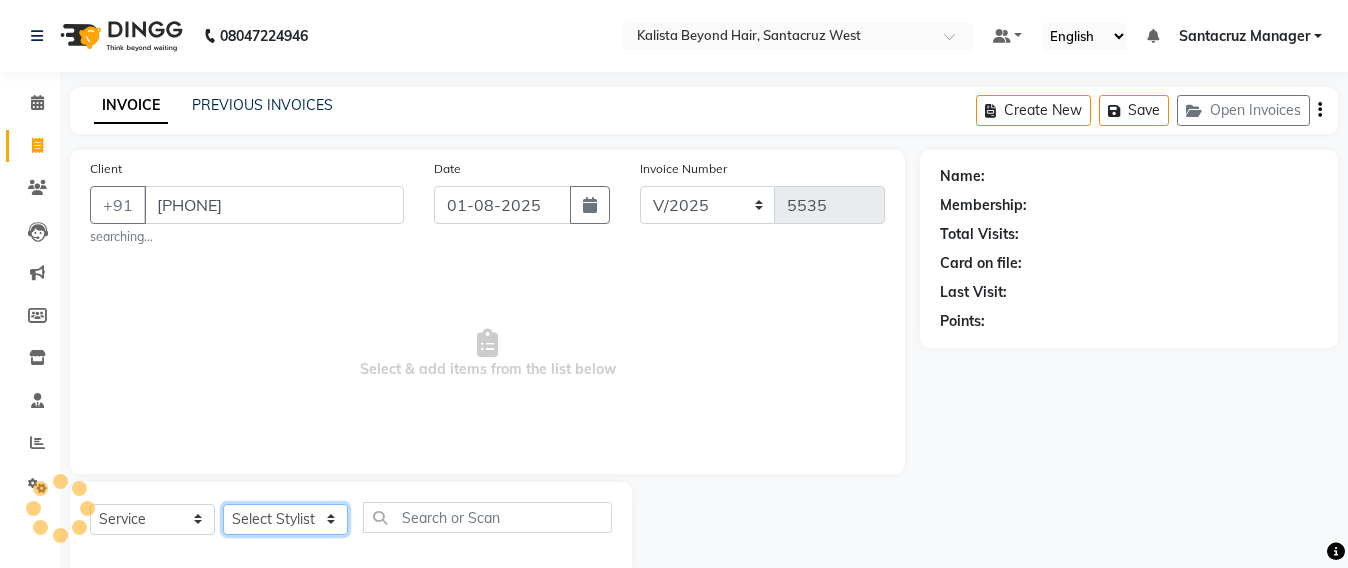 click on "Select Stylist Admin Avesh Sankat AZHER SHAIKH Jayeshree Mahtre Manisha Subodh Shedge Muskaan Pramila Vinayak Mhatre prathmesh mahattre Pratibha Nilesh Sharma RINKI SAV Rosy Sunil Jadhav Sameer shah admin Santacruz Manager SAURAV Siddhi SOMAYANG VASHUM Tejasvi Bhosle" 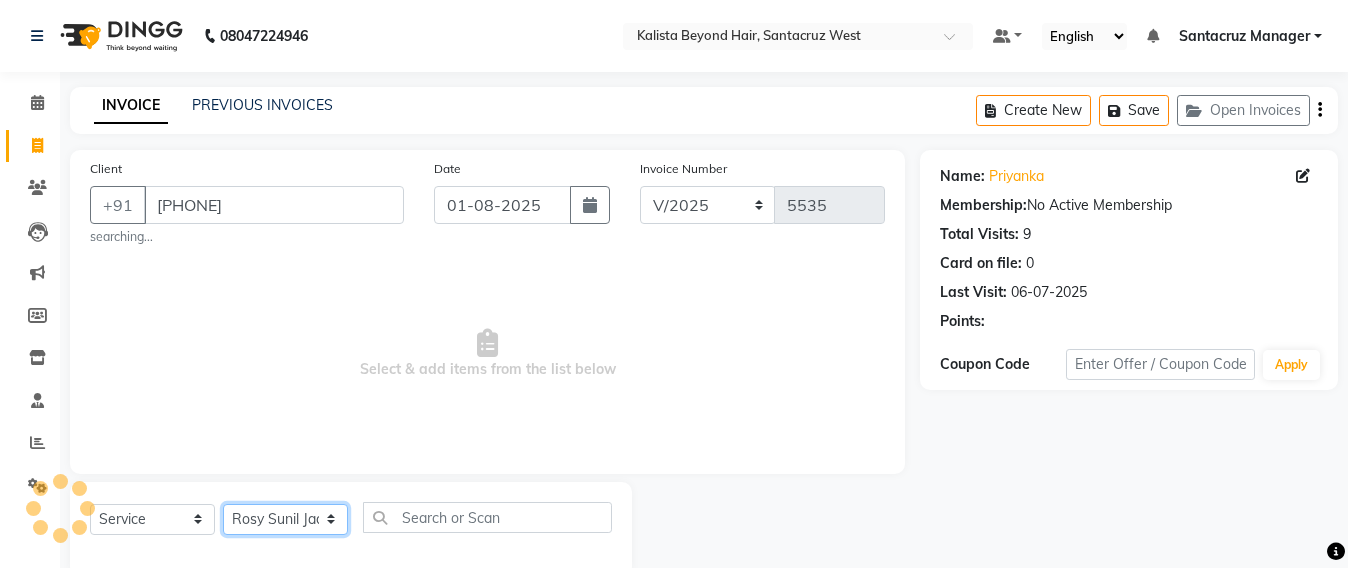 click on "Select Stylist Admin Avesh Sankat AZHER SHAIKH Jayeshree Mahtre Manisha Subodh Shedge Muskaan Pramila Vinayak Mhatre prathmesh mahattre Pratibha Nilesh Sharma RINKI SAV Rosy Sunil Jadhav Sameer shah admin Santacruz Manager SAURAV Siddhi SOMAYANG VASHUM Tejasvi Bhosle" 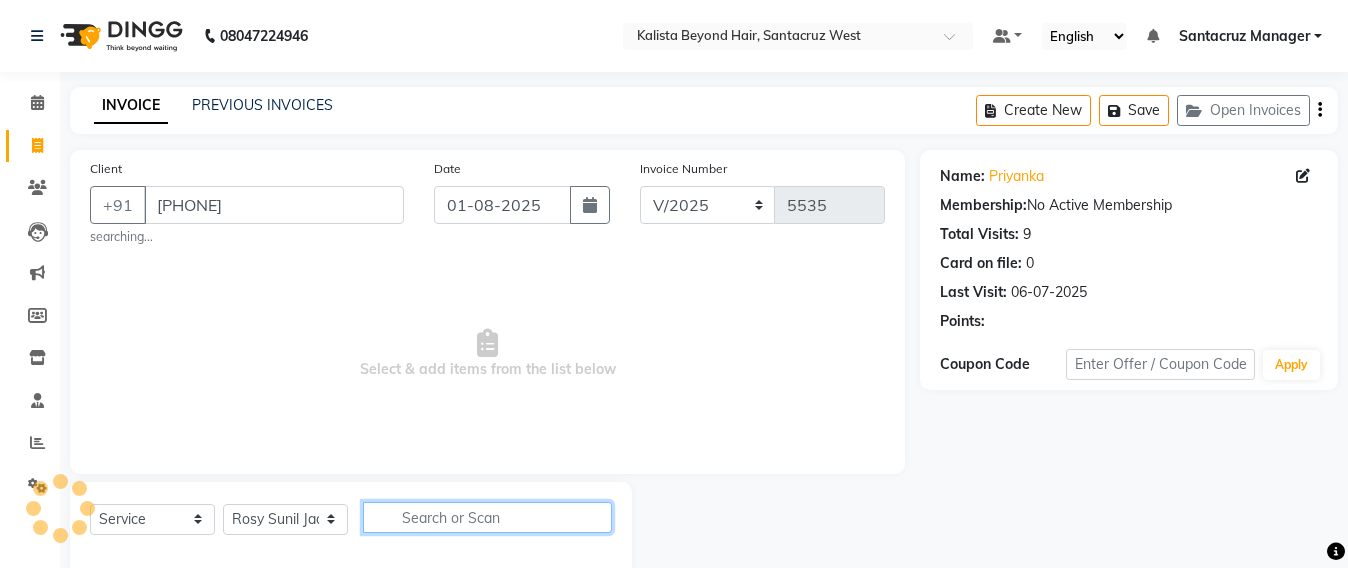 click 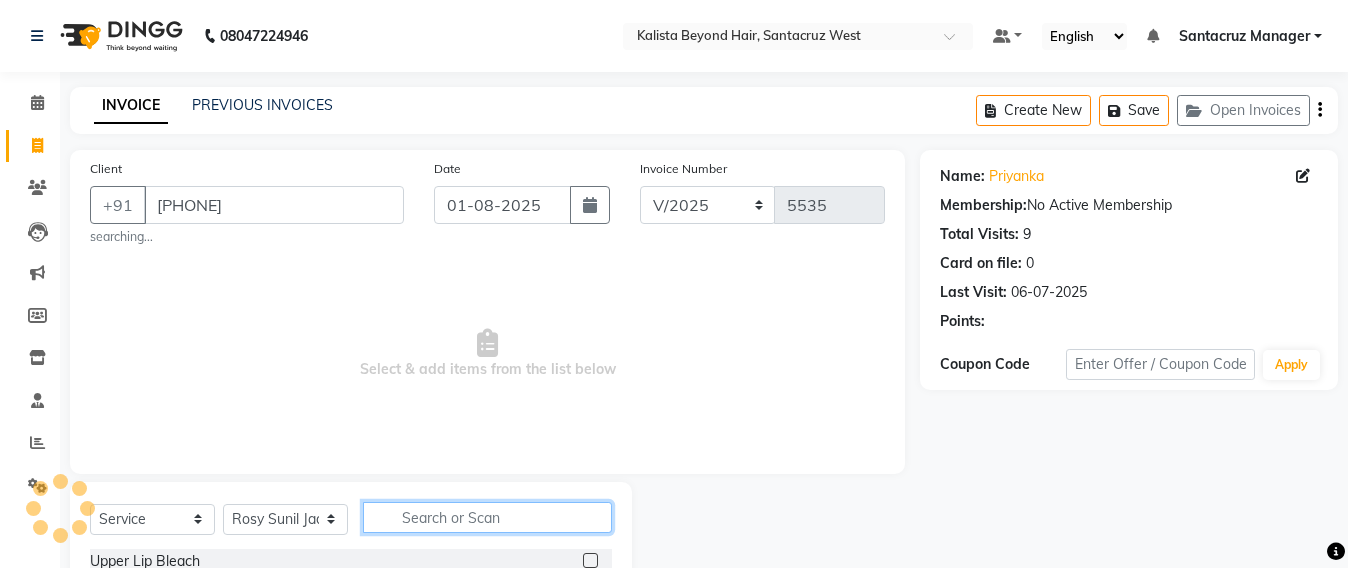 click 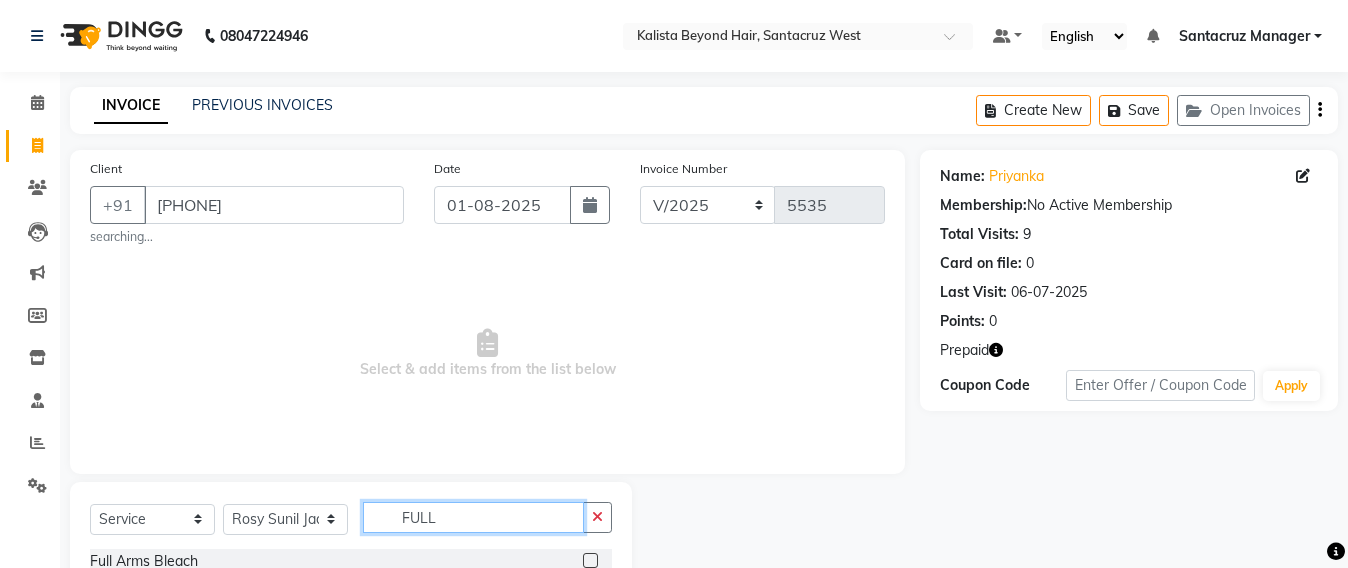 scroll, scrollTop: 239, scrollLeft: 0, axis: vertical 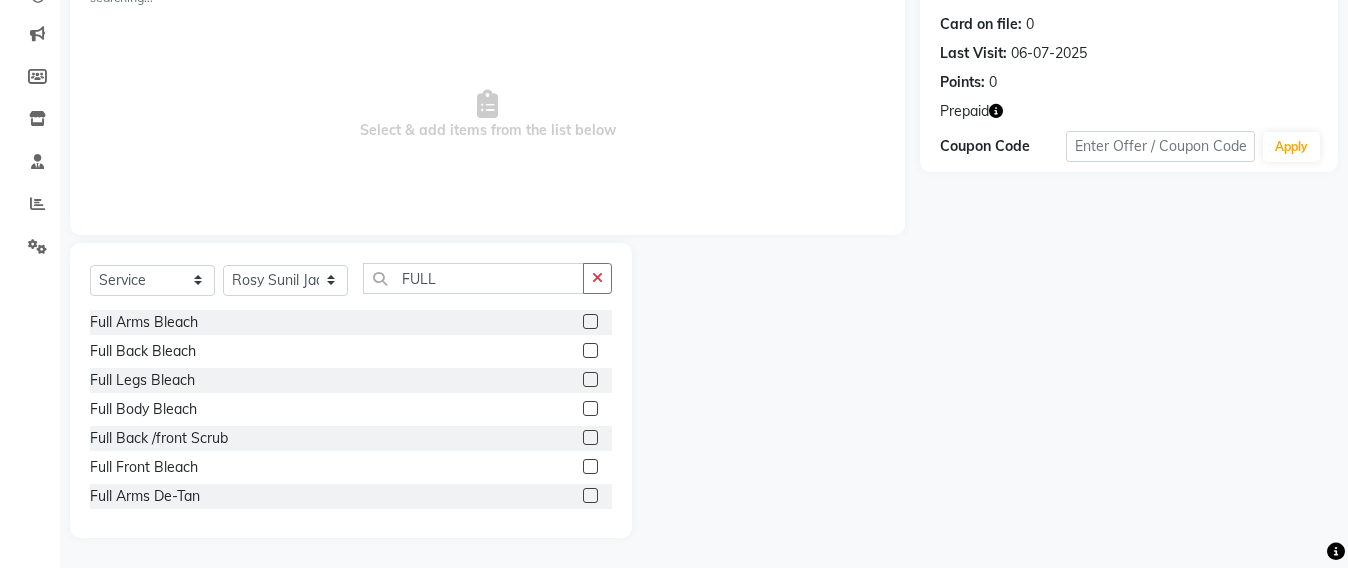click 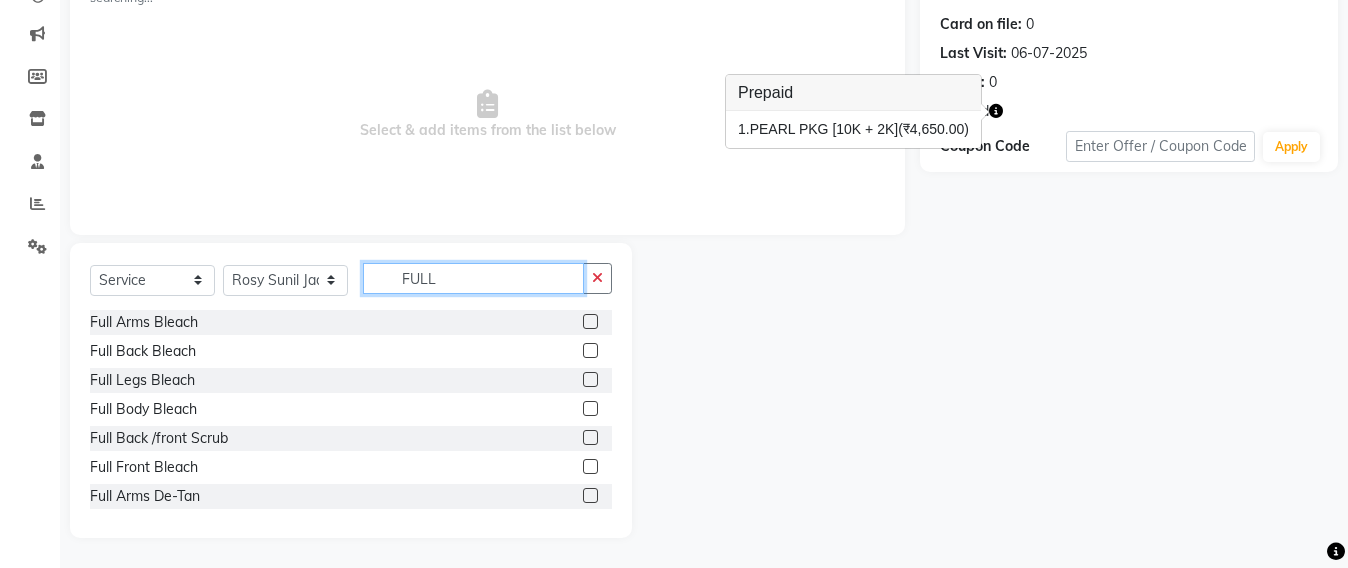 click on "FULL" 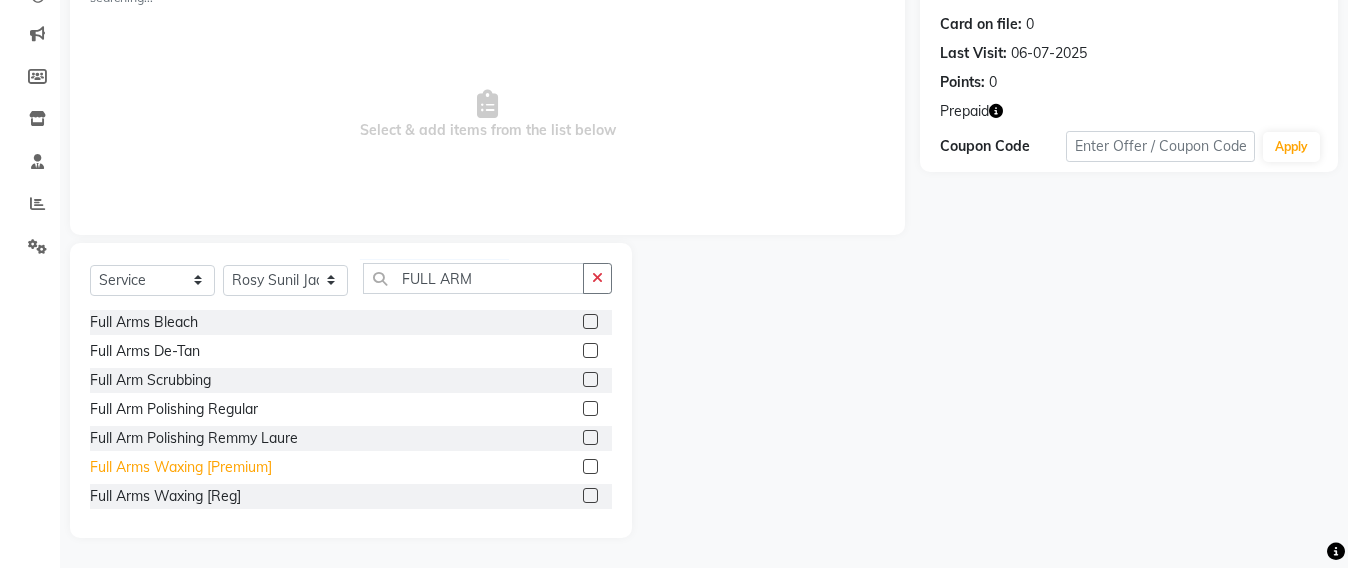 click on "Full Arms Waxing [Premium]" 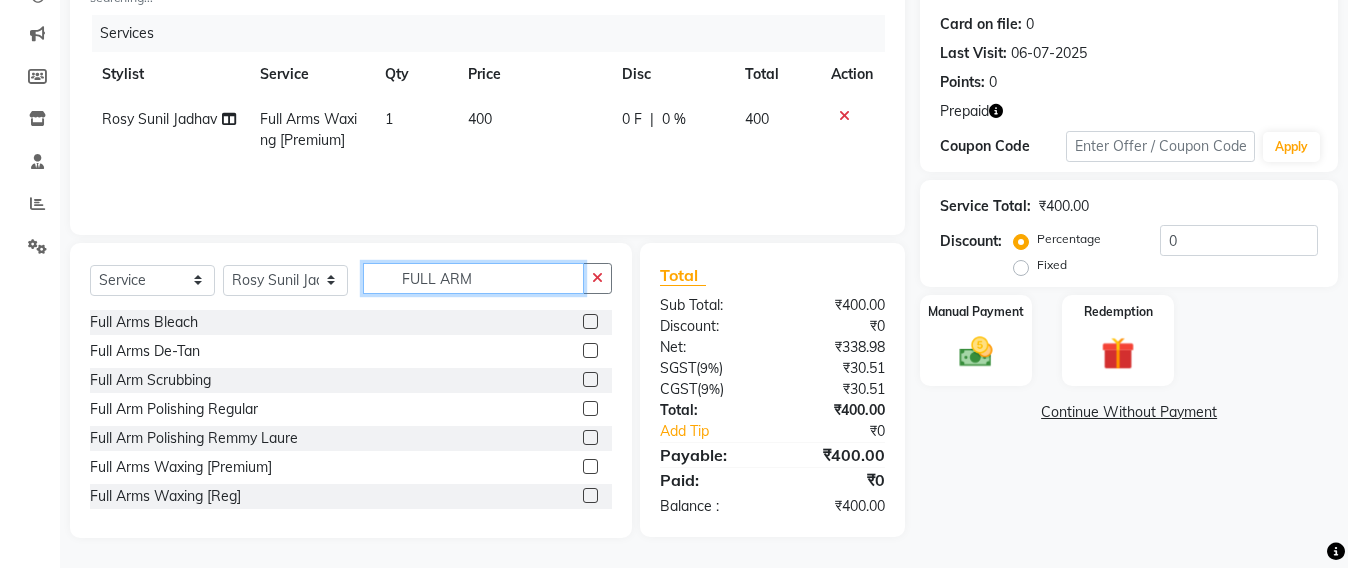 click on "FULL ARM" 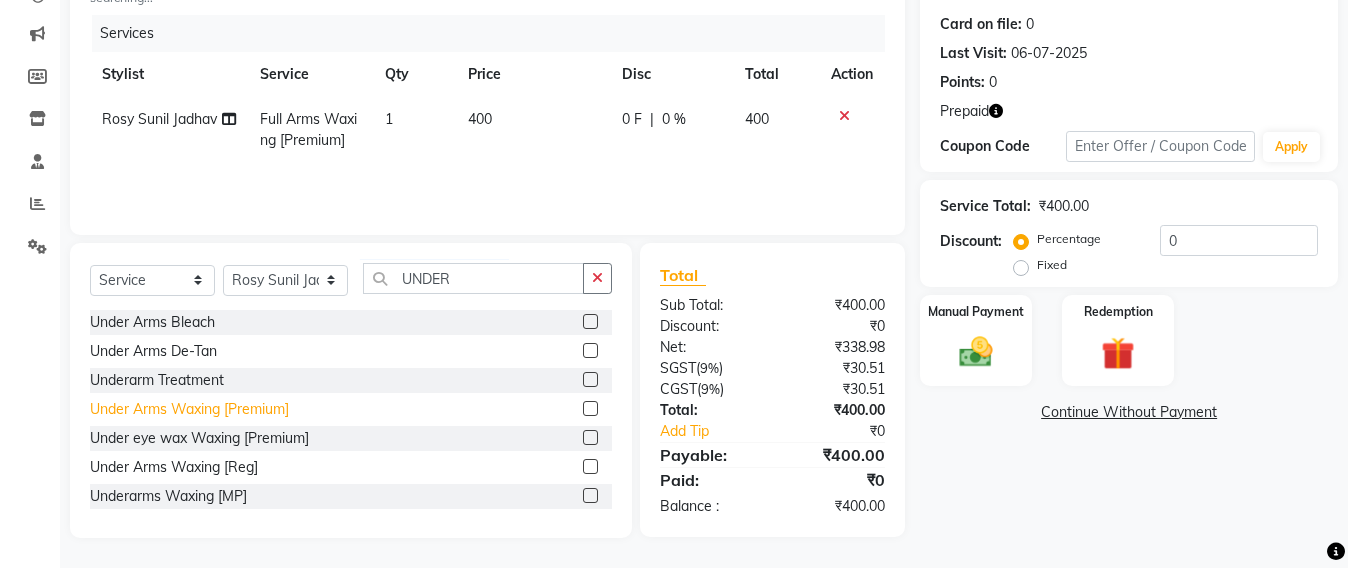 click on "Under Arms Waxing [Premium]" 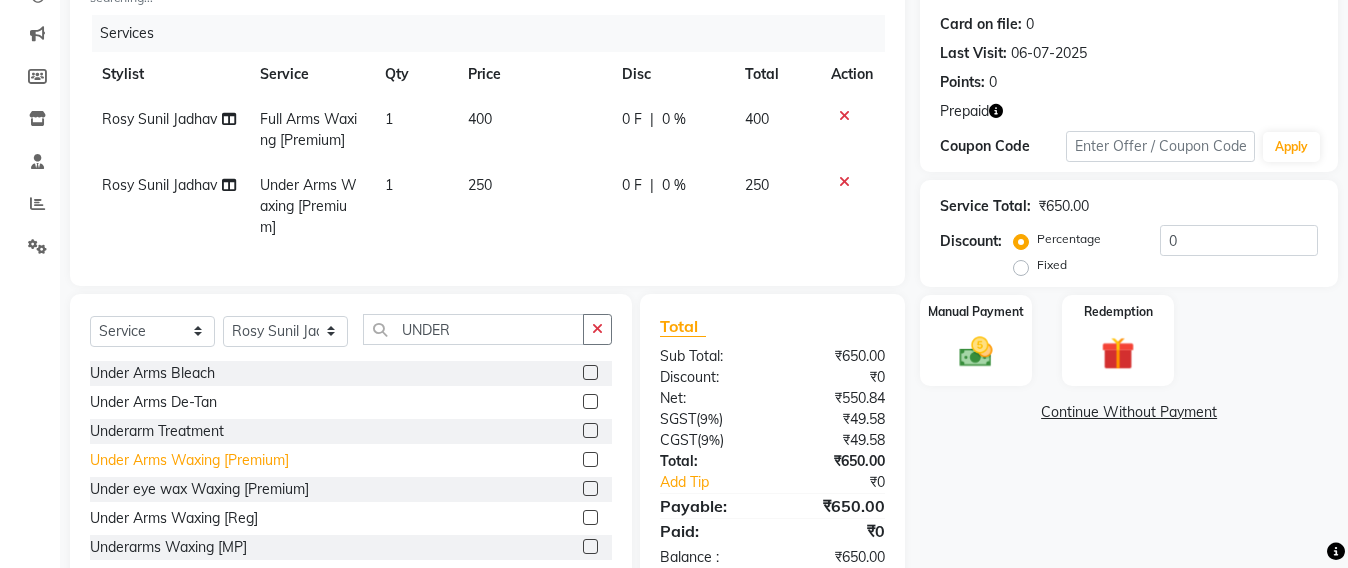 scroll, scrollTop: 32, scrollLeft: 0, axis: vertical 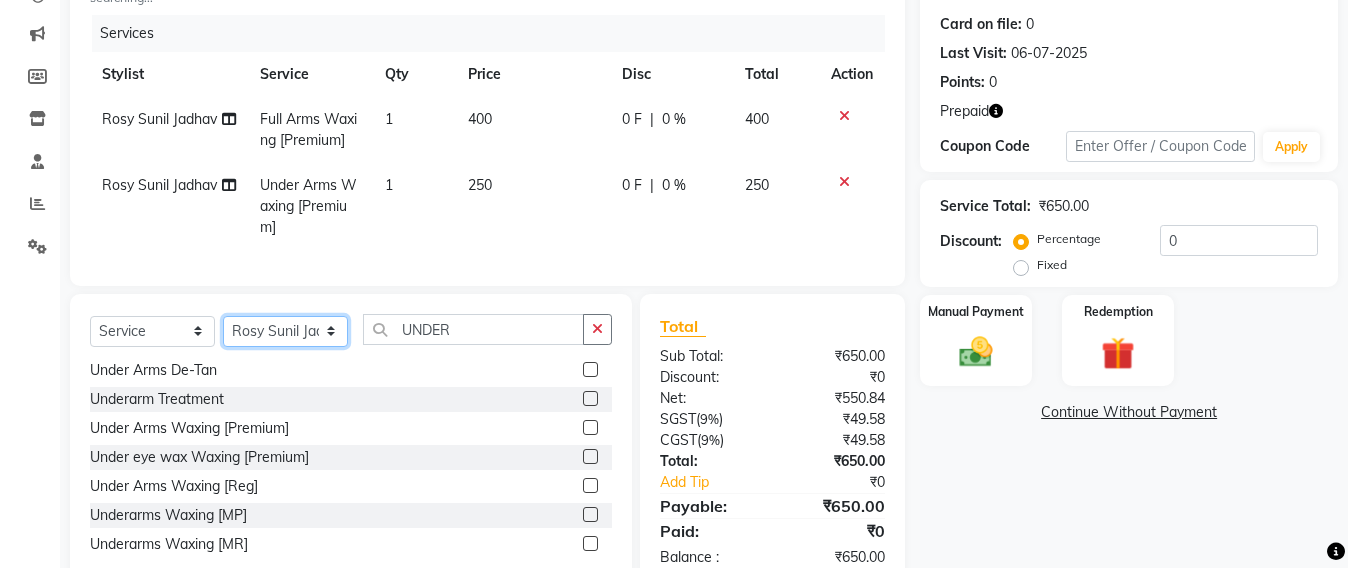 click on "Select Stylist Admin Avesh Sankat AZHER SHAIKH Jayeshree Mahtre Manisha Subodh Shedge Muskaan Pramila Vinayak Mhatre prathmesh mahattre Pratibha Nilesh Sharma RINKI SAV Rosy Sunil Jadhav Sameer shah admin Santacruz Manager SAURAV Siddhi SOMAYANG VASHUM Tejasvi Bhosle" 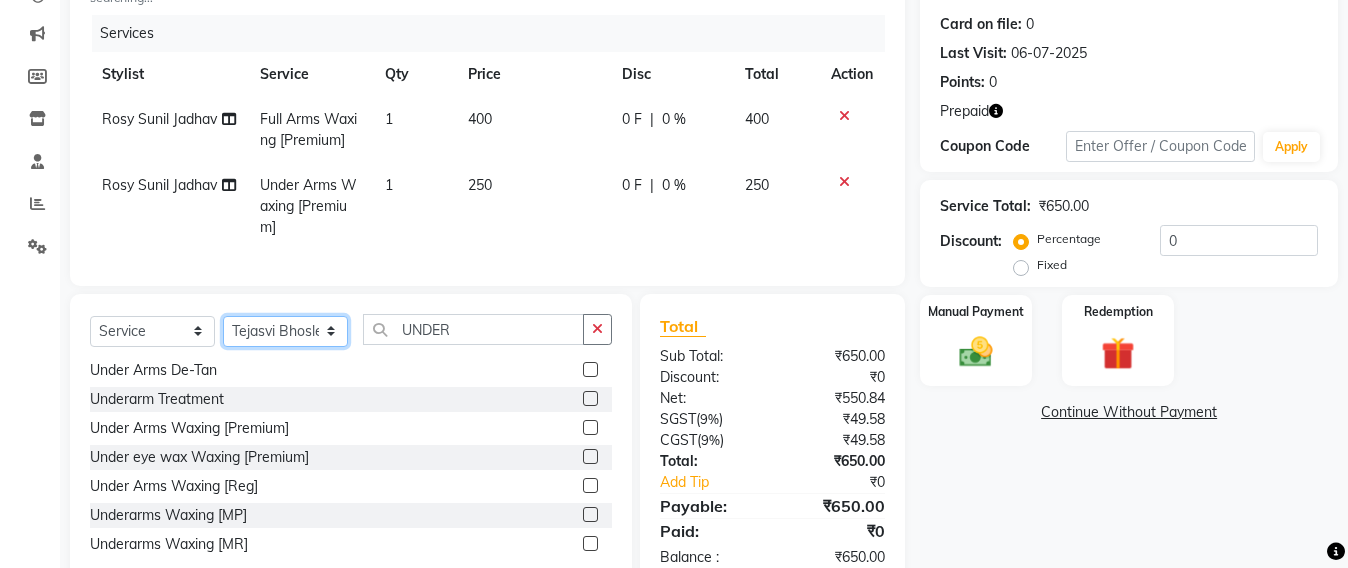 click on "Select Stylist Admin Avesh Sankat AZHER SHAIKH Jayeshree Mahtre Manisha Subodh Shedge Muskaan Pramila Vinayak Mhatre prathmesh mahattre Pratibha Nilesh Sharma RINKI SAV Rosy Sunil Jadhav Sameer shah admin Santacruz Manager SAURAV Siddhi SOMAYANG VASHUM Tejasvi Bhosle" 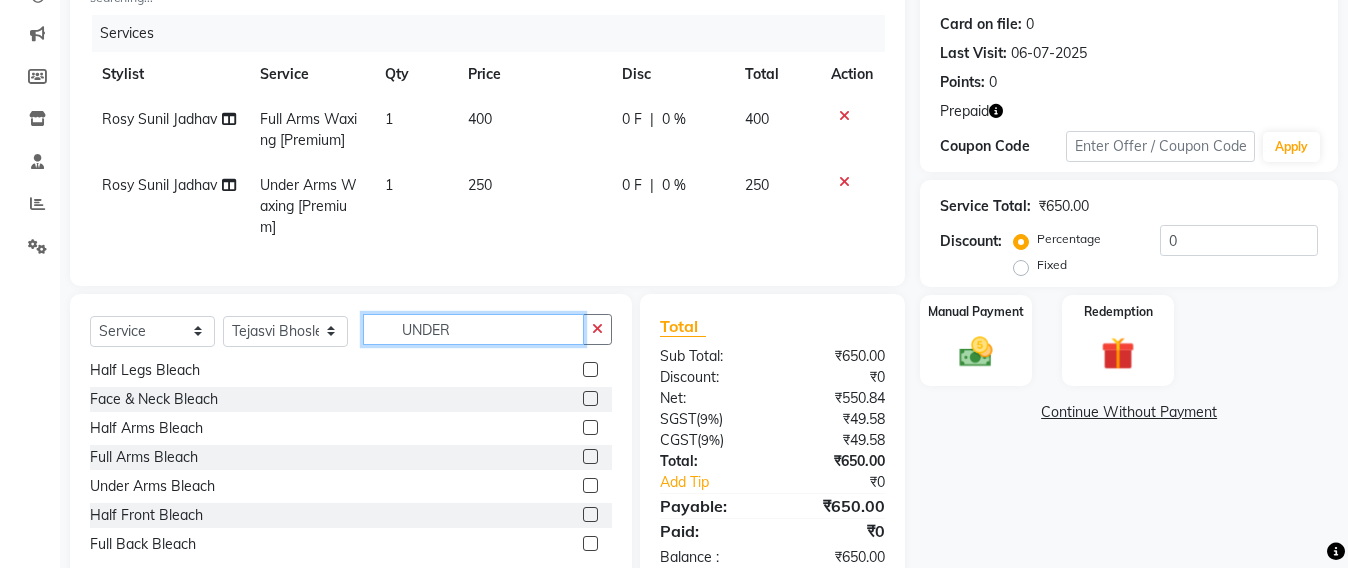 click on "UNDER" 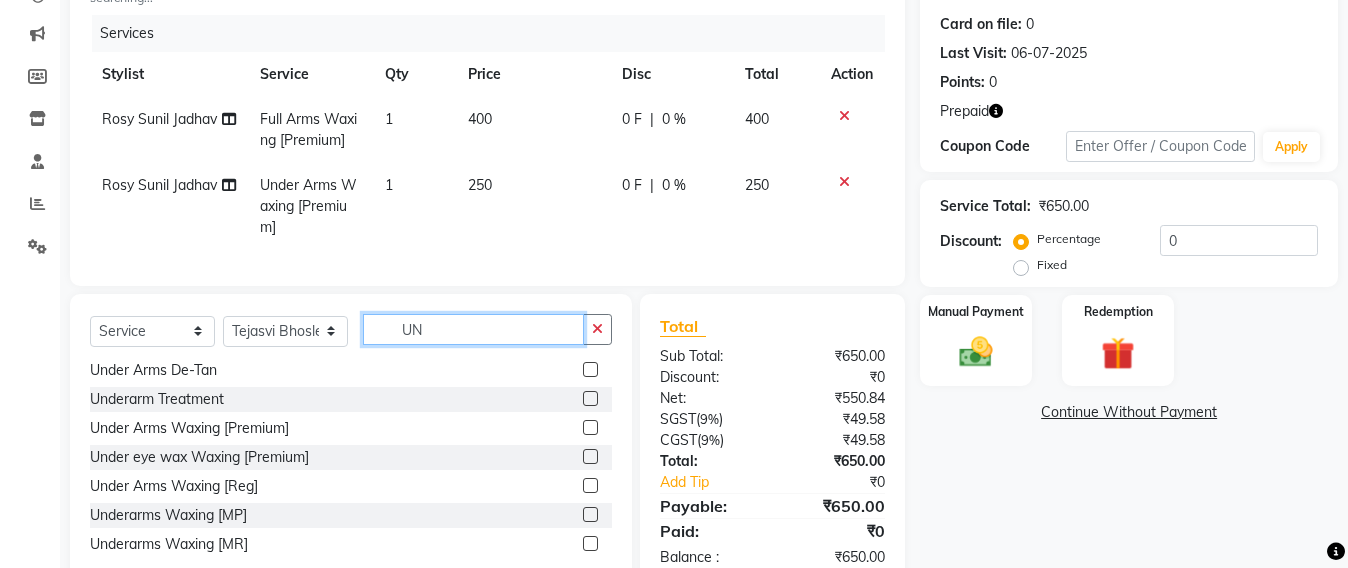 scroll, scrollTop: 0, scrollLeft: 0, axis: both 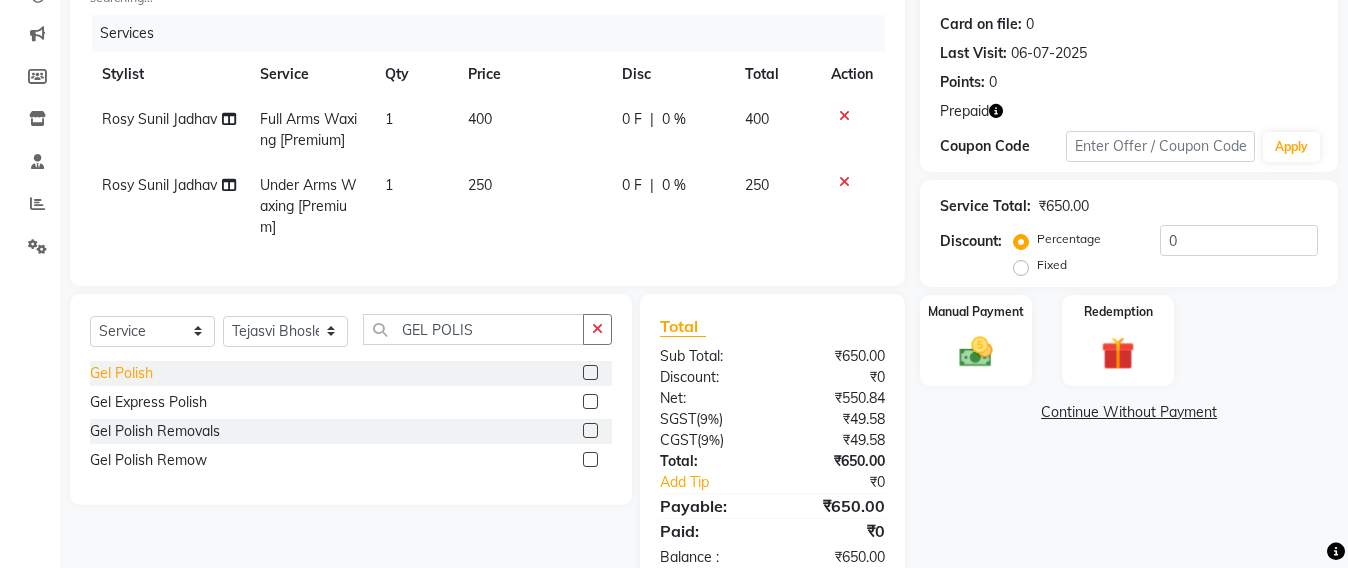 click on "Gel Polish" 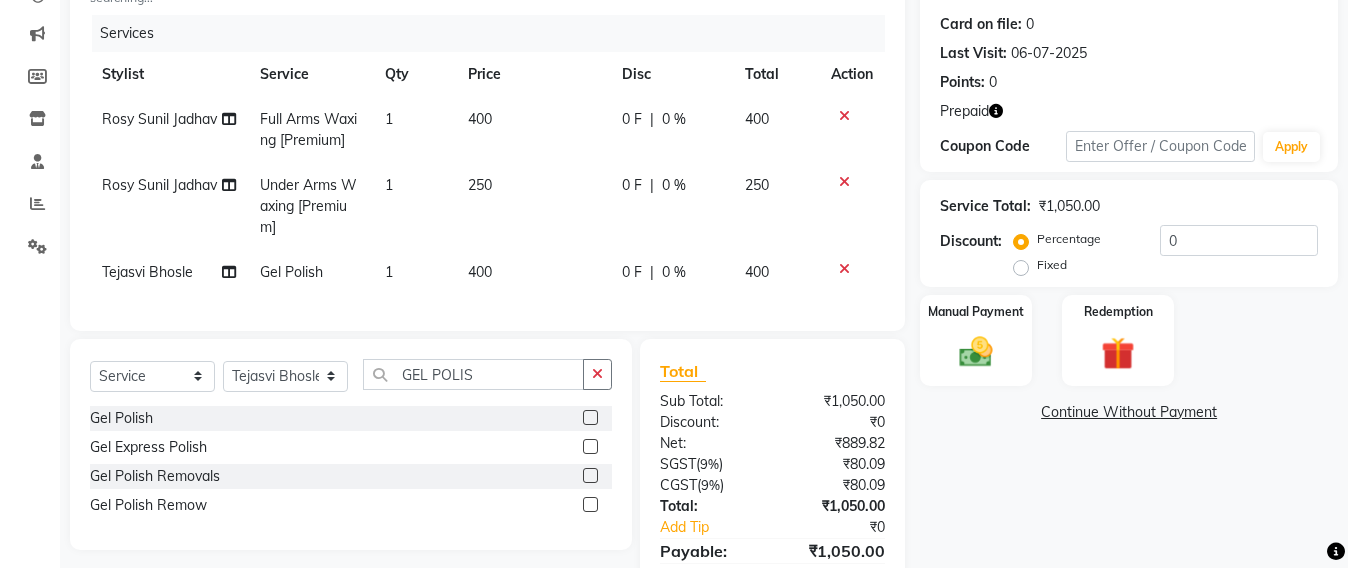 click on "400" 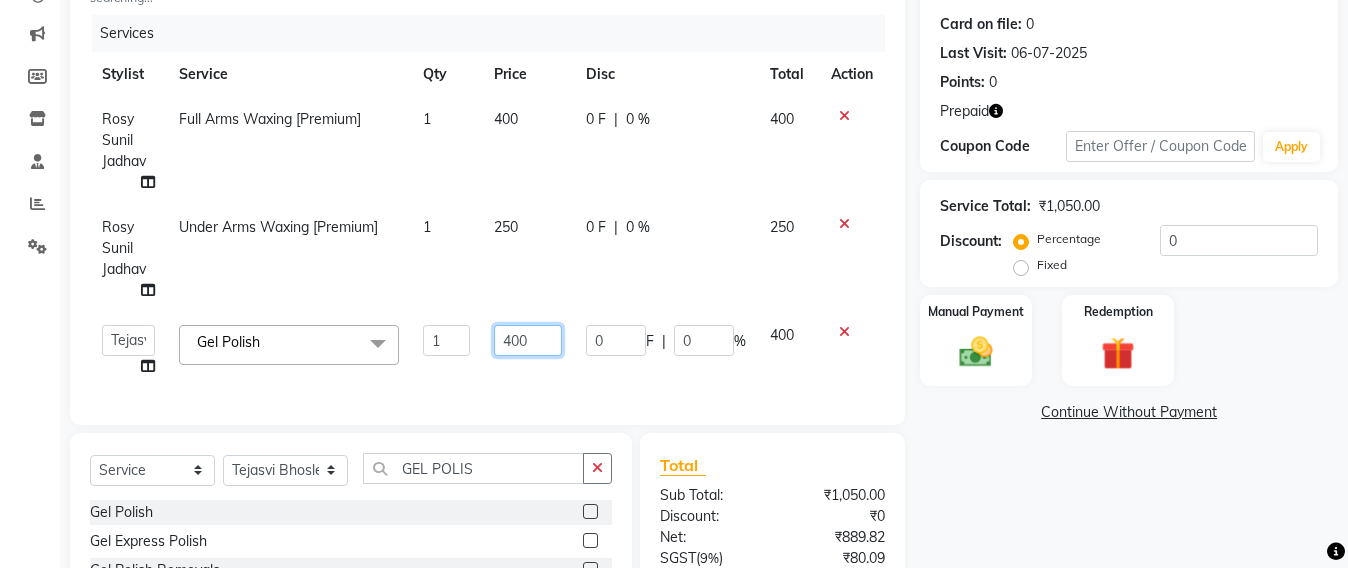 click on "400" 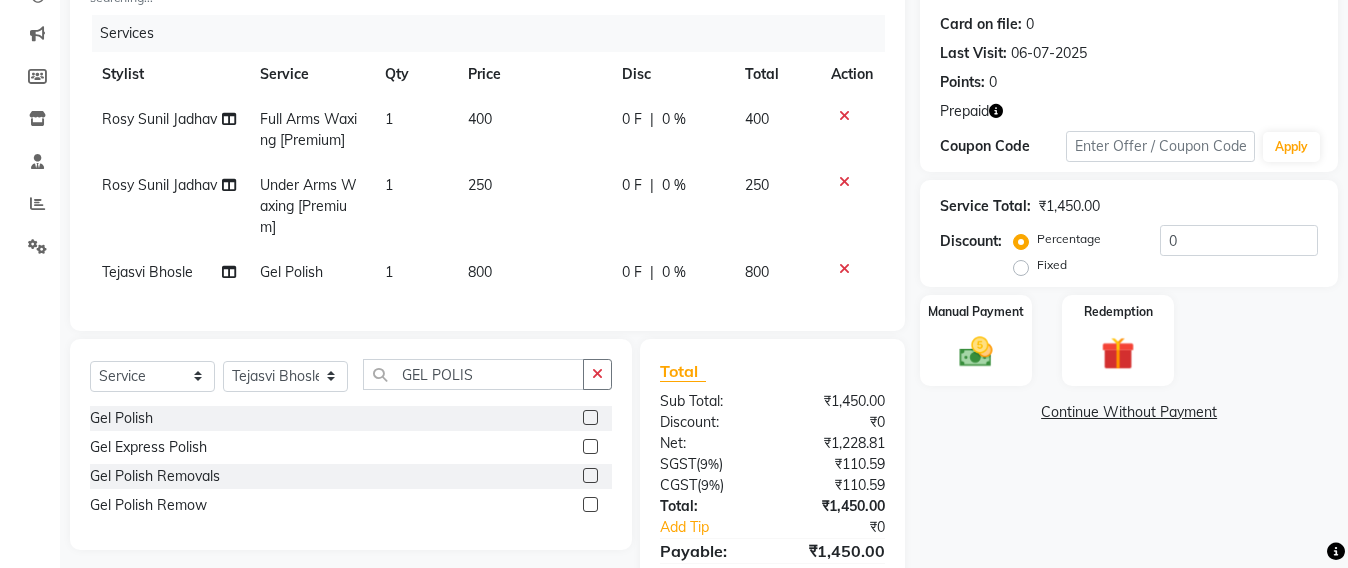 click on "Client +91 9819766475 searching... Date 01-08-2025 Invoice Number SH/2025-26 V/2025 V/2025-26 5535 Services Stylist Service Qty Price Disc Total Action Rosy Sunil Jadhav Full Arms Waxing [Premium] 1 400 0 F | 0 % 400 Rosy Sunil Jadhav Under Arms Waxing [Premium] 1 250 0 F | 0 % 250 Tejasvi Bhosle Gel Polish 1 800 0 F | 0 % 800 Select  Service  Product  Membership  Package Voucher Prepaid Gift Card  Select Stylist Admin Avesh Sankat AZHER SHAIKH Jayeshree Mahtre Manisha Subodh Shedge Muskaan Pramila Vinayak Mhatre prathmesh mahattre Pratibha Nilesh Sharma RINKI SAV Rosy Sunil Jadhav Sameer shah admin Santacruz Manager SAURAV Siddhi SOMAYANG VASHUM Tejasvi Bhosle GEL POLIS Gel Polish  Gel Express Polish  Gel Polish Removals  Gel Polish Remow  Total Sub Total: ₹1,450.00 Discount: ₹0 Net: ₹1,228.81 SGST  ( 9% ) ₹110.59 CGST  ( 9% ) ₹110.59 Total: ₹1,450.00 Add Tip ₹0 Payable: ₹1,450.00 Paid: ₹0 Balance   : ₹1,450.00" 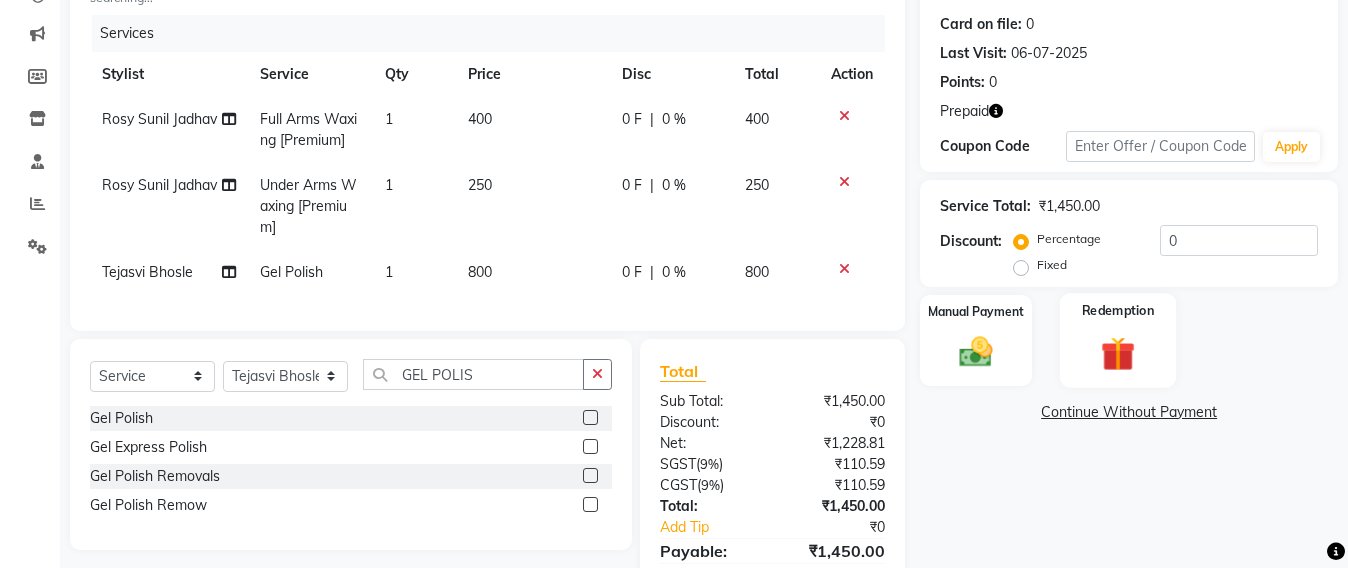 click 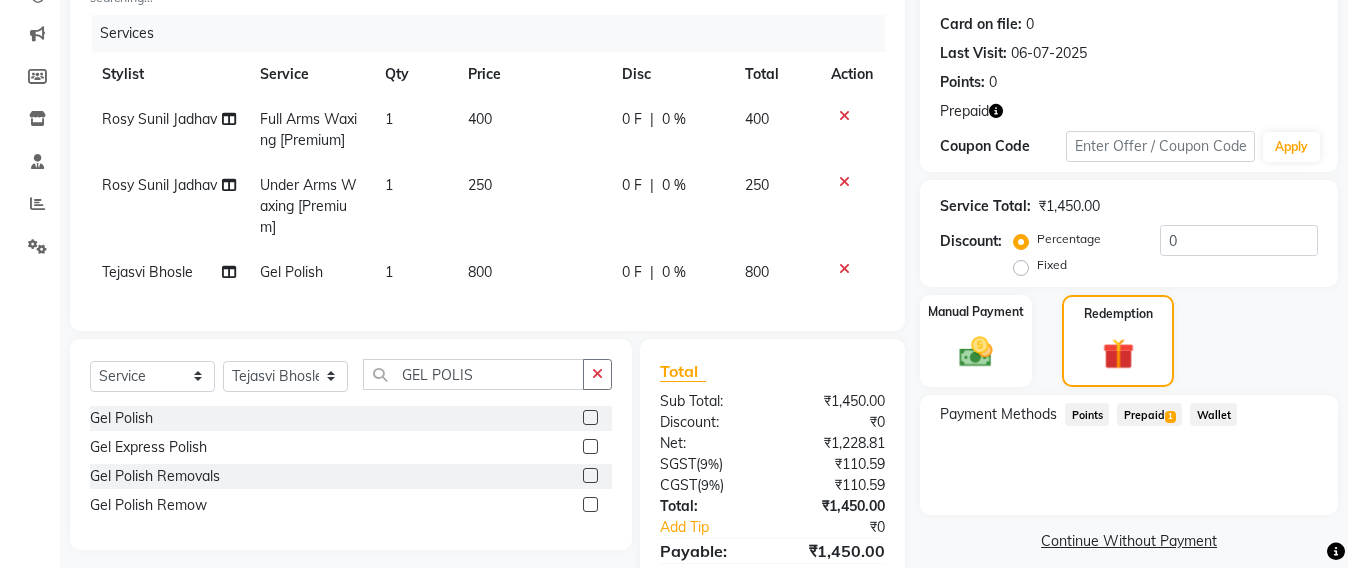 click on "Prepaid  1" 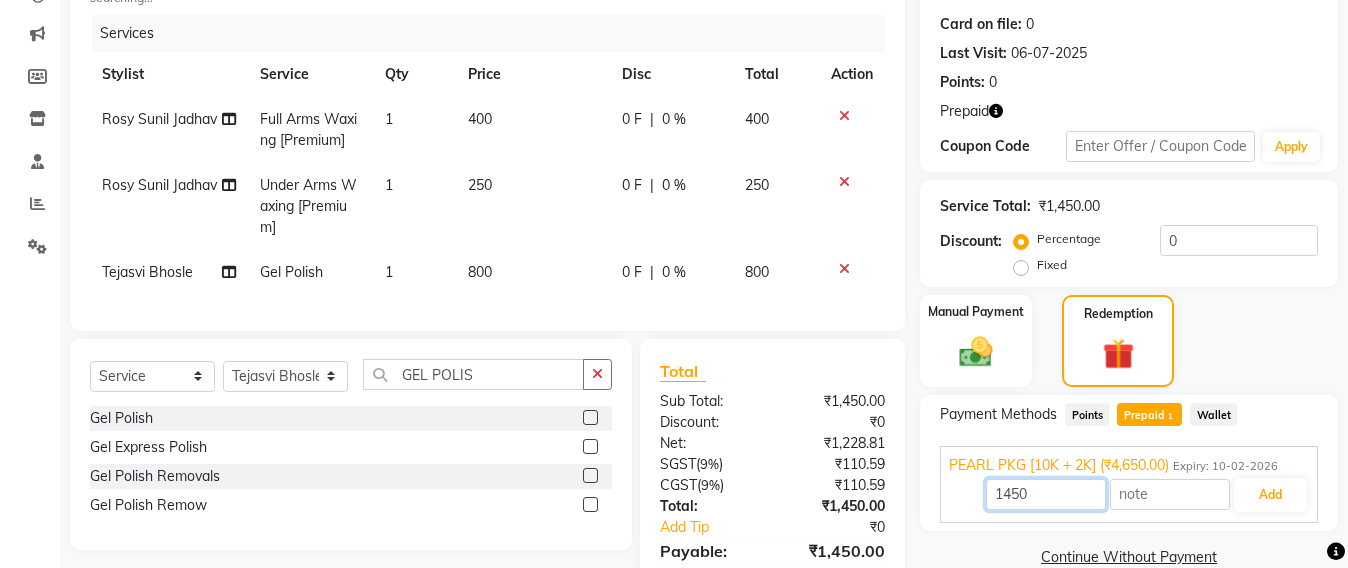 click on "1450" at bounding box center (1046, 494) 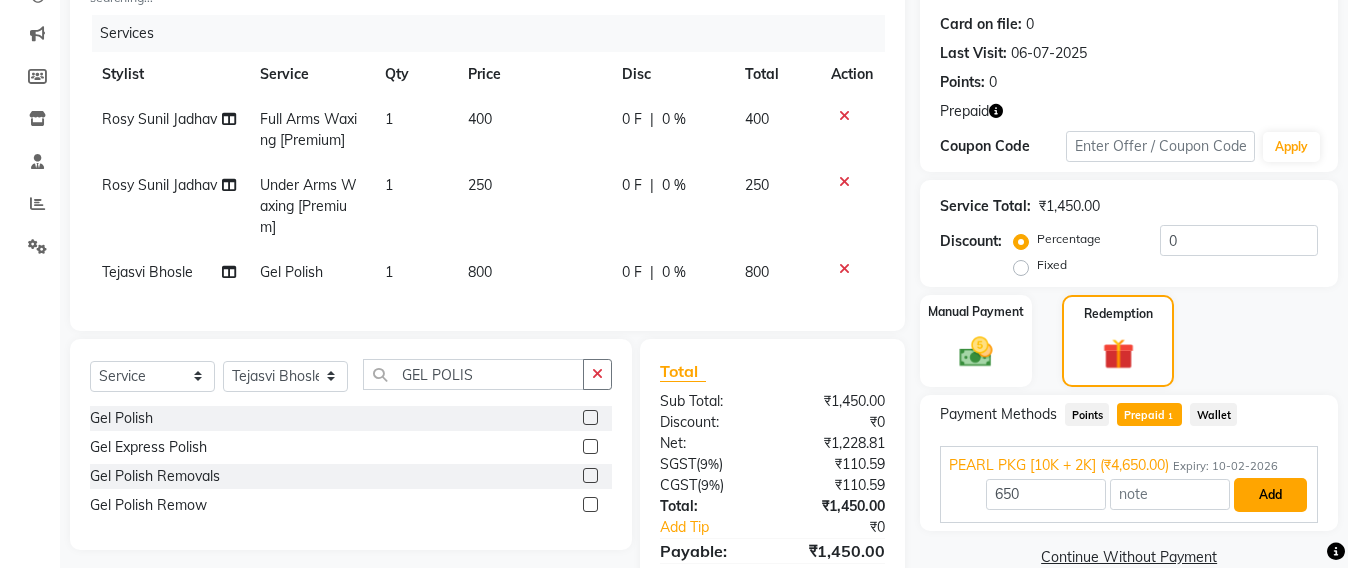 click on "Add" at bounding box center [1270, 495] 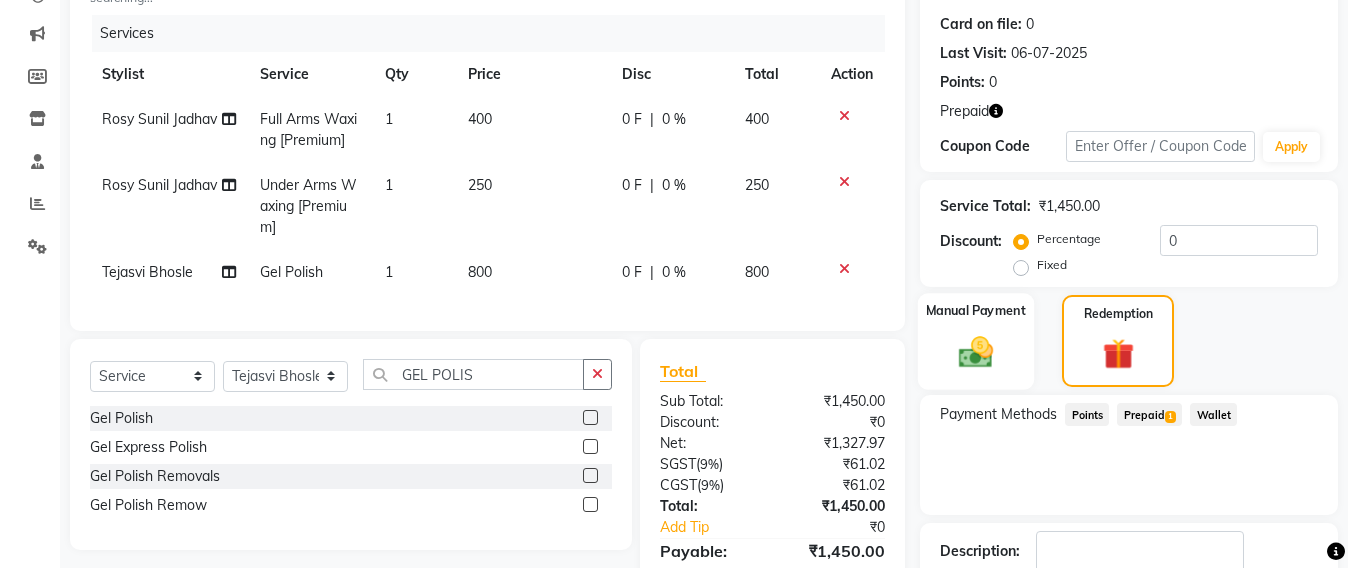 click 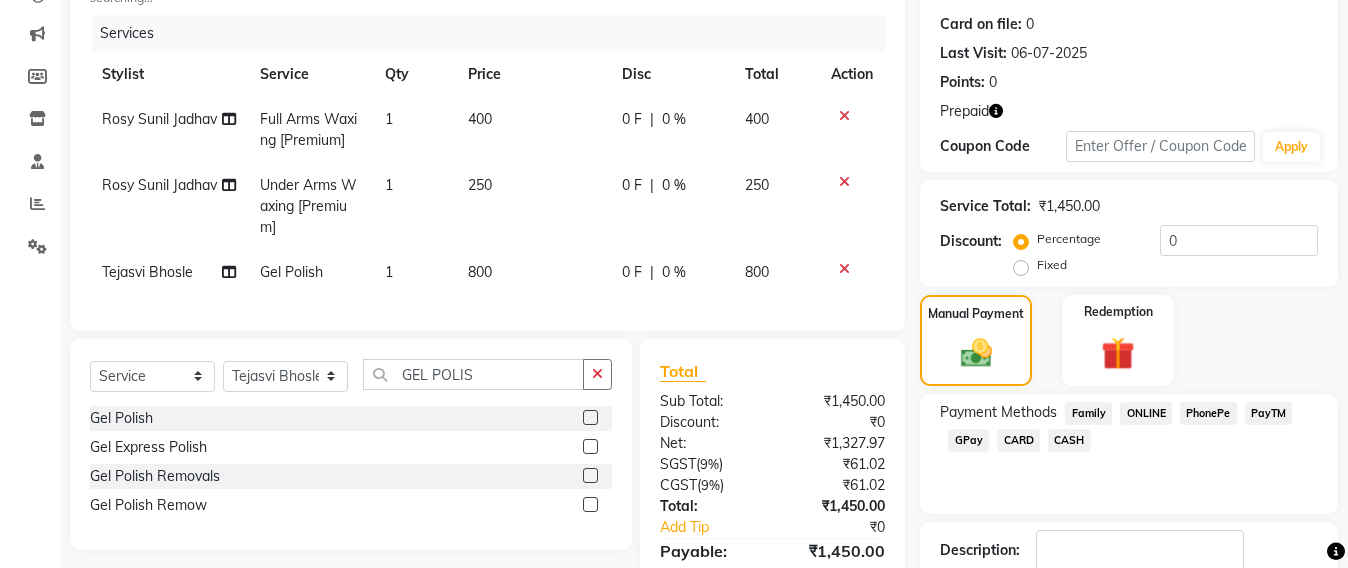 click on "CARD" 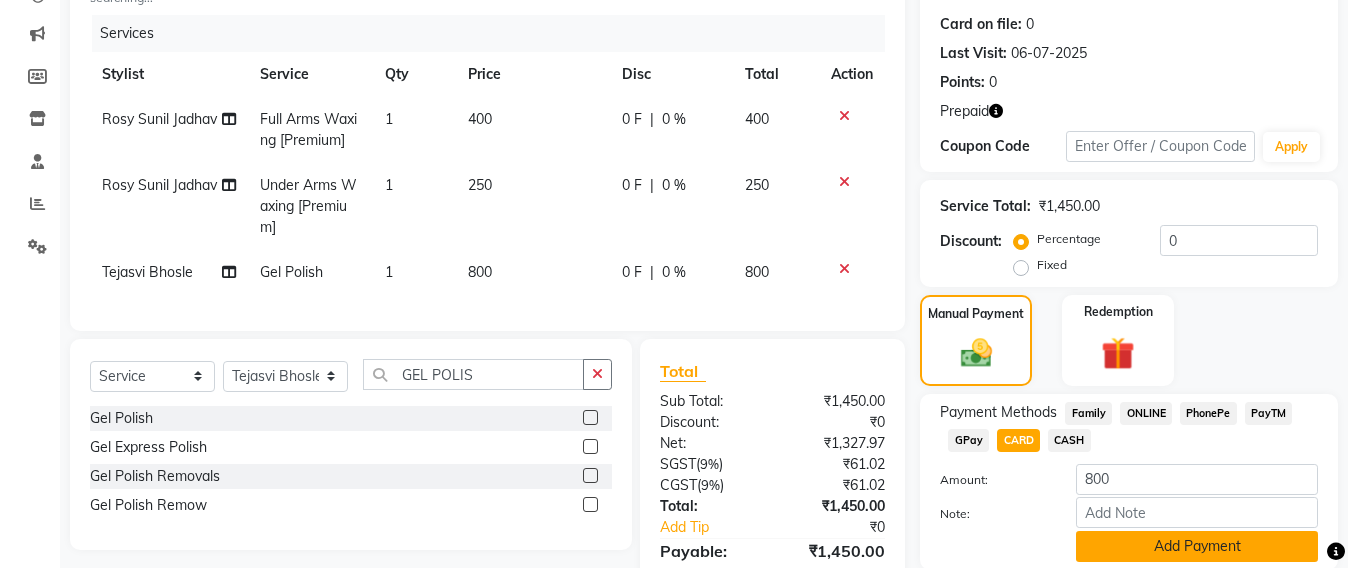 click on "Add Payment" 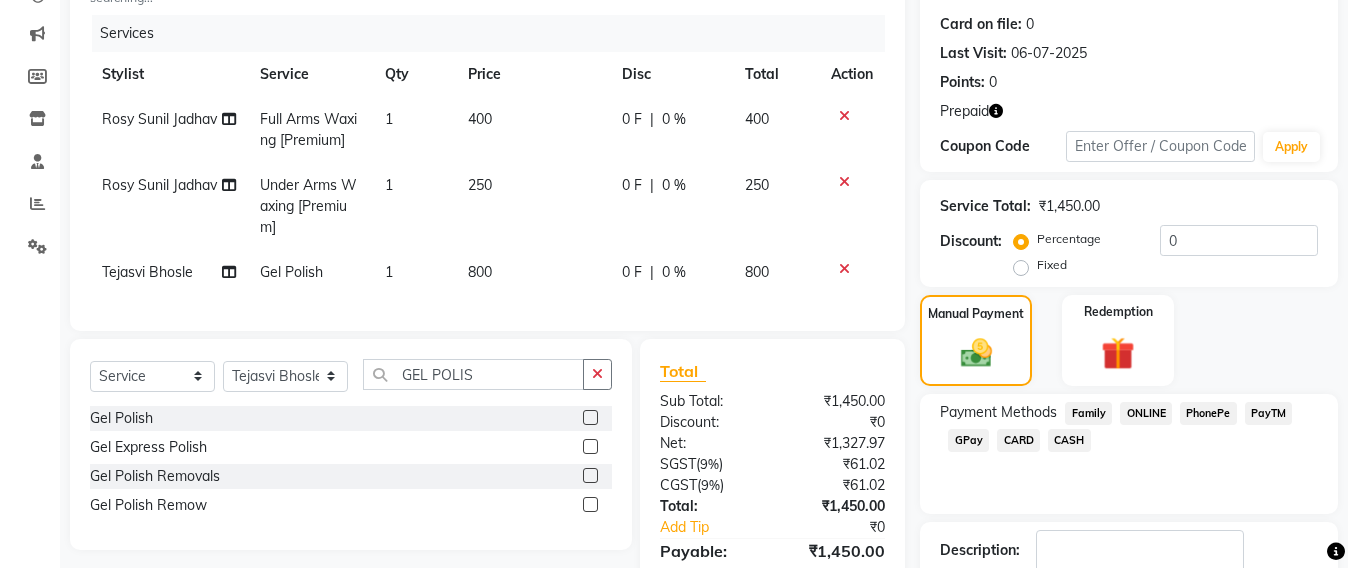 click on "Checkout" 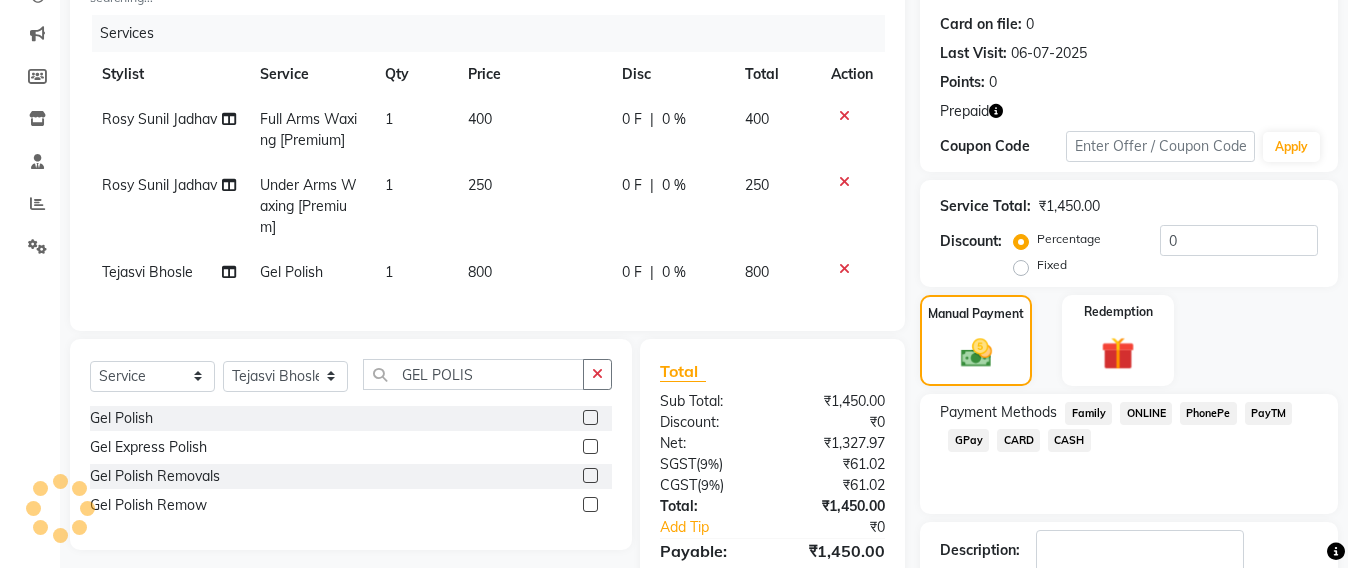 scroll, scrollTop: 416, scrollLeft: 0, axis: vertical 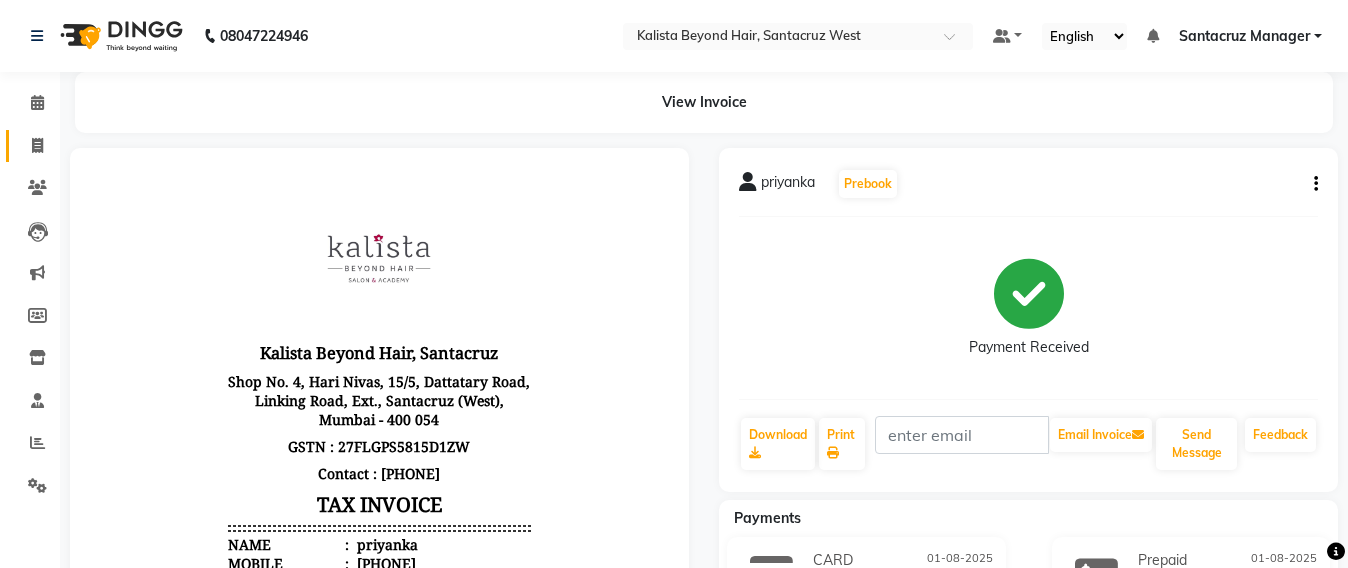 click on "Invoice" 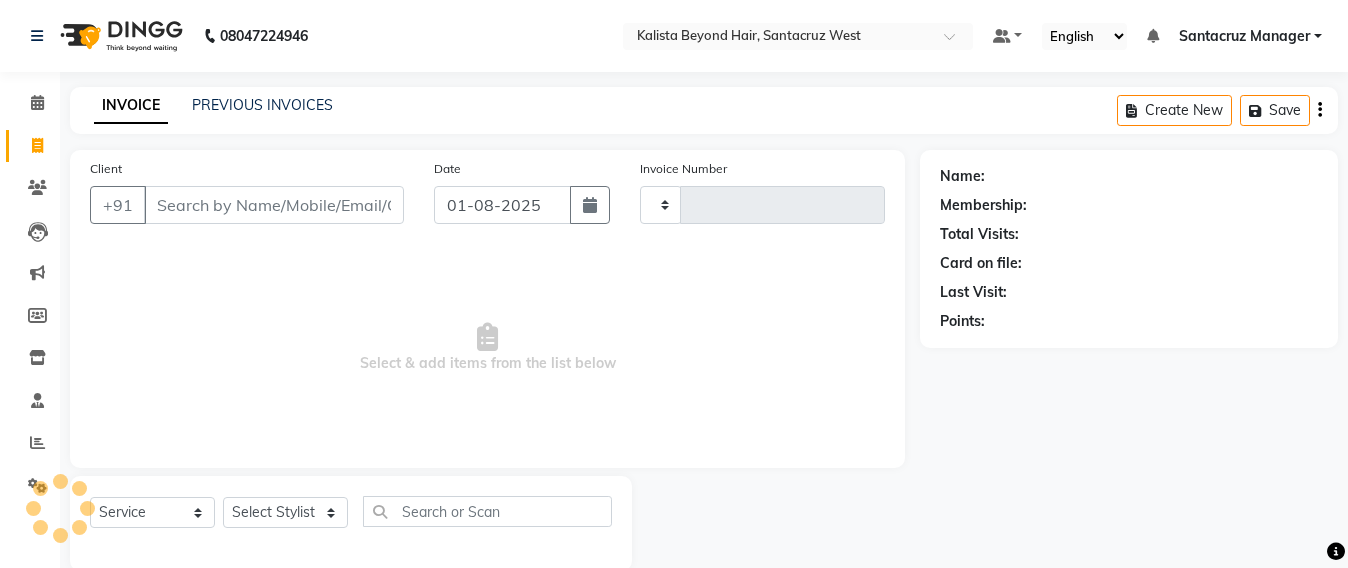 scroll, scrollTop: 33, scrollLeft: 0, axis: vertical 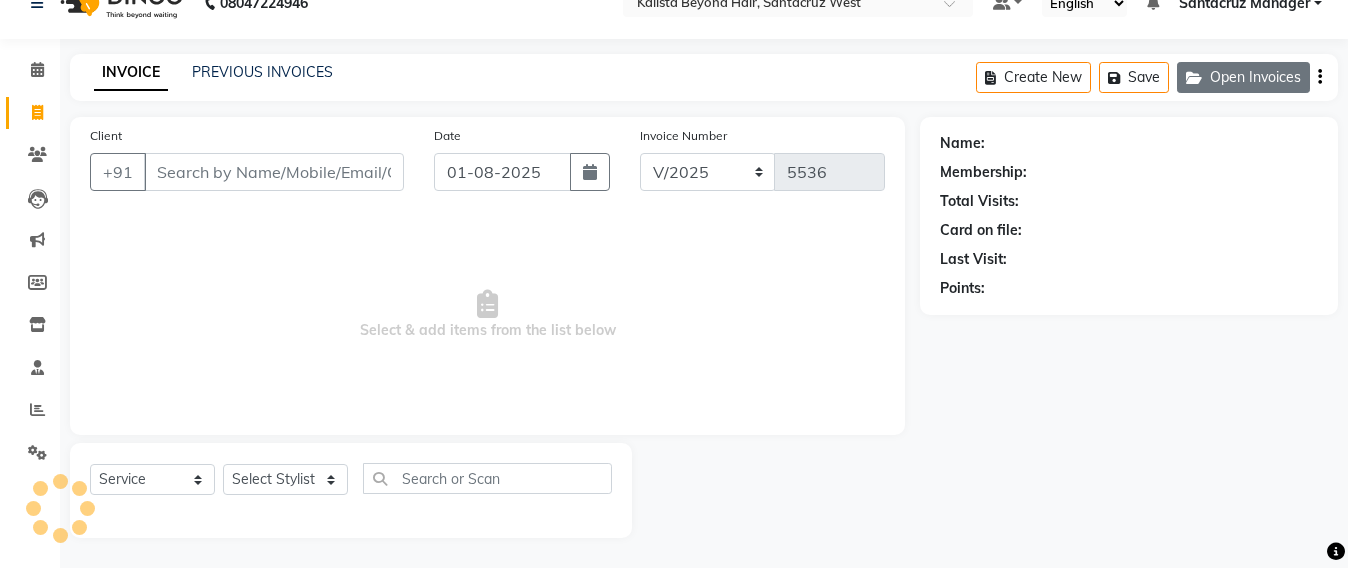 click on "Open Invoices" 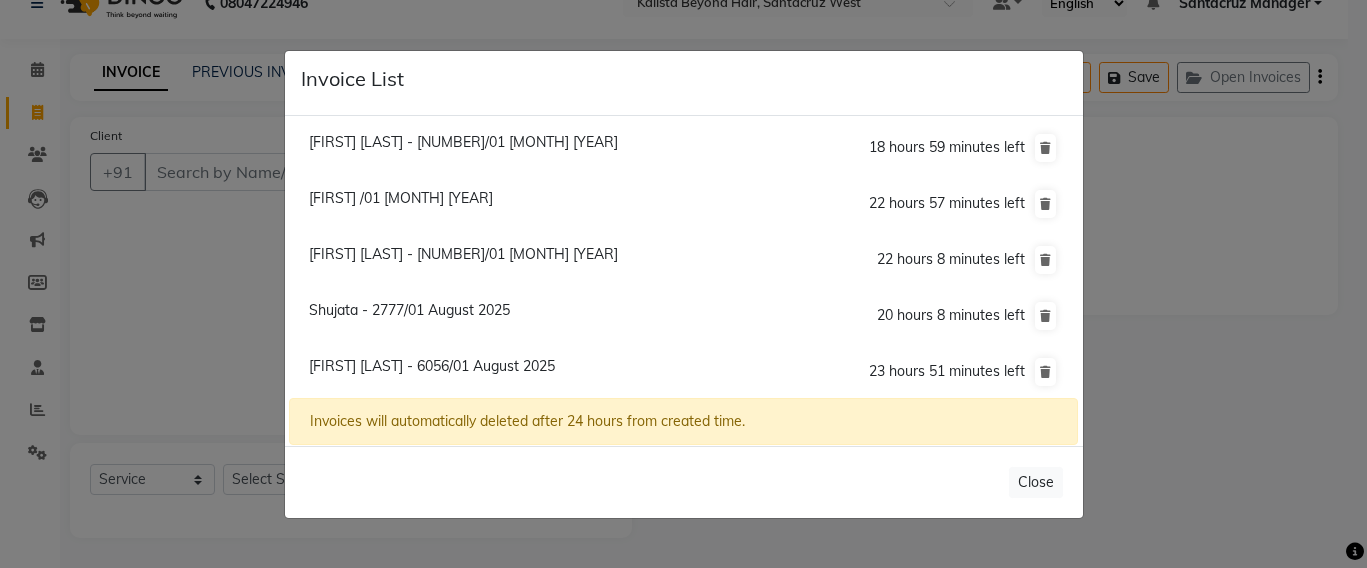 click on "Invoice List  Prathana Nepyune Bhansal - 0229/01 August 2025  18 hours 59 minutes left  Gargi /01 August 2025  22 hours 57 minutes left  Karen Anuja Son - 9555/01 August 2025  22 hours 8 minutes left  Shujata - 2777/01 August 2025  20 hours 8 minutes left  Karishma Momaya - 6056/01 August 2025  23 hours 51 minutes left  Invoices will automatically deleted after 24 hours from created time.   Close" 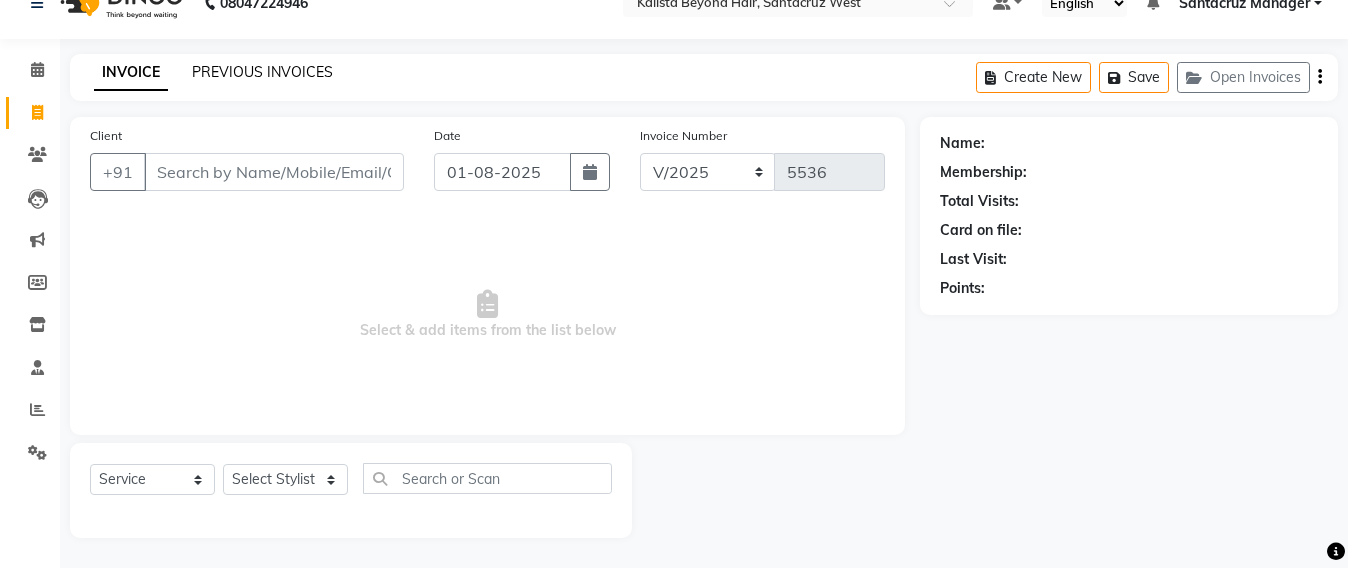 click on "PREVIOUS INVOICES" 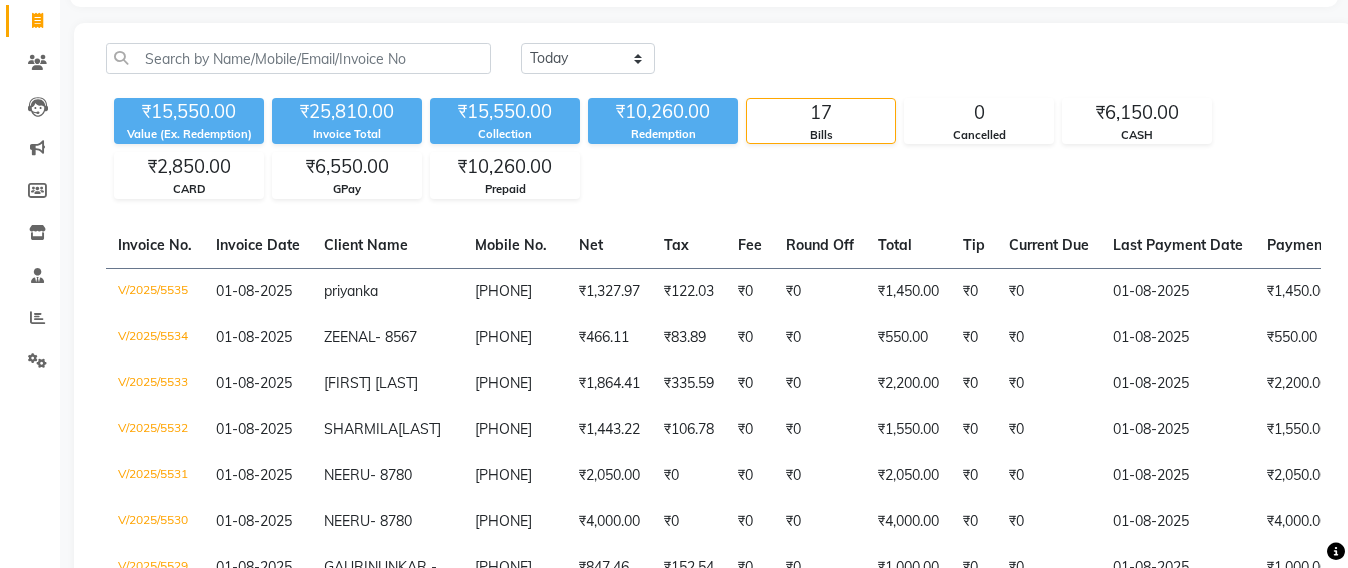 scroll, scrollTop: 0, scrollLeft: 0, axis: both 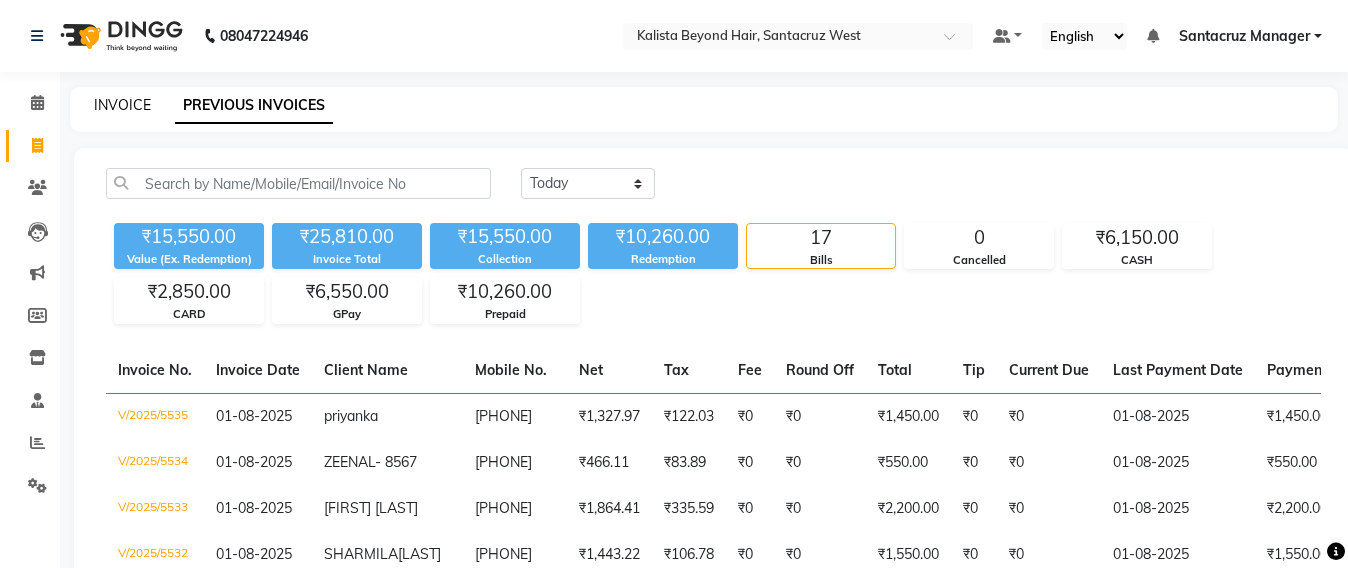 click on "INVOICE" 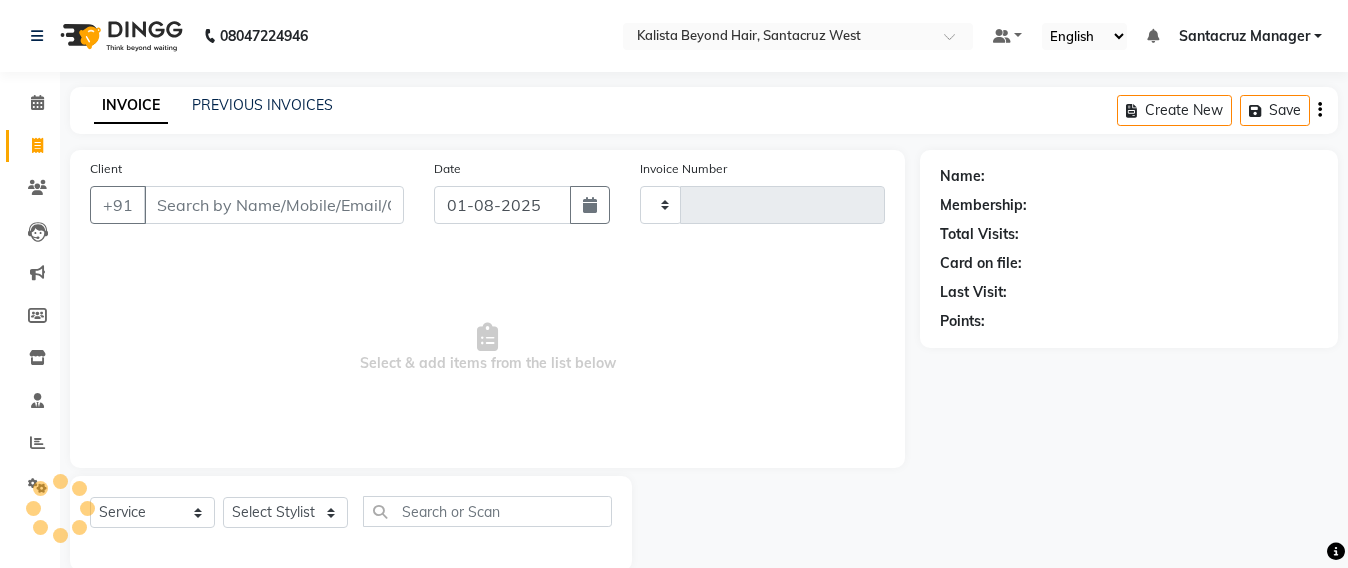scroll, scrollTop: 33, scrollLeft: 0, axis: vertical 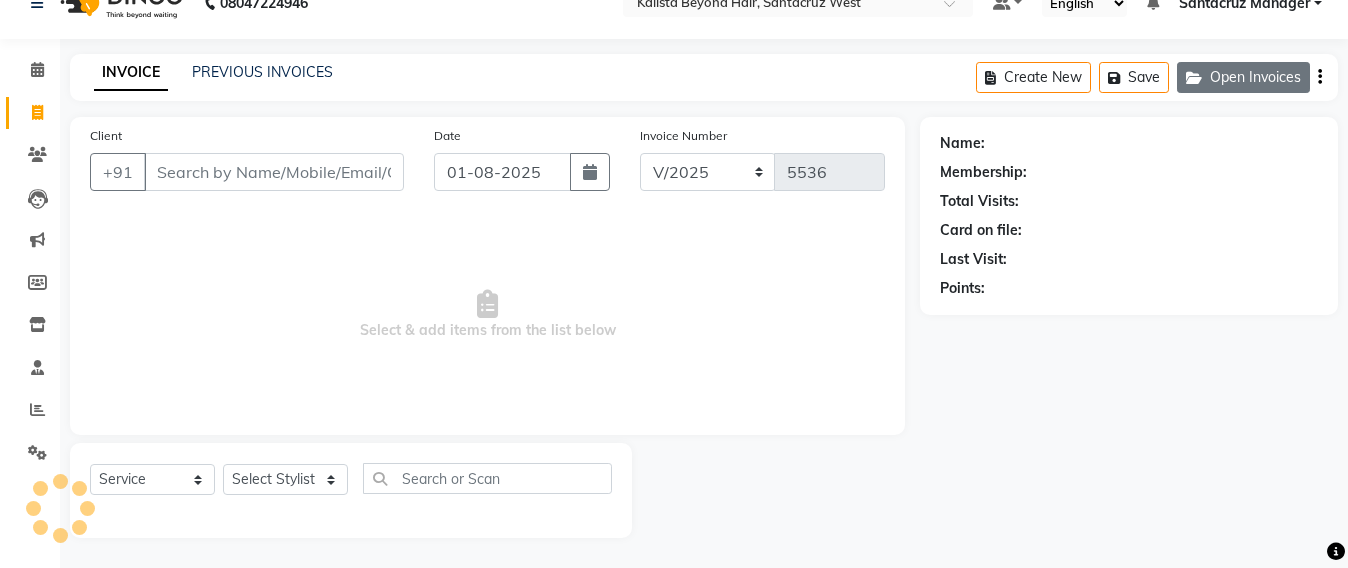 click on "Open Invoices" 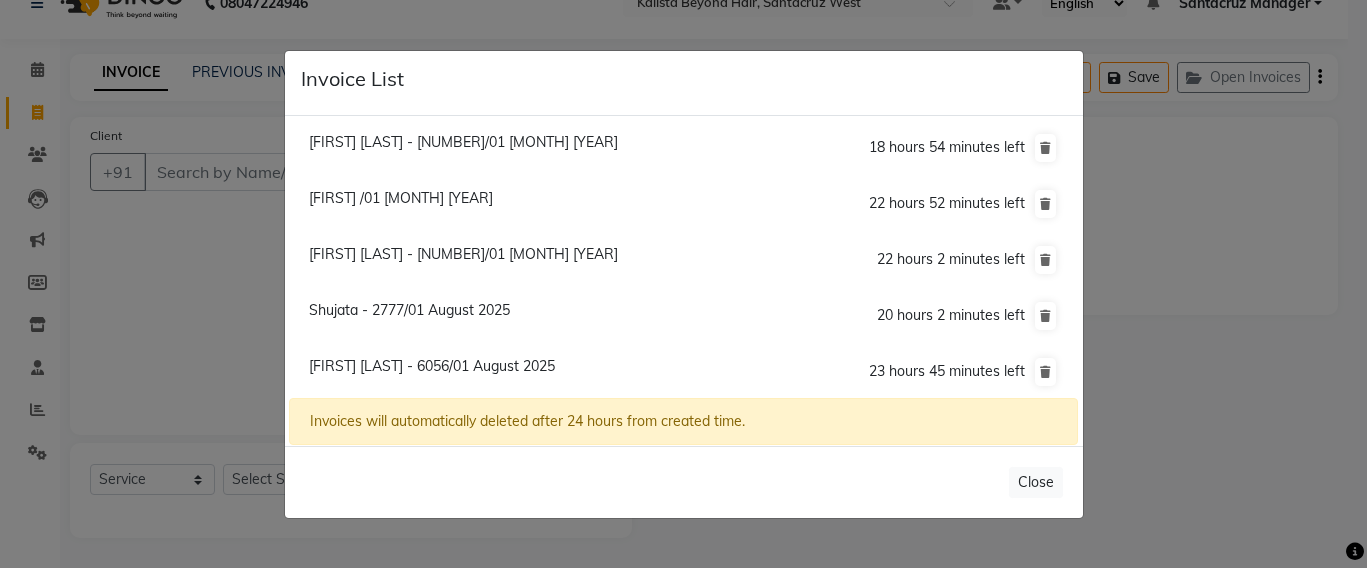 click on "Karen Anuja Son - 9555/01 August 2025" 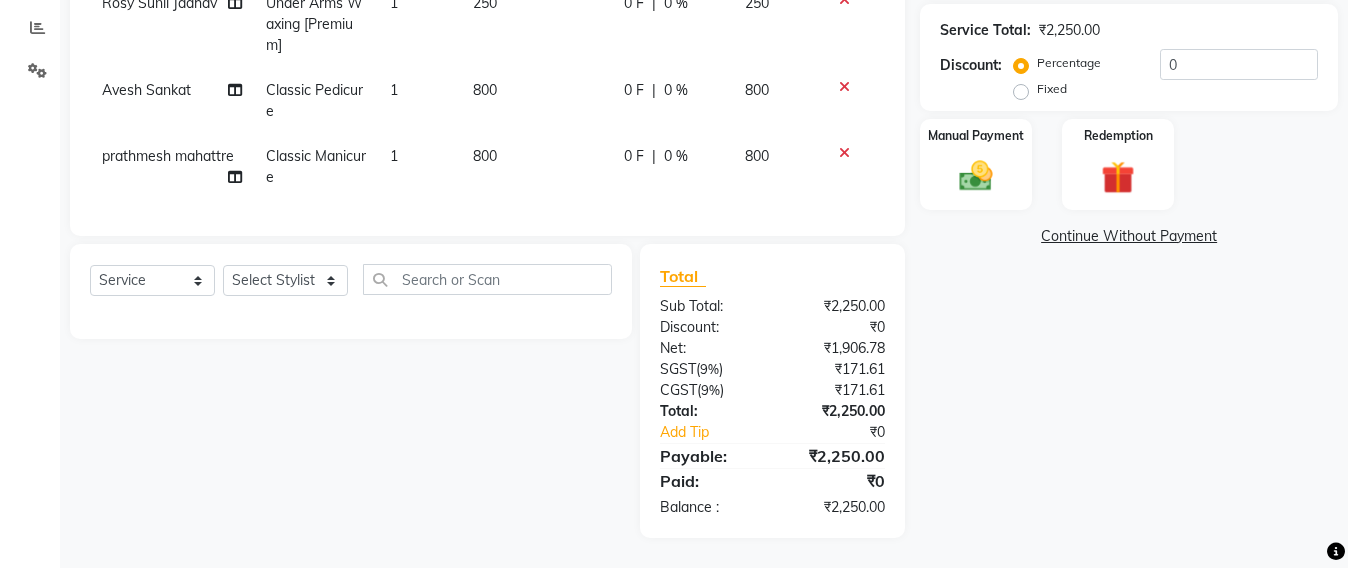 scroll, scrollTop: 184, scrollLeft: 0, axis: vertical 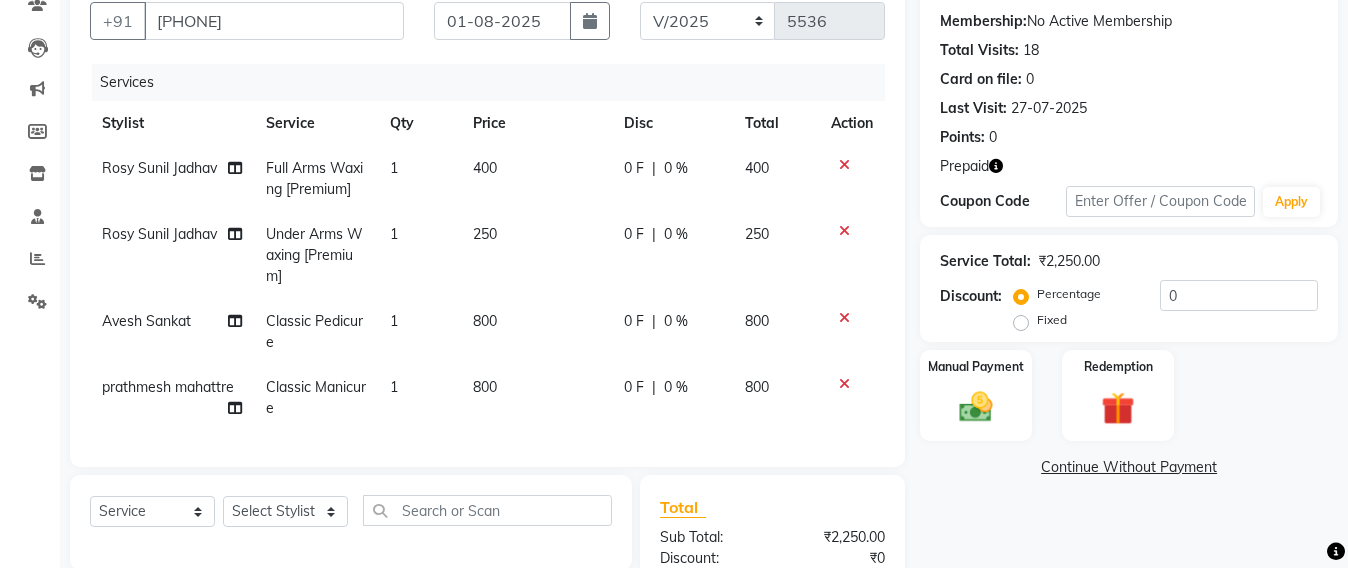 click 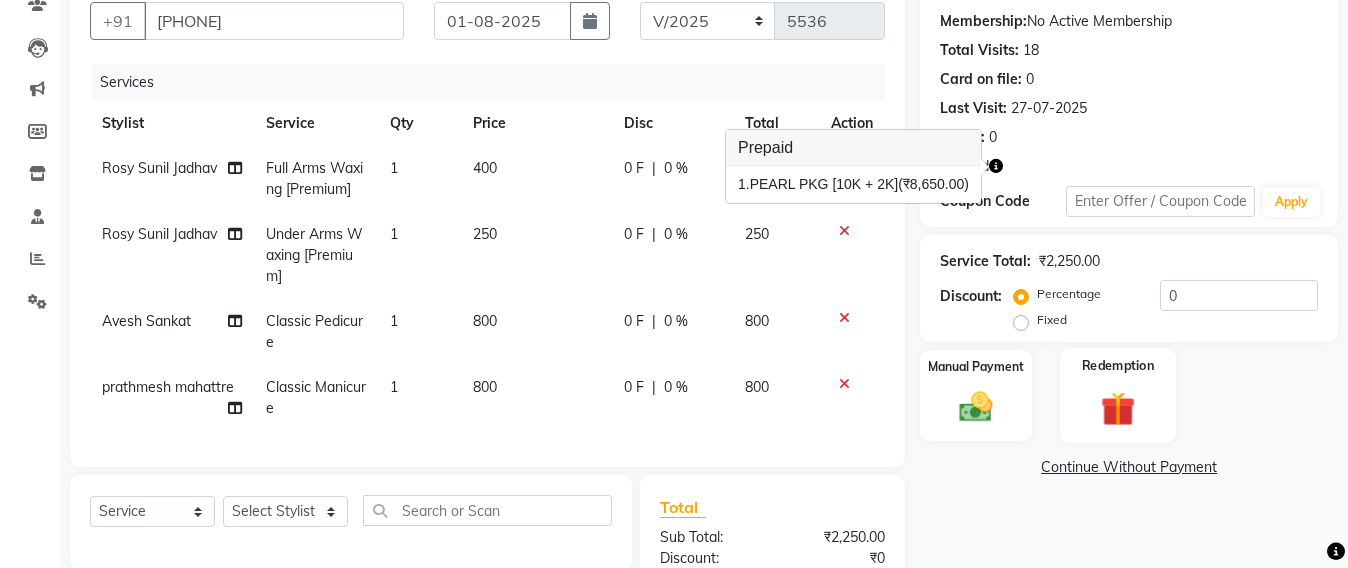 click 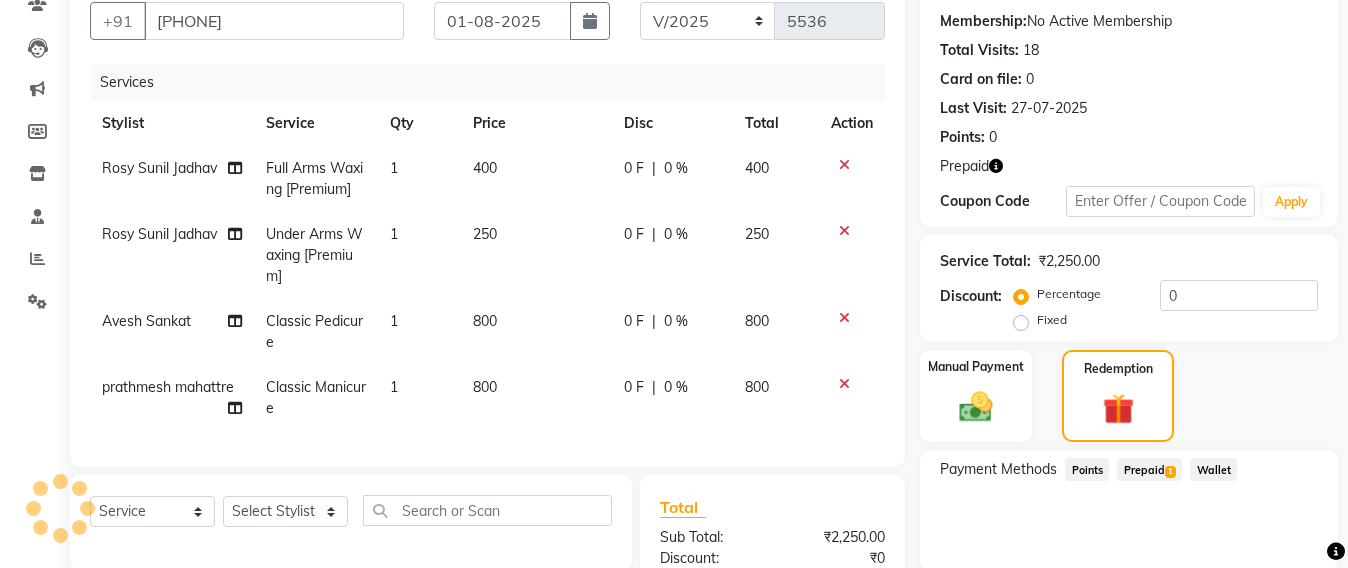 click on "Prepaid  1" 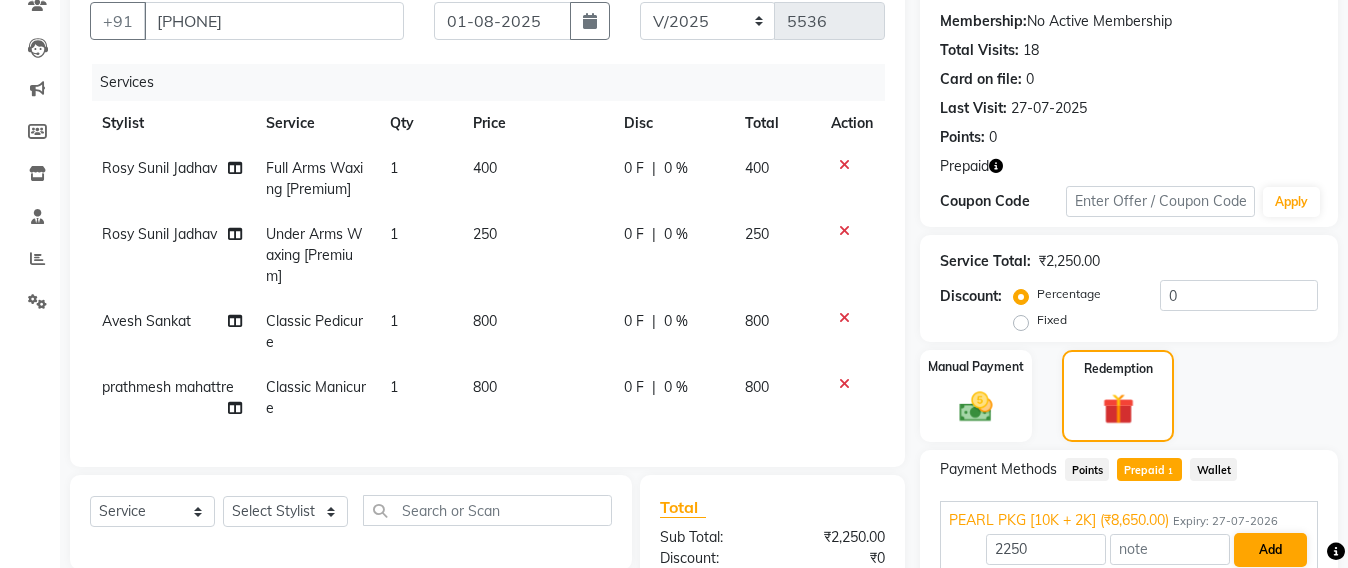 scroll, scrollTop: 434, scrollLeft: 0, axis: vertical 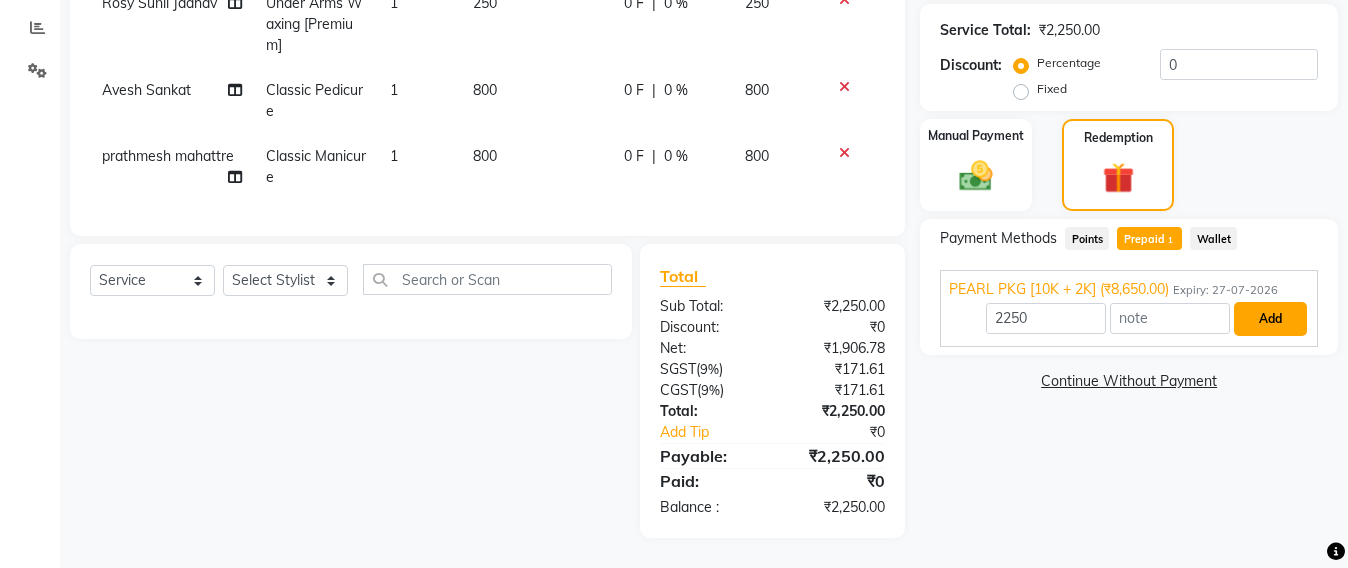 click on "Add" at bounding box center [1270, 319] 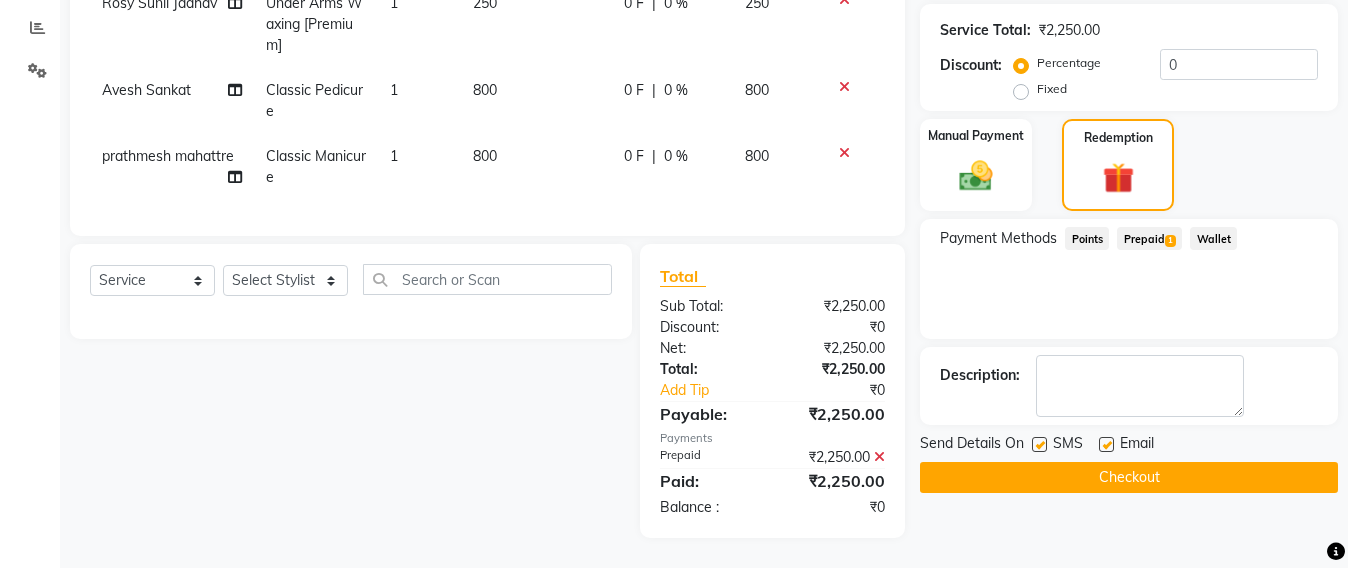 click on "Checkout" 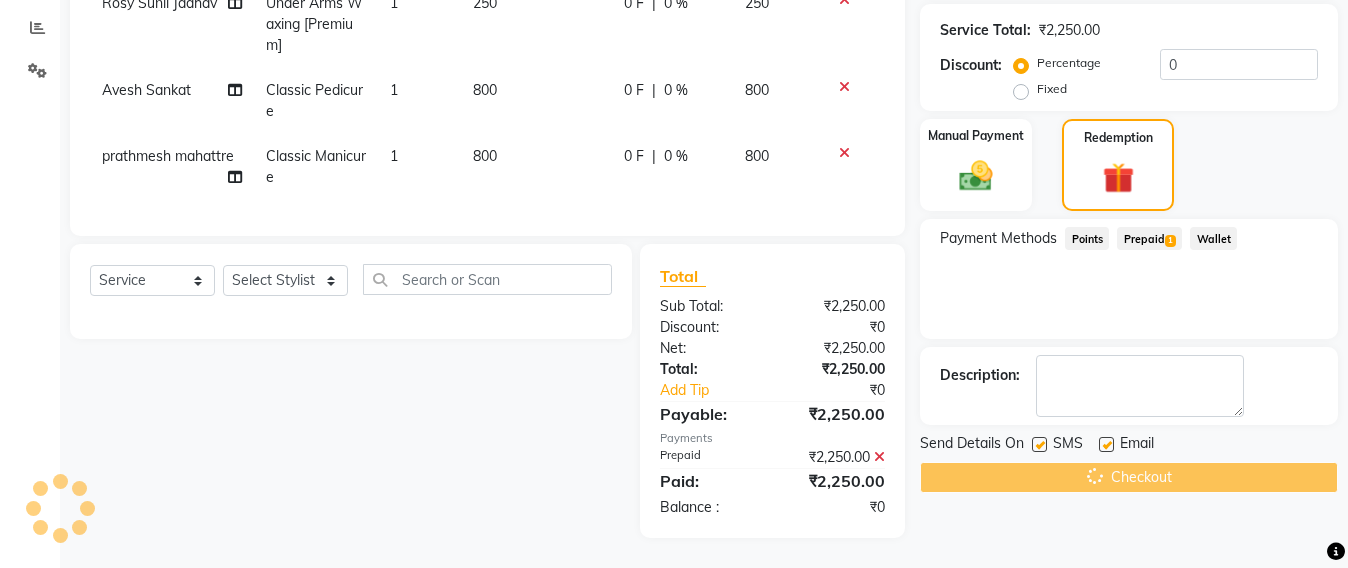 click on "Checkout" 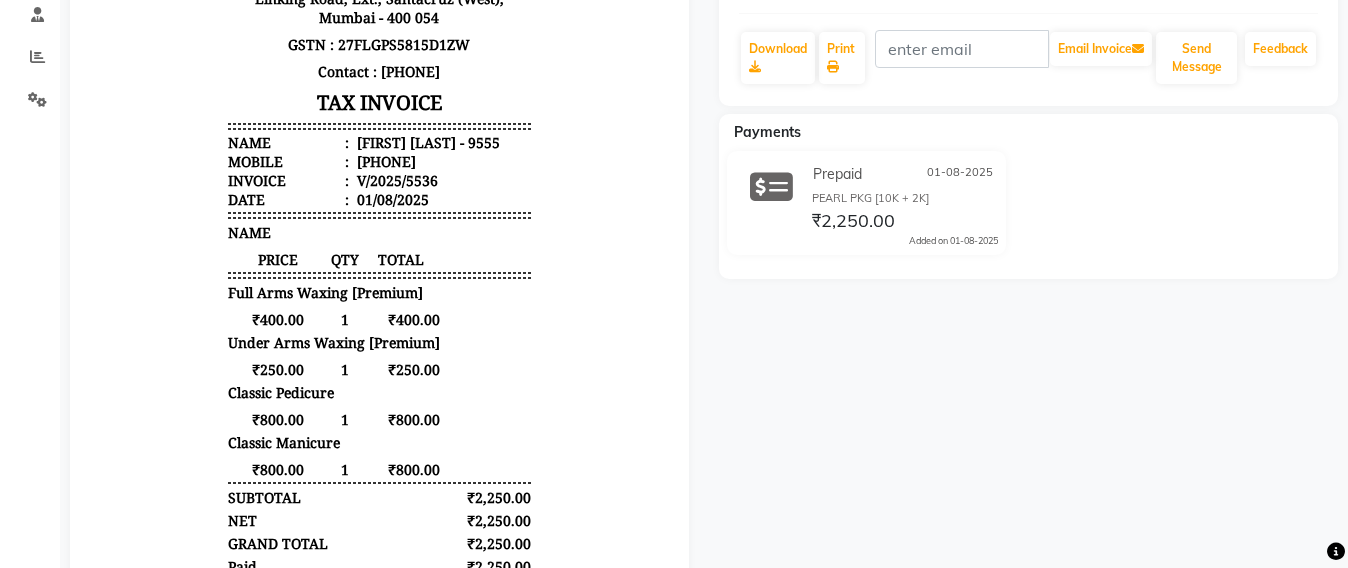 scroll, scrollTop: 11, scrollLeft: 0, axis: vertical 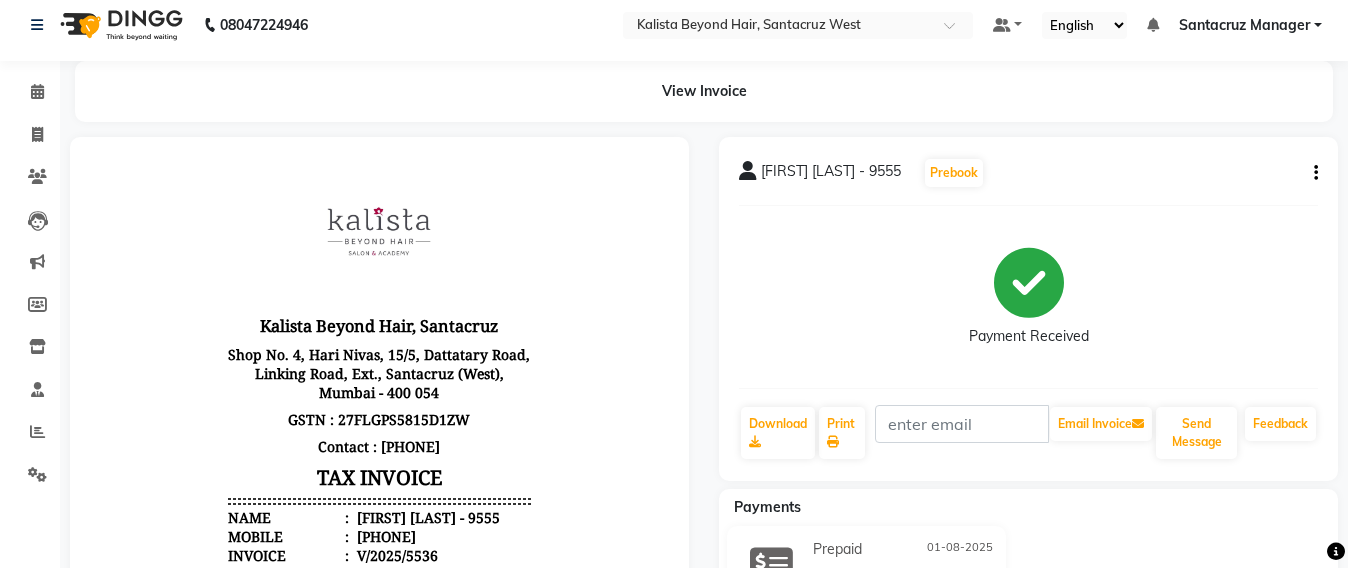 click on "KAREN ANUJA SON - 9555  Prebook   Payment Received  Download  Print   Email Invoice   Send Message Feedback" 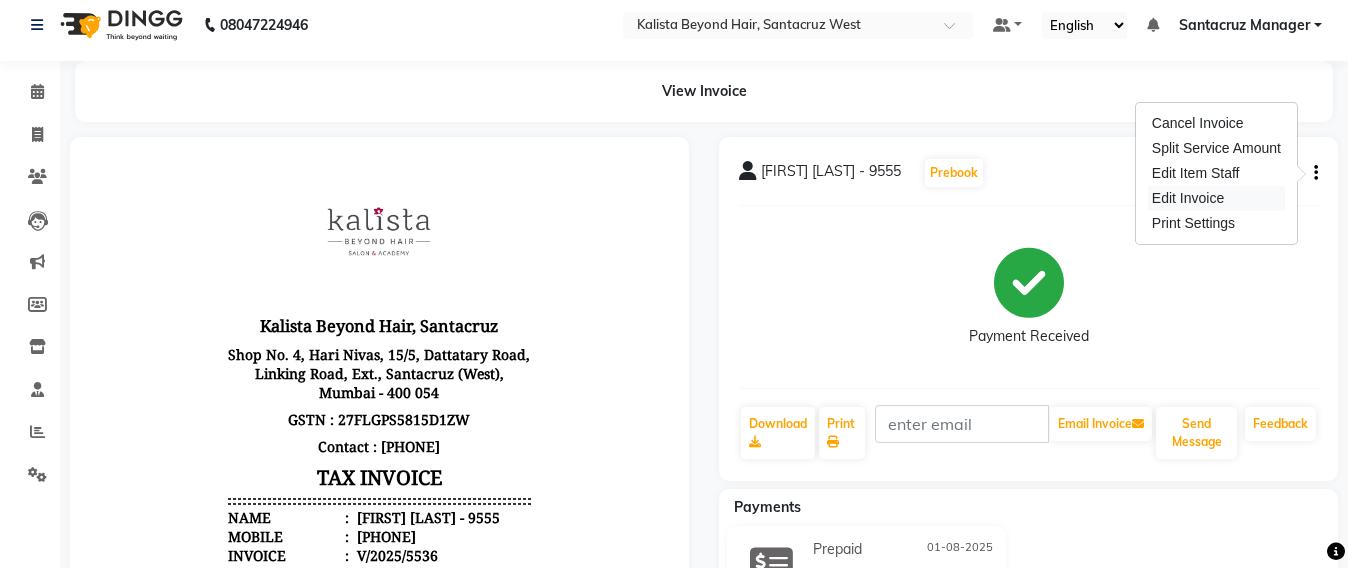 click on "Edit Invoice" at bounding box center [1216, 198] 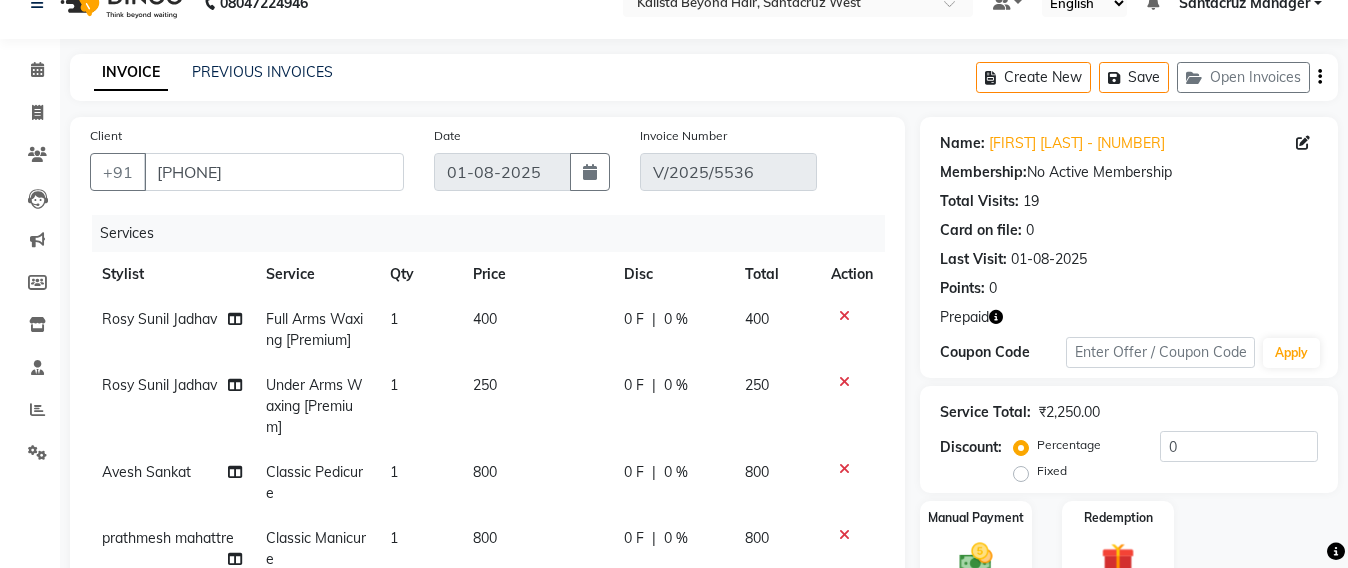 scroll, scrollTop: 408, scrollLeft: 0, axis: vertical 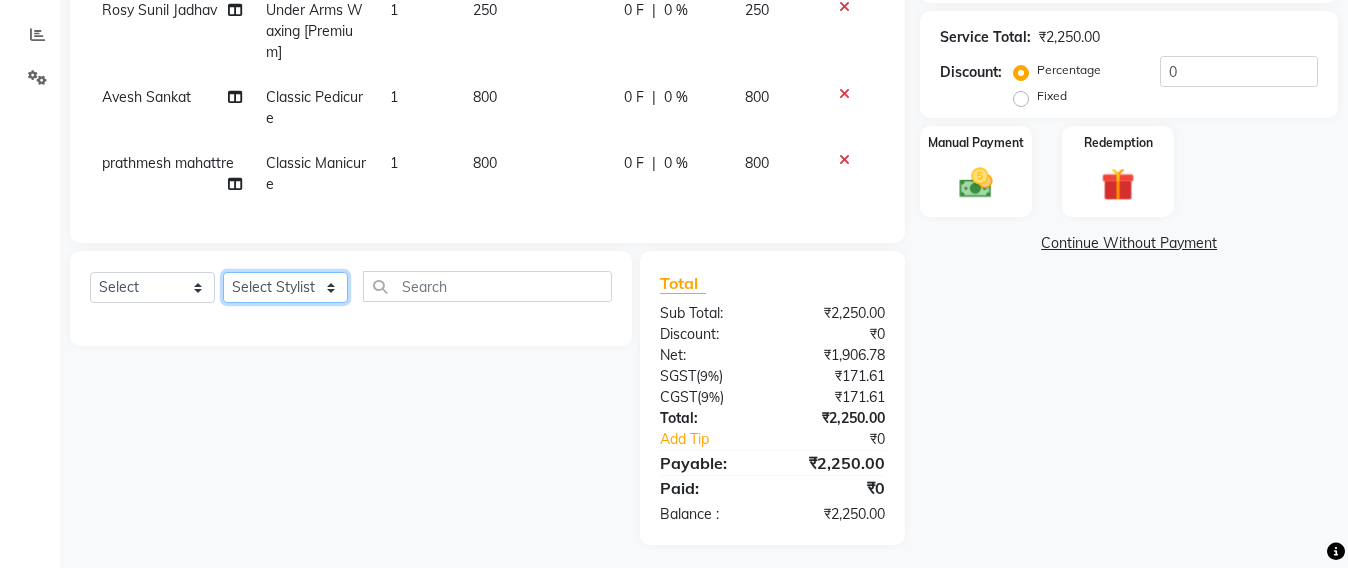 click on "Select Stylist Admin Avesh Sankat AZHER SHAIKH Jayeshree Mahtre Manisha Subodh Shedge Muskaan Pramila Vinayak Mhatre prathmesh mahattre Pratibha Nilesh Sharma RINKI SAV Rosy Sunil Jadhav Sameer shah admin Santacruz Manager SAURAV Siddhi SOMAYANG VASHUM Tejasvi Bhosle" 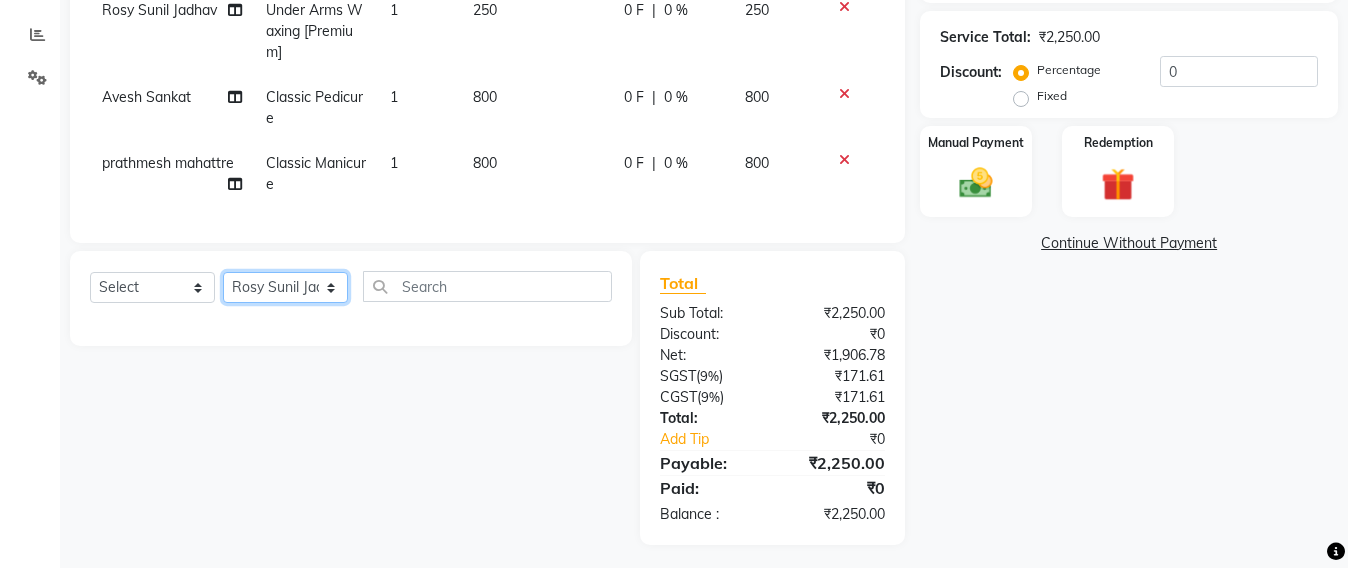 click on "Select Stylist Admin Avesh Sankat AZHER SHAIKH Jayeshree Mahtre Manisha Subodh Shedge Muskaan Pramila Vinayak Mhatre prathmesh mahattre Pratibha Nilesh Sharma RINKI SAV Rosy Sunil Jadhav Sameer shah admin Santacruz Manager SAURAV Siddhi SOMAYANG VASHUM Tejasvi Bhosle" 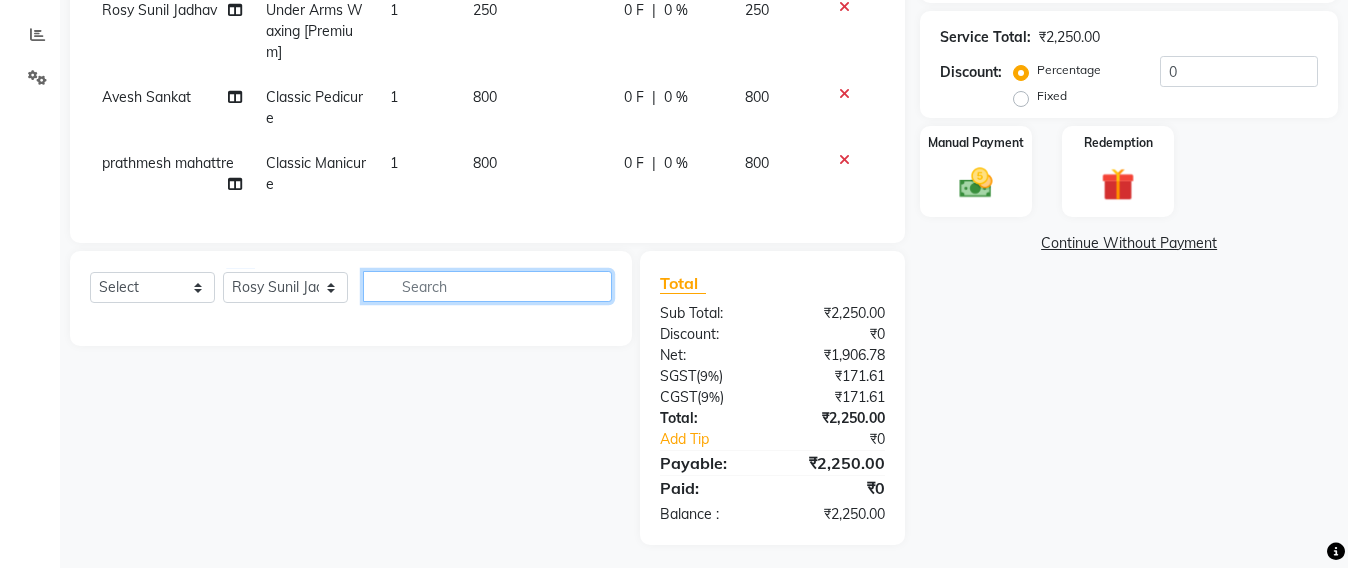 click 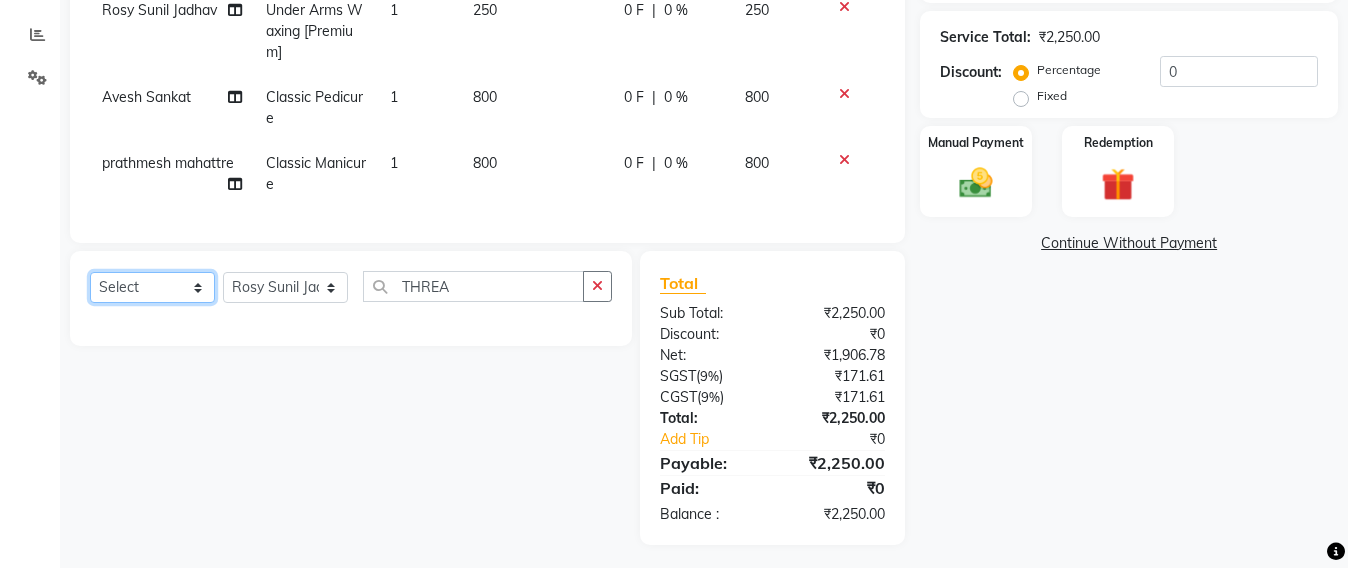 click on "Select  Service  Product  Membership  Package Voucher Prepaid Gift Card" 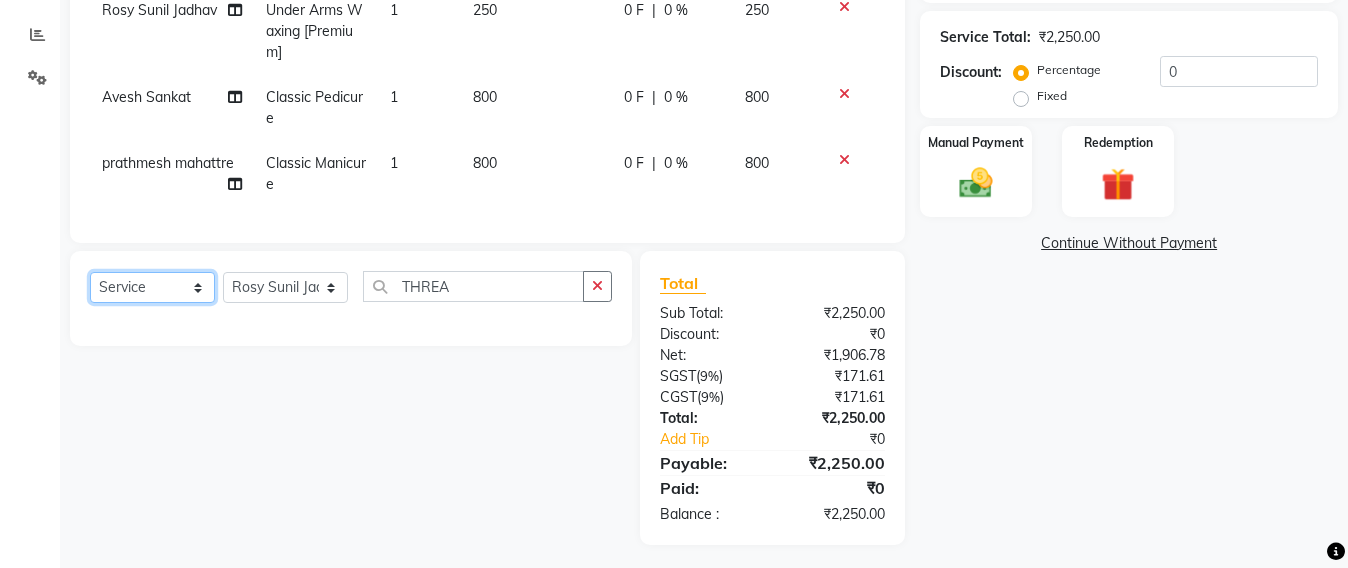 click on "Select  Service  Product  Membership  Package Voucher Prepaid Gift Card" 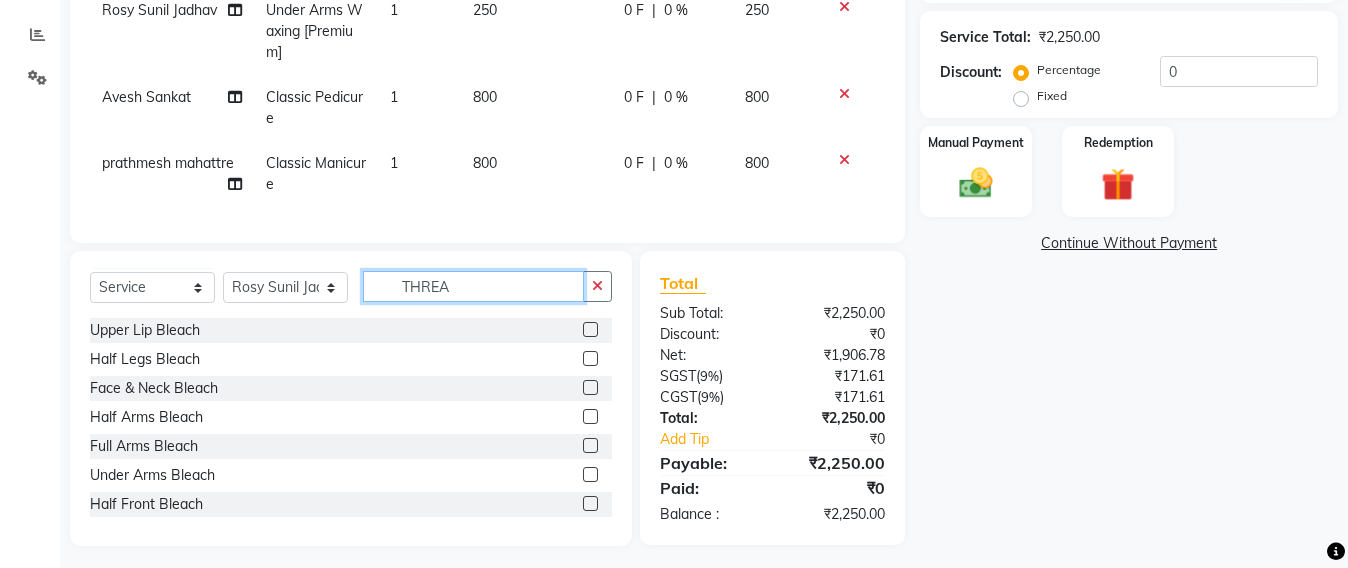 click on "THREA" 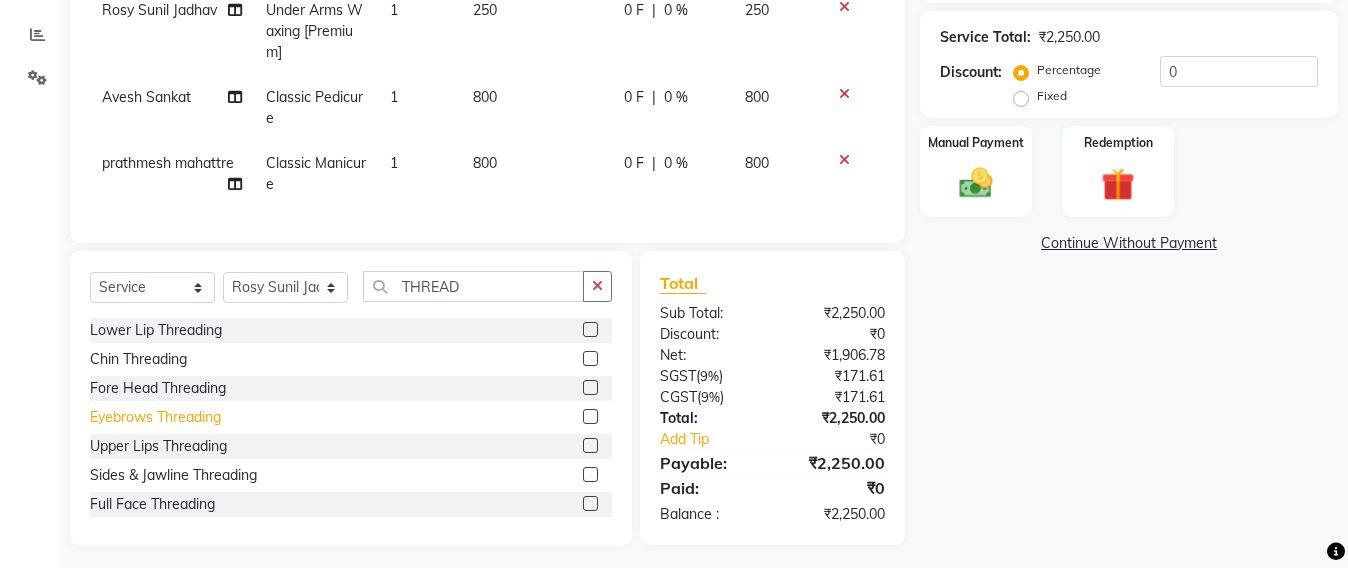 click on "Eyebrows Threading" 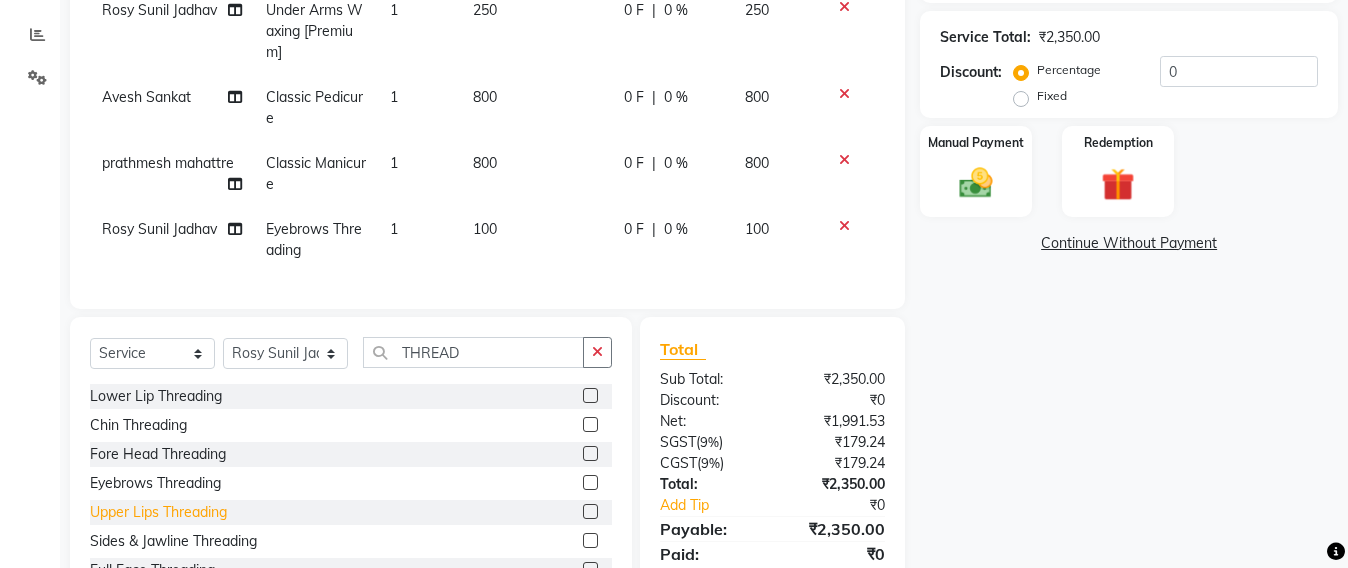 click on "Upper Lips Threading" 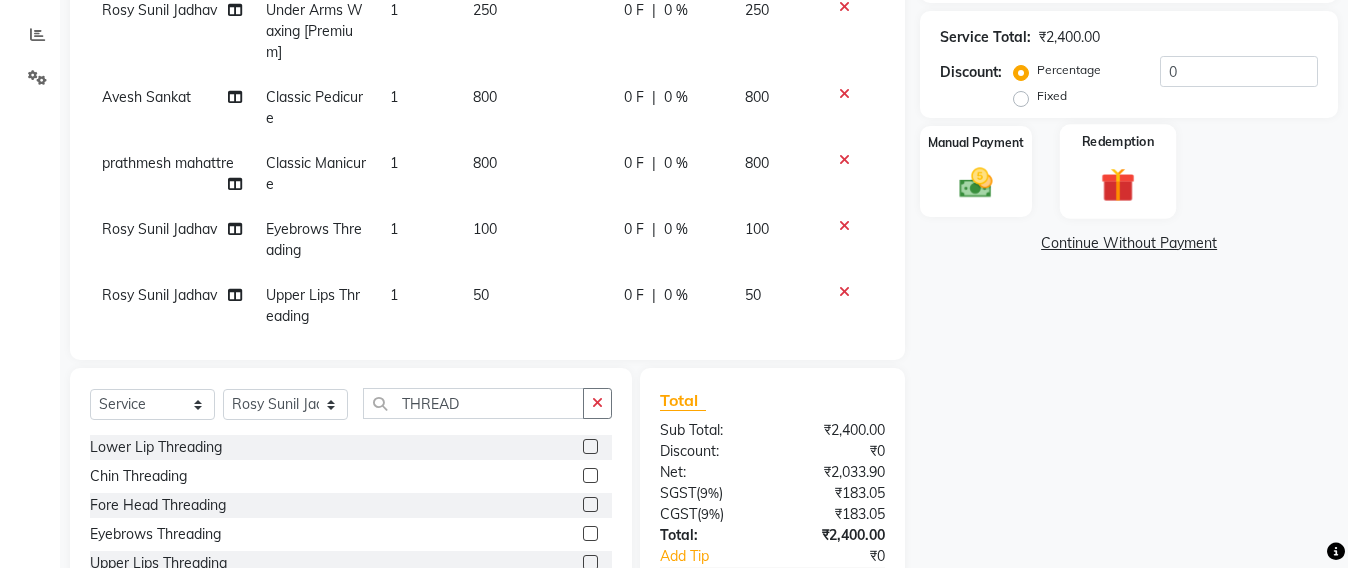 click 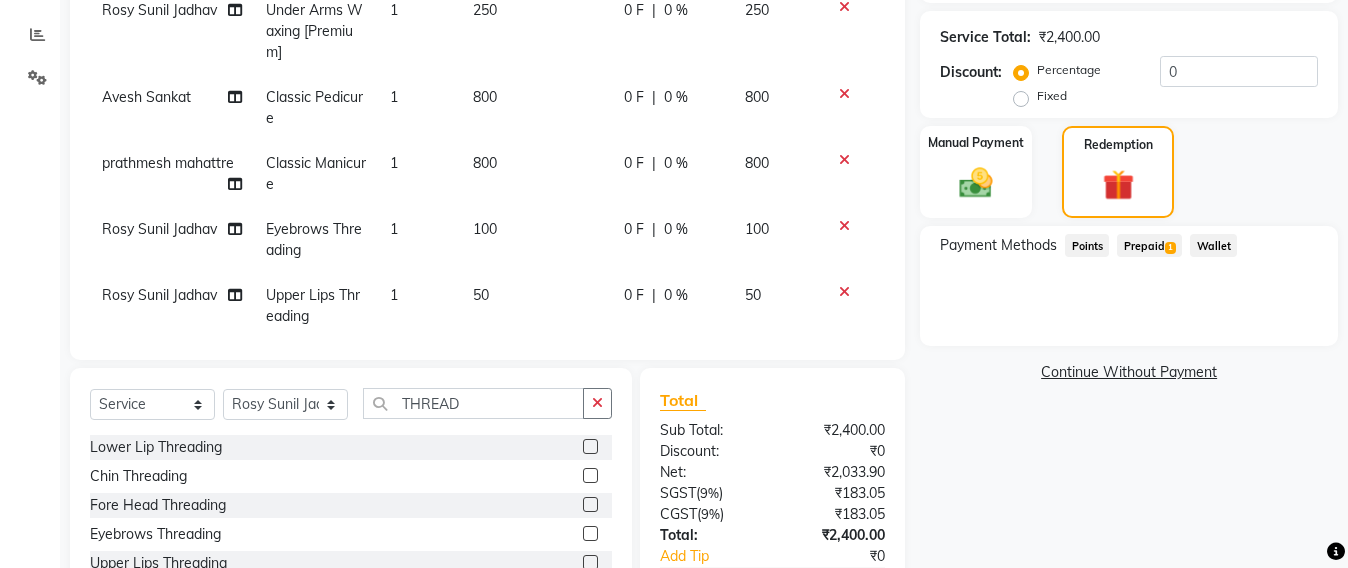 click on "Prepaid  1" 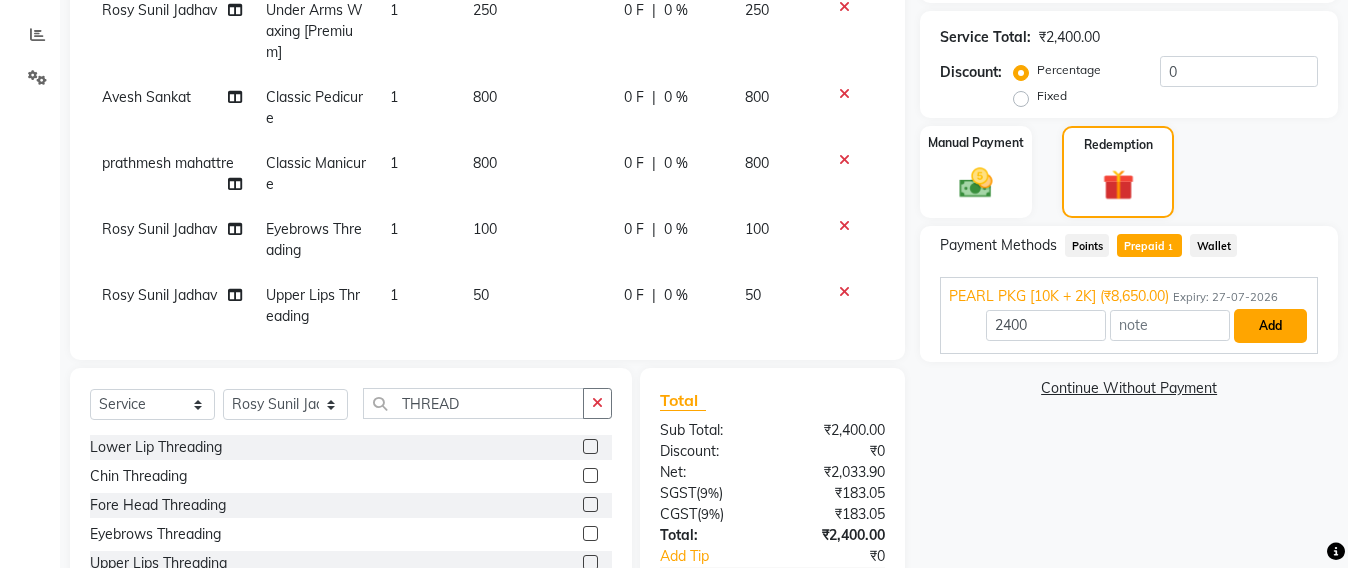click on "Add" at bounding box center (1270, 326) 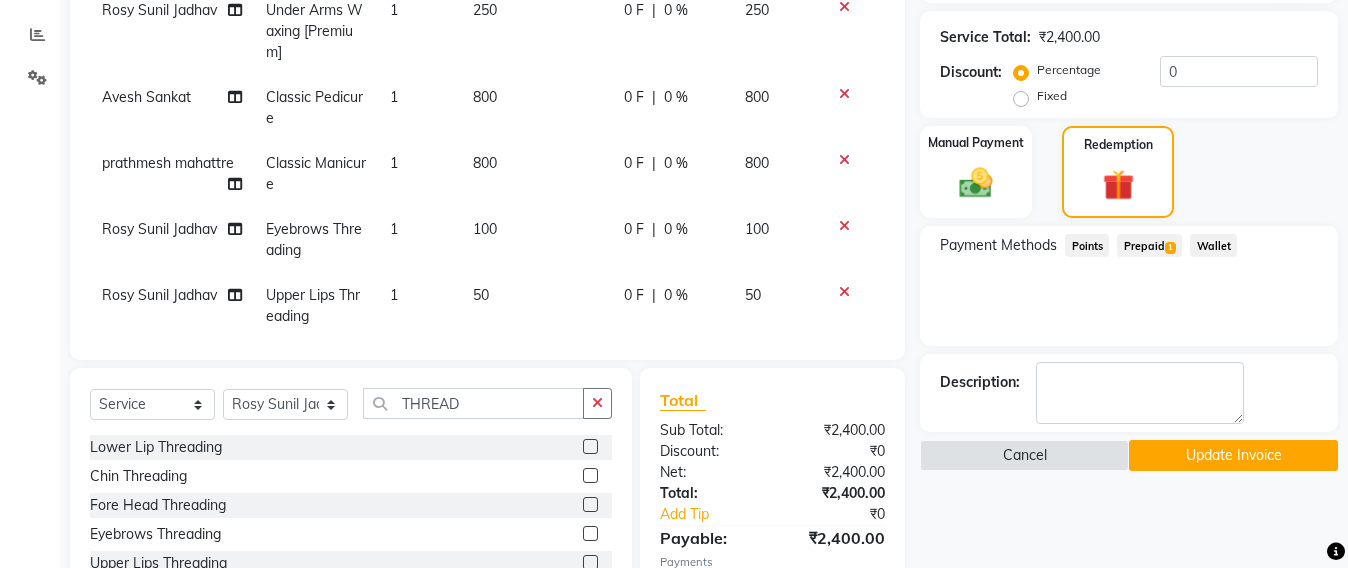 click on "Update Invoice" 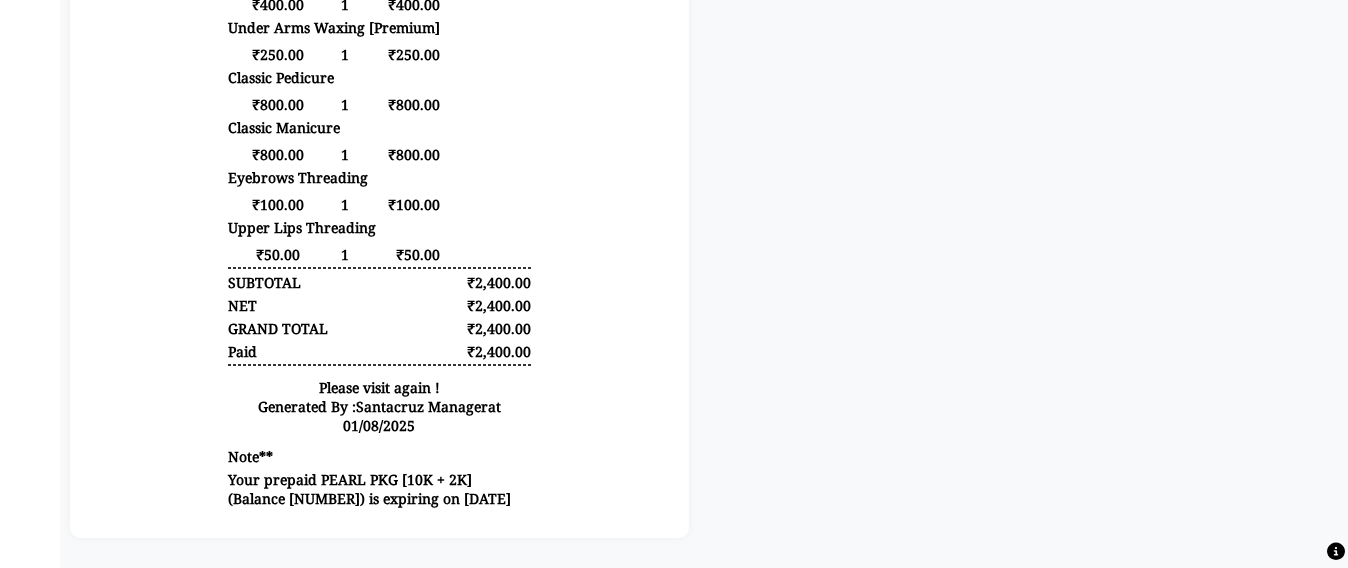 scroll, scrollTop: 0, scrollLeft: 0, axis: both 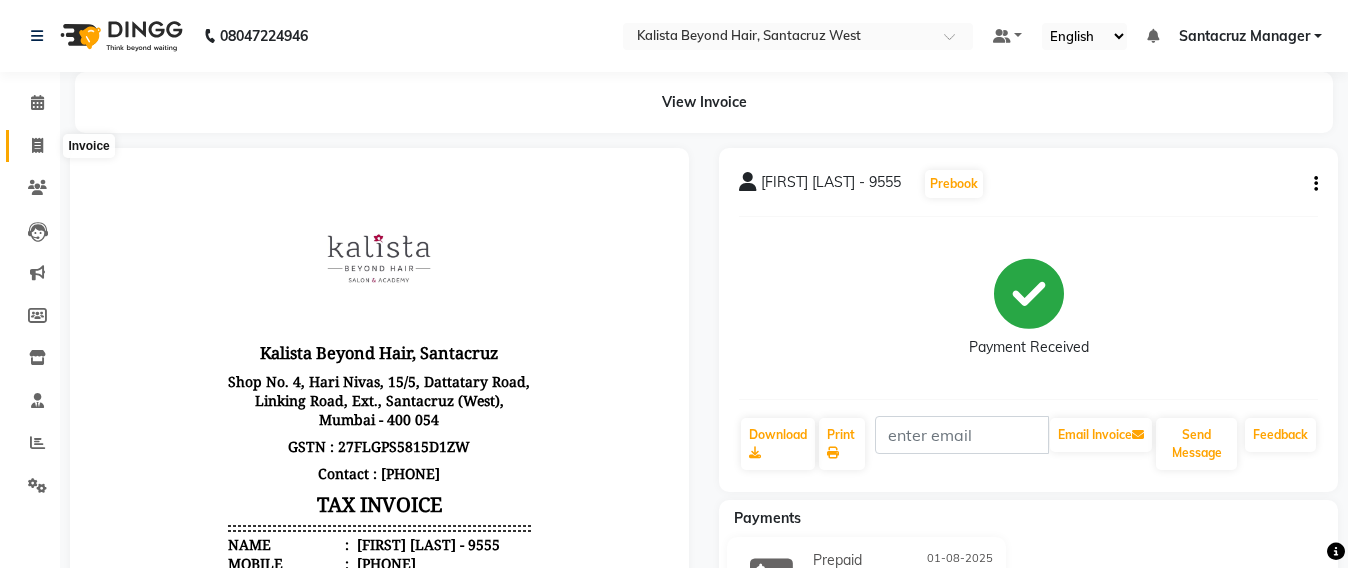 click 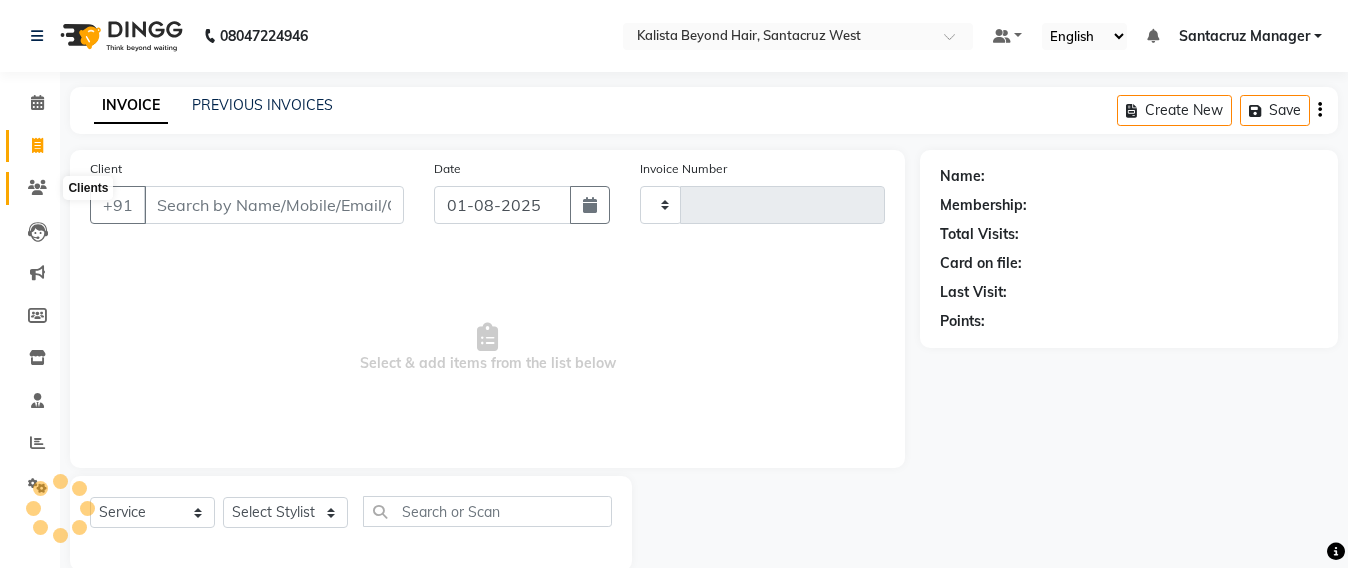 click 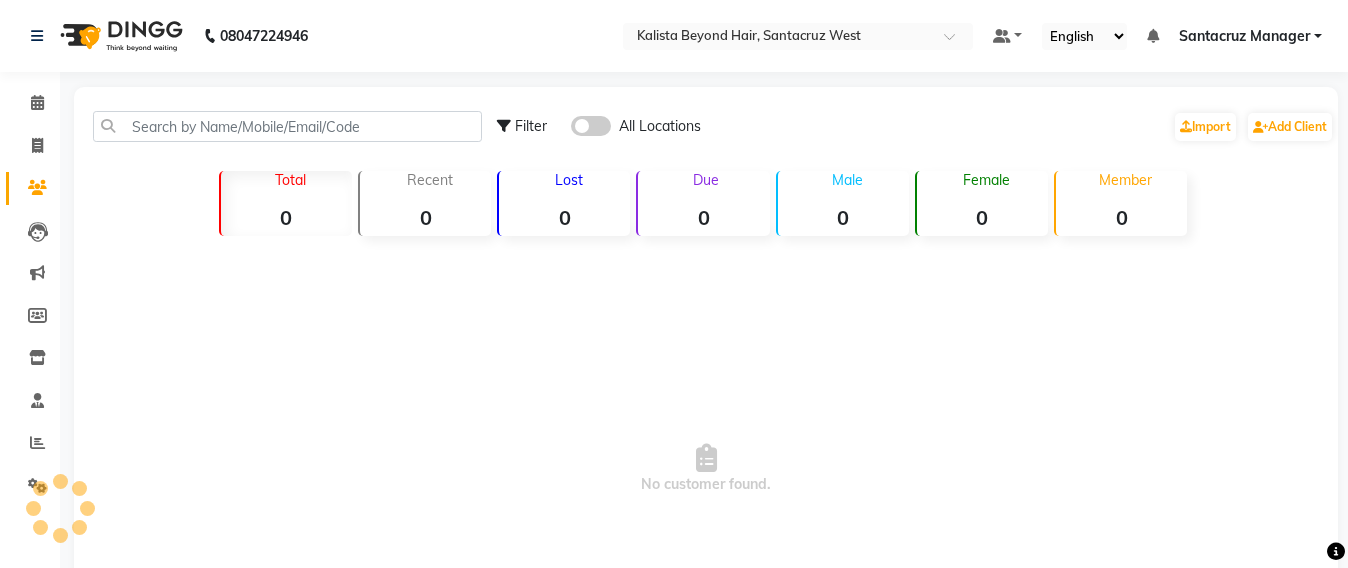 scroll, scrollTop: 33, scrollLeft: 0, axis: vertical 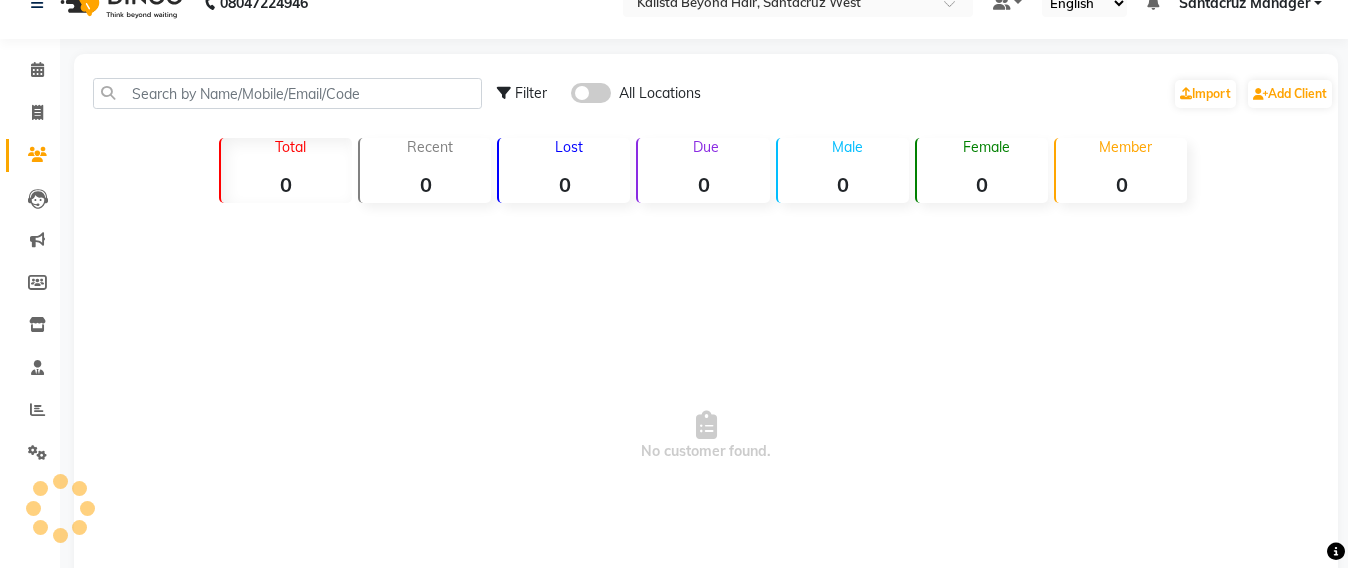 drag, startPoint x: 133, startPoint y: 72, endPoint x: 138, endPoint y: 92, distance: 20.615528 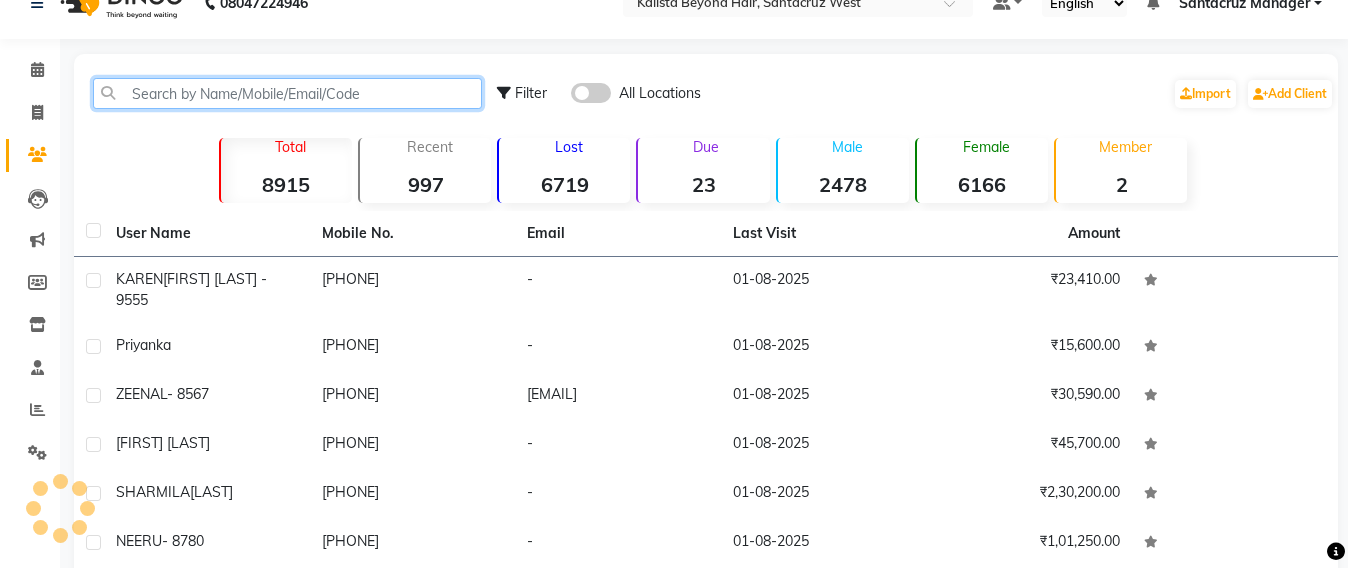 click 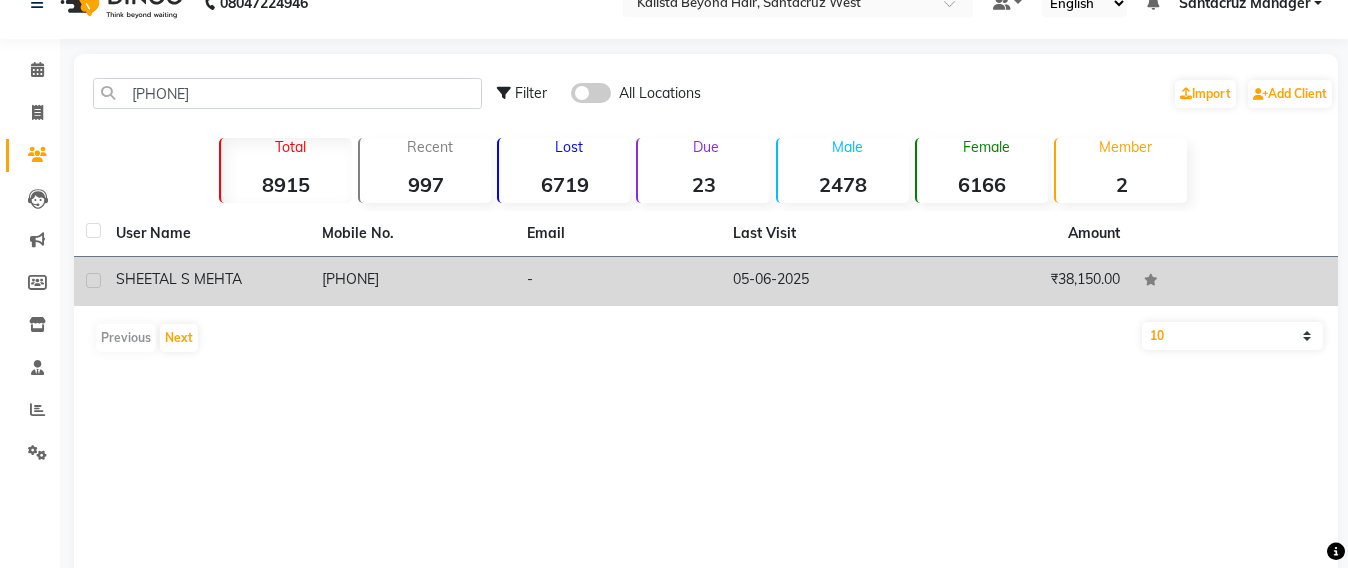 click on "SHEETAL S MEHTA" 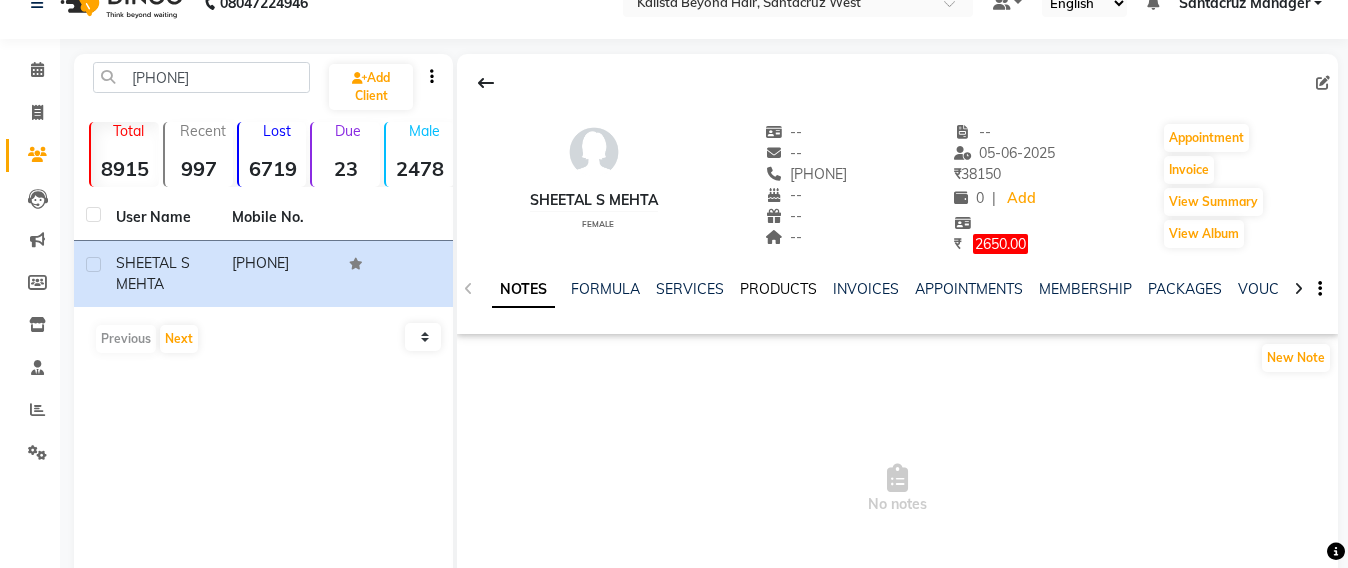 click on "PRODUCTS" 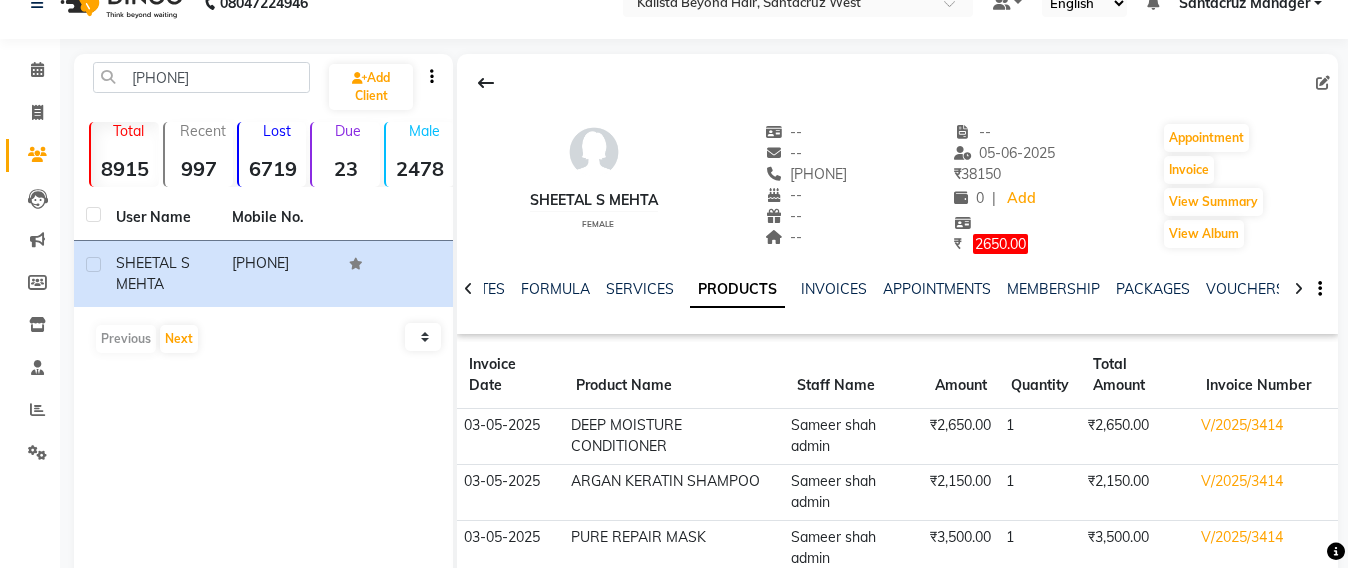 scroll, scrollTop: 149, scrollLeft: 0, axis: vertical 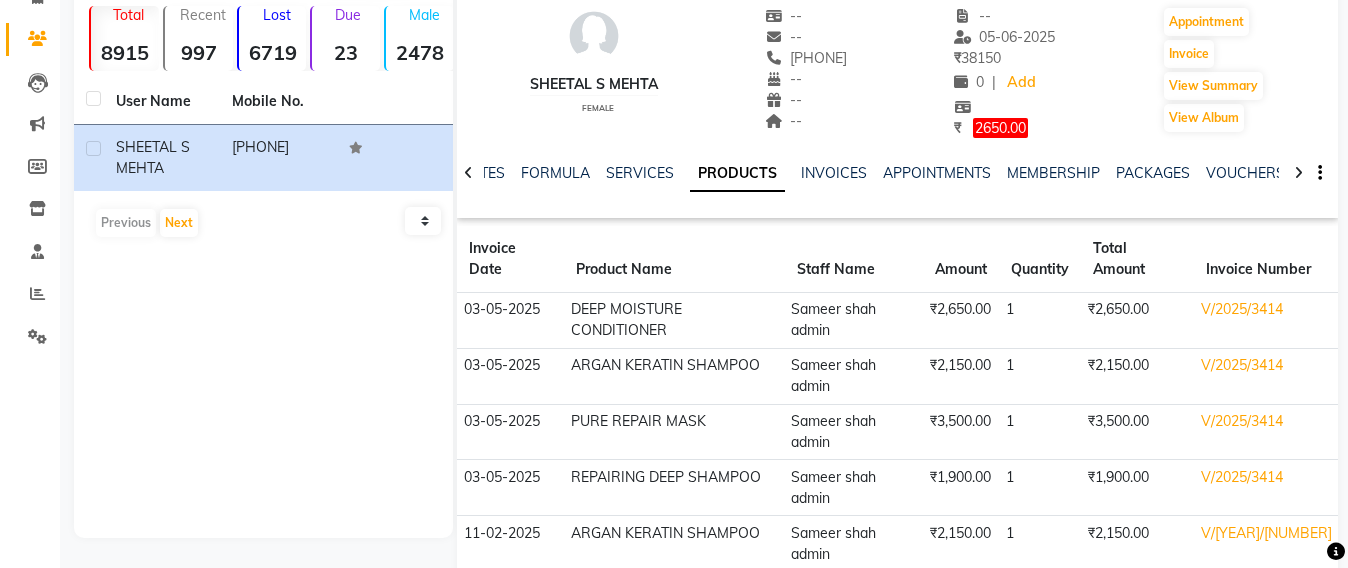 click on "Invoice" 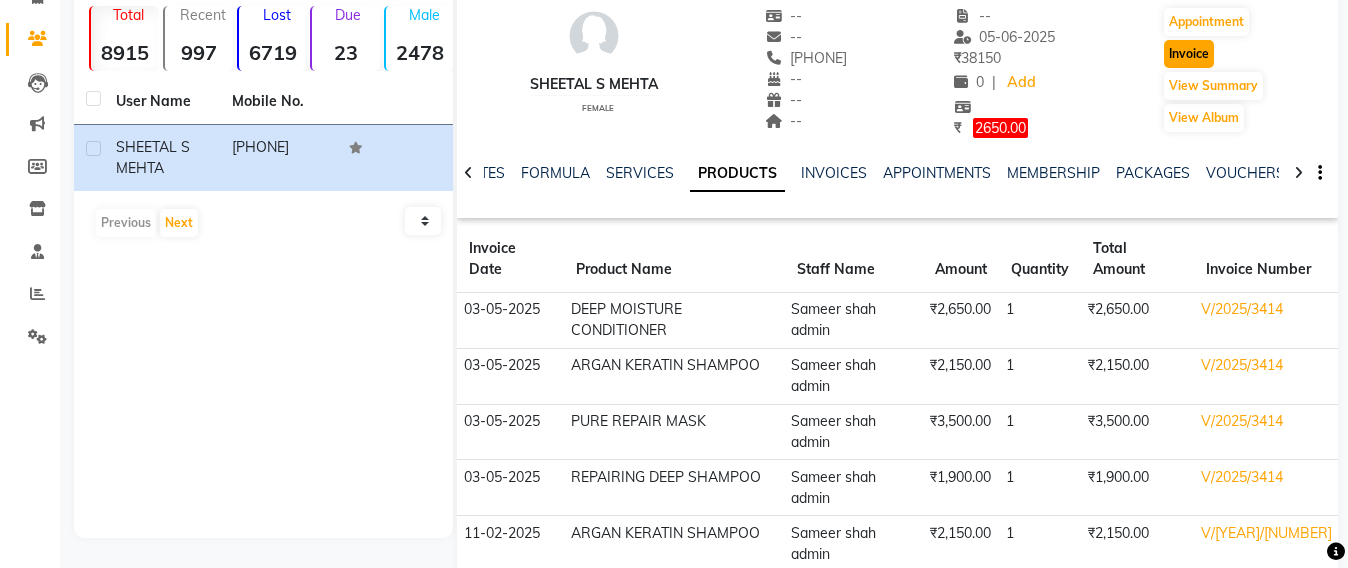 click on "Invoice" 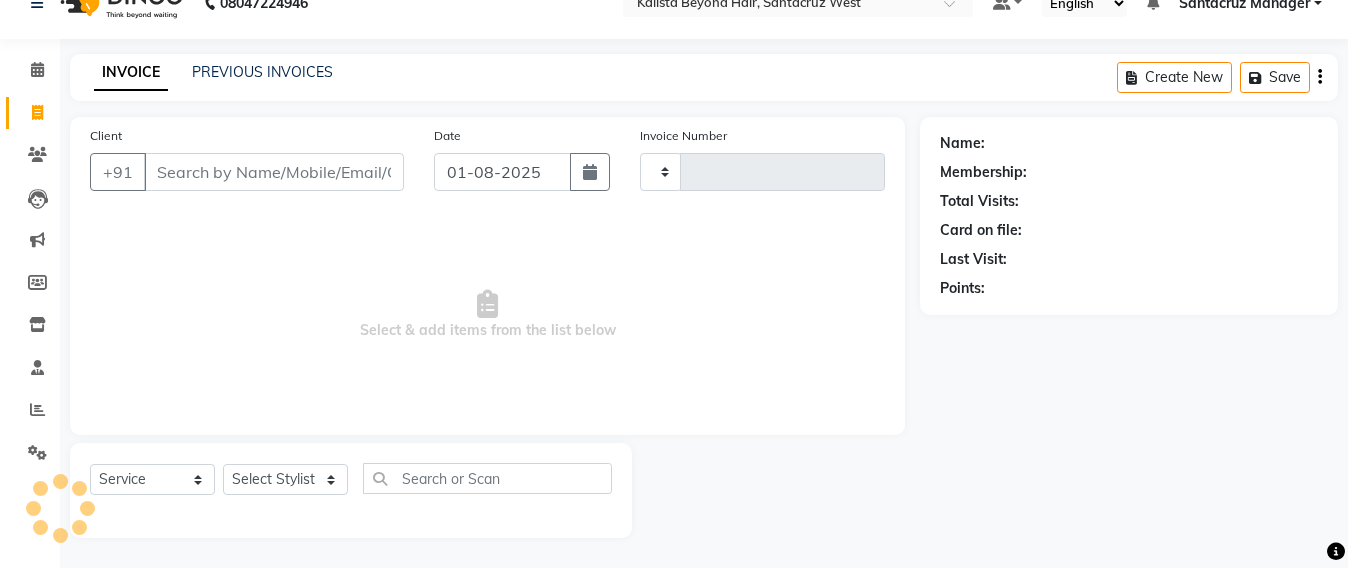 scroll, scrollTop: 33, scrollLeft: 0, axis: vertical 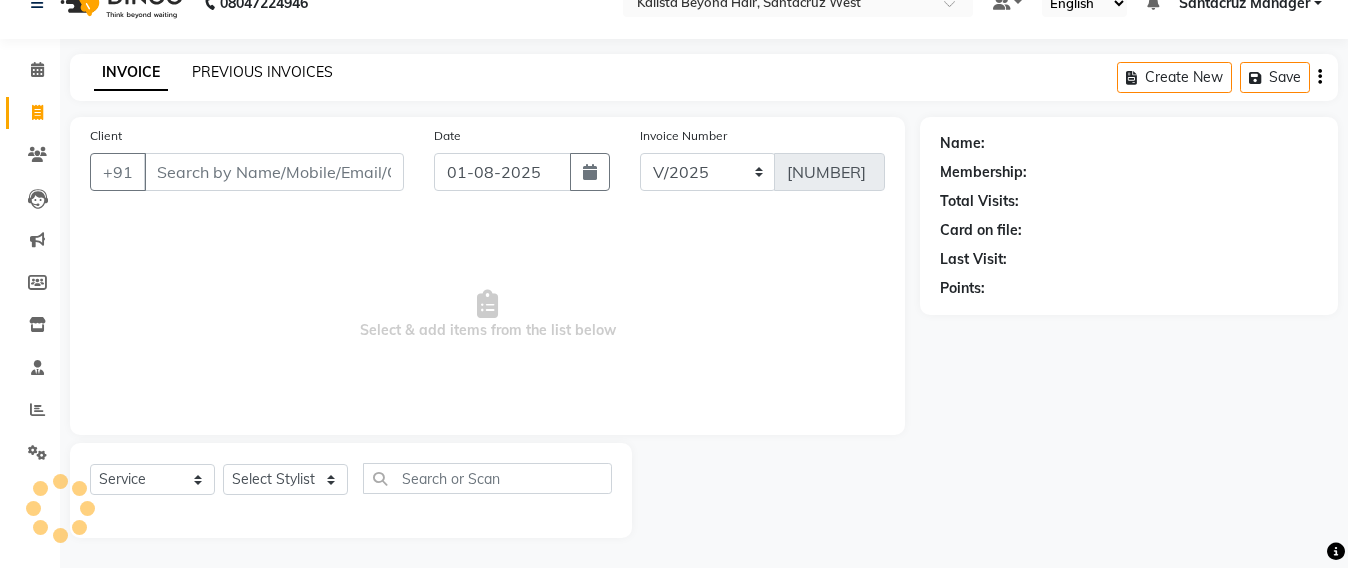 click on "PREVIOUS INVOICES" 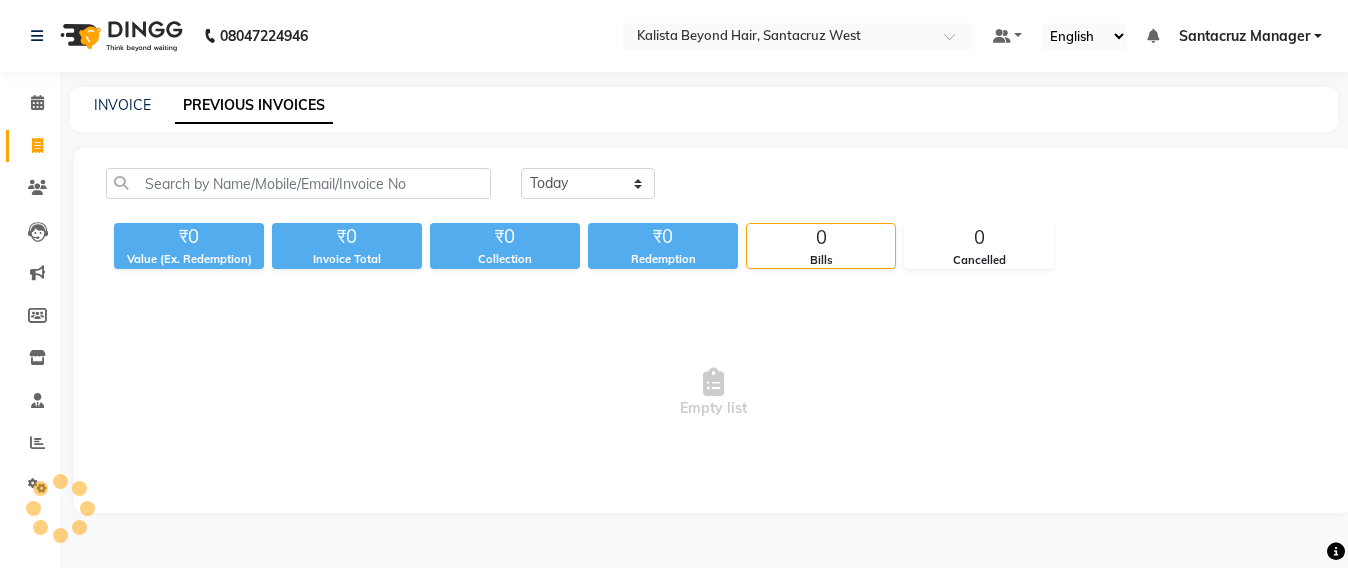 scroll, scrollTop: 0, scrollLeft: 0, axis: both 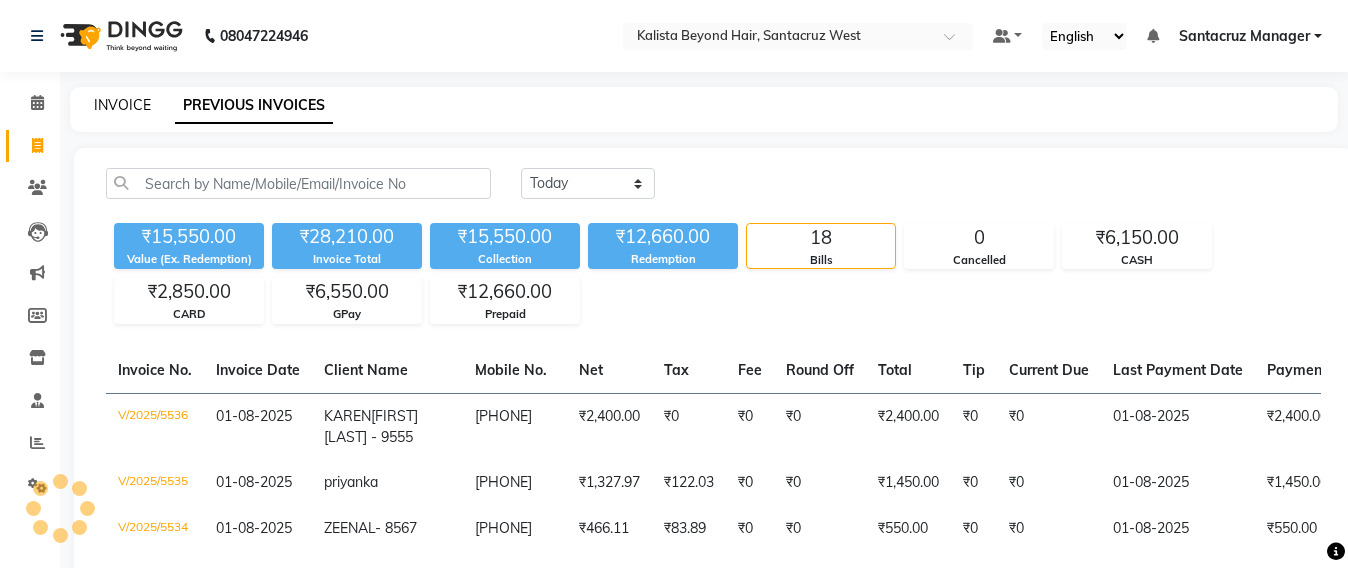 click on "INVOICE" 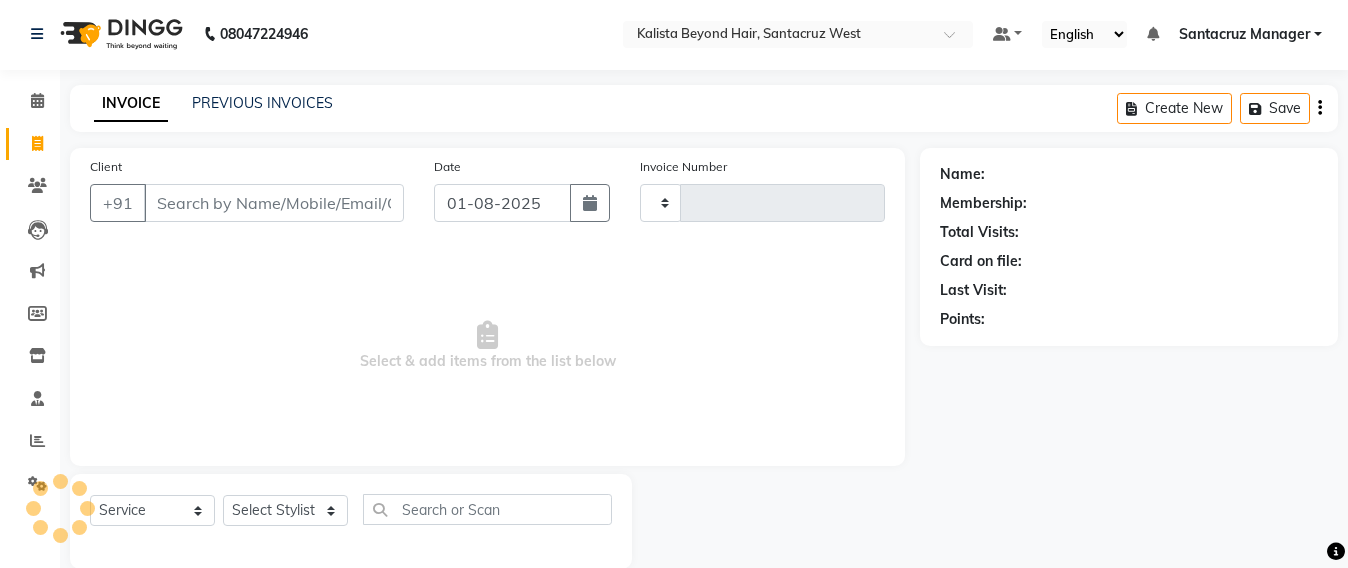 scroll, scrollTop: 33, scrollLeft: 0, axis: vertical 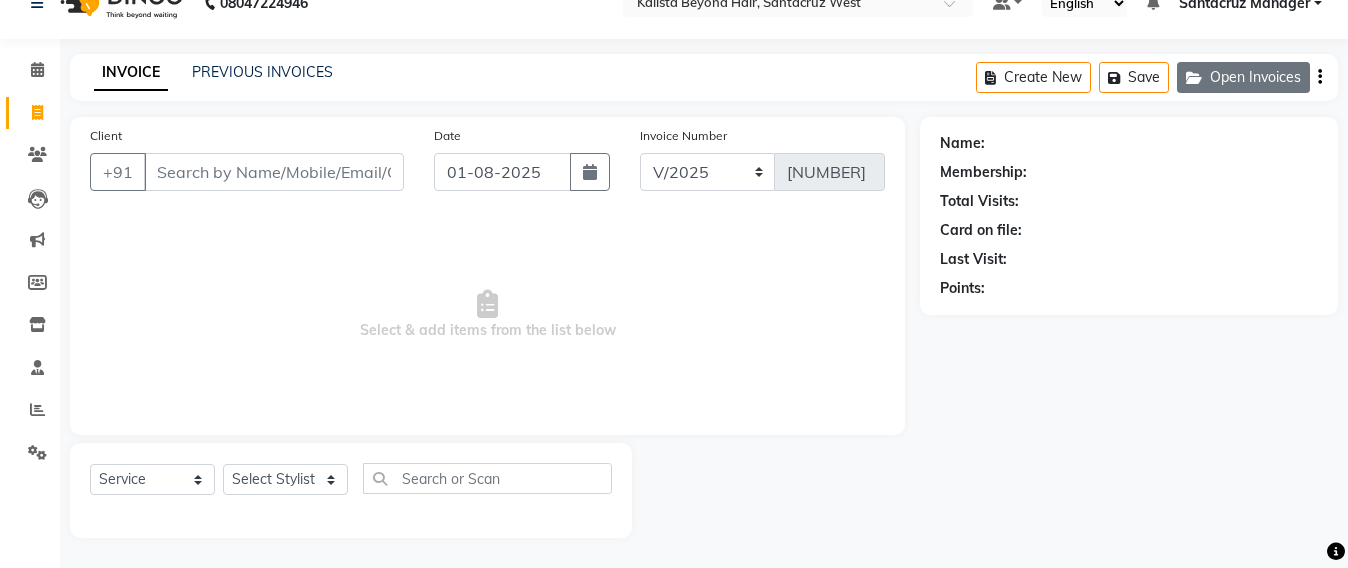 click on "Open Invoices" 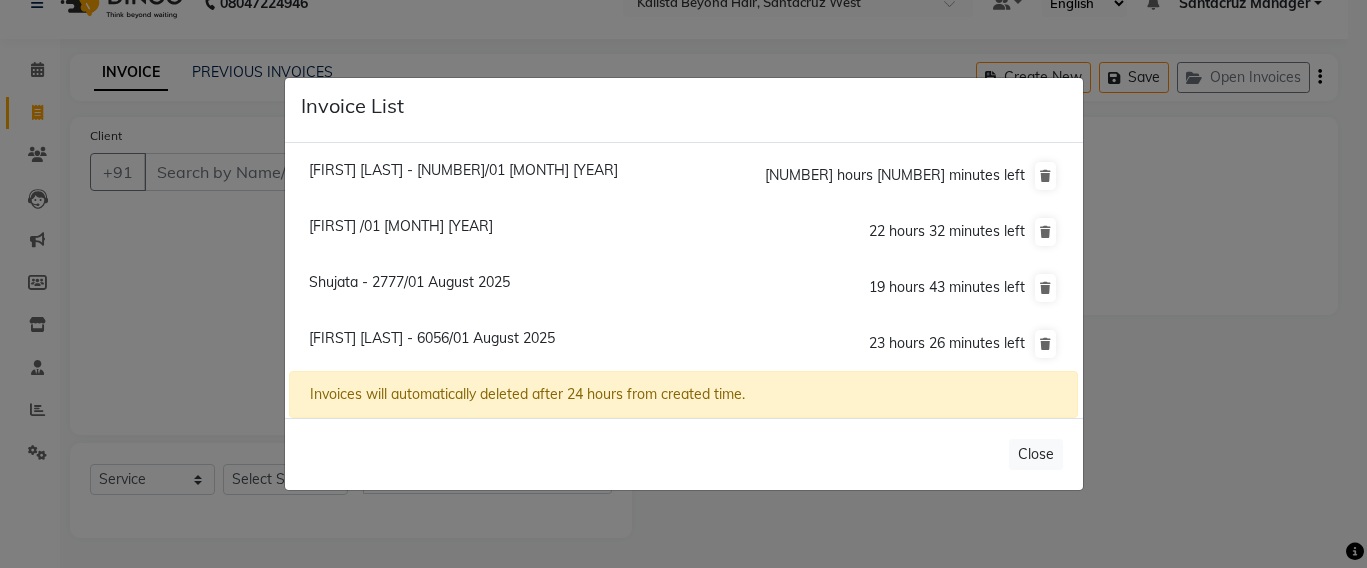 click on "Karishma Momaya - 6056/01 August 2025" 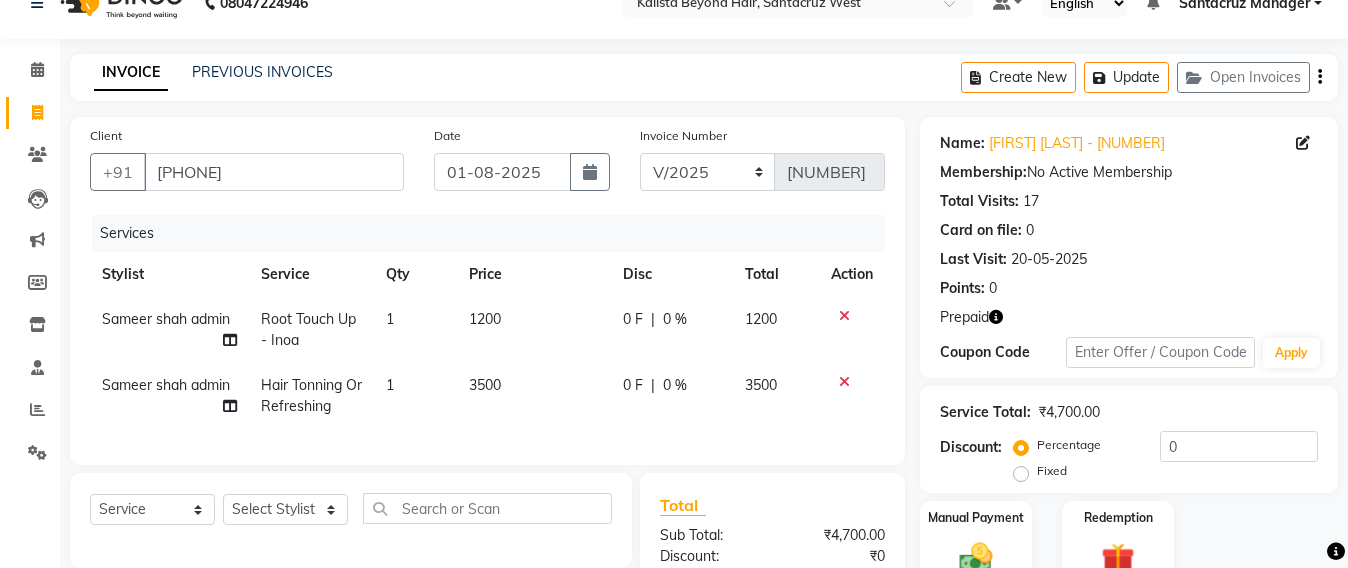 click 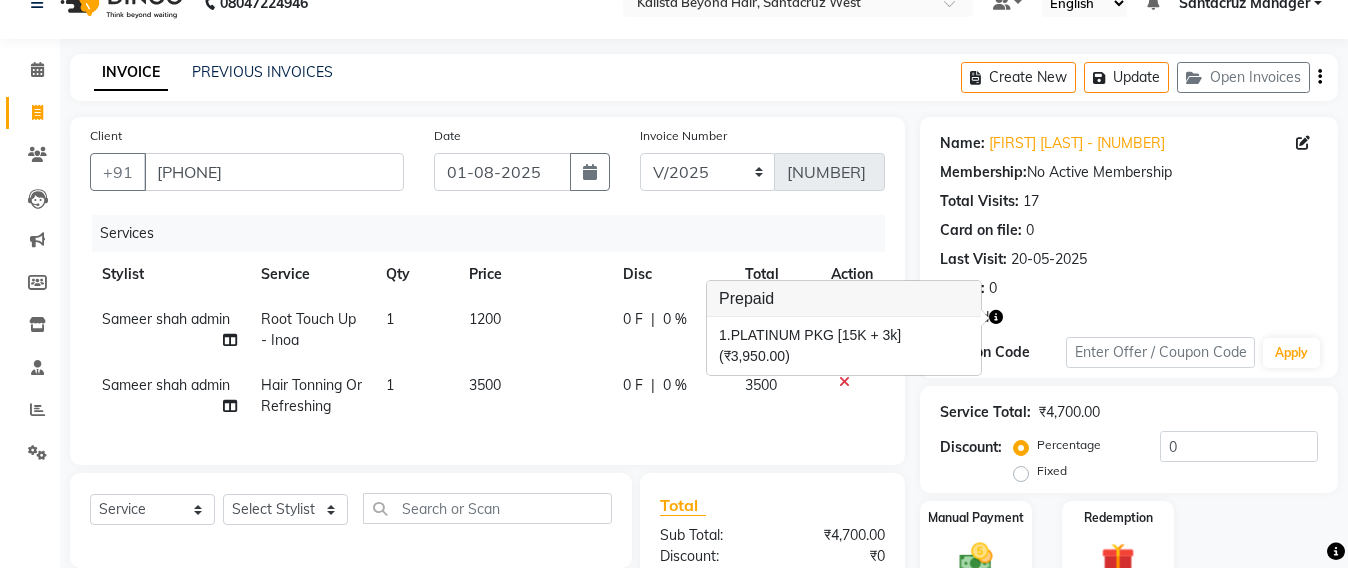 click on "3500" 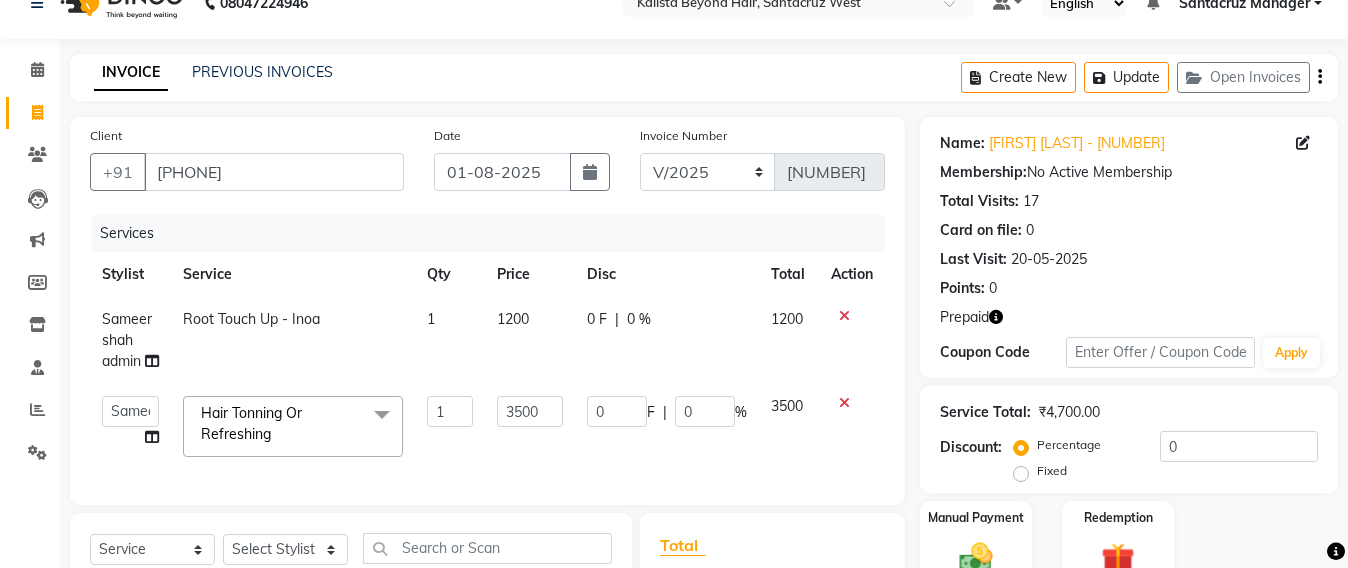 click 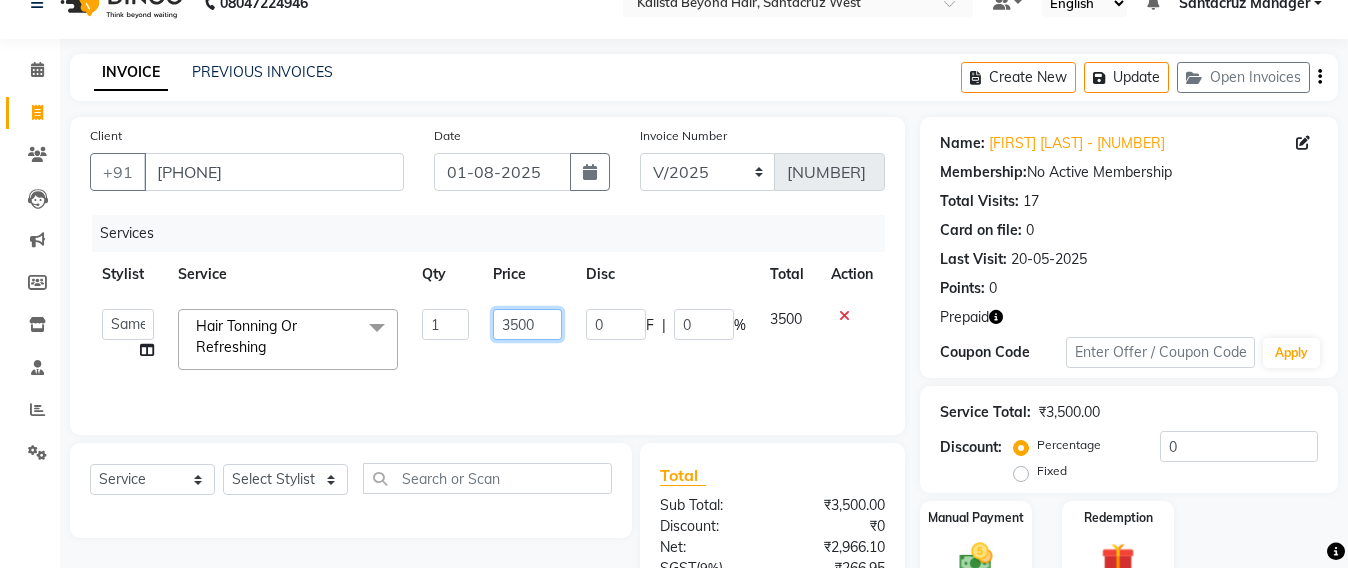 click on "3500" 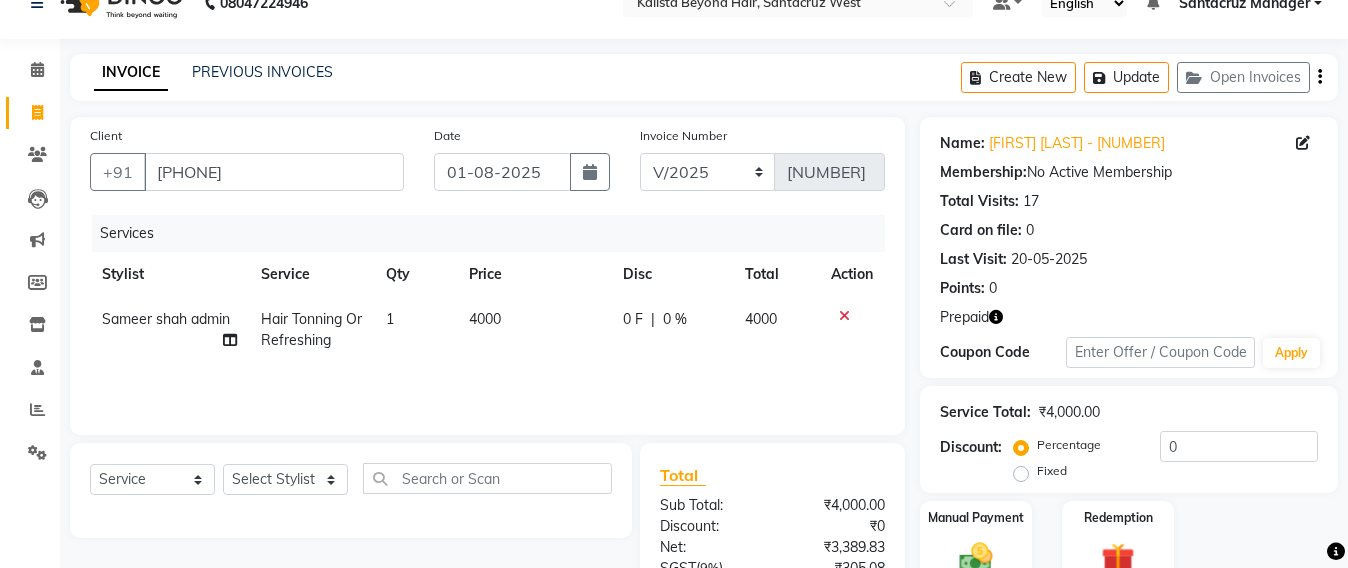 click on "Services Stylist Service Qty Price Disc Total Action Sameer shah admin Hair Tonning Or Refreshing 1 4000 0 F | 0 % 4000" 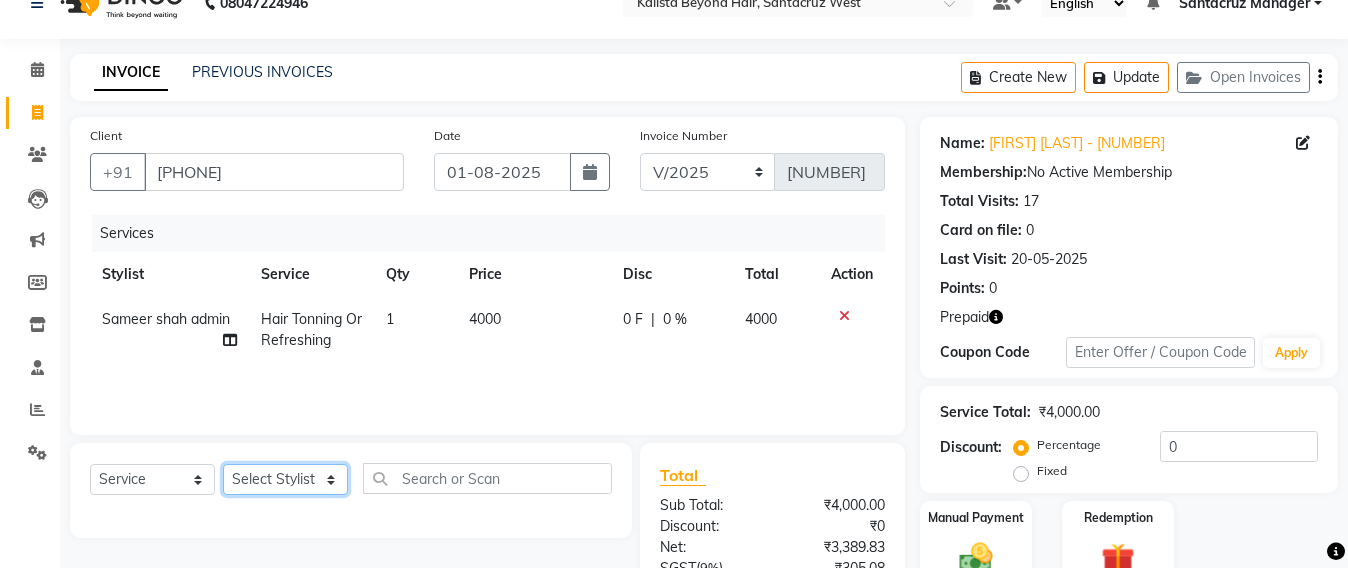 drag, startPoint x: 268, startPoint y: 484, endPoint x: 272, endPoint y: 467, distance: 17.464249 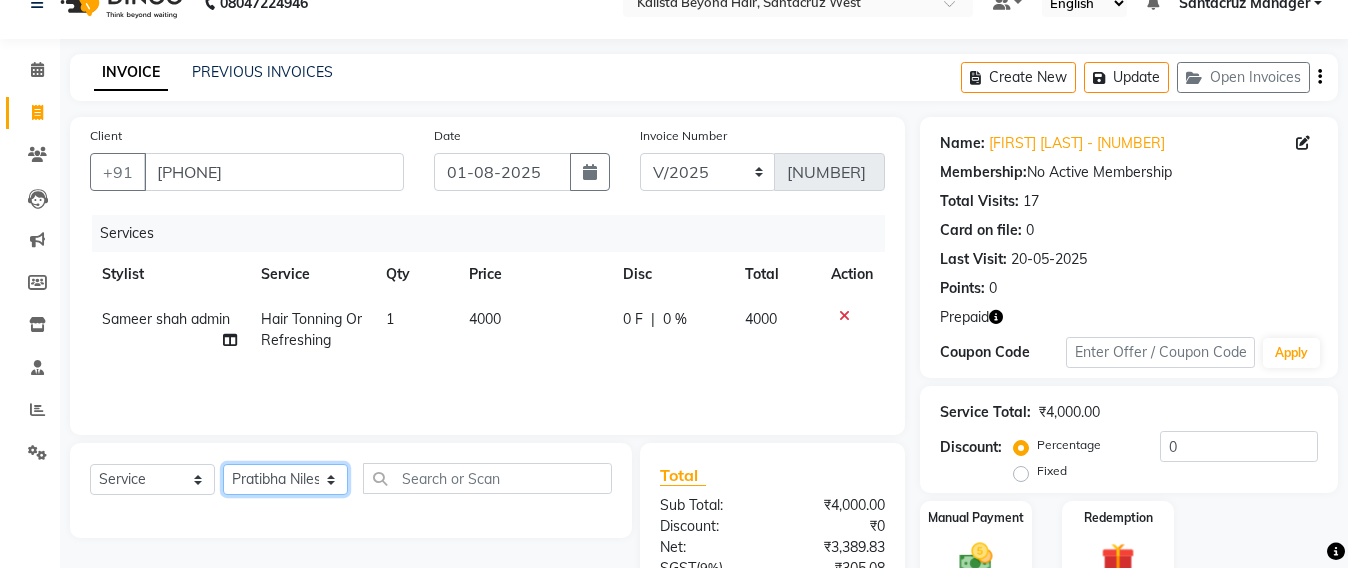 click on "Select Stylist Admin Avesh Sankat AZHER SHAIKH Jayeshree Mahtre Manisha Subodh Shedge Muskaan Pramila Vinayak Mhatre prathmesh mahattre Pratibha Nilesh Sharma RINKI SAV Rosy Sunil Jadhav Sameer shah admin Santacruz Manager SAURAV Siddhi SOMAYANG VASHUM Tejasvi Bhosle" 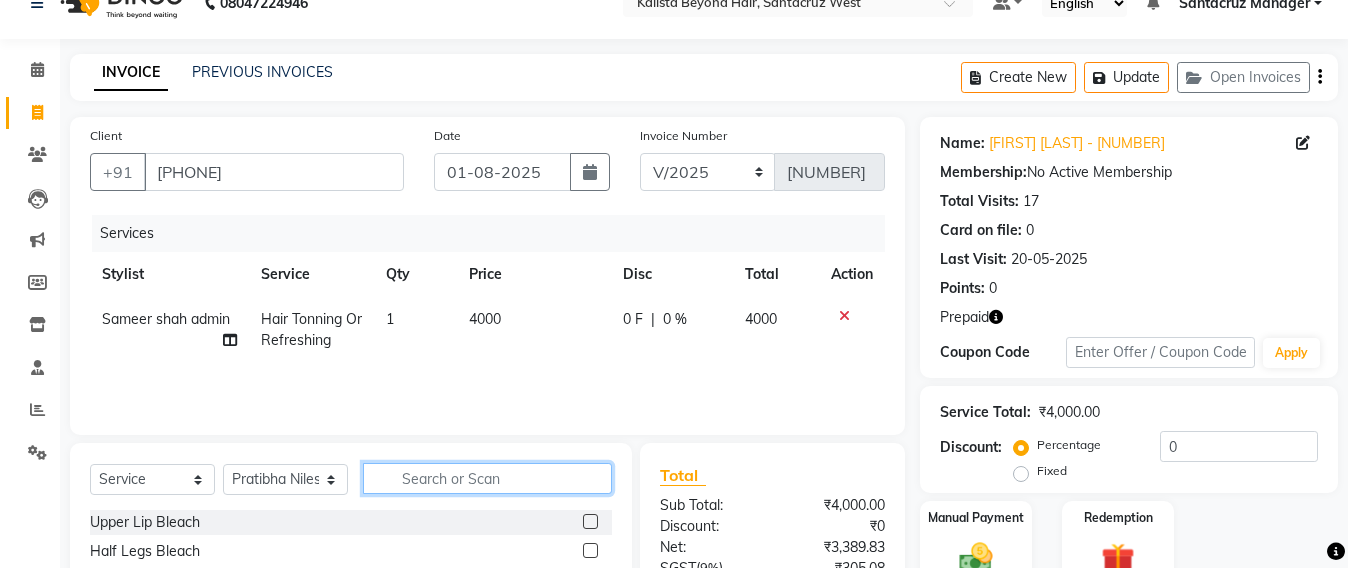 click 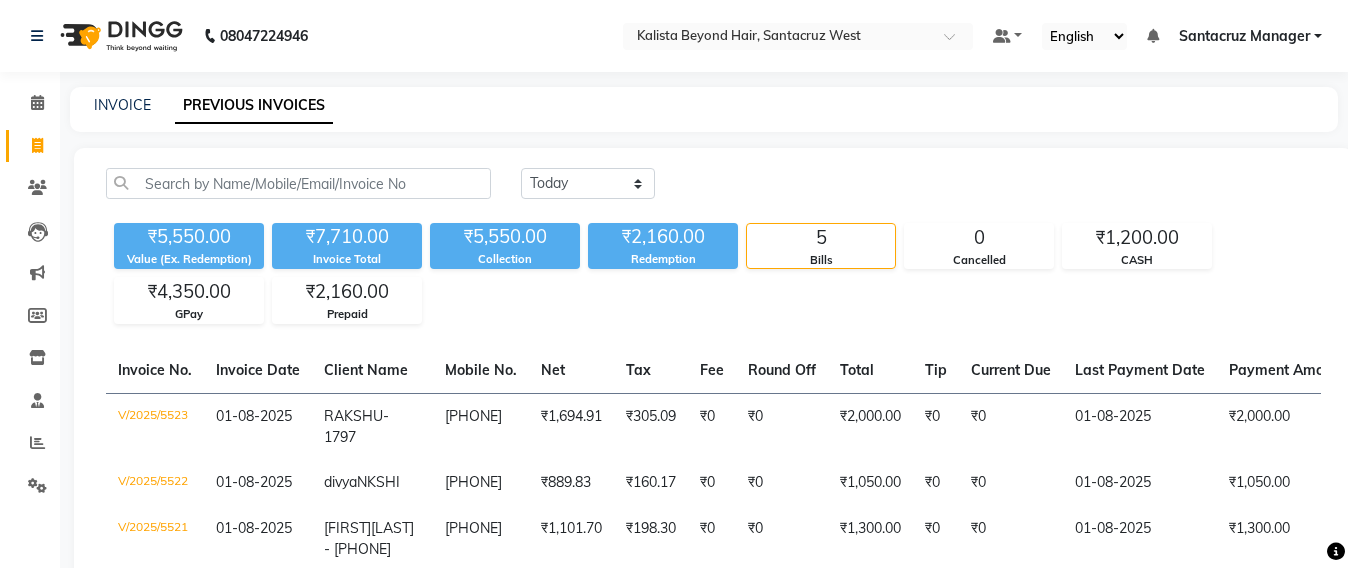 scroll, scrollTop: 0, scrollLeft: 0, axis: both 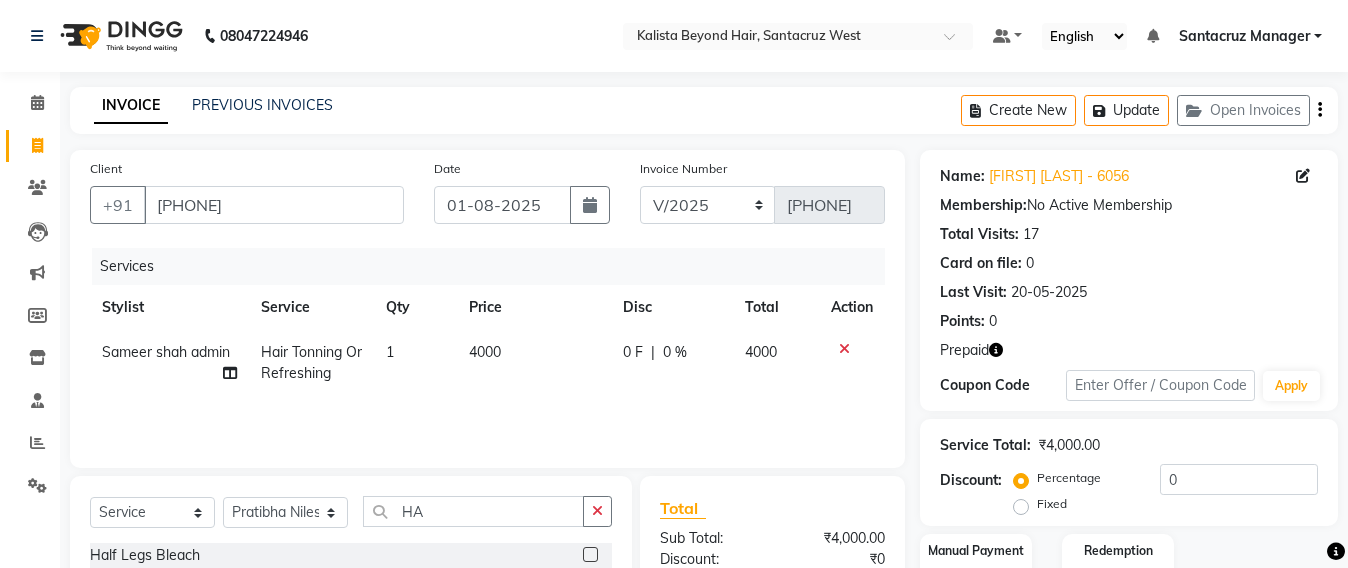 select on "6357" 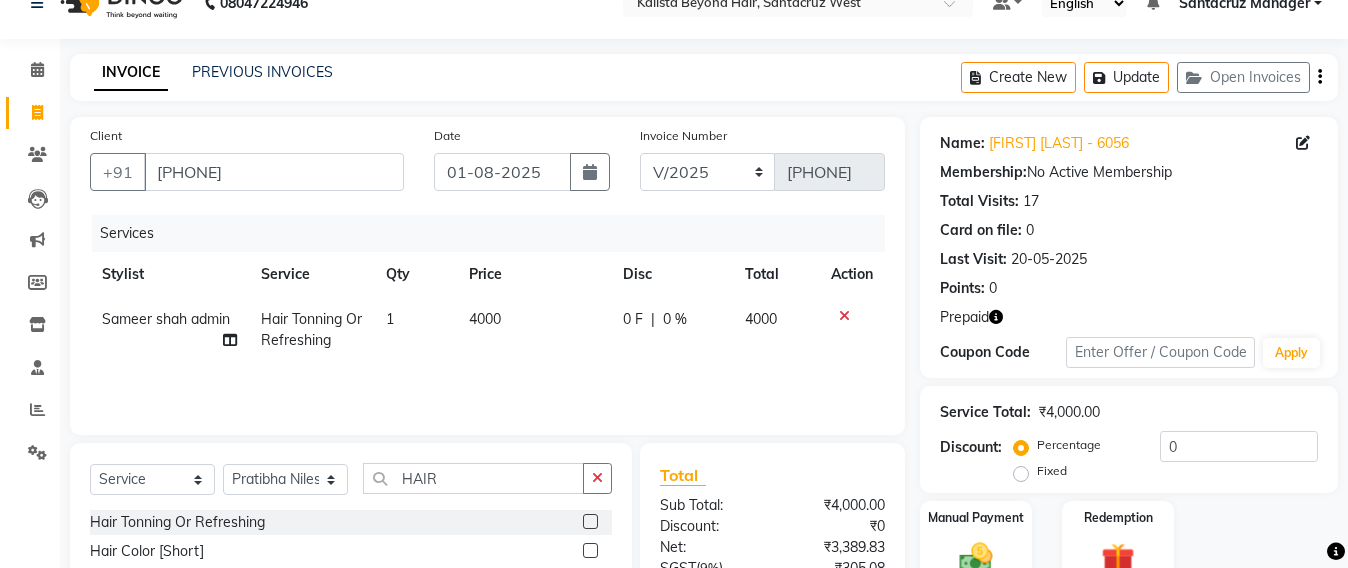 scroll, scrollTop: 33, scrollLeft: 0, axis: vertical 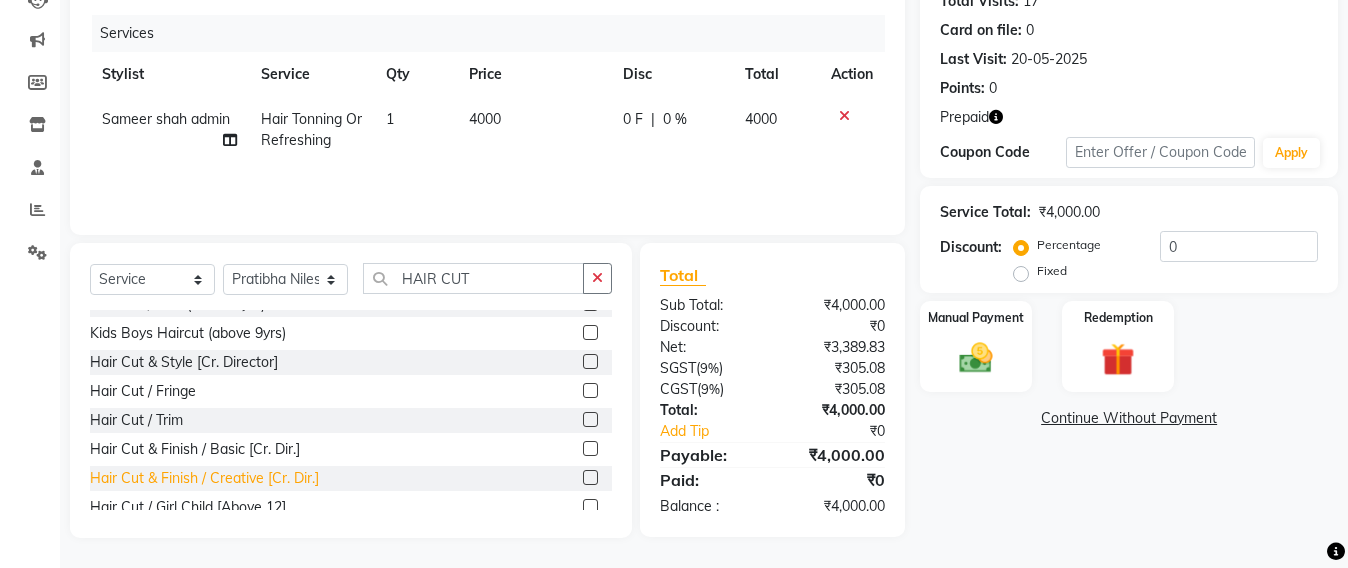 type on "HAIR CUT" 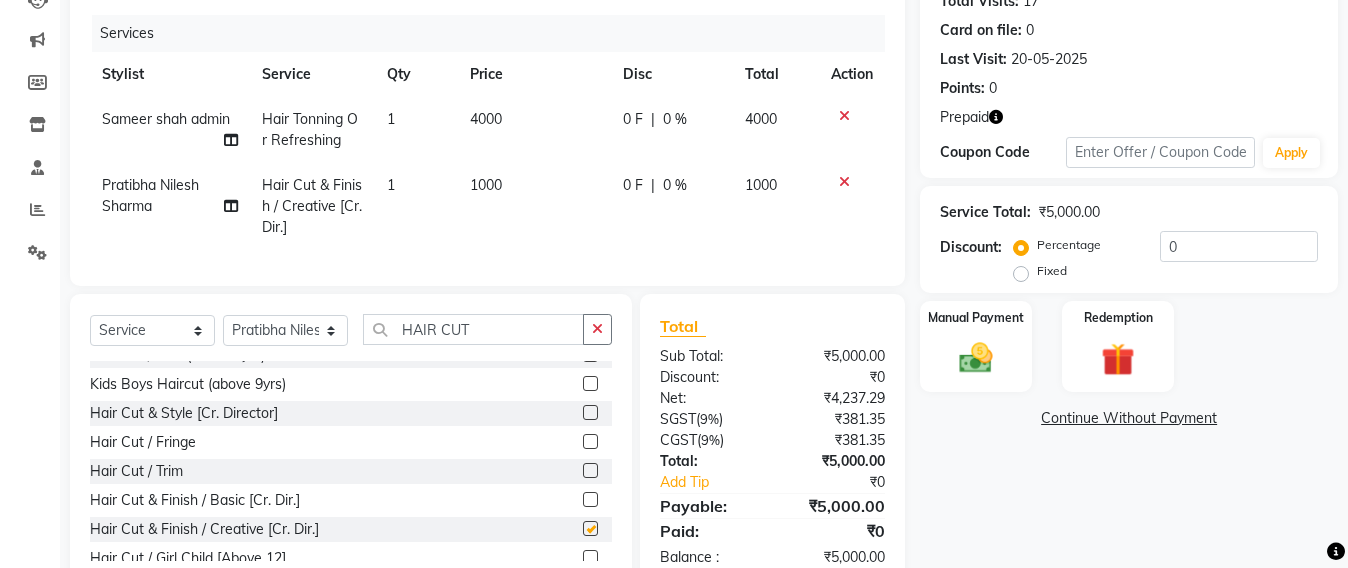 checkbox on "false" 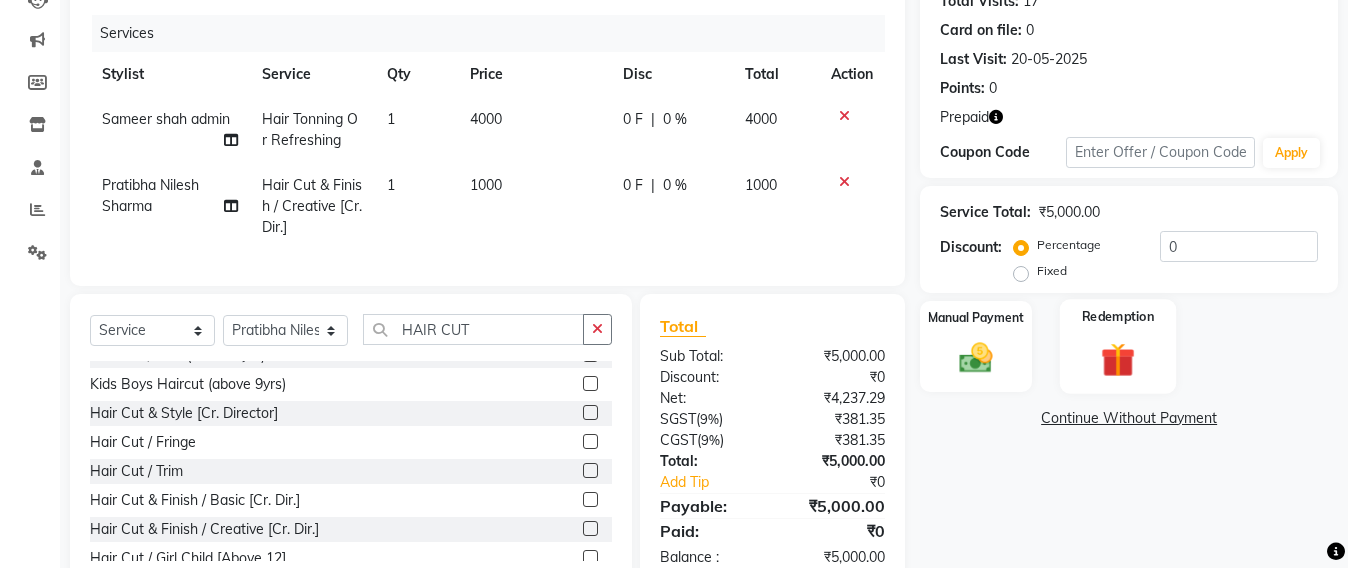 click 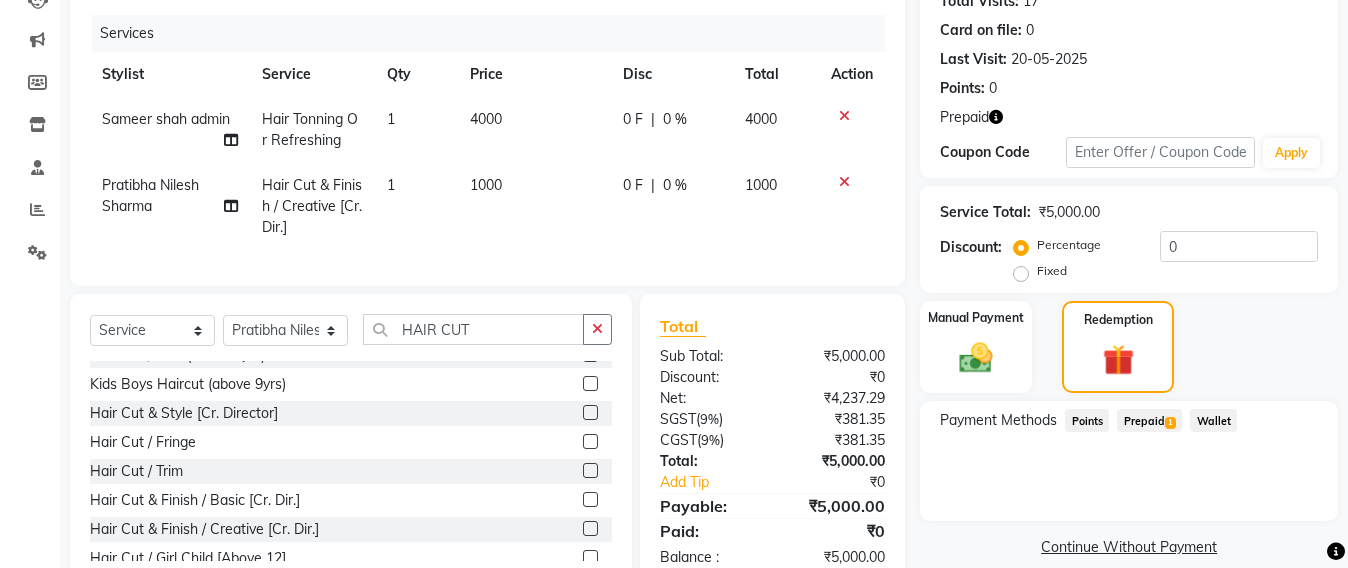 click on "1" 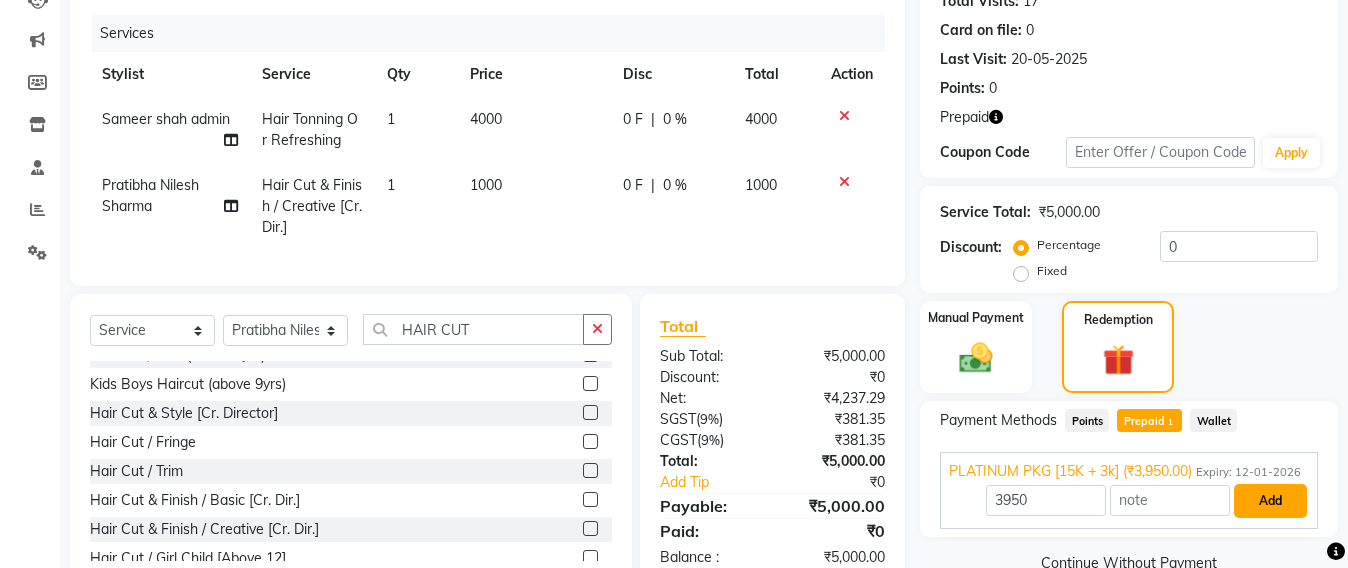 click on "Add" at bounding box center (1270, 501) 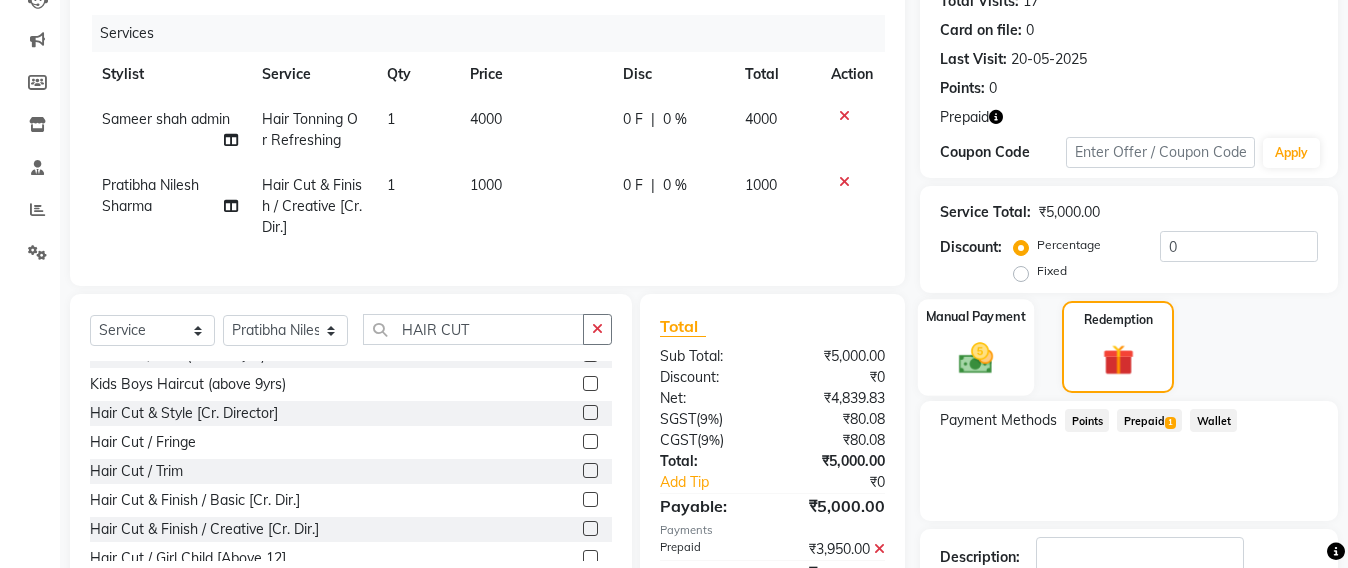 click 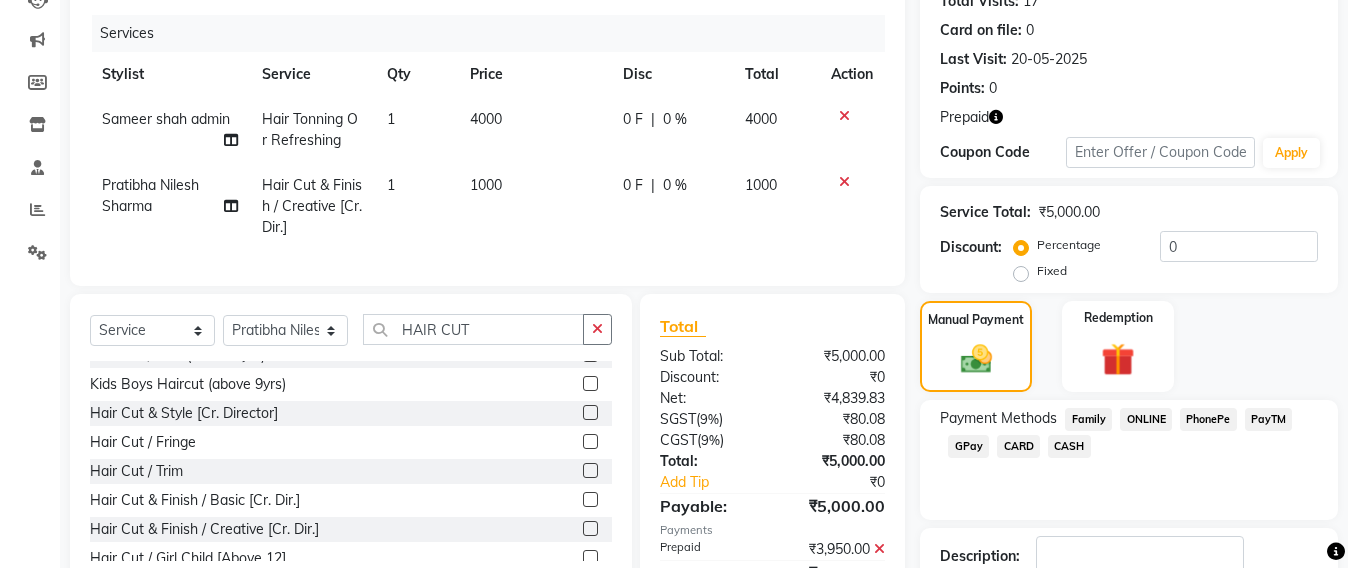 click on "CARD" 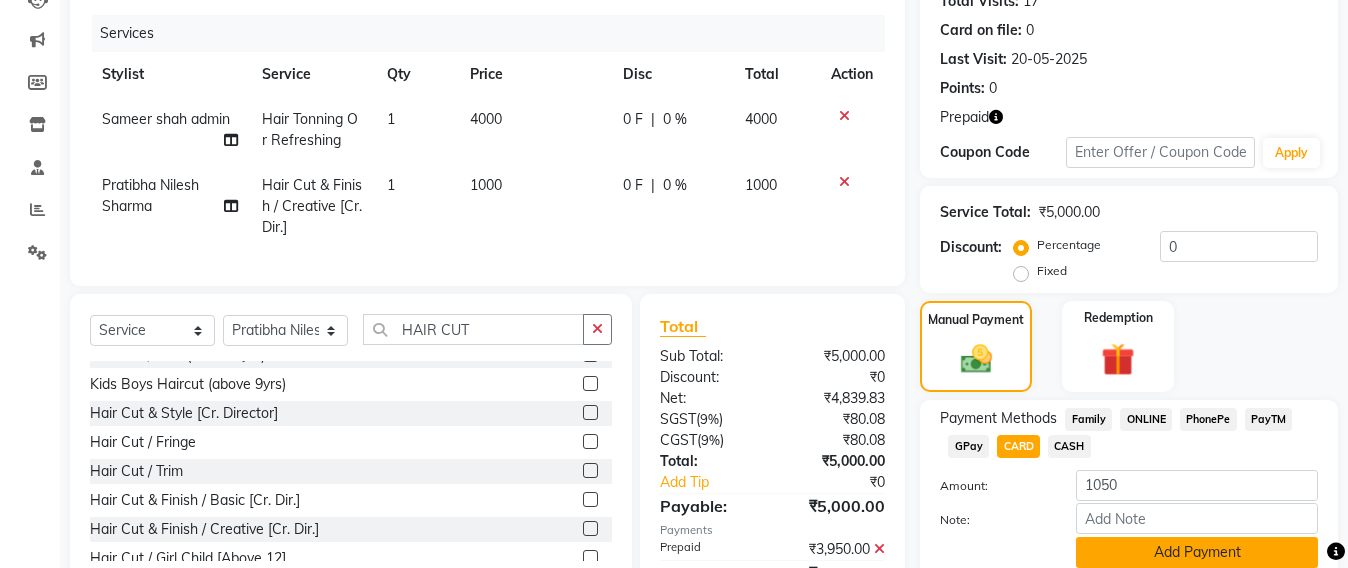 click on "Add Payment" 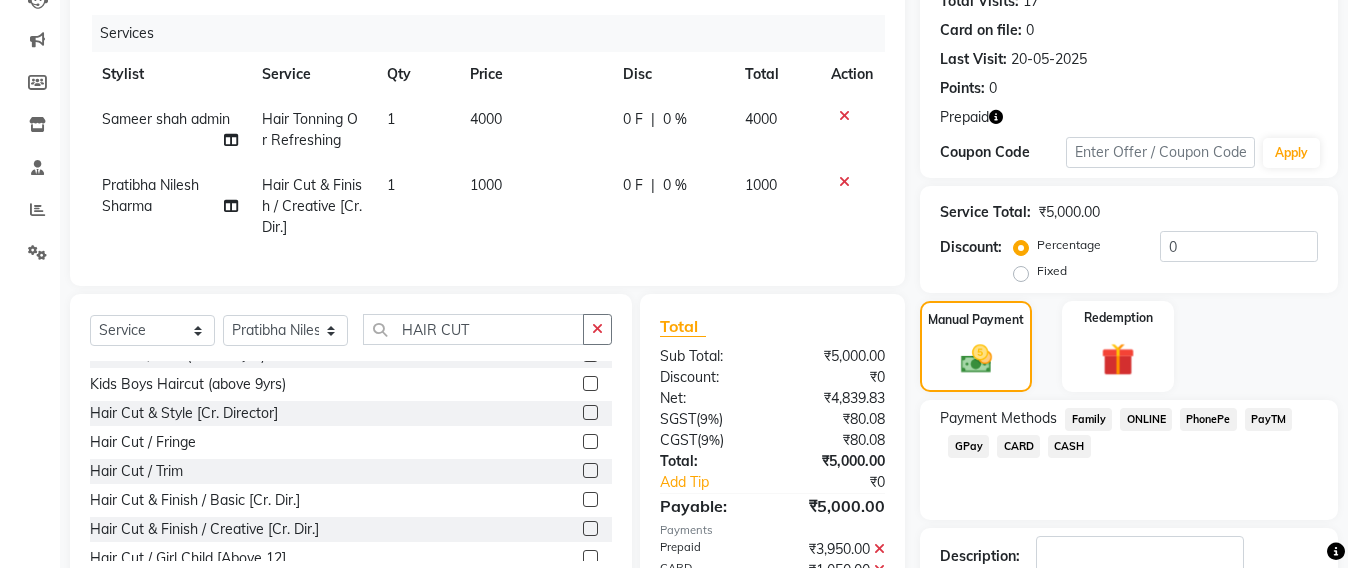 scroll, scrollTop: 369, scrollLeft: 0, axis: vertical 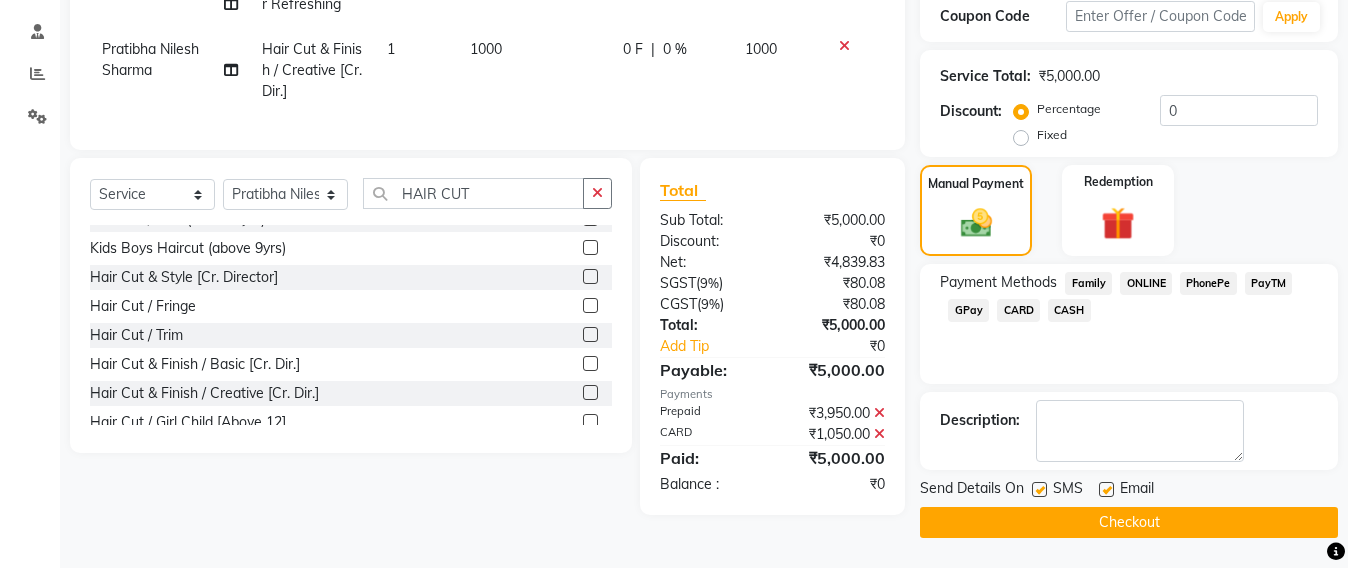click on "Checkout" 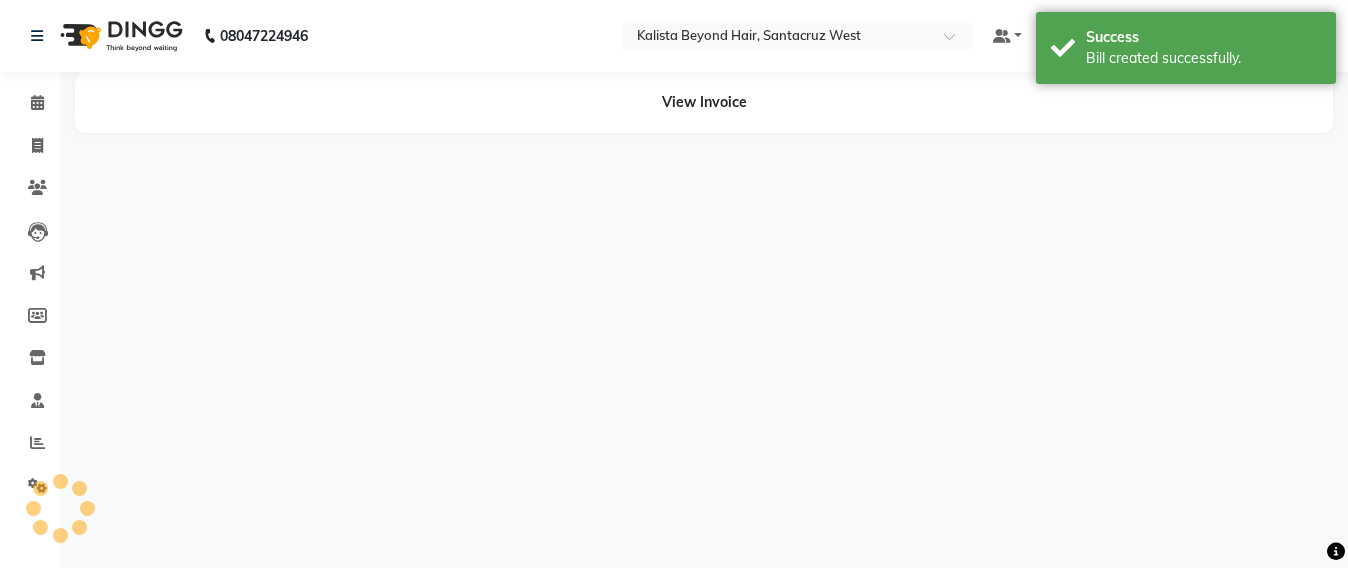 scroll, scrollTop: 0, scrollLeft: 0, axis: both 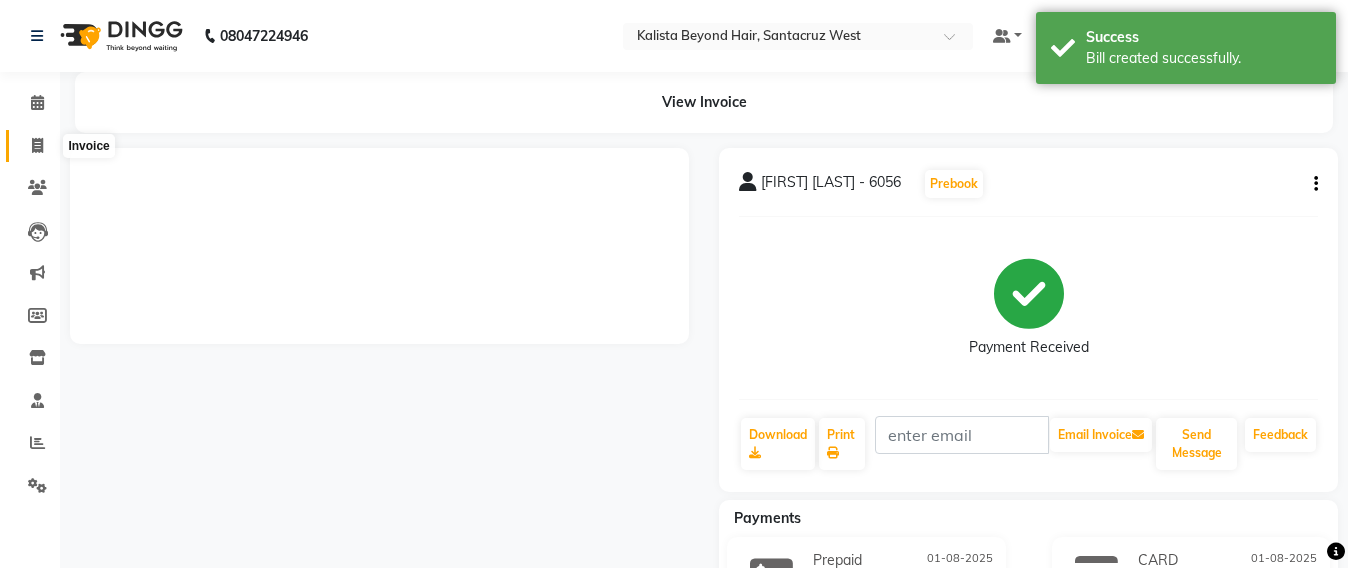 click 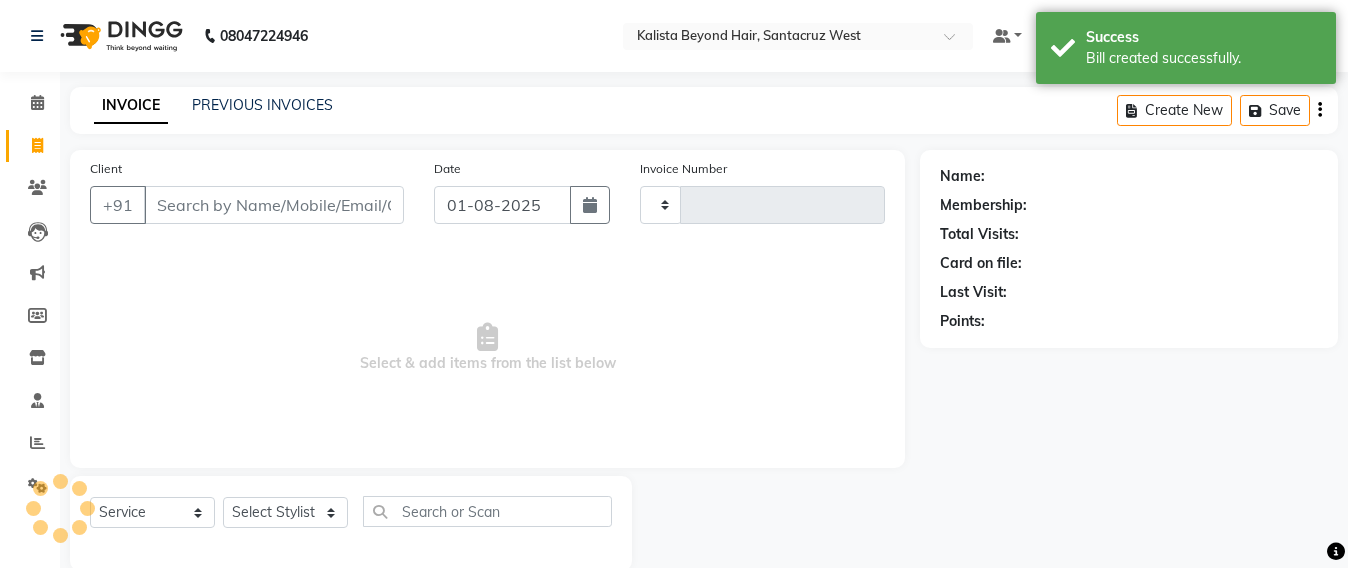 scroll, scrollTop: 33, scrollLeft: 0, axis: vertical 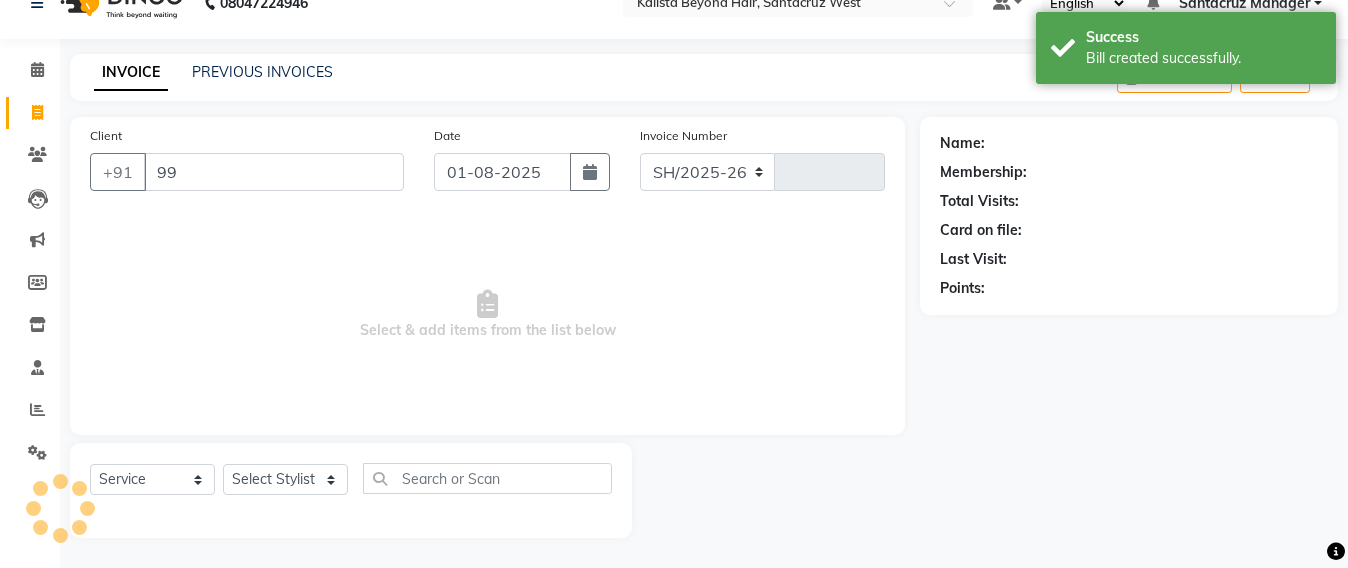 type on "993" 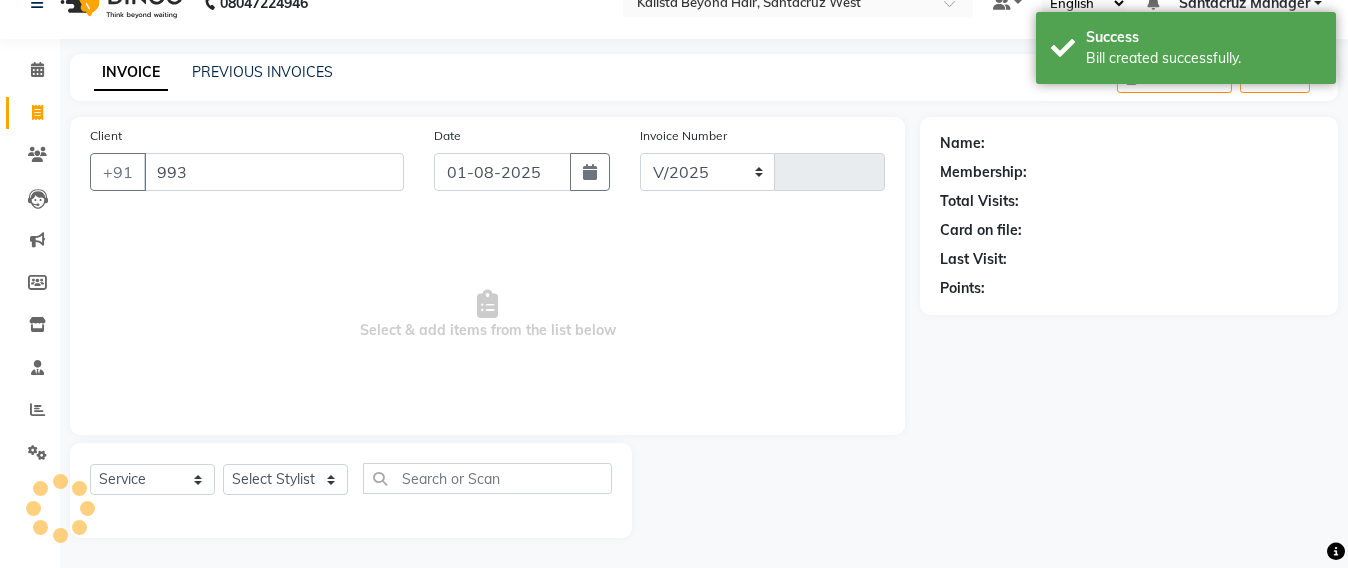 type on "5538" 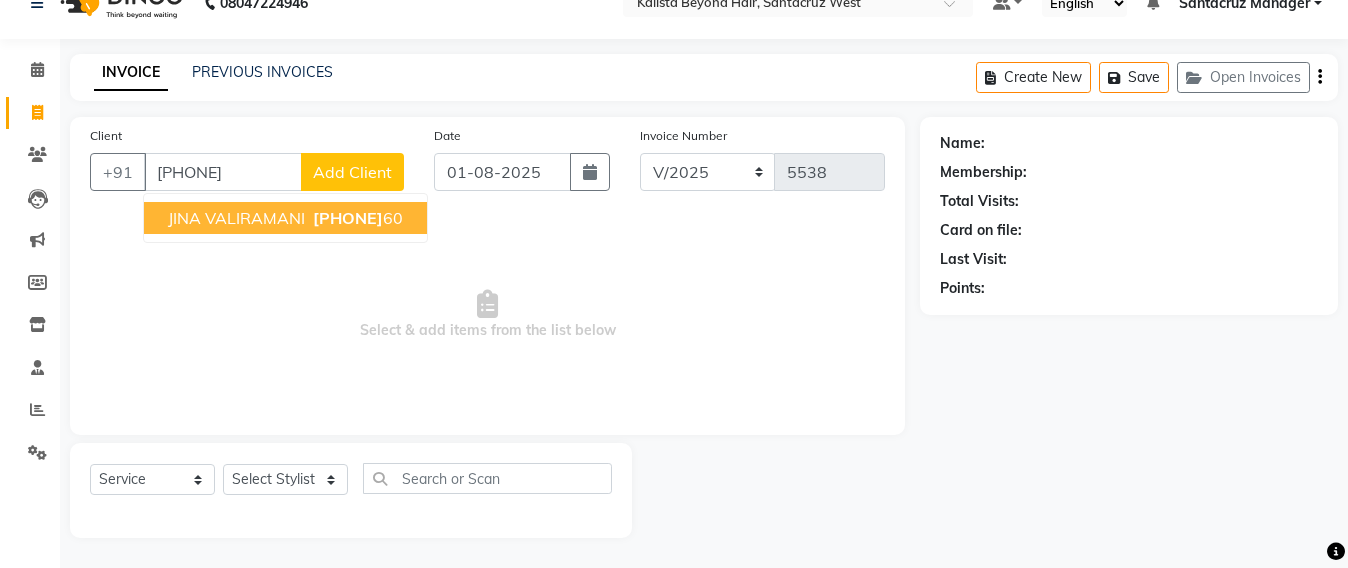 click on "JINA VALIRAMANI" at bounding box center [236, 218] 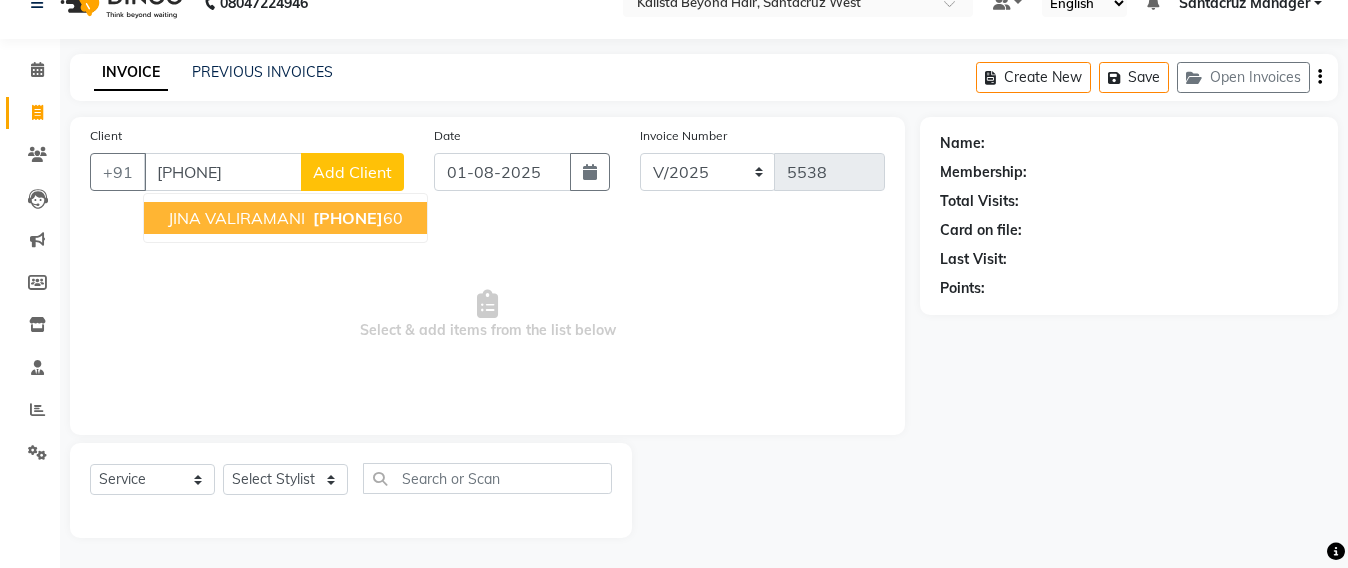 type on "[PHONE]" 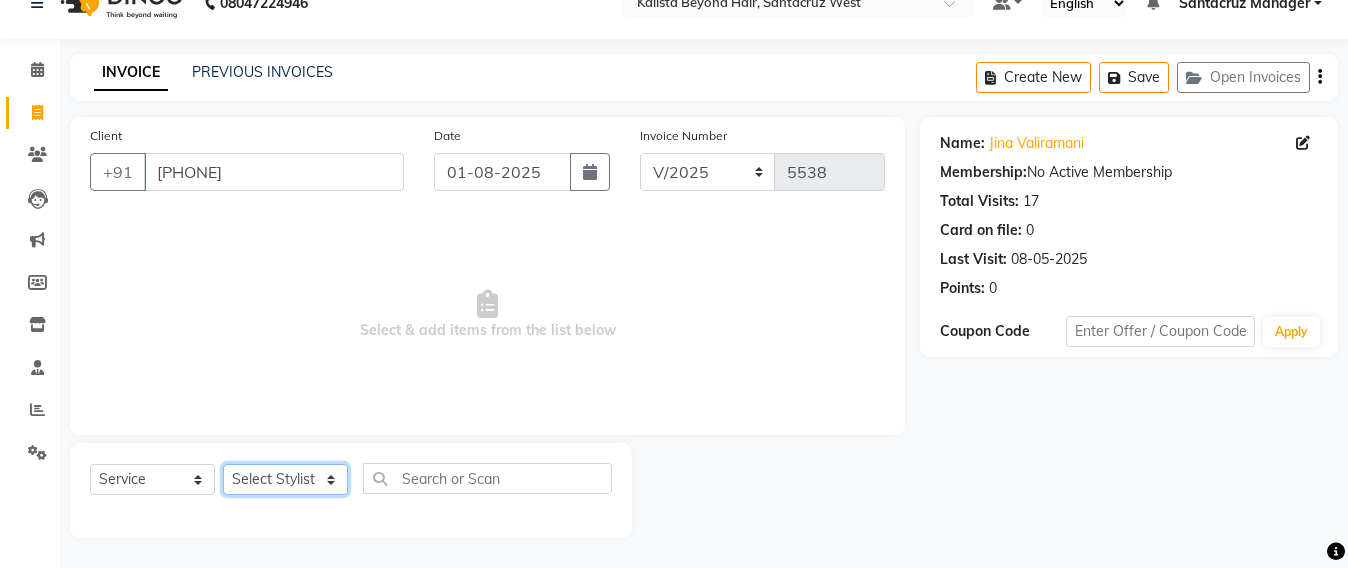 click on "Select Stylist Admin Avesh Sankat AZHER SHAIKH Jayeshree Mahtre Manisha Subodh Shedge Muskaan Pramila Vinayak Mhatre prathmesh mahattre Pratibha Nilesh Sharma RINKI SAV Rosy Sunil Jadhav Sameer shah admin Santacruz Manager SAURAV Siddhi SOMAYANG VASHUM Tejasvi Bhosle" 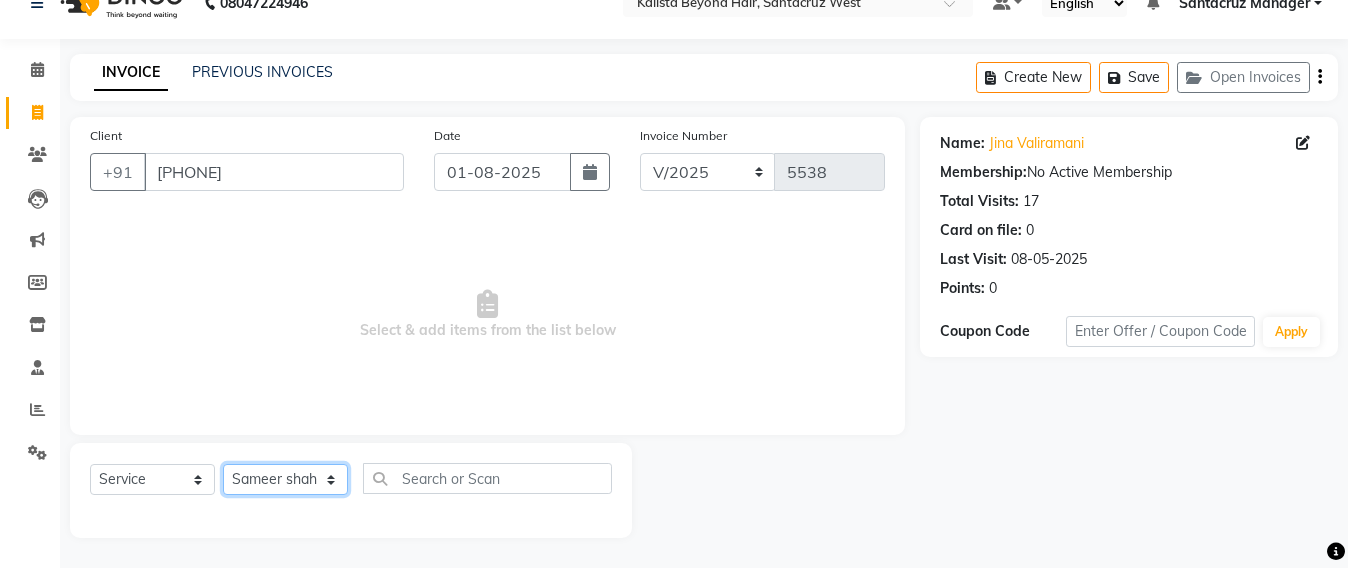 click on "Select Stylist Admin Avesh Sankat AZHER SHAIKH Jayeshree Mahtre Manisha Subodh Shedge Muskaan Pramila Vinayak Mhatre prathmesh mahattre Pratibha Nilesh Sharma RINKI SAV Rosy Sunil Jadhav Sameer shah admin Santacruz Manager SAURAV Siddhi SOMAYANG VASHUM Tejasvi Bhosle" 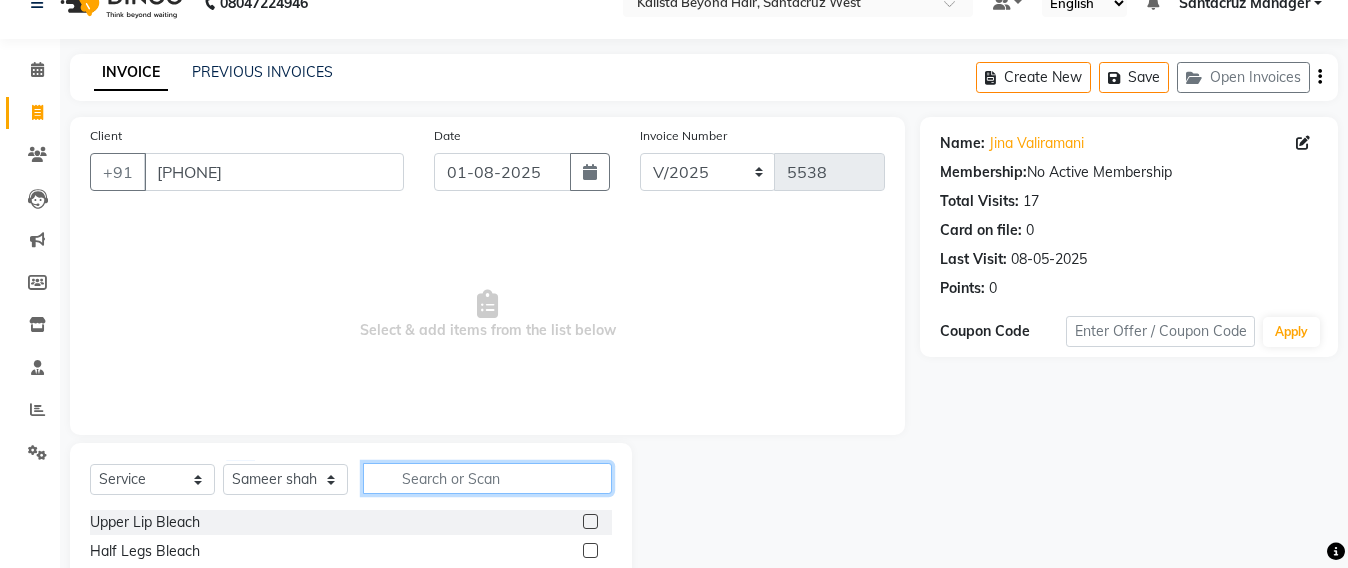 click 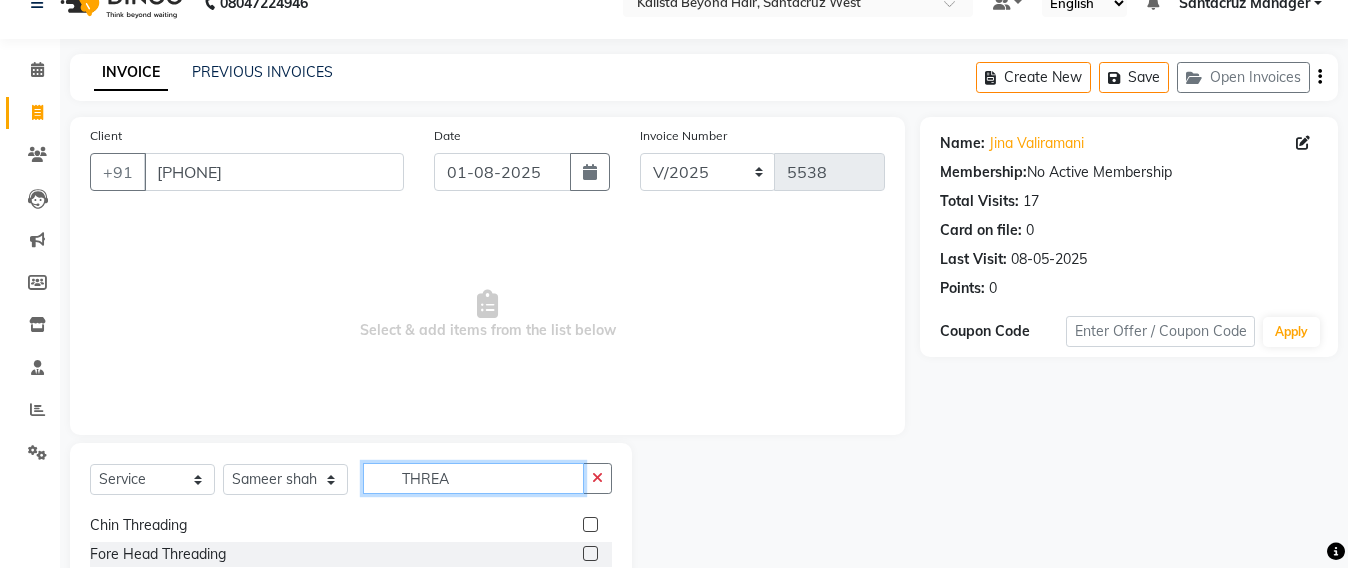 scroll, scrollTop: 32, scrollLeft: 0, axis: vertical 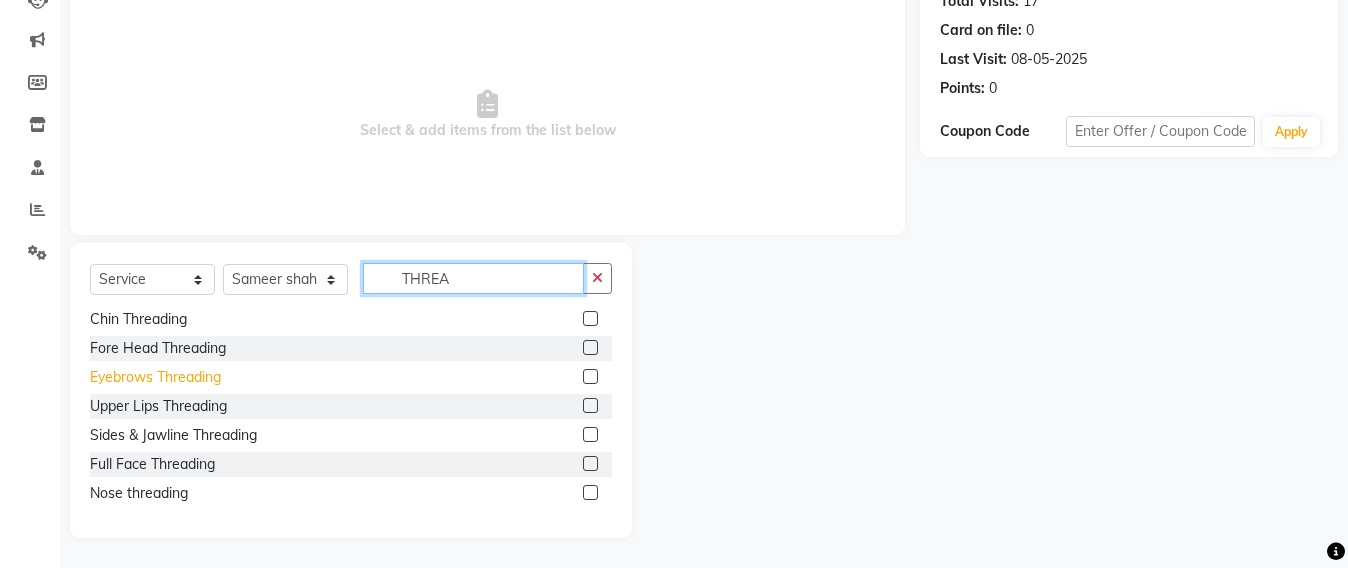 type on "THREA" 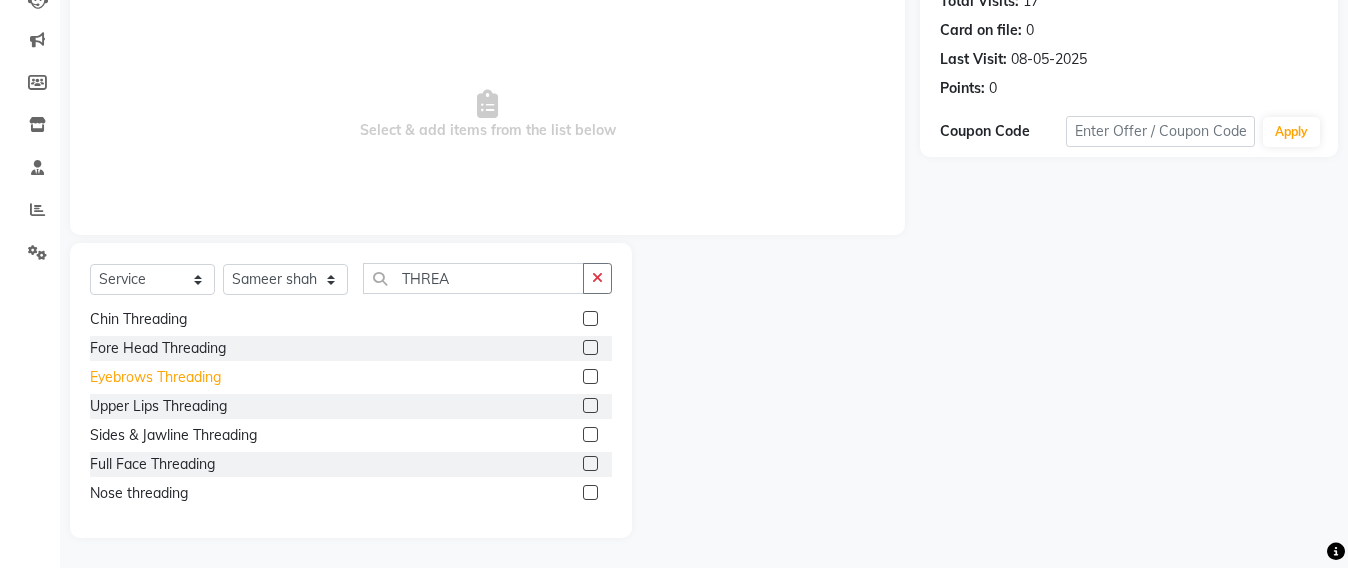 click on "Eyebrows Threading" 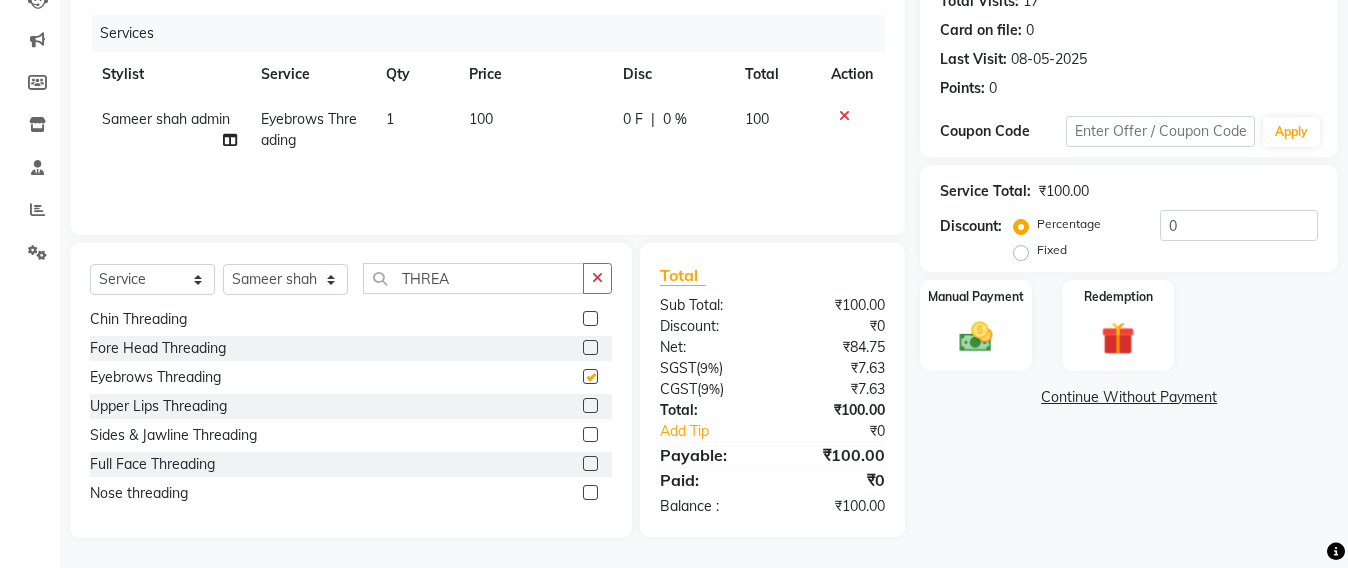 checkbox on "false" 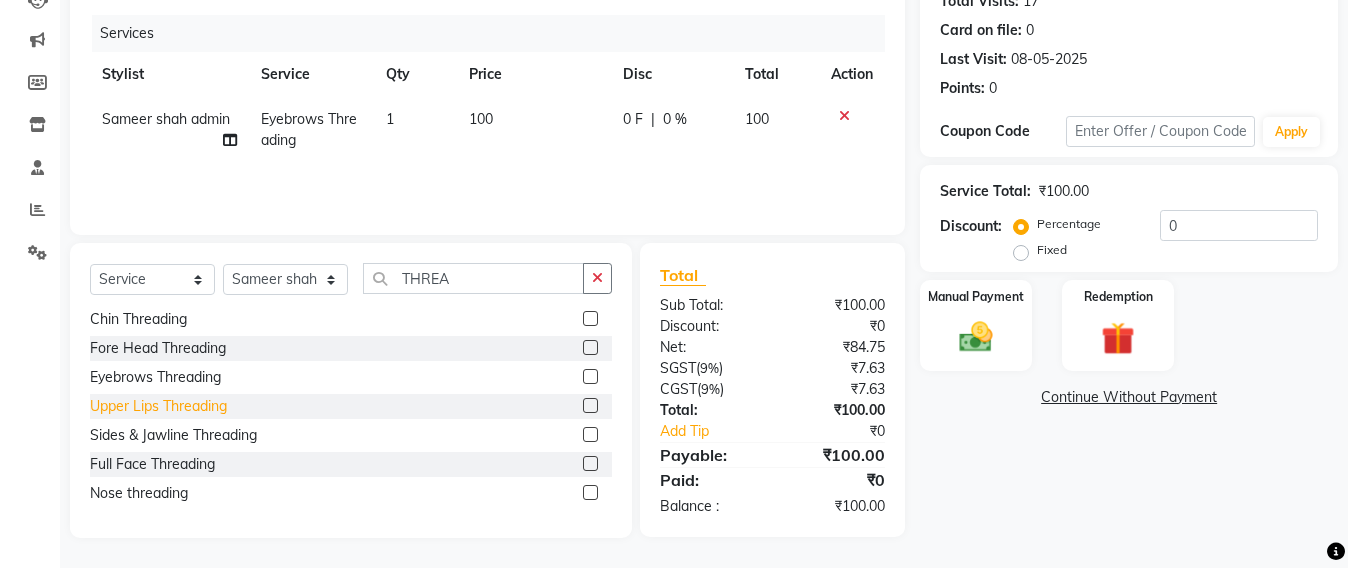 click on "Upper Lips Threading" 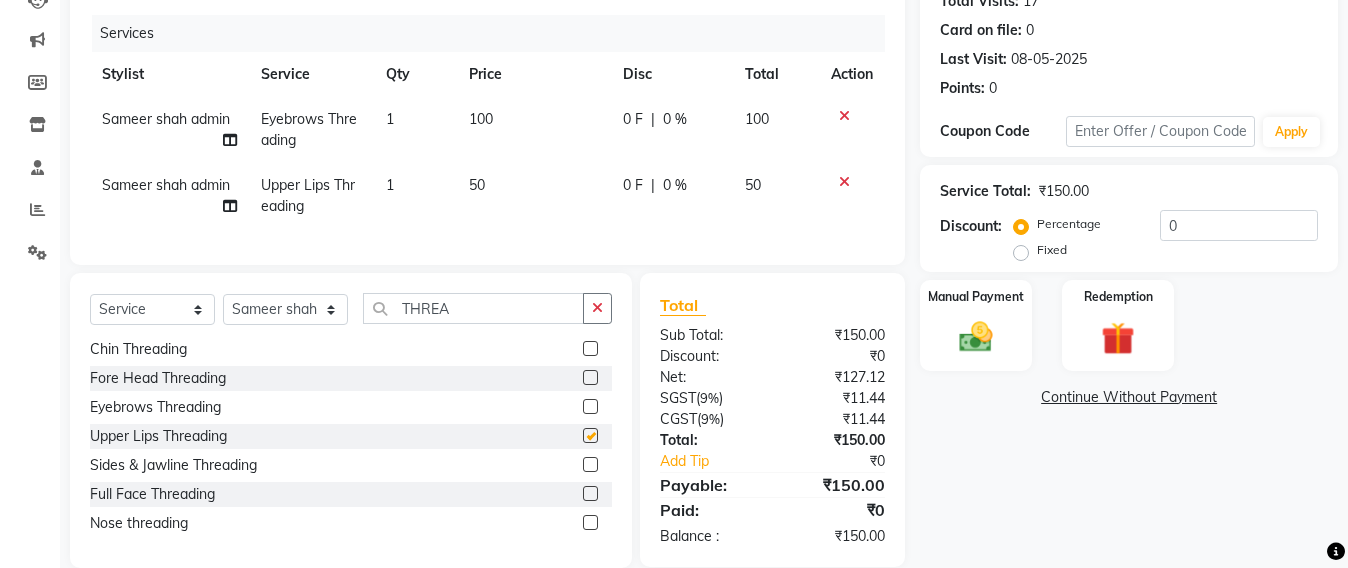 checkbox on "false" 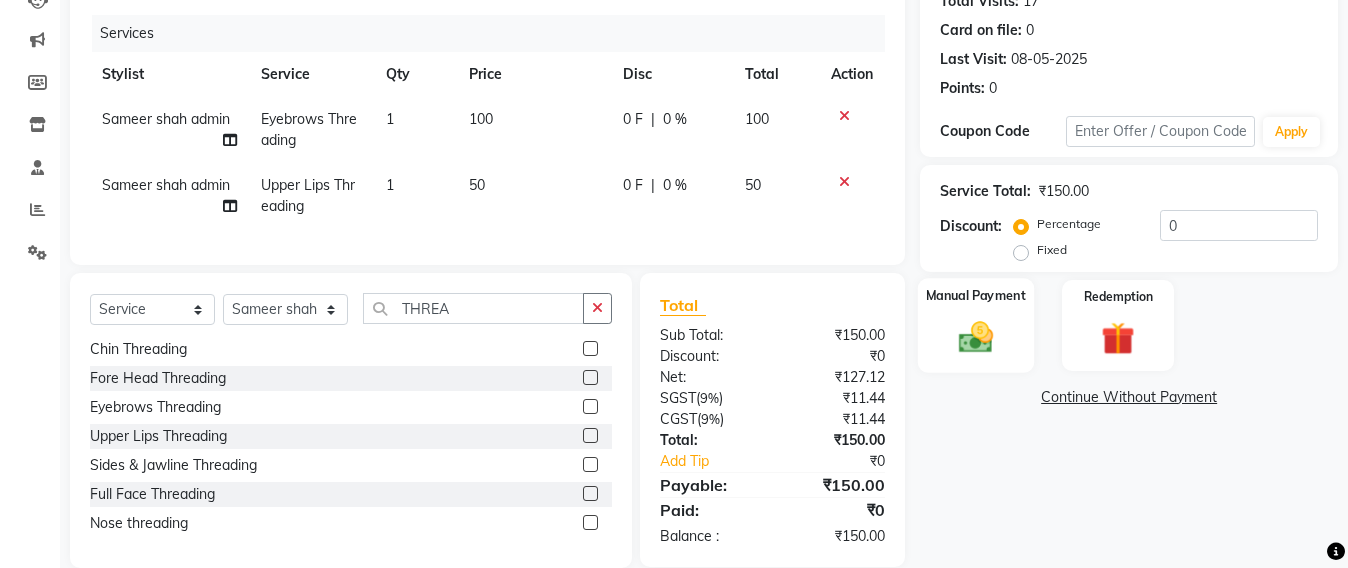 click 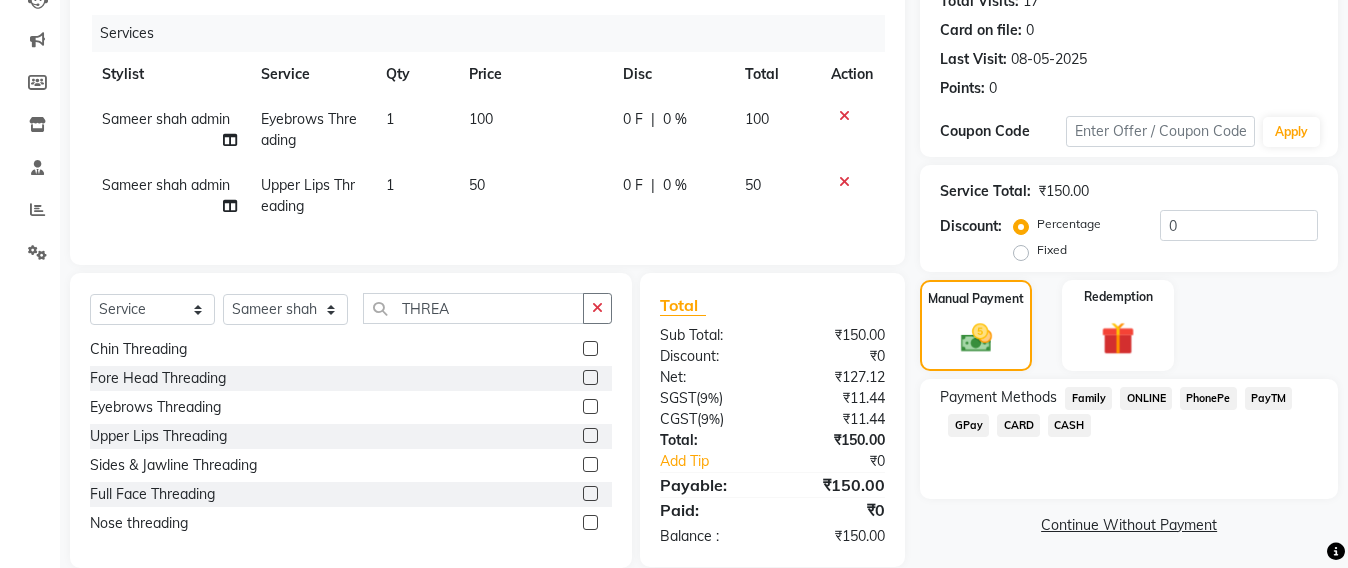 click on "GPay" 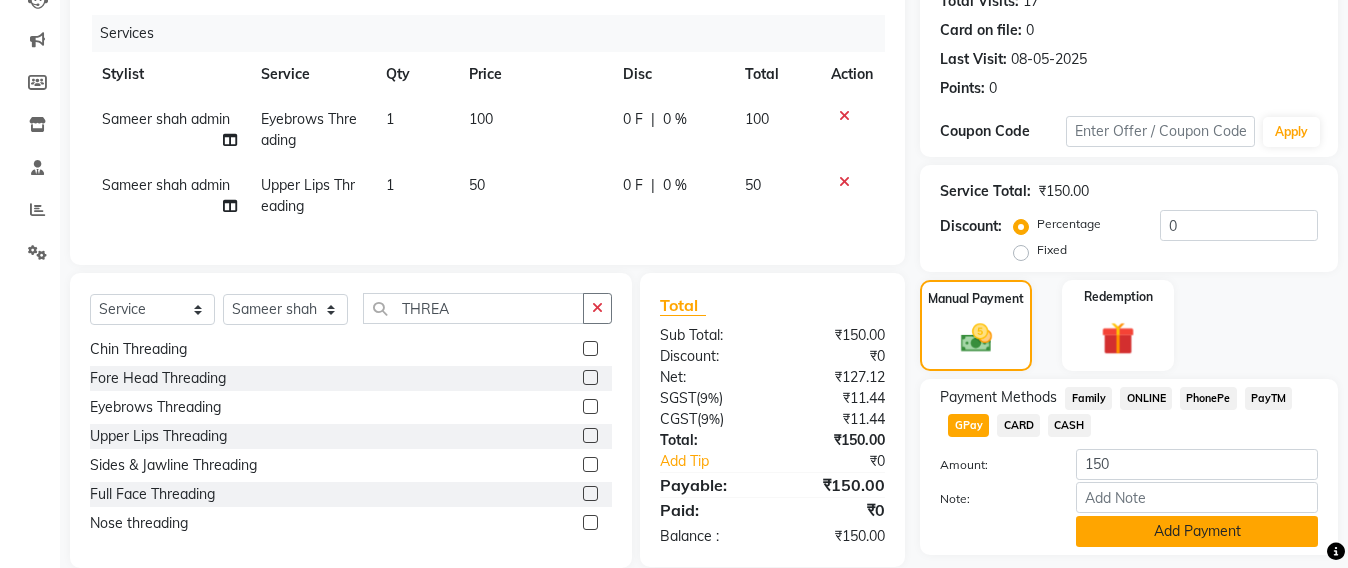 click on "Add Payment" 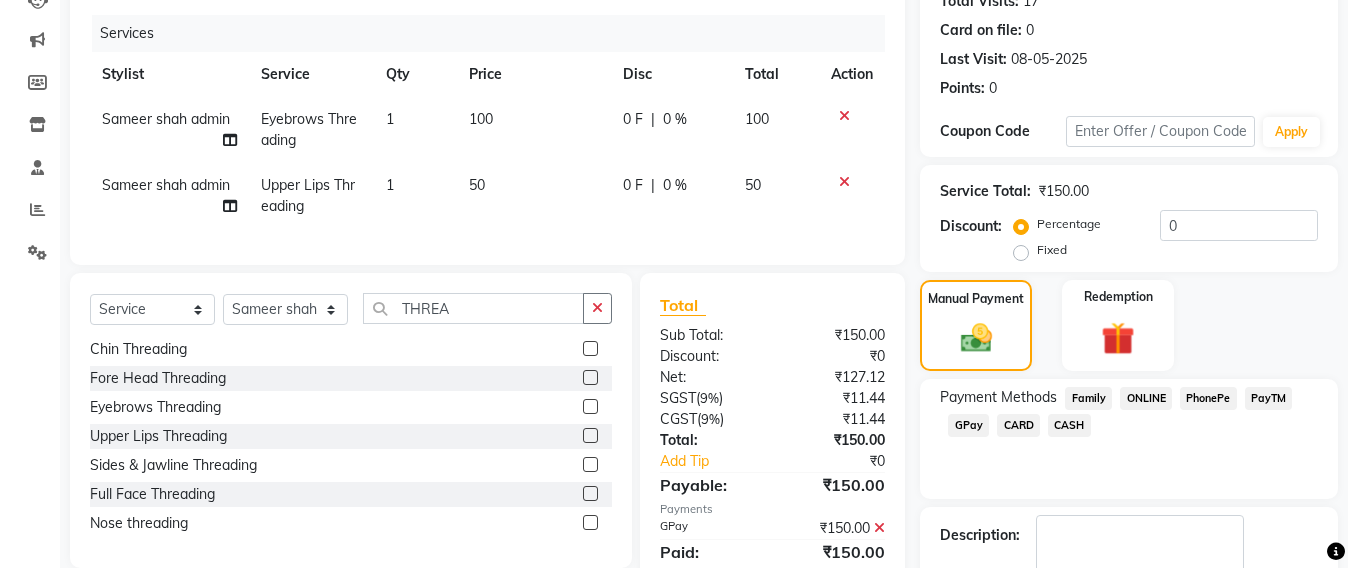 scroll, scrollTop: 348, scrollLeft: 0, axis: vertical 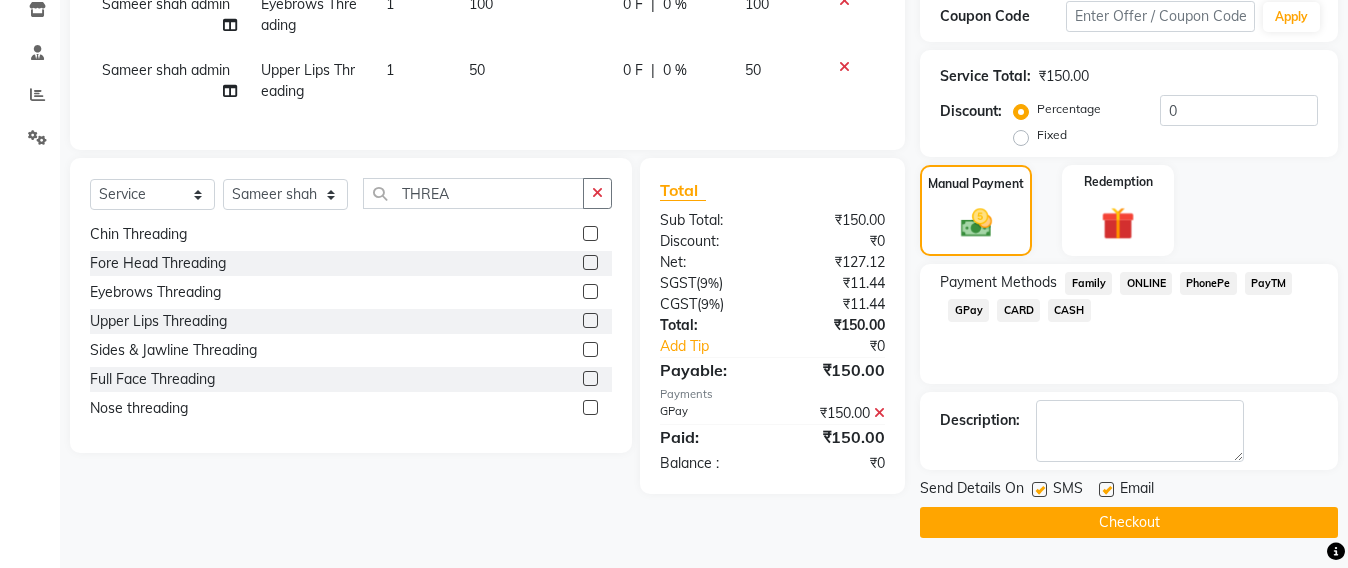 click on "Checkout" 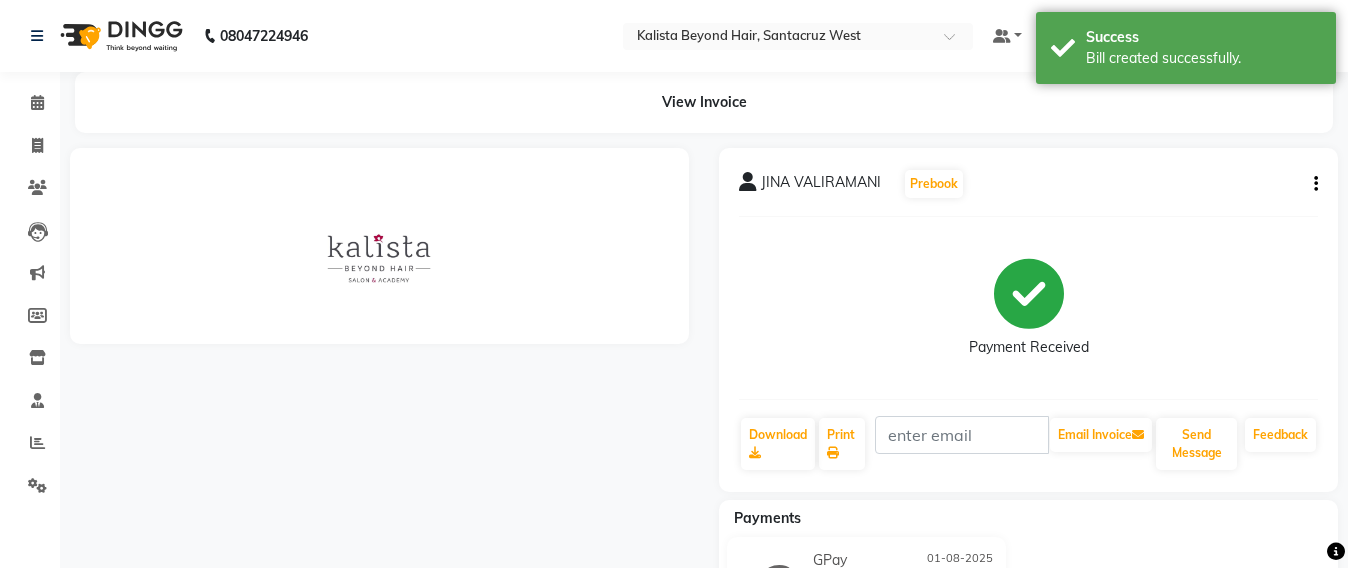 scroll, scrollTop: 0, scrollLeft: 0, axis: both 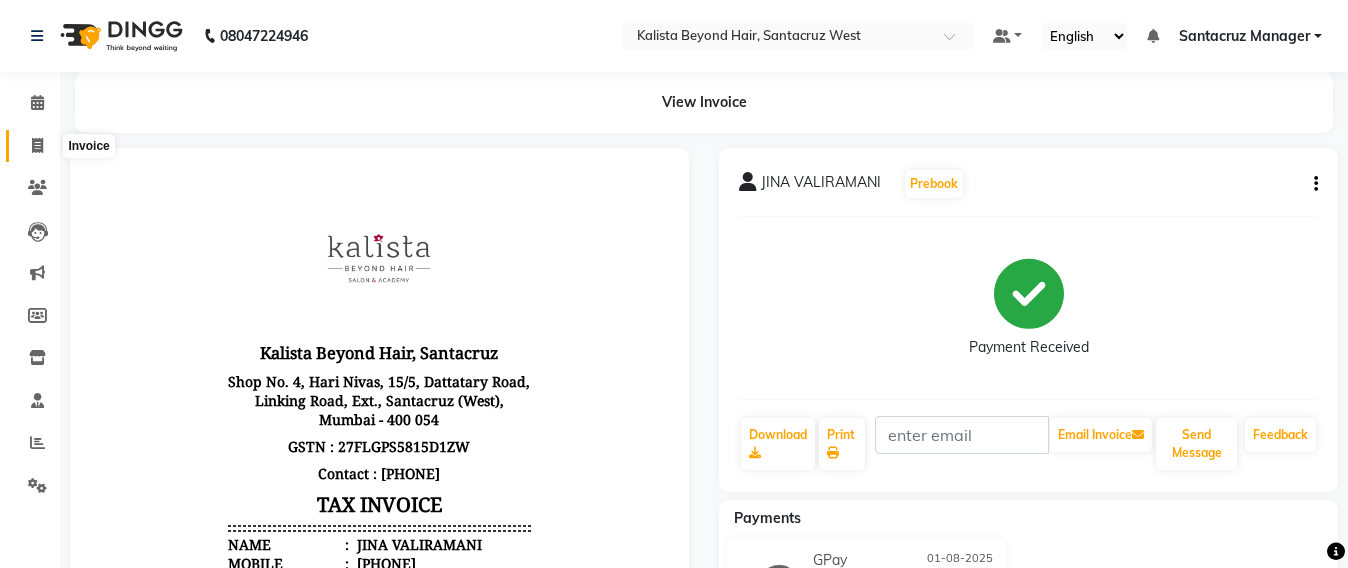 click 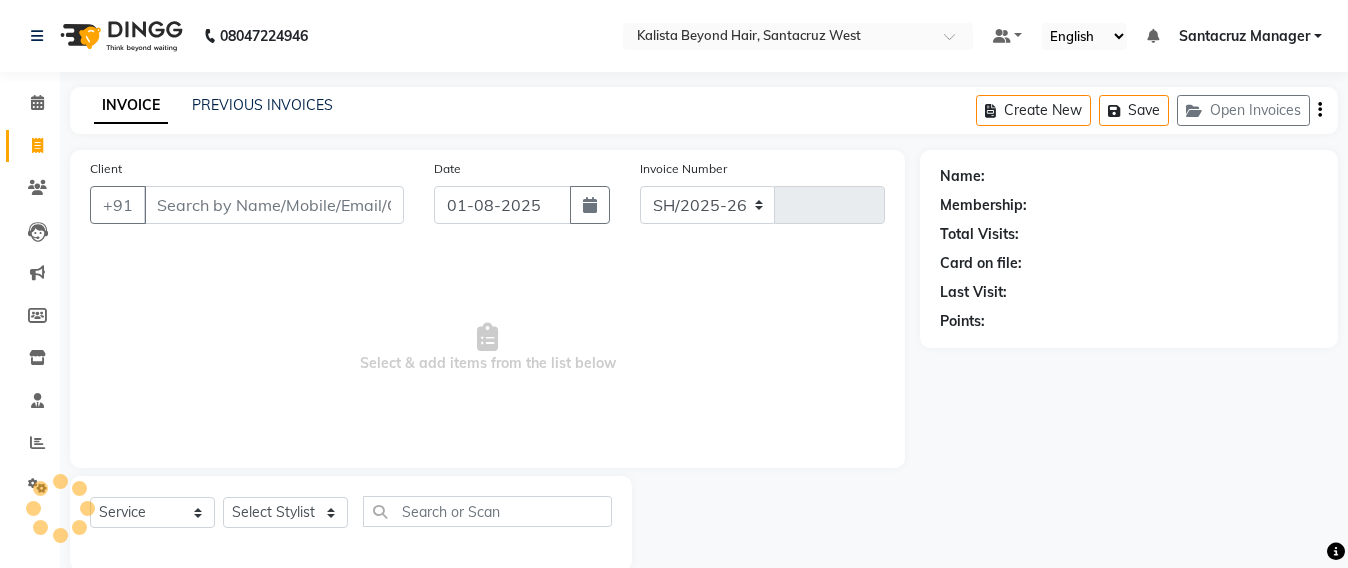 select on "6357" 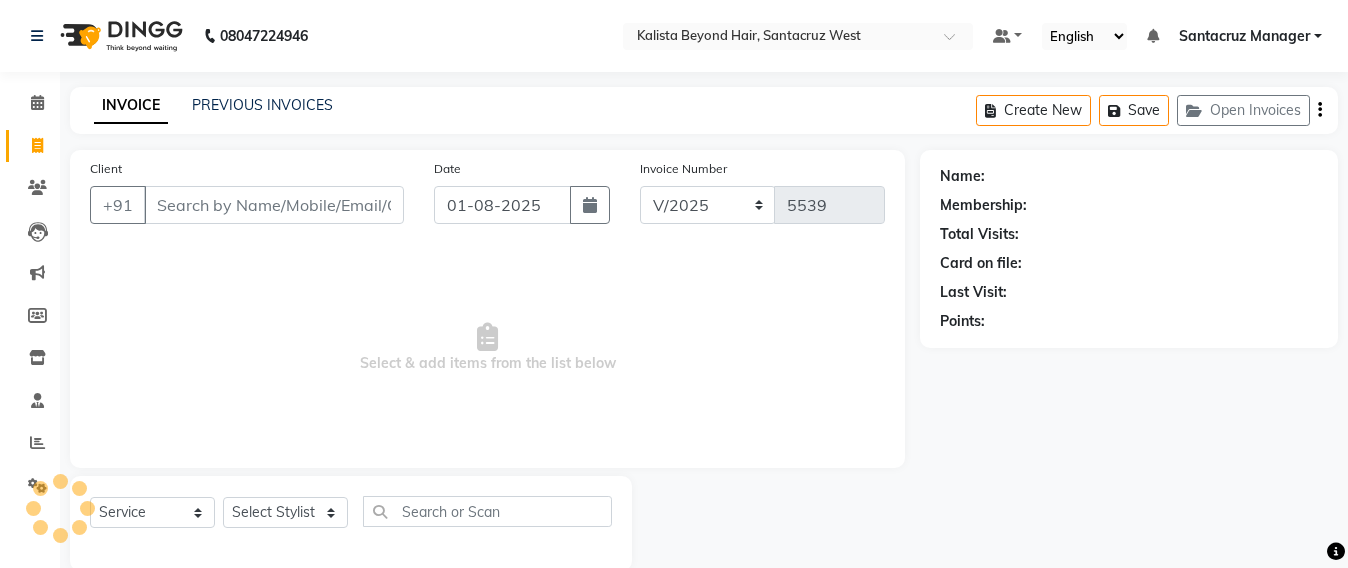 scroll, scrollTop: 33, scrollLeft: 0, axis: vertical 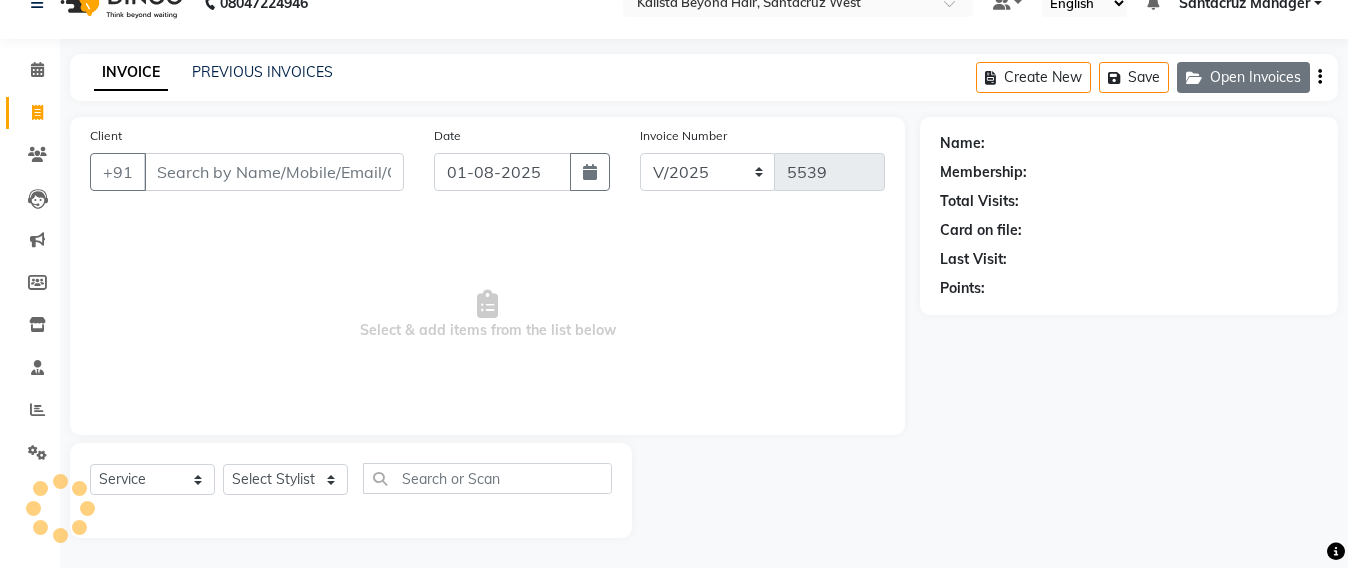 click on "Open Invoices" 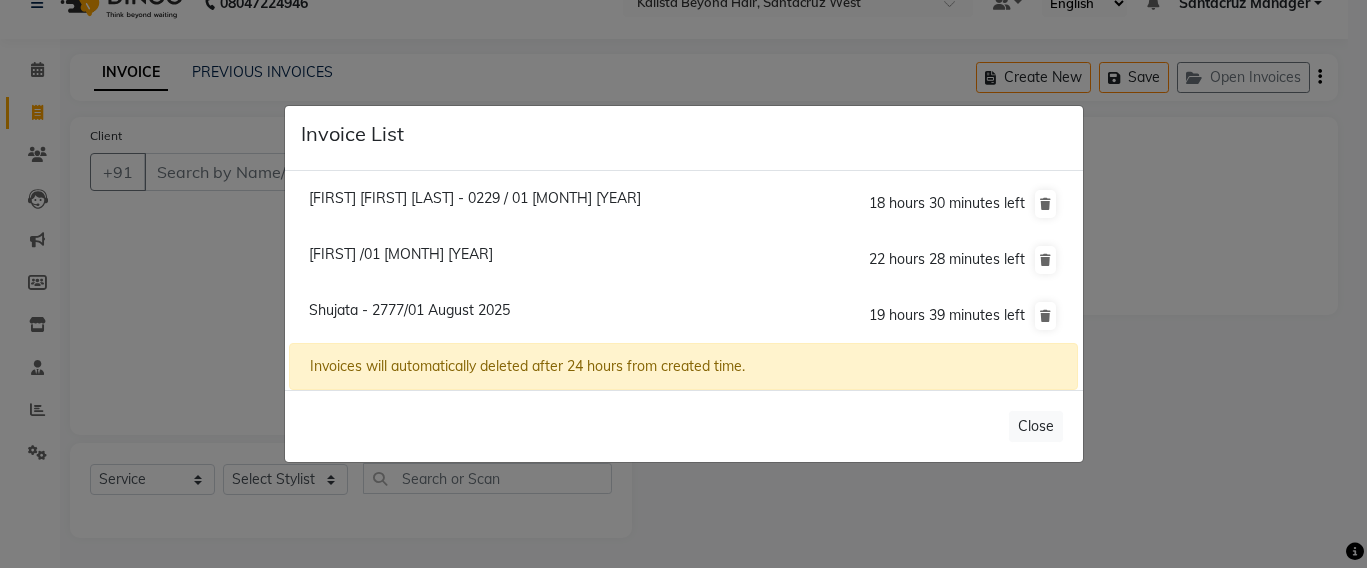 click on "Invoice List  Prathana Nepyune Bhansal - 0229/01 August 2025  18 hours 30 minutes left  Gargi /01 August 2025  22 hours 28 minutes left  Shujata - 2777/01 August 2025  19 hours 39 minutes left  Invoices will automatically deleted after 24 hours from created time.   Close" 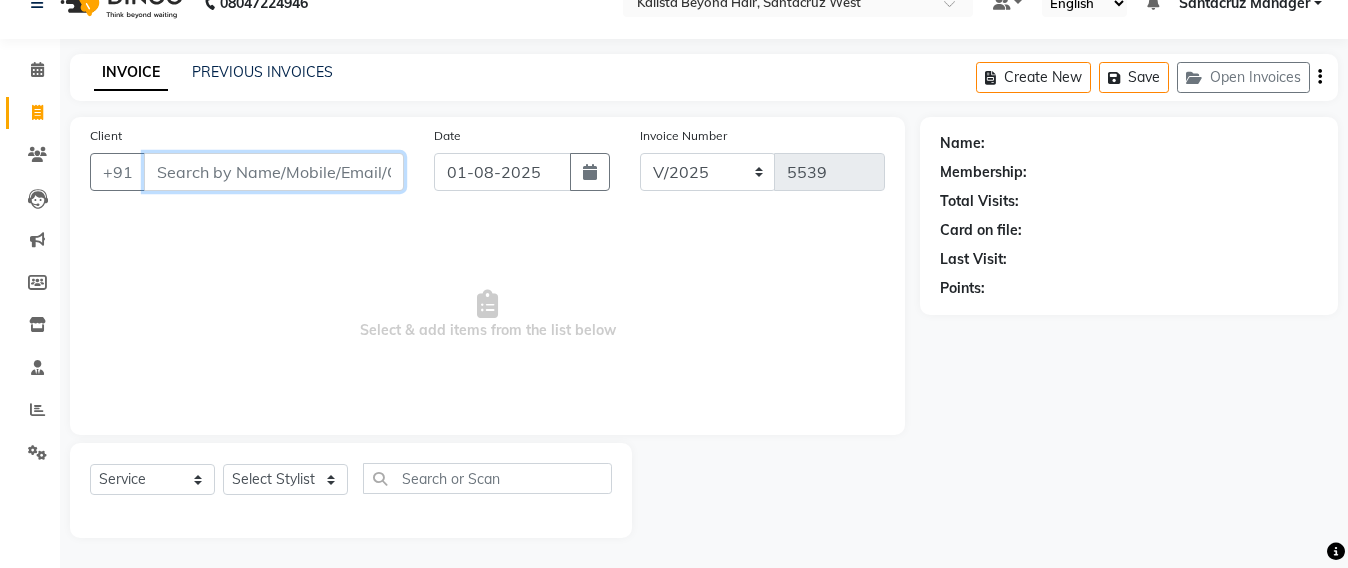 click on "Client" at bounding box center [274, 172] 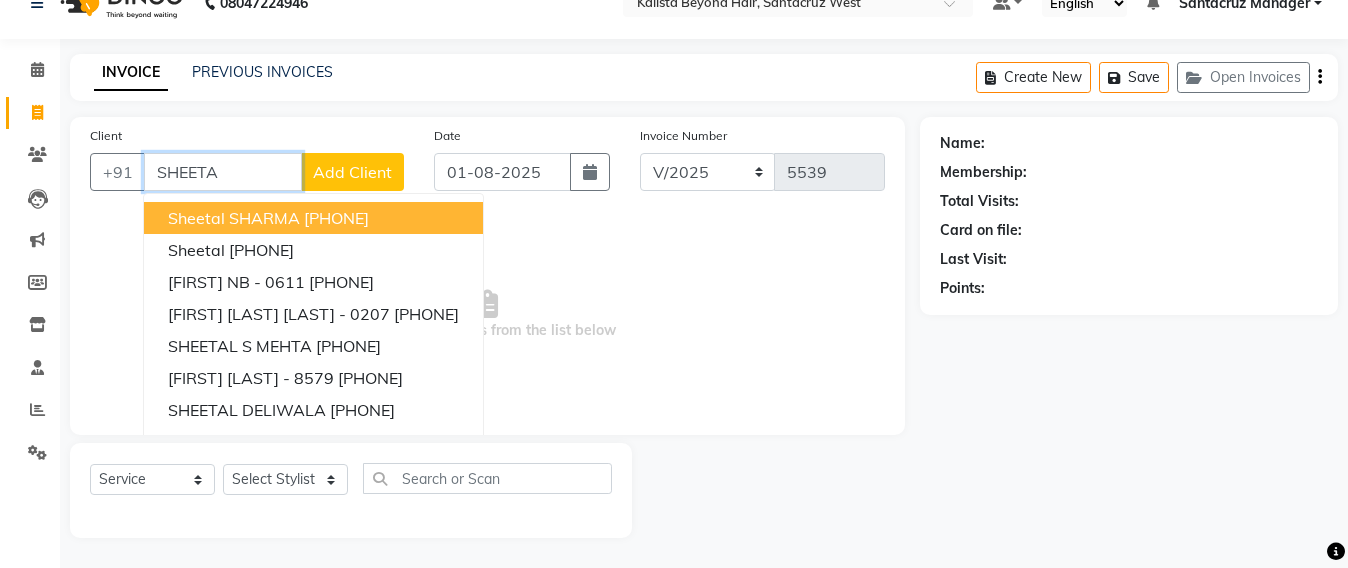 click on "sheetal SHARMA  9819768818" at bounding box center [313, 218] 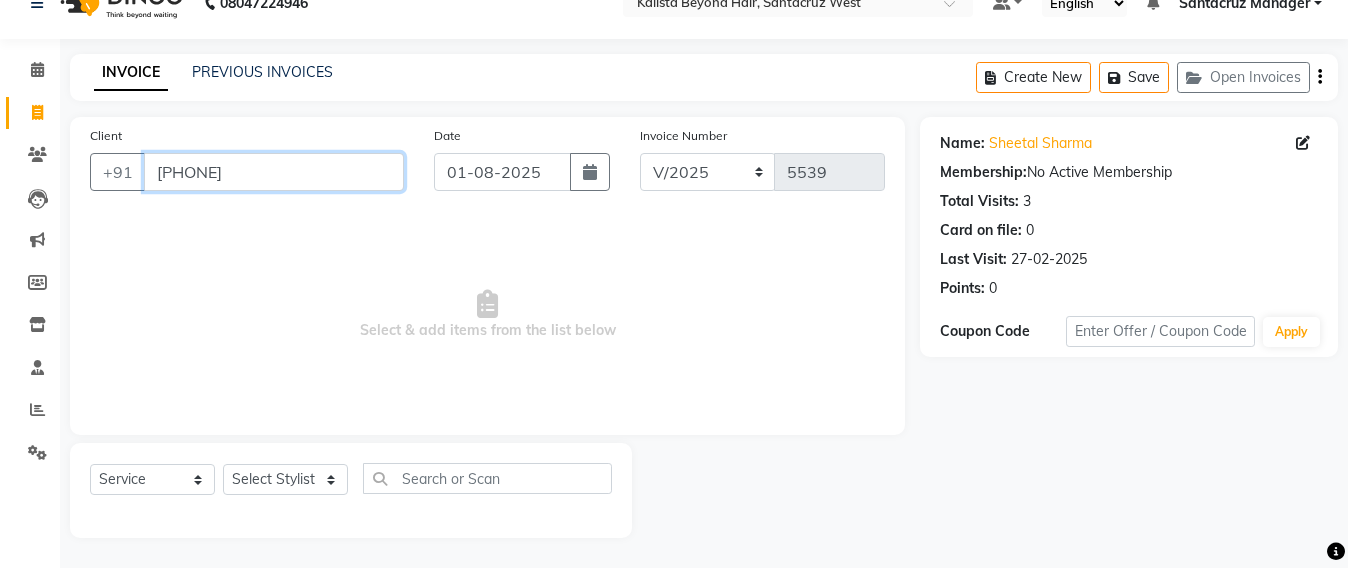 click on "[PHONE]" at bounding box center (274, 172) 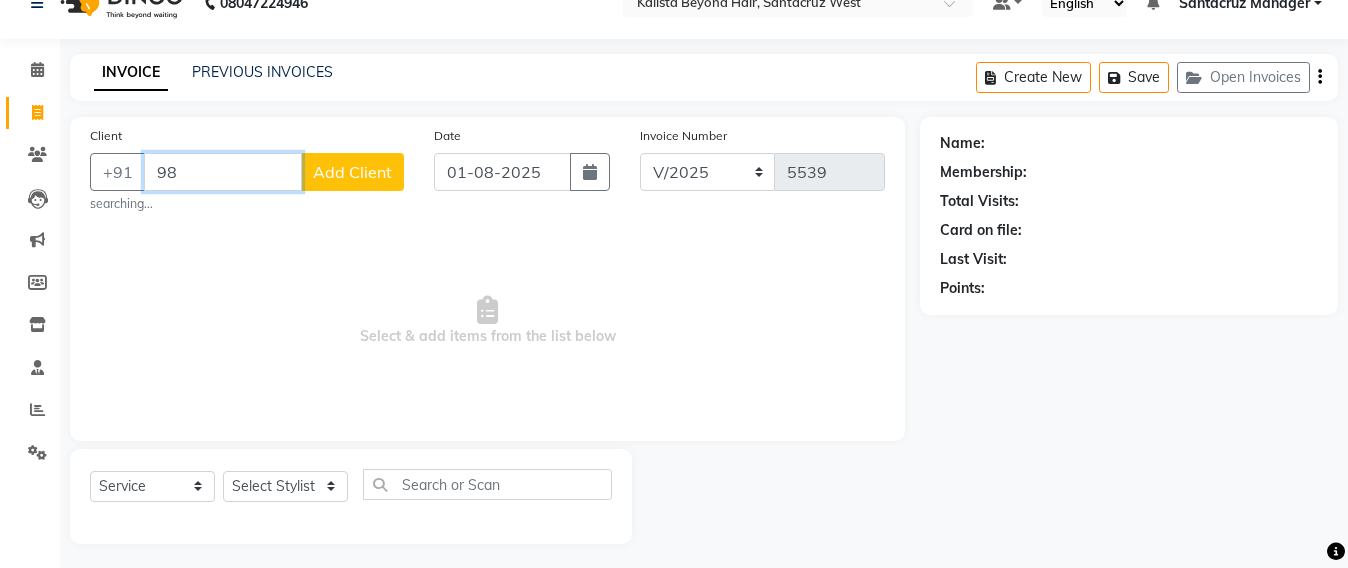 type on "9" 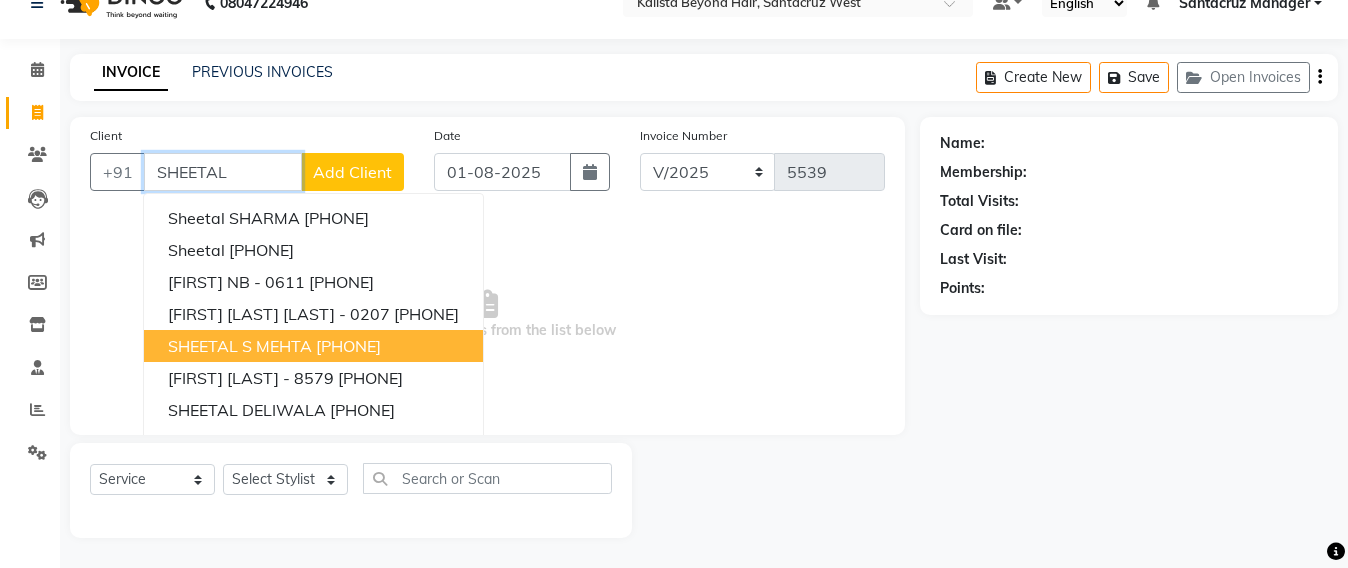 click on "SHEETAL S MEHTA" at bounding box center [240, 346] 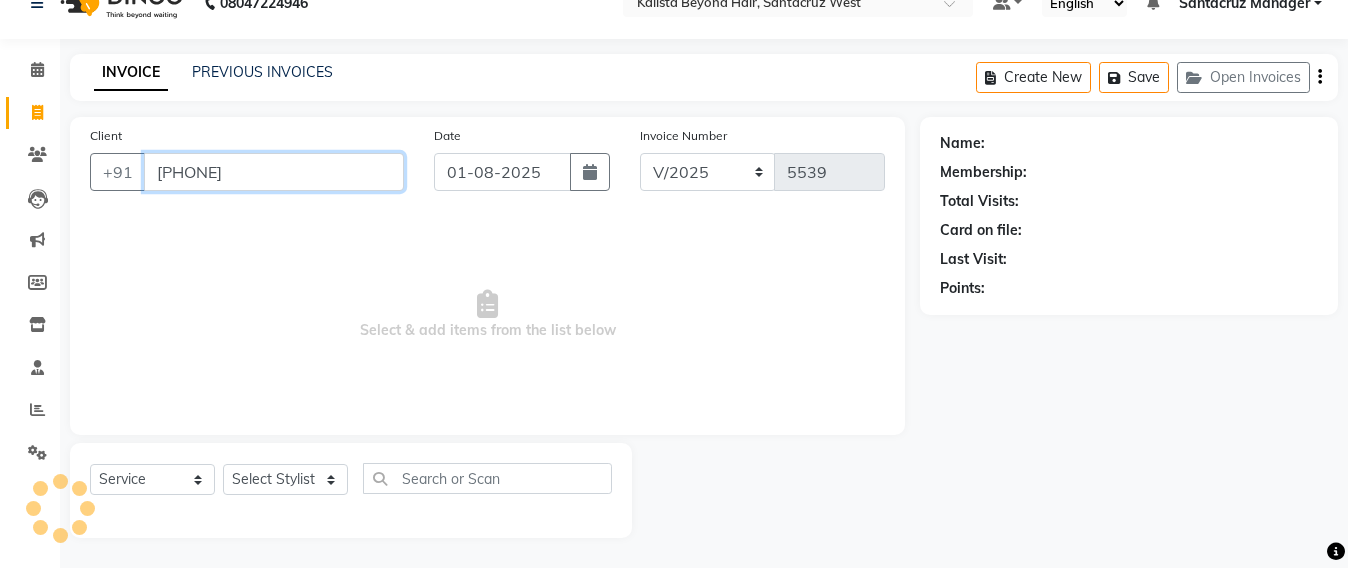 type on "[PHONE]" 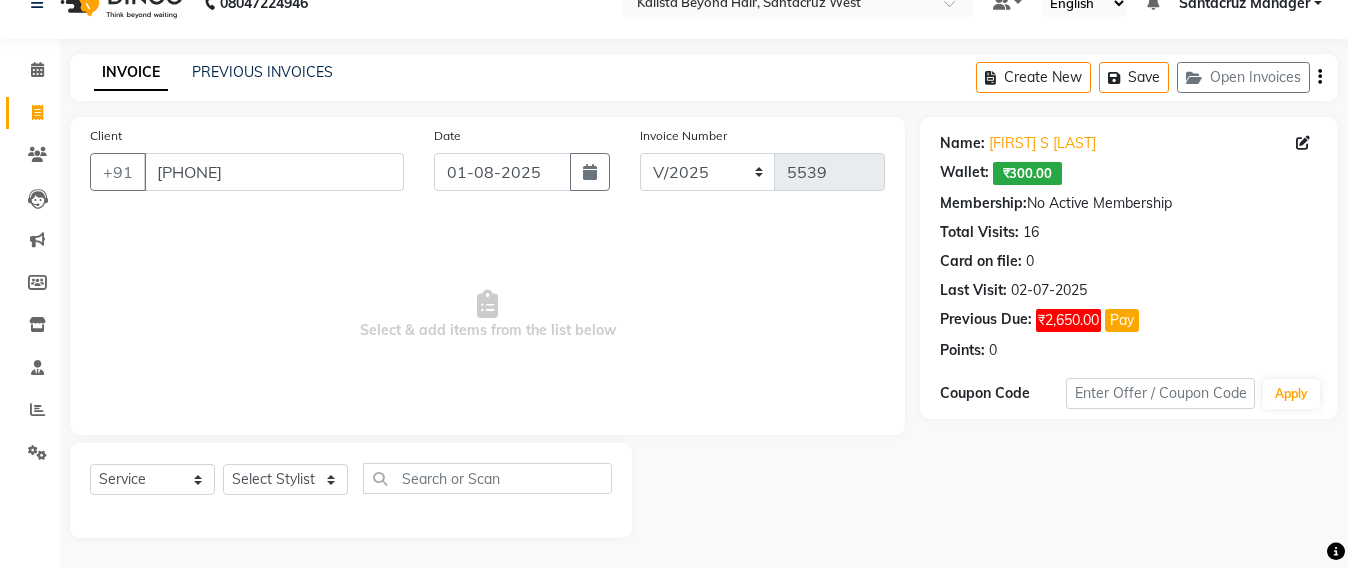 scroll, scrollTop: 0, scrollLeft: 0, axis: both 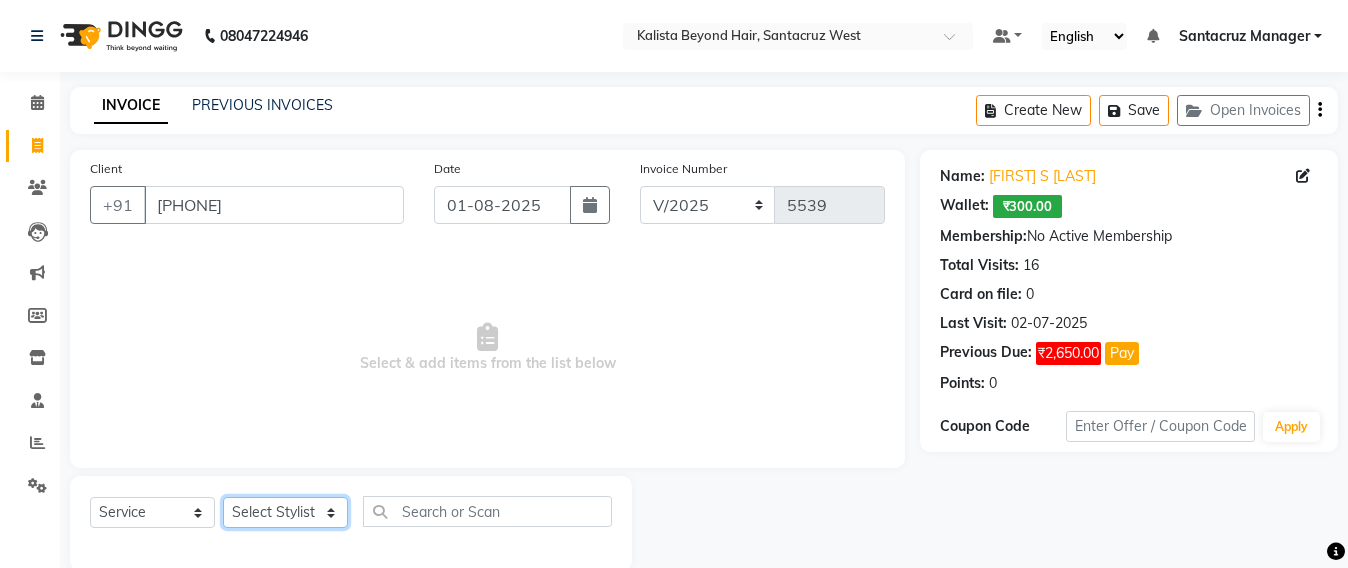 click on "Select Stylist Admin Avesh Sankat AZHER SHAIKH Jayeshree Mahtre Manisha Subodh Shedge Muskaan Pramila Vinayak Mhatre prathmesh mahattre Pratibha Nilesh Sharma RINKI SAV Rosy Sunil Jadhav Sameer shah admin Santacruz Manager SAURAV Siddhi SOMAYANG VASHUM Tejasvi Bhosle" 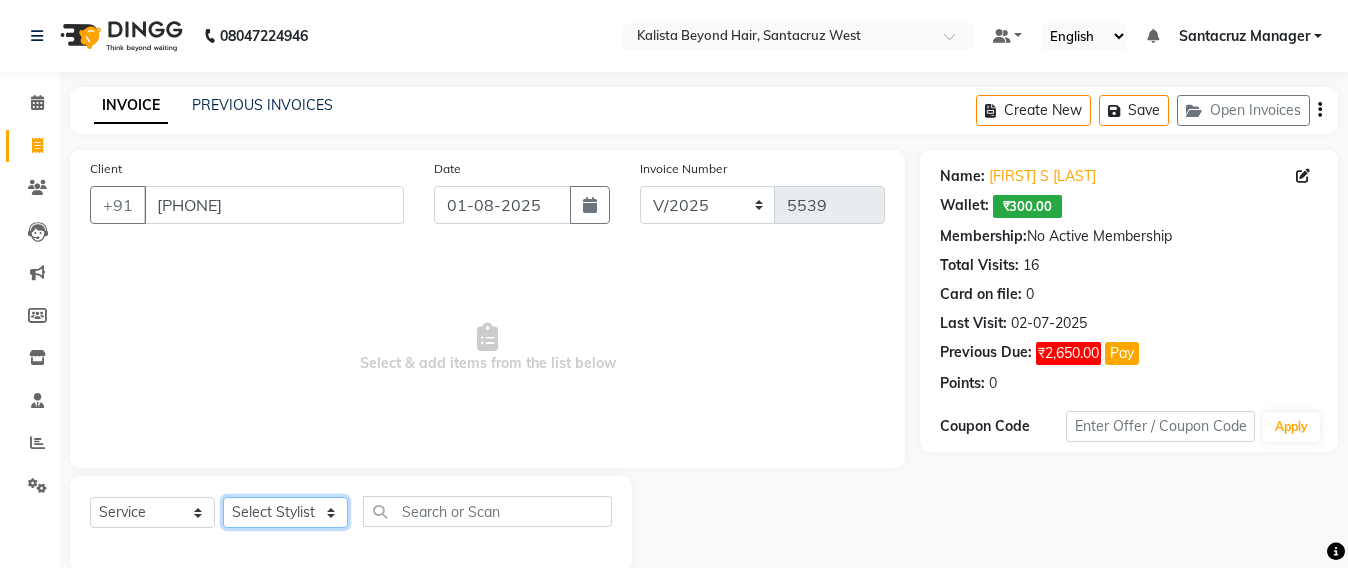 select on "48409" 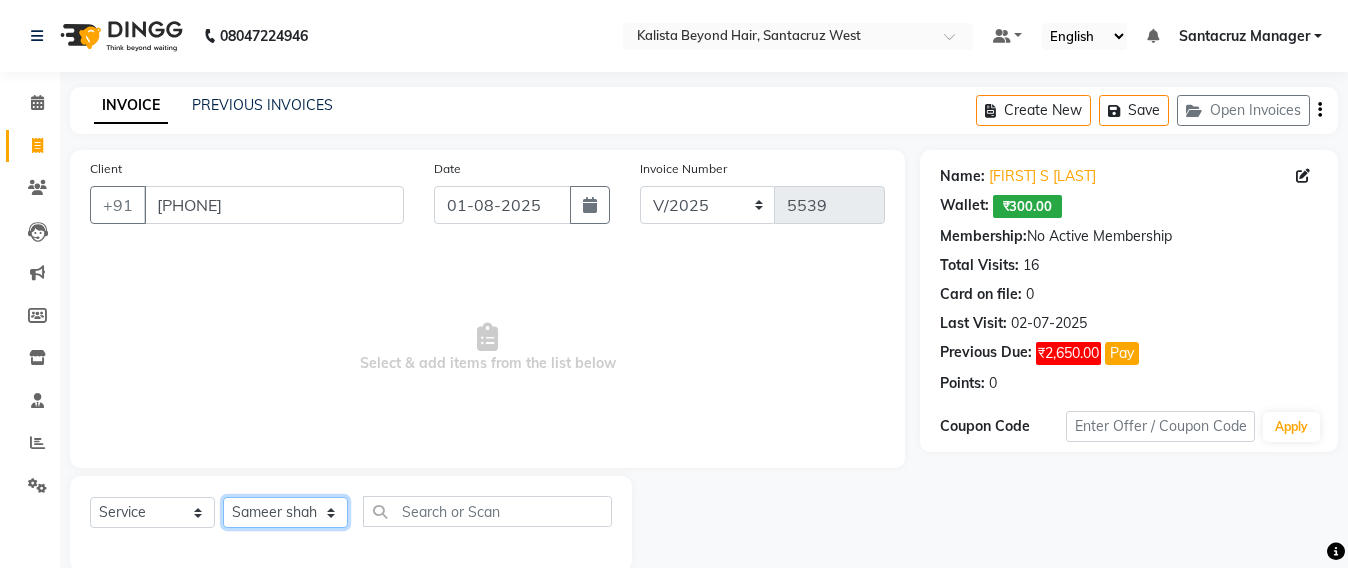 click on "Select Stylist Admin Avesh Sankat AZHER SHAIKH Jayeshree Mahtre Manisha Subodh Shedge Muskaan Pramila Vinayak Mhatre prathmesh mahattre Pratibha Nilesh Sharma RINKI SAV Rosy Sunil Jadhav Sameer shah admin Santacruz Manager SAURAV Siddhi SOMAYANG VASHUM Tejasvi Bhosle" 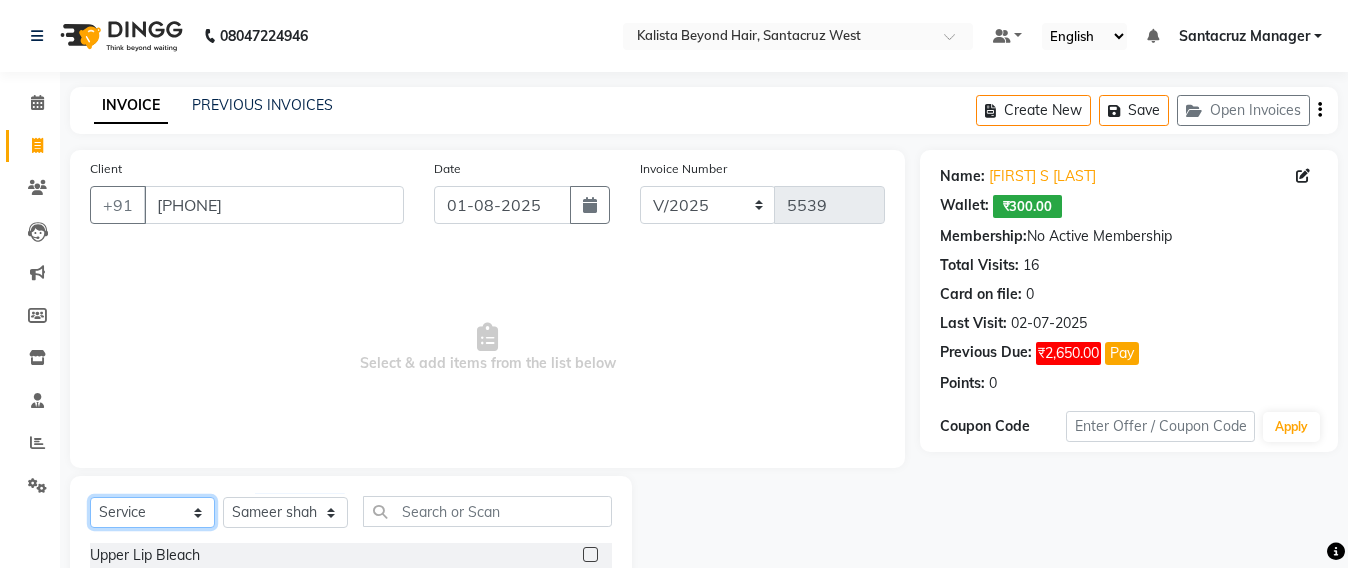 click on "Select  Service  Product  Membership  Package Voucher Prepaid Gift Card" 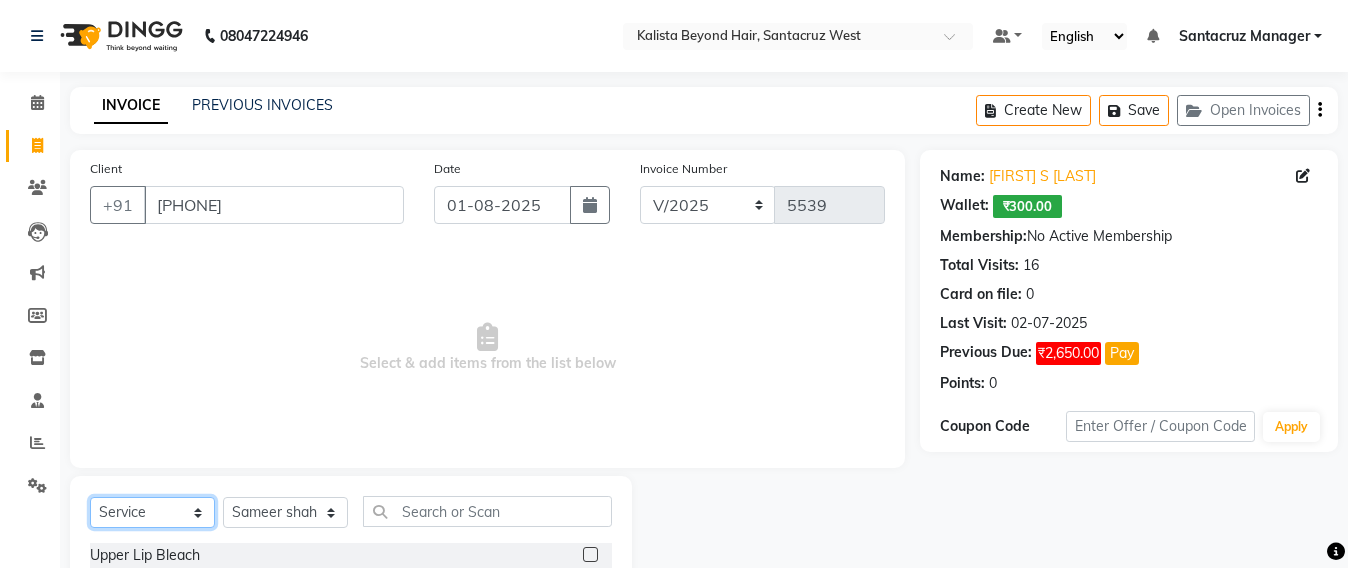 select on "product" 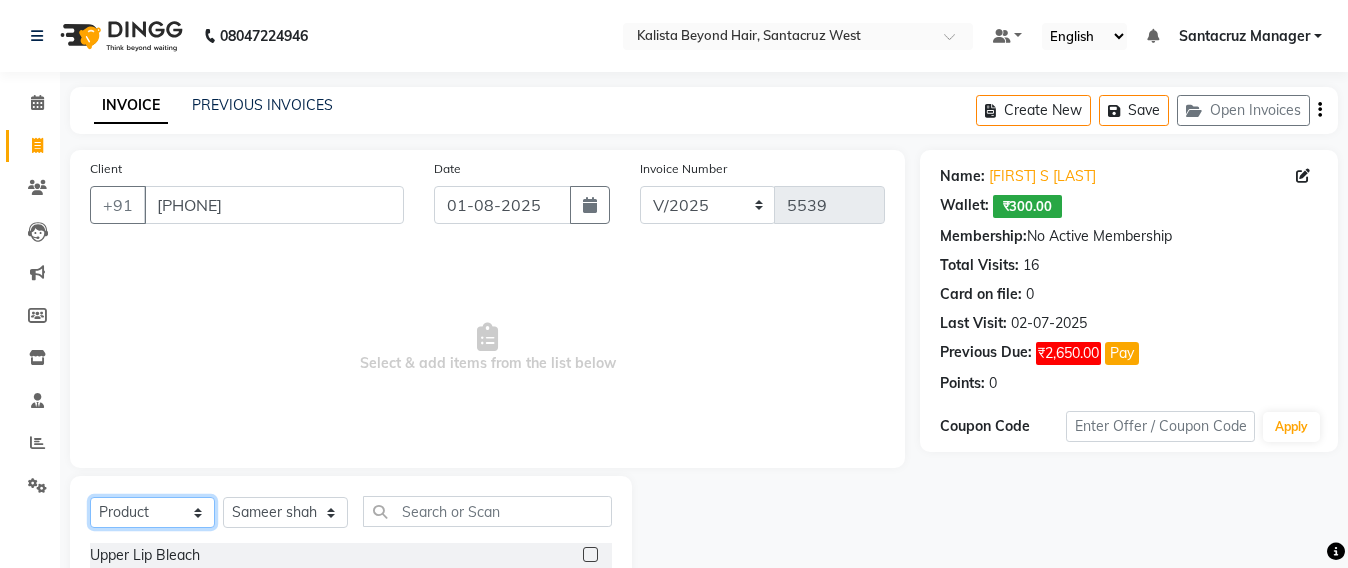 click on "Select  Service  Product  Membership  Package Voucher Prepaid Gift Card" 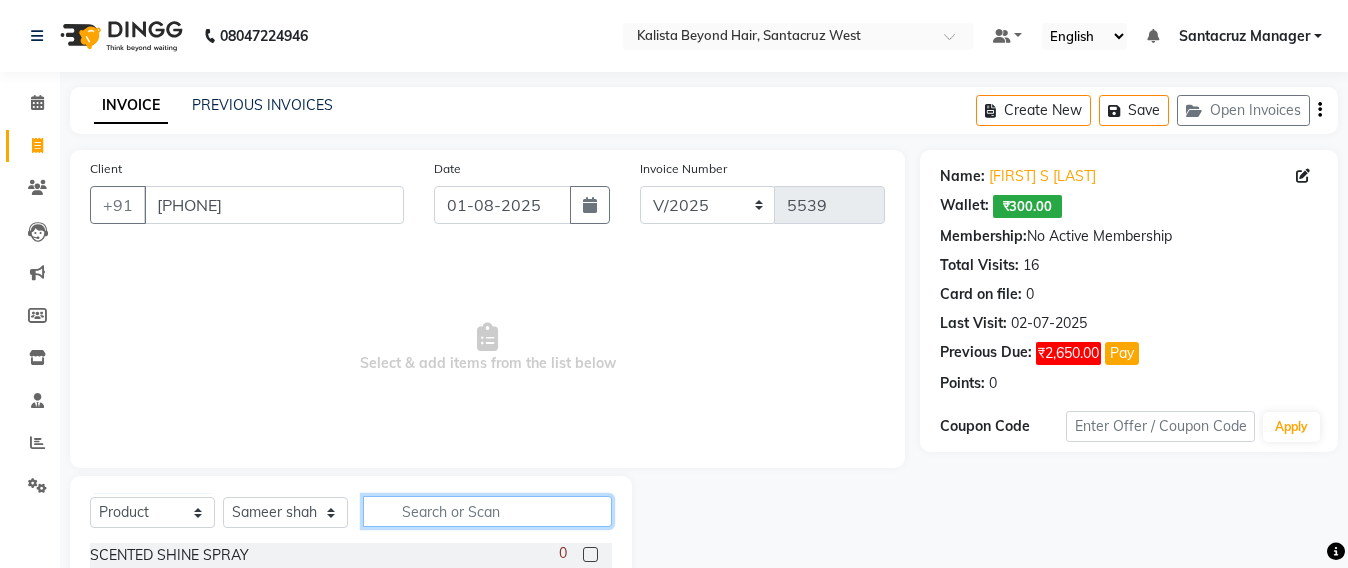 click 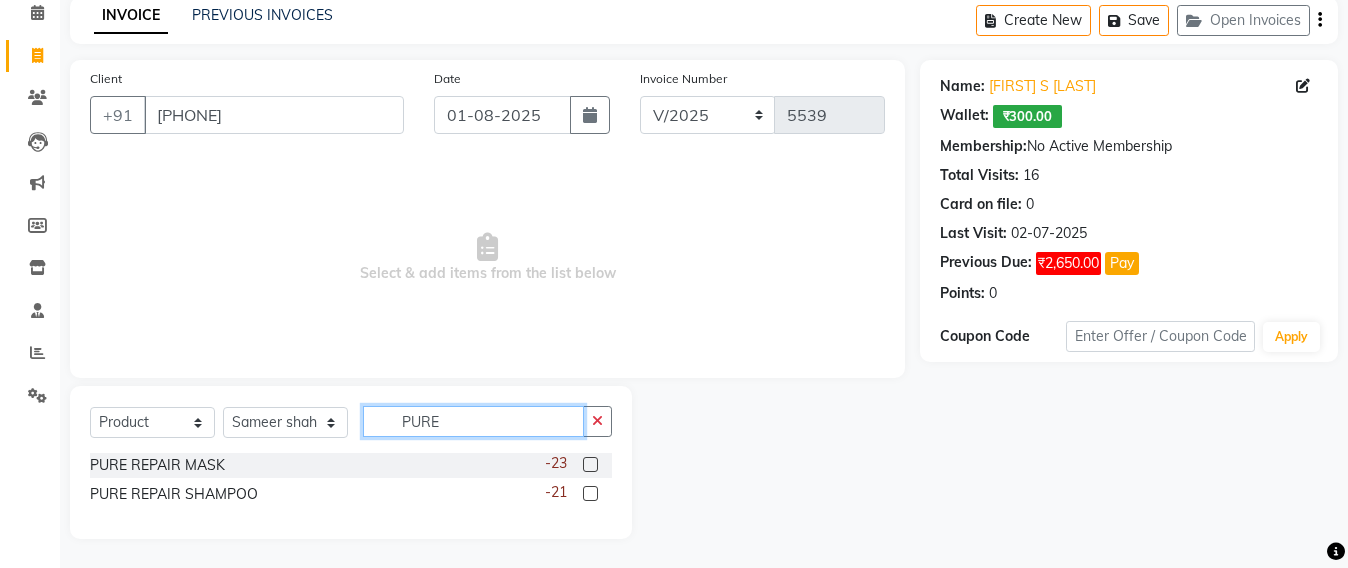 scroll, scrollTop: 91, scrollLeft: 0, axis: vertical 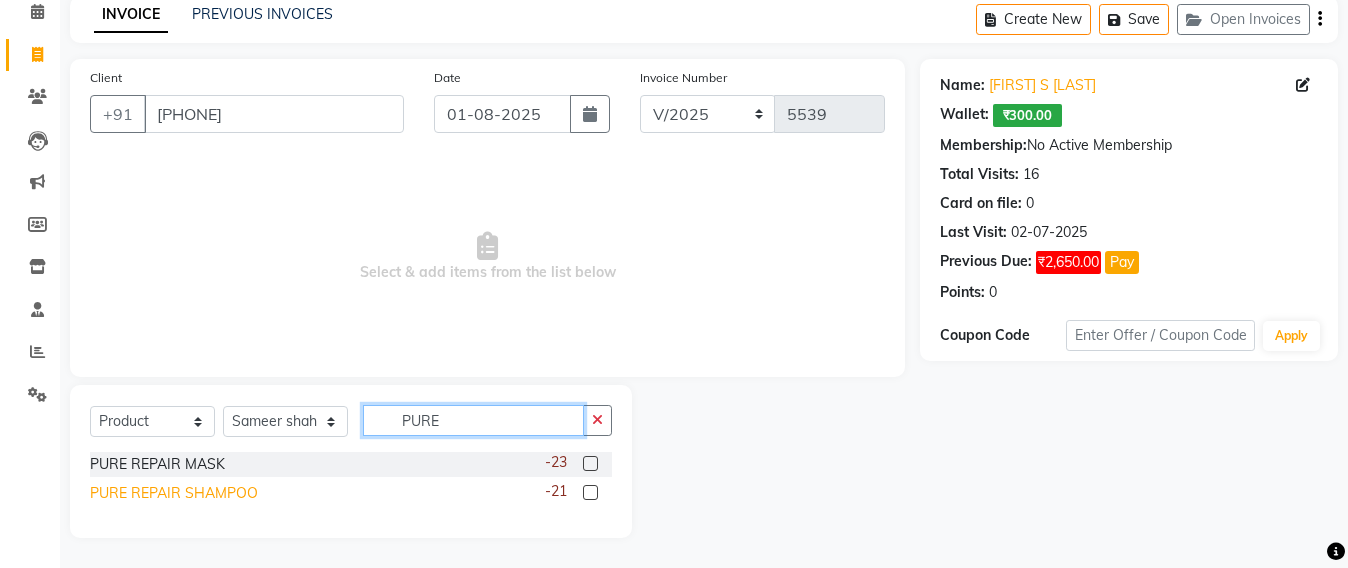 type on "PURE" 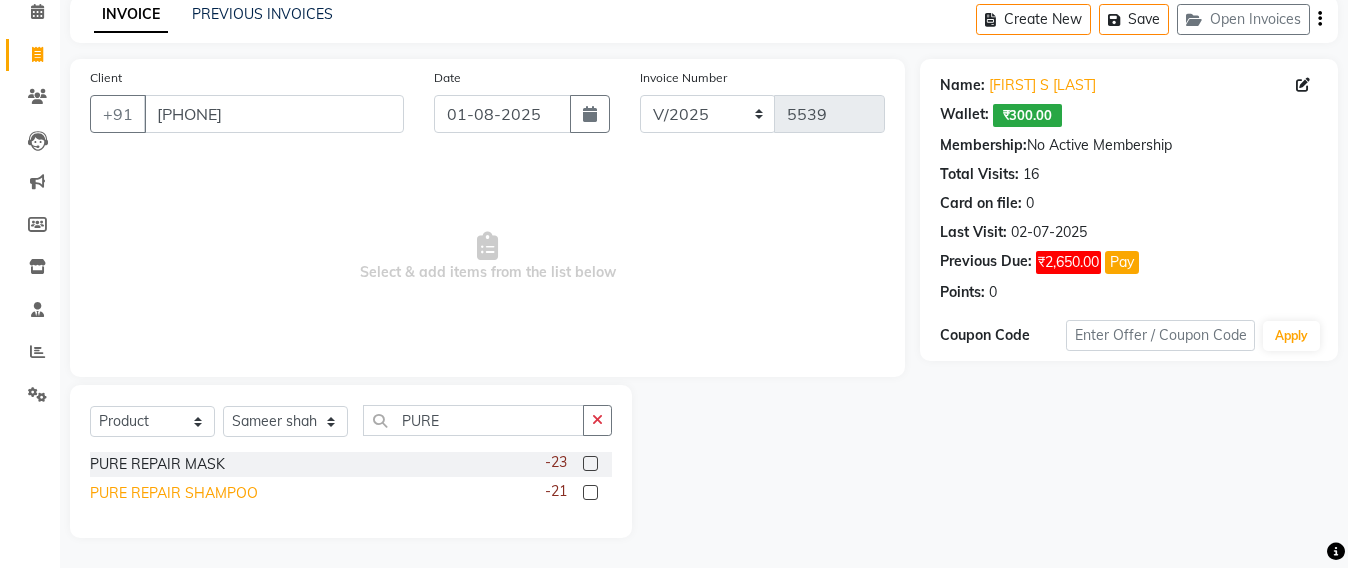click on "PURE REPAIR SHAMPOO" 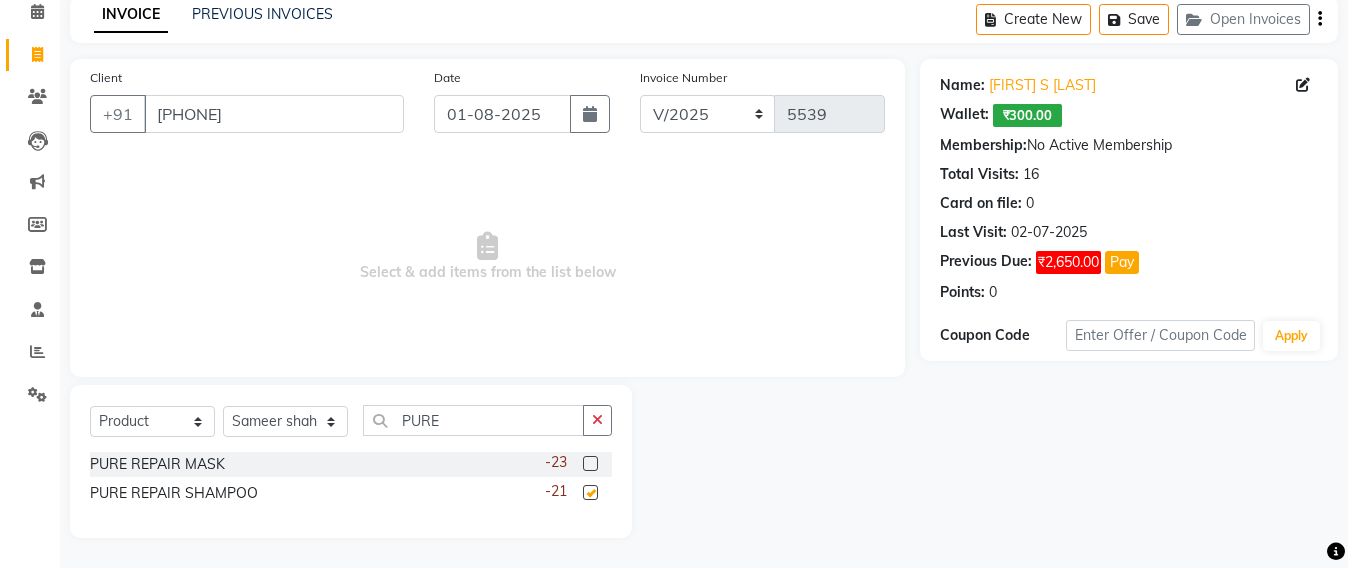 checkbox on "false" 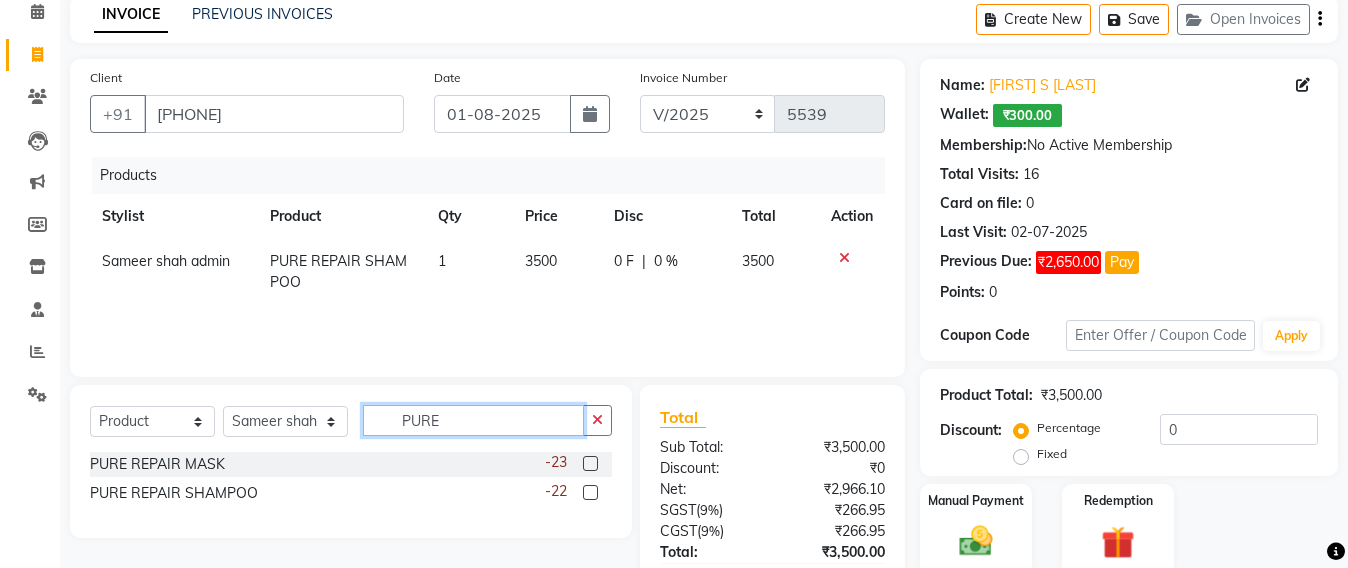 click on "PURE" 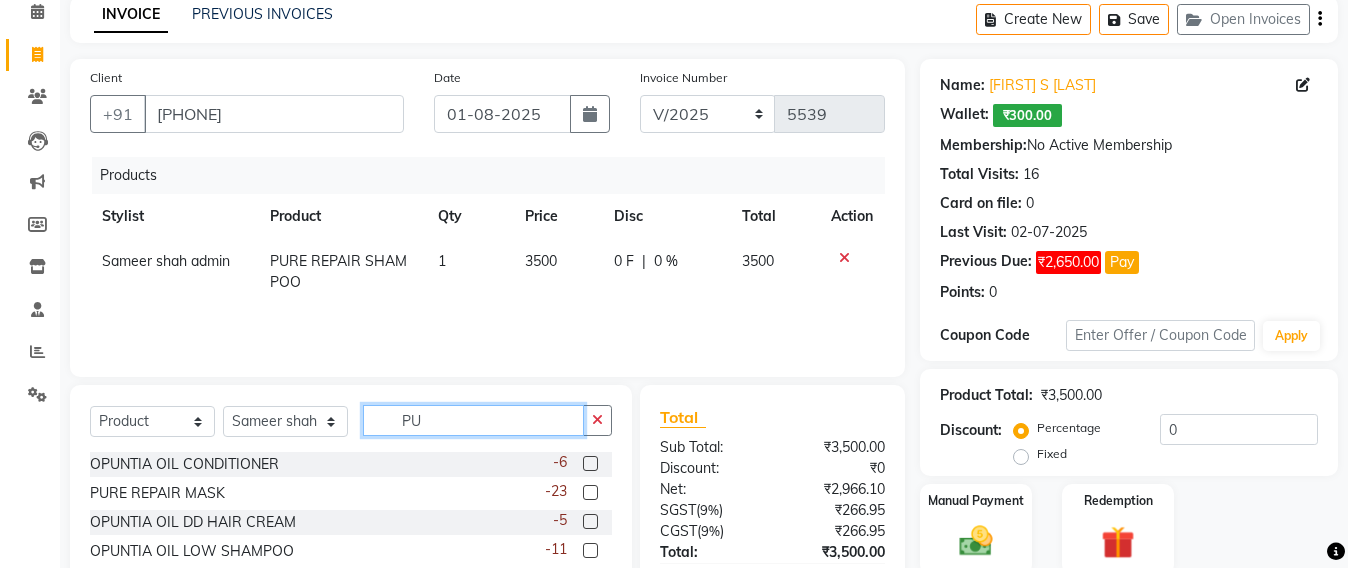 type on "P" 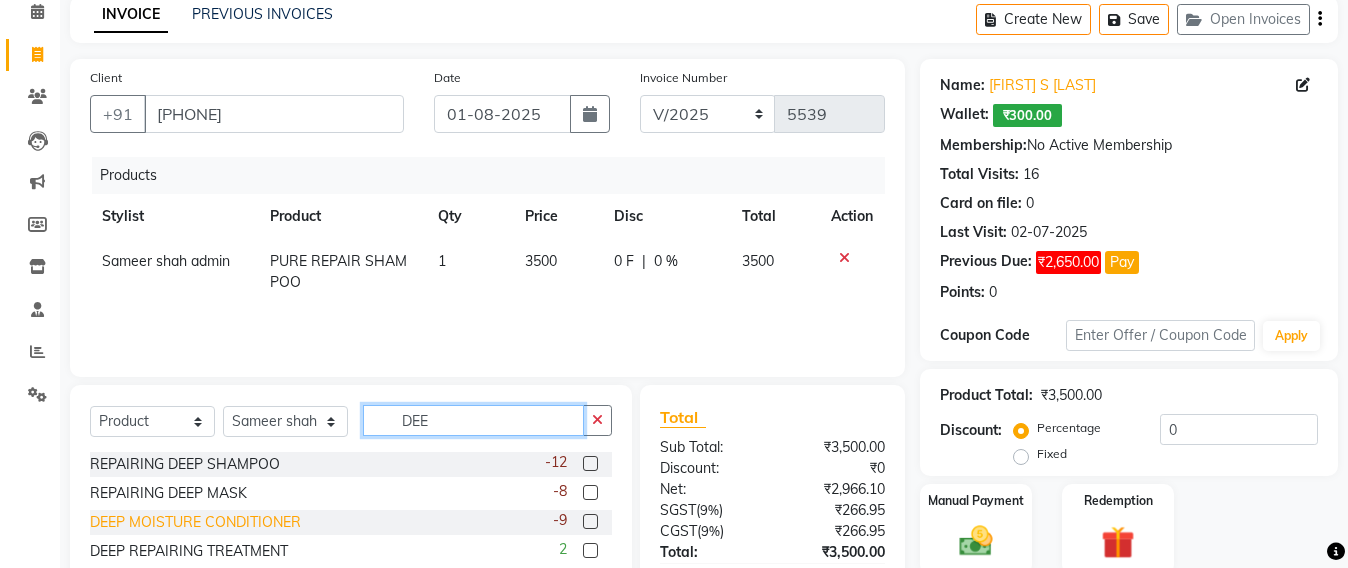 type on "DEE" 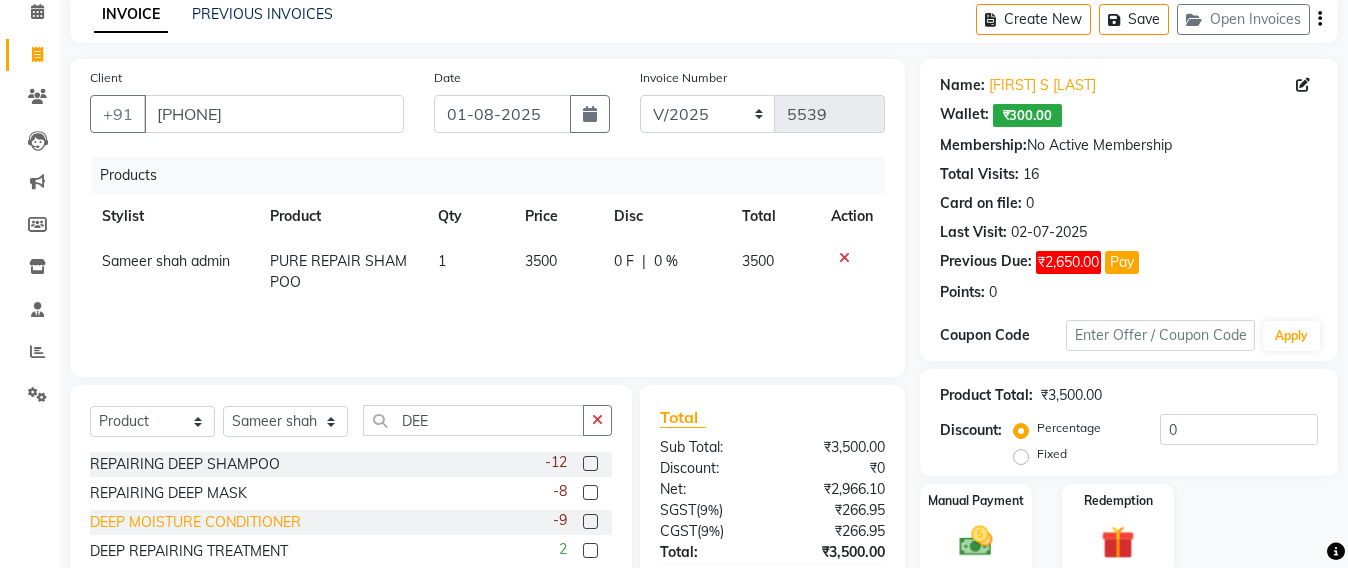 click on "DEEP MOISTURE CONDITIONER" 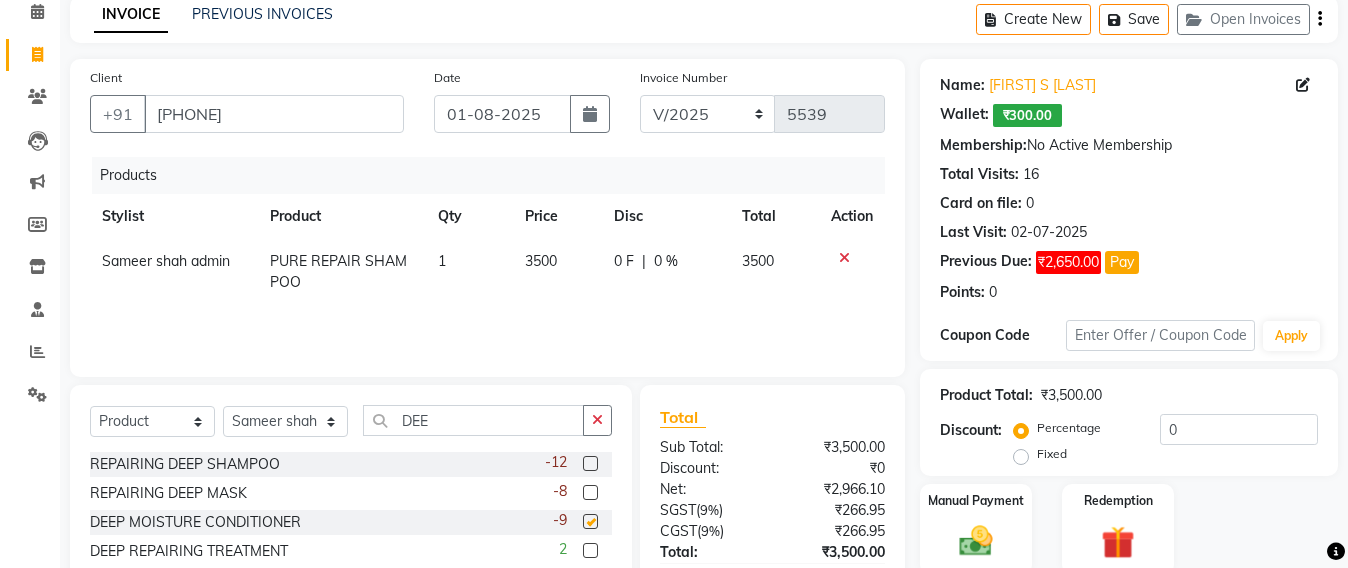 checkbox on "false" 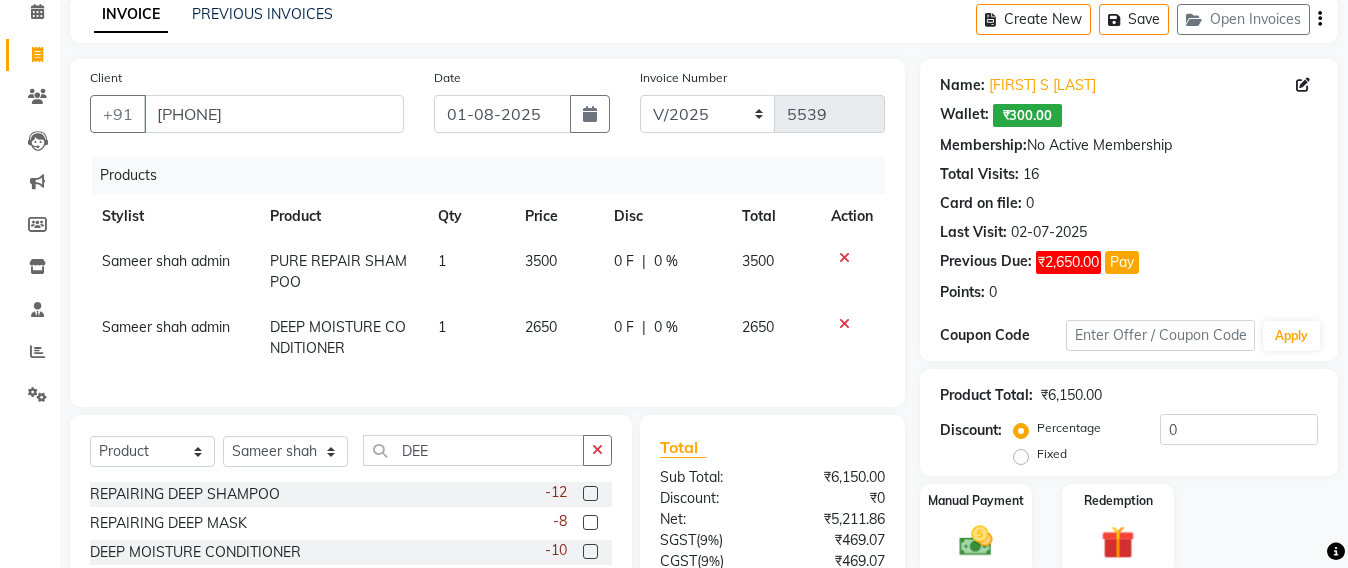 scroll, scrollTop: 216, scrollLeft: 0, axis: vertical 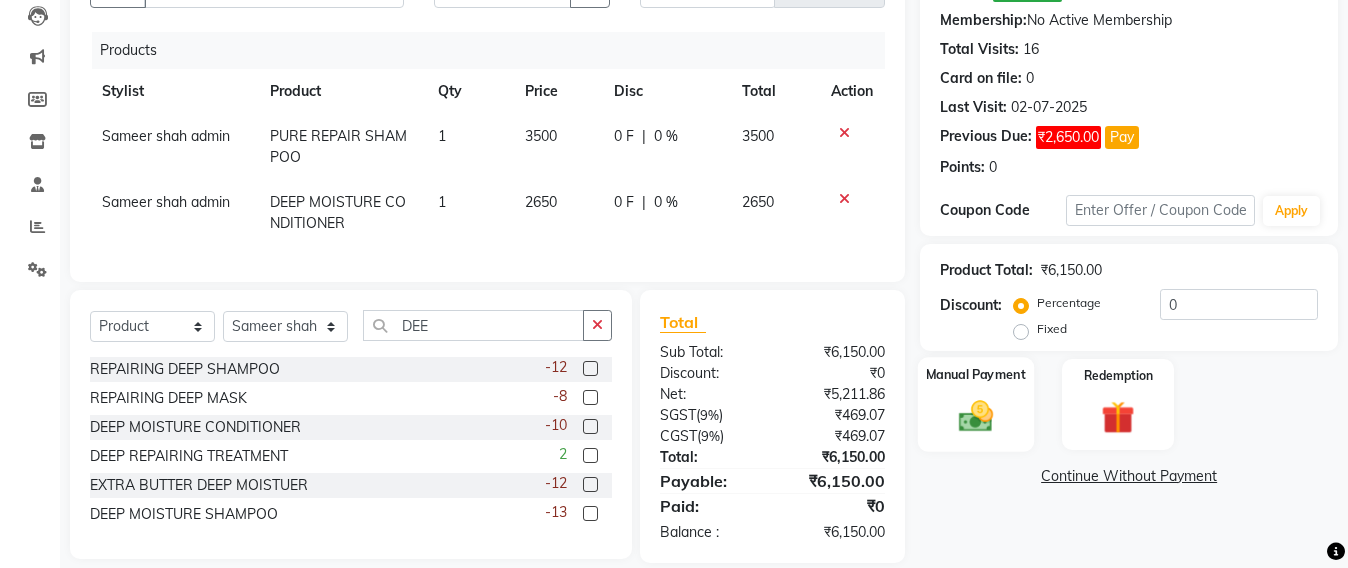 click 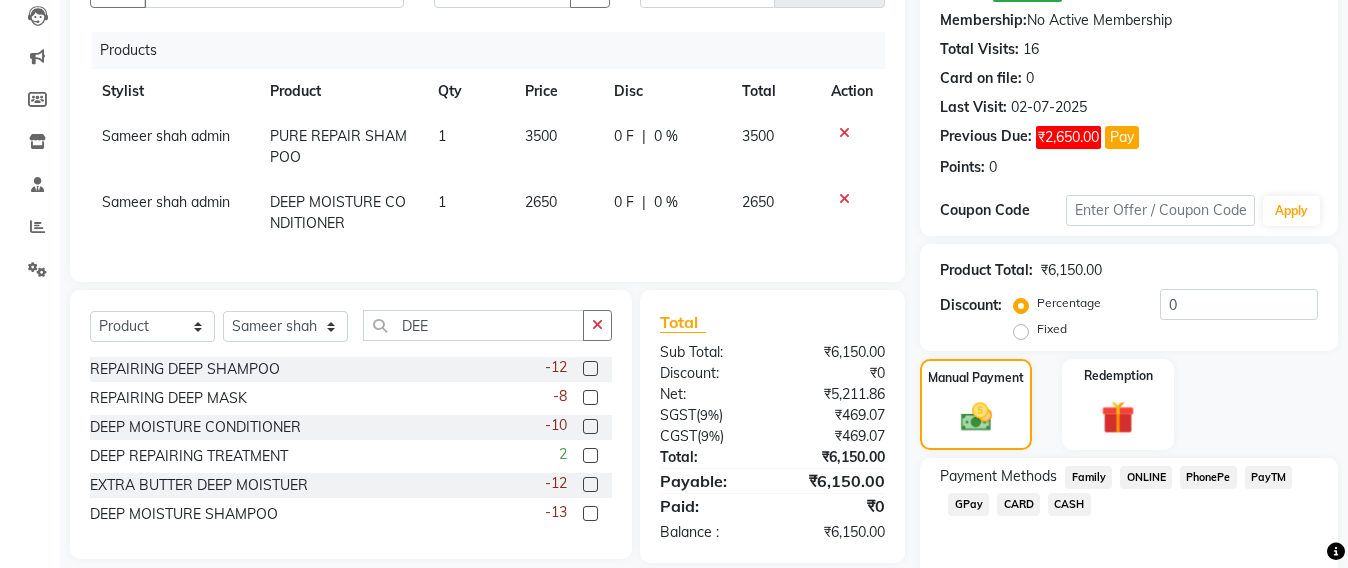 click on "CASH" 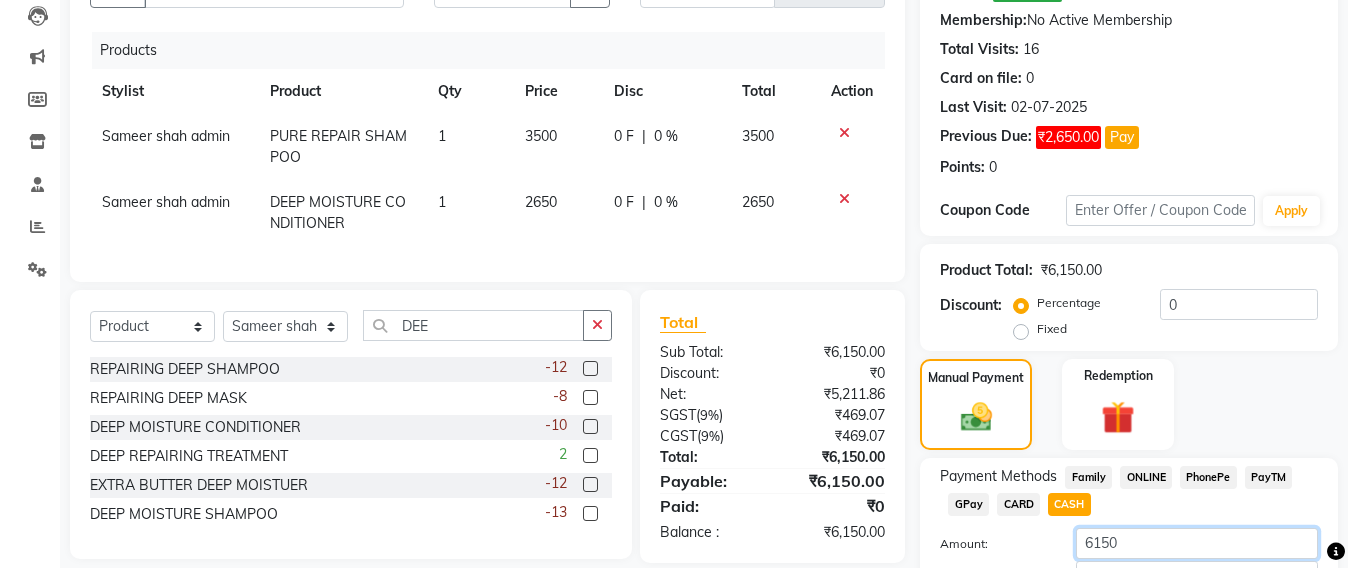 click on "6150" 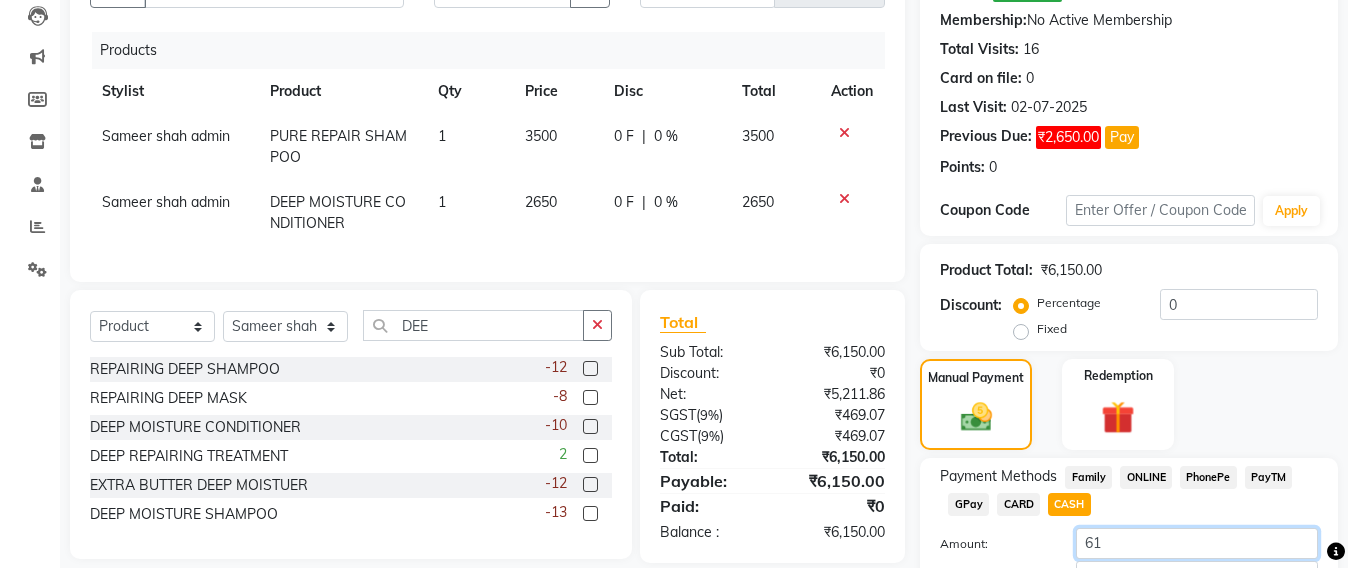 type on "6" 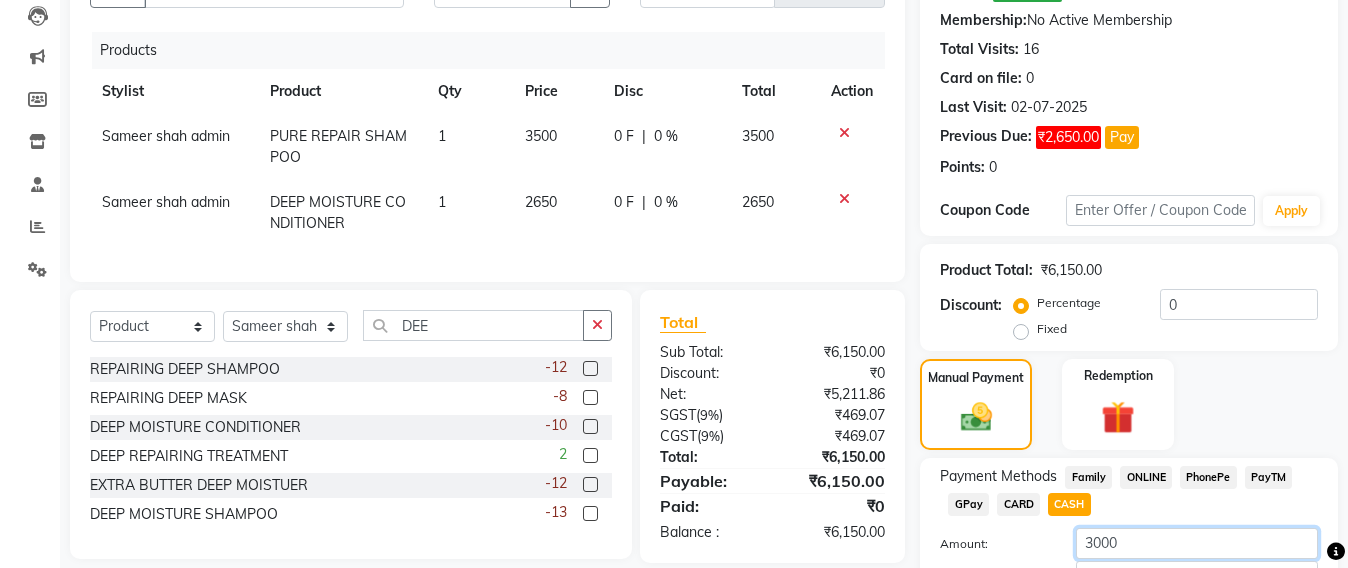 scroll, scrollTop: 353, scrollLeft: 0, axis: vertical 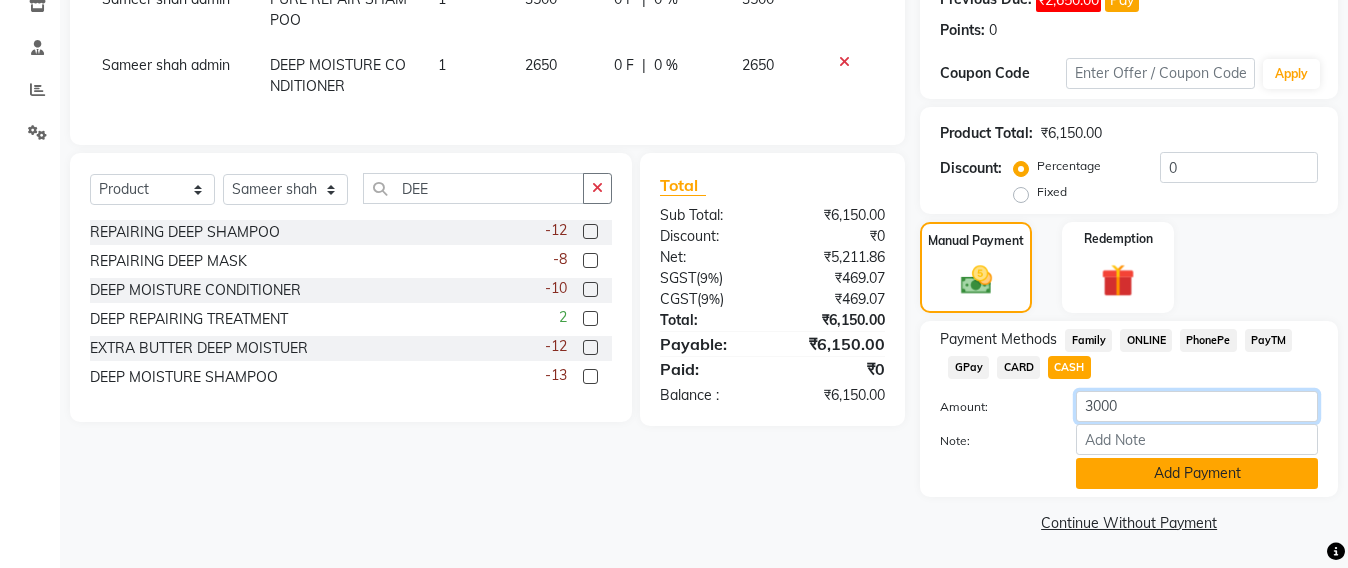 type on "3000" 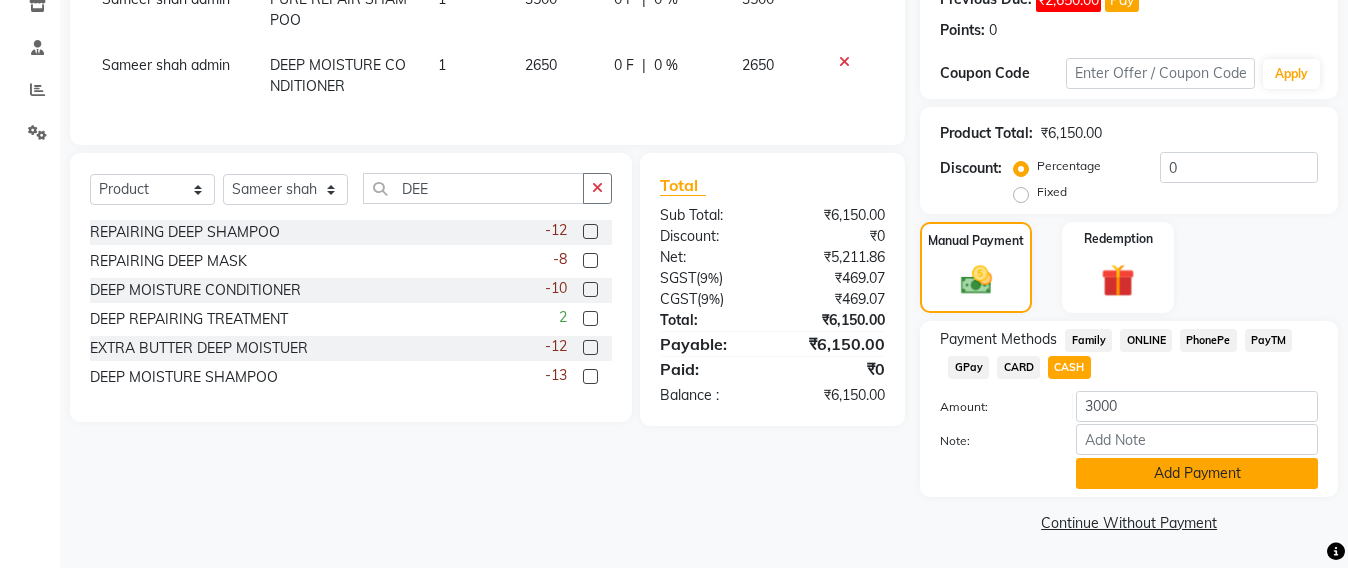 click on "Add Payment" 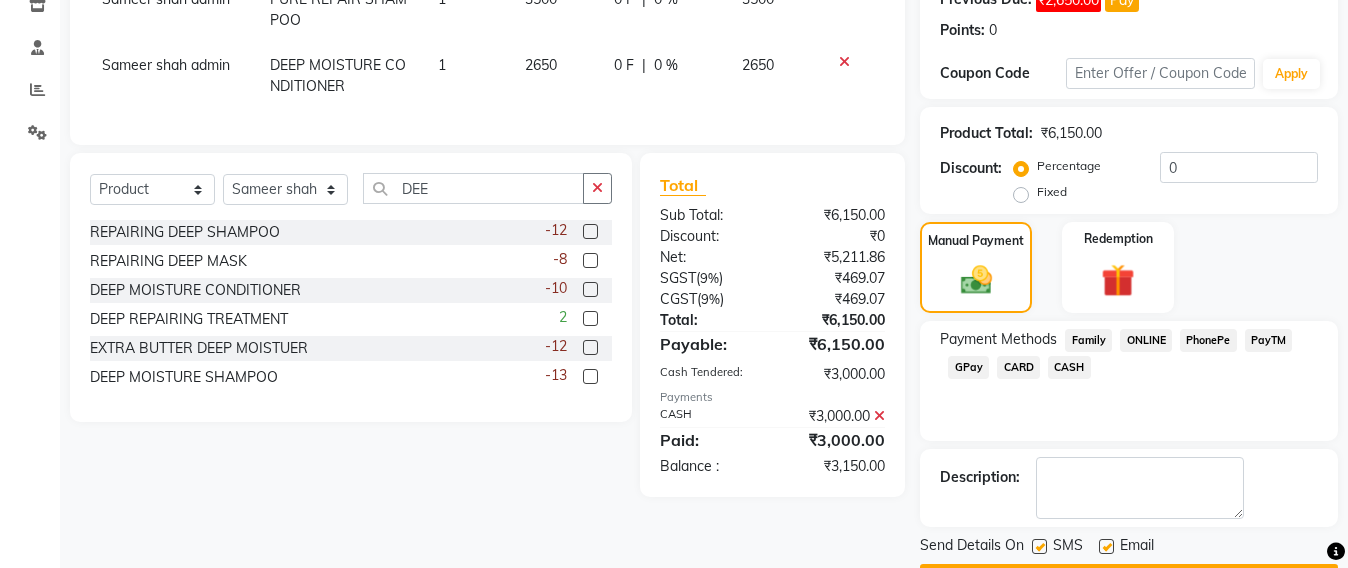 click on "GPay" 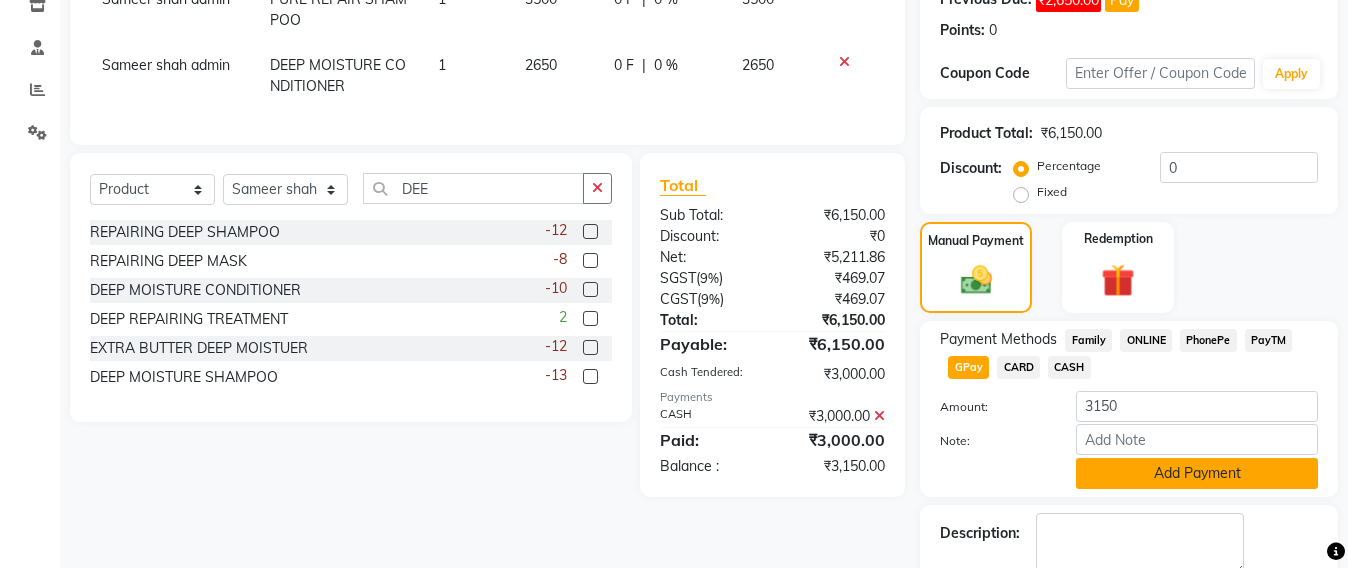 click on "Add Payment" 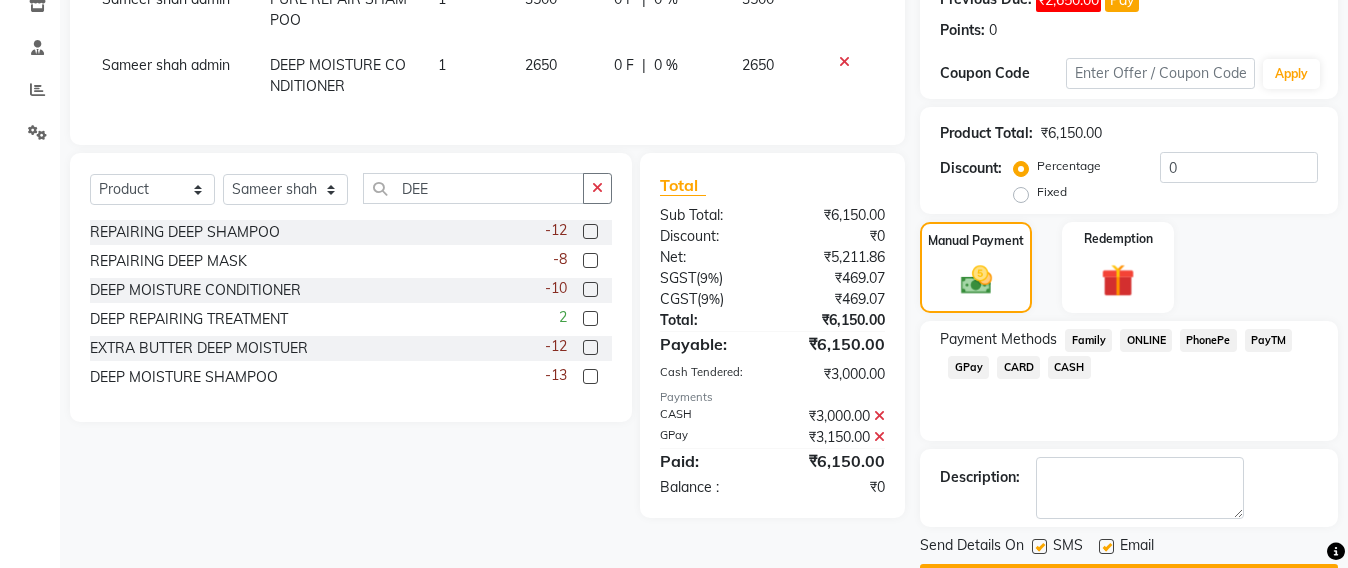 scroll, scrollTop: 410, scrollLeft: 0, axis: vertical 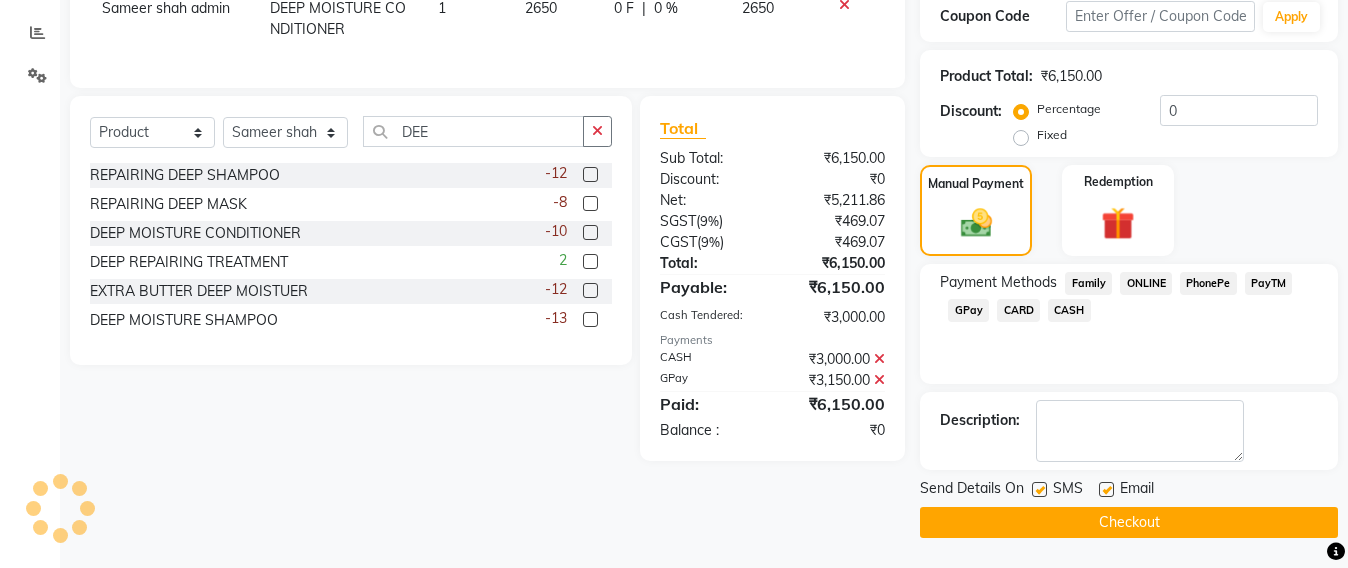 click on "Checkout" 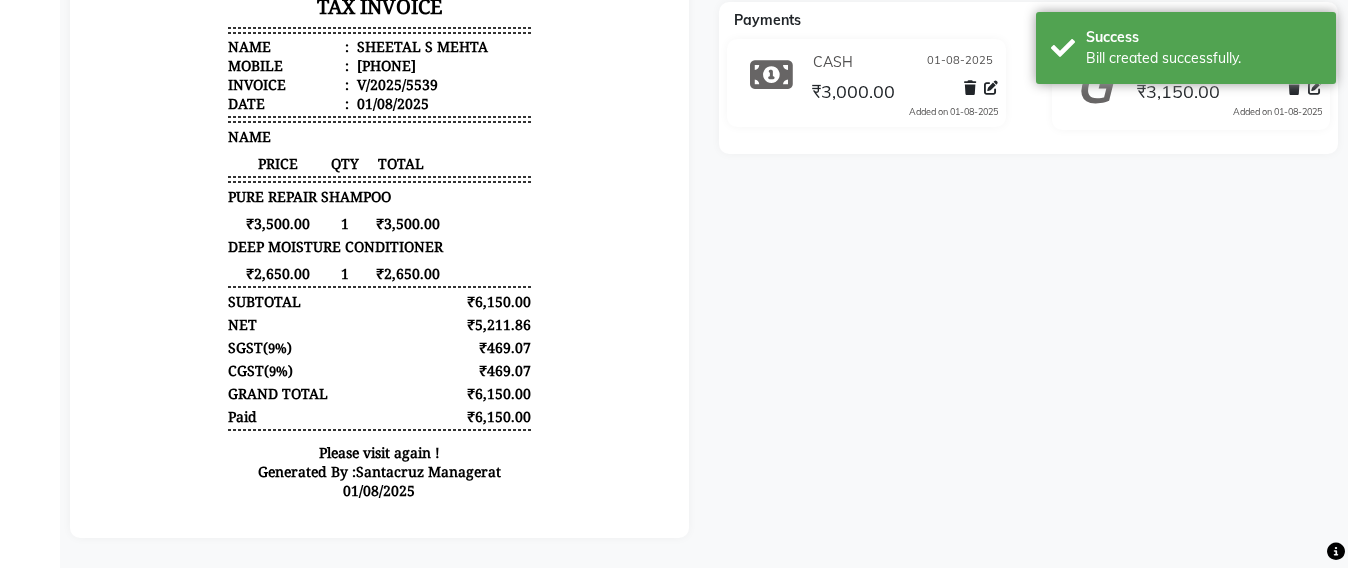 scroll, scrollTop: 0, scrollLeft: 0, axis: both 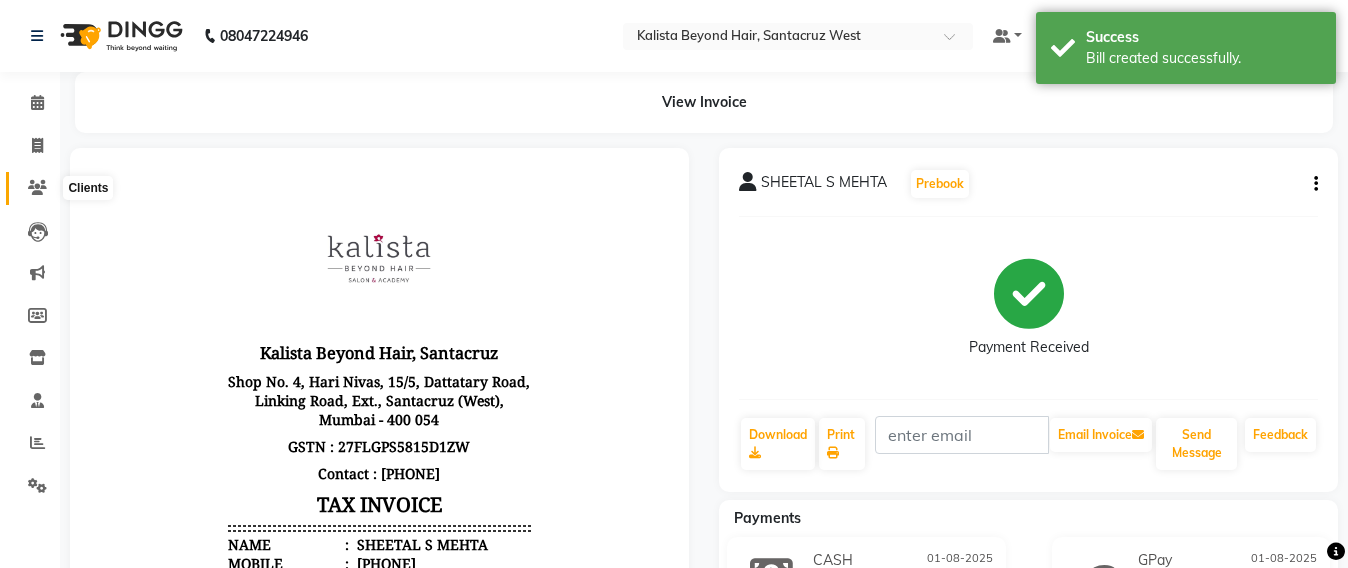 click 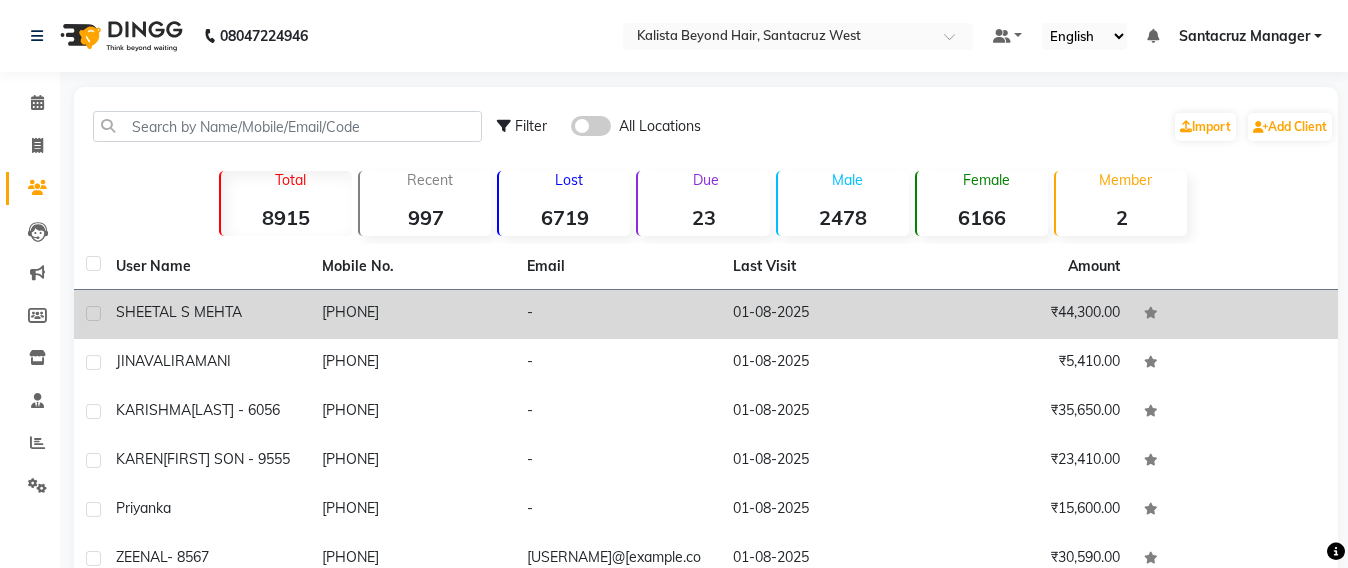click on "[PHONE]" 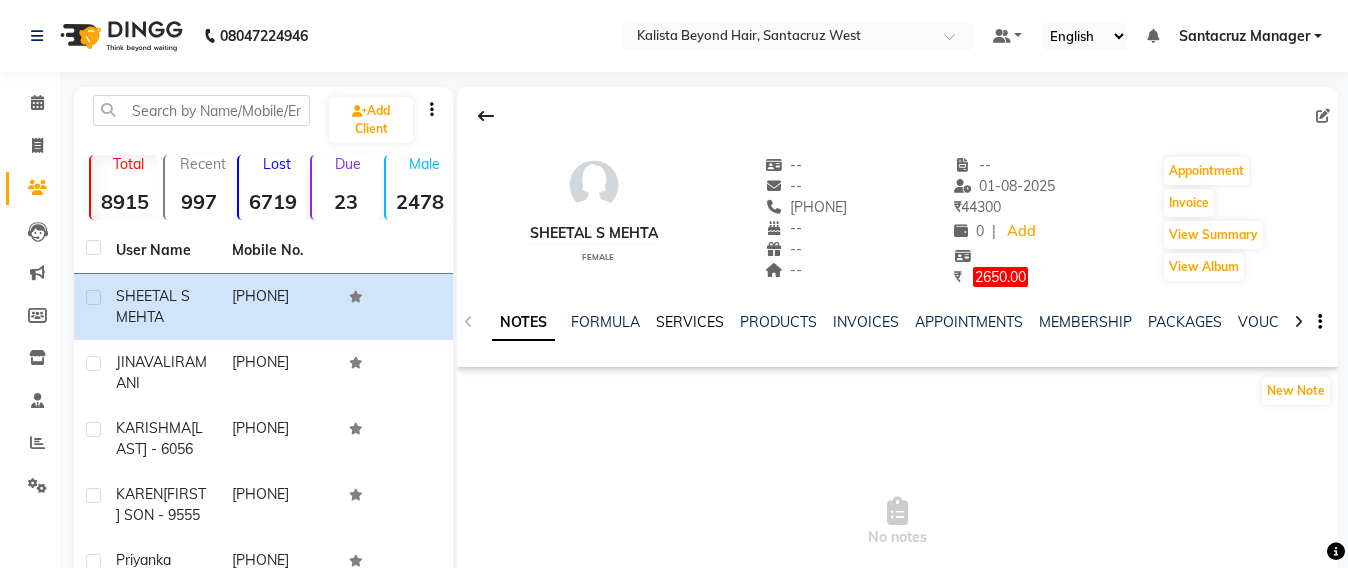 click on "SERVICES" 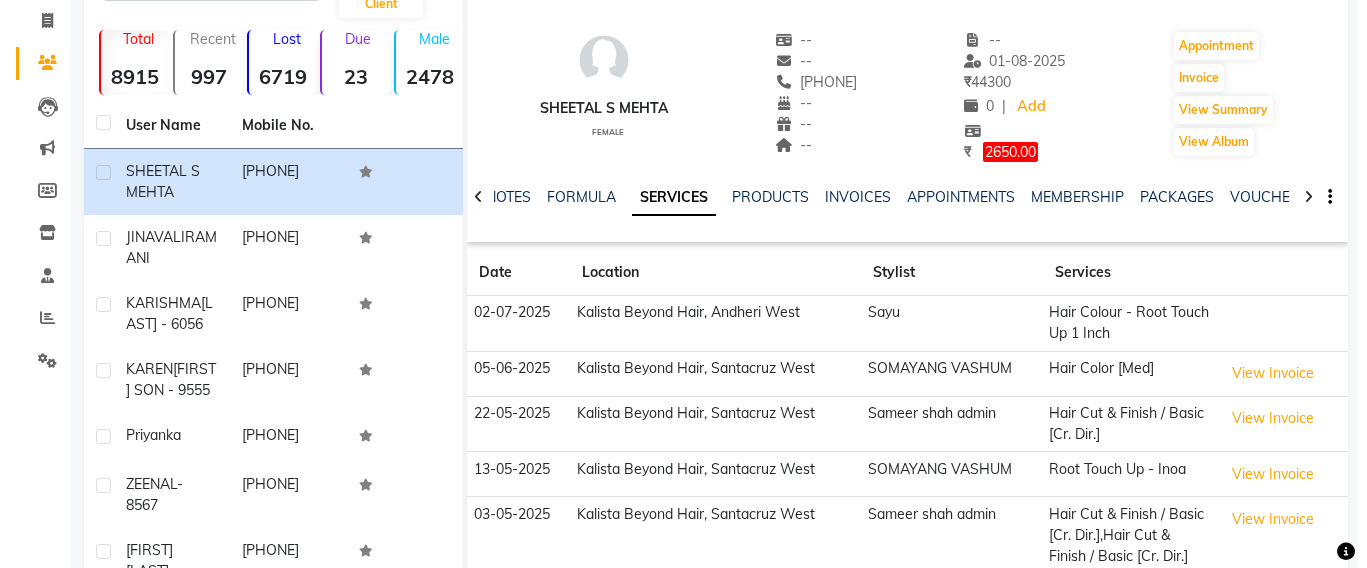 scroll, scrollTop: 250, scrollLeft: 0, axis: vertical 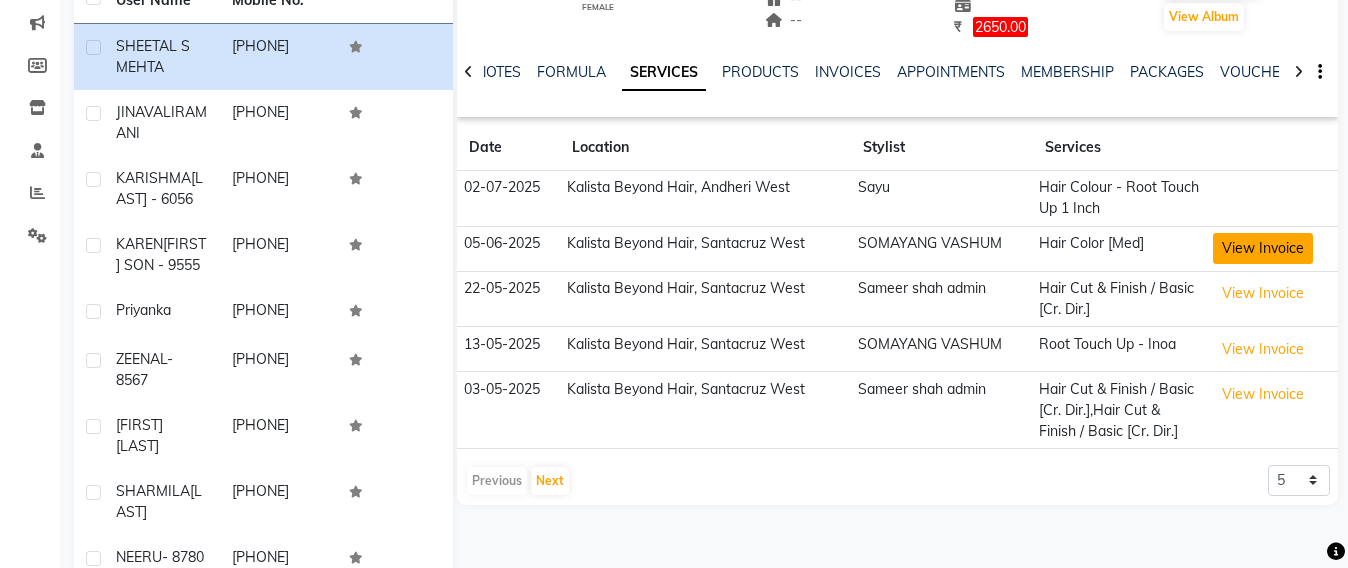 click on "View Invoice" 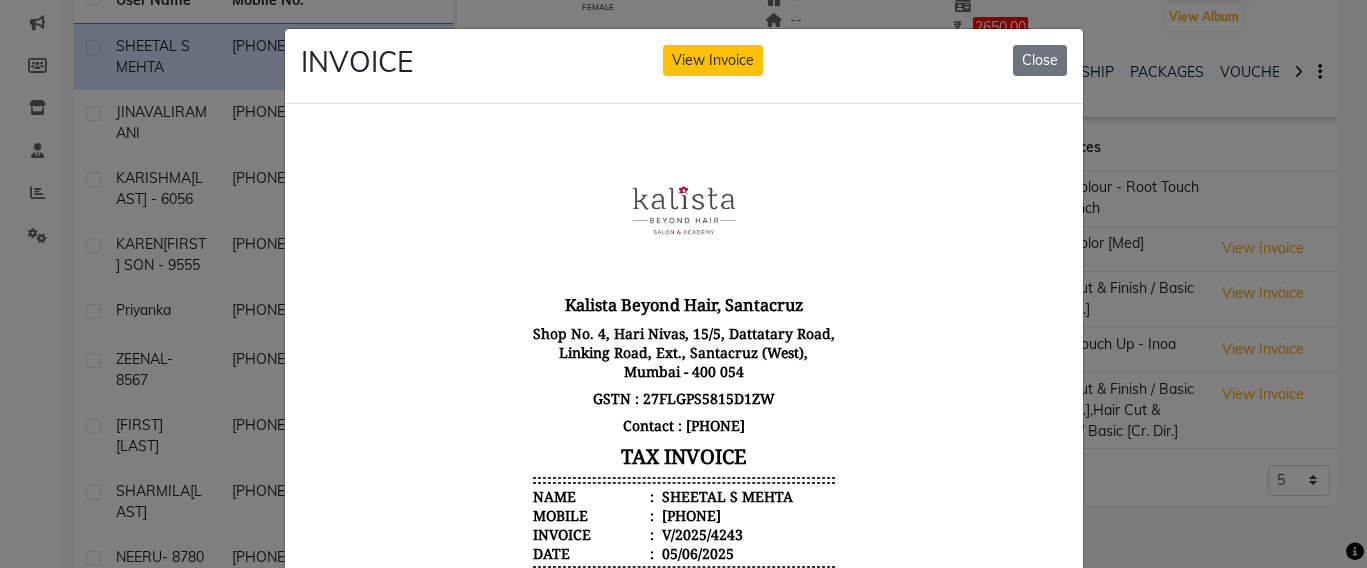 scroll, scrollTop: 16, scrollLeft: 0, axis: vertical 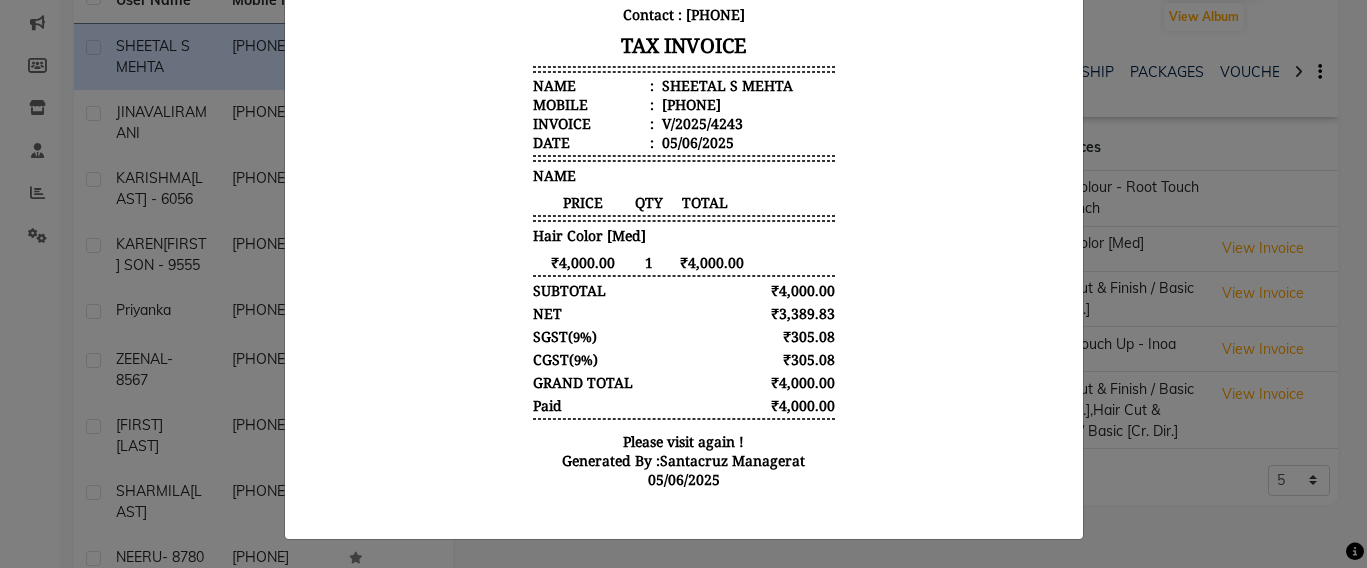 click on "INVOICE View Invoice Close" 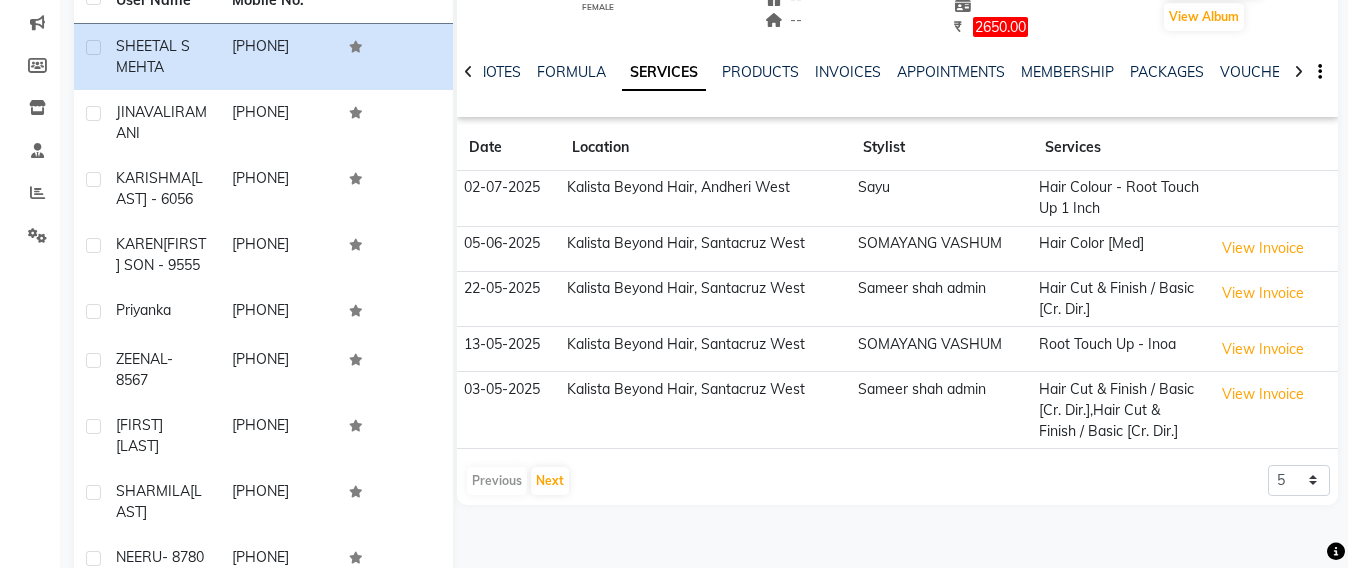 scroll, scrollTop: 0, scrollLeft: 0, axis: both 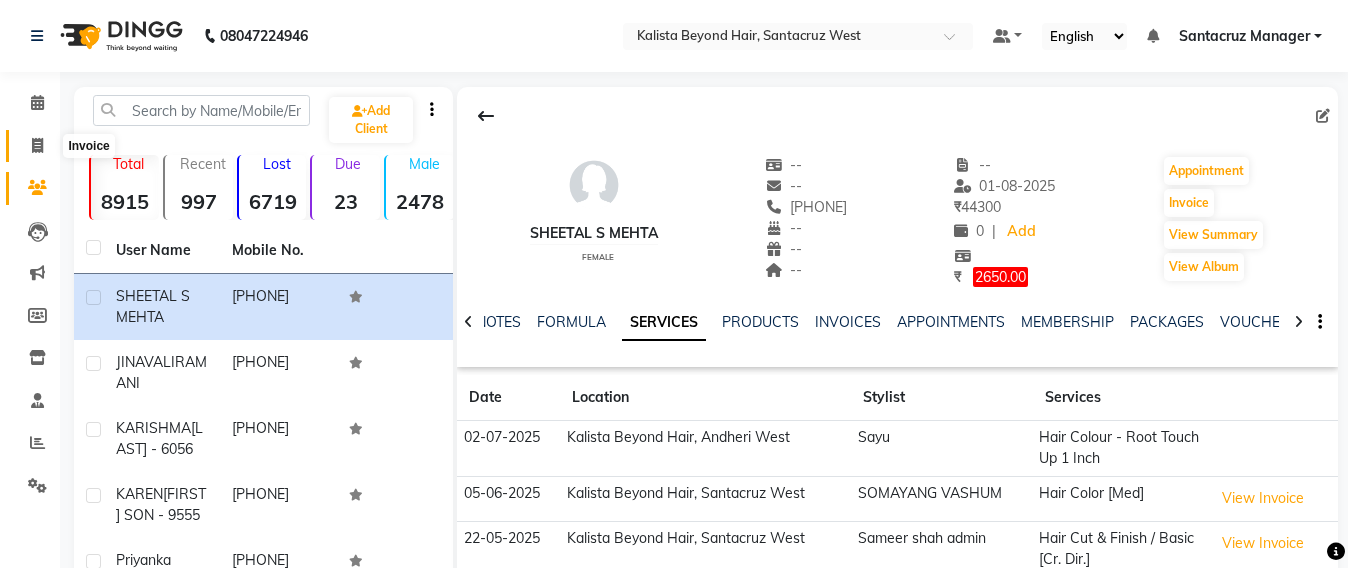 click 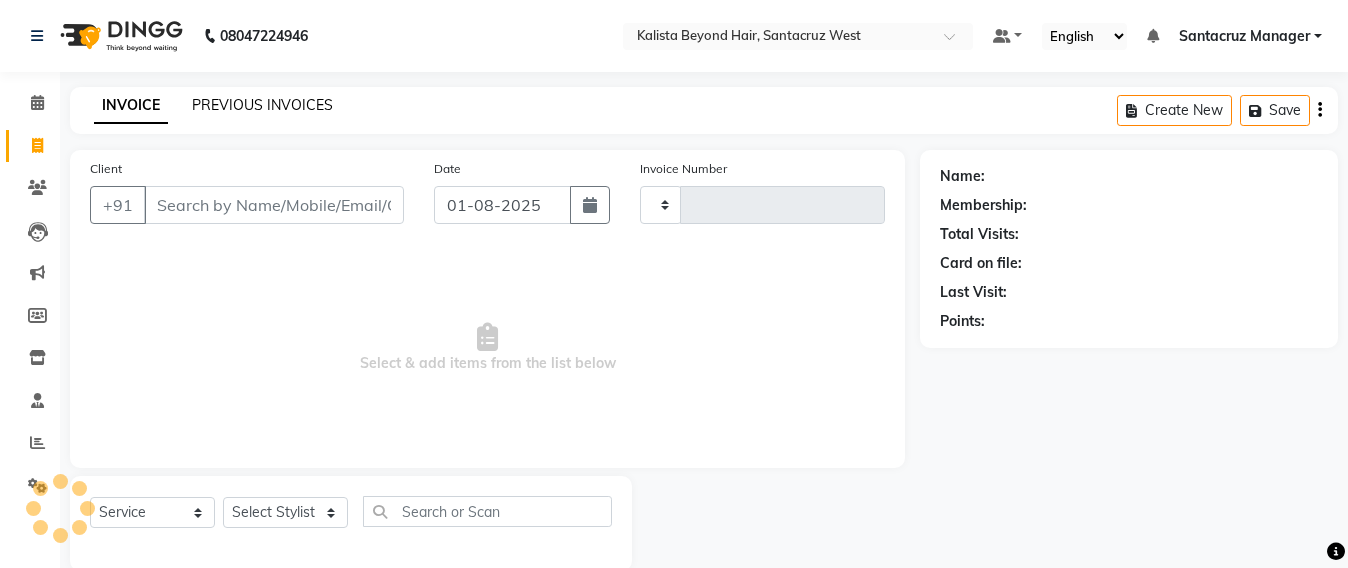 scroll, scrollTop: 33, scrollLeft: 0, axis: vertical 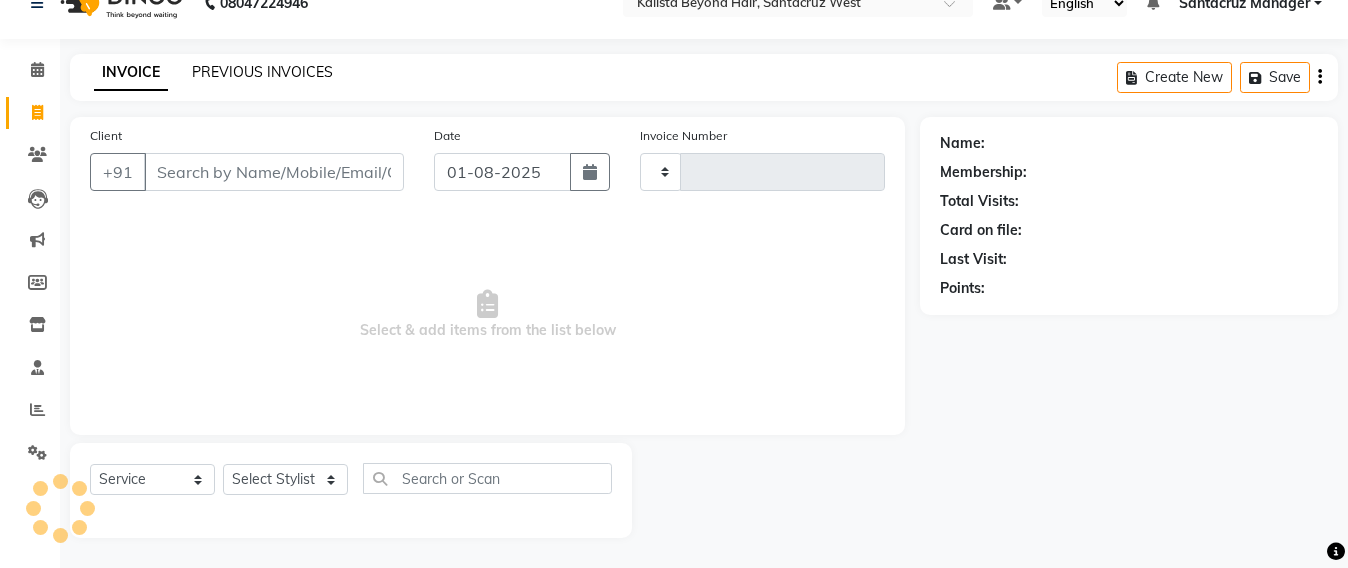 click on "PREVIOUS INVOICES" 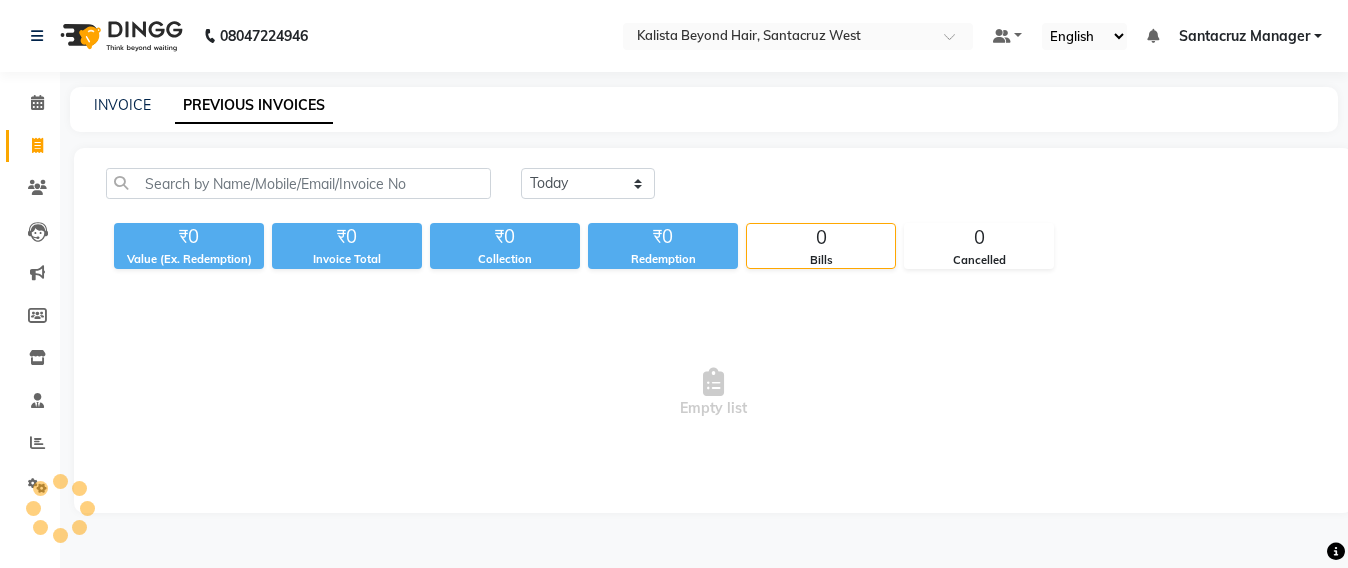 scroll, scrollTop: 0, scrollLeft: 0, axis: both 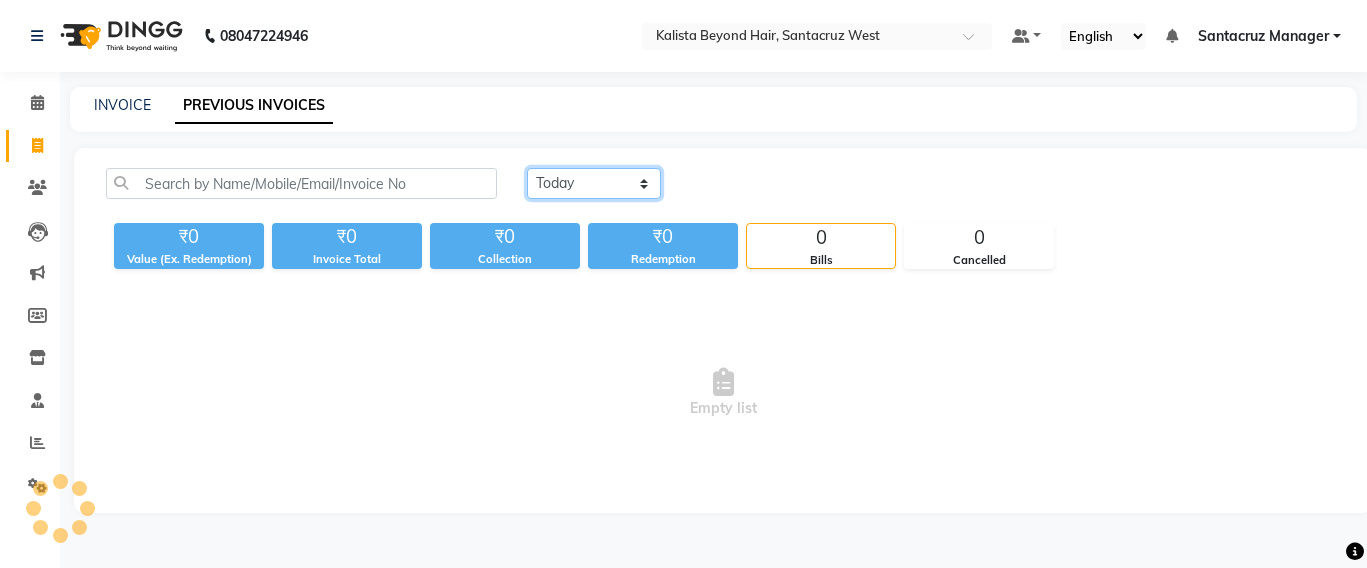 drag, startPoint x: 650, startPoint y: 181, endPoint x: 642, endPoint y: 195, distance: 16.124516 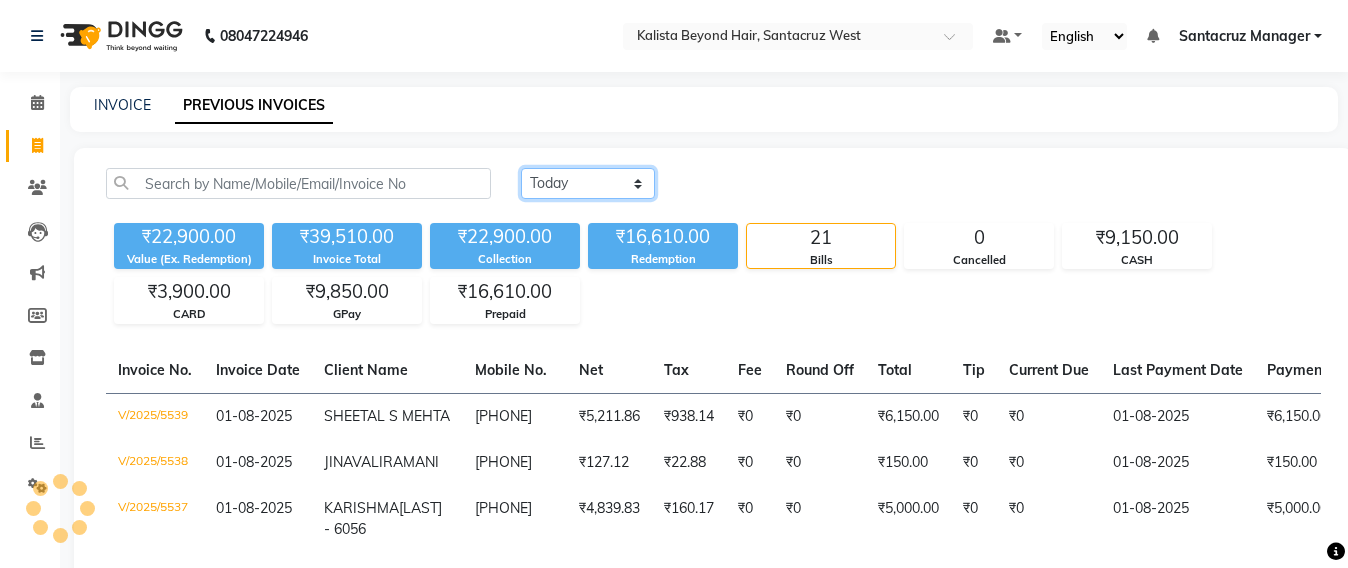 select on "range" 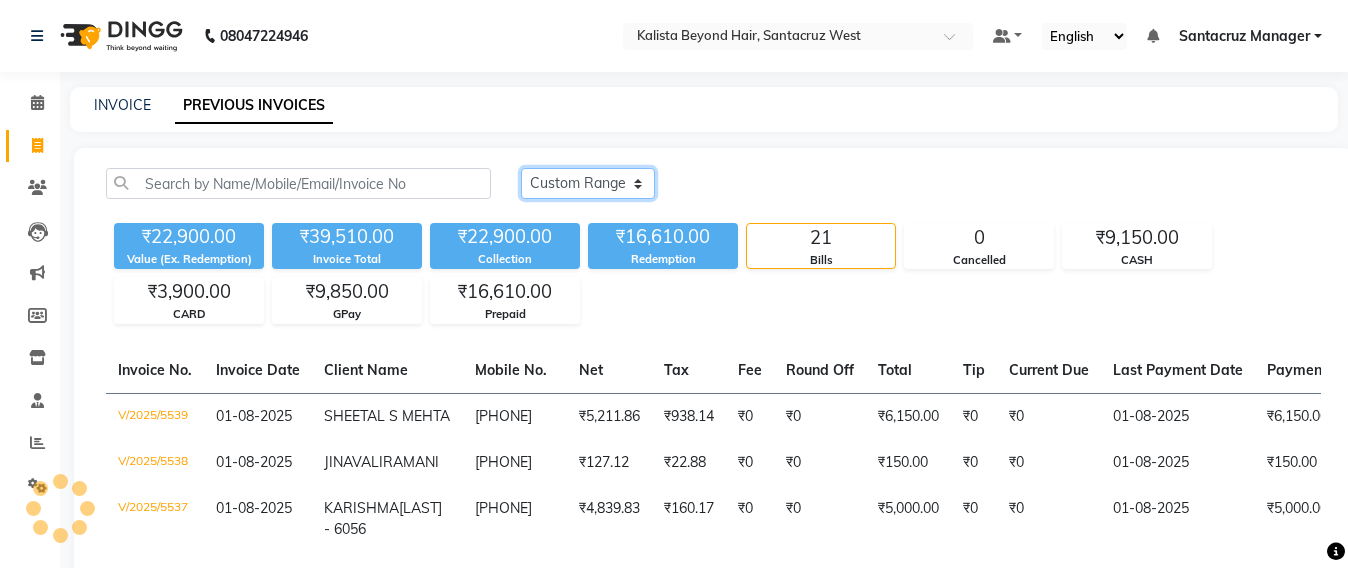 click on "Today Yesterday Custom Range" 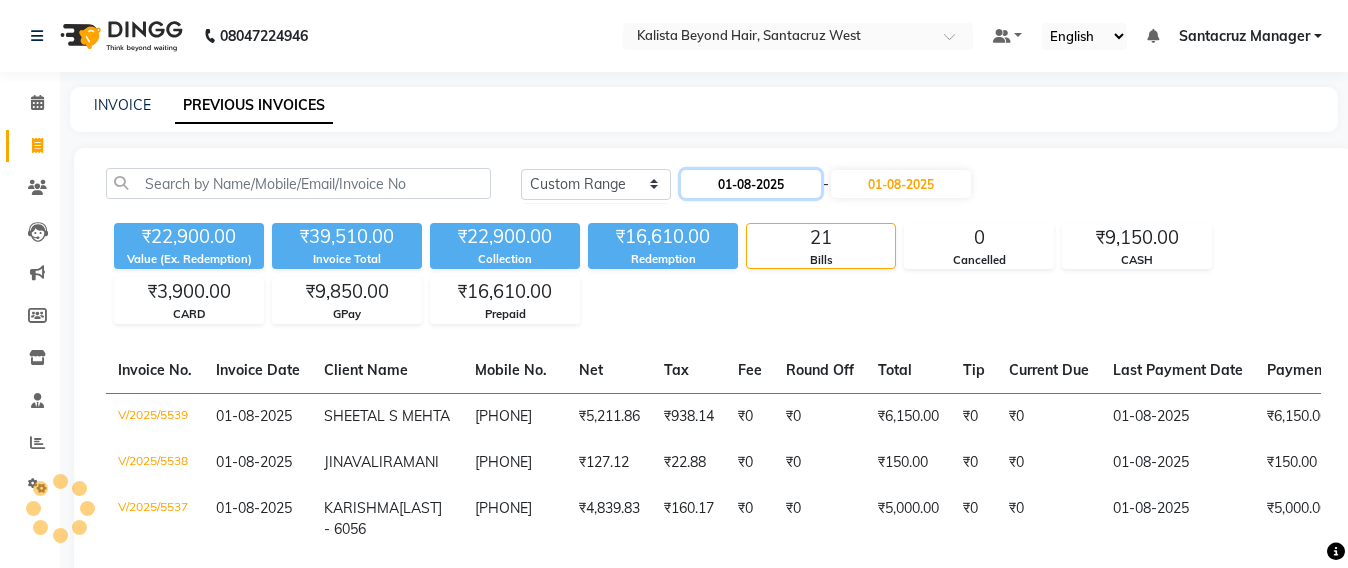 click on "01-08-2025" 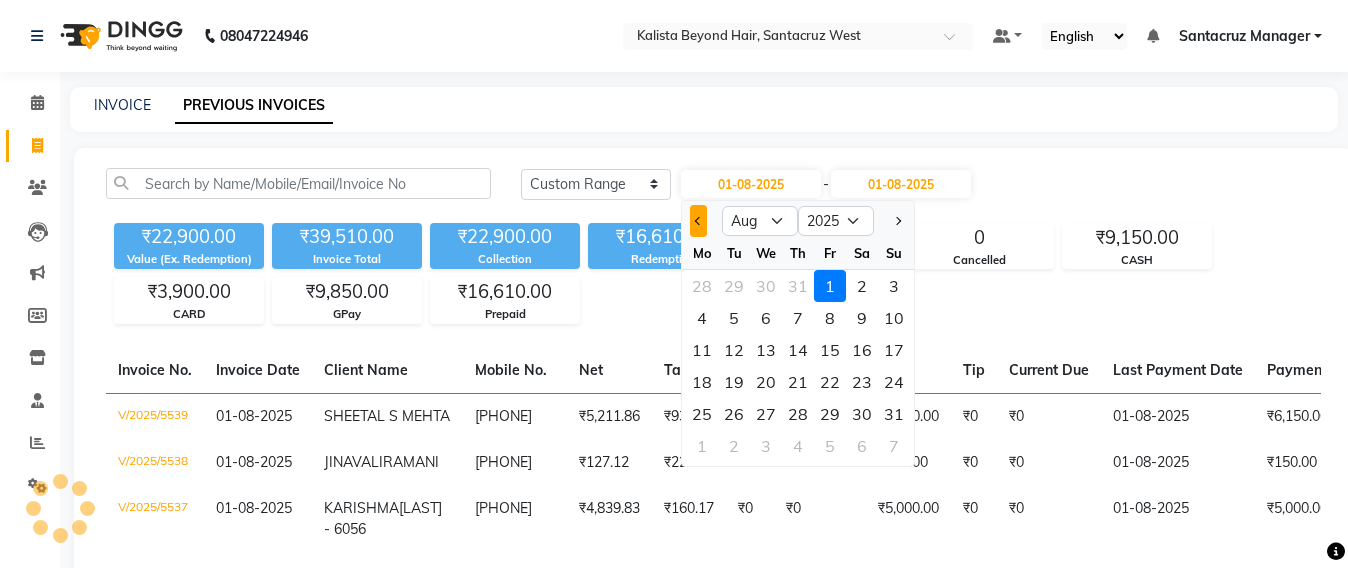 click 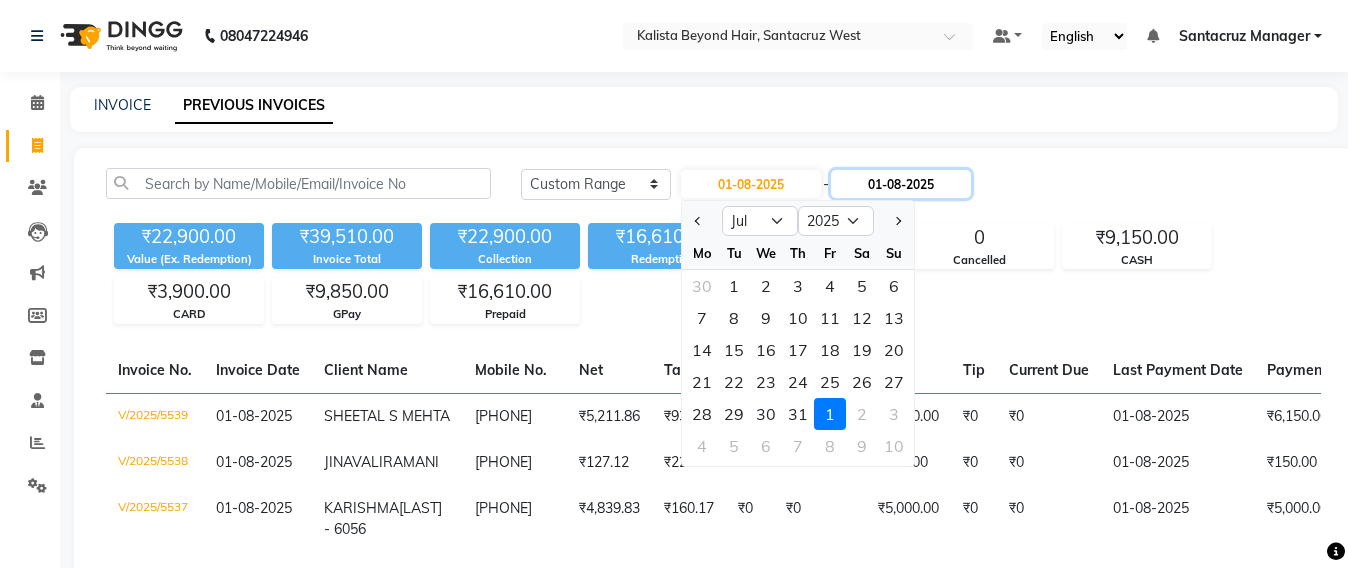 click on "01-08-2025" 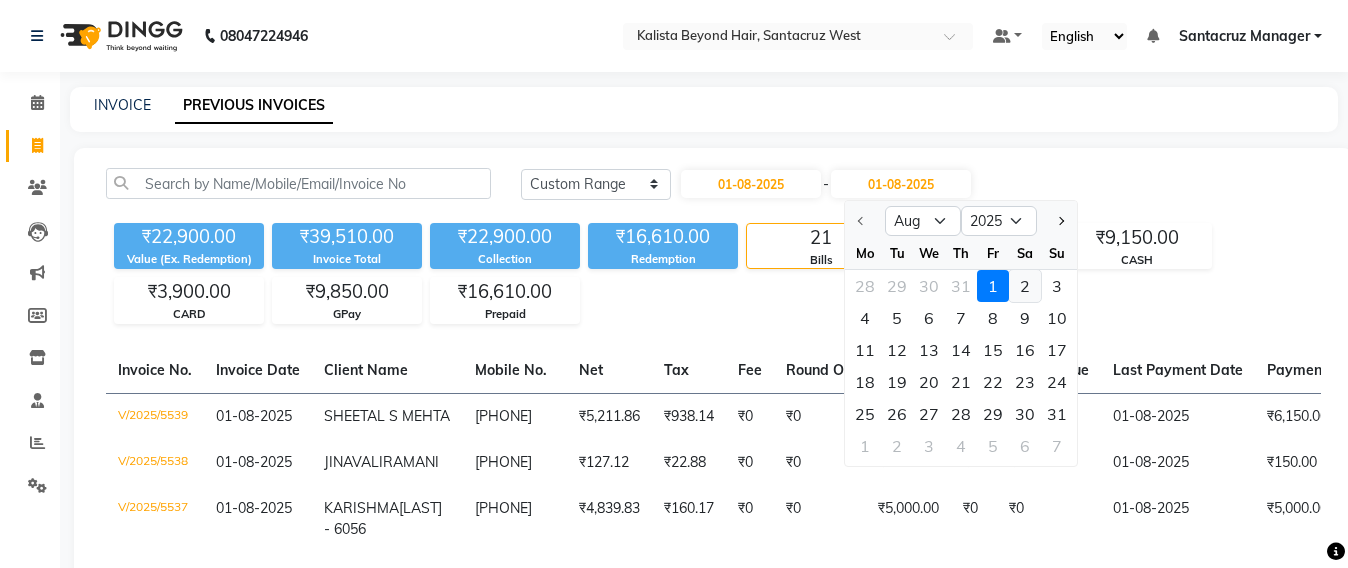 click on "2" 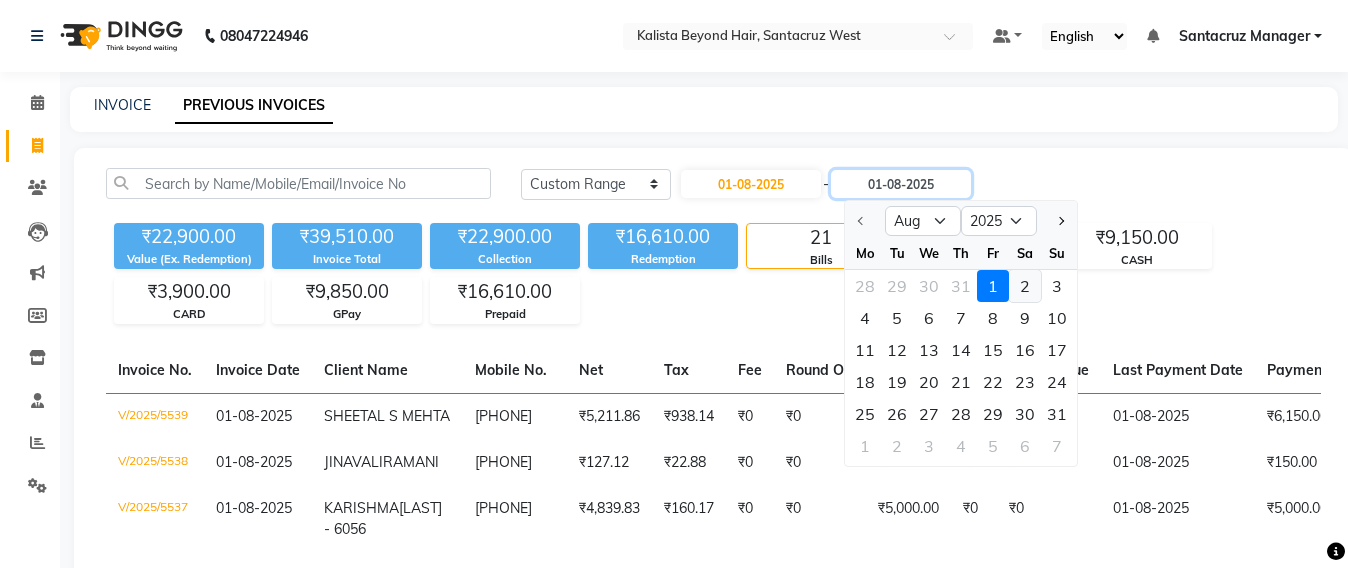 type on "02-08-2025" 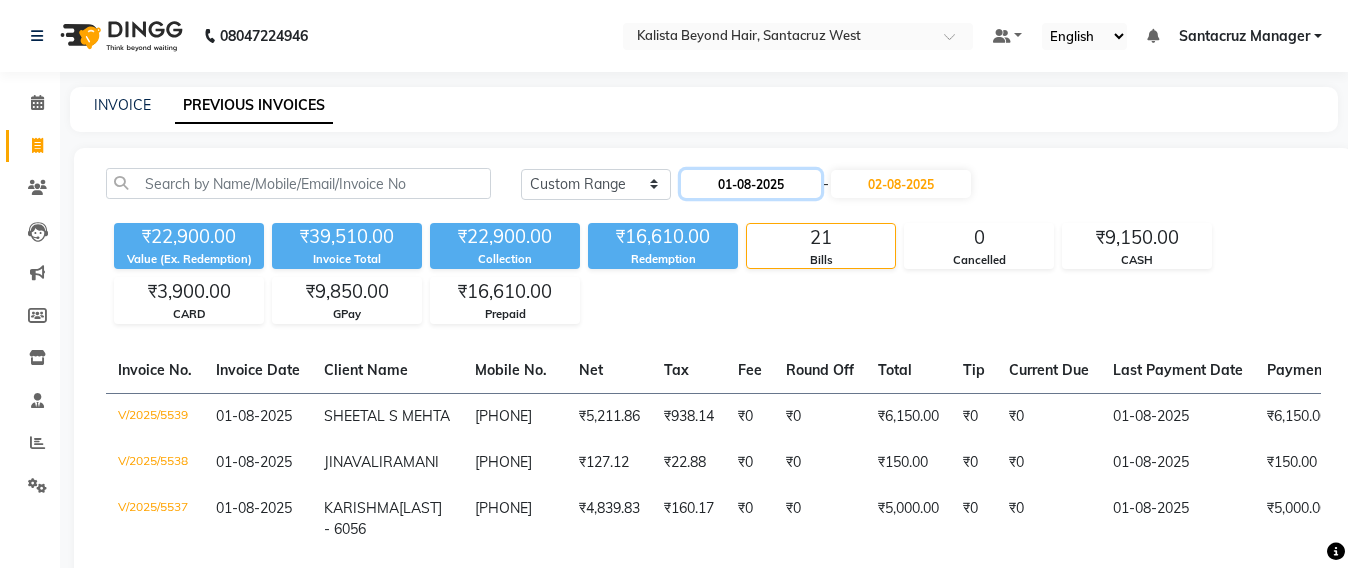 click on "01-08-2025" 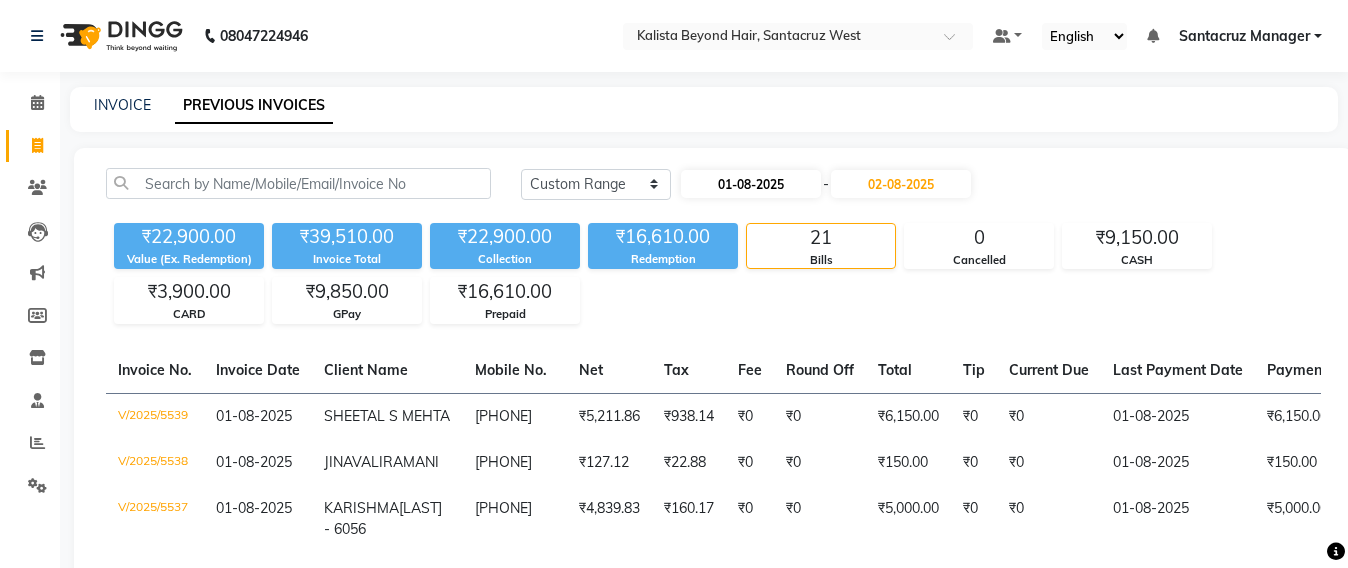 select on "8" 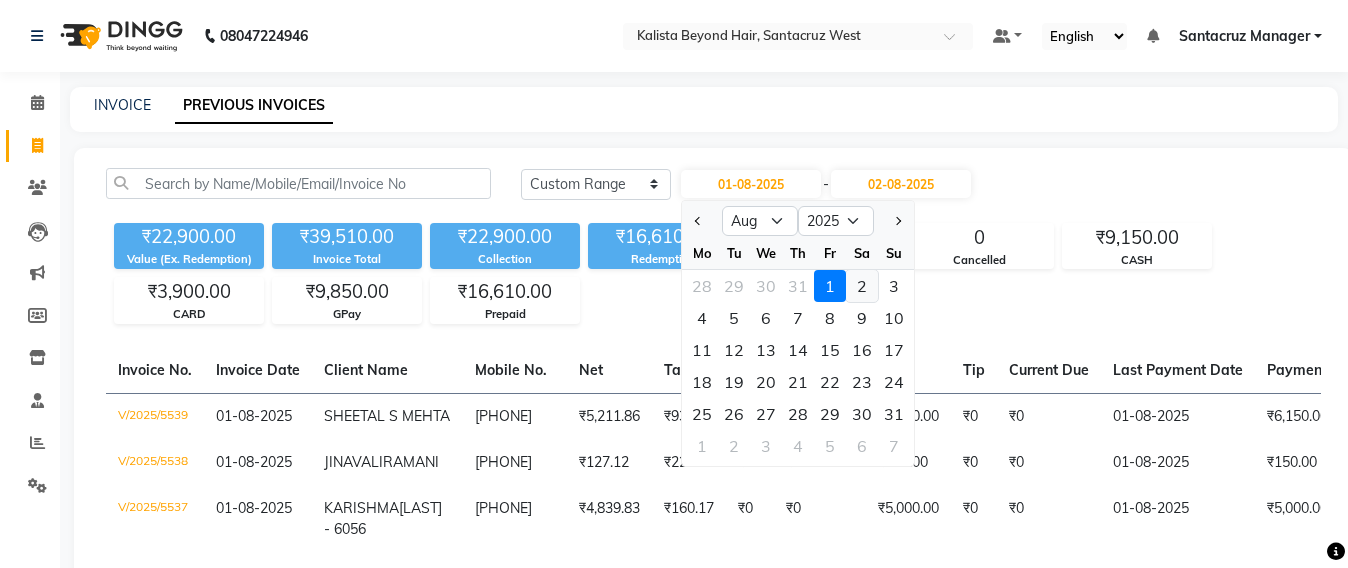 click on "2" 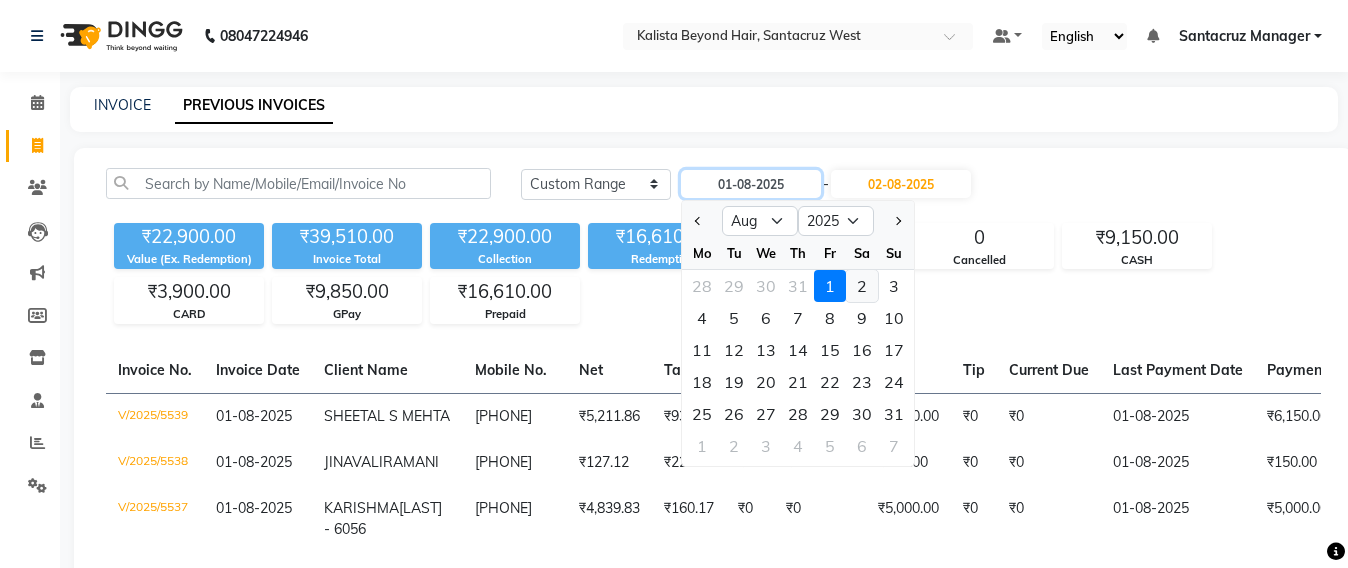 type on "02-08-2025" 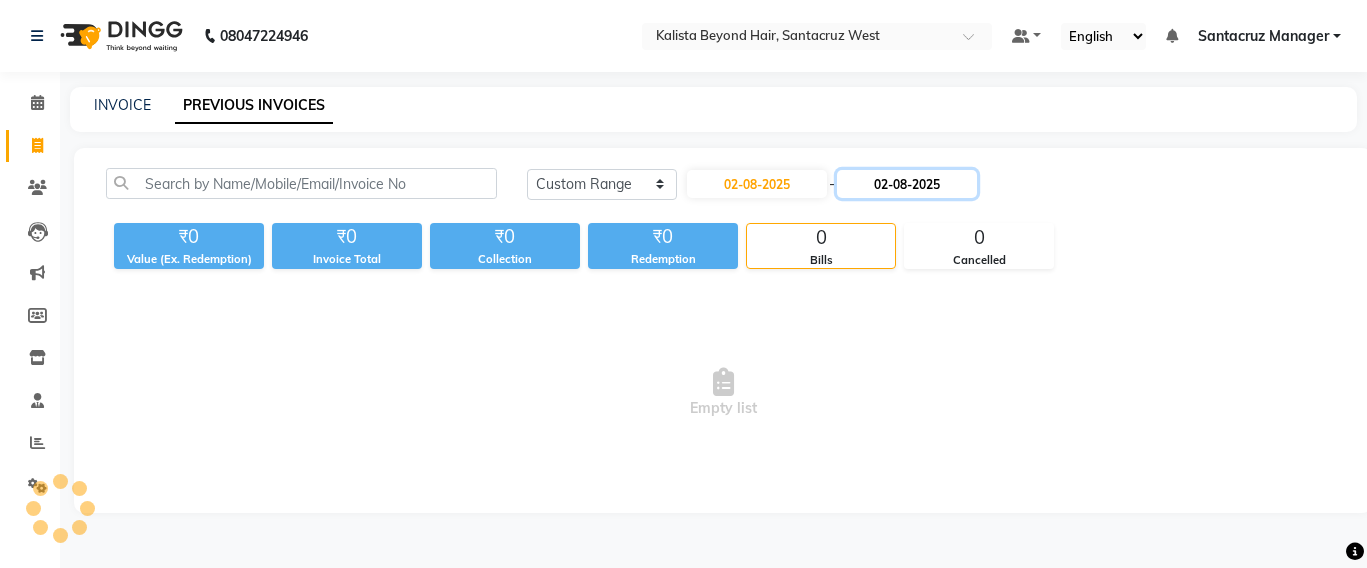 click on "02-08-2025" 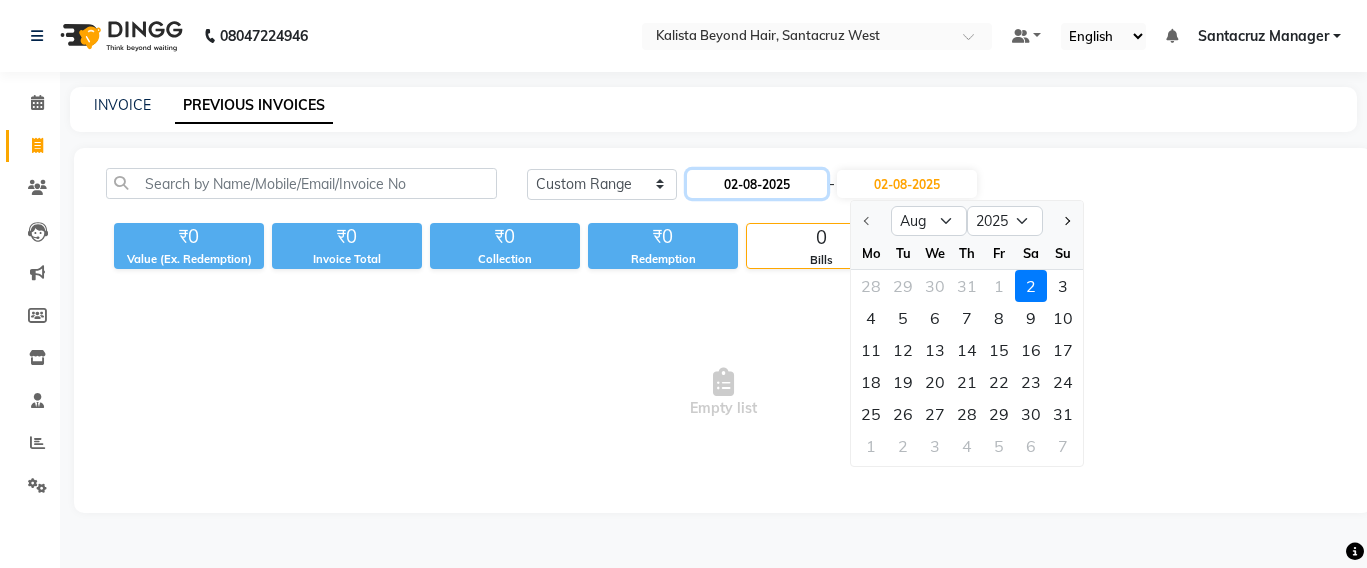 click on "02-08-2025" 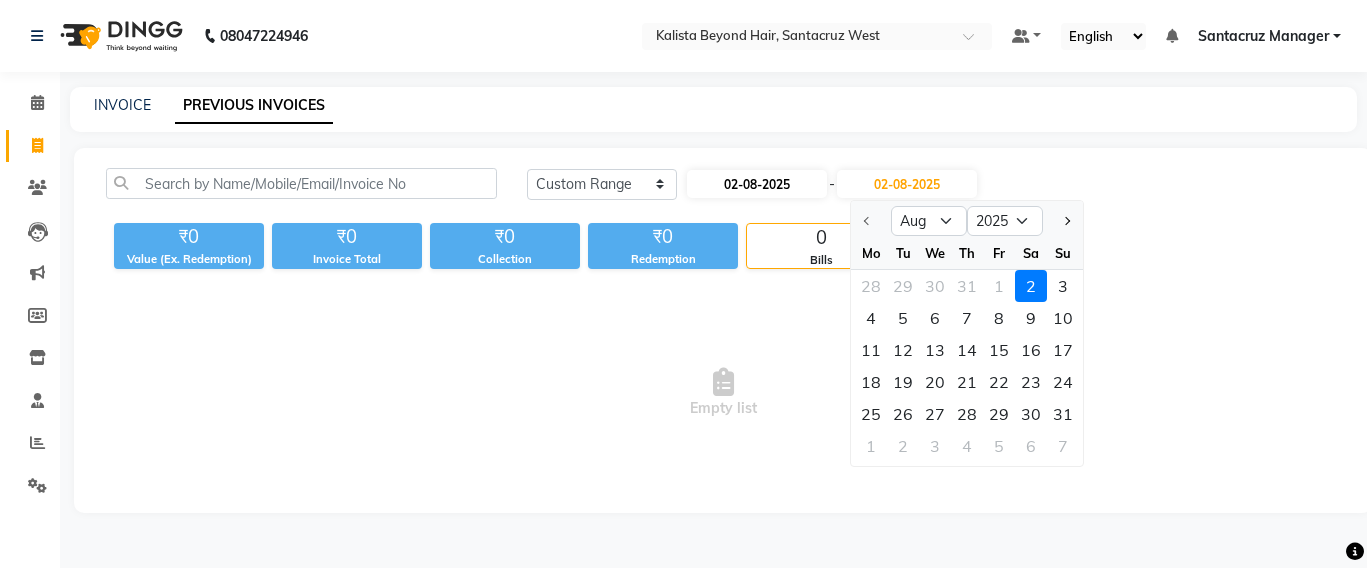 select on "8" 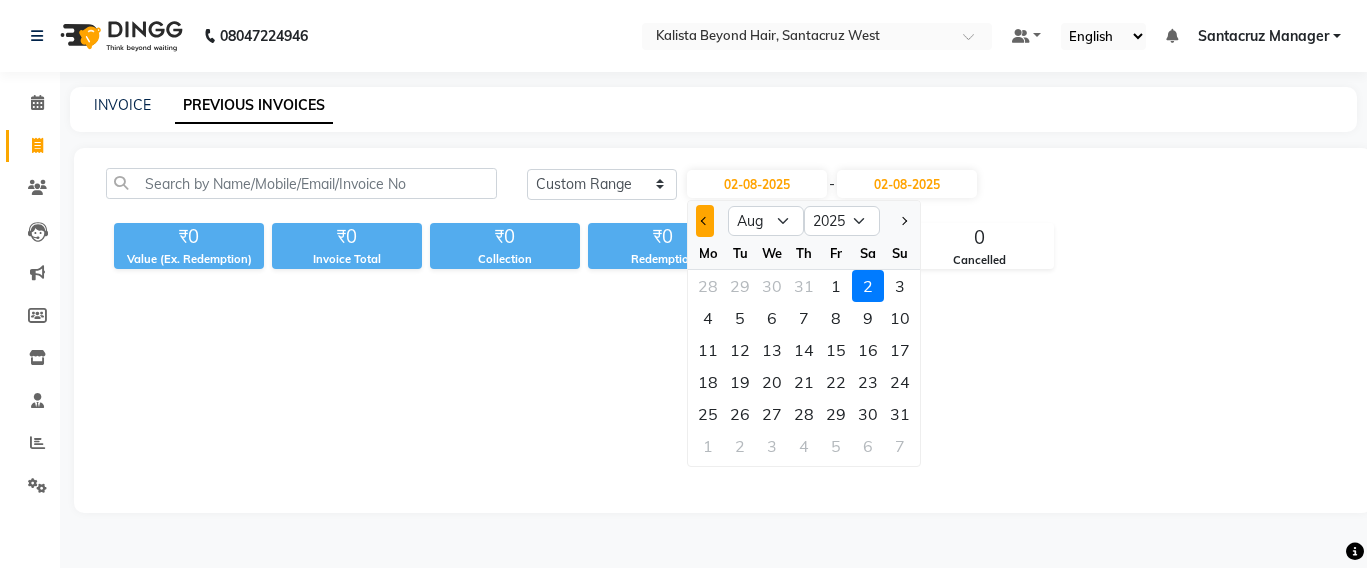 click 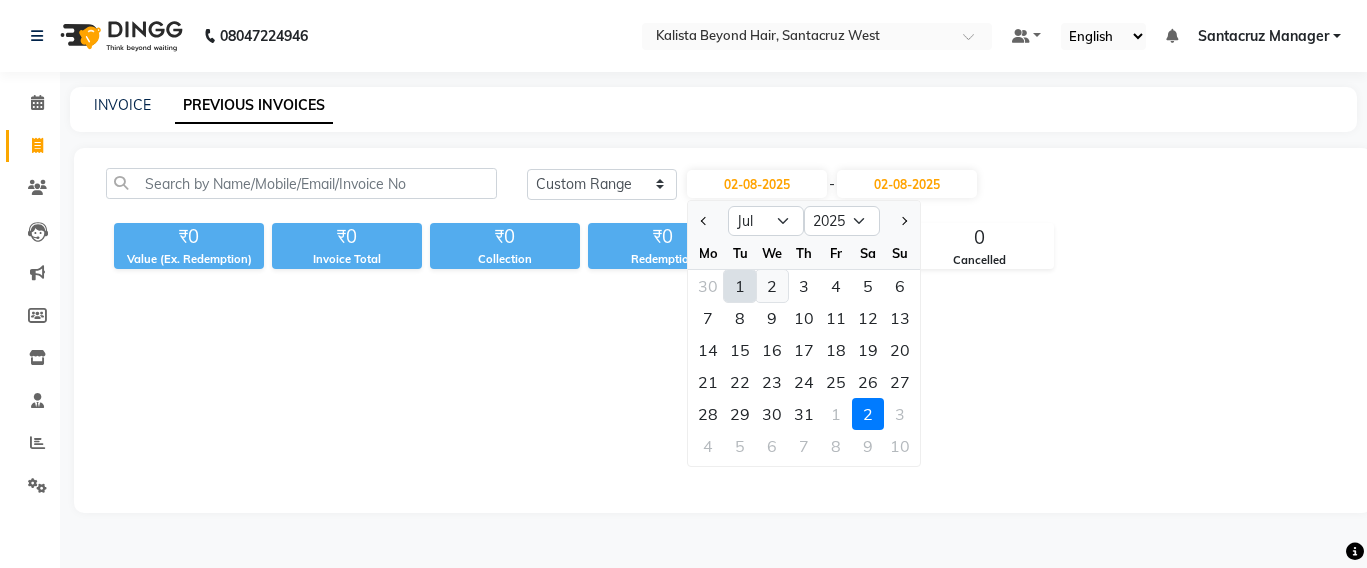 click on "2" 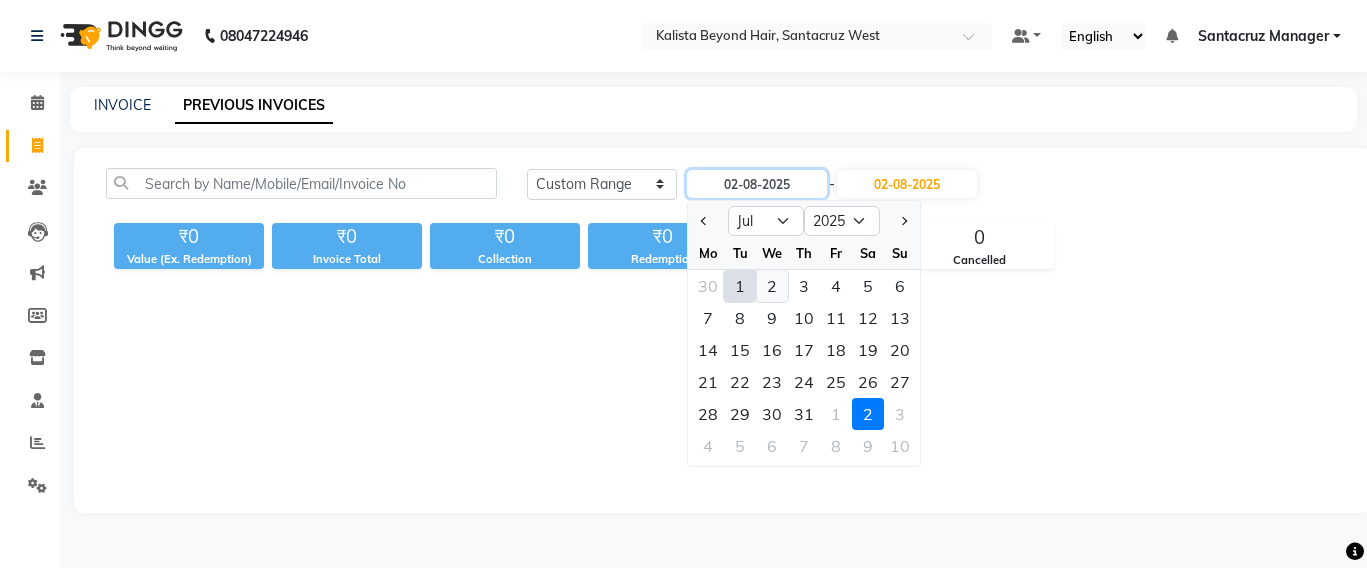 type on "02-07-2025" 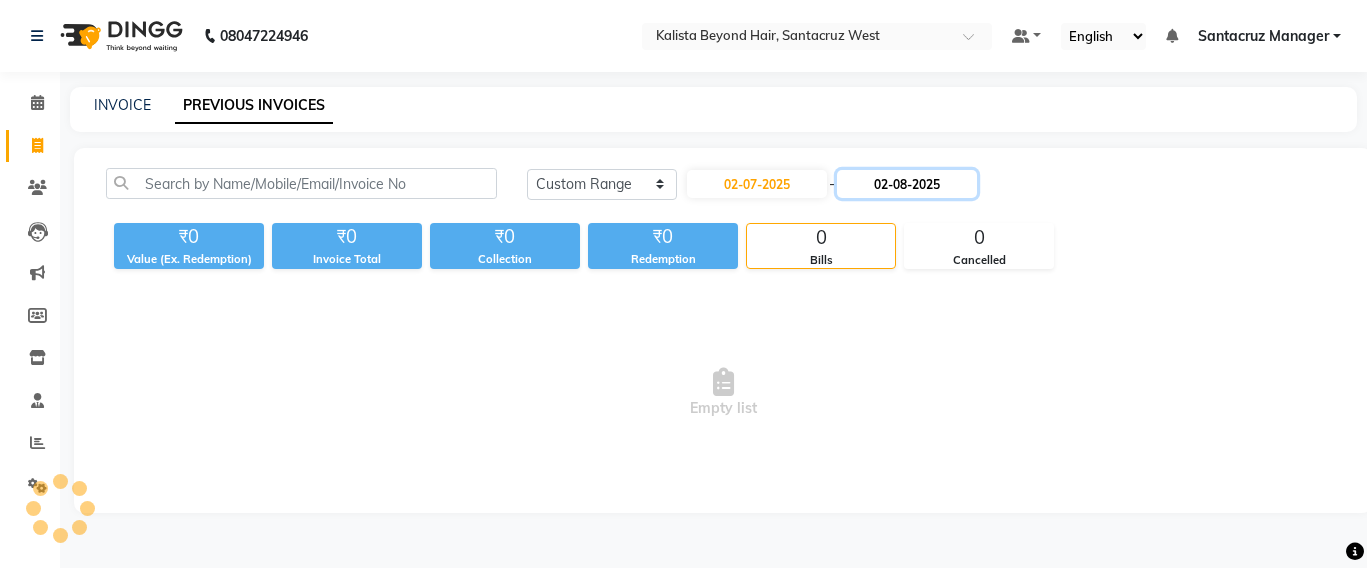 click on "02-08-2025" 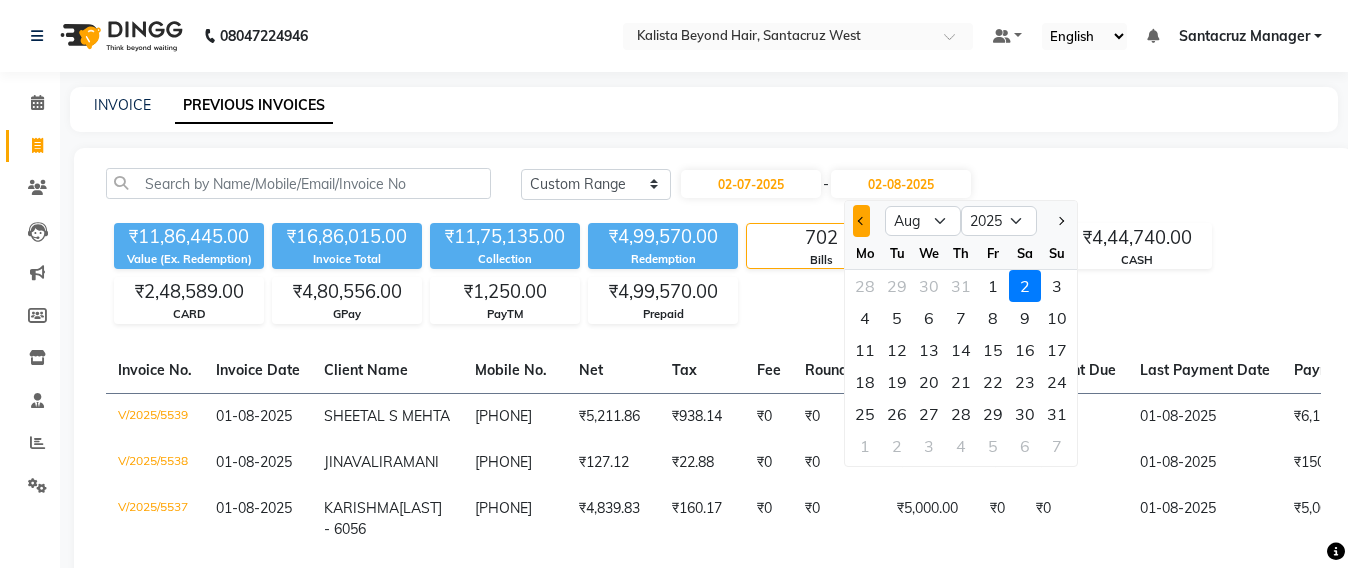 click 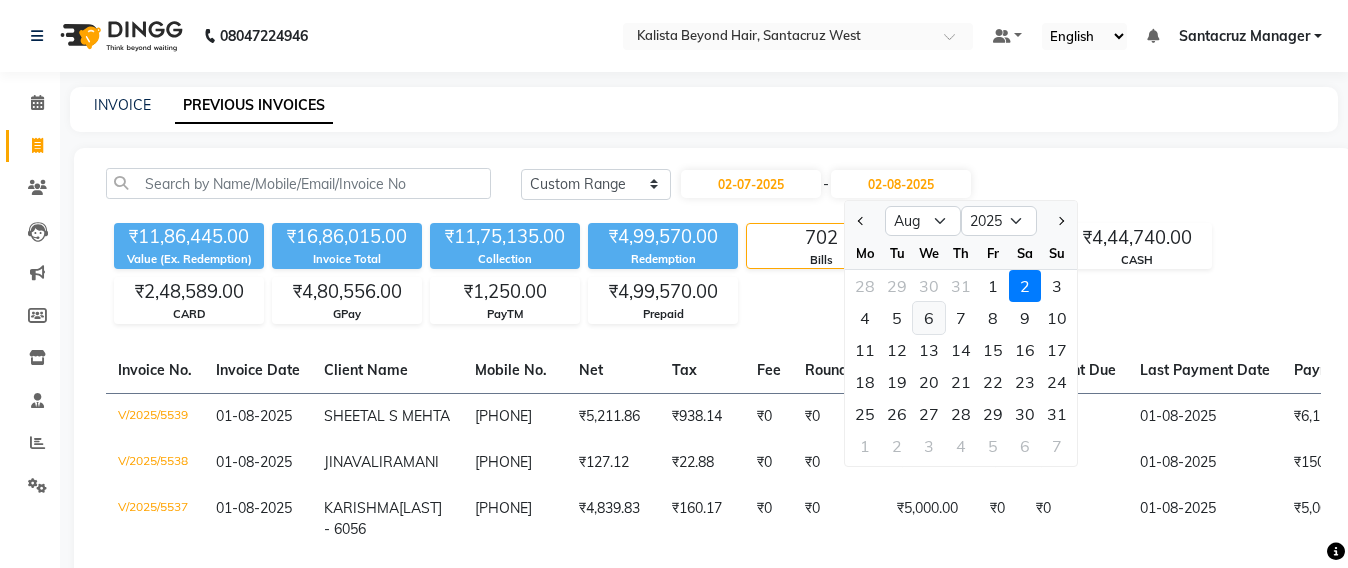 select on "7" 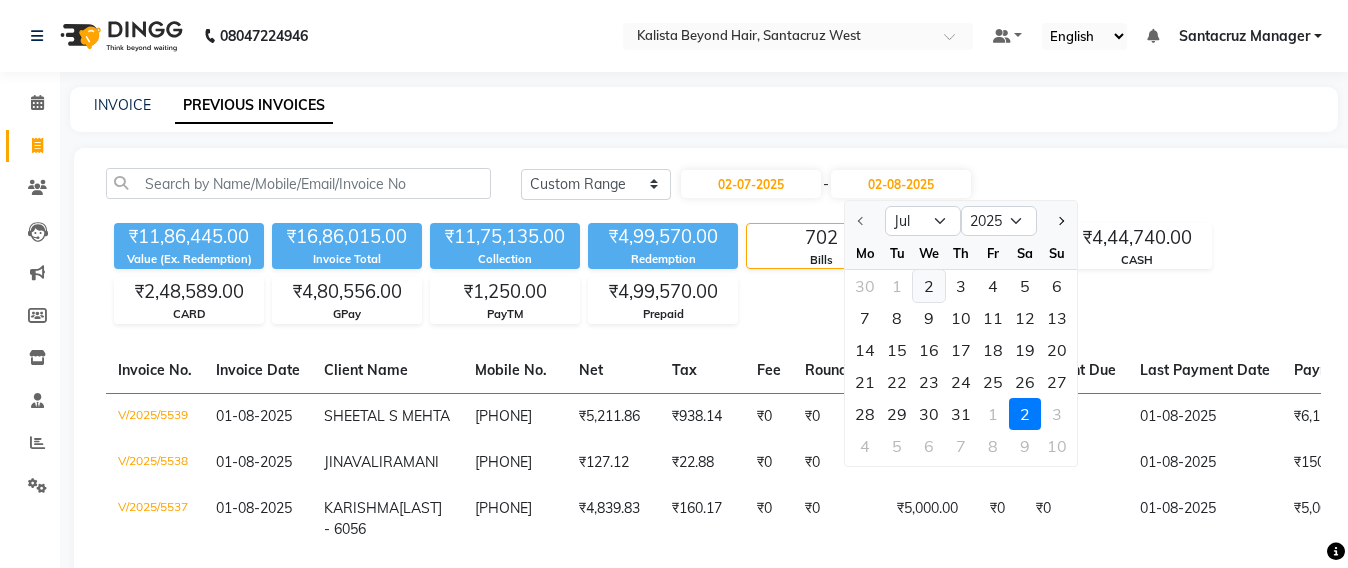 click on "2" 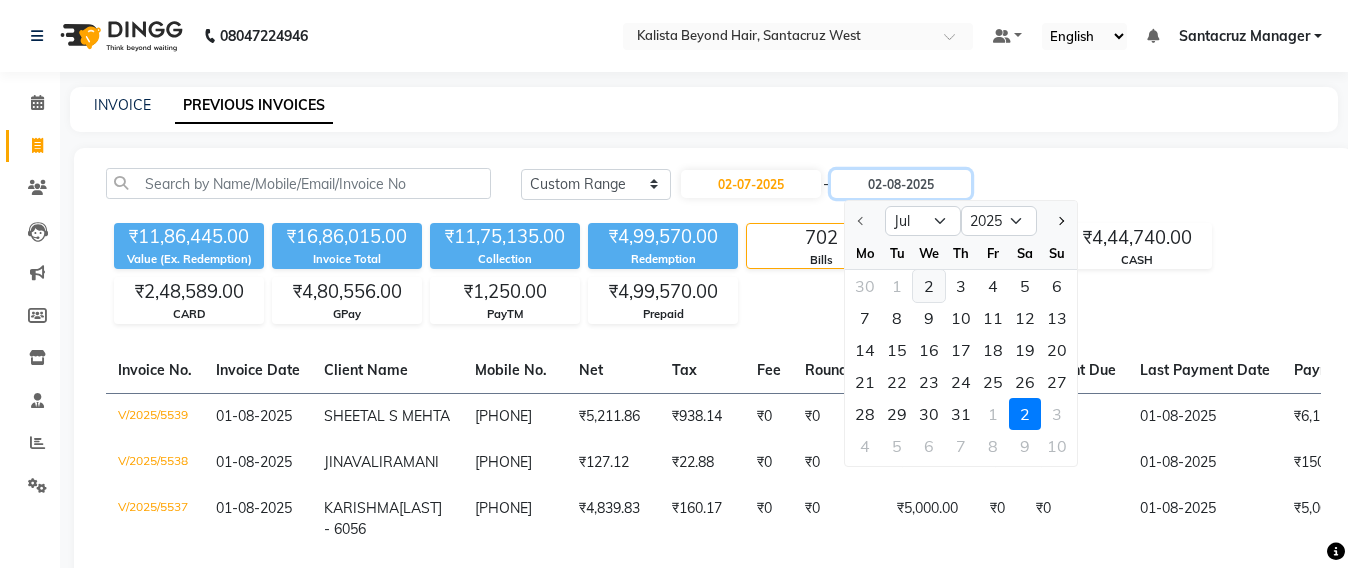 type on "02-07-2025" 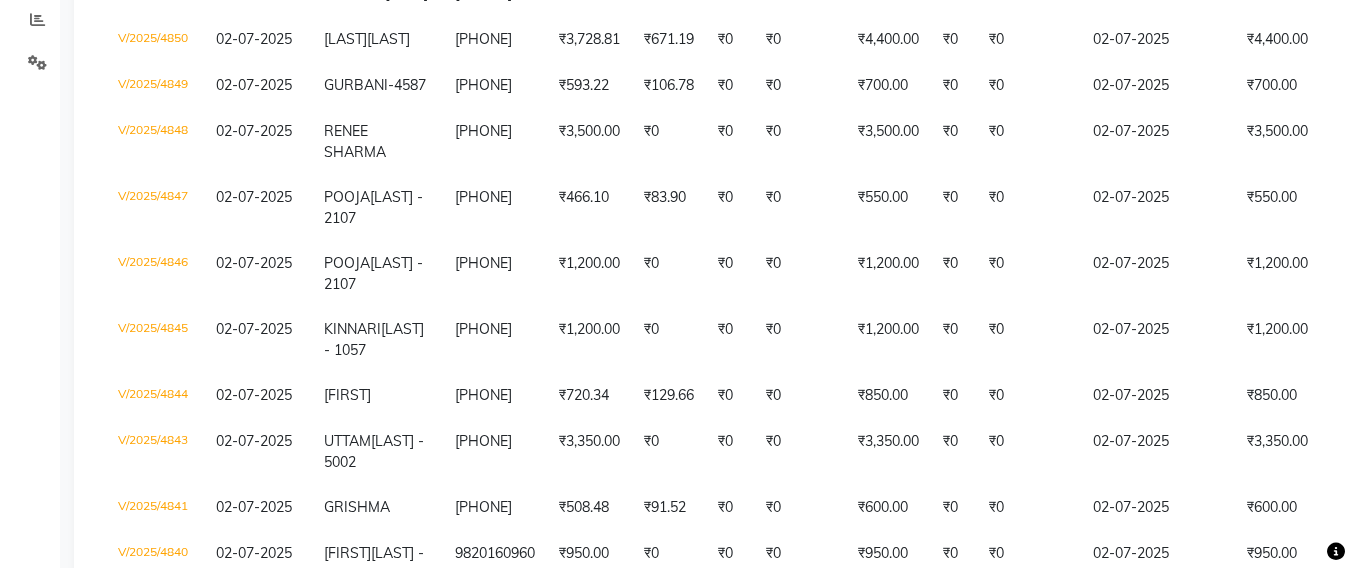 scroll, scrollTop: 0, scrollLeft: 0, axis: both 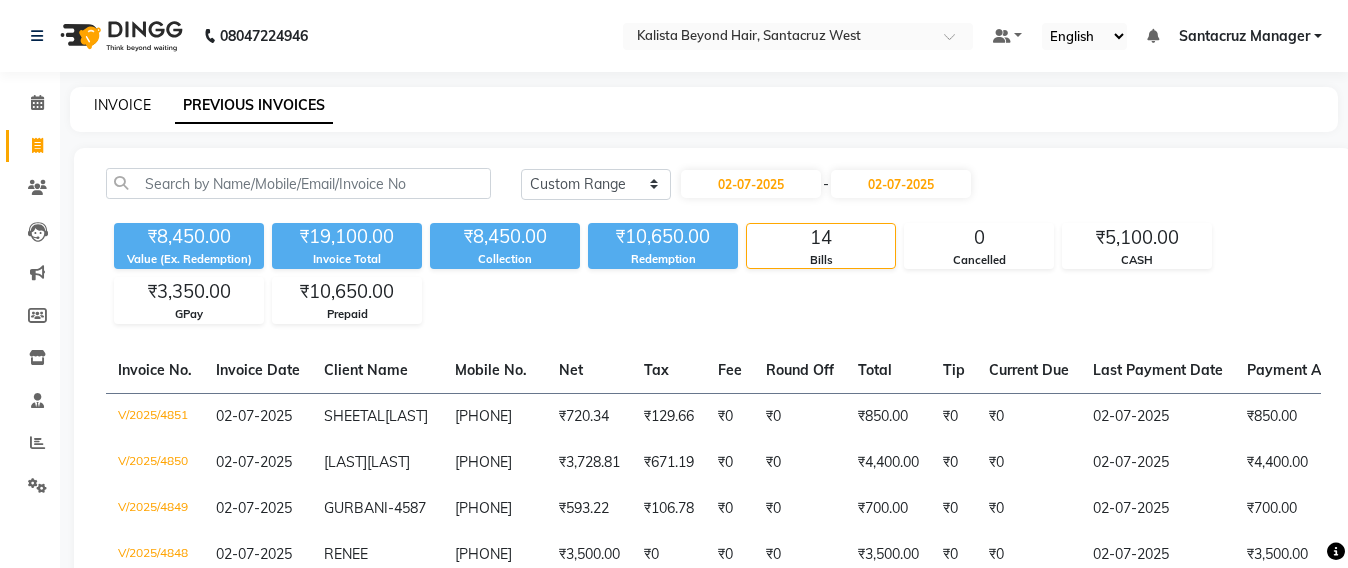click on "INVOICE" 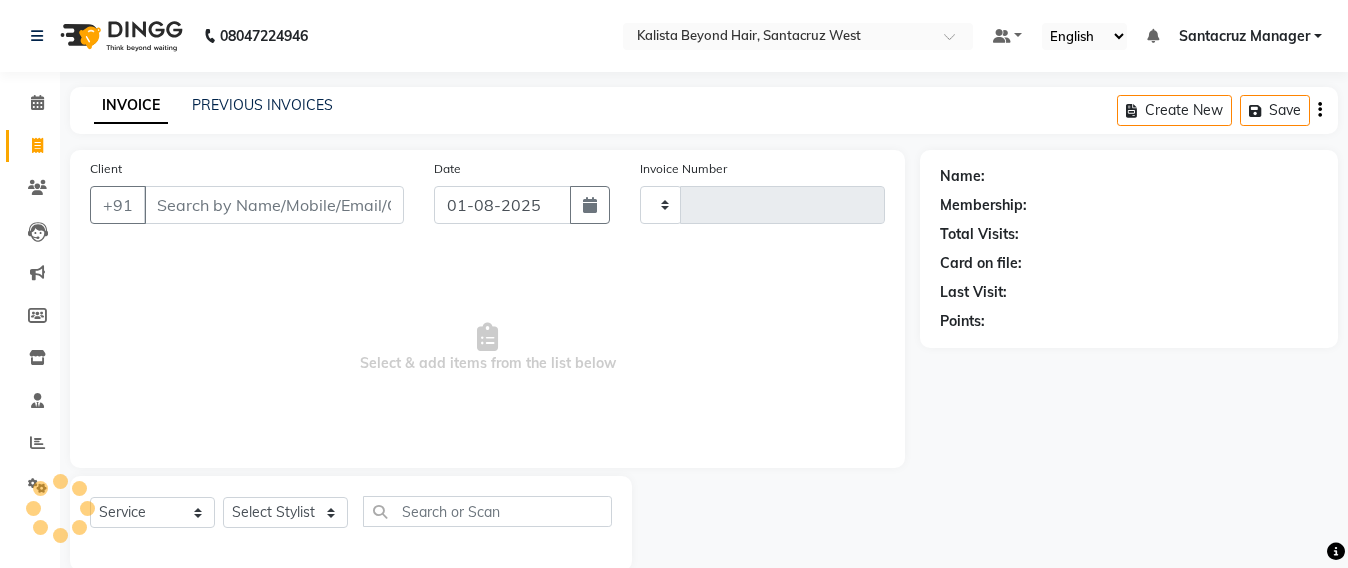 scroll, scrollTop: 33, scrollLeft: 0, axis: vertical 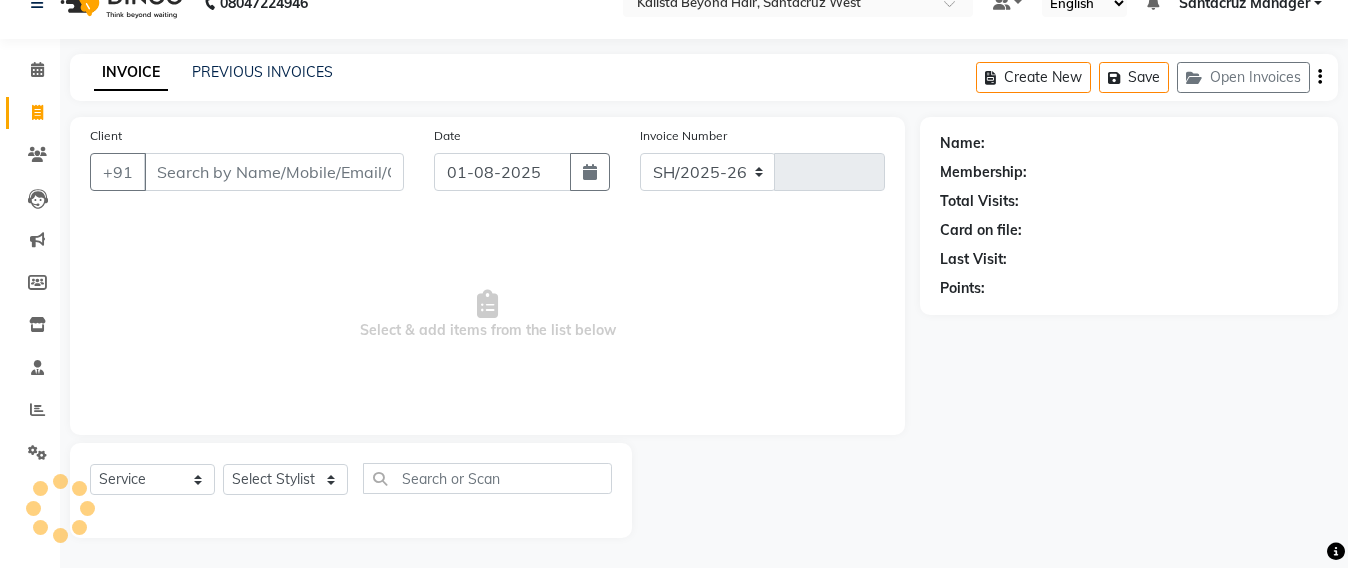 select on "6357" 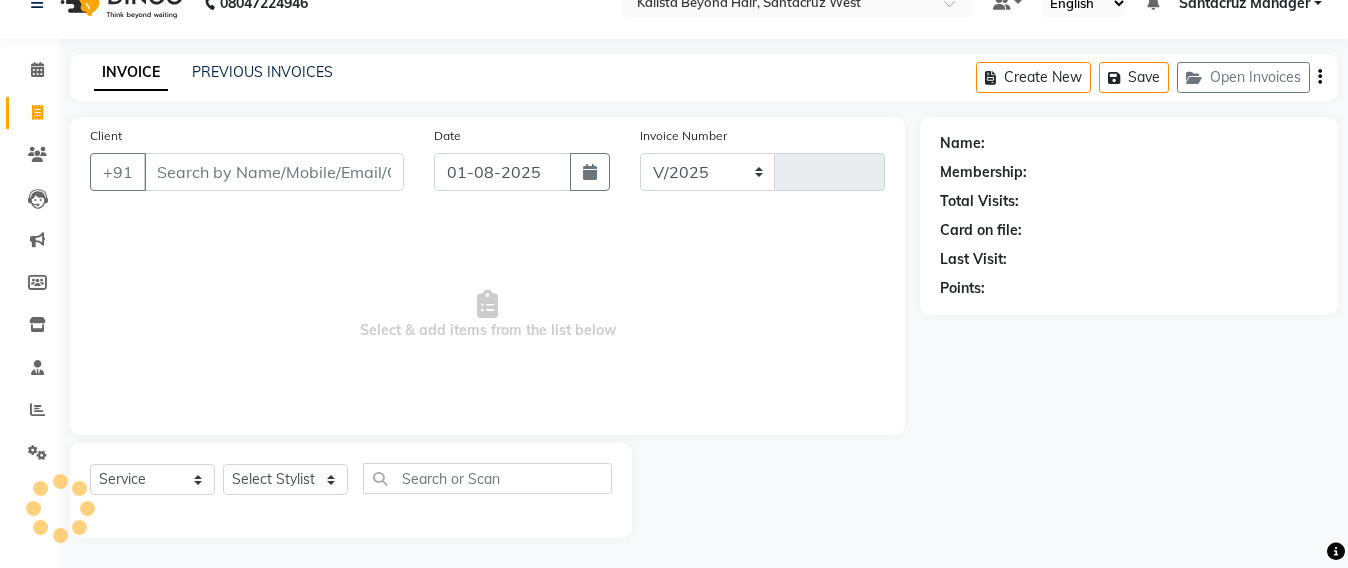 type on "5540" 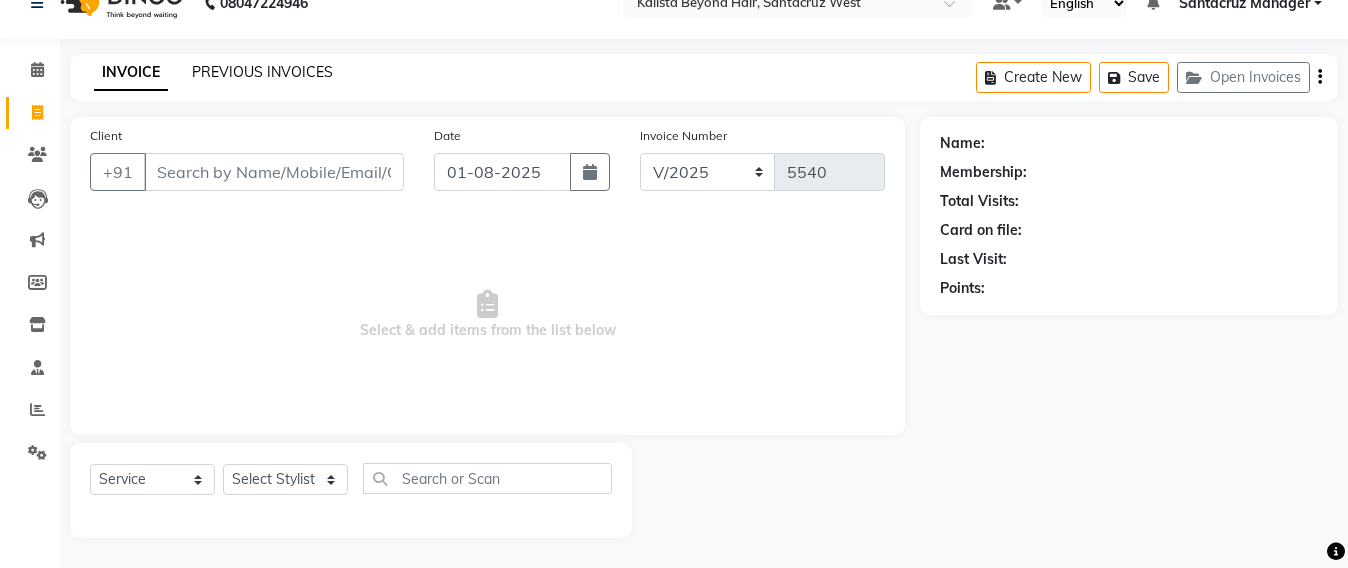 click on "PREVIOUS INVOICES" 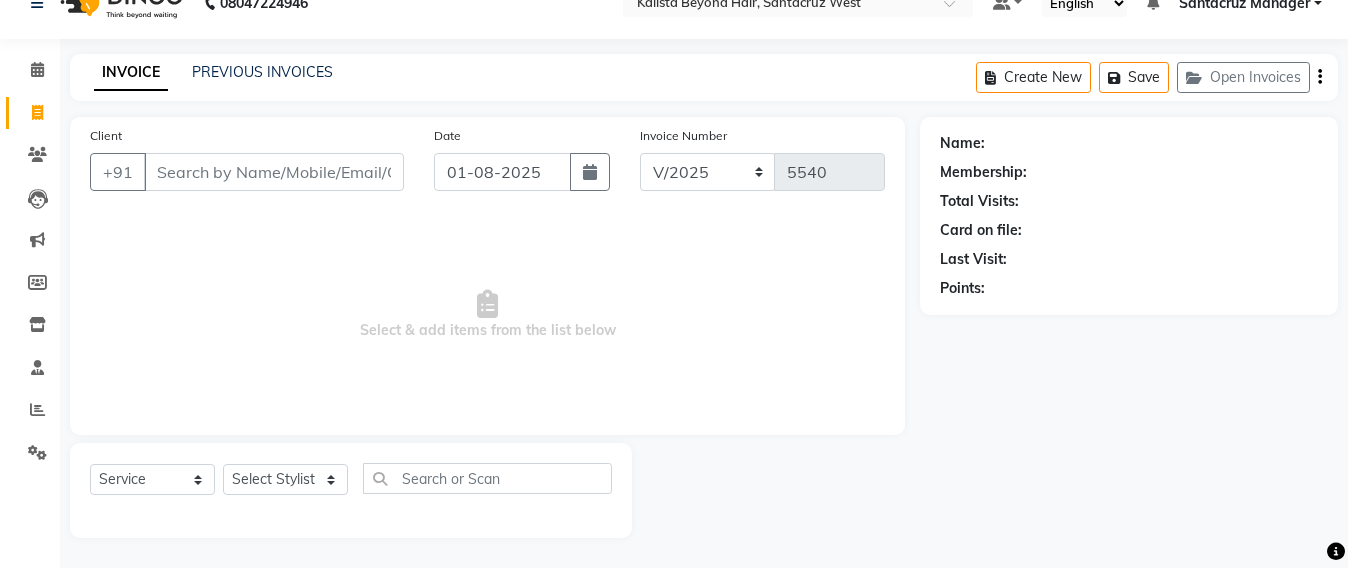 scroll, scrollTop: 0, scrollLeft: 0, axis: both 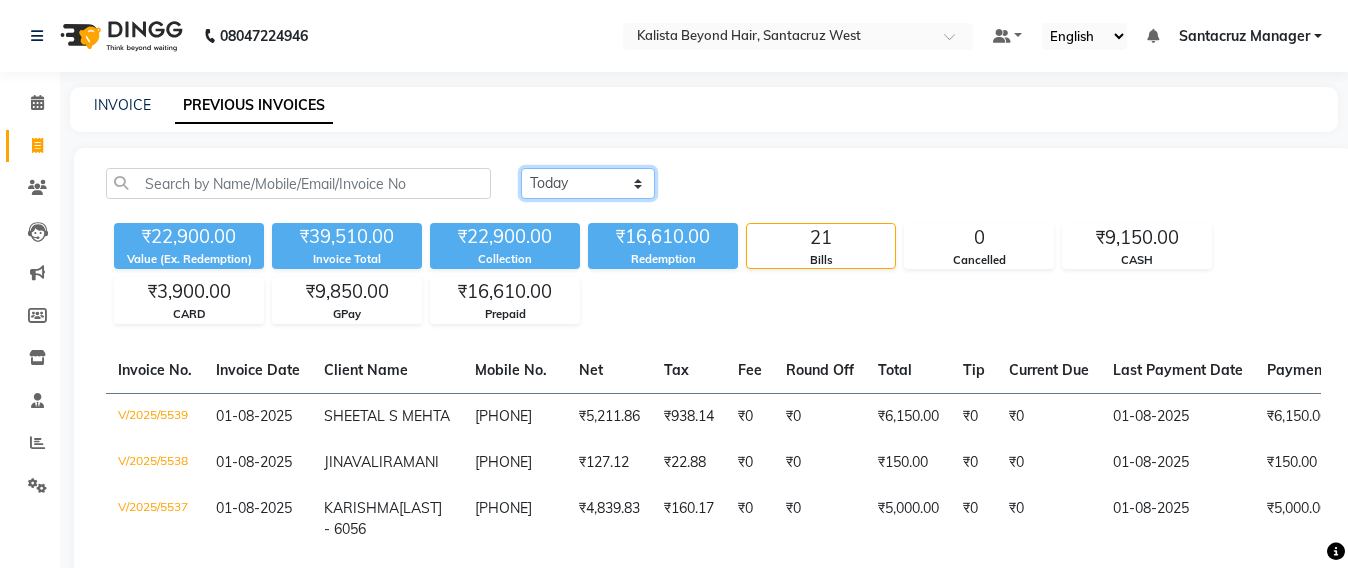 click on "Today Yesterday Custom Range" 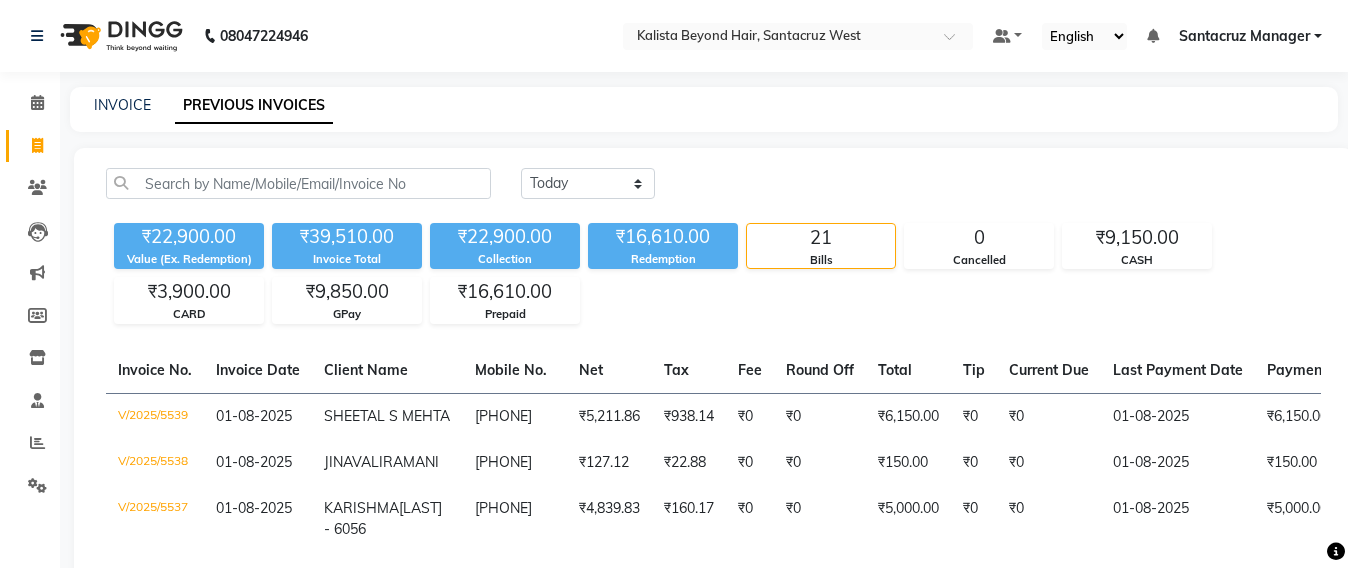 drag, startPoint x: 775, startPoint y: 139, endPoint x: 692, endPoint y: 208, distance: 107.935165 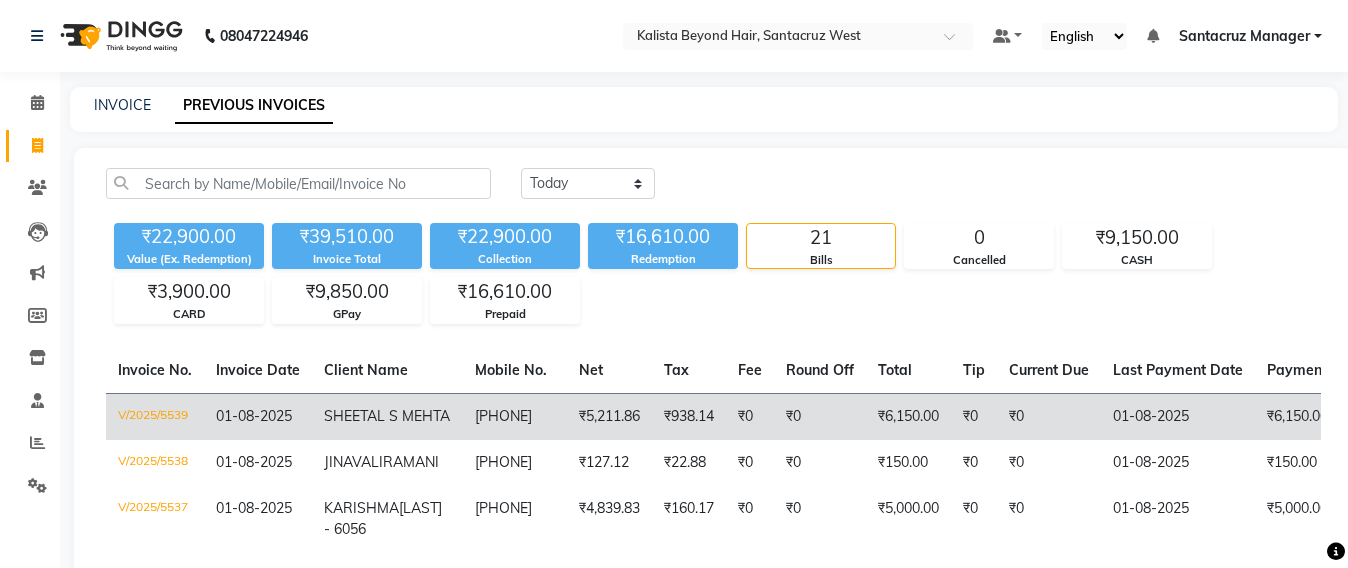 click on "SHEETAL S MEHTA" 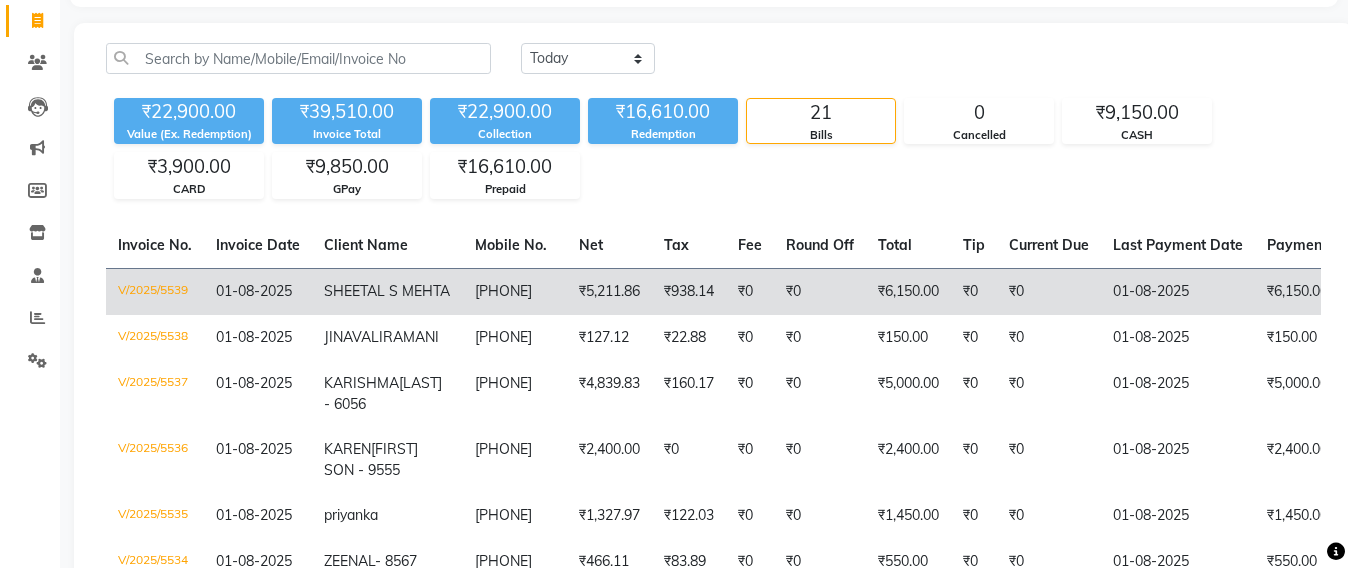 click on "SHEETAL S MEHTA" 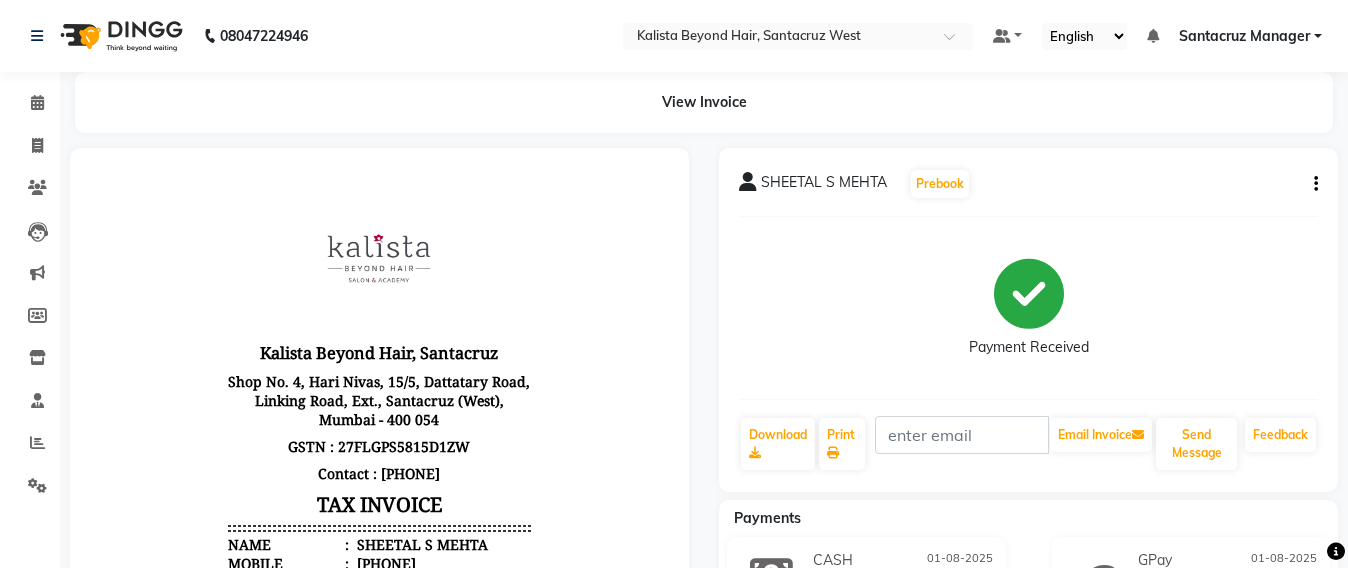 scroll, scrollTop: 0, scrollLeft: 0, axis: both 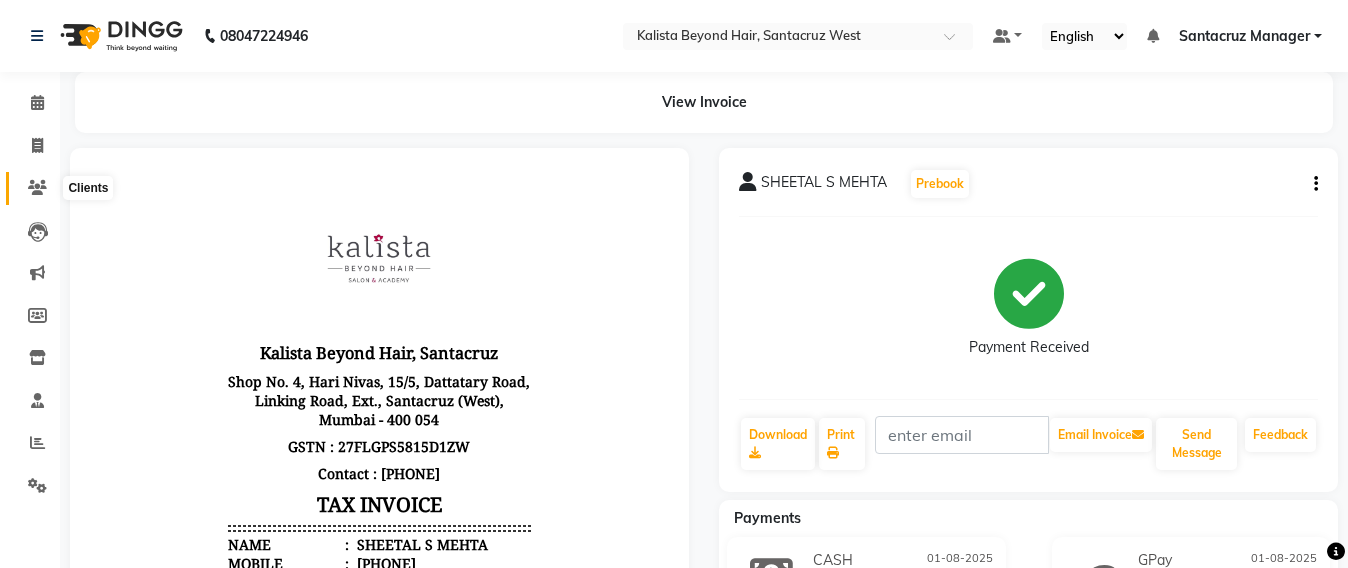 click 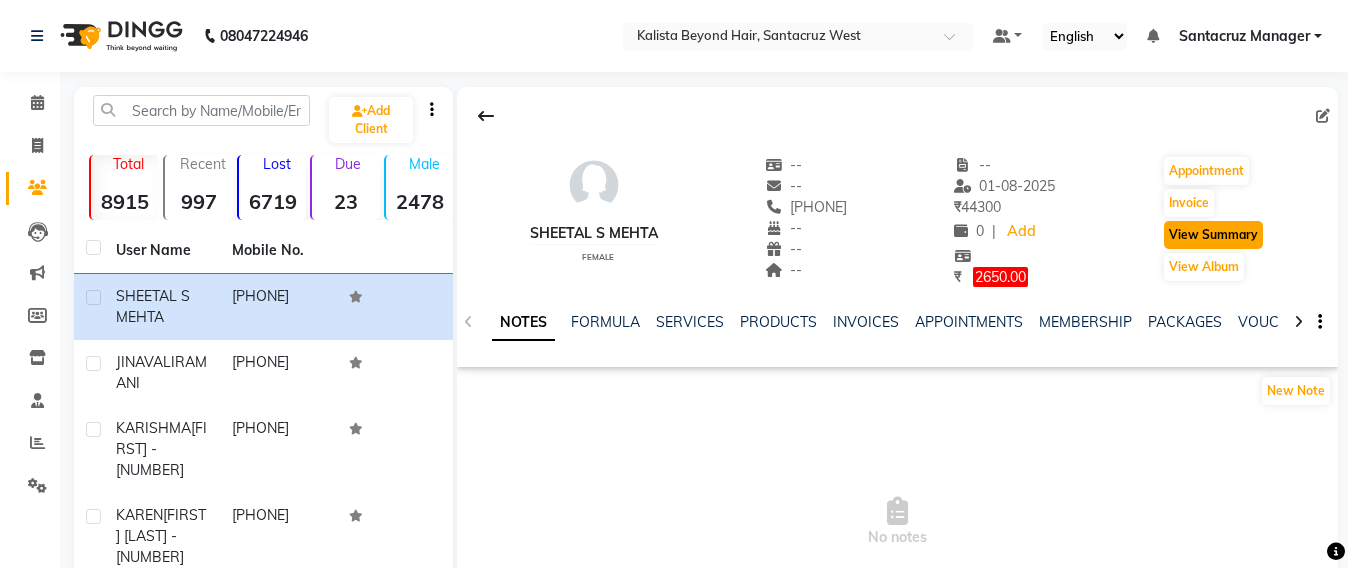 click on "View Summary" 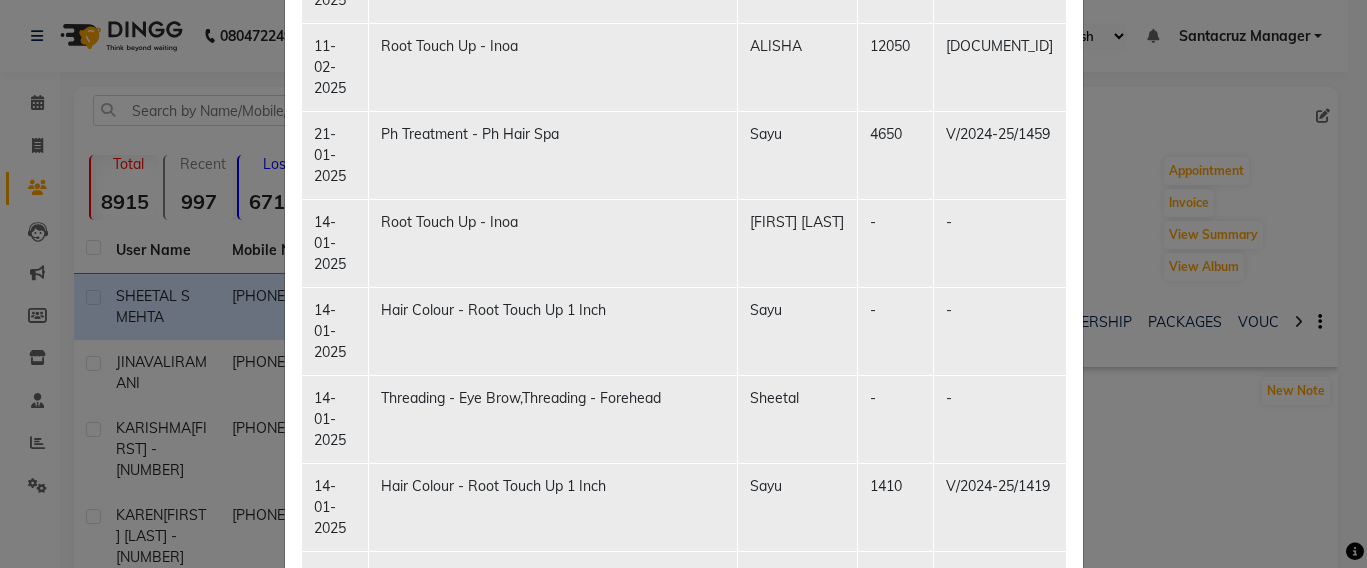 scroll, scrollTop: 1625, scrollLeft: 0, axis: vertical 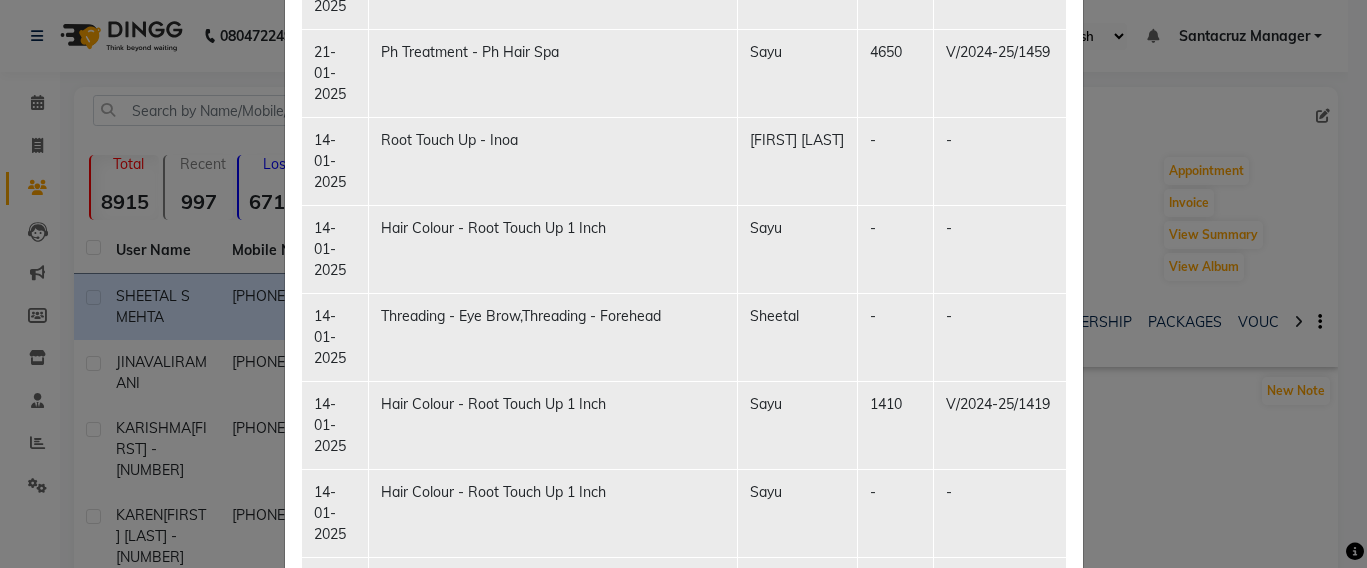 click on "Client Summary Print [FIRST] [LAST] [PHONE] [DATE] Membership [NUMBER] Due Services Date Service Staff Amount Invoice No. [DATE] [SERVICE] - [SERVICE] [FIRST] [NUMBER] [DOCUMENT_ID] [DATE] [SERVICE] [FIRST] [NUMBER] [DOCUMENT_ID] [DATE] [SERVICE] / [SERVICE] [FIRST] [LAST] [NUMBER] [DOCUMENT_ID] [DATE] [SERVICE] - [SERVICE] [FIRST] [NUMBER] [DOCUMENT_ID] [DATE] [SERVICE] - [SERVICE] [FIRST] [LAST] [NUMBER] [DOCUMENT_ID] [DATE] [SERVICE] / [SERVICE] [FIRST] [LAST] [NUMBER] [DOCUMENT_ID] [DATE] [SERVICE] - [SERVICE] [FIRST] [NUMBER] [DOCUMENT_ID] [DATE] [SERVICE] [DOCUMENT_ID] [DATE] [SERVICE] - [SERVICE] [FIRST] [NUMBER] [DOCUMENT_ID] [DATE] [SERVICE] [SERVICE] [DOCUMENT_ID] [DATE] [SERVICE] - [SERVICE] [FIRST] [NUMBER] [DOCUMENT_ID] [DATE] [SERVICE] [SERVICE] [DOCUMENT_ID] [DATE] [SERVICE] - [SERVICE] [FIRST] [NUMBER] [DOCUMENT_ID]" 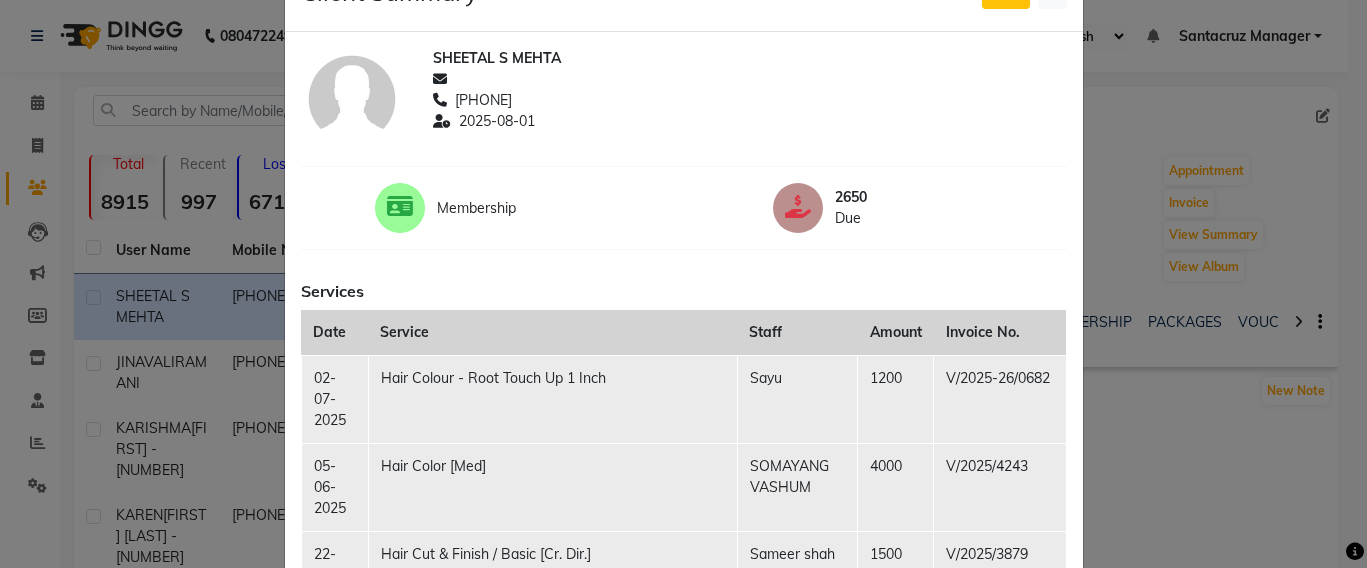 scroll, scrollTop: 125, scrollLeft: 0, axis: vertical 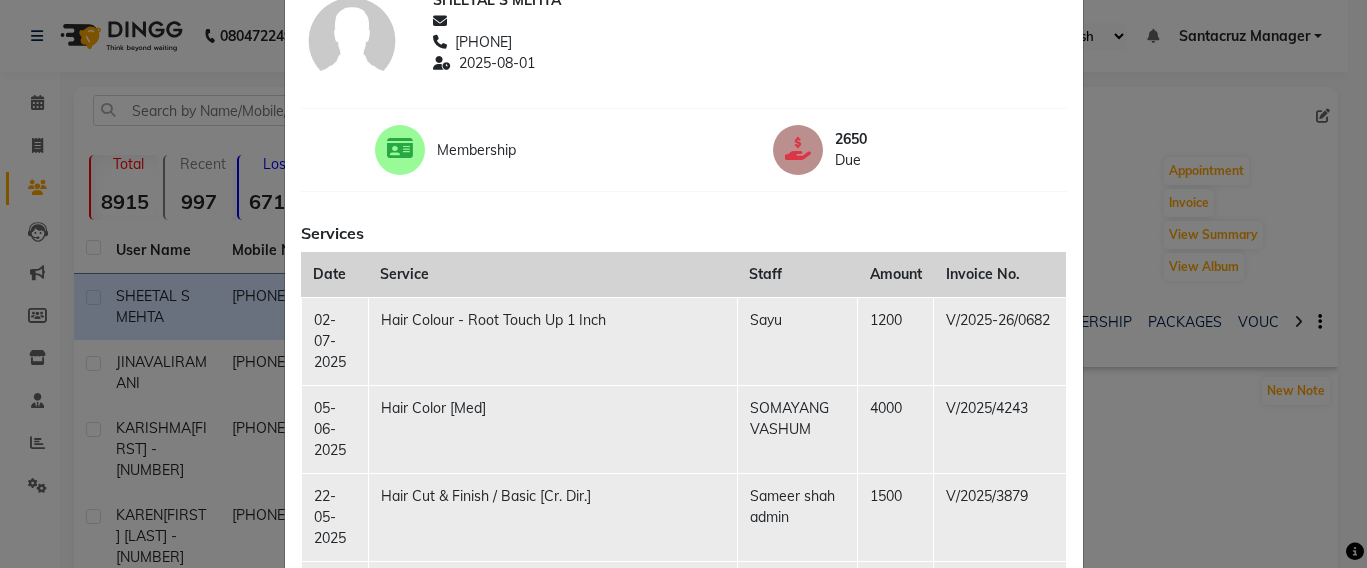 click on "Client Summary Print [FIRST] [LAST] [PHONE] [DATE] Membership [NUMBER] Due Services Date Service Staff Amount Invoice No. [DATE] [SERVICE] - [SERVICE] [FIRST] [NUMBER] [DOCUMENT_ID] [DATE] [SERVICE] [FIRST] [NUMBER] [DOCUMENT_ID] [DATE] [SERVICE] / [SERVICE] [FIRST] [LAST] [NUMBER] [DOCUMENT_ID] [DATE] [SERVICE] - [SERVICE] [FIRST] [NUMBER] [DOCUMENT_ID] [DATE] [SERVICE] - [SERVICE] [FIRST] [LAST] [NUMBER] [DOCUMENT_ID] [DATE] [SERVICE] / [SERVICE] [FIRST] [LAST] [NUMBER] [DOCUMENT_ID] [DATE] [SERVICE] - [SERVICE] [FIRST] [NUMBER] [DOCUMENT_ID] [DATE] [SERVICE] [DOCUMENT_ID] [DATE] [SERVICE] - [SERVICE] [FIRST] [NUMBER] [DOCUMENT_ID] [DATE] [SERVICE] [SERVICE] [DOCUMENT_ID] [DATE] [SERVICE] - [SERVICE] [FIRST] [NUMBER] [DOCUMENT_ID] [DATE] [SERVICE] [SERVICE] [DOCUMENT_ID] [DATE] [SERVICE] - [SERVICE] [FIRST] [NUMBER] [DOCUMENT_ID]" 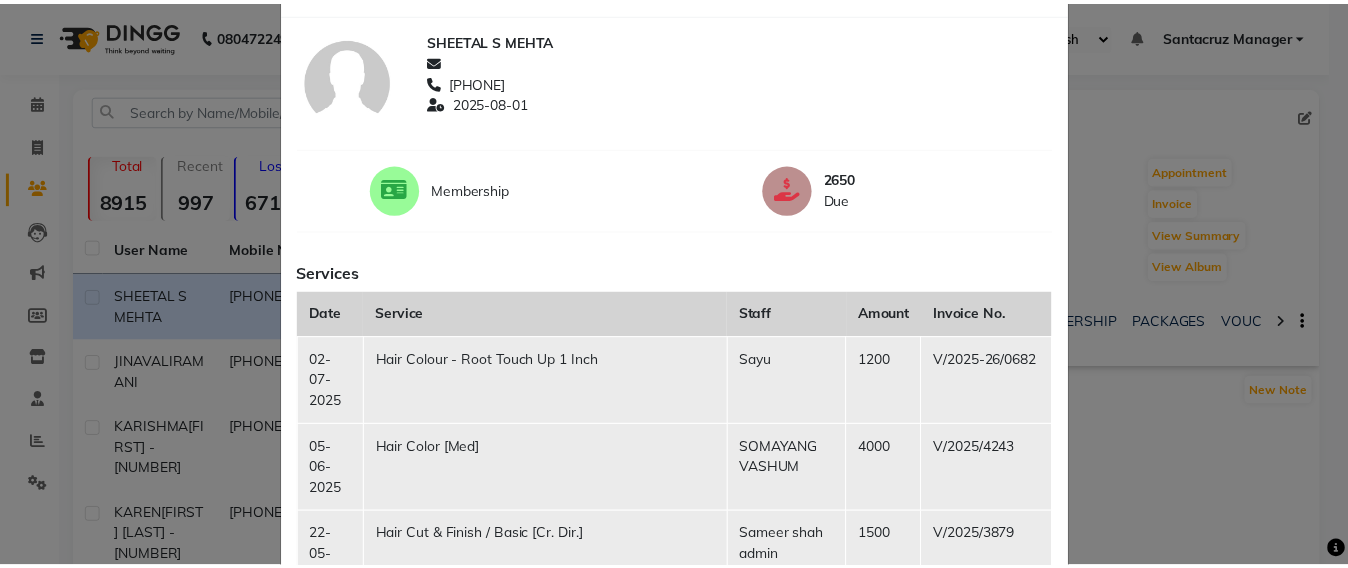scroll, scrollTop: 0, scrollLeft: 0, axis: both 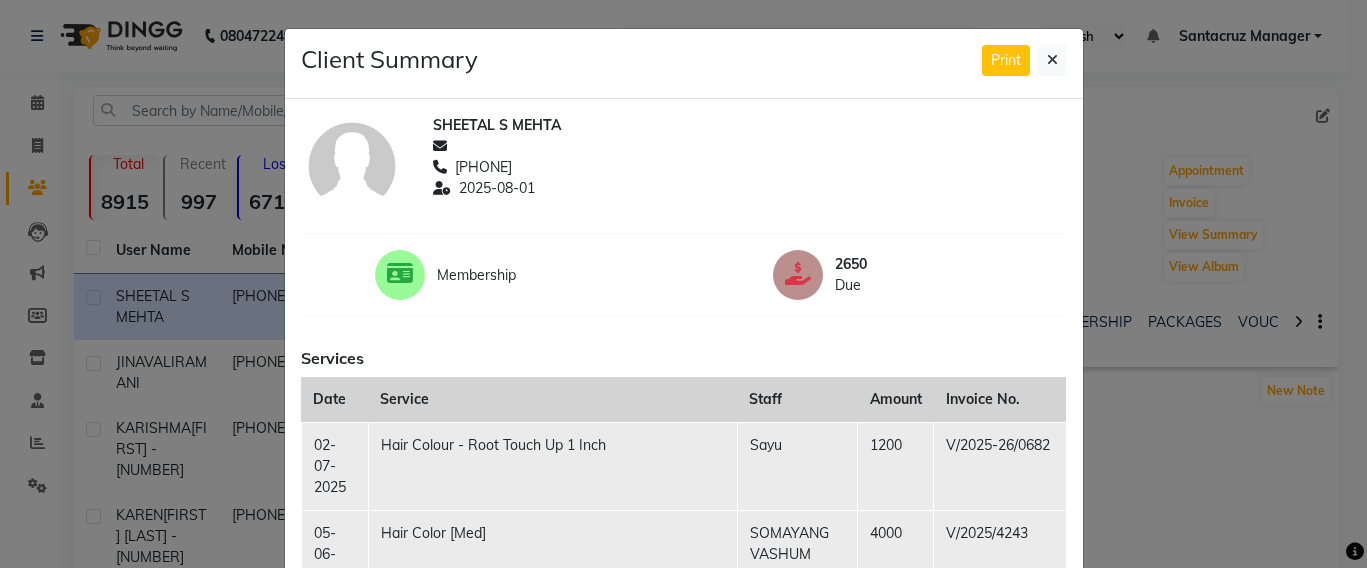 click on "Client Summary Print [FIRST] [LAST] [PHONE] [DATE] Membership [NUMBER] Due Services Date Service Staff Amount Invoice No. [DATE] [SERVICE] - [SERVICE] [FIRST] [NUMBER] [DOCUMENT_ID] [DATE] [SERVICE] [FIRST] [NUMBER] [DOCUMENT_ID] [DATE] [SERVICE] / [SERVICE] [FIRST] [LAST] [NUMBER] [DOCUMENT_ID] [DATE] [SERVICE] - [SERVICE] [FIRST] [NUMBER] [DOCUMENT_ID] [DATE] [SERVICE] - [SERVICE] [FIRST] [LAST] [NUMBER] [DOCUMENT_ID] [DATE] [SERVICE] / [SERVICE] [FIRST] [LAST] [NUMBER] [DOCUMENT_ID] [DATE] [SERVICE] - [SERVICE] [FIRST] [NUMBER] [DOCUMENT_ID] [DATE] [SERVICE] [DOCUMENT_ID] [DATE] [SERVICE] - [SERVICE] [FIRST] [NUMBER] [DOCUMENT_ID] [DATE] [SERVICE] [SERVICE] [DOCUMENT_ID] [DATE] [SERVICE] - [SERVICE] [FIRST] [NUMBER] [DOCUMENT_ID] [DATE] [SERVICE] [SERVICE] [DOCUMENT_ID] [DATE] [SERVICE] - [SERVICE] [FIRST] [NUMBER] [DOCUMENT_ID]" 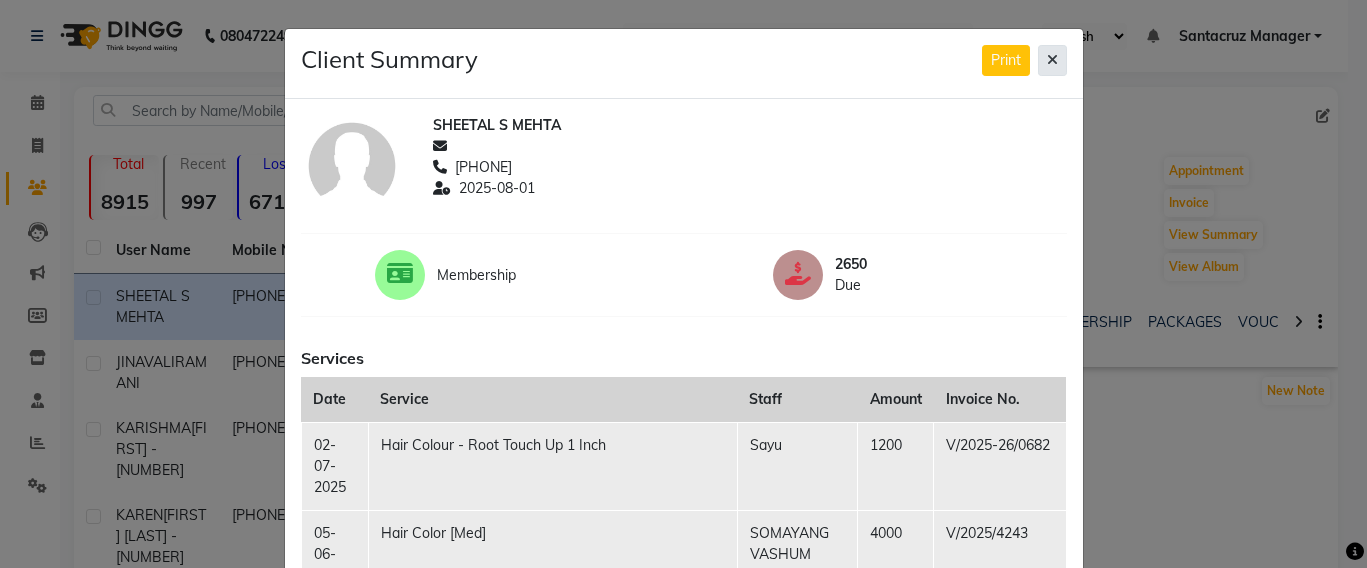 click 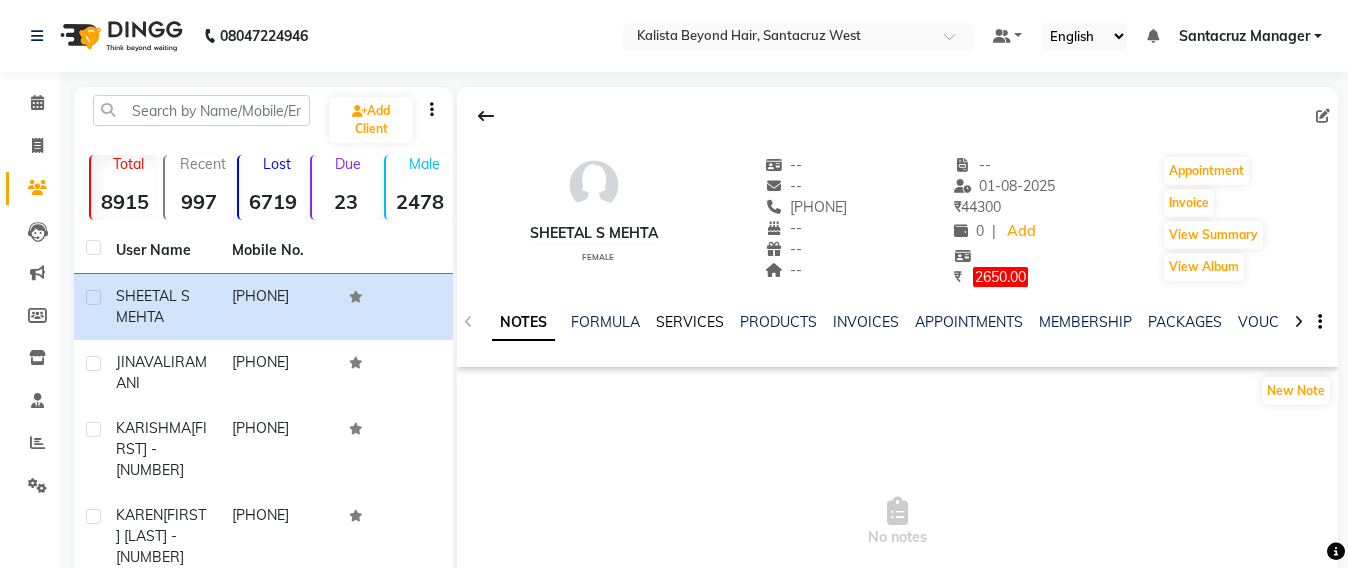 click on "SERVICES" 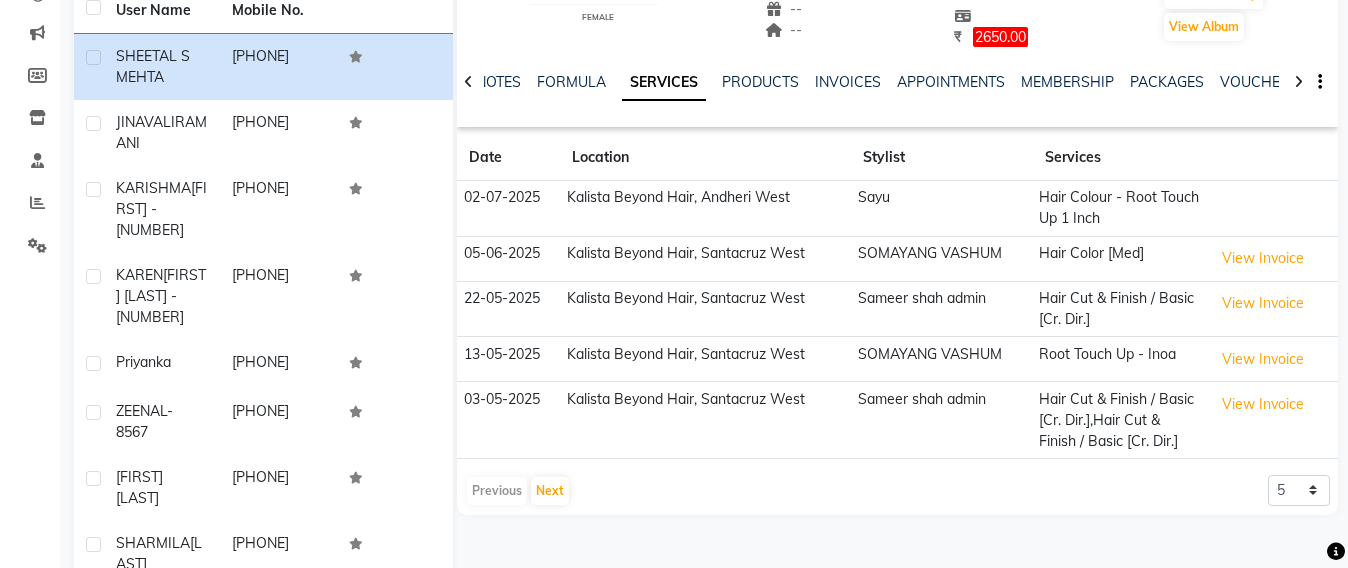 scroll, scrollTop: 360, scrollLeft: 0, axis: vertical 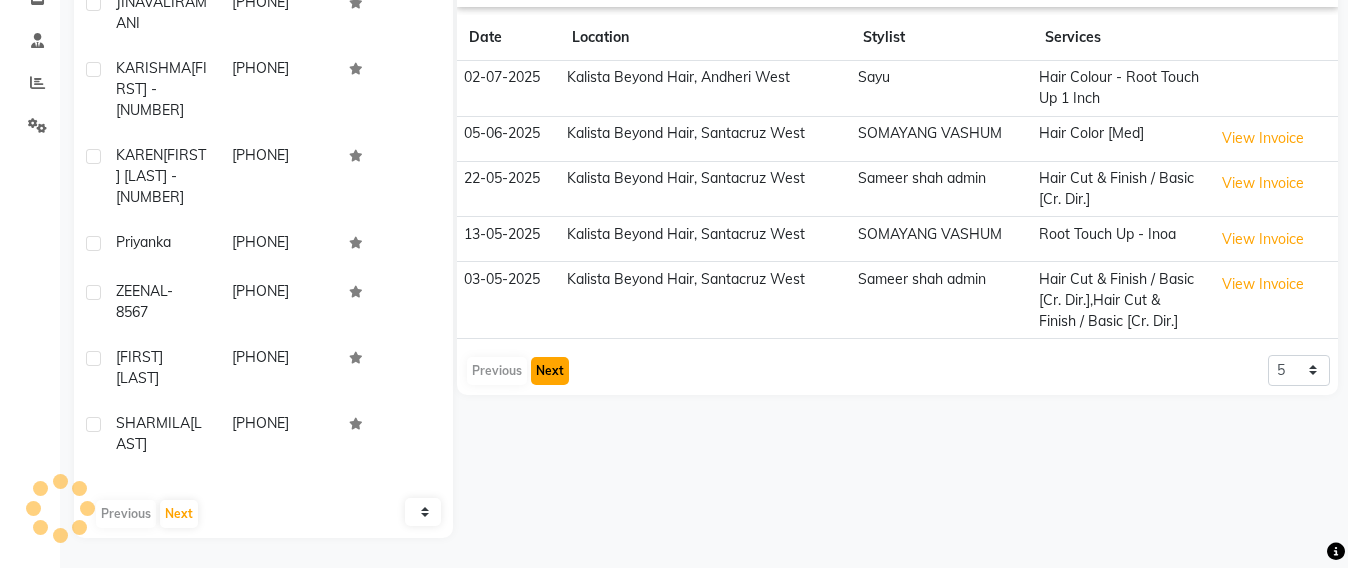 click on "Next" 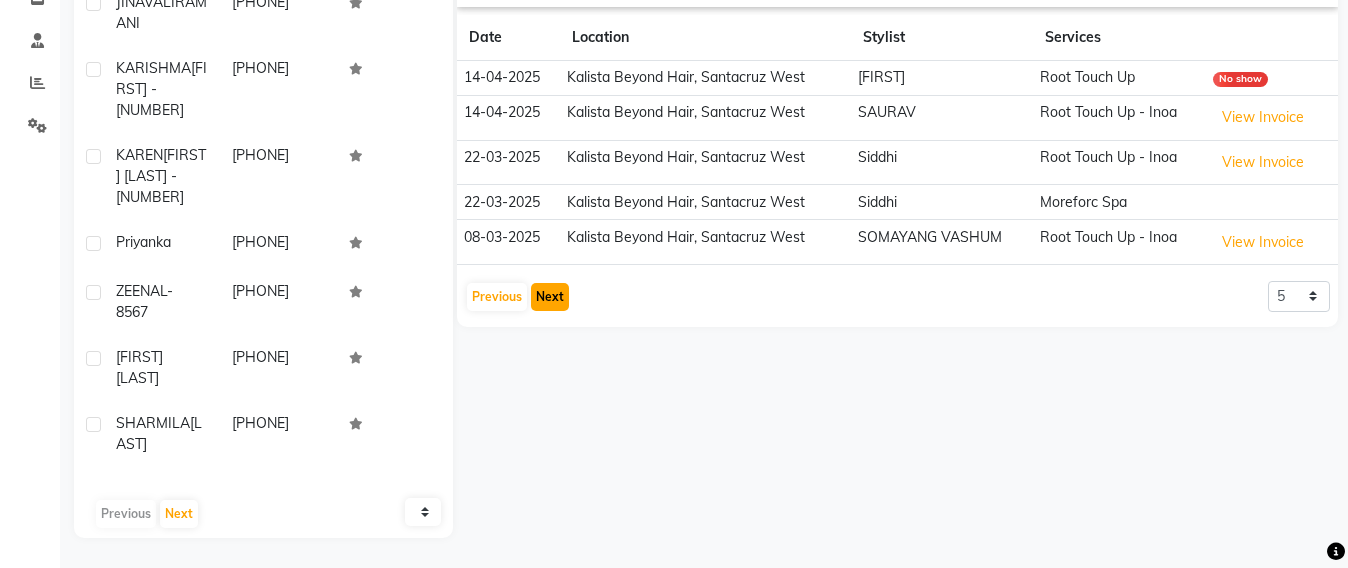 click on "Next" 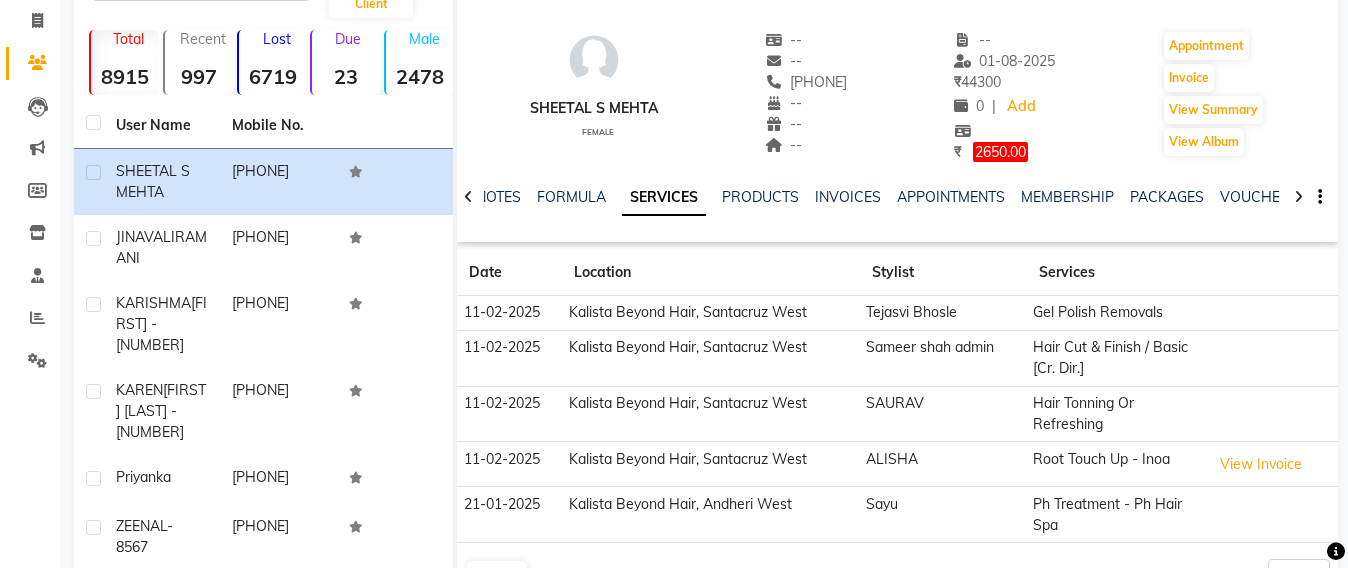 scroll, scrollTop: 0, scrollLeft: 0, axis: both 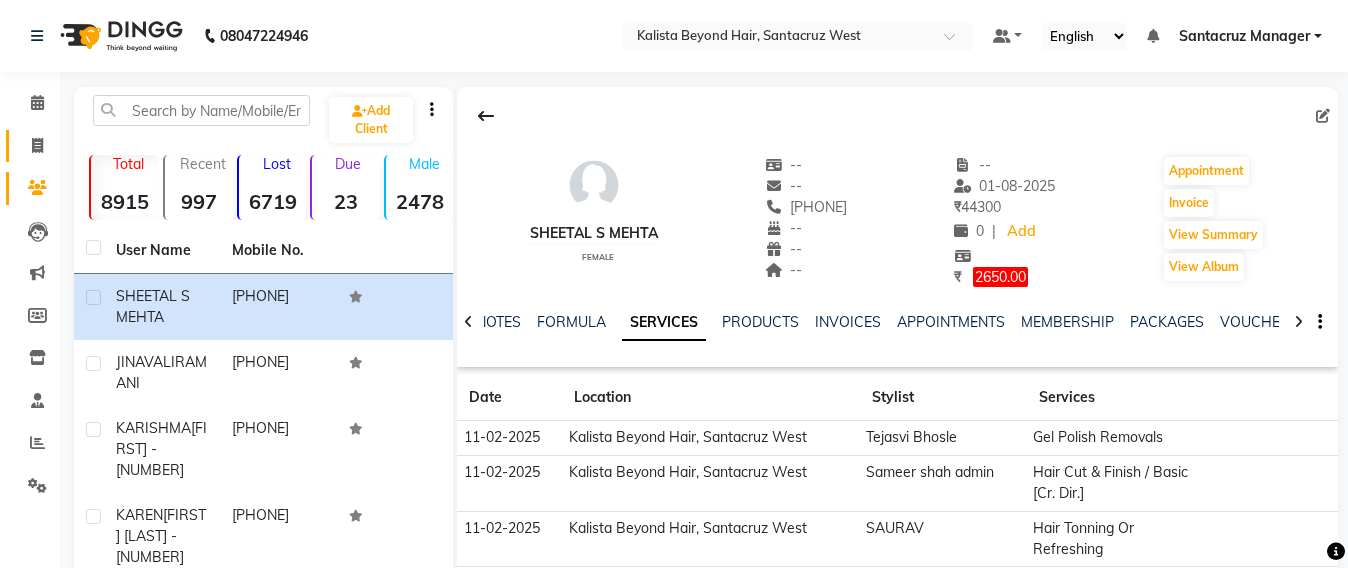 click on "Invoice" 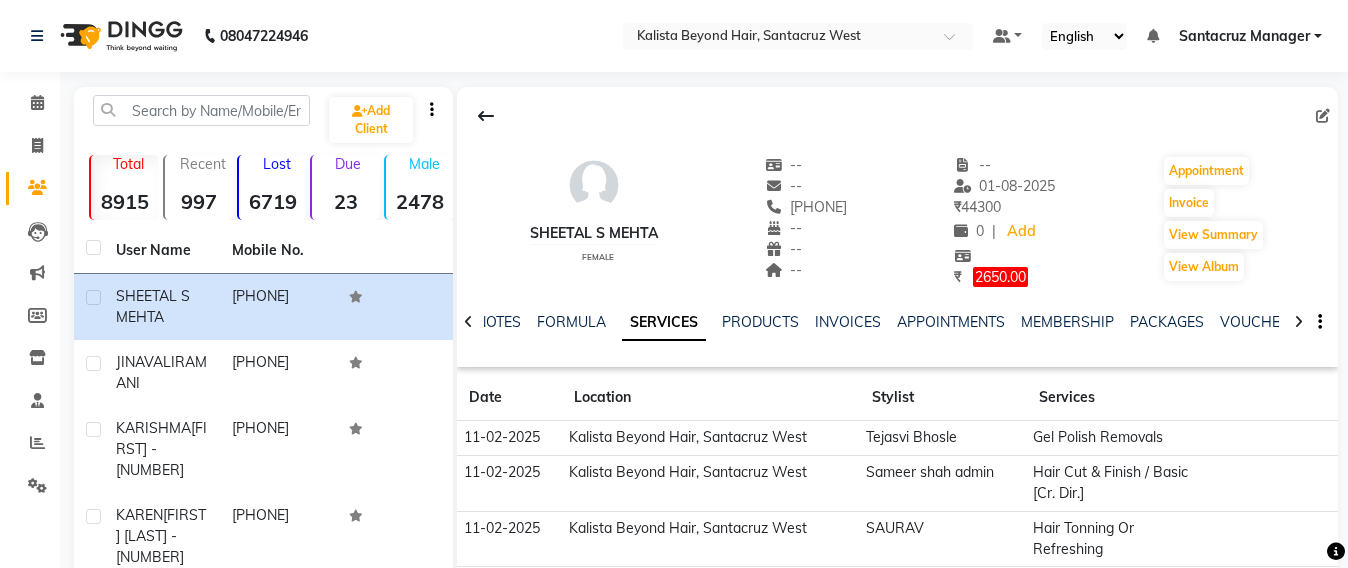 select on "service" 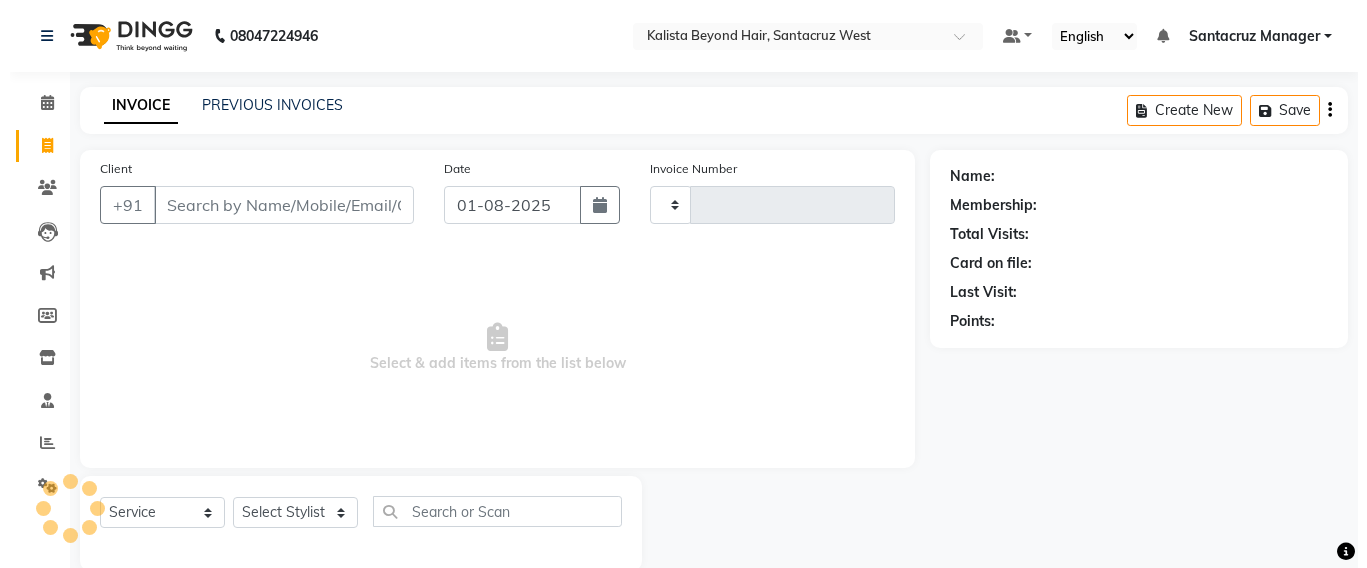 scroll, scrollTop: 33, scrollLeft: 0, axis: vertical 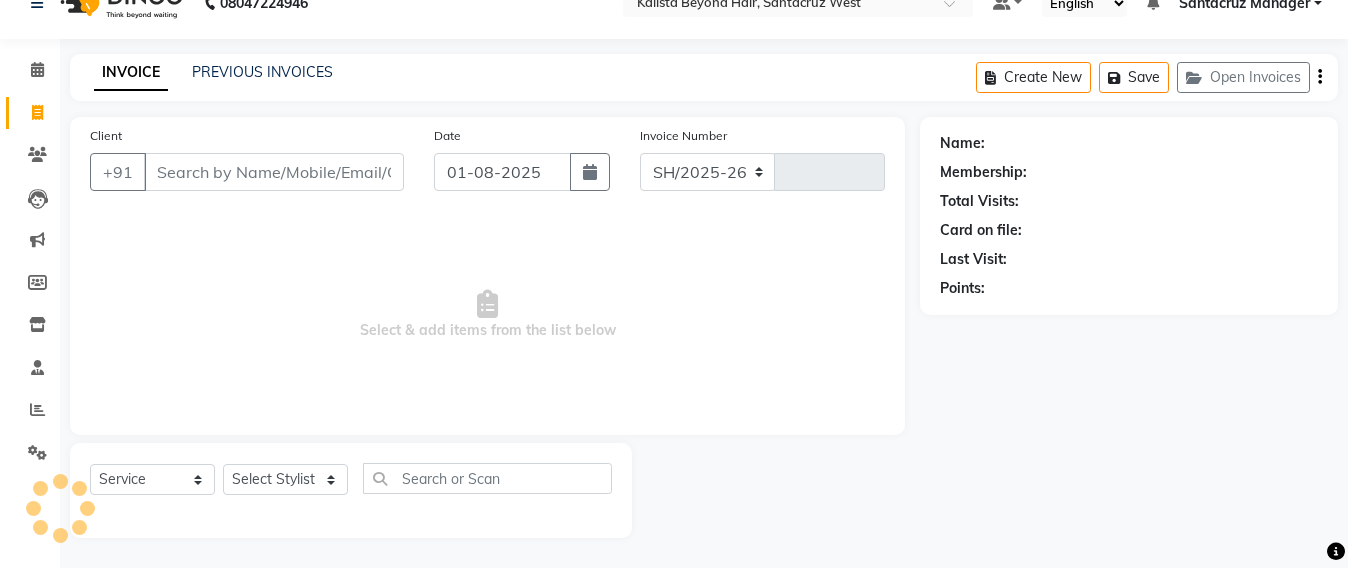 select on "6357" 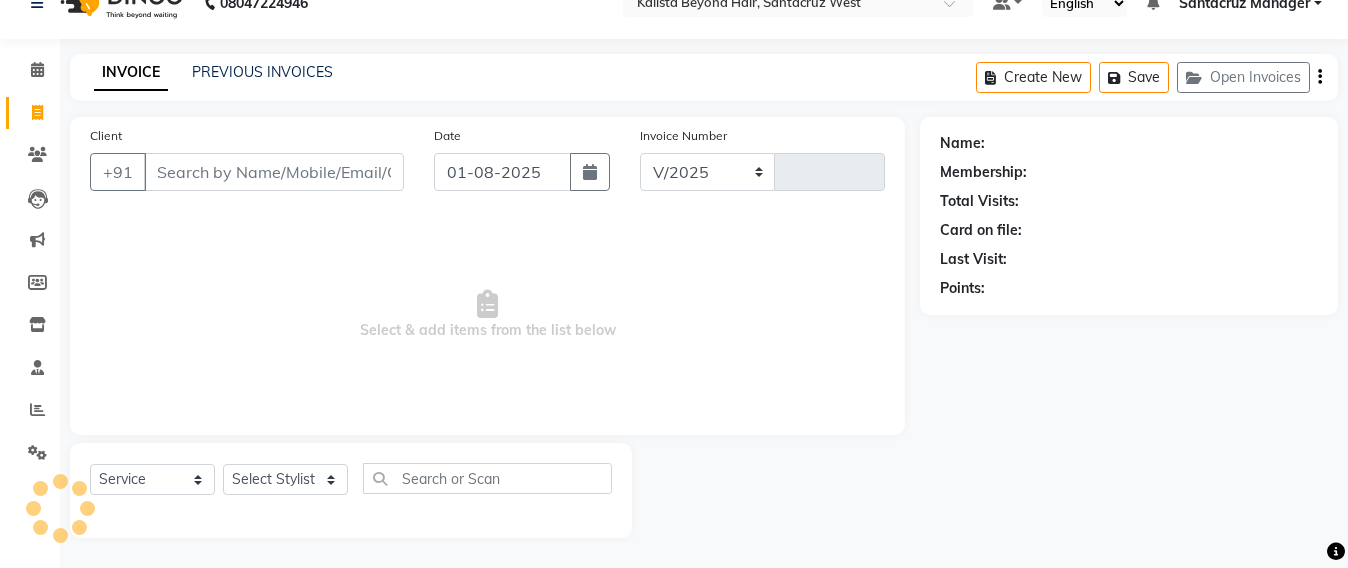 type on "5540" 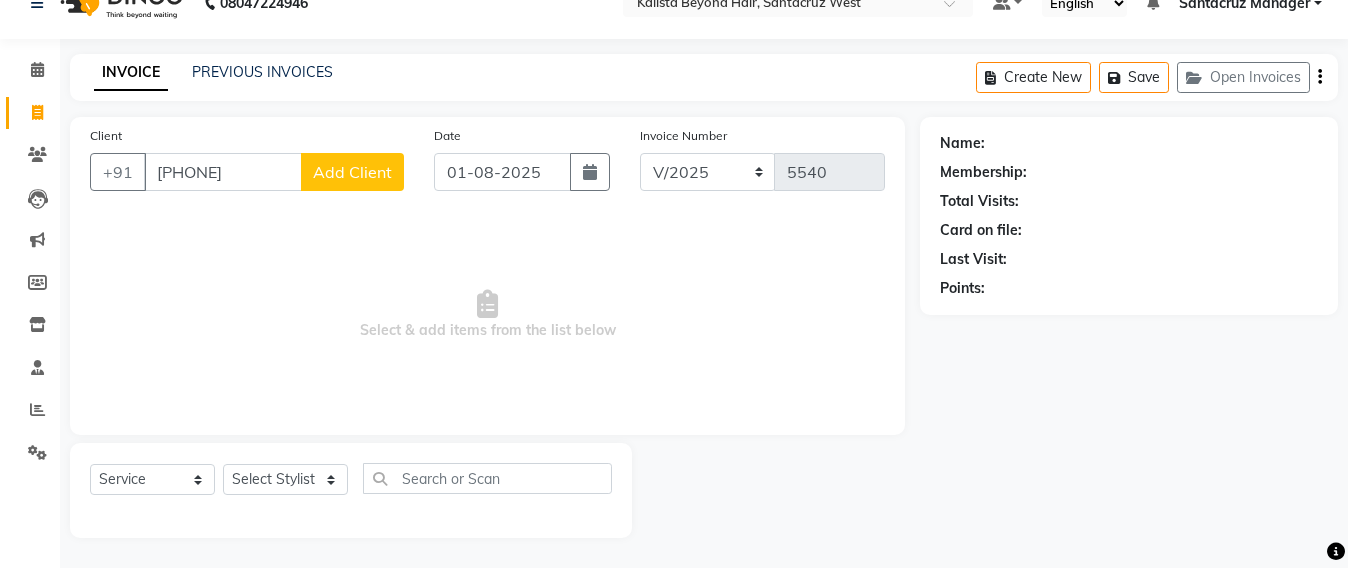 type on "9892751086" 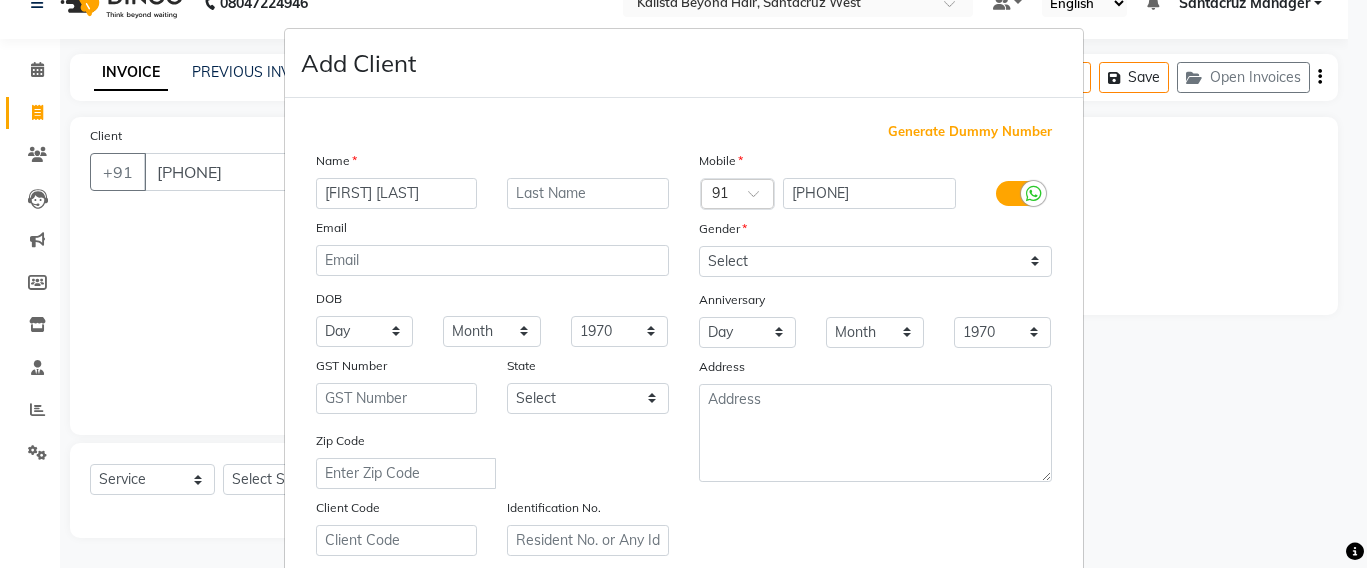 type on "PINKI RODRIGUES" 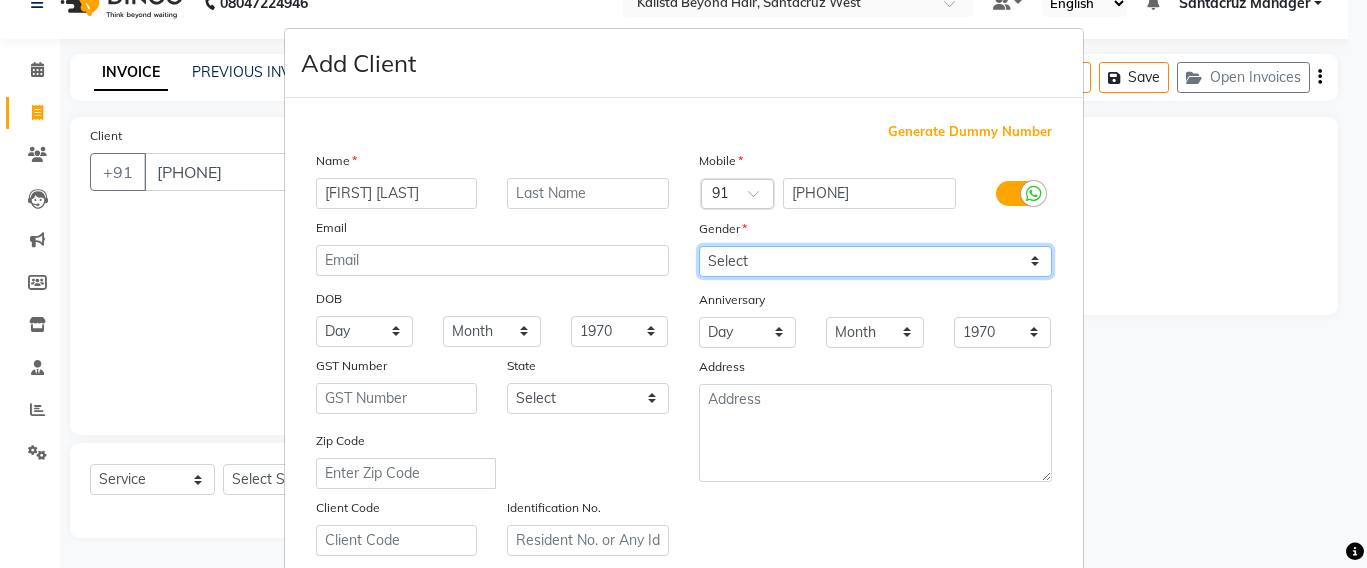 click on "Select Male Female Other Prefer Not To Say" at bounding box center [875, 261] 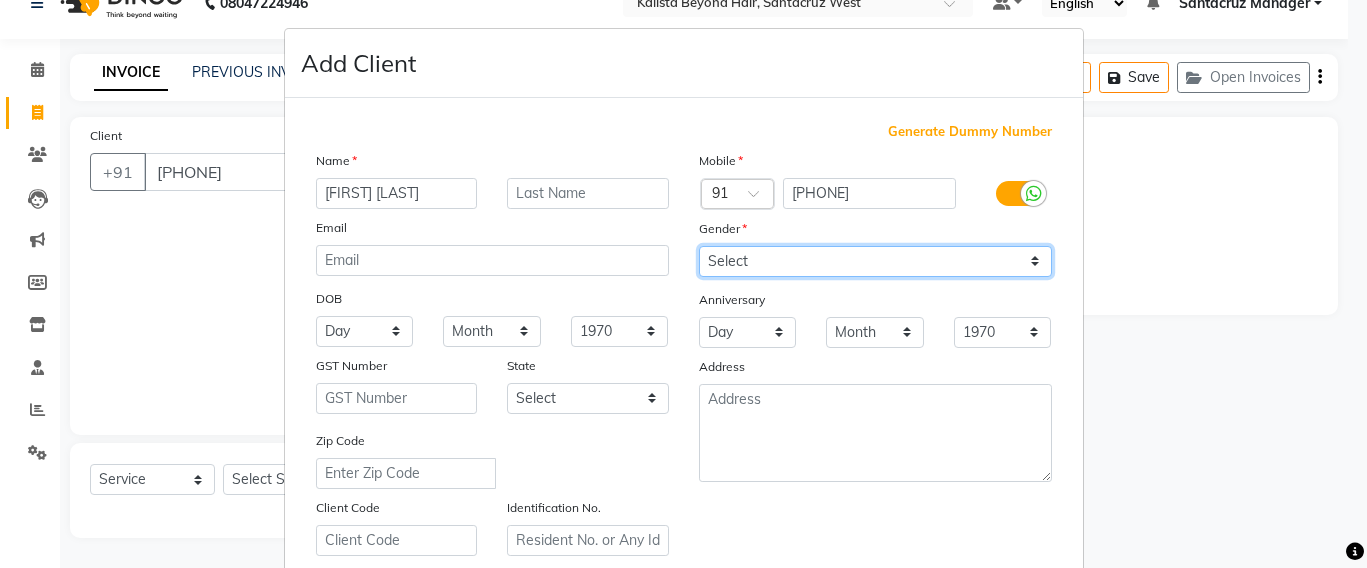 select on "female" 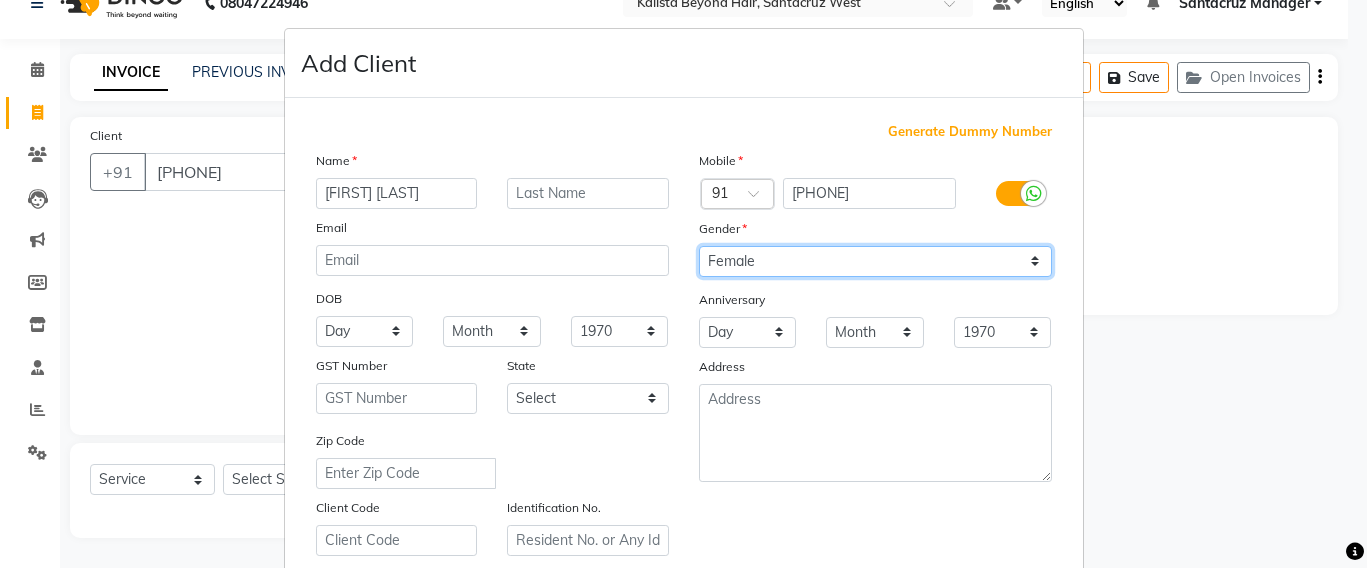 click on "Select Male Female Other Prefer Not To Say" at bounding box center [875, 261] 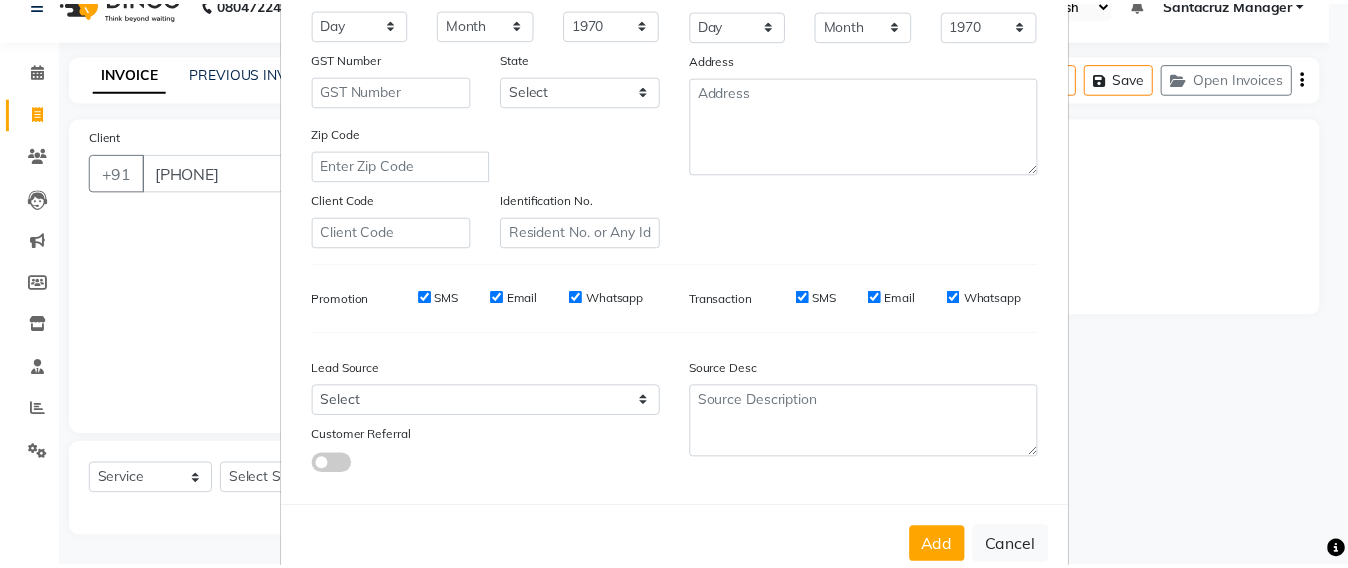 scroll, scrollTop: 355, scrollLeft: 0, axis: vertical 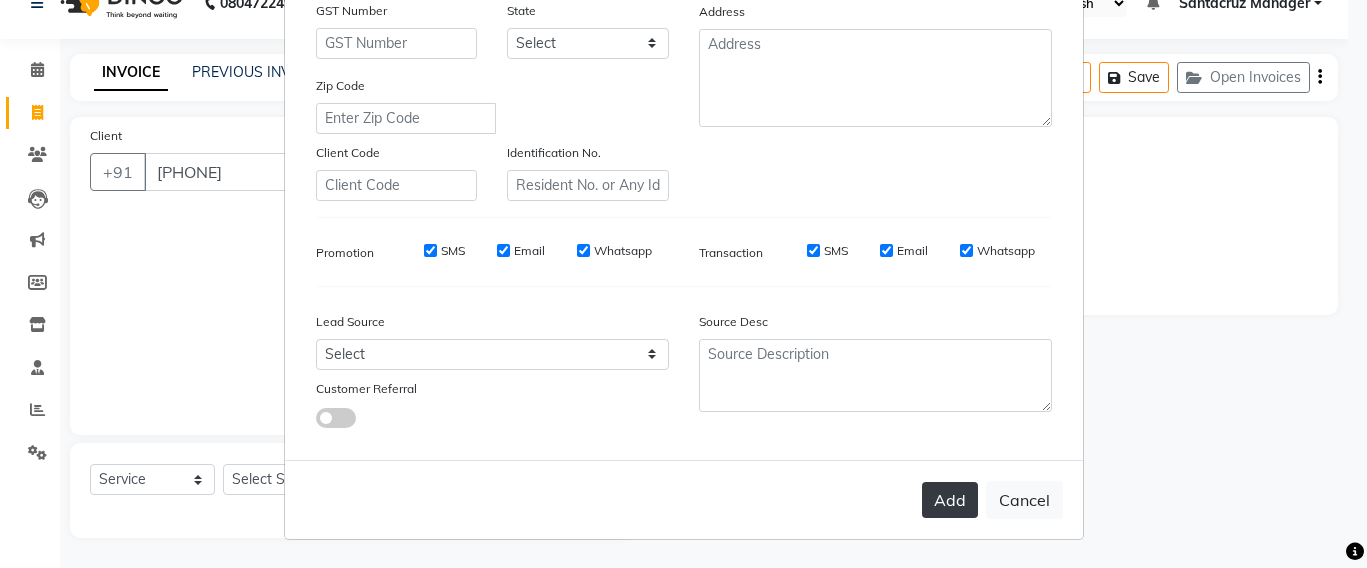 click on "Add" at bounding box center [950, 500] 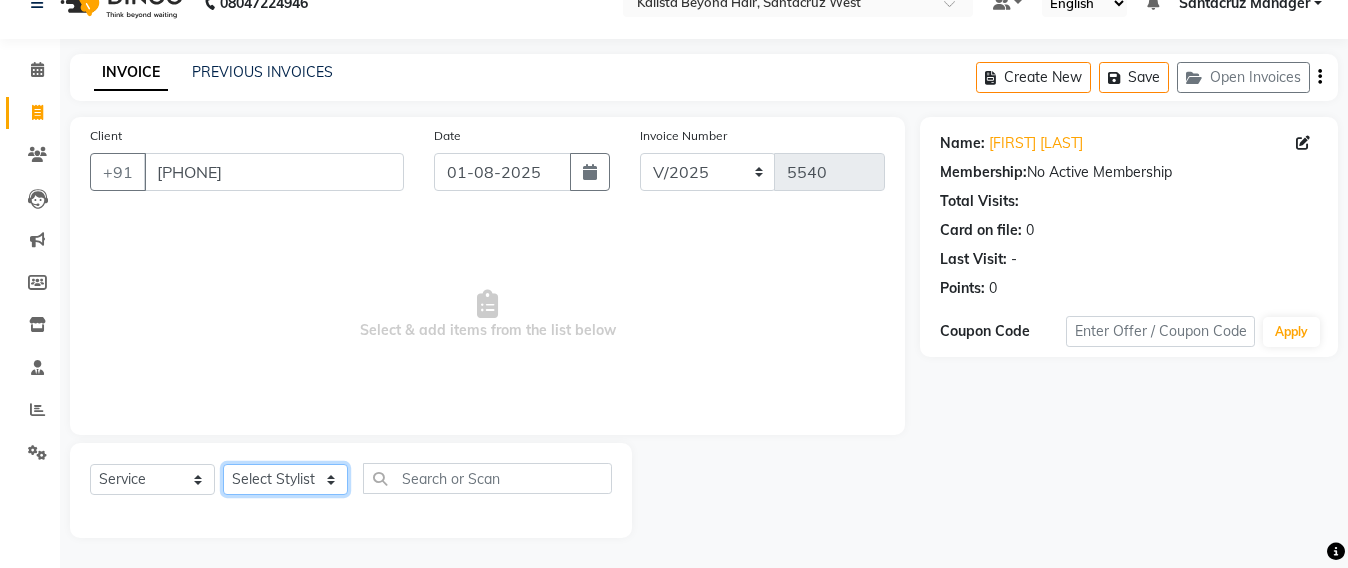 click on "Select Stylist Admin Avesh Sankat AZHER SHAIKH Jayeshree Mahtre Manisha Subodh Shedge Muskaan Pramila Vinayak Mhatre prathmesh mahattre Pratibha Nilesh Sharma RINKI SAV Rosy Sunil Jadhav Sameer shah admin Santacruz Manager SAURAV Siddhi SOMAYANG VASHUM Tejasvi Bhosle" 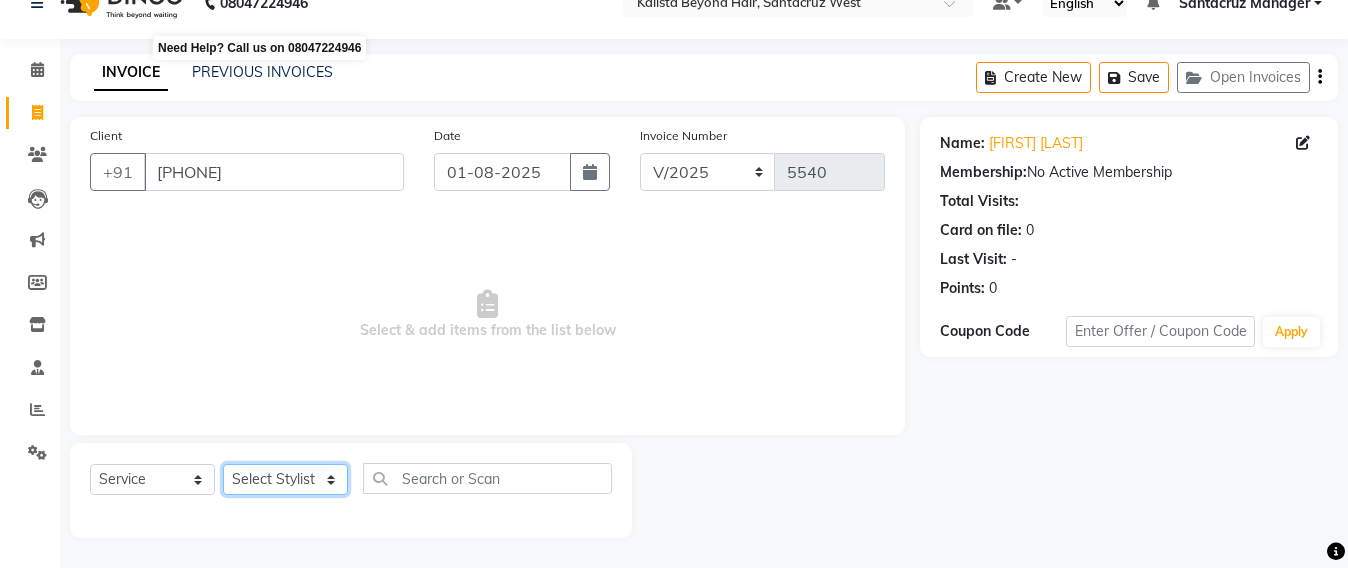 select on "47537" 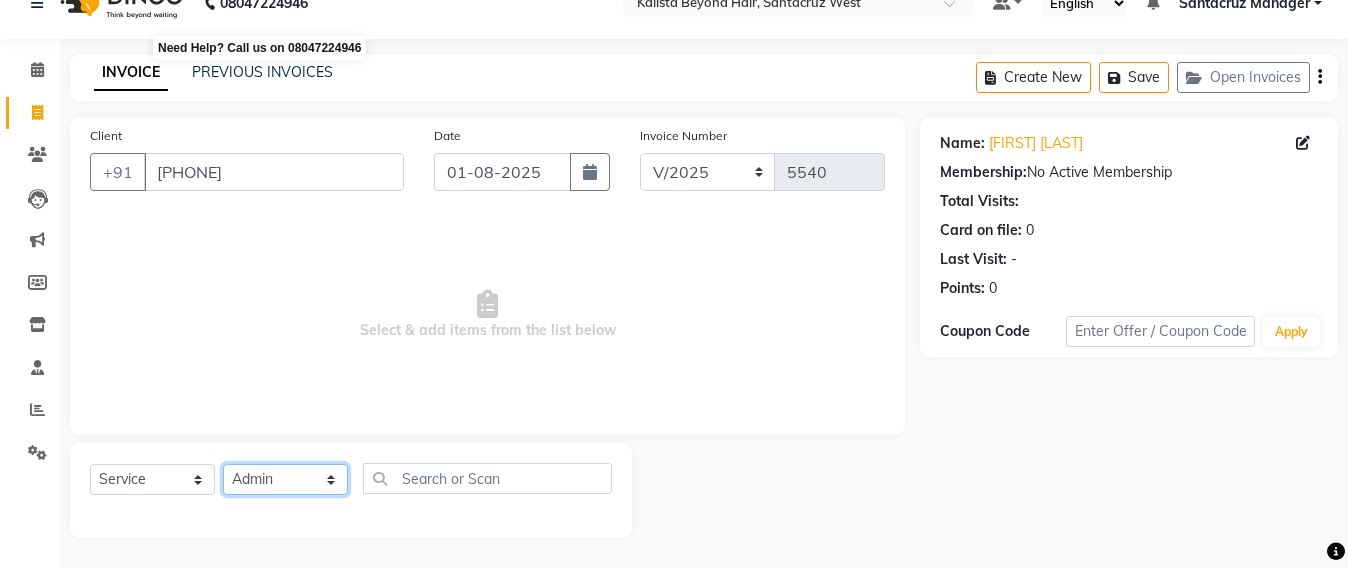 click on "Select Stylist Admin Avesh Sankat AZHER SHAIKH Jayeshree Mahtre Manisha Subodh Shedge Muskaan Pramila Vinayak Mhatre prathmesh mahattre Pratibha Nilesh Sharma RINKI SAV Rosy Sunil Jadhav Sameer shah admin Santacruz Manager SAURAV Siddhi SOMAYANG VASHUM Tejasvi Bhosle" 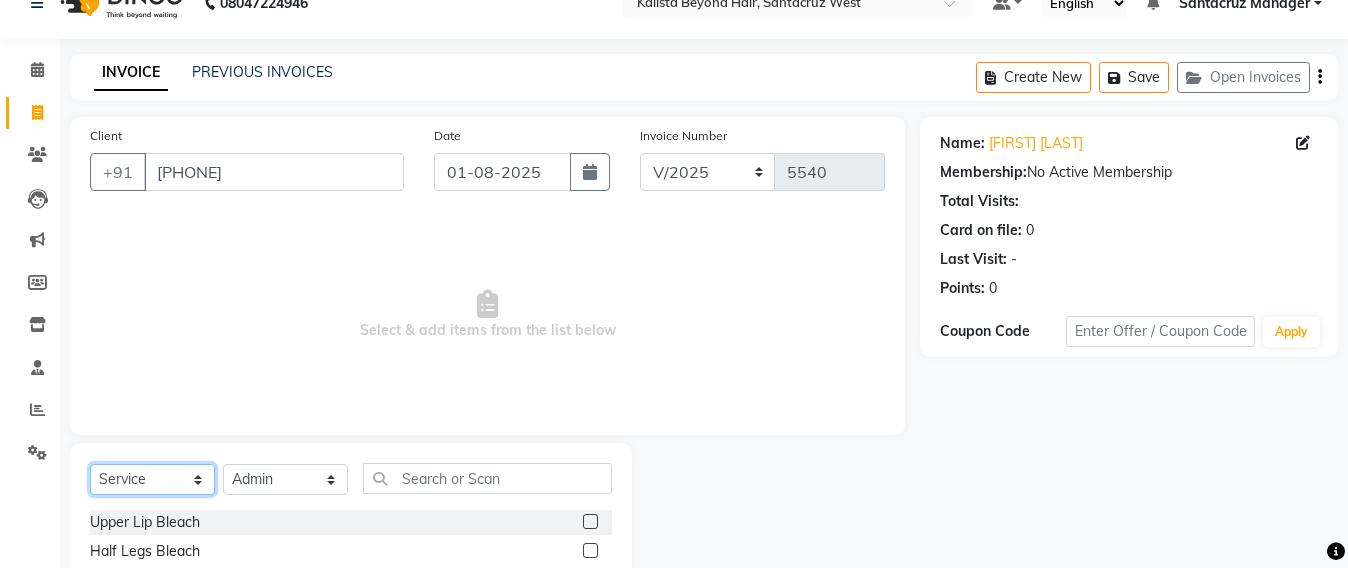 click on "Select  Service  Product  Membership  Package Voucher Prepaid Gift Card" 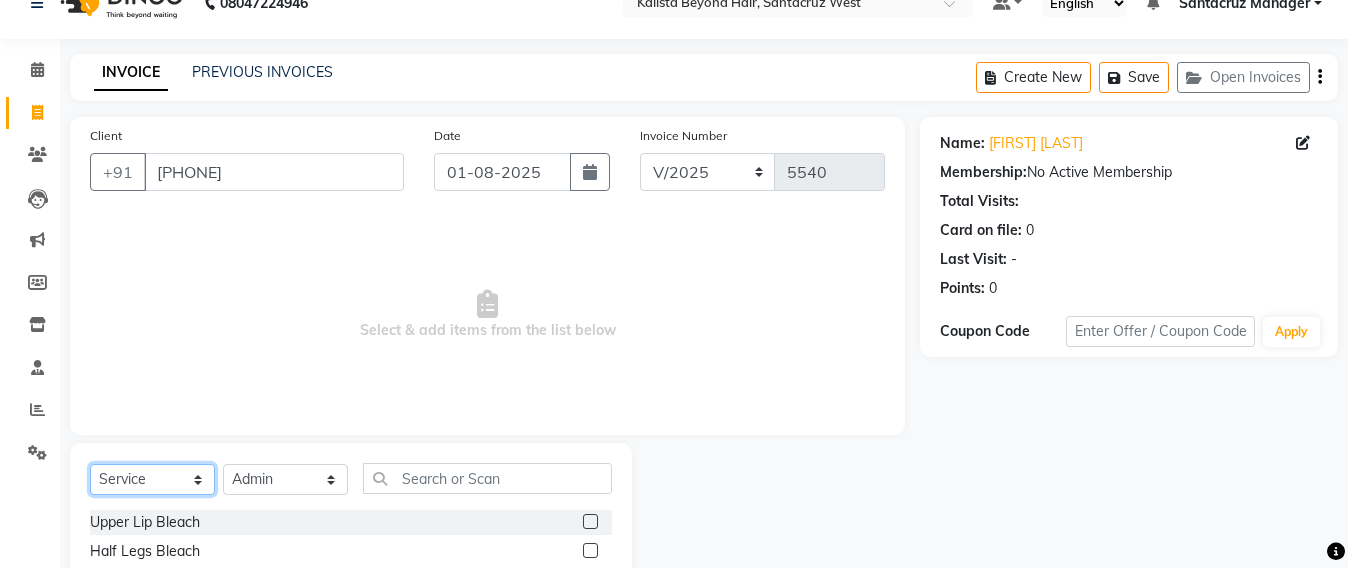 select on "P" 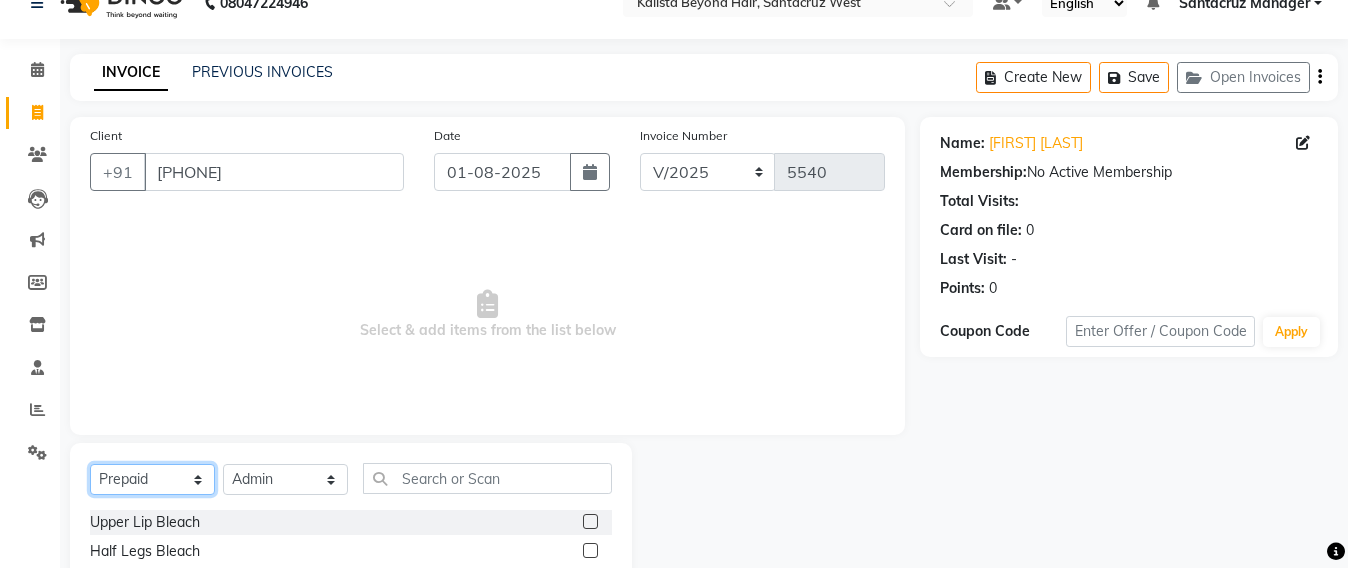 click on "Select  Service  Product  Membership  Package Voucher Prepaid Gift Card" 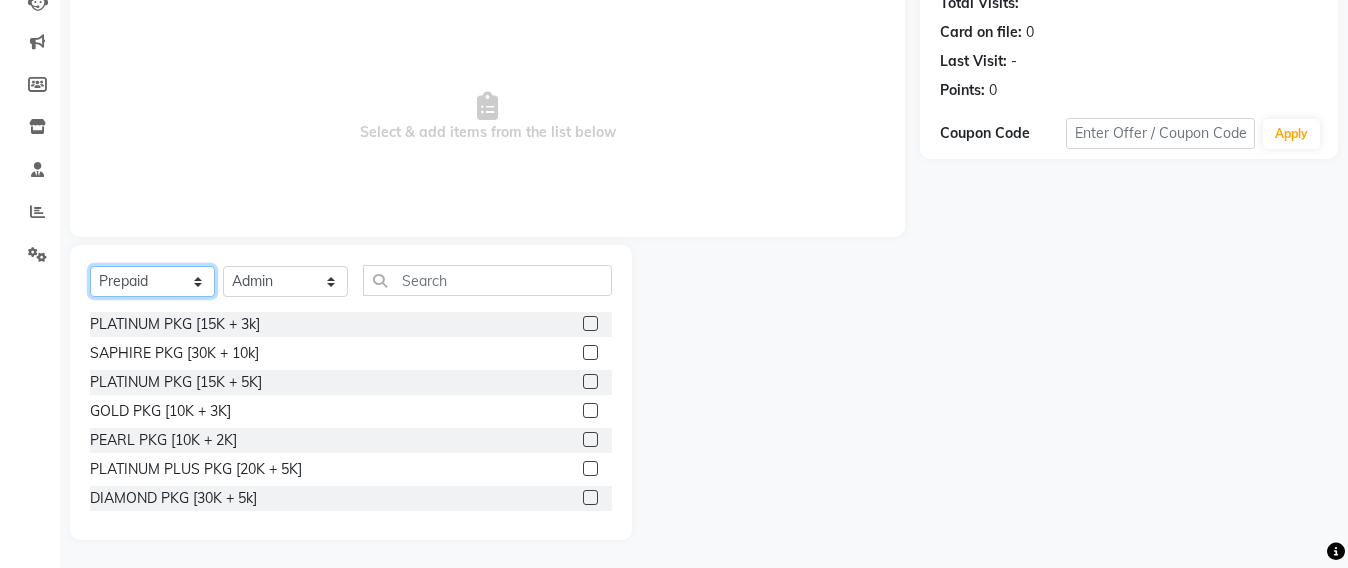 scroll, scrollTop: 233, scrollLeft: 0, axis: vertical 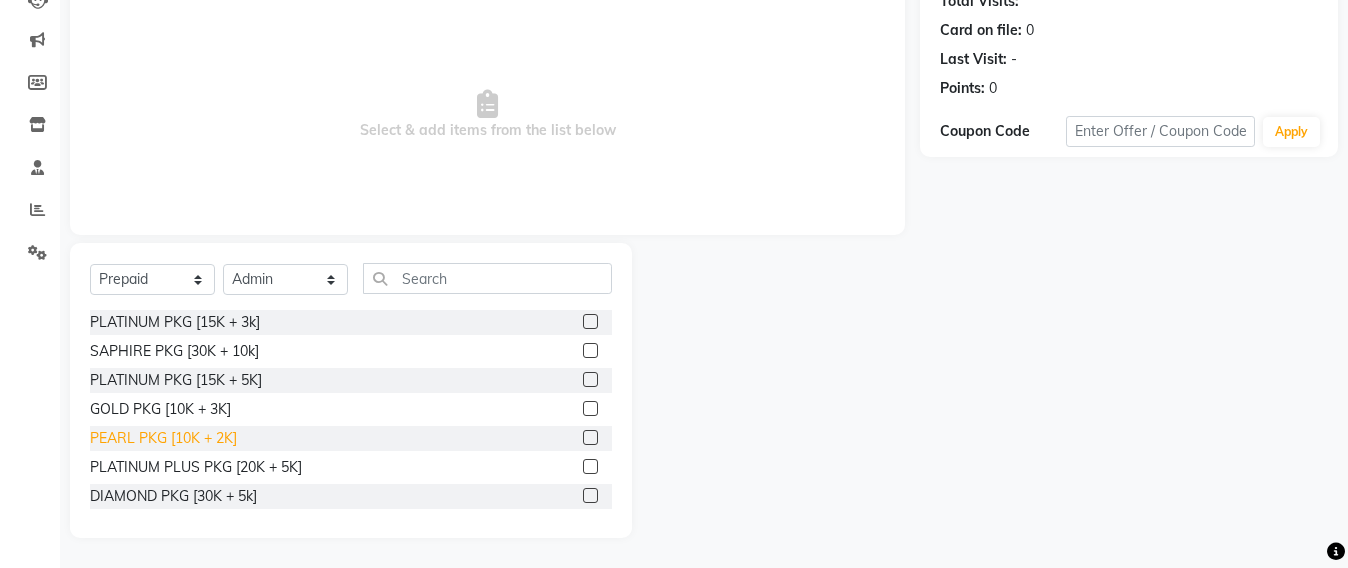 click on "PEARL PKG [10K + 2K]" 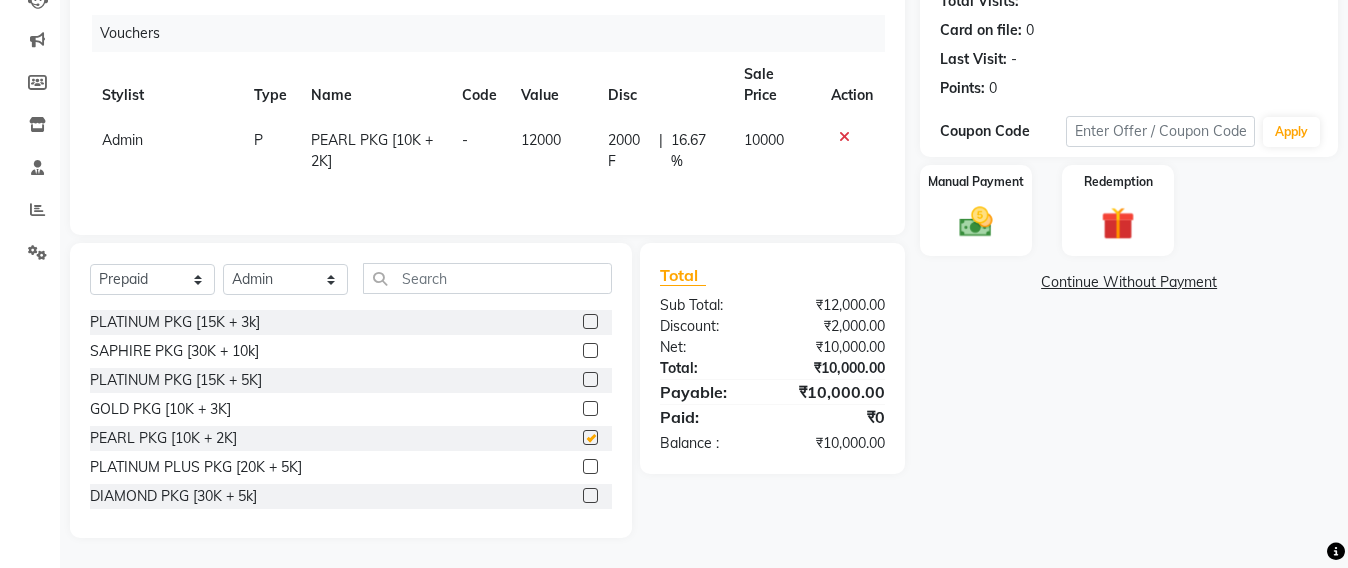 checkbox on "false" 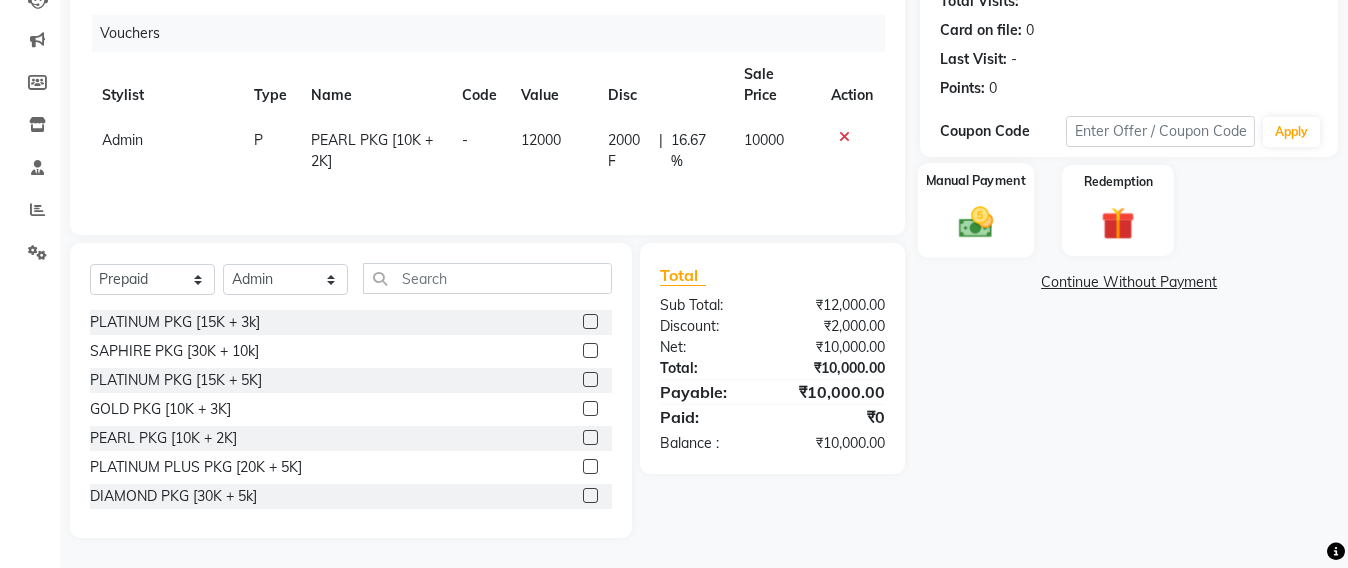 click 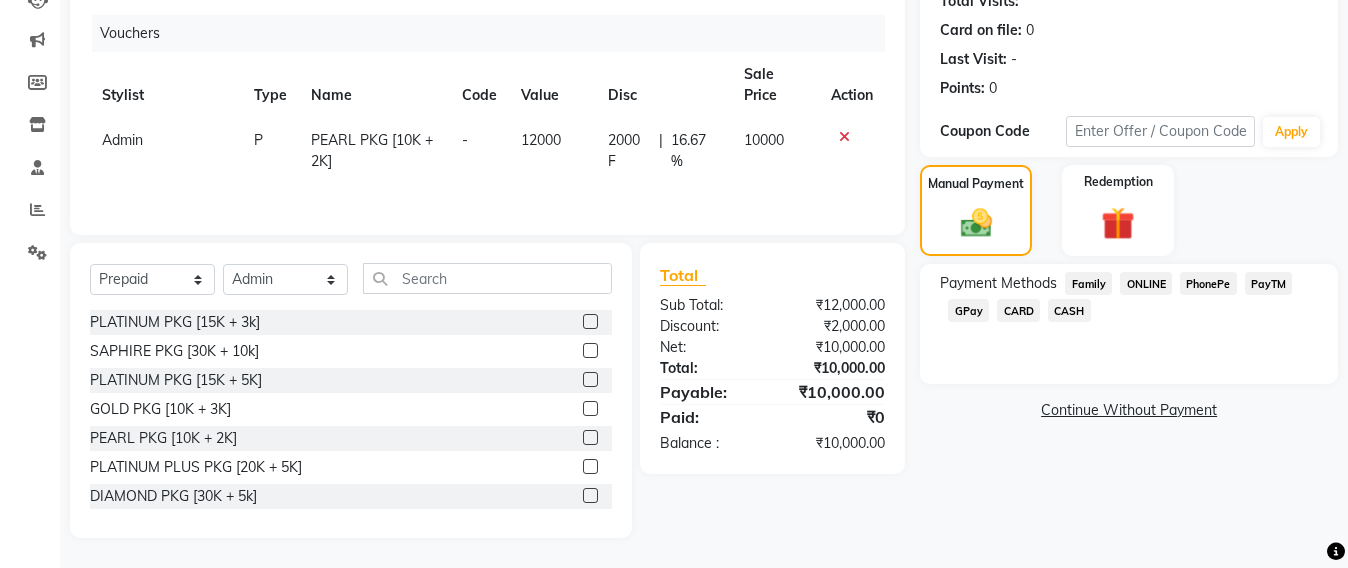 click on "GPay" 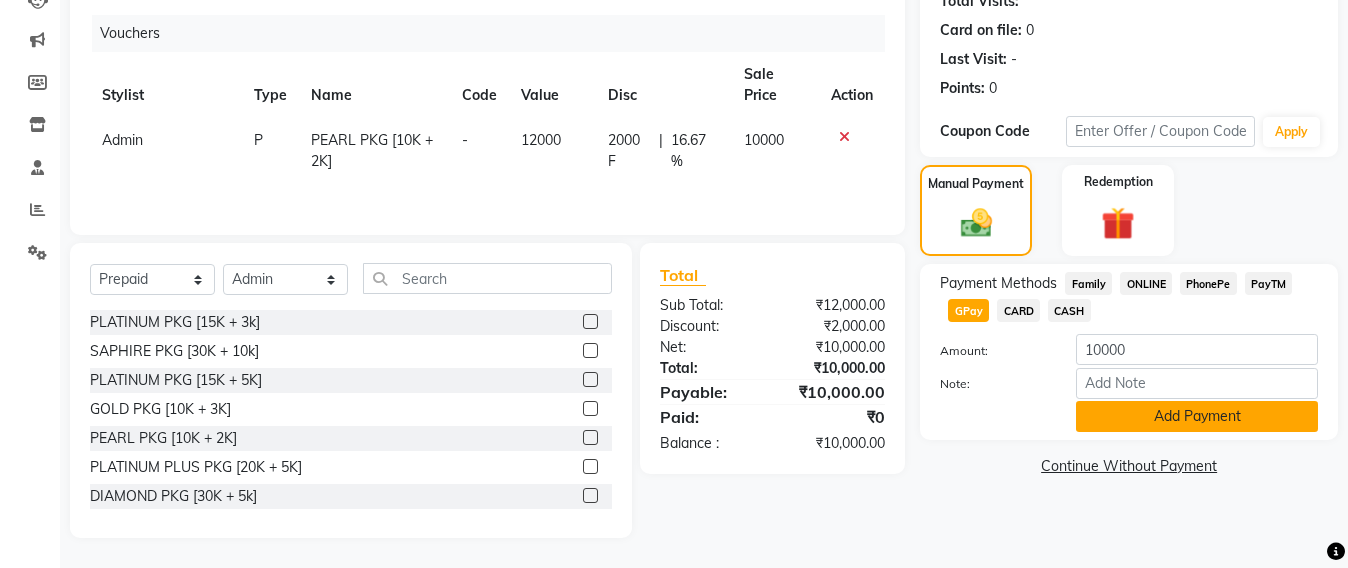 click on "Add Payment" 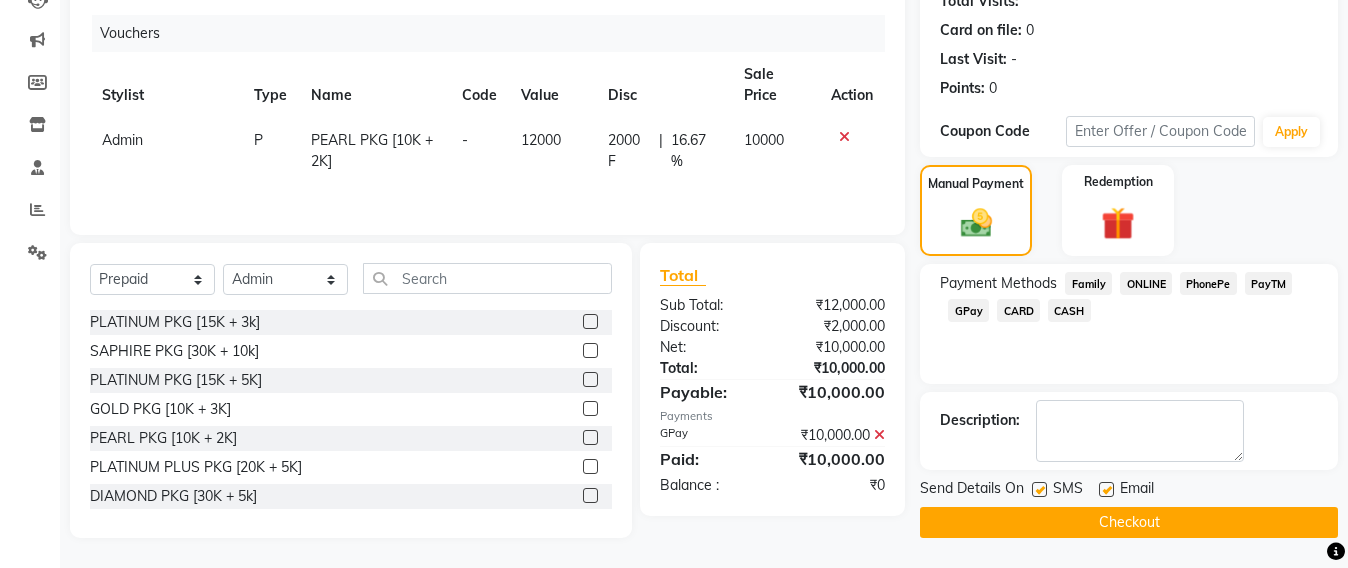 click on "Checkout" 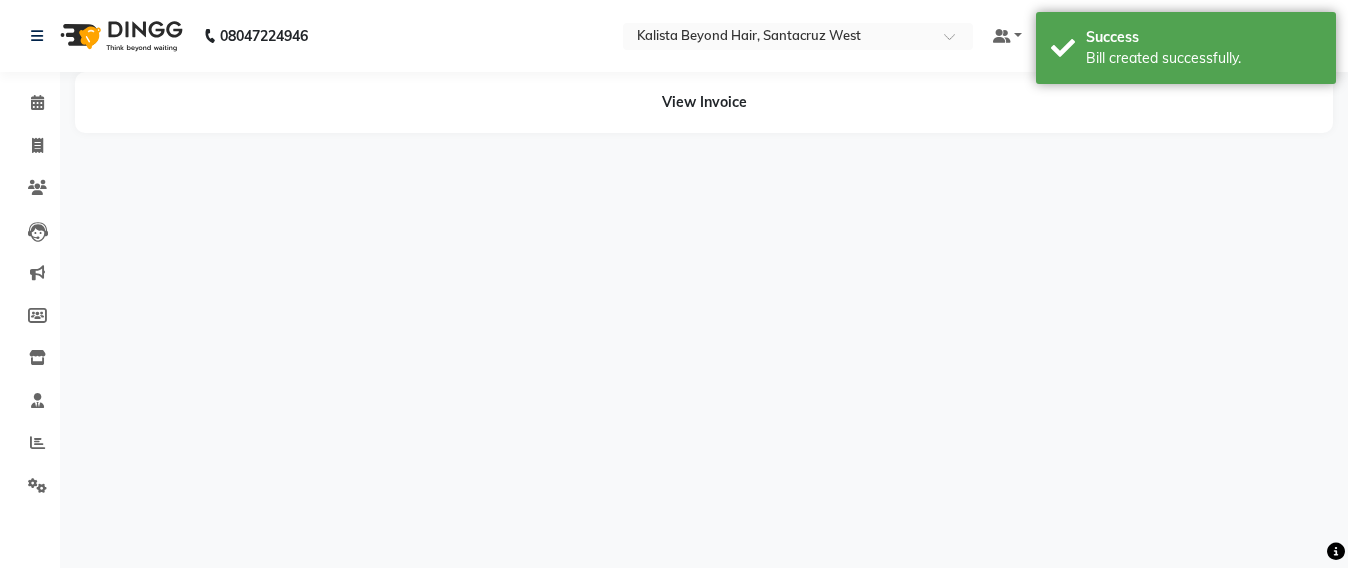 scroll, scrollTop: 0, scrollLeft: 0, axis: both 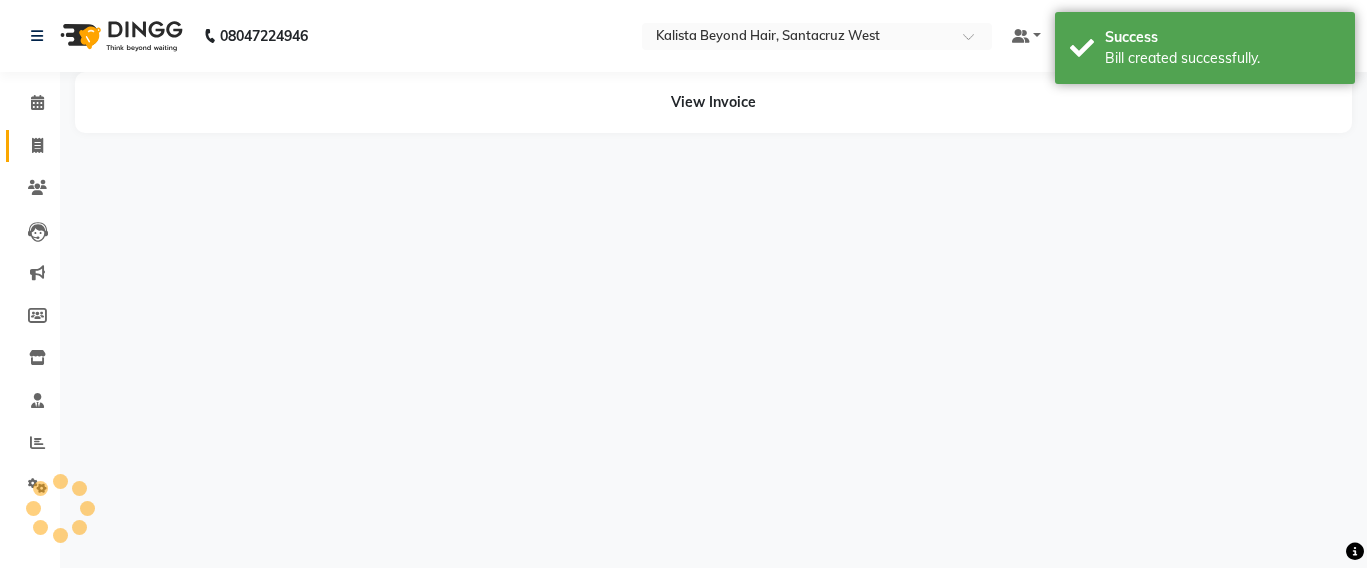 click on "Invoice" 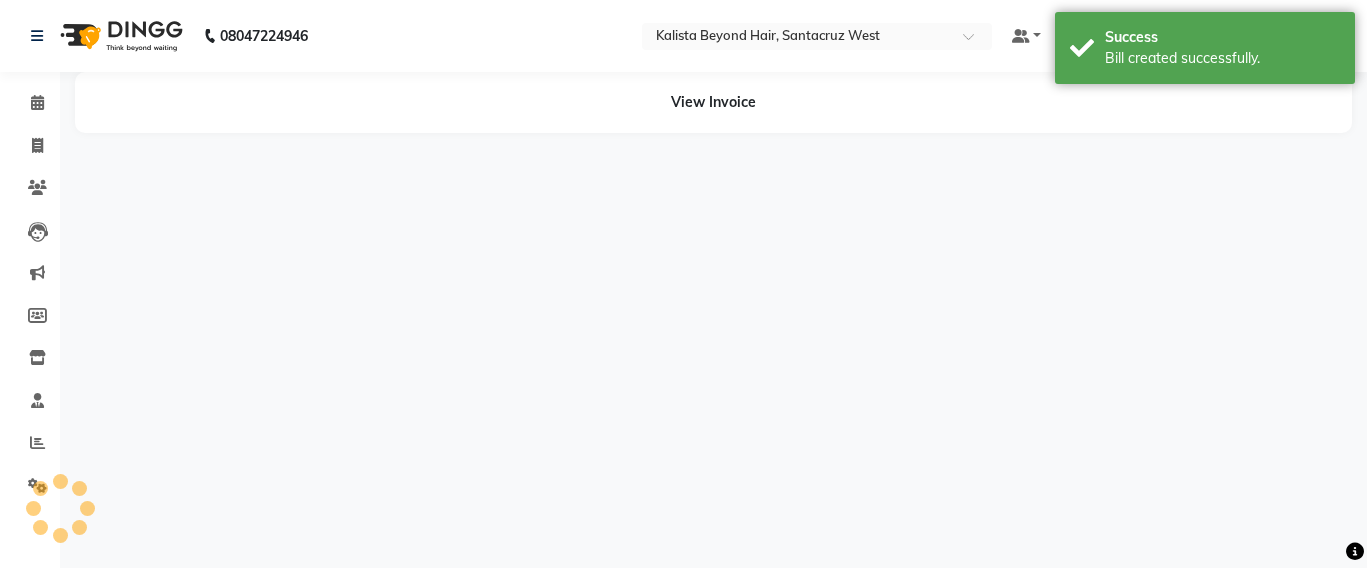 select on "service" 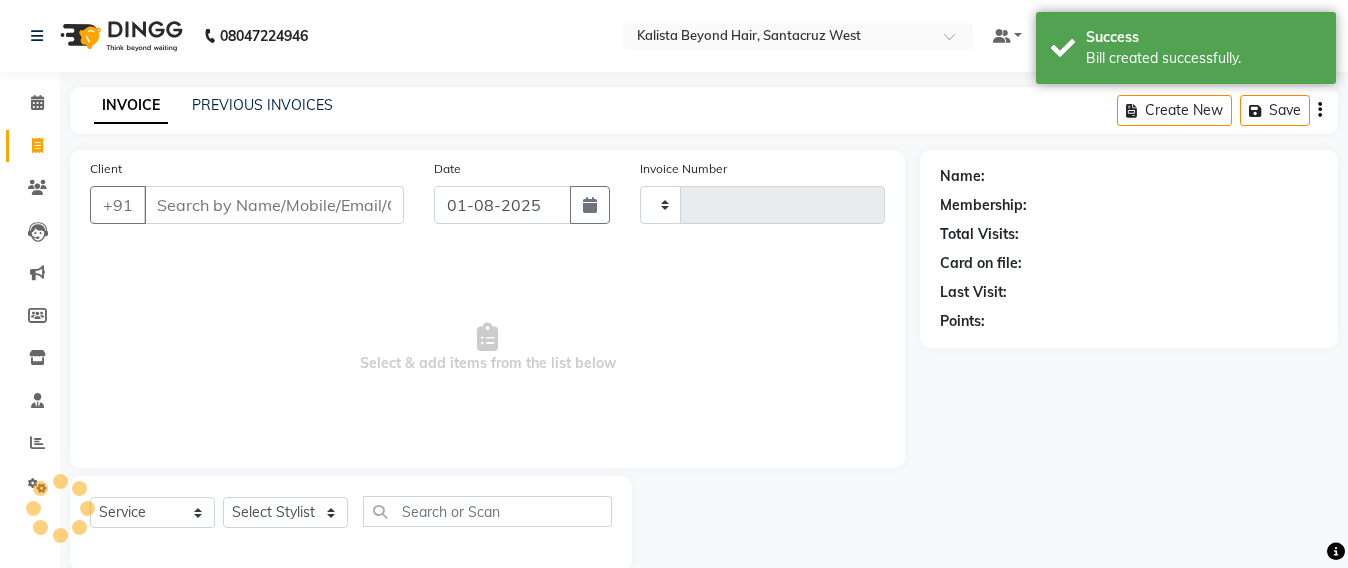 type on "P" 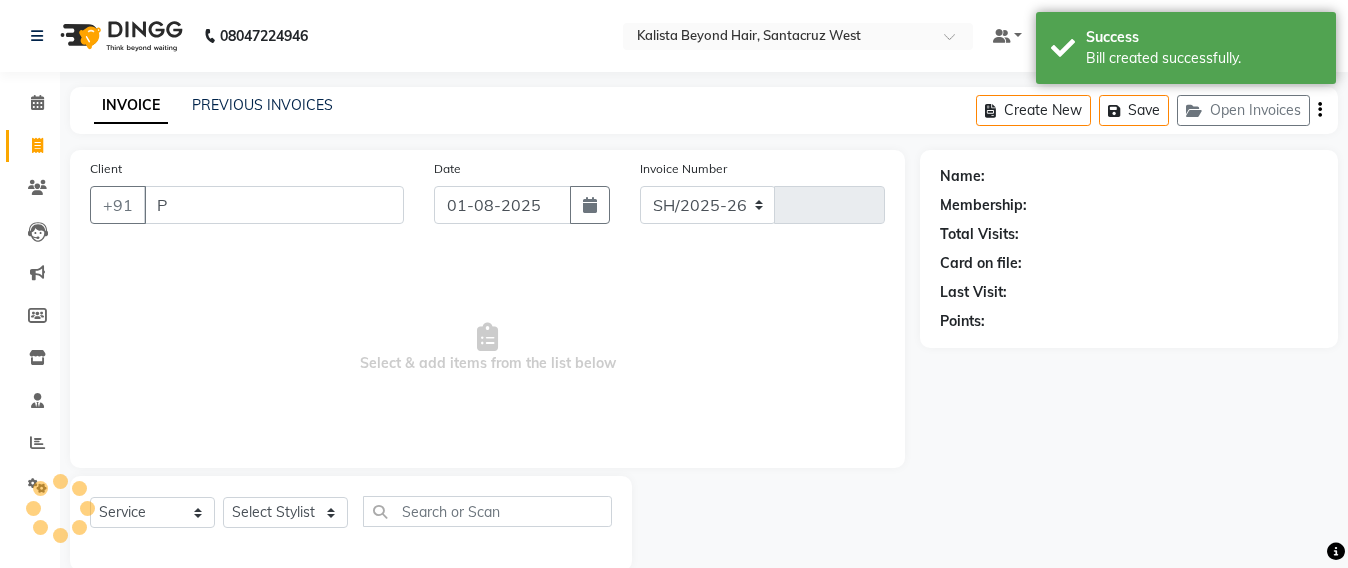 select on "6357" 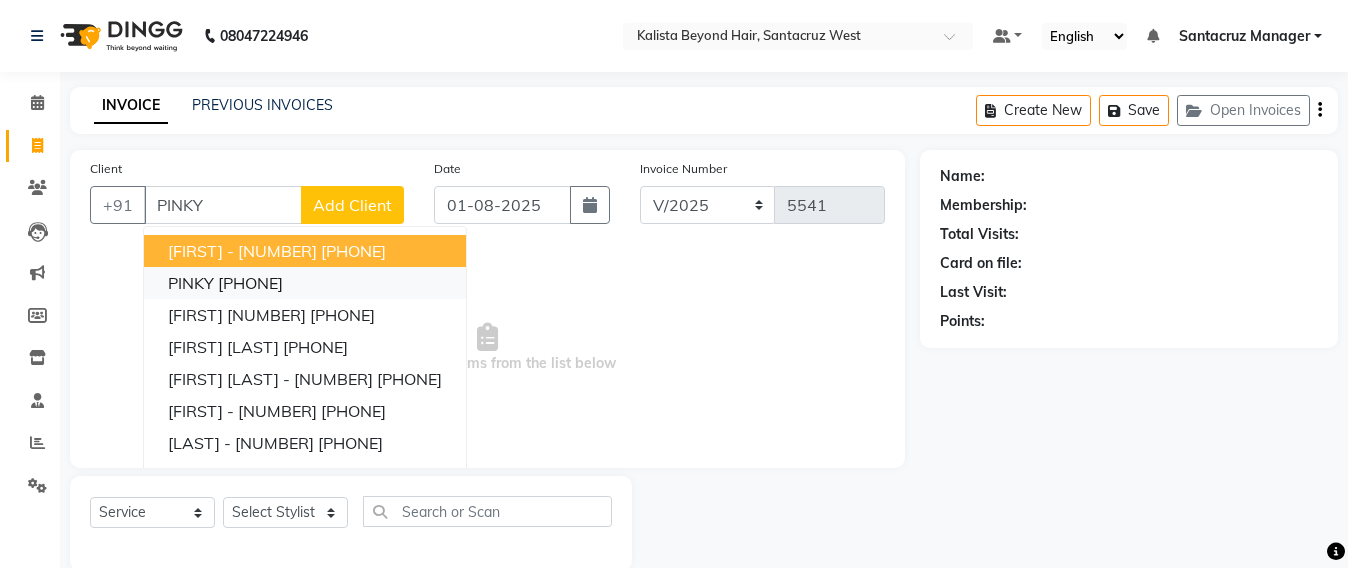scroll, scrollTop: 33, scrollLeft: 0, axis: vertical 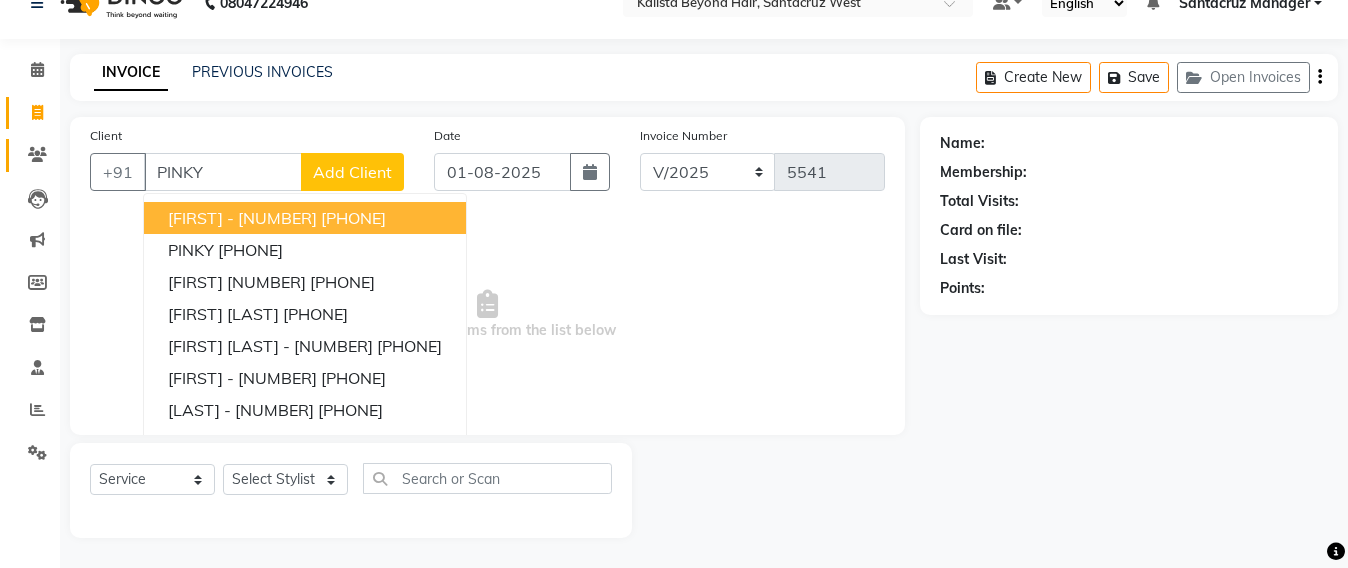 type on "PINKY" 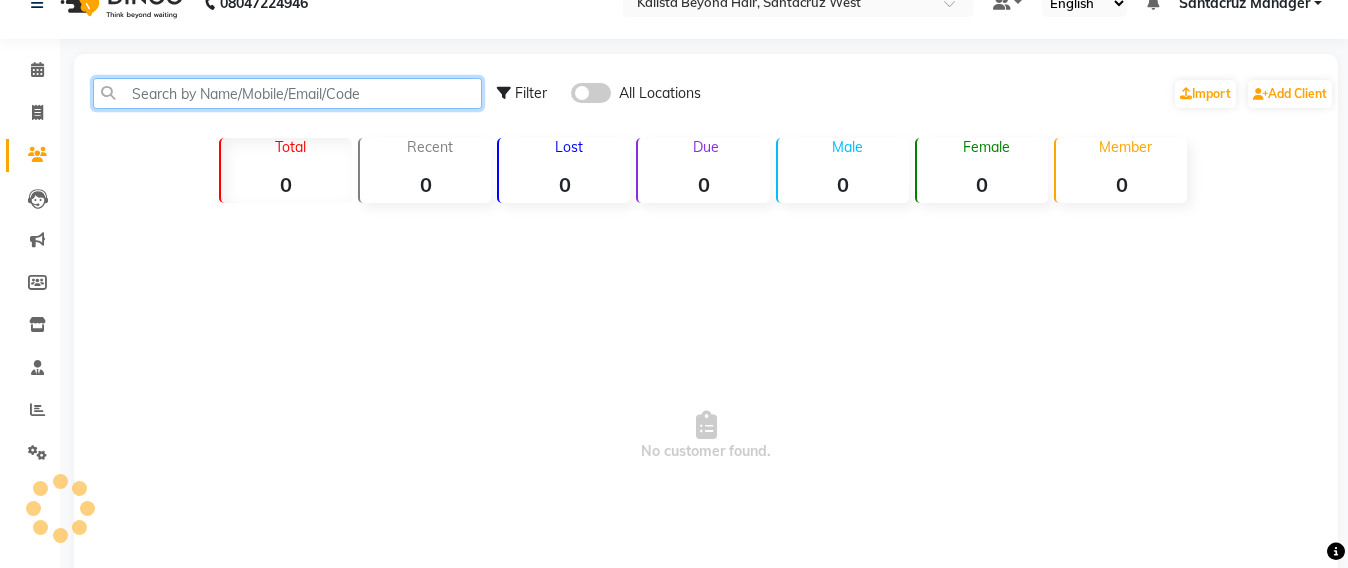 click 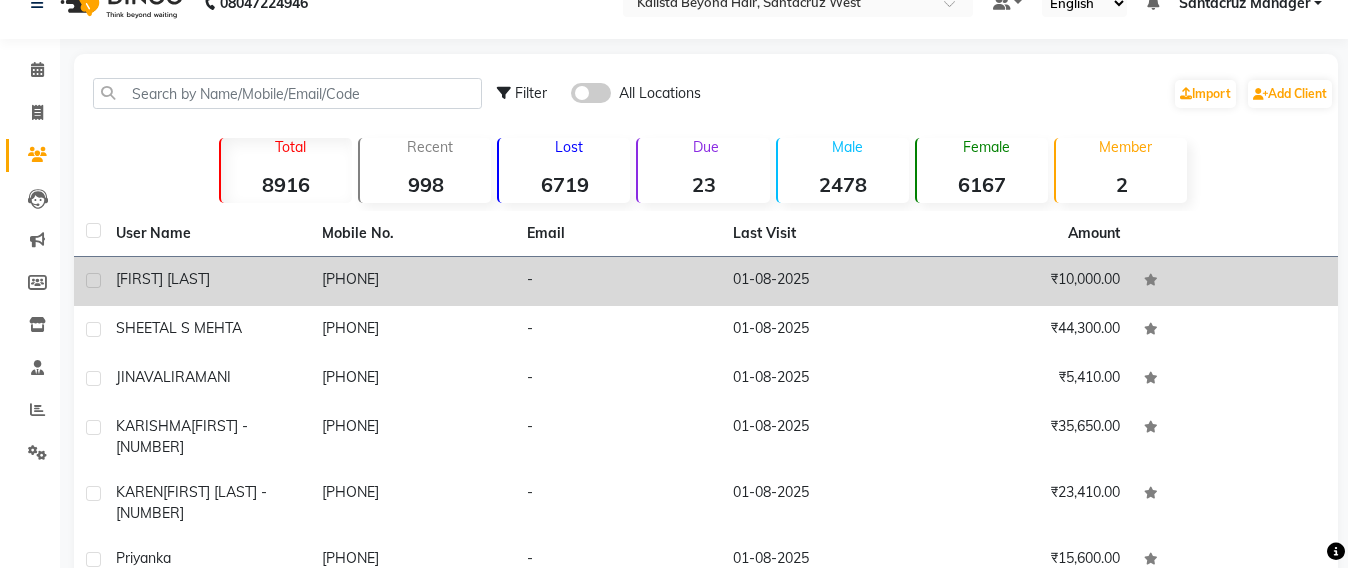 click on "9892751086" 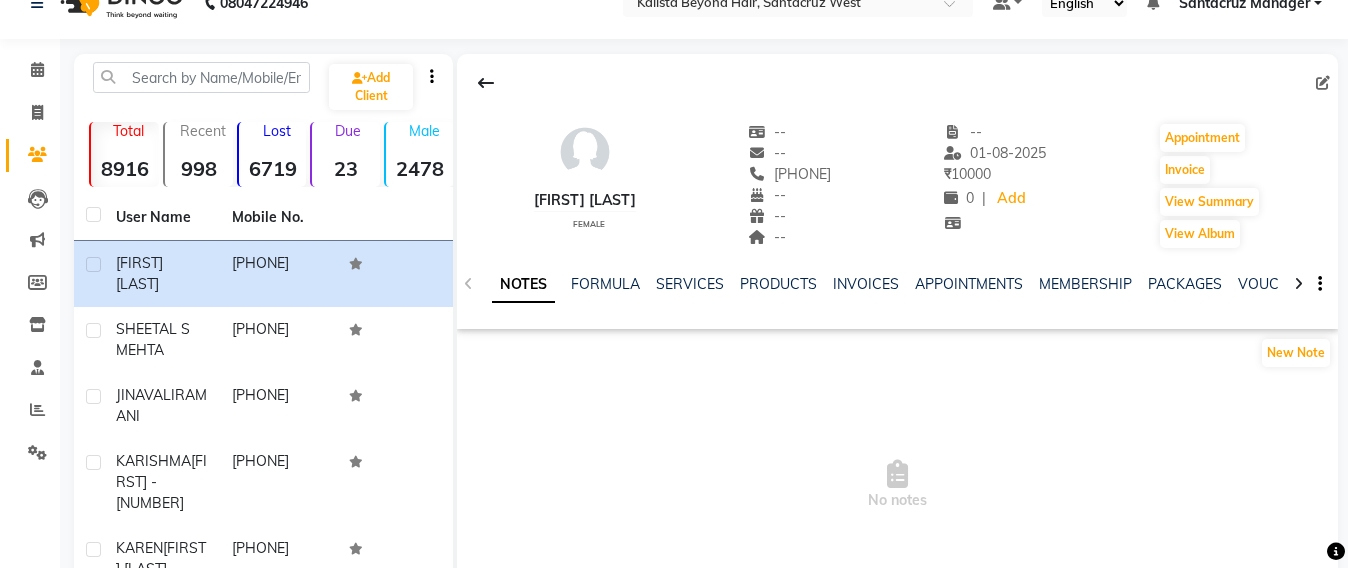 click on "Invoice" 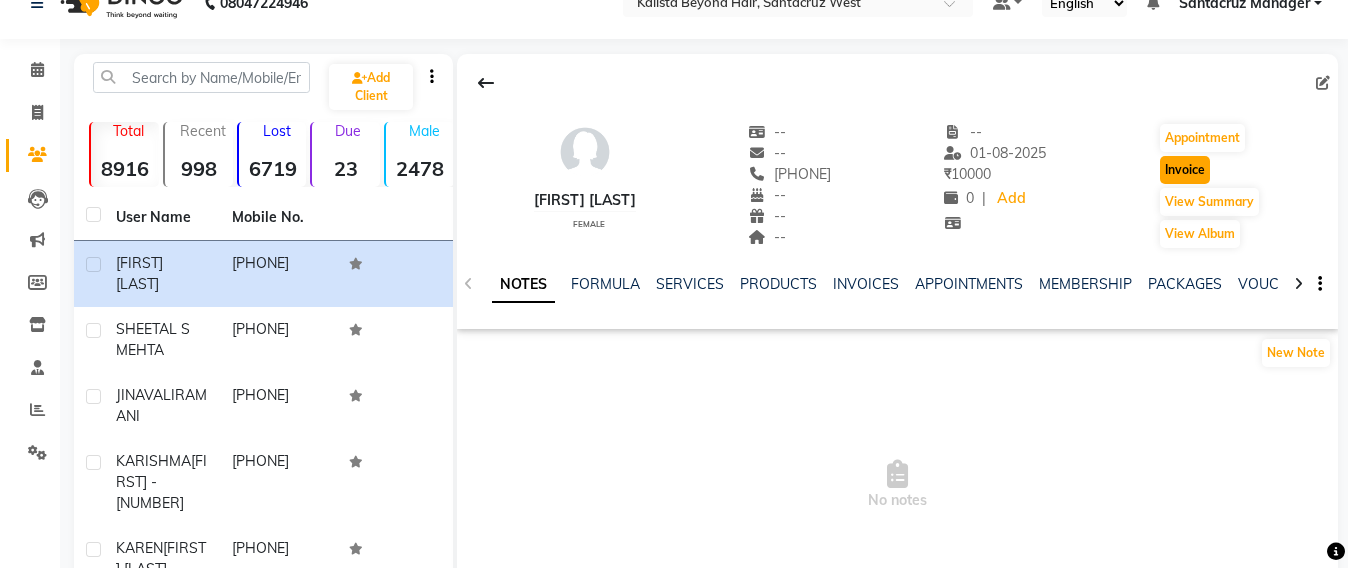 click on "Invoice" 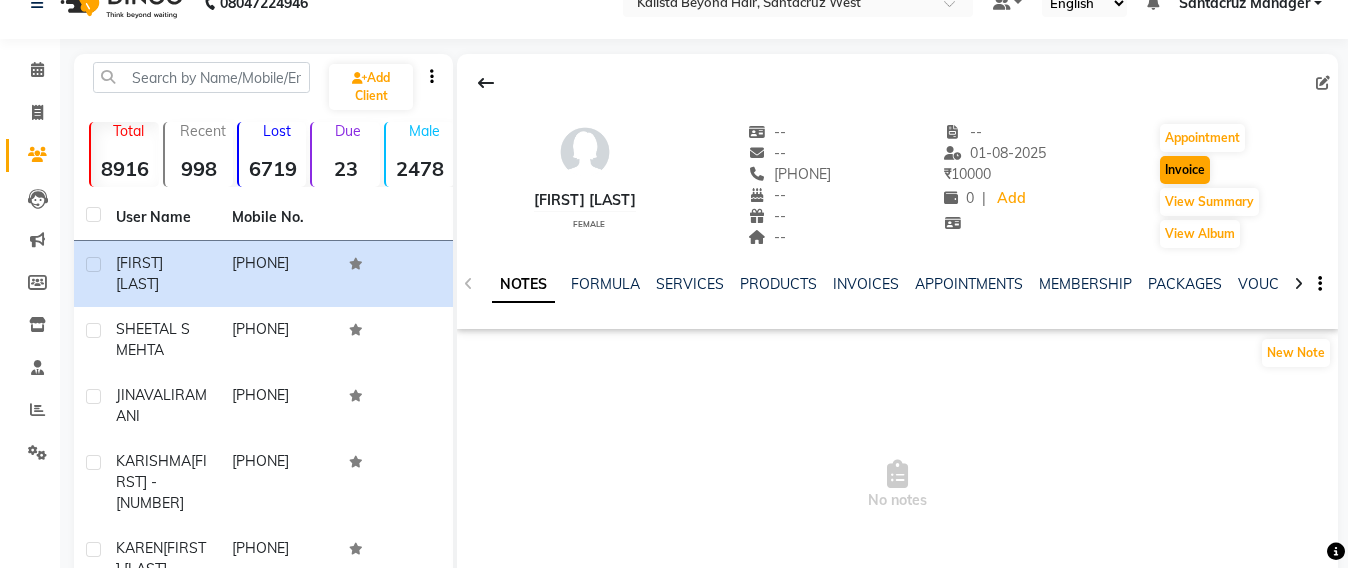select on "service" 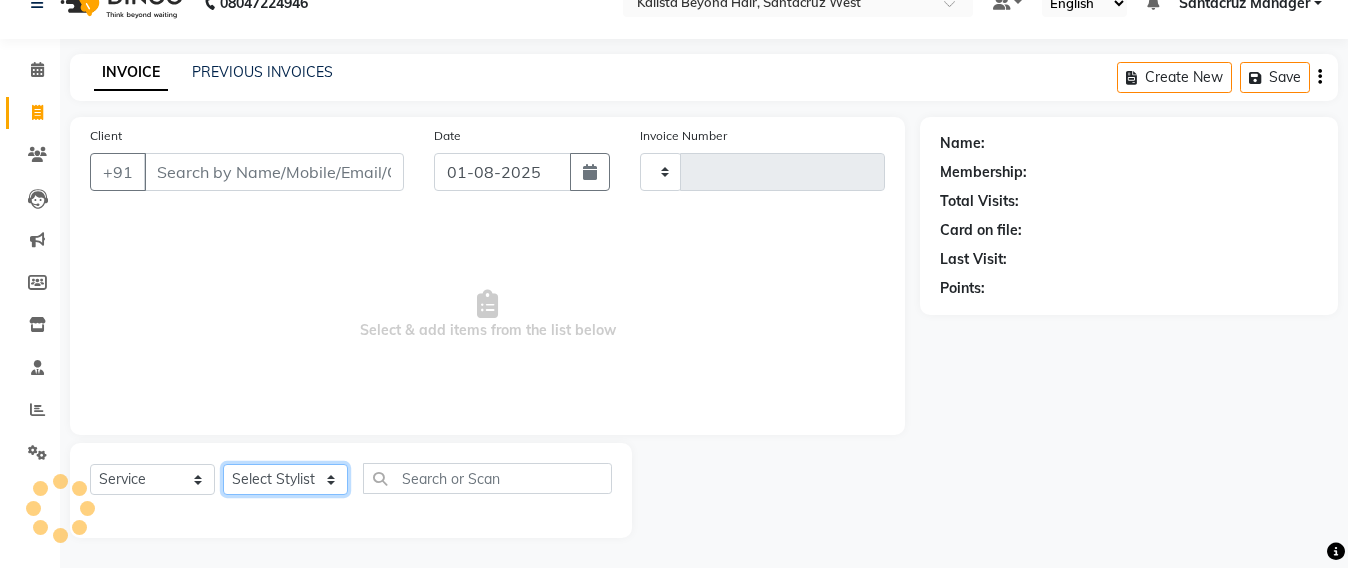 click on "Select Stylist" 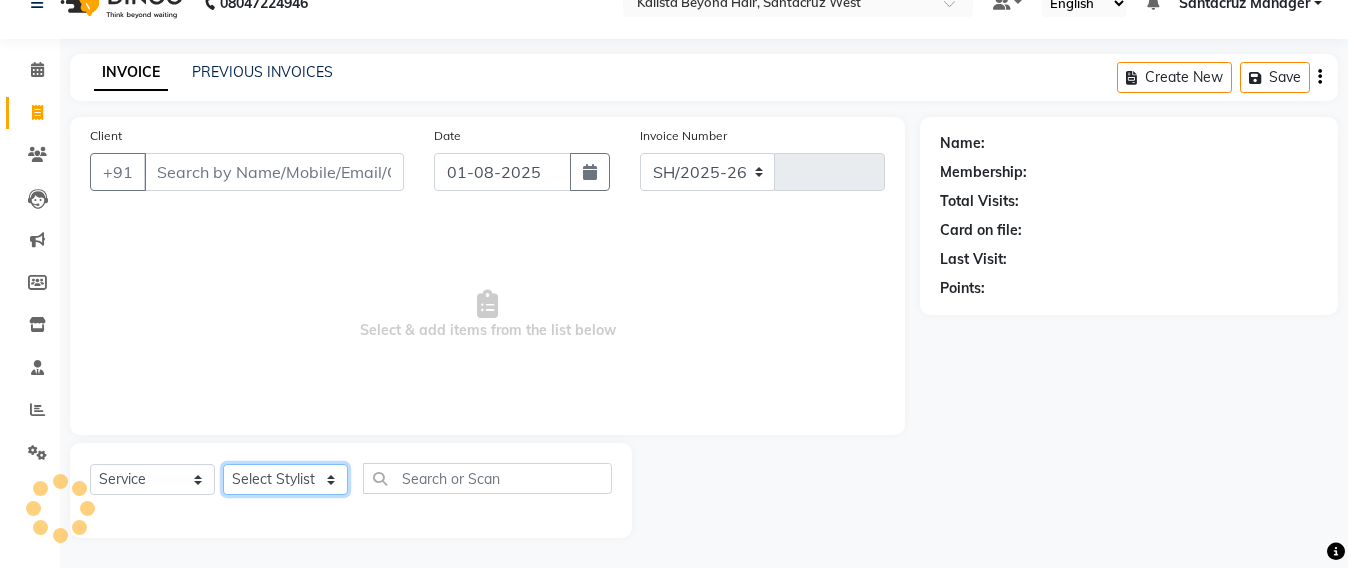 select on "6357" 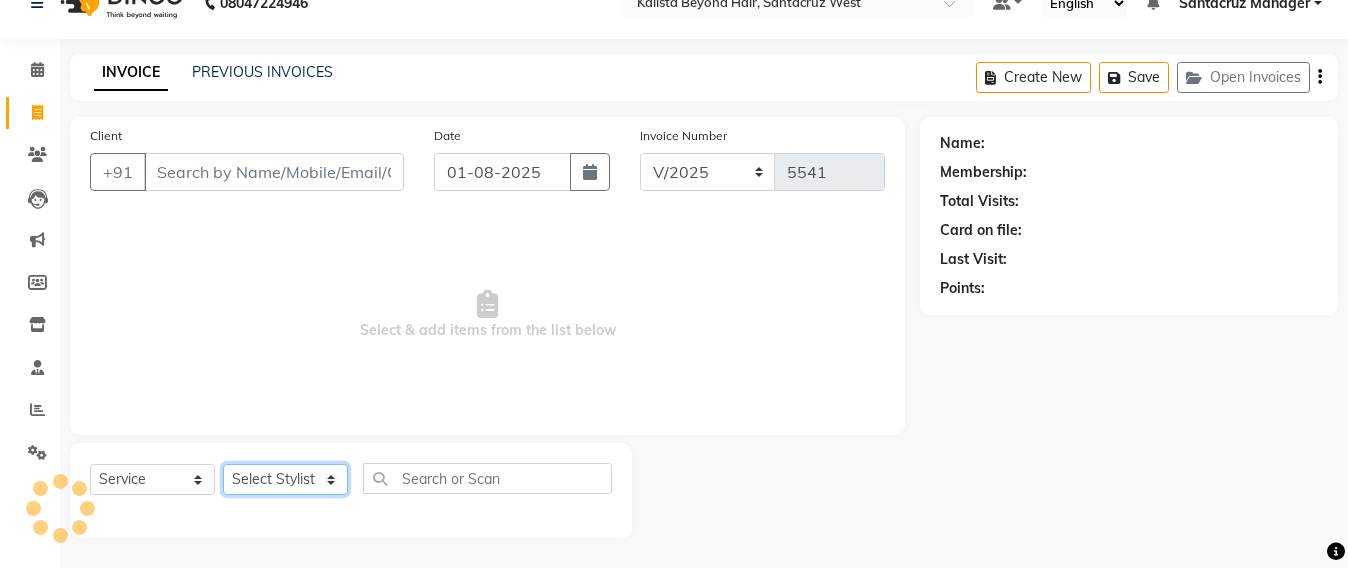 click on "Select Stylist" 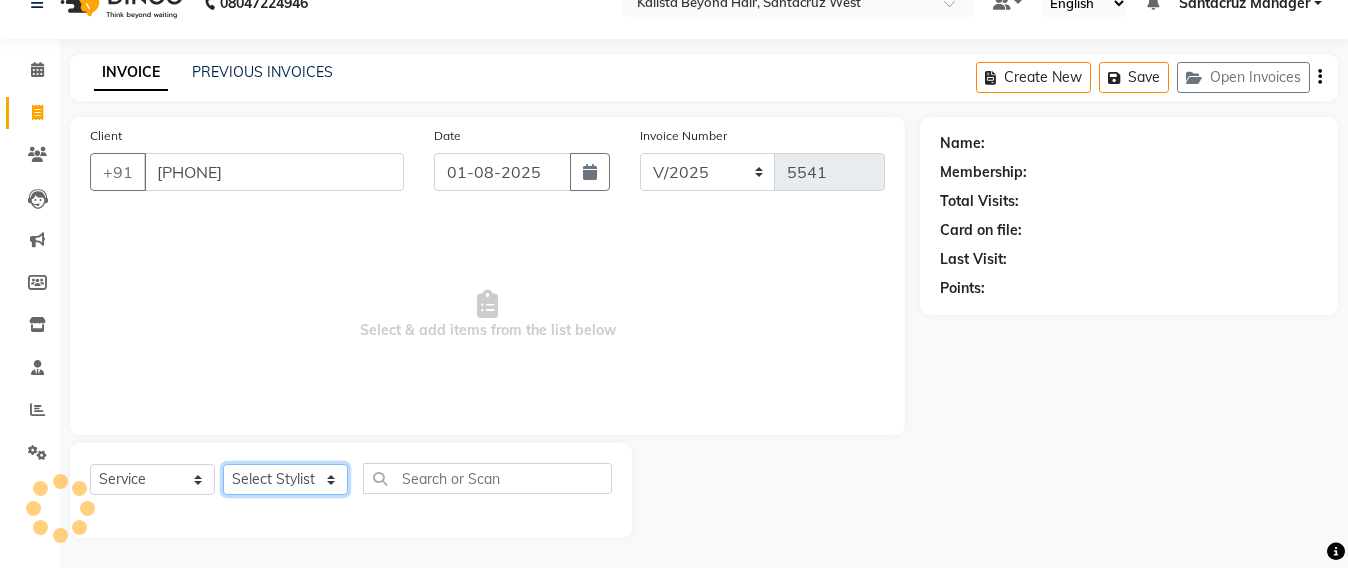 click on "Select Stylist Admin Avesh Sankat AZHER SHAIKH Jayeshree Mahtre Manisha Subodh Shedge Muskaan Pramila Vinayak Mhatre prathmesh mahattre Pratibha Nilesh Sharma RINKI SAV Rosy Sunil Jadhav Sameer shah admin Santacruz Manager SAURAV Siddhi SOMAYANG VASHUM Tejasvi Bhosle" 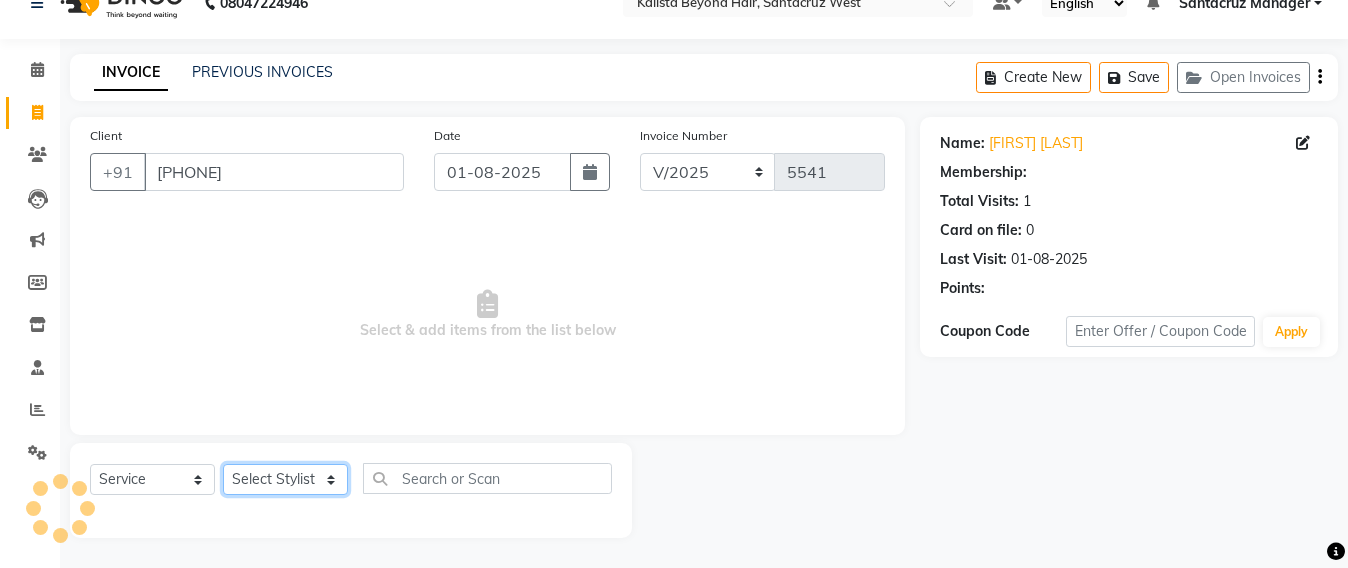 select on "86876" 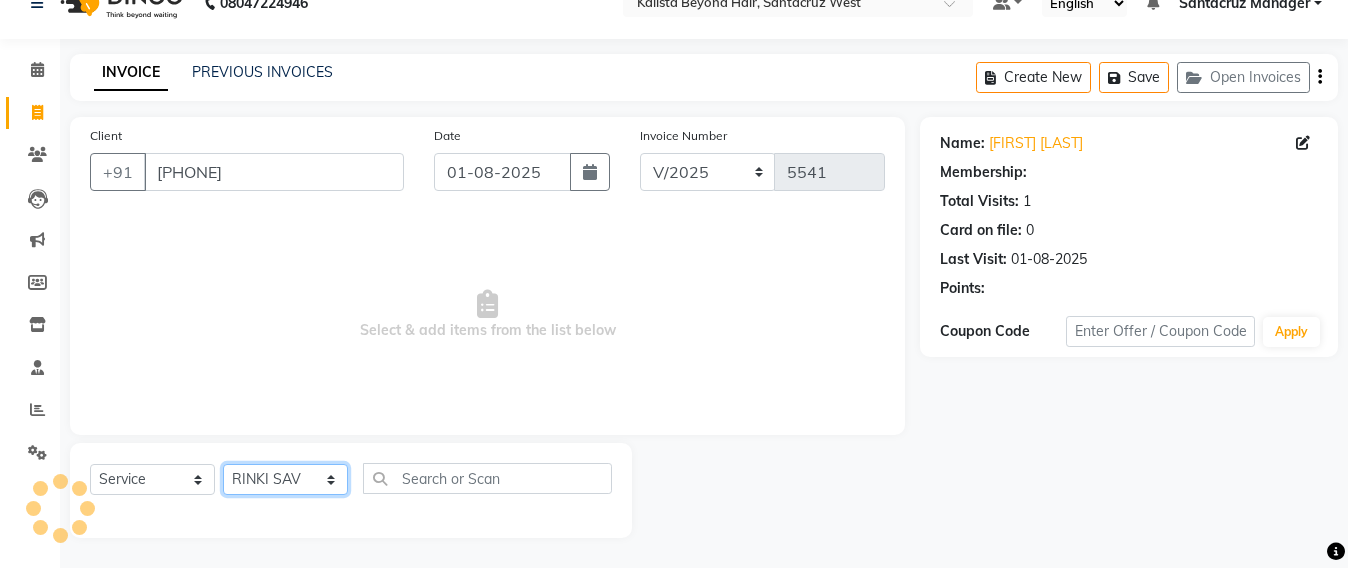 click on "Select Stylist Admin Avesh Sankat AZHER SHAIKH Jayeshree Mahtre Manisha Subodh Shedge Muskaan Pramila Vinayak Mhatre prathmesh mahattre Pratibha Nilesh Sharma RINKI SAV Rosy Sunil Jadhav Sameer shah admin Santacruz Manager SAURAV Siddhi SOMAYANG VASHUM Tejasvi Bhosle" 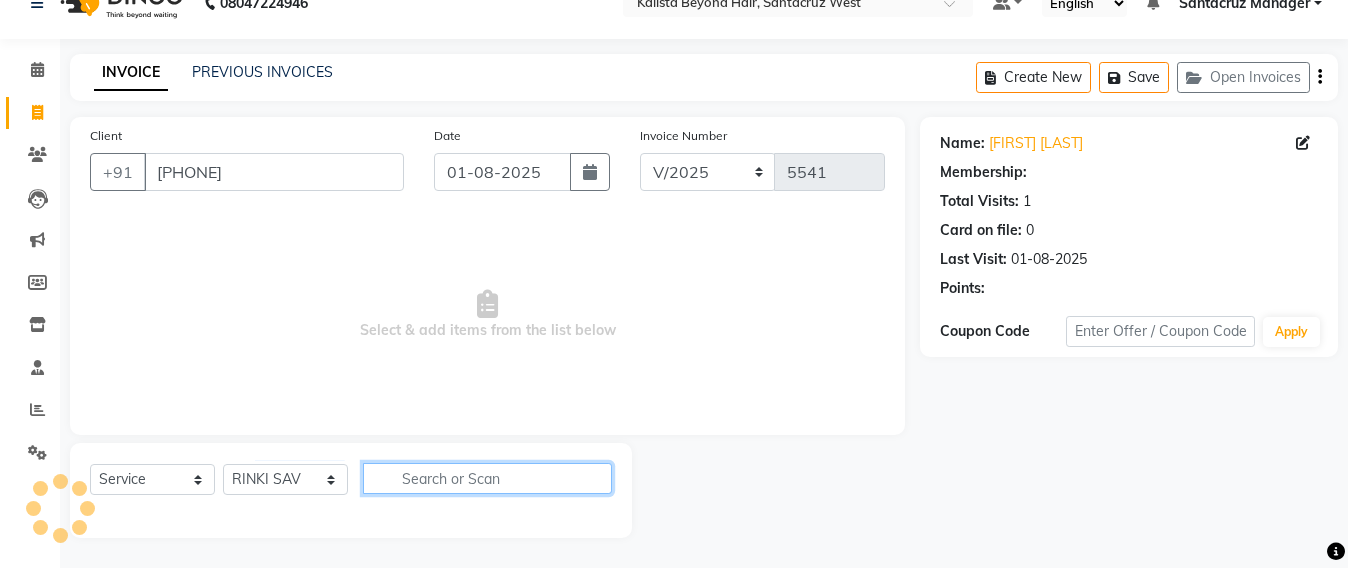 click 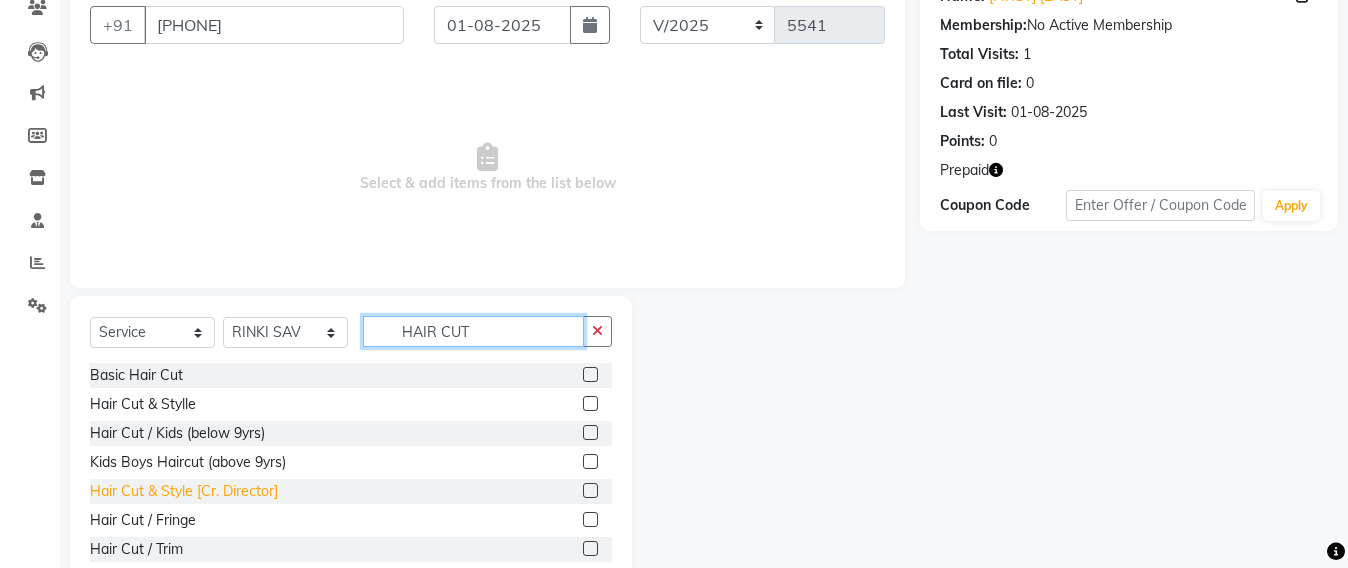 scroll, scrollTop: 233, scrollLeft: 0, axis: vertical 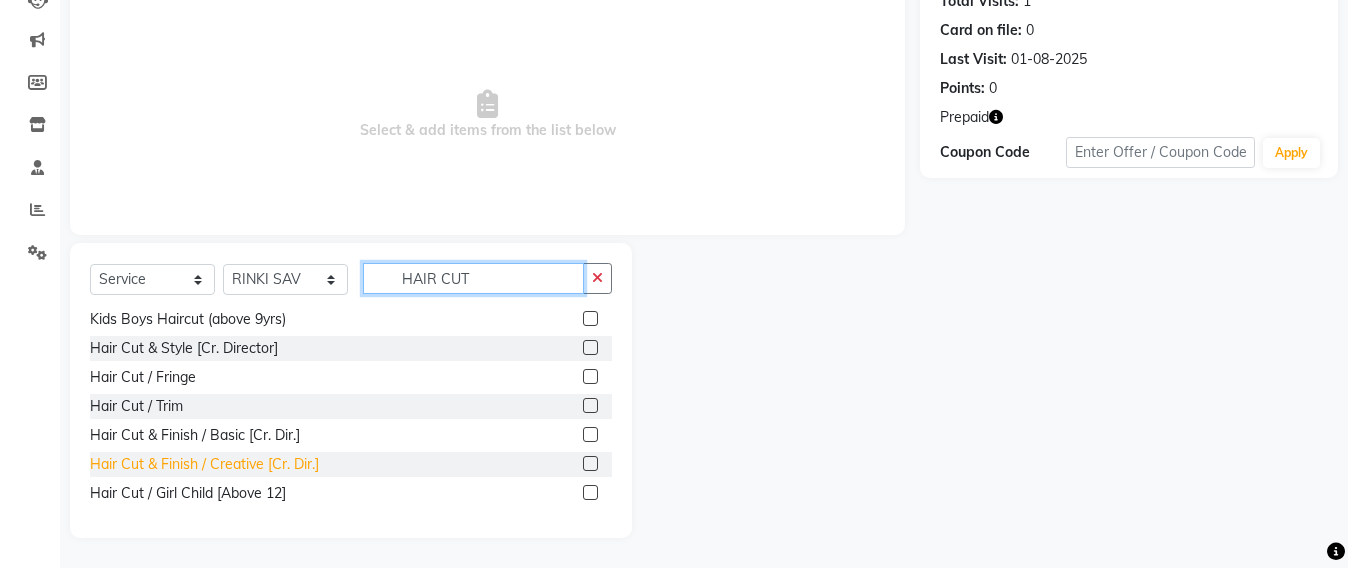 type on "HAIR CUT" 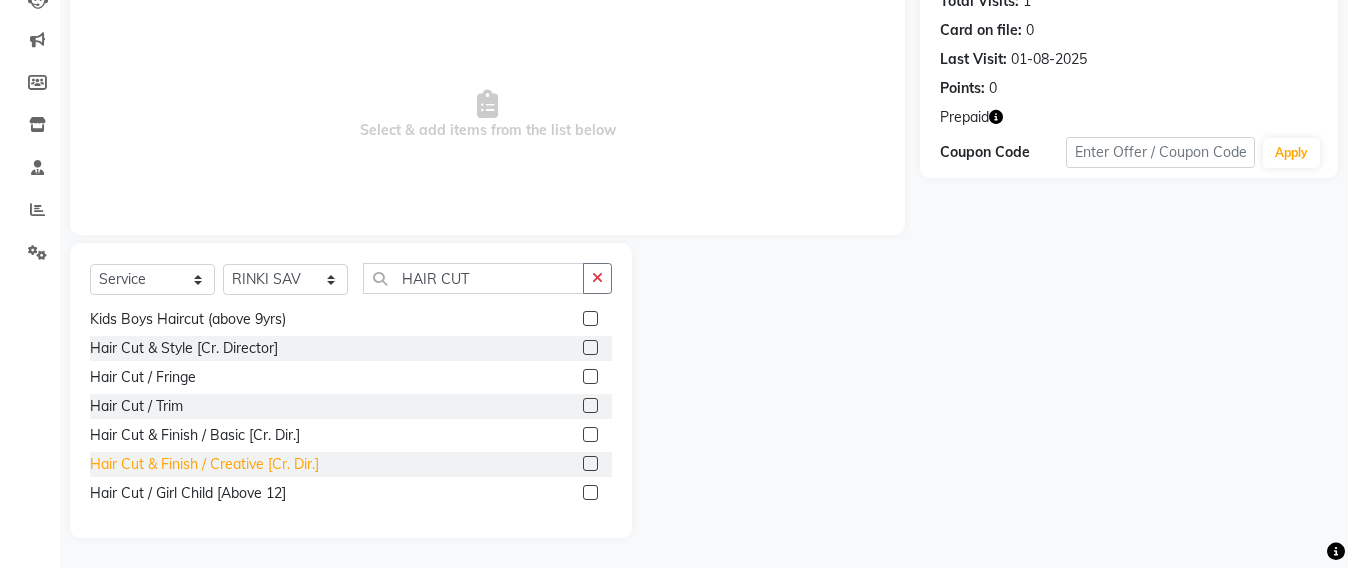click on "Hair Cut & Finish / Creative [Cr. Dir.]" 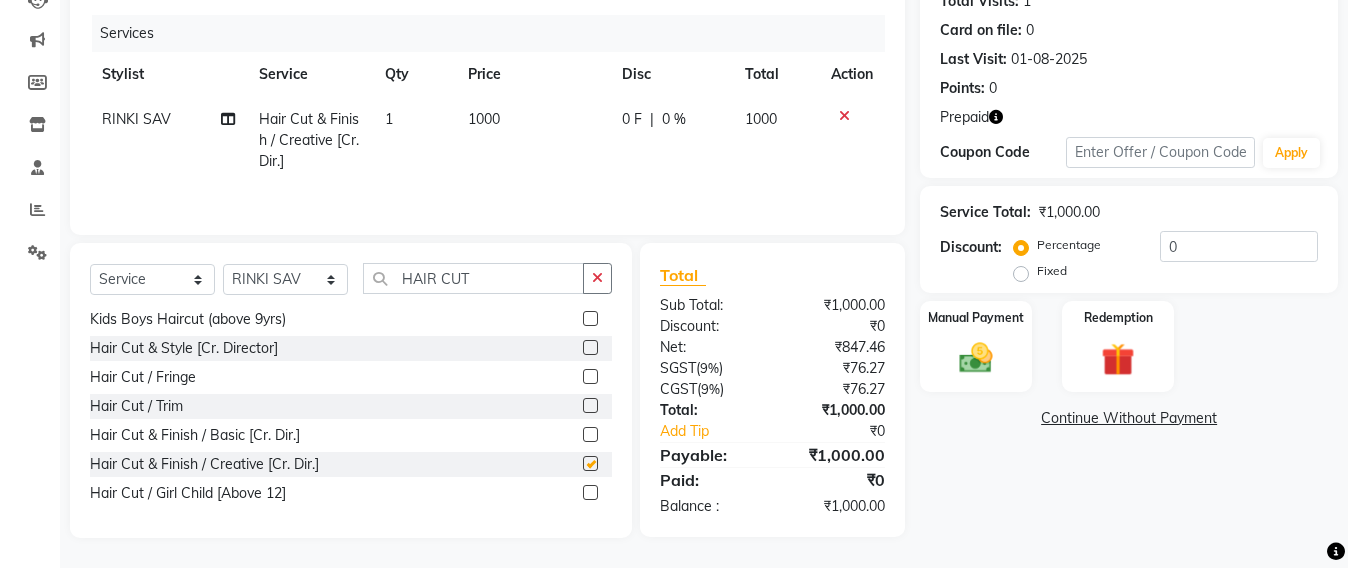 checkbox on "false" 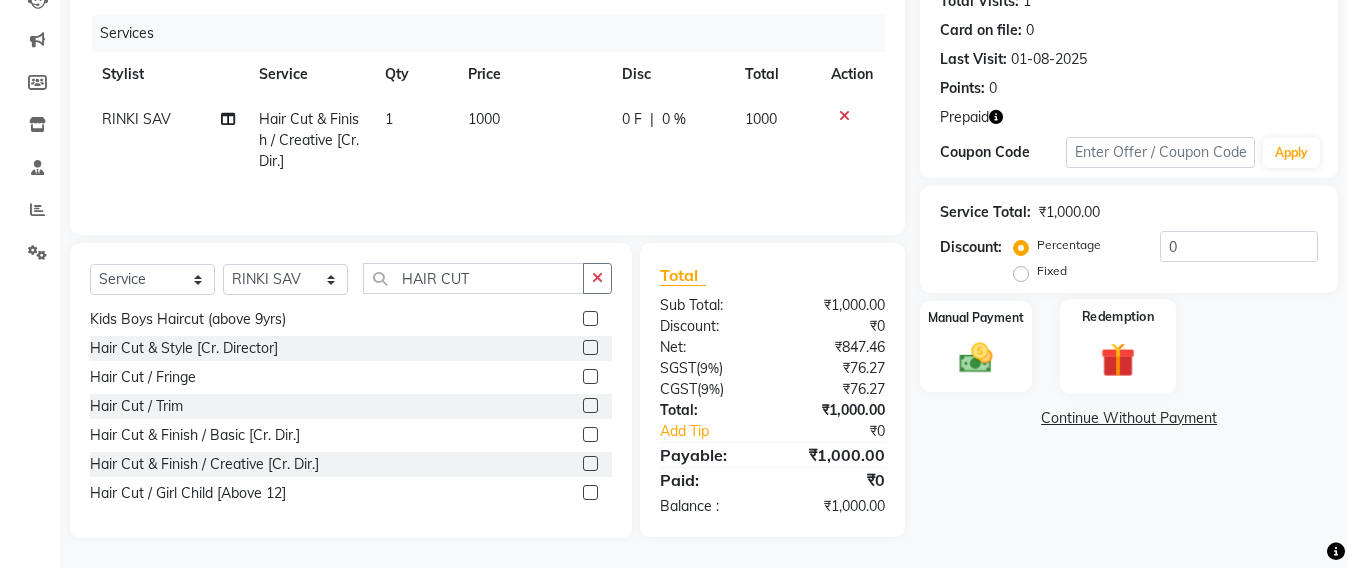 click 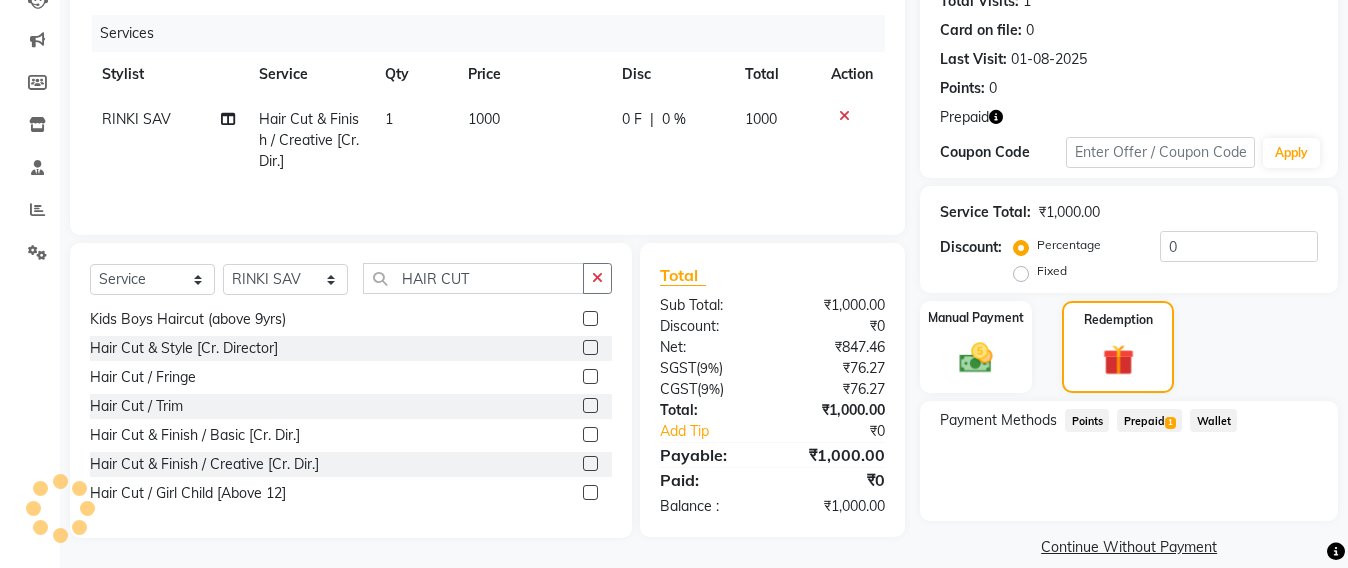 click on "Prepaid  1" 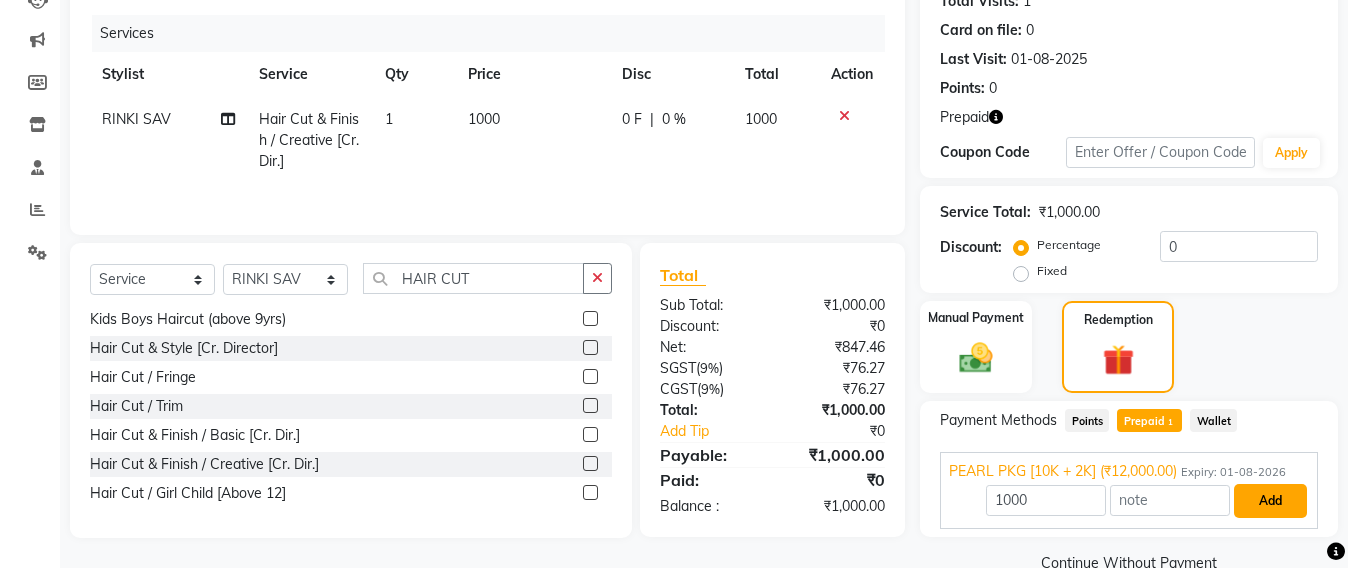 click on "Add" at bounding box center (1270, 501) 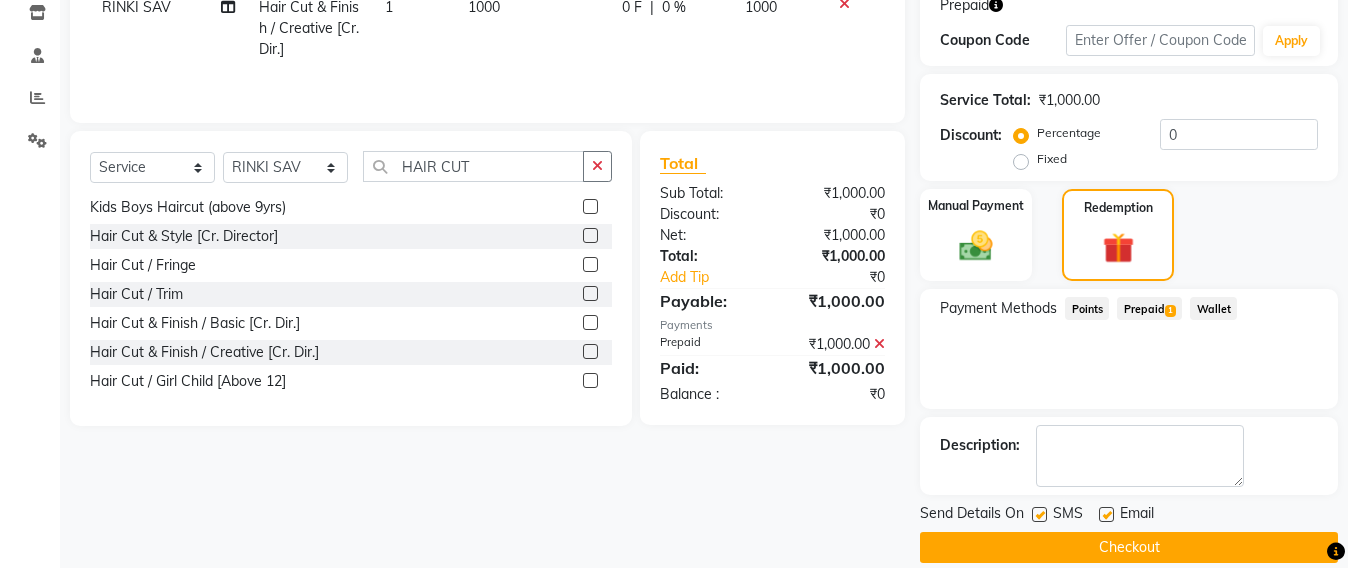scroll, scrollTop: 370, scrollLeft: 0, axis: vertical 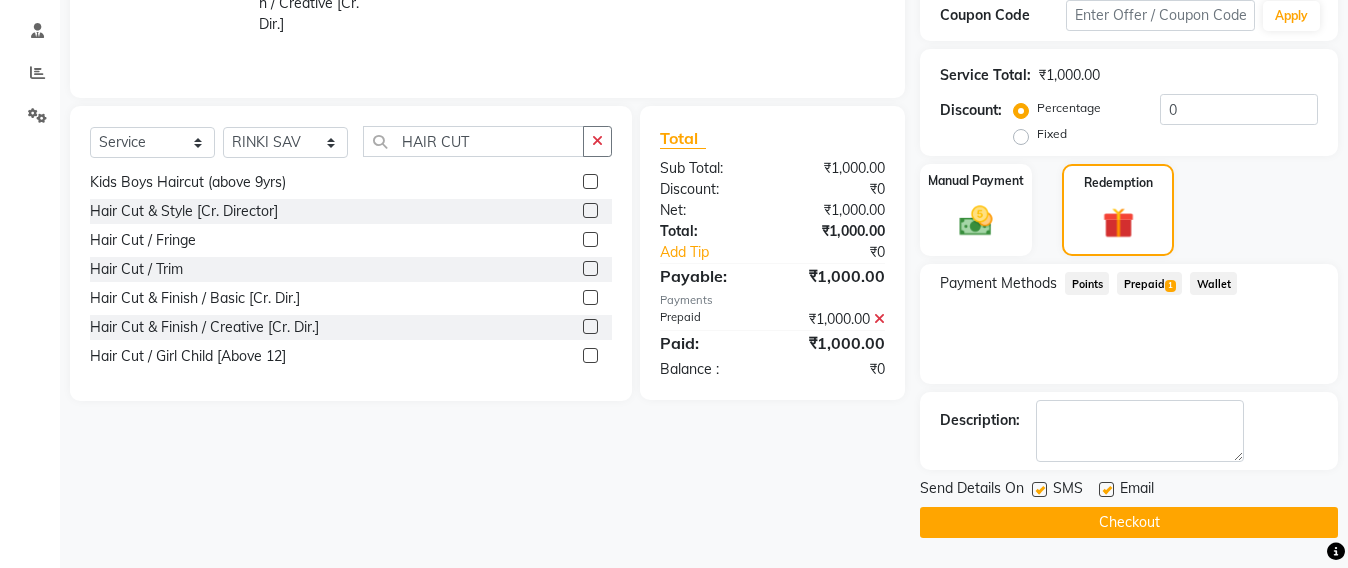 click on "Checkout" 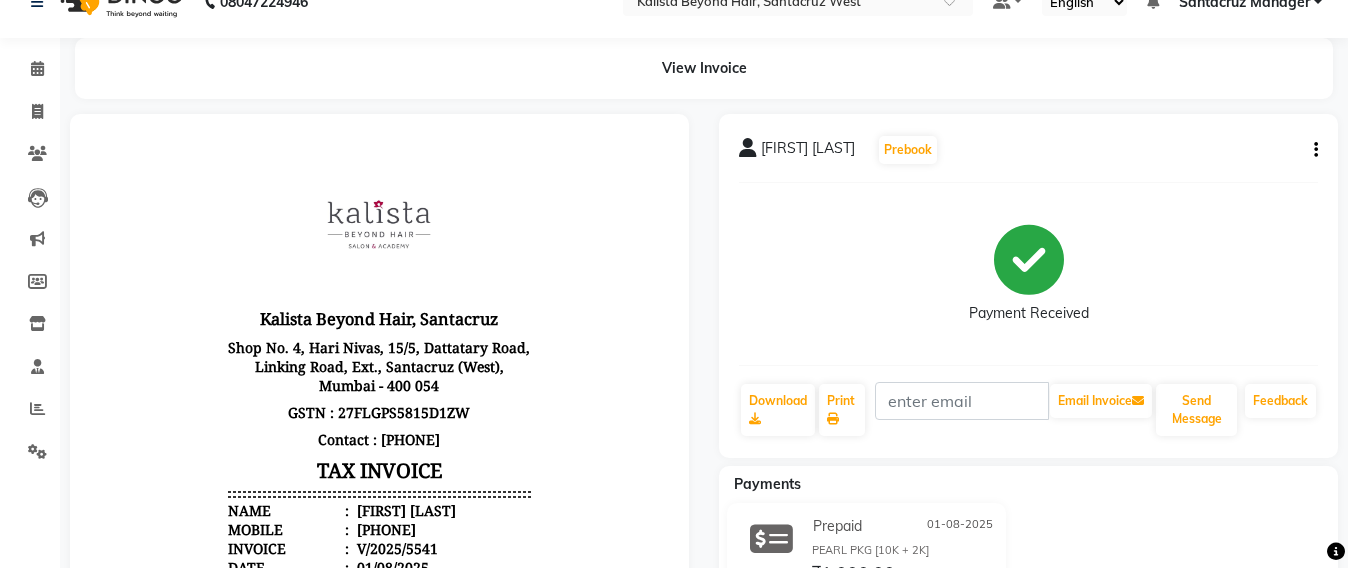 scroll, scrollTop: 0, scrollLeft: 0, axis: both 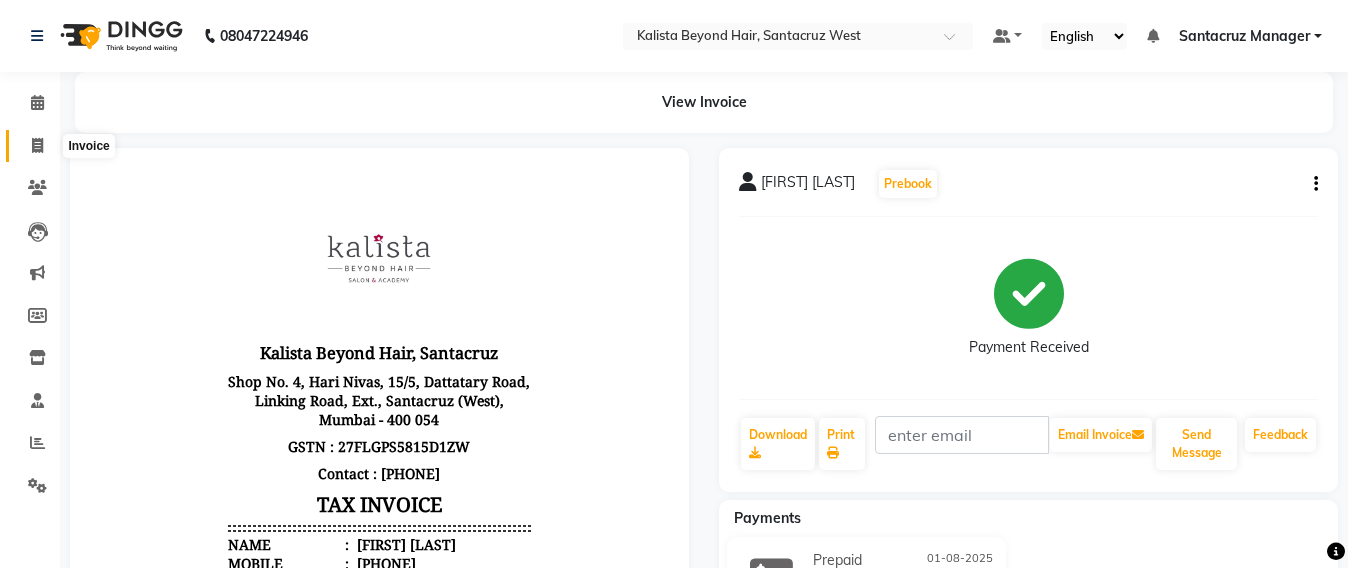 click 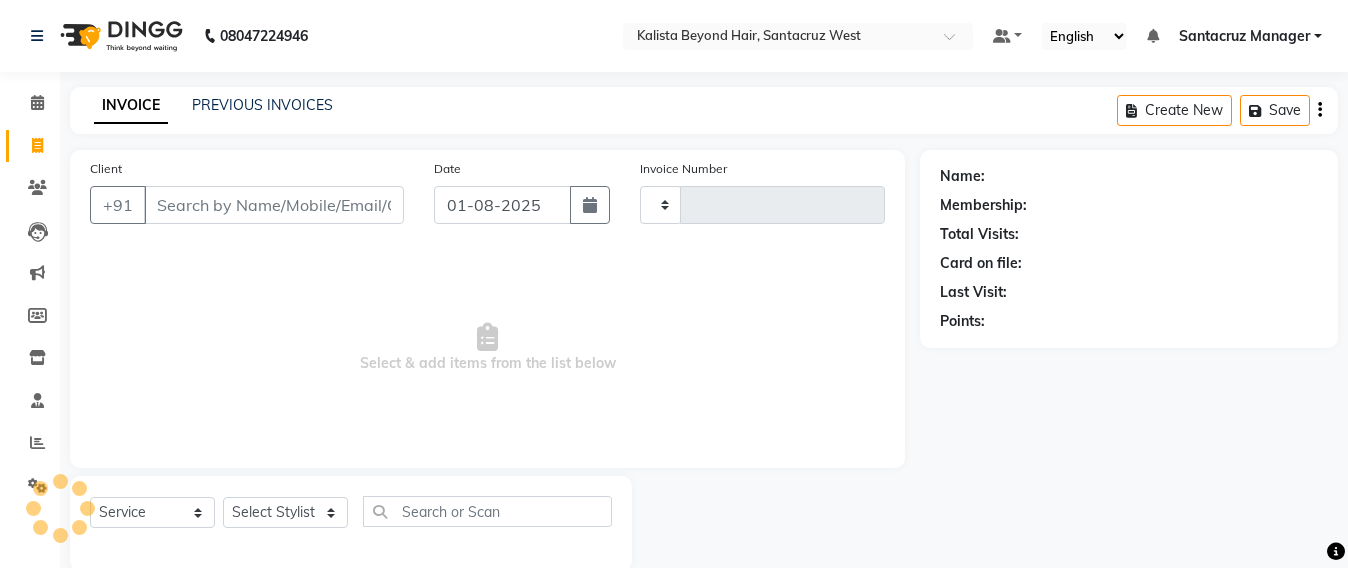 scroll, scrollTop: 33, scrollLeft: 0, axis: vertical 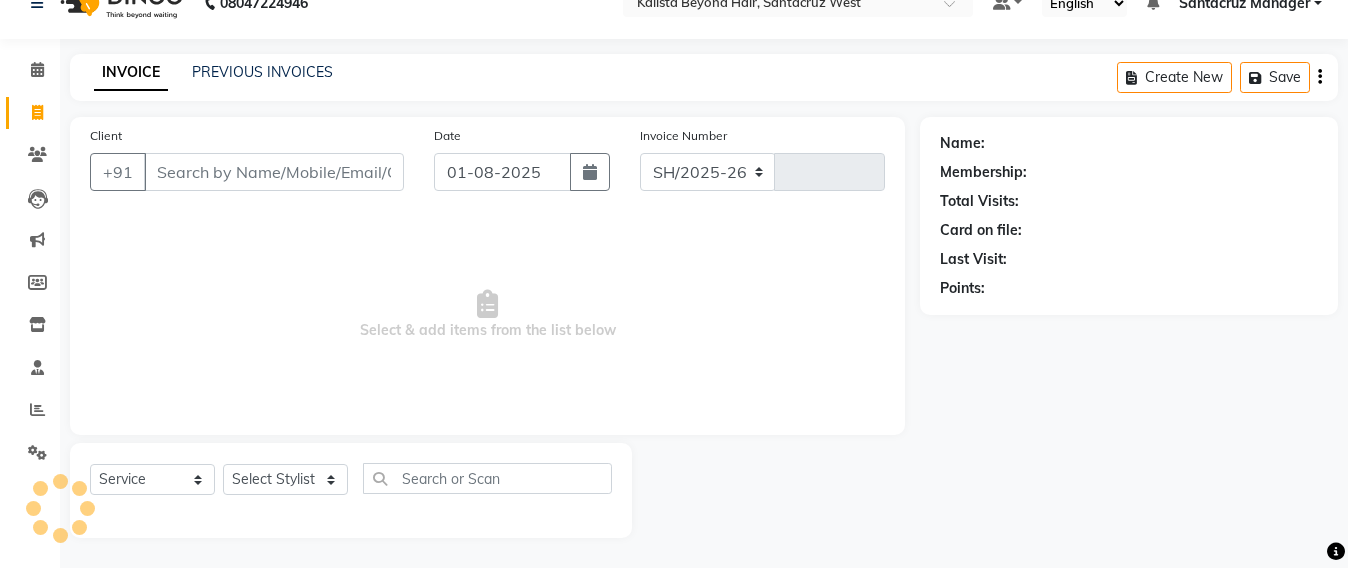 select on "6357" 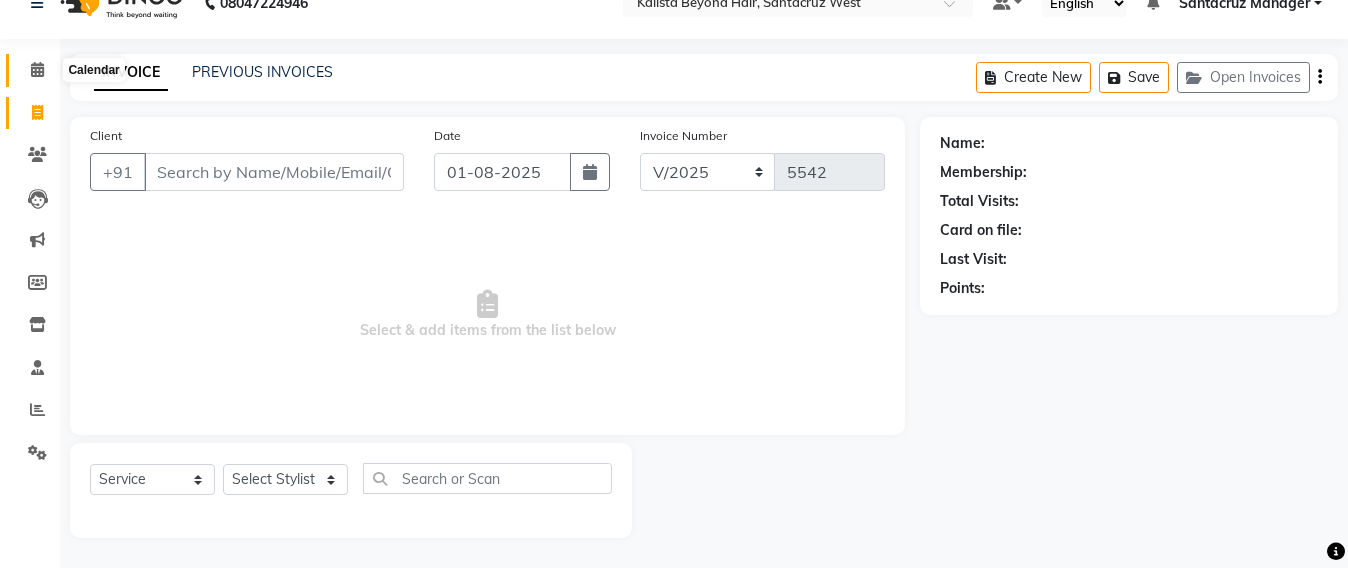 click 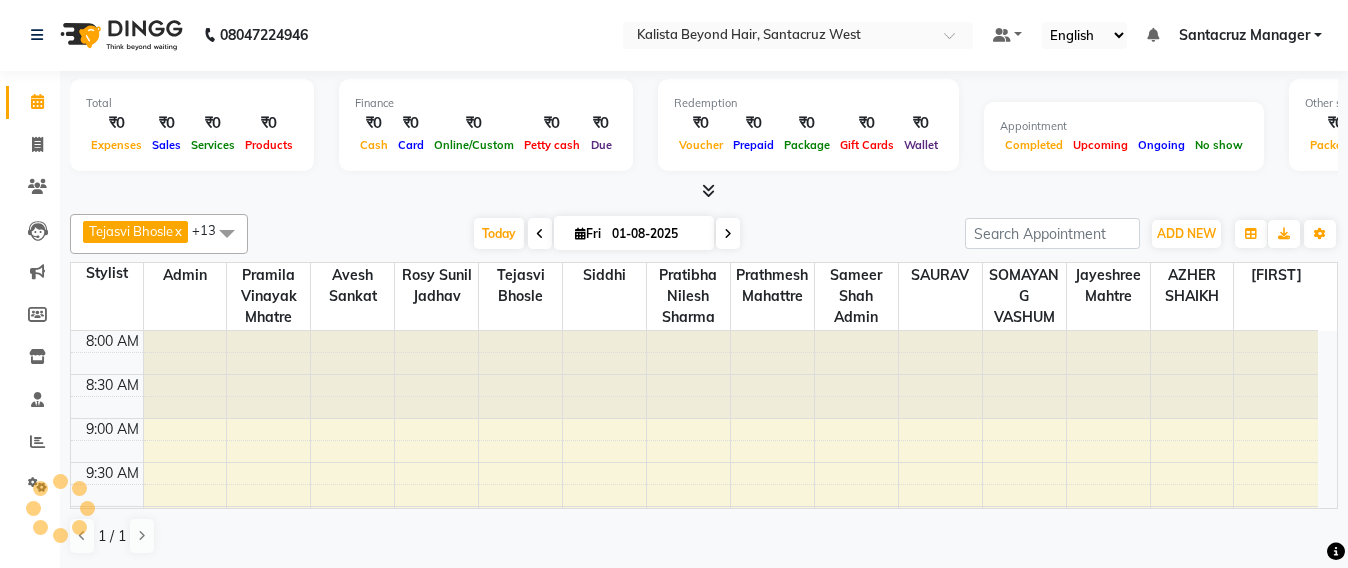 scroll, scrollTop: 1, scrollLeft: 0, axis: vertical 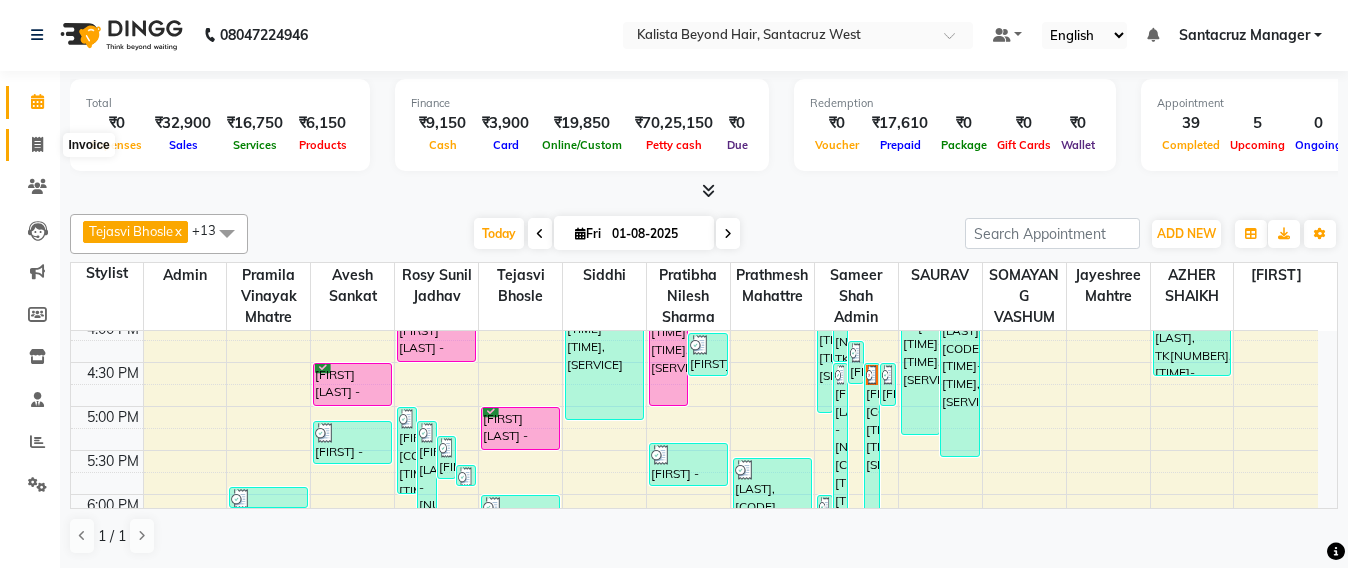 click 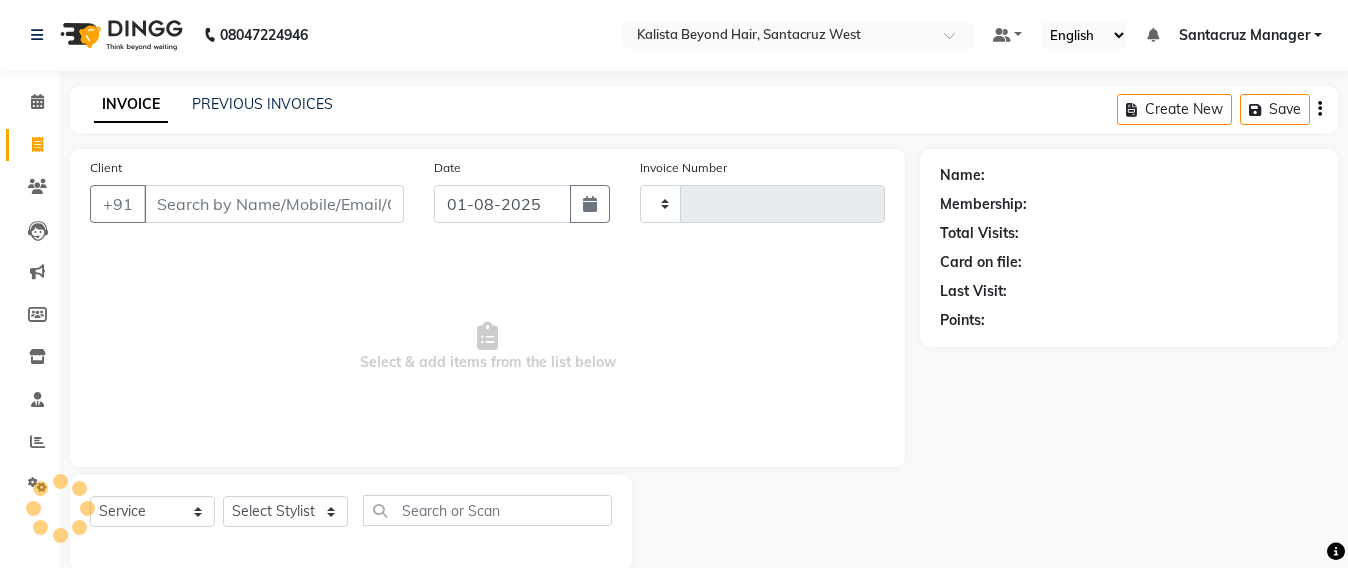 type on "5542" 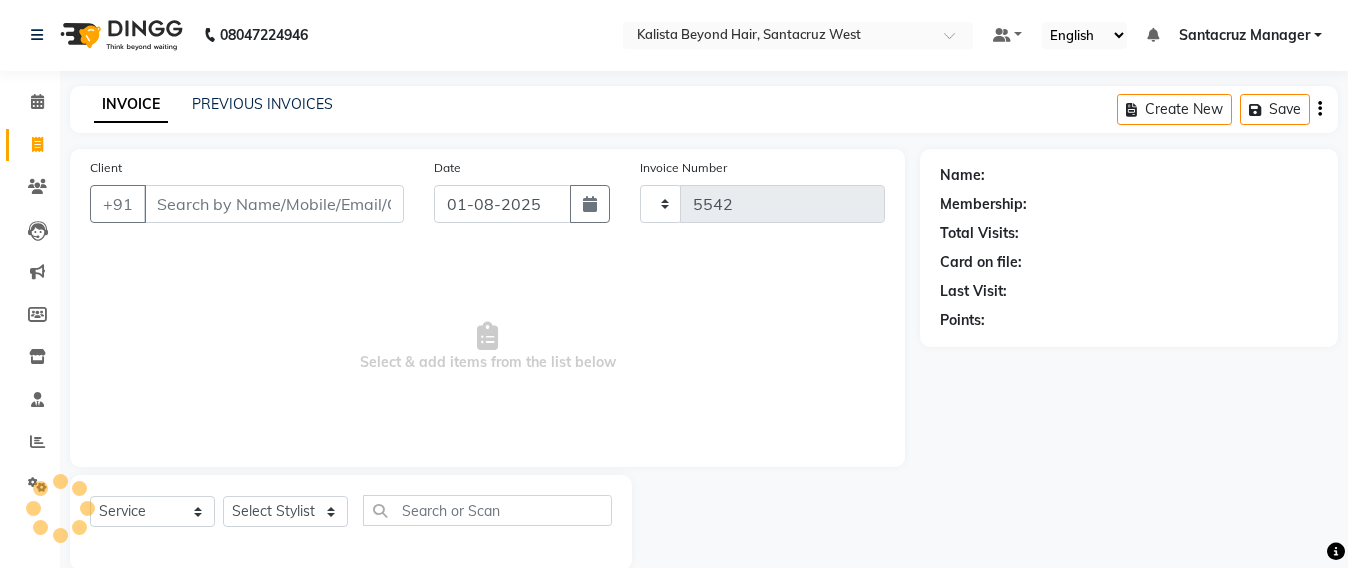 select on "6357" 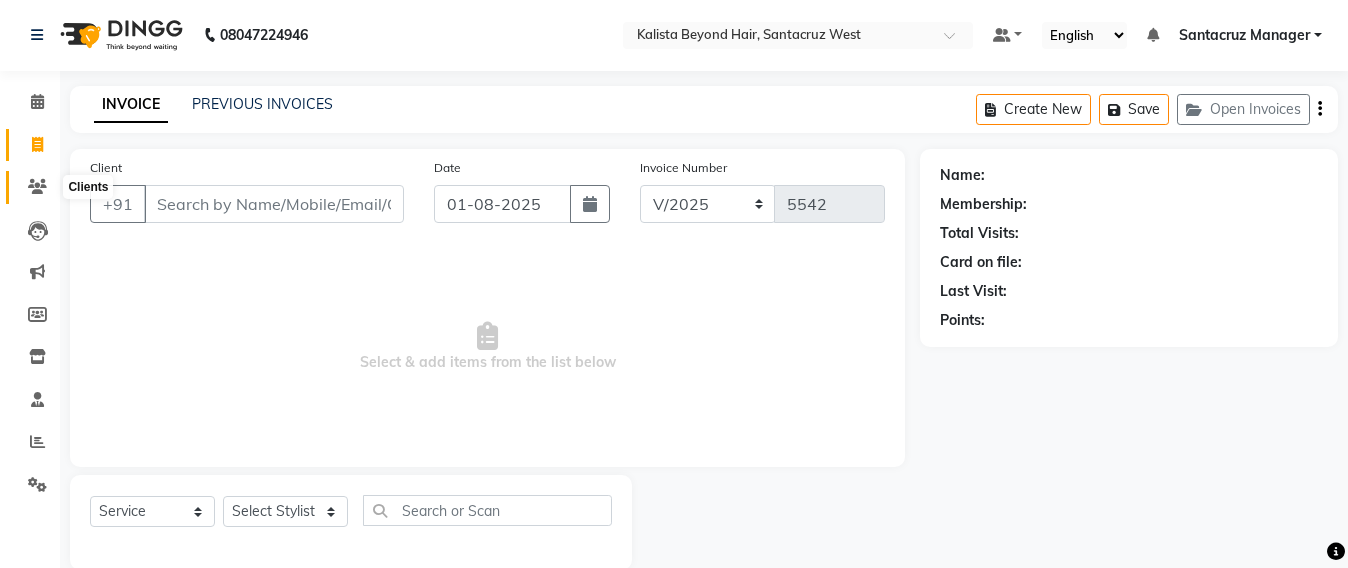 click 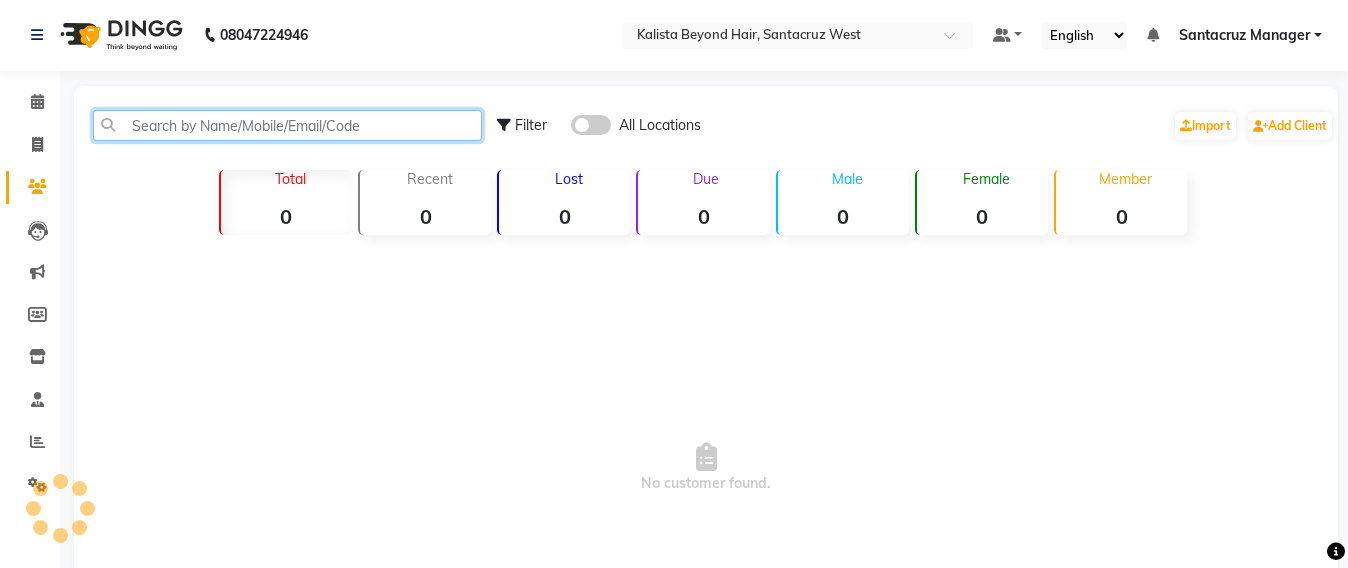 click 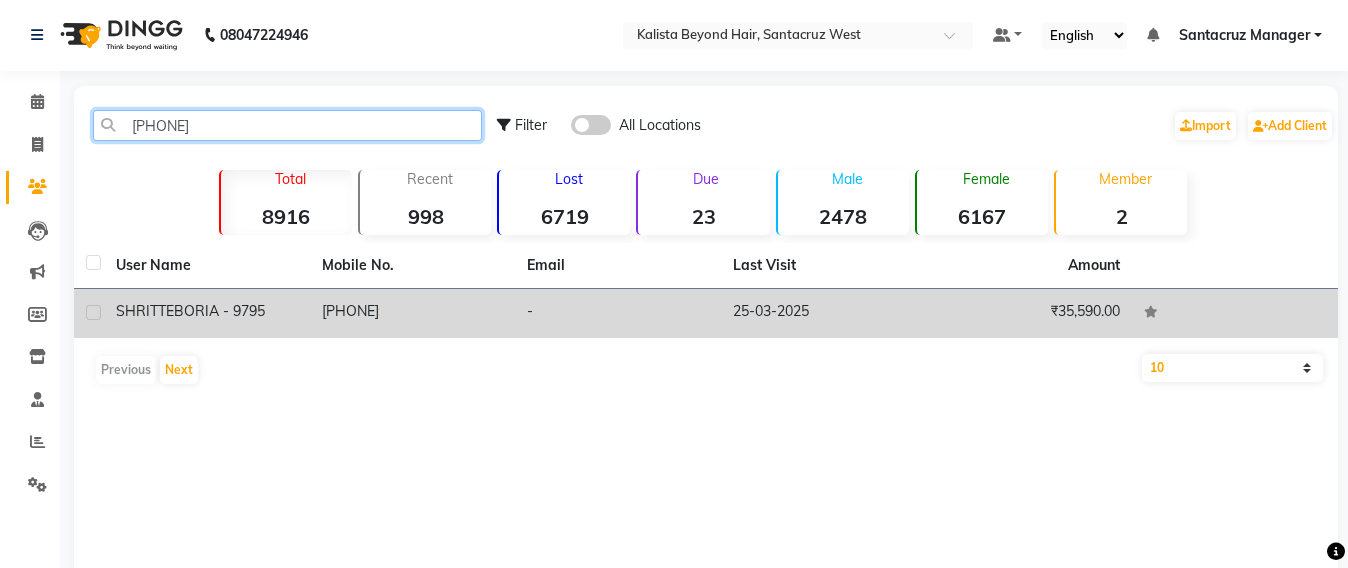 type on "9833909795" 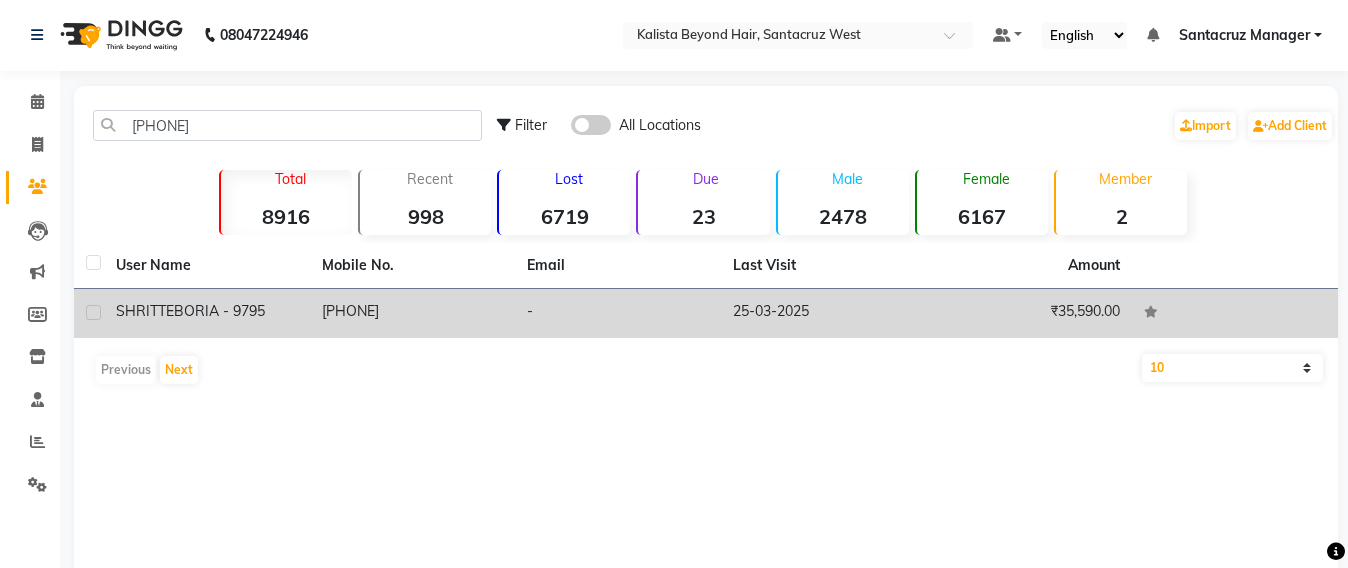 click on "SHRITTE" 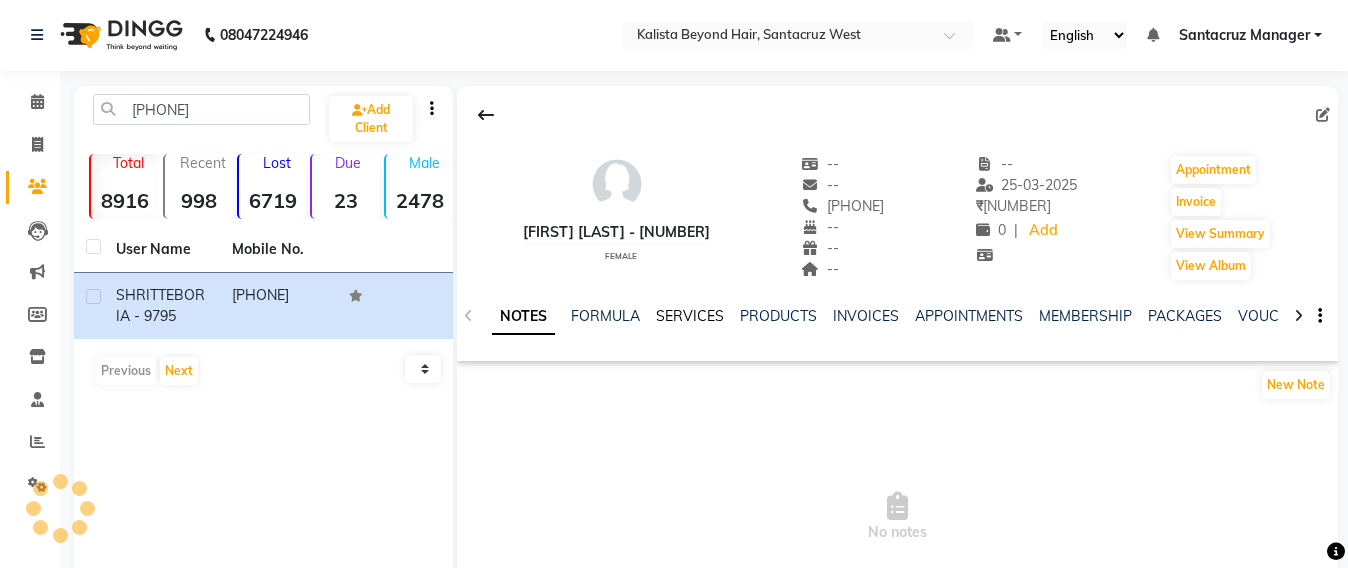 click on "SERVICES" 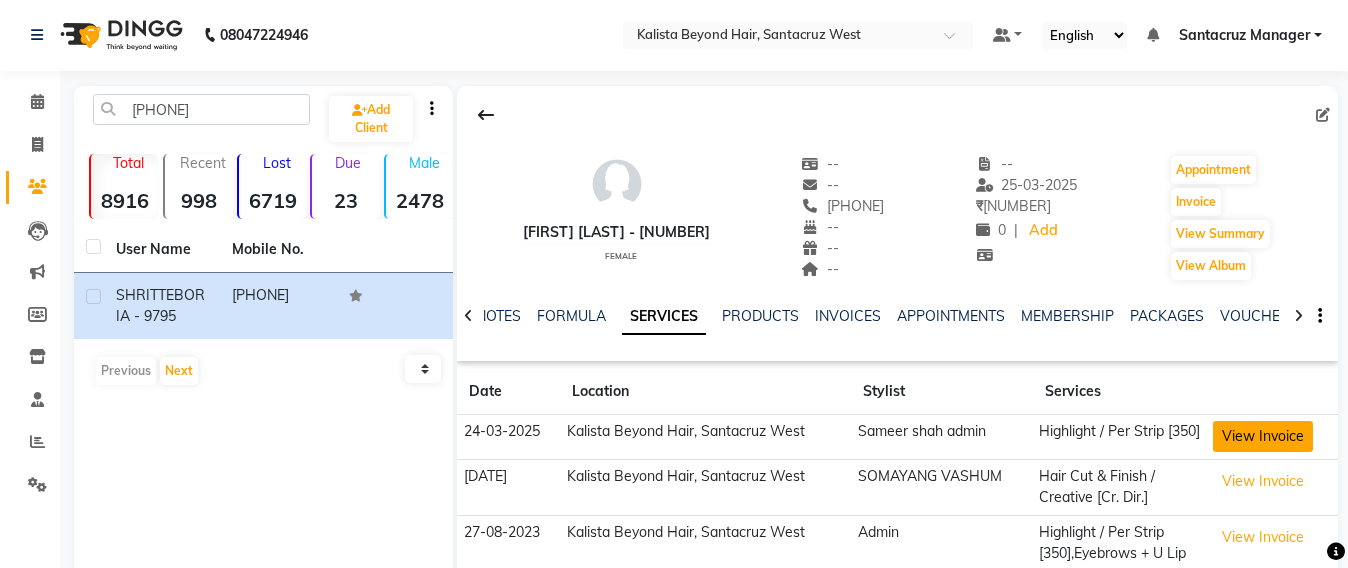 click on "View Invoice" 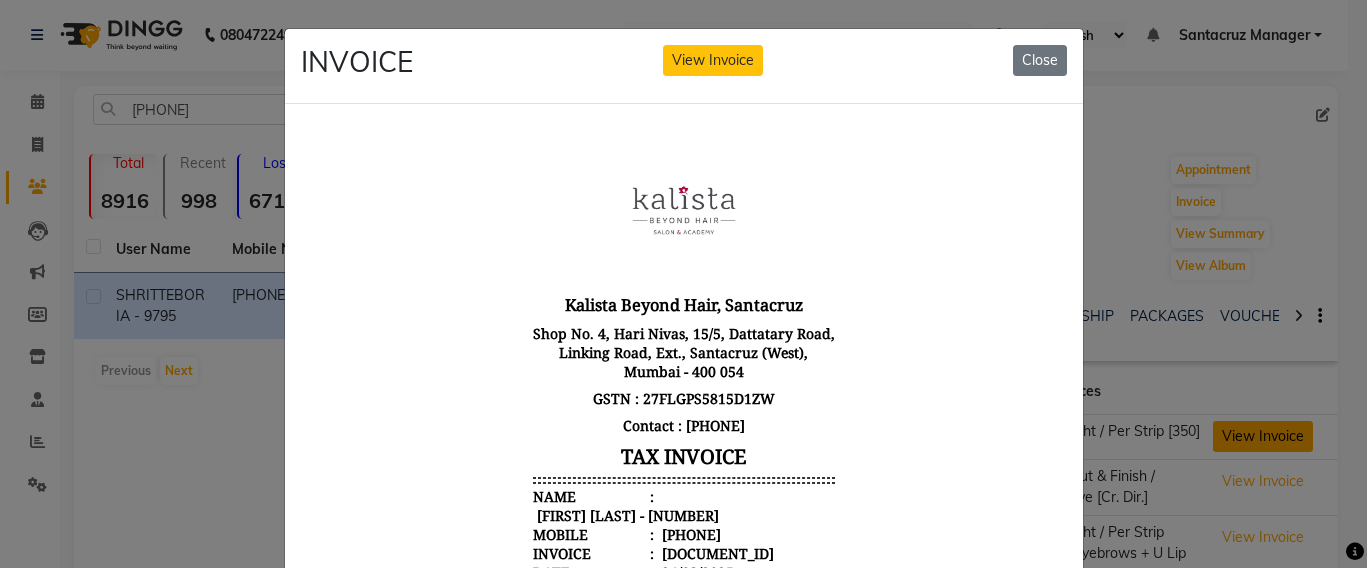 scroll, scrollTop: 0, scrollLeft: 0, axis: both 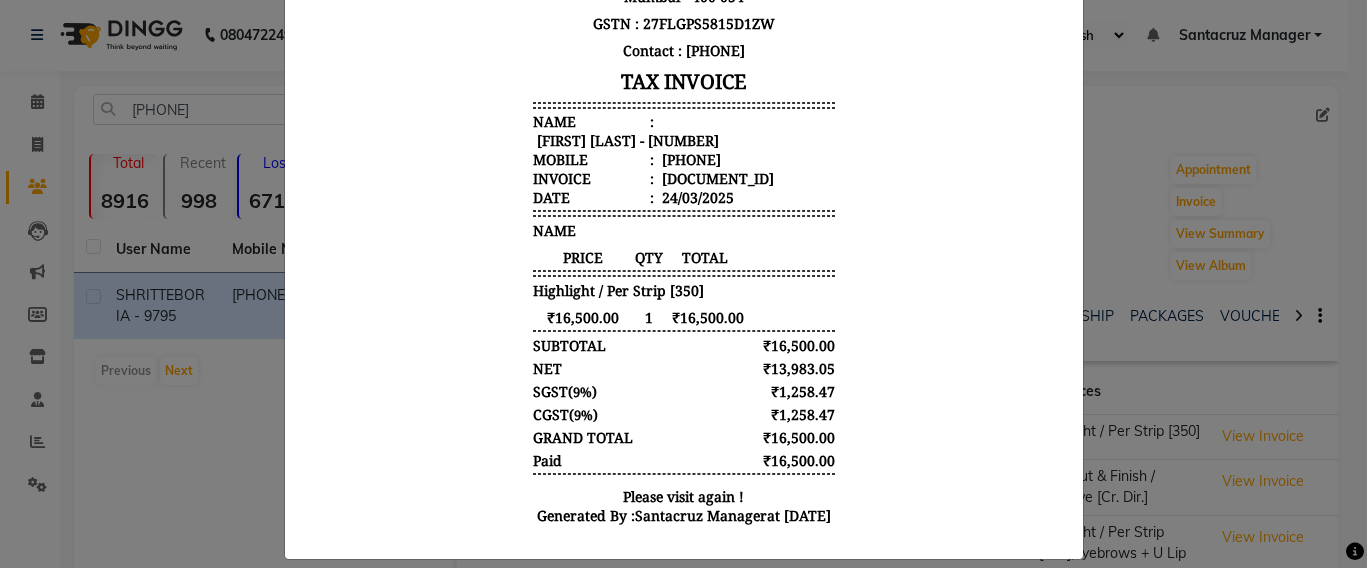 click on "INVOICE View Invoice Close" 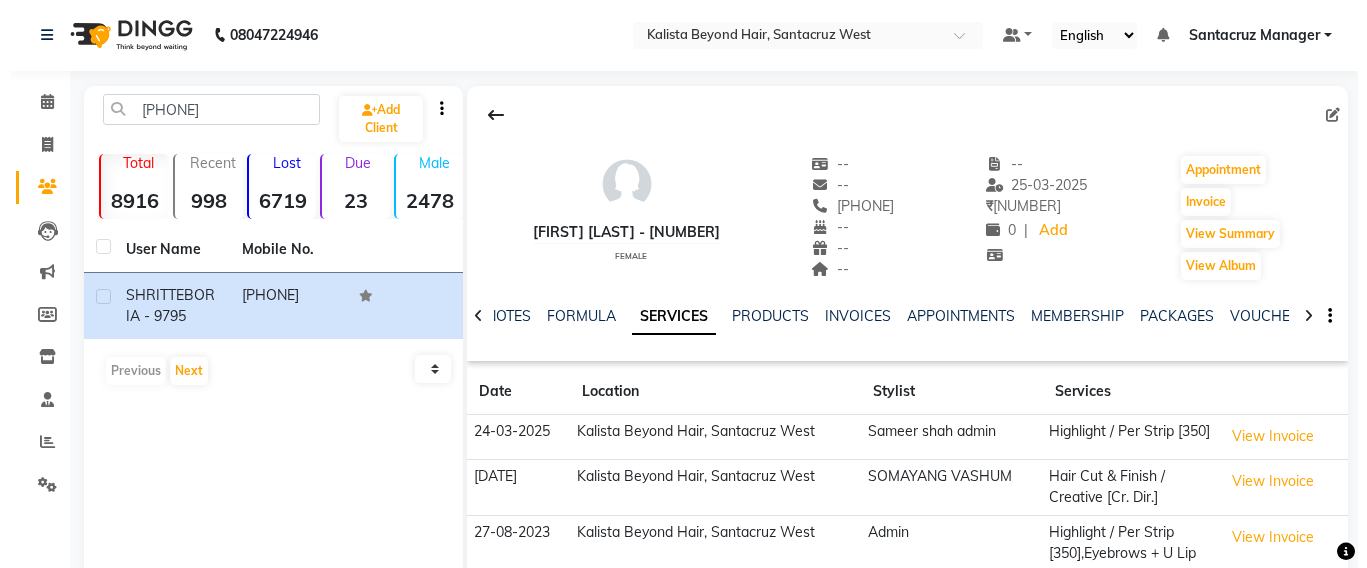 scroll, scrollTop: 180, scrollLeft: 0, axis: vertical 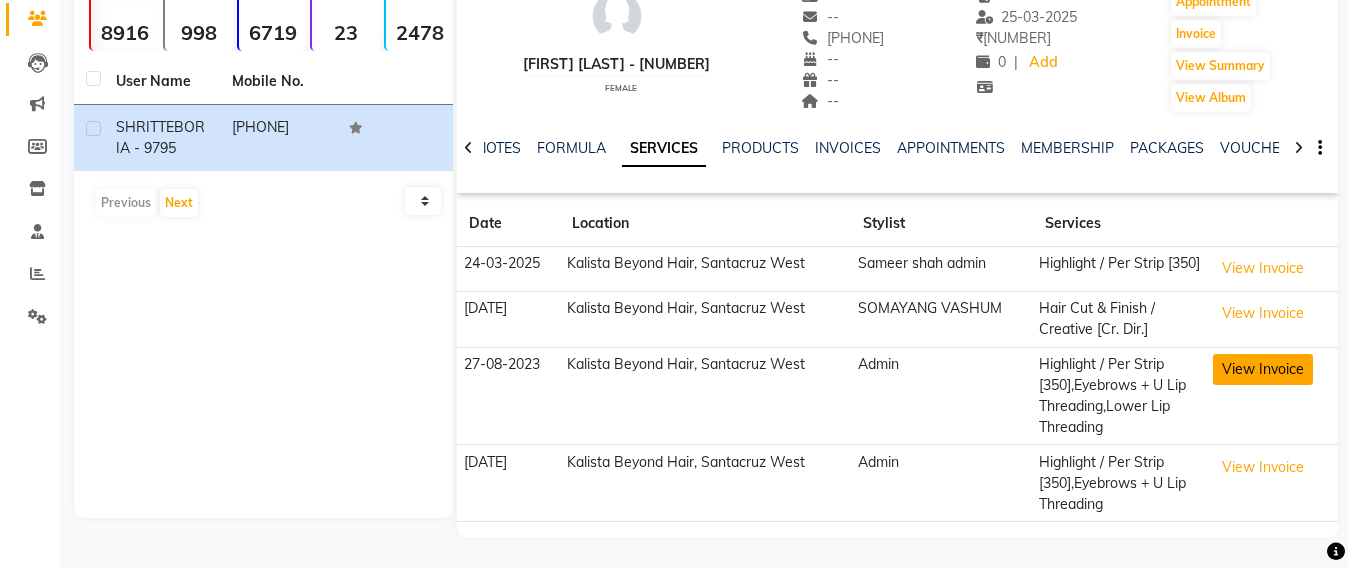 click on "View Invoice" 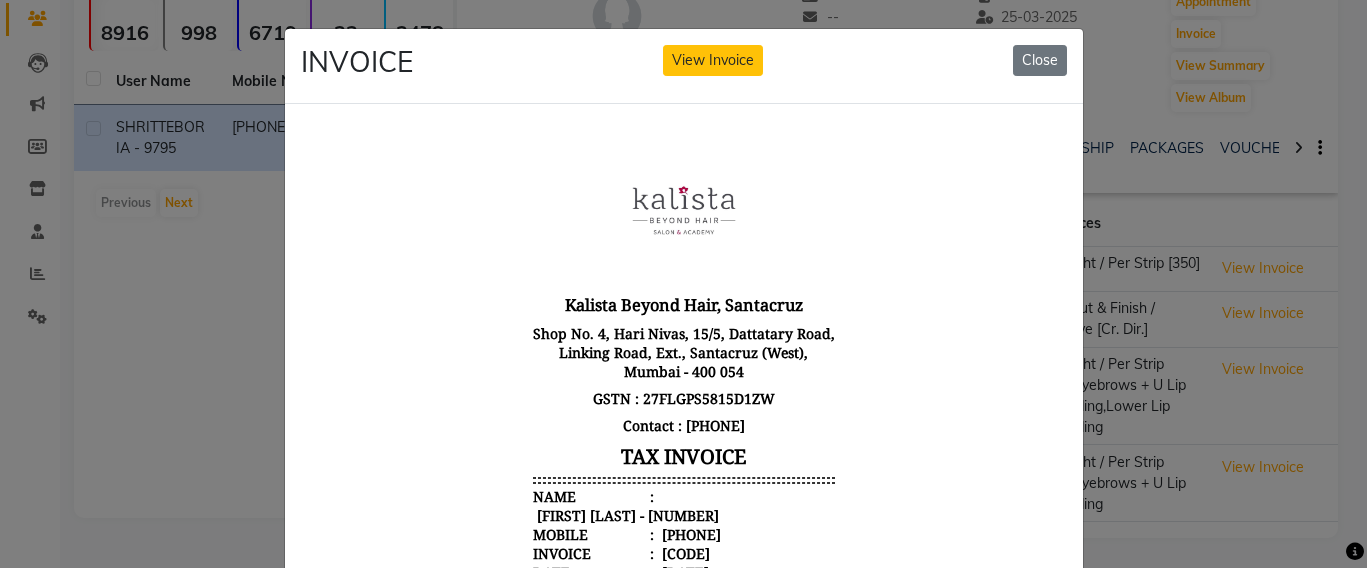 scroll, scrollTop: 16, scrollLeft: 0, axis: vertical 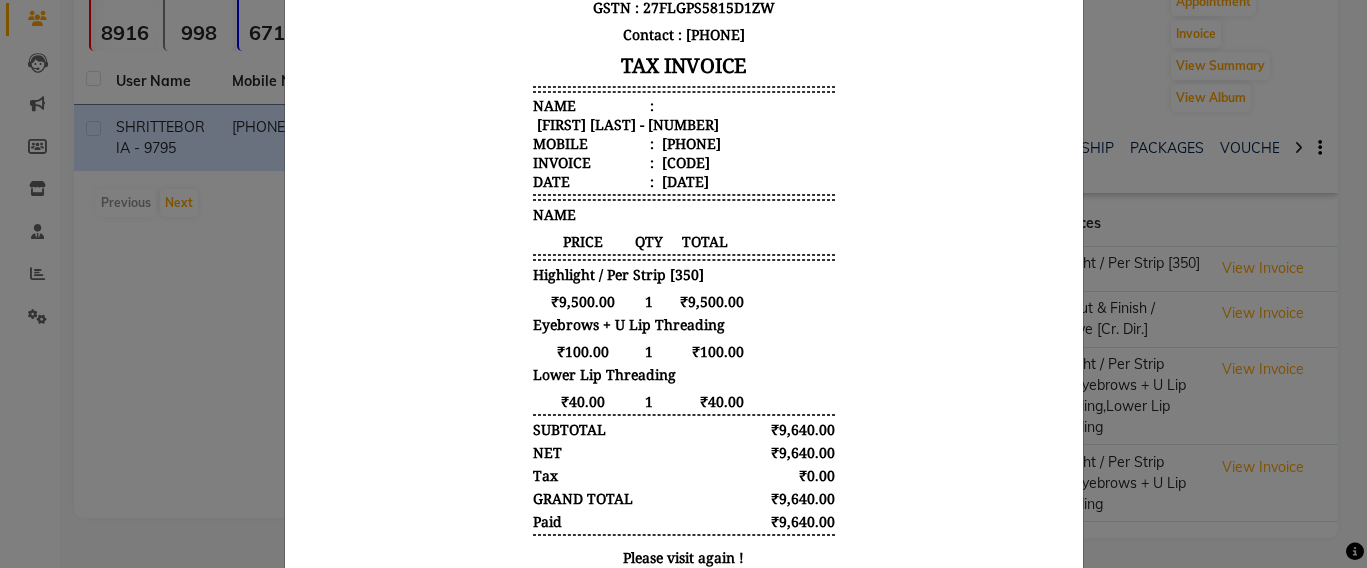 click on "INVOICE View Invoice Close" 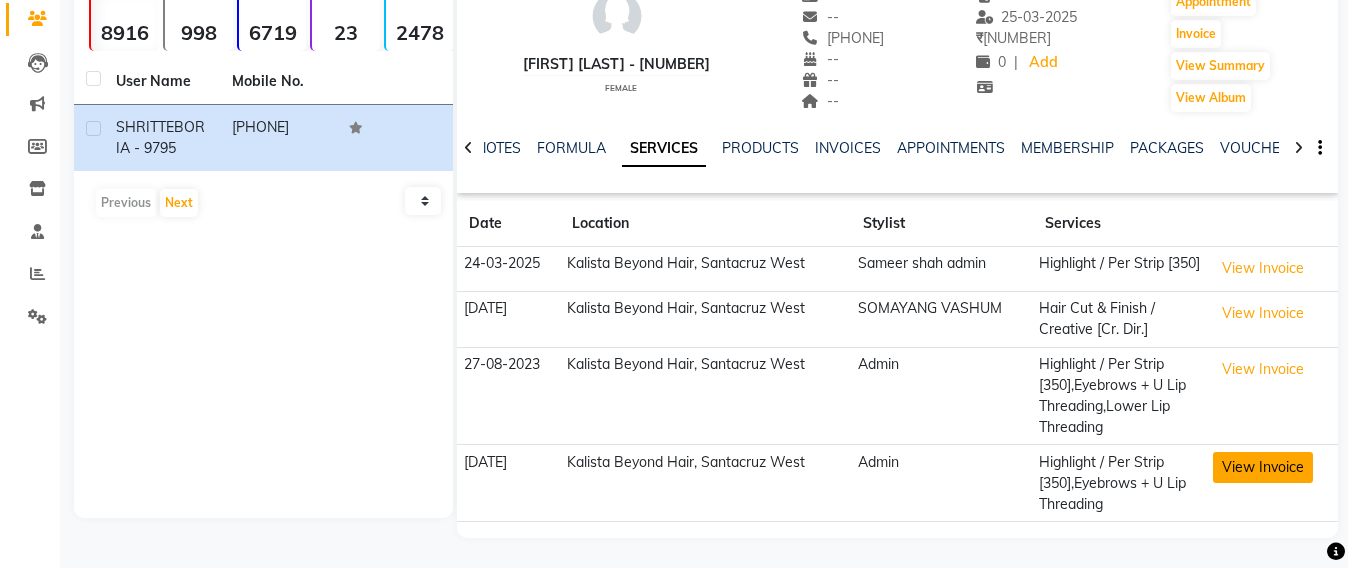 click on "View Invoice" 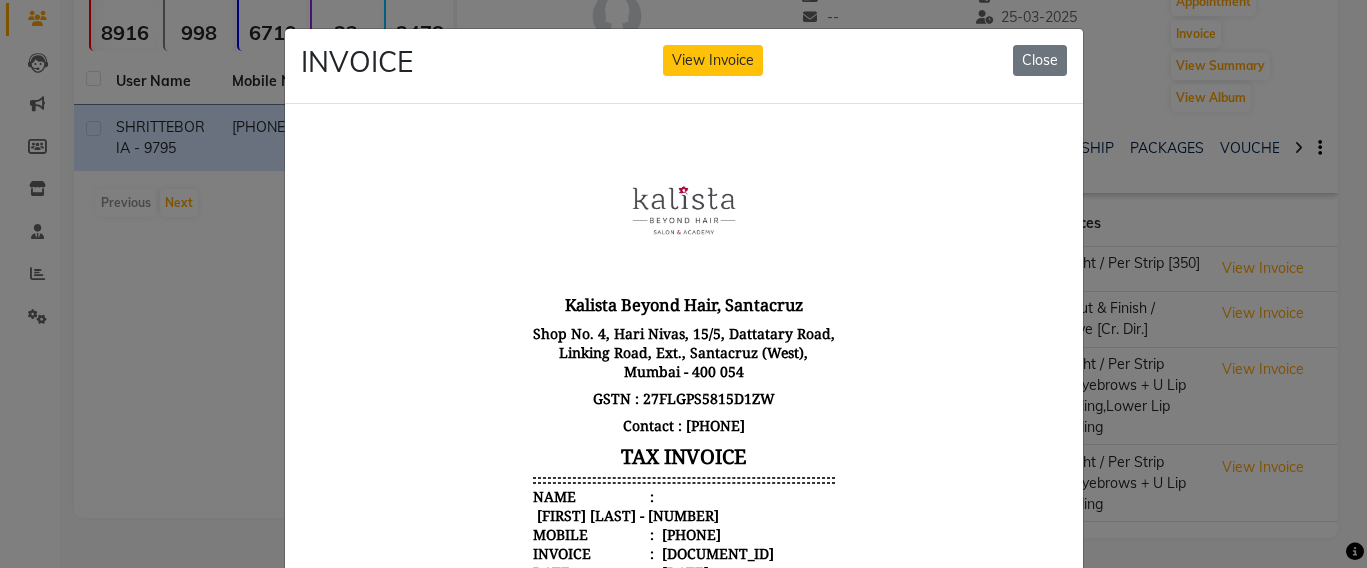 scroll, scrollTop: 16, scrollLeft: 0, axis: vertical 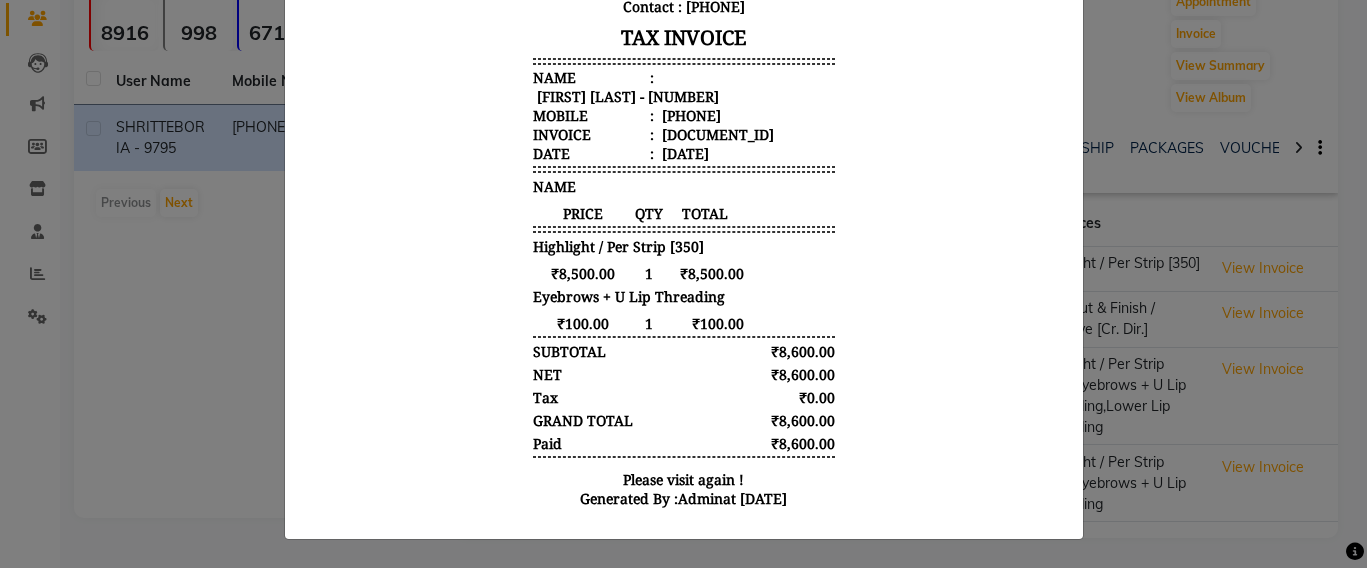 click on "INVOICE View Invoice Close" 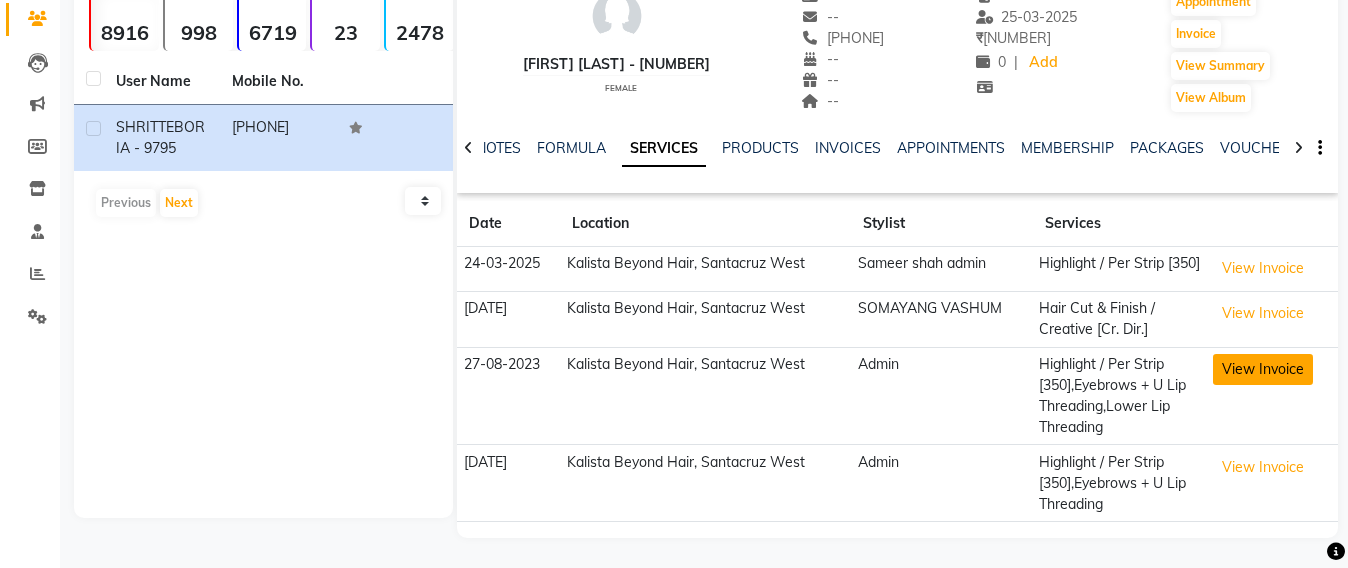 click on "View Invoice" 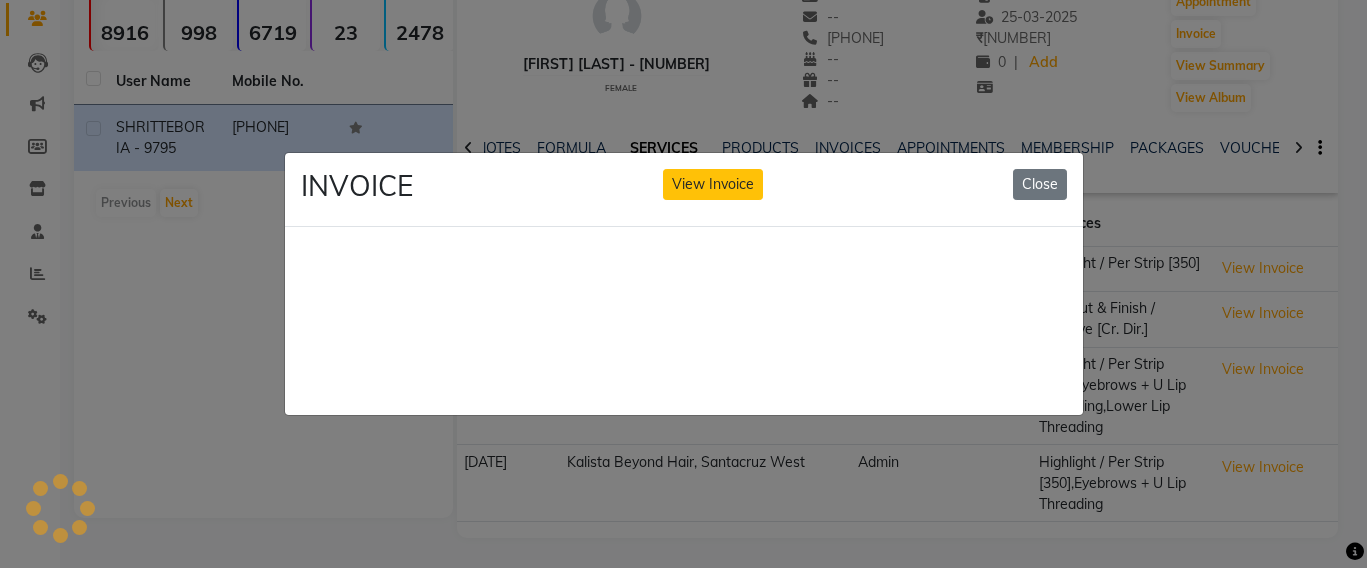 click on "INVOICE View Invoice Close" 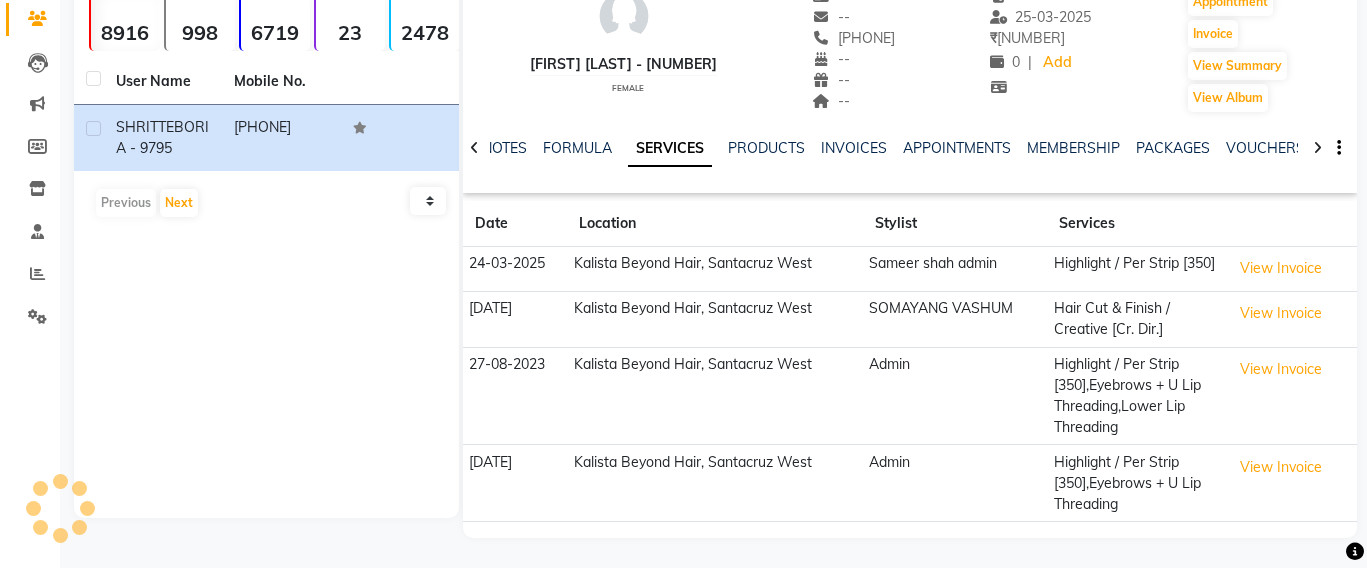 click on "Invoice" 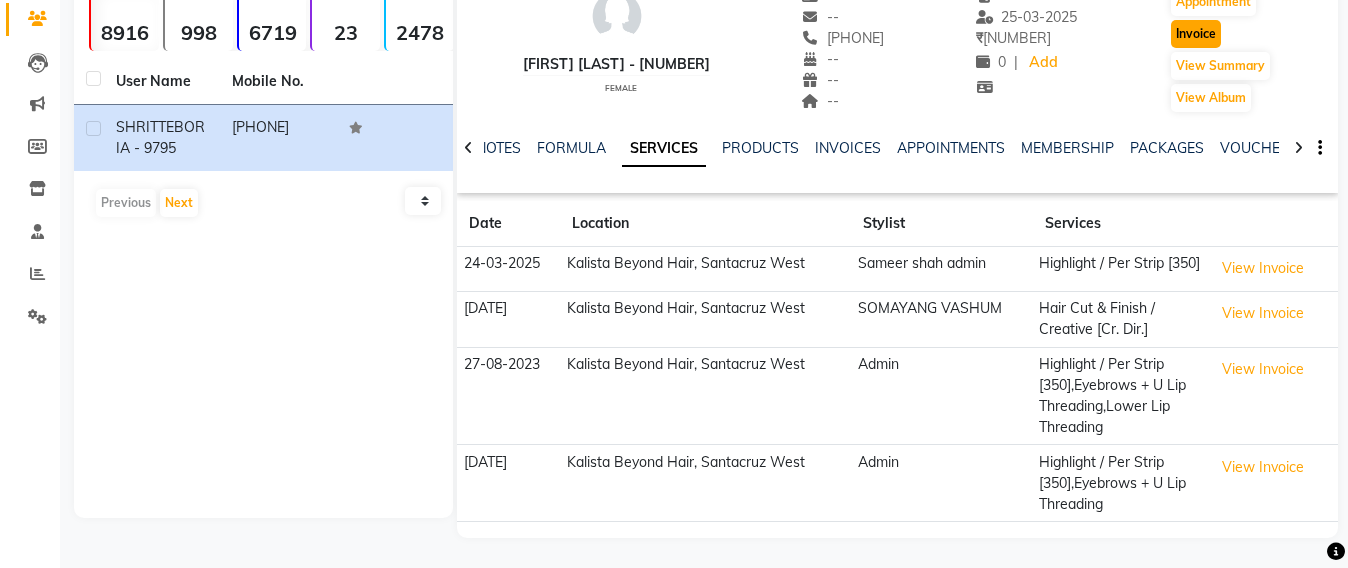 click on "Invoice" 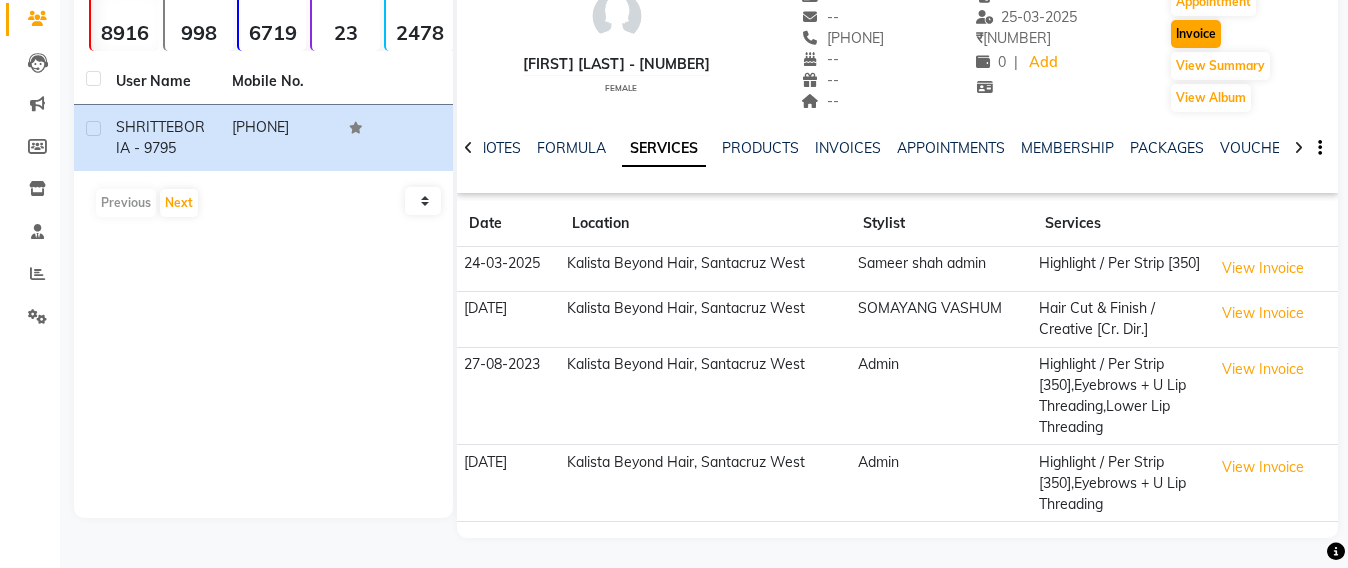 select on "service" 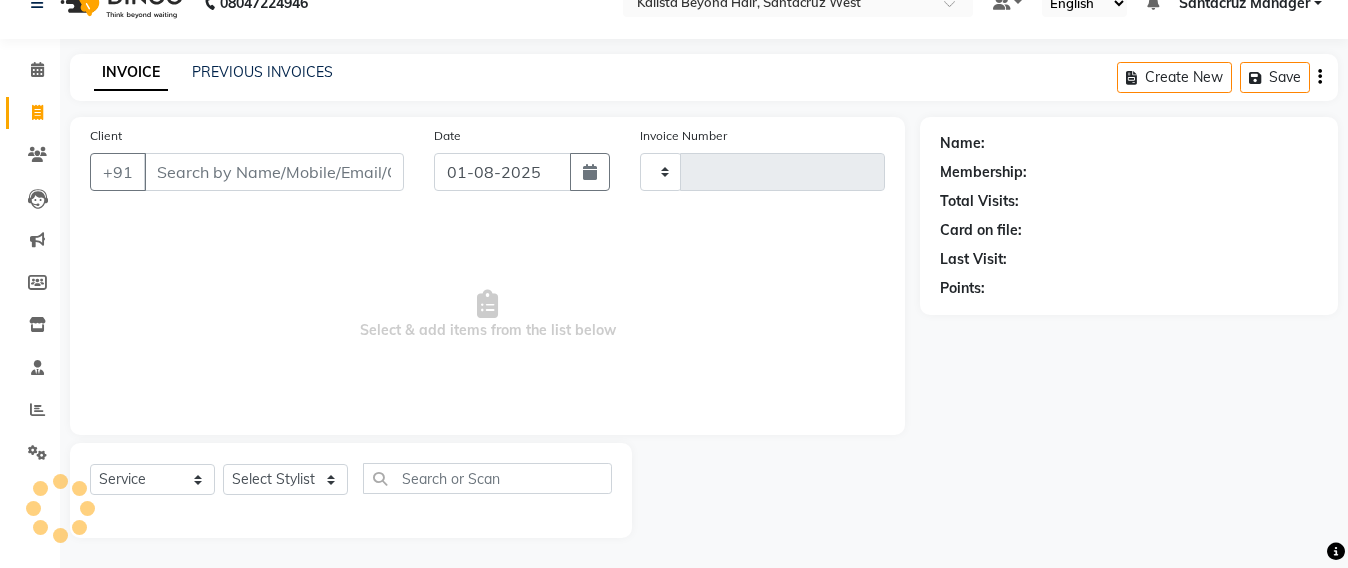 scroll, scrollTop: 33, scrollLeft: 0, axis: vertical 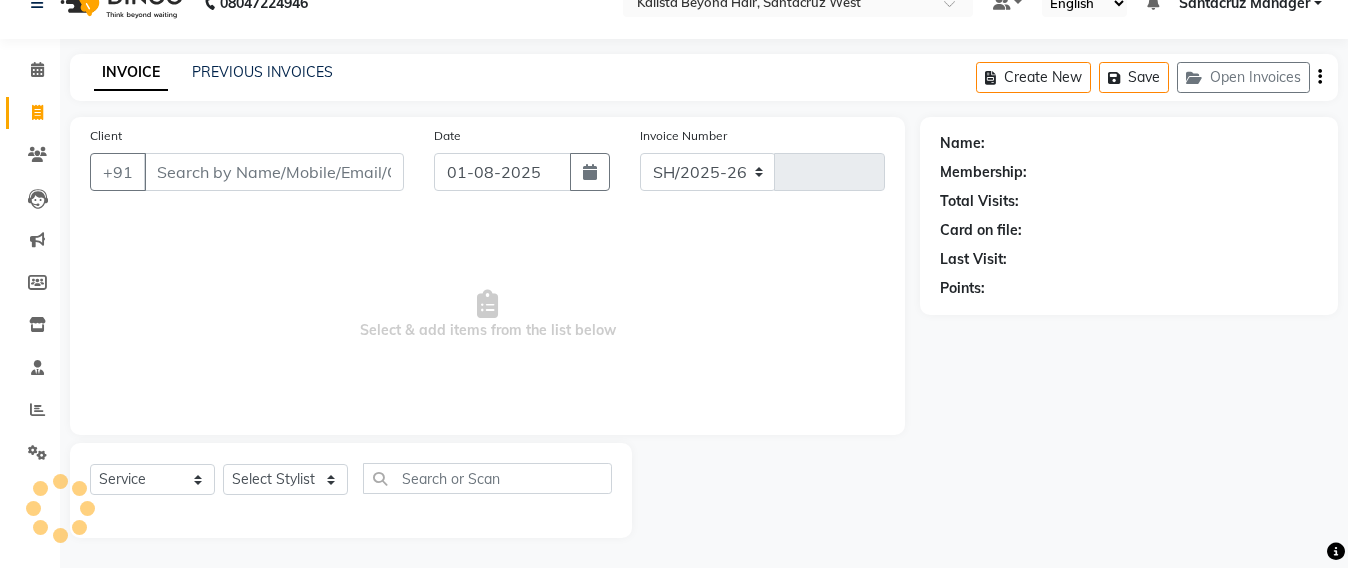 select on "6357" 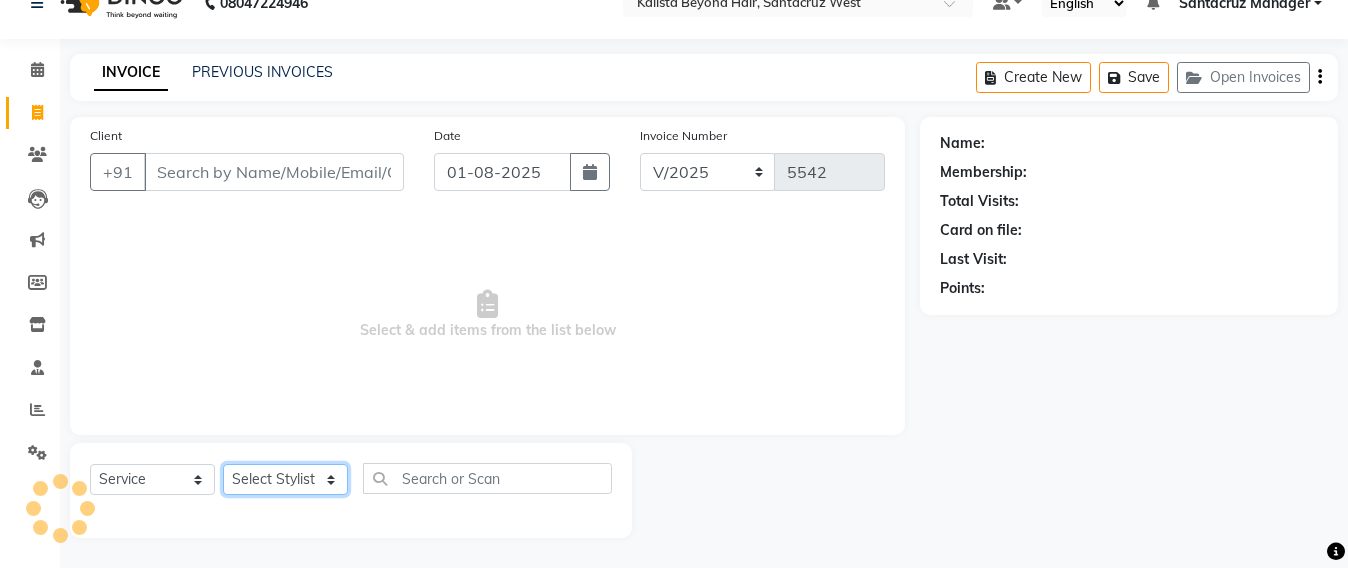 click on "Select Stylist" 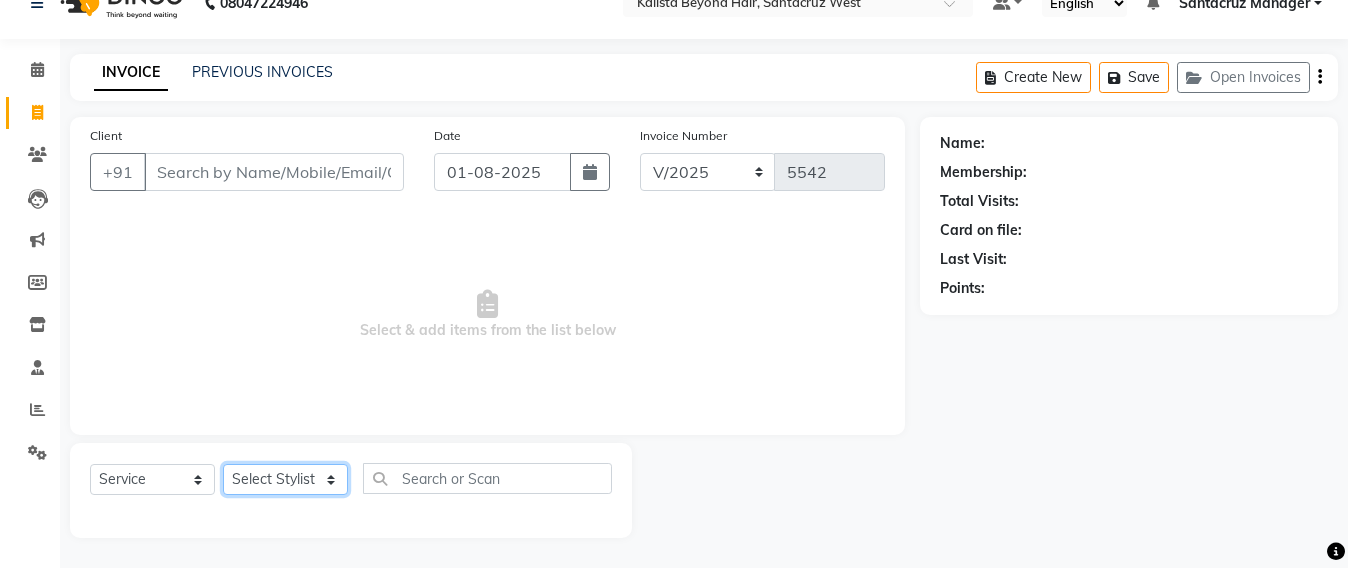 click on "Select Stylist" 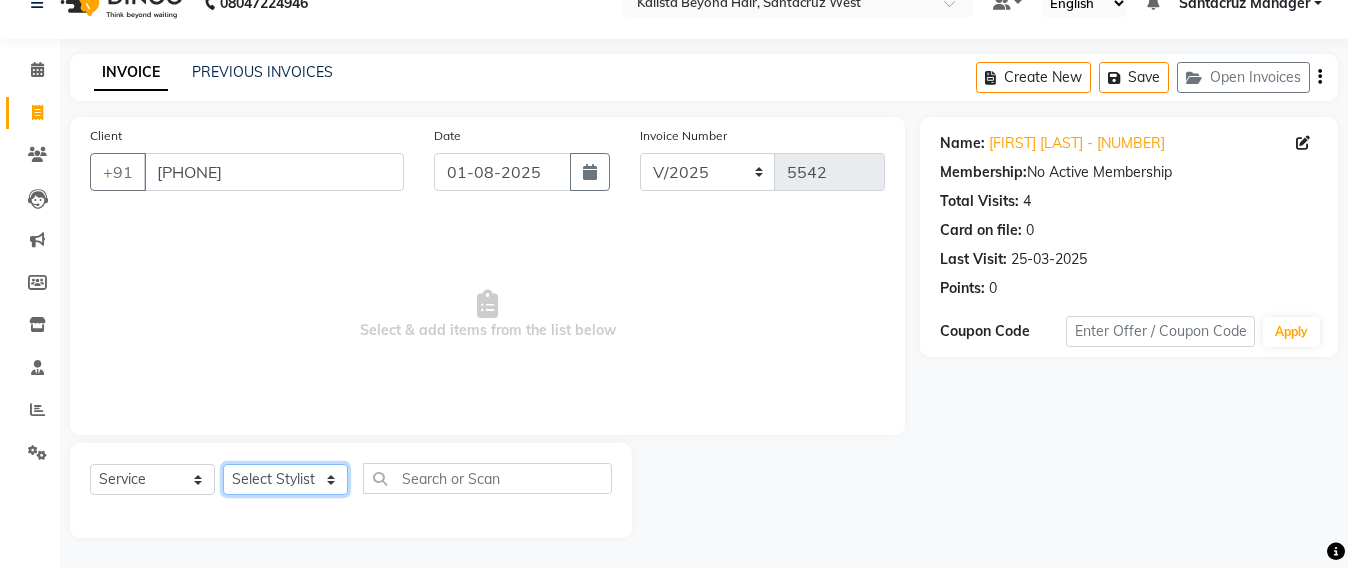 click on "Select Stylist Admin Avesh Sankat AZHER SHAIKH Jayeshree Mahtre Manisha Subodh Shedge Muskaan Pramila Vinayak Mhatre prathmesh mahattre Pratibha Nilesh Sharma RINKI SAV Rosy Sunil Jadhav Sameer shah admin Santacruz Manager SAURAV Siddhi SOMAYANG VASHUM Tejasvi Bhosle" 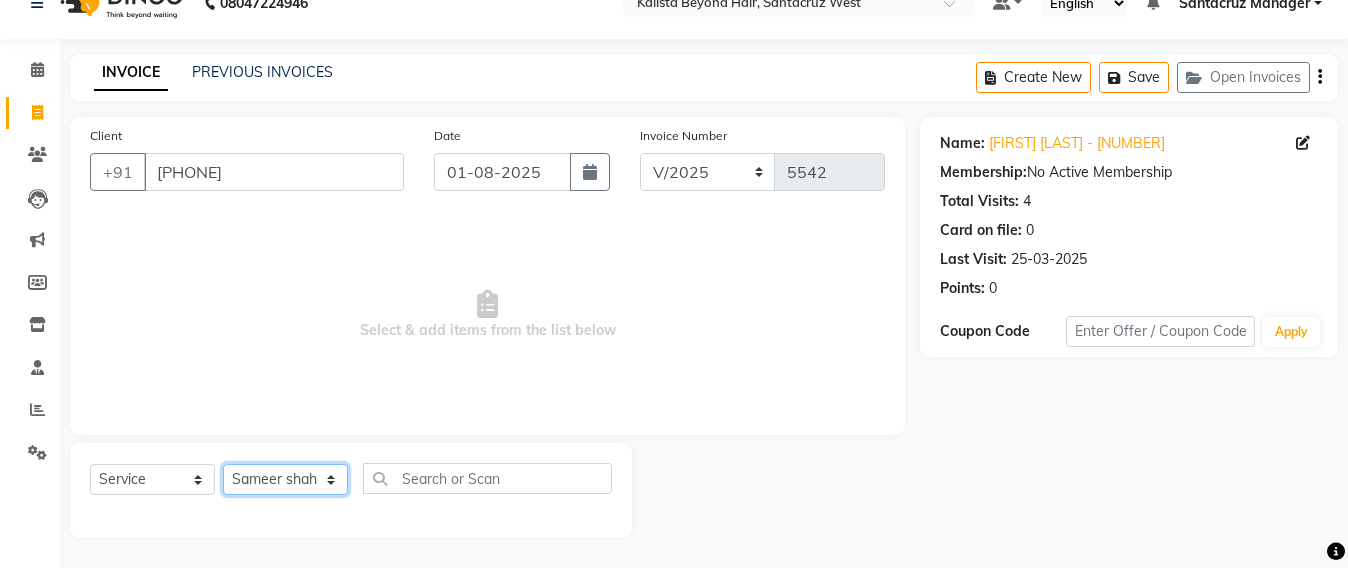 click on "Select Stylist Admin Avesh Sankat AZHER SHAIKH Jayeshree Mahtre Manisha Subodh Shedge Muskaan Pramila Vinayak Mhatre prathmesh mahattre Pratibha Nilesh Sharma RINKI SAV Rosy Sunil Jadhav Sameer shah admin Santacruz Manager SAURAV Siddhi SOMAYANG VASHUM Tejasvi Bhosle" 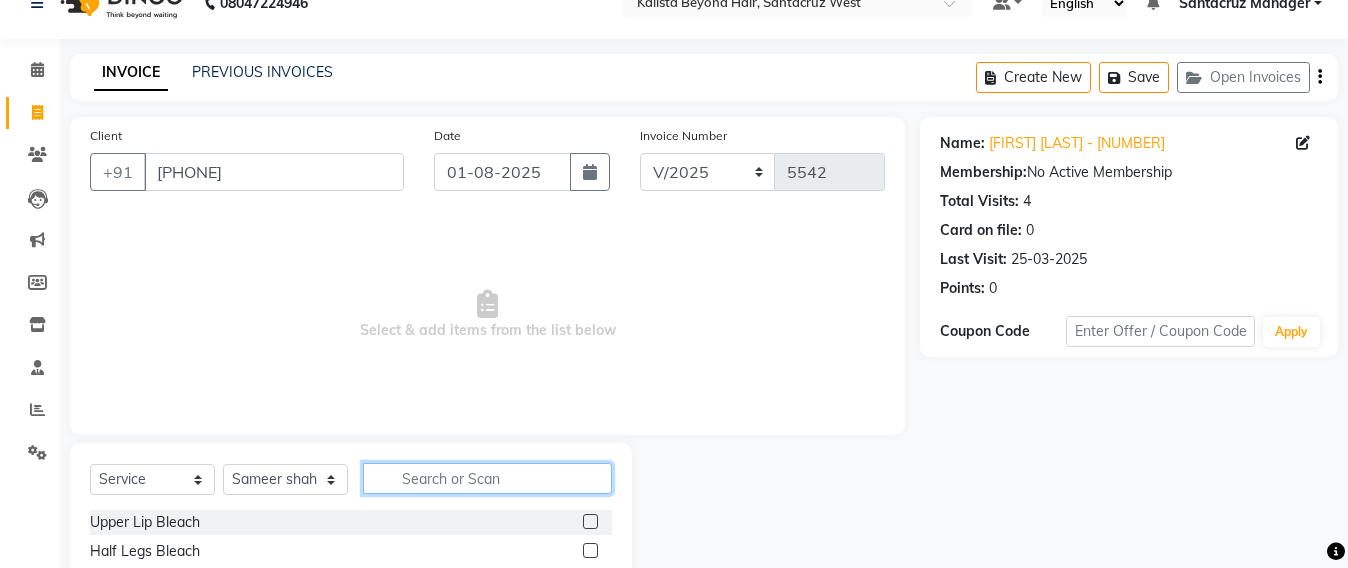 click 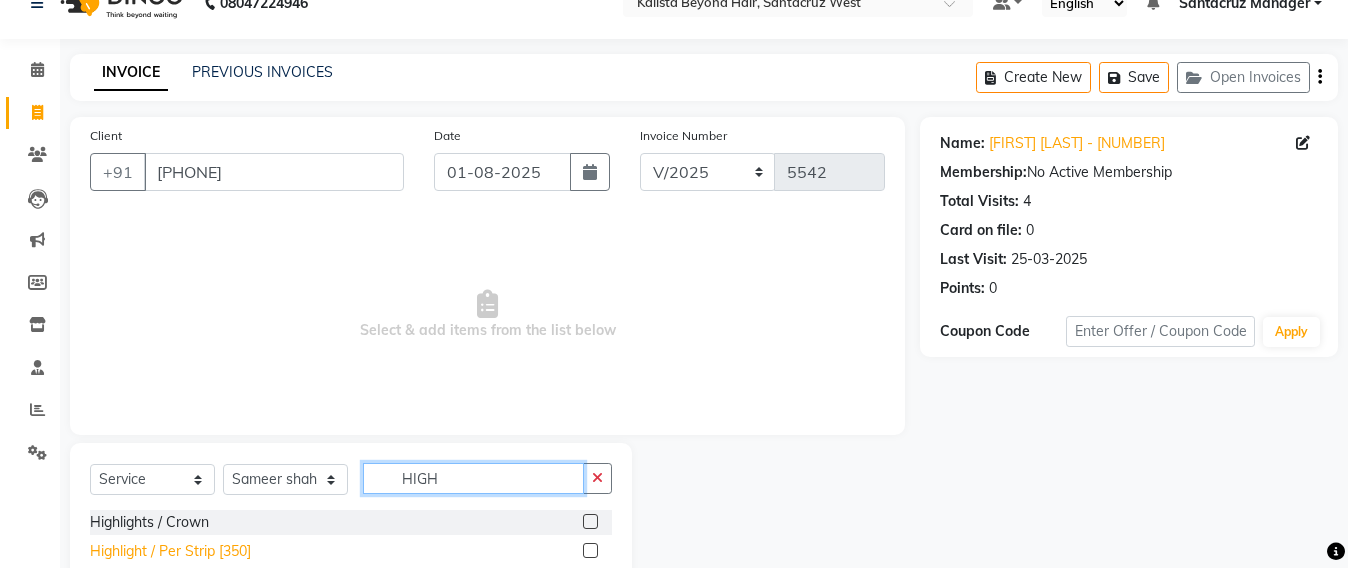 type on "HIGH" 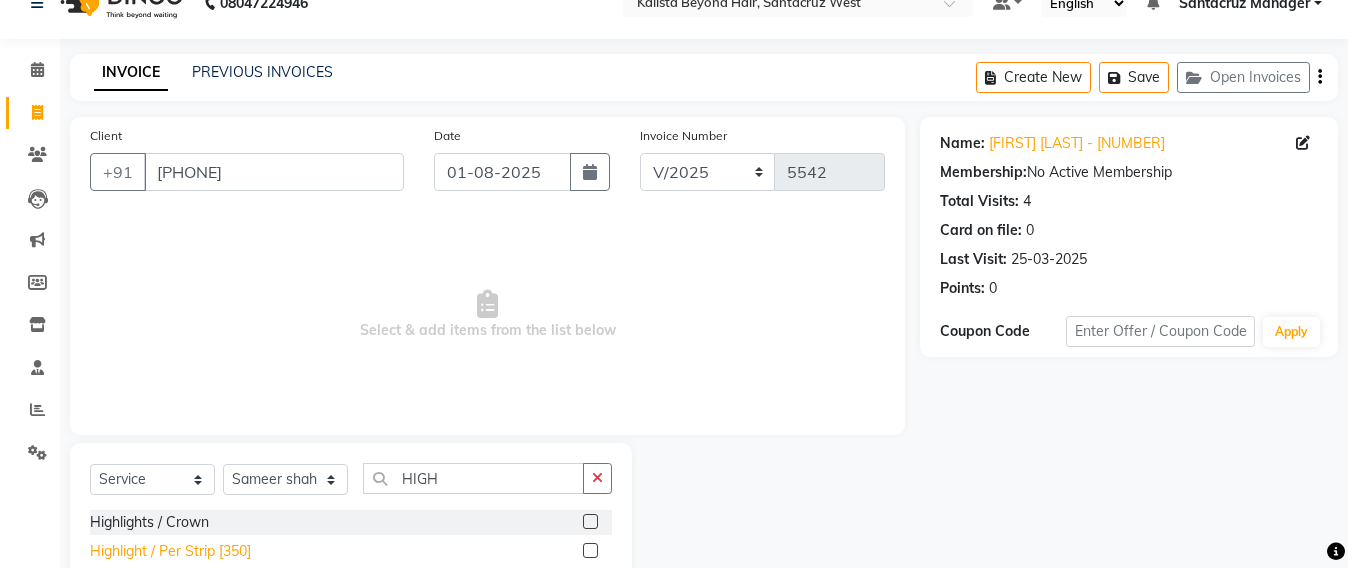 click on "Highlight / Per Strip [350]" 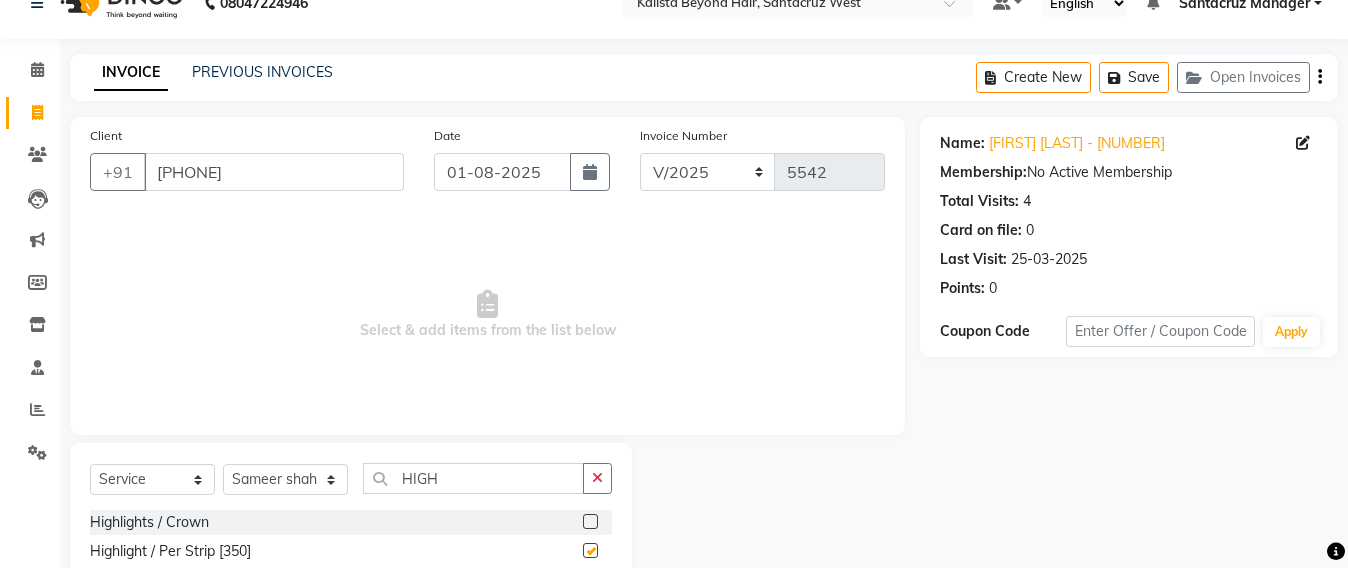 checkbox on "false" 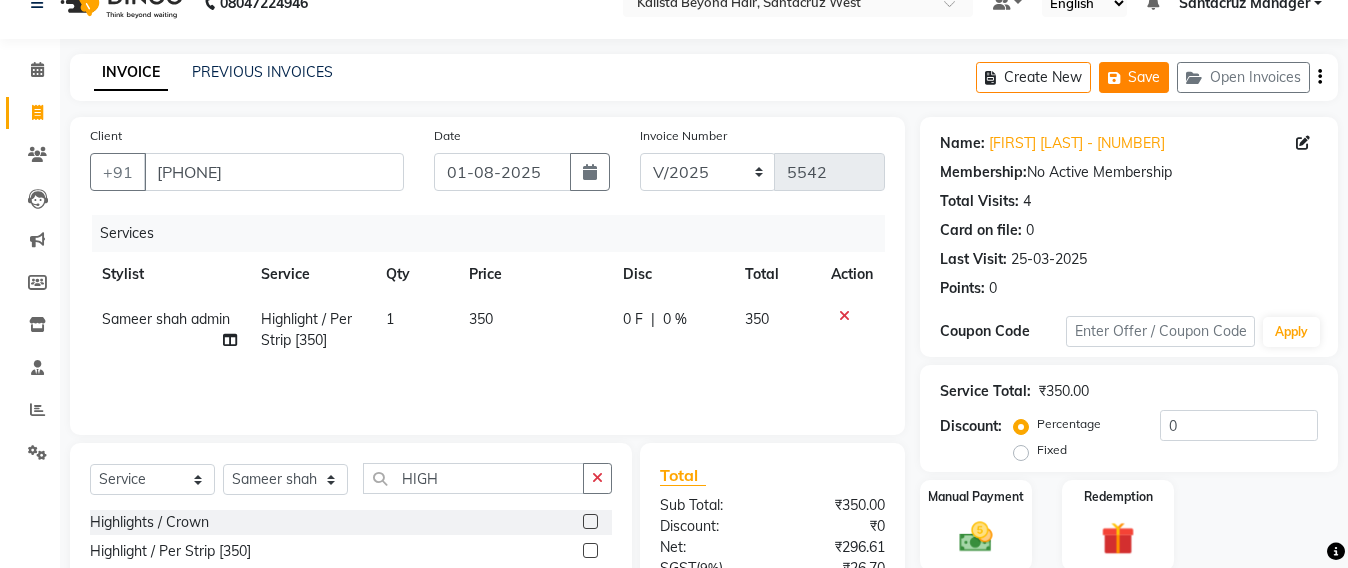click on "Save" 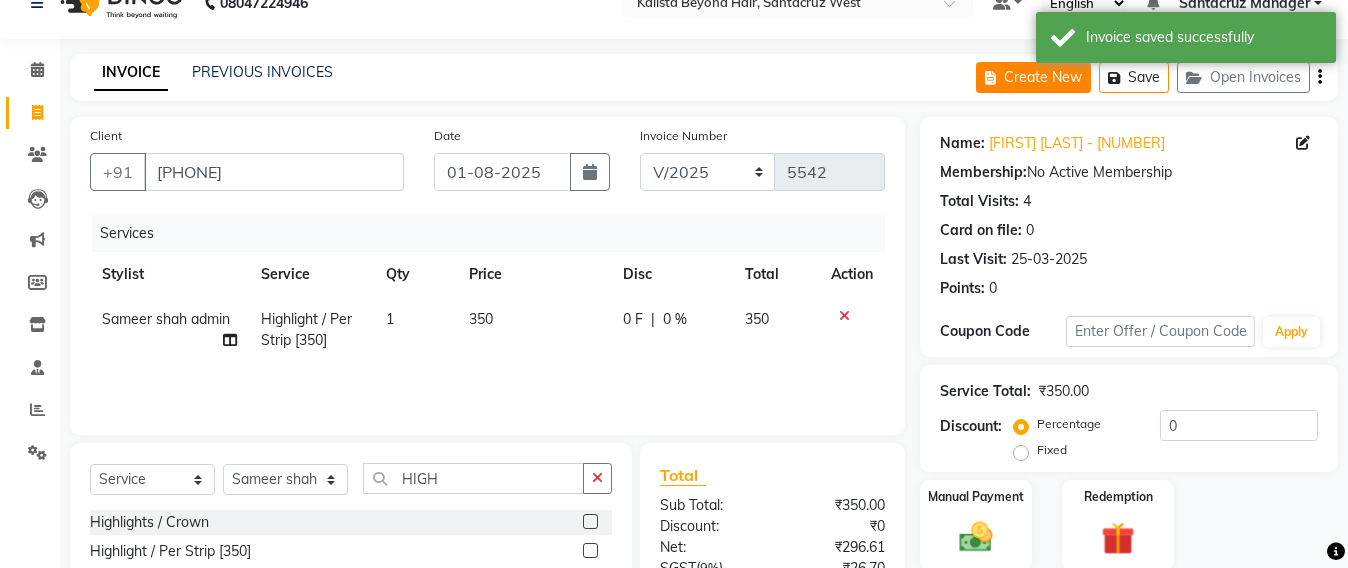 click on "Create New" 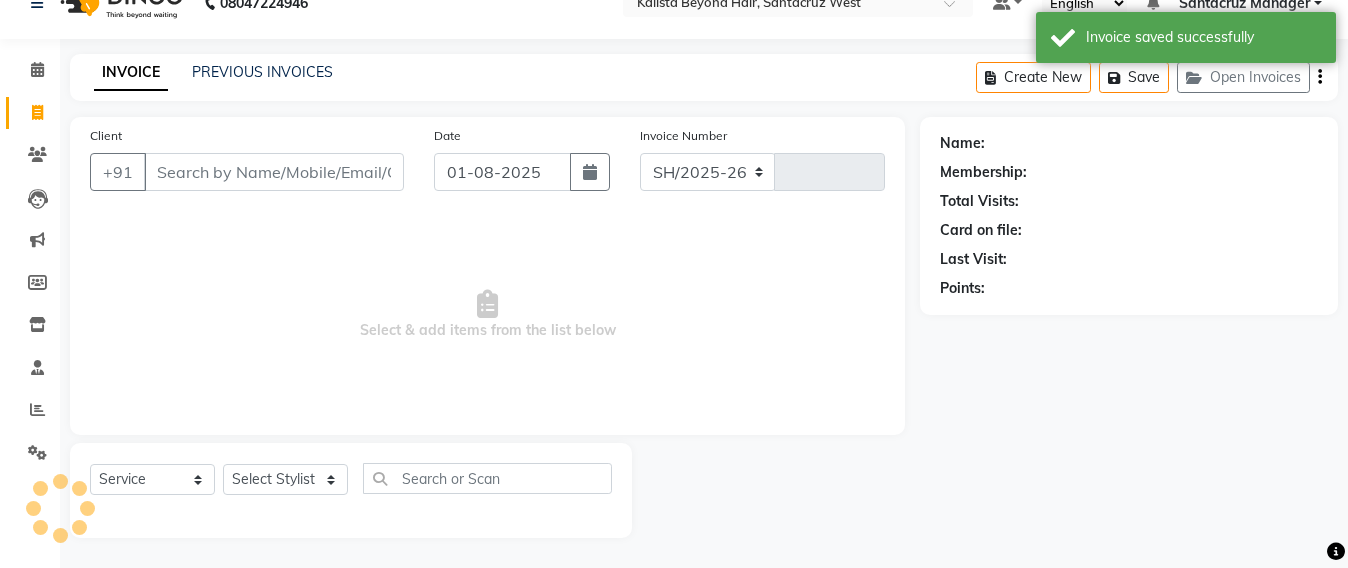select on "6357" 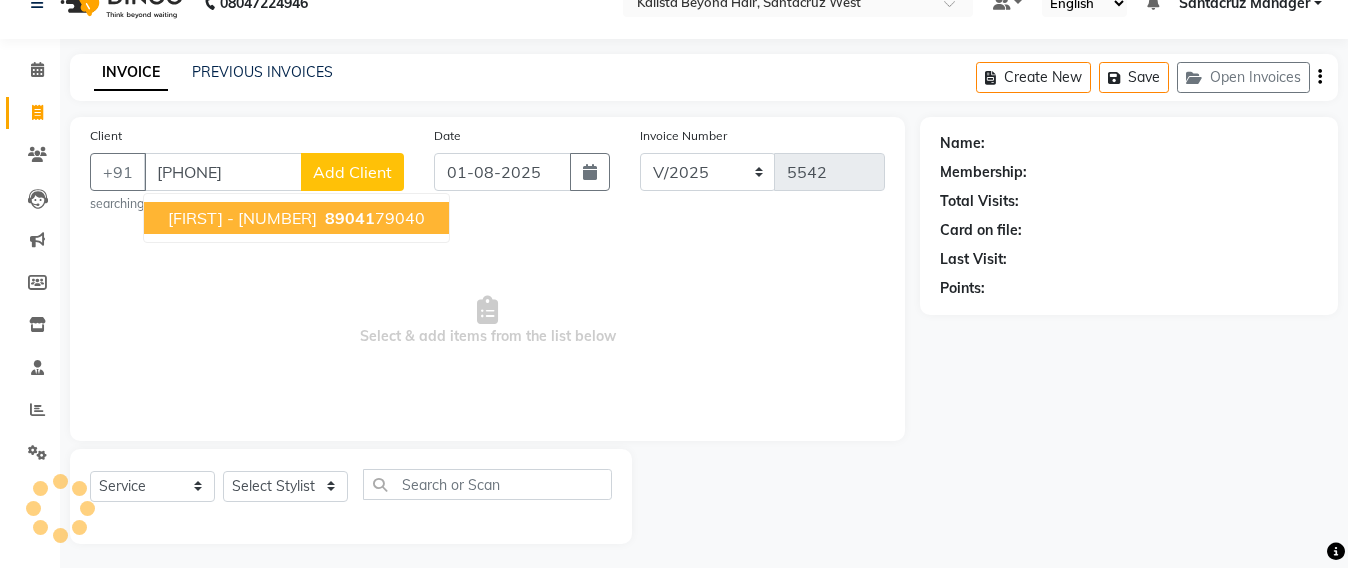click on "89041" at bounding box center [350, 218] 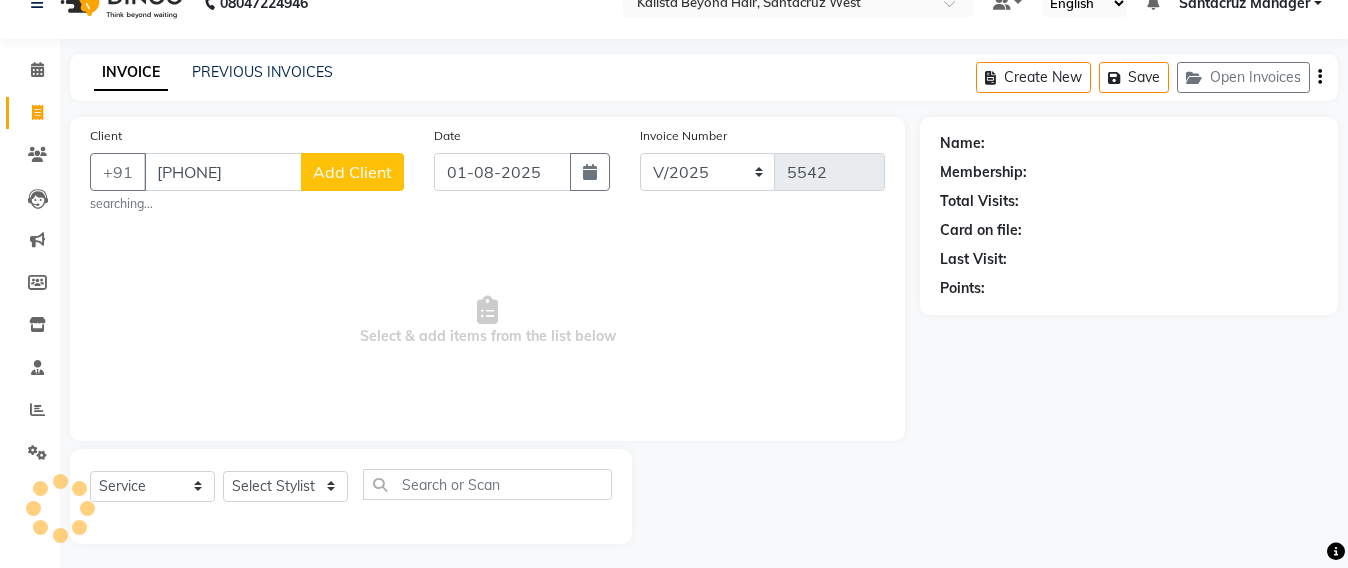 type on "[PHONE]" 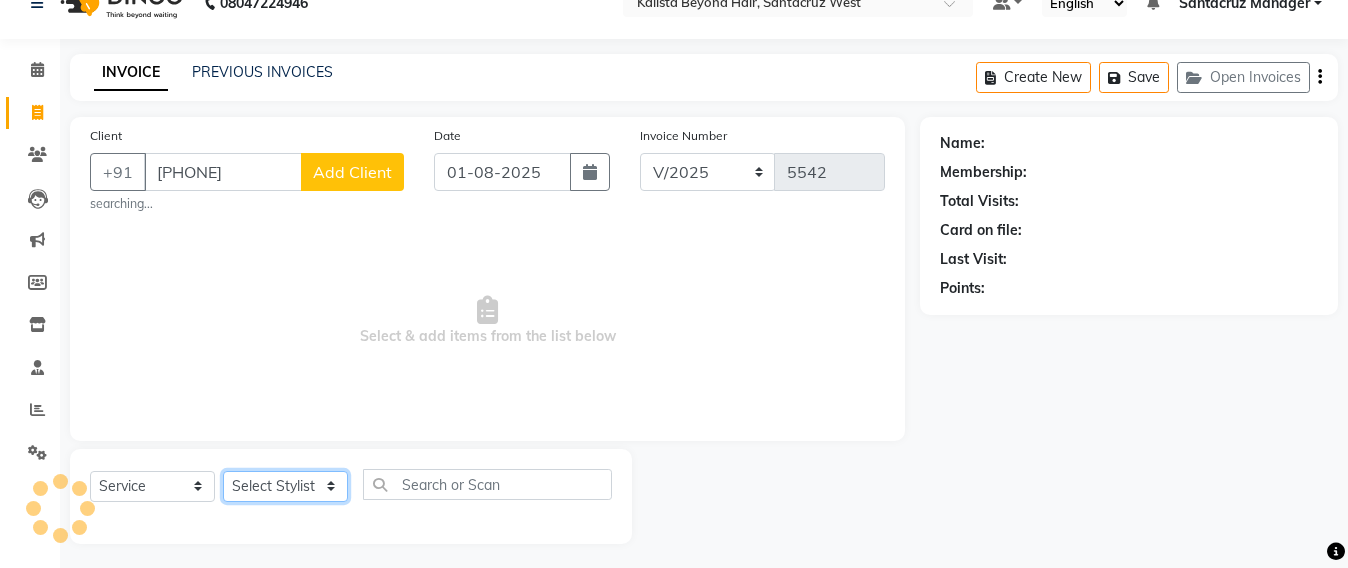 drag, startPoint x: 263, startPoint y: 488, endPoint x: 264, endPoint y: 478, distance: 10.049875 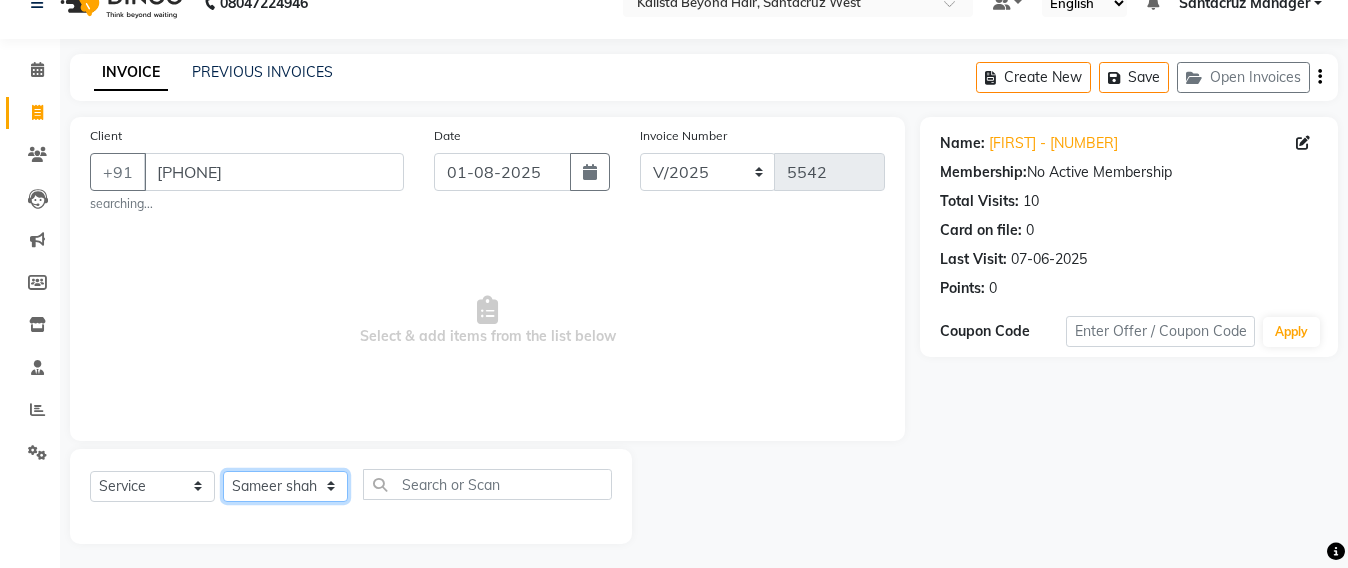 click on "Select Stylist Admin Avesh Sankat AZHER SHAIKH Jayeshree Mahtre Manisha Subodh Shedge Muskaan Pramila Vinayak Mhatre prathmesh mahattre Pratibha Nilesh Sharma RINKI SAV Rosy Sunil Jadhav Sameer shah admin Santacruz Manager SAURAV Siddhi SOMAYANG VASHUM Tejasvi Bhosle" 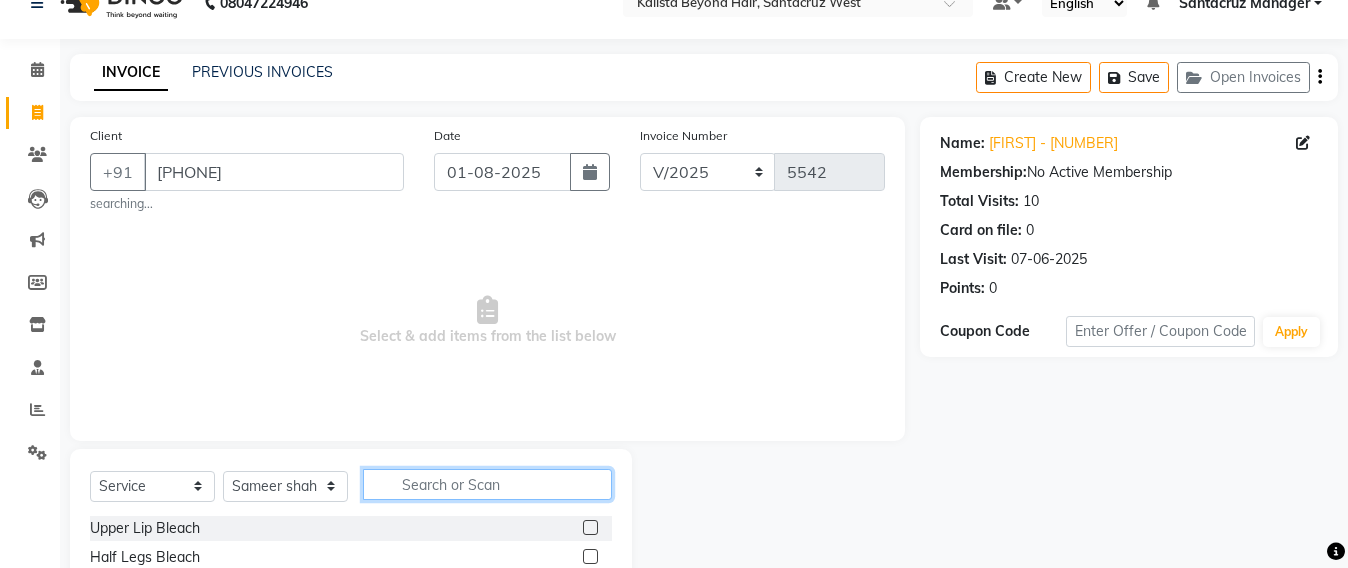 click 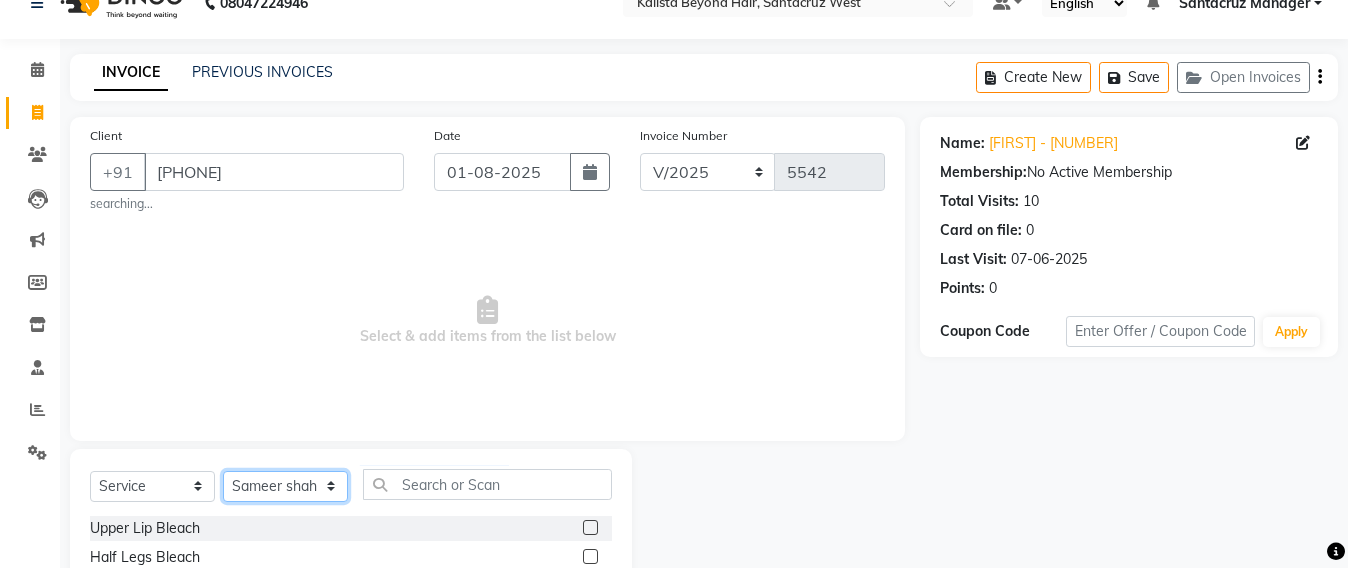 click on "Select Stylist Admin Avesh Sankat AZHER SHAIKH Jayeshree Mahtre Manisha Subodh Shedge Muskaan Pramila Vinayak Mhatre prathmesh mahattre Pratibha Nilesh Sharma RINKI SAV Rosy Sunil Jadhav Sameer shah admin Santacruz Manager SAURAV Siddhi SOMAYANG VASHUM Tejasvi Bhosle" 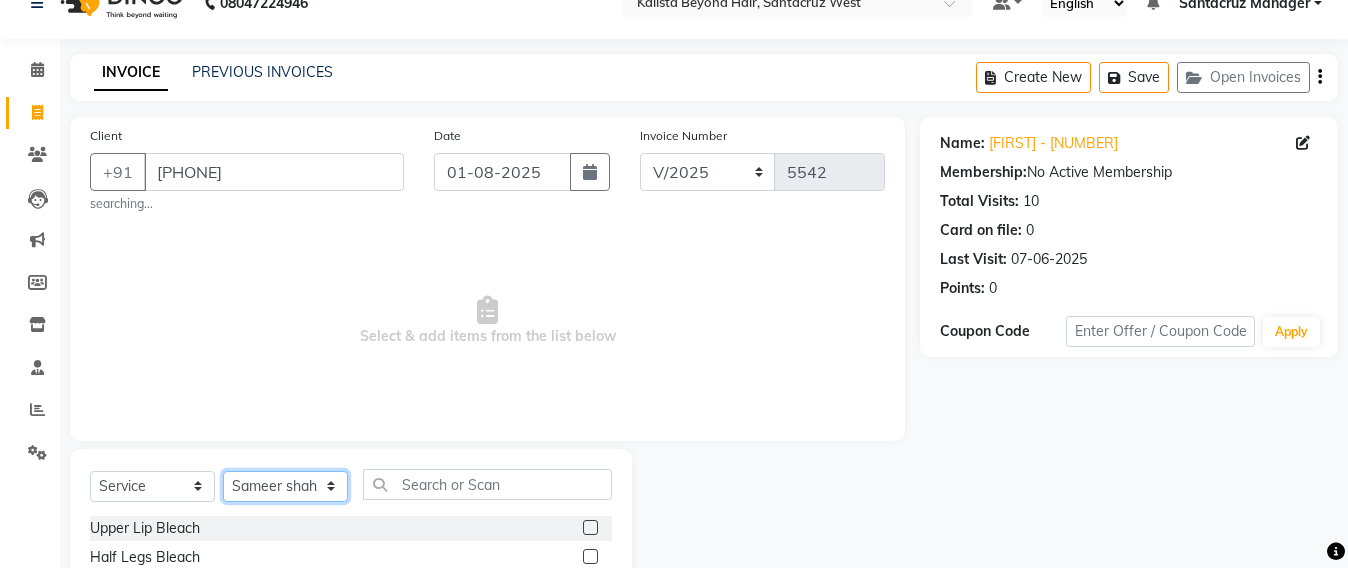 select on "47899" 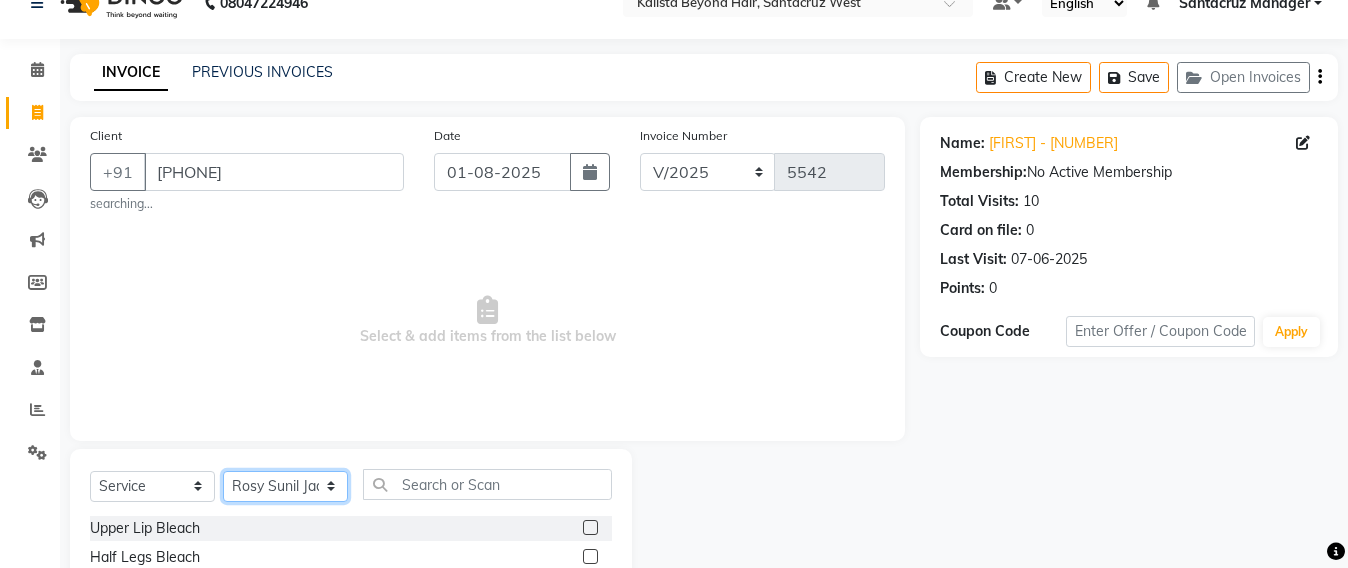 click on "Select Stylist Admin Avesh Sankat AZHER SHAIKH Jayeshree Mahtre Manisha Subodh Shedge Muskaan Pramila Vinayak Mhatre prathmesh mahattre Pratibha Nilesh Sharma RINKI SAV Rosy Sunil Jadhav Sameer shah admin Santacruz Manager SAURAV Siddhi SOMAYANG VASHUM Tejasvi Bhosle" 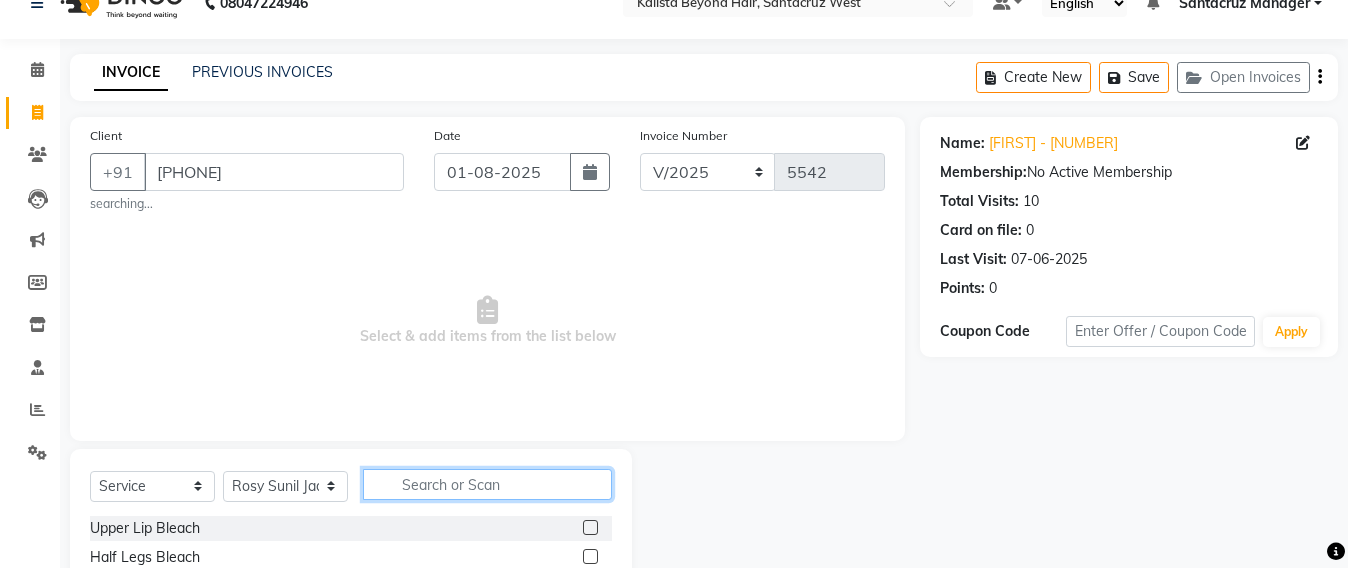 click 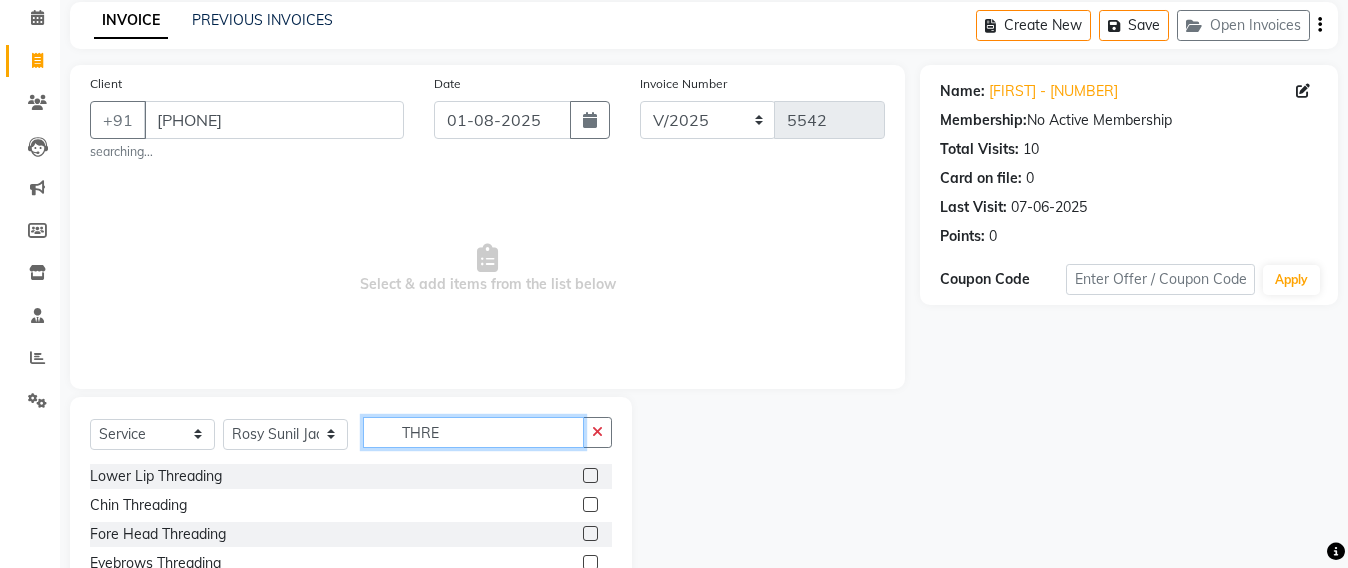 scroll, scrollTop: 158, scrollLeft: 0, axis: vertical 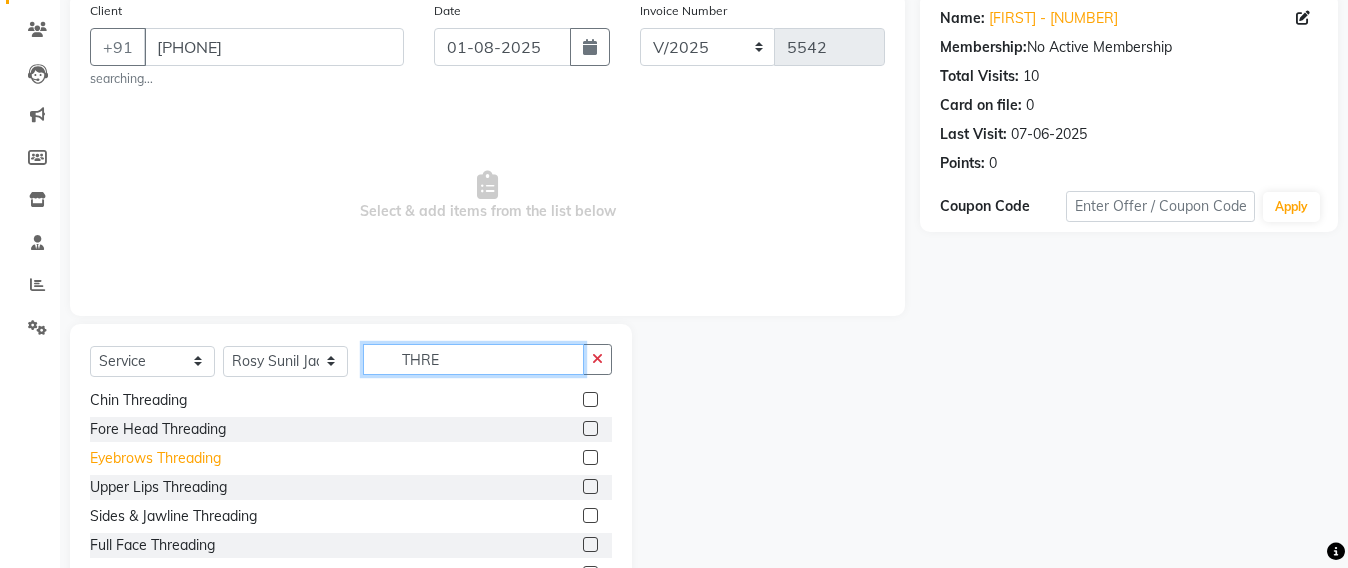 type on "THRE" 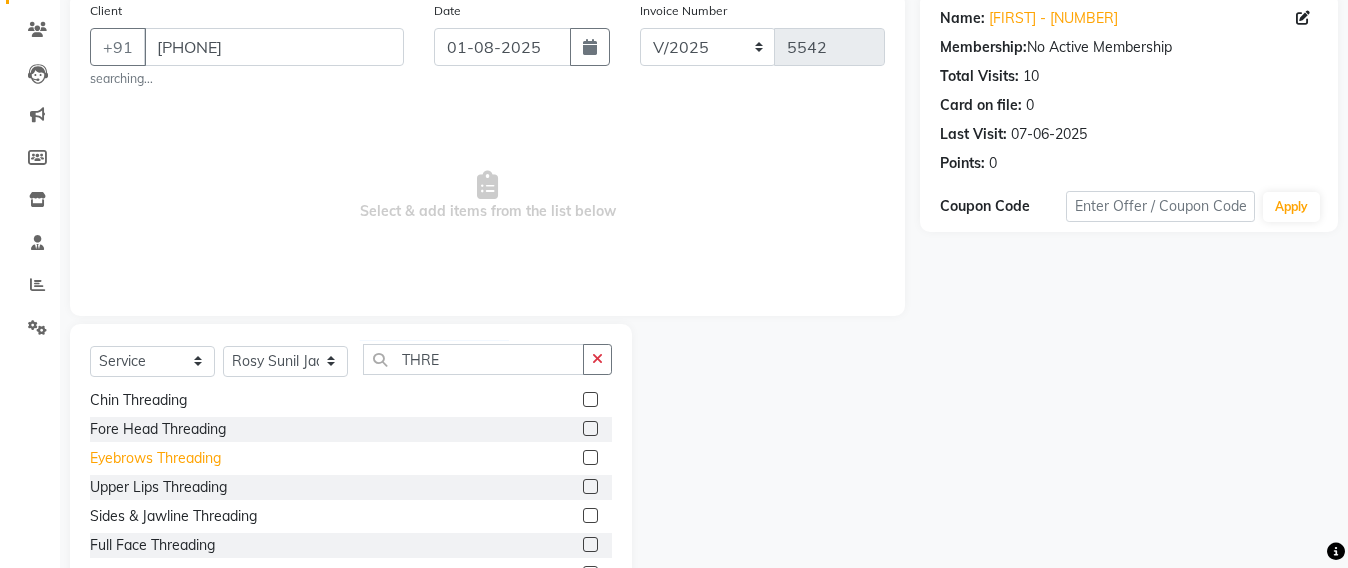 click on "Eyebrows Threading" 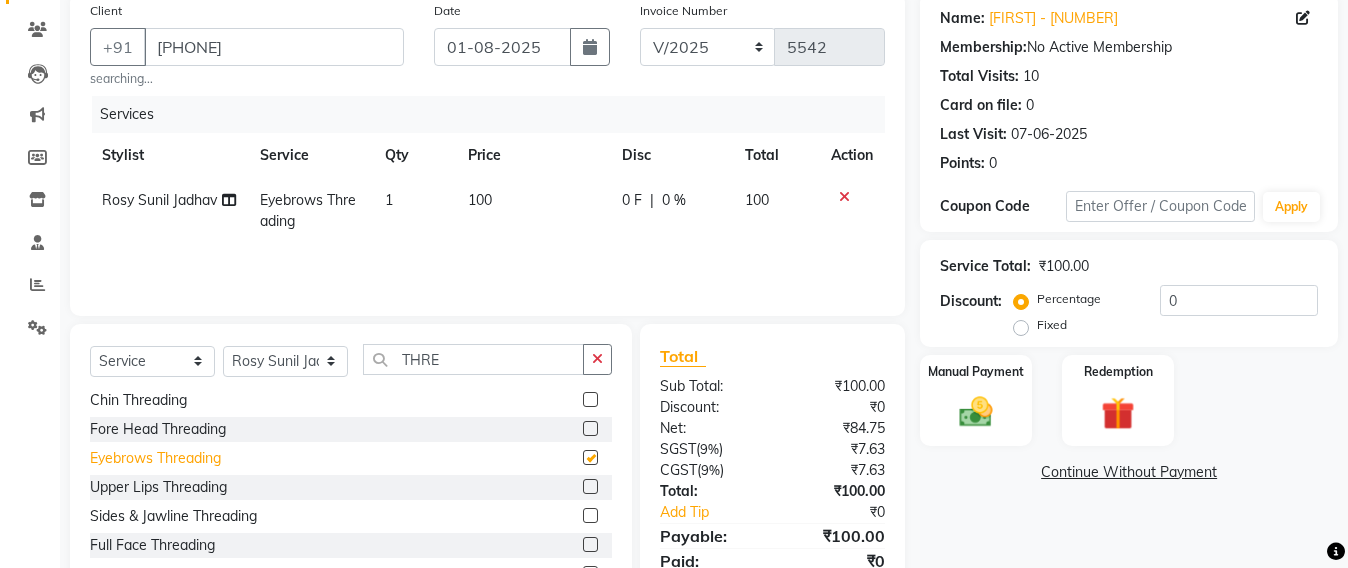 checkbox on "false" 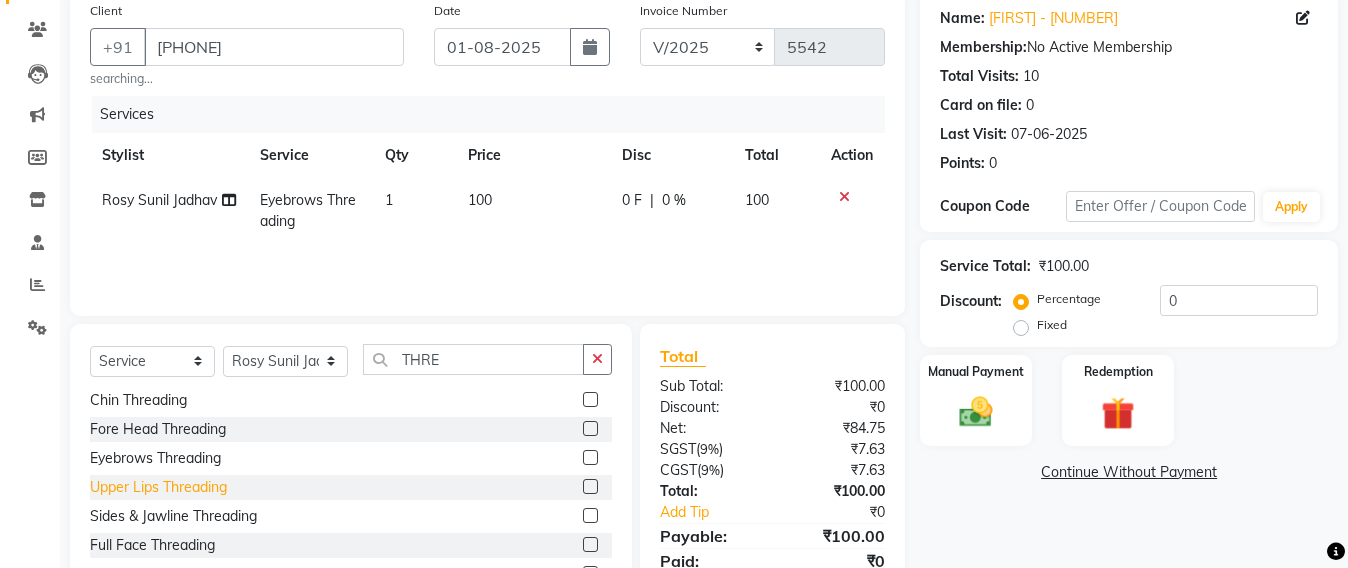 click on "Upper Lips Threading" 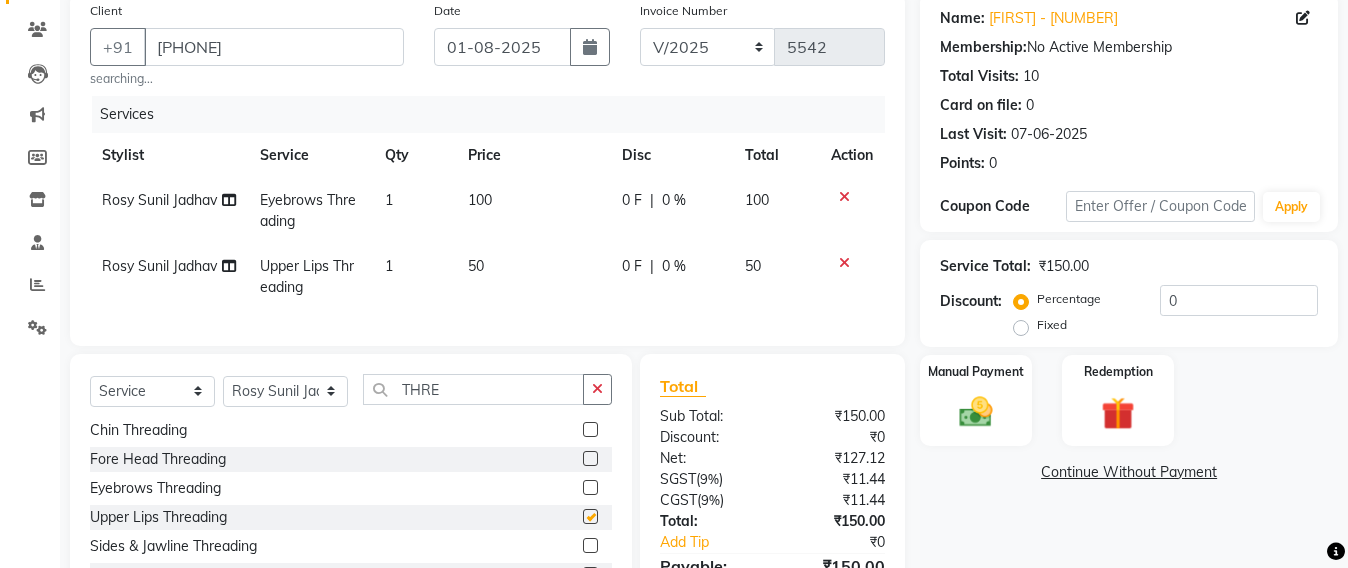 checkbox on "false" 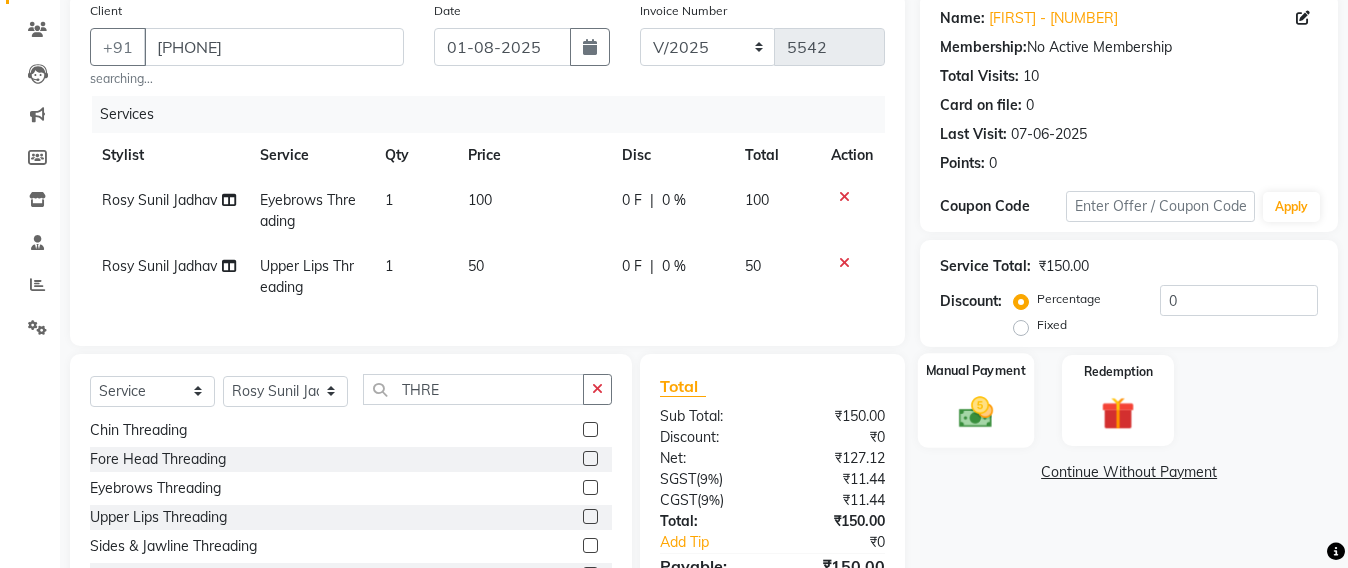 click 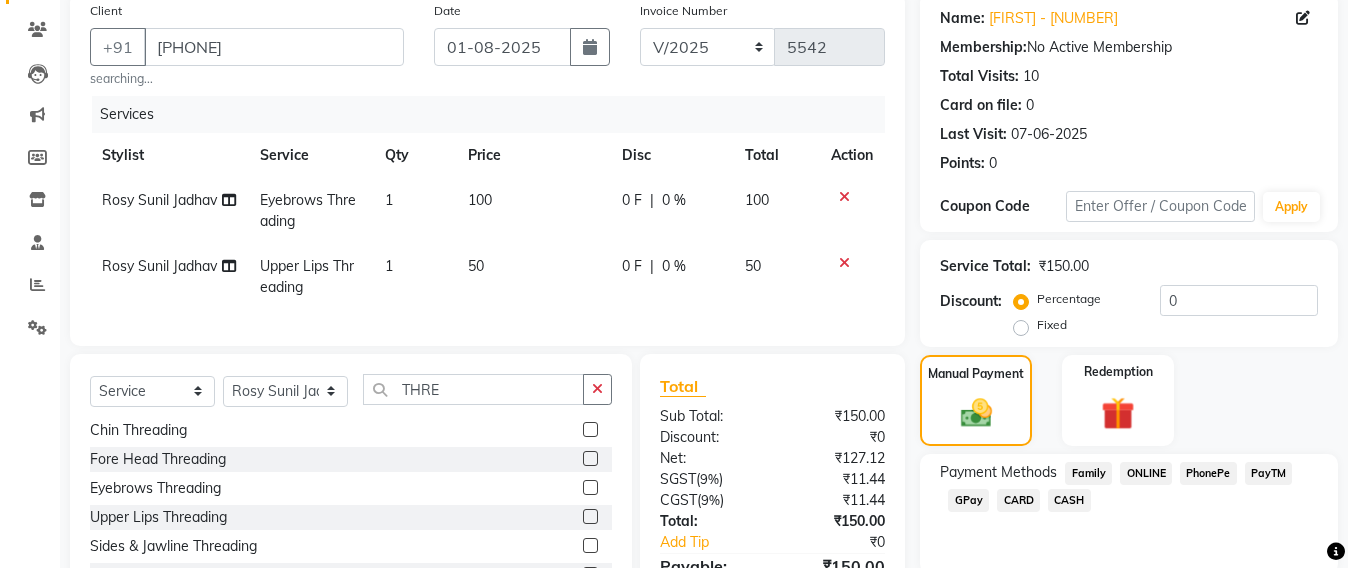 click on "GPay" 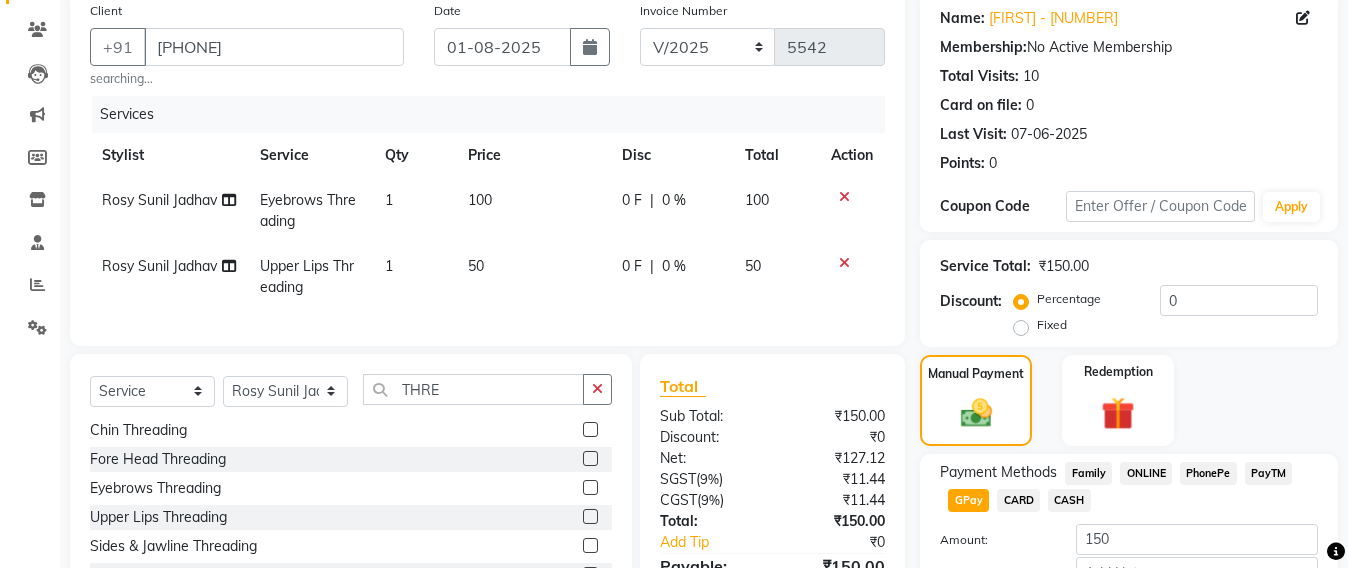 scroll, scrollTop: 291, scrollLeft: 0, axis: vertical 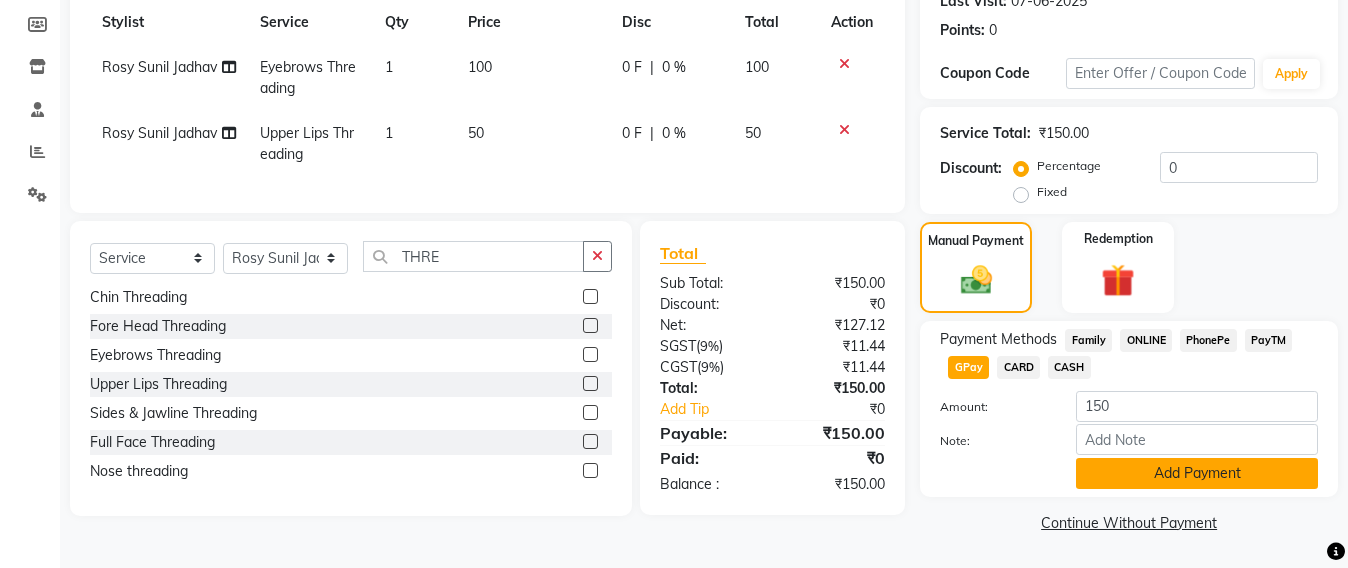 click on "Add Payment" 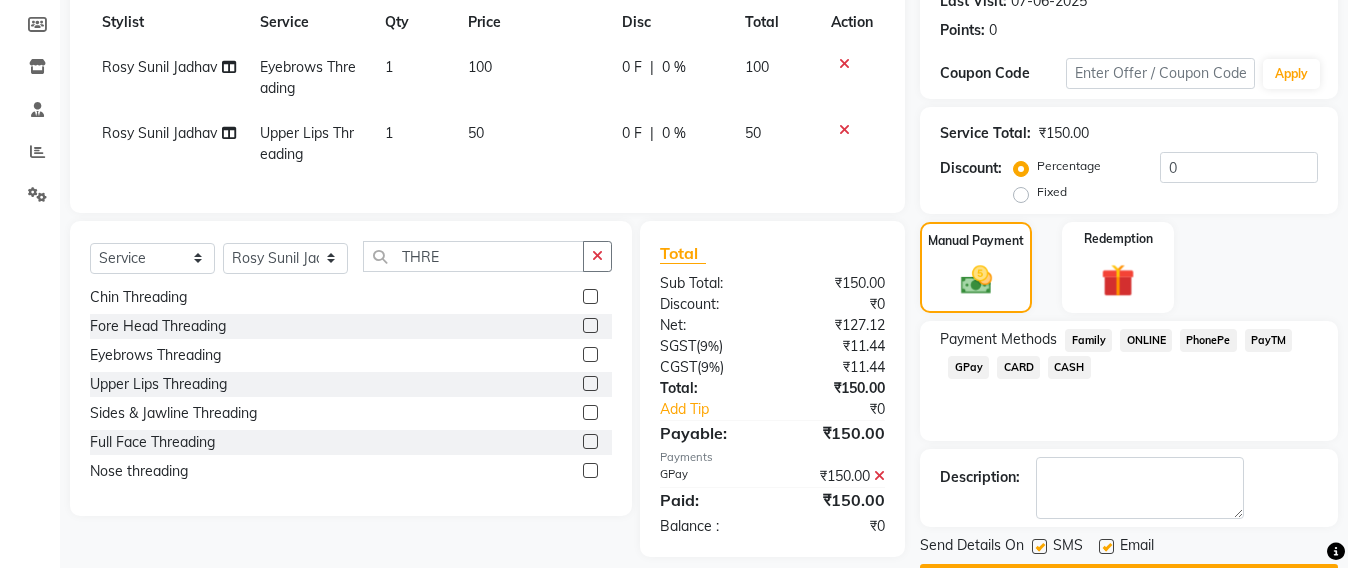 scroll, scrollTop: 348, scrollLeft: 0, axis: vertical 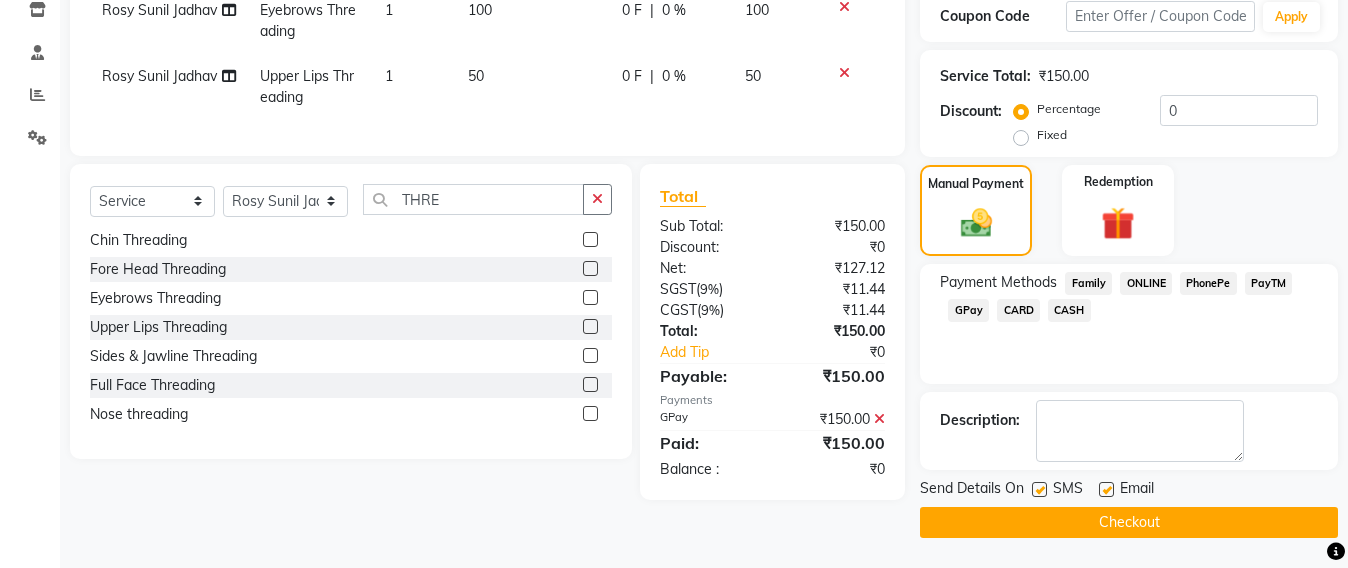 click on "Checkout" 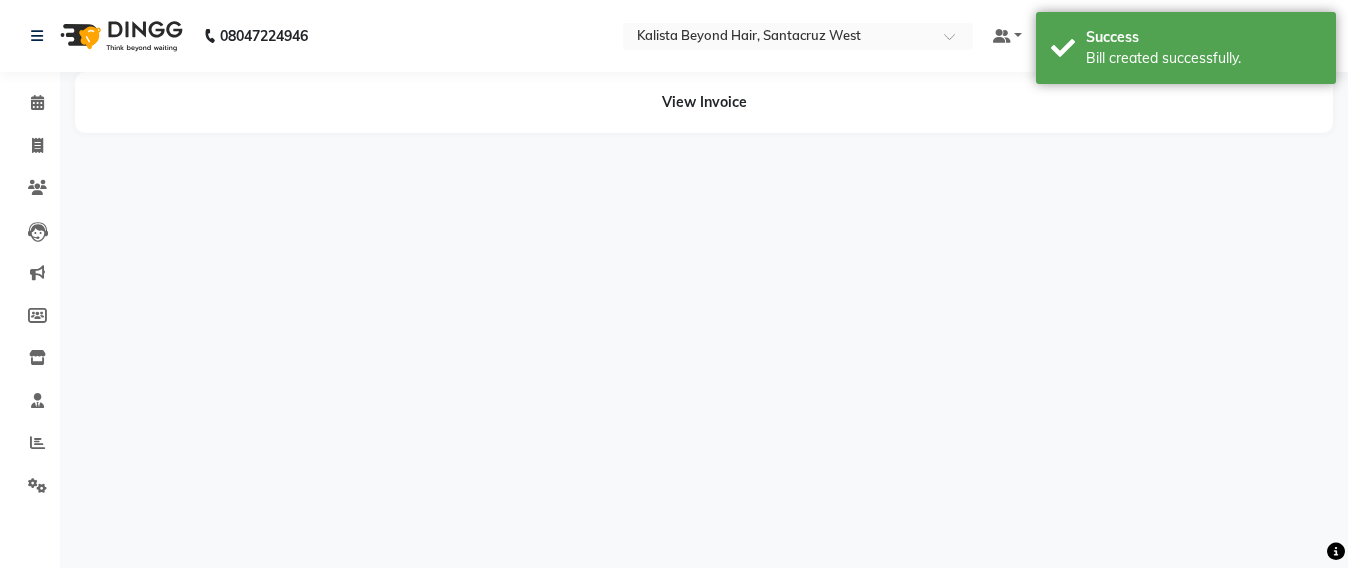 scroll, scrollTop: 0, scrollLeft: 0, axis: both 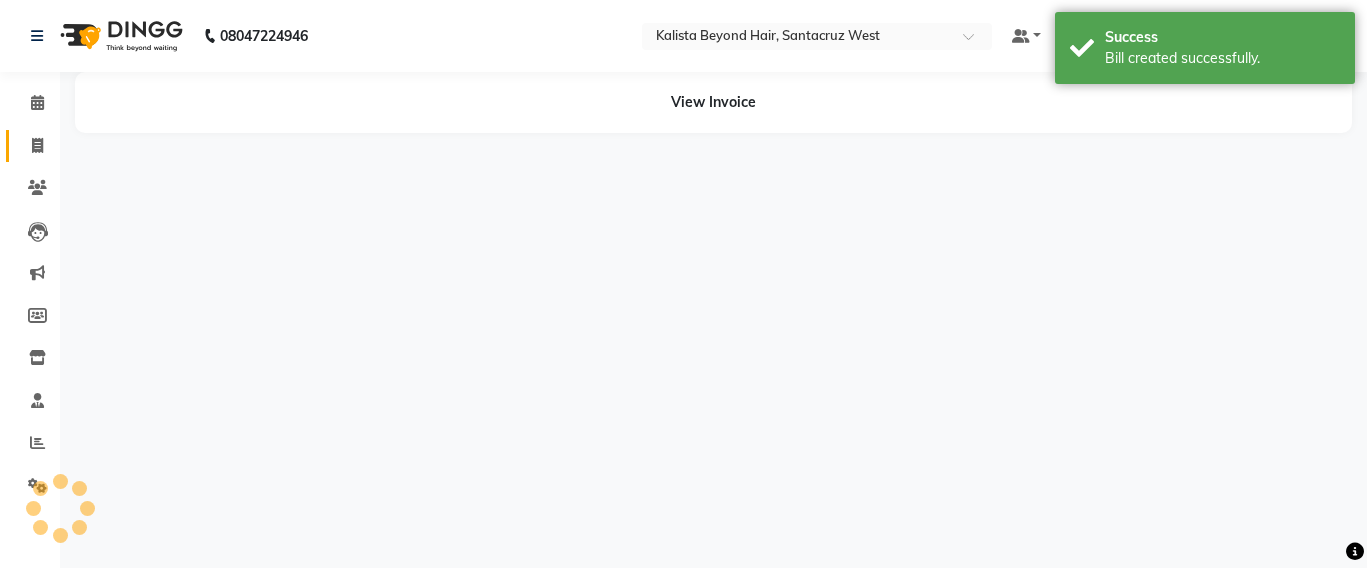 click on "Invoice" 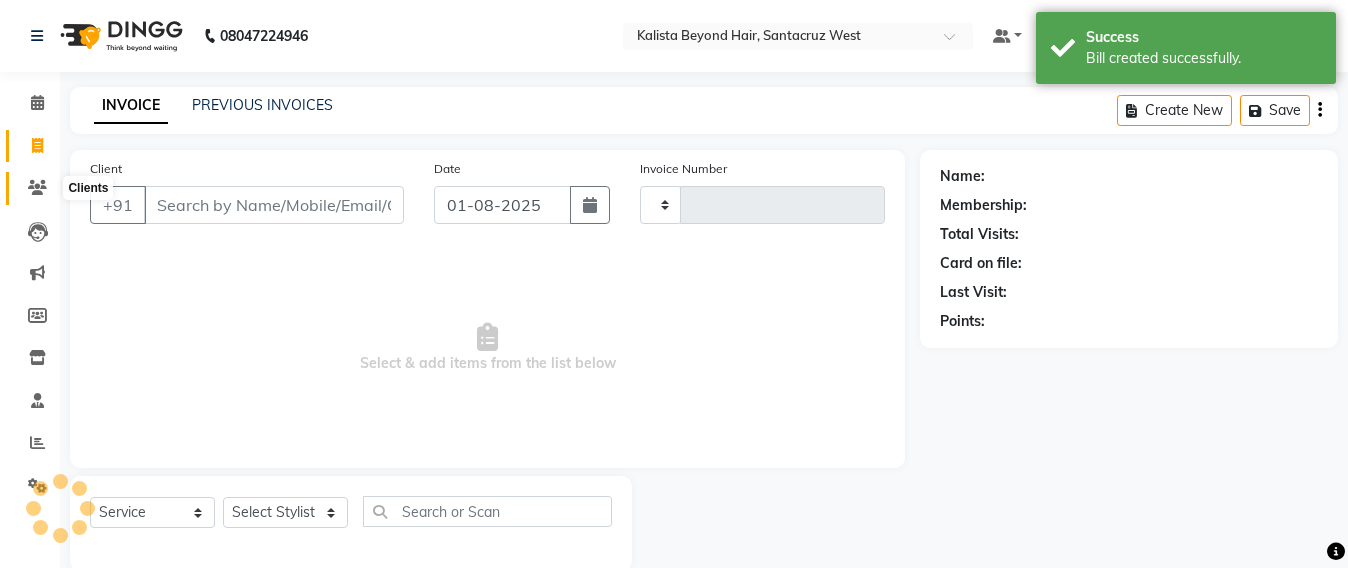 click 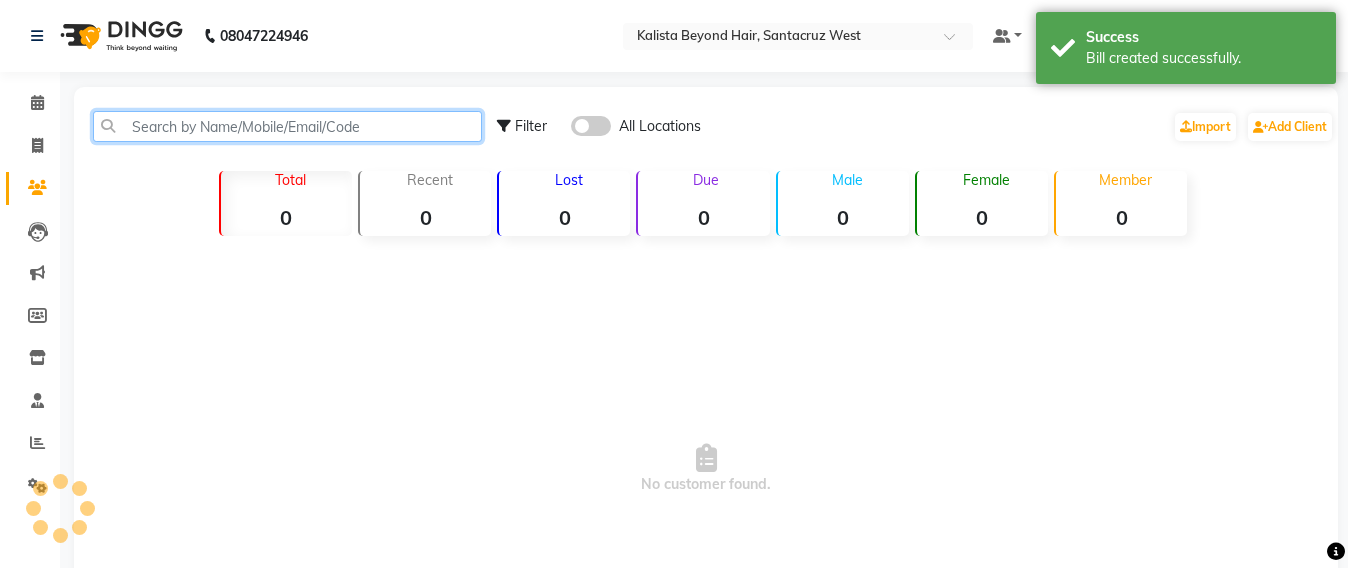 click 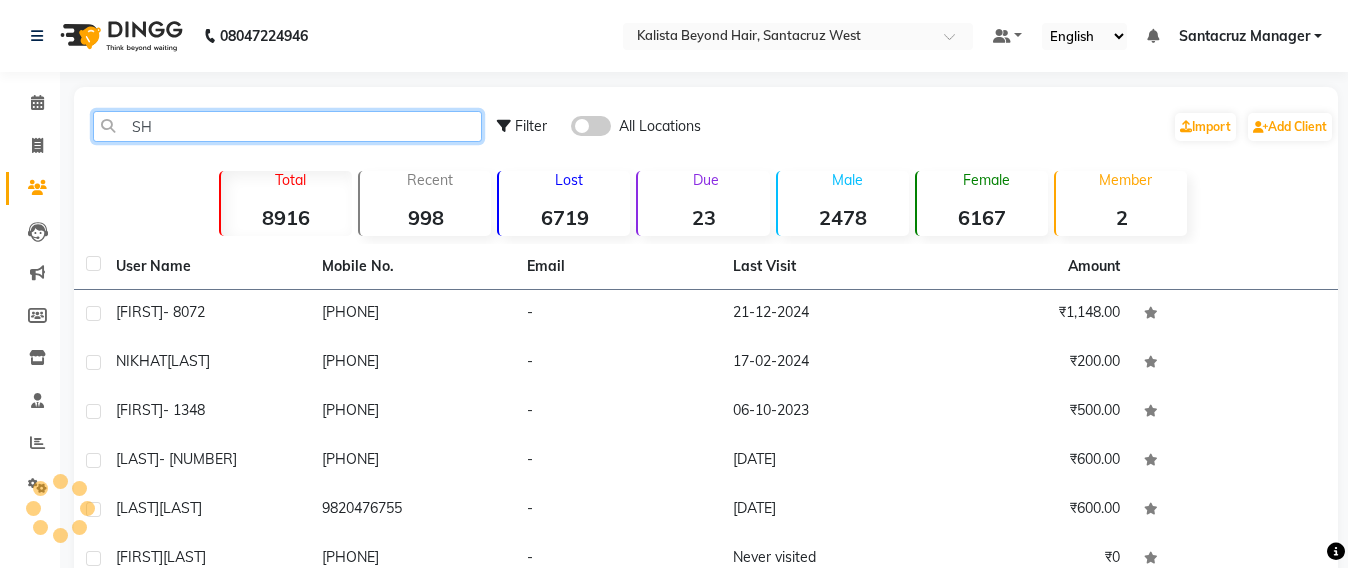 type on "S" 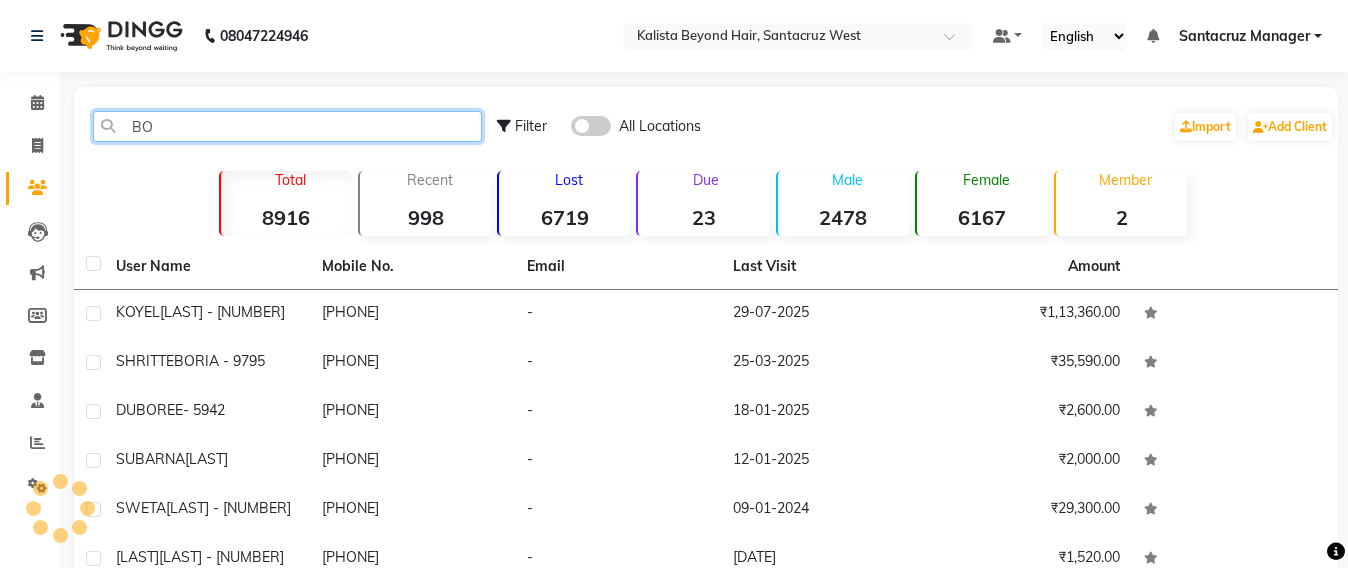 type on "B" 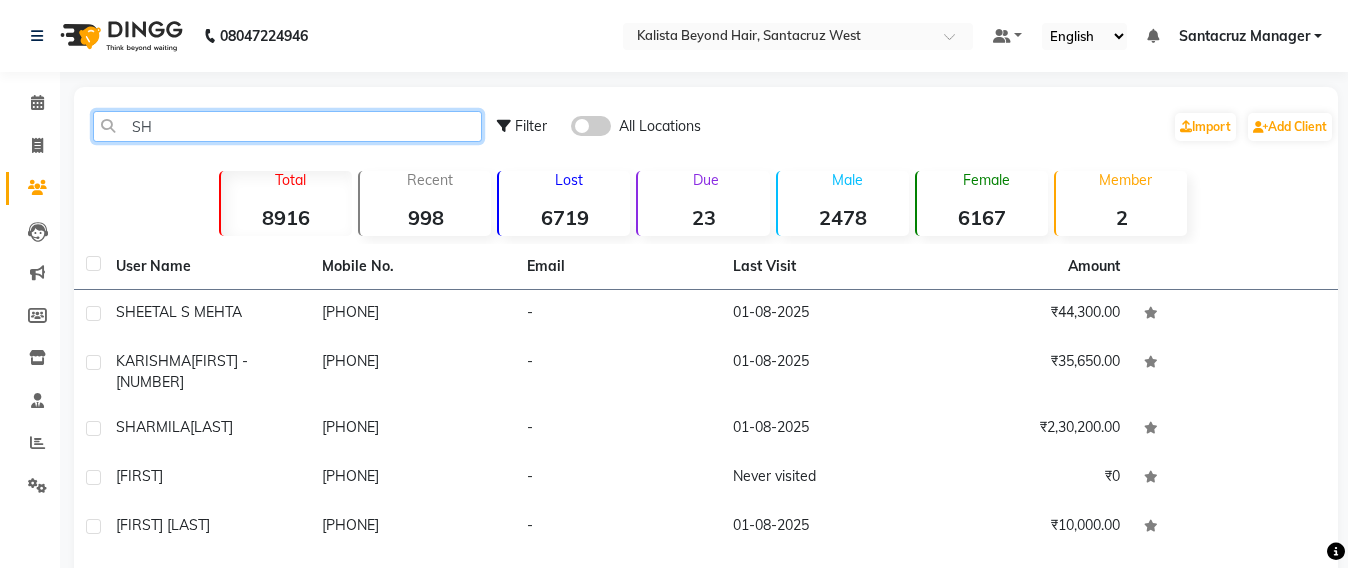 type on "S" 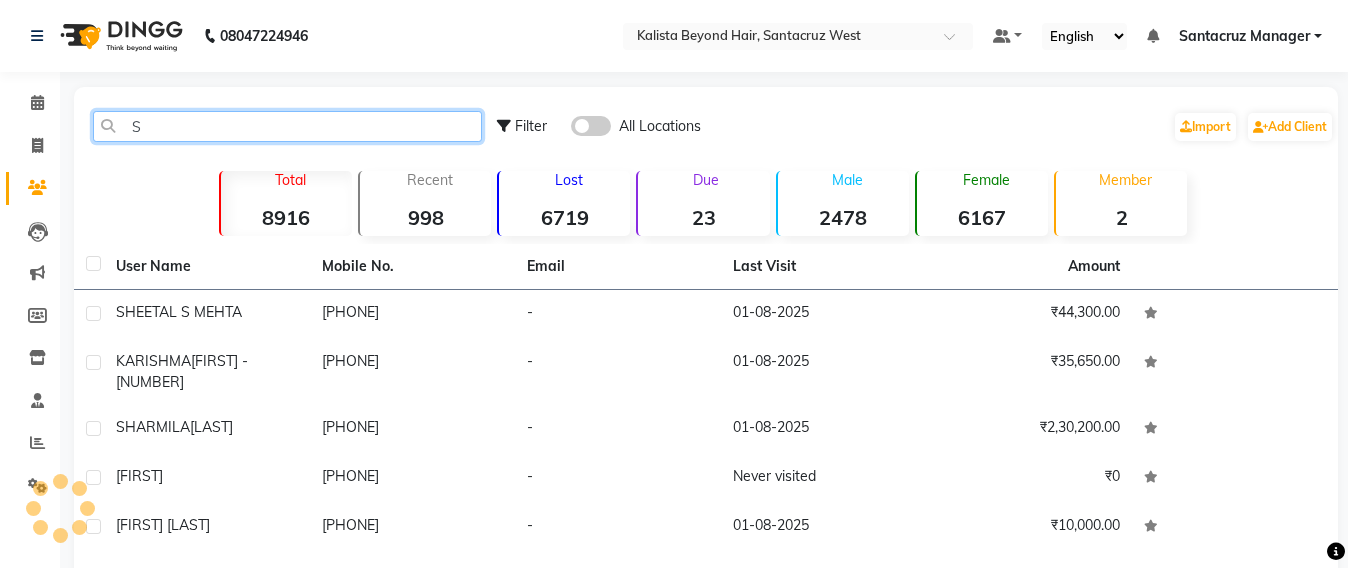 type 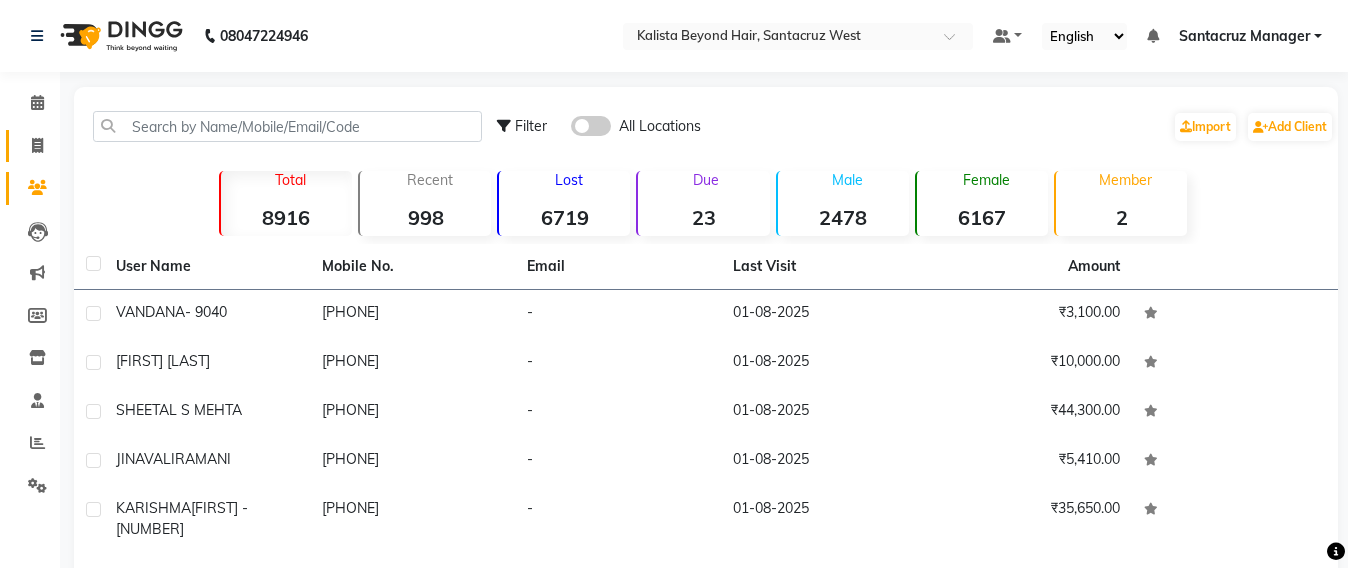 click 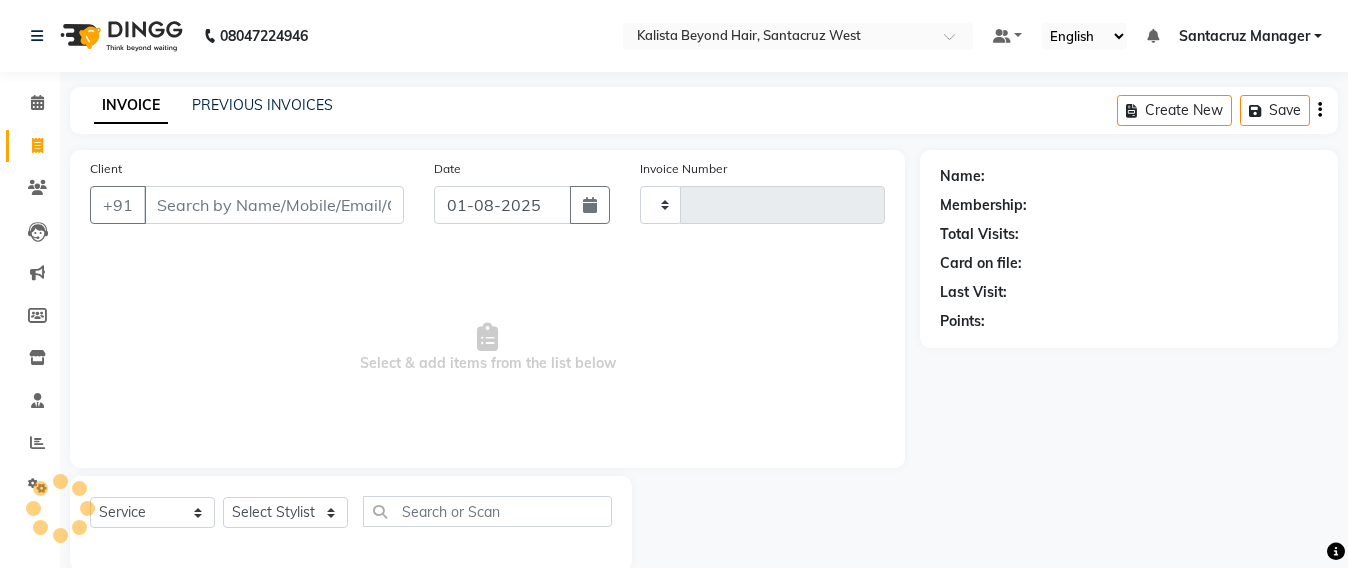 scroll, scrollTop: 33, scrollLeft: 0, axis: vertical 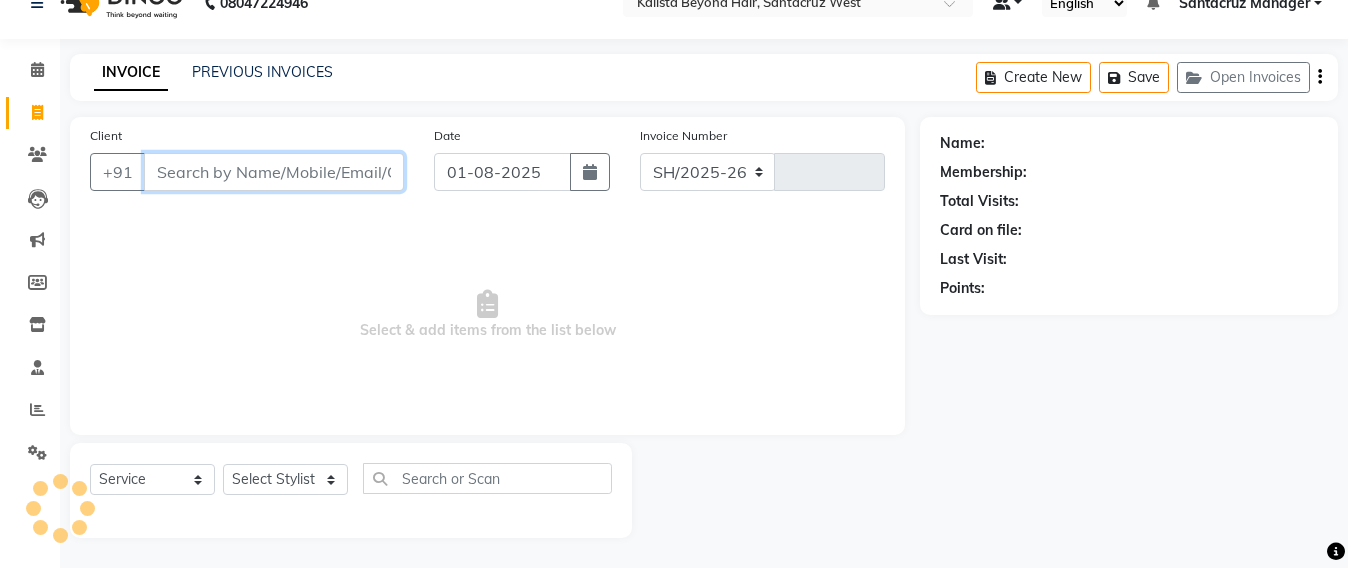 select on "6357" 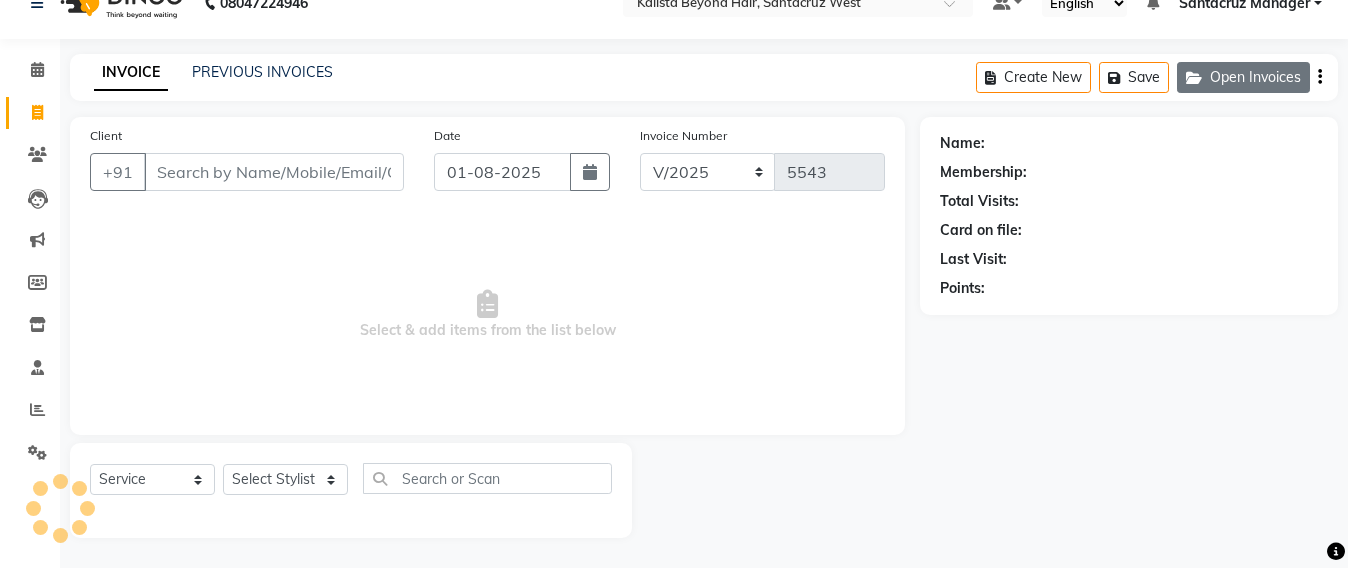 click on "Open Invoices" 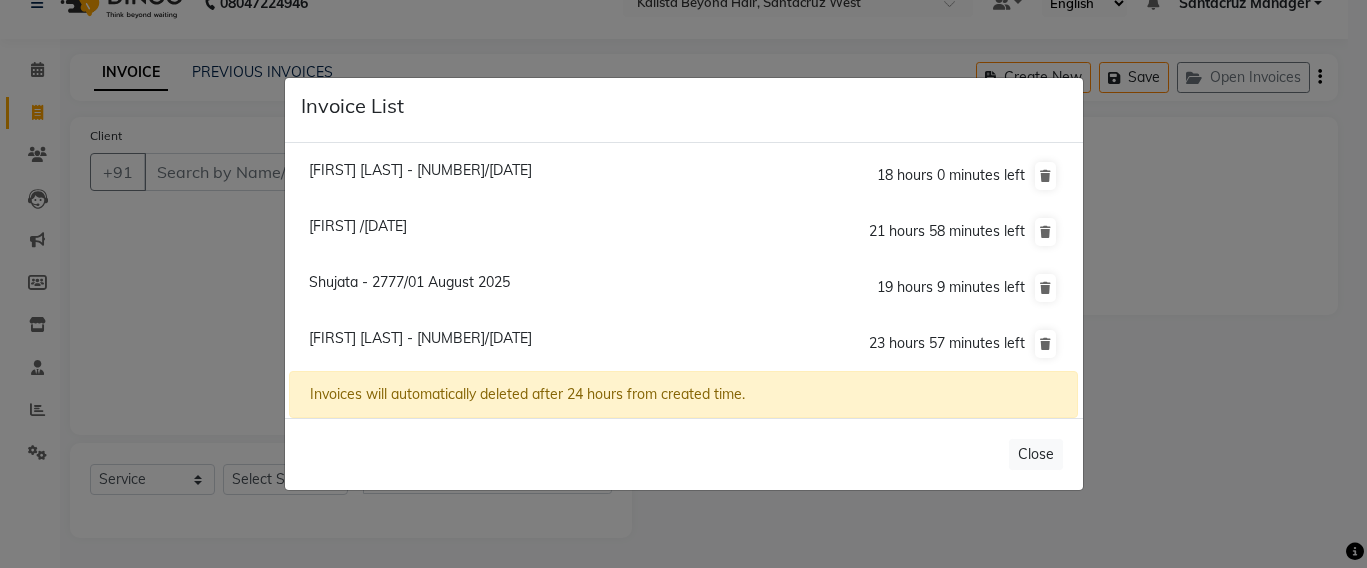 click on "Shujata - 2777/01 August 2025  19 hours 9 minutes left" 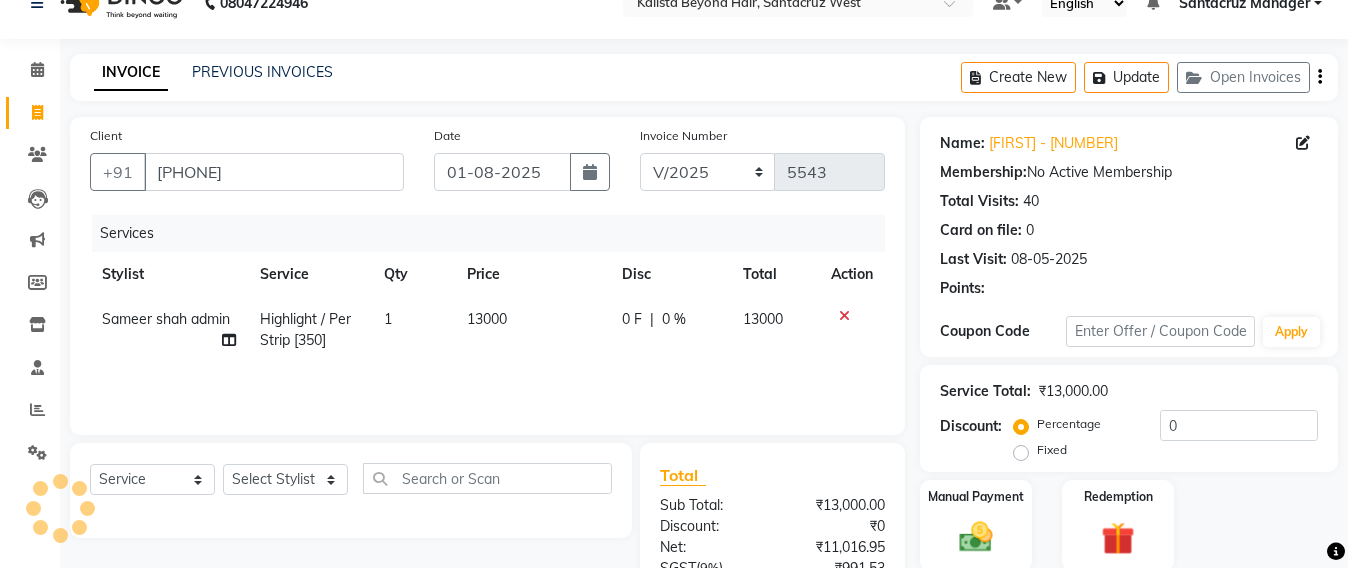scroll, scrollTop: 158, scrollLeft: 0, axis: vertical 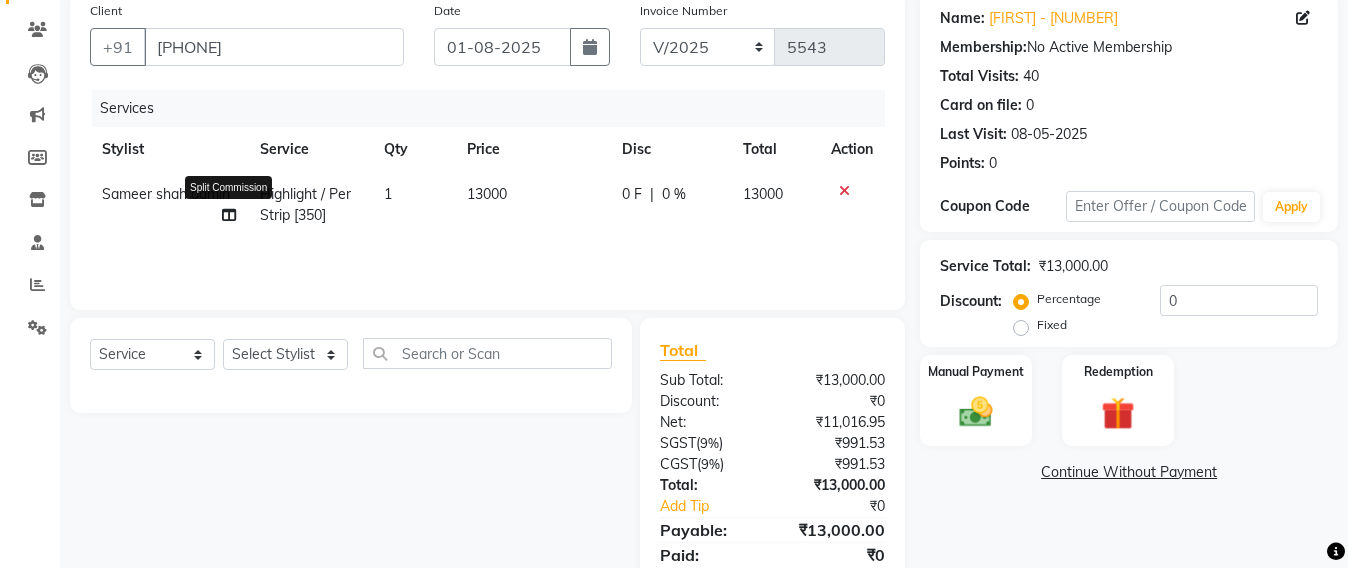 click 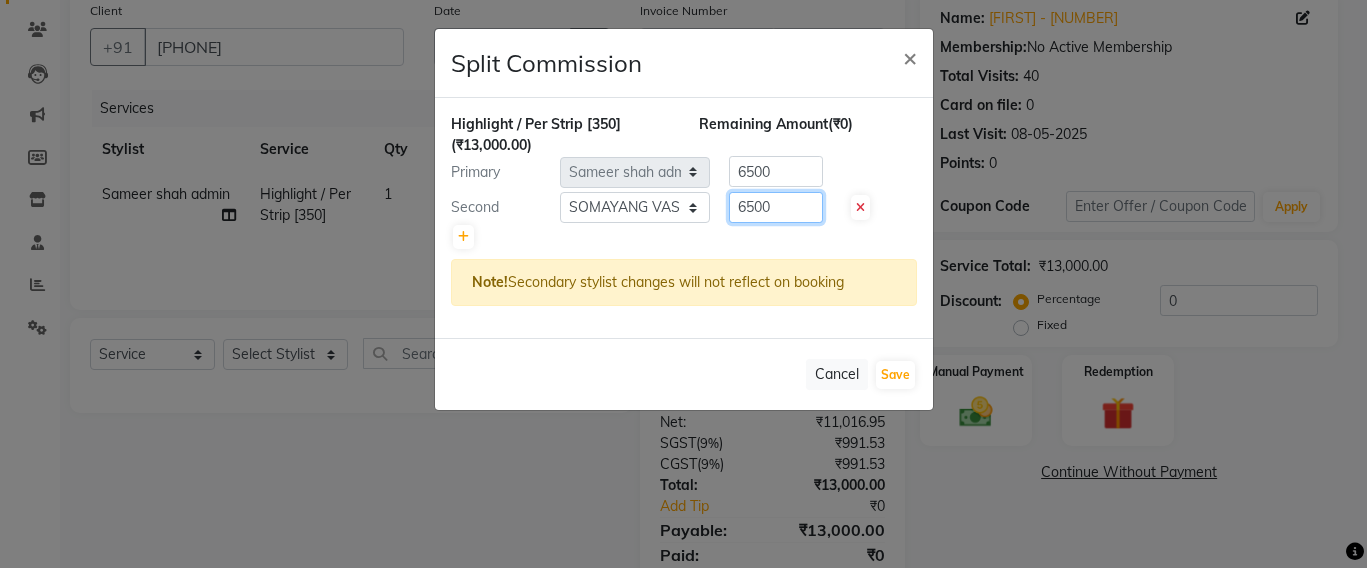 click on "6500" 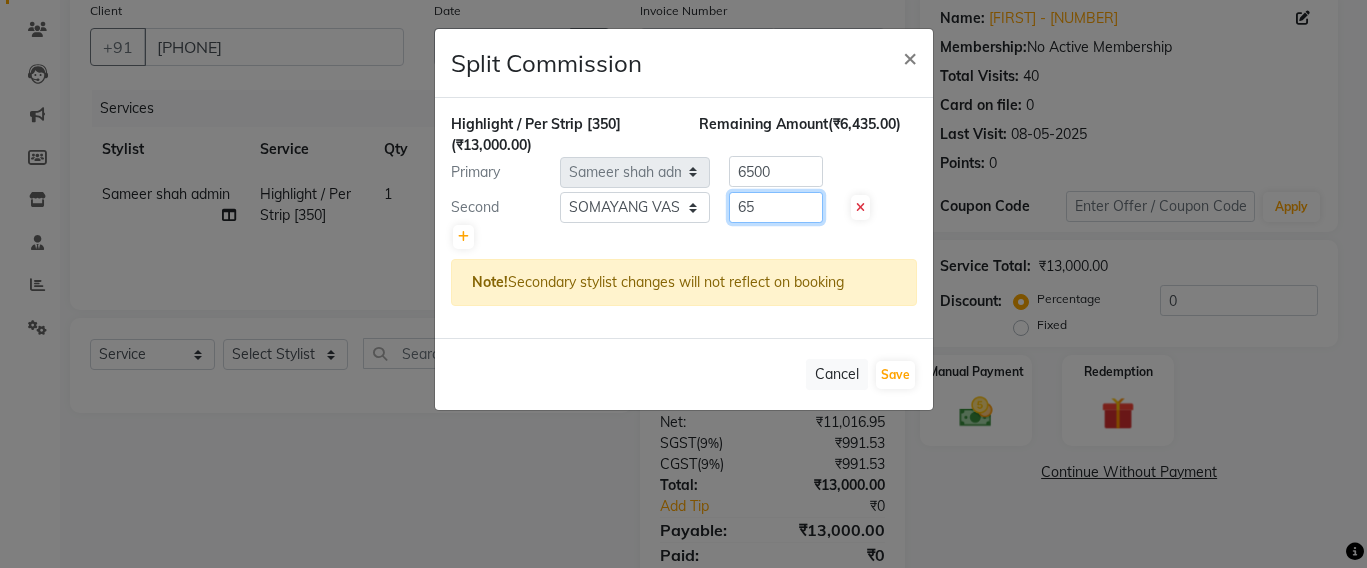 type on "6" 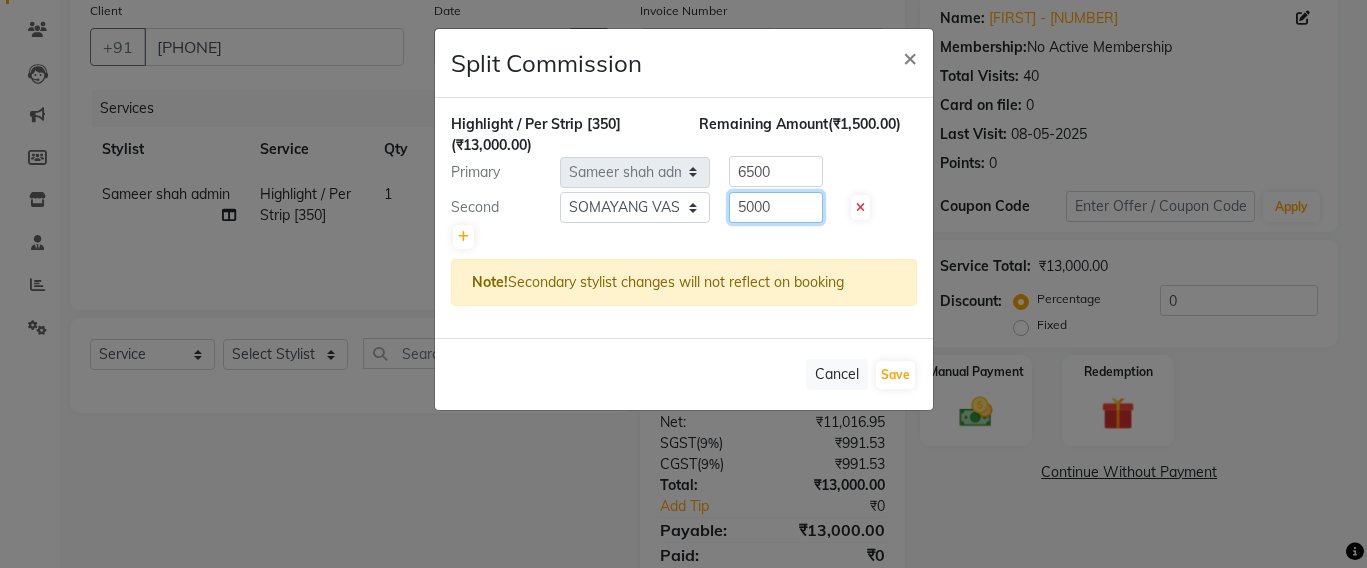 type on "5000" 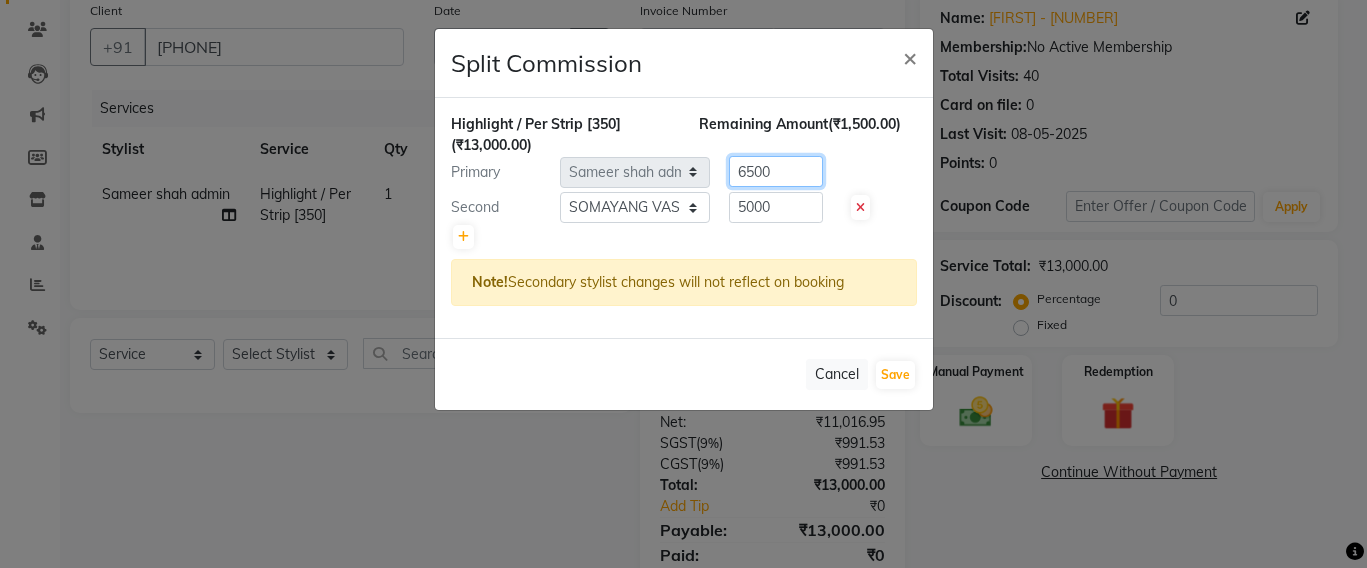 click on "6500" 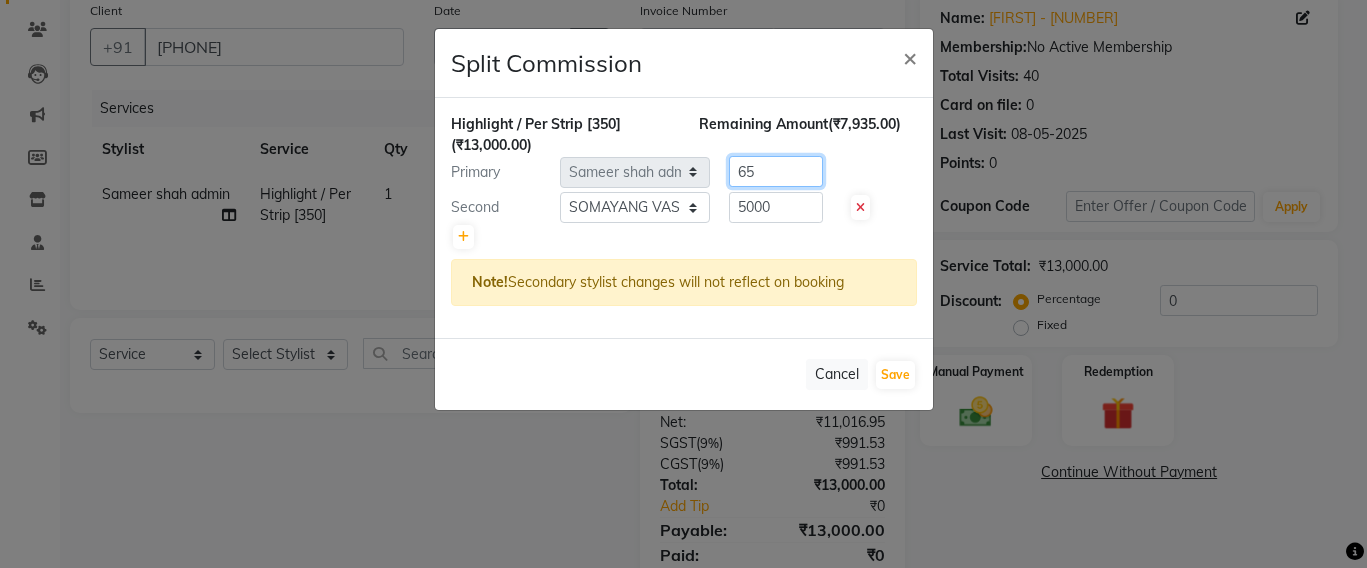 type on "6" 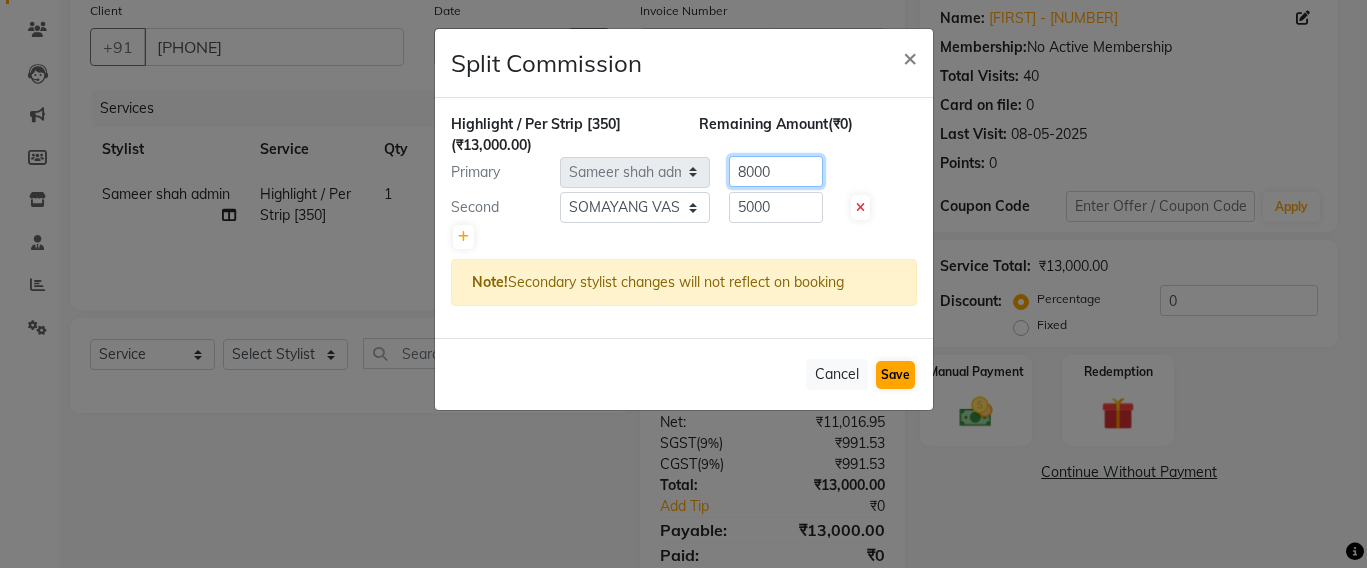 type on "8000" 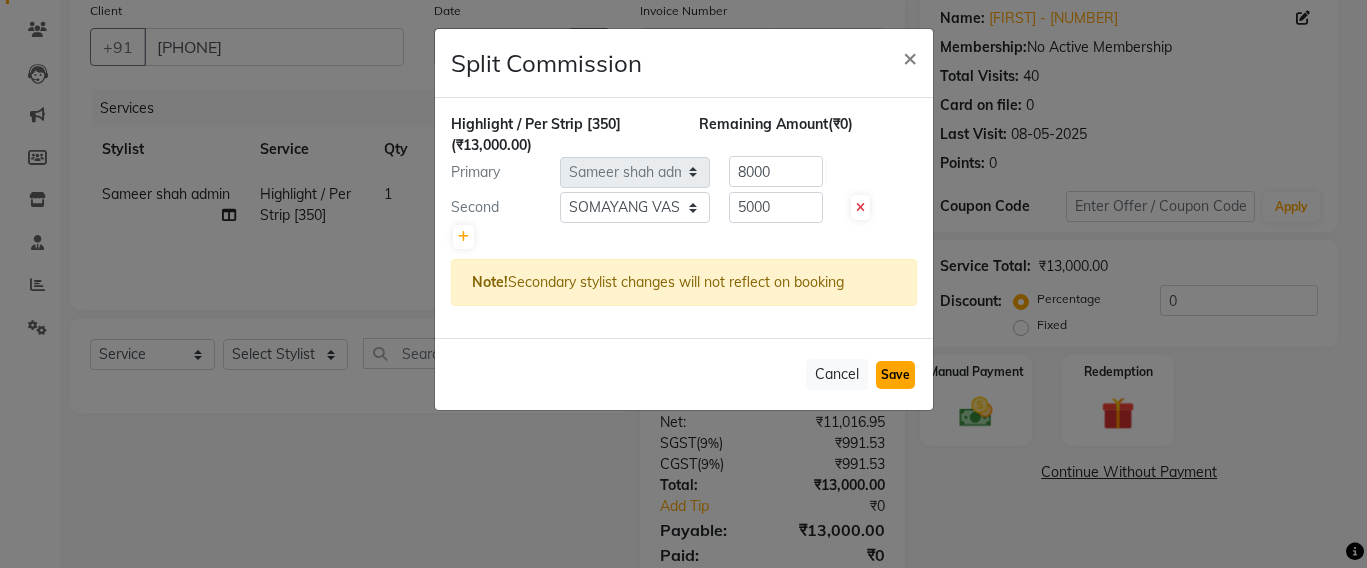click on "Save" 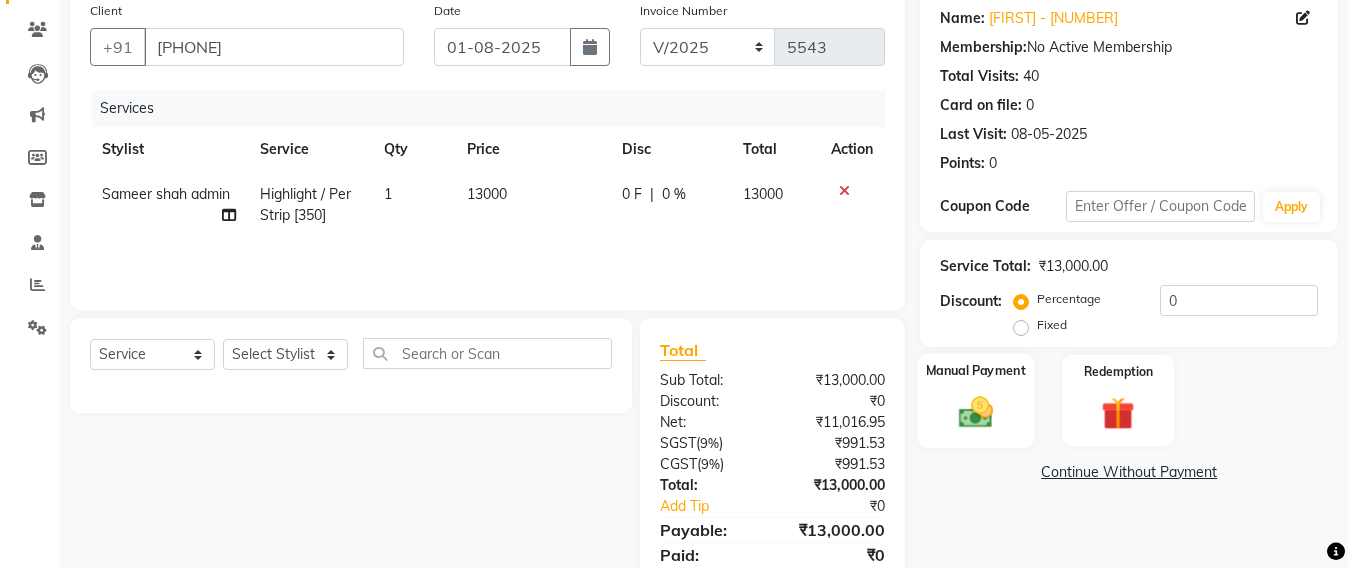 click 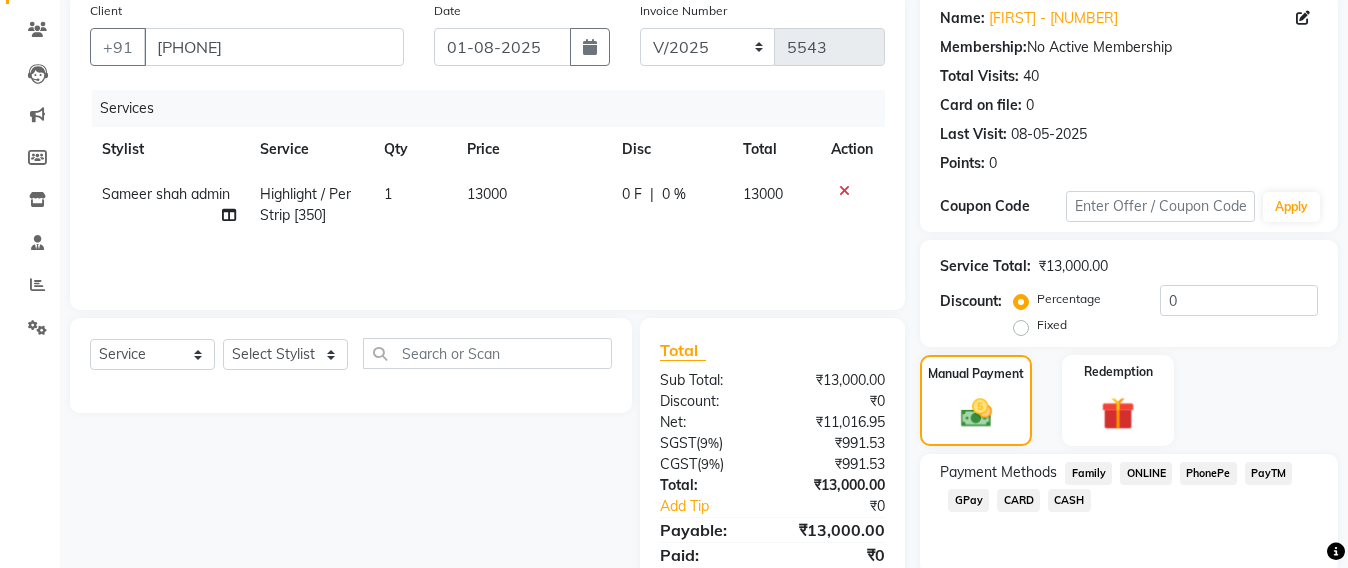 click on "CARD" 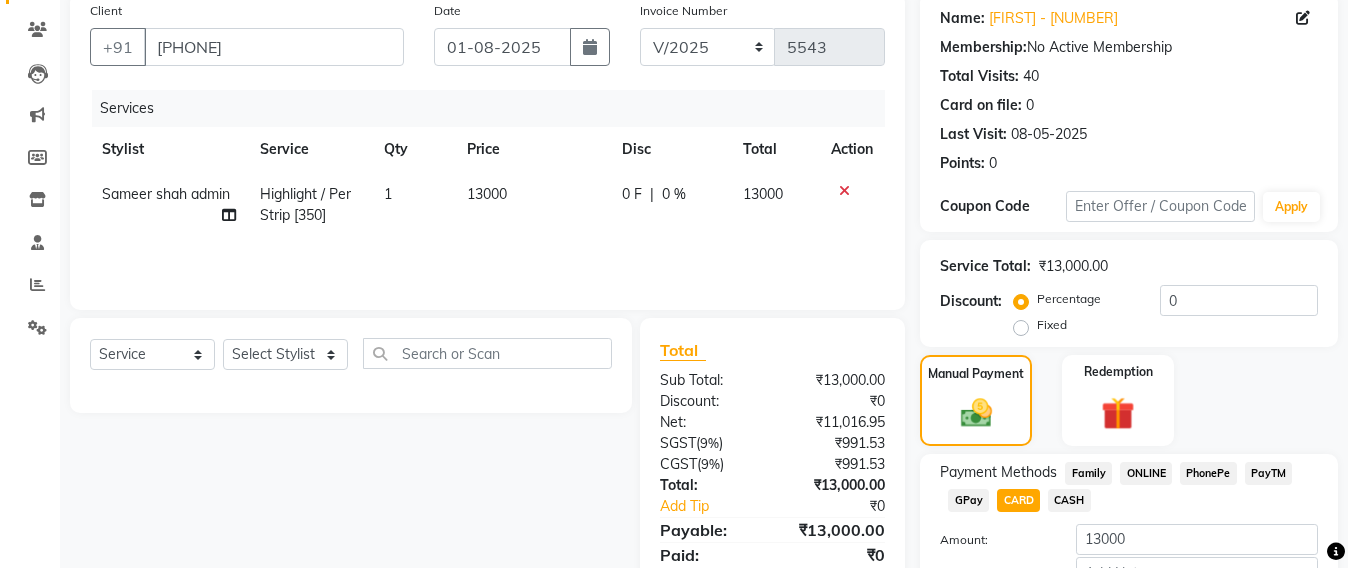 scroll, scrollTop: 291, scrollLeft: 0, axis: vertical 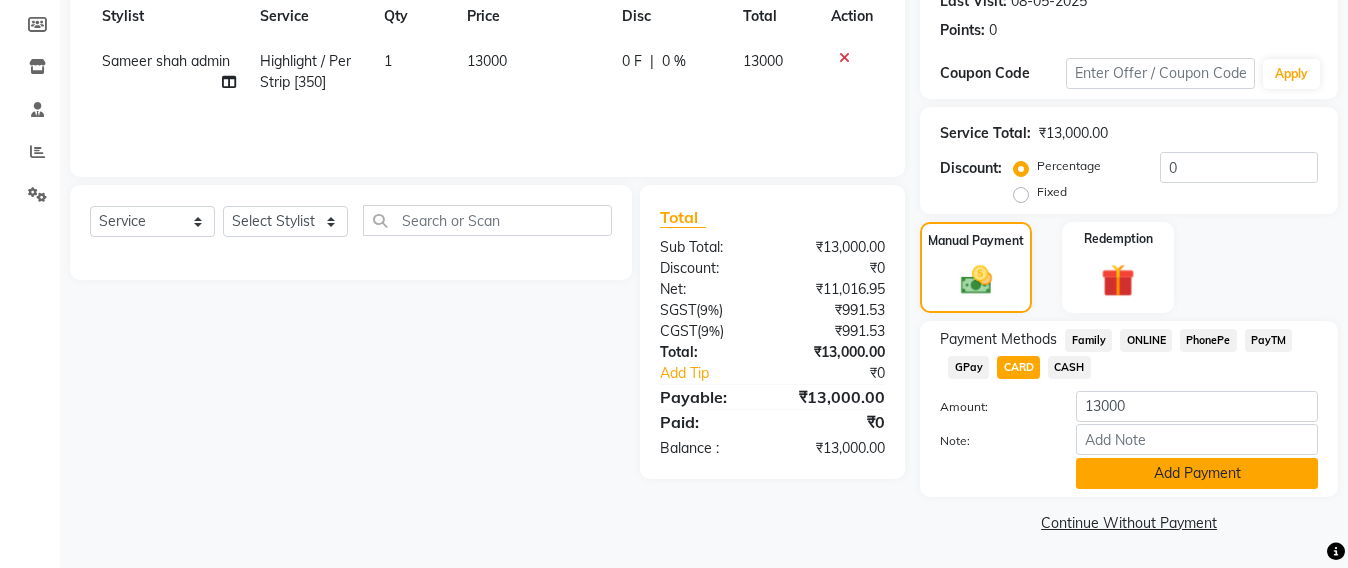 click on "Add Payment" 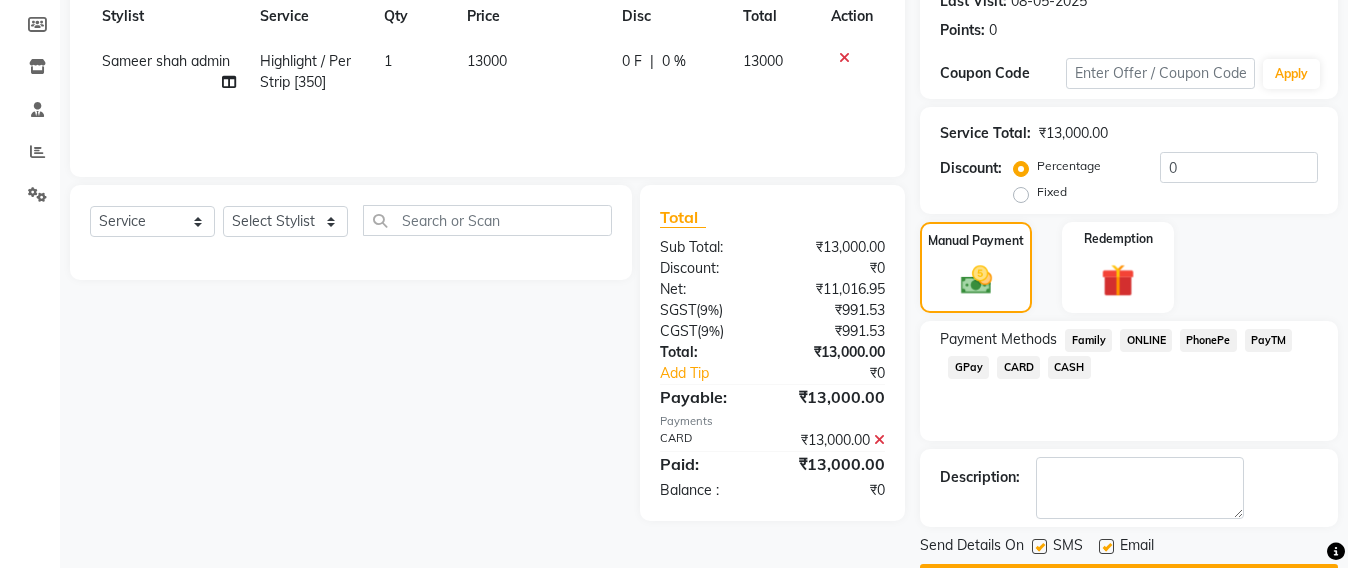 scroll, scrollTop: 348, scrollLeft: 0, axis: vertical 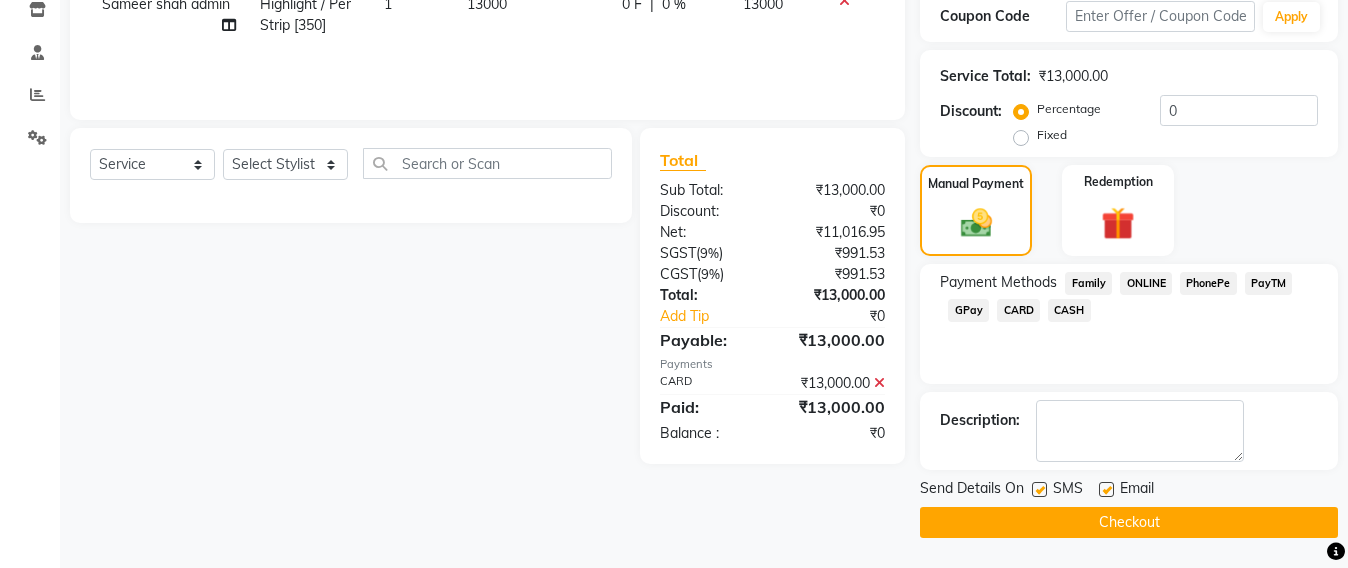 click on "Checkout" 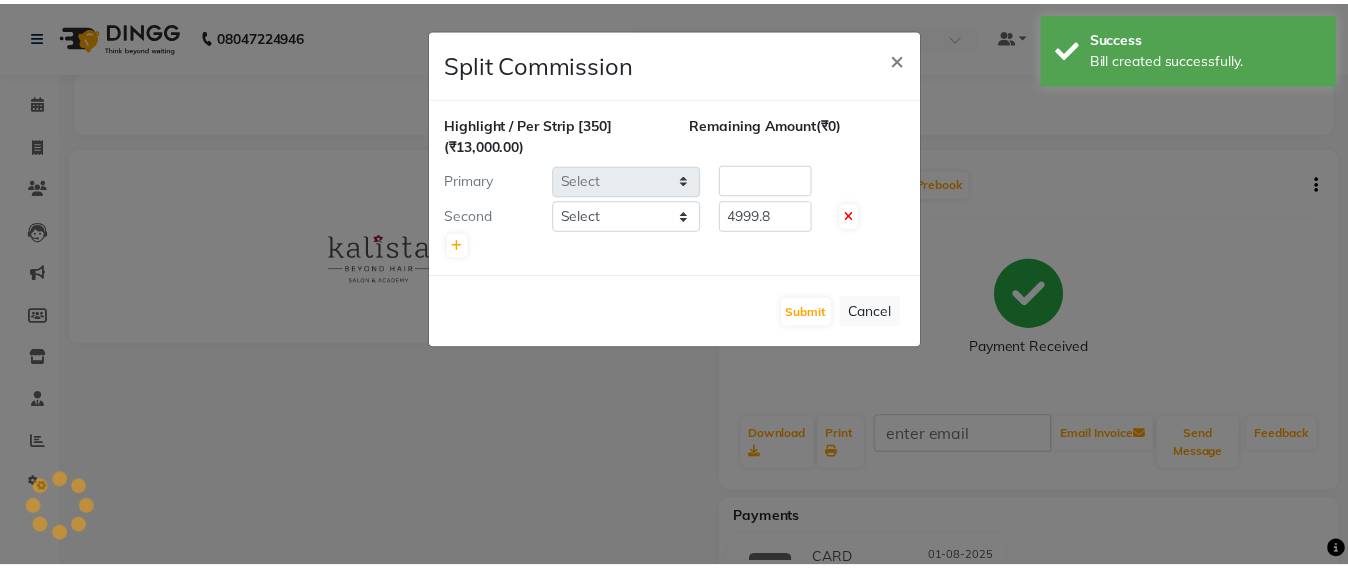 scroll, scrollTop: 0, scrollLeft: 0, axis: both 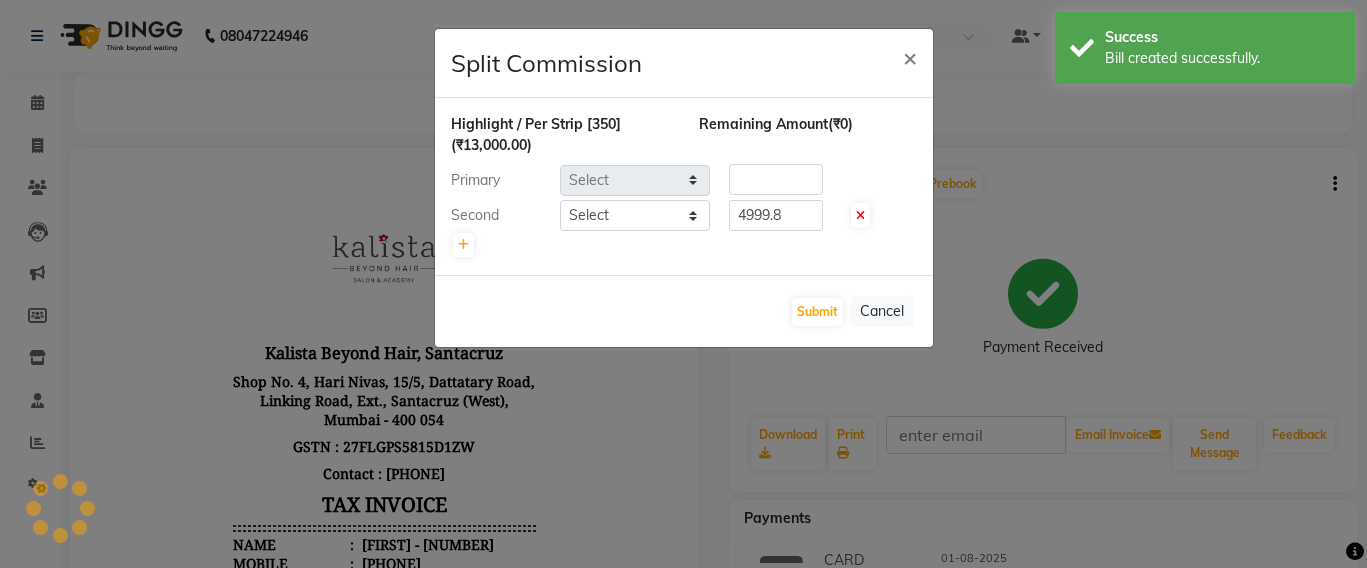 select on "48409" 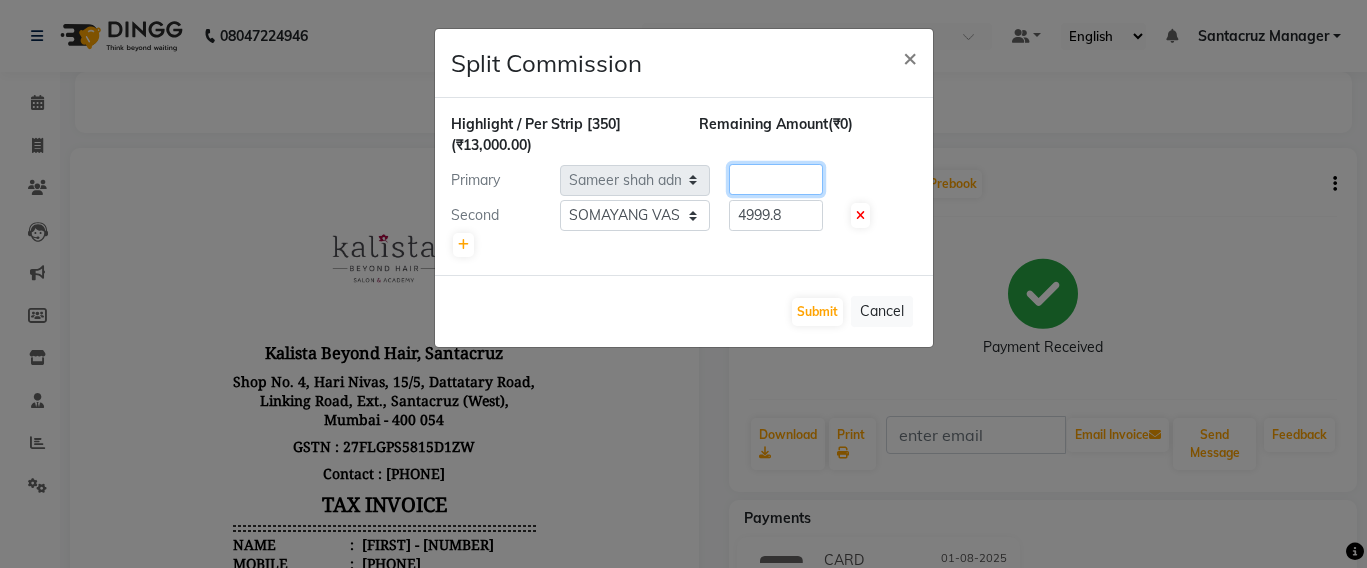 click on "8000.2" 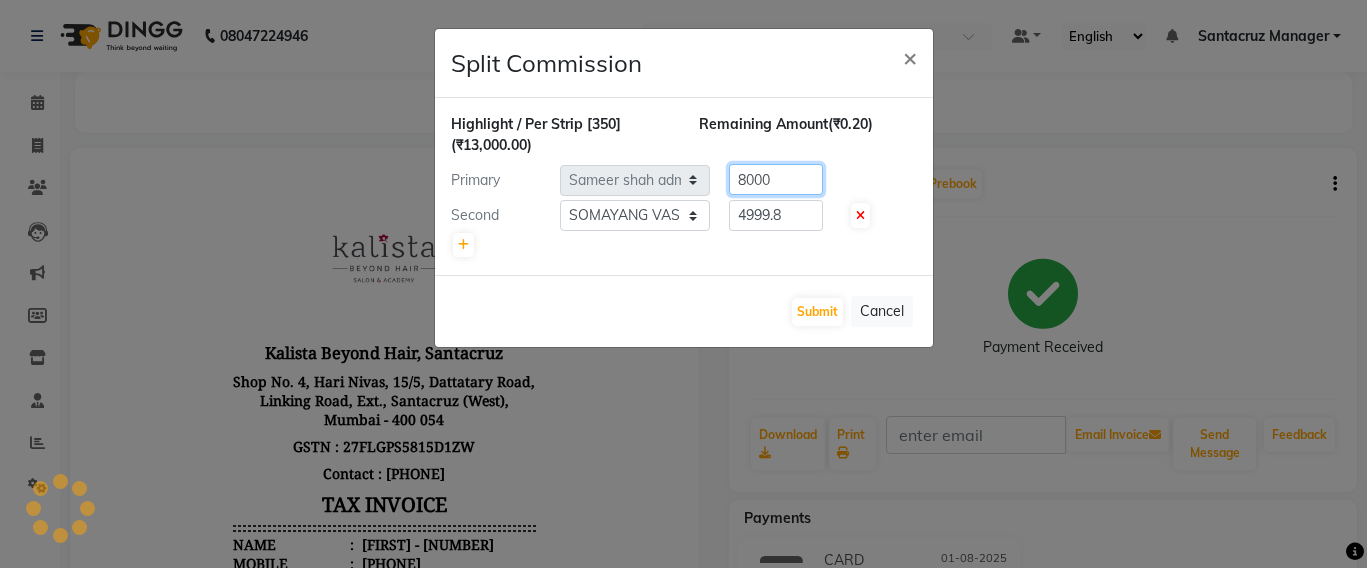 type on "8000" 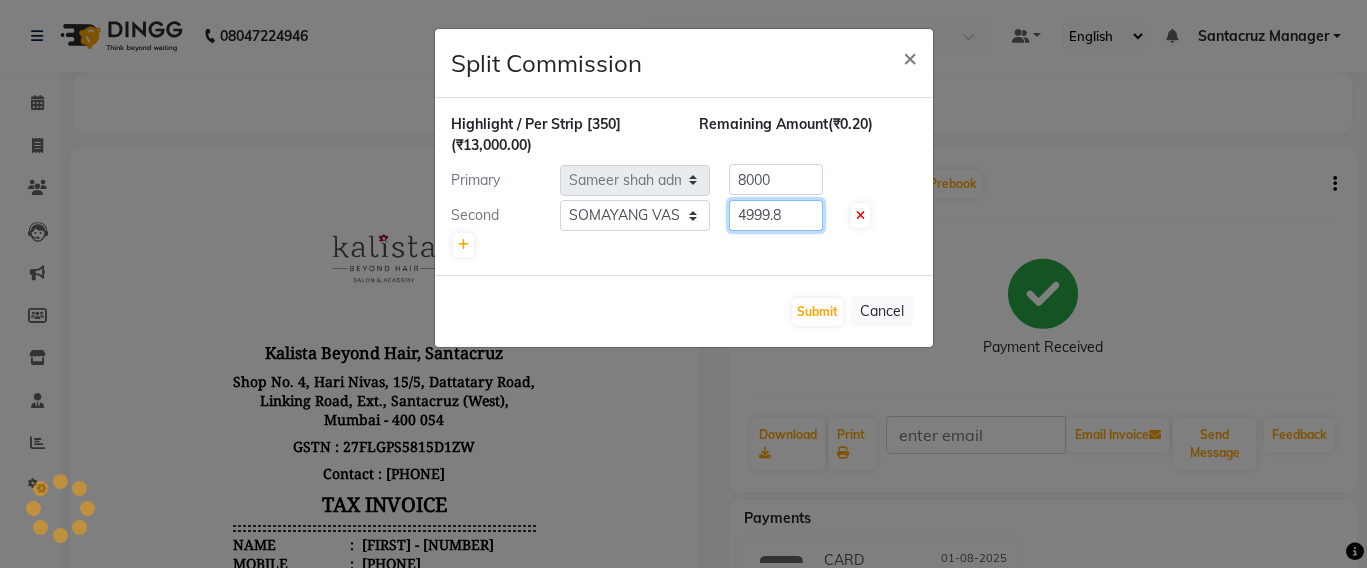 click on "4999.8" 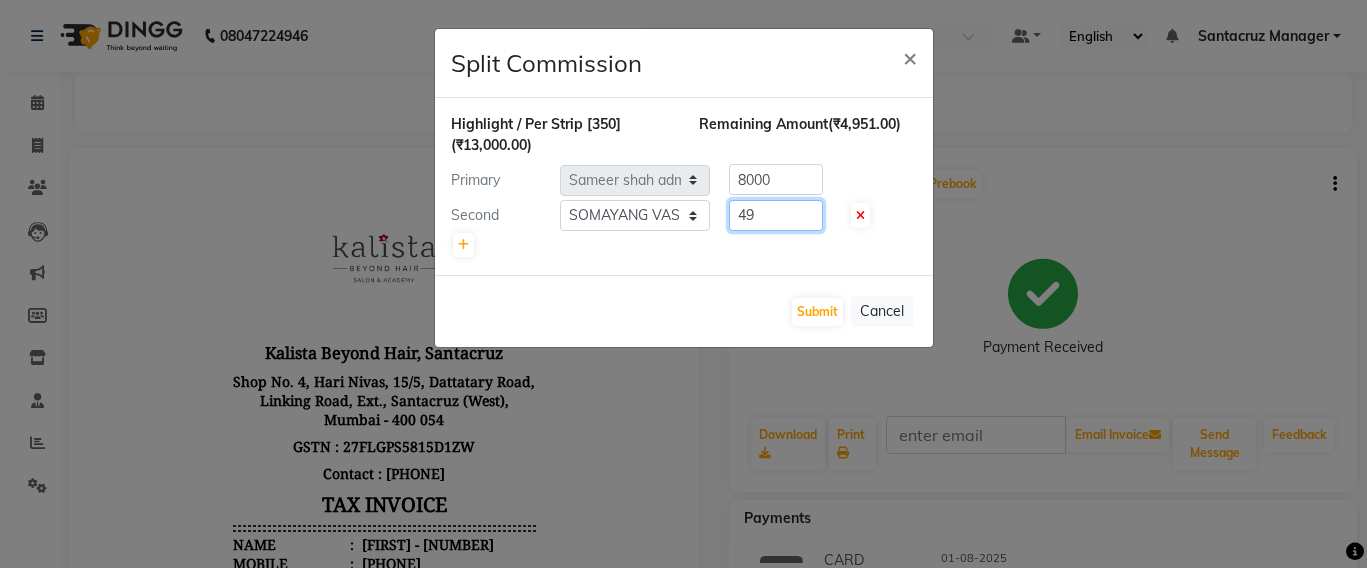 type on "4" 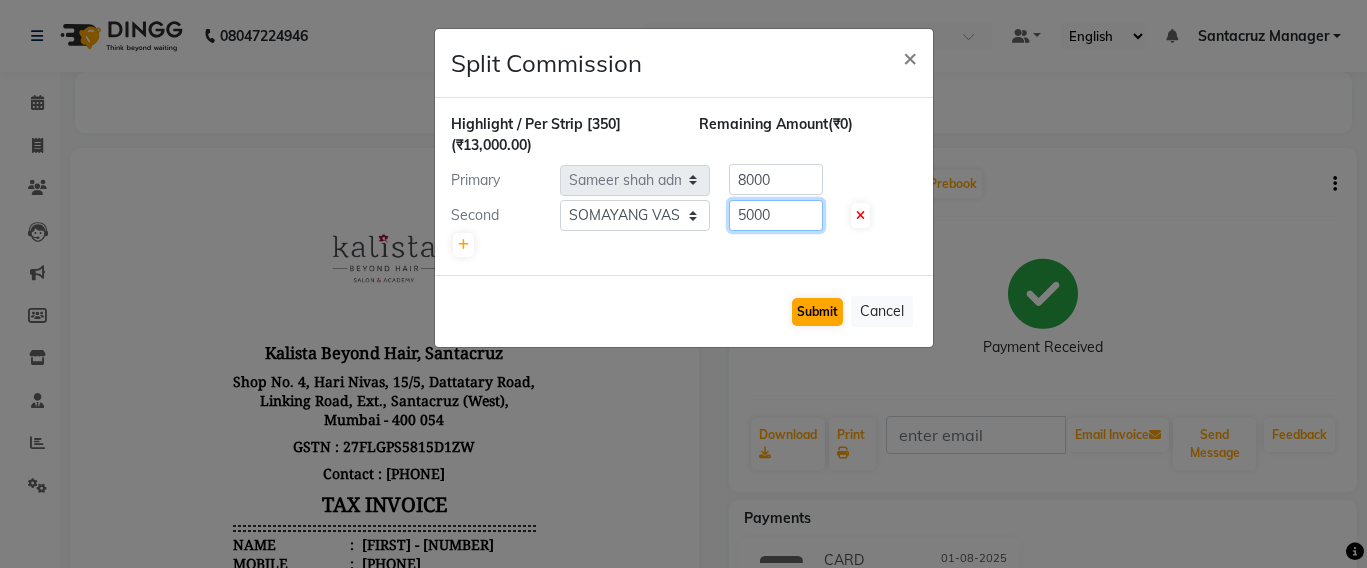type on "5000" 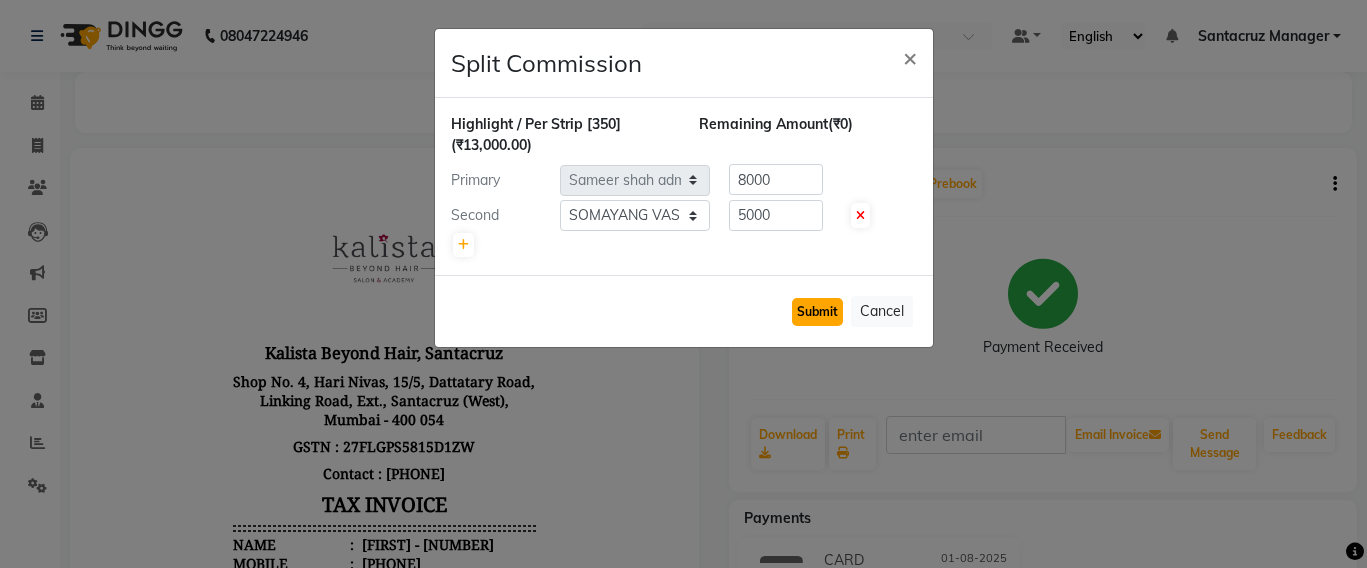 click on "Submit" 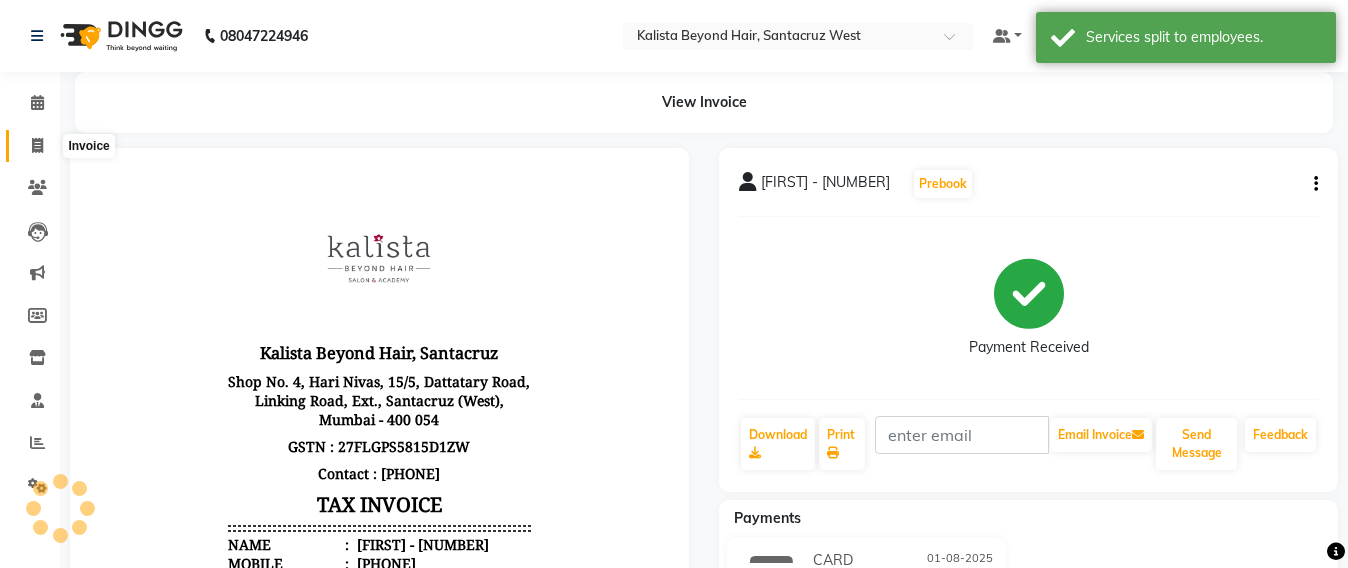 click 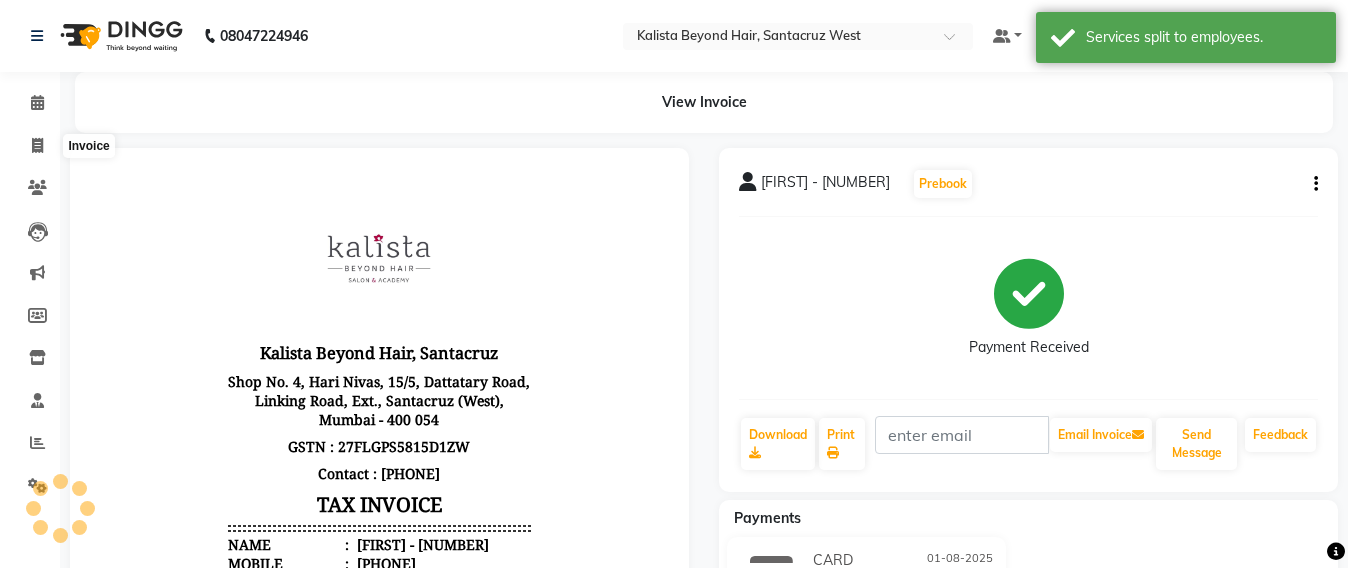 select on "service" 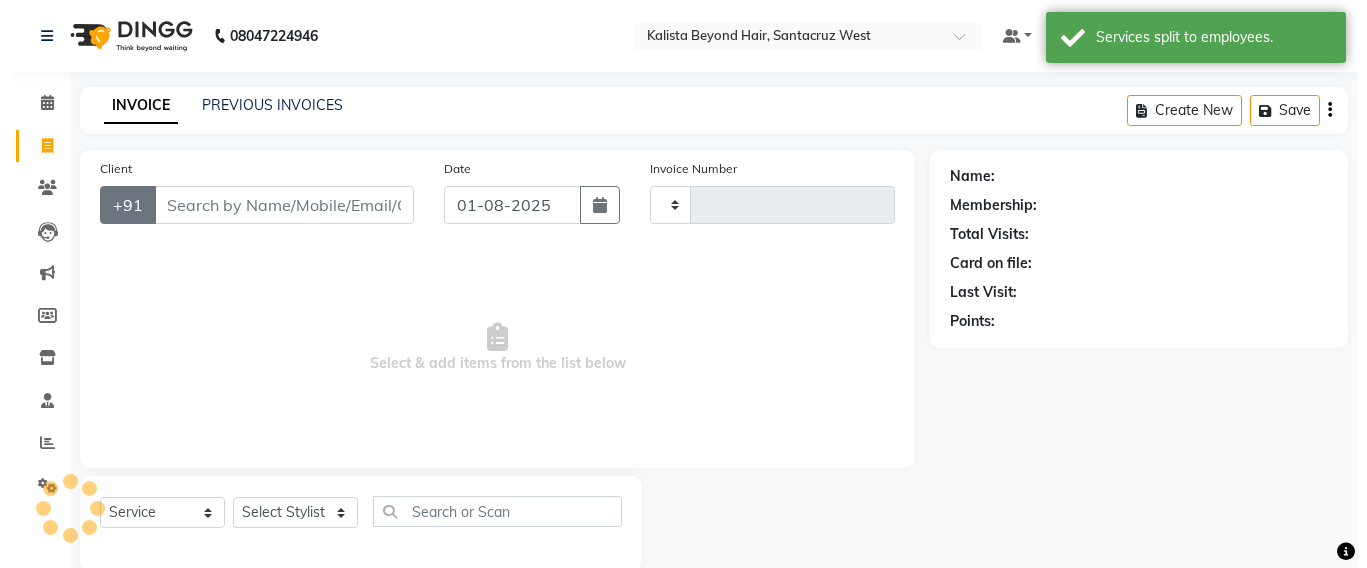 scroll, scrollTop: 33, scrollLeft: 0, axis: vertical 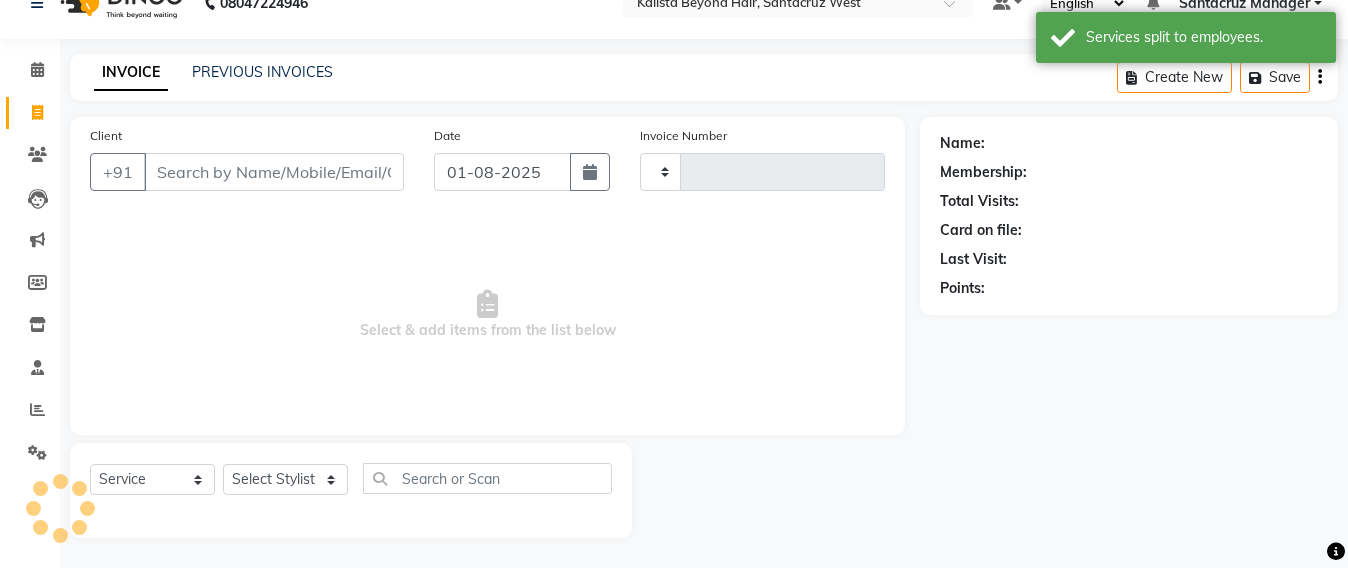 type on "5544" 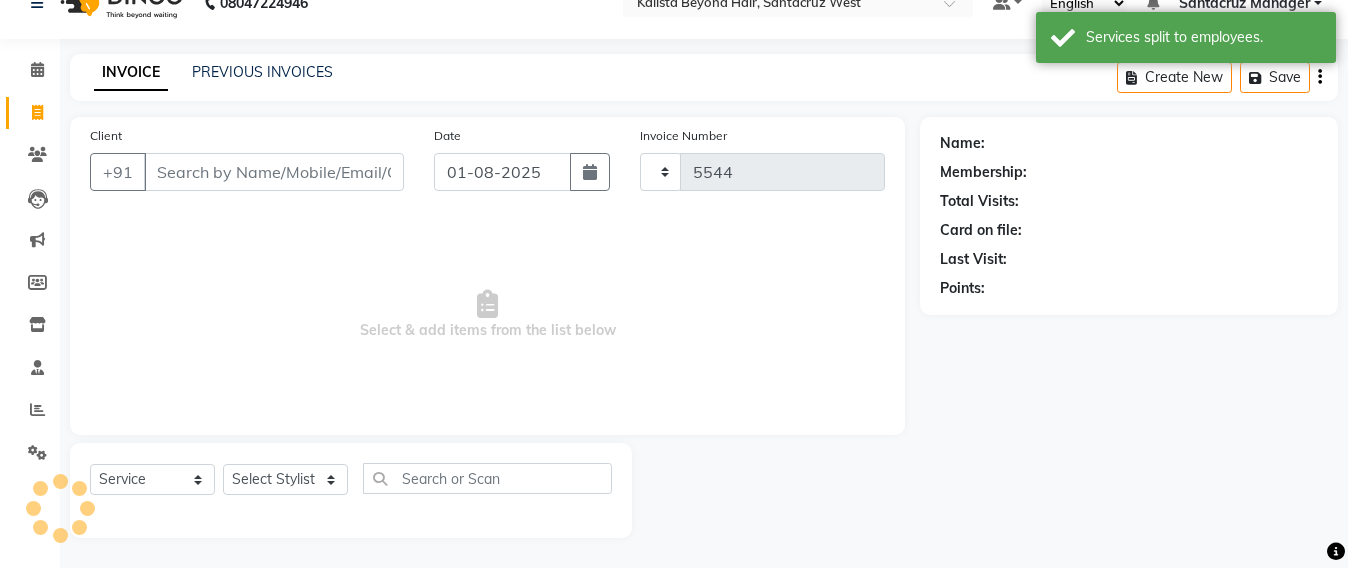 select on "6357" 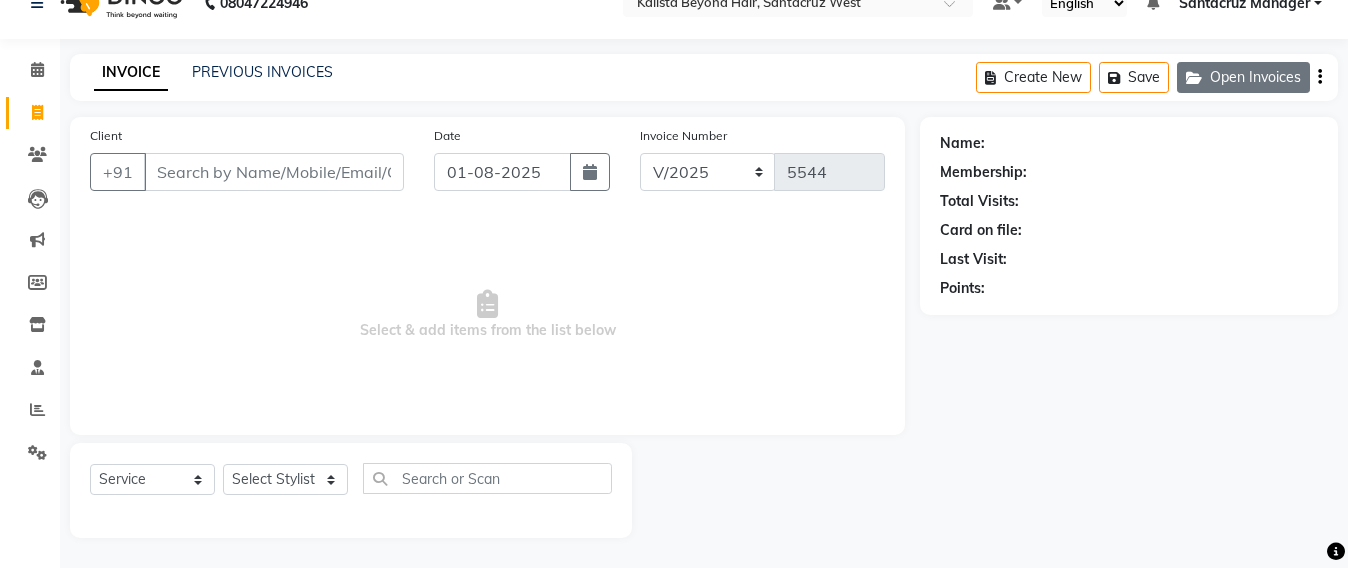 click on "Open Invoices" 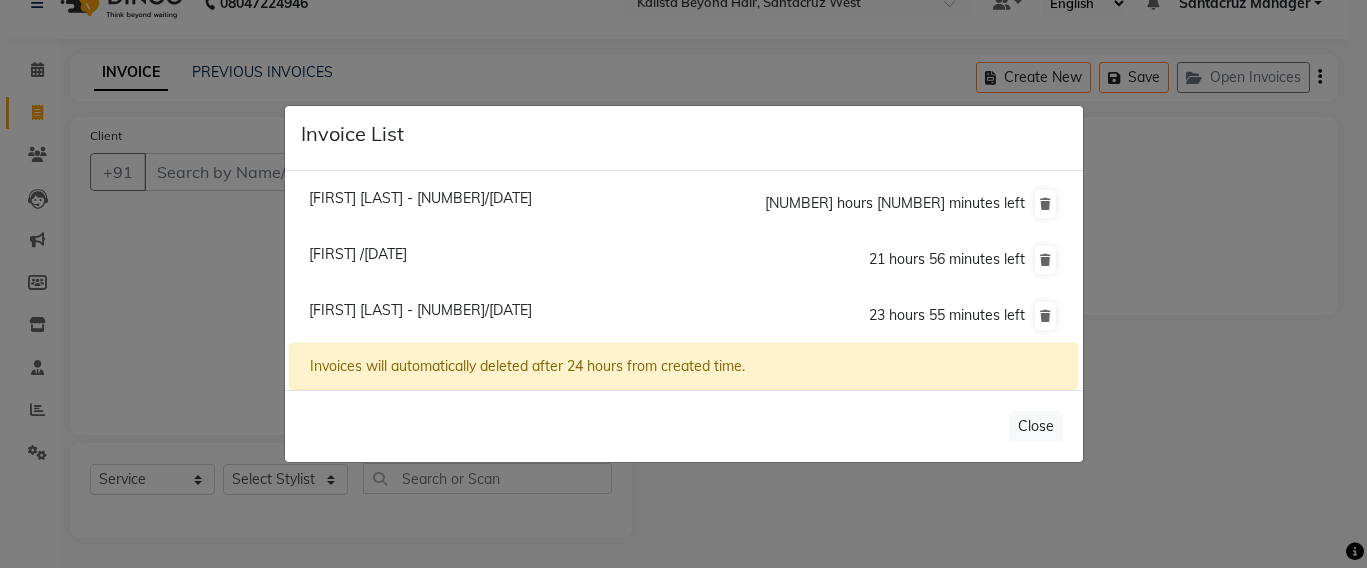 click on "Invoice List  Prathana Nepyune Bhansal - 0229/01 August 2025  17 hours 58 minutes left  Gargi /01 August 2025  21 hours 56 minutes left  Shritte Boria - 9795/01 August 2025  23 hours 55 minutes left  Invoices will automatically deleted after 24 hours from created time.   Close" 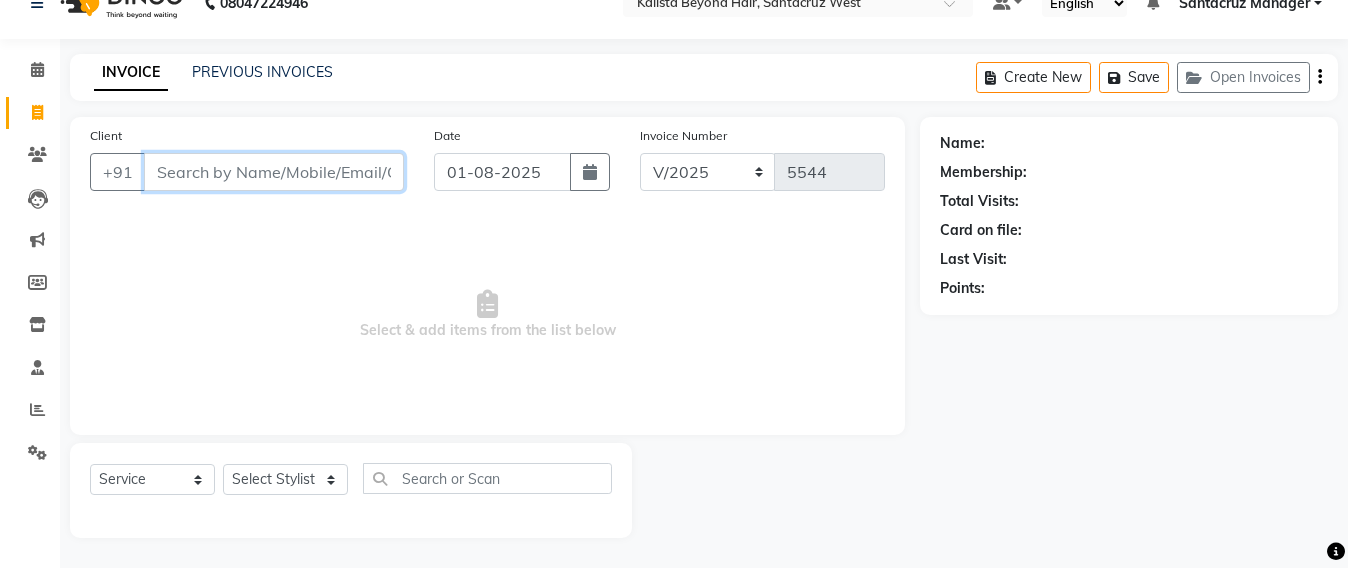 click on "Client" at bounding box center [274, 172] 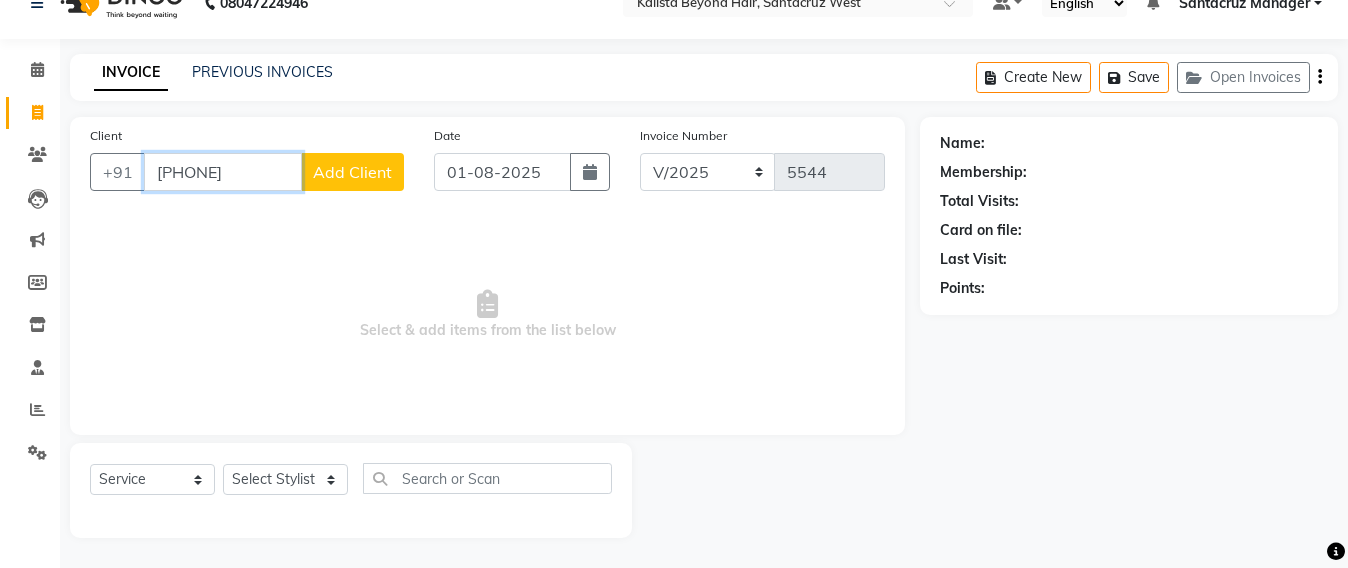 type on "[PHONE]" 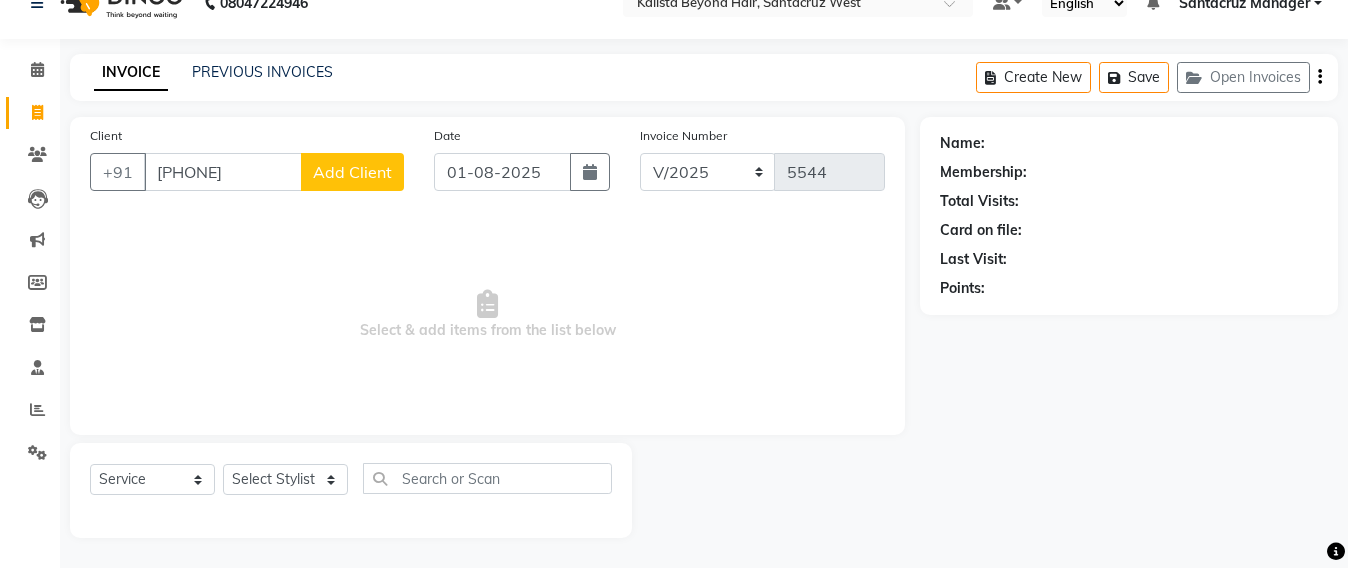click on "Add Client" 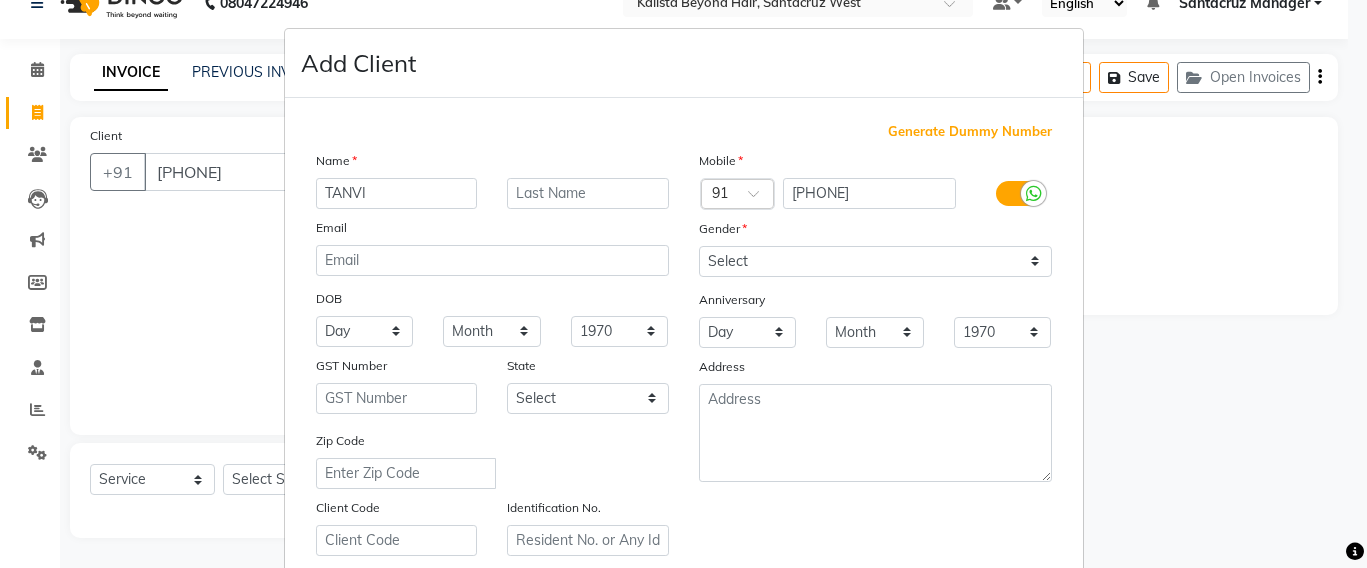 type on "TANVI" 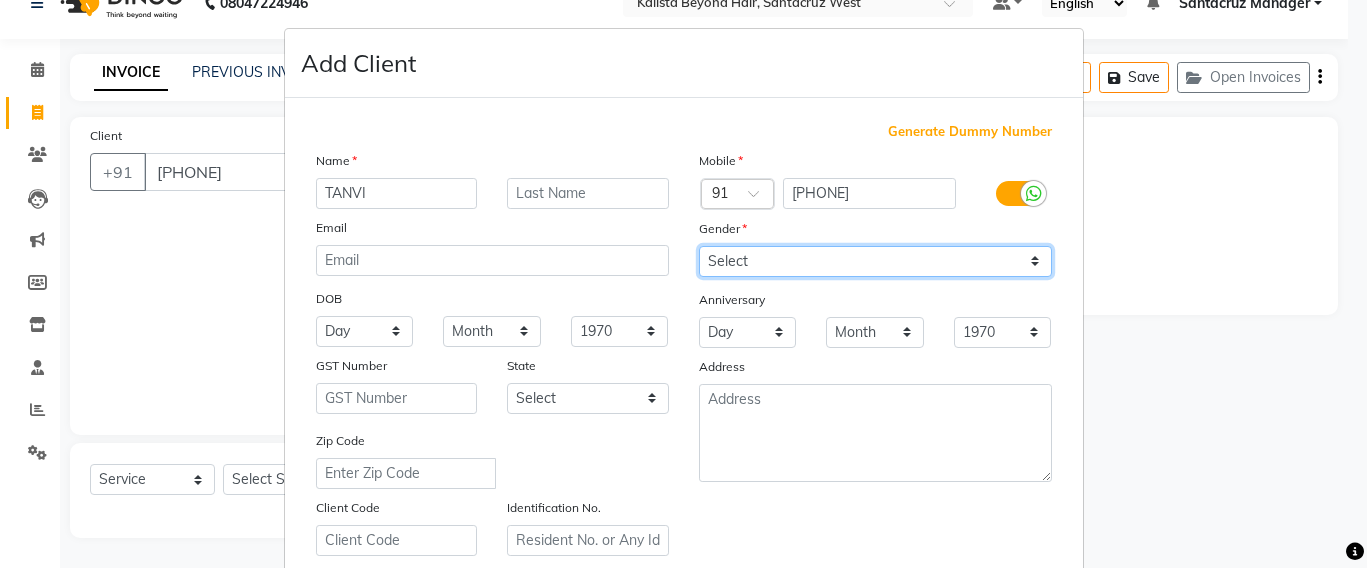 click on "Select Male Female Other Prefer Not To Say" at bounding box center [875, 261] 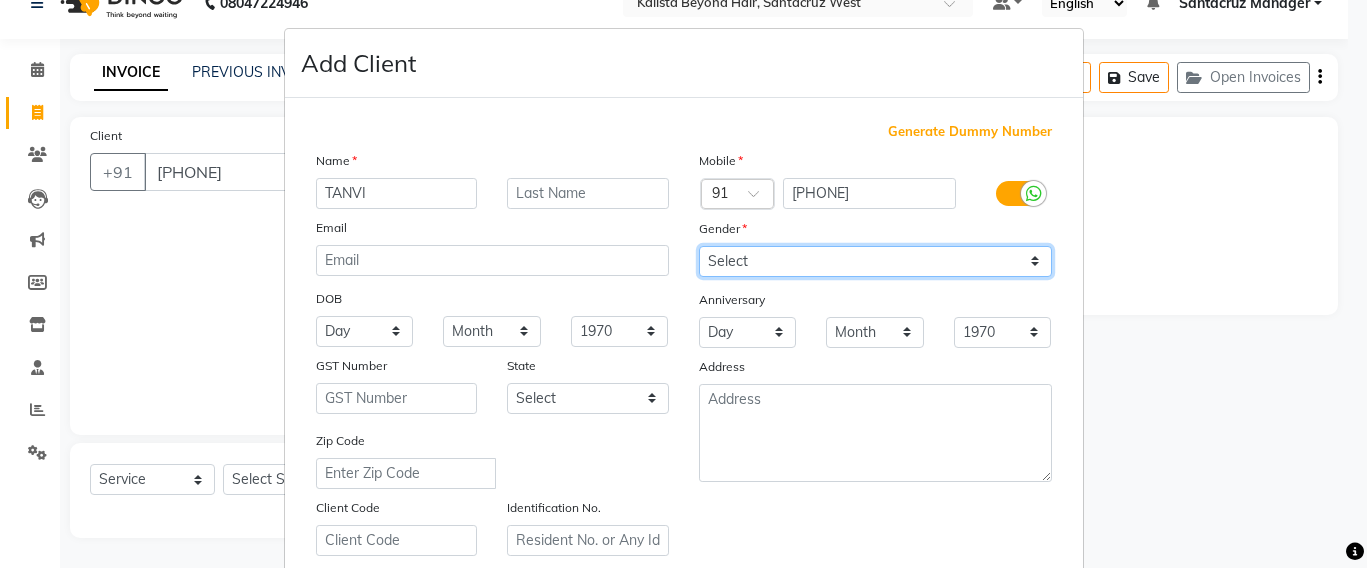 select on "female" 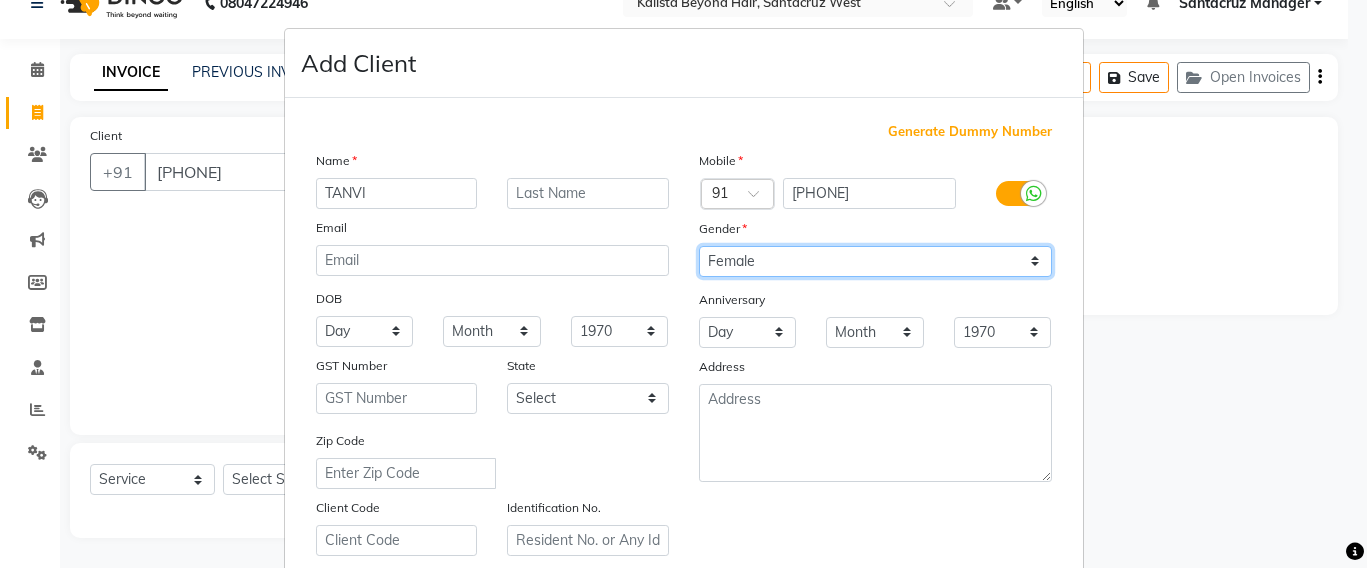 click on "Select Male Female Other Prefer Not To Say" at bounding box center [875, 261] 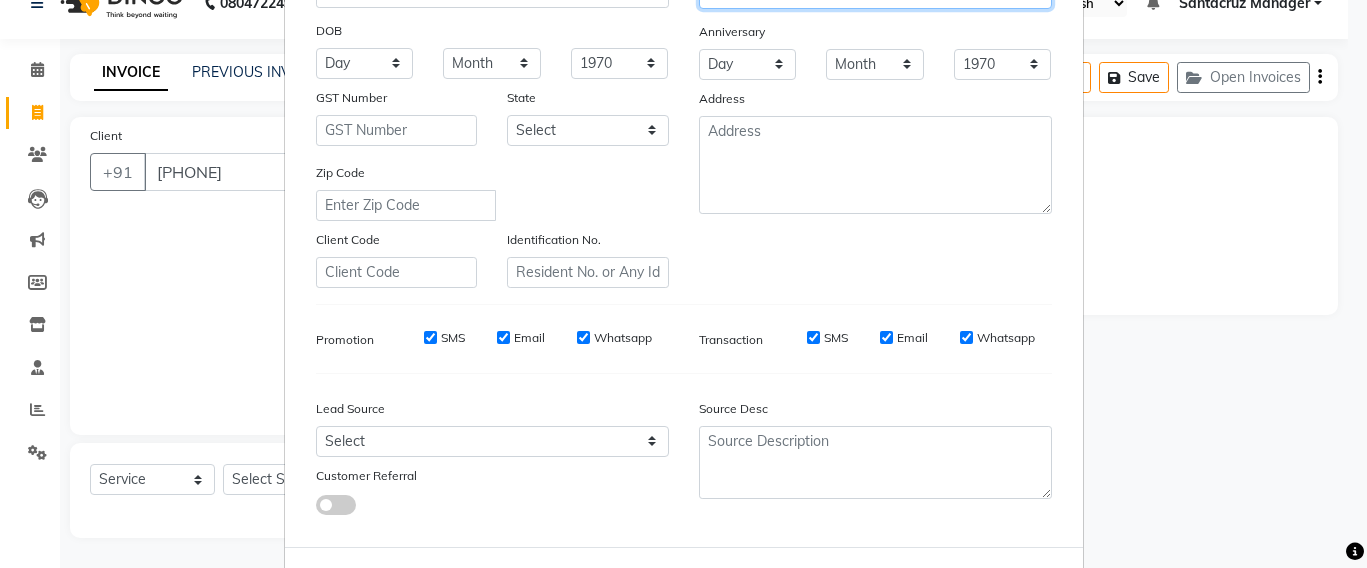 scroll, scrollTop: 355, scrollLeft: 0, axis: vertical 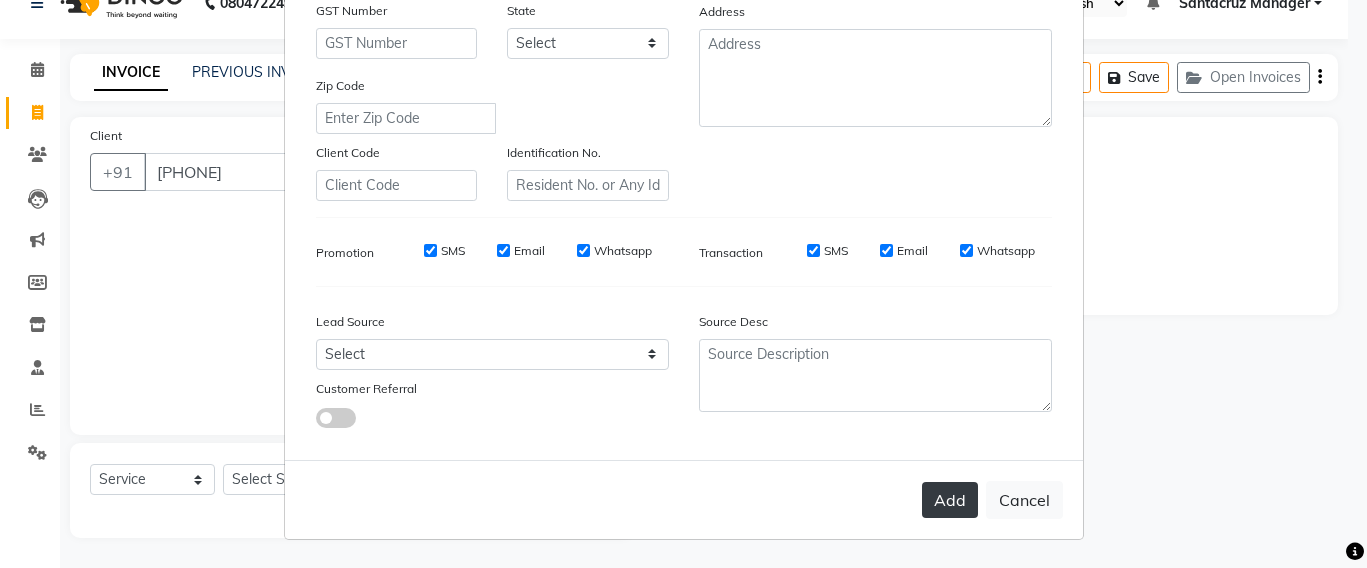 click on "Add" at bounding box center (950, 500) 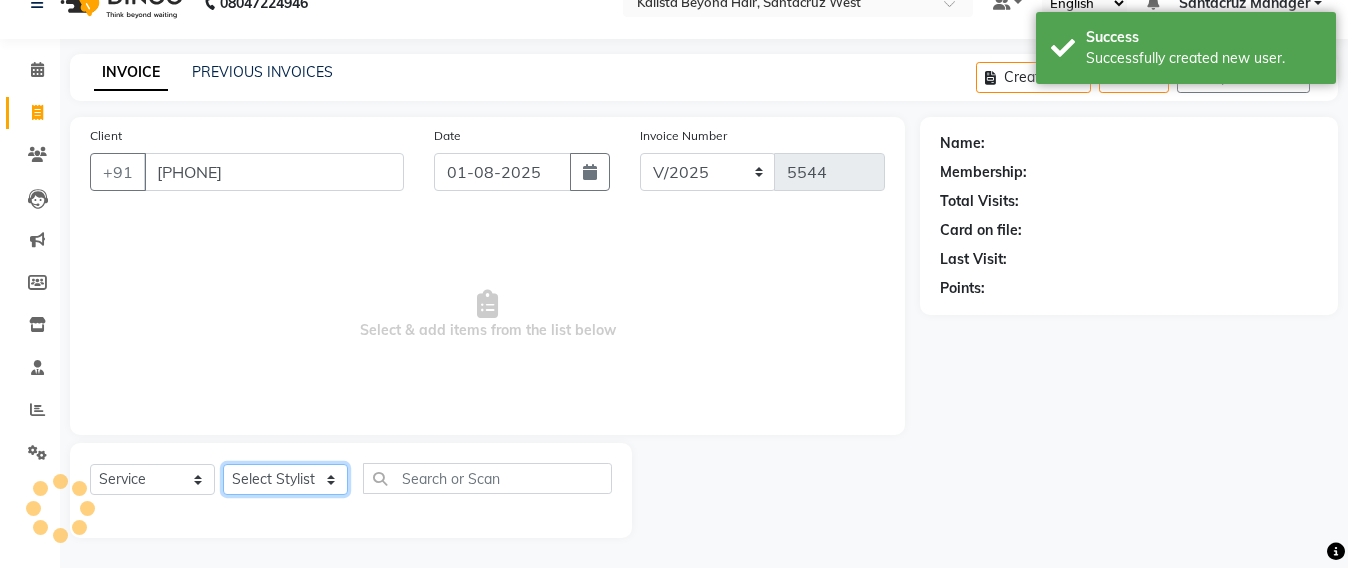 click on "Select Stylist Admin Avesh Sankat AZHER SHAIKH Jayeshree Mahtre Manisha Subodh Shedge Muskaan Pramila Vinayak Mhatre prathmesh mahattre Pratibha Nilesh Sharma RINKI SAV Rosy Sunil Jadhav Sameer shah admin Santacruz Manager SAURAV Siddhi SOMAYANG VASHUM Tejasvi Bhosle" 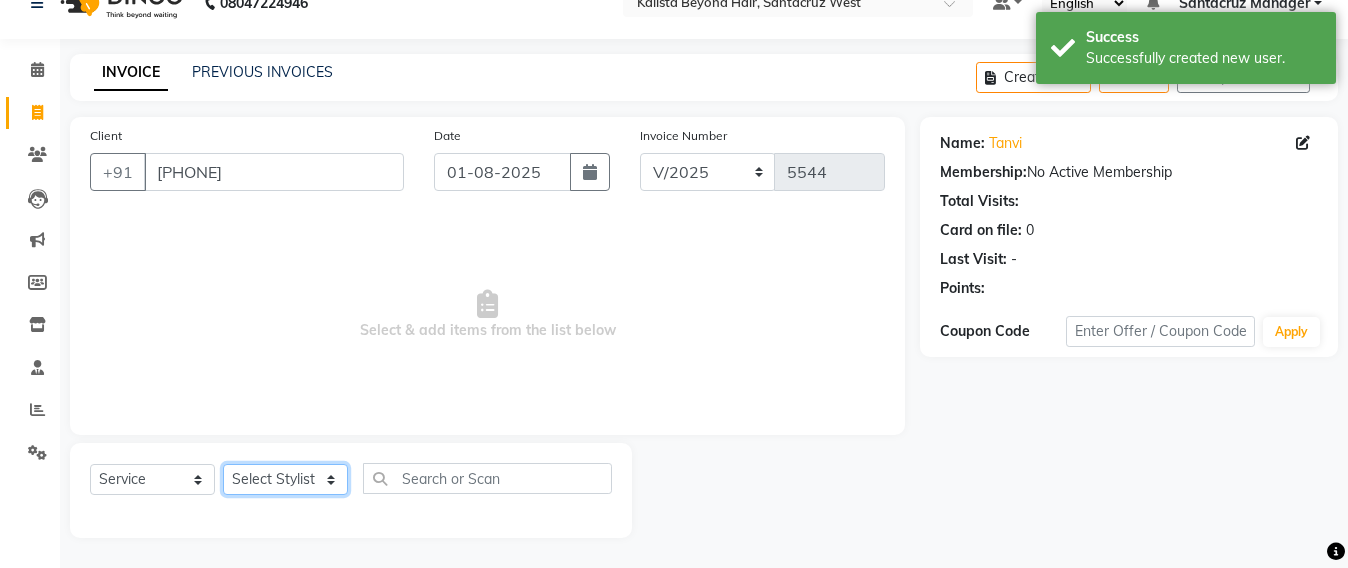 select on "47914" 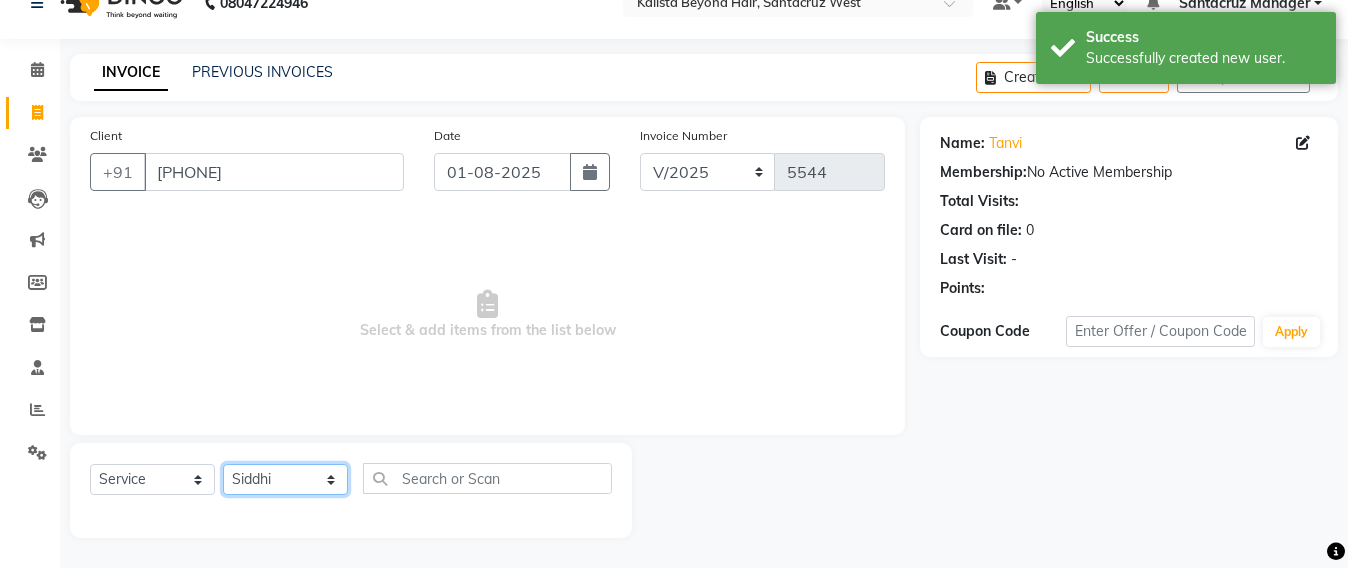 click on "Select Stylist Admin Avesh Sankat AZHER SHAIKH Jayeshree Mahtre Manisha Subodh Shedge Muskaan Pramila Vinayak Mhatre prathmesh mahattre Pratibha Nilesh Sharma RINKI SAV Rosy Sunil Jadhav Sameer shah admin Santacruz Manager SAURAV Siddhi SOMAYANG VASHUM Tejasvi Bhosle" 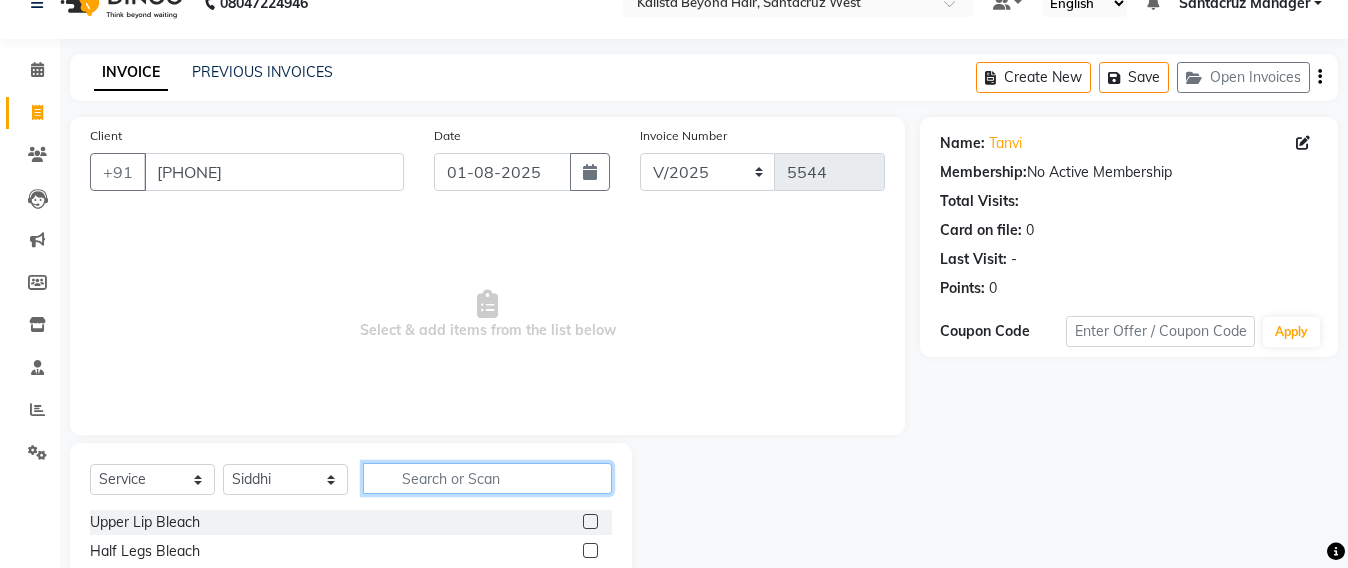 click 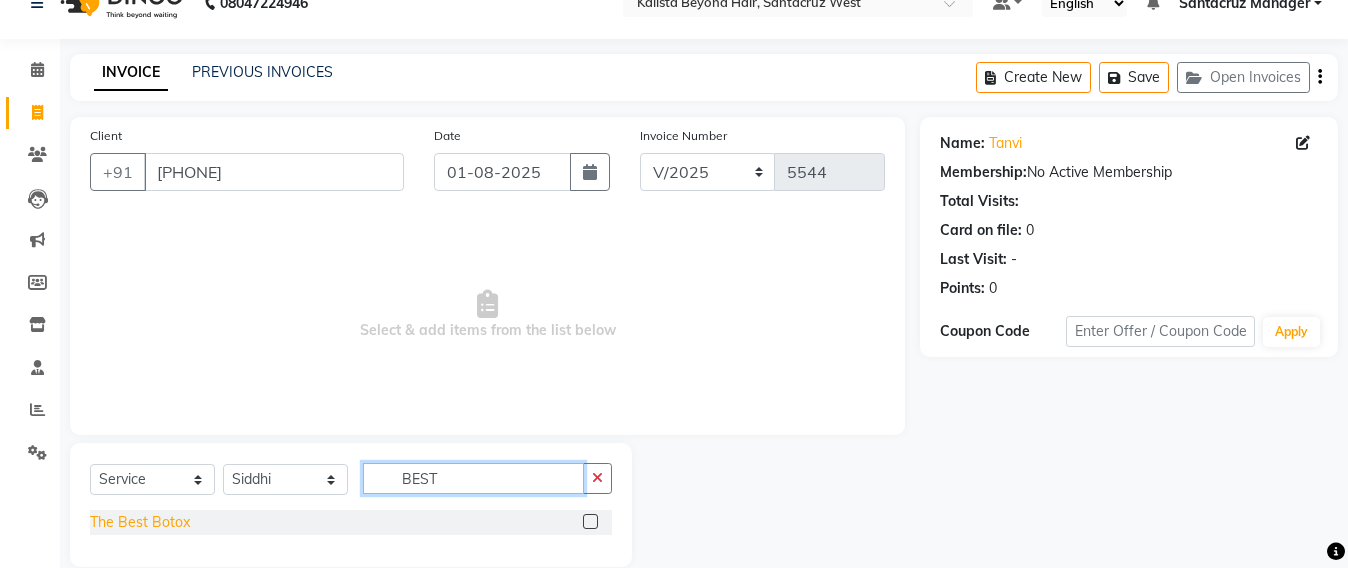 type on "BEST" 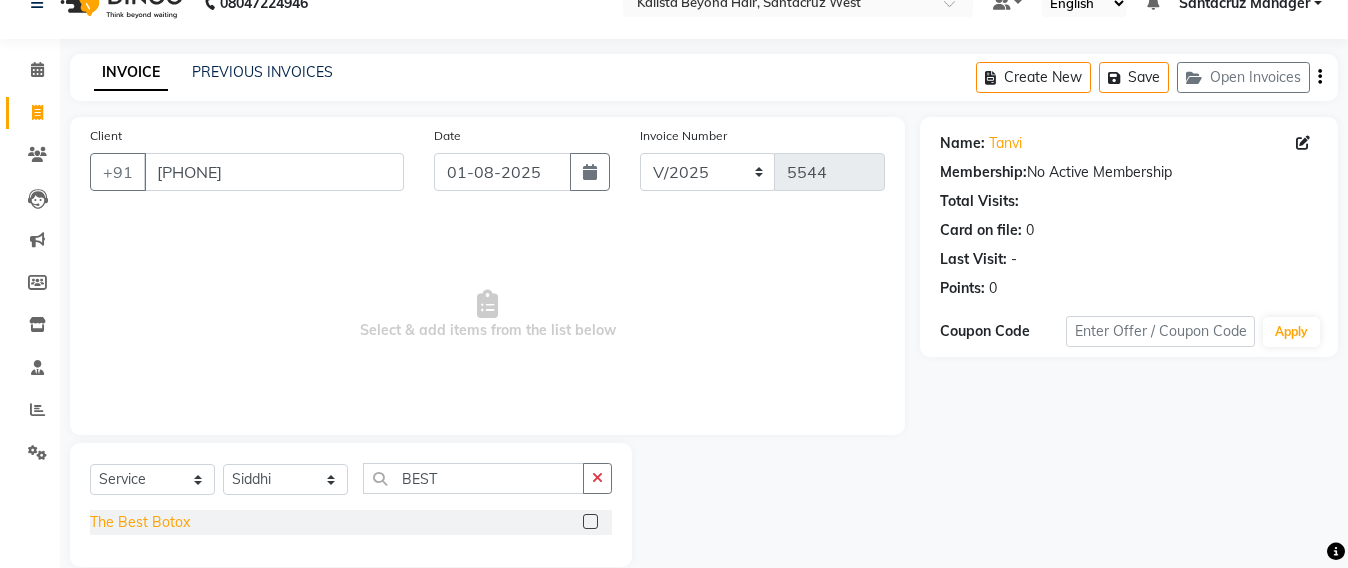 click on "The Best Botox" 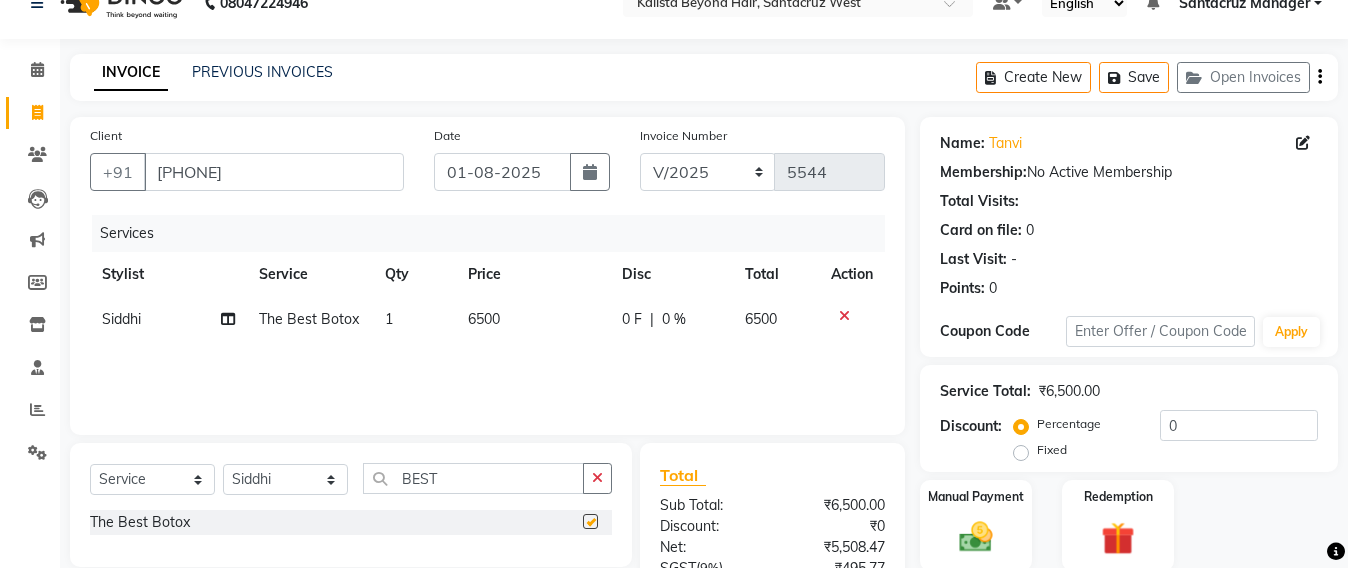 checkbox on "false" 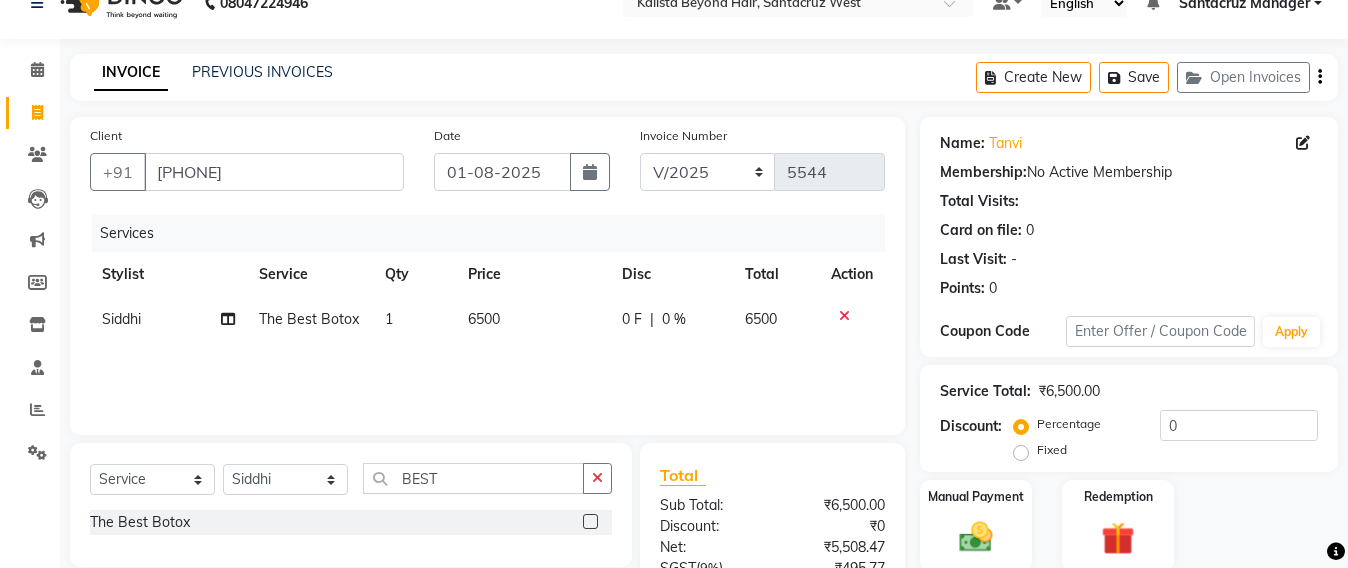 click on "6500" 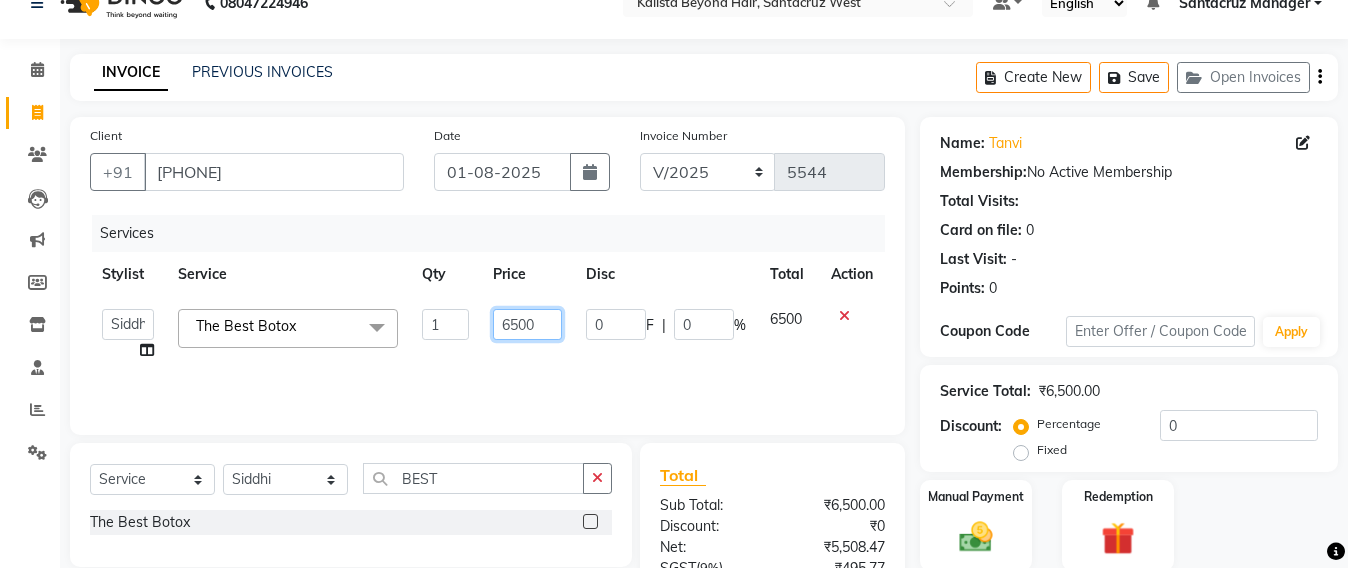 click on "6500" 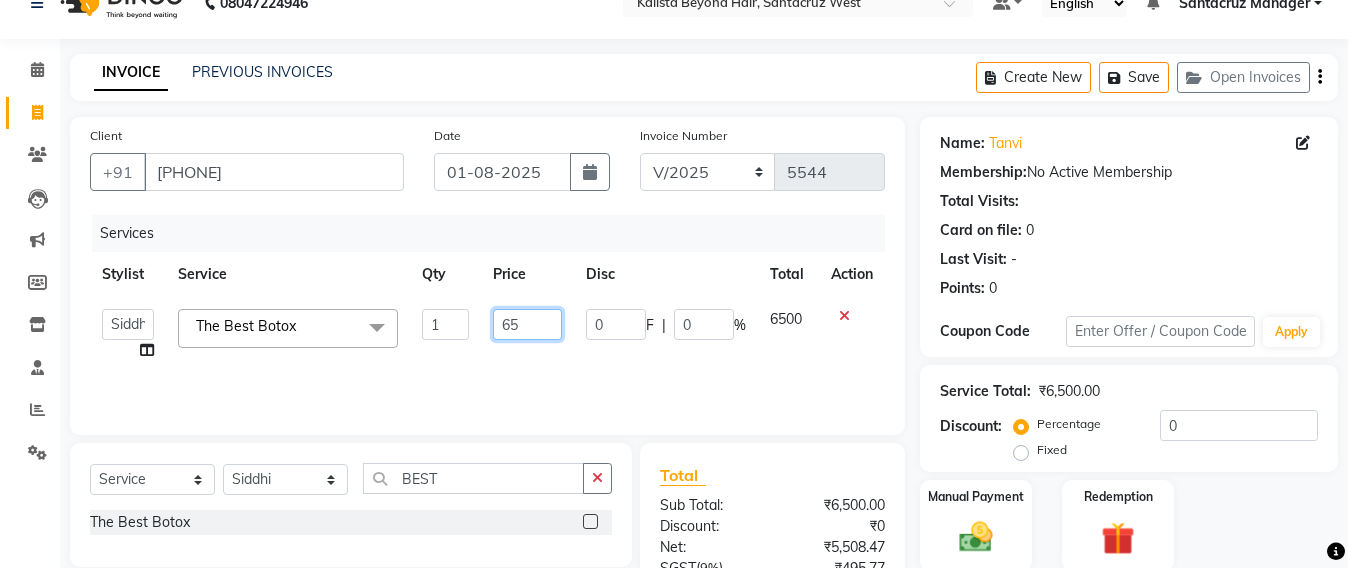 type on "6" 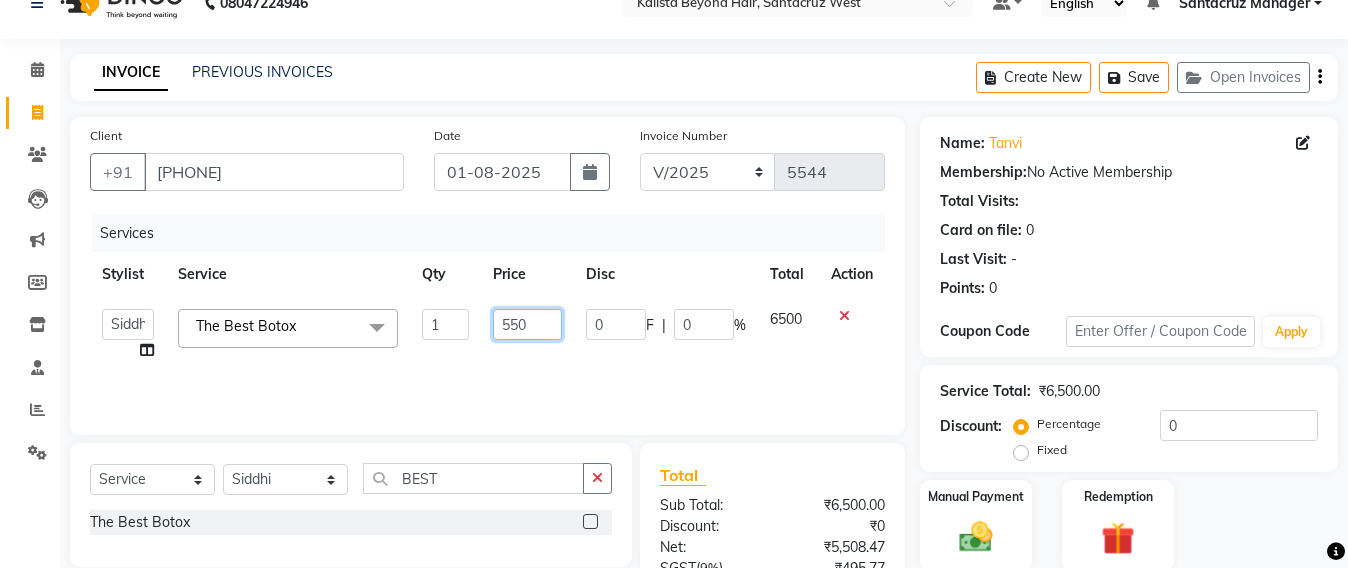 type on "5500" 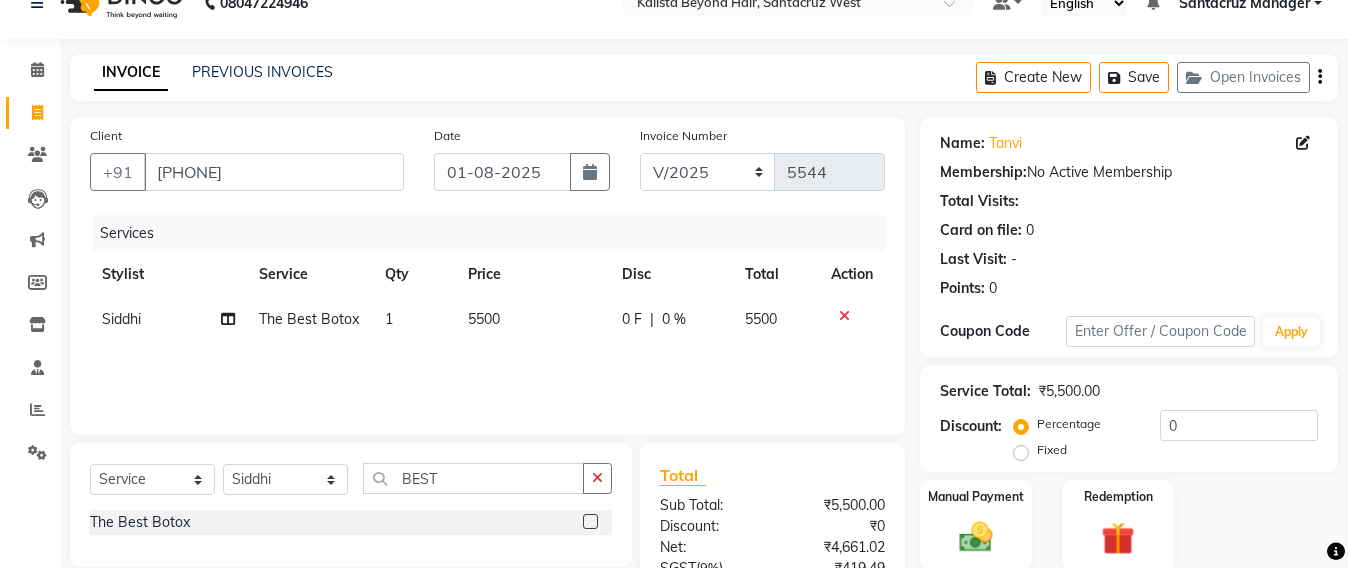 click on "Services Stylist Service Qty Price Disc Total Action Siddhi The Best Botox 1 5500 0 F | 0 % 5500" 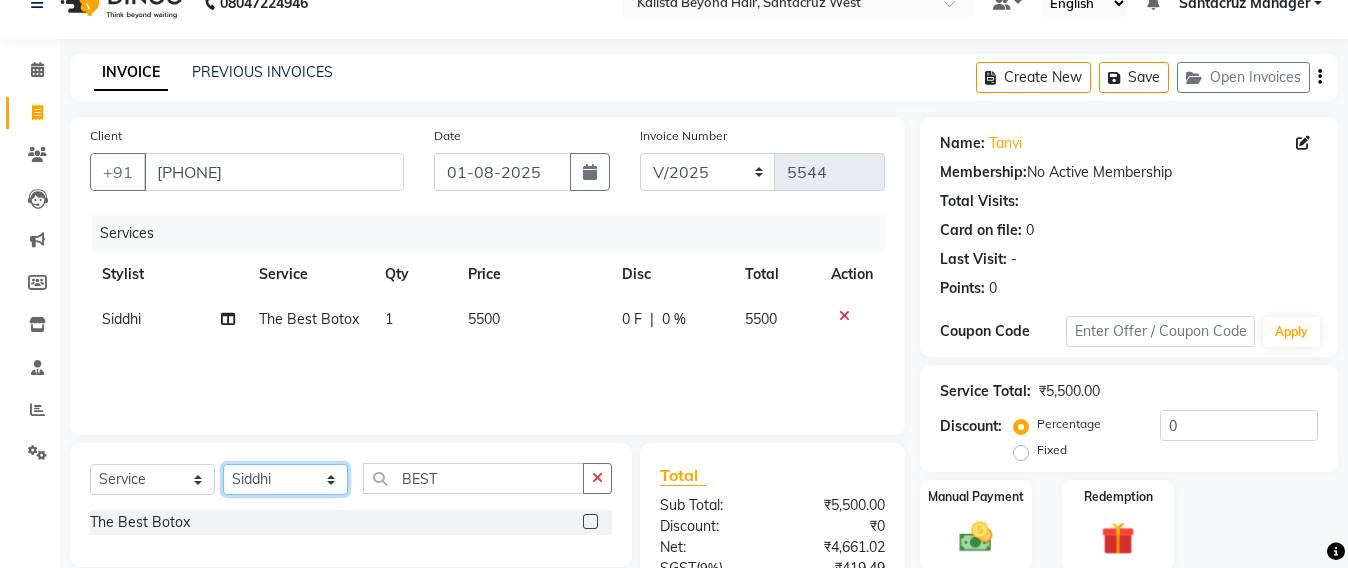 click on "Select Stylist Admin Avesh Sankat AZHER SHAIKH Jayeshree Mahtre Manisha Subodh Shedge Muskaan Pramila Vinayak Mhatre prathmesh mahattre Pratibha Nilesh Sharma RINKI SAV Rosy Sunil Jadhav Sameer shah admin Santacruz Manager SAURAV Siddhi SOMAYANG VASHUM Tejasvi Bhosle" 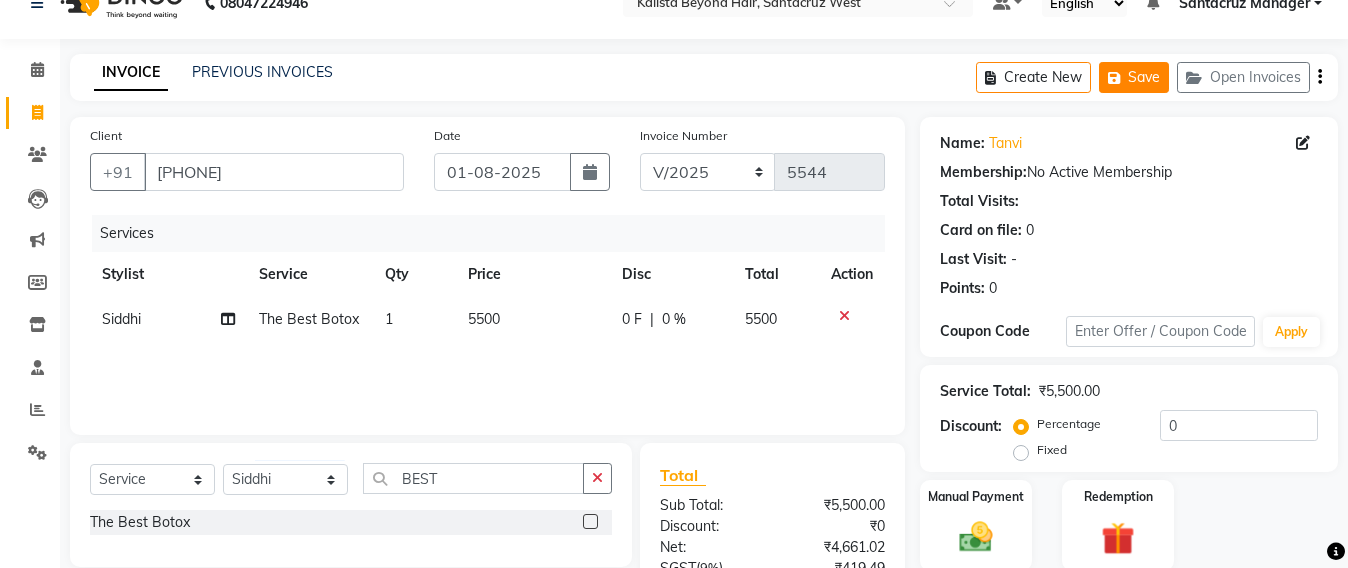 click on "Save" 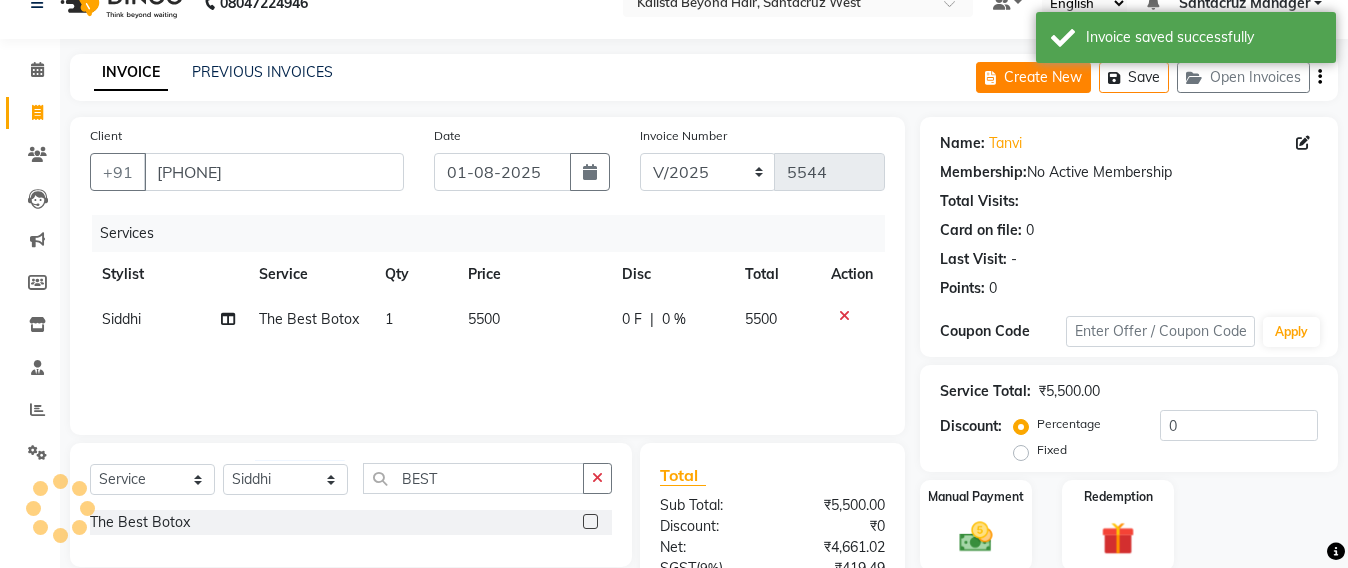 click on "Create New" 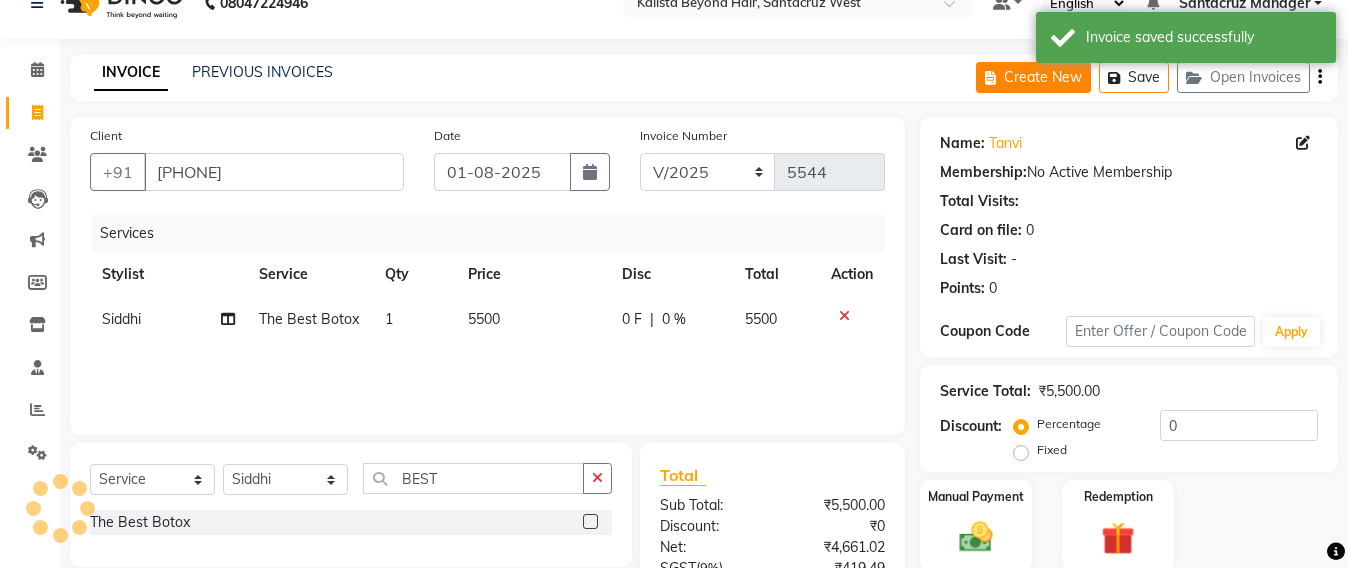 select on "service" 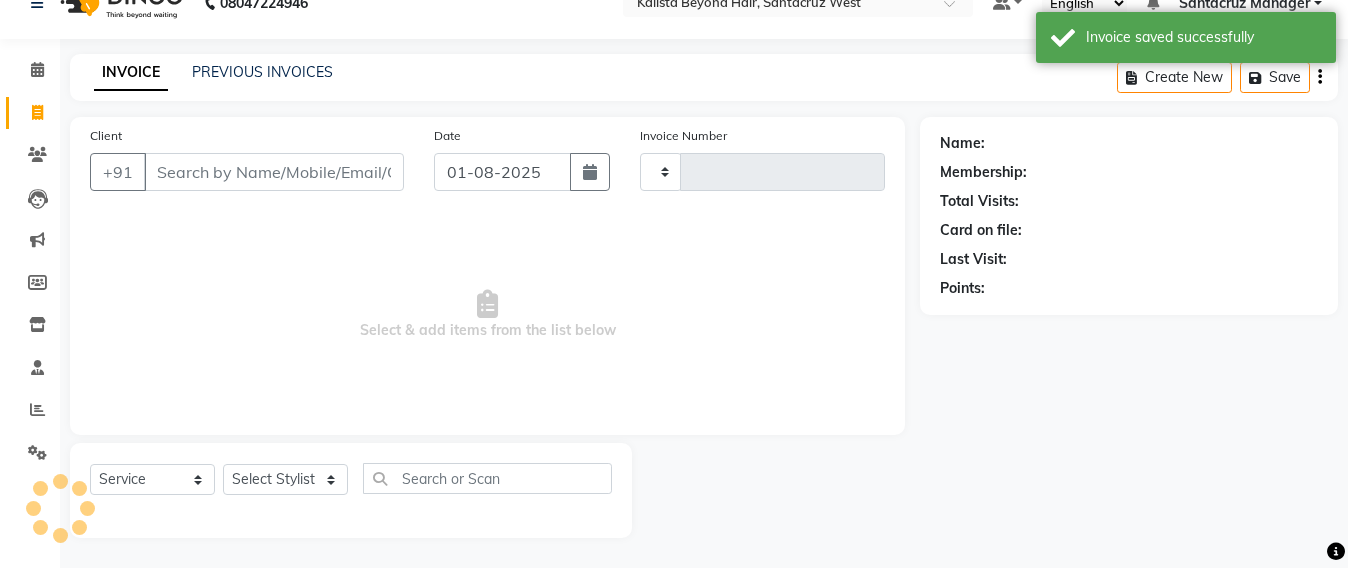type on "5544" 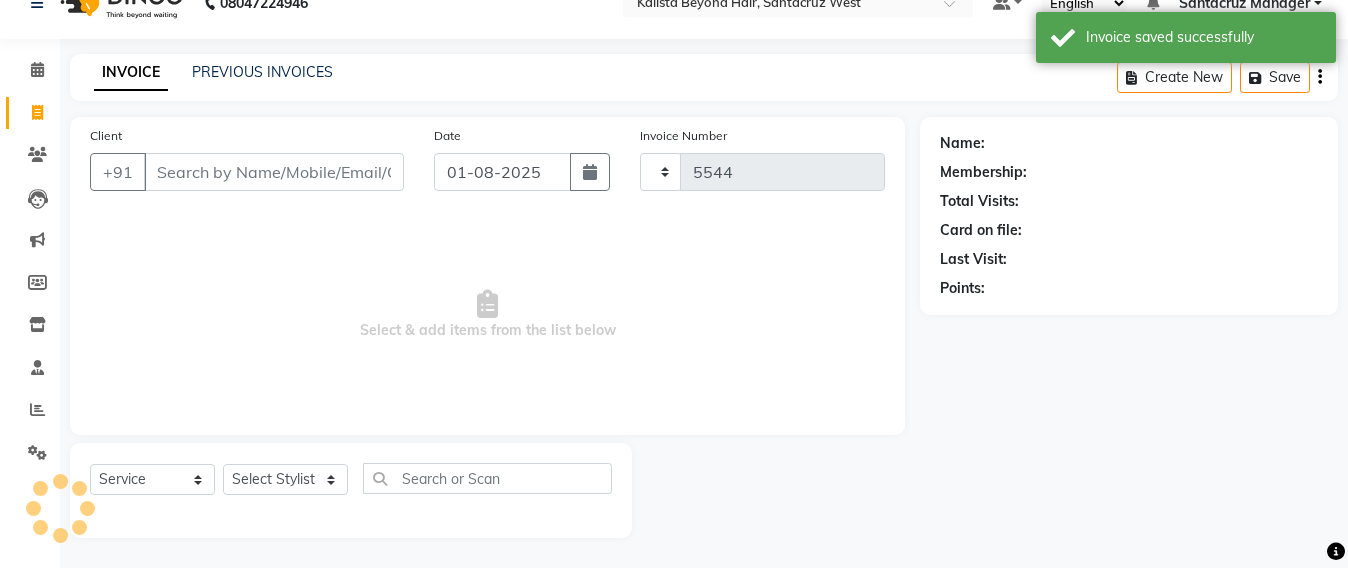 select on "6357" 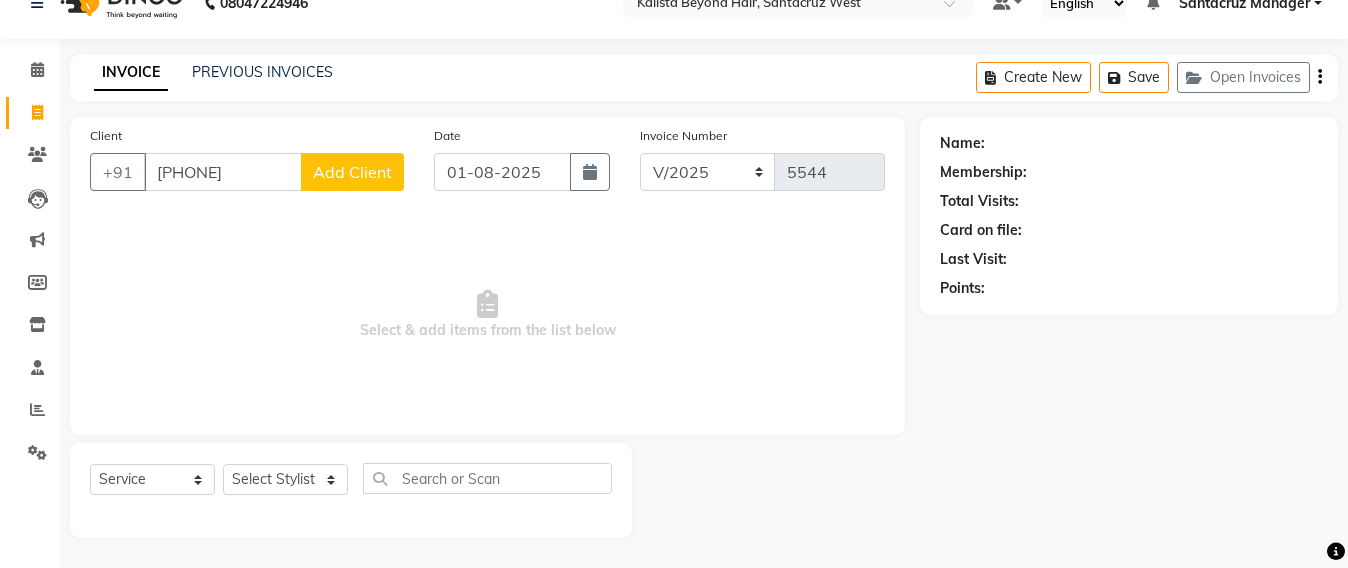 type on "[PHONE]" 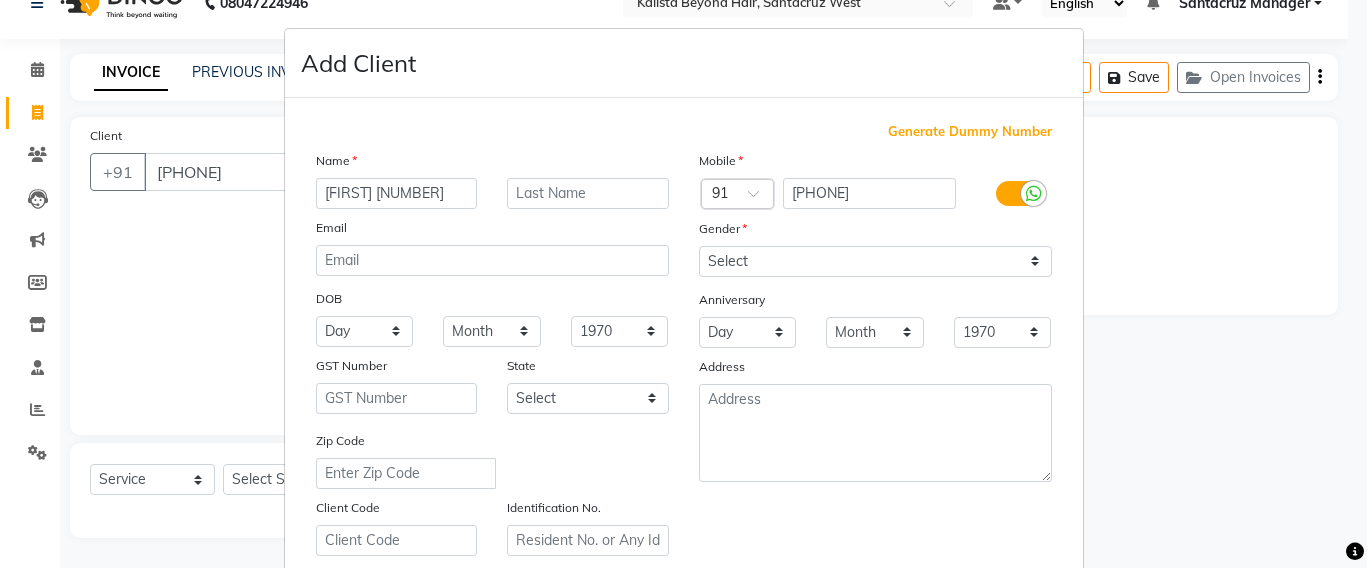 type on "[FIRST] 882" 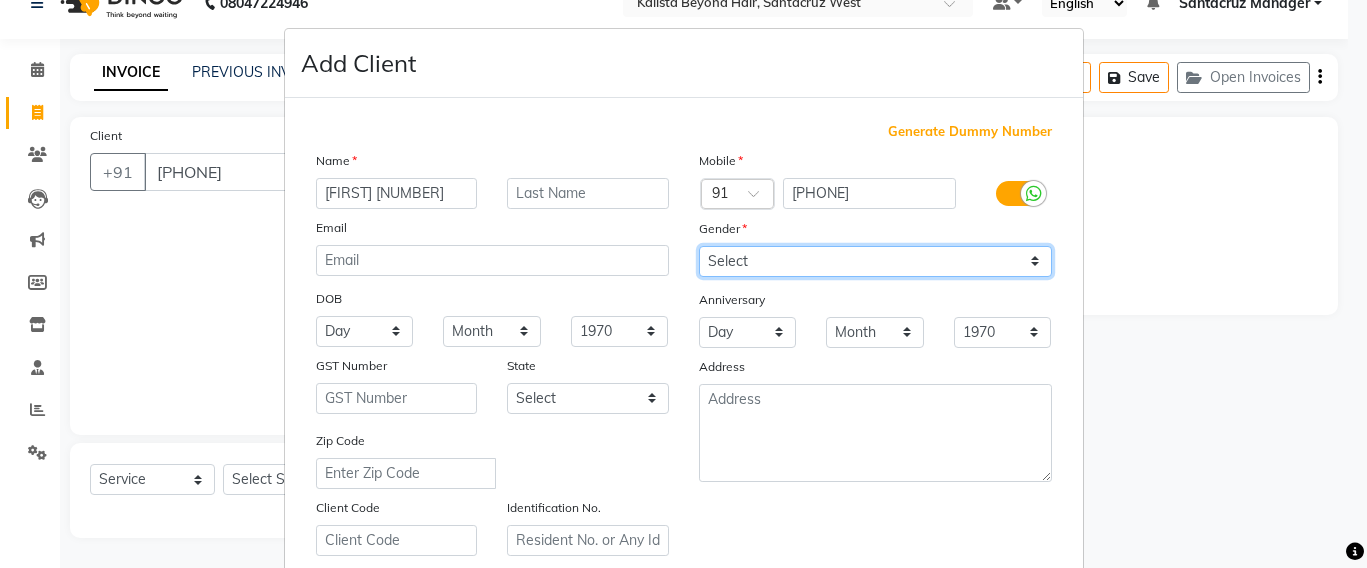 click on "Select Male Female Other Prefer Not To Say" at bounding box center (875, 261) 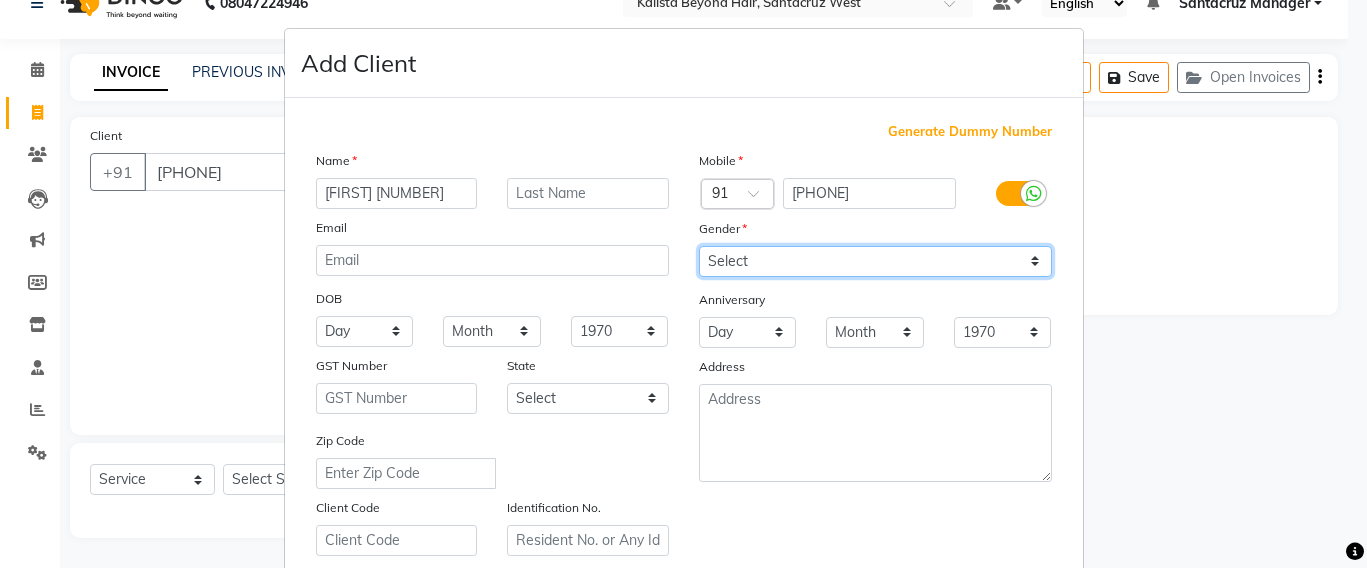 select on "female" 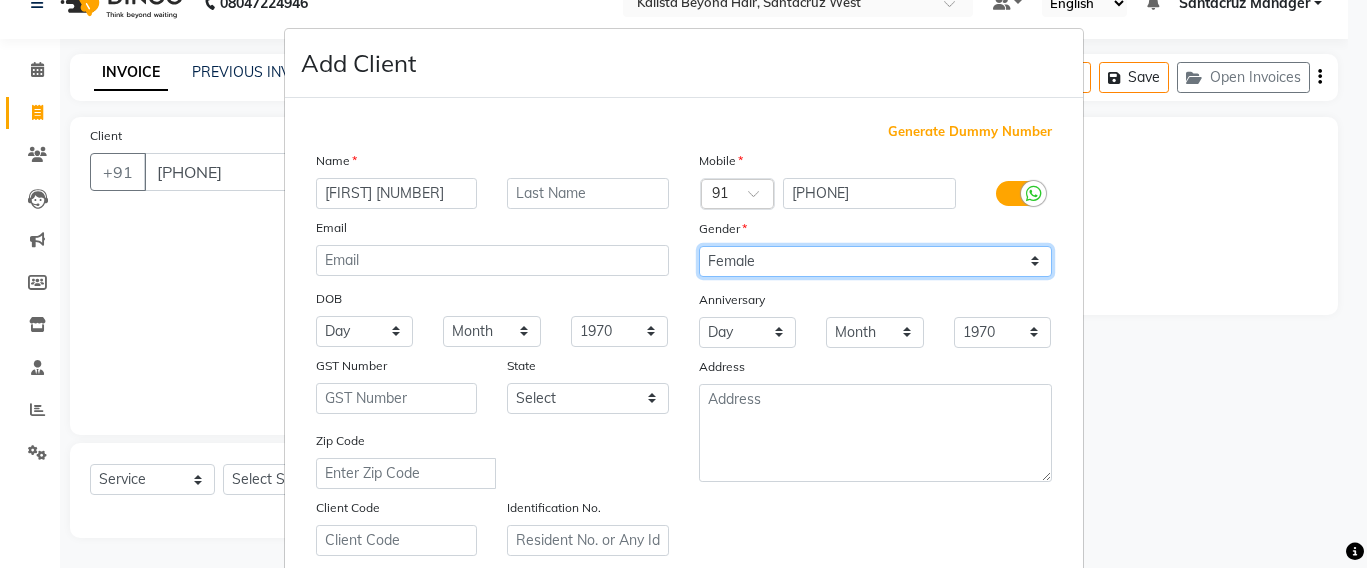 click on "Select Male Female Other Prefer Not To Say" at bounding box center (875, 261) 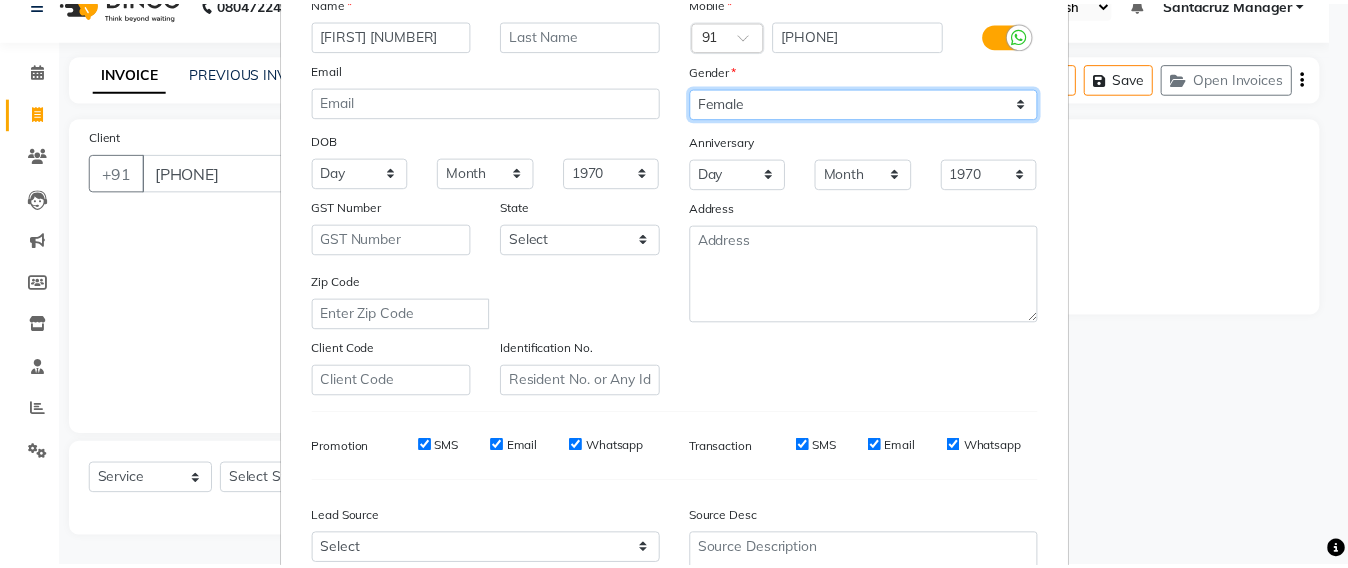 scroll, scrollTop: 355, scrollLeft: 0, axis: vertical 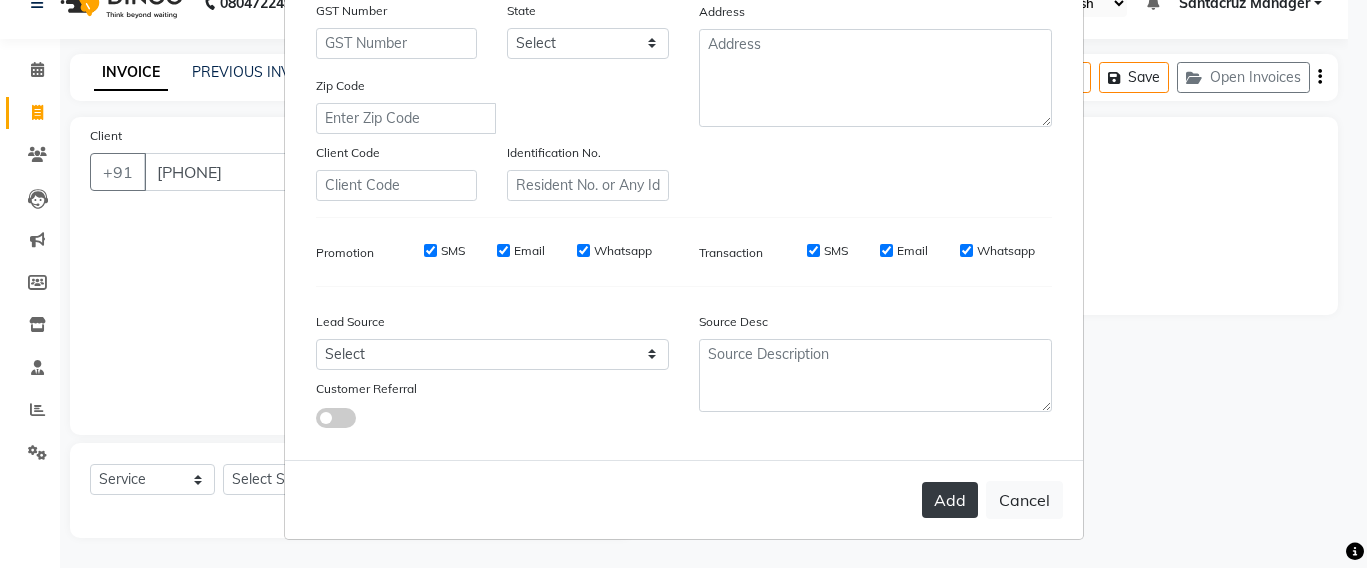 click on "Add" at bounding box center [950, 500] 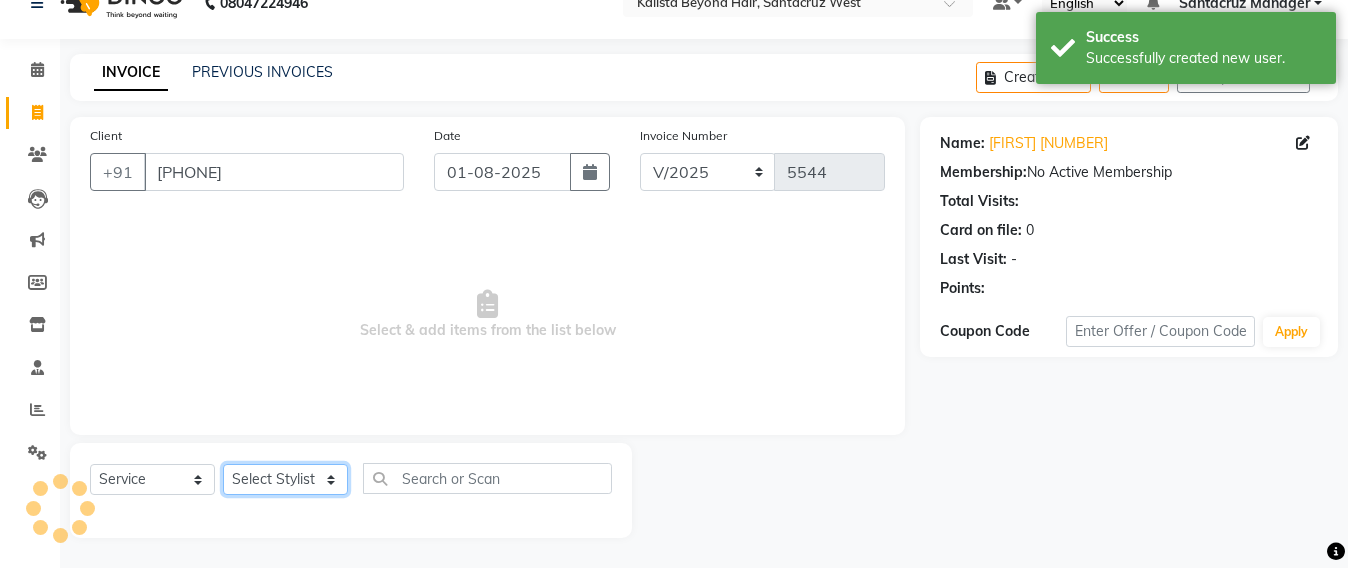 click on "Select Stylist Admin Avesh Sankat AZHER SHAIKH Jayeshree Mahtre Manisha Subodh Shedge Muskaan Pramila Vinayak Mhatre prathmesh mahattre Pratibha Nilesh Sharma RINKI SAV Rosy Sunil Jadhav Sameer shah admin Santacruz Manager SAURAV Siddhi SOMAYANG VASHUM Tejasvi Bhosle" 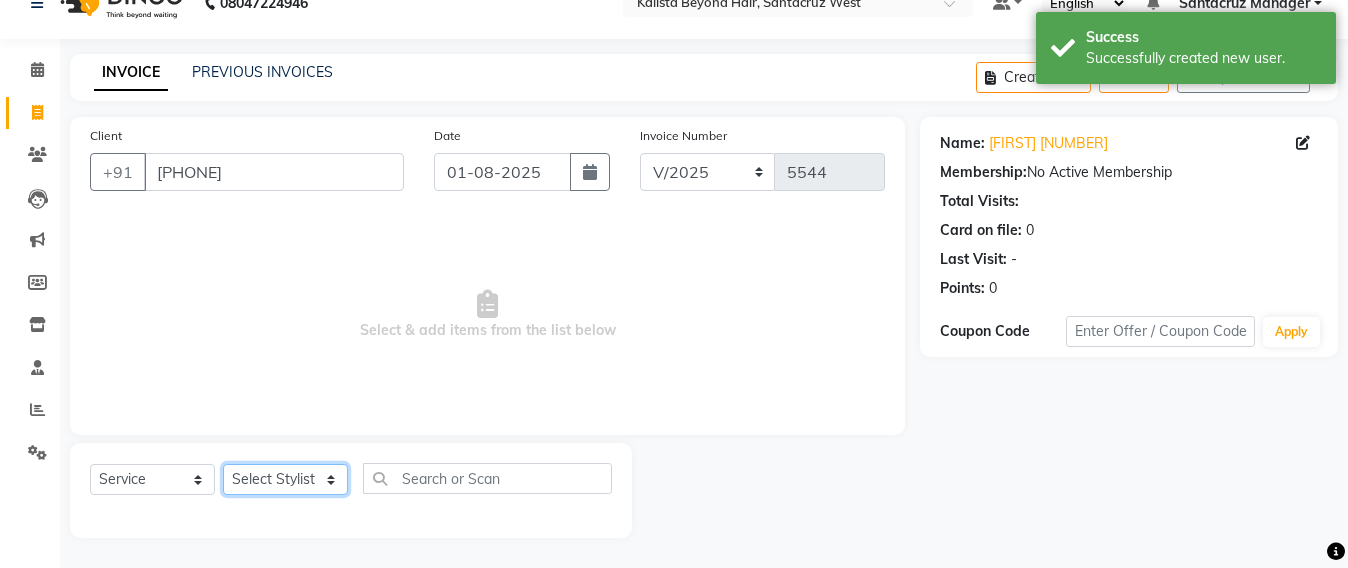 select on "47916" 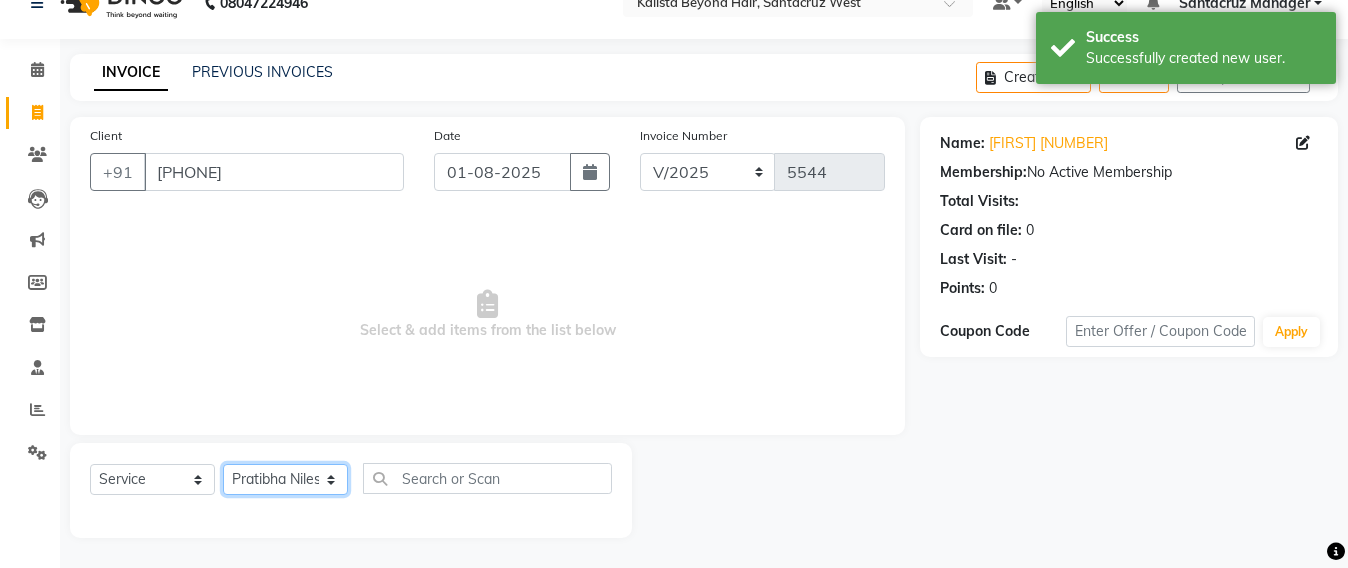 click on "Select Stylist Admin Avesh Sankat AZHER SHAIKH Jayeshree Mahtre Manisha Subodh Shedge Muskaan Pramila Vinayak Mhatre prathmesh mahattre Pratibha Nilesh Sharma RINKI SAV Rosy Sunil Jadhav Sameer shah admin Santacruz Manager SAURAV Siddhi SOMAYANG VASHUM Tejasvi Bhosle" 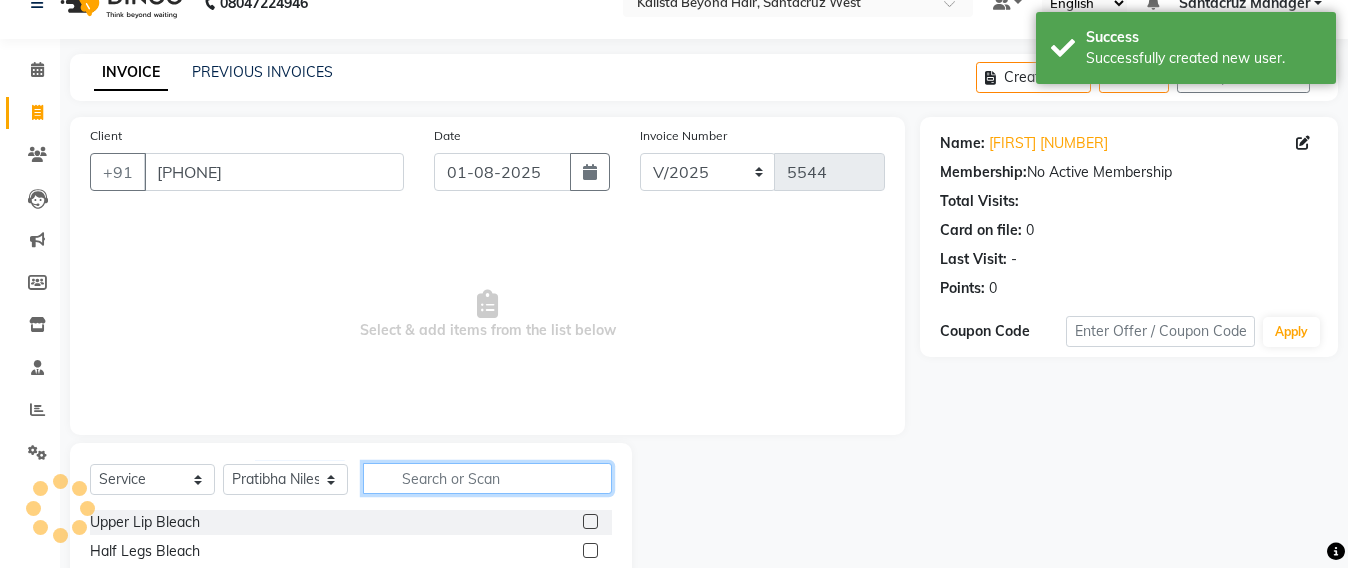 click 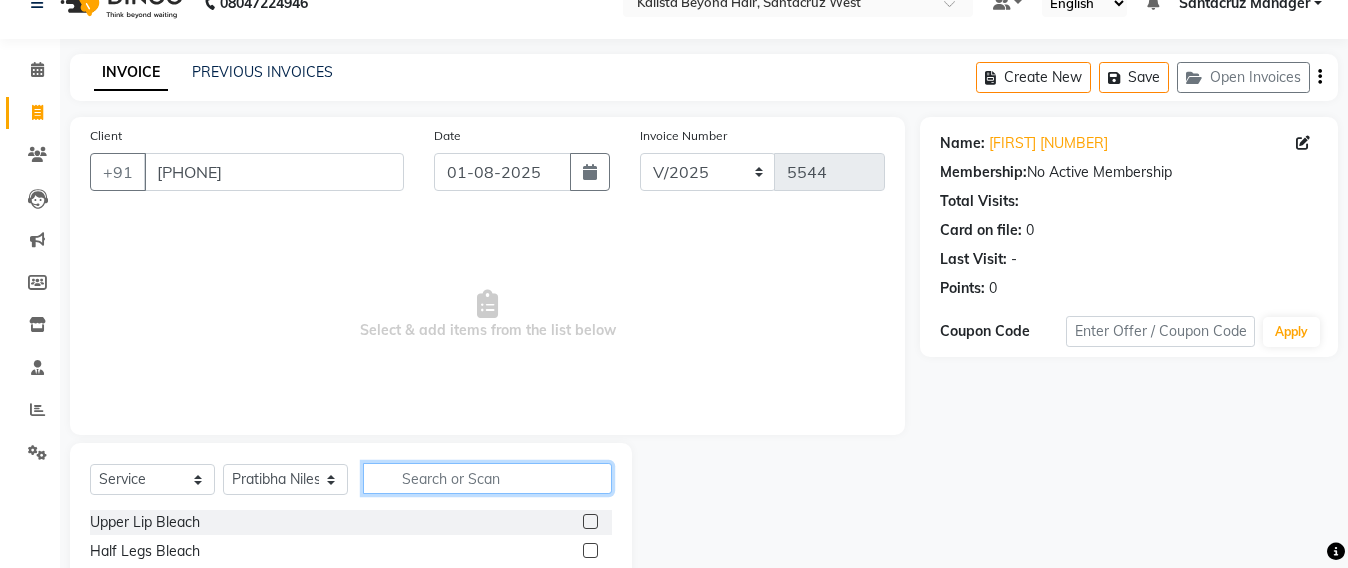 type on "R" 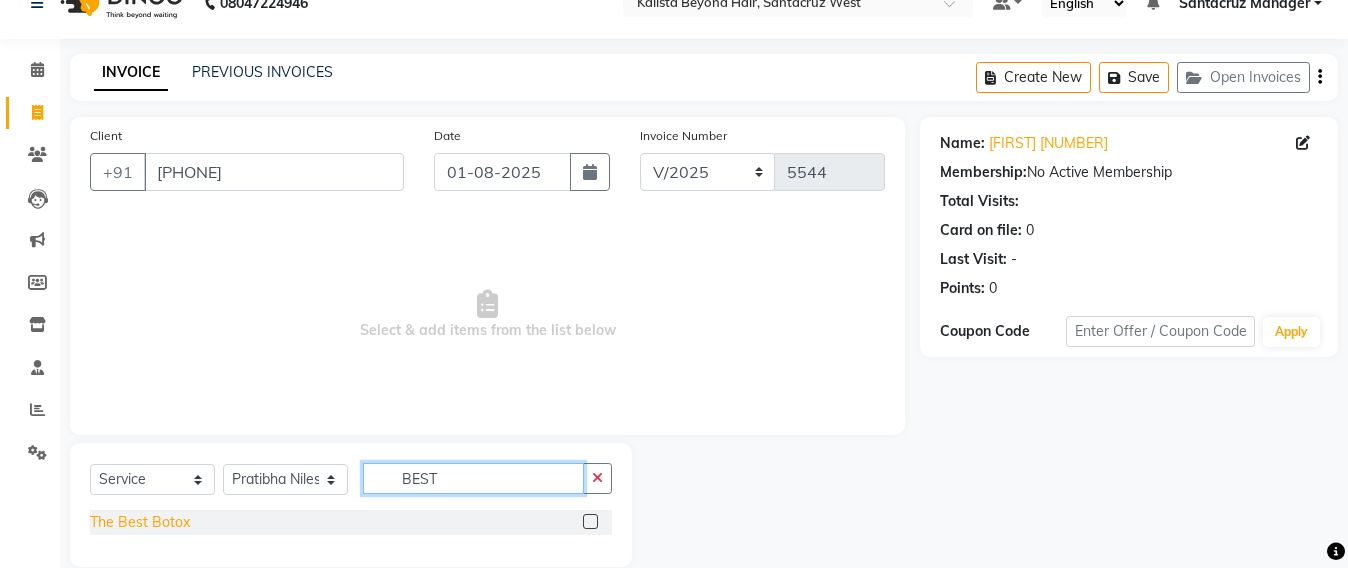 type on "BEST" 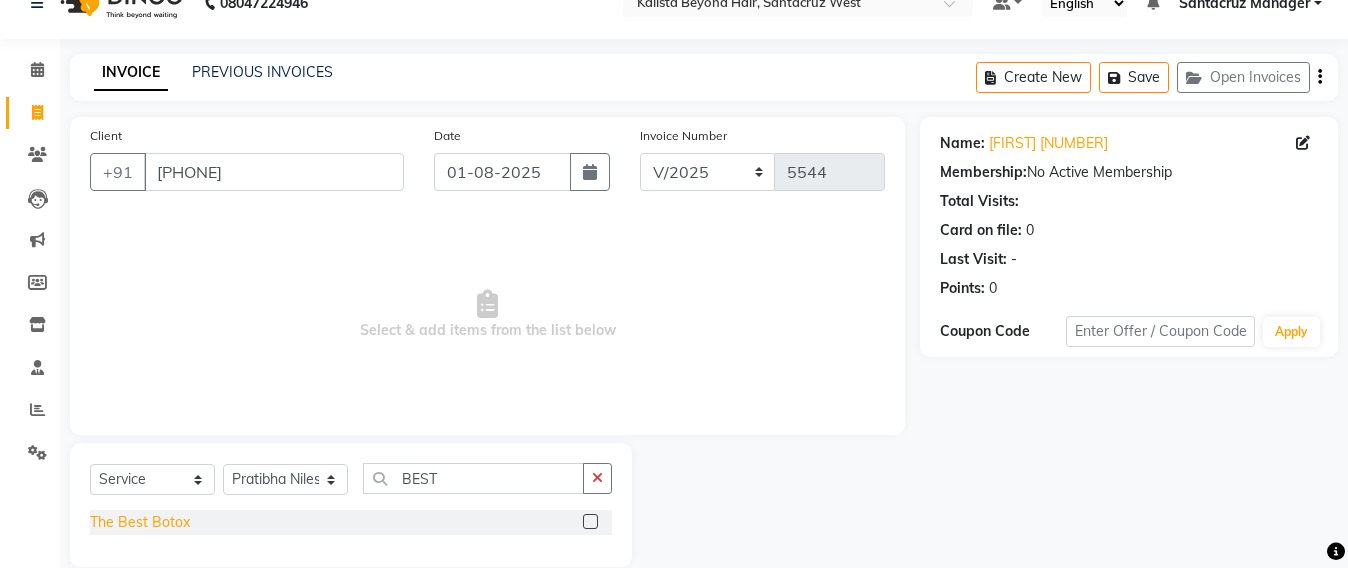 click on "The Best Botox" 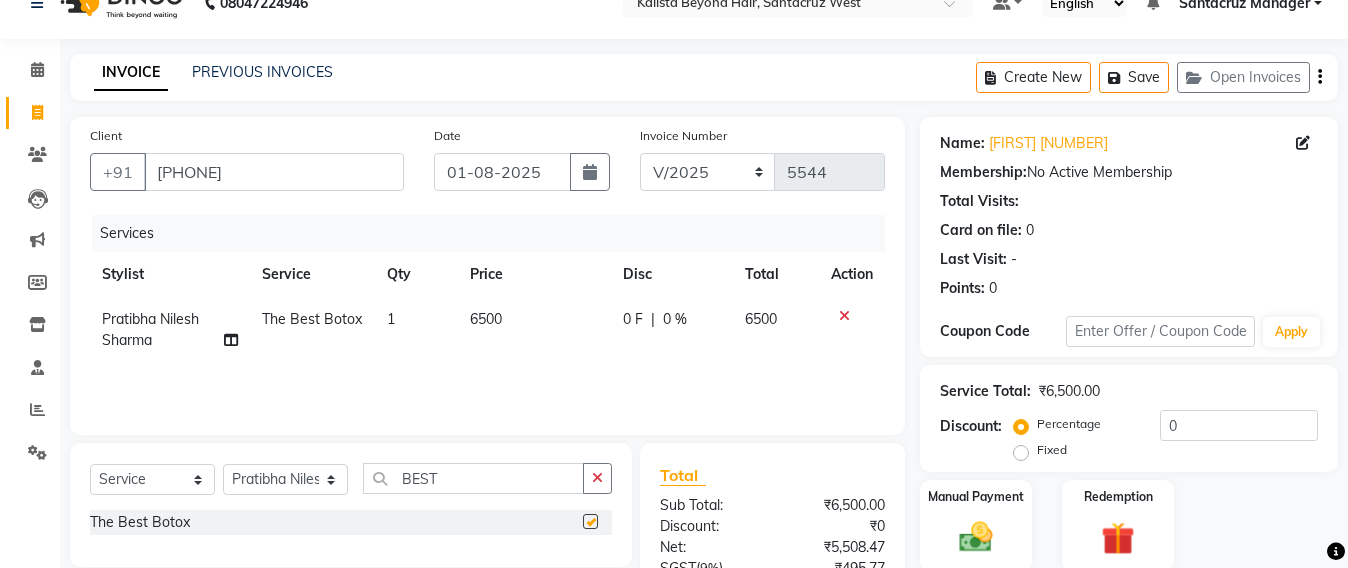 checkbox on "false" 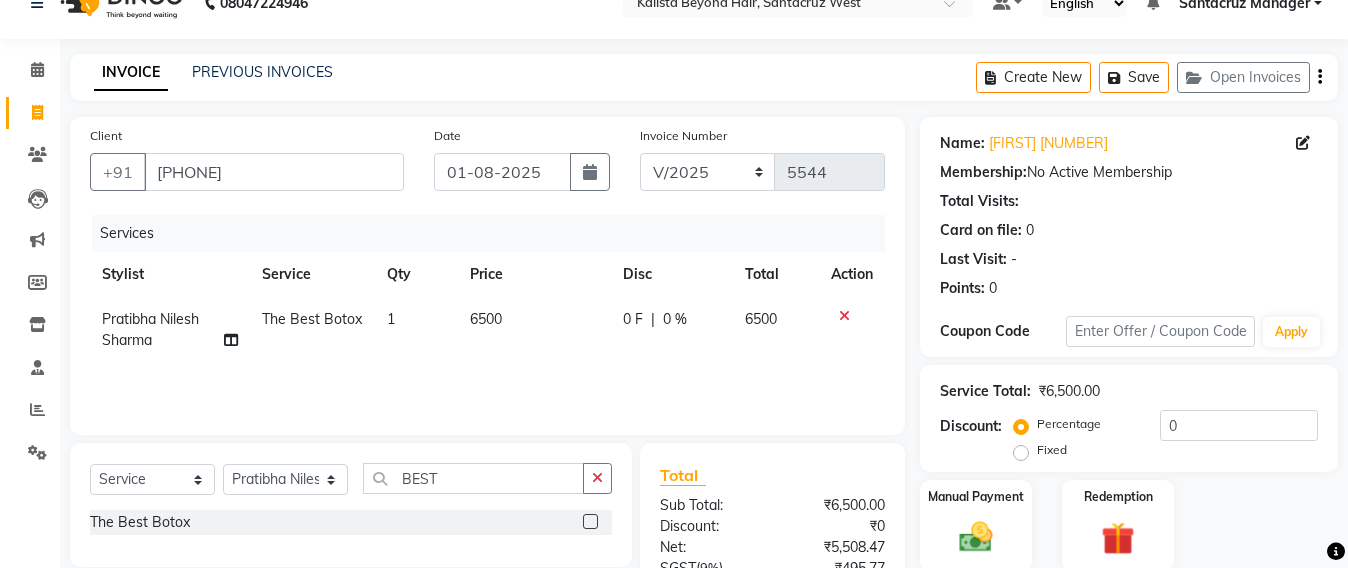 click on "6500" 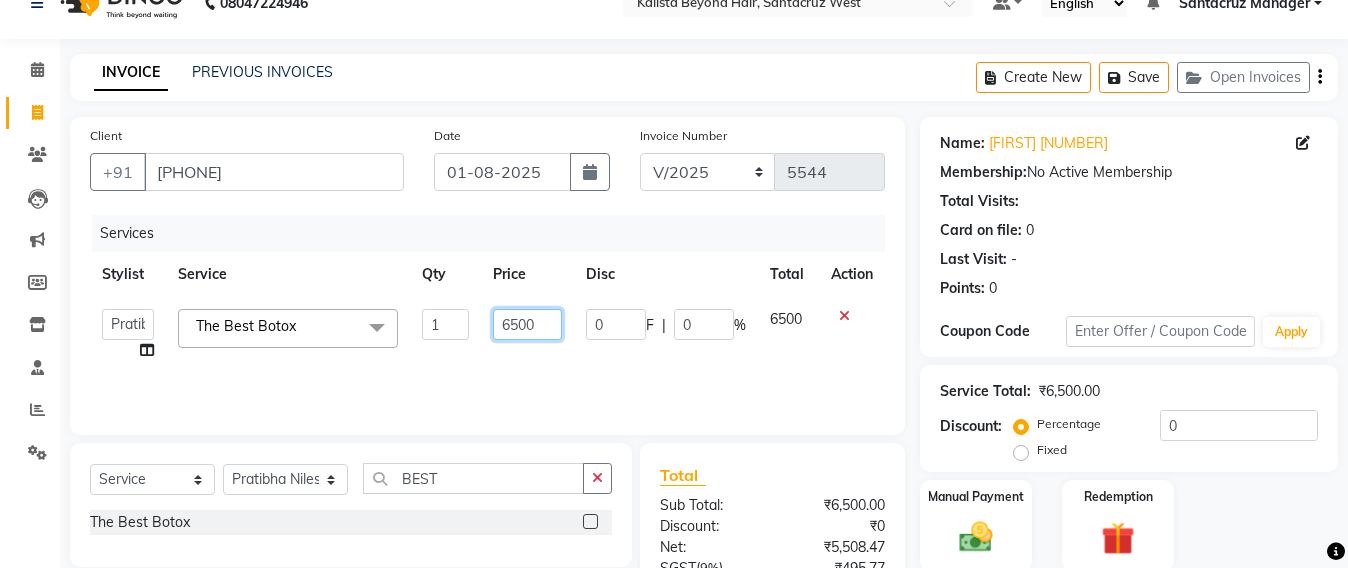 click on "6500" 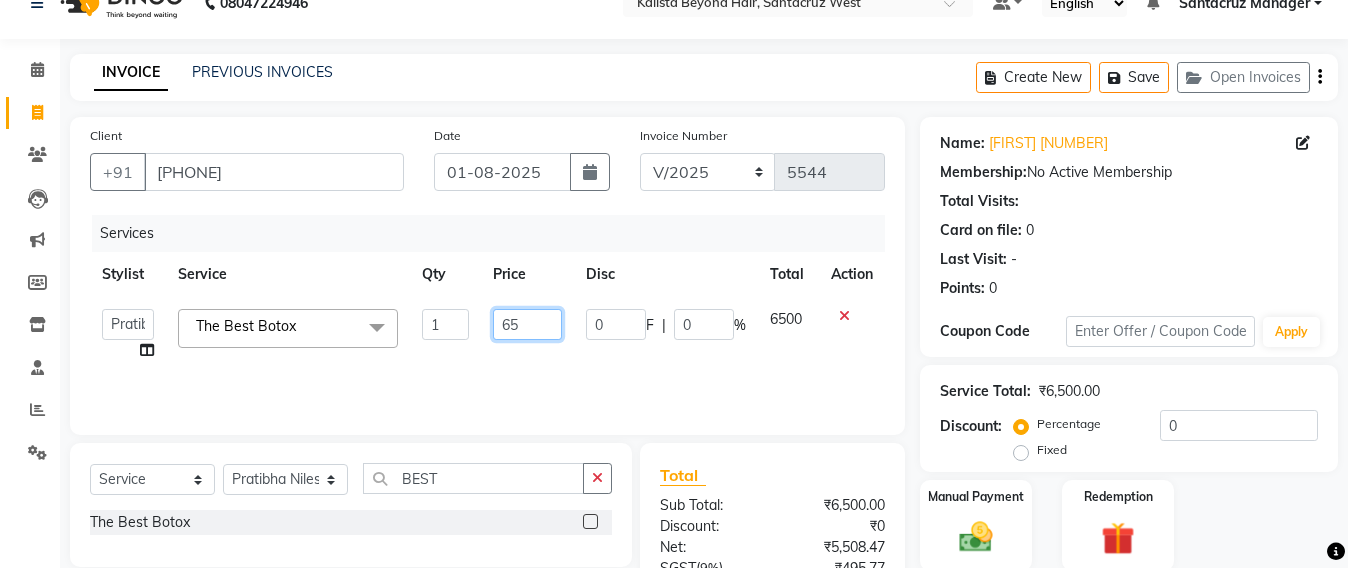 type on "6" 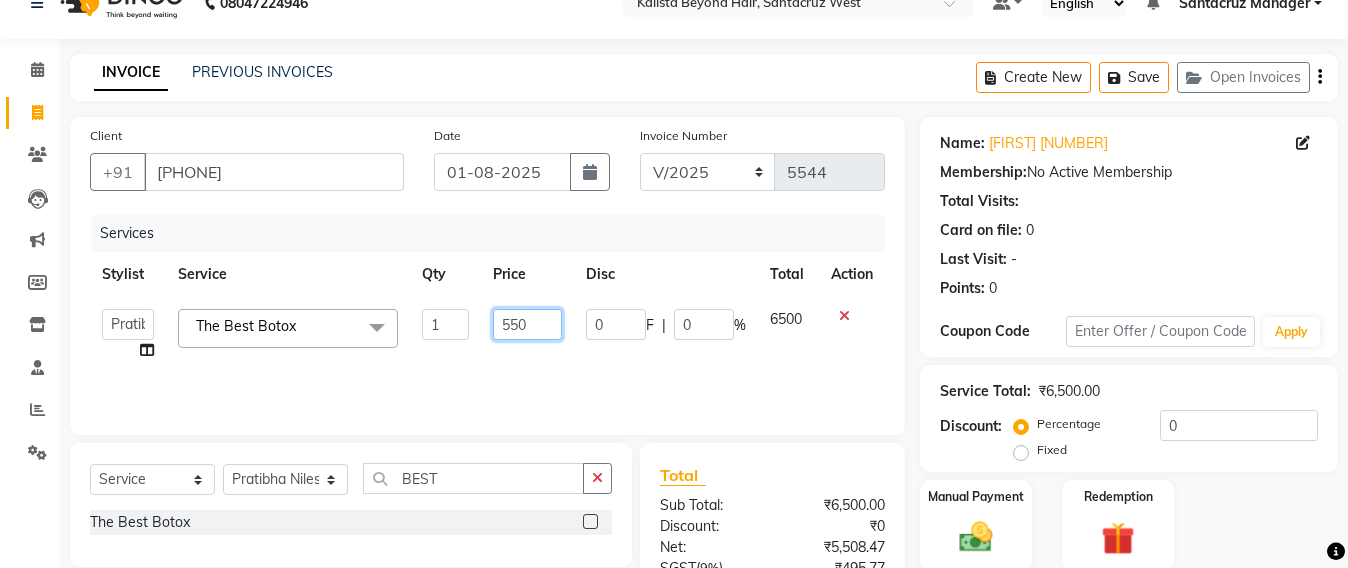 type on "5500" 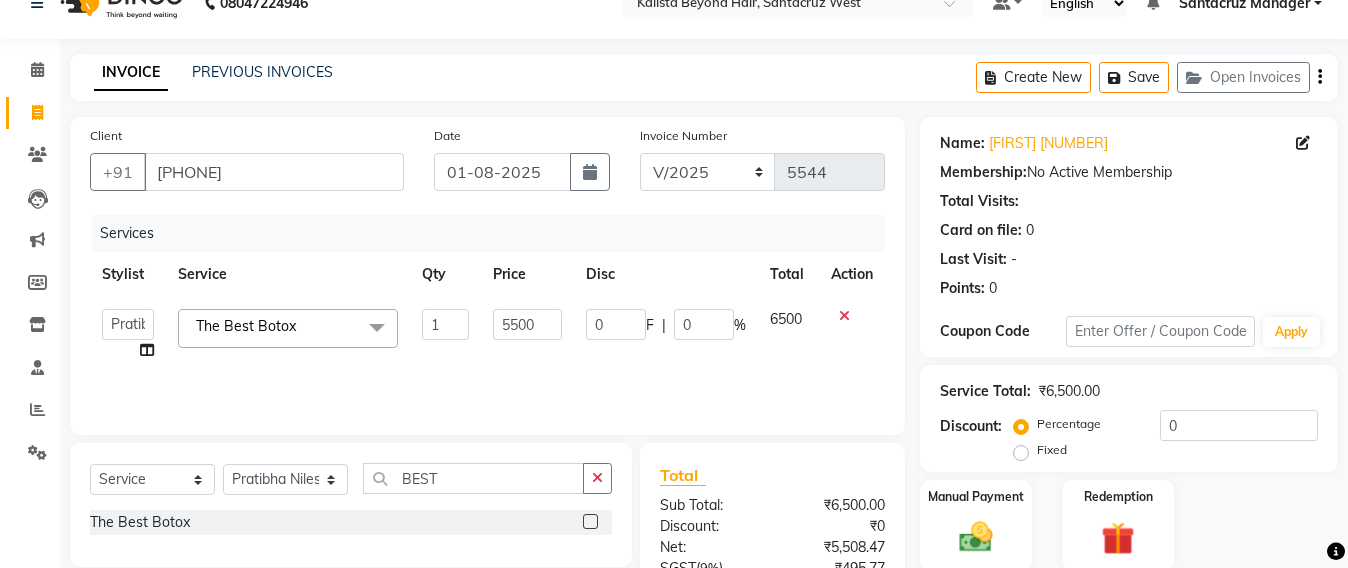 click on "5500" 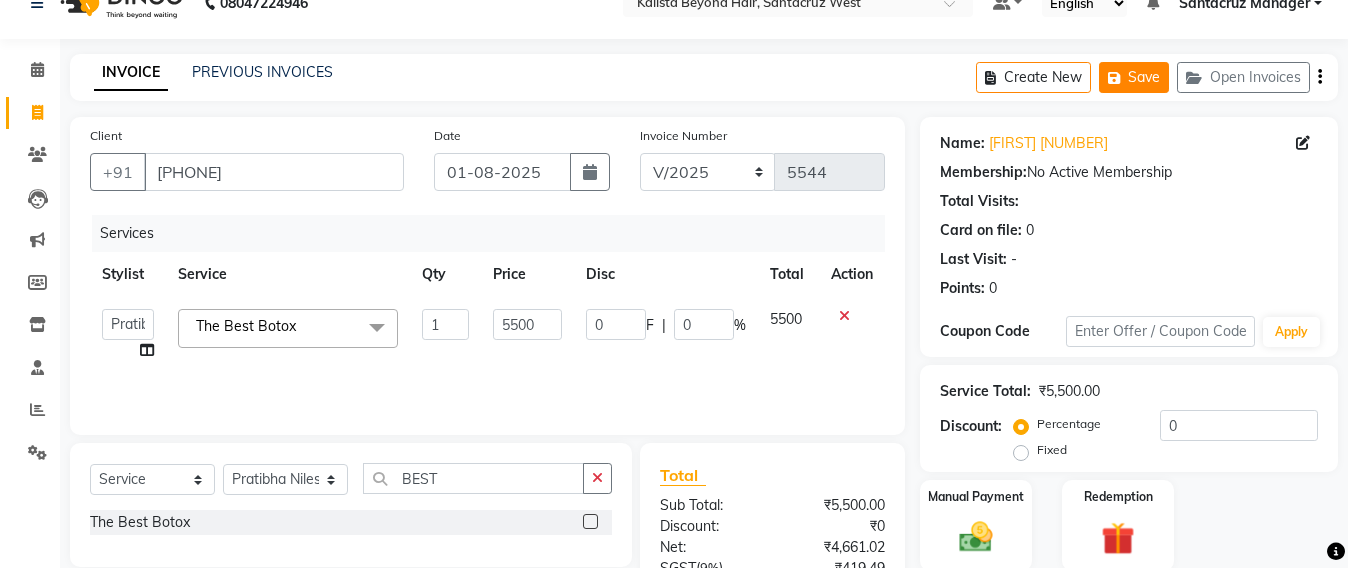 click on "Save" 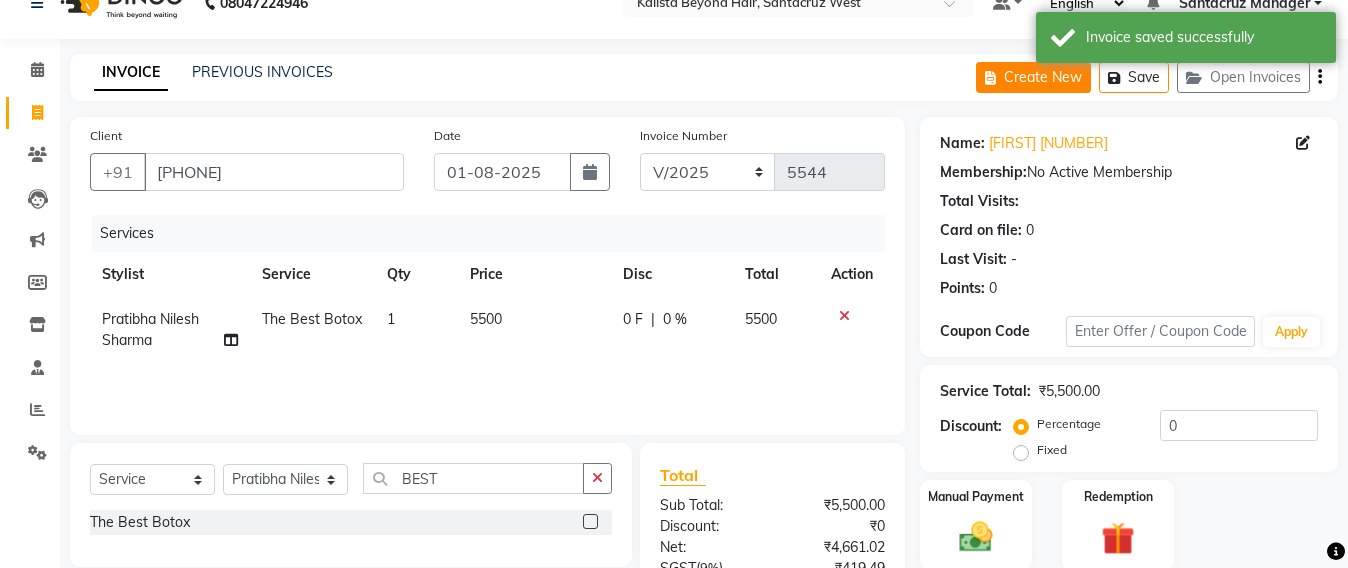 click on "Create New" 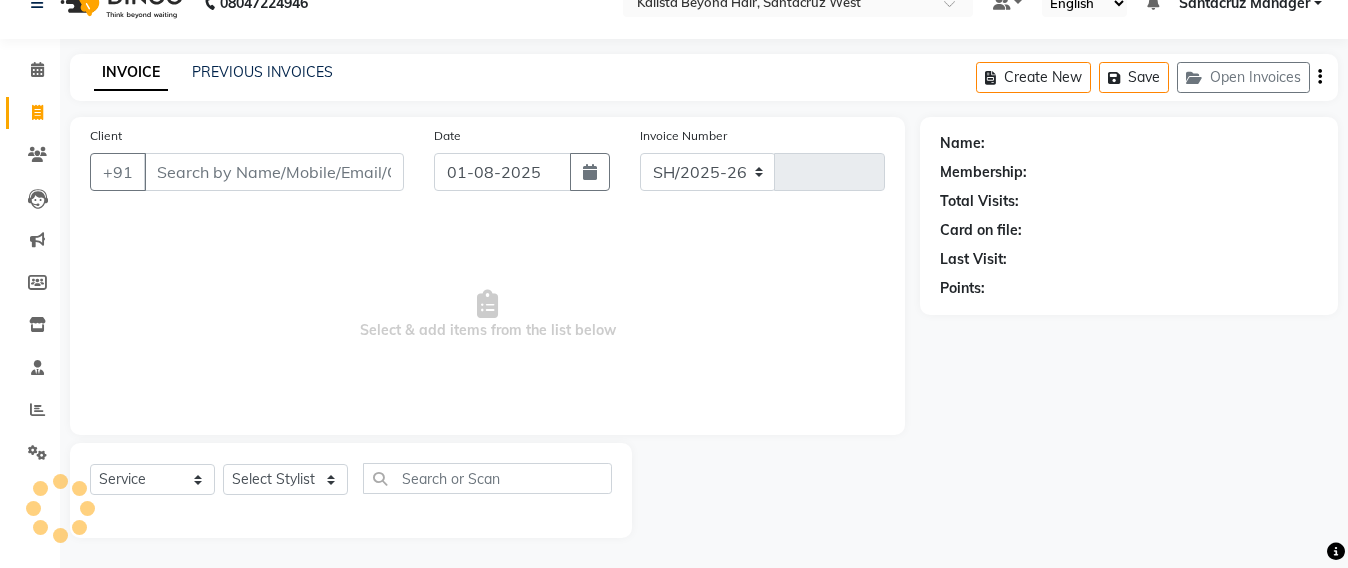 select on "6357" 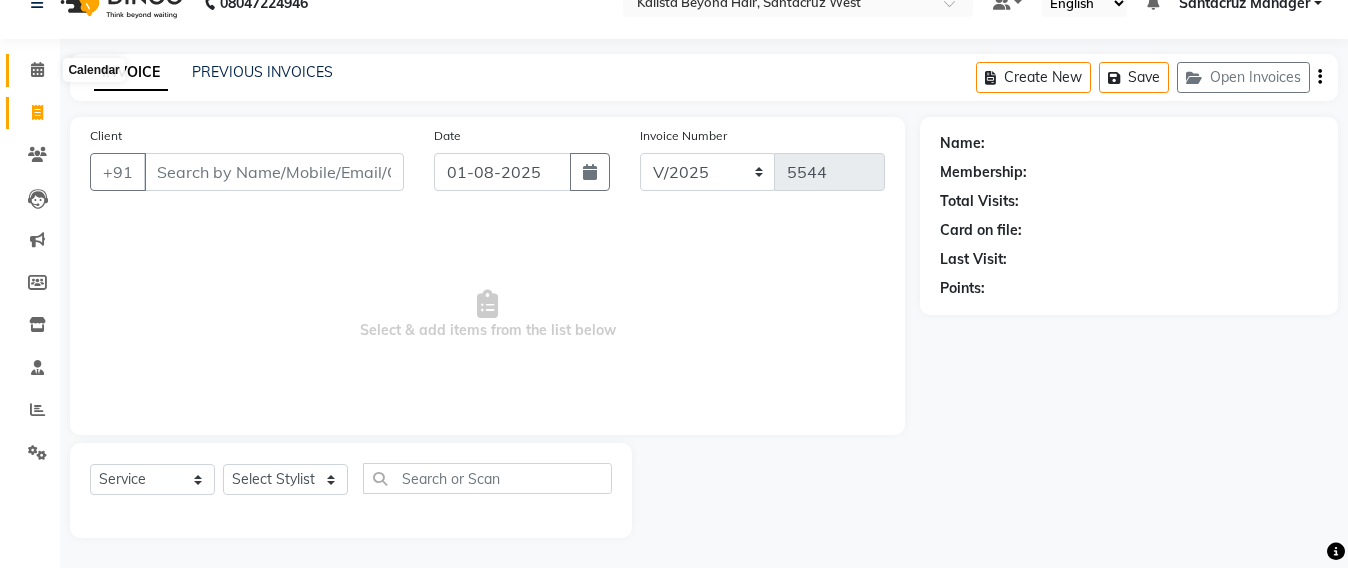 click 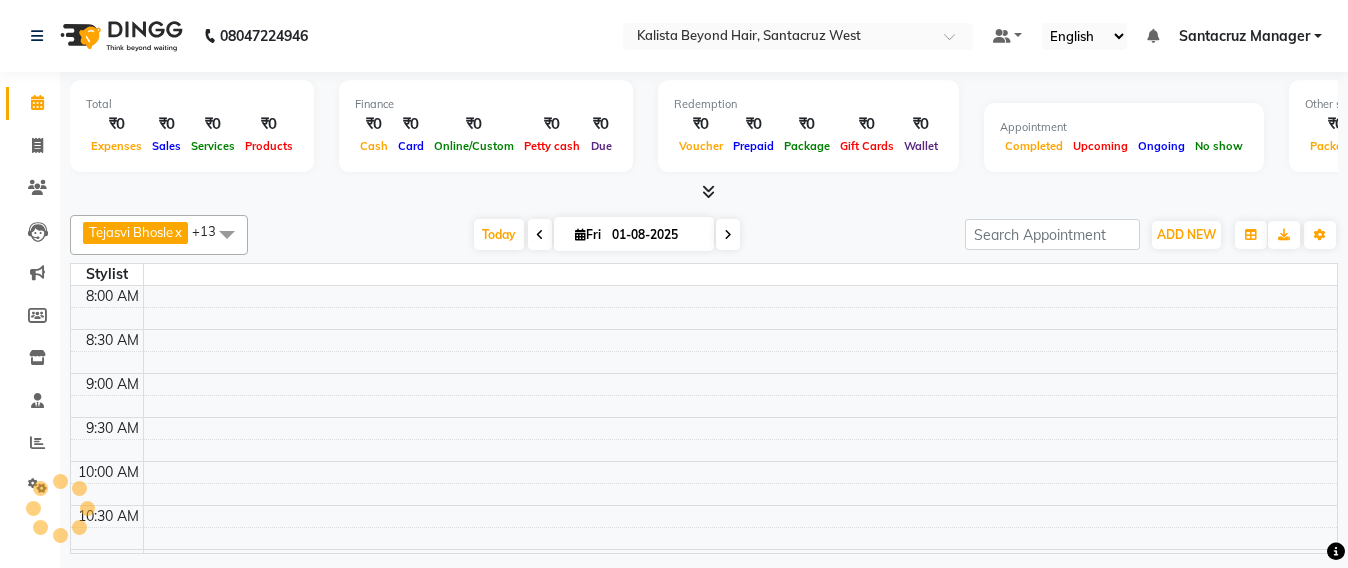 scroll, scrollTop: 0, scrollLeft: 0, axis: both 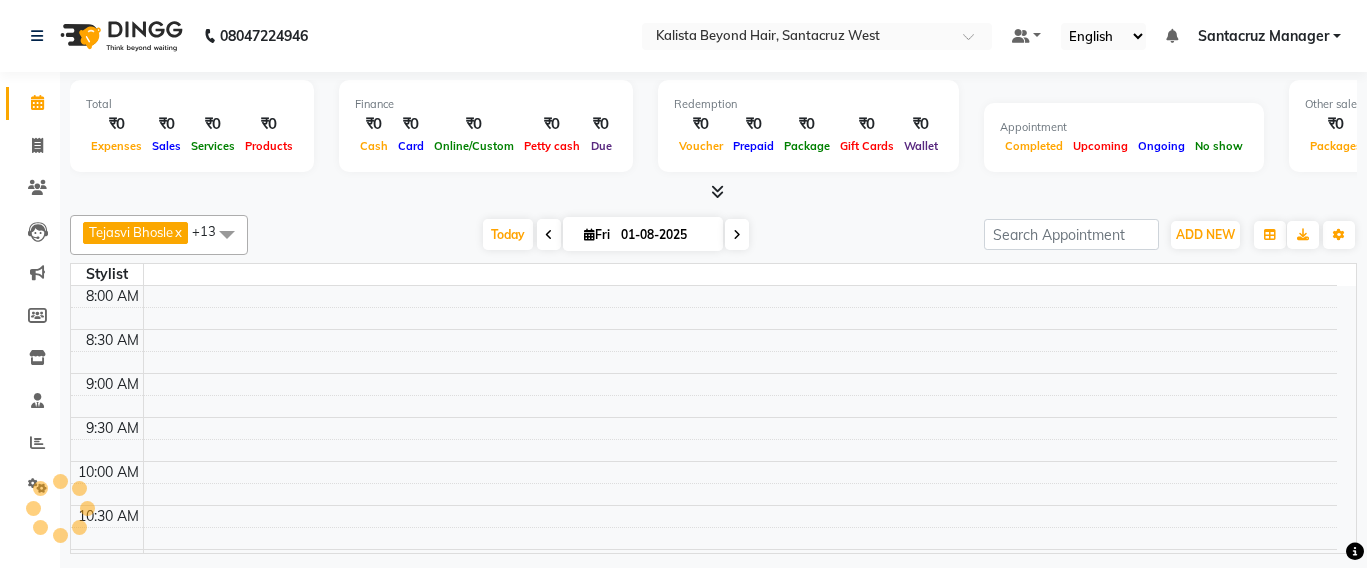 click at bounding box center [737, 234] 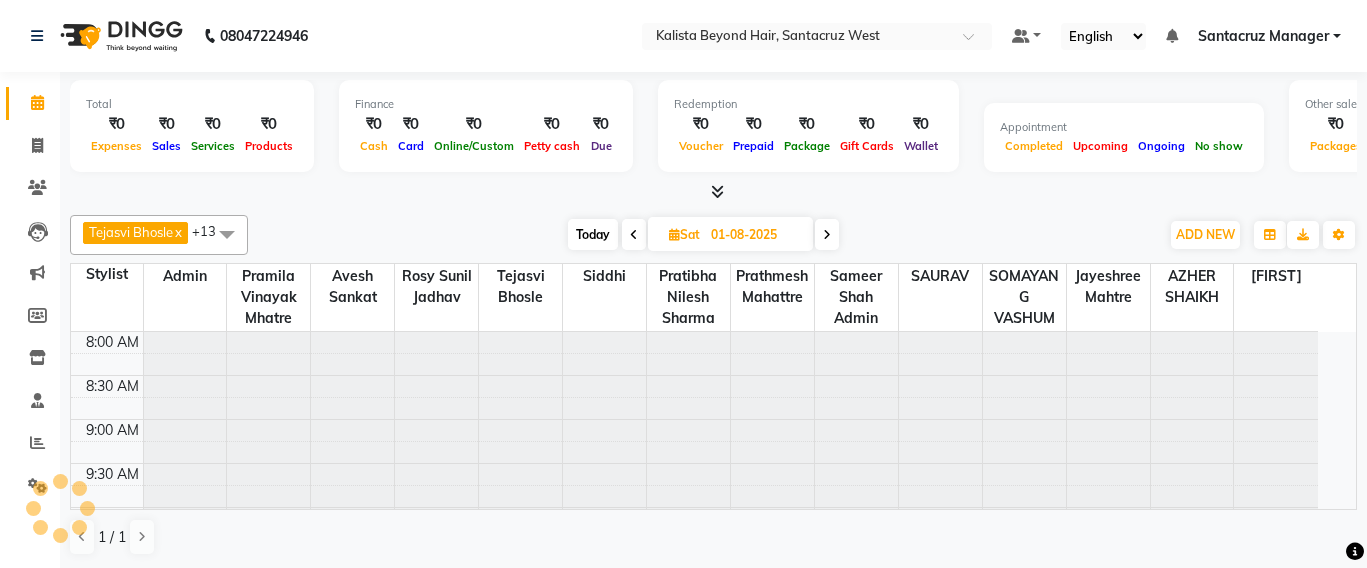 type on "02-08-2025" 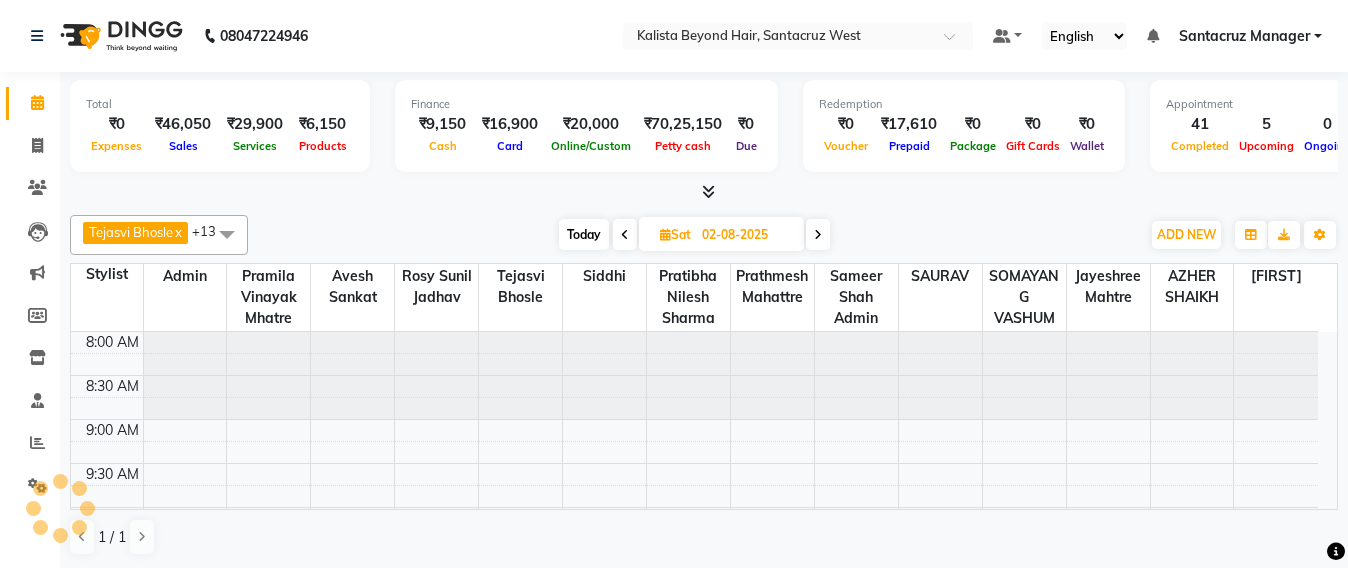 scroll, scrollTop: 966, scrollLeft: 0, axis: vertical 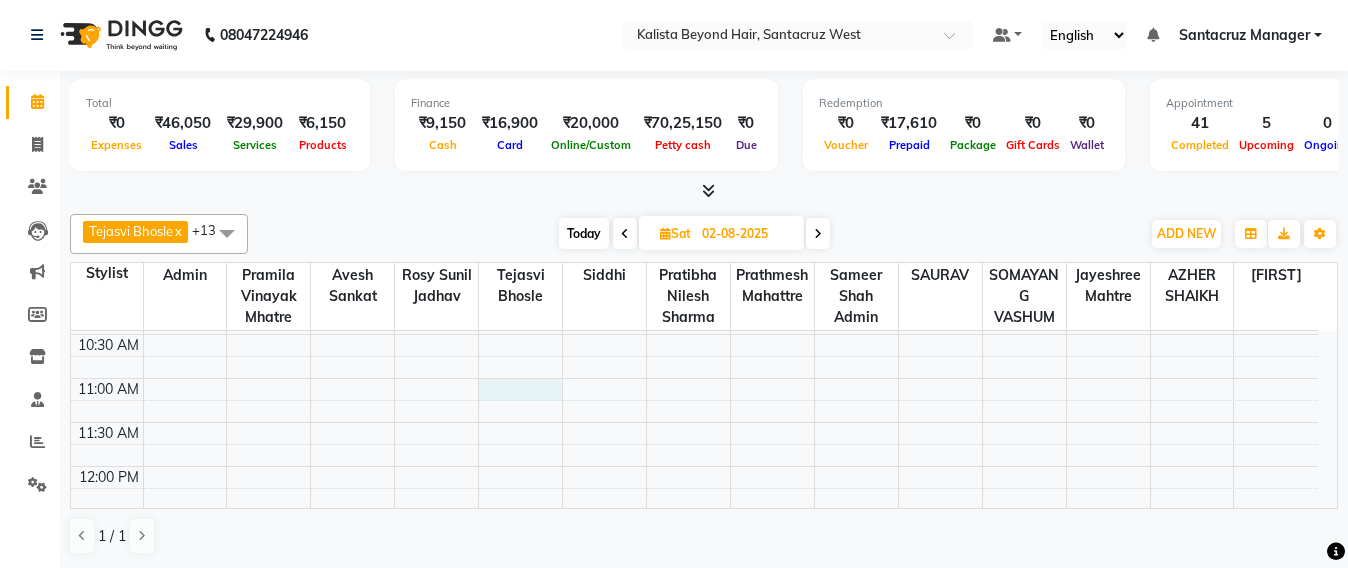 click on "8:00 AM 8:30 AM 9:00 AM 9:30 AM 10:00 AM 10:30 AM 11:00 AM 11:30 AM 12:00 PM 12:30 PM 1:00 PM 1:30 PM 2:00 PM 2:30 PM 3:00 PM 3:30 PM 4:00 PM 4:30 PM 5:00 PM 5:30 PM 6:00 PM 6:30 PM 7:00 PM 7:30 PM 8:00 PM 8:30 PM     KRISHNA THACKREY - 3047, 05:00 PM-05:45 PM, Highlight / Per Strip [350]" at bounding box center (694, 686) 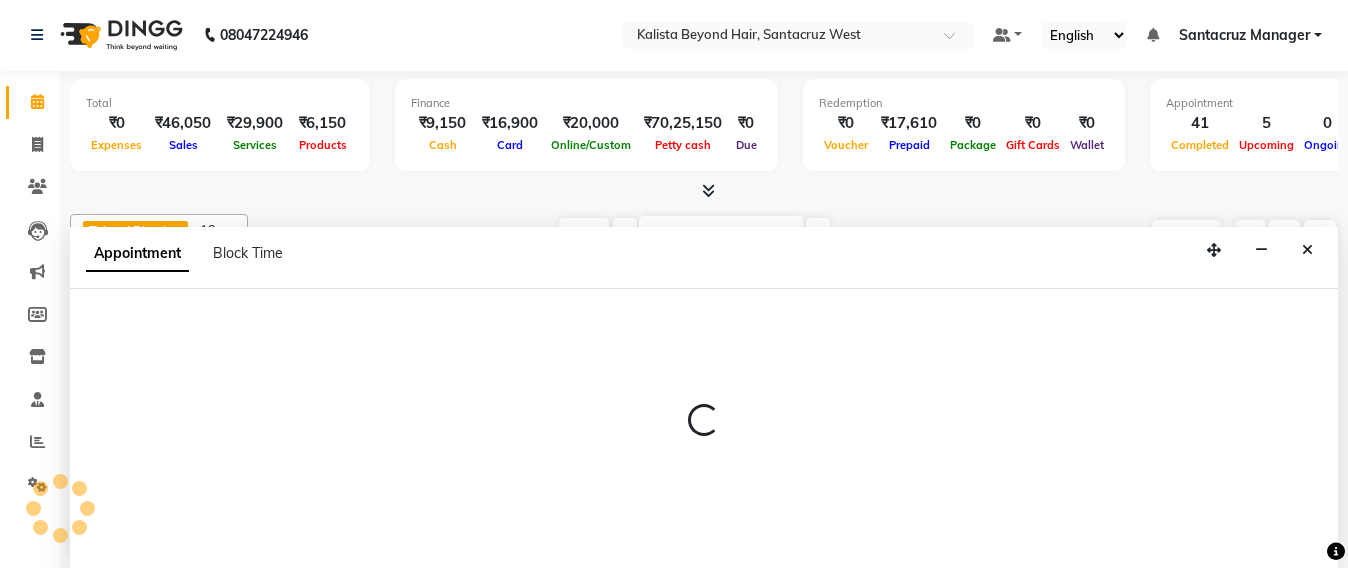 select on "47907" 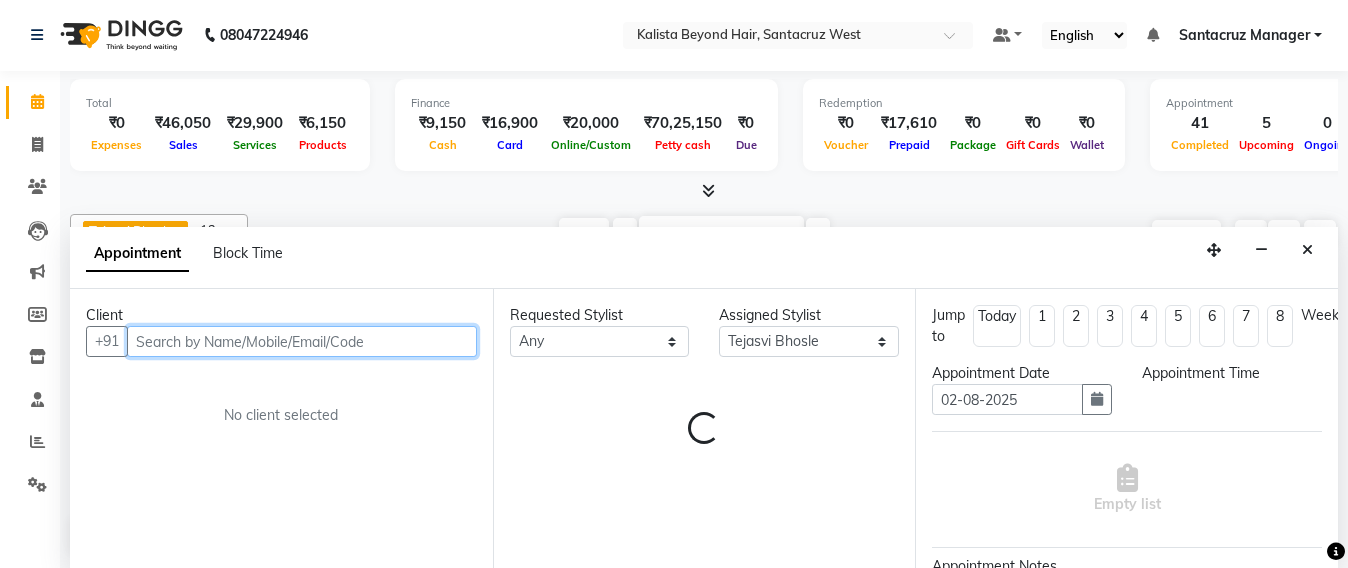 select on "660" 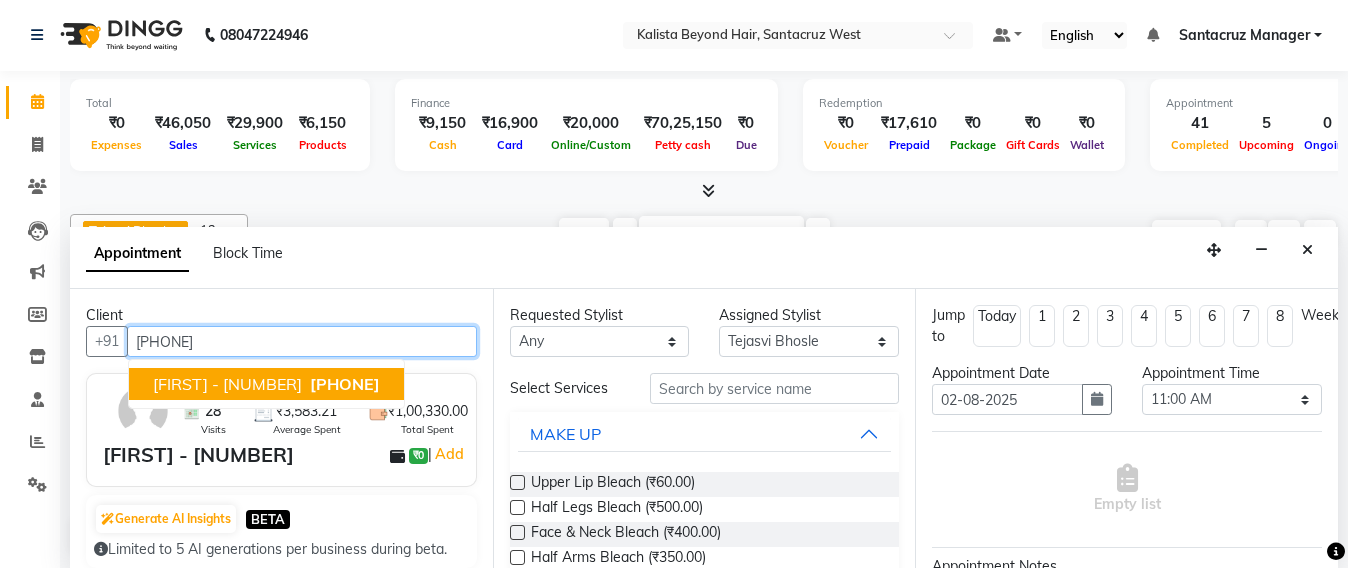 click on "SUDHA - 7192" at bounding box center [227, 384] 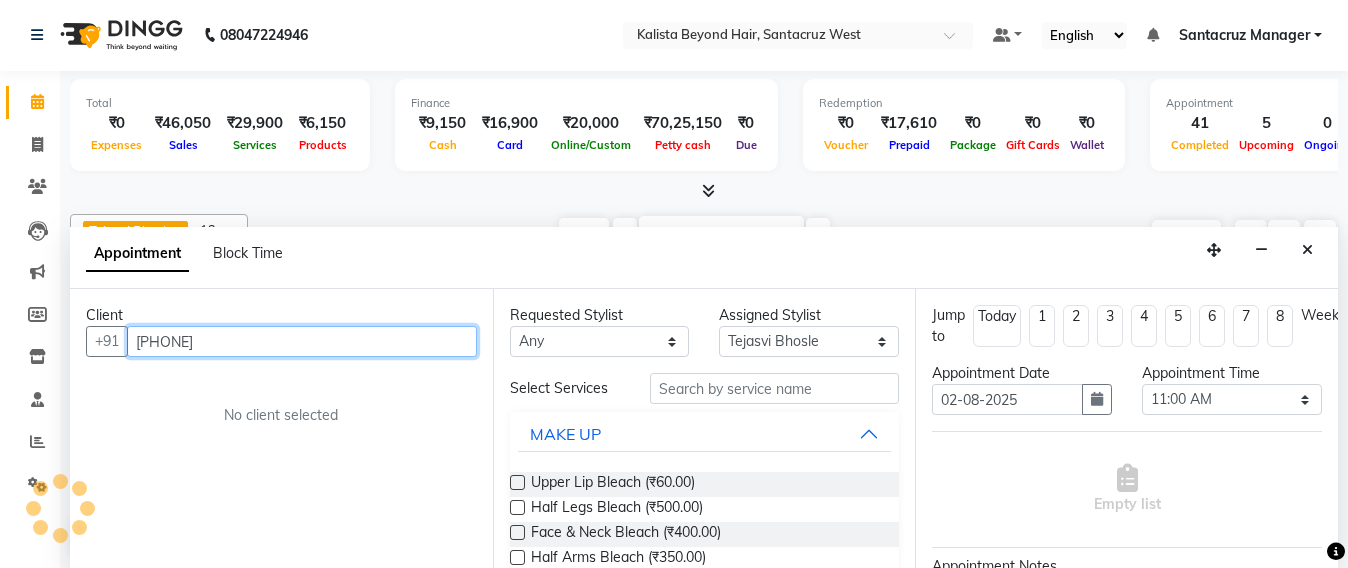 type on "9820427192" 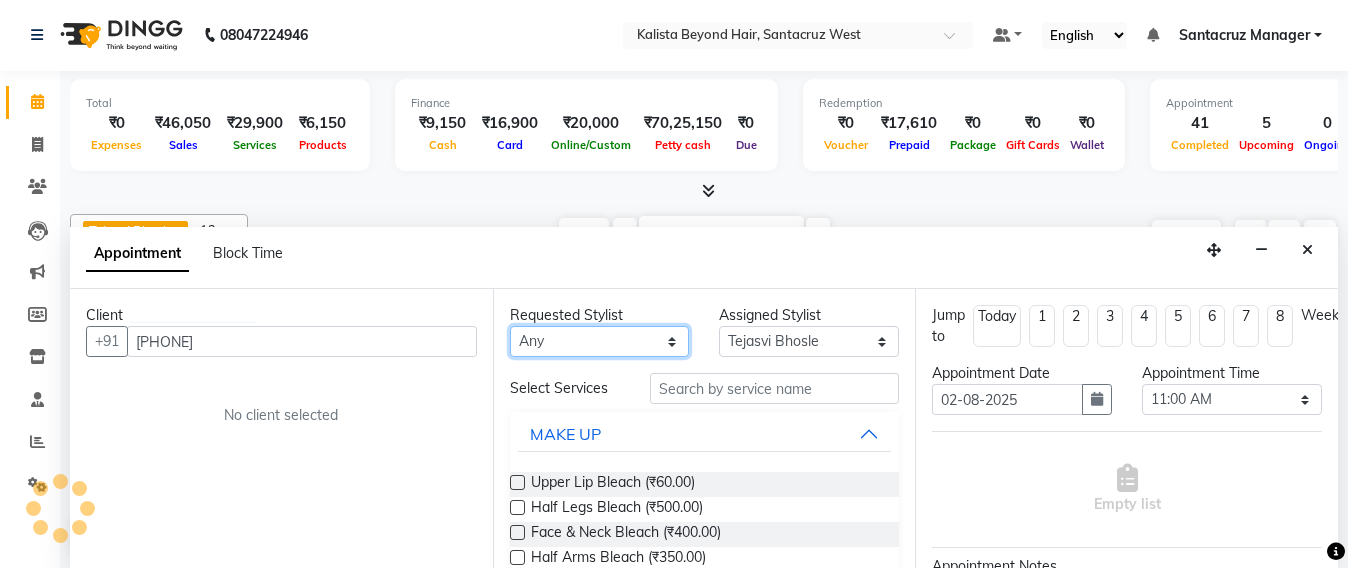 drag, startPoint x: 631, startPoint y: 350, endPoint x: 629, endPoint y: 328, distance: 22.090721 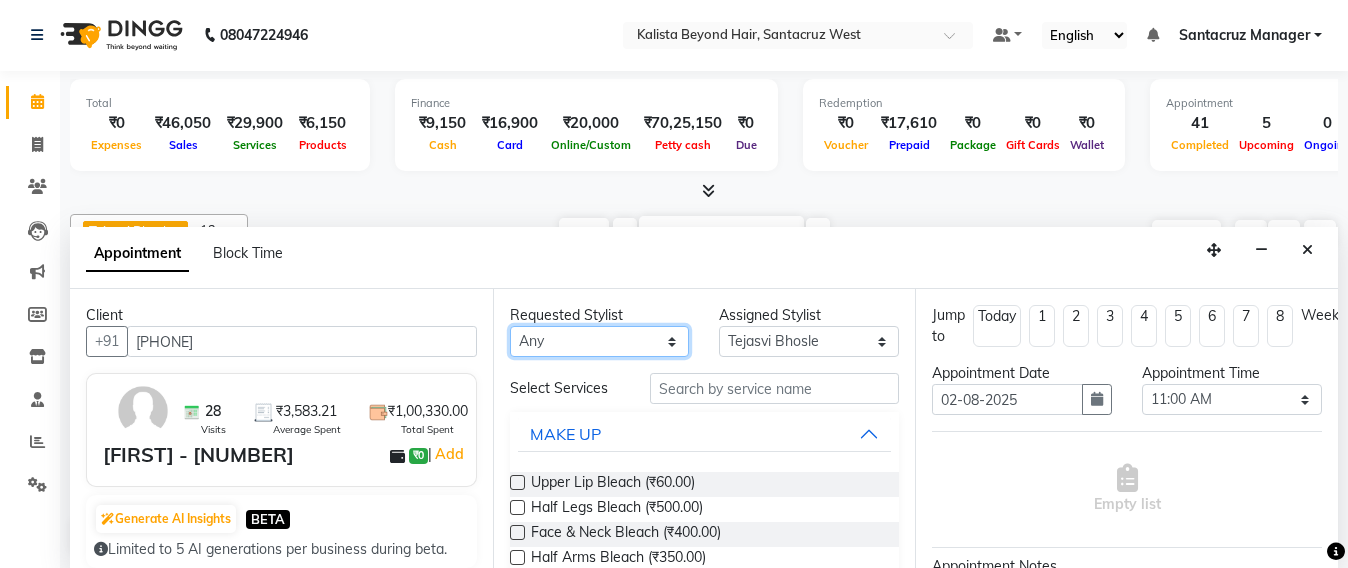 select on "47899" 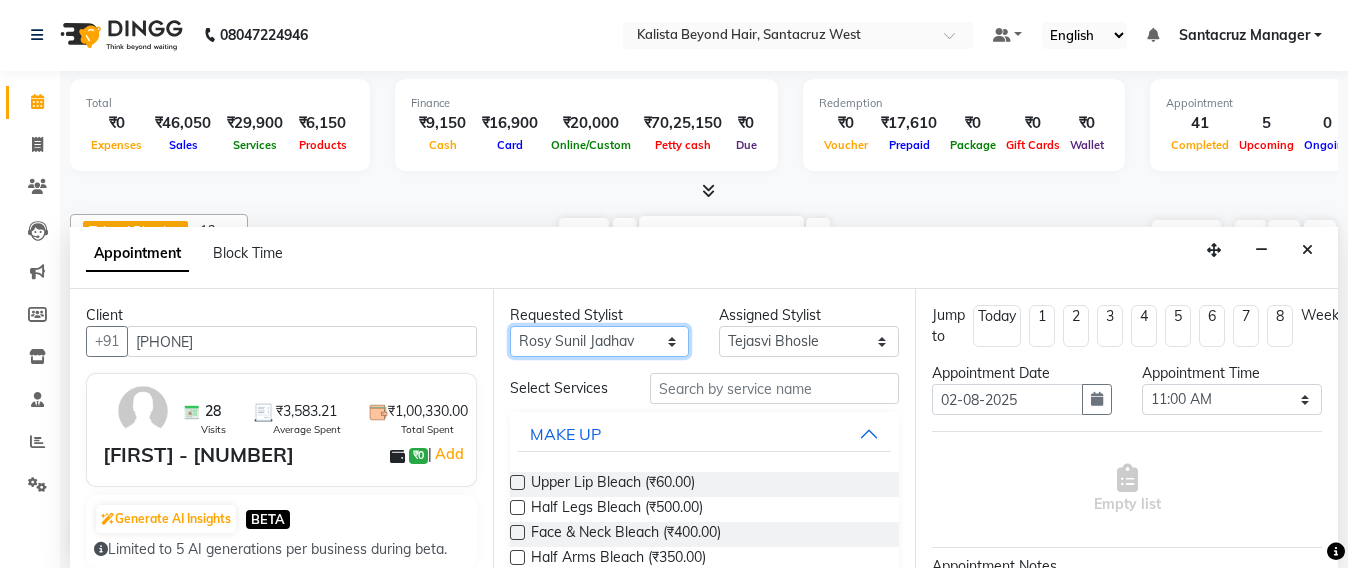 click on "Any Admin Avesh Sankat AZHER SHAIKH Jayeshree Mahtre Manisha Subodh Shedge Muskaan Pramila Vinayak Mhatre prathmesh mahattre Pratibha Nilesh Sharma RINKI SAV Rosy Sunil Jadhav Sameer shah admin SAURAV Siddhi SOMAYANG VASHUM Tejasvi Bhosle" at bounding box center [600, 341] 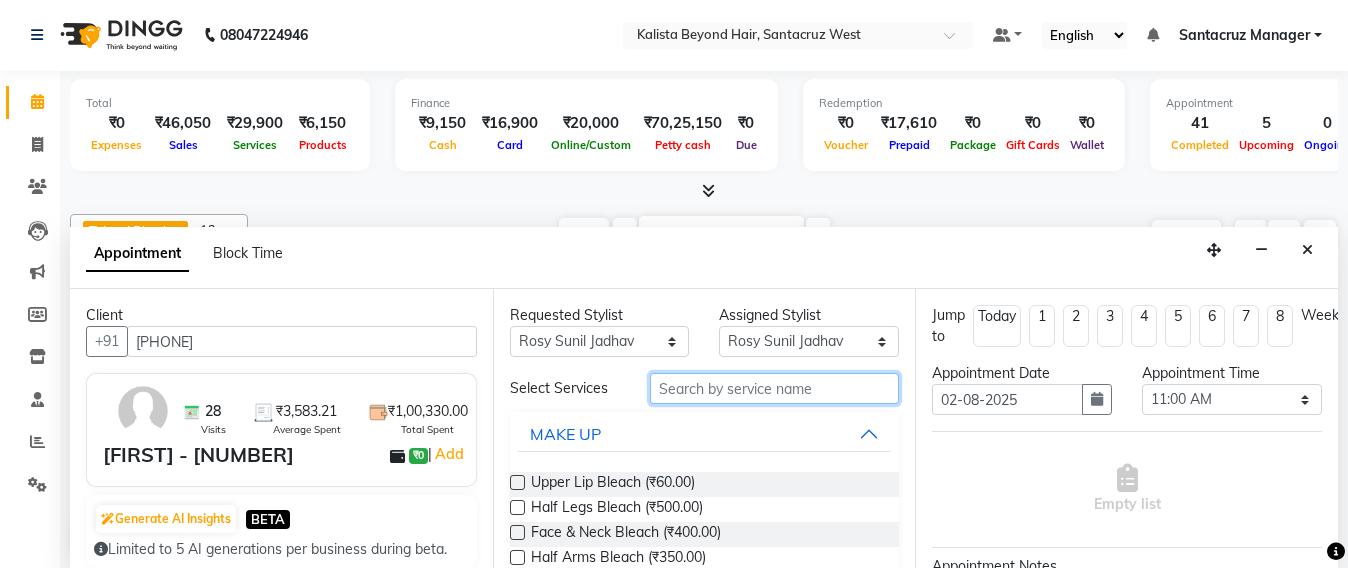 click at bounding box center (775, 388) 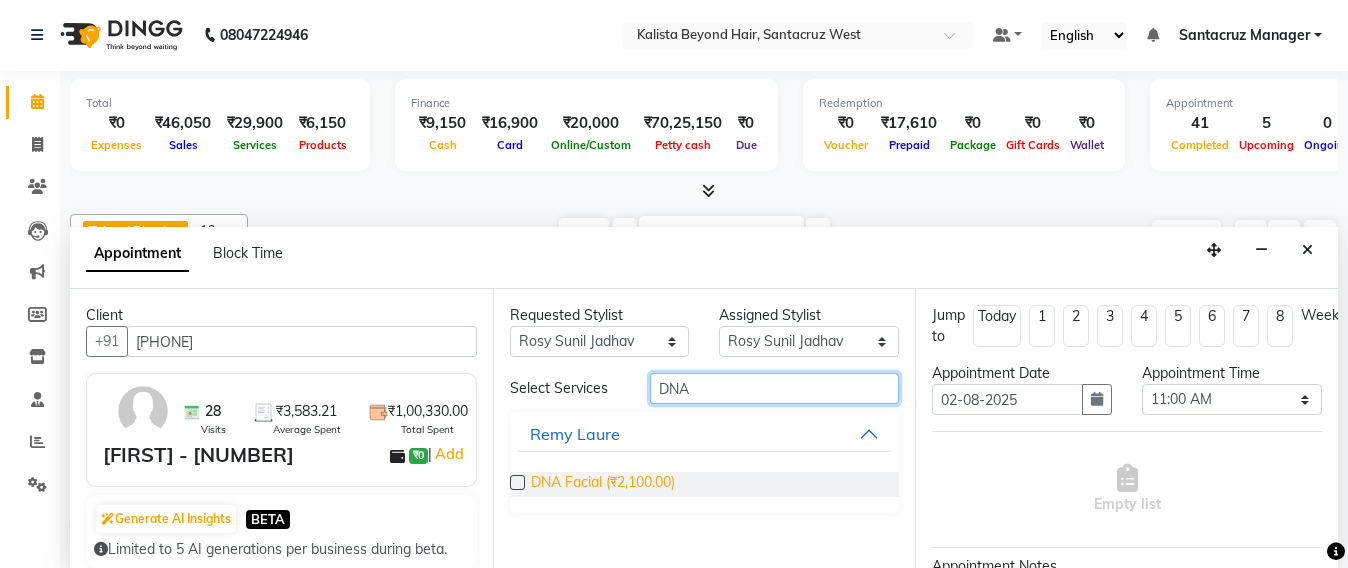 type on "DNA" 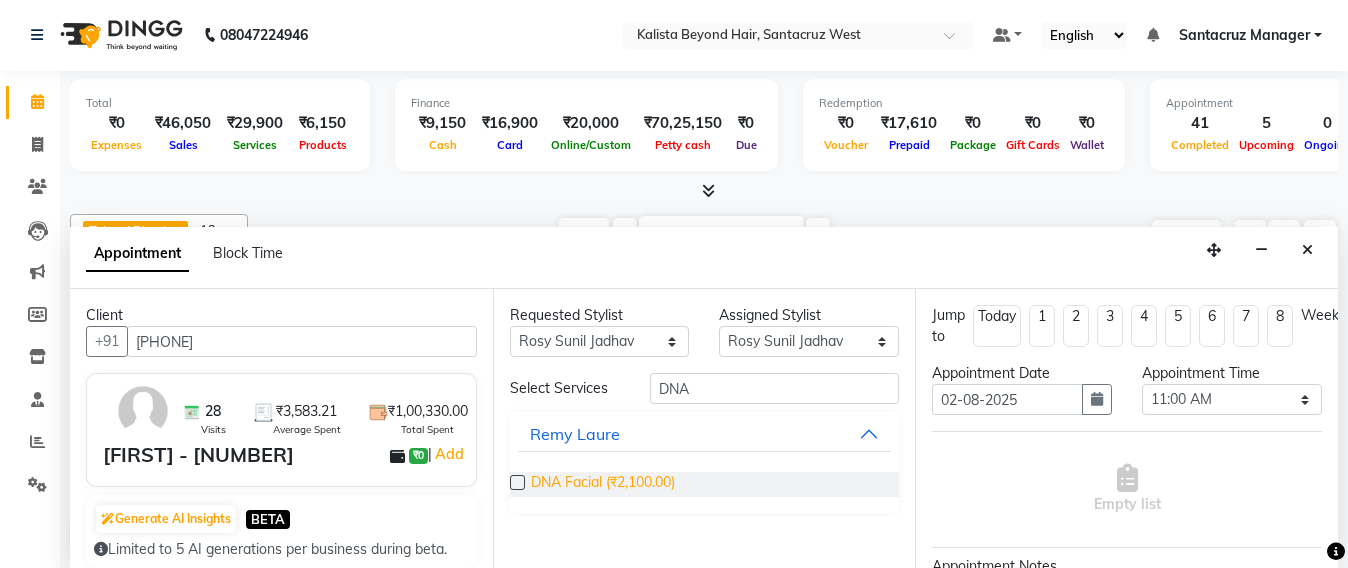 click on "DNA Facial (₹2,100.00)" at bounding box center [603, 484] 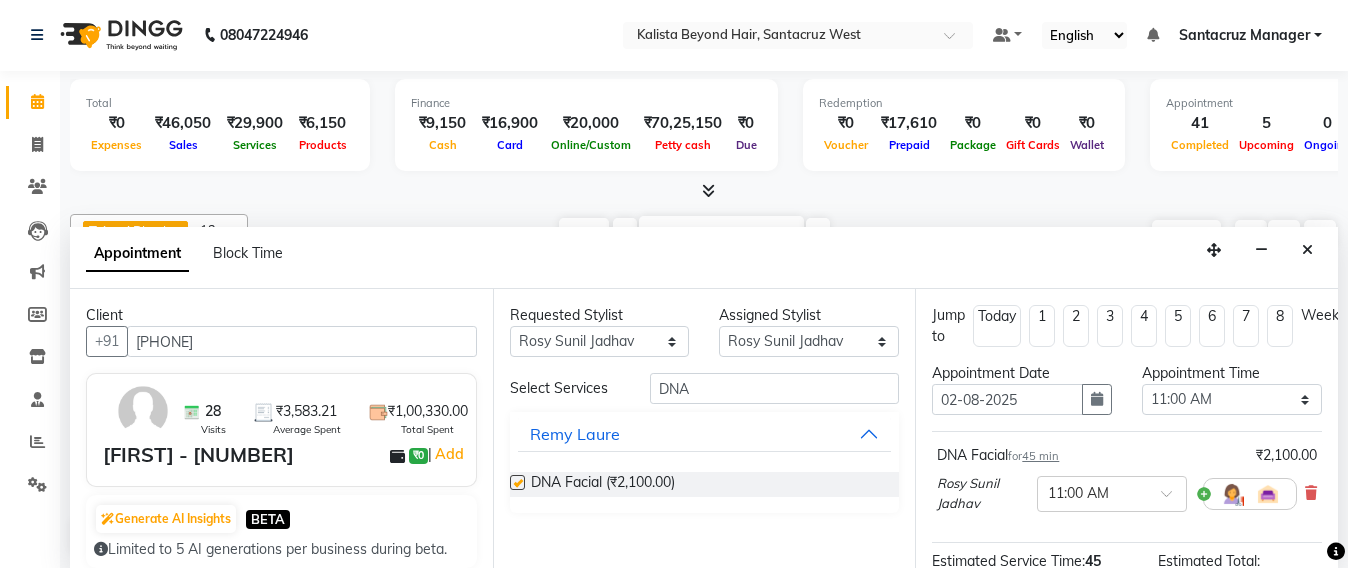 checkbox on "false" 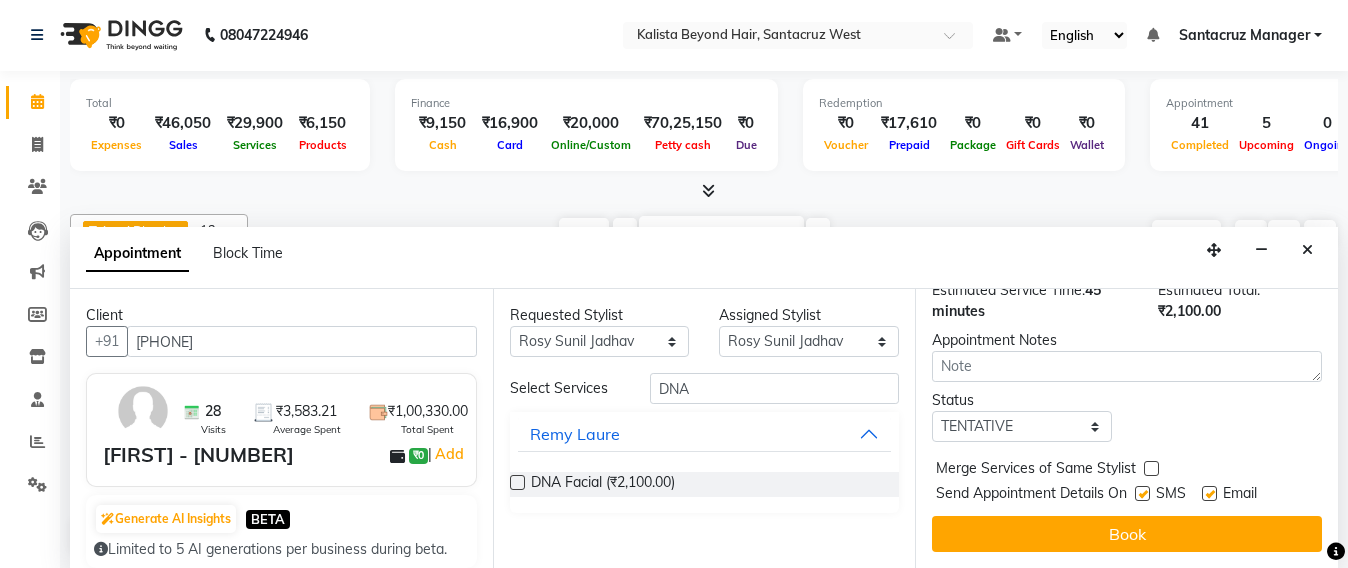 scroll, scrollTop: 290, scrollLeft: 0, axis: vertical 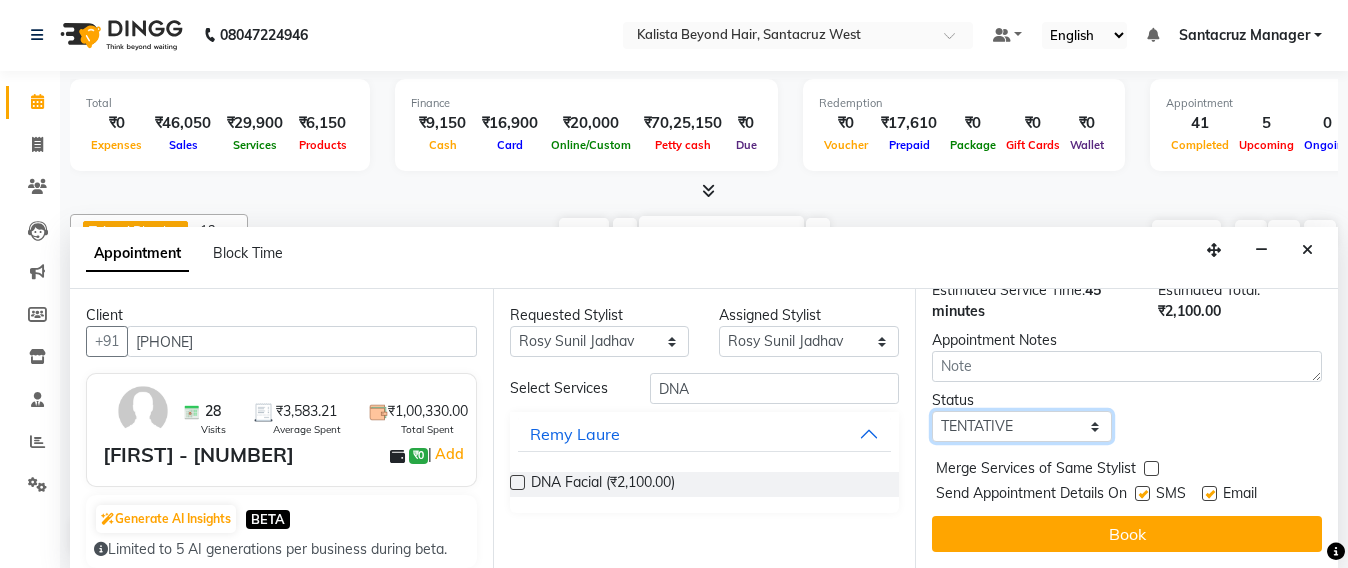 click on "Select TENTATIVE CONFIRM UPCOMING" at bounding box center [1022, 426] 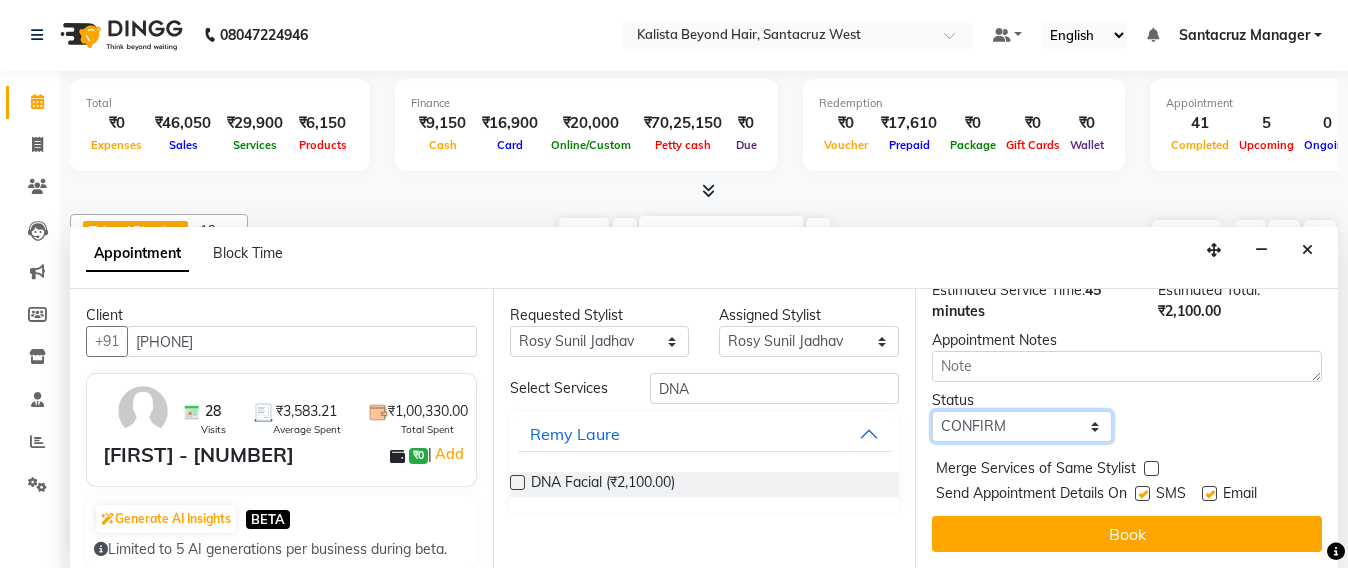 click on "Select TENTATIVE CONFIRM UPCOMING" at bounding box center (1022, 426) 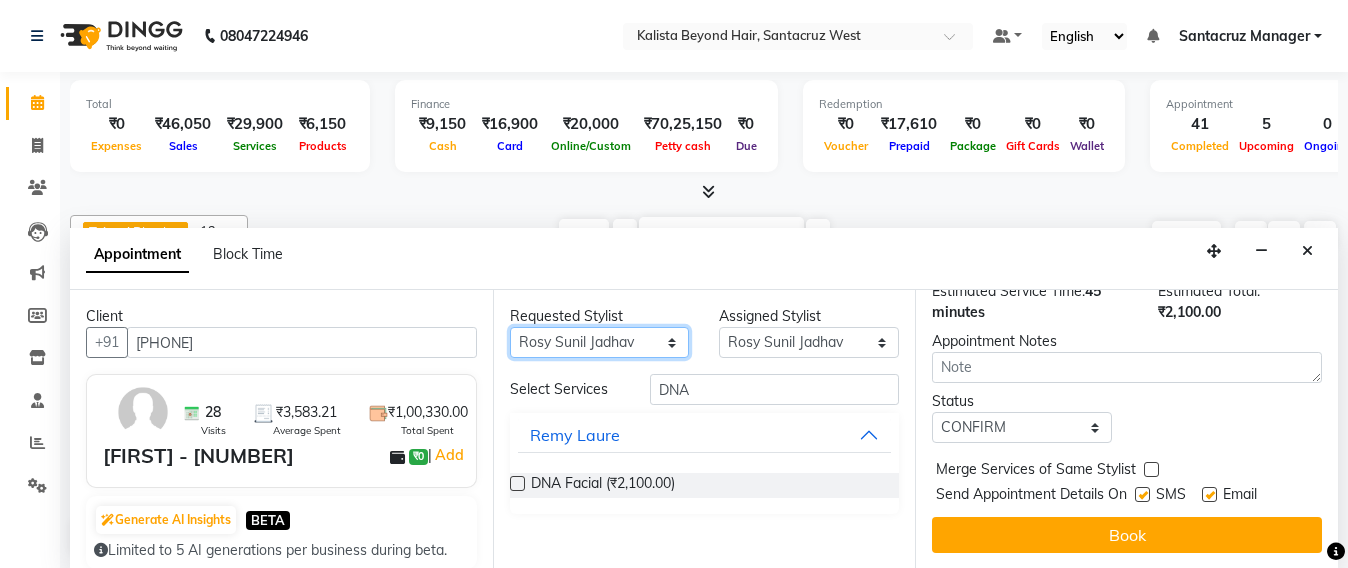 click on "Any Admin Avesh Sankat AZHER SHAIKH Jayeshree Mahtre Manisha Subodh Shedge Muskaan Pramila Vinayak Mhatre prathmesh mahattre Pratibha Nilesh Sharma RINKI SAV Rosy Sunil Jadhav Sameer shah admin SAURAV Siddhi SOMAYANG VASHUM Tejasvi Bhosle" at bounding box center [600, 342] 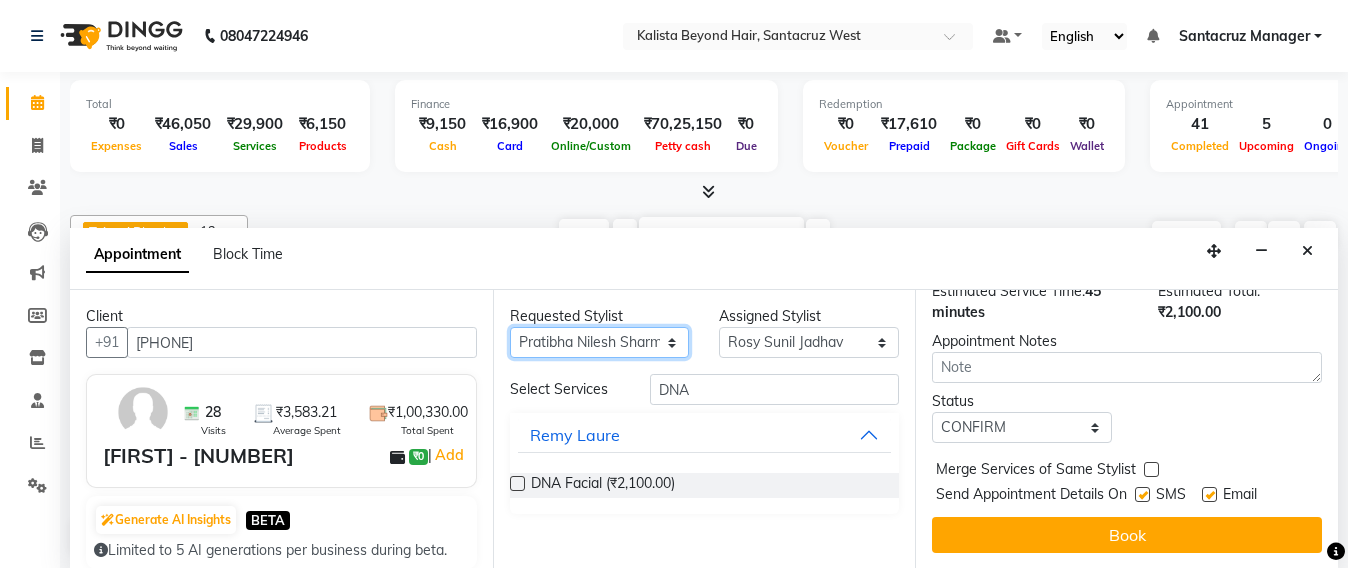 click on "Any Admin Avesh Sankat AZHER SHAIKH Jayeshree Mahtre Manisha Subodh Shedge Muskaan Pramila Vinayak Mhatre prathmesh mahattre Pratibha Nilesh Sharma RINKI SAV Rosy Sunil Jadhav Sameer shah admin SAURAV Siddhi SOMAYANG VASHUM Tejasvi Bhosle" at bounding box center [600, 342] 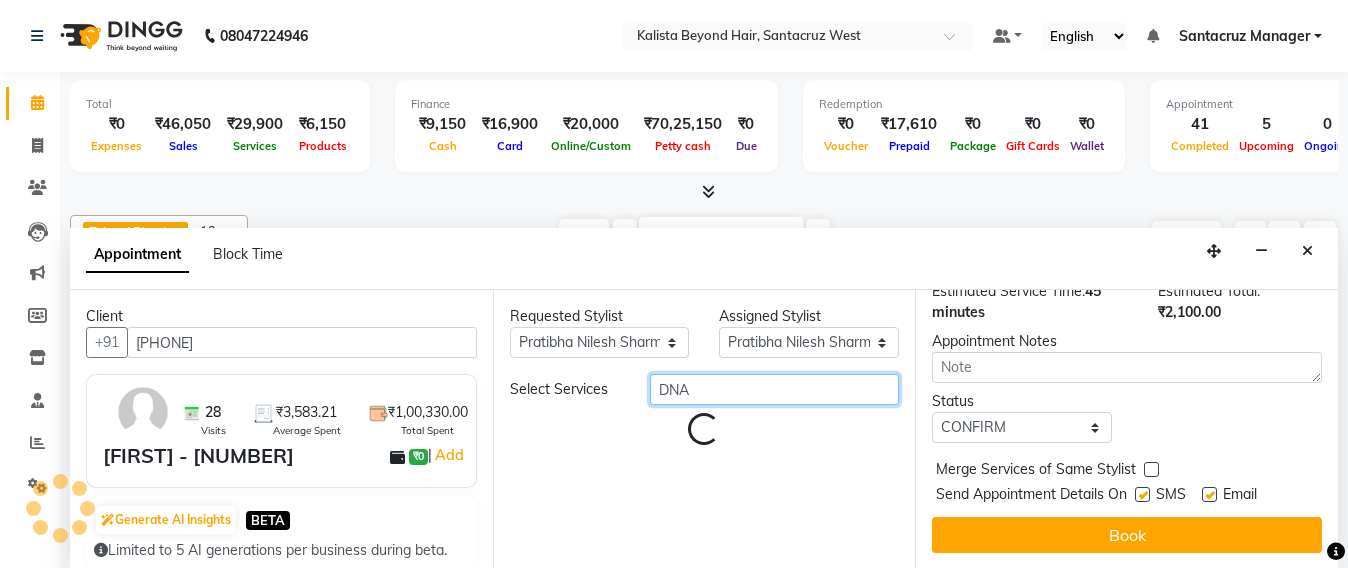 click on "DNA" at bounding box center [775, 389] 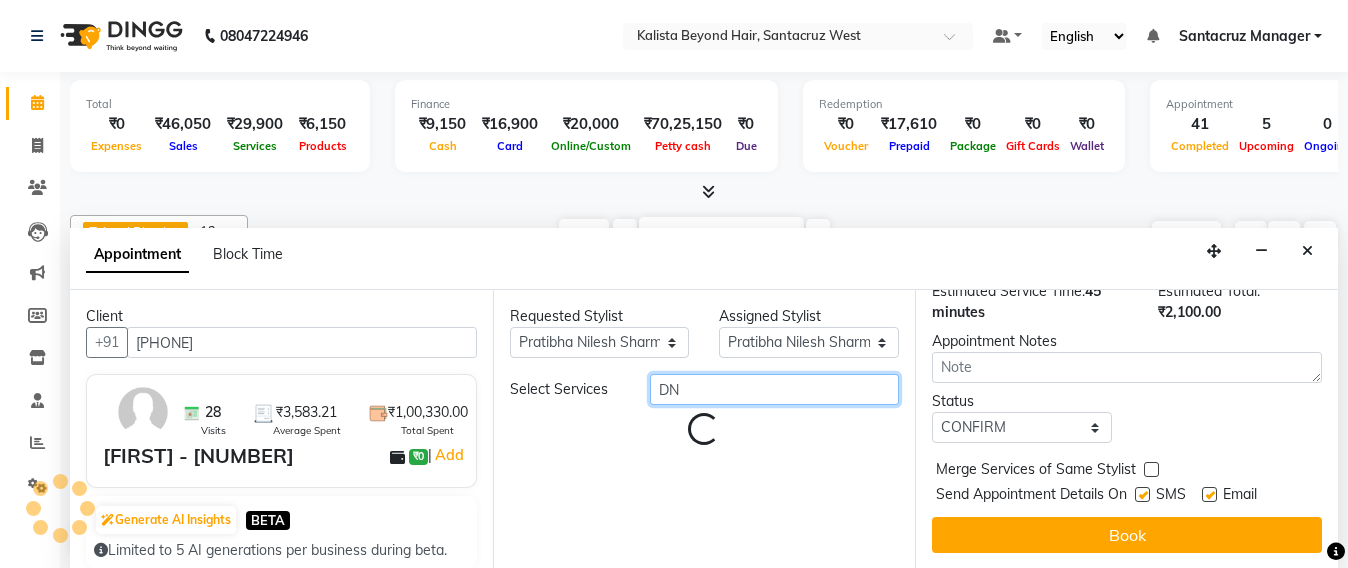 type on "D" 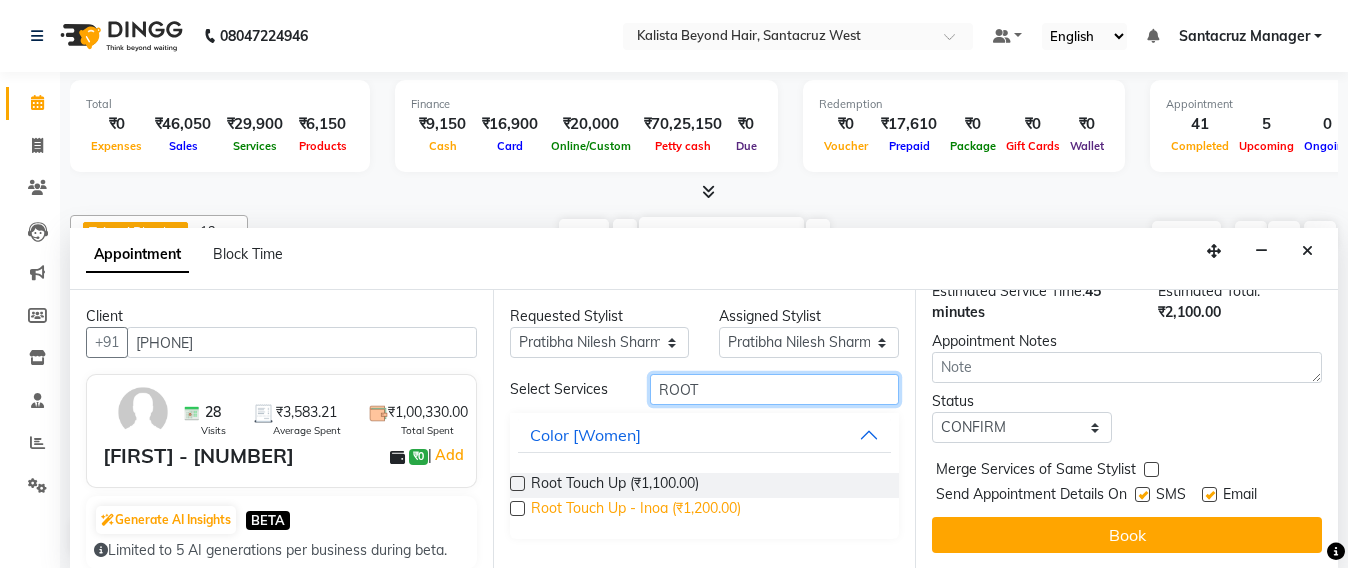 type on "ROOT" 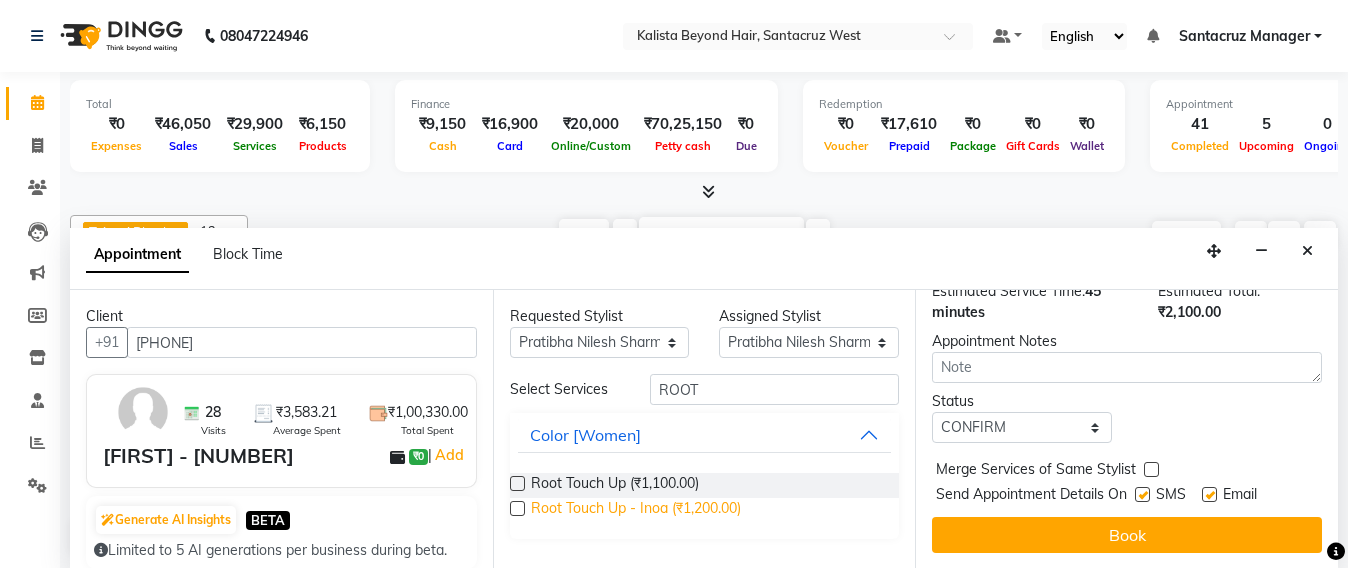 click on "Root Touch Up - Inoa (₹1,200.00)" at bounding box center [636, 510] 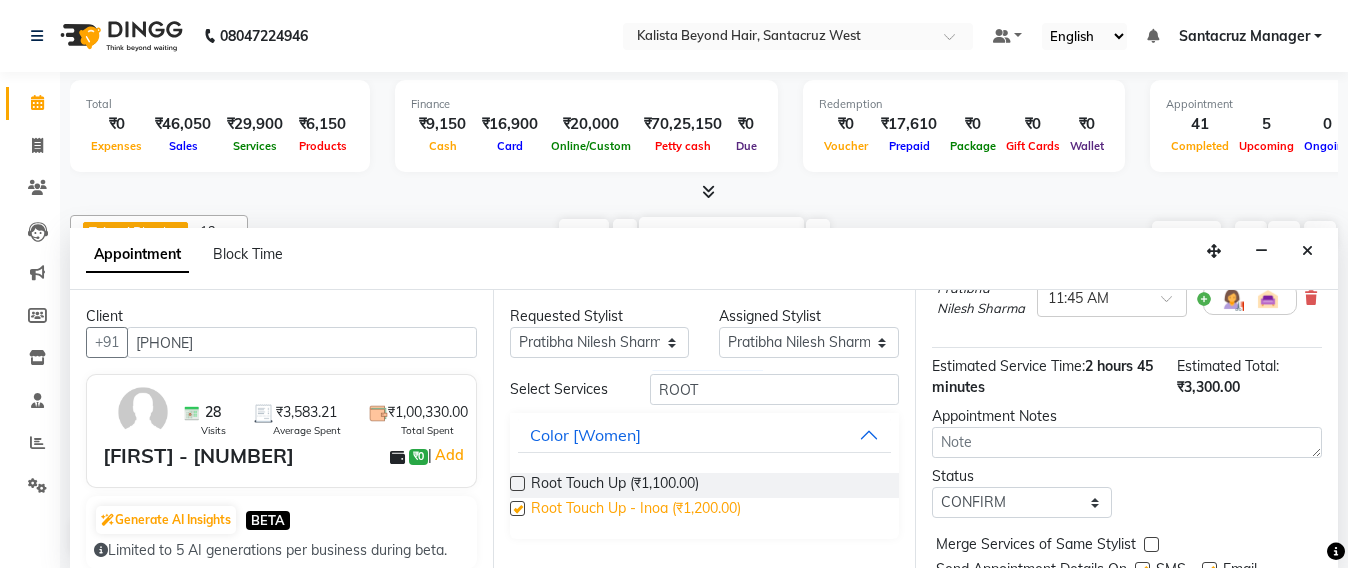 scroll, scrollTop: 404, scrollLeft: 0, axis: vertical 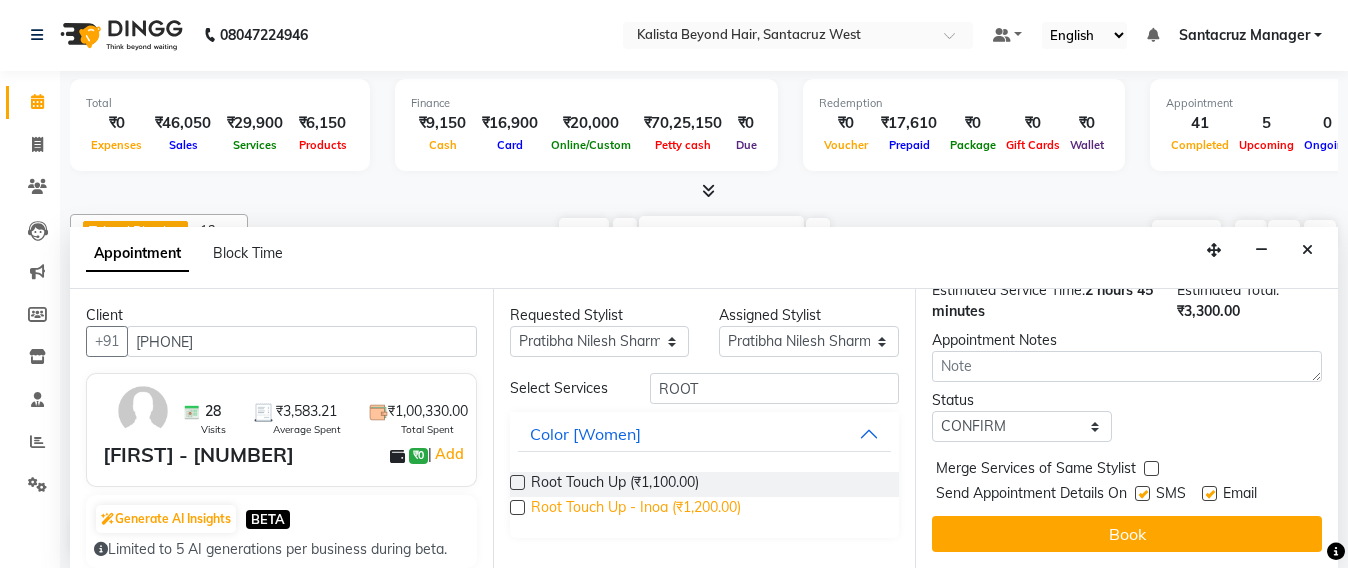click on "Root Touch Up - Inoa (₹1,200.00)" at bounding box center (636, 509) 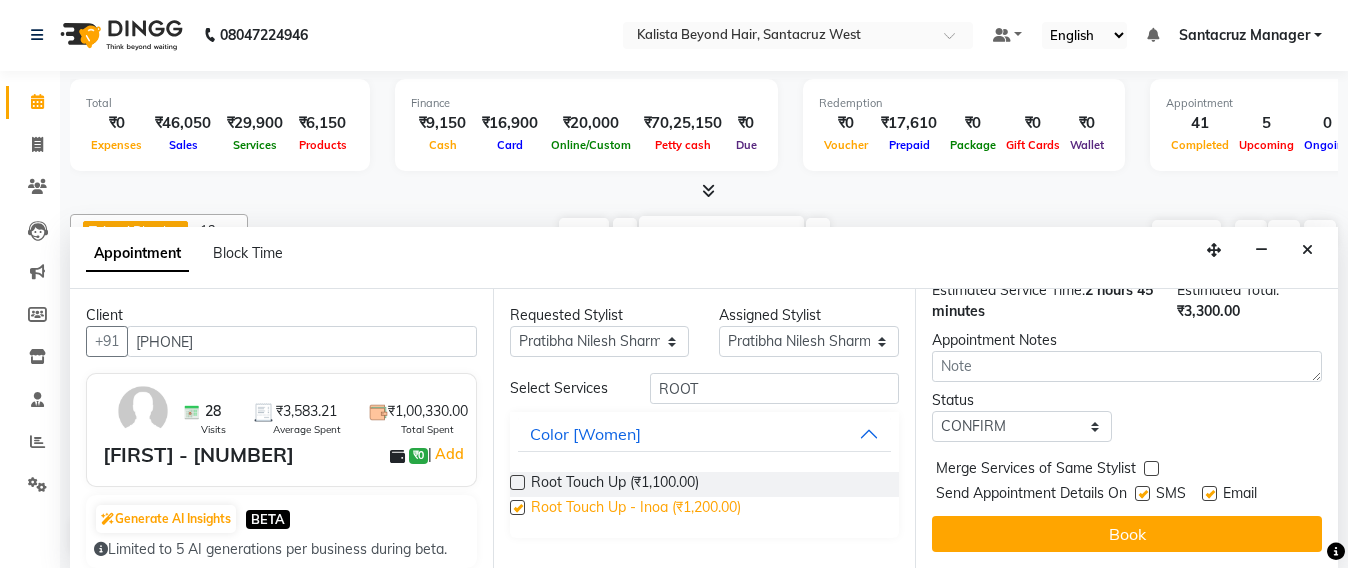 scroll, scrollTop: 517, scrollLeft: 0, axis: vertical 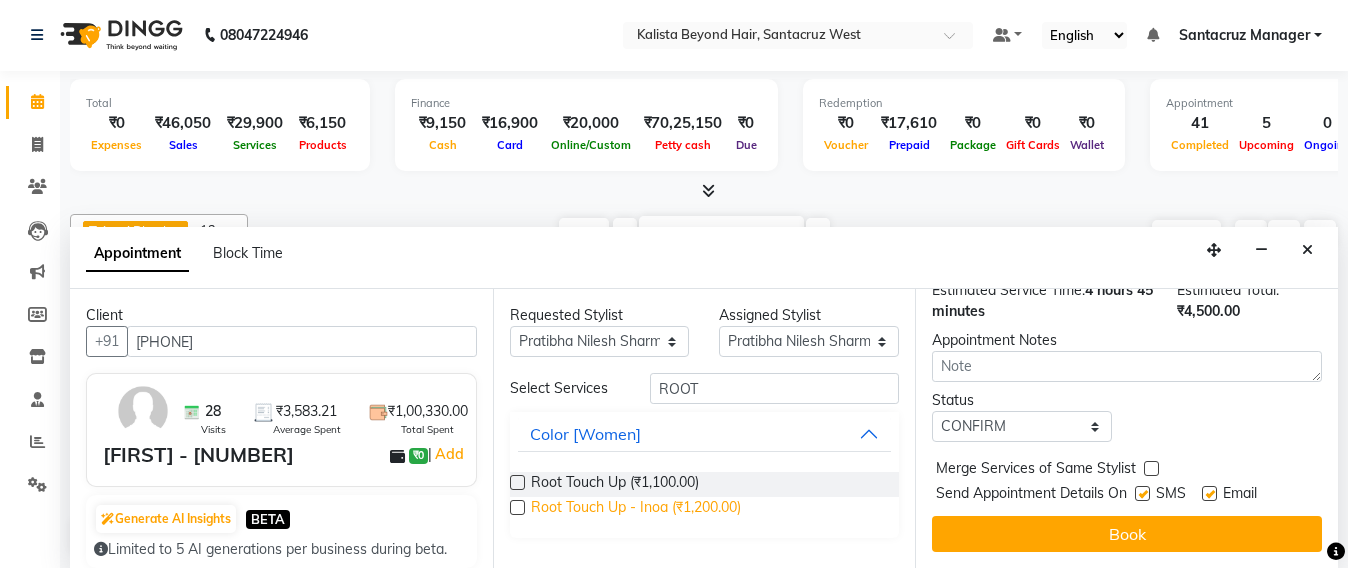 click on "Root Touch Up - Inoa (₹1,200.00)" at bounding box center (636, 509) 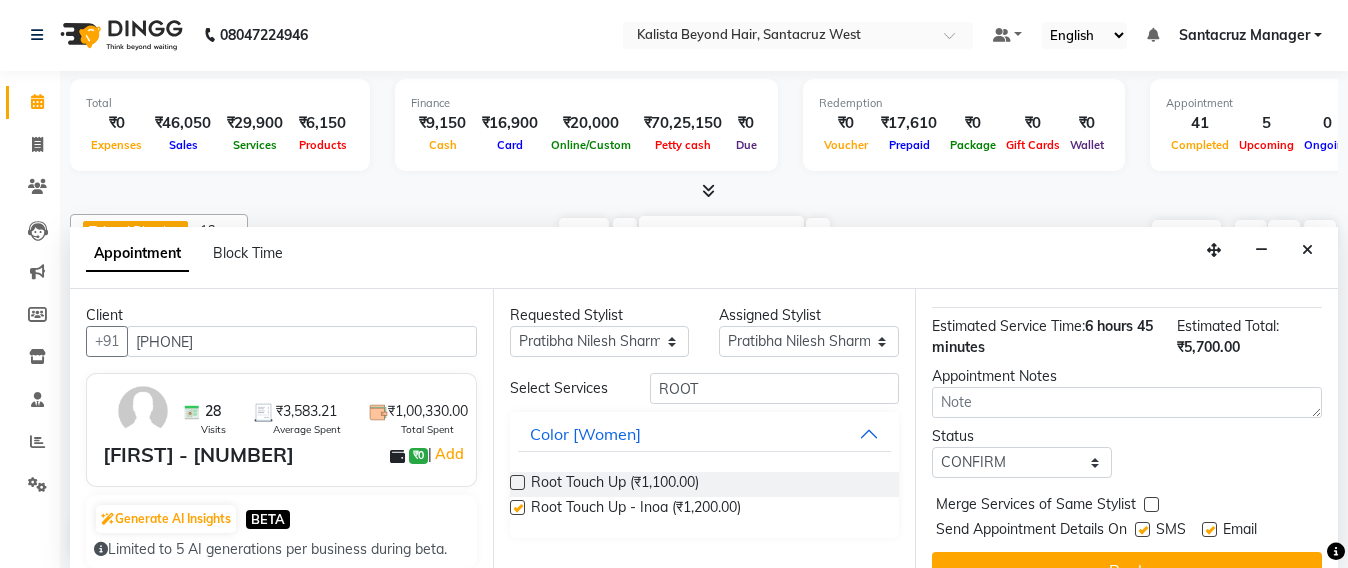 scroll, scrollTop: 631, scrollLeft: 0, axis: vertical 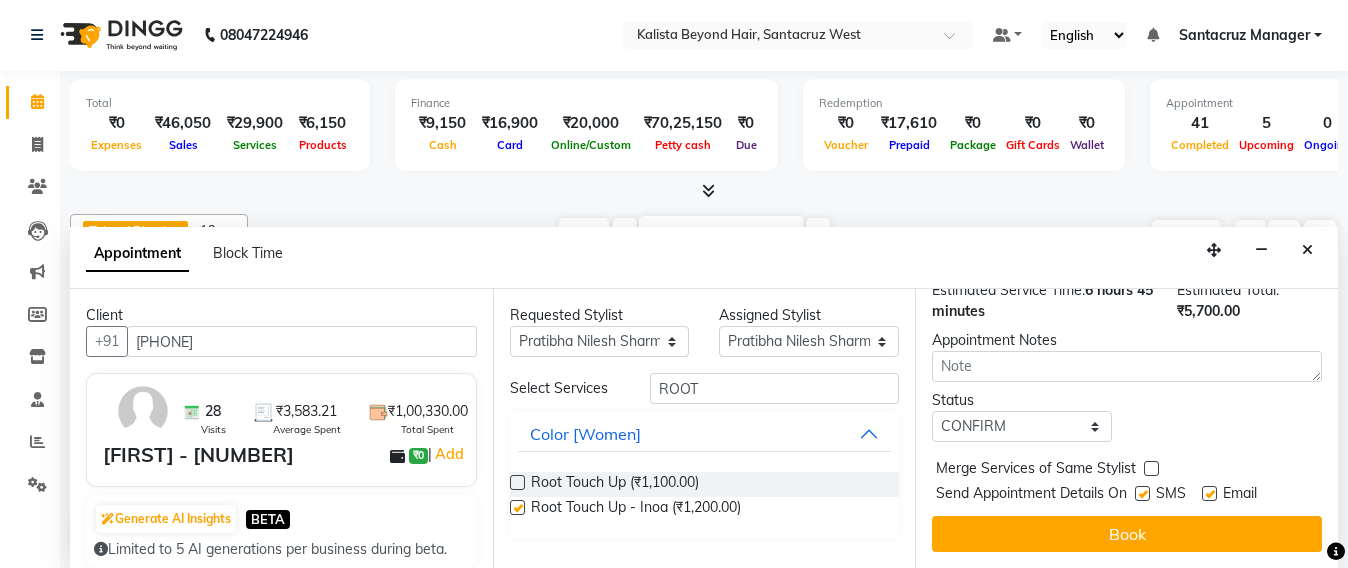 checkbox on "false" 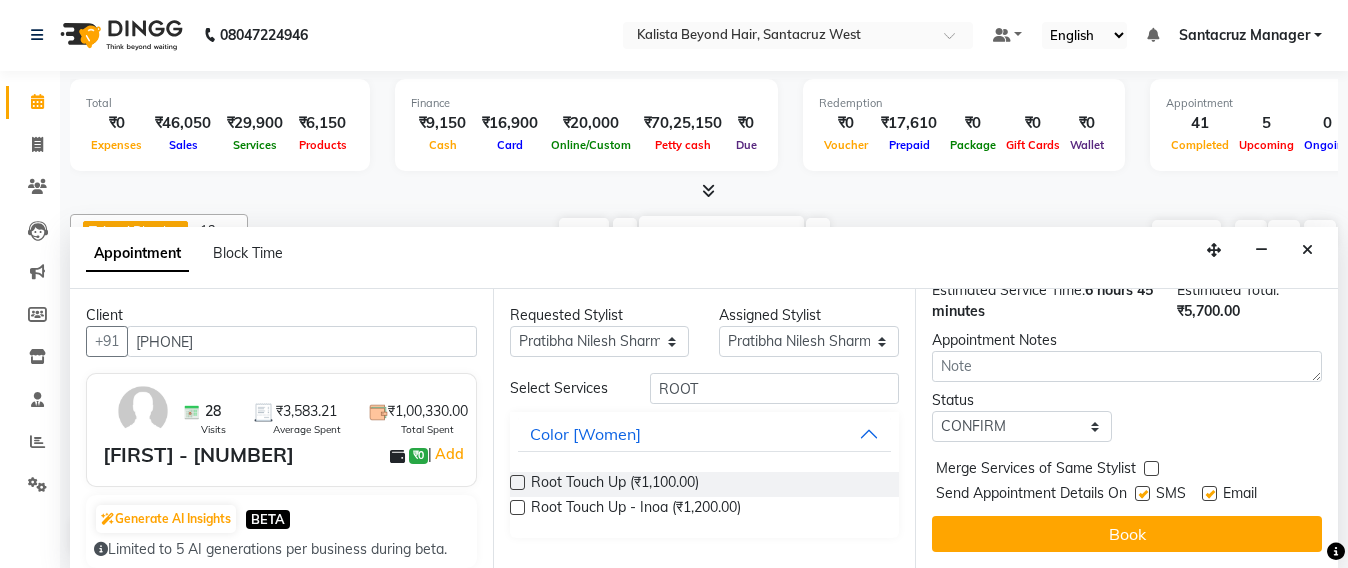 scroll, scrollTop: 0, scrollLeft: 0, axis: both 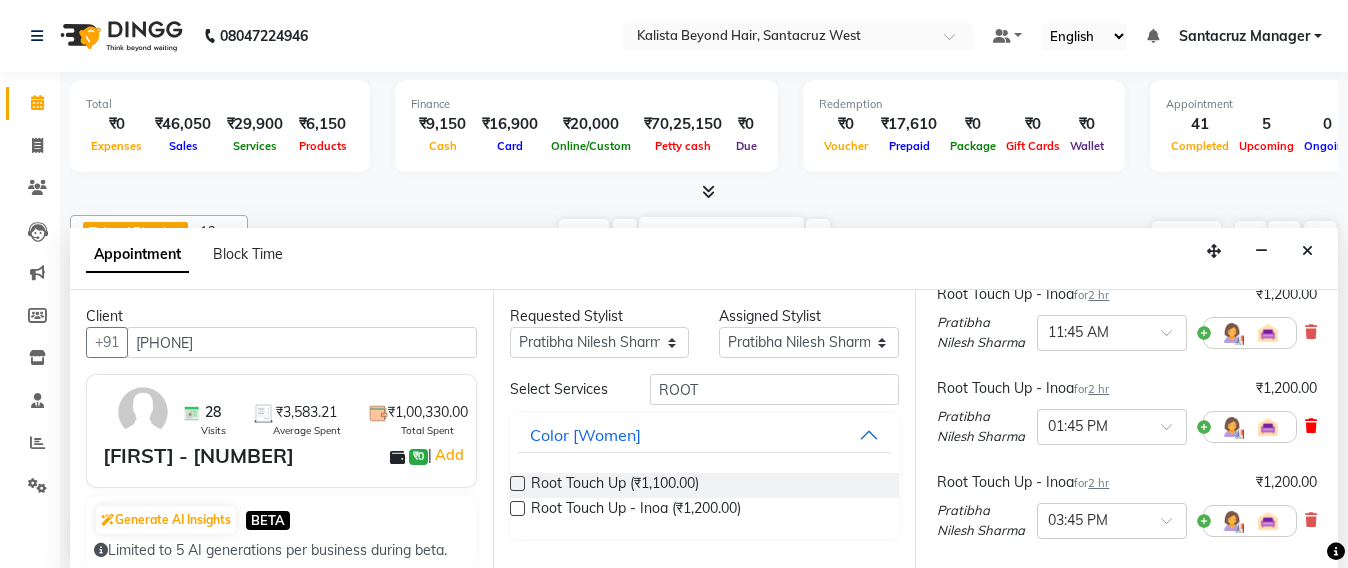 click at bounding box center [1311, 426] 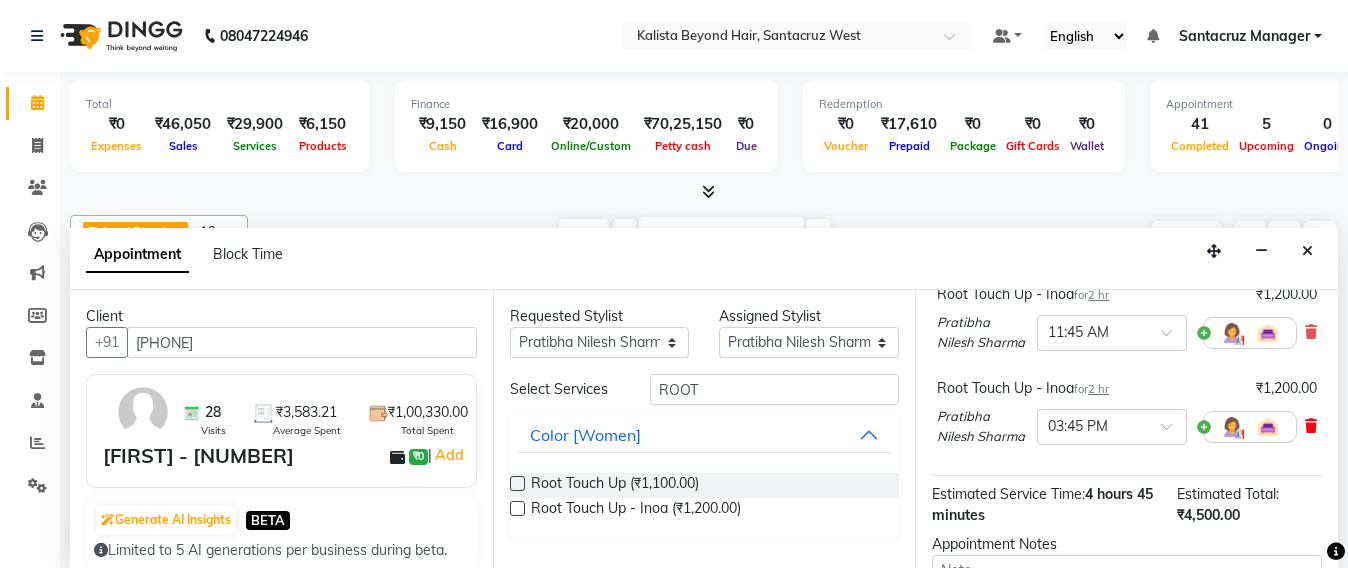 click at bounding box center [1311, 426] 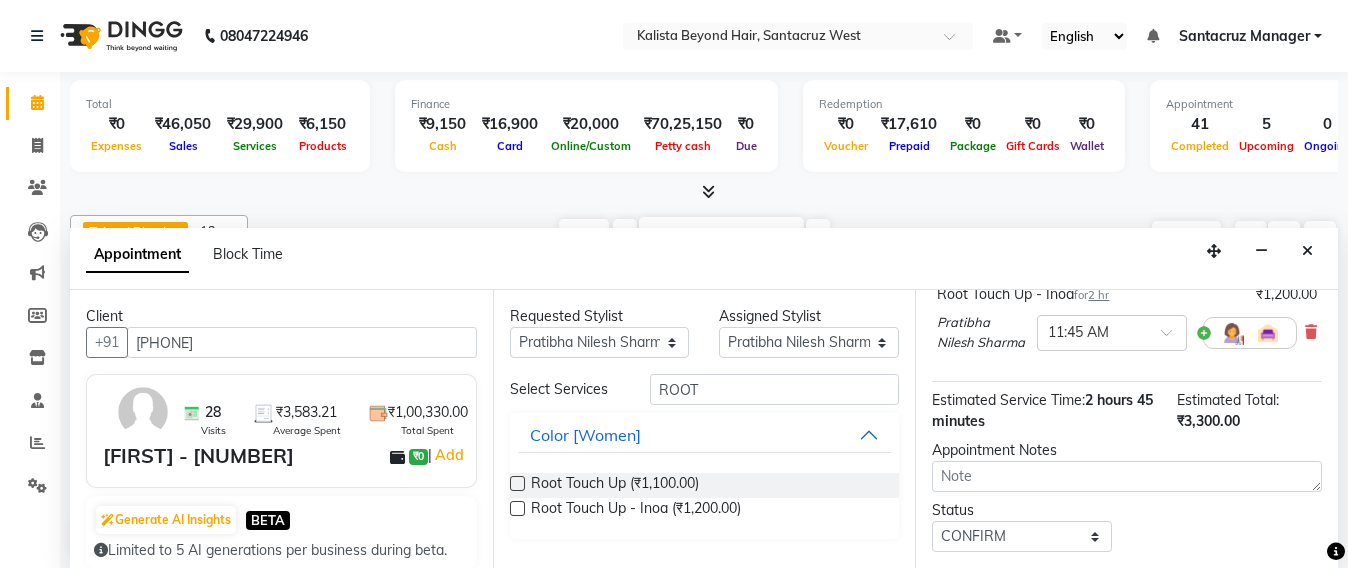 scroll, scrollTop: 404, scrollLeft: 0, axis: vertical 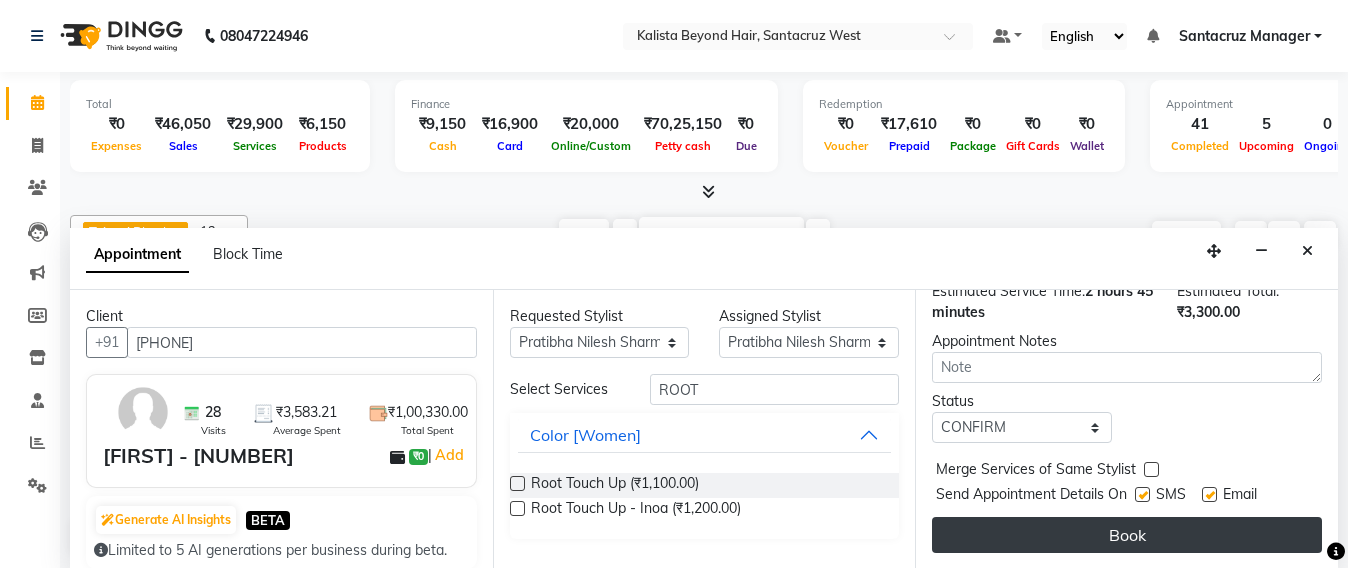 click on "Book" at bounding box center (1127, 535) 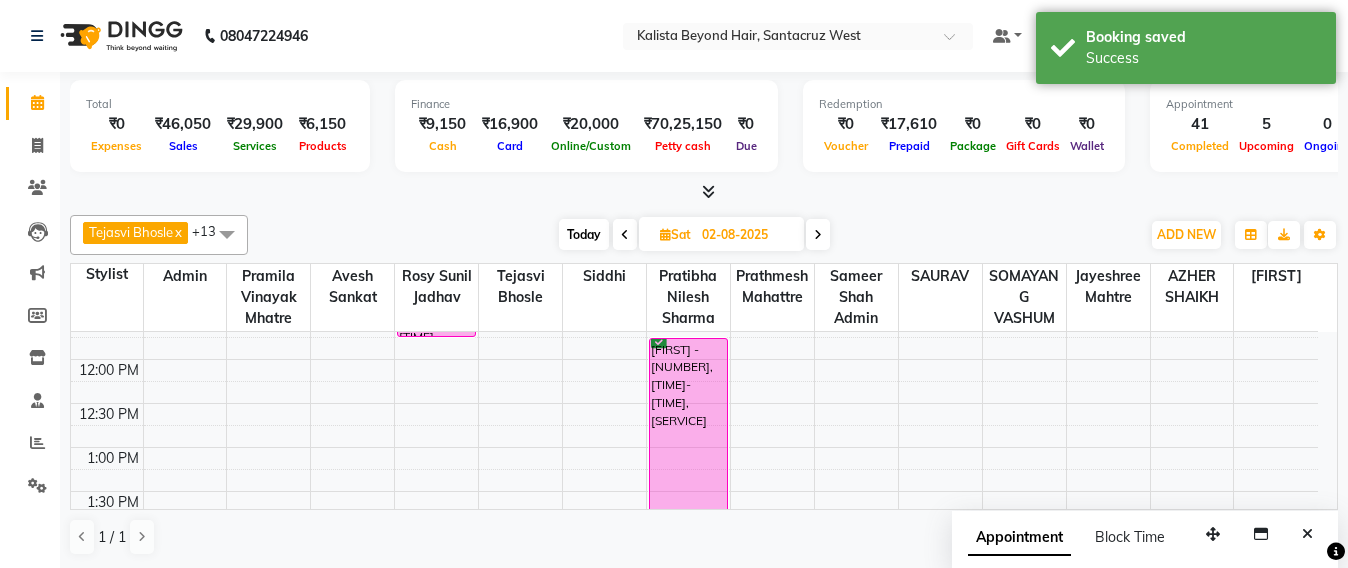 scroll, scrollTop: 466, scrollLeft: 0, axis: vertical 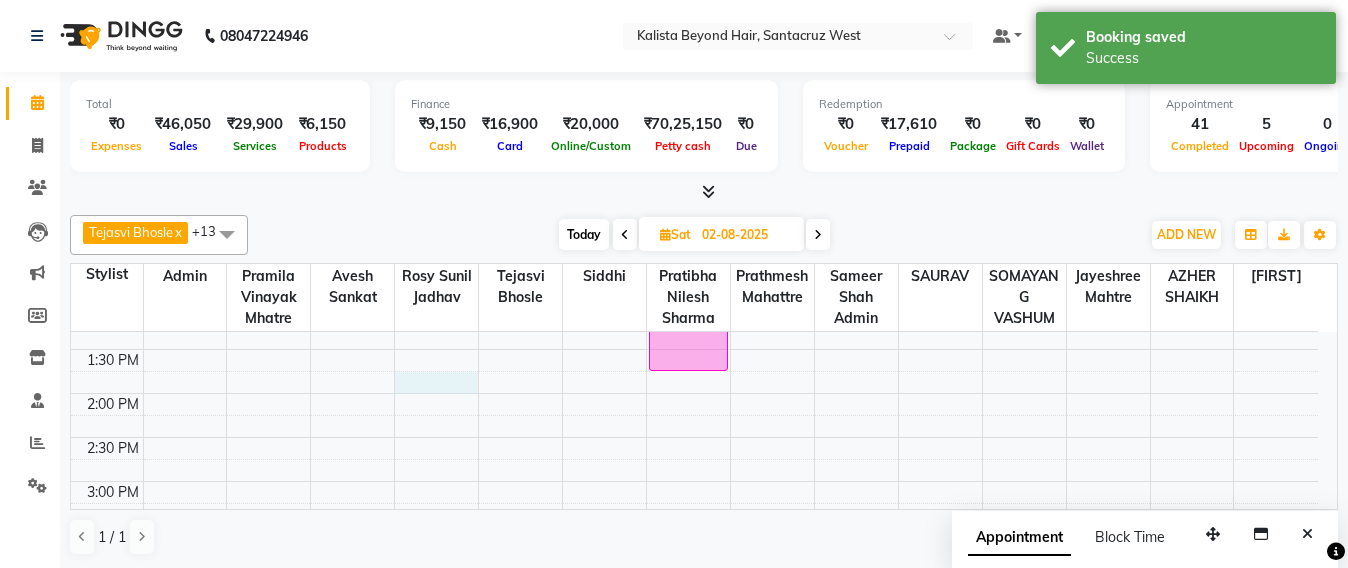 click on "8:00 AM 8:30 AM 9:00 AM 9:30 AM 10:00 AM 10:30 AM 11:00 AM 11:30 AM 12:00 PM 12:30 PM 1:00 PM 1:30 PM 2:00 PM 2:30 PM 3:00 PM 3:30 PM 4:00 PM 4:30 PM 5:00 PM 5:30 PM 6:00 PM 6:30 PM 7:00 PM 7:30 PM 8:00 PM 8:30 PM     SUDHA - 7192, 11:00 AM-11:45 AM, DNA Facial     SUDHA - 7192, 11:45 AM-01:45 PM, Root Touch Up - Inoa     KRISHNA THACKREY - 3047, 05:00 PM-05:45 PM, Highlight / Per Strip [350]" at bounding box center [694, 437] 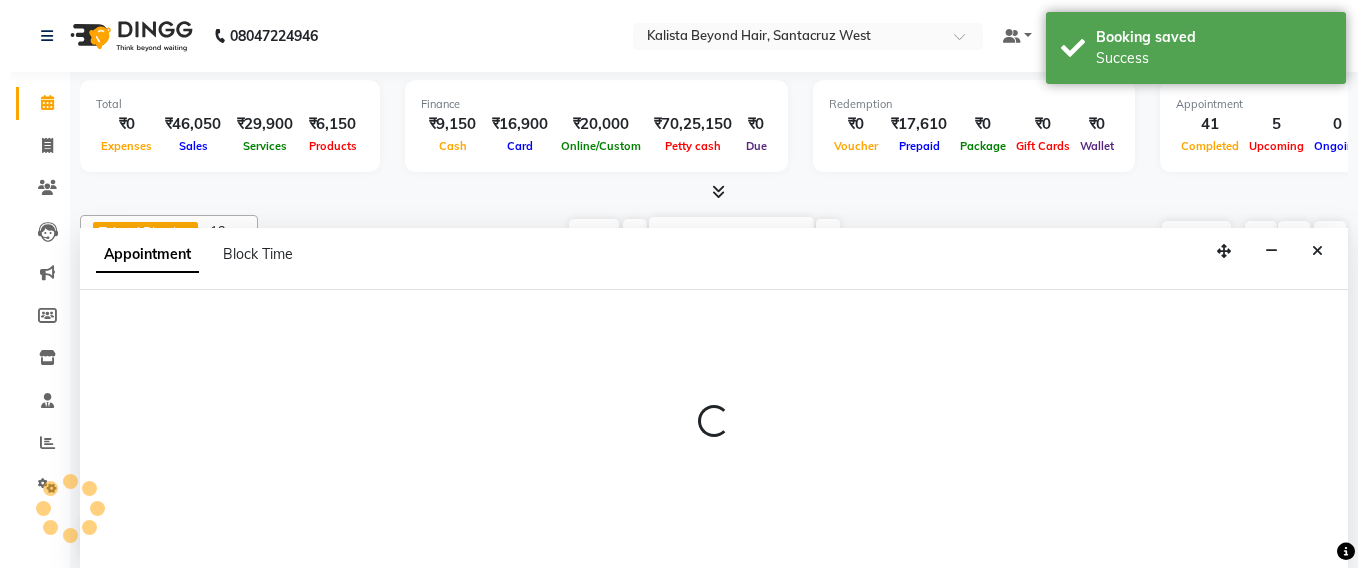 scroll, scrollTop: 1, scrollLeft: 0, axis: vertical 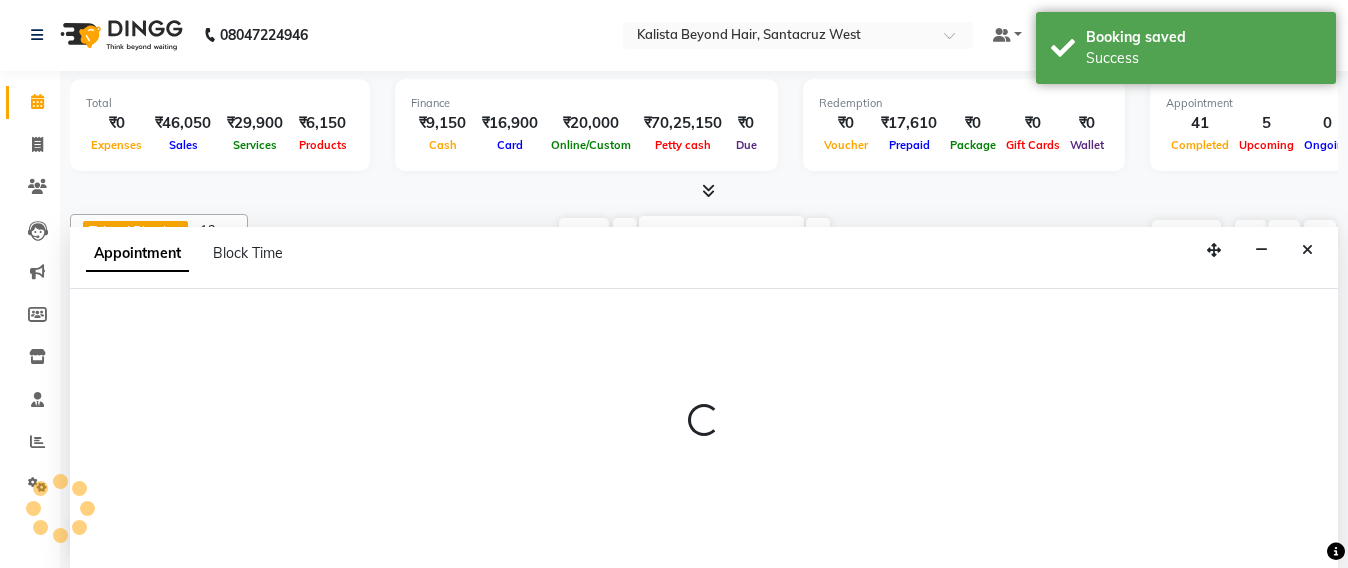 select on "47899" 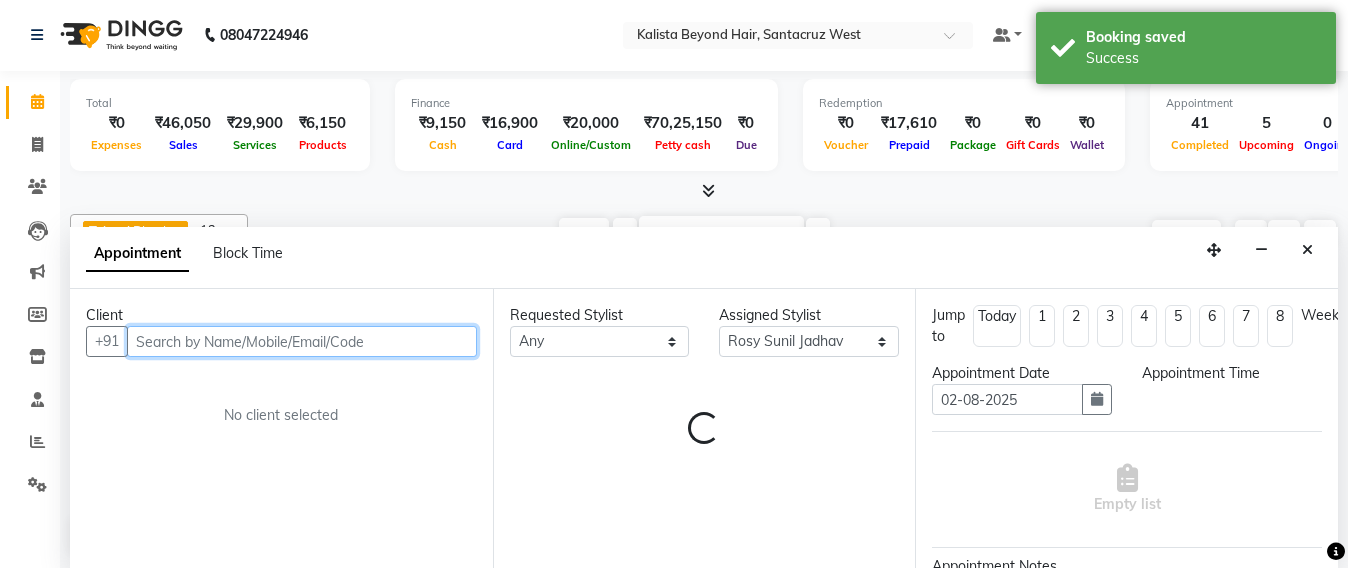 select on "825" 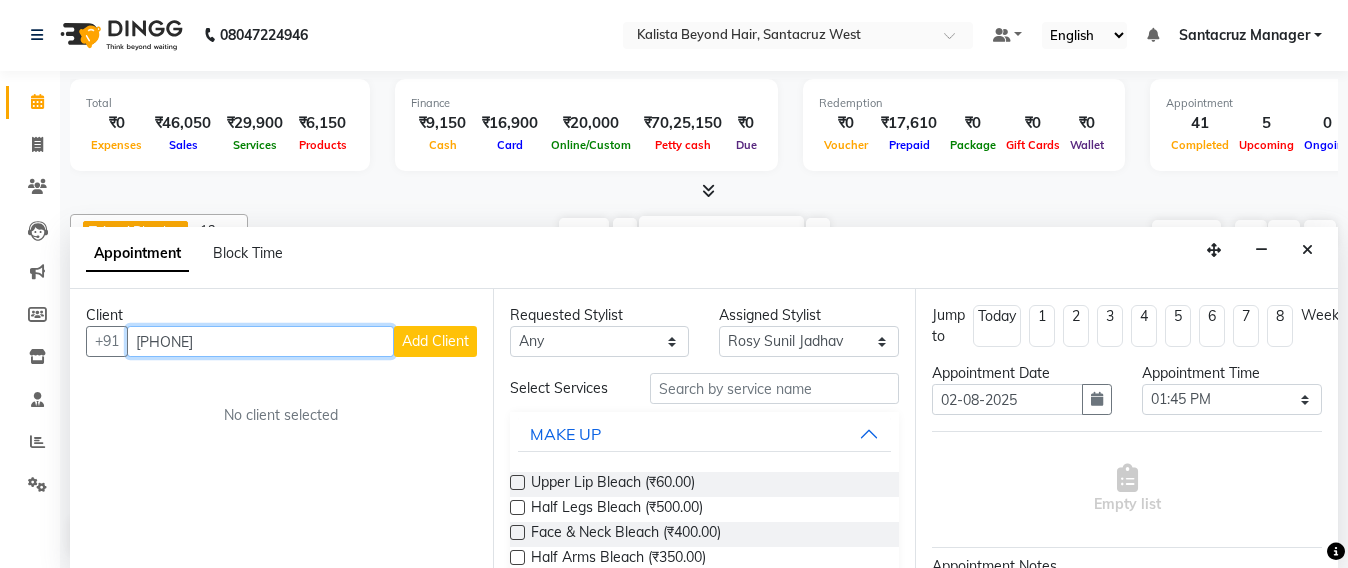 type on "9920143795" 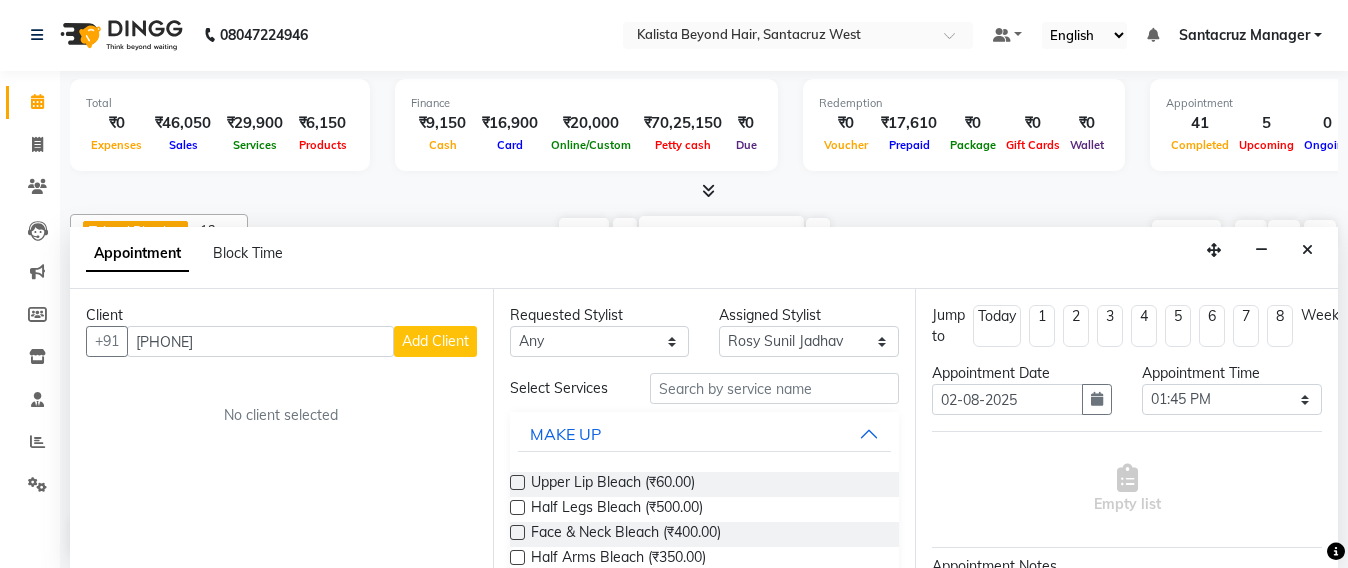 click on "Add Client" at bounding box center (435, 341) 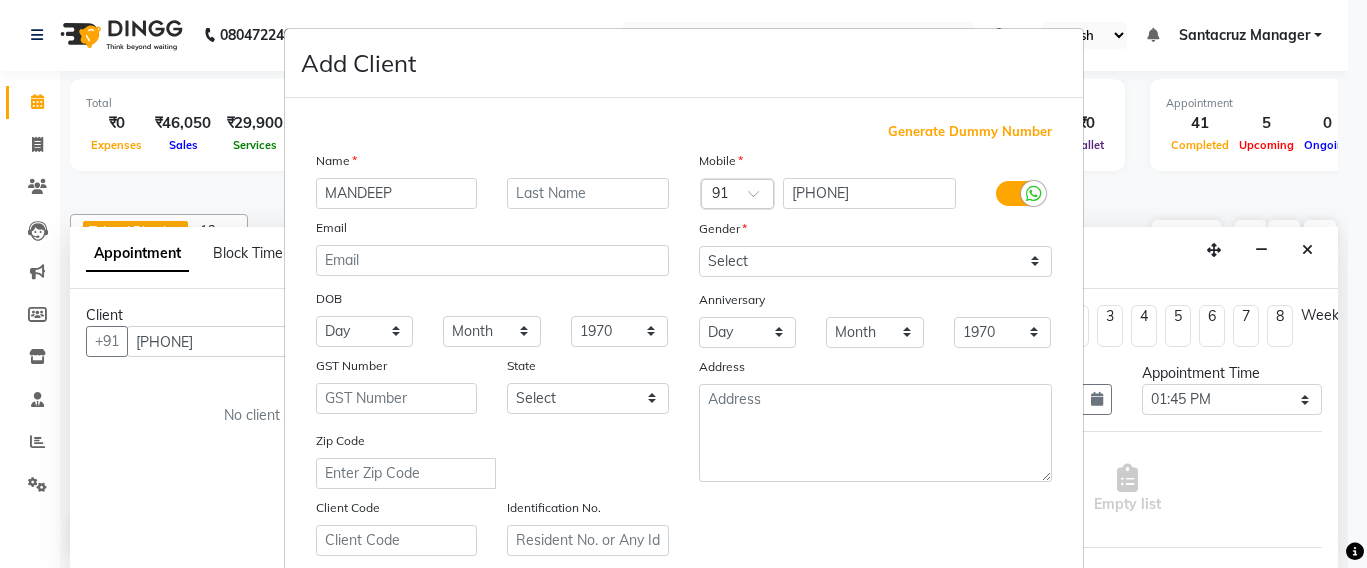 type on "MANDEEP" 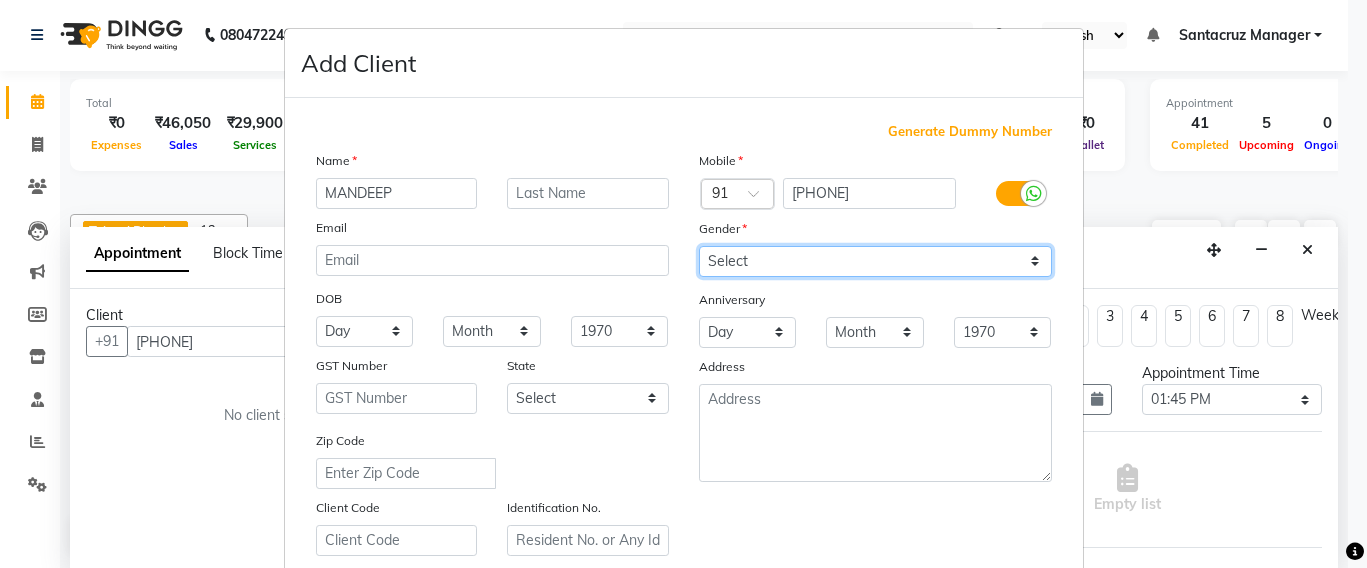click on "Select Male Female Other Prefer Not To Say" at bounding box center (875, 261) 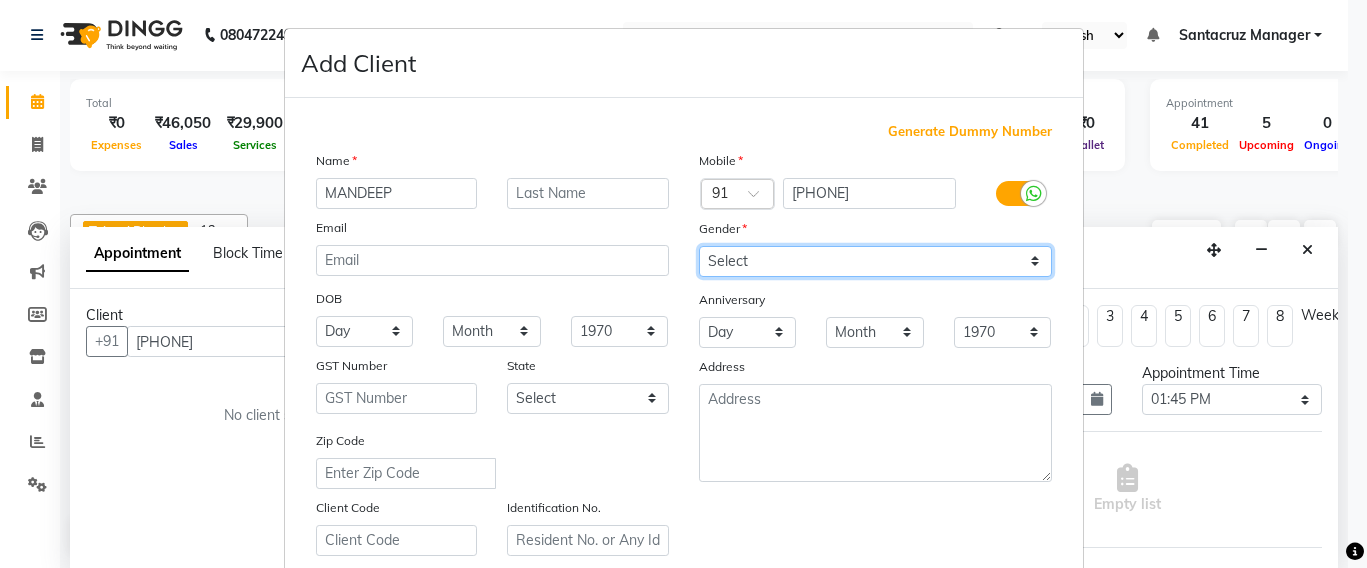 select on "female" 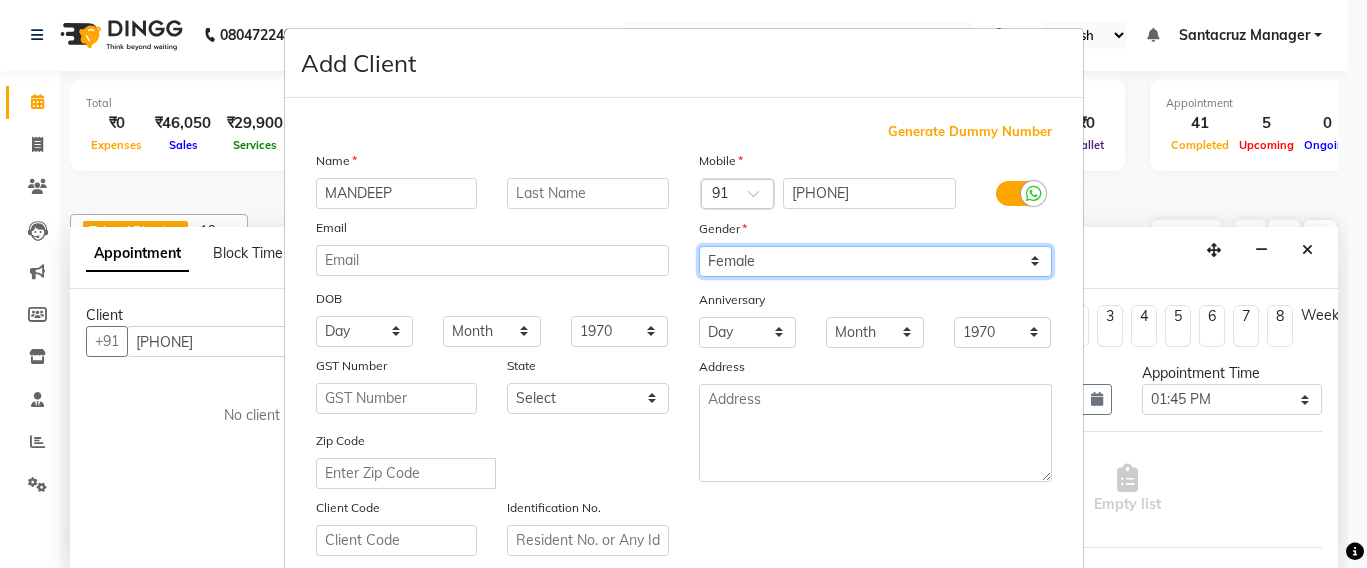 click on "Select Male Female Other Prefer Not To Say" at bounding box center [875, 261] 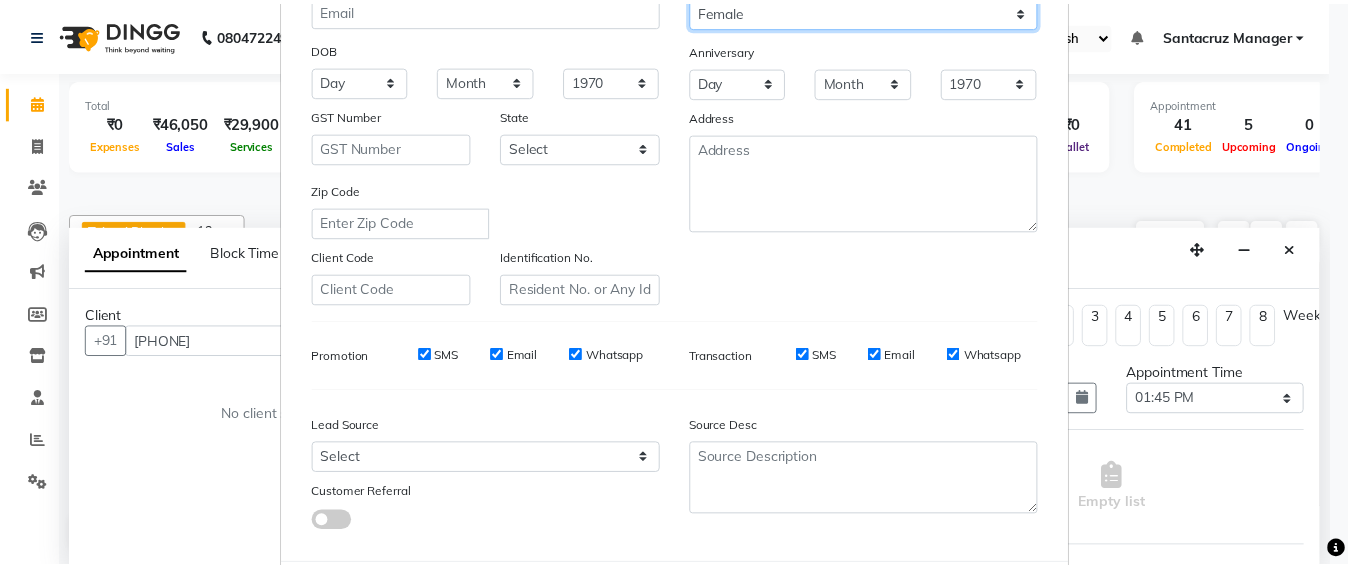 scroll, scrollTop: 355, scrollLeft: 0, axis: vertical 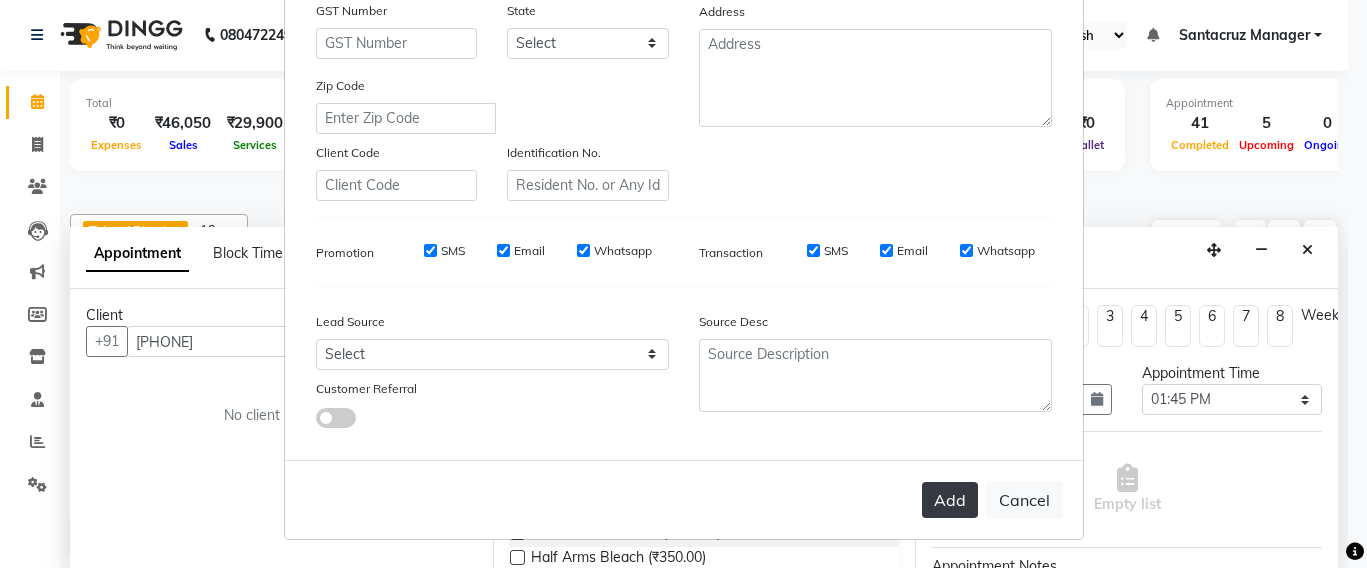 click on "Add" at bounding box center (950, 500) 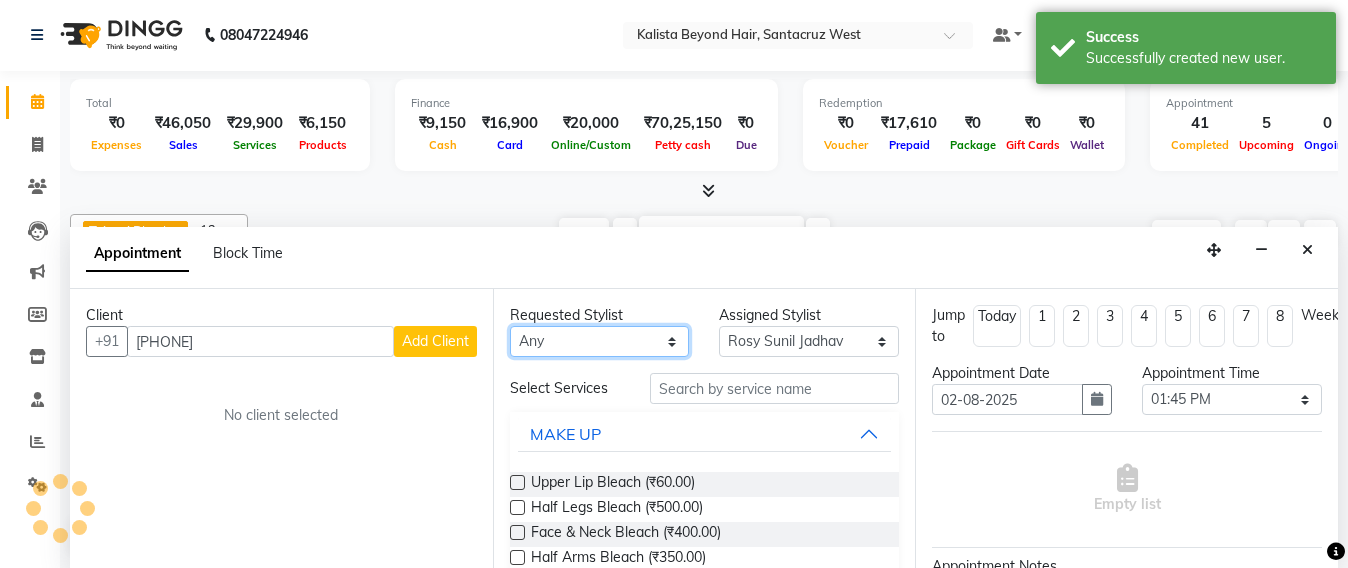 click on "Any Admin Avesh Sankat AZHER SHAIKH Jayeshree Mahtre Manisha Subodh Shedge Muskaan Pramila Vinayak Mhatre prathmesh mahattre Pratibha Nilesh Sharma RINKI SAV Rosy Sunil Jadhav Sameer shah admin SAURAV Siddhi SOMAYANG VASHUM Tejasvi Bhosle" at bounding box center [600, 341] 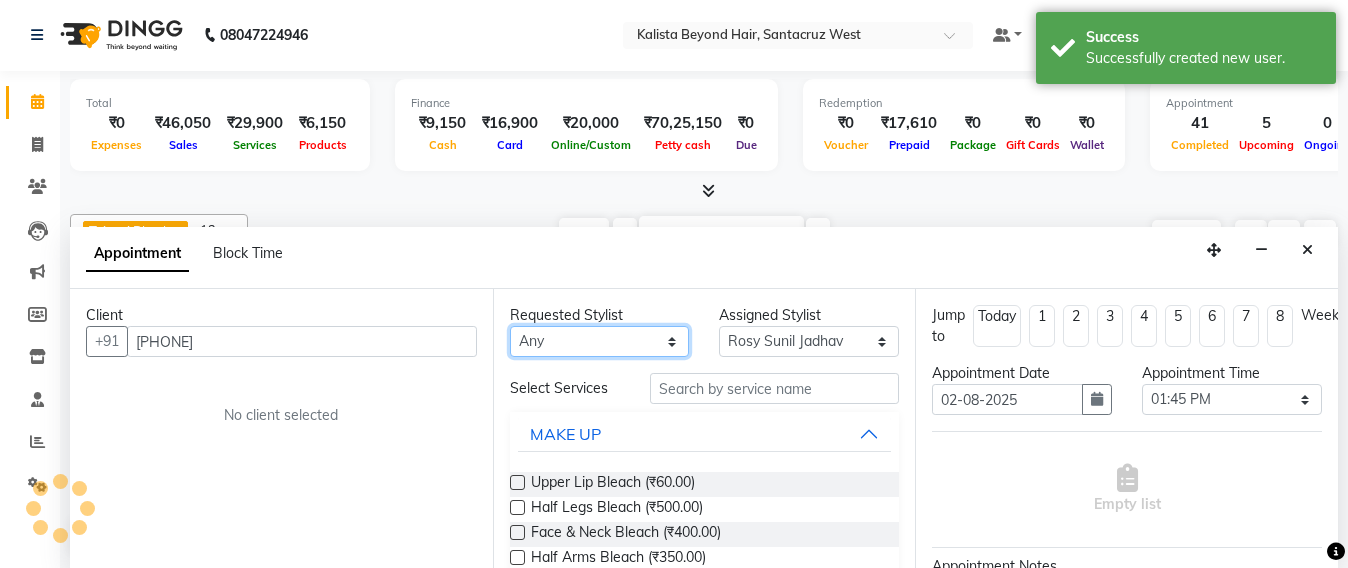 select on "48409" 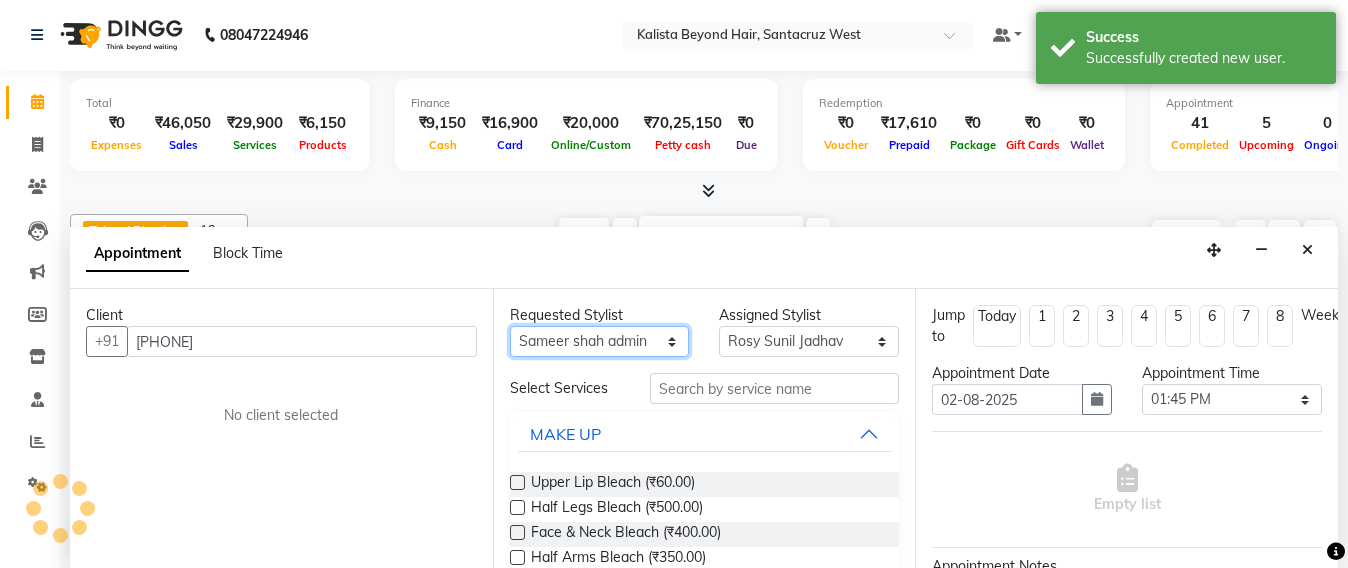 click on "Any Admin Avesh Sankat AZHER SHAIKH Jayeshree Mahtre Manisha Subodh Shedge Muskaan Pramila Vinayak Mhatre prathmesh mahattre Pratibha Nilesh Sharma RINKI SAV Rosy Sunil Jadhav Sameer shah admin SAURAV Siddhi SOMAYANG VASHUM Tejasvi Bhosle" at bounding box center [600, 341] 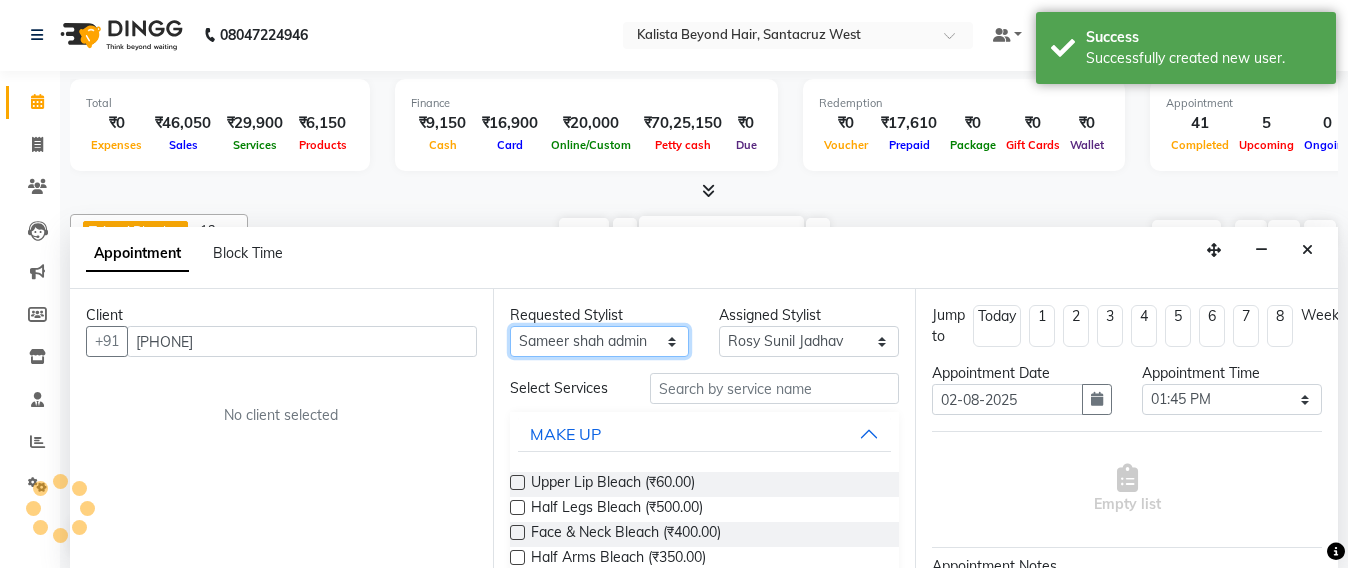 select on "48409" 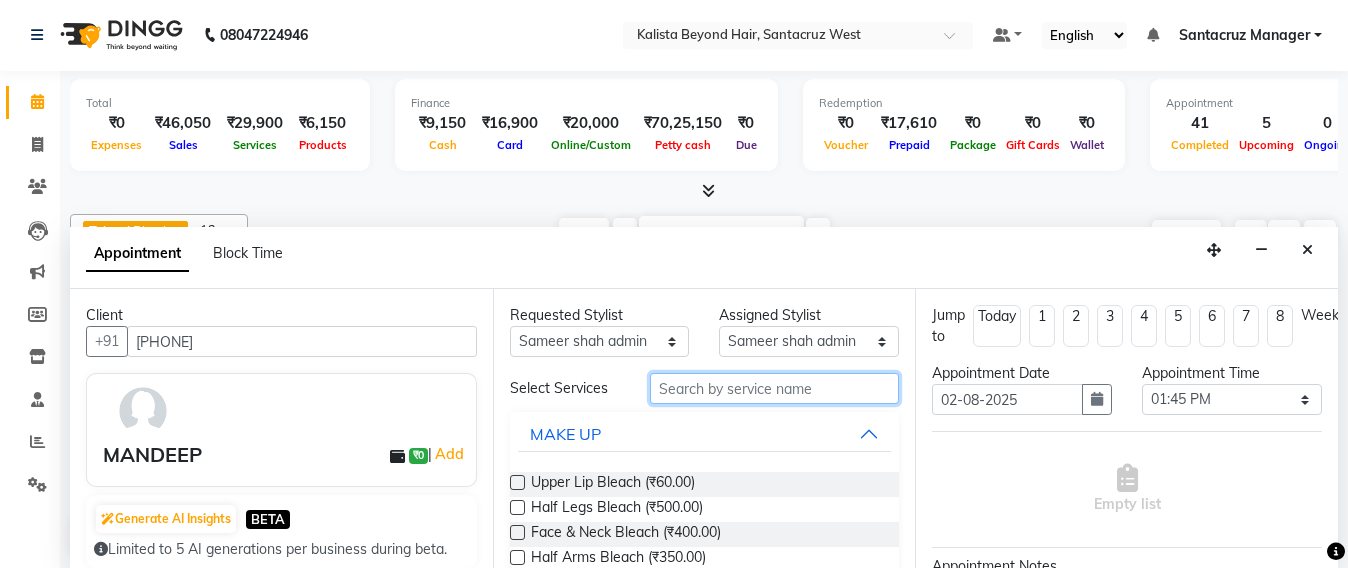 click at bounding box center (775, 388) 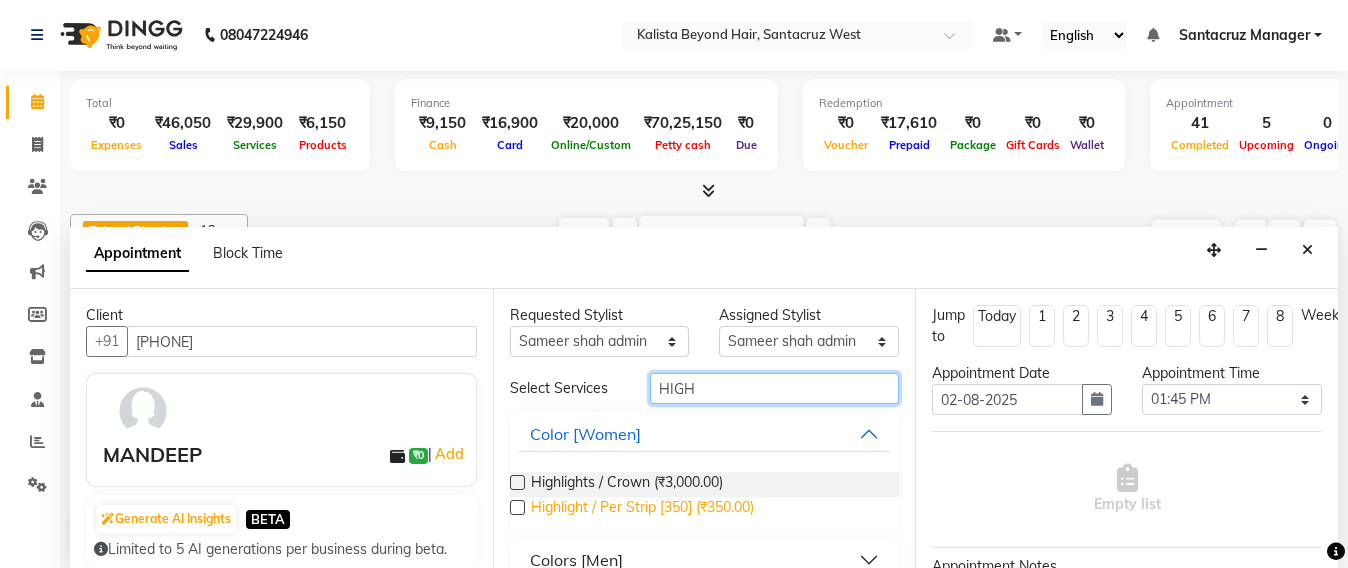 type on "HIGH" 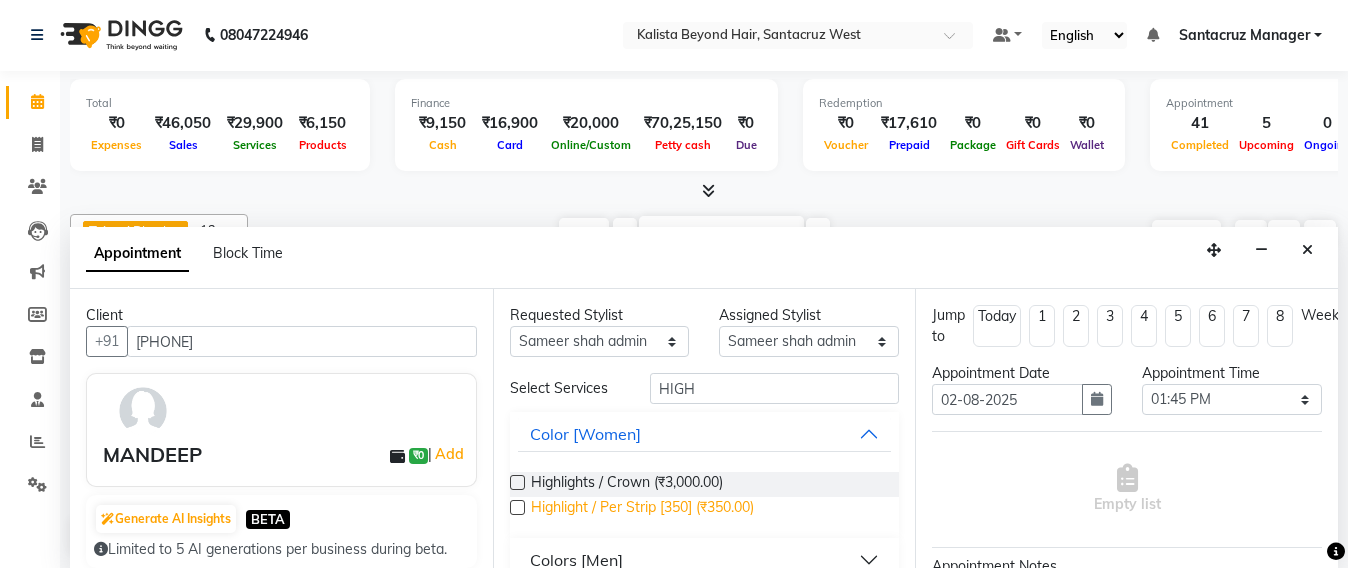 click on "Highlight / Per Strip [350] (₹350.00)" at bounding box center [642, 509] 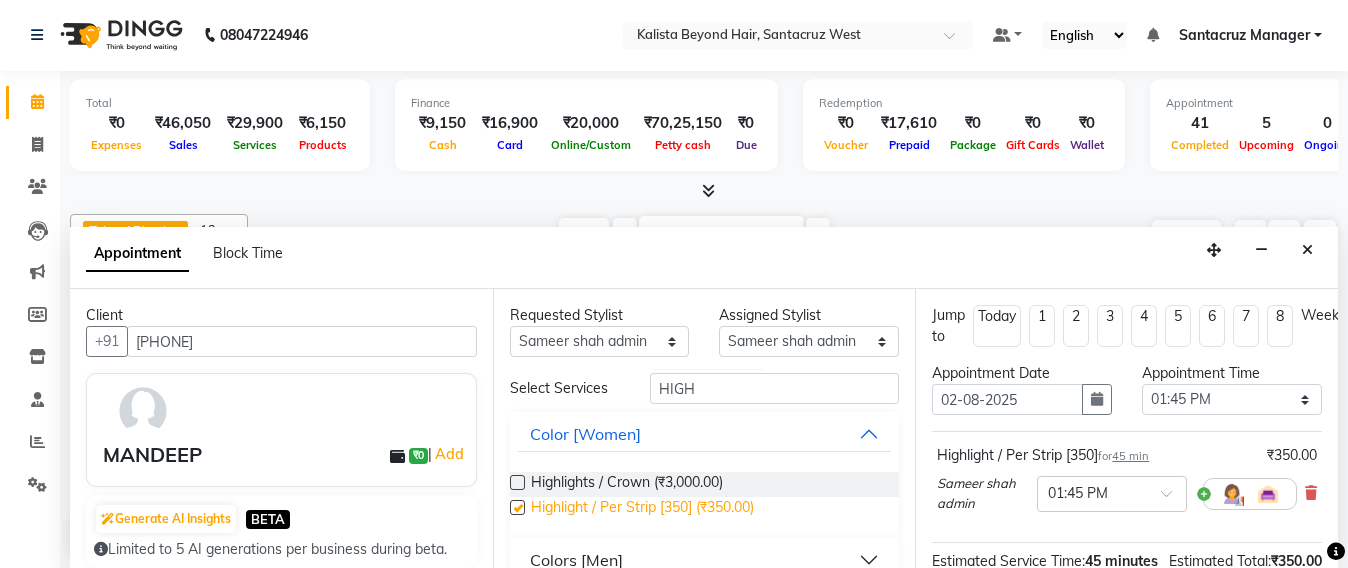 checkbox on "false" 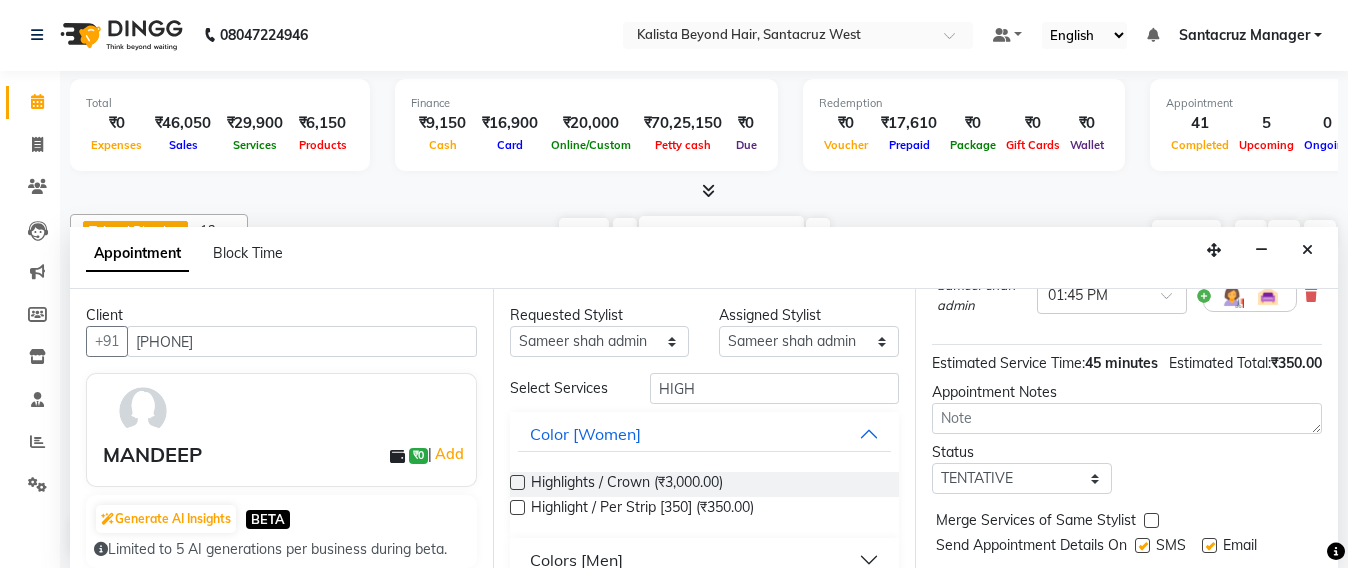 scroll, scrollTop: 250, scrollLeft: 0, axis: vertical 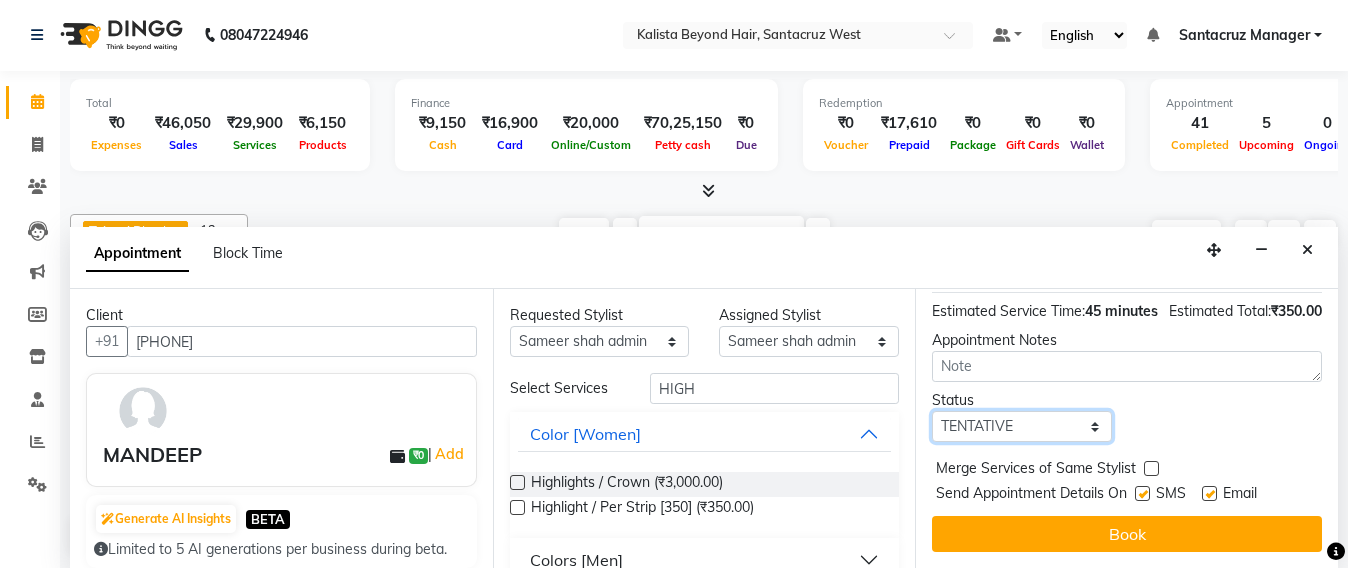 click on "Select TENTATIVE CONFIRM UPCOMING" at bounding box center (1022, 426) 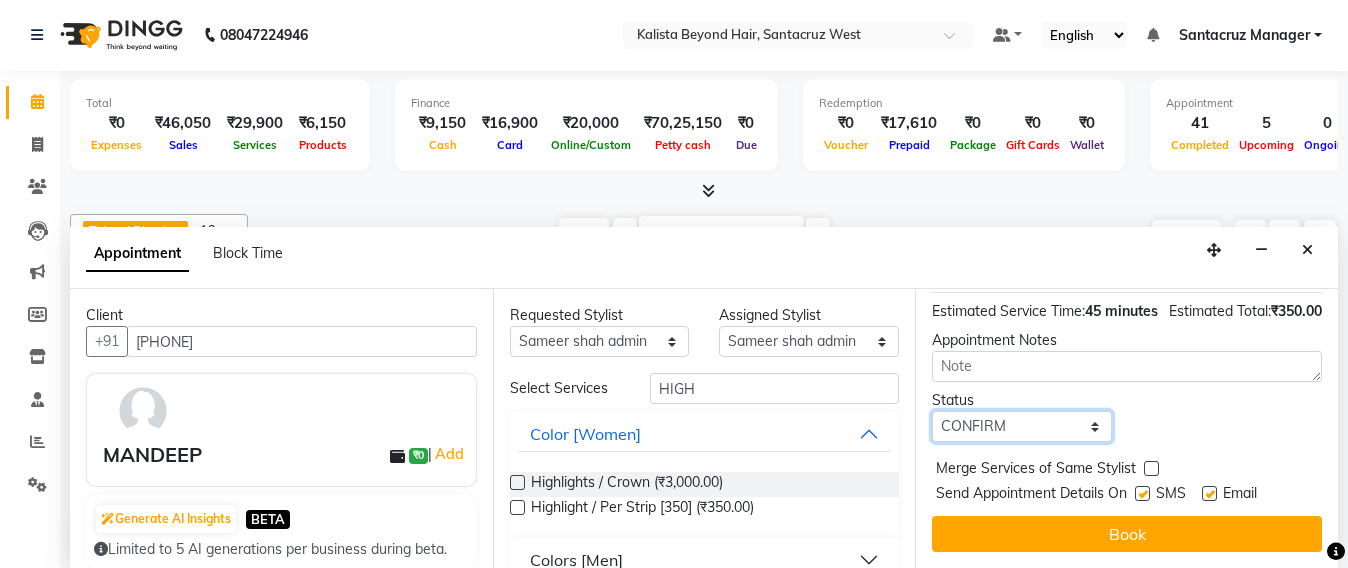 click on "Select TENTATIVE CONFIRM UPCOMING" at bounding box center (1022, 426) 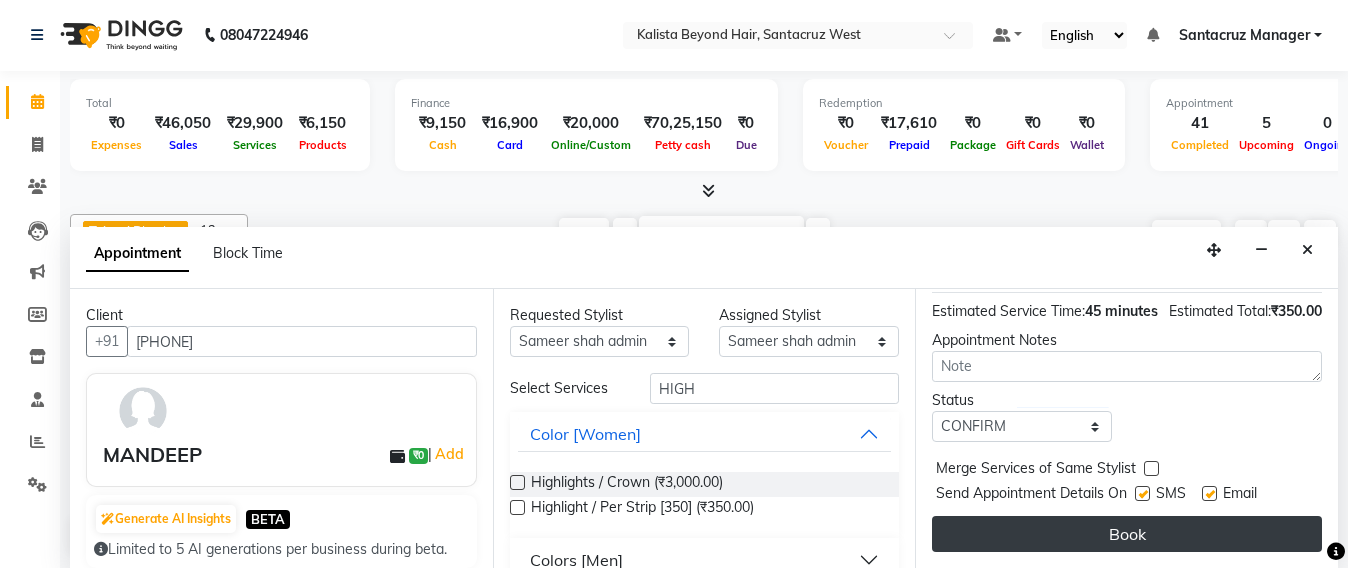 click on "Book" at bounding box center (1127, 534) 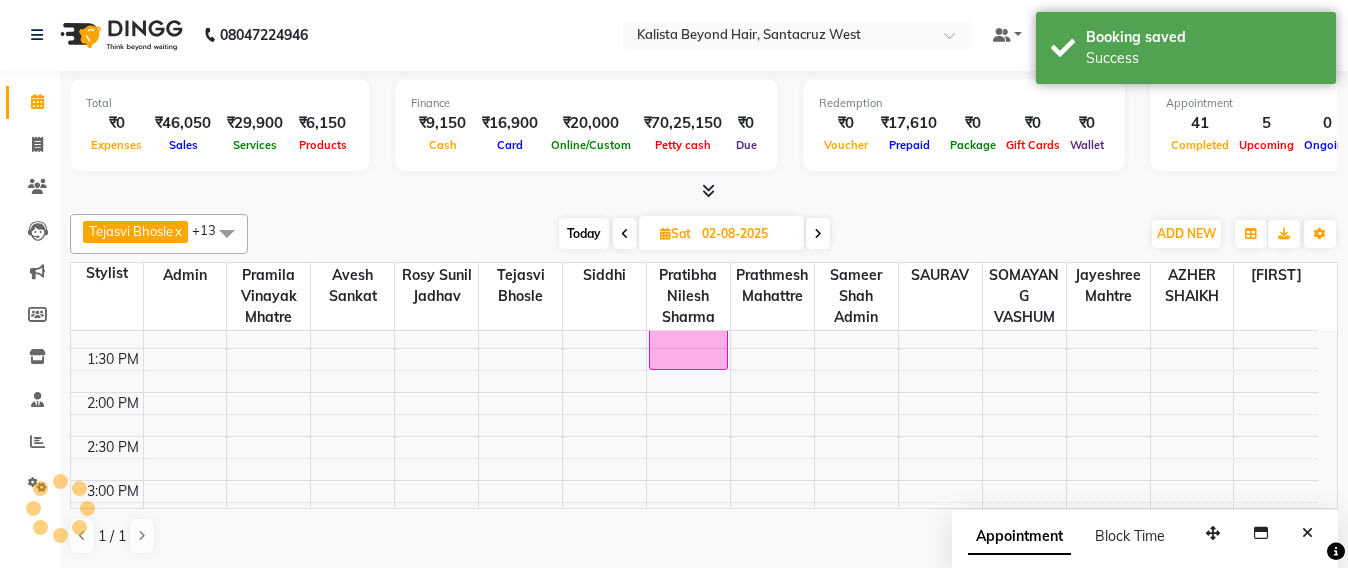 scroll, scrollTop: 0, scrollLeft: 0, axis: both 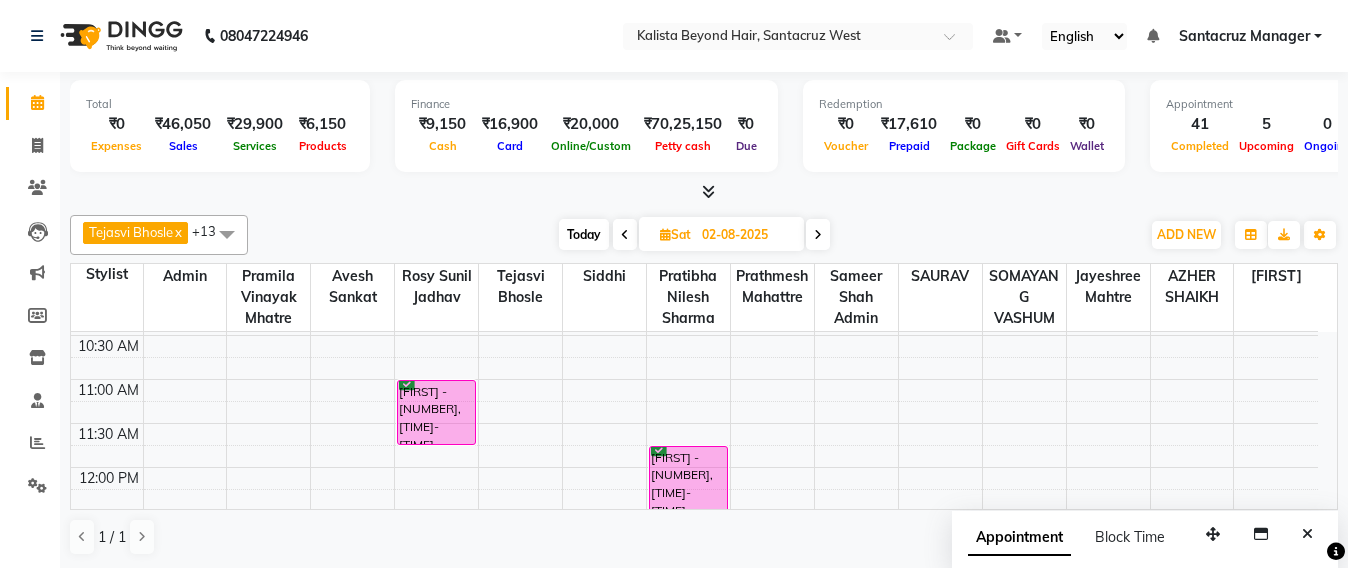 click on "8:00 AM 8:30 AM 9:00 AM 9:30 AM 10:00 AM 10:30 AM 11:00 AM 11:30 AM 12:00 PM 12:30 PM 1:00 PM 1:30 PM 2:00 PM 2:30 PM 3:00 PM 3:30 PM 4:00 PM 4:30 PM 5:00 PM 5:30 PM 6:00 PM 6:30 PM 7:00 PM 7:30 PM 8:00 PM 8:30 PM     SUDHA - 7192, 11:00 AM-11:45 AM, DNA Facial     SUDHA - 7192, 11:45 AM-01:45 PM, Root Touch Up - Inoa     MANDEEPnull, 01:45 PM-02:30 PM, Highlight / Per Strip [350]     KRISHNA THACKREY - 3047, 05:00 PM-05:45 PM, Highlight / Per Strip [350]" at bounding box center (694, 687) 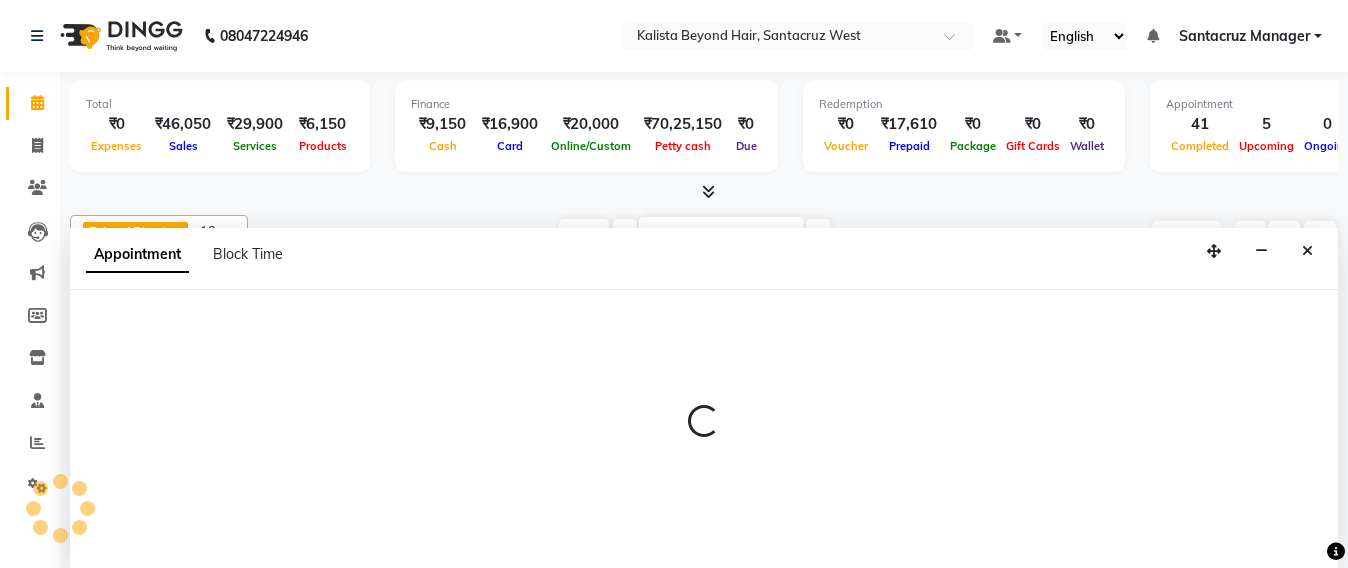 scroll, scrollTop: 1, scrollLeft: 0, axis: vertical 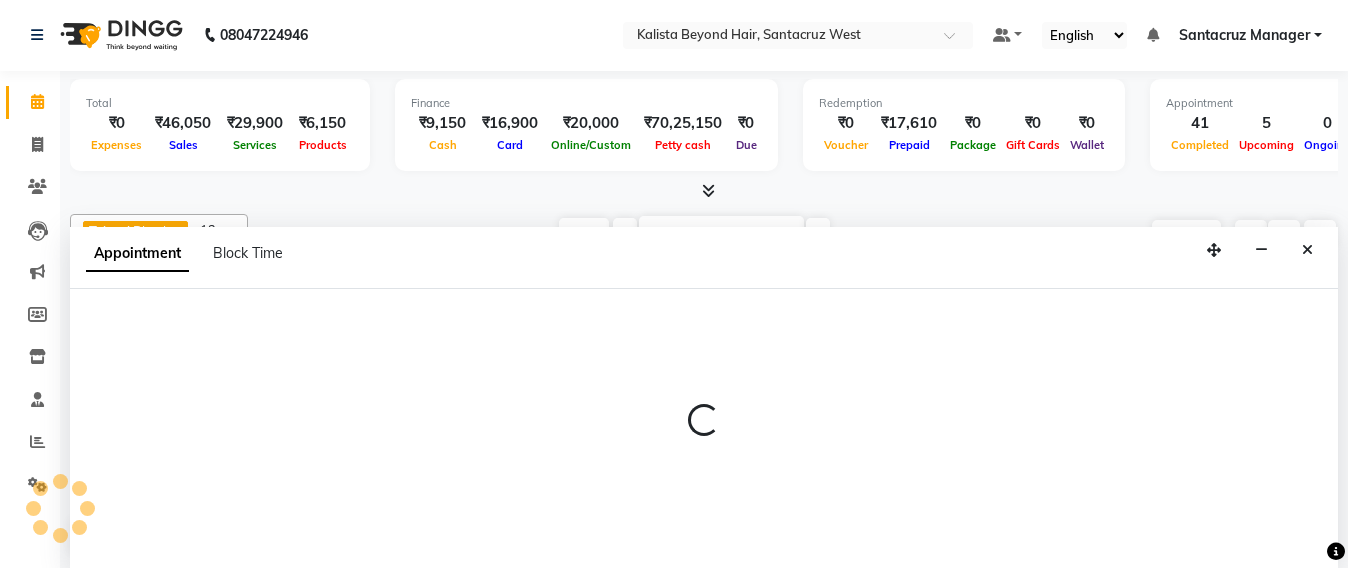 select on "47856" 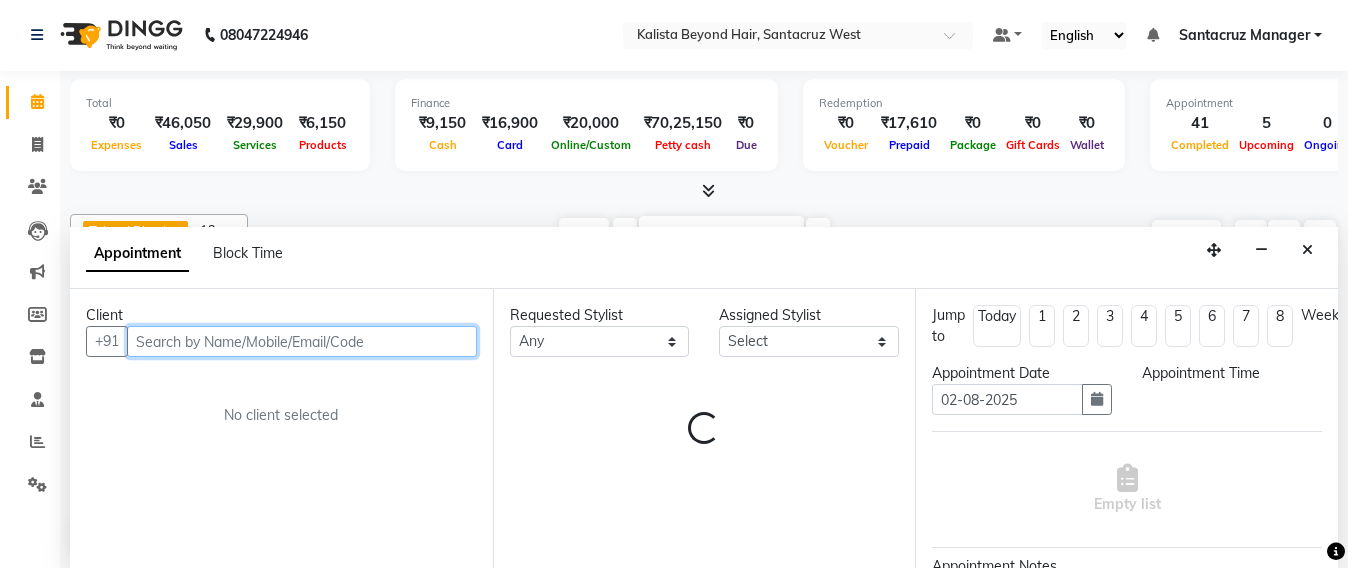 select on "690" 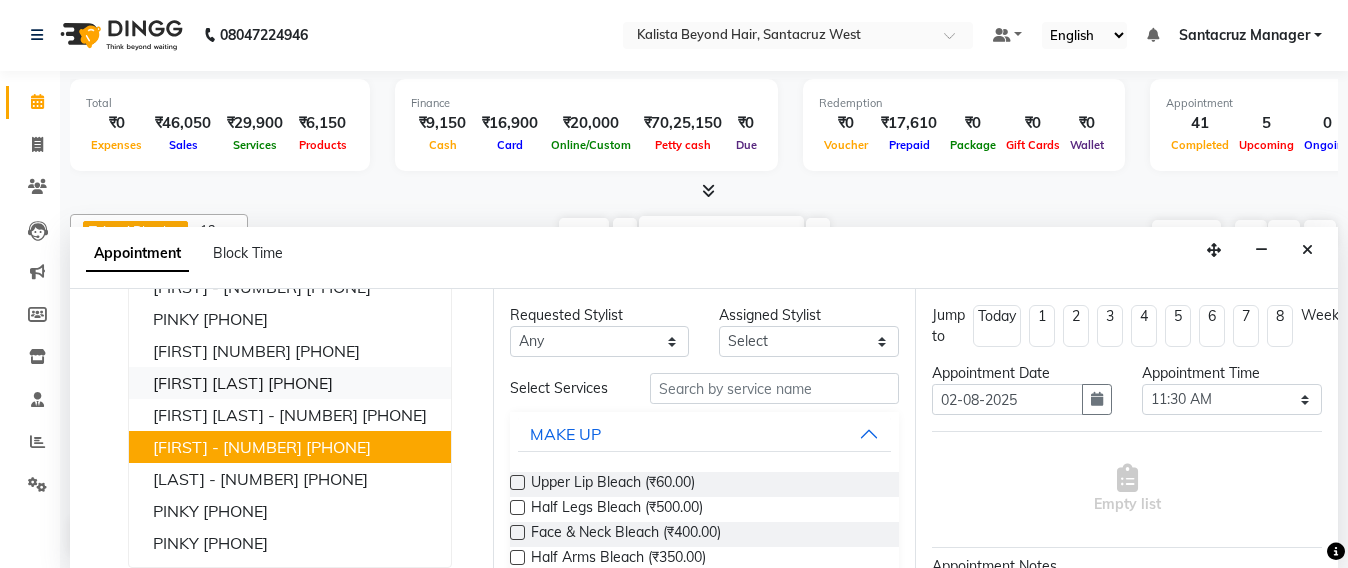 scroll, scrollTop: 0, scrollLeft: 0, axis: both 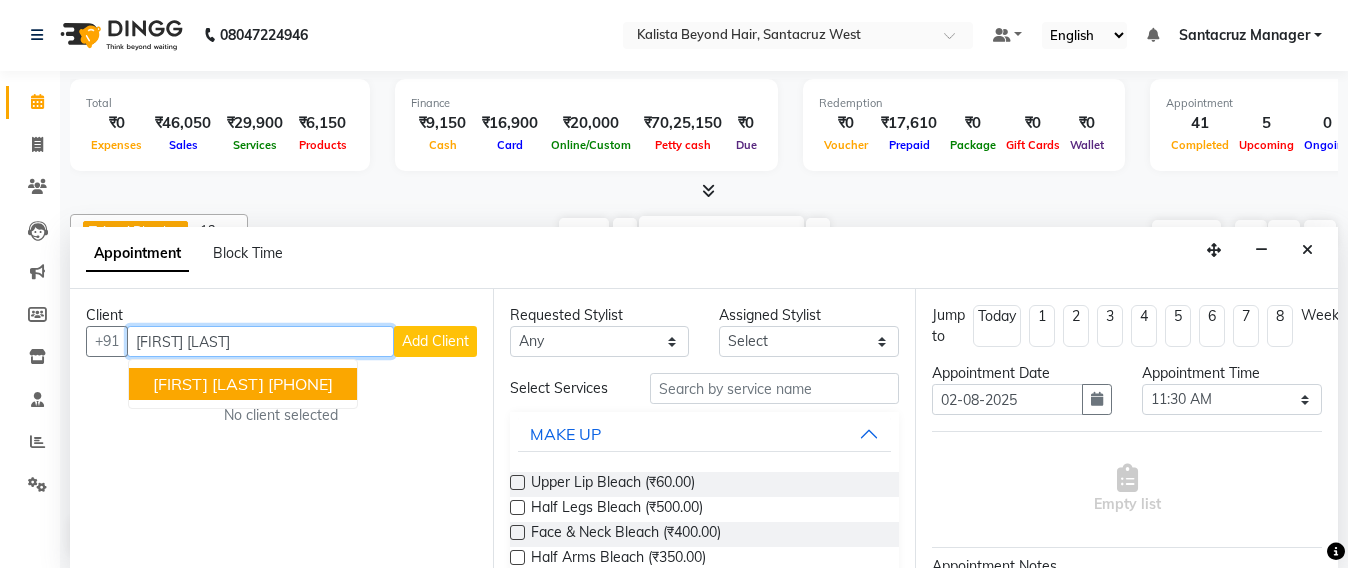 click on "[FIRST] [LAST]" at bounding box center [208, 384] 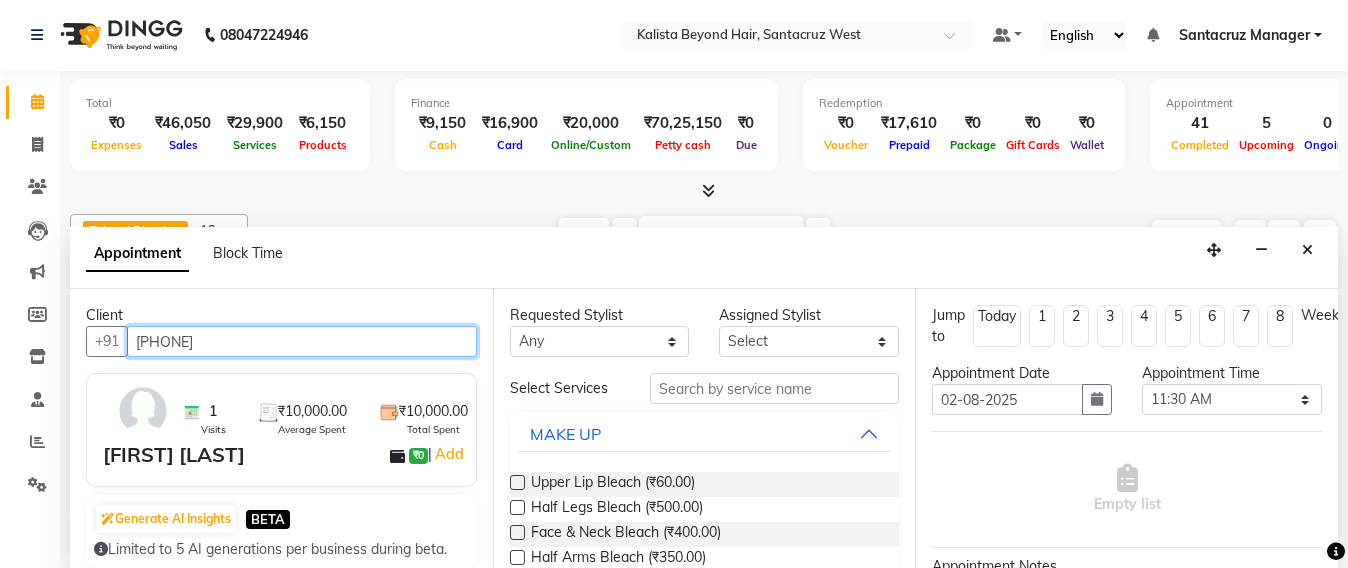 type on "[PHONE]" 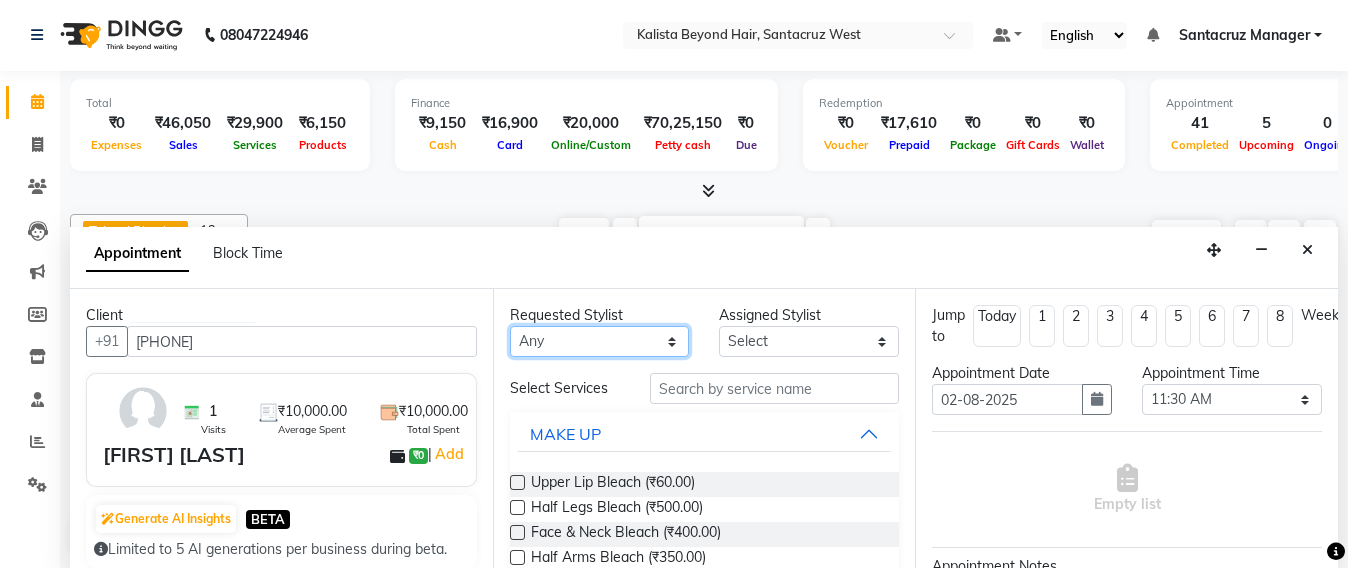 click on "Any Admin Avesh Sankat AZHER SHAIKH Jayeshree Mahtre Manisha Subodh Shedge Muskaan Pramila Vinayak Mhatre prathmesh mahattre Pratibha Nilesh Sharma RINKI SAV Rosy Sunil Jadhav Sameer shah admin SAURAV Siddhi SOMAYANG VASHUM Tejasvi Bhosle" at bounding box center (600, 341) 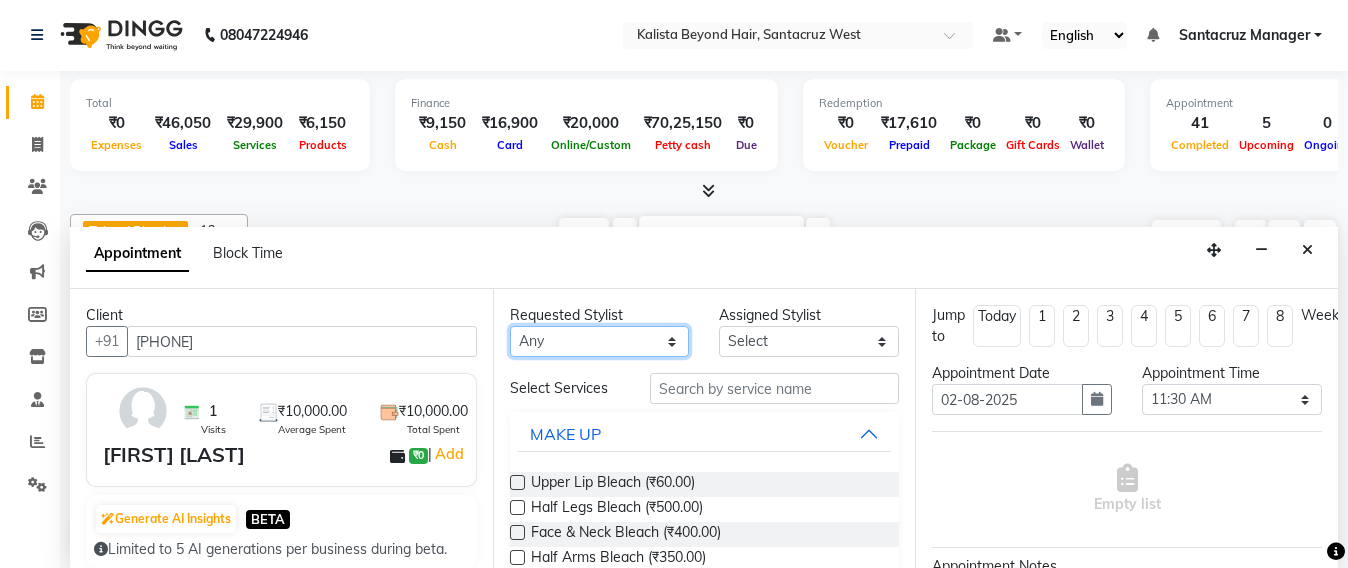 select on "86876" 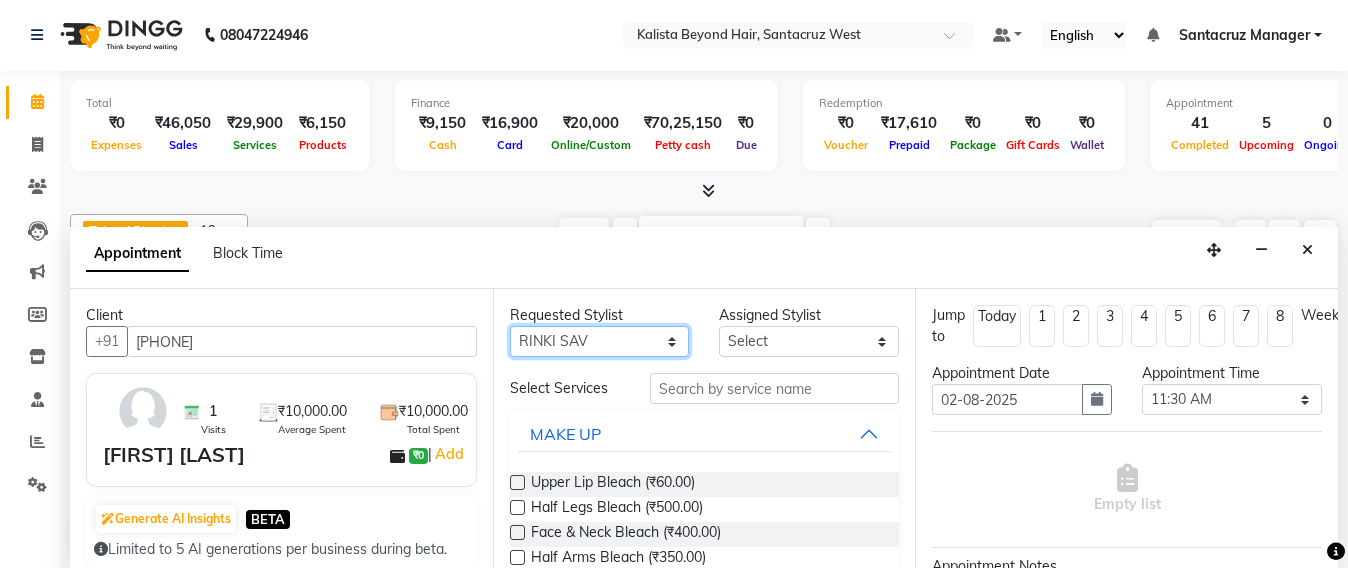 click on "Any Admin Avesh Sankat AZHER SHAIKH Jayeshree Mahtre Manisha Subodh Shedge Muskaan Pramila Vinayak Mhatre prathmesh mahattre Pratibha Nilesh Sharma RINKI SAV Rosy Sunil Jadhav Sameer shah admin SAURAV Siddhi SOMAYANG VASHUM Tejasvi Bhosle" at bounding box center (600, 341) 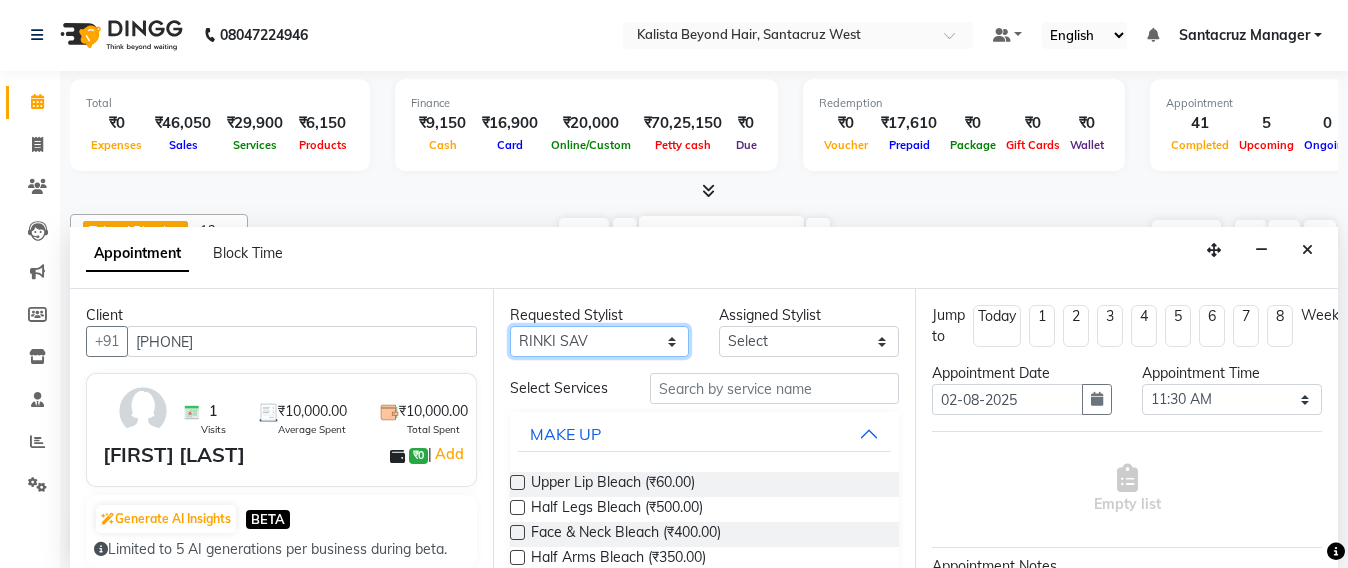 select on "86876" 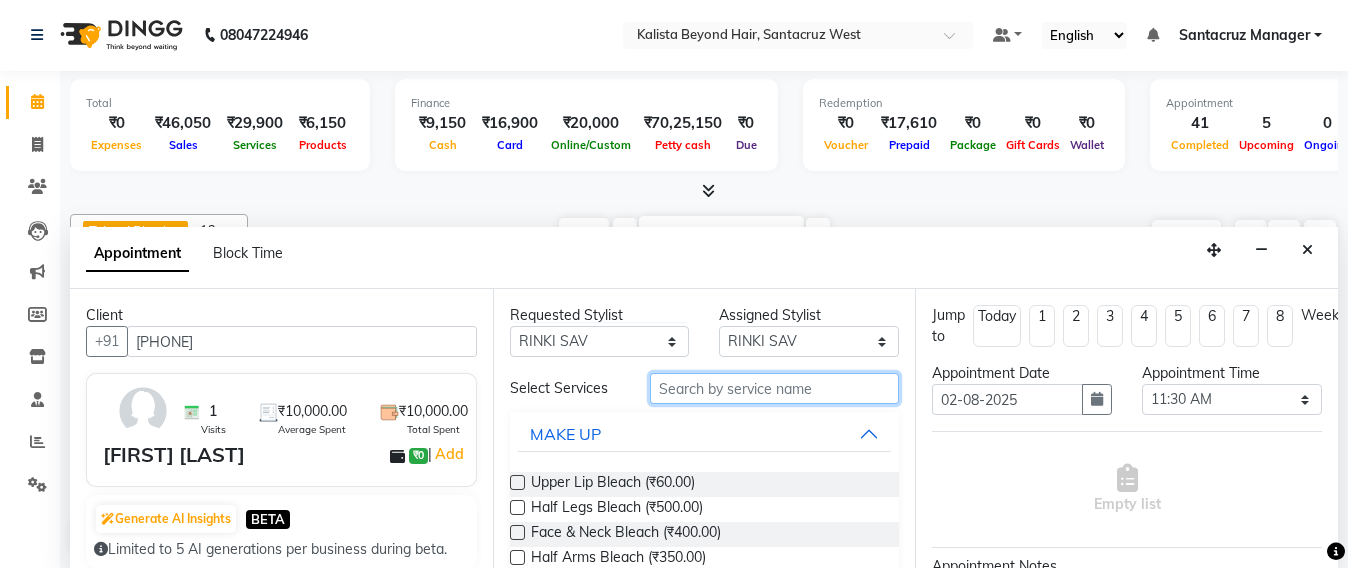 click at bounding box center (775, 388) 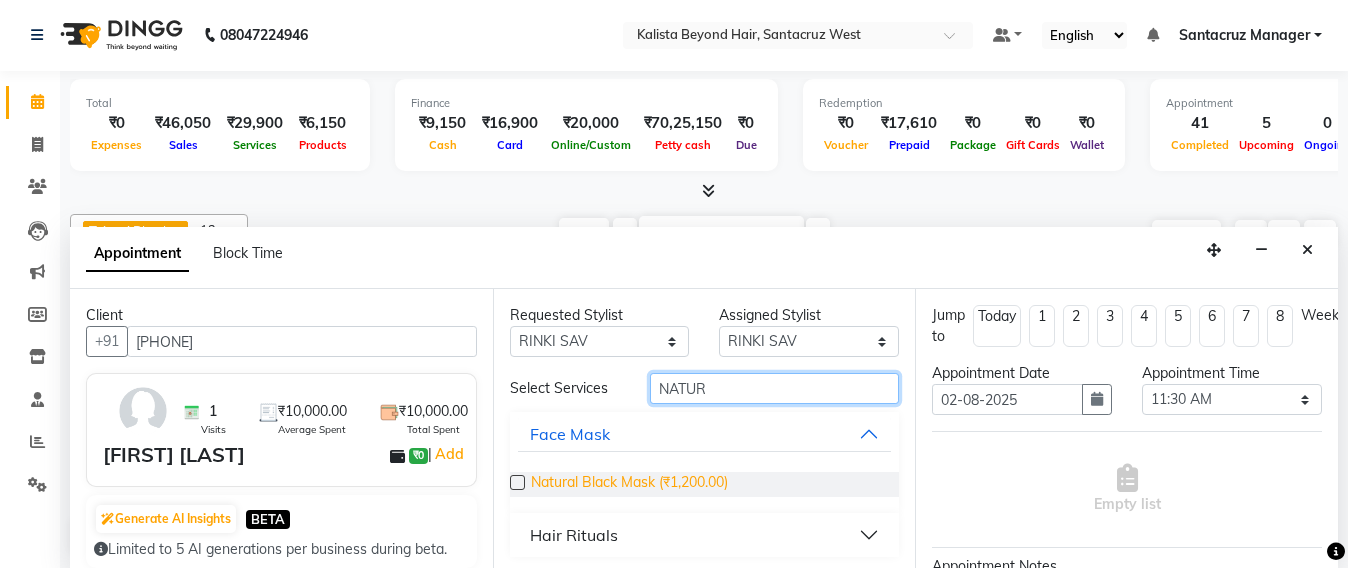 scroll, scrollTop: 5, scrollLeft: 0, axis: vertical 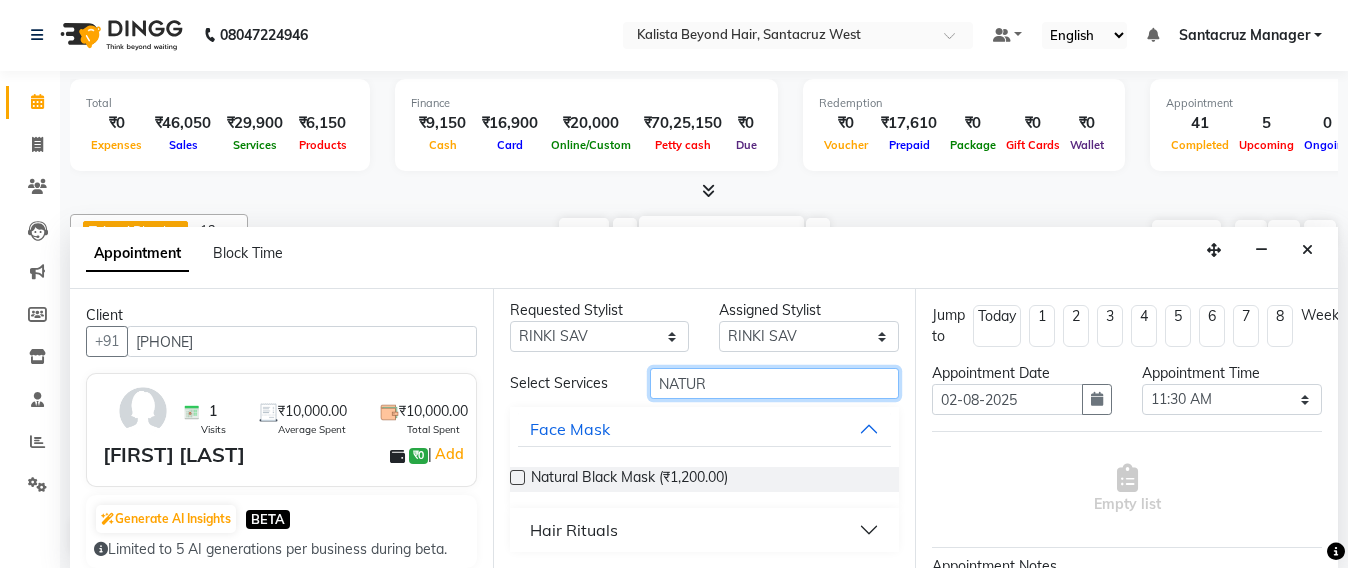type on "NATUR" 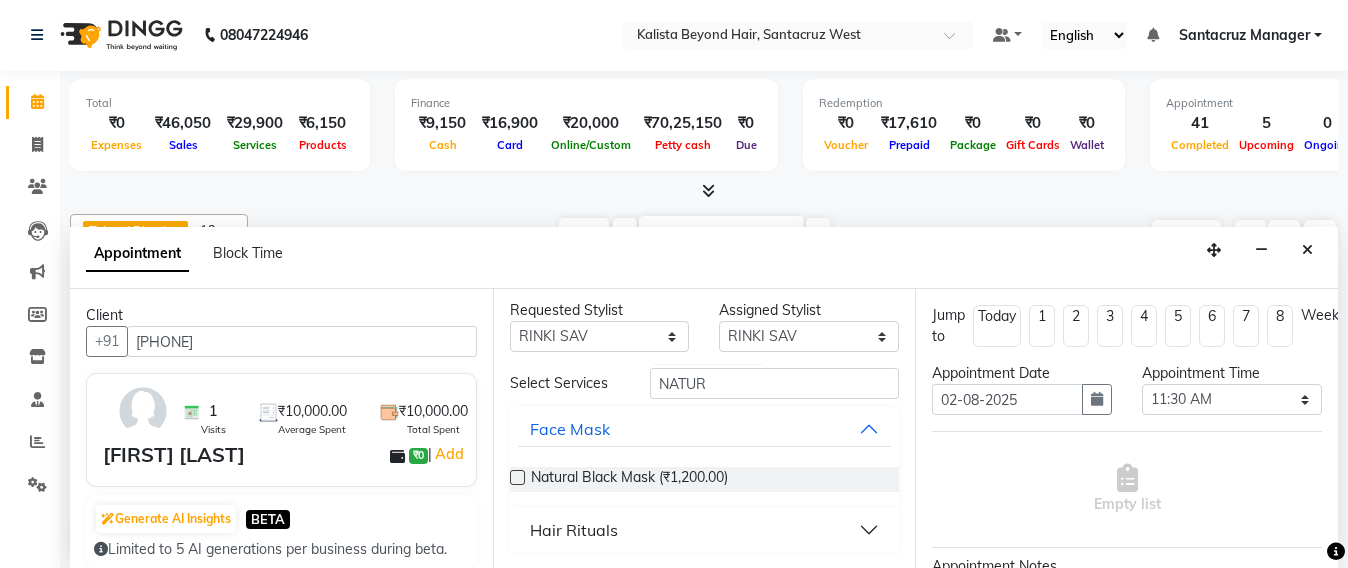click on "Hair Rituals" at bounding box center (574, 530) 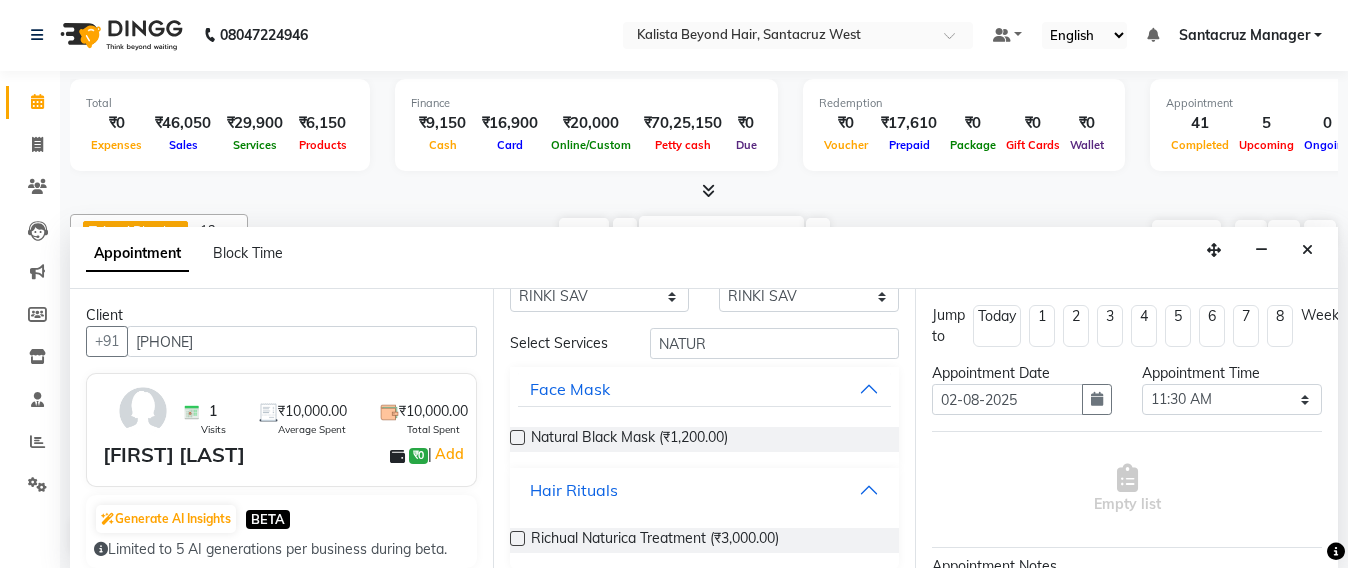 scroll, scrollTop: 62, scrollLeft: 0, axis: vertical 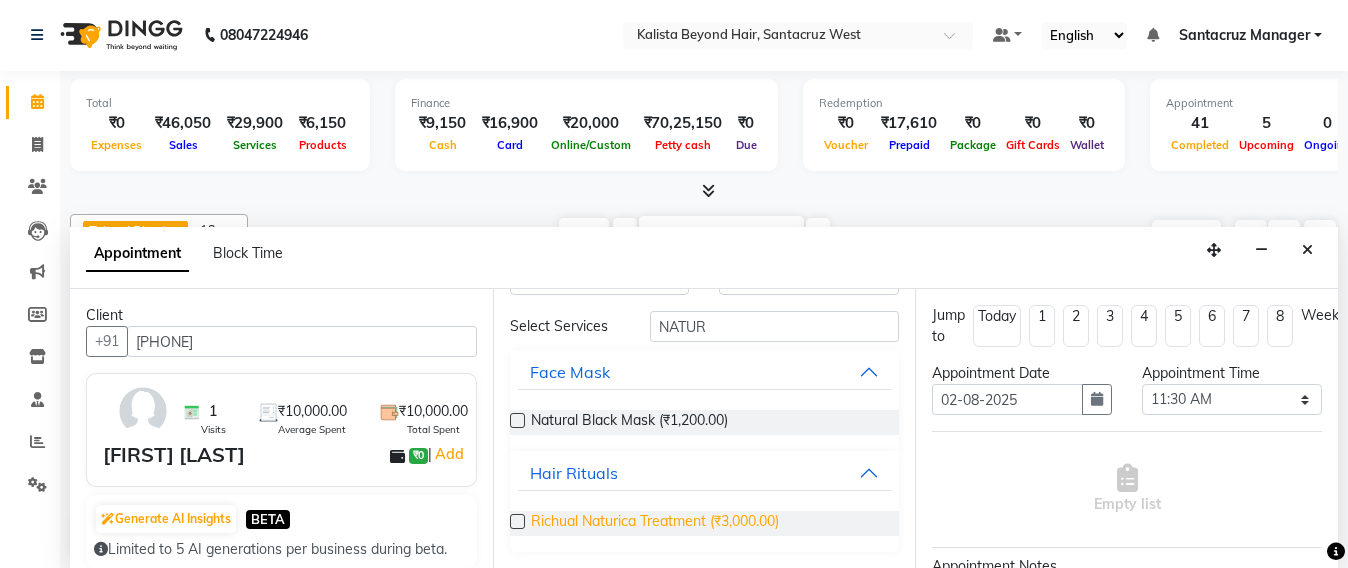 click on "Richual Naturica Treatment (₹3,000.00)" at bounding box center (655, 523) 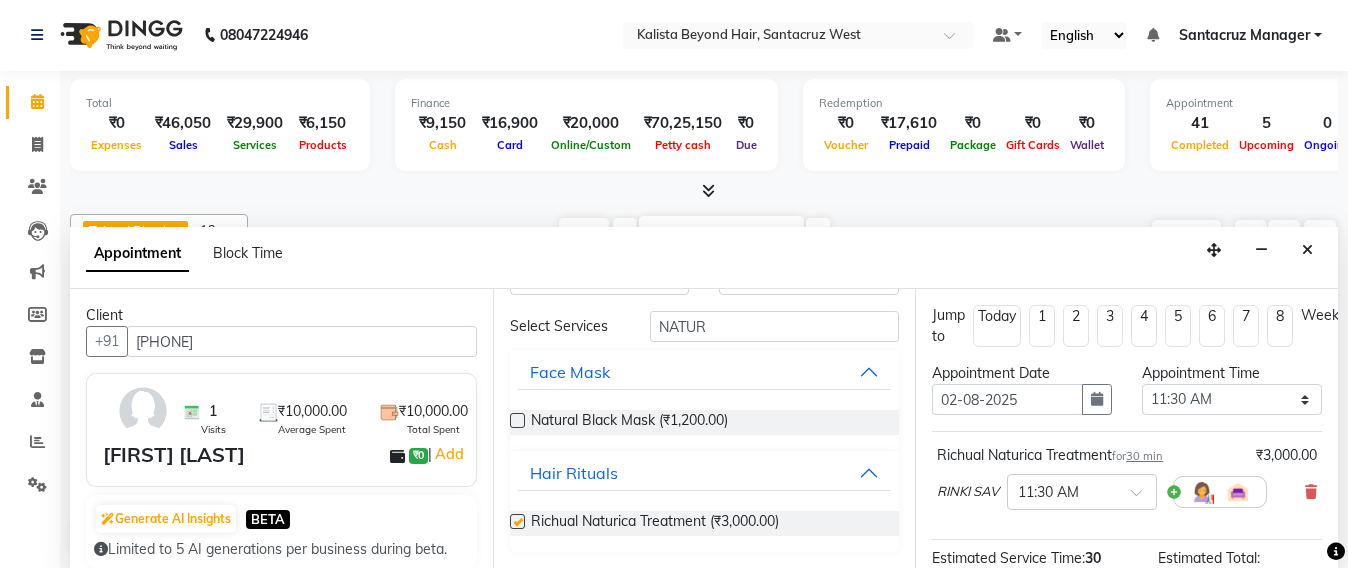 checkbox on "false" 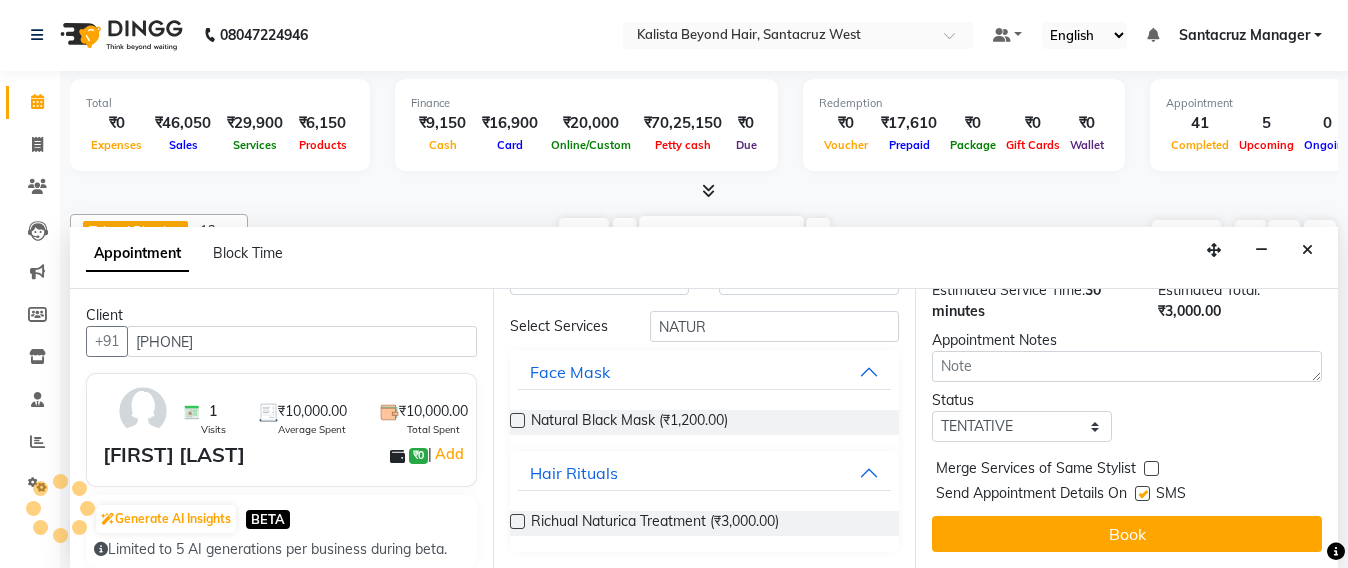 scroll, scrollTop: 287, scrollLeft: 0, axis: vertical 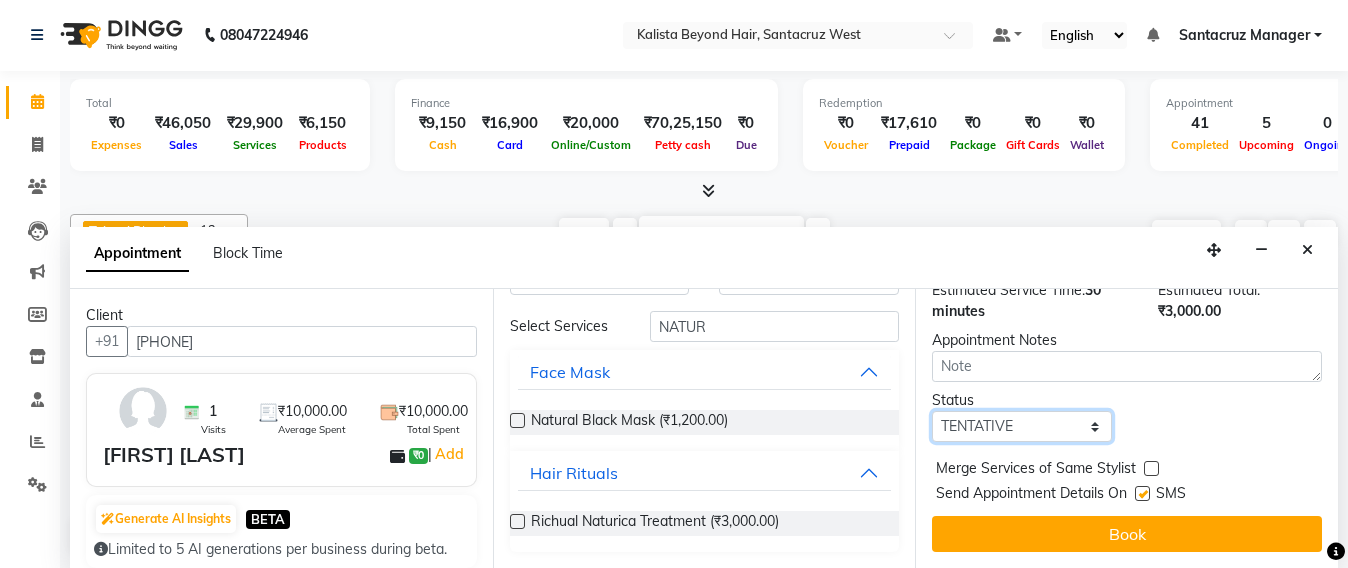 click on "Select TENTATIVE CONFIRM UPCOMING" at bounding box center (1022, 426) 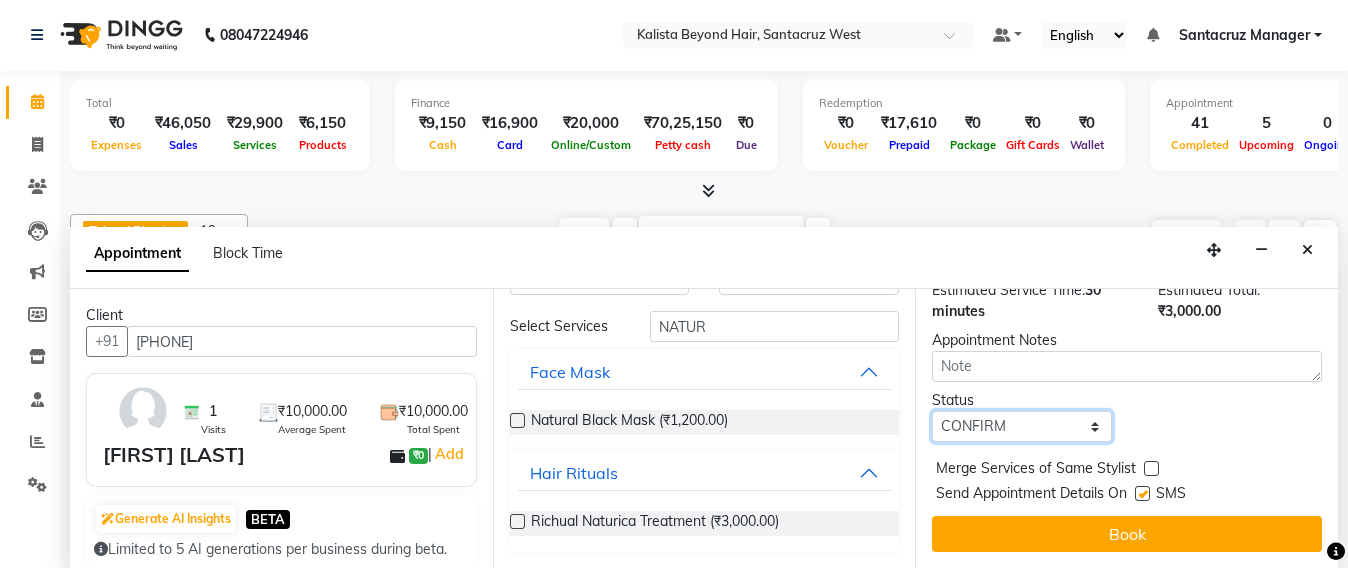 click on "Select TENTATIVE CONFIRM UPCOMING" at bounding box center [1022, 426] 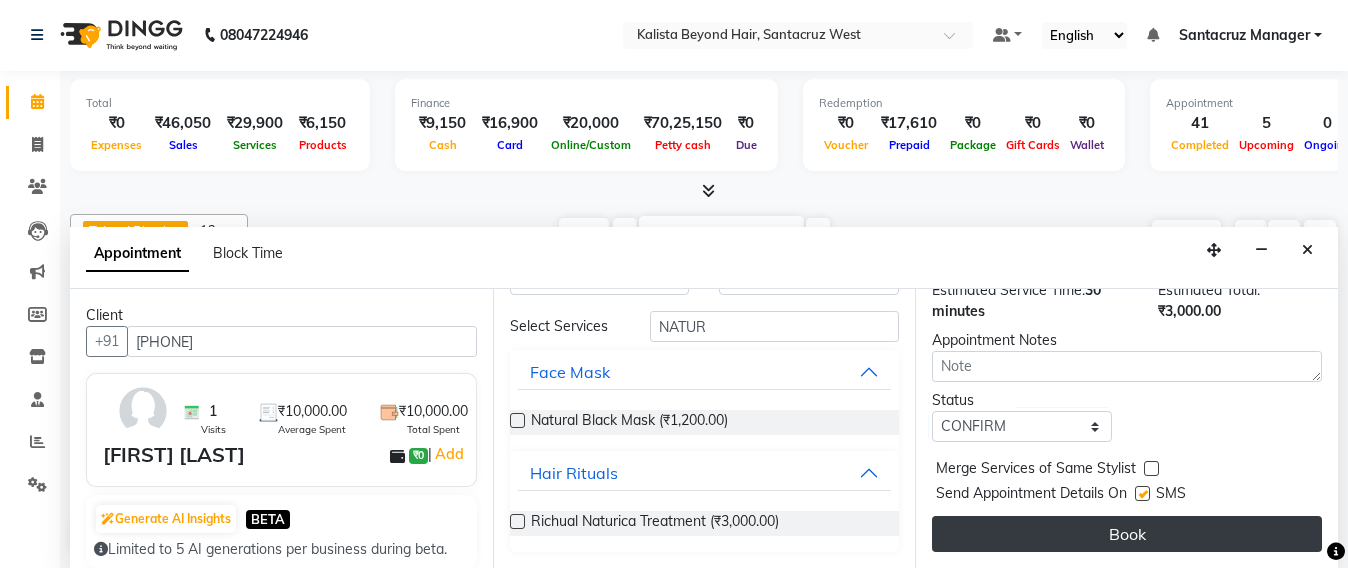 click on "Book" at bounding box center [1127, 534] 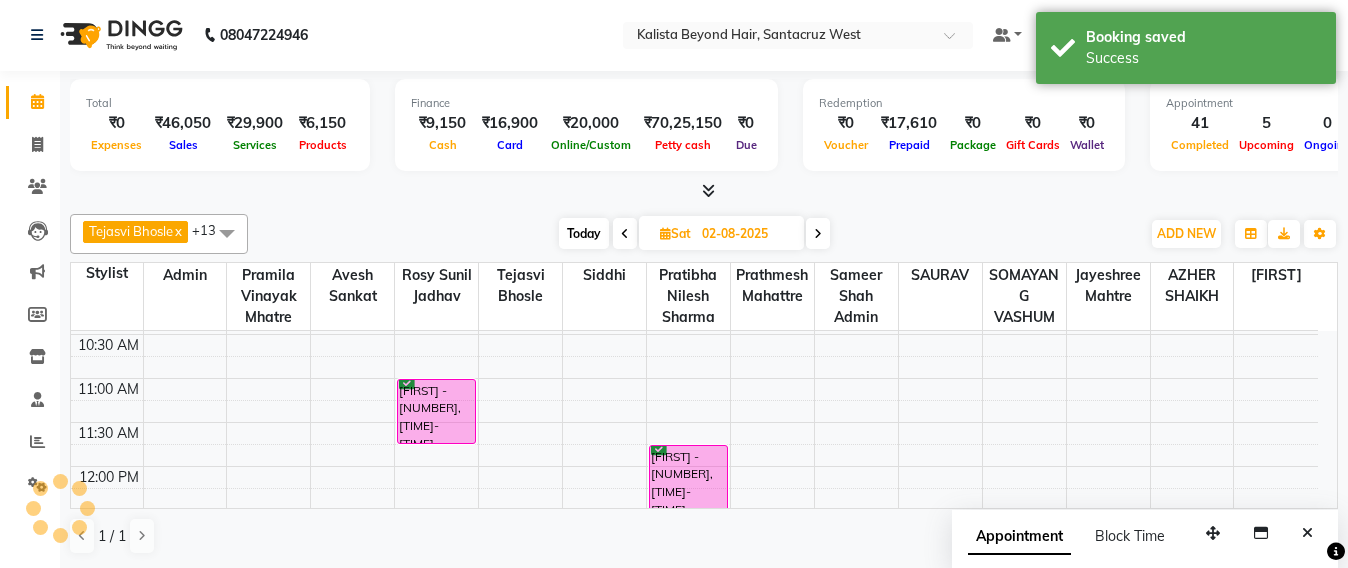 scroll, scrollTop: 0, scrollLeft: 0, axis: both 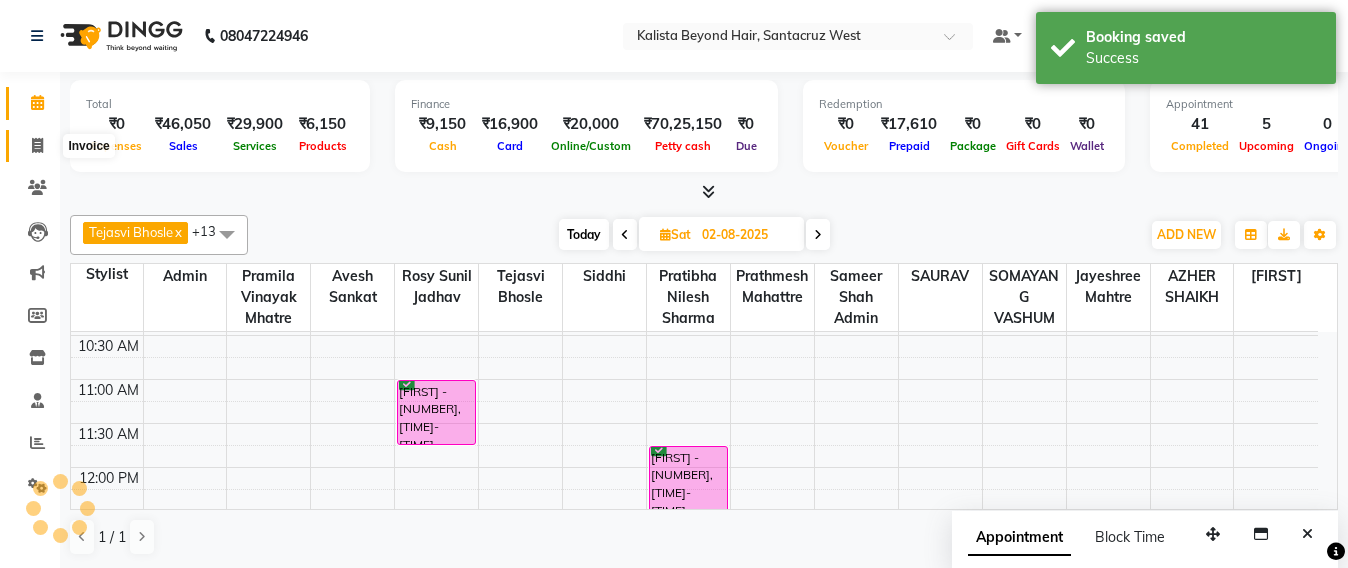 click 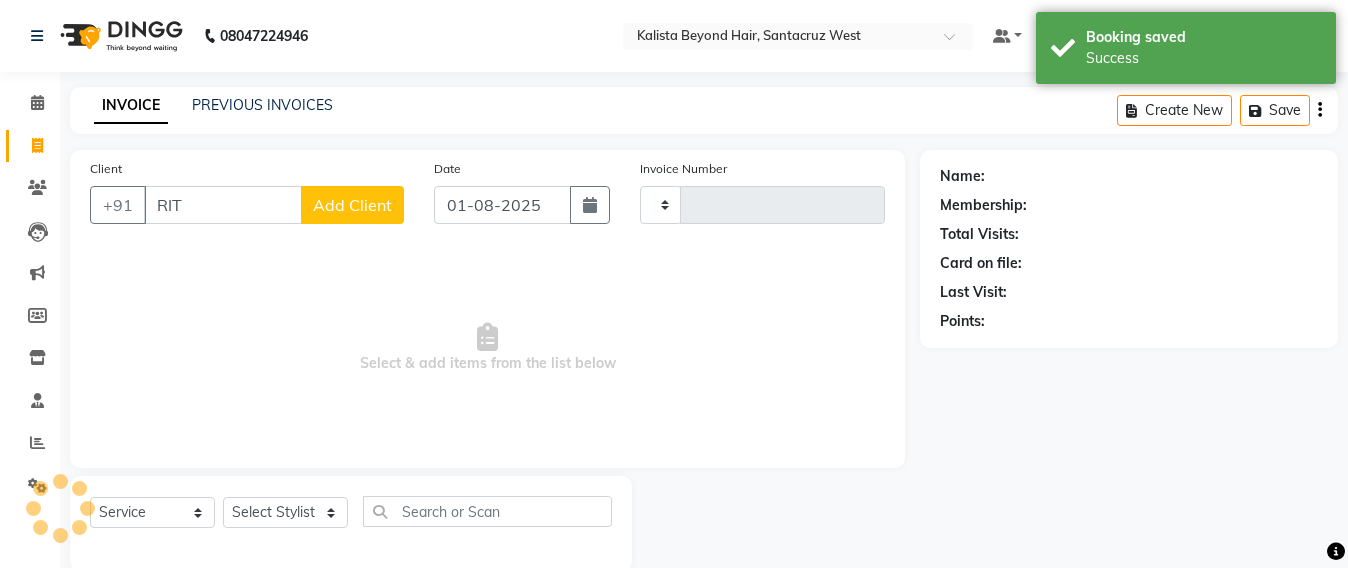 type on "RITU" 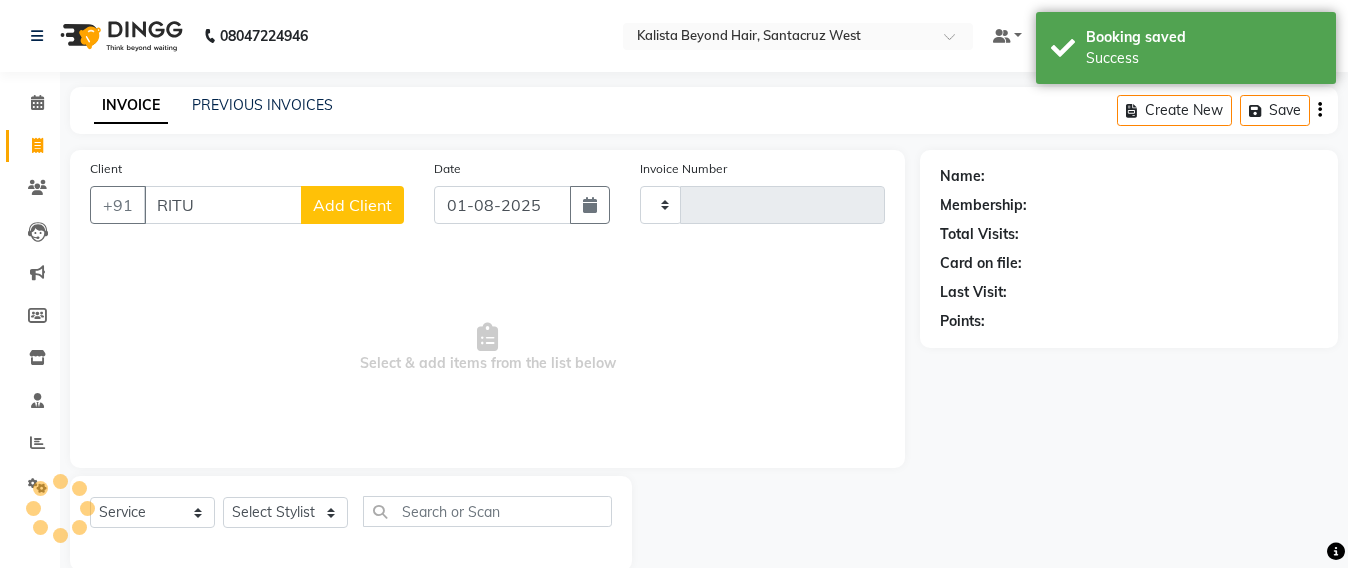 type on "5544" 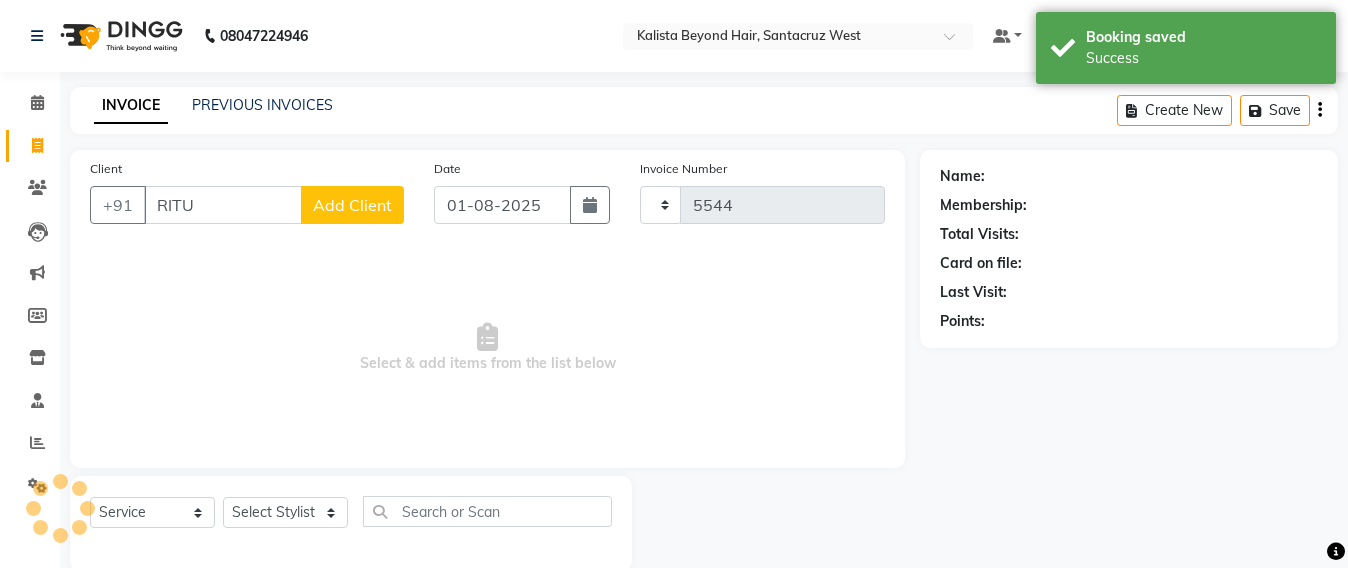select on "6357" 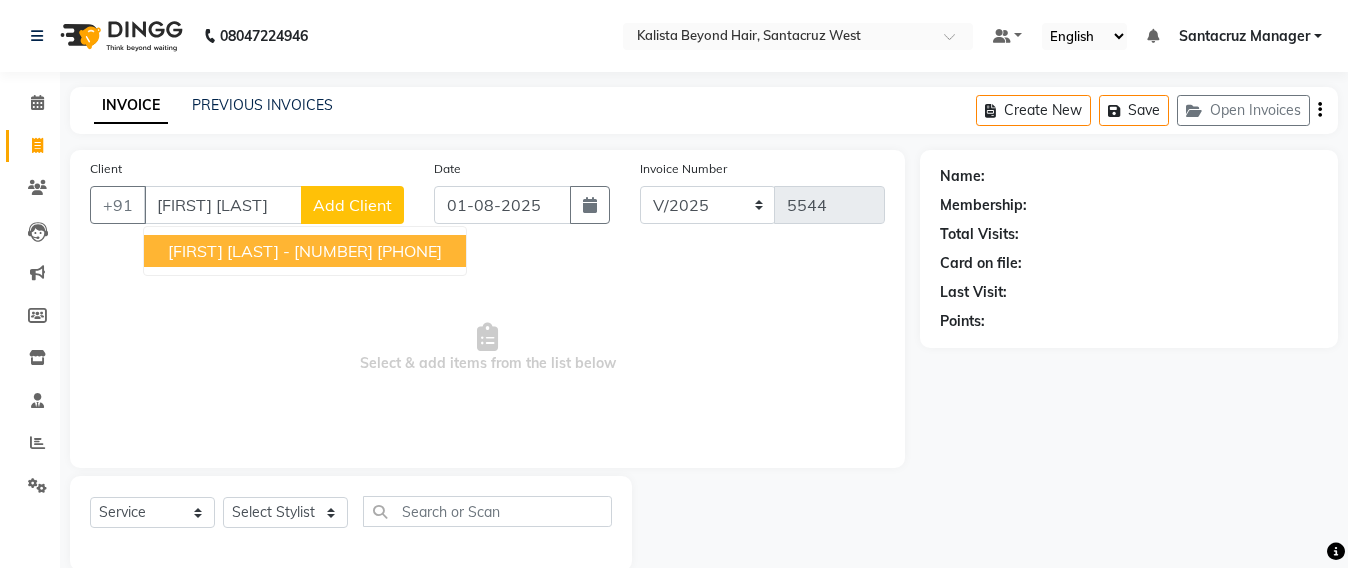 click on "RITU J - 9759" at bounding box center [270, 251] 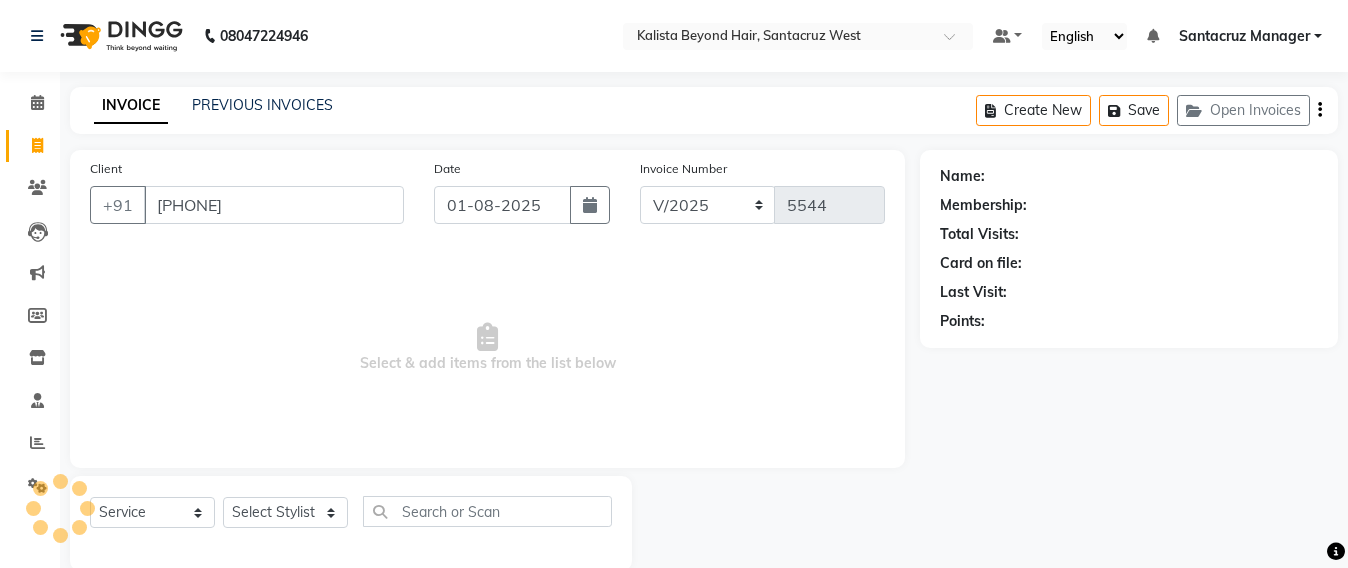 type on "[PHONE]" 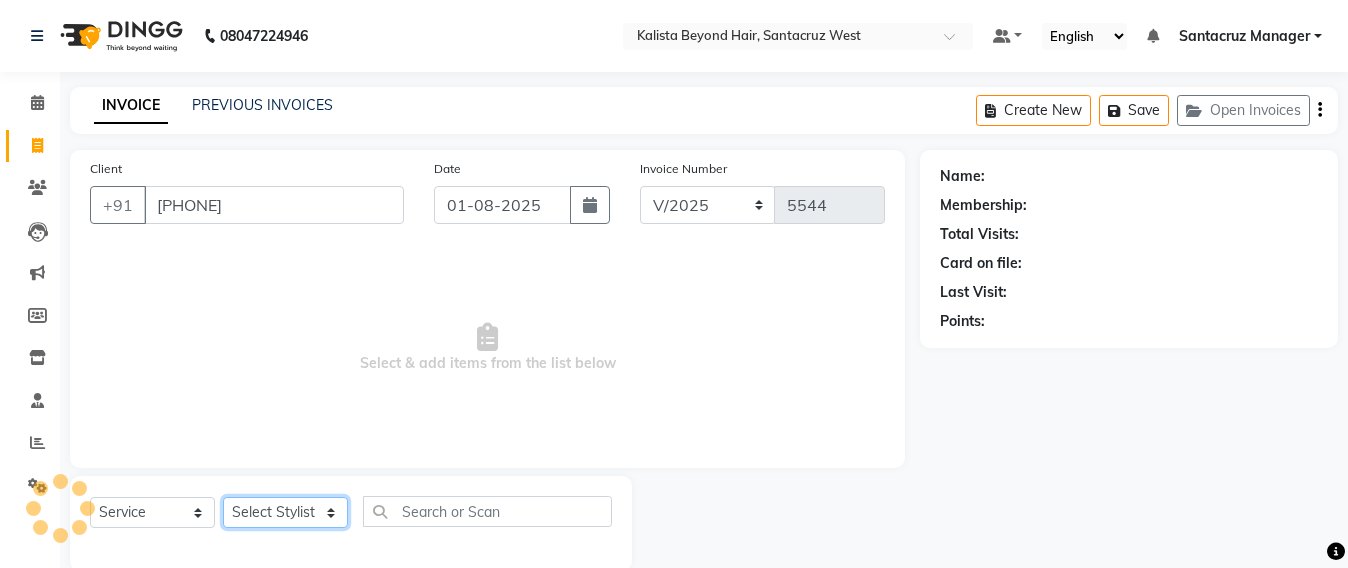 click on "Select Stylist Admin Avesh Sankat AZHER SHAIKH Jayeshree Mahtre Manisha Subodh Shedge Muskaan Pramila Vinayak Mhatre prathmesh mahattre Pratibha Nilesh Sharma RINKI SAV Rosy Sunil Jadhav Sameer shah admin Santacruz Manager SAURAV Siddhi SOMAYANG VASHUM Tejasvi Bhosle" 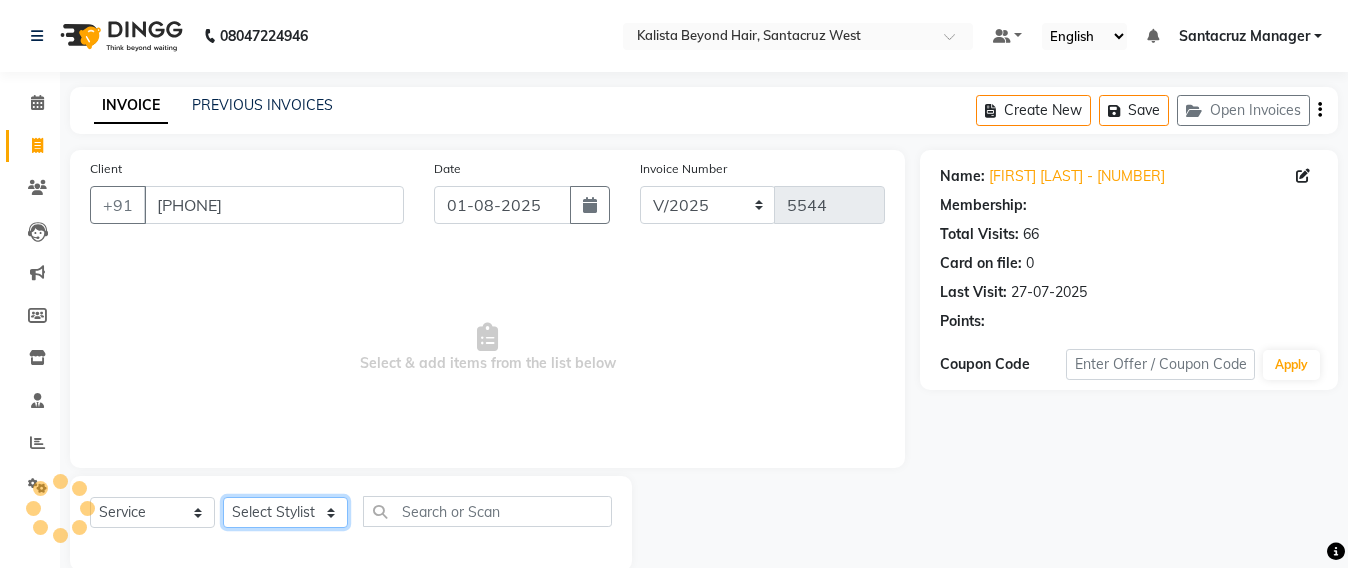 select on "51588" 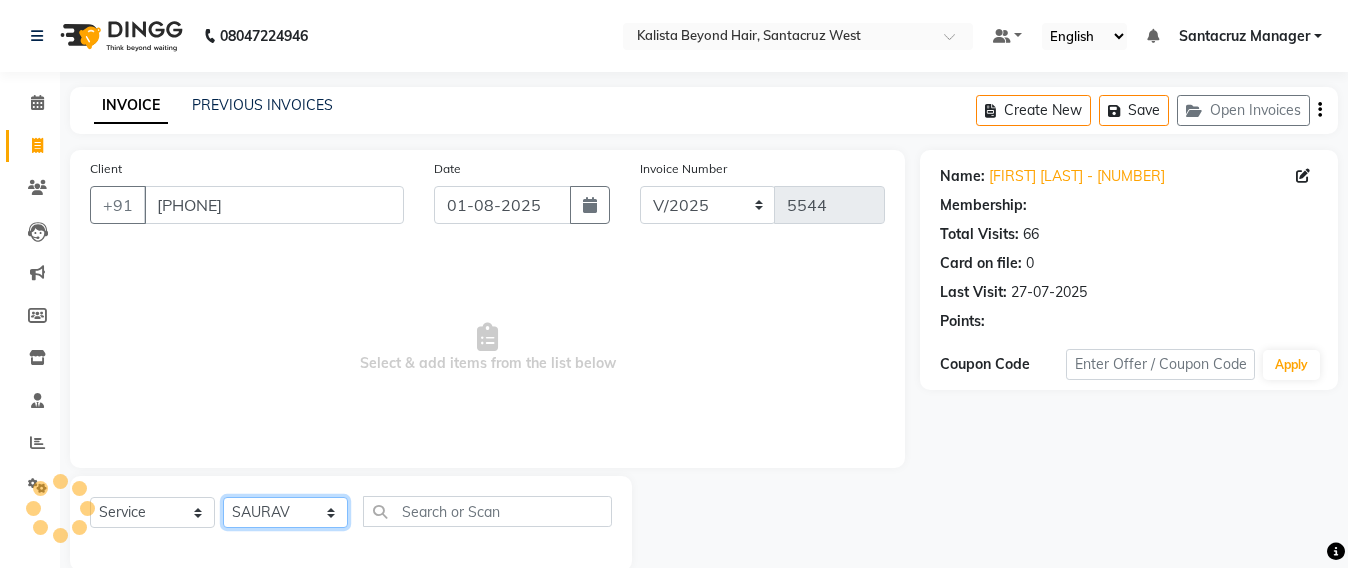 click on "Select Stylist Admin Avesh Sankat AZHER SHAIKH Jayeshree Mahtre Manisha Subodh Shedge Muskaan Pramila Vinayak Mhatre prathmesh mahattre Pratibha Nilesh Sharma RINKI SAV Rosy Sunil Jadhav Sameer shah admin Santacruz Manager SAURAV Siddhi SOMAYANG VASHUM Tejasvi Bhosle" 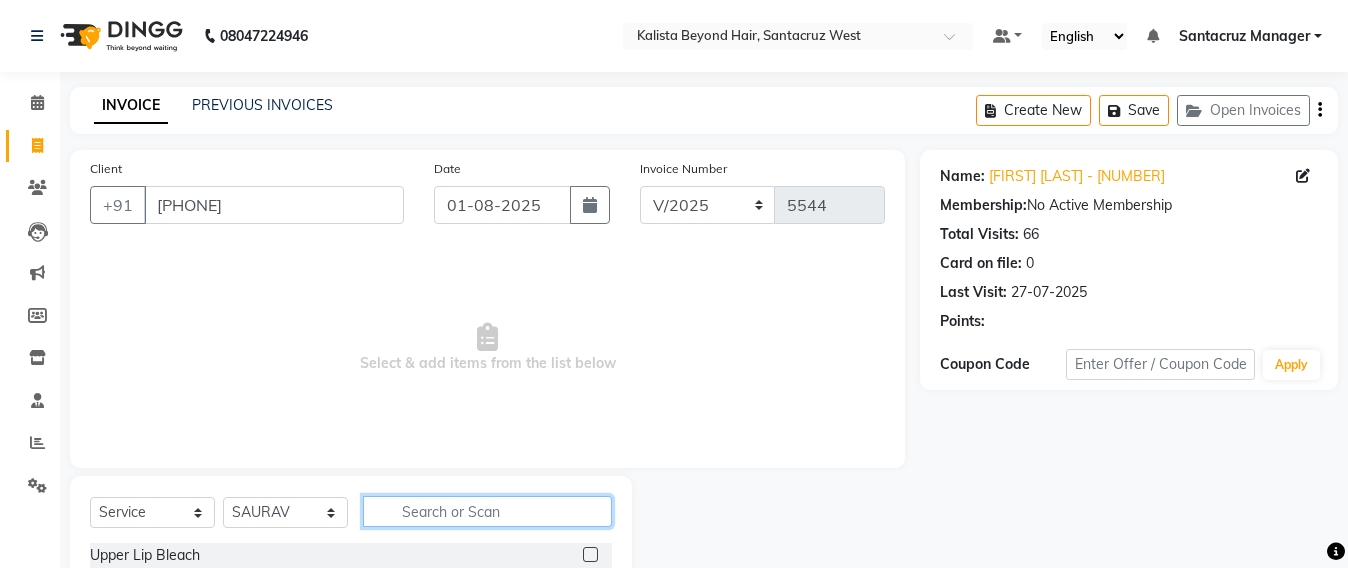 click 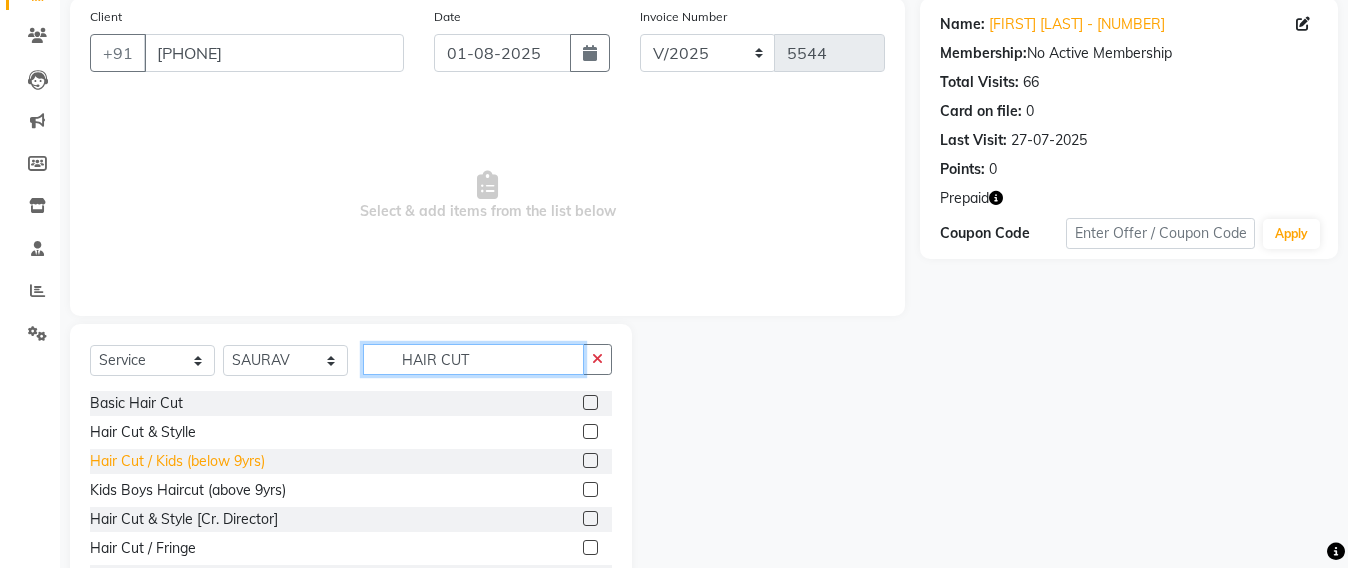 scroll, scrollTop: 233, scrollLeft: 0, axis: vertical 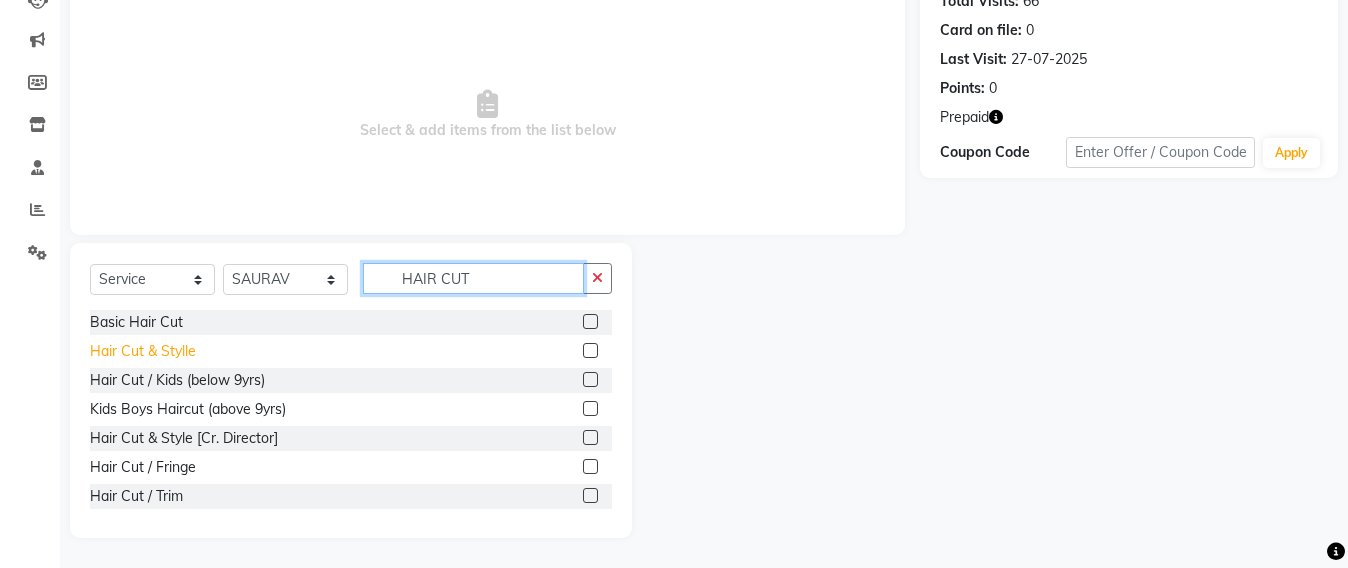 type on "HAIR CUT" 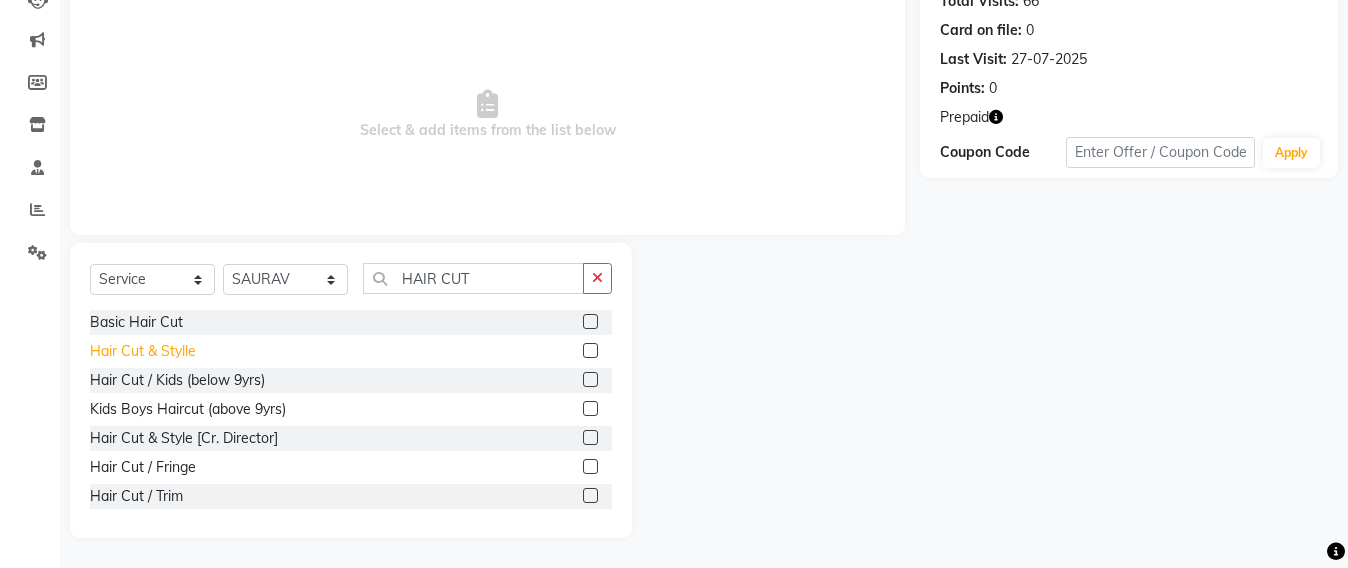 click on "Hair Cut & Stylle" 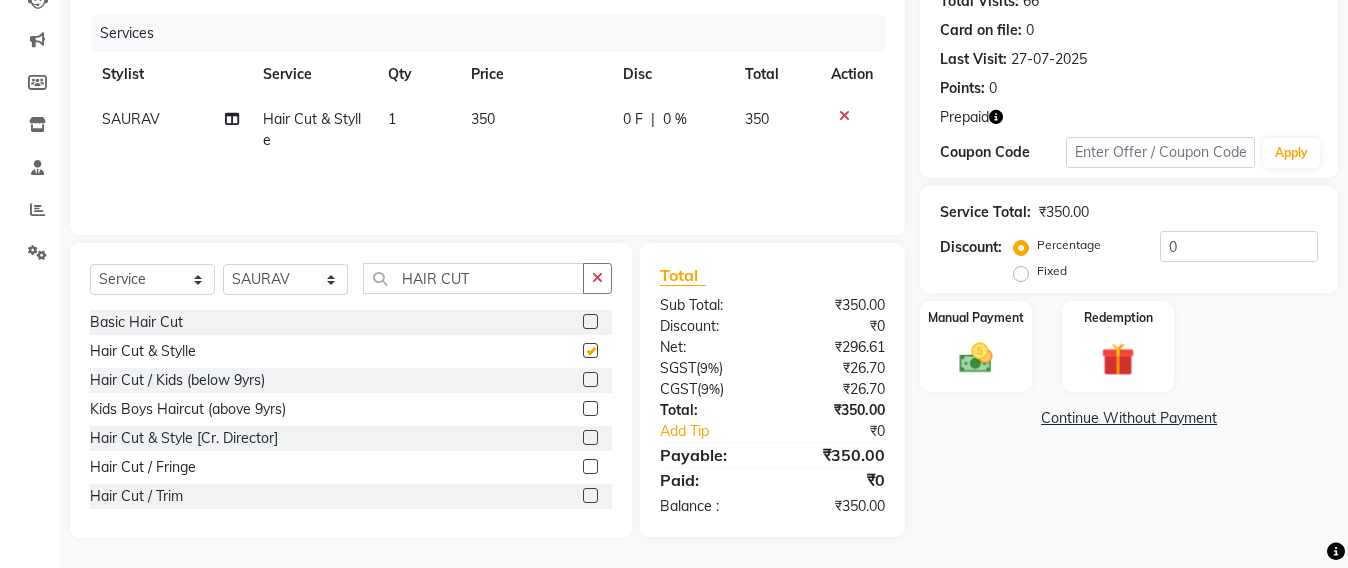 checkbox on "false" 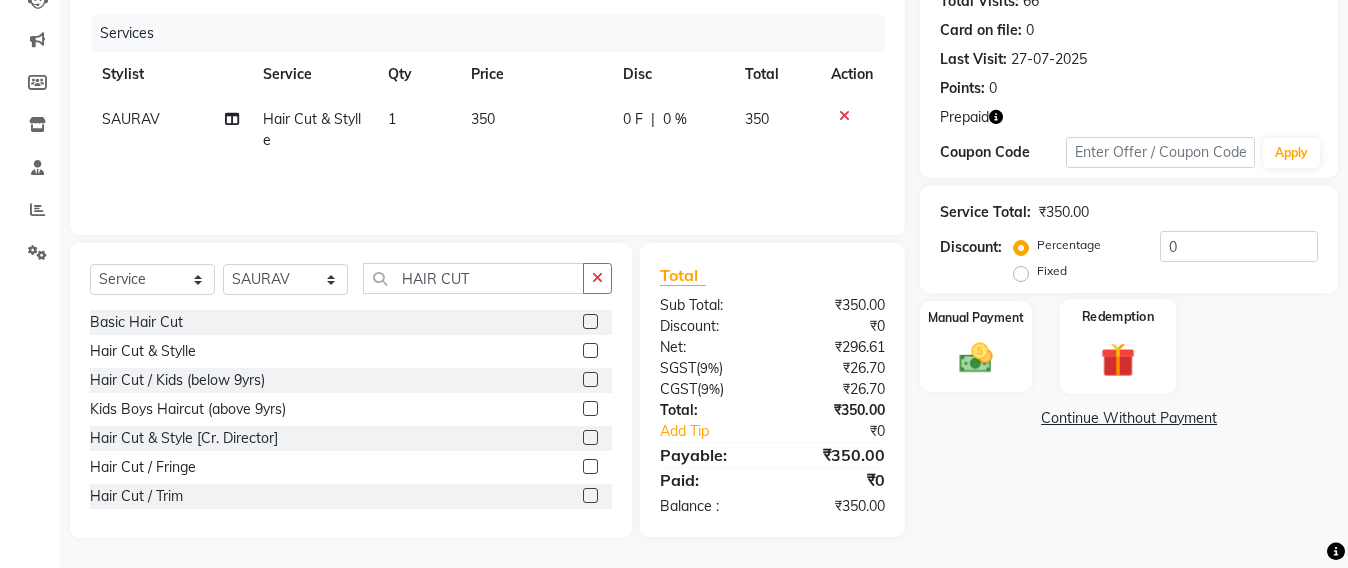 click 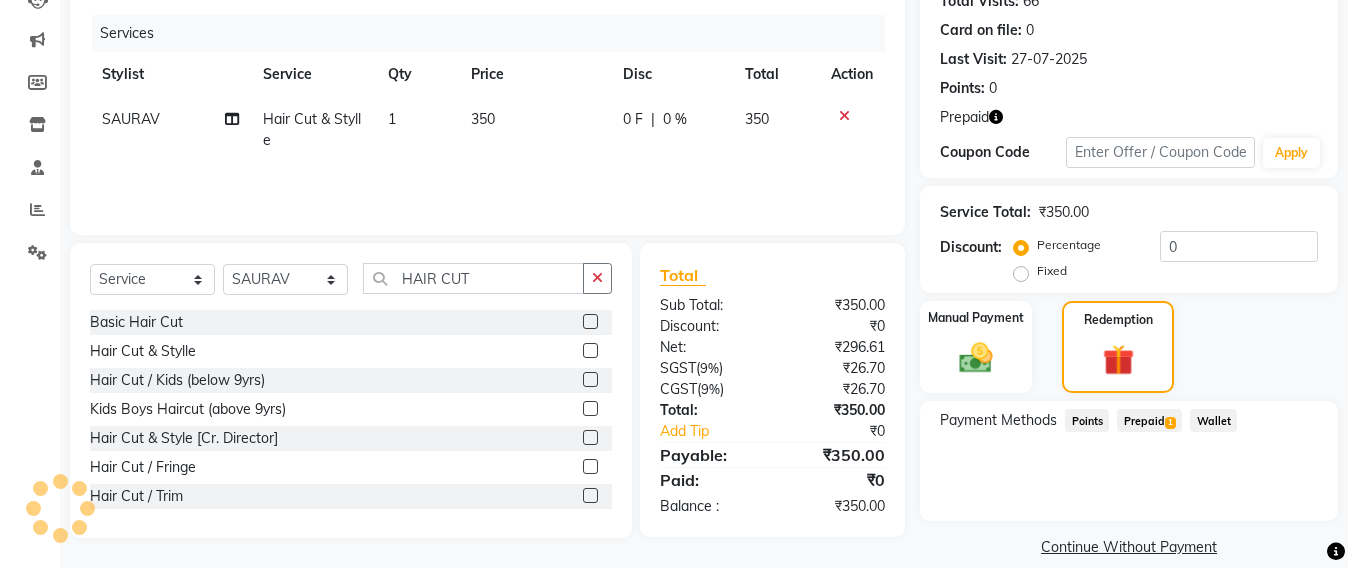 click on "Prepaid  1" 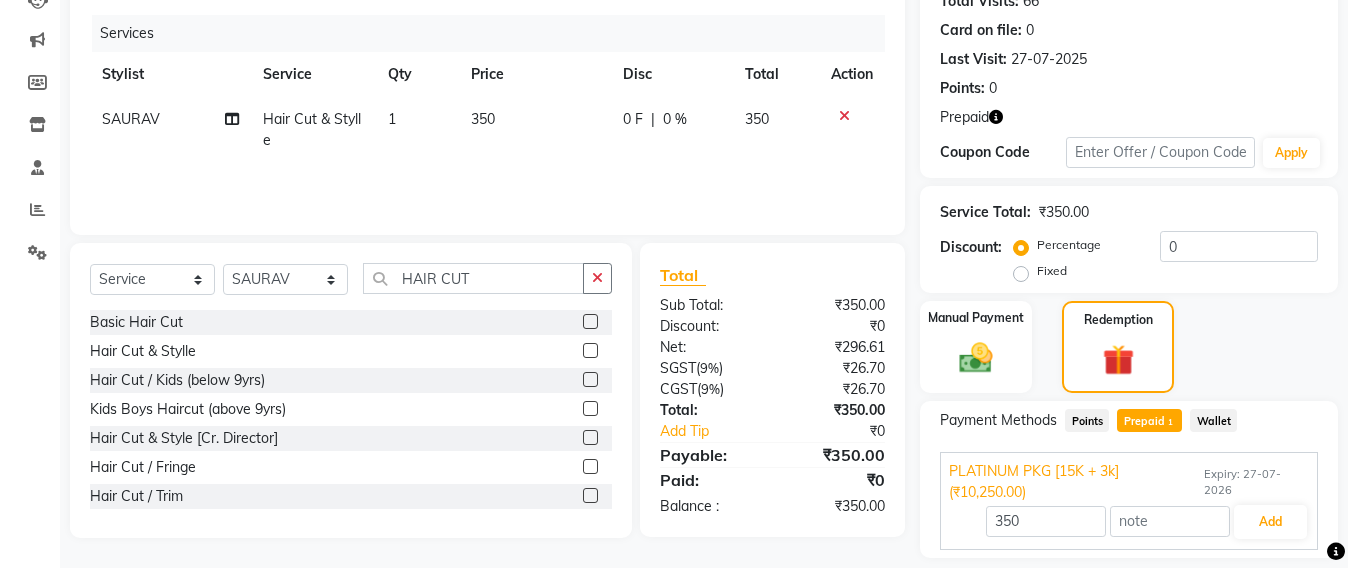 scroll, scrollTop: 294, scrollLeft: 0, axis: vertical 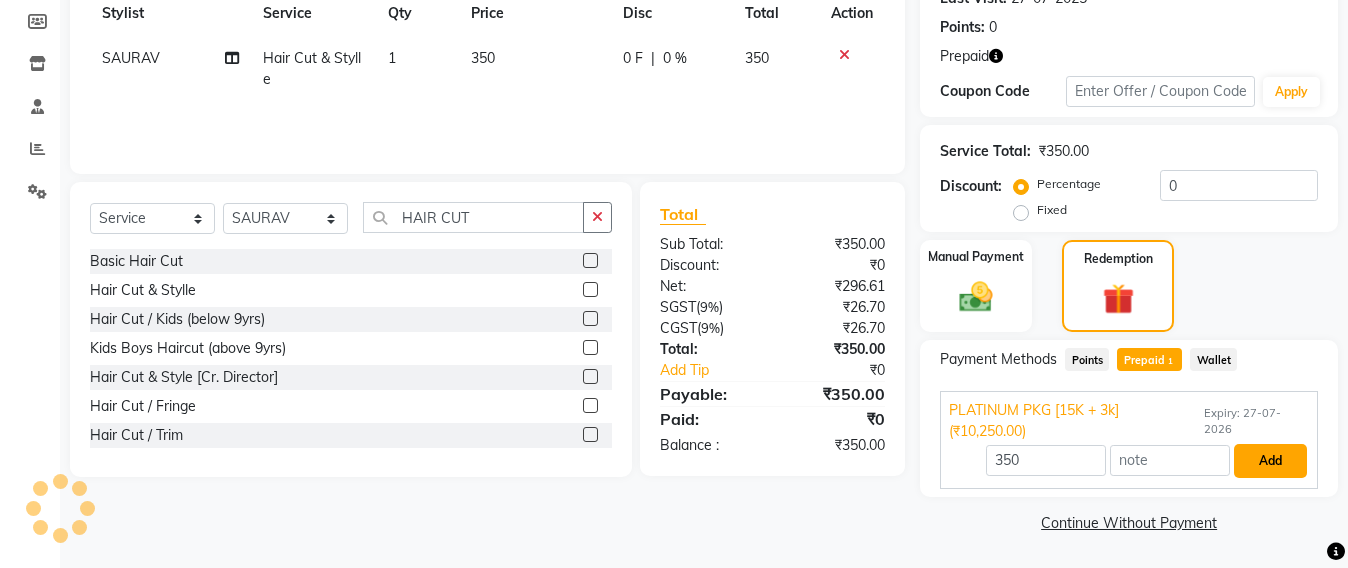 click on "Add" at bounding box center (1270, 461) 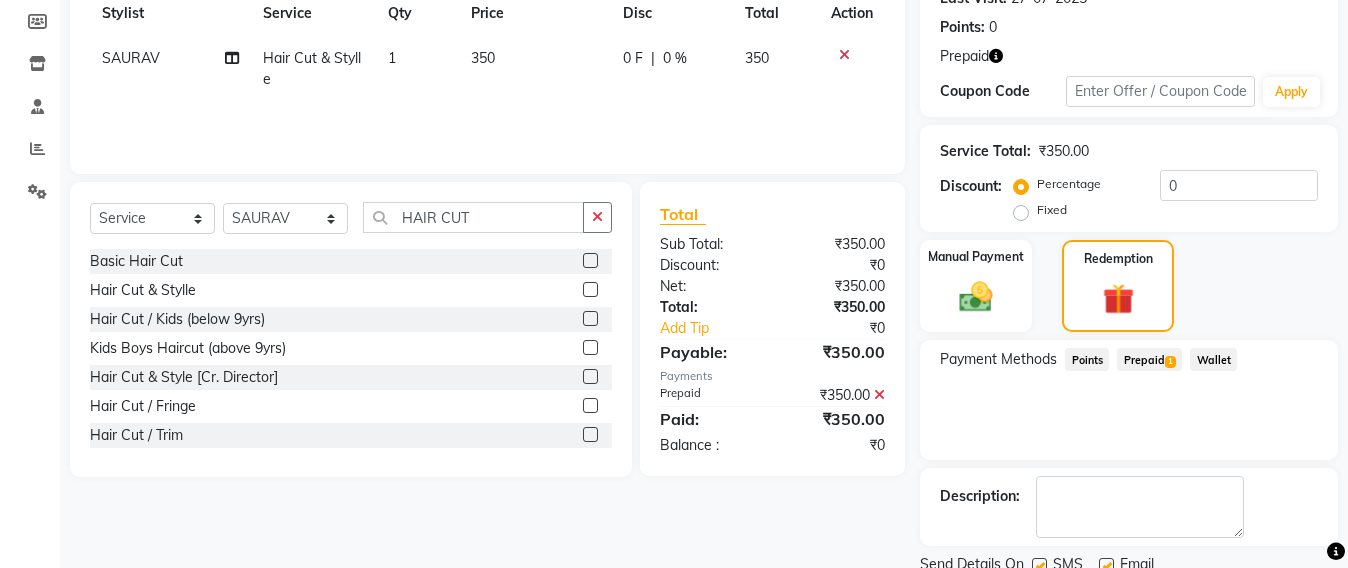 scroll, scrollTop: 370, scrollLeft: 0, axis: vertical 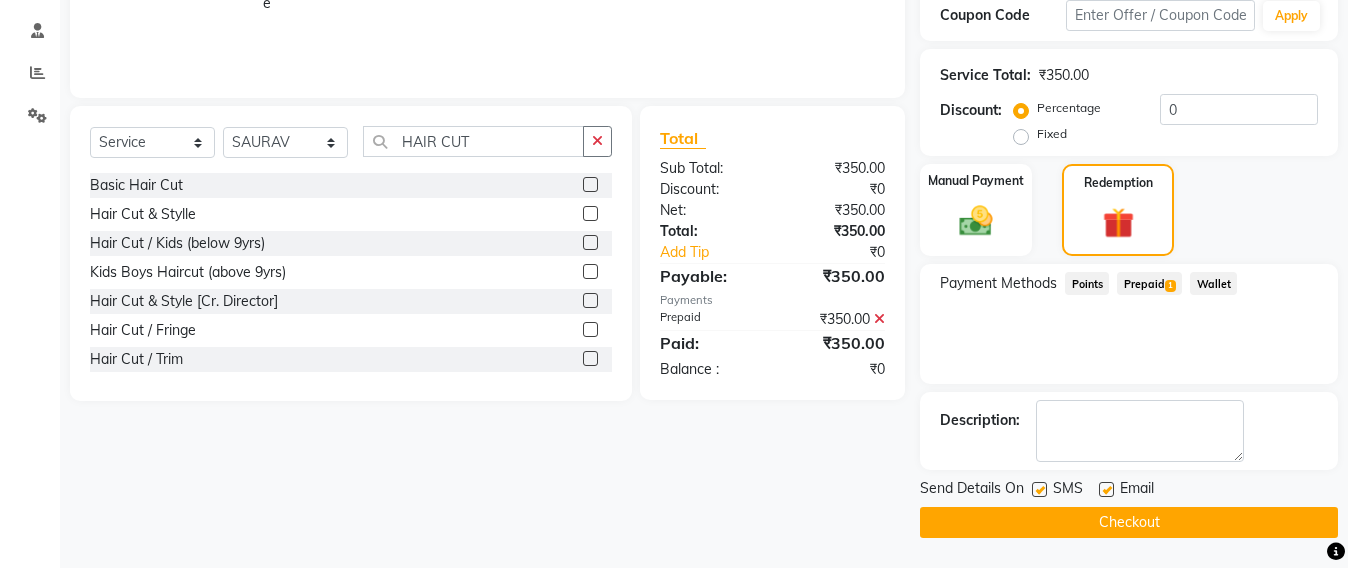 click on "Checkout" 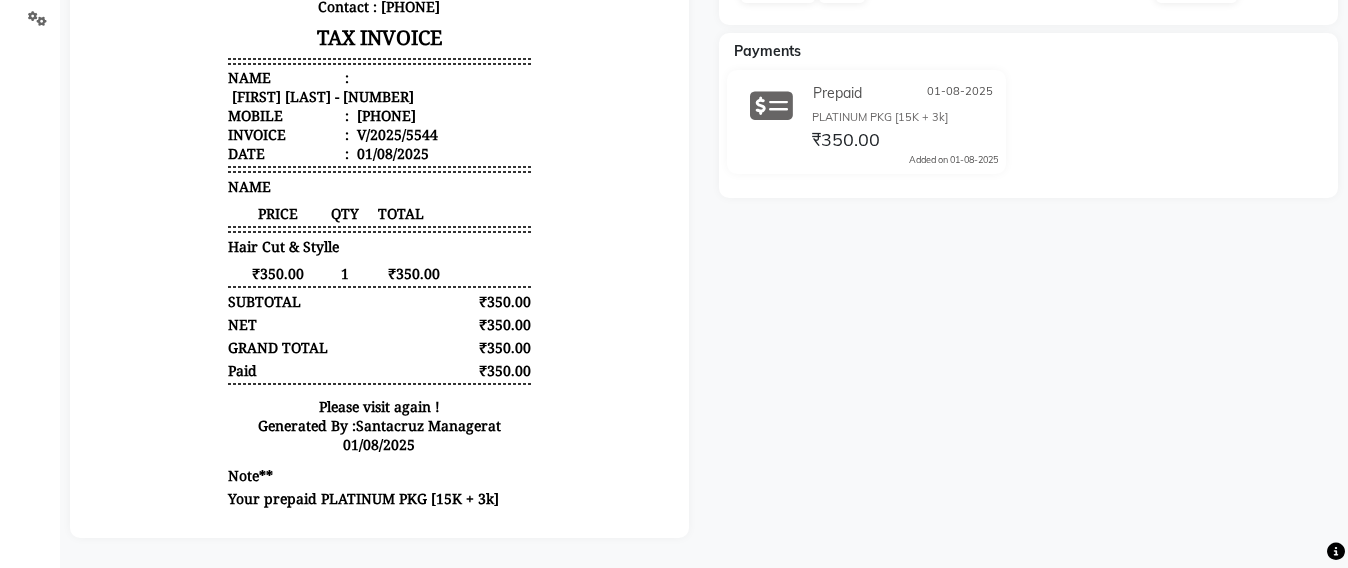 scroll, scrollTop: 0, scrollLeft: 0, axis: both 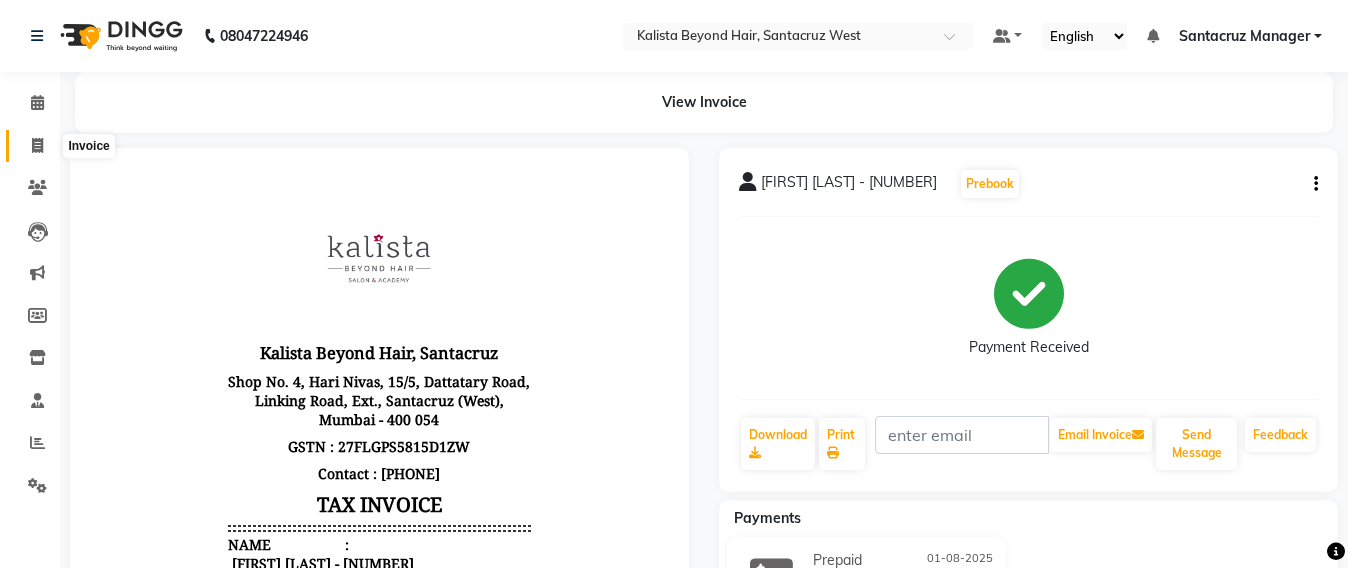 click 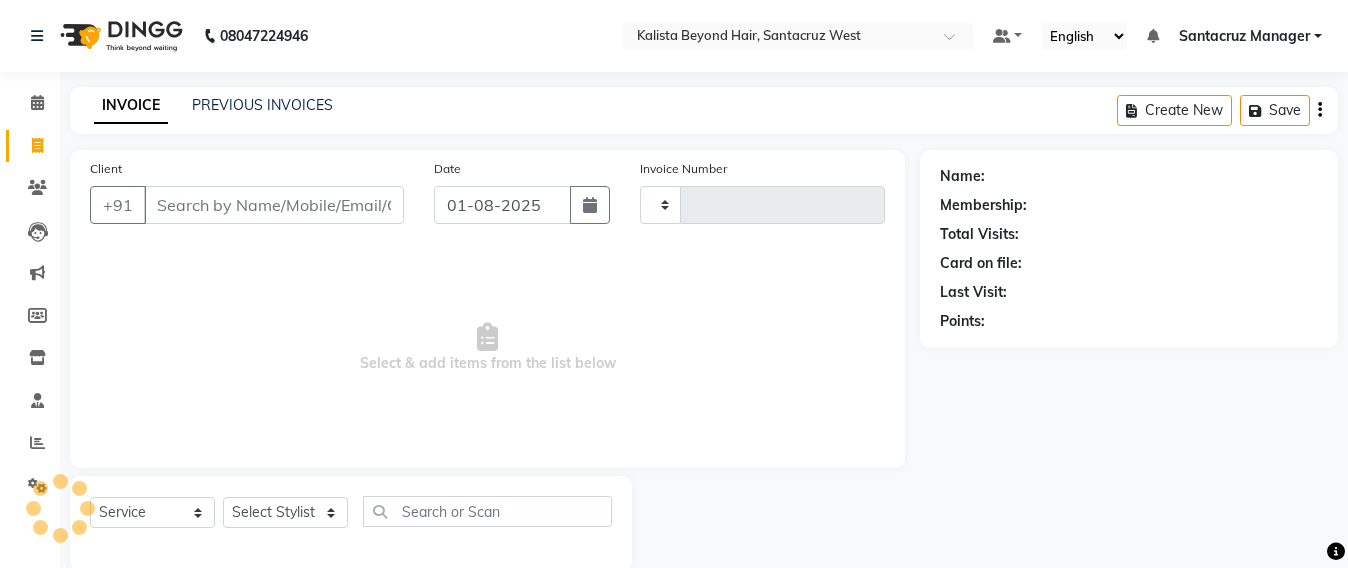 scroll, scrollTop: 33, scrollLeft: 0, axis: vertical 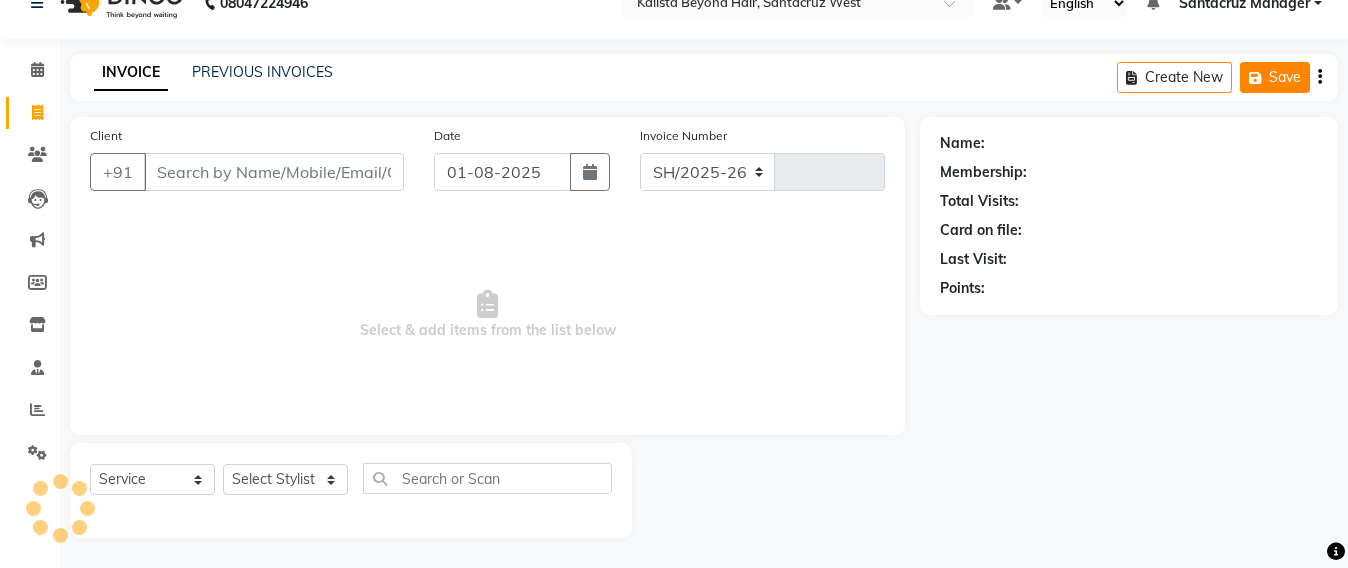 select on "6357" 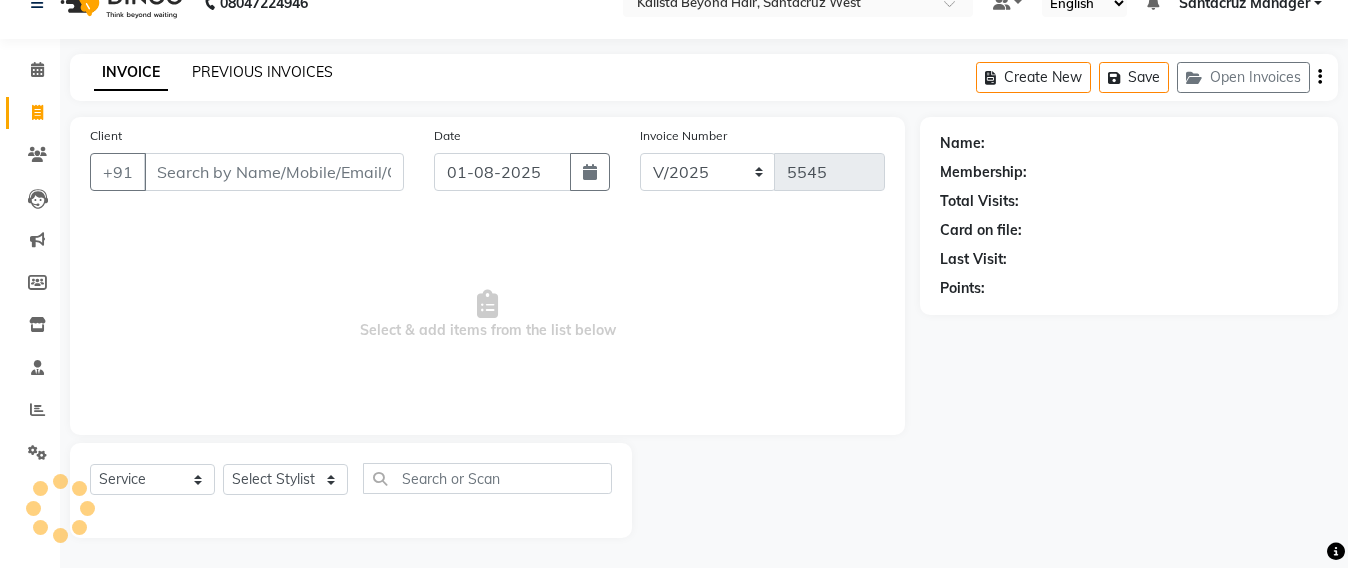 click on "PREVIOUS INVOICES" 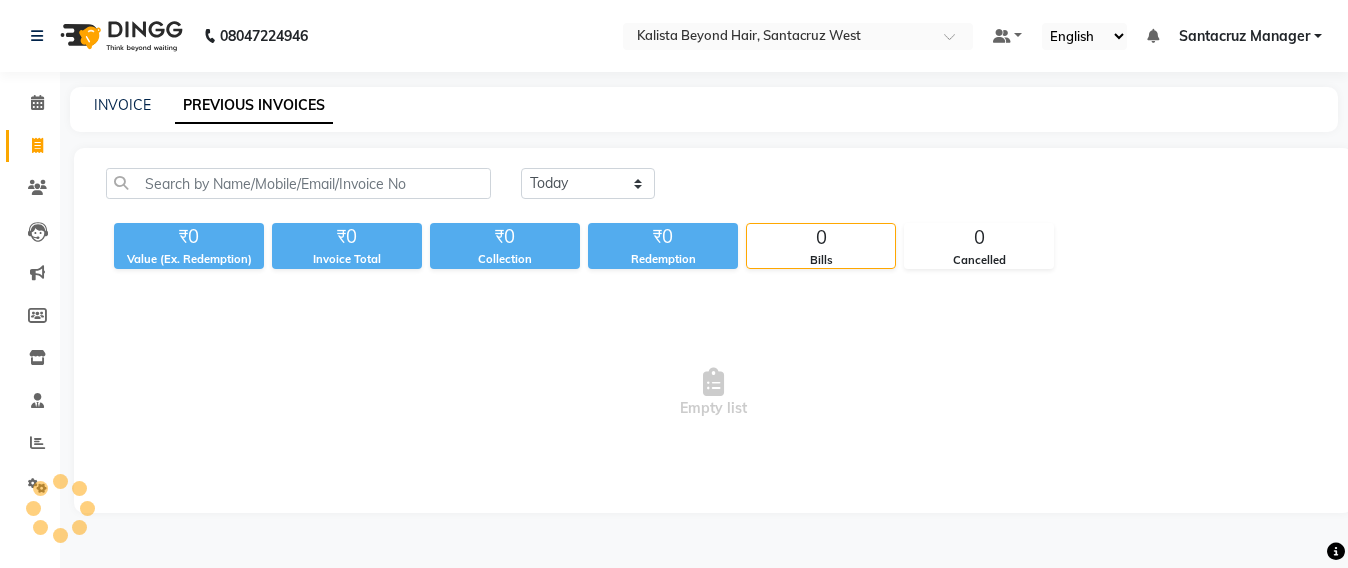 scroll, scrollTop: 0, scrollLeft: 0, axis: both 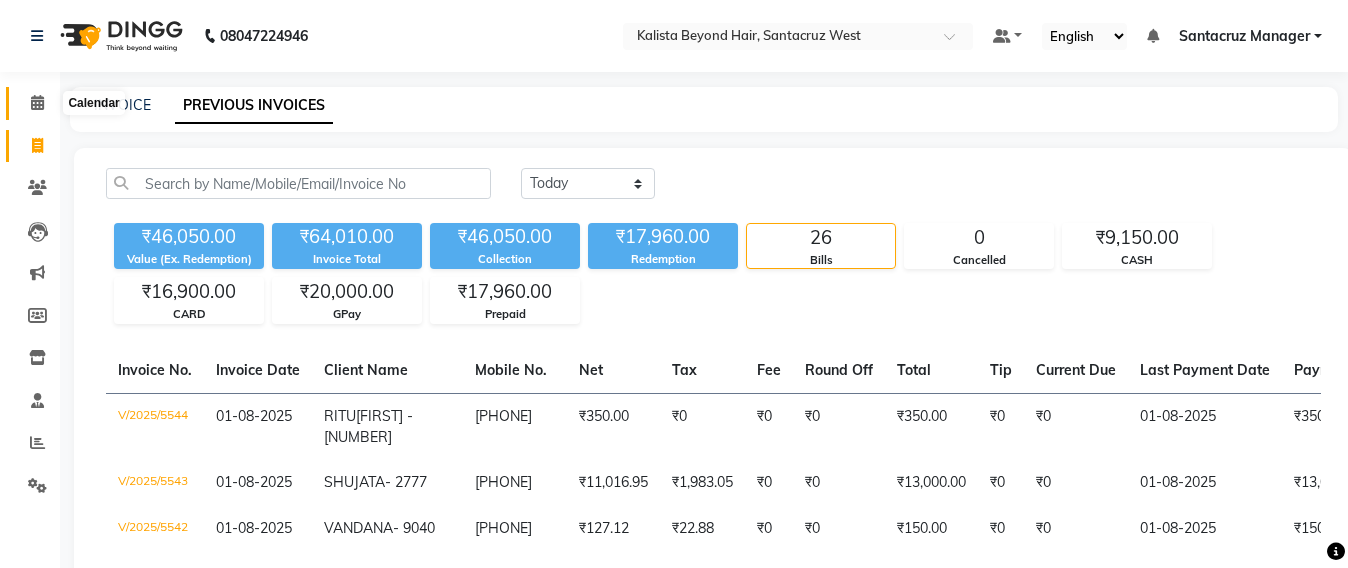 click 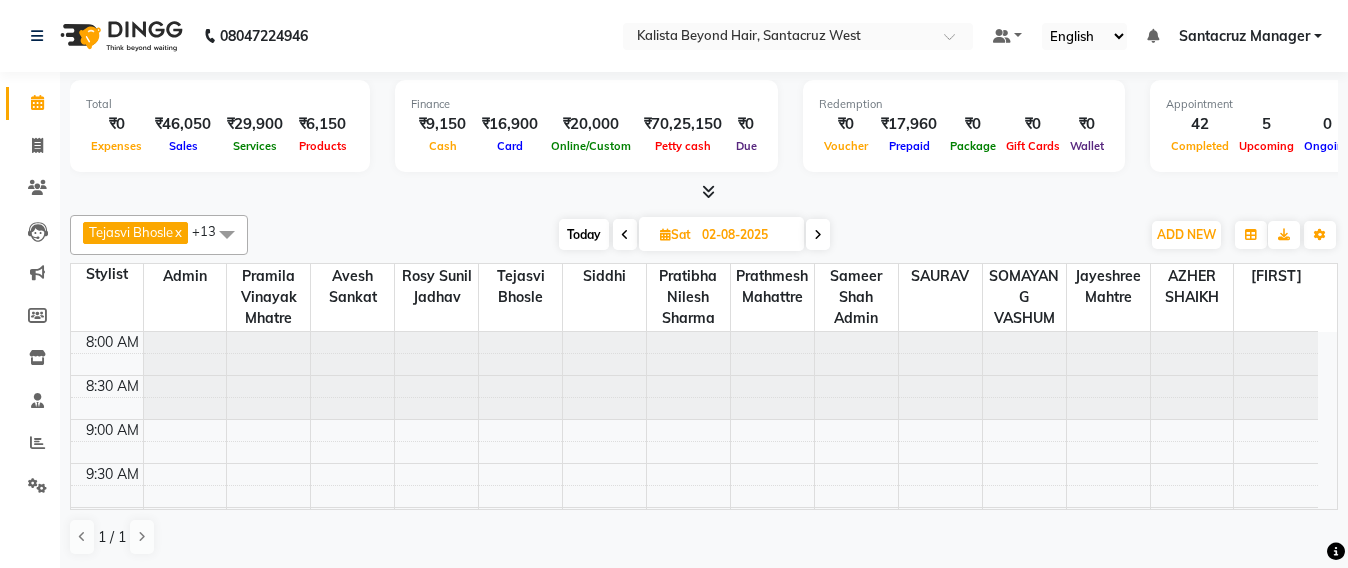 click on "Sat" at bounding box center [675, 234] 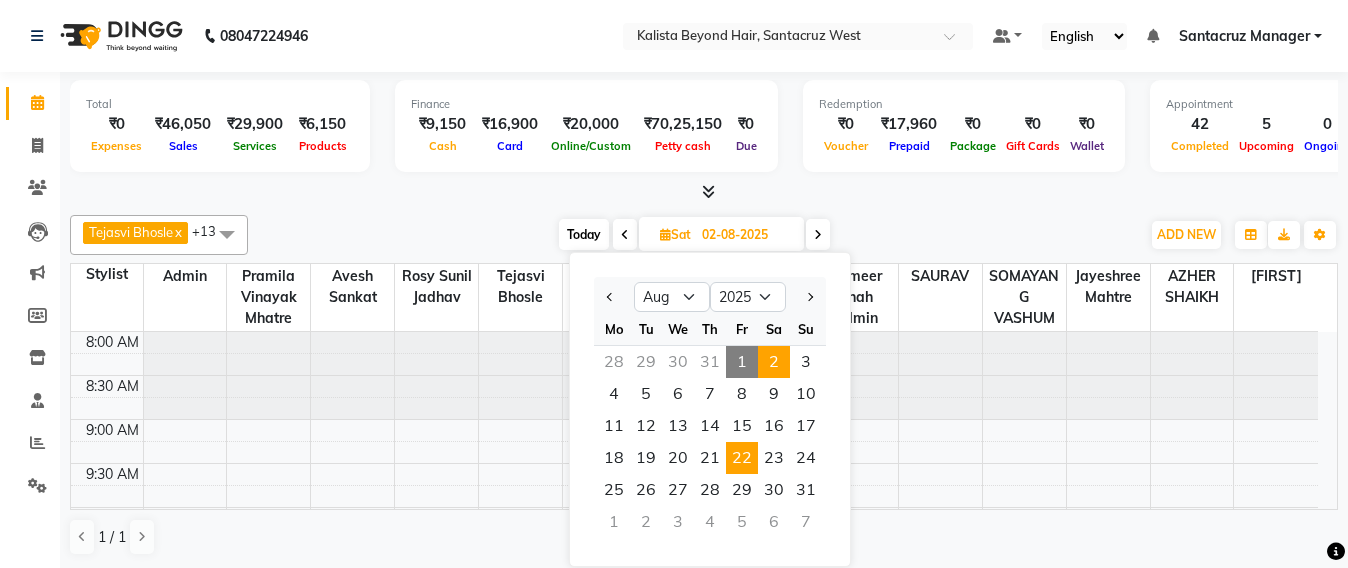 click on "22" at bounding box center (742, 458) 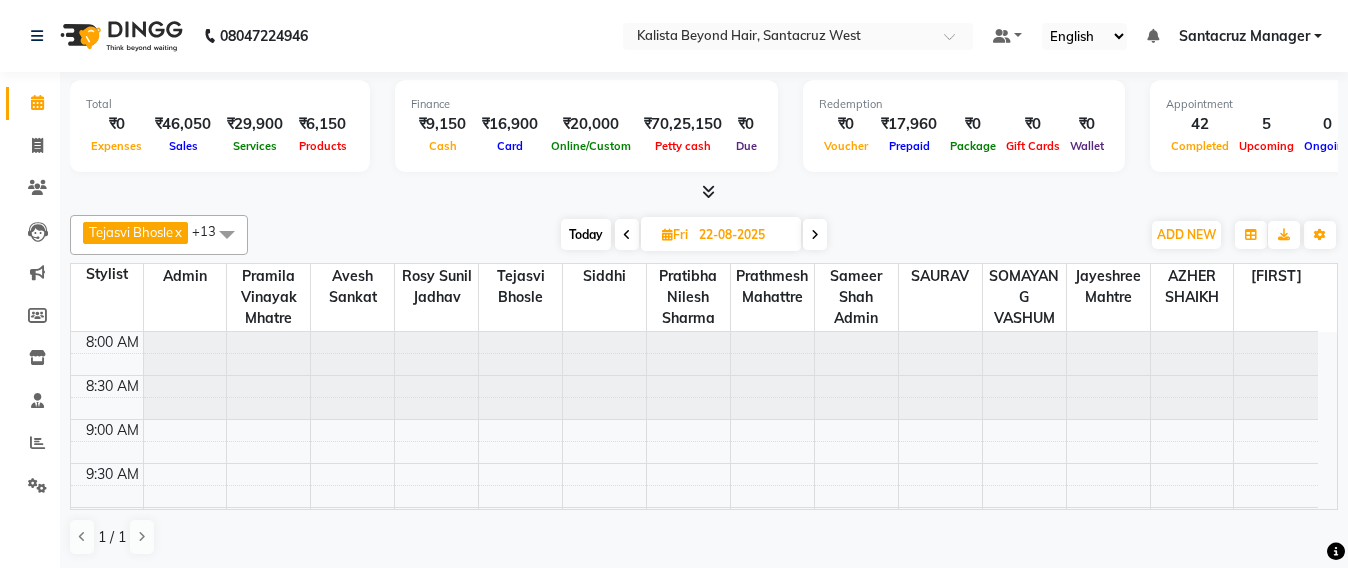 scroll, scrollTop: 966, scrollLeft: 0, axis: vertical 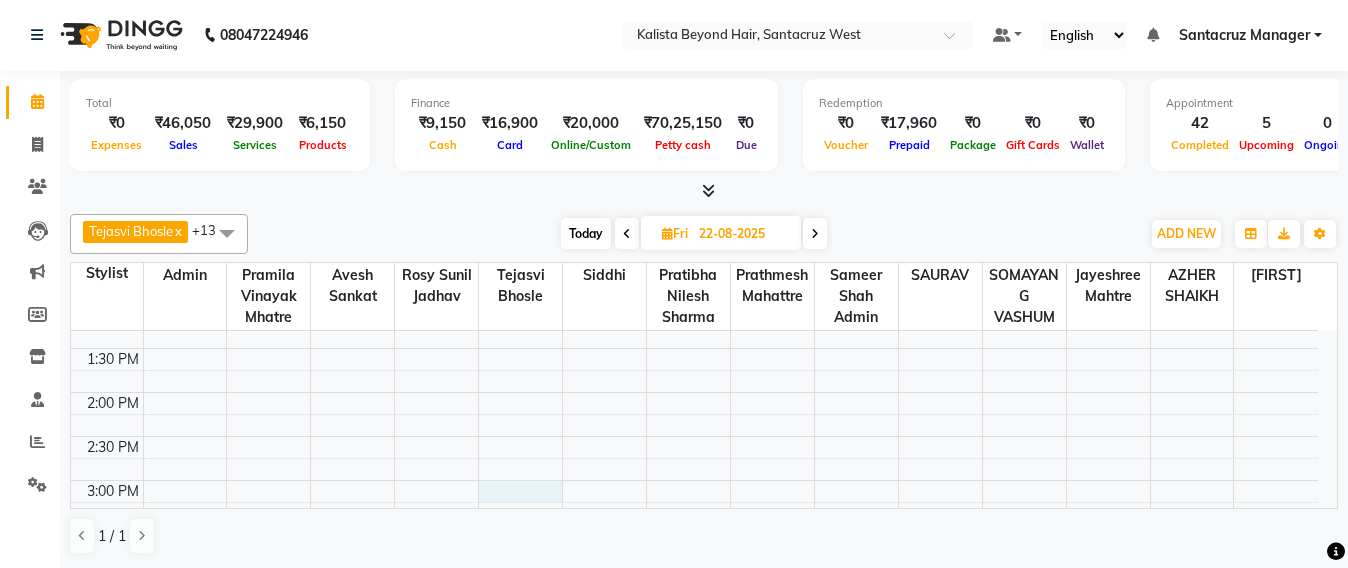 click on "8:00 AM 8:30 AM 9:00 AM 9:30 AM 10:00 AM 10:30 AM 11:00 AM 11:30 AM 12:00 PM 12:30 PM 1:00 PM 1:30 PM 2:00 PM 2:30 PM 3:00 PM 3:30 PM 4:00 PM 4:30 PM 5:00 PM 5:30 PM 6:00 PM 6:30 PM 7:00 PM 7:30 PM 8:00 PM 8:30 PM" at bounding box center [694, 436] 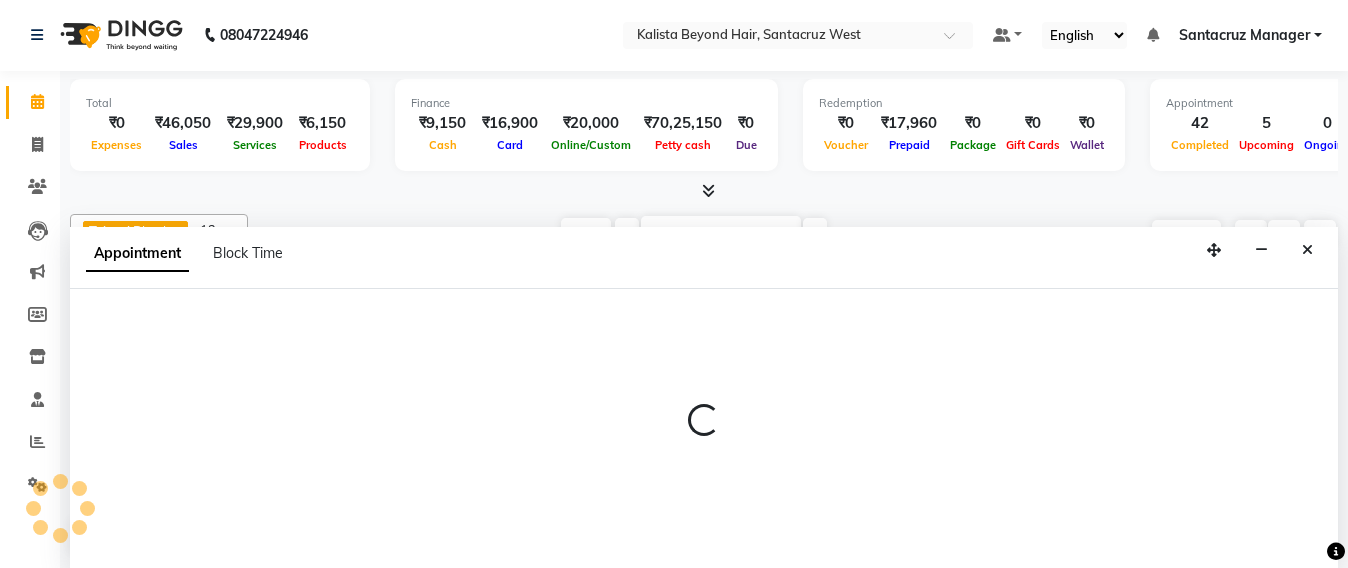 select on "47907" 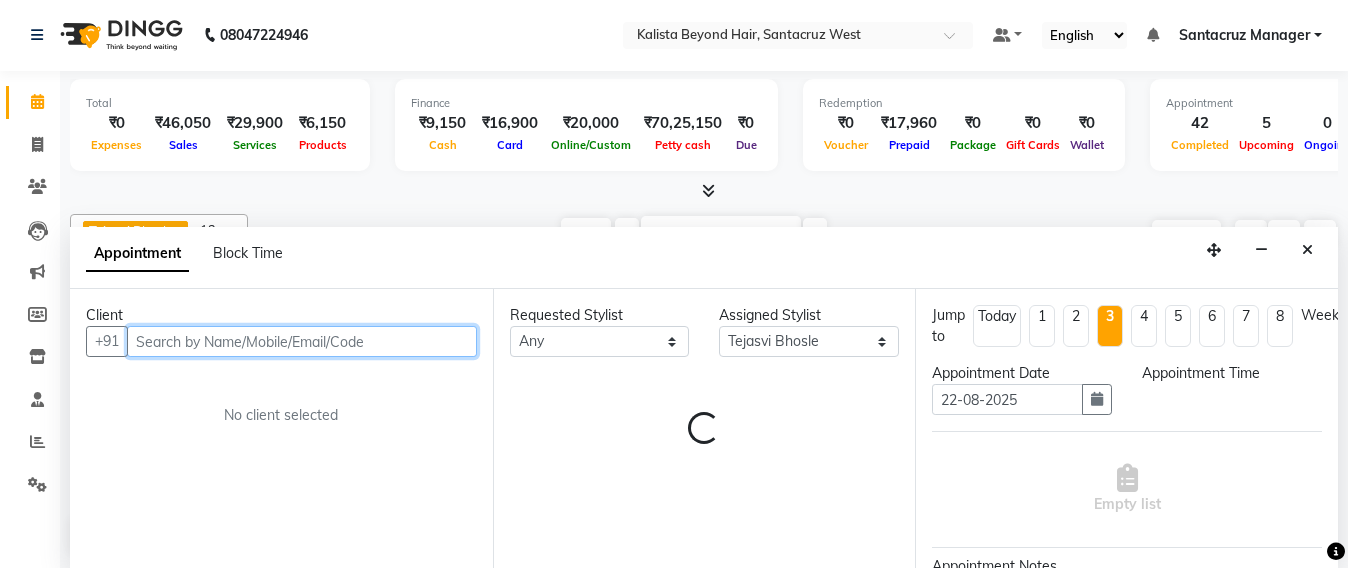 select on "900" 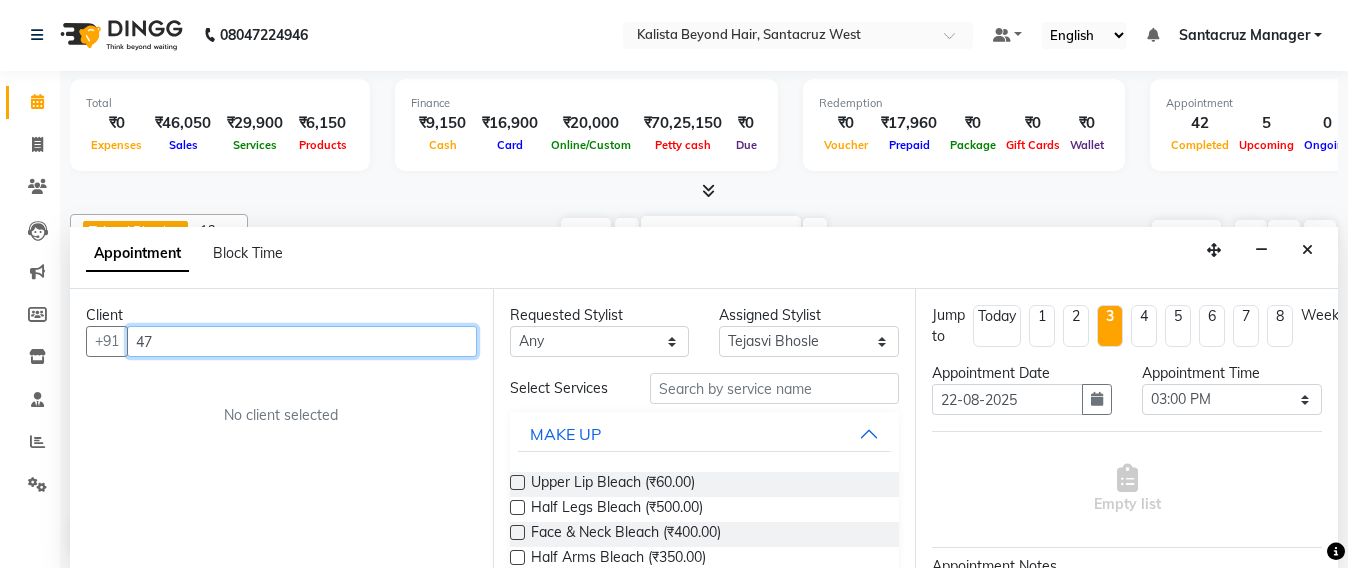 type on "4" 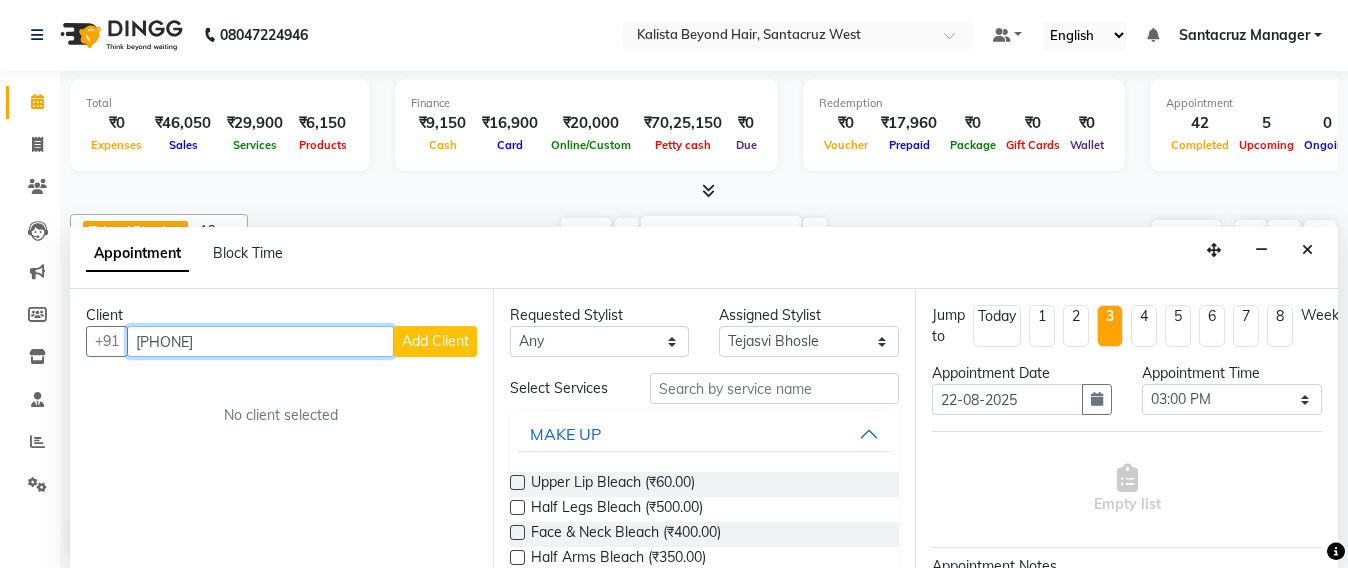 type on "6464795928" 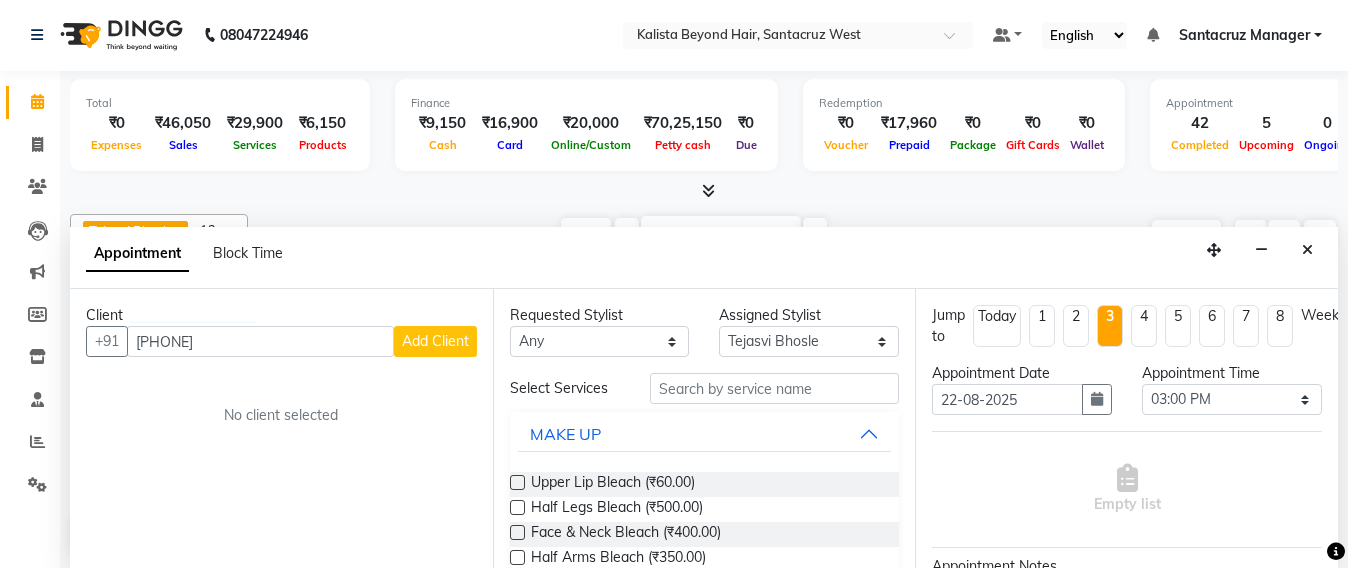 click on "Add Client" at bounding box center (435, 341) 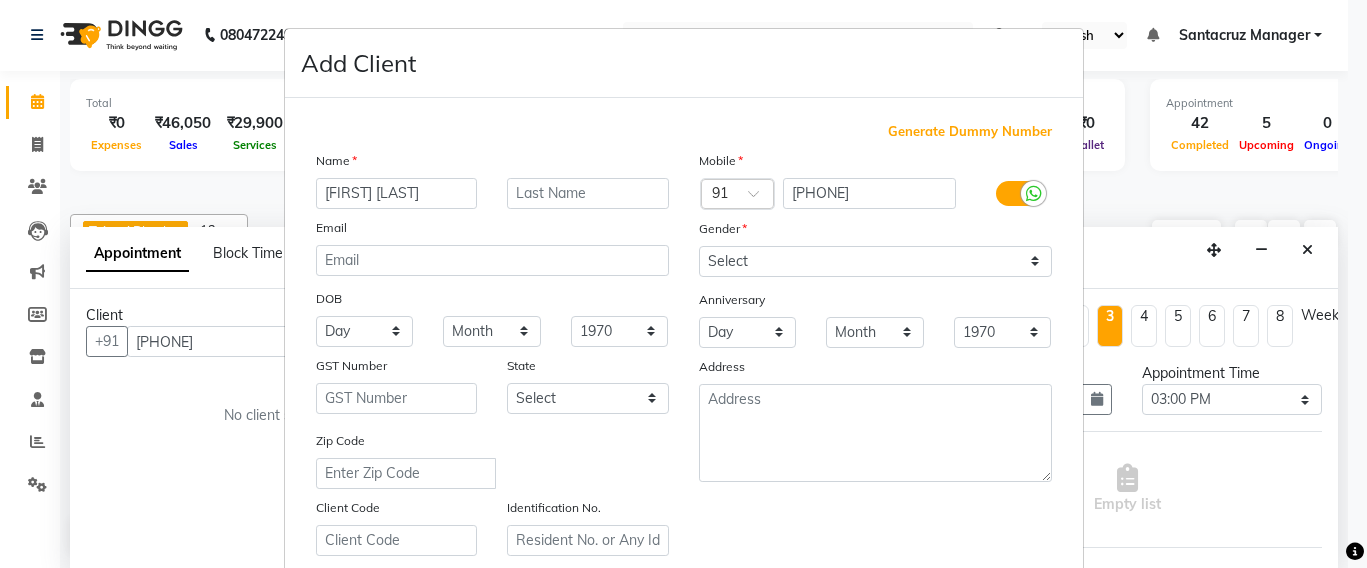 type on "AARTI US" 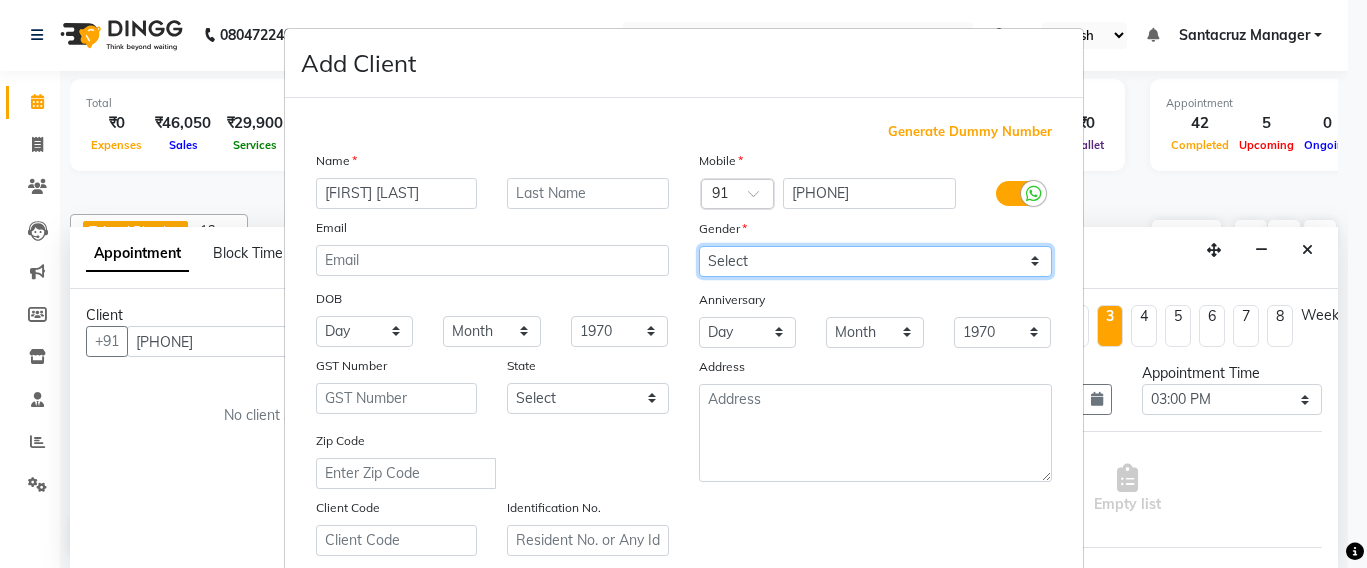 click on "Select Male Female Other Prefer Not To Say" at bounding box center [875, 261] 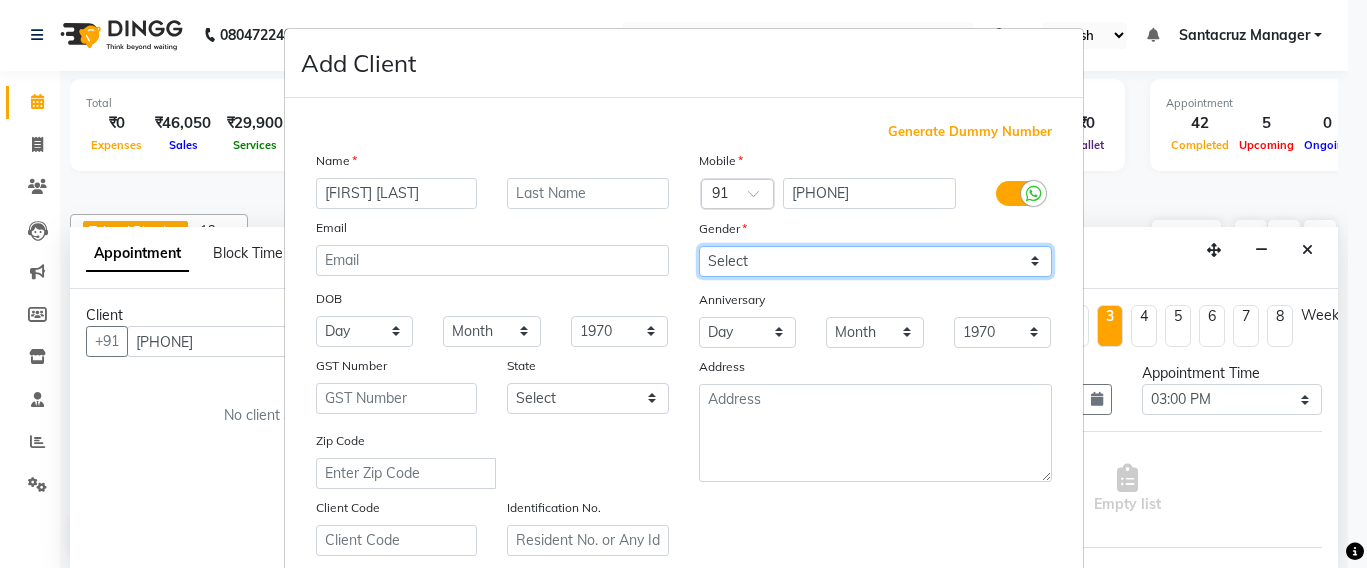 select on "female" 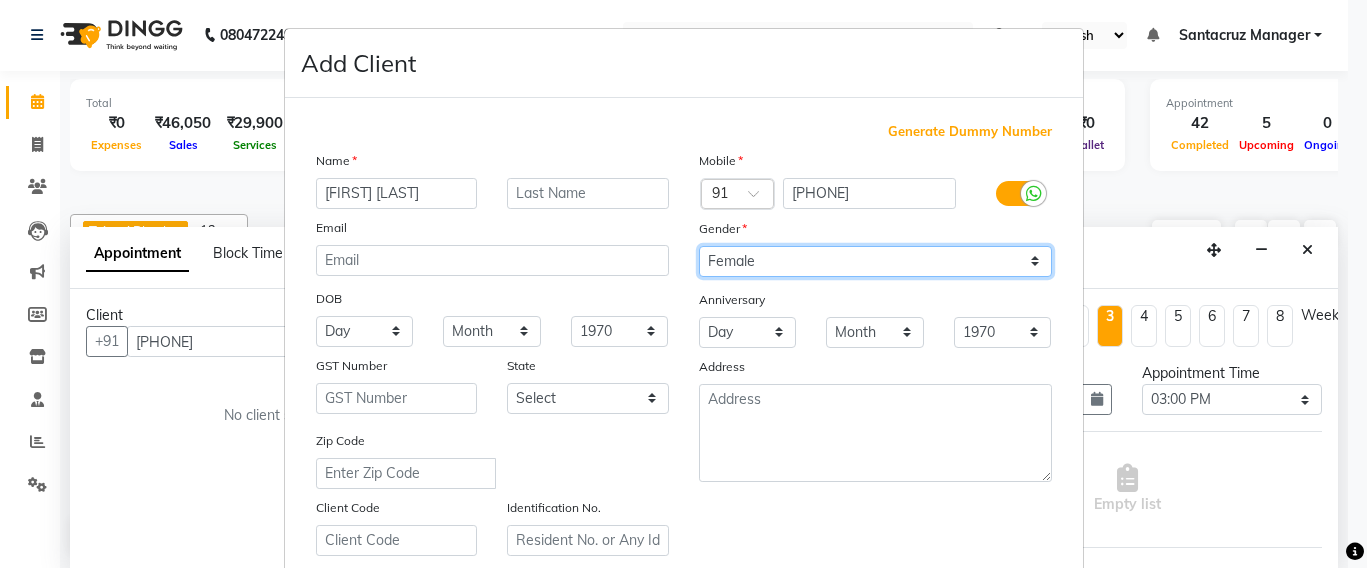 click on "Select Male Female Other Prefer Not To Say" at bounding box center (875, 261) 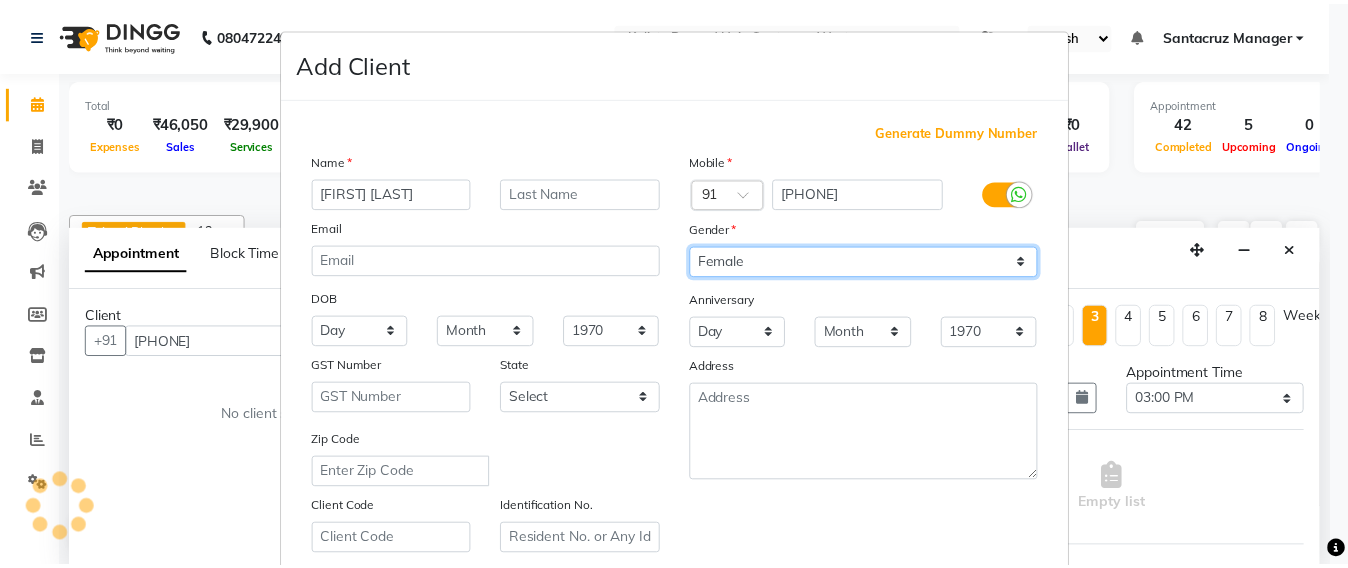 scroll, scrollTop: 355, scrollLeft: 0, axis: vertical 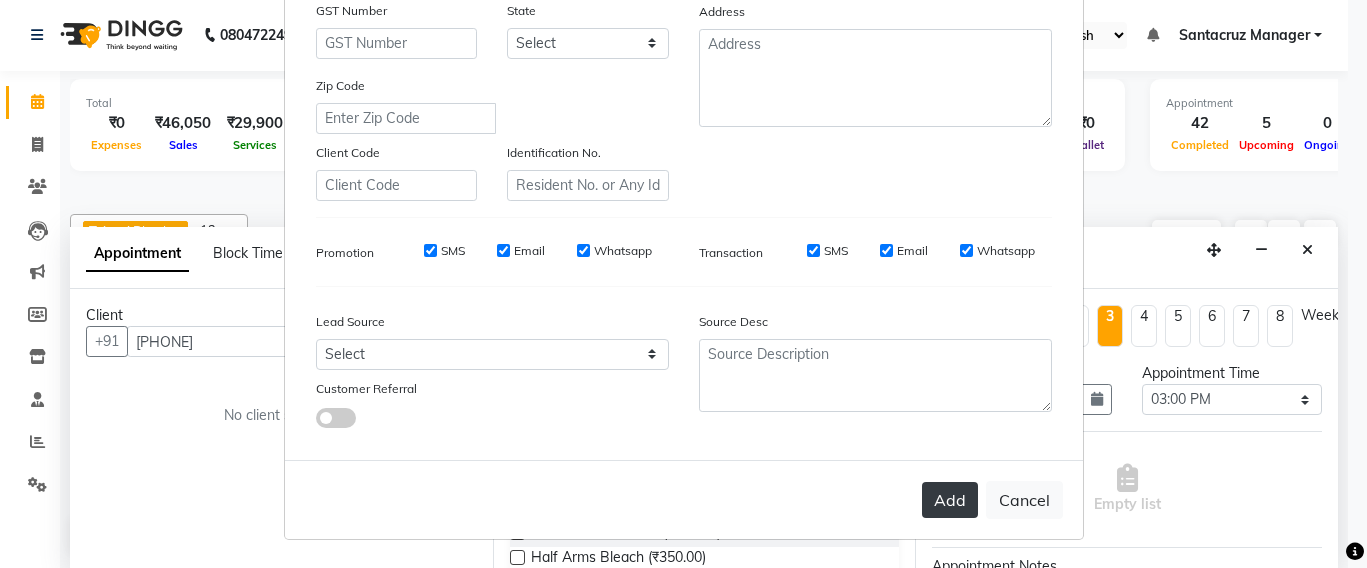 click on "Add" at bounding box center (950, 500) 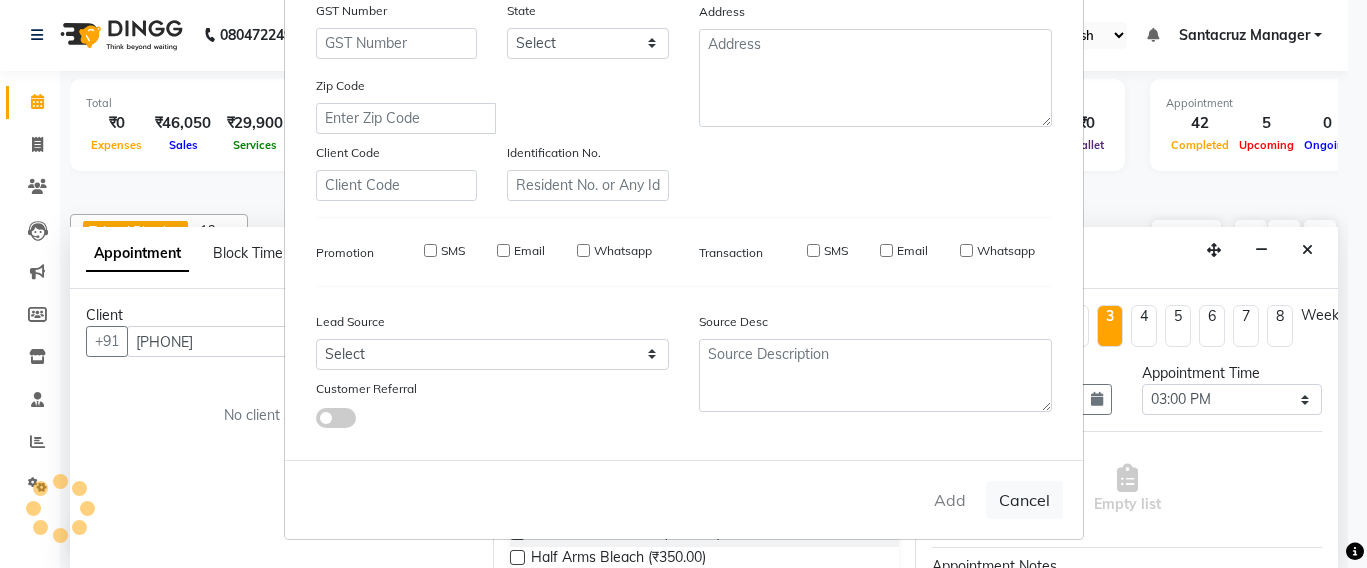 type 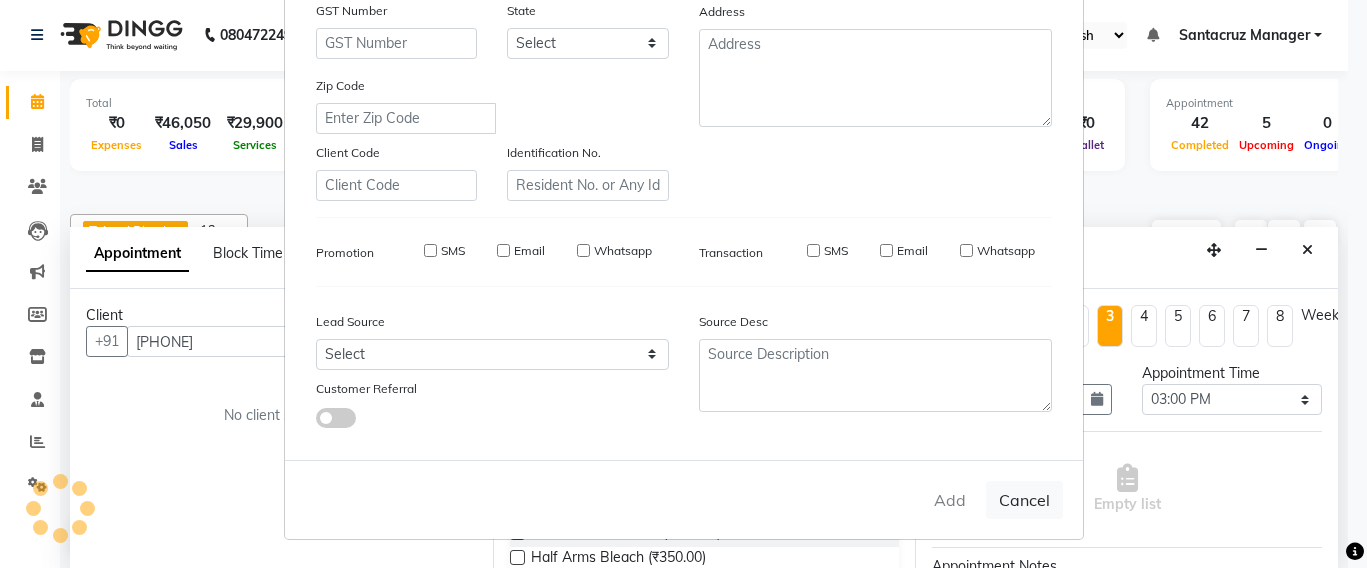 select 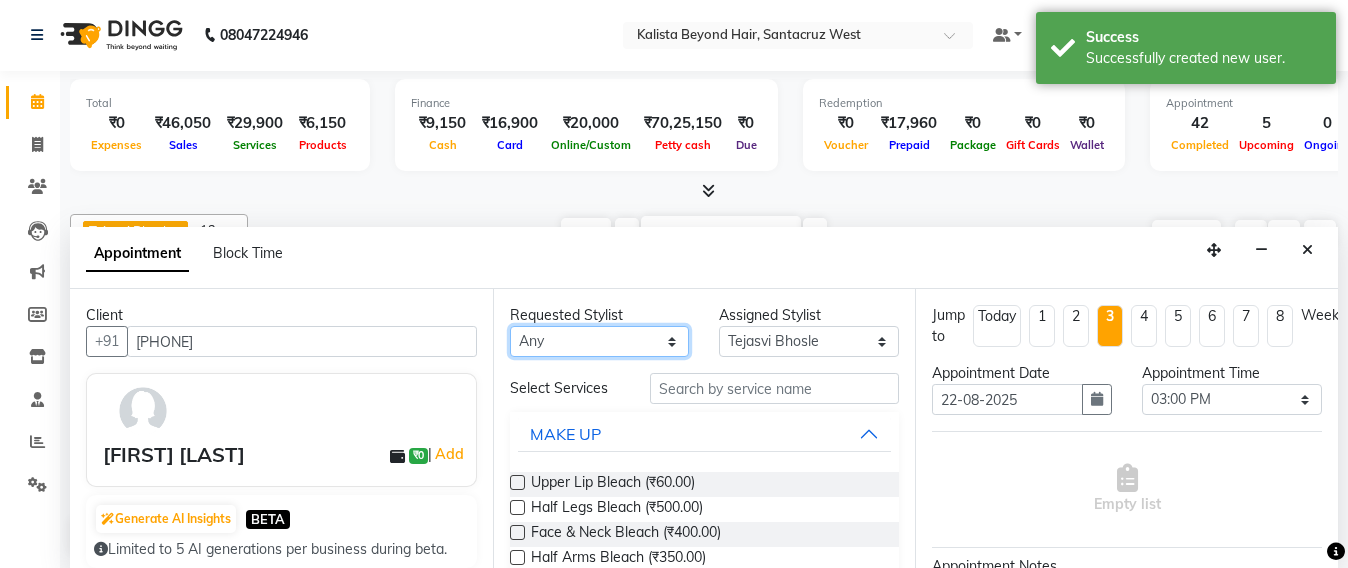 click on "Any Admin Avesh Sankat AZHER SHAIKH Jayeshree Mahtre Manisha Subodh Shedge Muskaan Pramila Vinayak Mhatre prathmesh mahattre Pratibha Nilesh Sharma RINKI SAV Rosy Sunil Jadhav Sameer shah admin SAURAV Siddhi SOMAYANG VASHUM Tejasvi Bhosle" at bounding box center [600, 341] 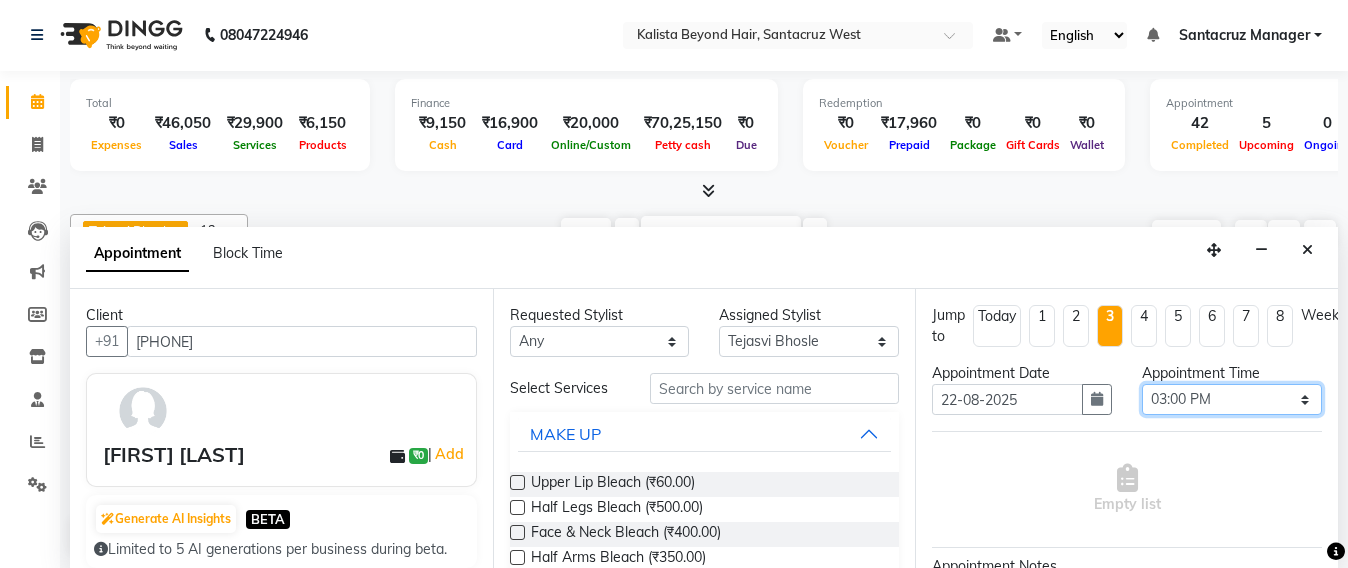 click on "Select 09:00 AM 09:15 AM 09:30 AM 09:45 AM 10:00 AM 10:15 AM 10:30 AM 10:45 AM 11:00 AM 11:15 AM 11:30 AM 11:45 AM 12:00 PM 12:15 PM 12:30 PM 12:45 PM 01:00 PM 01:15 PM 01:30 PM 01:45 PM 02:00 PM 02:15 PM 02:30 PM 02:45 PM 03:00 PM 03:15 PM 03:30 PM 03:45 PM 04:00 PM 04:15 PM 04:30 PM 04:45 PM 05:00 PM 05:15 PM 05:30 PM 05:45 PM 06:00 PM 06:15 PM 06:30 PM 06:45 PM 07:00 PM 07:15 PM 07:30 PM 07:45 PM 08:00 PM" at bounding box center (1232, 399) 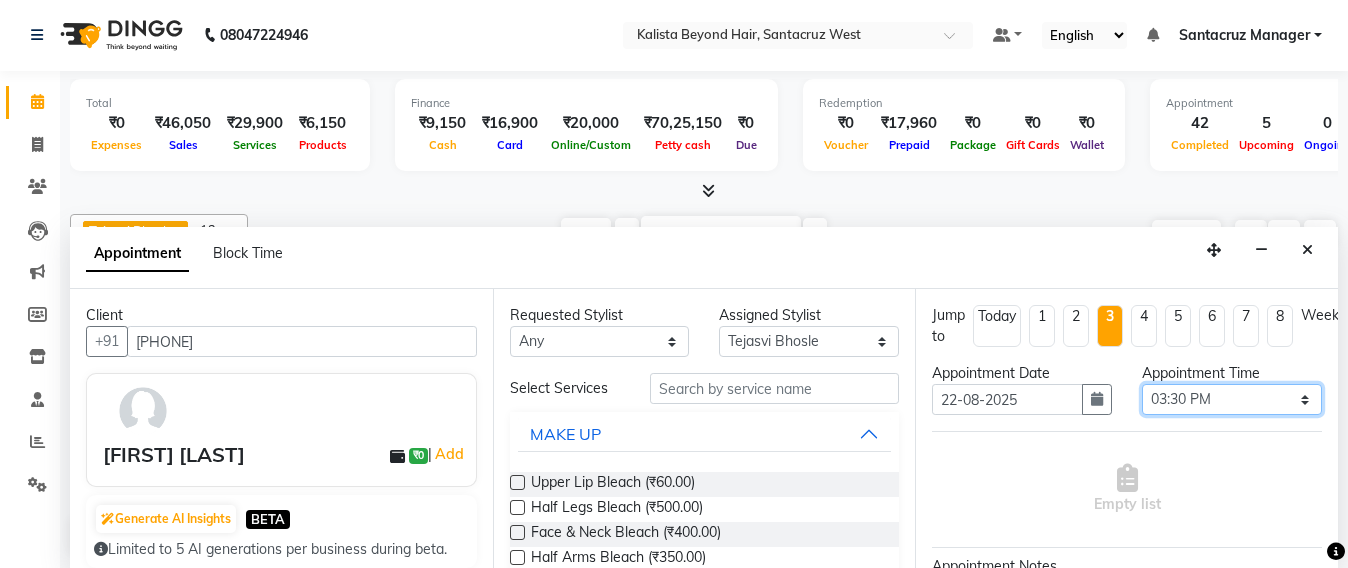 click on "Select 09:00 AM 09:15 AM 09:30 AM 09:45 AM 10:00 AM 10:15 AM 10:30 AM 10:45 AM 11:00 AM 11:15 AM 11:30 AM 11:45 AM 12:00 PM 12:15 PM 12:30 PM 12:45 PM 01:00 PM 01:15 PM 01:30 PM 01:45 PM 02:00 PM 02:15 PM 02:30 PM 02:45 PM 03:00 PM 03:15 PM 03:30 PM 03:45 PM 04:00 PM 04:15 PM 04:30 PM 04:45 PM 05:00 PM 05:15 PM 05:30 PM 05:45 PM 06:00 PM 06:15 PM 06:30 PM 06:45 PM 07:00 PM 07:15 PM 07:30 PM 07:45 PM 08:00 PM" at bounding box center (1232, 399) 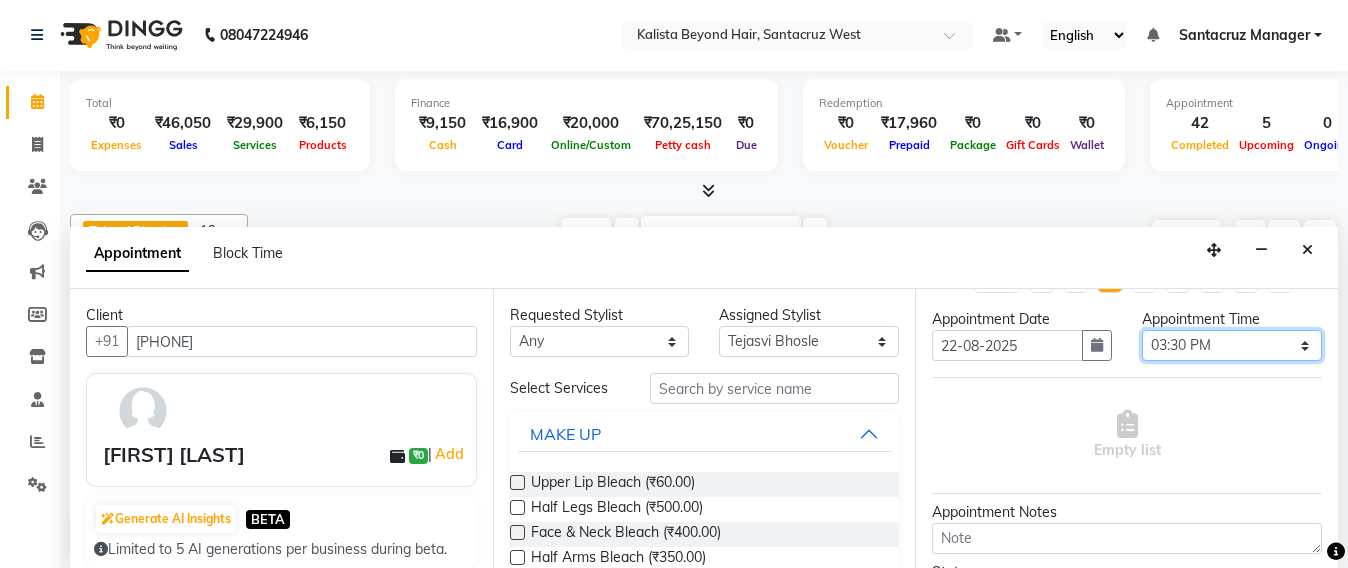 scroll, scrollTop: 125, scrollLeft: 0, axis: vertical 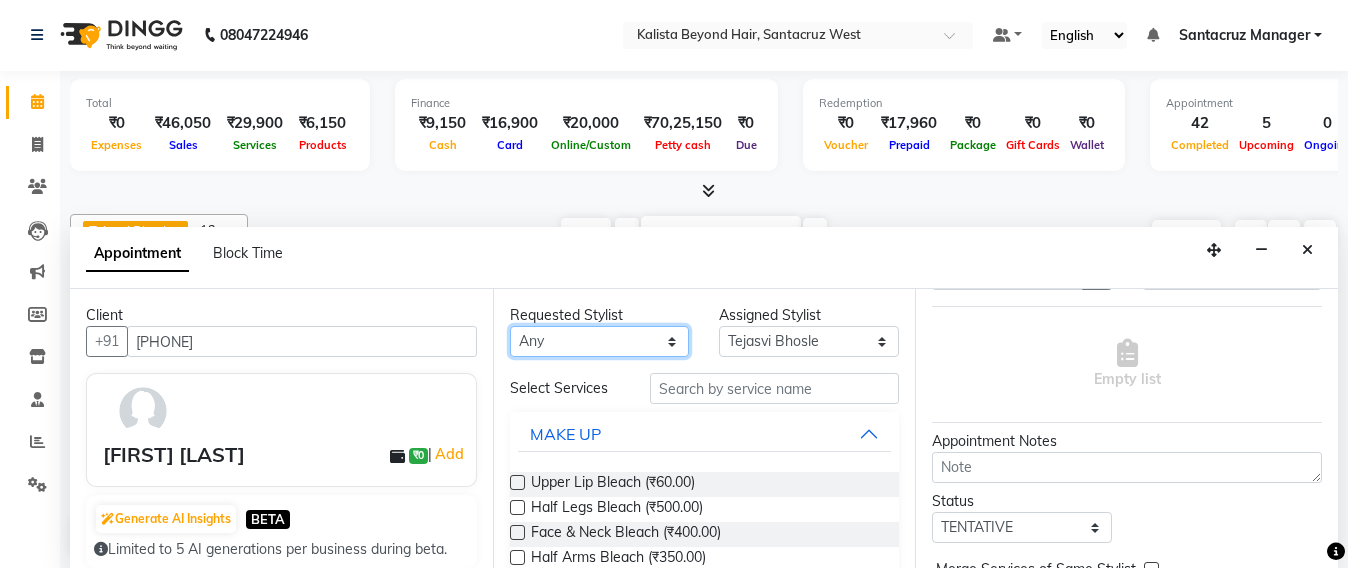 click on "Any Admin Avesh Sankat AZHER SHAIKH Jayeshree Mahtre Manisha Subodh Shedge Muskaan Pramila Vinayak Mhatre prathmesh mahattre Pratibha Nilesh Sharma RINKI SAV Rosy Sunil Jadhav Sameer shah admin SAURAV Siddhi SOMAYANG VASHUM Tejasvi Bhosle" at bounding box center [600, 341] 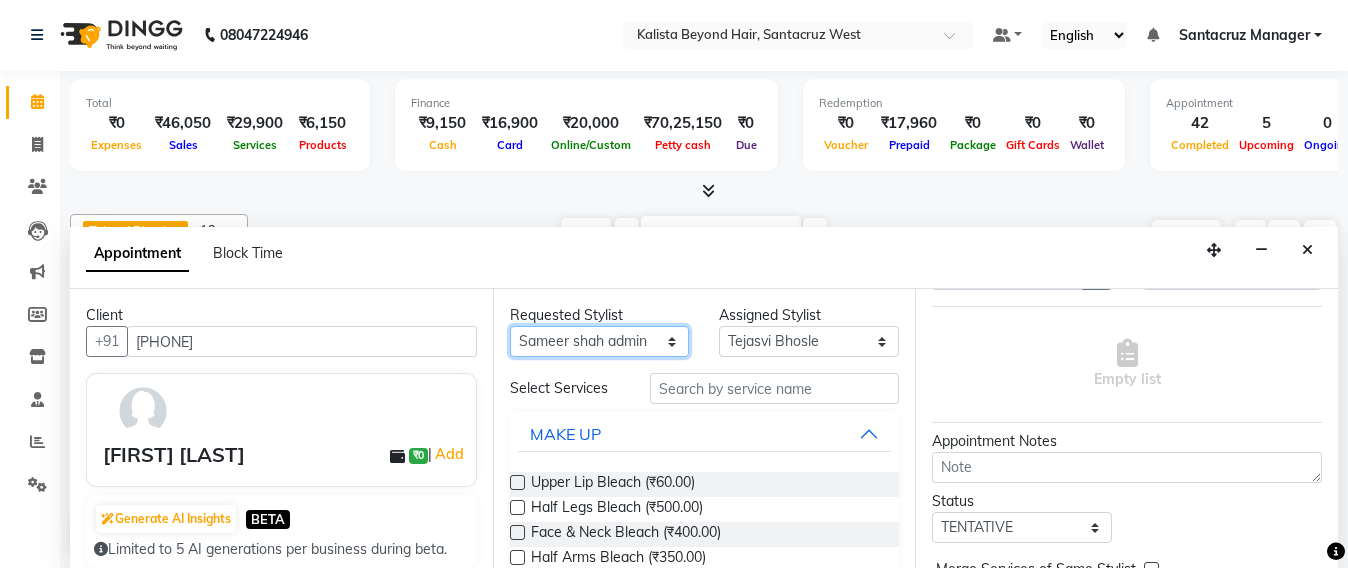 click on "Any Admin Avesh Sankat AZHER SHAIKH Jayeshree Mahtre Manisha Subodh Shedge Muskaan Pramila Vinayak Mhatre prathmesh mahattre Pratibha Nilesh Sharma RINKI SAV Rosy Sunil Jadhav Sameer shah admin SAURAV Siddhi SOMAYANG VASHUM Tejasvi Bhosle" at bounding box center [600, 341] 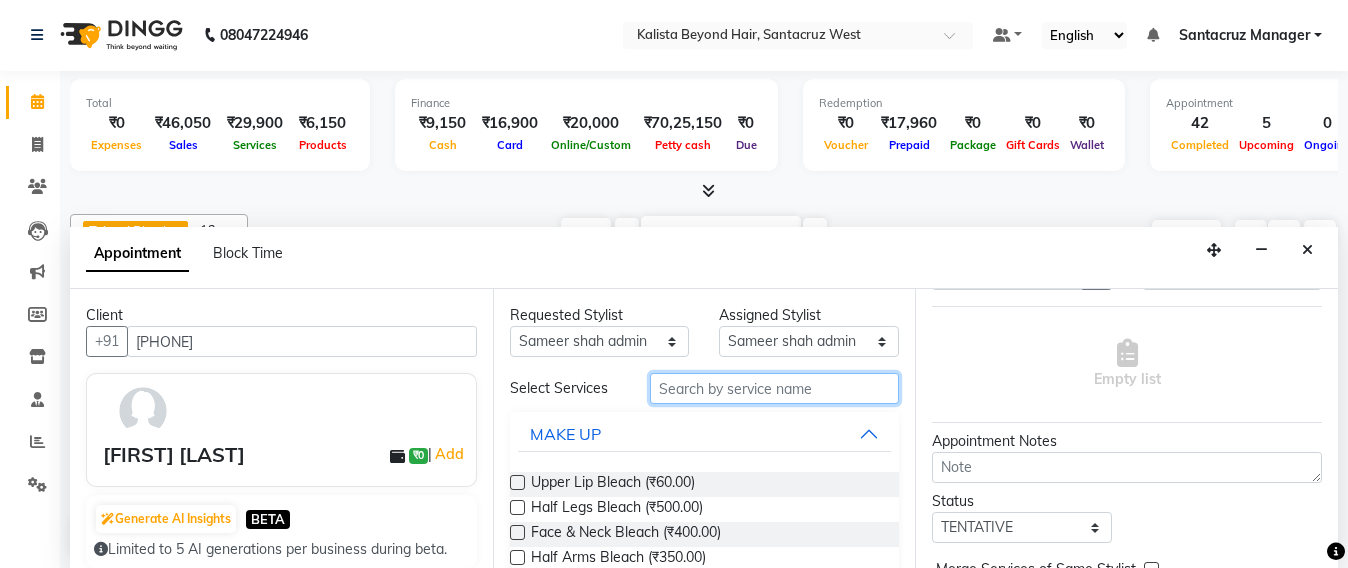 click at bounding box center (775, 388) 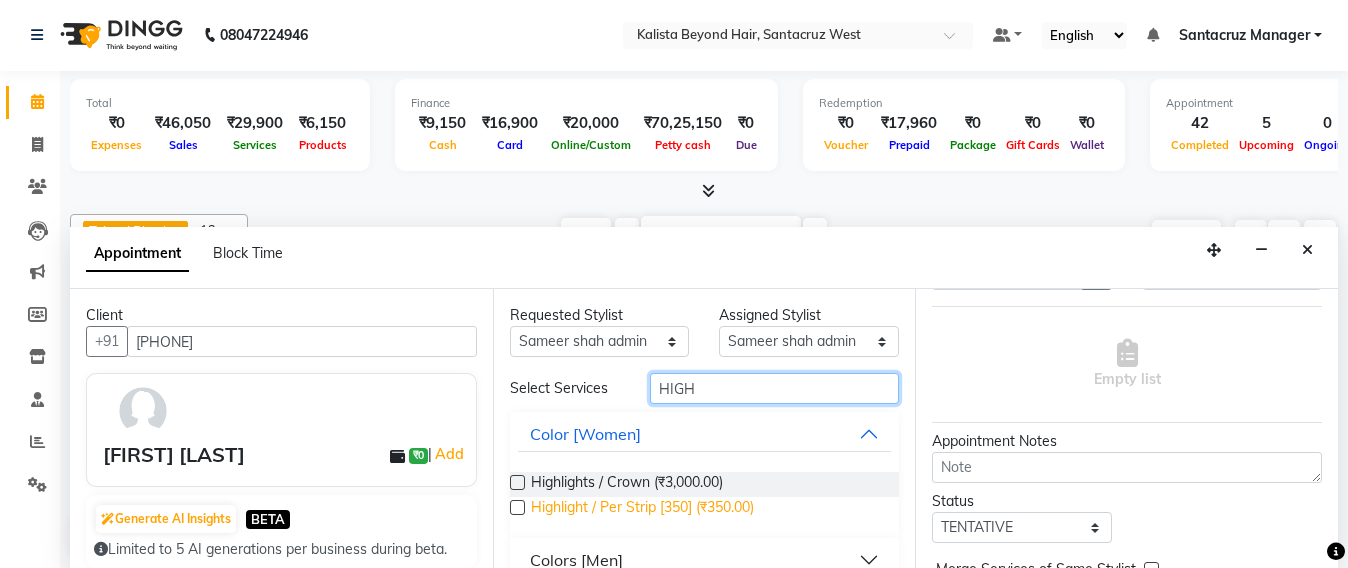 type on "HIGH" 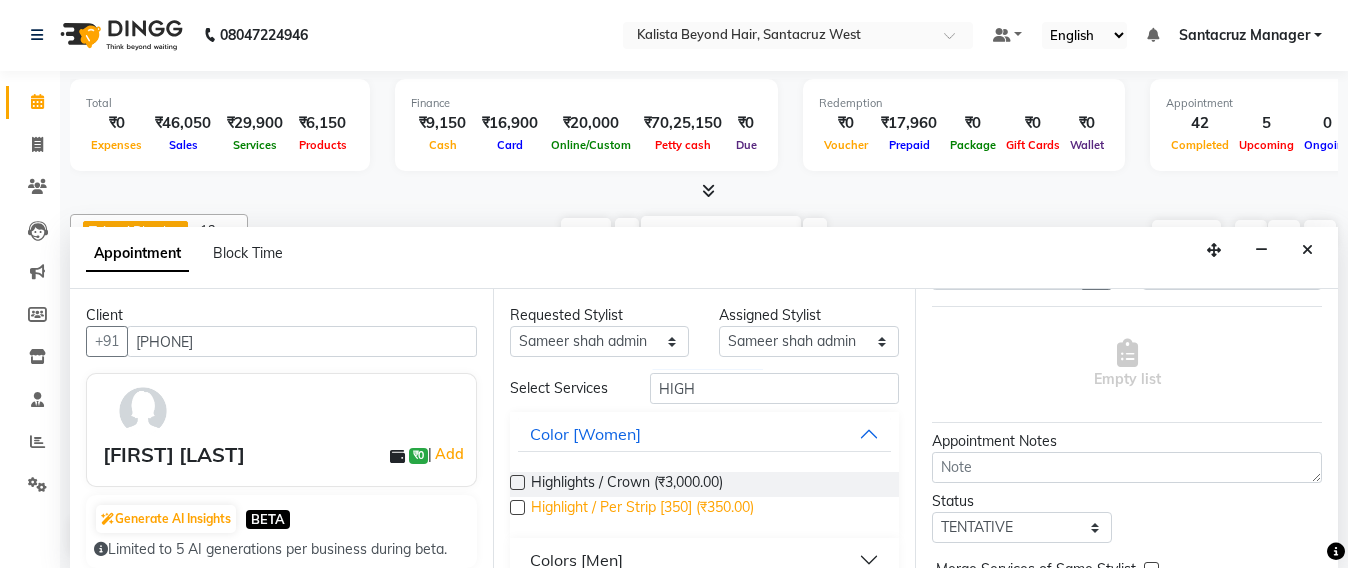 click on "Highlight / Per Strip [350] (₹350.00)" at bounding box center (642, 509) 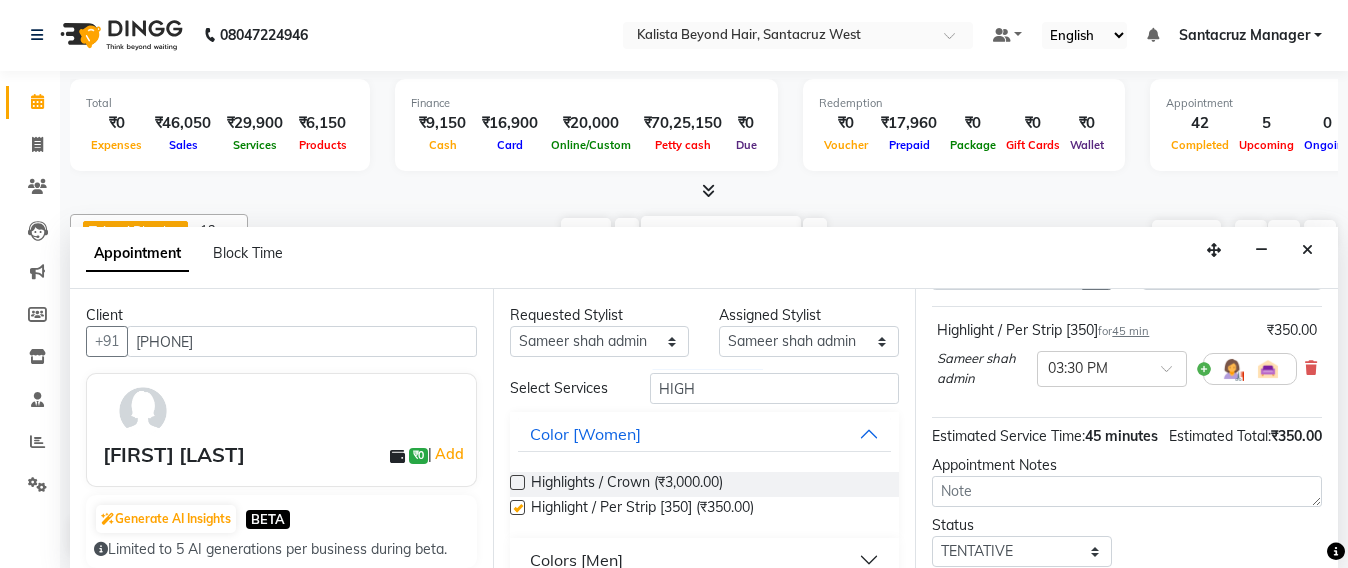checkbox on "false" 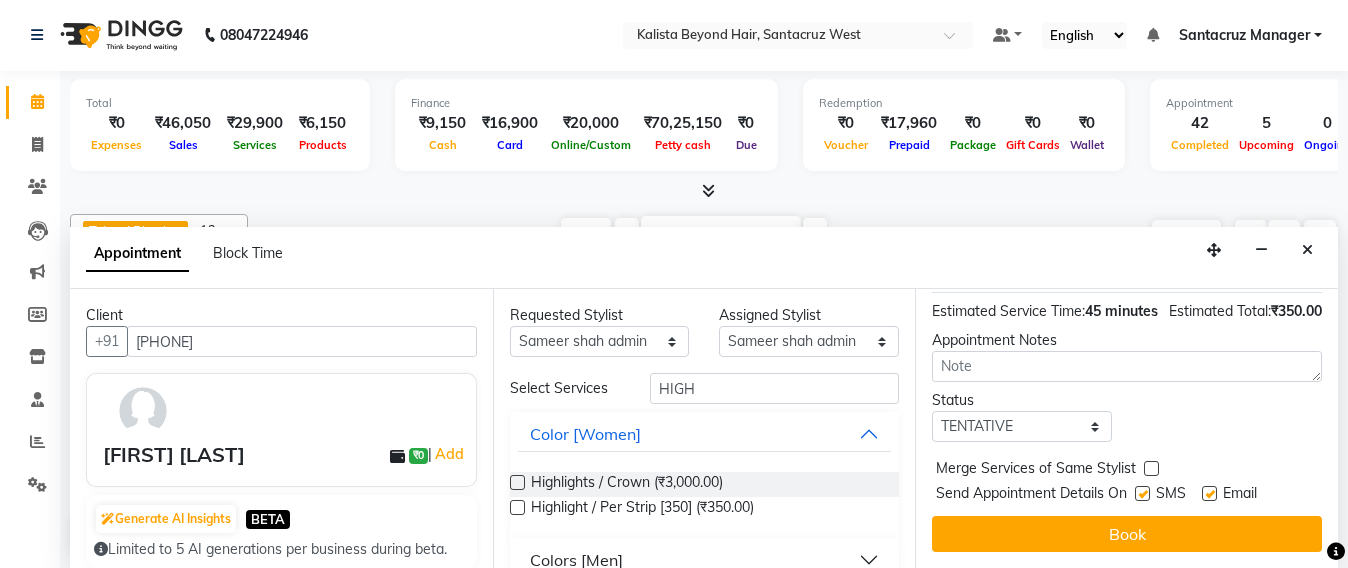 scroll, scrollTop: 290, scrollLeft: 0, axis: vertical 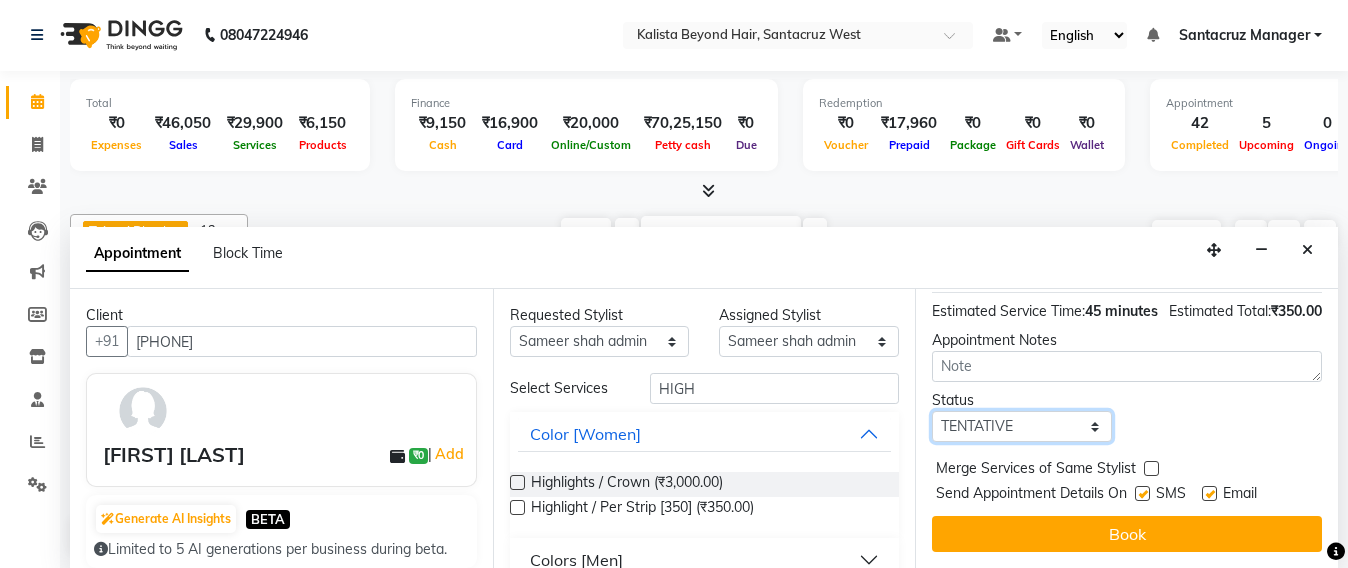 click on "Select TENTATIVE CONFIRM UPCOMING" at bounding box center (1022, 426) 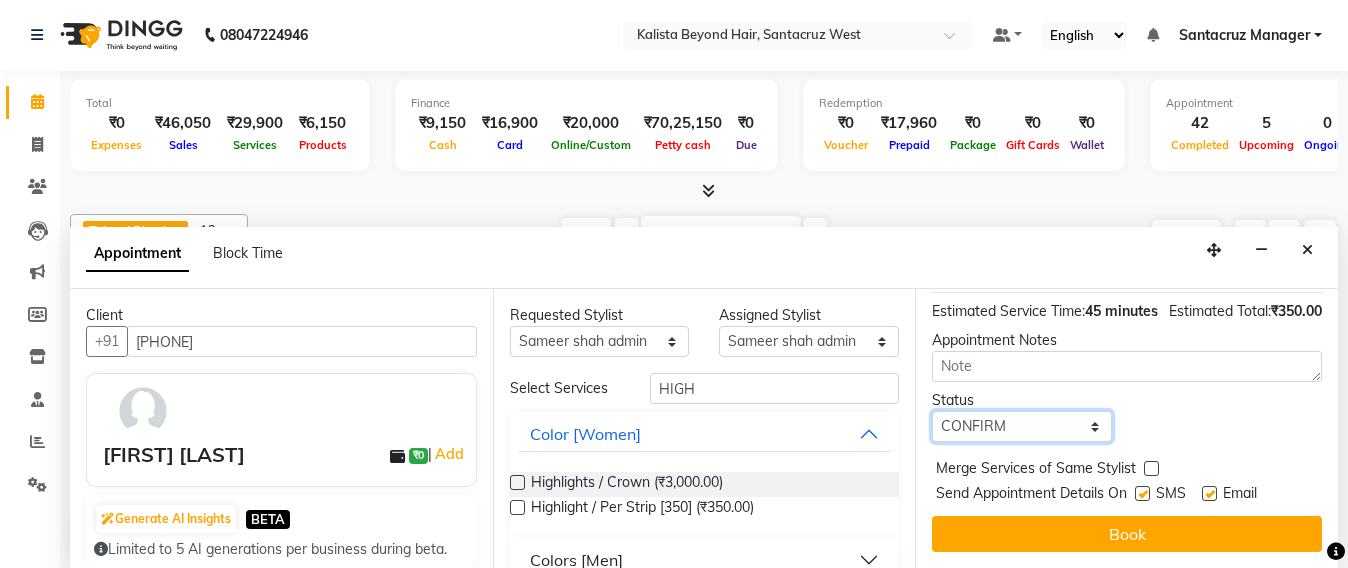 click on "Select TENTATIVE CONFIRM UPCOMING" at bounding box center [1022, 426] 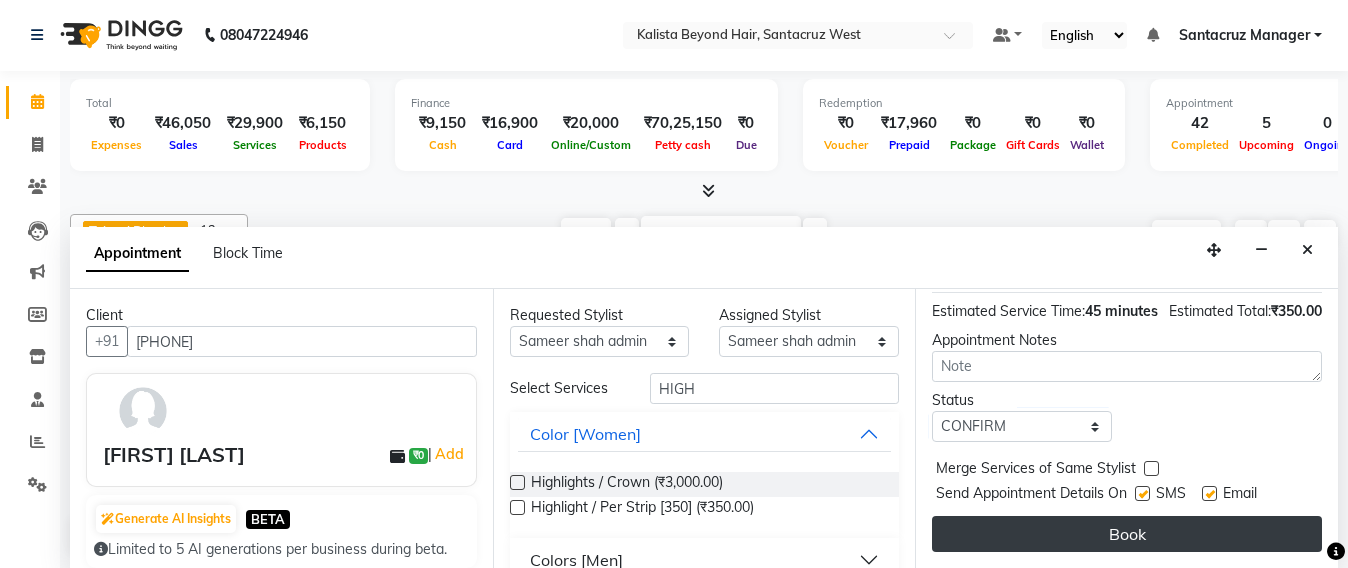 click on "Book" at bounding box center [1127, 534] 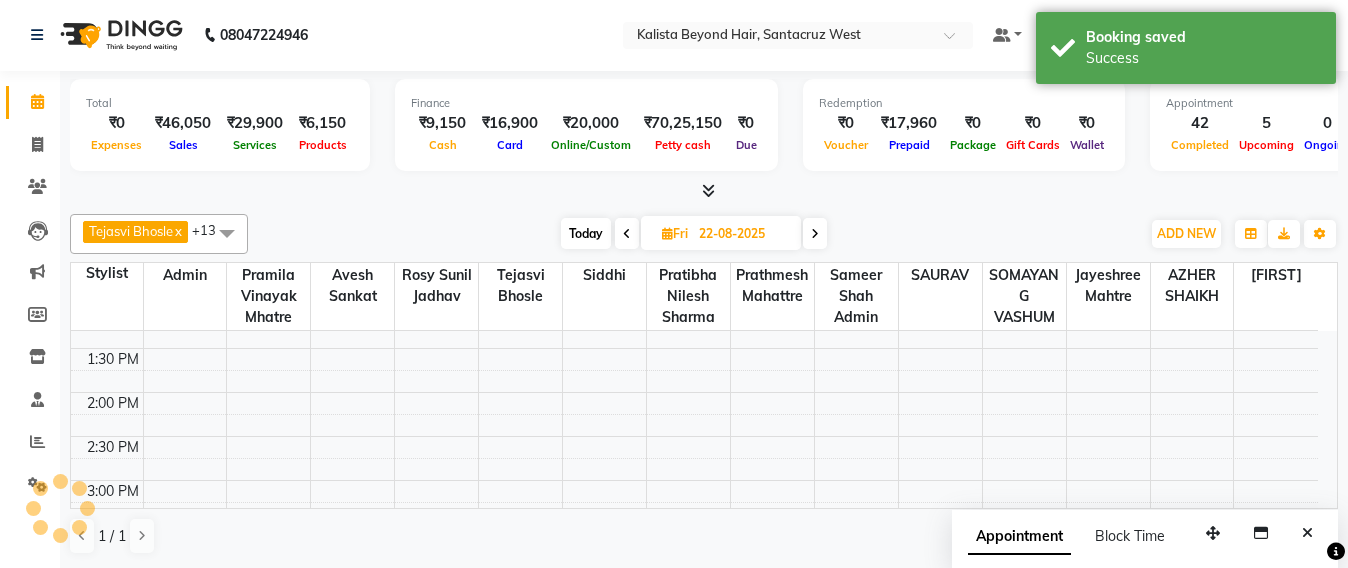 scroll, scrollTop: 0, scrollLeft: 0, axis: both 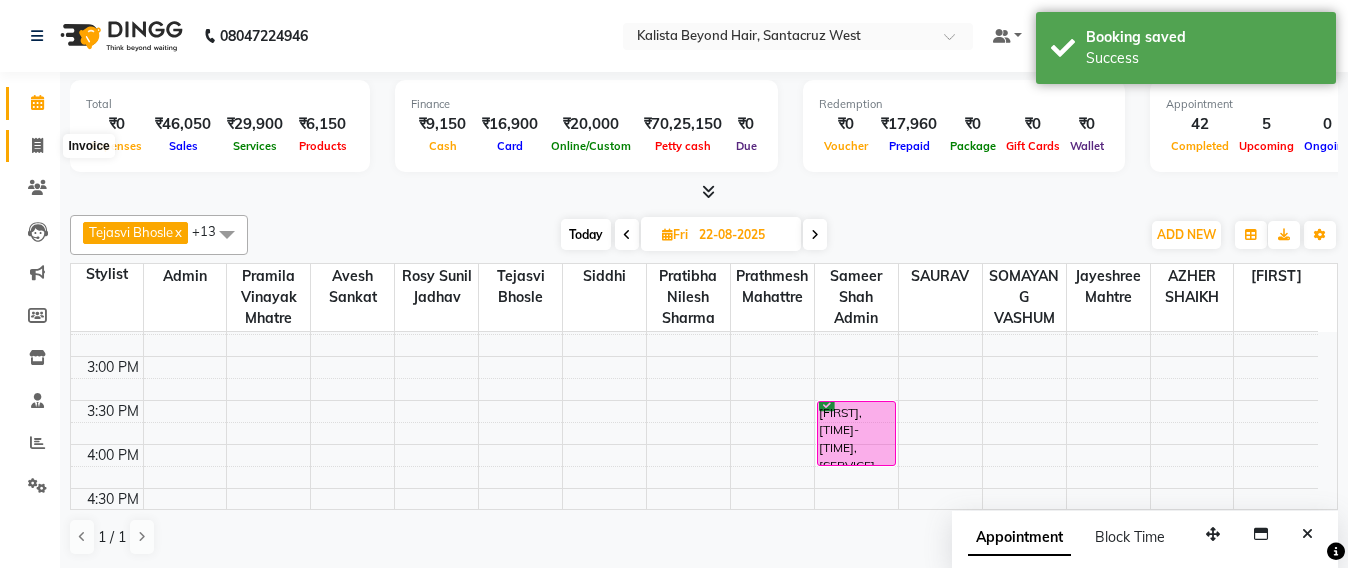 click 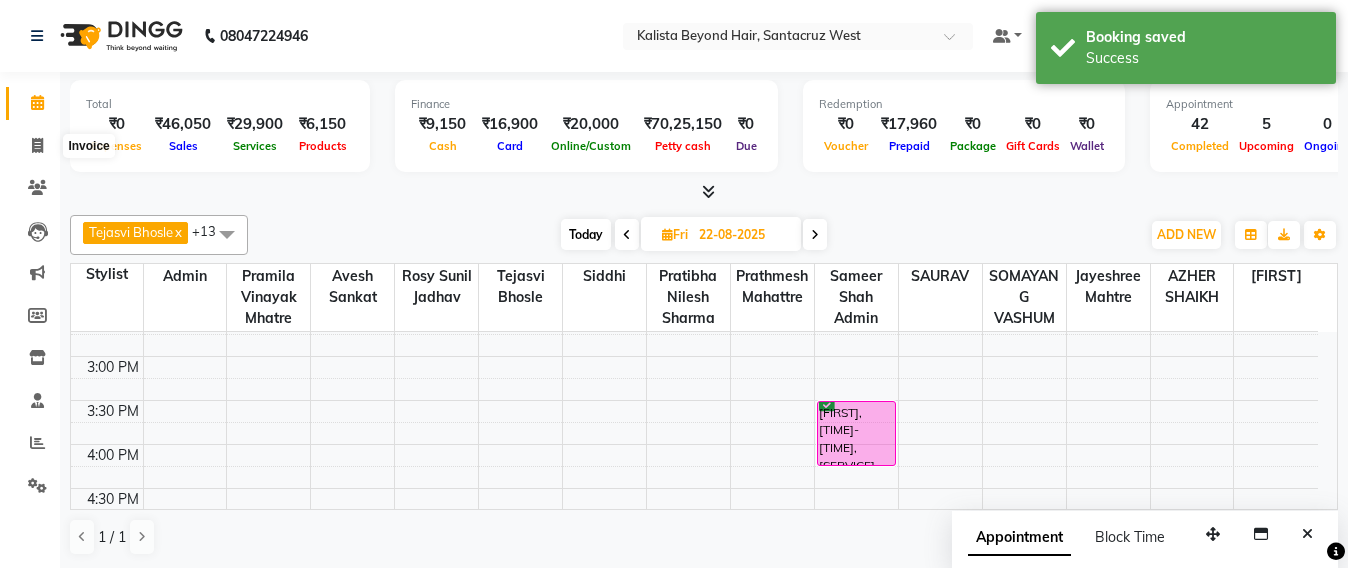 select on "service" 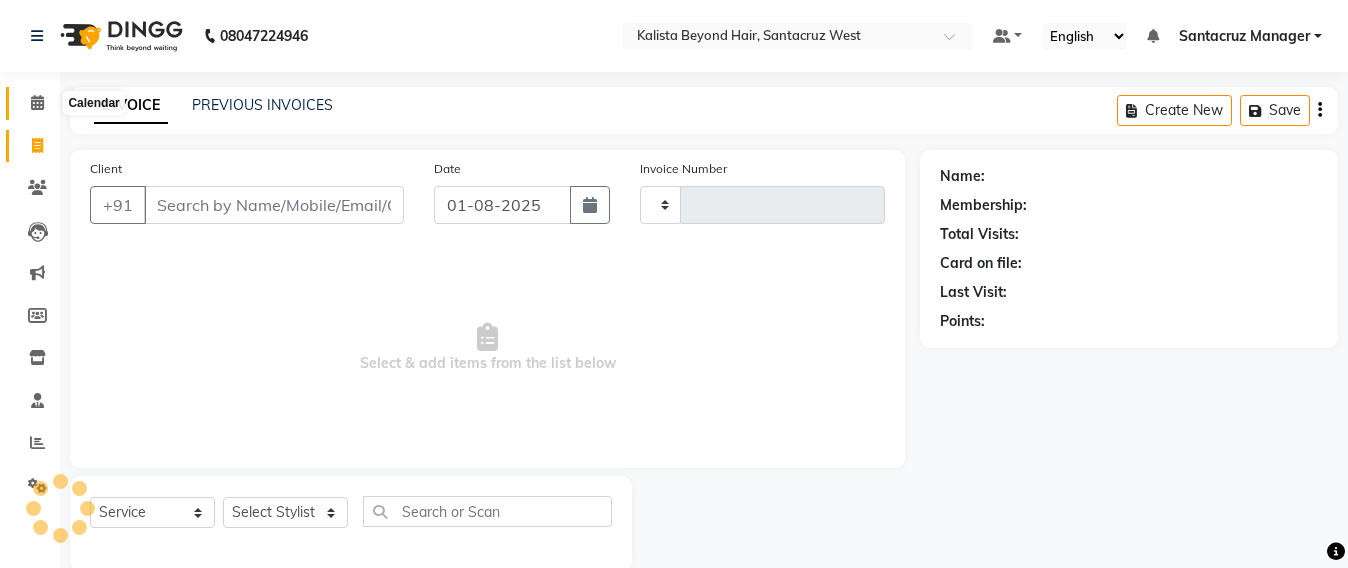 click 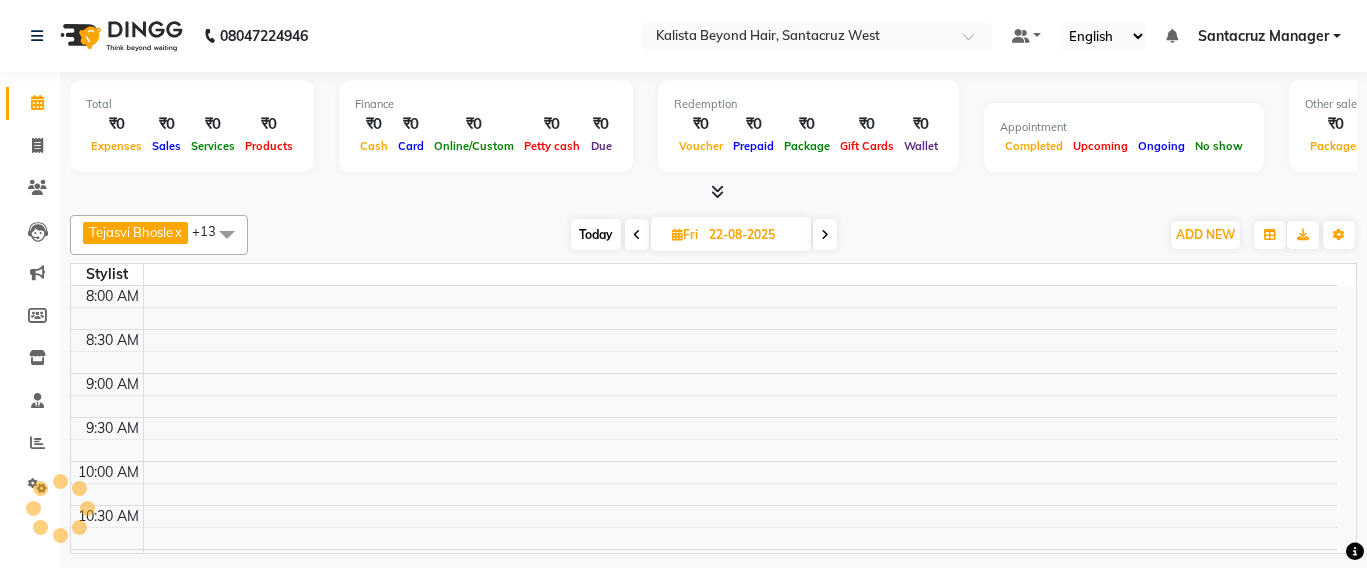 click on "Fri" at bounding box center [685, 234] 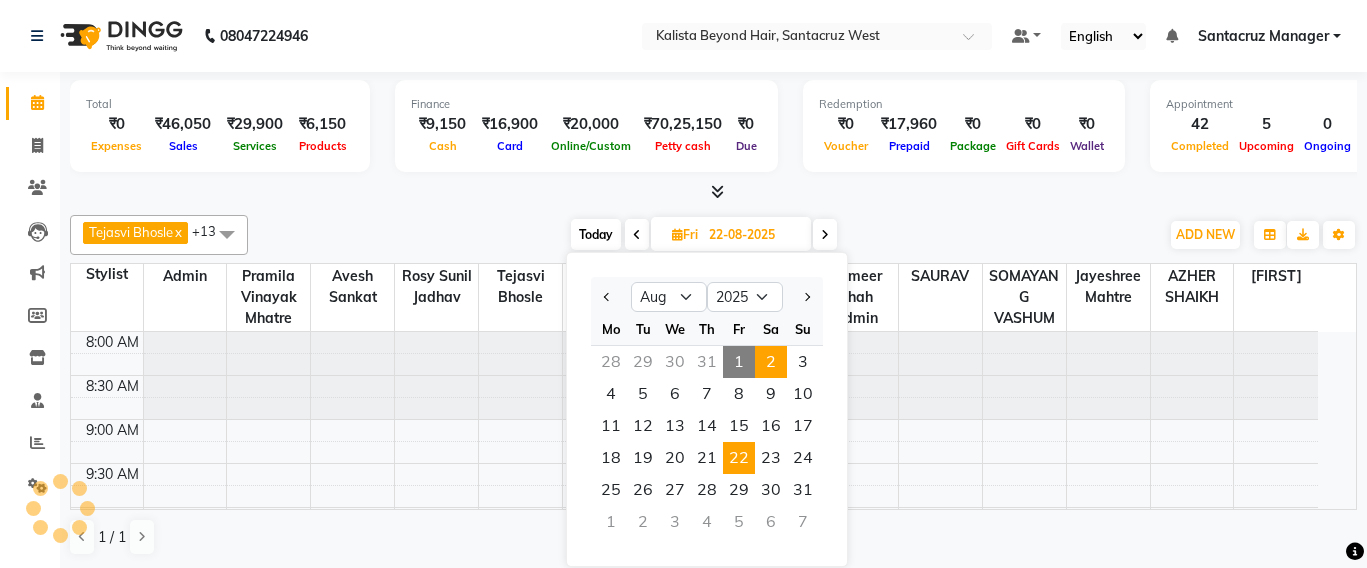 click on "2" at bounding box center [771, 362] 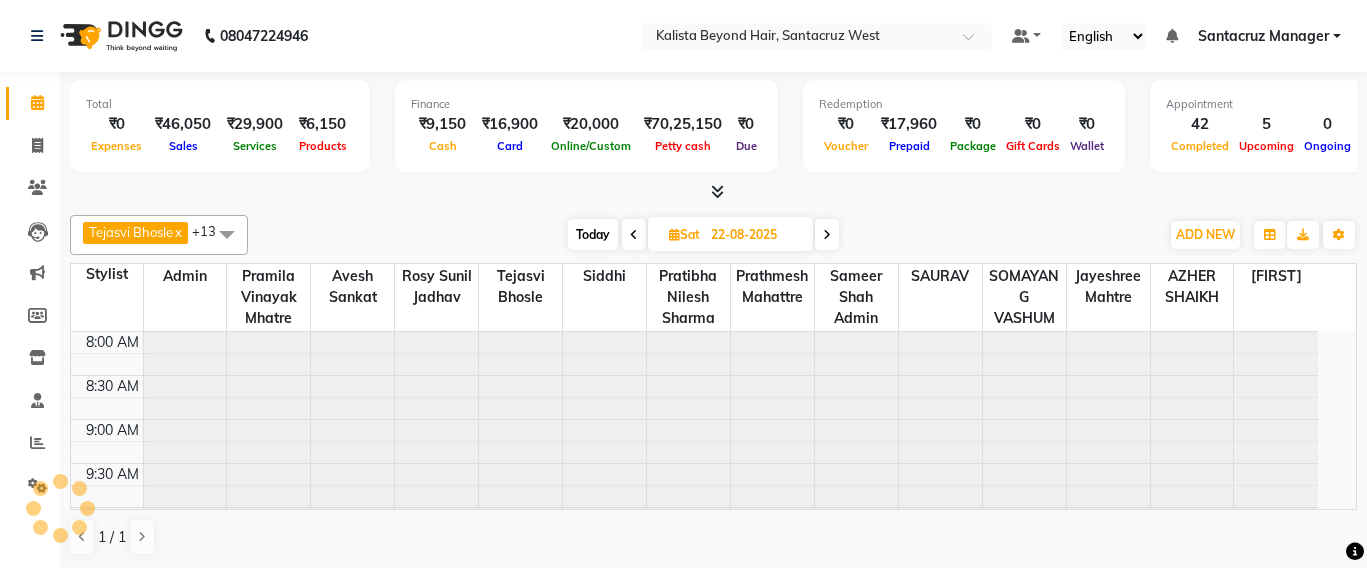 type on "02-08-2025" 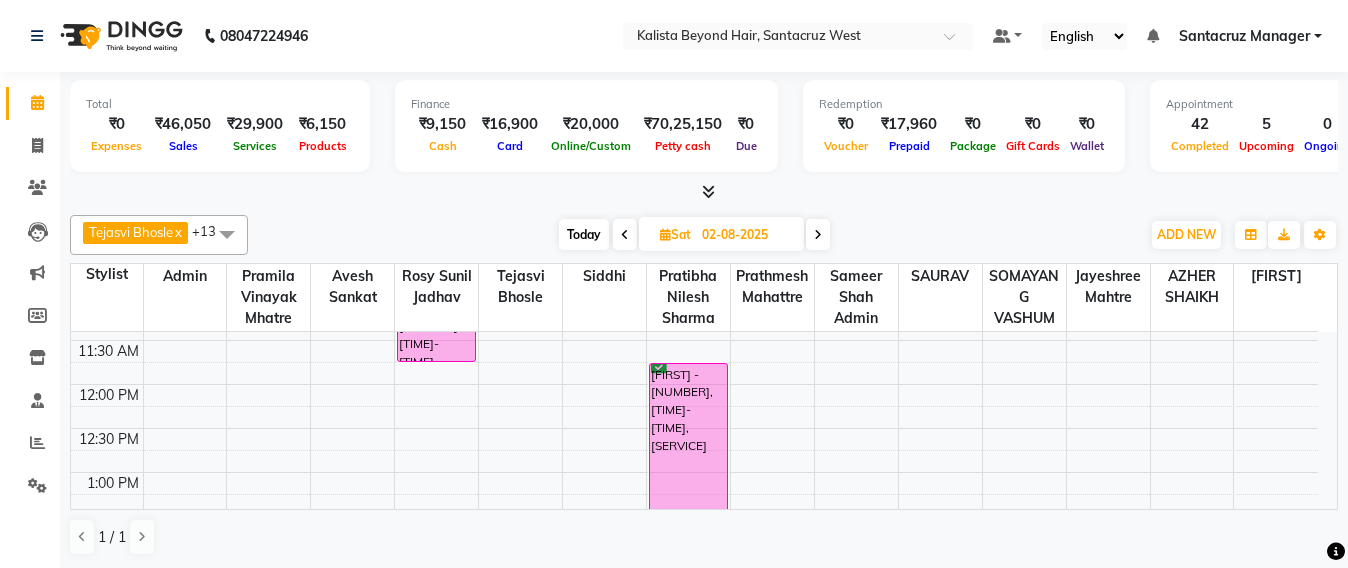 scroll, scrollTop: 341, scrollLeft: 0, axis: vertical 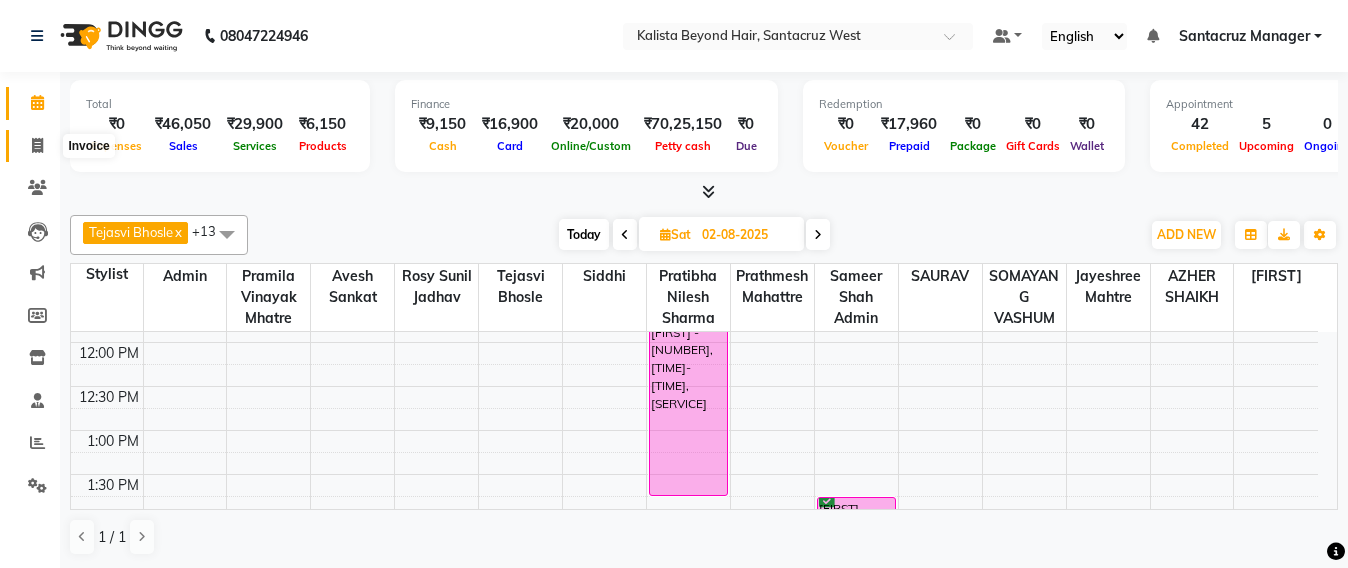click 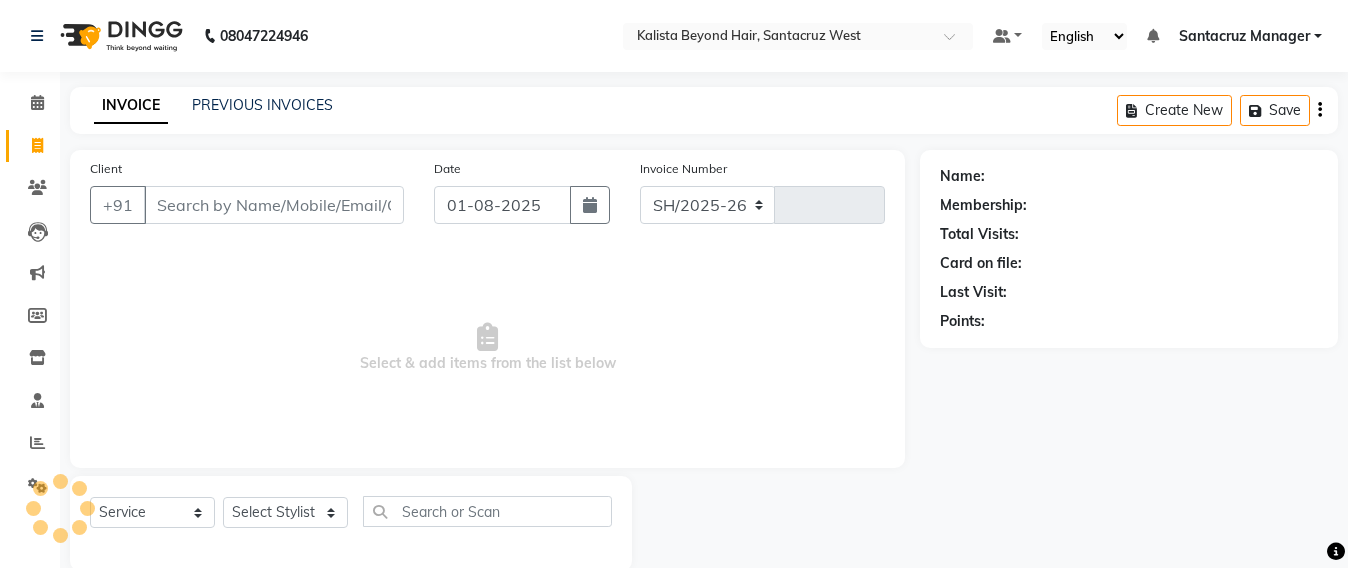 select on "6357" 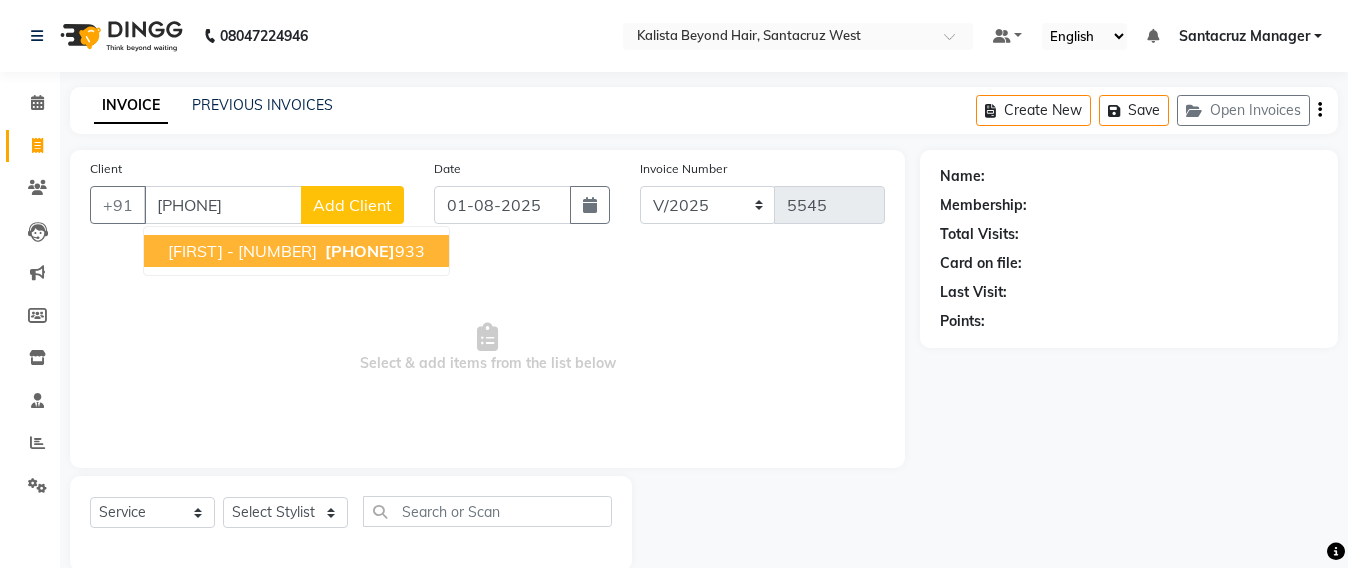 click on "LAVINYA - 3933" at bounding box center [242, 251] 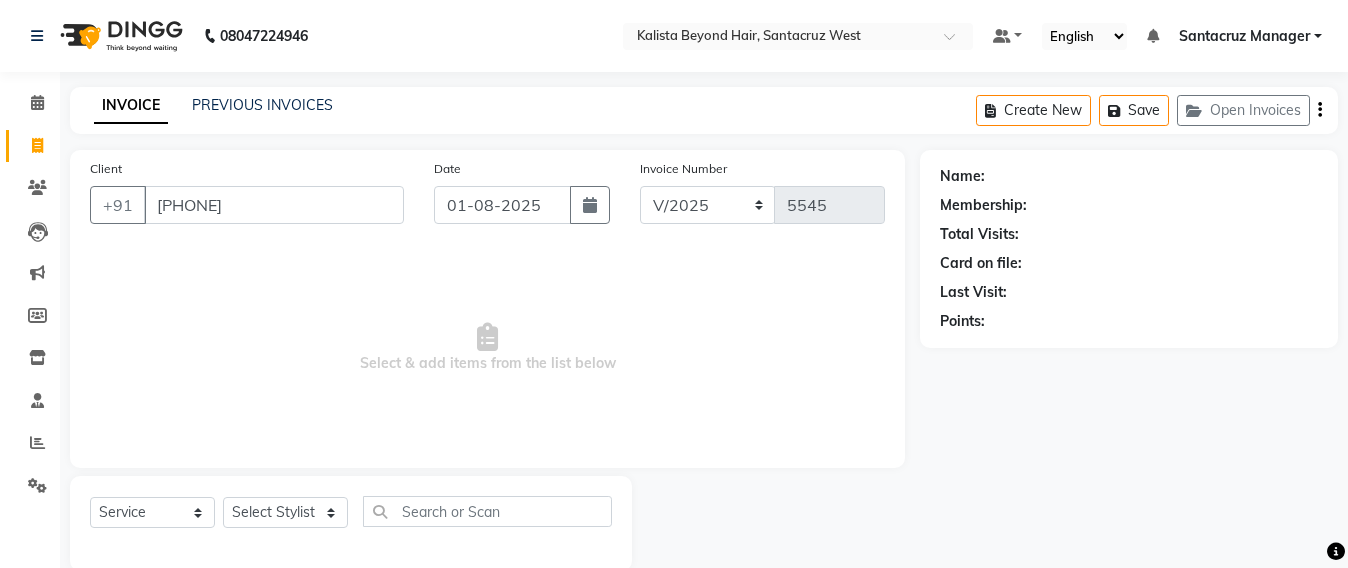 type on "[PHONE]" 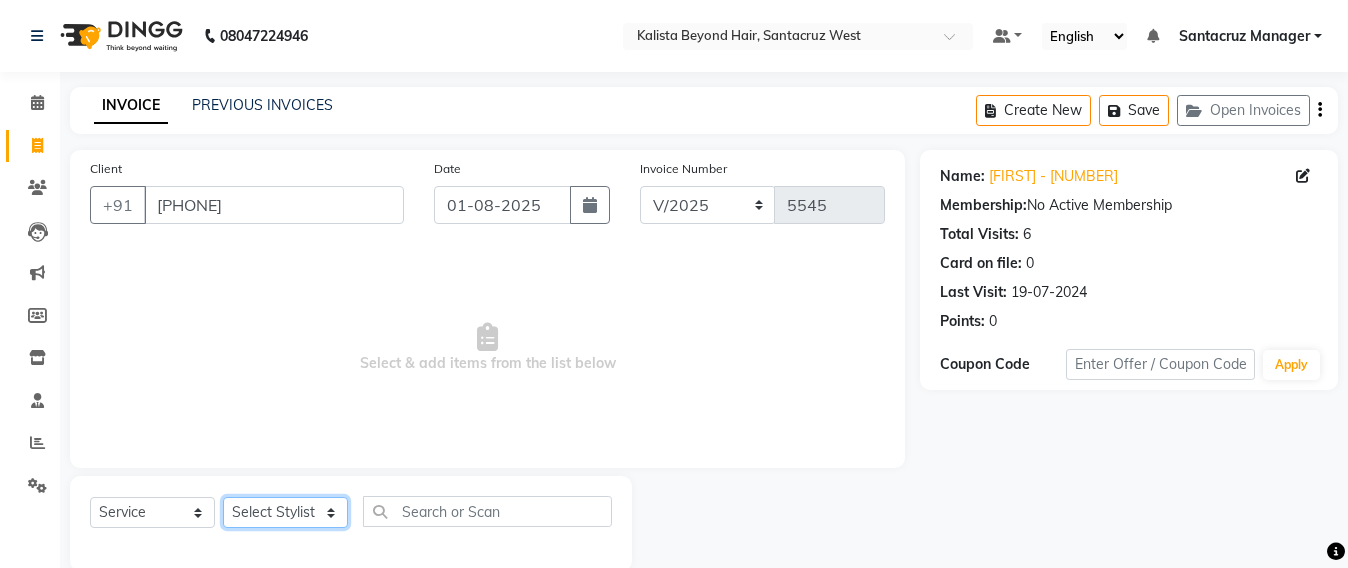 click on "Select Stylist Admin Avesh Sankat AZHER SHAIKH Jayeshree Mahtre Manisha Subodh Shedge Muskaan Pramila Vinayak Mhatre prathmesh mahattre Pratibha Nilesh Sharma RINKI SAV Rosy Sunil Jadhav Sameer shah admin Santacruz Manager SAURAV Siddhi SOMAYANG VASHUM Tejasvi Bhosle" 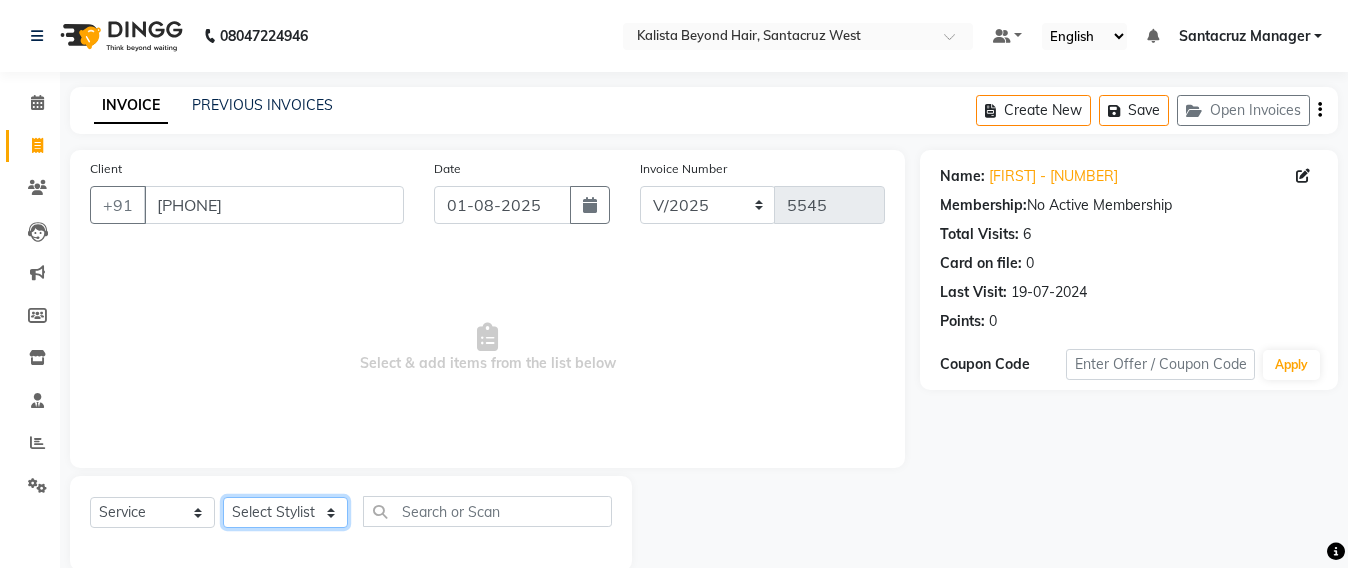 select on "59106" 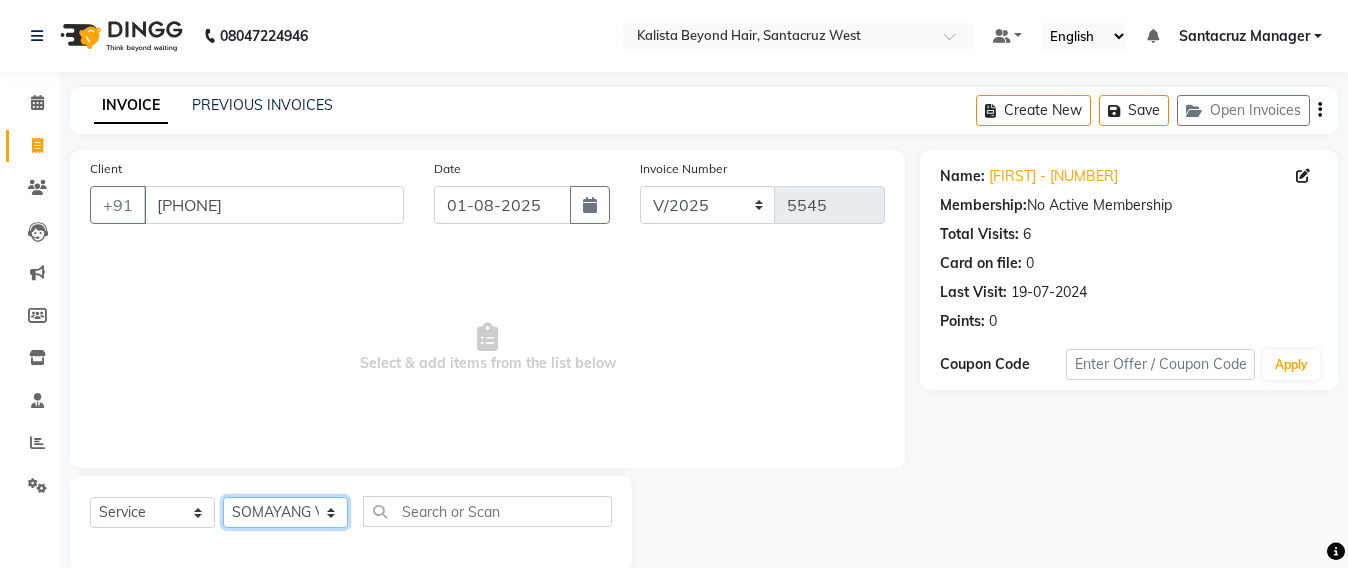 click on "Select Stylist Admin Avesh Sankat AZHER SHAIKH Jayeshree Mahtre Manisha Subodh Shedge Muskaan Pramila Vinayak Mhatre prathmesh mahattre Pratibha Nilesh Sharma RINKI SAV Rosy Sunil Jadhav Sameer shah admin Santacruz Manager SAURAV Siddhi SOMAYANG VASHUM Tejasvi Bhosle" 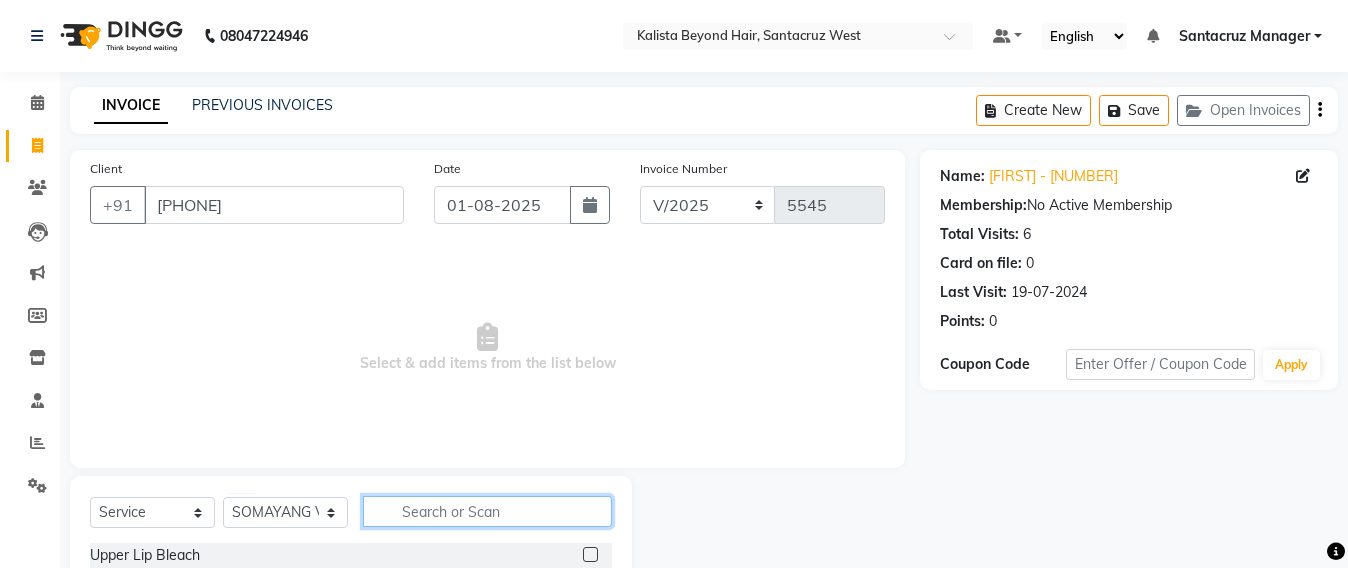 click 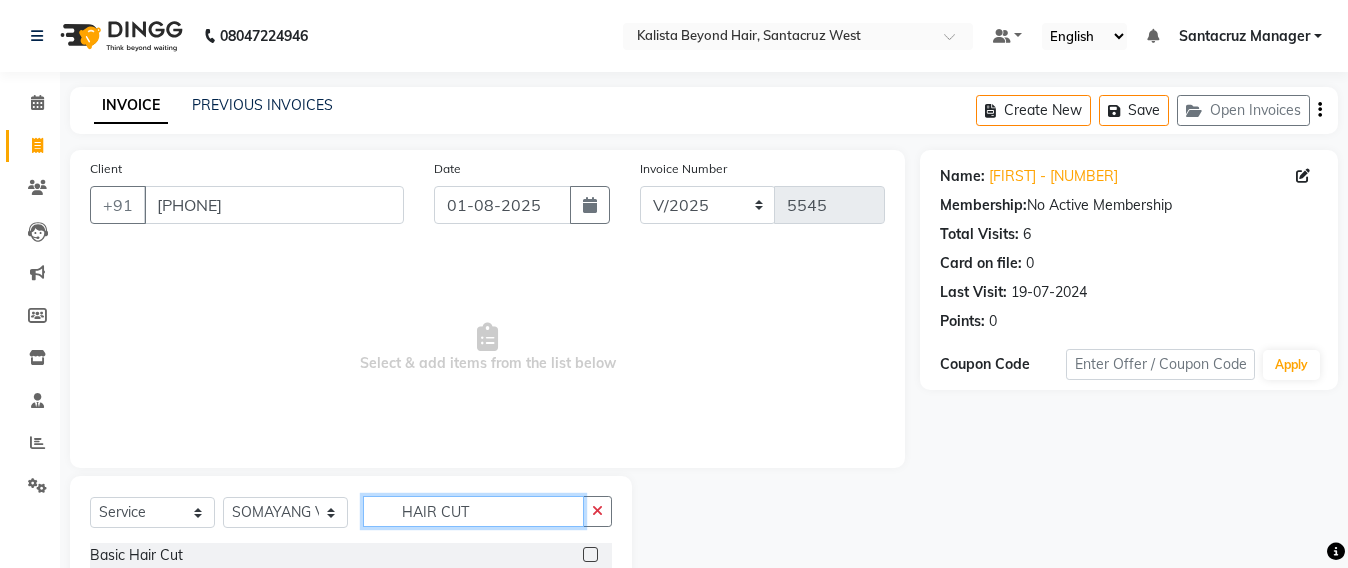 scroll, scrollTop: 233, scrollLeft: 0, axis: vertical 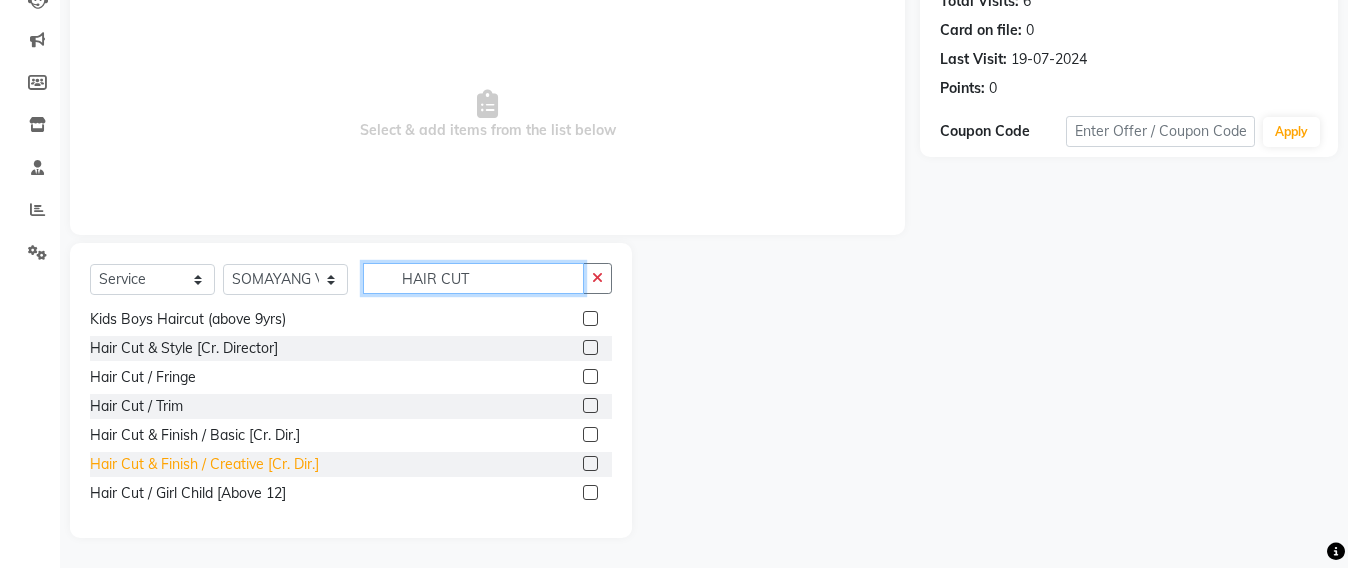 type on "HAIR CUT" 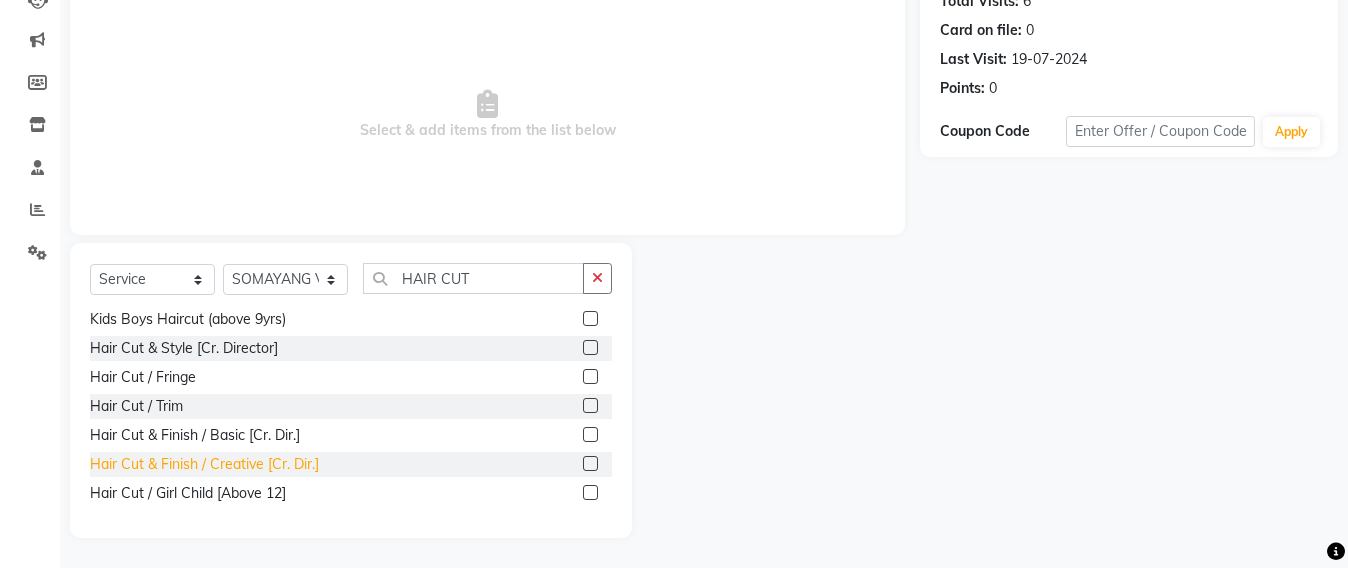 click on "Hair Cut & Finish / Creative [Cr. Dir.]" 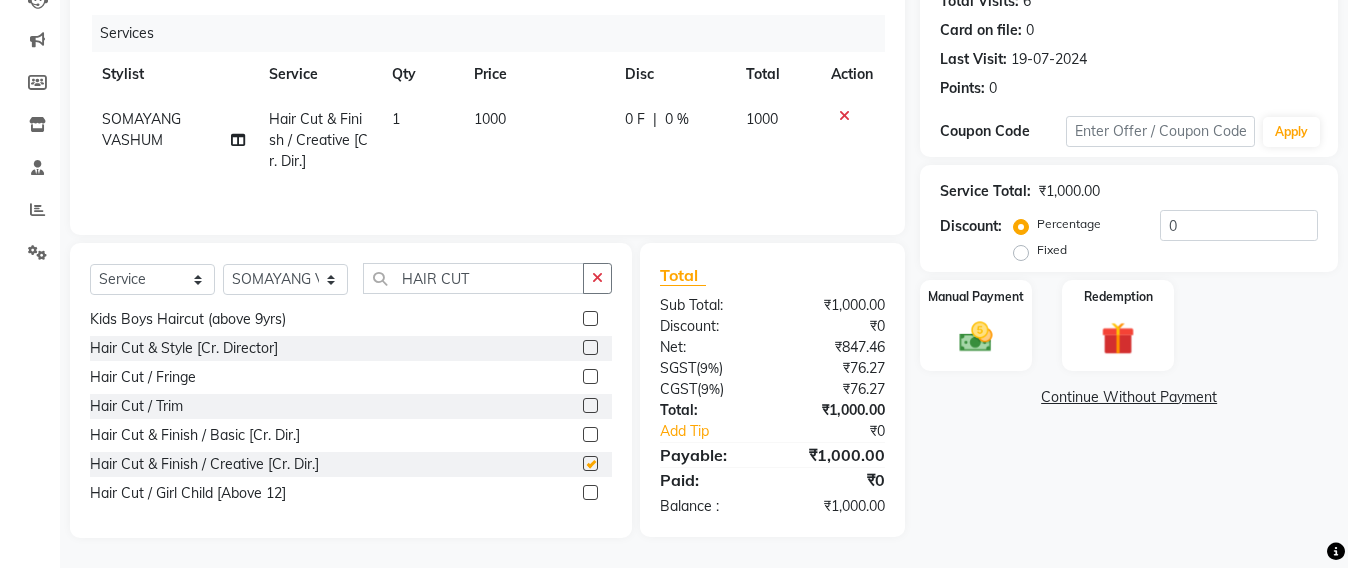checkbox on "false" 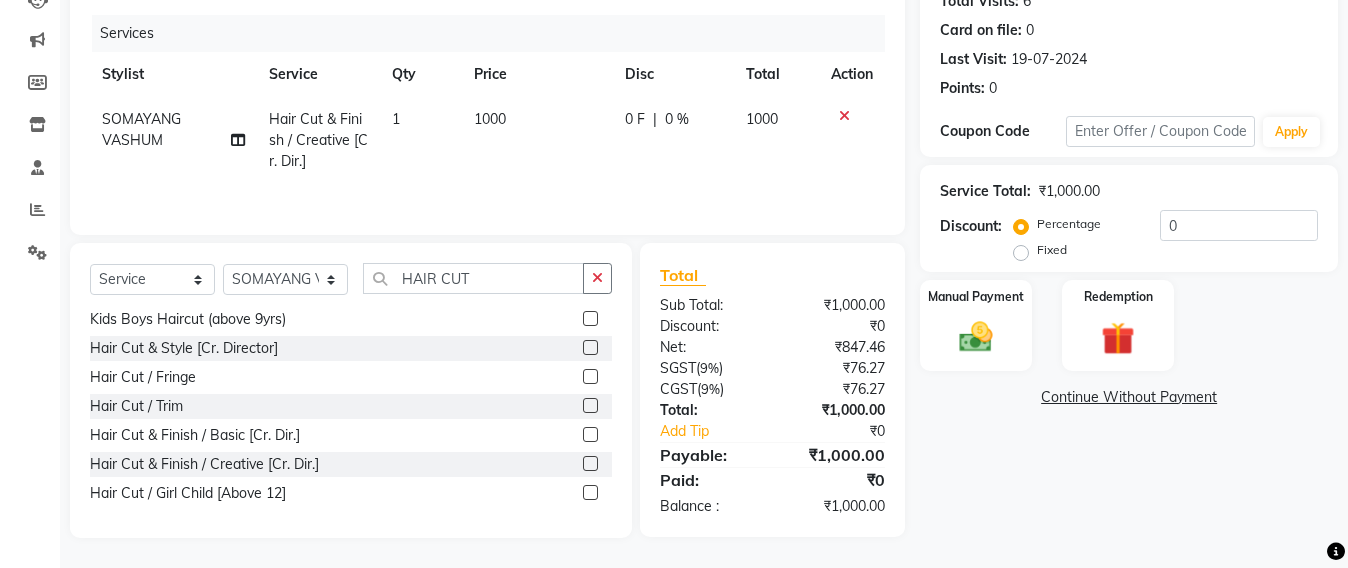 scroll, scrollTop: 108, scrollLeft: 0, axis: vertical 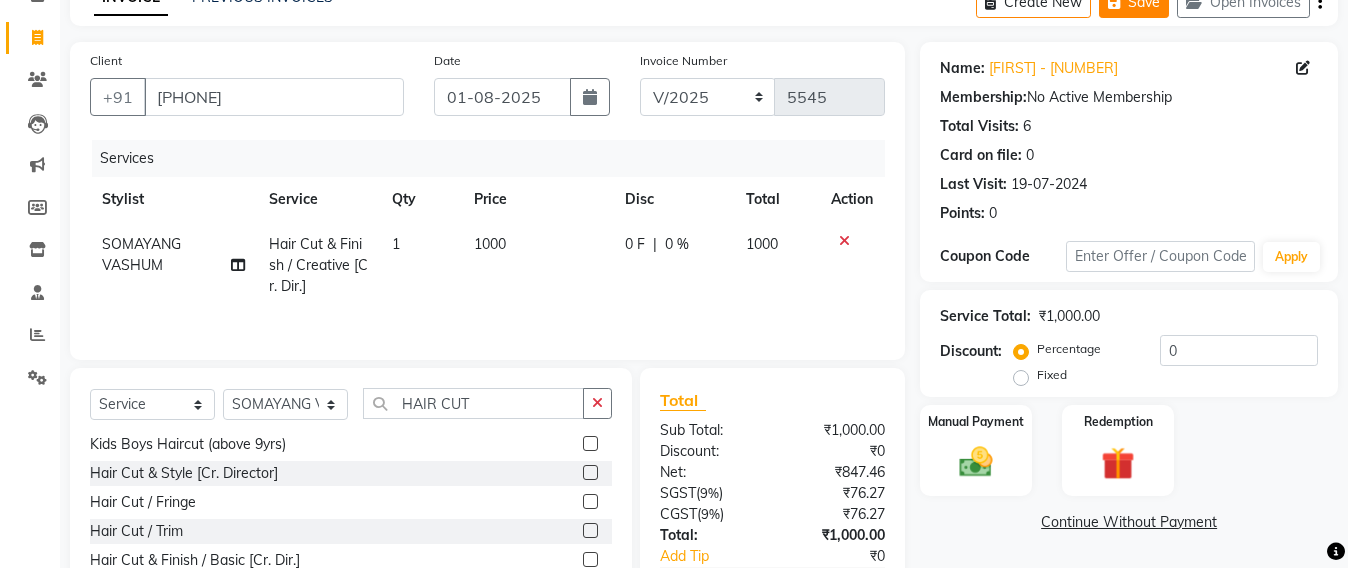 click on "Save" 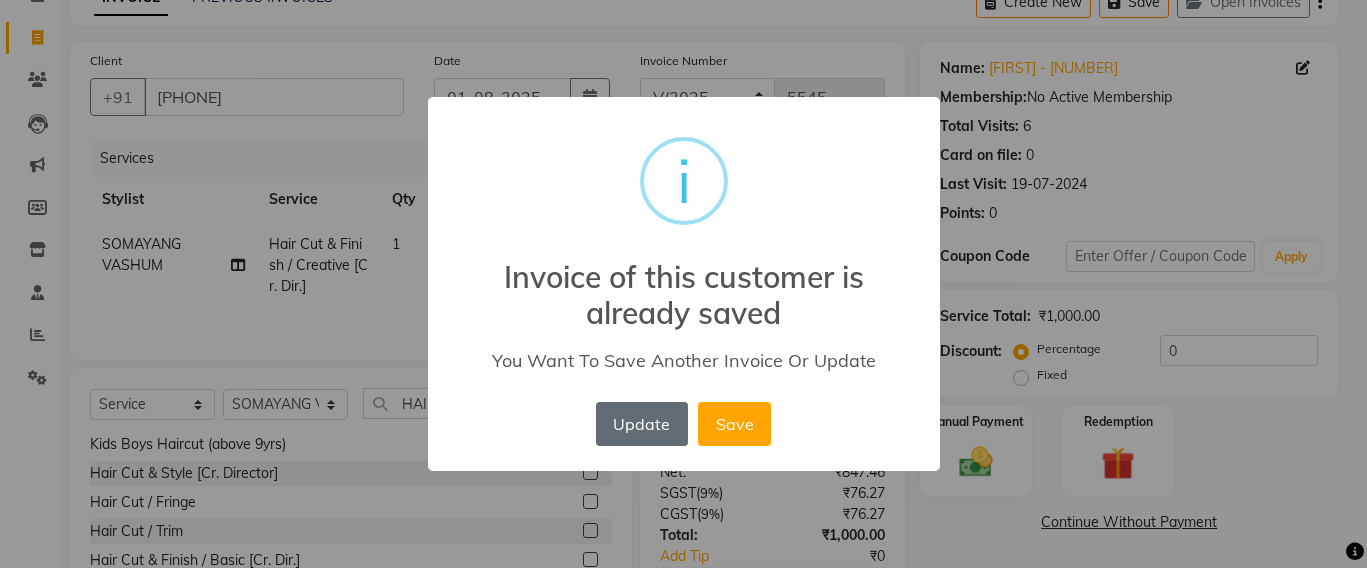 click on "Update" at bounding box center (642, 424) 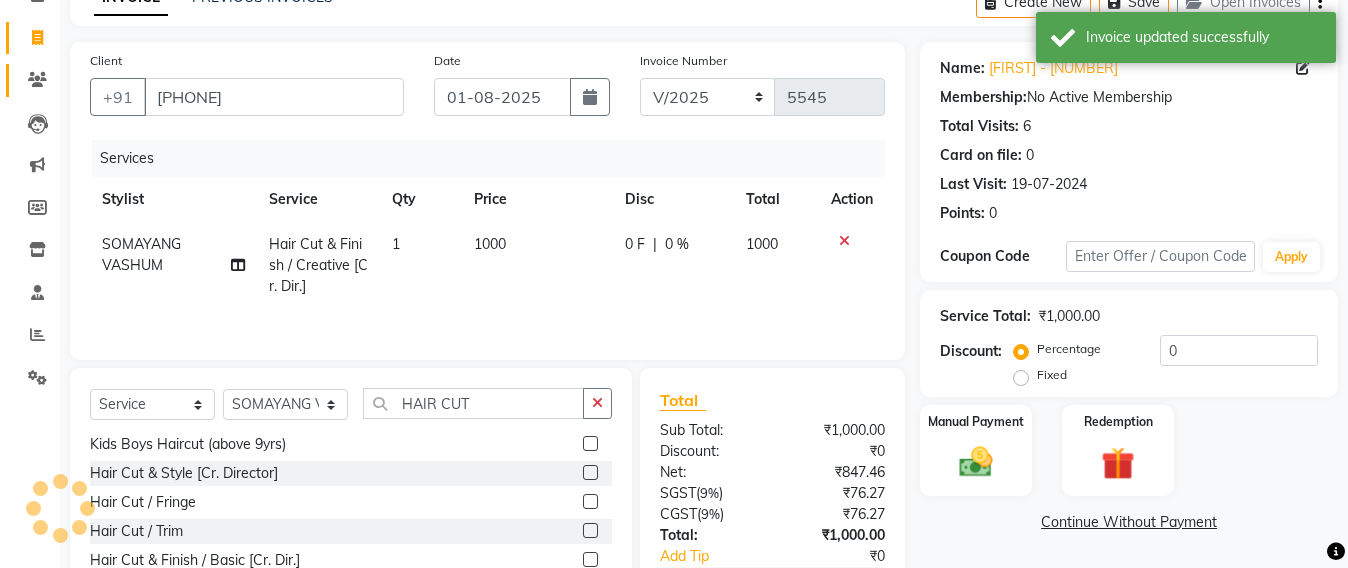 scroll, scrollTop: 95, scrollLeft: 0, axis: vertical 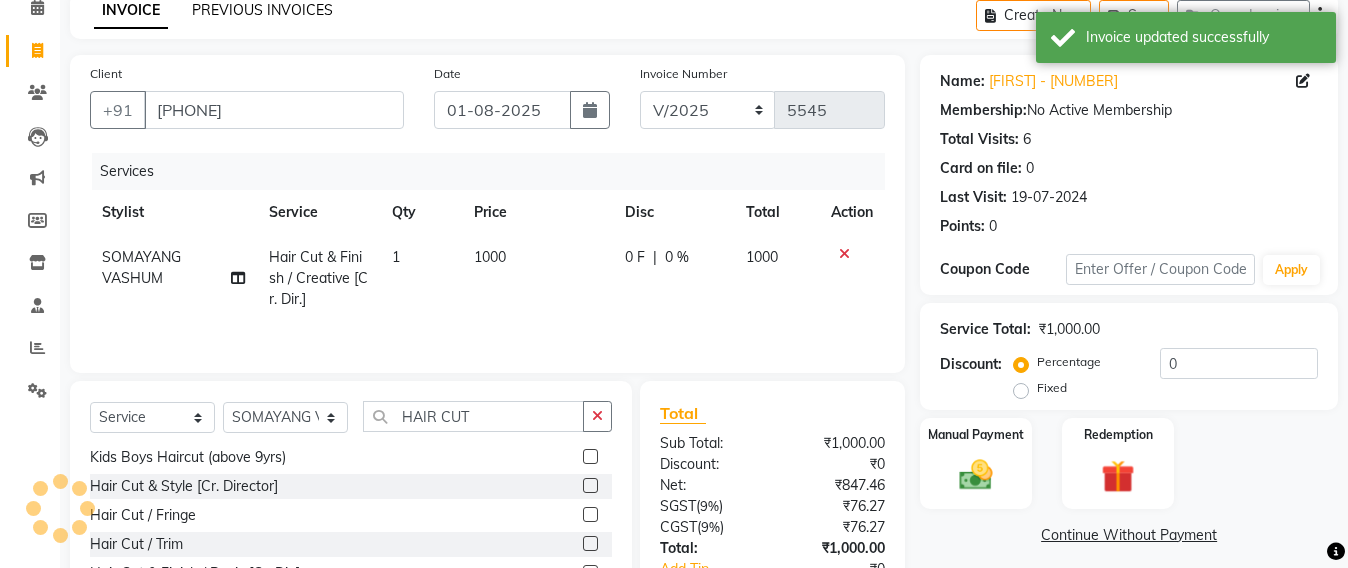 click on "PREVIOUS INVOICES" 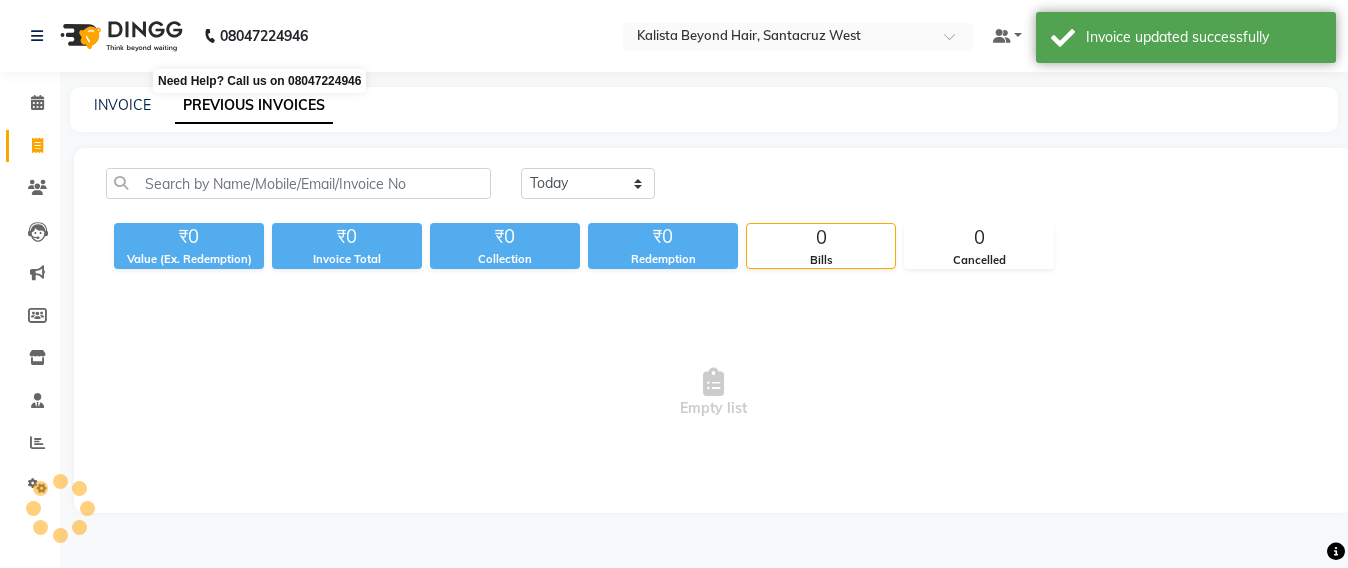 scroll, scrollTop: 0, scrollLeft: 0, axis: both 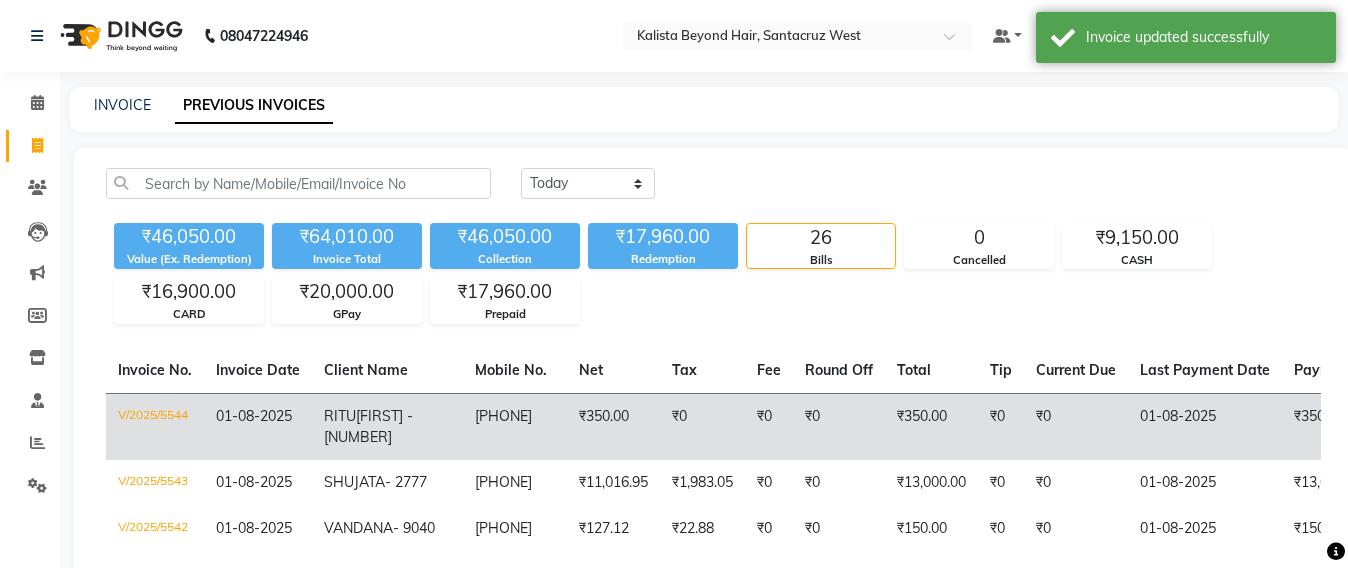 click on "₹350.00" 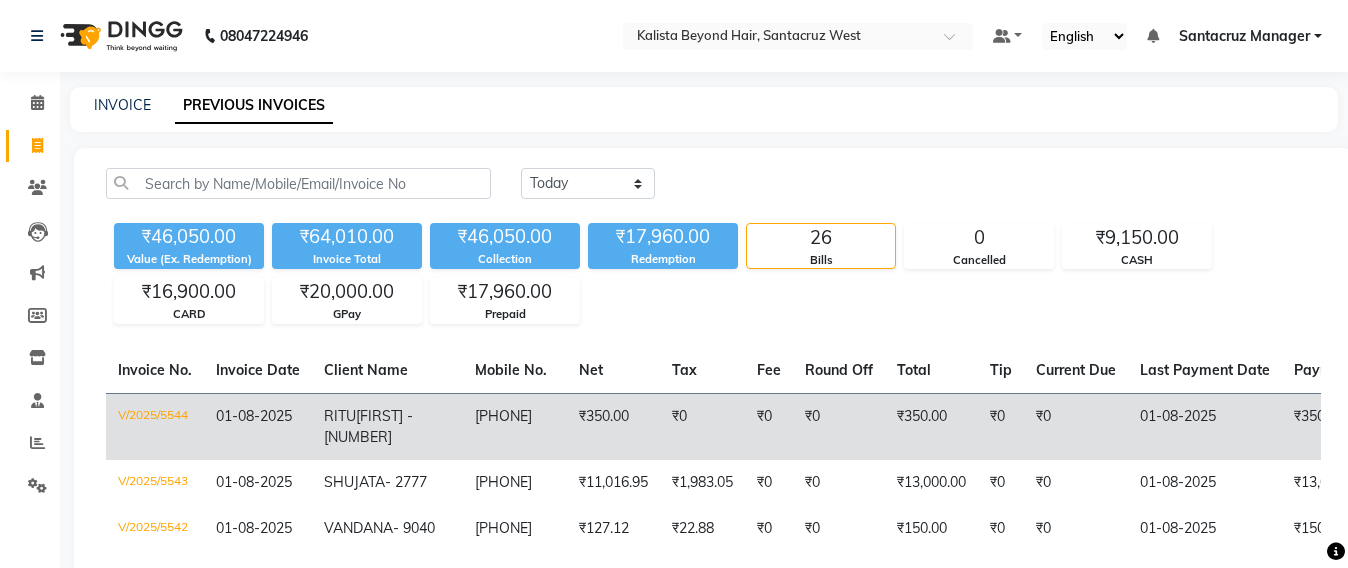 click on "[FIRST] - 9759" 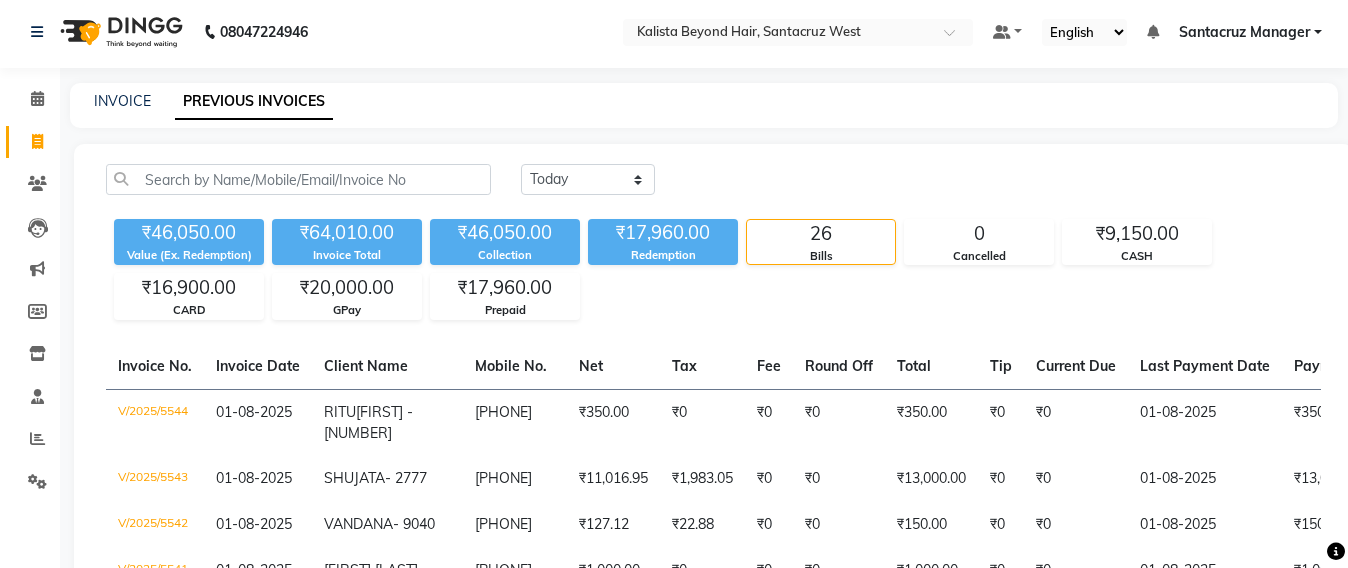 scroll, scrollTop: 0, scrollLeft: 0, axis: both 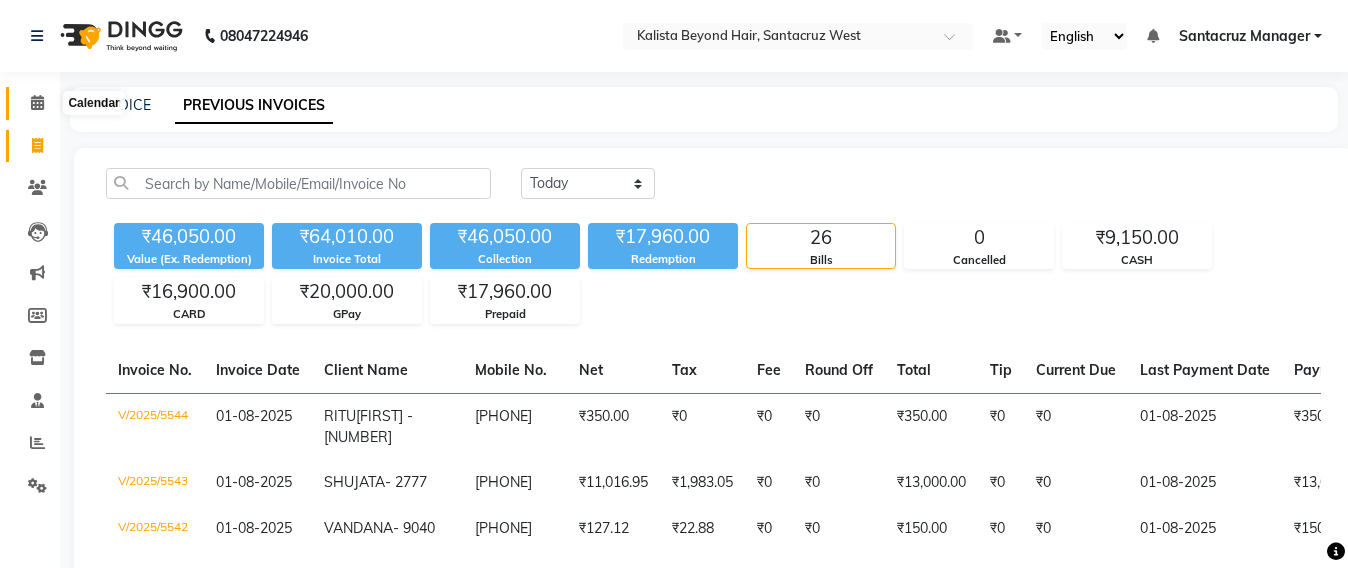 click 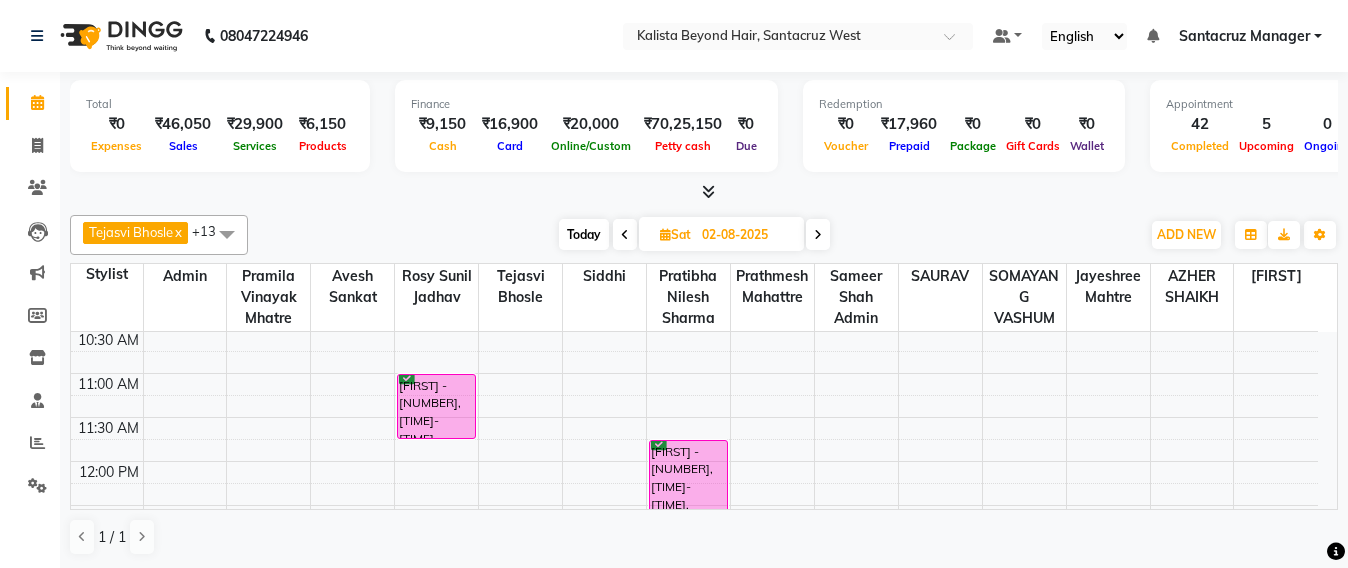 scroll, scrollTop: 125, scrollLeft: 0, axis: vertical 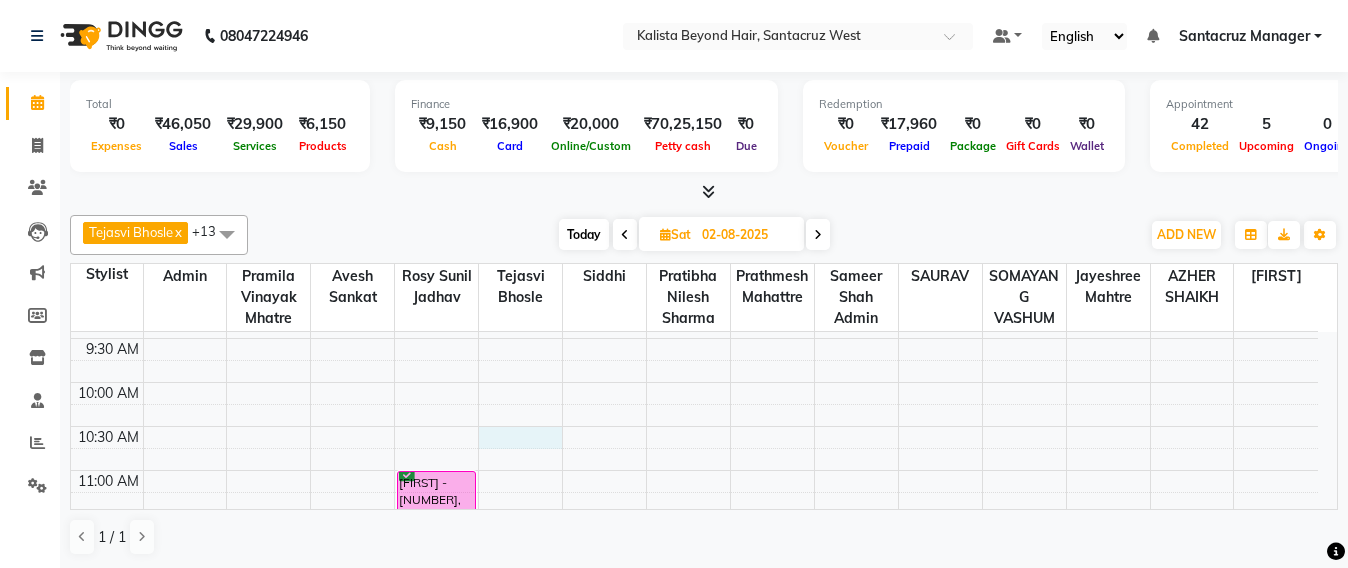 click on "8:00 AM 8:30 AM 9:00 AM 9:30 AM 10:00 AM 10:30 AM 11:00 AM 11:30 AM 12:00 PM 12:30 PM 1:00 PM 1:30 PM 2:00 PM 2:30 PM 3:00 PM 3:30 PM 4:00 PM 4:30 PM 5:00 PM 5:30 PM 6:00 PM 6:30 PM 7:00 PM 7:30 PM 8:00 PM 8:30 PM     SUDHA - 7192, 11:00 AM-11:45 AM, DNA Facial     SUDHA - 7192, 11:45 AM-01:45 PM, Root Touch Up - Inoa     MANDEEPnull, 01:45 PM-02:30 PM, Highlight / Per Strip [350]     KRISHNA THACKREY - 3047, 05:00 PM-05:45 PM, Highlight / Per Strip [350]" at bounding box center [694, 778] 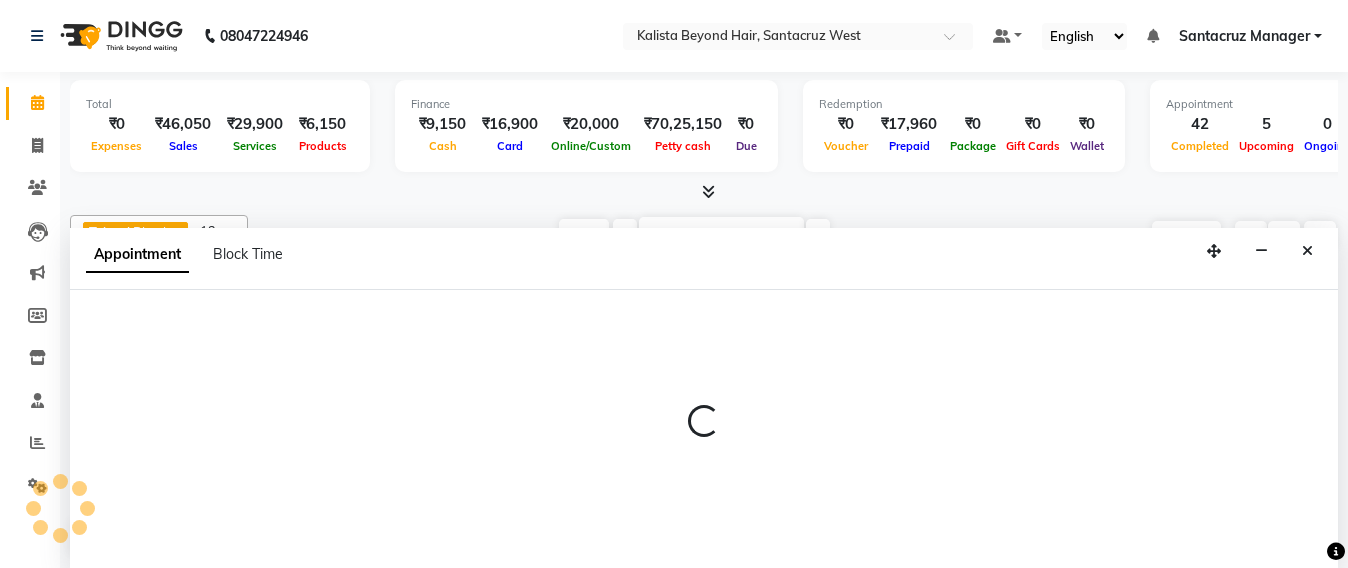 scroll, scrollTop: 1, scrollLeft: 0, axis: vertical 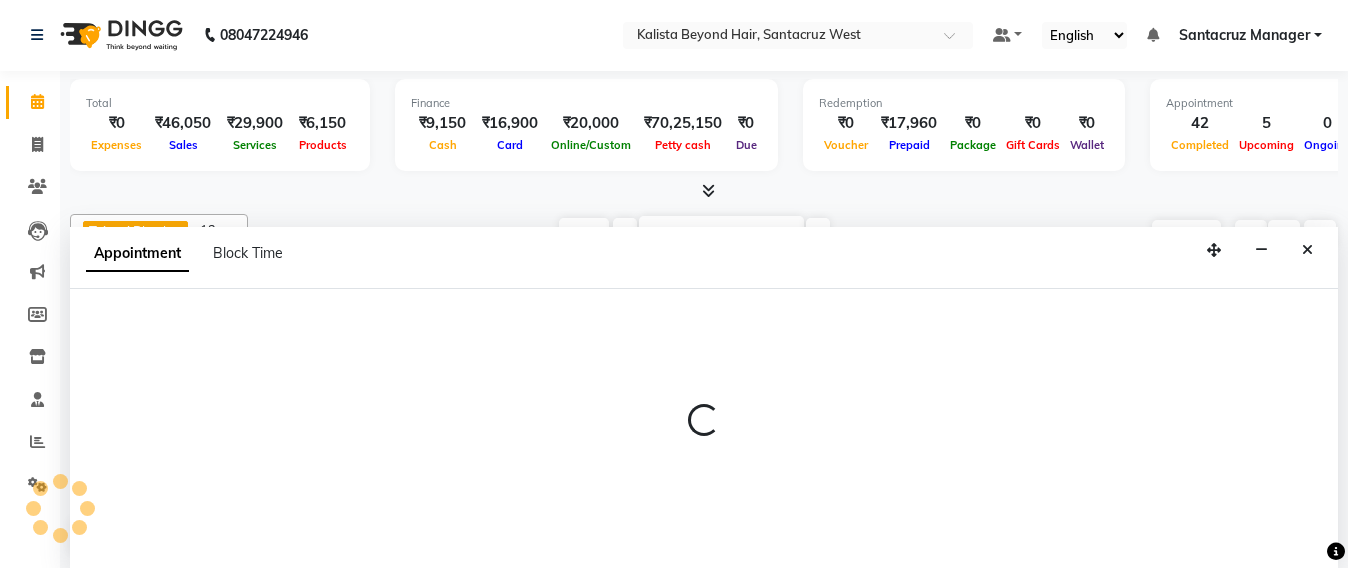 select on "47907" 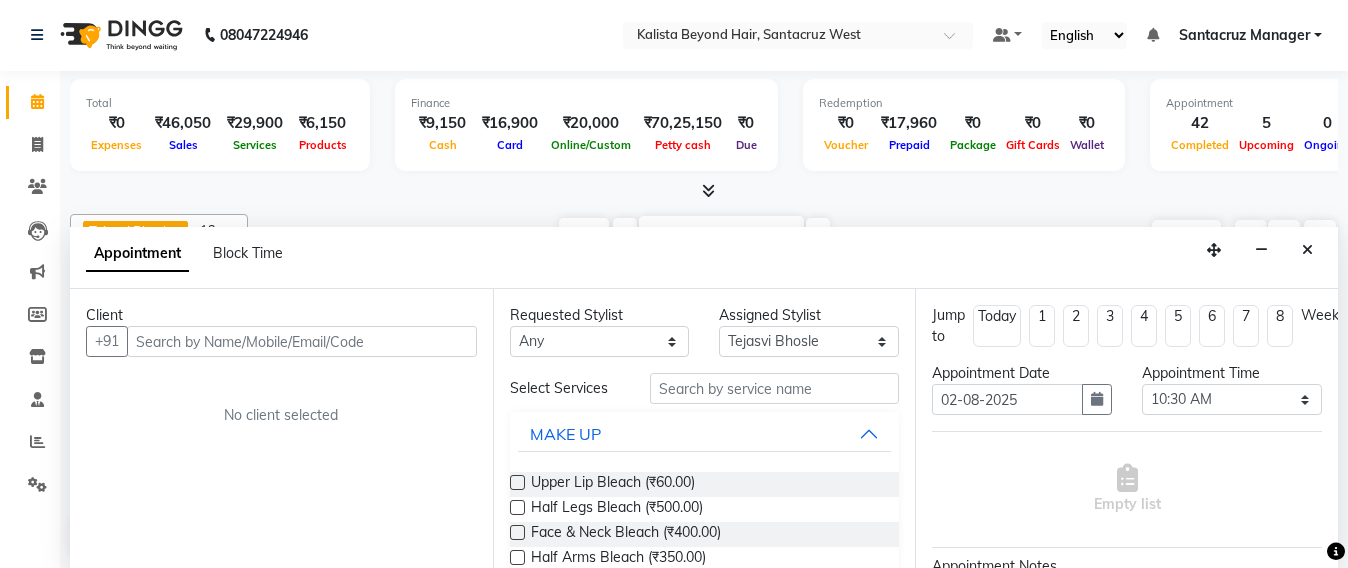 click at bounding box center (302, 341) 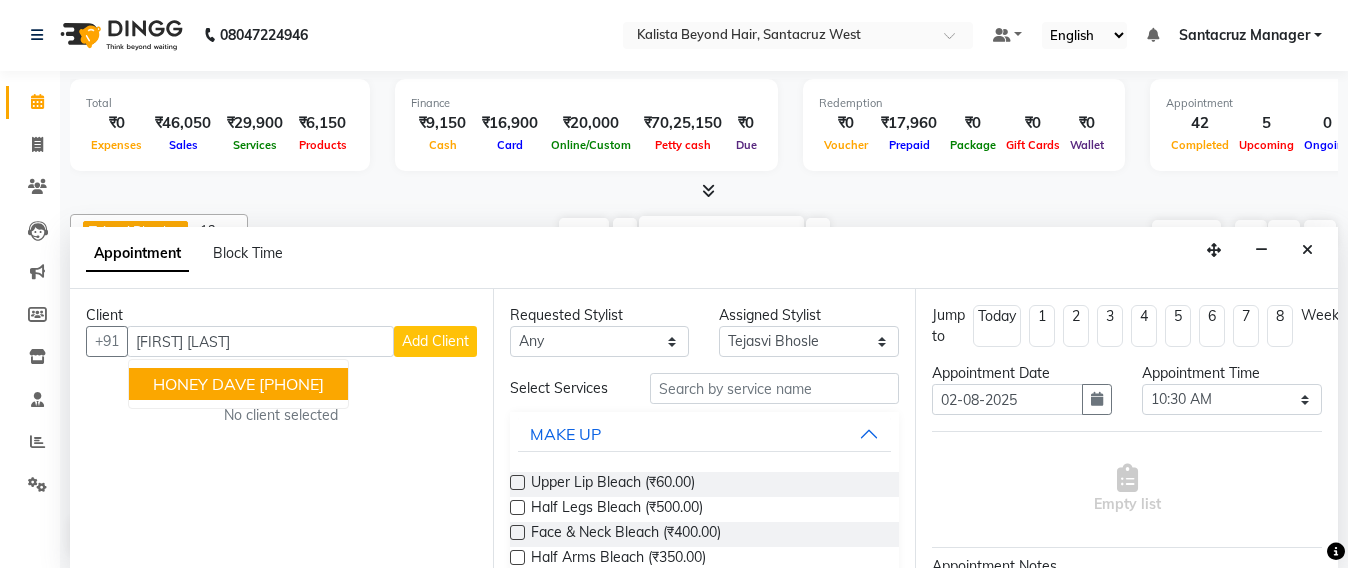 click on "HONEY DAVE" at bounding box center (204, 384) 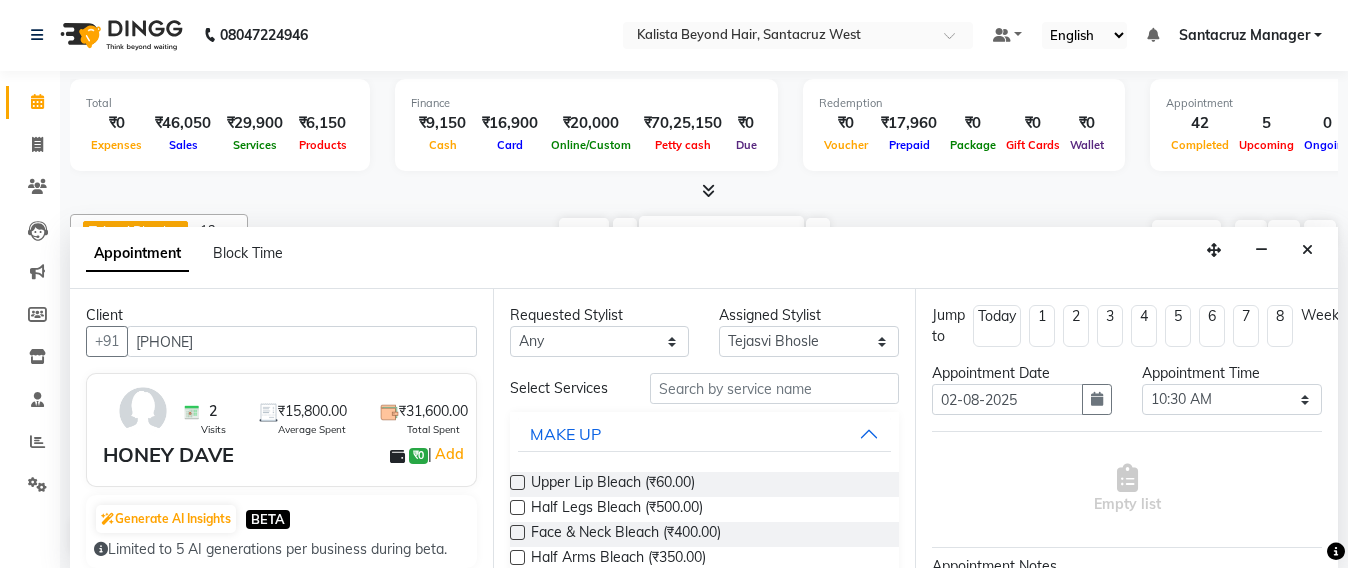 type on "7951264793" 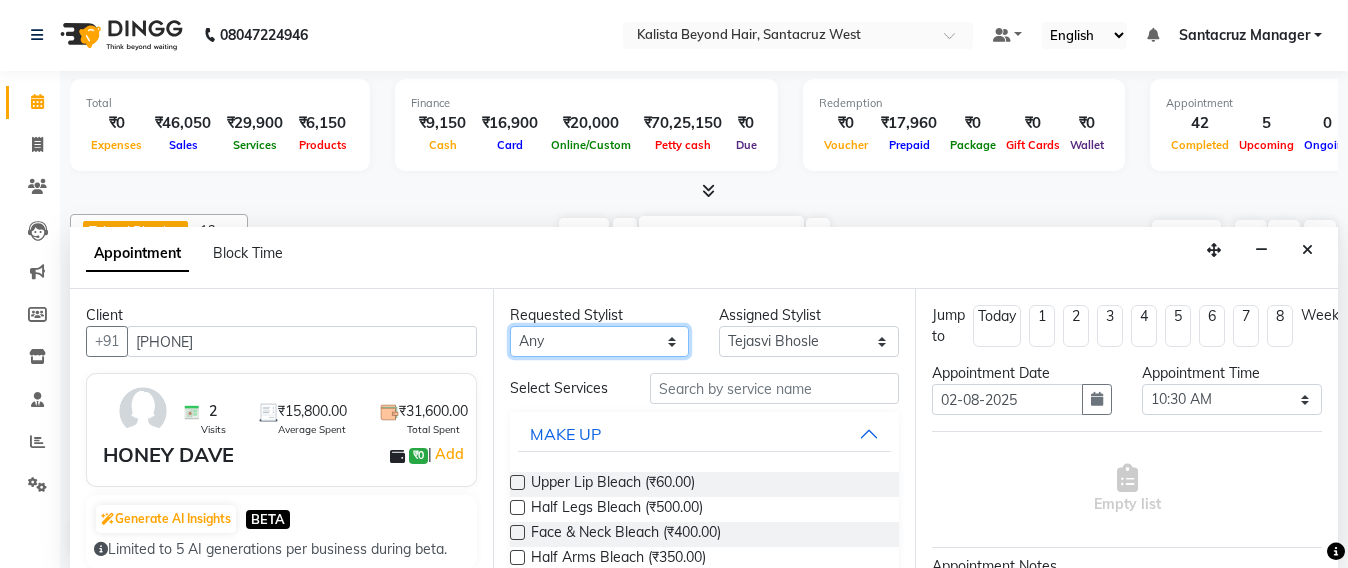 click on "Any Admin Avesh Sankat AZHER SHAIKH Jayeshree Mahtre Manisha Subodh Shedge Muskaan Pramila Vinayak Mhatre prathmesh mahattre Pratibha Nilesh Sharma RINKI SAV Rosy Sunil Jadhav Sameer shah admin SAURAV Siddhi SOMAYANG VASHUM Tejasvi Bhosle" at bounding box center [600, 341] 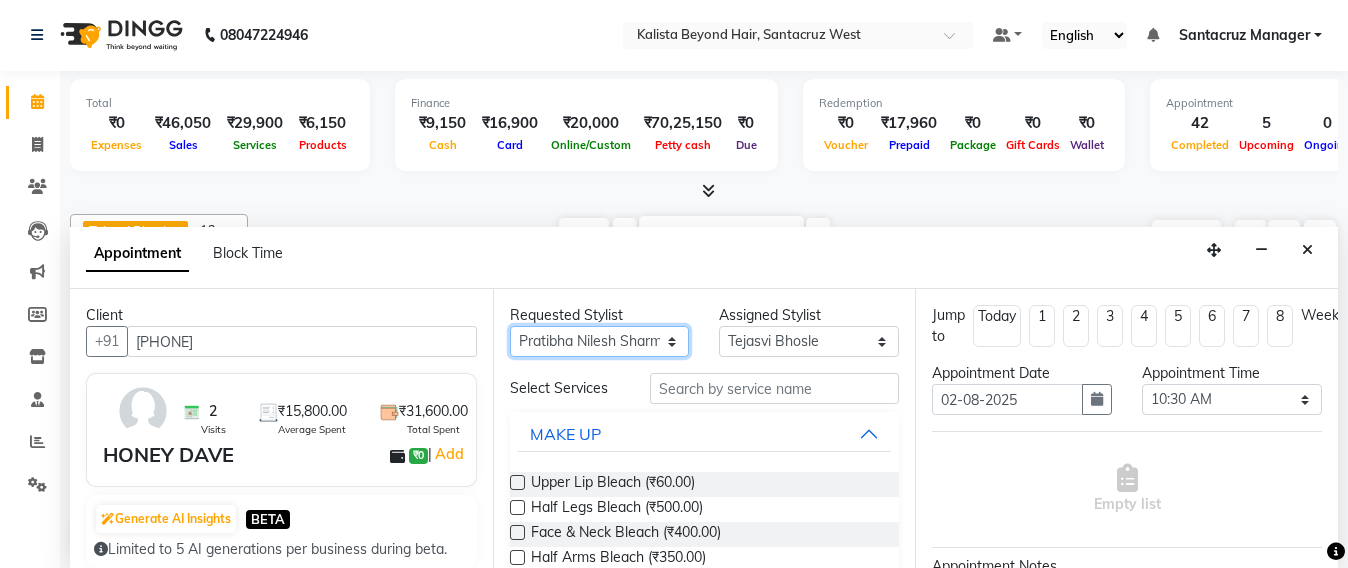 click on "Any Admin Avesh Sankat AZHER SHAIKH Jayeshree Mahtre Manisha Subodh Shedge Muskaan Pramila Vinayak Mhatre prathmesh mahattre Pratibha Nilesh Sharma RINKI SAV Rosy Sunil Jadhav Sameer shah admin SAURAV Siddhi SOMAYANG VASHUM Tejasvi Bhosle" at bounding box center [600, 341] 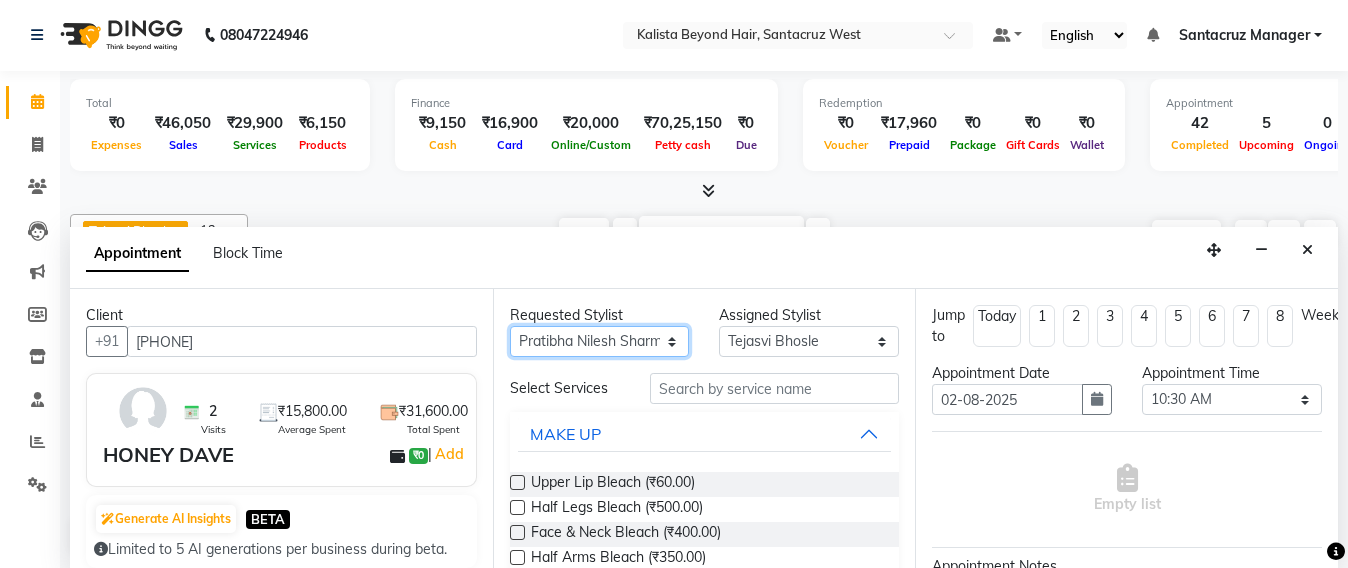 select on "47916" 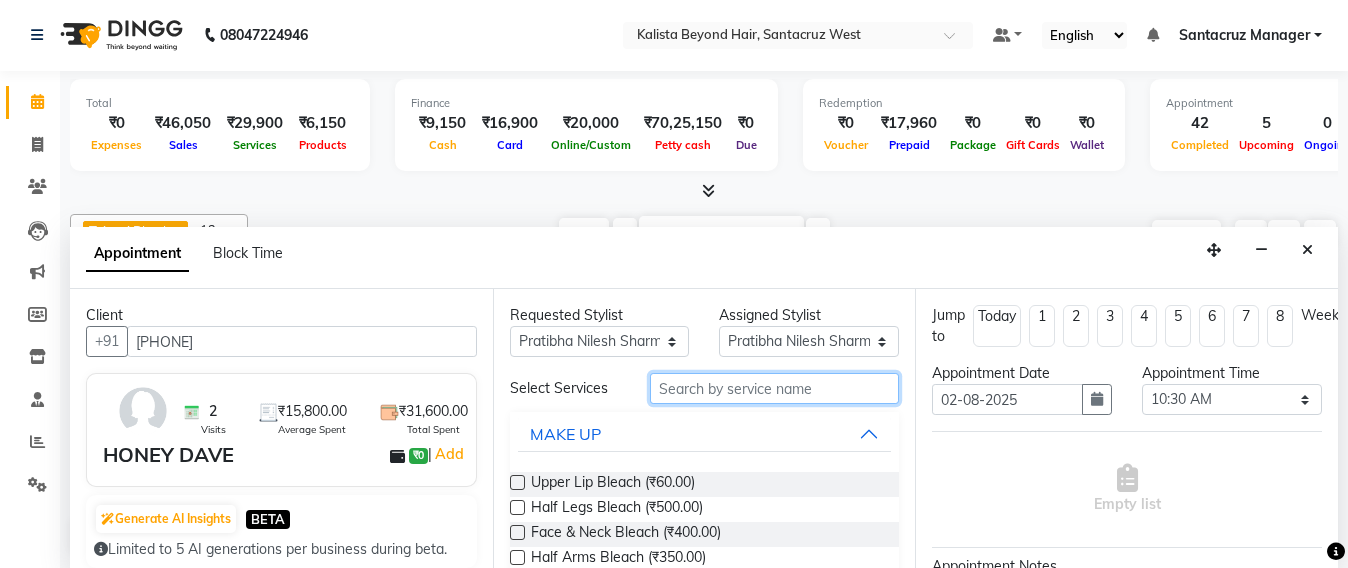 click at bounding box center (775, 388) 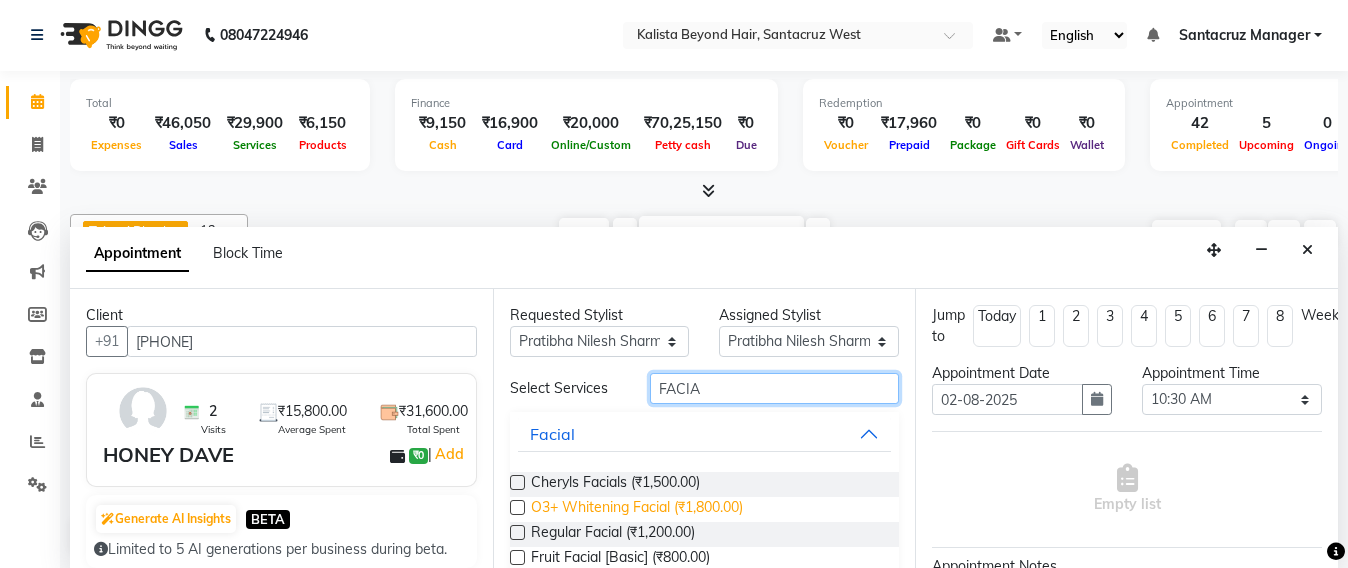 type on "FACIA" 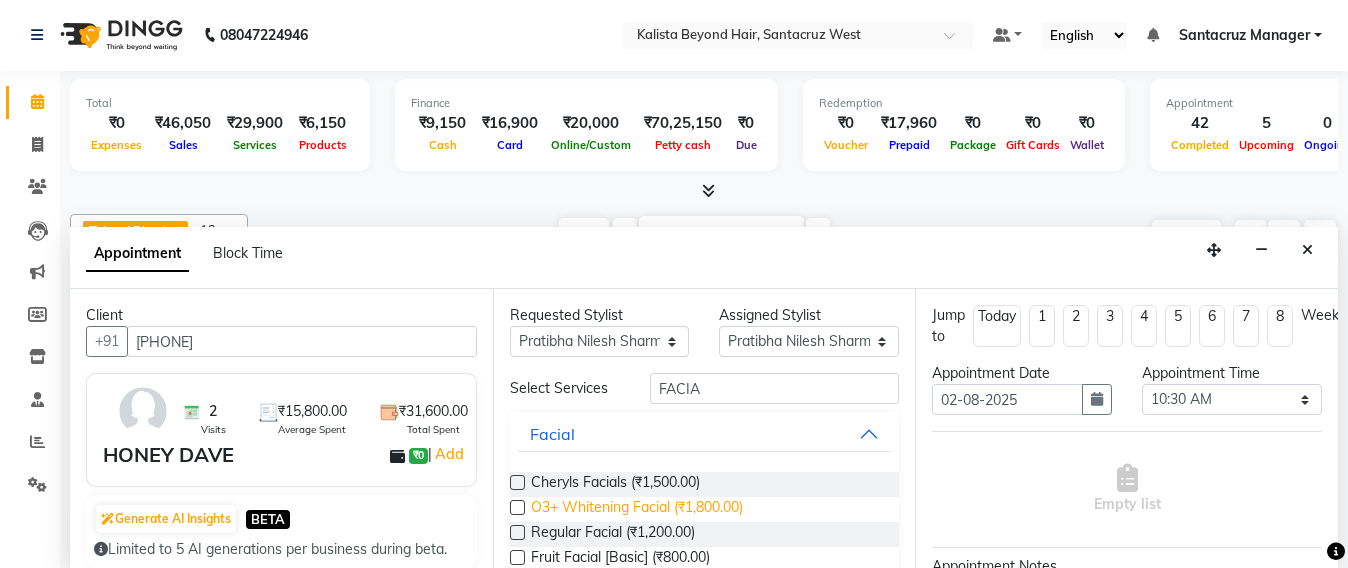 click on "O3+ Whitening Facial (₹1,800.00)" at bounding box center (637, 509) 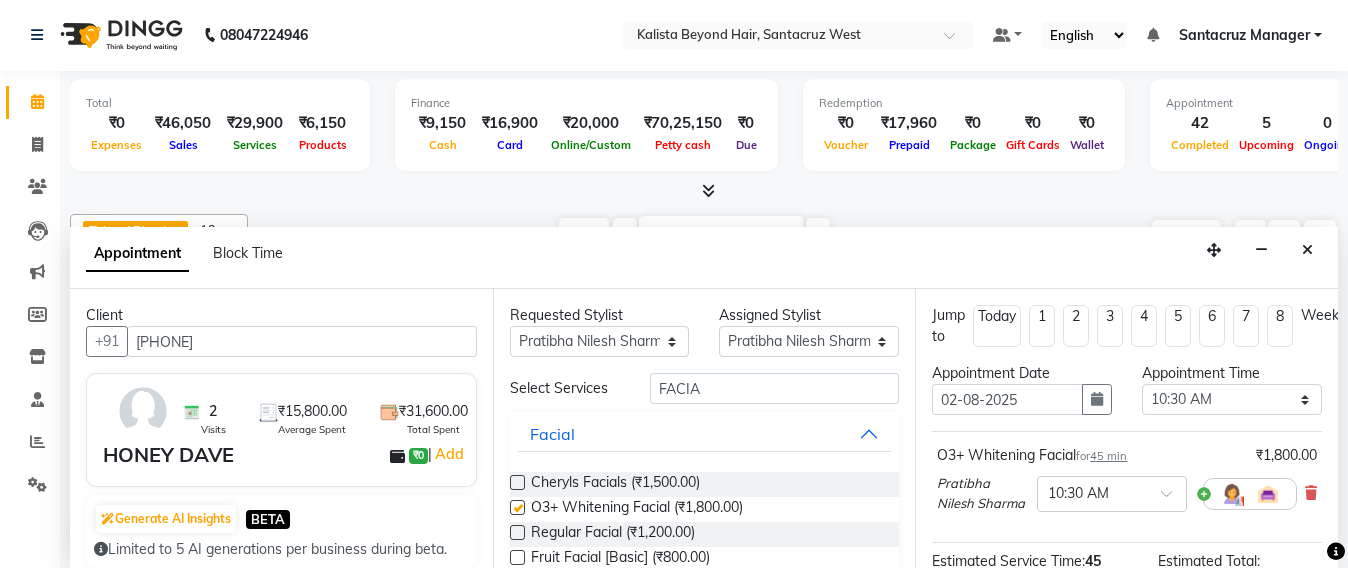 checkbox on "false" 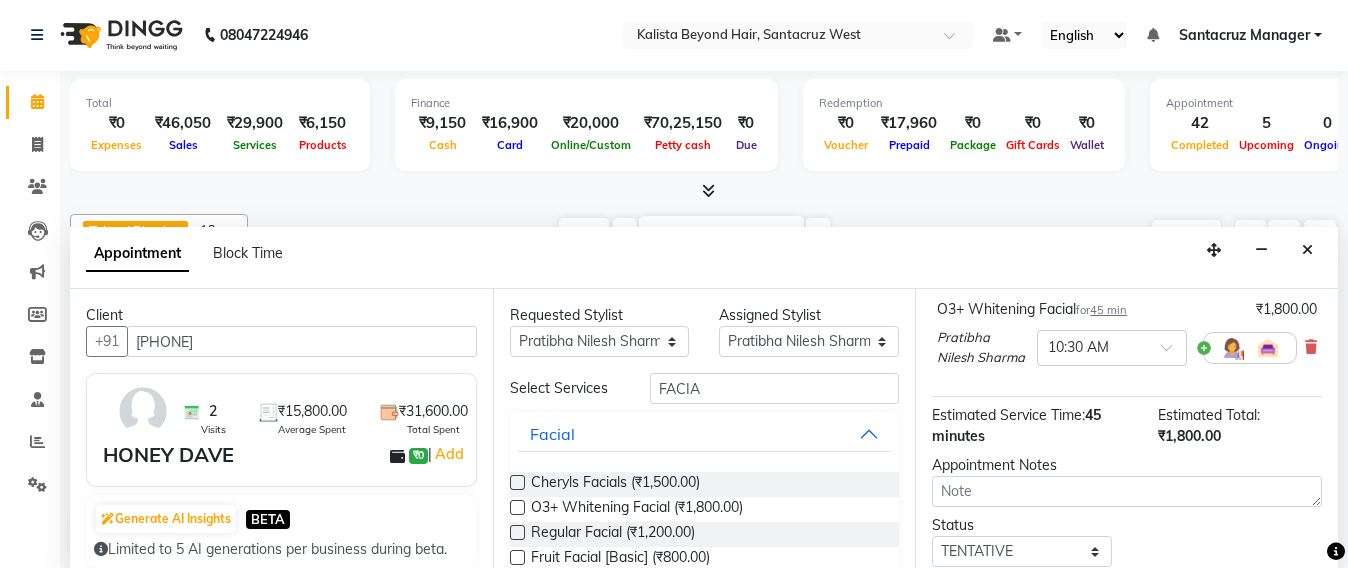 scroll, scrollTop: 250, scrollLeft: 0, axis: vertical 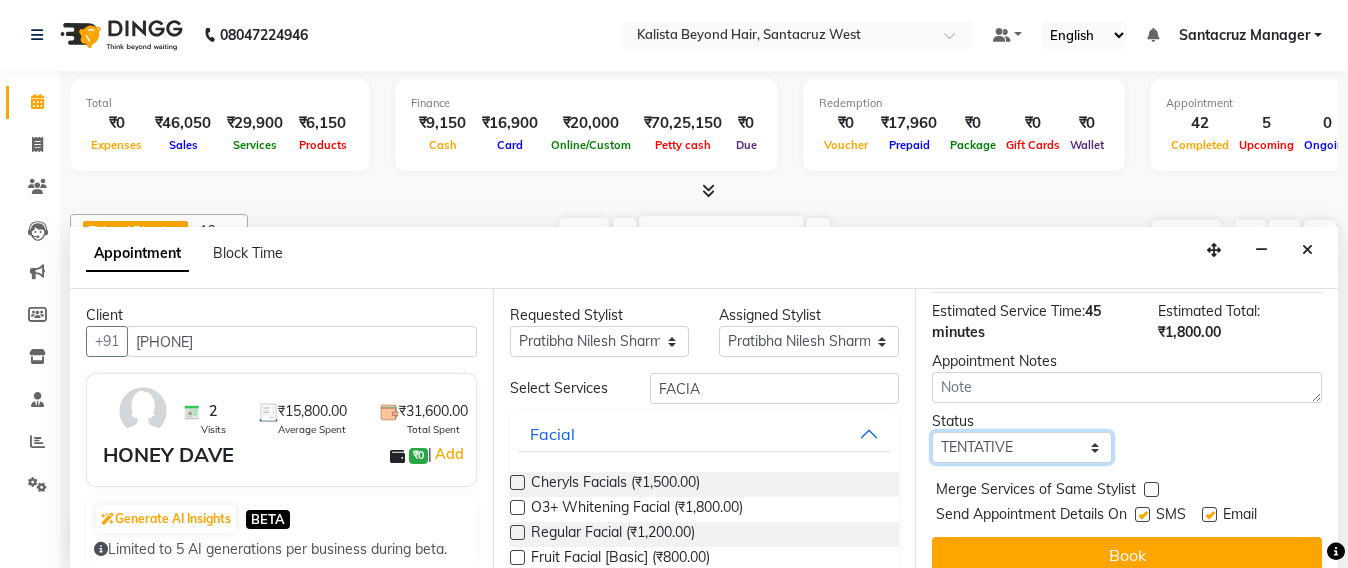 click on "Select TENTATIVE CONFIRM UPCOMING" at bounding box center [1022, 447] 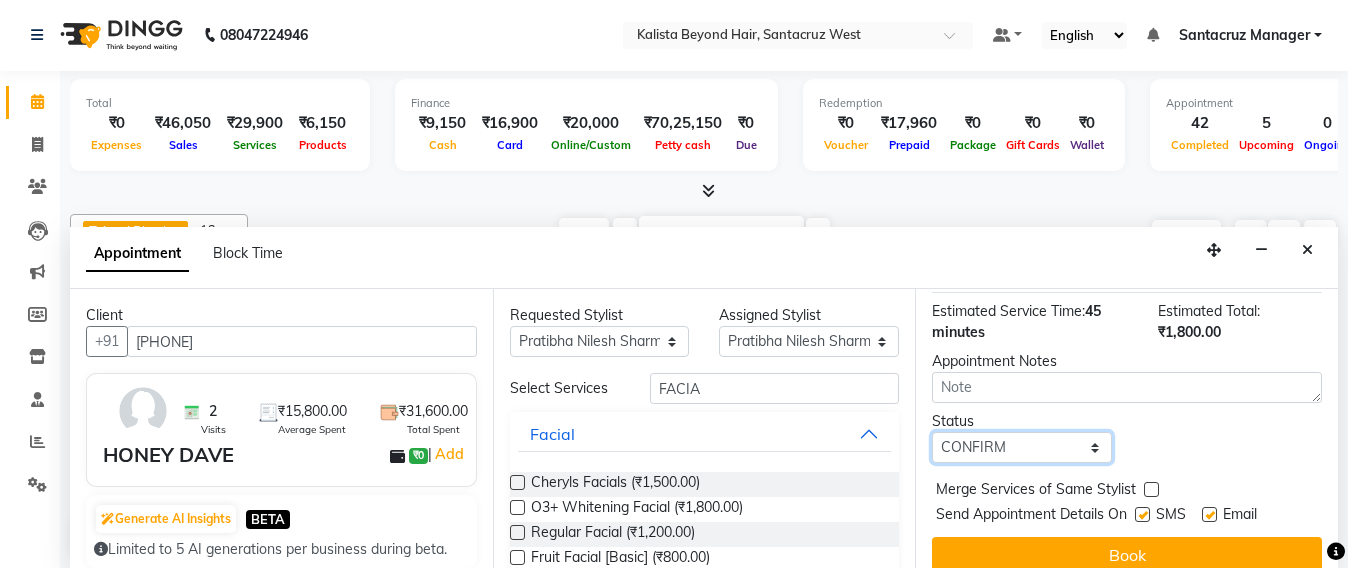 click on "Select TENTATIVE CONFIRM UPCOMING" at bounding box center [1022, 447] 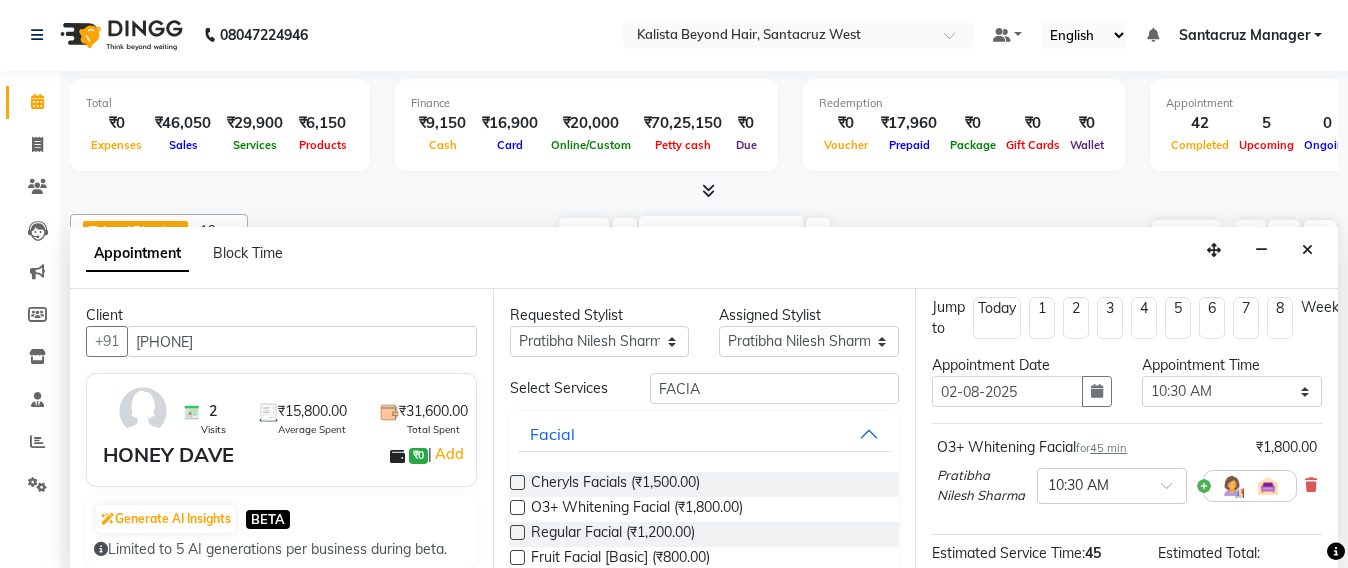 scroll, scrollTop: 0, scrollLeft: 0, axis: both 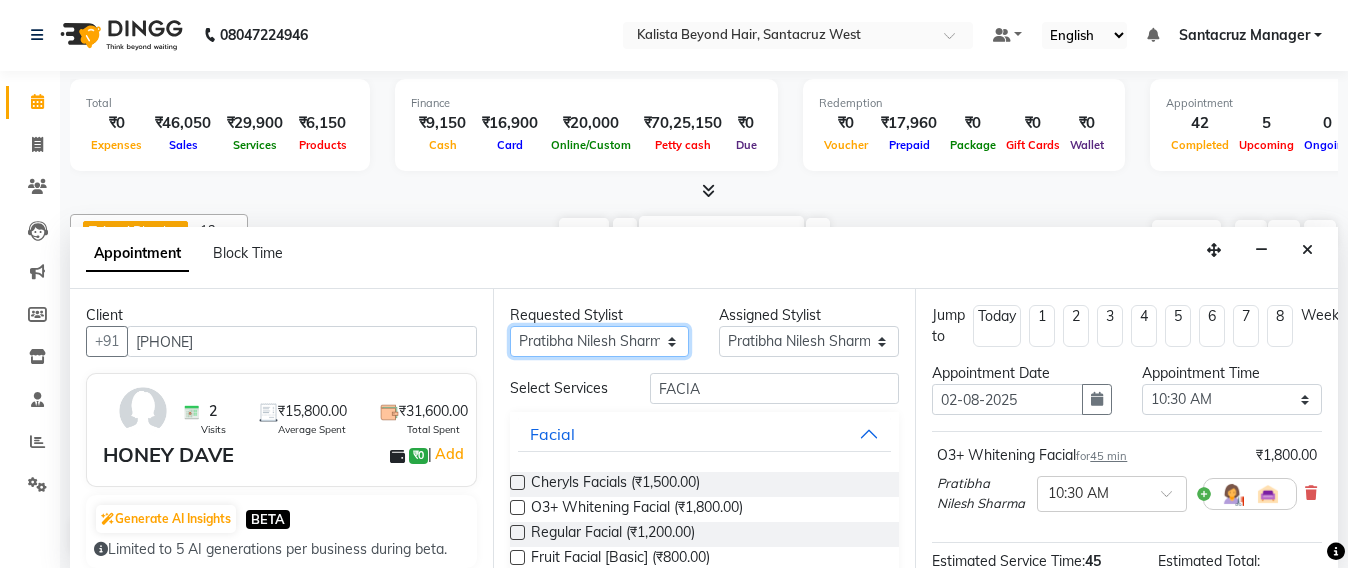 click on "Any Admin Avesh Sankat AZHER SHAIKH Jayeshree Mahtre Manisha Subodh Shedge Muskaan Pramila Vinayak Mhatre prathmesh mahattre Pratibha Nilesh Sharma RINKI SAV Rosy Sunil Jadhav Sameer shah admin SAURAV Siddhi SOMAYANG VASHUM Tejasvi Bhosle" at bounding box center (600, 341) 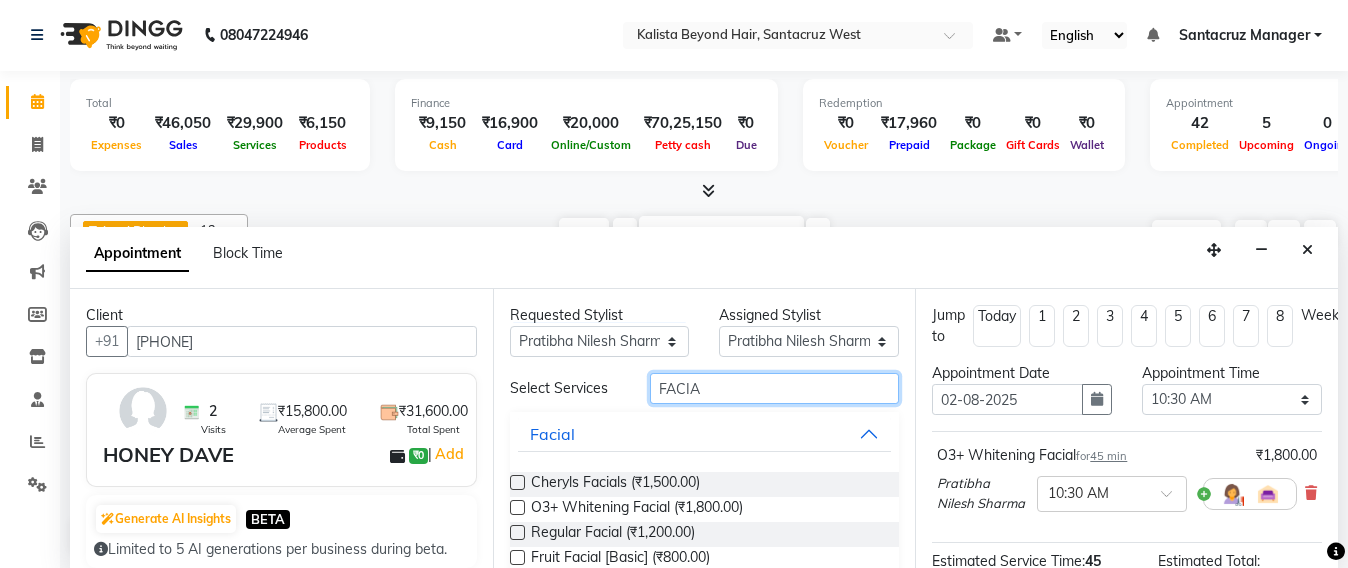 click on "FACIA" at bounding box center [775, 388] 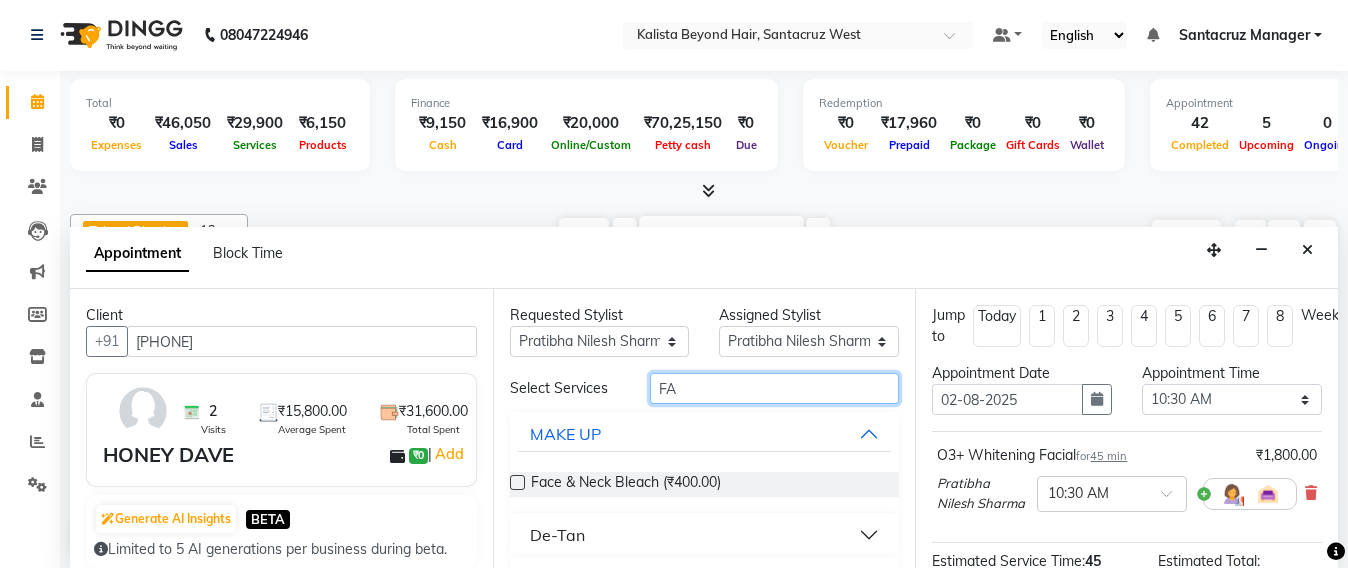 type on "F" 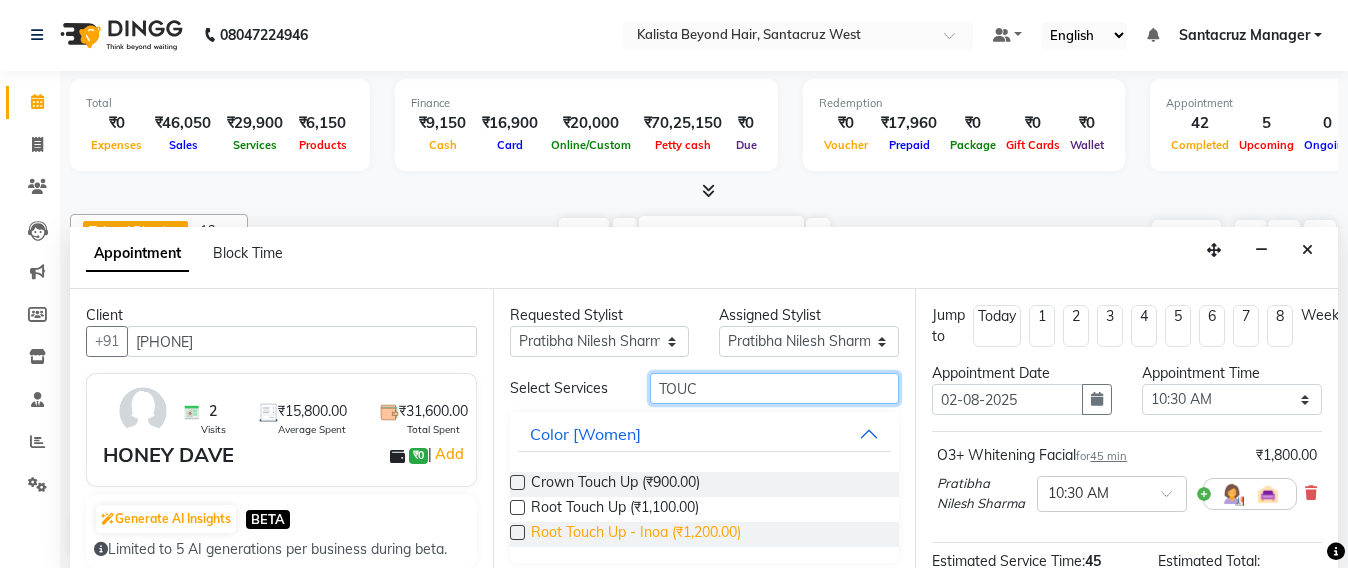 type on "TOUC" 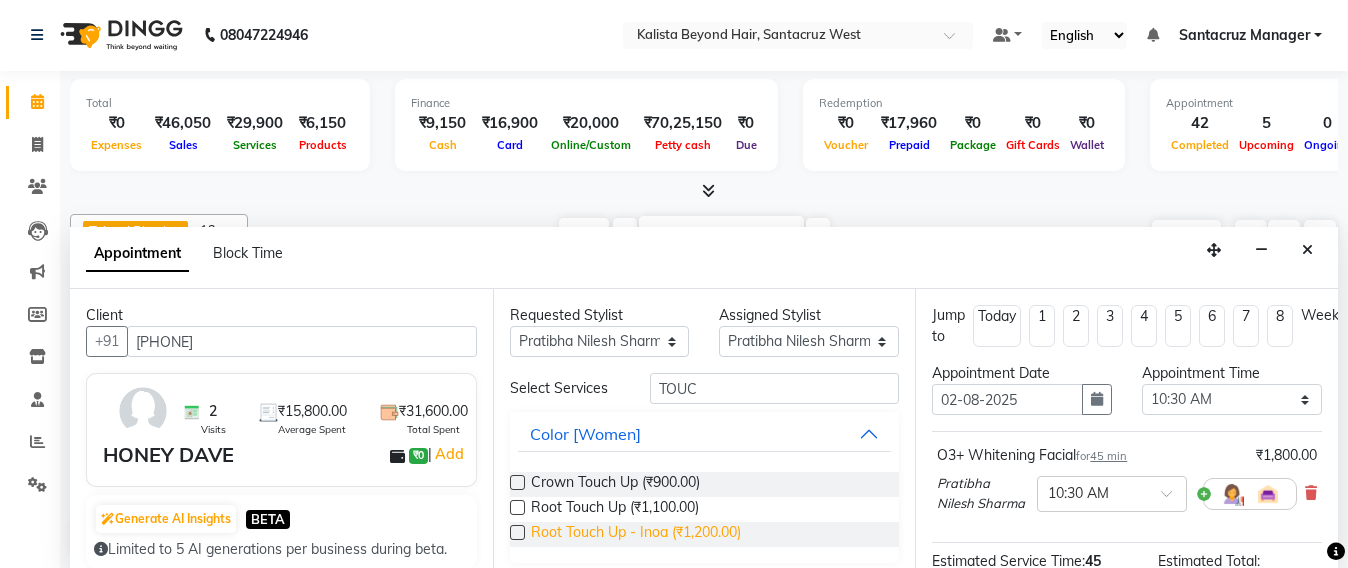 click on "Root Touch Up - Inoa (₹1,200.00)" at bounding box center [636, 534] 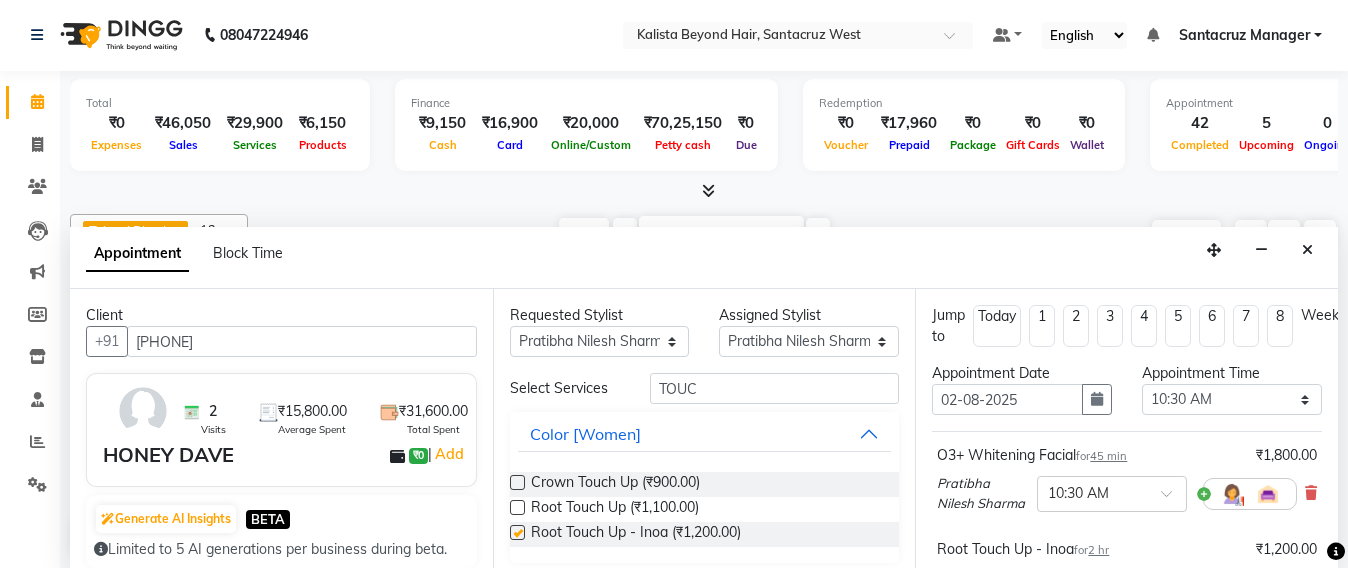 checkbox on "false" 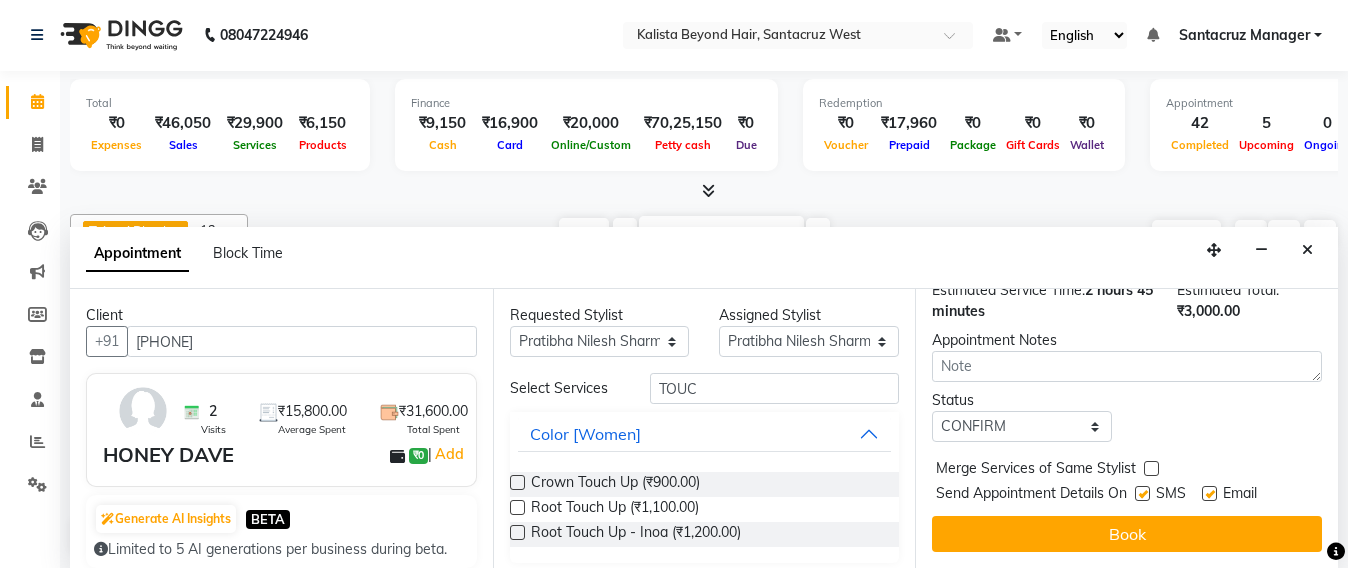 scroll, scrollTop: 423, scrollLeft: 0, axis: vertical 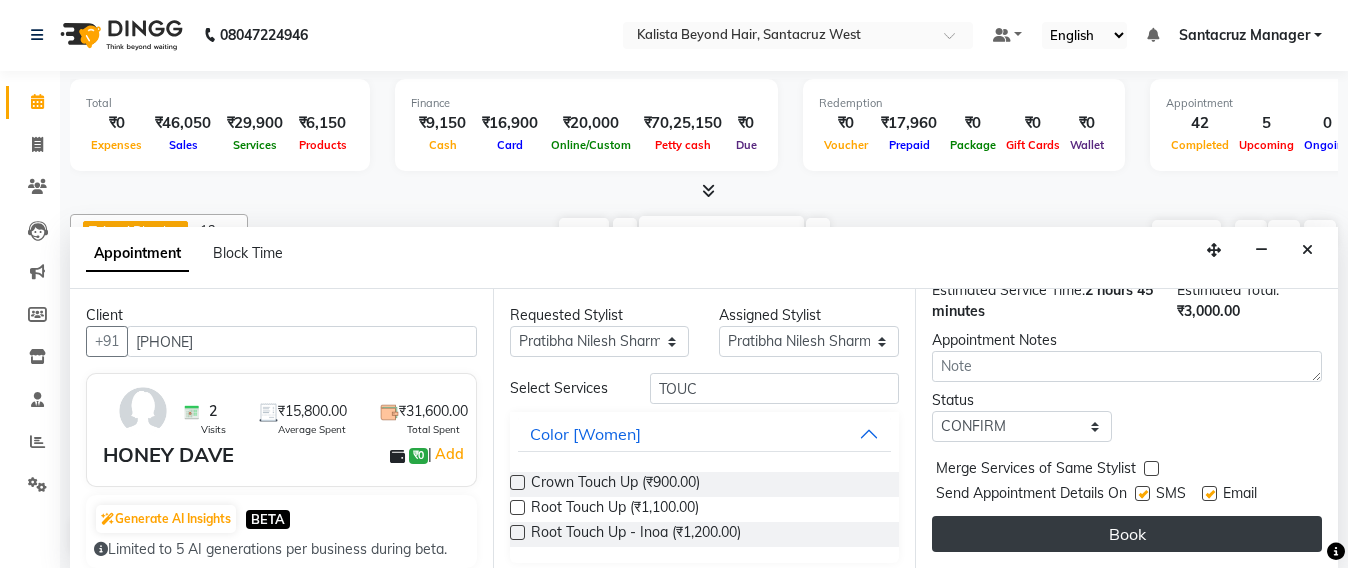 click on "Book" at bounding box center [1127, 534] 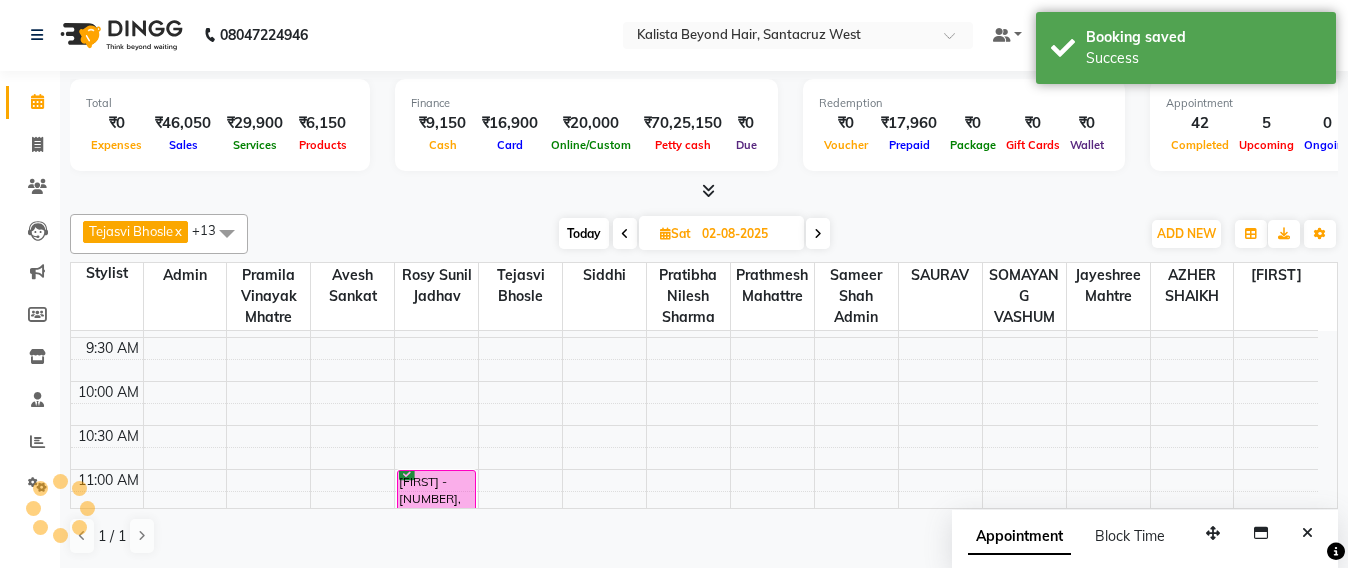 scroll, scrollTop: 0, scrollLeft: 0, axis: both 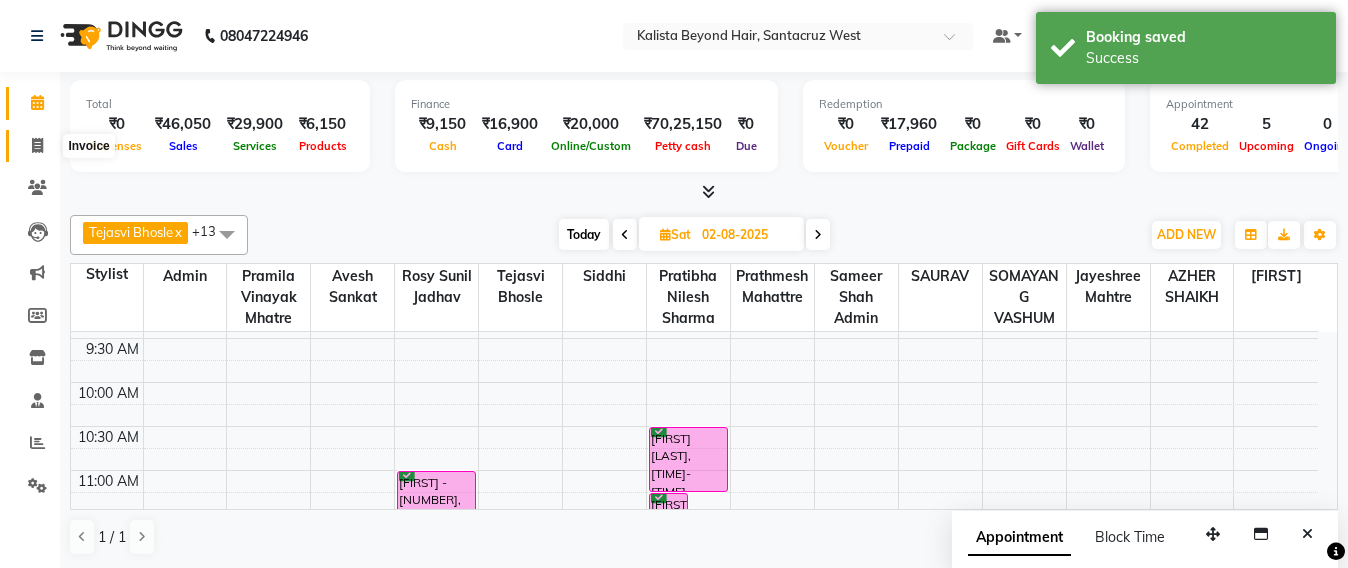 click 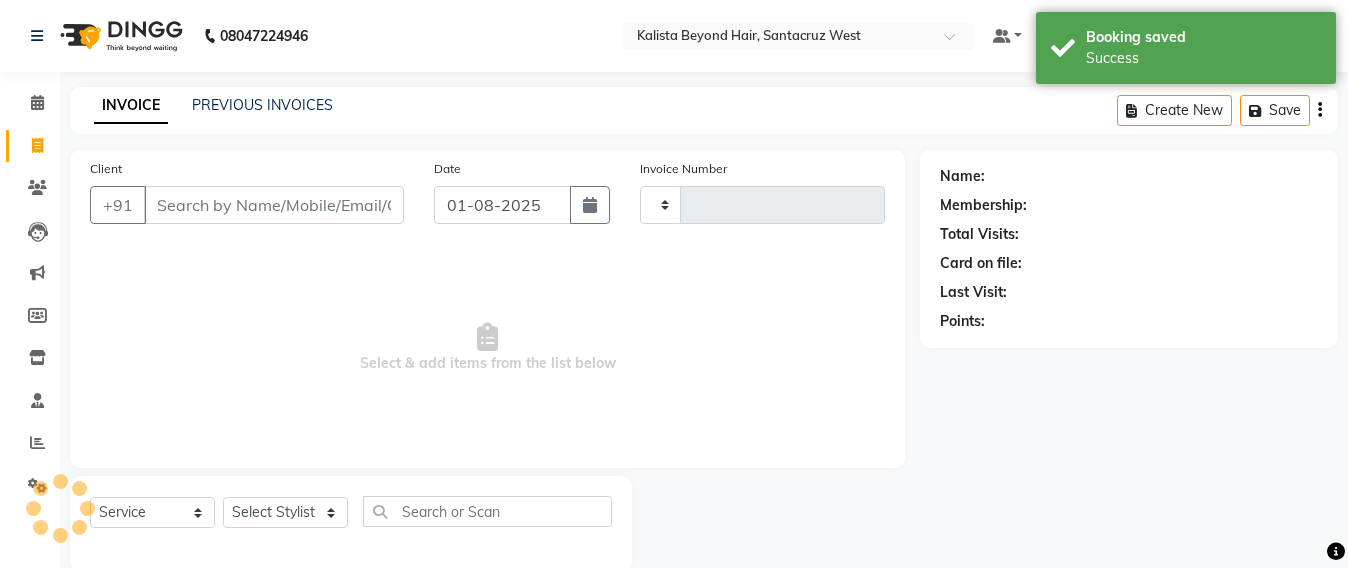 type on "5545" 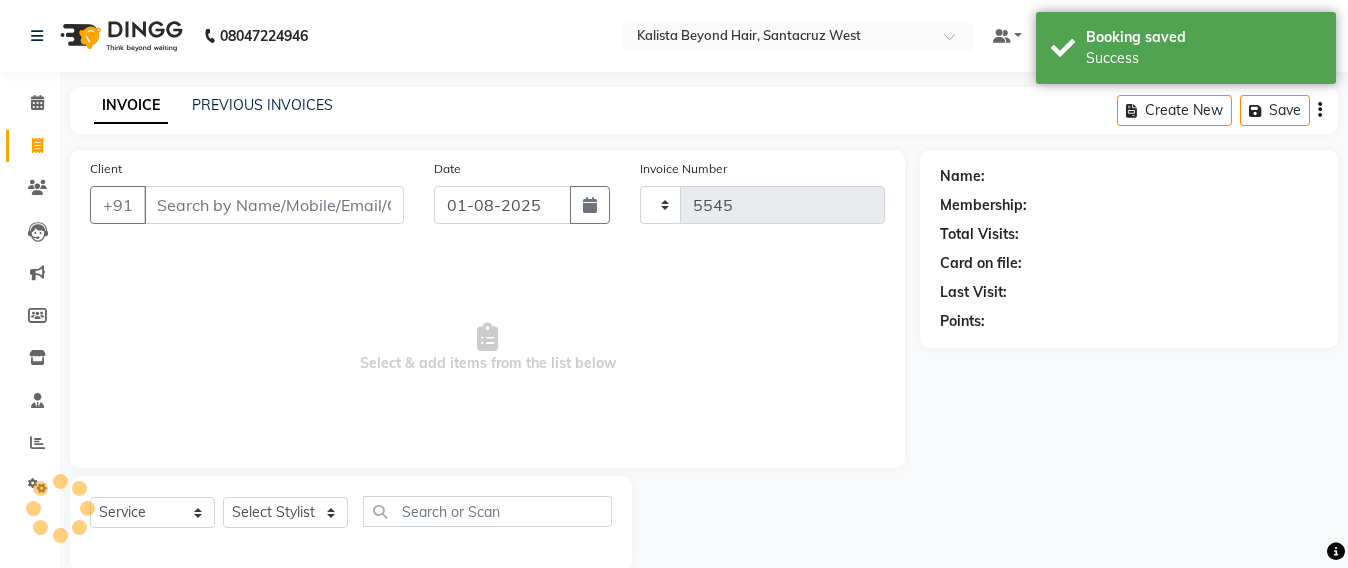 select on "6357" 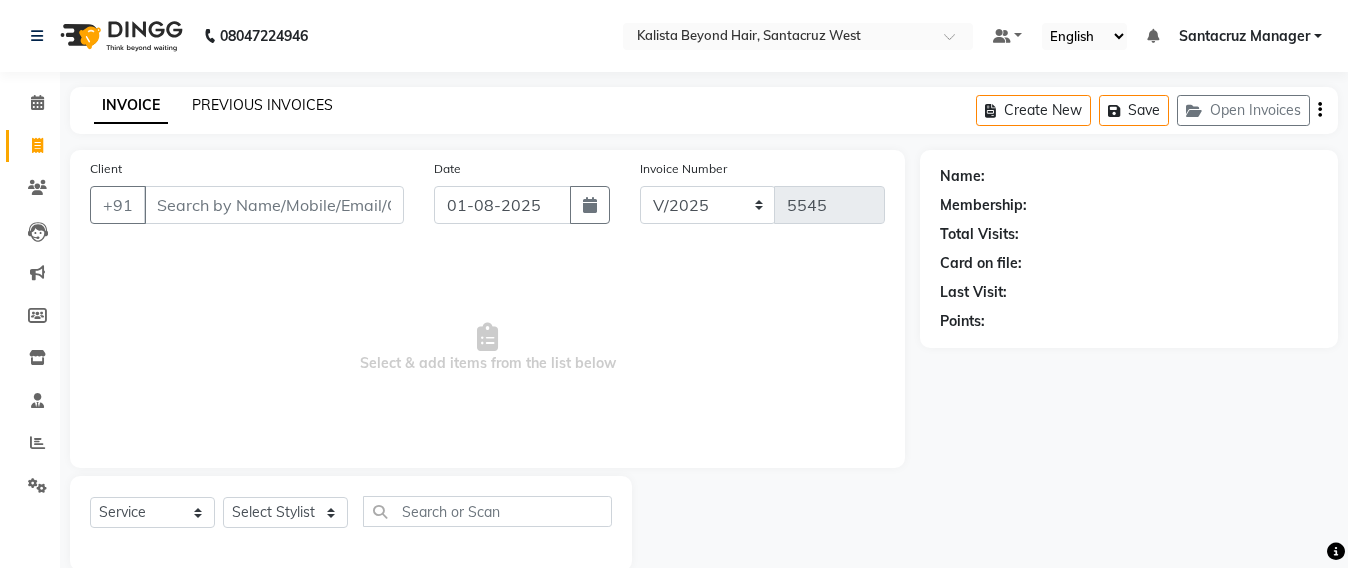 click on "PREVIOUS INVOICES" 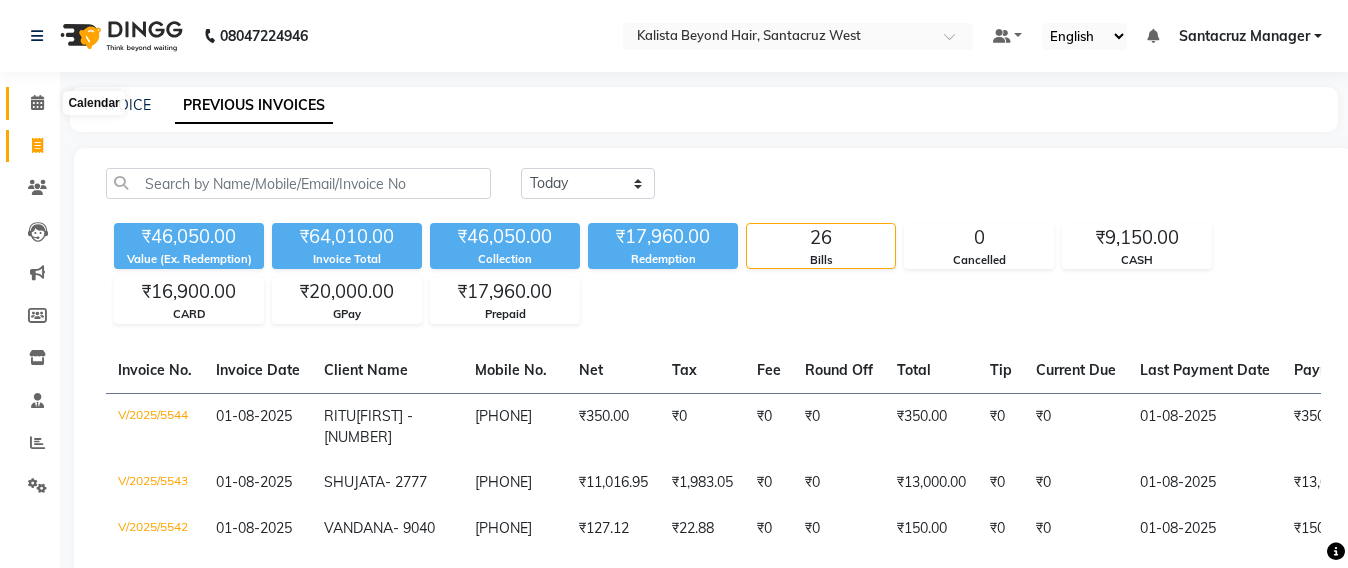 click 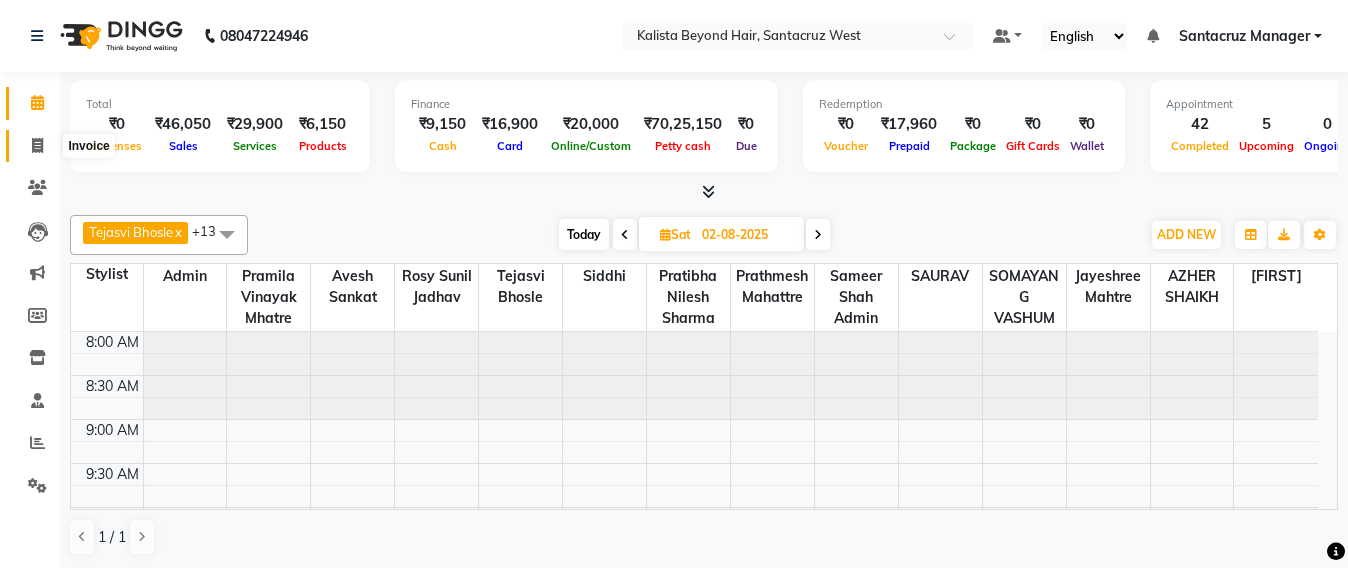 click 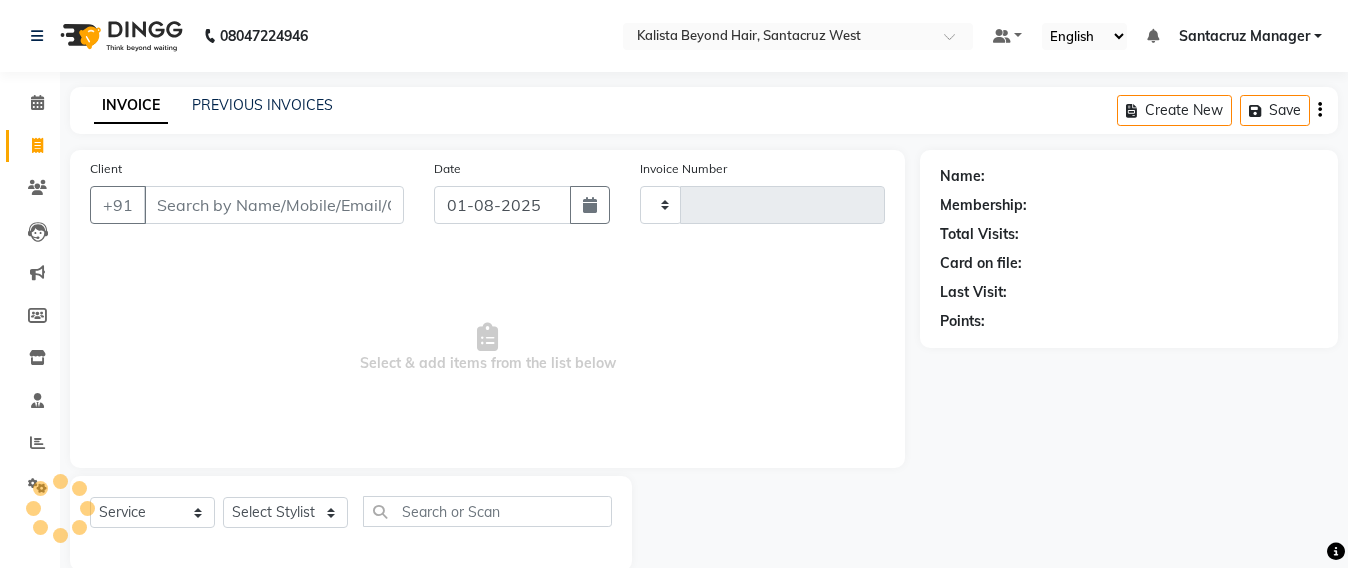 type on "5545" 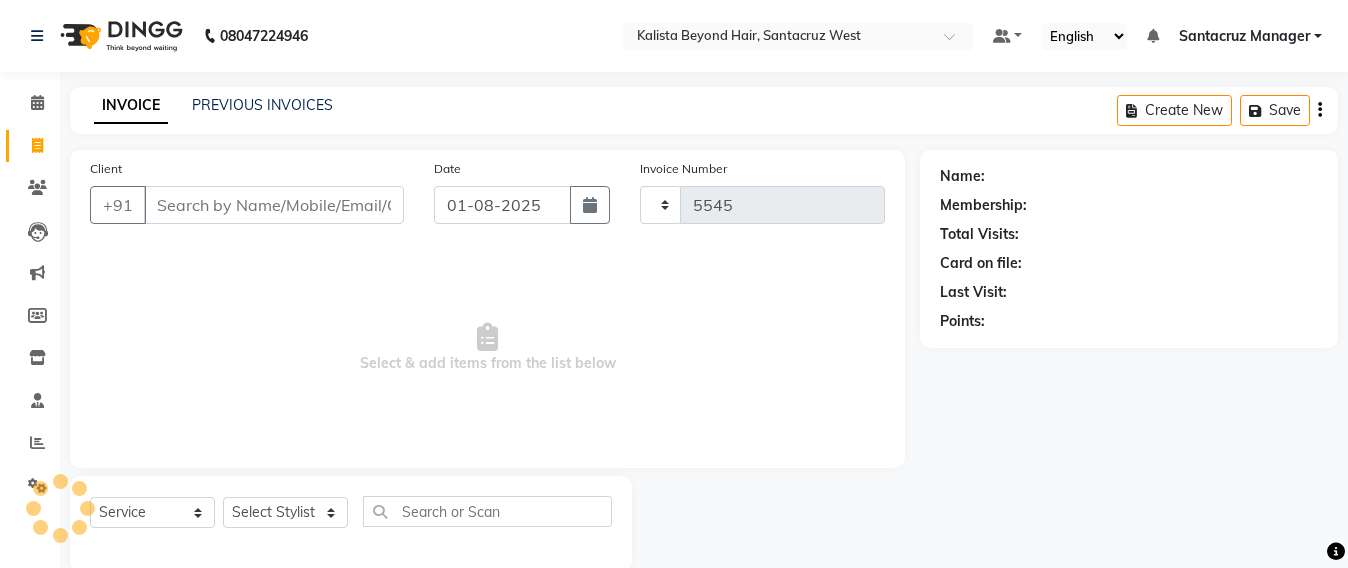 select on "6357" 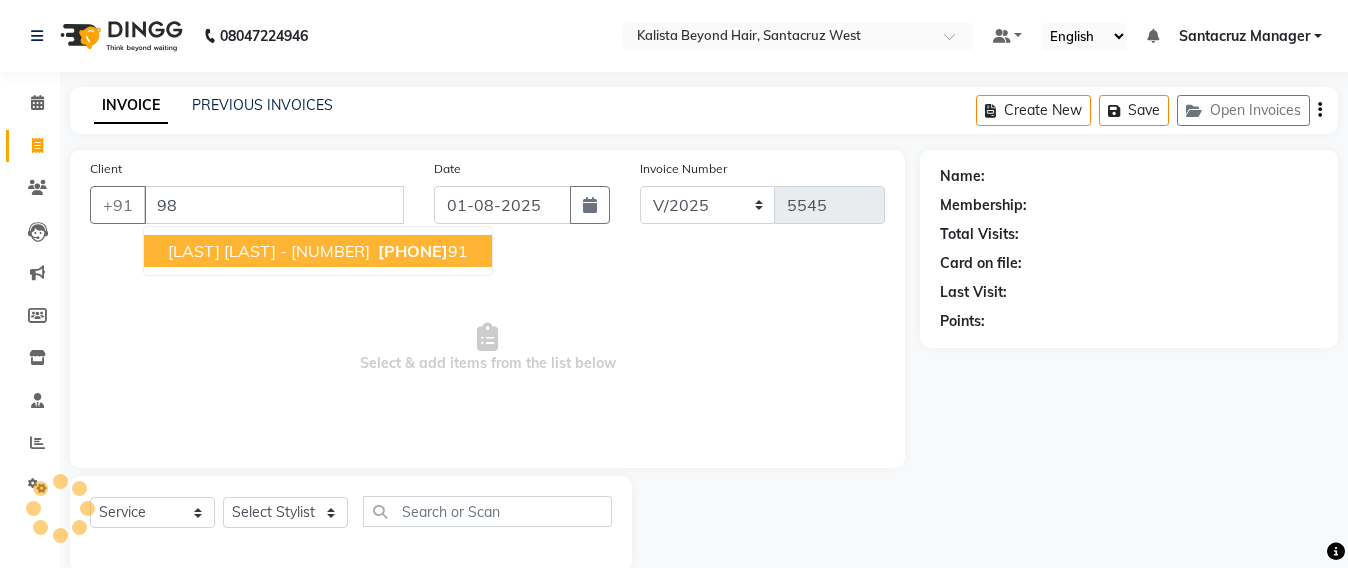 type on "9" 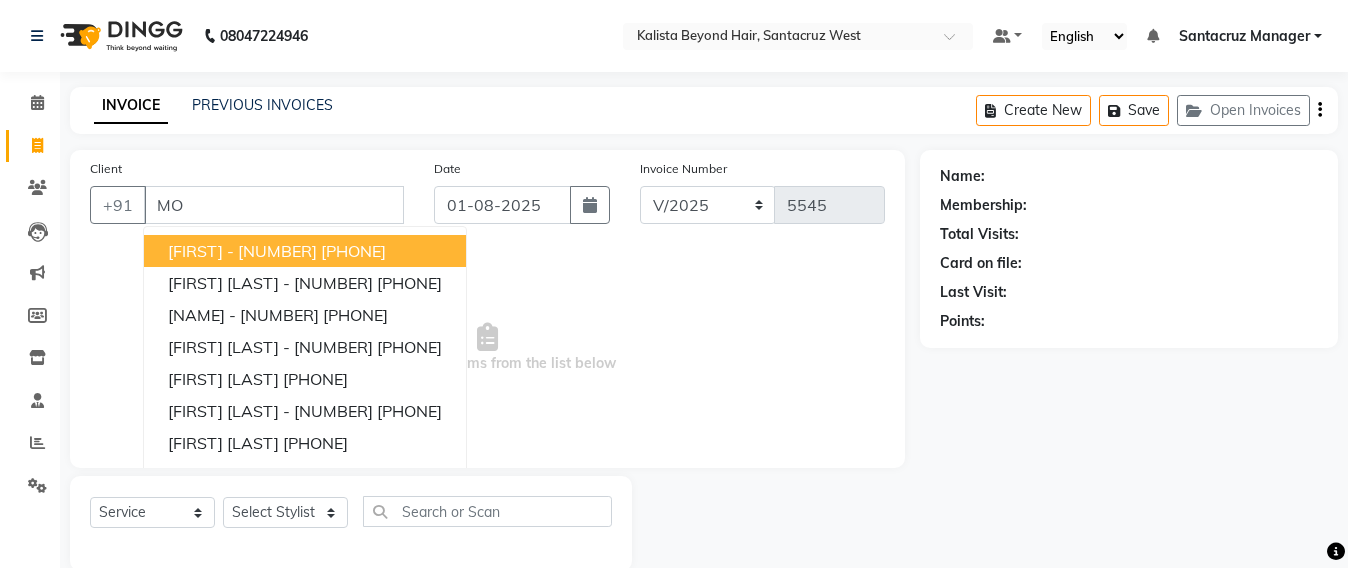 type on "M" 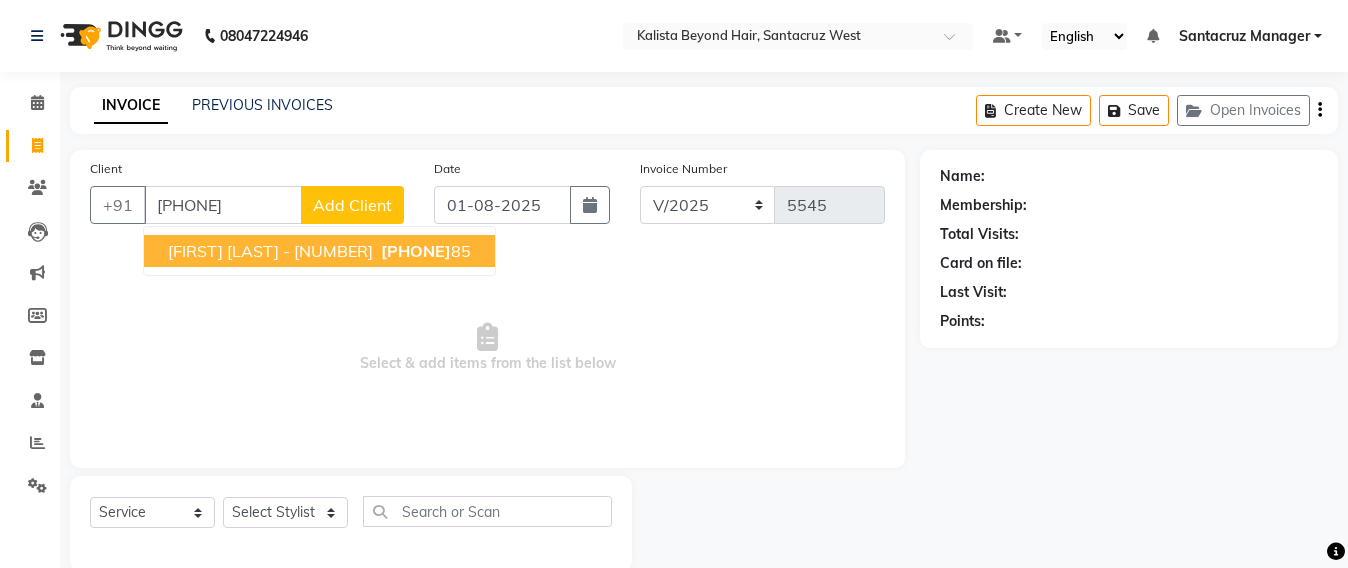 click on "[FIRST] [LAST] - 3385" at bounding box center [270, 251] 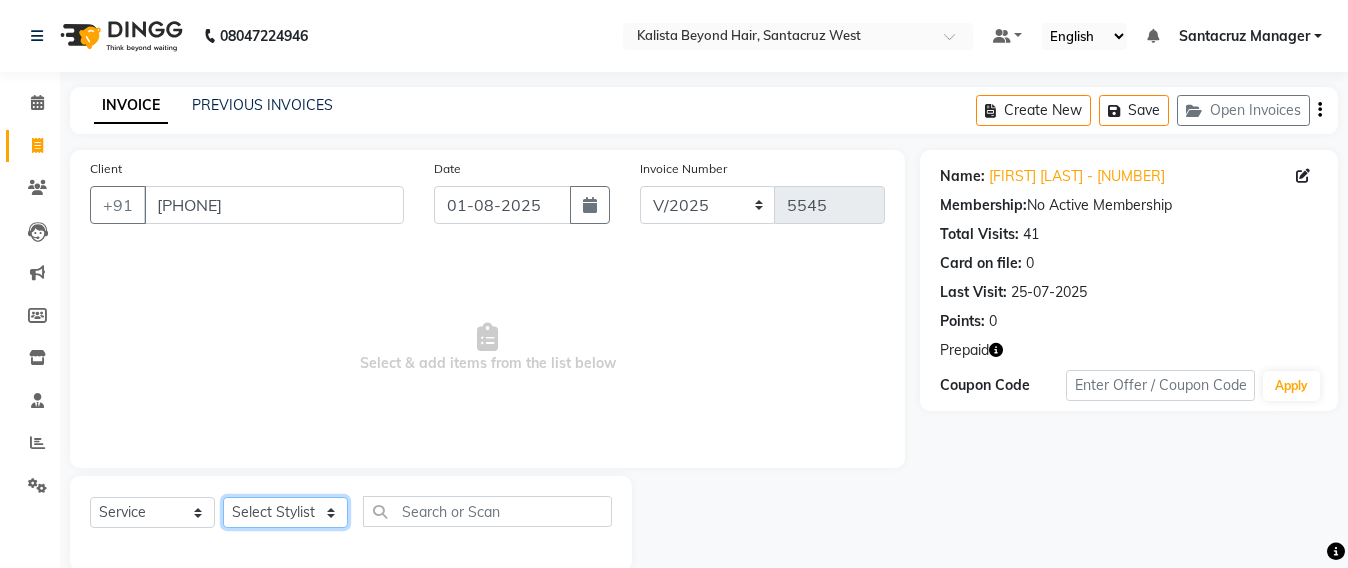 click on "Select Stylist Admin Avesh Sankat AZHER SHAIKH Jayeshree Mahtre Manisha Subodh Shedge Muskaan Pramila Vinayak Mhatre prathmesh mahattre Pratibha Nilesh Sharma RINKI SAV Rosy Sunil Jadhav Sameer shah admin Santacruz Manager SAURAV Siddhi SOMAYANG VASHUM Tejasvi Bhosle" 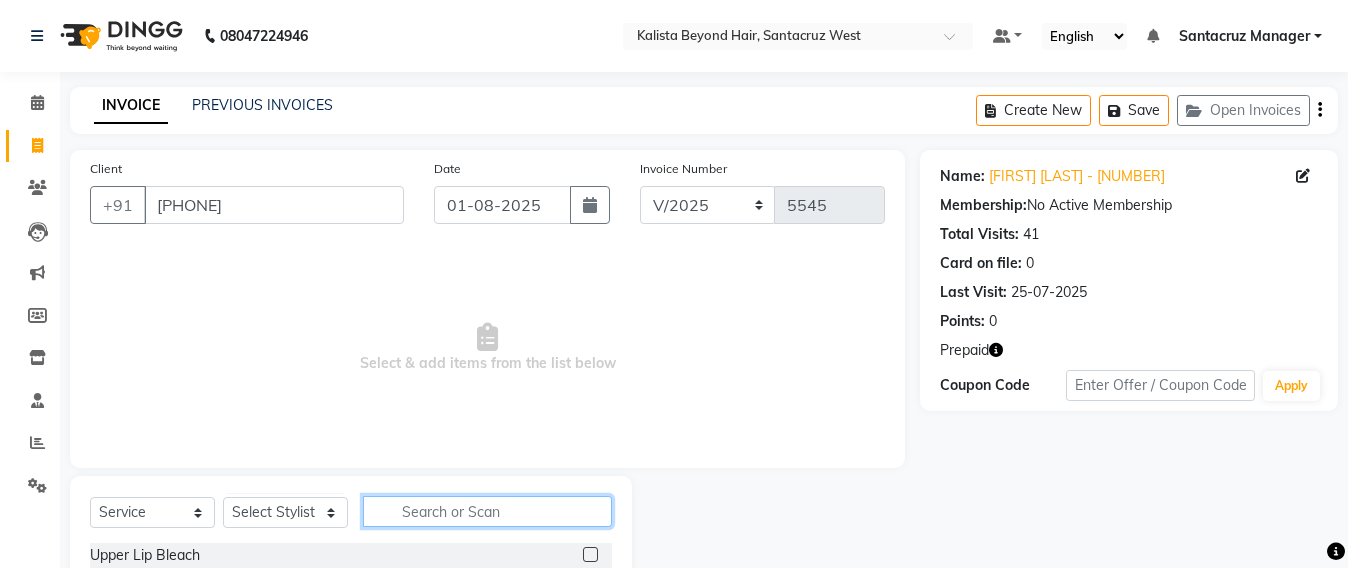 click 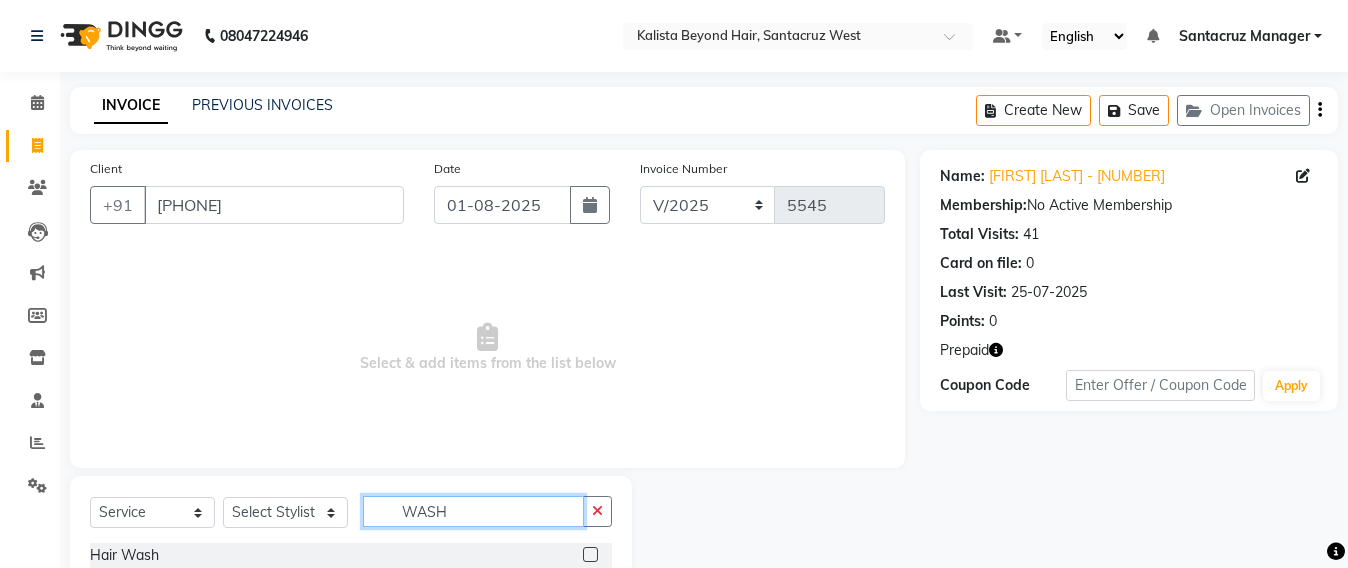 scroll, scrollTop: 120, scrollLeft: 0, axis: vertical 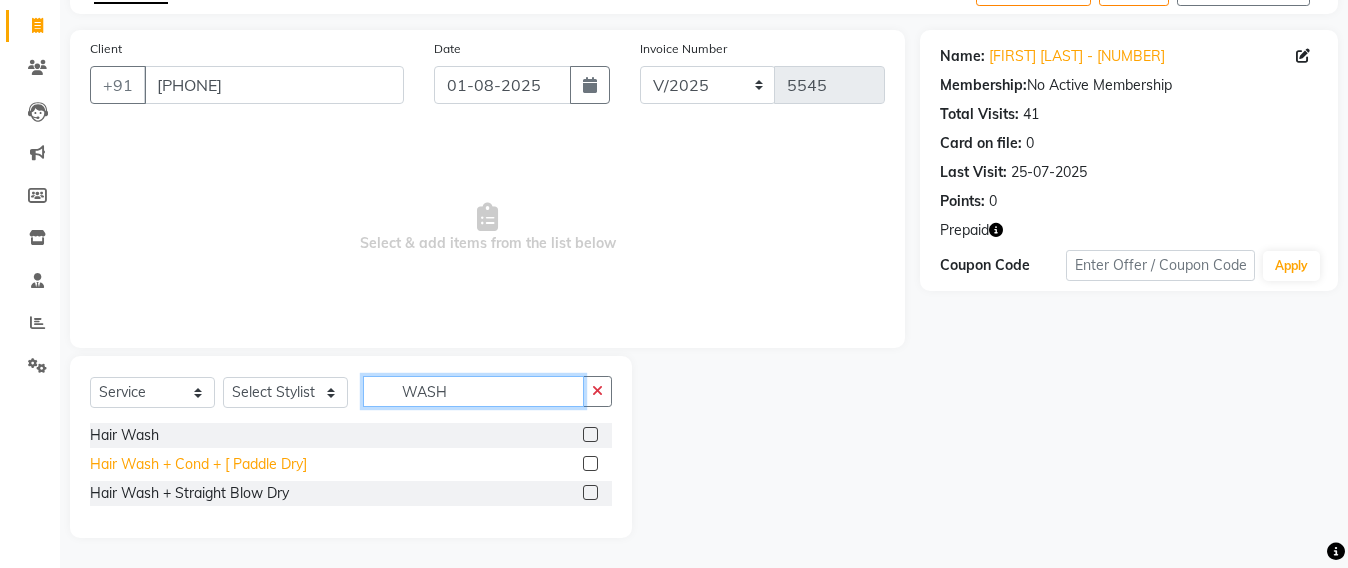 type 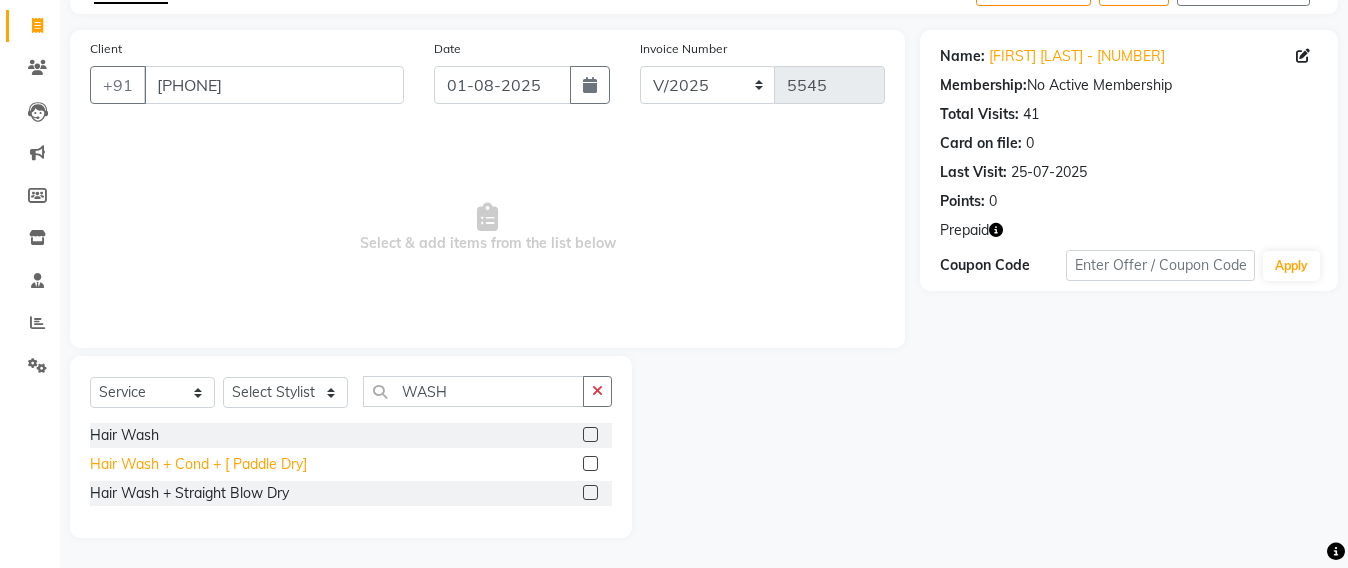 click on "Hair Wash + Cond + [ Paddle Dry]" 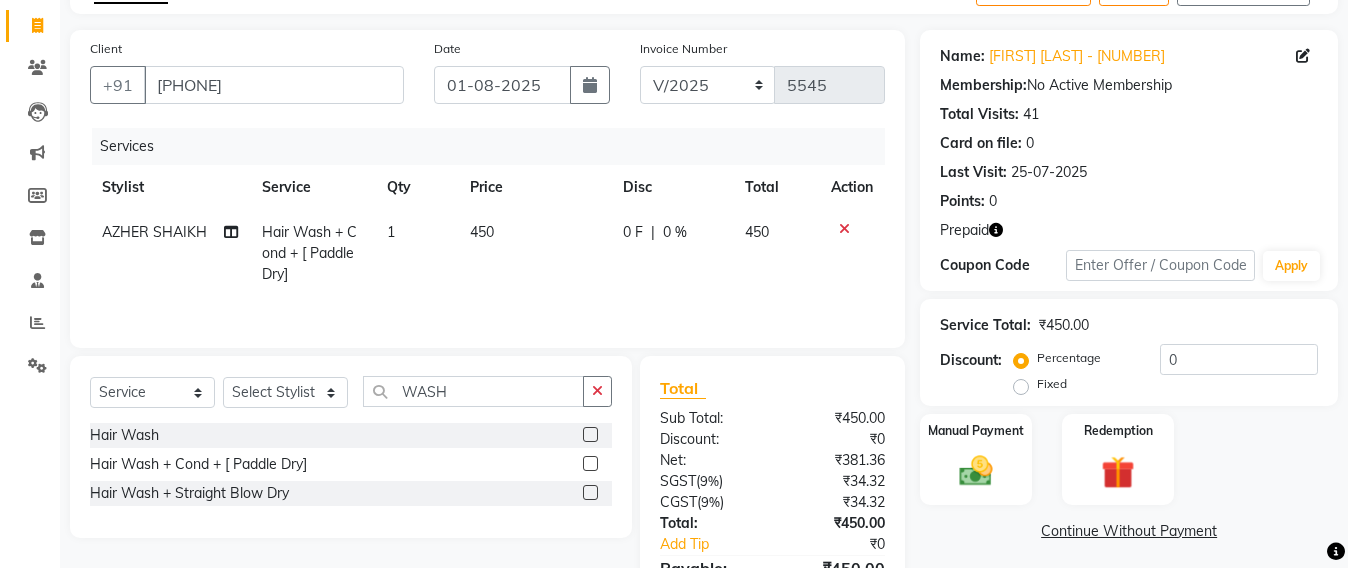 click on "450" 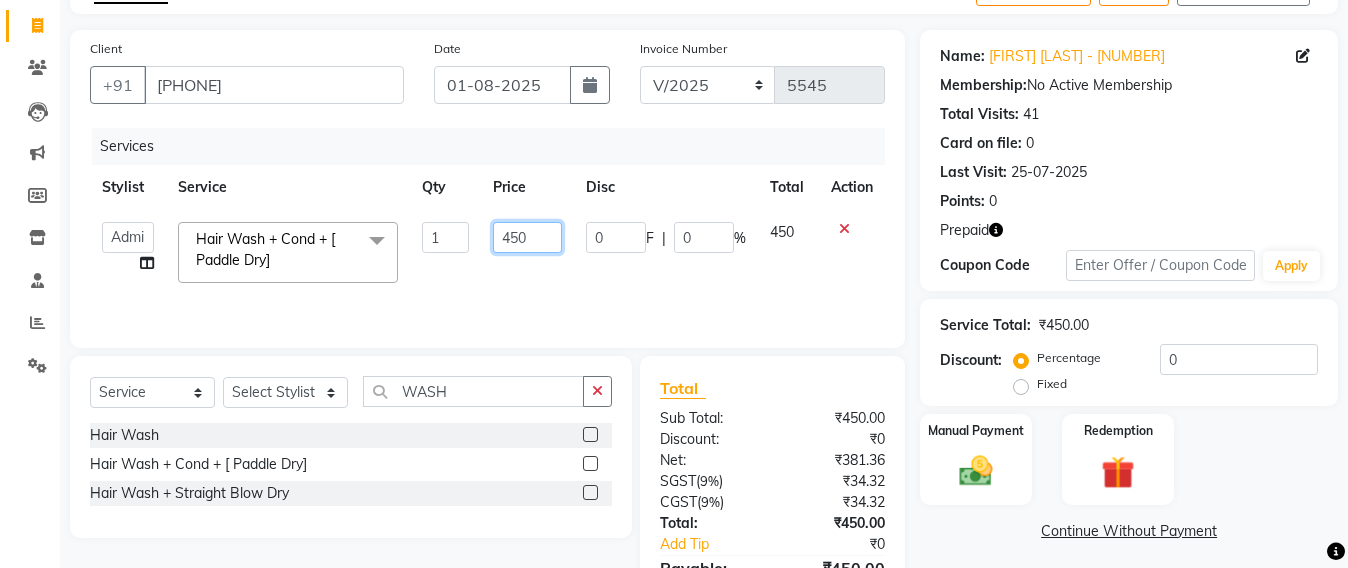 click on "450" 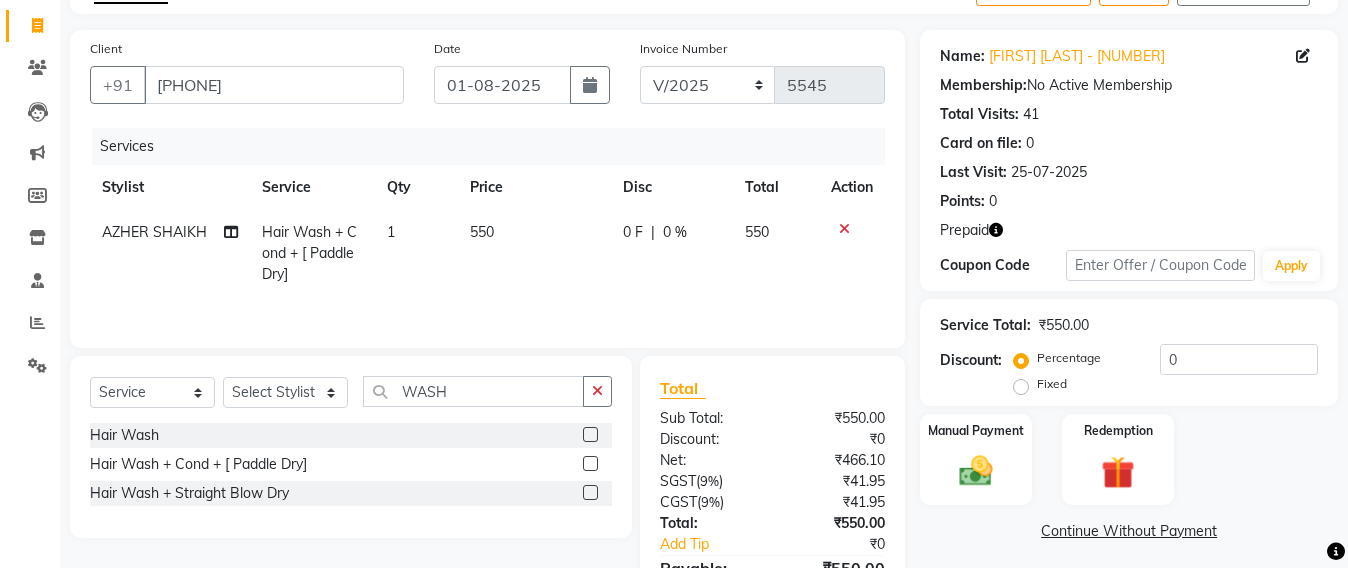 click on "Services Stylist Service Qty Price Disc Total Action AZHER SHAIKH Hair Wash + Cond + [ Paddle Dry] 1 550 0 F | 0 % 550" 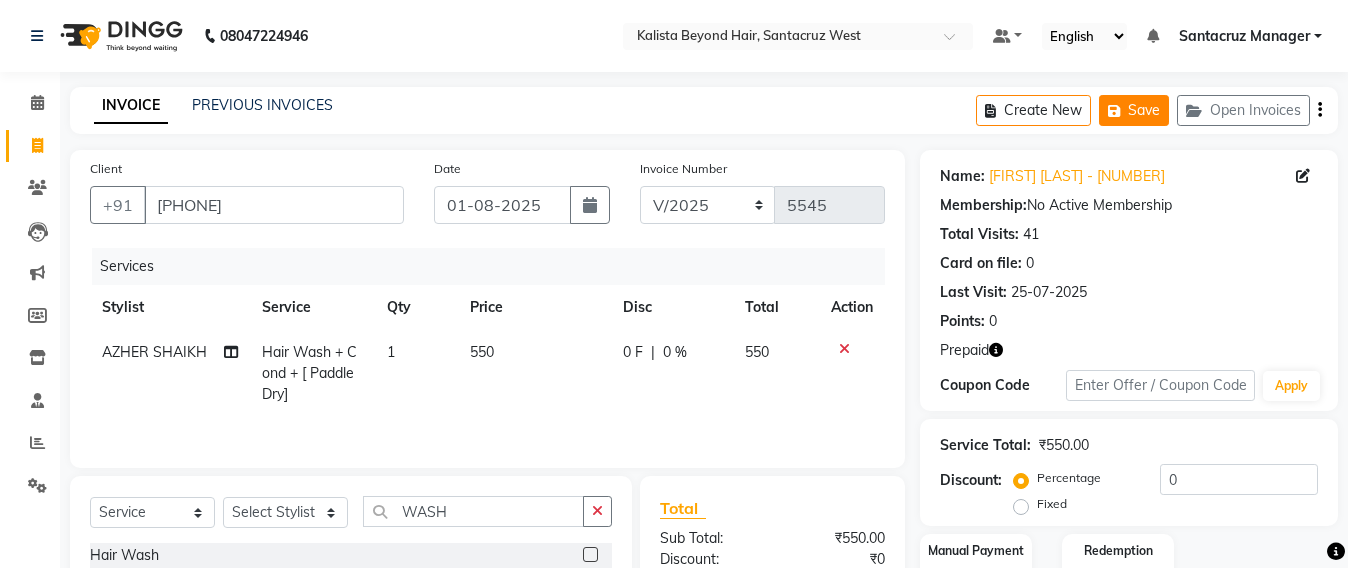 click on "Save" 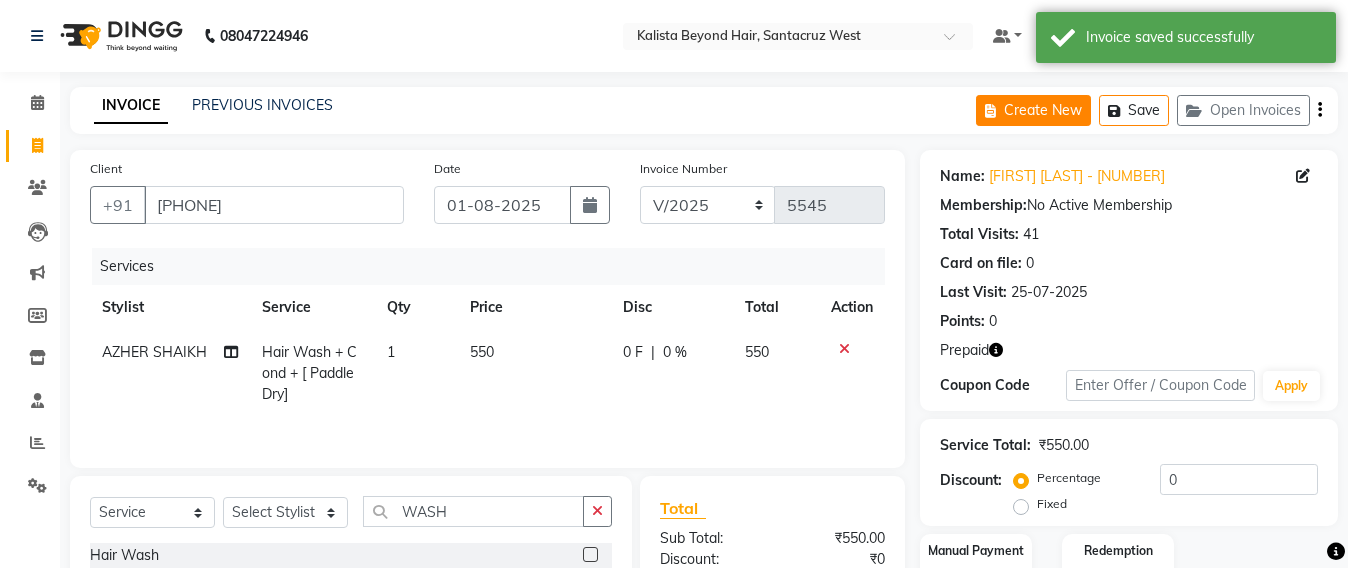click on "Create New" 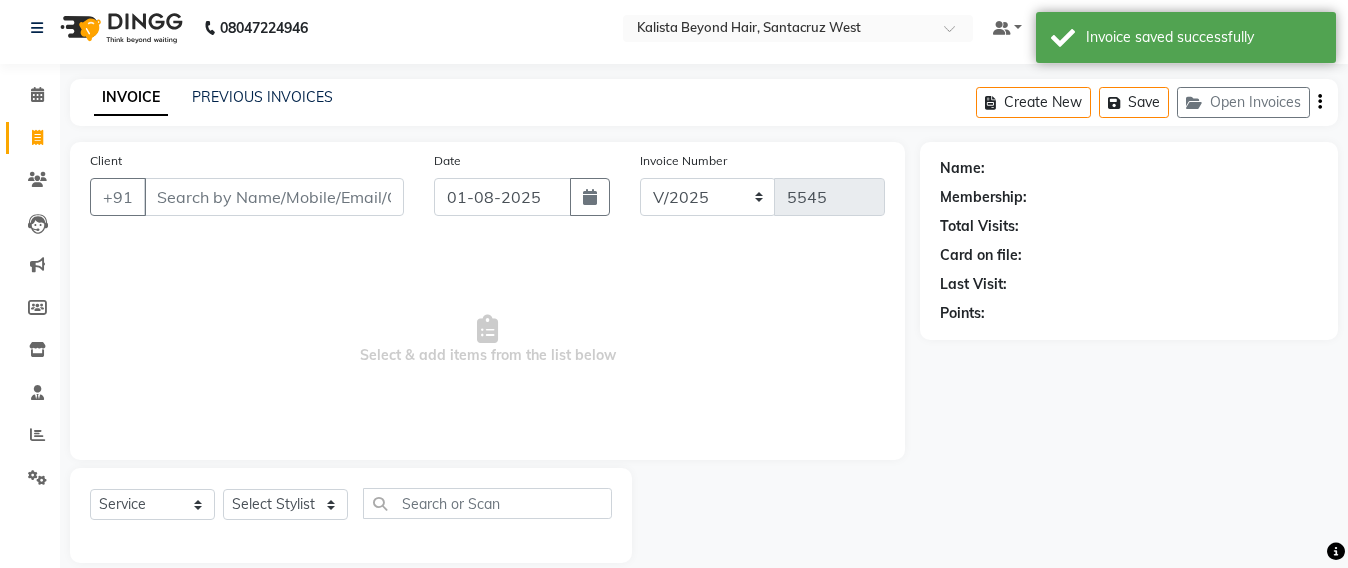 scroll, scrollTop: 33, scrollLeft: 0, axis: vertical 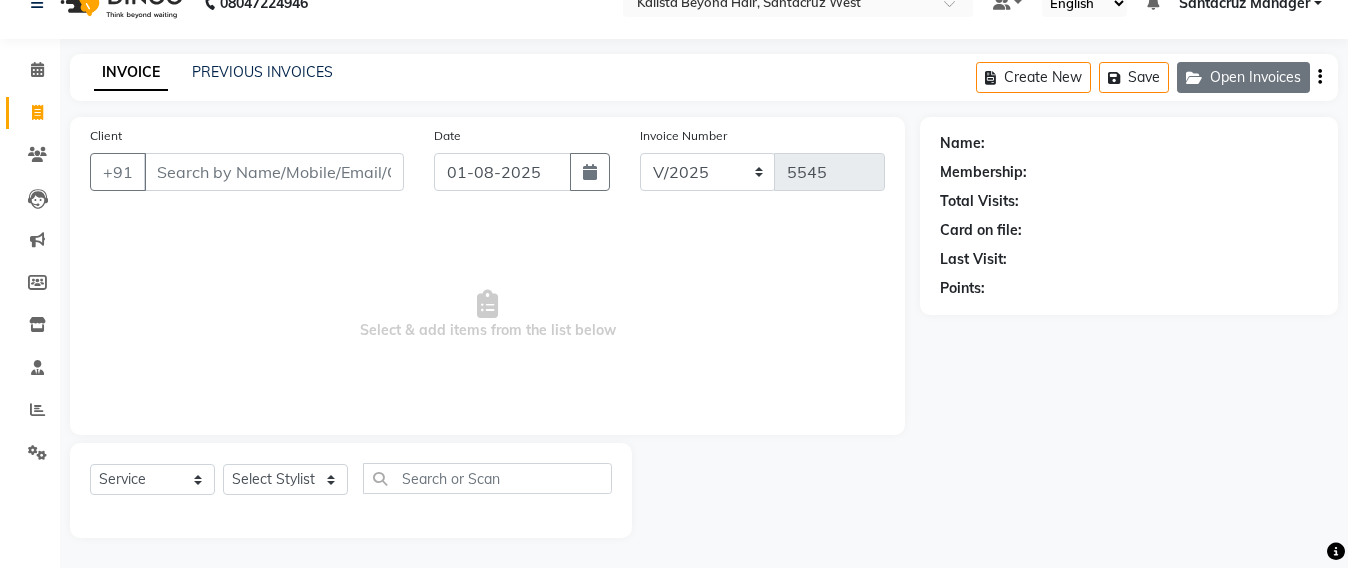 click on "Open Invoices" 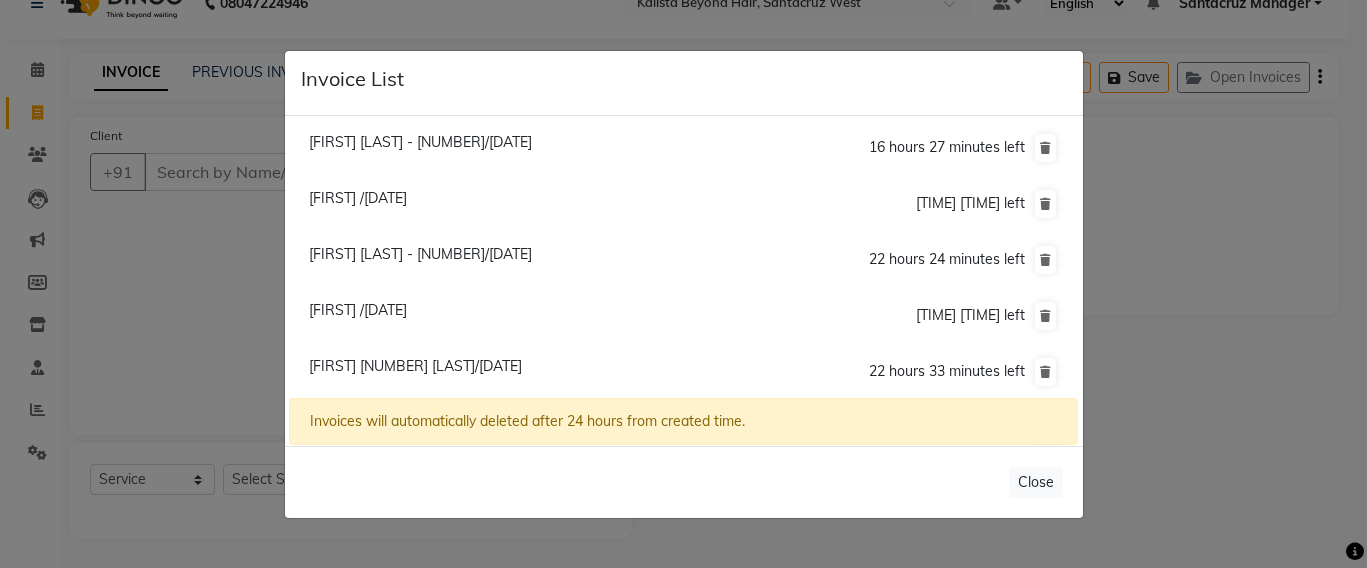 click on "Prathana Nepyune Bhansal - 0229/01 August 2025" 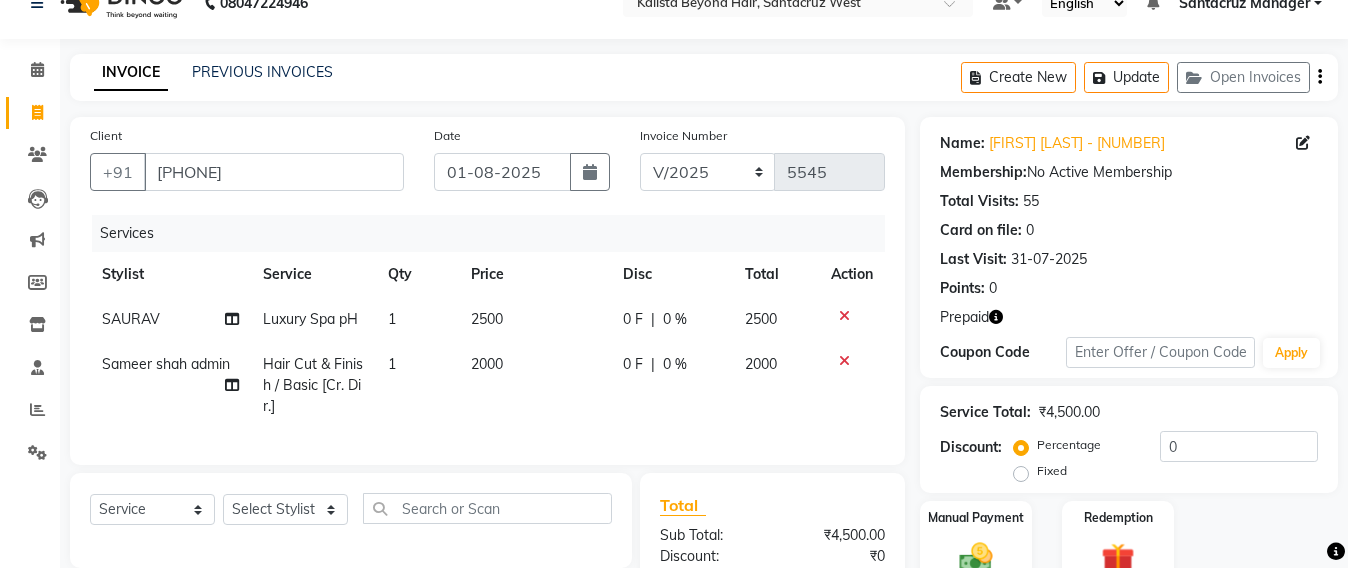 click on "0 F" 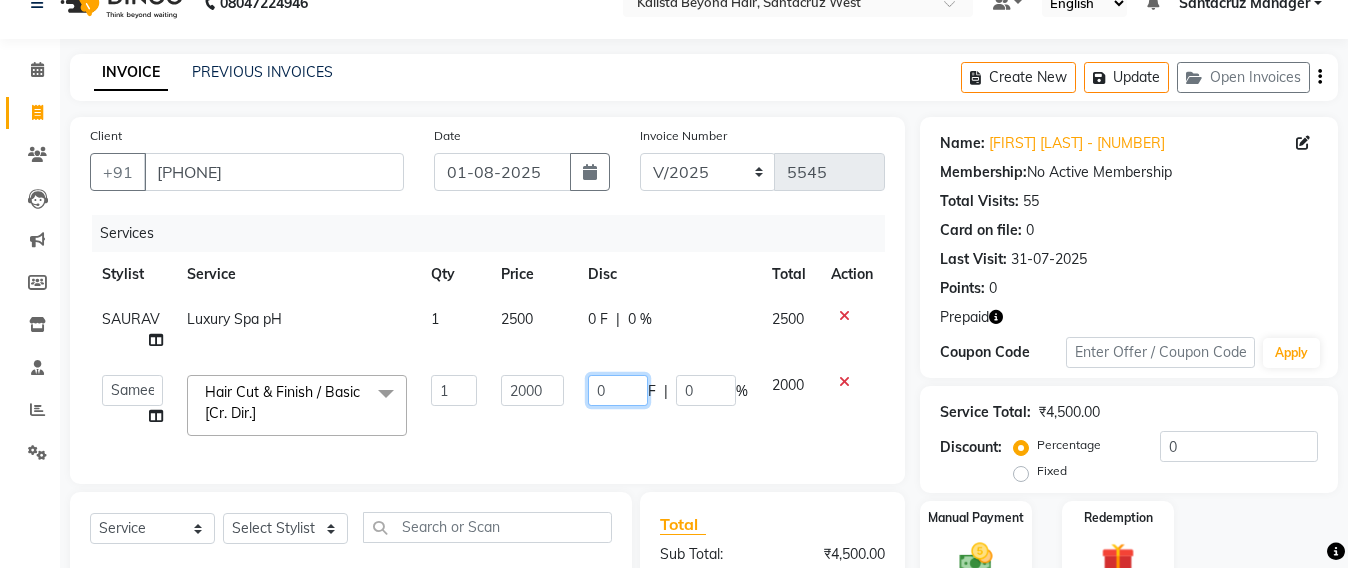 click on "0" 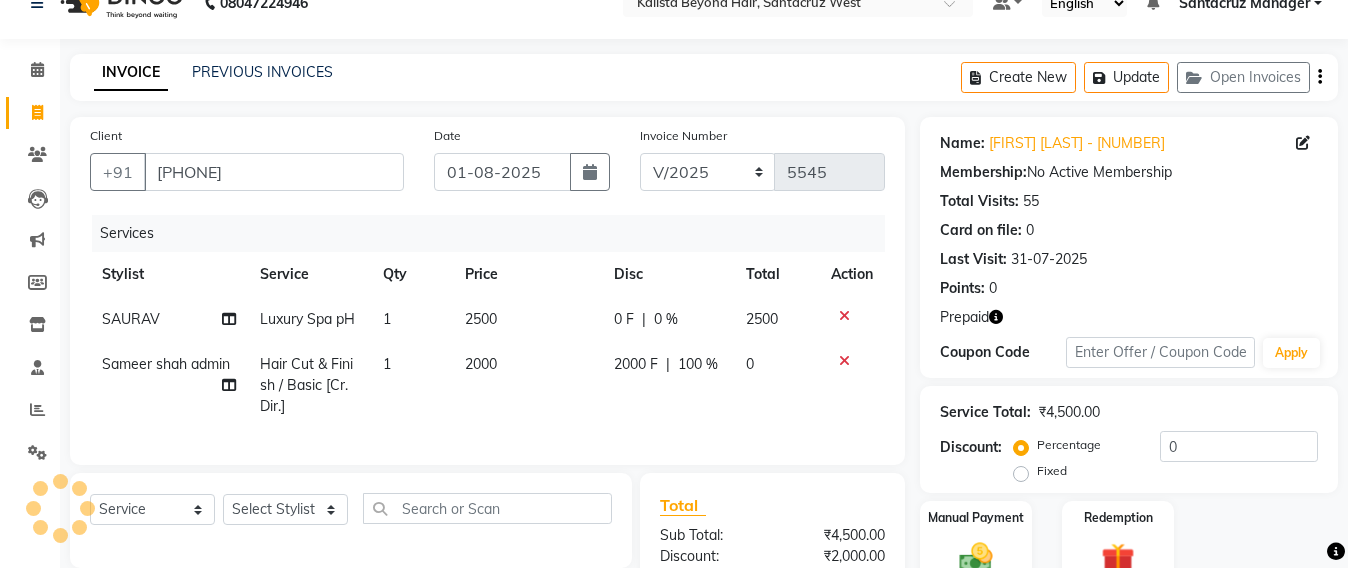 click on "Services Stylist Service Qty Price Disc Total Action SAURAV Luxury Spa pH 1 2500 0 F | 0 % 2500 Sameer shah admin Hair Cut & Finish / Basic [Cr. Dir.] 1 2000 2000 F | 100 % 0" 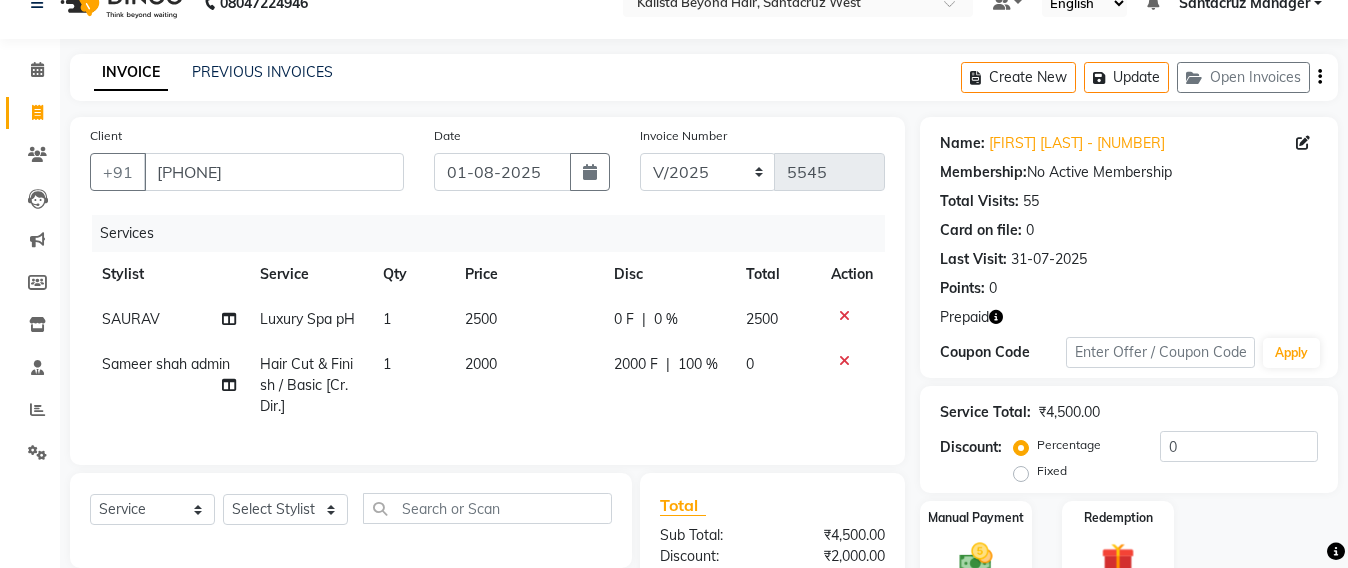 scroll, scrollTop: 281, scrollLeft: 0, axis: vertical 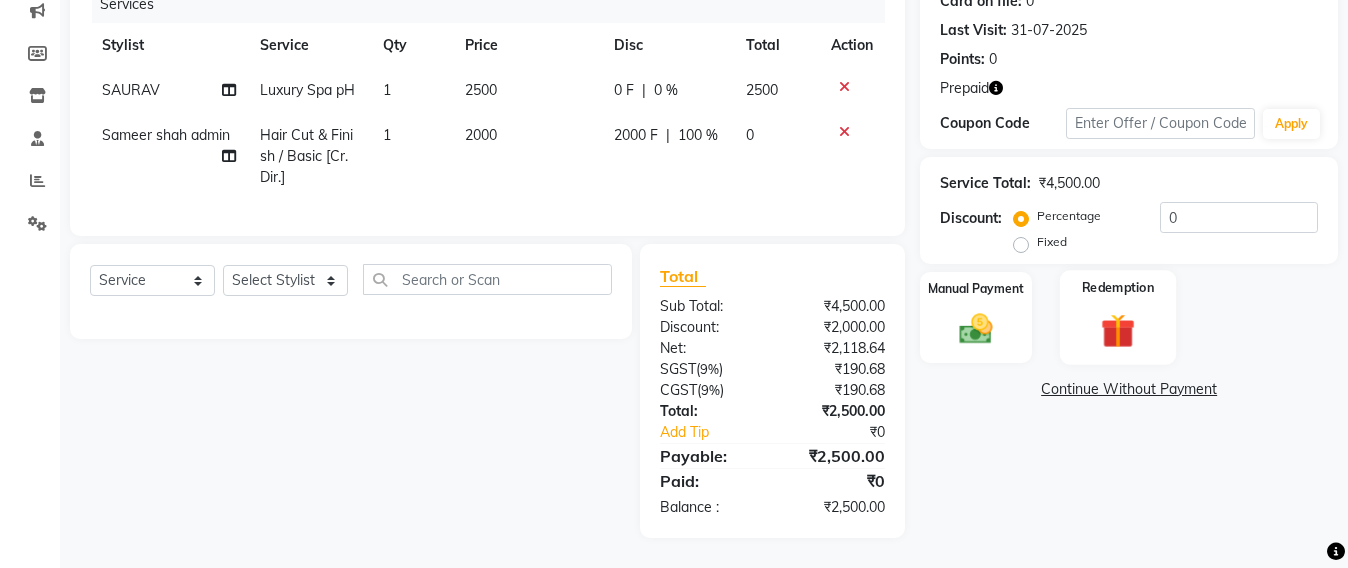 click 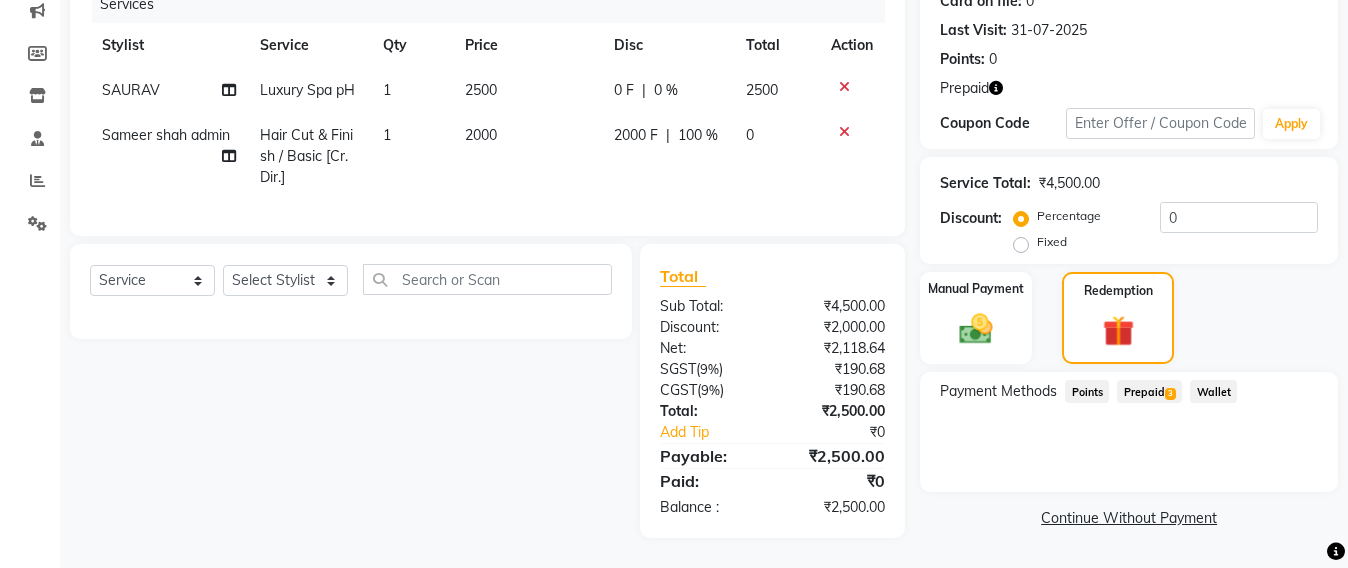 click on "Prepaid  3" 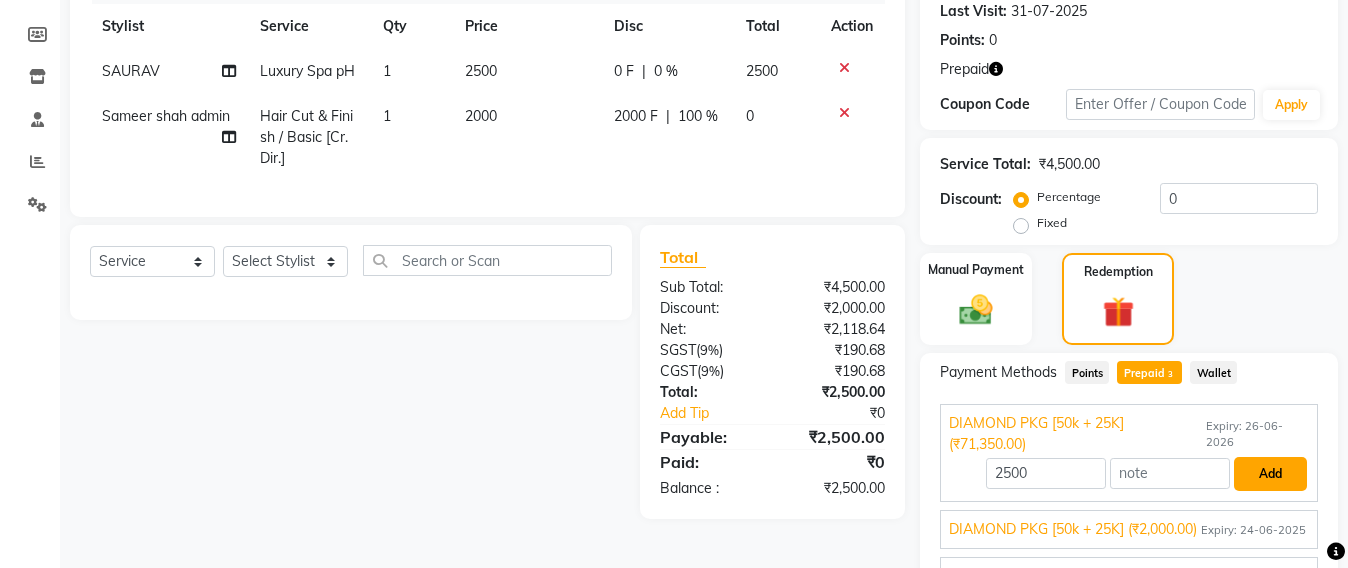 click on "Add" at bounding box center [1270, 474] 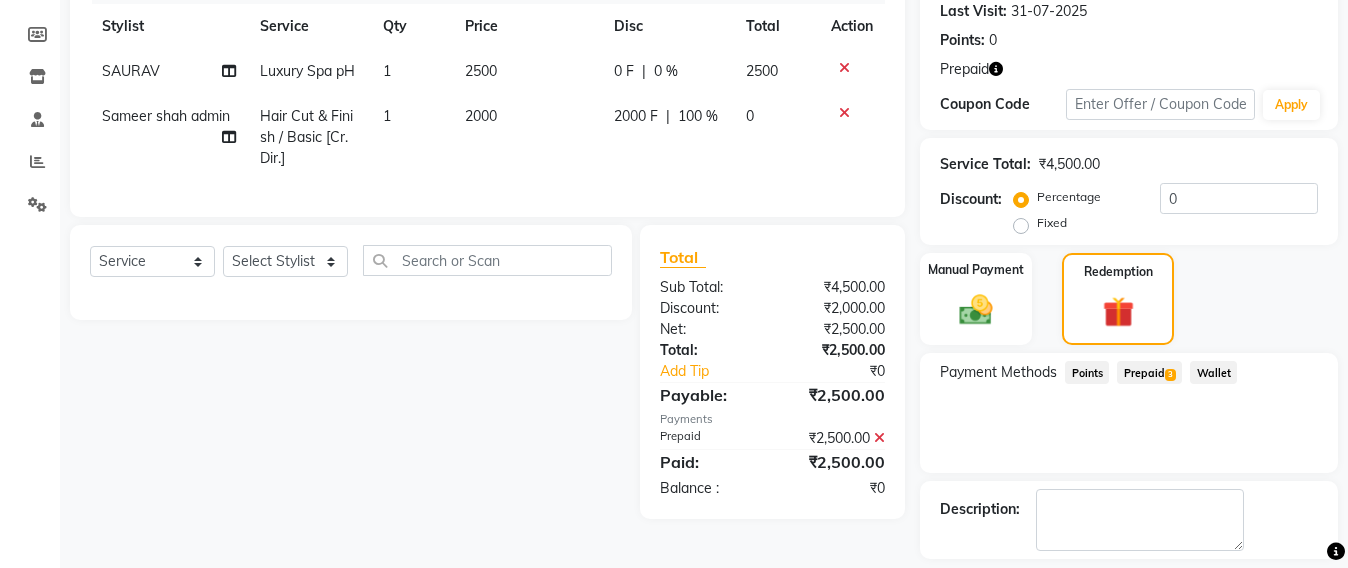 scroll, scrollTop: 370, scrollLeft: 0, axis: vertical 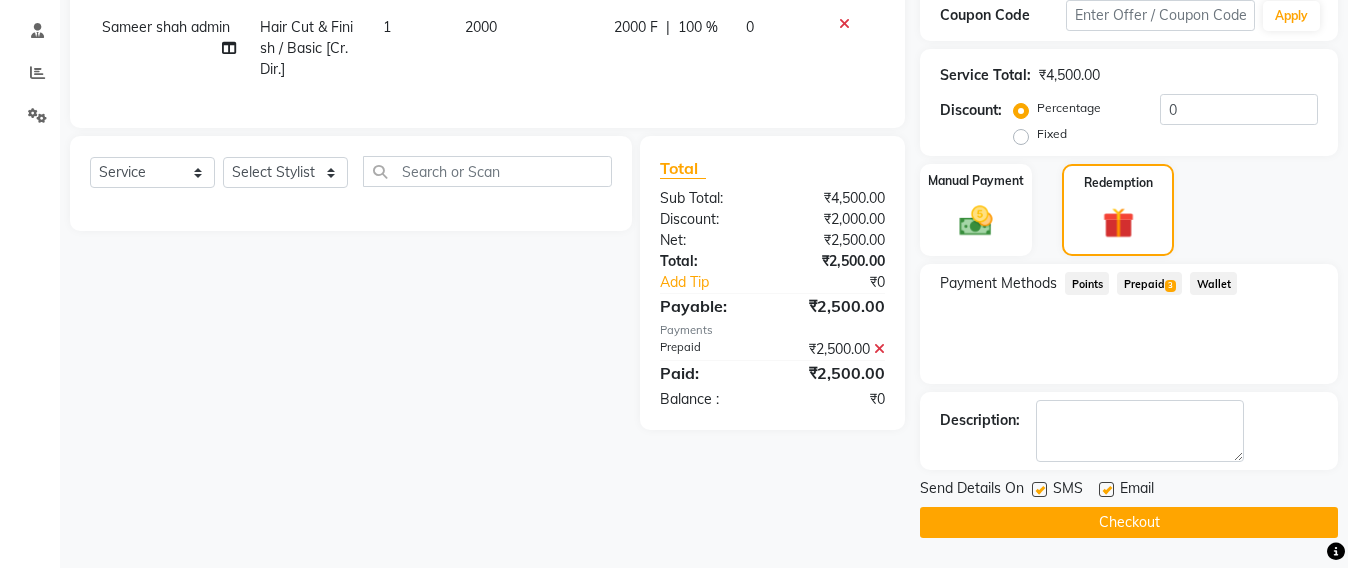 click on "Checkout" 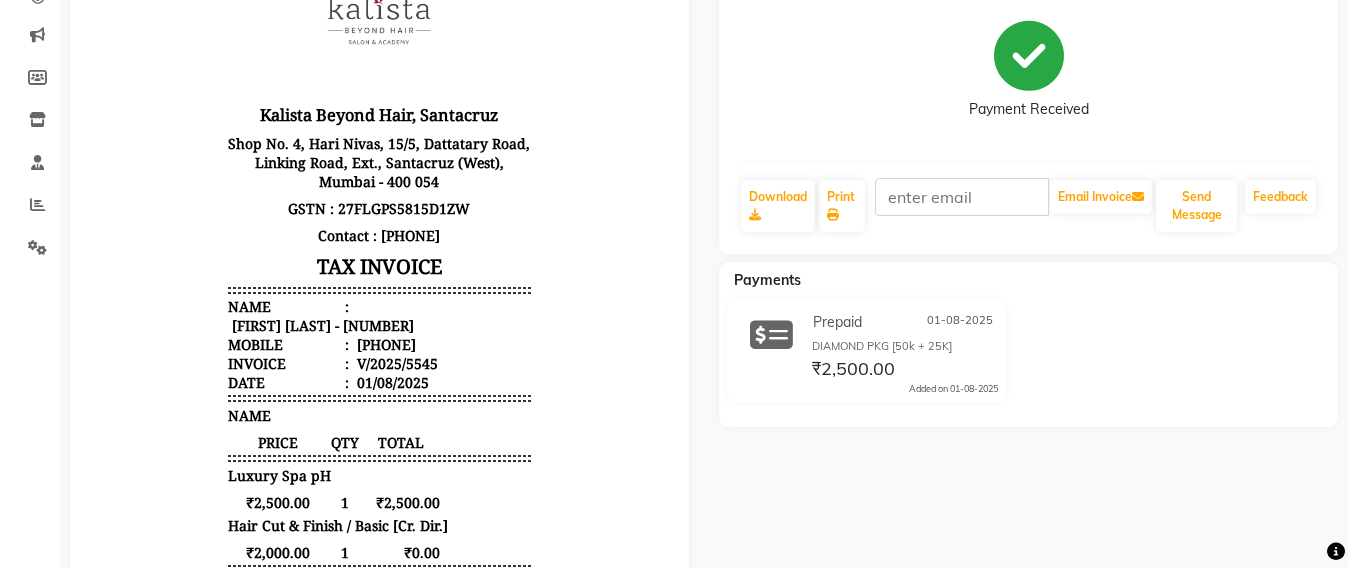 scroll, scrollTop: 2, scrollLeft: 0, axis: vertical 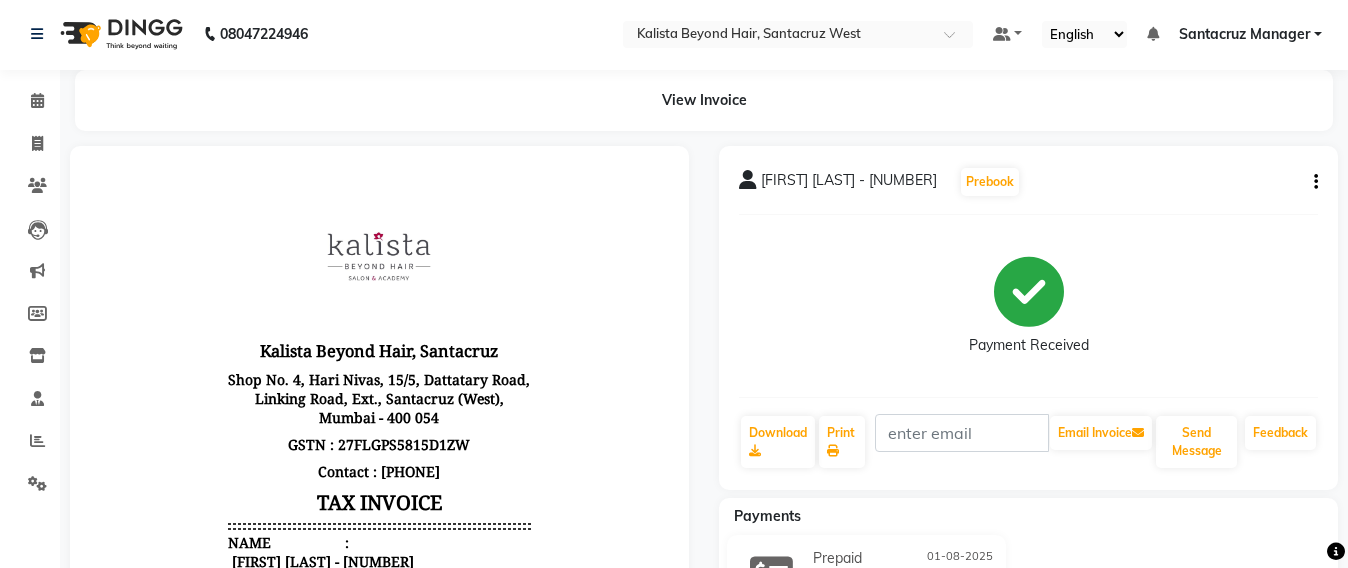 click 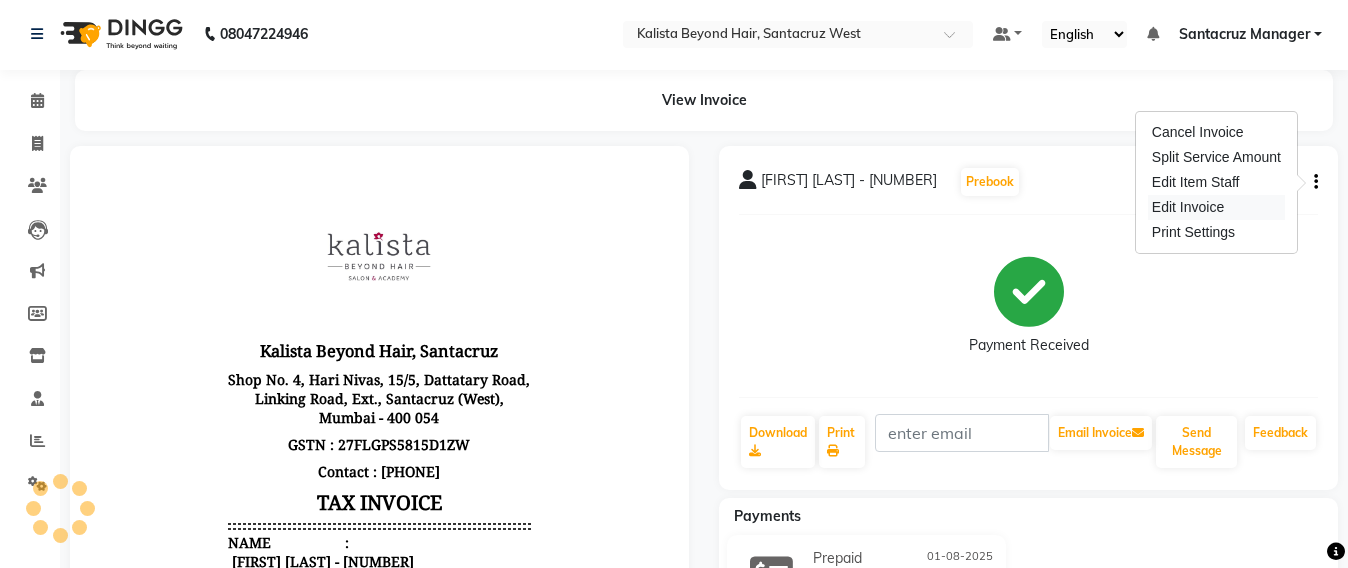 click on "Edit Invoice" at bounding box center [1216, 207] 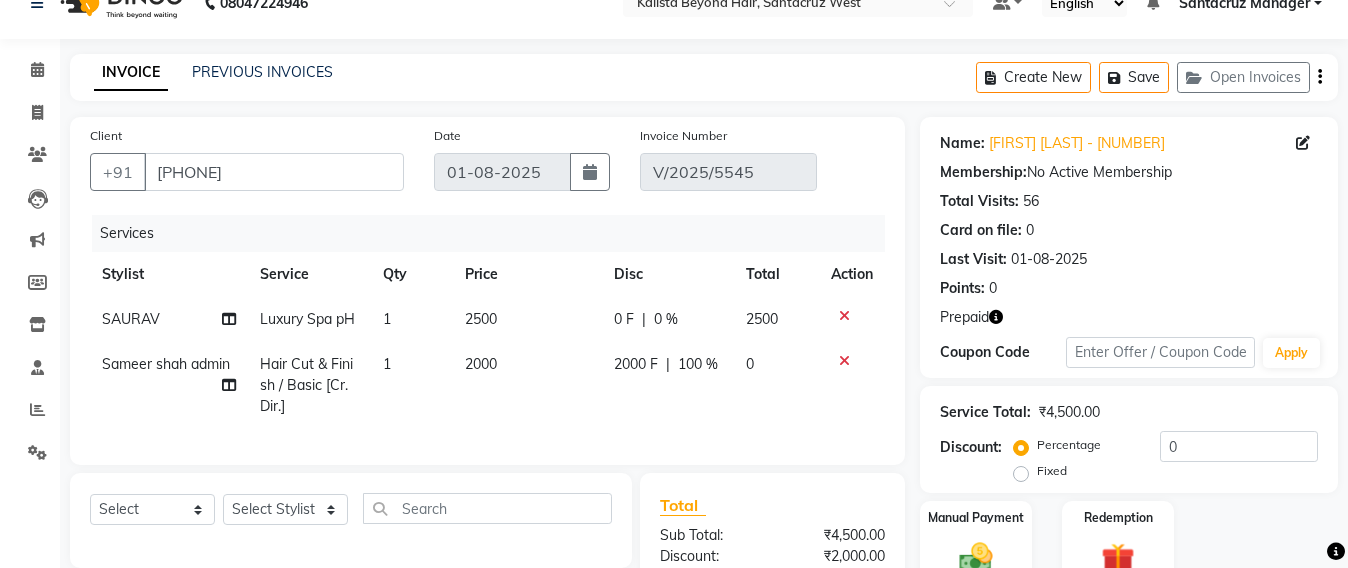 scroll, scrollTop: 281, scrollLeft: 0, axis: vertical 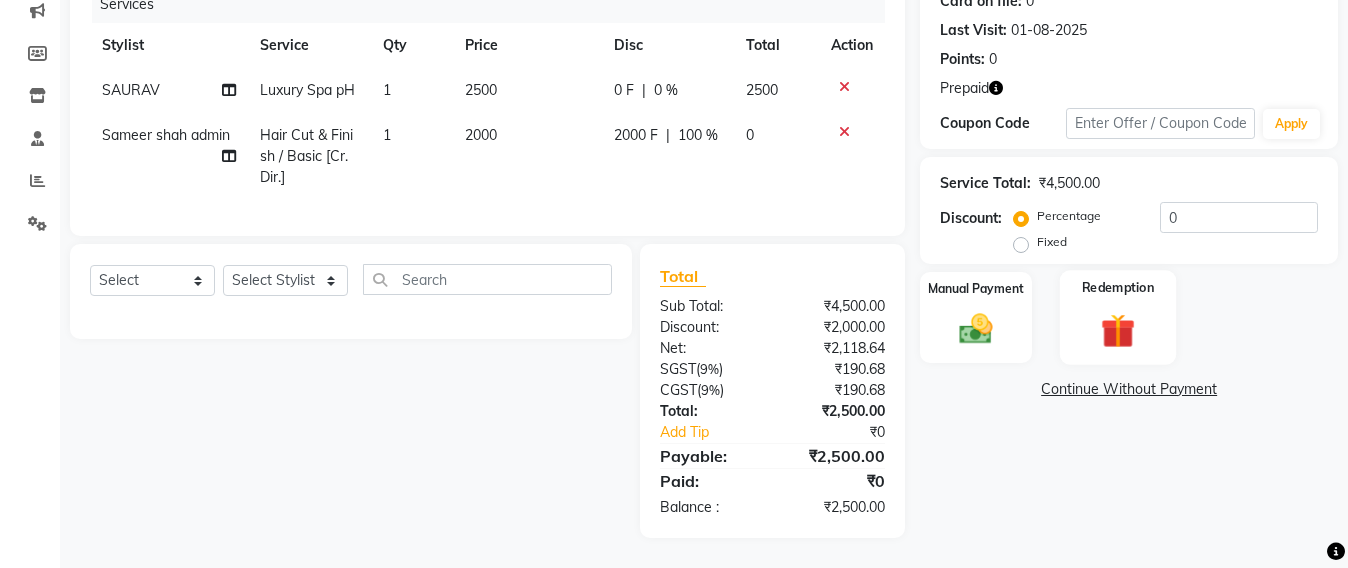 click 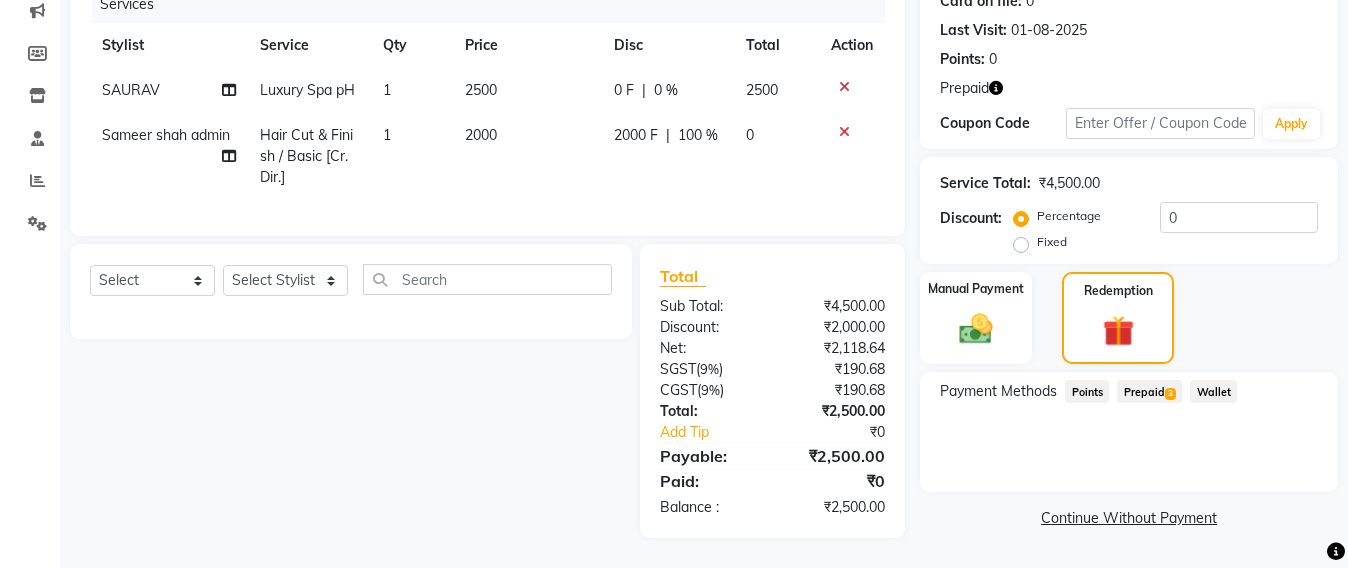 click on "Prepaid  3" 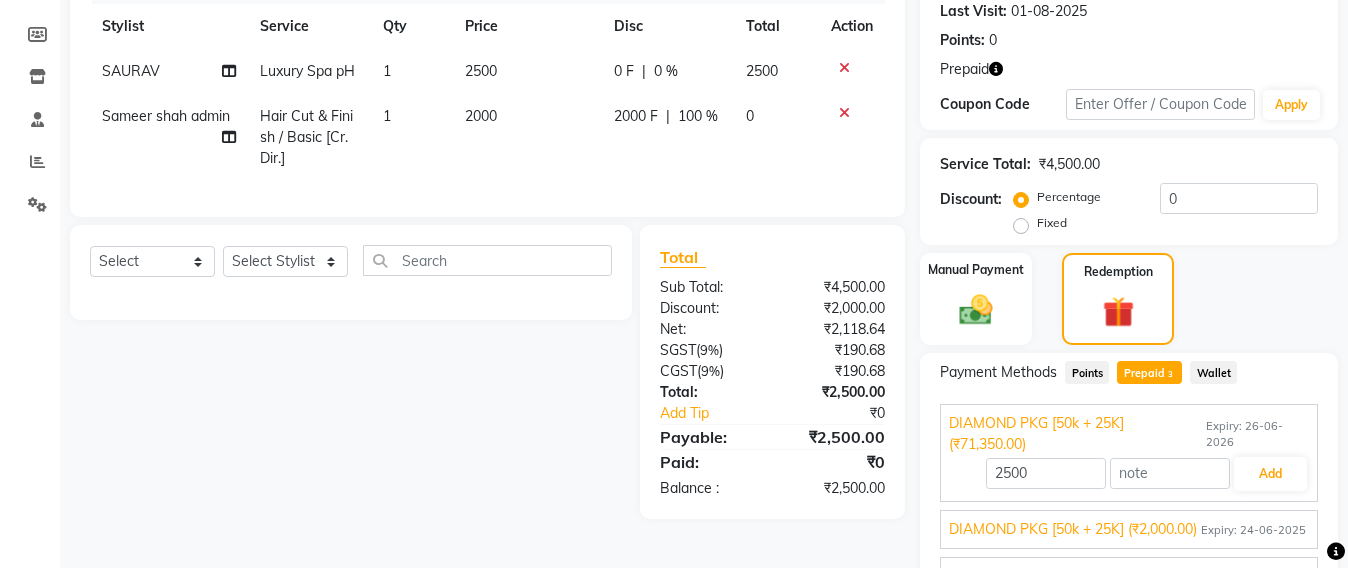 click 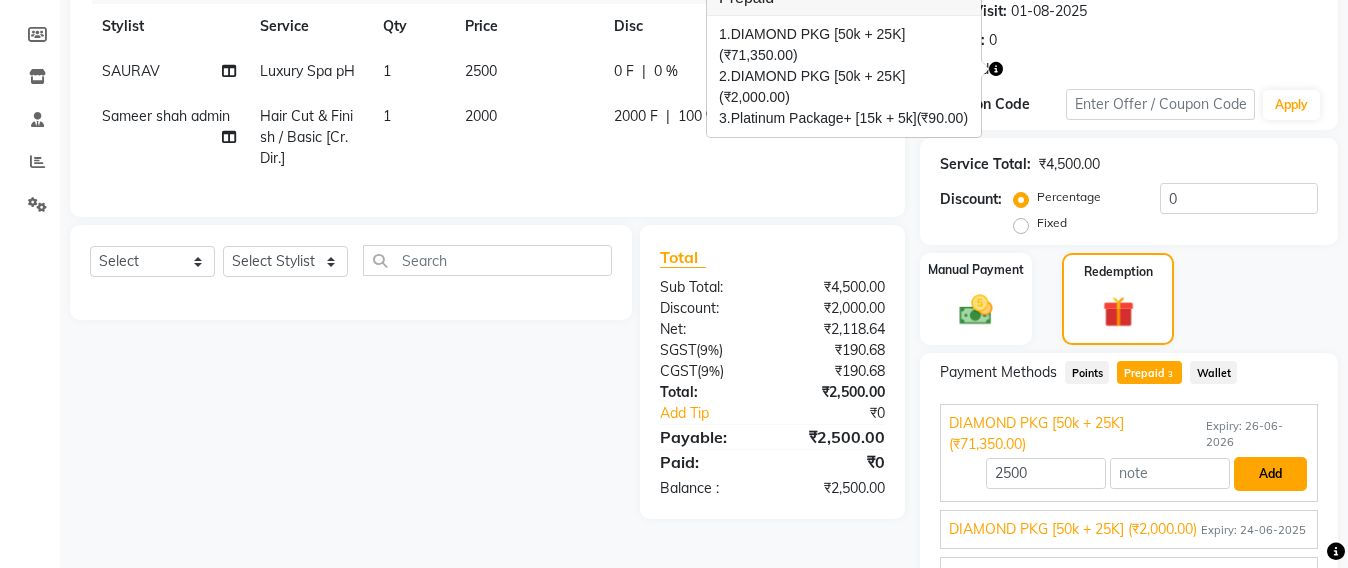 click on "Add" at bounding box center [1270, 474] 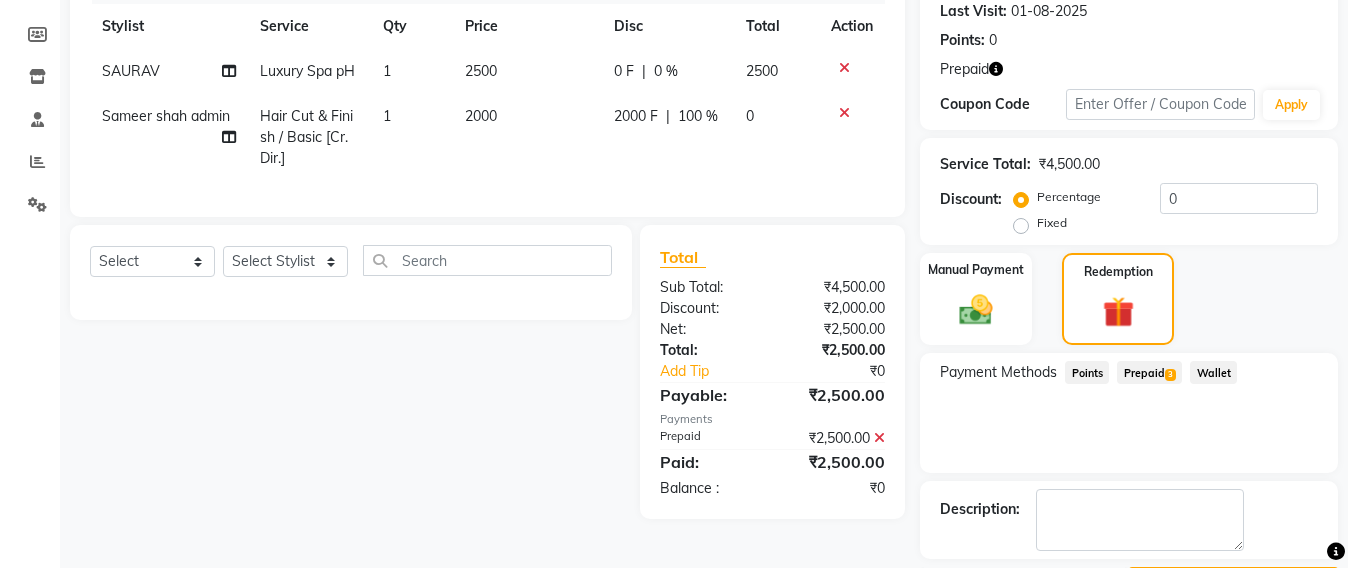 scroll, scrollTop: 341, scrollLeft: 0, axis: vertical 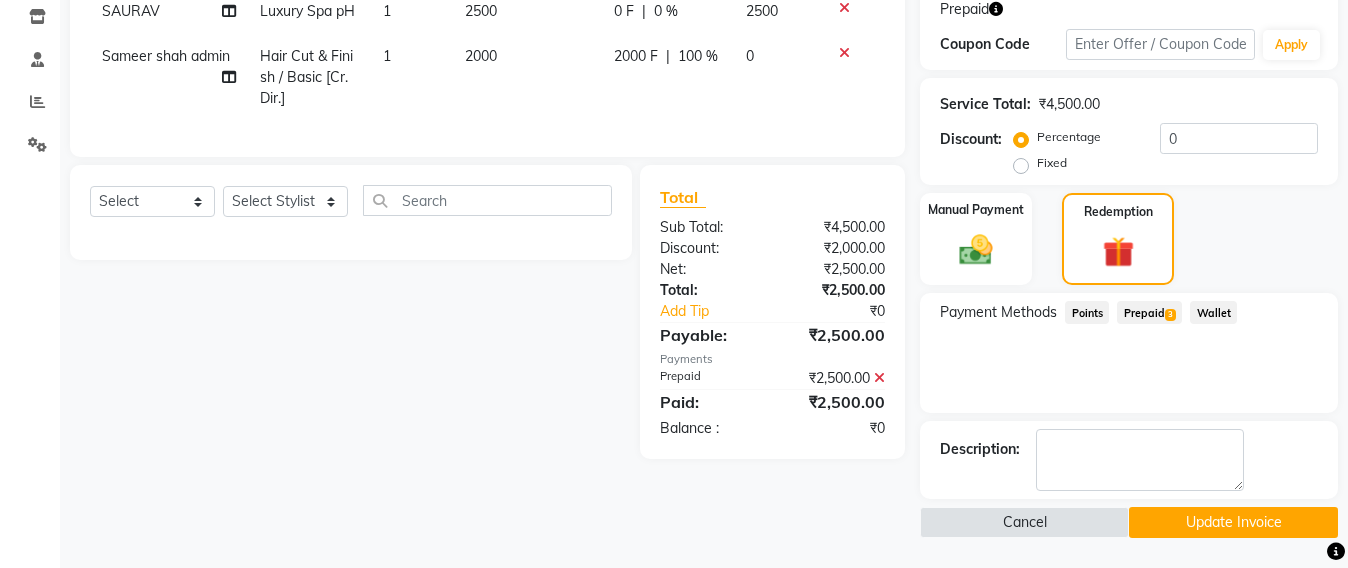click on "Update Invoice" 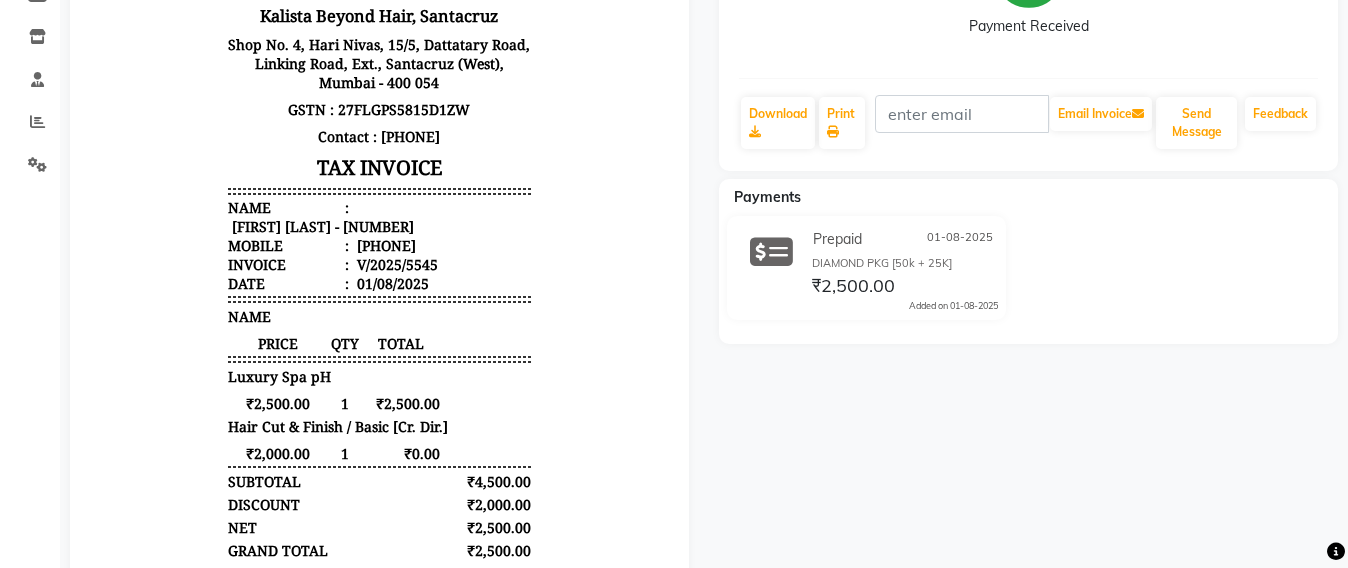 scroll, scrollTop: 45, scrollLeft: 0, axis: vertical 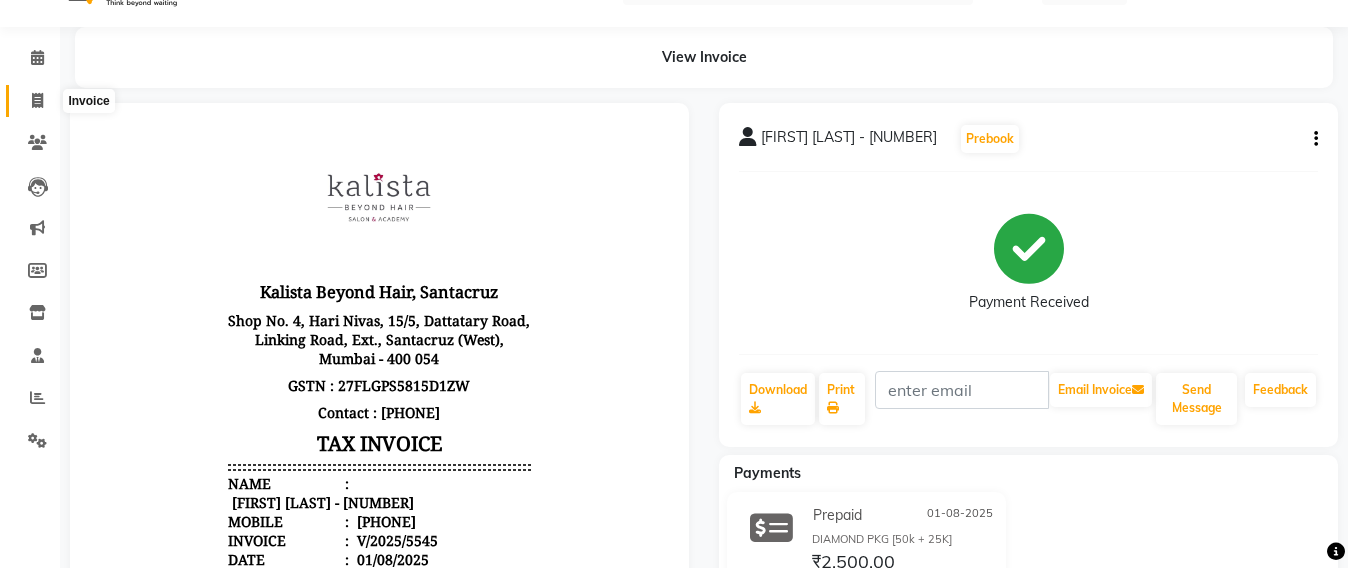 click 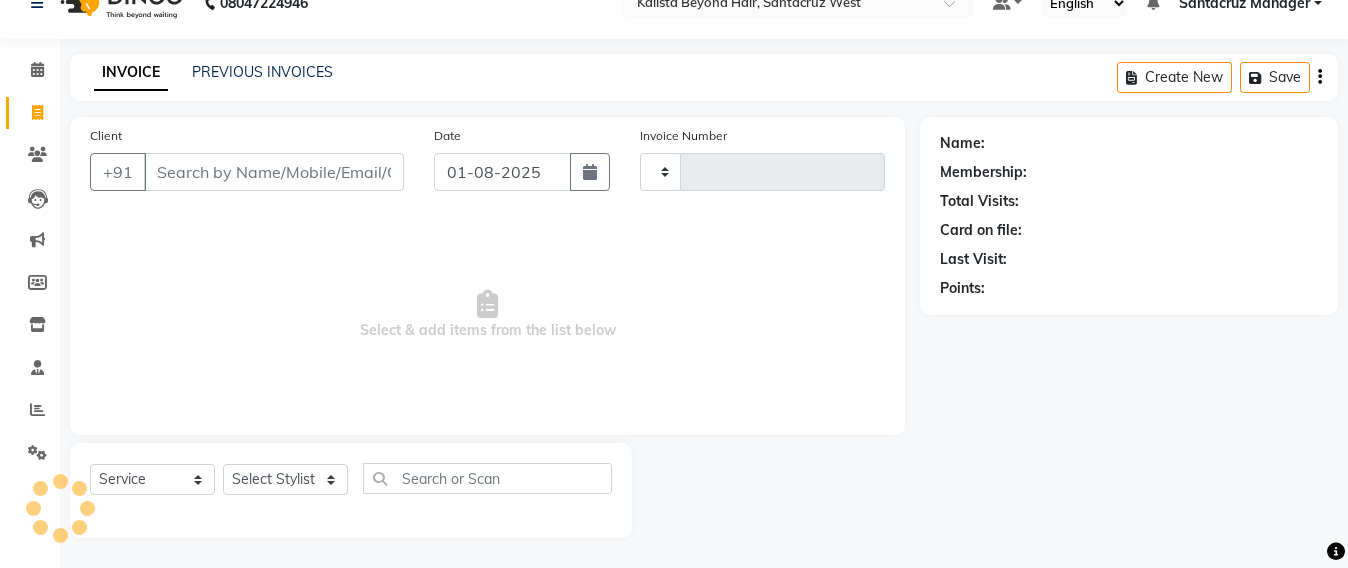 scroll, scrollTop: 33, scrollLeft: 0, axis: vertical 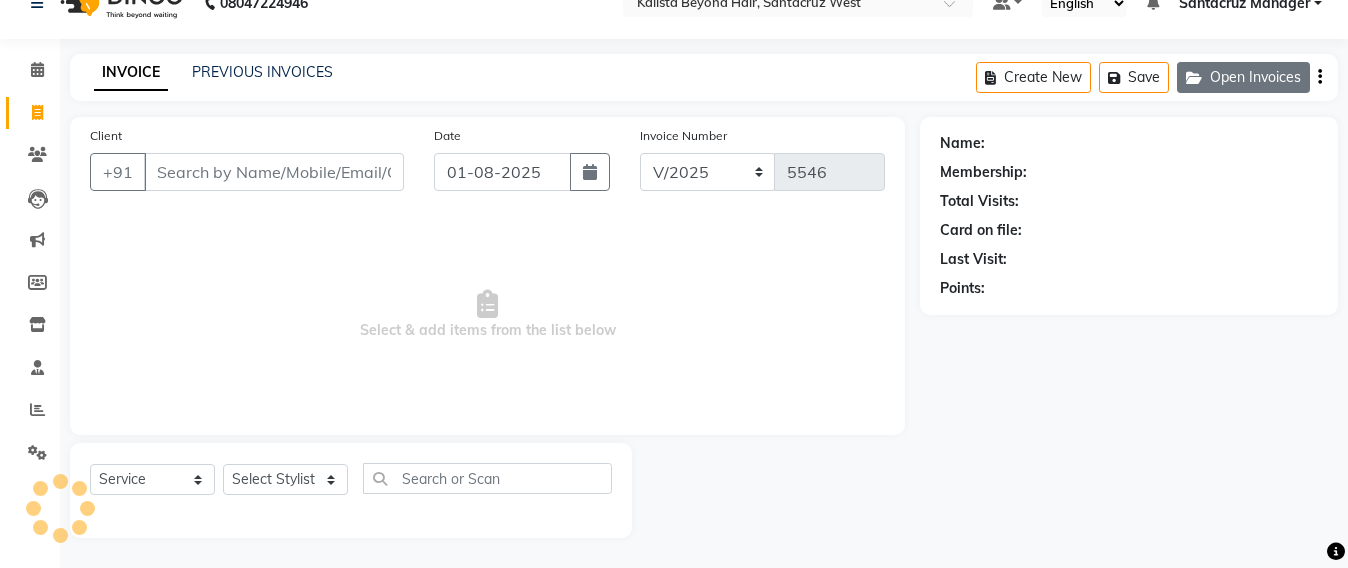 click on "Open Invoices" 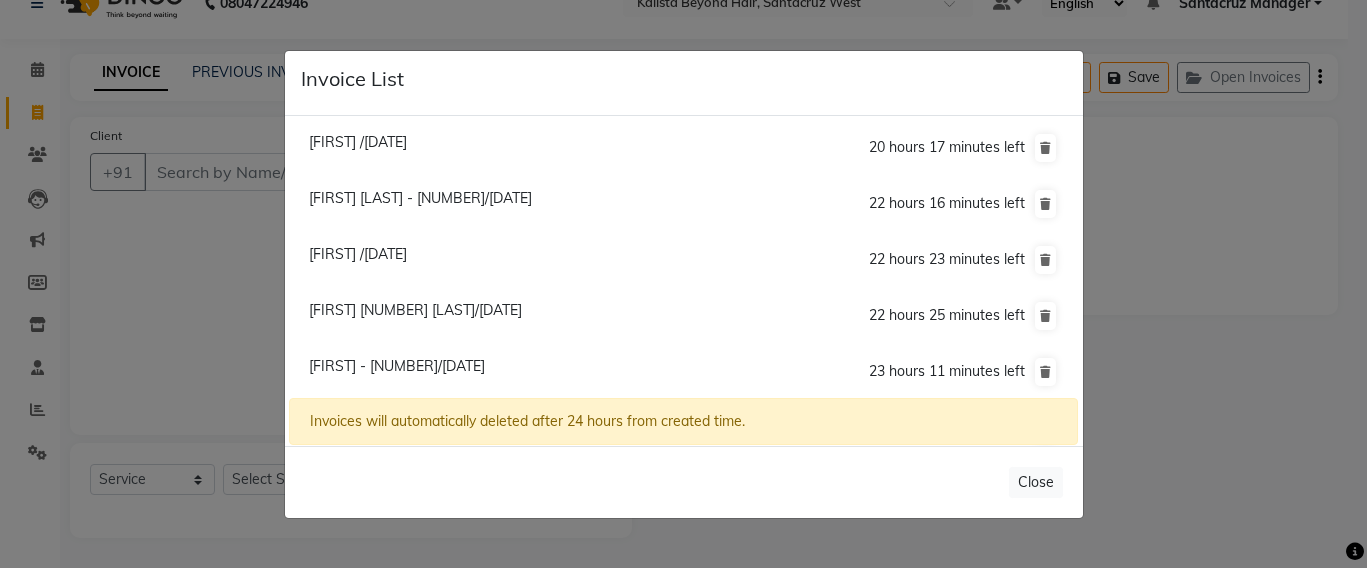 click on "Invoice List  Gargi /01 August 2025  20 hours 17 minutes left  Shritte Boria - 9795/01 August 2025  22 hours 16 minutes left  Tanvi /01 August 2025  22 hours 23 minutes left  Pooja 882 Null/01 August 2025  22 hours 25 minutes left  Lavinya - 3933/01 August 2025  23 hours 11 minutes left  Monica Bafana - 3385/01 August 2025  23 hours 50 minutes left  Invoices will automatically deleted after 24 hours from created time.   Close" 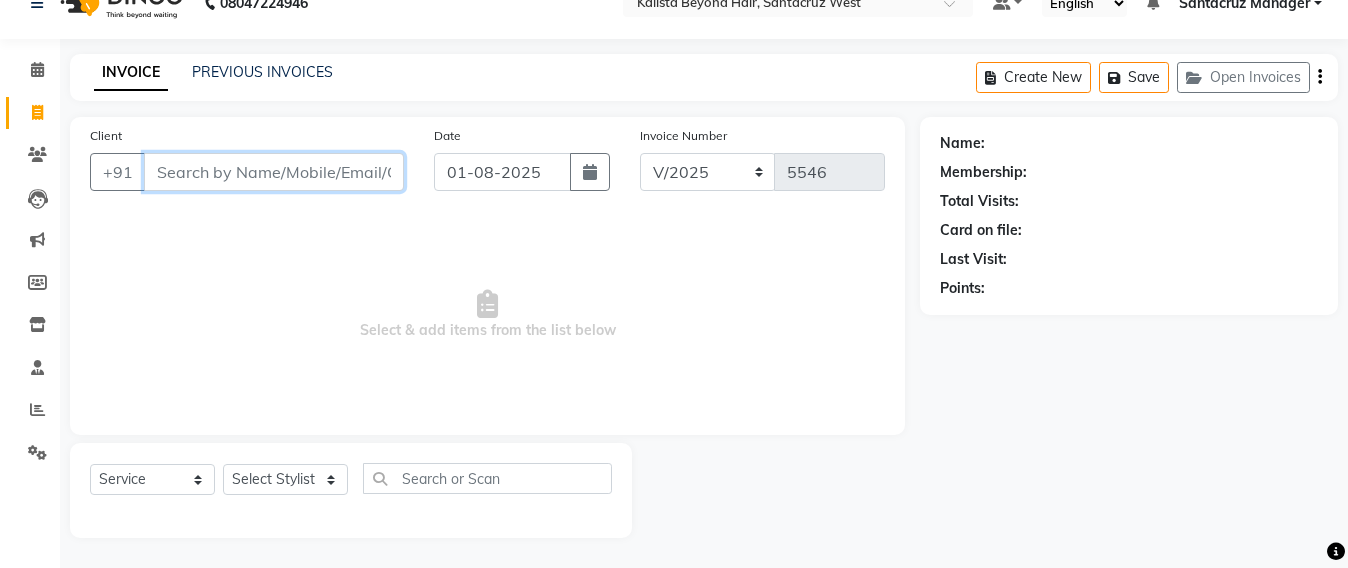 click on "Client" at bounding box center (274, 172) 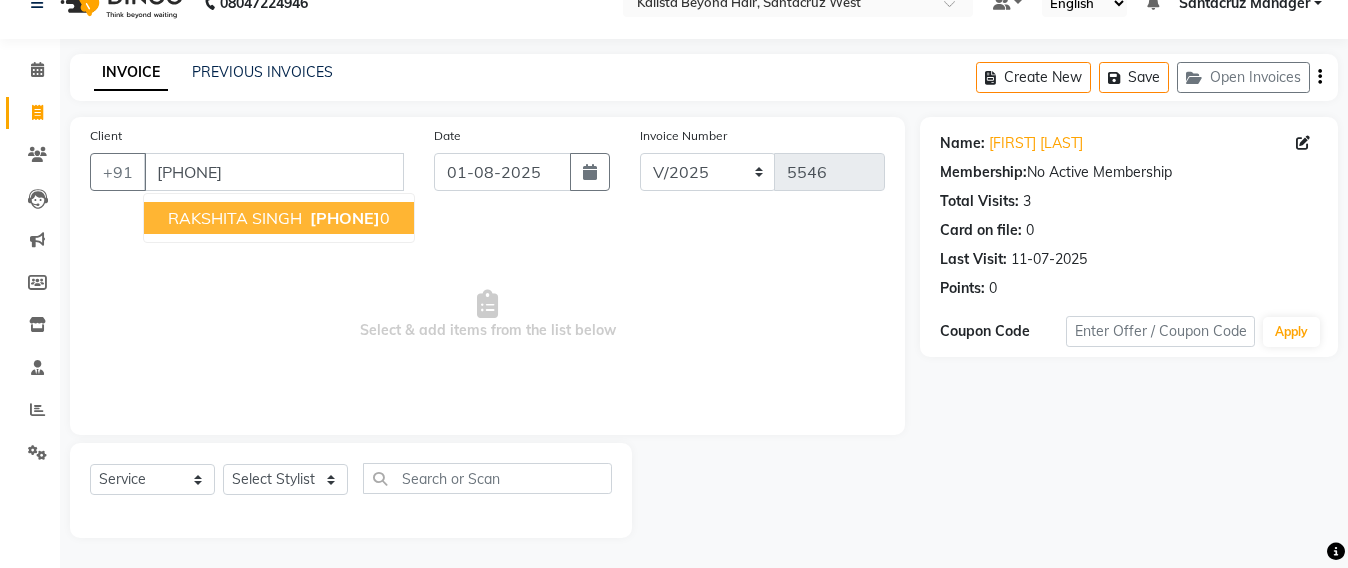 click on "RAKSHITA SINGH" at bounding box center (235, 218) 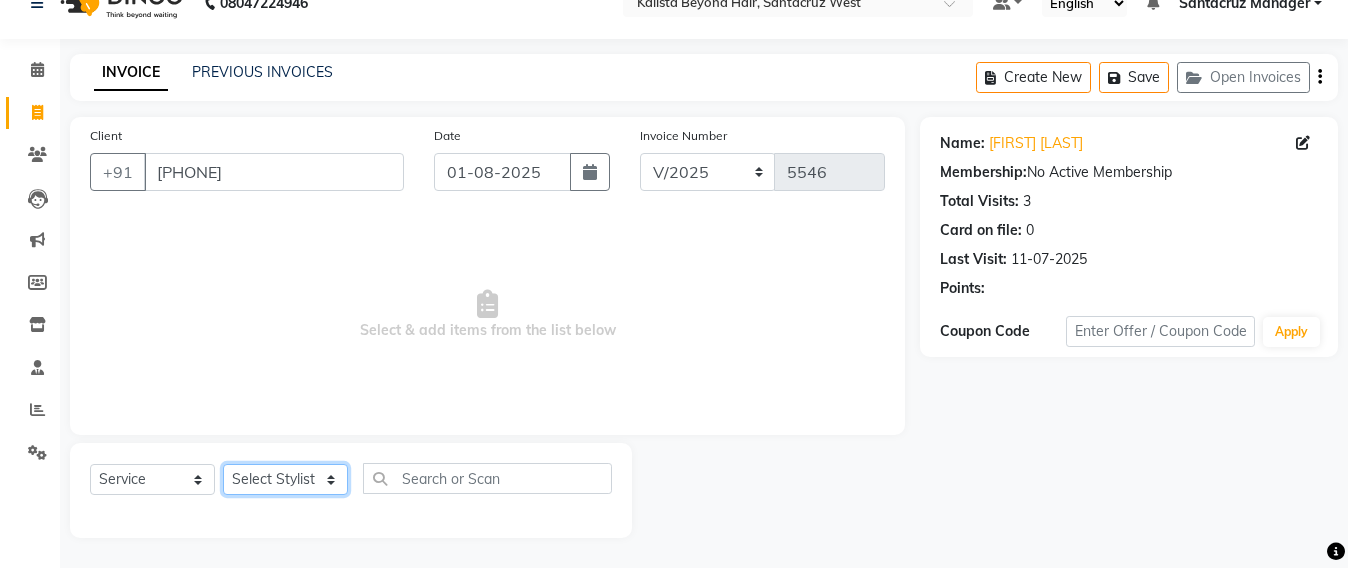 drag, startPoint x: 306, startPoint y: 483, endPoint x: 311, endPoint y: 470, distance: 13.928389 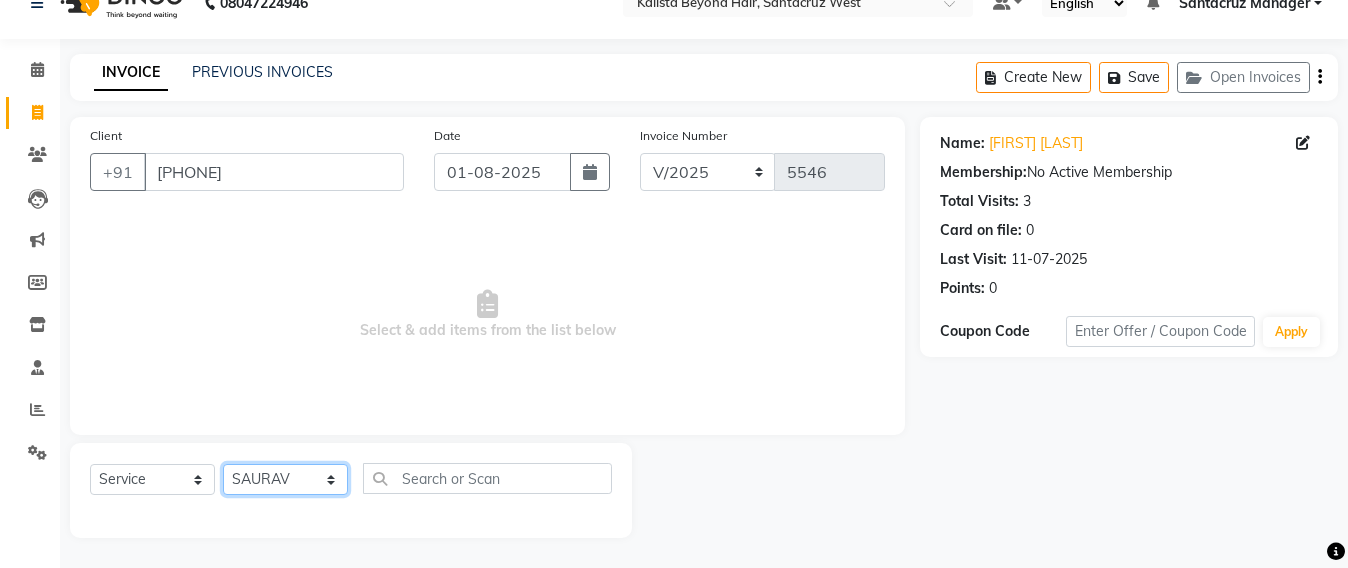 click on "Select Stylist Admin Avesh Sankat AZHER SHAIKH Jayeshree Mahtre Manisha Subodh Shedge Muskaan Pramila Vinayak Mhatre prathmesh mahattre Pratibha Nilesh Sharma RINKI SAV Rosy Sunil Jadhav Sameer shah admin Santacruz Manager SAURAV Siddhi SOMAYANG VASHUM Tejasvi Bhosle" 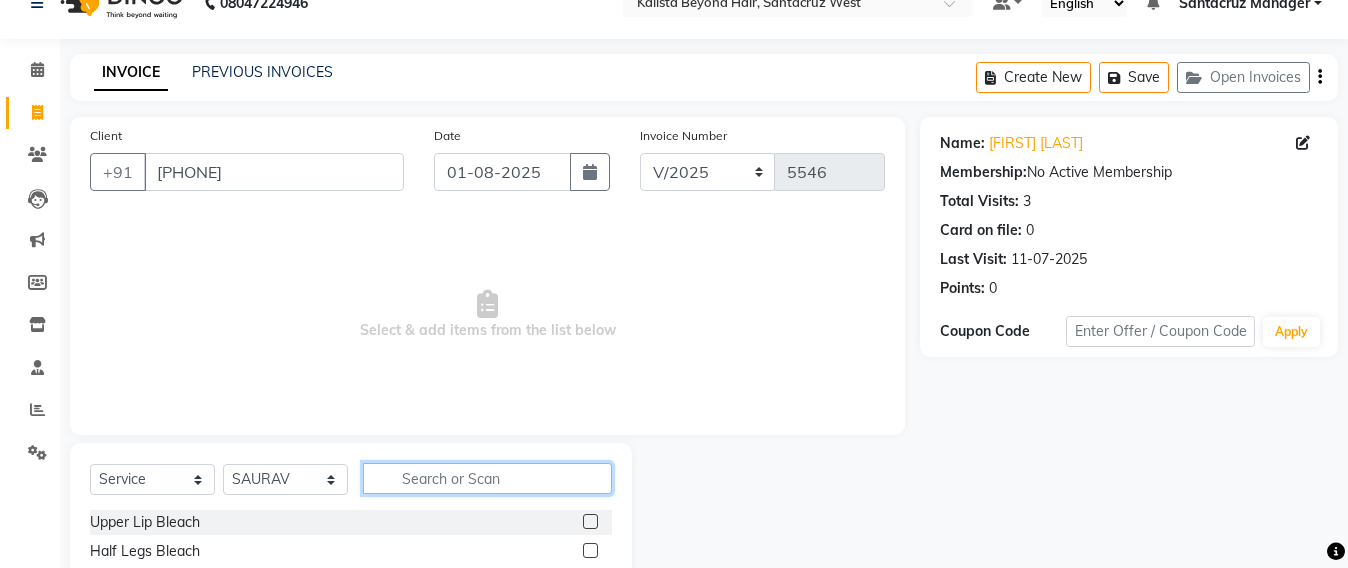click 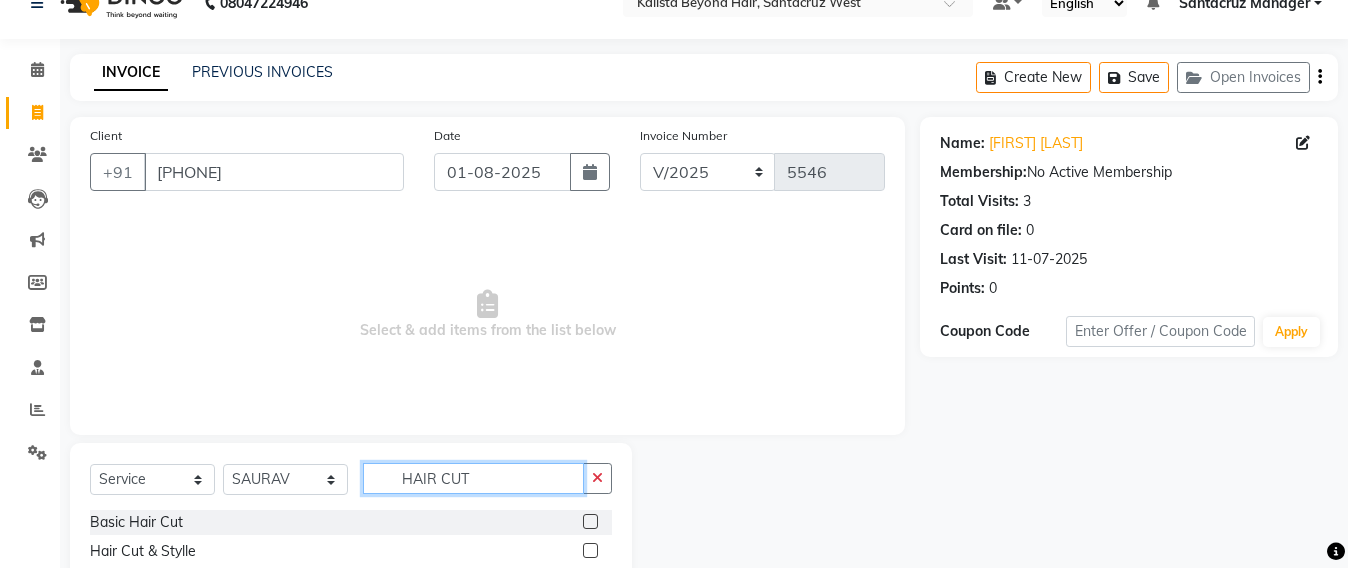 scroll, scrollTop: 158, scrollLeft: 0, axis: vertical 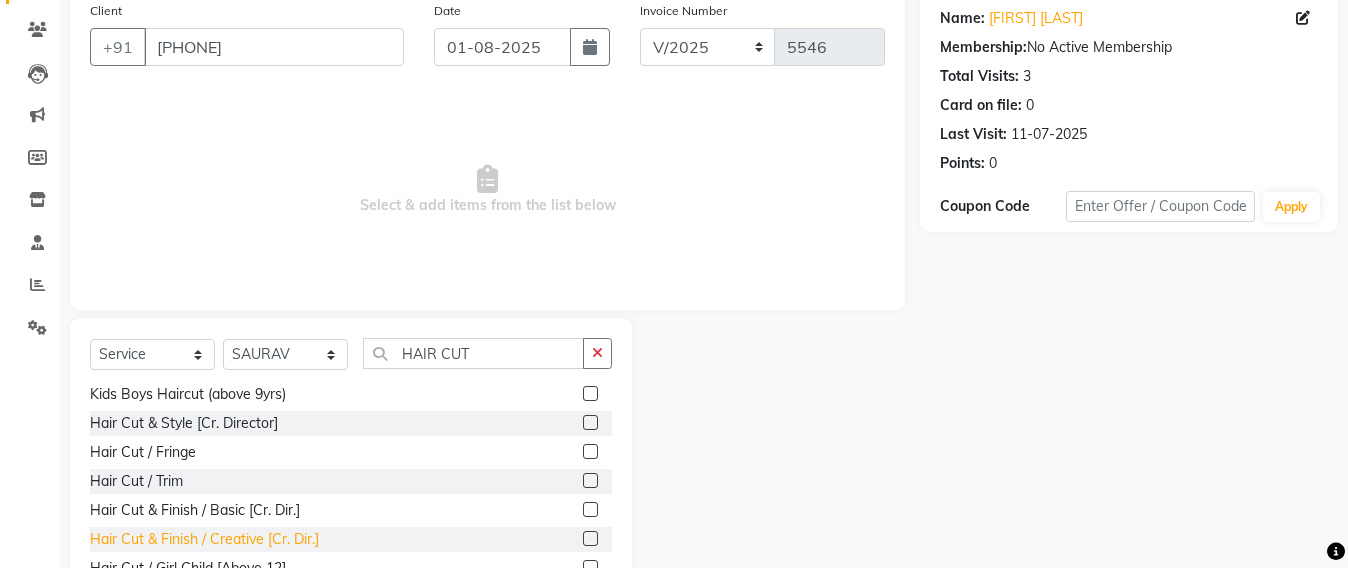 click on "Hair Cut & Finish / Creative [Cr. Dir.]" 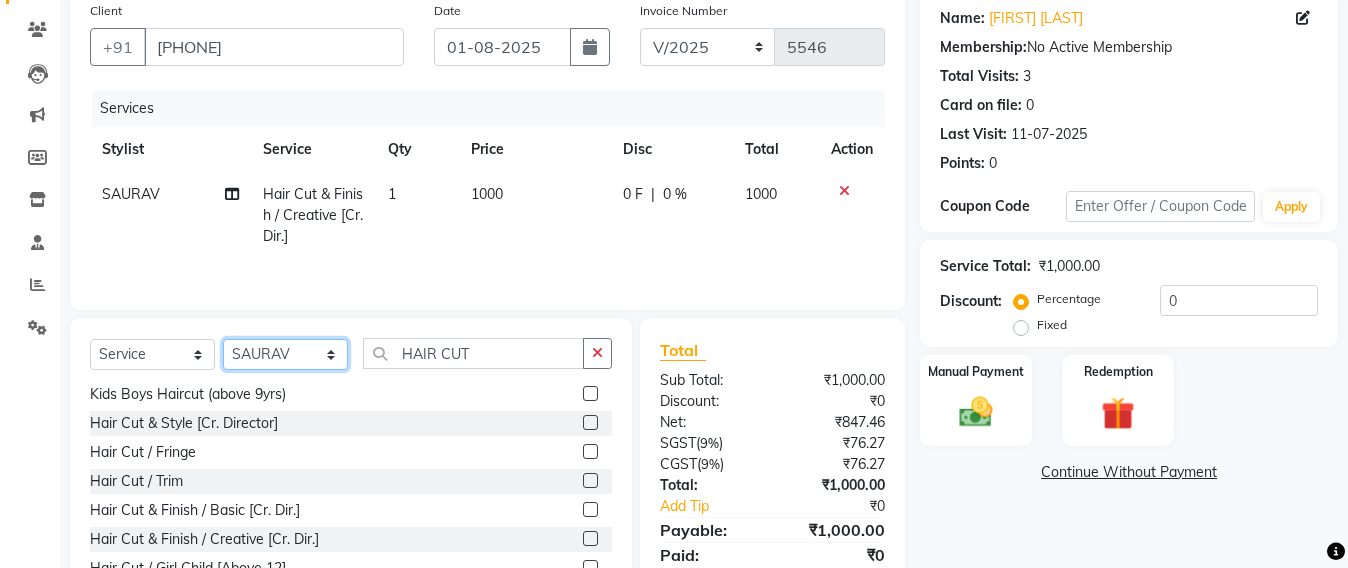 click on "Select Stylist Admin Avesh Sankat AZHER SHAIKH Jayeshree Mahtre Manisha Subodh Shedge Muskaan Pramila Vinayak Mhatre prathmesh mahattre Pratibha Nilesh Sharma RINKI SAV Rosy Sunil Jadhav Sameer shah admin Santacruz Manager SAURAV Siddhi SOMAYANG VASHUM Tejasvi Bhosle" 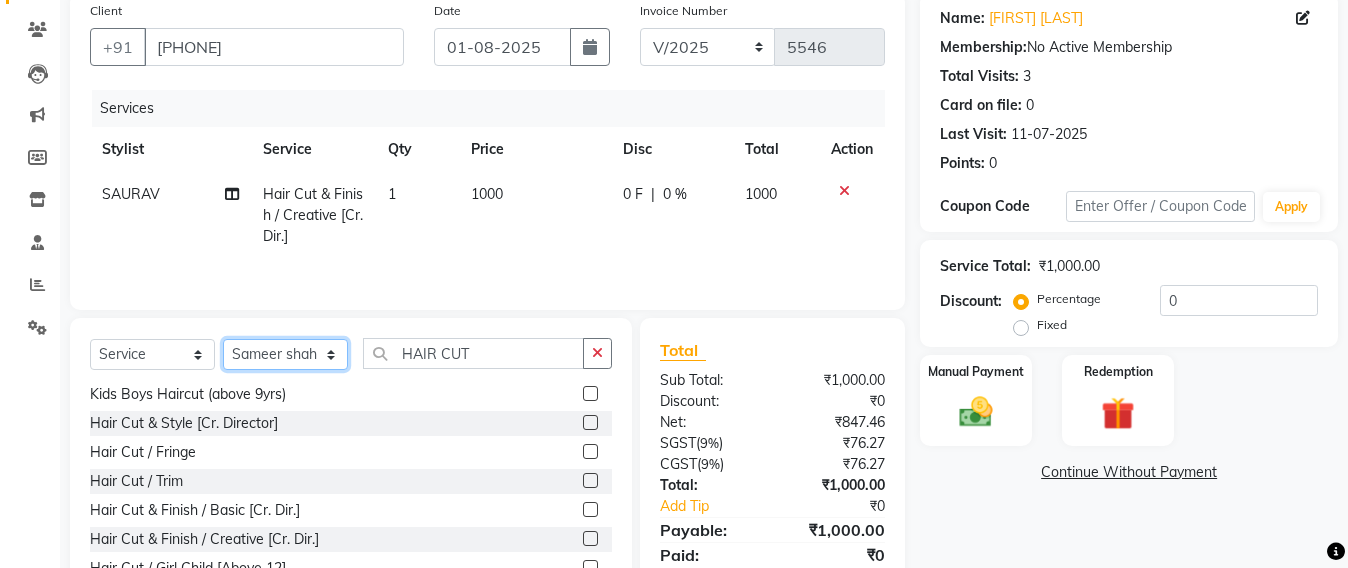 click on "Select Stylist Admin Avesh Sankat AZHER SHAIKH Jayeshree Mahtre Manisha Subodh Shedge Muskaan Pramila Vinayak Mhatre prathmesh mahattre Pratibha Nilesh Sharma RINKI SAV Rosy Sunil Jadhav Sameer shah admin Santacruz Manager SAURAV Siddhi SOMAYANG VASHUM Tejasvi Bhosle" 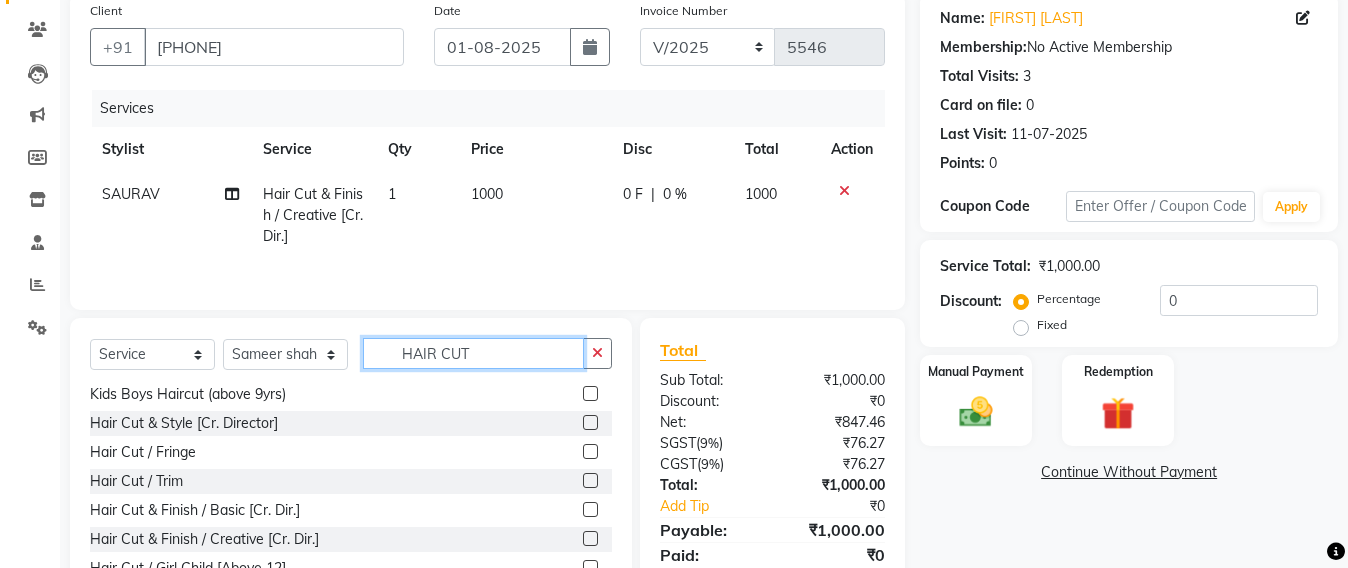 click on "HAIR CUT" 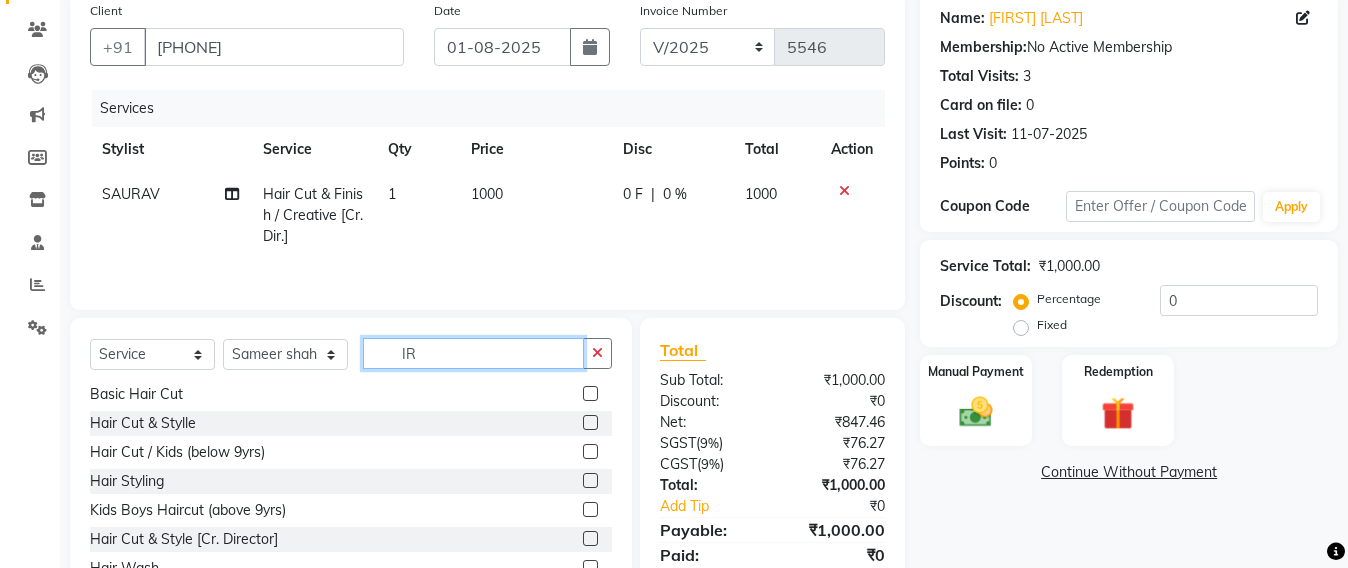 scroll, scrollTop: 0, scrollLeft: 0, axis: both 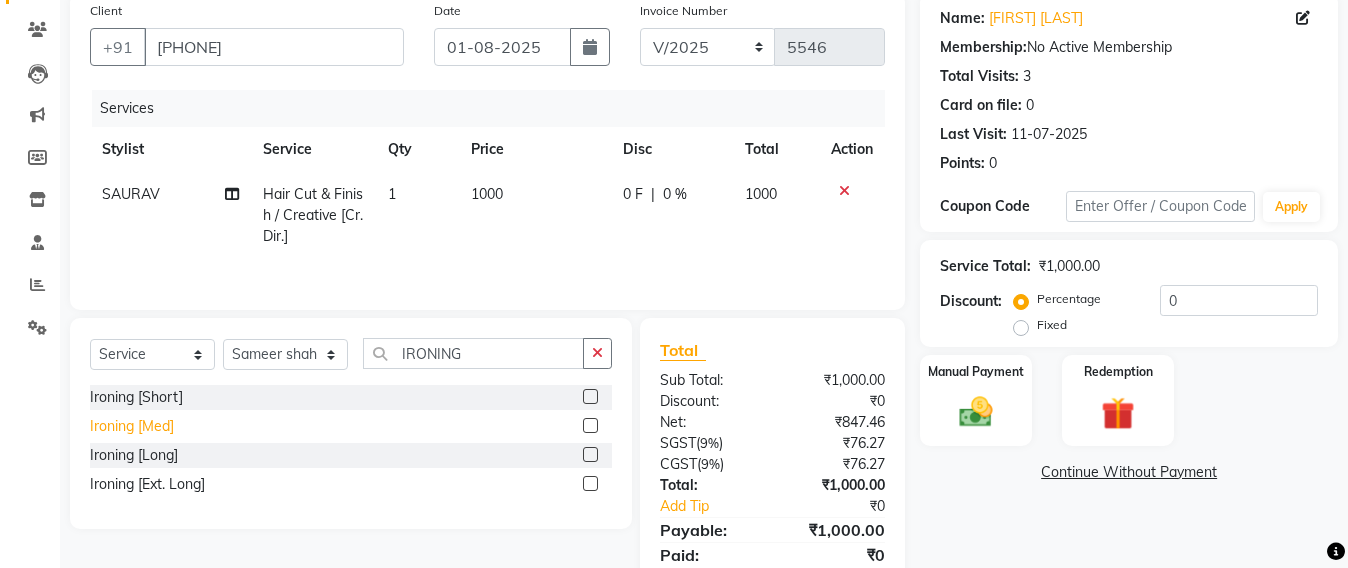 click on "Ironing [Med]" 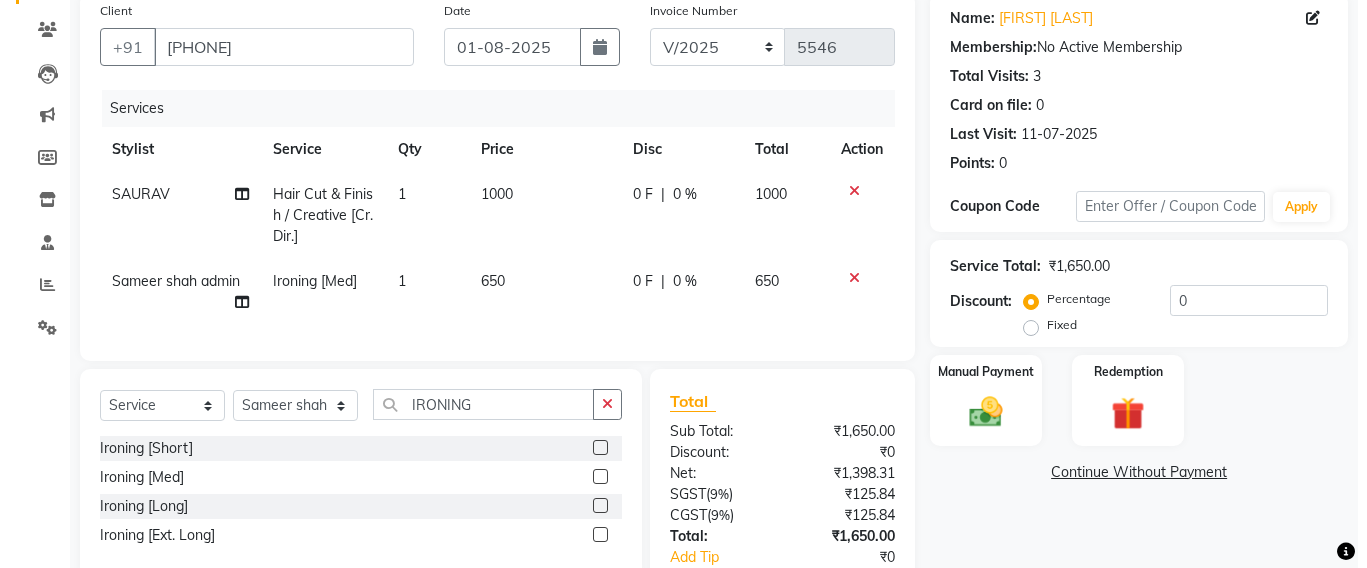 scroll, scrollTop: 0, scrollLeft: 0, axis: both 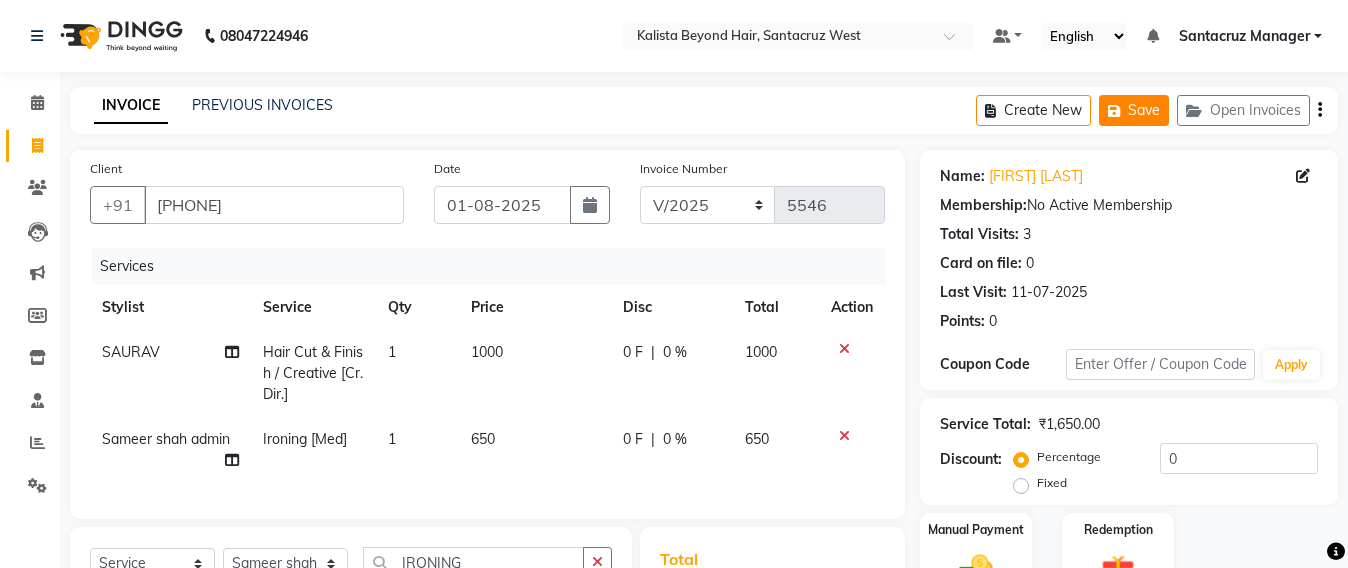 click 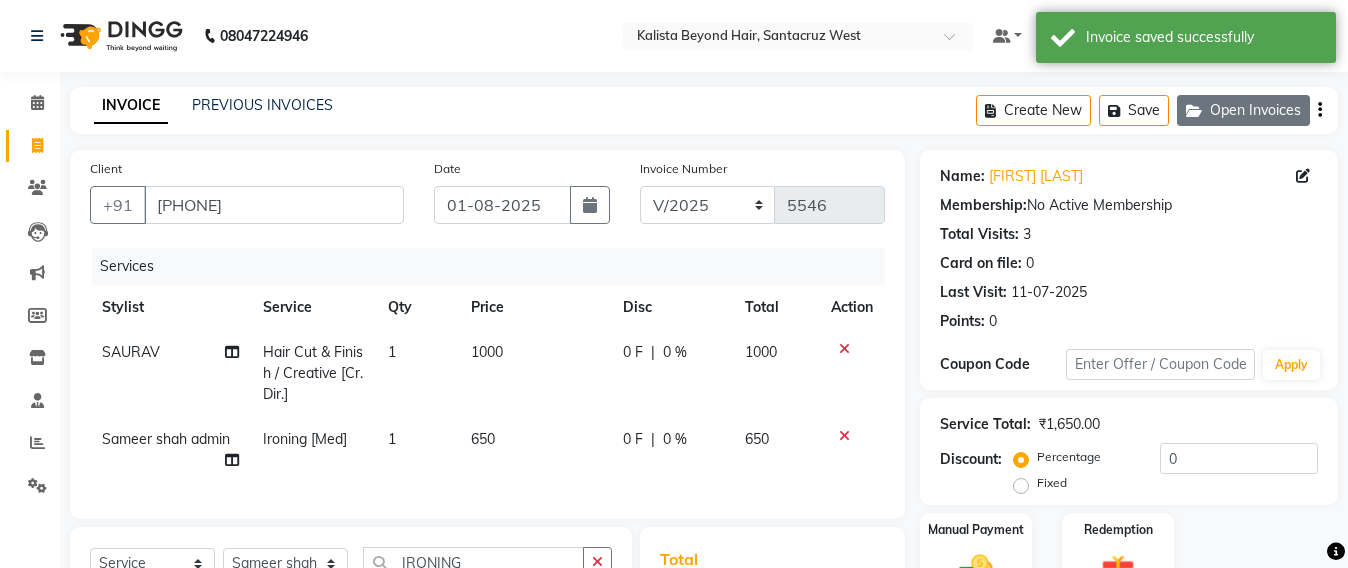 click on "Open Invoices" 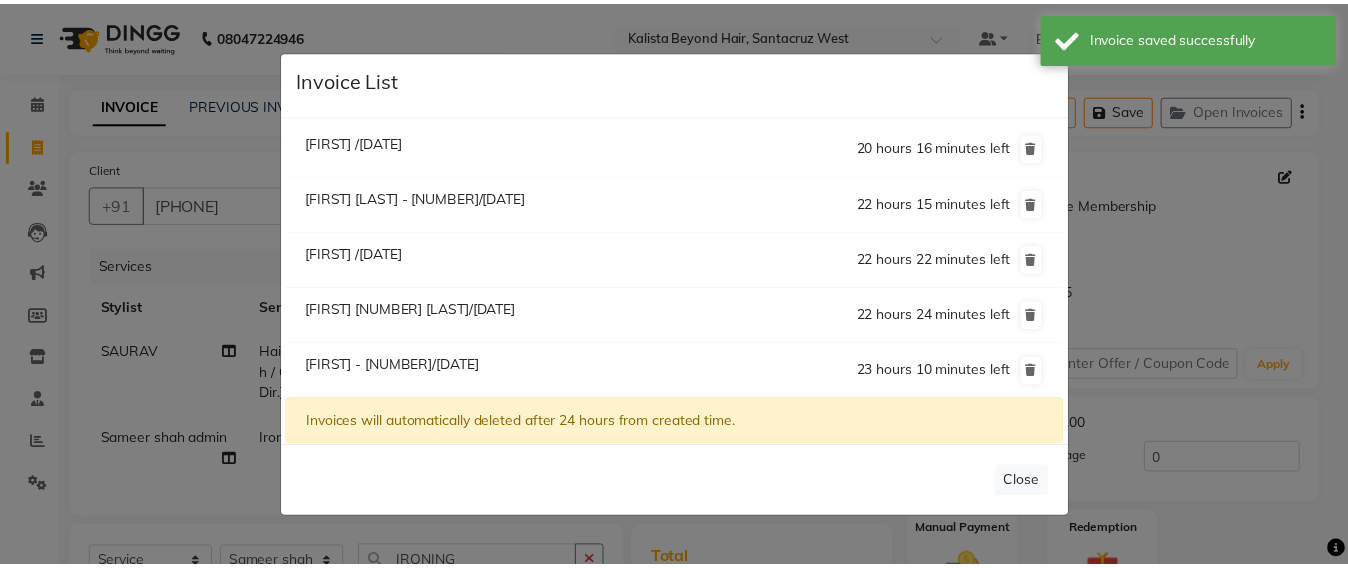 scroll, scrollTop: 112, scrollLeft: 0, axis: vertical 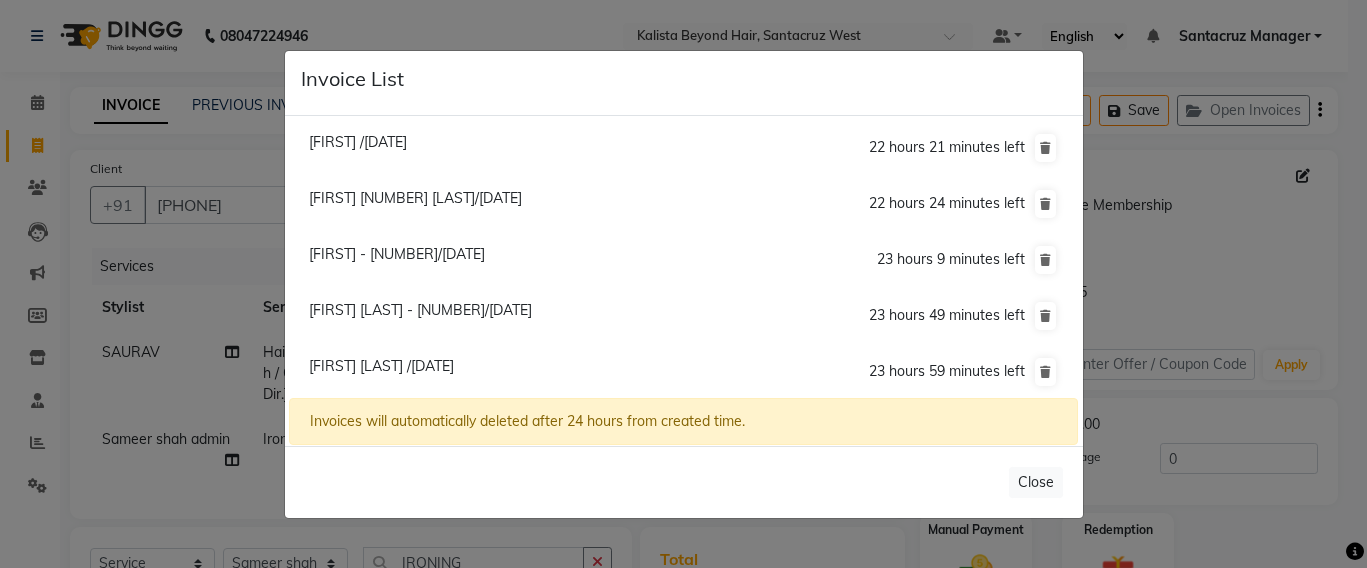 click on "Invoice List  Gargi /01 August 2025  20 hours 16 minutes left  Shritte Boria - 9795/01 August 2025  22 hours 15 minutes left  Tanvi /01 August 2025  22 hours 21 minutes left  Pooja 882 Null/01 August 2025  22 hours 24 minutes left  Lavinya - 3933/01 August 2025  23 hours 9 minutes left  Monica Bafana - 3385/01 August 2025  23 hours 49 minutes left  Rakshita Singh /01 August 2025  23 hours 59 minutes left  Invoices will automatically deleted after 24 hours from created time.   Close" 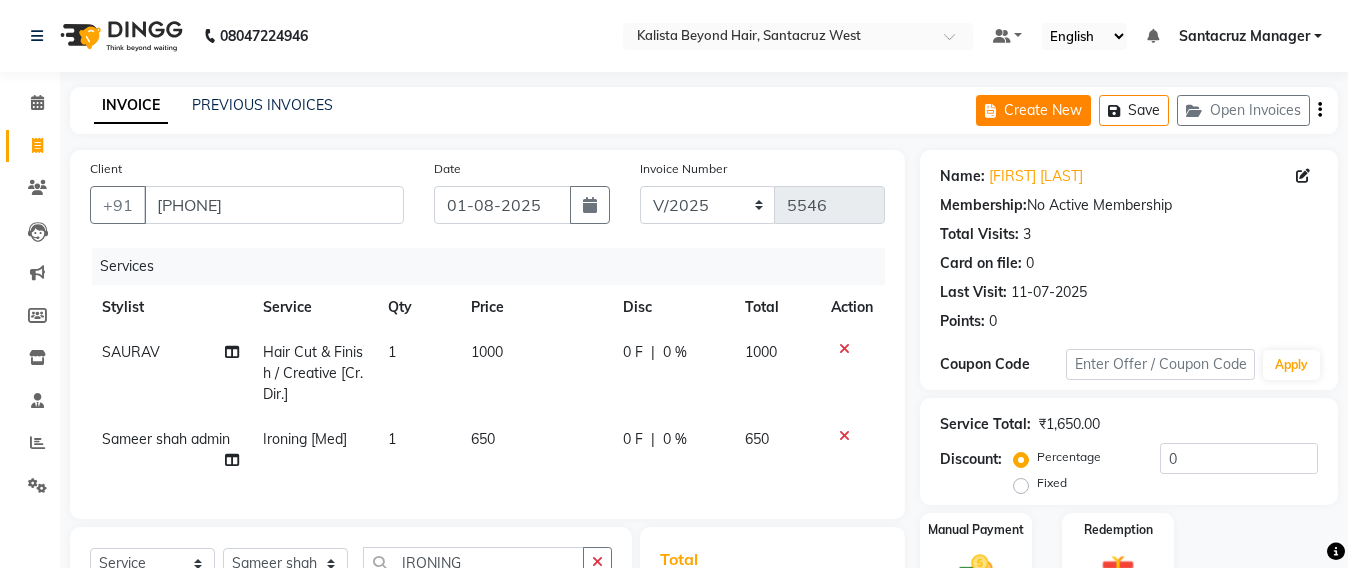 click on "Create New" 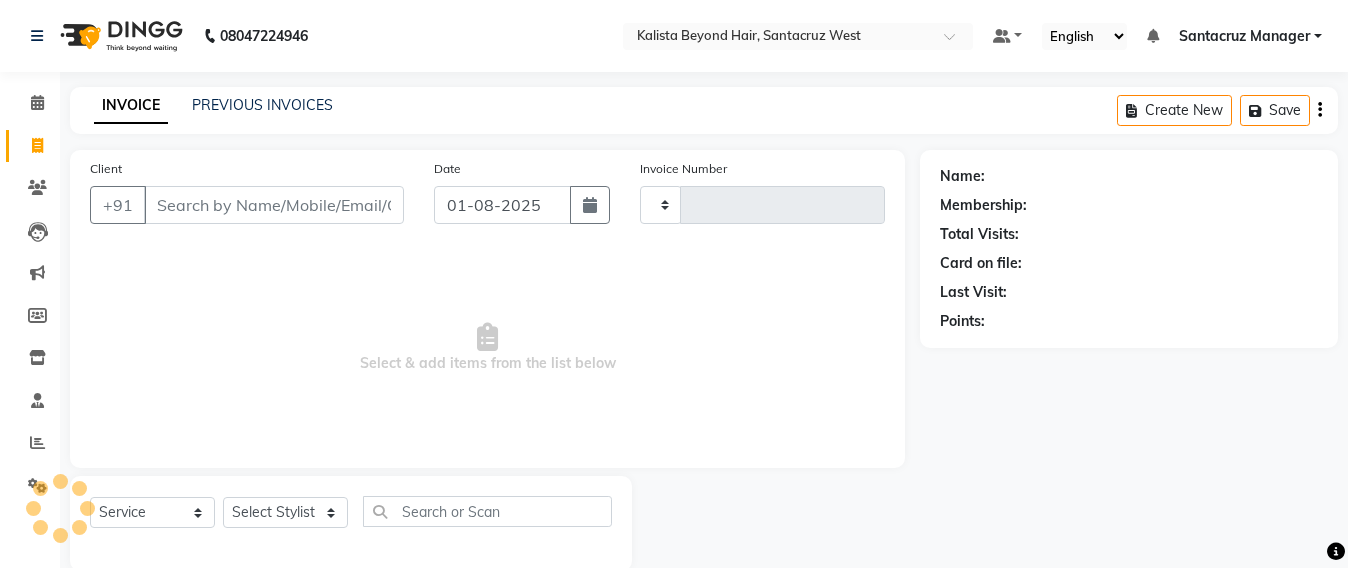 scroll, scrollTop: 33, scrollLeft: 0, axis: vertical 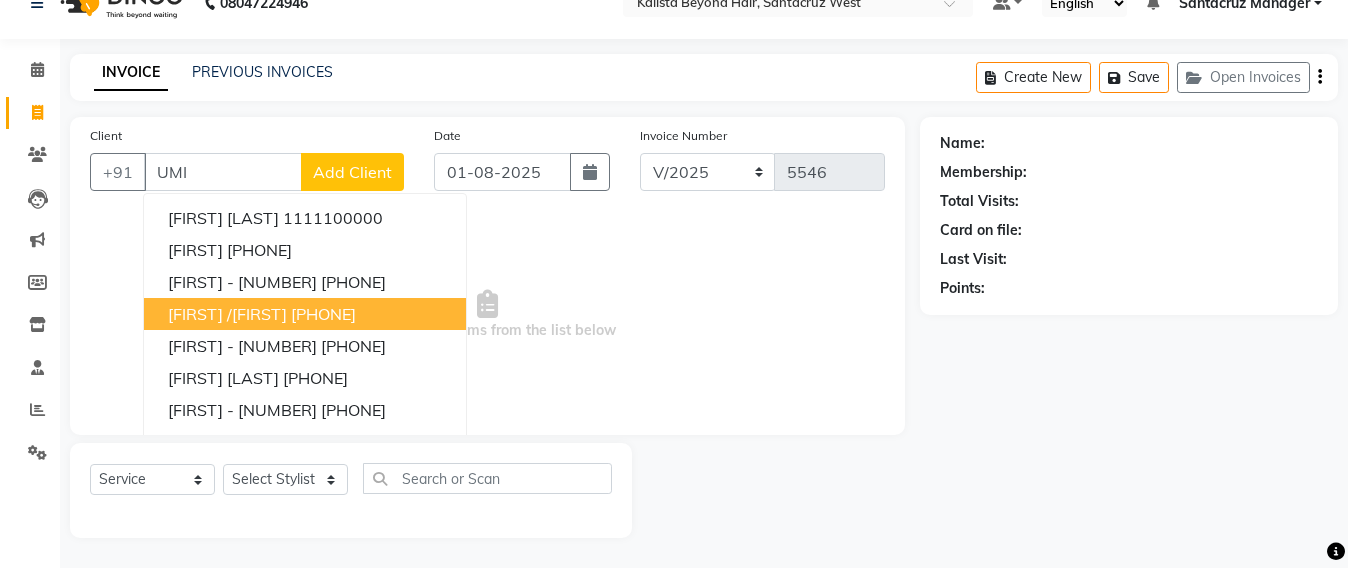 click on "UMI /JANVI  9920094219" at bounding box center [305, 314] 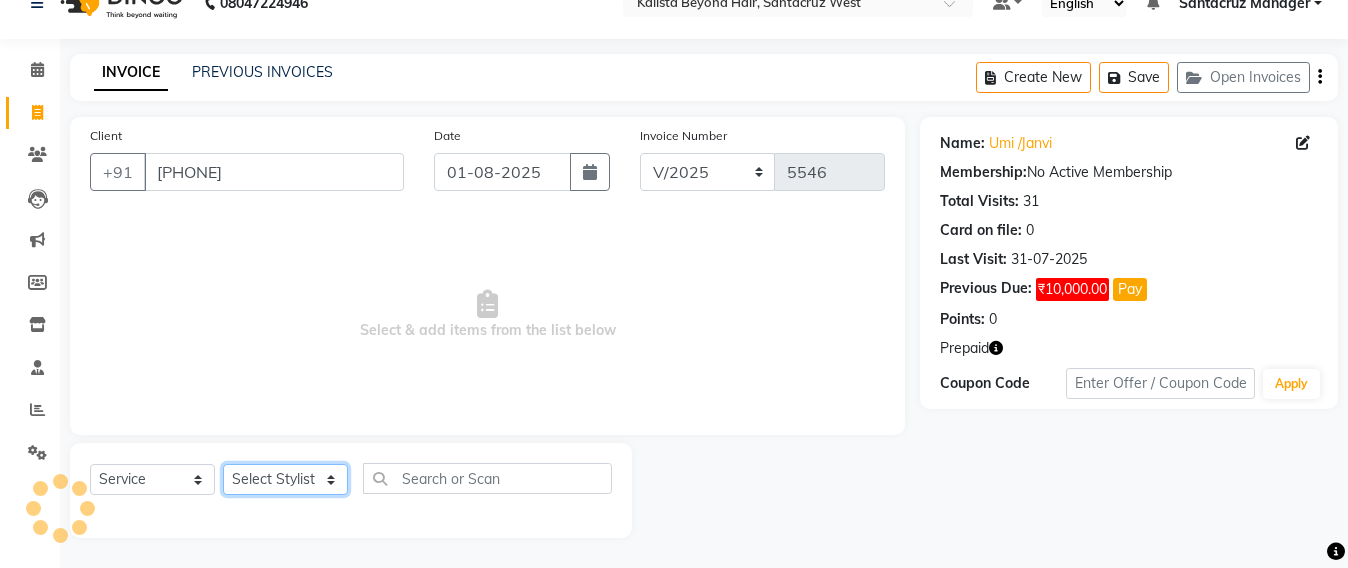 click on "Select Stylist Admin Avesh Sankat AZHER SHAIKH Jayeshree Mahtre Manisha Subodh Shedge Muskaan Pramila Vinayak Mhatre prathmesh mahattre Pratibha Nilesh Sharma RINKI SAV Rosy Sunil Jadhav Sameer shah admin Santacruz Manager SAURAV Siddhi SOMAYANG VASHUM Tejasvi Bhosle" 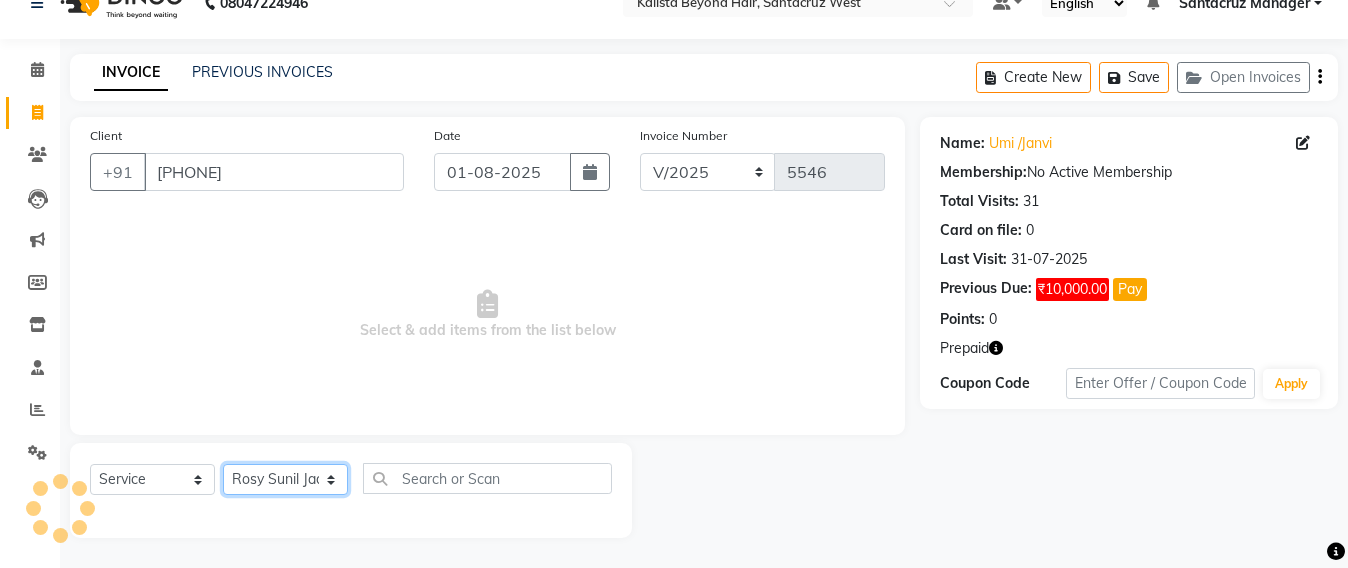 click on "Select Stylist Admin Avesh Sankat AZHER SHAIKH Jayeshree Mahtre Manisha Subodh Shedge Muskaan Pramila Vinayak Mhatre prathmesh mahattre Pratibha Nilesh Sharma RINKI SAV Rosy Sunil Jadhav Sameer shah admin Santacruz Manager SAURAV Siddhi SOMAYANG VASHUM Tejasvi Bhosle" 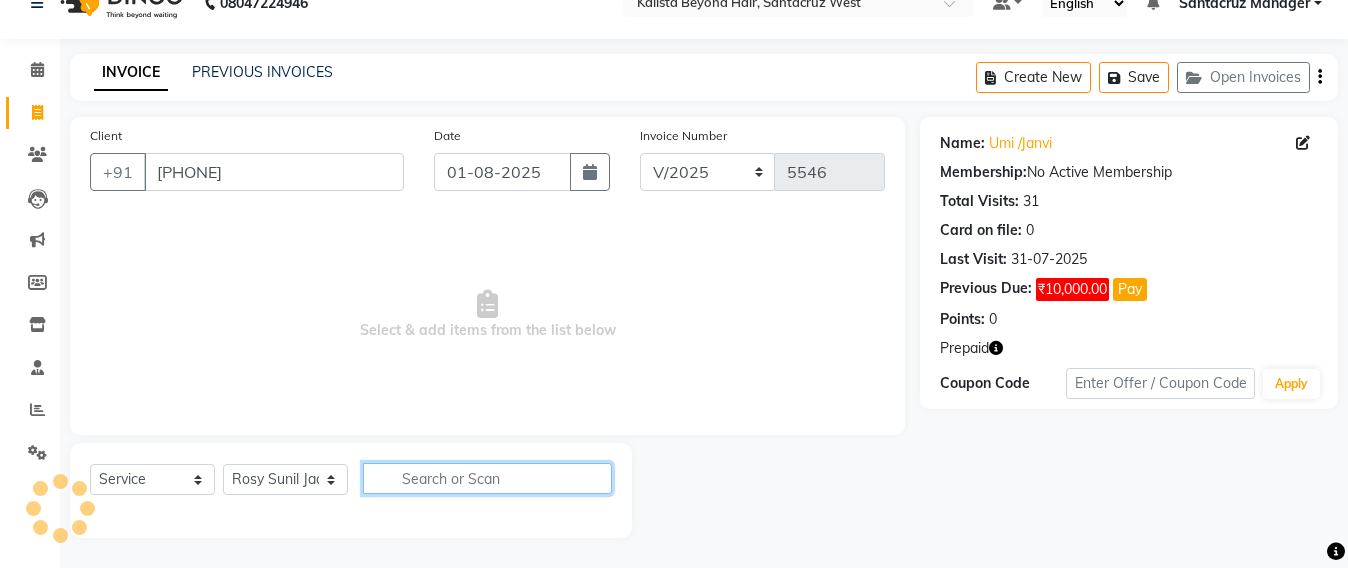 click 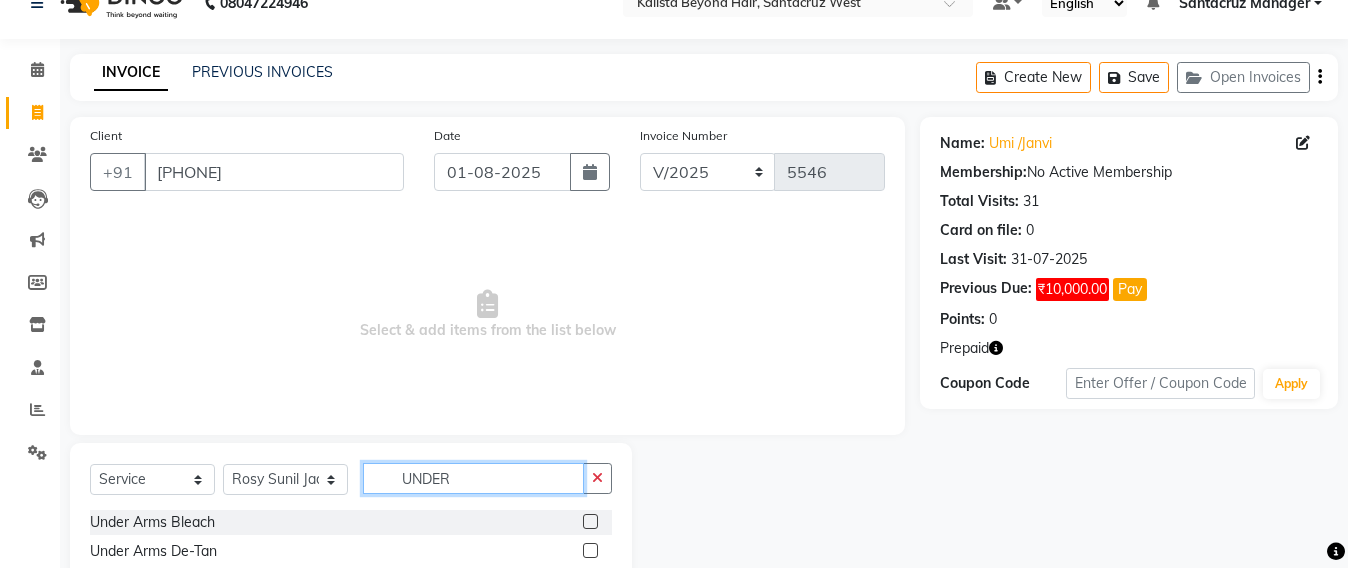 scroll, scrollTop: 158, scrollLeft: 0, axis: vertical 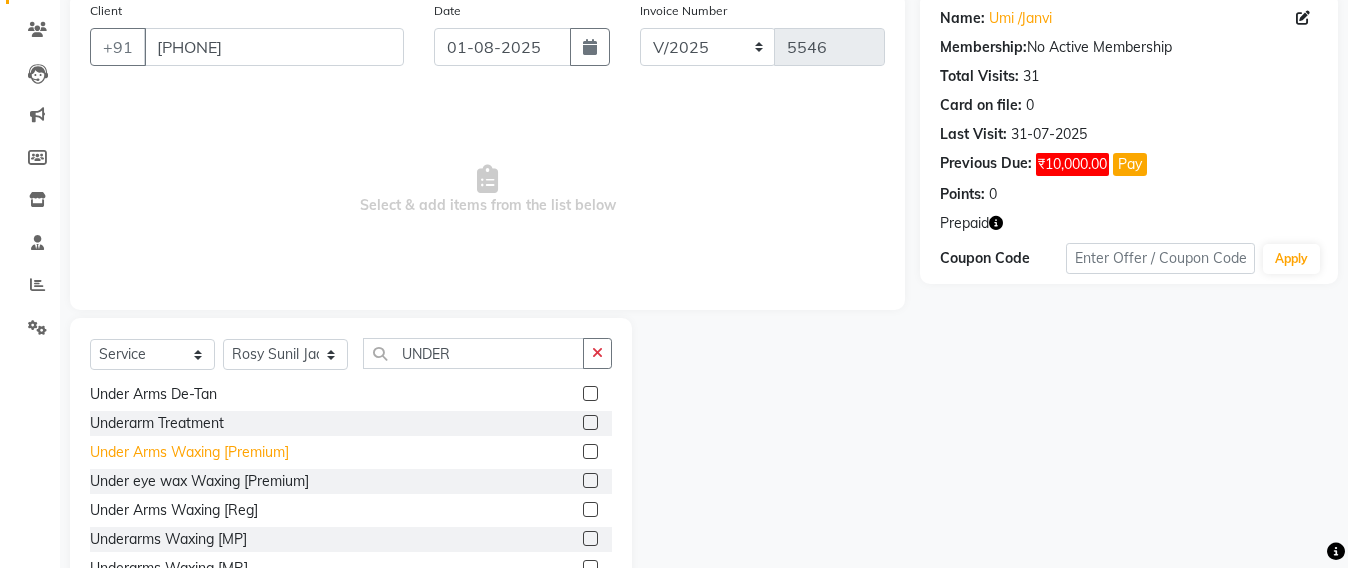 click on "Under Arms Waxing [Premium]" 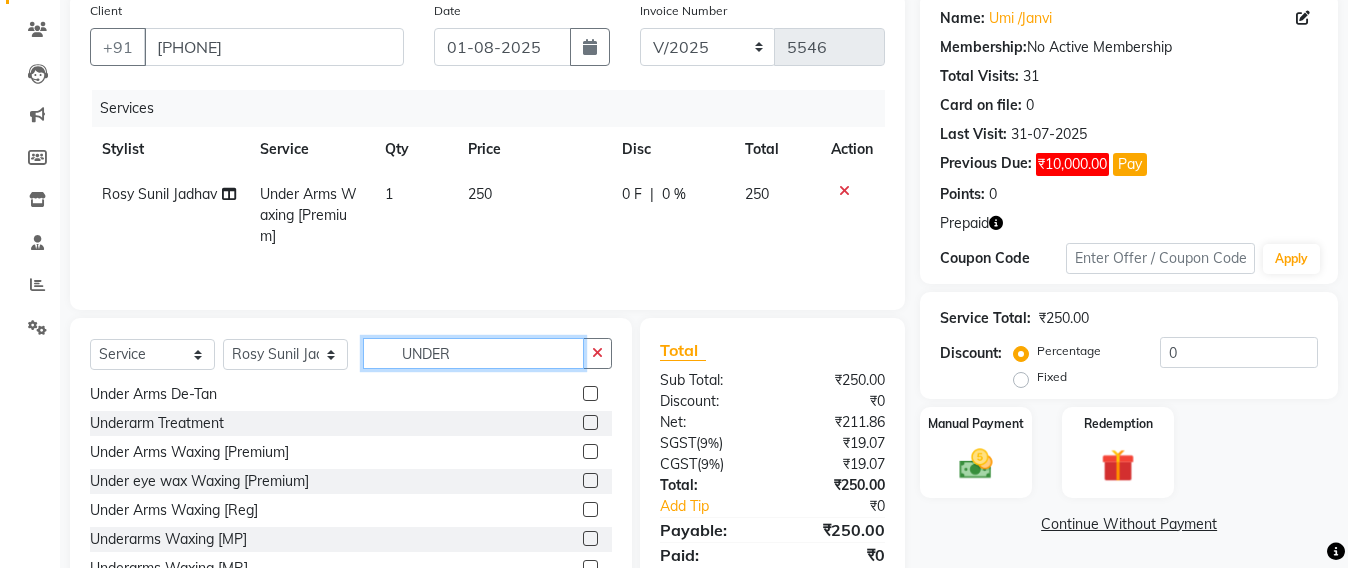 click on "UNDER" 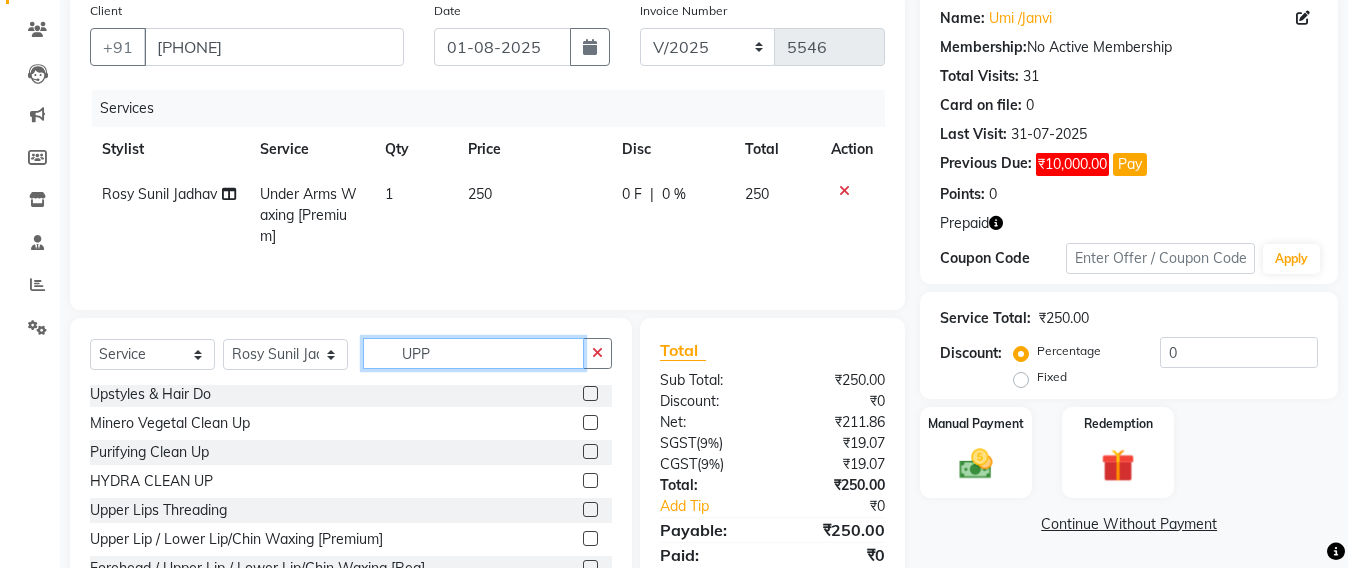 scroll, scrollTop: 0, scrollLeft: 0, axis: both 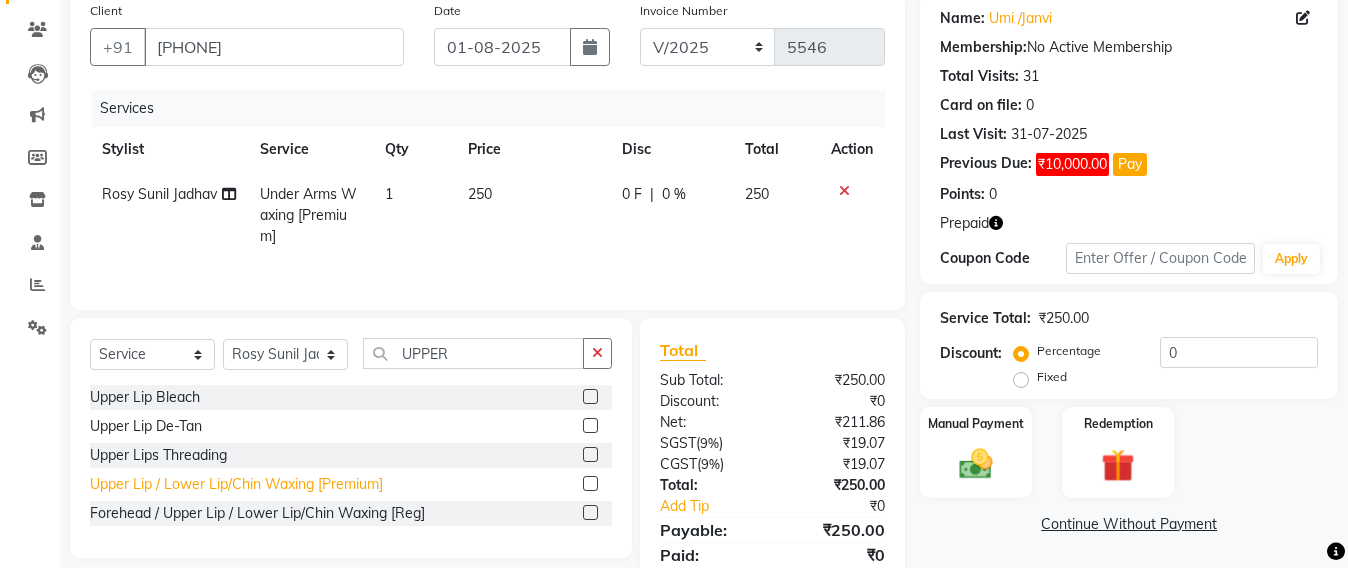 click on "Upper Lip / Lower Lip/Chin  Waxing [Premium]" 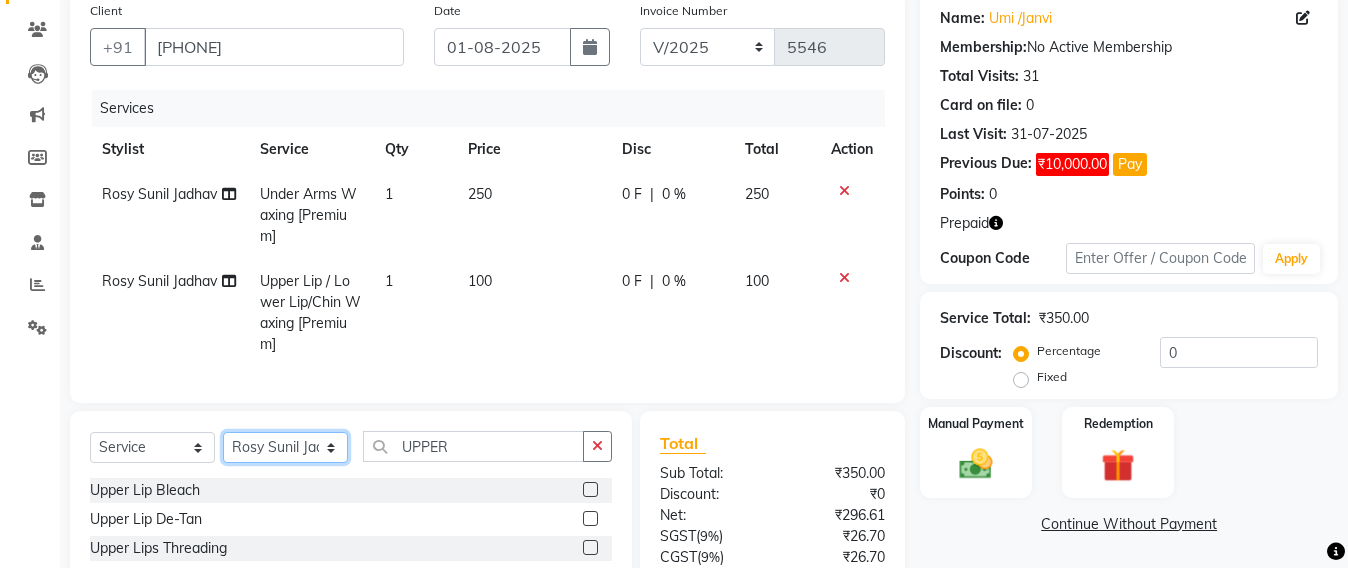 click on "Select Stylist Admin Avesh Sankat AZHER SHAIKH Jayeshree Mahtre Manisha Subodh Shedge Muskaan Pramila Vinayak Mhatre prathmesh mahattre Pratibha Nilesh Sharma RINKI SAV Rosy Sunil Jadhav Sameer shah admin Santacruz Manager SAURAV Siddhi SOMAYANG VASHUM Tejasvi Bhosle" 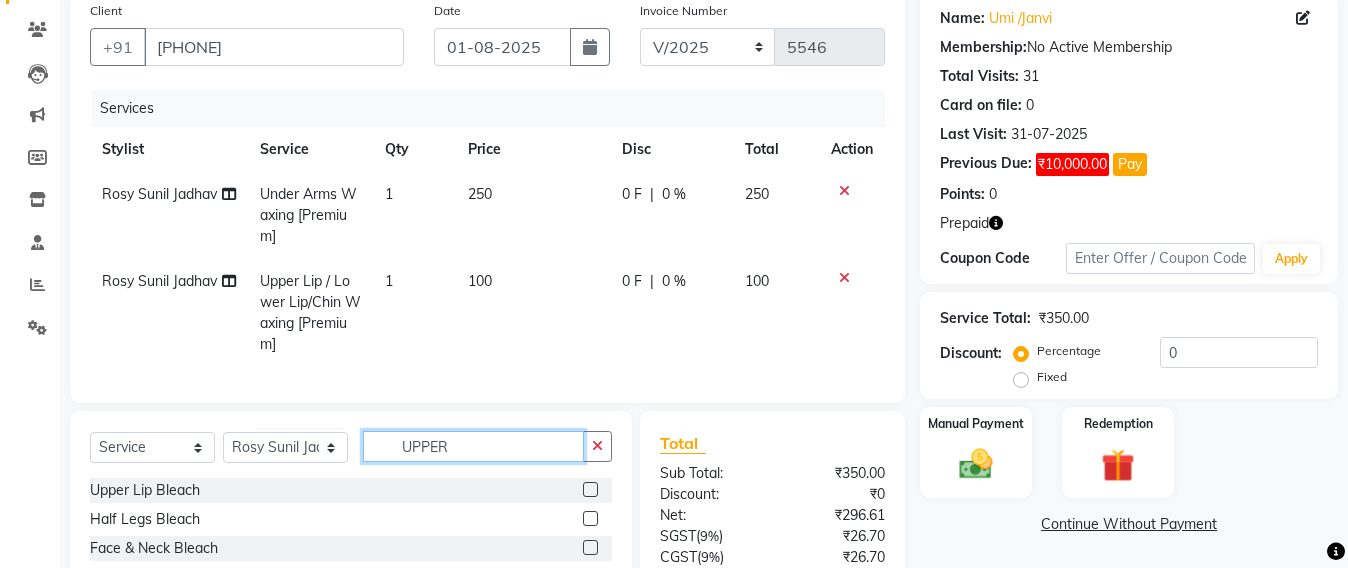 click on "UPPER" 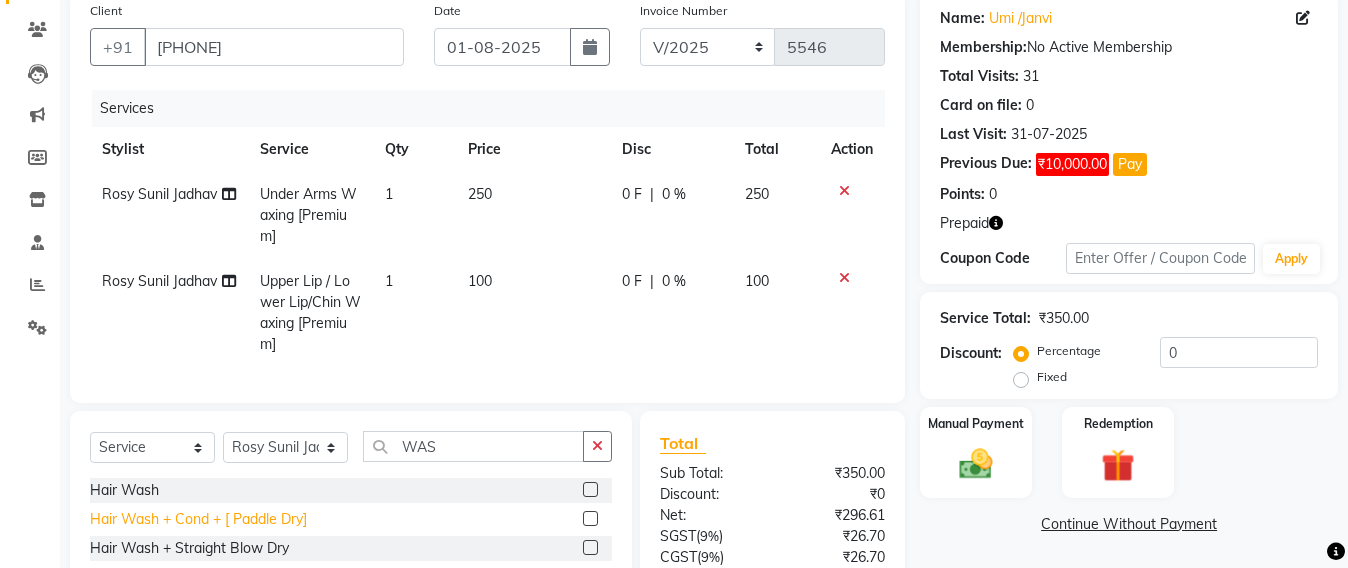 click on "Hair Wash + Cond + [ Paddle Dry]" 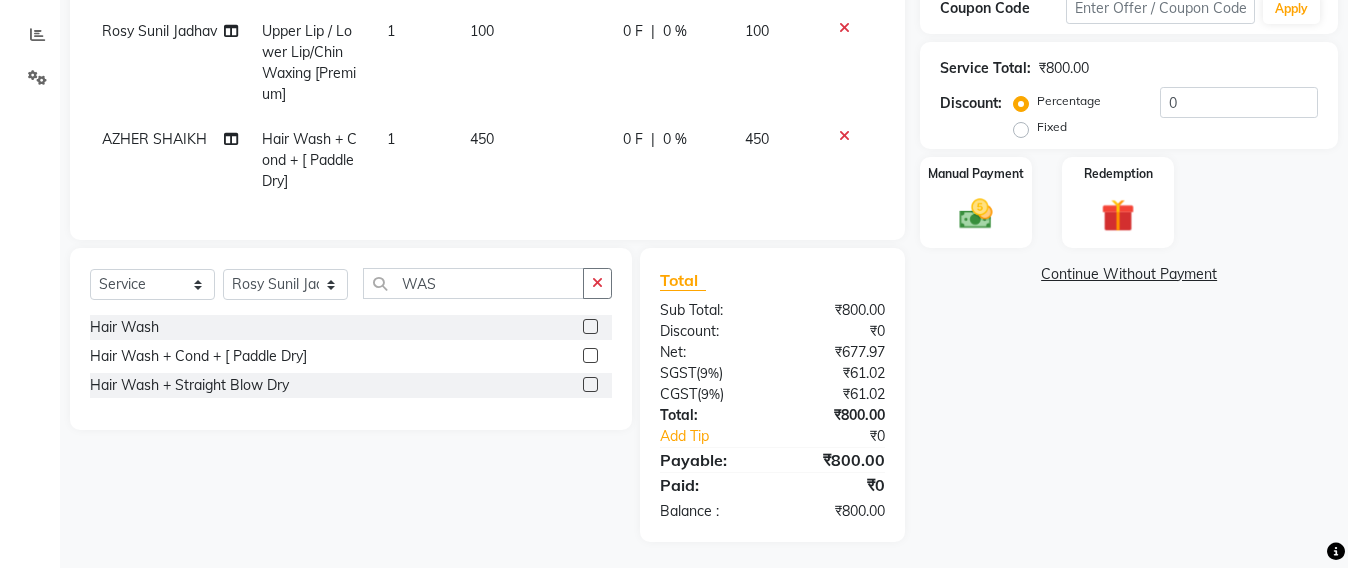 scroll, scrollTop: 0, scrollLeft: 0, axis: both 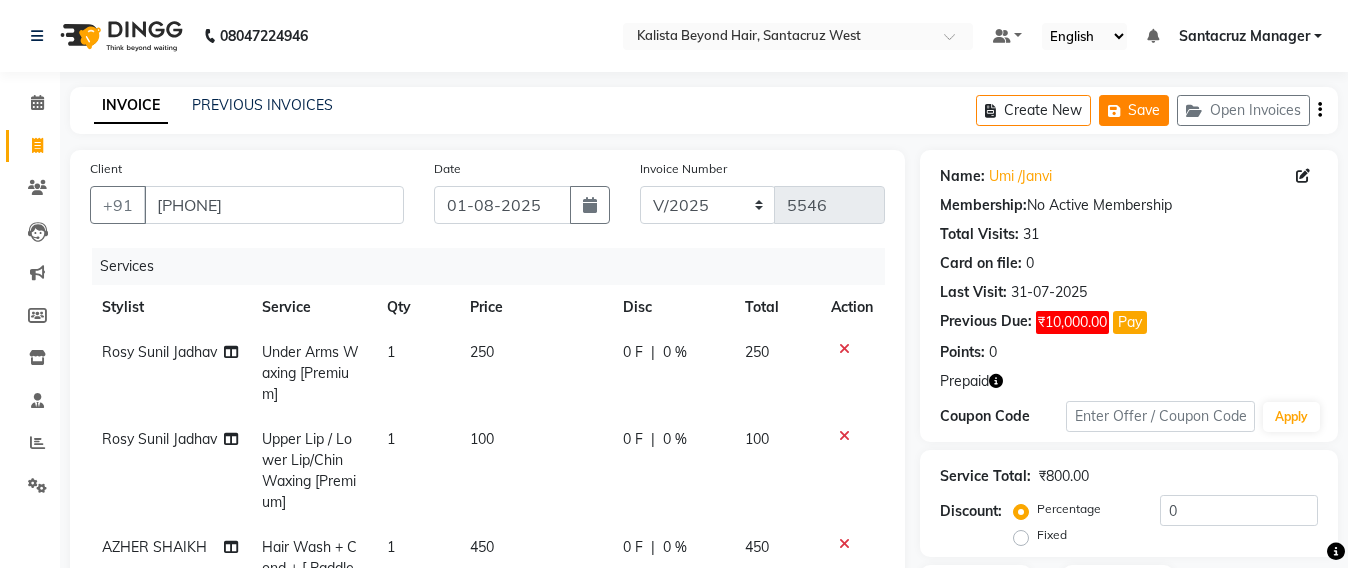 click on "Save" 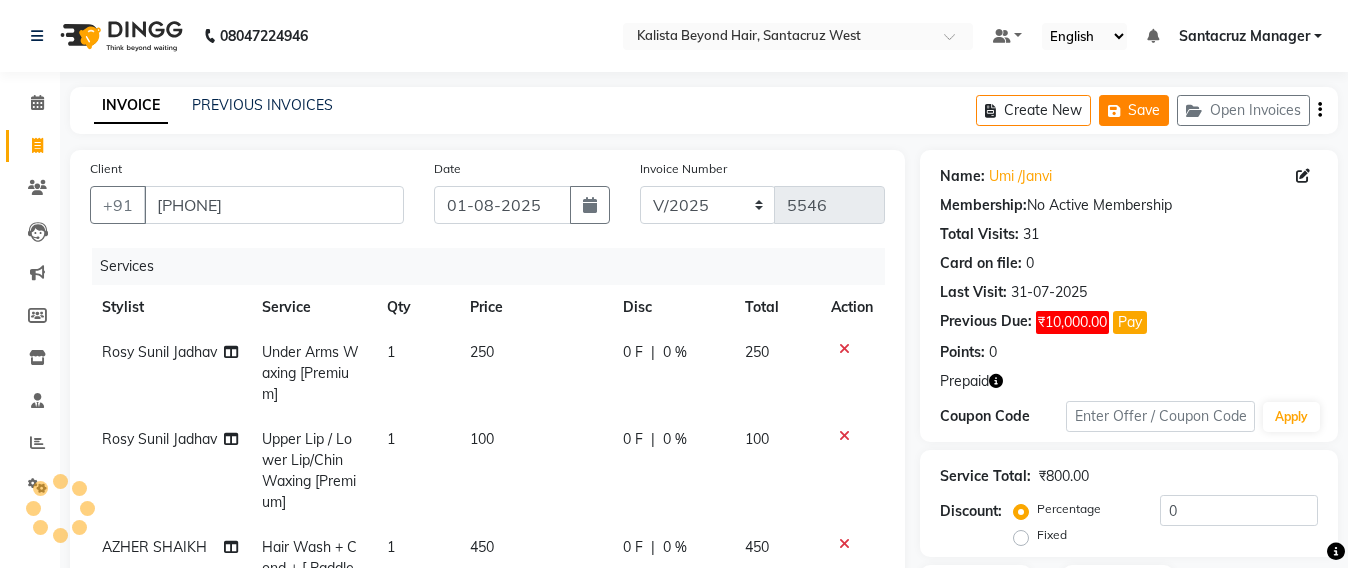 click on "Save" 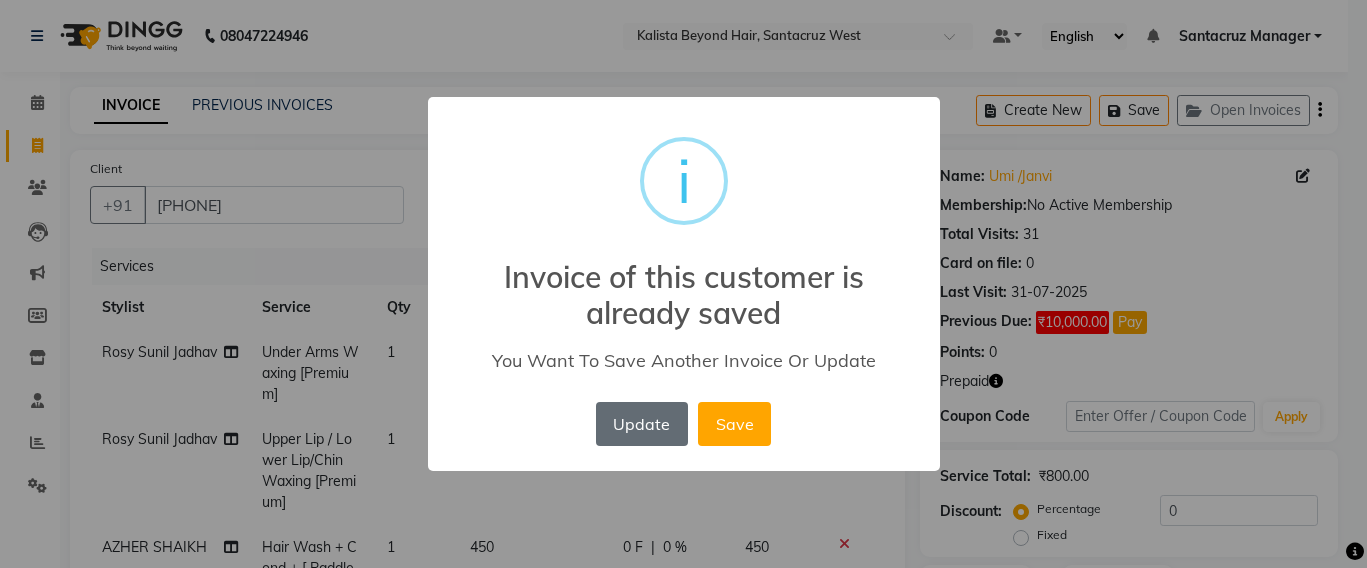 click on "Update" at bounding box center (642, 424) 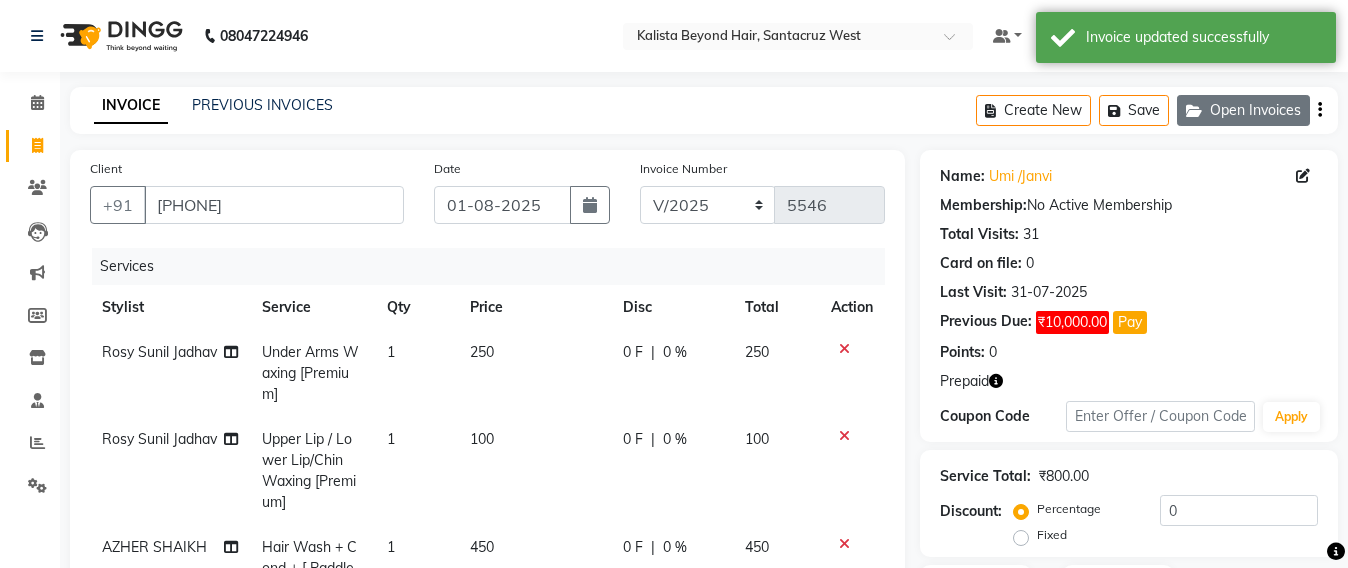 click on "Open Invoices" 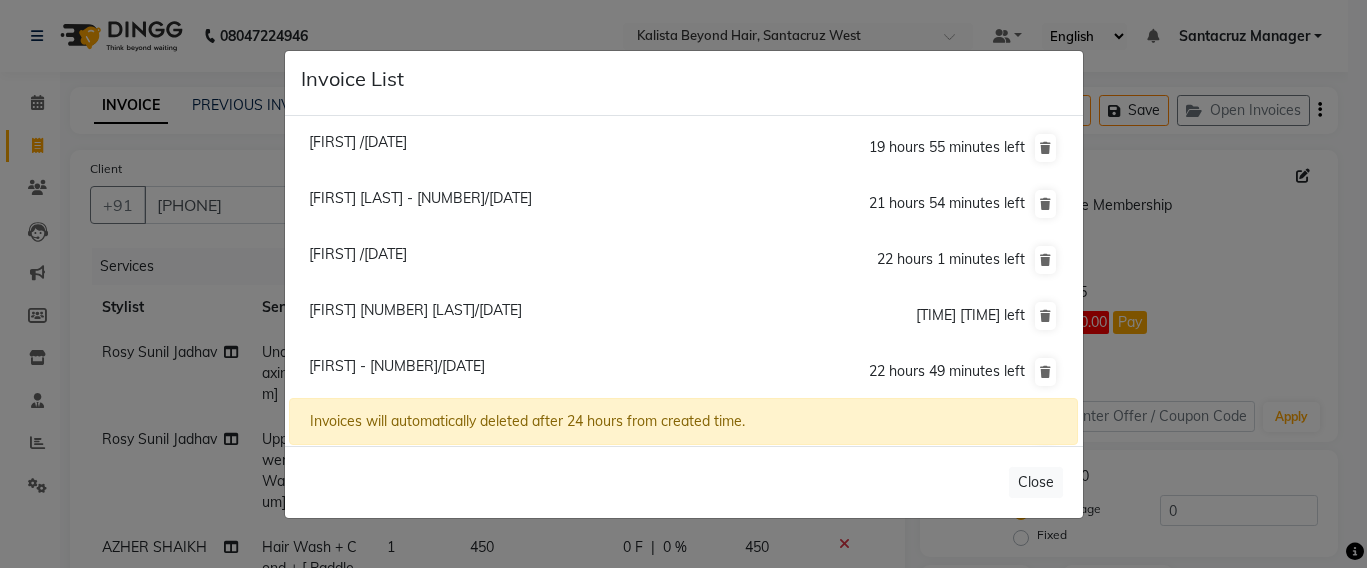 click on "Lavinya - 3933/01 August 2025" 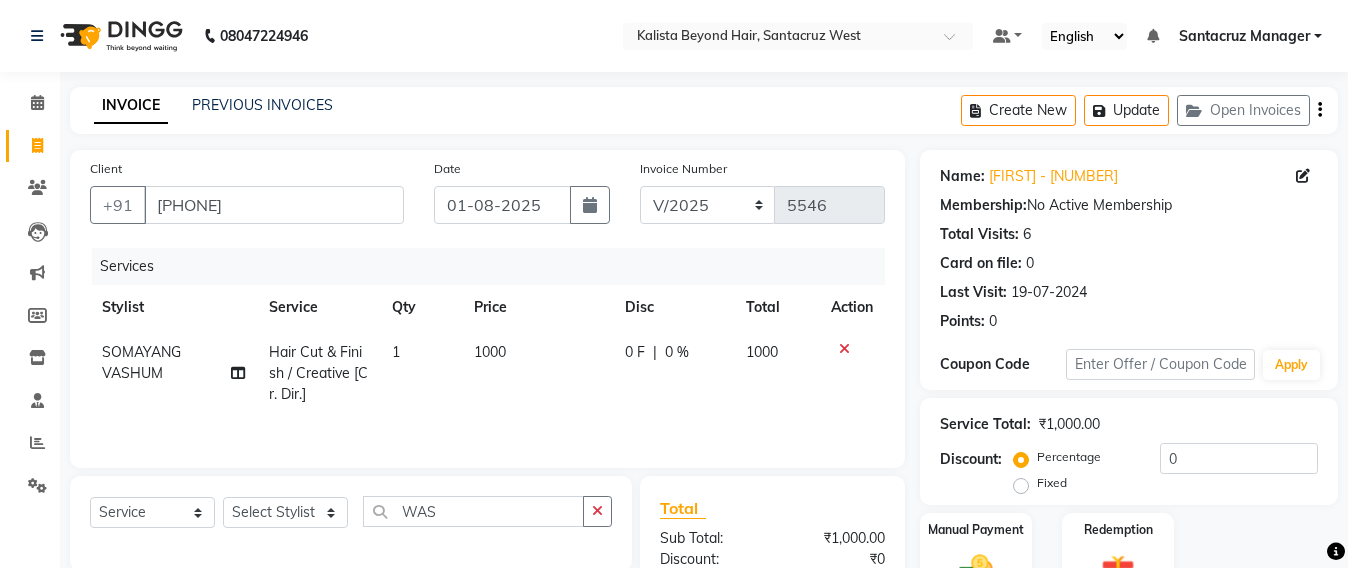 scroll, scrollTop: 125, scrollLeft: 0, axis: vertical 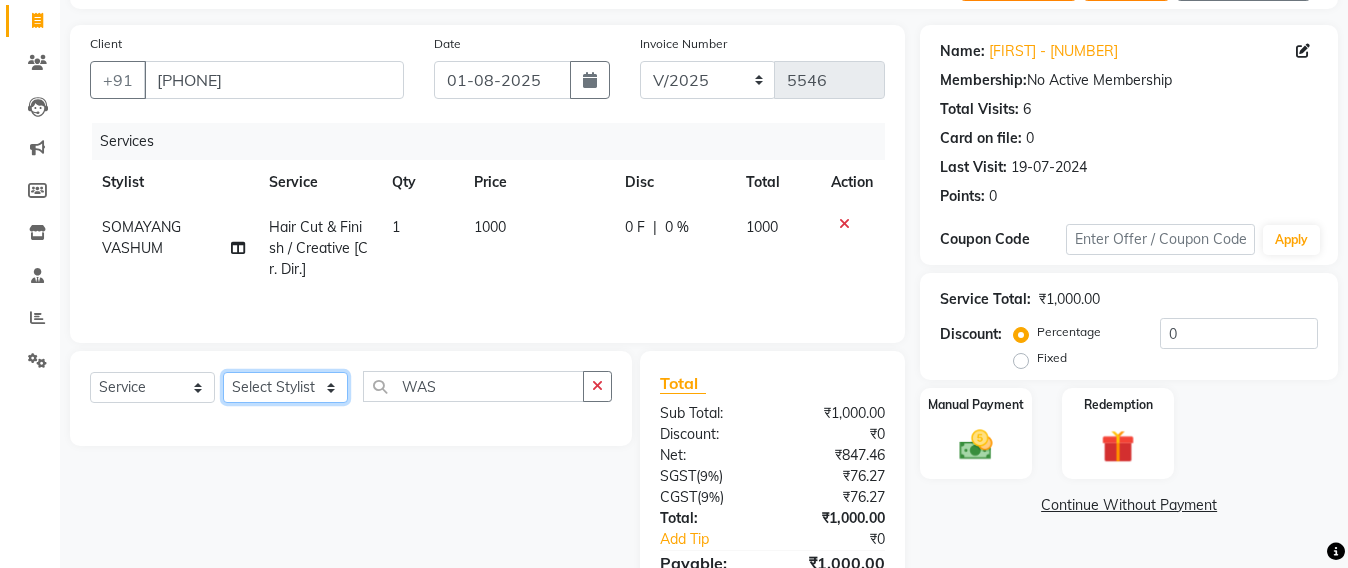 click on "Select Stylist Admin Avesh Sankat AZHER SHAIKH Jayeshree Mahtre Manisha Subodh Shedge Muskaan Pramila Vinayak Mhatre prathmesh mahattre Pratibha Nilesh Sharma RINKI SAV Rosy Sunil Jadhav Sameer shah admin Santacruz Manager SAURAV Siddhi SOMAYANG VASHUM Tejasvi Bhosle" 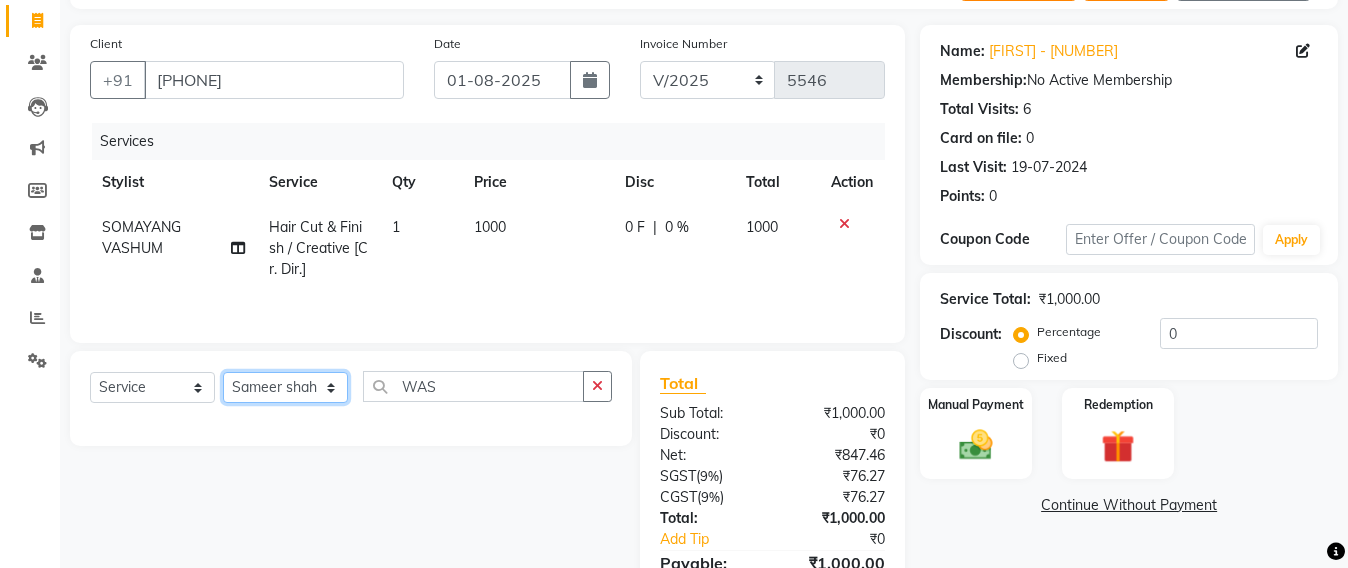 click on "Select Stylist Admin Avesh Sankat AZHER SHAIKH Jayeshree Mahtre Manisha Subodh Shedge Muskaan Pramila Vinayak Mhatre prathmesh mahattre Pratibha Nilesh Sharma RINKI SAV Rosy Sunil Jadhav Sameer shah admin Santacruz Manager SAURAV Siddhi SOMAYANG VASHUM Tejasvi Bhosle" 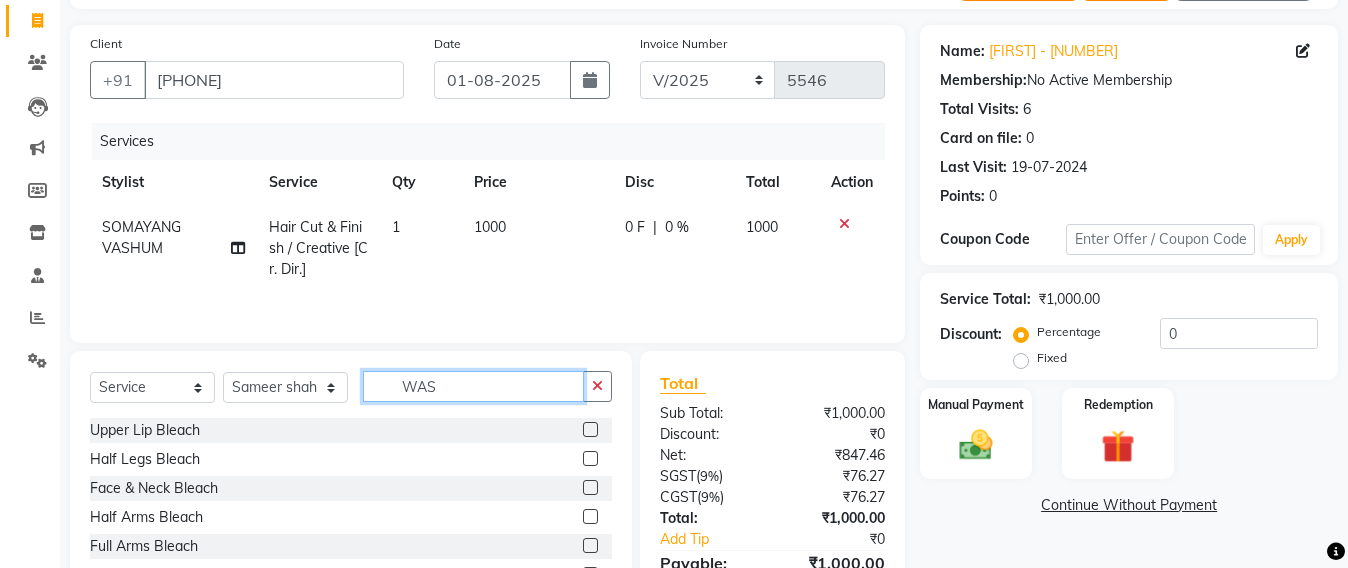 click on "WAS" 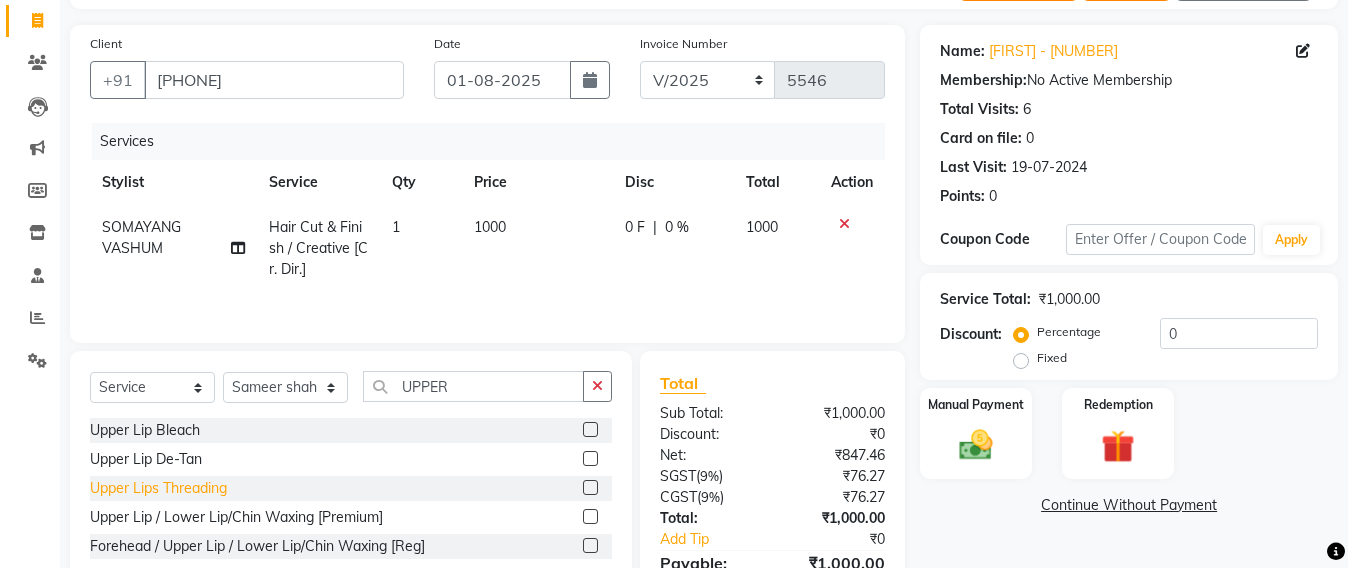 click on "Upper Lips Threading" 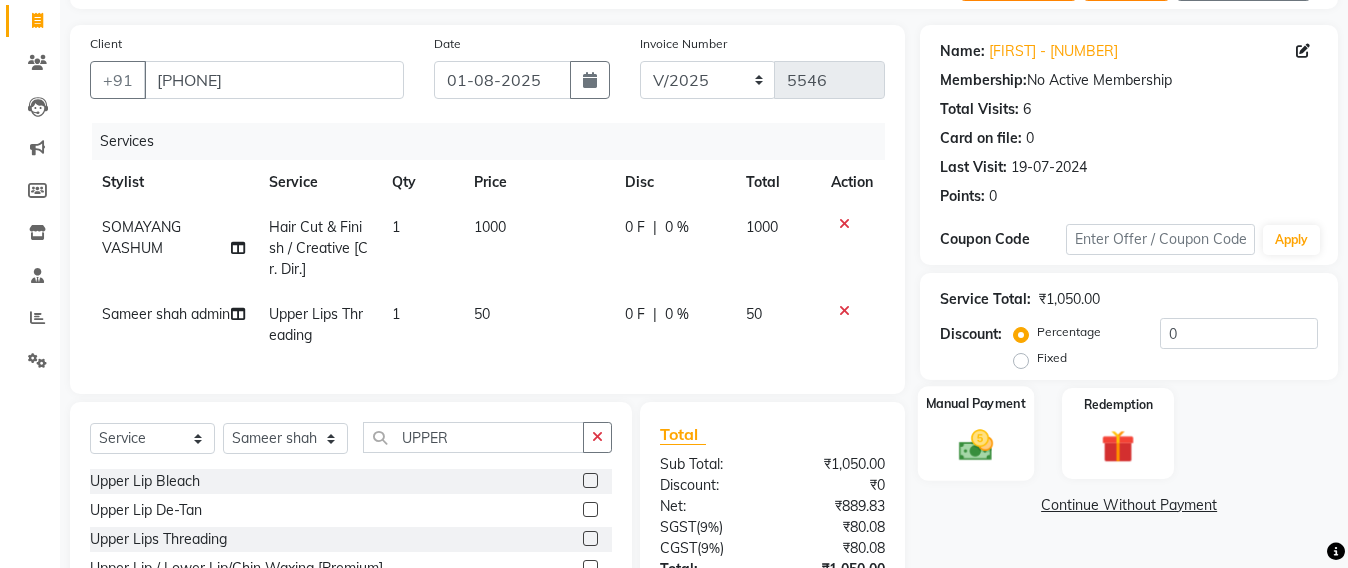 click 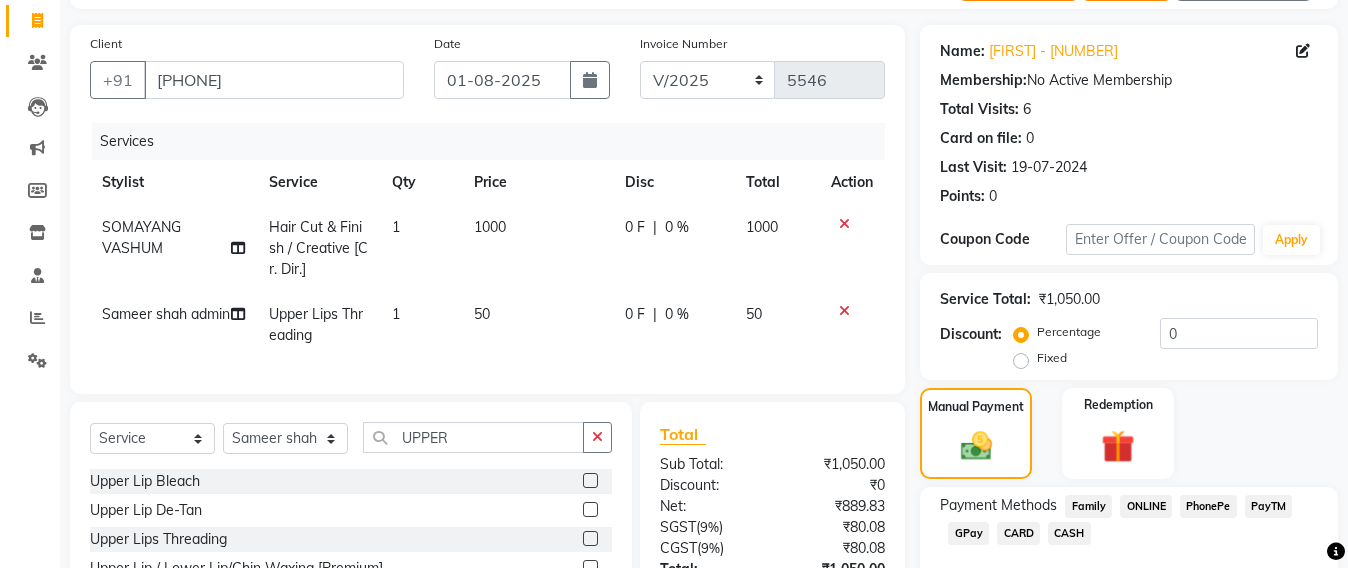 click on "GPay" 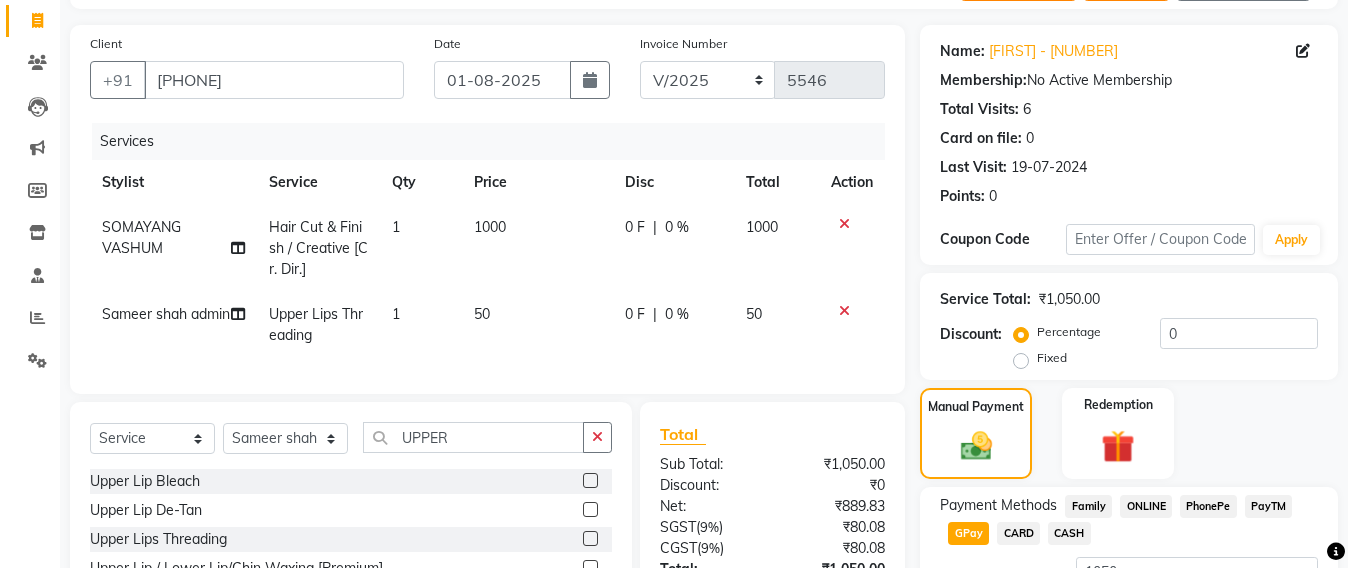 scroll, scrollTop: 302, scrollLeft: 0, axis: vertical 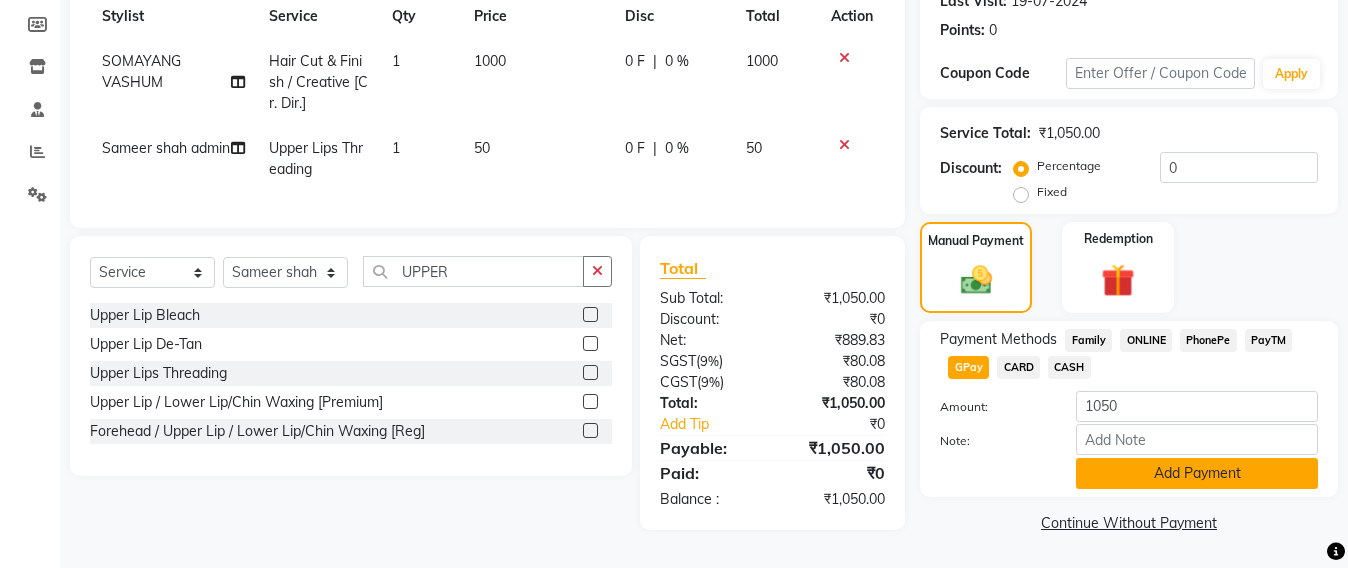 click on "Add Payment" 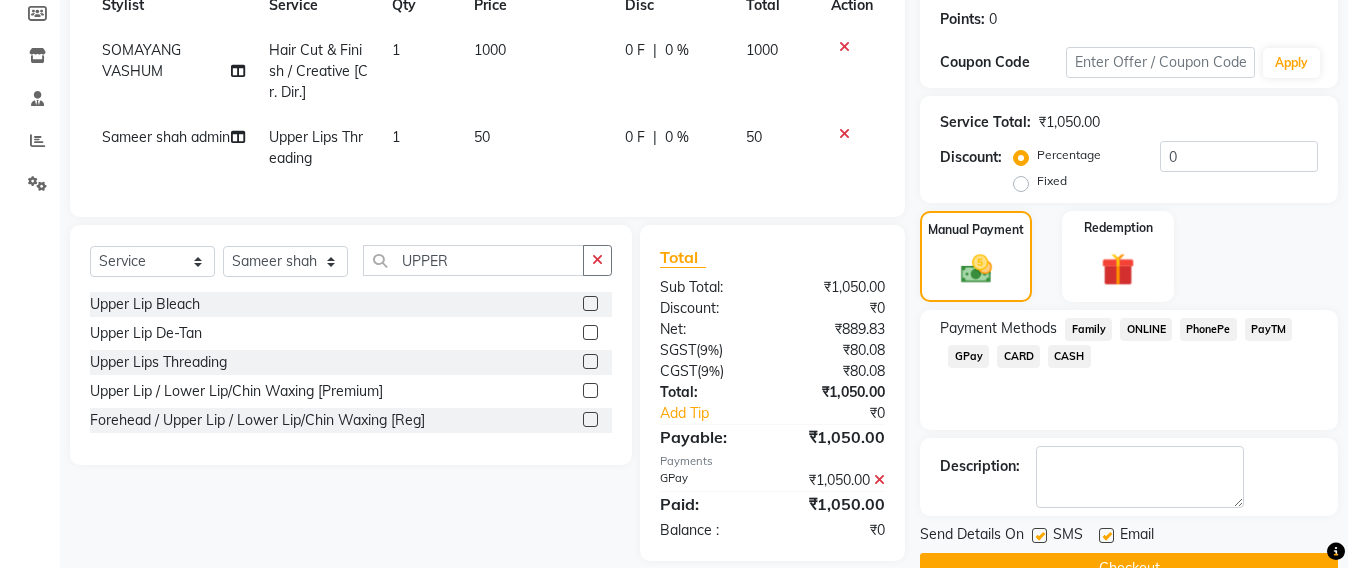 scroll, scrollTop: 348, scrollLeft: 0, axis: vertical 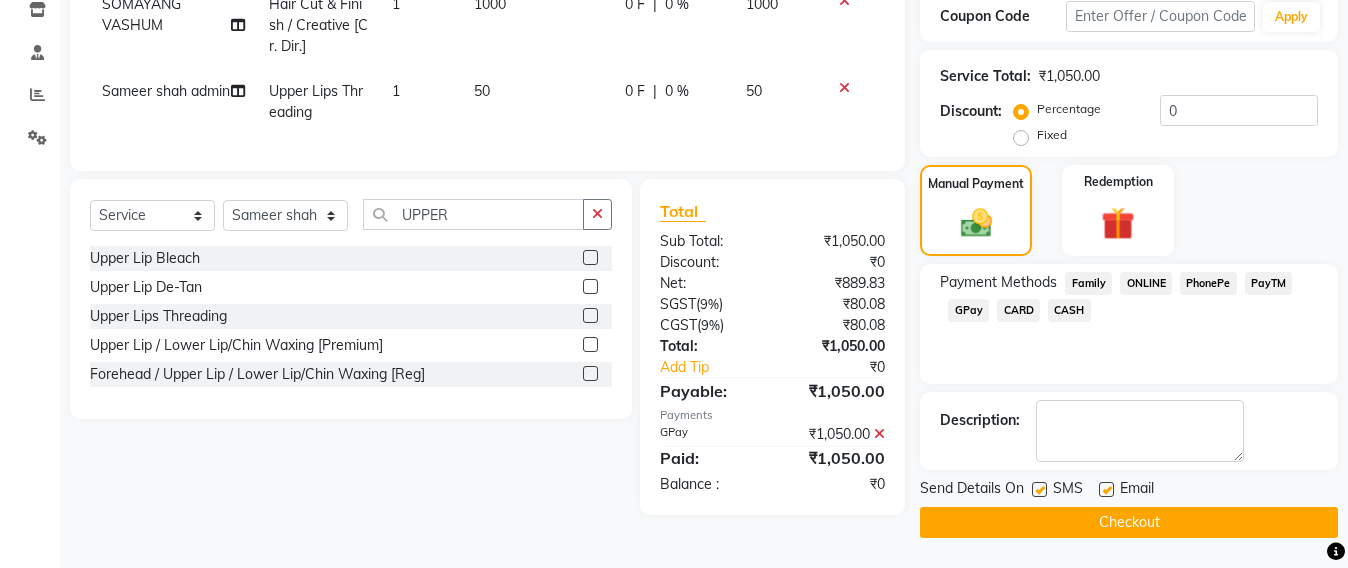 click on "Checkout" 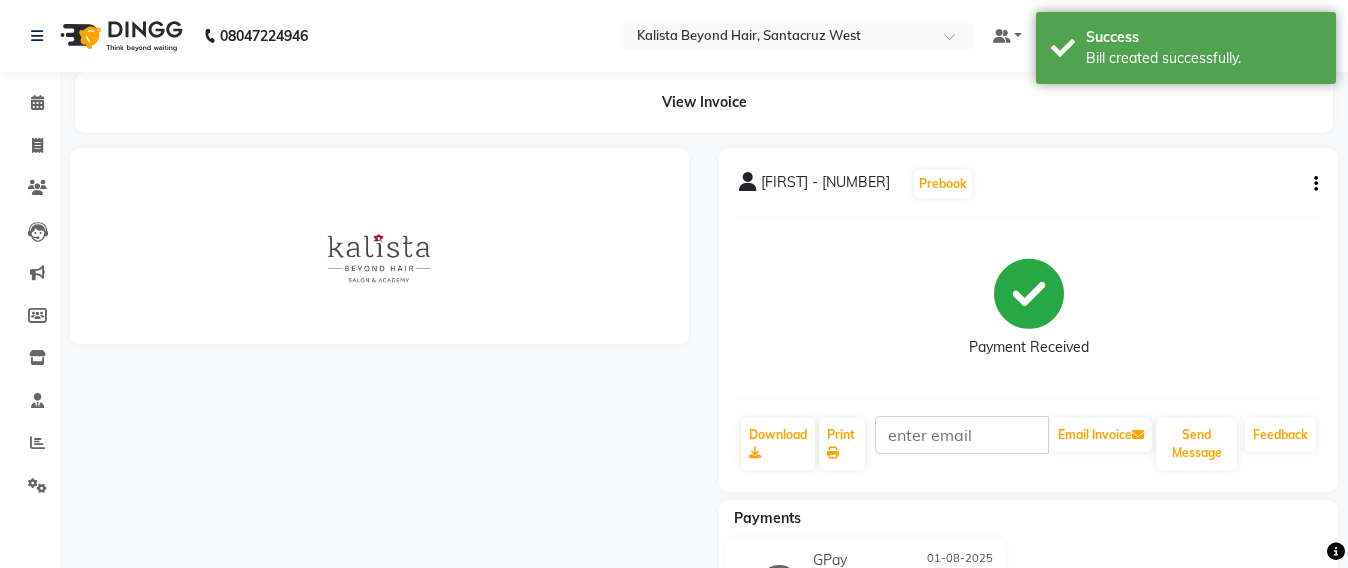 scroll, scrollTop: 0, scrollLeft: 0, axis: both 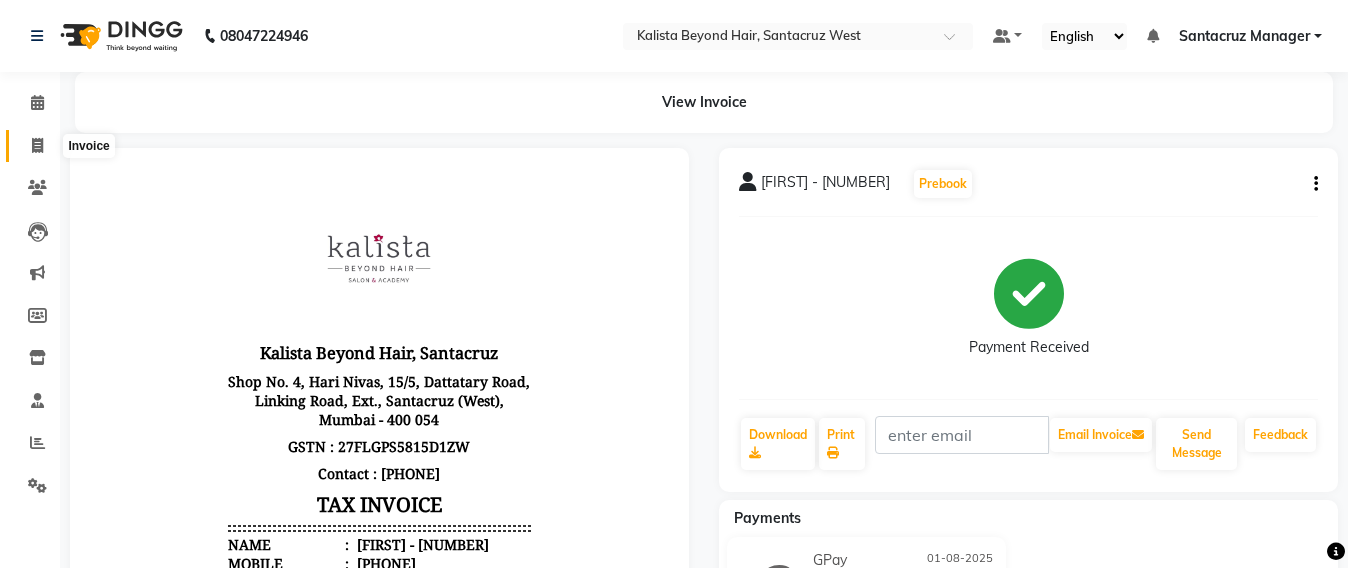 click 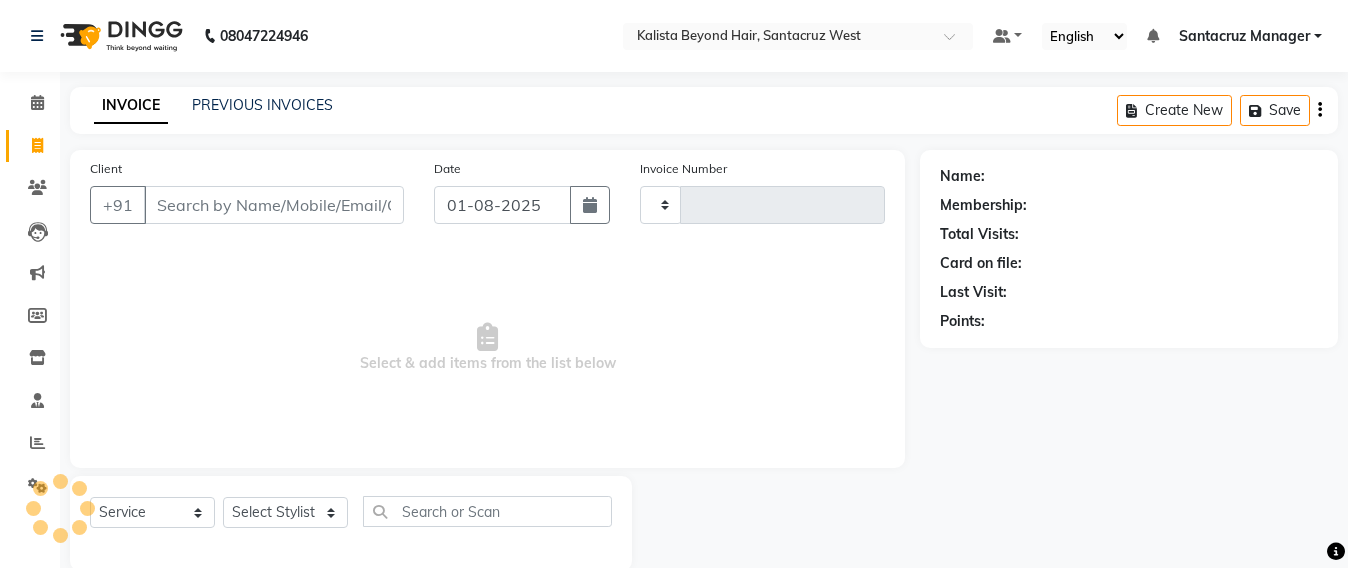 scroll, scrollTop: 33, scrollLeft: 0, axis: vertical 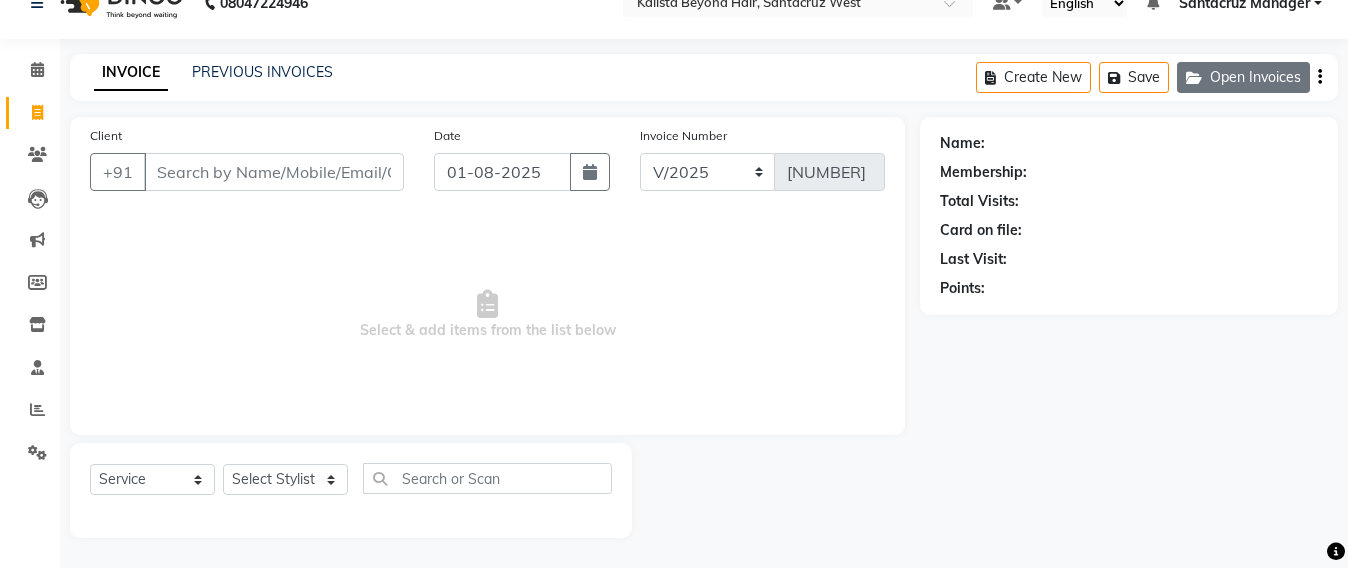 click on "Open Invoices" 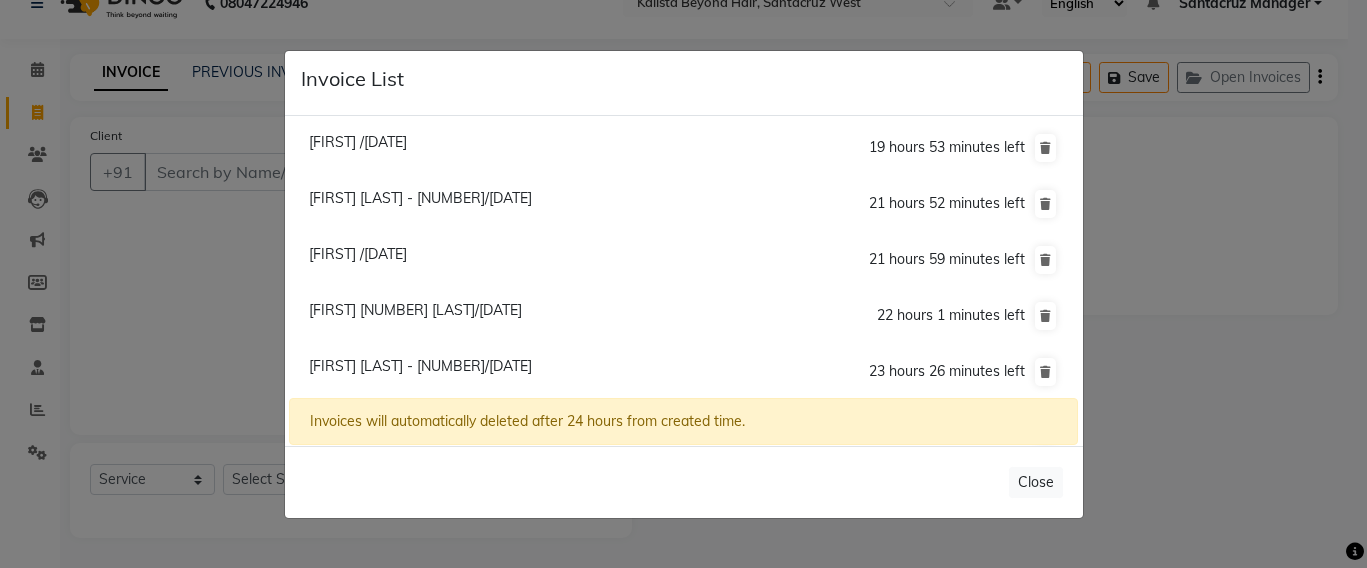 click on "Shritte Boria - 9795/01 August 2025" 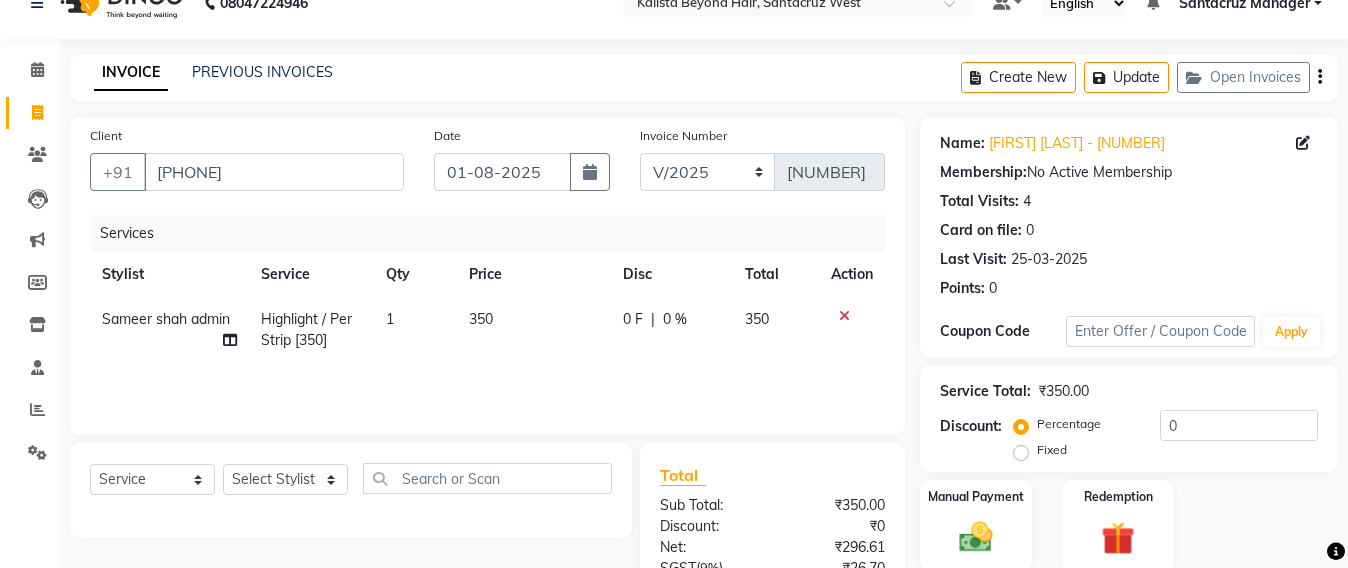 click on "350" 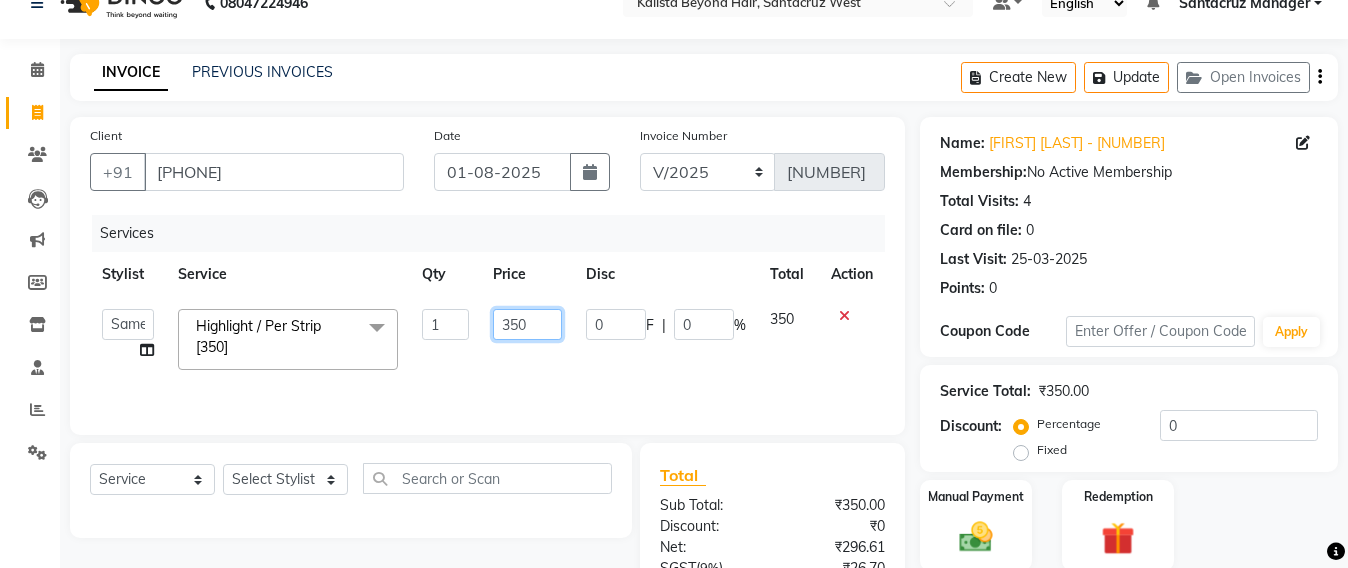 click on "350" 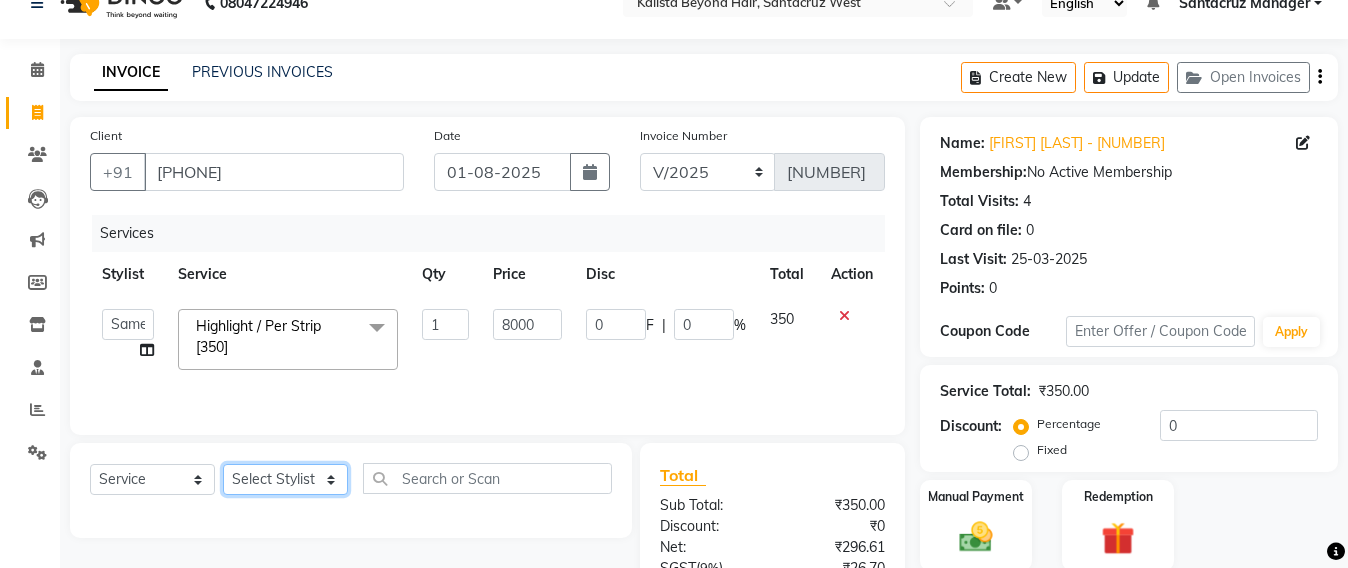 drag, startPoint x: 249, startPoint y: 481, endPoint x: 254, endPoint y: 465, distance: 16.763054 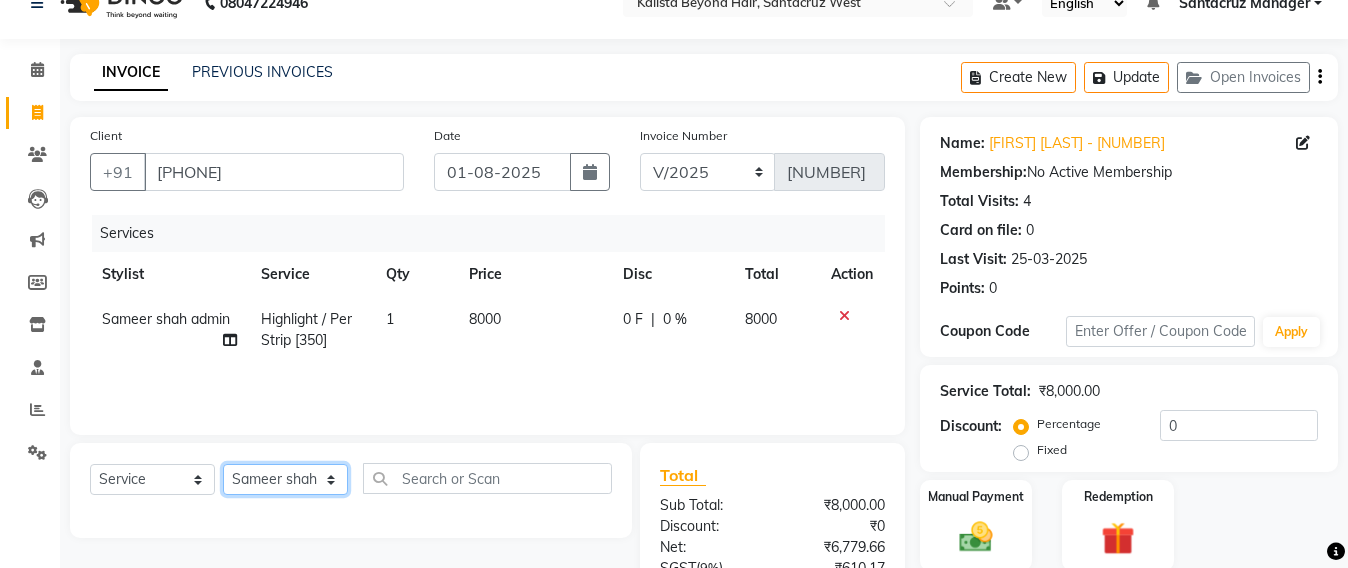 click on "Select Stylist Admin Avesh Sankat AZHER SHAIKH Jayeshree Mahtre Manisha Subodh Shedge Muskaan Pramila Vinayak Mhatre prathmesh mahattre Pratibha Nilesh Sharma RINKI SAV Rosy Sunil Jadhav Sameer shah admin Santacruz Manager SAURAV Siddhi SOMAYANG VASHUM Tejasvi Bhosle" 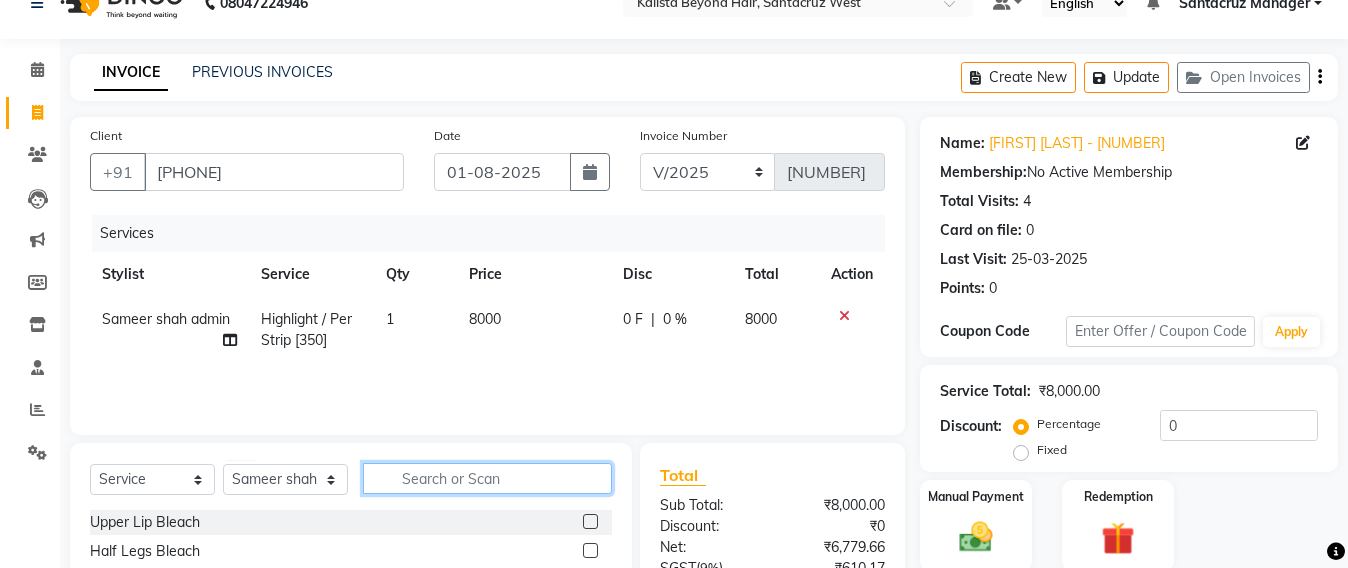 click 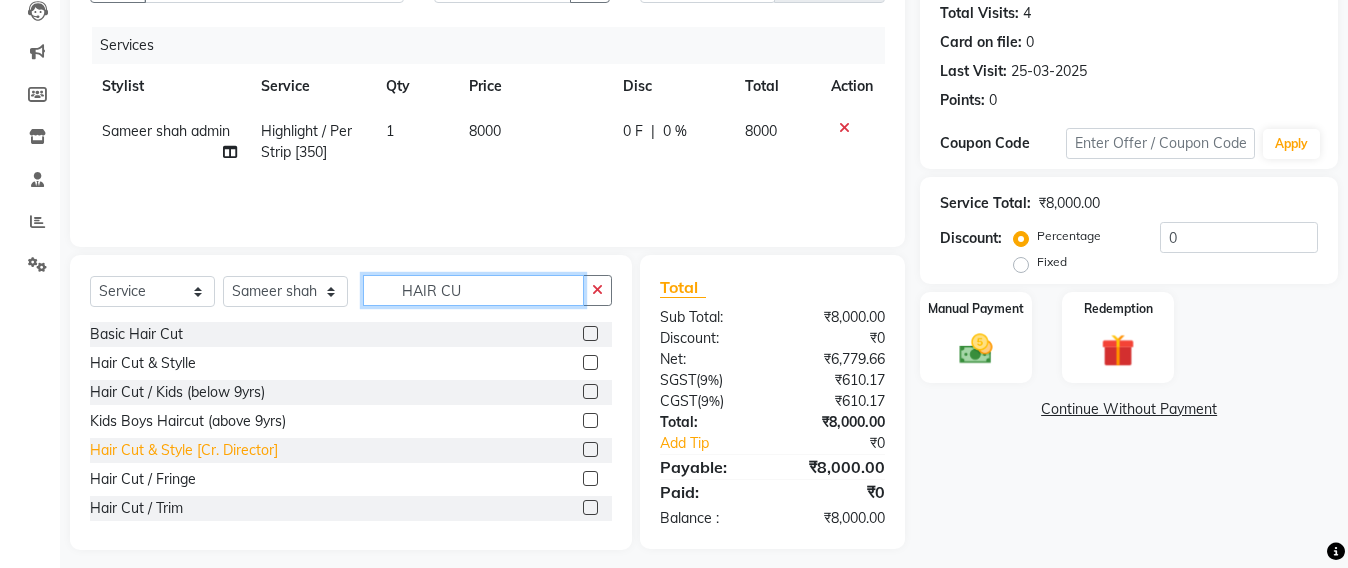 scroll, scrollTop: 233, scrollLeft: 0, axis: vertical 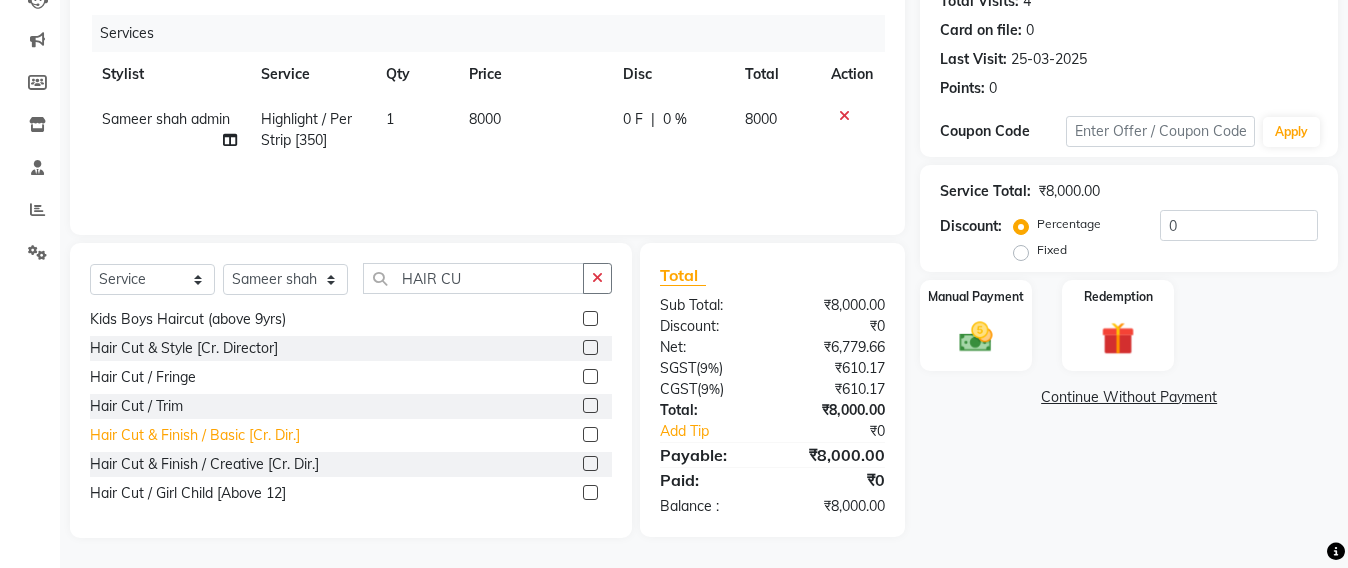 click on "Hair Cut & Finish / Basic [Cr. Dir.]" 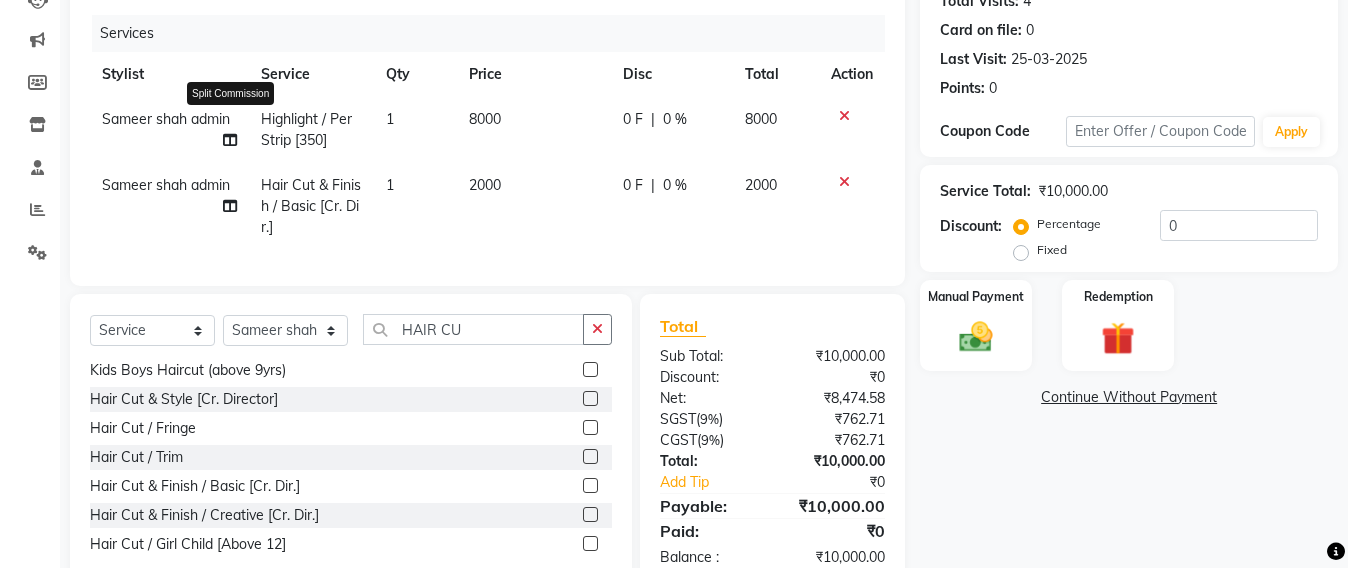 click 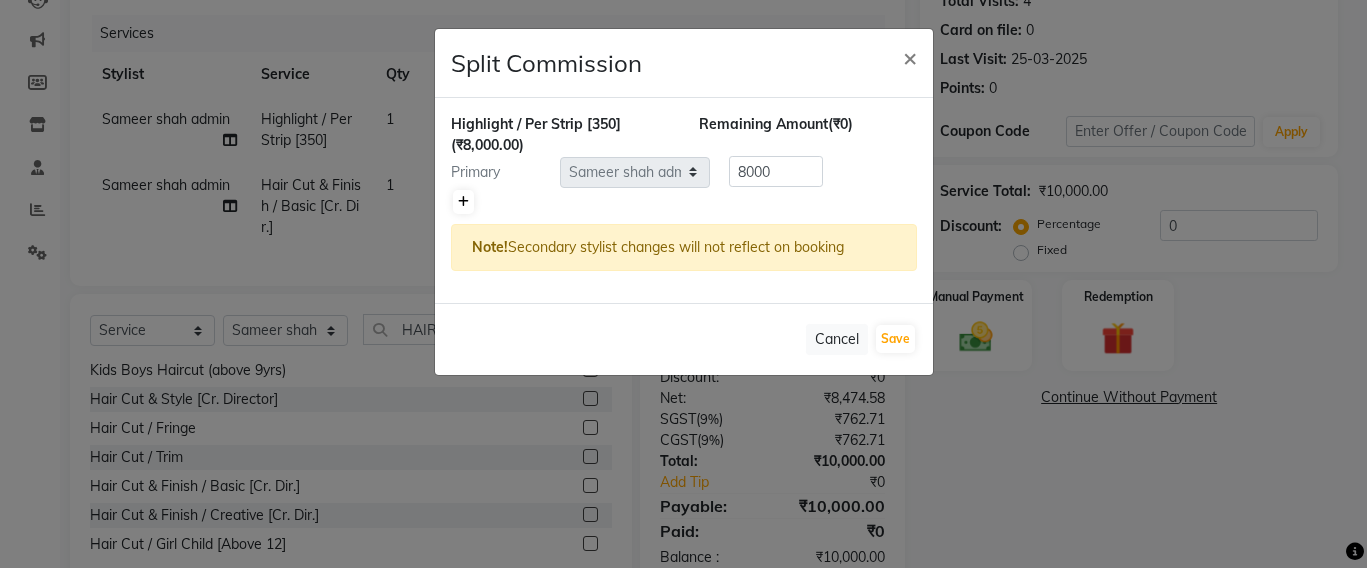 click 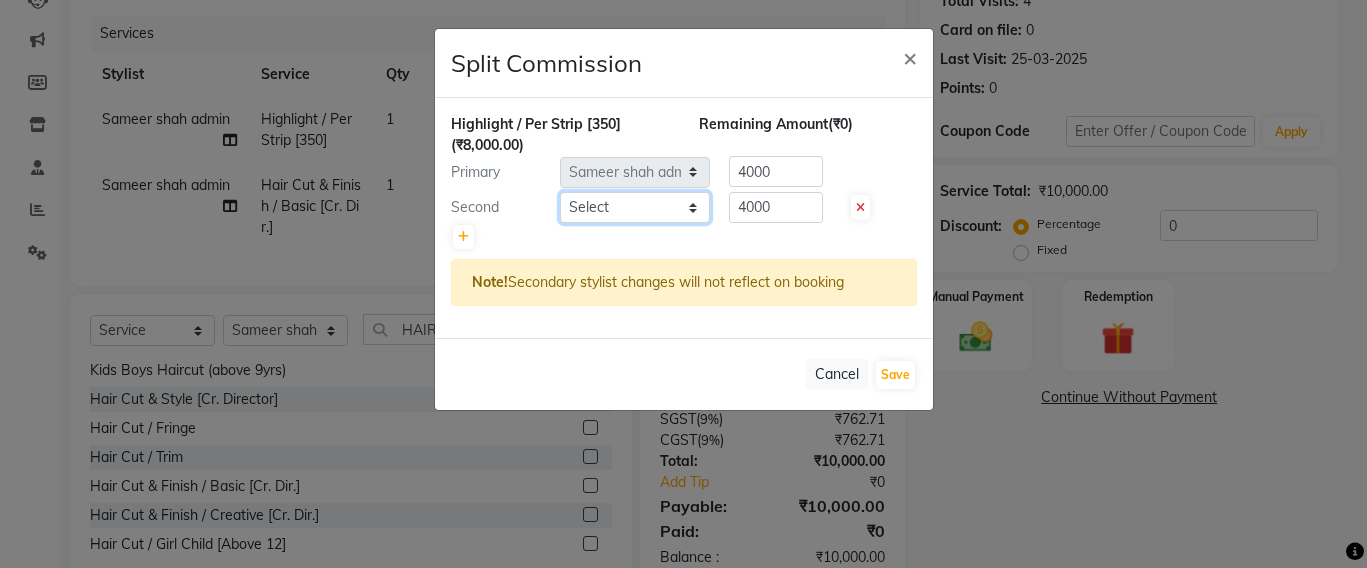 click on "Select  Admin   Avesh Sankat   AZHER SHAIKH   Jayeshree Mahtre   Manisha Subodh Shedge   Muskaan   Pramila Vinayak Mhatre   prathmesh mahattre   Pratibha Nilesh Sharma   RINKI SAV   Rosy Sunil Jadhav   Sameer shah admin   Santacruz Manager   SAURAV   Siddhi   SOMAYANG VASHUM   Tejasvi Bhosle" 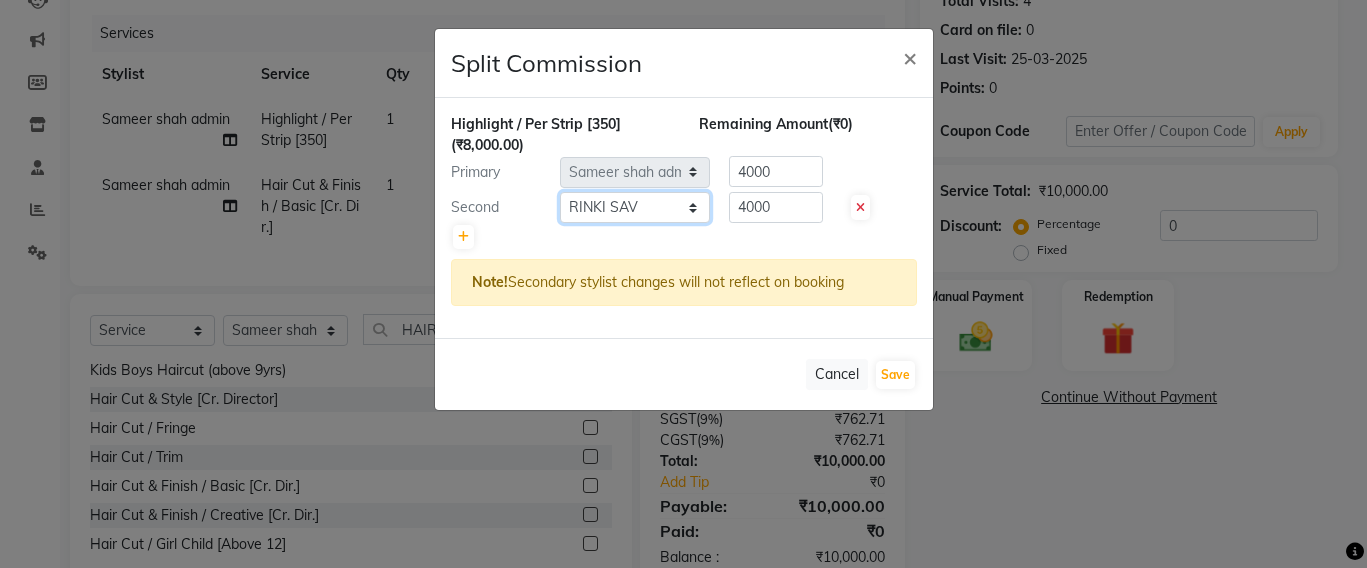 click on "Select  Admin   Avesh Sankat   AZHER SHAIKH   Jayeshree Mahtre   Manisha Subodh Shedge   Muskaan   Pramila Vinayak Mhatre   prathmesh mahattre   Pratibha Nilesh Sharma   RINKI SAV   Rosy Sunil Jadhav   Sameer shah admin   Santacruz Manager   SAURAV   Siddhi   SOMAYANG VASHUM   Tejasvi Bhosle" 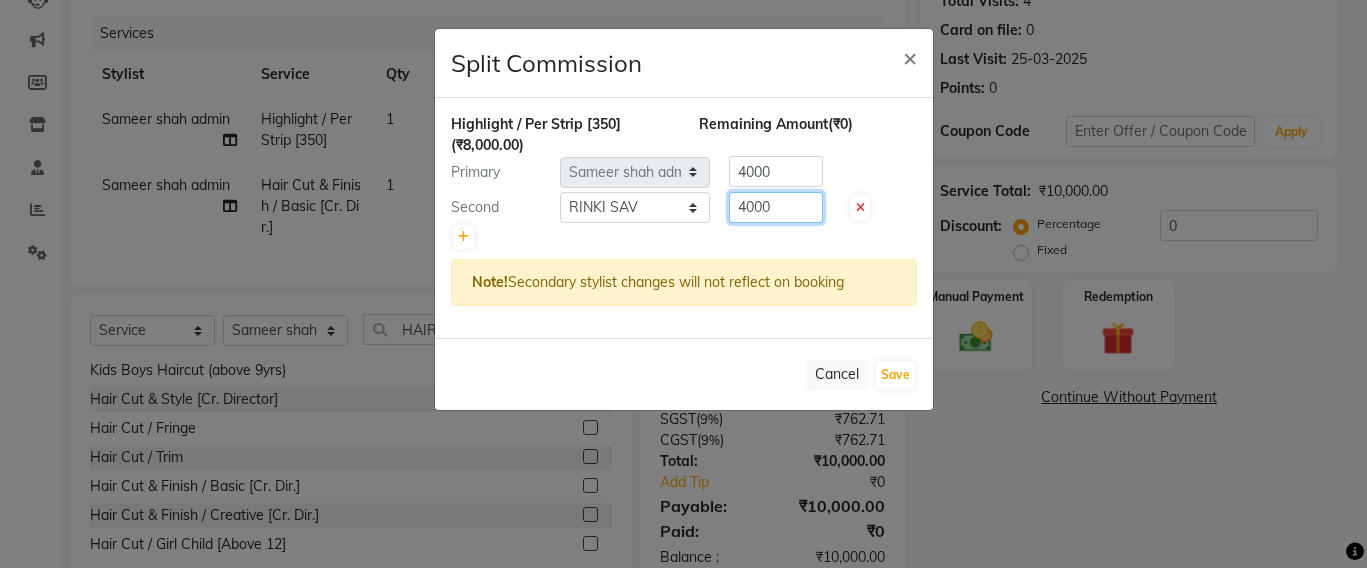 click on "4000" 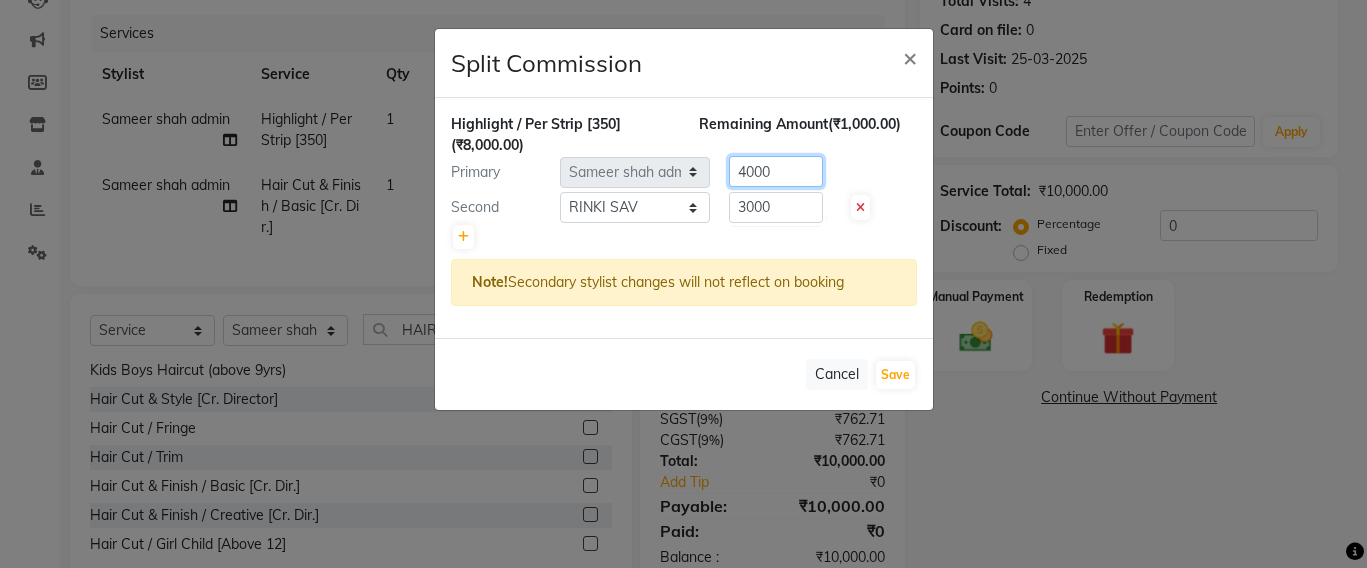 click on "4000" 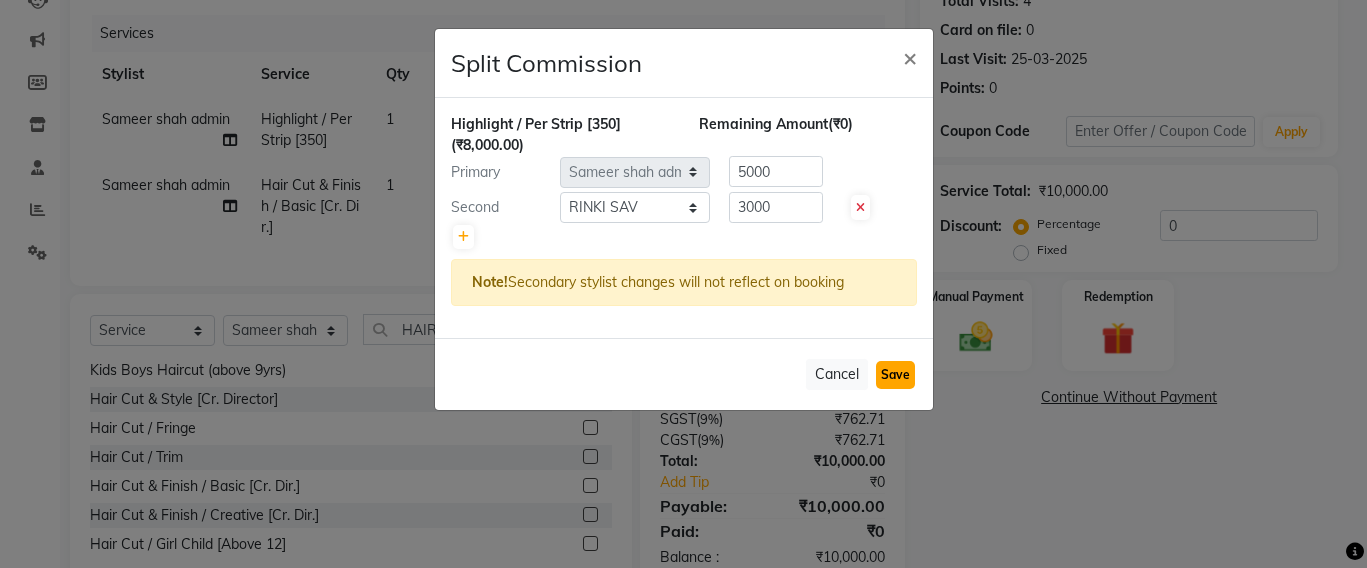 click on "Save" 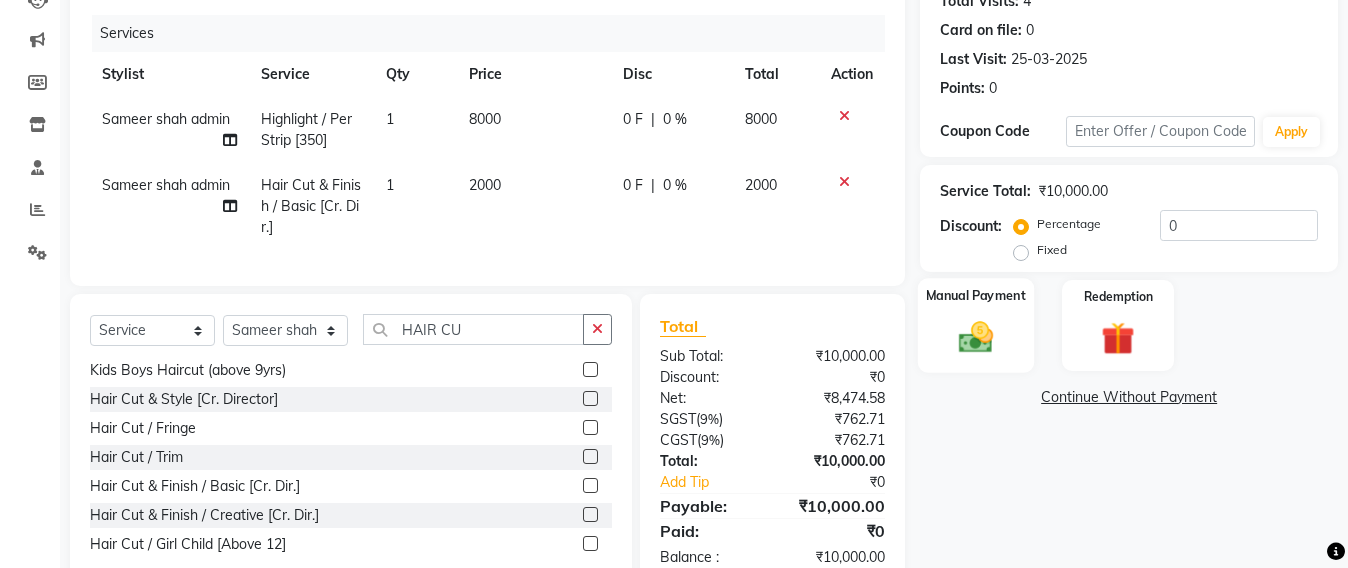 click 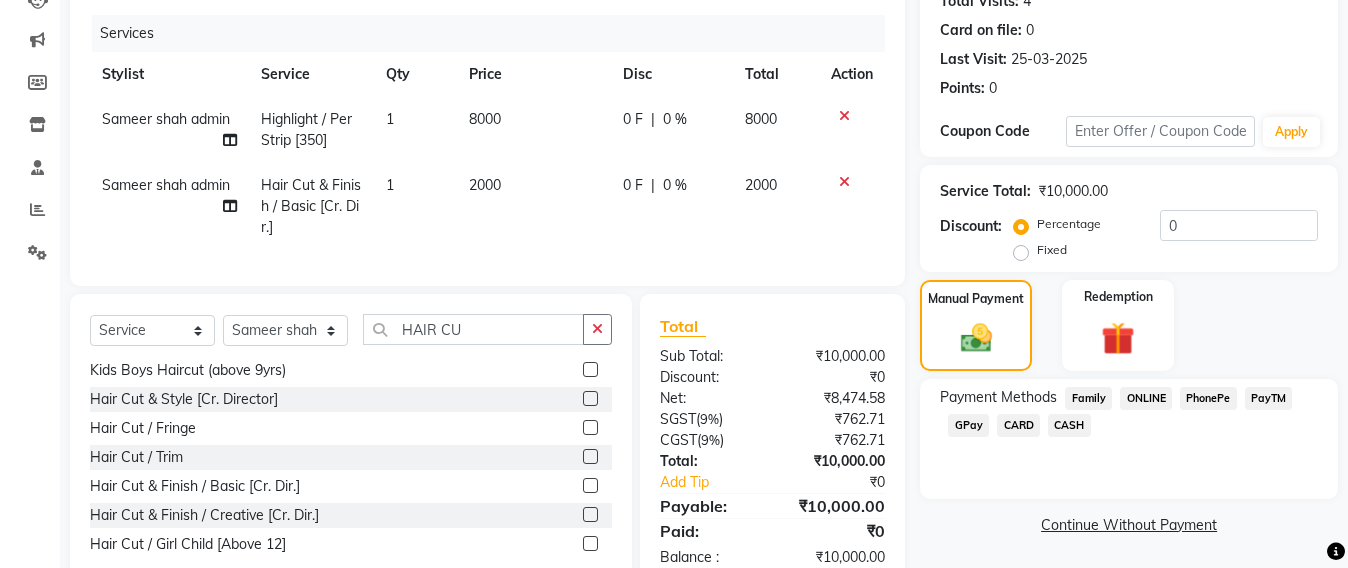 click on "GPay" 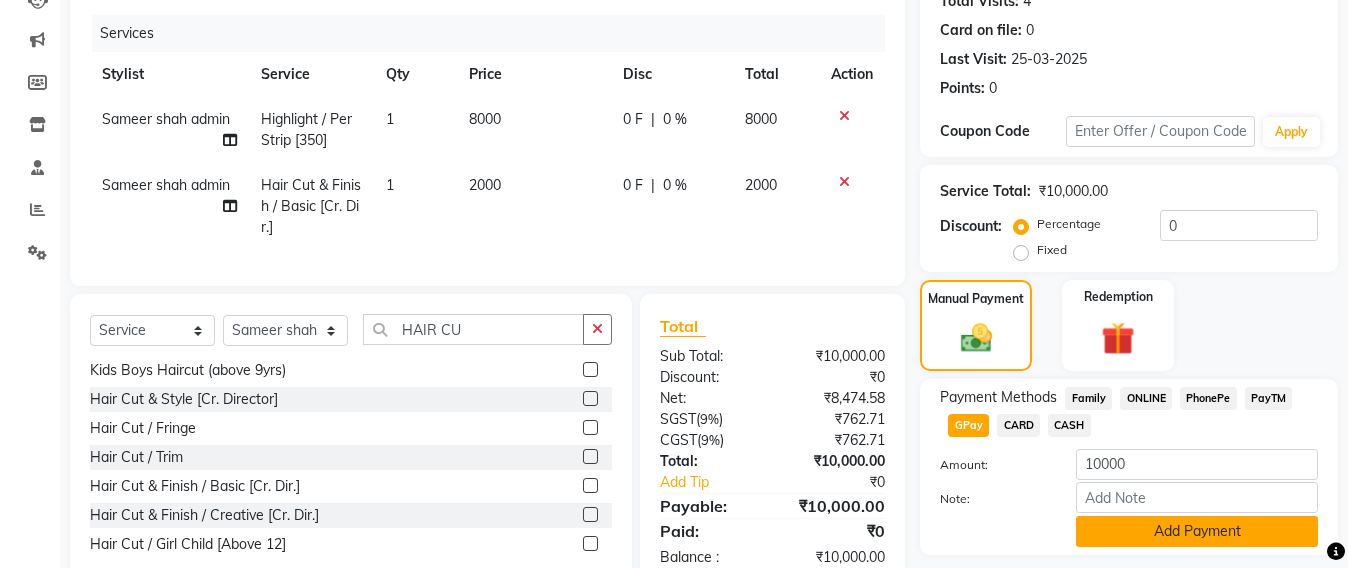 click on "Add Payment" 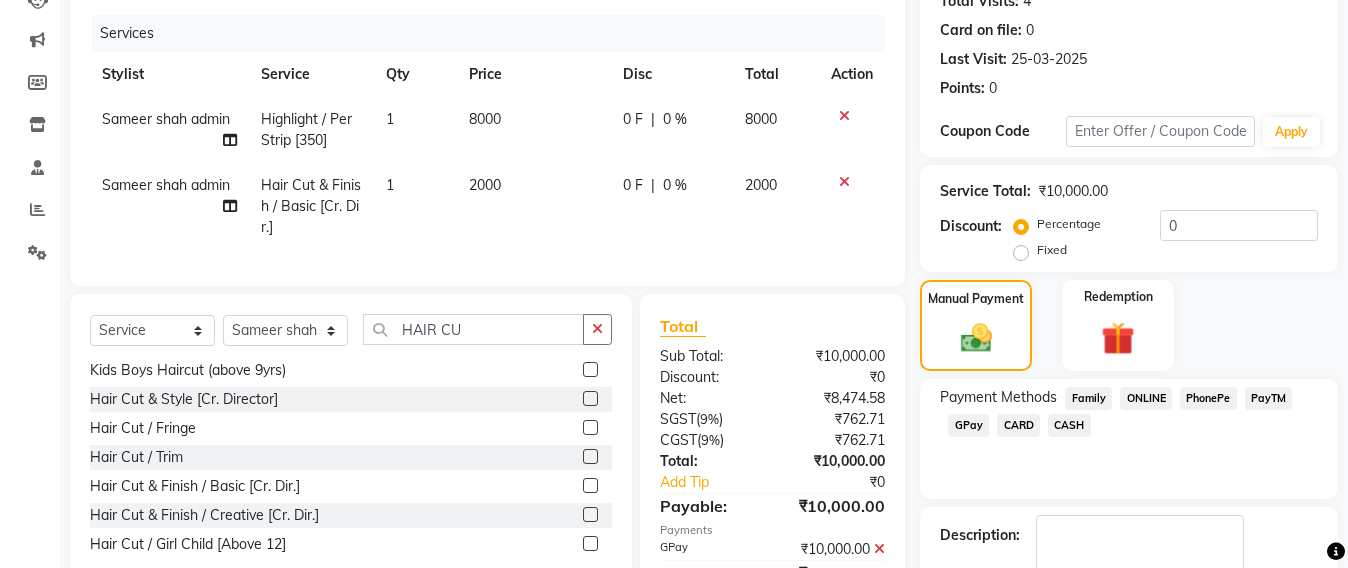 scroll, scrollTop: 348, scrollLeft: 0, axis: vertical 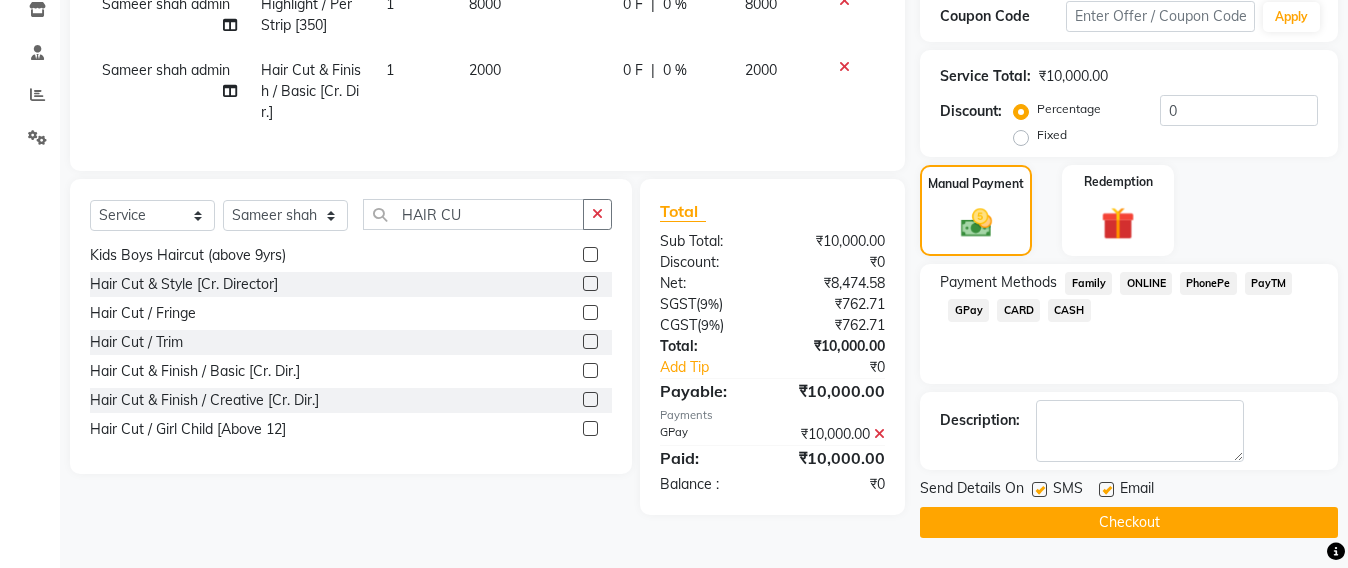 click on "Checkout" 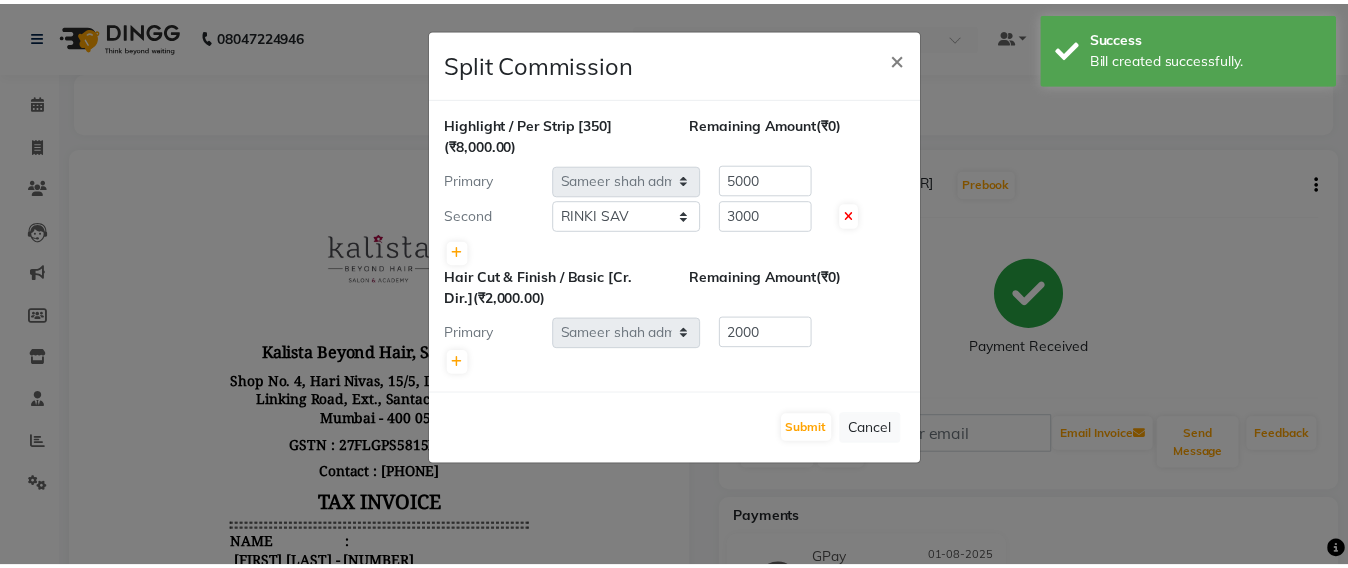 scroll, scrollTop: 0, scrollLeft: 0, axis: both 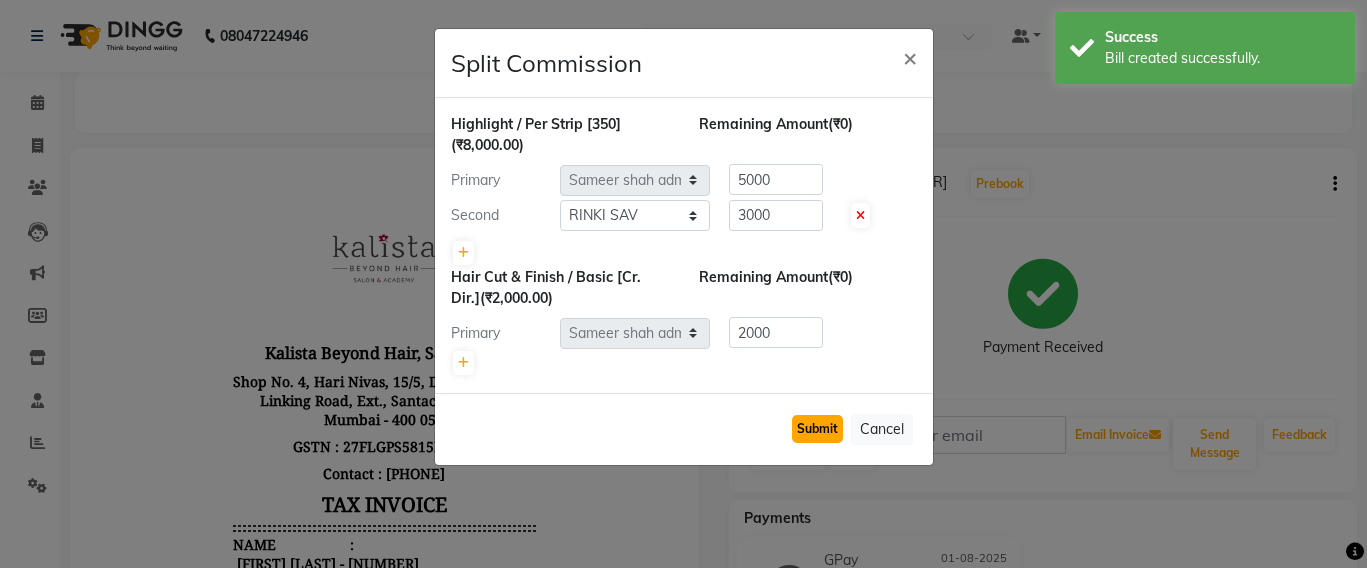 click on "Submit" 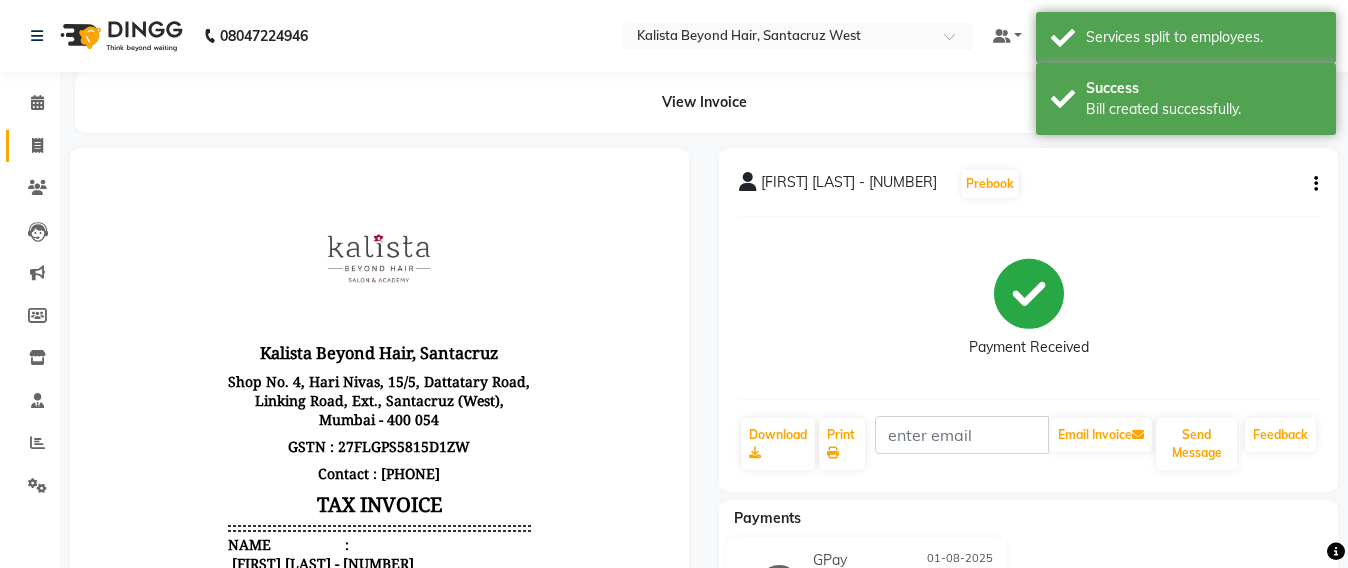click on "Invoice" 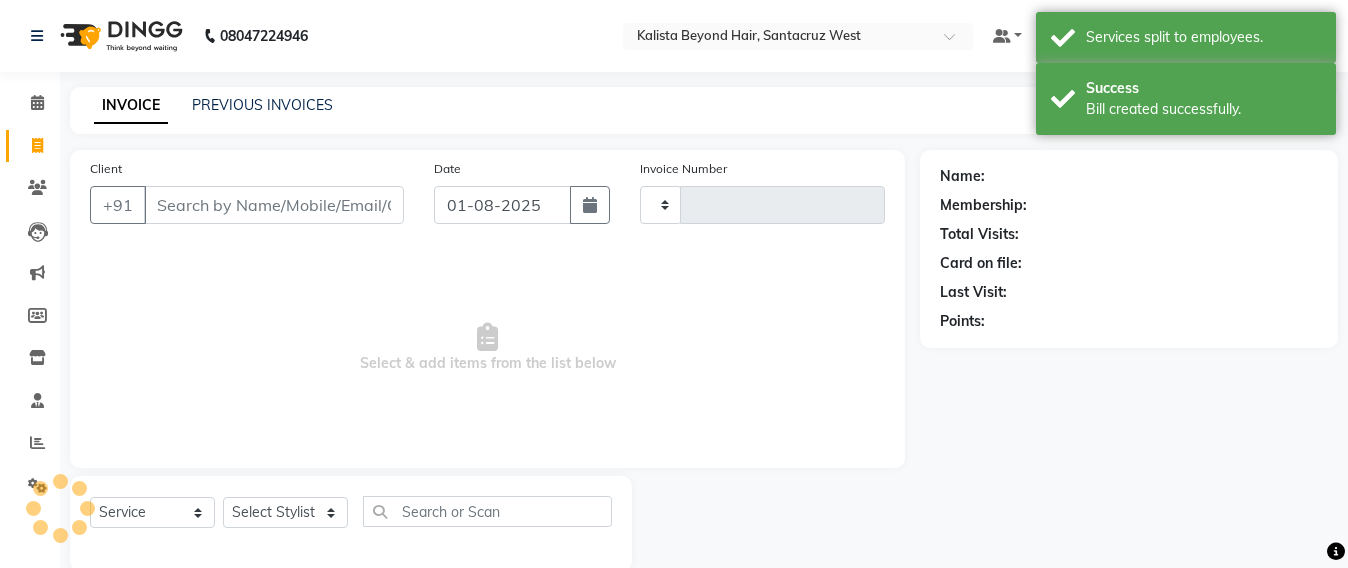 scroll, scrollTop: 33, scrollLeft: 0, axis: vertical 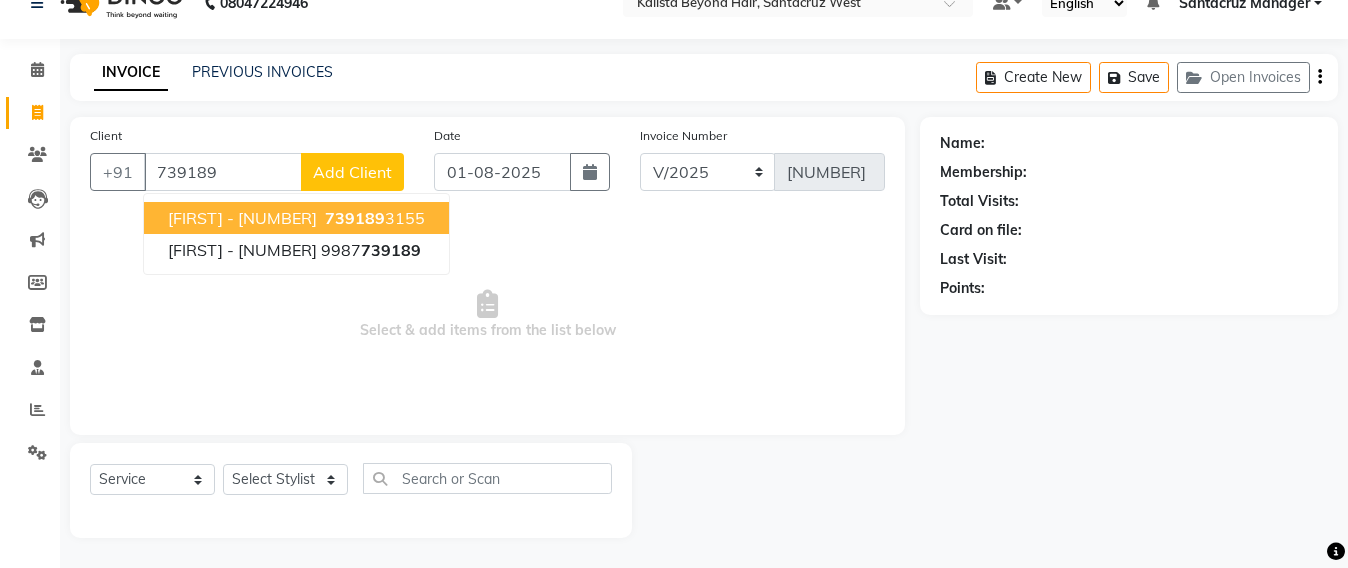 click on "SONAM - 3155" at bounding box center (242, 218) 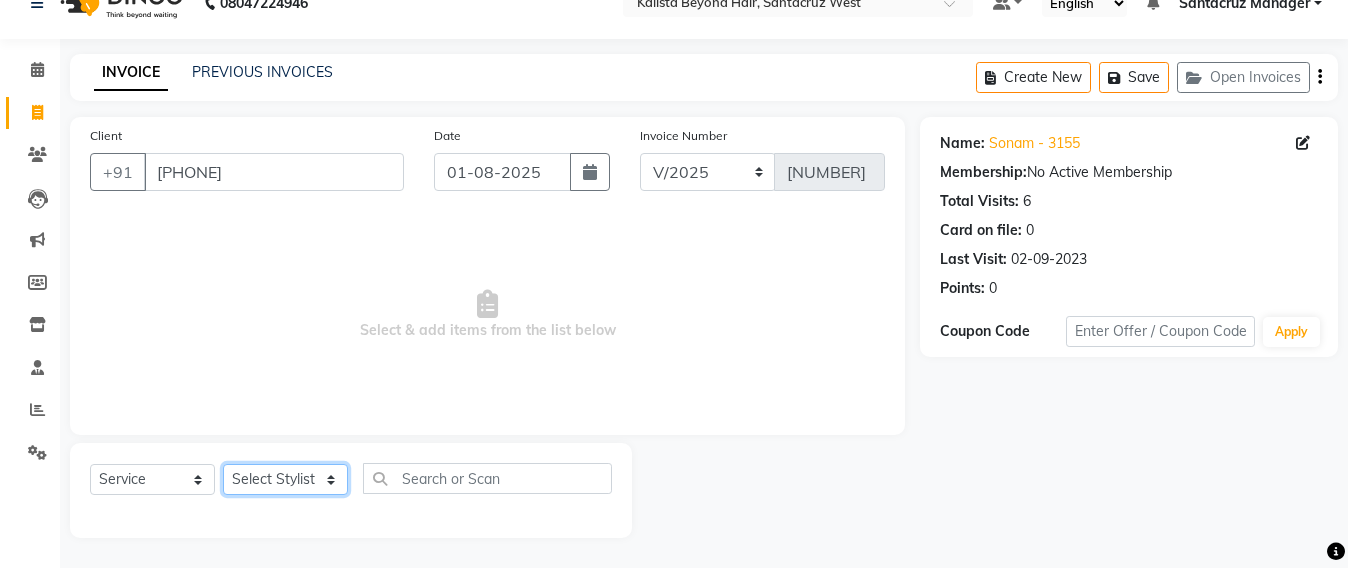 click on "Select Stylist Admin Avesh Sankat AZHER SHAIKH Jayeshree Mahtre Manisha Subodh Shedge Muskaan Pramila Vinayak Mhatre prathmesh mahattre Pratibha Nilesh Sharma RINKI SAV Rosy Sunil Jadhav Sameer shah admin Santacruz Manager SAURAV Siddhi SOMAYANG VASHUM Tejasvi Bhosle" 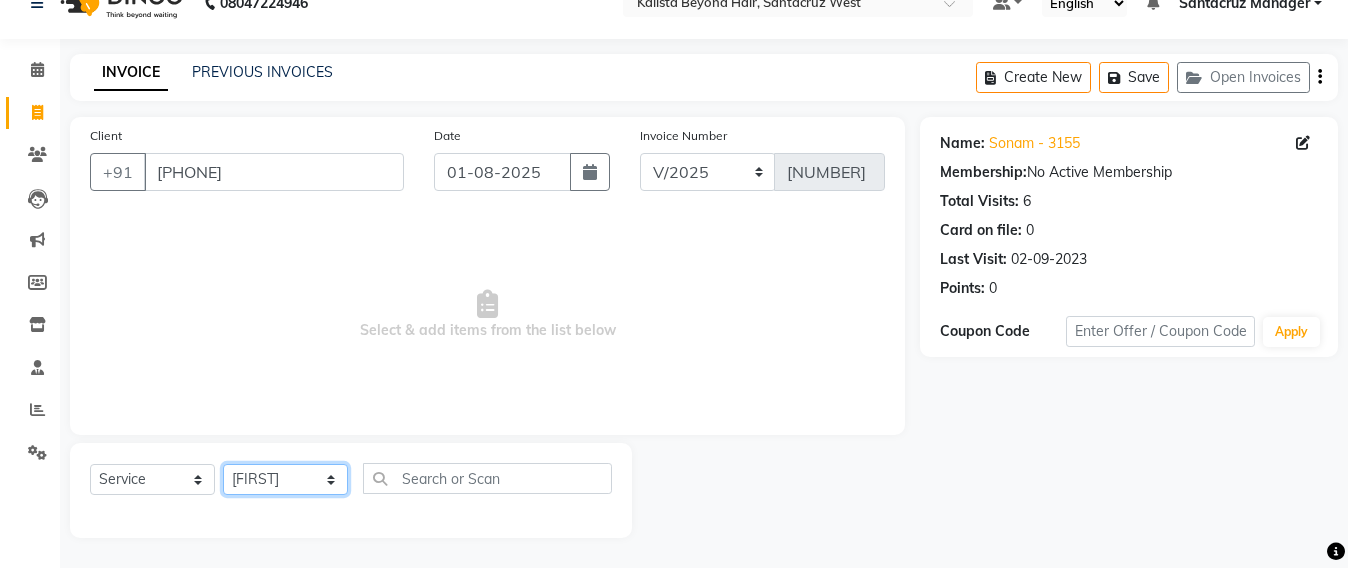 click on "Select Stylist Admin Avesh Sankat AZHER SHAIKH Jayeshree Mahtre Manisha Subodh Shedge Muskaan Pramila Vinayak Mhatre prathmesh mahattre Pratibha Nilesh Sharma RINKI SAV Rosy Sunil Jadhav Sameer shah admin Santacruz Manager SAURAV Siddhi SOMAYANG VASHUM Tejasvi Bhosle" 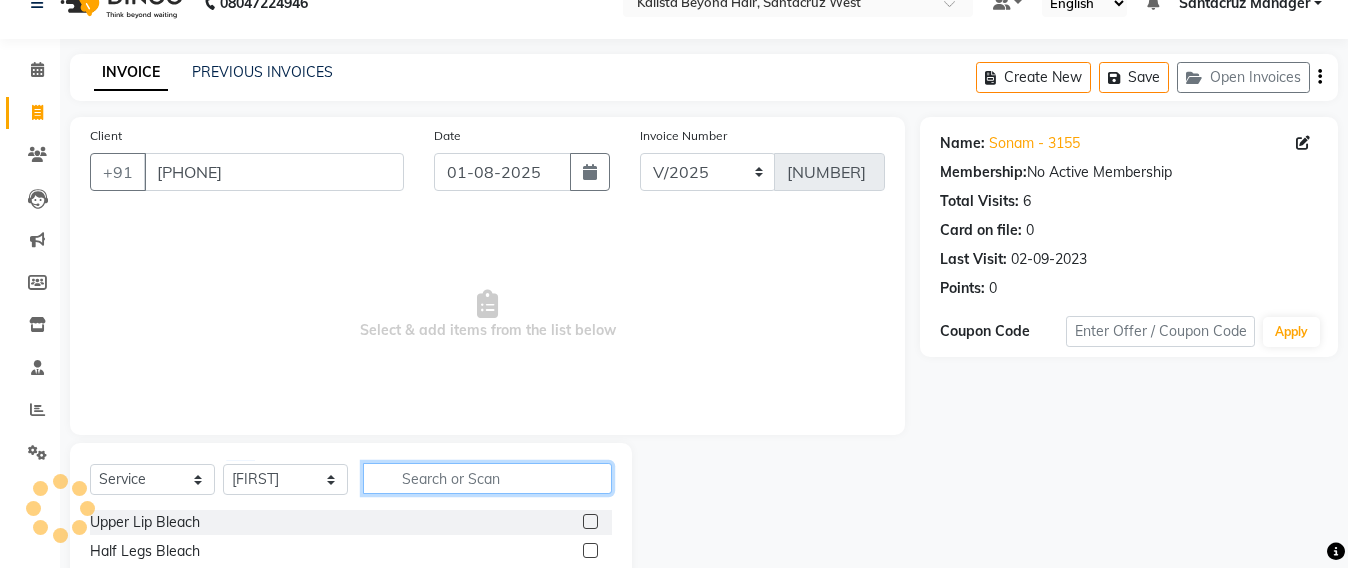 click 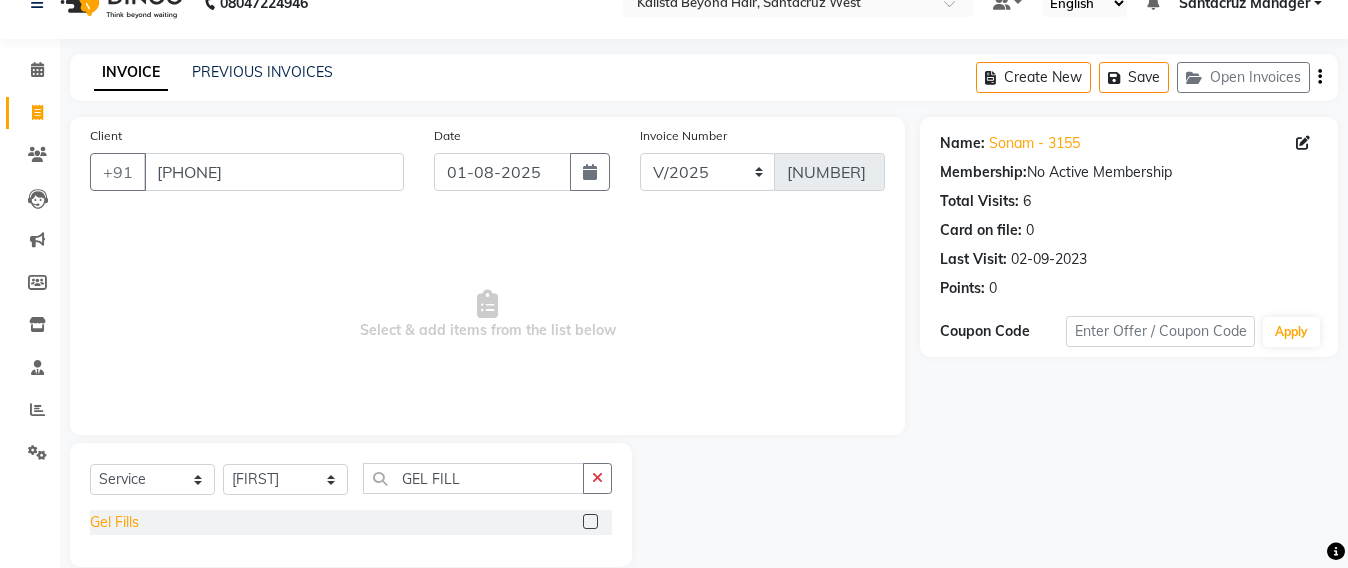 click on "Gel Fills" 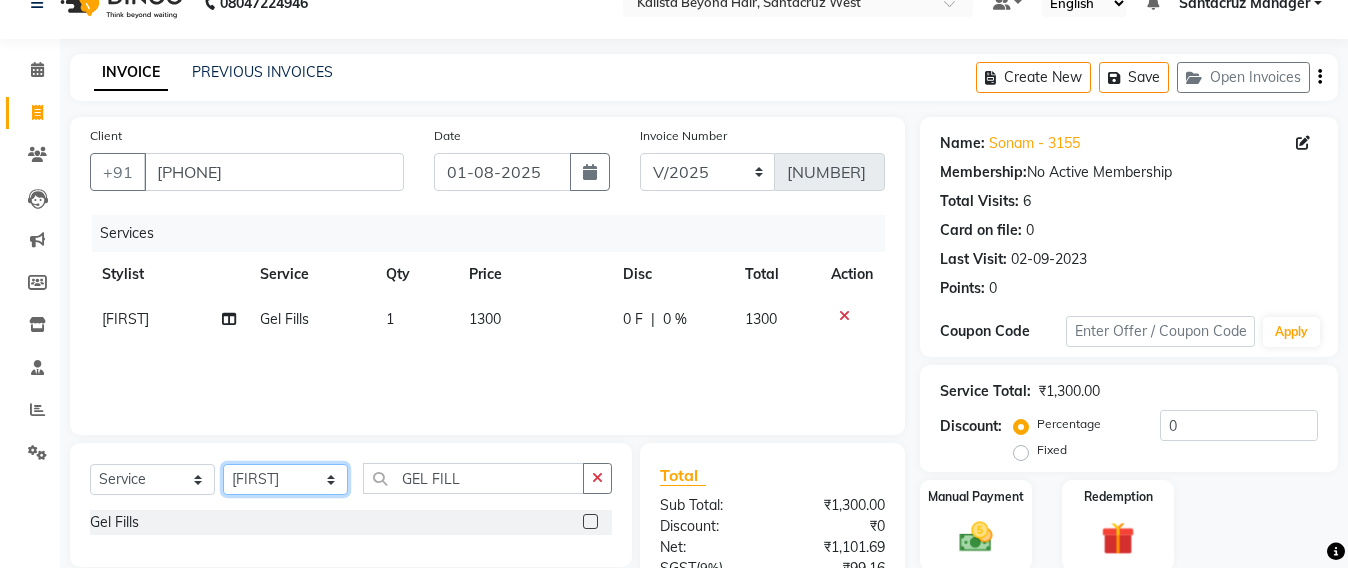 click on "Select Stylist Admin Avesh Sankat AZHER SHAIKH Jayeshree Mahtre Manisha Subodh Shedge Muskaan Pramila Vinayak Mhatre prathmesh mahattre Pratibha Nilesh Sharma RINKI SAV Rosy Sunil Jadhav Sameer shah admin Santacruz Manager SAURAV Siddhi SOMAYANG VASHUM Tejasvi Bhosle" 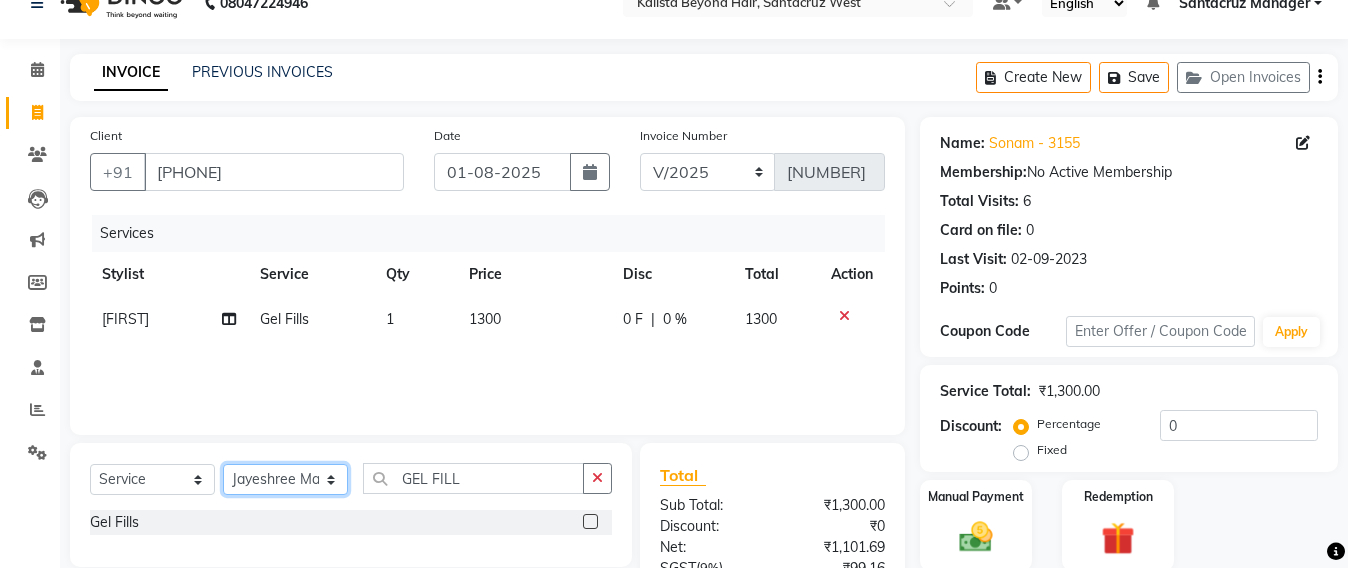 click on "Select Stylist Admin Avesh Sankat AZHER SHAIKH Jayeshree Mahtre Manisha Subodh Shedge Muskaan Pramila Vinayak Mhatre prathmesh mahattre Pratibha Nilesh Sharma RINKI SAV Rosy Sunil Jadhav Sameer shah admin Santacruz Manager SAURAV Siddhi SOMAYANG VASHUM Tejasvi Bhosle" 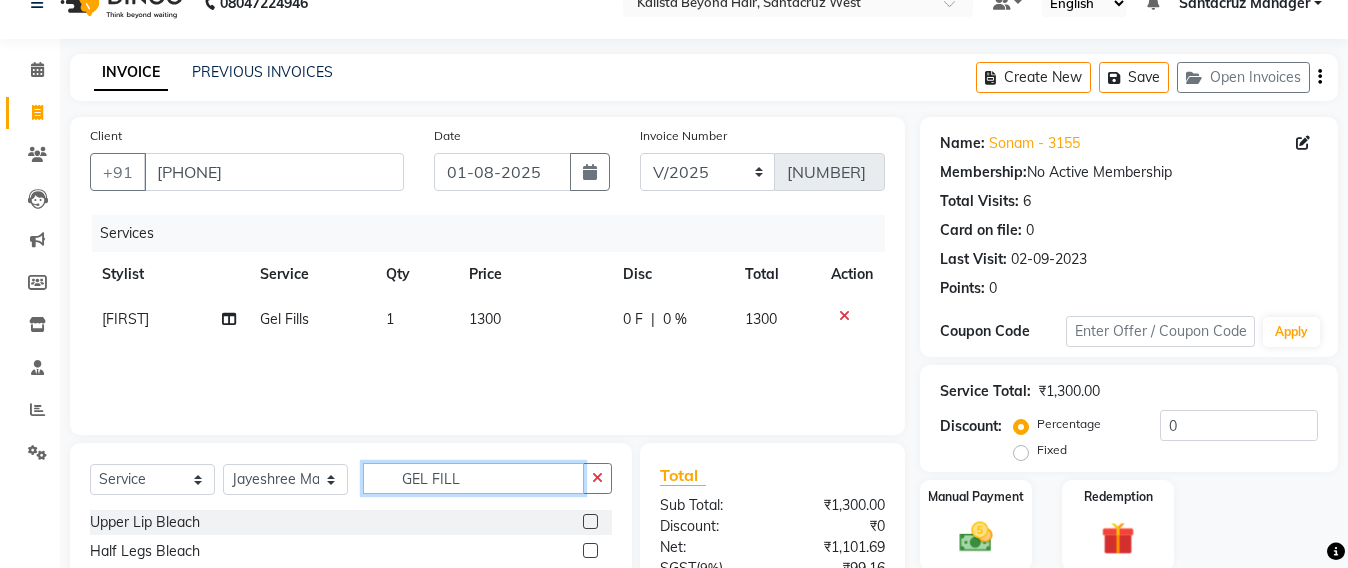 click on "GEL FILL" 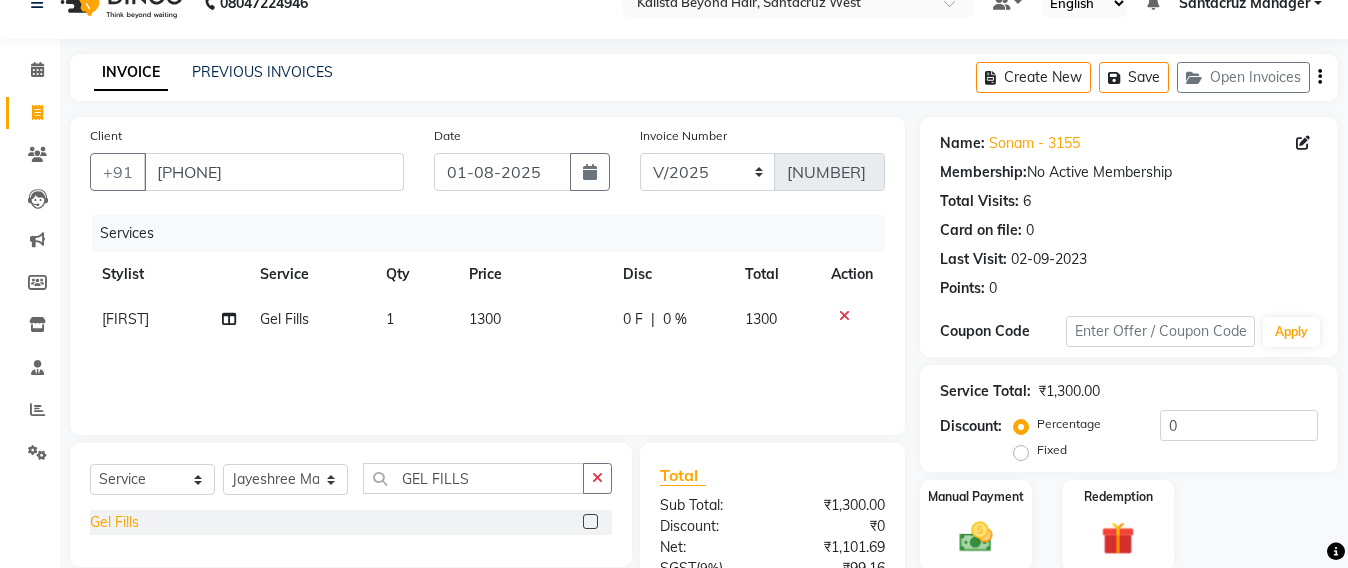 click on "Gel Fills" 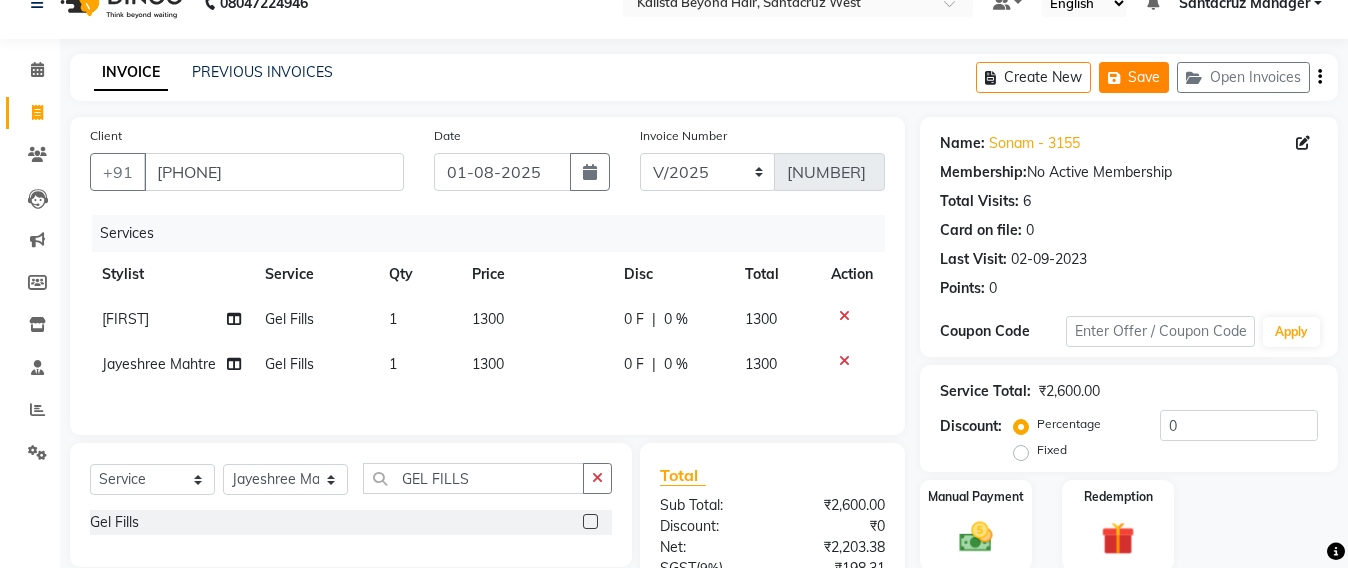 click on "Save" 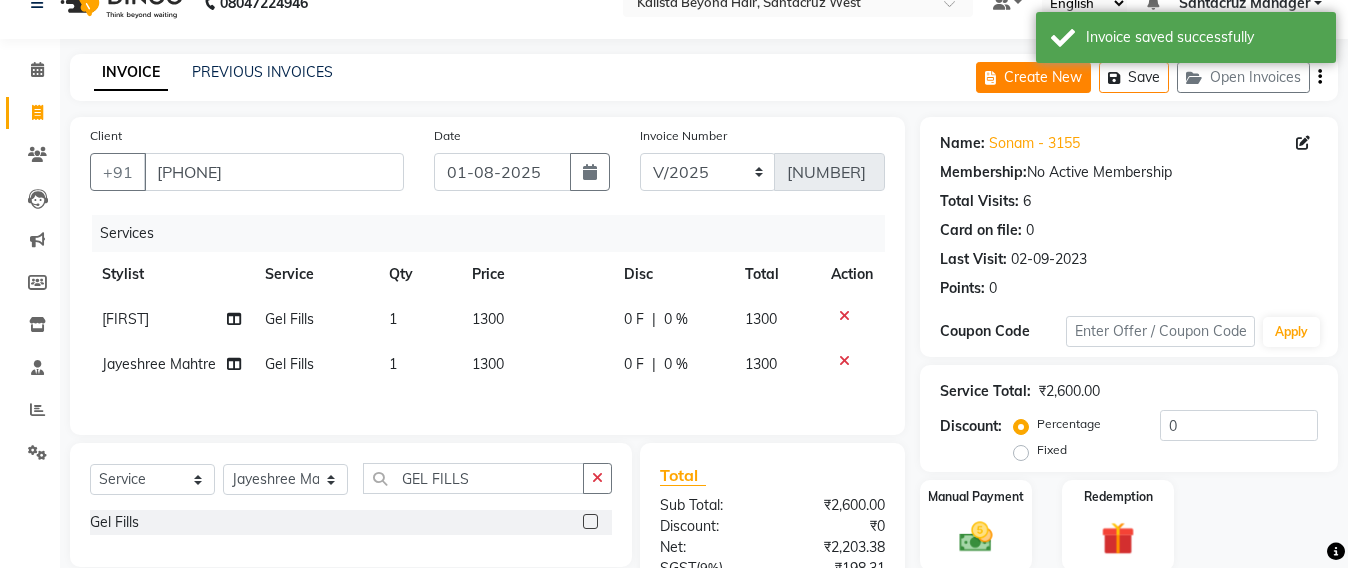 click on "Create New" 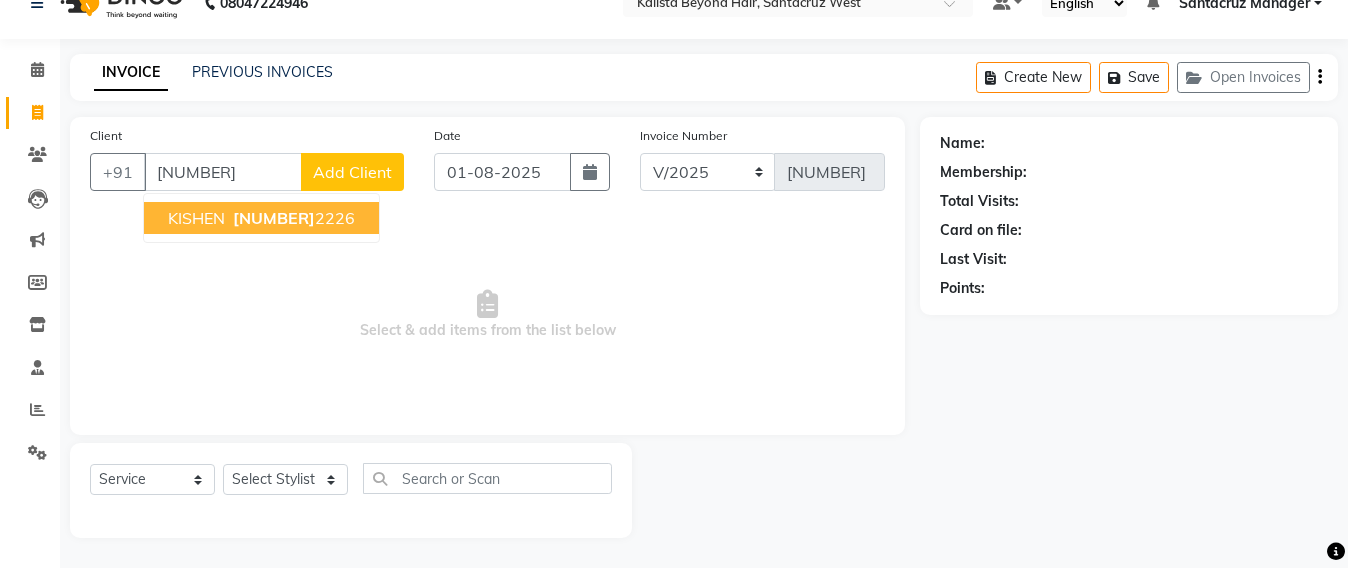 click on "996743" at bounding box center [274, 218] 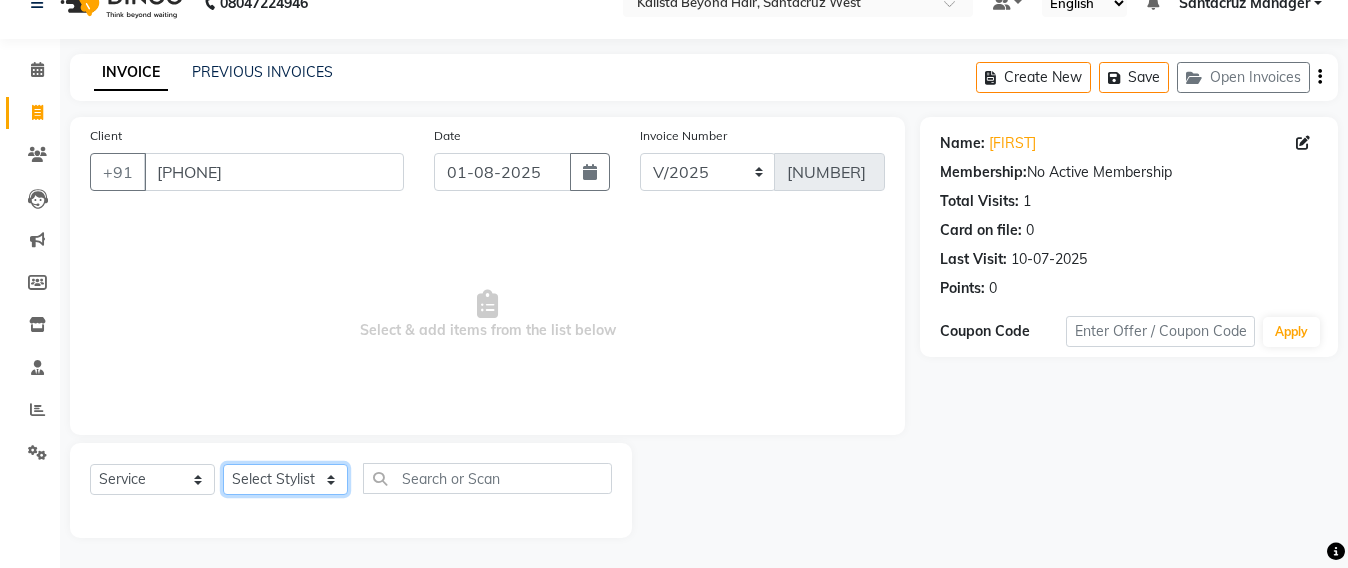 click on "Select Stylist Admin Avesh Sankat AZHER SHAIKH Jayeshree Mahtre Manisha Subodh Shedge Muskaan Pramila Vinayak Mhatre prathmesh mahattre Pratibha Nilesh Sharma RINKI SAV Rosy Sunil Jadhav Sameer shah admin Santacruz Manager SAURAV Siddhi SOMAYANG VASHUM Tejasvi Bhosle" 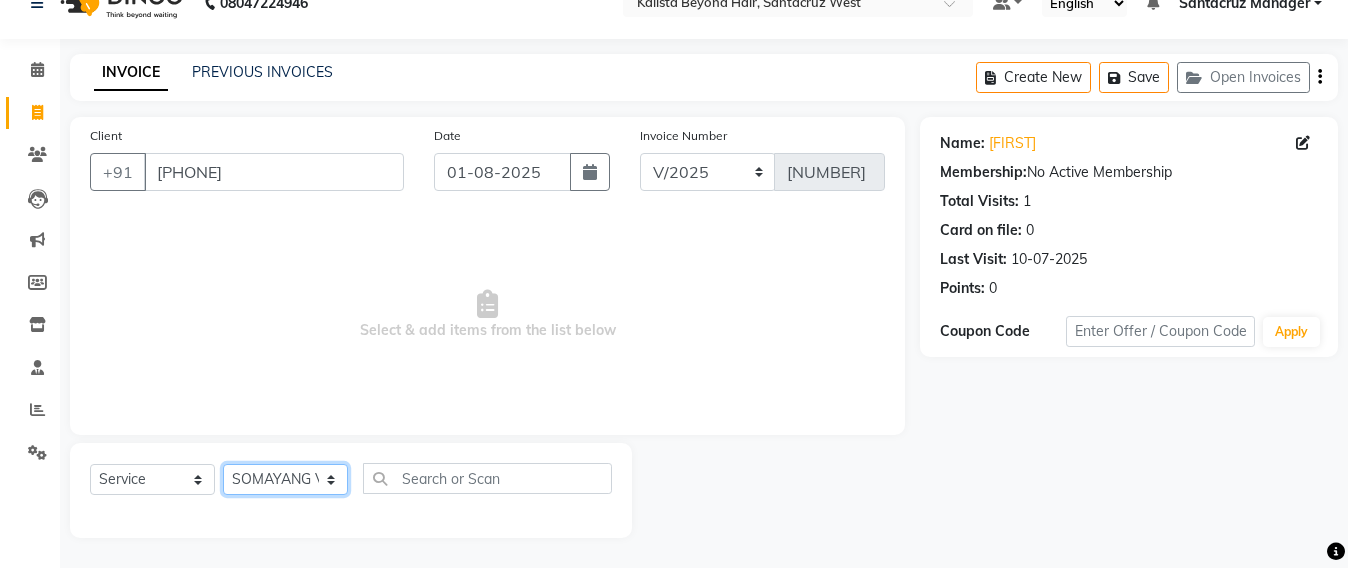 click on "Select Stylist Admin Avesh Sankat AZHER SHAIKH Jayeshree Mahtre Manisha Subodh Shedge Muskaan Pramila Vinayak Mhatre prathmesh mahattre Pratibha Nilesh Sharma RINKI SAV Rosy Sunil Jadhav Sameer shah admin Santacruz Manager SAURAV Siddhi SOMAYANG VASHUM Tejasvi Bhosle" 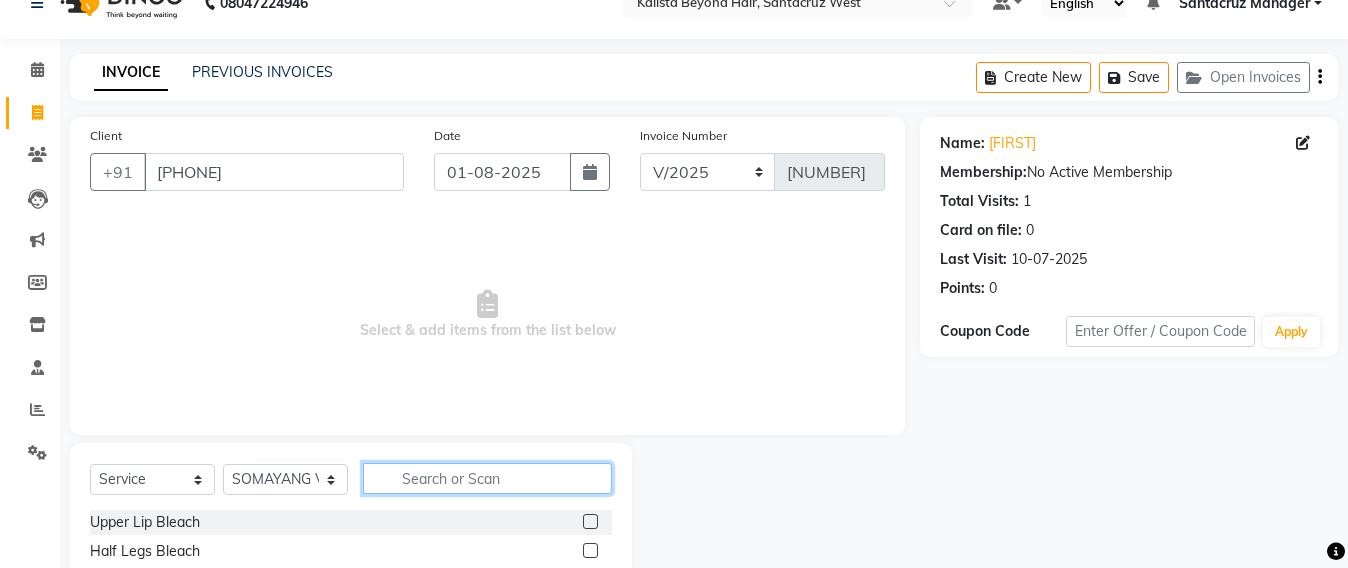 click 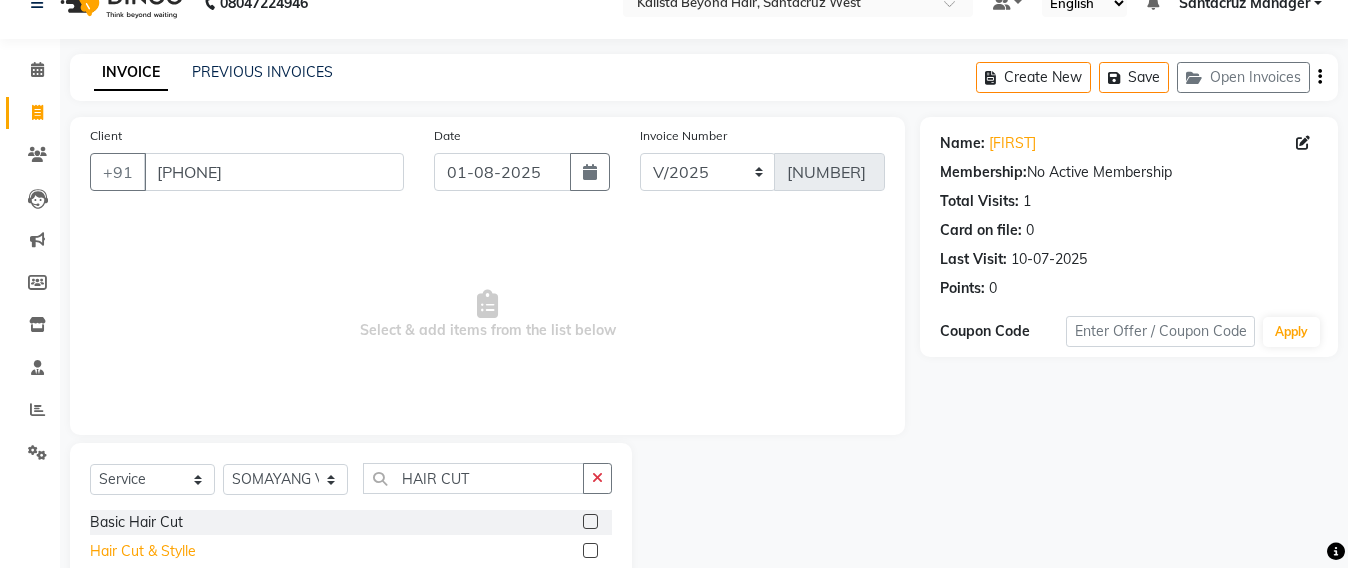click on "Hair Cut & Stylle" 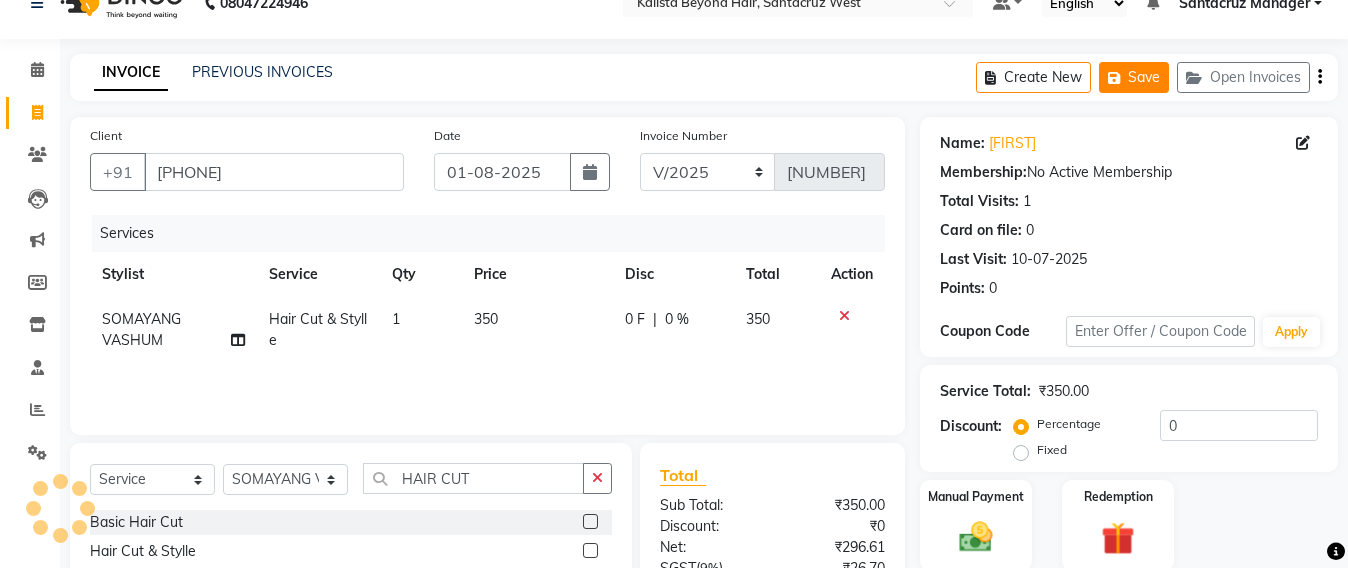 click on "Save" 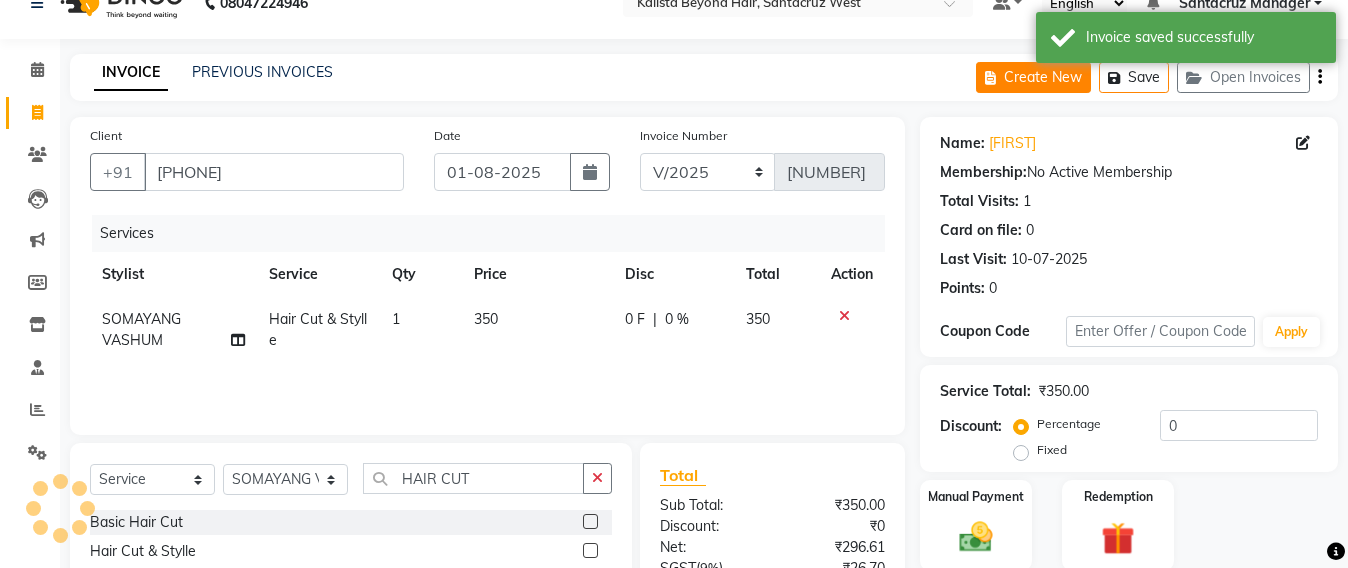 click on "Create New" 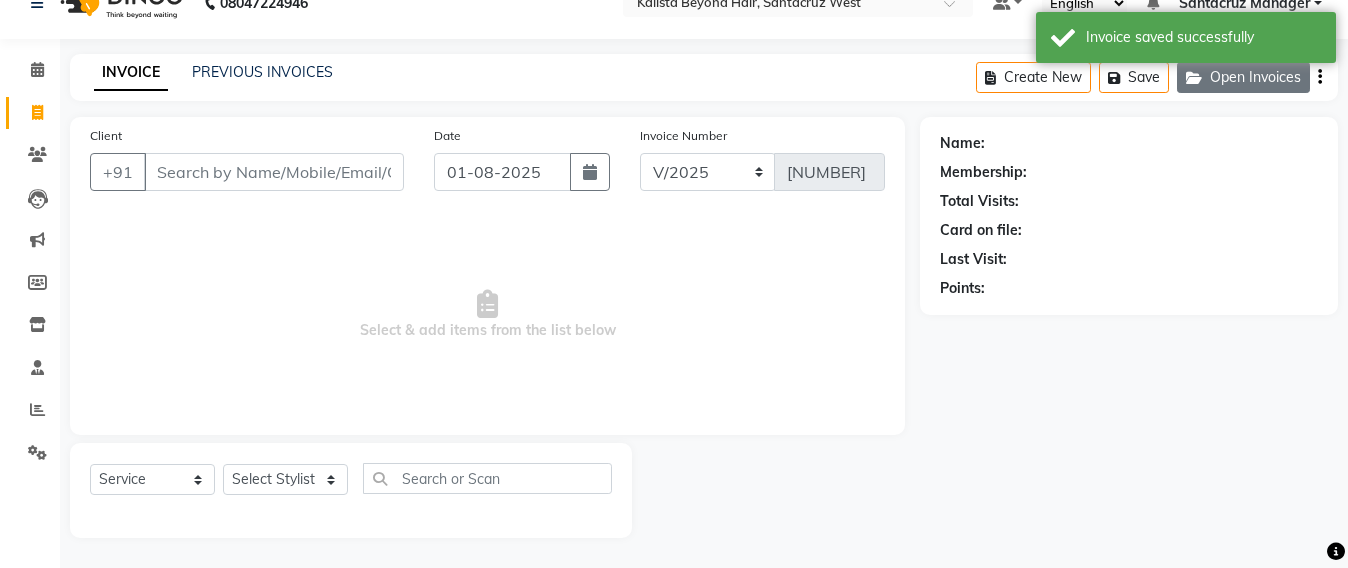 click on "Open Invoices" 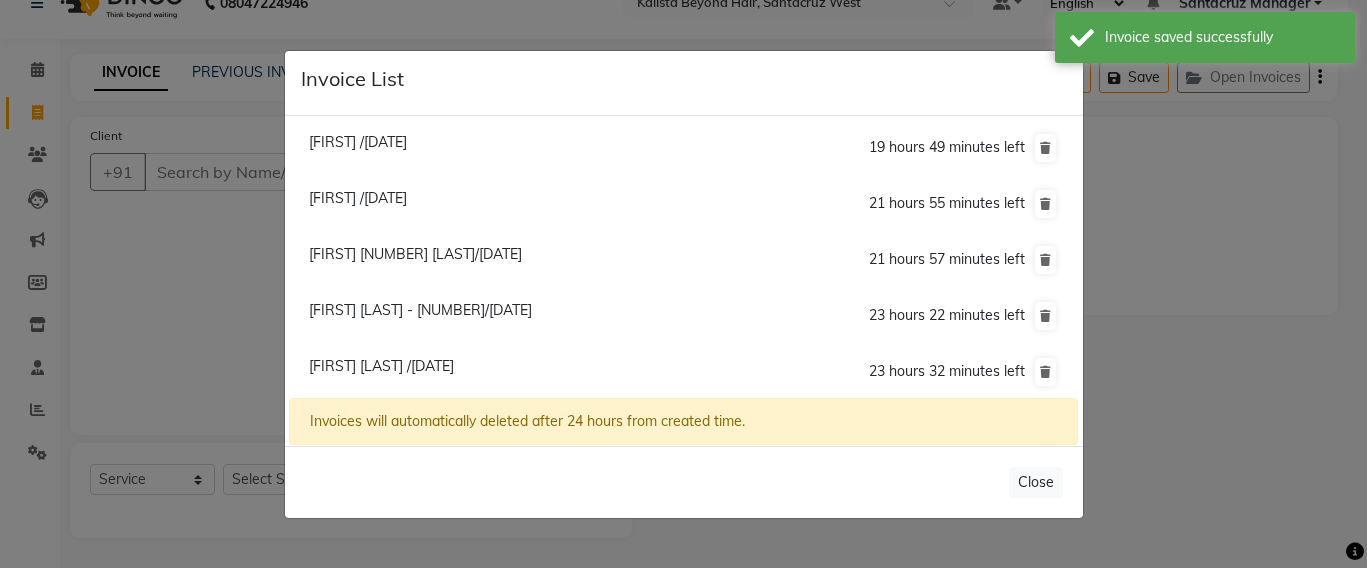 click on "Monica Bafana - 3385/01 August 2025" 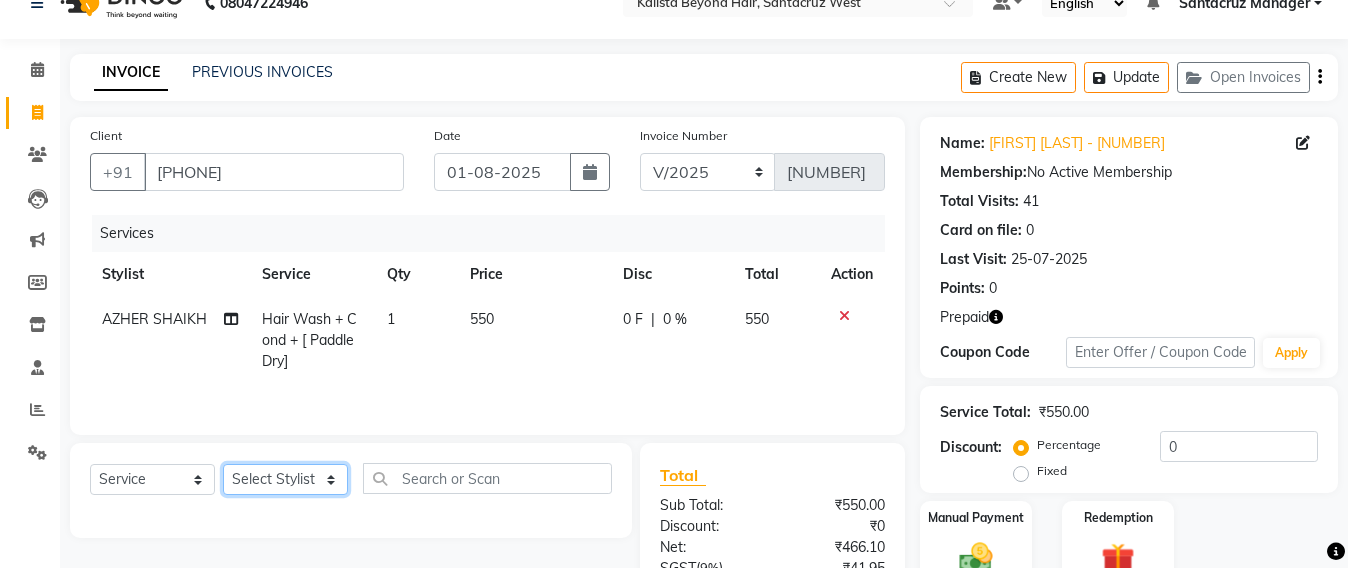 click on "Select Stylist Admin Avesh Sankat AZHER SHAIKH Jayeshree Mahtre Manisha Subodh Shedge Muskaan Pramila Vinayak Mhatre prathmesh mahattre Pratibha Nilesh Sharma RINKI SAV Rosy Sunil Jadhav Sameer shah admin Santacruz Manager SAURAV Siddhi SOMAYANG VASHUM Tejasvi Bhosle" 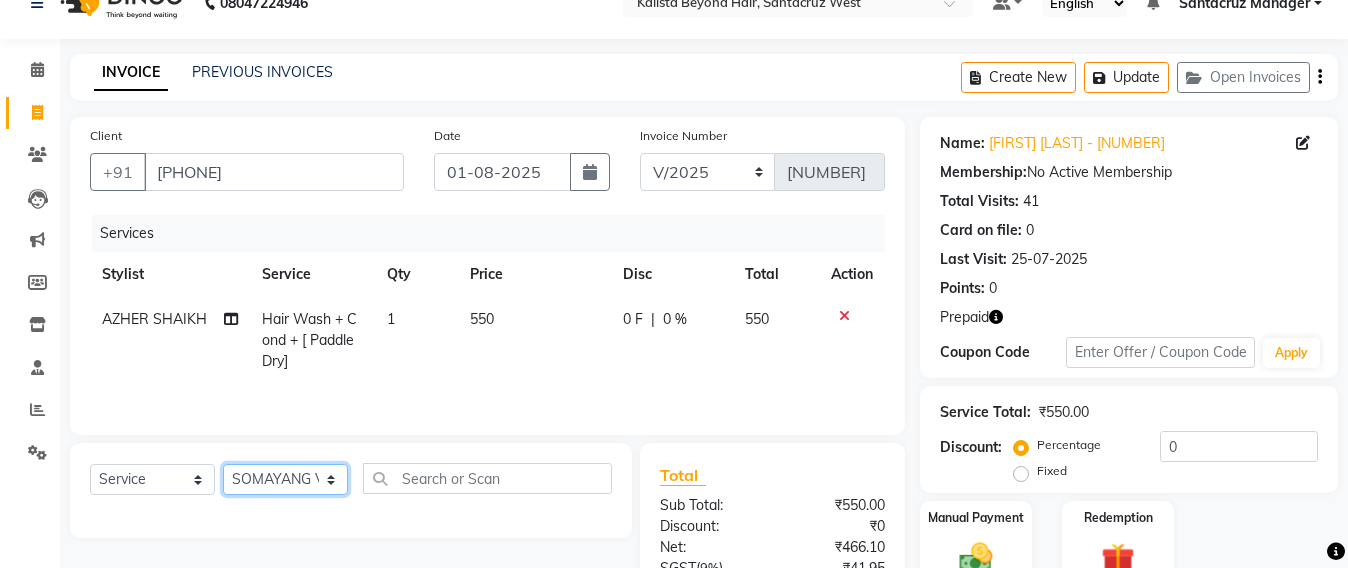 click on "Select Stylist Admin Avesh Sankat AZHER SHAIKH Jayeshree Mahtre Manisha Subodh Shedge Muskaan Pramila Vinayak Mhatre prathmesh mahattre Pratibha Nilesh Sharma RINKI SAV Rosy Sunil Jadhav Sameer shah admin Santacruz Manager SAURAV Siddhi SOMAYANG VASHUM Tejasvi Bhosle" 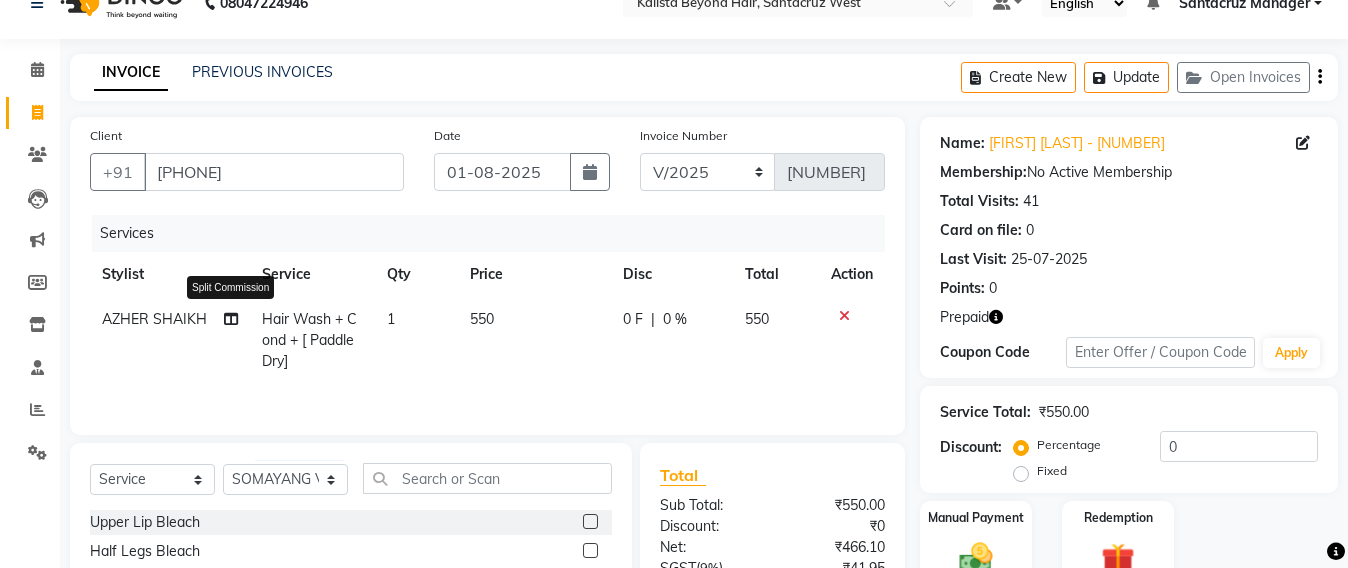 click 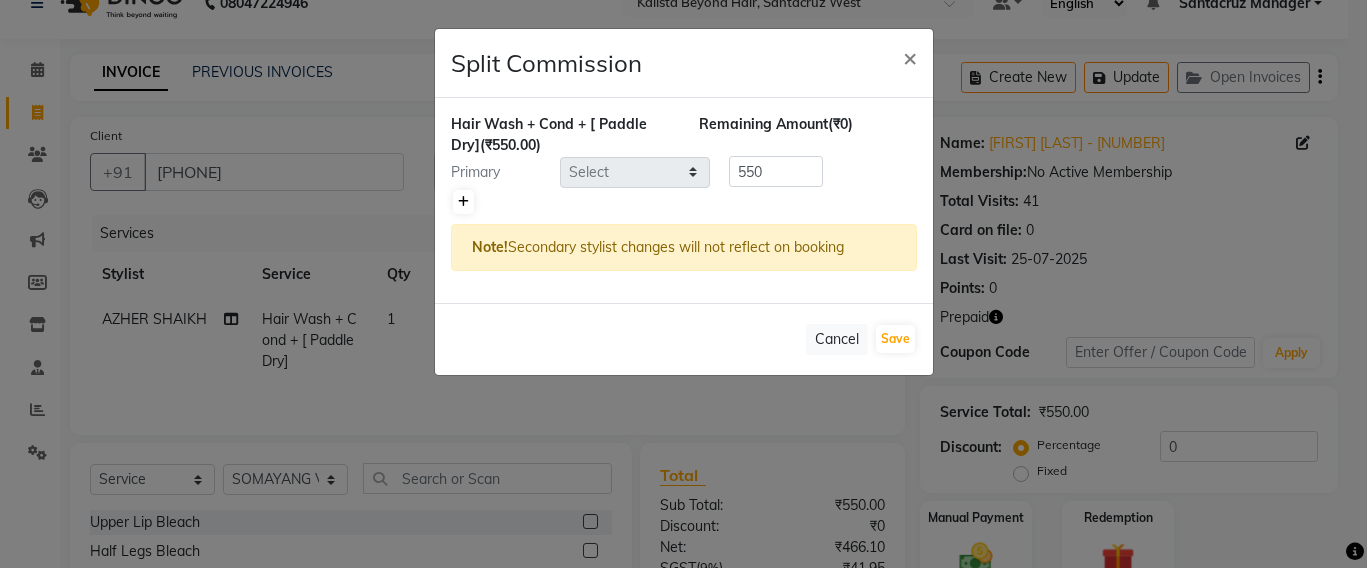 click 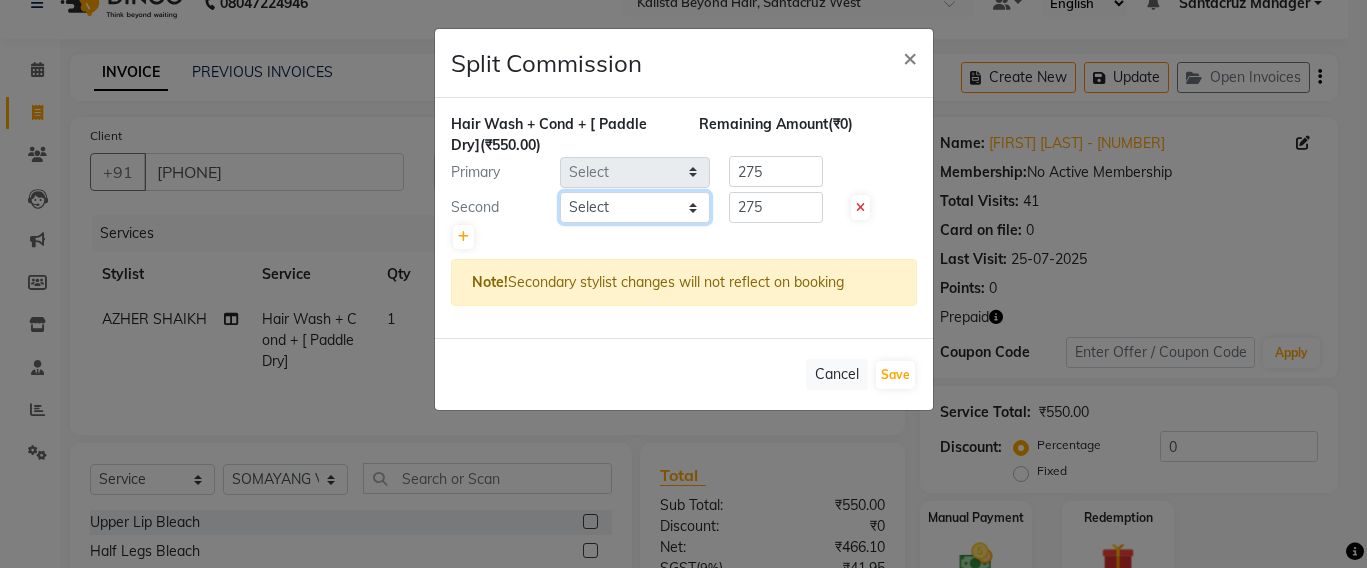 click on "Select  Admin   Avesh Sankat   AZHER SHAIKH   Jayeshree Mahtre   Manisha Subodh Shedge   Muskaan   Pramila Vinayak Mhatre   prathmesh mahattre   Pratibha Nilesh Sharma   RINKI SAV   Rosy Sunil Jadhav   Sameer shah admin   Santacruz Manager   SAURAV   Siddhi   SOMAYANG VASHUM   Tejasvi Bhosle" 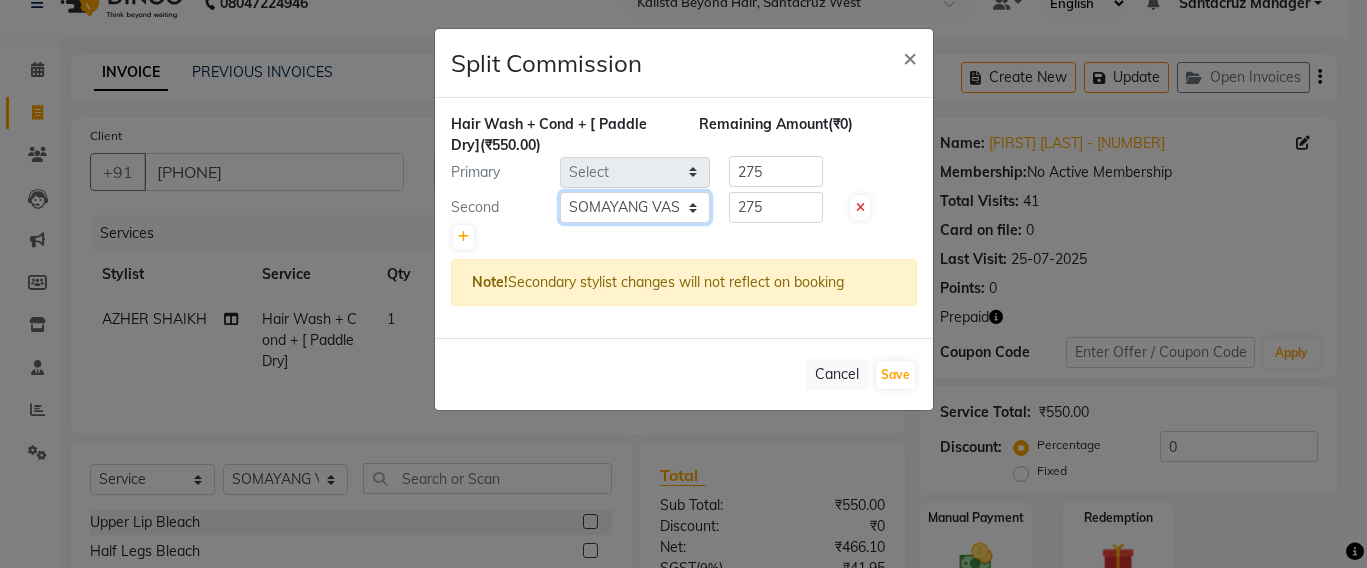 click on "Select  Admin   Avesh Sankat   AZHER SHAIKH   Jayeshree Mahtre   Manisha Subodh Shedge   Muskaan   Pramila Vinayak Mhatre   prathmesh mahattre   Pratibha Nilesh Sharma   RINKI SAV   Rosy Sunil Jadhav   Sameer shah admin   Santacruz Manager   SAURAV   Siddhi   SOMAYANG VASHUM   Tejasvi Bhosle" 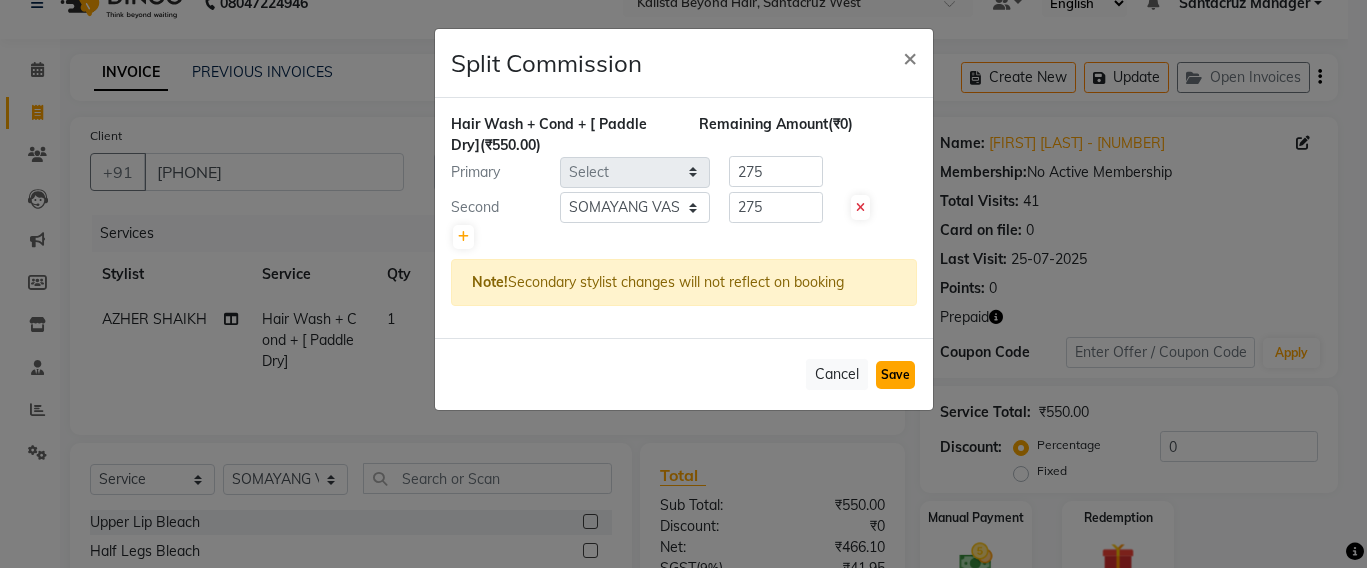 click on "Save" 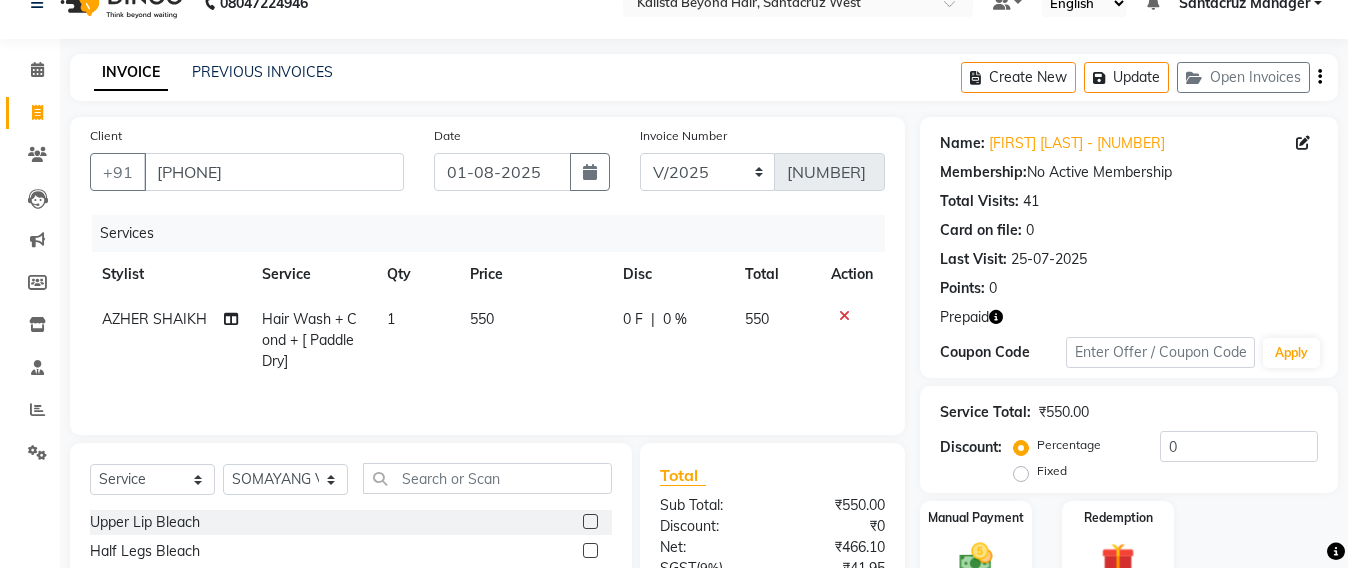 scroll, scrollTop: 237, scrollLeft: 0, axis: vertical 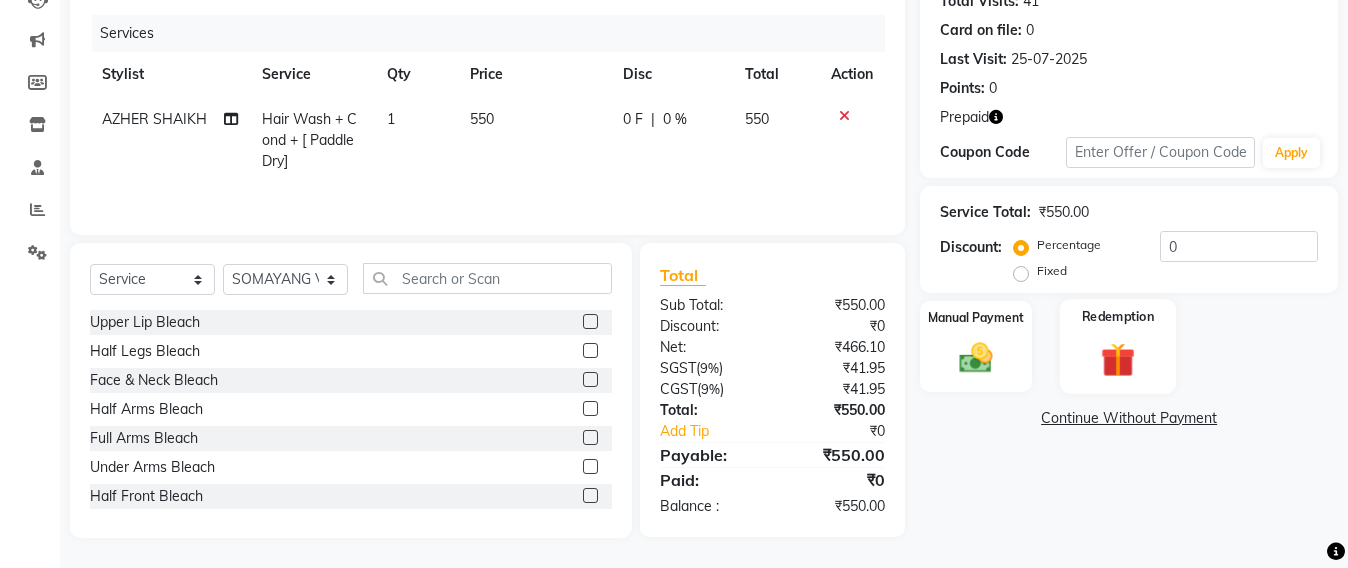 click 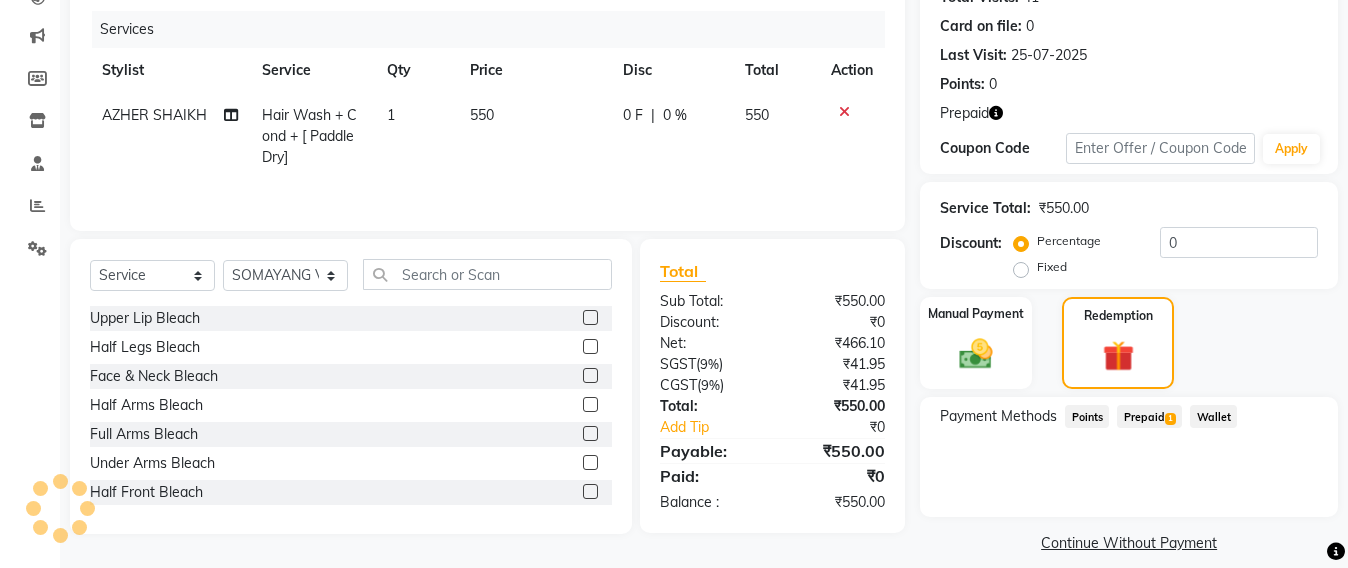 click on "Prepaid  1" 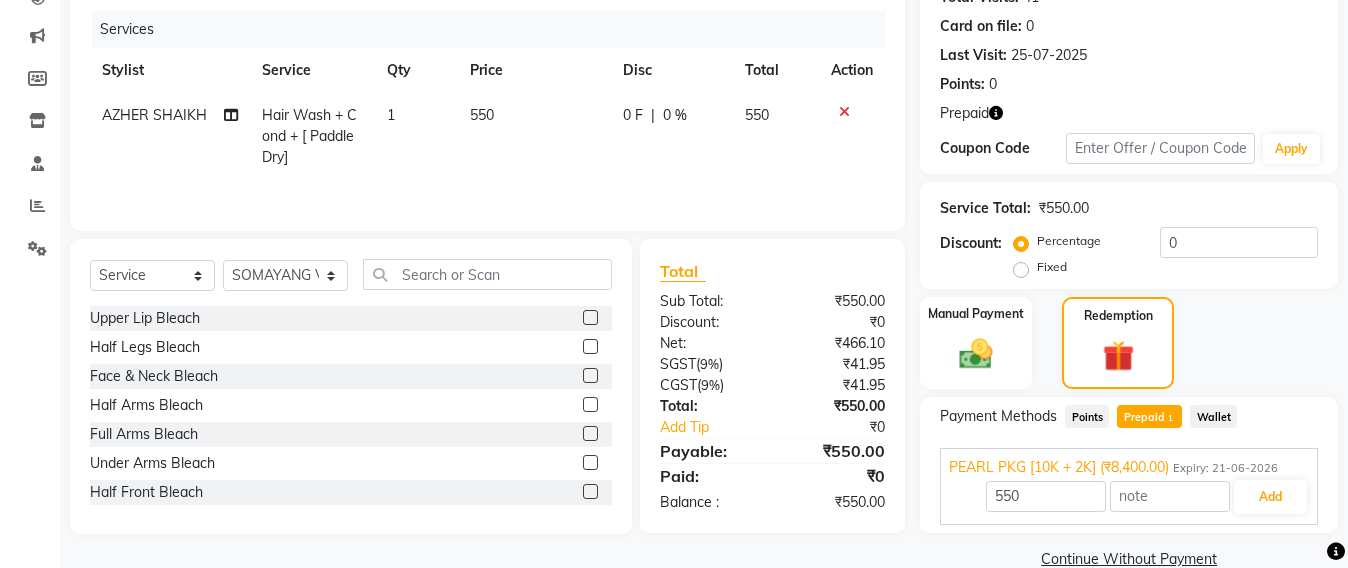 scroll, scrollTop: 273, scrollLeft: 0, axis: vertical 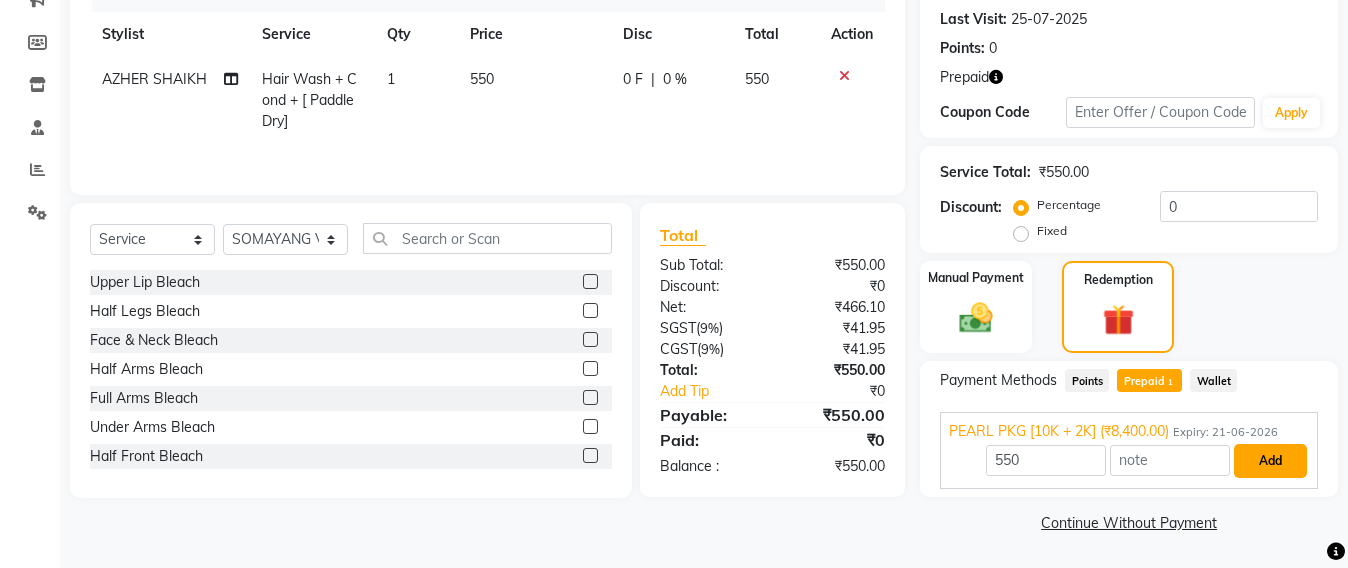 click on "Add" at bounding box center (1270, 461) 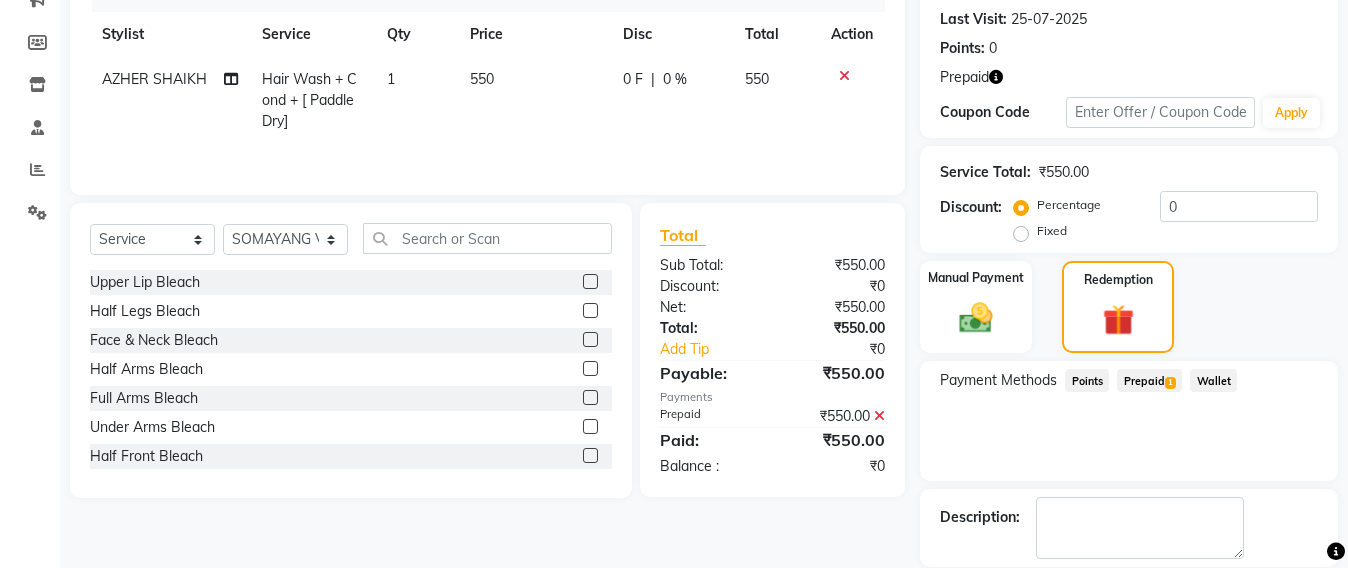 scroll, scrollTop: 370, scrollLeft: 0, axis: vertical 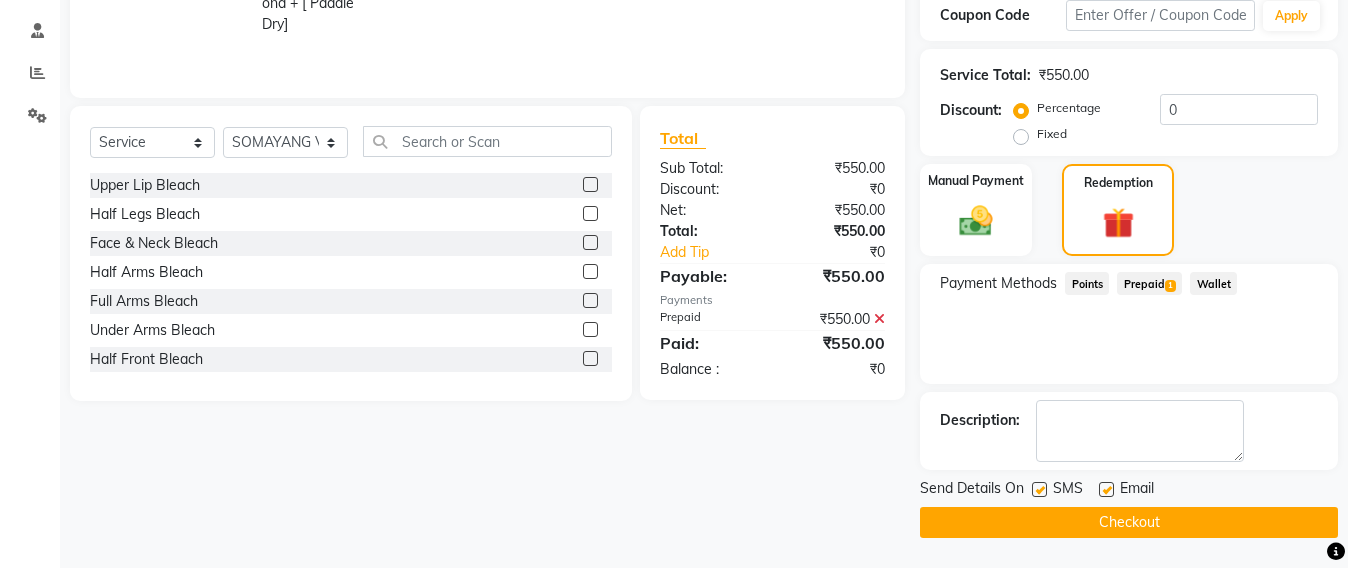 click on "Checkout" 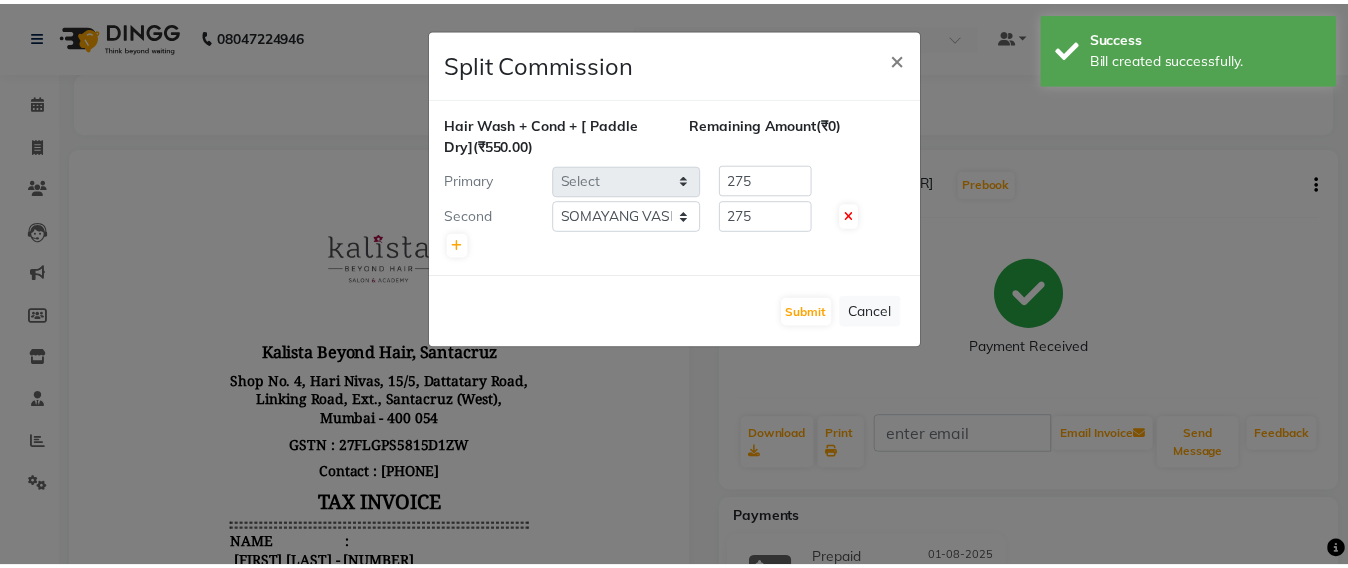 scroll, scrollTop: 0, scrollLeft: 0, axis: both 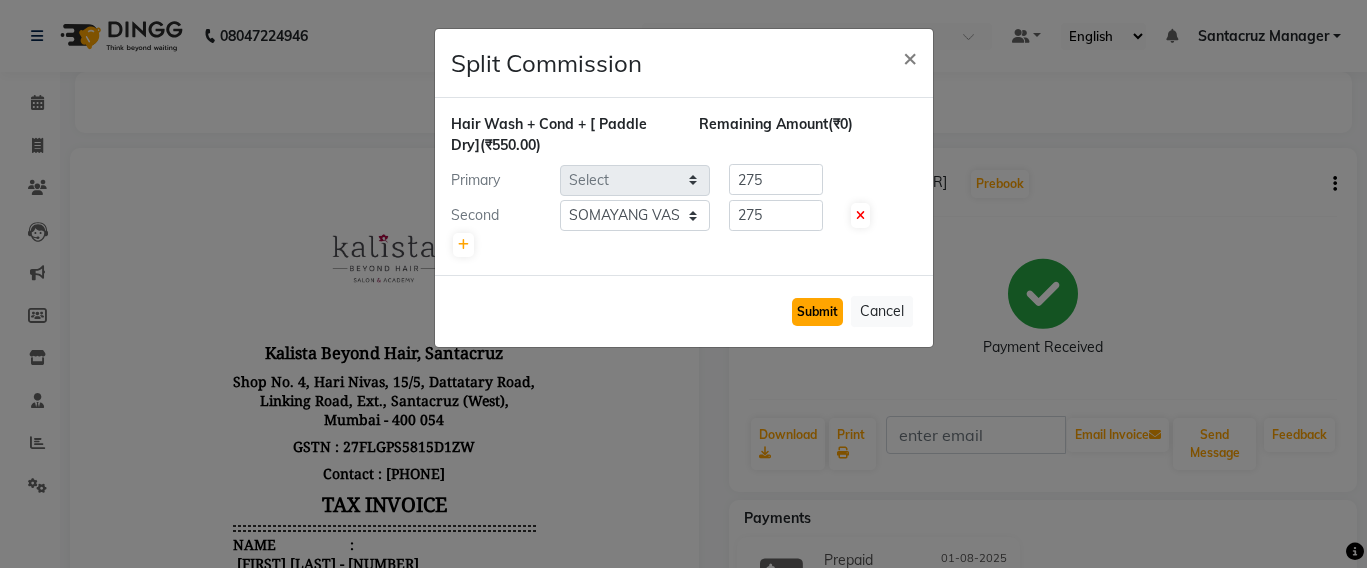 click on "Submit" 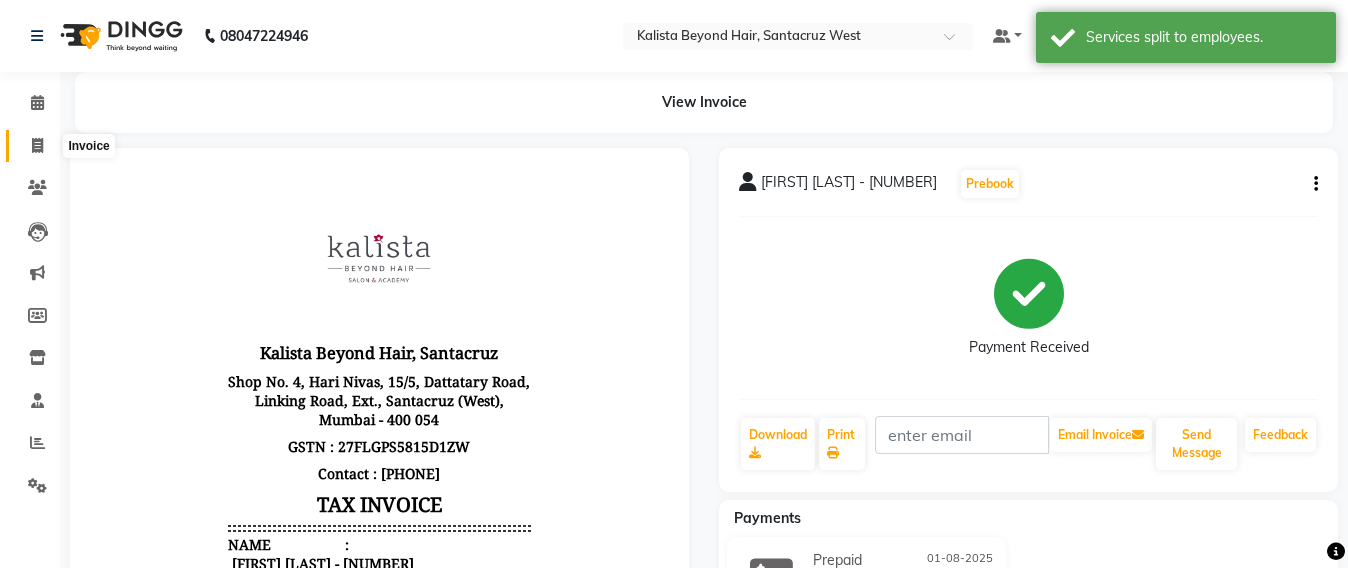click 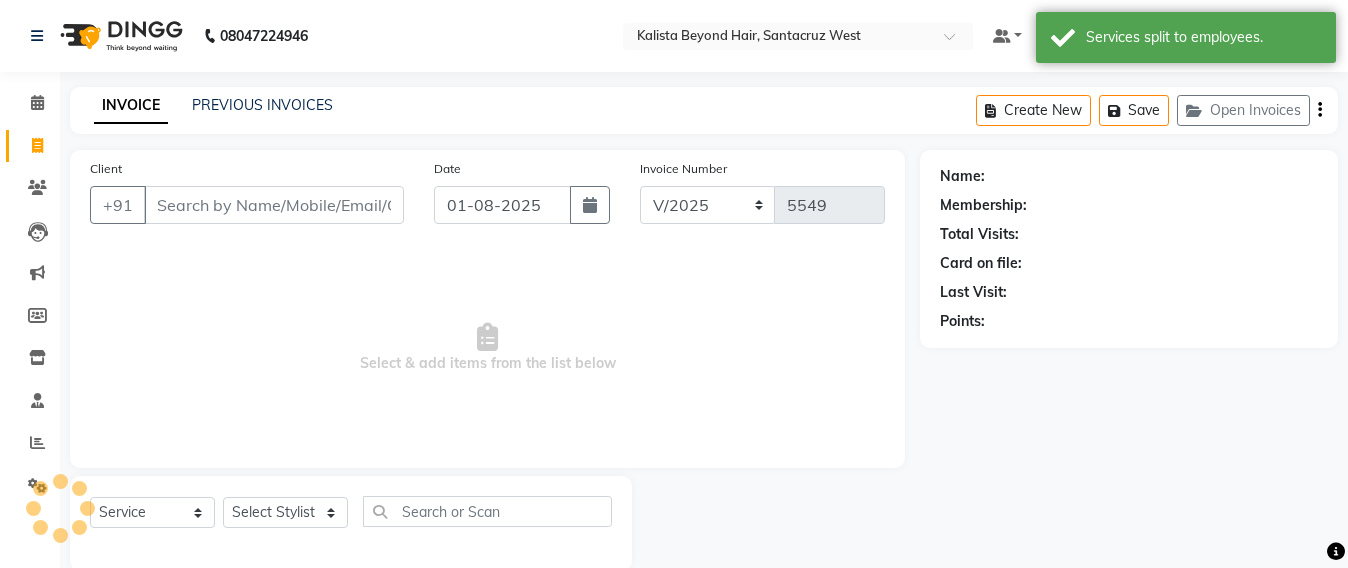 scroll, scrollTop: 33, scrollLeft: 0, axis: vertical 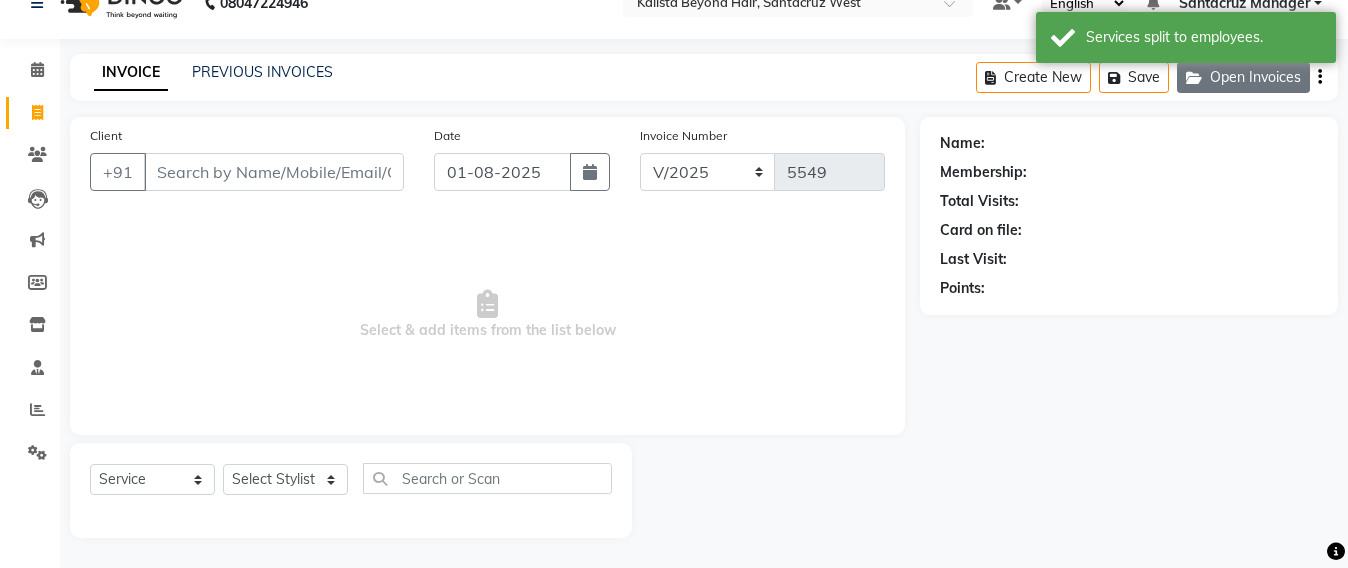 click on "Open Invoices" 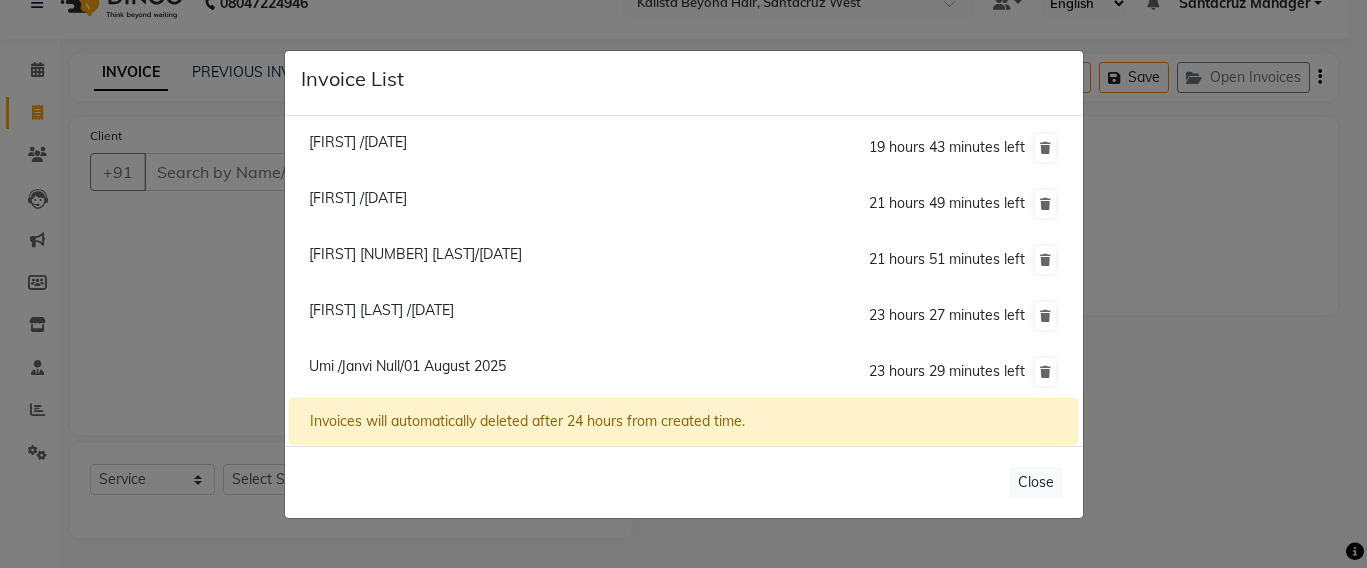 click on "Rakshita Singh /01 August 2025" 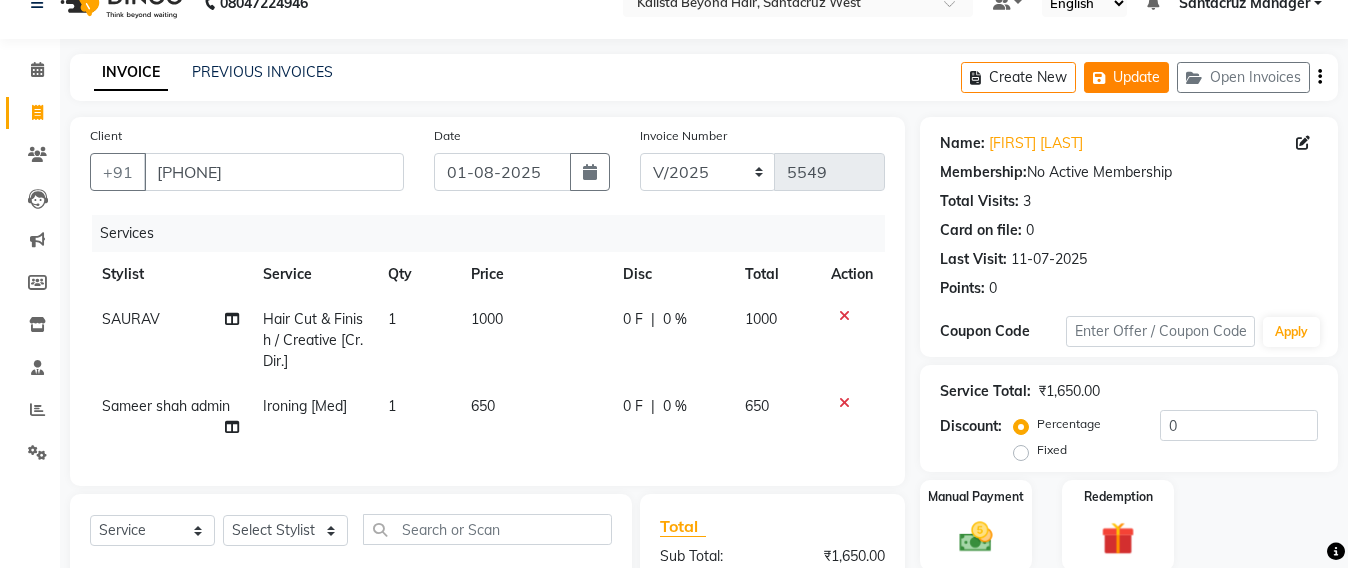 click on "Update" 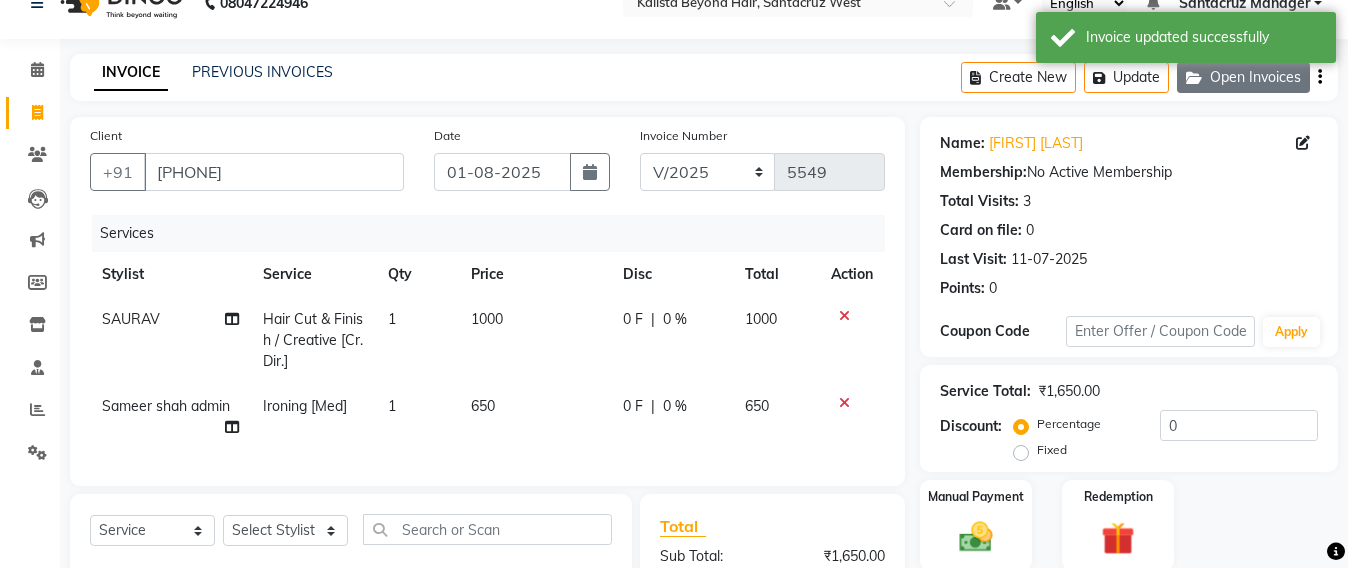 click on "Open Invoices" 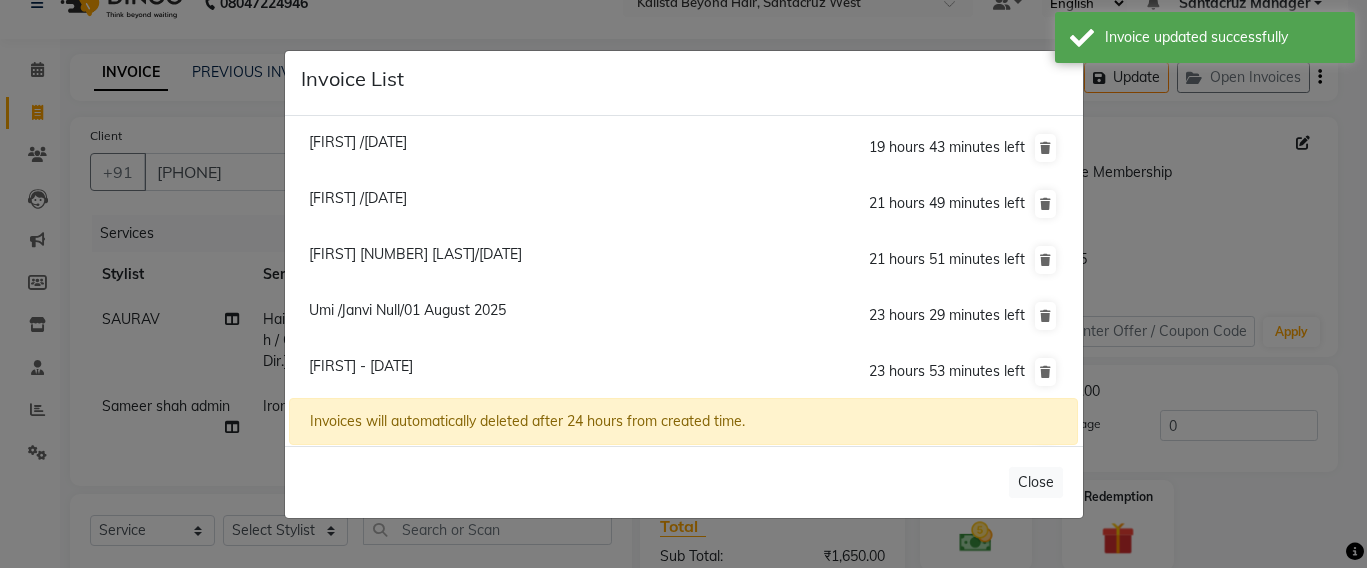 click on "Tanvi /01 August 2025" 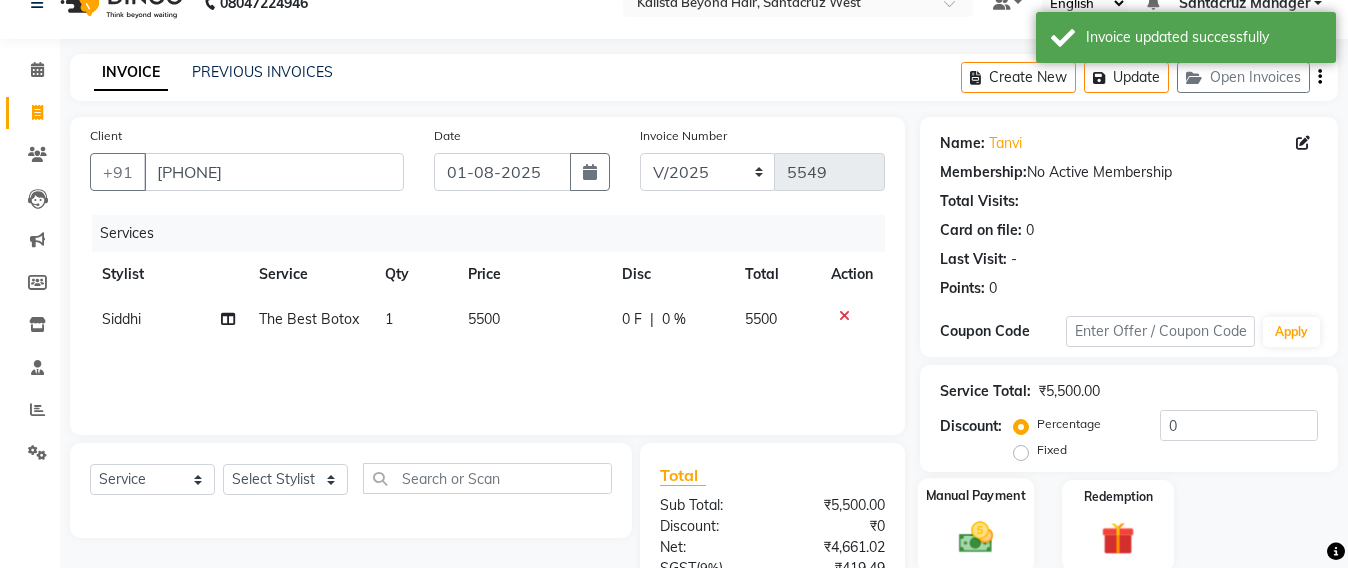 click 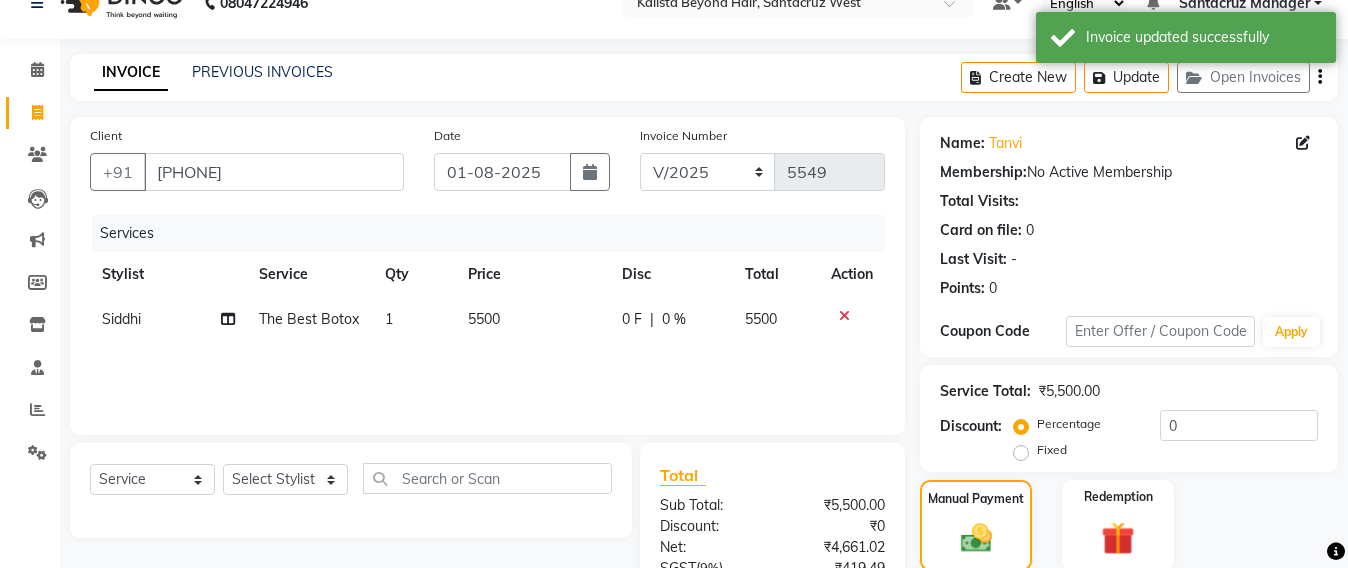 scroll, scrollTop: 235, scrollLeft: 0, axis: vertical 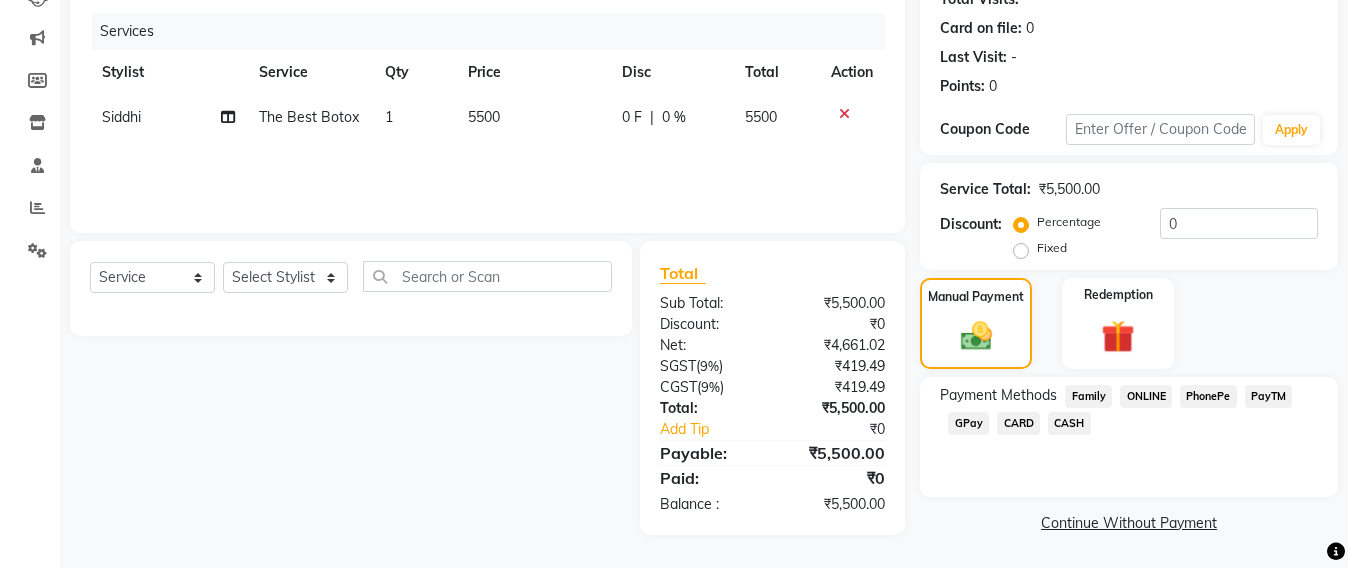 click on "GPay" 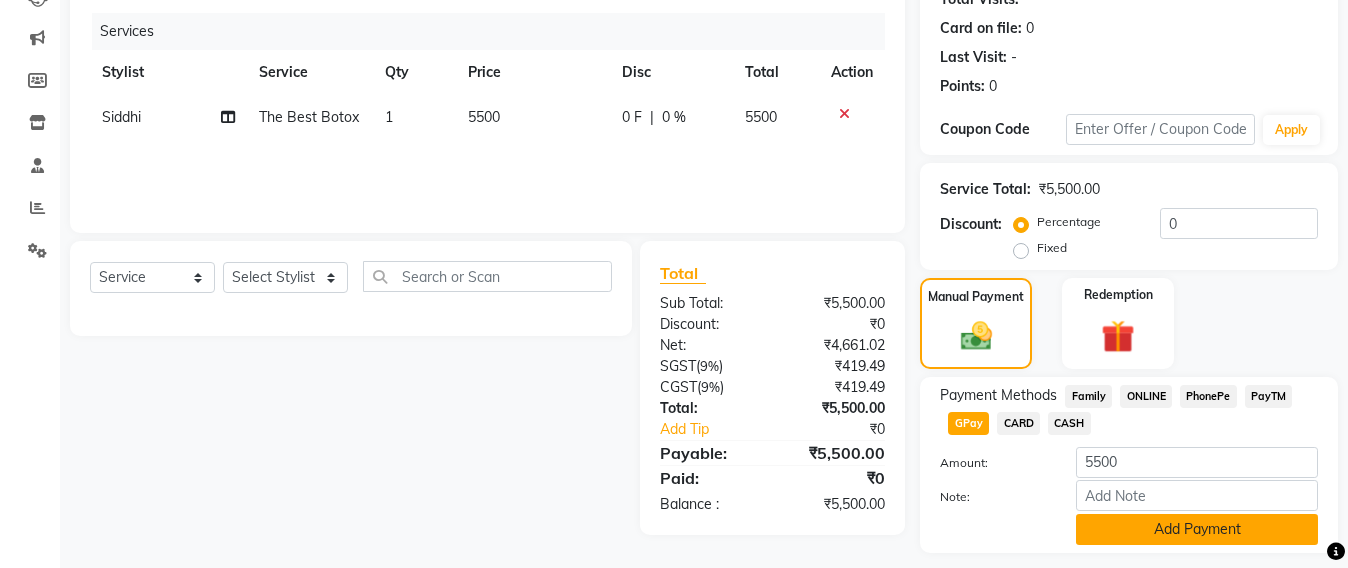 click on "Add Payment" 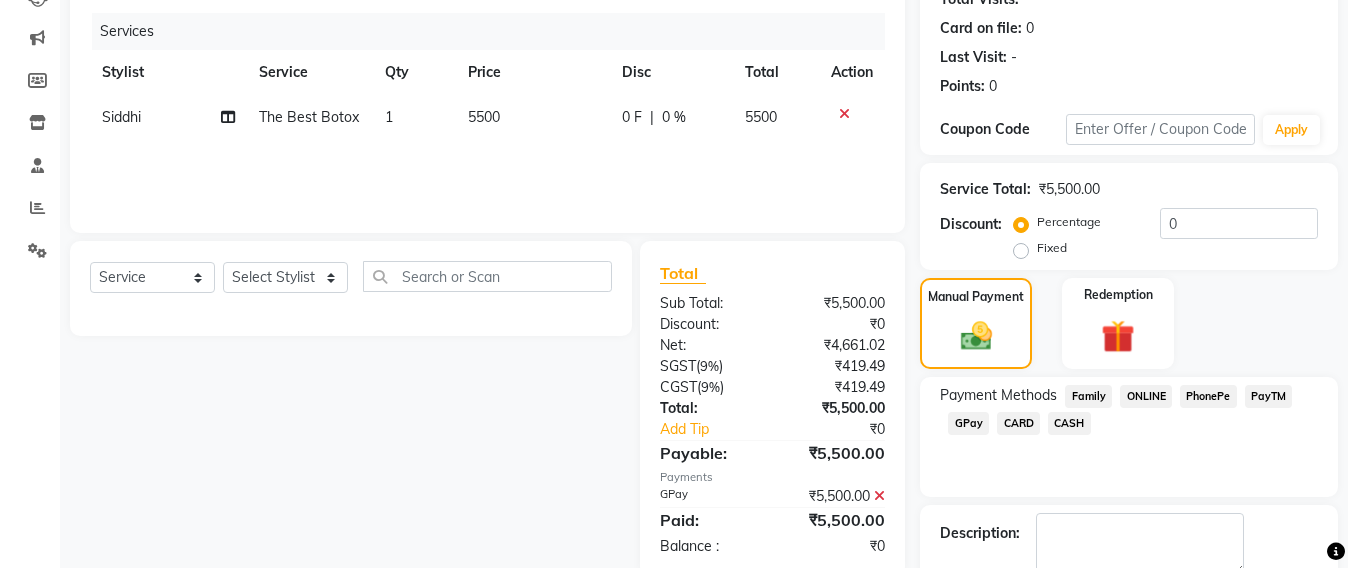 scroll, scrollTop: 299, scrollLeft: 0, axis: vertical 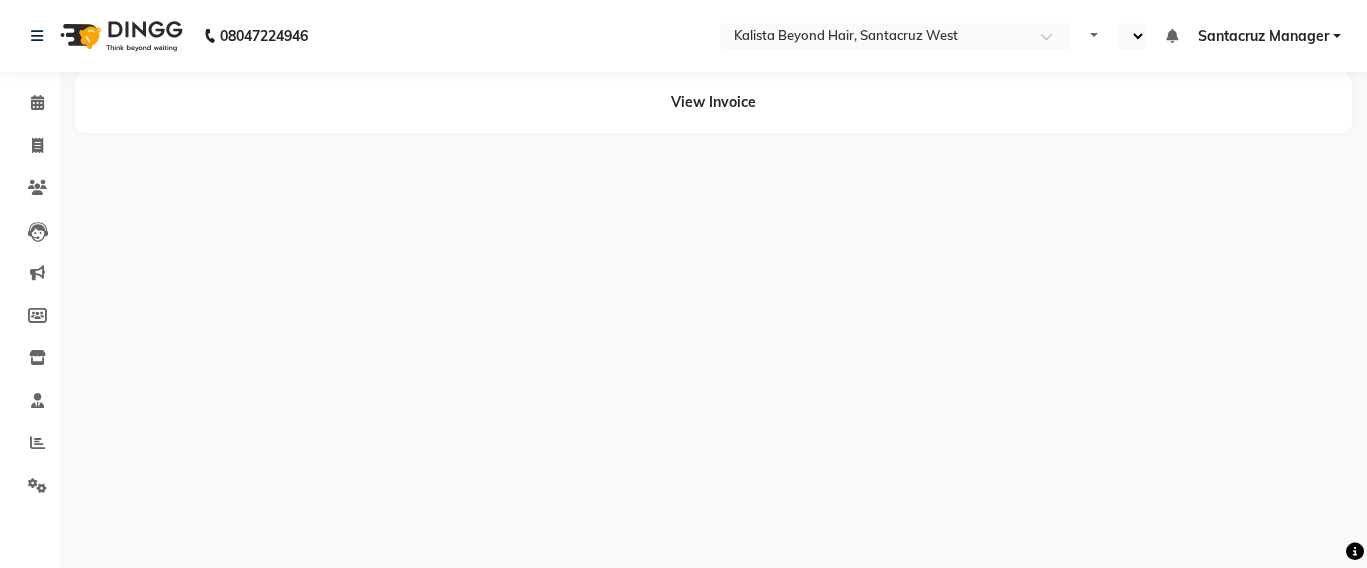 select on "en" 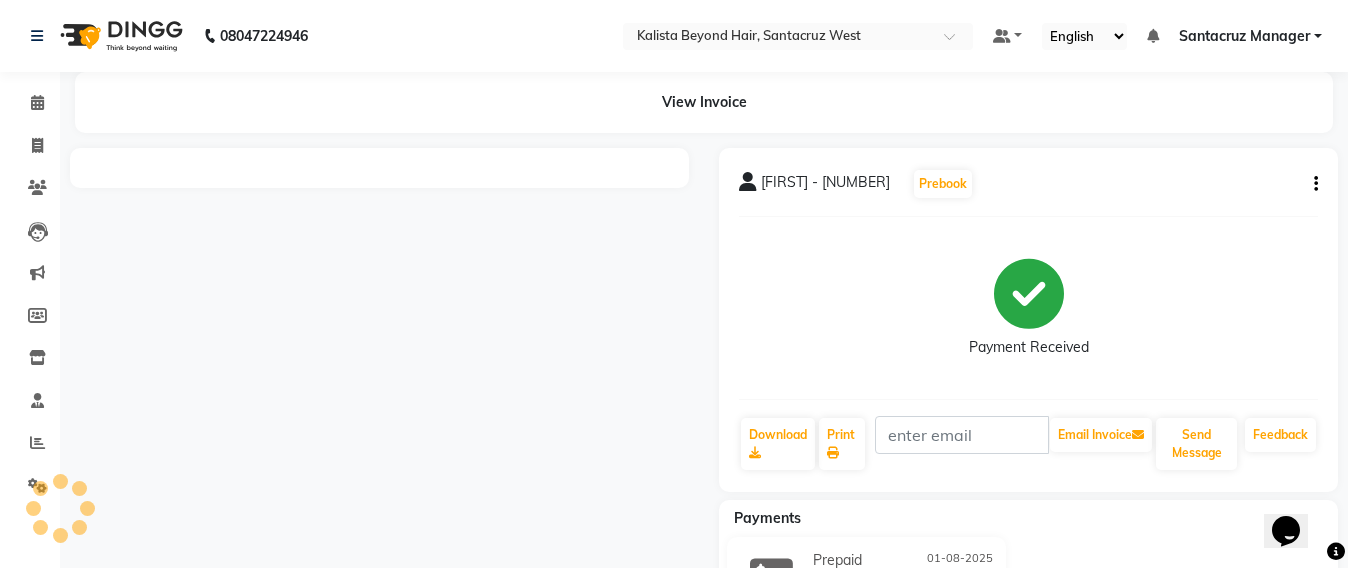 scroll, scrollTop: 0, scrollLeft: 0, axis: both 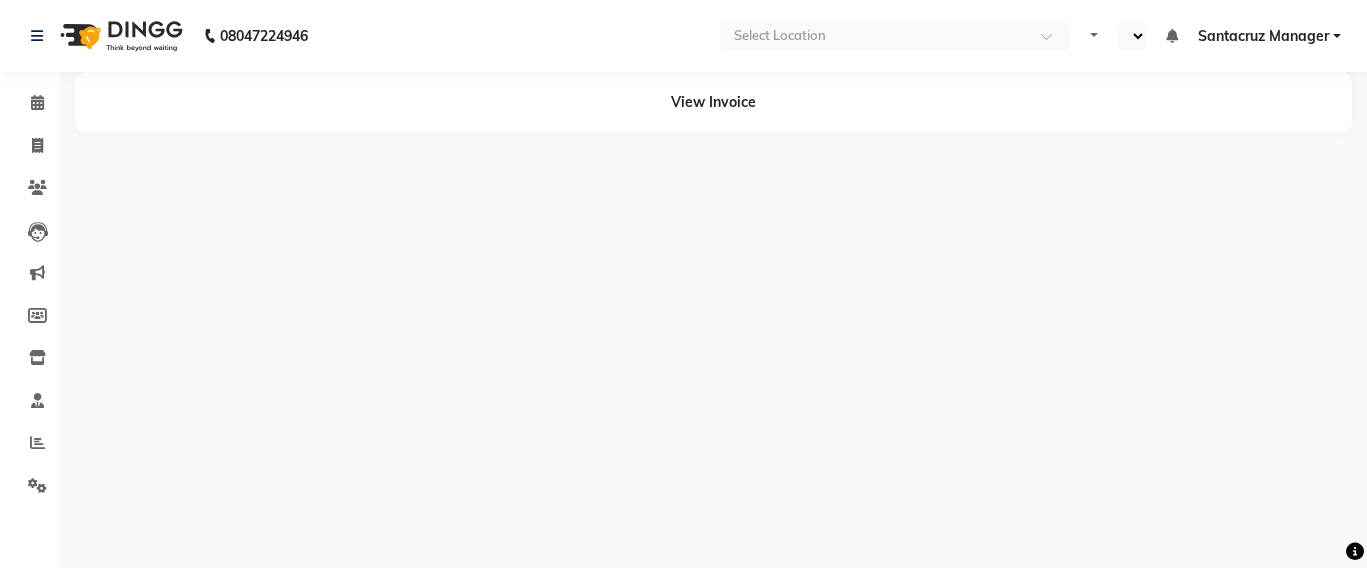 select on "en" 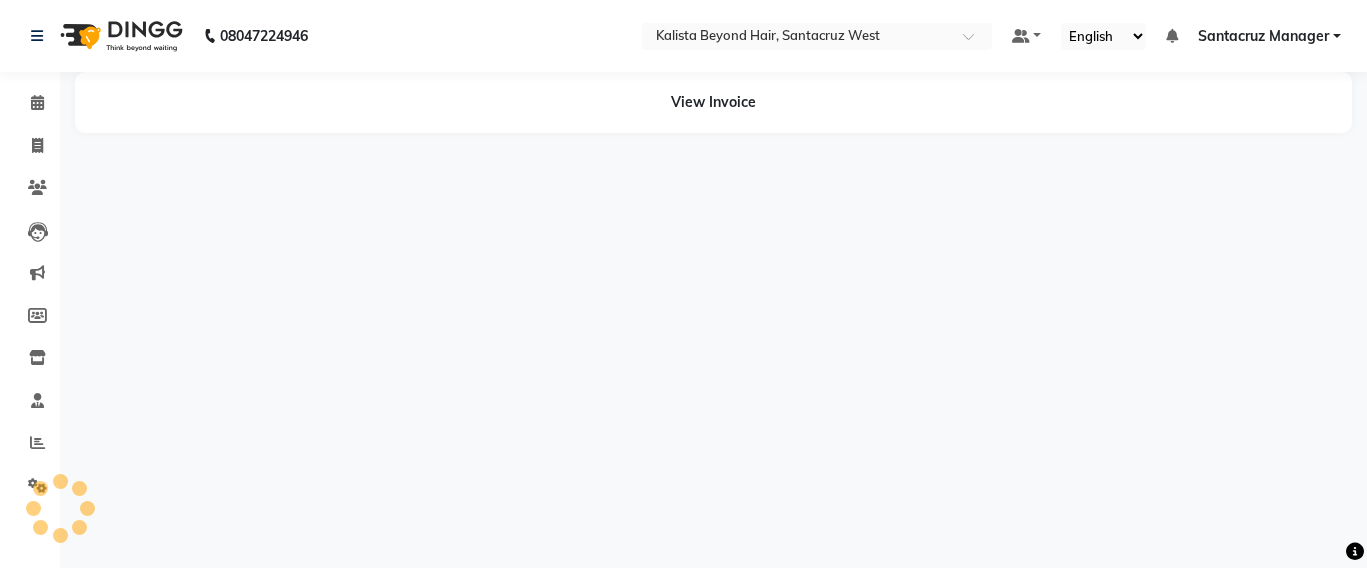 scroll, scrollTop: 0, scrollLeft: 0, axis: both 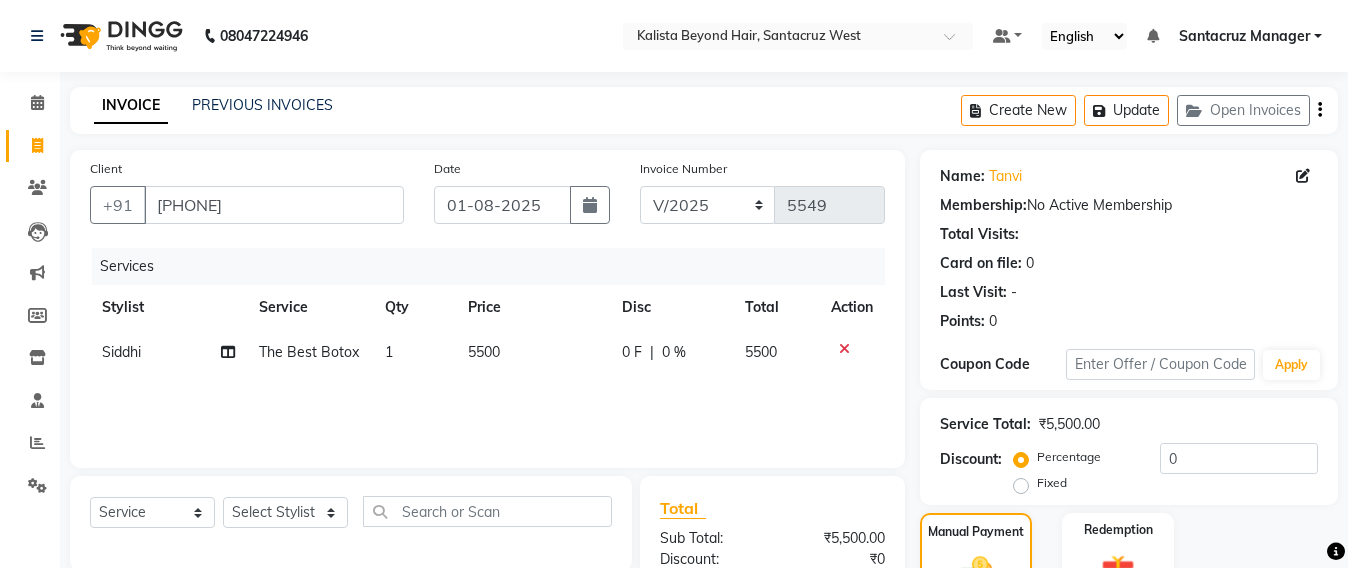 select on "6357" 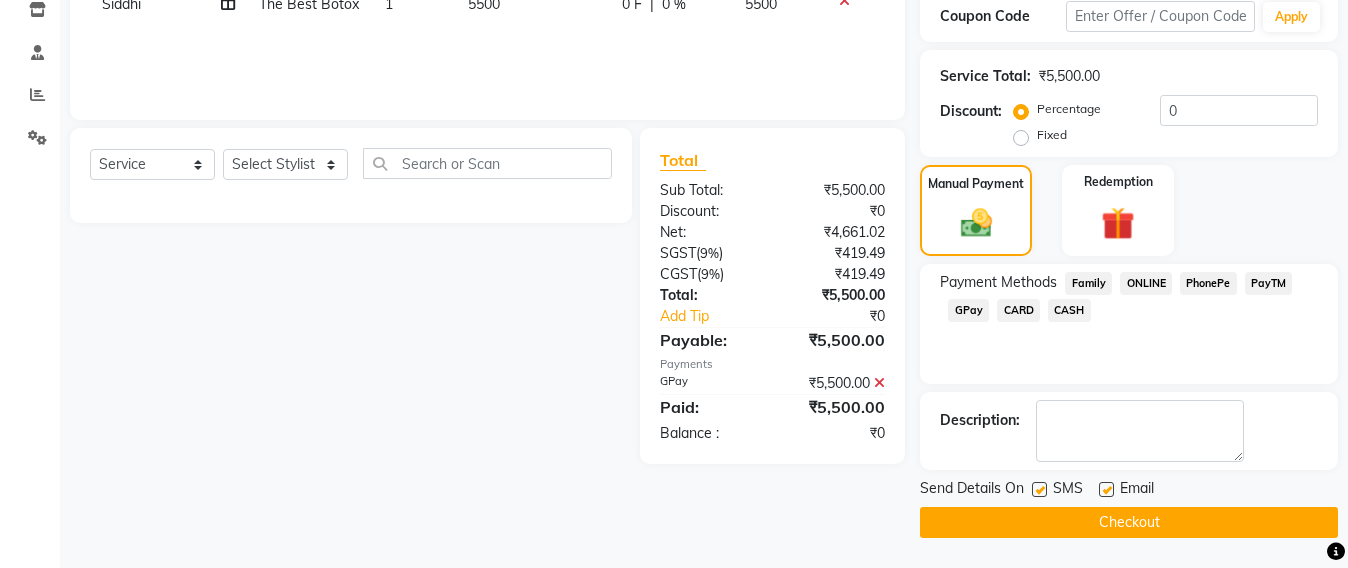 click on "Checkout" 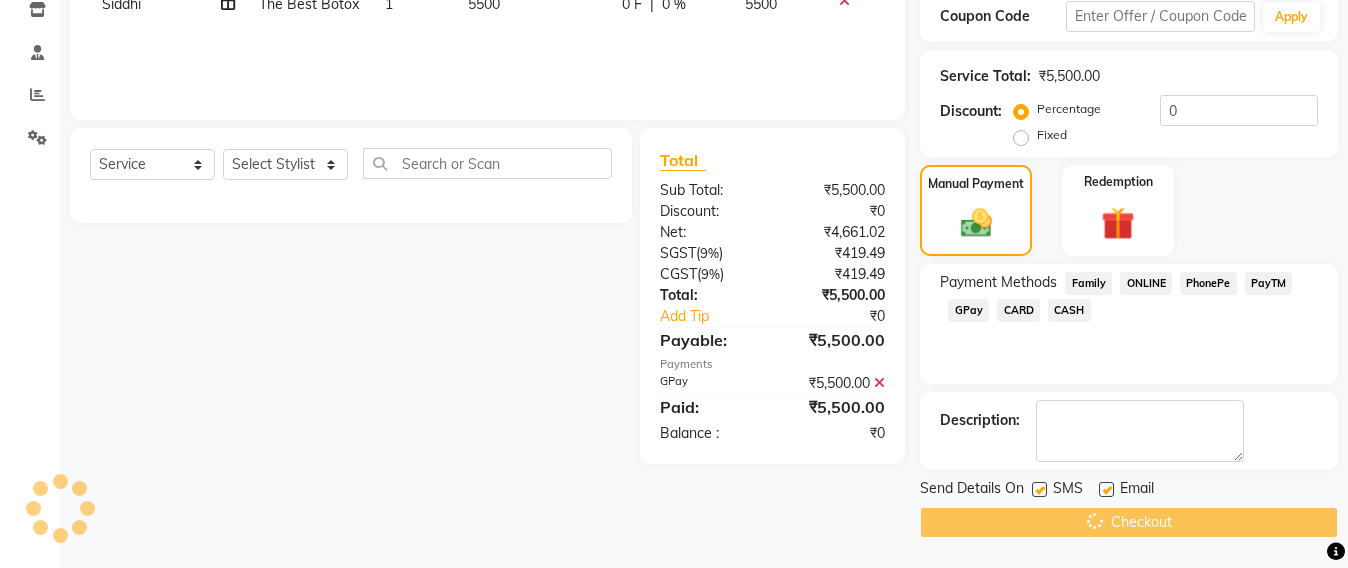 scroll, scrollTop: 348, scrollLeft: 0, axis: vertical 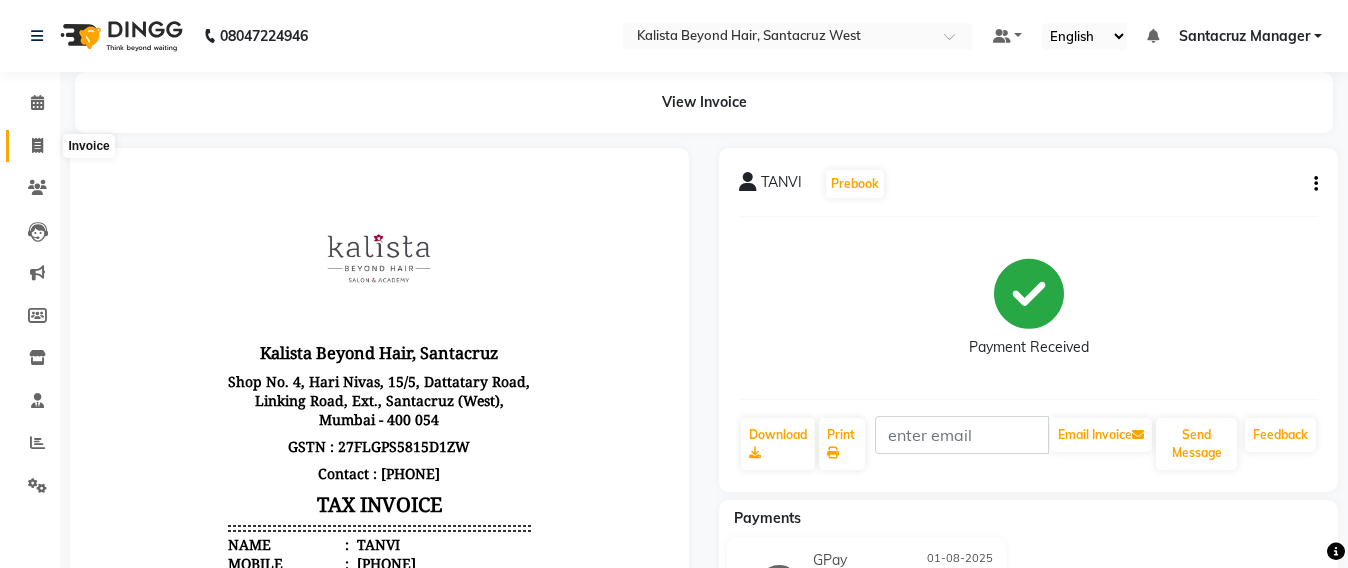 click 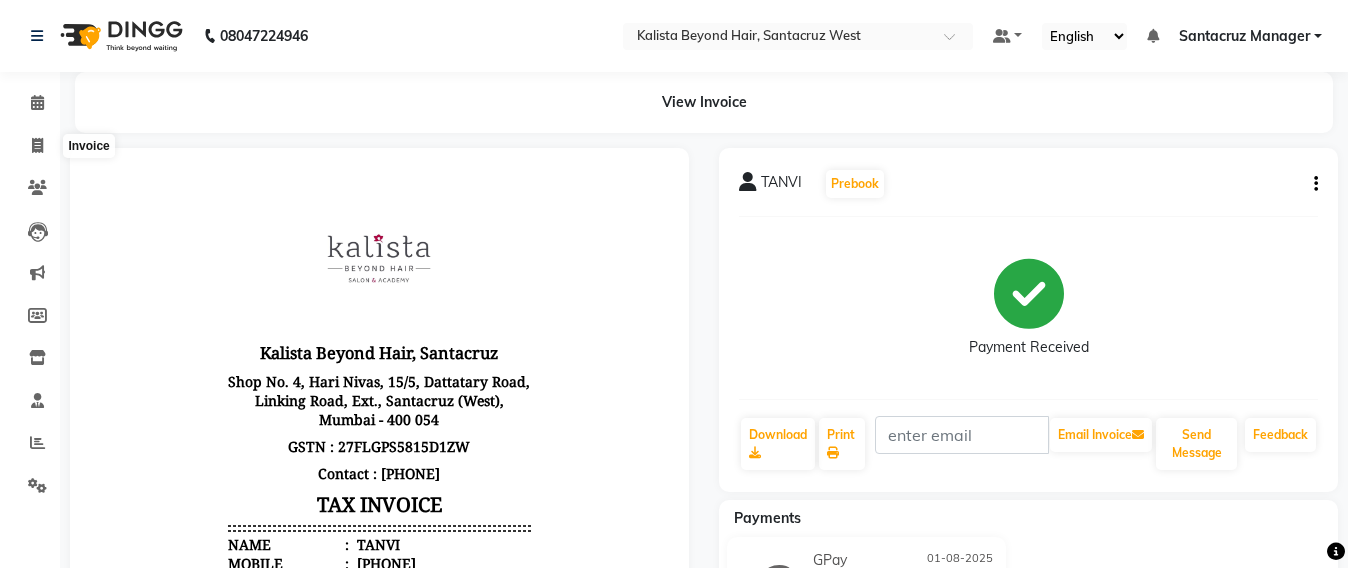 select on "service" 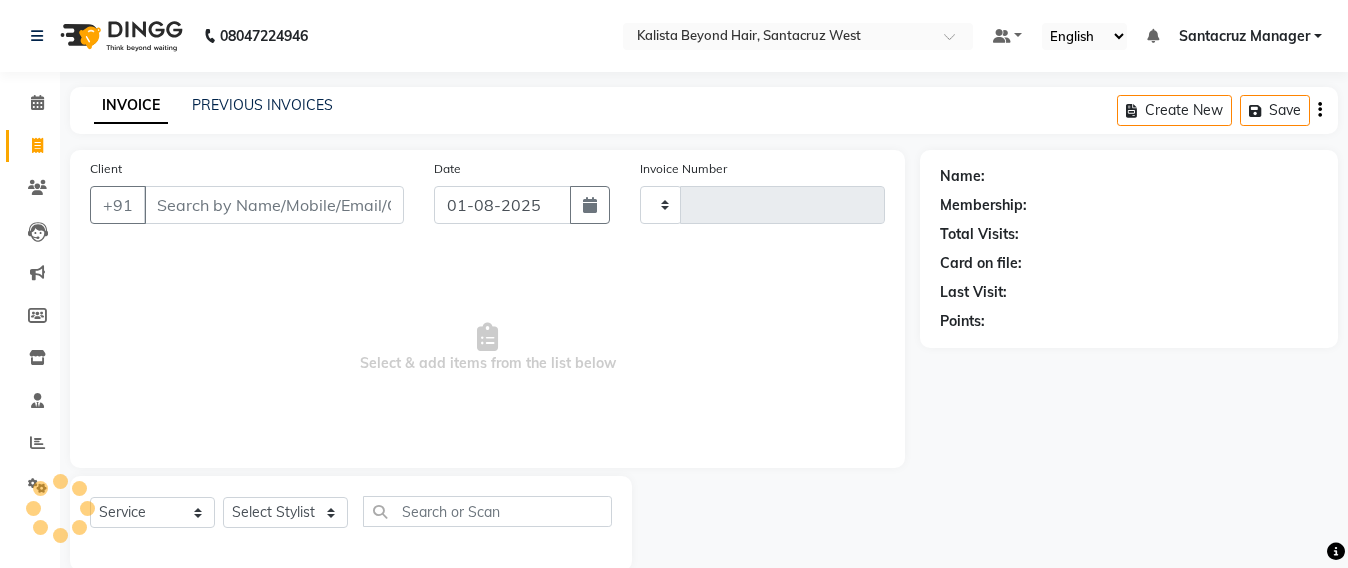 scroll, scrollTop: 33, scrollLeft: 0, axis: vertical 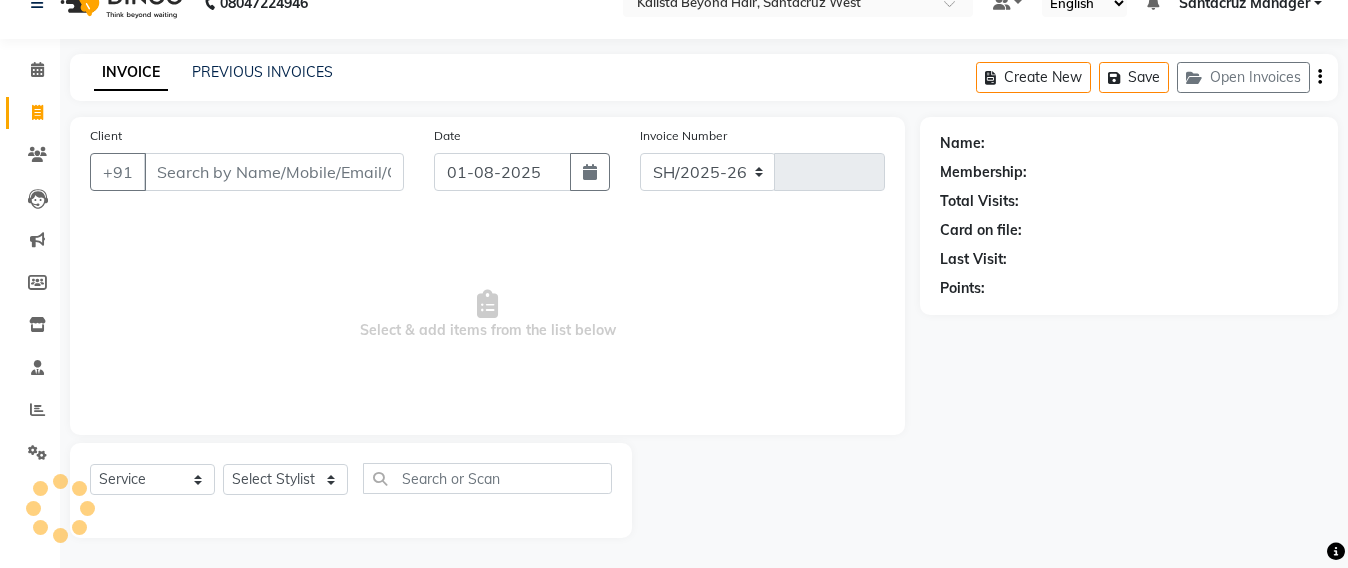 select on "6357" 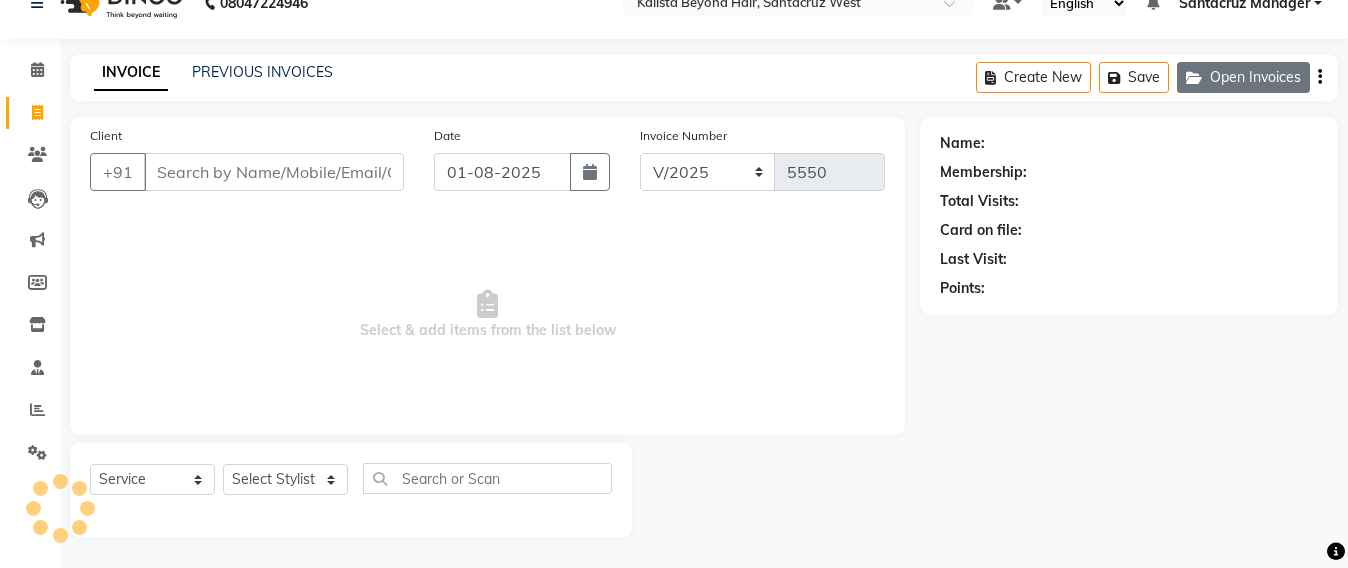 click on "Open Invoices" 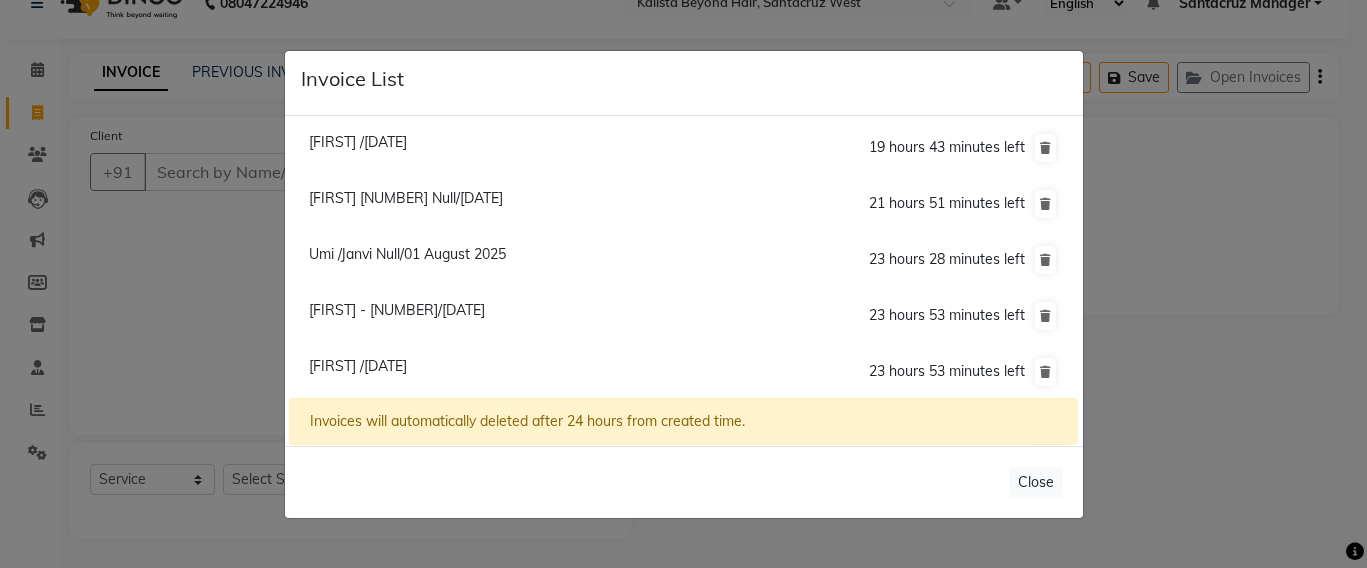 click on "Pooja 882 Null/01 August 2025" 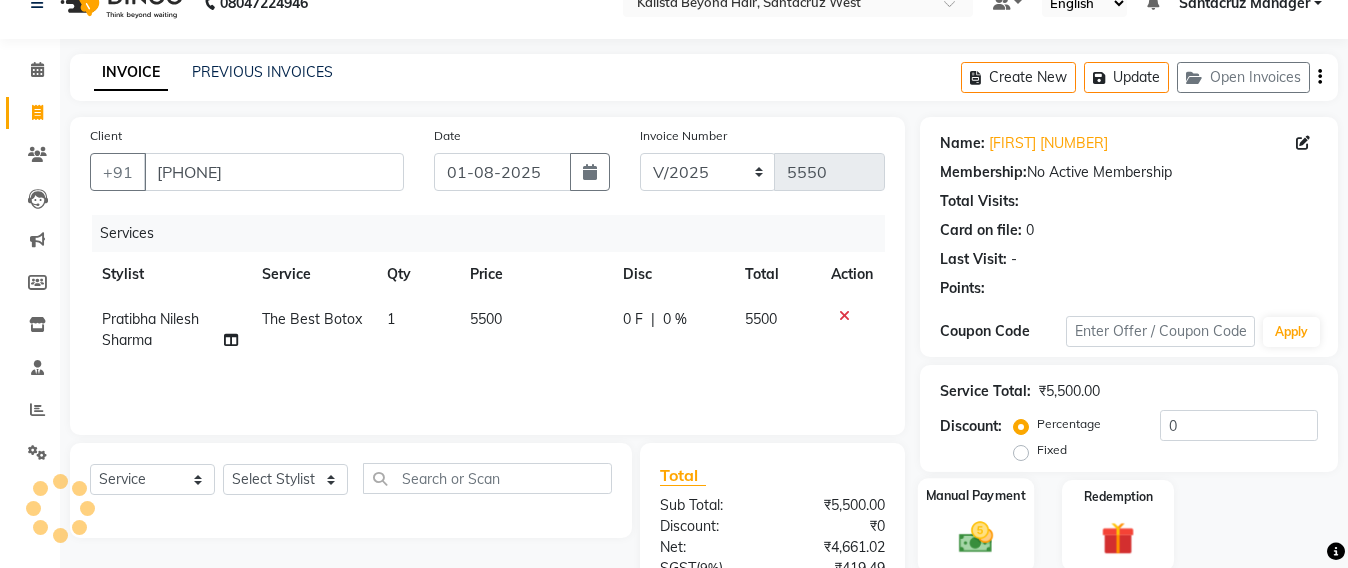 click 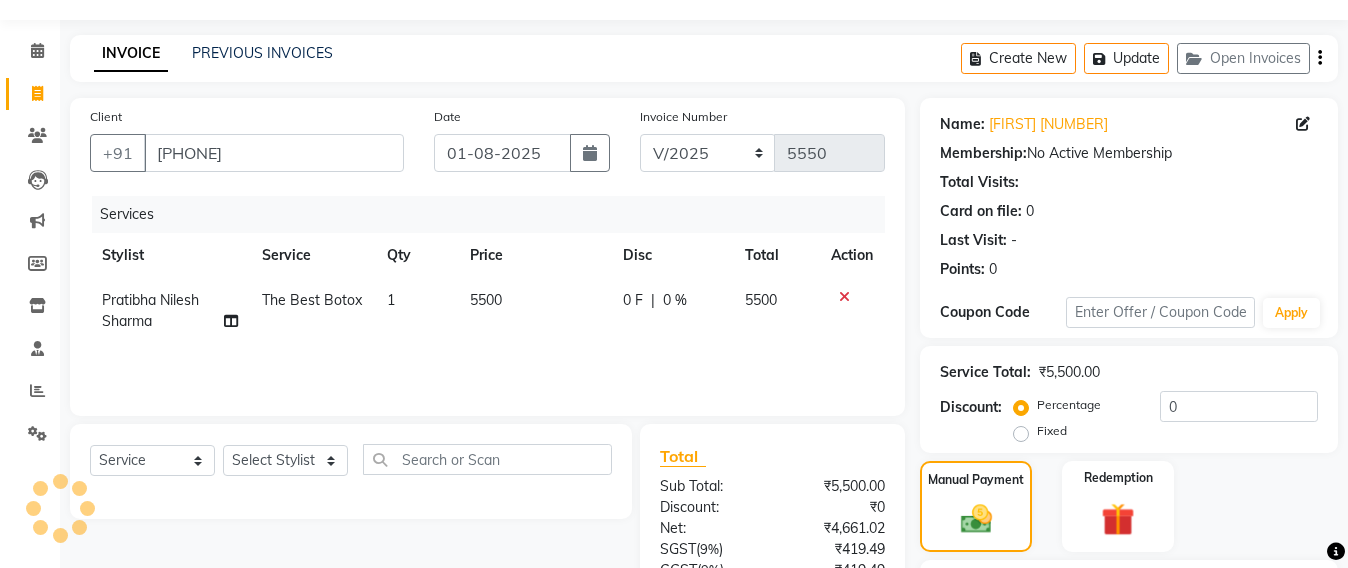 scroll, scrollTop: 235, scrollLeft: 0, axis: vertical 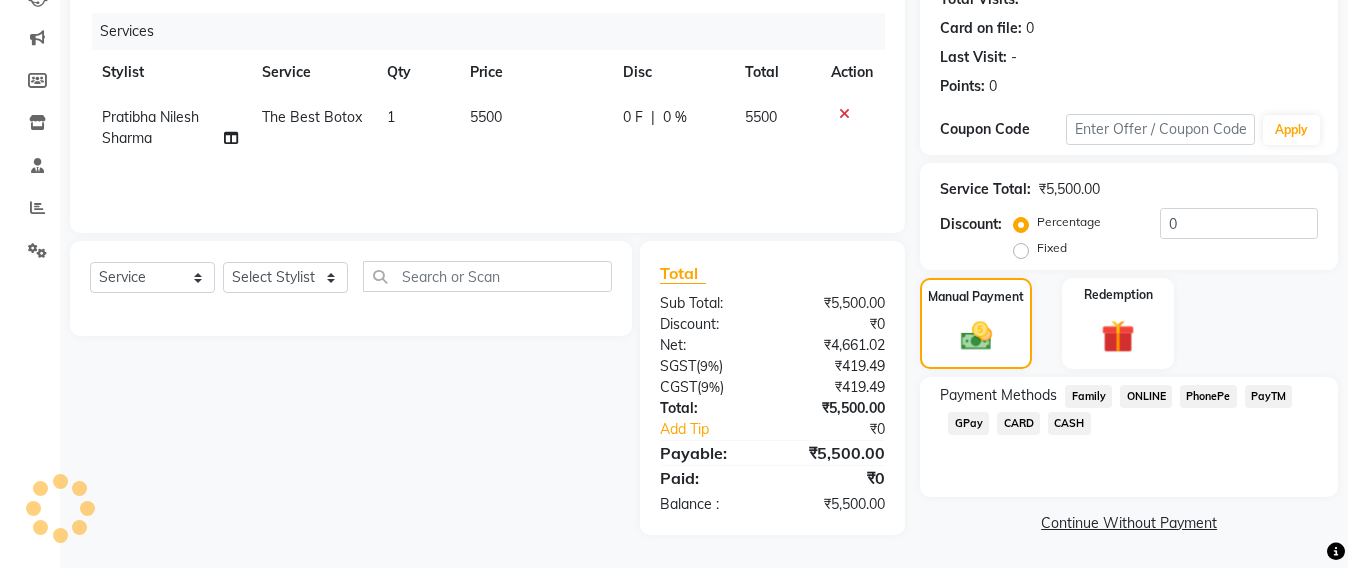click on "GPay" 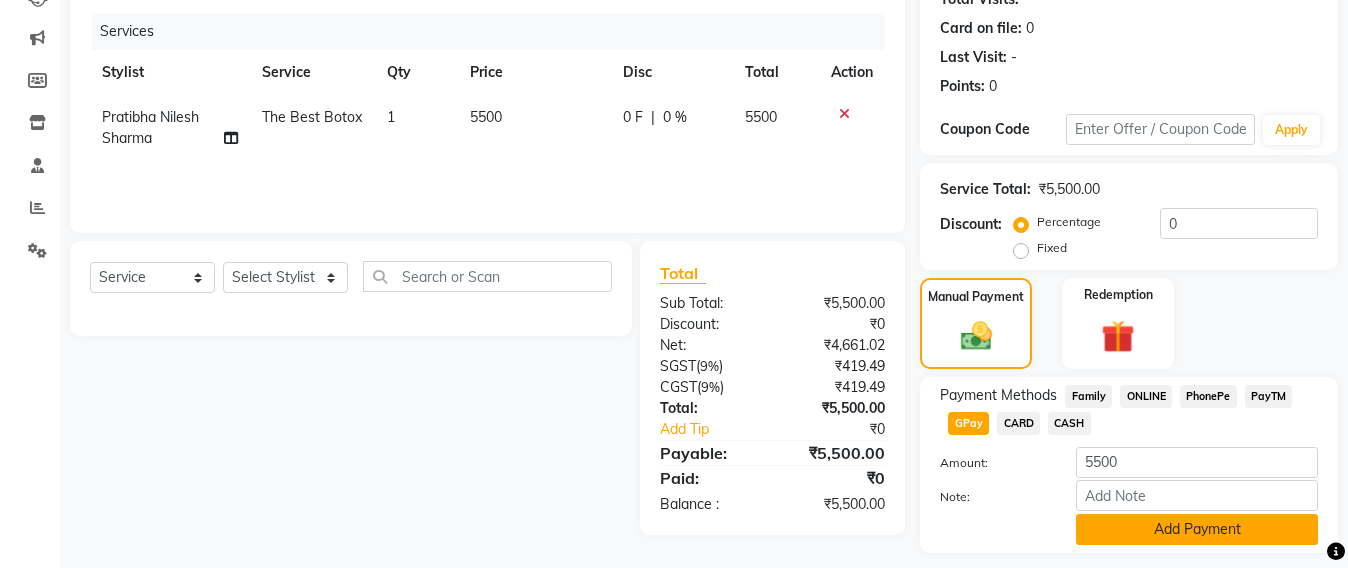 click on "Add Payment" 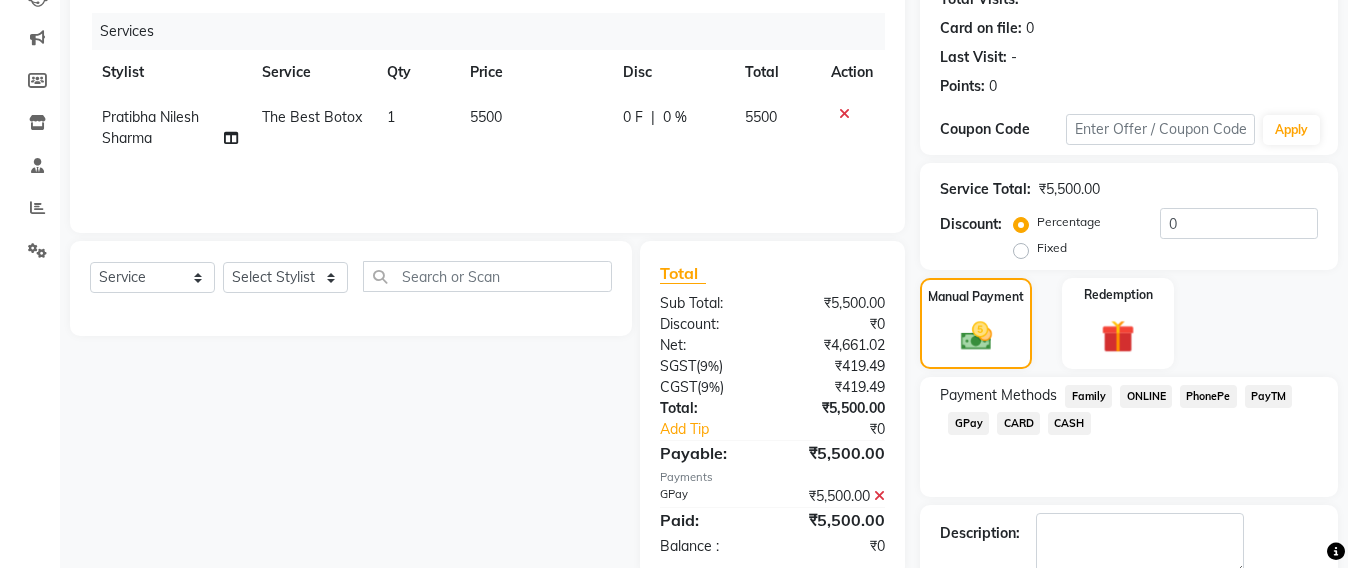 scroll, scrollTop: 348, scrollLeft: 0, axis: vertical 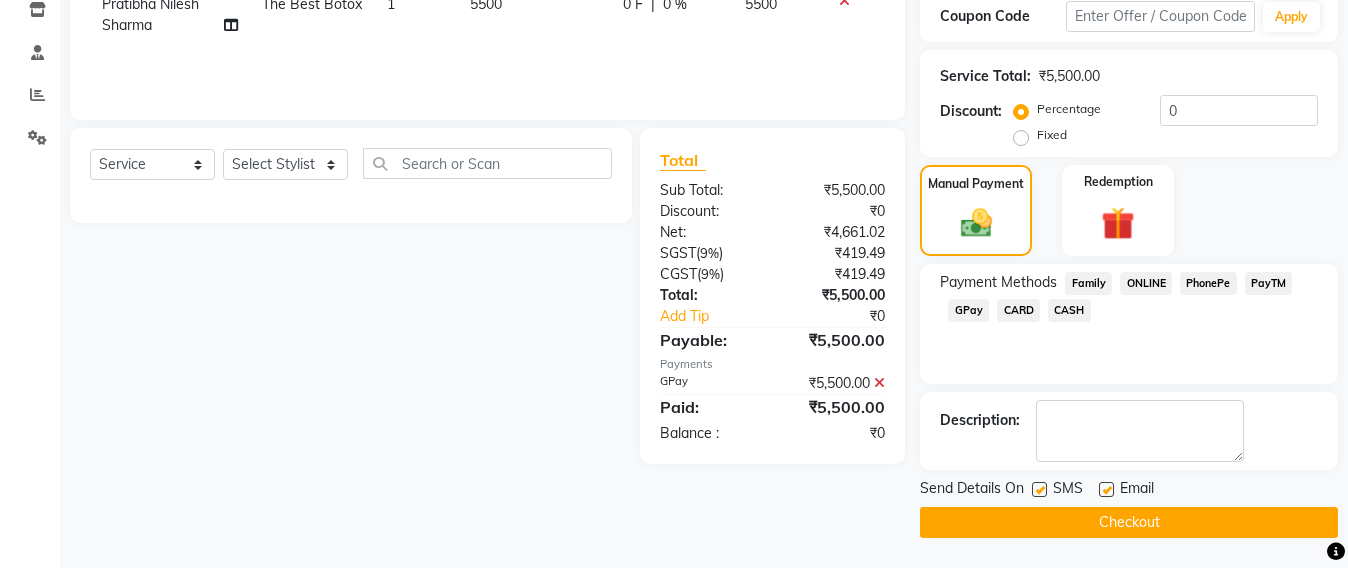 click on "Checkout" 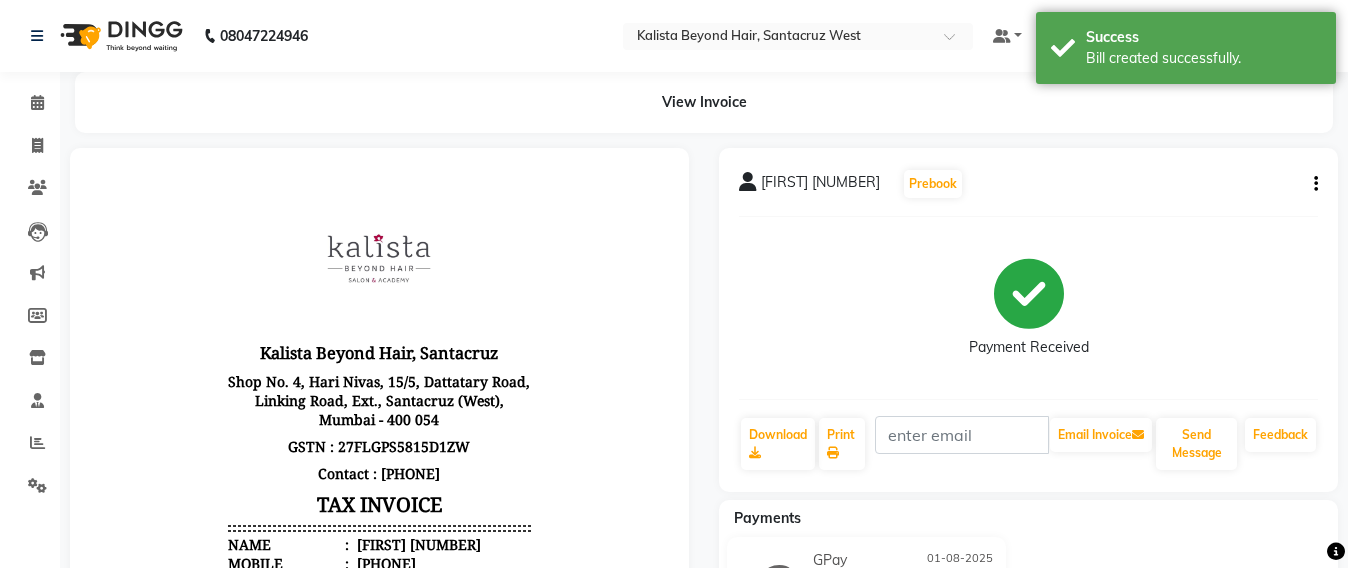 scroll, scrollTop: 0, scrollLeft: 0, axis: both 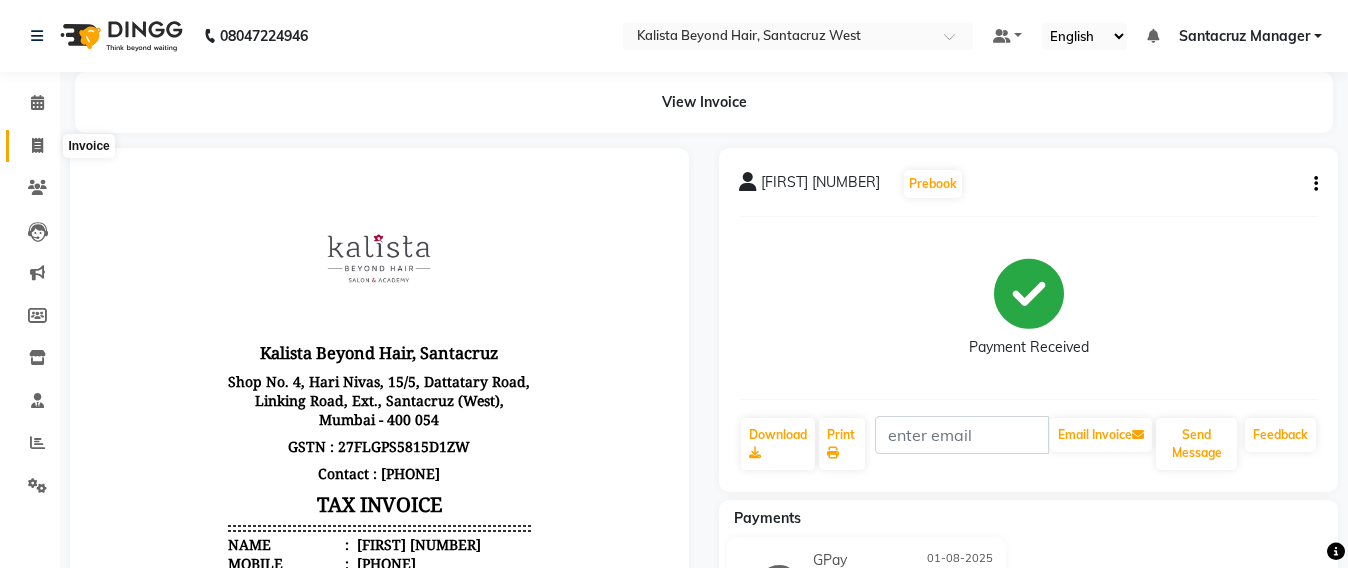 click 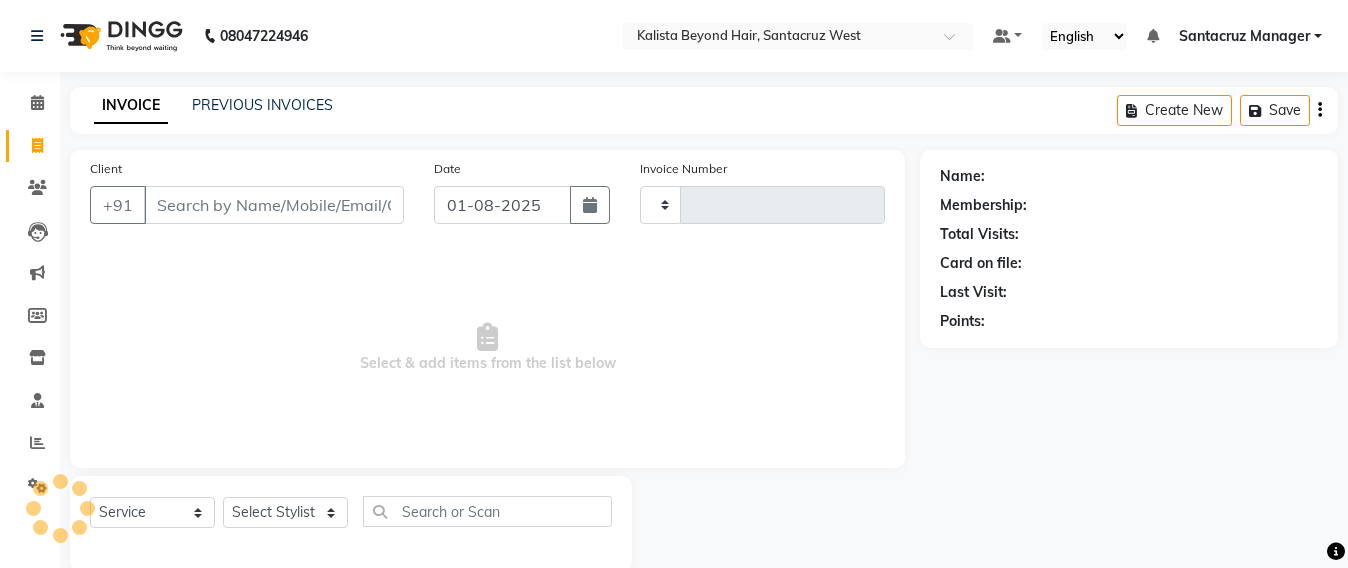 scroll, scrollTop: 33, scrollLeft: 0, axis: vertical 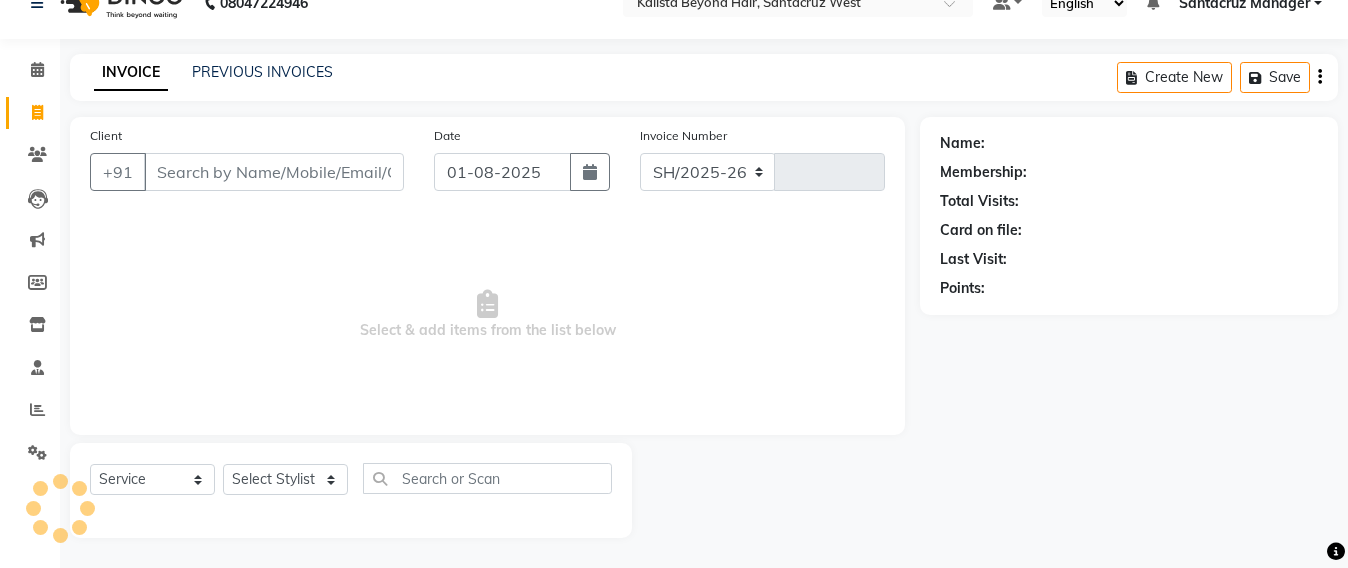 select on "6357" 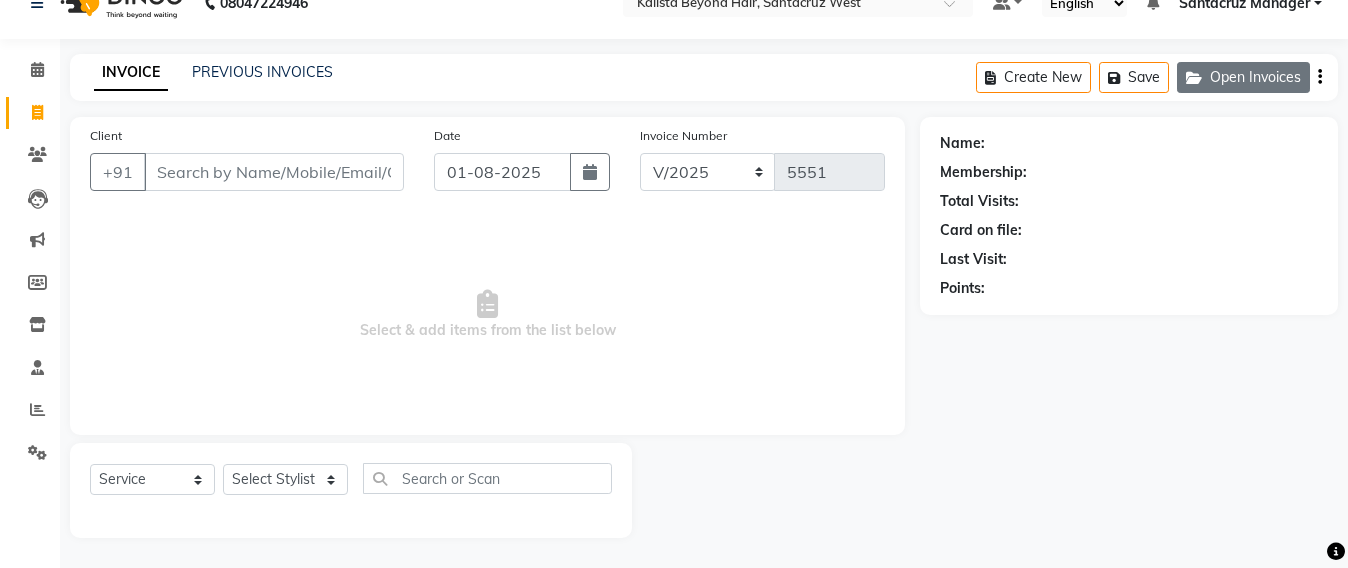 click on "Open Invoices" 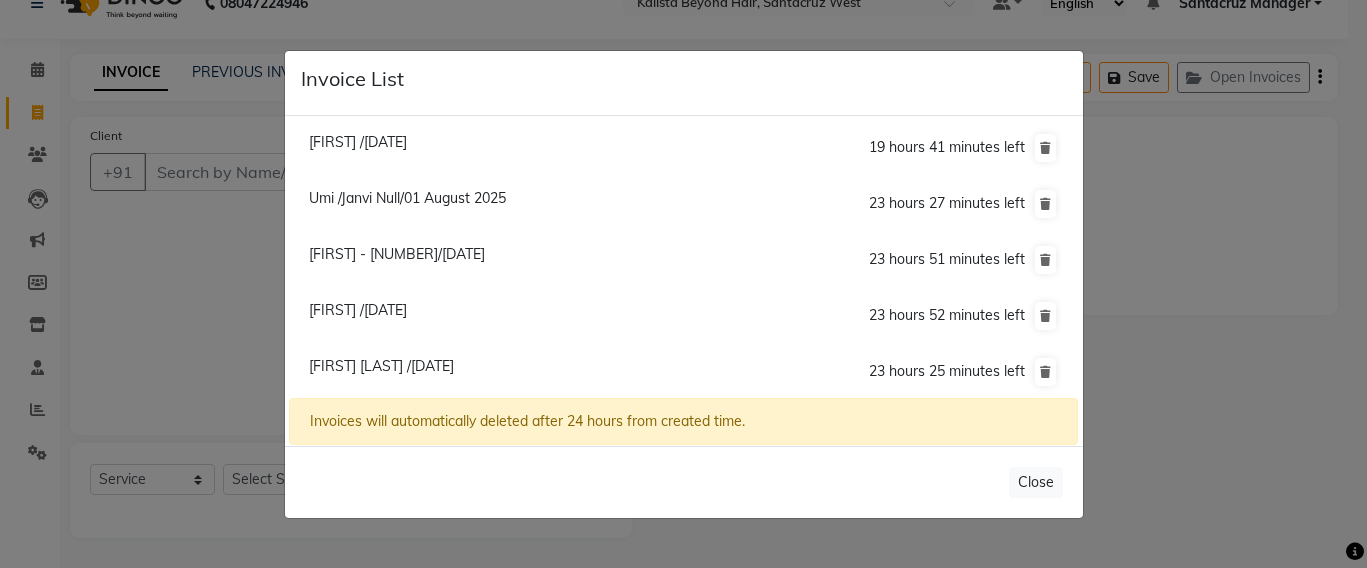 click on "Umi /Janvi Null/01 August 2025" 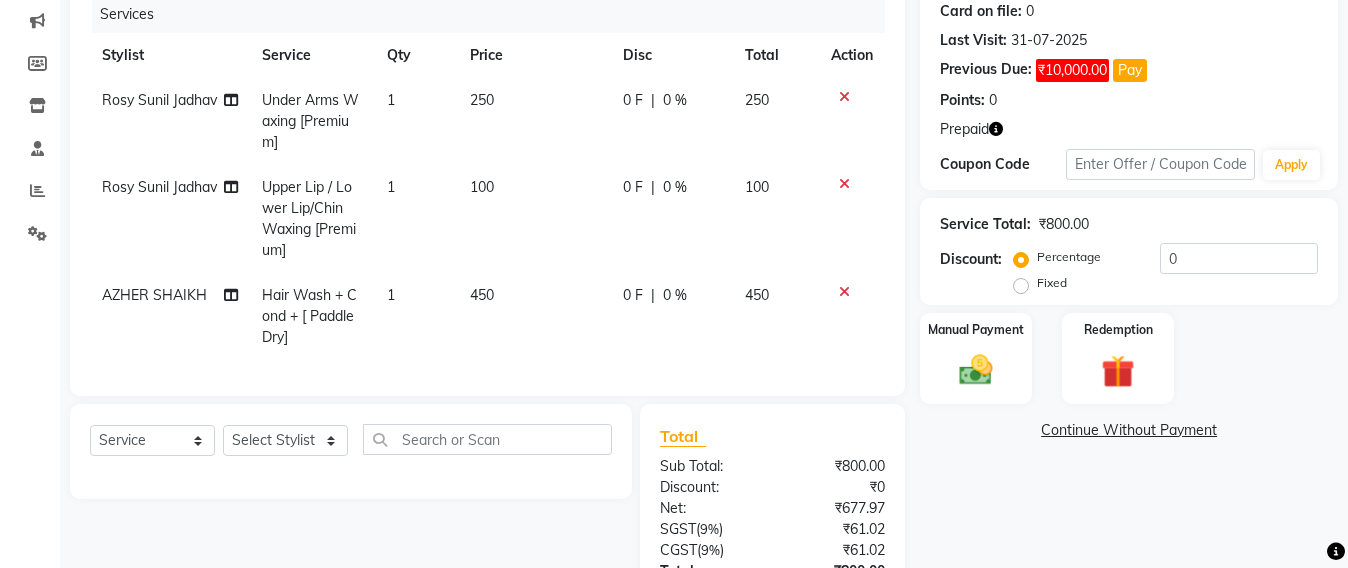 scroll, scrollTop: 431, scrollLeft: 0, axis: vertical 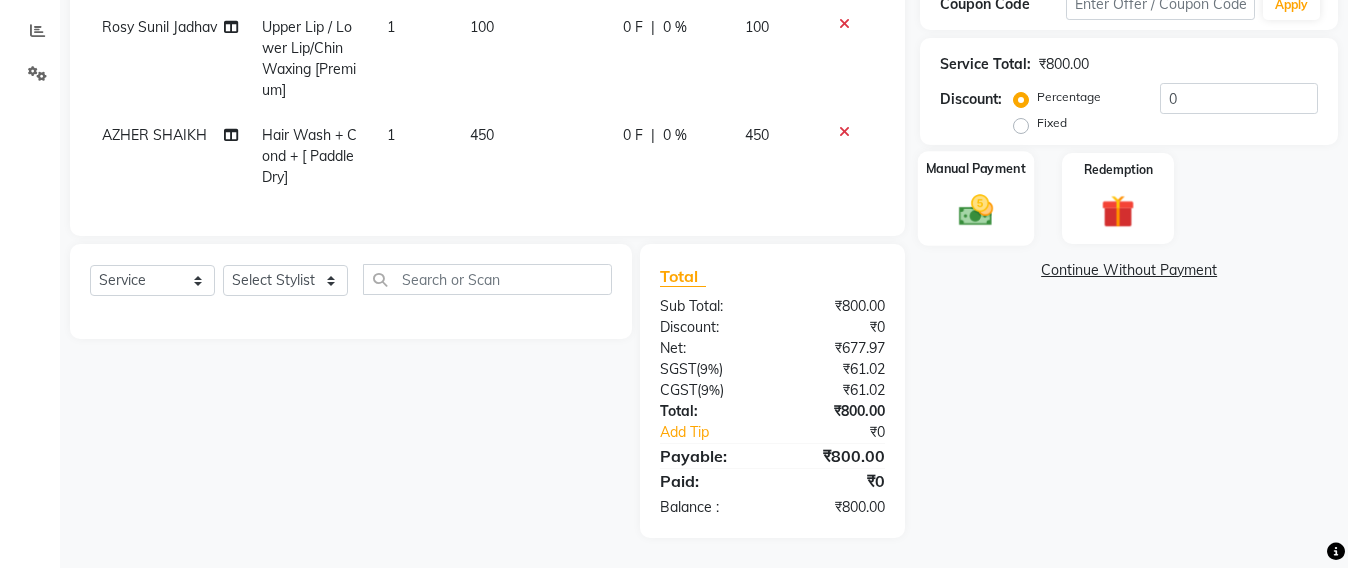 click 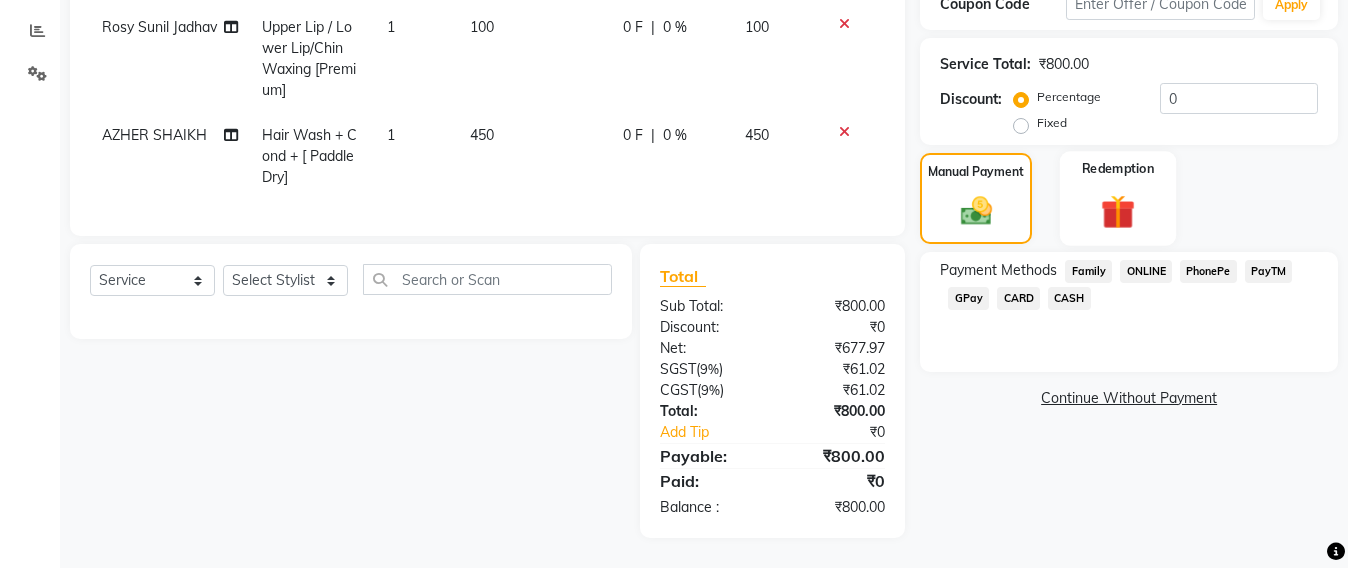 click 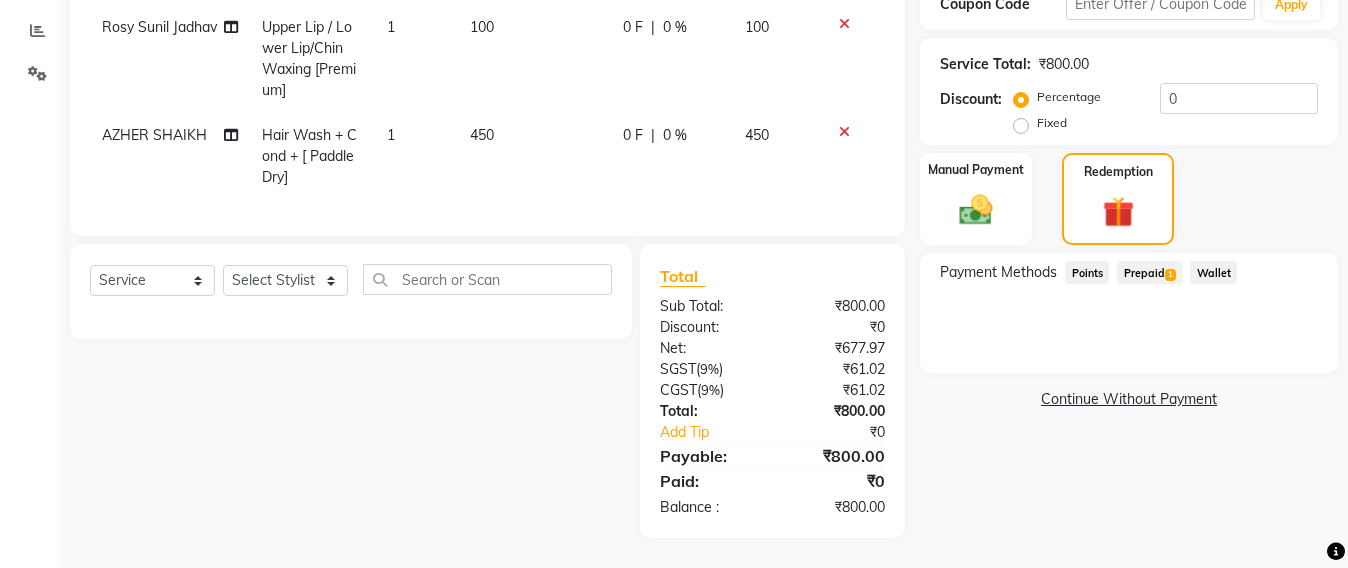 click on "Prepaid  1" 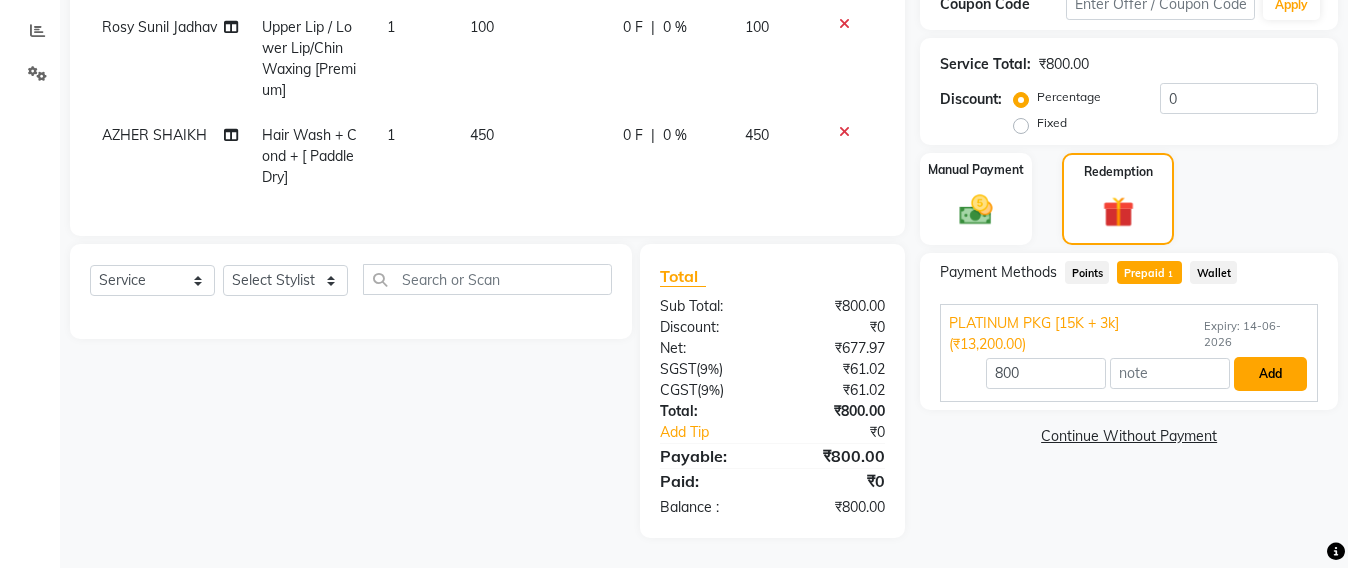 click on "Add" at bounding box center [1270, 374] 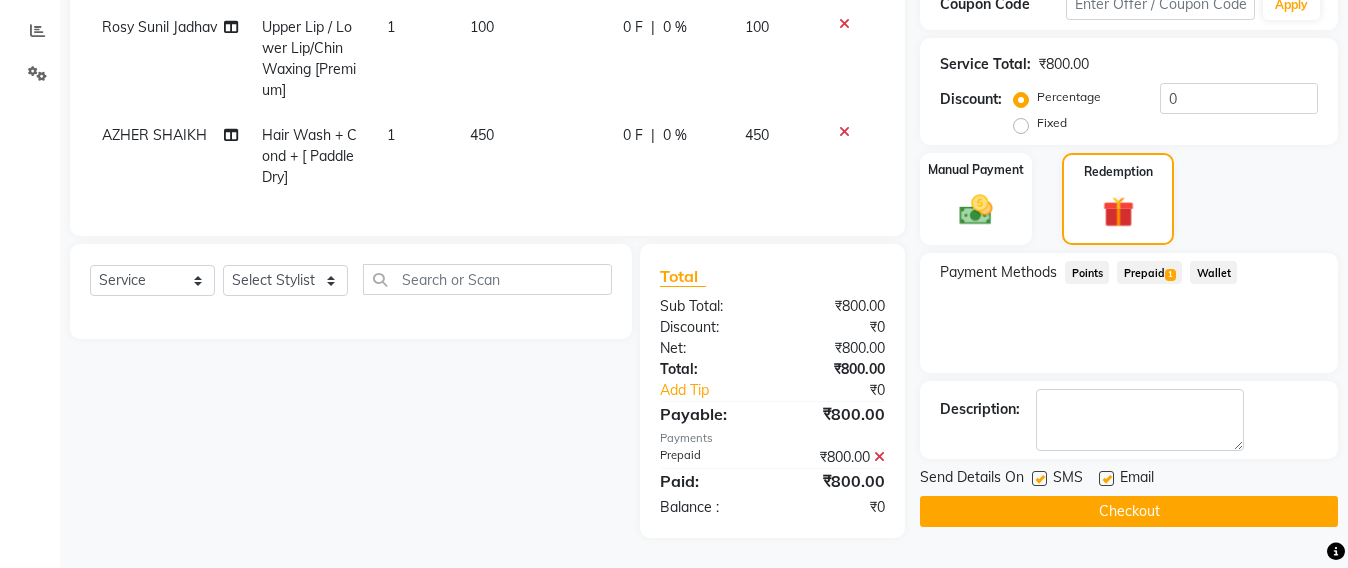 click on "Checkout" 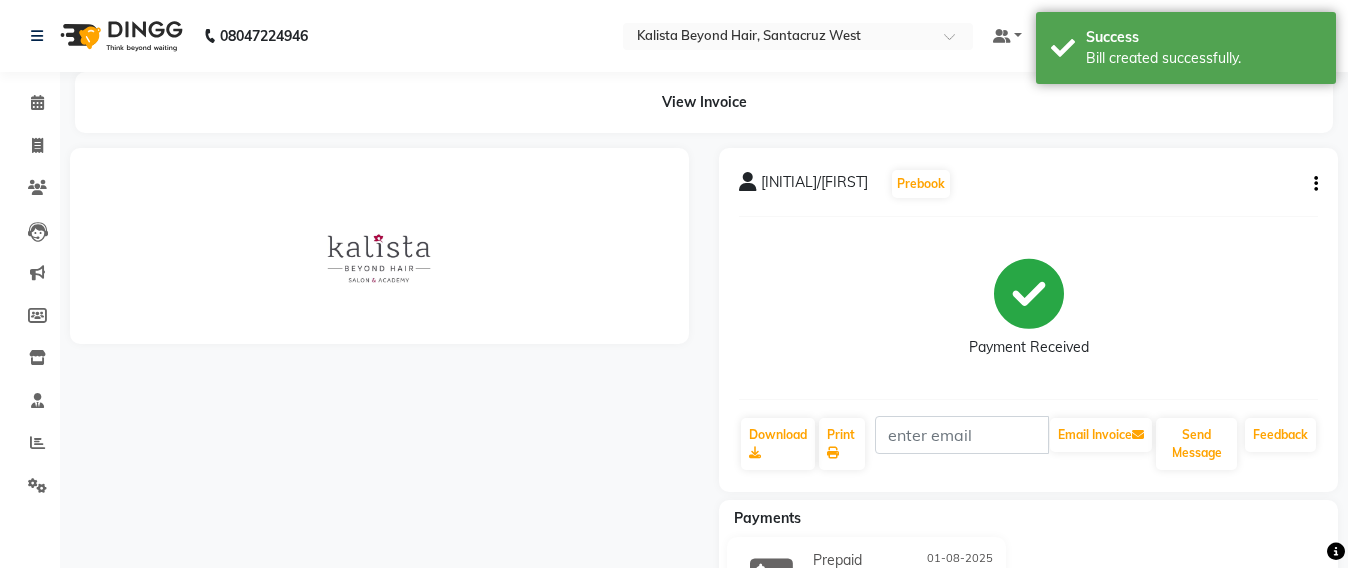 scroll, scrollTop: 0, scrollLeft: 0, axis: both 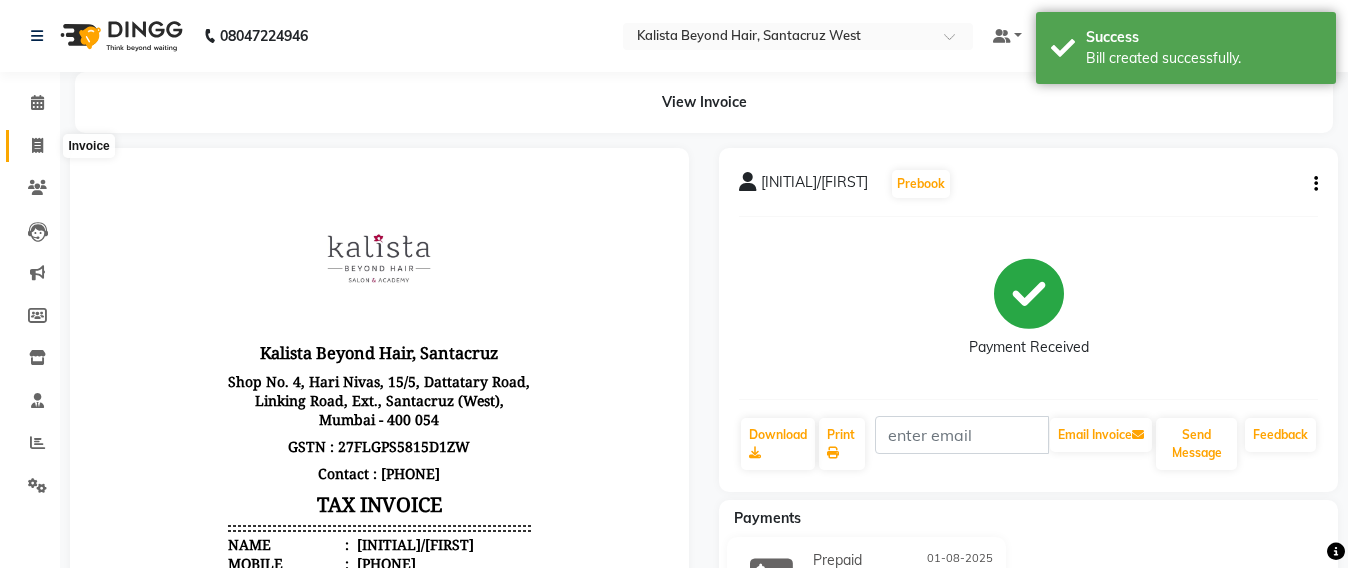 click 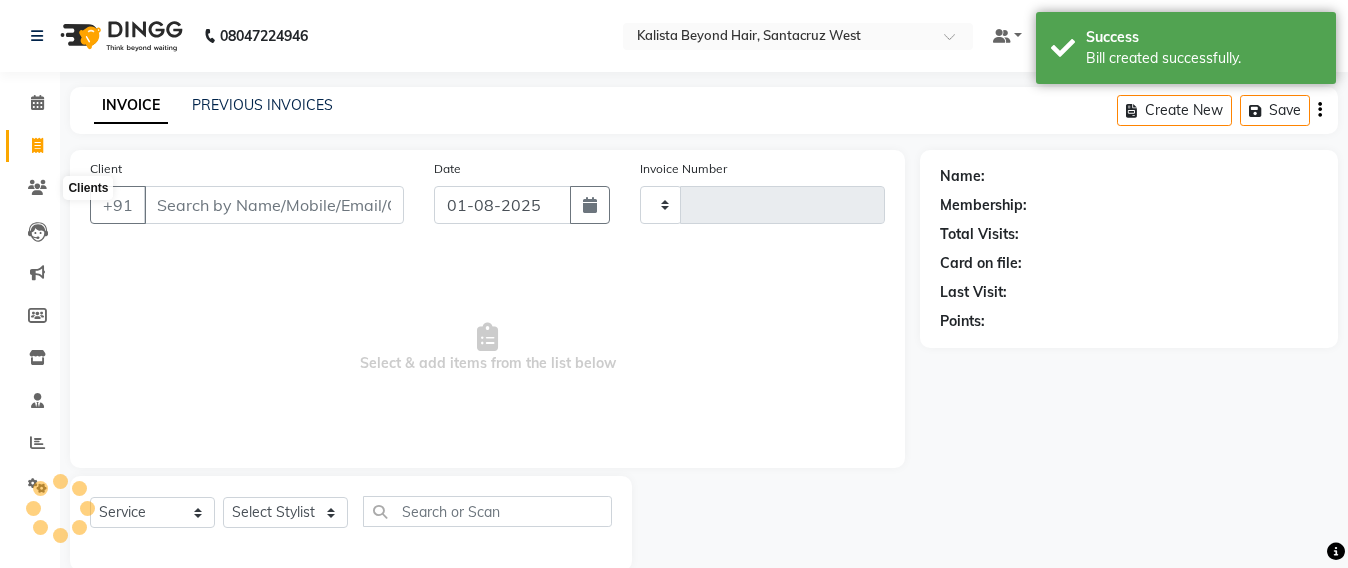 scroll, scrollTop: 33, scrollLeft: 0, axis: vertical 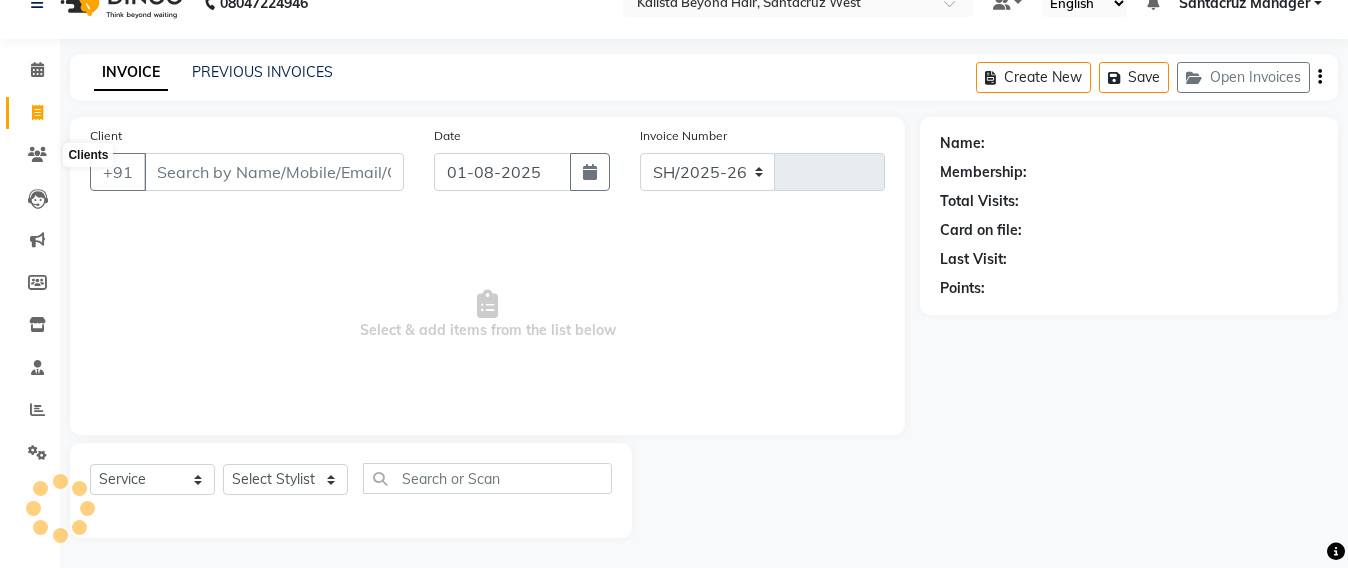 select on "6357" 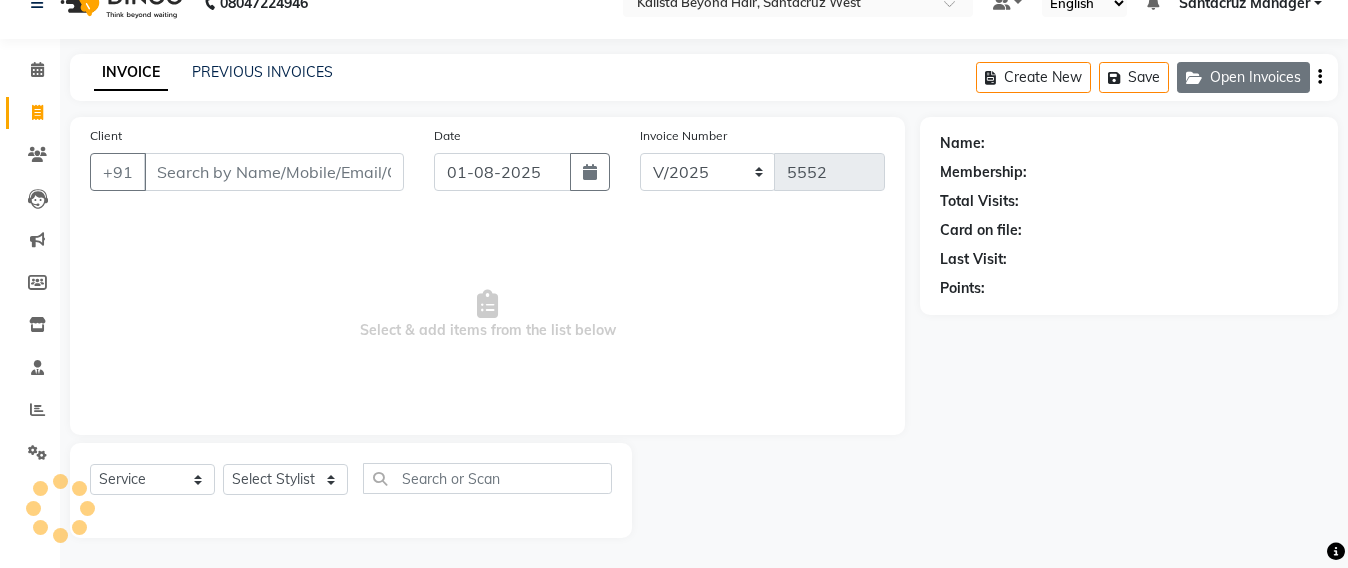 click on "Open Invoices" 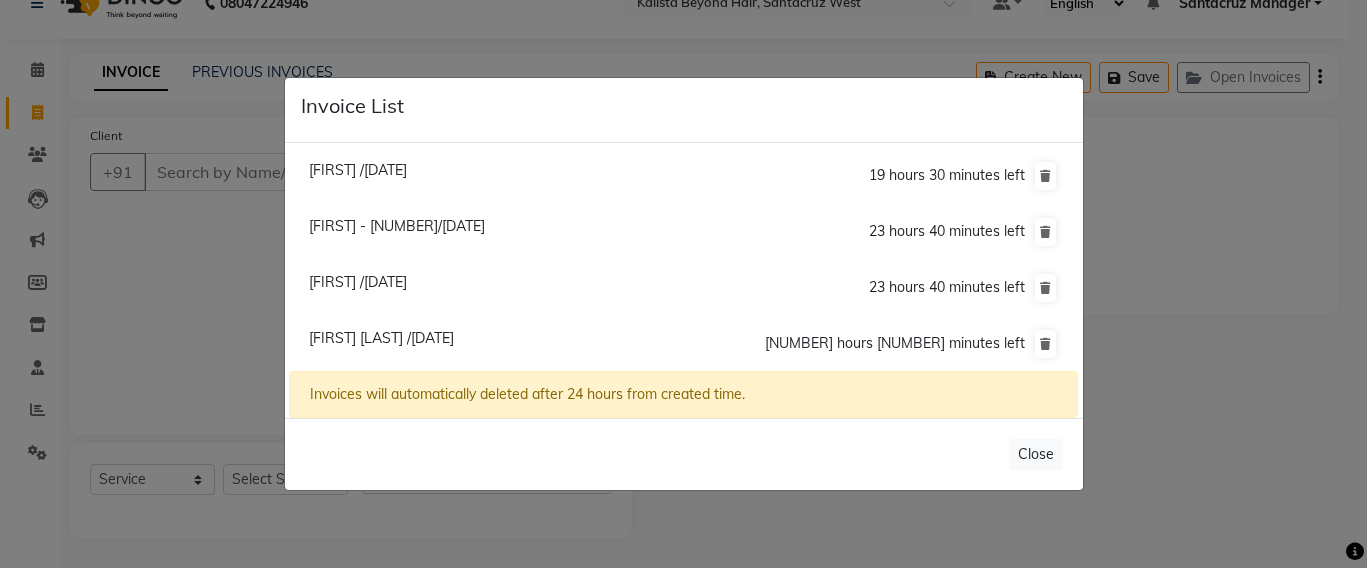 click on "Invoice List  Gargi /01 August 2025  19 hours 30 minutes left  Sonam - 3155/01 August 2025  23 hours 40 minutes left  Kishen /01 August 2025  23 hours 40 minutes left  Rakshita Singh /01 August 2025  23 hours 14 minutes left  Invoices will automatically deleted after 24 hours from created time.   Close" 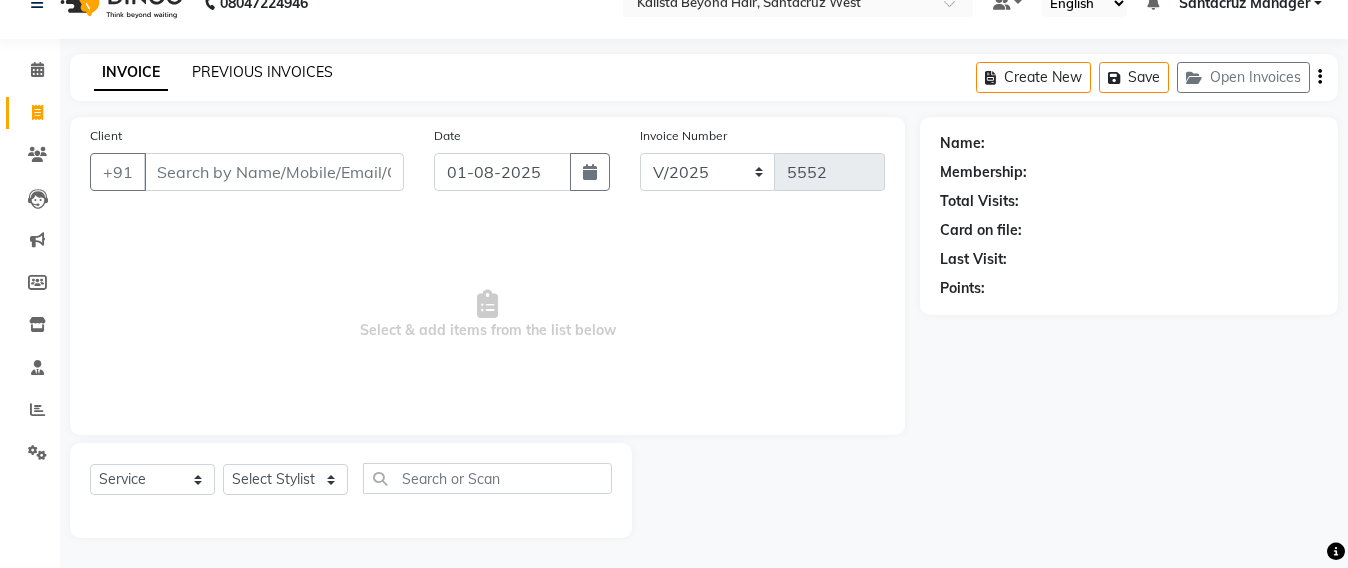click on "PREVIOUS INVOICES" 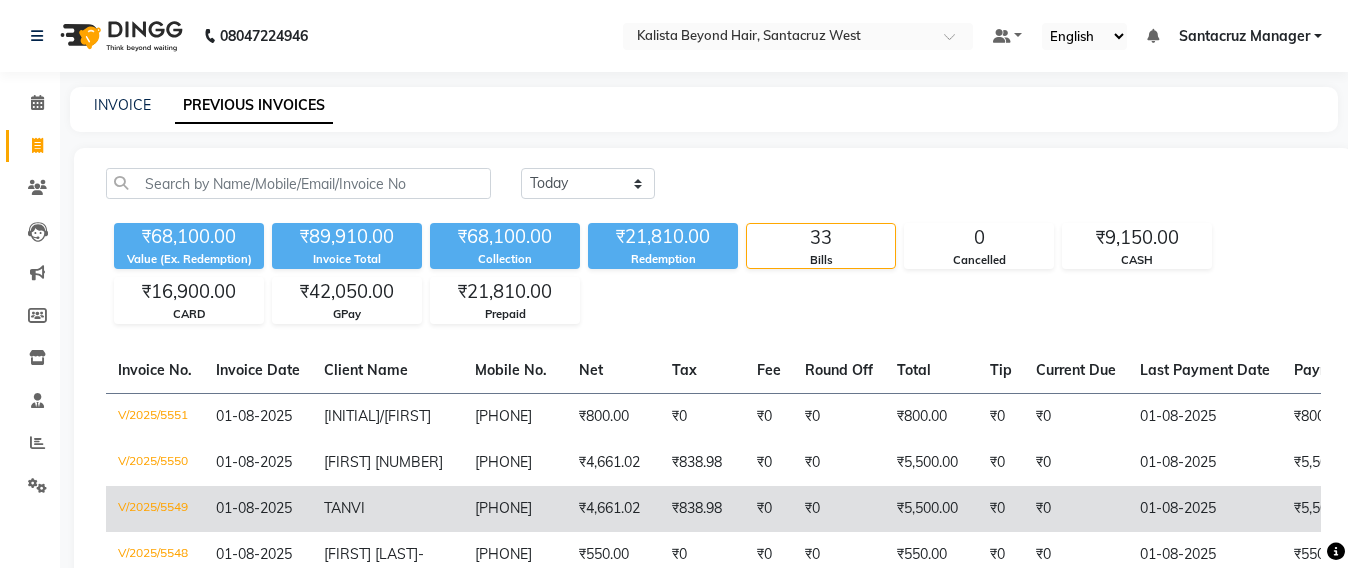 scroll, scrollTop: 125, scrollLeft: 0, axis: vertical 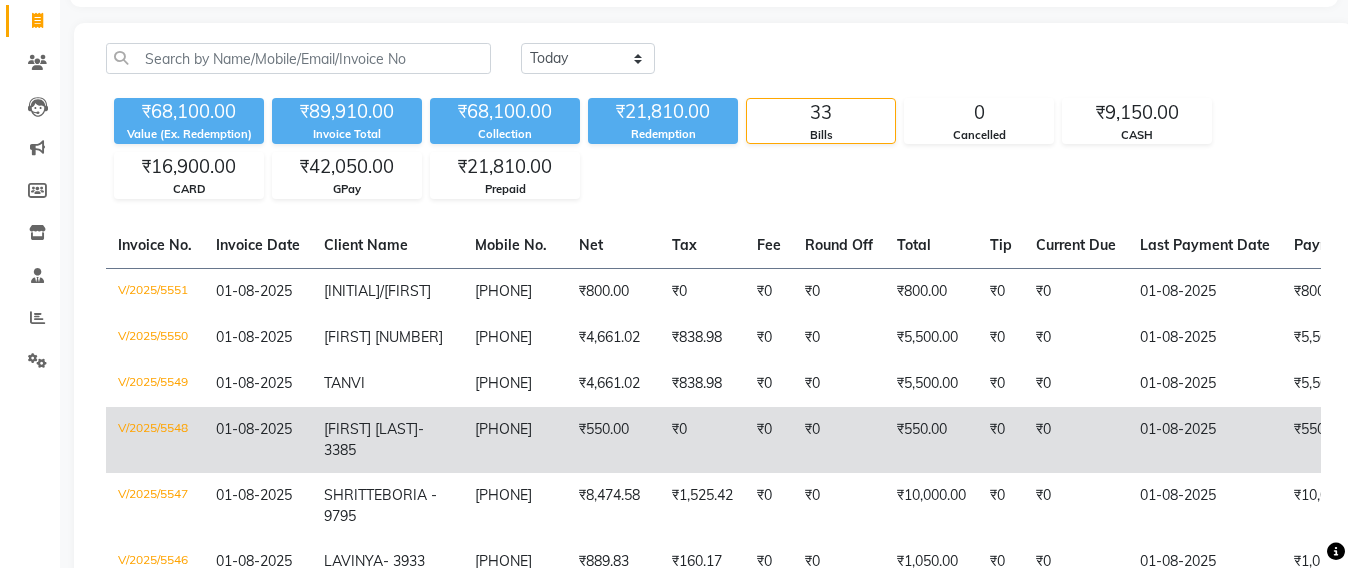 click on "₹550.00" 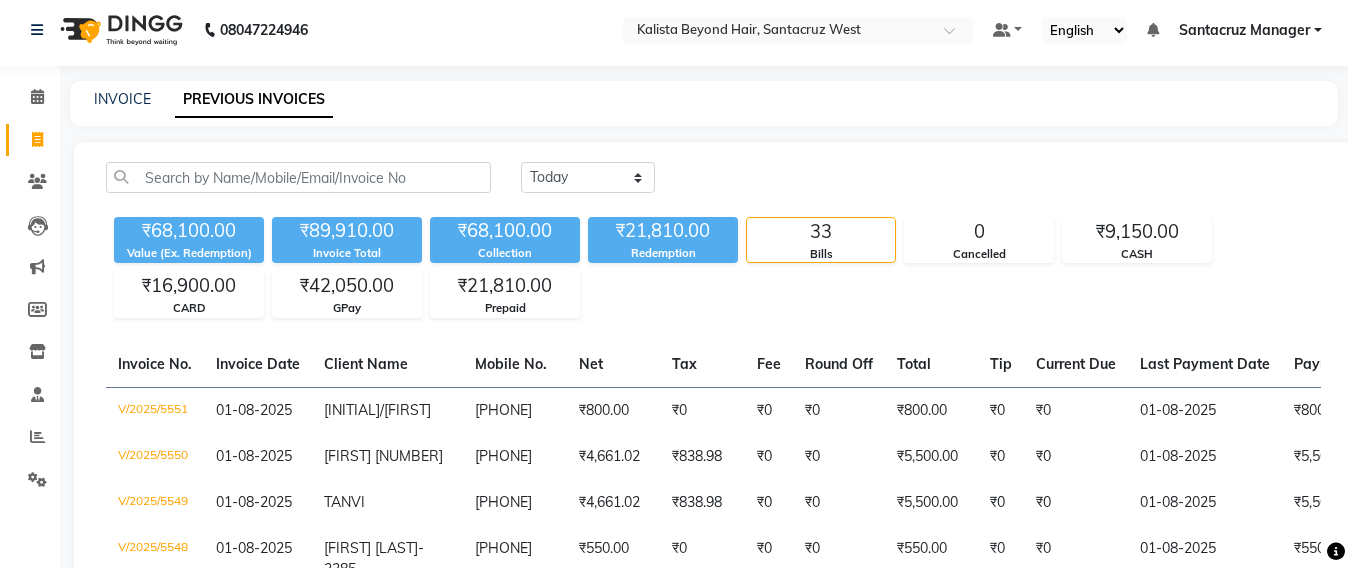 scroll, scrollTop: 0, scrollLeft: 0, axis: both 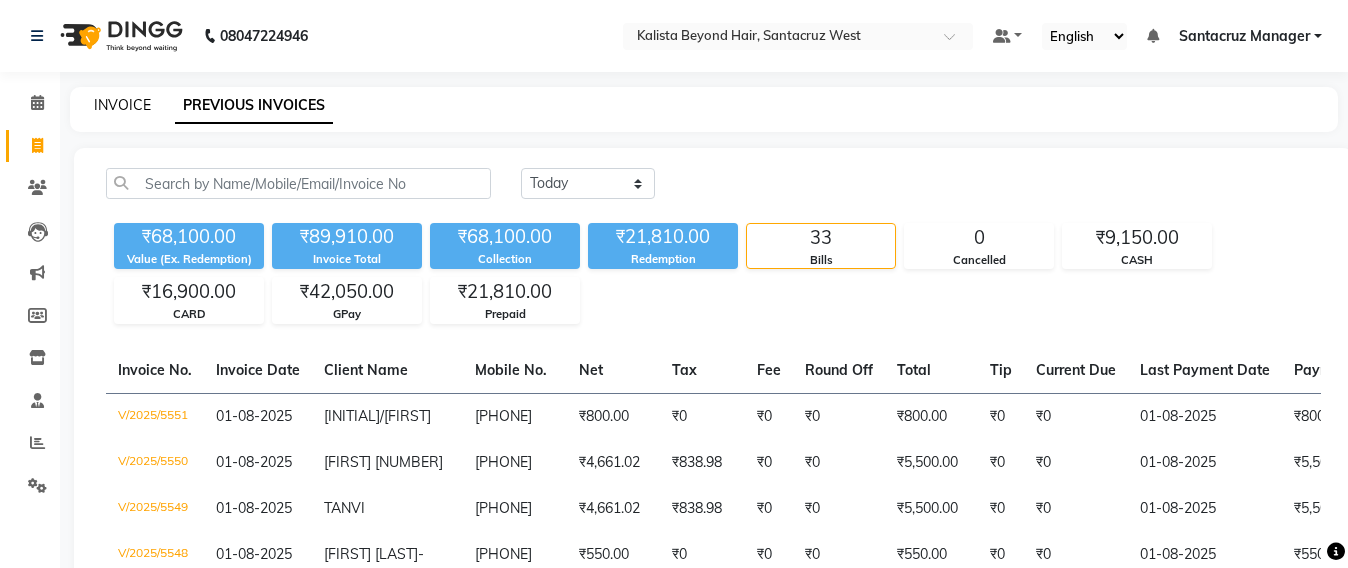click on "INVOICE" 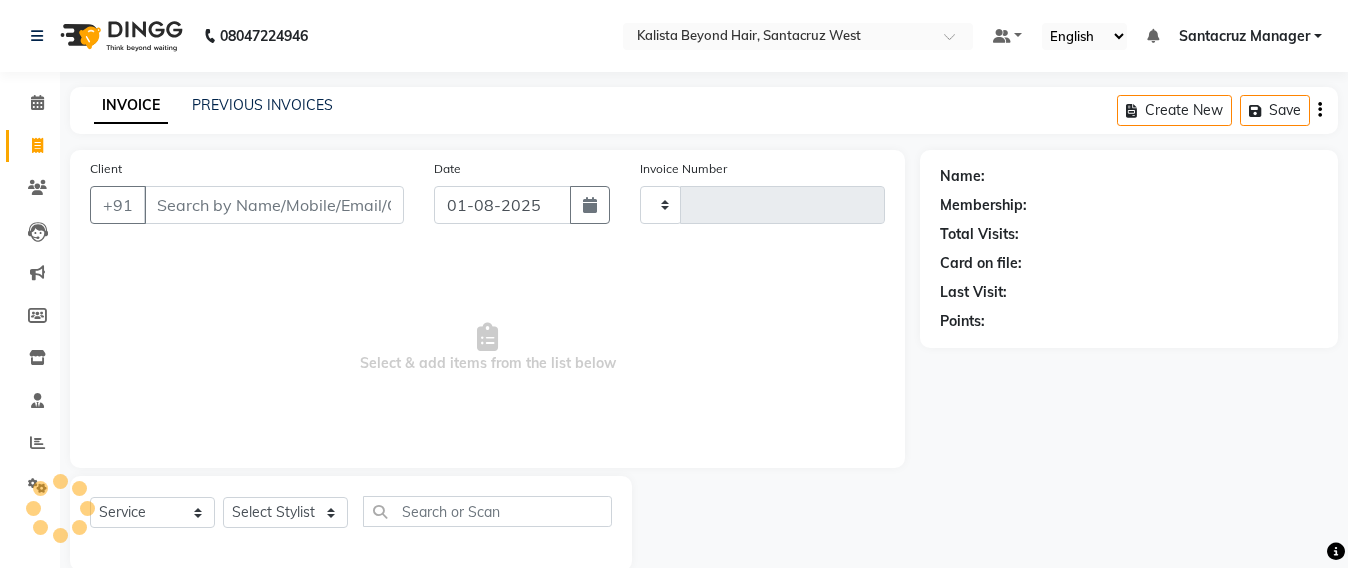 scroll, scrollTop: 33, scrollLeft: 0, axis: vertical 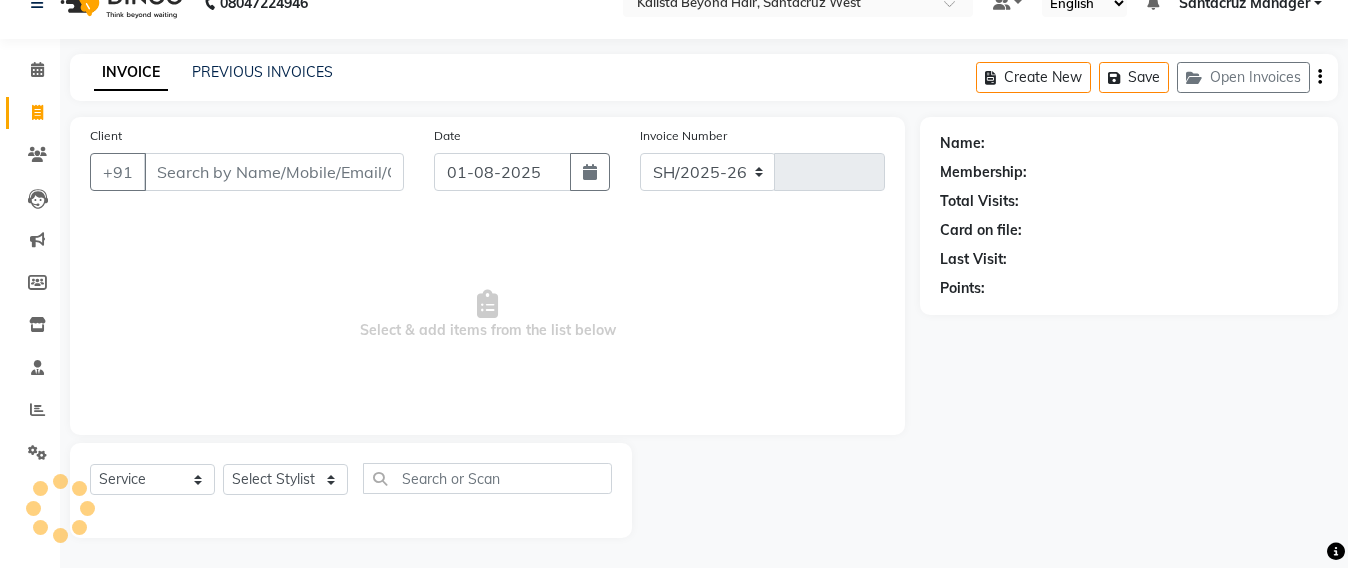 select on "6357" 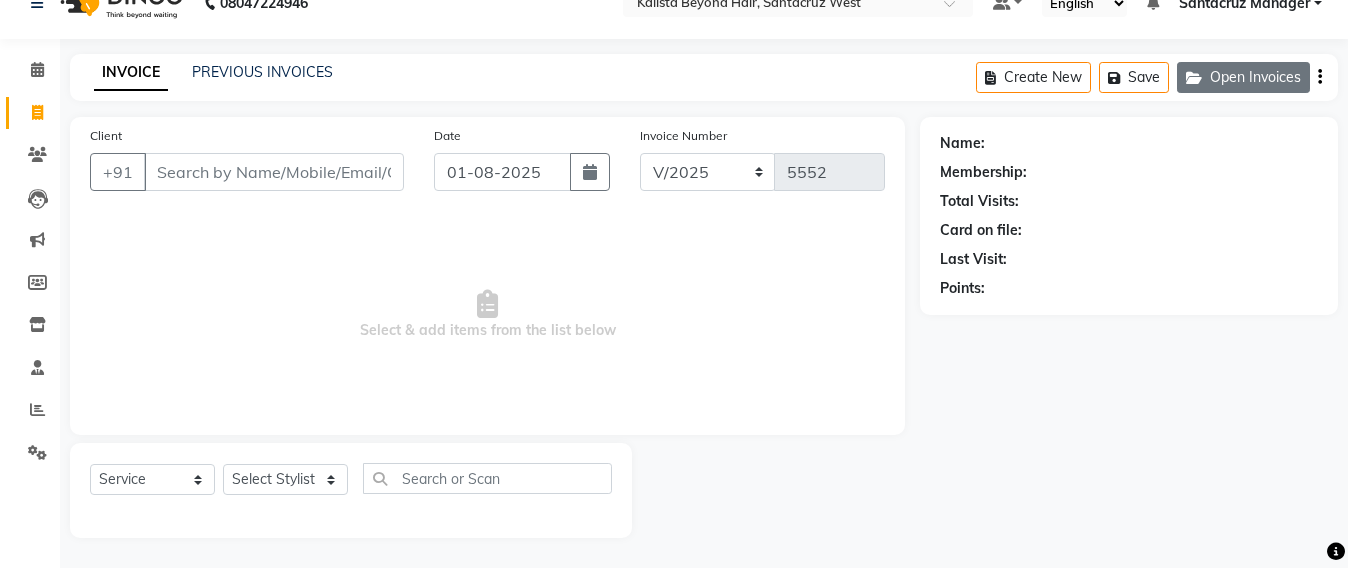 click on "Open Invoices" 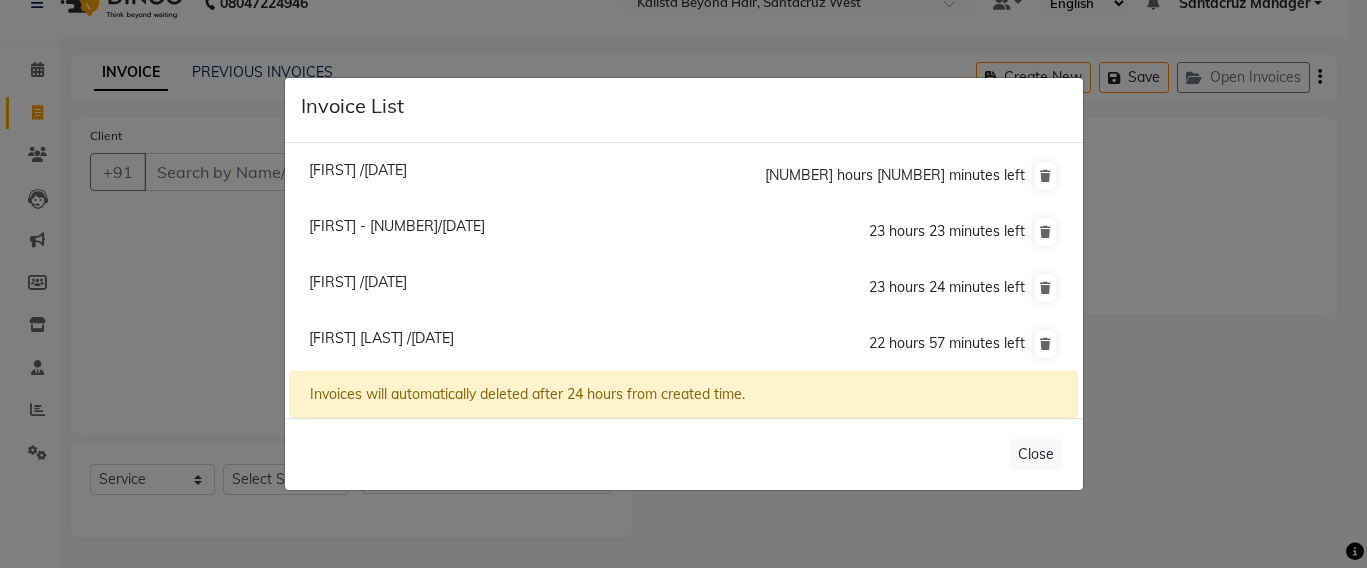 click on "Kishen /01 August 2025  23 hours 24 minutes left" 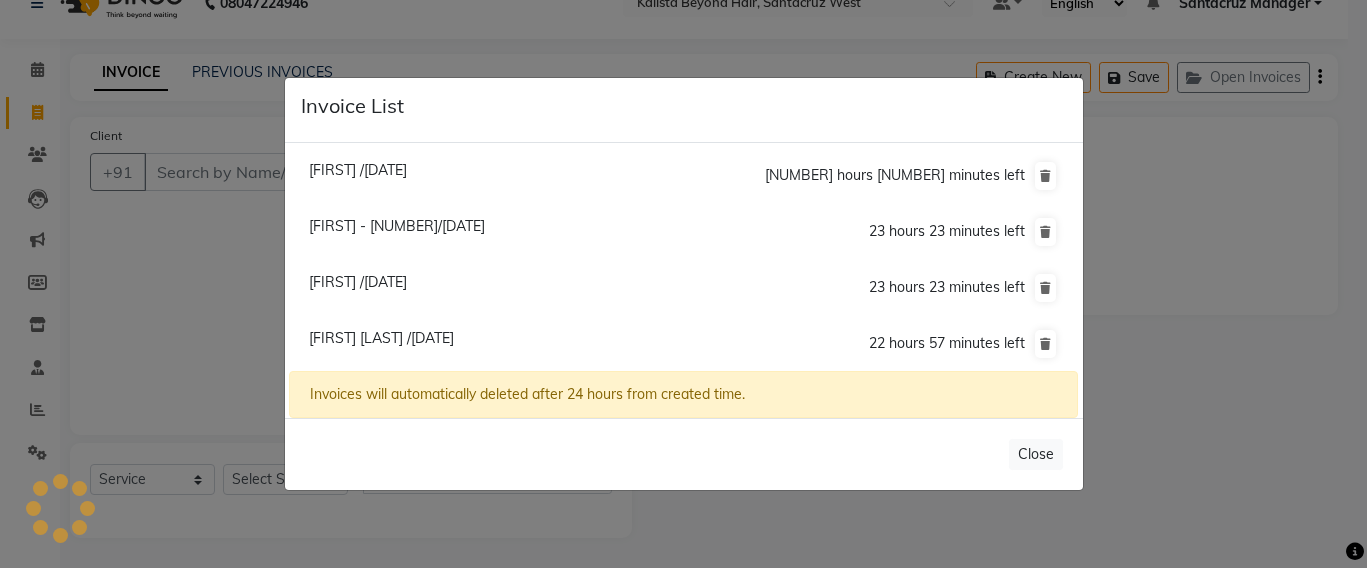 click on "Kishen /01 August 2025" 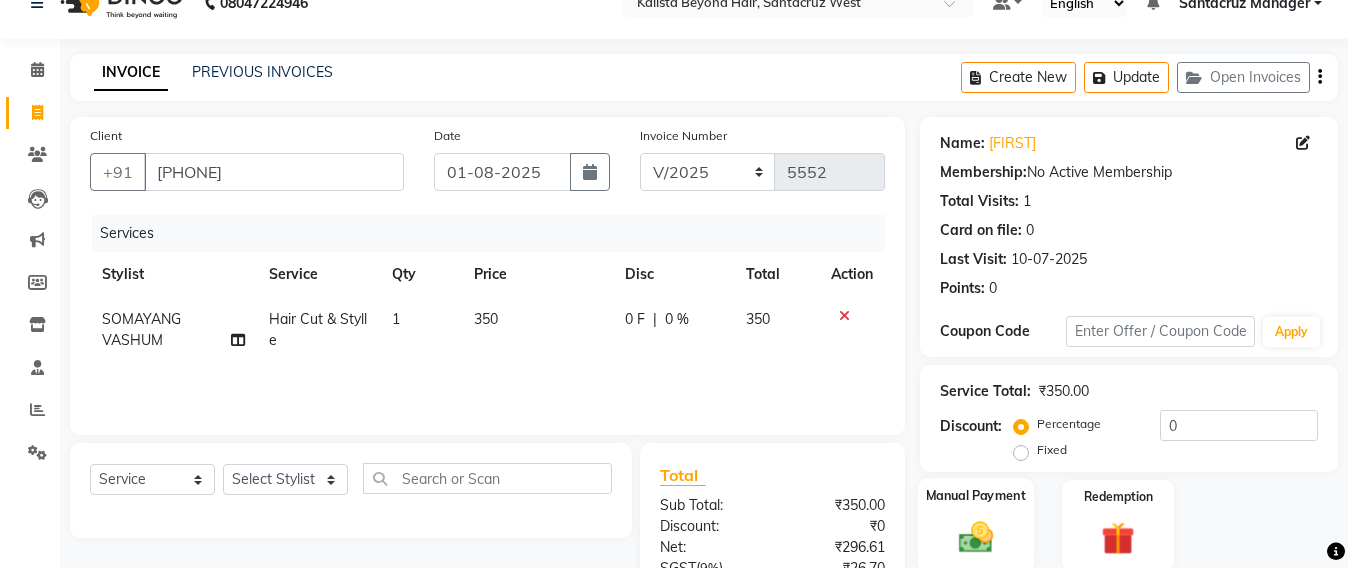 click 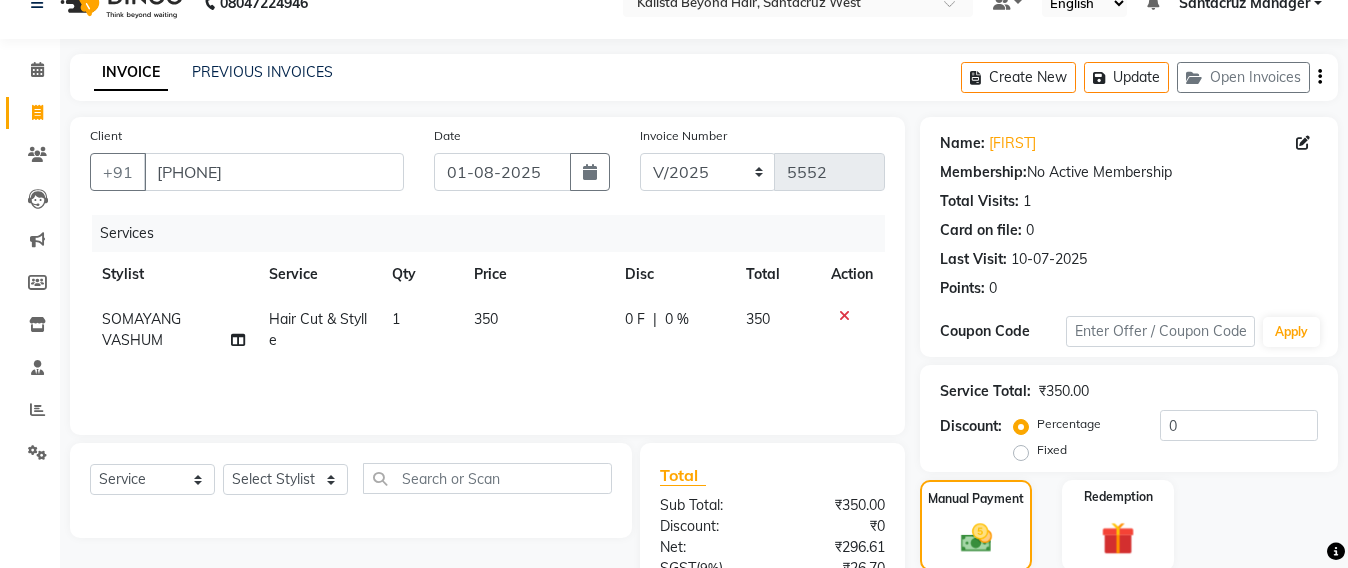 scroll, scrollTop: 235, scrollLeft: 0, axis: vertical 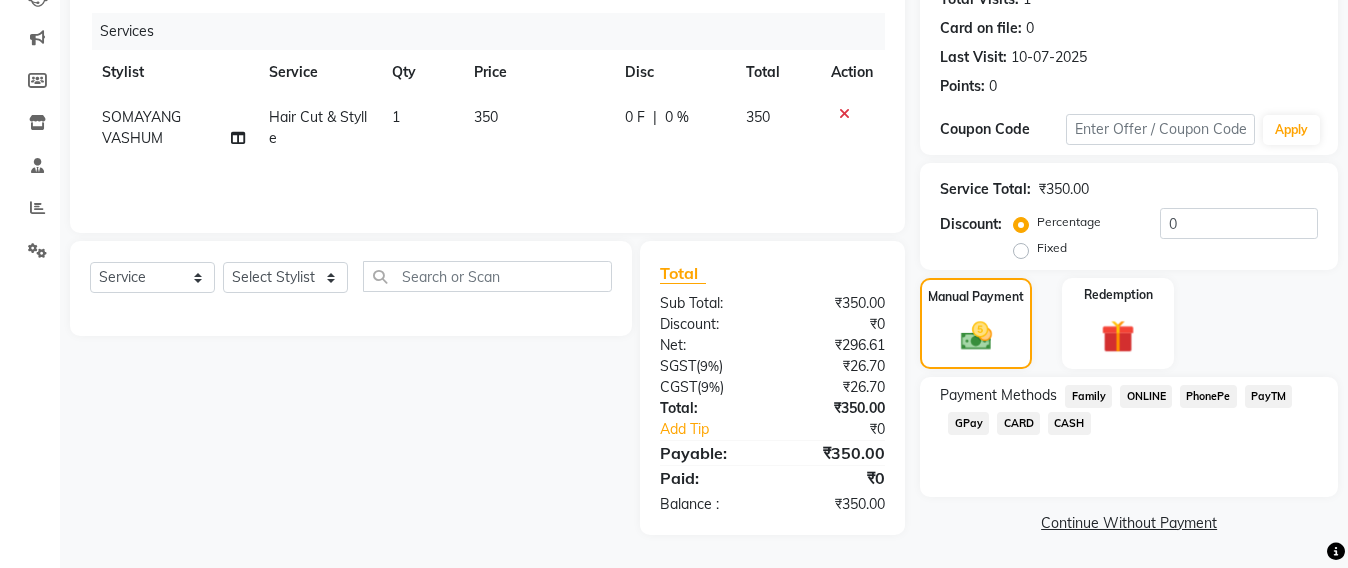 click on "CARD" 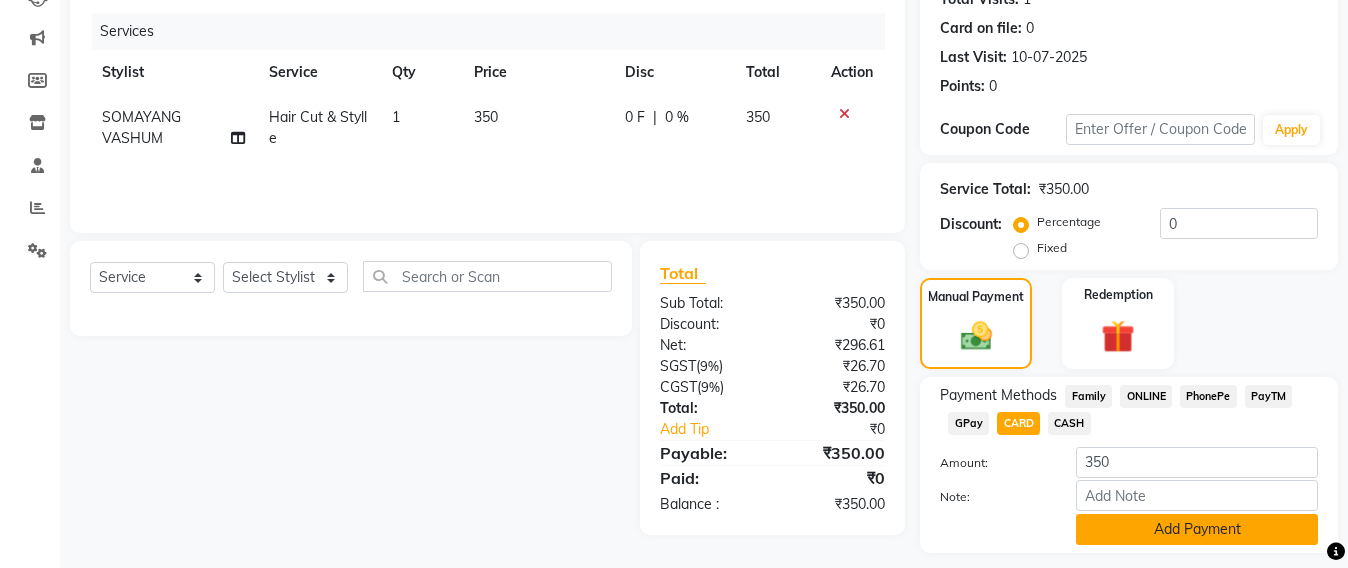 click on "Add Payment" 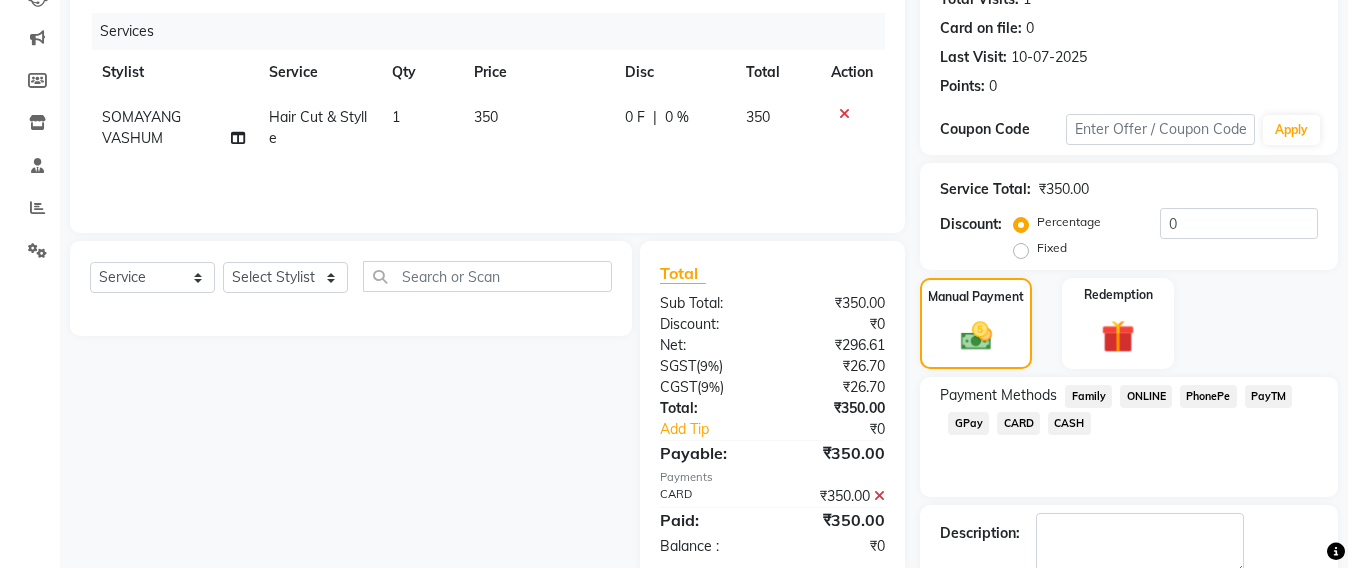 scroll, scrollTop: 348, scrollLeft: 0, axis: vertical 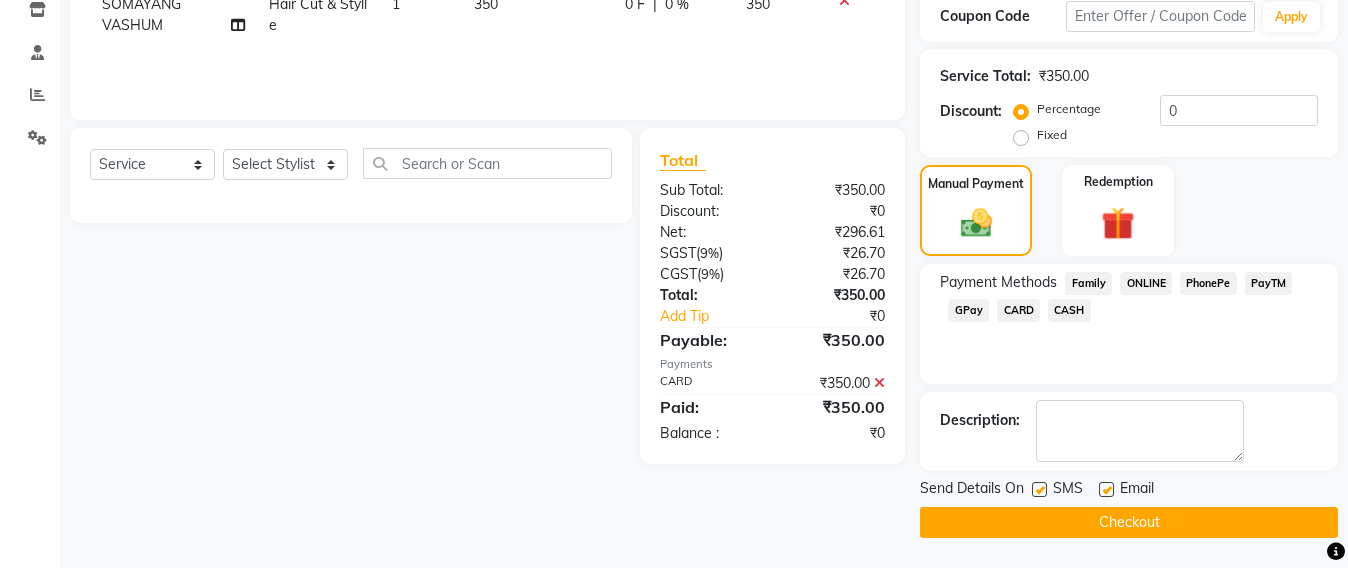 click on "Checkout" 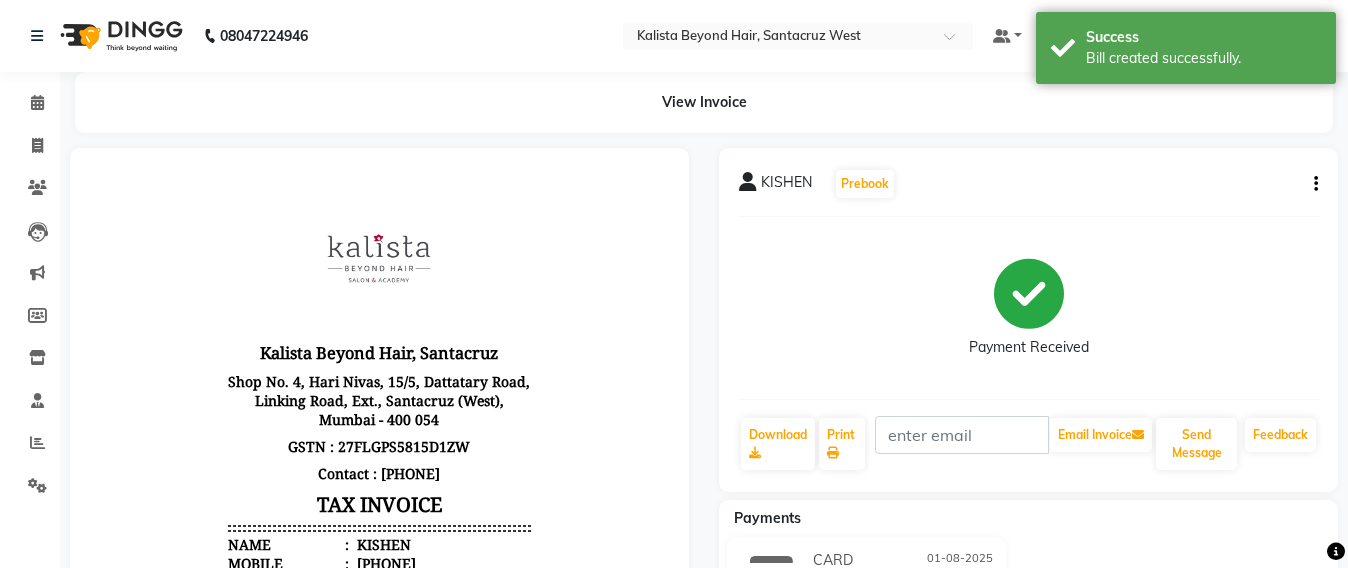 scroll, scrollTop: 0, scrollLeft: 0, axis: both 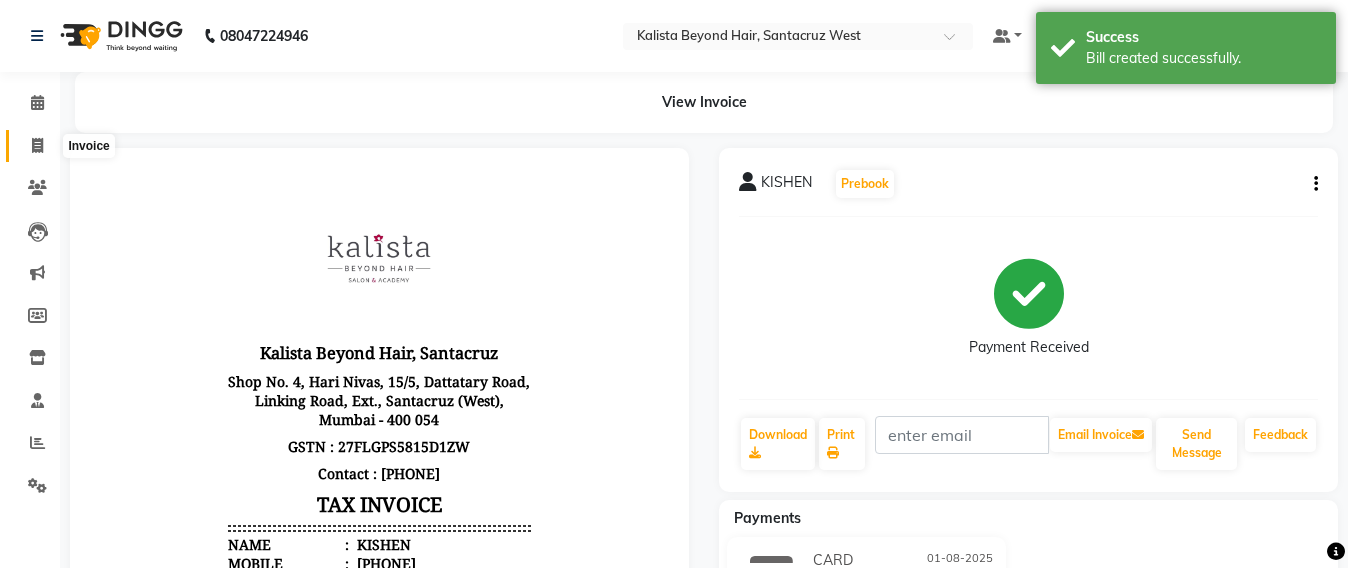 click 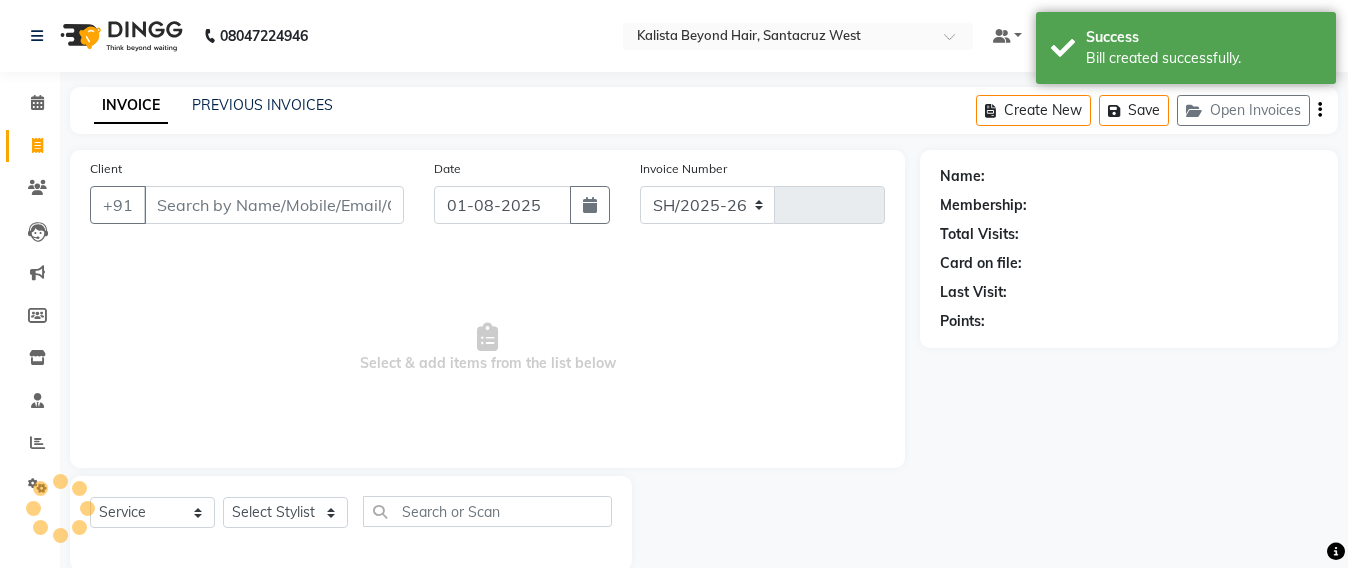 scroll, scrollTop: 33, scrollLeft: 0, axis: vertical 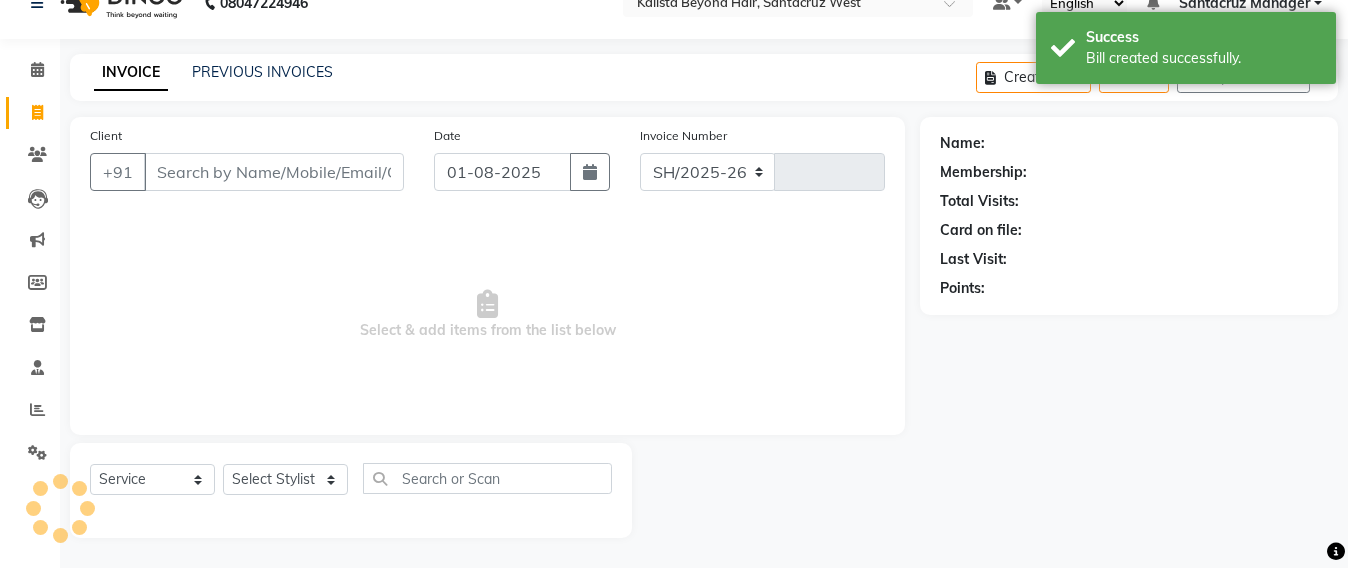 select on "6357" 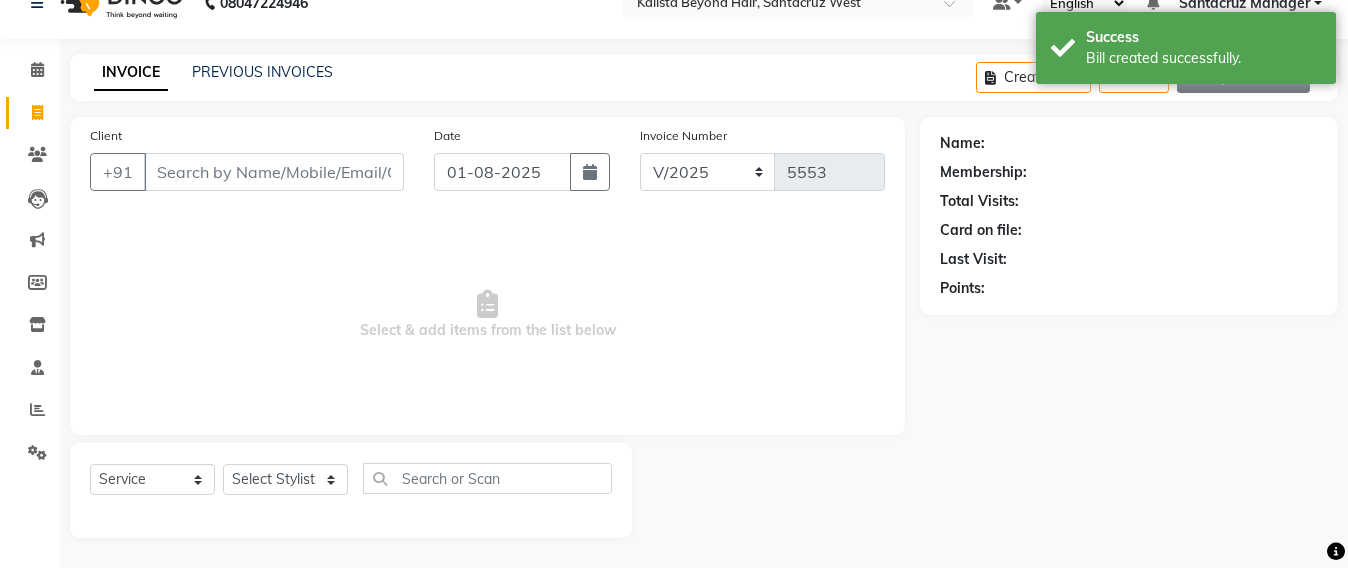 click on "Open Invoices" 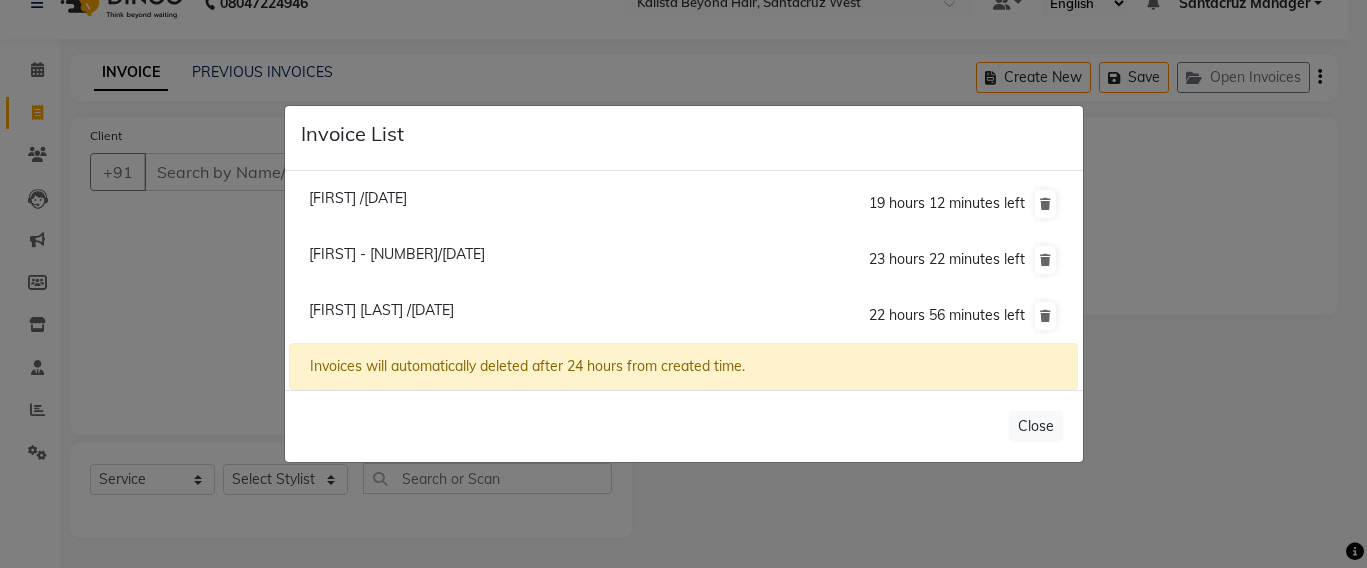 click on "Invoice List  Gargi /01 August 2025  19 hours 12 minutes left  Sonam - 3155/01 August 2025  23 hours 22 minutes left  Rakshita Singh /01 August 2025  22 hours 56 minutes left  Invoices will automatically deleted after 24 hours from created time.   Close" 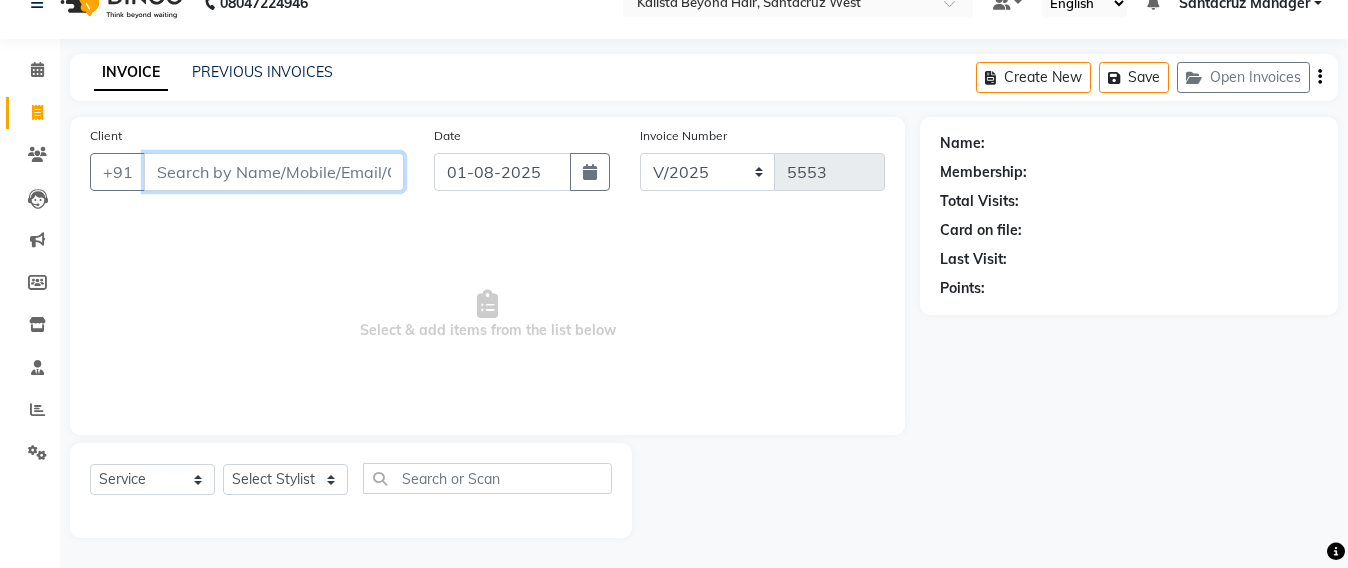 click on "Client" at bounding box center [274, 172] 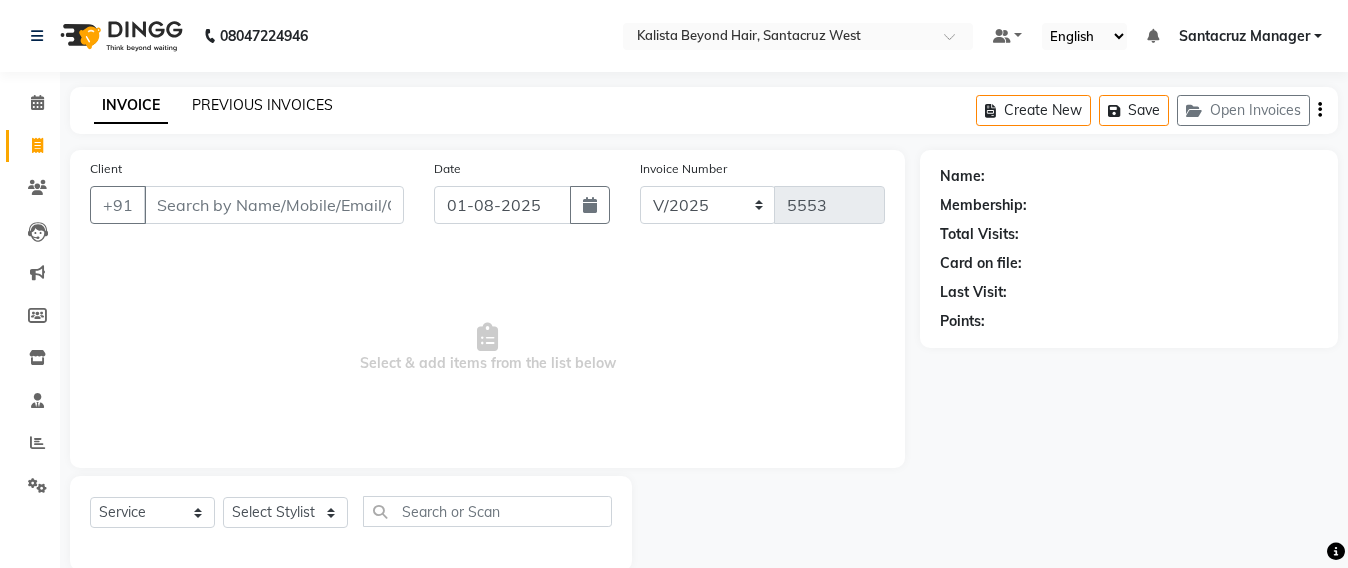 click on "PREVIOUS INVOICES" 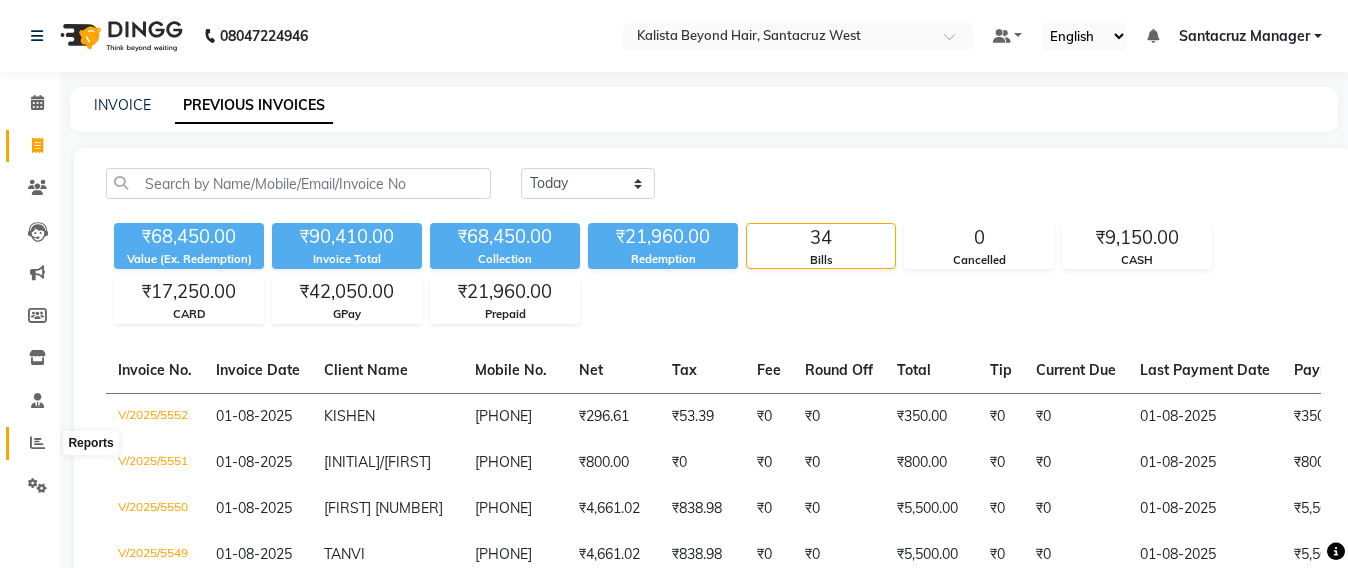 click 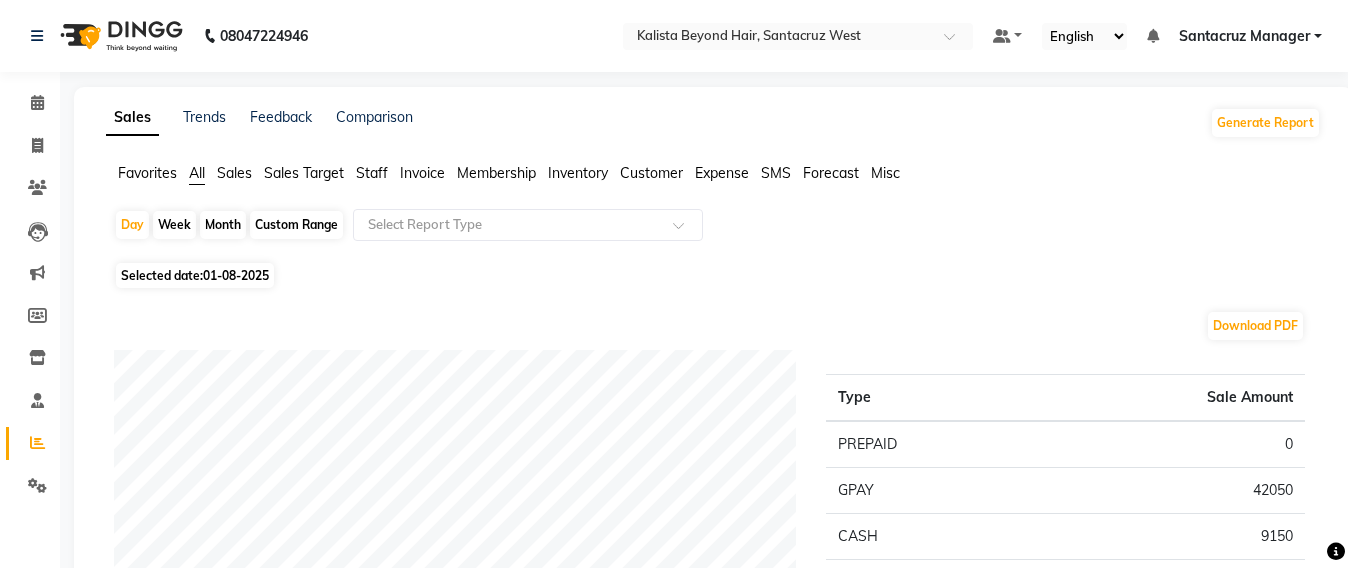 click on "Staff" 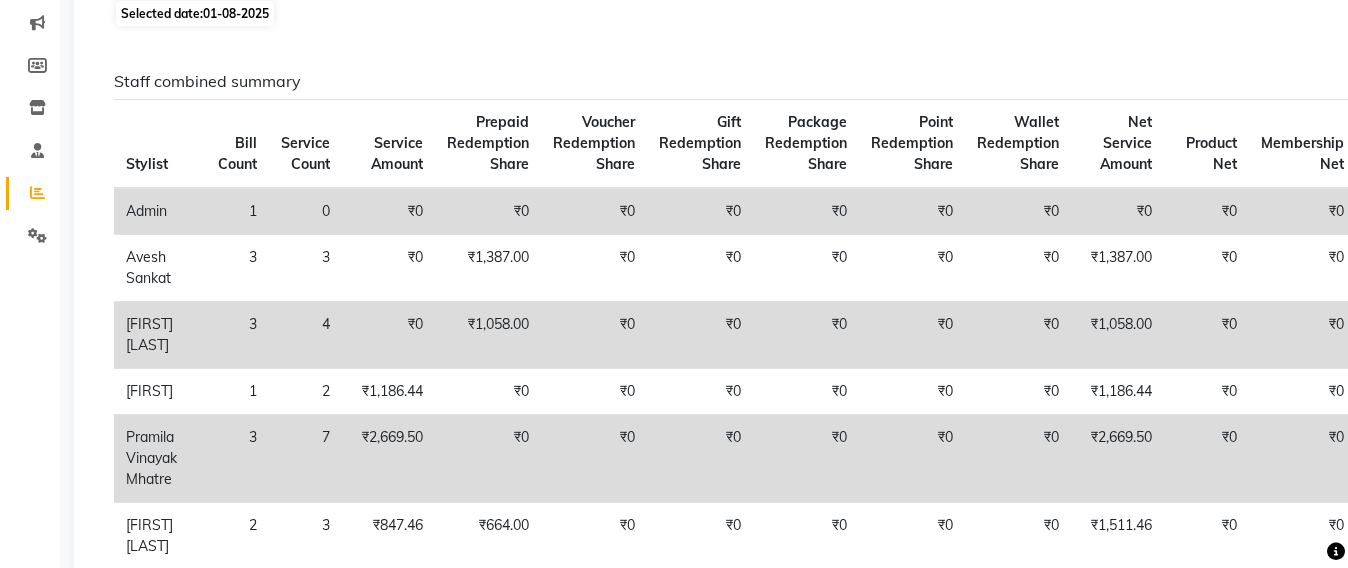scroll, scrollTop: 0, scrollLeft: 0, axis: both 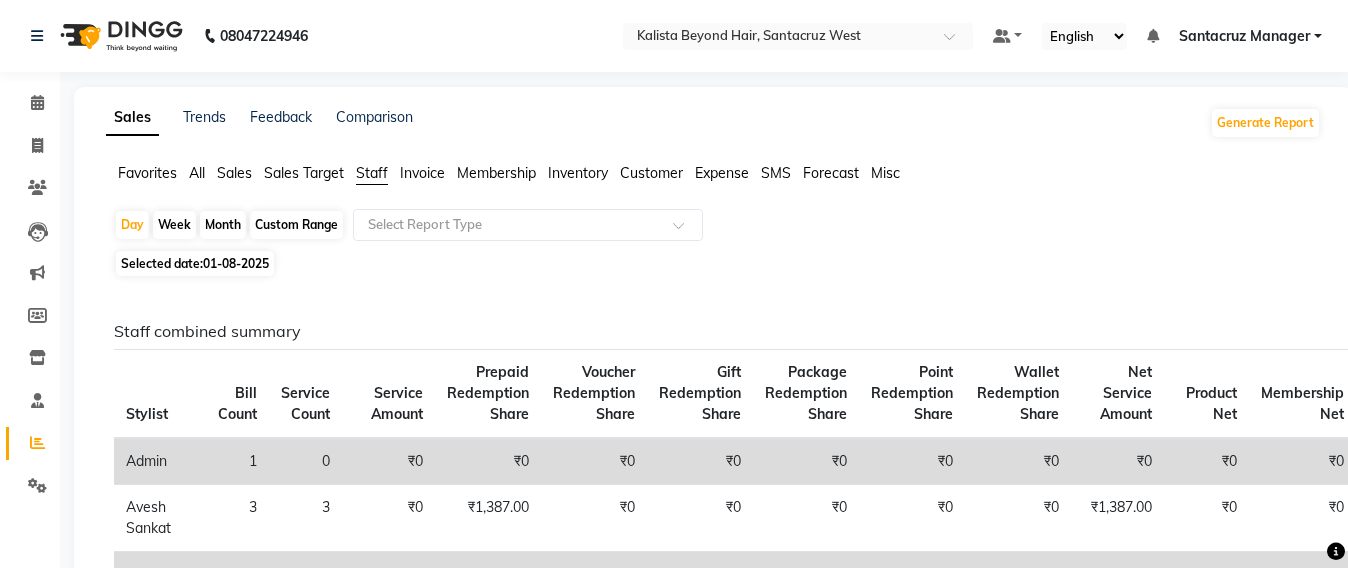 click on "Sales" 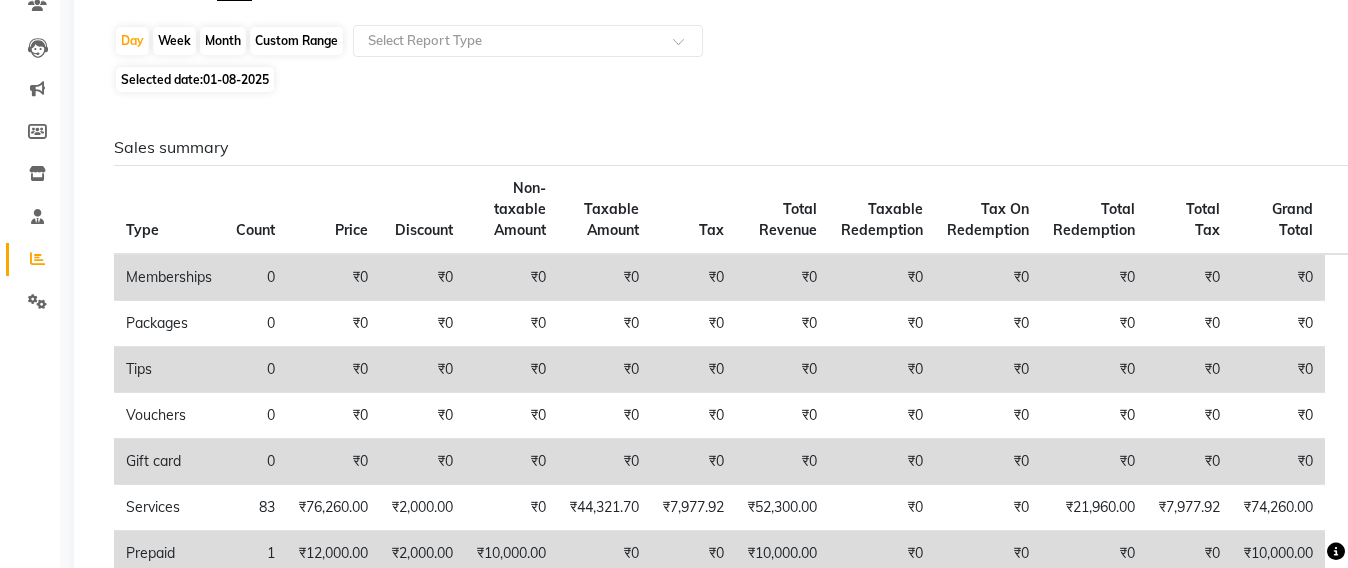 scroll, scrollTop: 0, scrollLeft: 0, axis: both 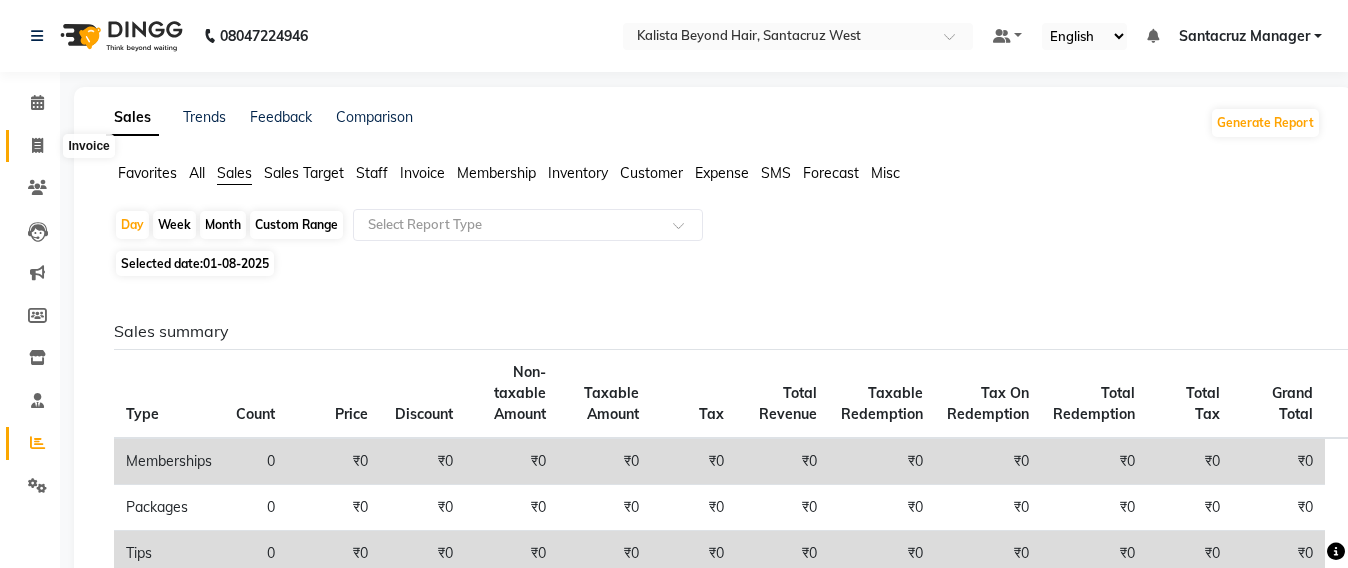 click 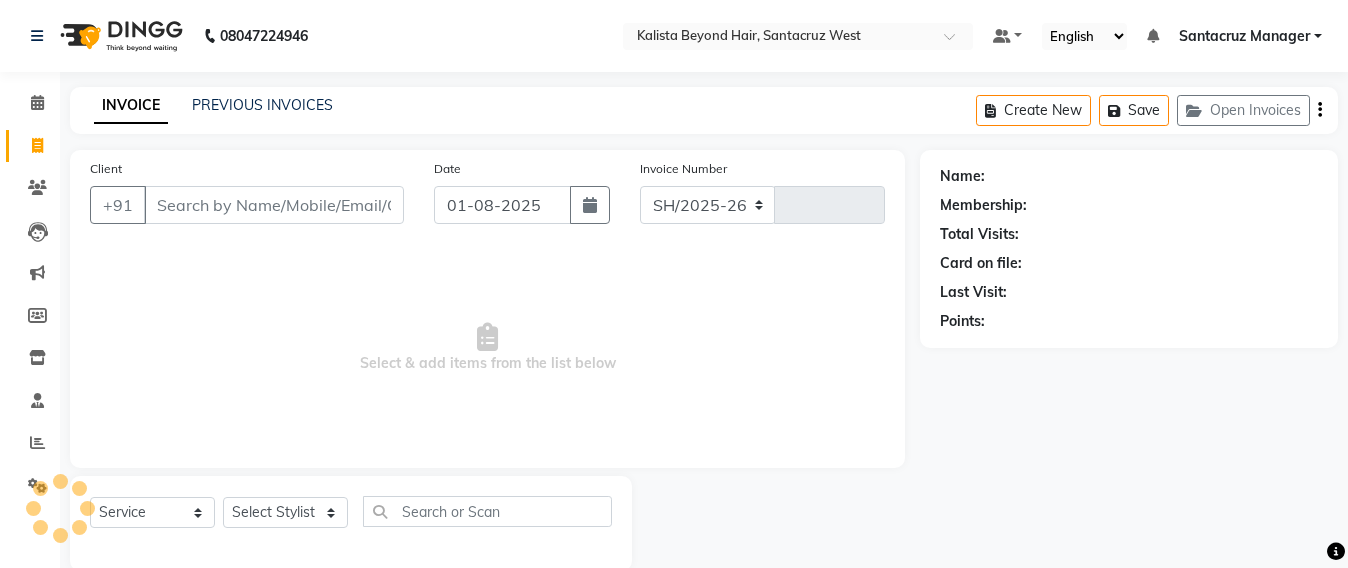 scroll, scrollTop: 33, scrollLeft: 0, axis: vertical 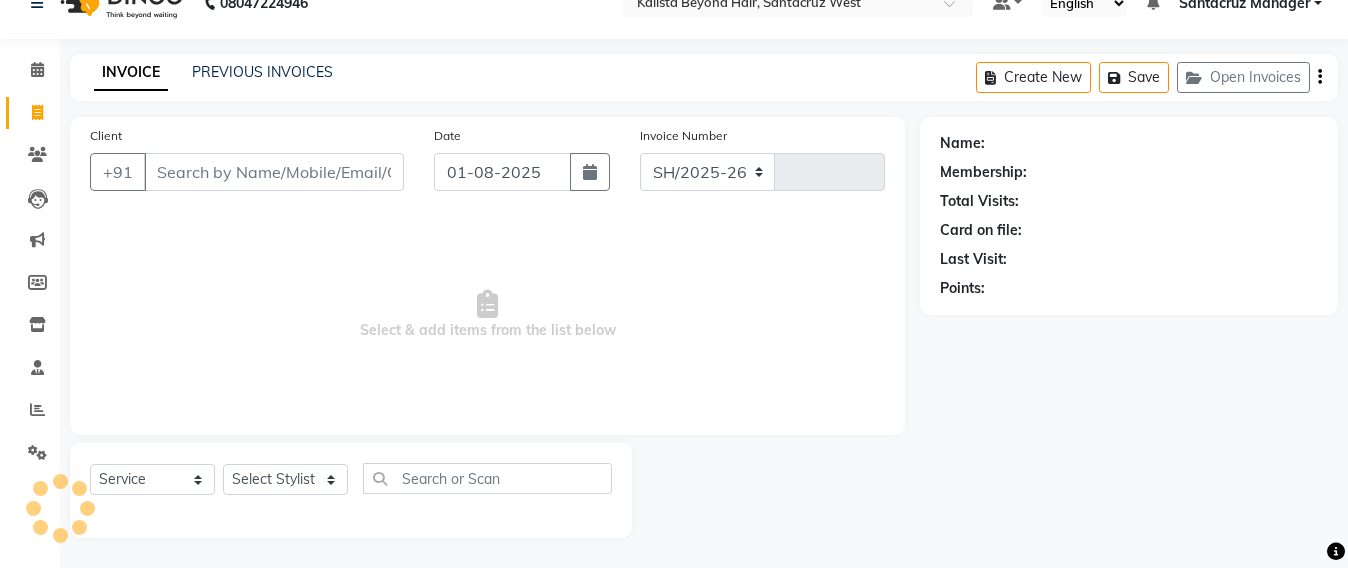 select on "6357" 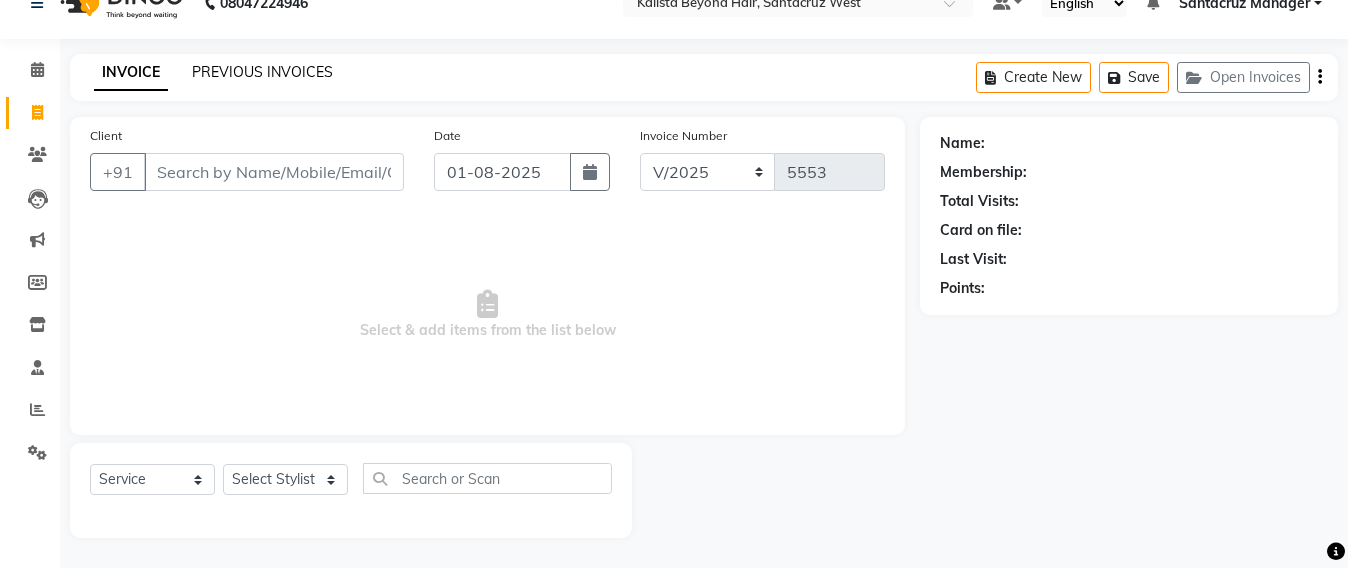 click on "PREVIOUS INVOICES" 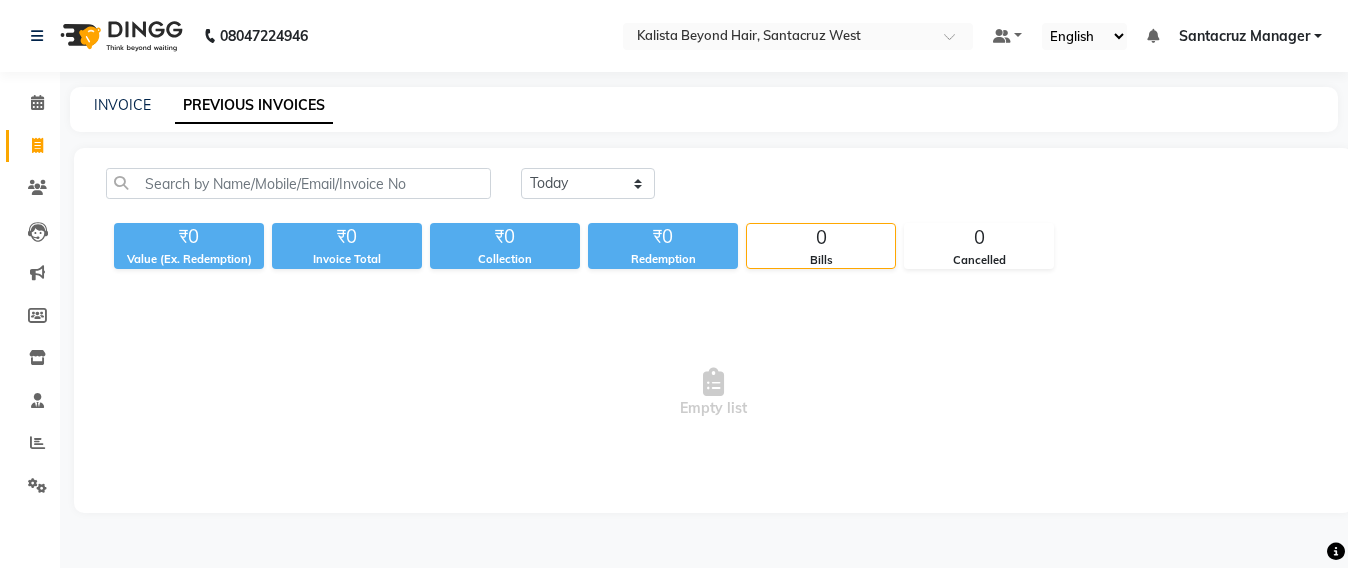 scroll, scrollTop: 0, scrollLeft: 0, axis: both 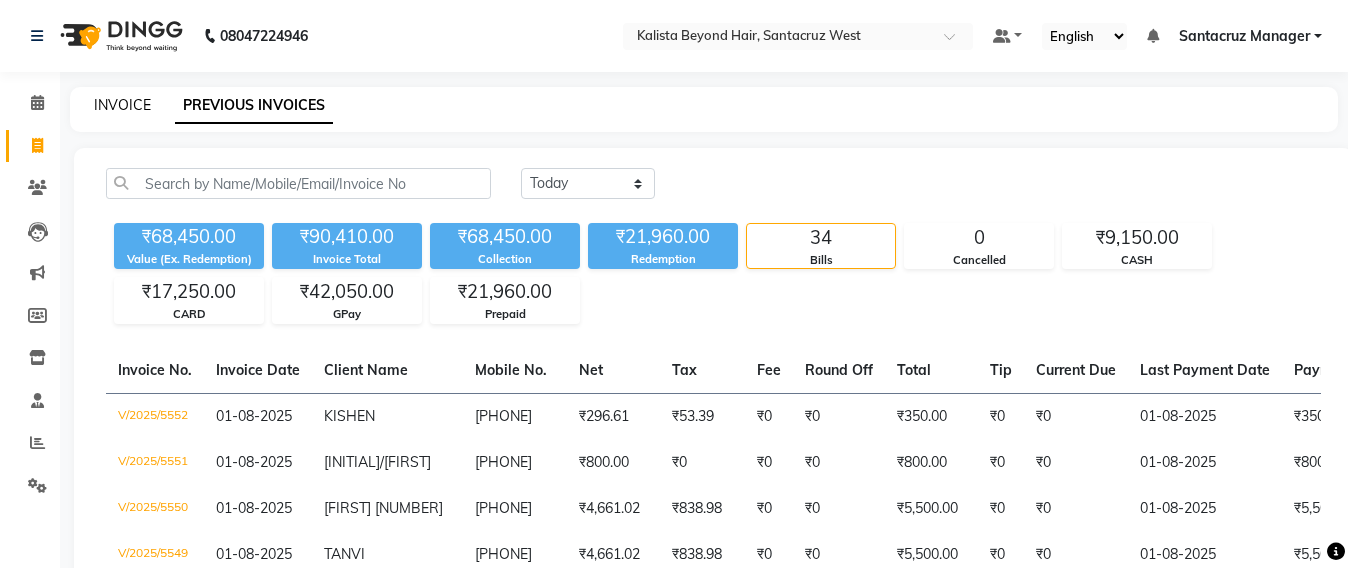 click on "INVOICE" 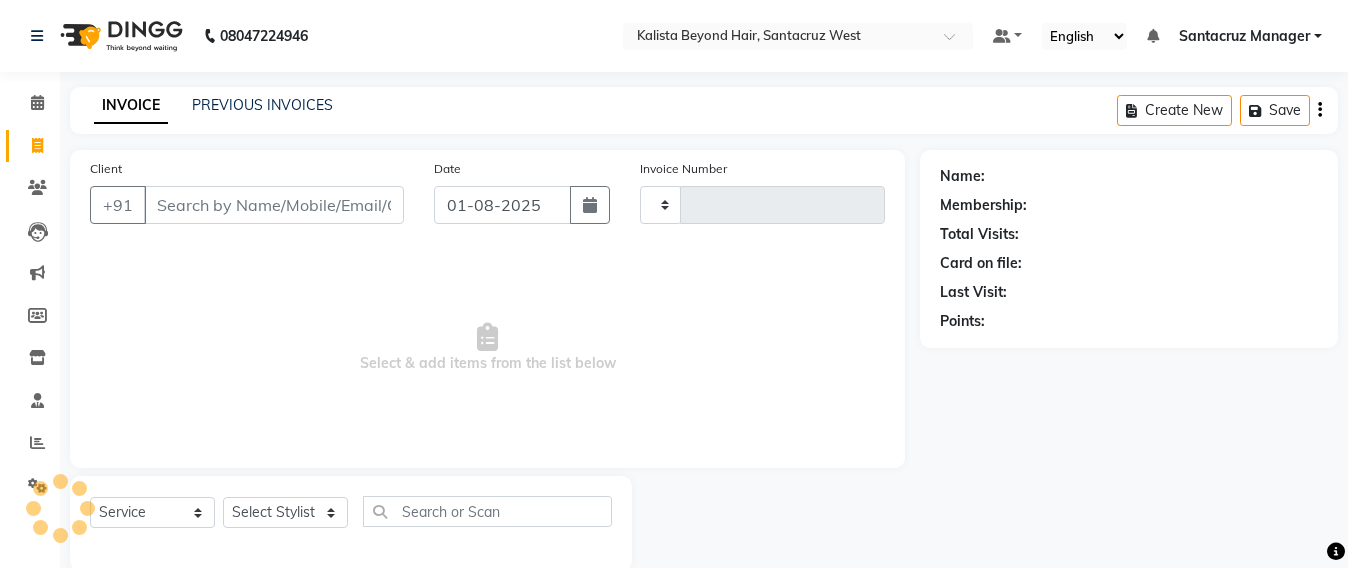 scroll, scrollTop: 33, scrollLeft: 0, axis: vertical 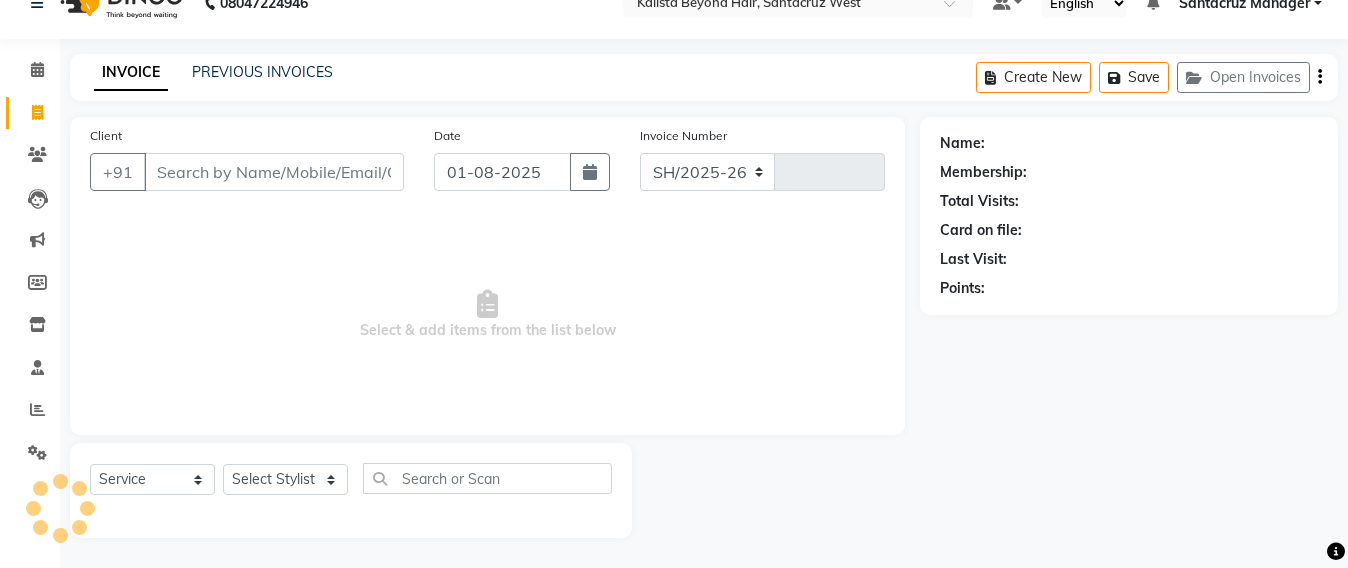 select on "6357" 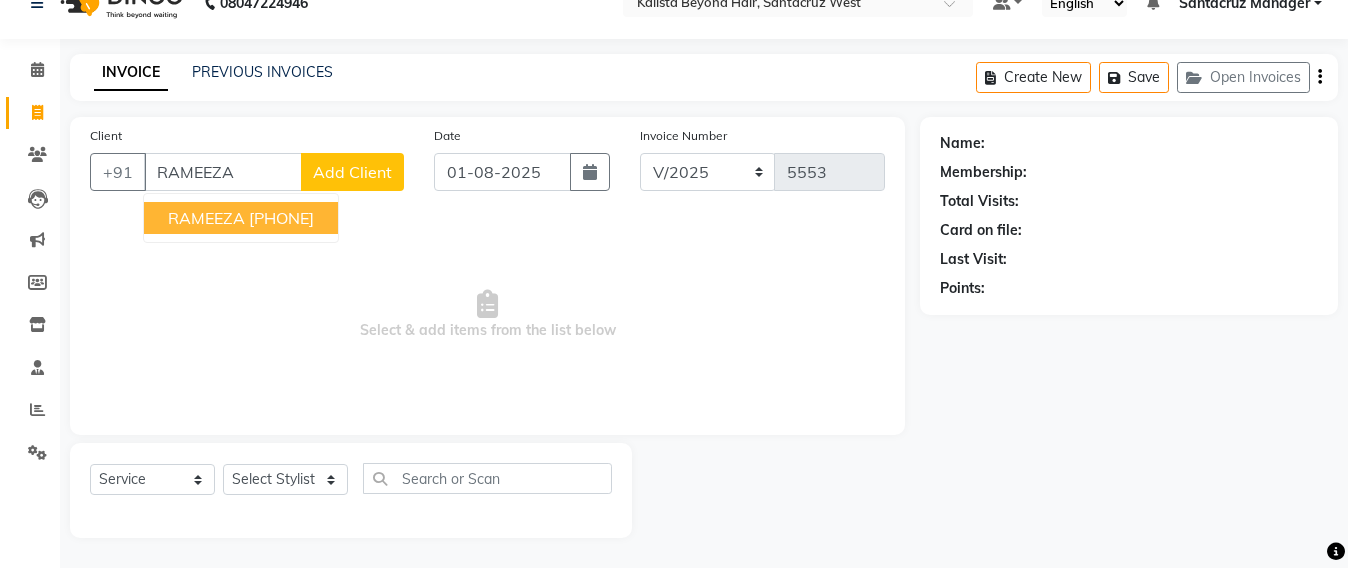 click on "8879019434" at bounding box center (281, 218) 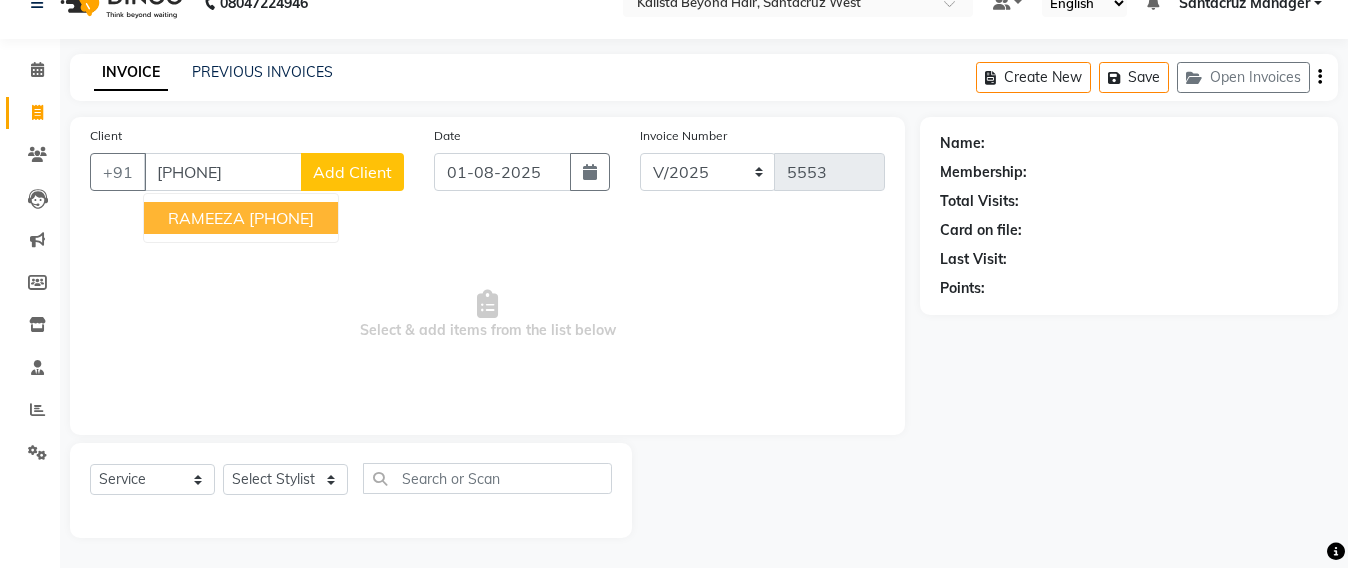type on "8879019434" 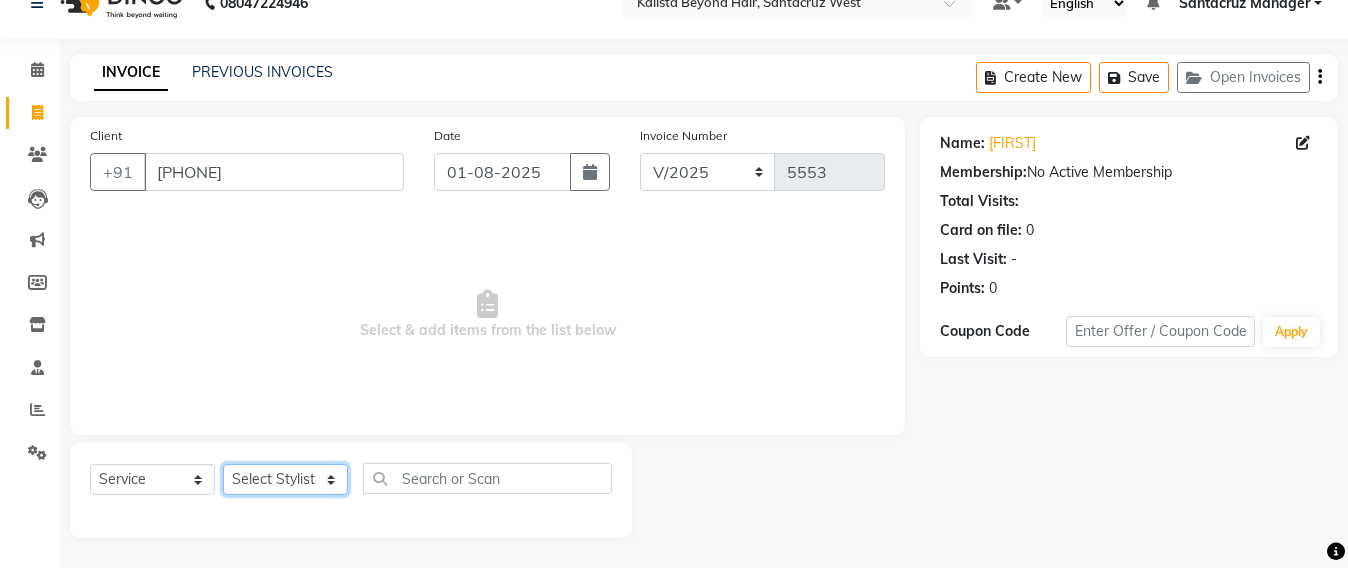 click on "Select Stylist Admin Avesh Sankat AZHER SHAIKH Jayeshree Mahtre Manisha Subodh Shedge Muskaan Pramila Vinayak Mhatre prathmesh mahattre Pratibha Nilesh Sharma RINKI SAV Rosy Sunil Jadhav Sameer shah admin Santacruz Manager SAURAV Siddhi SOMAYANG VASHUM Tejasvi Bhosle" 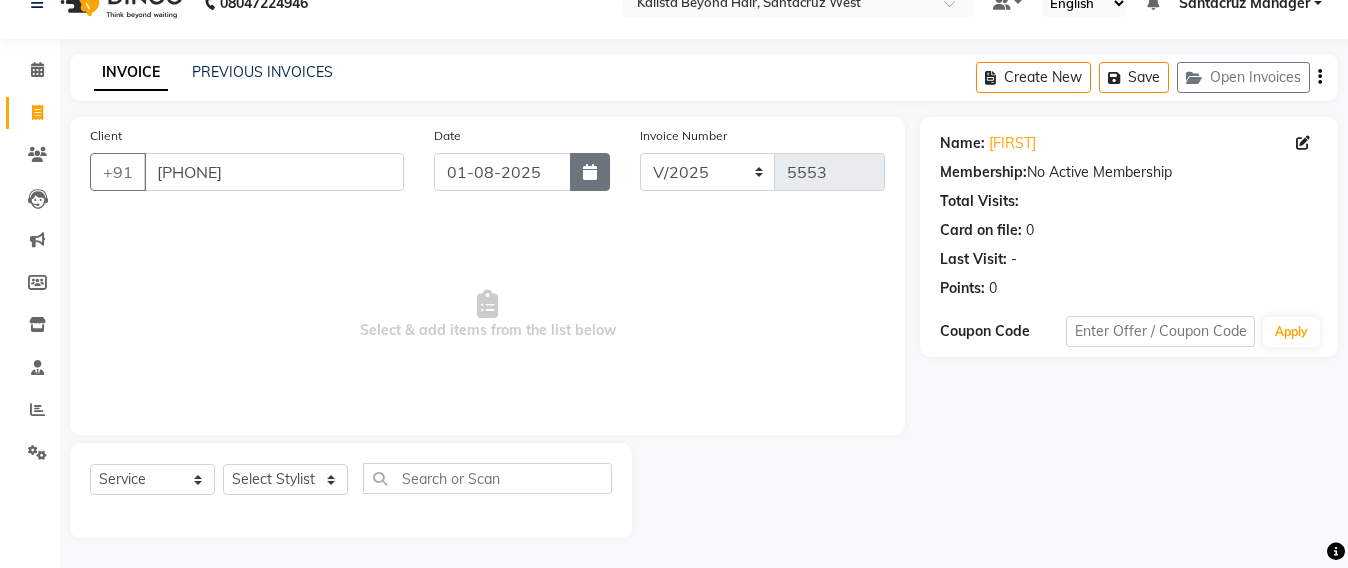 click 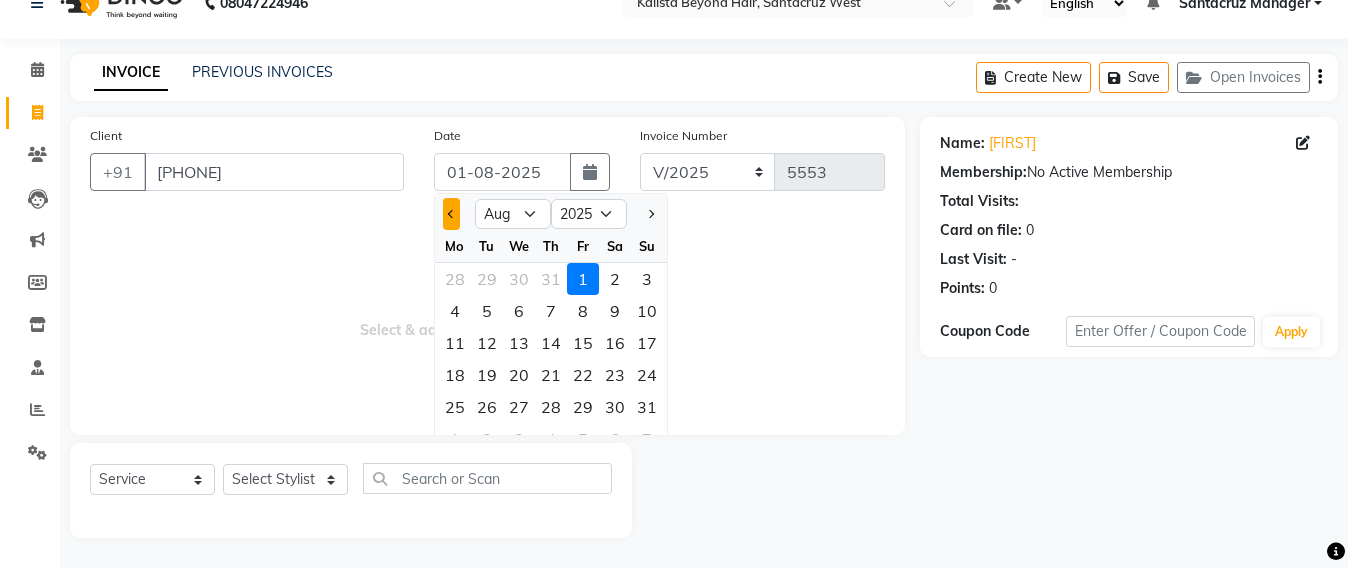 click 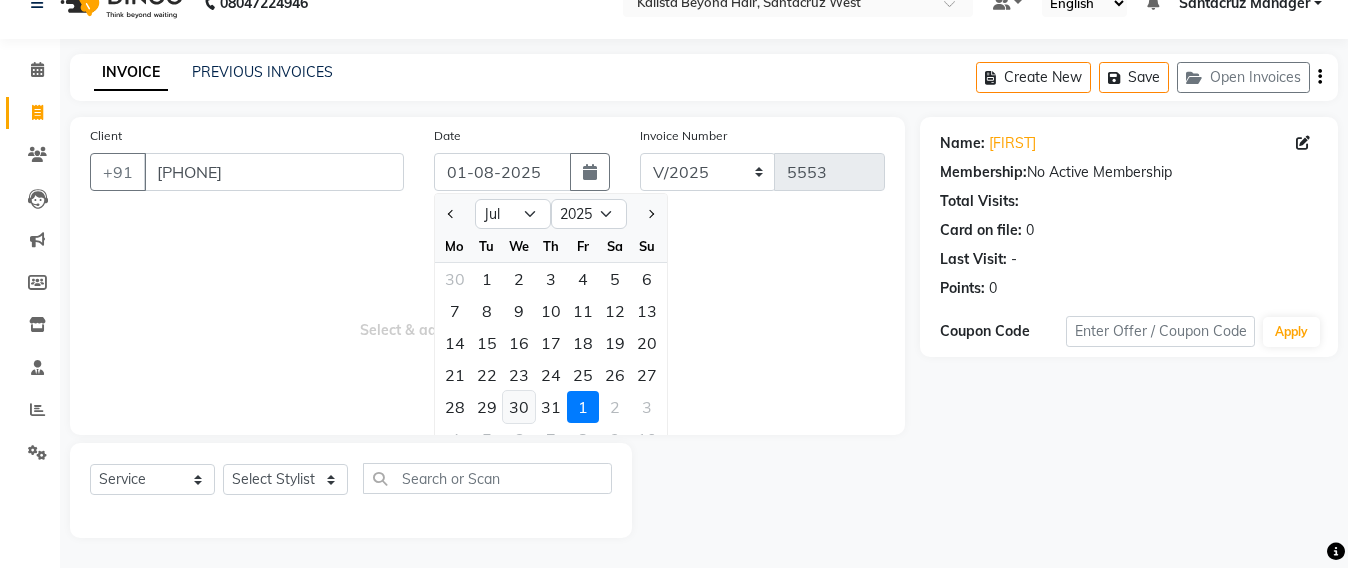 click on "30" 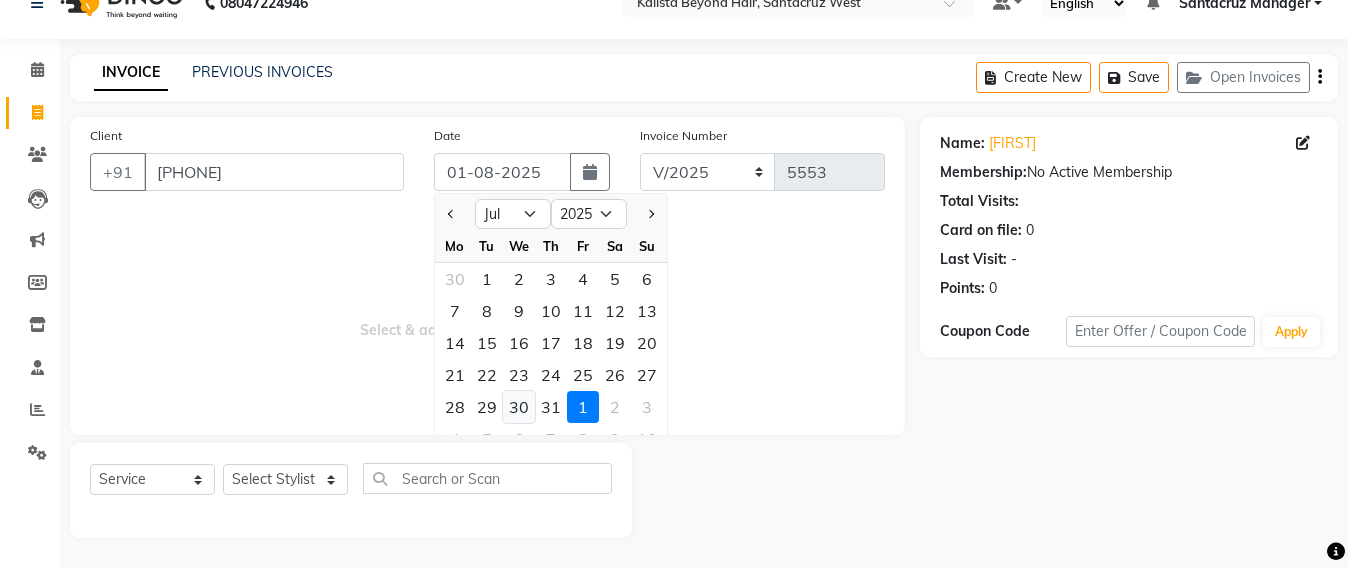 type on "30-07-2025" 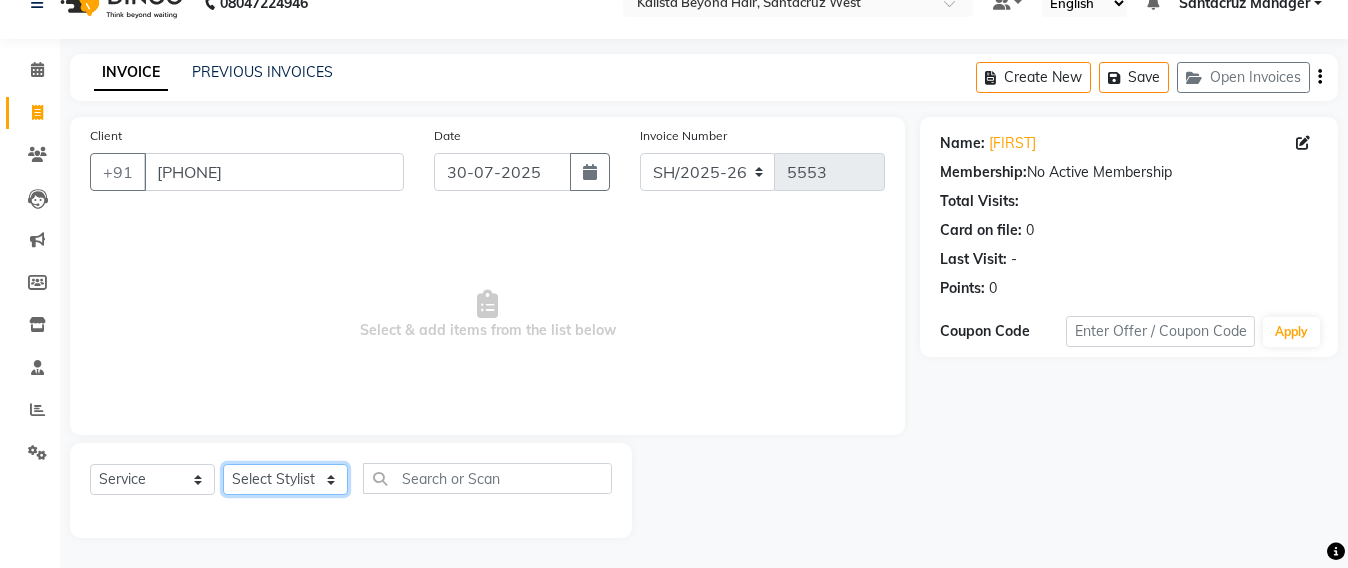 click on "Select Stylist Admin Avesh Sankat AZHER SHAIKH Jayeshree Mahtre Manisha Subodh Shedge Muskaan Pramila Vinayak Mhatre prathmesh mahattre Pratibha Nilesh Sharma RINKI SAV Rosy Sunil Jadhav Sameer shah admin Santacruz Manager SAURAV Siddhi SOMAYANG VASHUM Tejasvi Bhosle" 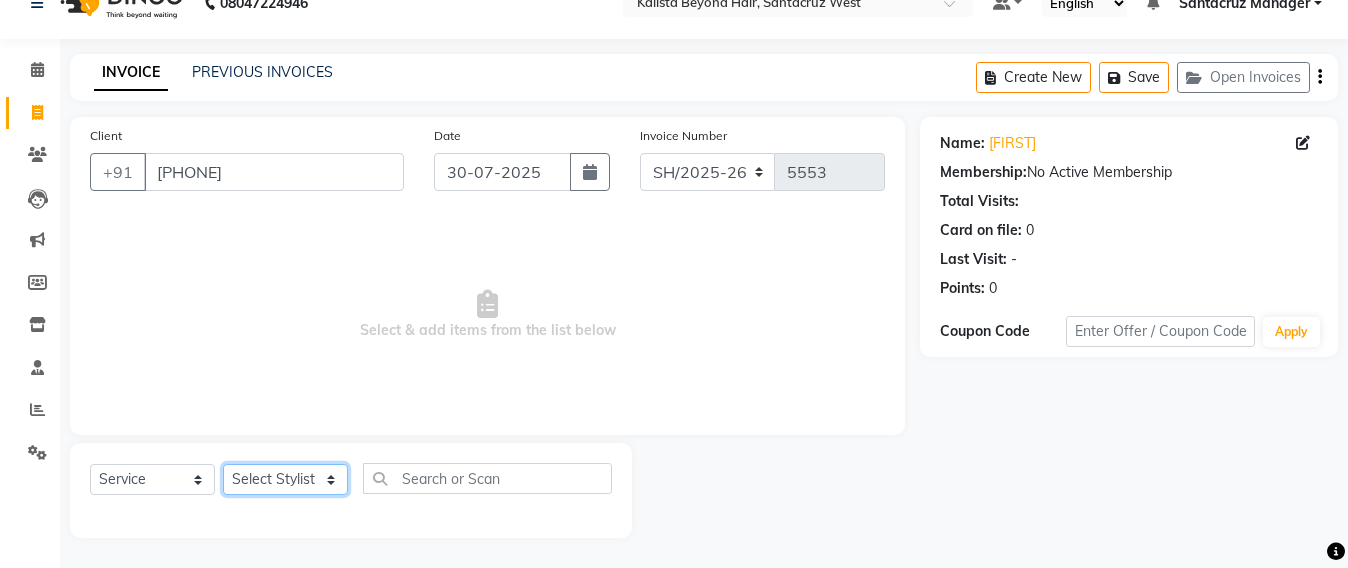 select on "48409" 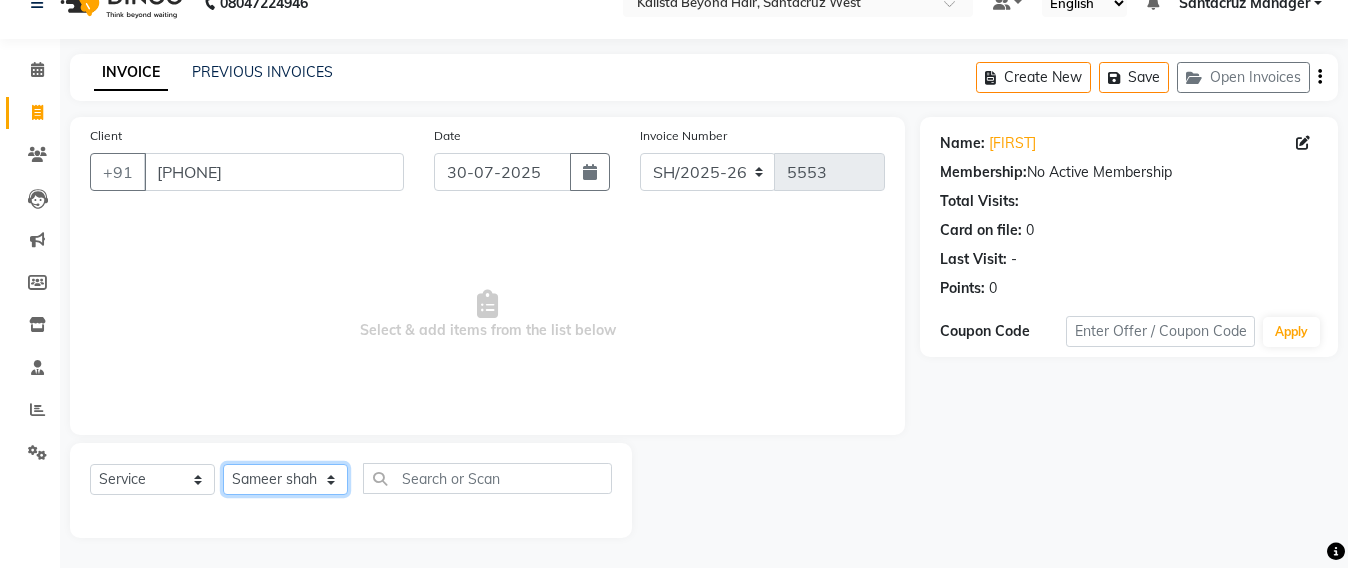 click on "Select Stylist Admin Avesh Sankat AZHER SHAIKH Jayeshree Mahtre Manisha Subodh Shedge Muskaan Pramila Vinayak Mhatre prathmesh mahattre Pratibha Nilesh Sharma RINKI SAV Rosy Sunil Jadhav Sameer shah admin Santacruz Manager SAURAV Siddhi SOMAYANG VASHUM Tejasvi Bhosle" 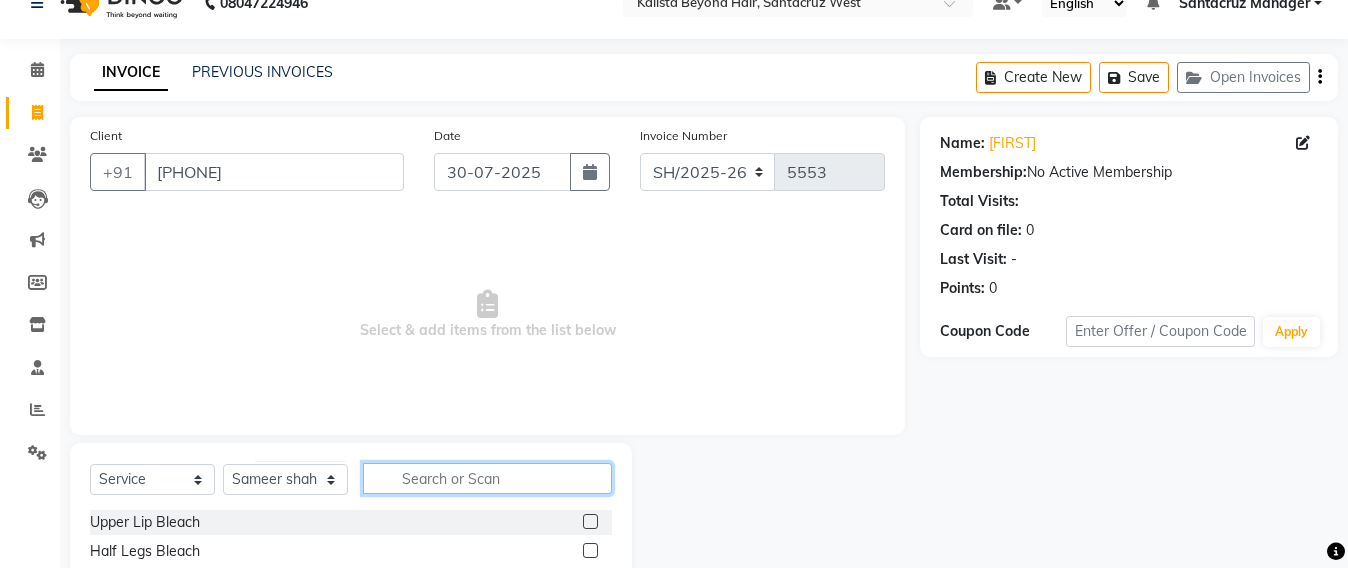 click 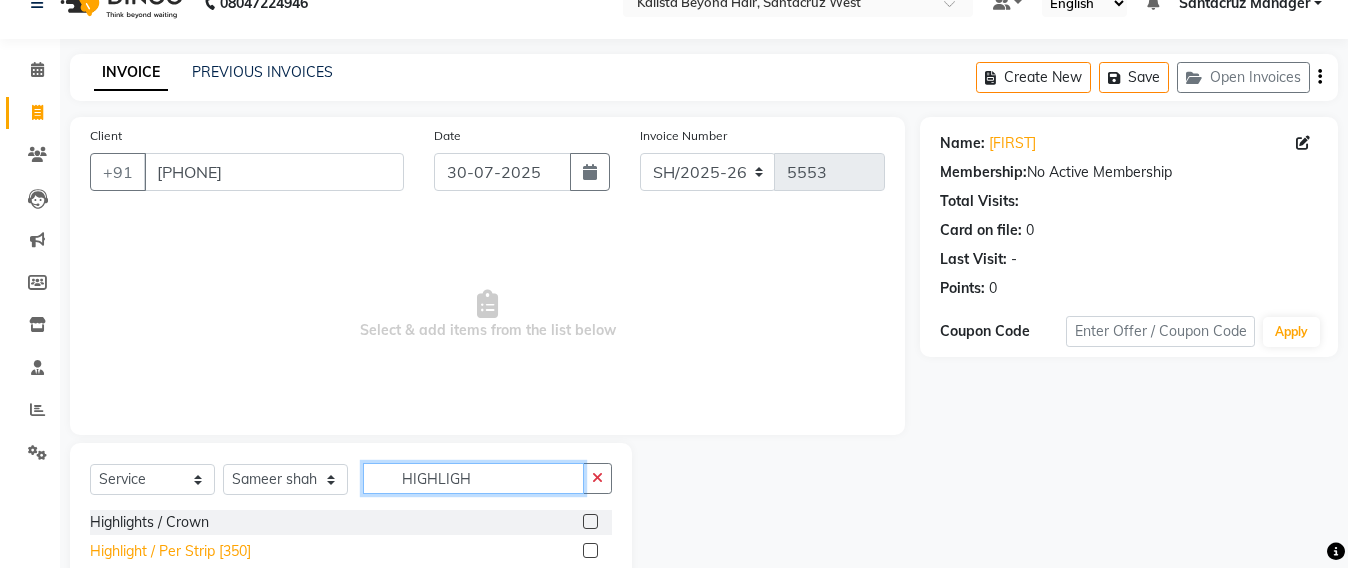 type on "HIGHLIGH" 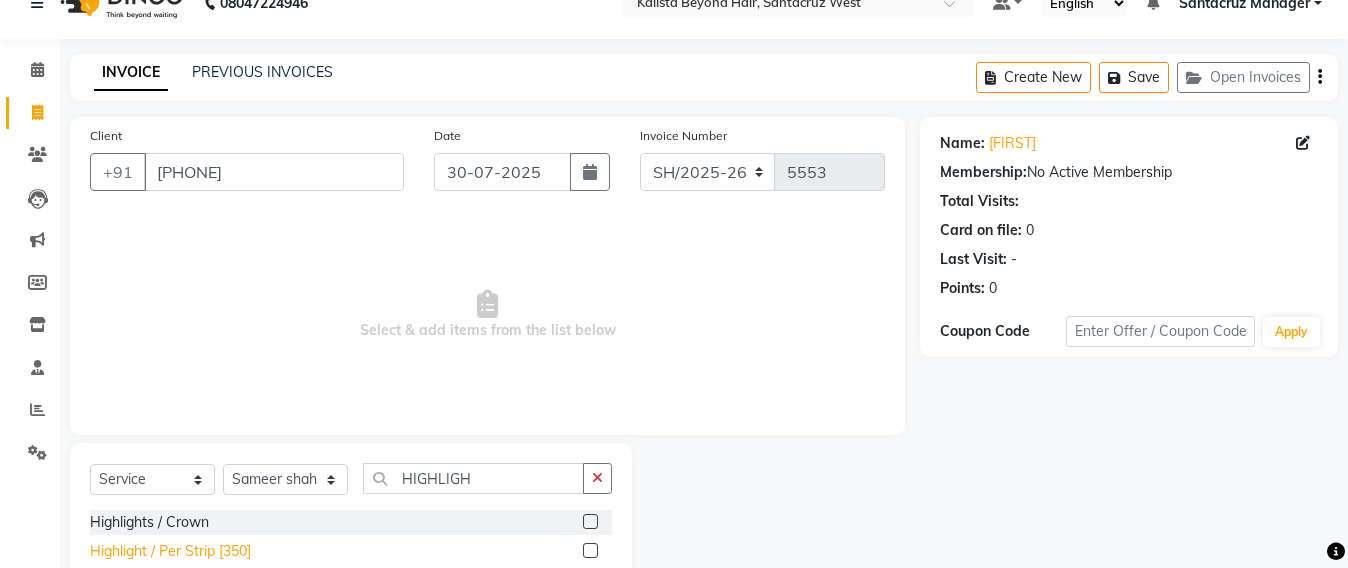 click on "Highlight / Per Strip [350]" 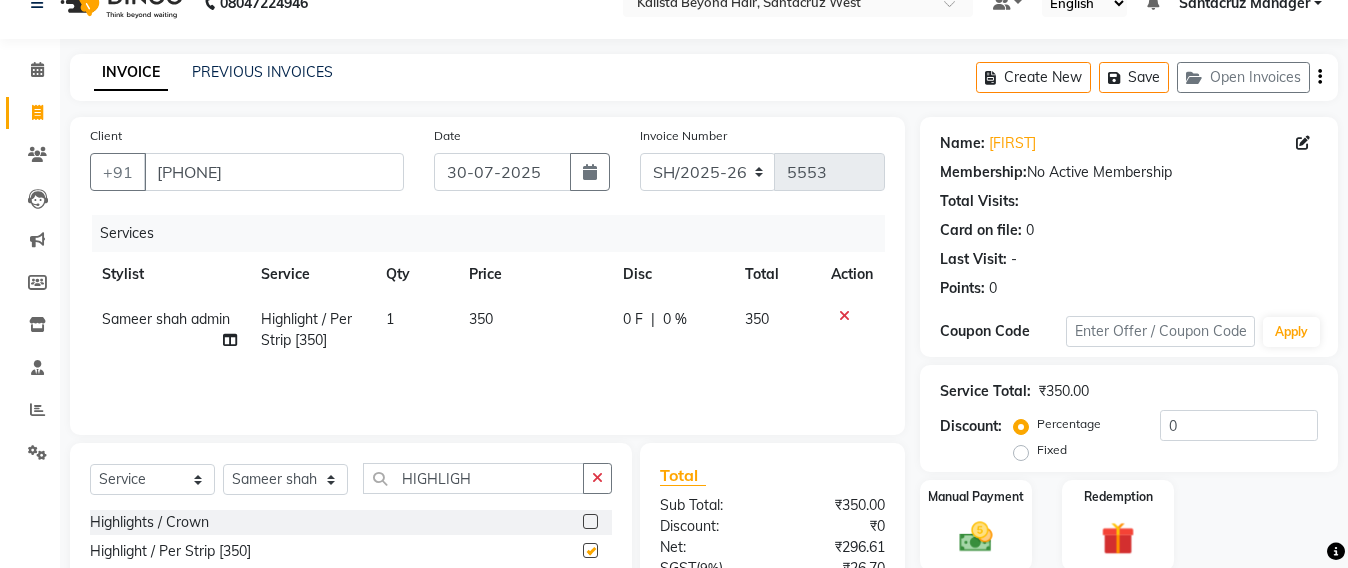 checkbox on "false" 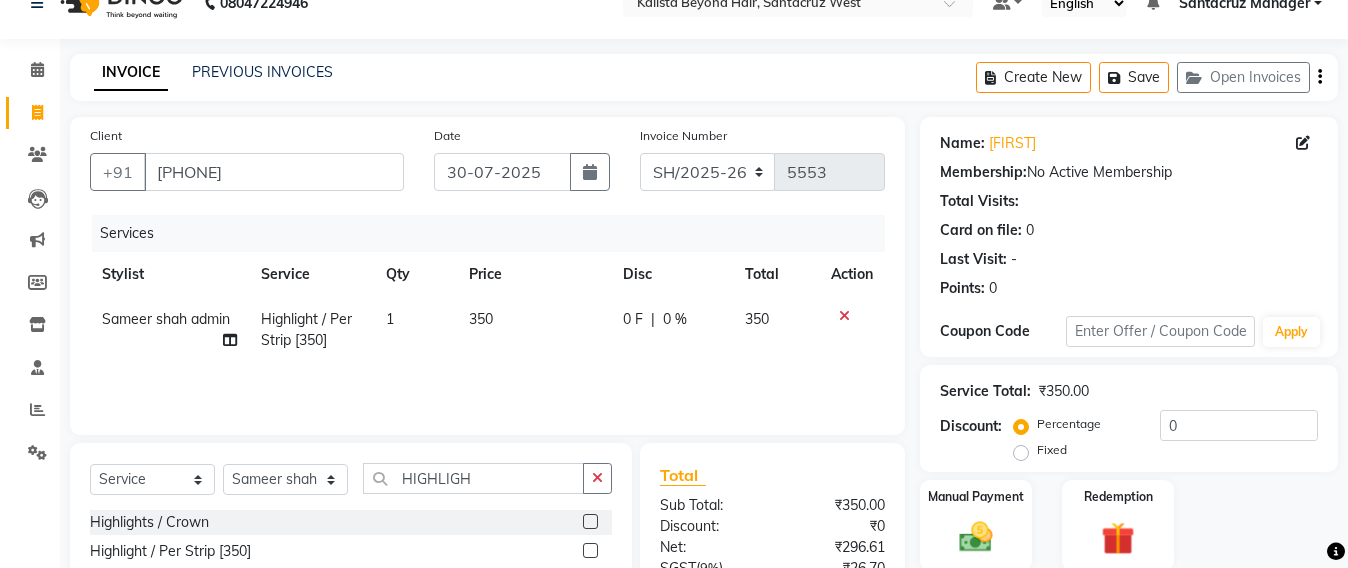 click on "350" 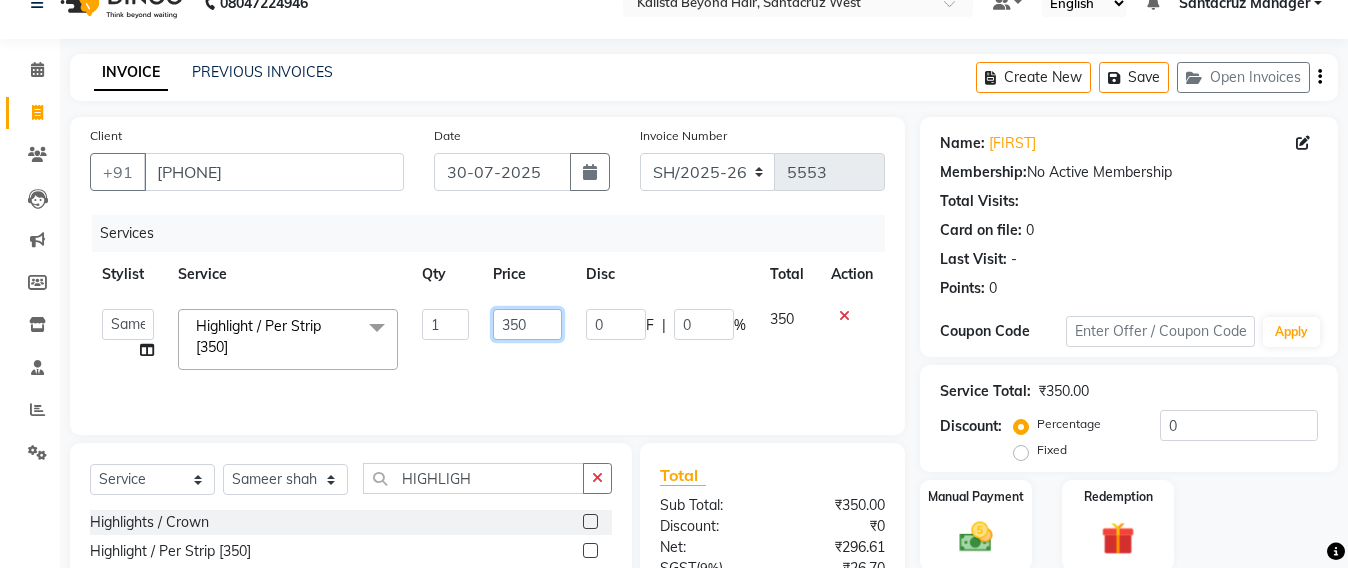 click on "350" 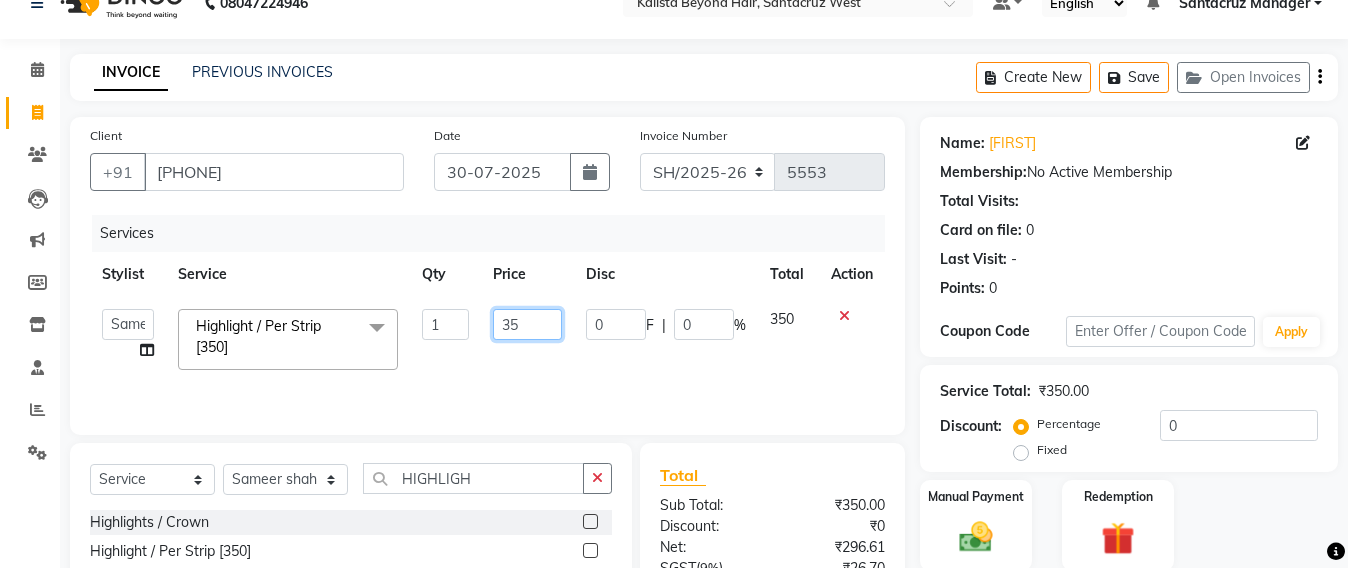 type on "3" 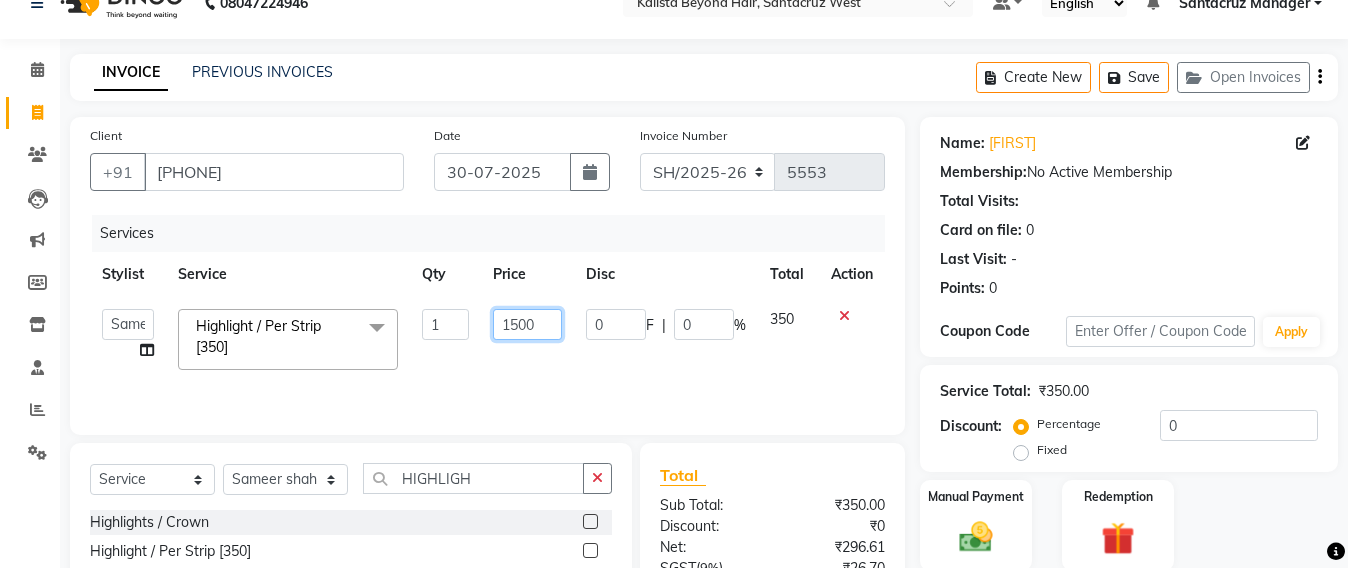 type on "15000" 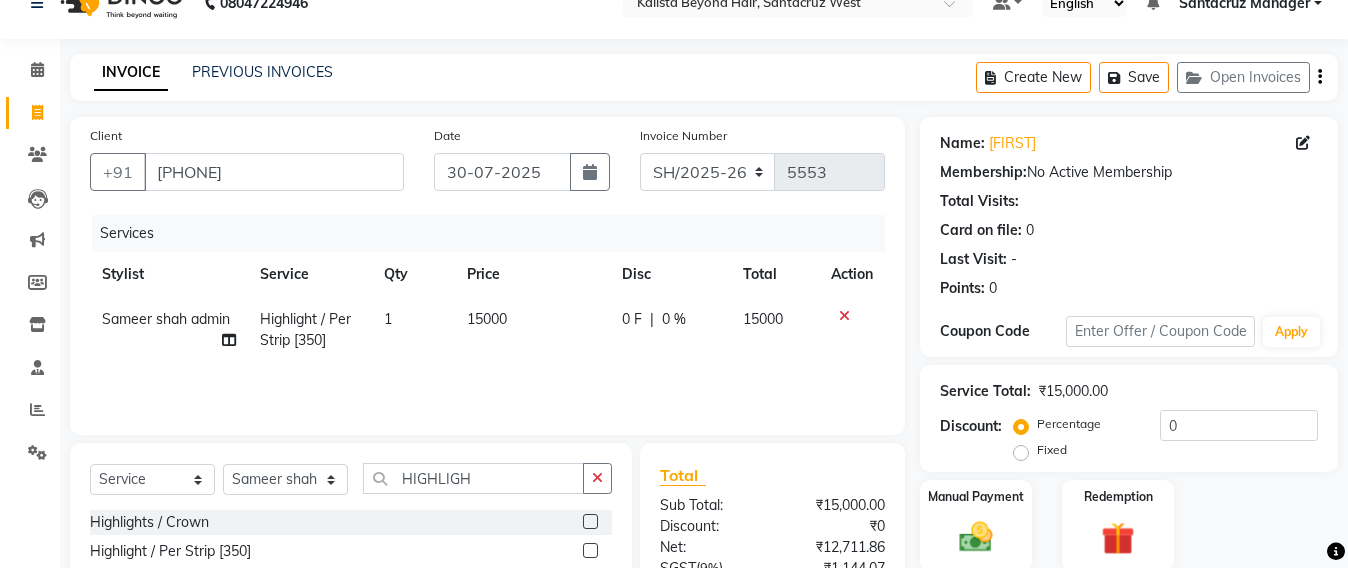click on "Services Stylist Service Qty Price Disc Total Action Sameer shah admin Highlight / Per Strip [350] 1 15000 0 F | 0 % 15000" 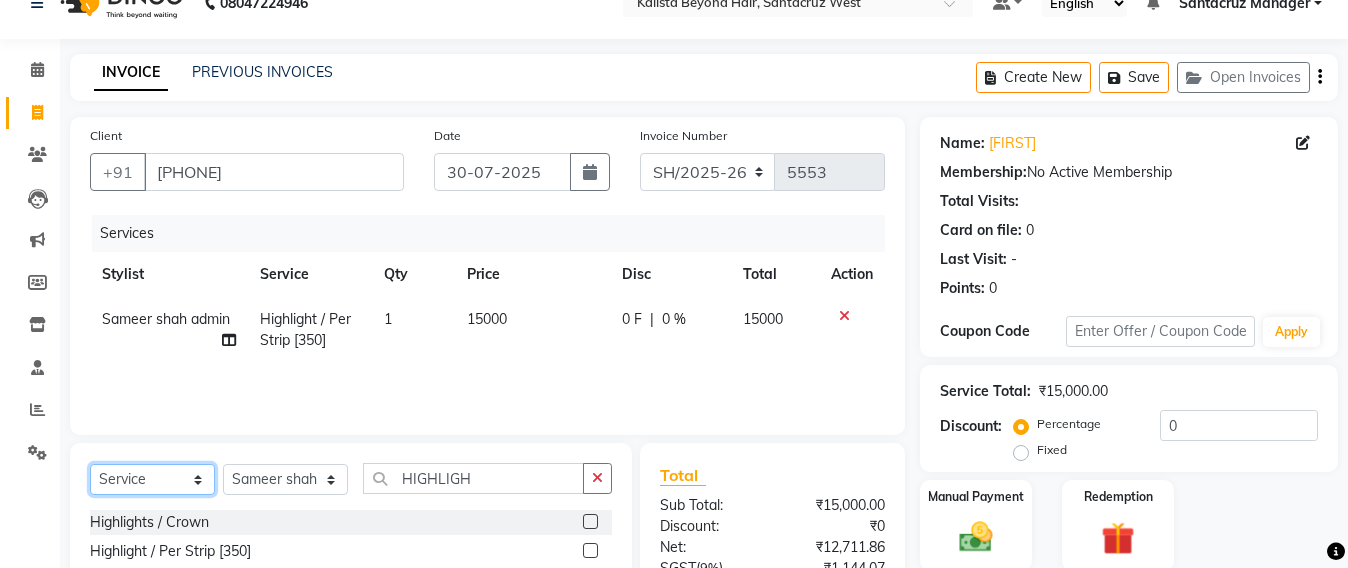 click on "Select  Service  Product  Membership  Package Voucher Prepaid Gift Card" 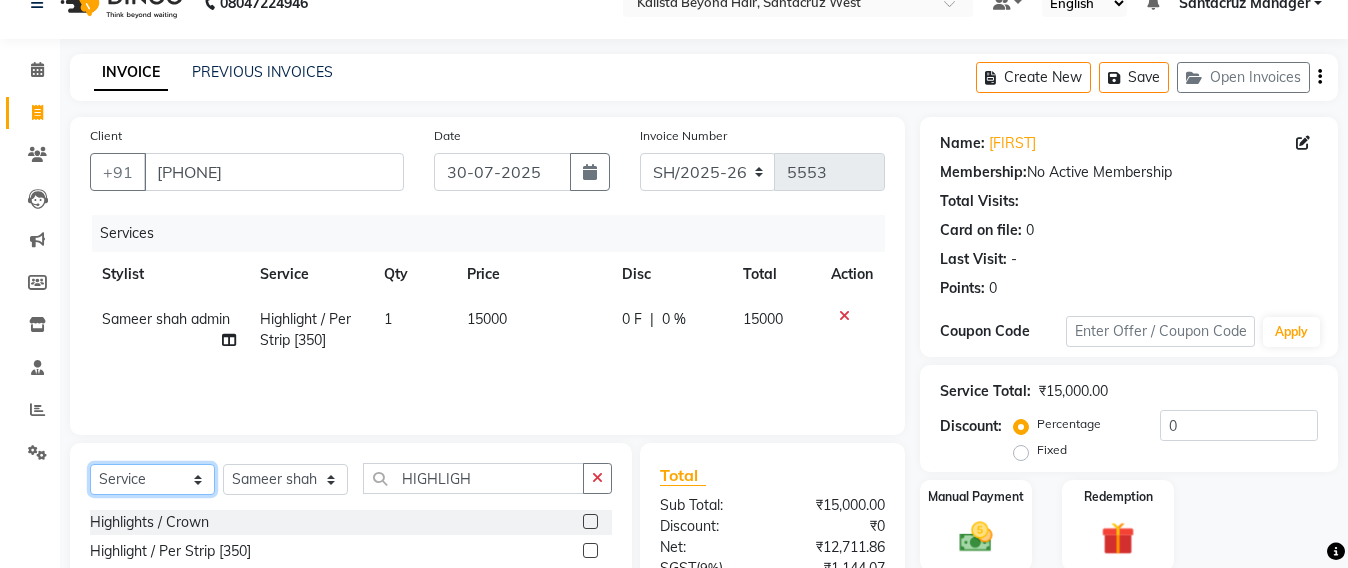 select on "product" 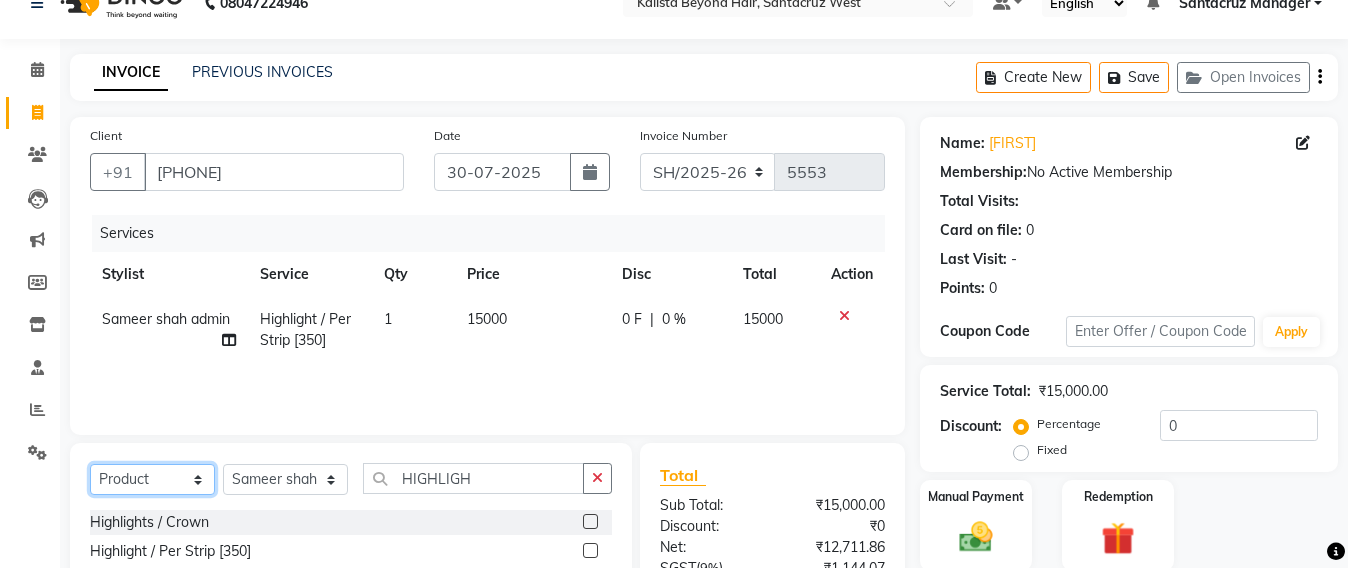 click on "Select  Service  Product  Membership  Package Voucher Prepaid Gift Card" 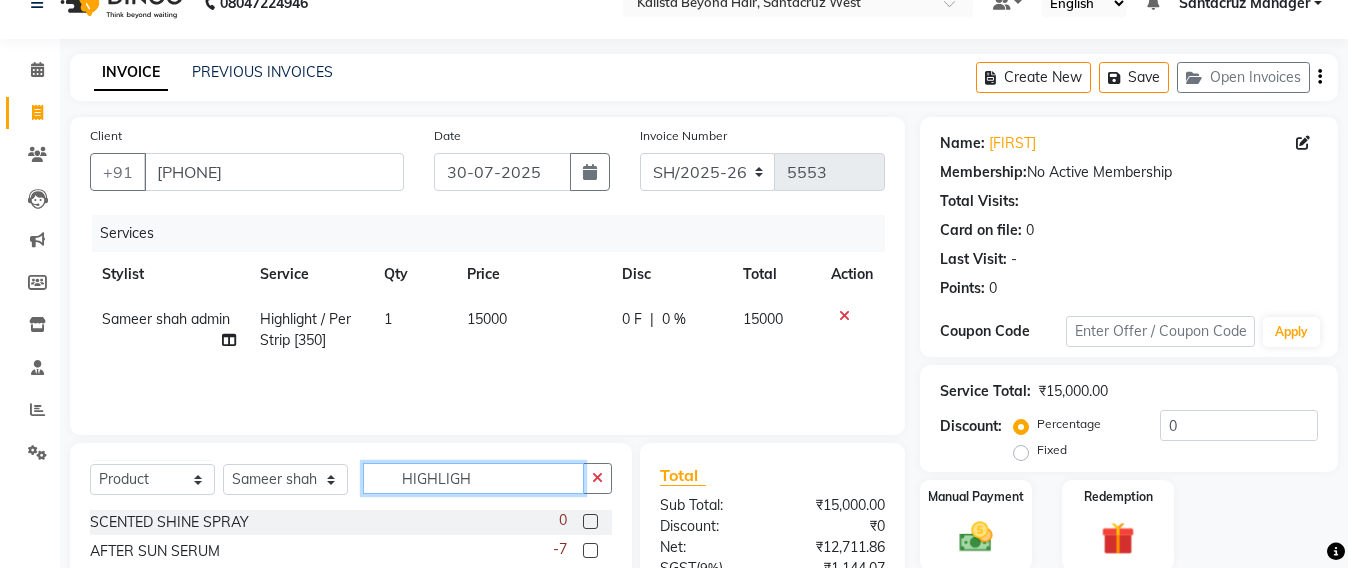 click on "HIGHLIGH" 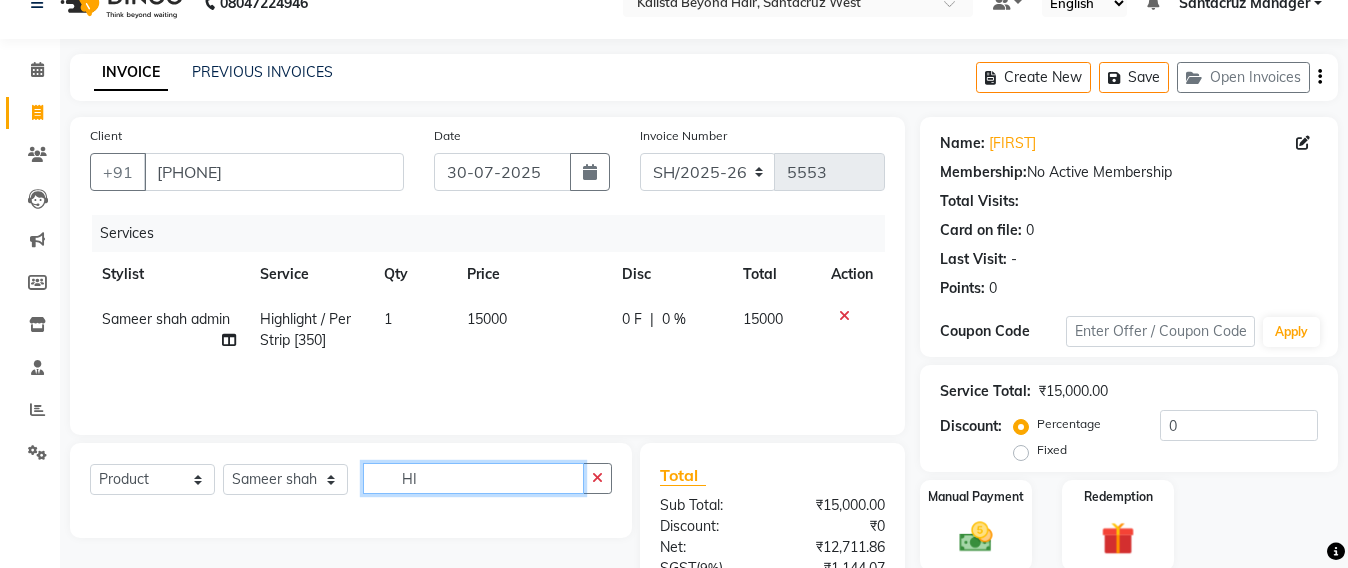 type on "H" 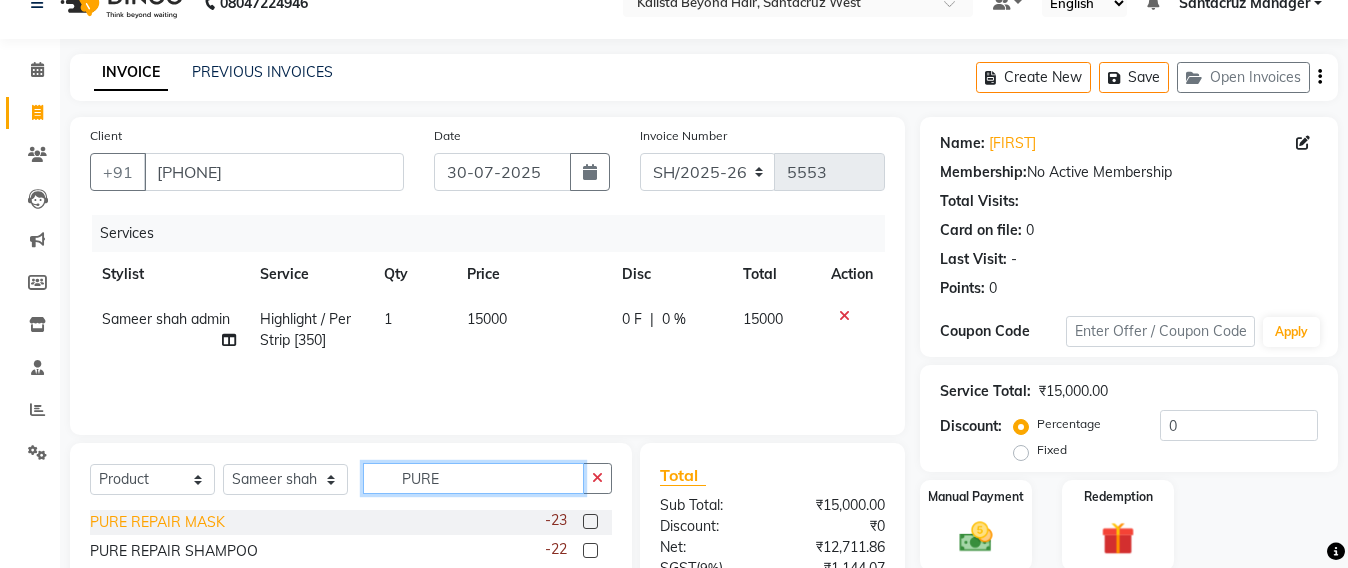 type on "PURE" 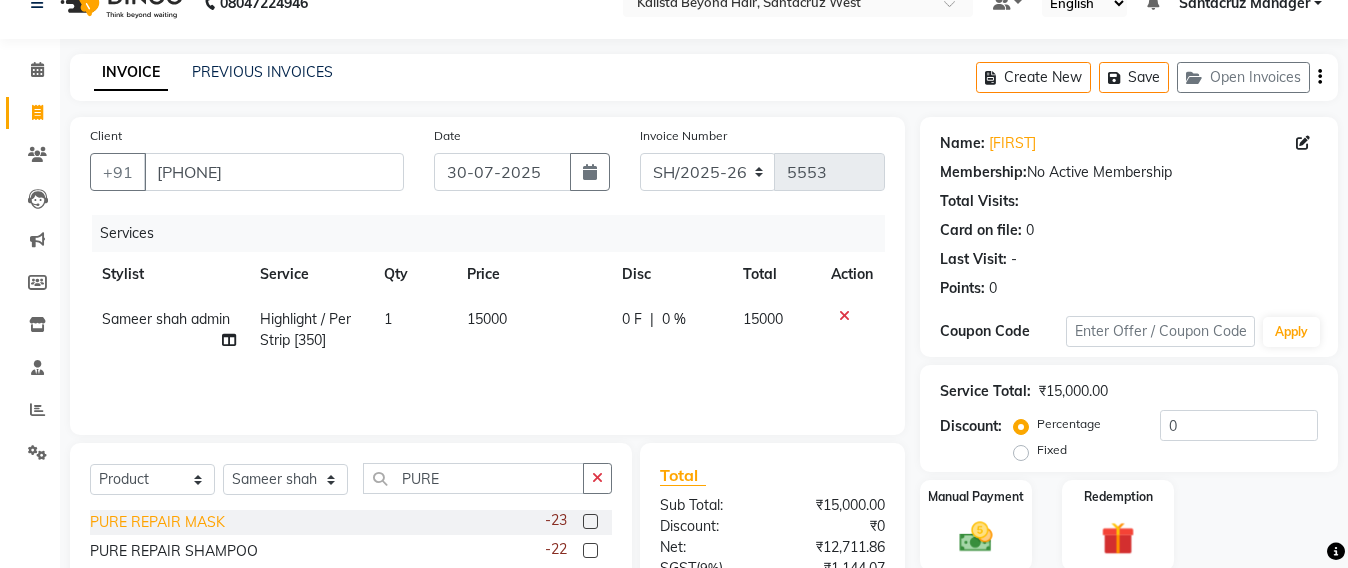 click on "PURE REPAIR MASK" 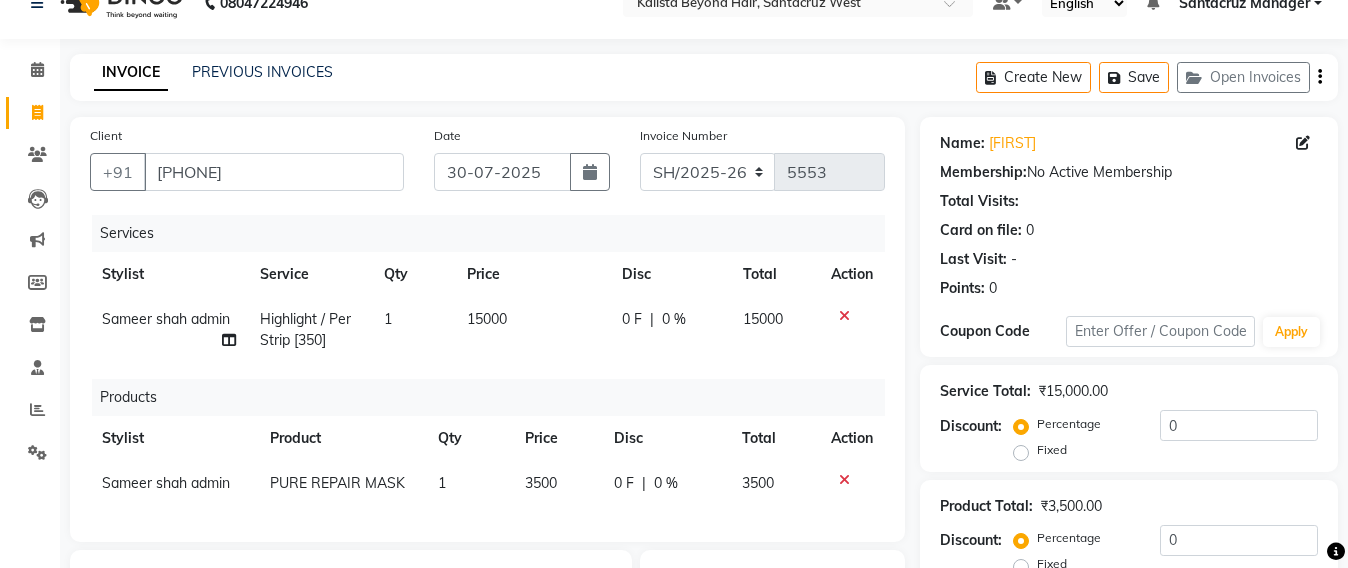 checkbox on "false" 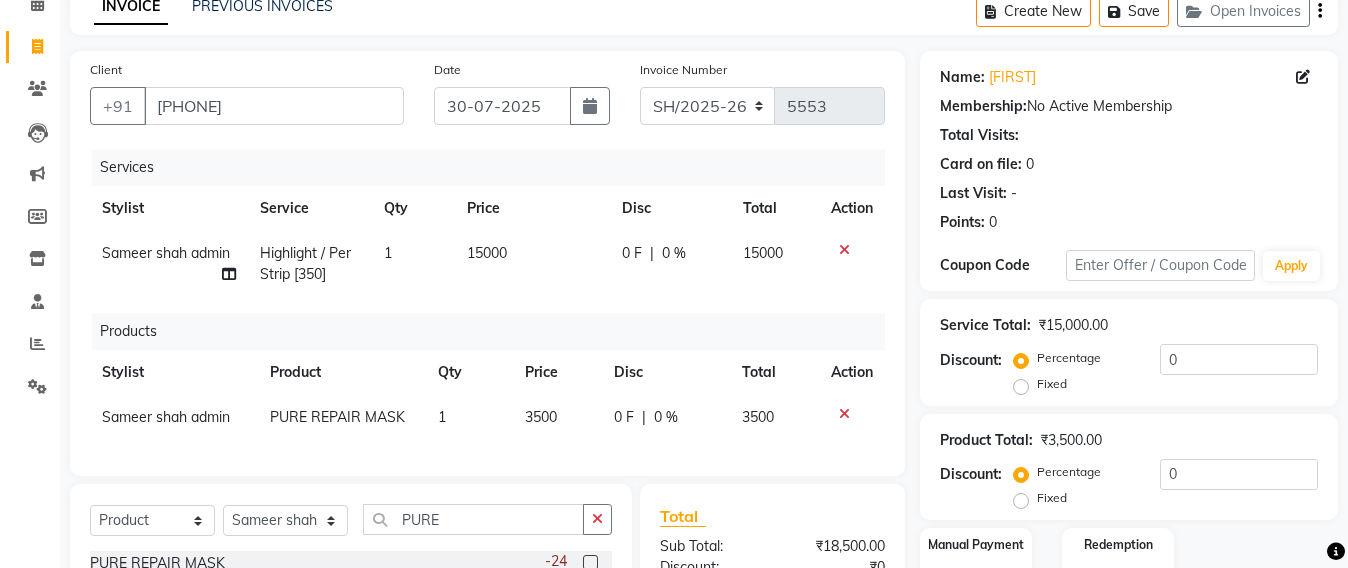 scroll, scrollTop: 283, scrollLeft: 0, axis: vertical 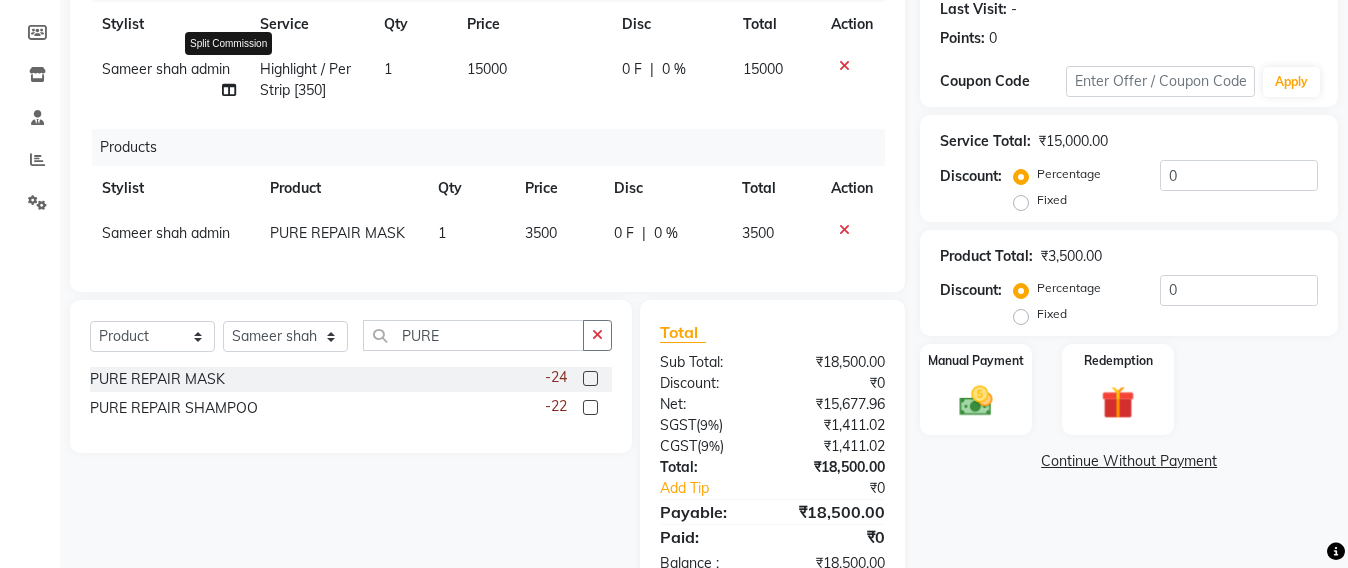 click 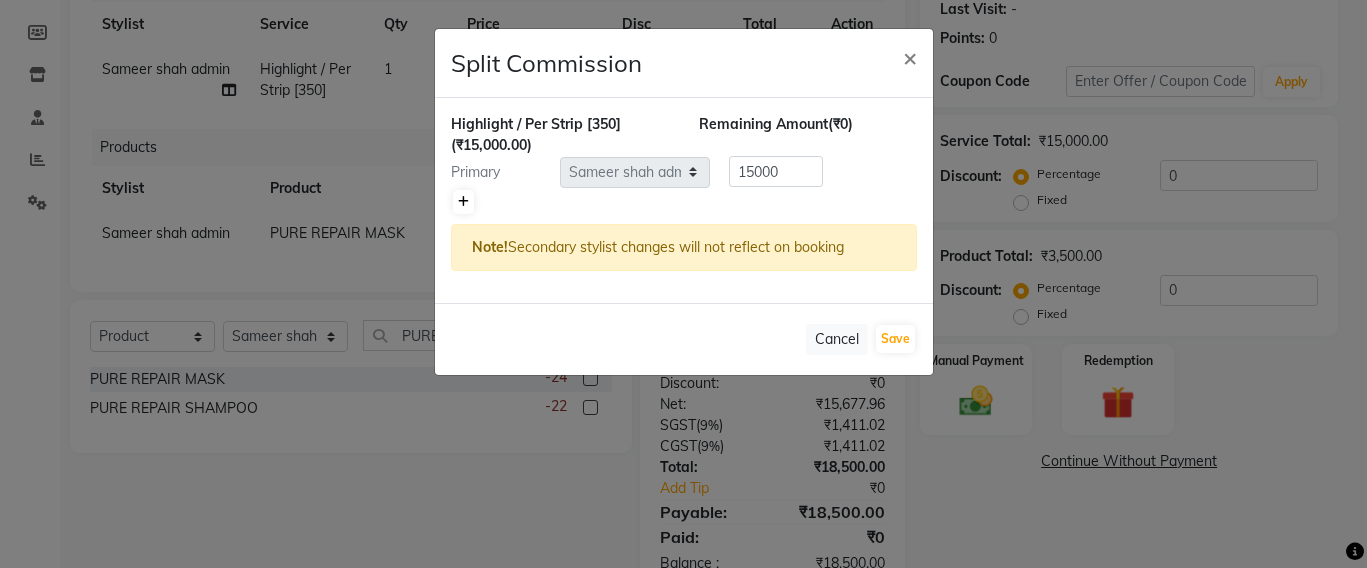 click 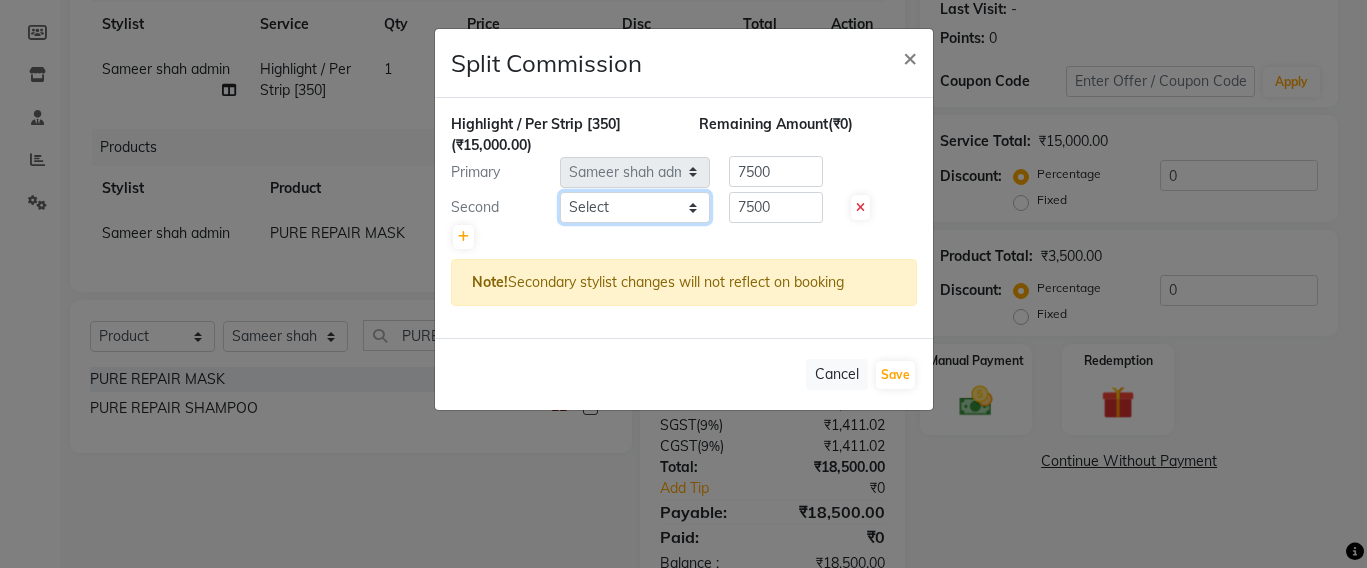 click on "Select  Admin   Avesh Sankat   AZHER SHAIKH   Jayeshree Mahtre   Manisha Subodh Shedge   Muskaan   Pramila Vinayak Mhatre   prathmesh mahattre   Pratibha Nilesh Sharma   RINKI SAV   Rosy Sunil Jadhav   Sameer shah admin   Santacruz Manager   SAURAV   Siddhi   SOMAYANG VASHUM   Tejasvi Bhosle" 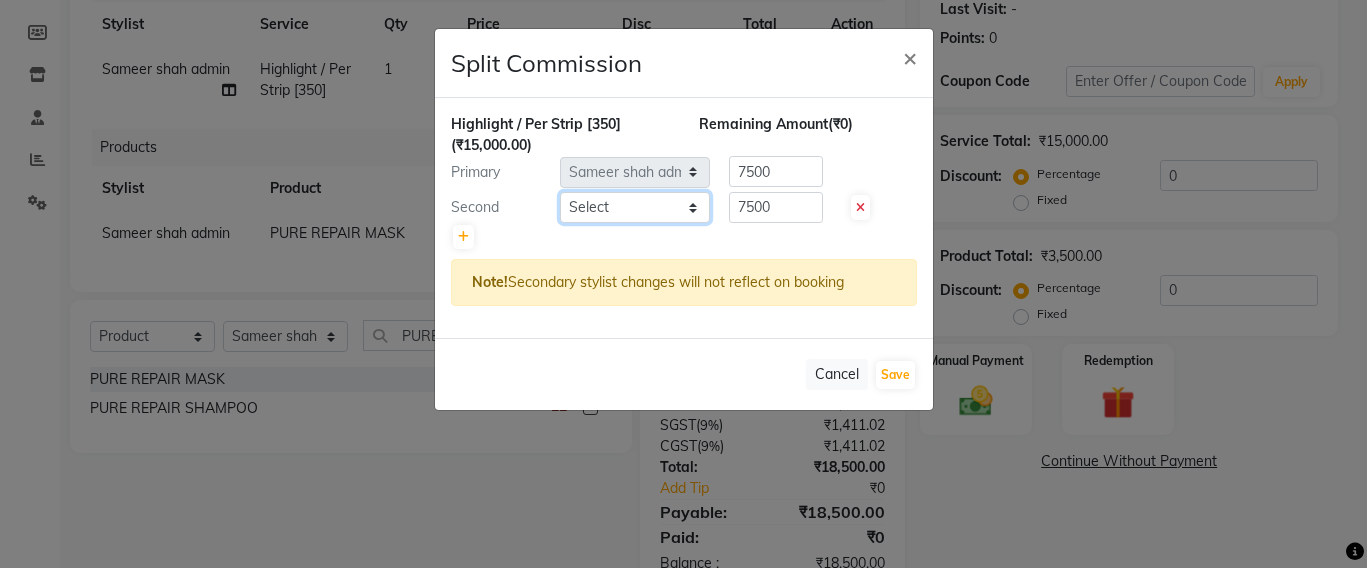 select on "59106" 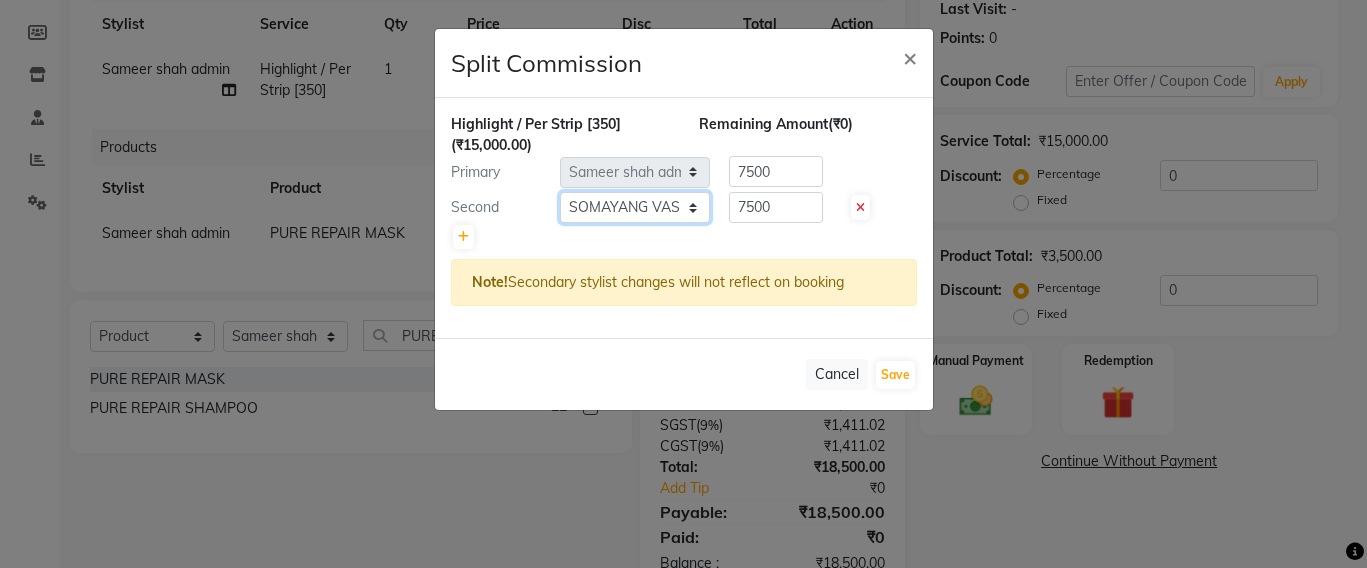 click on "Select  Admin   Avesh Sankat   AZHER SHAIKH   Jayeshree Mahtre   Manisha Subodh Shedge   Muskaan   Pramila Vinayak Mhatre   prathmesh mahattre   Pratibha Nilesh Sharma   RINKI SAV   Rosy Sunil Jadhav   Sameer shah admin   Santacruz Manager   SAURAV   Siddhi   SOMAYANG VASHUM   Tejasvi Bhosle" 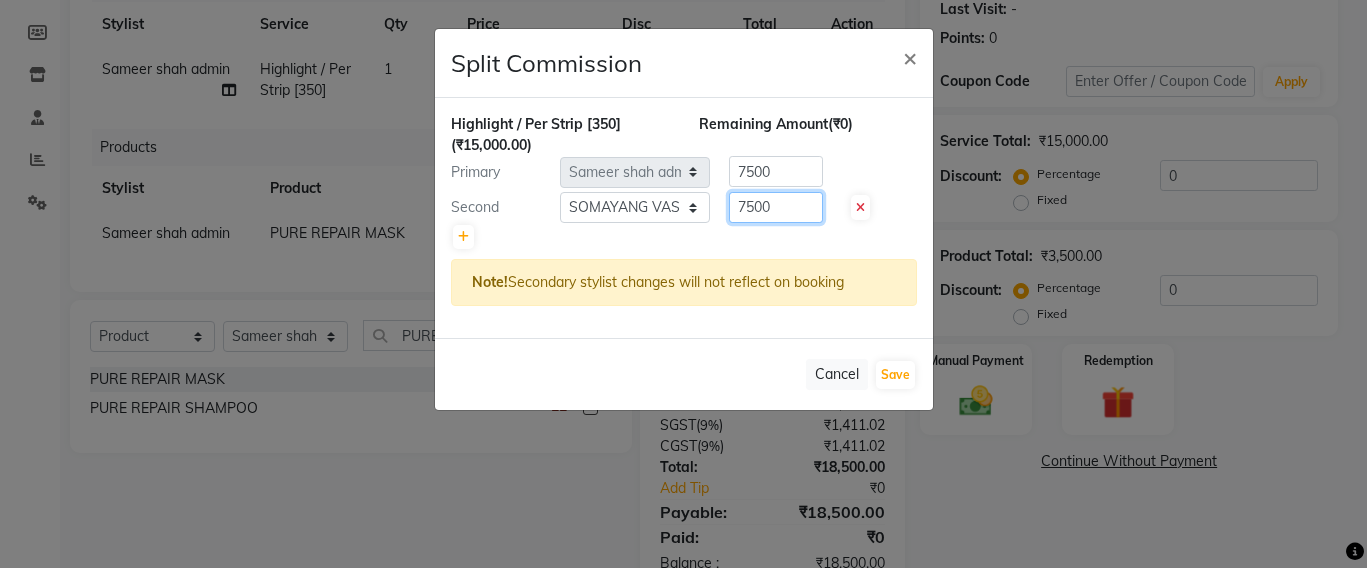 click on "7500" 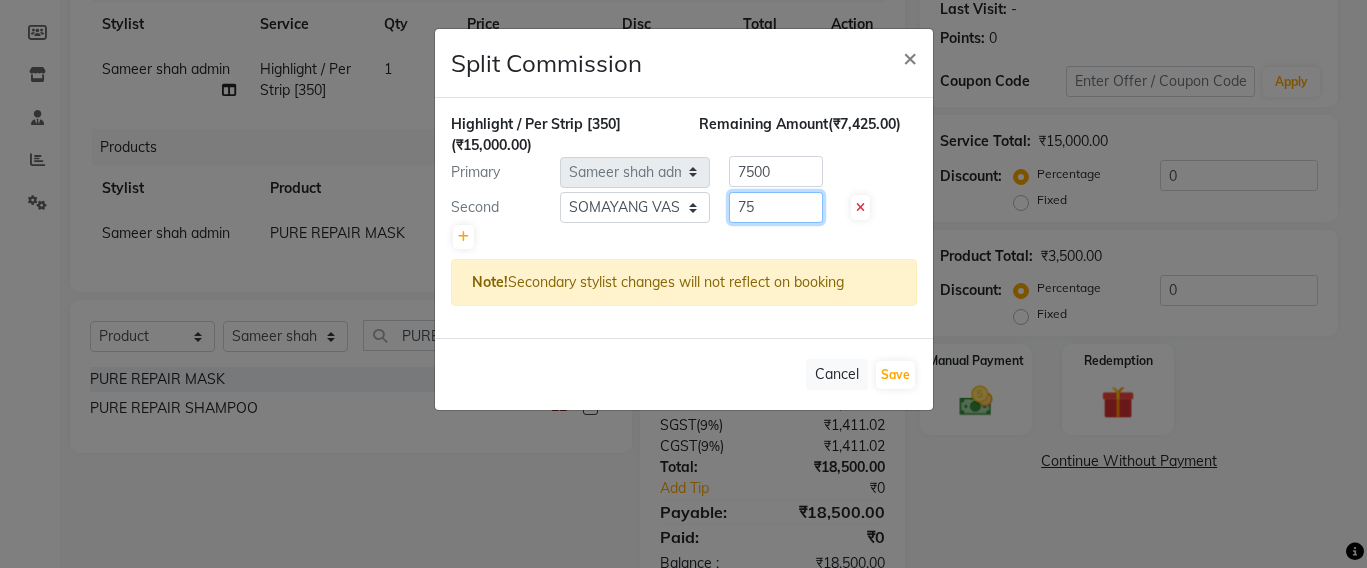 type on "7" 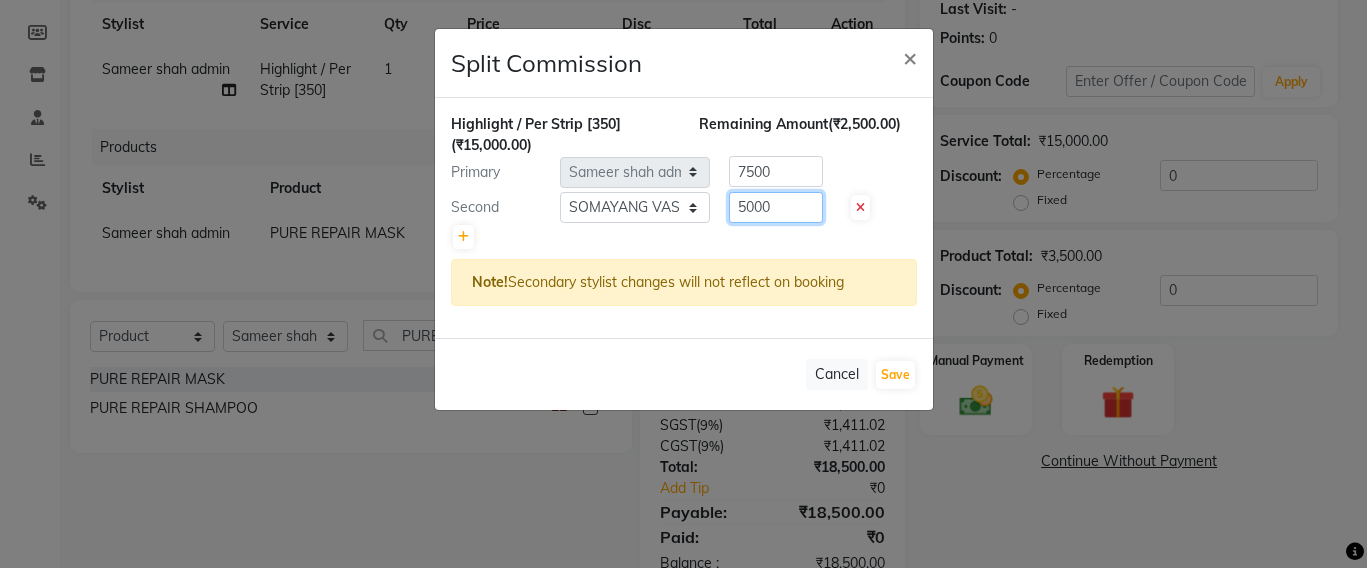 type on "5000" 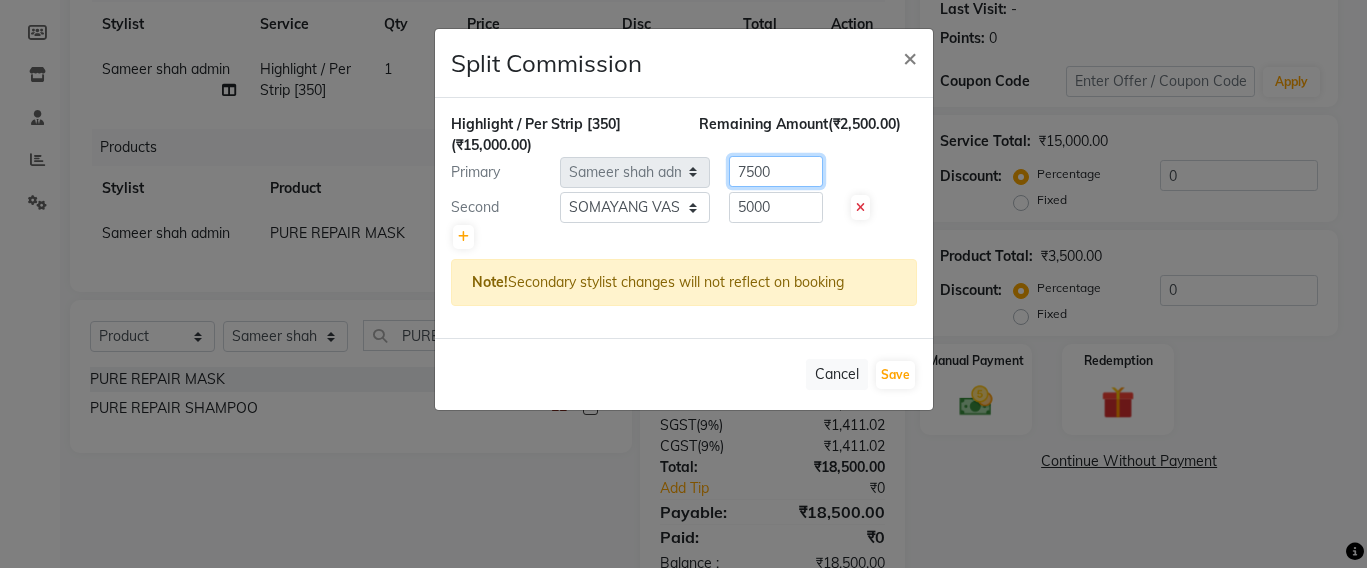 click on "7500" 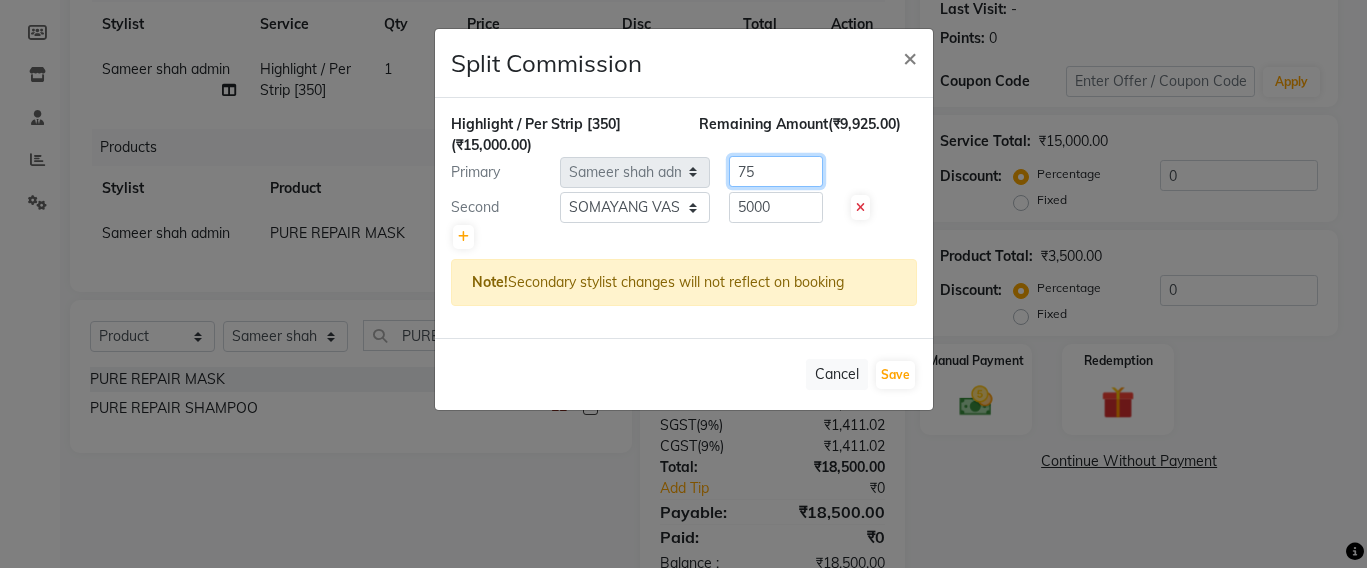 type on "7" 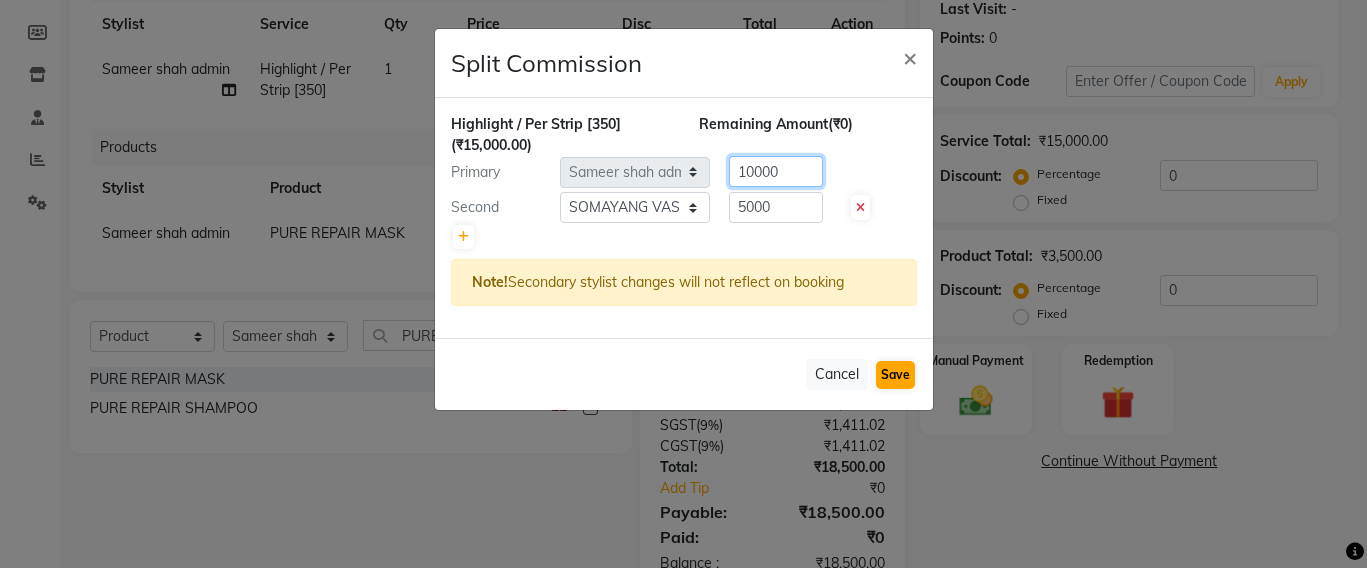 type on "10000" 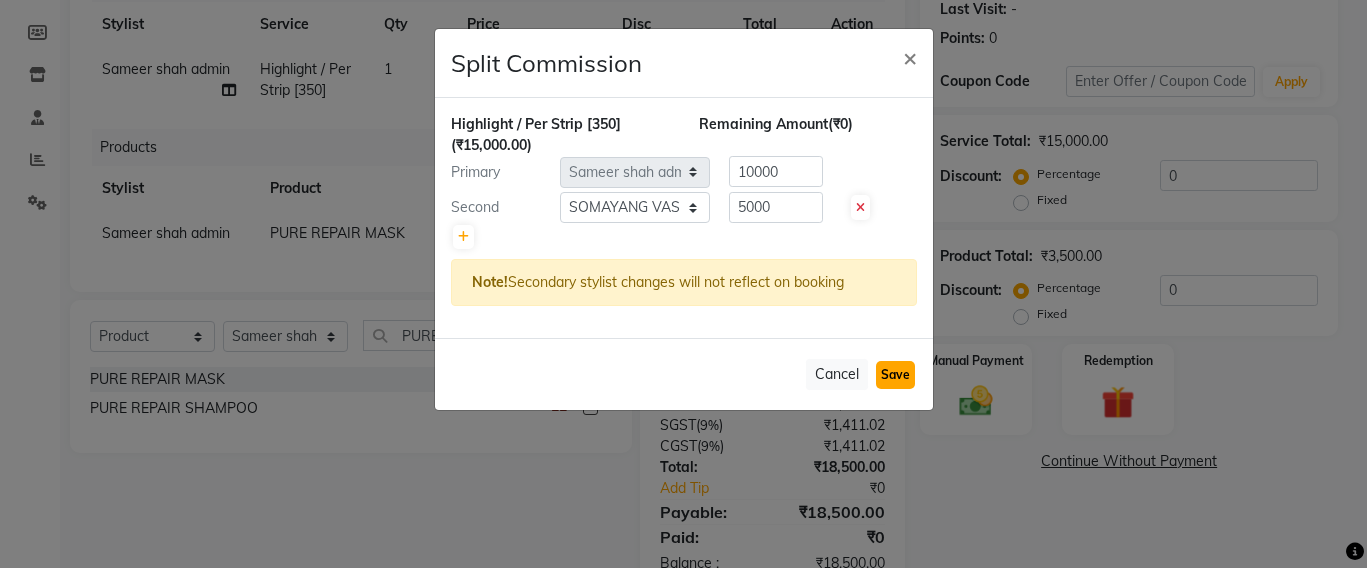 click on "Save" 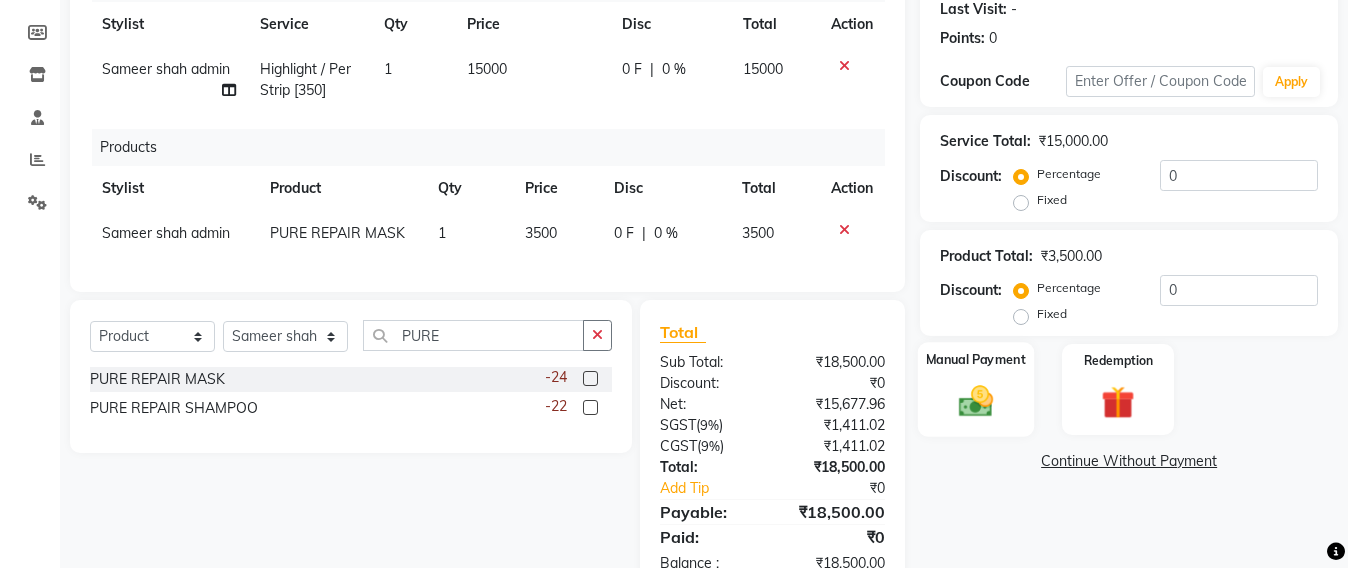 click 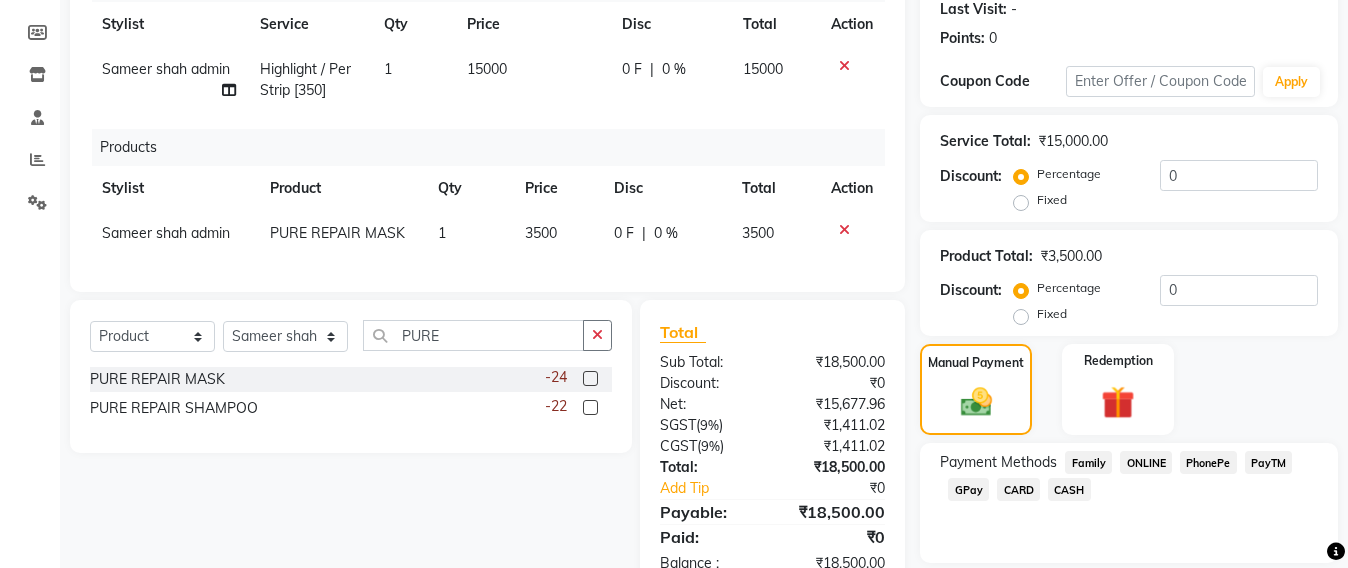 click on "CASH" 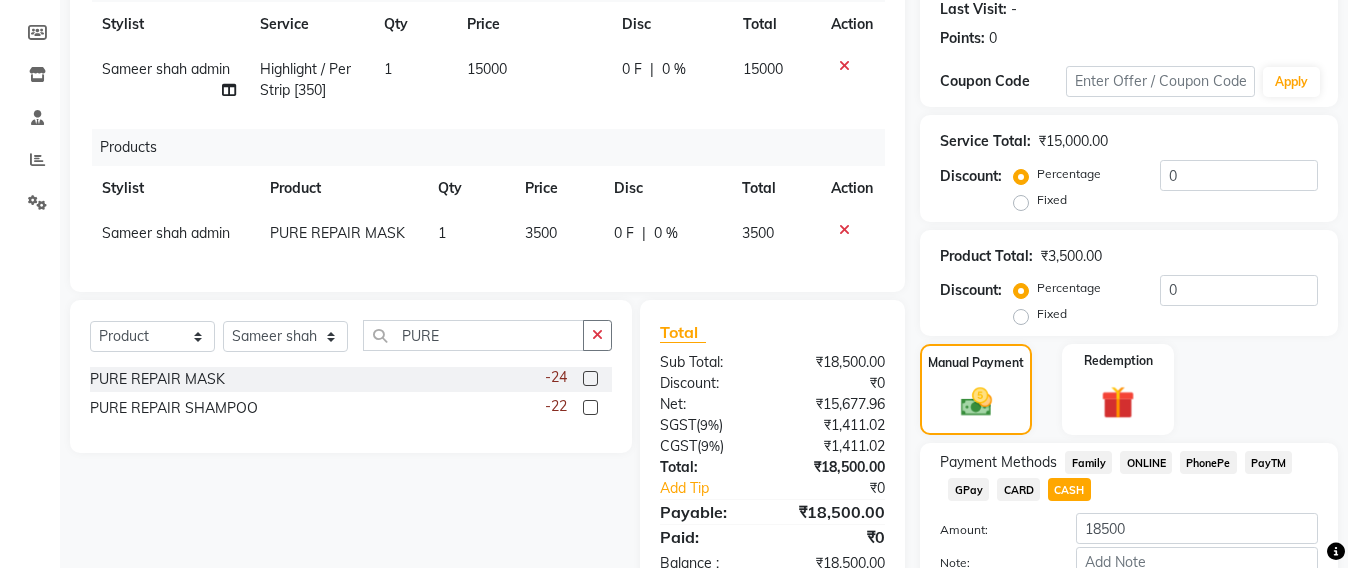 scroll, scrollTop: 405, scrollLeft: 0, axis: vertical 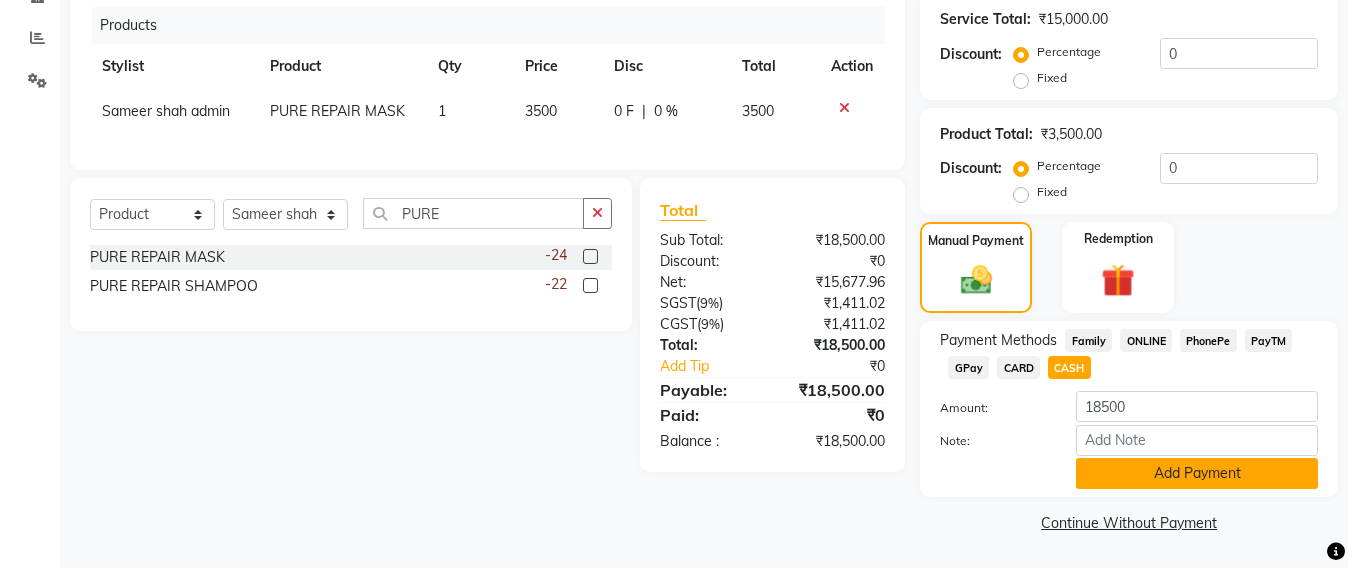 click on "Add Payment" 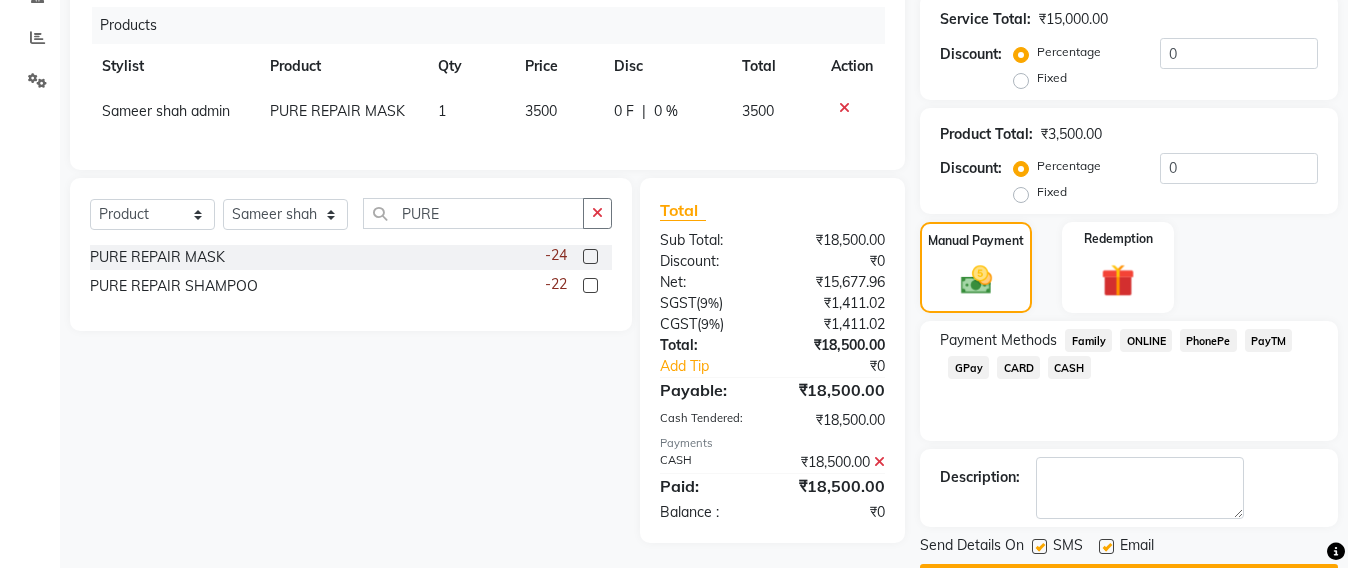 scroll, scrollTop: 462, scrollLeft: 0, axis: vertical 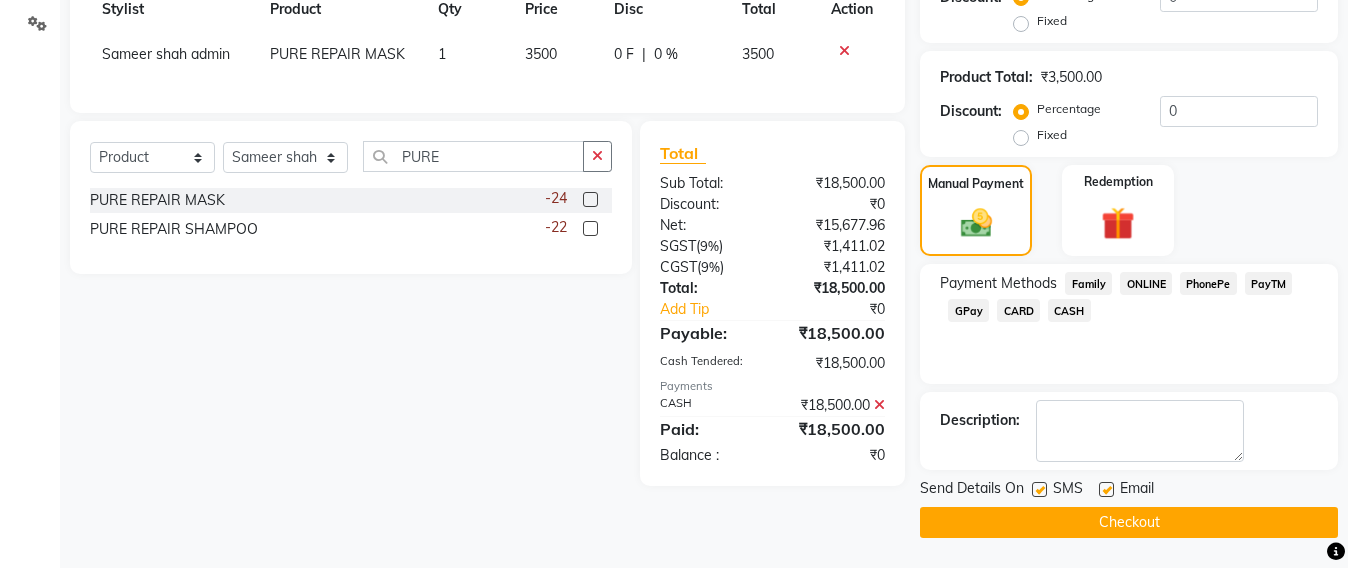 click on "Checkout" 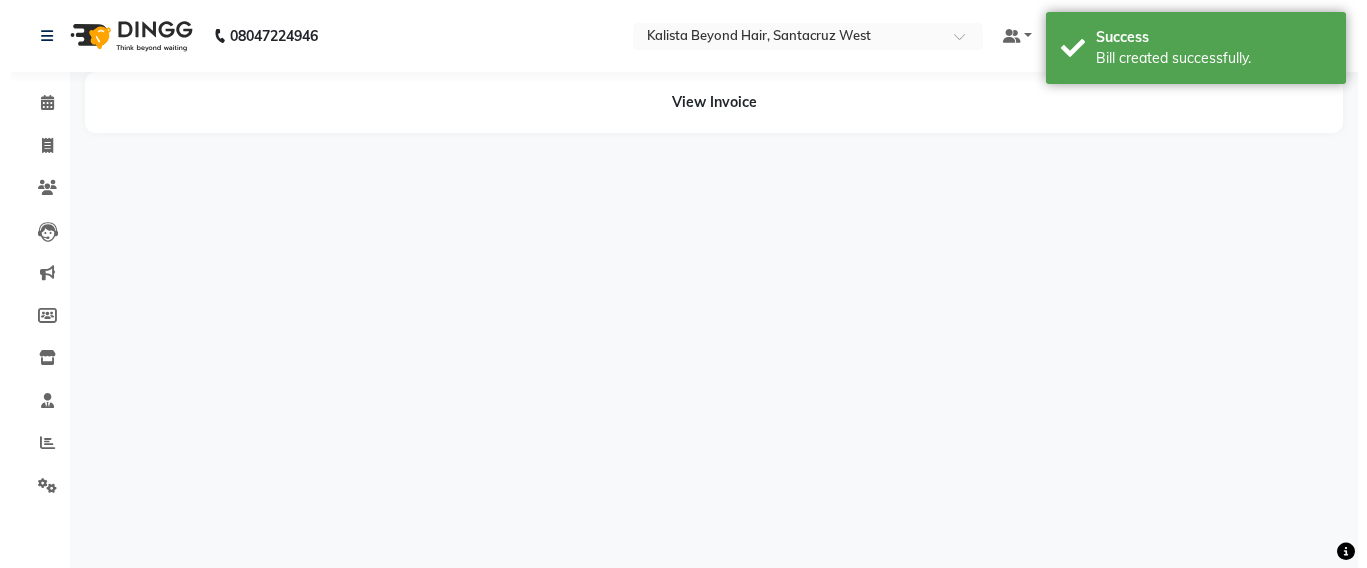 scroll, scrollTop: 0, scrollLeft: 0, axis: both 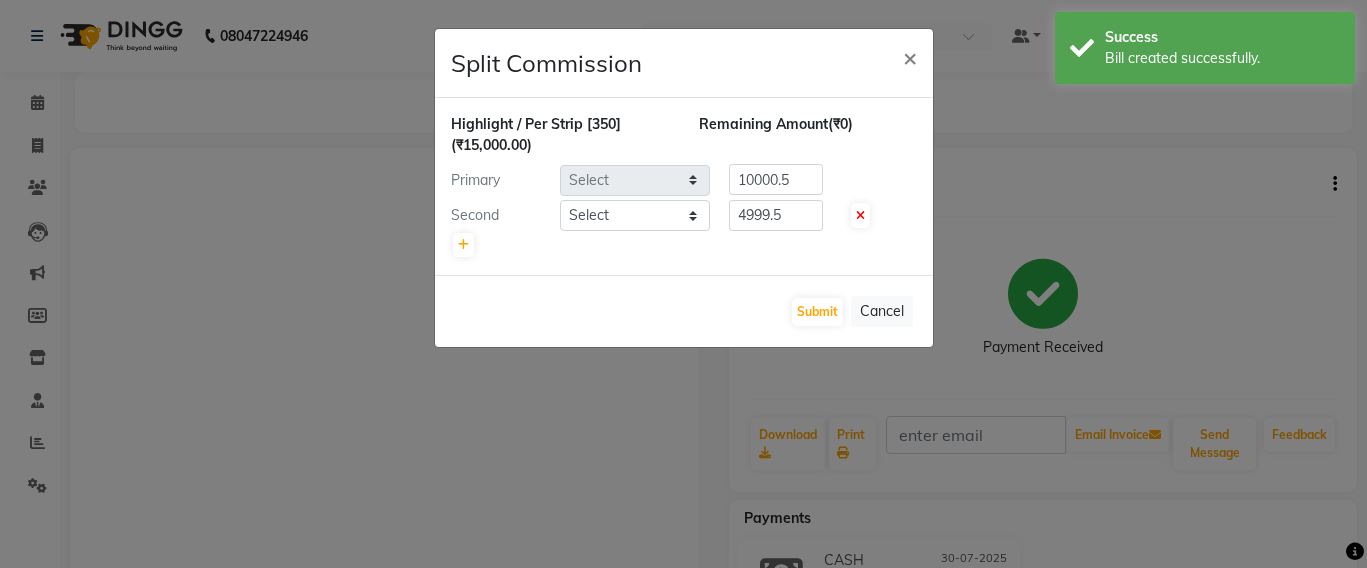 select on "48409" 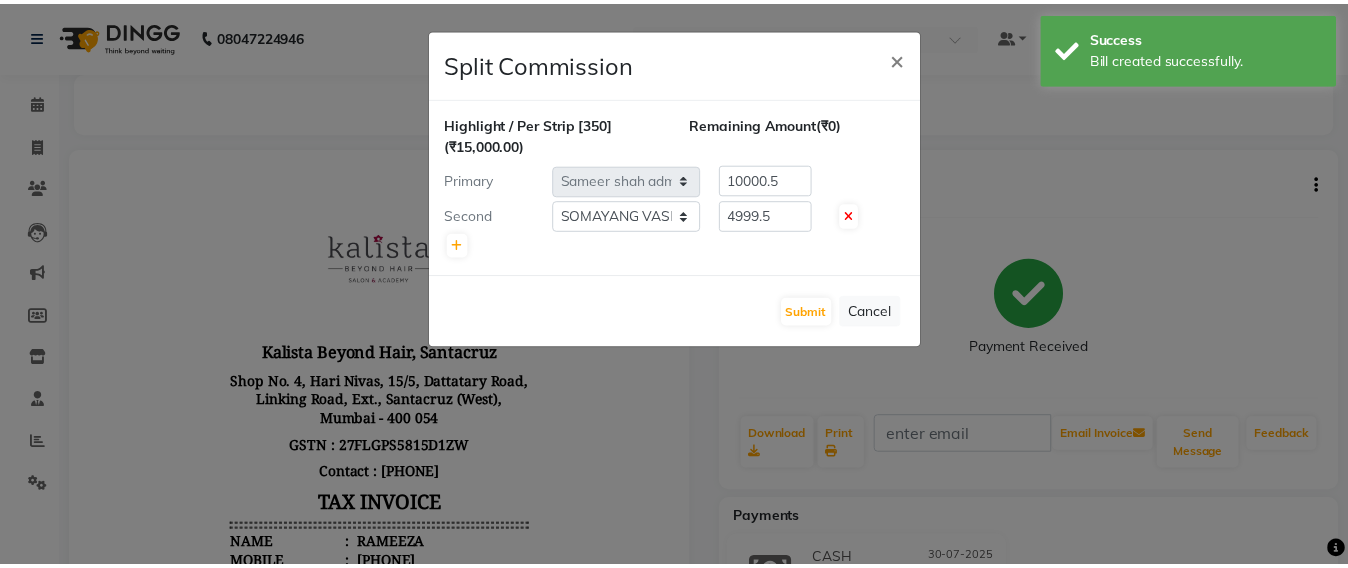scroll, scrollTop: 0, scrollLeft: 0, axis: both 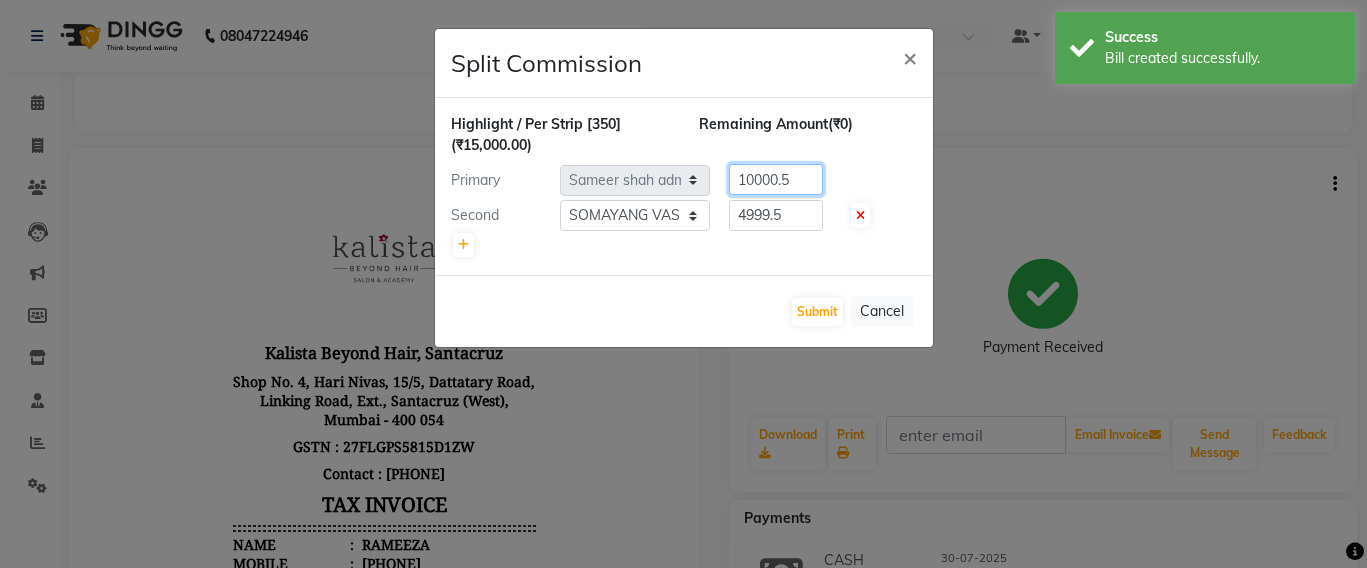 click on "10000.5" 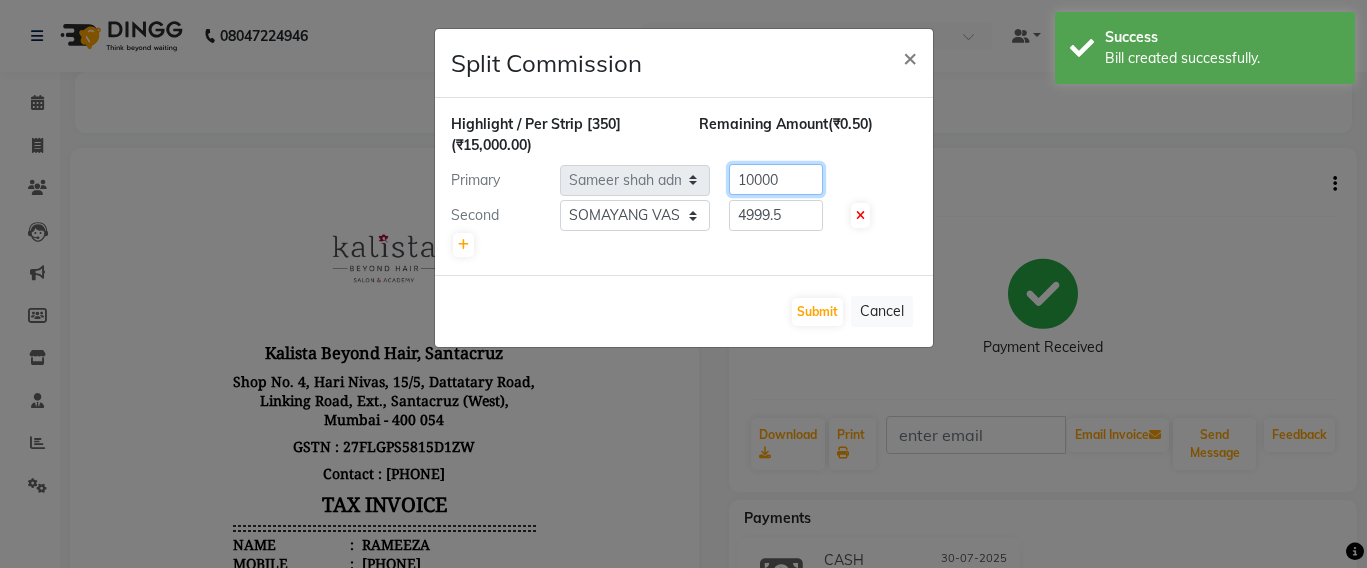 type on "10000" 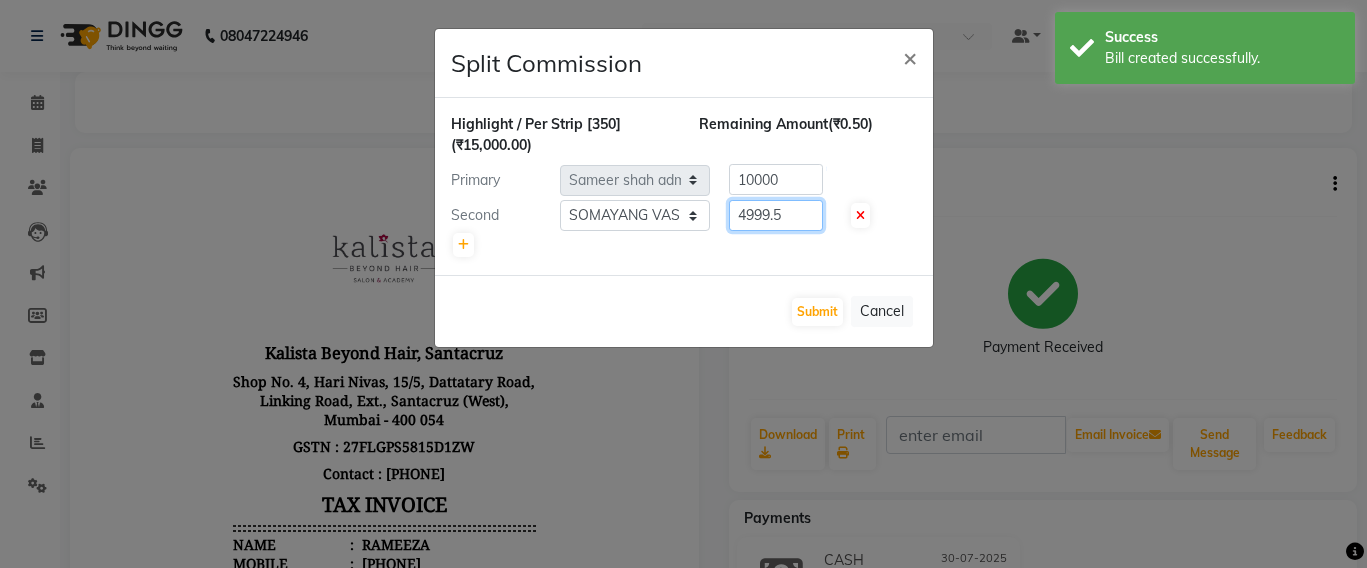 click on "4999.5" 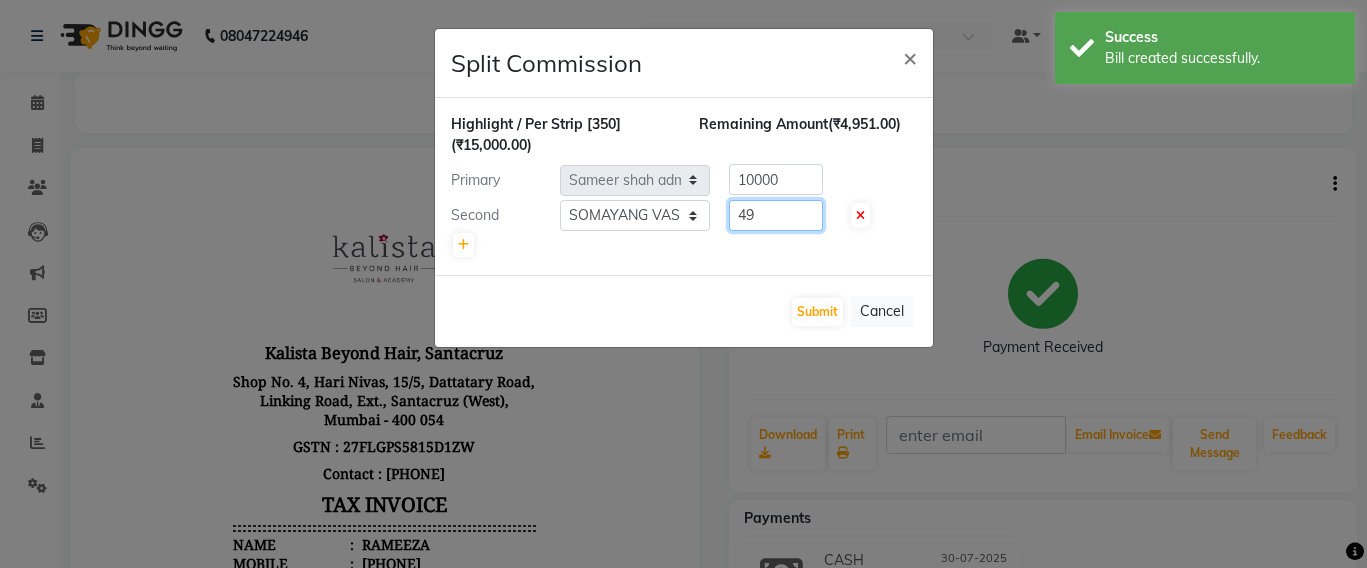 type on "4" 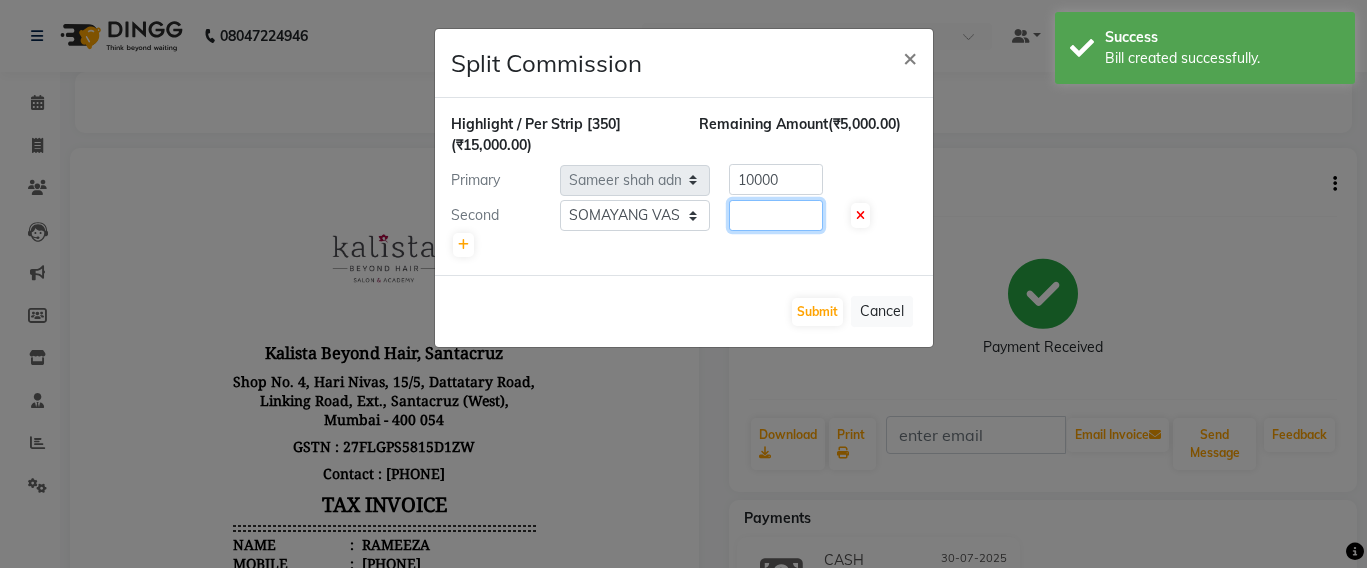 type on "6" 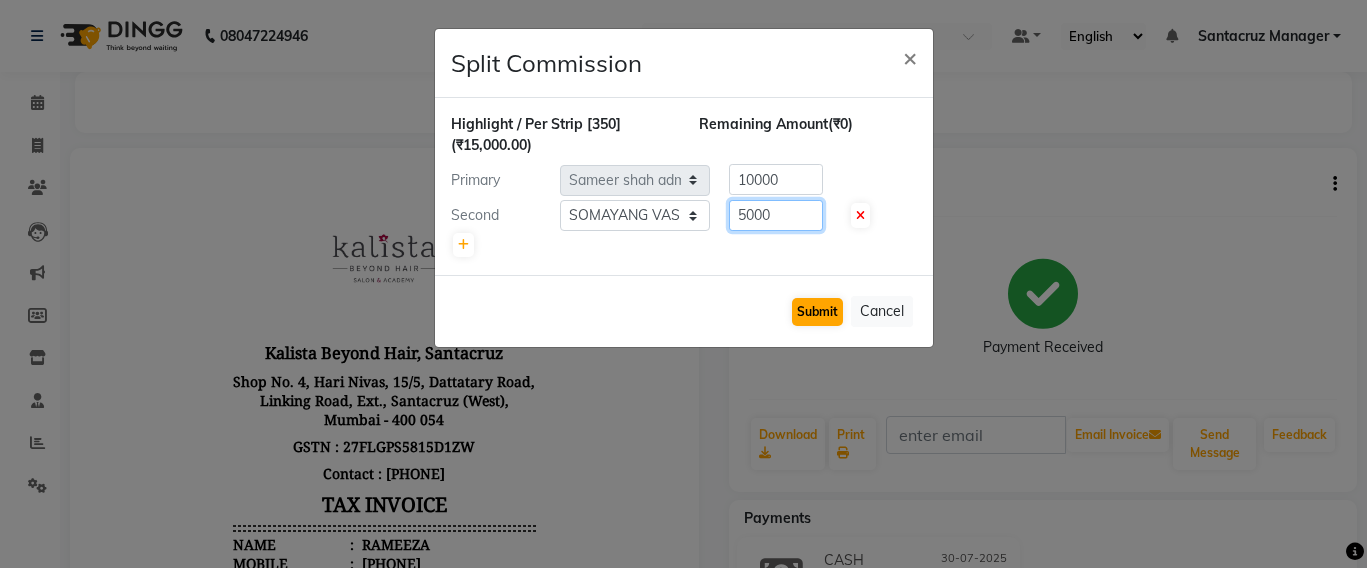 type on "5000" 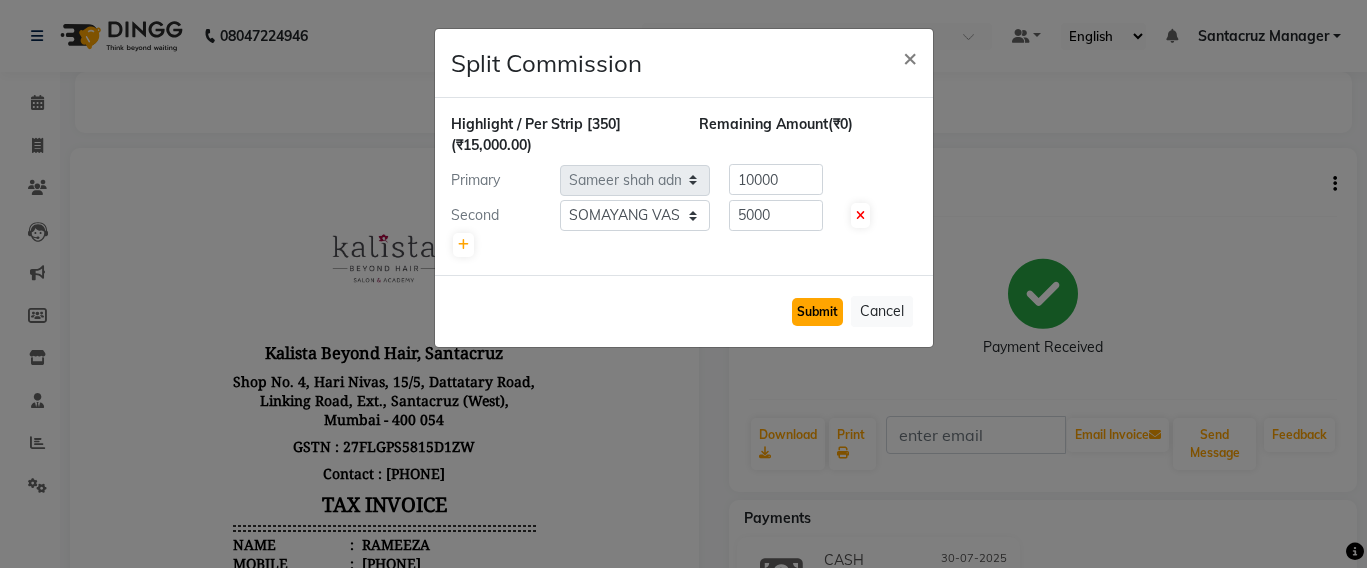 click on "Submit" 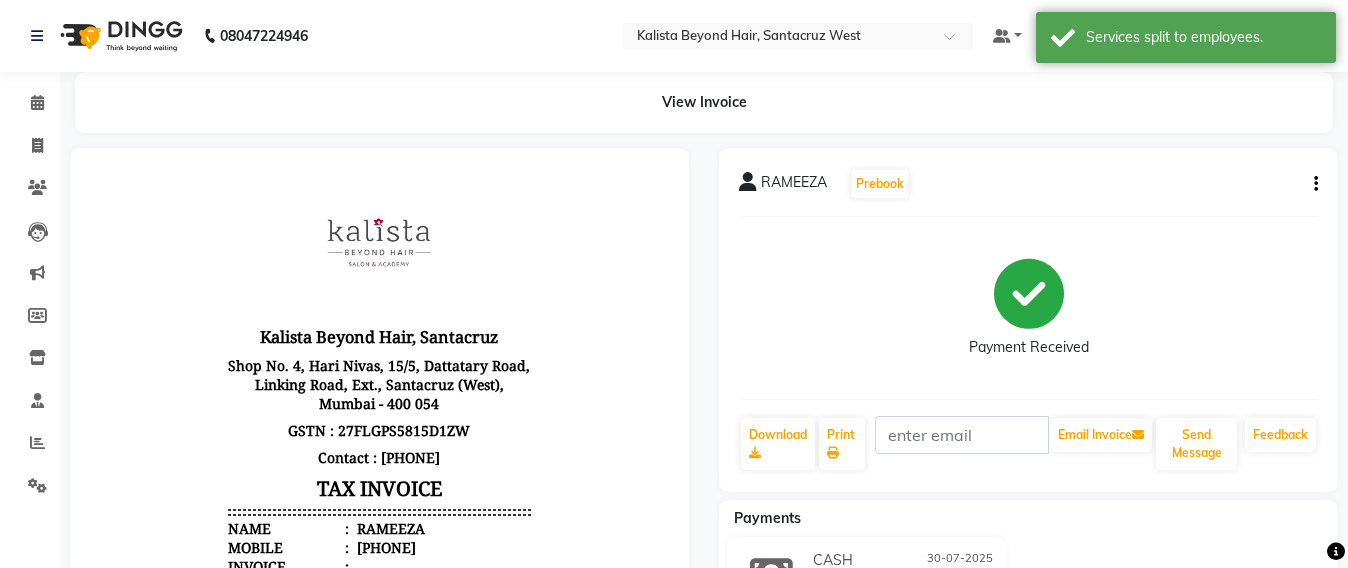 scroll, scrollTop: 125, scrollLeft: 0, axis: vertical 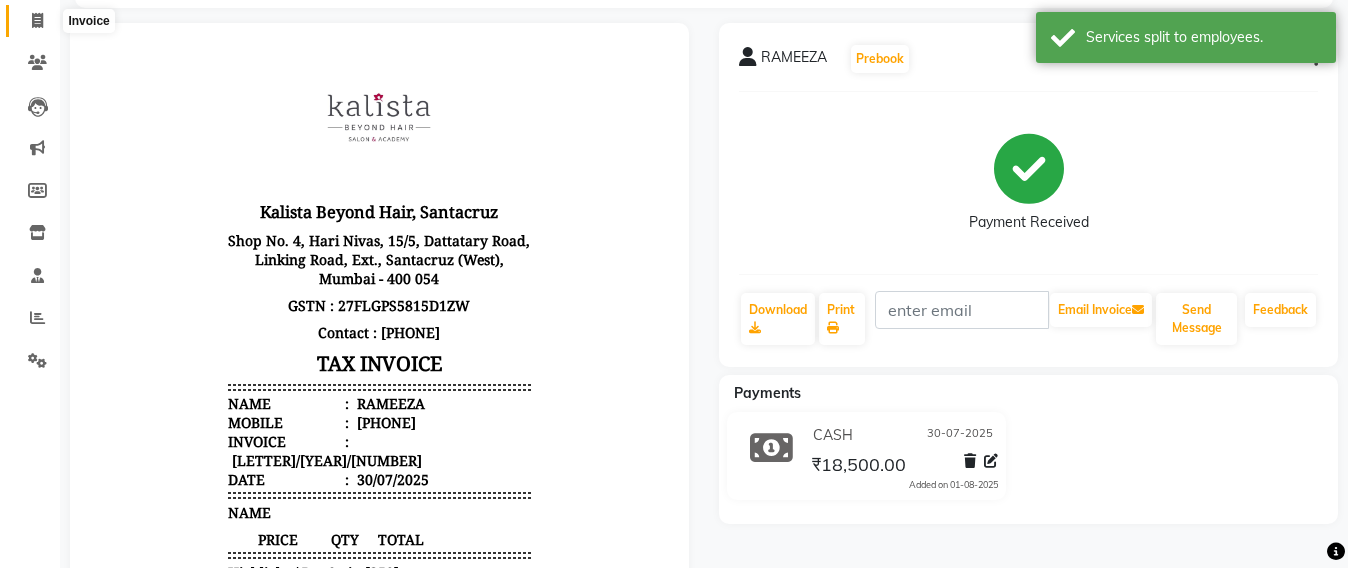 click 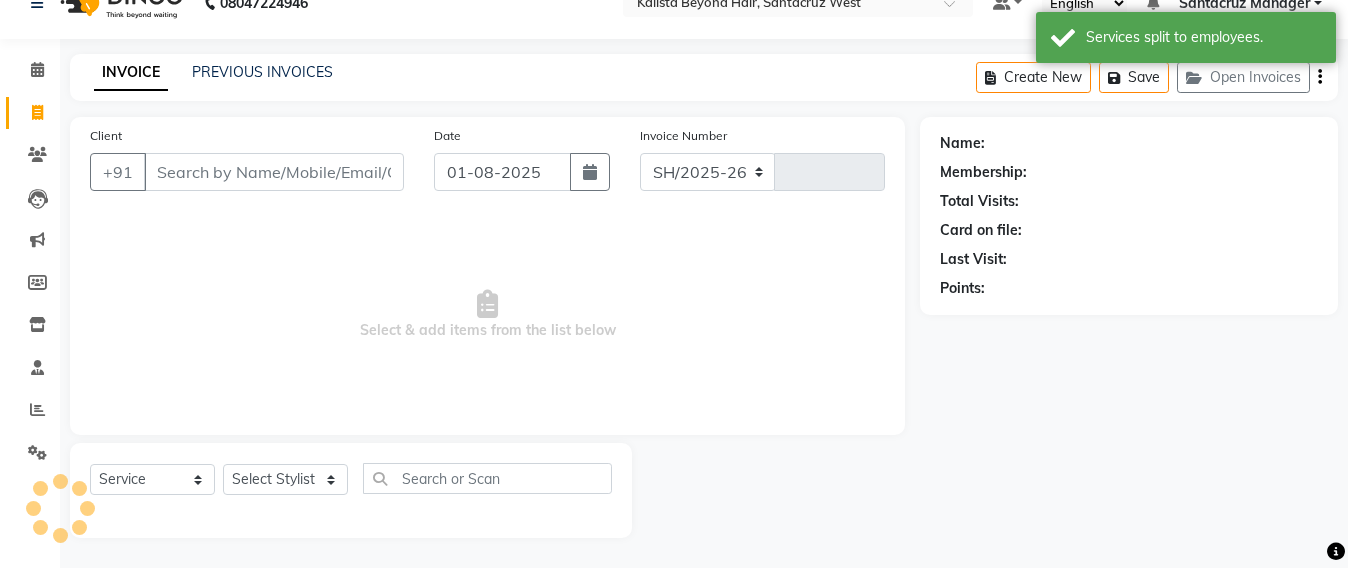 scroll, scrollTop: 33, scrollLeft: 0, axis: vertical 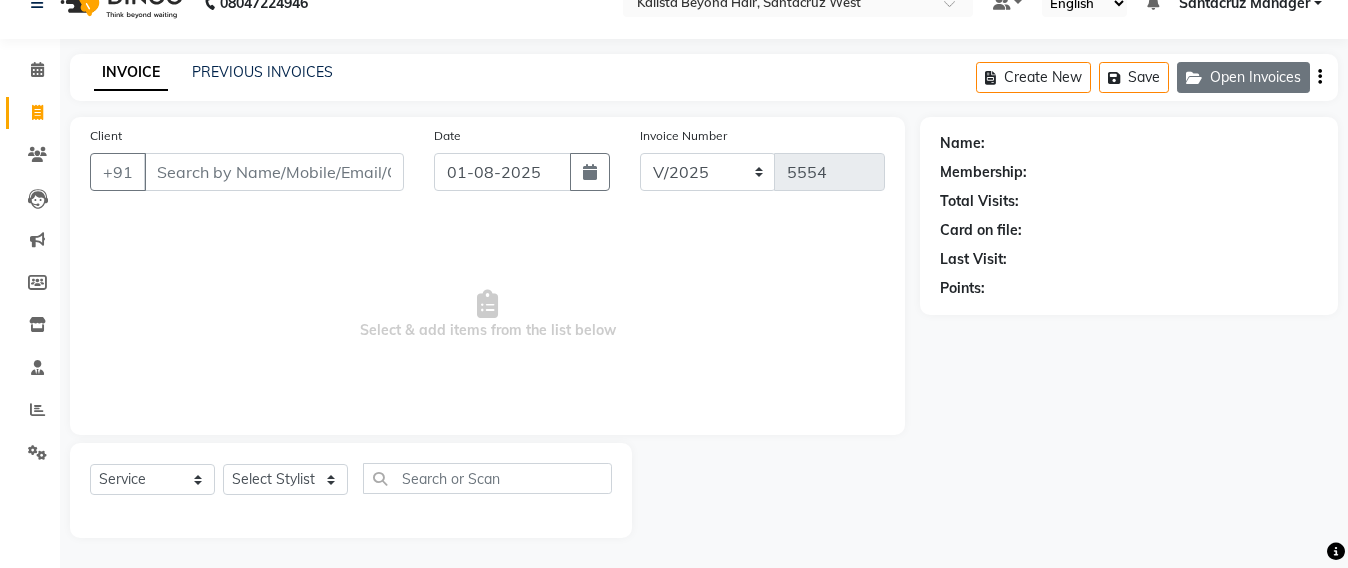 click on "Open Invoices" 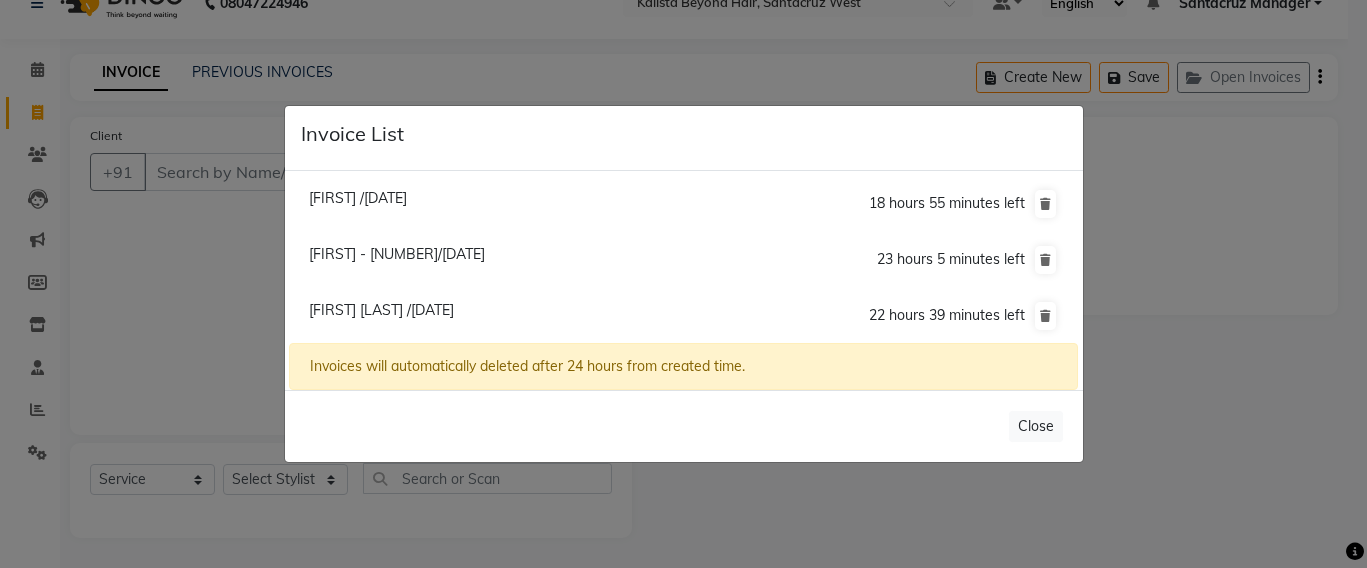 click on "Rakshita Singh /01 August 2025" 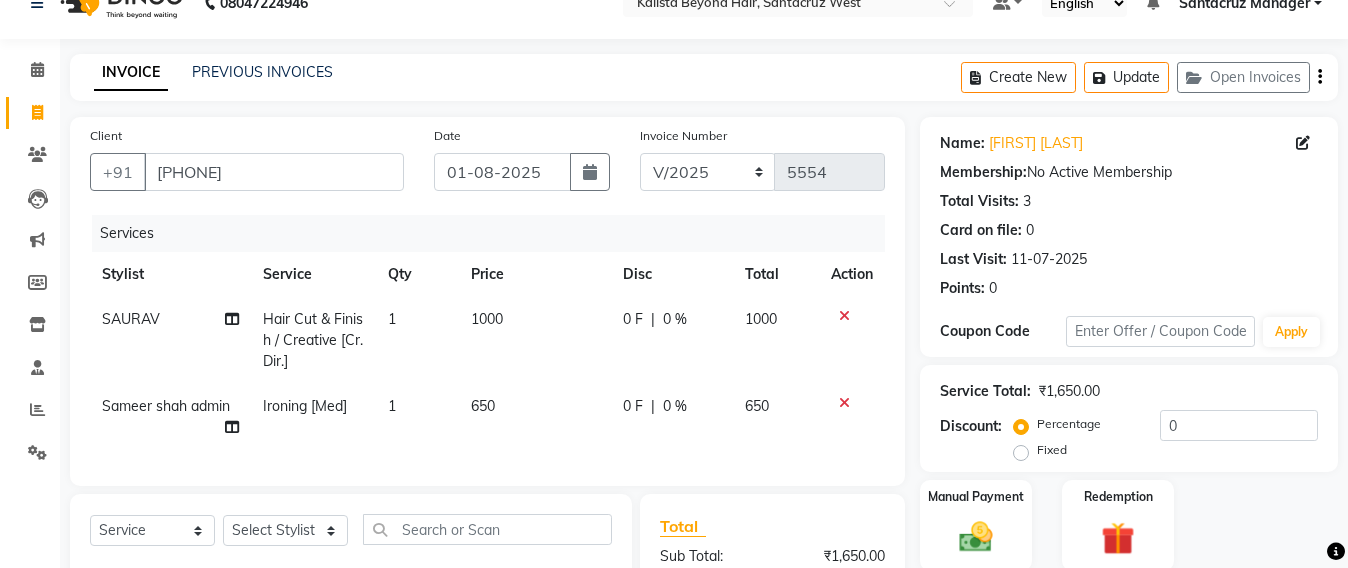 scroll, scrollTop: 283, scrollLeft: 0, axis: vertical 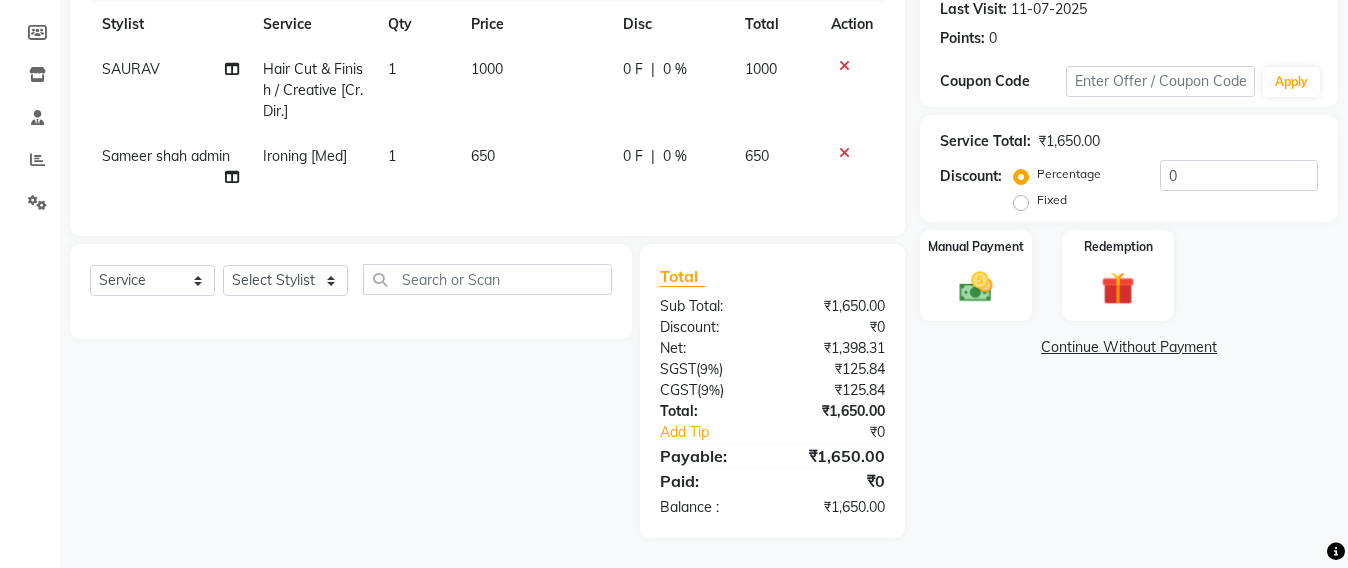 click on "SAURAV" 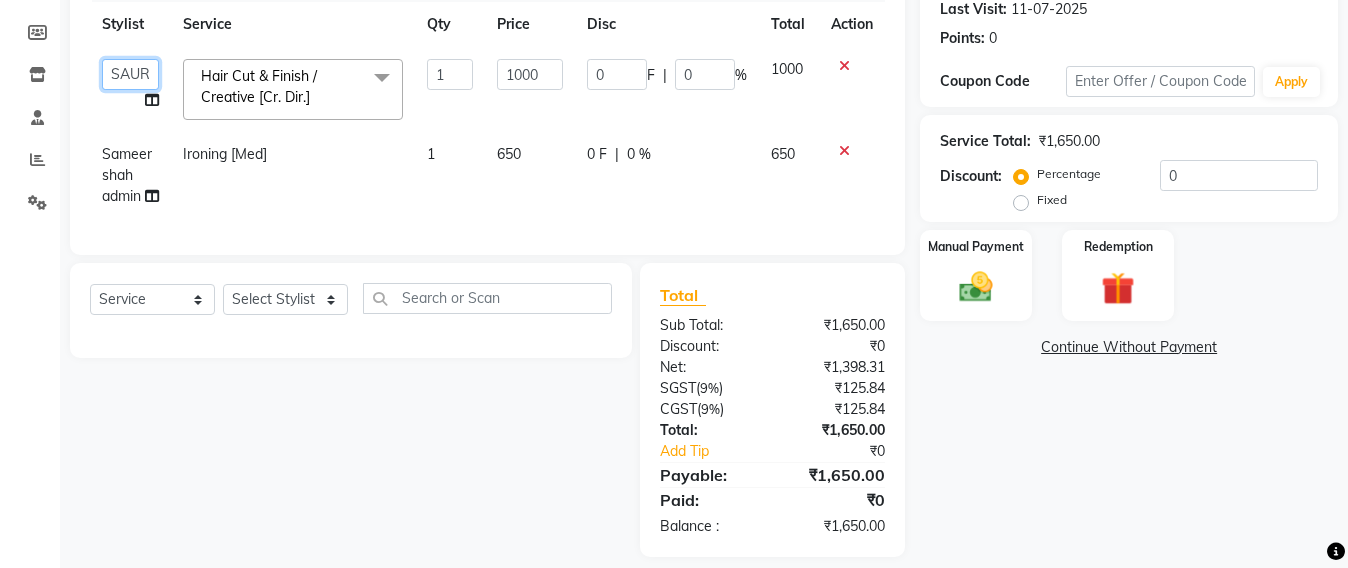 click on "Admin   Avesh Sankat   AZHER SHAIKH   Jayeshree Mahtre   Manisha Subodh Shedge   Muskaan   Pramila Vinayak Mhatre   prathmesh mahattre   Pratibha Nilesh Sharma   RINKI SAV   Rosy Sunil Jadhav   Sameer shah admin   Santacruz Manager   SAURAV   Siddhi   SOMAYANG VASHUM   Tejasvi Bhosle" 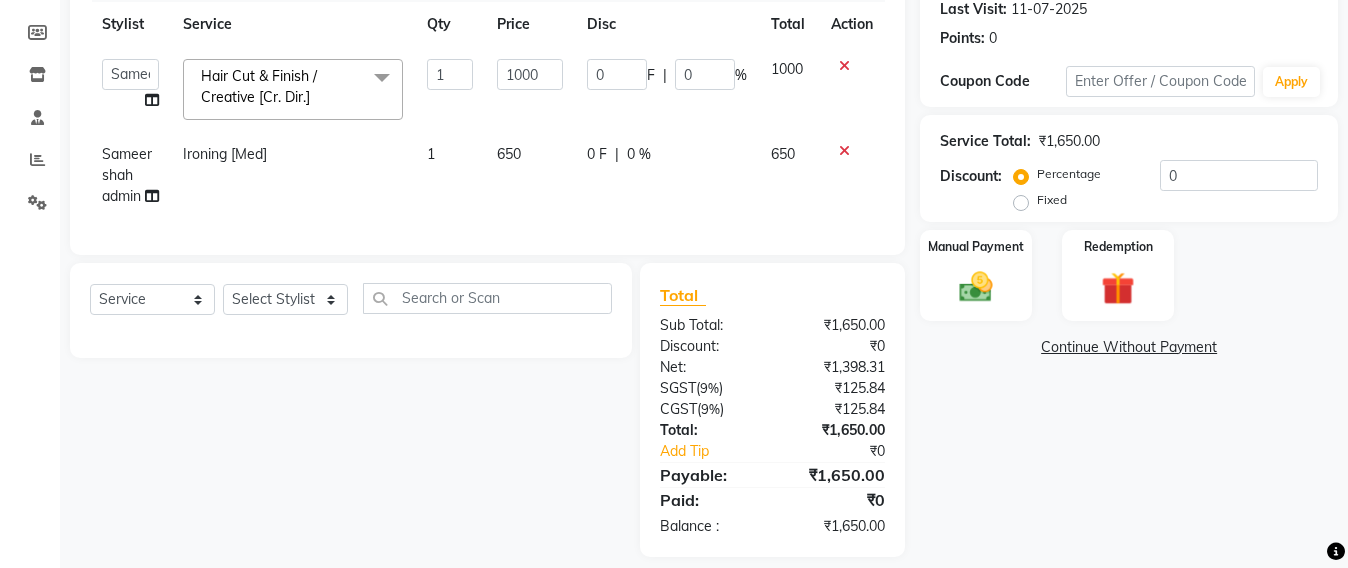 select on "48409" 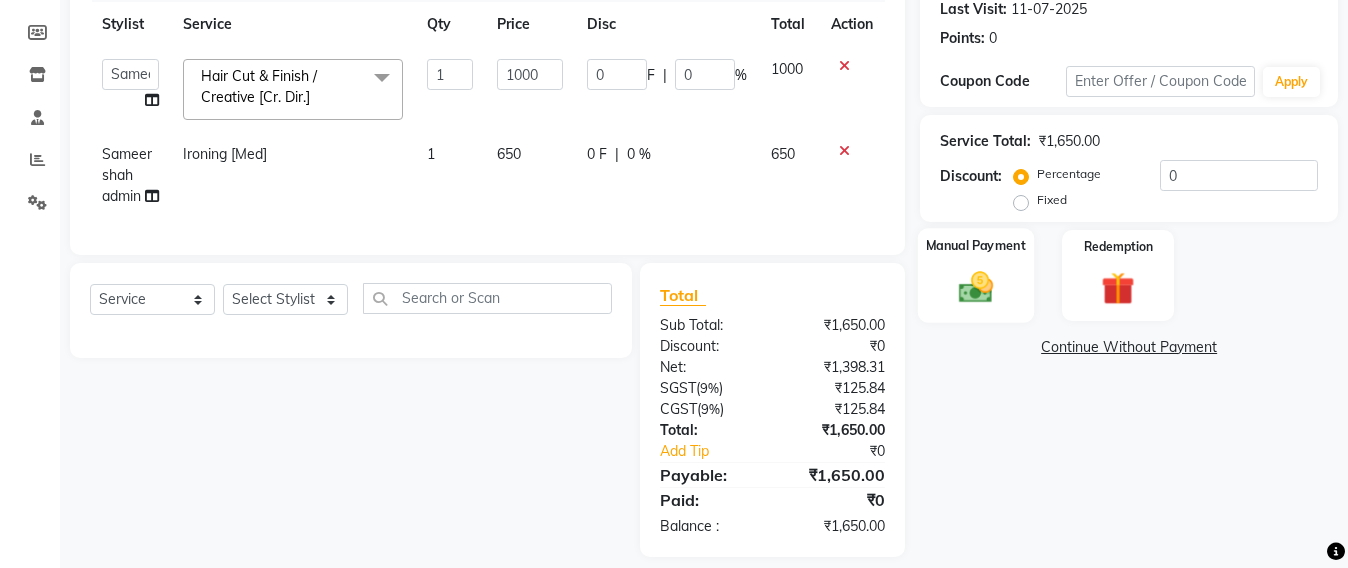 click 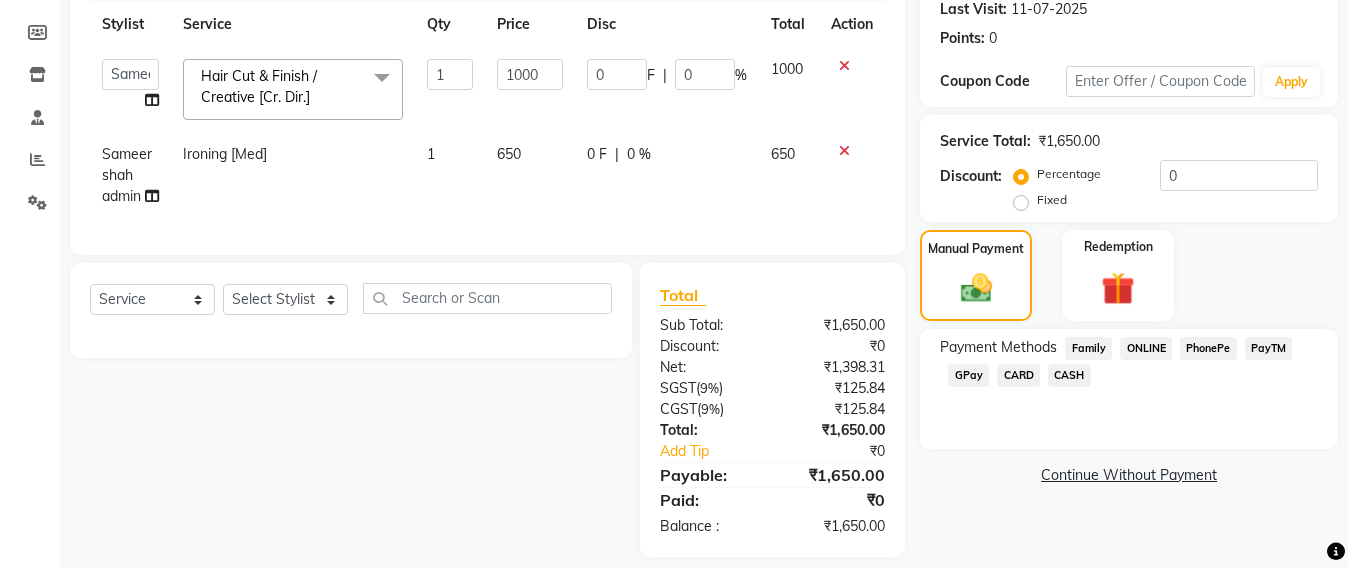 click on "GPay" 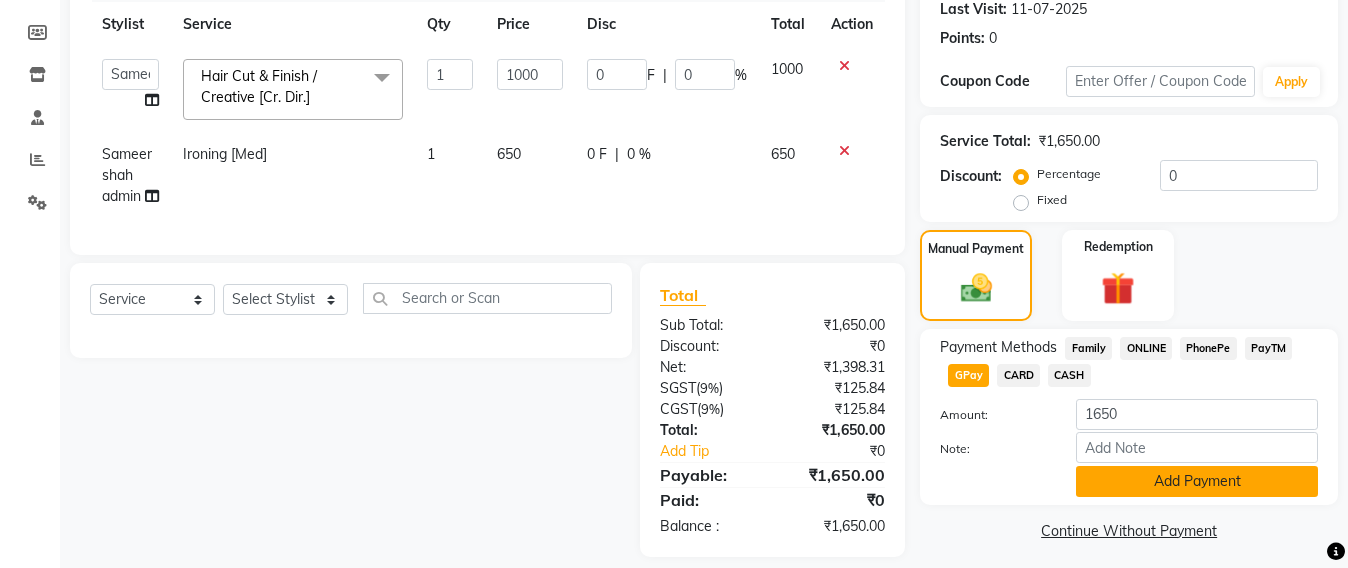 click on "Add Payment" 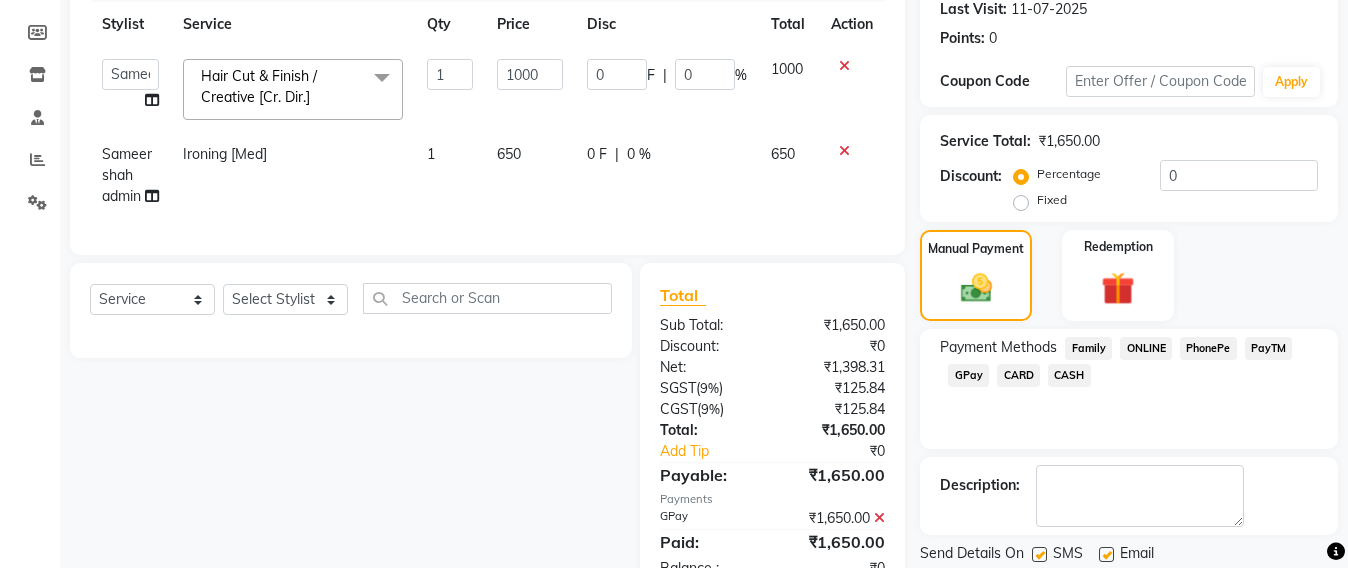 scroll, scrollTop: 363, scrollLeft: 0, axis: vertical 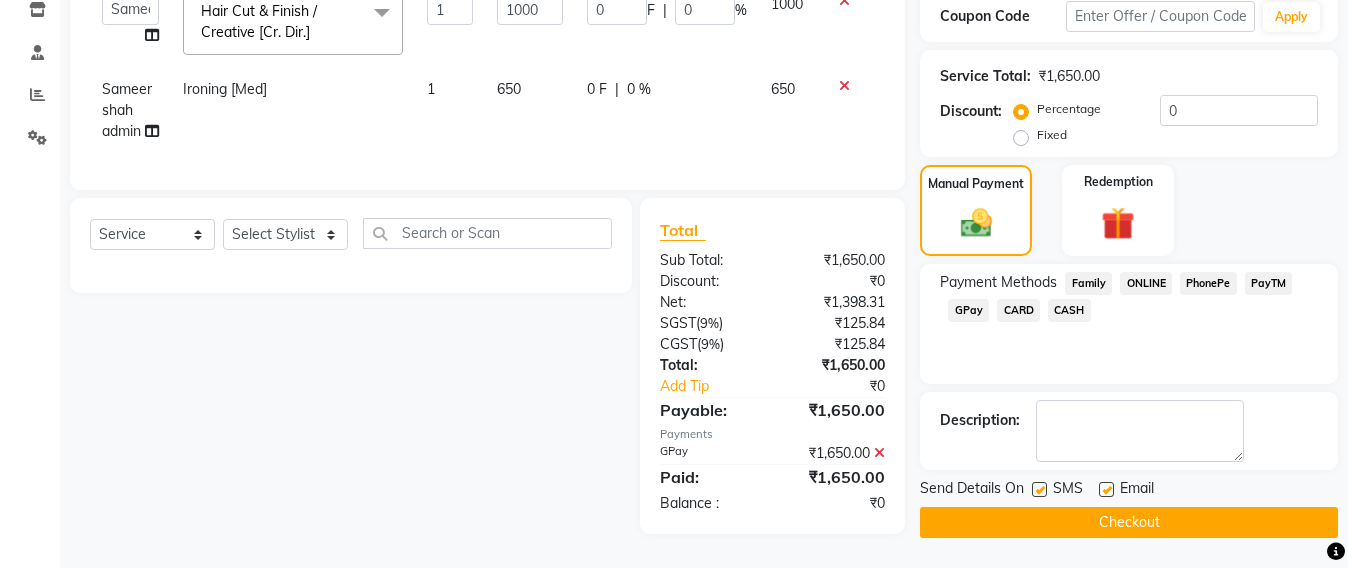 click on "Checkout" 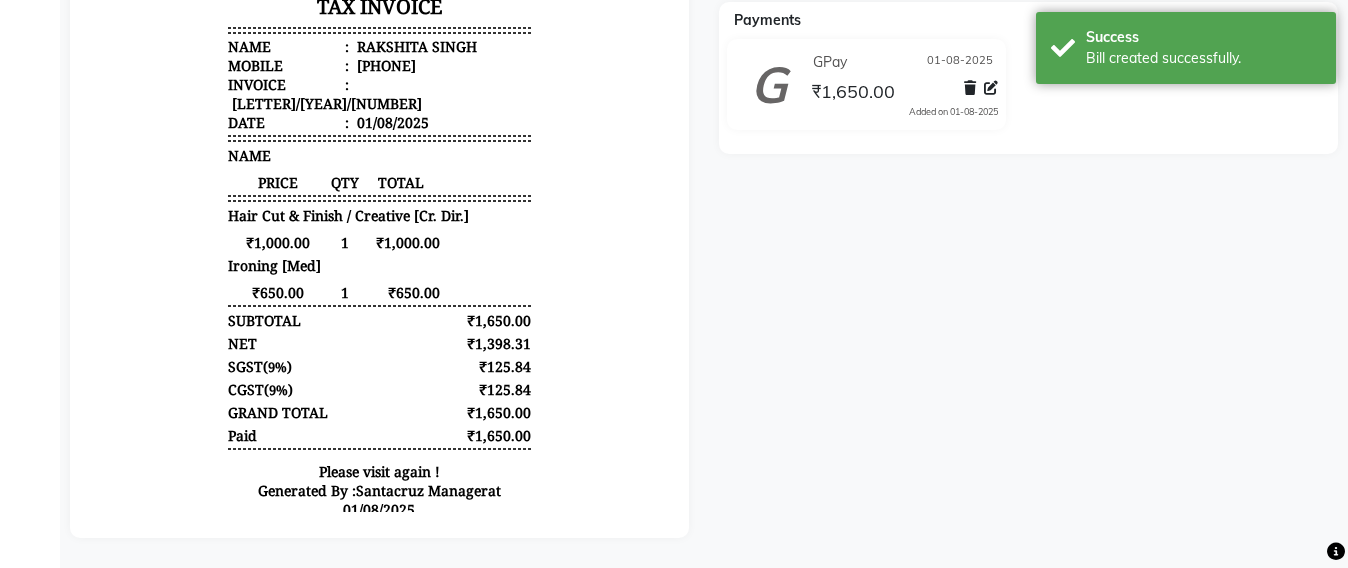 scroll, scrollTop: 17, scrollLeft: 0, axis: vertical 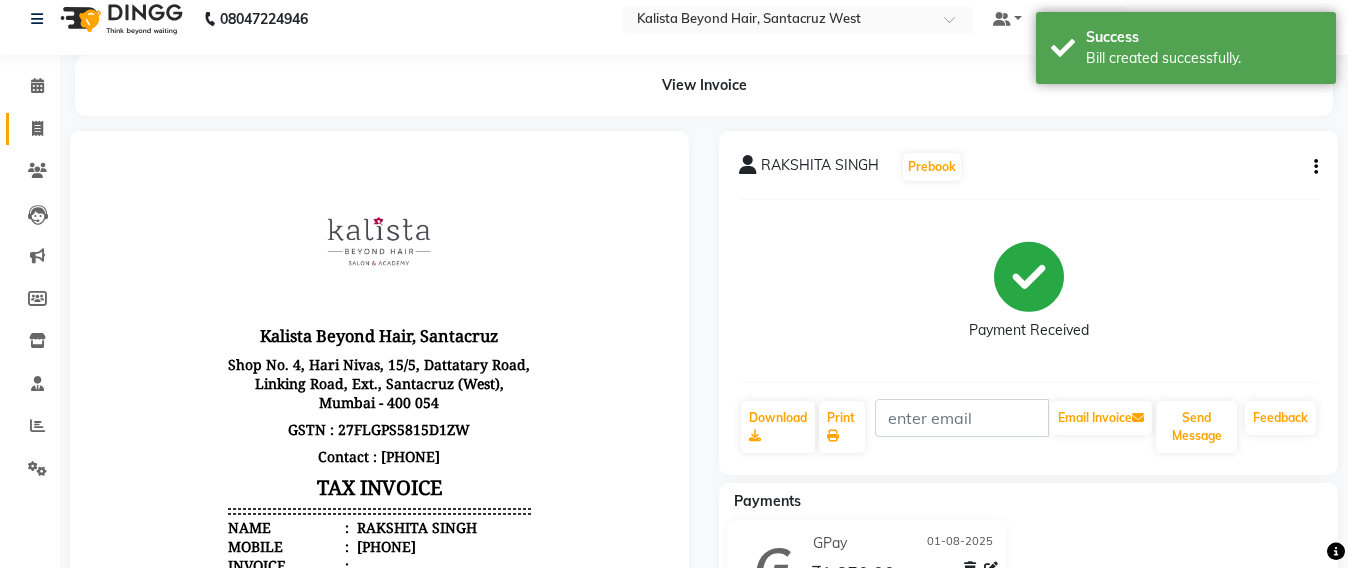 click on "Invoice" 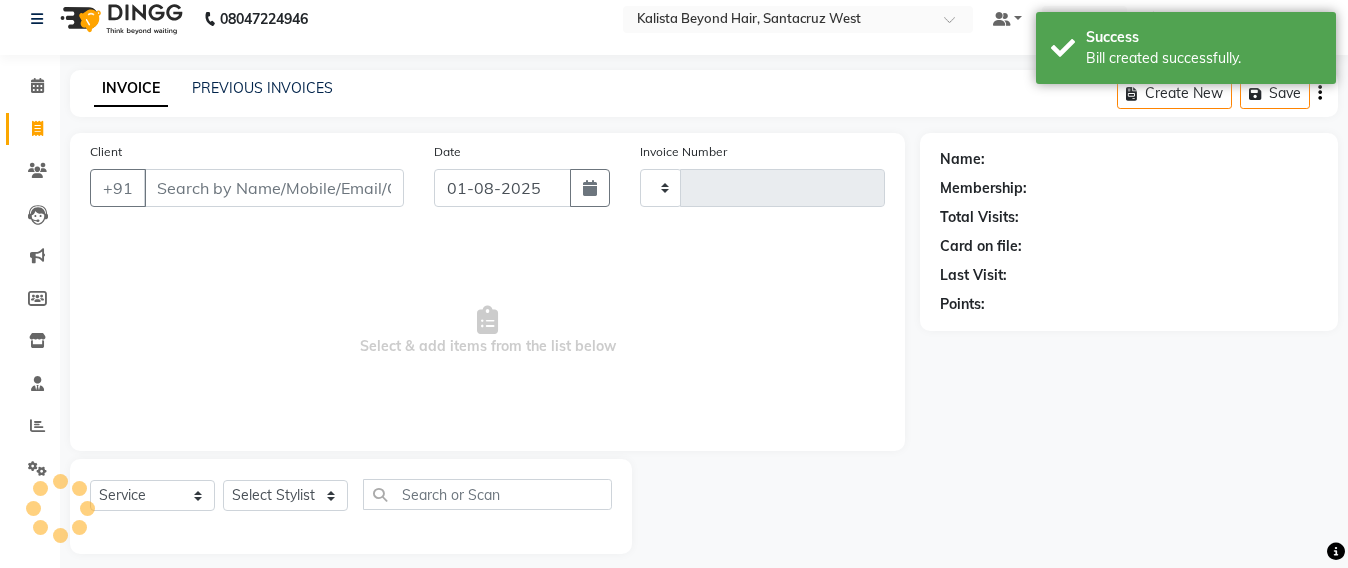 scroll, scrollTop: 33, scrollLeft: 0, axis: vertical 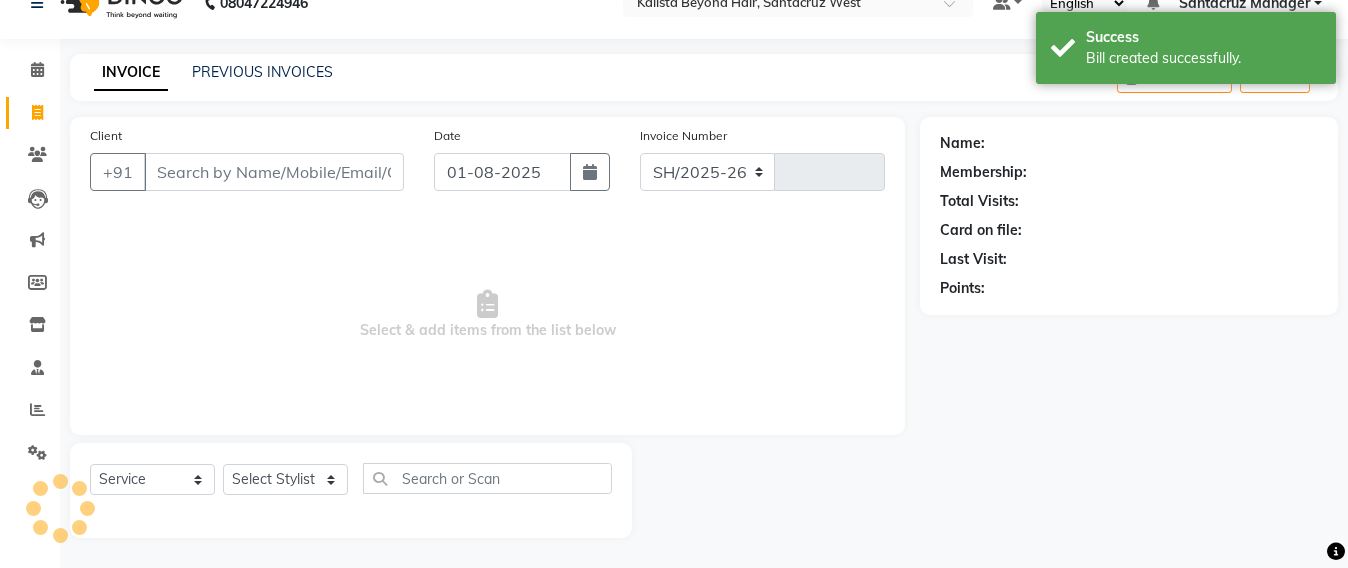 select on "6357" 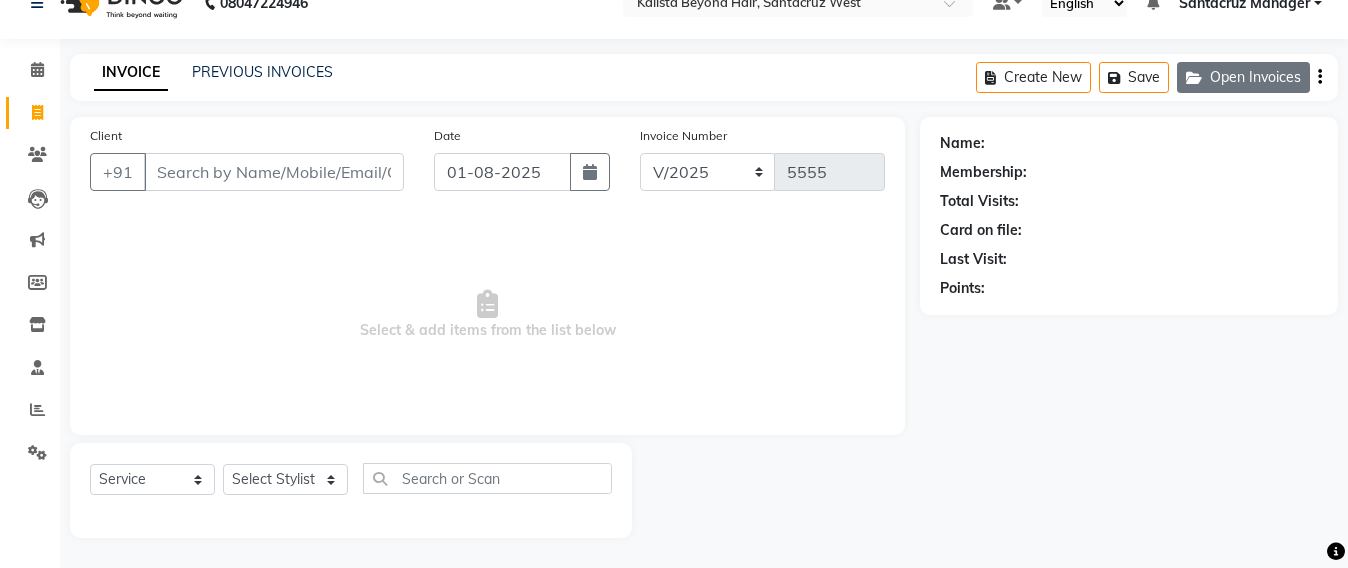 click on "Open Invoices" 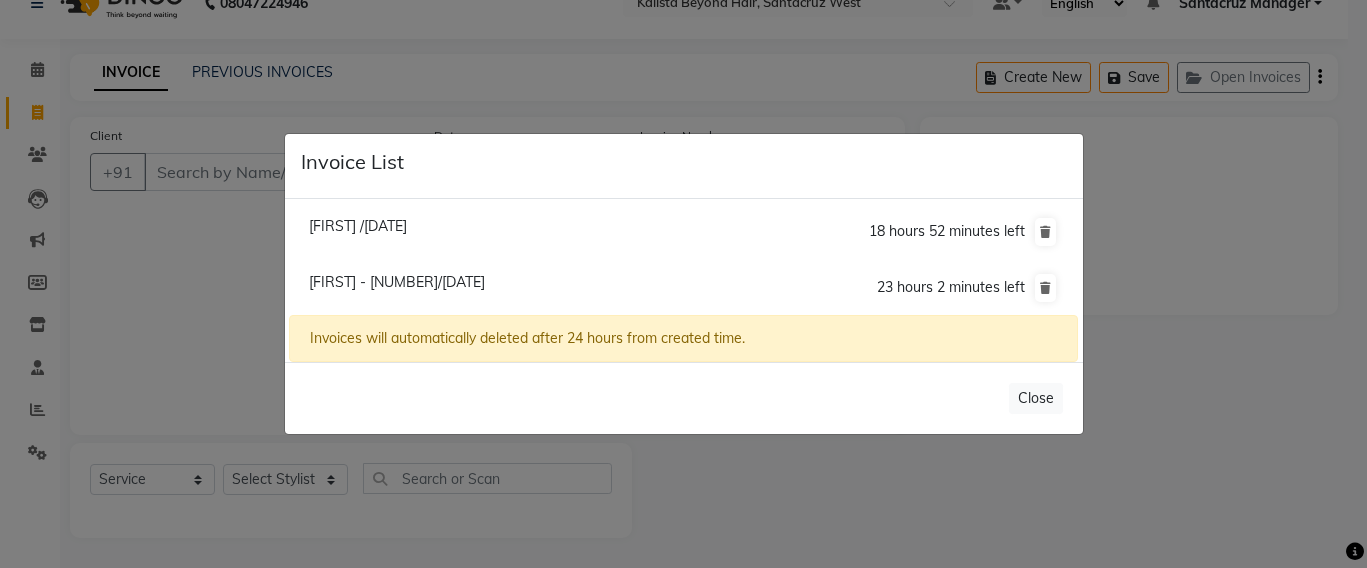 click on "Sonam - 3155/01 August 2025" 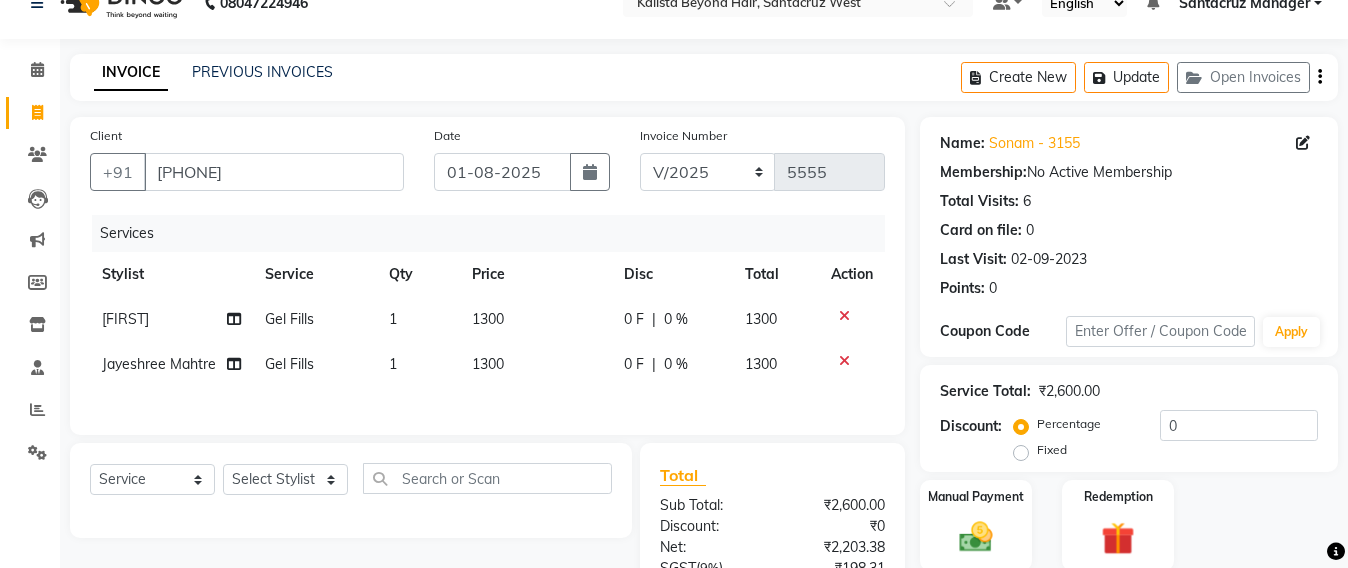click on "1300" 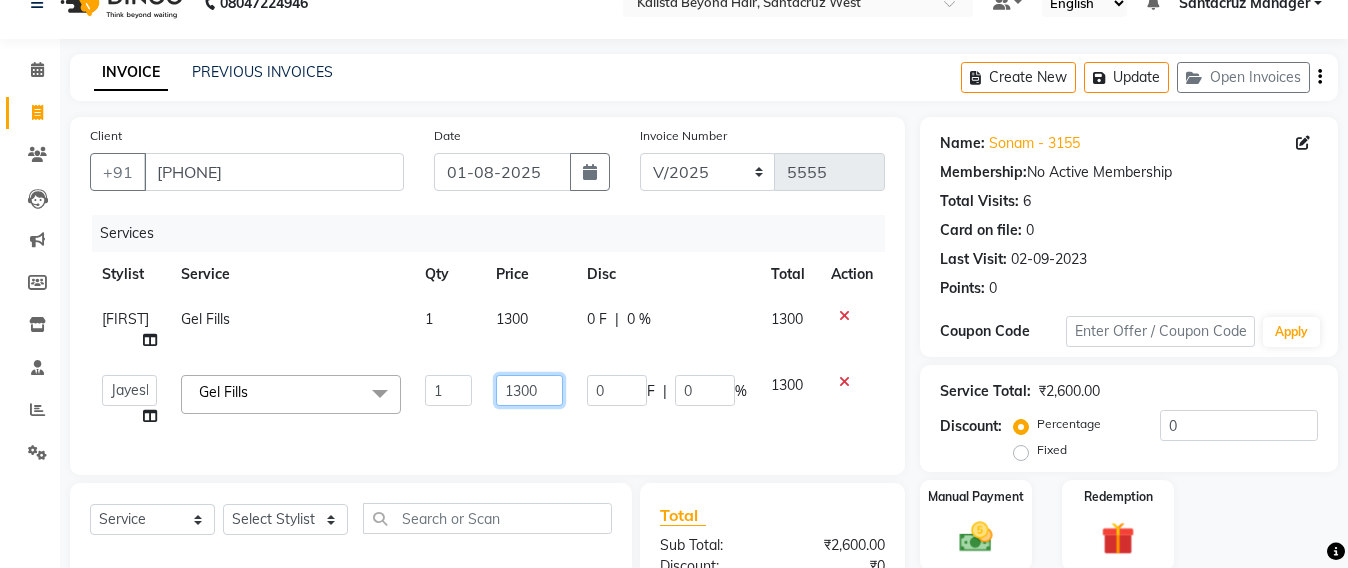 click on "1300" 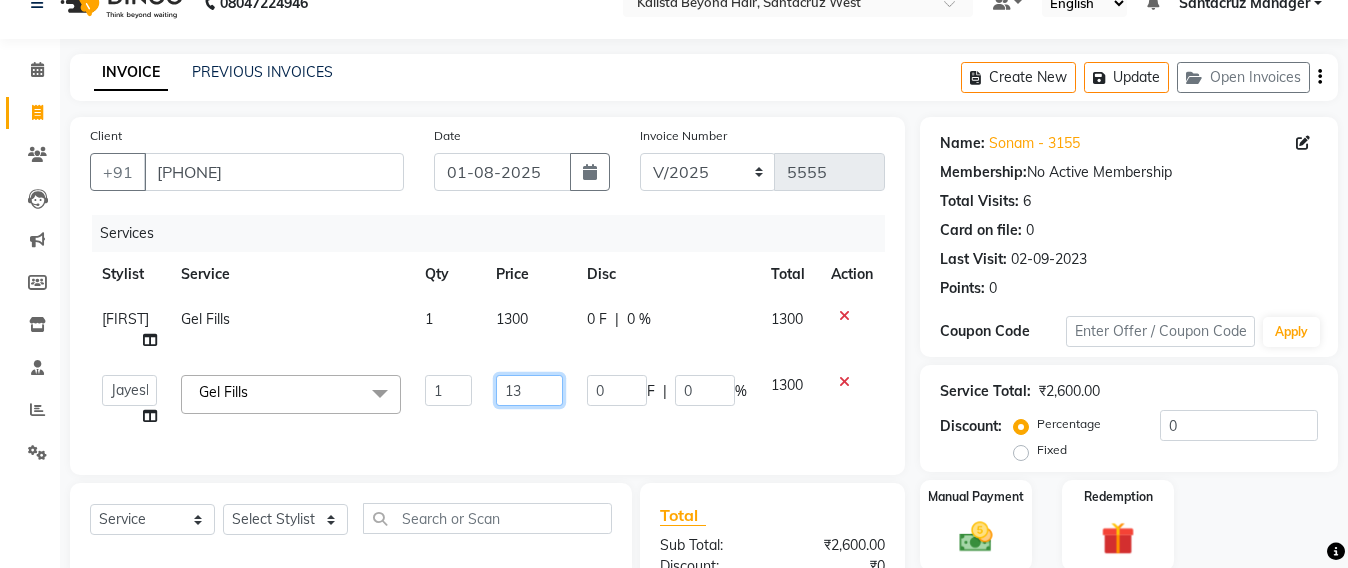 type on "1" 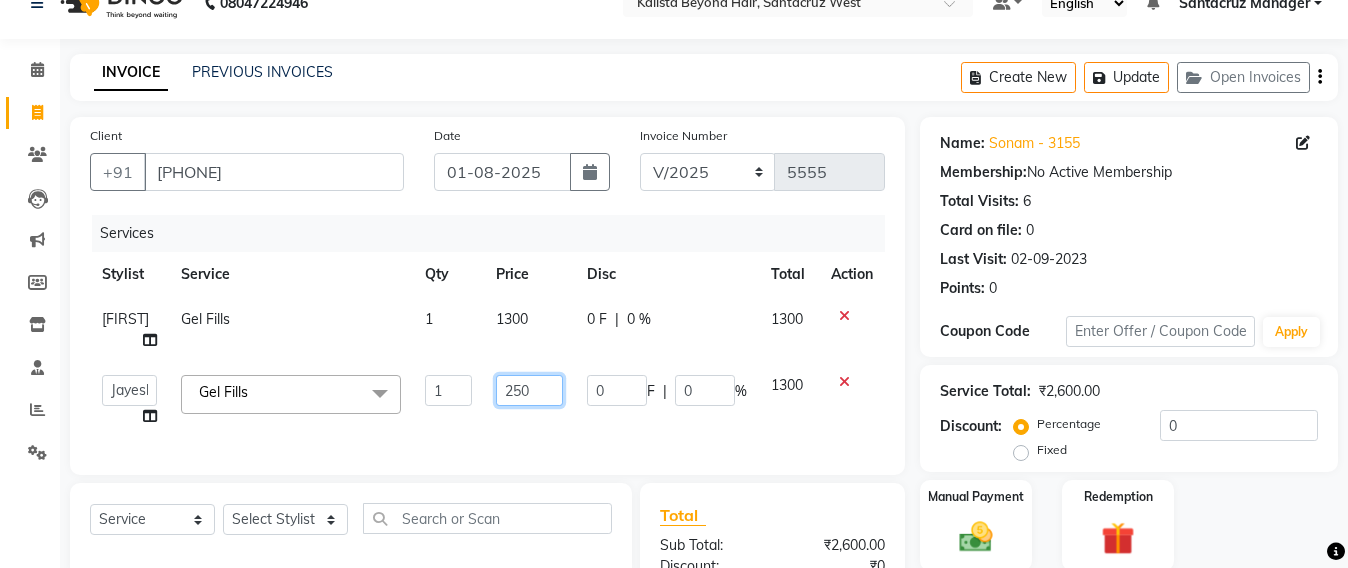 type on "2500" 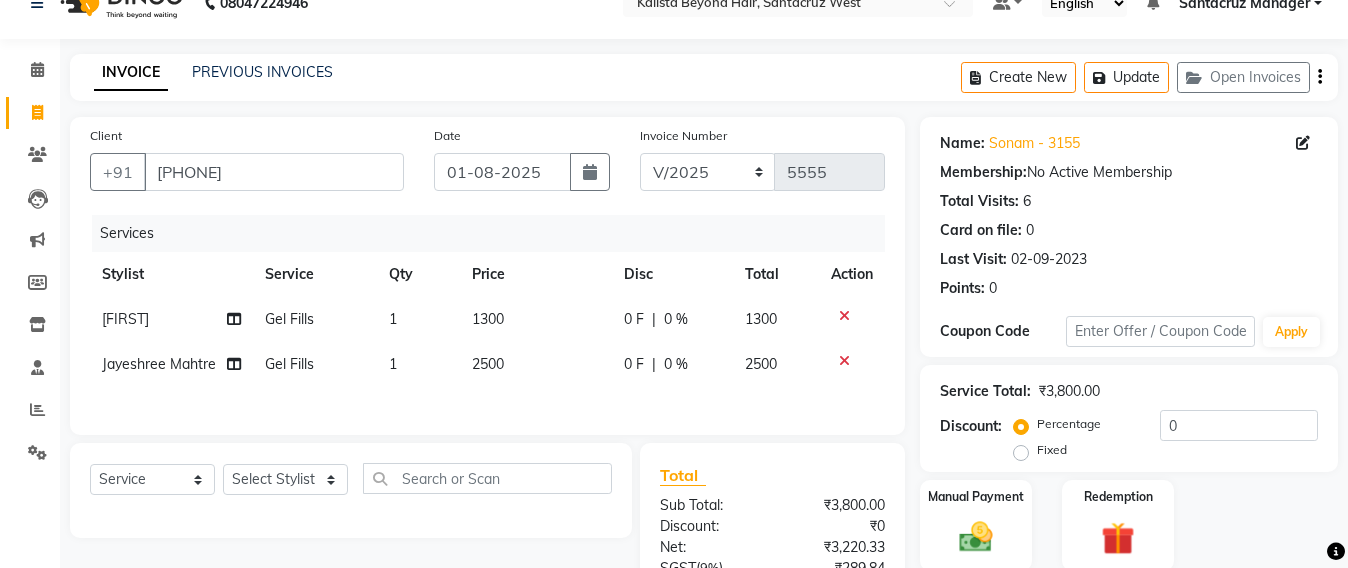 click on "1300" 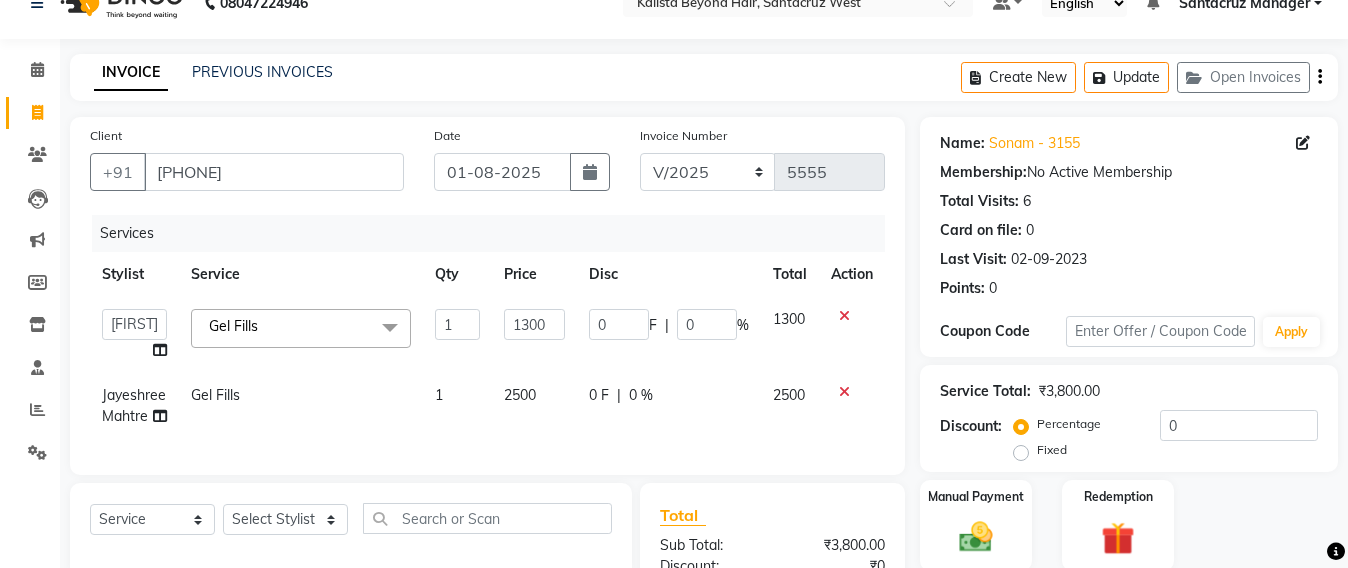 click on "Services Stylist Service Qty Price Disc Total Action  Admin   Avesh Sankat   AZHER SHAIKH   Jayeshree Mahtre   Manisha Subodh Shedge   Muskaan   Pramila Vinayak Mhatre   prathmesh mahattre   Pratibha Nilesh Sharma   RINKI SAV   Rosy Sunil Jadhav   Sameer shah admin   Santacruz Manager   SAURAV   Siddhi   SOMAYANG VASHUM   Tejasvi Bhosle  Gel Fills  x Upper Lip Bleach Half Legs Bleach Face & Neck Bleach Half Arms Bleach Full Arms Bleach Under Arms Bleach Half Front Bleach Full Back Bleach Stomach Bleach Full Legs Bleach Palms Bleach Feet Bleach Full Body Bleach Full Back /front Scrub EYE LINER ELBOW DTAN TASHAN MANICURE TASHAN PEDICURE Full Front Bleach Half Back Bleach Saree Draping Light Makeup Bridal Make Up Groom Makeup Party Make Up Basic Make Up Eye Lashes Regular Clean Up 03+ Seaweed 03+ Whitening Nose Clean Up HYDRA CLEAN UP Balayage Hair Tonning Or Refreshing Hair Color [Short] Hair Color [Ext. Long] Inoa [Ext. Long] Crown Touch Up Root Touch Up Root Touch Up - Inoa Hair Color [Med] Hair Color [Long]" 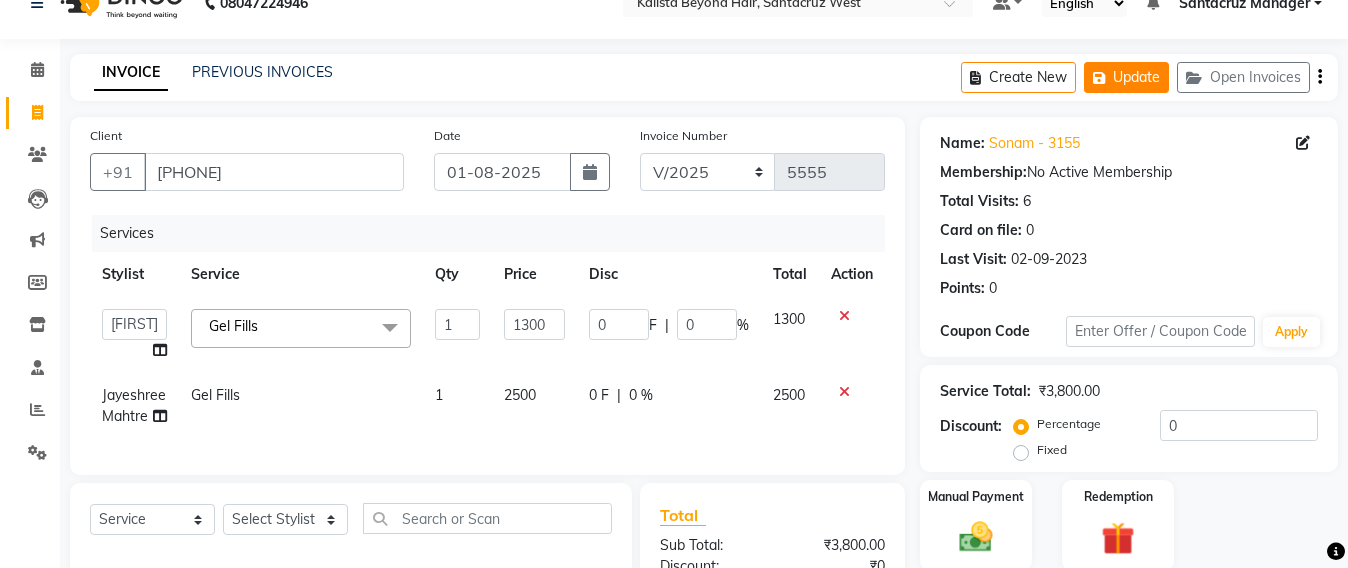 click on "Update" 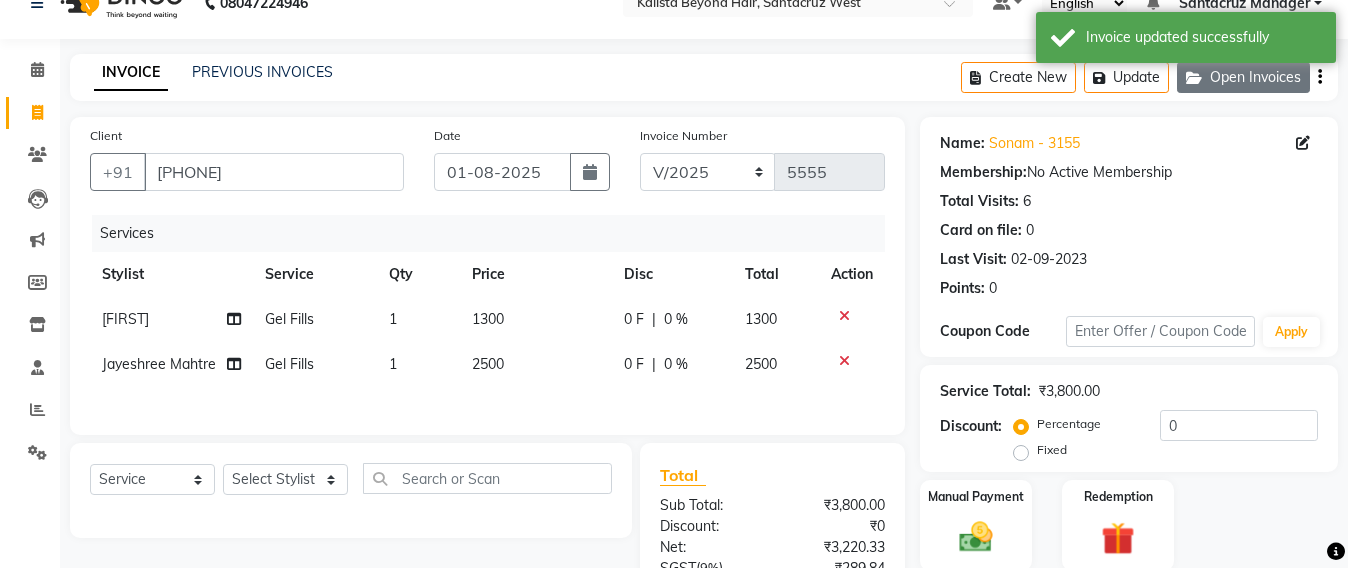 click on "Open Invoices" 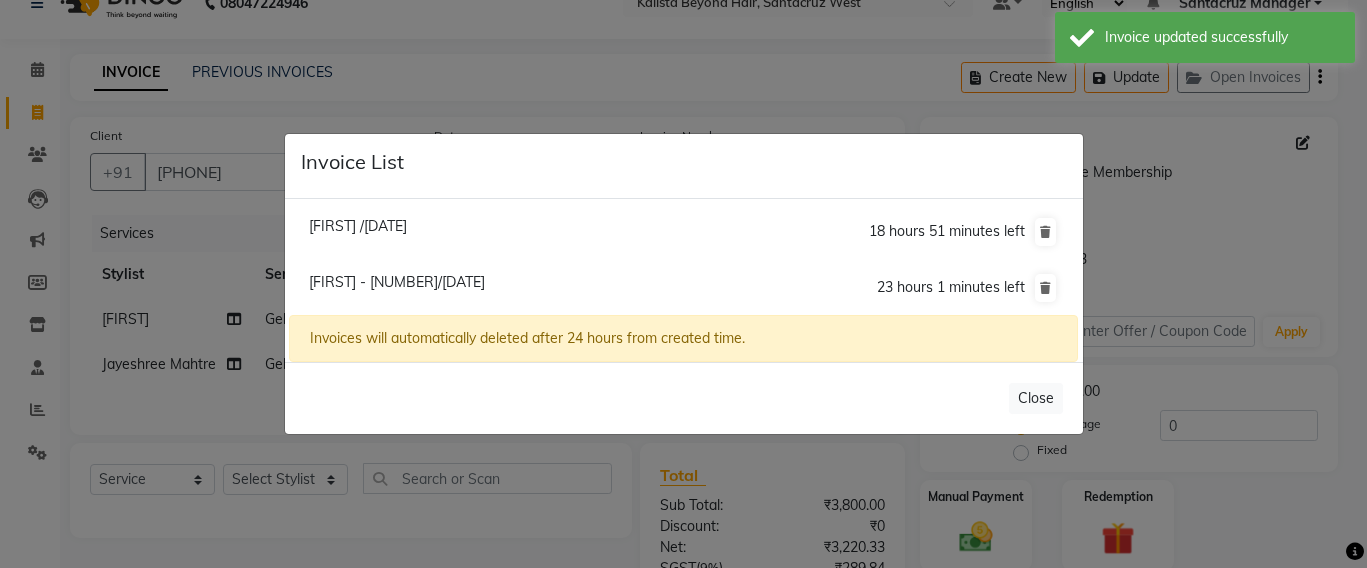 click on "Sonam - 3155/01 August 2025" 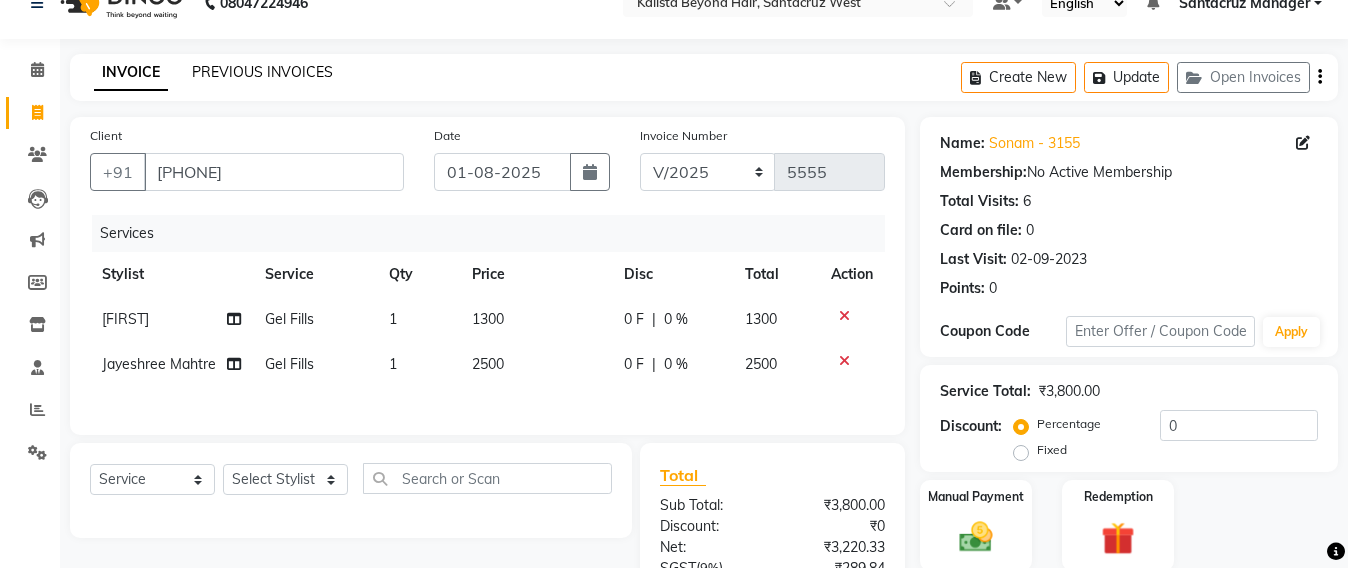 click on "PREVIOUS INVOICES" 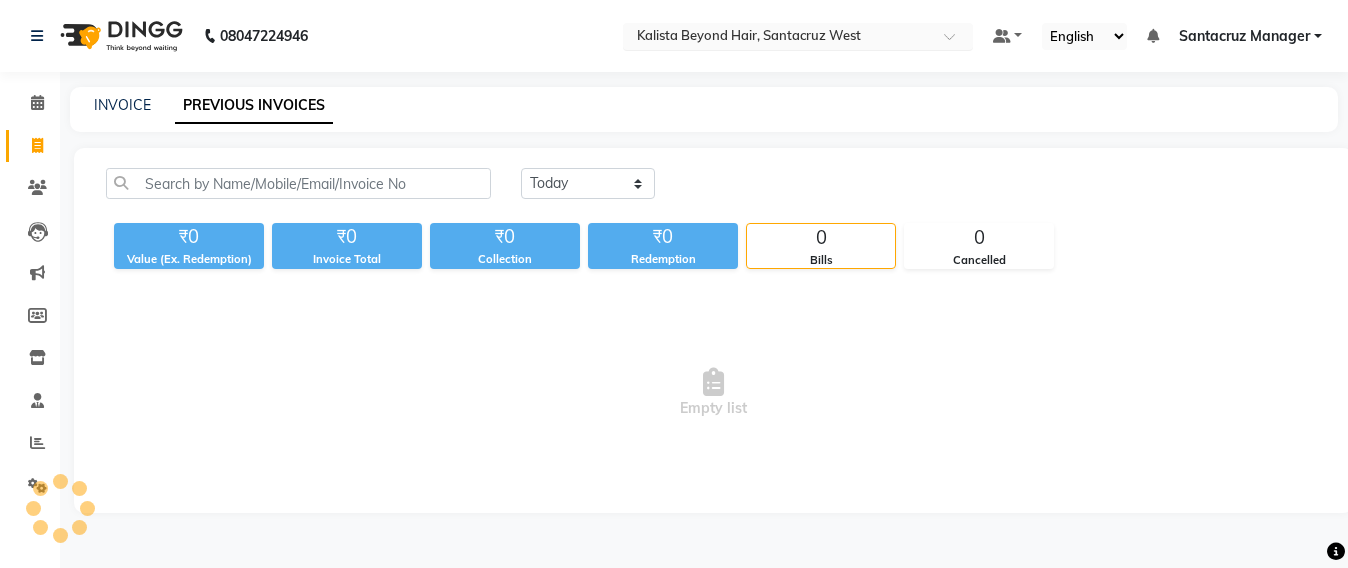 scroll, scrollTop: 0, scrollLeft: 0, axis: both 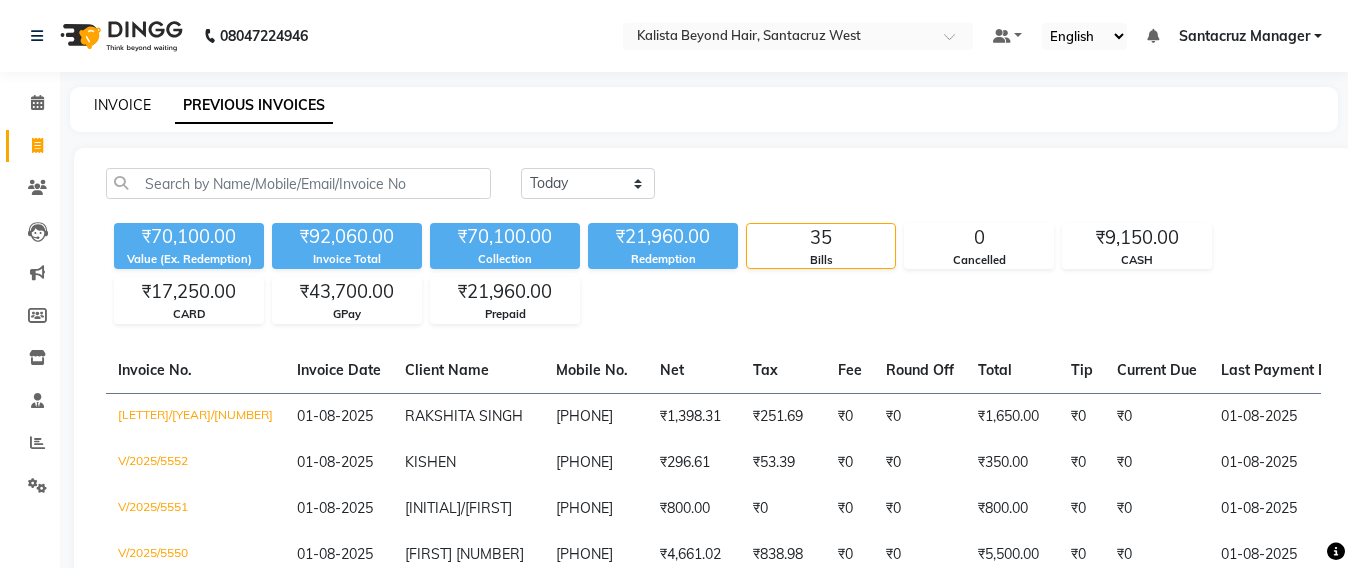 click on "INVOICE" 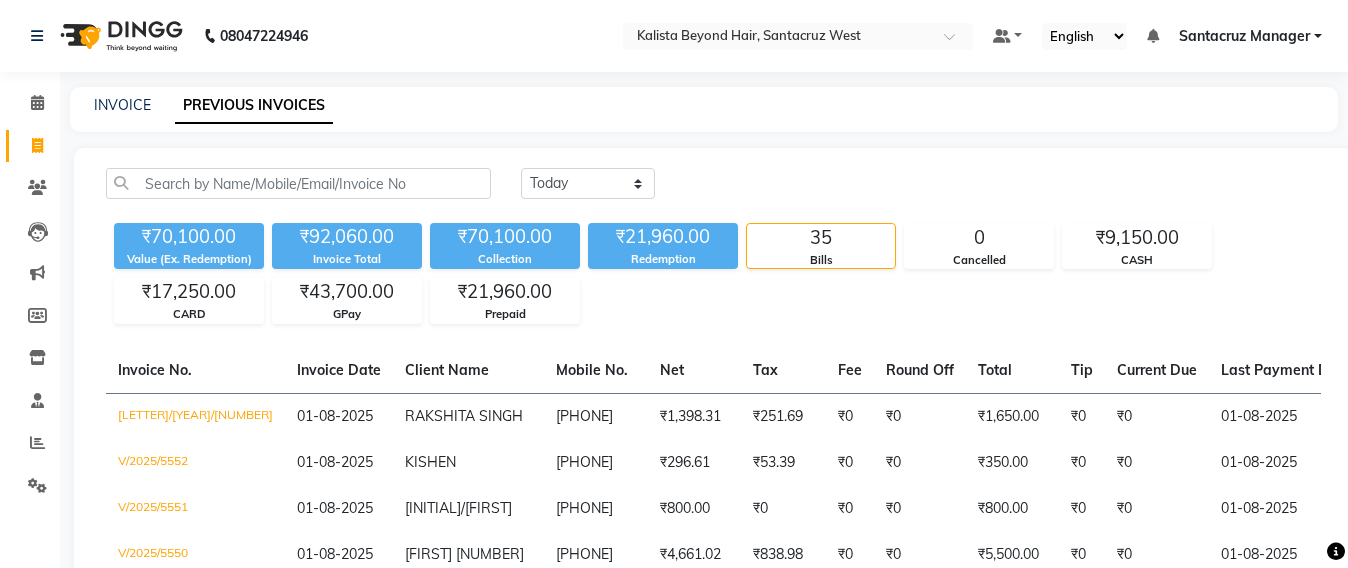 select on "service" 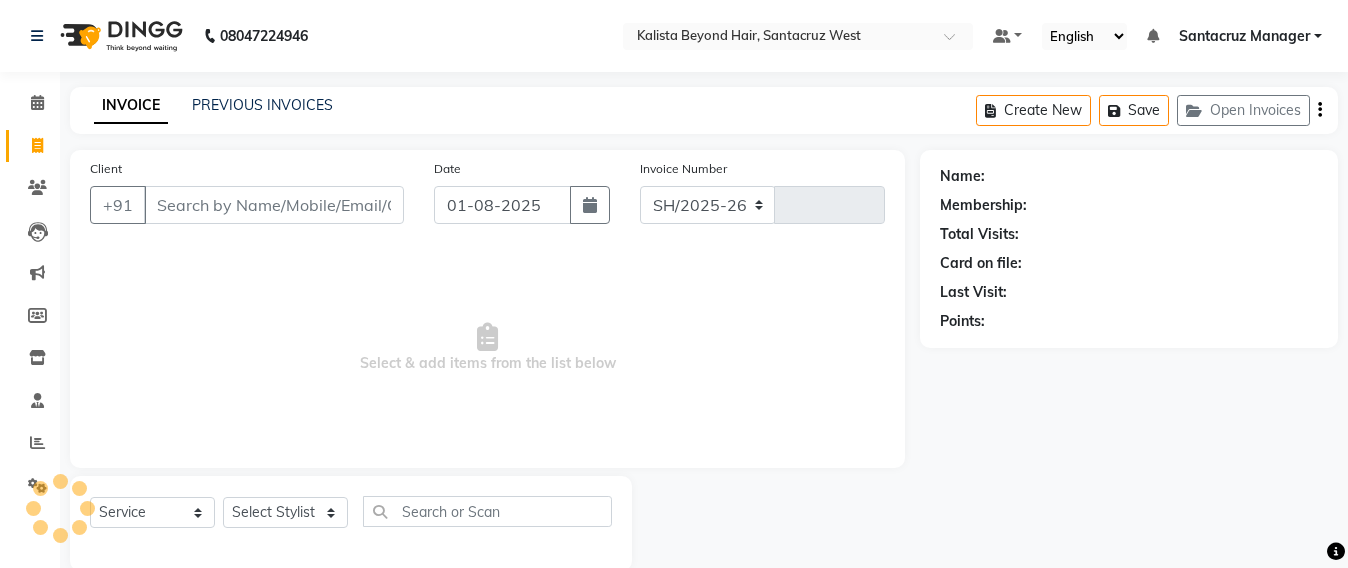 scroll, scrollTop: 33, scrollLeft: 0, axis: vertical 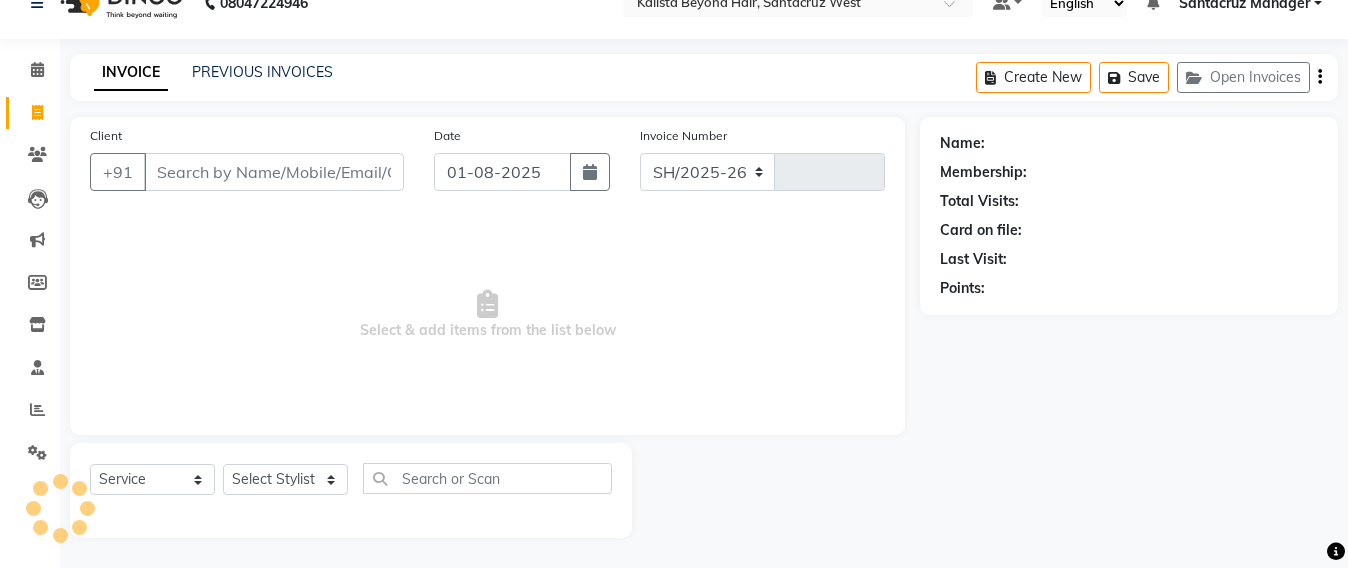 select on "6357" 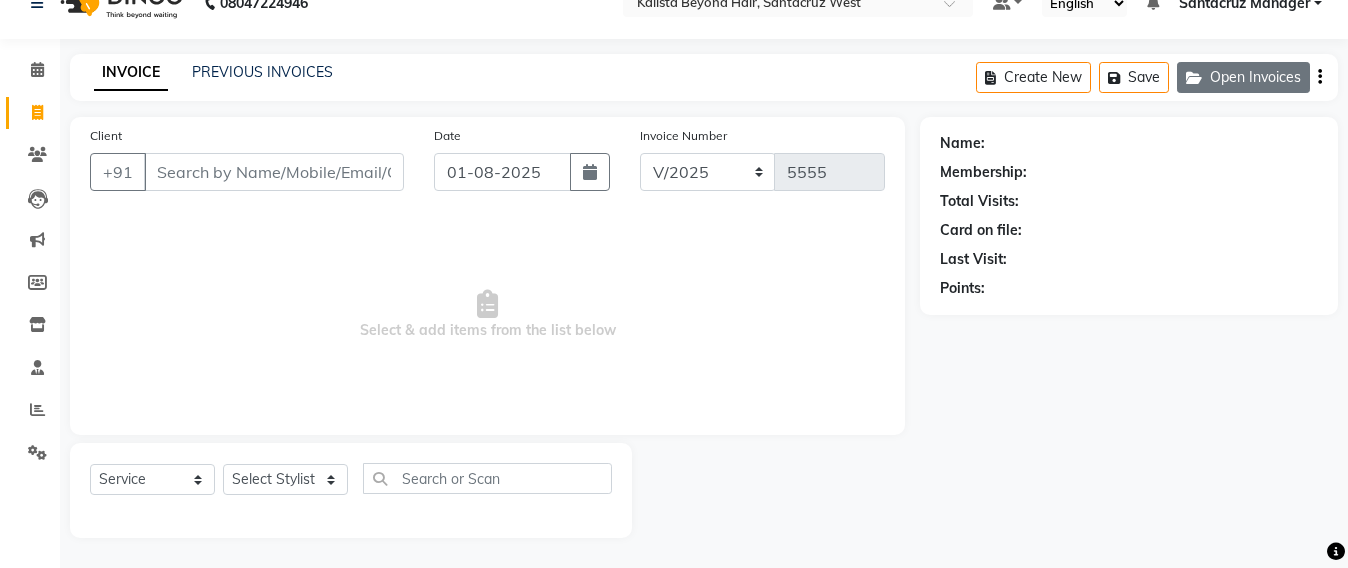 click on "Open Invoices" 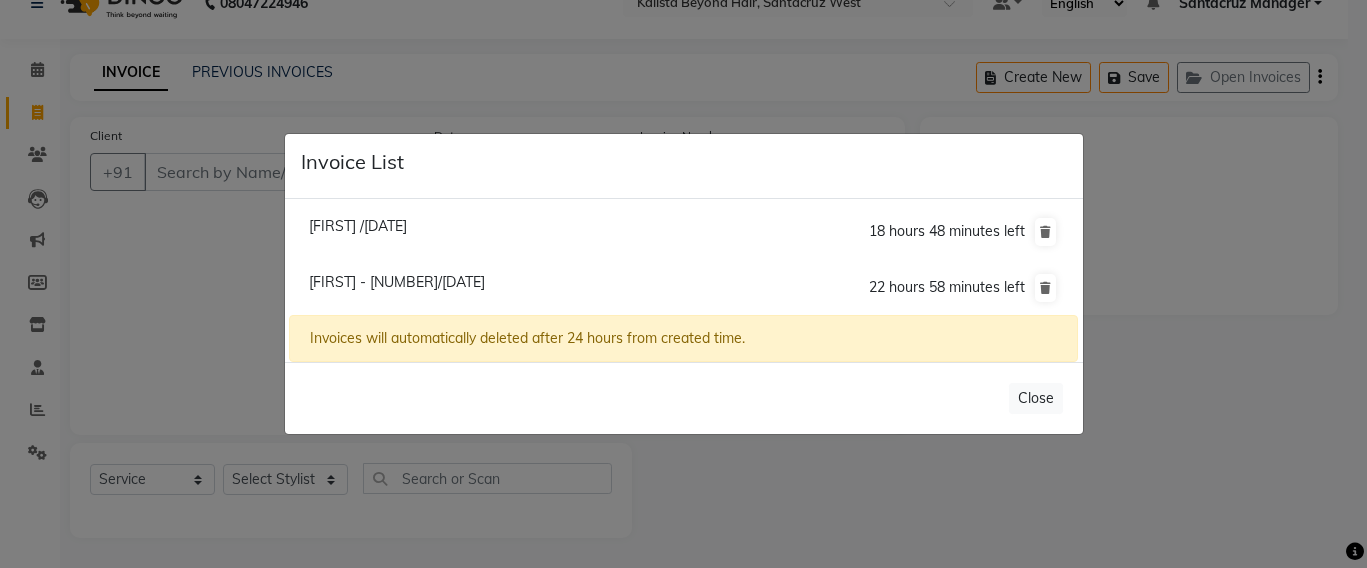 click on "Sonam - 3155/01 August 2025" 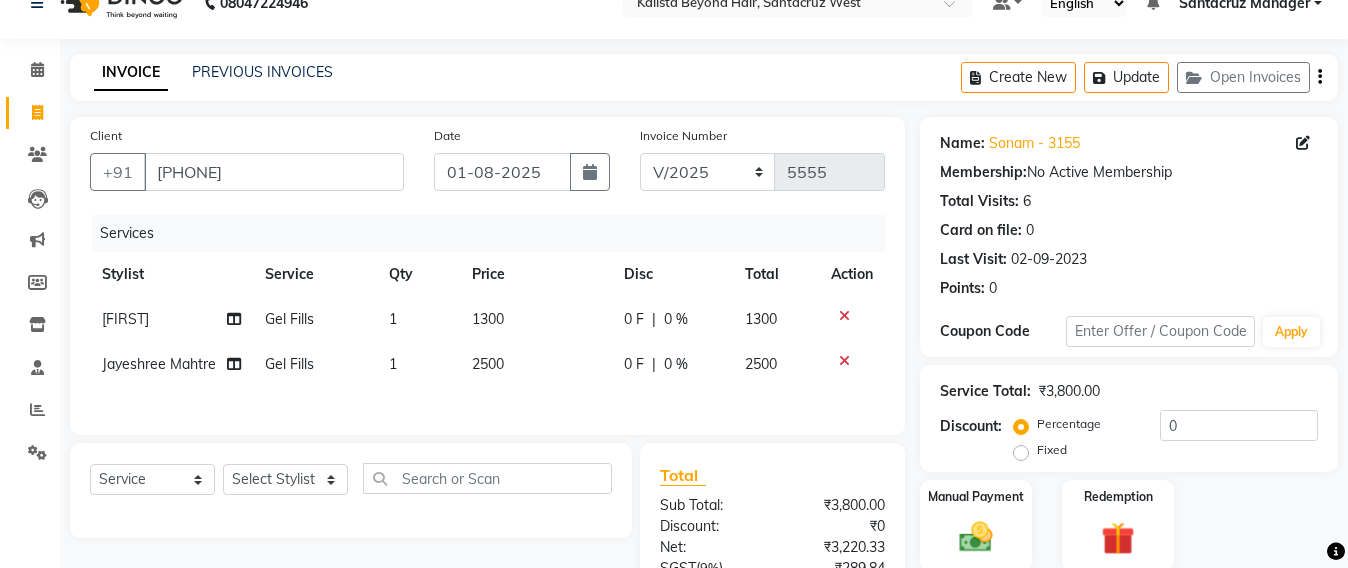 click on "1300" 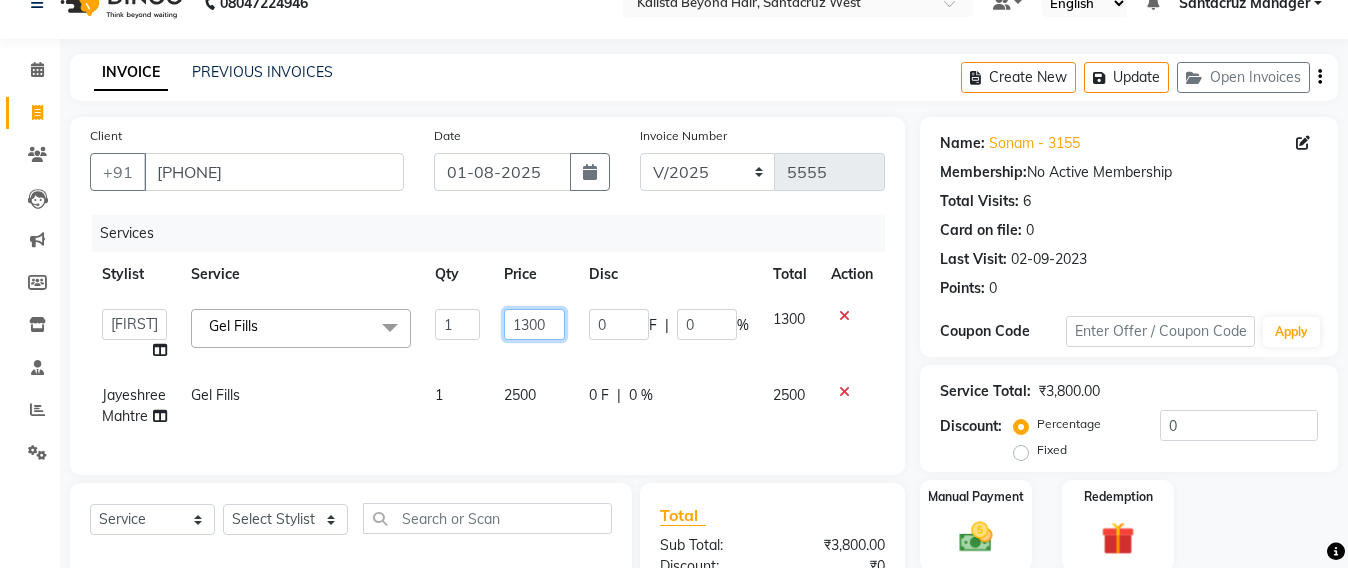 click on "1300" 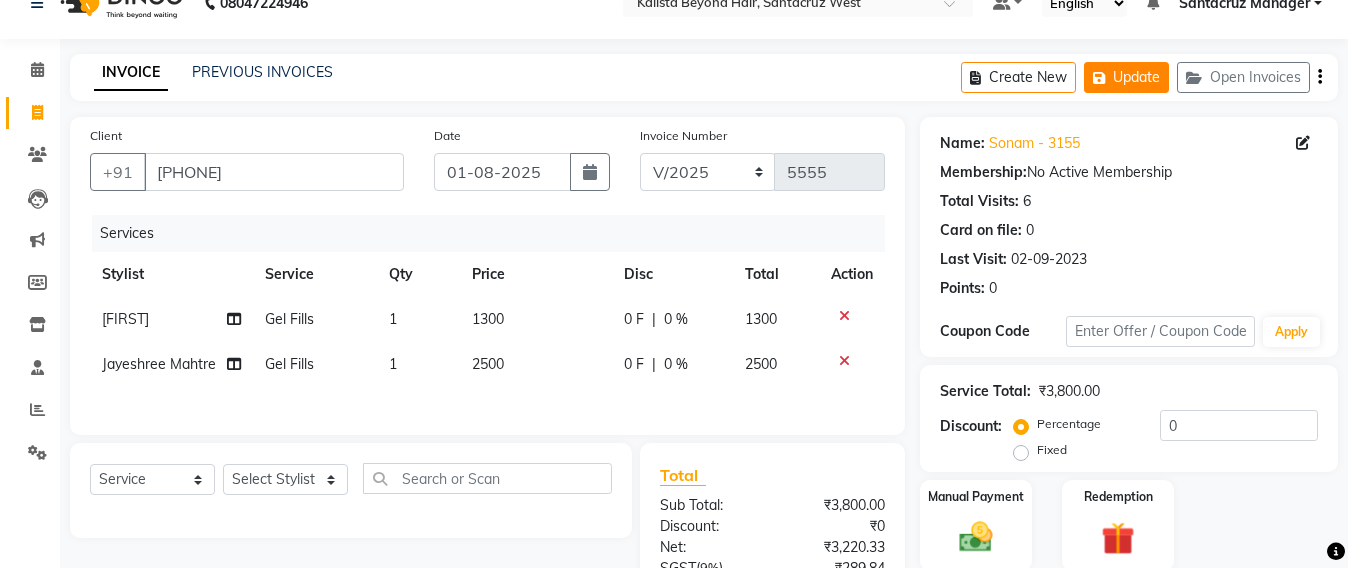 click on "Update" 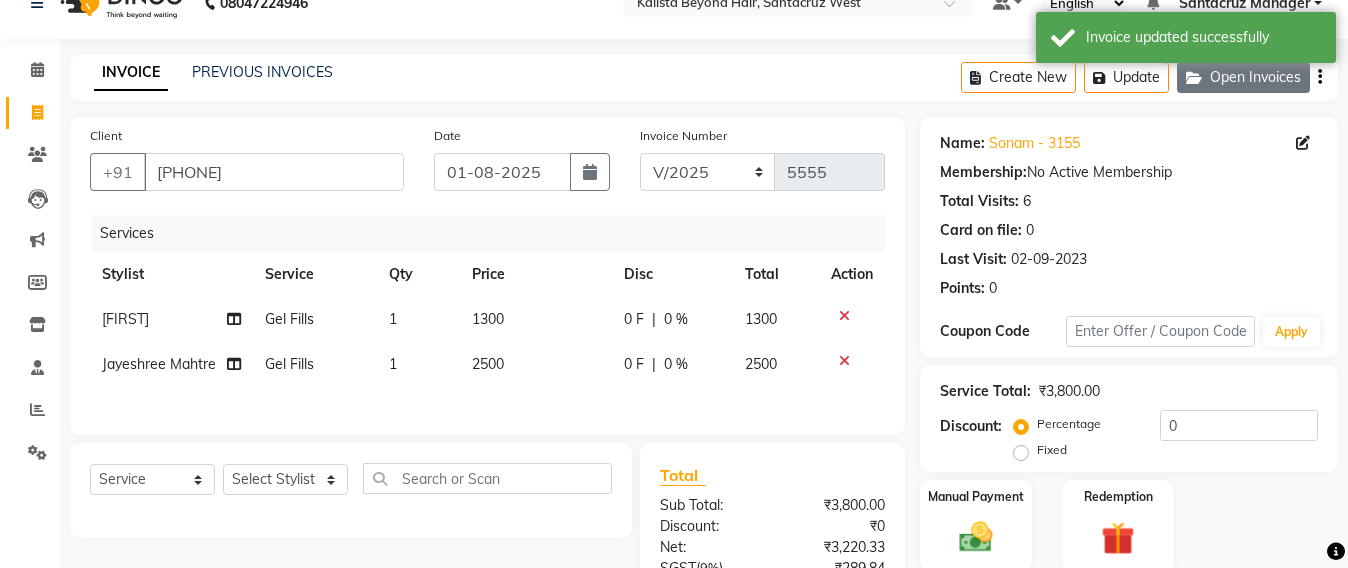 click on "Open Invoices" 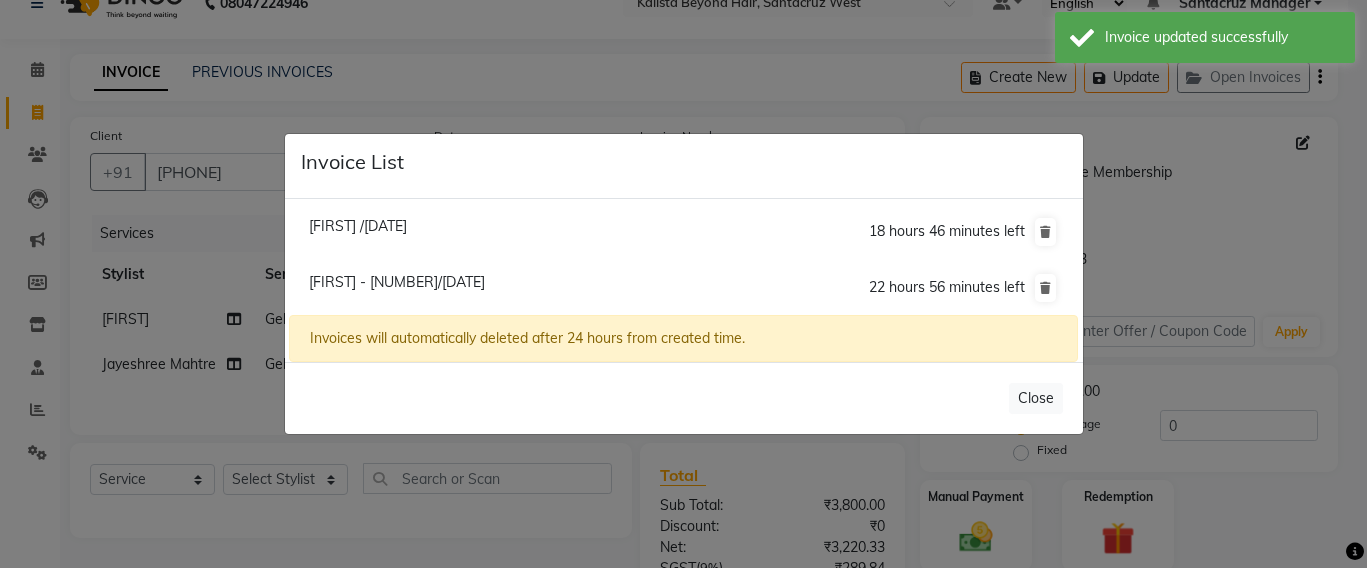 click on "Gargi /01 August 2025" 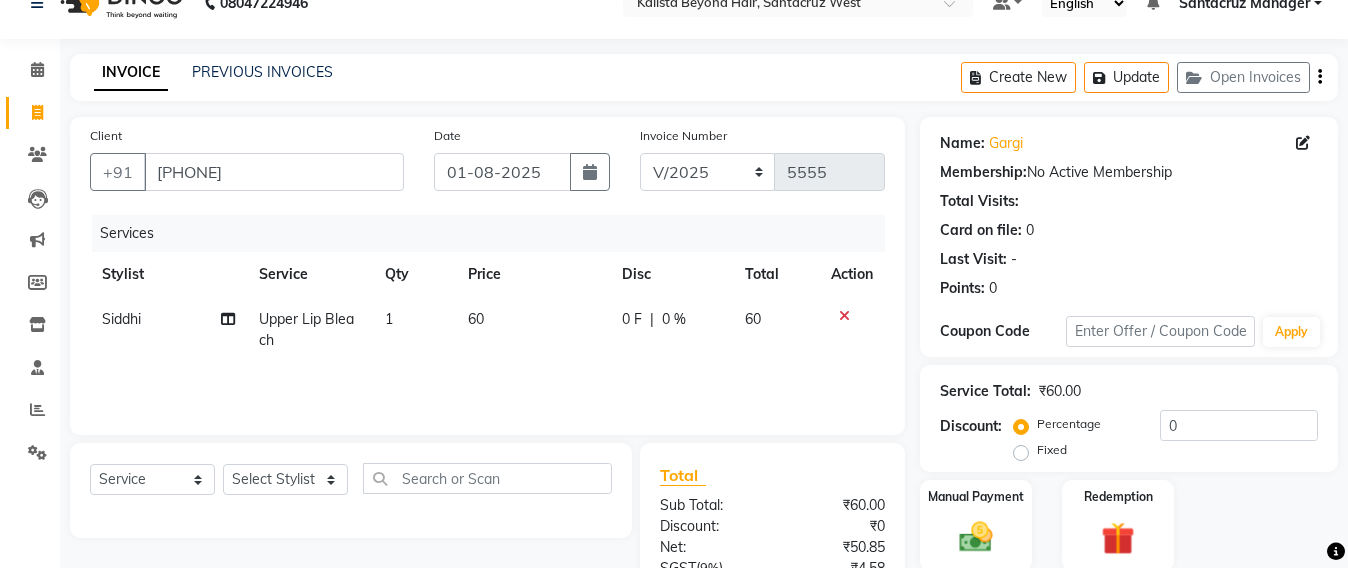click on "INVOICE PREVIOUS INVOICES Create New   Update   Open Invoices" 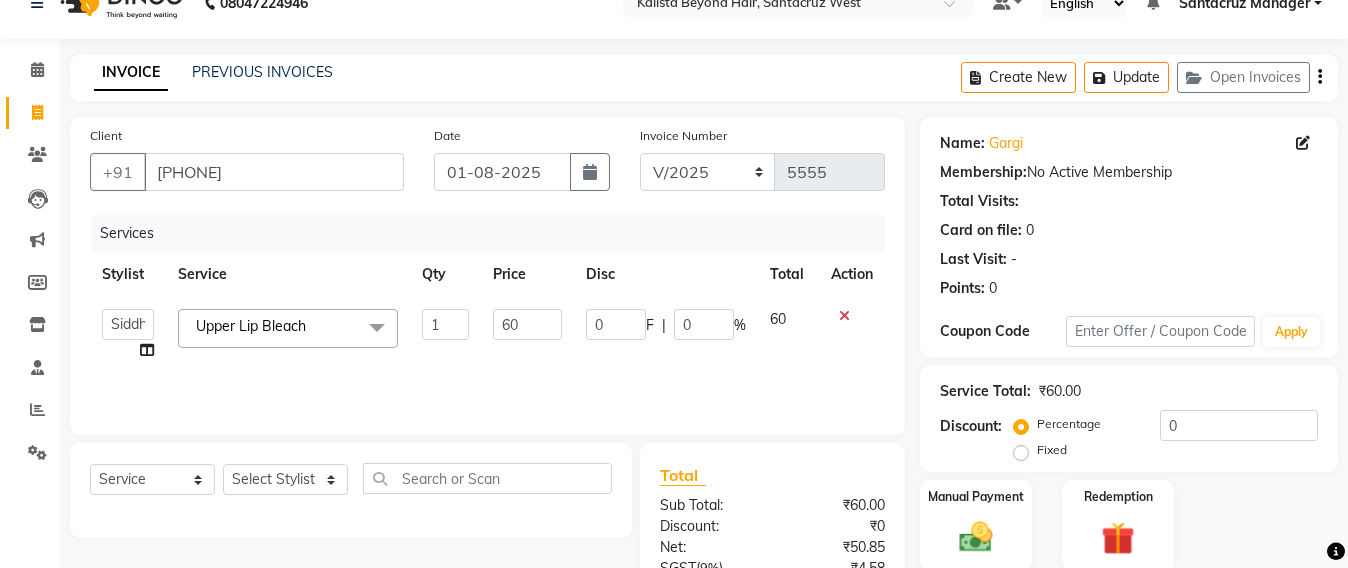 click 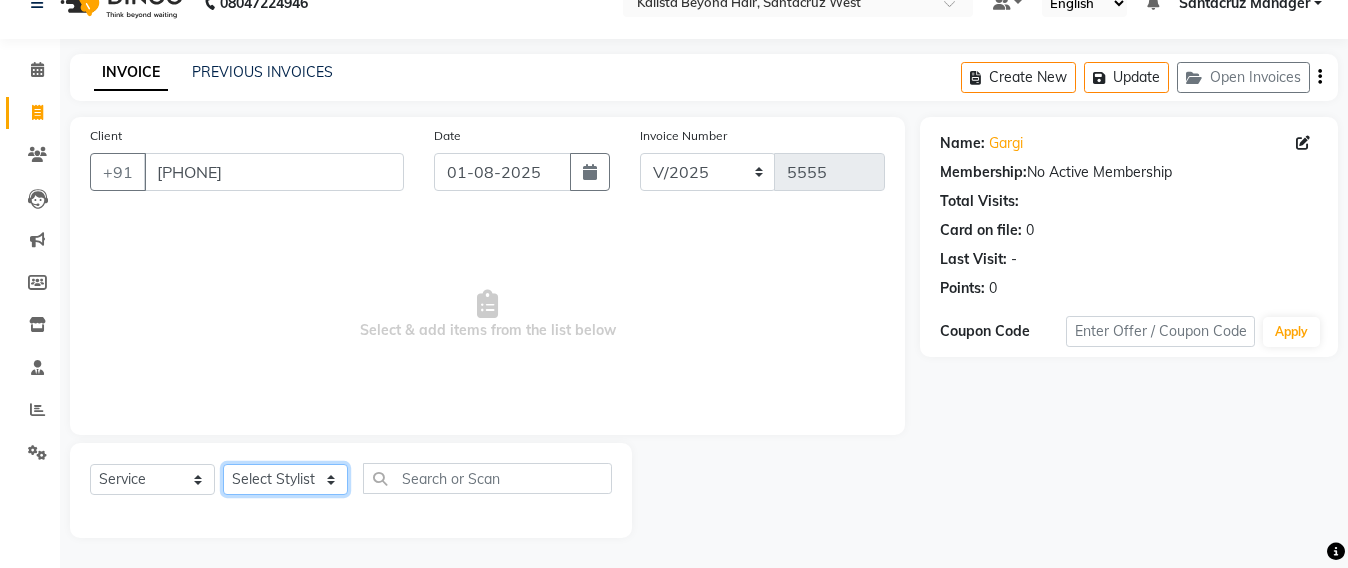 click on "Select Stylist Admin Avesh Sankat AZHER SHAIKH Jayeshree Mahtre Manisha Subodh Shedge Muskaan Pramila Vinayak Mhatre prathmesh mahattre Pratibha Nilesh Sharma RINKI SAV Rosy Sunil Jadhav Sameer shah admin Santacruz Manager SAURAV Siddhi SOMAYANG VASHUM Tejasvi Bhosle" 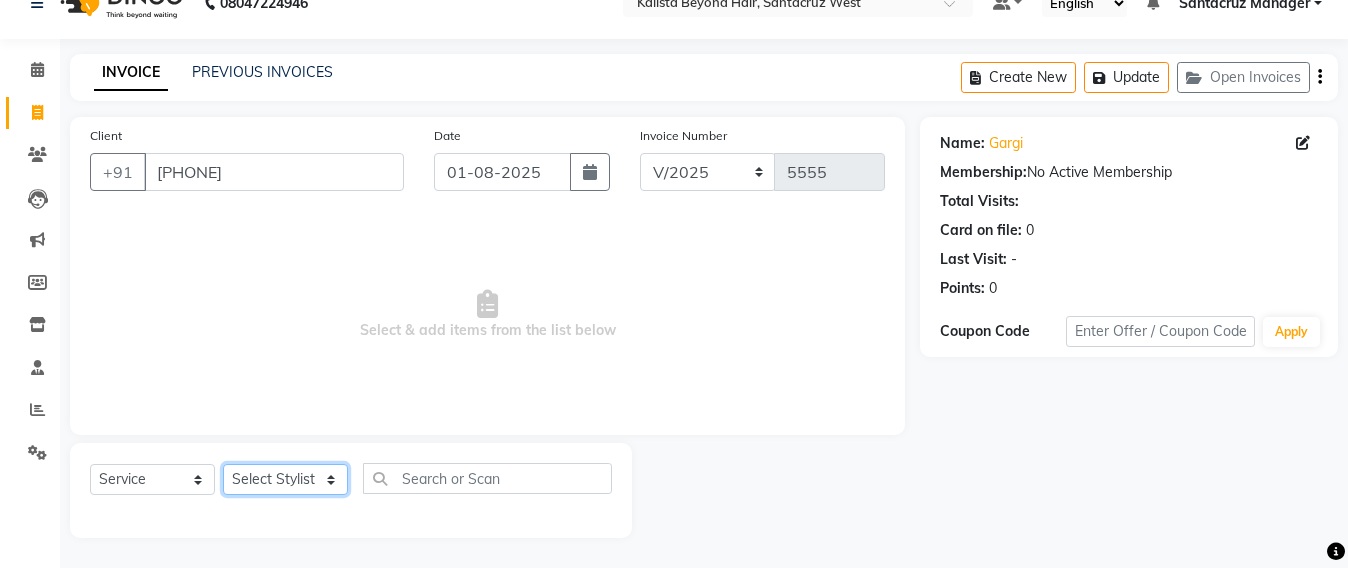 select on "48409" 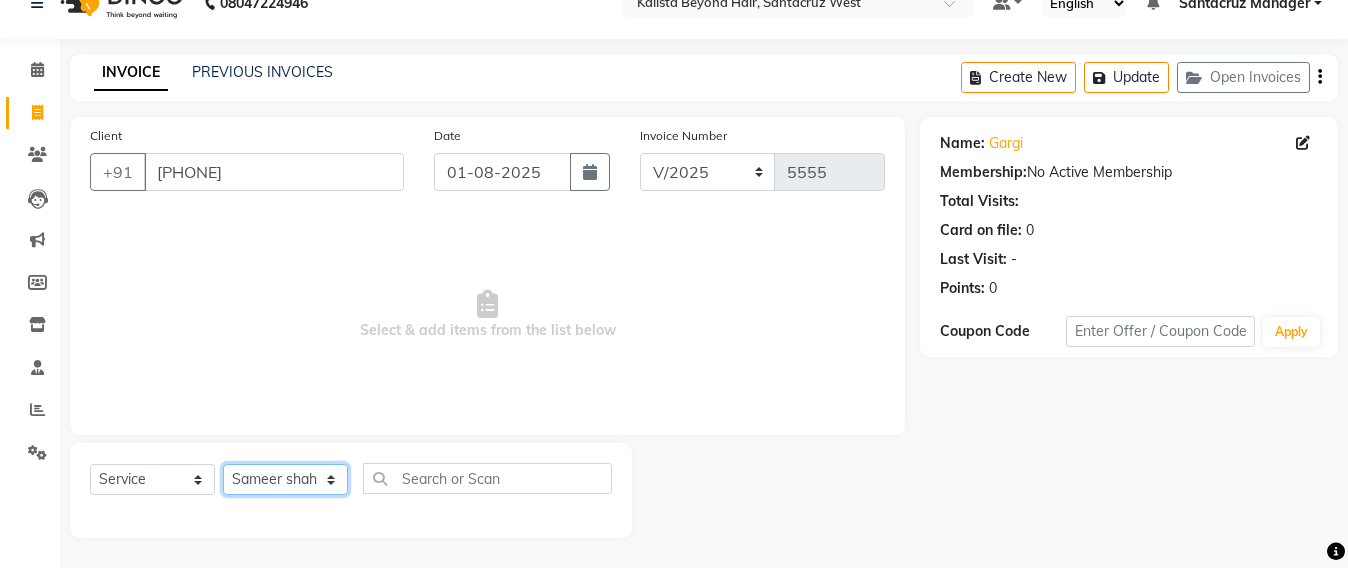 click on "Select Stylist Admin Avesh Sankat AZHER SHAIKH Jayeshree Mahtre Manisha Subodh Shedge Muskaan Pramila Vinayak Mhatre prathmesh mahattre Pratibha Nilesh Sharma RINKI SAV Rosy Sunil Jadhav Sameer shah admin Santacruz Manager SAURAV Siddhi SOMAYANG VASHUM Tejasvi Bhosle" 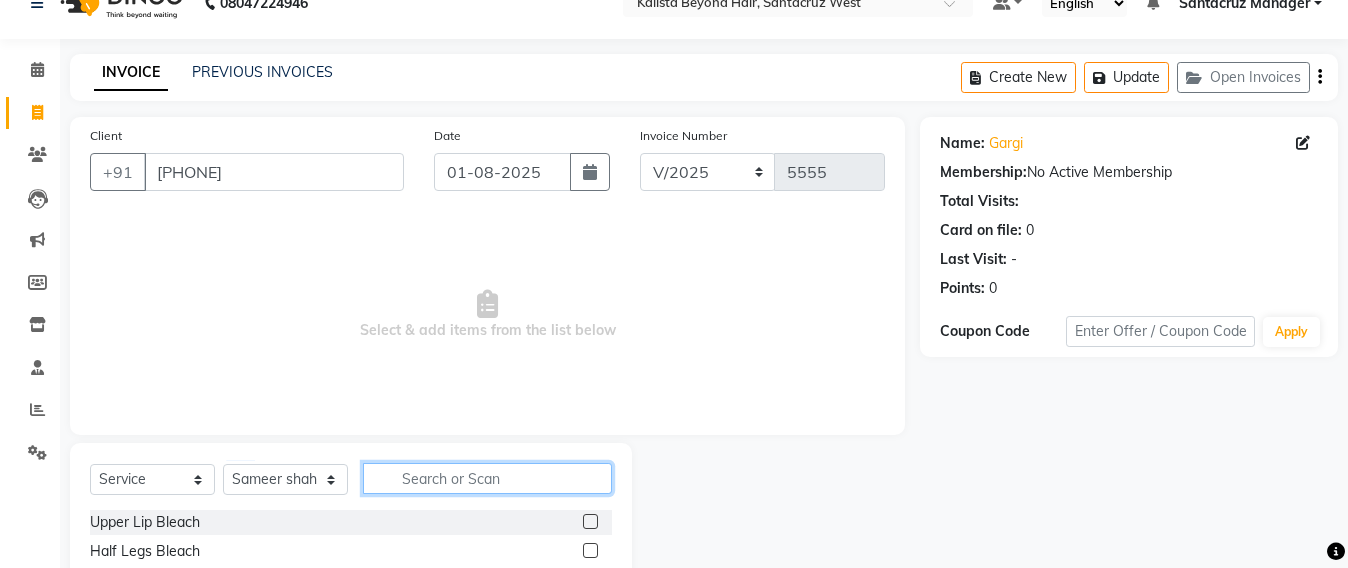 click 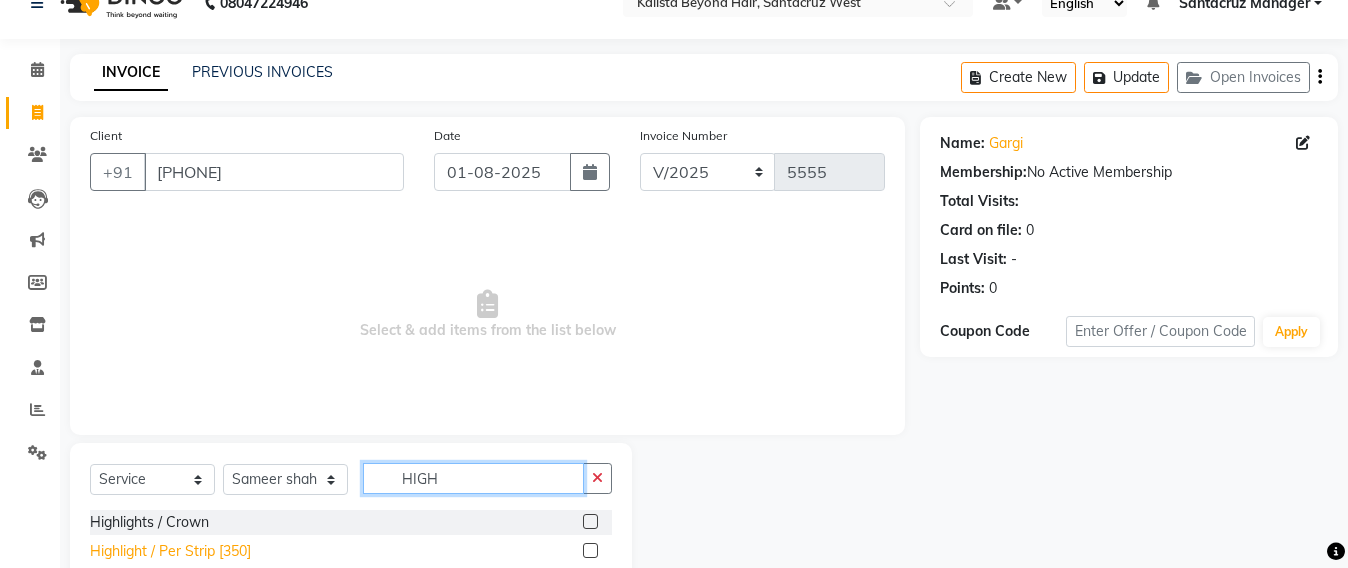 type on "HIGH" 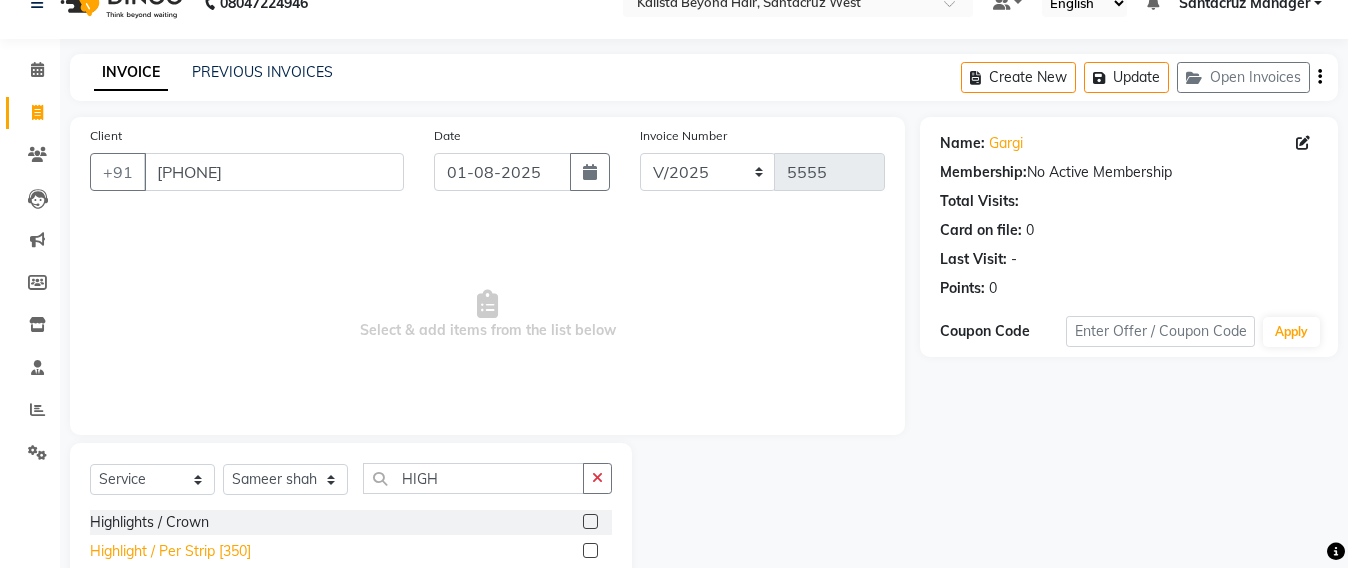 click on "Highlight / Per Strip [350]" 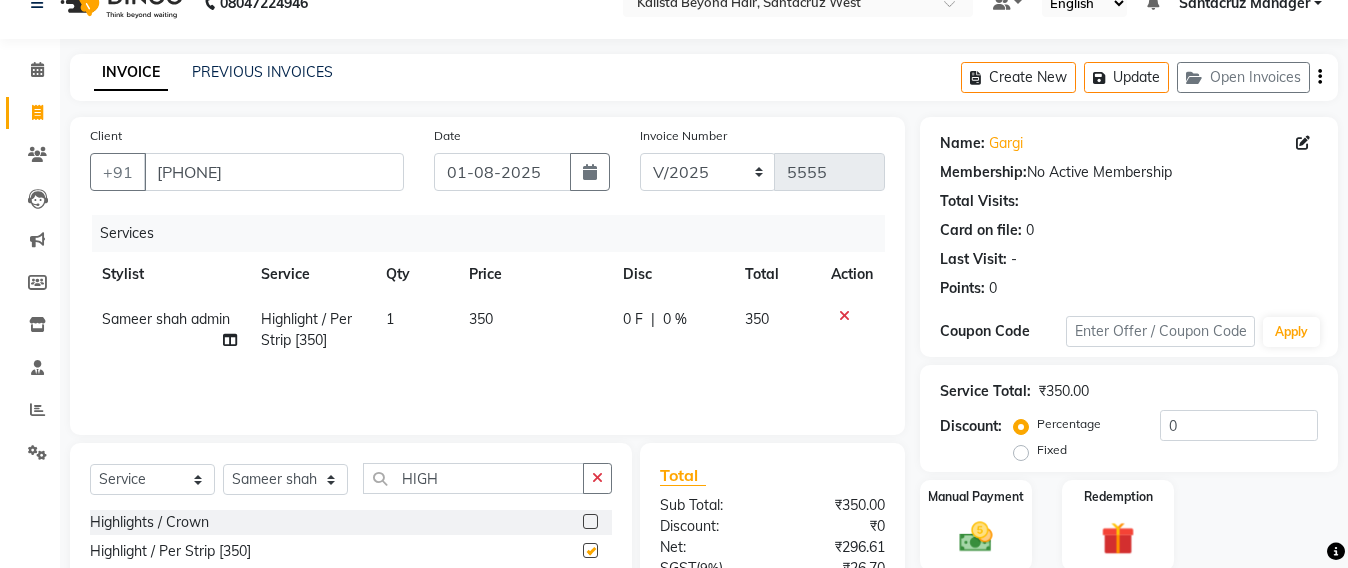 checkbox on "false" 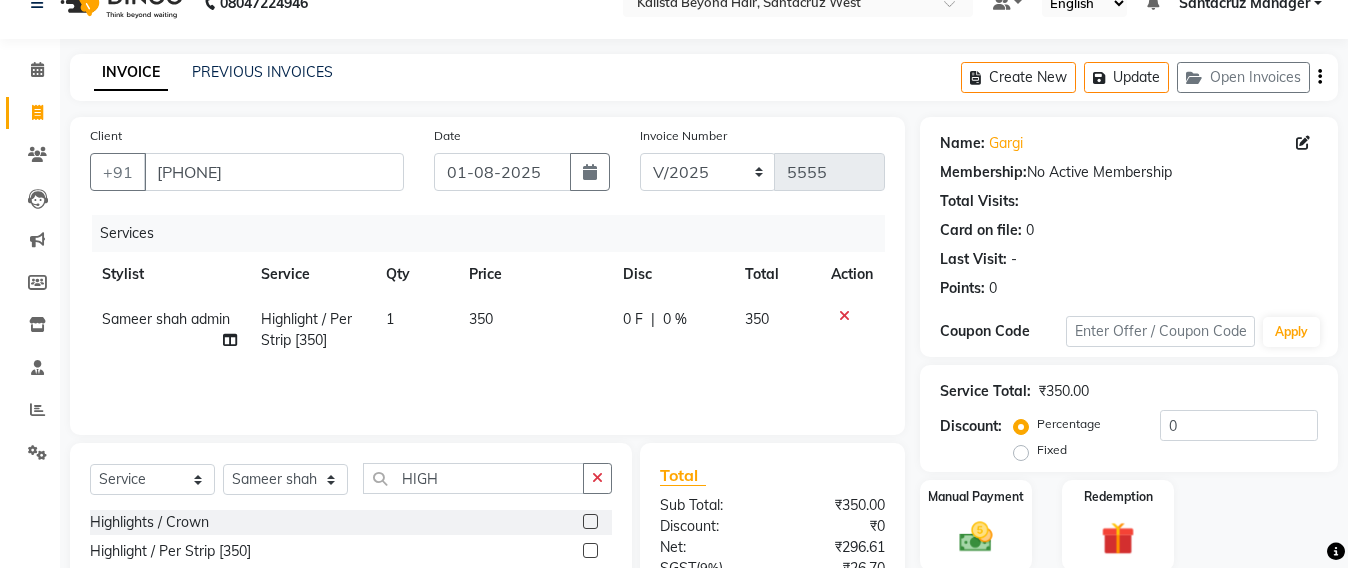 click on "350" 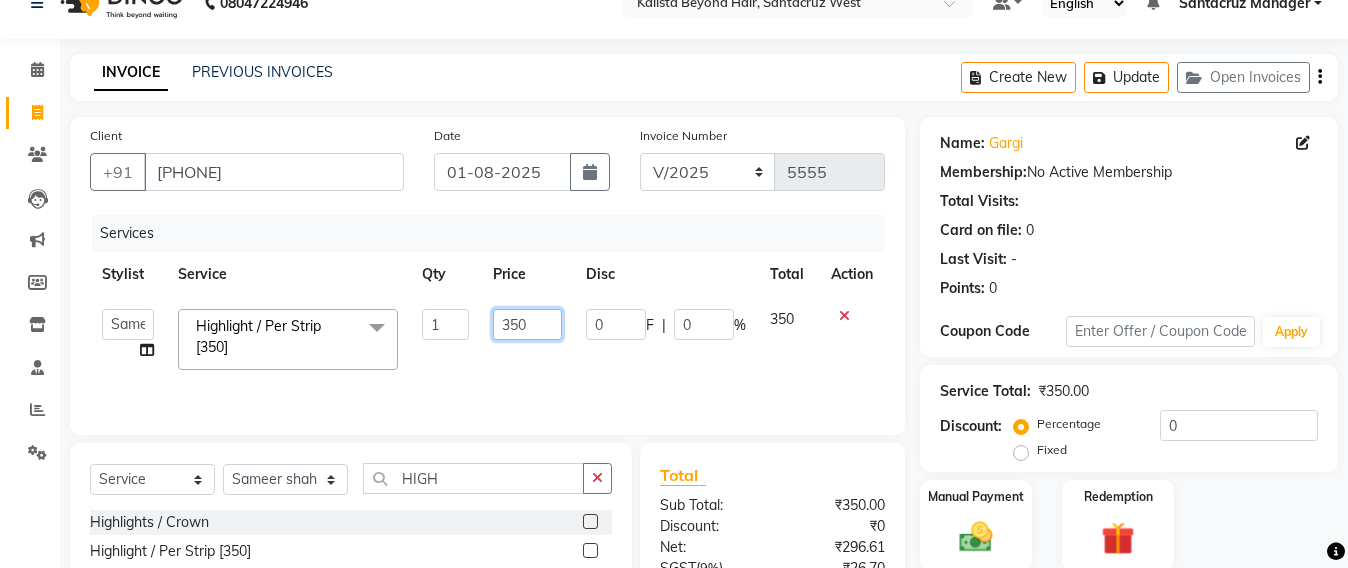 click on "350" 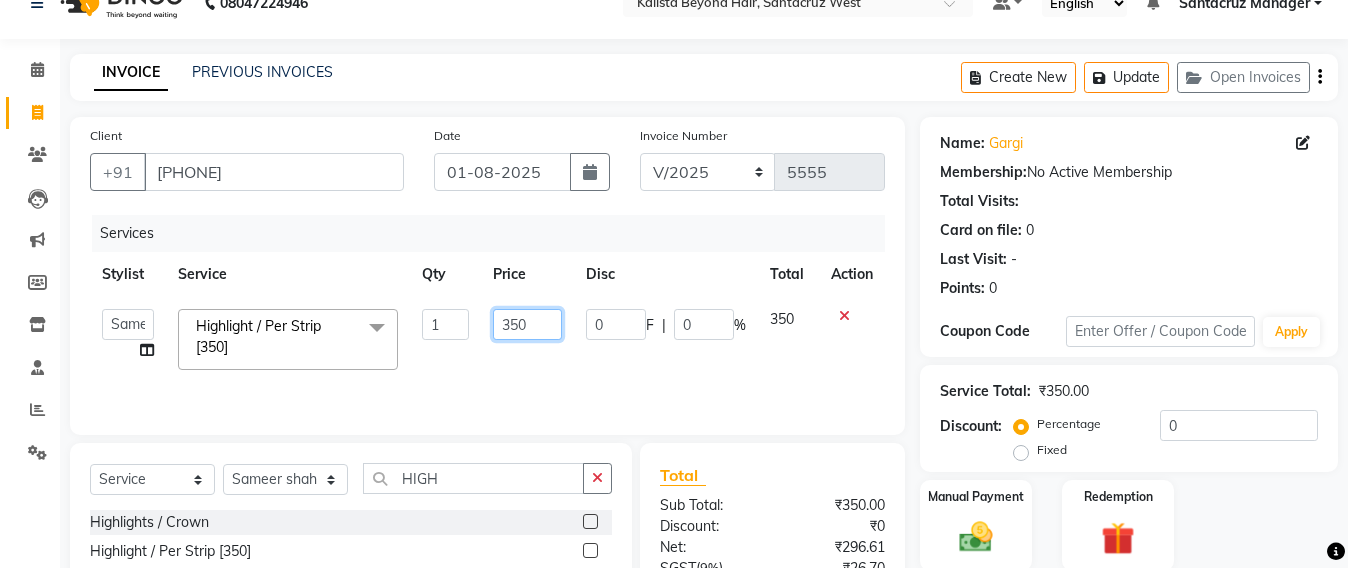 click on "350" 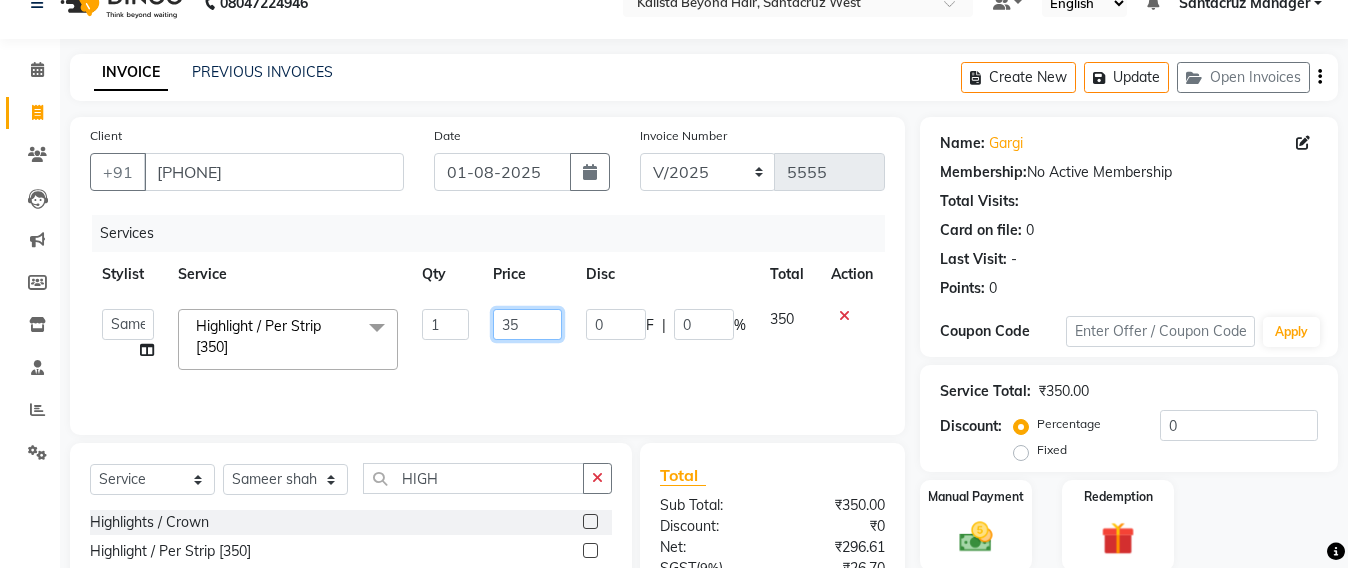 type on "3" 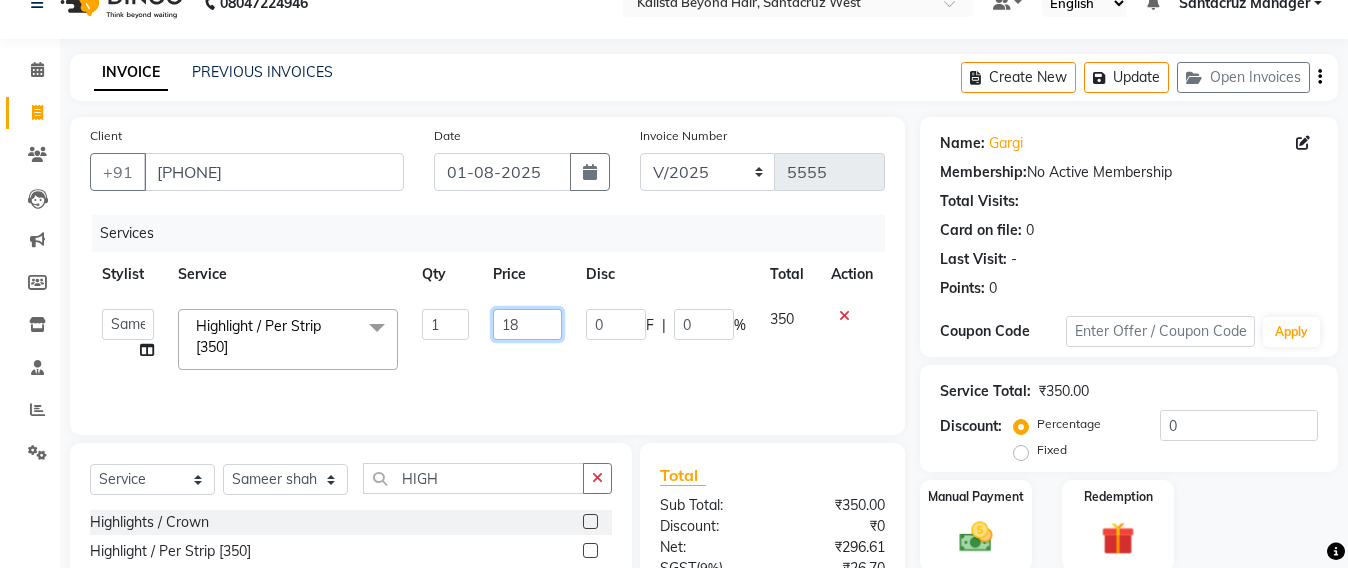 type on "1" 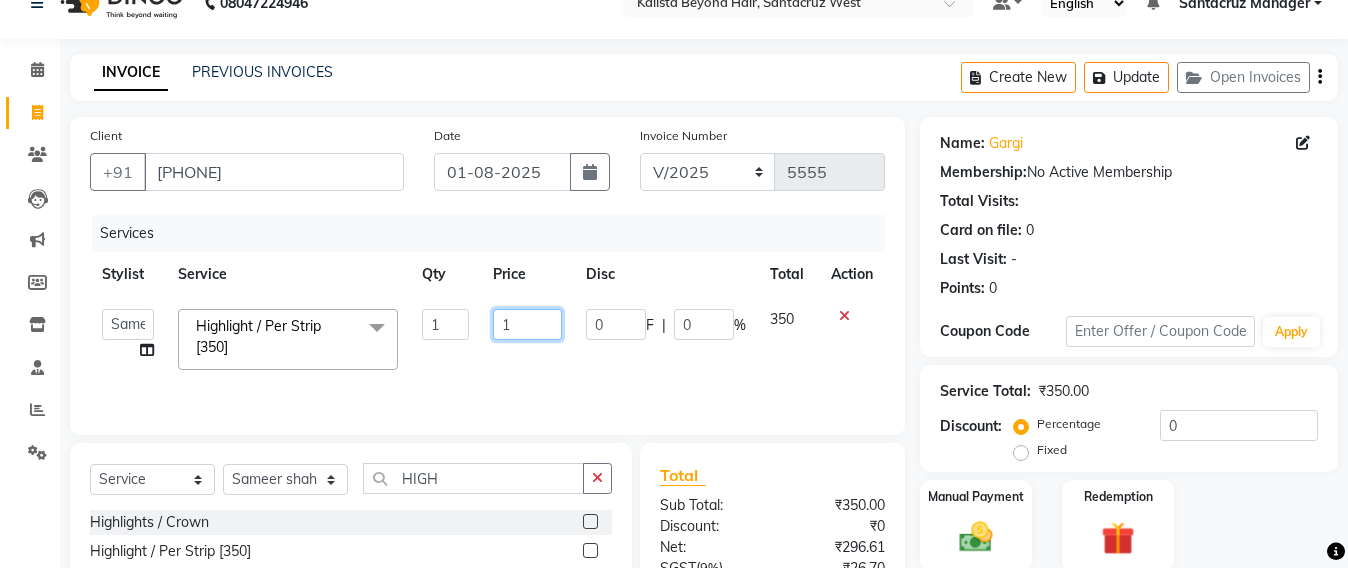 type 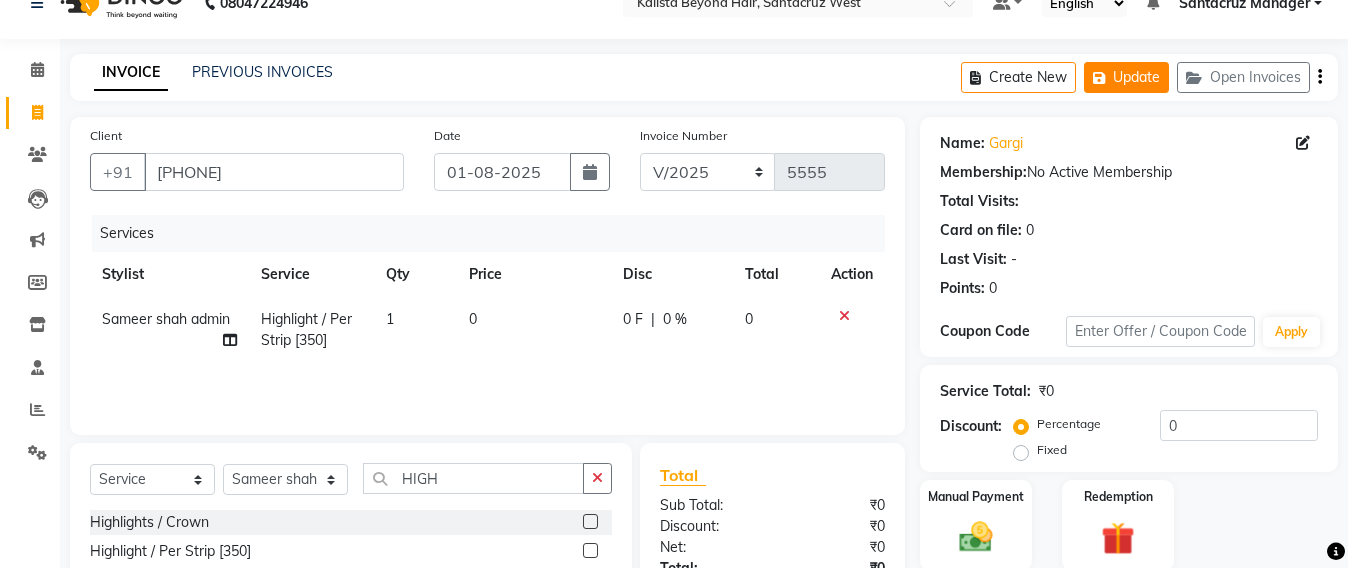 click on "Update" 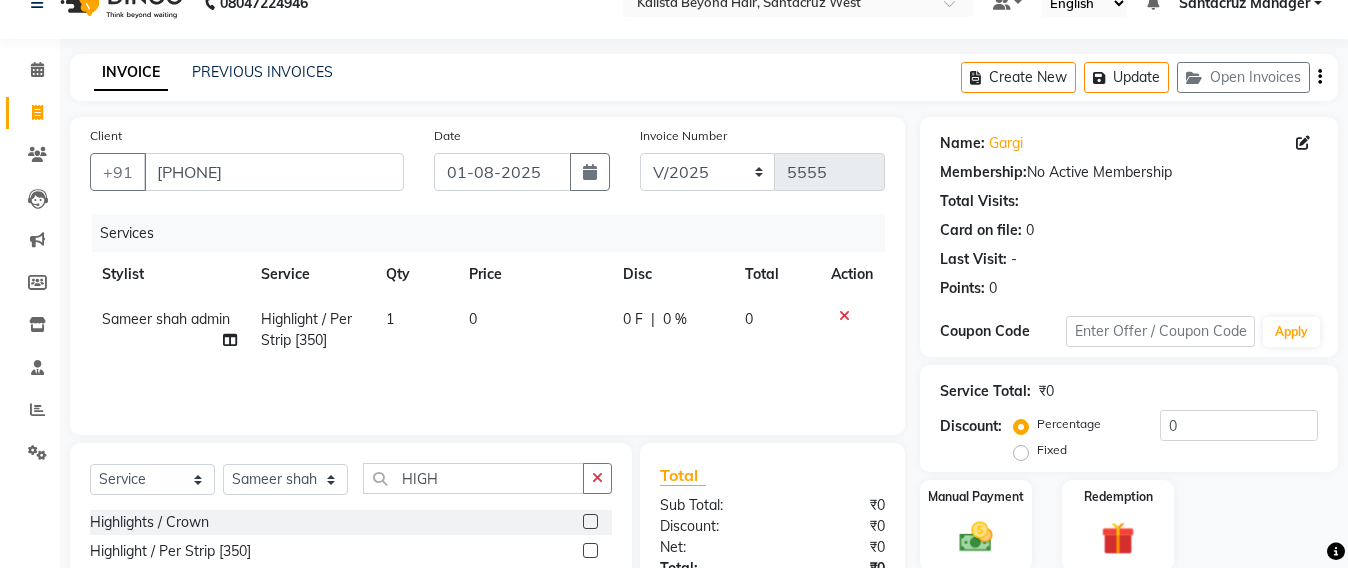 click on "0" 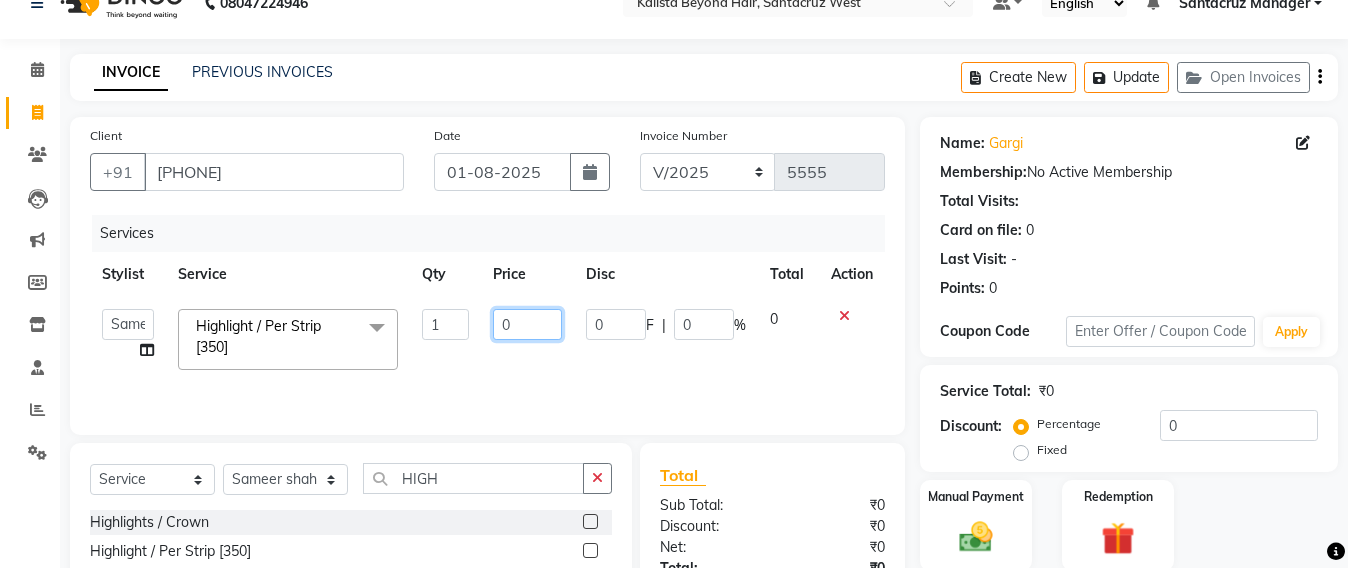 click on "0" 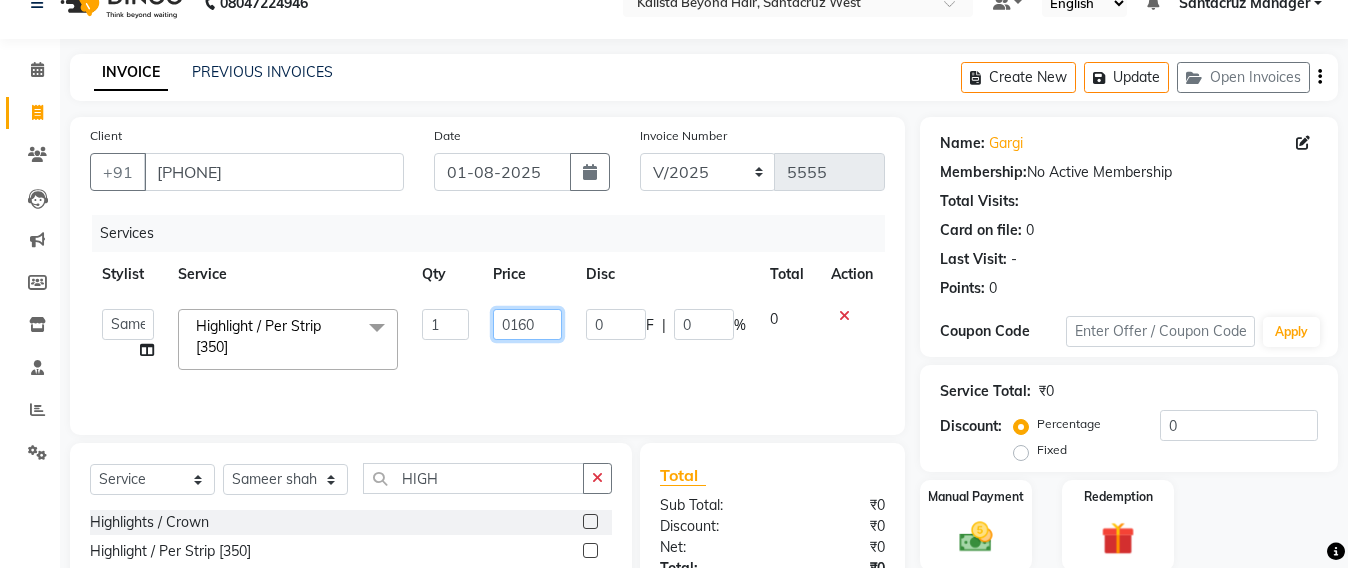 type on "01600" 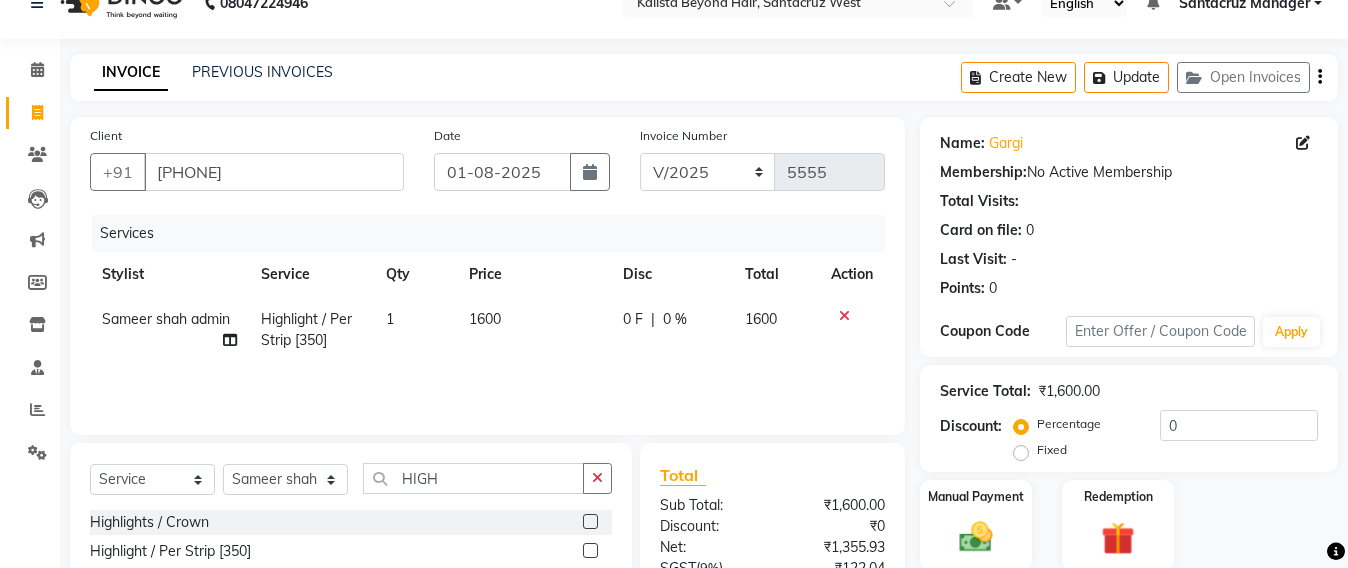 click on "Services Stylist Service Qty Price Disc Total Action Sameer shah admin Highlight / Per Strip [350] 1 1600 0 F | 0 % 1600" 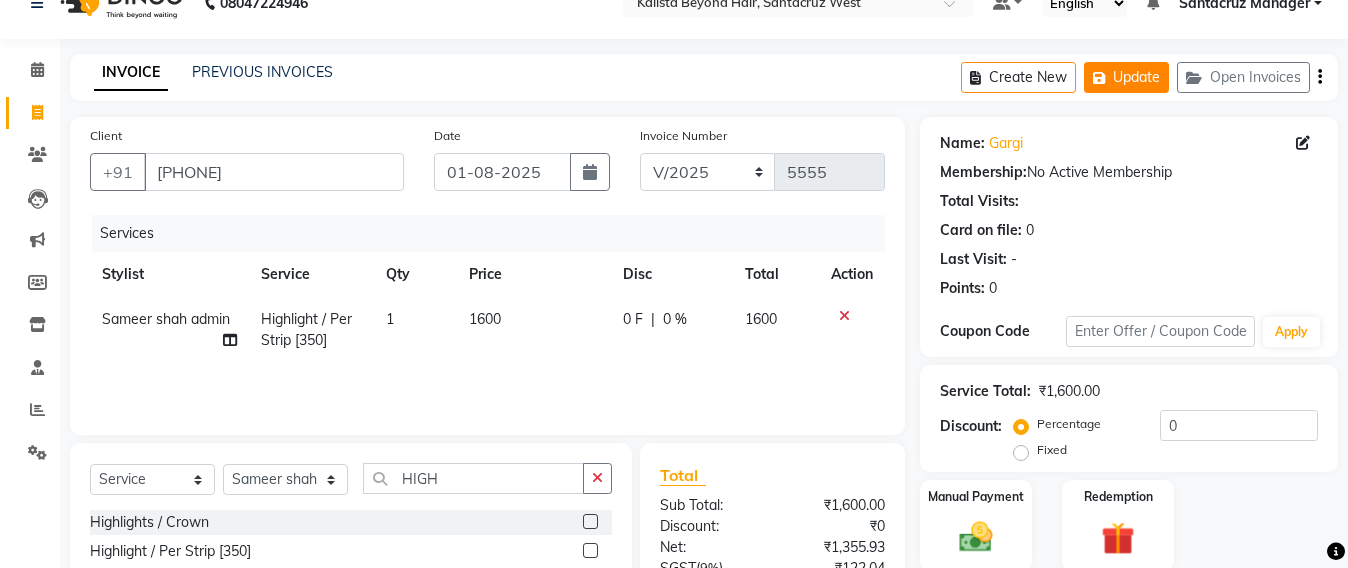 click on "Update" 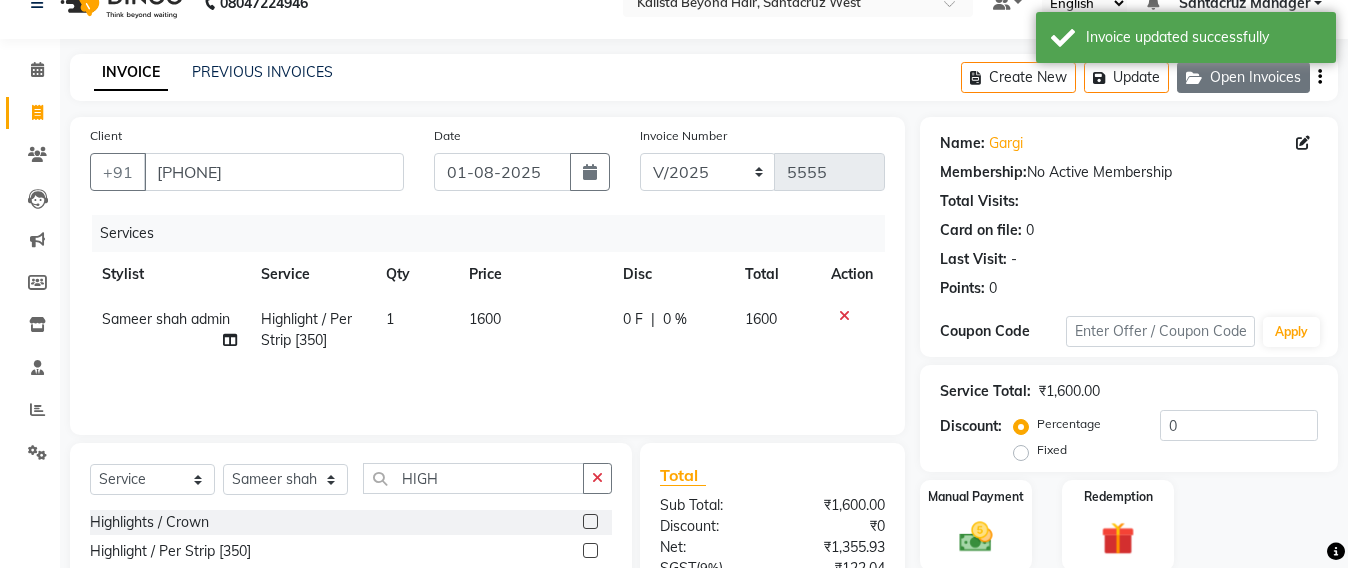 click on "Open Invoices" 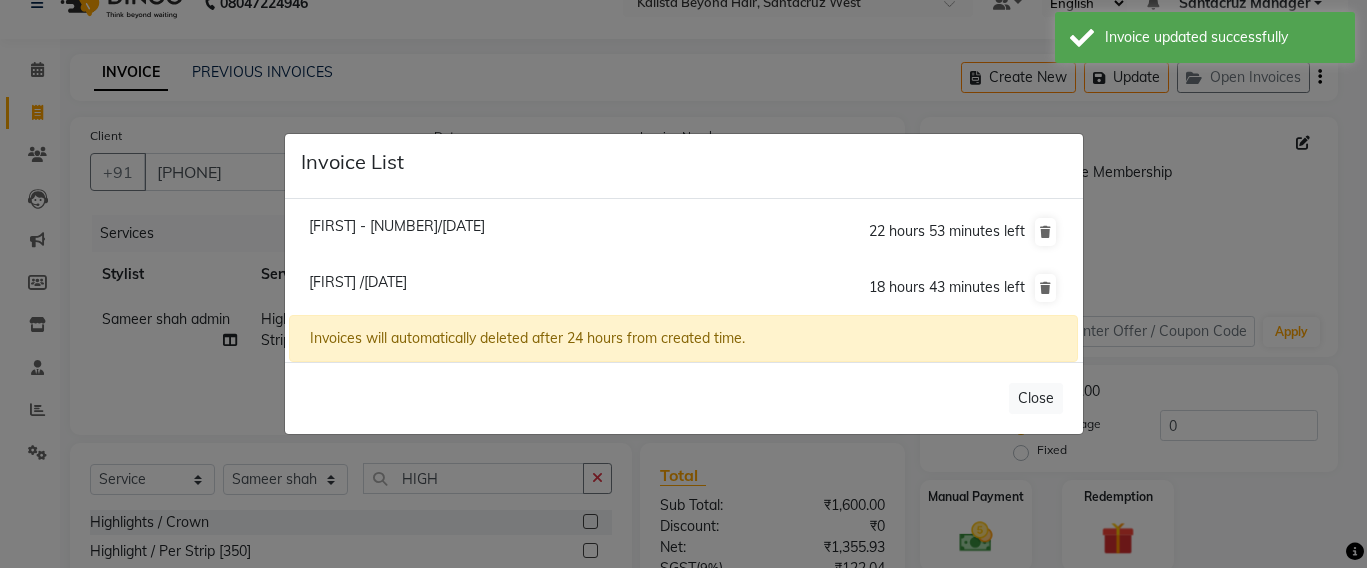 click on "Sonam - 3155/01 August 2025" 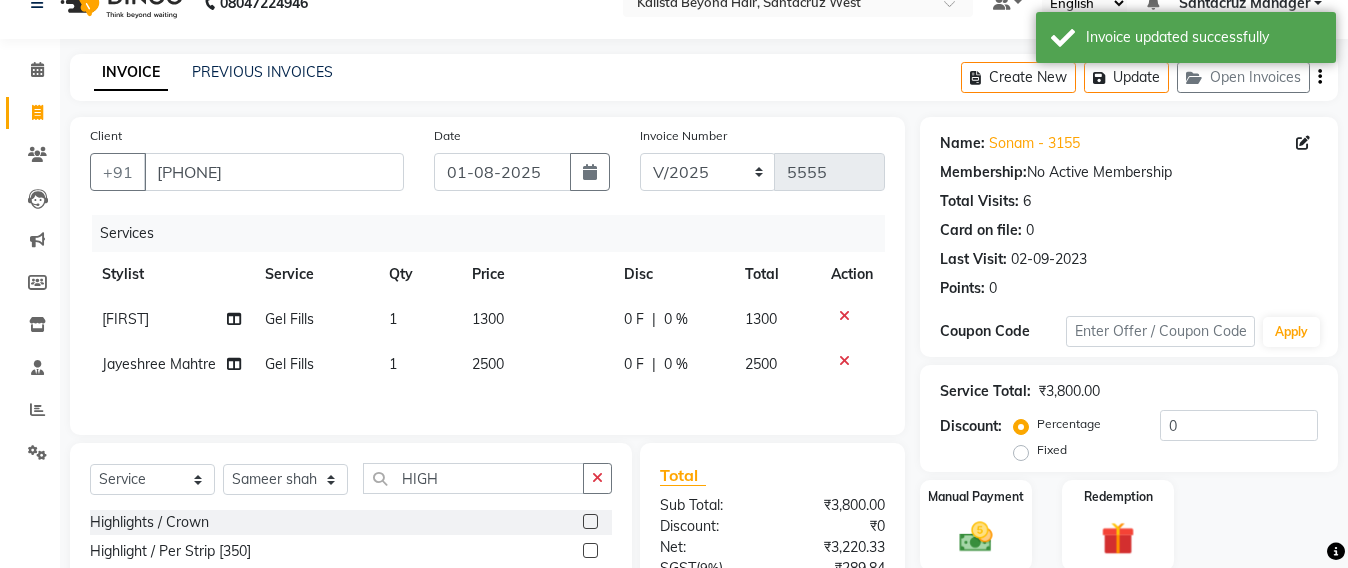 select 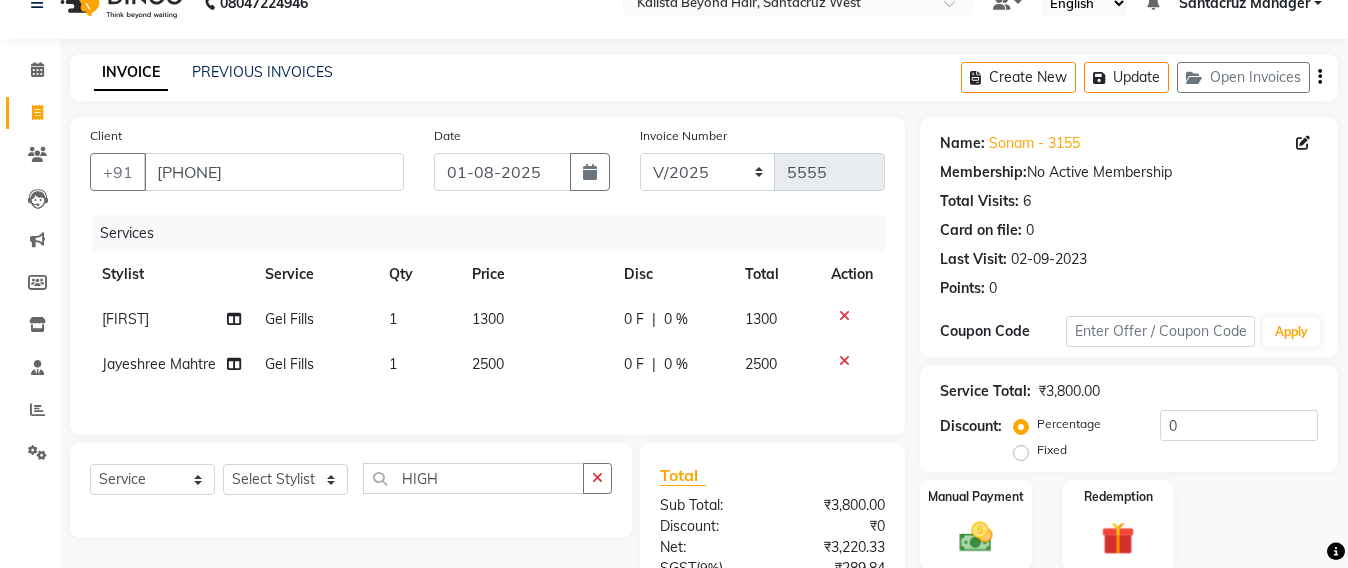 scroll, scrollTop: 239, scrollLeft: 0, axis: vertical 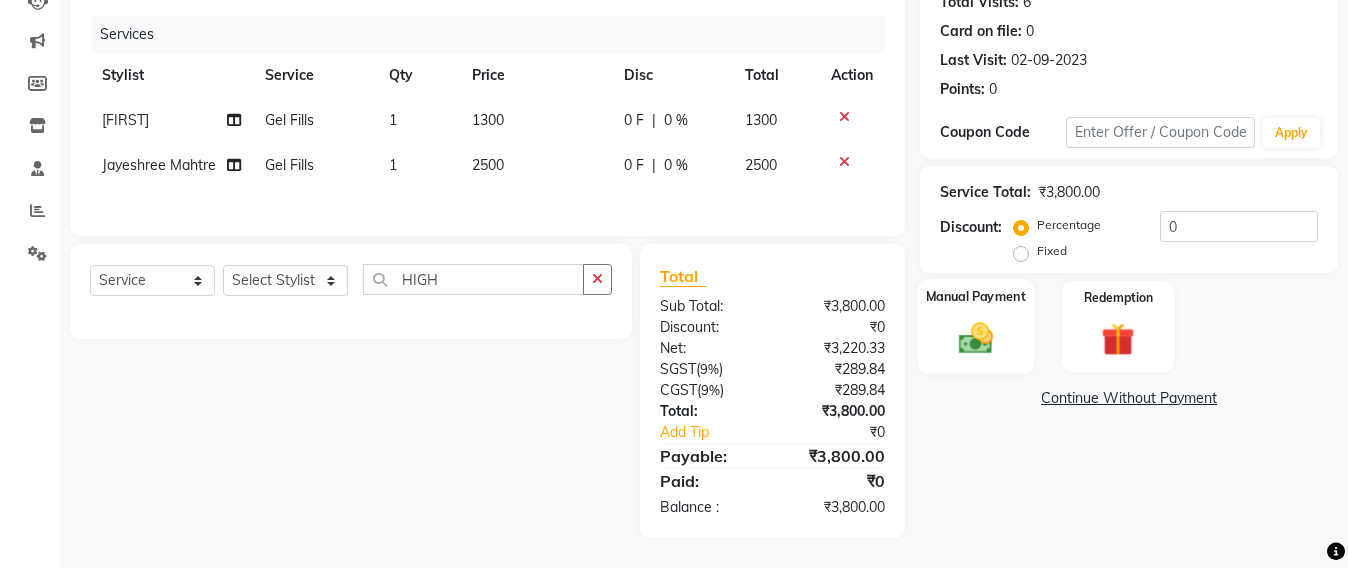 click 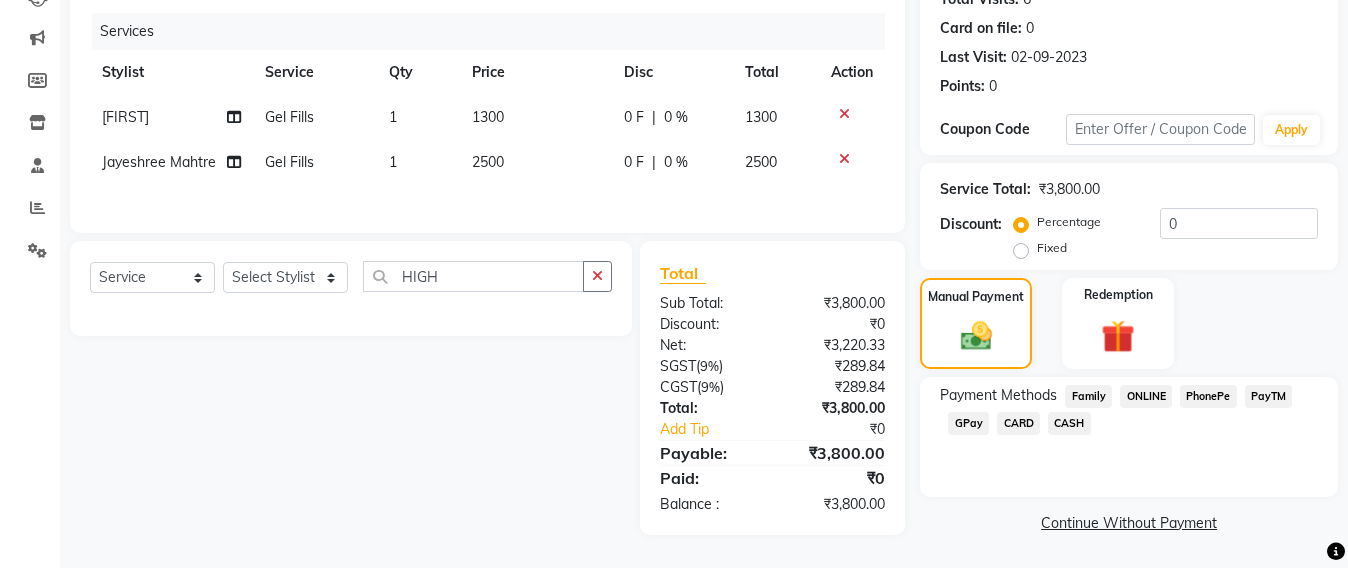 click on "1300" 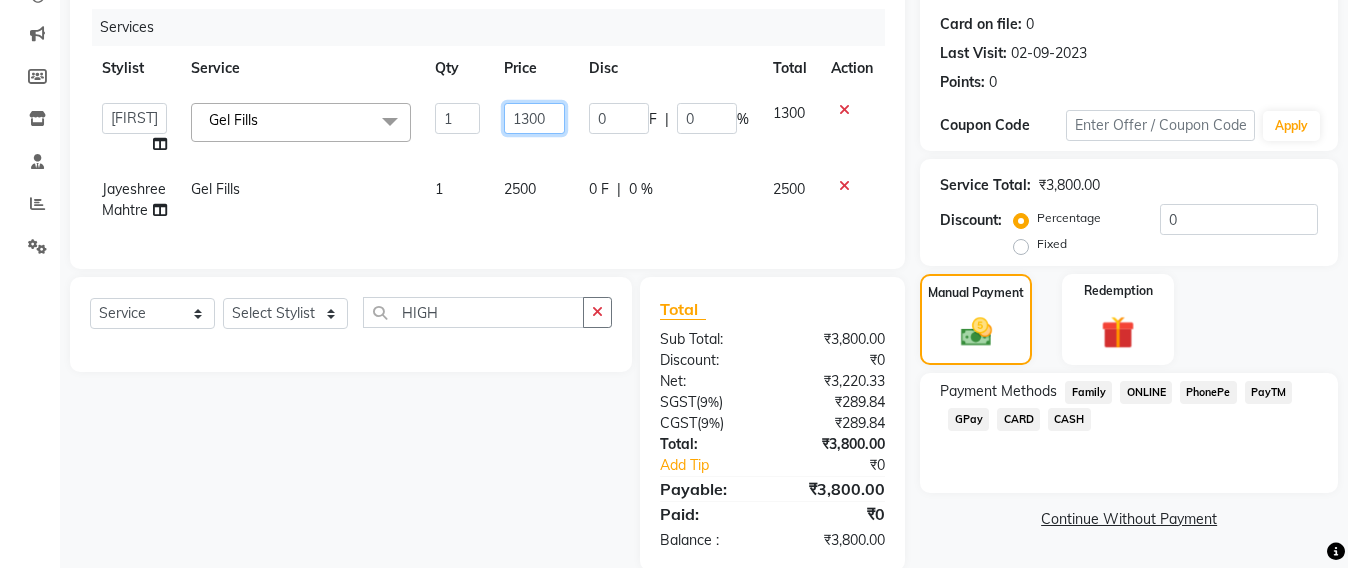 click on "1300" 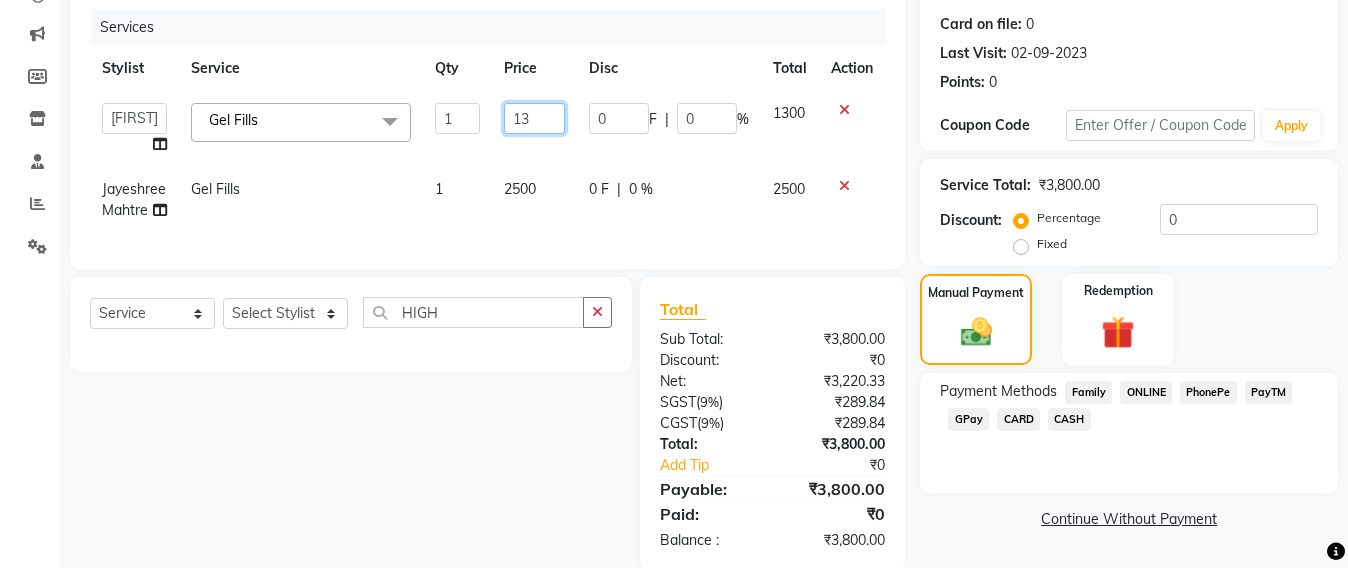 type on "1" 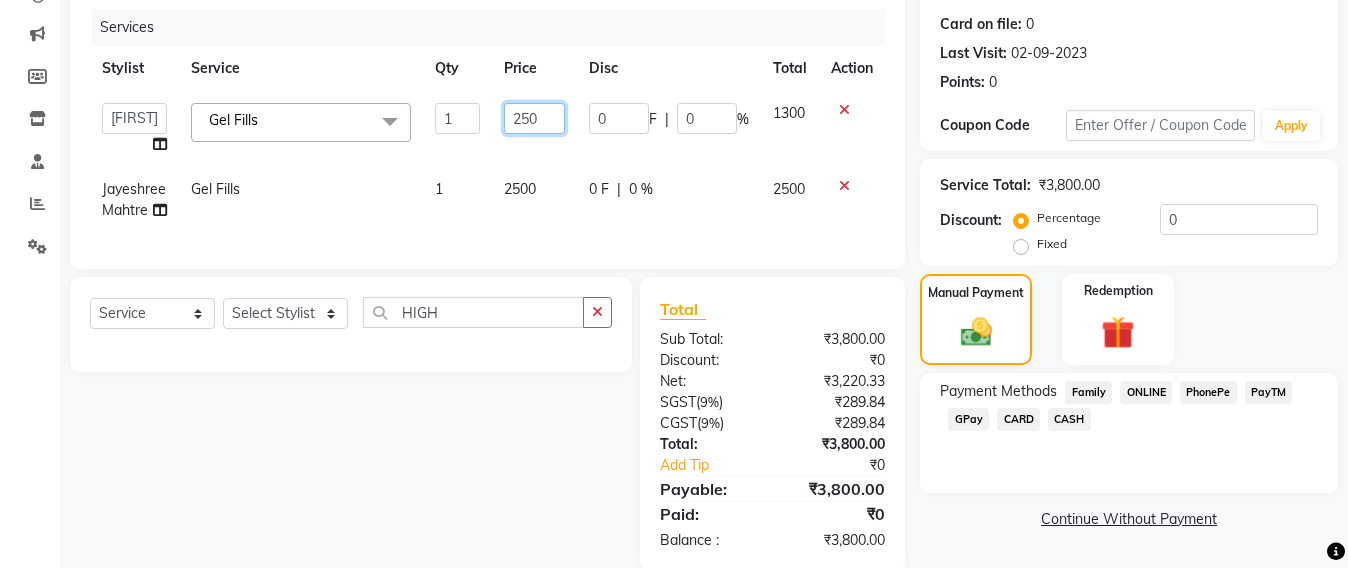 type on "2500" 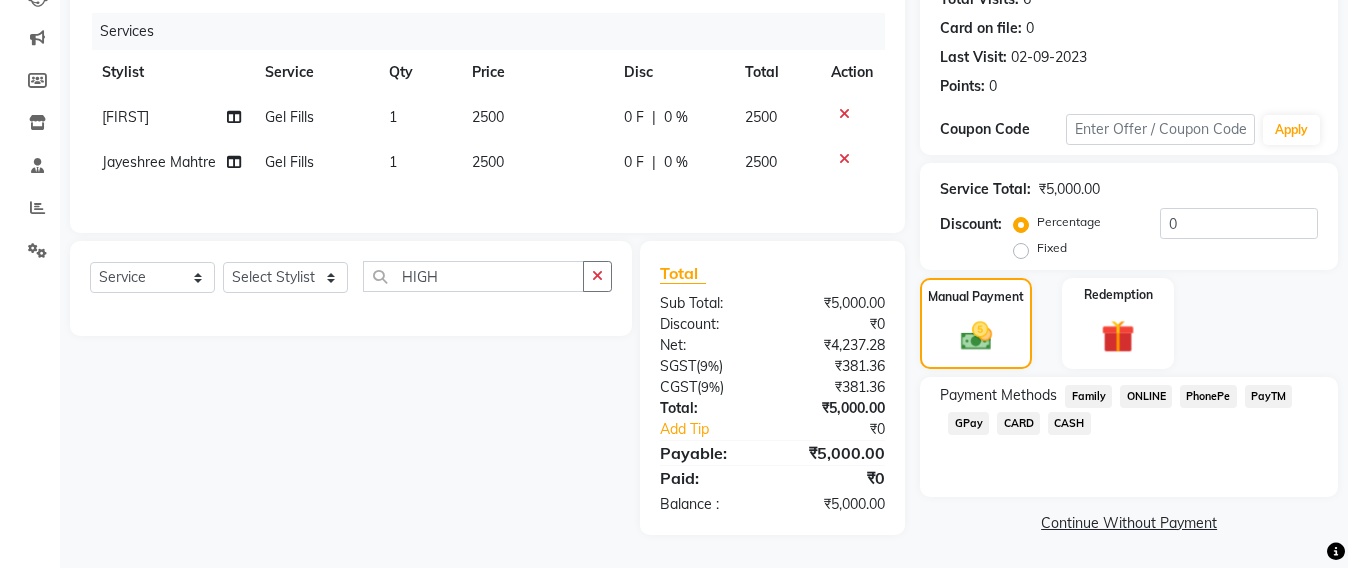 click on "Services Stylist Service Qty Price Disc Total Action Muskaan Gel Fills 1 2500 0 F | 0 % 2500 Jayeshree Mahtre Gel Fills 1 2500 0 F | 0 % 2500" 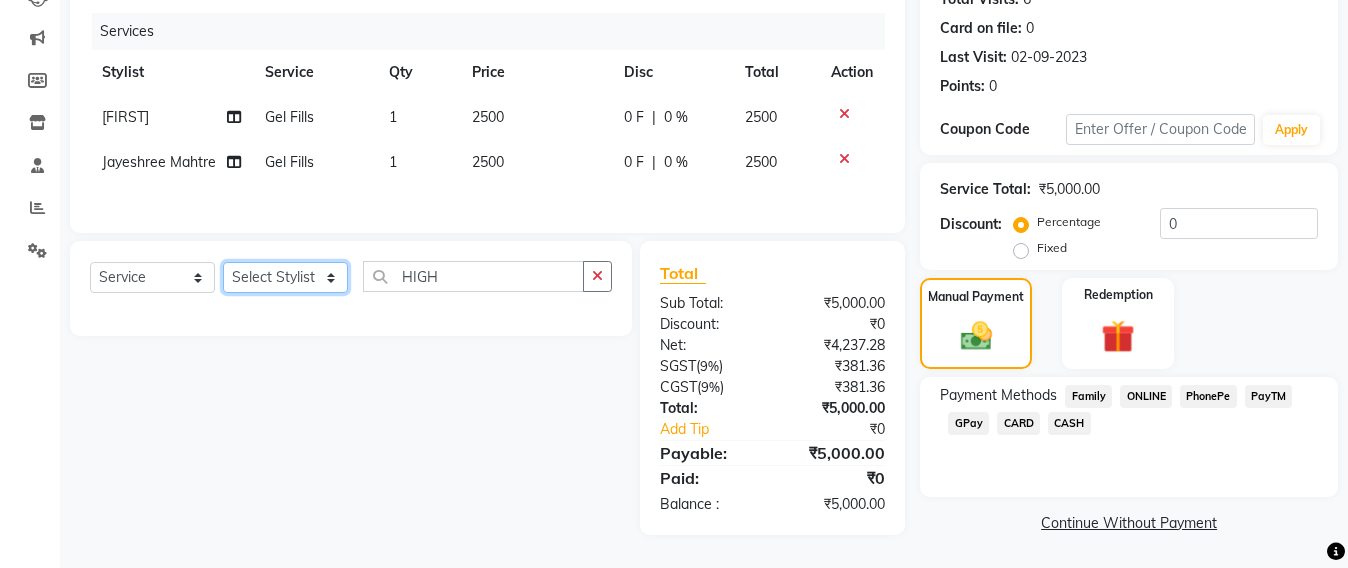 click on "Select Stylist Admin Avesh Sankat AZHER SHAIKH Jayeshree Mahtre Manisha Subodh Shedge Muskaan Pramila Vinayak Mhatre prathmesh mahattre Pratibha Nilesh Sharma RINKI SAV Rosy Sunil Jadhav Sameer shah admin Santacruz Manager SAURAV Siddhi SOMAYANG VASHUM Tejasvi Bhosle" 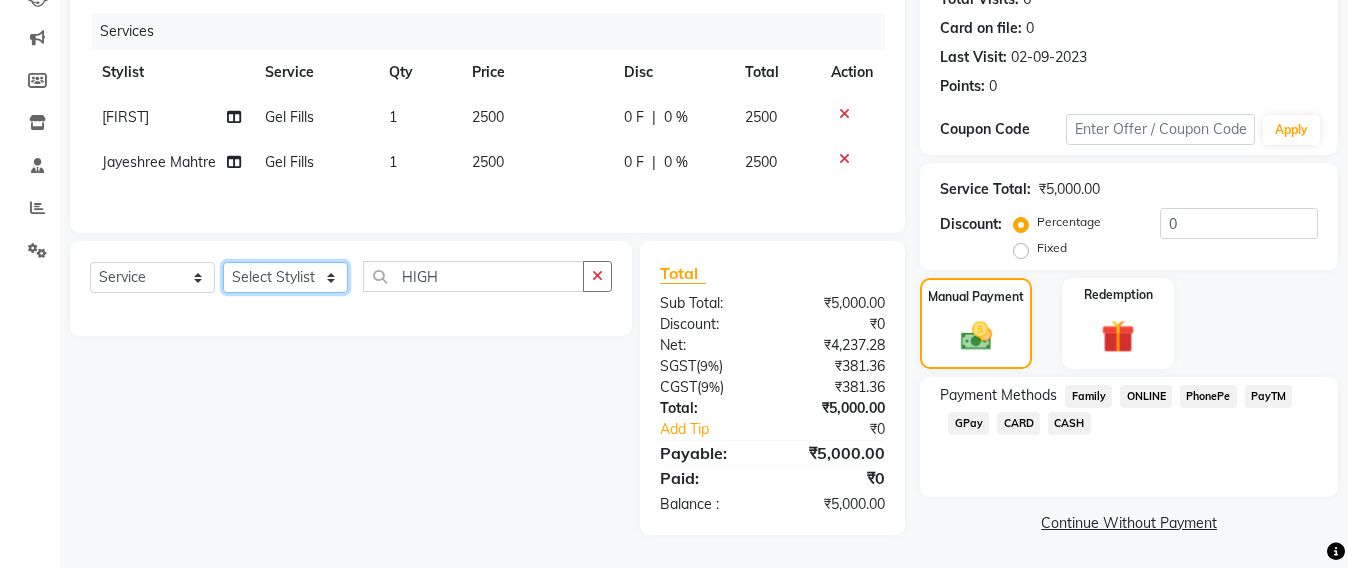 select on "48409" 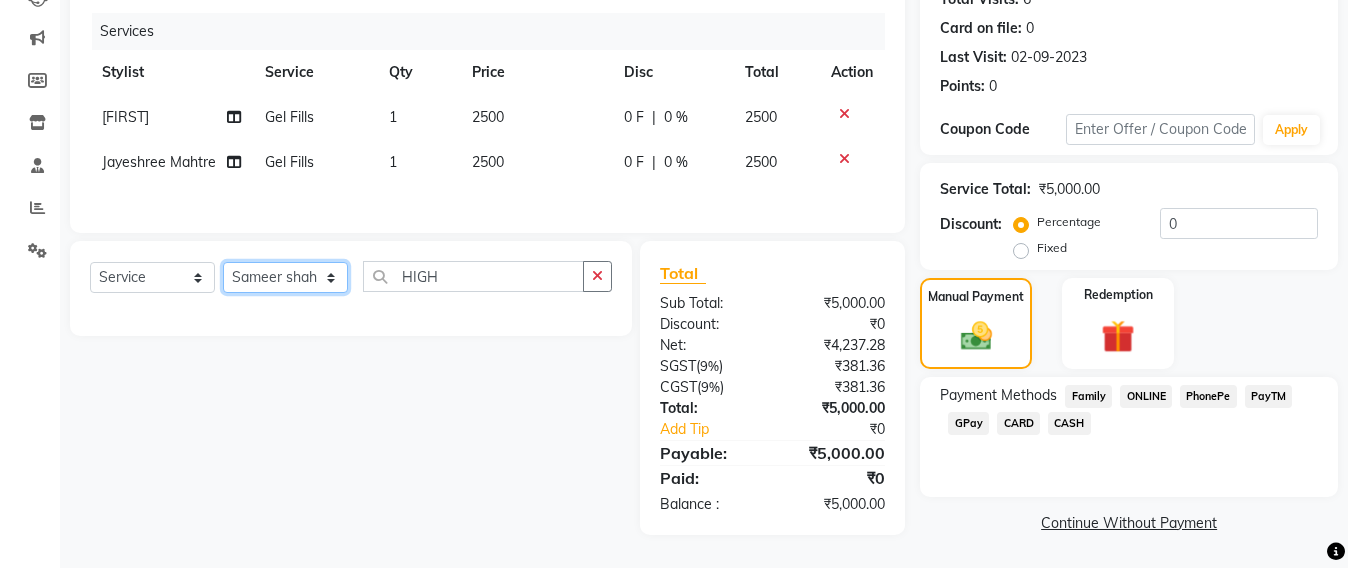 click on "Select Stylist Admin Avesh Sankat AZHER SHAIKH Jayeshree Mahtre Manisha Subodh Shedge Muskaan Pramila Vinayak Mhatre prathmesh mahattre Pratibha Nilesh Sharma RINKI SAV Rosy Sunil Jadhav Sameer shah admin Santacruz Manager SAURAV Siddhi SOMAYANG VASHUM Tejasvi Bhosle" 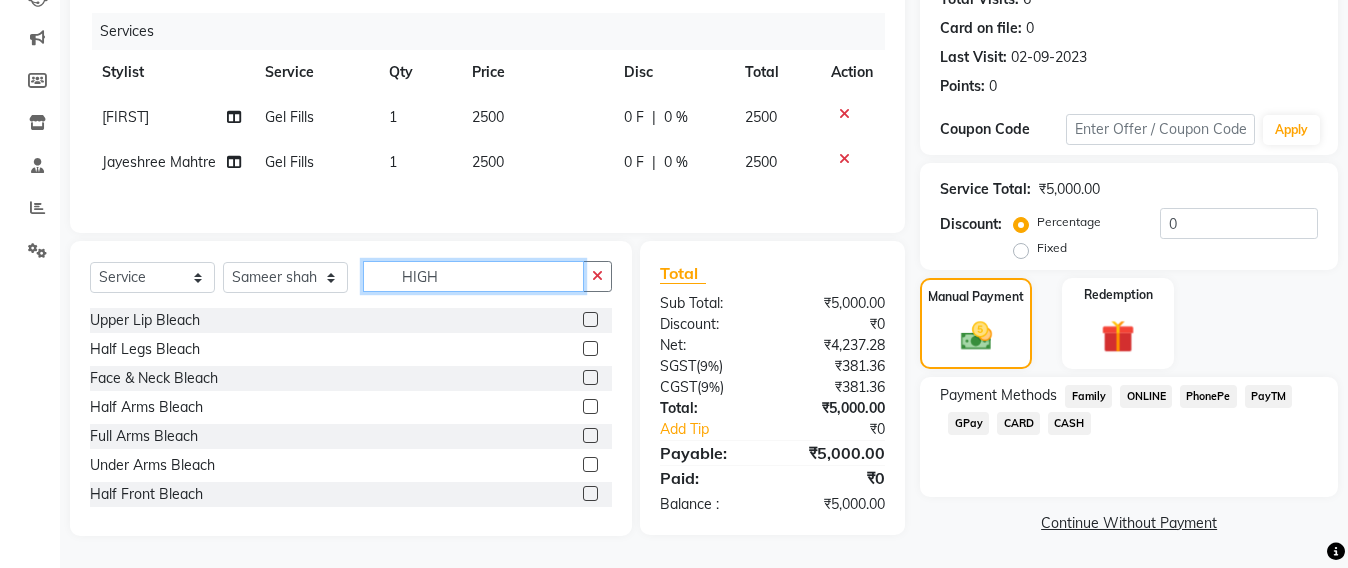 click on "HIGH" 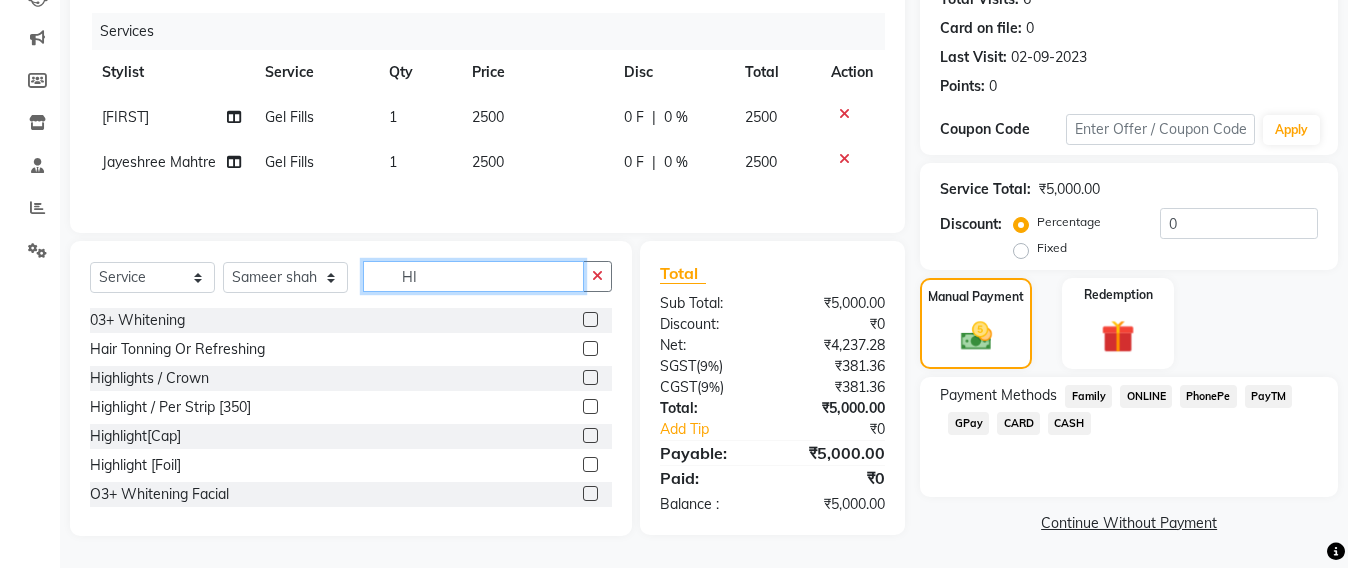 type on "H" 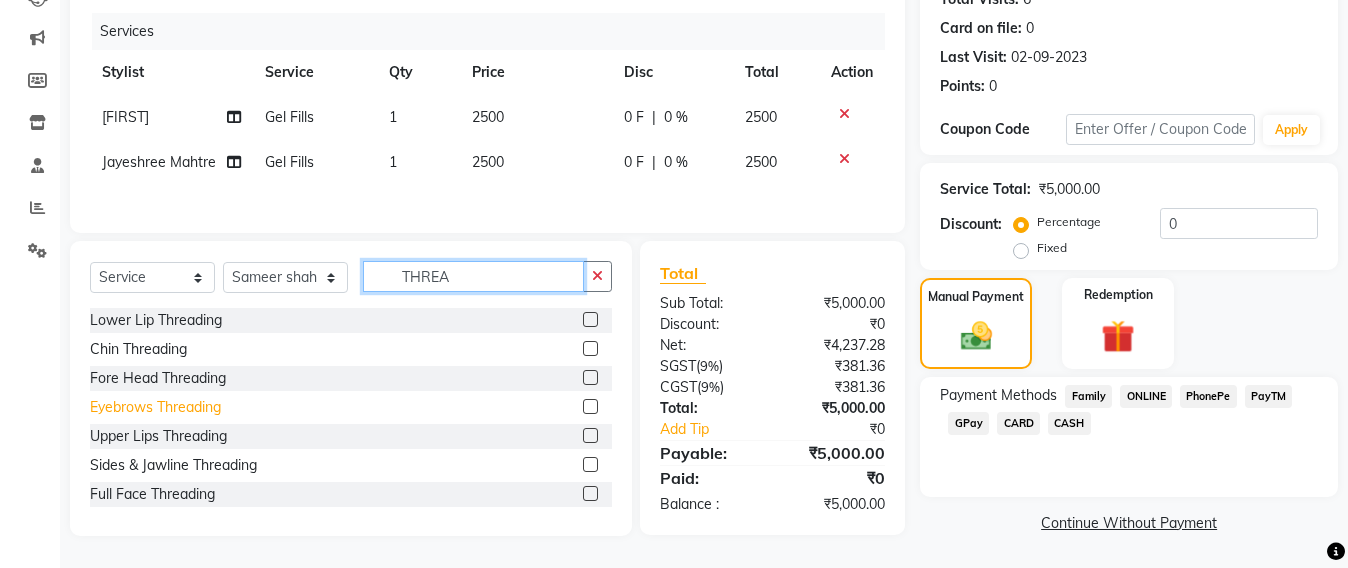 type on "THREA" 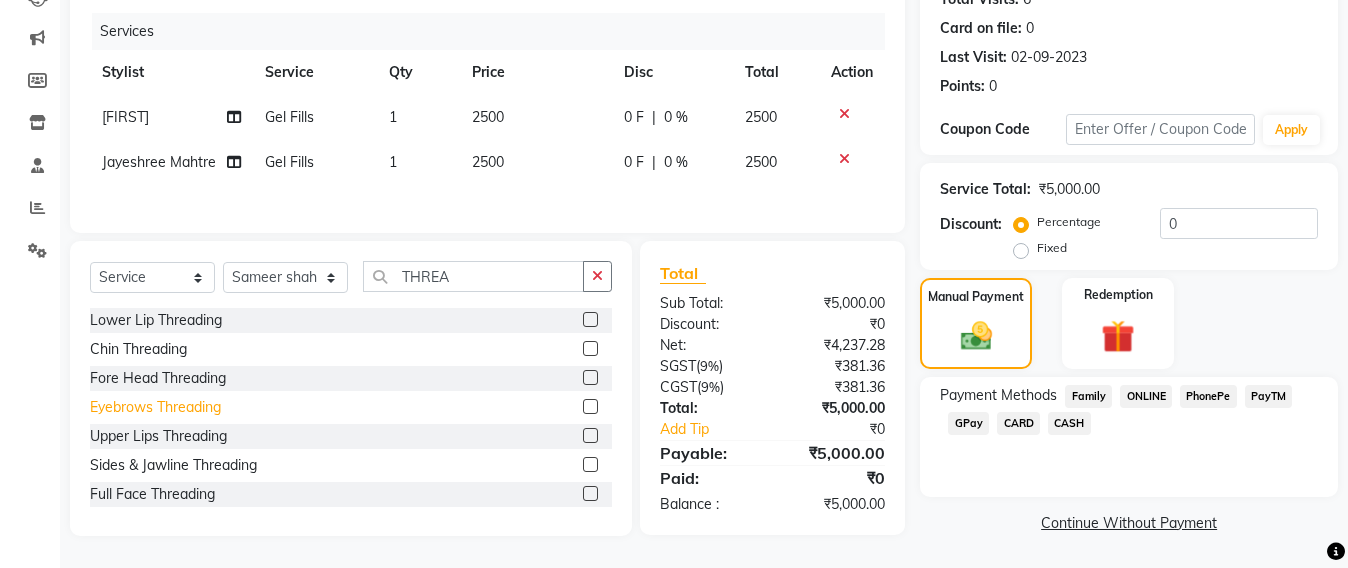 click on "Eyebrows Threading" 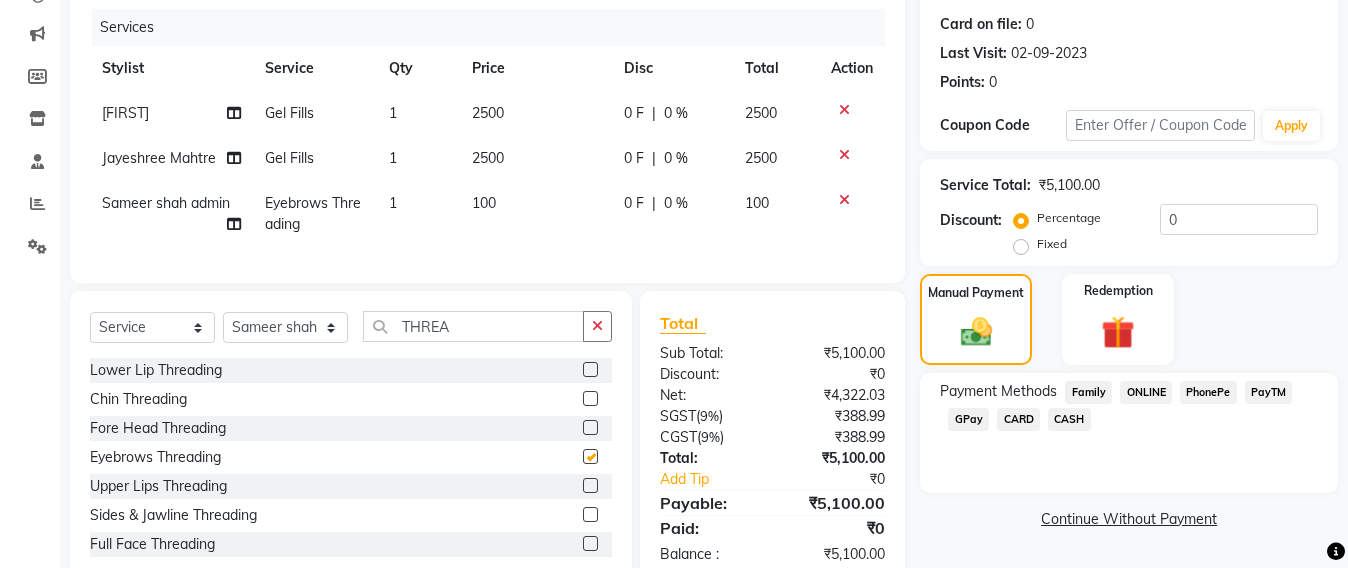 checkbox on "false" 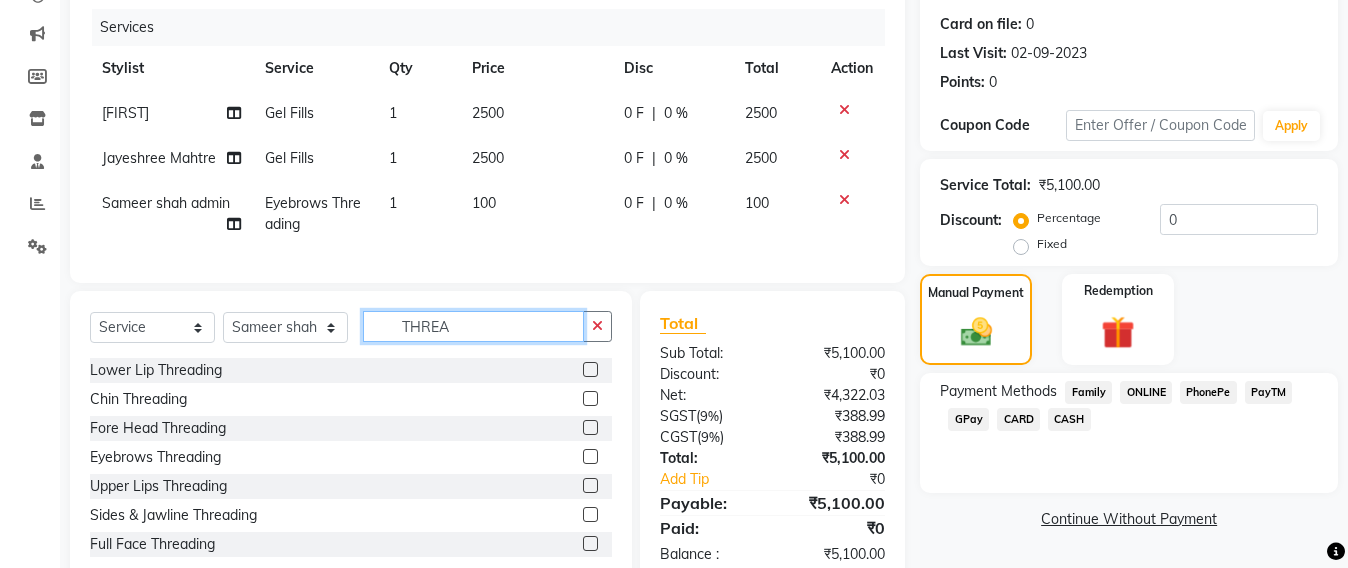 click on "THREA" 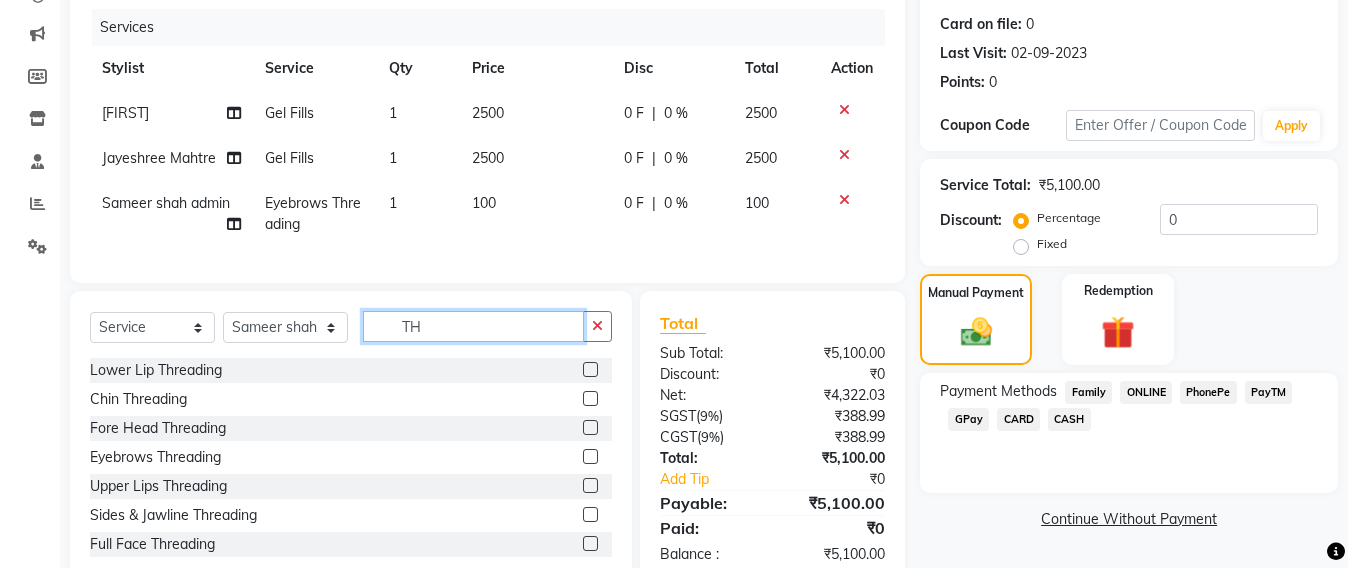 type on "T" 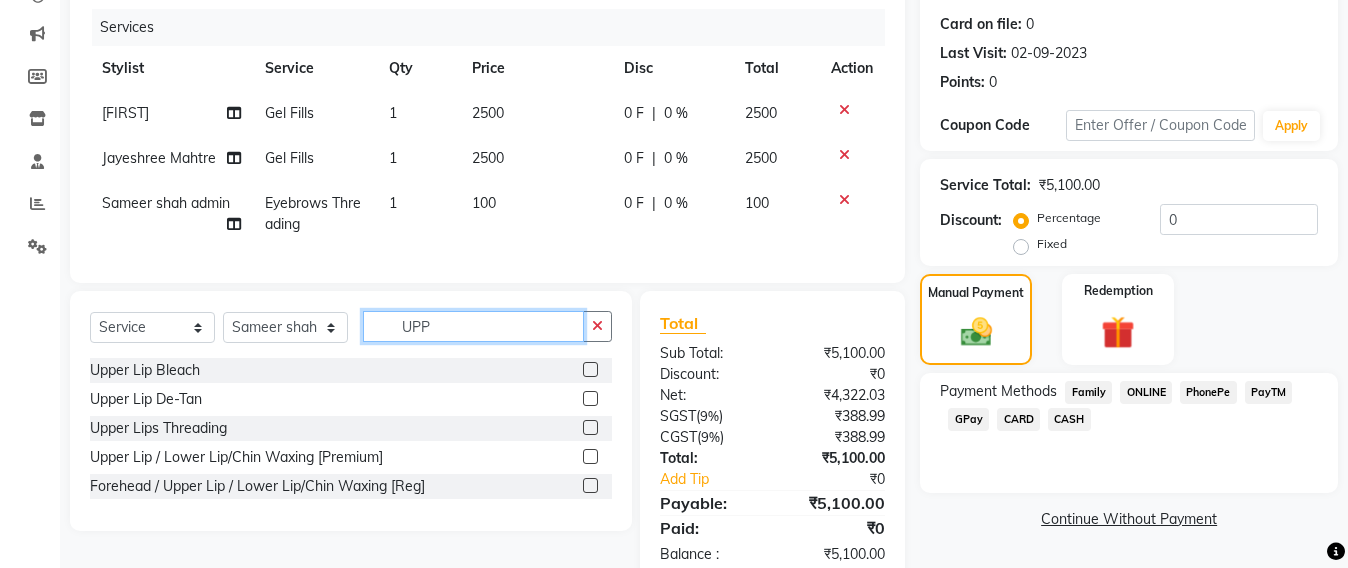 type on "UPP" 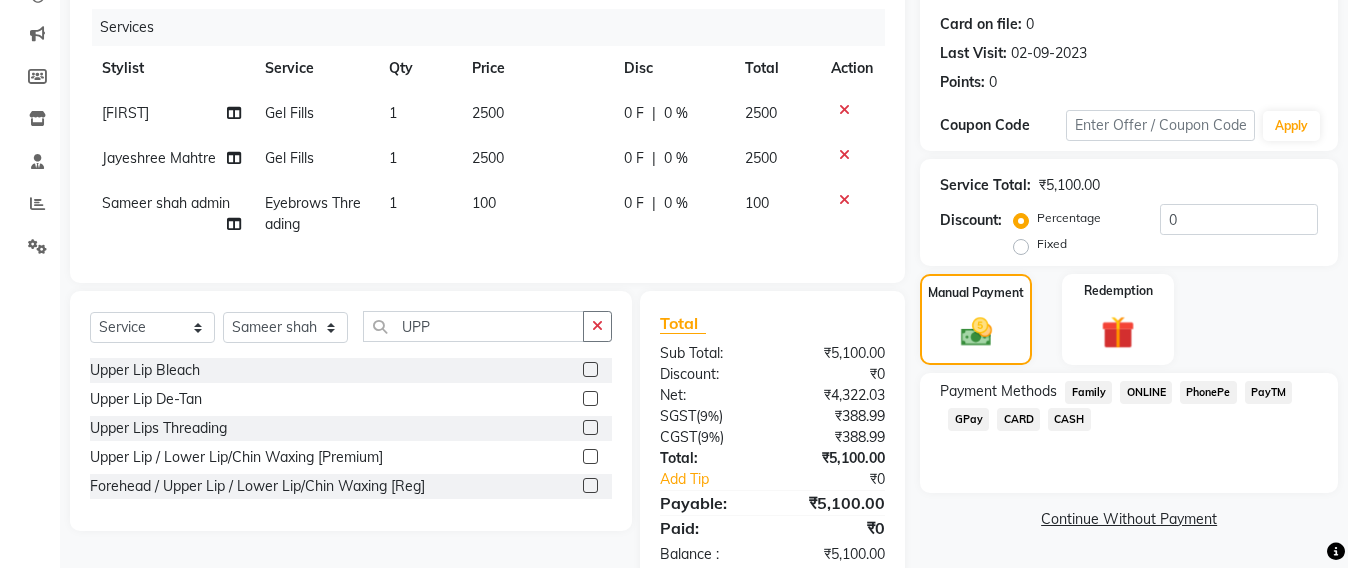 click on "GPay" 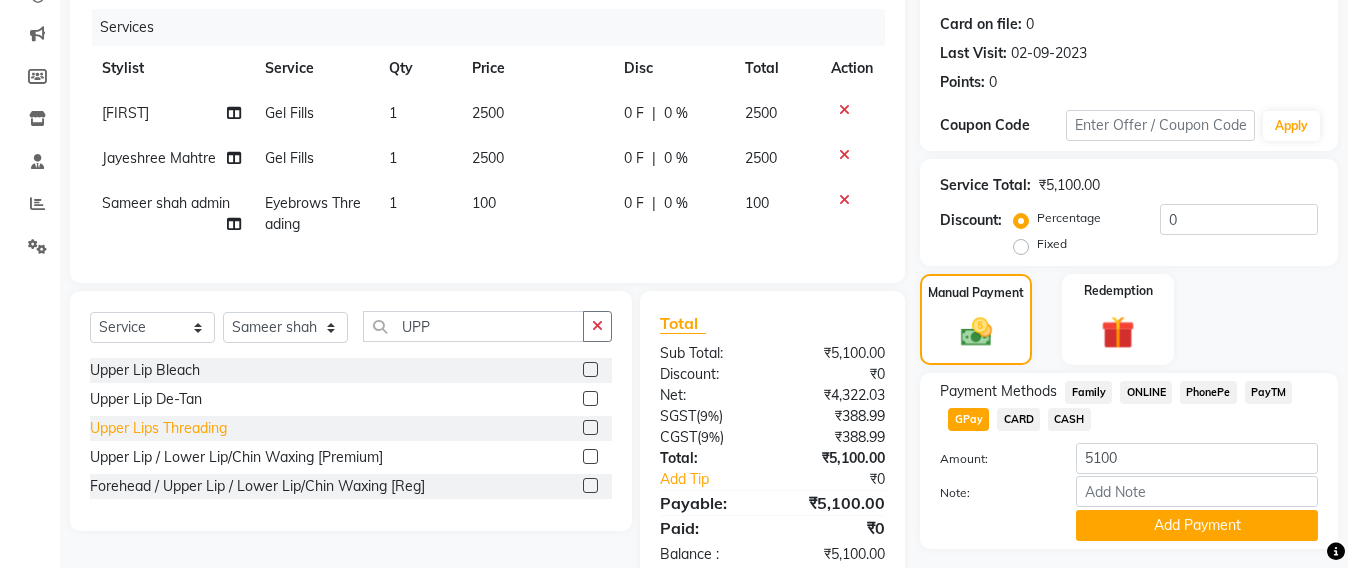 click on "Upper Lips Threading" 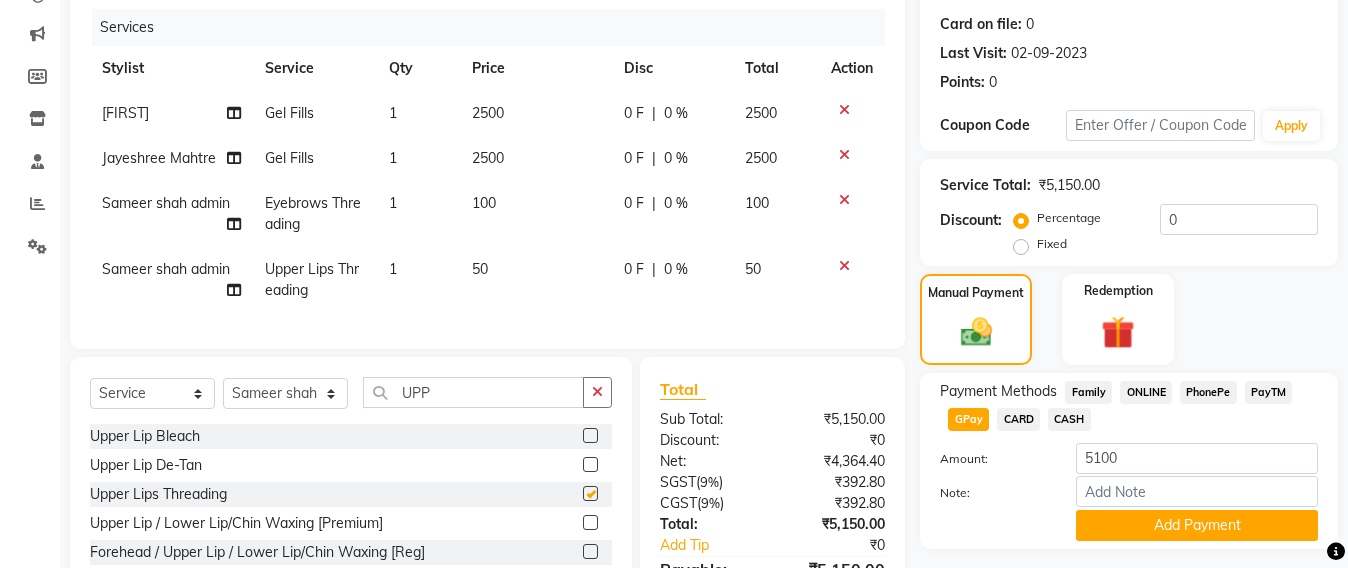 checkbox on "false" 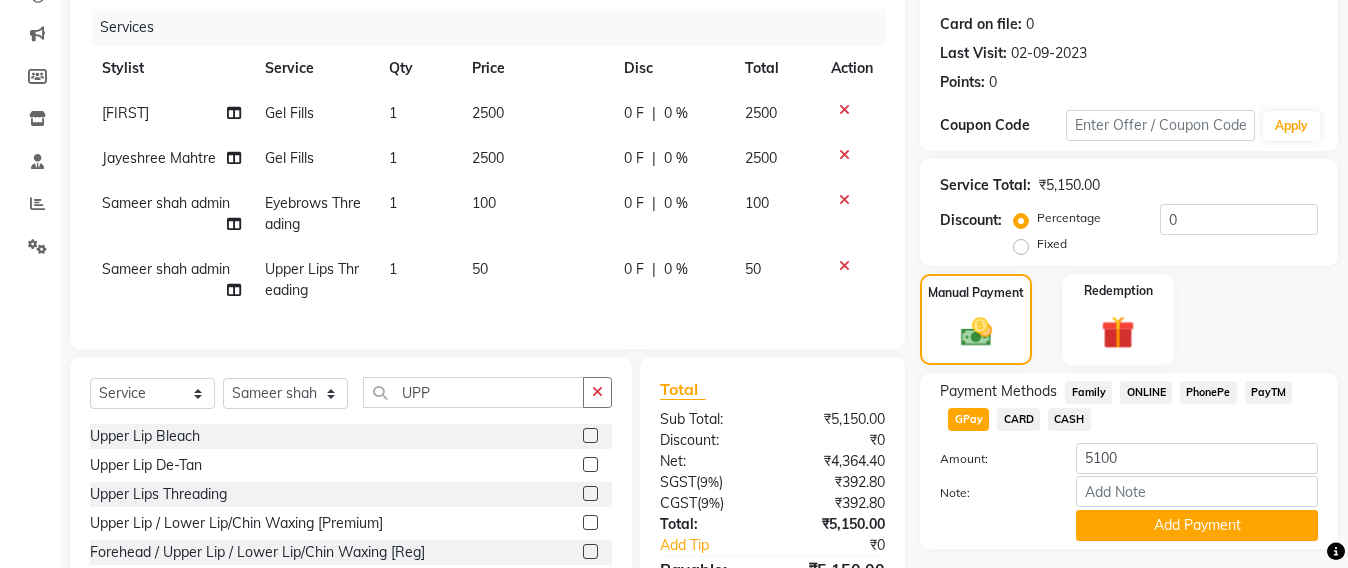 click on "Services Stylist Service Qty Price Disc Total Action Muskaan Gel Fills 1 2500 0 F | 0 % 2500 Jayeshree Mahtre Gel Fills 1 2500 0 F | 0 % 2500 Sameer shah admin Eyebrows Threading 1 100 0 F | 0 % 100 Sameer shah admin Upper Lips Threading 1 50 0 F | 0 % 50" 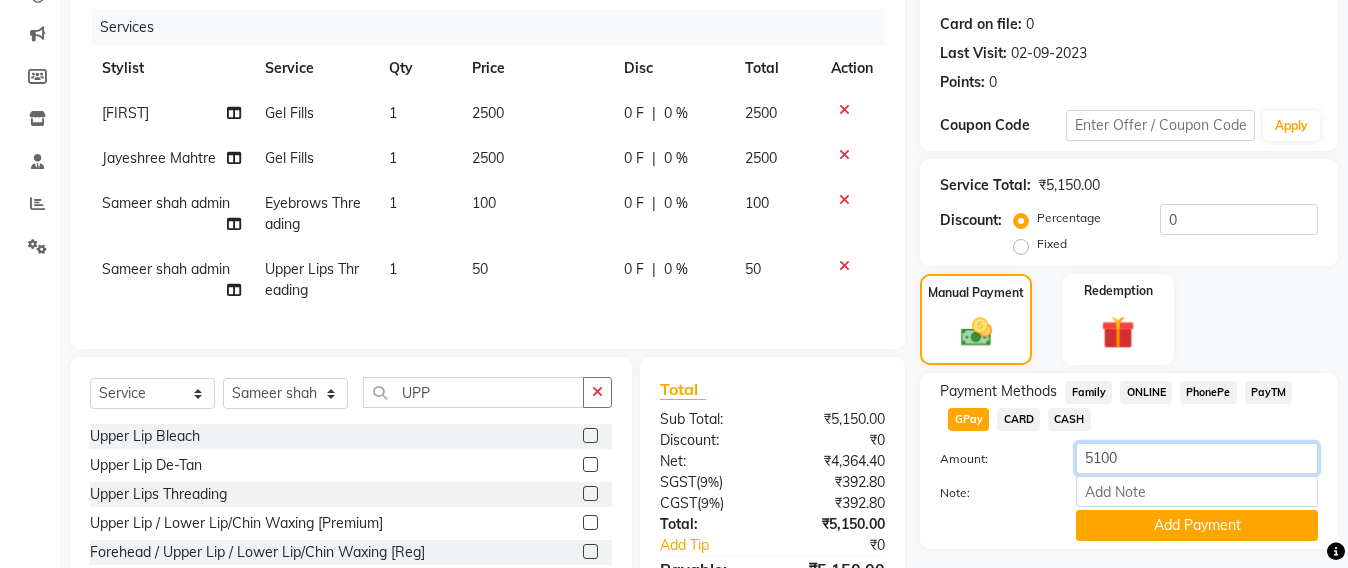 click on "5100" 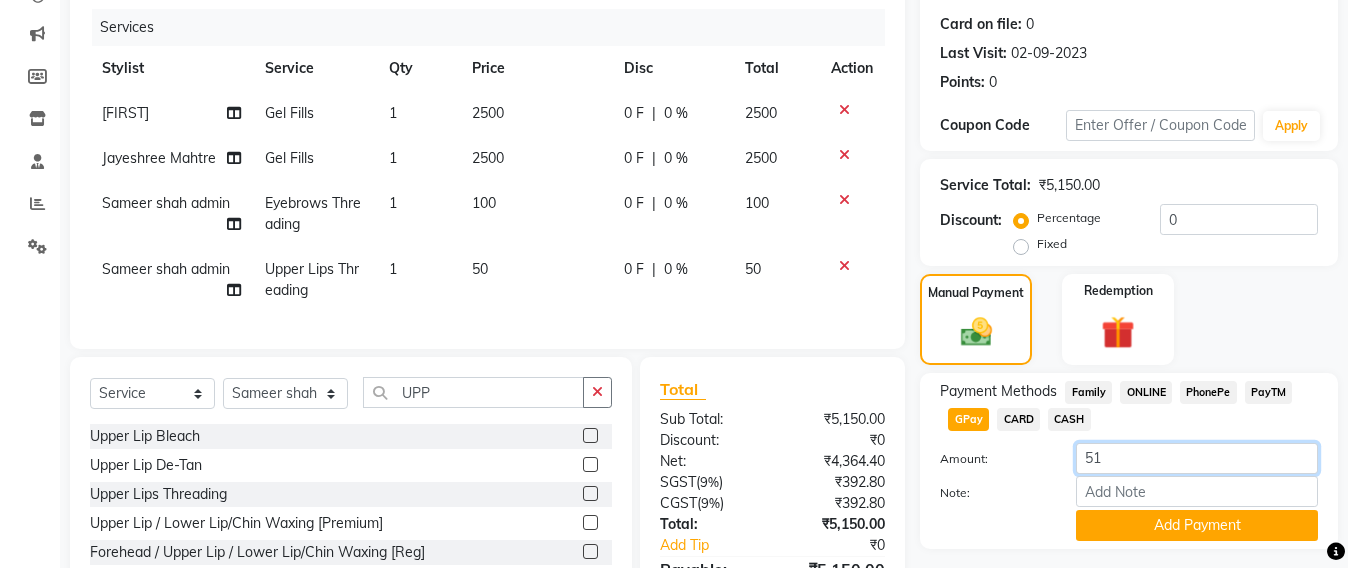type on "5" 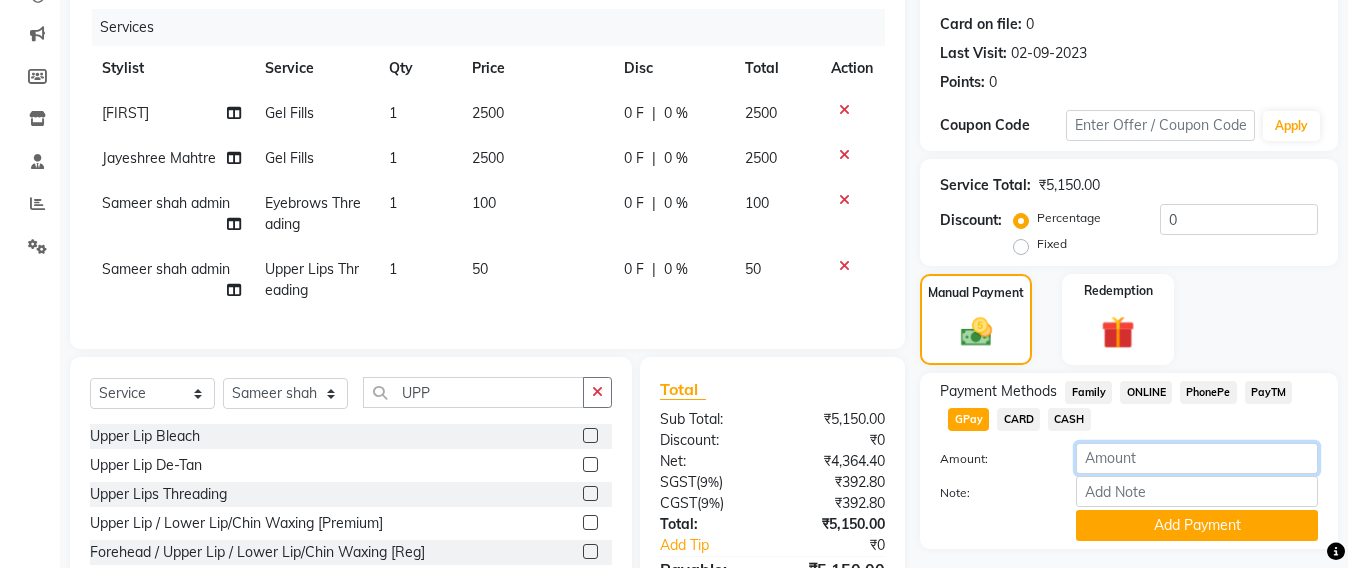 type 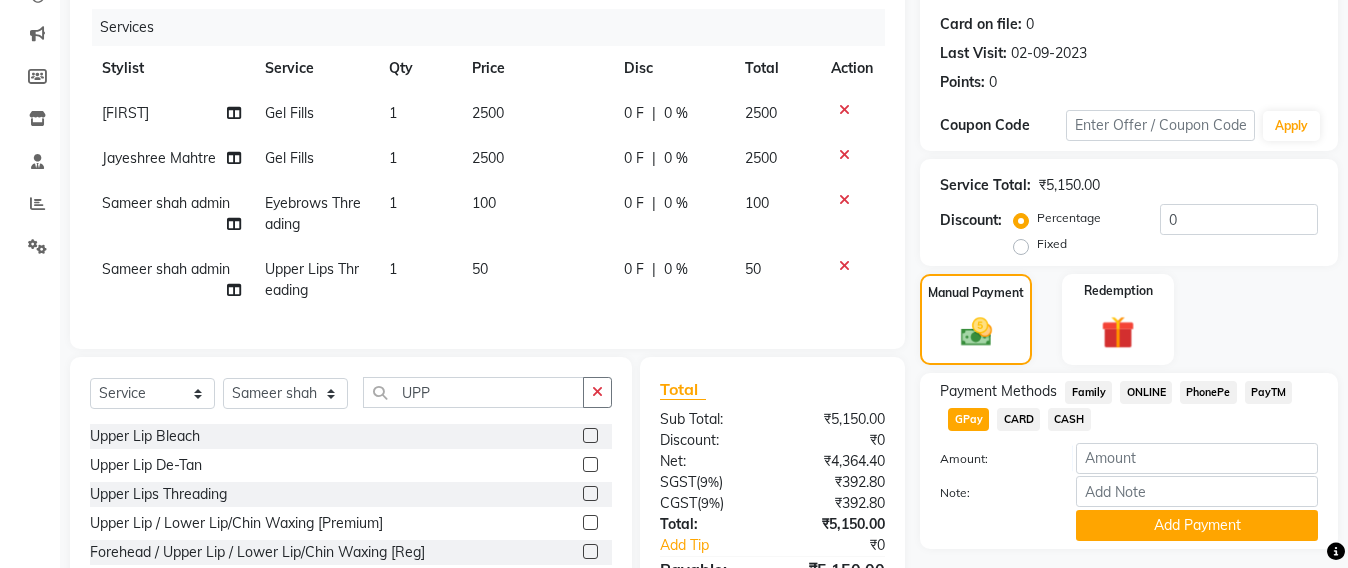 click on "50" 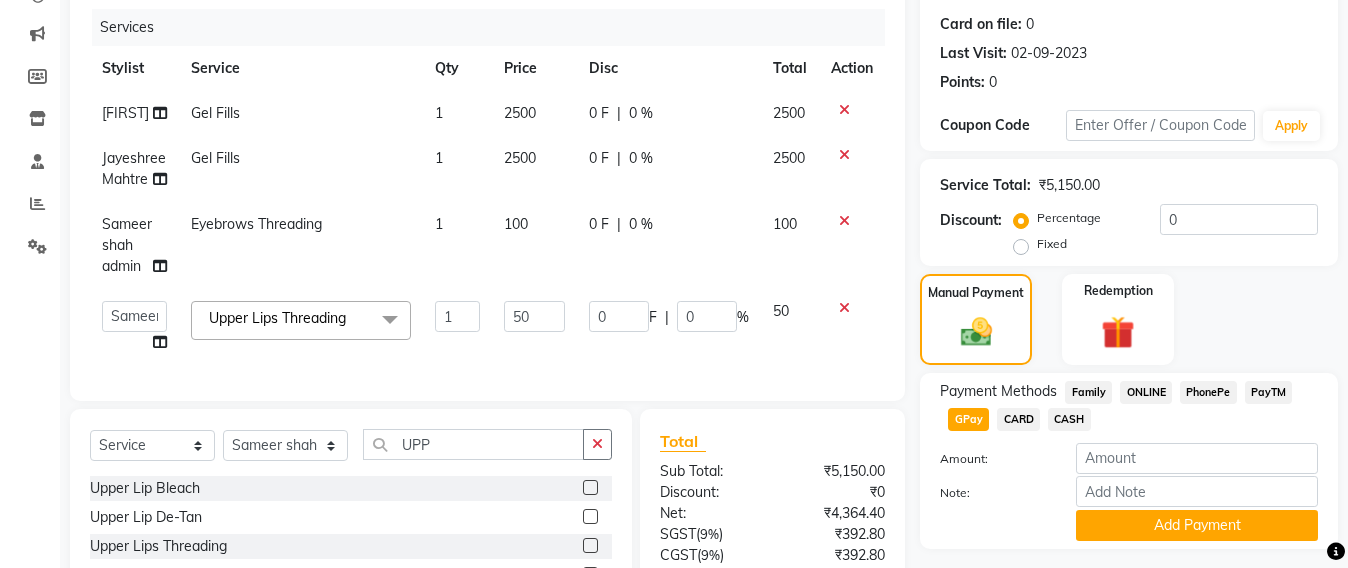 click on "CASH" 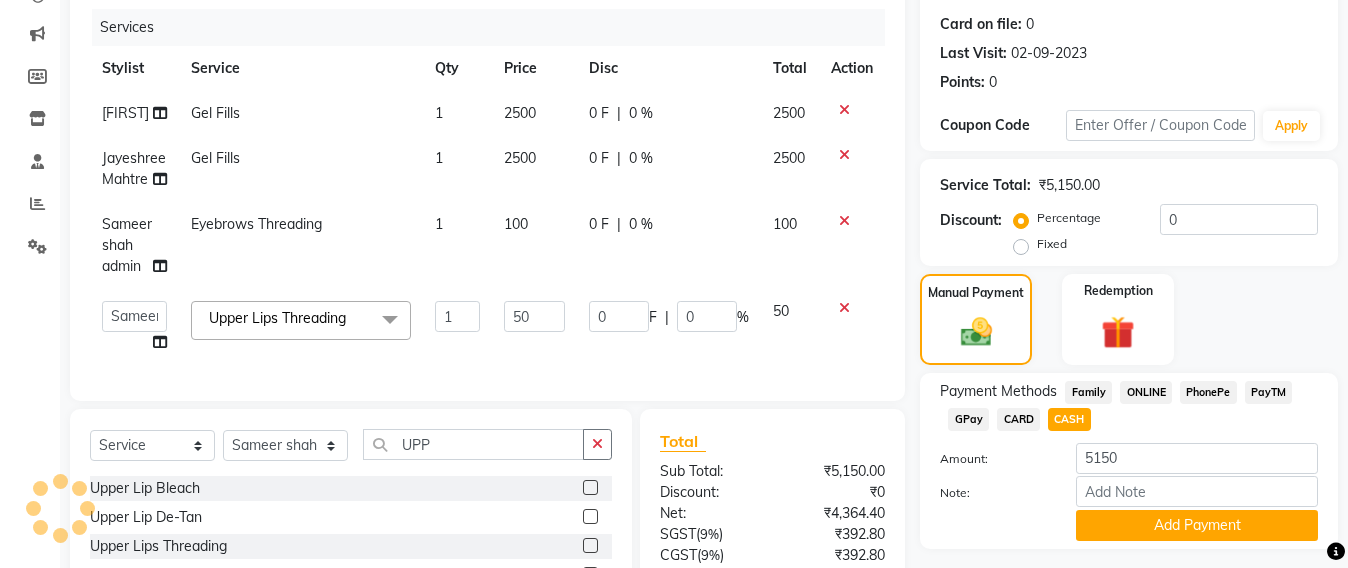 click on "GPay" 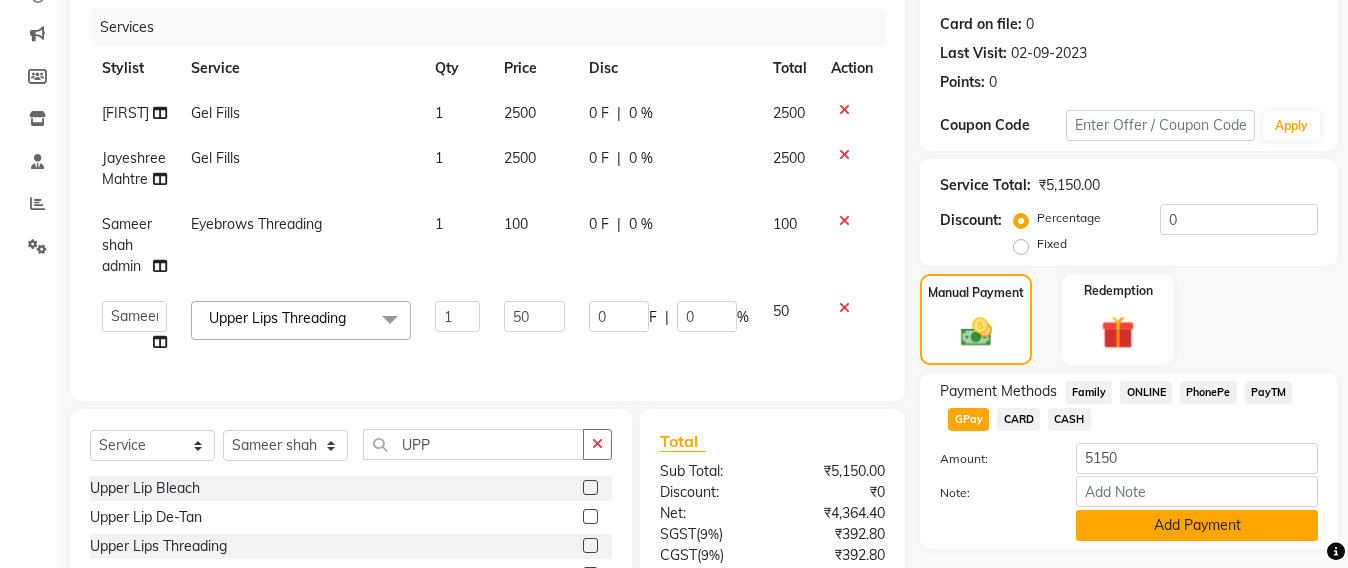 click on "Add Payment" 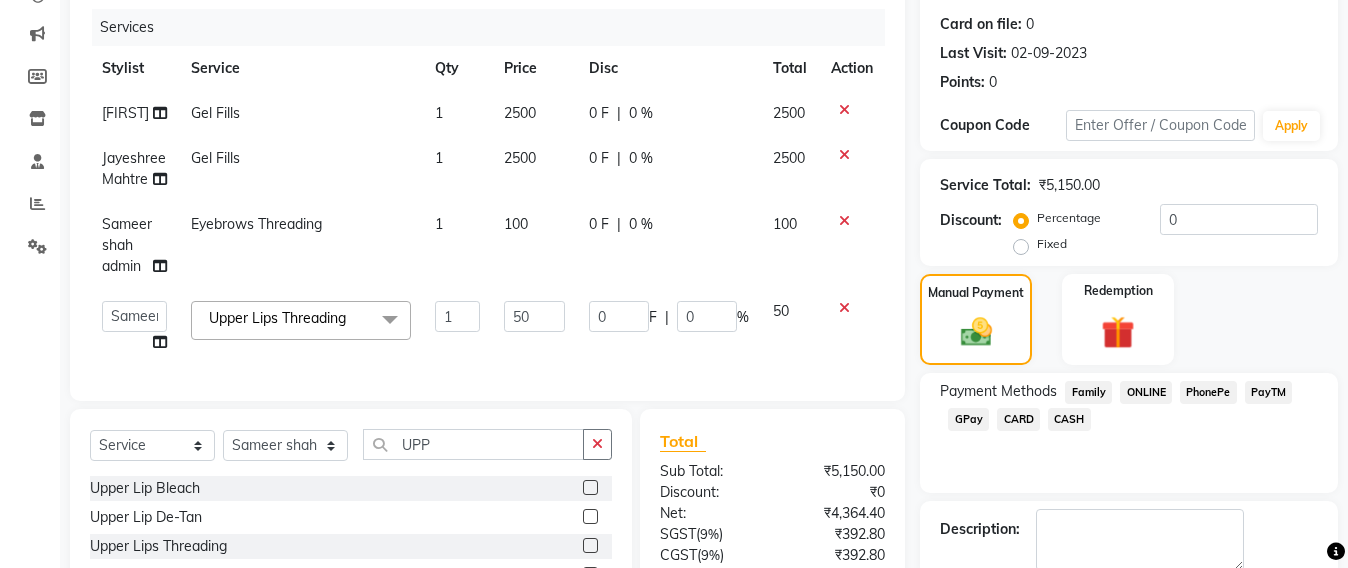 scroll, scrollTop: 486, scrollLeft: 0, axis: vertical 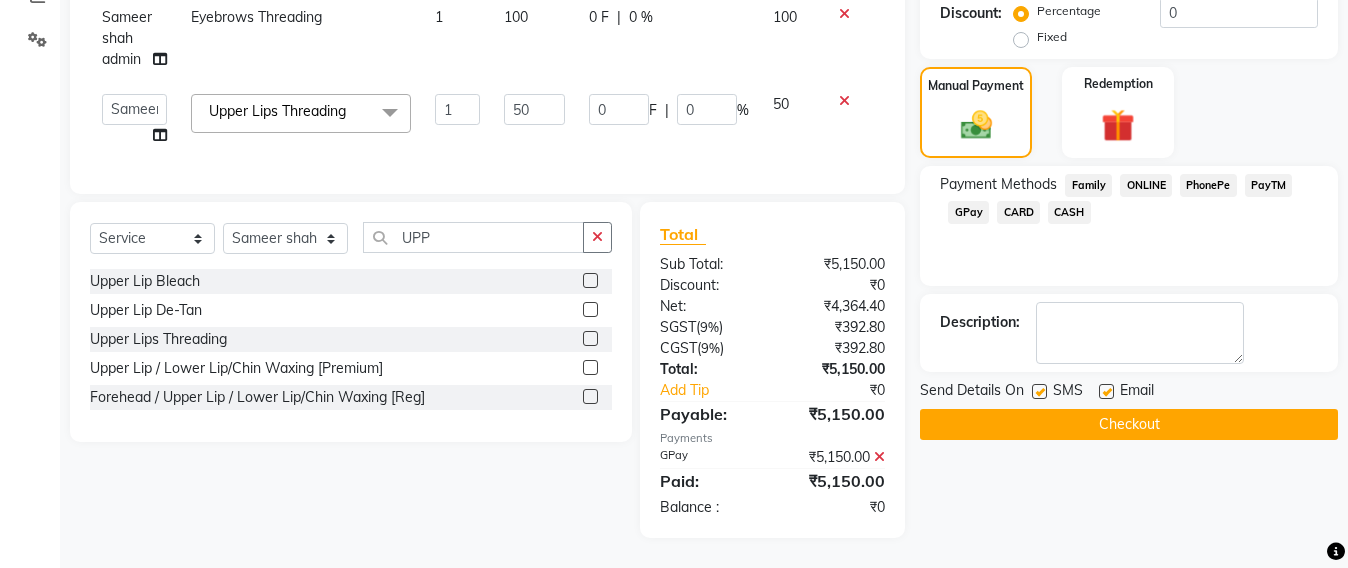 click on "Checkout" 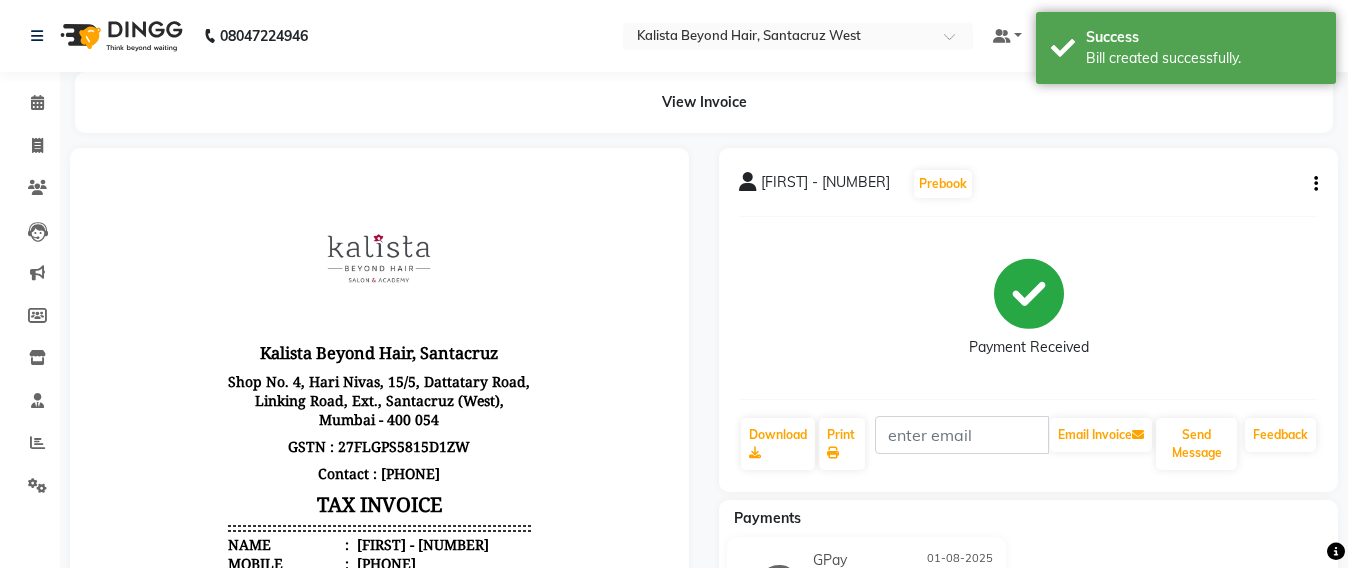 scroll, scrollTop: 0, scrollLeft: 0, axis: both 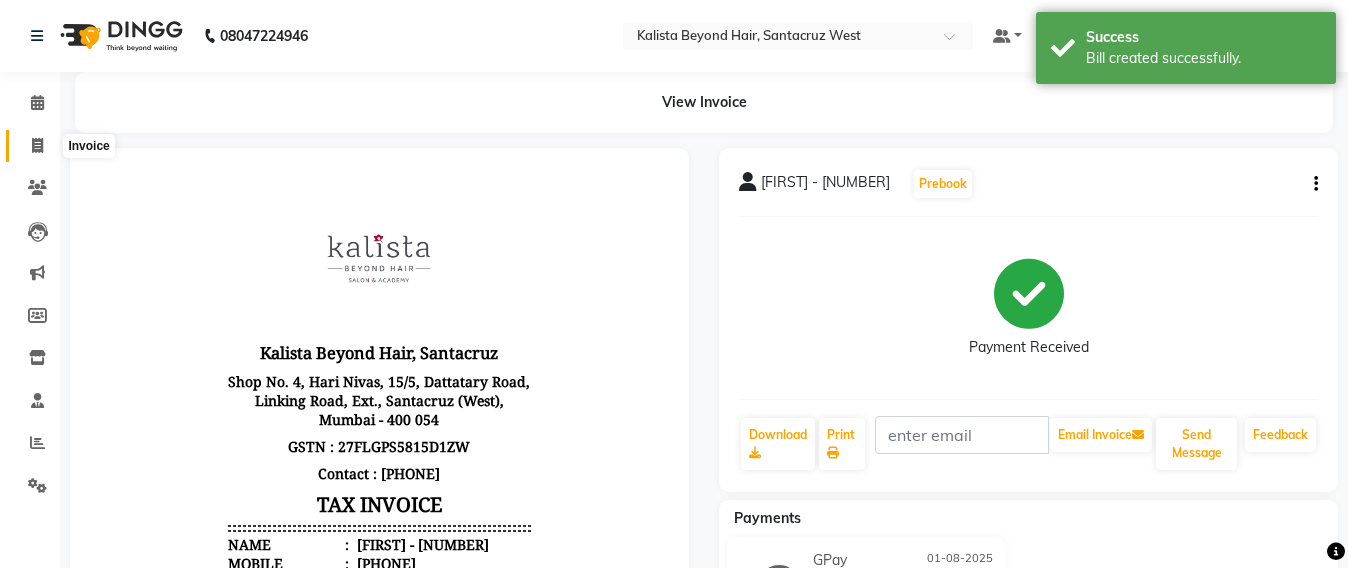 click 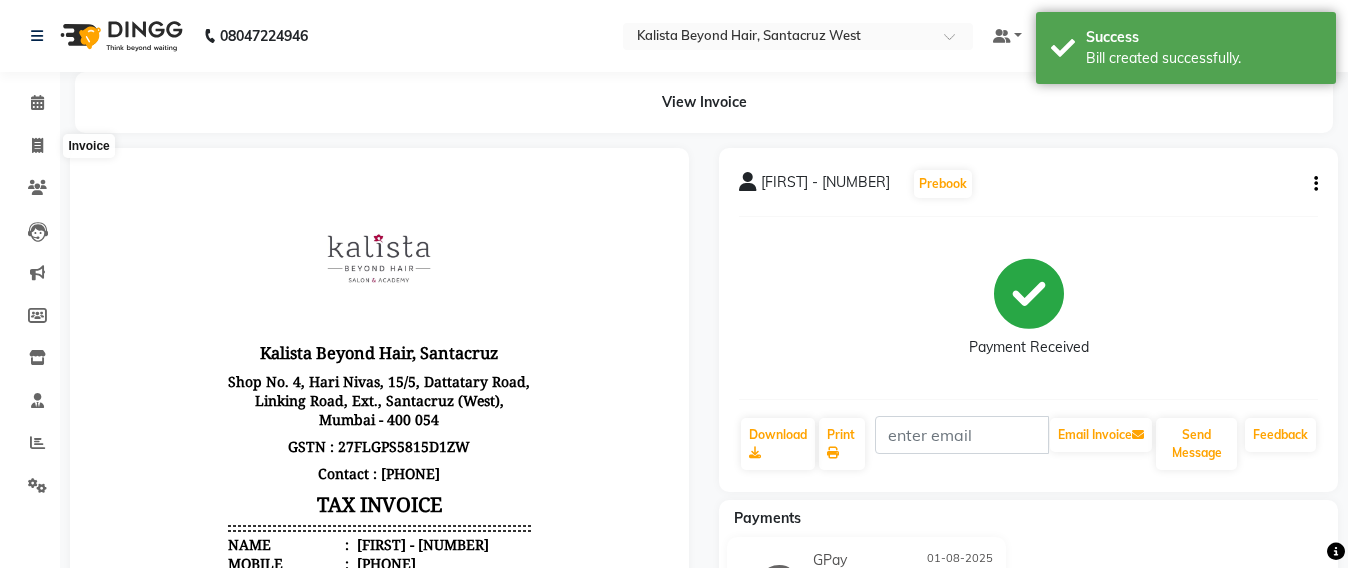 select on "service" 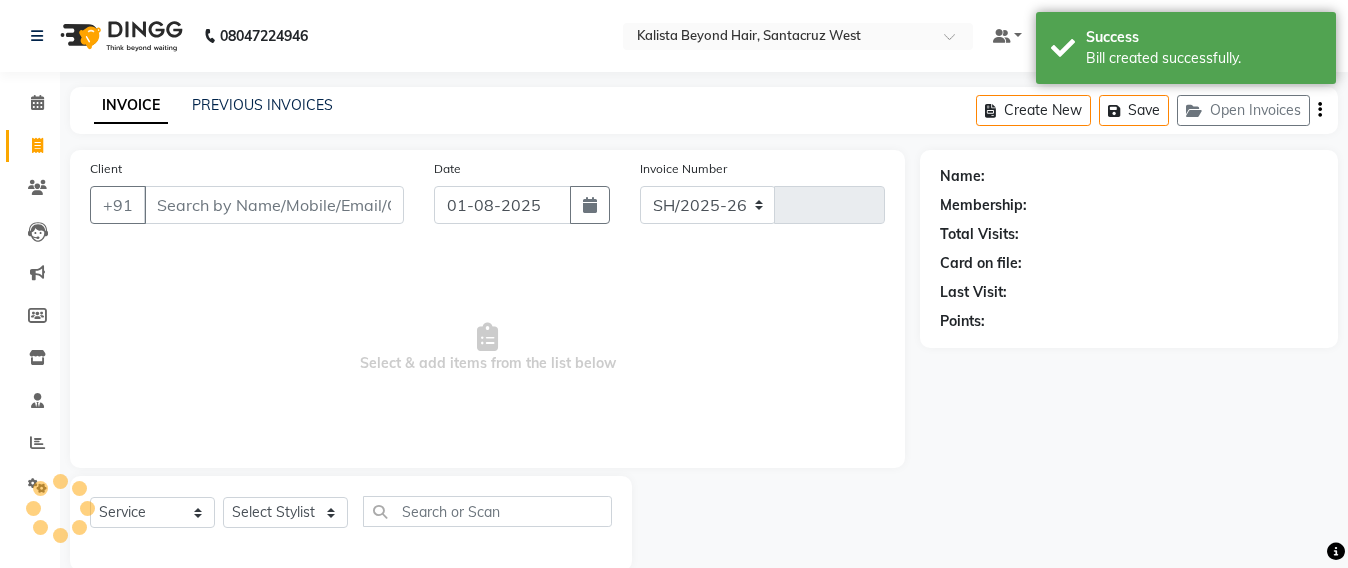 scroll, scrollTop: 33, scrollLeft: 0, axis: vertical 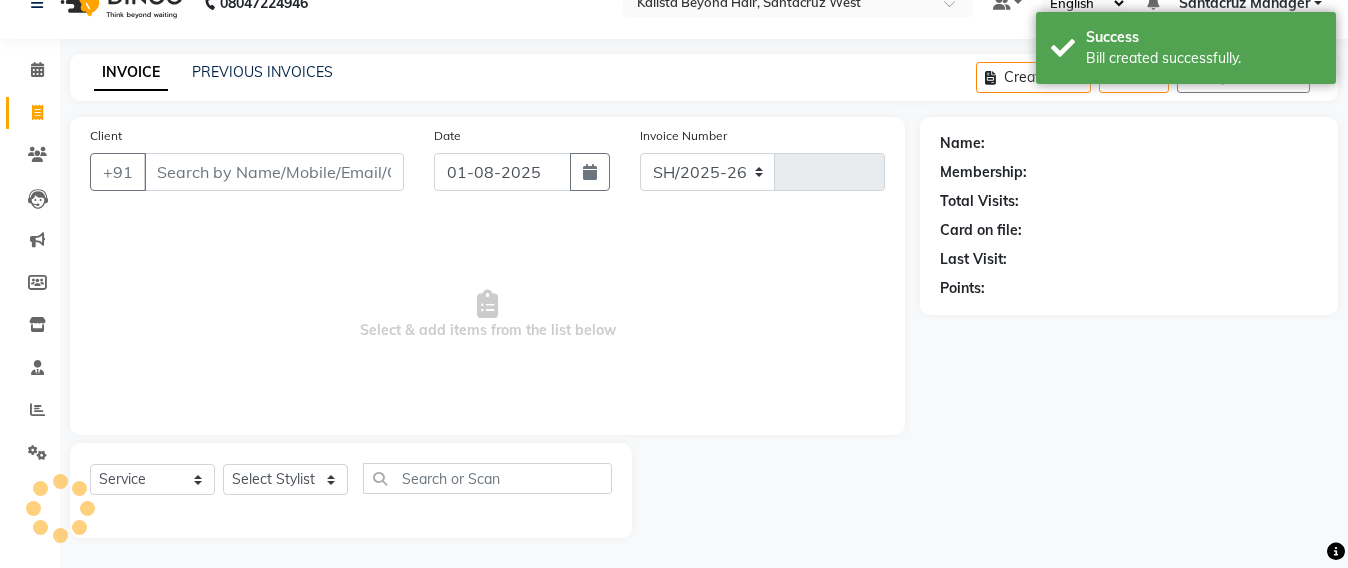 select on "6357" 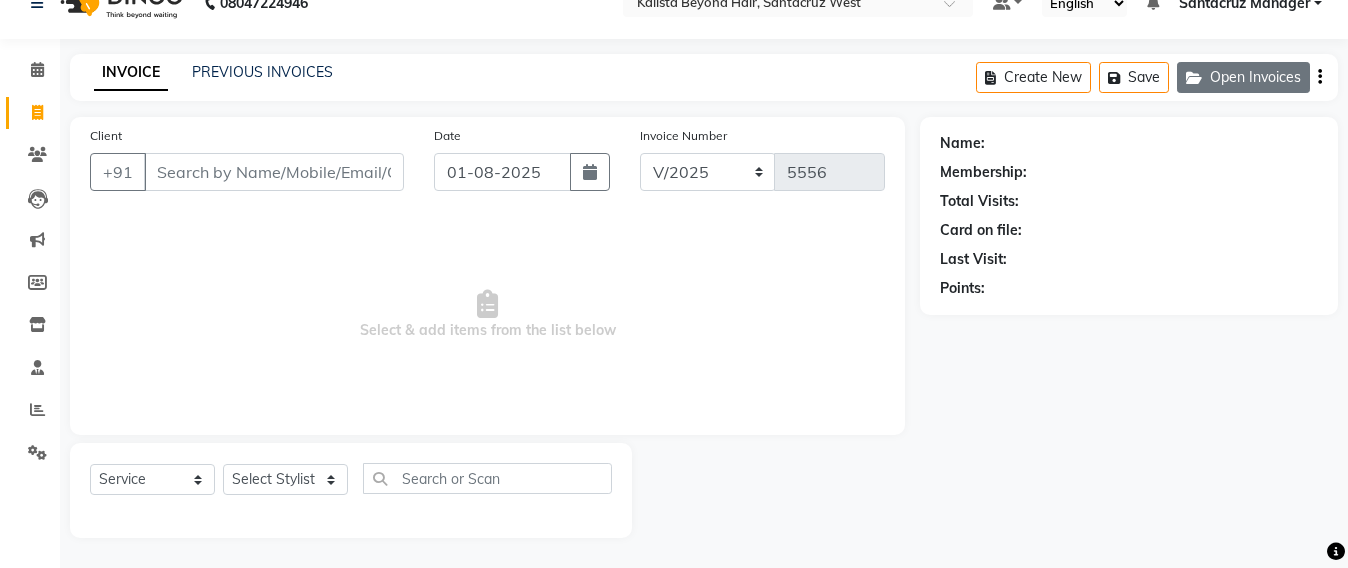 click on "Open Invoices" 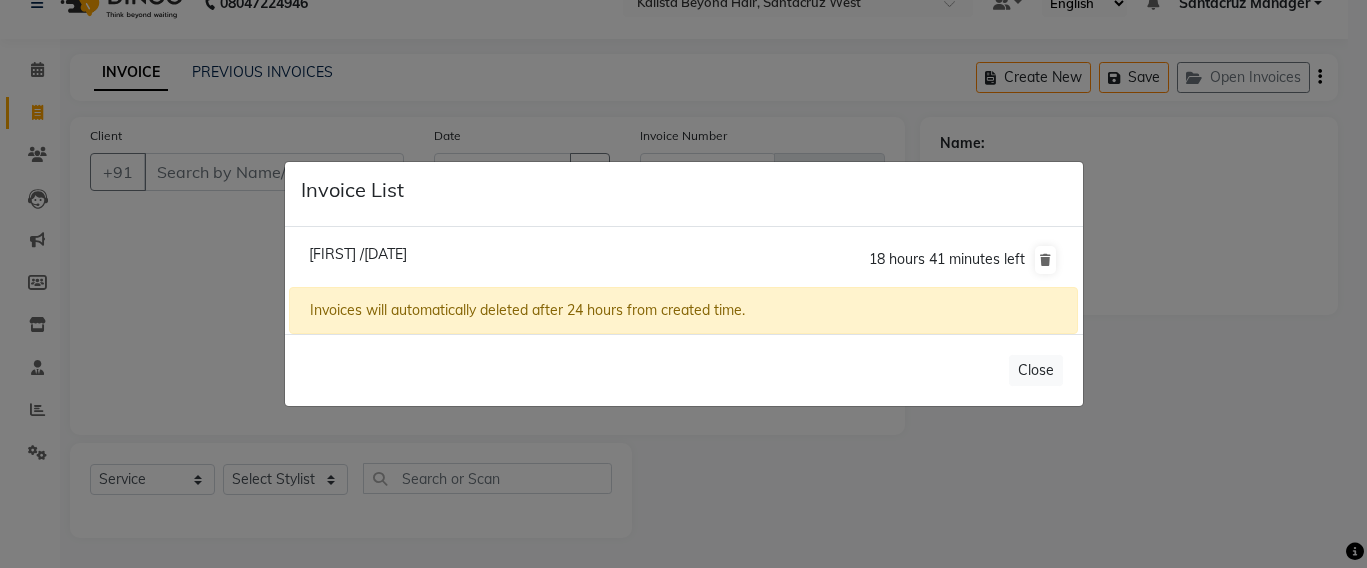 click on "Gargi /01 August 2025" 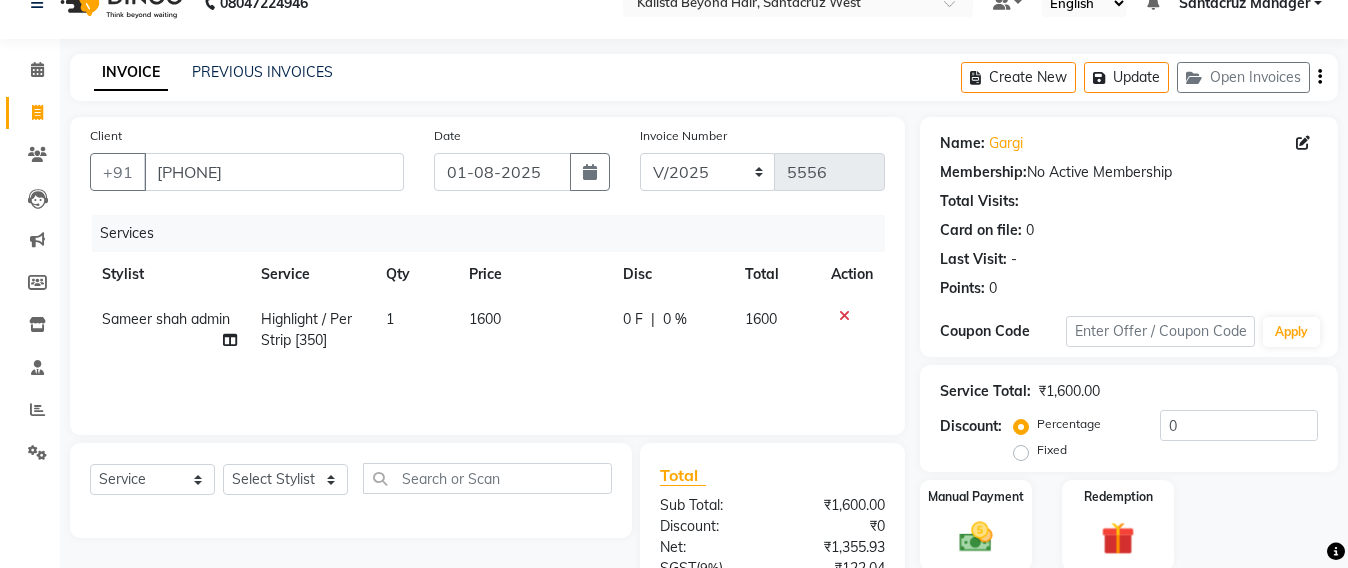 click on "1600" 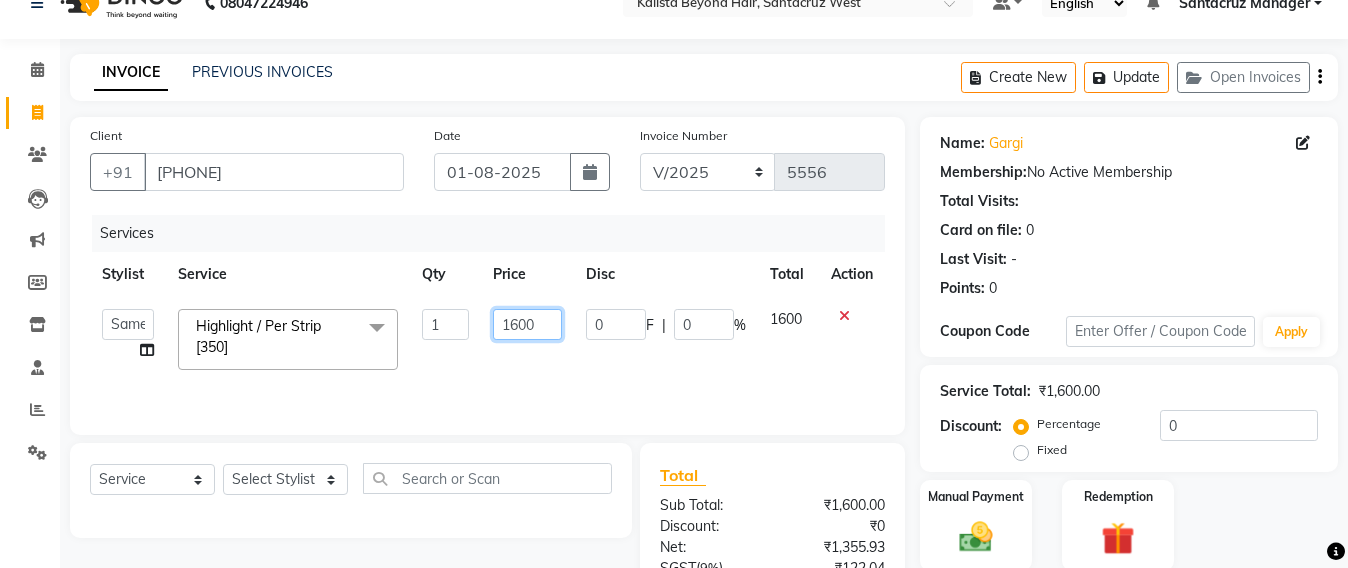 click on "1600" 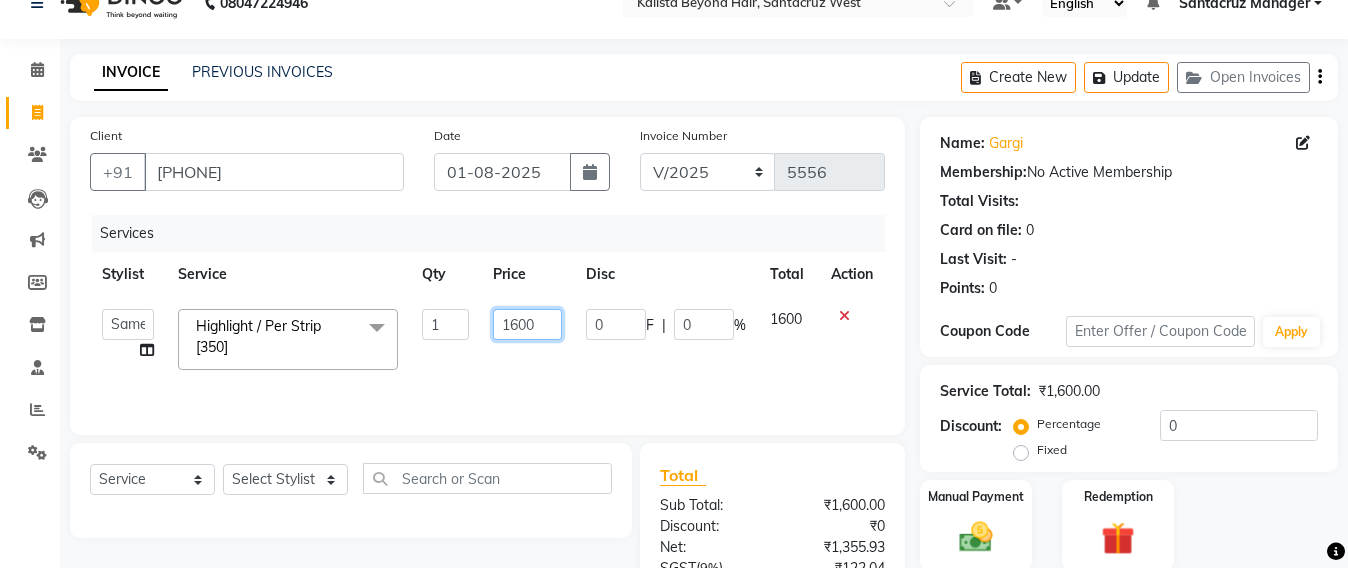 type on "16000" 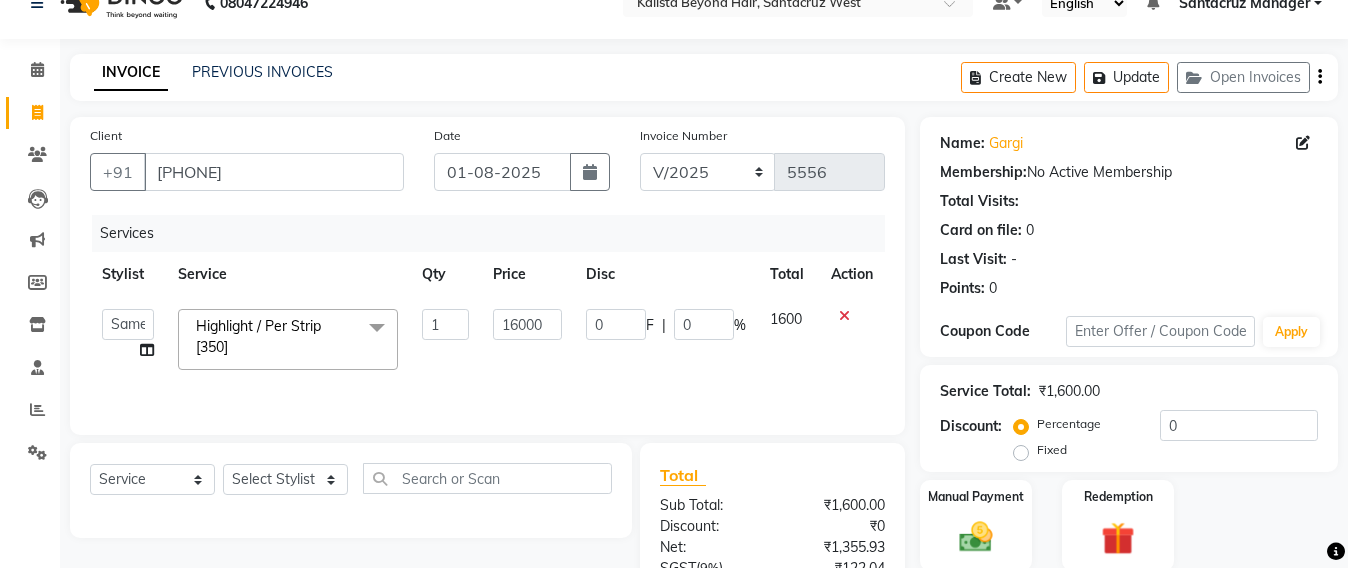 click on "Services Stylist Service Qty Price Disc Total Action  Admin   Avesh Sankat   AZHER SHAIKH   Jayeshree Mahtre   Manisha Subodh Shedge   Muskaan   Pramila Vinayak Mhatre   prathmesh mahattre   Pratibha Nilesh Sharma   RINKI SAV   Rosy Sunil Jadhav   Sameer shah admin   Santacruz Manager   SAURAV   Siddhi   SOMAYANG VASHUM   Tejasvi Bhosle  Highlight / Per Strip [350]  x Upper Lip Bleach Half Legs Bleach Face & Neck Bleach Half Arms Bleach Full Arms Bleach Under Arms Bleach Half Front Bleach Full Back Bleach Stomach Bleach Full Legs Bleach Palms Bleach Feet Bleach Full Body Bleach Full Back /front Scrub EYE LINER ELBOW DTAN TASHAN MANICURE TASHAN PEDICURE Full Front Bleach Half Back Bleach Saree Draping Light Makeup Bridal Make Up Groom Makeup Party Make Up Basic Make Up Eye Lashes Regular Clean Up 03+ Seaweed 03+ Whitening Nose Clean Up HYDRA CLEAN UP Balayage Hair Tonning Or Refreshing Hair Color [Short] Hair Color [Ext. Long] Inoa [Ext. Long] Crown Touch Up Root Touch Up Root Touch Up - Inoa Hair Color [Med]" 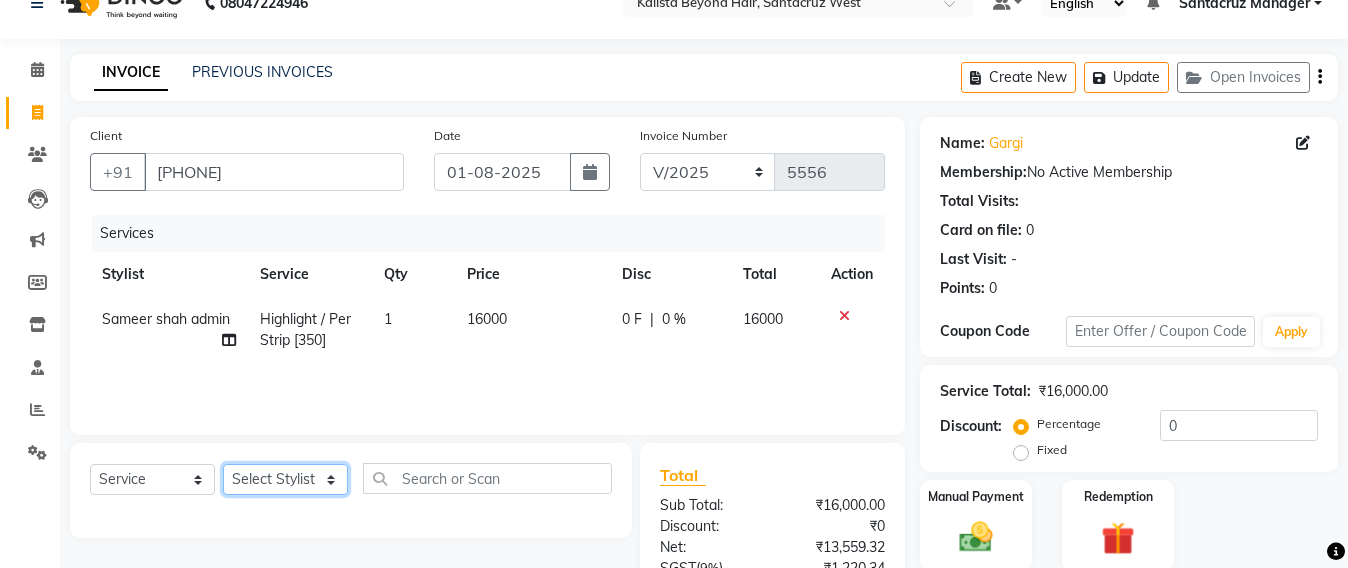 click on "Select Stylist Admin Avesh Sankat AZHER SHAIKH Jayeshree Mahtre Manisha Subodh Shedge Muskaan Pramila Vinayak Mhatre prathmesh mahattre Pratibha Nilesh Sharma RINKI SAV Rosy Sunil Jadhav Sameer shah admin Santacruz Manager SAURAV Siddhi SOMAYANG VASHUM Tejasvi Bhosle" 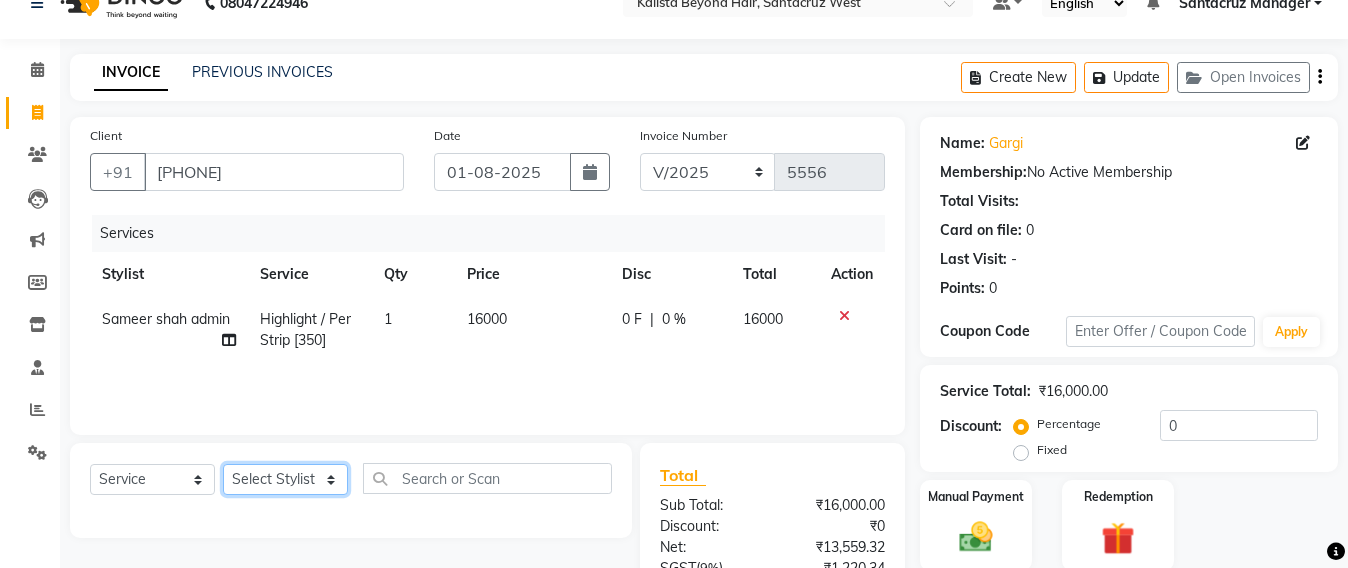 select on "48409" 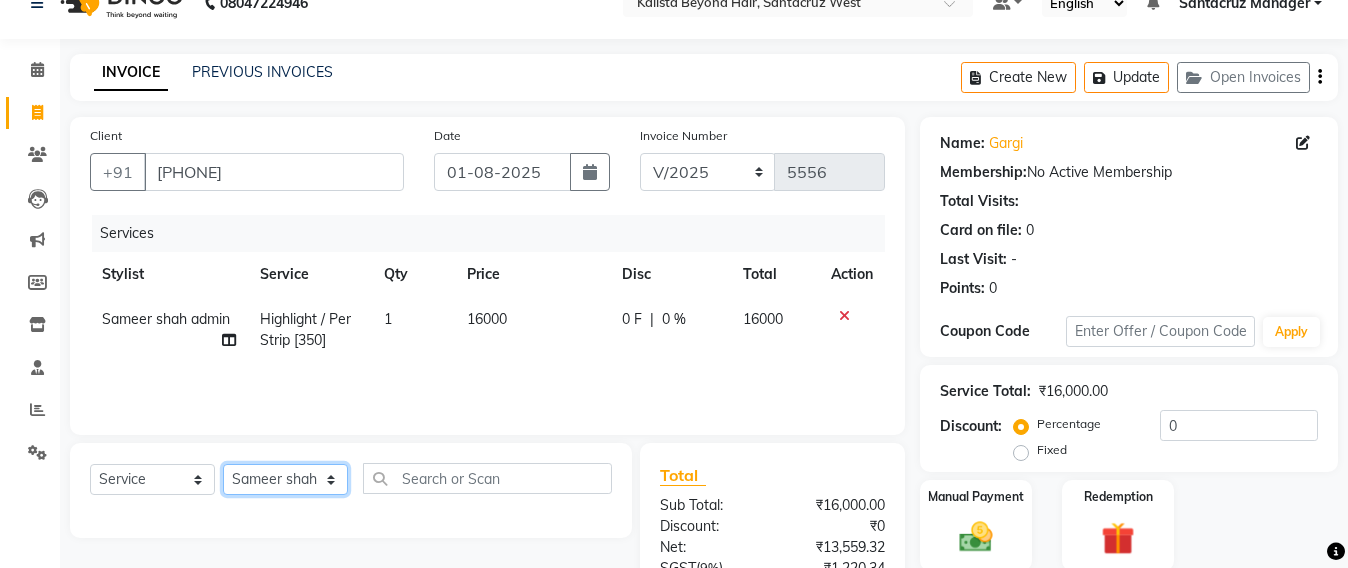 click on "Select Stylist Admin Avesh Sankat AZHER SHAIKH Jayeshree Mahtre Manisha Subodh Shedge Muskaan Pramila Vinayak Mhatre prathmesh mahattre Pratibha Nilesh Sharma RINKI SAV Rosy Sunil Jadhav Sameer shah admin Santacruz Manager SAURAV Siddhi SOMAYANG VASHUM Tejasvi Bhosle" 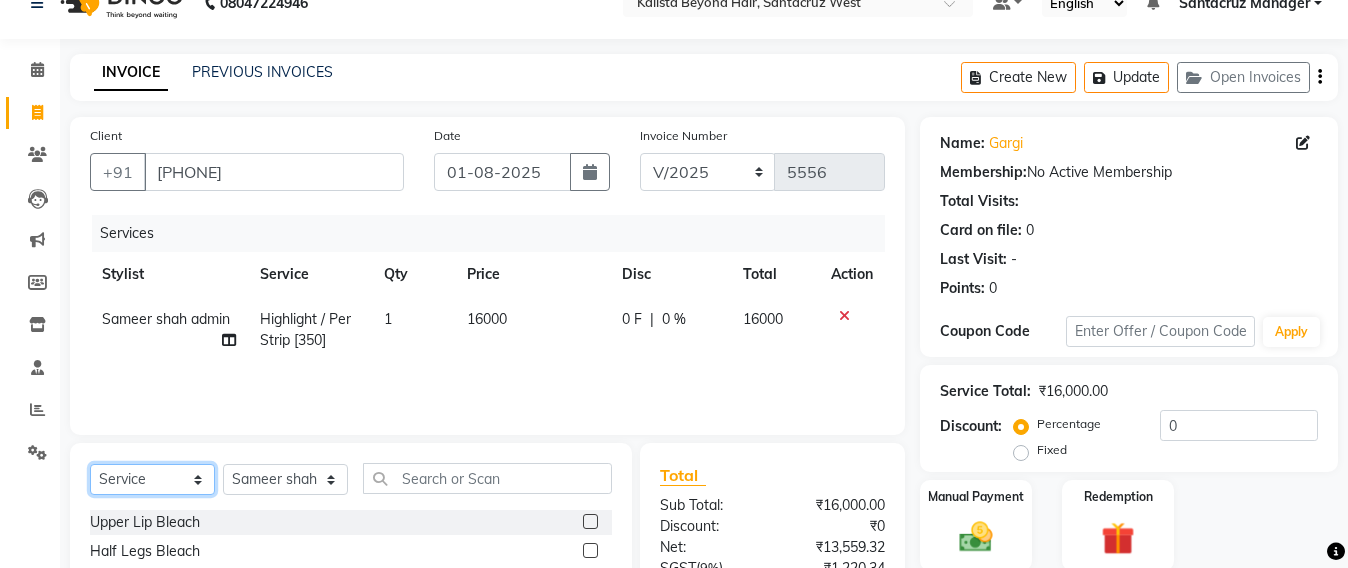 click on "Select  Service  Product  Membership  Package Voucher Prepaid Gift Card" 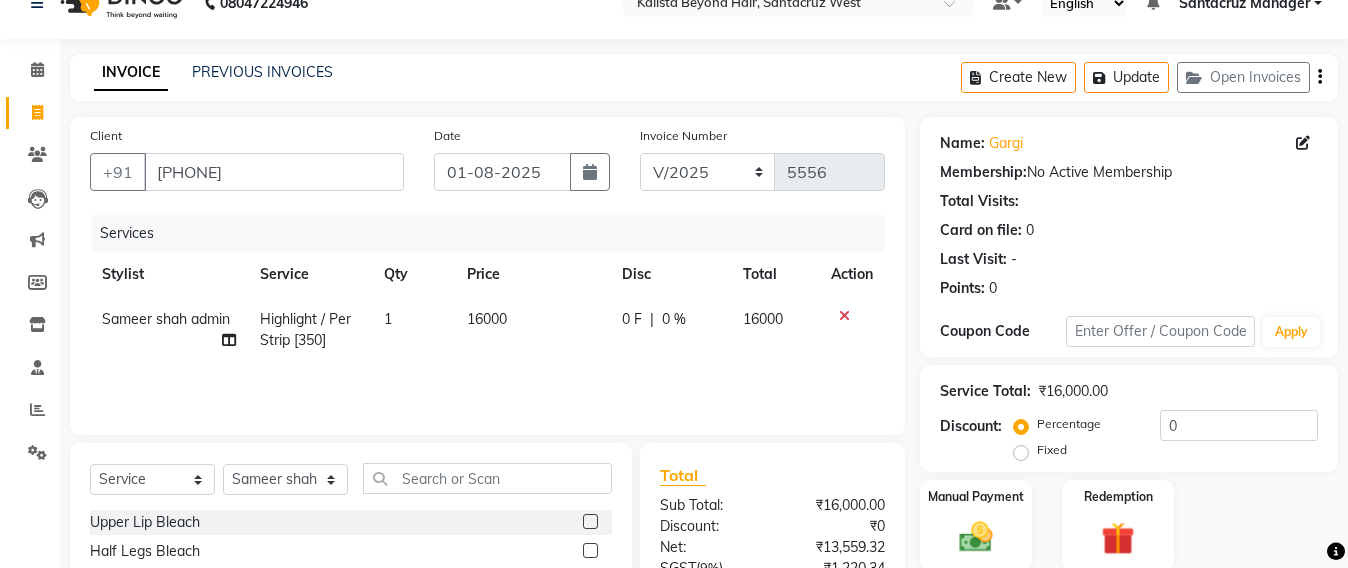 click on "Sameer shah admin" 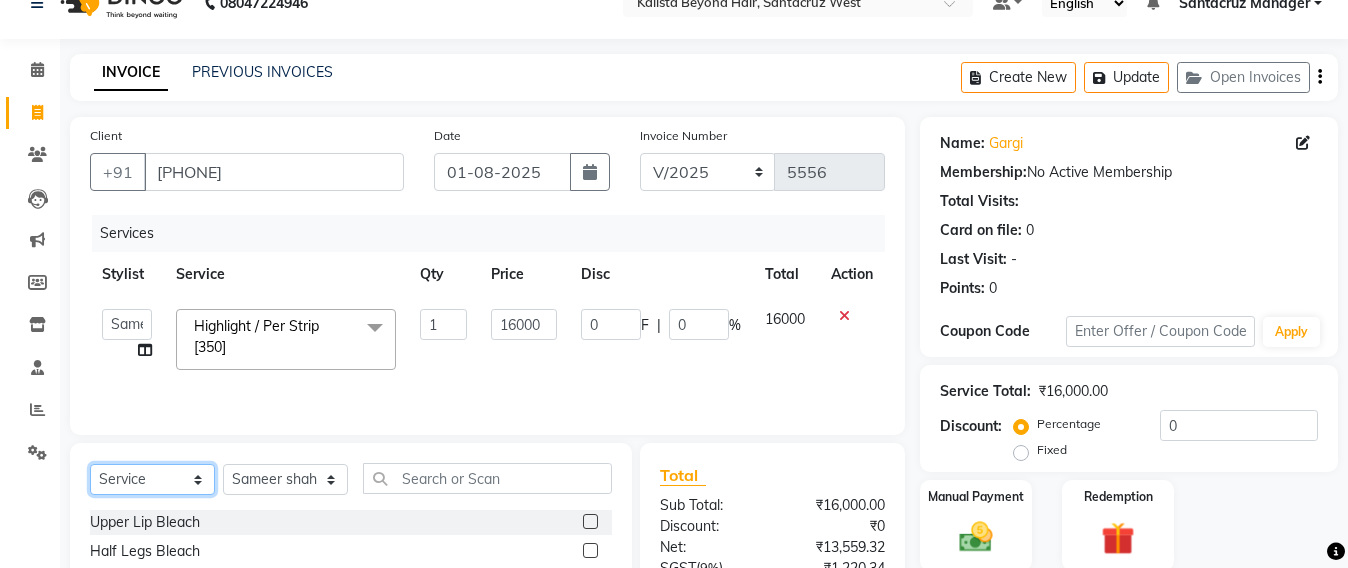 click on "Select  Service  Product  Membership  Package Voucher Prepaid Gift Card" 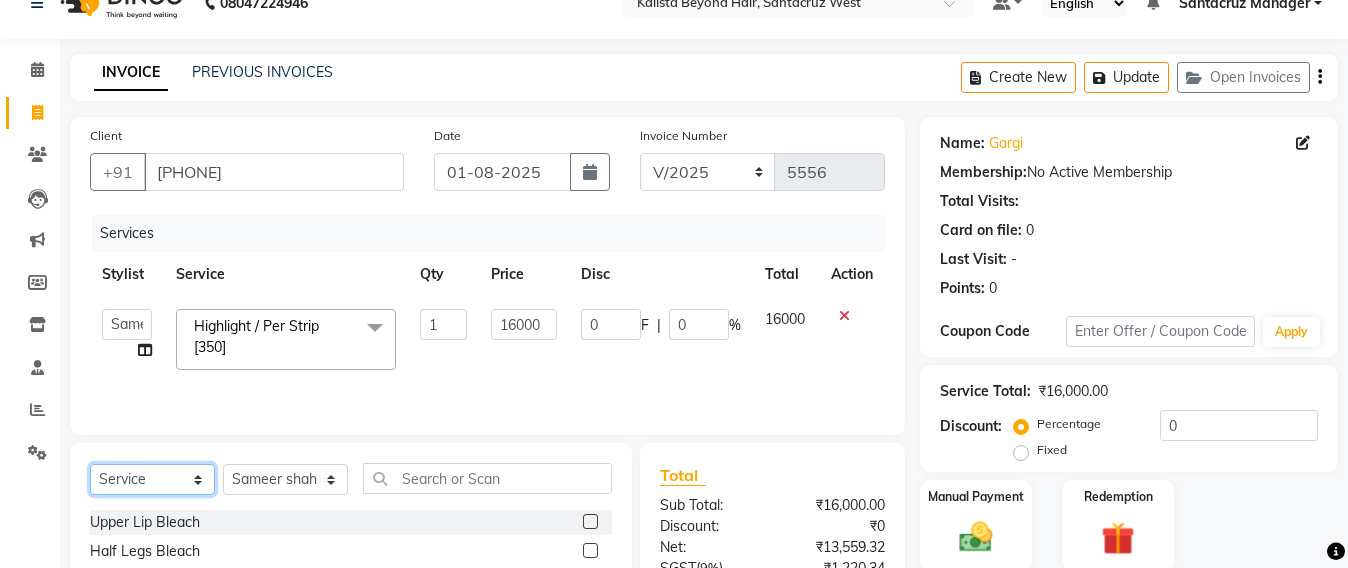 select on "product" 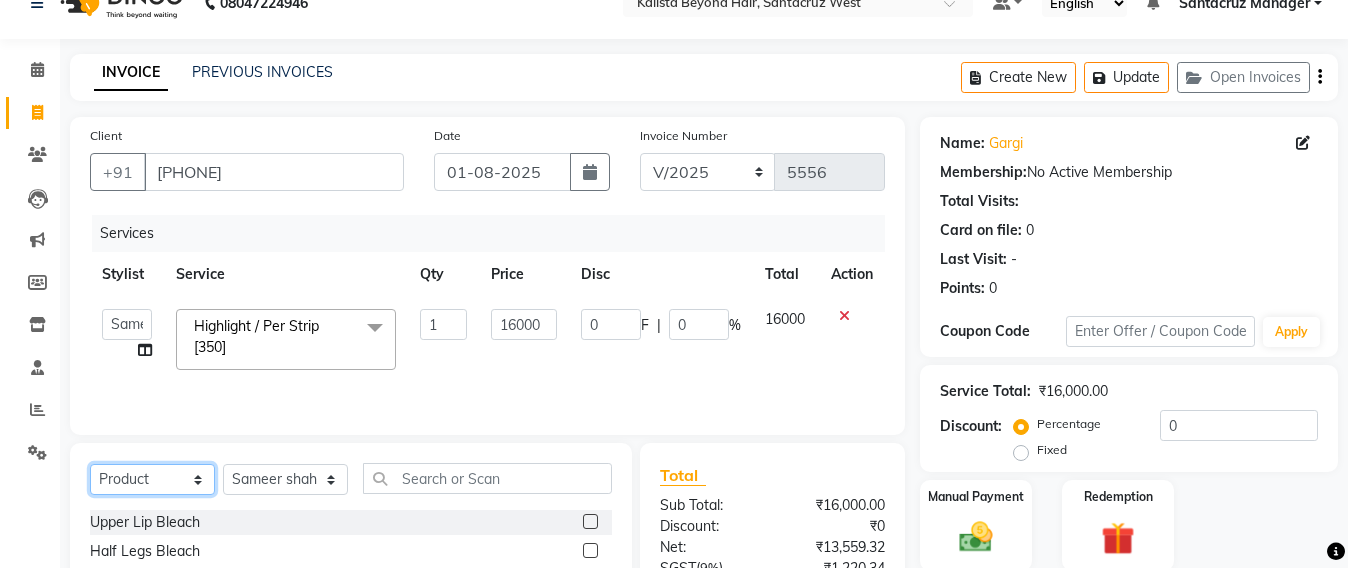 click on "Select  Service  Product  Membership  Package Voucher Prepaid Gift Card" 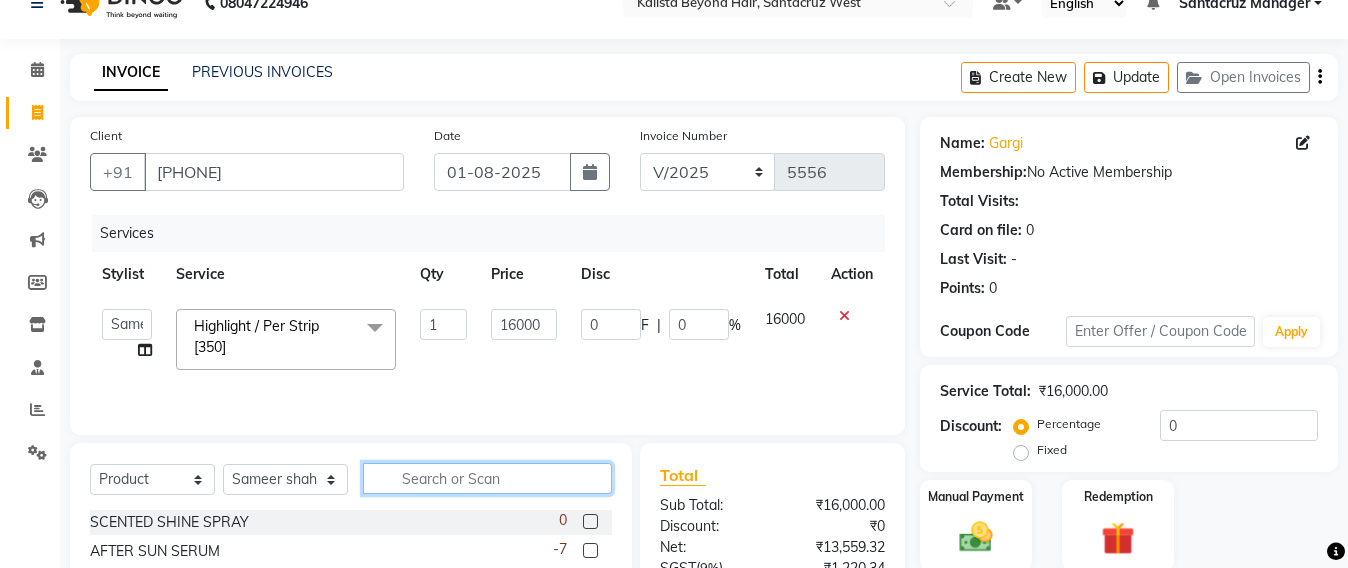 click 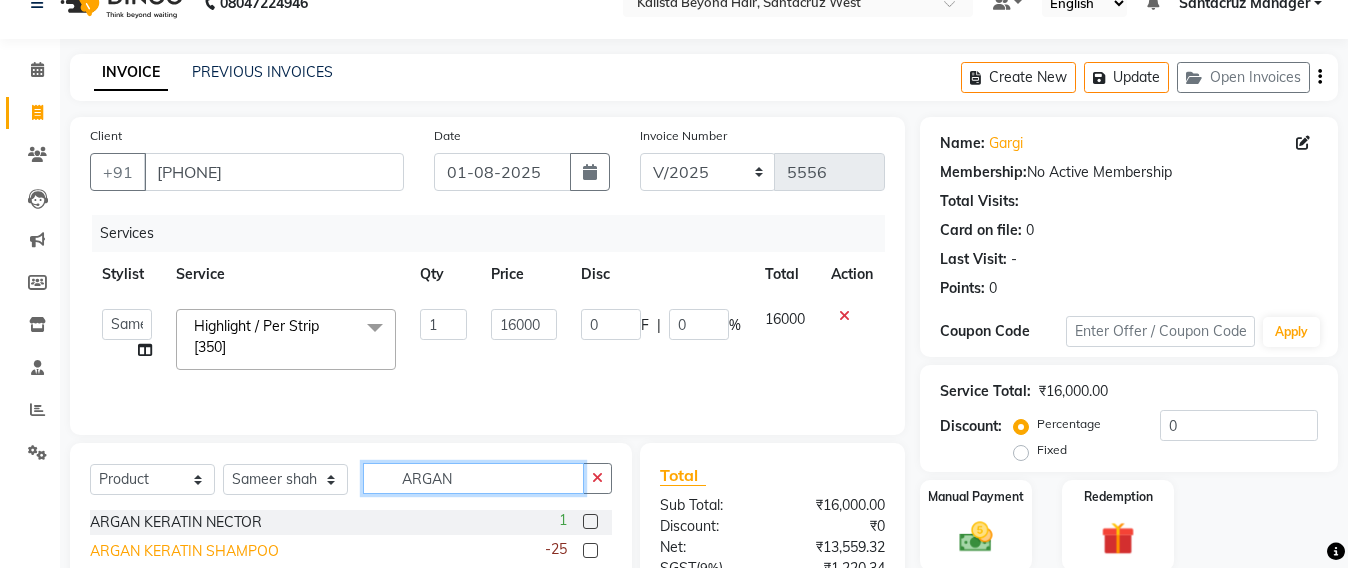 type on "ARGAN" 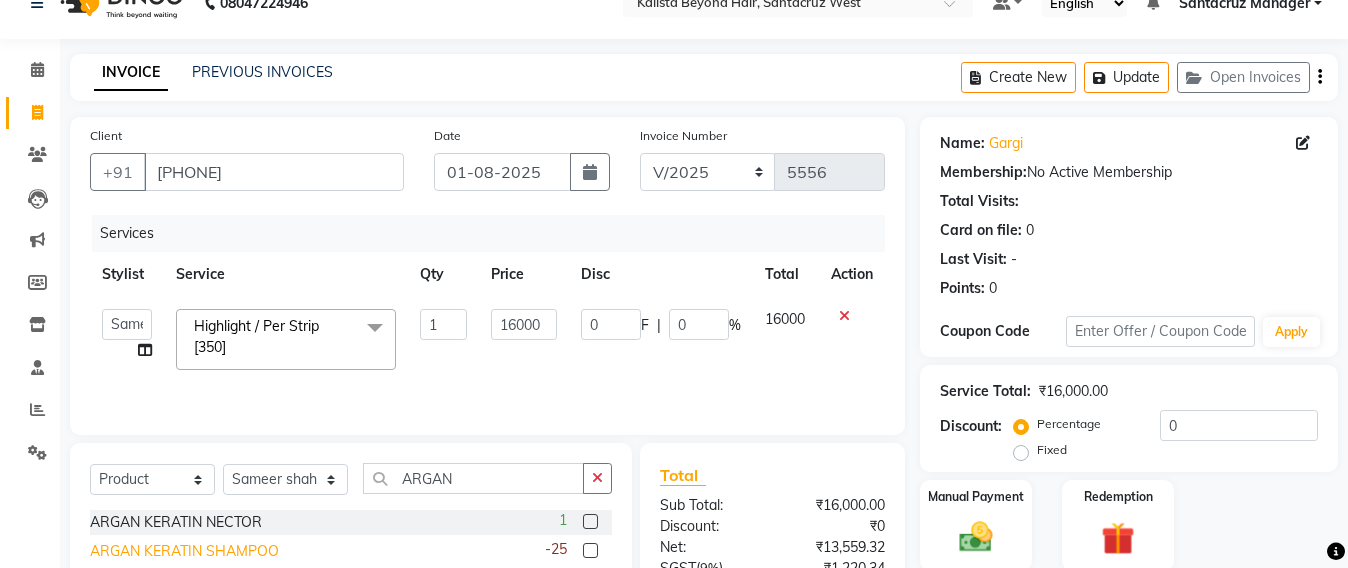 click on "ARGAN KERATIN SHAMPOO" 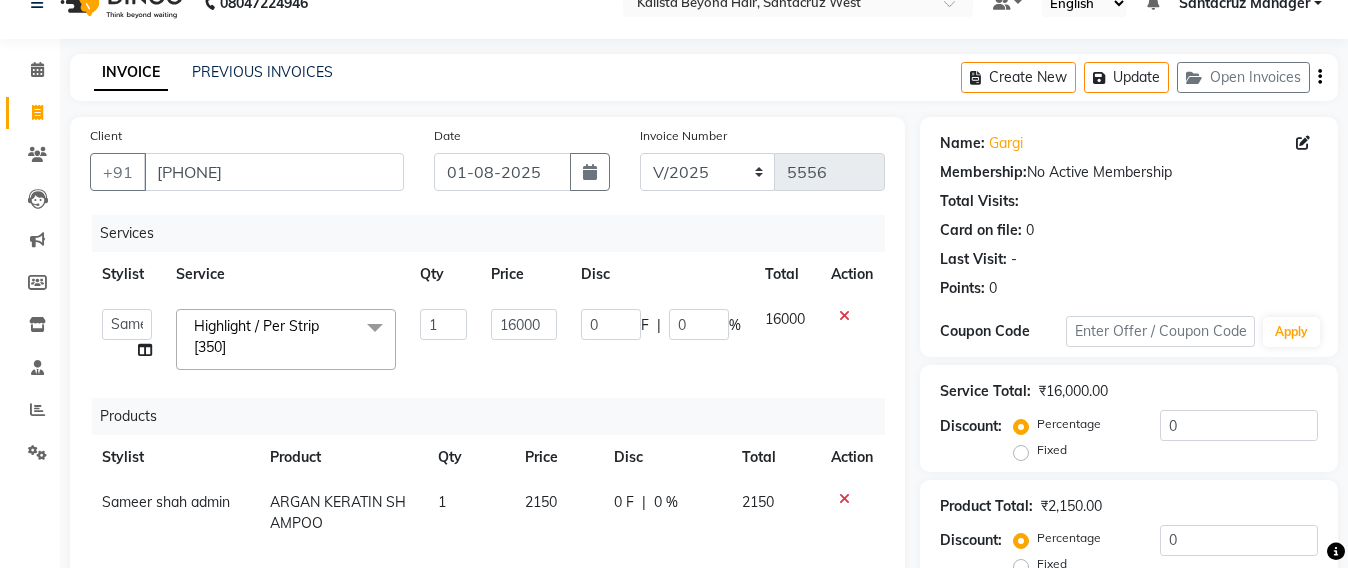 checkbox on "false" 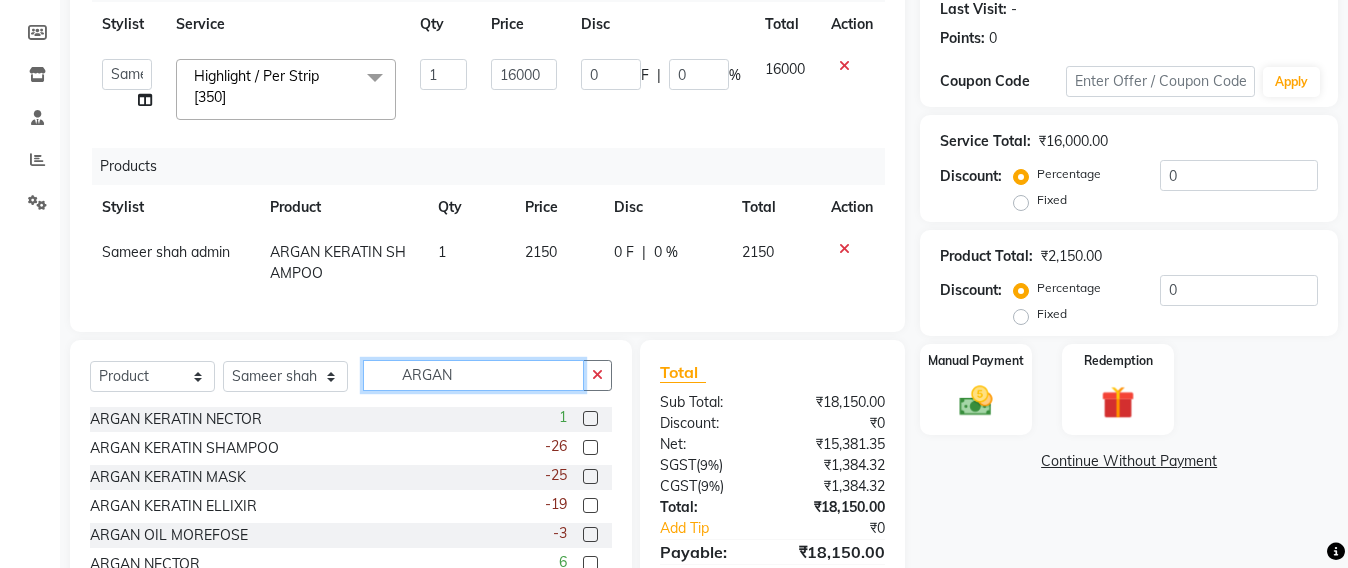 click on "ARGAN" 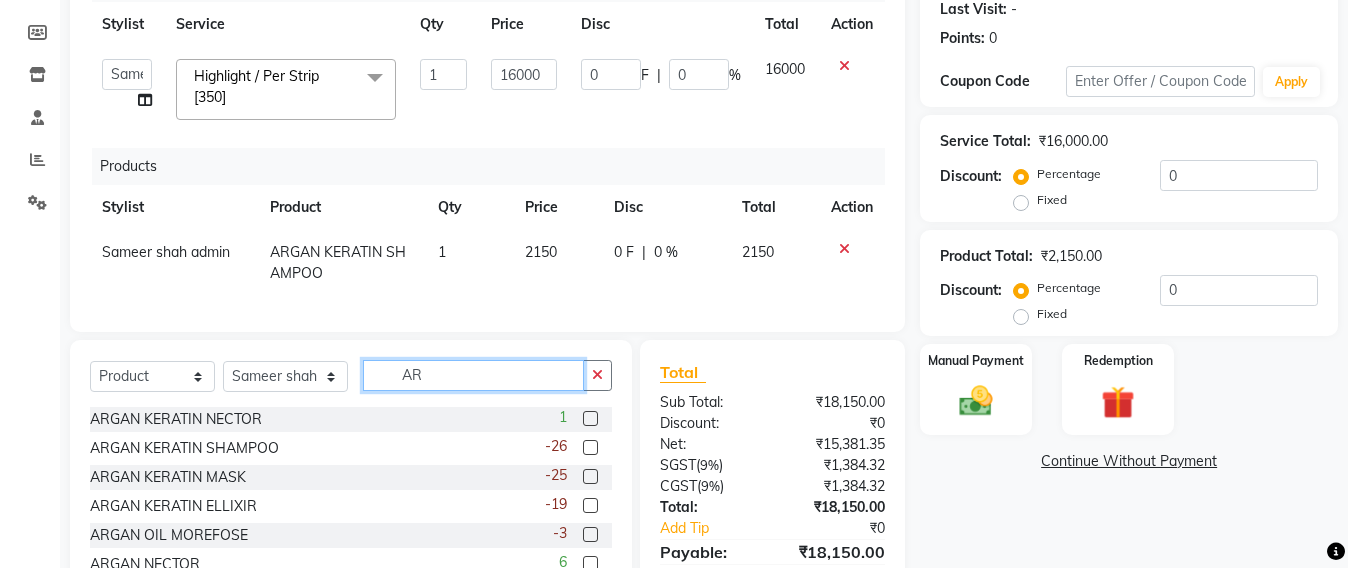 type on "A" 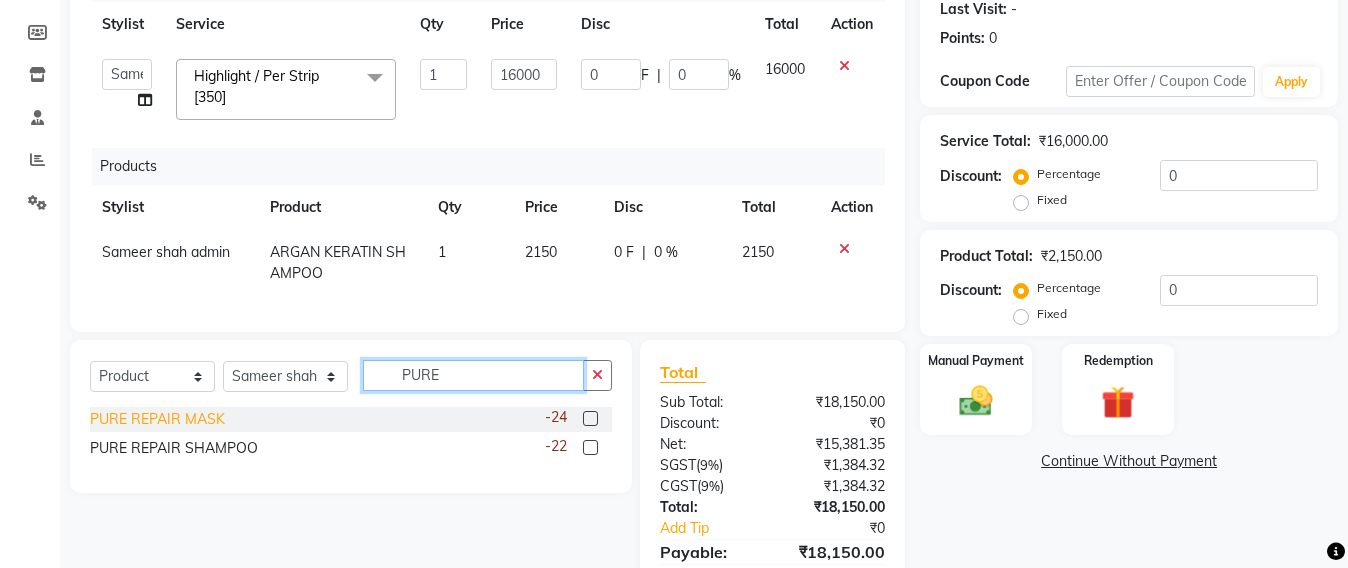 type on "PURE" 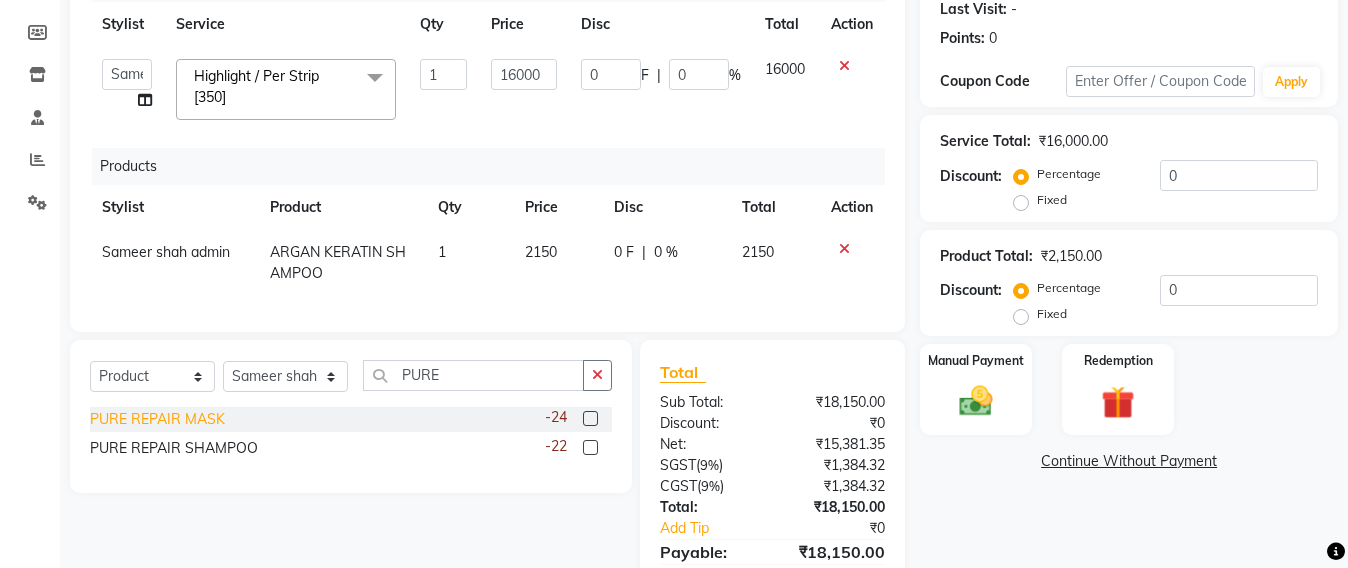 click on "PURE REPAIR MASK" 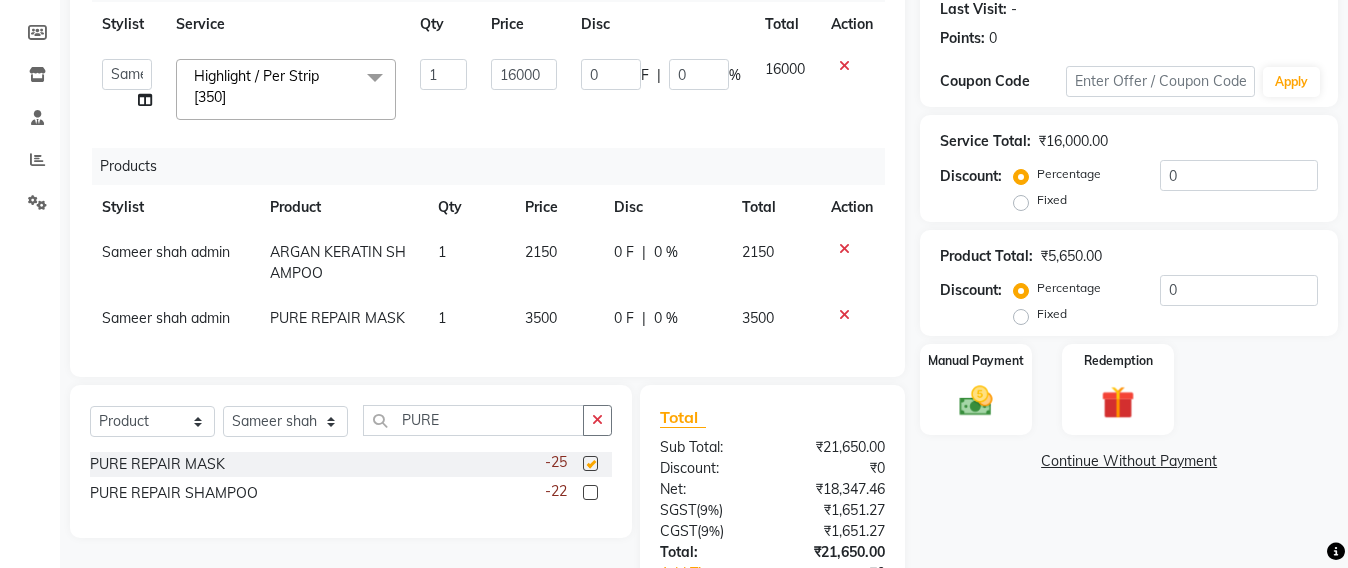 checkbox on "false" 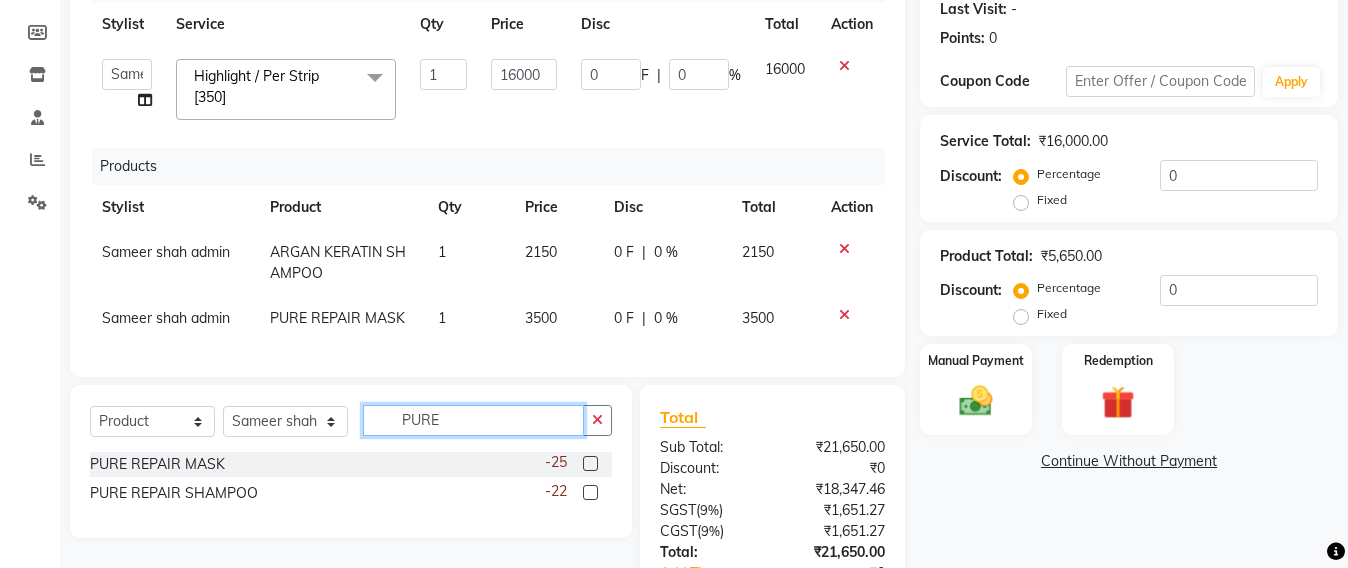 click on "PURE" 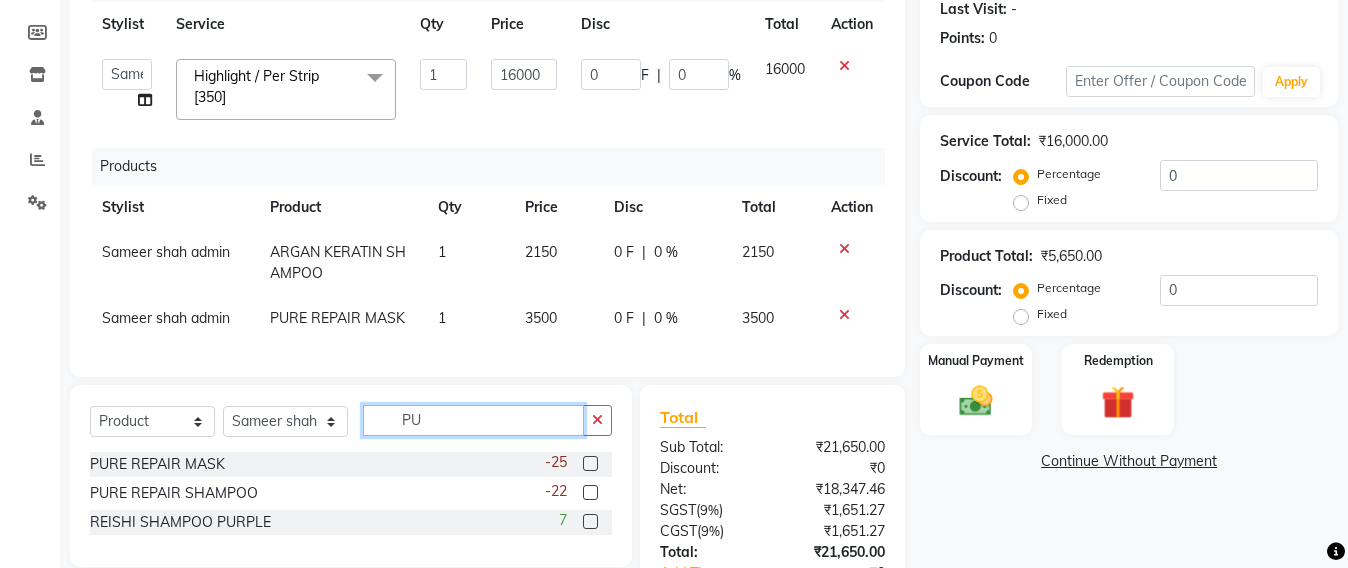 type on "P" 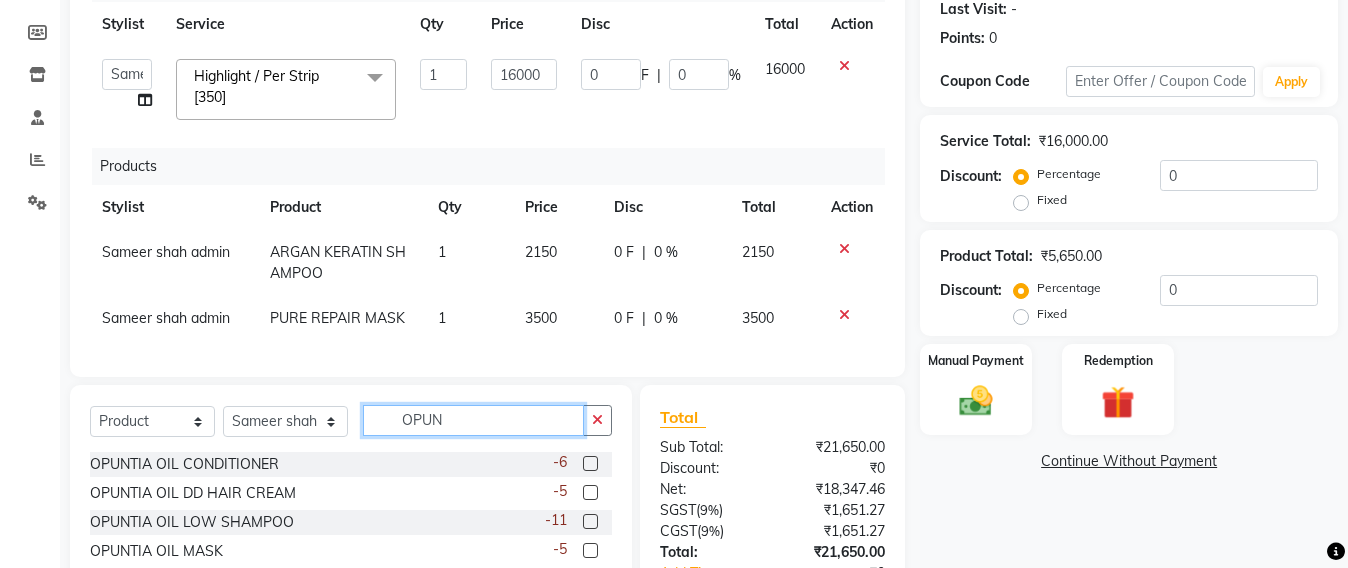 scroll, scrollTop: 443, scrollLeft: 0, axis: vertical 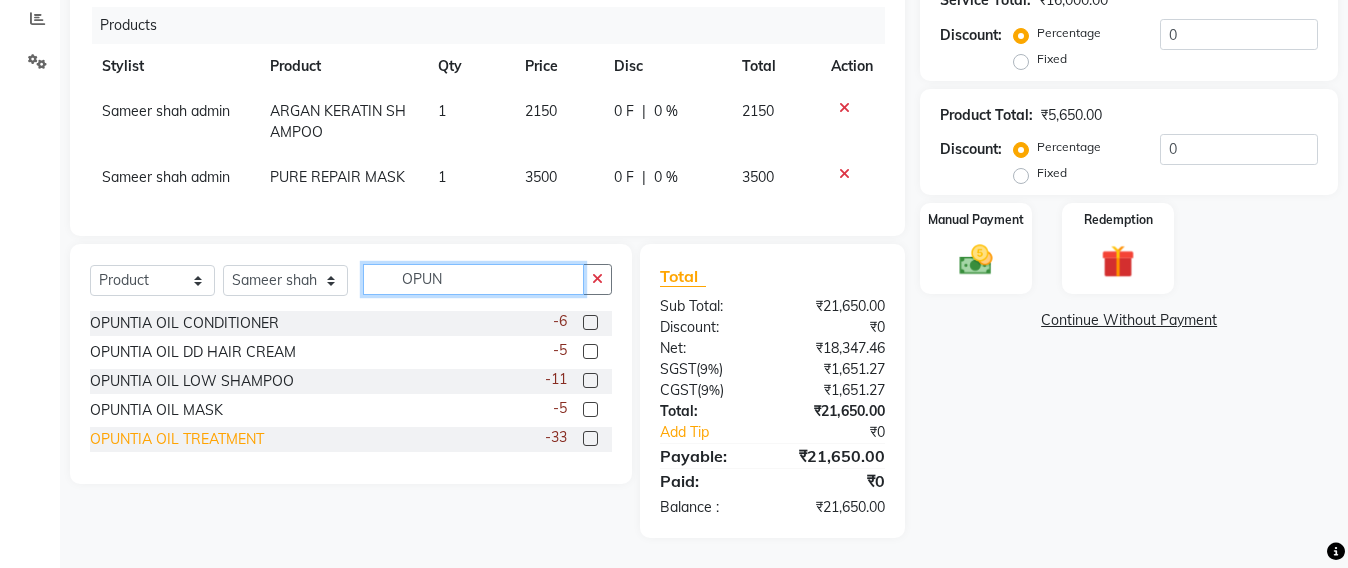 type on "OPUN" 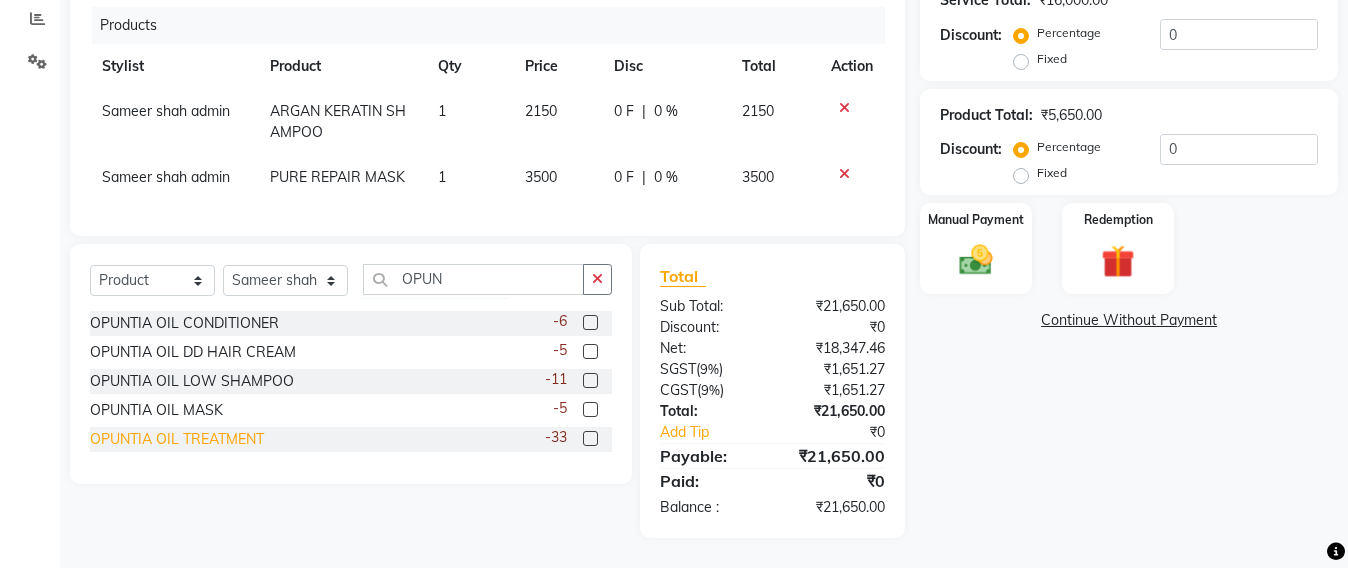 click on "OPUNTIA OIL TREATMENT" 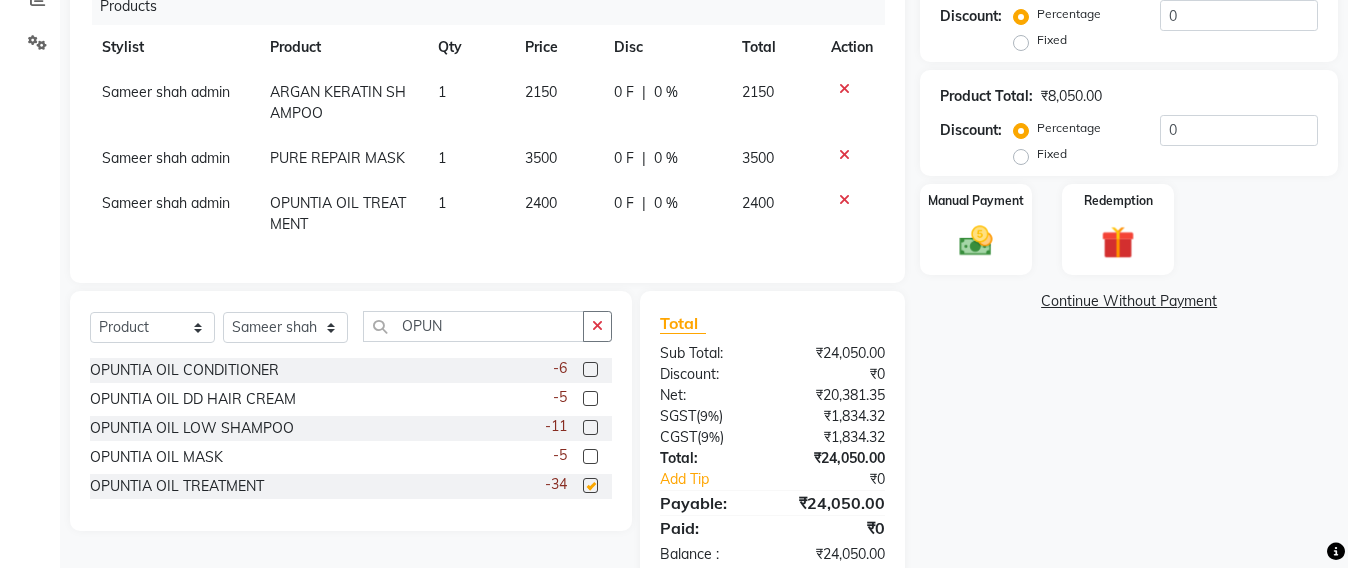 checkbox on "false" 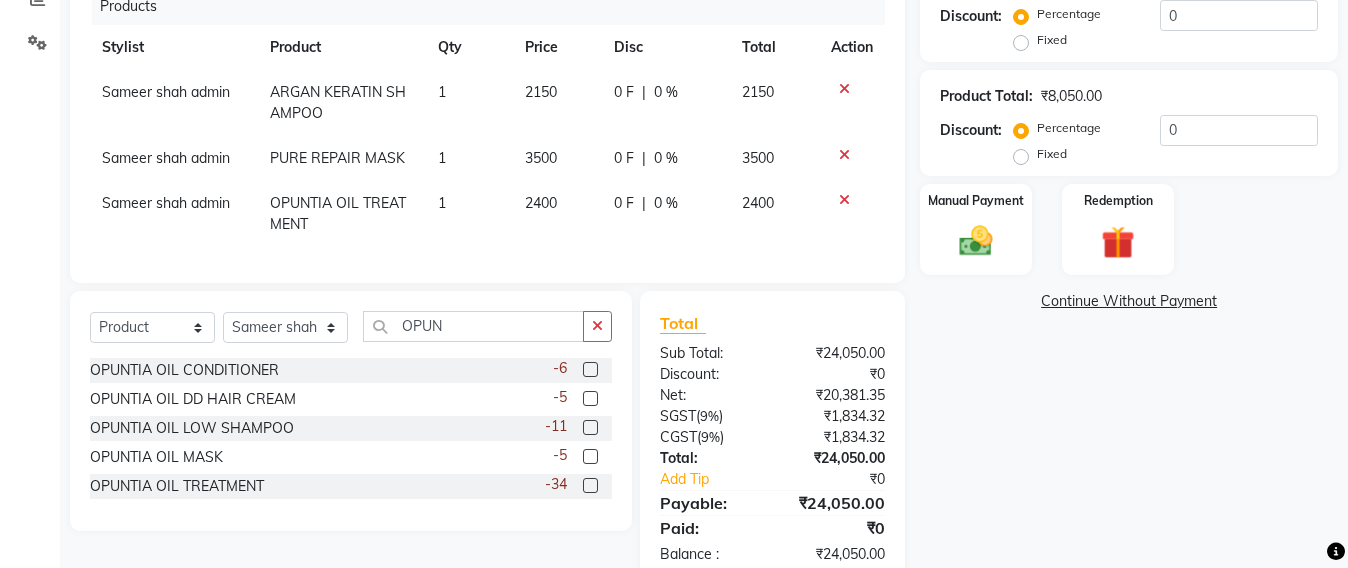 click on "2400" 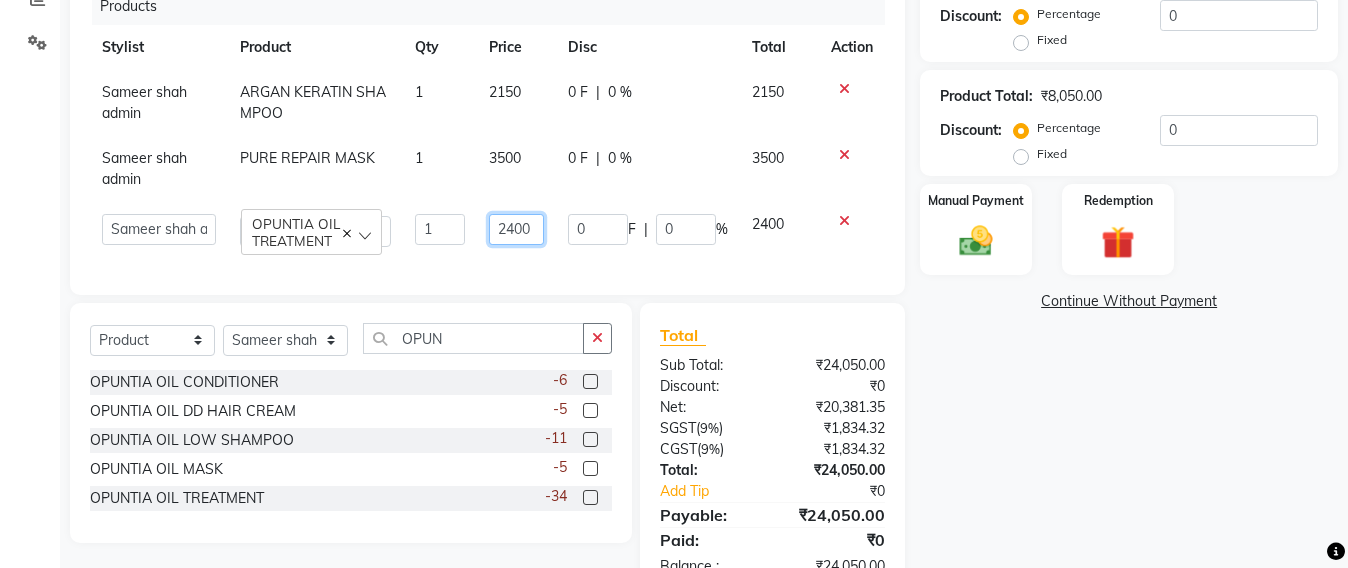 click on "2400" 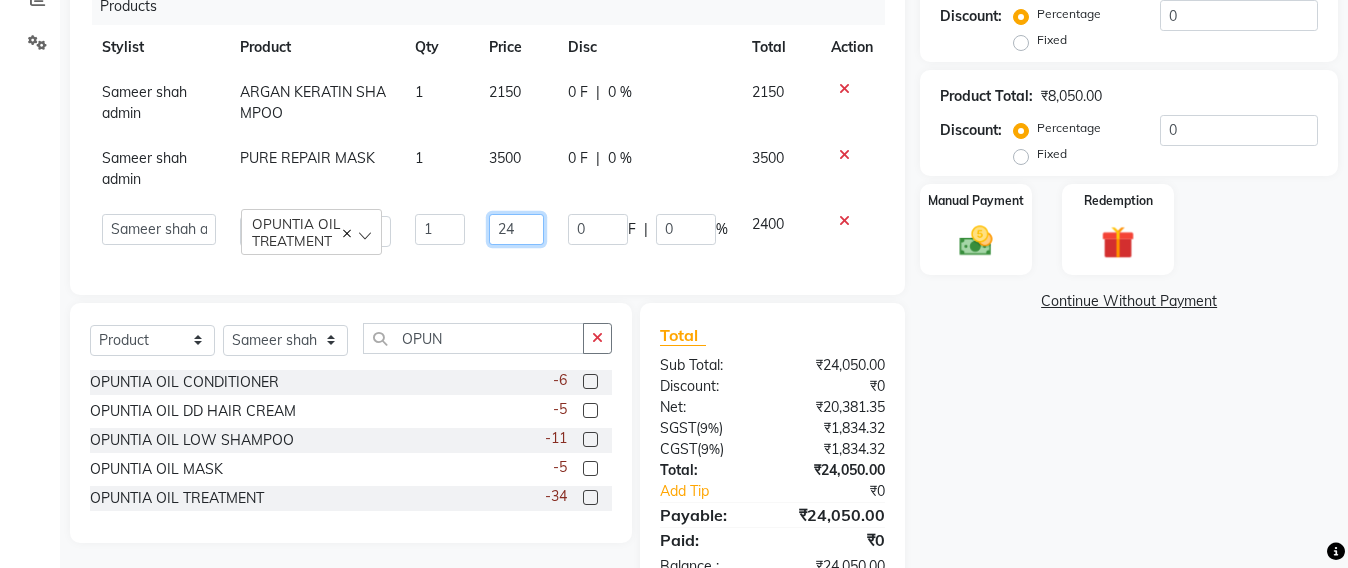 type on "2" 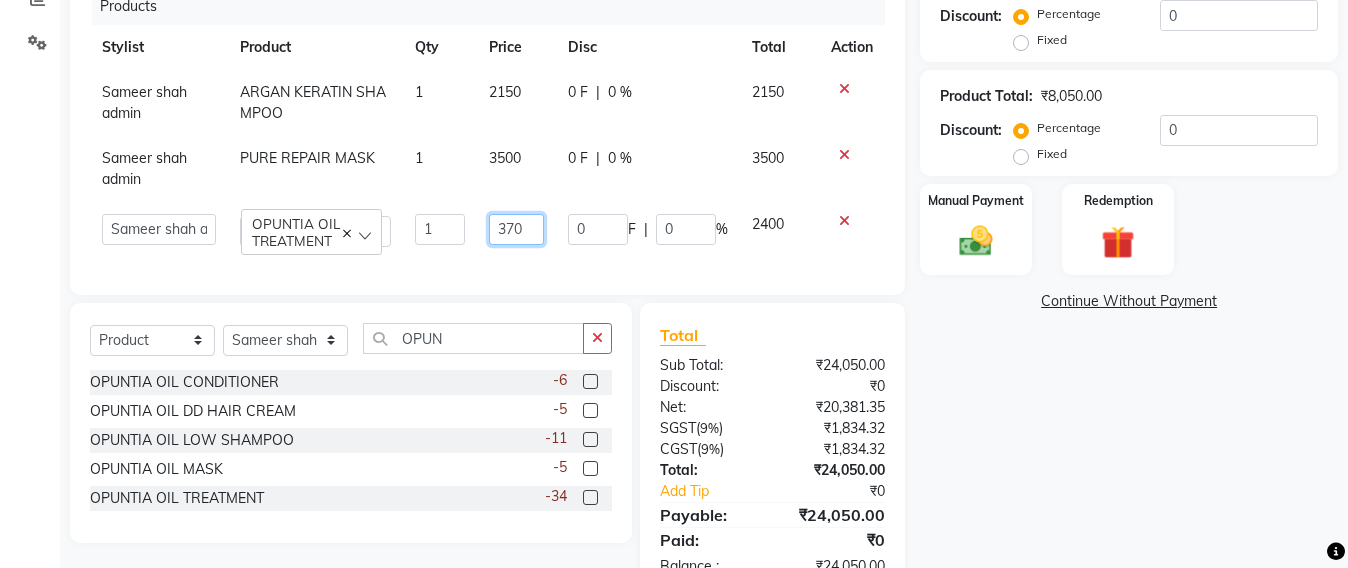 type on "3700" 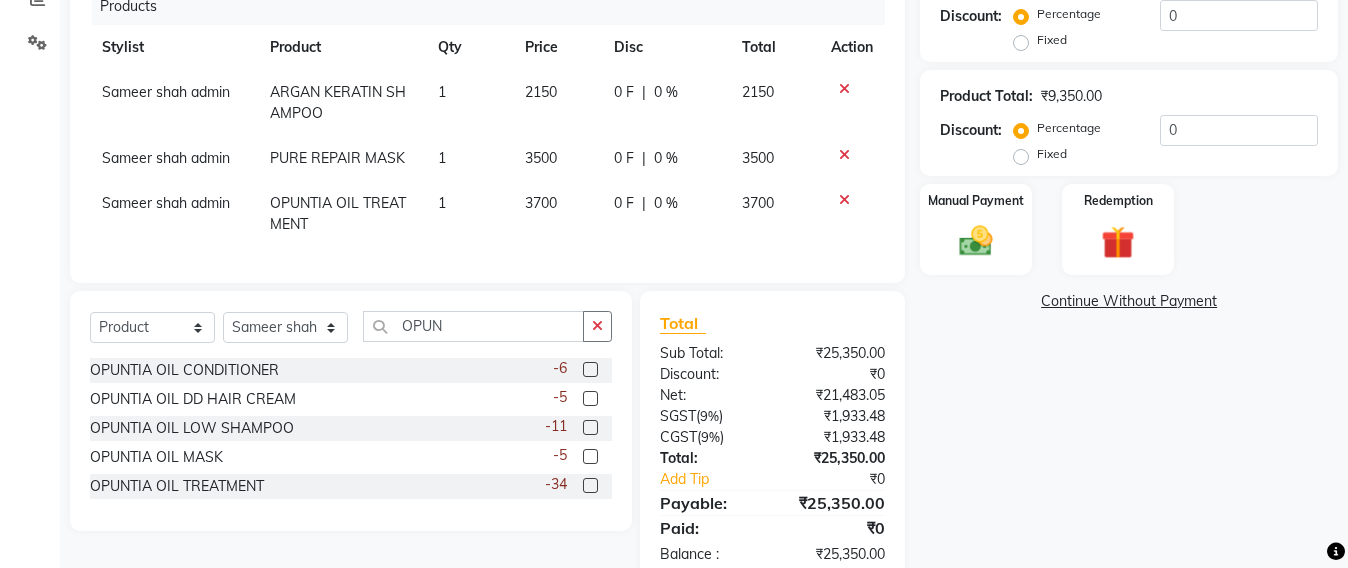 click on "Services Stylist Service Qty Price Disc Total Action  Admin   Avesh Sankat   AZHER SHAIKH   Jayeshree Mahtre   Manisha Subodh Shedge   Muskaan   Pramila Vinayak Mhatre   prathmesh mahattre   Pratibha Nilesh Sharma   RINKI SAV   Rosy Sunil Jadhav   Sameer shah admin   Santacruz Manager   SAURAV   Siddhi   SOMAYANG VASHUM   Tejasvi Bhosle  Highlight / Per Strip [350]  x Upper Lip Bleach Half Legs Bleach Face & Neck Bleach Half Arms Bleach Full Arms Bleach Under Arms Bleach Half Front Bleach Full Back Bleach Stomach Bleach Full Legs Bleach Palms Bleach Feet Bleach Full Body Bleach Full Back /front Scrub EYE LINER ELBOW DTAN TASHAN MANICURE TASHAN PEDICURE Full Front Bleach Half Back Bleach Saree Draping Light Makeup Bridal Make Up Groom Makeup Party Make Up Basic Make Up Eye Lashes Regular Clean Up 03+ Seaweed 03+ Whitening Nose Clean Up HYDRA CLEAN UP Balayage Hair Tonning Or Refreshing Hair Color [Short] Hair Color [Ext. Long] Inoa [Ext. Long] Crown Touch Up Root Touch Up Root Touch Up - Inoa Hair Color [Med]" 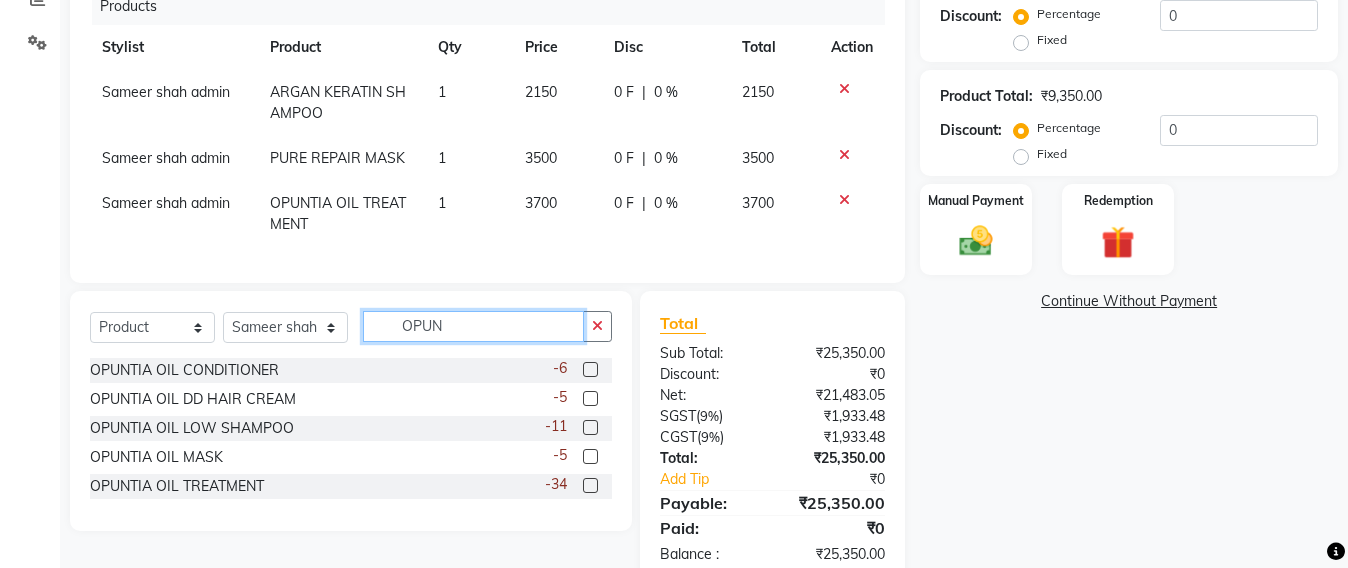 click on "OPUN" 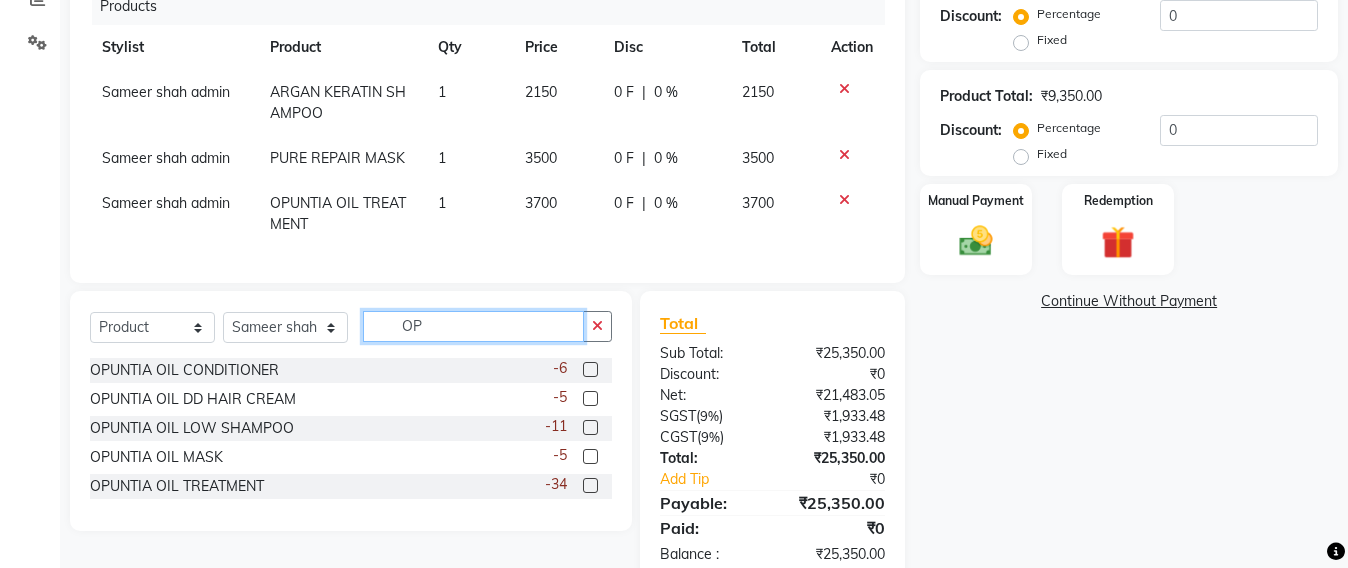 type on "O" 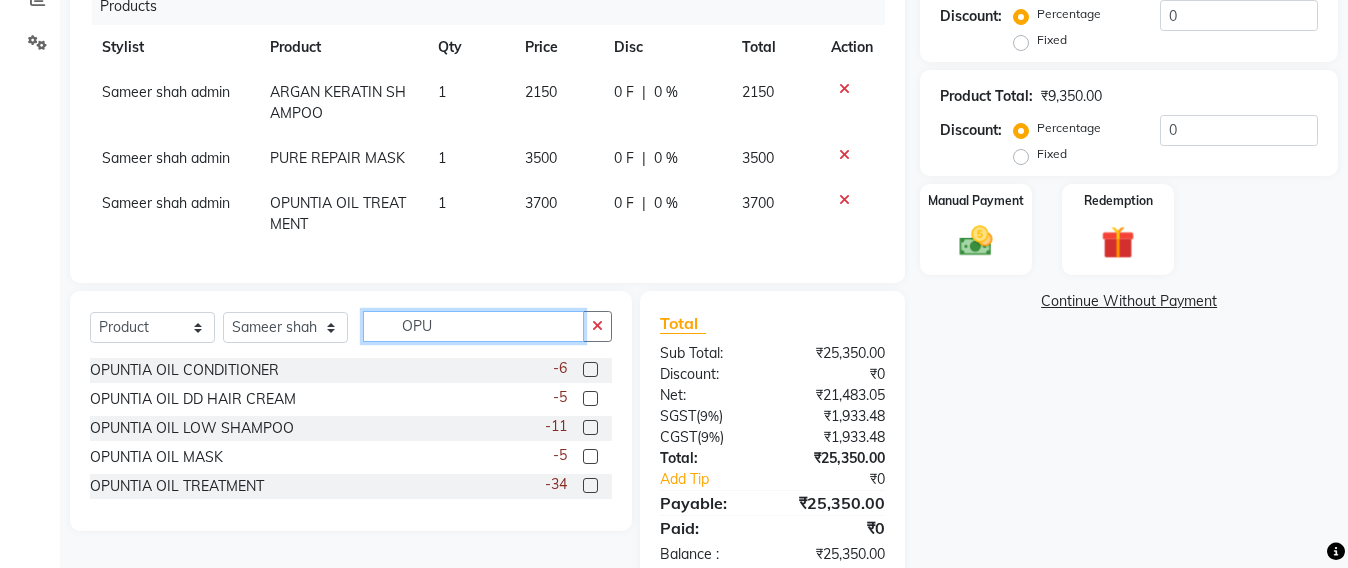 type on "OPUN" 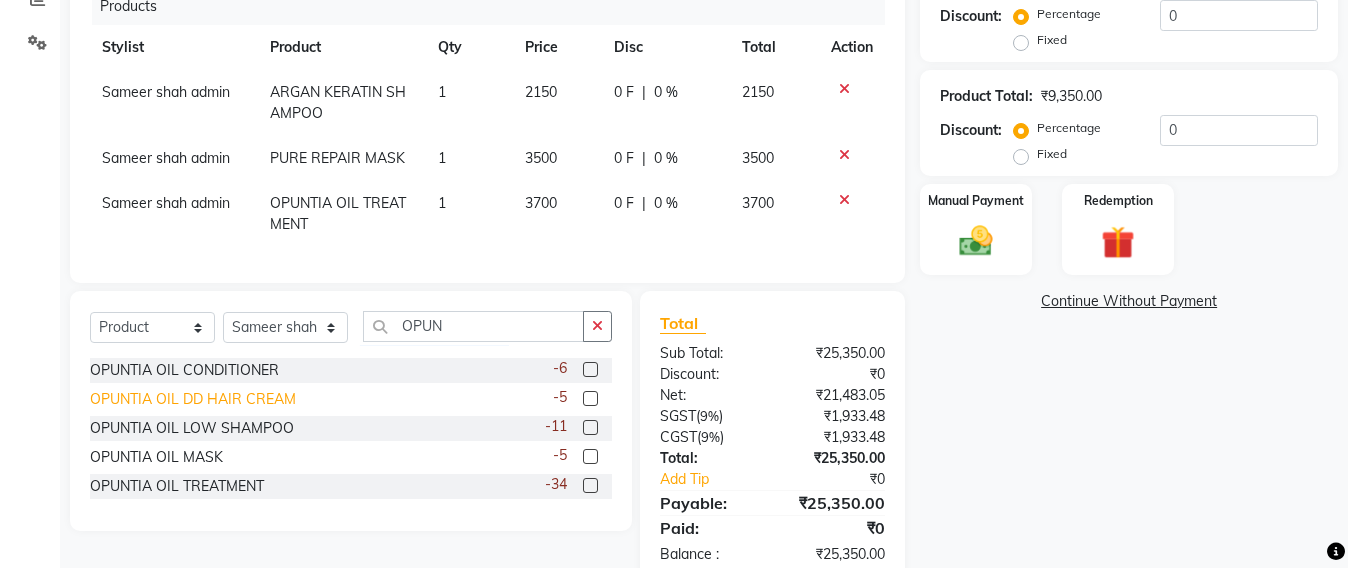 click on "OPUNTIA OIL DD HAIR CREAM" 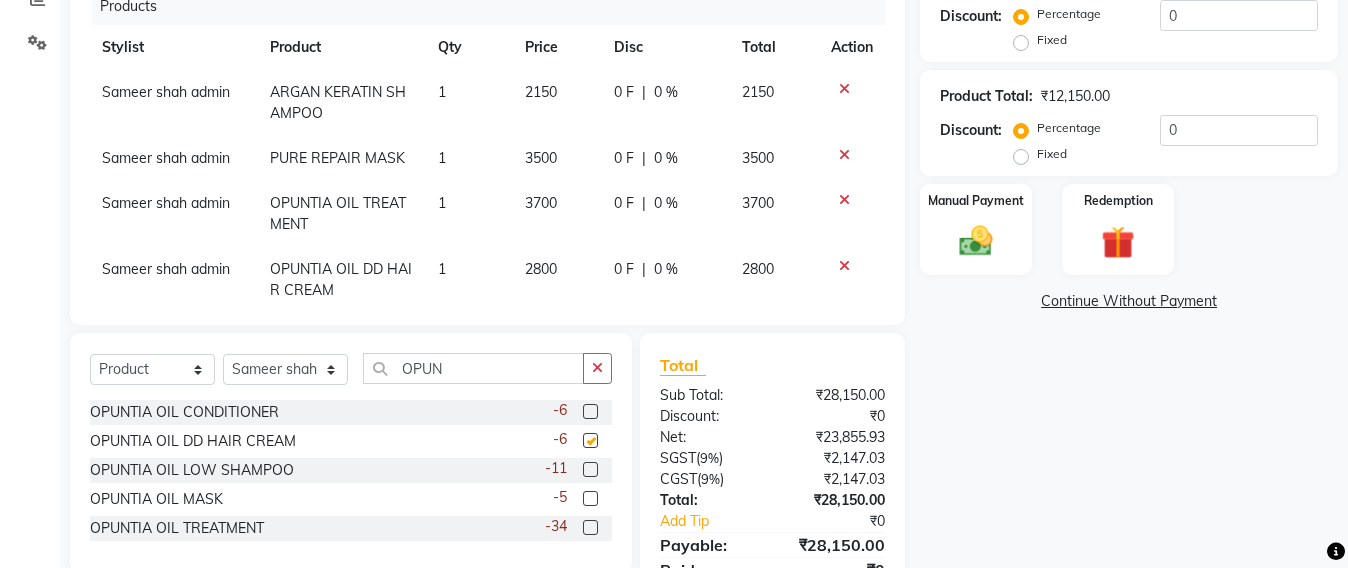 checkbox on "false" 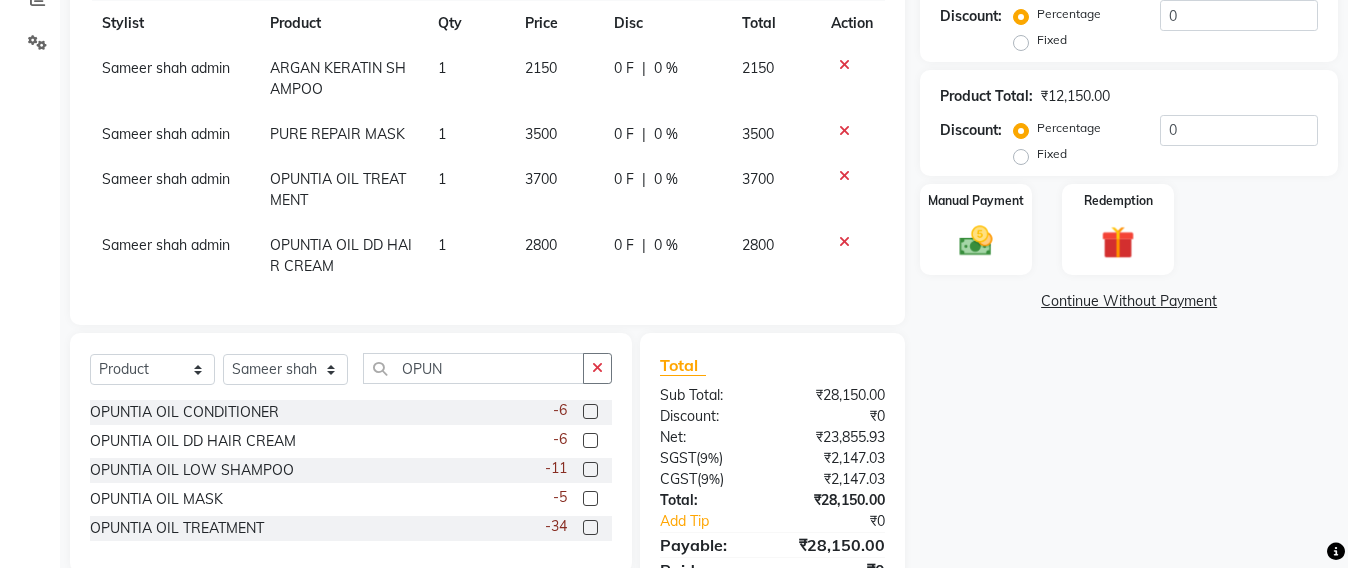 scroll, scrollTop: 0, scrollLeft: 0, axis: both 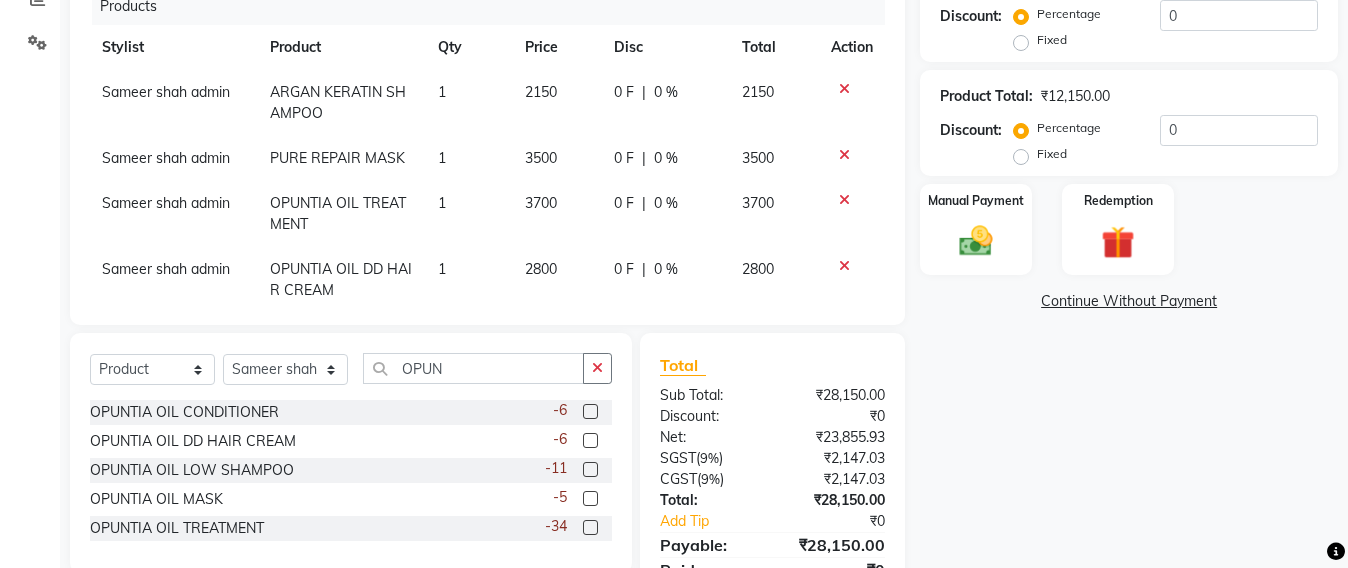 click 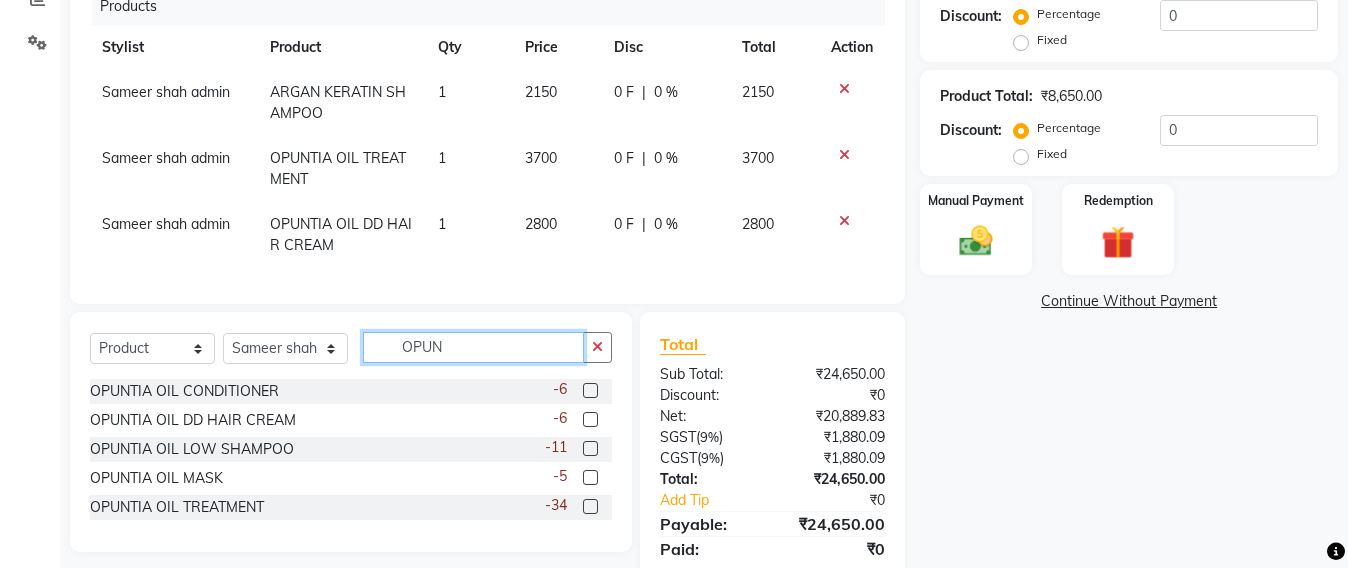 click on "OPUN" 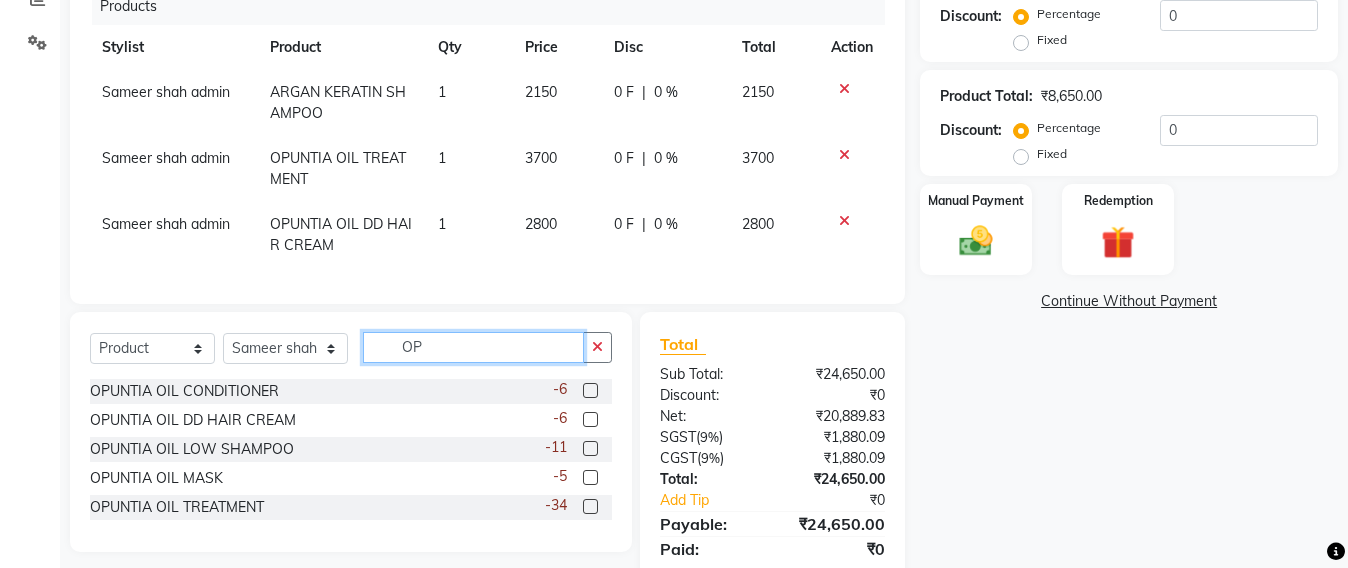 type on "O" 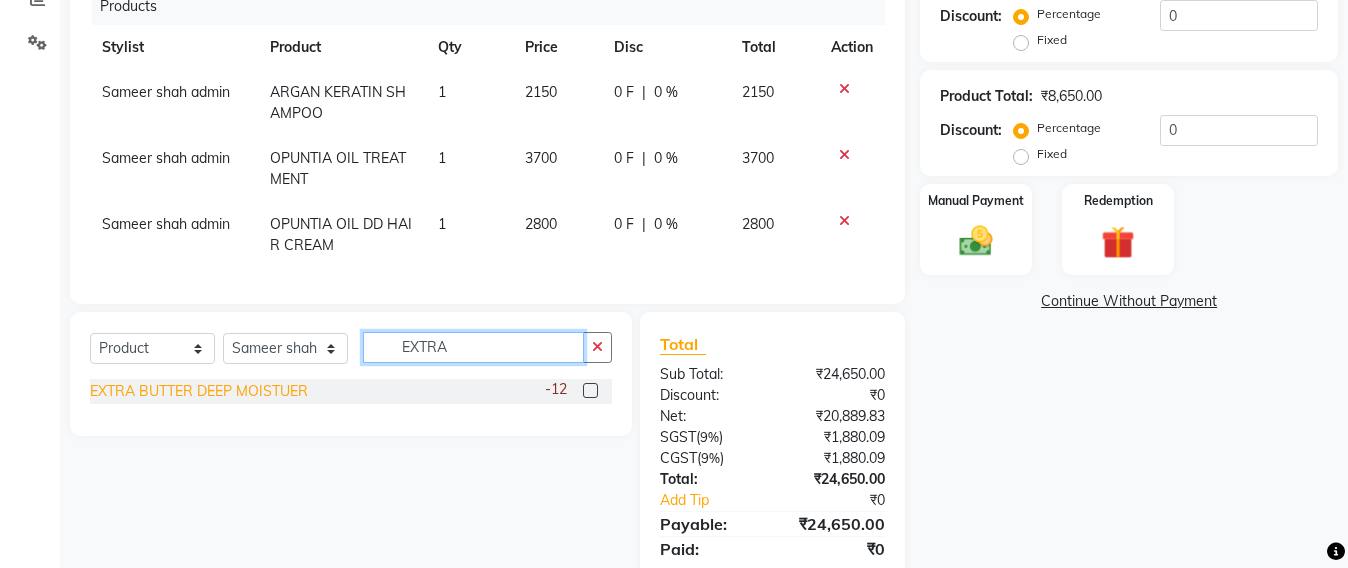 type on "EXTRA" 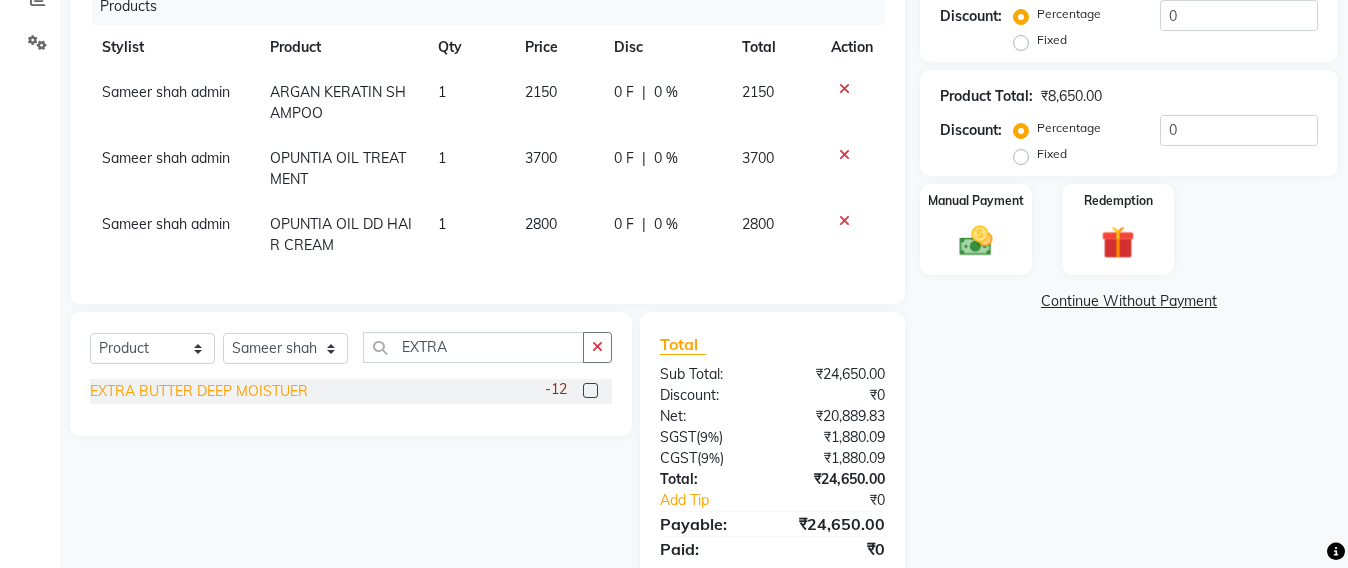 click on "EXTRA BUTTER DEEP MOISTUER" 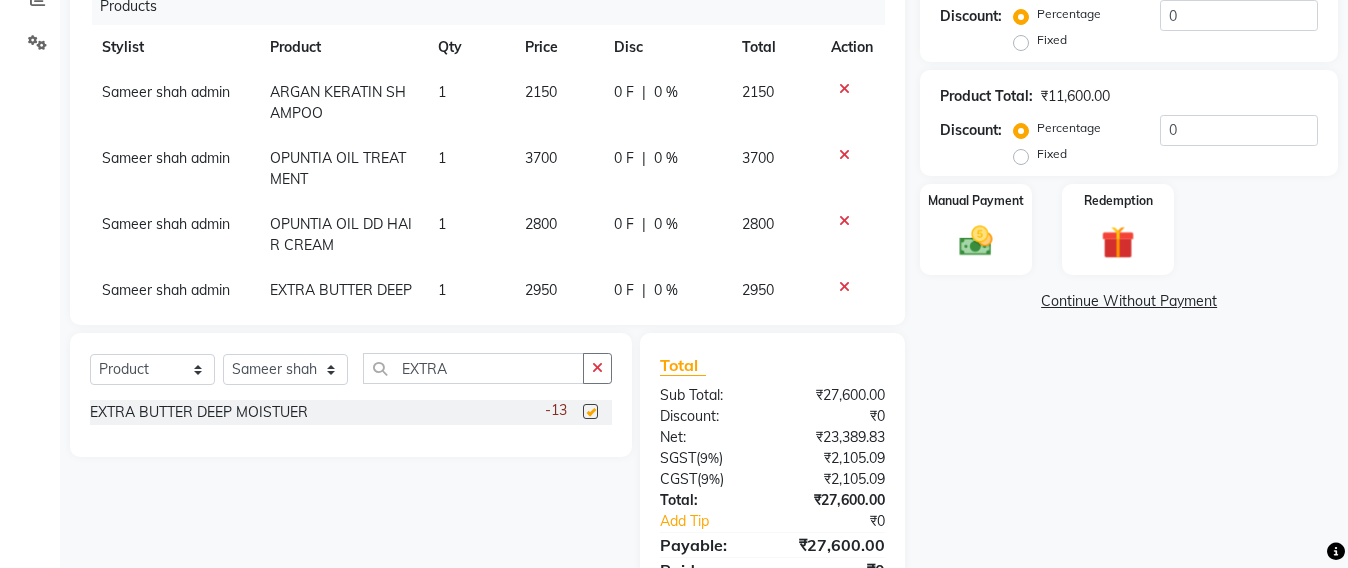 checkbox on "false" 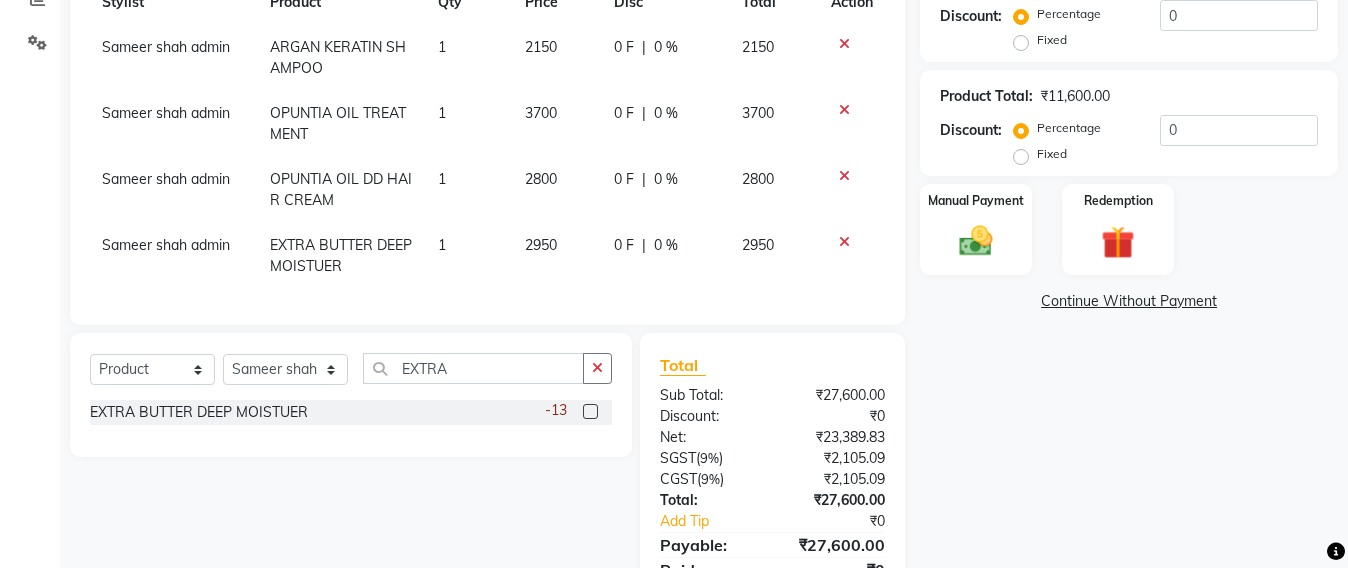 scroll, scrollTop: 0, scrollLeft: 0, axis: both 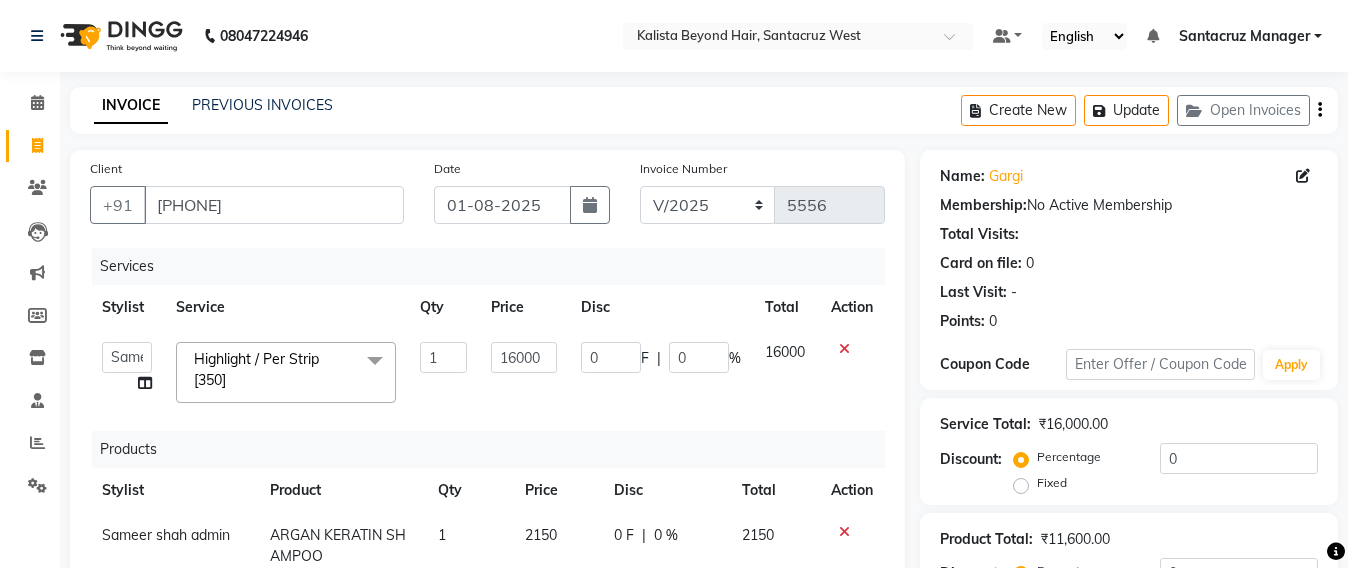 click on "16000" 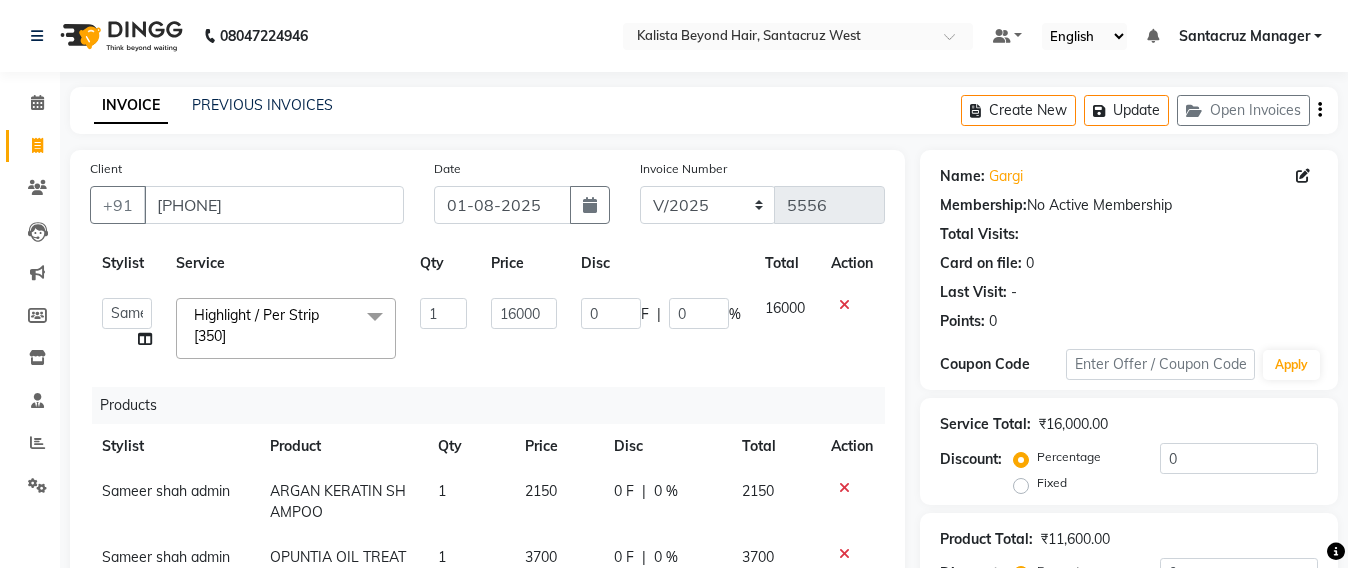 scroll, scrollTop: 64, scrollLeft: 0, axis: vertical 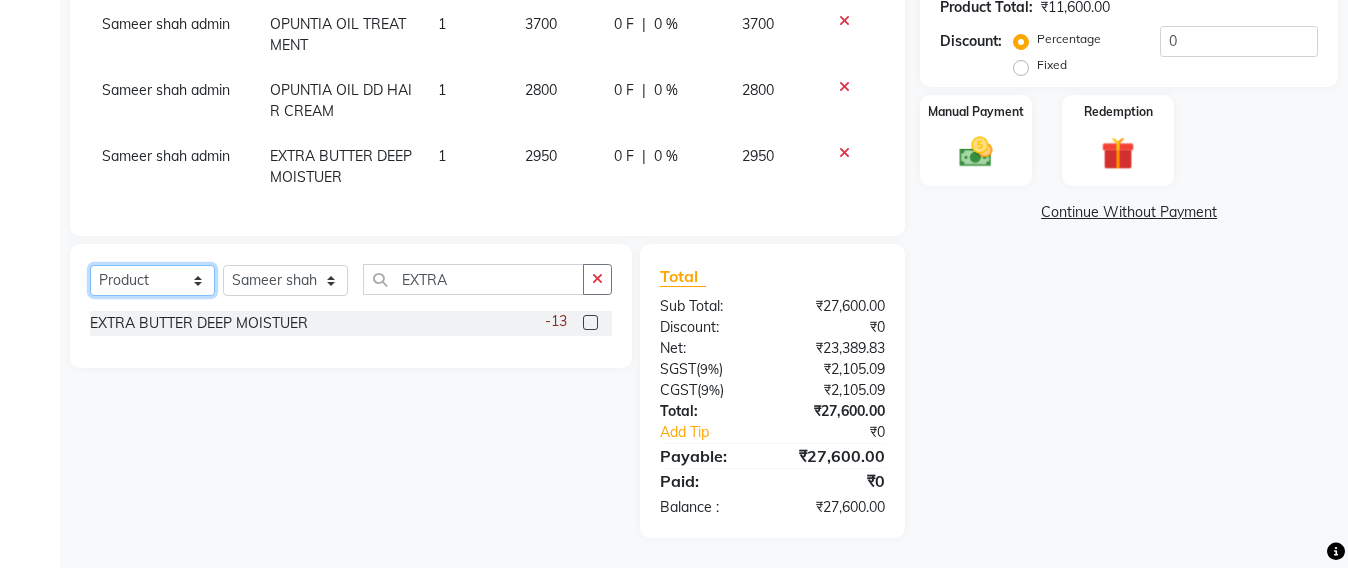 click on "Select  Service  Product  Membership  Package Voucher Prepaid Gift Card" 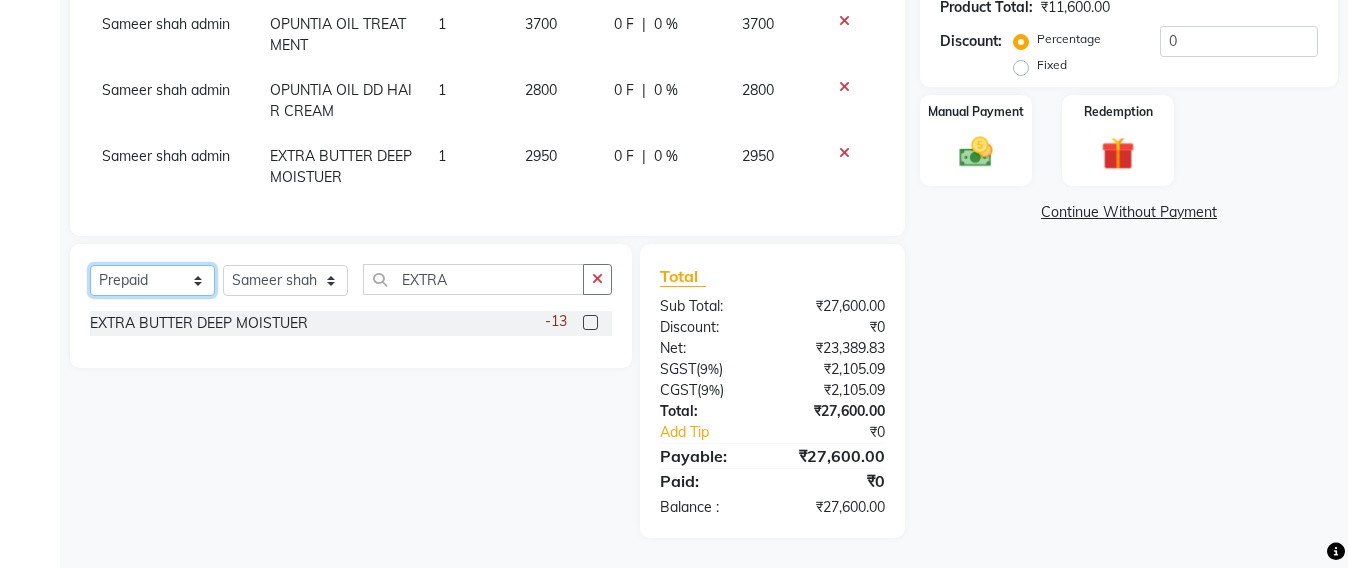 click on "Select  Service  Product  Membership  Package Voucher Prepaid Gift Card" 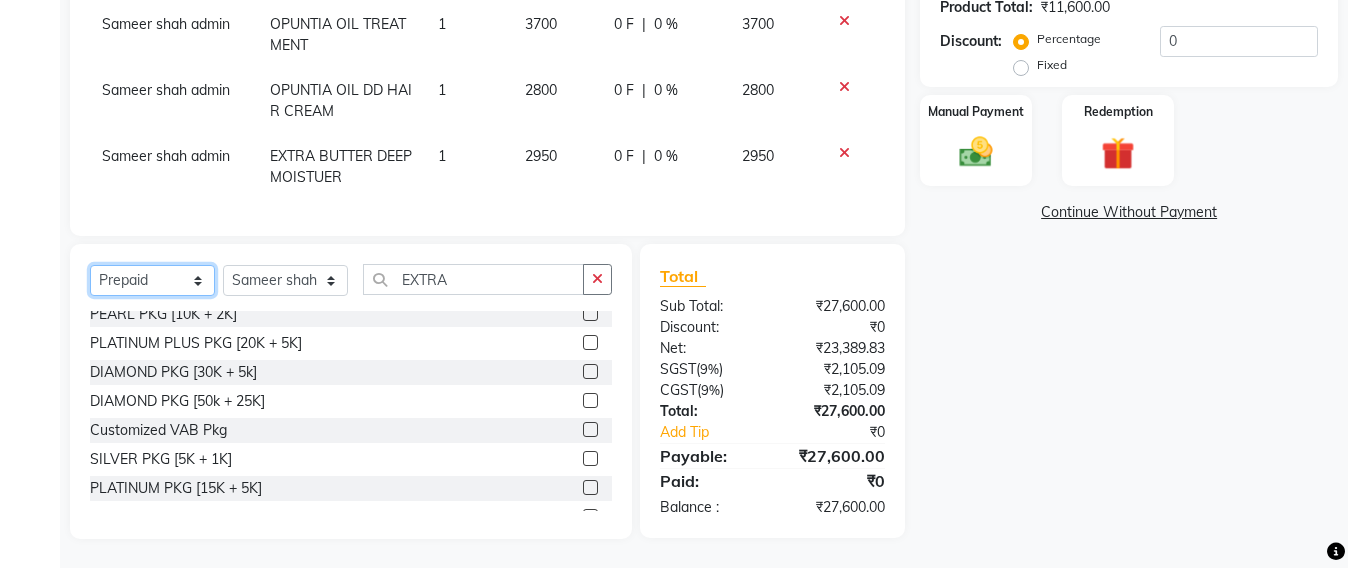 scroll, scrollTop: 0, scrollLeft: 0, axis: both 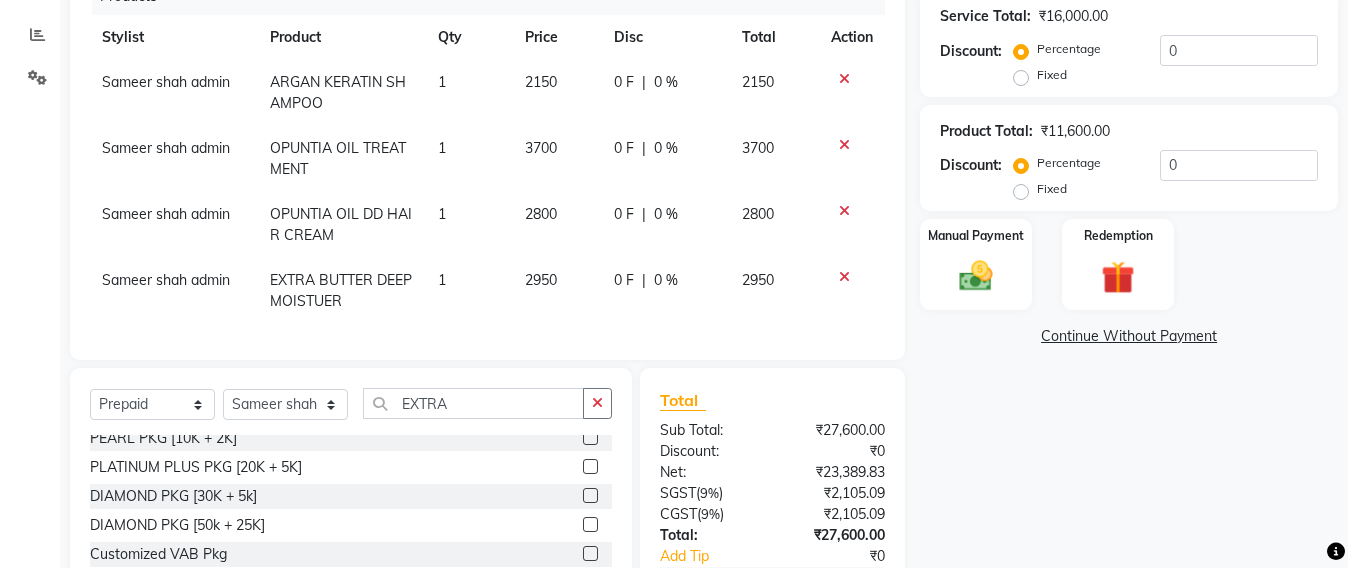 click 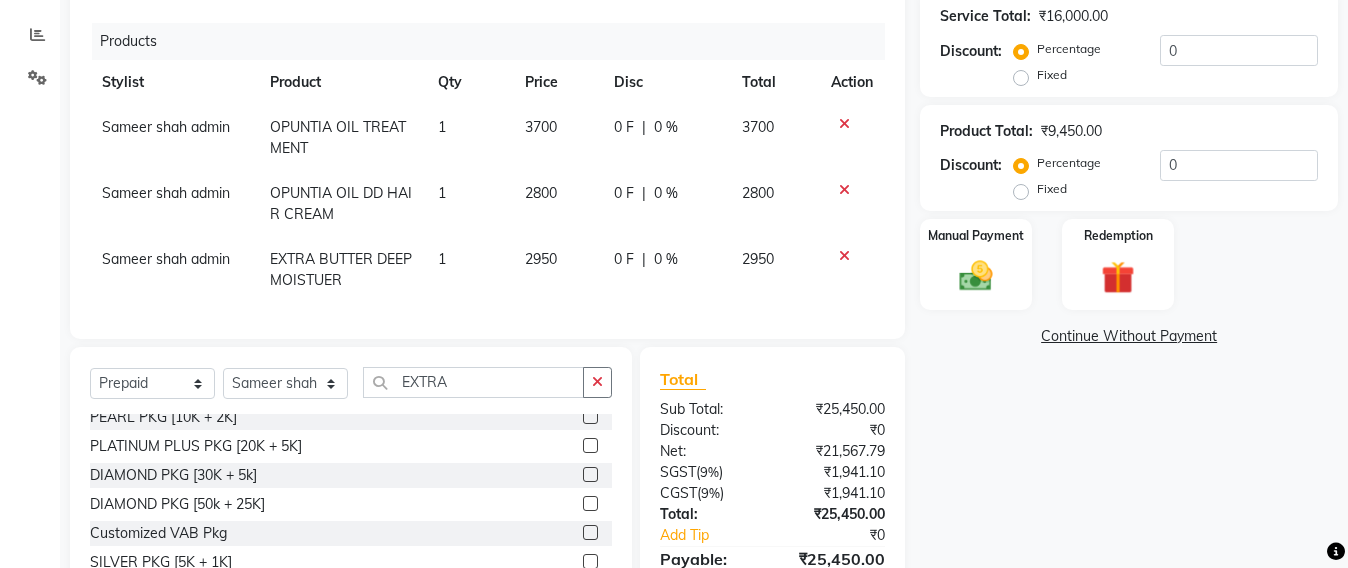 scroll, scrollTop: 0, scrollLeft: 0, axis: both 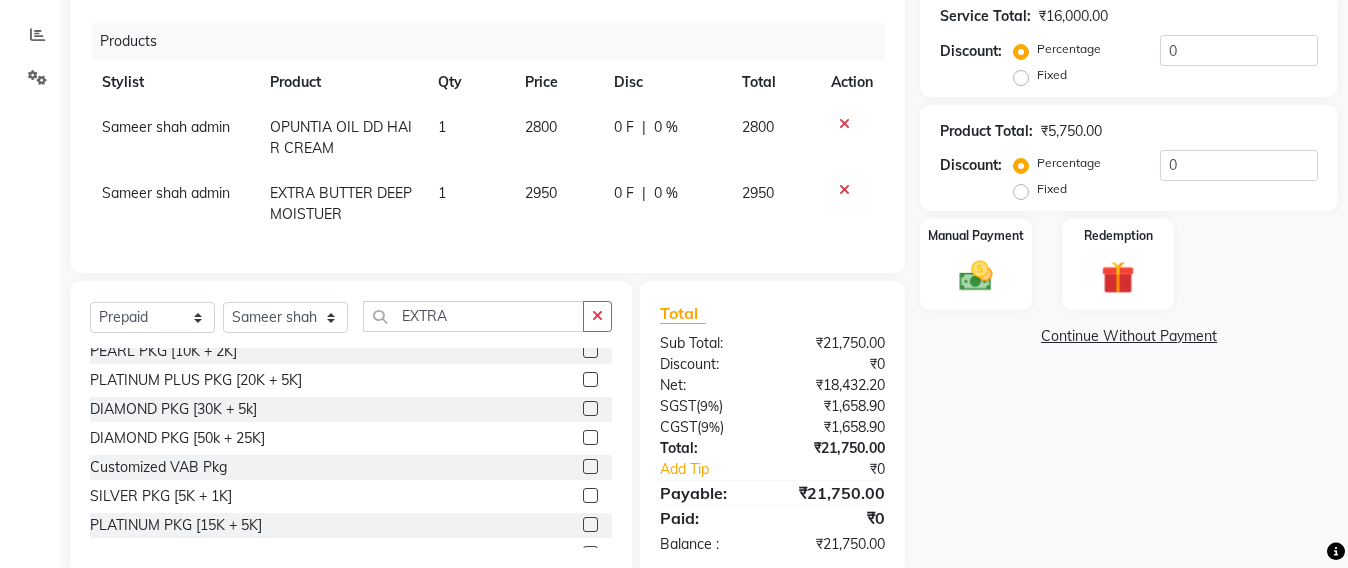 click 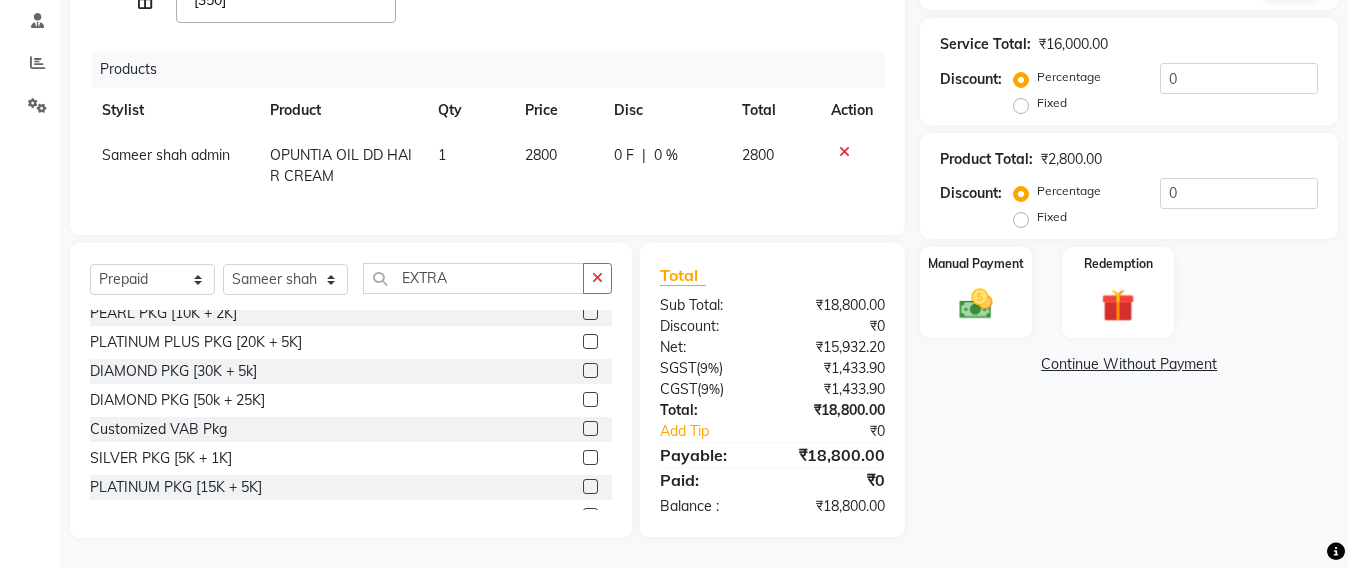 click 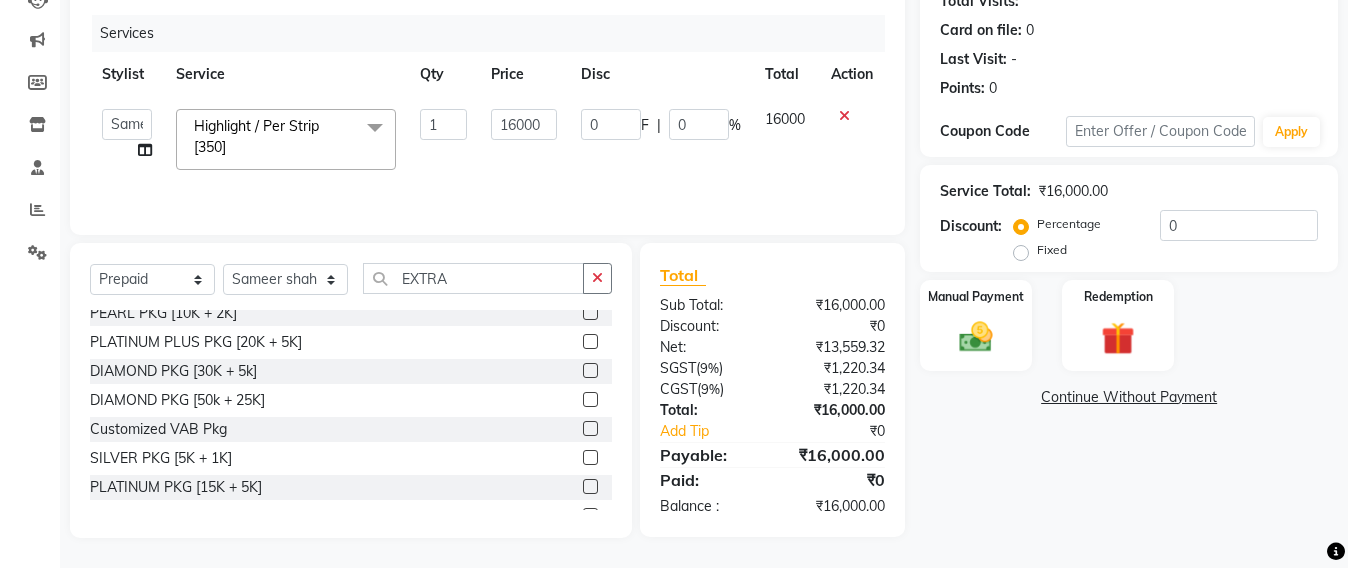 scroll, scrollTop: 235, scrollLeft: 0, axis: vertical 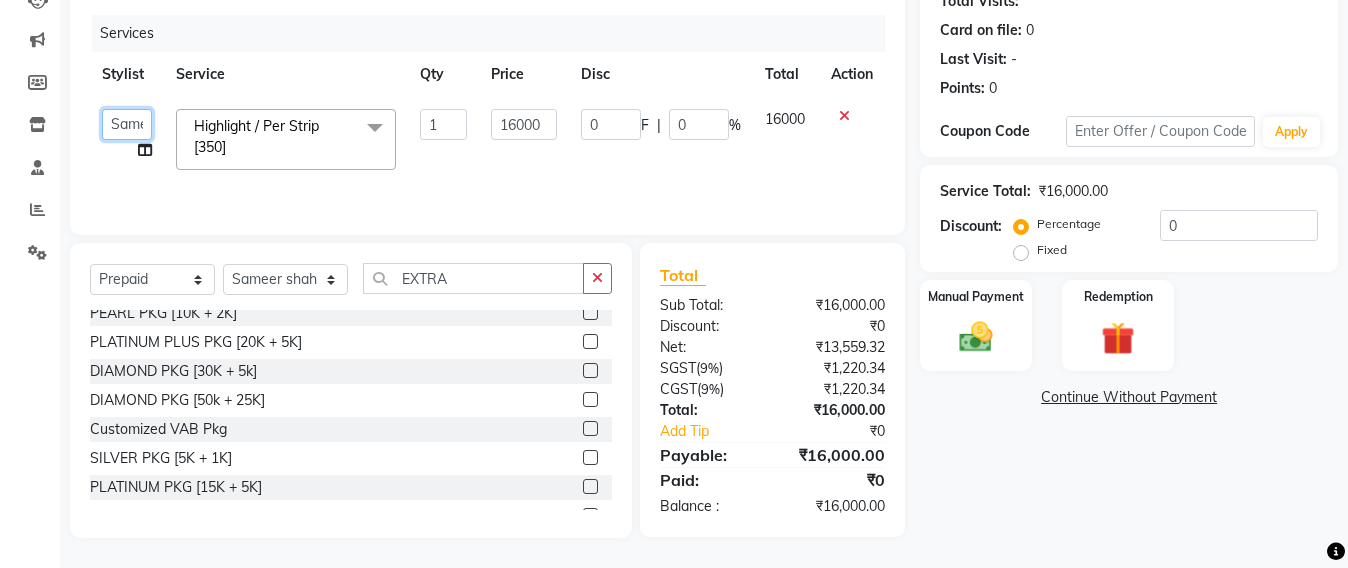 click on "Admin   Avesh Sankat   AZHER SHAIKH   Jayeshree Mahtre   Manisha Subodh Shedge   Muskaan   Pramila Vinayak Mhatre   prathmesh mahattre   Pratibha Nilesh Sharma   RINKI SAV   Rosy Sunil Jadhav   Sameer shah admin   Santacruz Manager   SAURAV   Siddhi   SOMAYANG VASHUM   Tejasvi Bhosle" 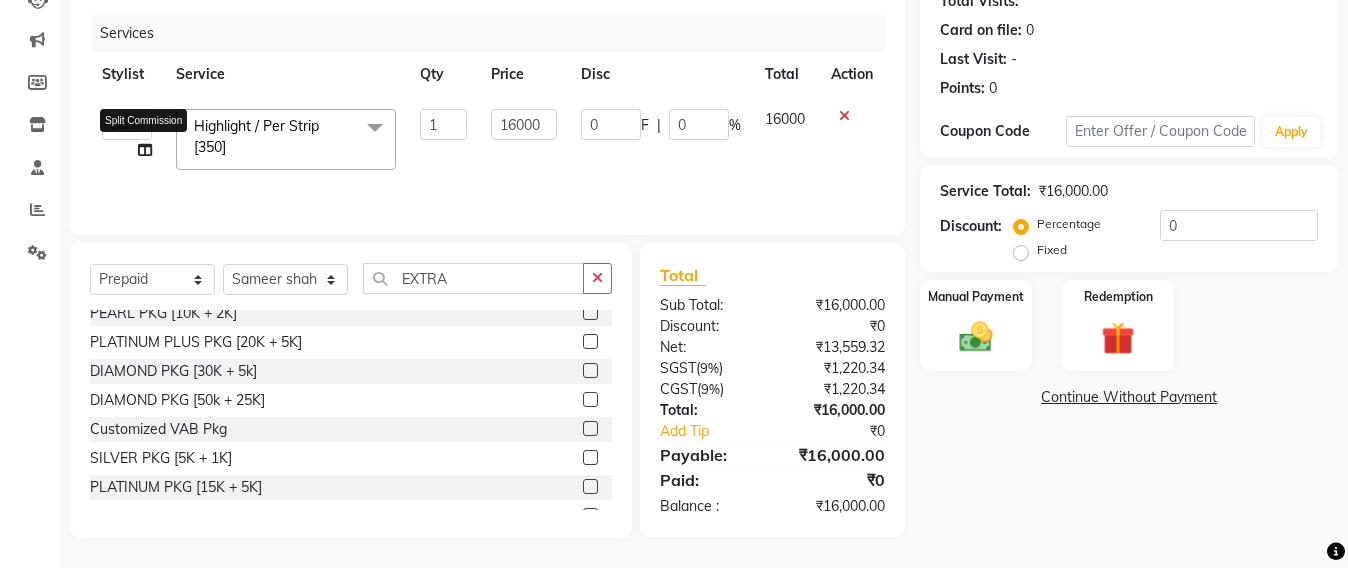 click on "Admin   Avesh Sankat   AZHER SHAIKH   Jayeshree Mahtre   Manisha Subodh Shedge   Muskaan   Pramila Vinayak Mhatre   prathmesh mahattre   Pratibha Nilesh Sharma   RINKI SAV   Rosy Sunil Jadhav   Sameer shah admin   Santacruz Manager   SAURAV   Siddhi   SOMAYANG VASHUM   Tejasvi Bhosle  Split Commission" 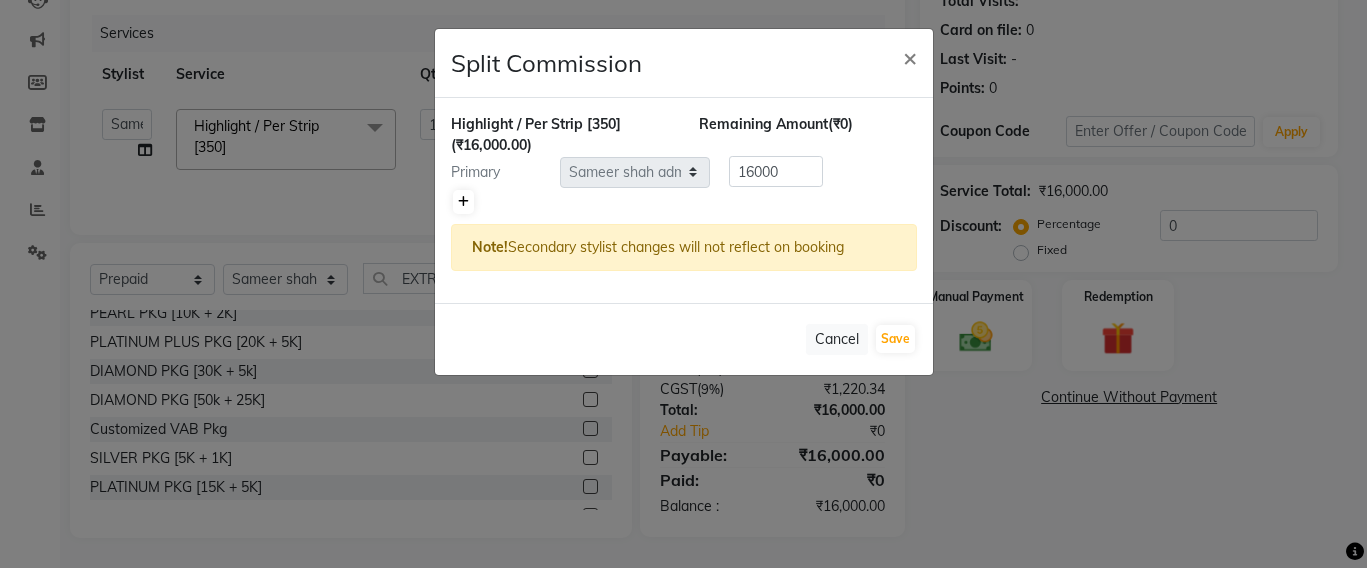 click 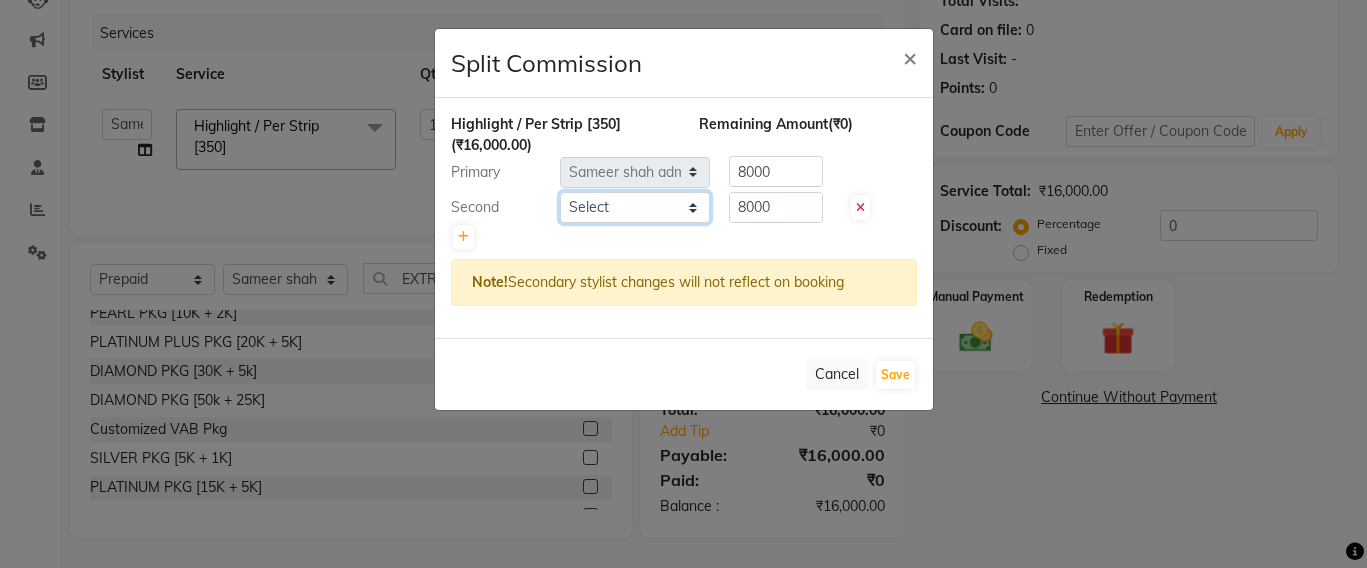 click on "Select  Admin   Avesh Sankat   AZHER SHAIKH   Jayeshree Mahtre   Manisha Subodh Shedge   Muskaan   Pramila Vinayak Mhatre   prathmesh mahattre   Pratibha Nilesh Sharma   RINKI SAV   Rosy Sunil Jadhav   Sameer shah admin   Santacruz Manager   SAURAV   Siddhi   SOMAYANG VASHUM   Tejasvi Bhosle" 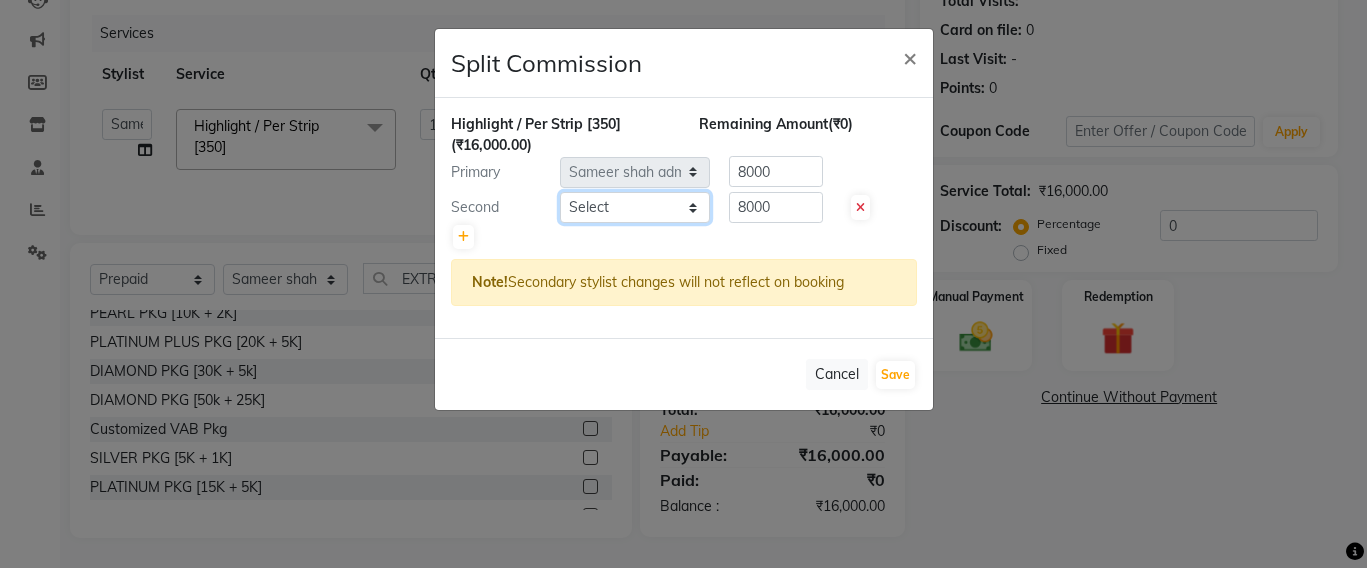 select on "59106" 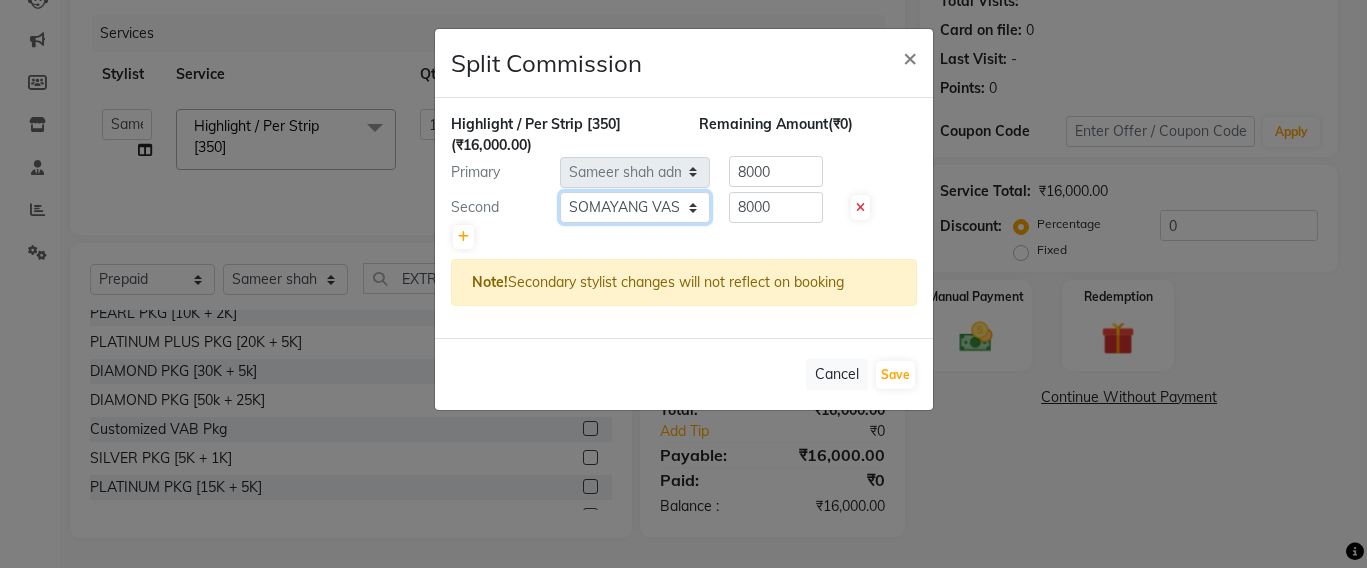 click on "Select  Admin   Avesh Sankat   AZHER SHAIKH   Jayeshree Mahtre   Manisha Subodh Shedge   Muskaan   Pramila Vinayak Mhatre   prathmesh mahattre   Pratibha Nilesh Sharma   RINKI SAV   Rosy Sunil Jadhav   Sameer shah admin   Santacruz Manager   SAURAV   Siddhi   SOMAYANG VASHUM   Tejasvi Bhosle" 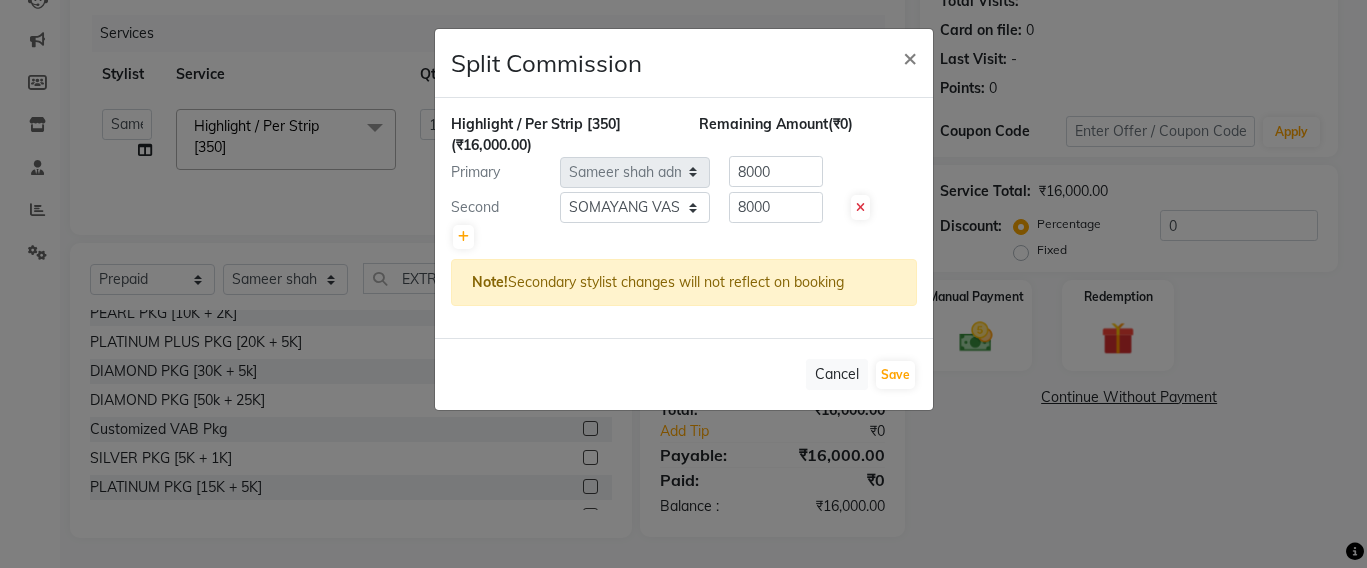 click 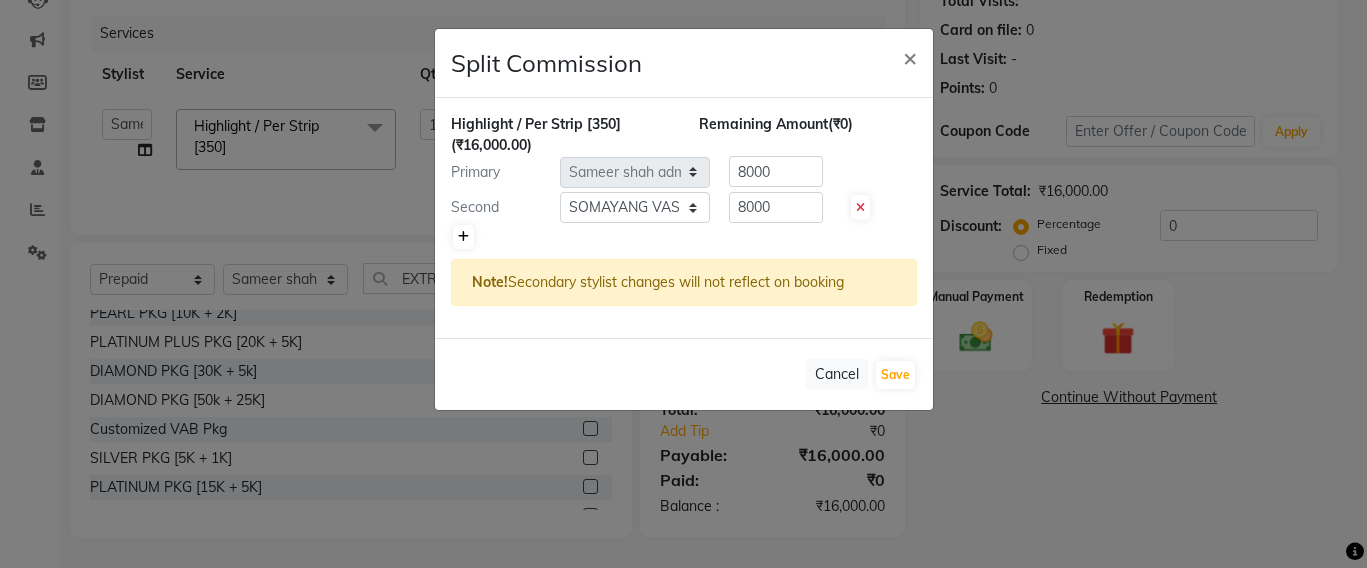 click 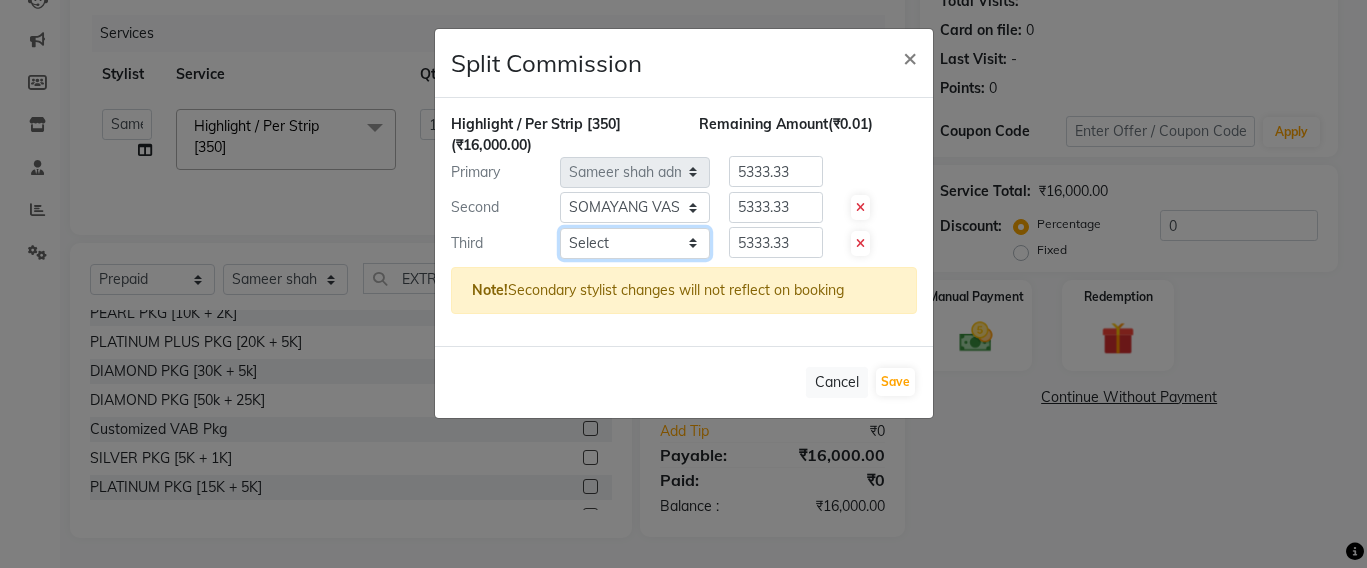 click on "Select  Admin   Avesh Sankat   AZHER SHAIKH   Jayeshree Mahtre   Manisha Subodh Shedge   Muskaan   Pramila Vinayak Mhatre   prathmesh mahattre   Pratibha Nilesh Sharma   RINKI SAV   Rosy Sunil Jadhav   Sameer shah admin   Santacruz Manager   SAURAV   Siddhi   SOMAYANG VASHUM   Tejasvi Bhosle" 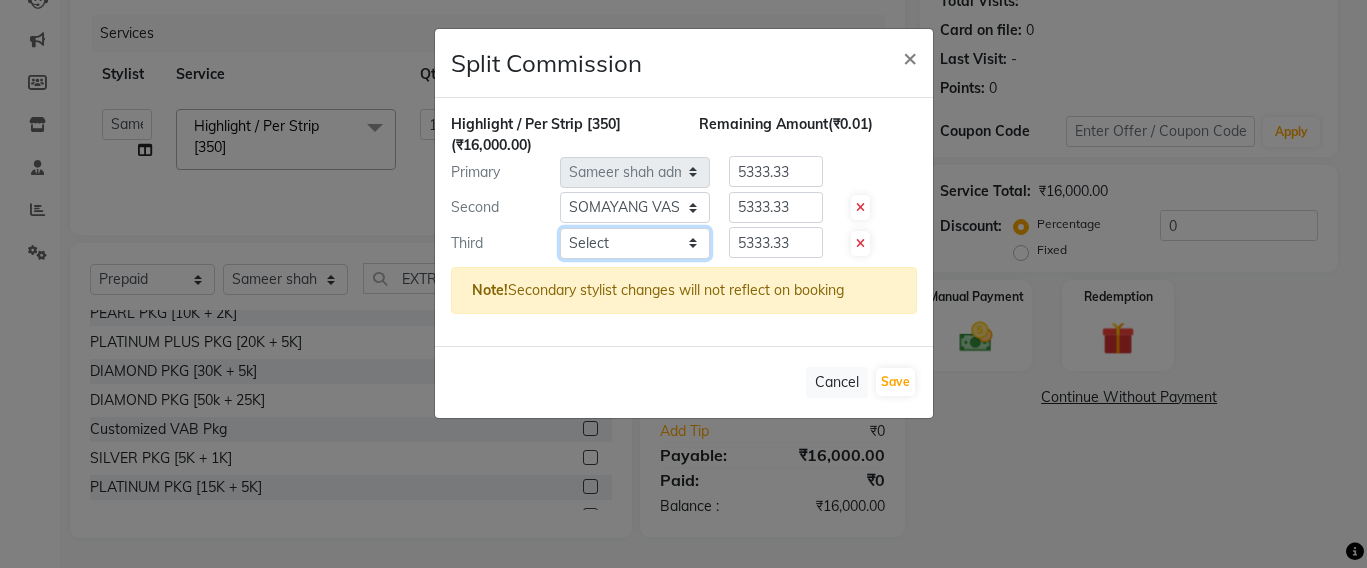 select on "51588" 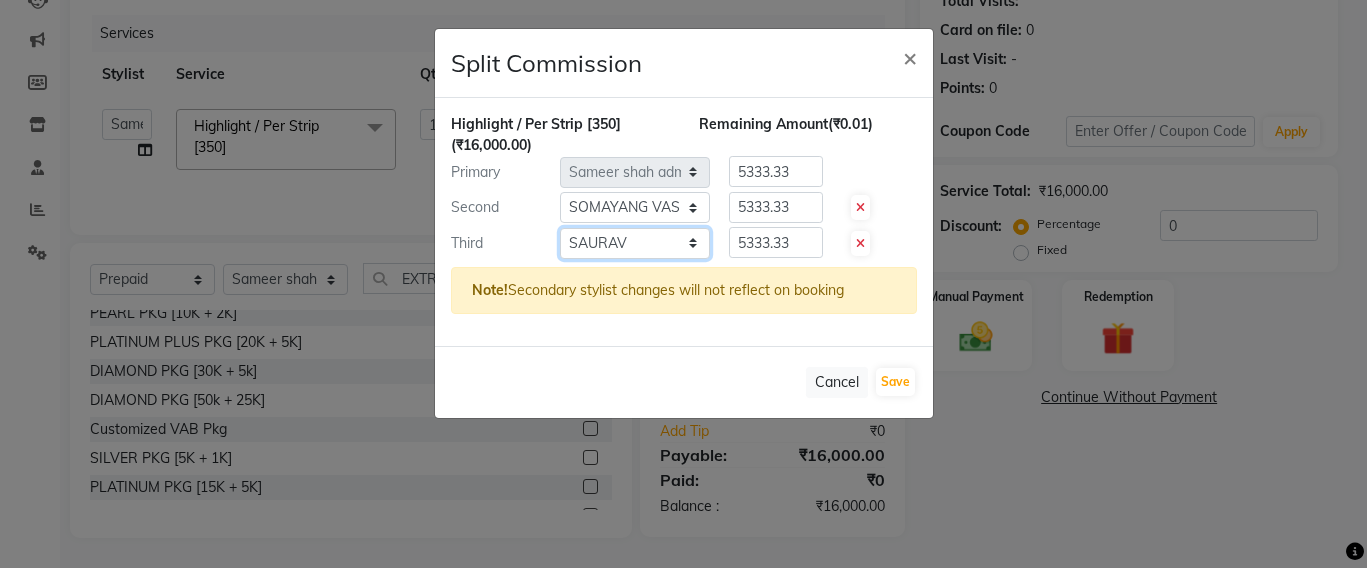 click on "Select  Admin   Avesh Sankat   AZHER SHAIKH   Jayeshree Mahtre   Manisha Subodh Shedge   Muskaan   Pramila Vinayak Mhatre   prathmesh mahattre   Pratibha Nilesh Sharma   RINKI SAV   Rosy Sunil Jadhav   Sameer shah admin   Santacruz Manager   SAURAV   Siddhi   SOMAYANG VASHUM   Tejasvi Bhosle" 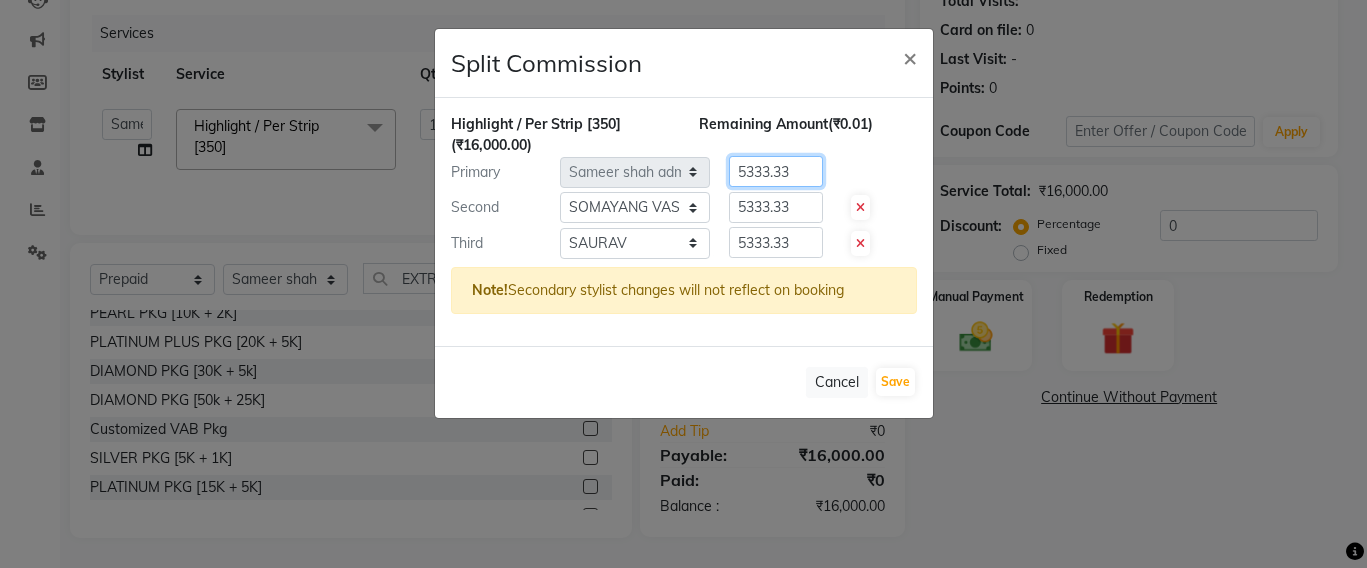 click on "5333.33" 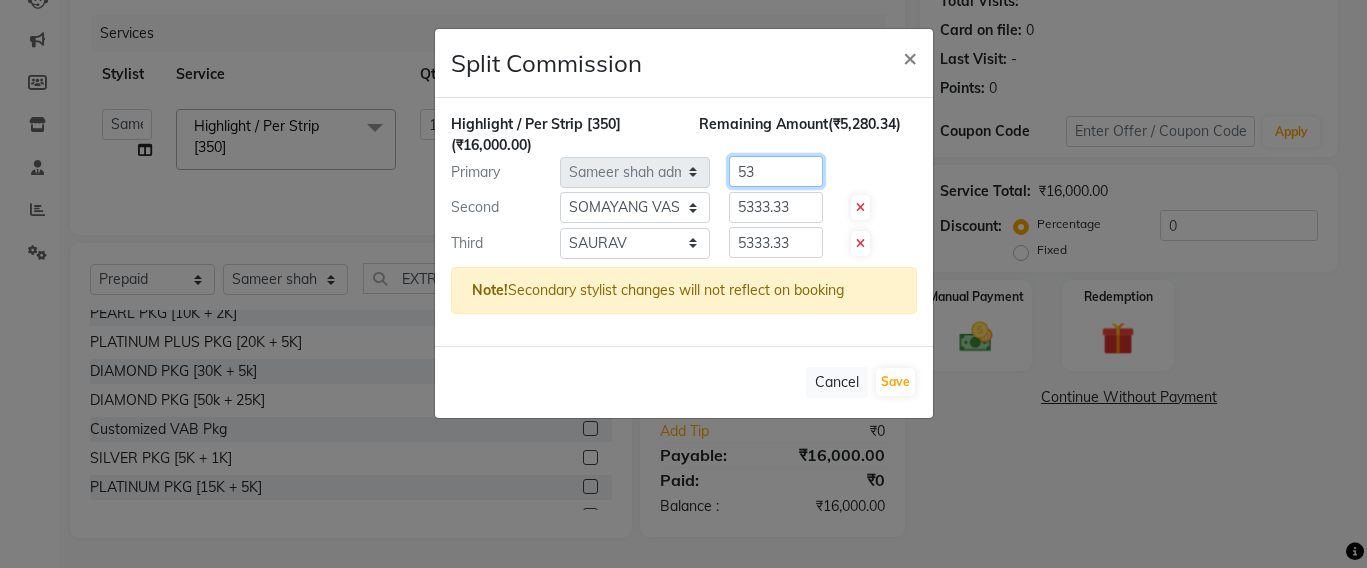 type on "5" 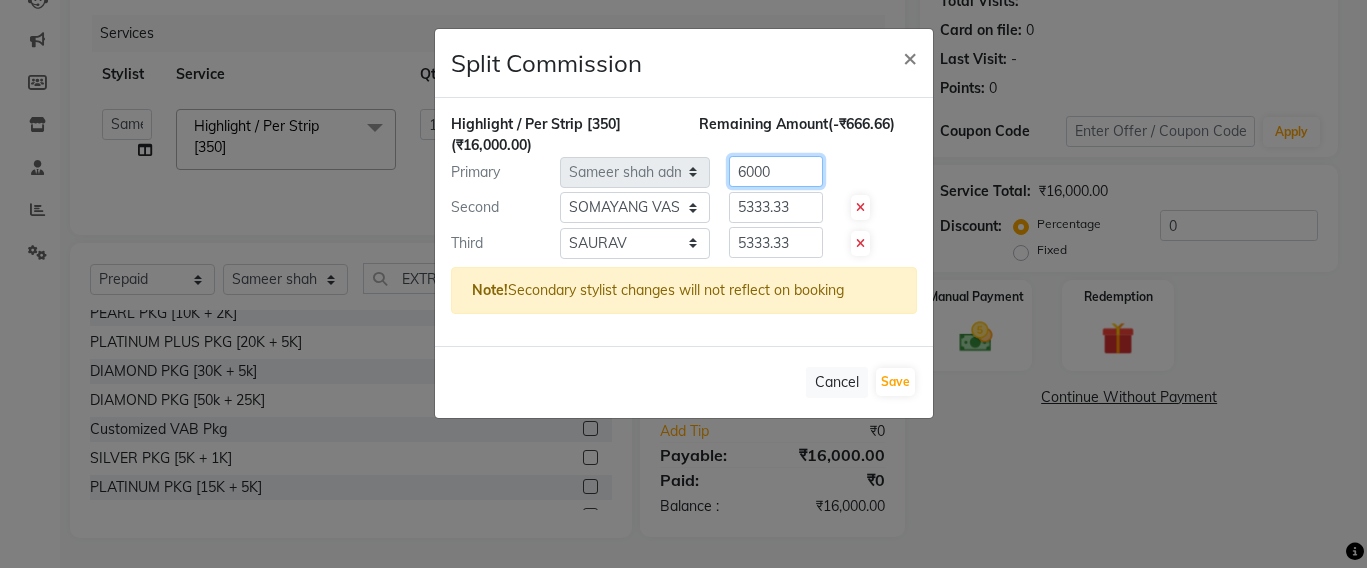 type on "6000" 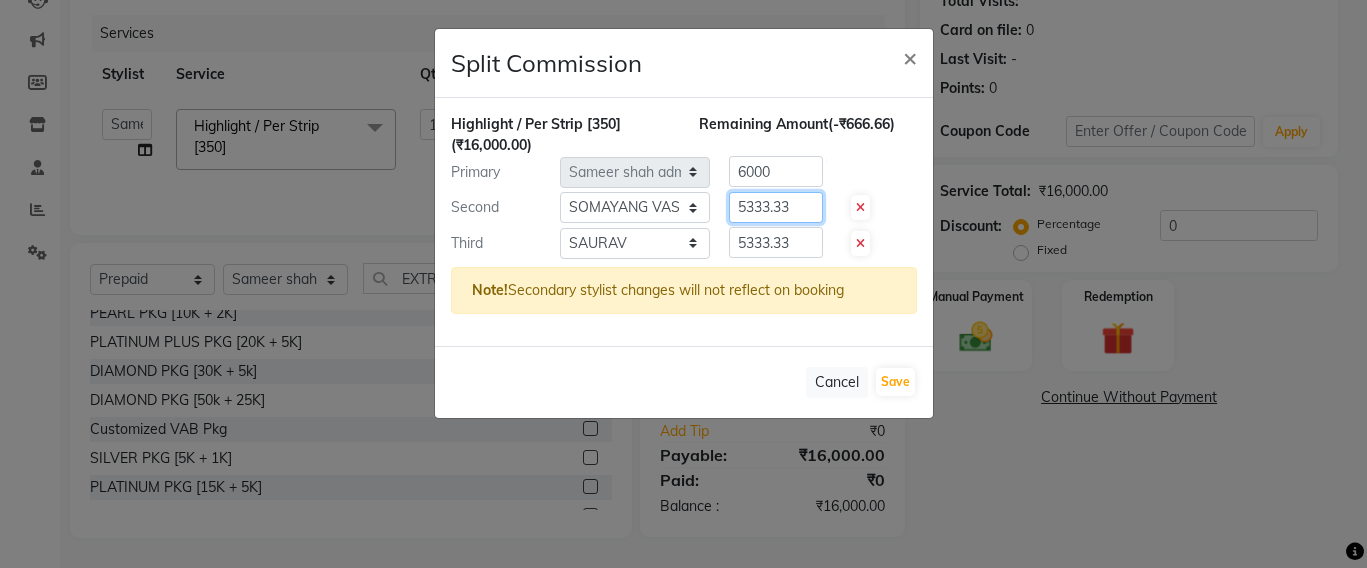 click on "Highlight / Per Strip [350]  (₹16,000.00) Remaining Amount  (-₹666.66) Primary Select  Admin   Avesh Sankat   AZHER SHAIKH   Jayeshree Mahtre   Manisha Subodh Shedge   Muskaan   Pramila Vinayak Mhatre   prathmesh mahattre   Pratibha Nilesh Sharma   RINKI SAV   Rosy Sunil Jadhav   Sameer shah admin   Santacruz Manager   SAURAV   Siddhi   SOMAYANG VASHUM   Tejasvi Bhosle  6000 Second Select  Admin   Avesh Sankat   AZHER SHAIKH   Jayeshree Mahtre   Manisha Subodh Shedge   Muskaan   Pramila Vinayak Mhatre   prathmesh mahattre   Pratibha Nilesh Sharma   RINKI SAV   Rosy Sunil Jadhav   Sameer shah admin   Santacruz Manager   SAURAV   Siddhi   SOMAYANG VASHUM   Tejasvi Bhosle  5333.33 Third Select  Admin   Avesh Sankat   AZHER SHAIKH   Jayeshree Mahtre   Manisha Subodh Shedge   Muskaan   Pramila Vinayak Mhatre   prathmesh mahattre   Pratibha Nilesh Sharma   RINKI SAV   Rosy Sunil Jadhav   Sameer shah admin   Santacruz Manager   SAURAV   Siddhi   SOMAYANG VASHUM   Tejasvi Bhosle  5333.33 Note!" 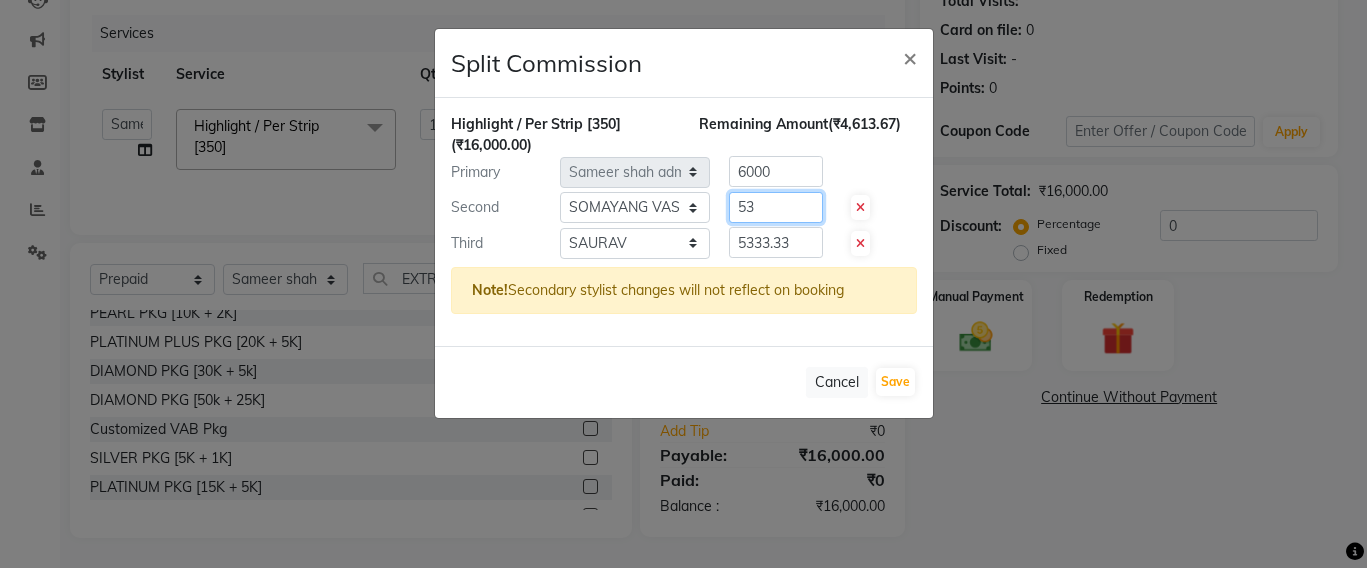 type on "5" 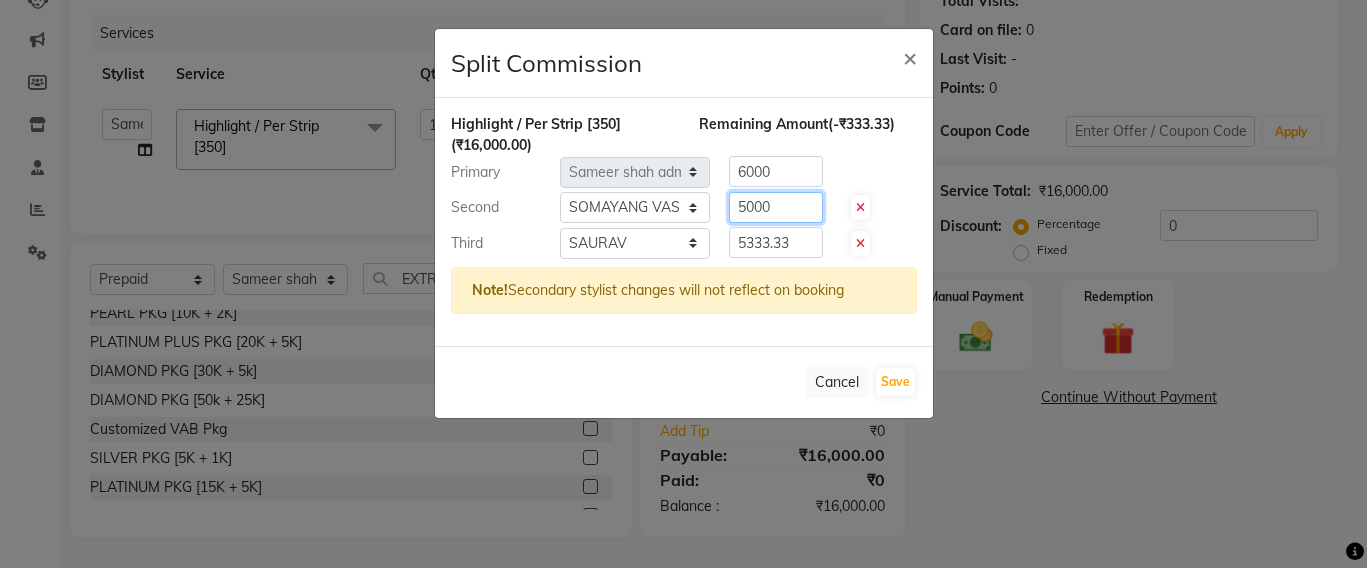type on "5000" 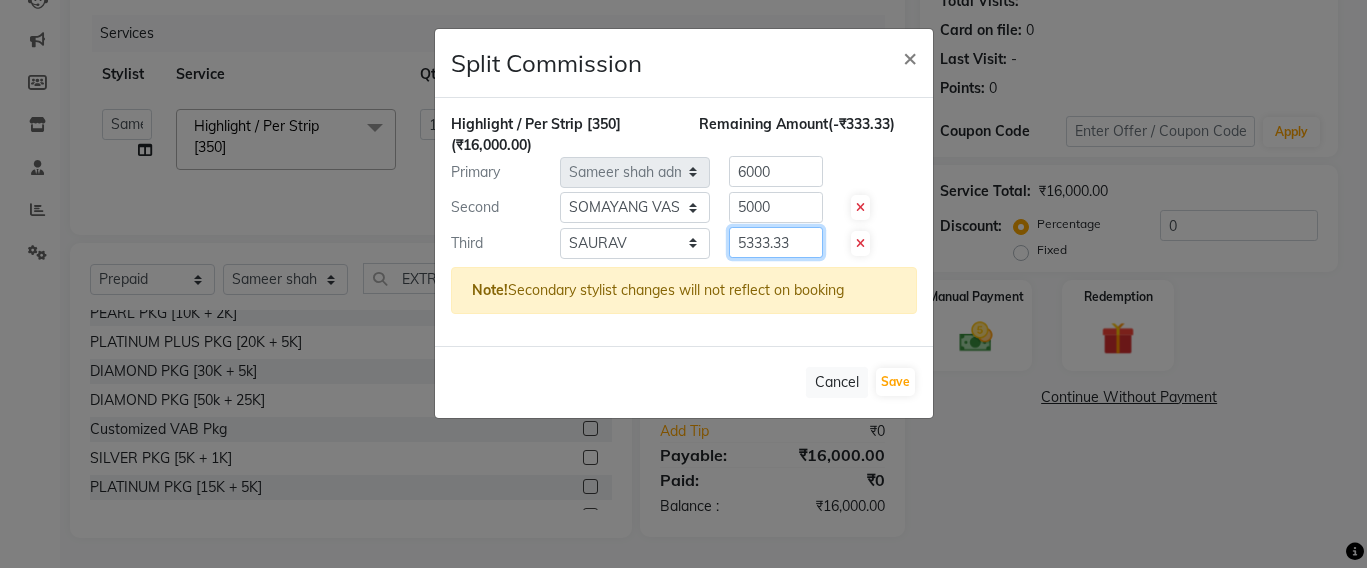 click on "5333.33" 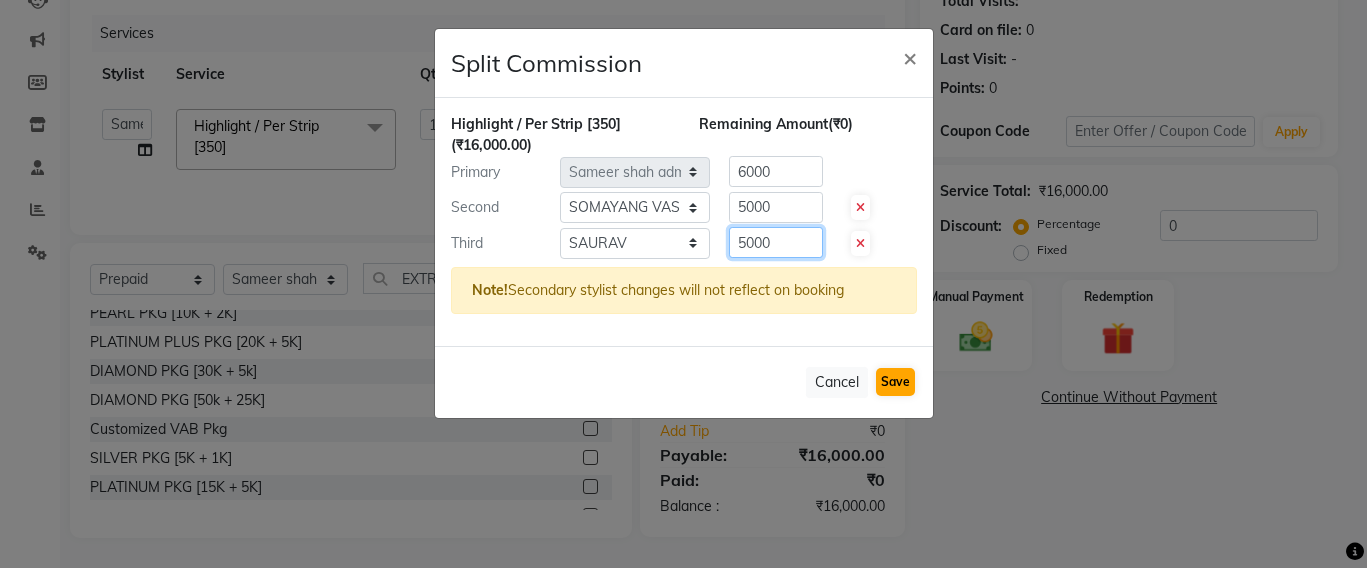 type on "5000" 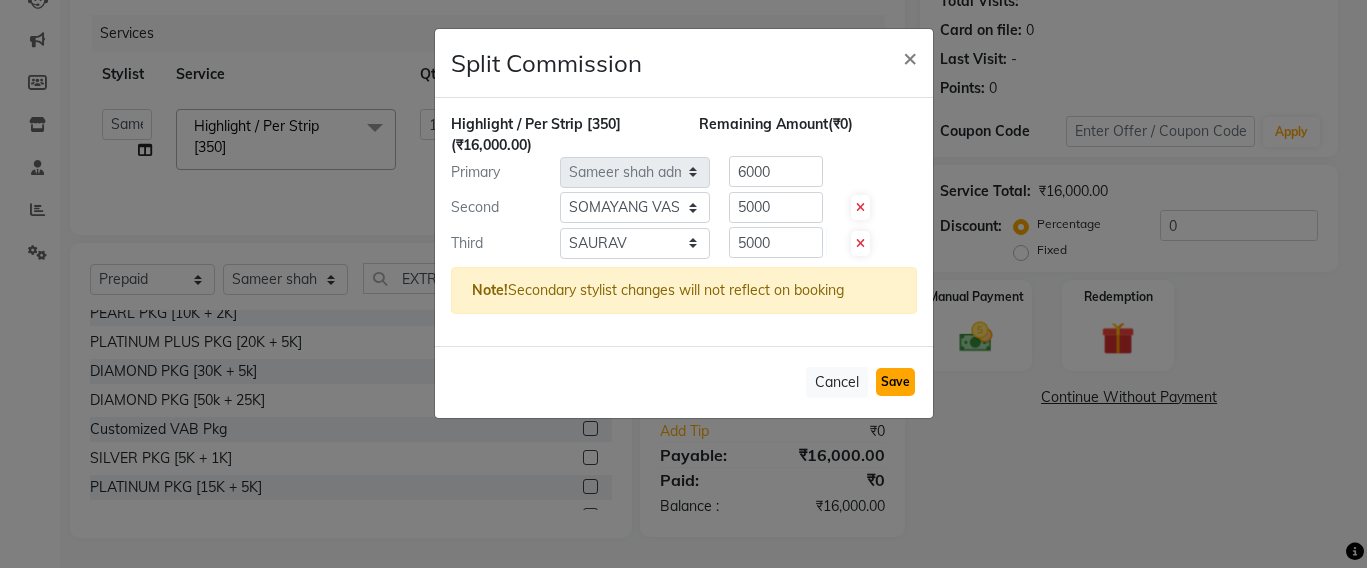 click on "Save" 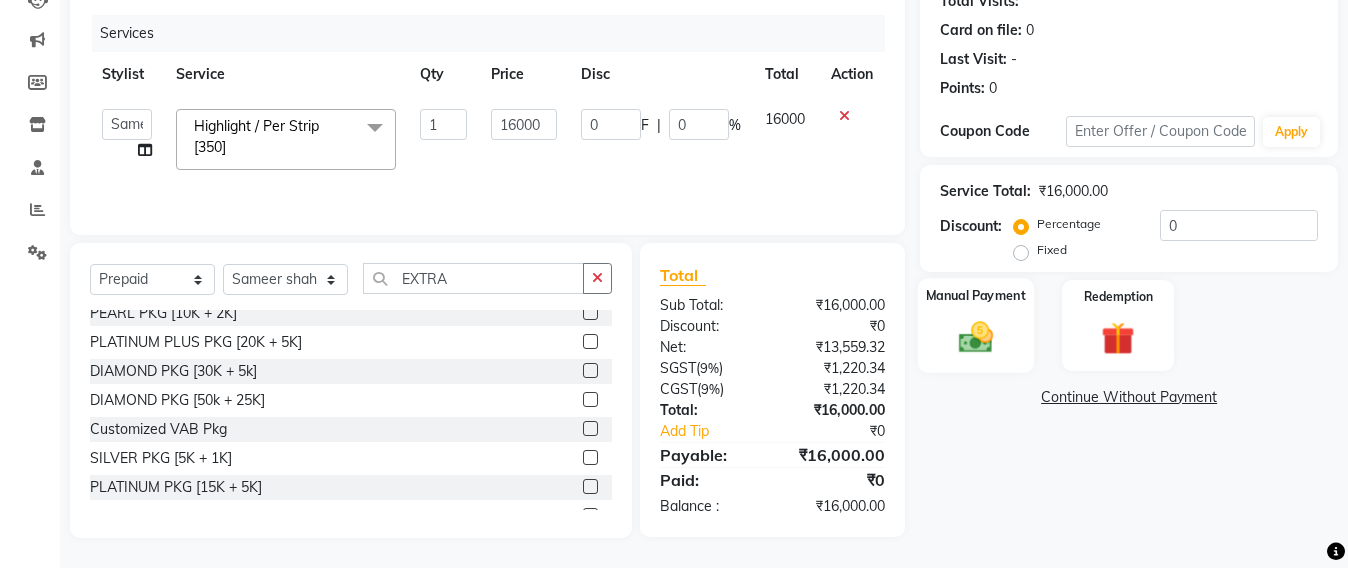 click 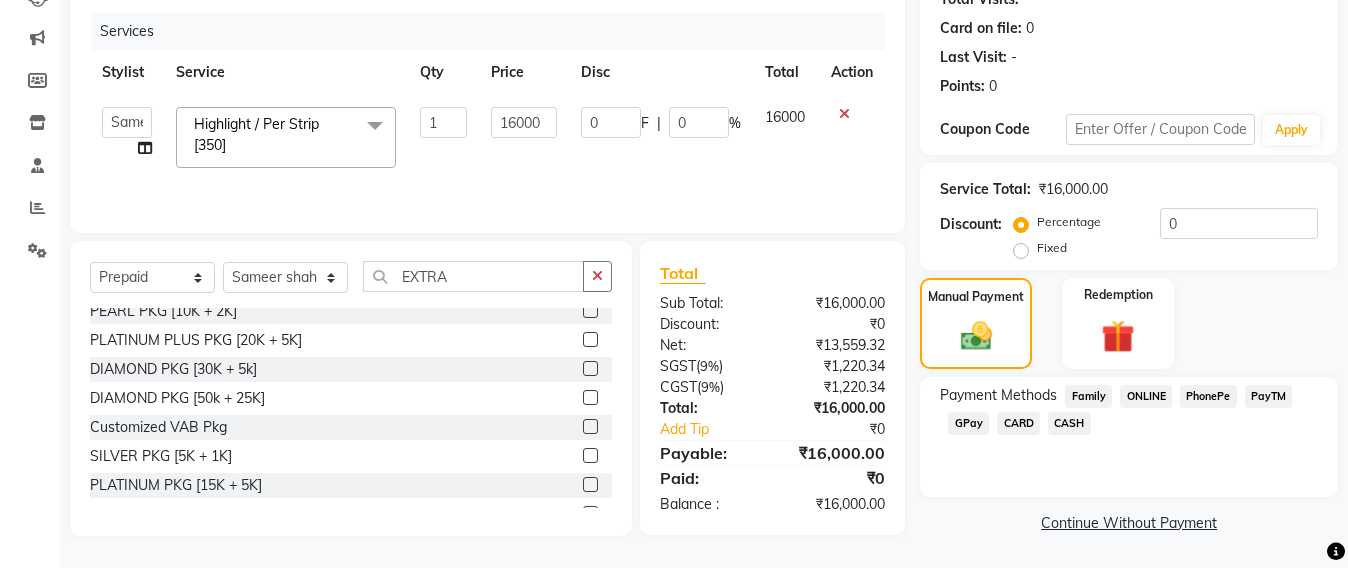 click on "GPay" 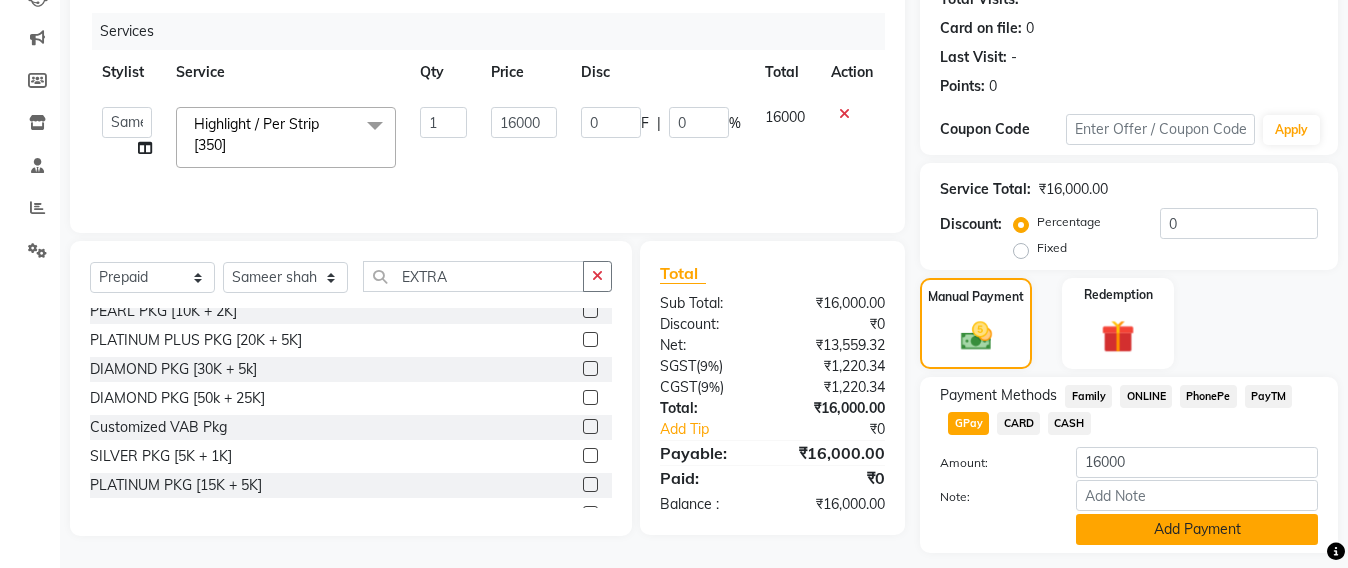 click on "Add Payment" 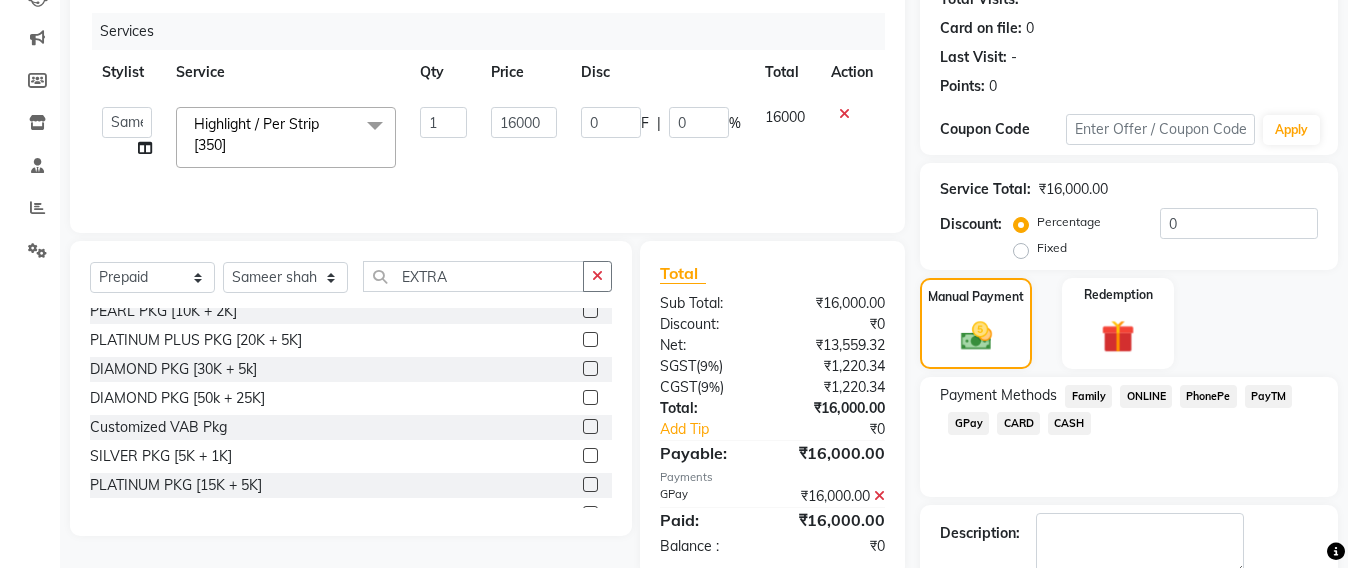 scroll, scrollTop: 348, scrollLeft: 0, axis: vertical 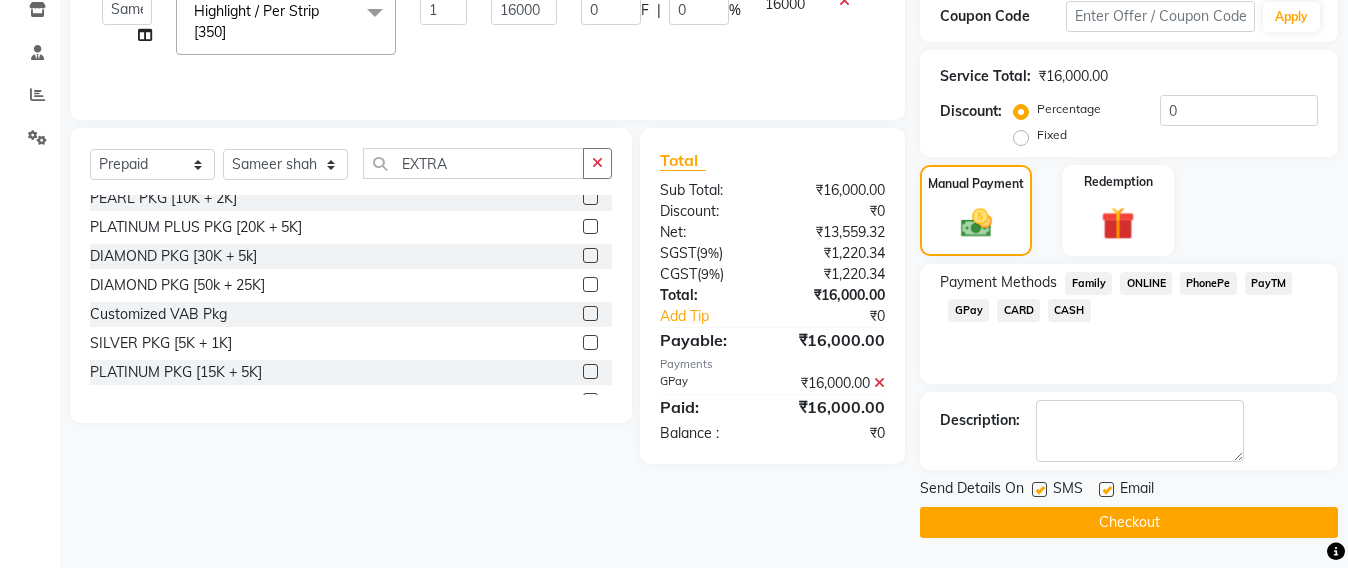 click on "Checkout" 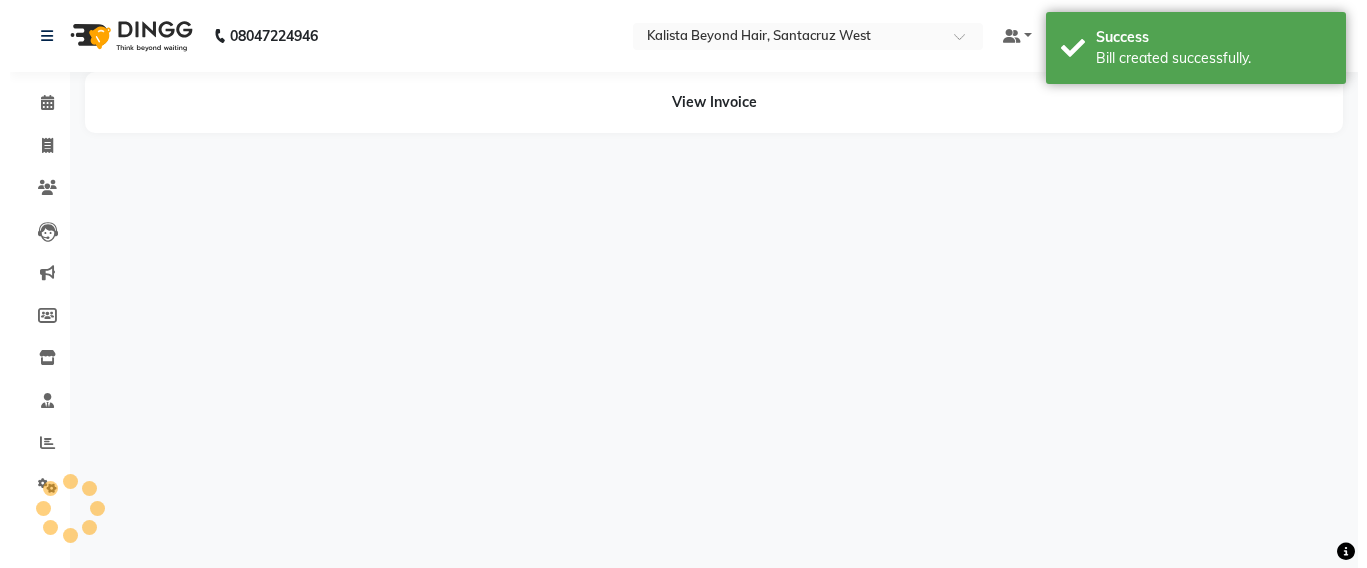 scroll, scrollTop: 0, scrollLeft: 0, axis: both 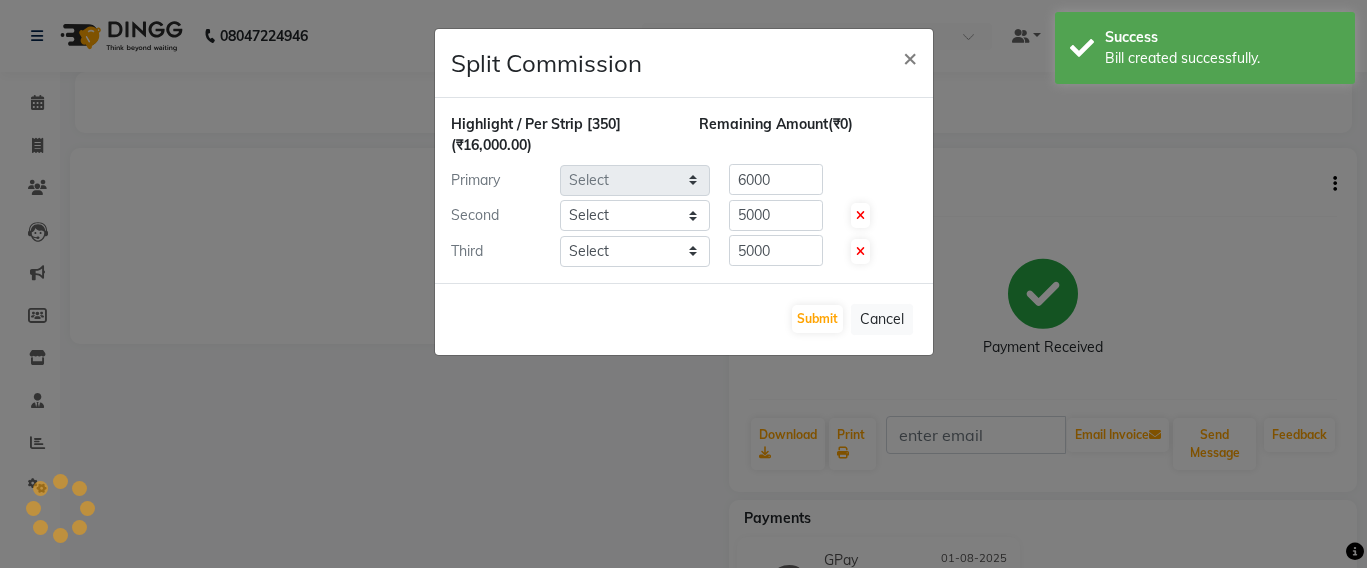 select on "48409" 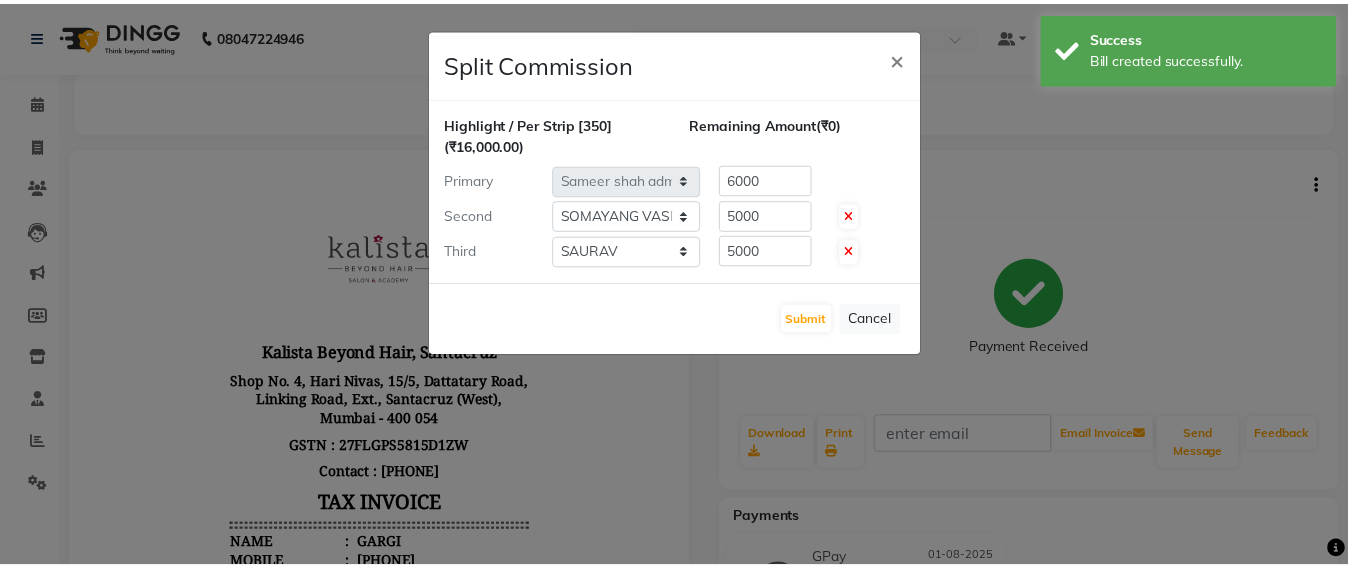 scroll, scrollTop: 0, scrollLeft: 0, axis: both 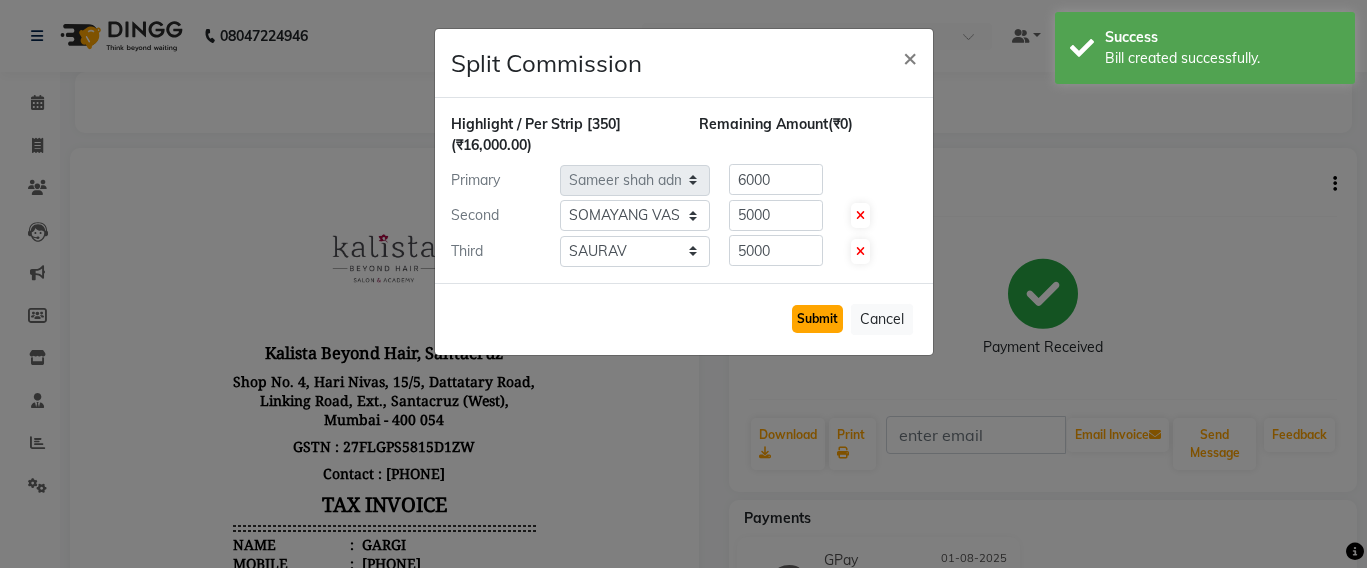 click on "Submit" 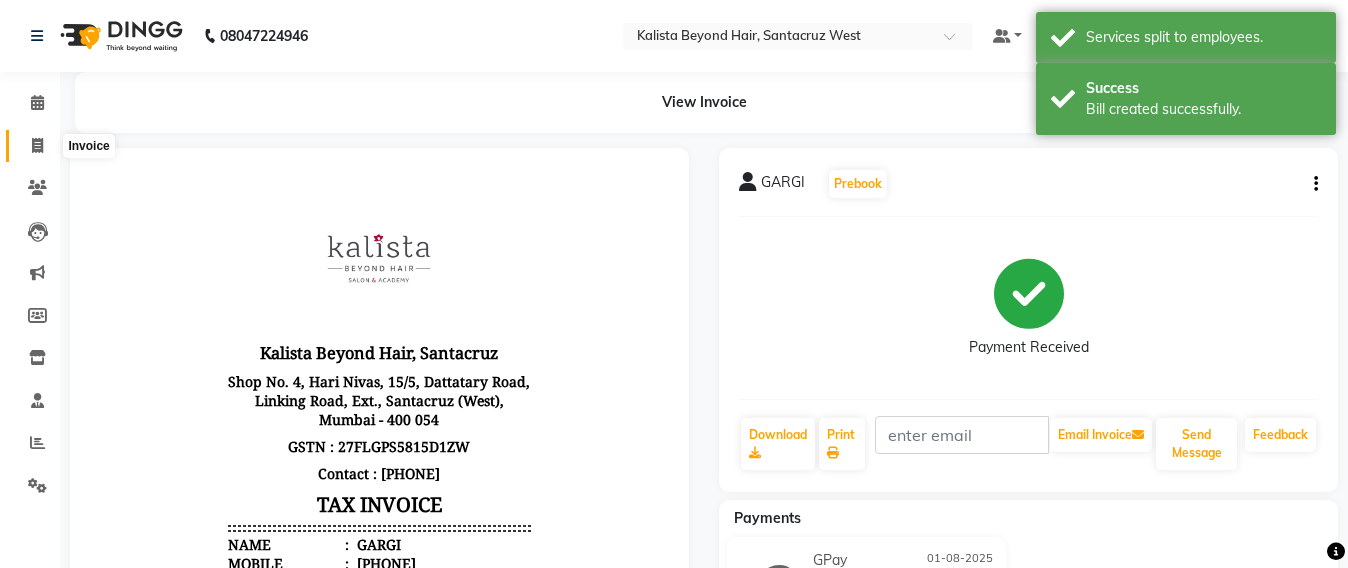 click 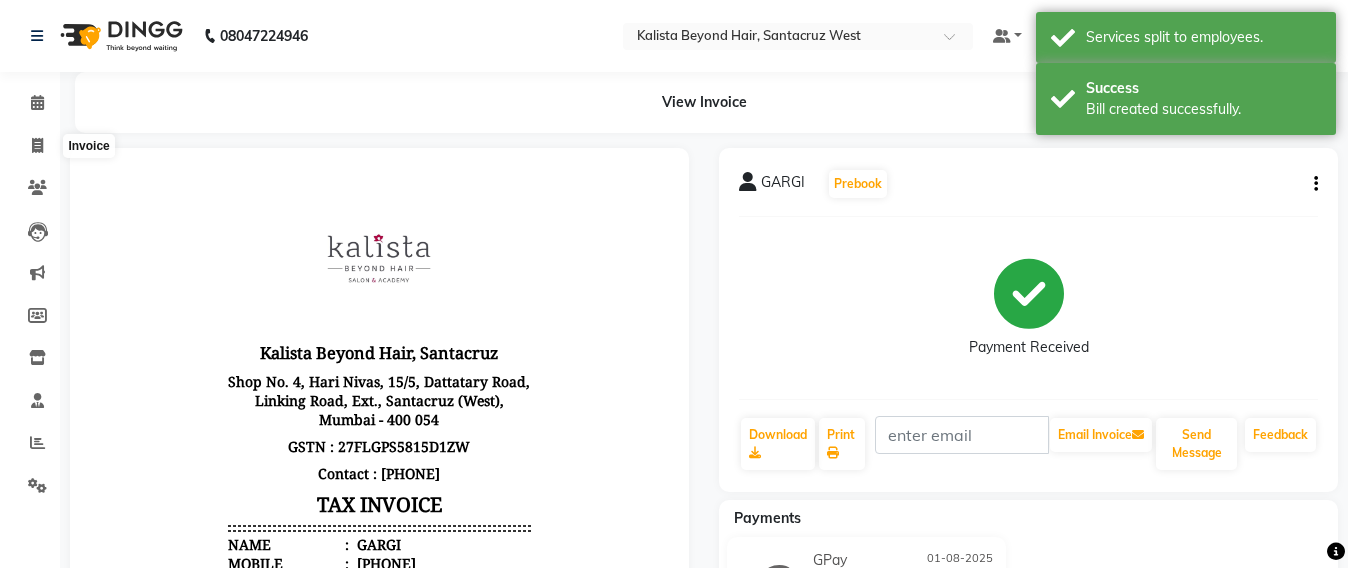 select on "service" 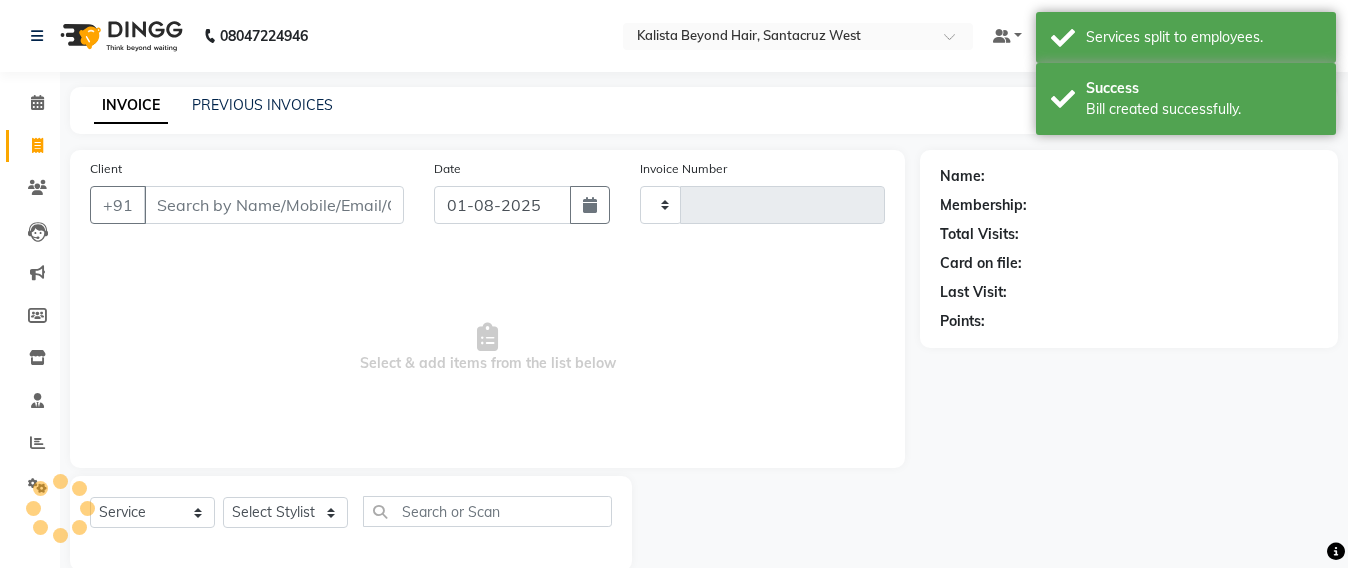 scroll, scrollTop: 33, scrollLeft: 0, axis: vertical 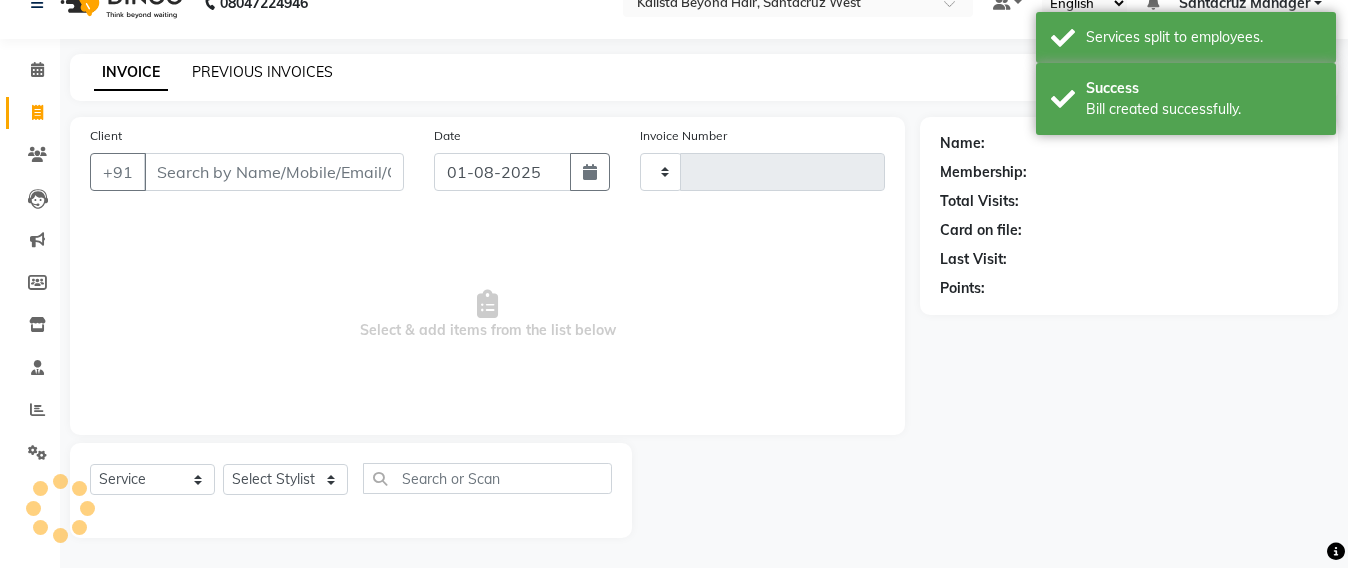 click on "PREVIOUS INVOICES" 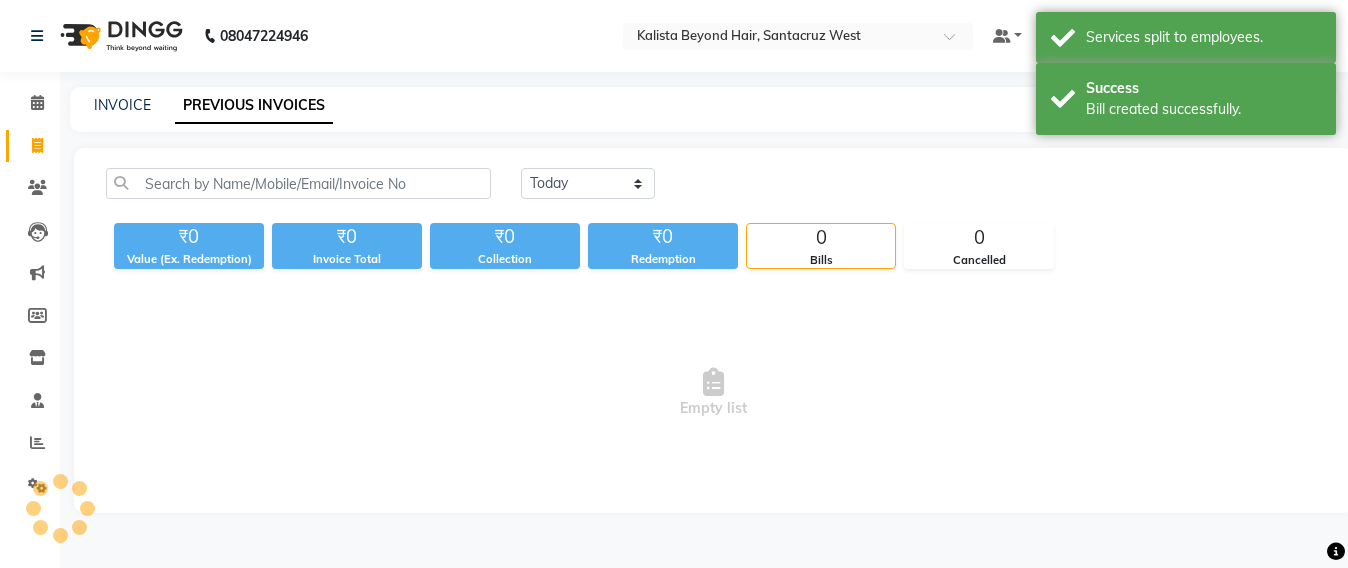scroll, scrollTop: 0, scrollLeft: 0, axis: both 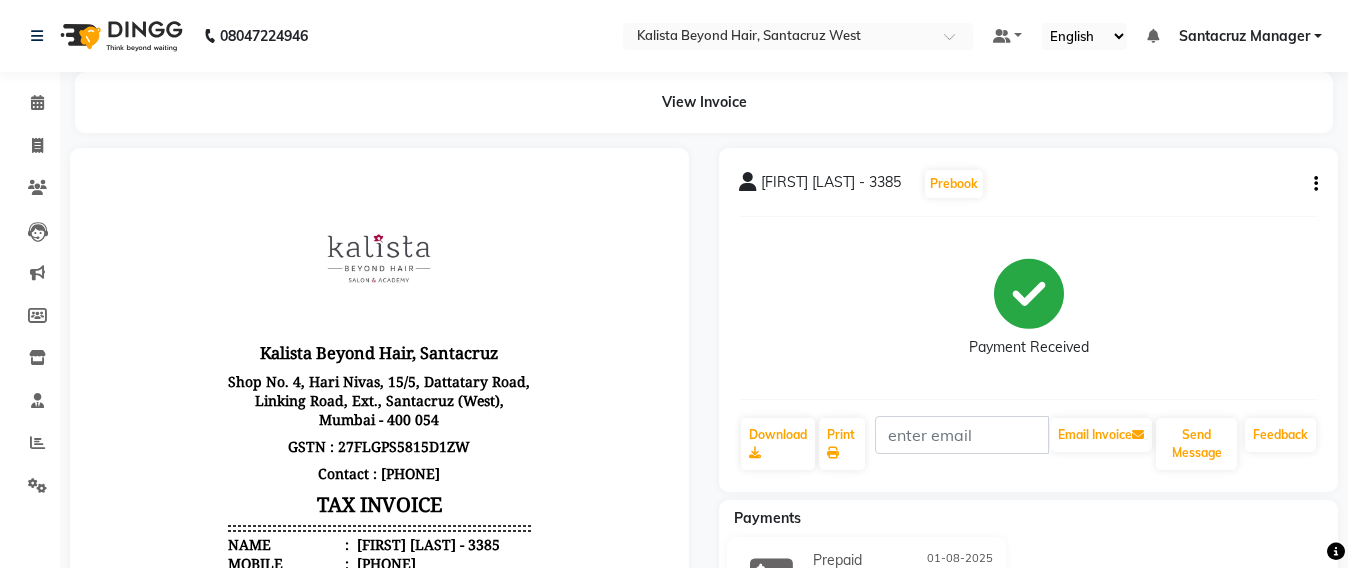 click 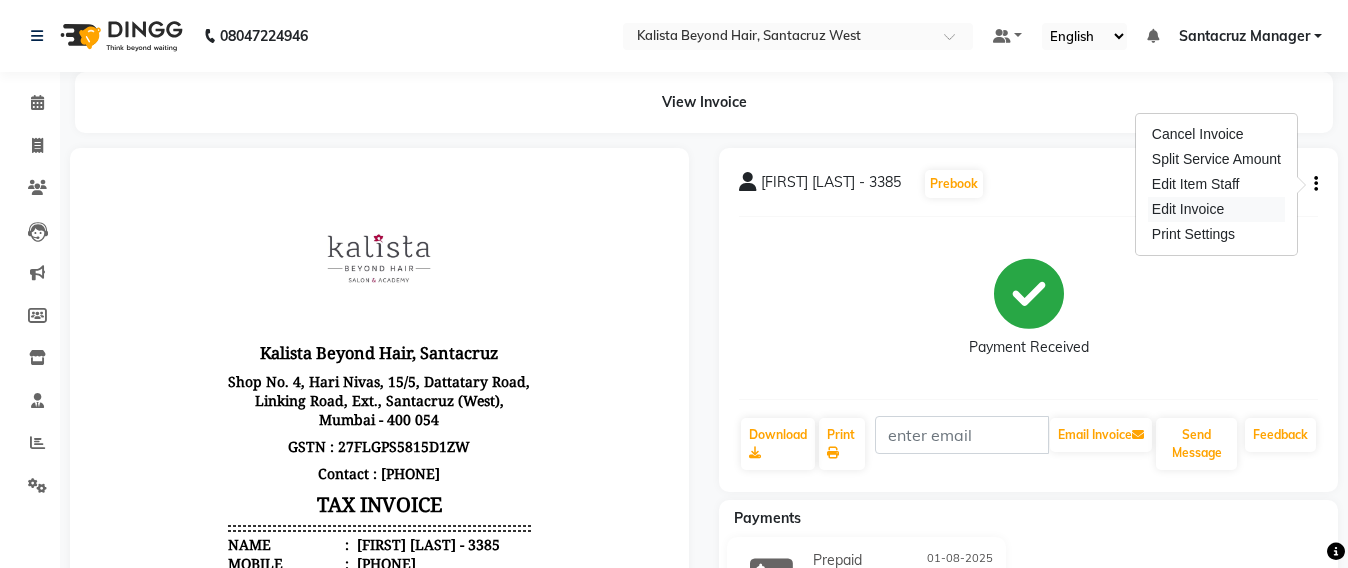 click on "Edit Invoice" at bounding box center [1216, 209] 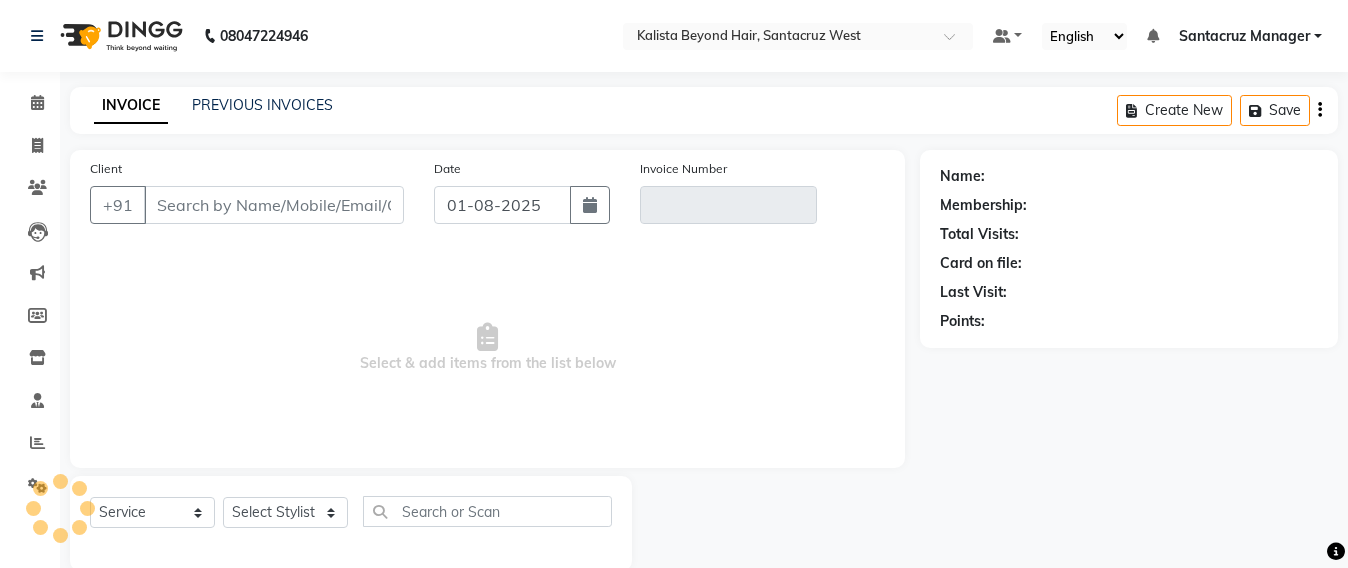scroll, scrollTop: 33, scrollLeft: 0, axis: vertical 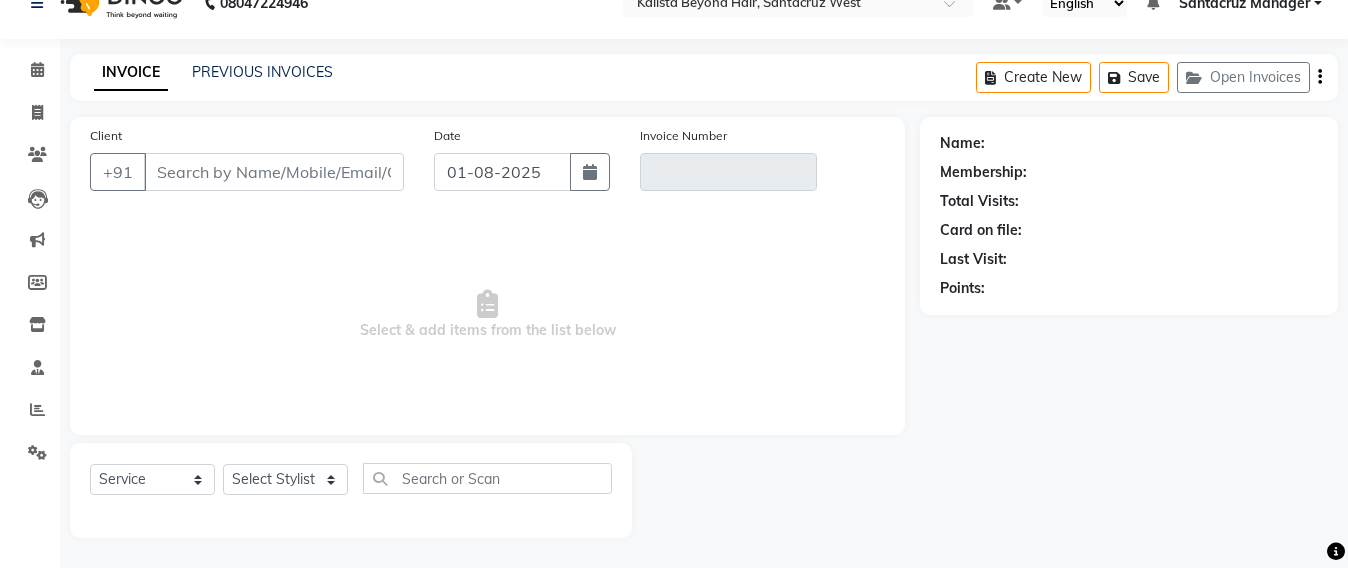 type on "[PHONE]" 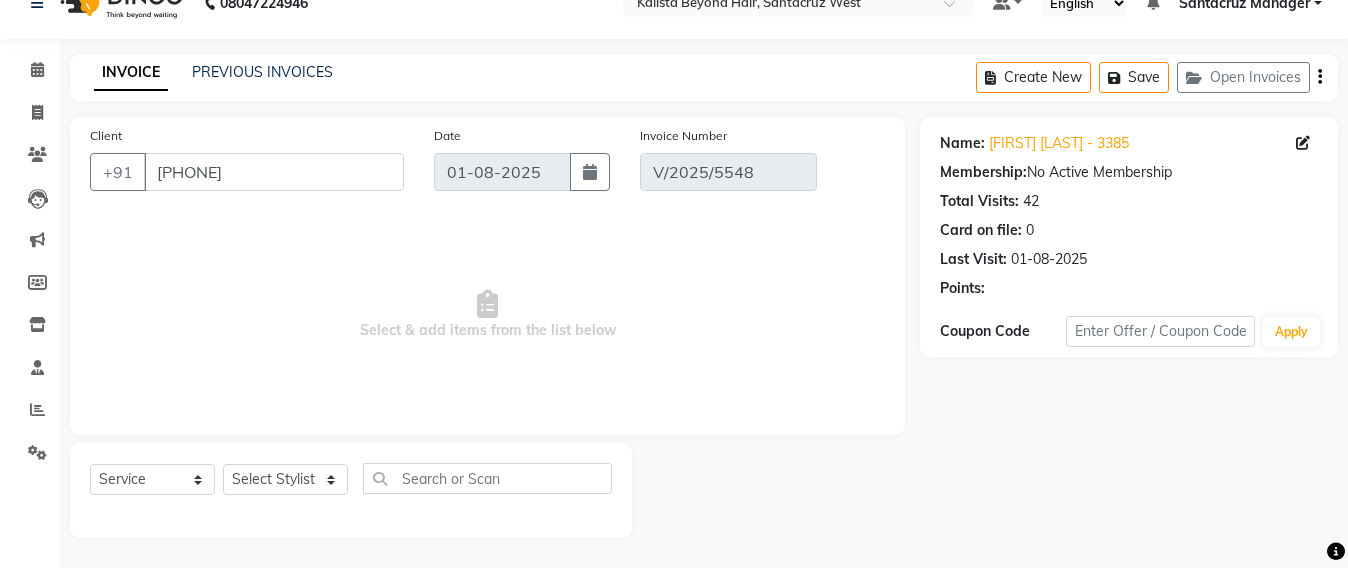 select on "select" 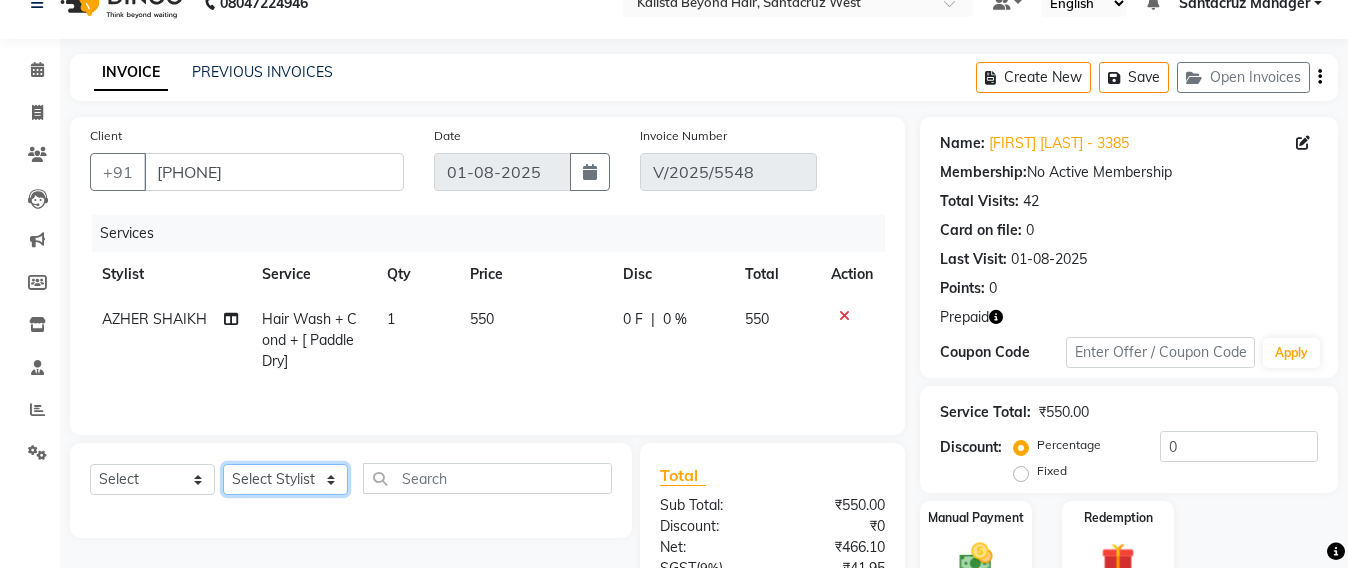 click on "Select Stylist Admin Avesh Sankat AZHER SHAIKH Jayeshree Mahtre Manisha Subodh Shedge Muskaan Pramila Vinayak Mhatre prathmesh mahattre Pratibha Nilesh Sharma RINKI SAV Rosy Sunil Jadhav Sameer shah admin Santacruz Manager SAURAV Siddhi SOMAYANG VASHUM Tejasvi Bhosle" 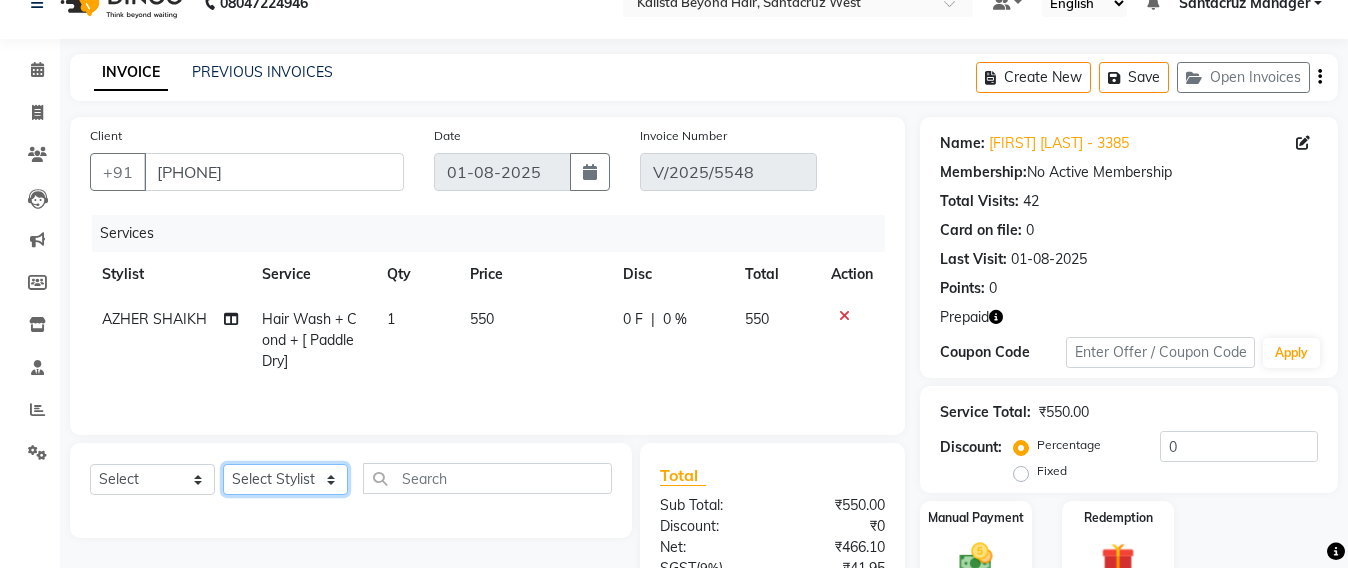 select on "48409" 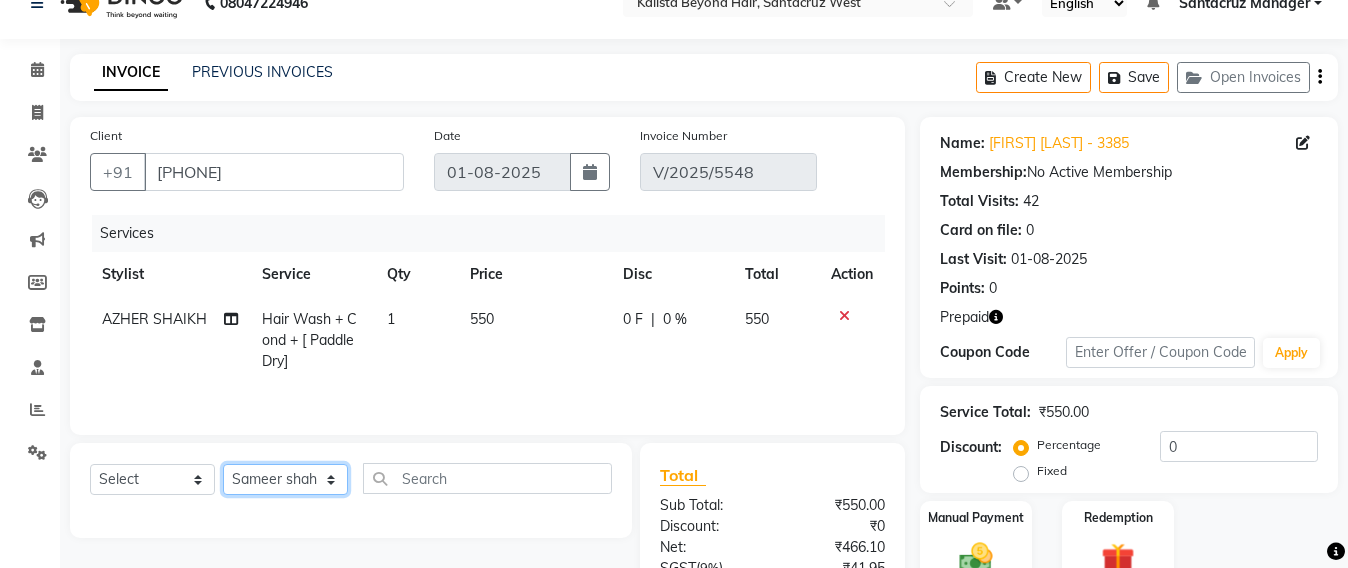 click on "Select Stylist Admin Avesh Sankat AZHER SHAIKH Jayeshree Mahtre Manisha Subodh Shedge Muskaan Pramila Vinayak Mhatre prathmesh mahattre Pratibha Nilesh Sharma RINKI SAV Rosy Sunil Jadhav Sameer shah admin Santacruz Manager SAURAV Siddhi SOMAYANG VASHUM Tejasvi Bhosle" 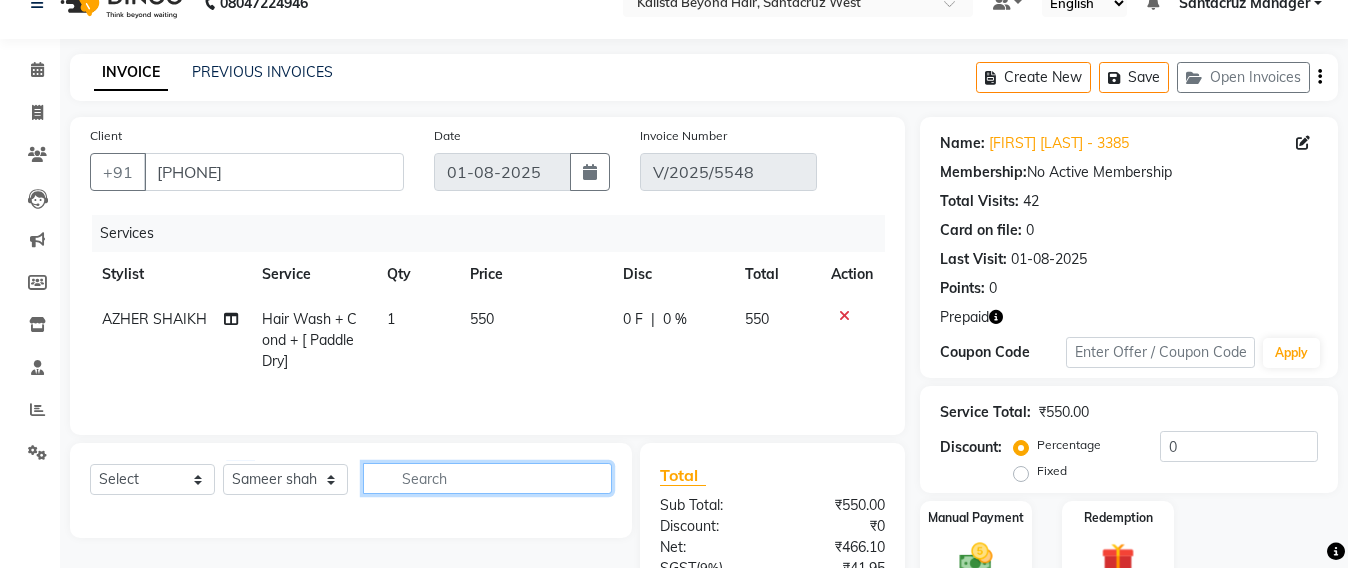 click 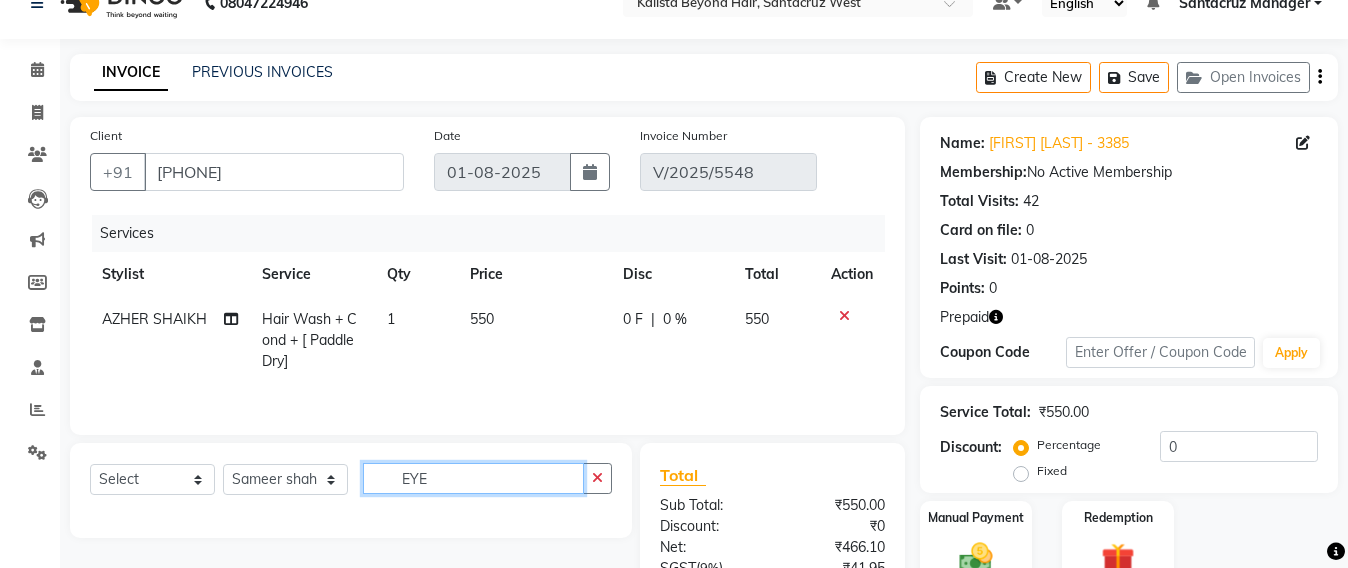 scroll, scrollTop: 158, scrollLeft: 0, axis: vertical 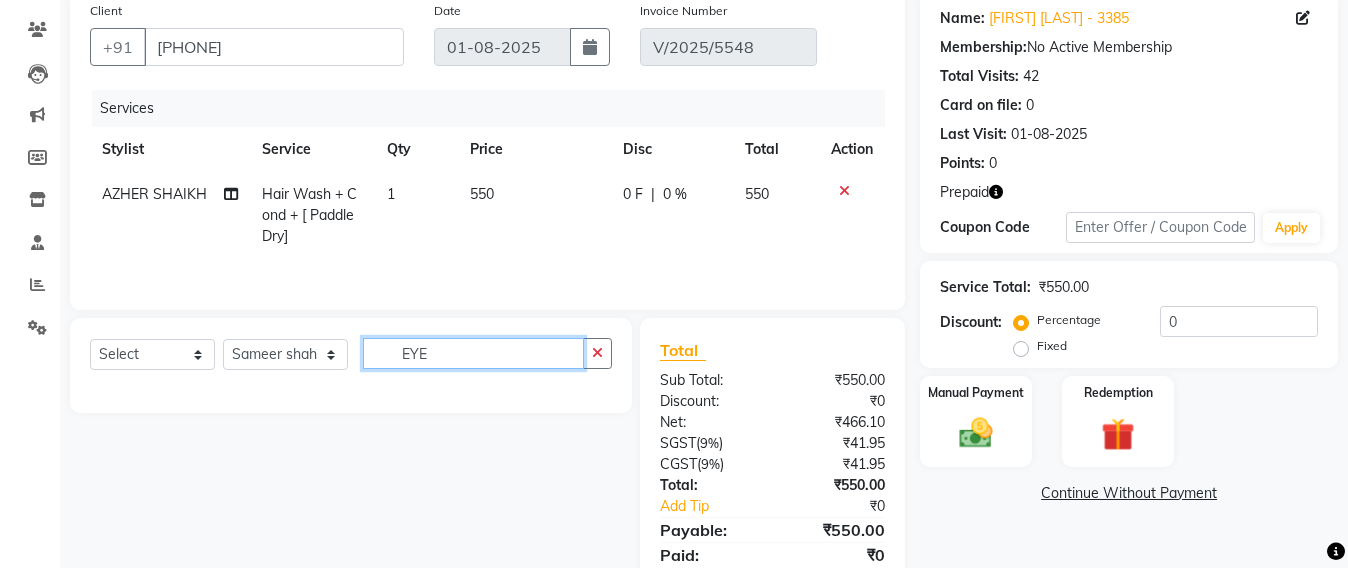 type on "EYE" 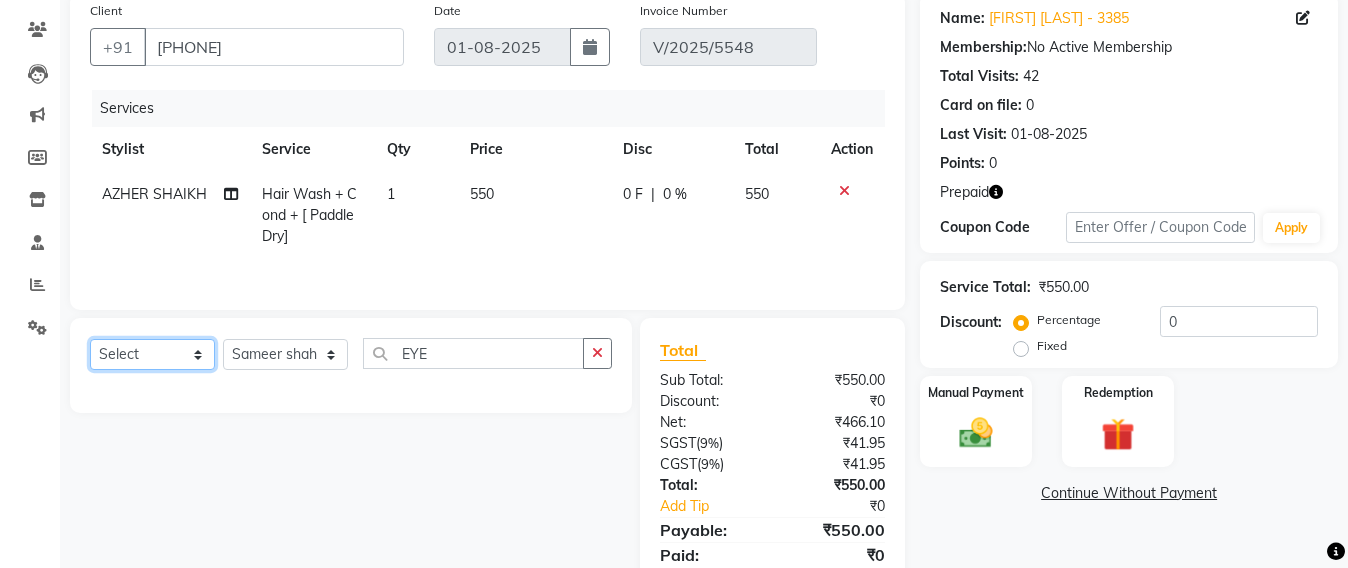 click on "Select  Service  Product  Membership  Package Voucher Prepaid Gift Card" 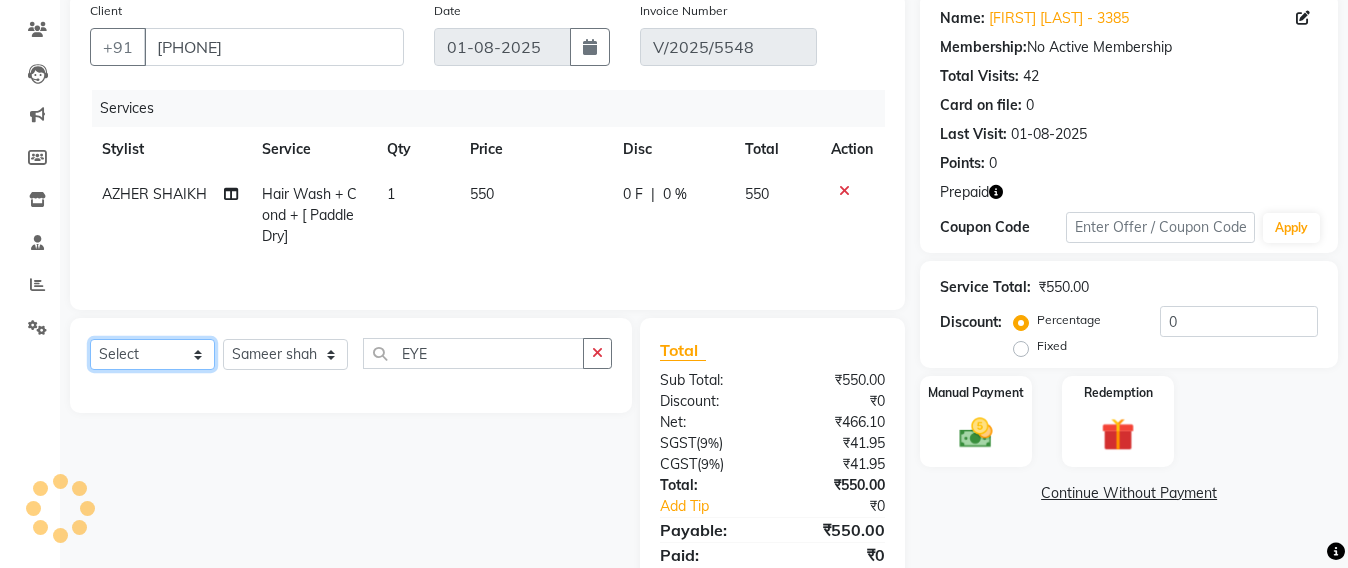 select on "service" 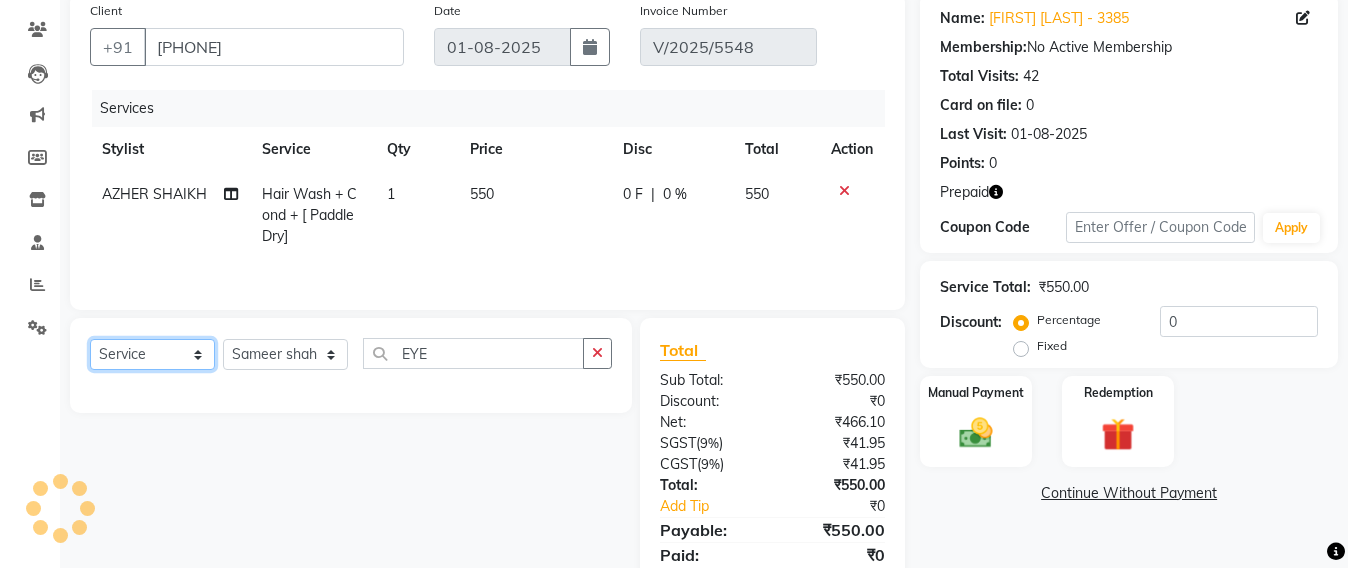 click on "Select  Service  Product  Membership  Package Voucher Prepaid Gift Card" 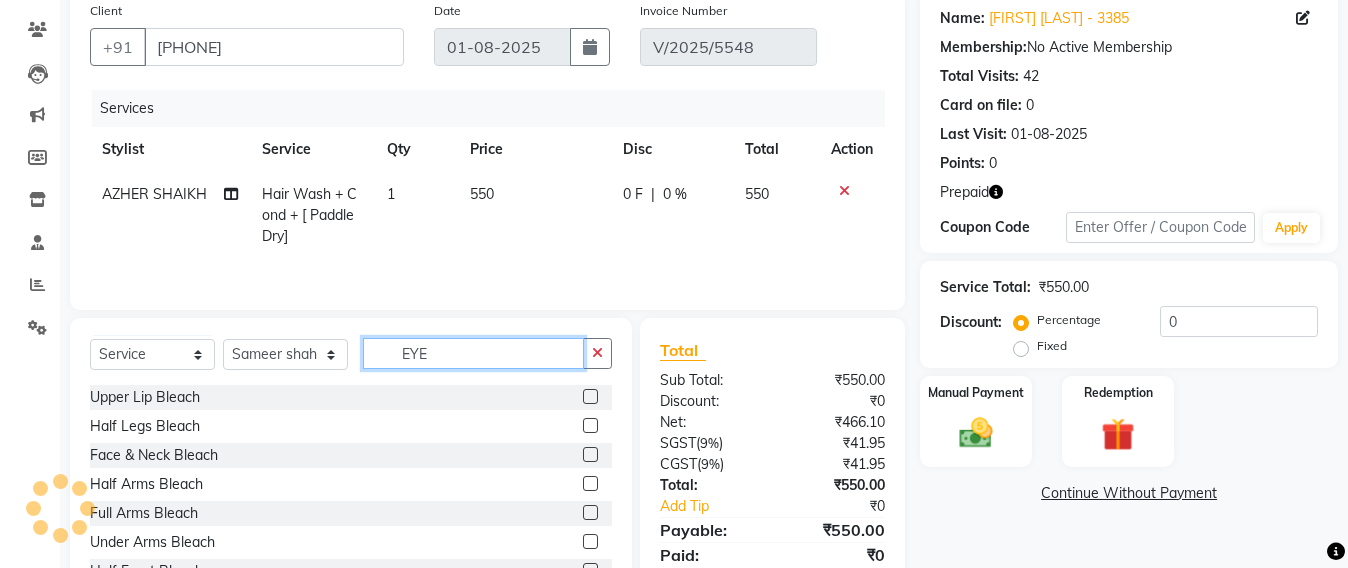 click on "EYE" 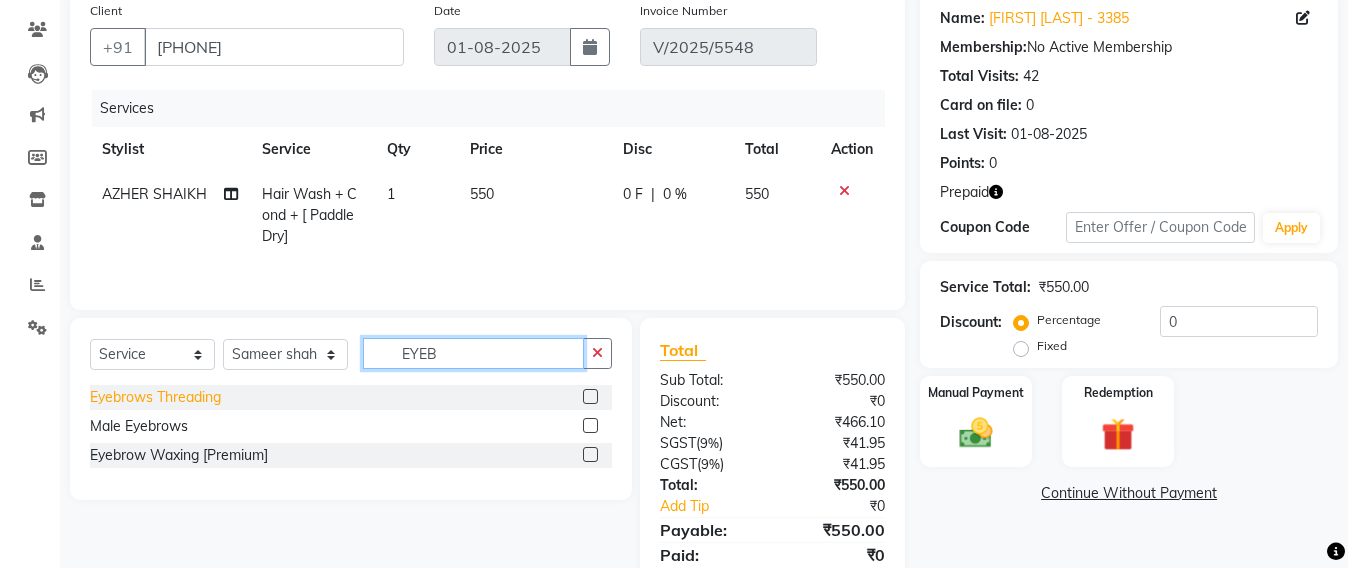 type on "EYEB" 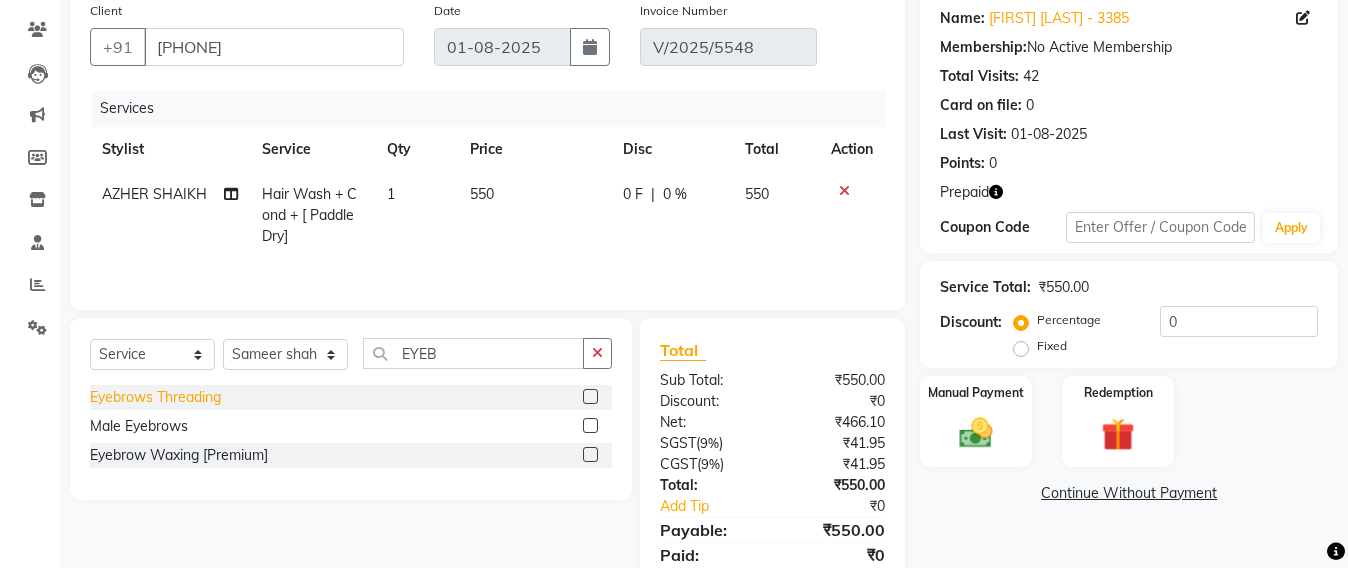 click on "Eyebrows Threading" 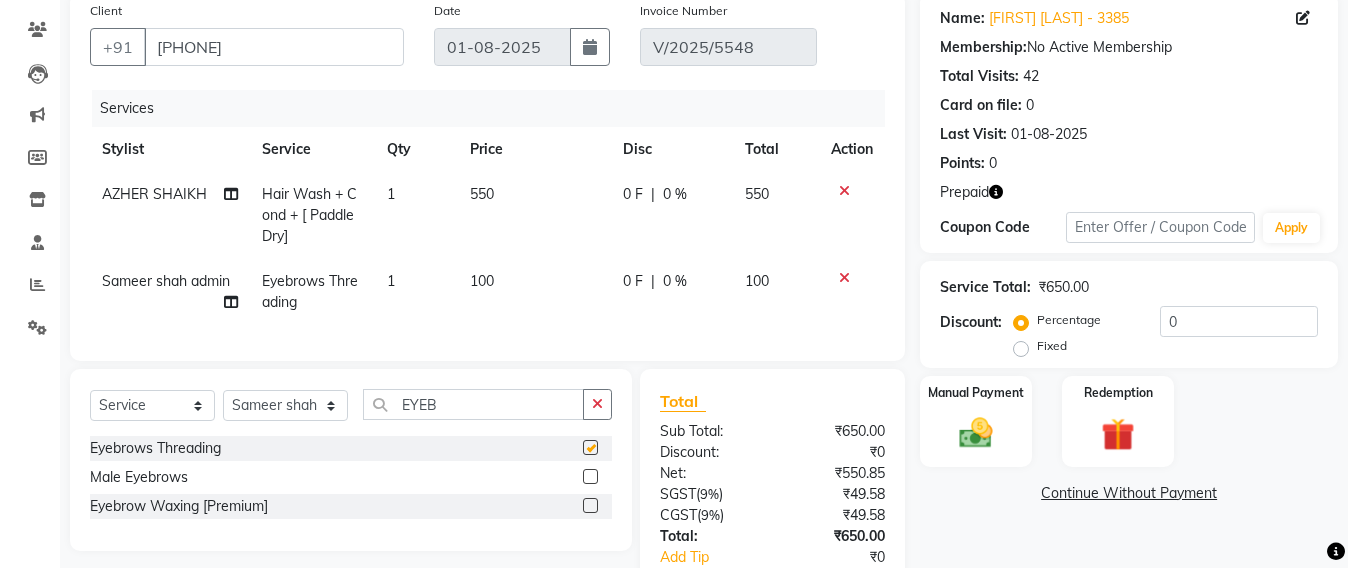 checkbox on "false" 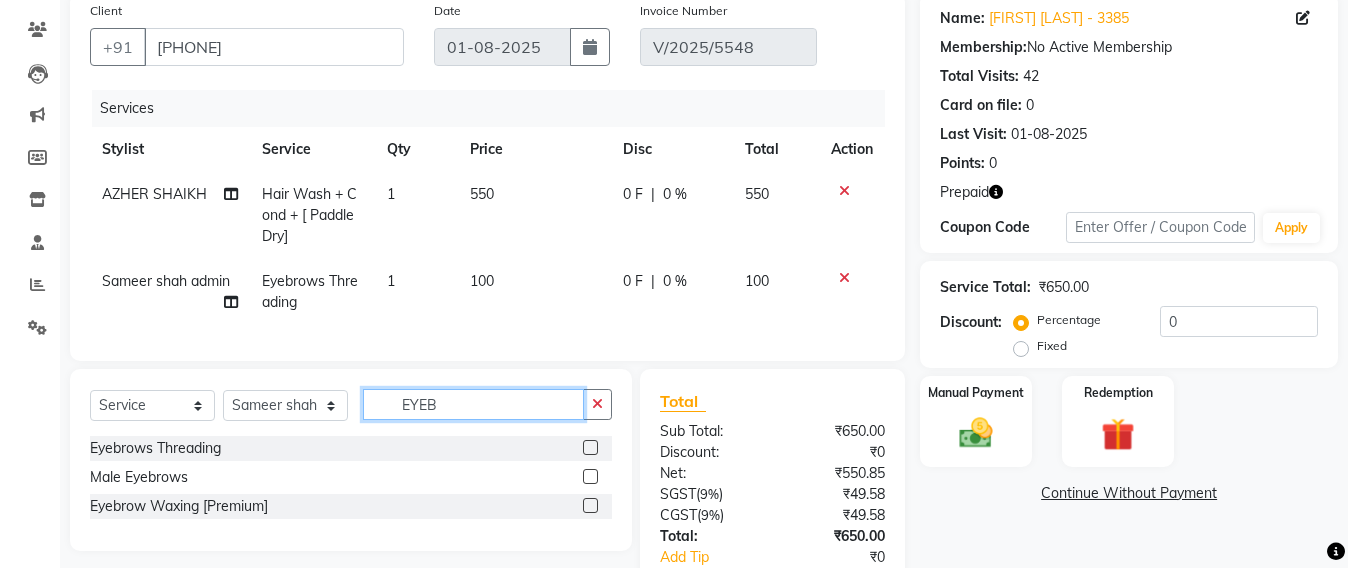 click on "EYEB" 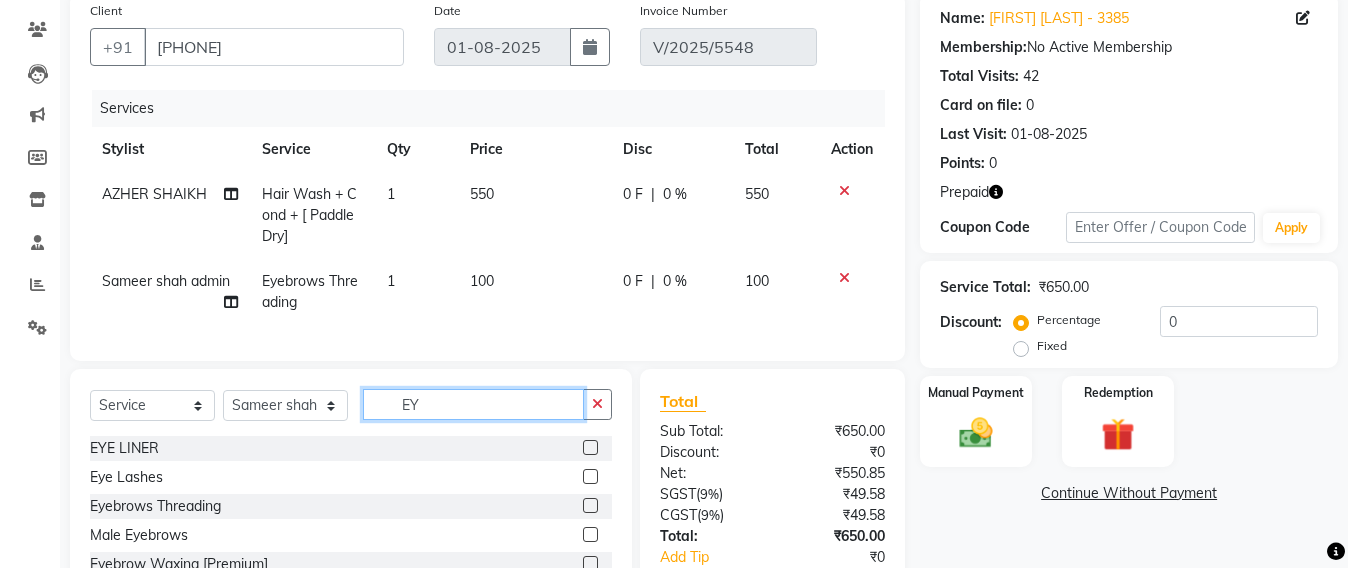 type on "E" 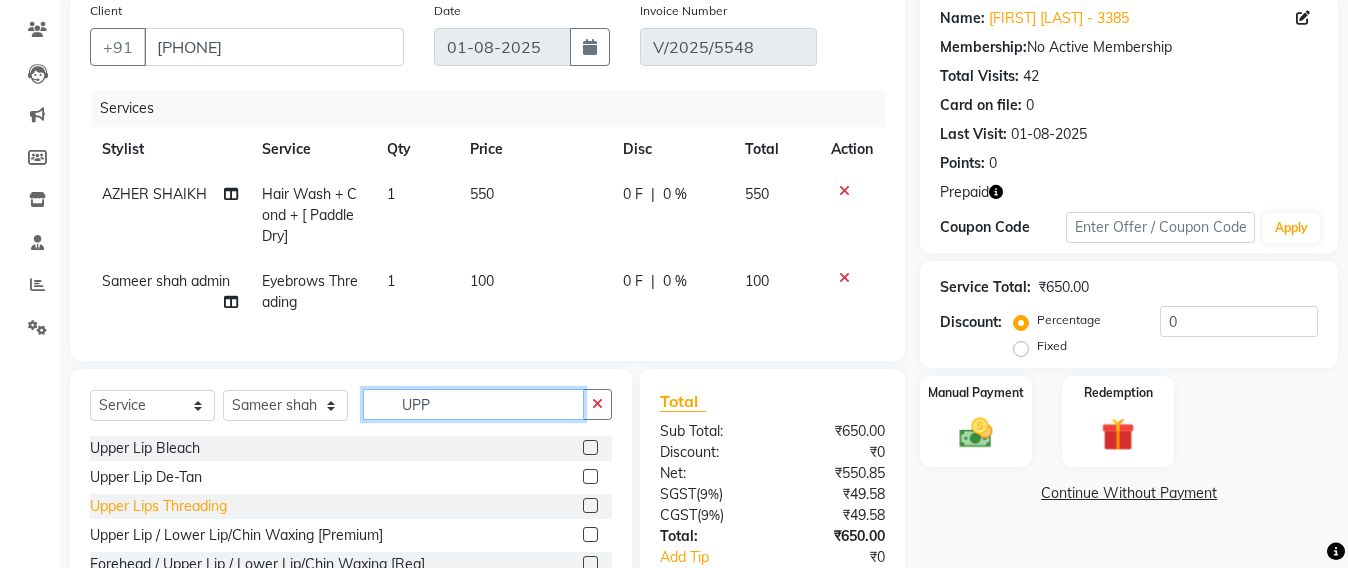 type on "UPP" 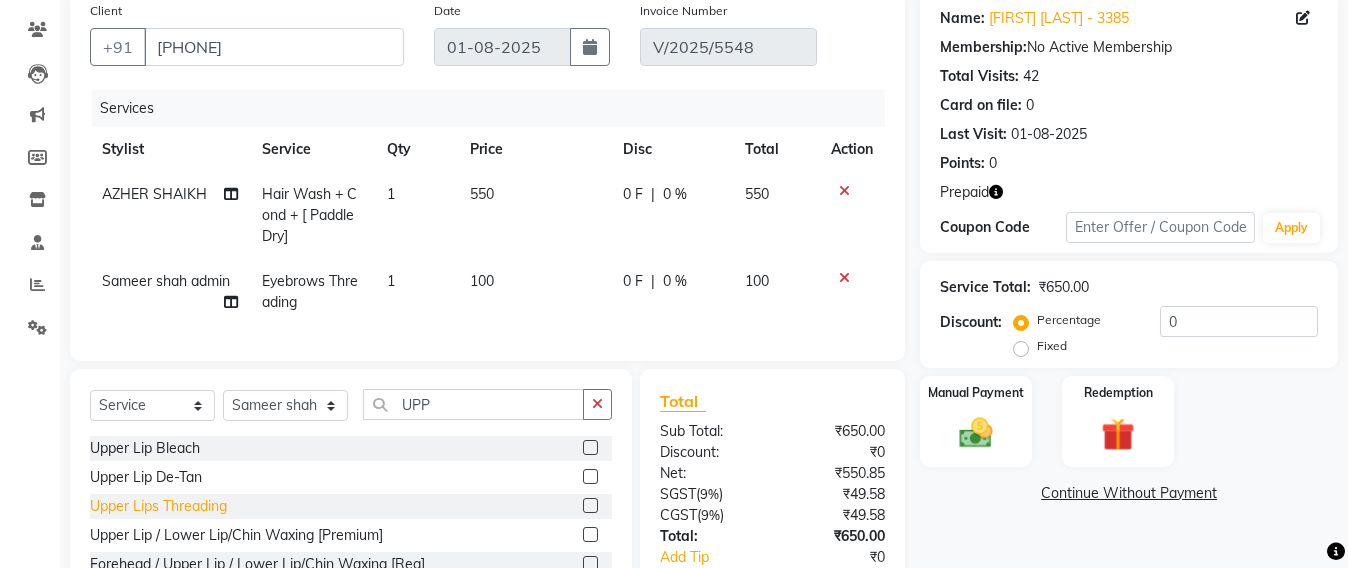 click on "Upper Lips Threading" 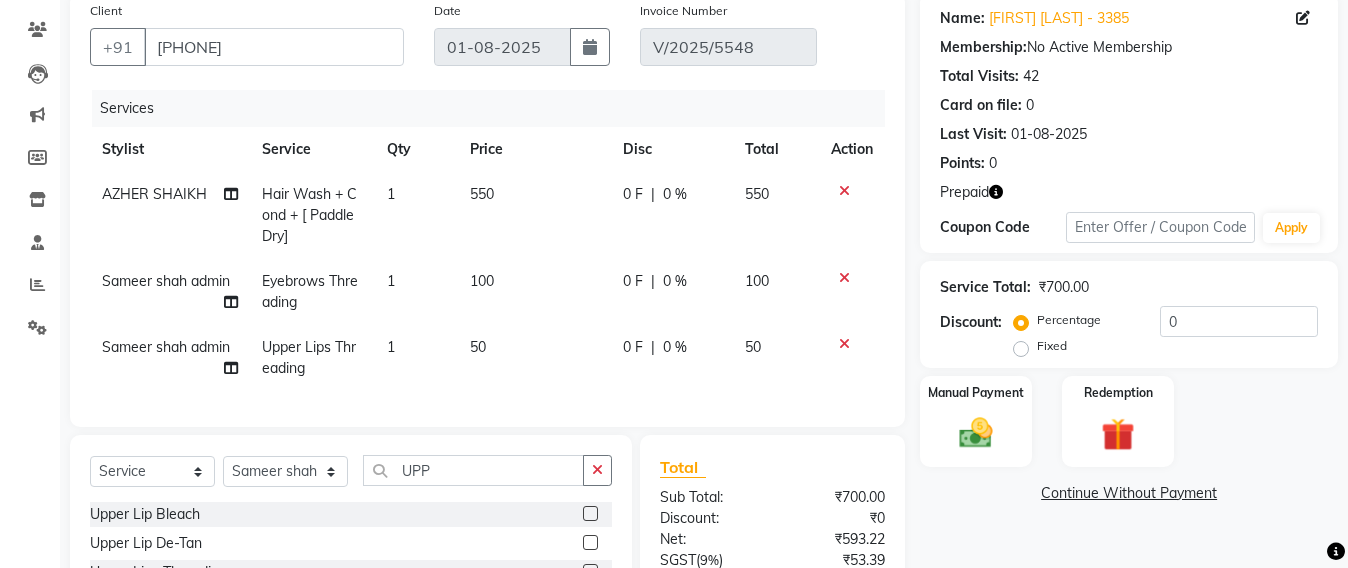 checkbox on "false" 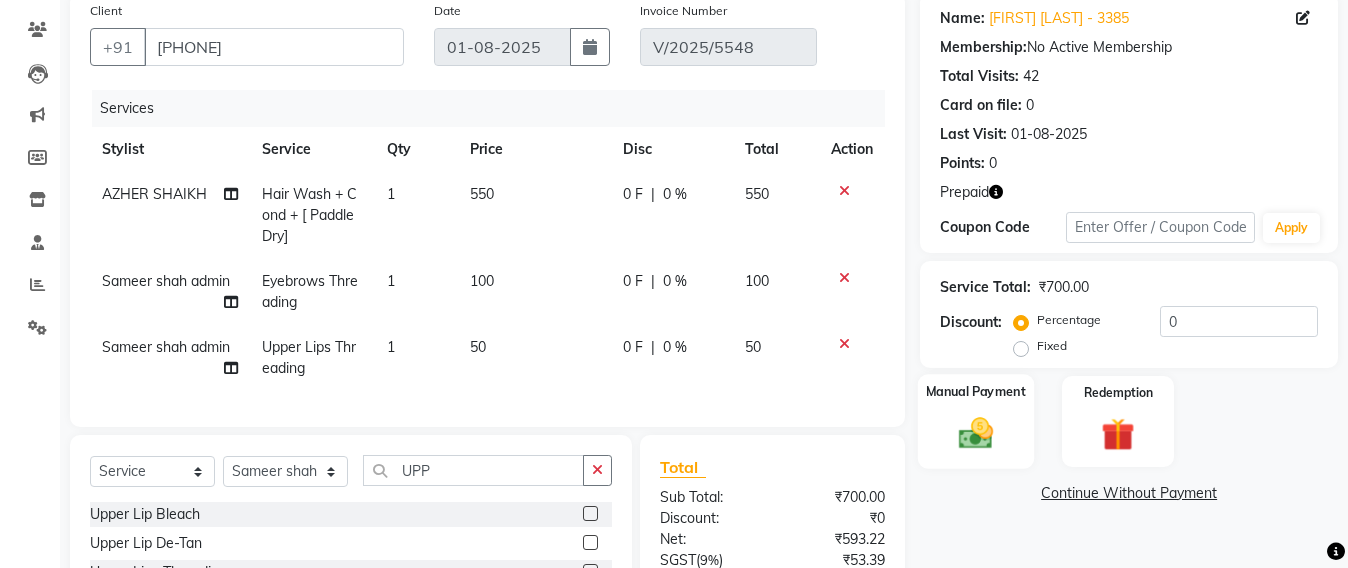 click 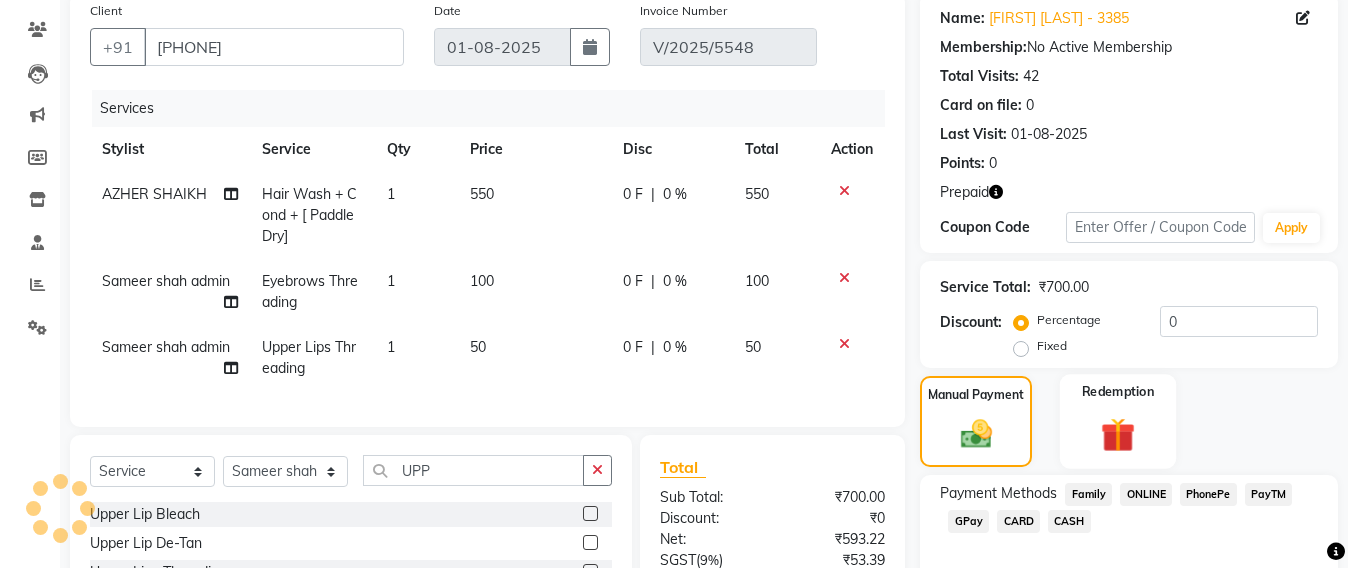 click 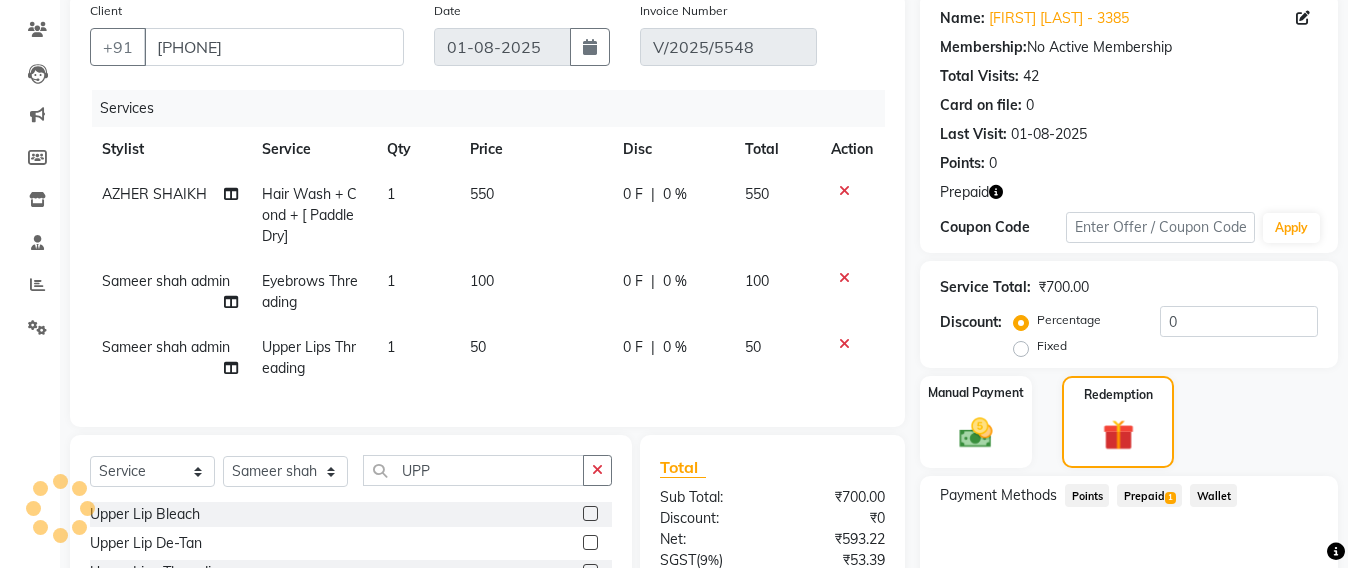 click on "Prepaid  1" 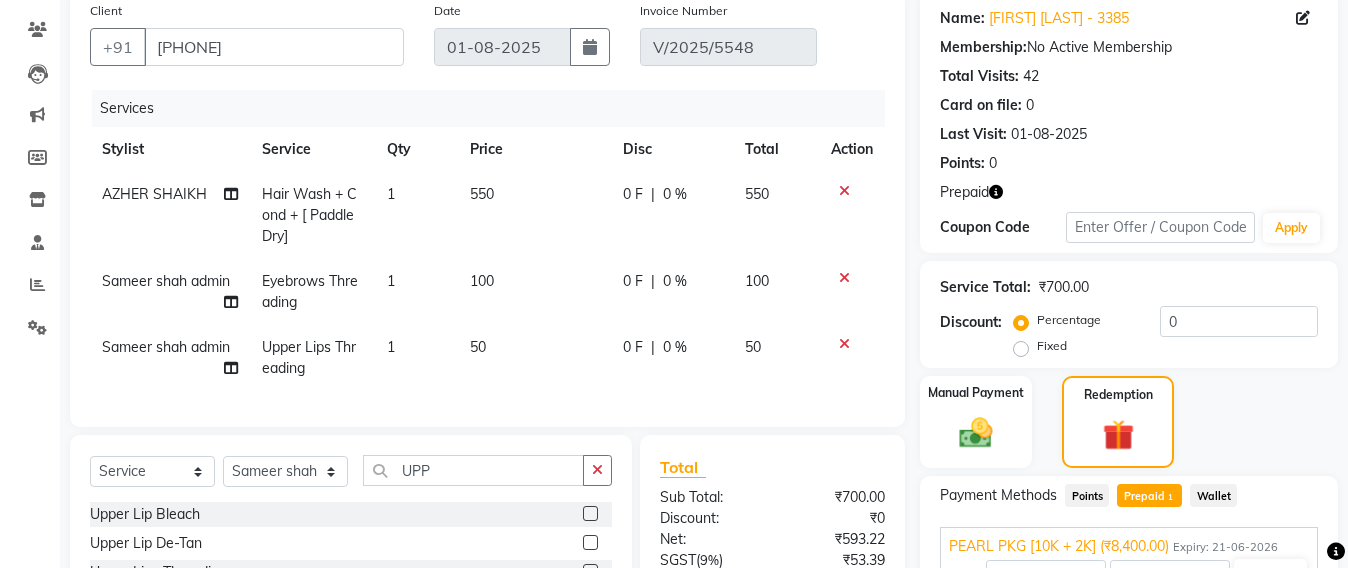 scroll, scrollTop: 368, scrollLeft: 0, axis: vertical 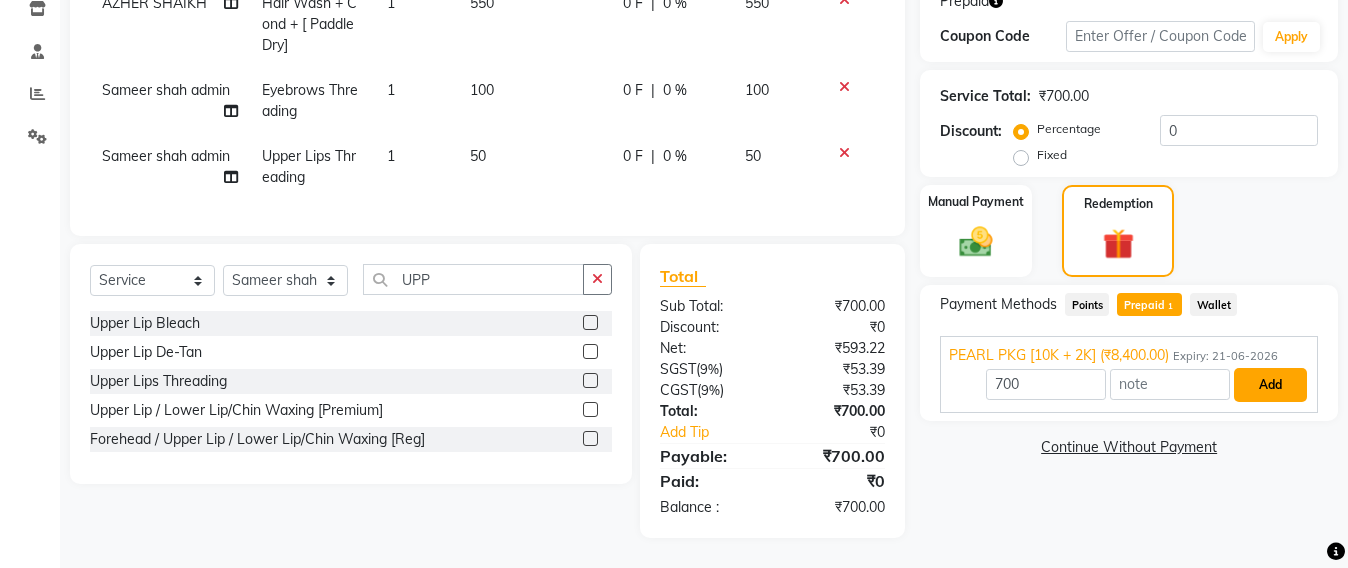 click on "Add" at bounding box center (1270, 385) 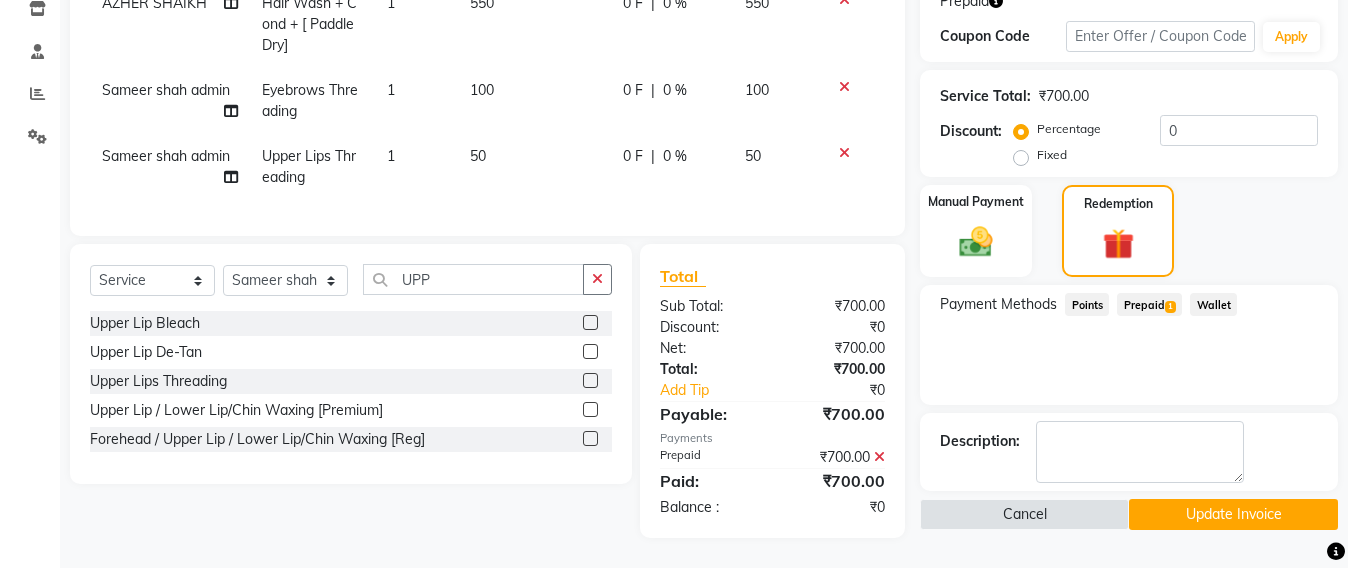 click on "Update Invoice" 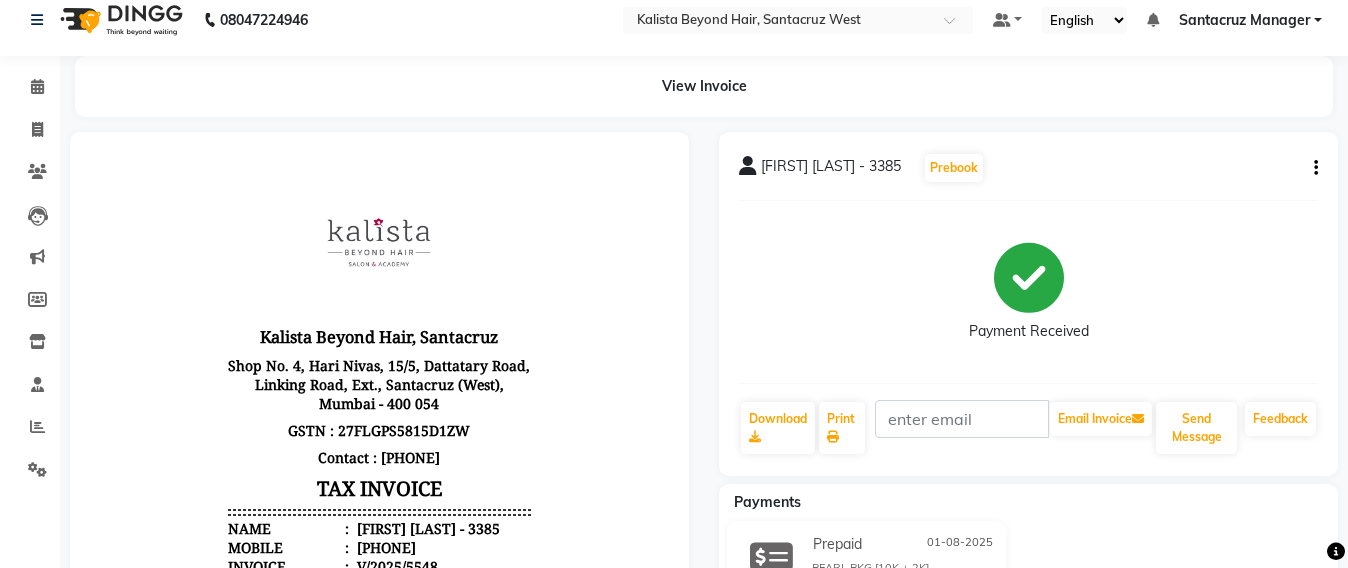 scroll, scrollTop: 0, scrollLeft: 0, axis: both 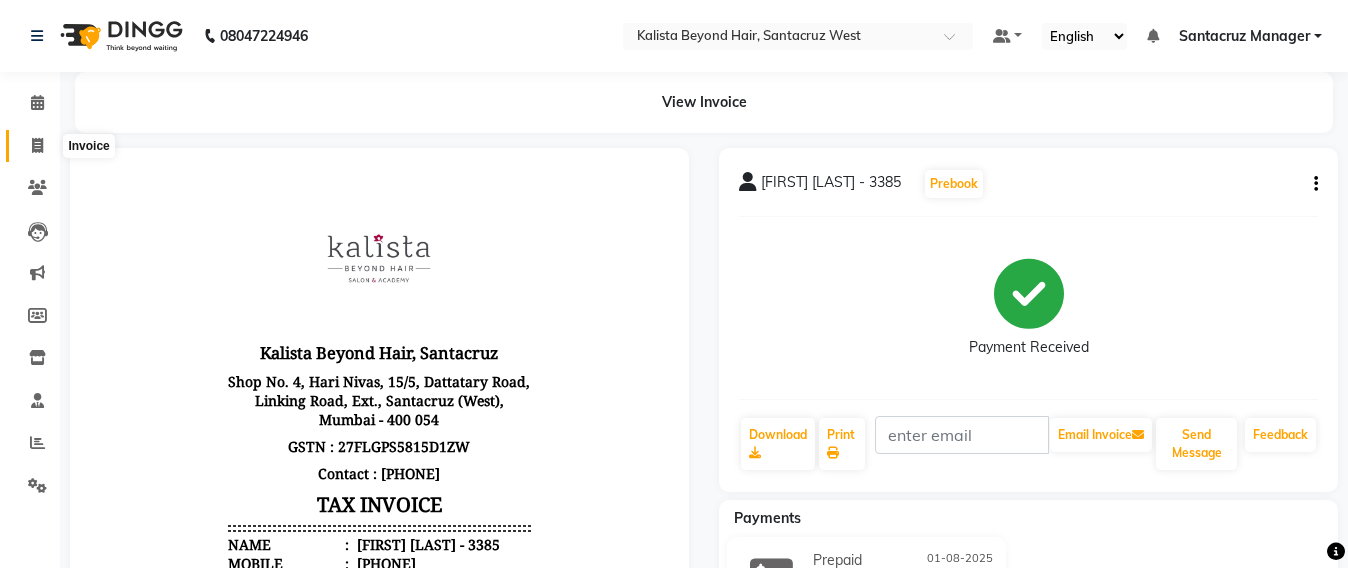 click 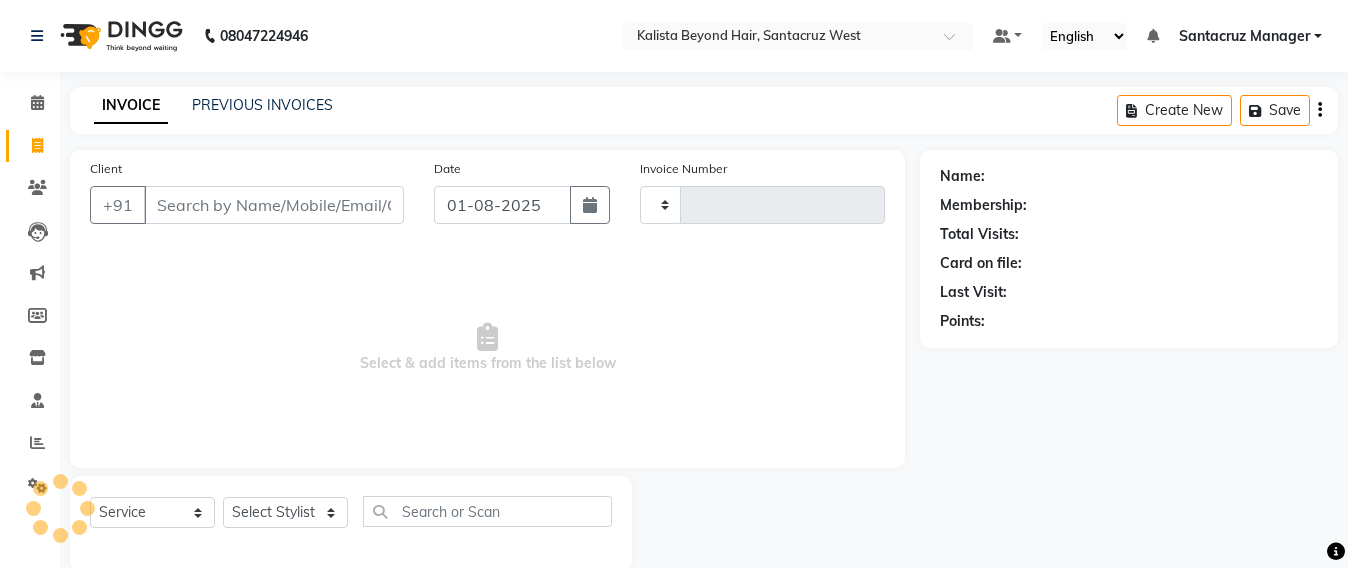 scroll, scrollTop: 33, scrollLeft: 0, axis: vertical 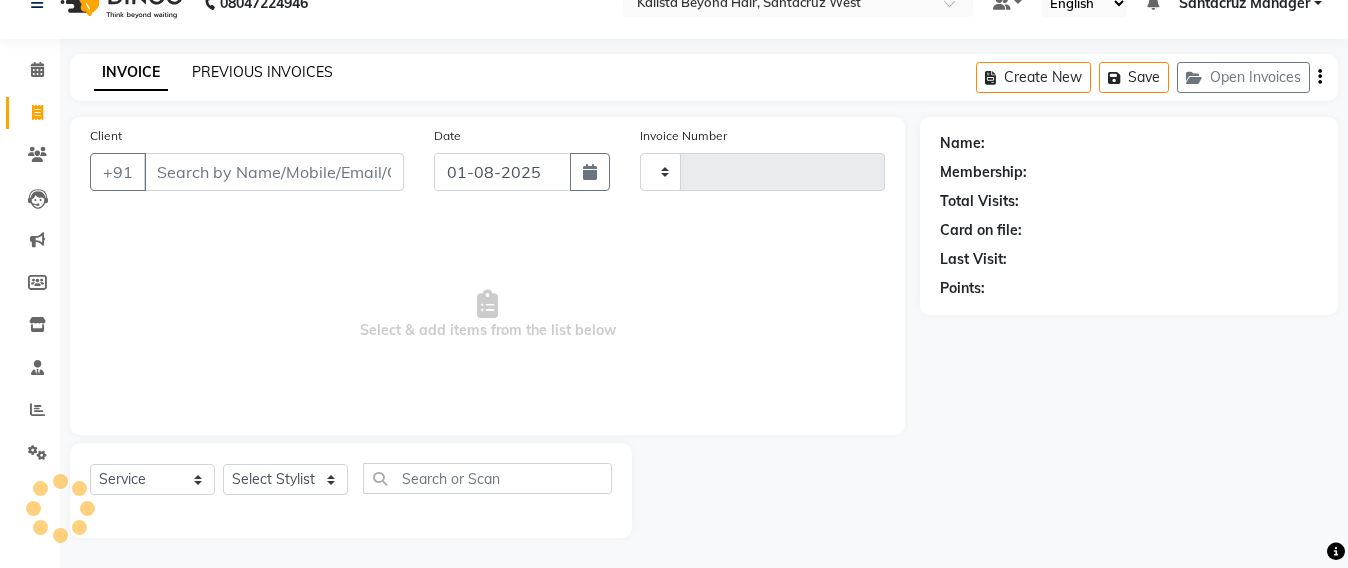 click on "PREVIOUS INVOICES" 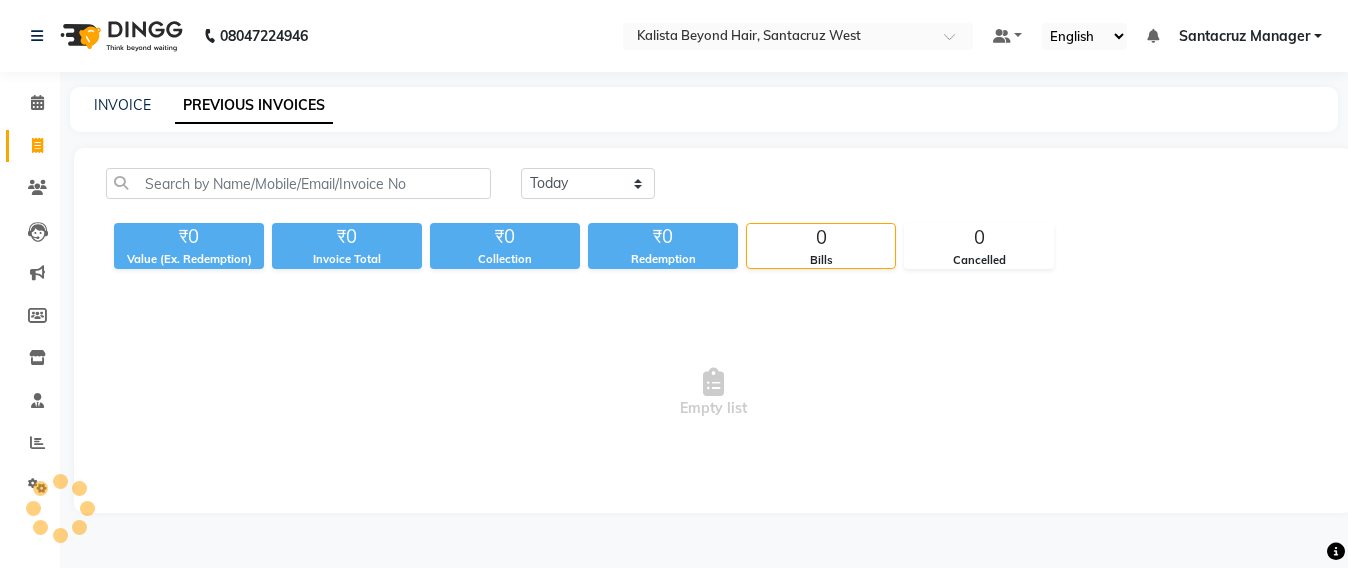 scroll, scrollTop: 0, scrollLeft: 0, axis: both 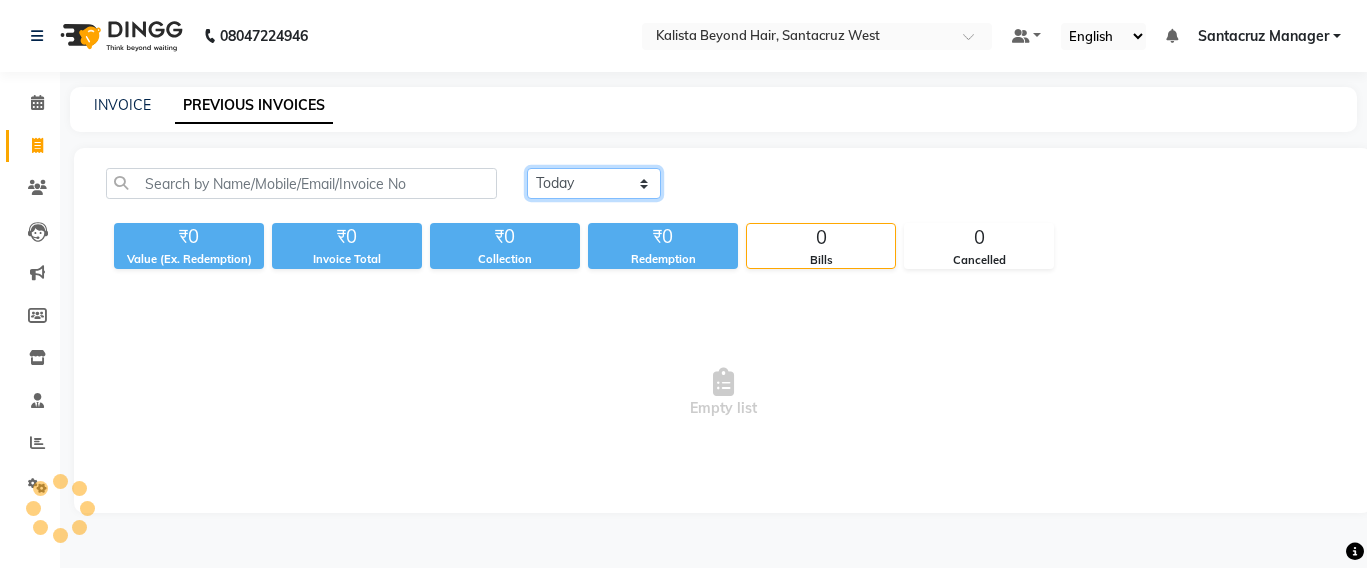 click on "Today Yesterday Custom Range" 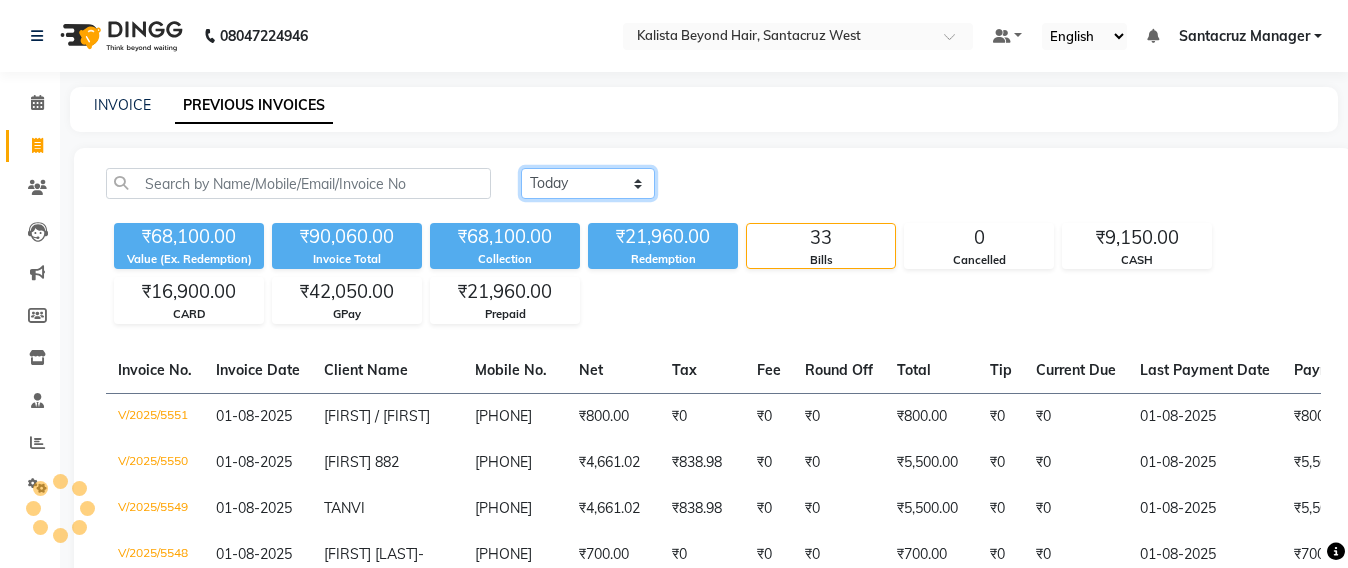 select on "range" 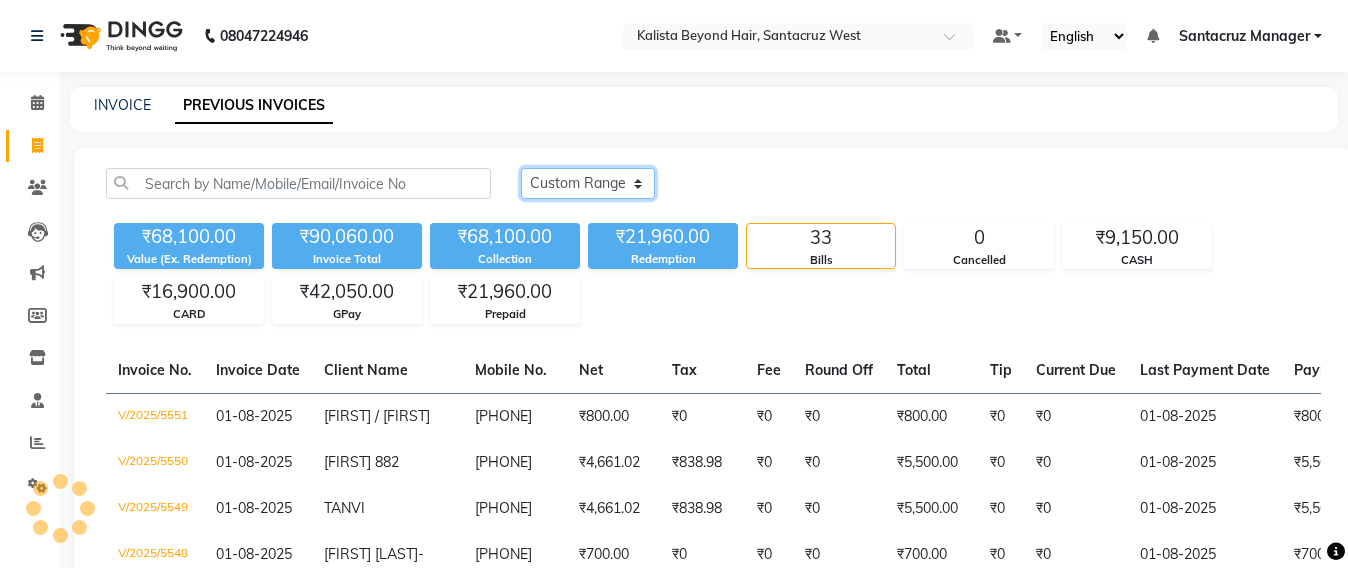 click on "Today Yesterday Custom Range" 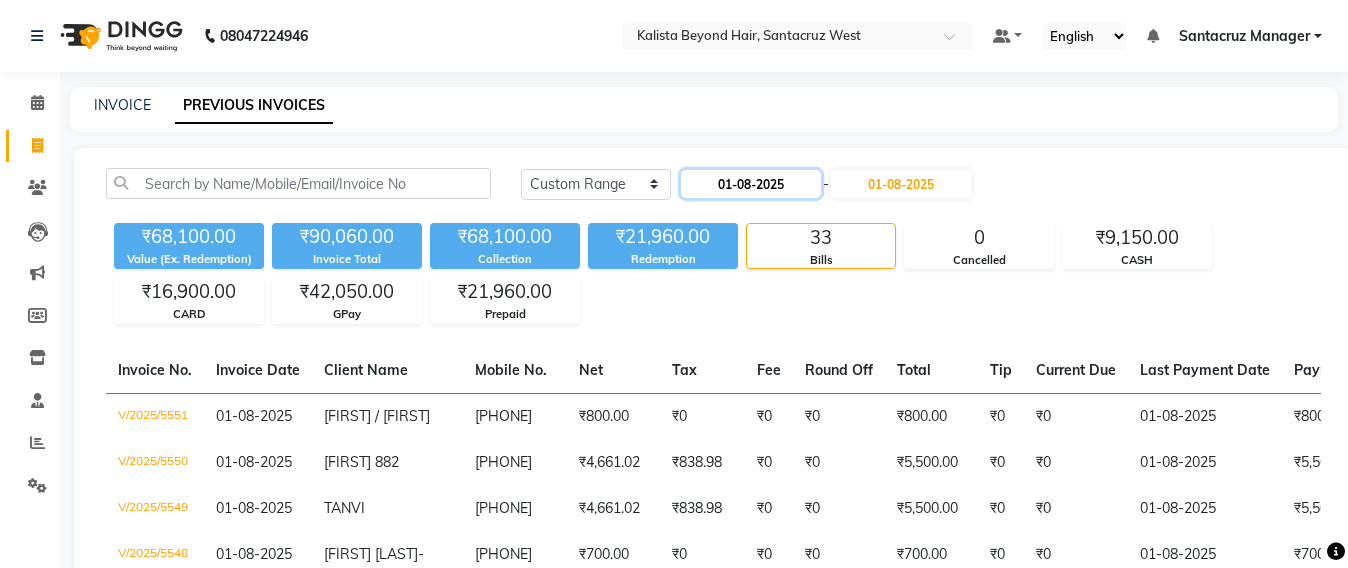 click on "01-08-2025" 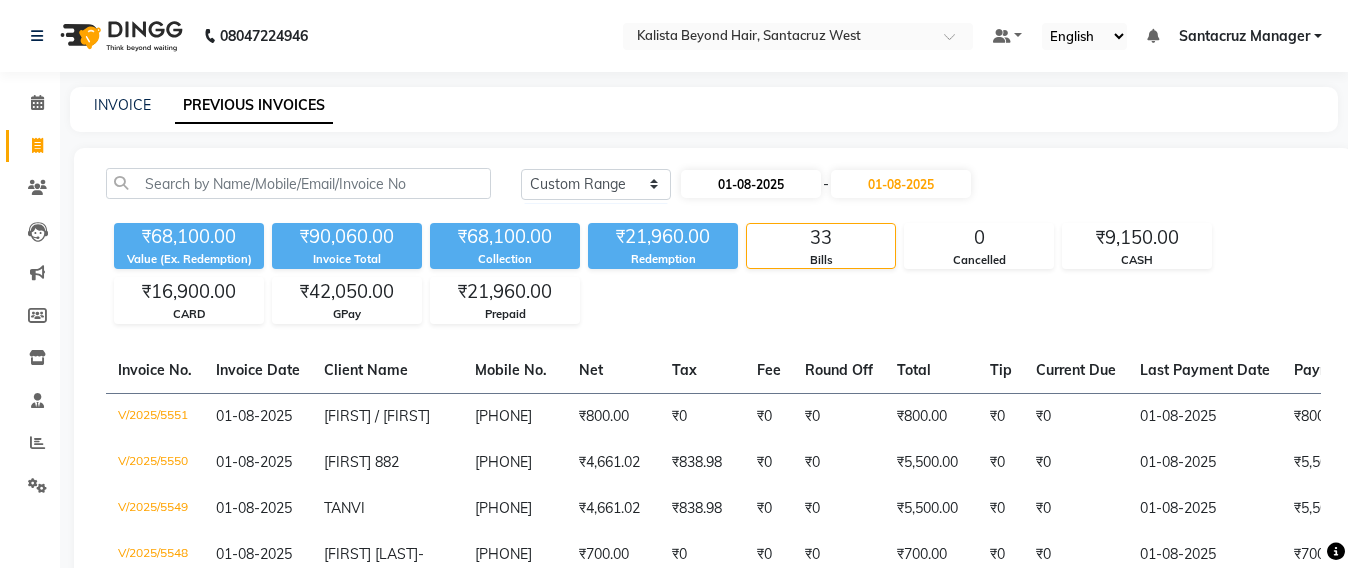 select on "8" 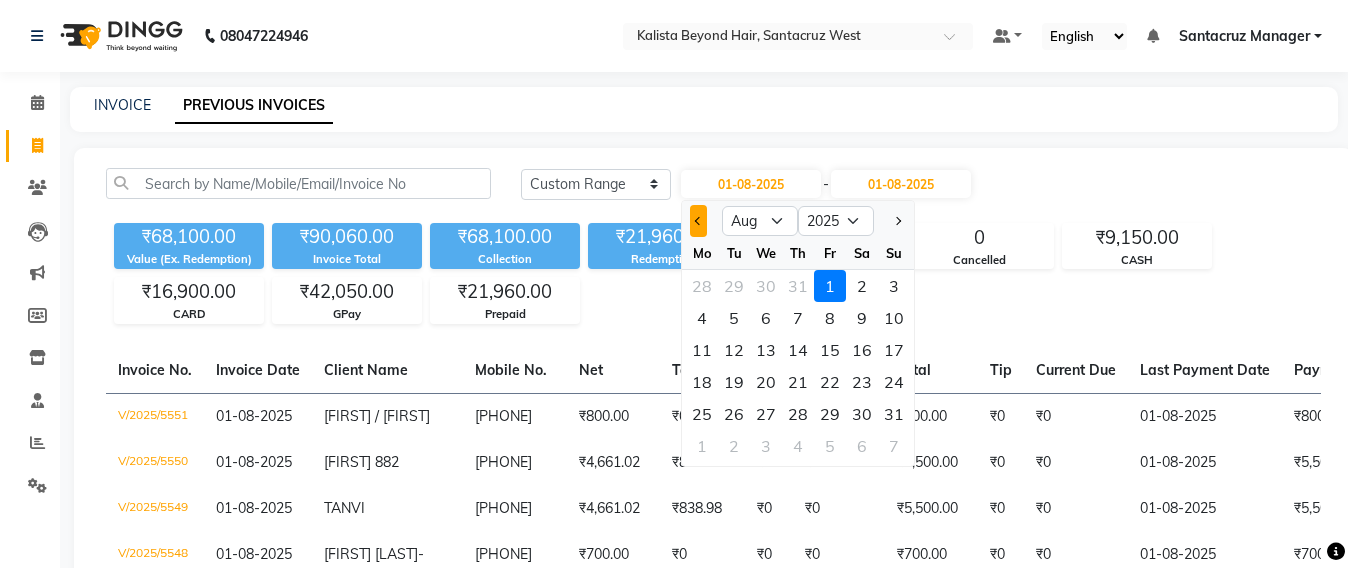 click 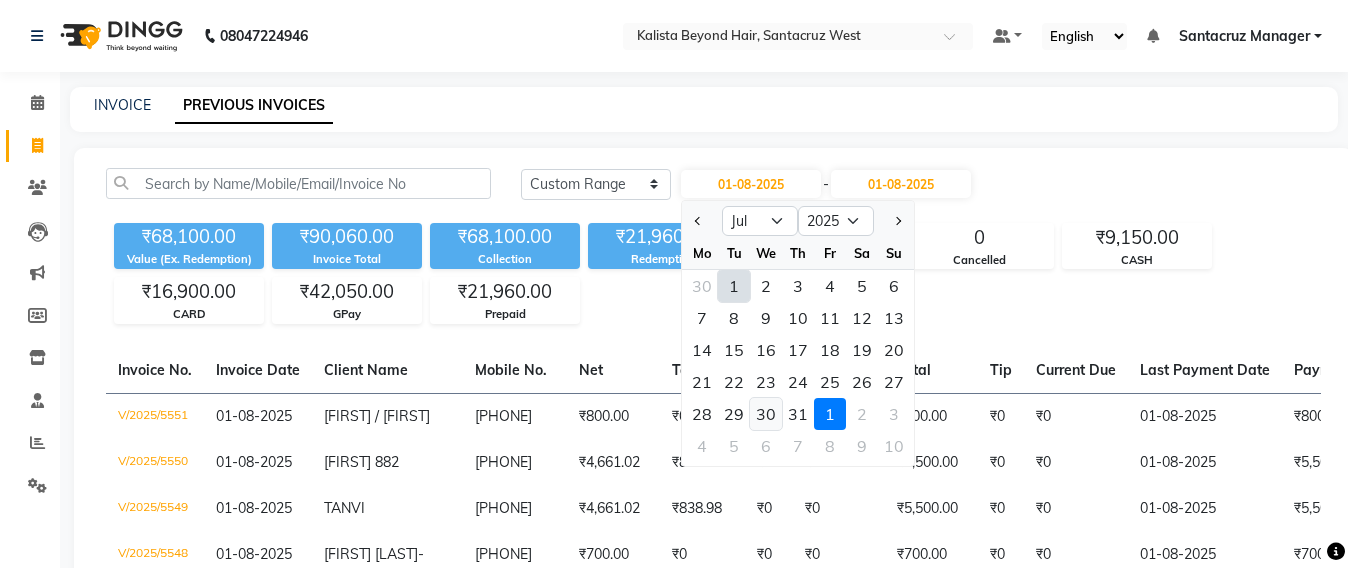 click on "30" 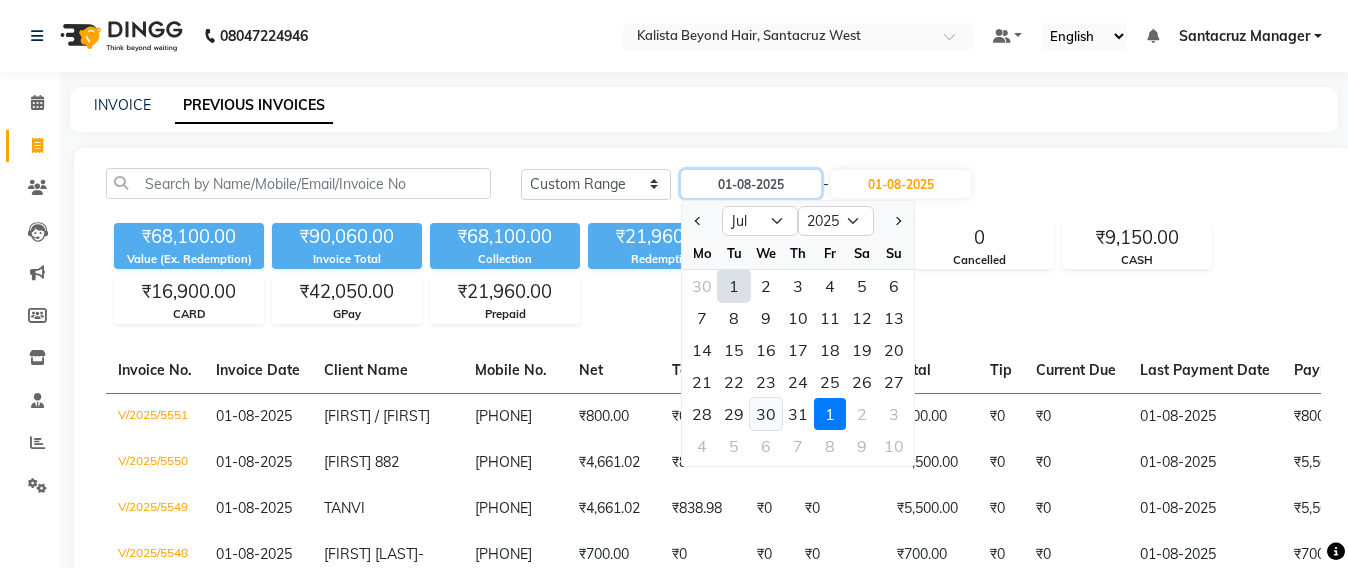 type on "30-07-2025" 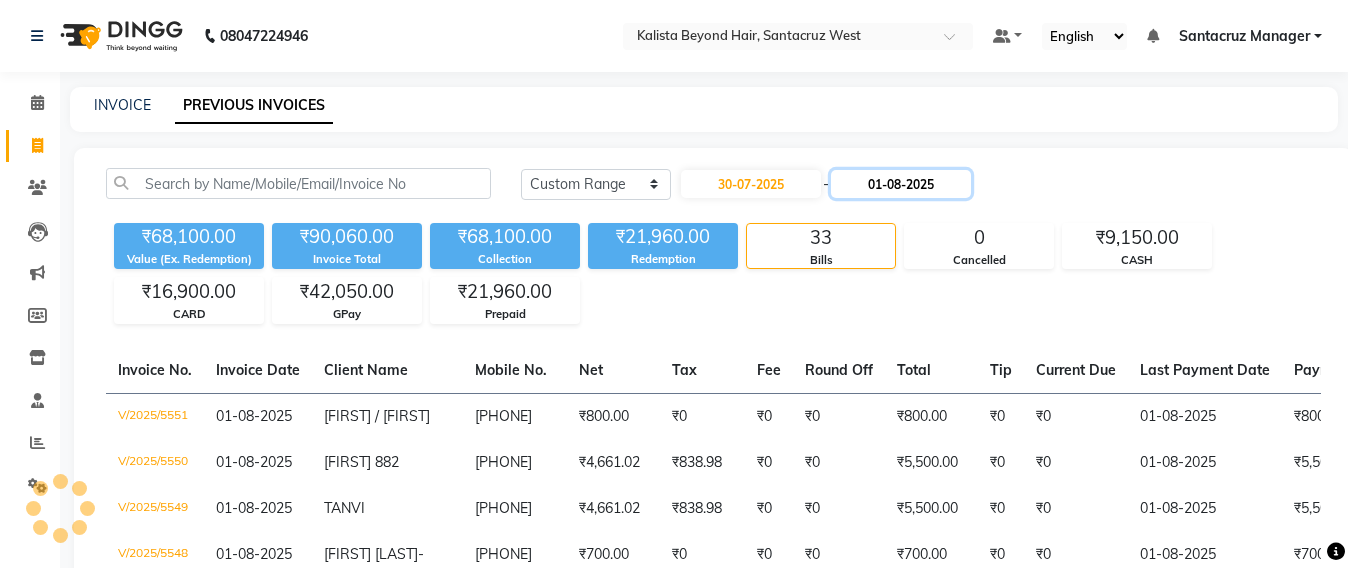click on "01-08-2025" 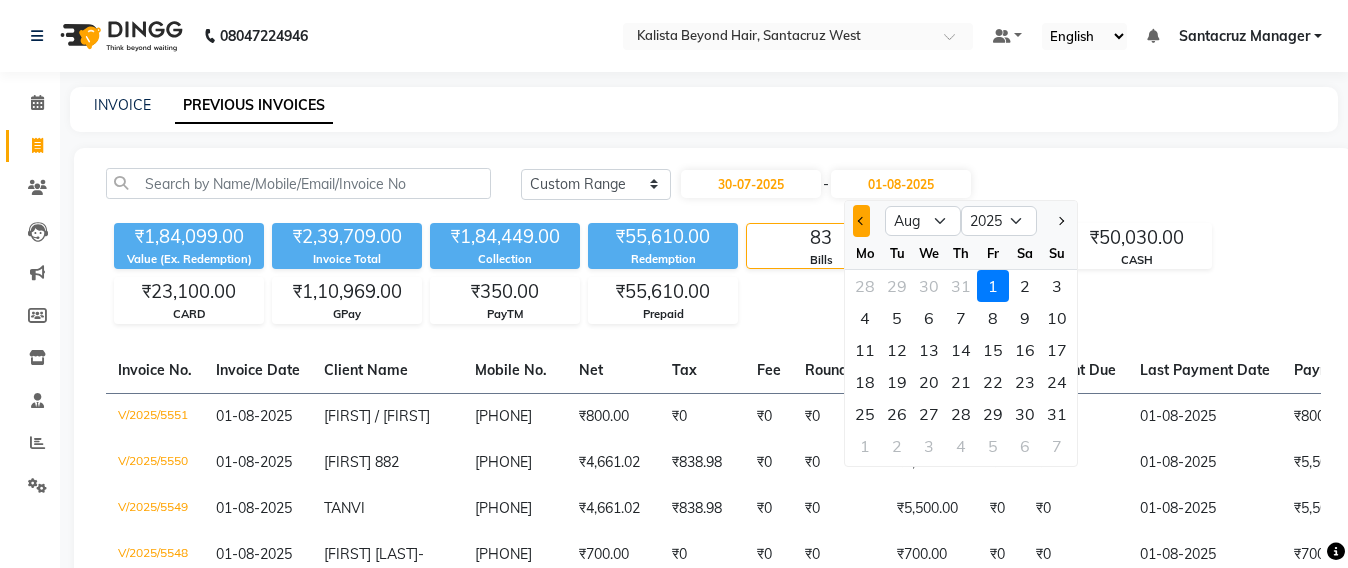 click 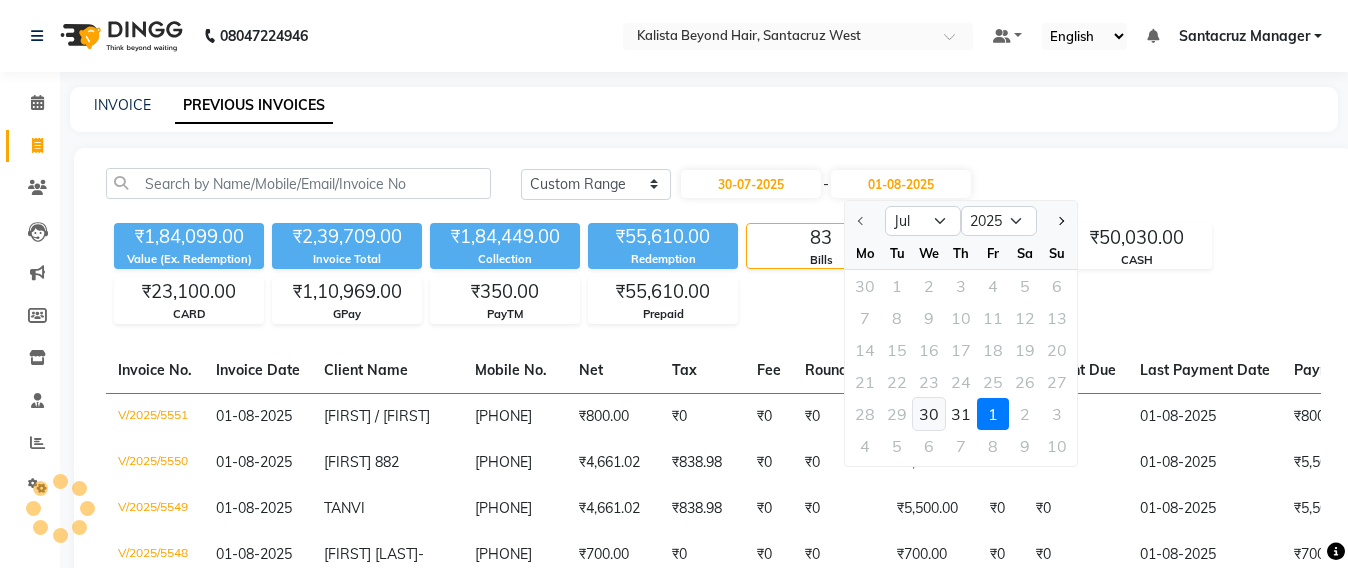 click on "30" 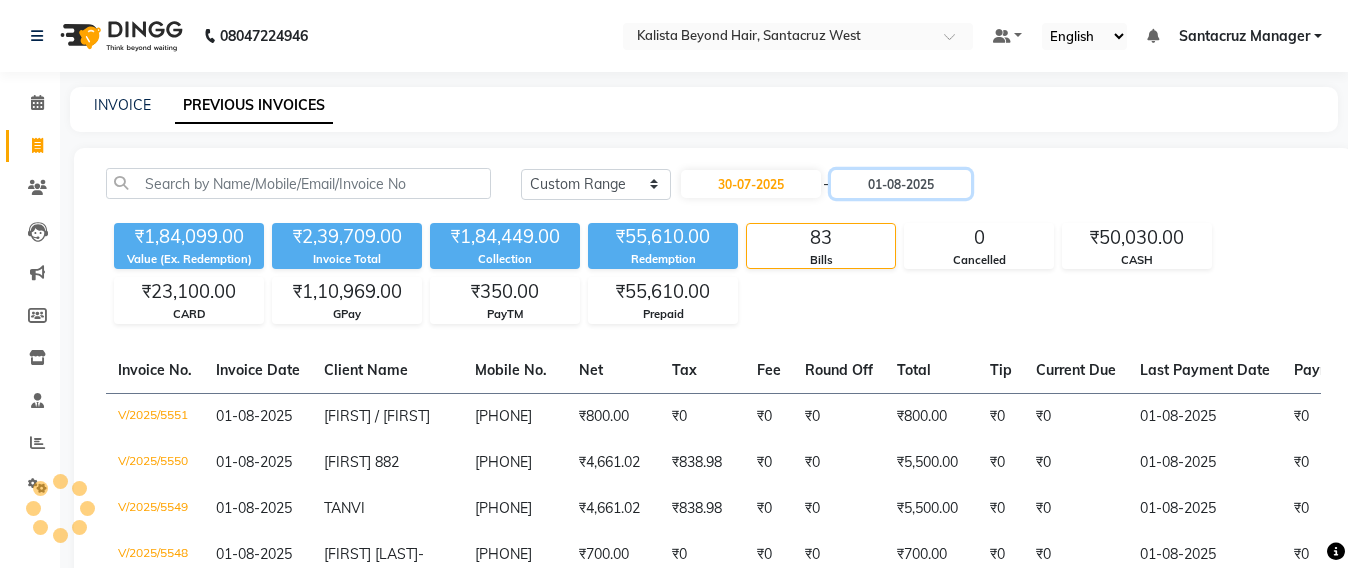 type on "30-07-2025" 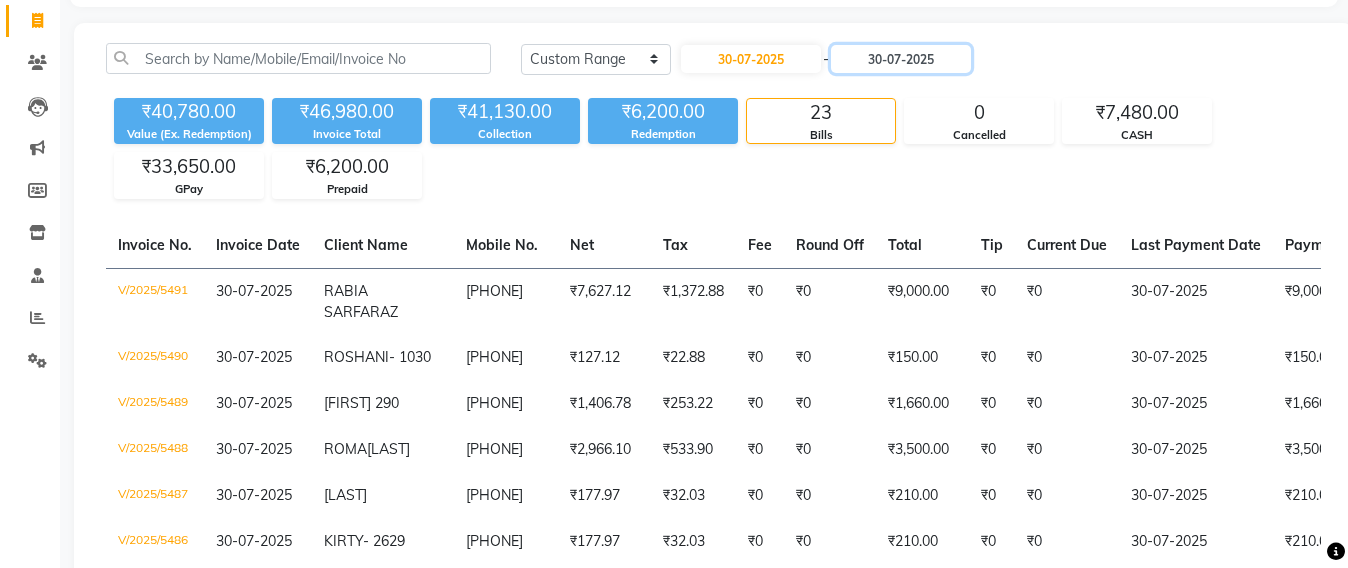 scroll, scrollTop: 0, scrollLeft: 0, axis: both 